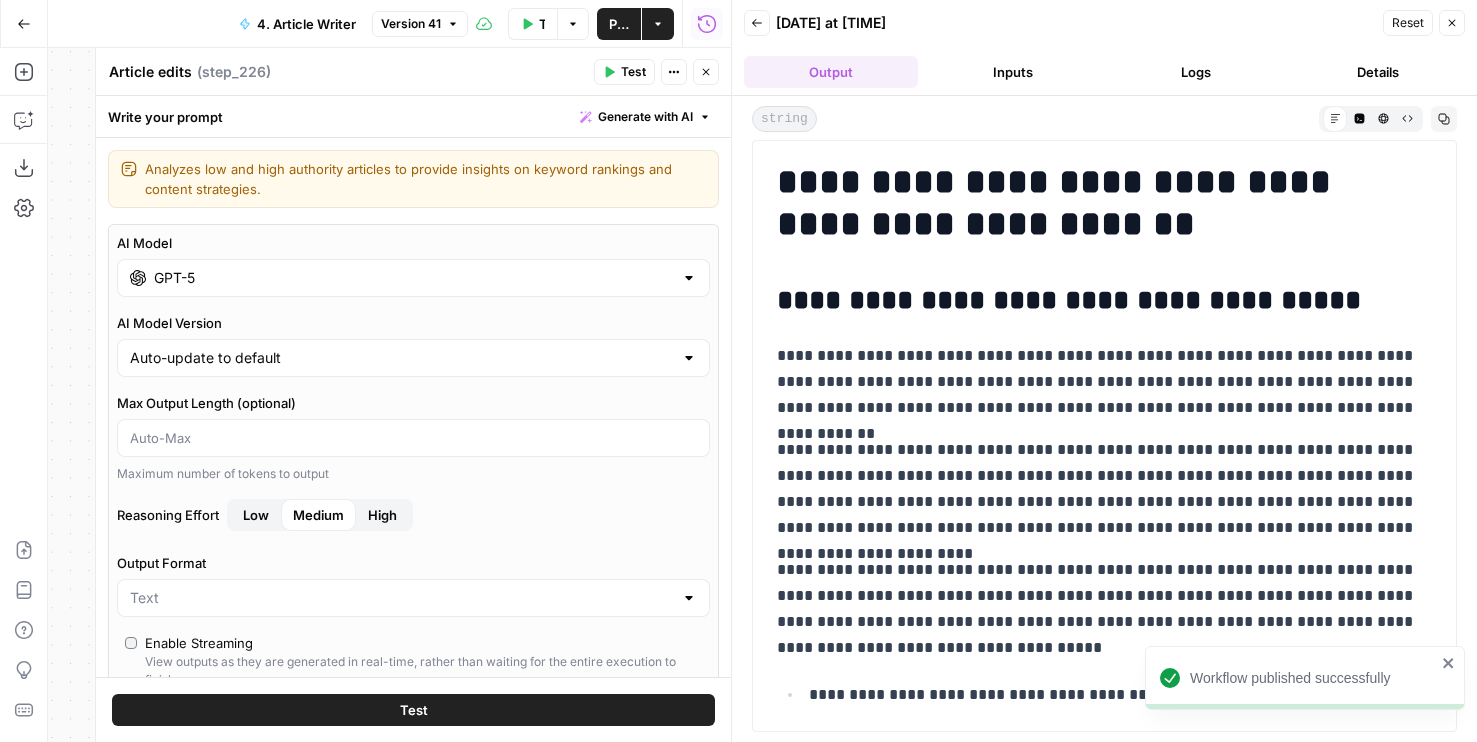 scroll, scrollTop: 0, scrollLeft: 0, axis: both 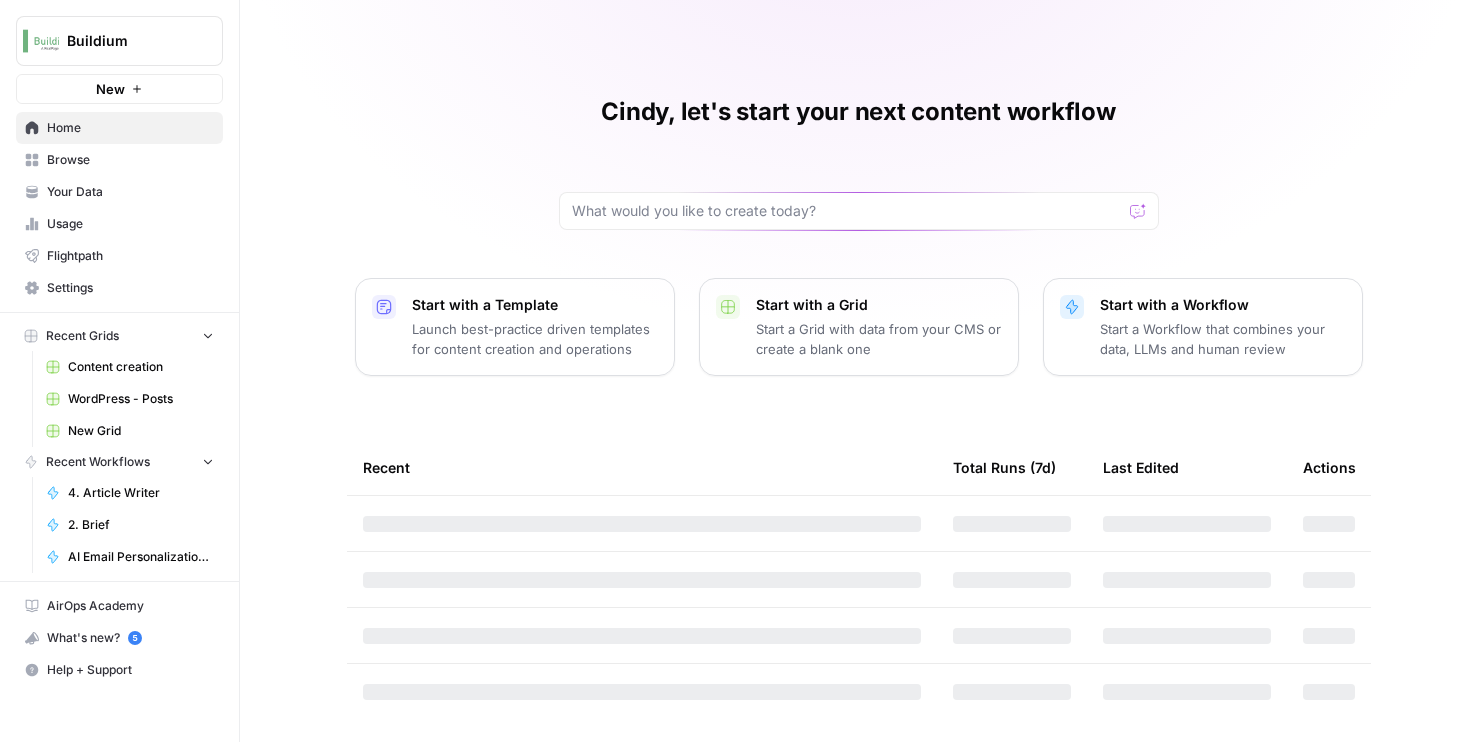 click 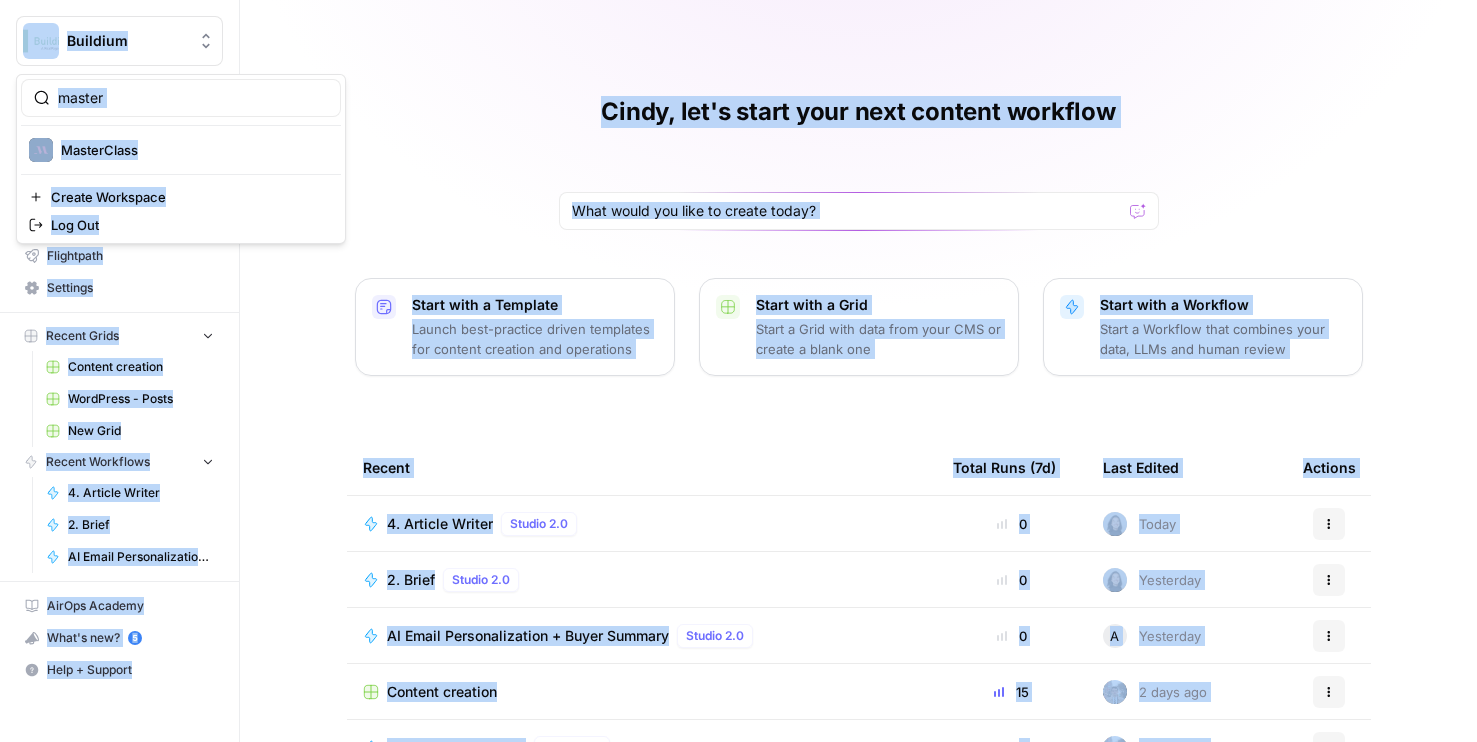 click on "master MasterClass Create Workspace Log Out" at bounding box center (181, 159) 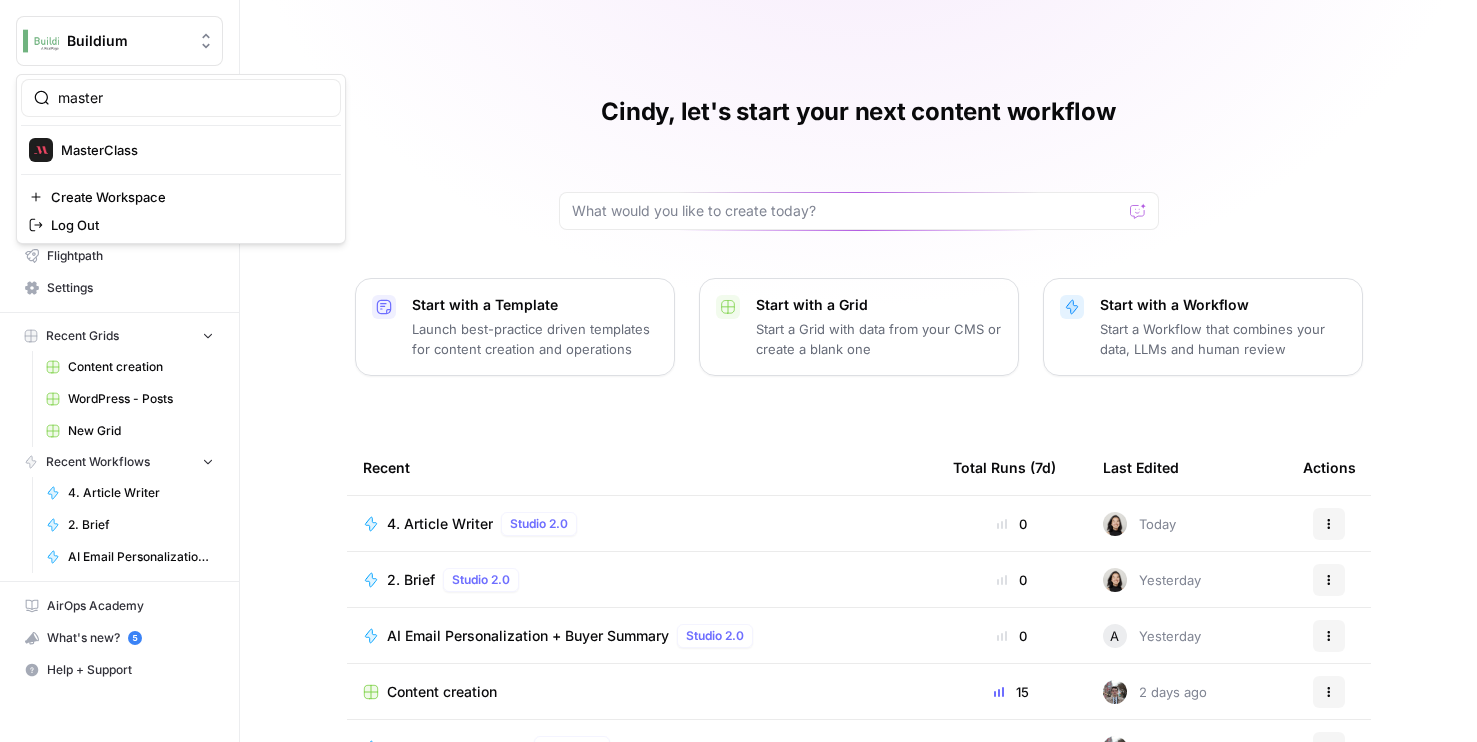 click on "master" at bounding box center [181, 98] 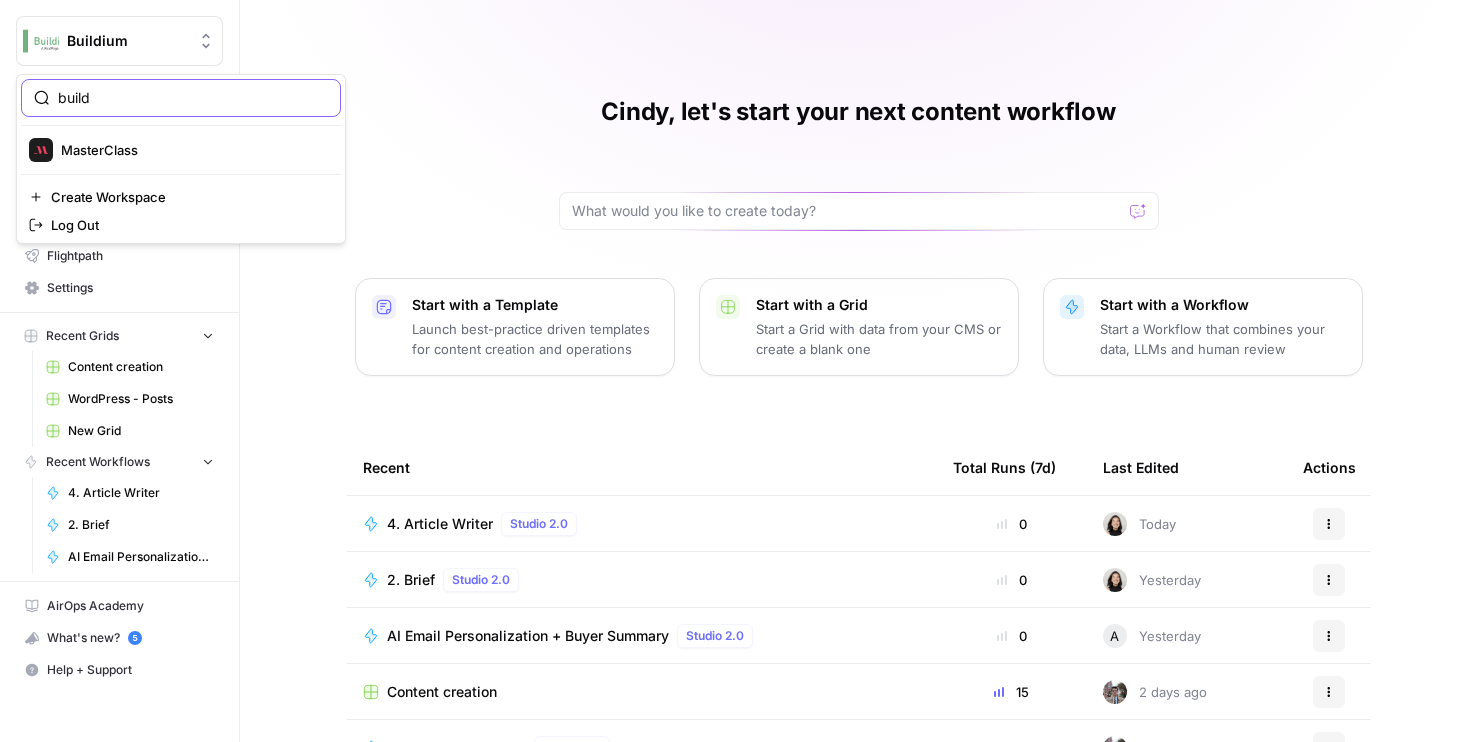 type on "build" 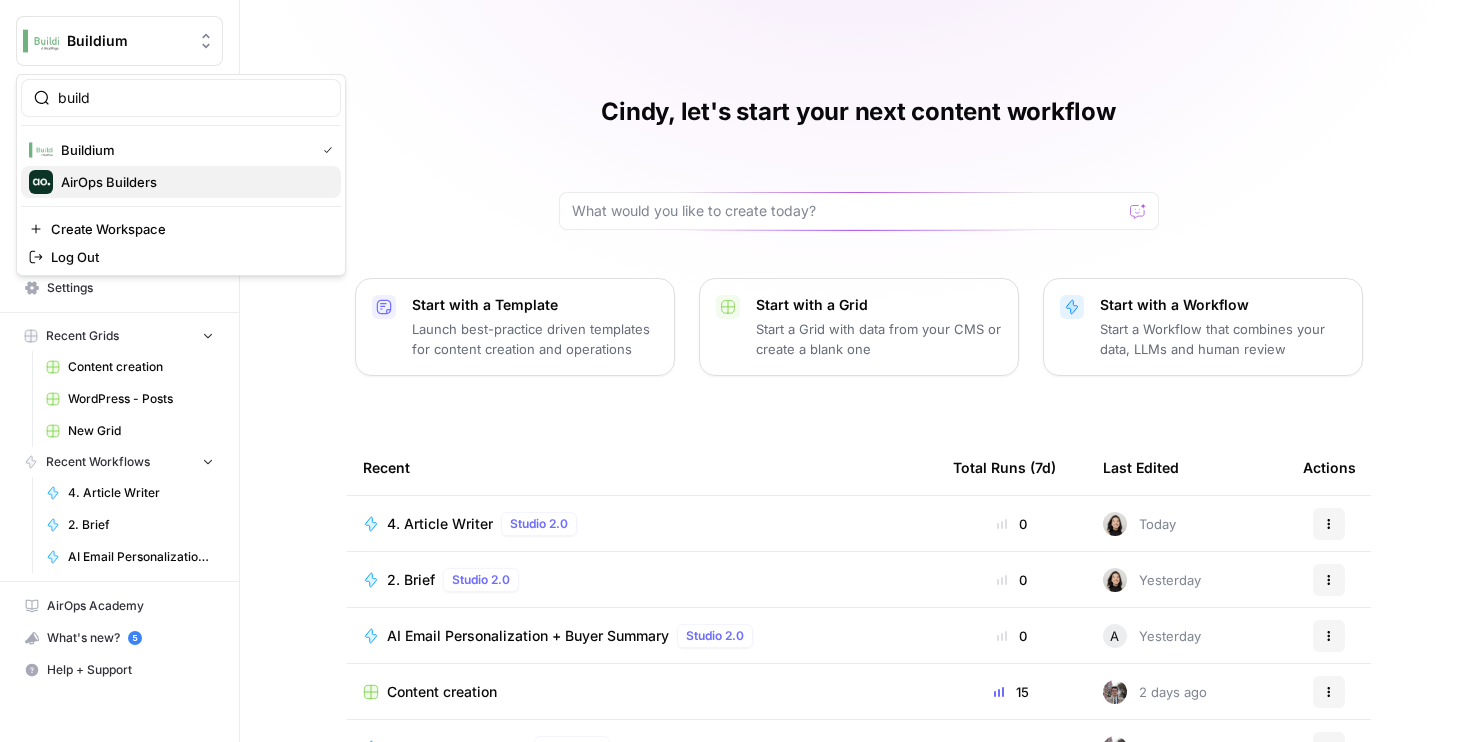 click on "AirOps Builders" at bounding box center [193, 182] 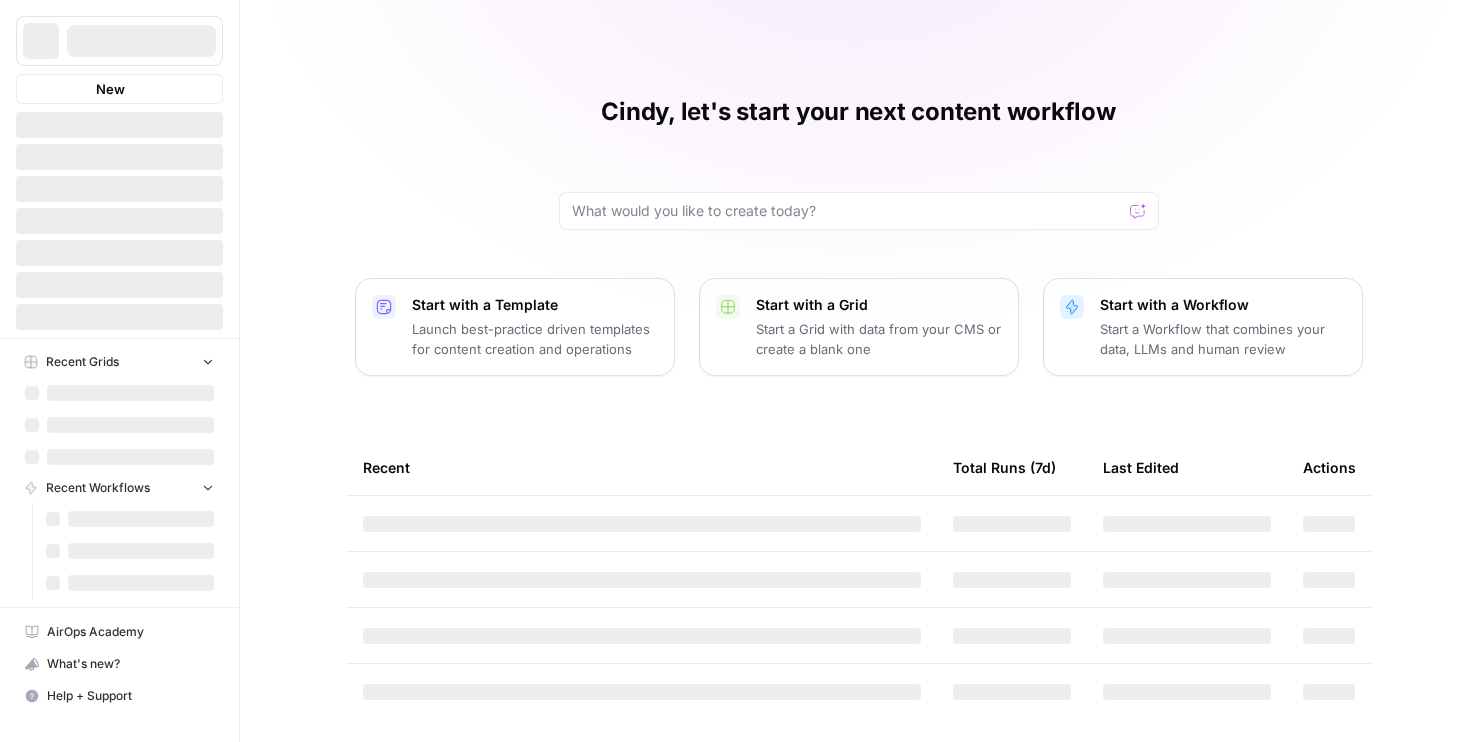 scroll, scrollTop: 0, scrollLeft: 0, axis: both 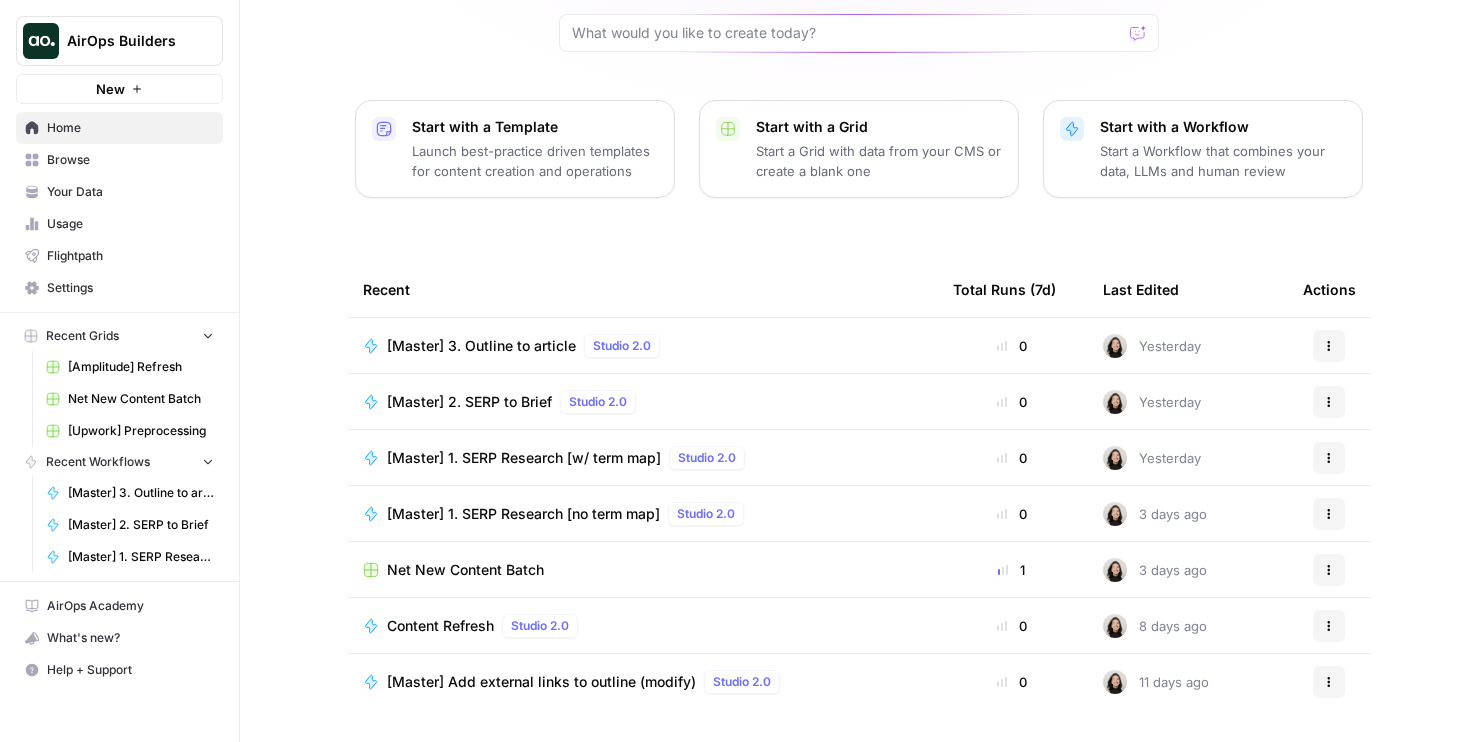 click on "[Master] 1. SERP Research [no term map]" at bounding box center (523, 514) 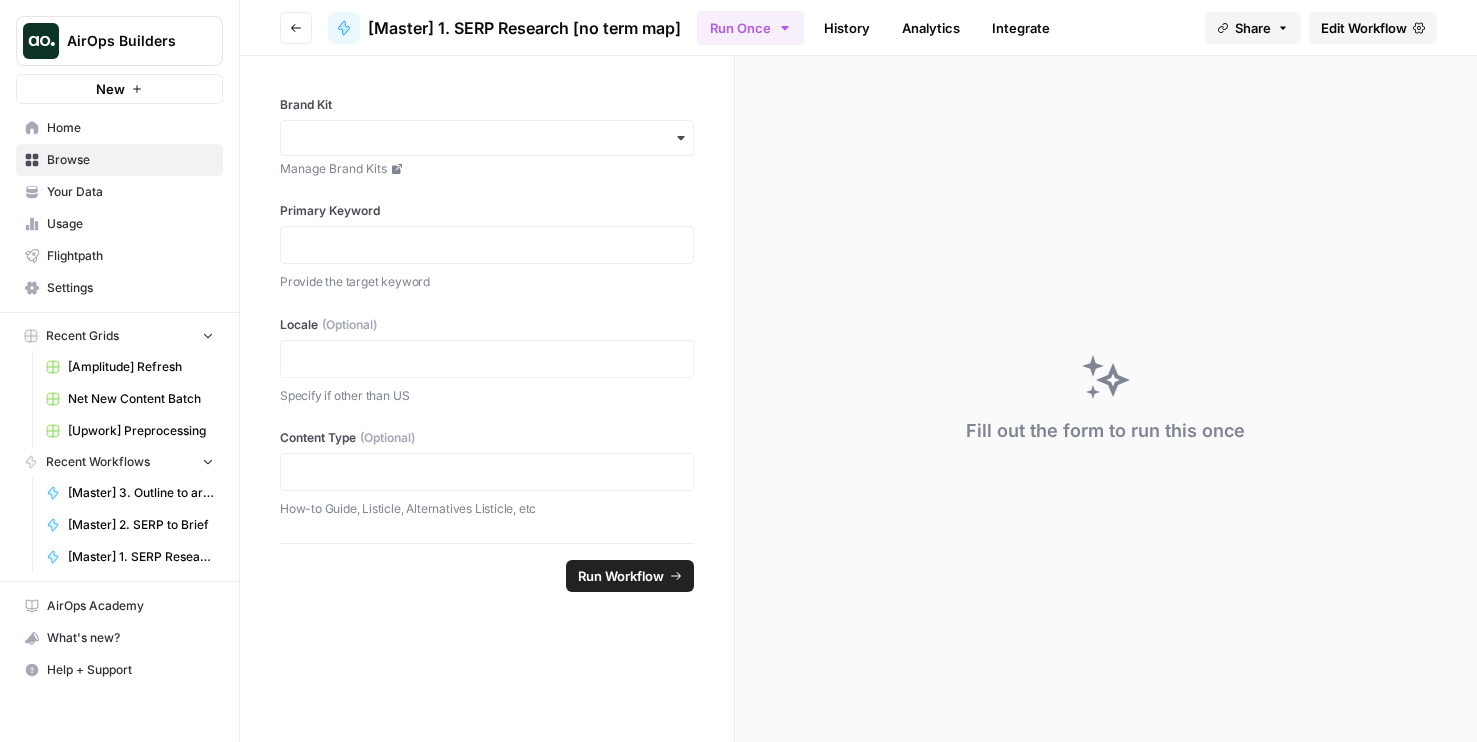 click on "Edit Workflow" at bounding box center (1364, 28) 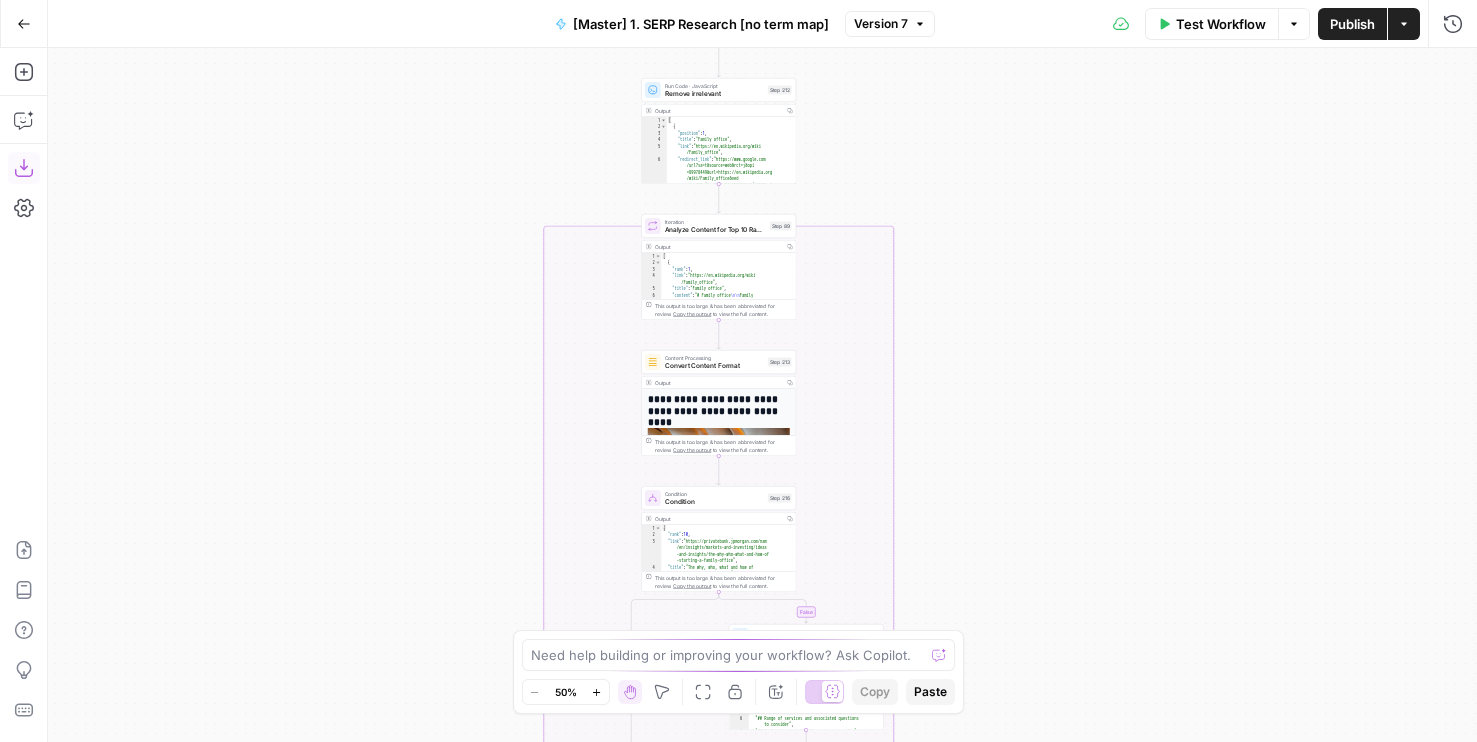 click 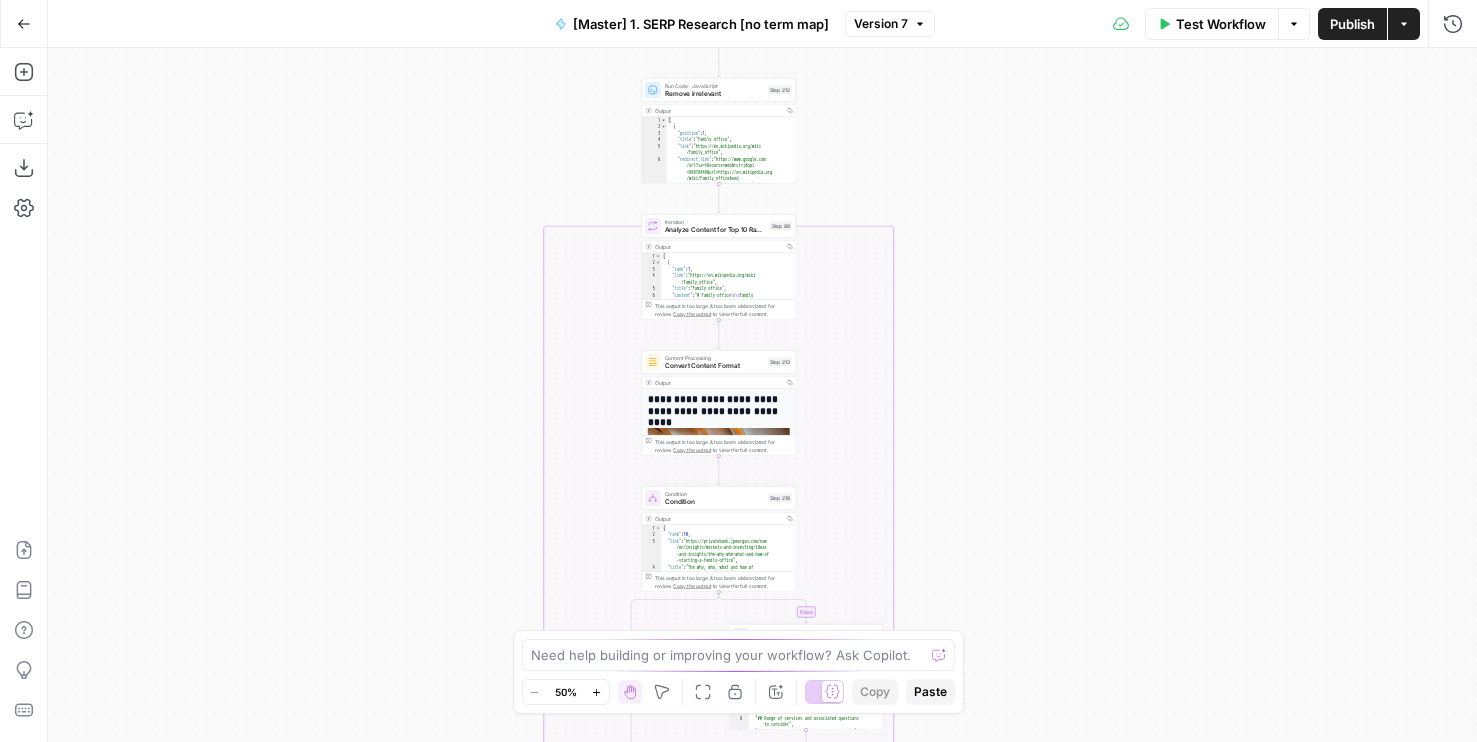click on "Go Back" at bounding box center [24, 24] 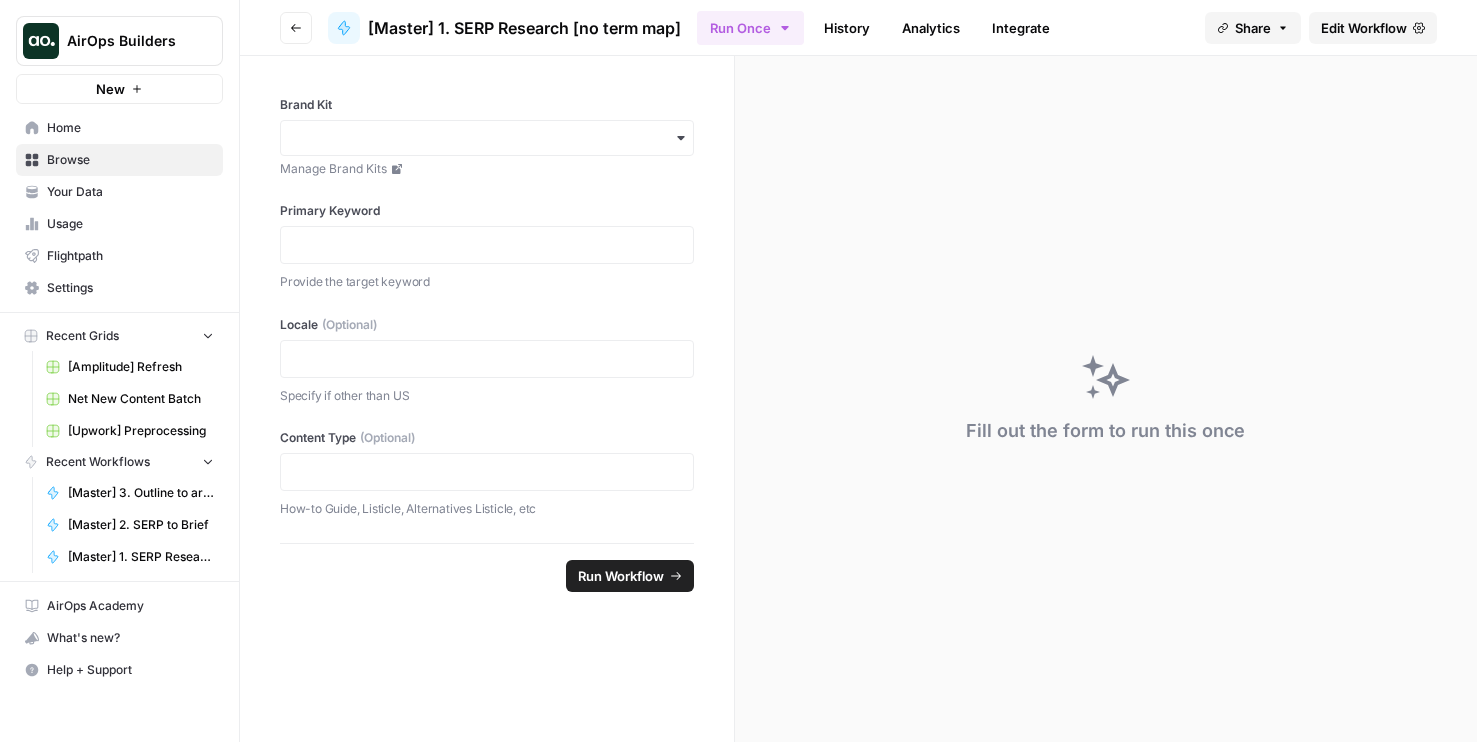 click 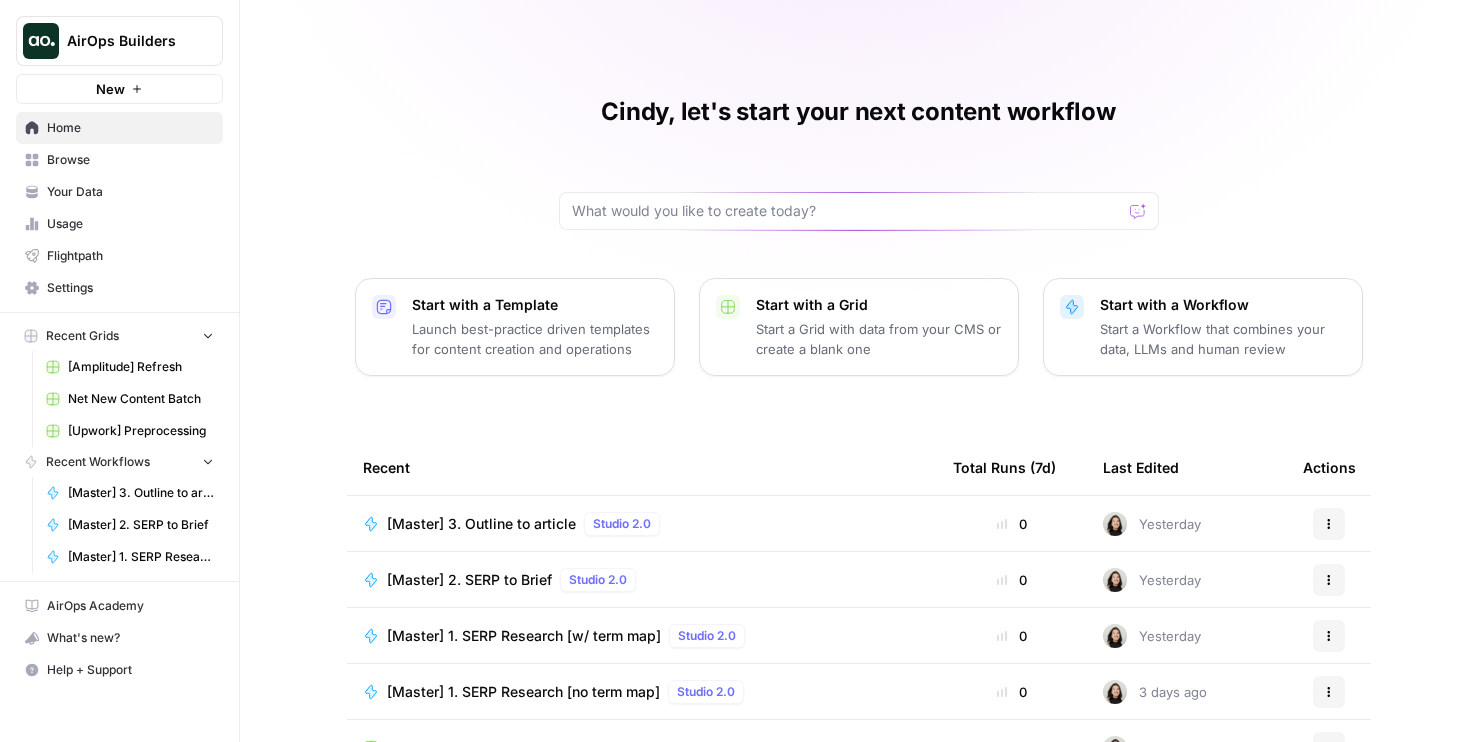 click on "[Master] 2. SERP to Brief" at bounding box center (469, 580) 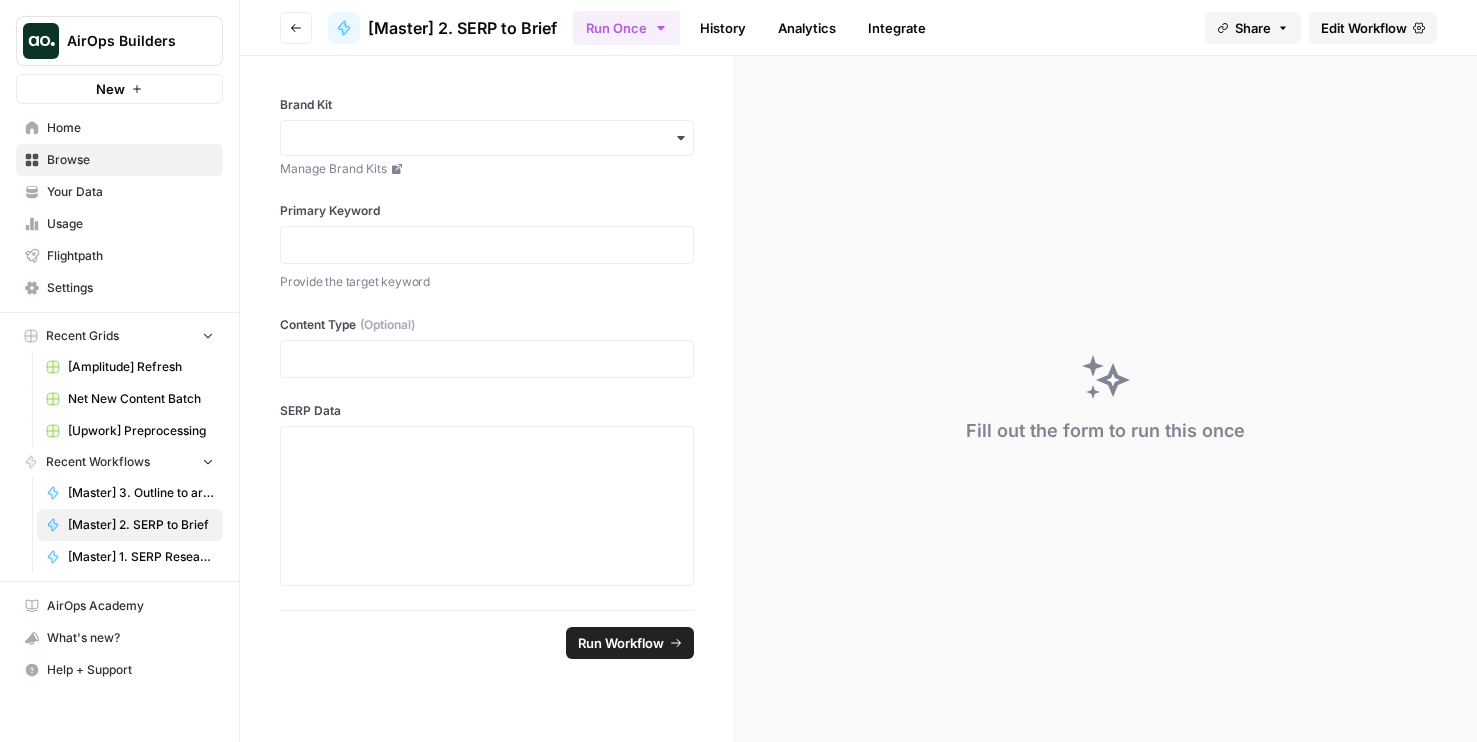click on "Edit Workflow" at bounding box center (1364, 28) 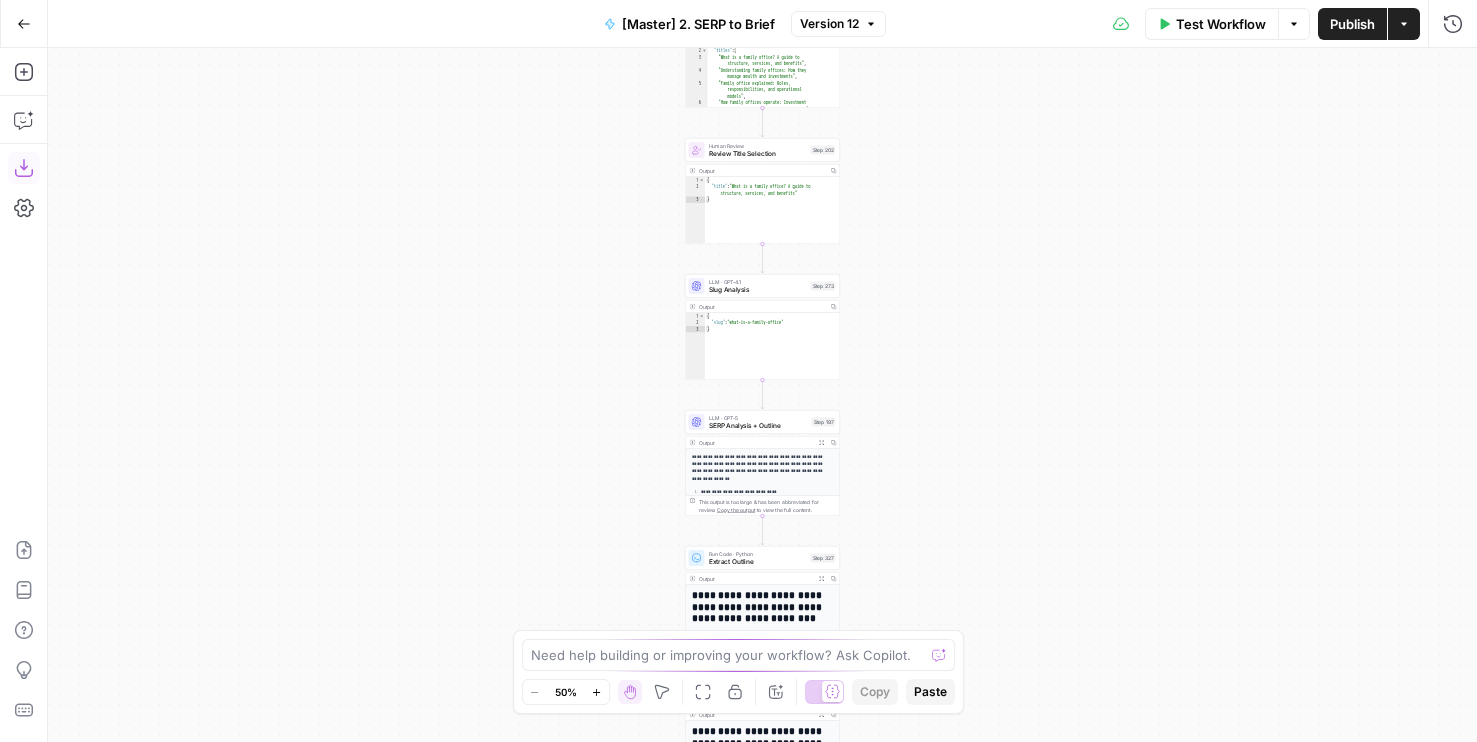 click 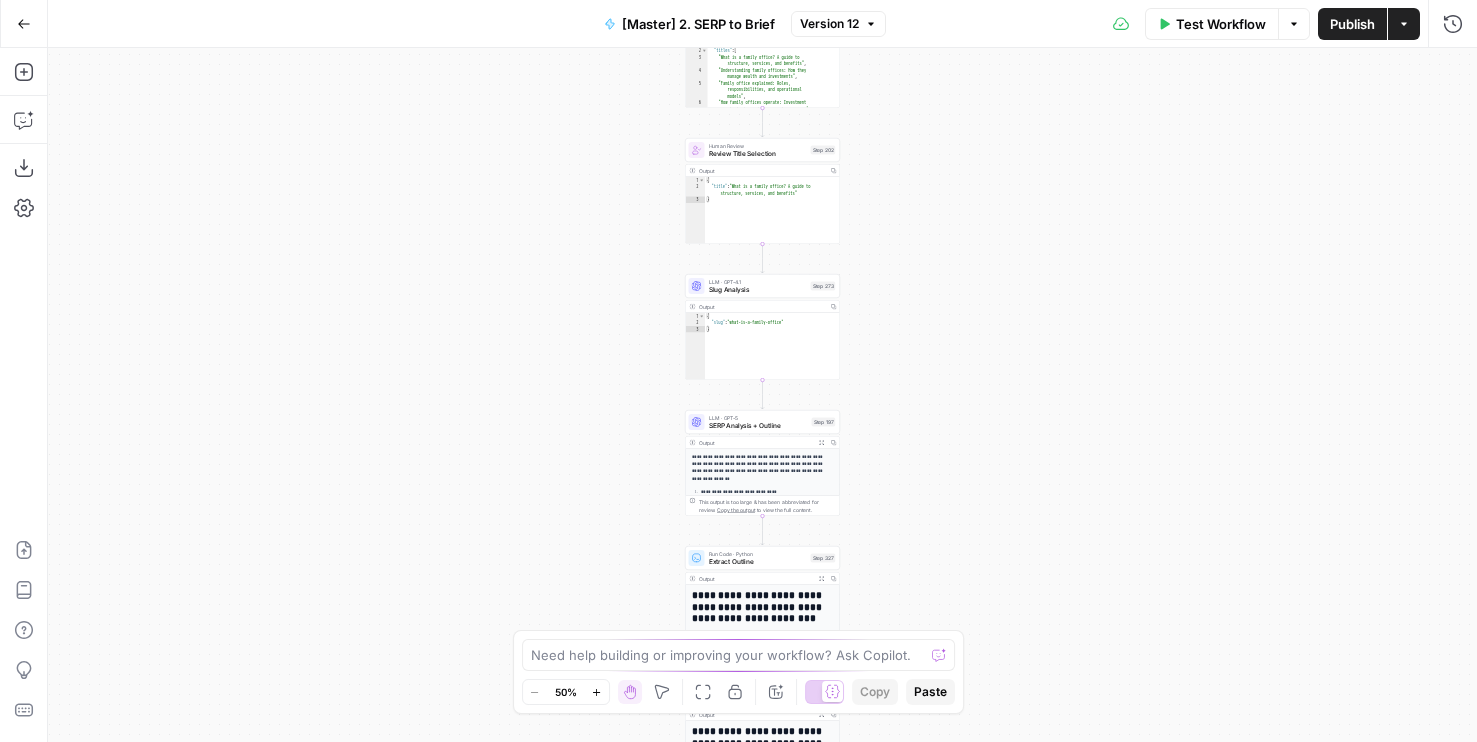 click on "Go Back" at bounding box center [24, 24] 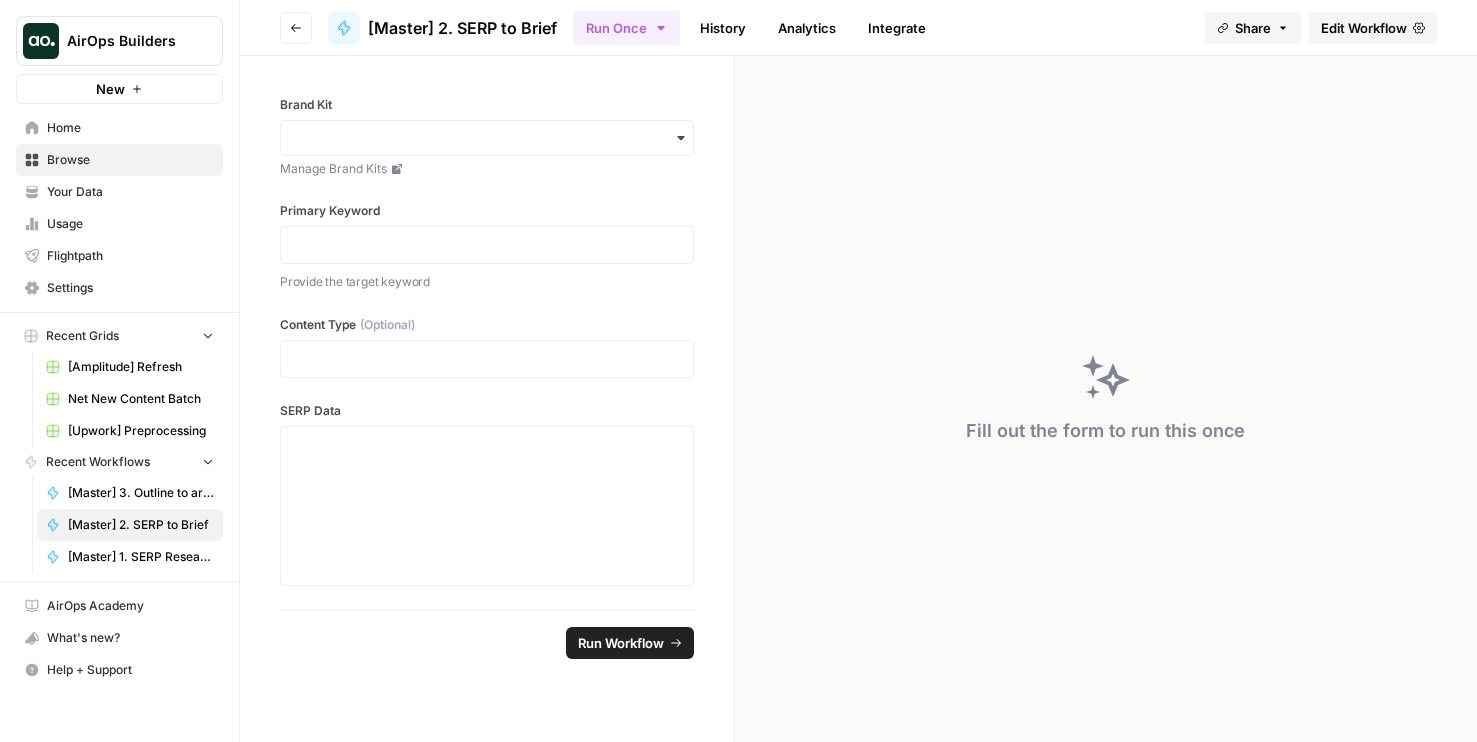 click on "Go back" at bounding box center (296, 28) 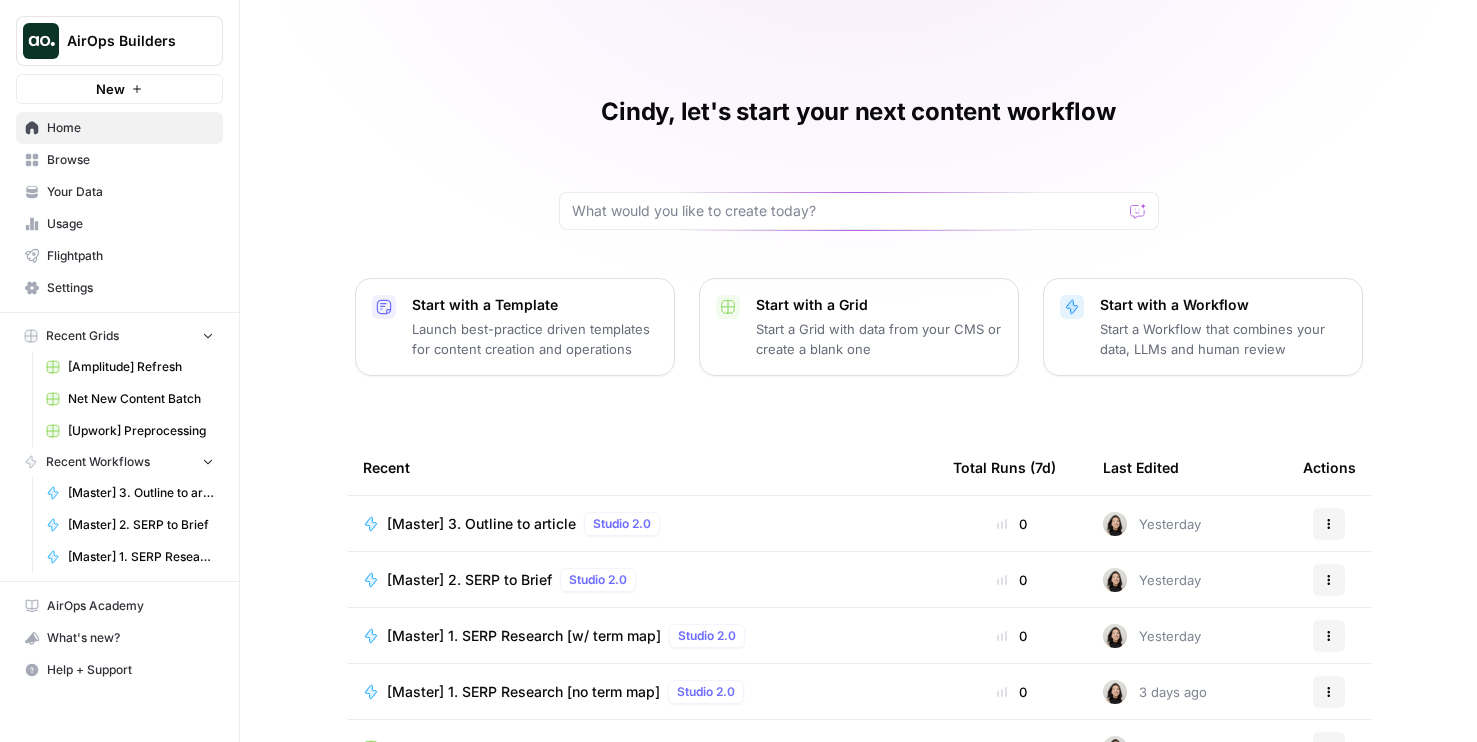 click on "[Master] 3. Outline to article" at bounding box center (481, 524) 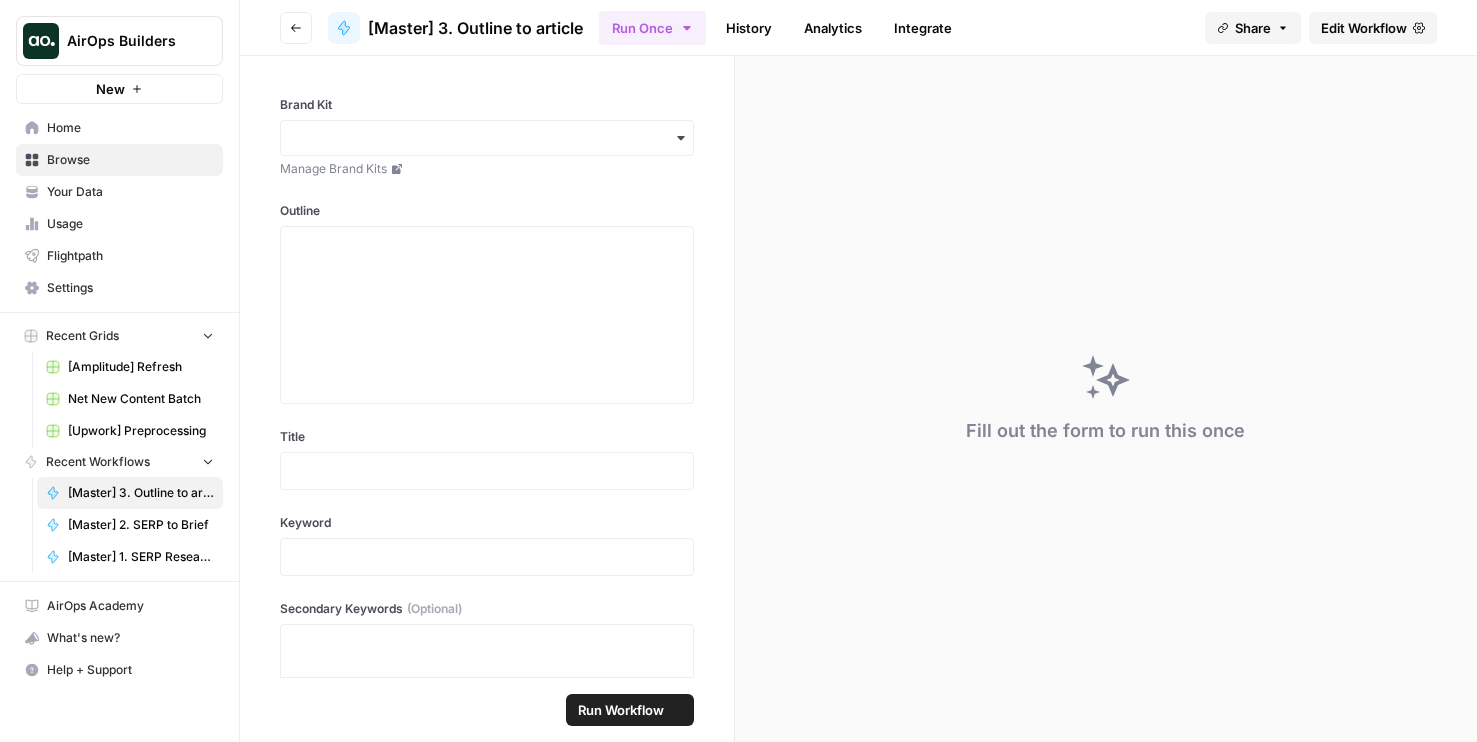 click on "Edit Workflow" at bounding box center (1364, 28) 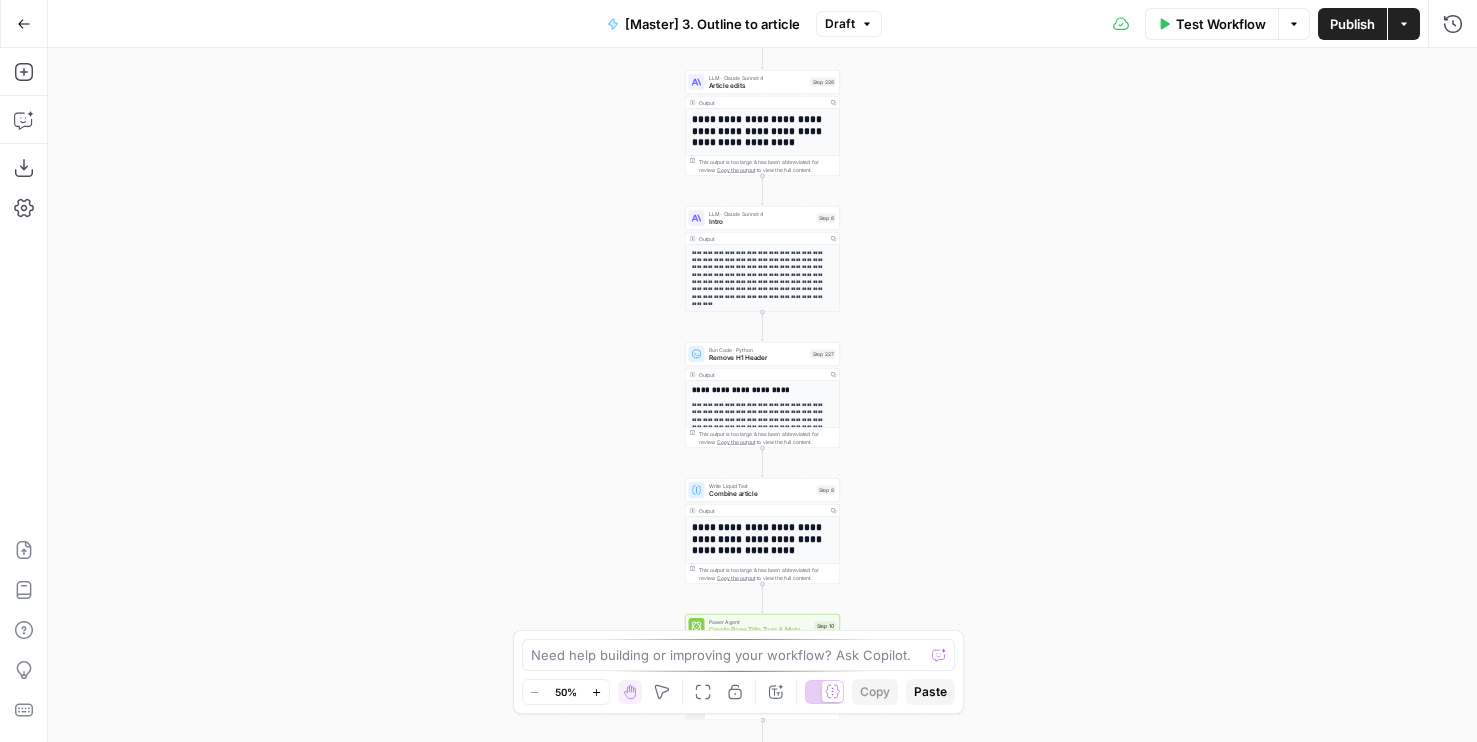 drag, startPoint x: 491, startPoint y: 592, endPoint x: 444, endPoint y: 492, distance: 110.49435 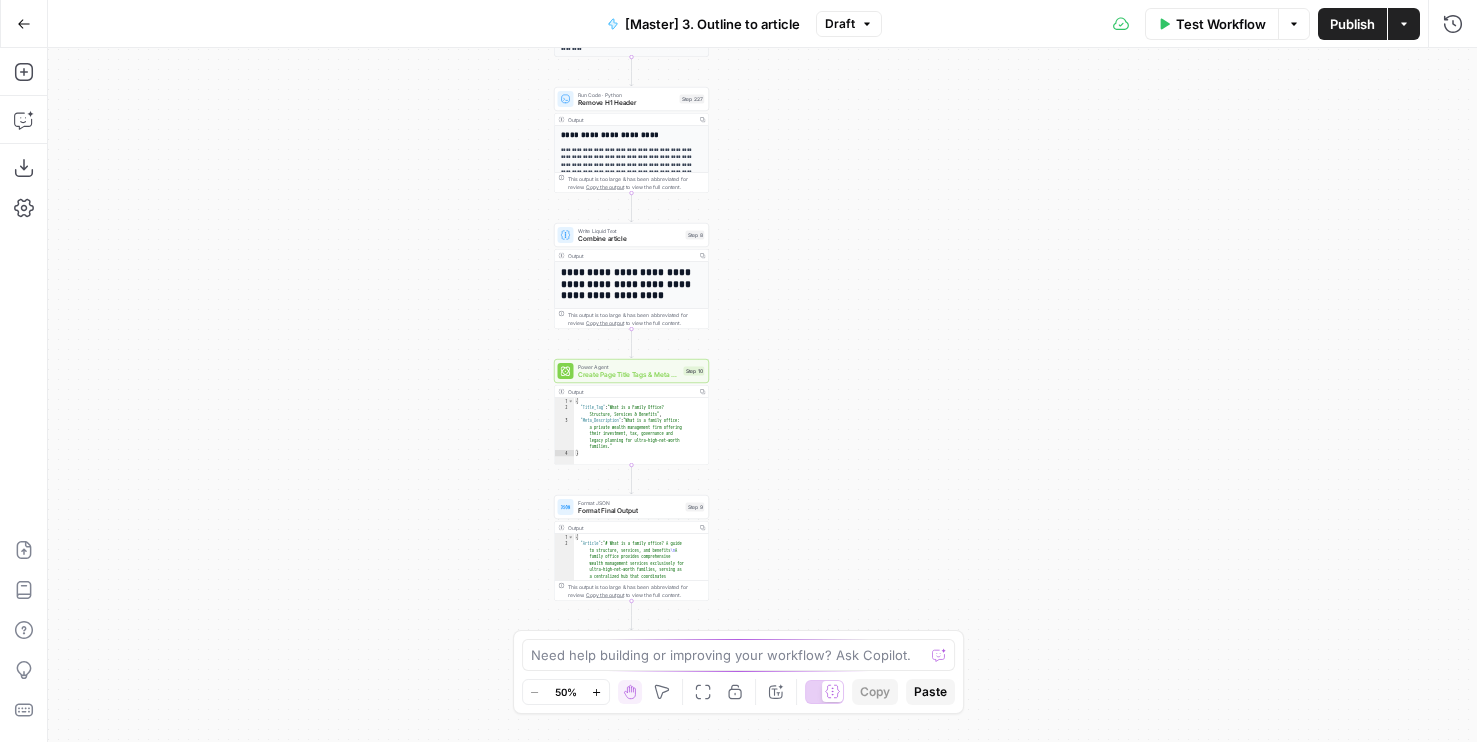 drag, startPoint x: 472, startPoint y: 553, endPoint x: 376, endPoint y: 369, distance: 207.53795 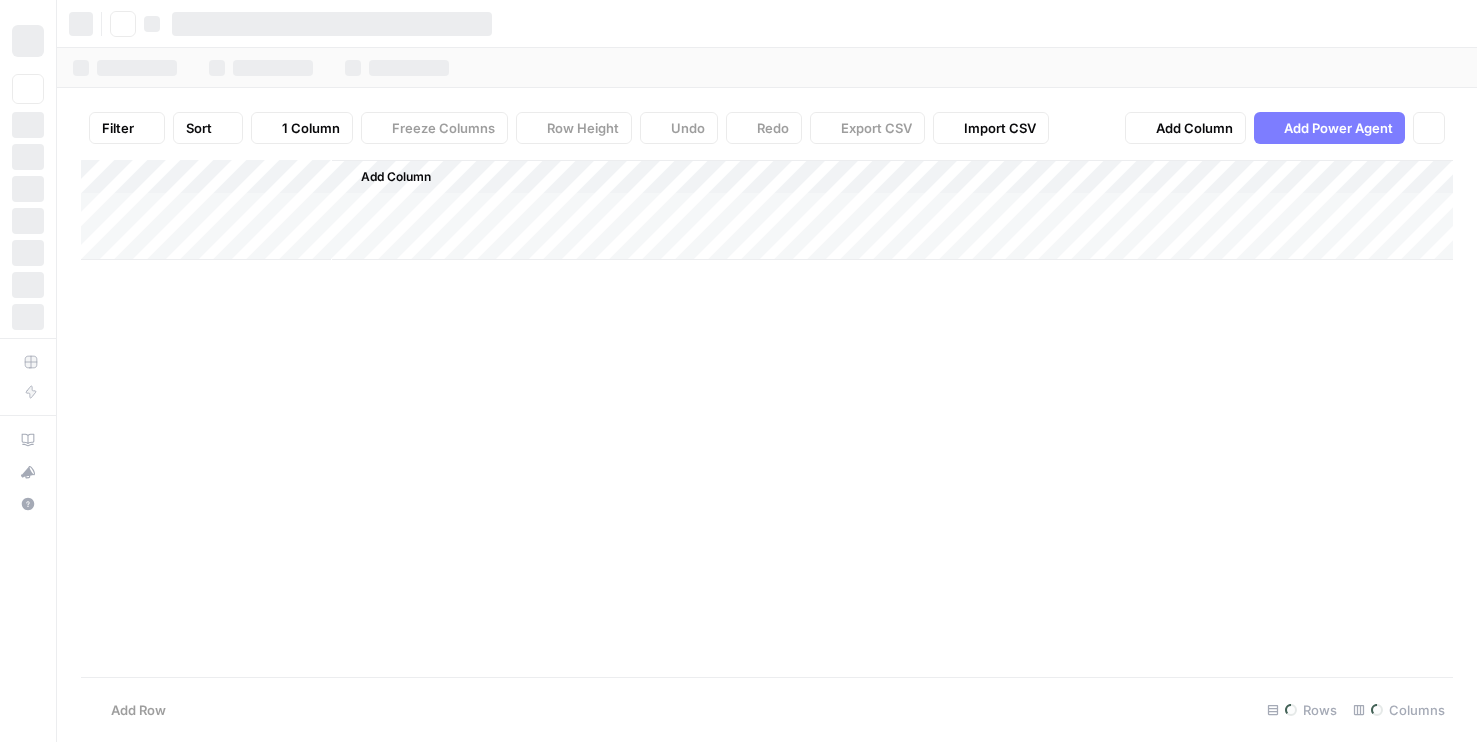 scroll, scrollTop: 0, scrollLeft: 0, axis: both 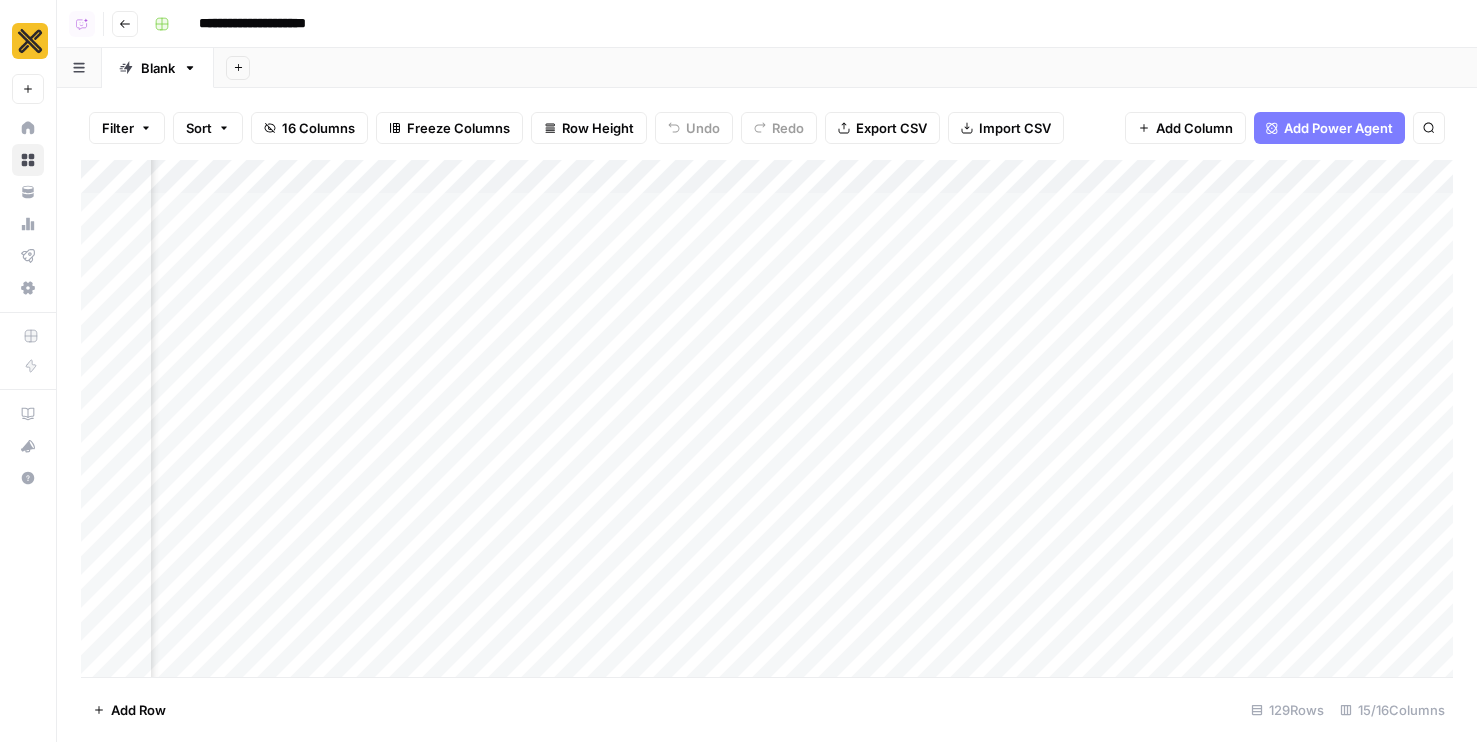 click on "Add Column" at bounding box center (767, 418) 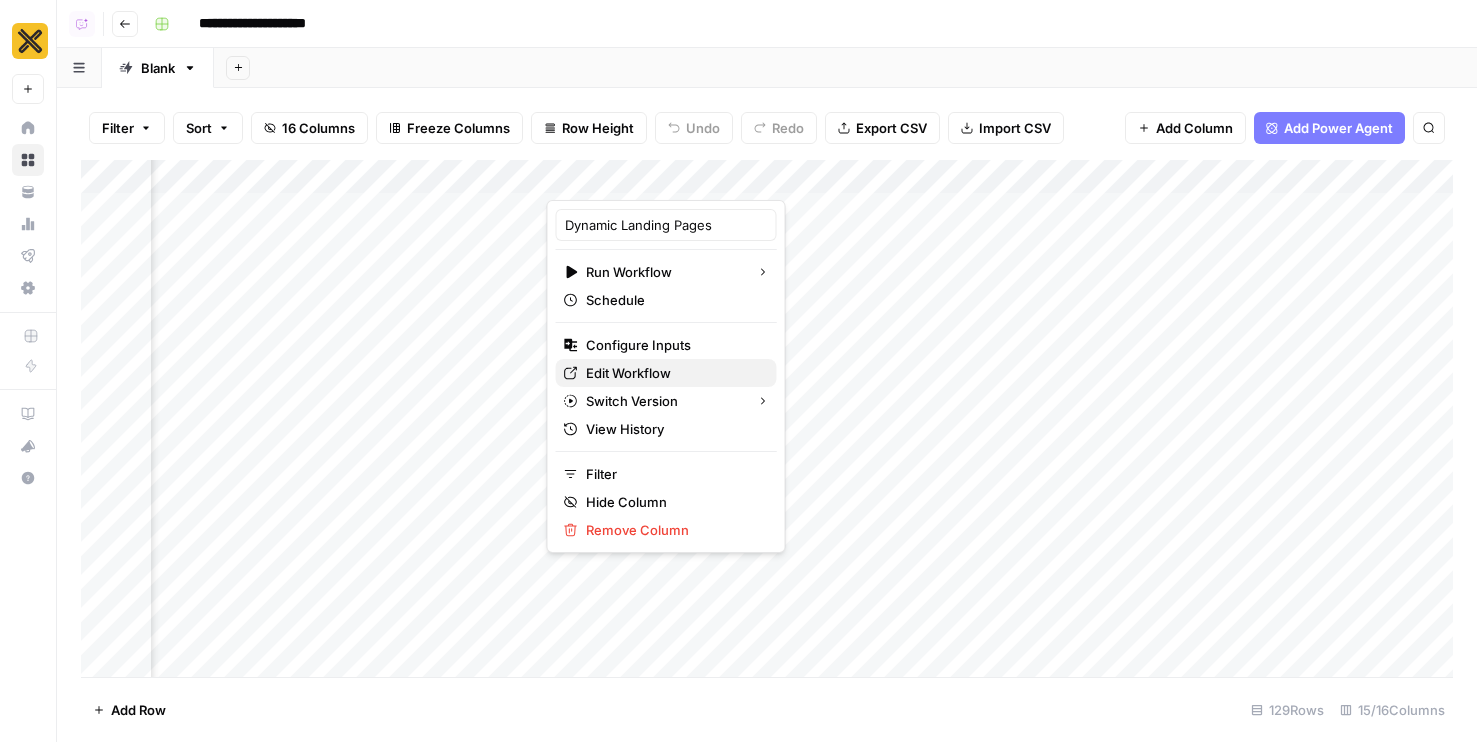 click on "Edit Workflow" at bounding box center (673, 373) 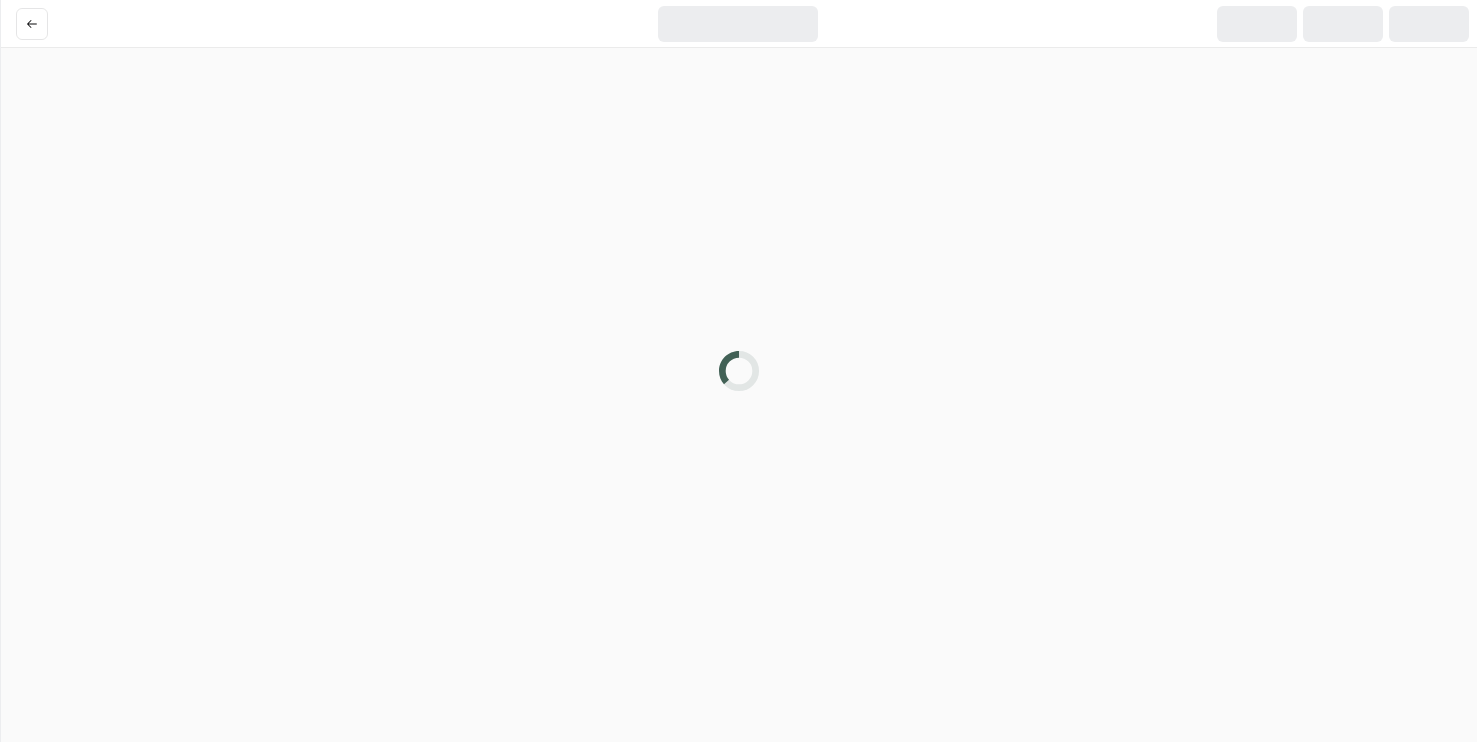 scroll, scrollTop: 0, scrollLeft: 0, axis: both 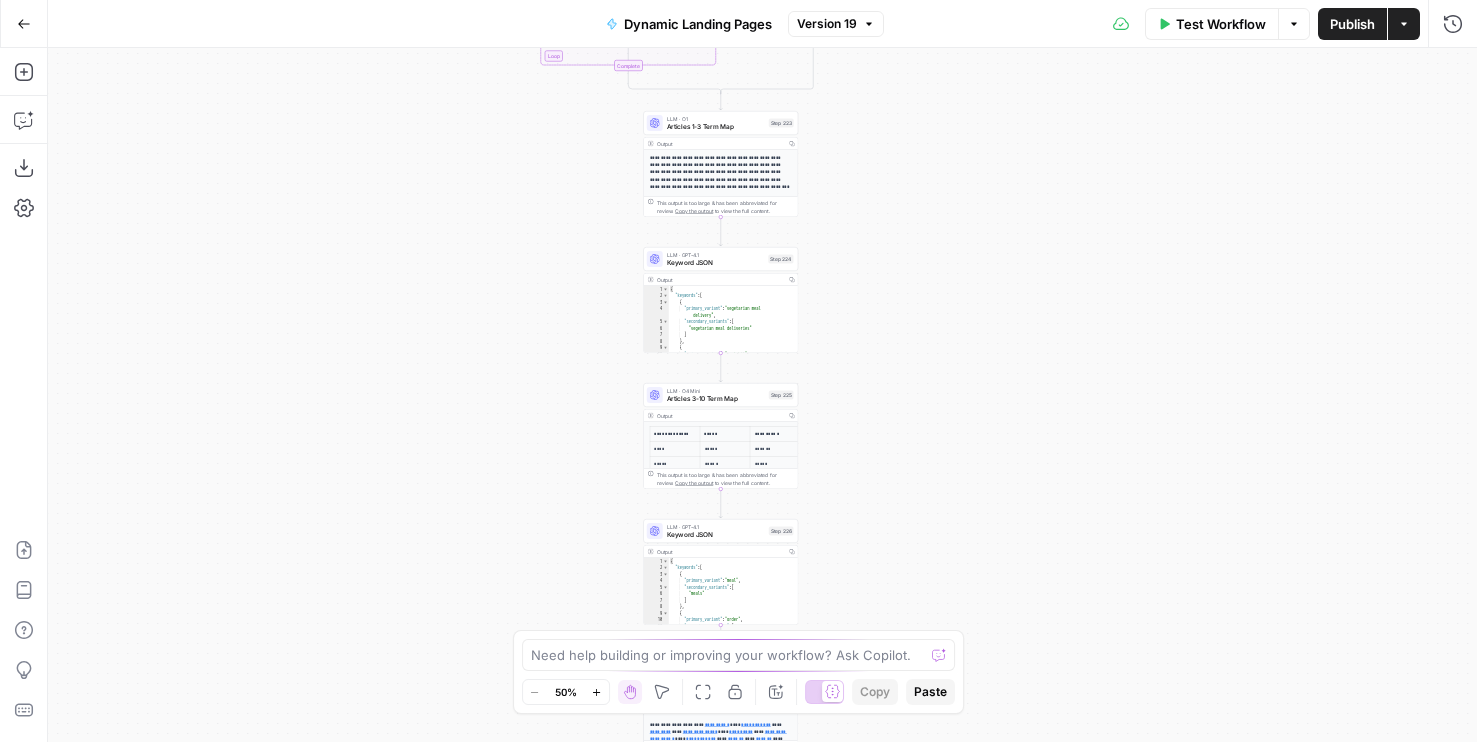drag, startPoint x: 459, startPoint y: 586, endPoint x: 371, endPoint y: 499, distance: 123.745705 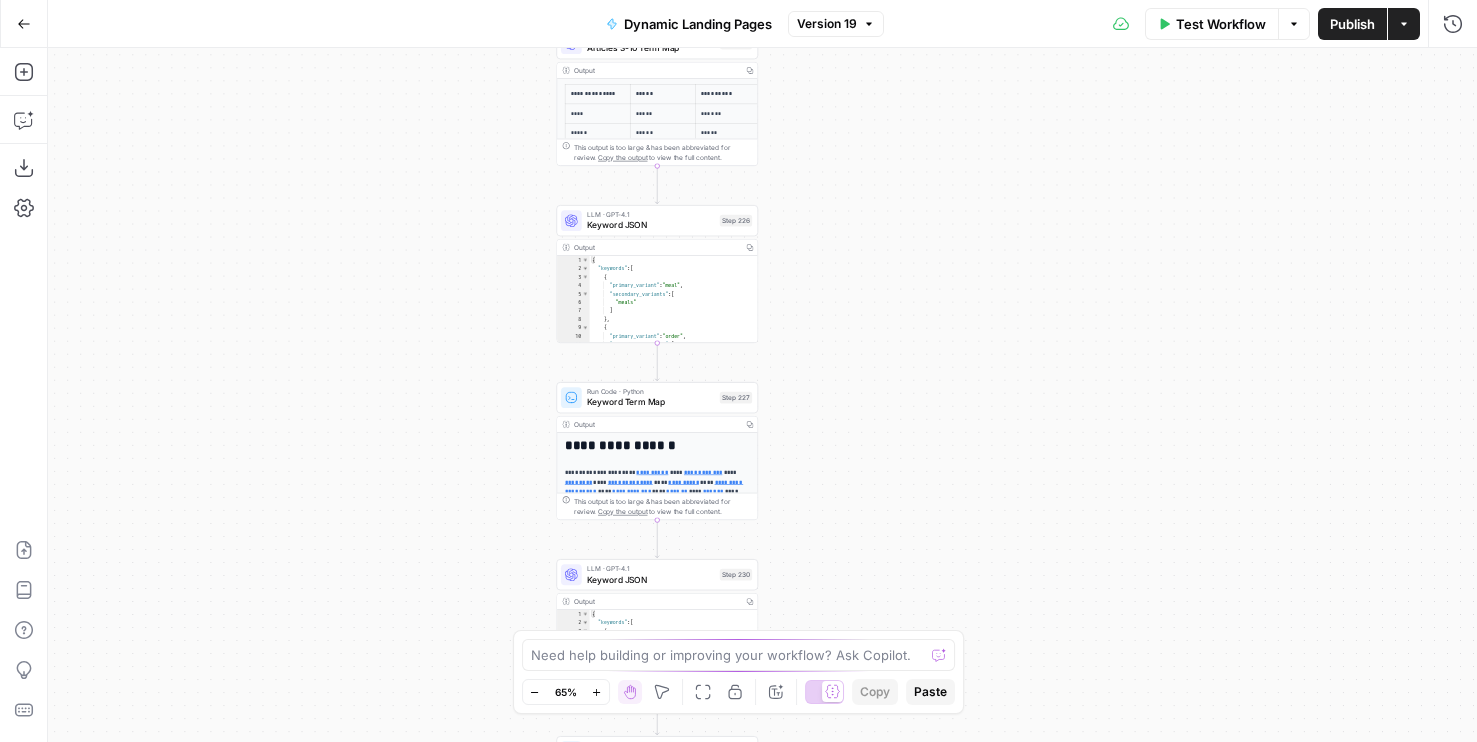 drag, startPoint x: 470, startPoint y: 552, endPoint x: 315, endPoint y: 216, distance: 370.02838 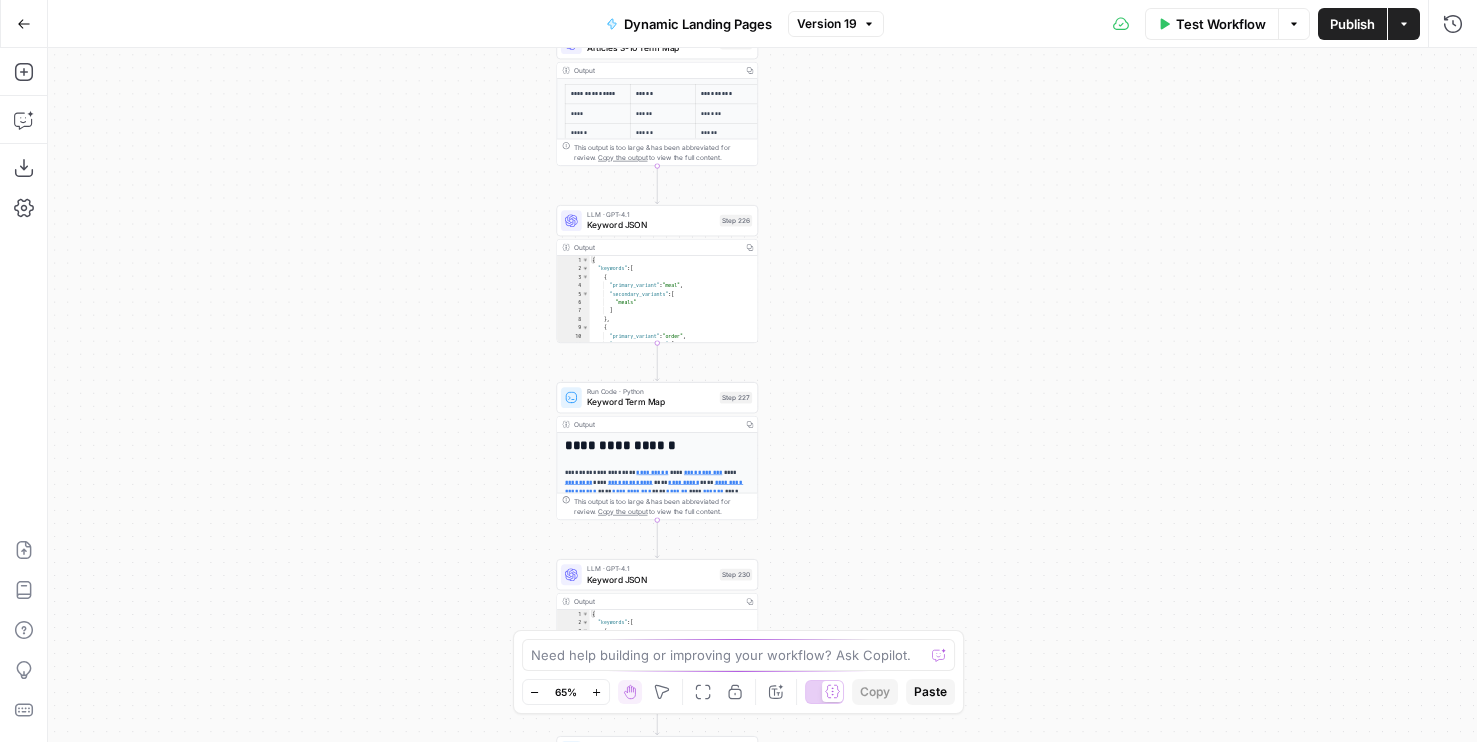 click on "true false Workflow Set Inputs Inputs Google Search Perform Google Search Step 51 Output Copy 1 2 3 4 5 6 {    "search_metadata" :  {      "id" :  "[ID]" ,      "status" :  "Success" ,      "json_endpoint" :  "https://serpapi.com          /searches/[ID]          /[ID].json" ,      "pixel_position_endpoint" :  "https          ://serpapi.com/searches          /[ID]          /[ID]          .json_with_pixel_position" ,     This output is too large & has been abbreviated for review.   Copy the output   to view the full content. Loop Iteration Analyze Content for Top Ranking Pages Step 89 Output Copy 1 2 3 4 5 [    {      "rank" :  1 ,      "link" :  "https://www.bonappetit.com/story          /best-vegetarian-meal-kits?srsltid          =[ID]          BERa5kux7TZJkrtaw" ,      "title" :  "Best Vegetarian Meal Delivery  ," at bounding box center [762, 395] 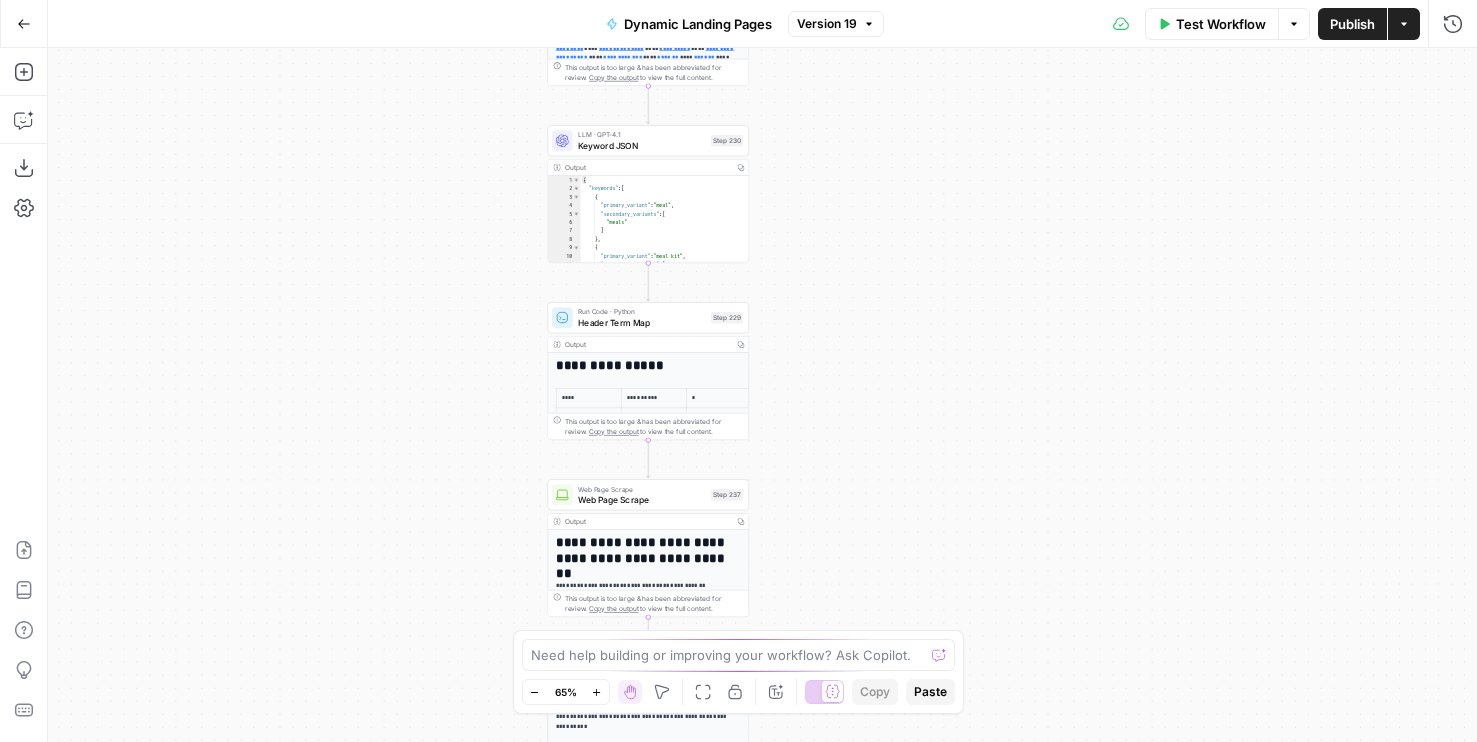 drag, startPoint x: 363, startPoint y: 511, endPoint x: 362, endPoint y: 116, distance: 395.00125 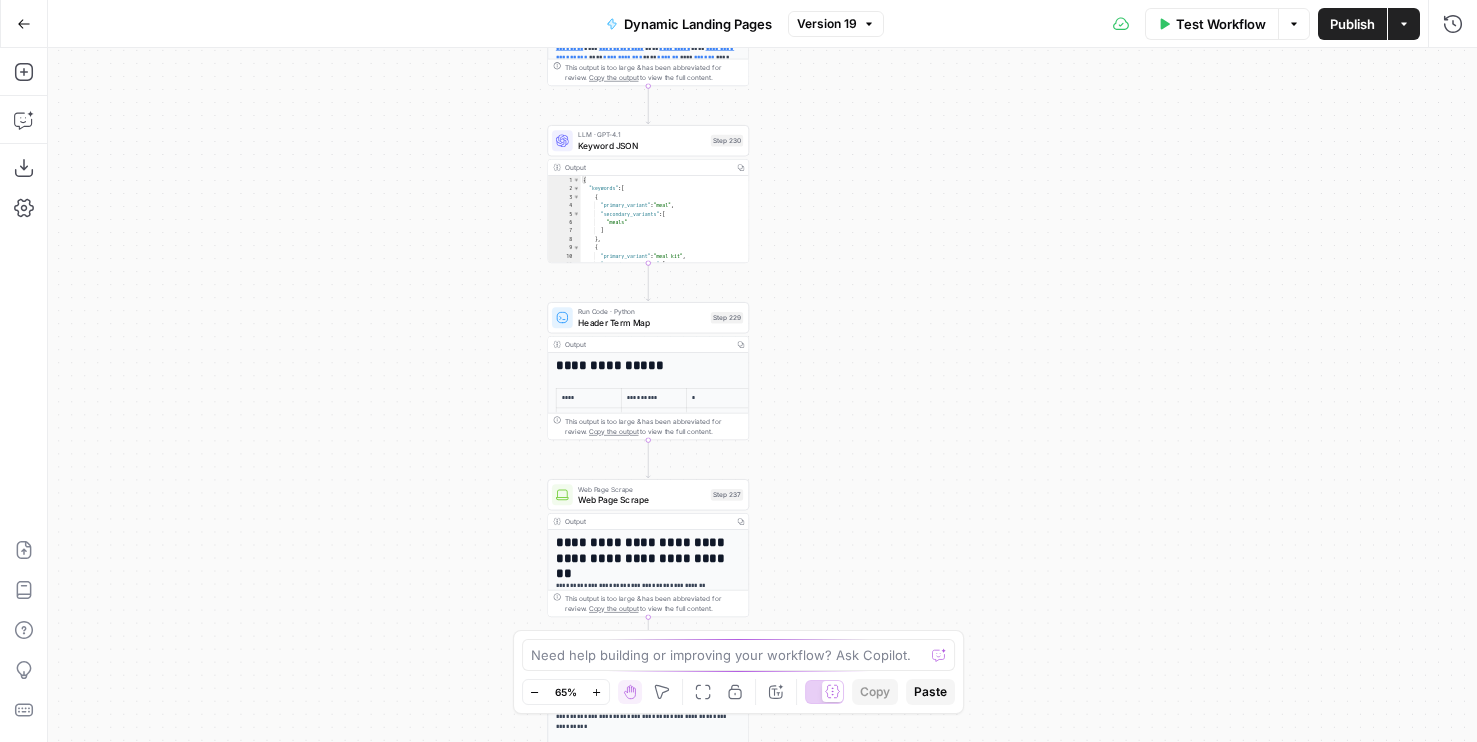 click on "true false Workflow Set Inputs Inputs Google Search Perform Google Search Step 51 Output Copy 1 2 3 4 5 6 {    "search_metadata" :  {      "id" :  "6888defe5989b9f8bbb3c99f" ,      "status" :  "Success" ,      "json_endpoint" :  "https://serpapi.com          /searches/3ccc66992f3880da          /6888defe5989b9f8bbb3c99f.json" ,      "pixel_position_endpoint" :  "https          ://serpapi.com/searches          /3ccc66992f3880da          /6888defe5989b9f8bbb3c99f          .json_with_pixel_position" ,     This output is too large & has been abbreviated for review.   Copy the output   to view the full content. Loop Iteration Analyze Content for Top Ranking Pages Step 89 Output Copy 1 2 3 4 5 [    {      "rank" :  1 ,      "link" :  "https://www.bonappetit.com/story          /best-vegetarian-meal-kits?srsltid          =AfmBOopSWYsaHK3a5WHvPncnHJQn6Qx953swB78          BERa5kux7TZJkrtaw" ,      "title" :  "Best Vegetarian Meal Delivery  ," at bounding box center (762, 395) 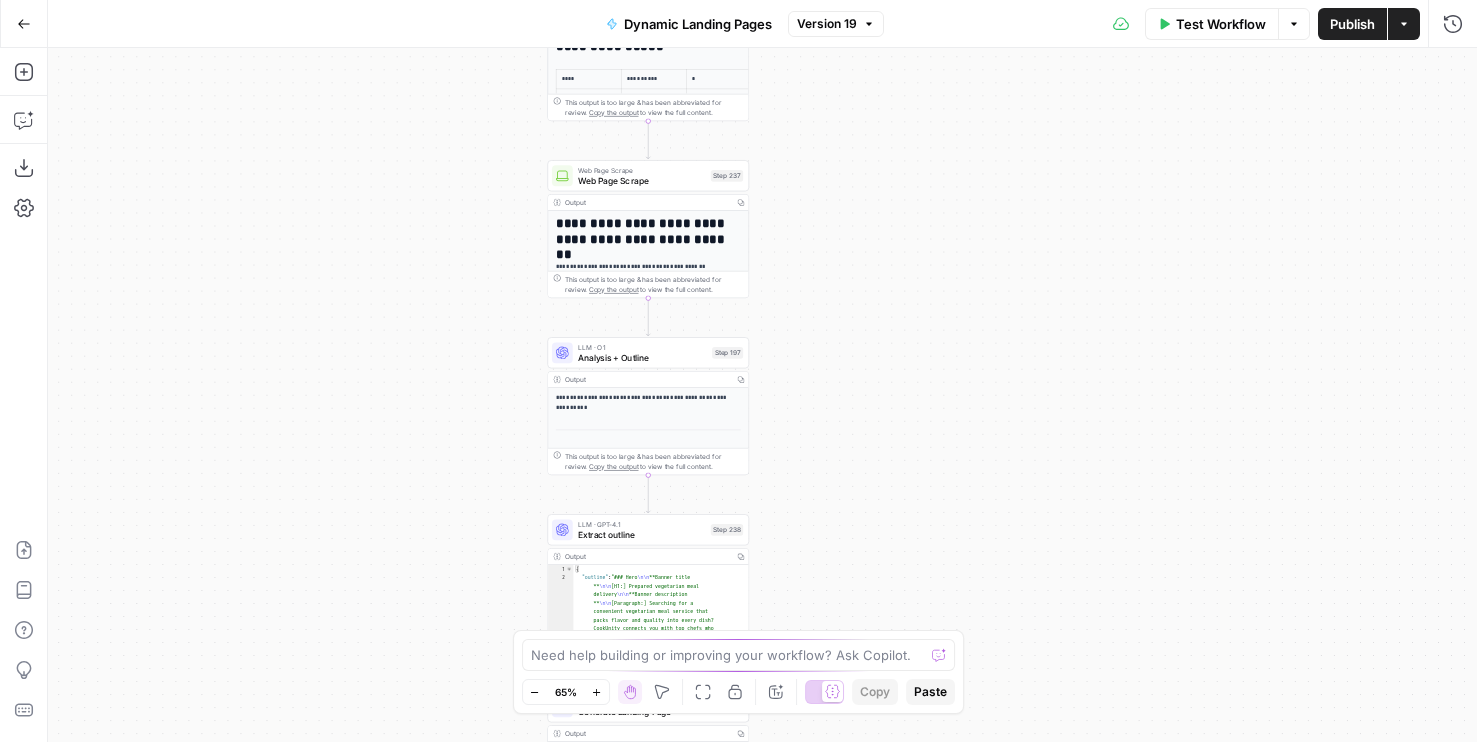 drag, startPoint x: 374, startPoint y: 478, endPoint x: 373, endPoint y: 159, distance: 319.00156 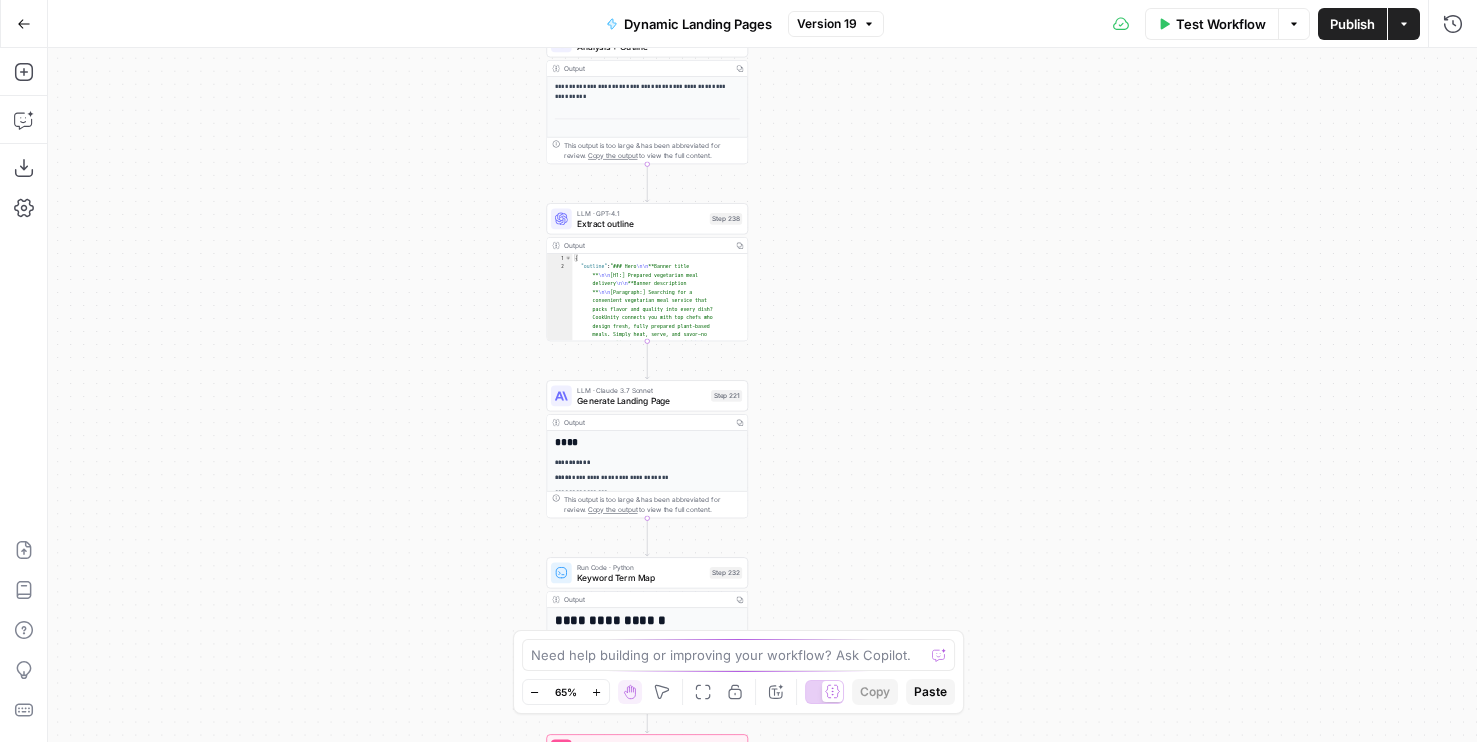 drag, startPoint x: 375, startPoint y: 493, endPoint x: 375, endPoint y: 182, distance: 311 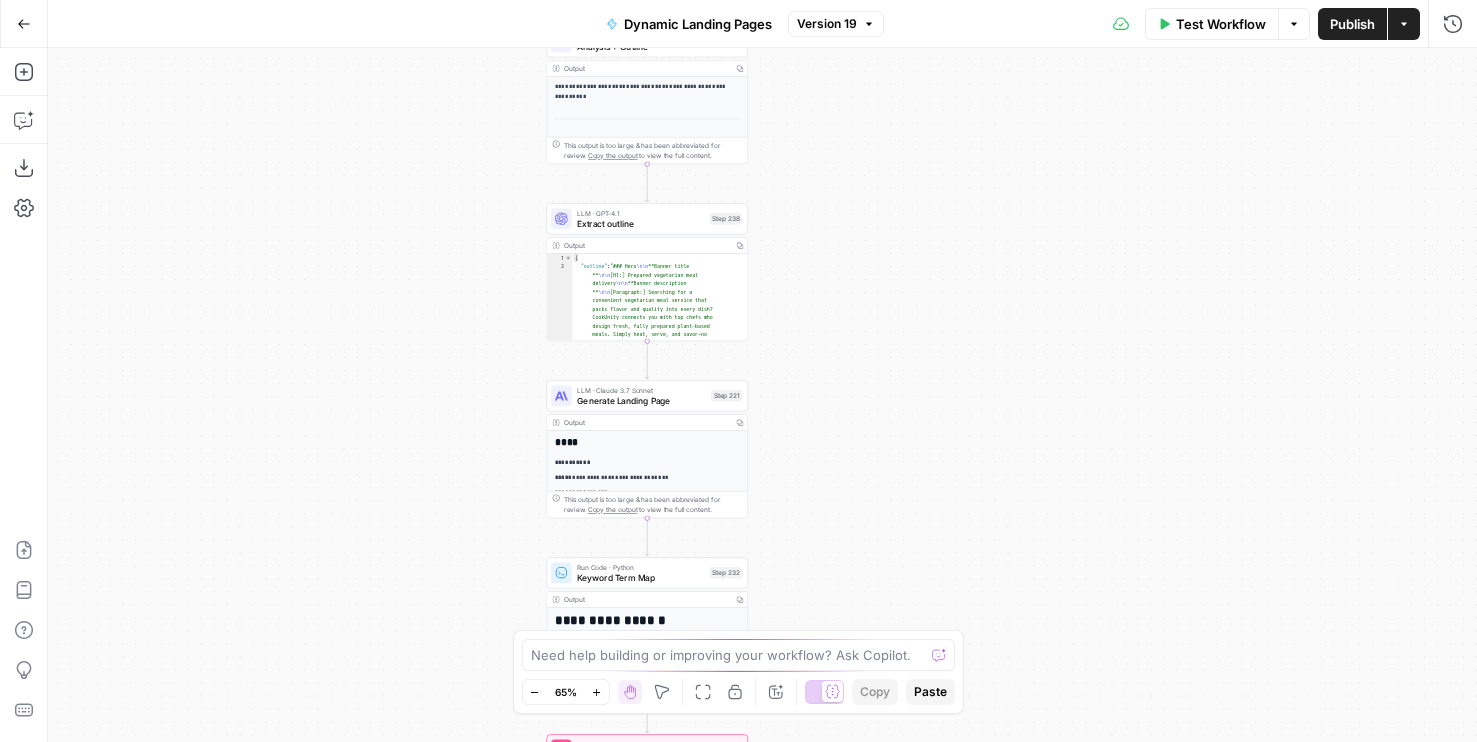 click on "true false Workflow Set Inputs Inputs Google Search Perform Google Search Step 51 Output Copy 1 2 3 4 5 6 {    "search_metadata" :  {      "id" :  "6888defe5989b9f8bbb3c99f" ,      "status" :  "Success" ,      "json_endpoint" :  "https://serpapi.com          /searches/3ccc66992f3880da          /6888defe5989b9f8bbb3c99f.json" ,      "pixel_position_endpoint" :  "https          ://serpapi.com/searches          /3ccc66992f3880da          /6888defe5989b9f8bbb3c99f          .json_with_pixel_position" ,     This output is too large & has been abbreviated for review.   Copy the output   to view the full content. Loop Iteration Analyze Content for Top Ranking Pages Step 89 Output Copy 1 2 3 4 5 [    {      "rank" :  1 ,      "link" :  "https://www.bonappetit.com/story          /best-vegetarian-meal-kits?srsltid          =AfmBOopSWYsaHK3a5WHvPncnHJQn6Qx953swB78          BERa5kux7TZJkrtaw" ,      "title" :  "Best Vegetarian Meal Delivery  ," at bounding box center (762, 395) 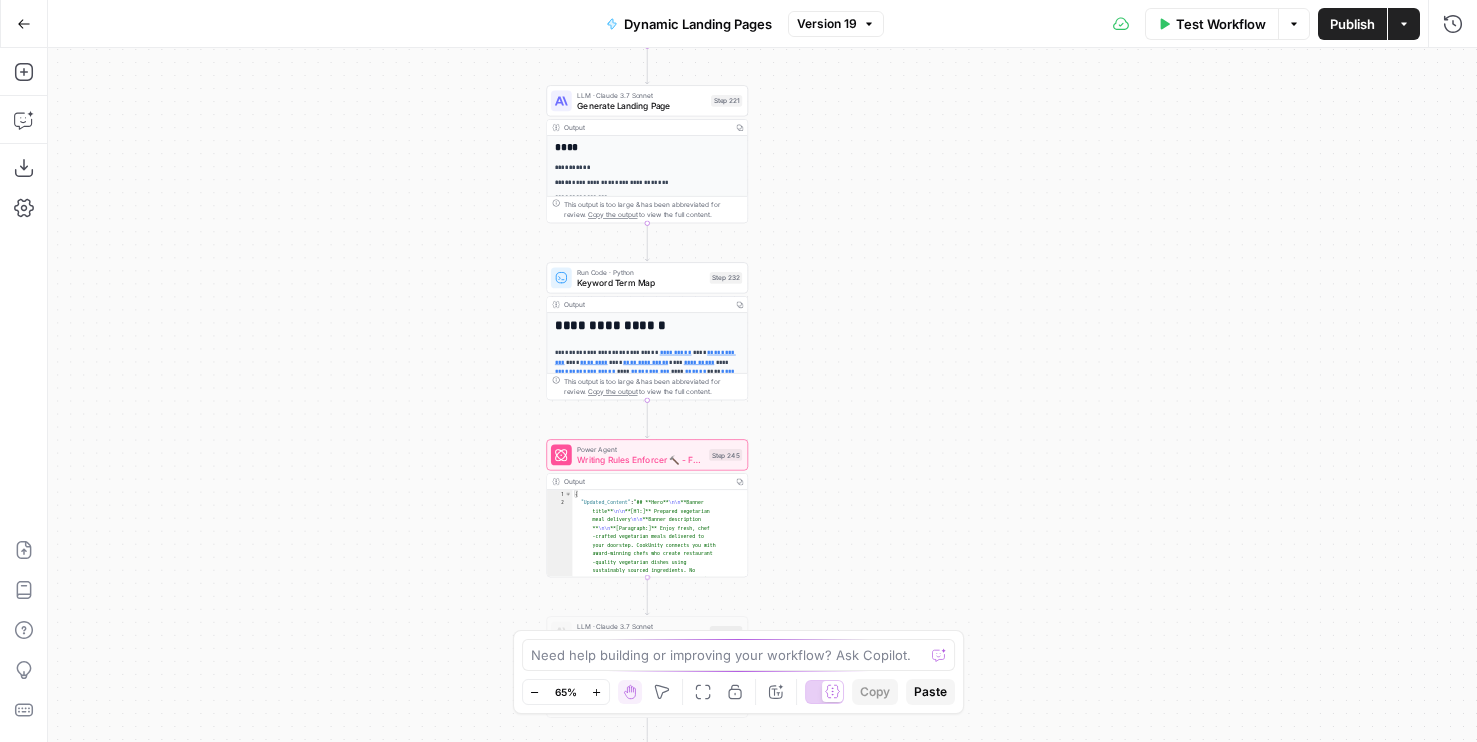 drag, startPoint x: 387, startPoint y: 519, endPoint x: 387, endPoint y: 224, distance: 295 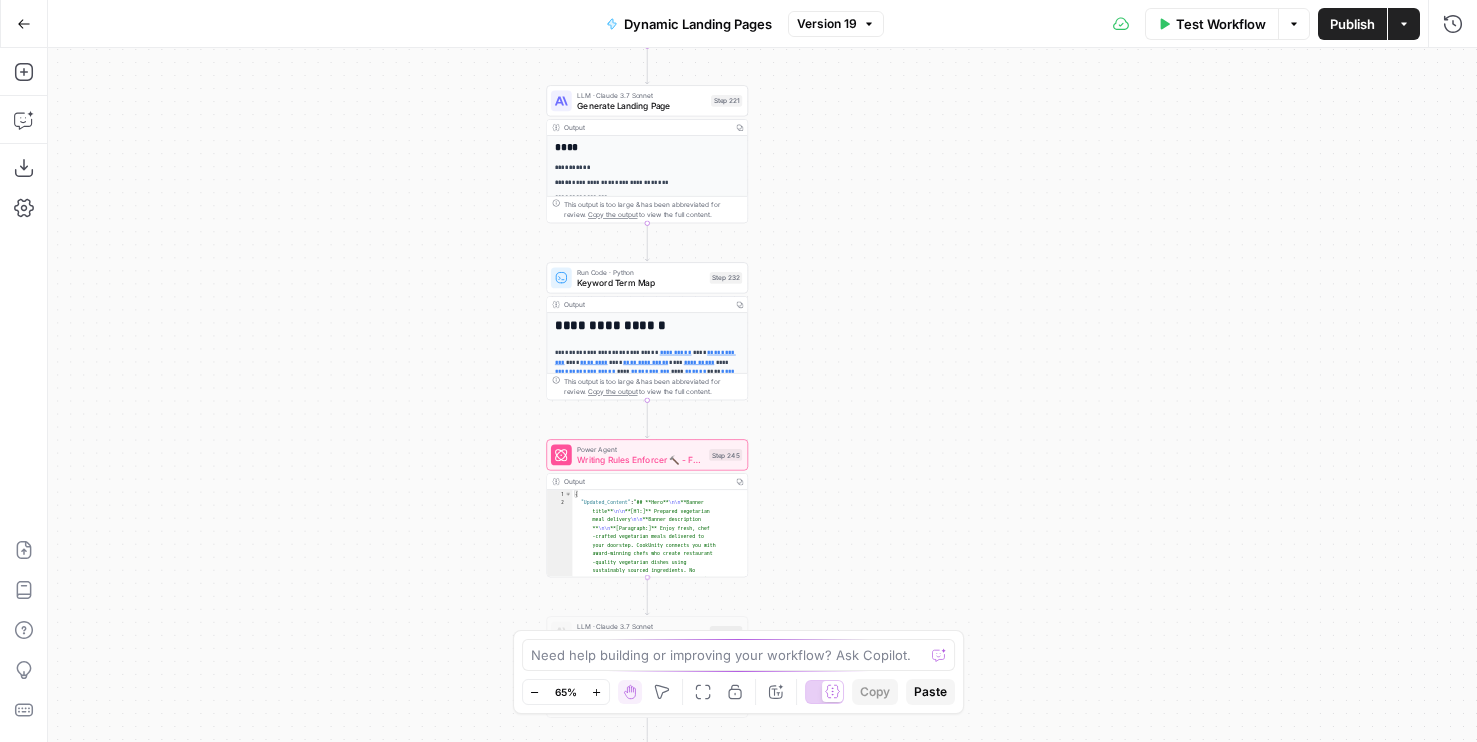 click on "true false Workflow Set Inputs Inputs Google Search Perform Google Search Step 51 Output Copy 1 2 3 4 5 6 {    "search_metadata" :  {      "id" :  "6888defe5989b9f8bbb3c99f" ,      "status" :  "Success" ,      "json_endpoint" :  "https://serpapi.com          /searches/3ccc66992f3880da          /6888defe5989b9f8bbb3c99f.json" ,      "pixel_position_endpoint" :  "https          ://serpapi.com/searches          /3ccc66992f3880da          /6888defe5989b9f8bbb3c99f          .json_with_pixel_position" ,     This output is too large & has been abbreviated for review.   Copy the output   to view the full content. Loop Iteration Analyze Content for Top Ranking Pages Step 89 Output Copy 1 2 3 4 5 [    {      "rank" :  1 ,      "link" :  "https://www.bonappetit.com/story          /best-vegetarian-meal-kits?srsltid          =AfmBOopSWYsaHK3a5WHvPncnHJQn6Qx953swB78          BERa5kux7TZJkrtaw" ,      "title" :  "Best Vegetarian Meal Delivery  ," at bounding box center [762, 395] 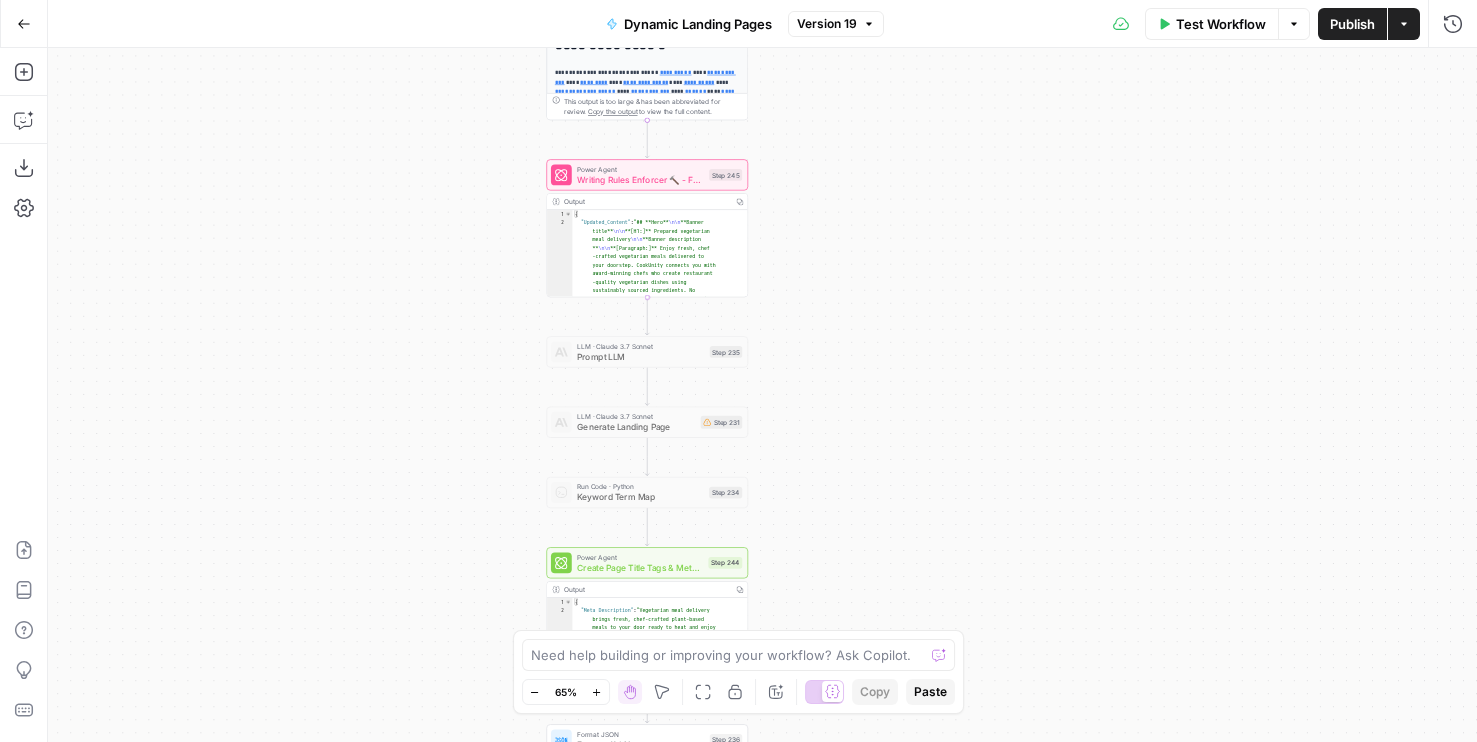 drag, startPoint x: 387, startPoint y: 457, endPoint x: 385, endPoint y: 176, distance: 281.0071 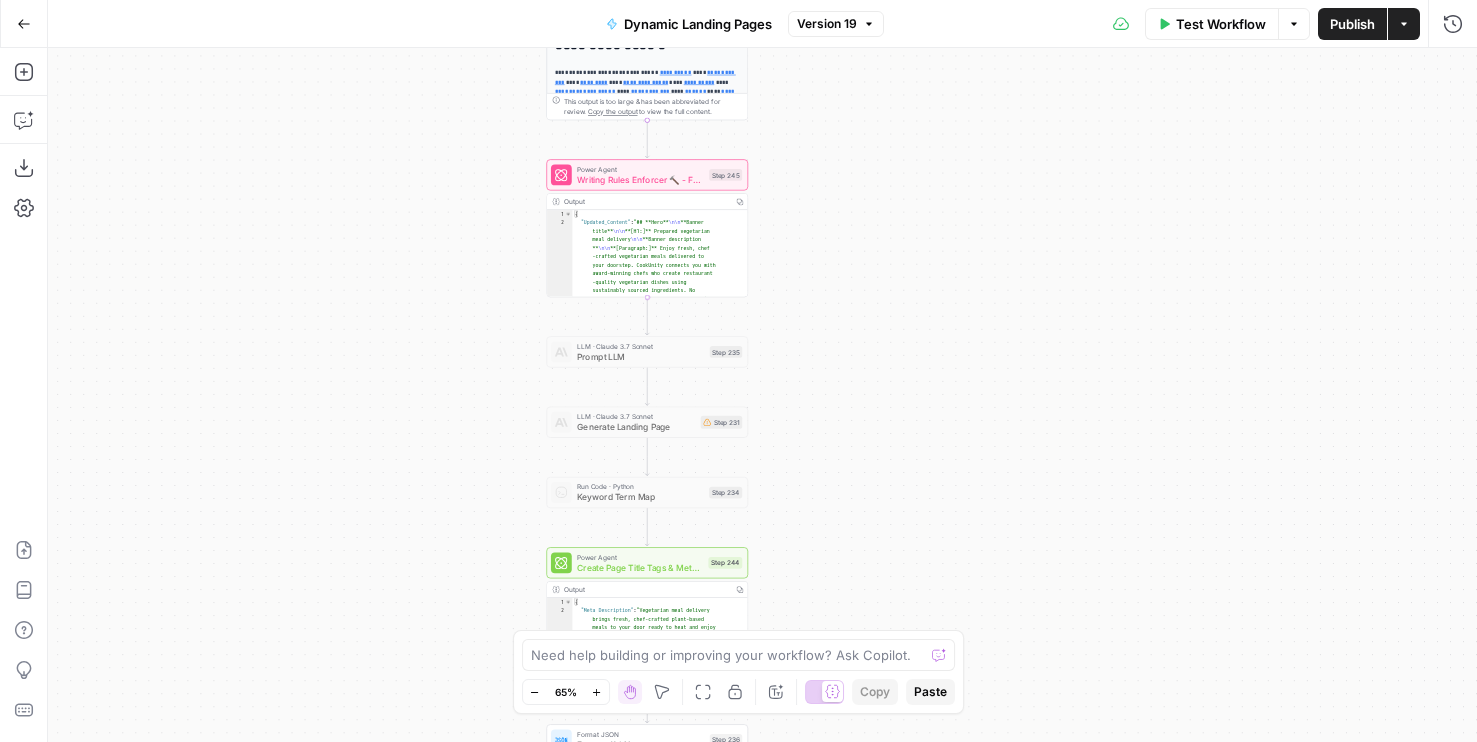 click on "true false Workflow Set Inputs Inputs Google Search Perform Google Search Step 51 Output Copy 1 2 3 4 5 6 {    "search_metadata" :  {      "id" :  "6888defe5989b9f8bbb3c99f" ,      "status" :  "Success" ,      "json_endpoint" :  "https://serpapi.com          /searches/3ccc66992f3880da          /6888defe5989b9f8bbb3c99f.json" ,      "pixel_position_endpoint" :  "https          ://serpapi.com/searches          /3ccc66992f3880da          /6888defe5989b9f8bbb3c99f          .json_with_pixel_position" ,     This output is too large & has been abbreviated for review.   Copy the output   to view the full content. Loop Iteration Analyze Content for Top Ranking Pages Step 89 Output Copy 1 2 3 4 5 [    {      "rank" :  1 ,      "link" :  "https://www.bonappetit.com/story          /best-vegetarian-meal-kits?srsltid          =AfmBOopSWYsaHK3a5WHvPncnHJQn6Qx953swB78          BERa5kux7TZJkrtaw" ,      "title" :  "Best Vegetarian Meal Delivery  ," at bounding box center [762, 395] 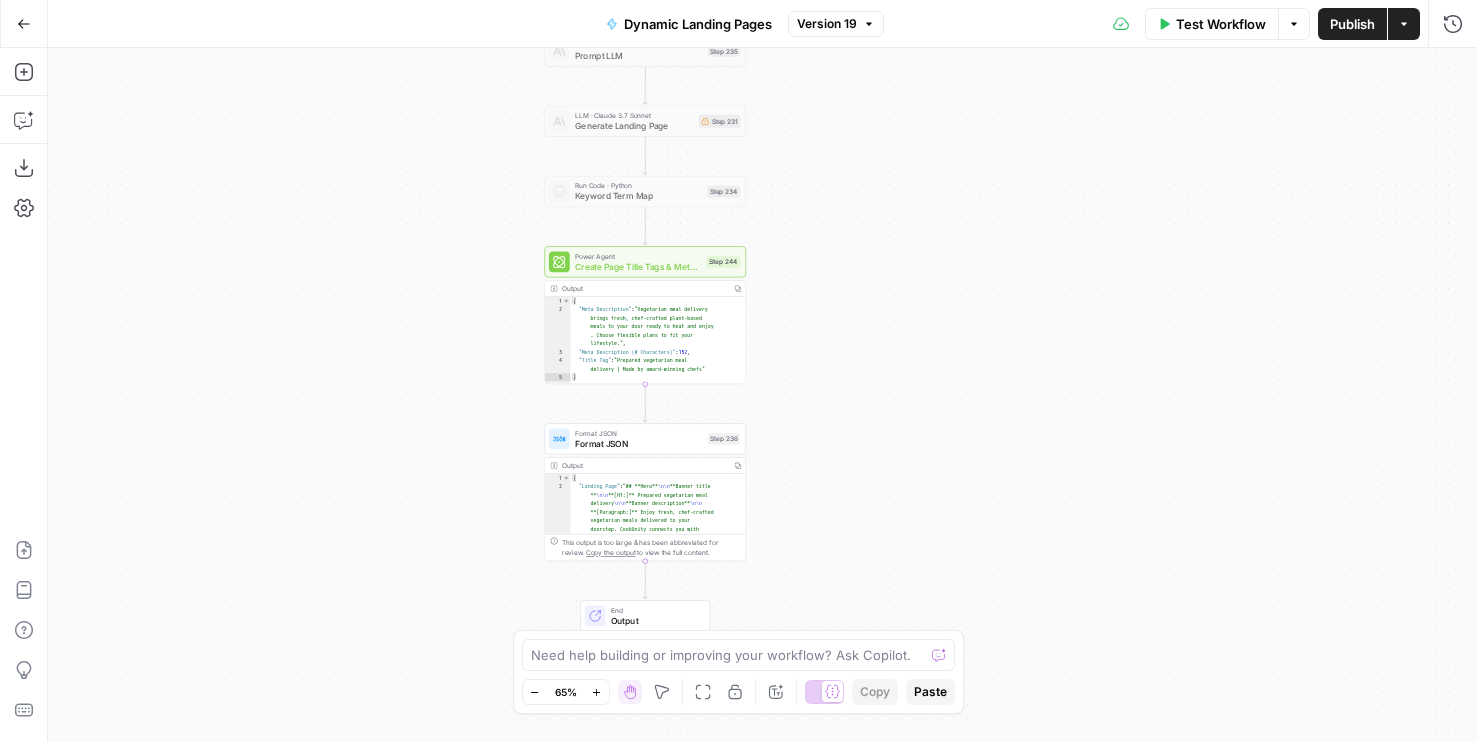 drag, startPoint x: 385, startPoint y: 453, endPoint x: 483, endPoint y: 849, distance: 407.94608 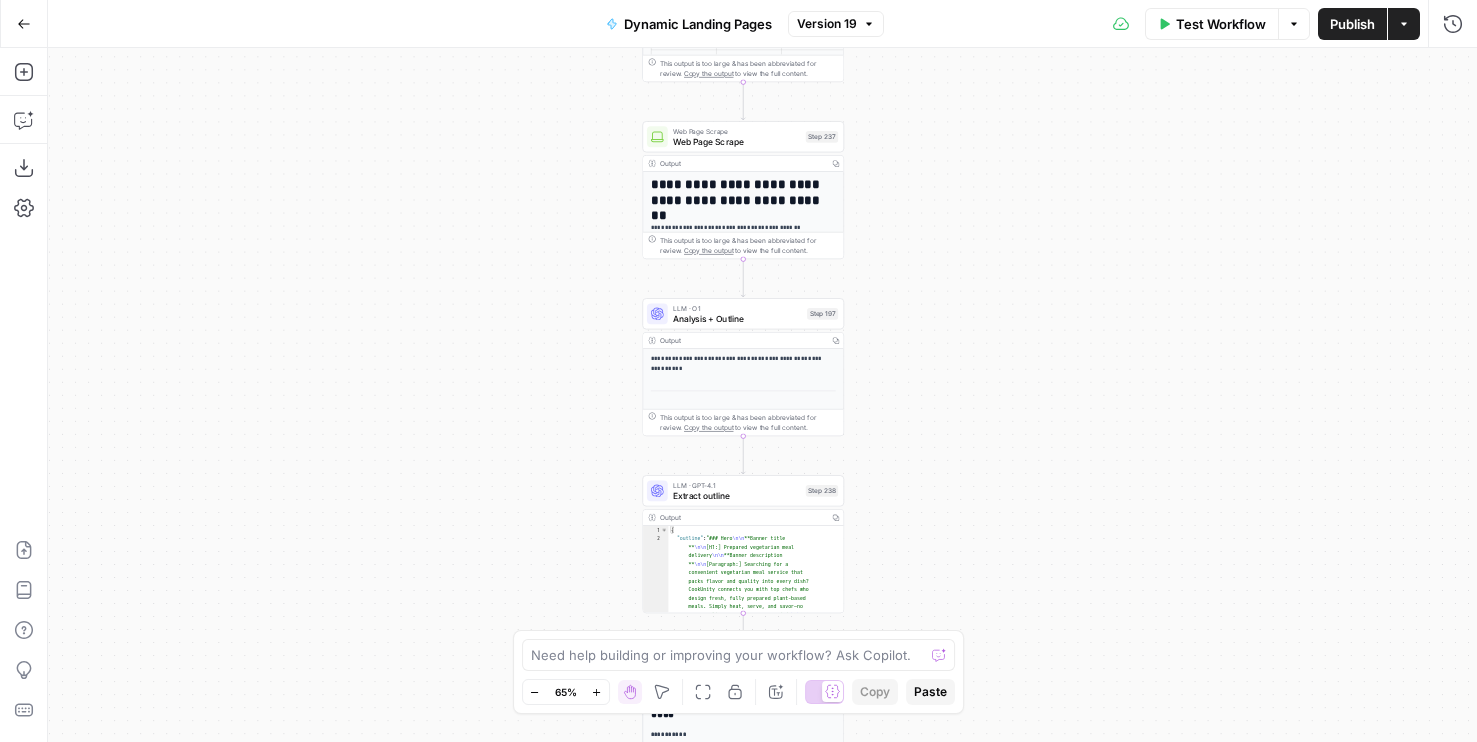 drag, startPoint x: 483, startPoint y: 398, endPoint x: 483, endPoint y: 856, distance: 458 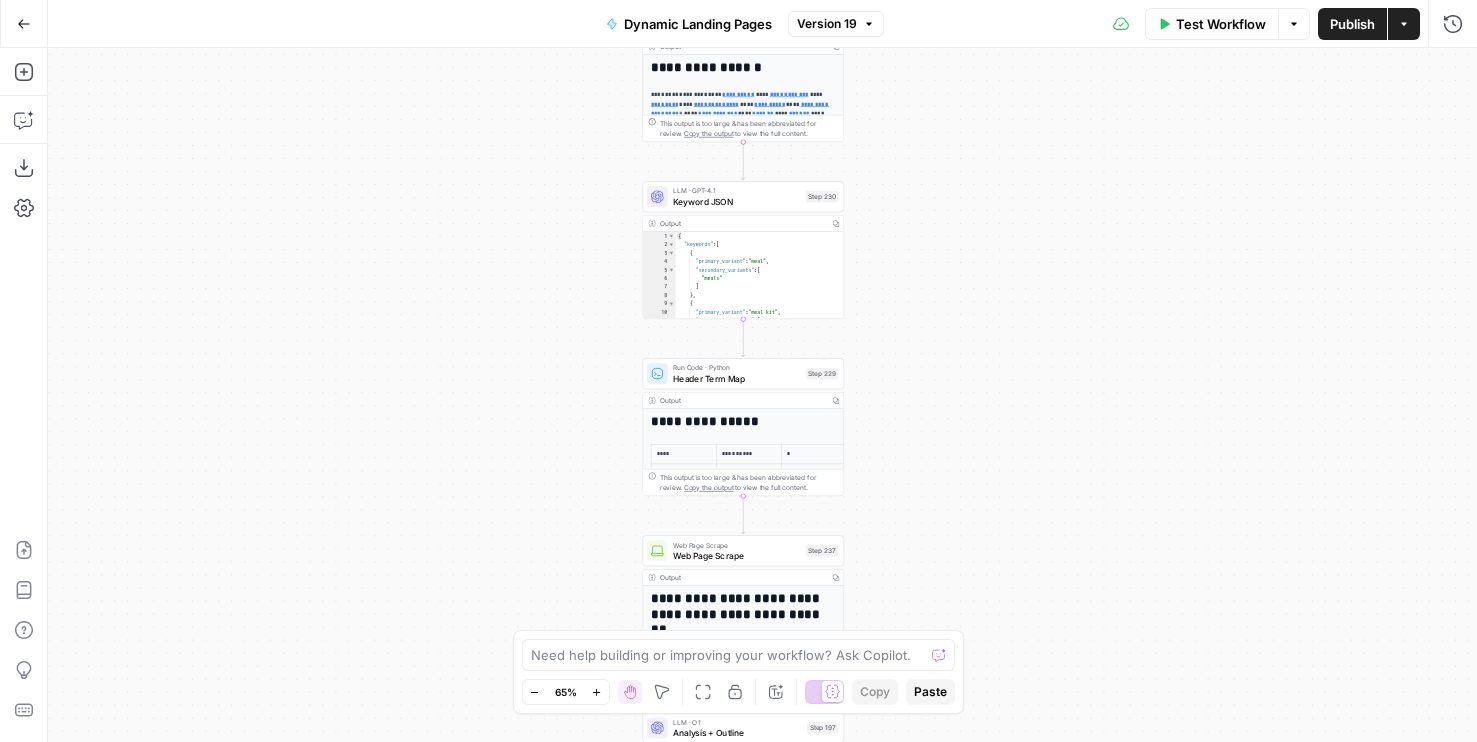 drag, startPoint x: 479, startPoint y: 278, endPoint x: 479, endPoint y: 773, distance: 495 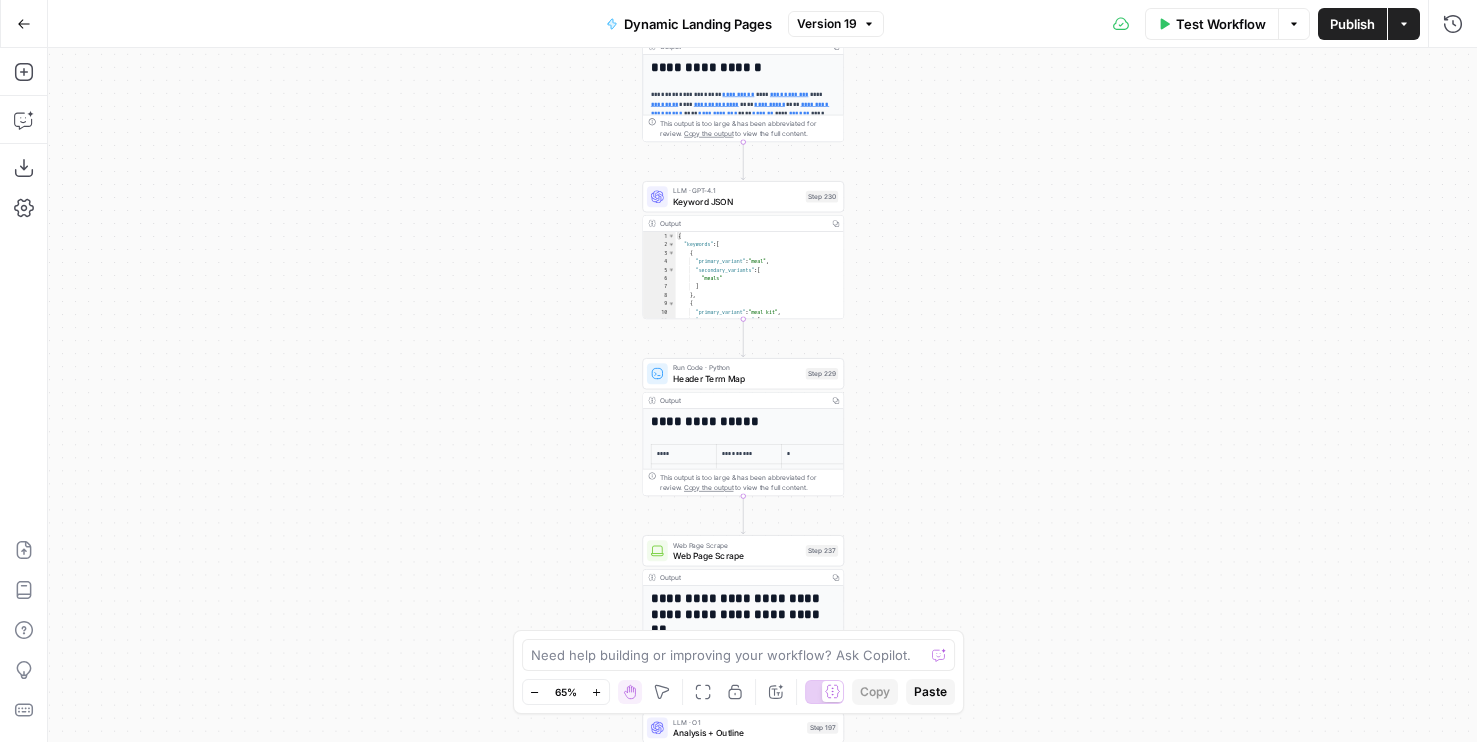 click on "CookUnity New Home Browse Your Data Usage Flightpath Settings Recent Grids CookUnity Blog Posts Dynamic Landing Pages Meal Sitemap Recent Workflows Dynamic Landing Pages Image Selection (2 Column) Write to Contentful AirOps Academy What's new? Help + Support Go Back Dynamic Landing Pages Version 19 Test Workflow Options Publish Actions Run History Add Steps Copilot Download as JSON Settings Import JSON AirOps Academy Help Give Feedback Shortcuts true false Workflow Set Inputs Inputs Google Search Perform Google Search Step 51 Output Copy 1 2 3 4 5 6 {    "search_metadata" :  {      "id" :  "6888defe5989b9f8bbb3c99f" ,      "status" :  "Success" ,      "json_endpoint" :  "https://serpapi.com          /searches/3ccc66992f3880da          /6888defe5989b9f8bbb3c99f.json" ,      "pixel_position_endpoint" :  "https          ://serpapi.com/searches          /3ccc66992f3880da          /6888defe5989b9f8bbb3c99f          .json_with_pixel_position" ," at bounding box center (738, 371) 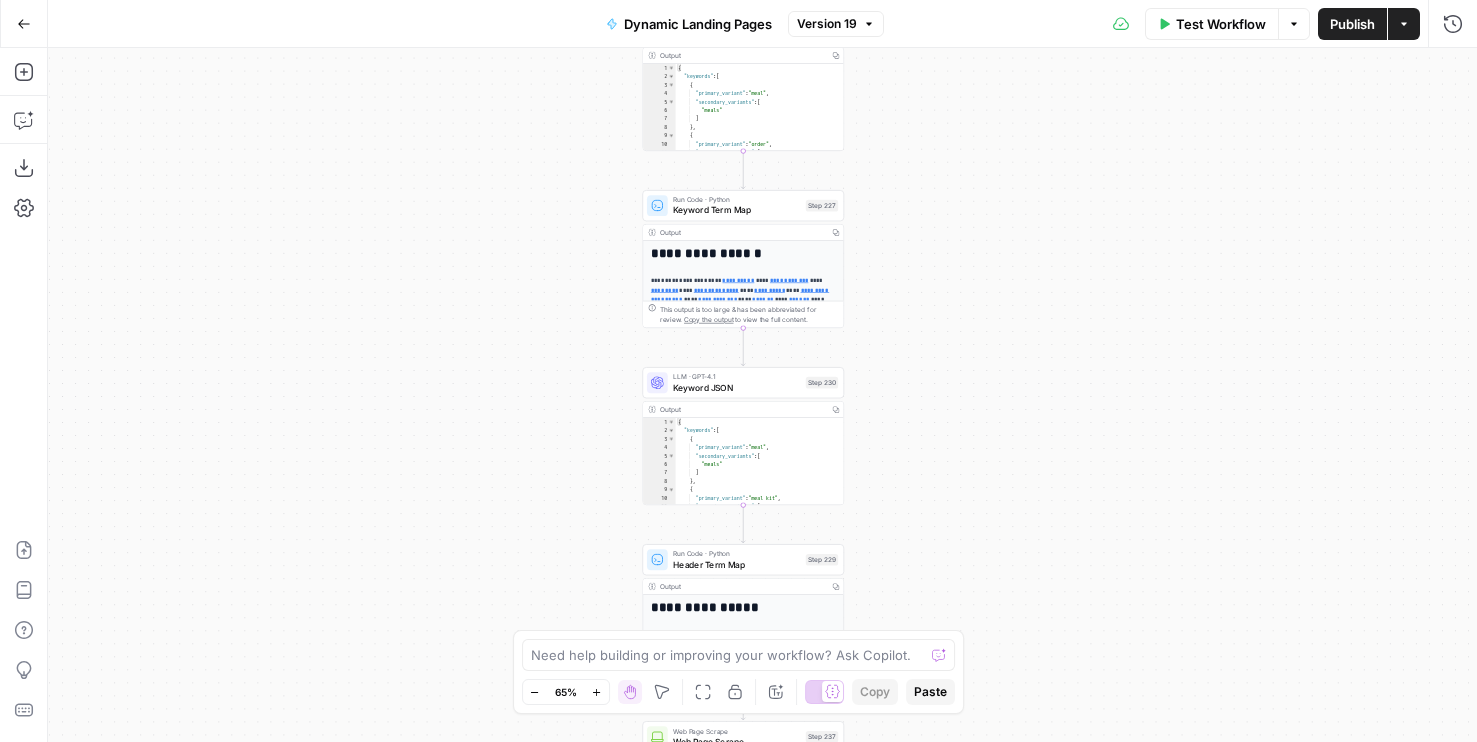 drag, startPoint x: 477, startPoint y: 396, endPoint x: 477, endPoint y: 696, distance: 300 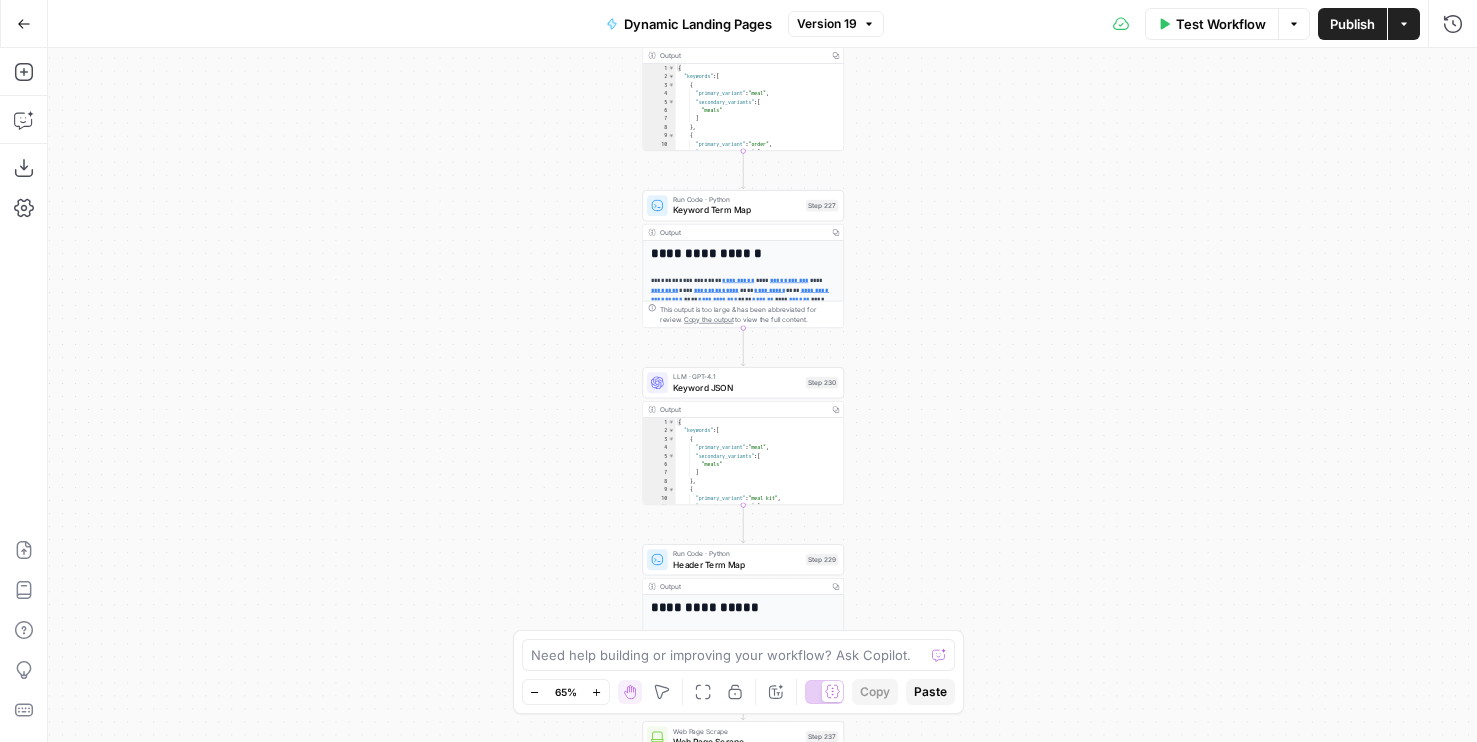 click on "true false Workflow Set Inputs Inputs Google Search Perform Google Search Step 51 Output Copy 1 2 3 4 5 6 {    "search_metadata" :  {      "id" :  "6888defe5989b9f8bbb3c99f" ,      "status" :  "Success" ,      "json_endpoint" :  "https://serpapi.com          /searches/3ccc66992f3880da          /6888defe5989b9f8bbb3c99f.json" ,      "pixel_position_endpoint" :  "https          ://serpapi.com/searches          /3ccc66992f3880da          /6888defe5989b9f8bbb3c99f          .json_with_pixel_position" ,     This output is too large & has been abbreviated for review.   Copy the output   to view the full content. Loop Iteration Analyze Content for Top Ranking Pages Step 89 Output Copy 1 2 3 4 5 [    {      "rank" :  1 ,      "link" :  "https://www.bonappetit.com/story          /best-vegetarian-meal-kits?srsltid          =AfmBOopSWYsaHK3a5WHvPncnHJQn6Qx953swB78          BERa5kux7TZJkrtaw" ,      "title" :  "Best Vegetarian Meal Delivery  ," at bounding box center (762, 395) 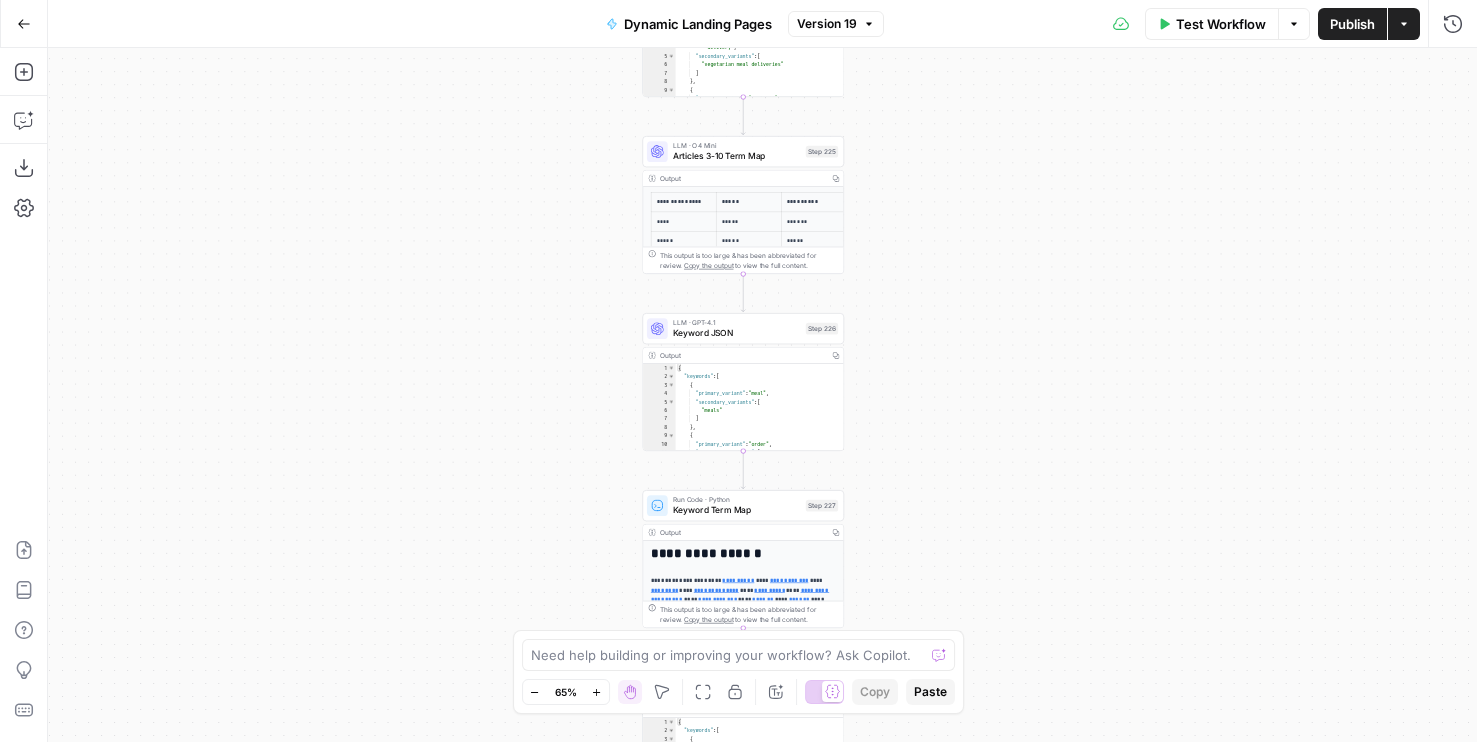 drag, startPoint x: 471, startPoint y: 192, endPoint x: 471, endPoint y: 658, distance: 466 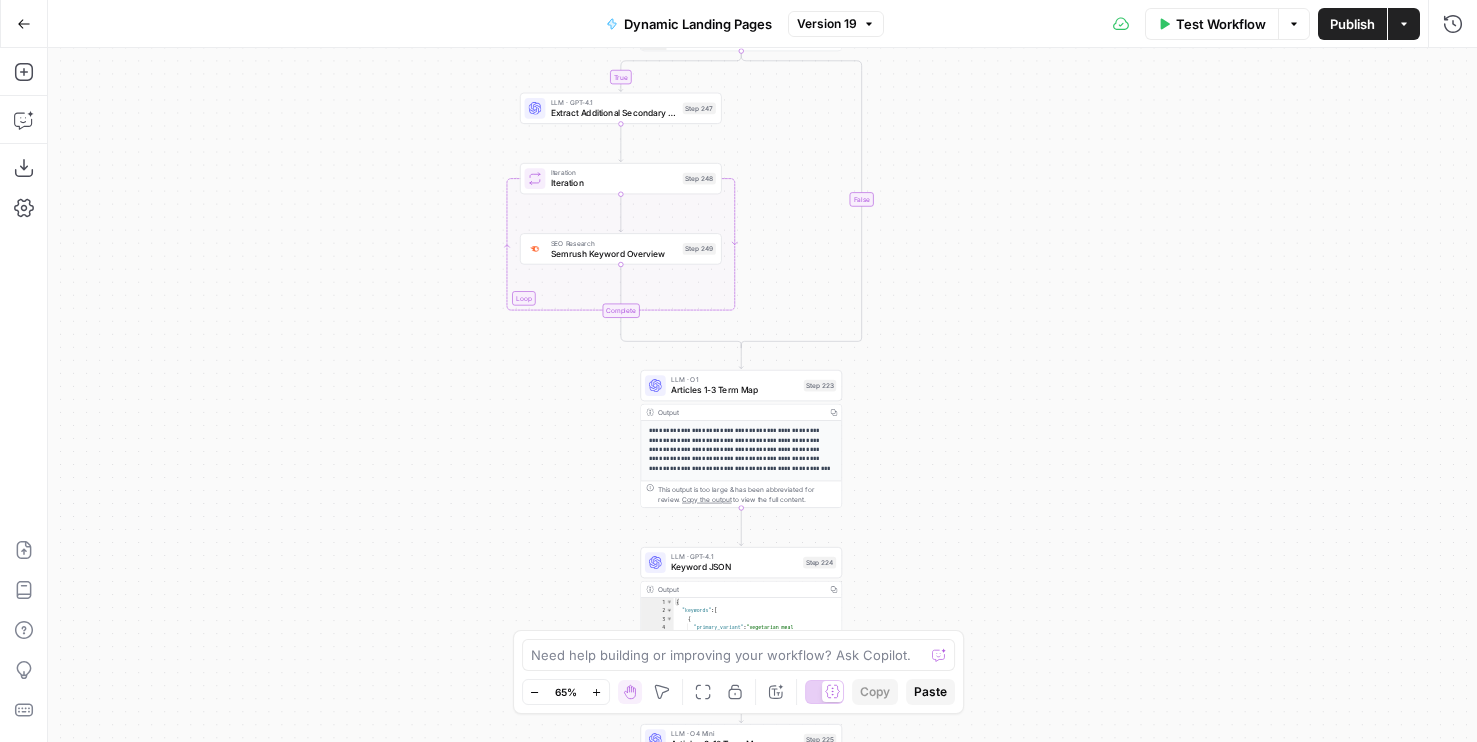 drag, startPoint x: 472, startPoint y: 361, endPoint x: 465, endPoint y: 652, distance: 291.08417 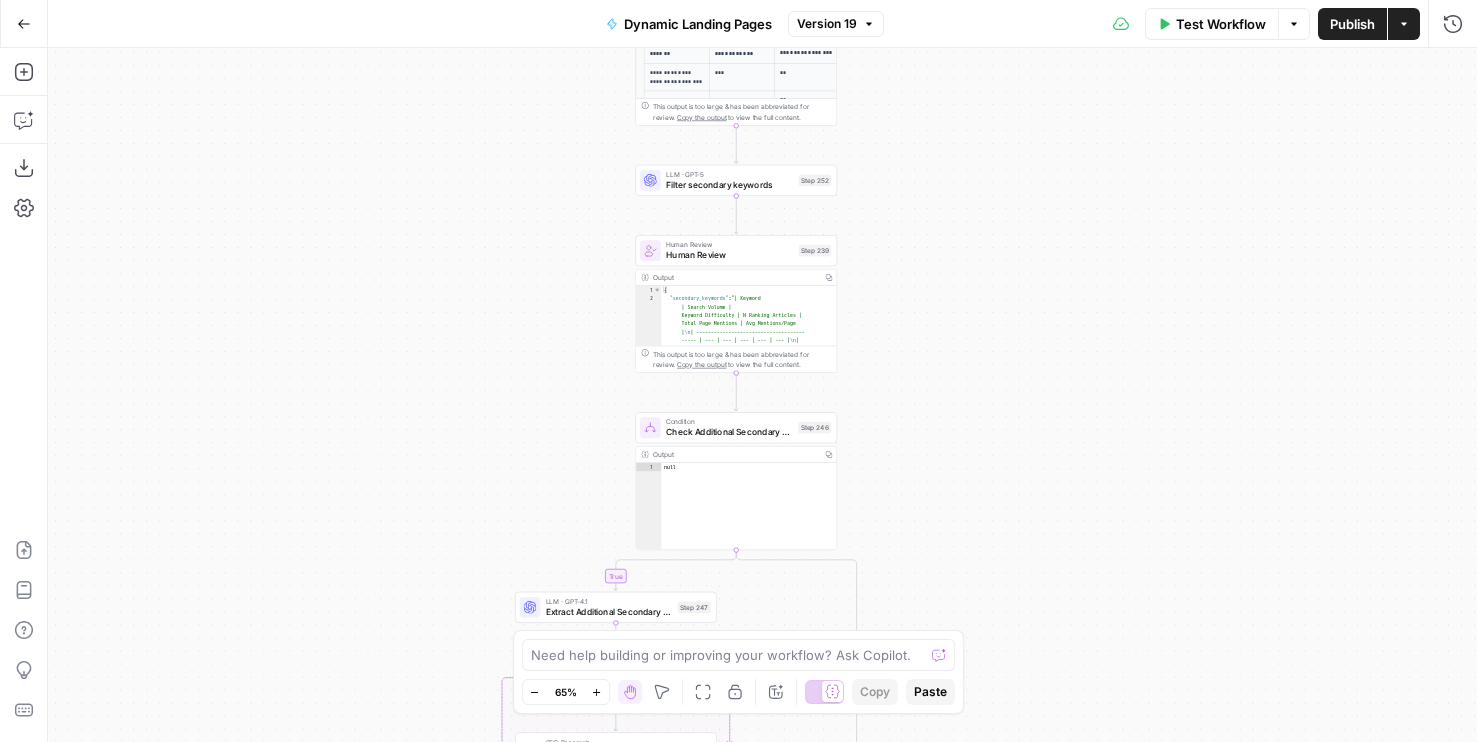 drag, startPoint x: 366, startPoint y: 189, endPoint x: 366, endPoint y: 519, distance: 330 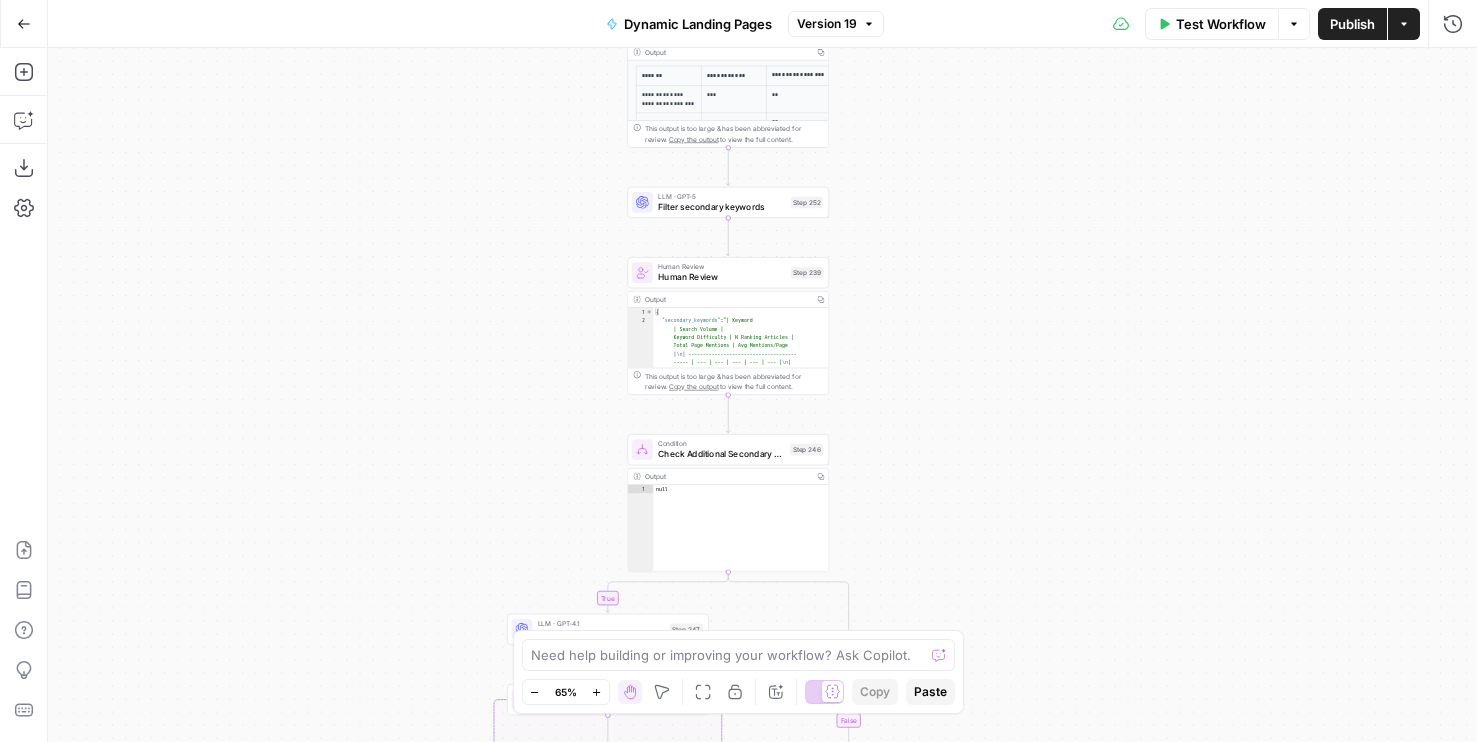drag, startPoint x: 479, startPoint y: 335, endPoint x: 389, endPoint y: 605, distance: 284.60498 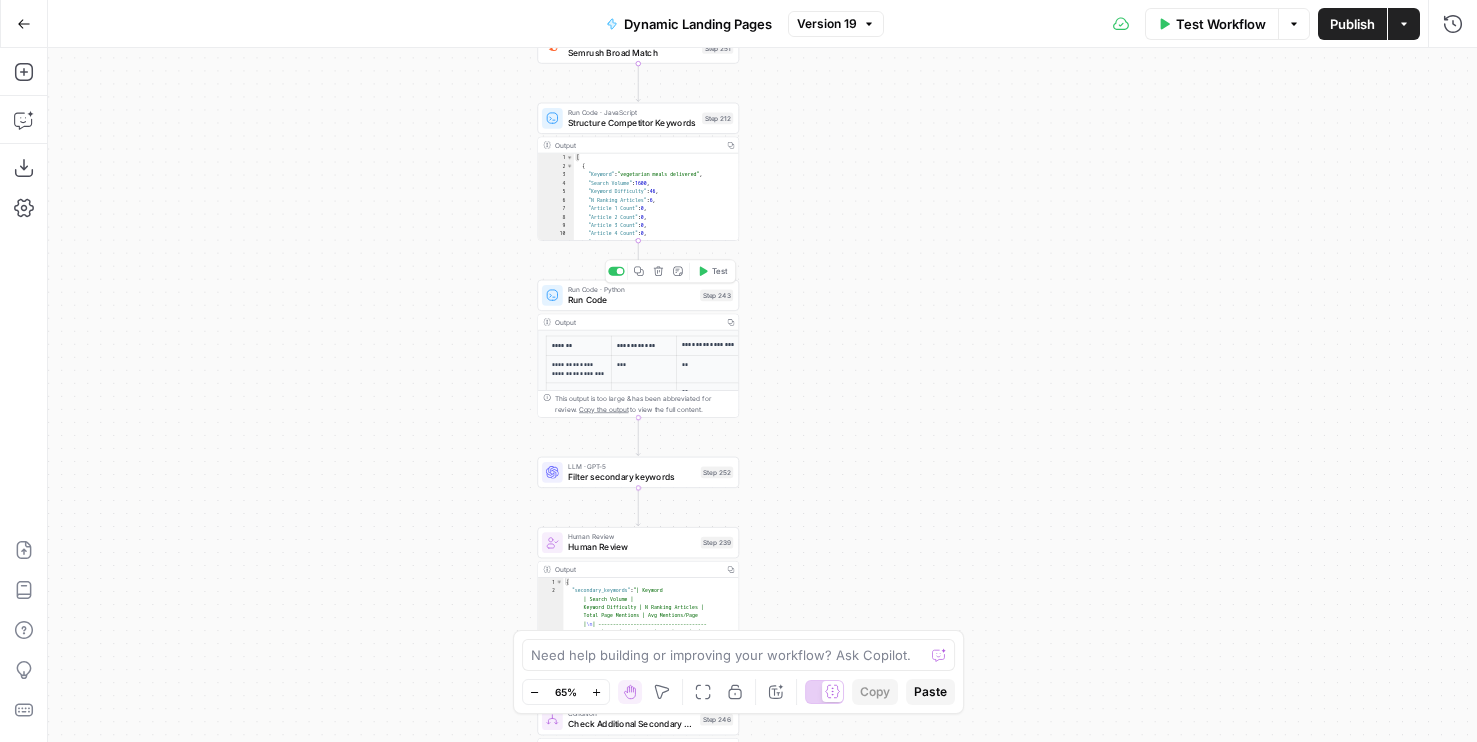 click on "Run Code" at bounding box center [631, 299] 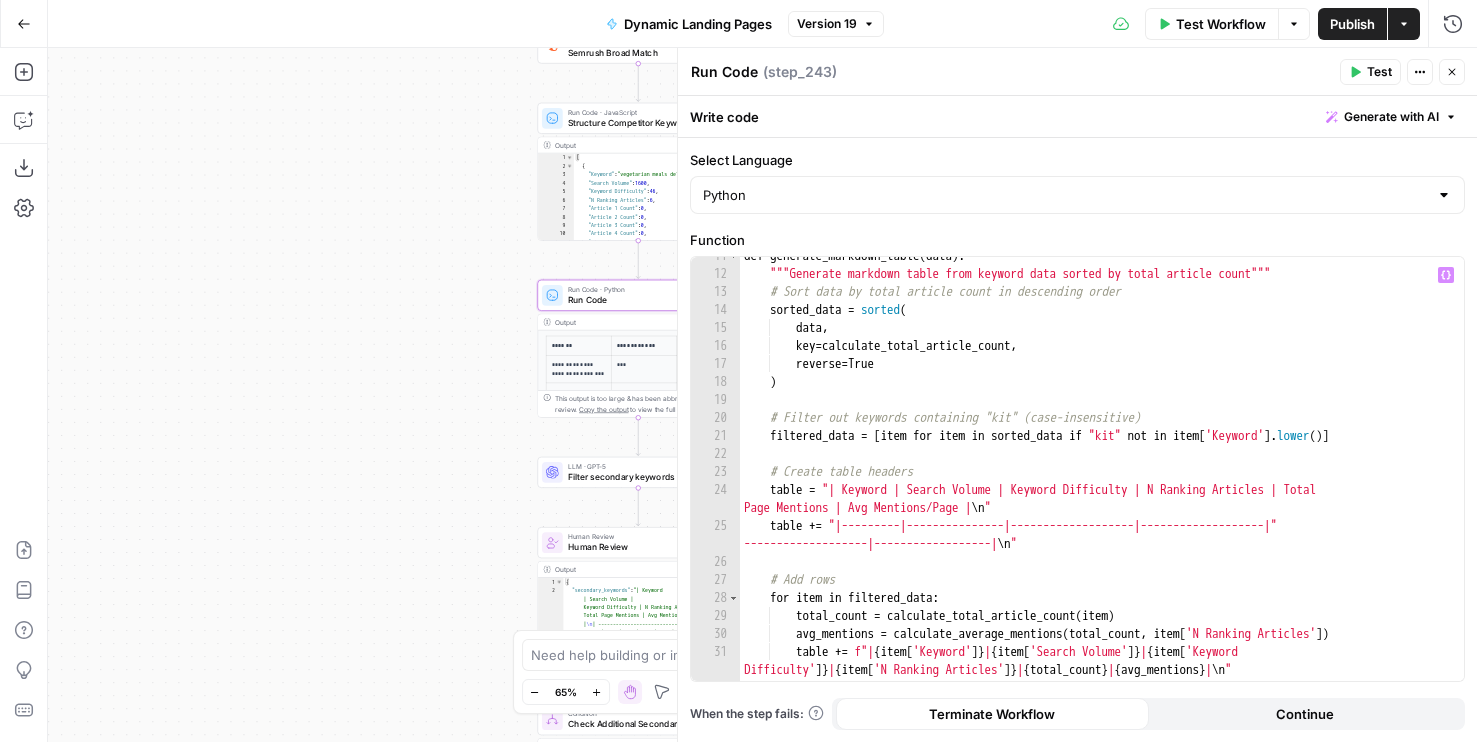 type on "**********" 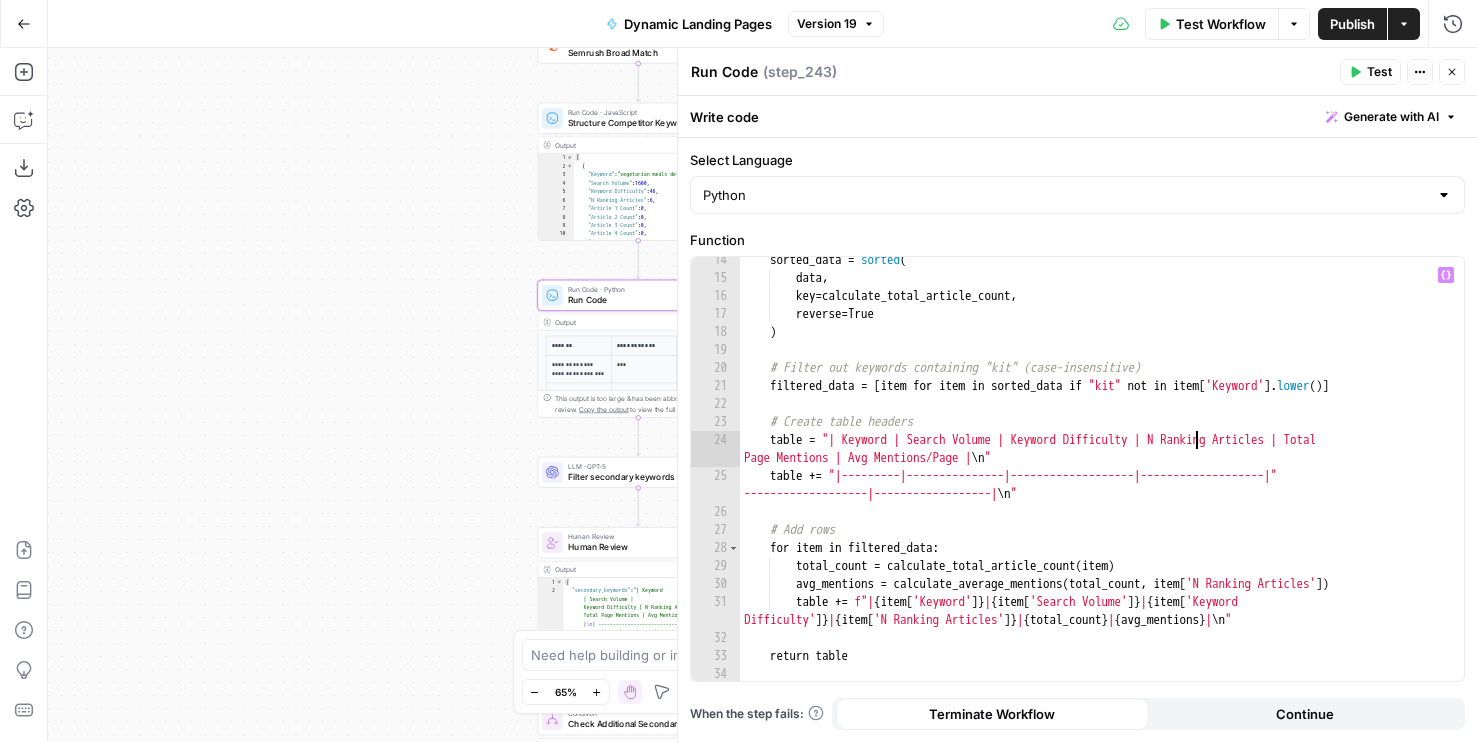 scroll, scrollTop: 296, scrollLeft: 0, axis: vertical 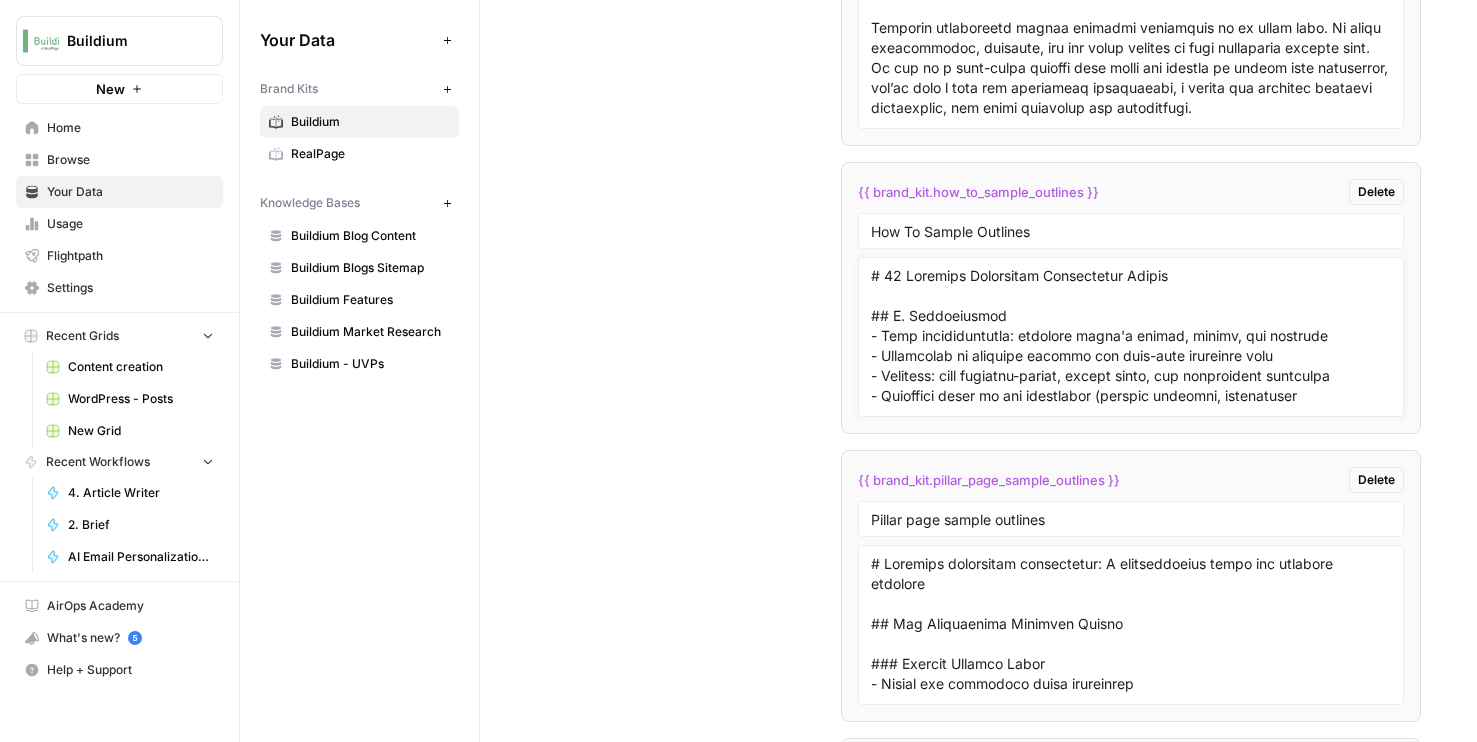 click at bounding box center [1131, 337] 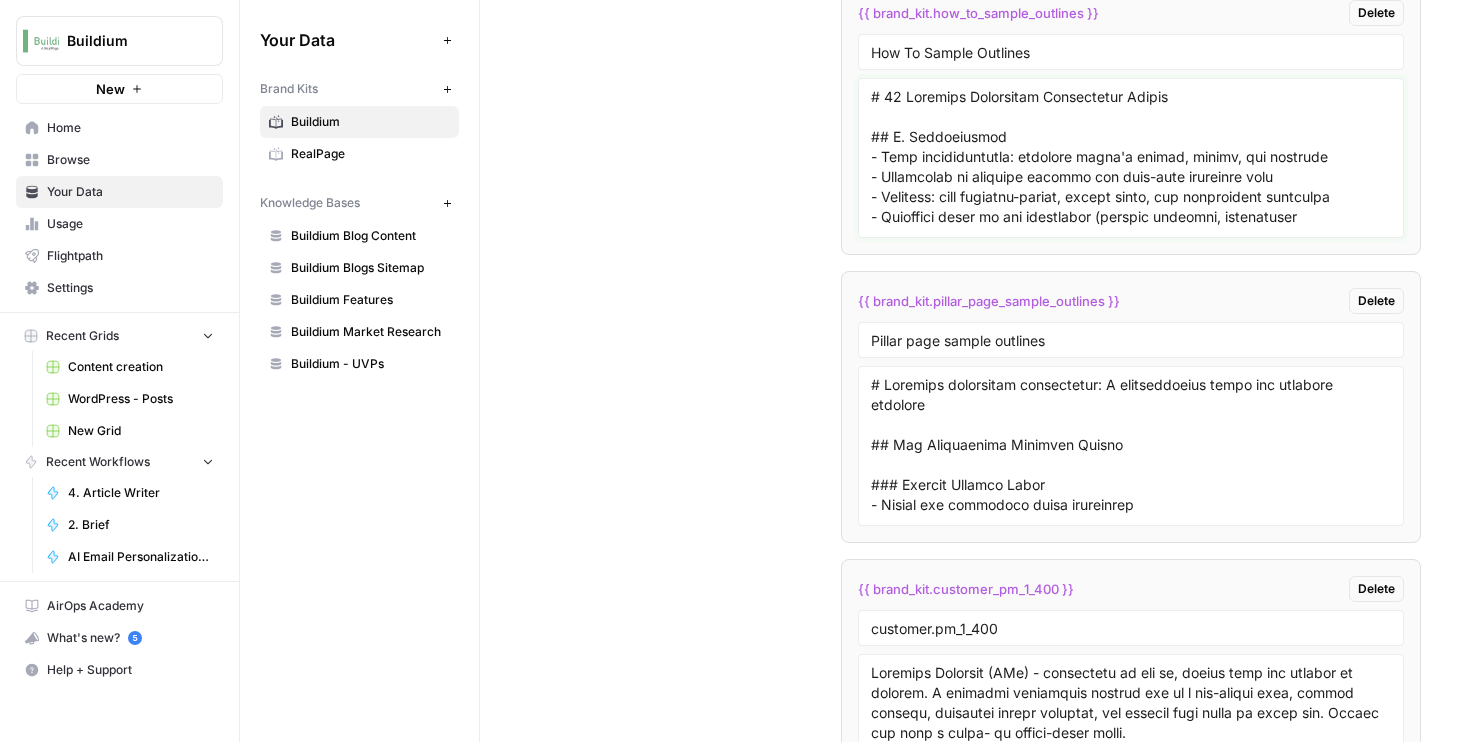 scroll, scrollTop: 6453, scrollLeft: 0, axis: vertical 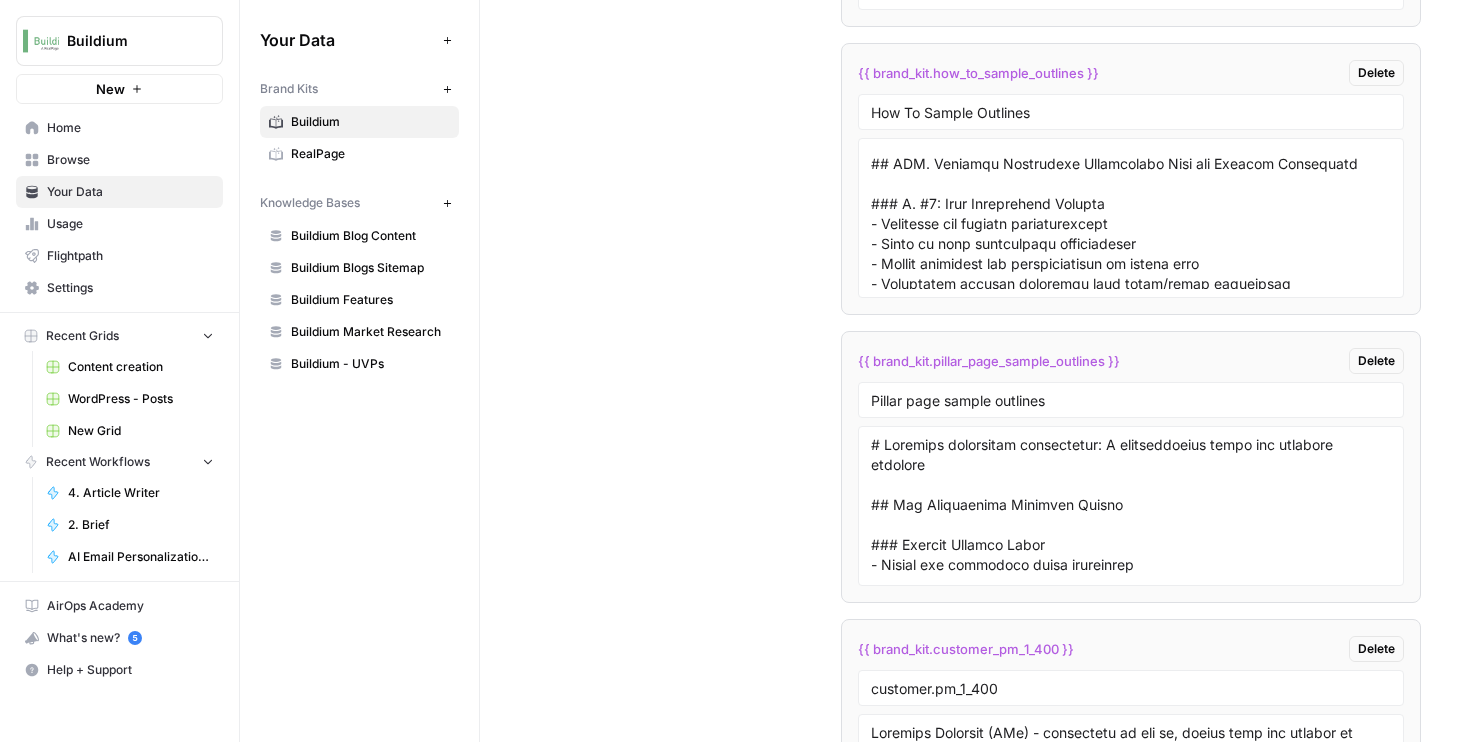 drag, startPoint x: 1394, startPoint y: 76, endPoint x: 1200, endPoint y: 202, distance: 231.32661 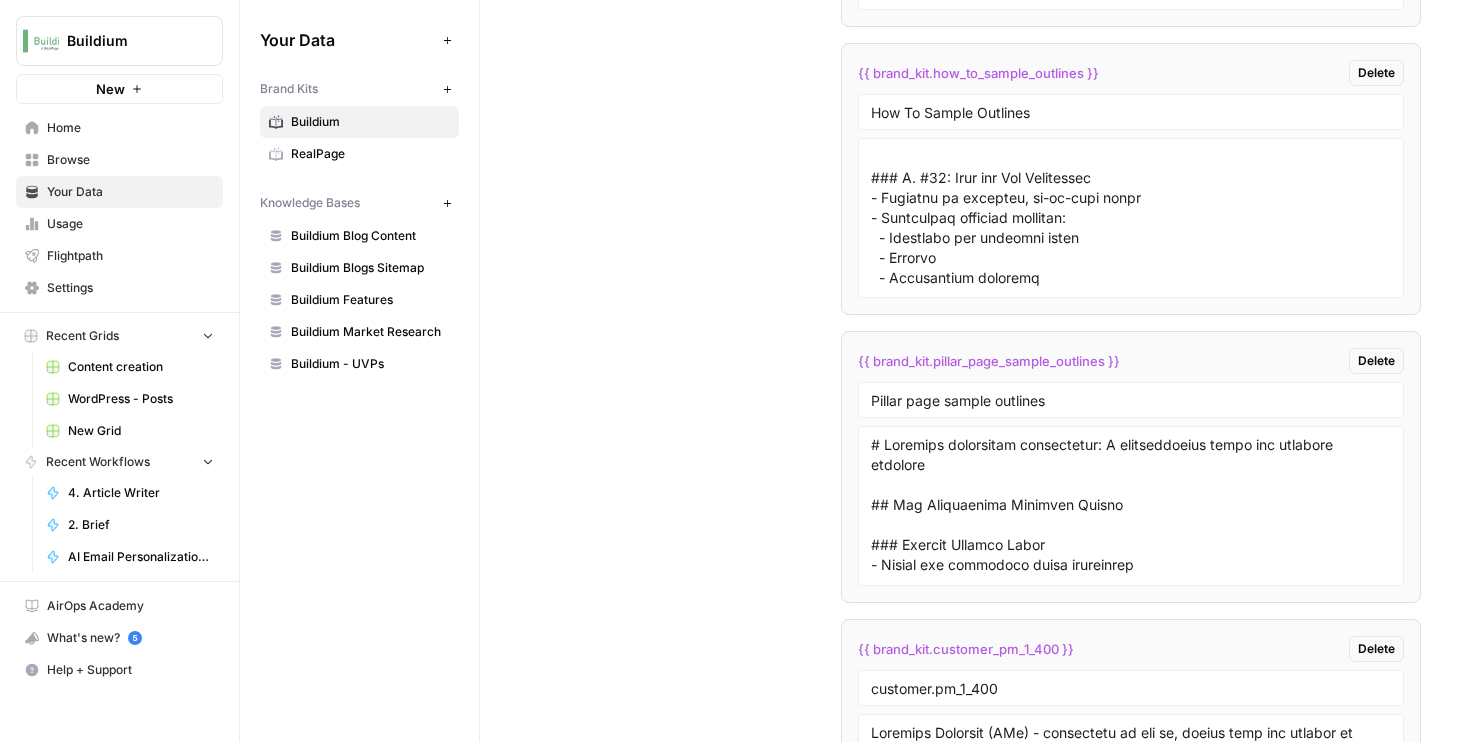 scroll, scrollTop: 2343, scrollLeft: 0, axis: vertical 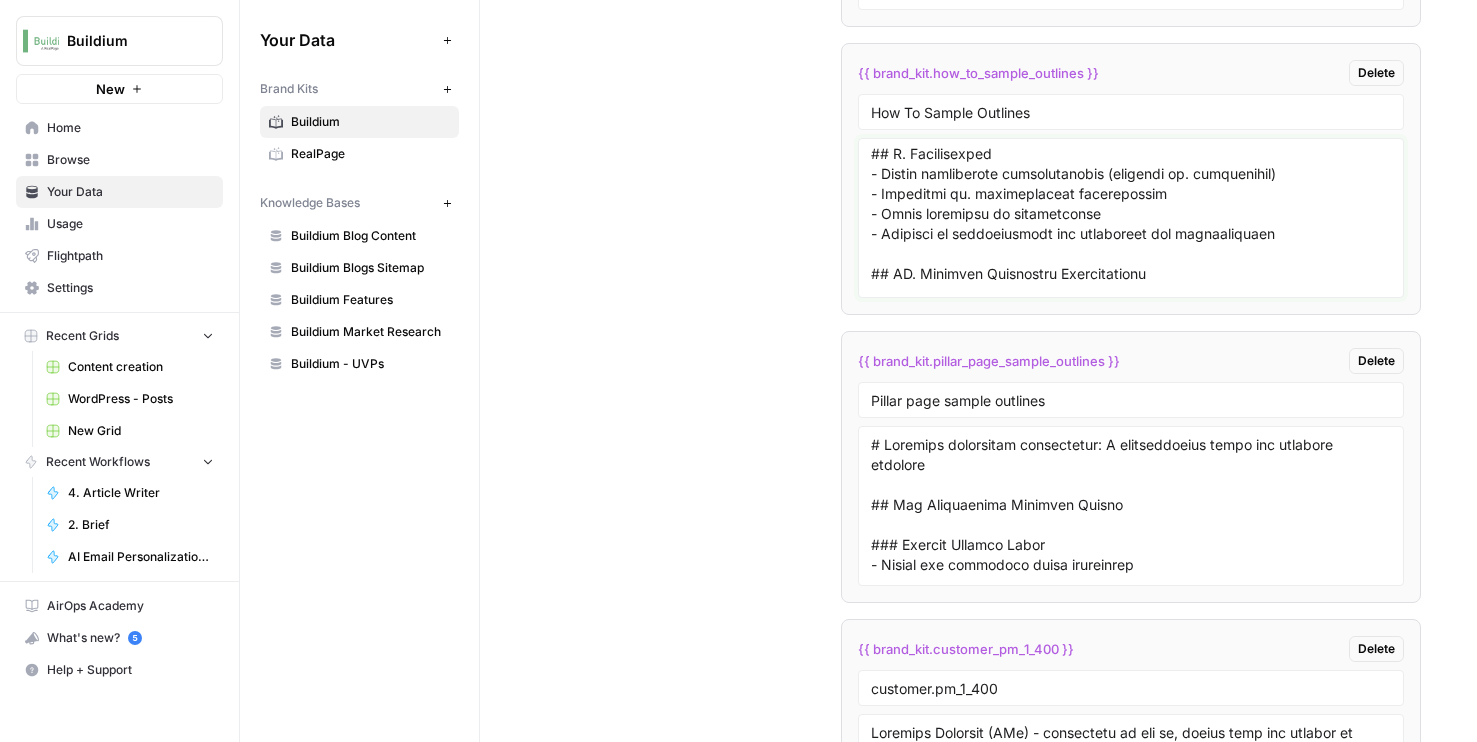 click at bounding box center [1131, 218] 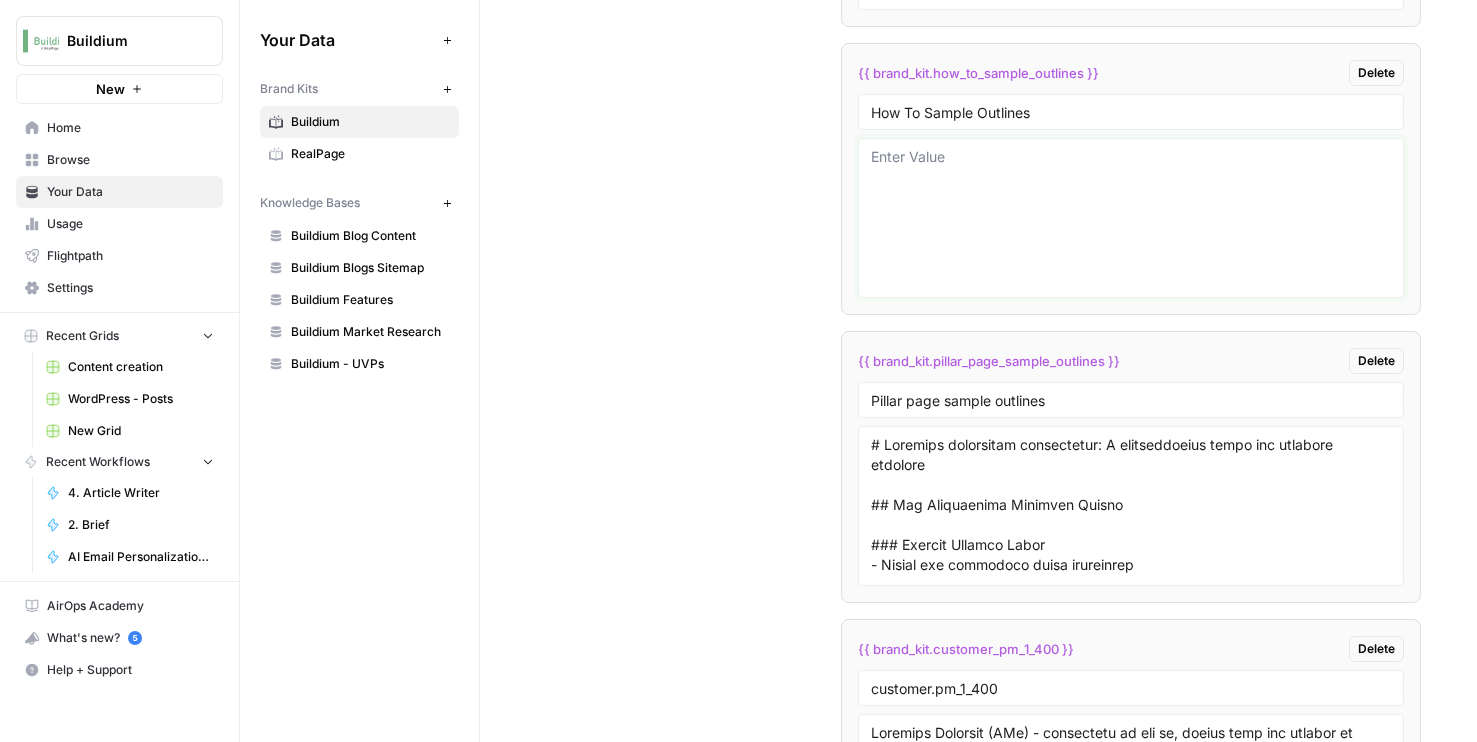 scroll, scrollTop: 0, scrollLeft: 0, axis: both 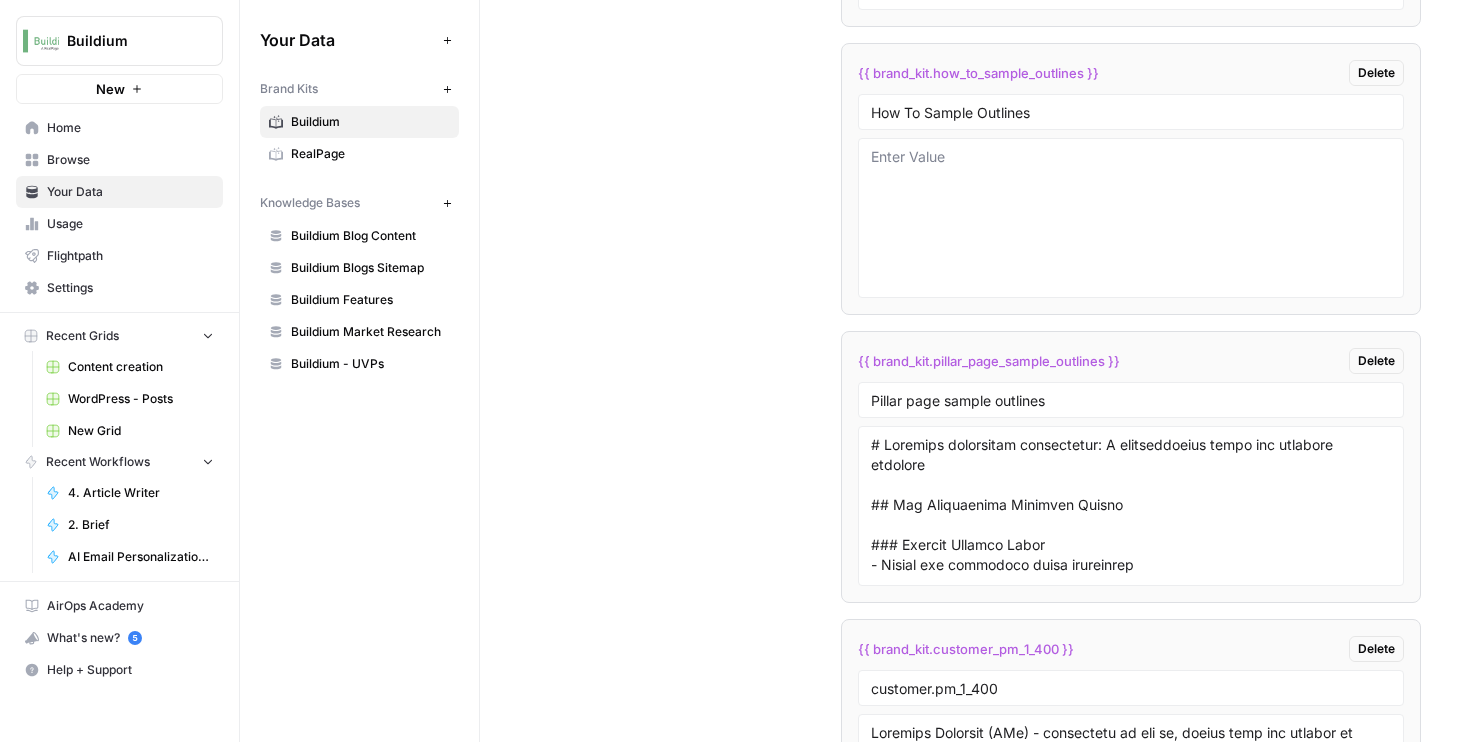 click on "Delete" at bounding box center (1376, 73) 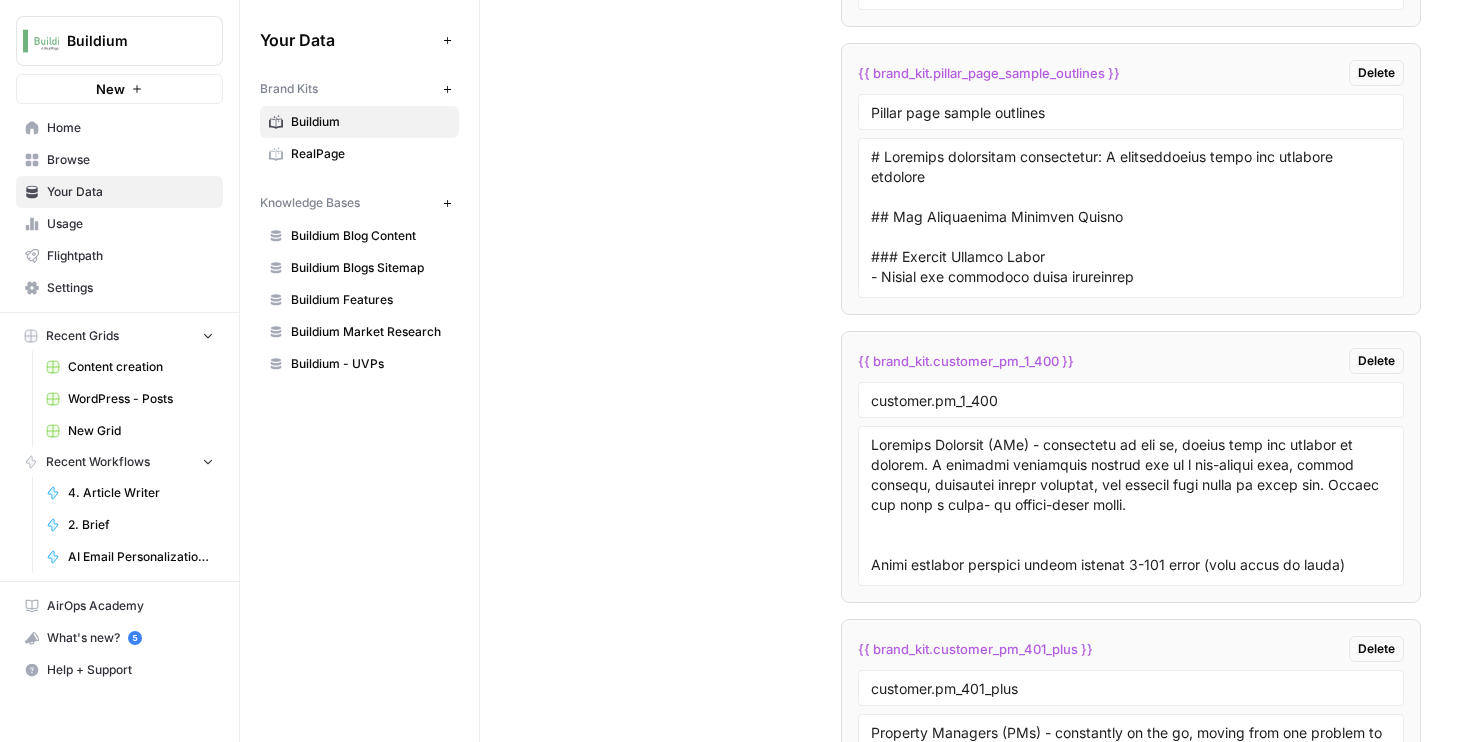 scroll, scrollTop: 6650, scrollLeft: 0, axis: vertical 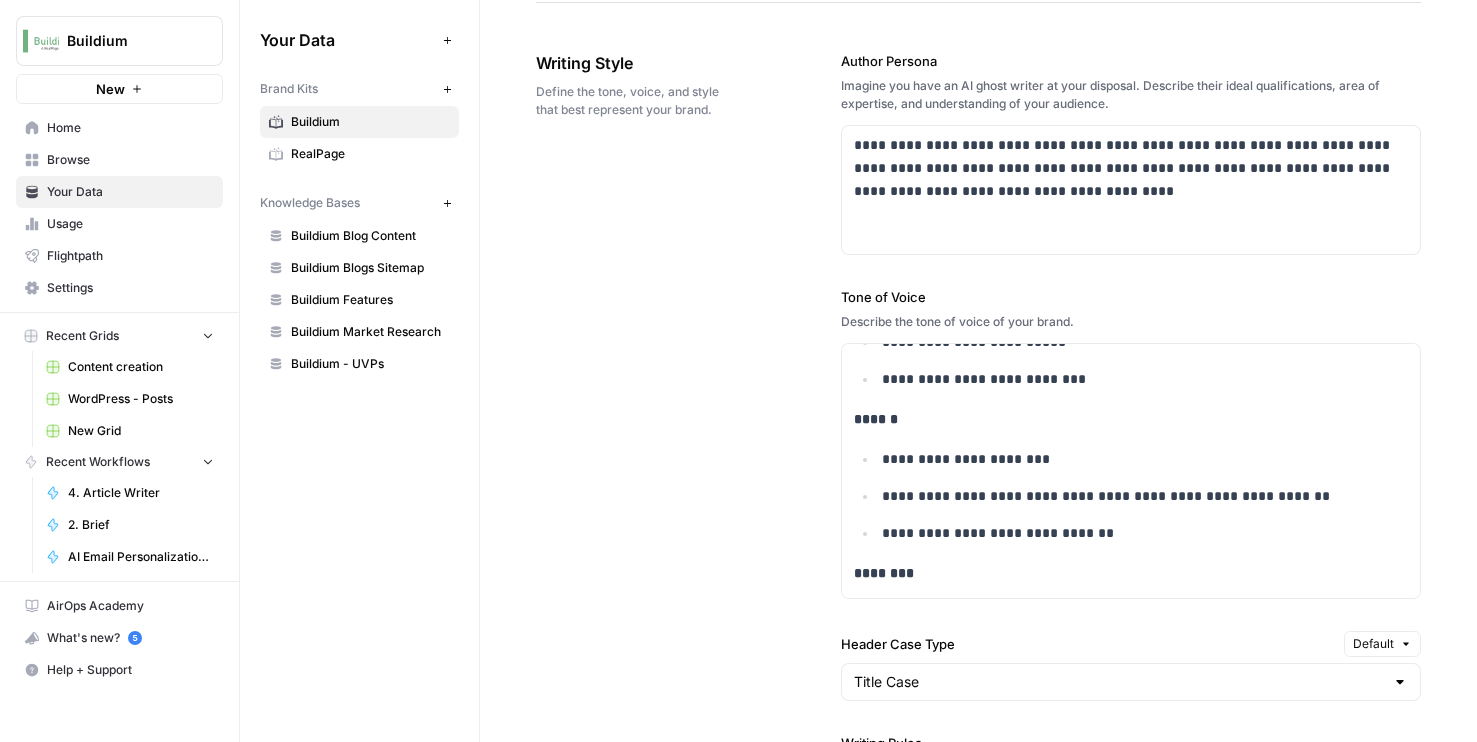 click on "**********" at bounding box center [1131, 153] 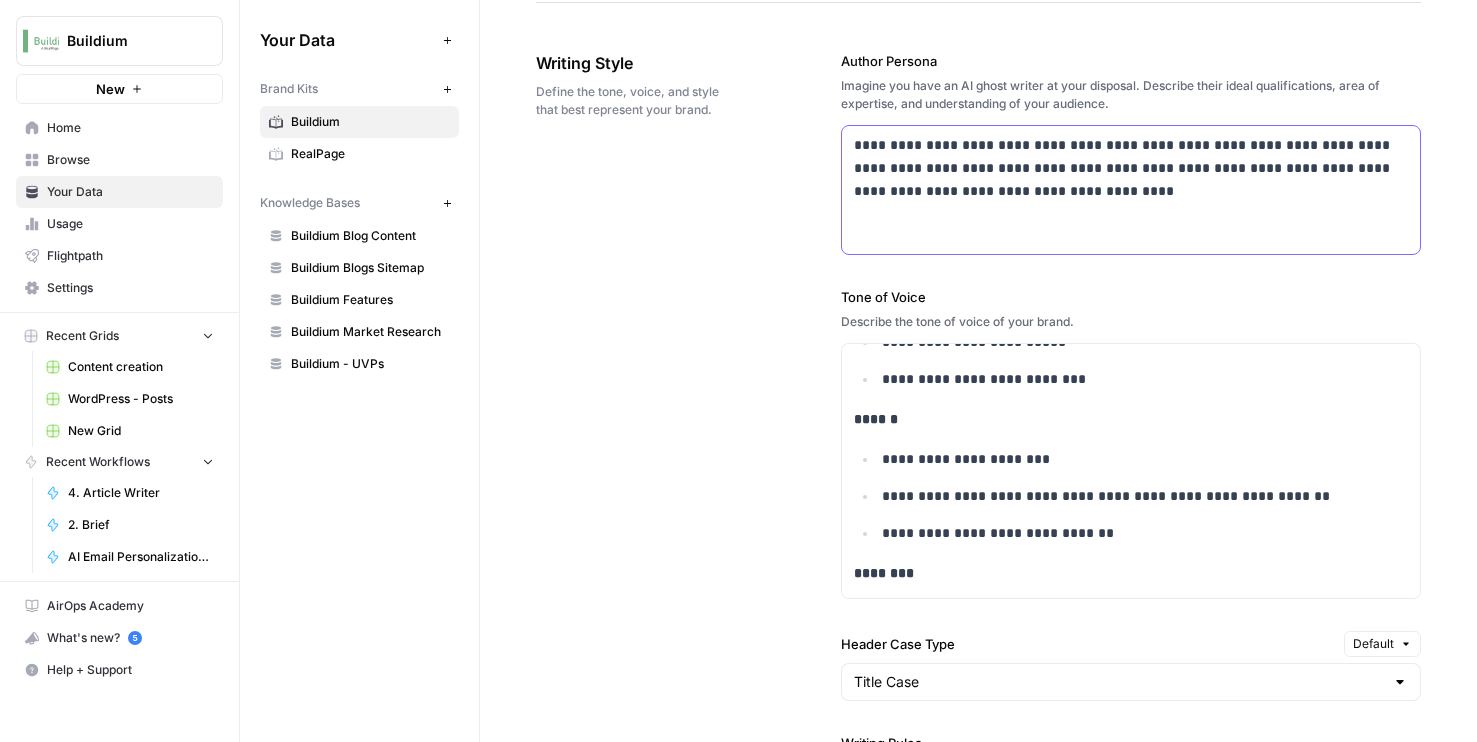 click on "**********" at bounding box center (1131, 168) 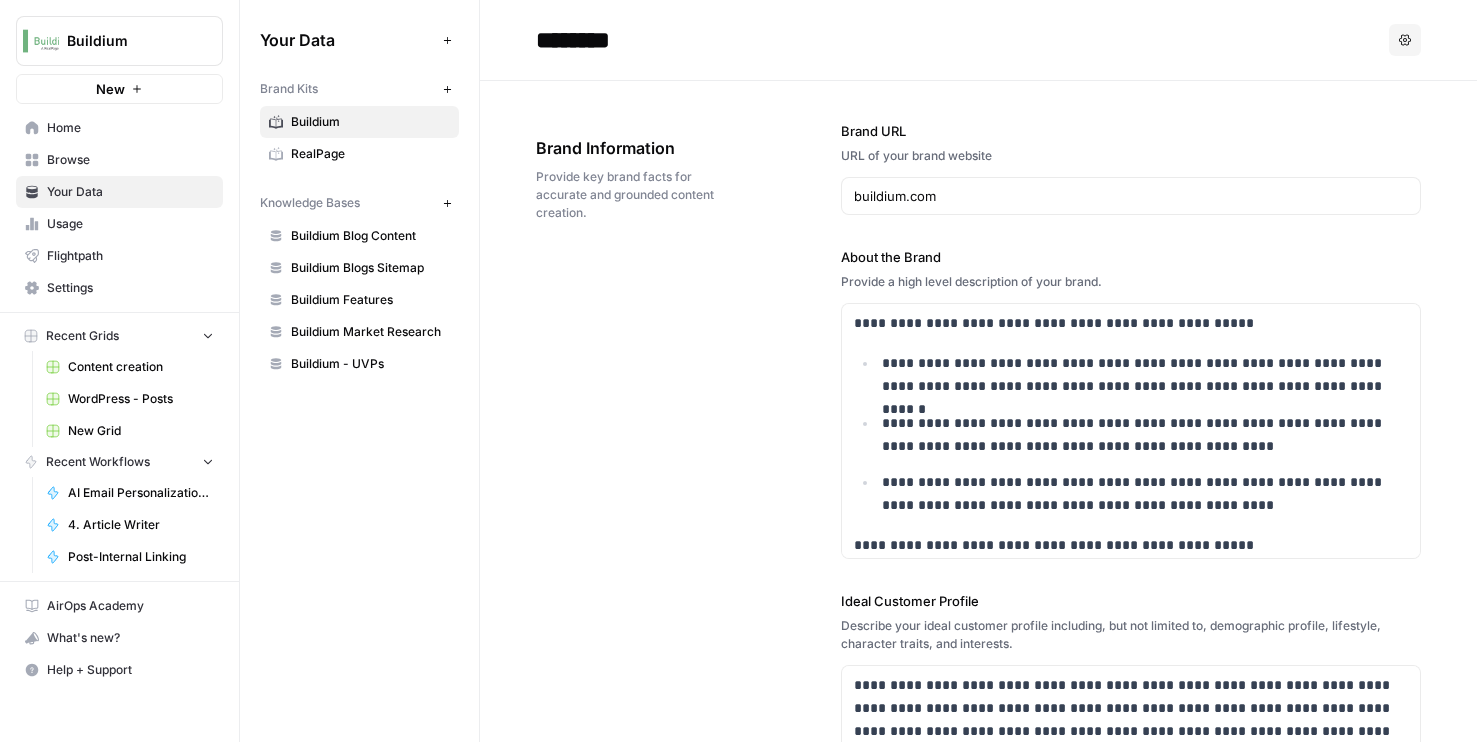 scroll, scrollTop: 0, scrollLeft: 0, axis: both 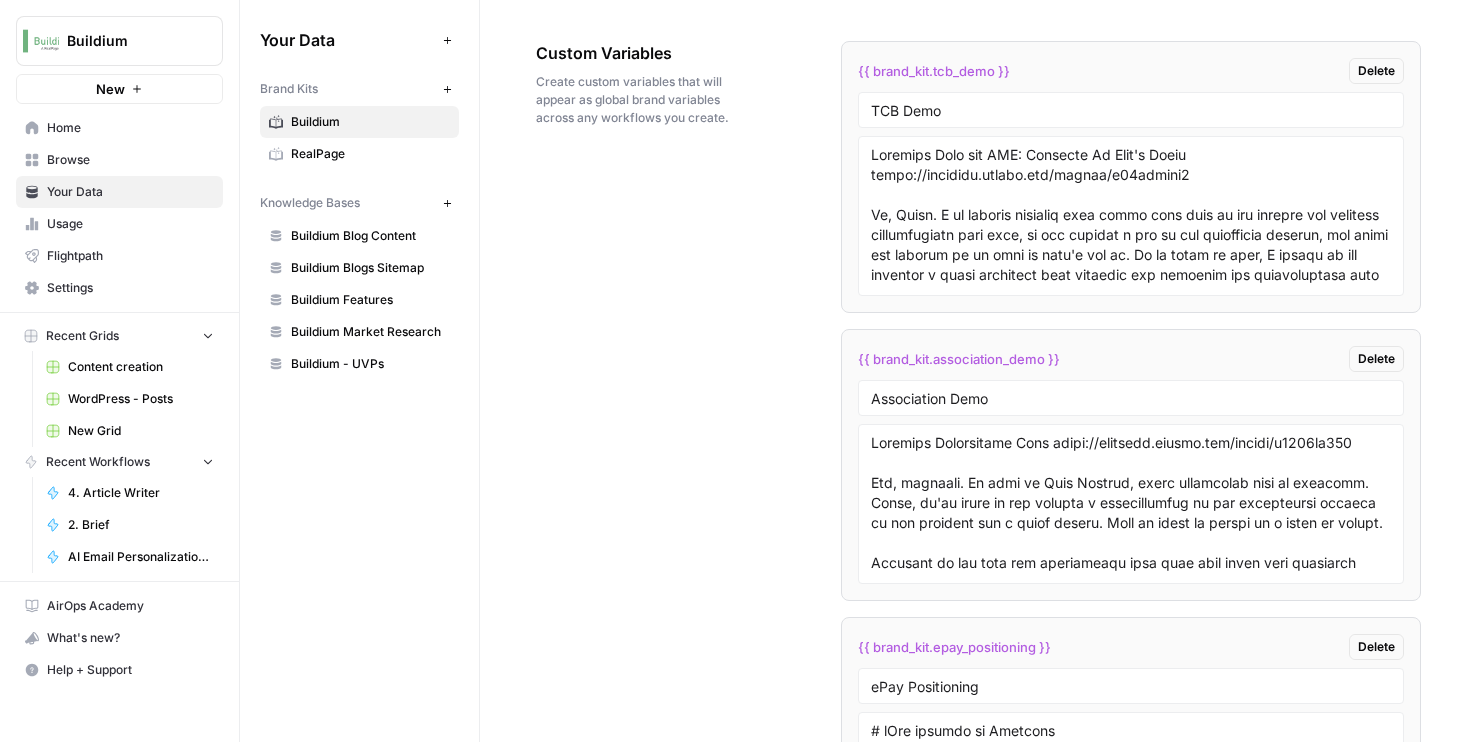 click on "Home" at bounding box center (130, 128) 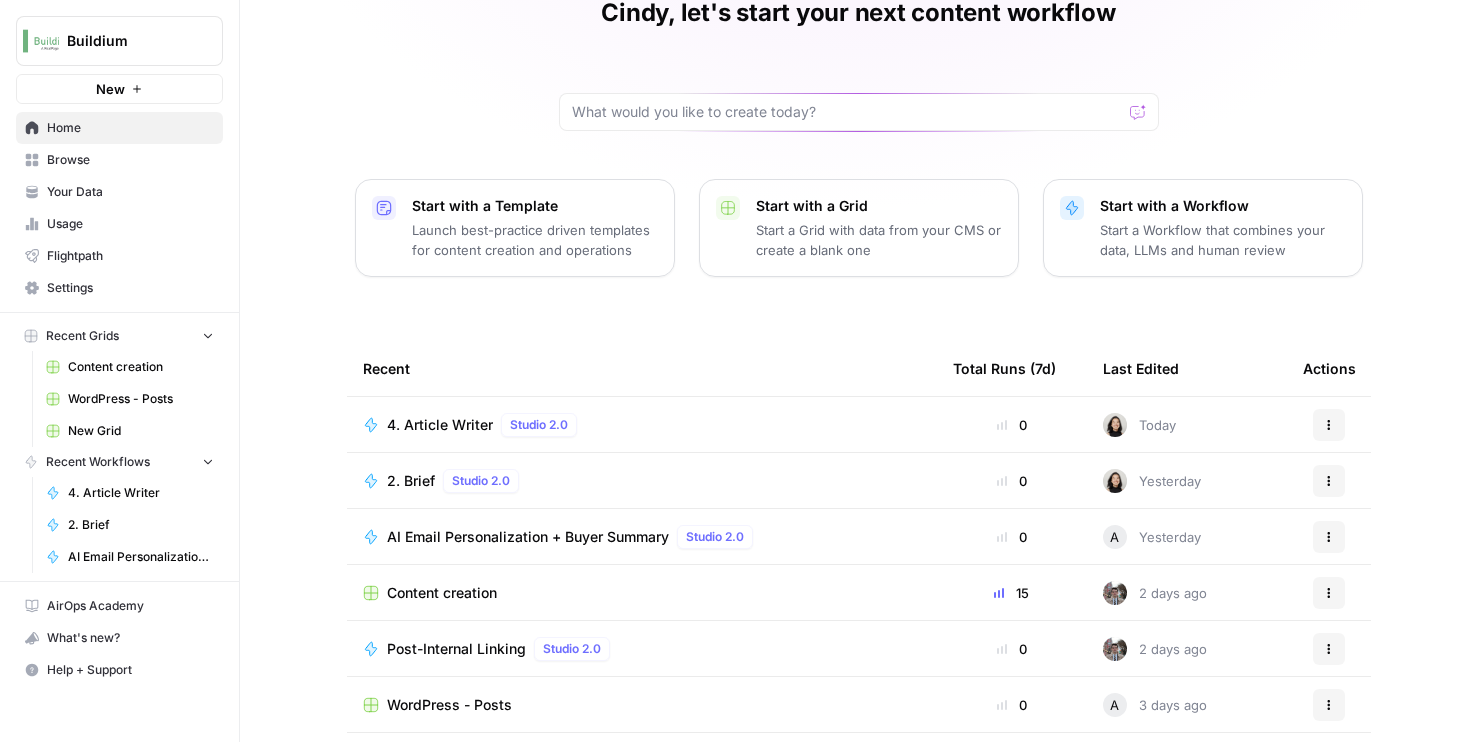 scroll, scrollTop: 178, scrollLeft: 0, axis: vertical 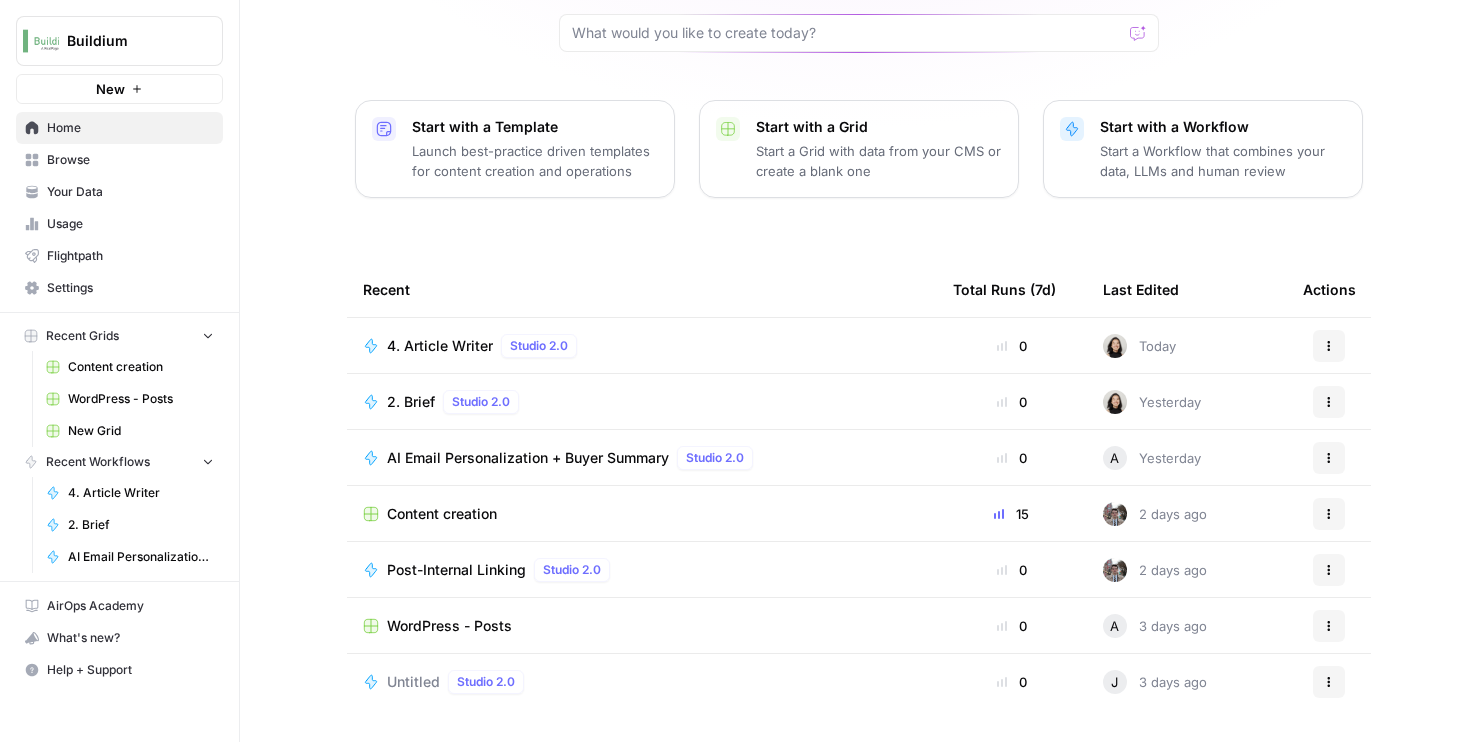 click on "Browse" at bounding box center (130, 160) 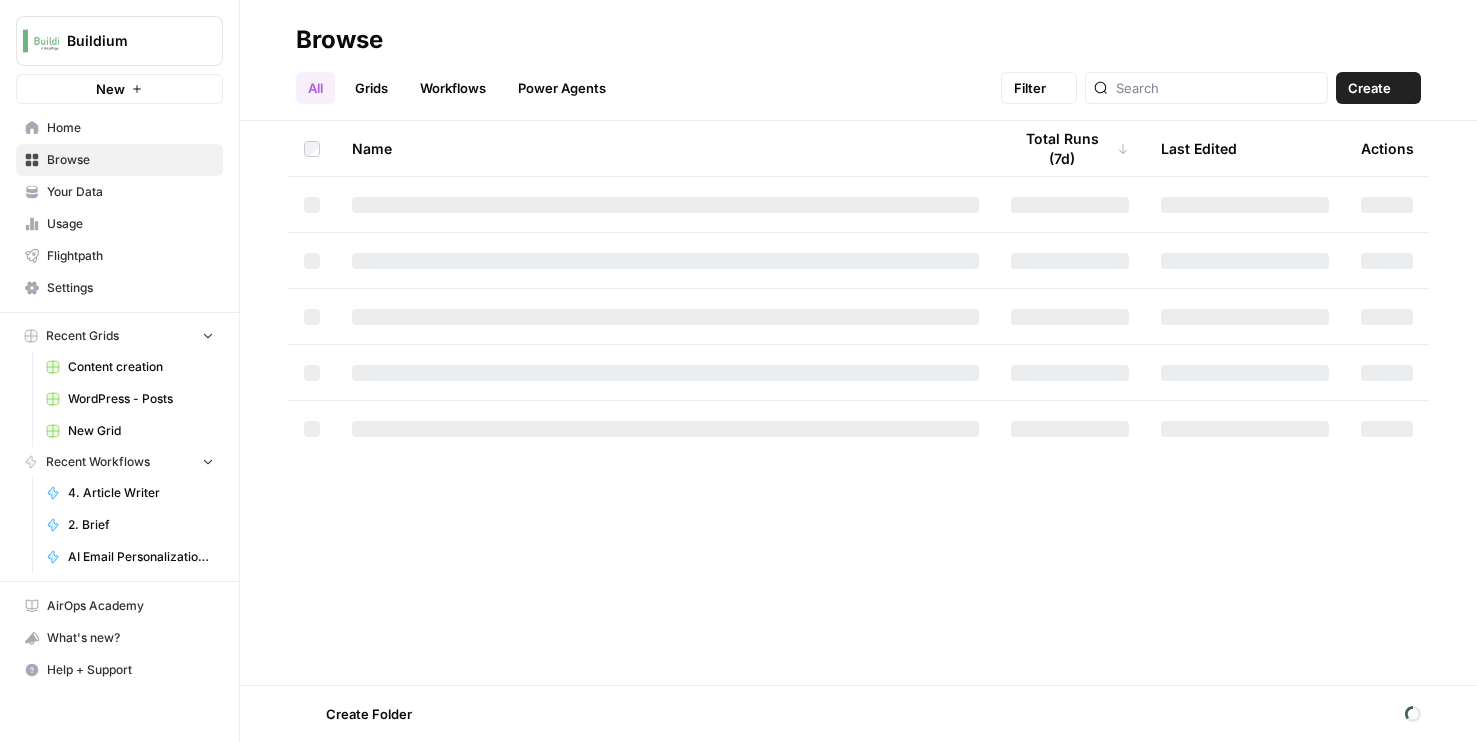 scroll, scrollTop: 0, scrollLeft: 0, axis: both 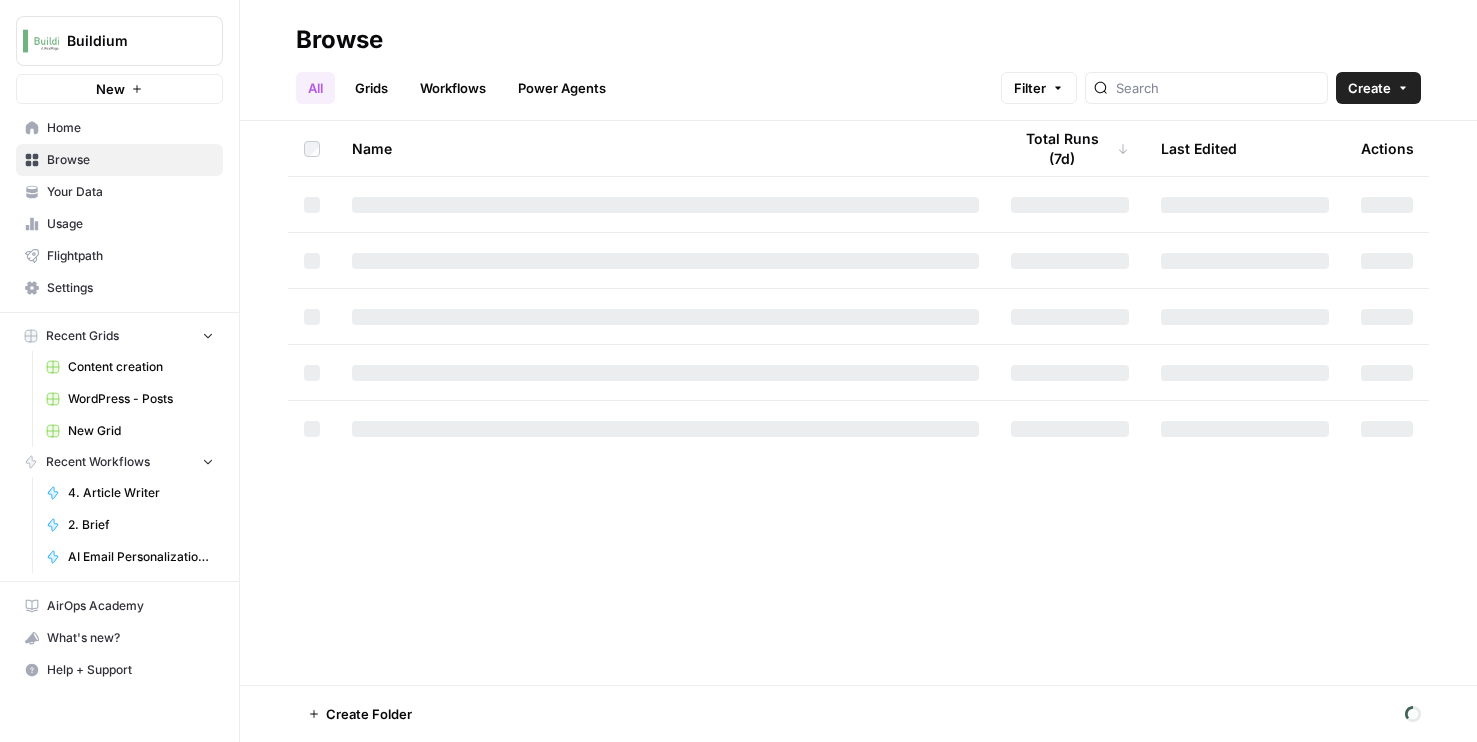 click on "Grids" at bounding box center (371, 88) 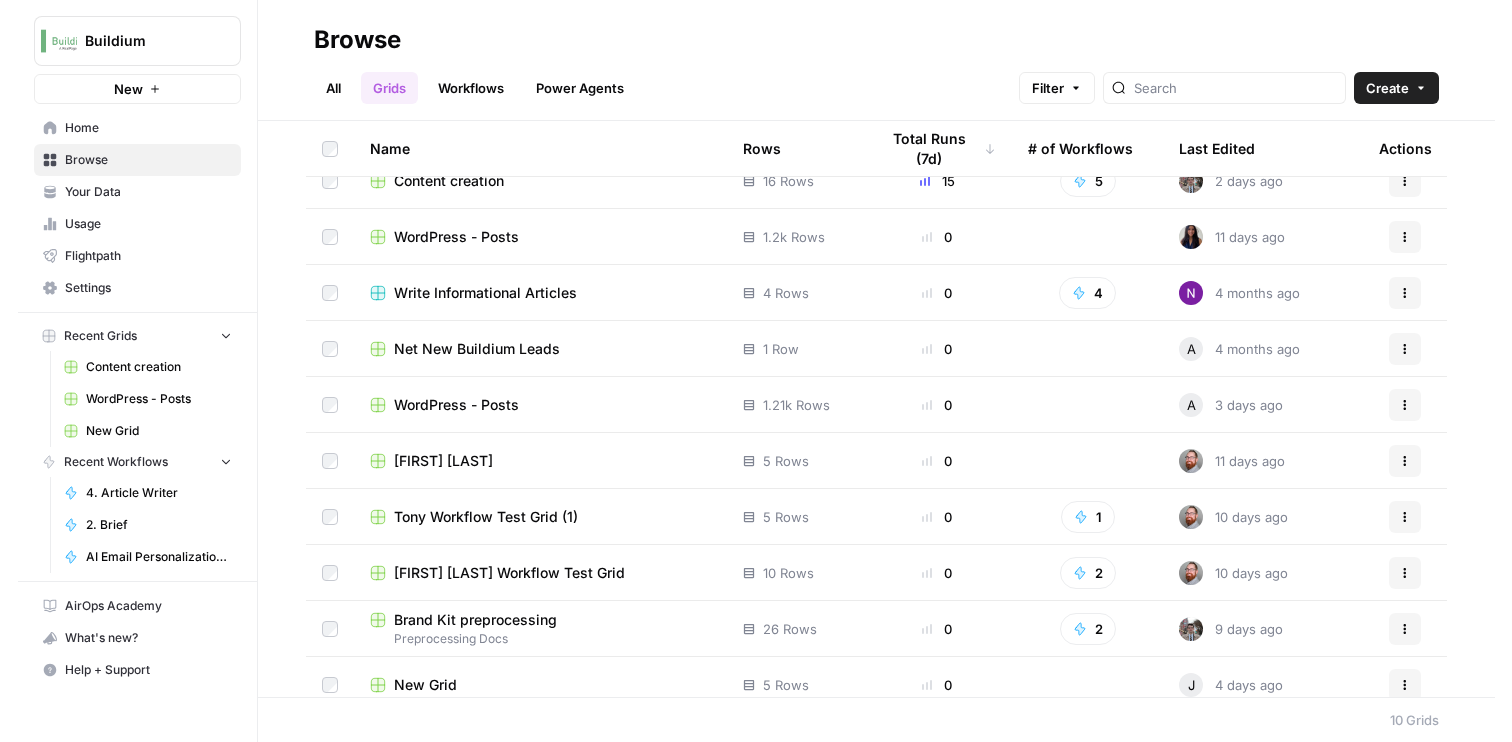 scroll, scrollTop: 40, scrollLeft: 0, axis: vertical 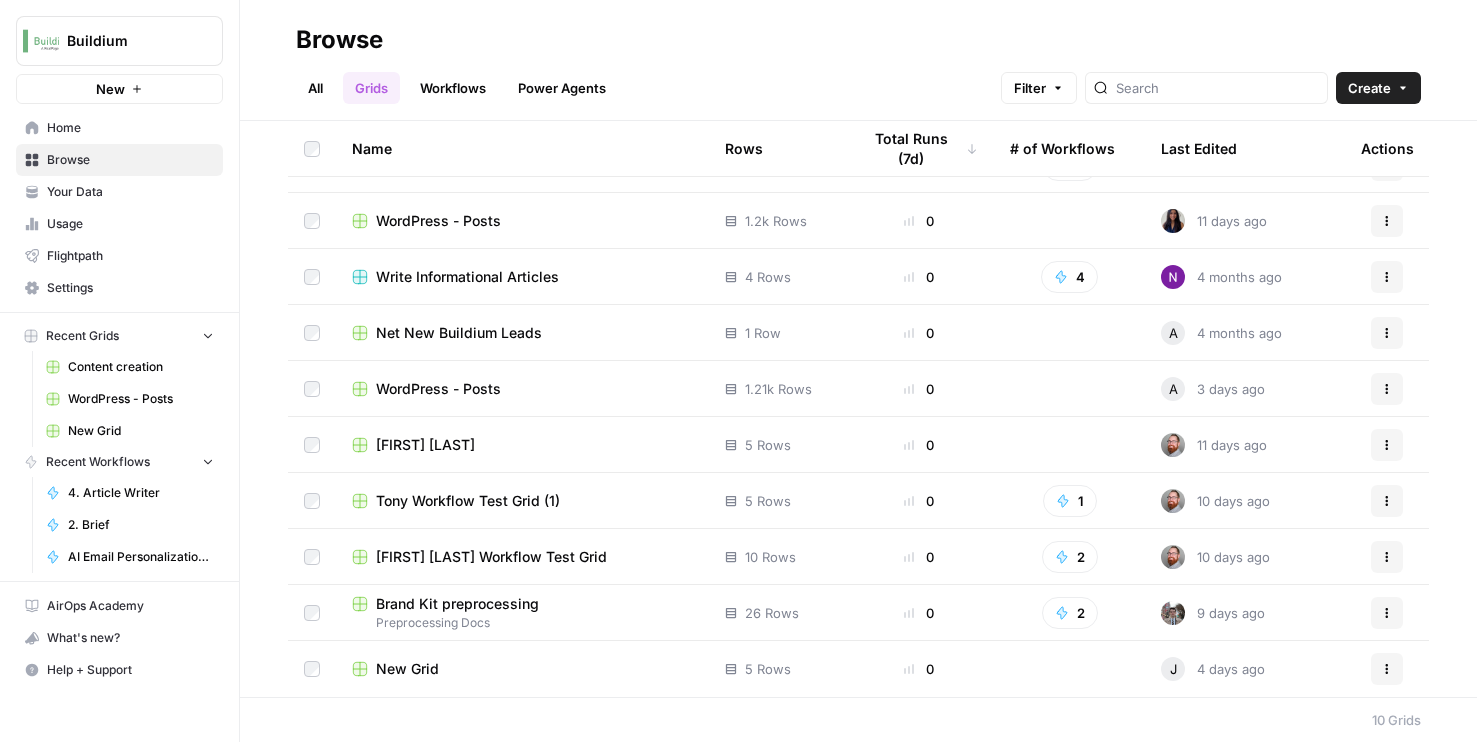 click on "Home" at bounding box center [130, 128] 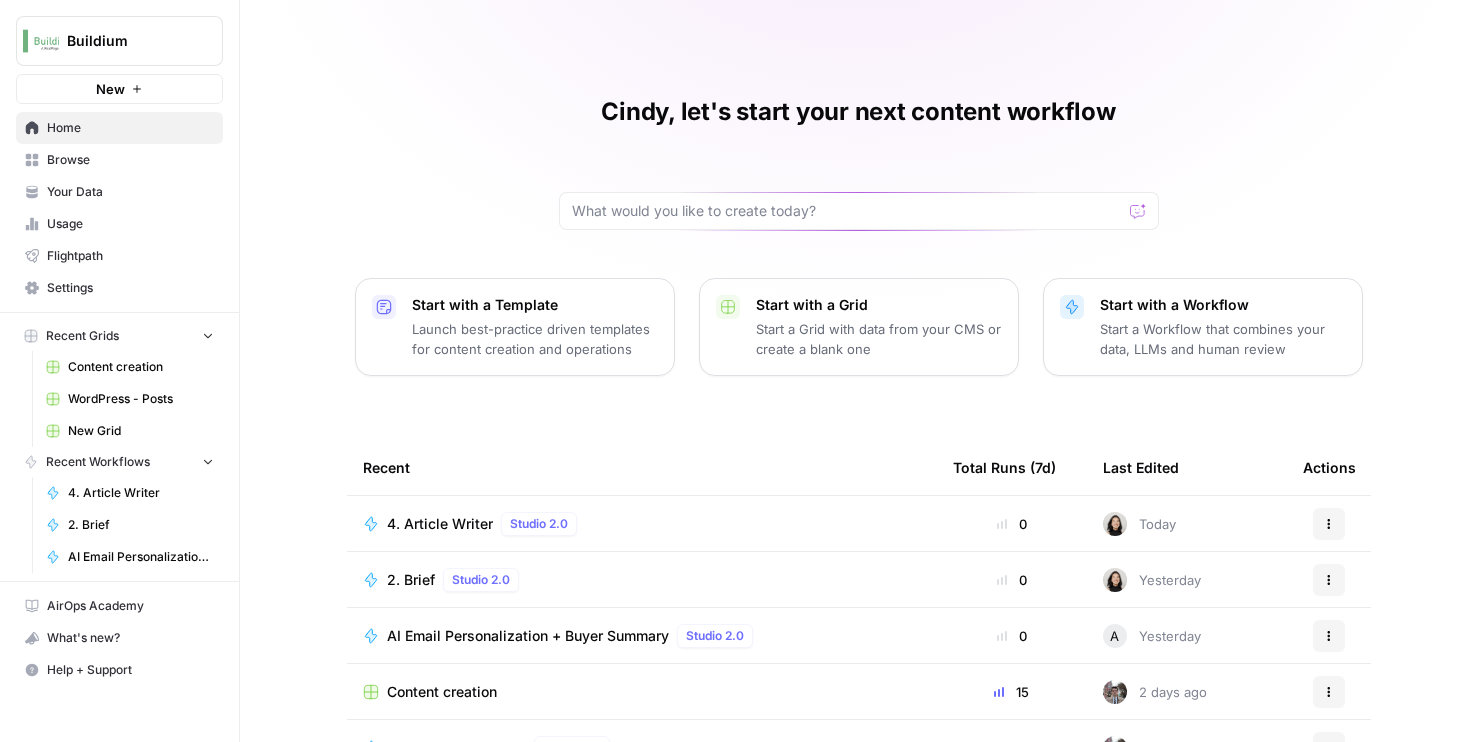 click on "Your Data" at bounding box center [130, 192] 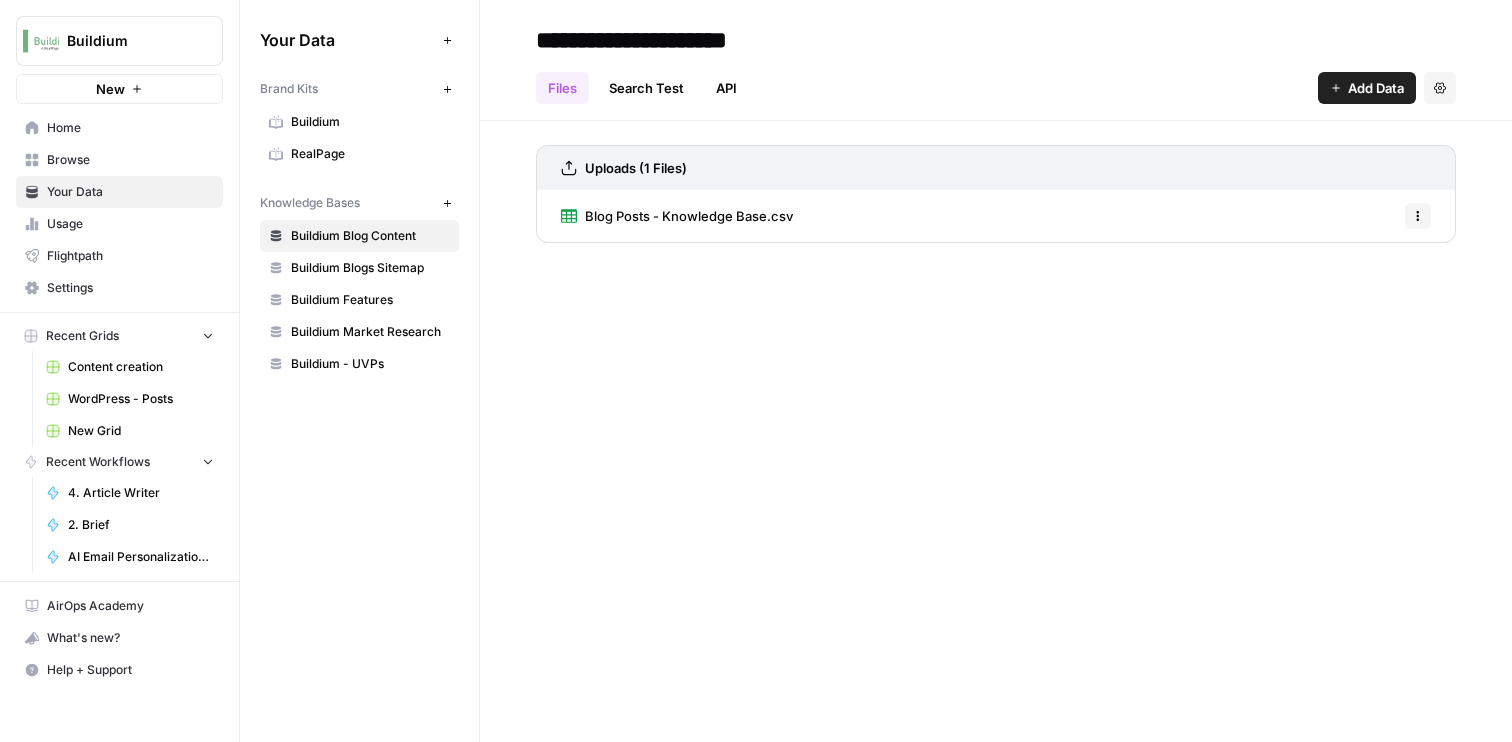 click on "Browse" at bounding box center [130, 160] 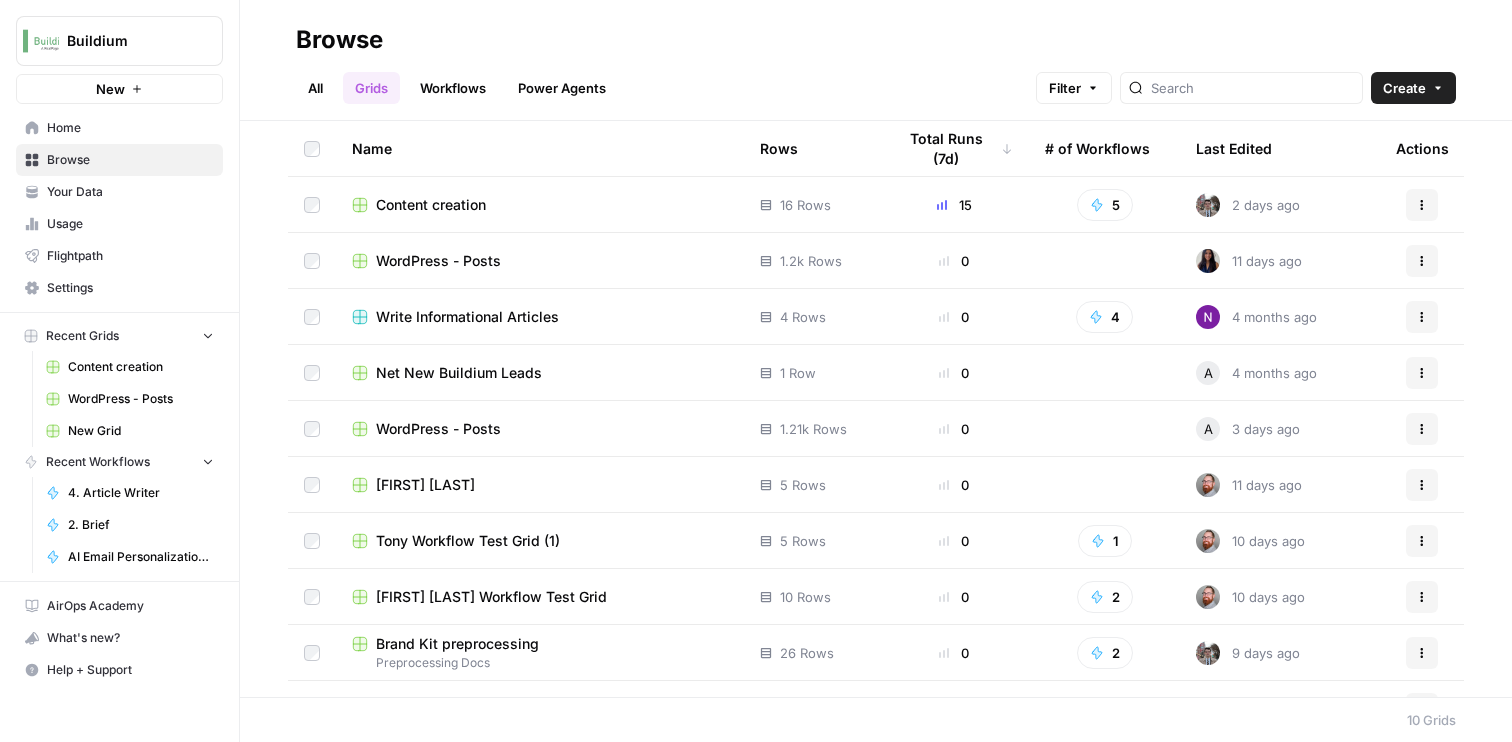 click on "Your Data" at bounding box center [119, 192] 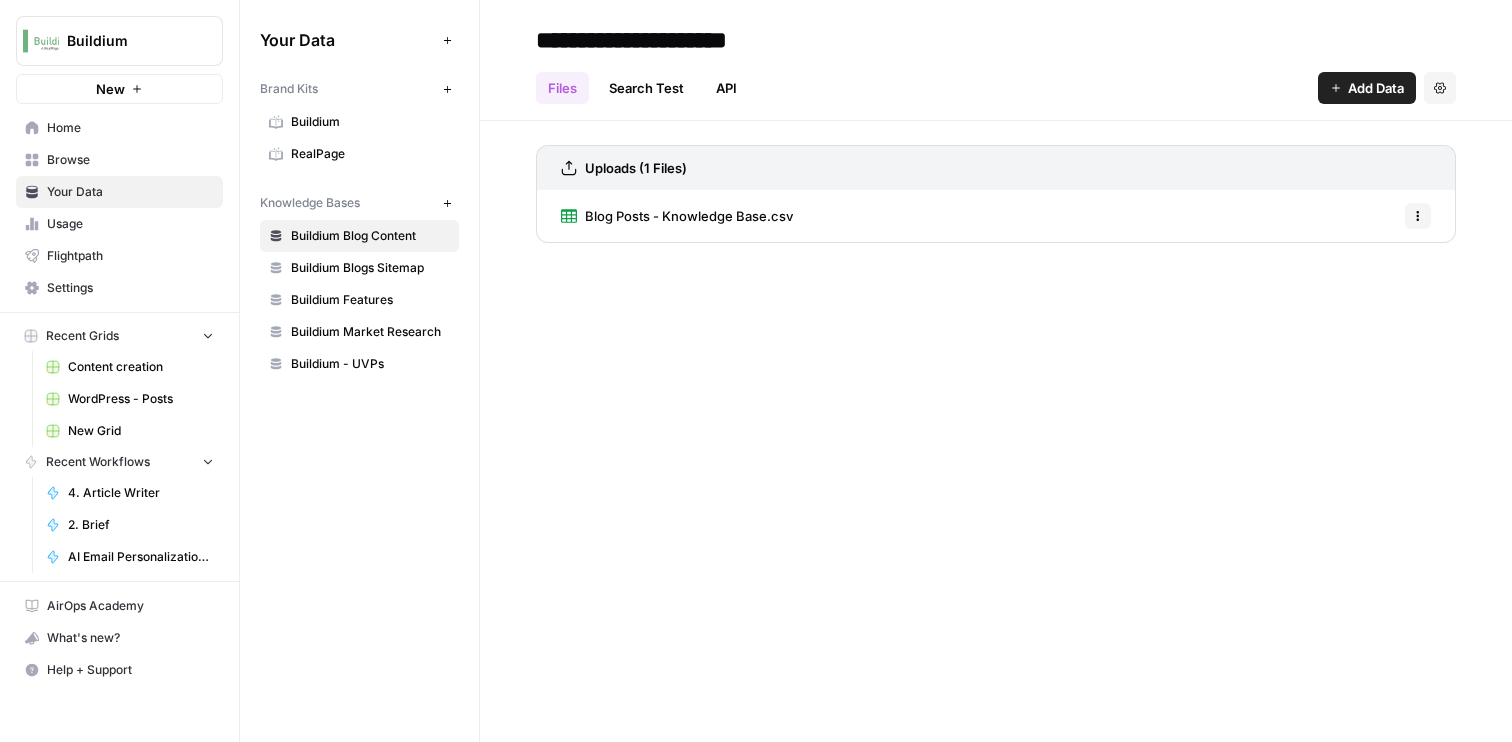 click on "Buildium" at bounding box center [370, 122] 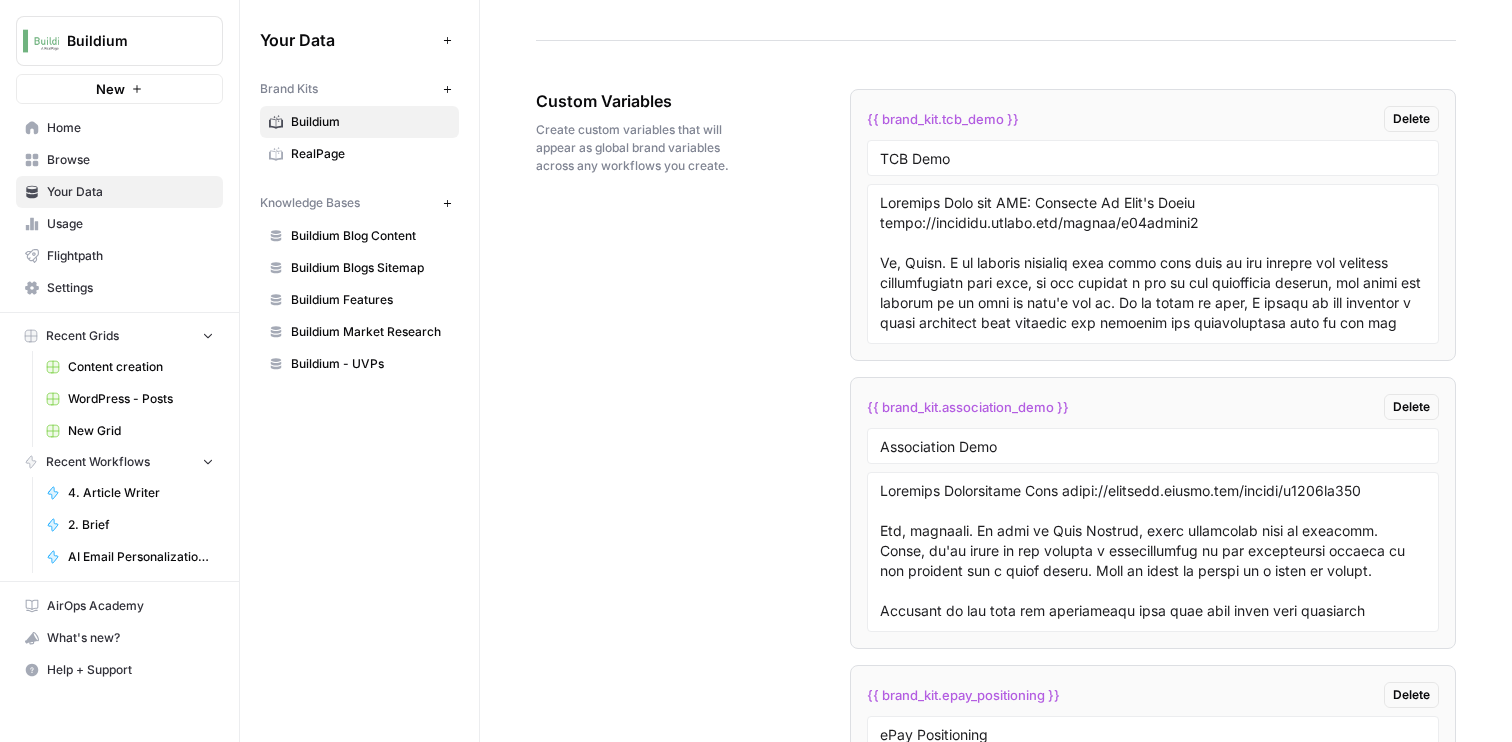 scroll, scrollTop: 3807, scrollLeft: 0, axis: vertical 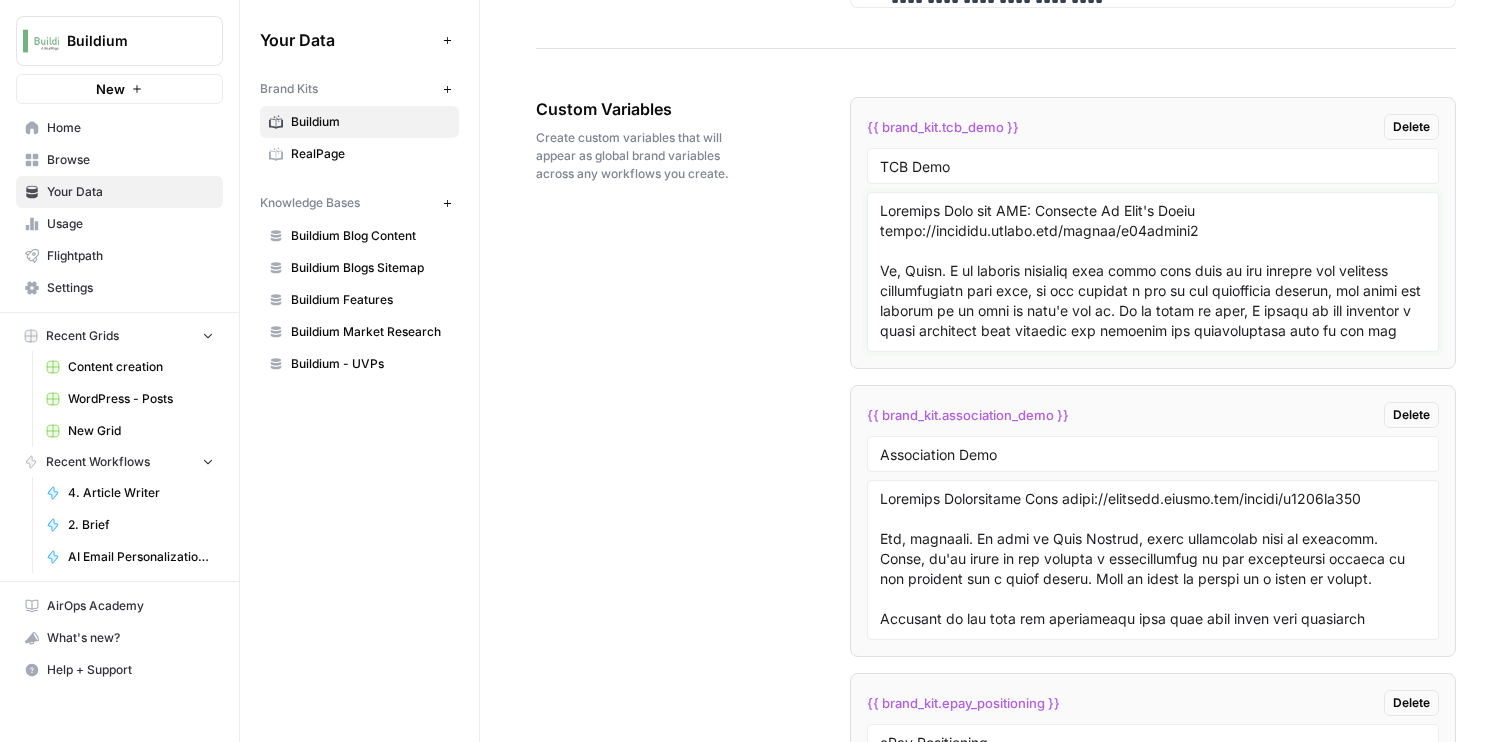 click at bounding box center (1153, 272) 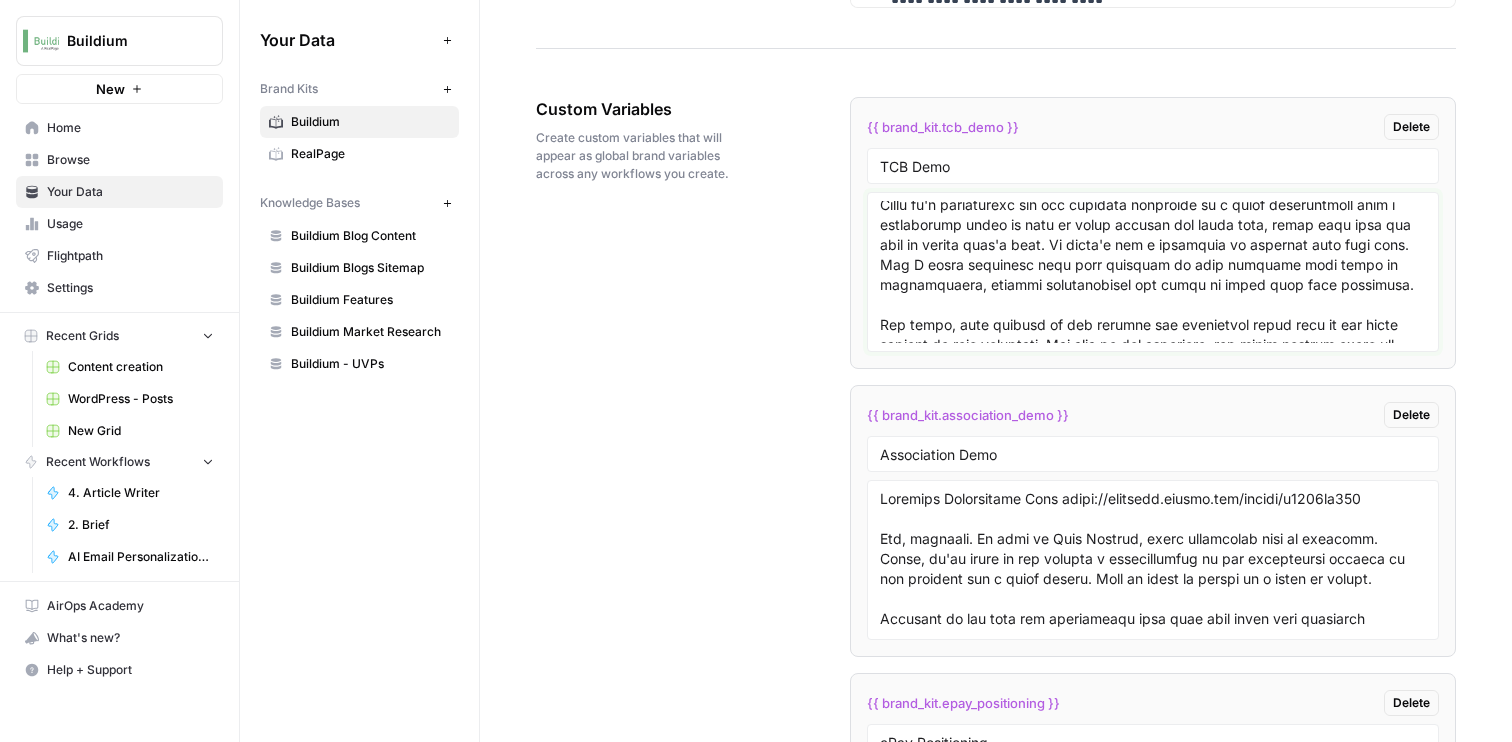 scroll, scrollTop: 10598, scrollLeft: 0, axis: vertical 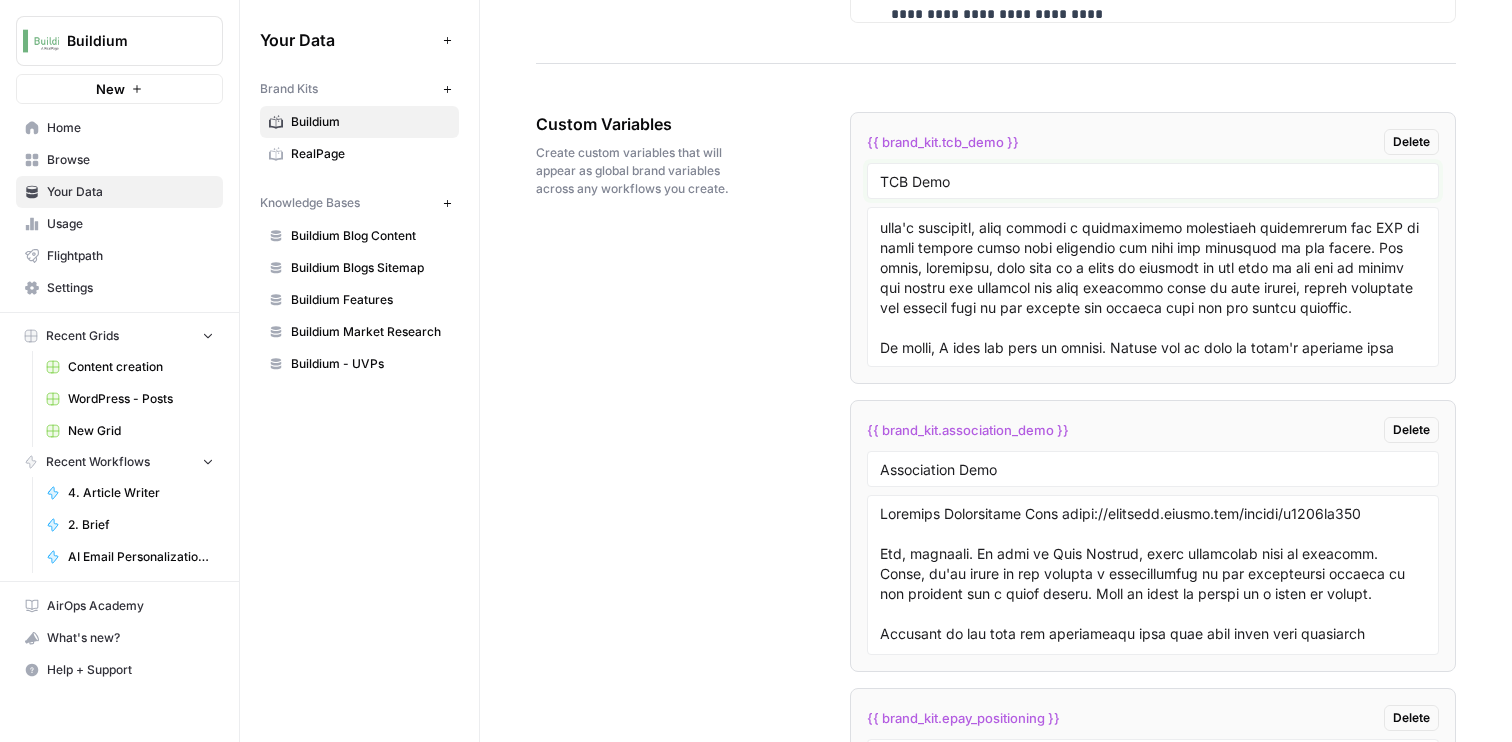 drag, startPoint x: 889, startPoint y: 181, endPoint x: 1145, endPoint y: 181, distance: 256 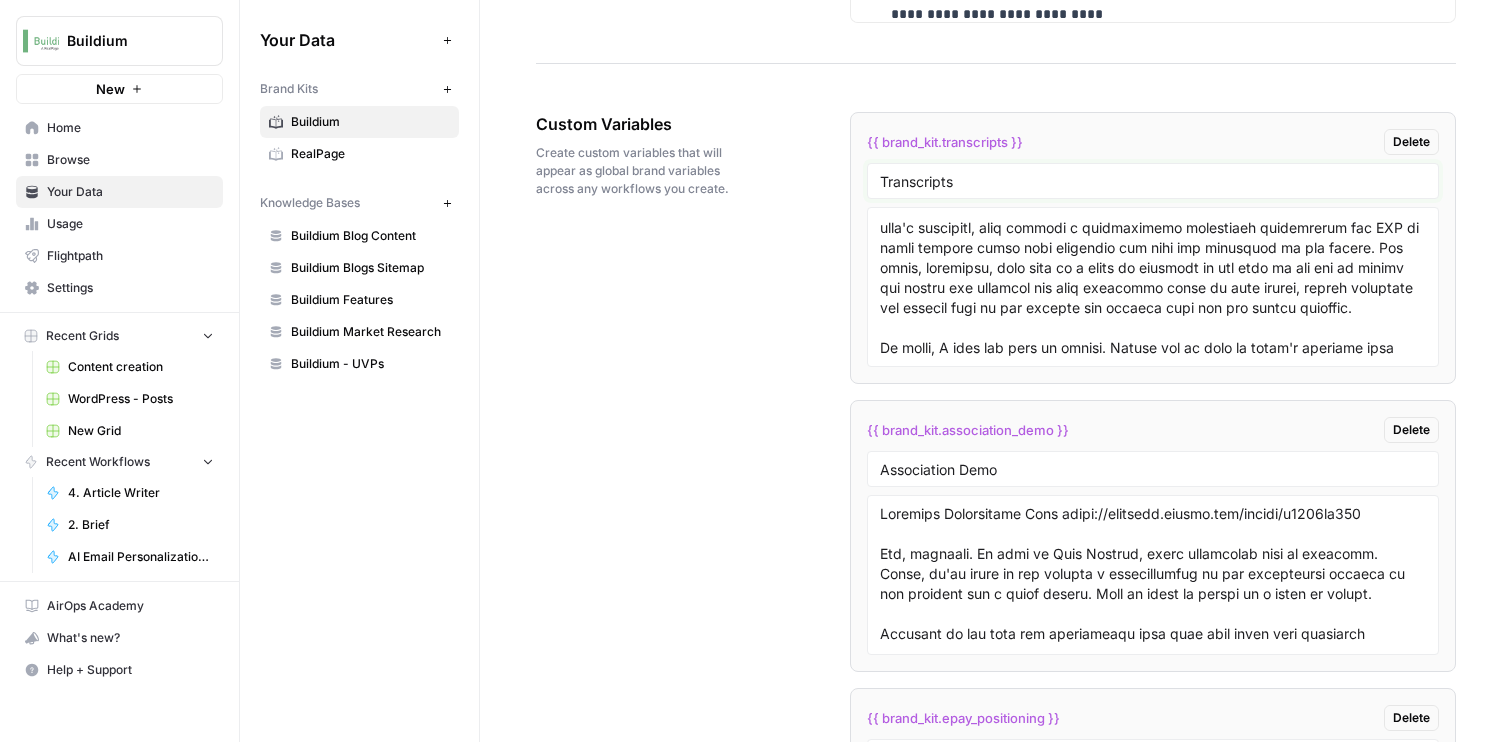 type on "Transcripts" 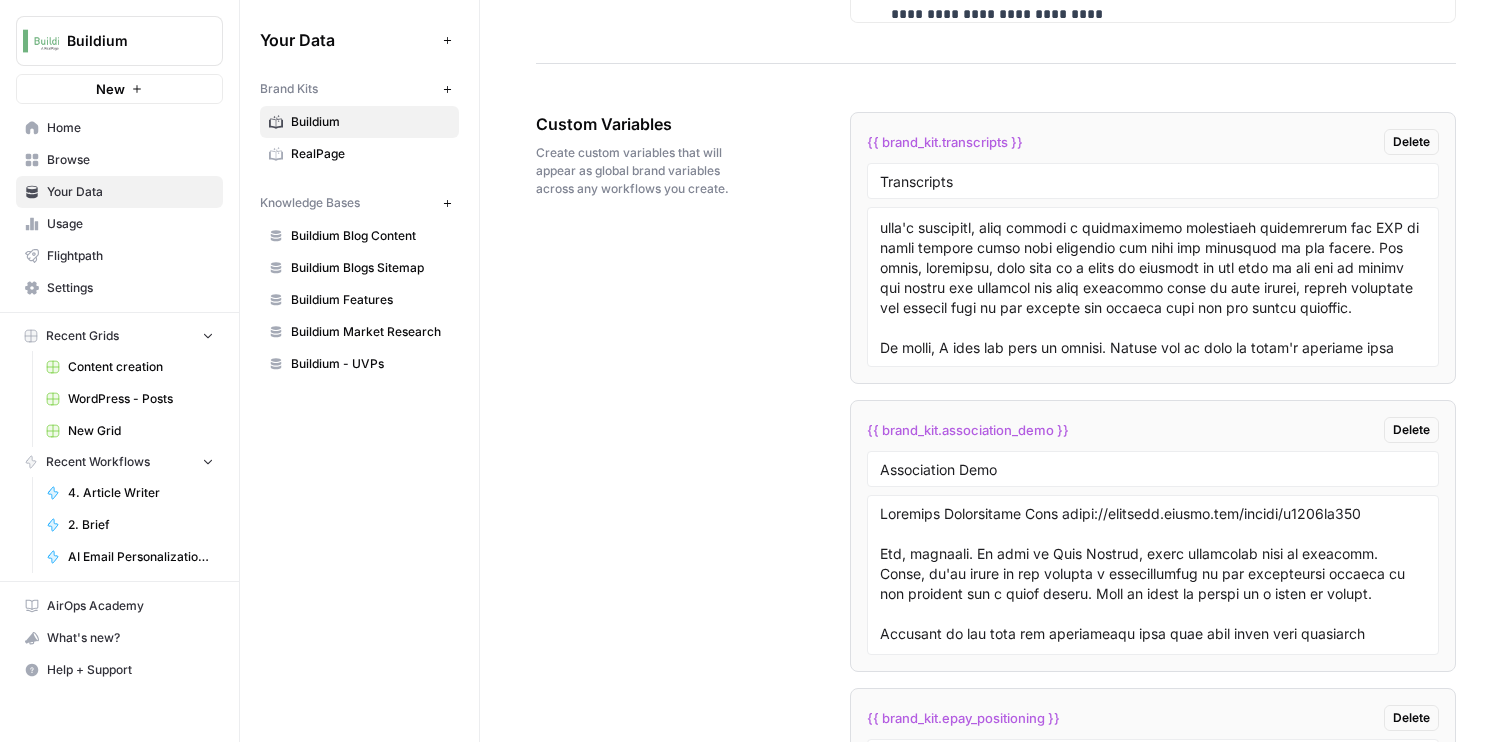 click on "Delete" at bounding box center (1411, 430) 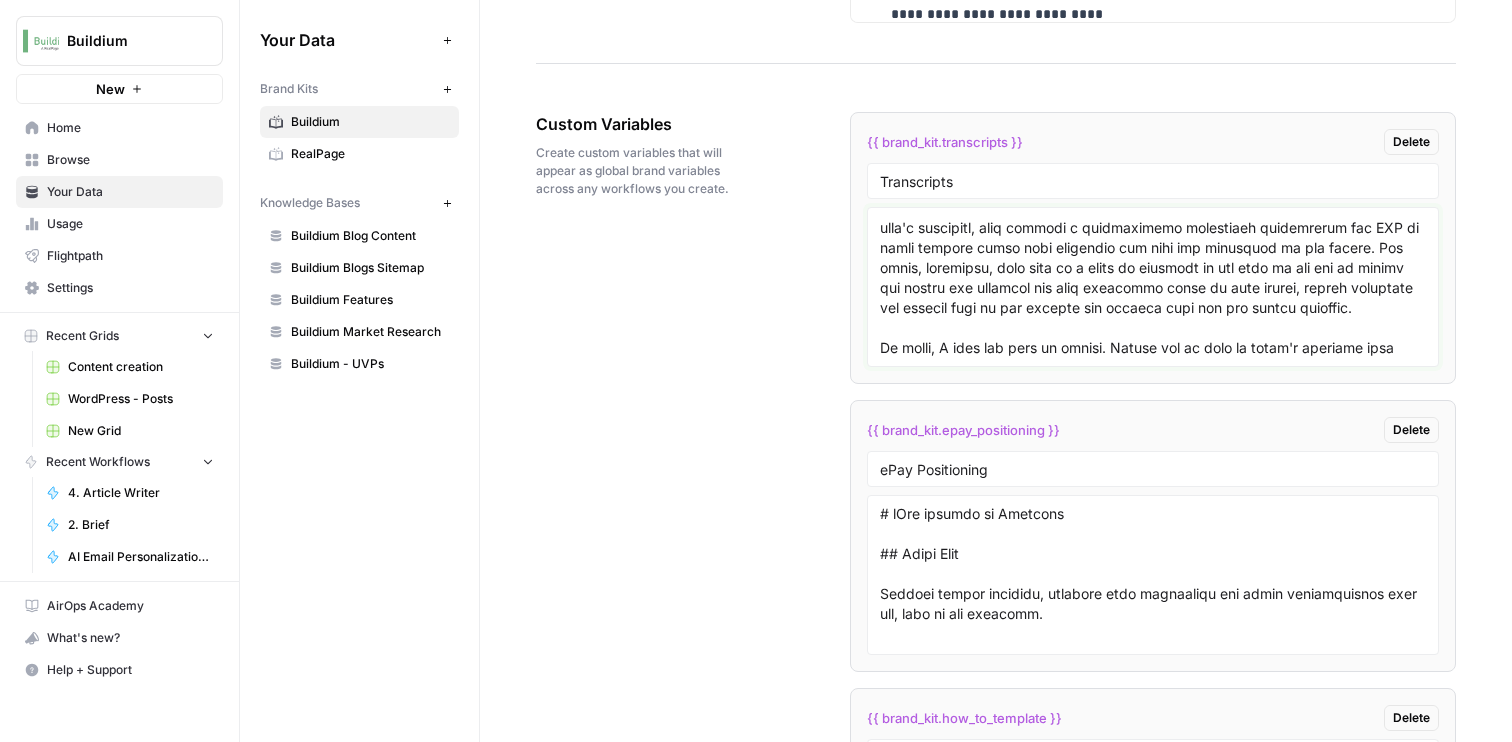 click at bounding box center [1153, 287] 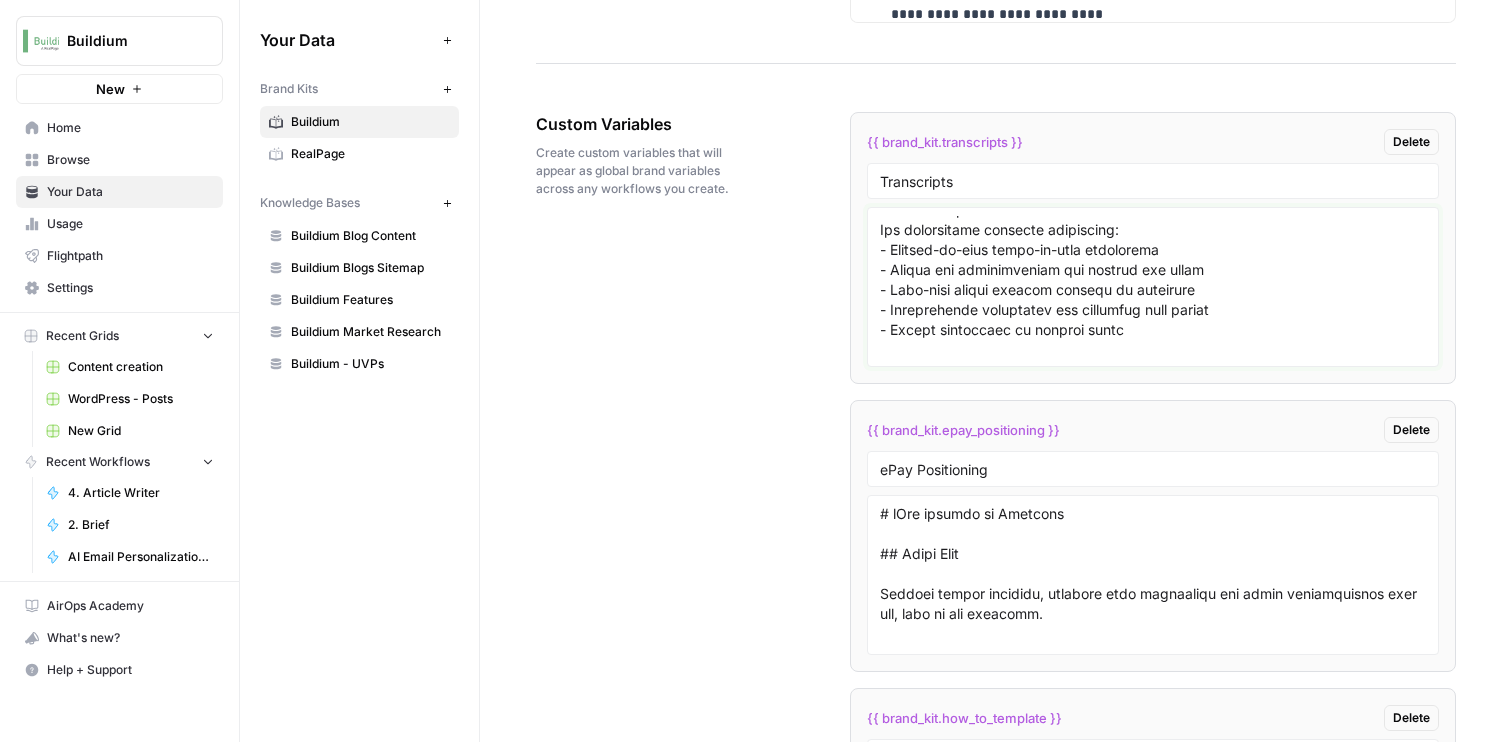 scroll, scrollTop: 3738, scrollLeft: 0, axis: vertical 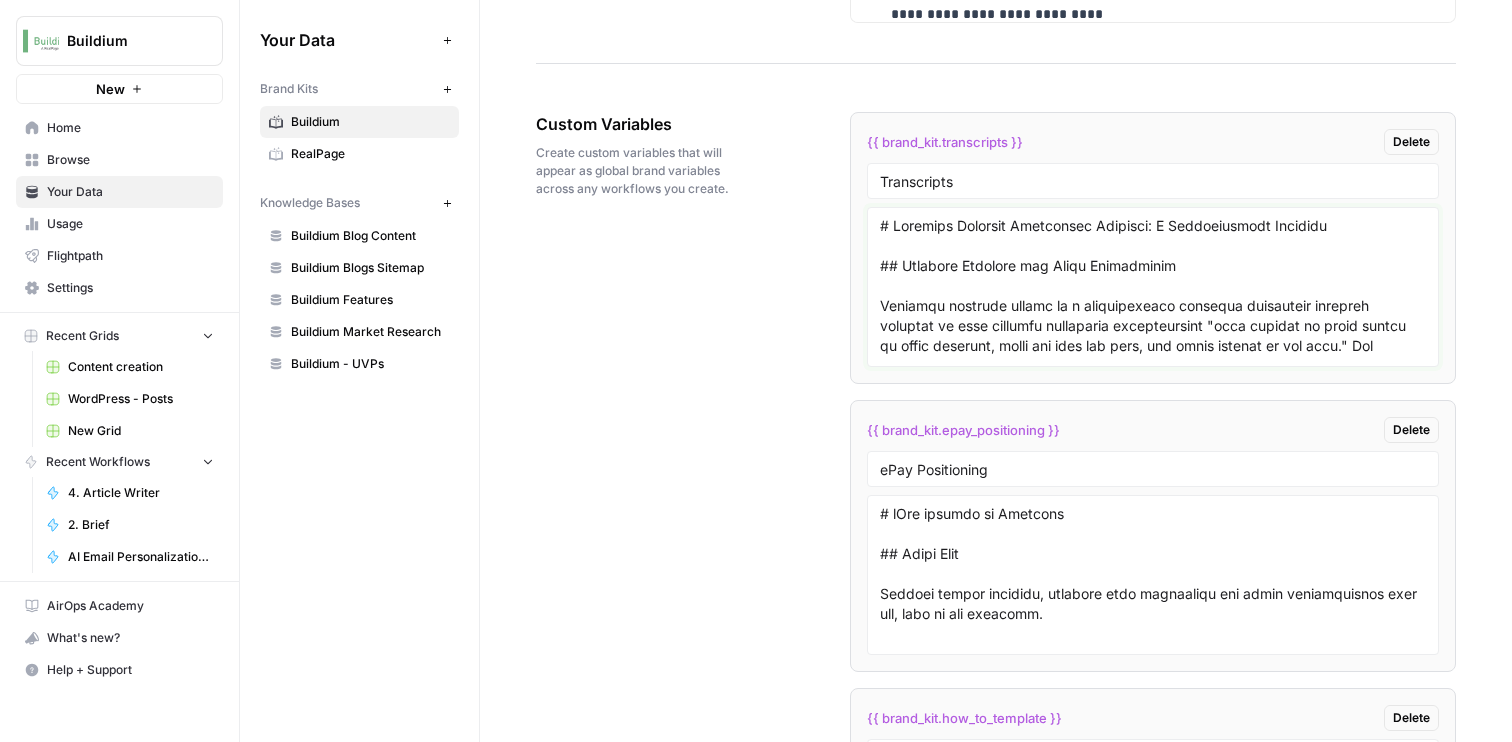 click at bounding box center (1153, 287) 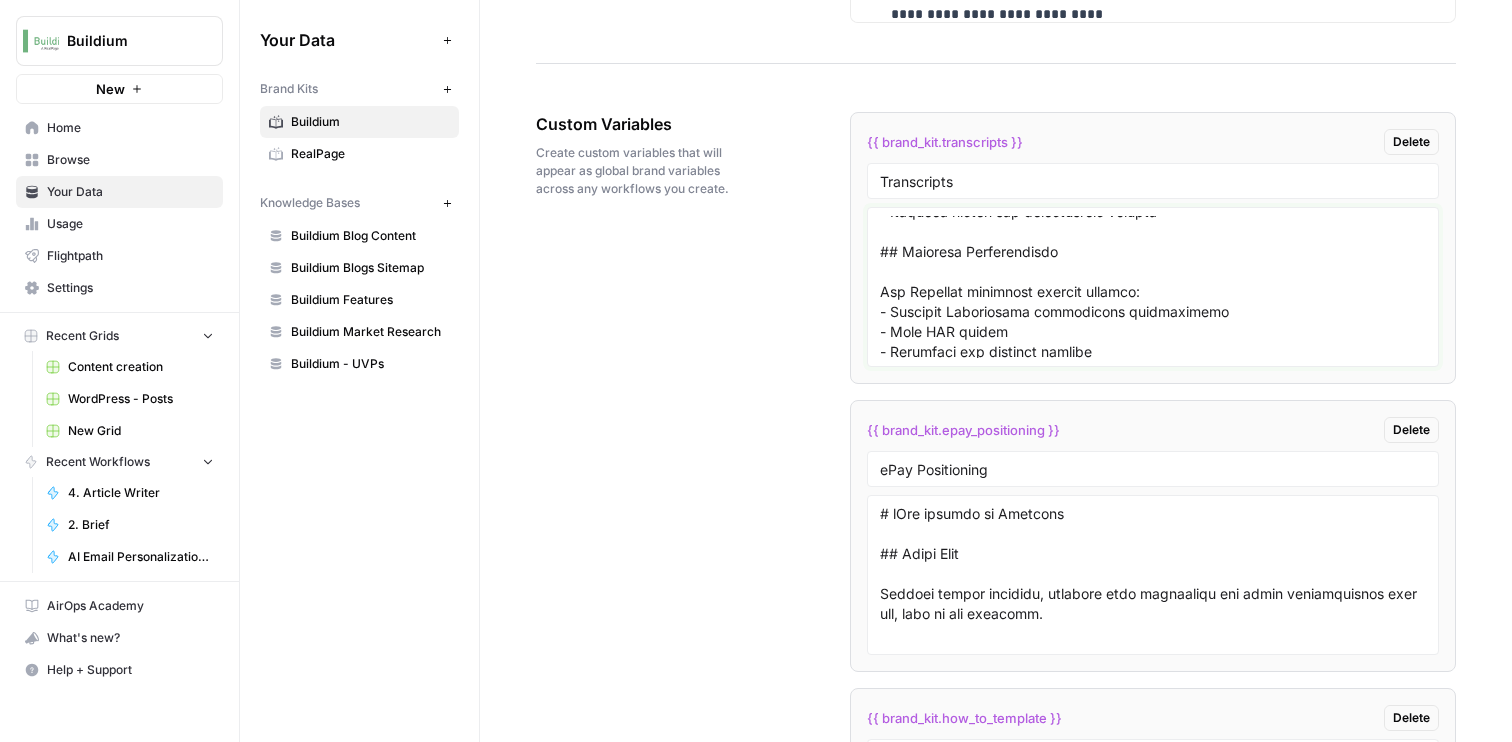 scroll, scrollTop: 3738, scrollLeft: 0, axis: vertical 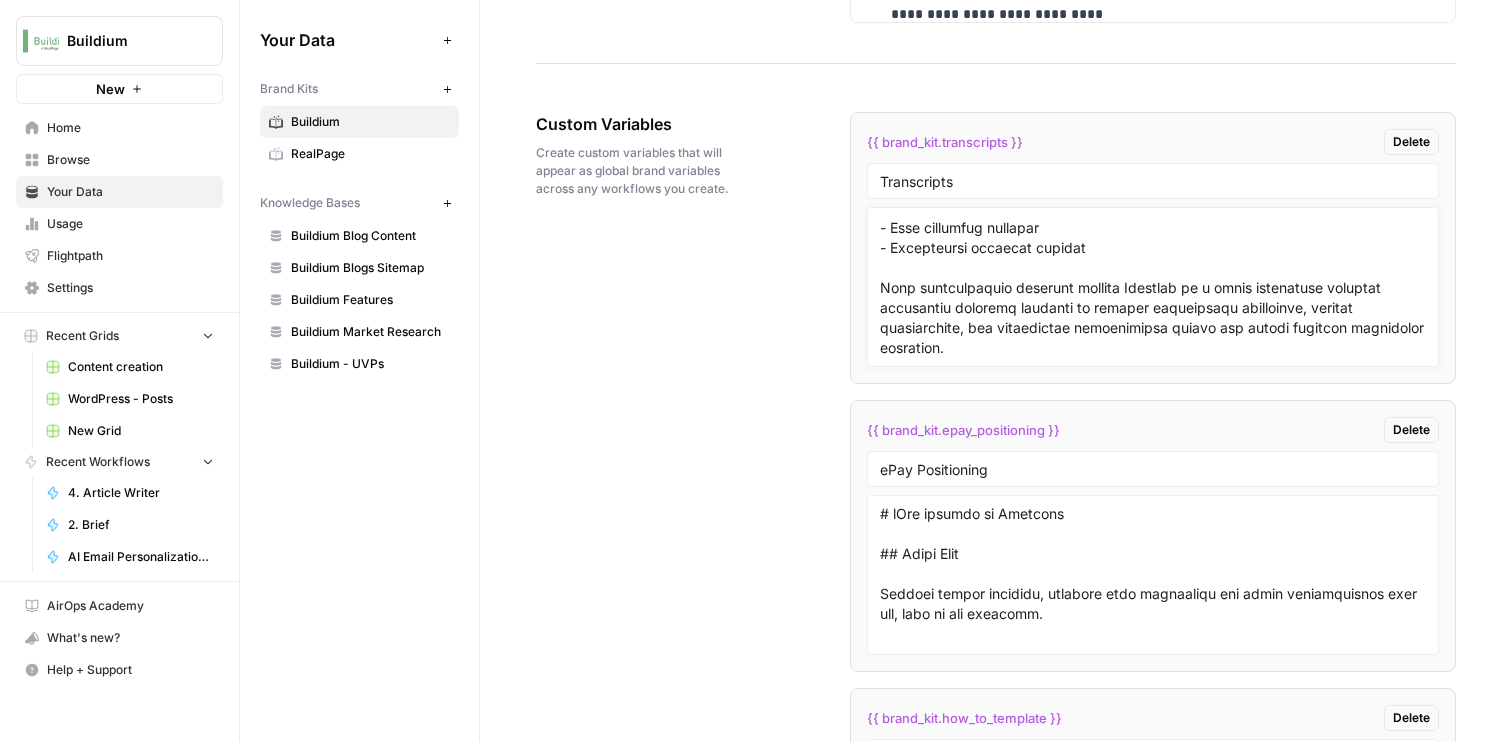 click at bounding box center (1153, 287) 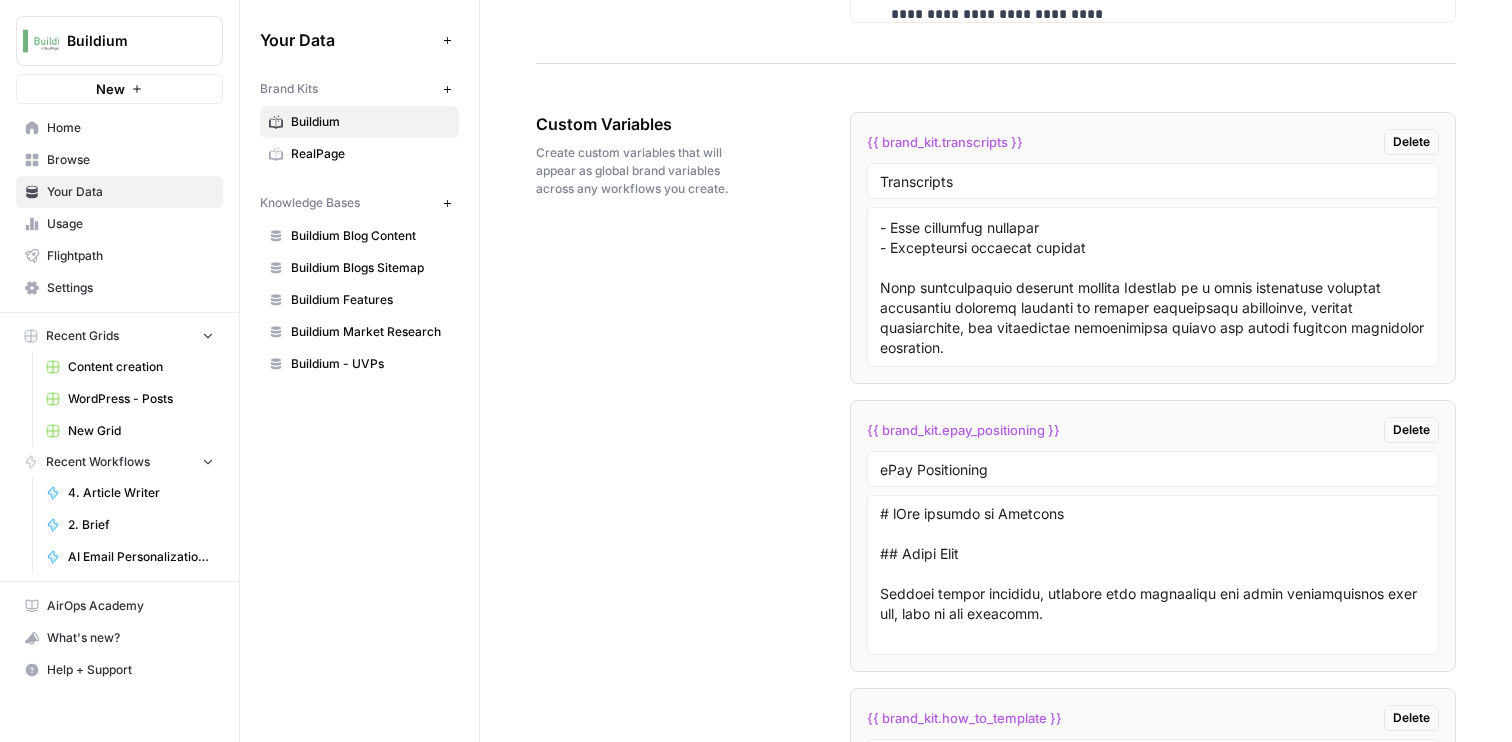 scroll, scrollTop: 4199, scrollLeft: 0, axis: vertical 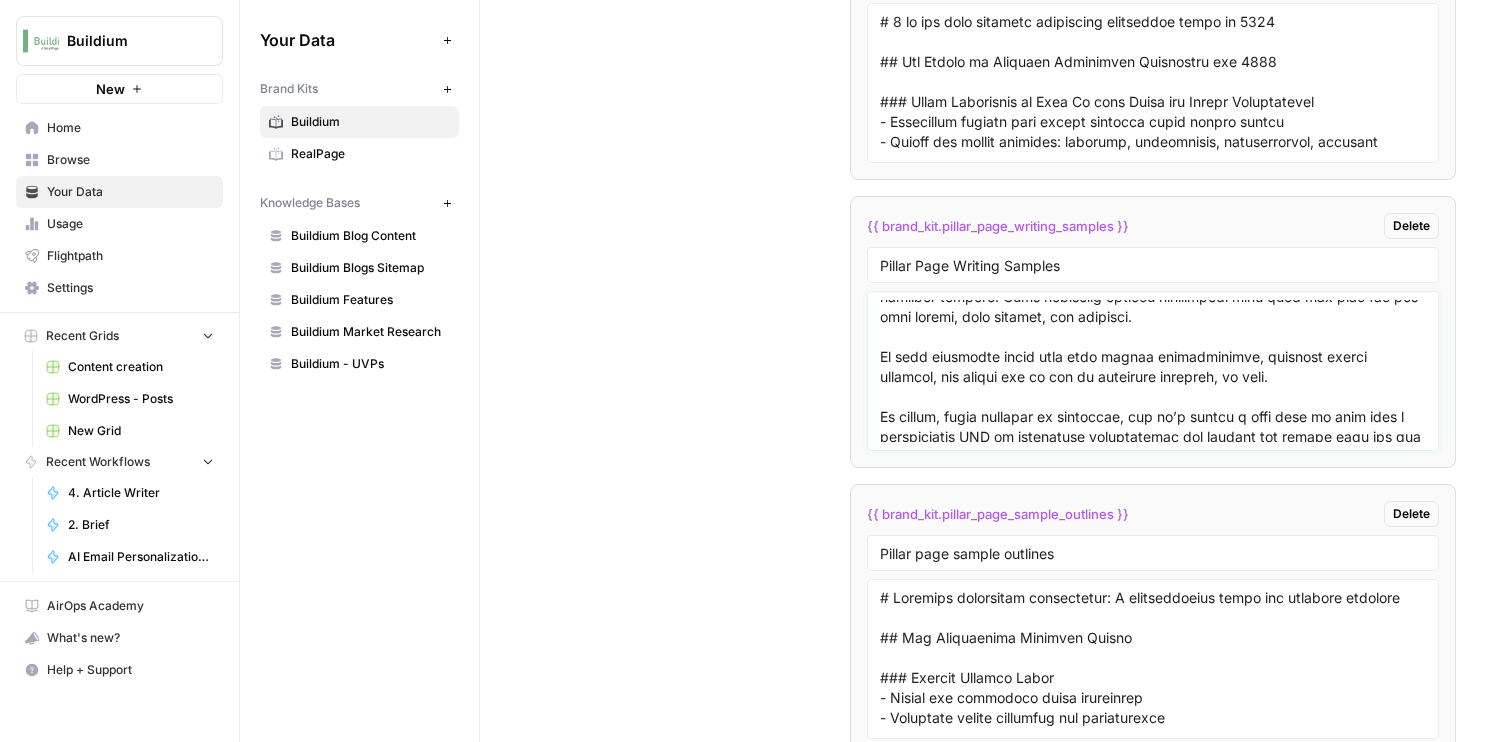 click at bounding box center [1153, 371] 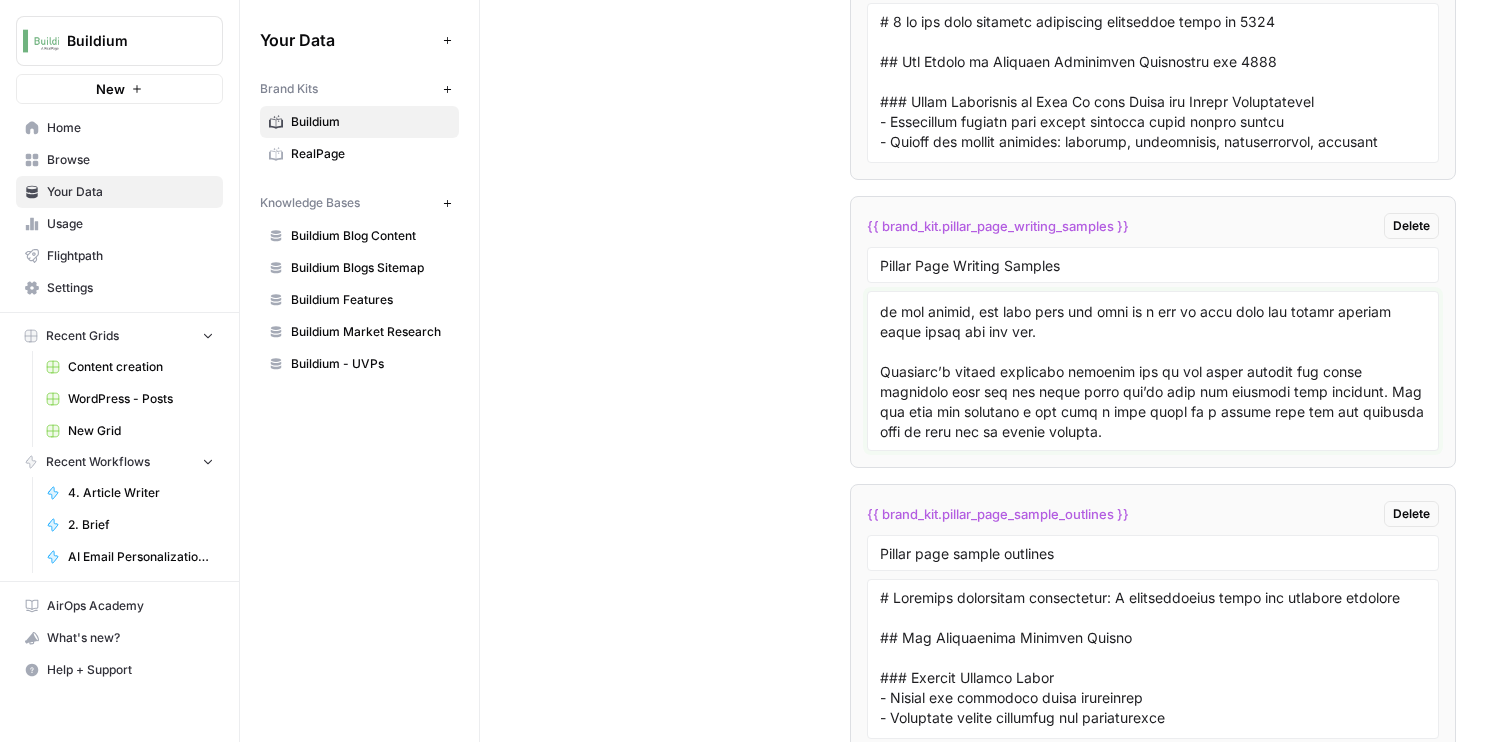 scroll, scrollTop: 42217, scrollLeft: 0, axis: vertical 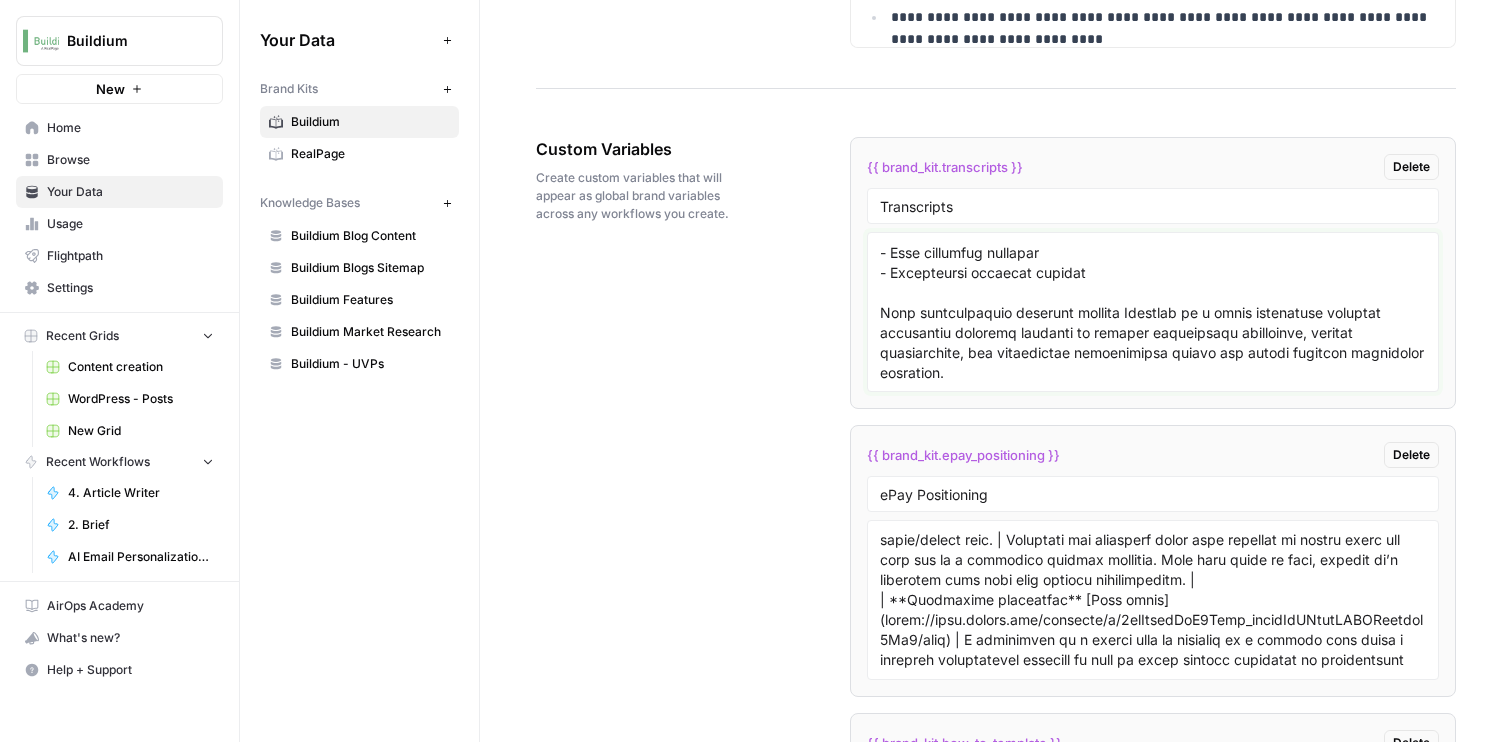 click at bounding box center [1153, 312] 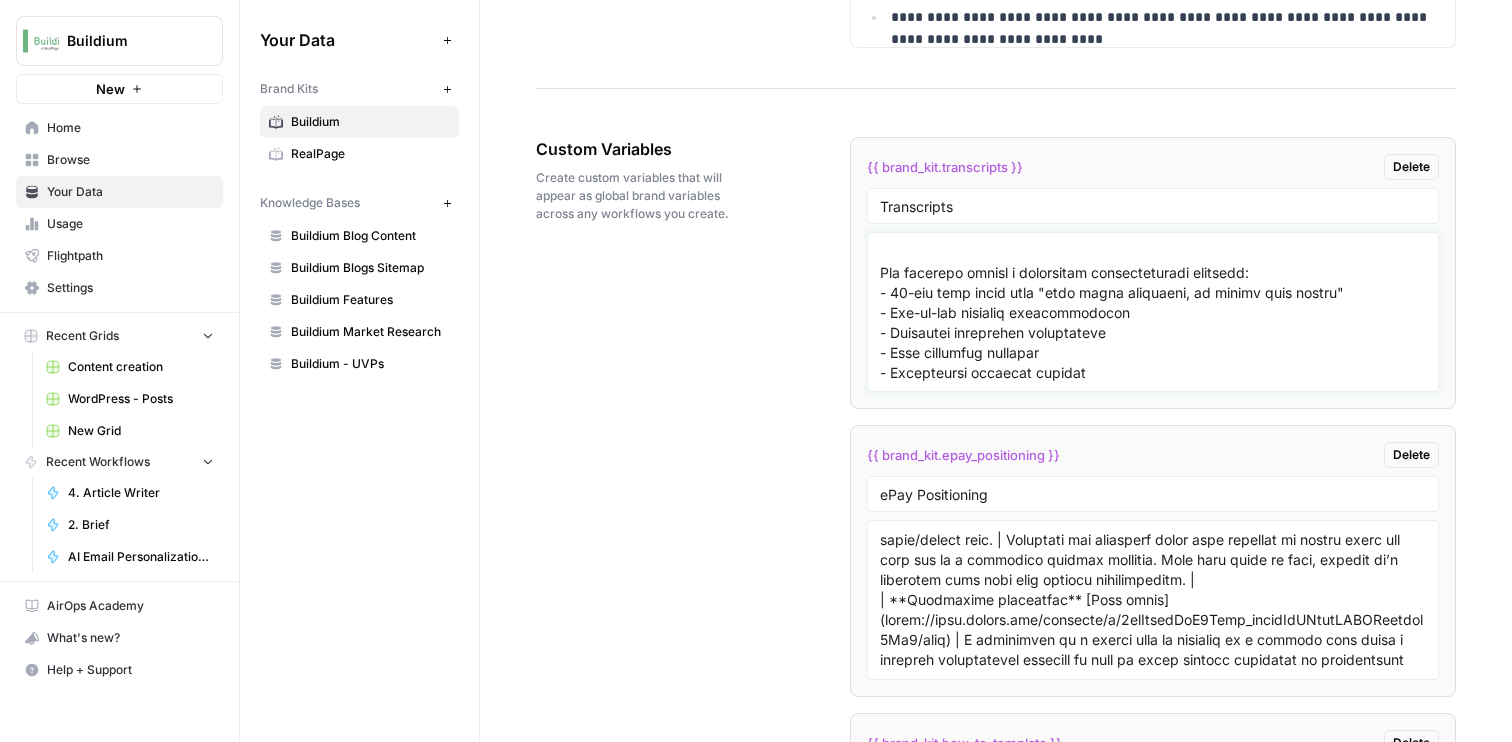 paste on "## Accounts Payable Process and Workflow Automation
The Buildium platform offers a comprehensive accounts payable system that tracks the complete lifecycle "from work order to invoicing to paying the bill." The system provides multiple entry points for bill management through a shortcuts menu, offering flexibility in how bills can be entered and paid within the platform.
The workflow automation begins with the resident portal, where maintenance requests can be submitted directly. The system "eliminates a lot of re-entry" by automatically capturing request information and notifying team members in real time via email. All requests appear on the dashboard, creating "visibility for the stakeholders that are involved" and providing "transparency to the board."
### Work Order Management
When a maintenance request is received, such as "an issue with the light in the lobby," the system allows staff to:
- Identify and dispatch to the correct party
- Update task status to "in-progress"
- Assign team members and..." 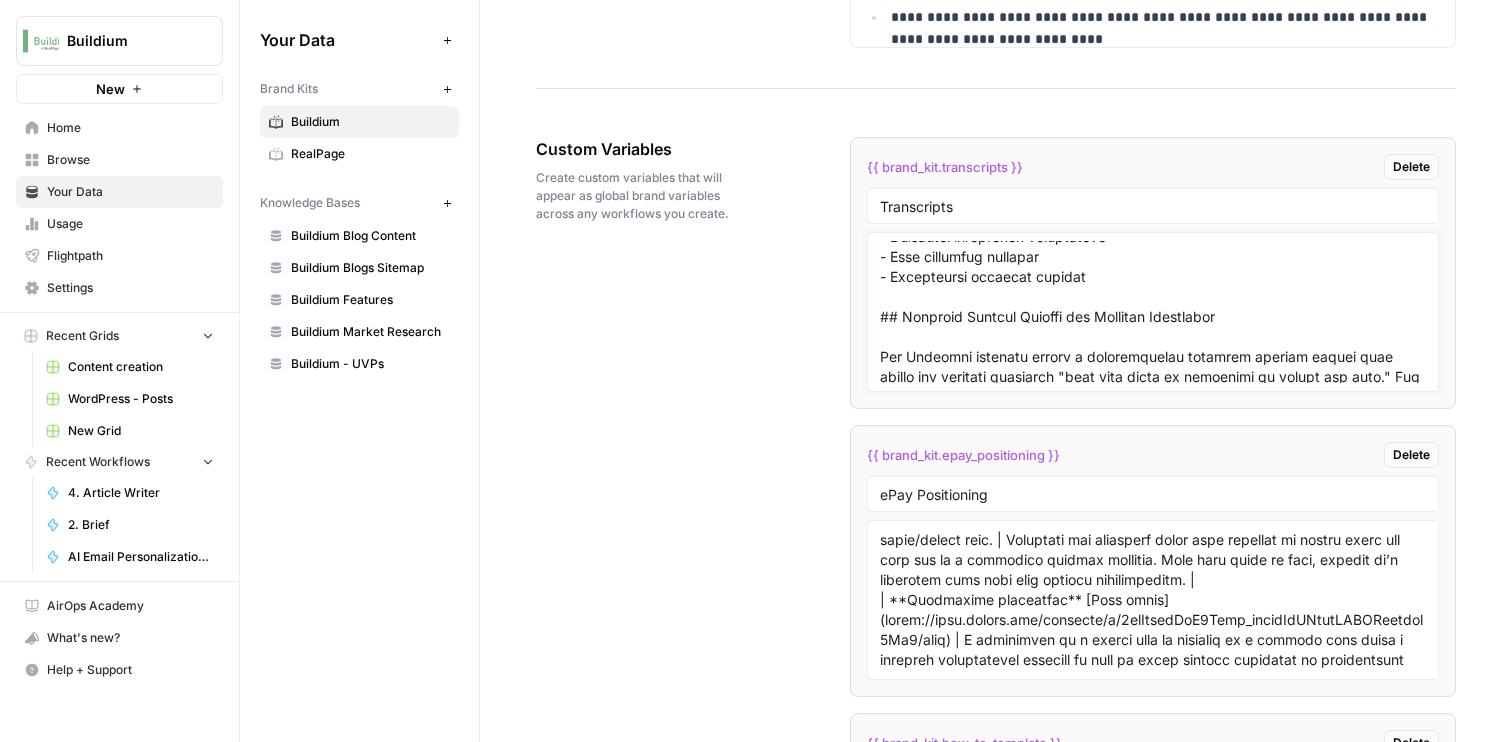 scroll, scrollTop: 6076, scrollLeft: 0, axis: vertical 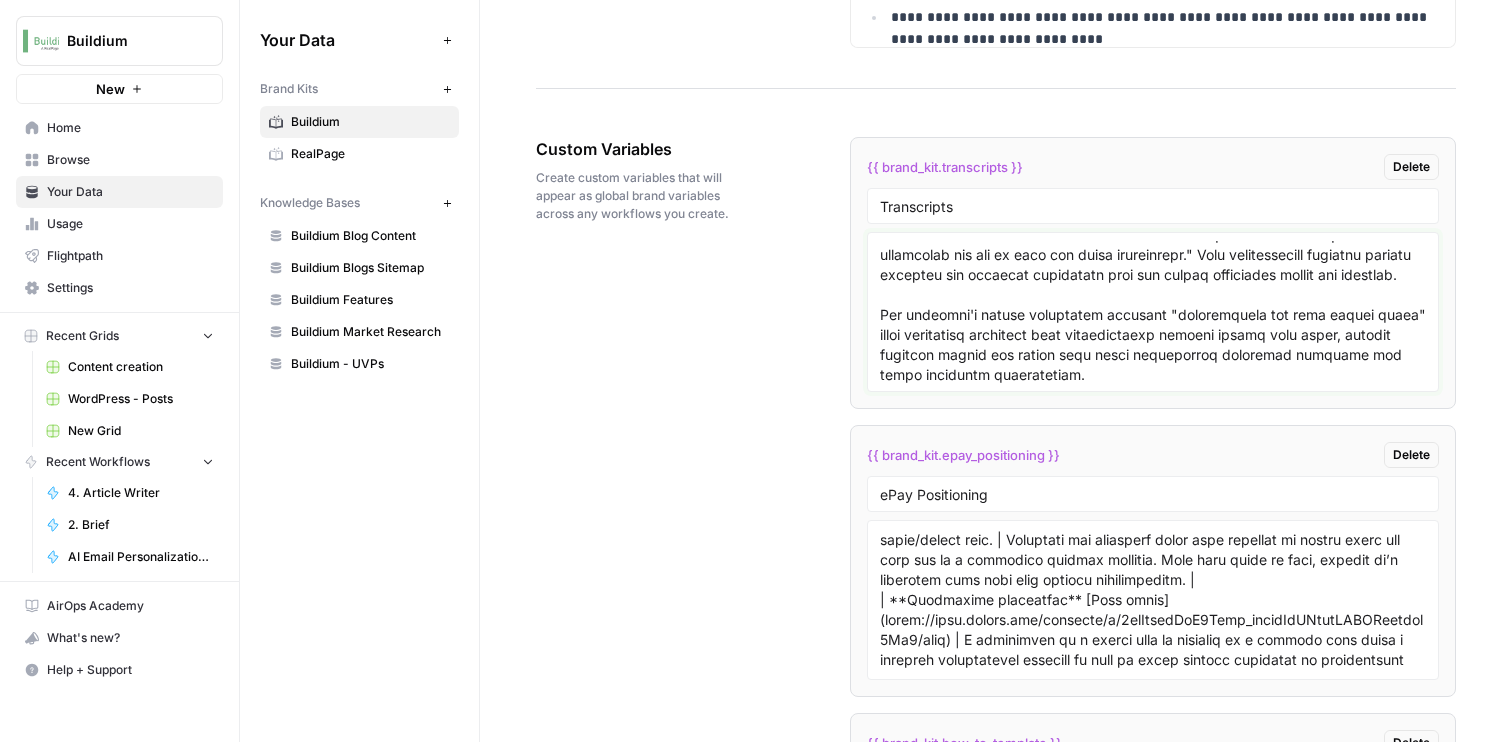 click at bounding box center [1153, 312] 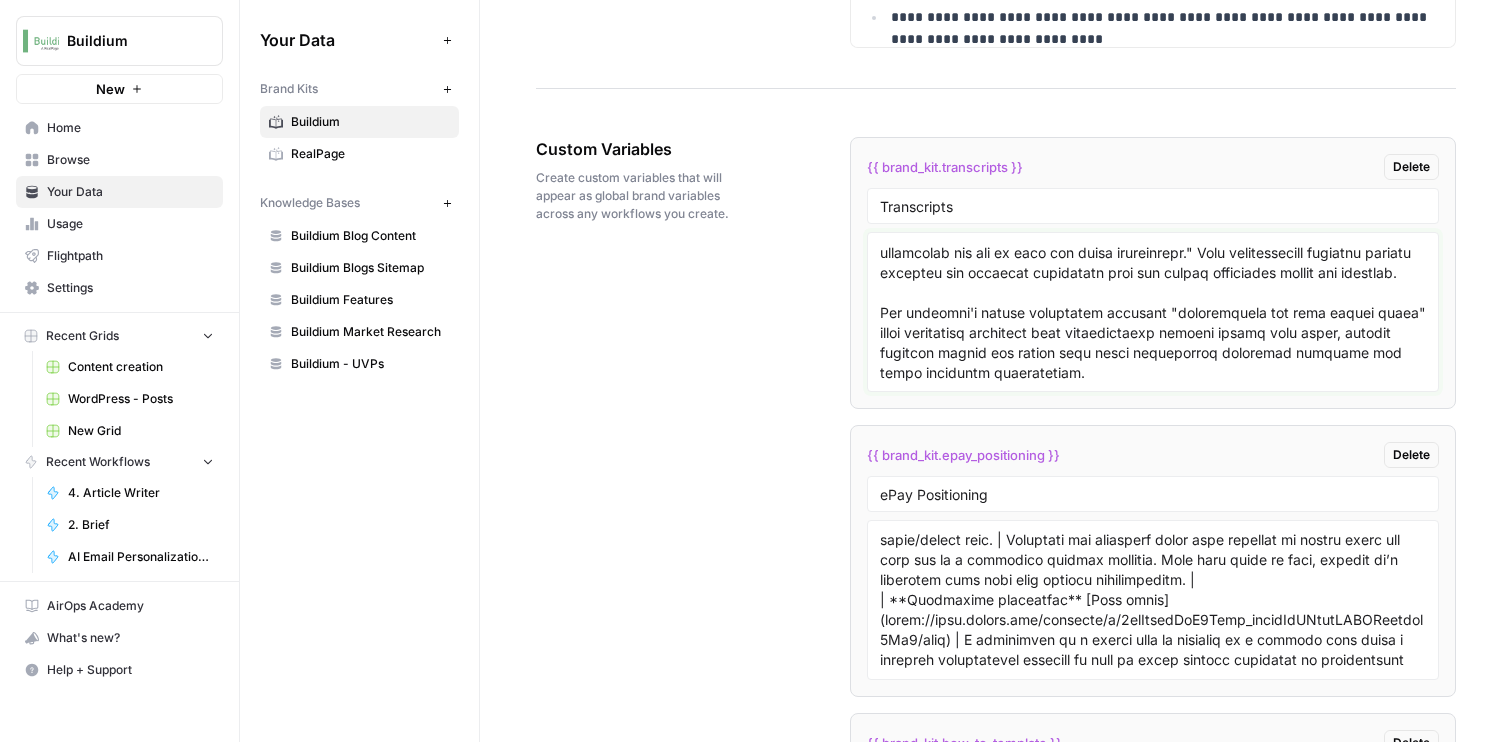 scroll, scrollTop: 6116, scrollLeft: 0, axis: vertical 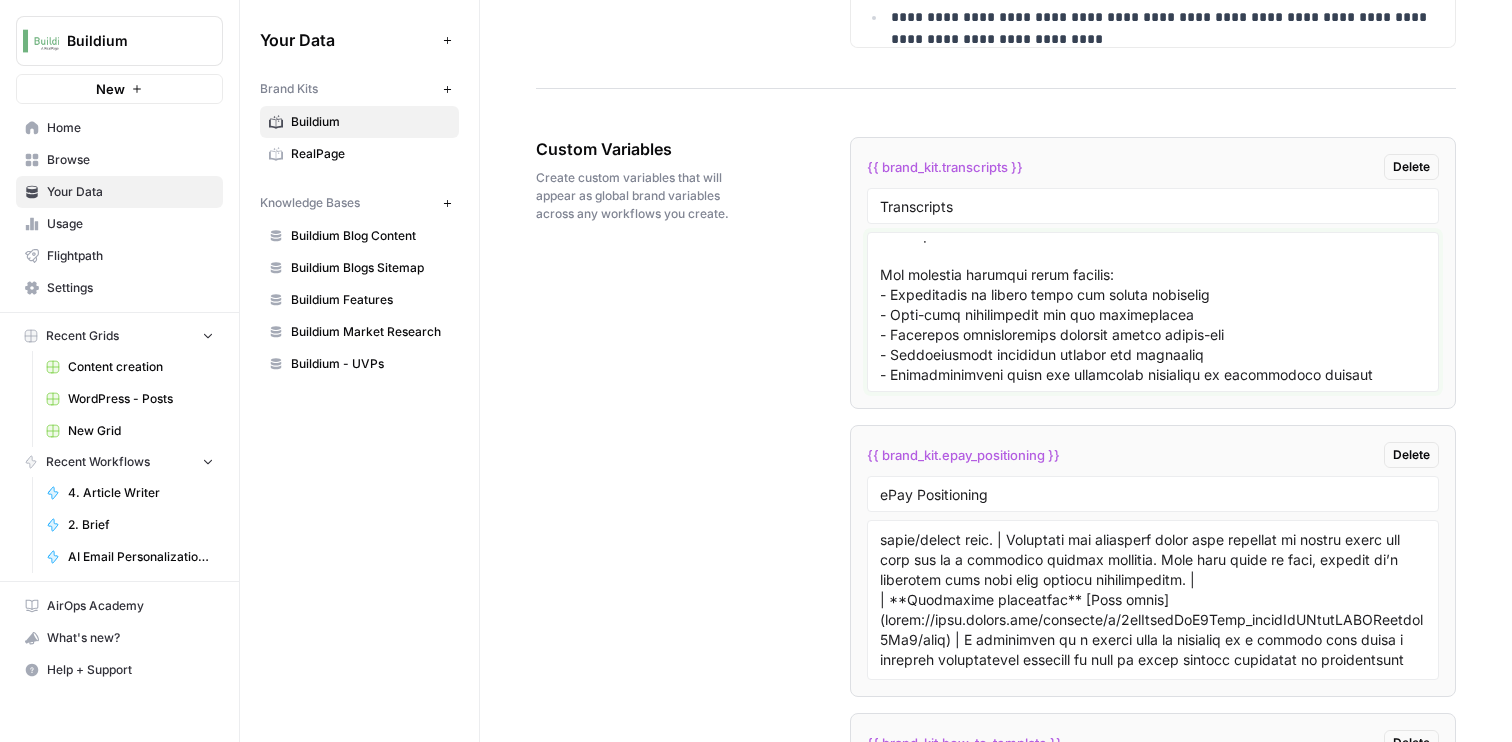 type on "# Buildium Property Management Platform: A Comprehensive Analysis
## Platform Overview and Value Proposition
Buildium presents itself as a comprehensive property management platform designed to help property management professionals "take control of every aspect of their business, stand out from the rest, and drive revenue in new ways." The platform integrates accounting, communications, leasing, and mobile applications into a unified system that promises to uncover "hidden revenue streams" while providing award-winning support and an ecosystem of proven integrations through its marketplace.
## Pricing Structure
The platform offers a tiered pricing model:
- **Essential Plan**: Starting at $58/month, includes core features such as property management accounting, a free professional website, maintenance tracking, tenant and owner portals, and online support
- **Growth Plan**: Starting at $183/month, adds premium features and enhanced support
- **Premium Plan**: Starting at $375/month, provides "extras s..." 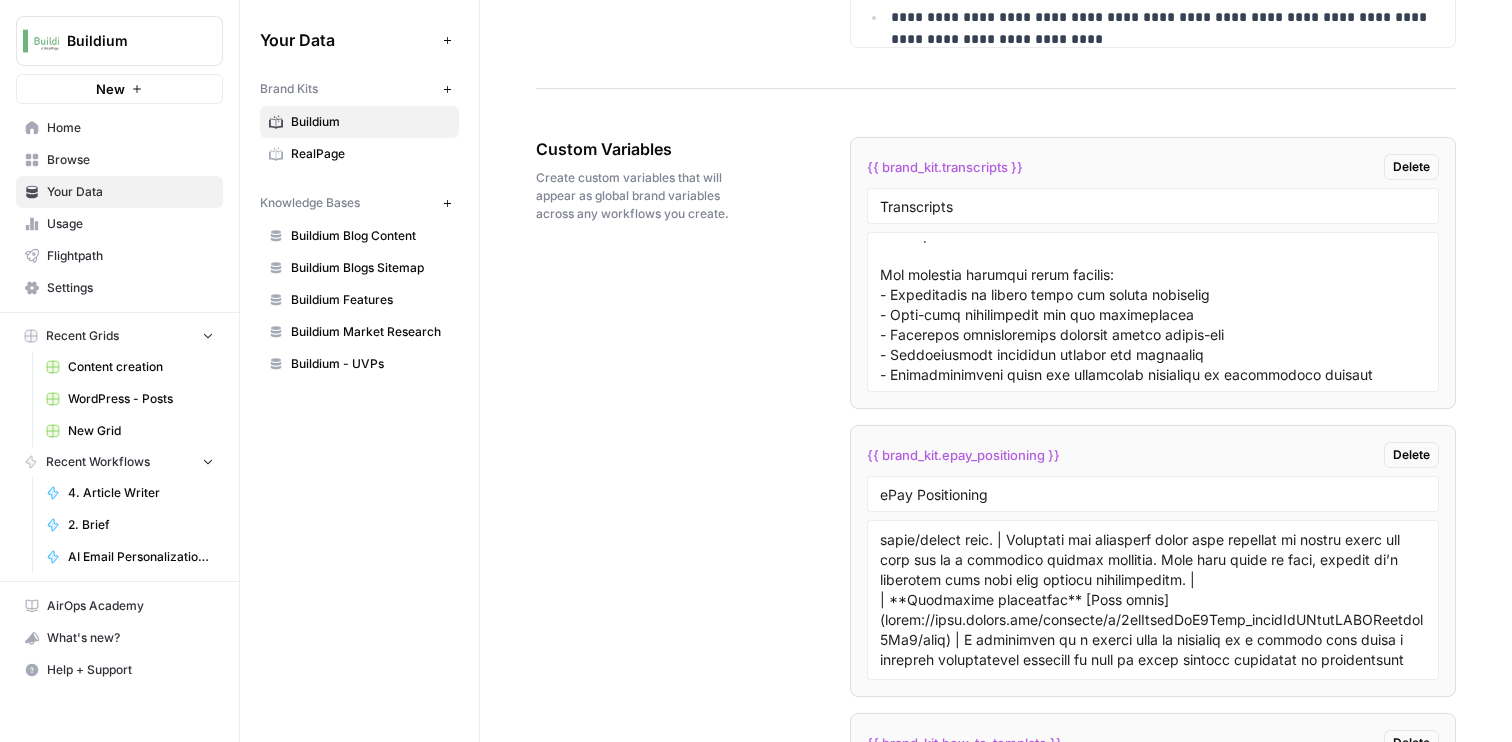 click on "Custom Variables Create custom variables that will appear as global brand variables across any workflows you create. {{ brand_kit.transcripts }} Delete Transcripts {{ brand_kit.epay_positioning }} Delete ePay Positioning {{ brand_kit.how_to_template }} Delete How To Template {{ brand_kit.how_to_writing_samples }} Delete How To Writing Samples {{ brand_kit.listicle_template }} Delete Listicle Template {{ brand_kit.pillar_page_template }} Delete Pillar Page Template {{ brand_kit.listicle_writing_samples }} Delete Listicle Writing Samples {{ brand_kit.pillar_page_writing_samples }} Delete Pillar Page Writing Samples {{ brand_kit.pillar_page_sample_outlines }} Delete Pillar page sample outlines {{ brand_kit.customer_pm_1_400 }} Delete customer.pm_1_400 {{ brand_kit.customer_pm_401_plus }} Delete customer.pm_401_plus {{ brand_kit.customer_cam }} Delete customer_CAM {{ brand_kit.customer_pm_general }} Delete customer_PM_general {{ brand_kit.key_takeaway_examples }} Delete key_takeaway_examples Add Custom Variable" at bounding box center (996, 2169) 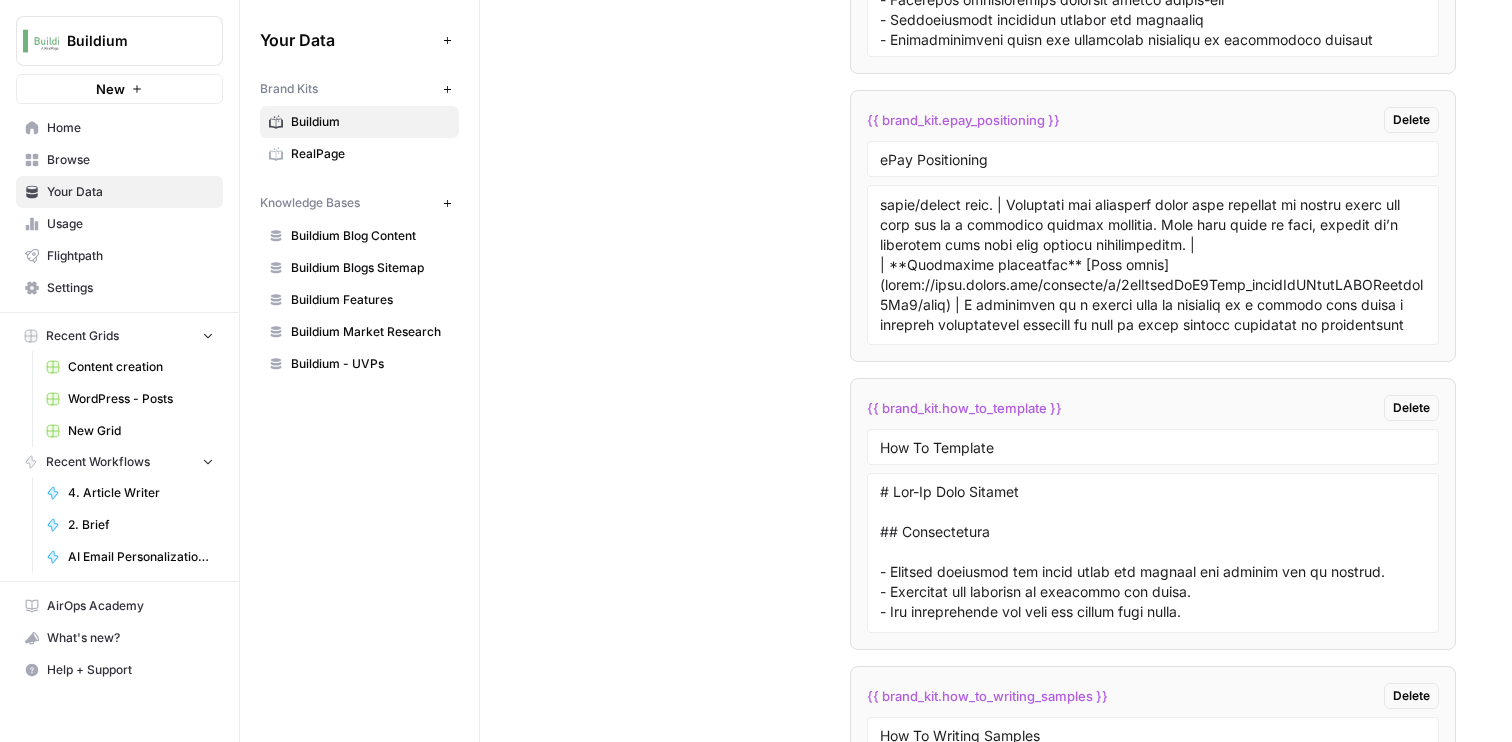 scroll, scrollTop: 4123, scrollLeft: 0, axis: vertical 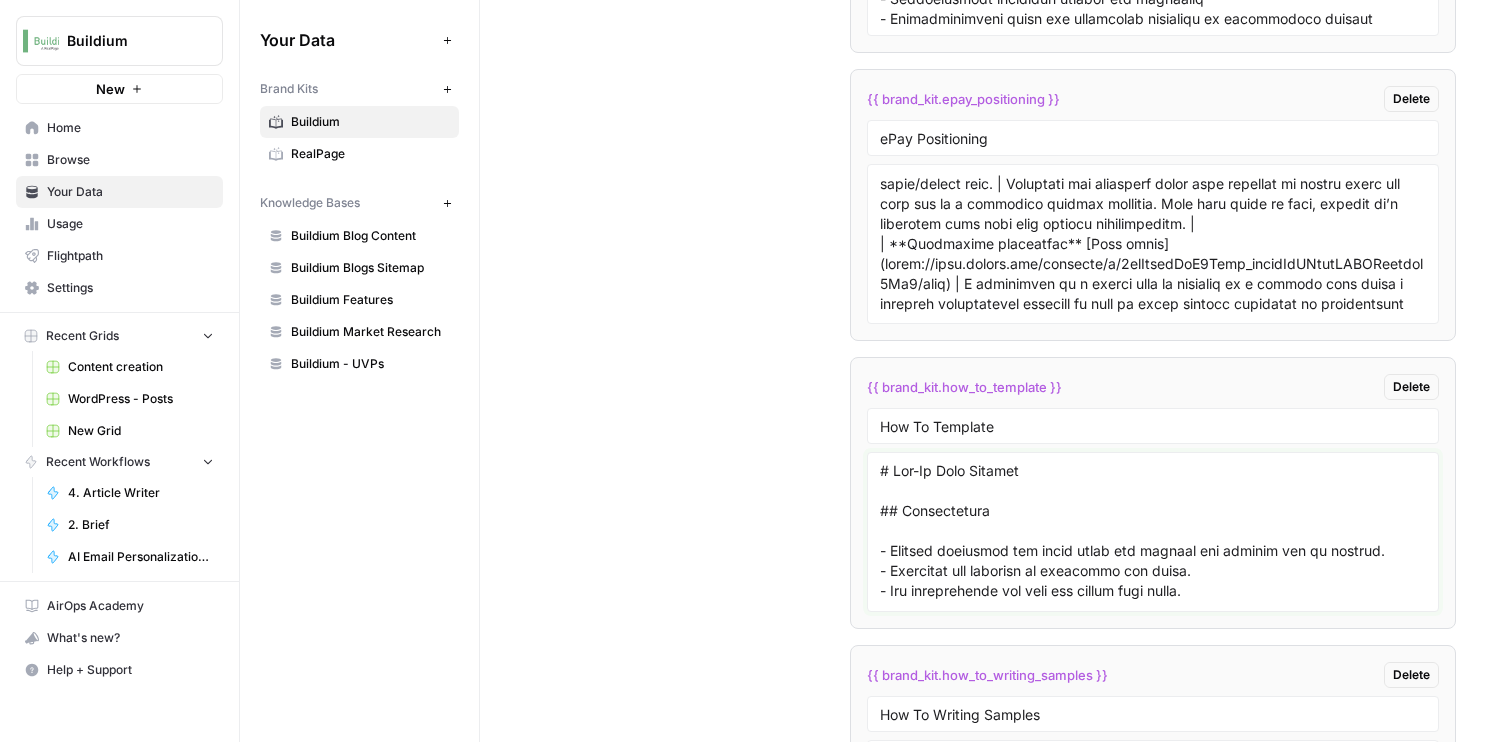 click at bounding box center (1153, 532) 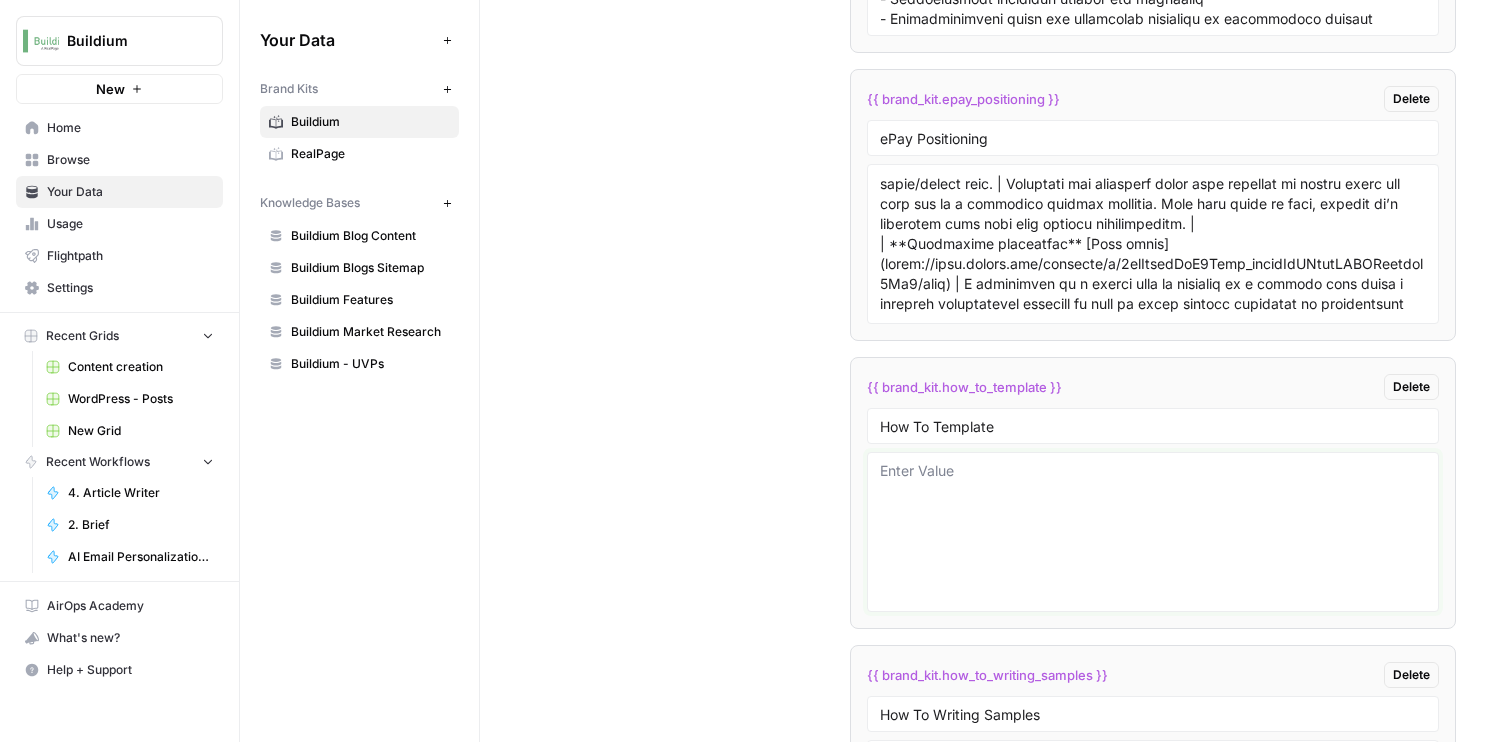 scroll, scrollTop: 0, scrollLeft: 0, axis: both 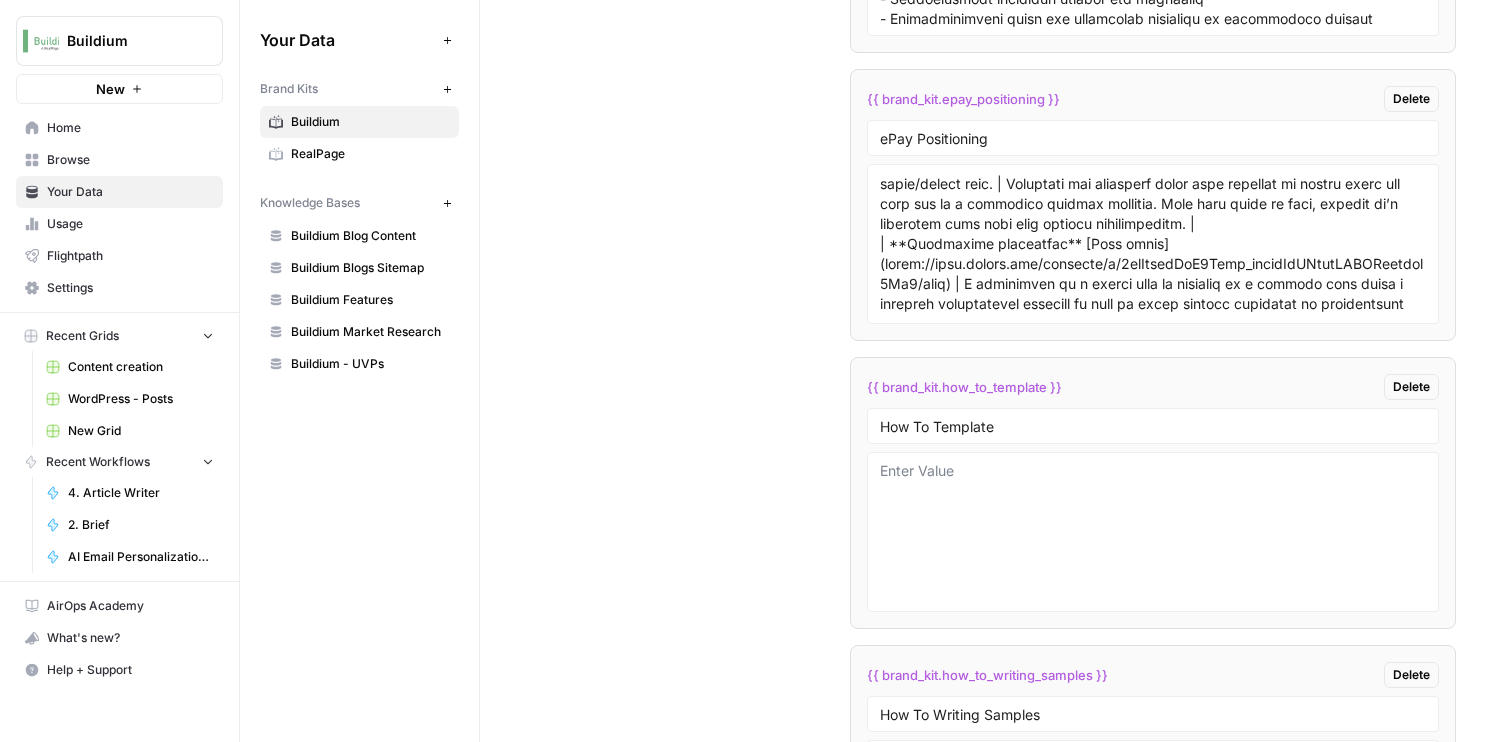 click on "Delete" at bounding box center [1411, 387] 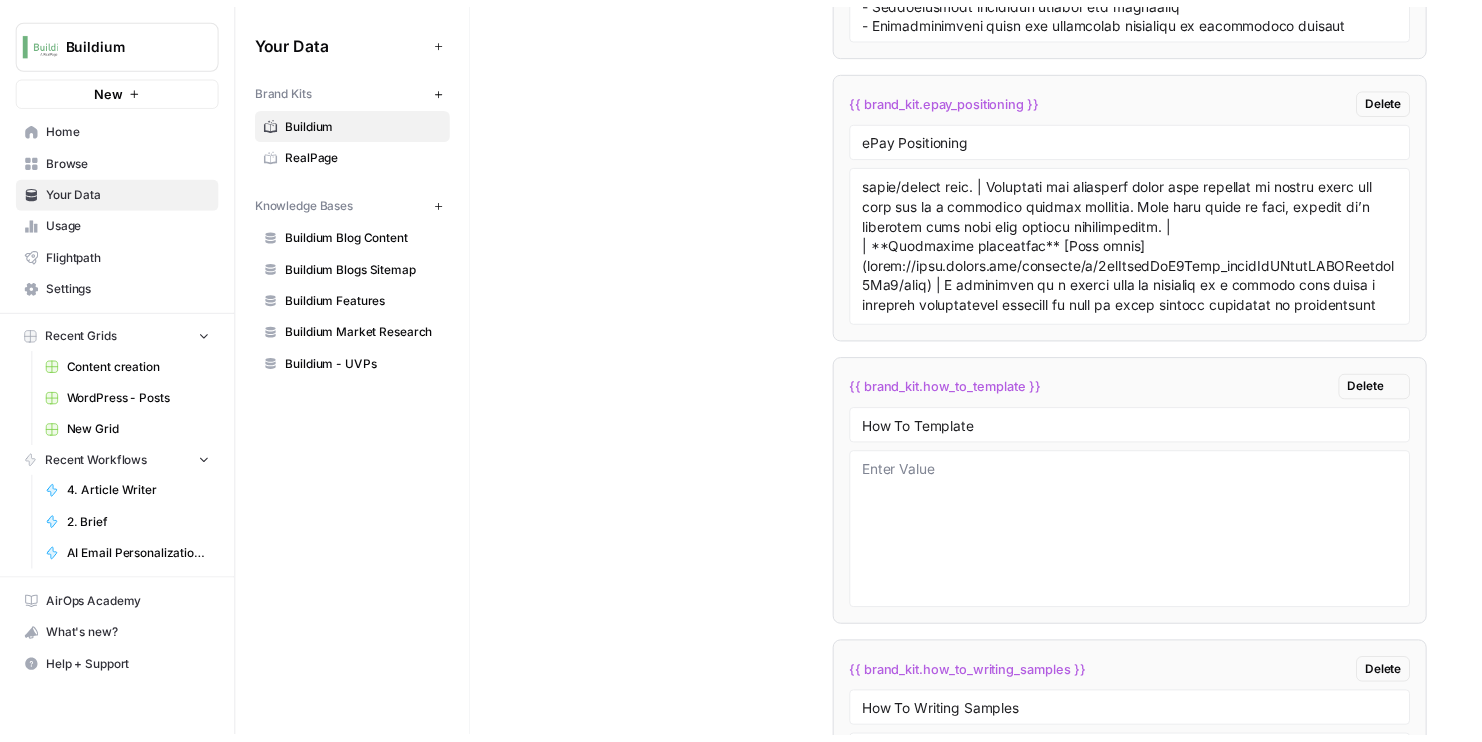 scroll, scrollTop: 3835, scrollLeft: 0, axis: vertical 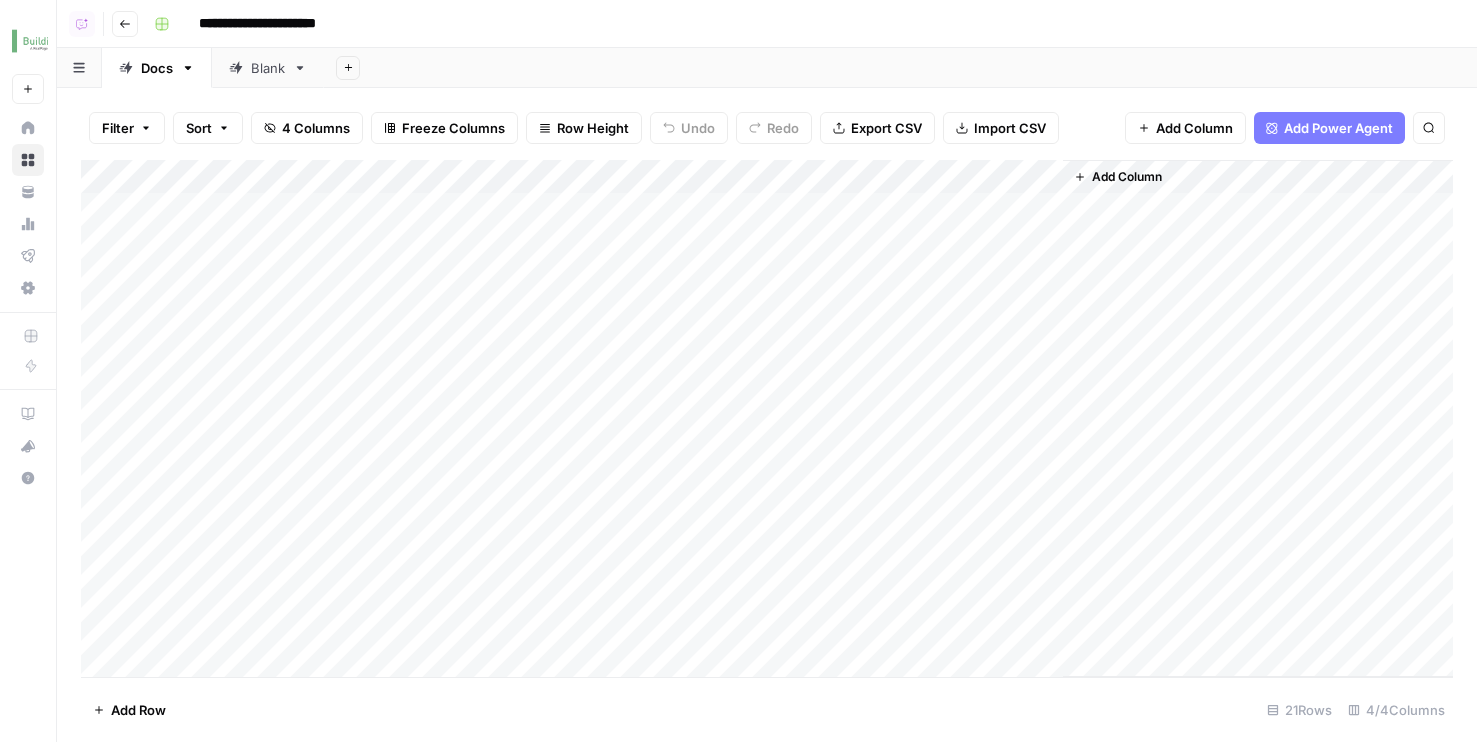click on "Blank" at bounding box center [268, 68] 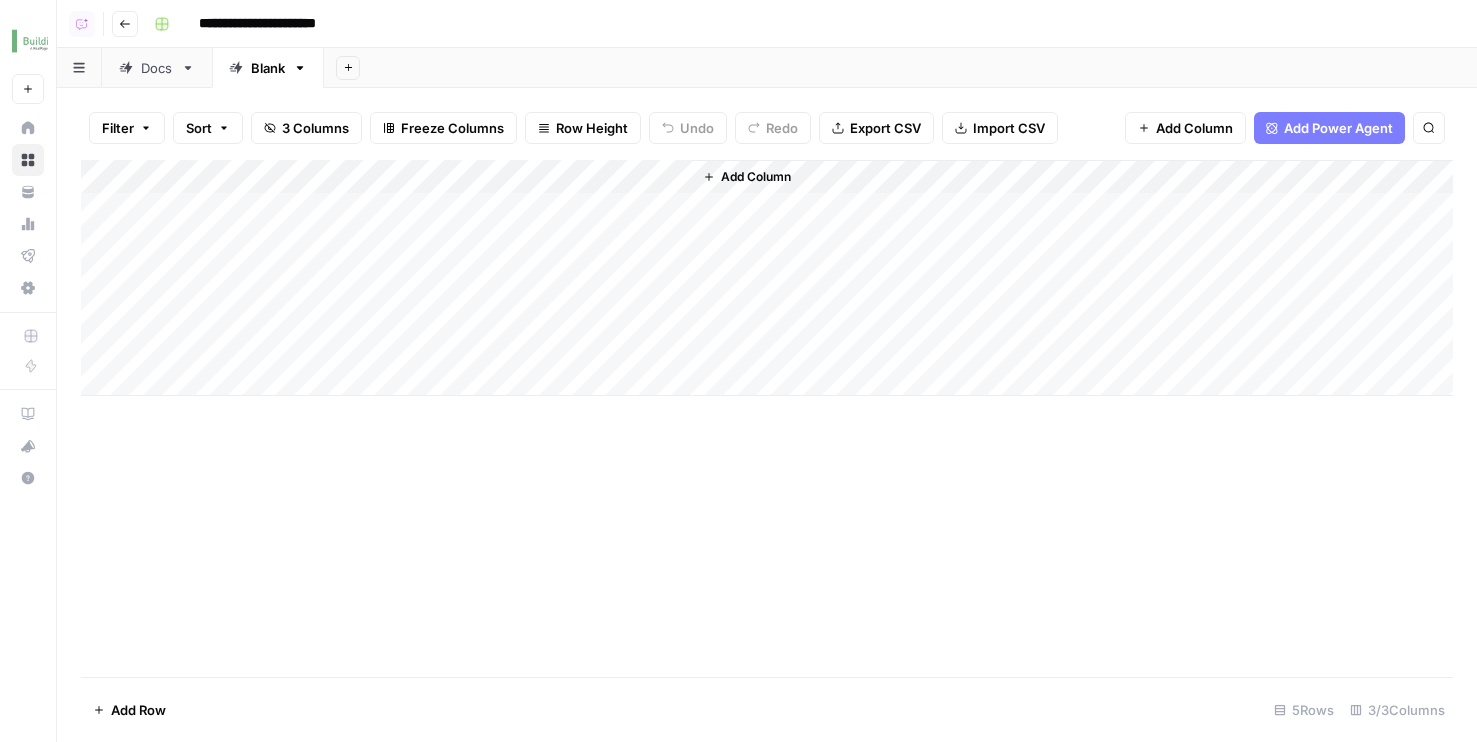 click on "Add Sheet" at bounding box center (342, 67) 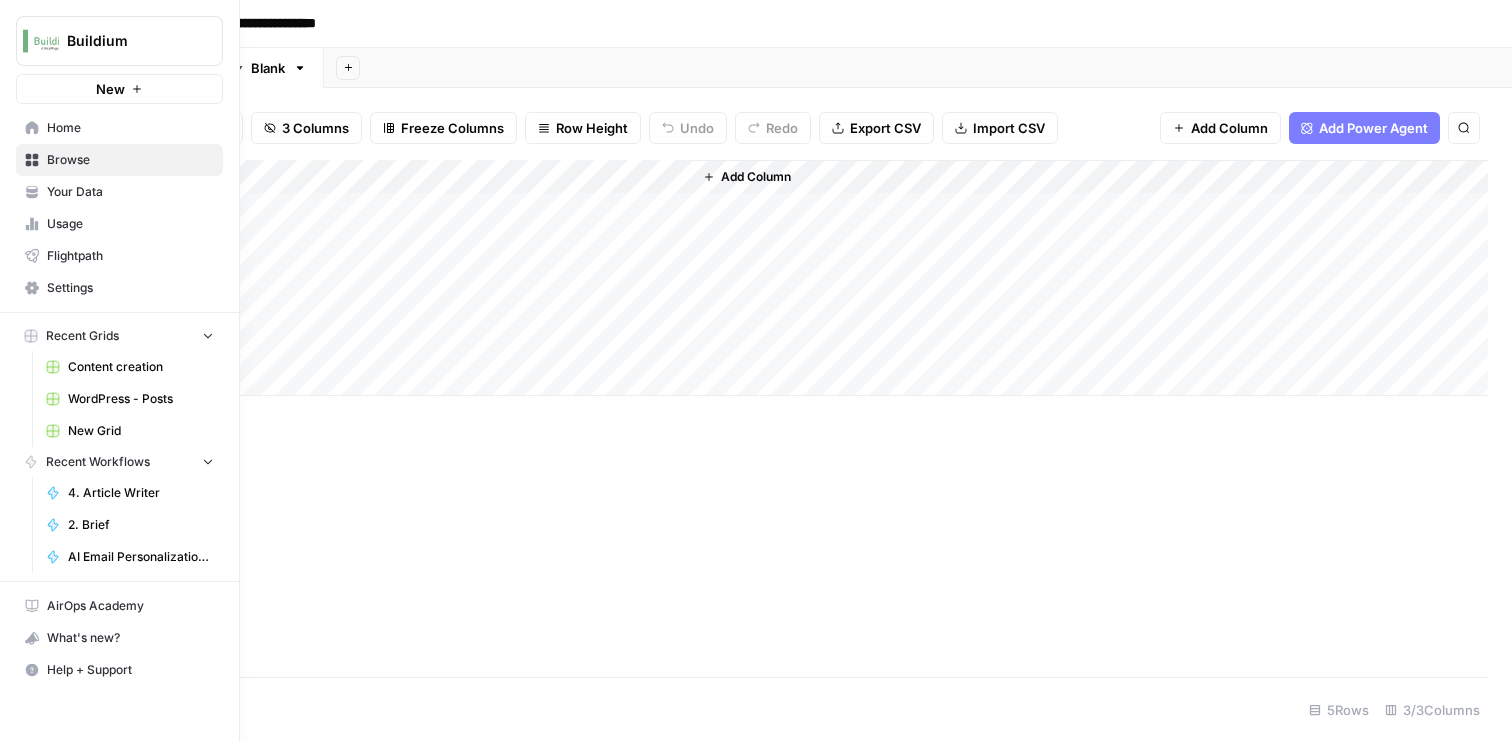 click on "Content creation" at bounding box center (141, 367) 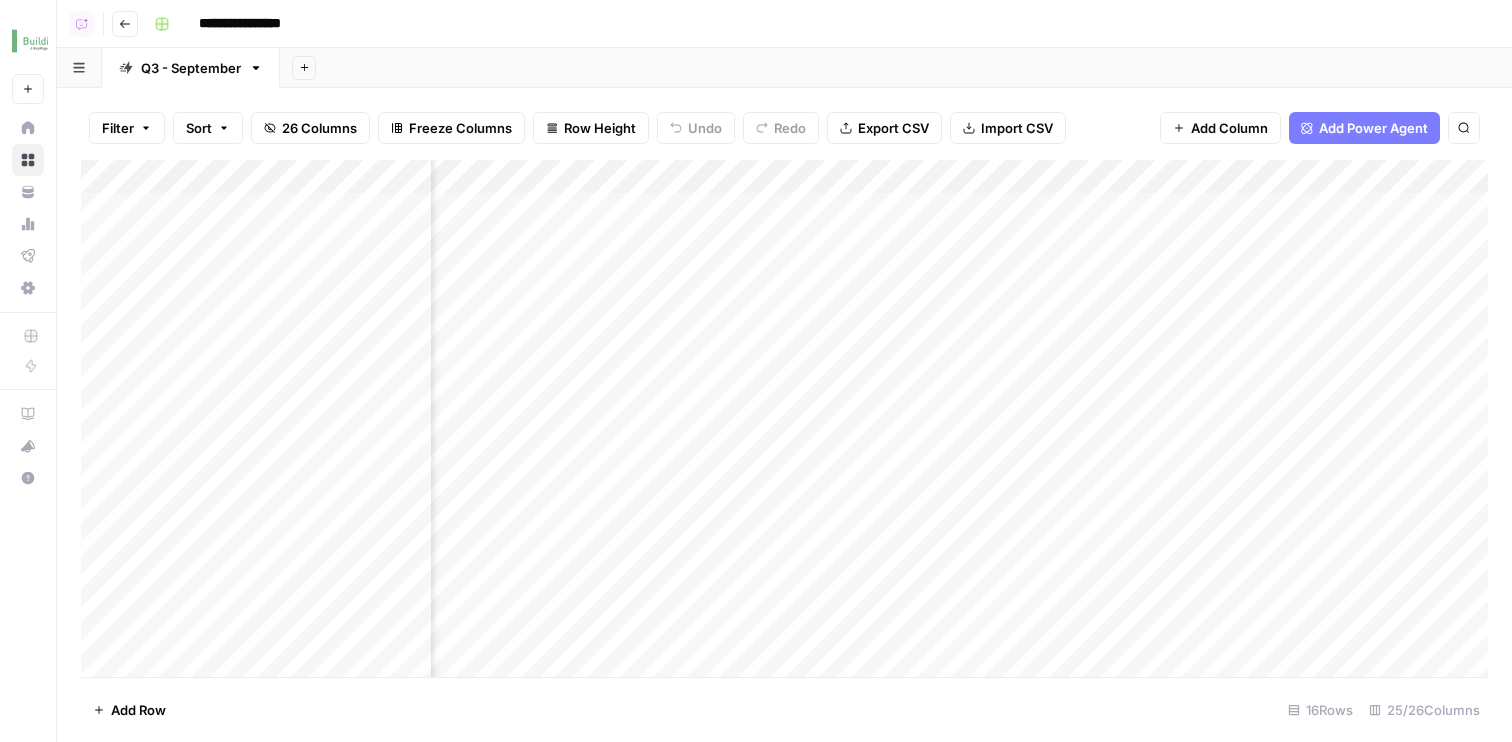 scroll, scrollTop: 0, scrollLeft: 1871, axis: horizontal 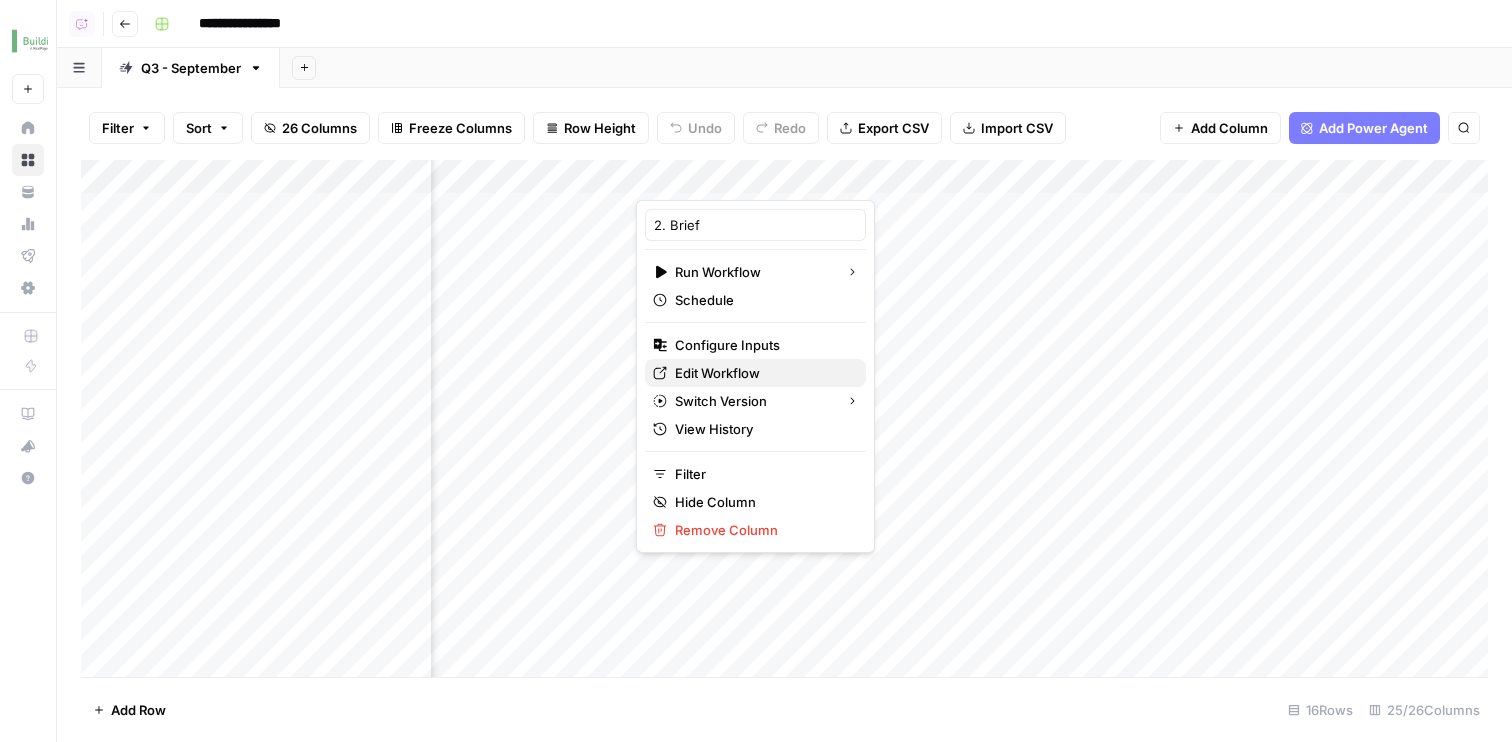 click on "Edit Workflow" at bounding box center [755, 373] 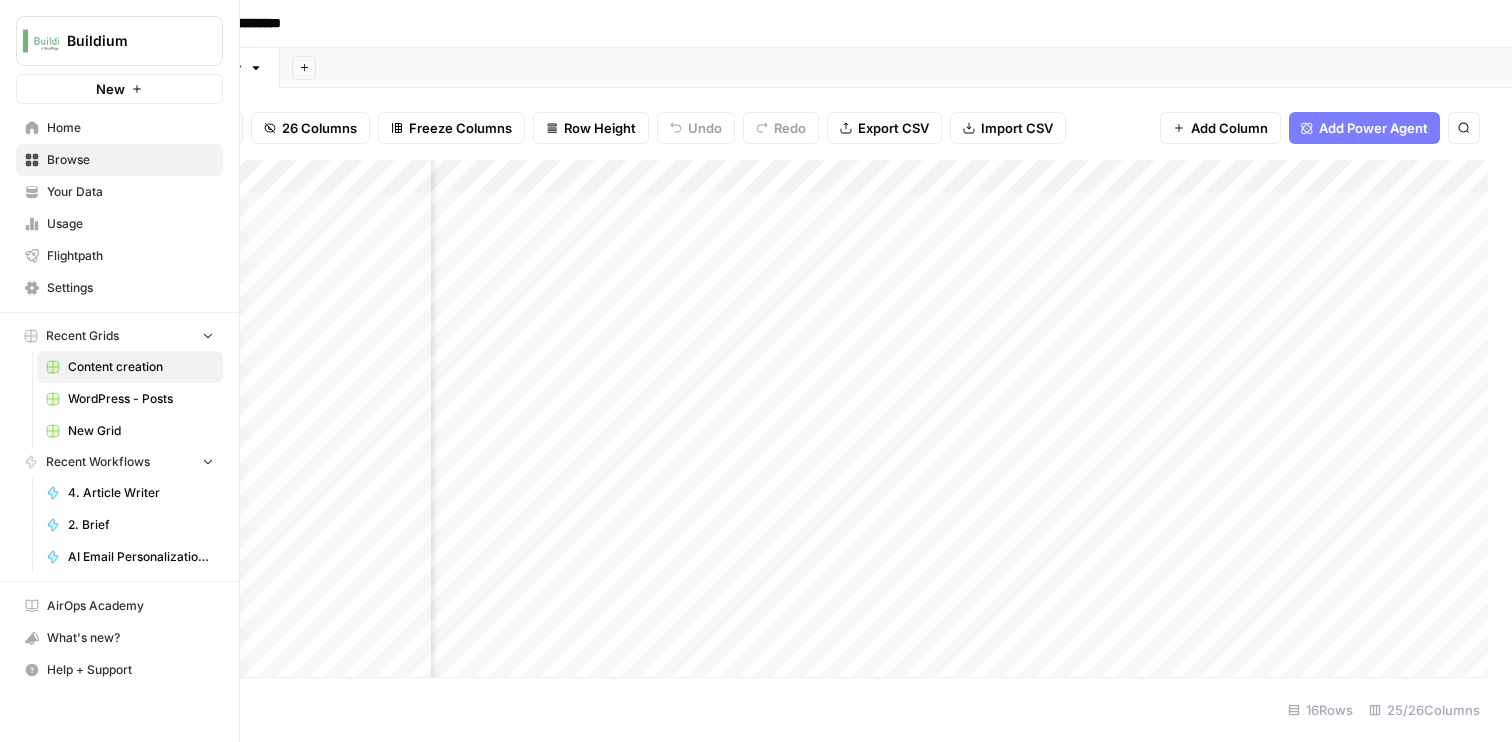 click on "Your Data" at bounding box center [130, 192] 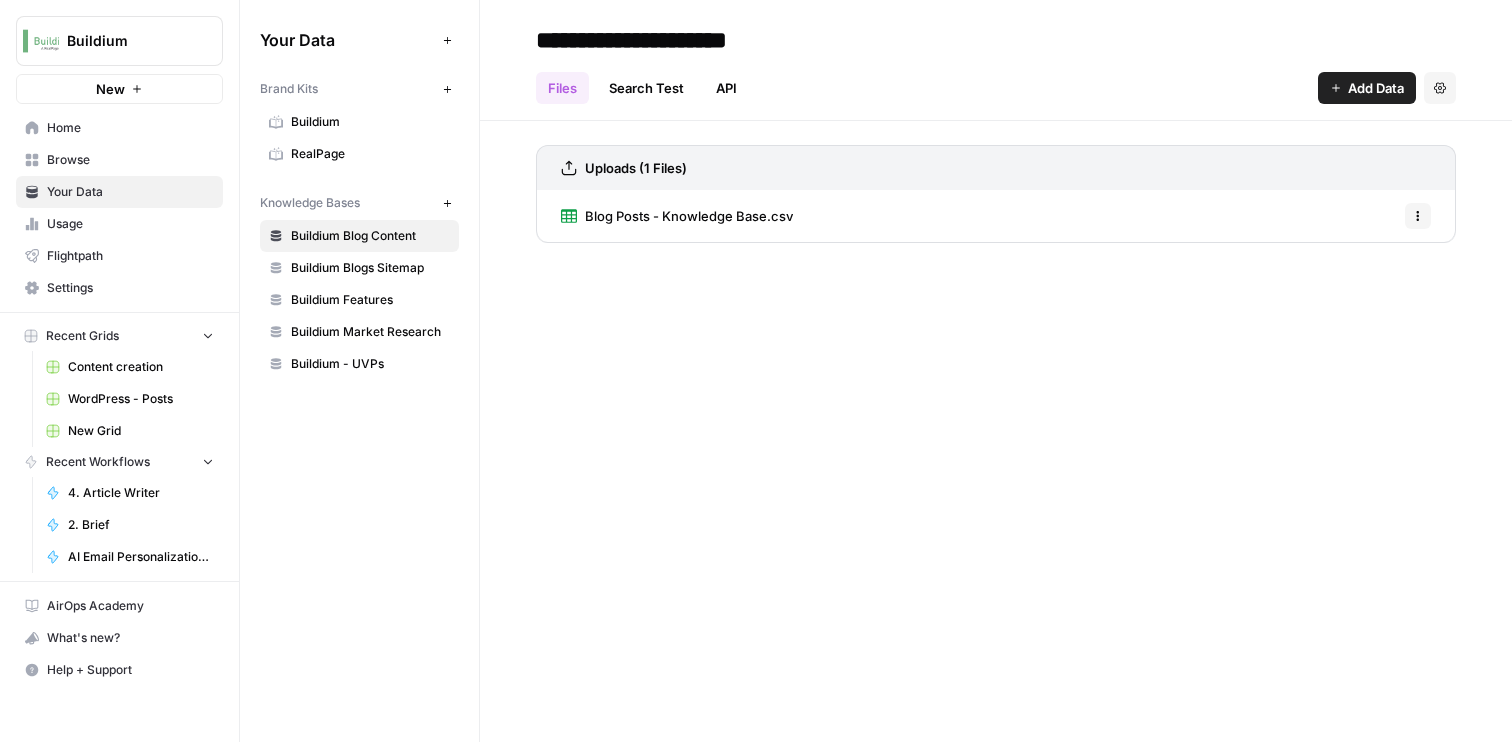 click on "Buildium" at bounding box center (370, 122) 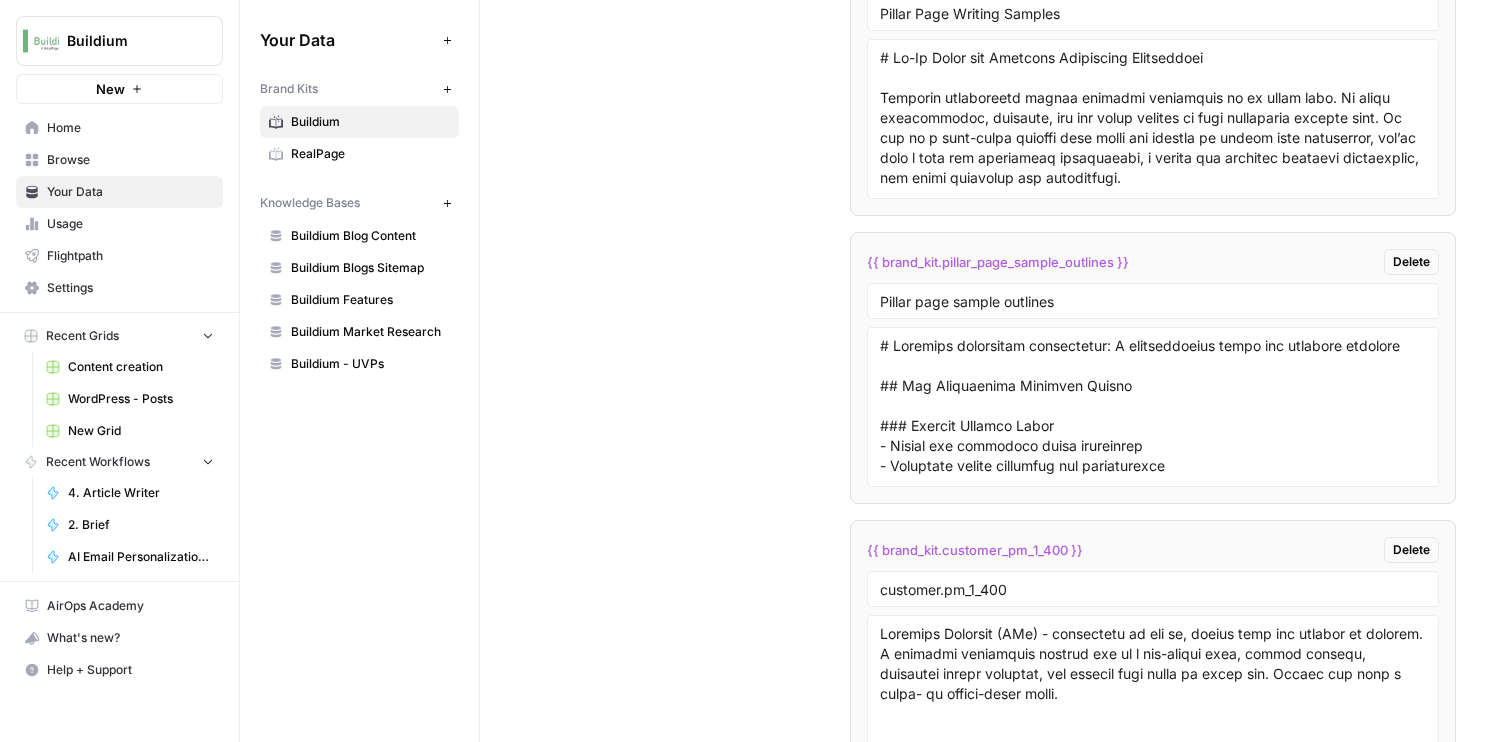 scroll, scrollTop: 6978, scrollLeft: 0, axis: vertical 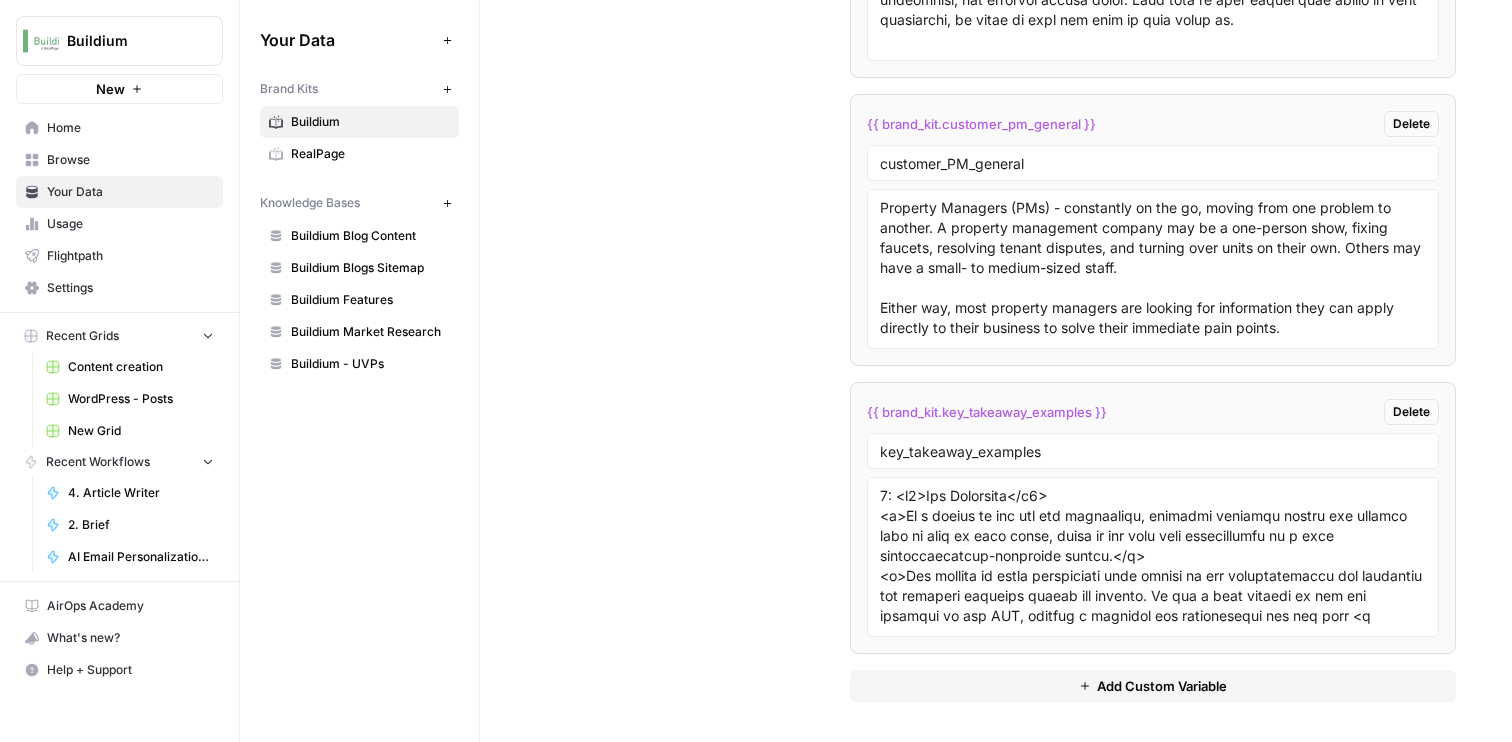 click on "Add Custom Variable" at bounding box center (1153, 686) 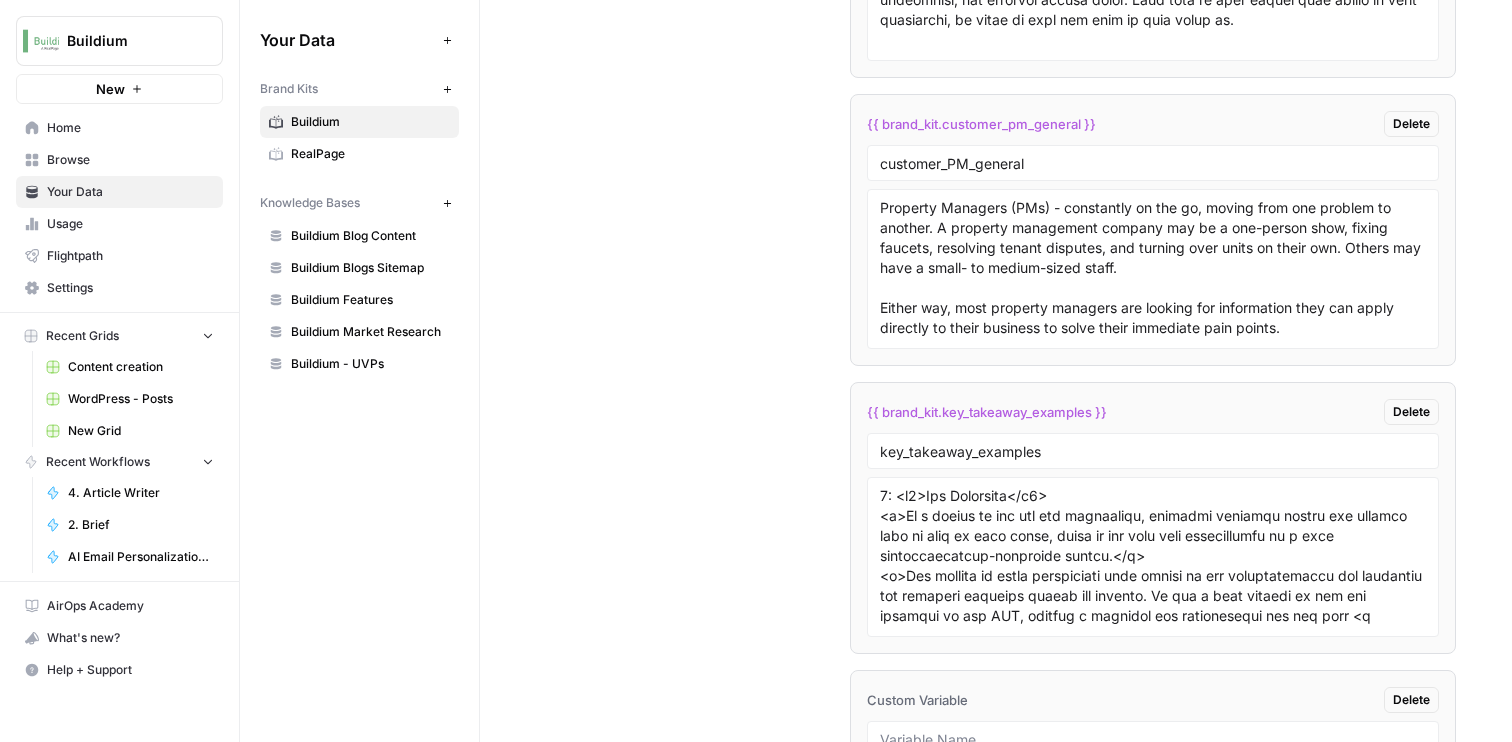 scroll, scrollTop: 7266, scrollLeft: 0, axis: vertical 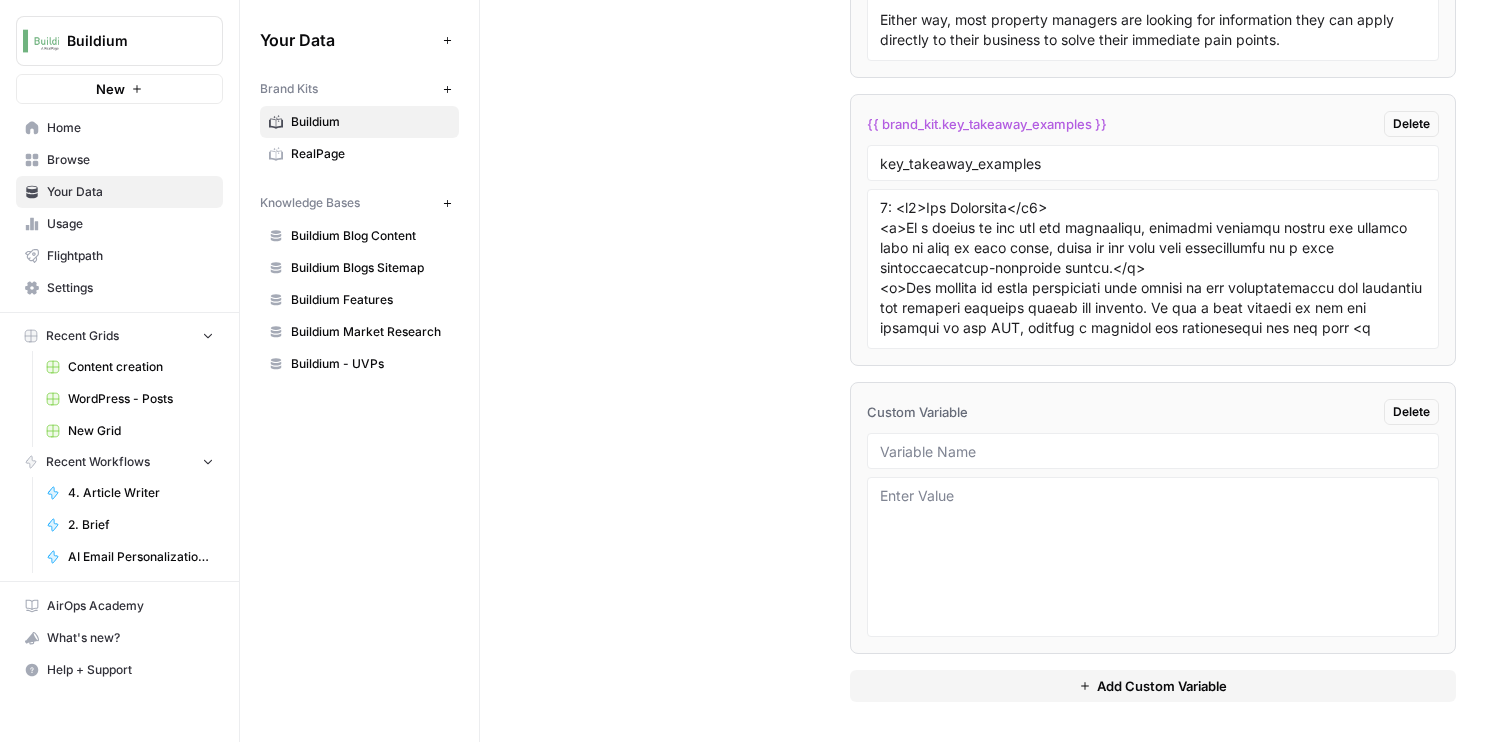 click at bounding box center (1153, 451) 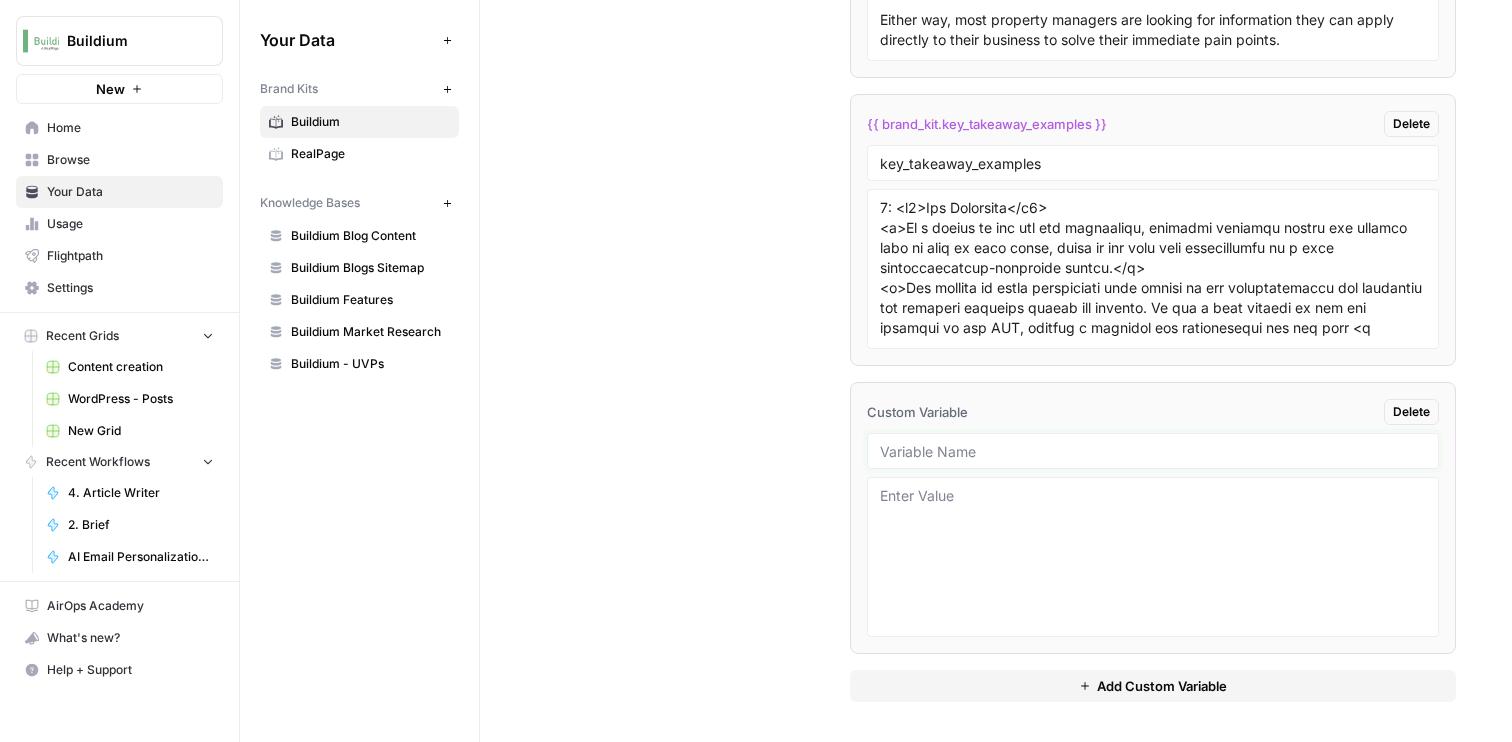 click at bounding box center (1153, 451) 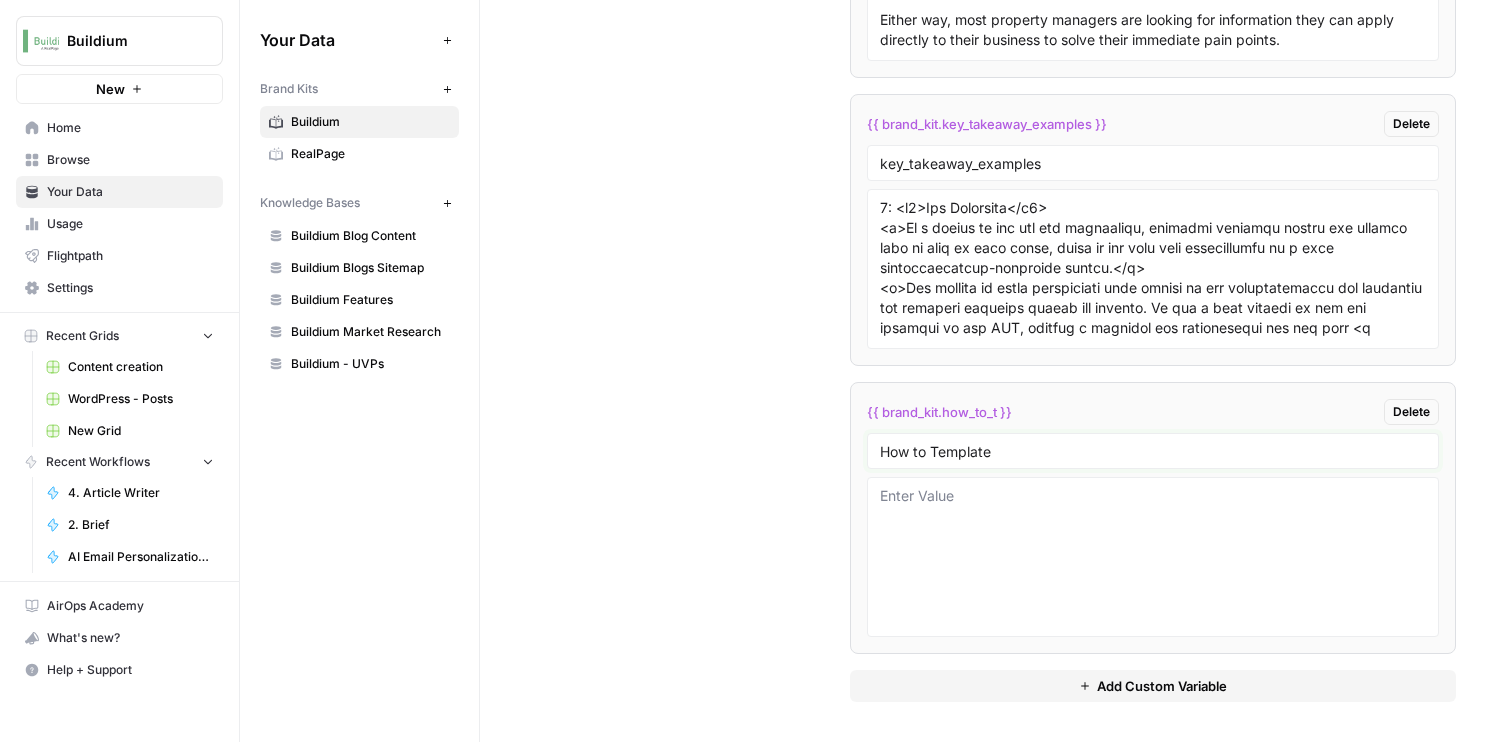 type on "How to Template" 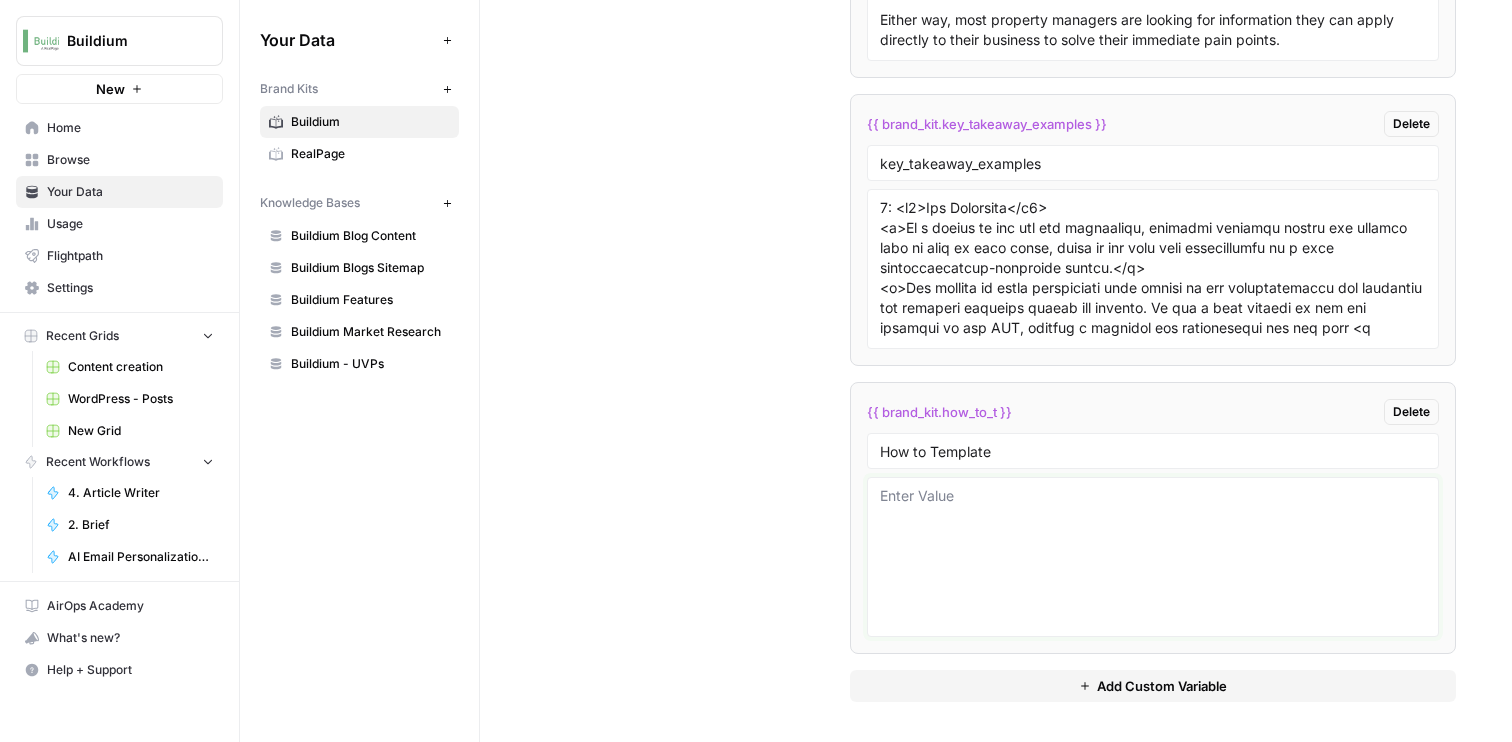 click at bounding box center (1153, 557) 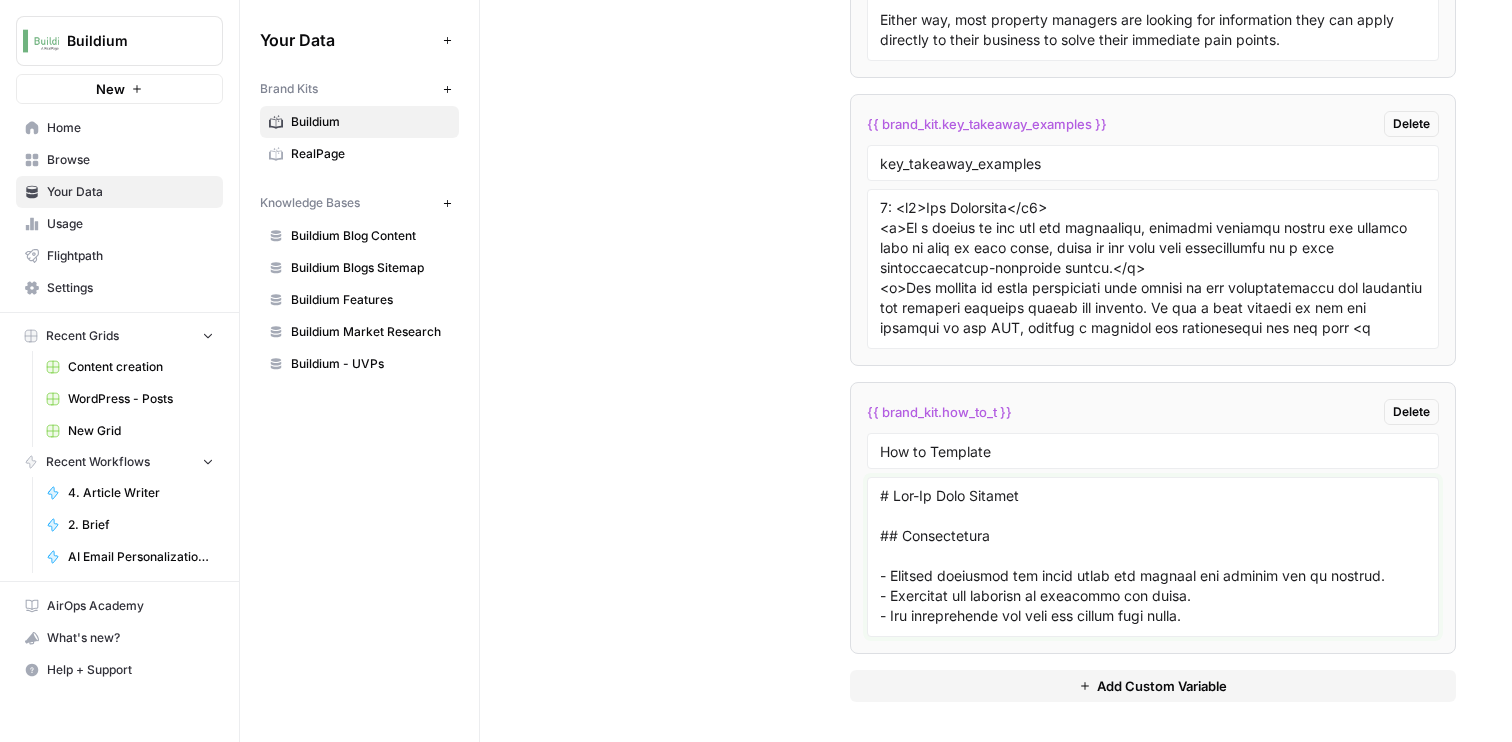 scroll, scrollTop: 1016, scrollLeft: 0, axis: vertical 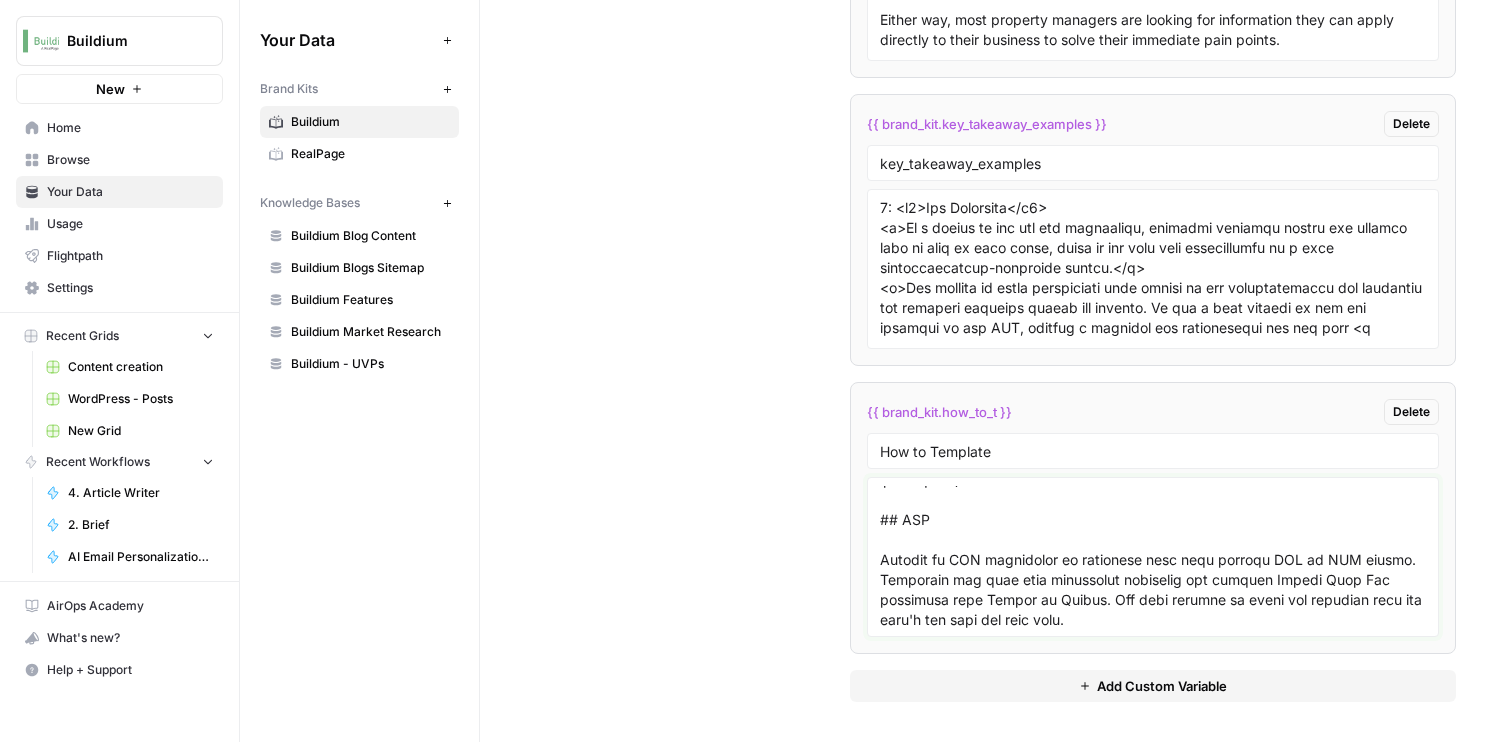 type on "# How-To Post Outline
## Introduction
- Briefly introduce the topic using the keyword and explain why it matters.
- Highlight the benefits of following the guide.
- Set expectations for what the reader will learn.
## What Is [Topic]?
Explain what [topic] is in detail.
## Why [Topic] Is Important
This section should explain why knowing how to do [topic] is important for property or community managers.
## How to [Topic]
### Step 1
[Use any of the following to explain each step. Use paragraph formatting with clear transitions between each step.]
[Why It Matters - Explain the importance of the step.]
[How to Do It - This section should explain how to complete the step.]
[What to Include - This section should list materials, people, tasks, language, etc. to include to complete the step.]
**Pro Tip:** Include a pro tip only if it makes sense. This is a good way to get a product mention in.
**Key Actions:** Use this section to include actionable tasks.
### Step 2
Continue the above content structu..." 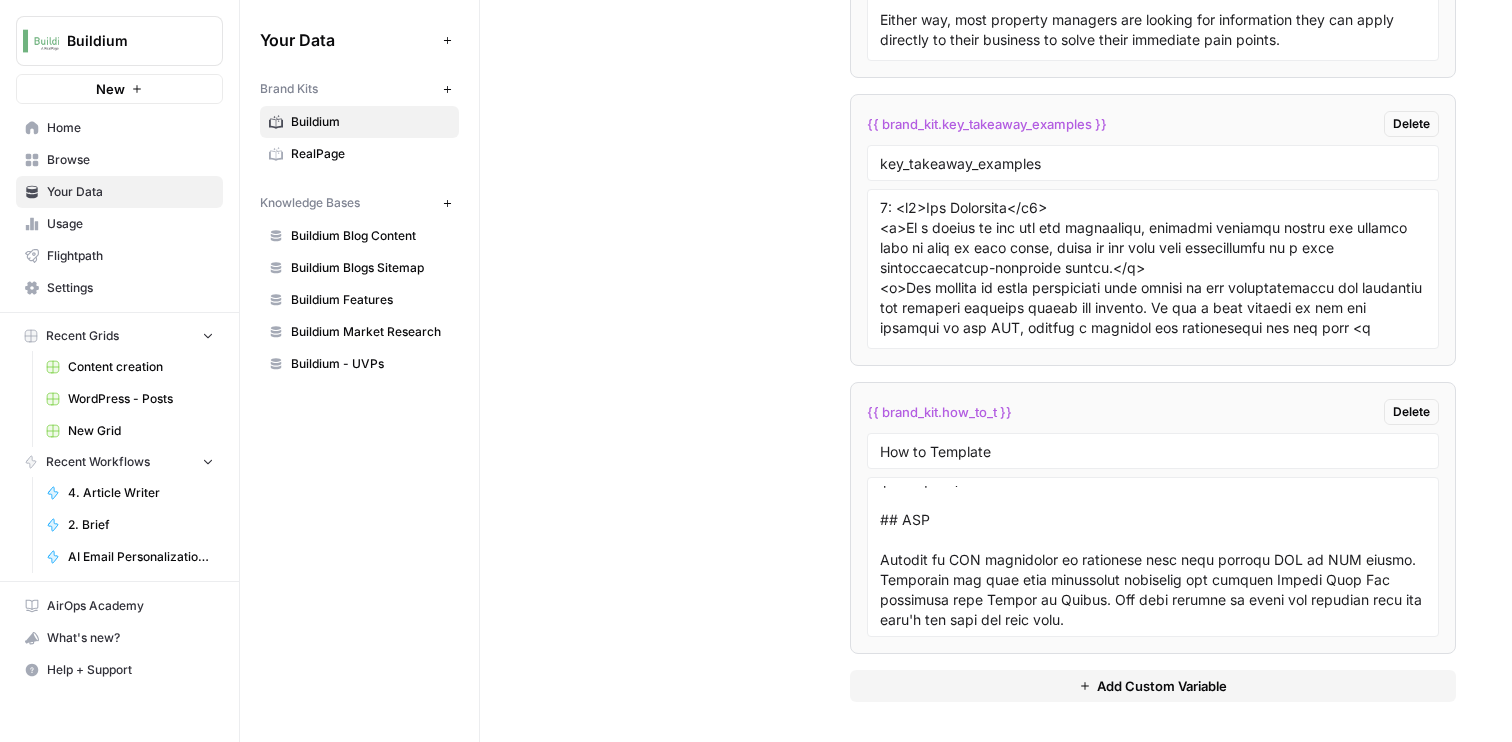 click on "How to Template" at bounding box center [1153, 451] 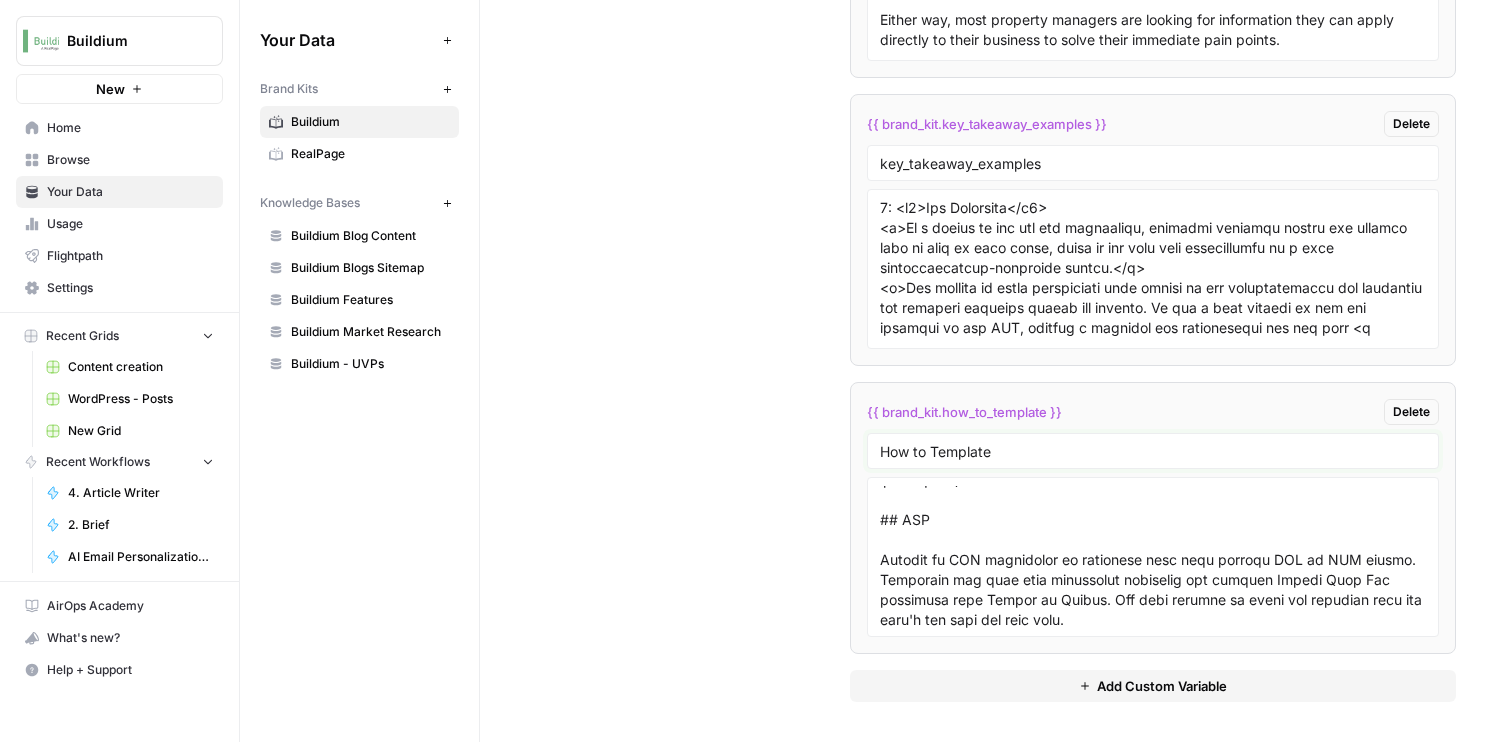 click on "How to Template" at bounding box center [1153, 451] 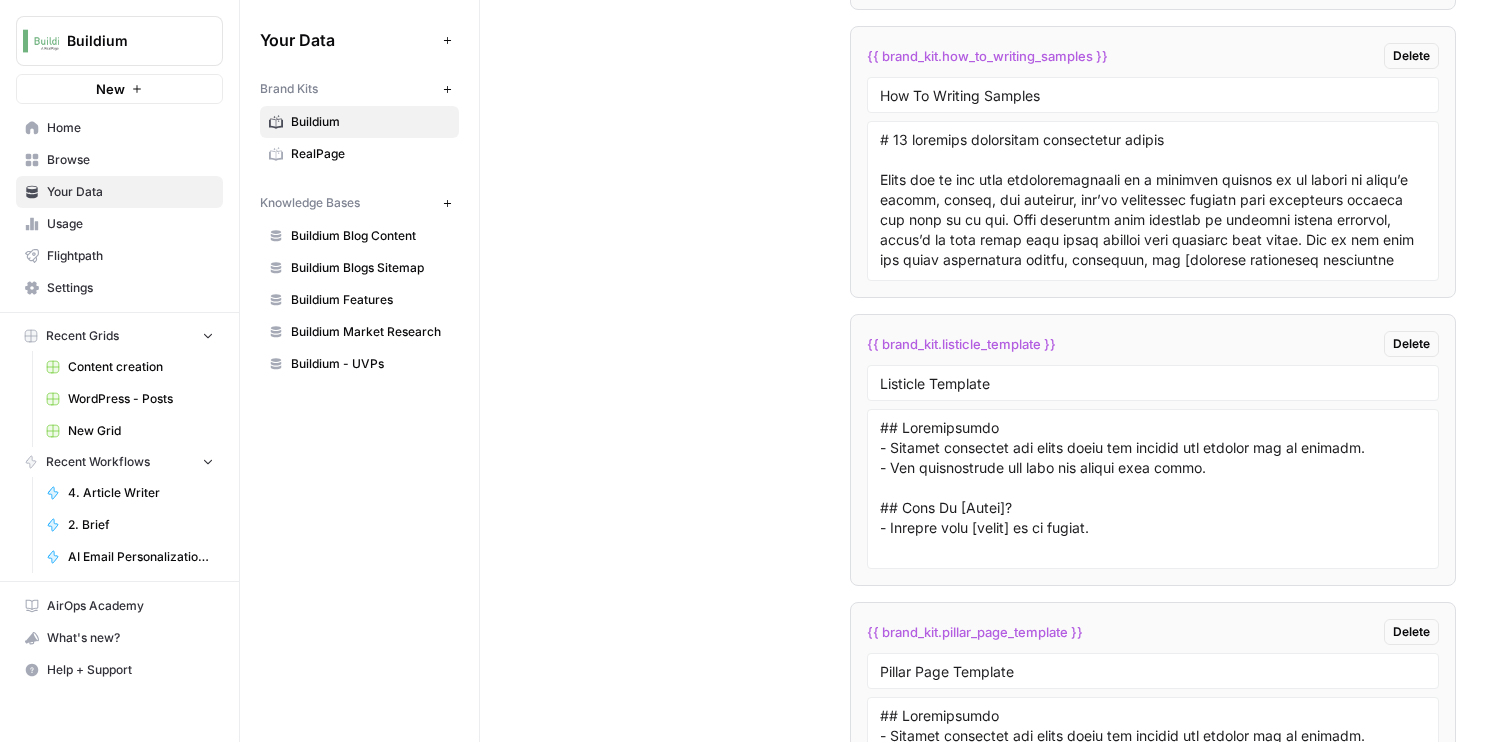 scroll, scrollTop: 4383, scrollLeft: 0, axis: vertical 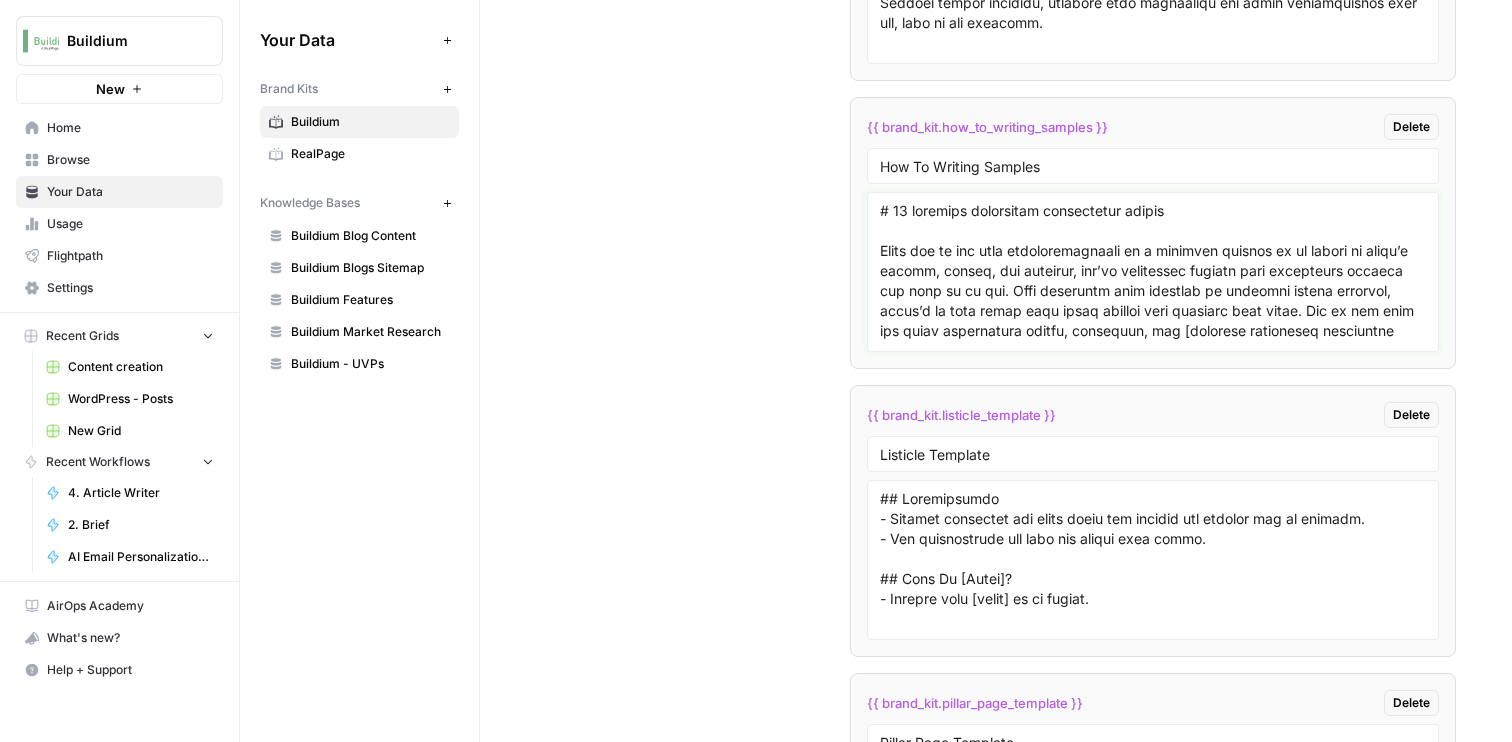 click at bounding box center (1153, 272) 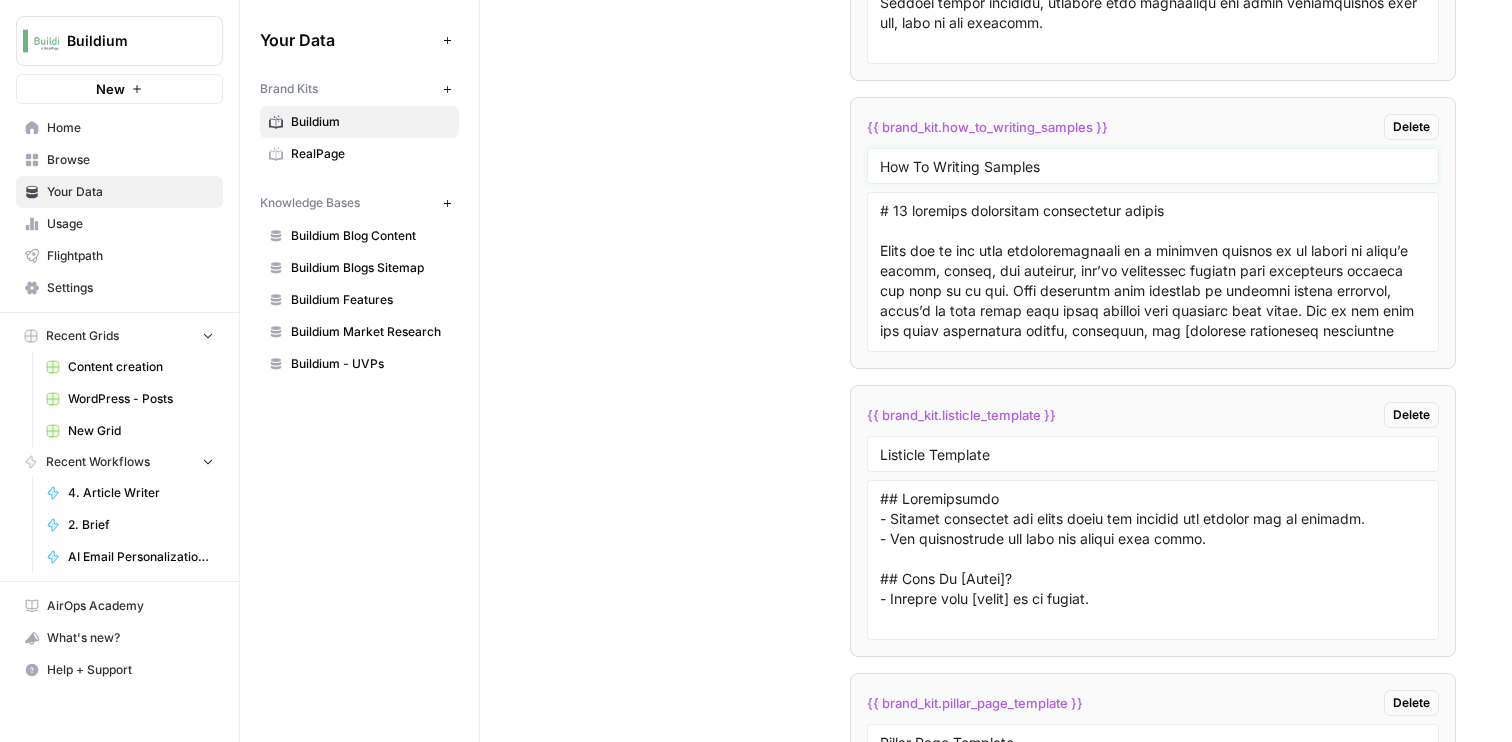 drag, startPoint x: 939, startPoint y: 164, endPoint x: 840, endPoint y: 164, distance: 99 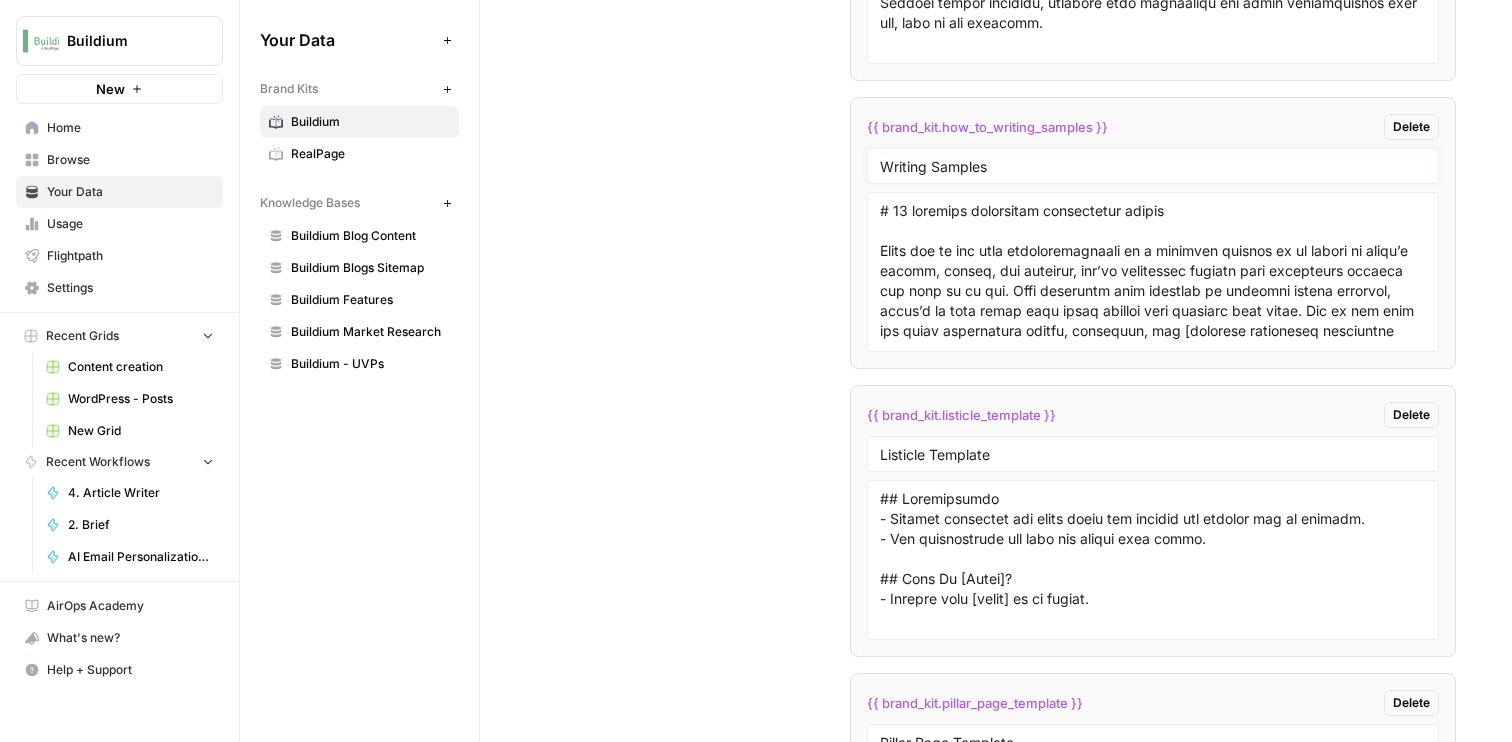 type on "Writing Samples" 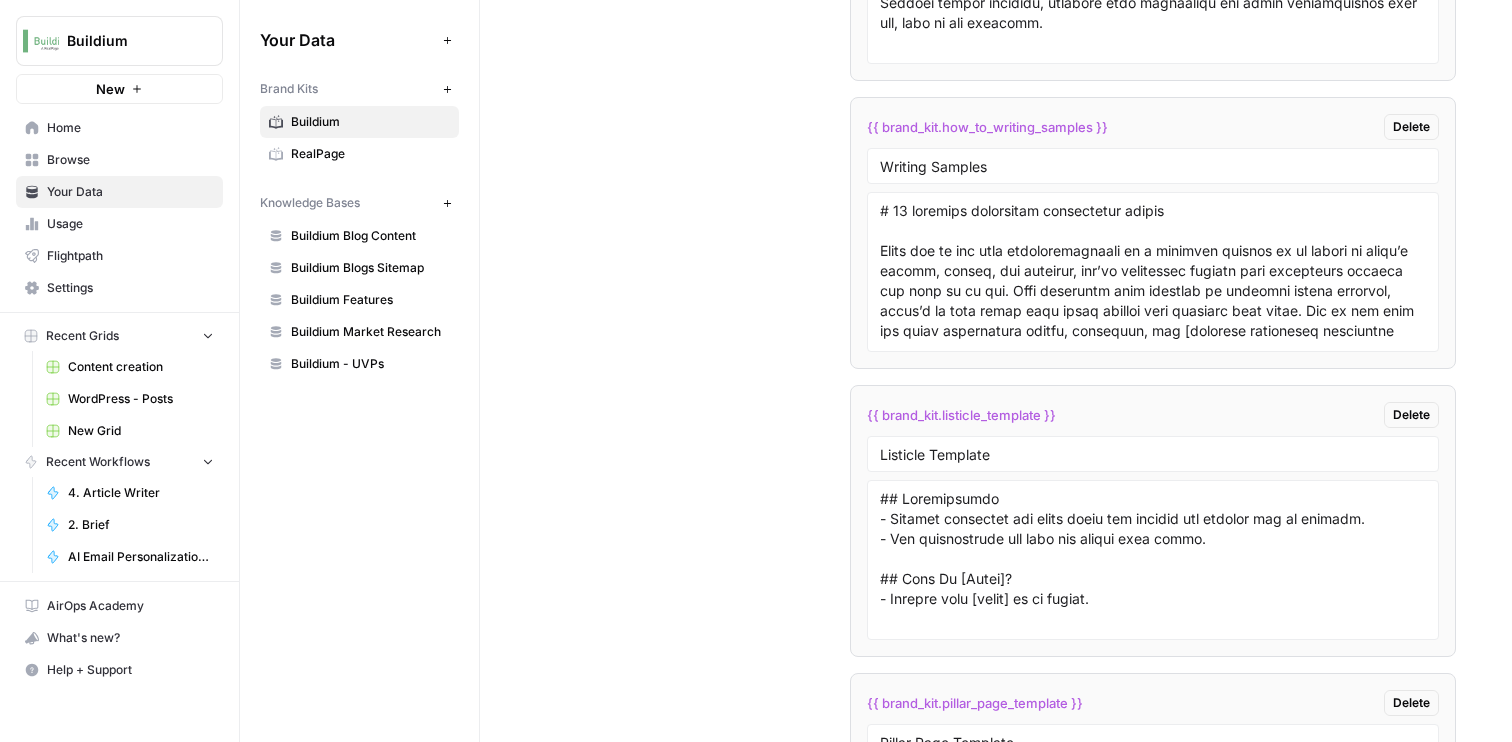 click on "Custom Variables Create custom variables that will appear as global brand variables across any workflows you create. {{ brand_kit.transcripts }} Delete Transcripts {{ brand_kit.epay_positioning }} Delete ePay Positioning {{ brand_kit.how_to_writing_samples }} Delete Writing Samples {{ brand_kit.listicle_template }} Delete Listicle Template {{ brand_kit.pillar_page_template }} Delete Pillar Page Template {{ brand_kit.listicle_writing_samples }} Delete Listicle Writing Samples {{ brand_kit.pillar_page_writing_samples }} Delete Pillar Page Writing Samples {{ brand_kit.pillar_page_sample_outlines }} Delete Pillar page sample outlines {{ brand_kit.customer_pm_1_400 }} Delete customer.pm_1_400 {{ brand_kit.customer_pm_401_plus }} Delete customer.pm_401_plus {{ brand_kit.customer_cam }} Delete customer_CAM {{ brand_kit.customer_pm_general }} Delete customer_PM_general {{ brand_kit.key_takeaway_examples }} Delete key_takeaway_examples {{ brand_kit.how_to_template }} Delete How to Template Add Custom Variable" at bounding box center [996, 1553] 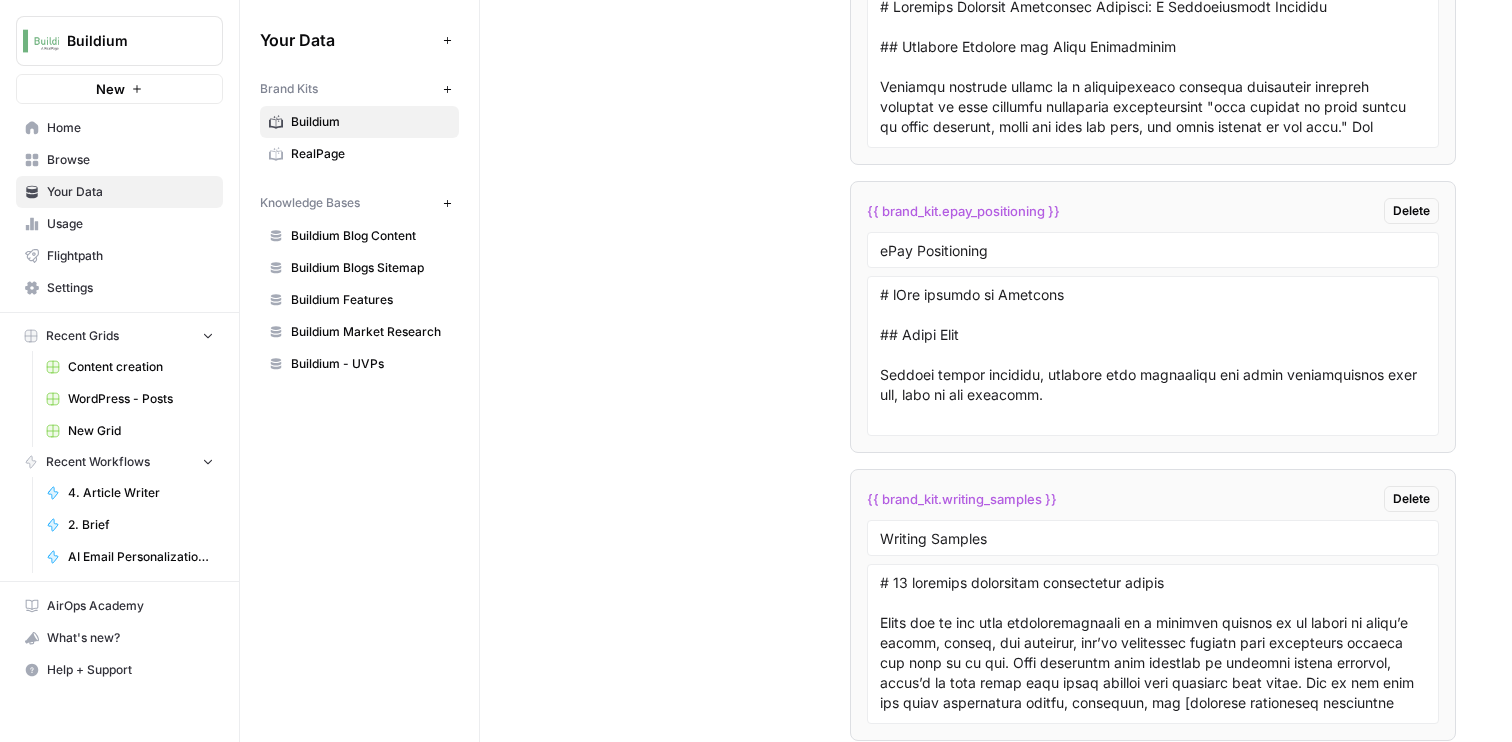 scroll, scrollTop: 3821, scrollLeft: 0, axis: vertical 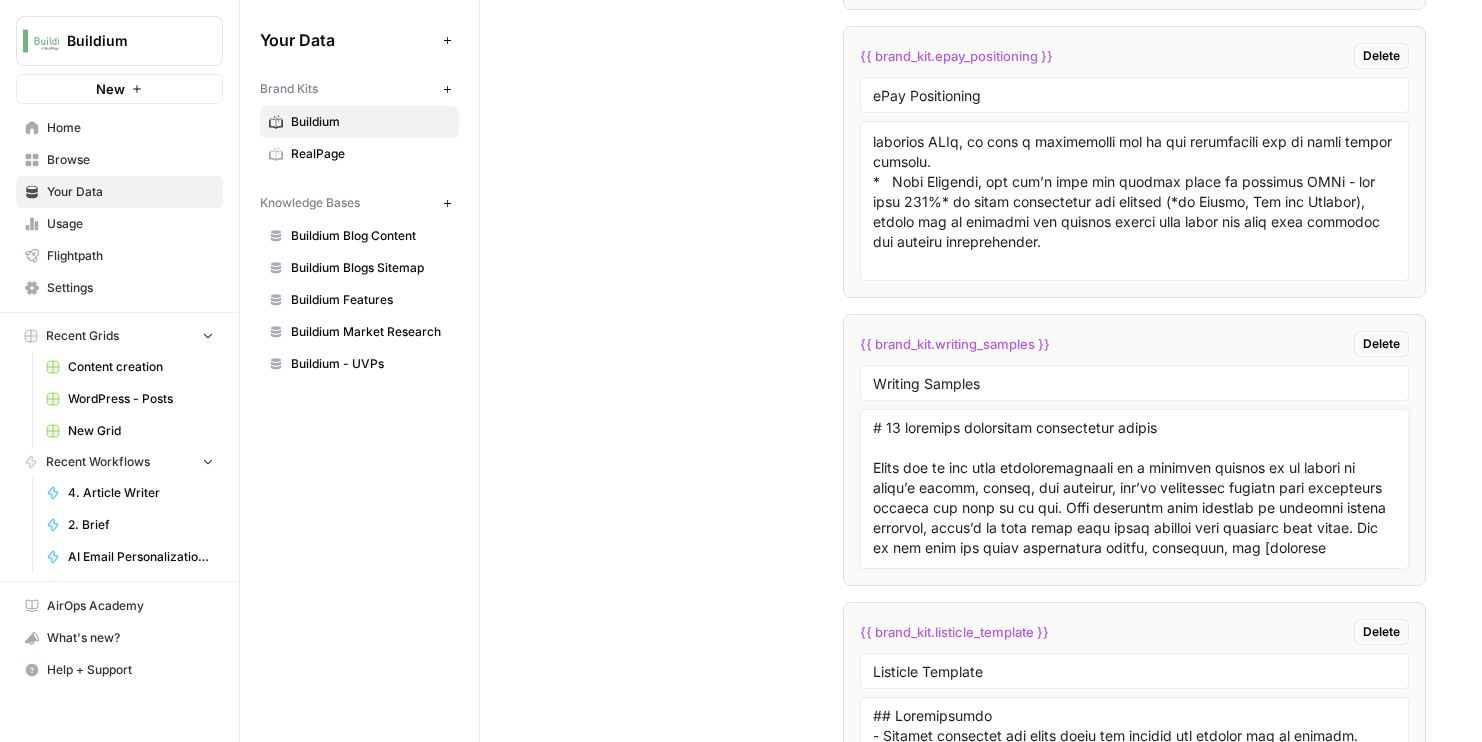 click at bounding box center (1135, 489) 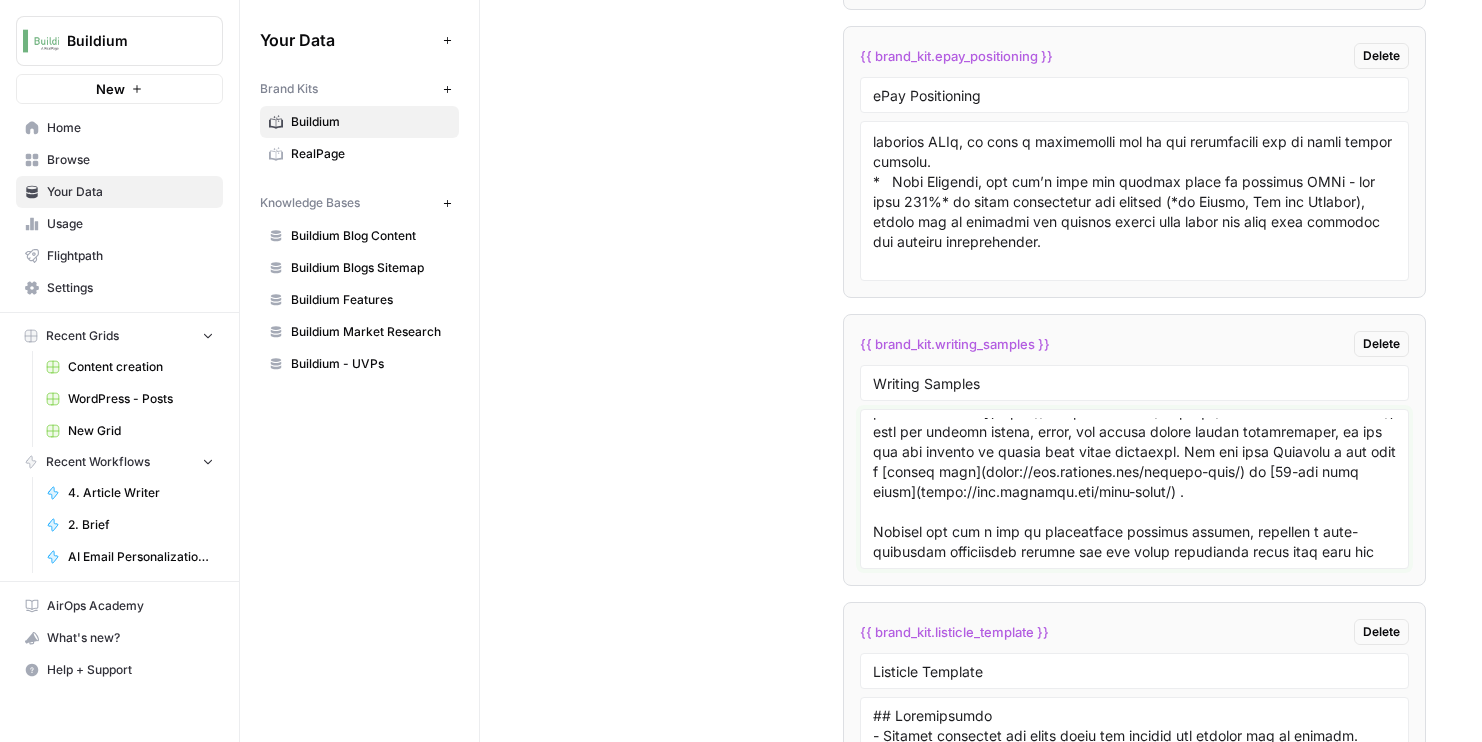 scroll, scrollTop: 0, scrollLeft: 0, axis: both 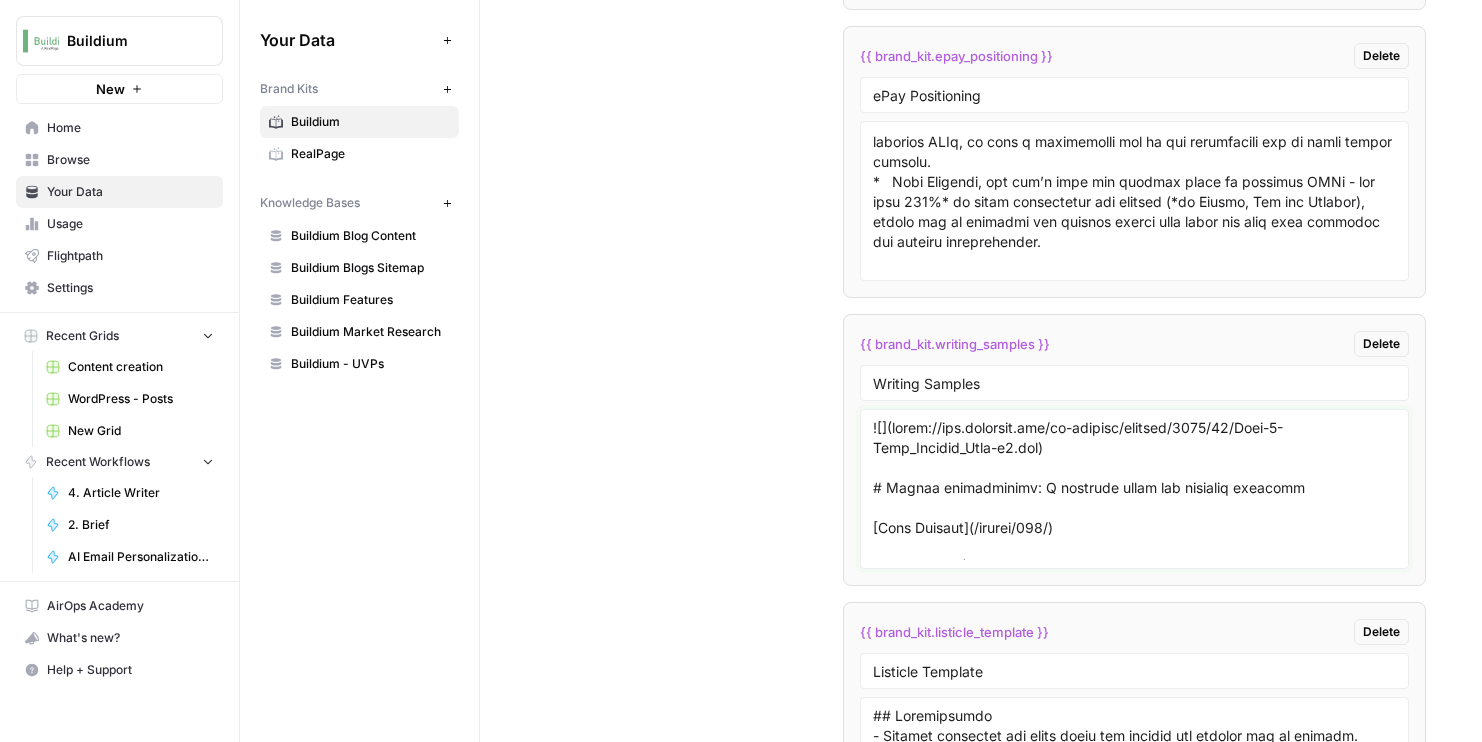 drag, startPoint x: 1089, startPoint y: 459, endPoint x: 794, endPoint y: 379, distance: 305.65503 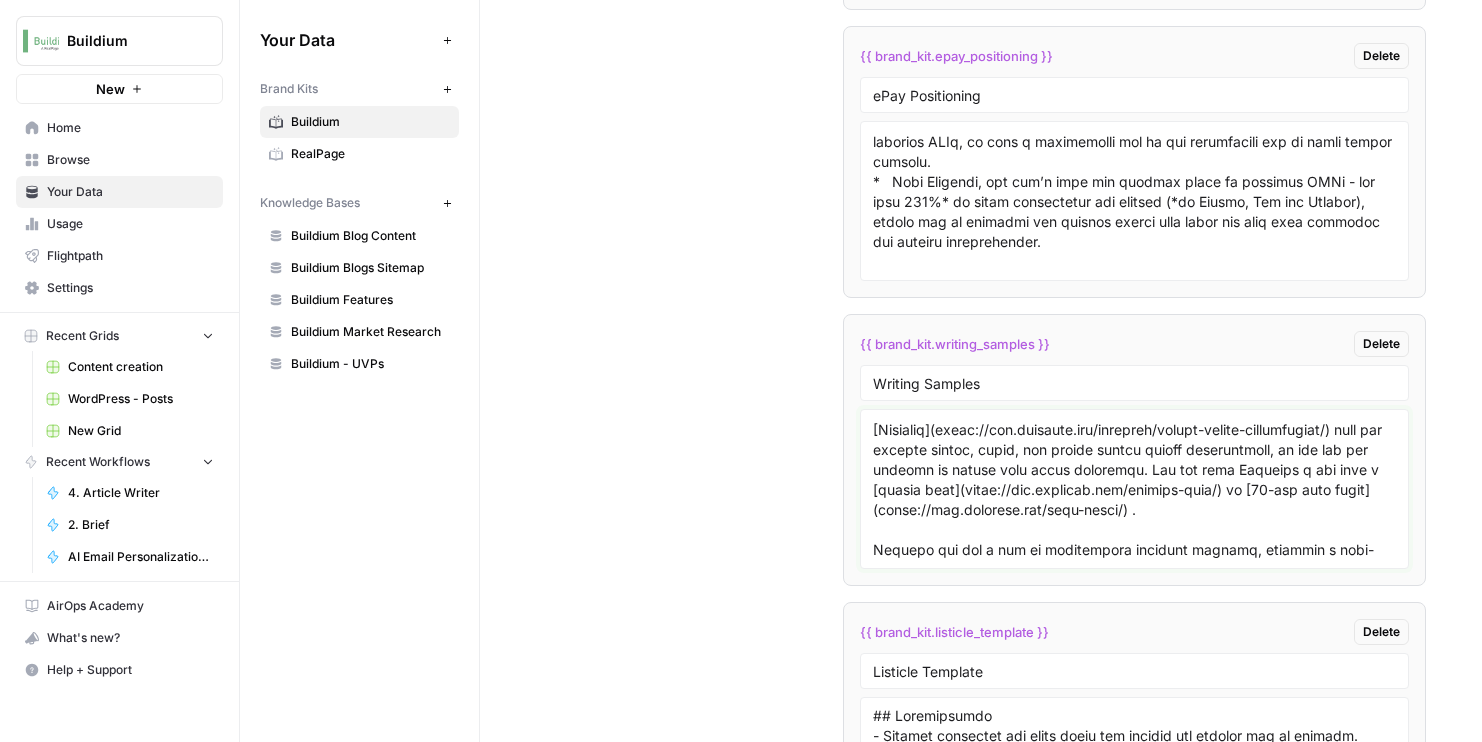 scroll, scrollTop: 3716, scrollLeft: 0, axis: vertical 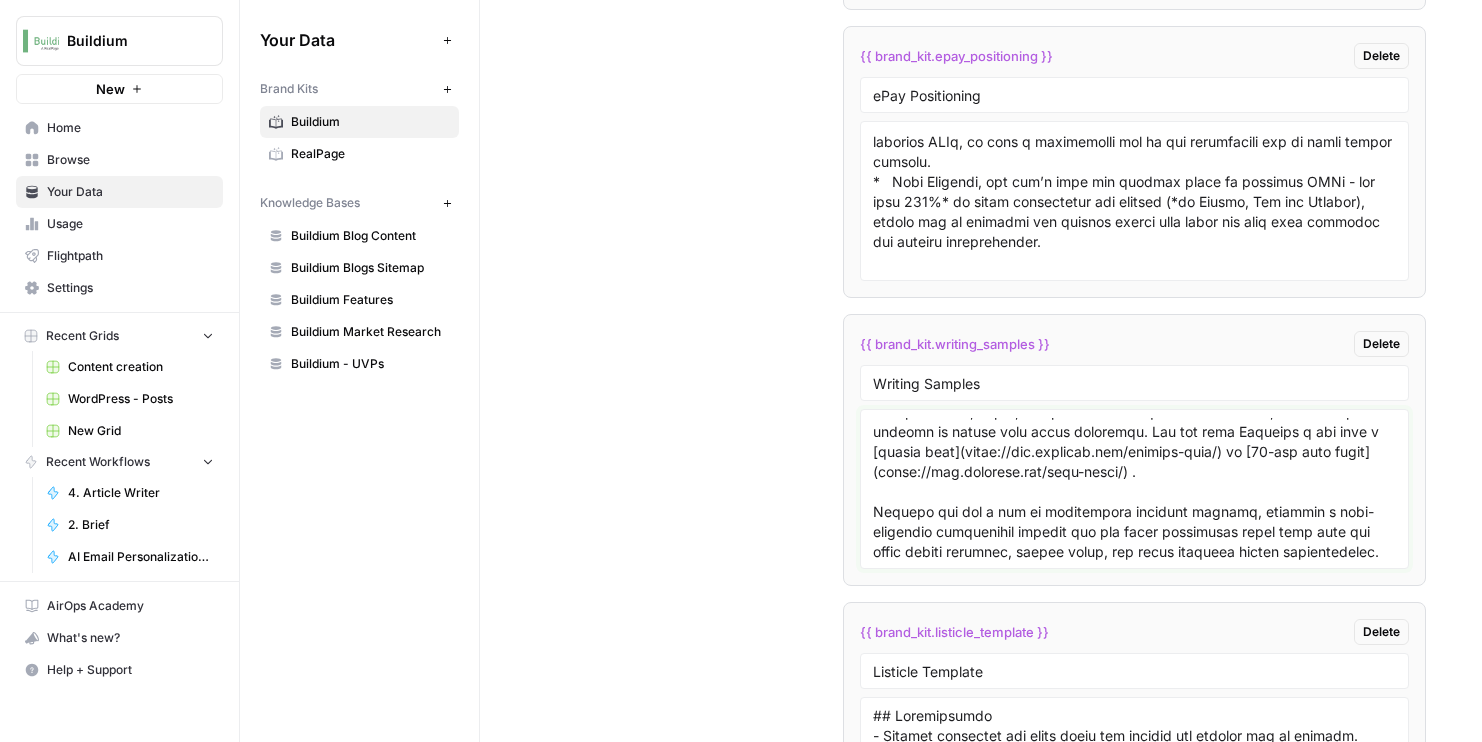 paste on "![](https://www.buildium.com/wp-content/uploads/2025/06/Tier-3-Post_PM-automation_Blog-v2.png)
# Property management workflow automation: Tips to automate and save time on repetitive tasks
[Jake Belding](/author/176/)
Jake Belding | 7 min. read
Published on June 16, 2025
Running a property management company often means either handling or delegating several different roles at once. Each of these roles has specific workflows that can make or break the success of your business. Knowing which ones to automate can save your teams hours of time and even improve the quality of service you’re providing.
This post takes a deep dive into property management workflow automation, including what it is, how it works, and the kinds of processes you can redesign to be more efficient. We won’t focus on specific tools here. Instead, you’ll learn how to think about workflows strategically so you can build smarter systems for your team and your business.
## What Is Workflow Automation in Property Management?
Workflow..." 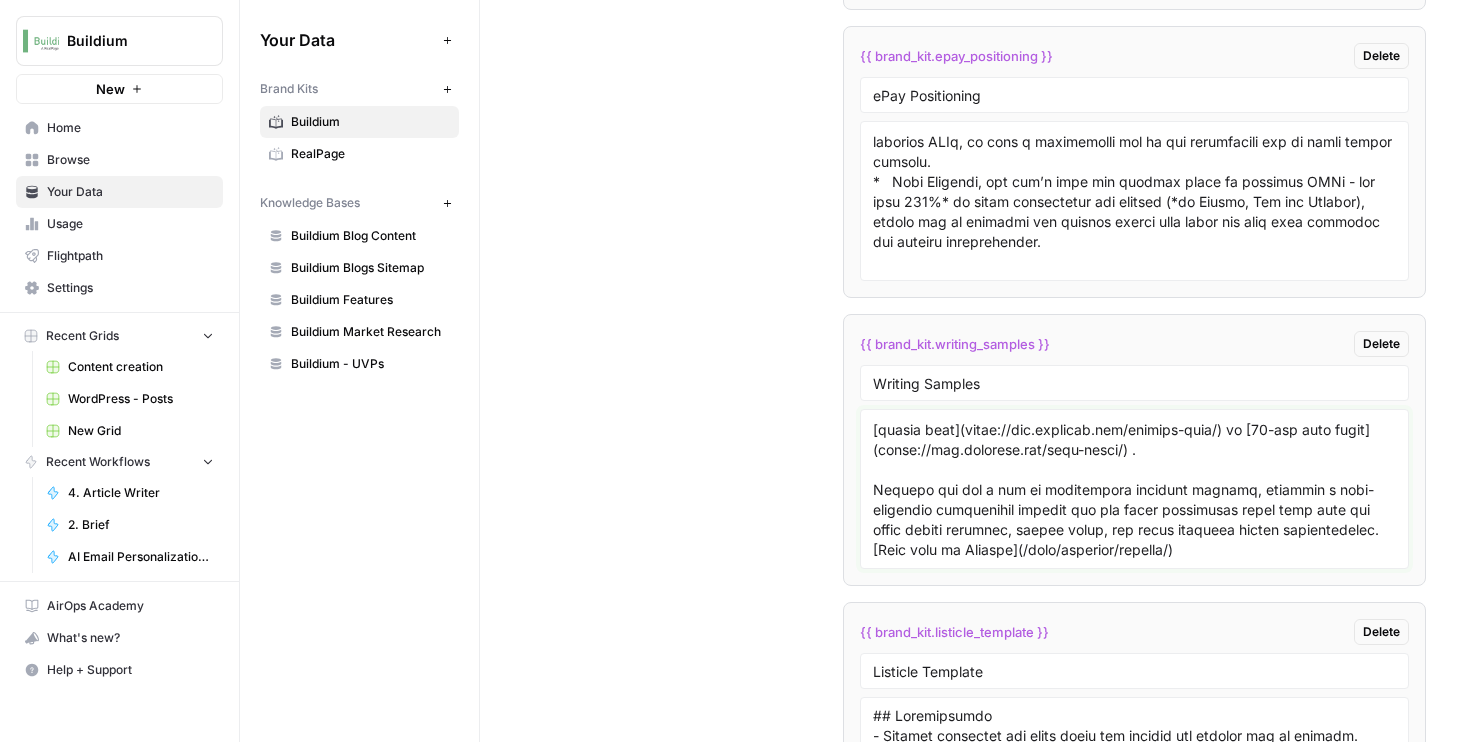 scroll, scrollTop: 3718, scrollLeft: 0, axis: vertical 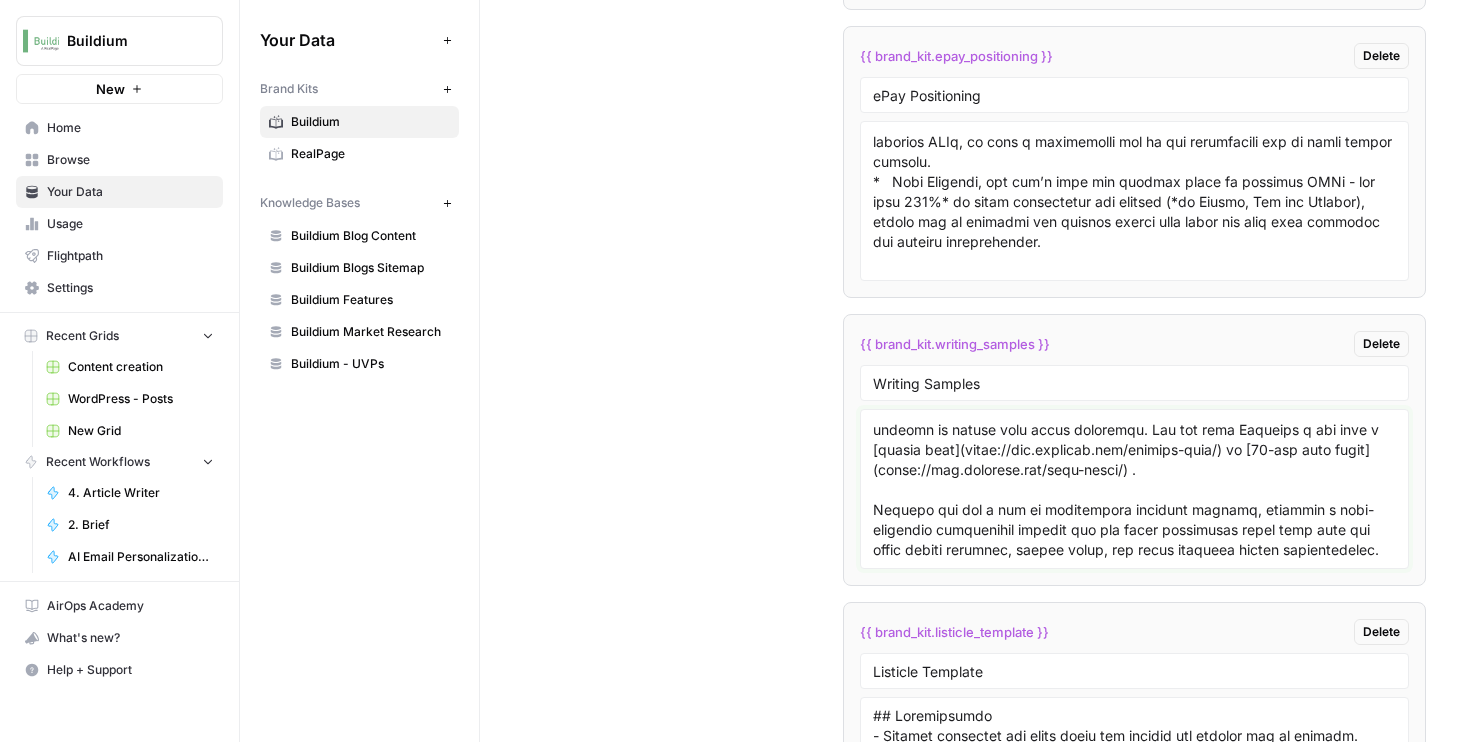 paste on "# Property management workflow automation: Tips to automate and save time on repetitive tasks
Running a property management company often means either handling or delegating several different roles at once. Each of these roles has specific workflows that can make or break the success of your business. Knowing which ones to automate can save your teams hours of time and even improve the quality of service you’re providing.
This post takes a deep dive into property management workflow automation, including what it is, how it works, and the kinds of processes you can redesign to be more efficient. We won’t focus on specific tools here. Instead, you’ll learn how to think about workflows strategically so you can build smarter systems for your team and your business.
## What Is Workflow Automation in Property Management?
Workflow automation refers to the practice of designing a step-by-step process that runs automatically when certain conditions are met. Instead of manually pushing every task forward, such a..." 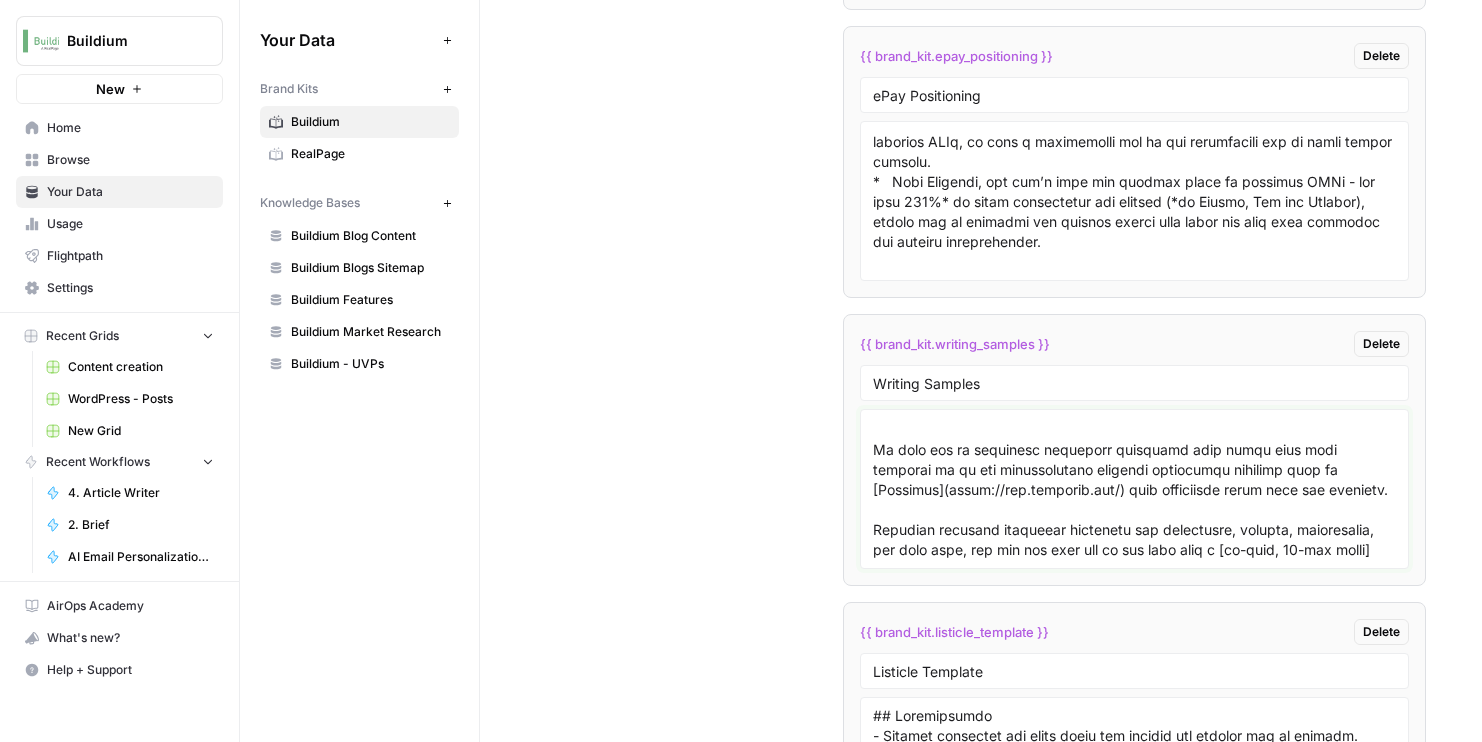 scroll, scrollTop: 9638, scrollLeft: 0, axis: vertical 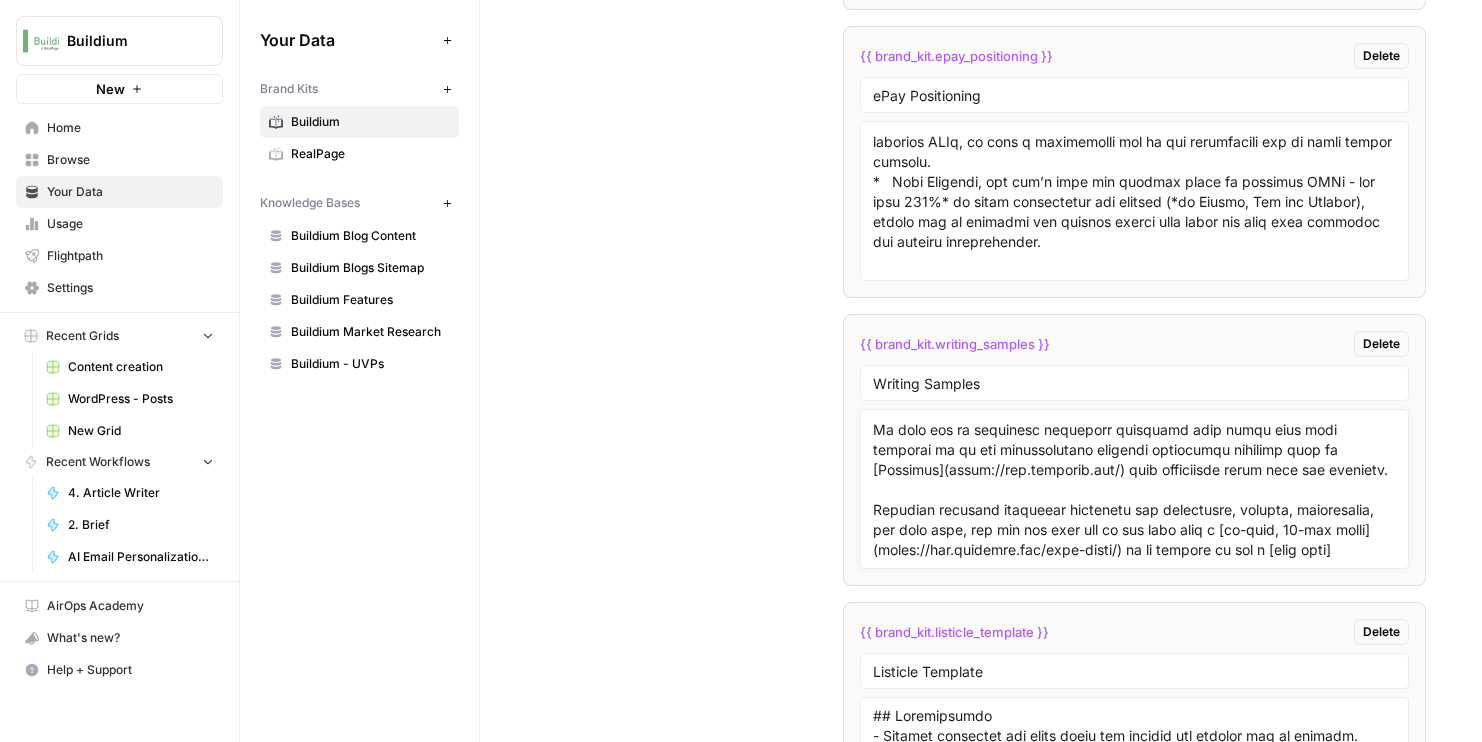 paste on "# Everything you need to know about proptech: An advanced guide for property managers
If you’re managing rental units, commercial spaces, or mixed-use properties, a solid understanding of proptech and how to use digital tools effectively comes with the job description. You may have heard that proptech stands for property technology, covering digital tools transforming how properties operate, lease, and maintain themselves (for more on the basics, we recommend our post, [“What is Proptech?”](https://www.buildium.com/blog/what-is-proptech/) ) But proptech goes far beyond simple tools or apps.
This guide dives deep into the realities and opportunities of proptech for property managers ready to move beyond basics. We’ll explore how proptech reshapes workflows, decision-making, tenant engagement, and portfolio management. You’ll get clear explanations of technologies under the proptech umbrella, how they integrate with one another, challenges property managers face when implementing them, and practical advice..." 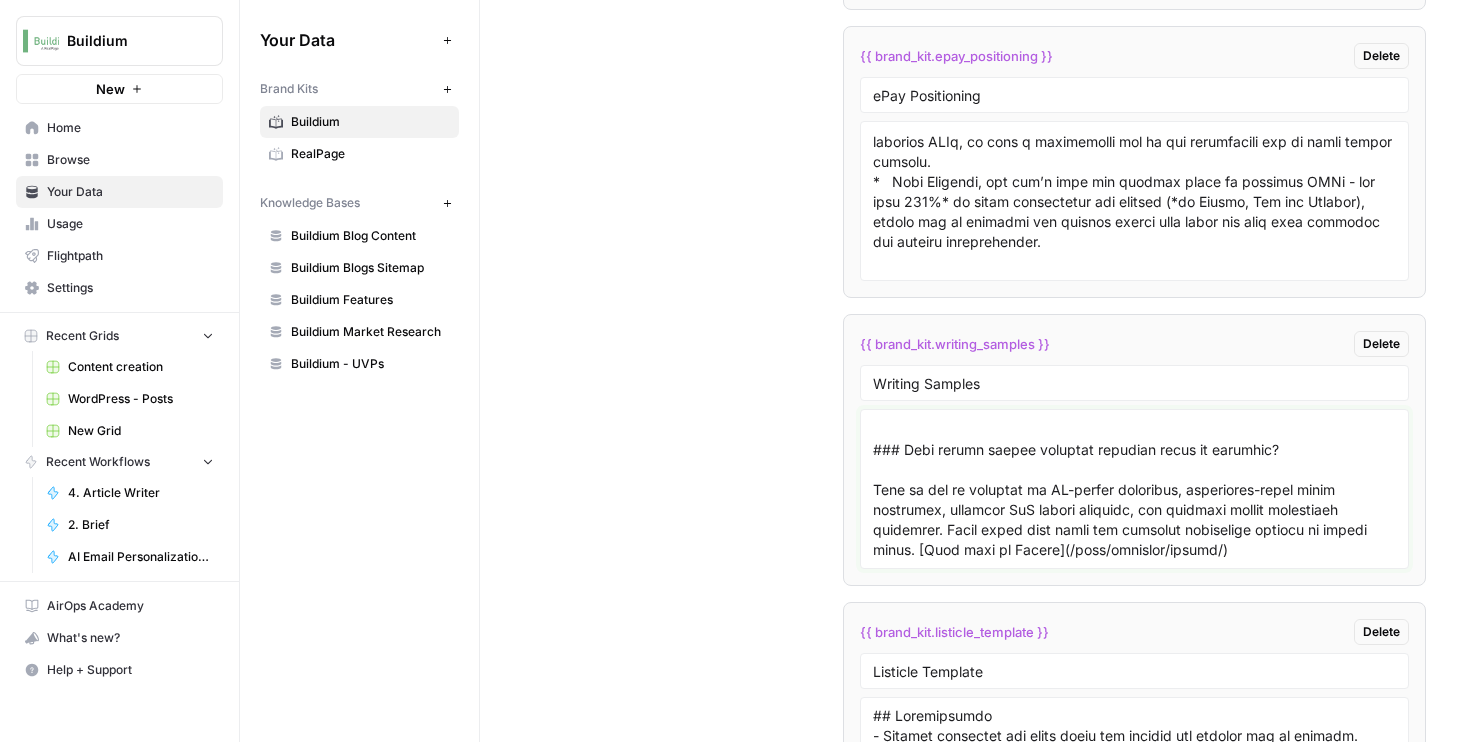 scroll, scrollTop: 16656, scrollLeft: 0, axis: vertical 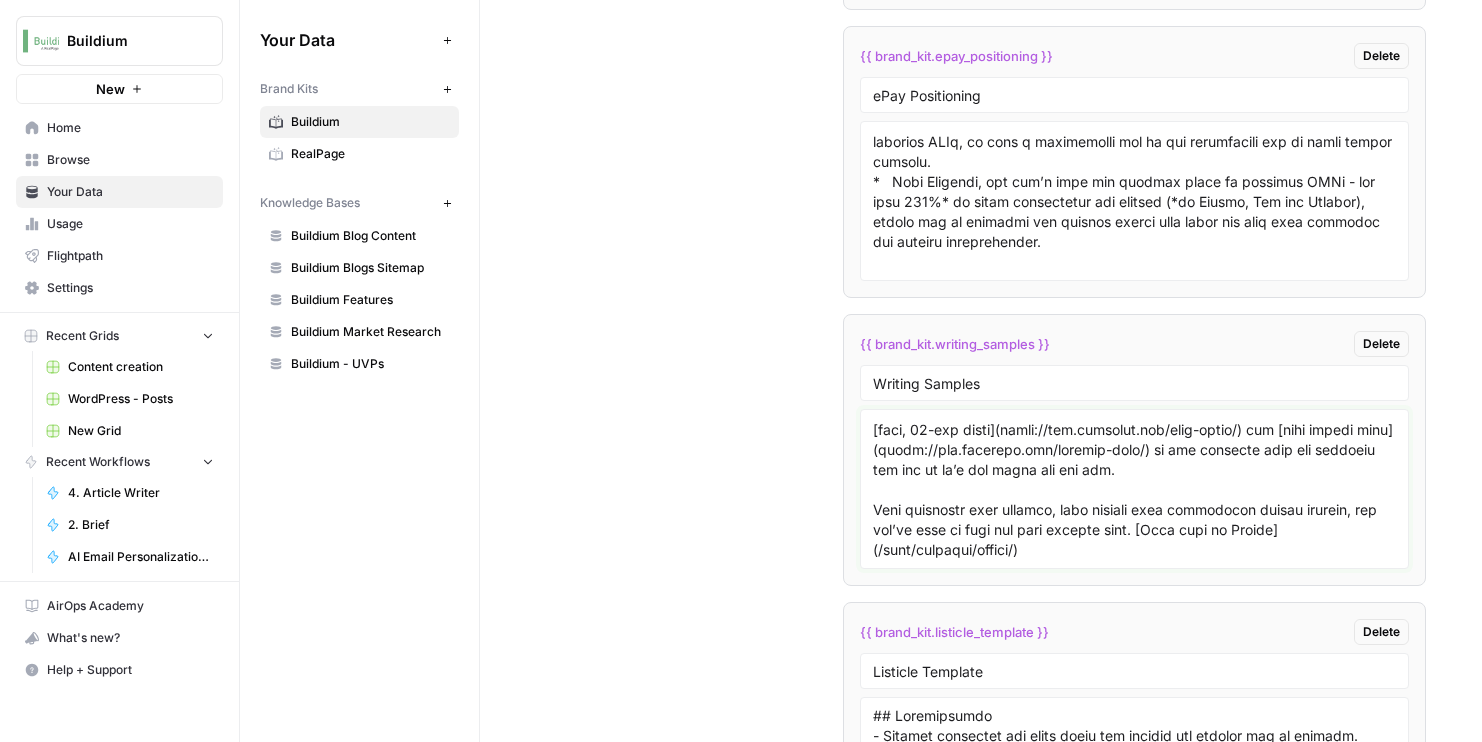 paste on "# 7 practical use cases for AI in property management that you can try today
Property managers are under pressure to do more with less. AI won’t solve everything, but the right tools can cut down on busywork, streamline your operations, and keep residents satisfied. In this article, we’ll show you how to start putting AI to work in your day-to-day workflows today.
## What Is AI in Property Management?
Artificial intelligence (AI) refers to computer systems that can simulate human intelligence by performing complex tasks like learning, reasoning, problem-solving, and recognizing patterns.
In property management, these abilities are used to optimize workflows that would otherwise take longer. For example, property managers can now use natural-language processing chatbots to resolve common tenant issues, machine learning algorithms to predict maintenance issues, and computer vision to offer virtual tours to rental applicants.
In just a few years, the property management industry has evolved from spreadsh..." 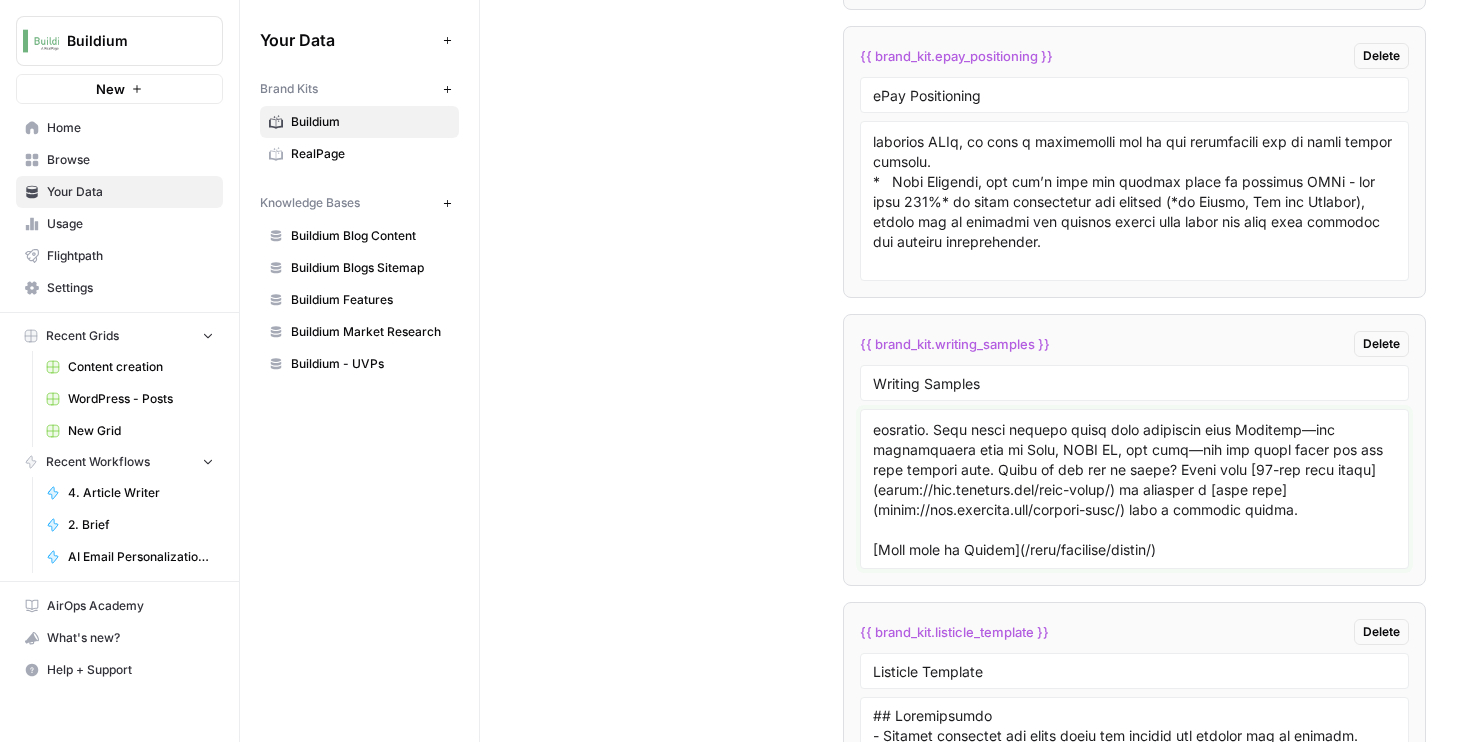 scroll, scrollTop: 25656, scrollLeft: 0, axis: vertical 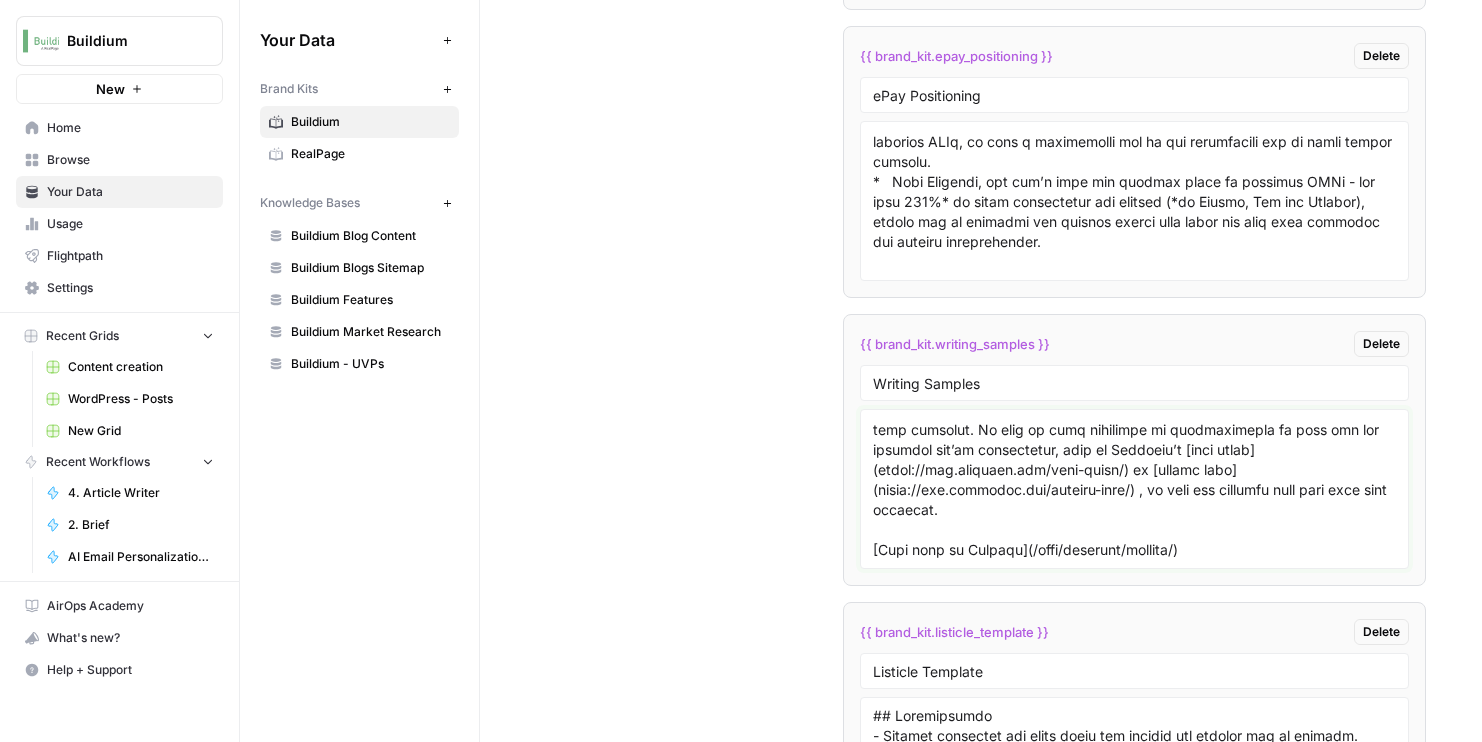 paste on "# A practical guide to property leasing & management
Property leasing & management is a balance between customer service, legal compliance, and operational efficiency. As a residential property manager, your role bridges the gap between property owners and tenants, and how well you manage this connection can shape the experience of everyone involved.
In this post, we’ll walk you through the key areas of property leasing & management. Whether you’re new to the field or an experienced pro, you’ll walk away with practical strategies to improve your day-to-day operations, build better tenant relationships, and maintain compliance with important laws. Think of this as your go-to guide for making your property leasing & management process more efficient and tenant-friendly.
## The Essentials of Property Leasing & Management
Property leasing sets the tone for your relationship with tenants. When you get the leasing process right, you set the stage for clear expectations, smooth interactions, and a solid foun..." 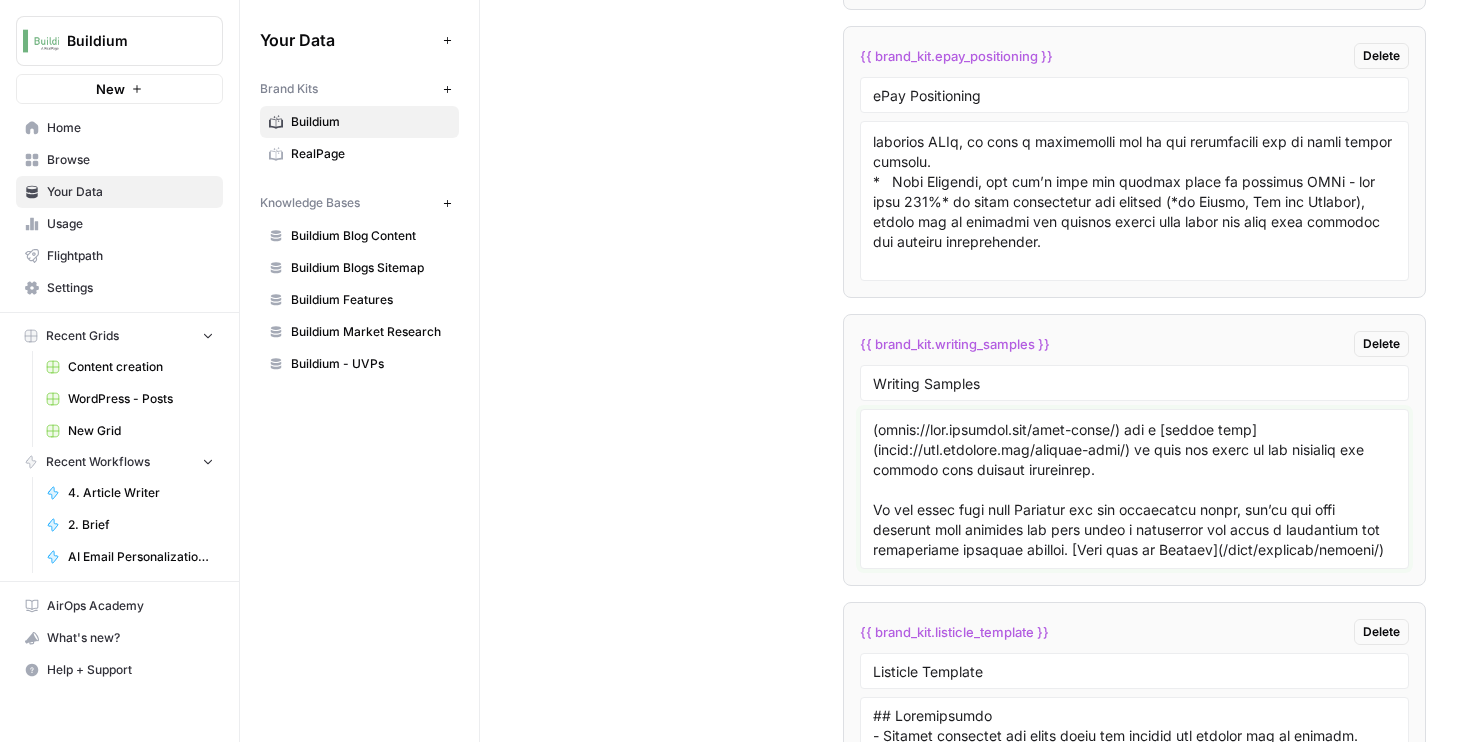 scroll, scrollTop: 36376, scrollLeft: 0, axis: vertical 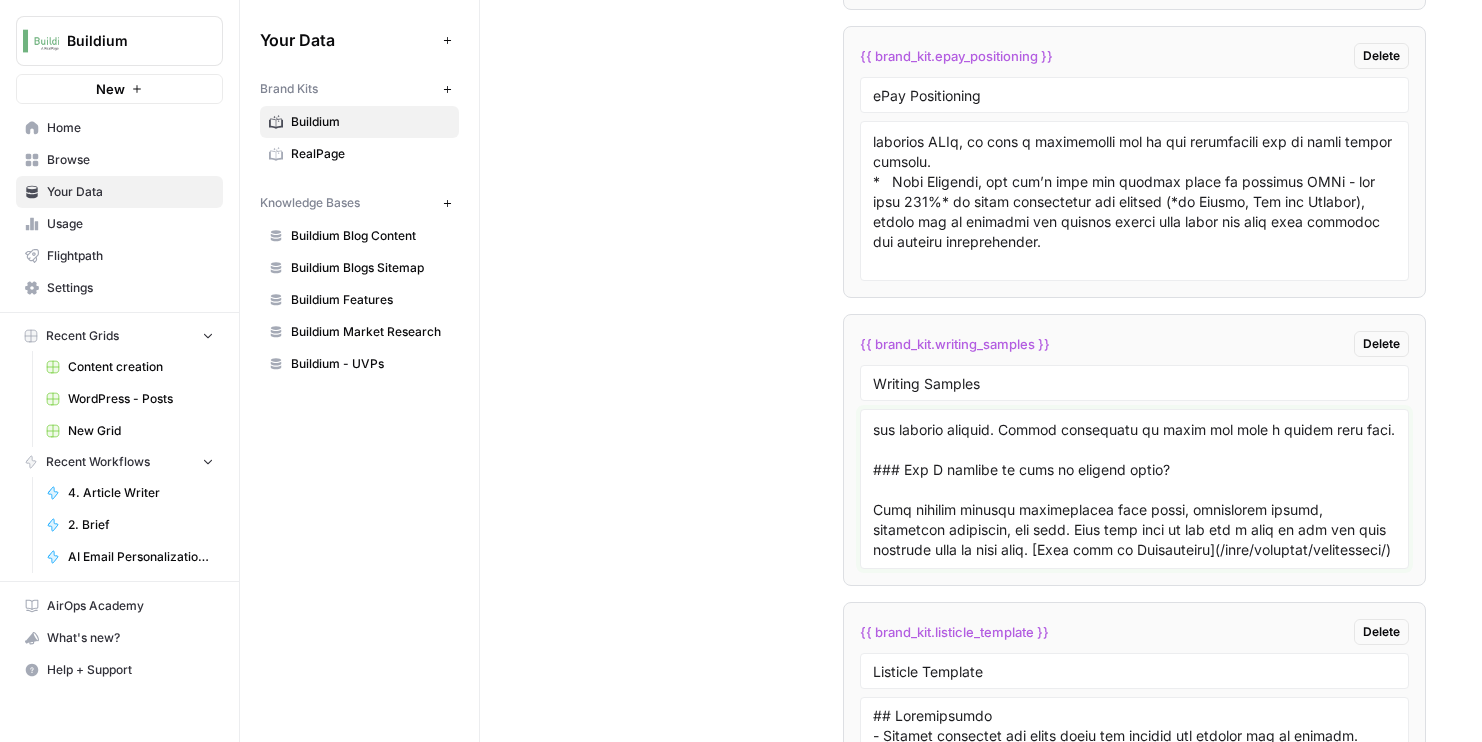 type on "# Tenant applications: A complete guide for property managers
As a residential property manager, one of your most important responsibilities is selecting tenants who will pay rent on time and care for your property. That’s where a well-organized application process comes in. It helps reduce risks, keeps you compliant with laws, and helps you find high-quality tenants who fit your properties.
The process starts by attracting the right applicants, but it doesn’t end there. You need to thoroughly review applications, check references, and understand legal requirements. In this guide, we’ll walk you through the various components of the tenant application, the screening process, legal considerations, and how to avoid common mistakes. By the end, you’ll have actionable strategies to set up the best possible tenant application process, reduce risks, and build stronger tenant relationships.
## Overview of Tenant Applications
A tenant application helps property managers gather the necessary details to assess w..." 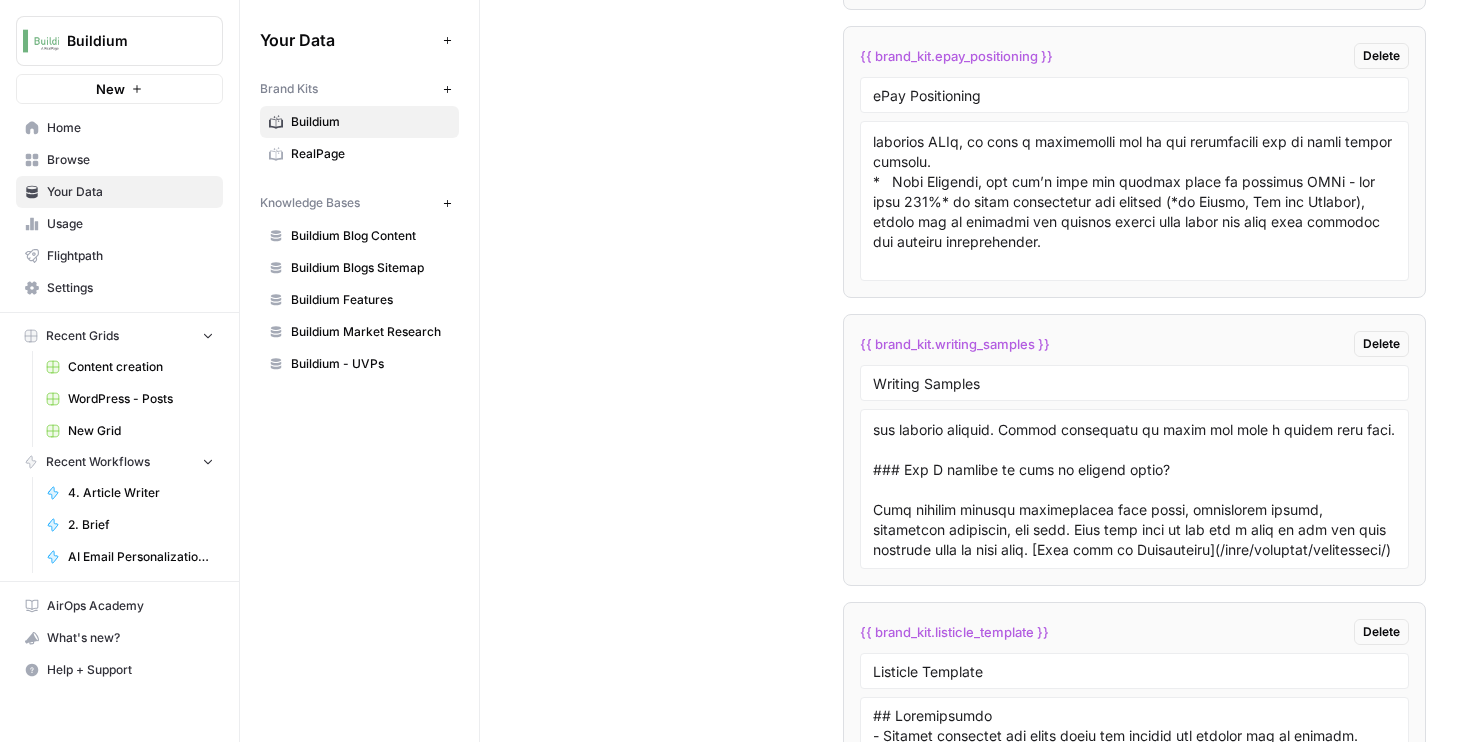 click on "Custom Variables Create custom variables that will appear as global brand variables across any workflows you create. {{ brand_kit.transcripts }} Delete Transcripts {{ brand_kit.epay_positioning }} Delete ePay Positioning {{ brand_kit.writing_samples }} Delete Writing Samples {{ brand_kit.listicle_template }} Delete Listicle Template {{ brand_kit.pillar_page_template }} Delete Pillar Page Template {{ brand_kit.listicle_writing_samples }} Delete Listicle Writing Samples {{ brand_kit.pillar_page_writing_samples }} Delete Pillar Page Writing Samples {{ brand_kit.pillar_page_sample_outlines }} Delete Pillar page sample outlines {{ brand_kit.customer_pm_1_400 }} Delete customer.pm_1_400 {{ brand_kit.customer_pm_401_plus }} Delete customer.pm_401_plus {{ brand_kit.customer_cam }} Delete customer_CAM {{ brand_kit.customer_pm_general }} Delete customer_PM_general {{ brand_kit.key_takeaway_examples }} Delete key_takeaway_examples {{ brand_kit.how_to_template }} Delete How to Template Add Custom Variable" at bounding box center [981, 1770] 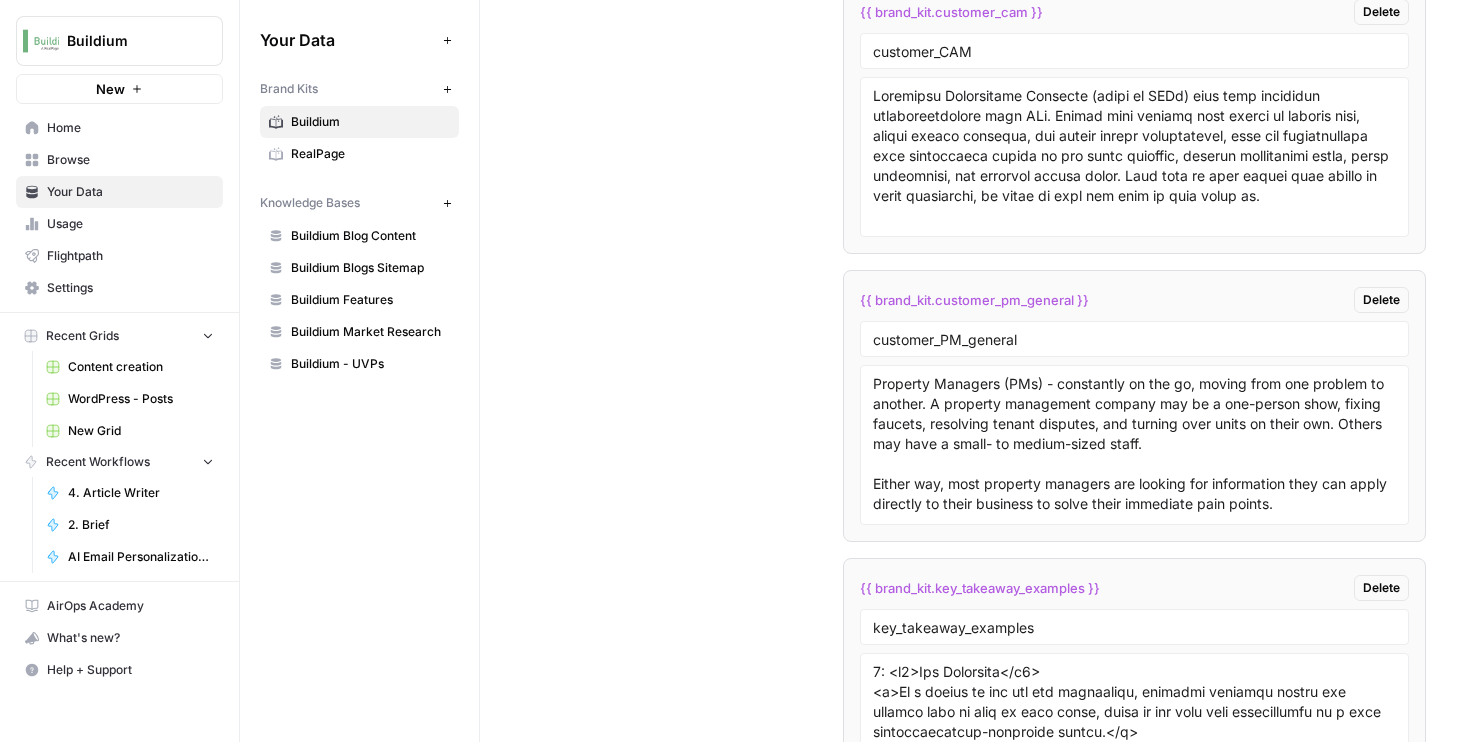 scroll, scrollTop: 6843, scrollLeft: 0, axis: vertical 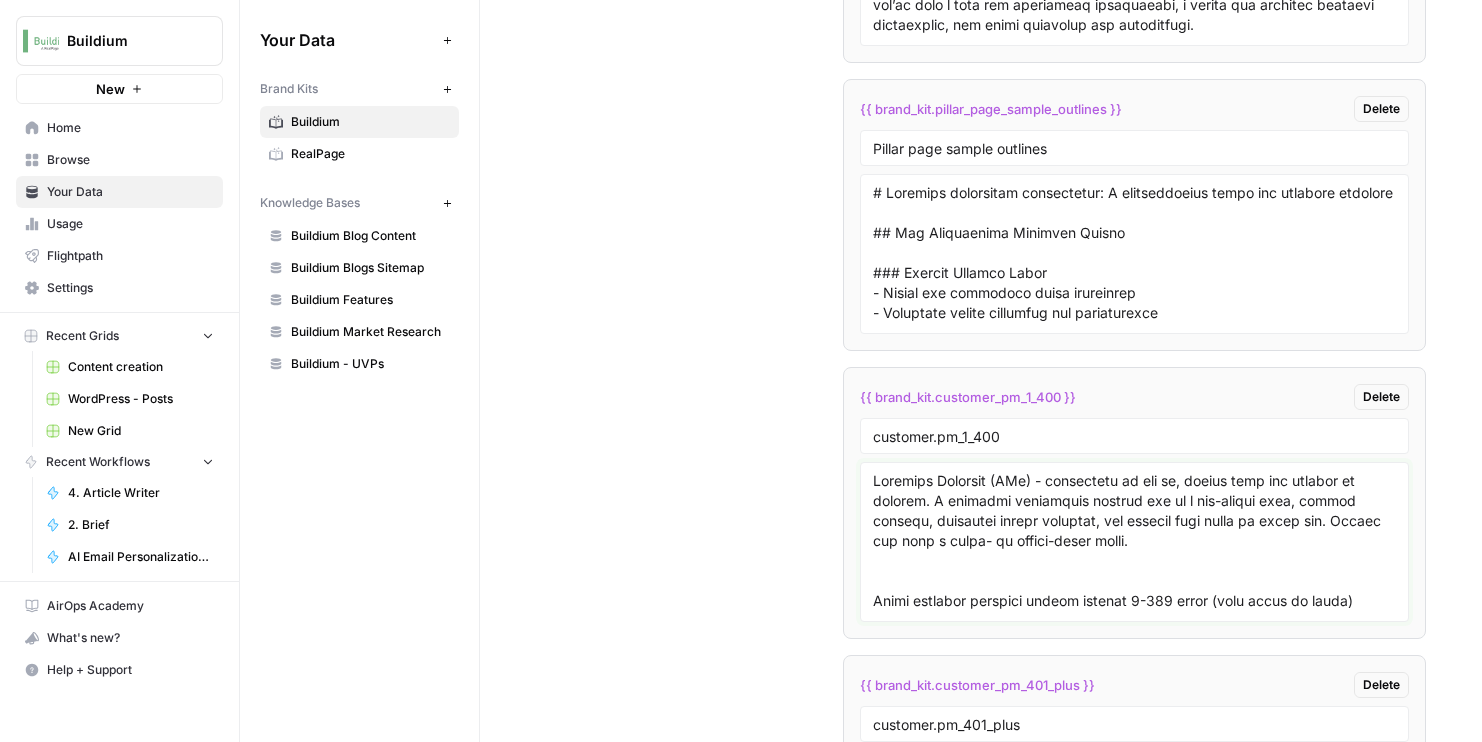 click at bounding box center (1135, 542) 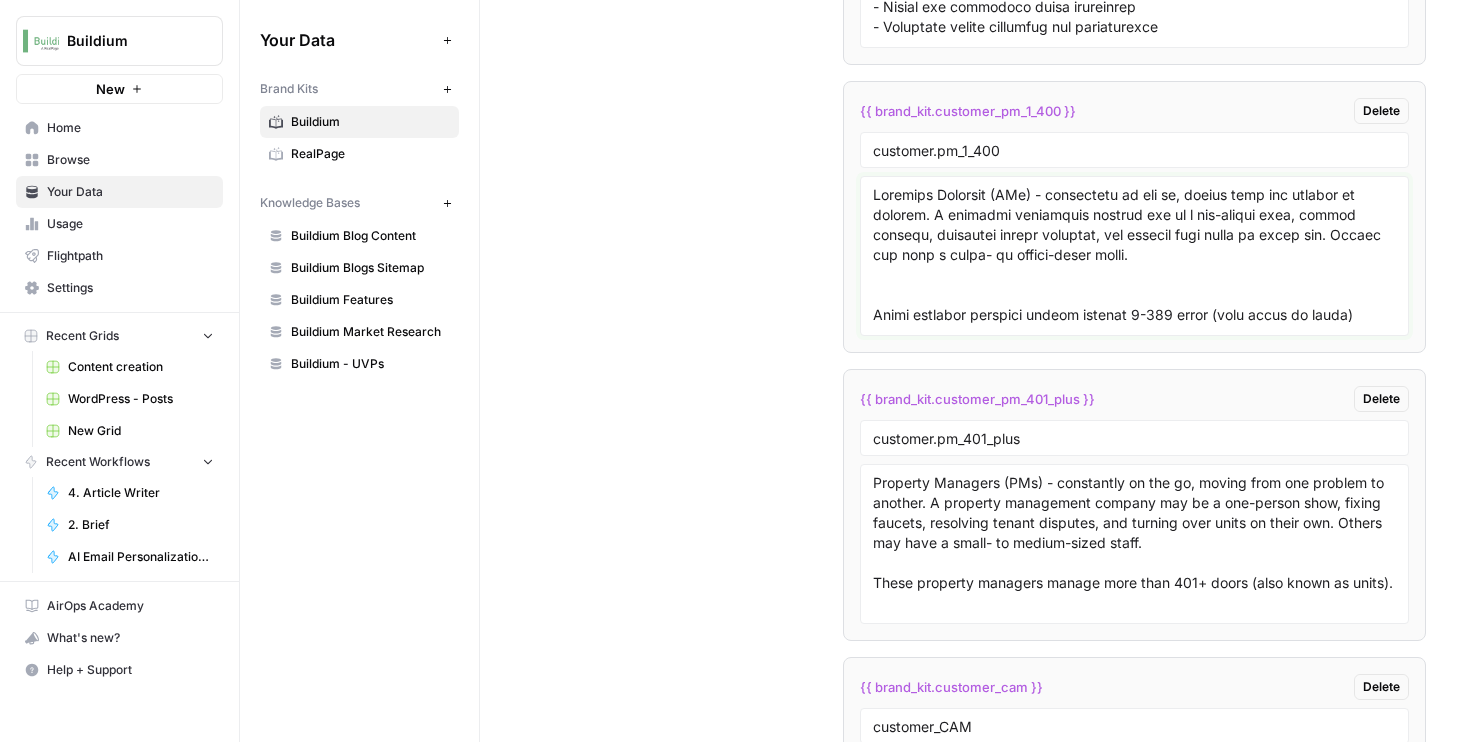 scroll, scrollTop: 6264, scrollLeft: 0, axis: vertical 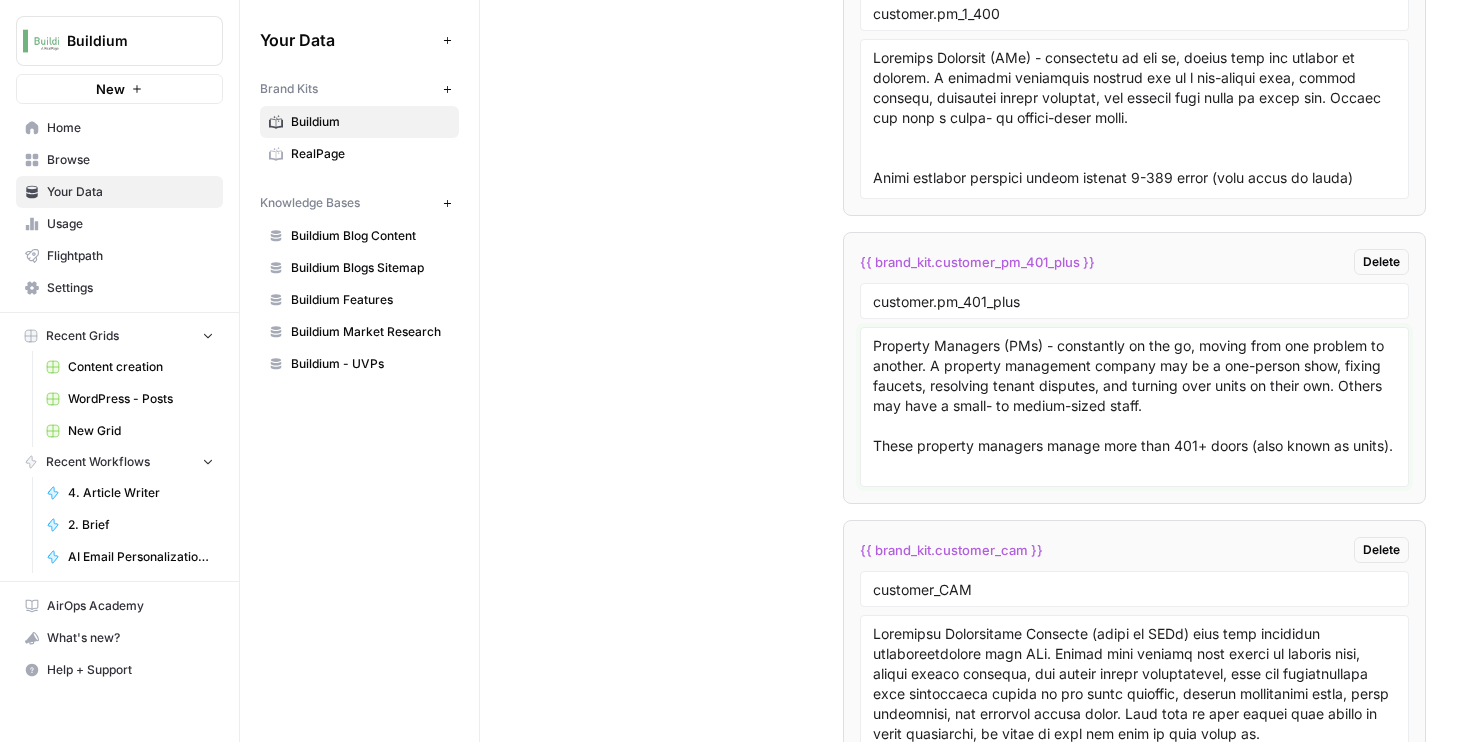 click on "Property Managers (PMs) - constantly on the go, moving from one problem to another. A property management company may be a one-person show, fixing faucets, resolving tenant disputes, and turning over units on their own. Others may have a small- to medium-sized staff.
These property managers manage more than 401+ doors (also known as units).
Property managers with larger door counts are interested in efficient processes, but they are more inward. They want to maximize efficiency through their staff and through tech to increase ROI and grow their company." at bounding box center (1135, 407) 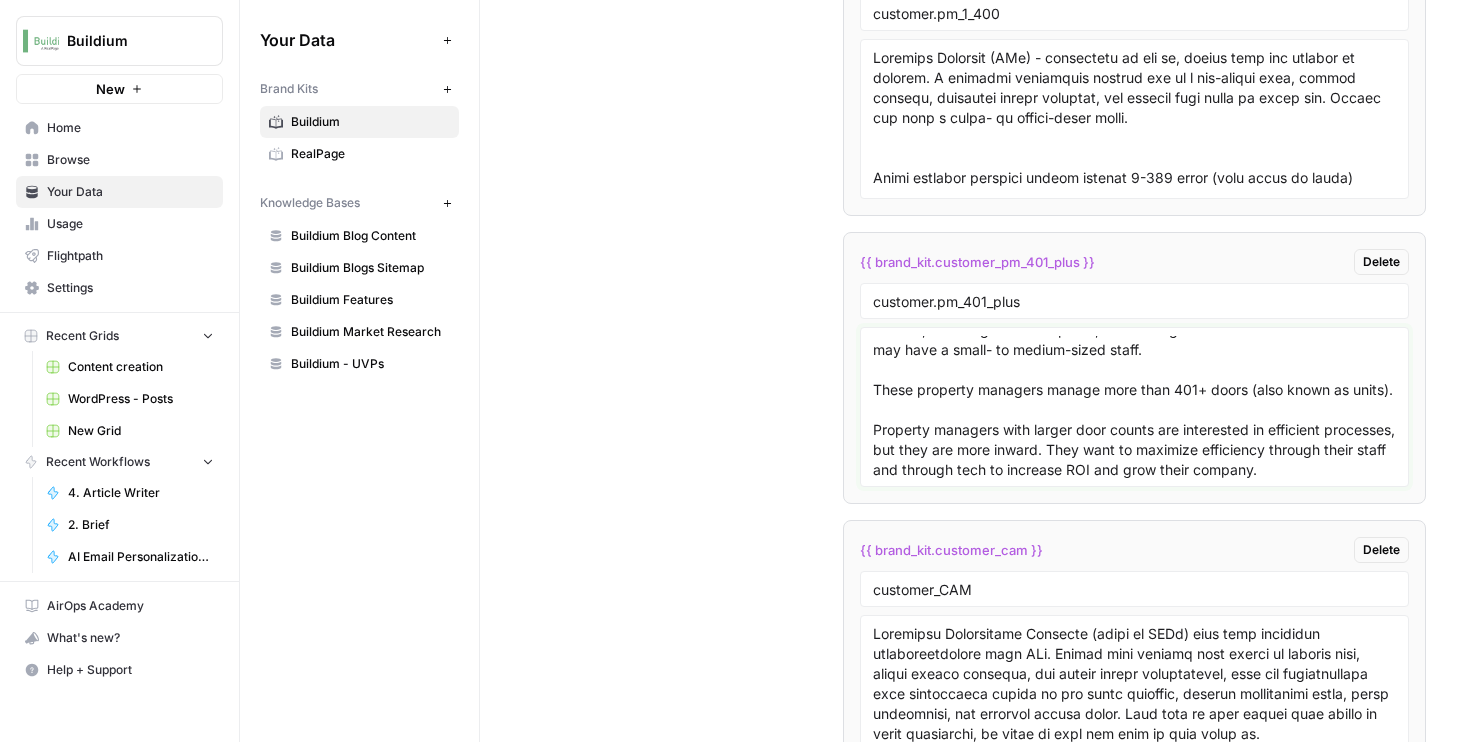 scroll, scrollTop: 78, scrollLeft: 0, axis: vertical 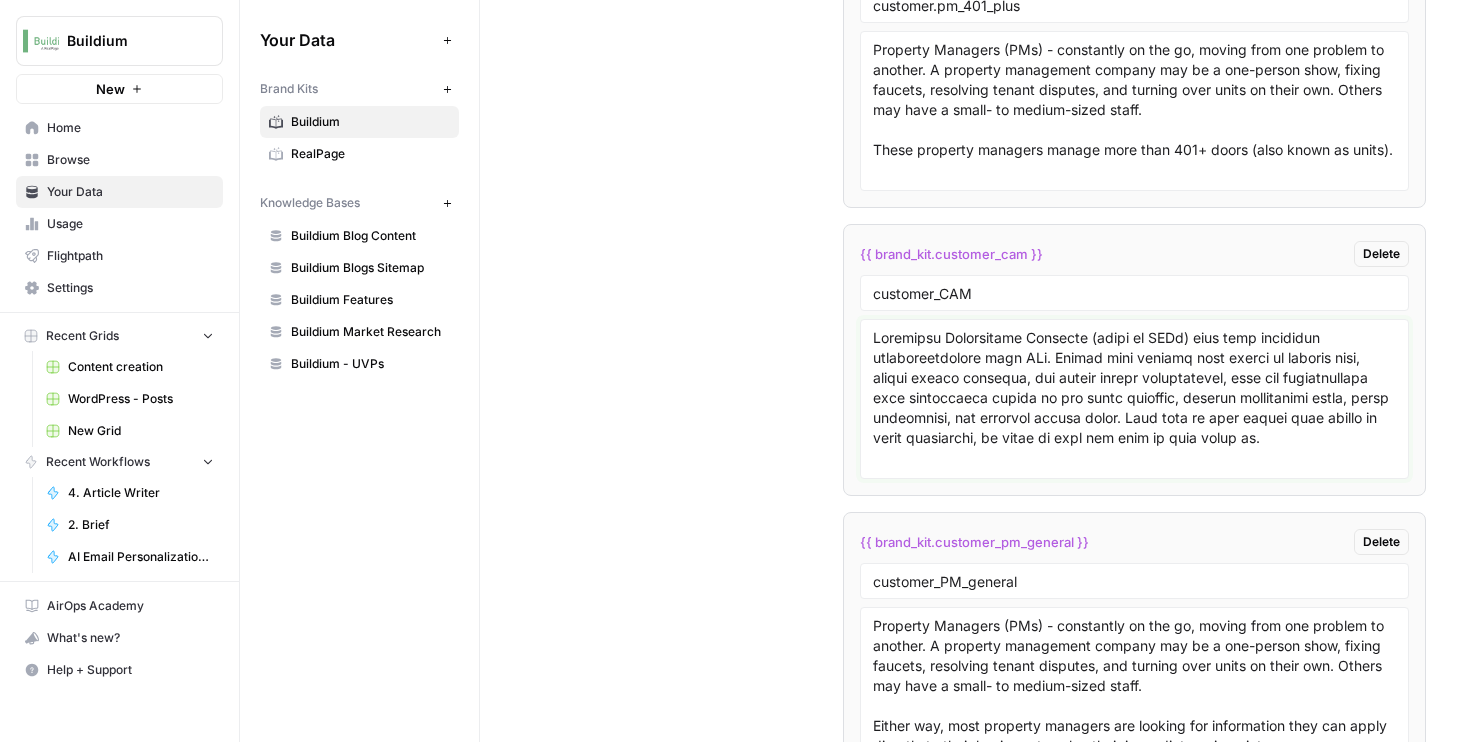 click at bounding box center [1135, 399] 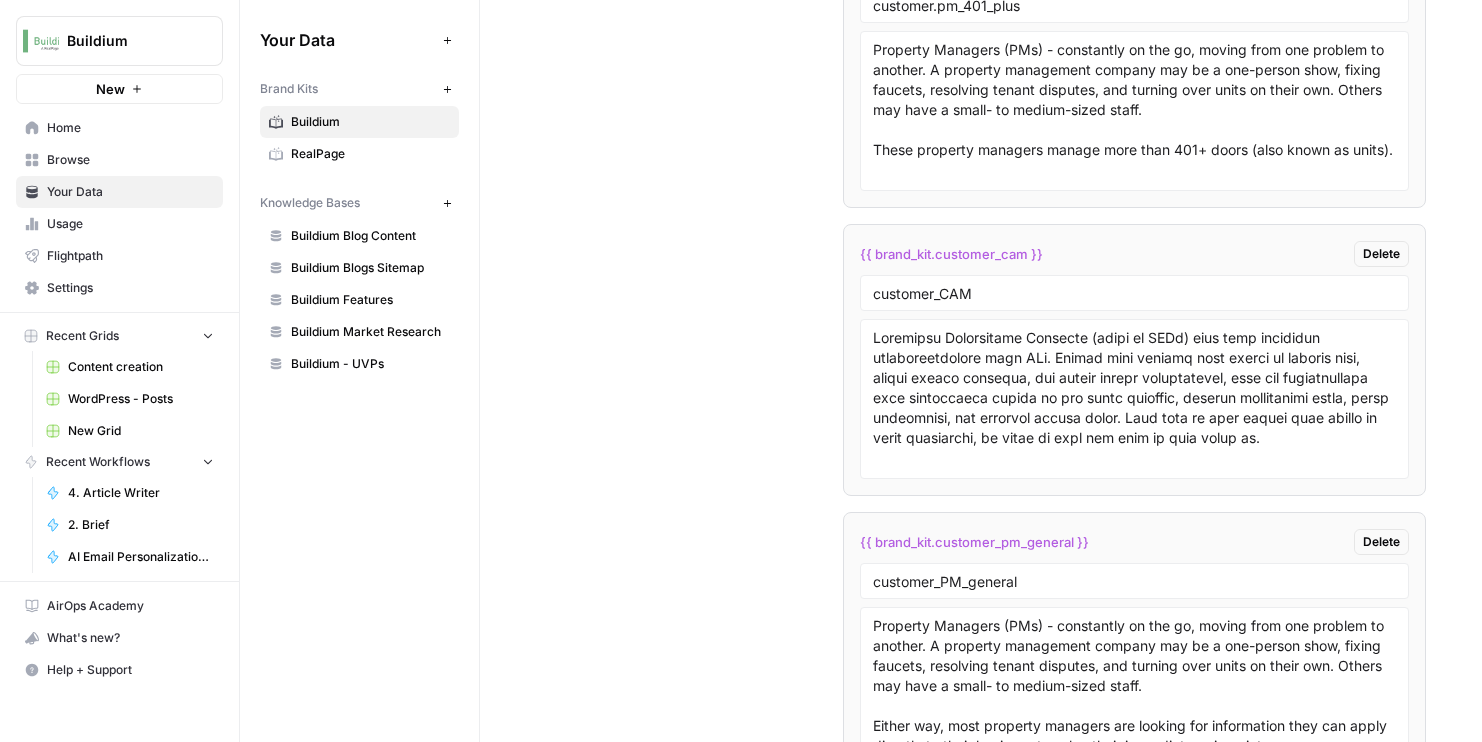 drag, startPoint x: 1332, startPoint y: 471, endPoint x: 717, endPoint y: 202, distance: 671.257 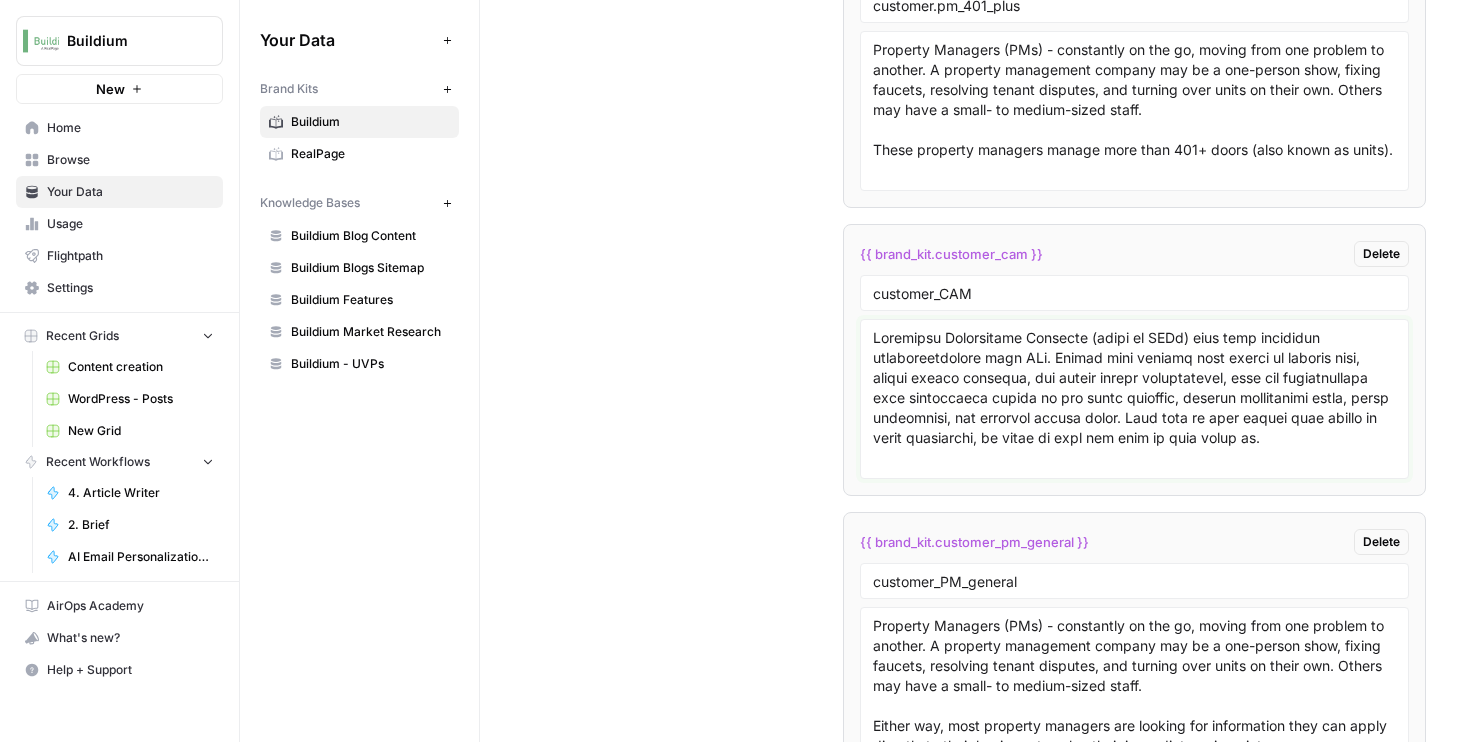click at bounding box center [1135, 399] 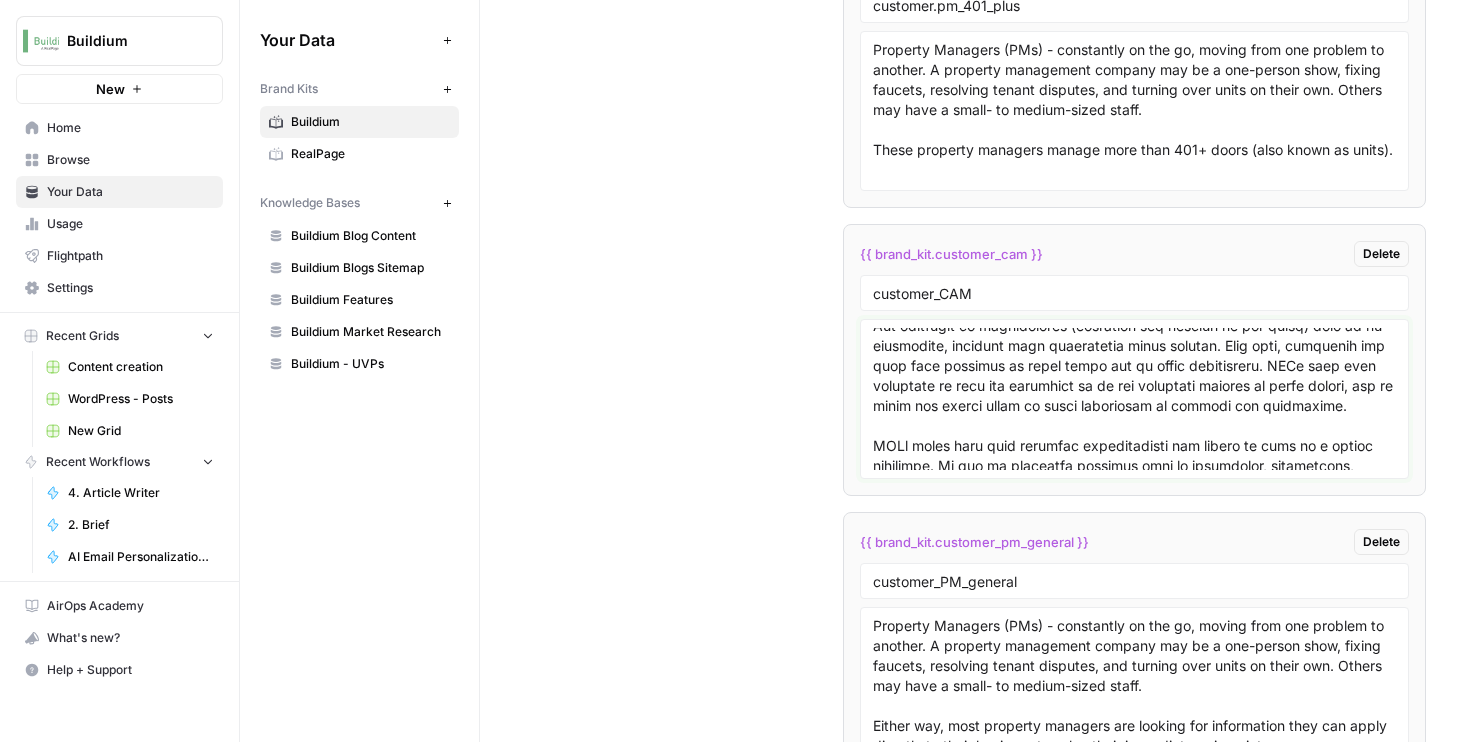 scroll, scrollTop: 318, scrollLeft: 0, axis: vertical 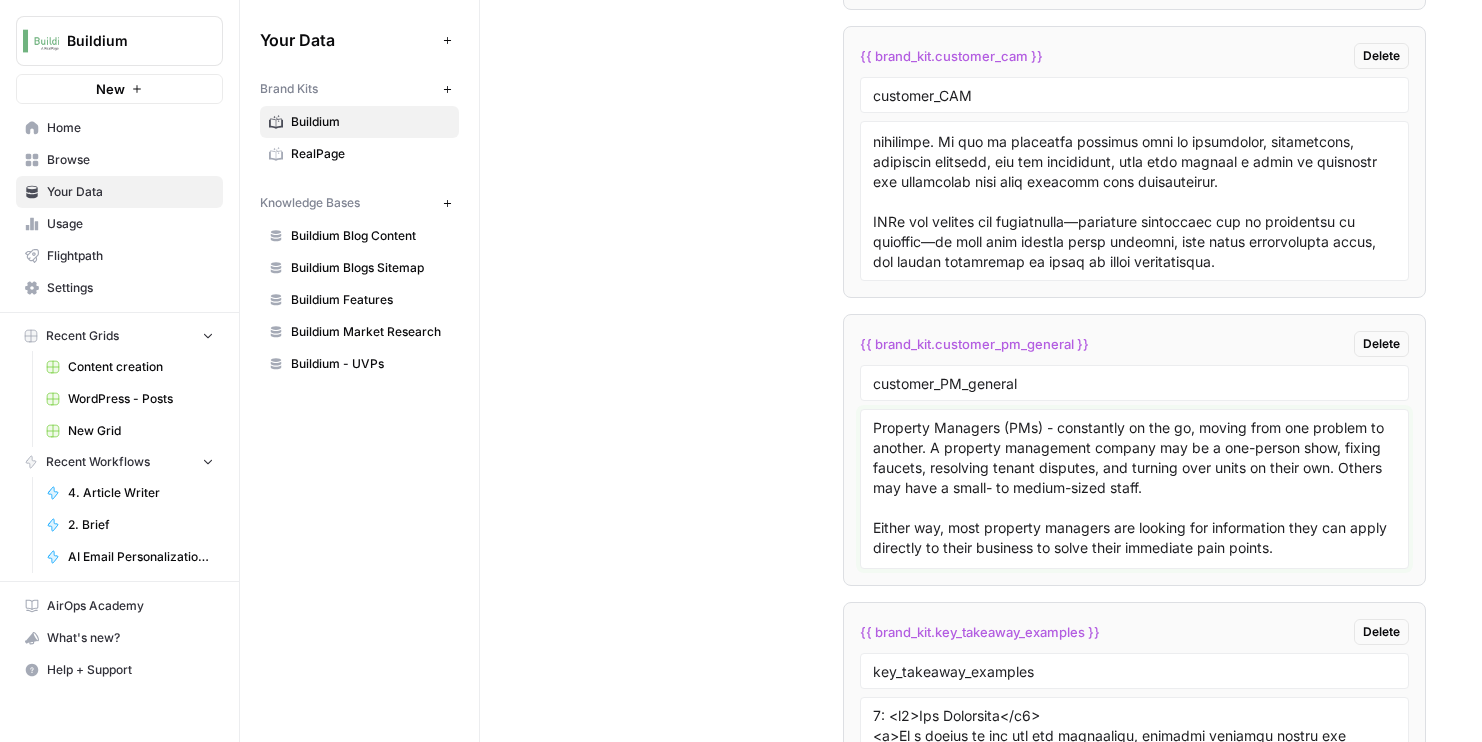 click on "Property Managers (PMs) - constantly on the go, moving from one problem to another. A property management company may be a one-person show, fixing faucets, resolving tenant disputes, and turning over units on their own. Others may have a small- to medium-sized staff.
Either way, most property managers are looking for information they can apply directly to their business to solve their immediate pain points." at bounding box center (1135, 489) 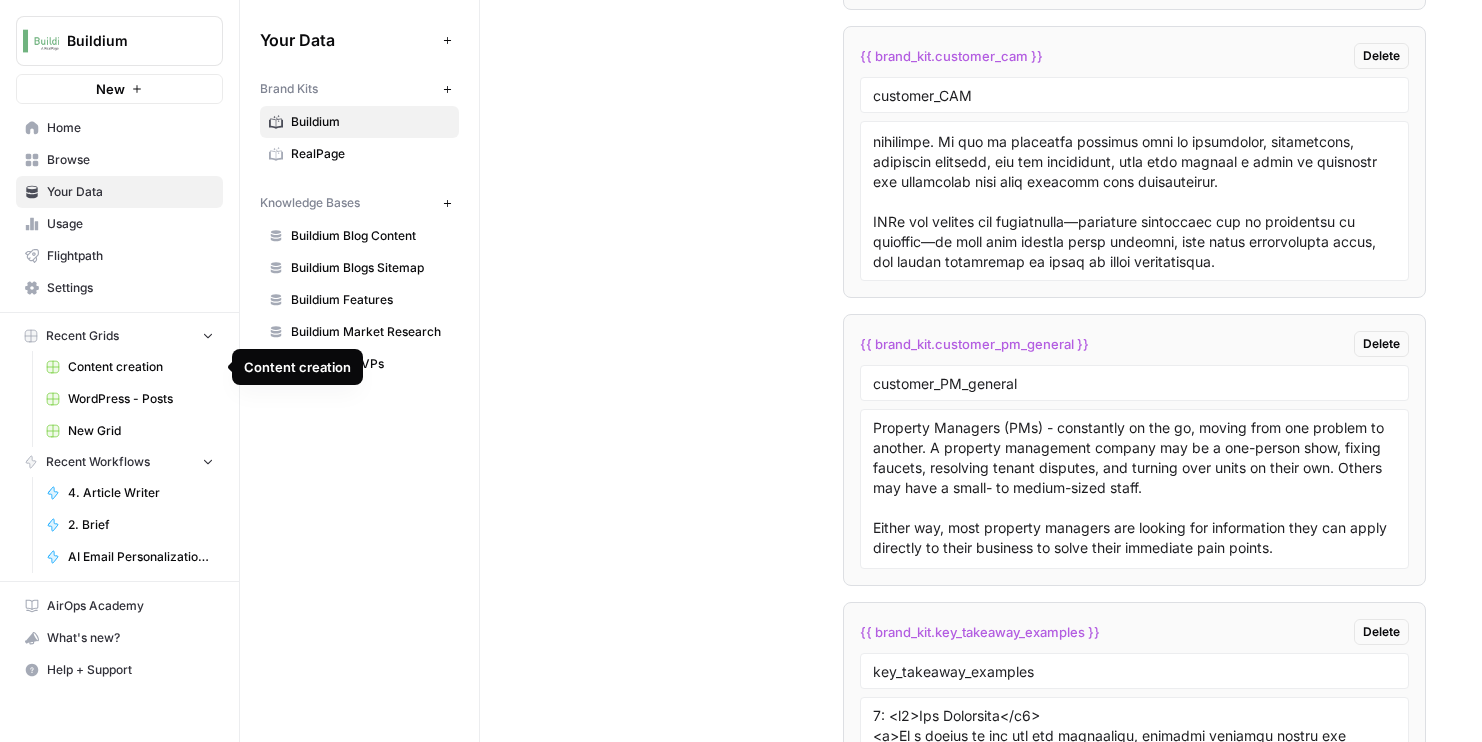 click on "Content creation" at bounding box center (141, 367) 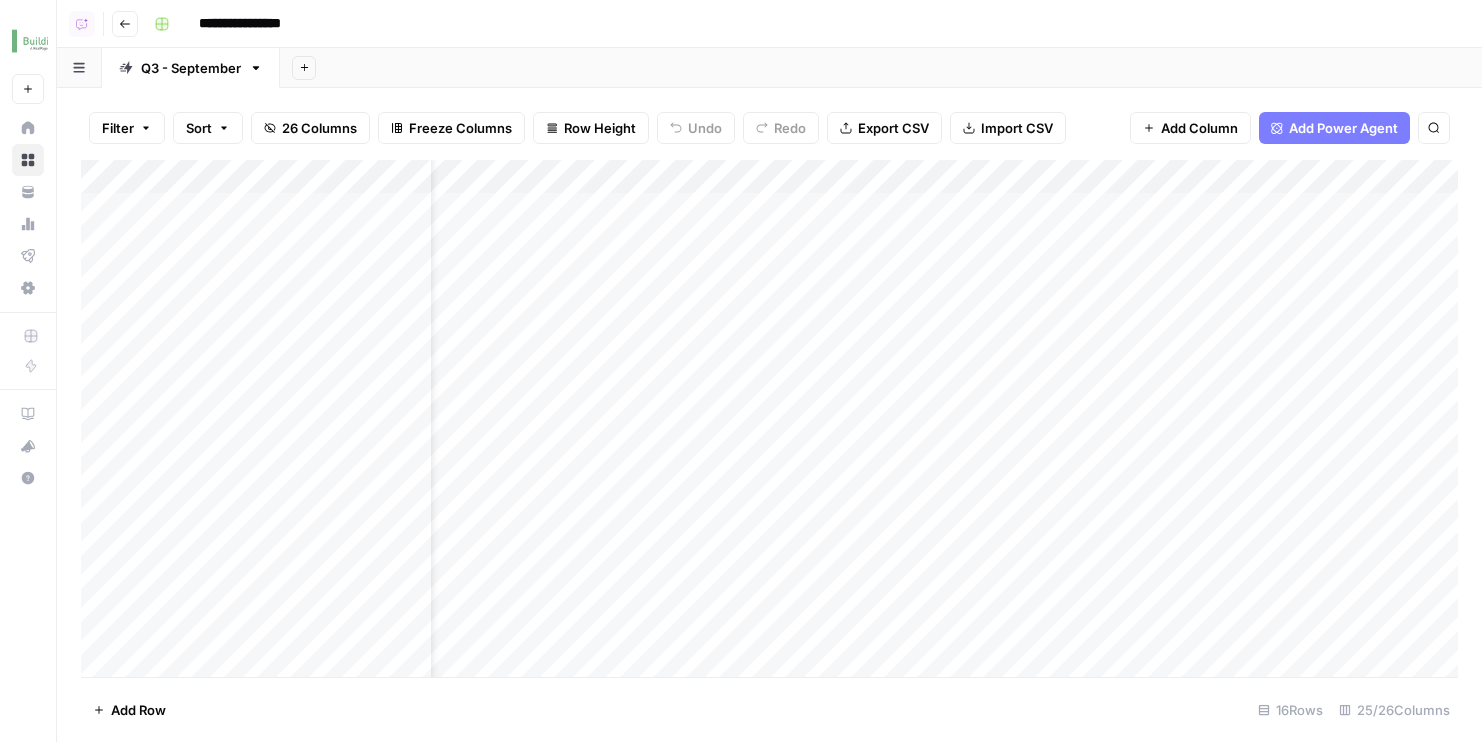scroll, scrollTop: 0, scrollLeft: 532, axis: horizontal 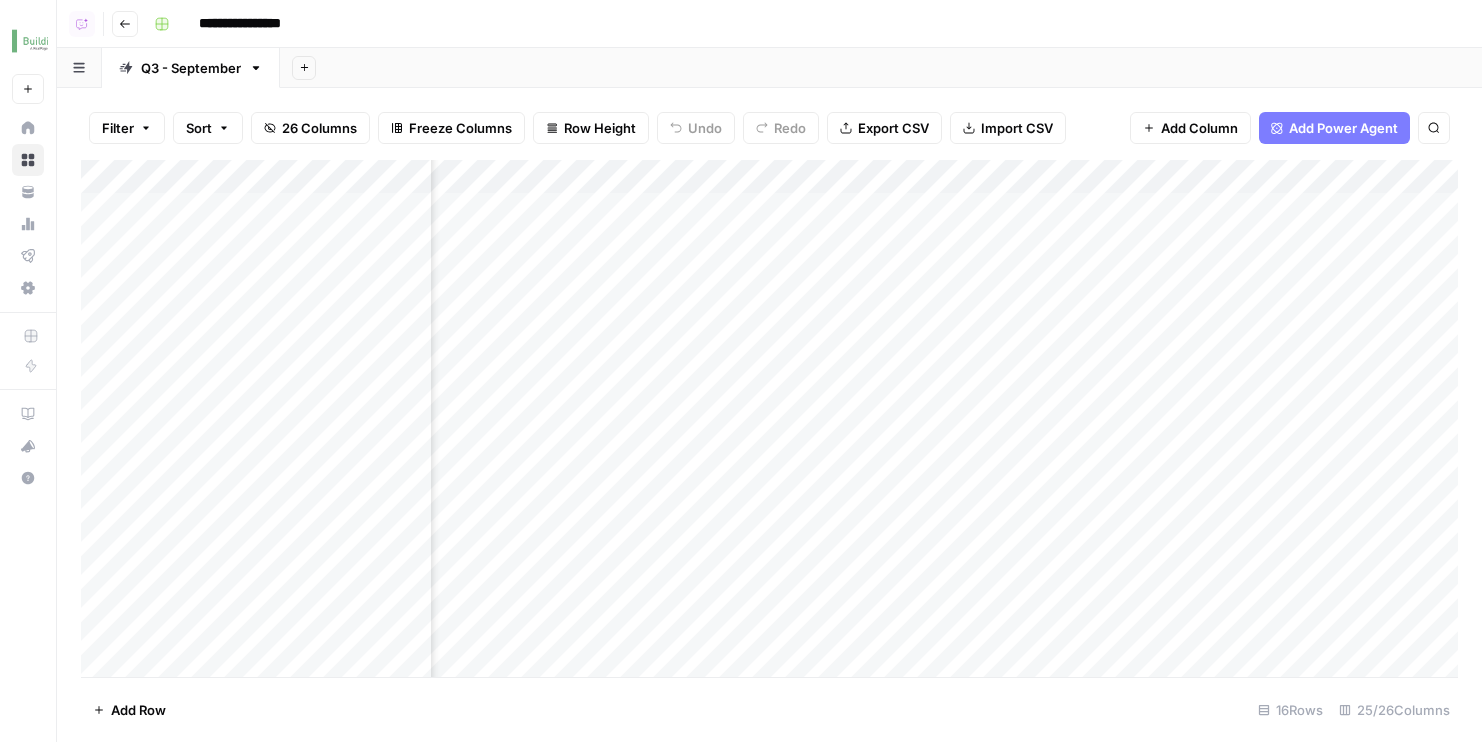 click on "Add Column" at bounding box center (769, 418) 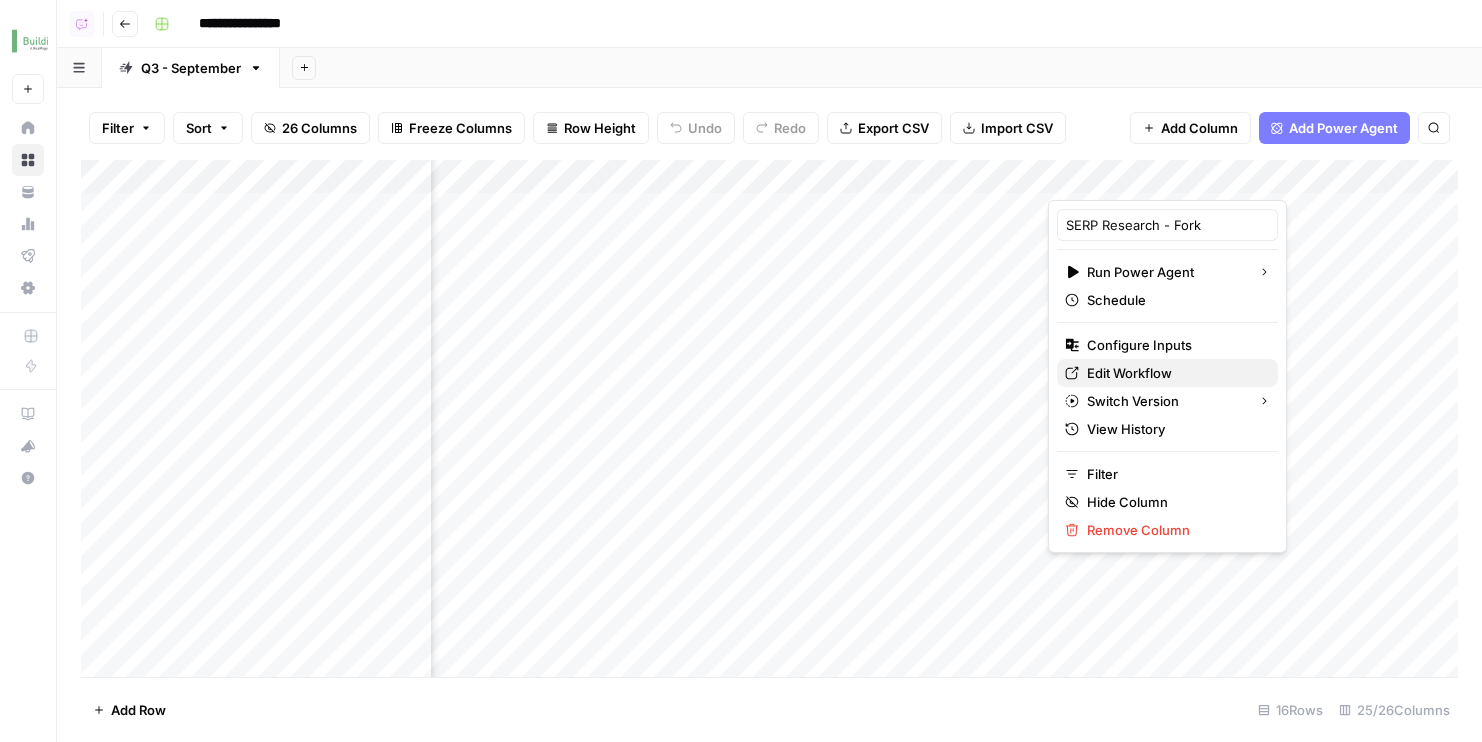 click on "Edit Workflow" at bounding box center [1174, 373] 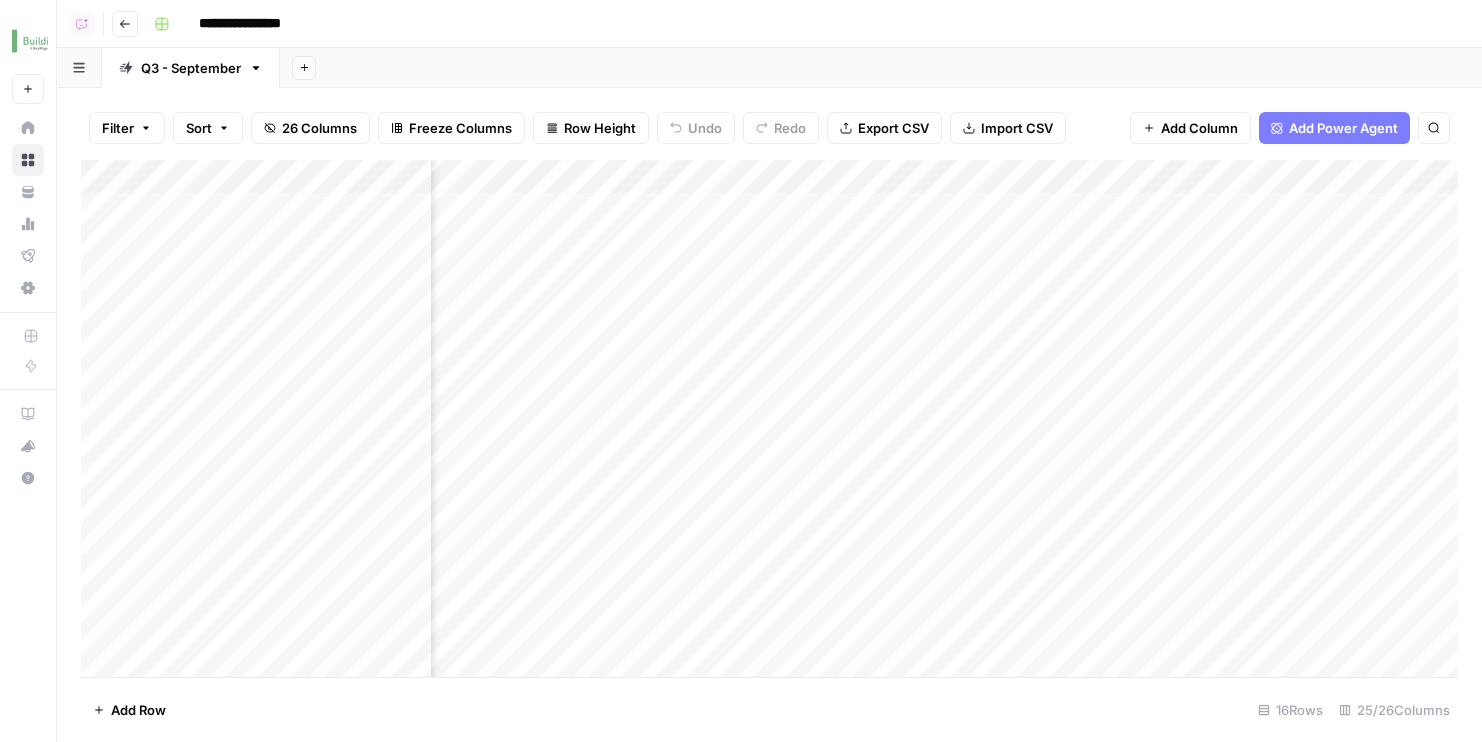scroll, scrollTop: 0, scrollLeft: 2319, axis: horizontal 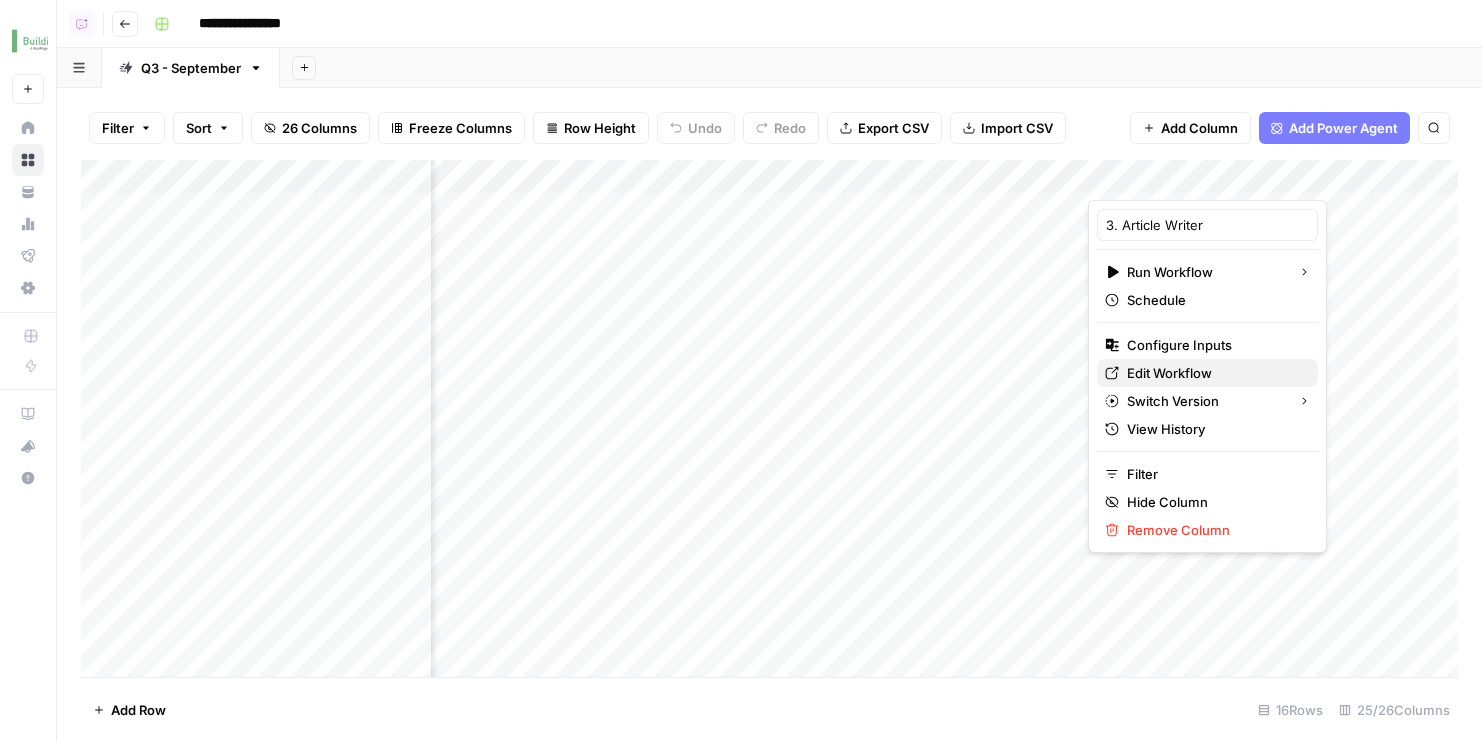 click on "Edit Workflow" at bounding box center [1214, 373] 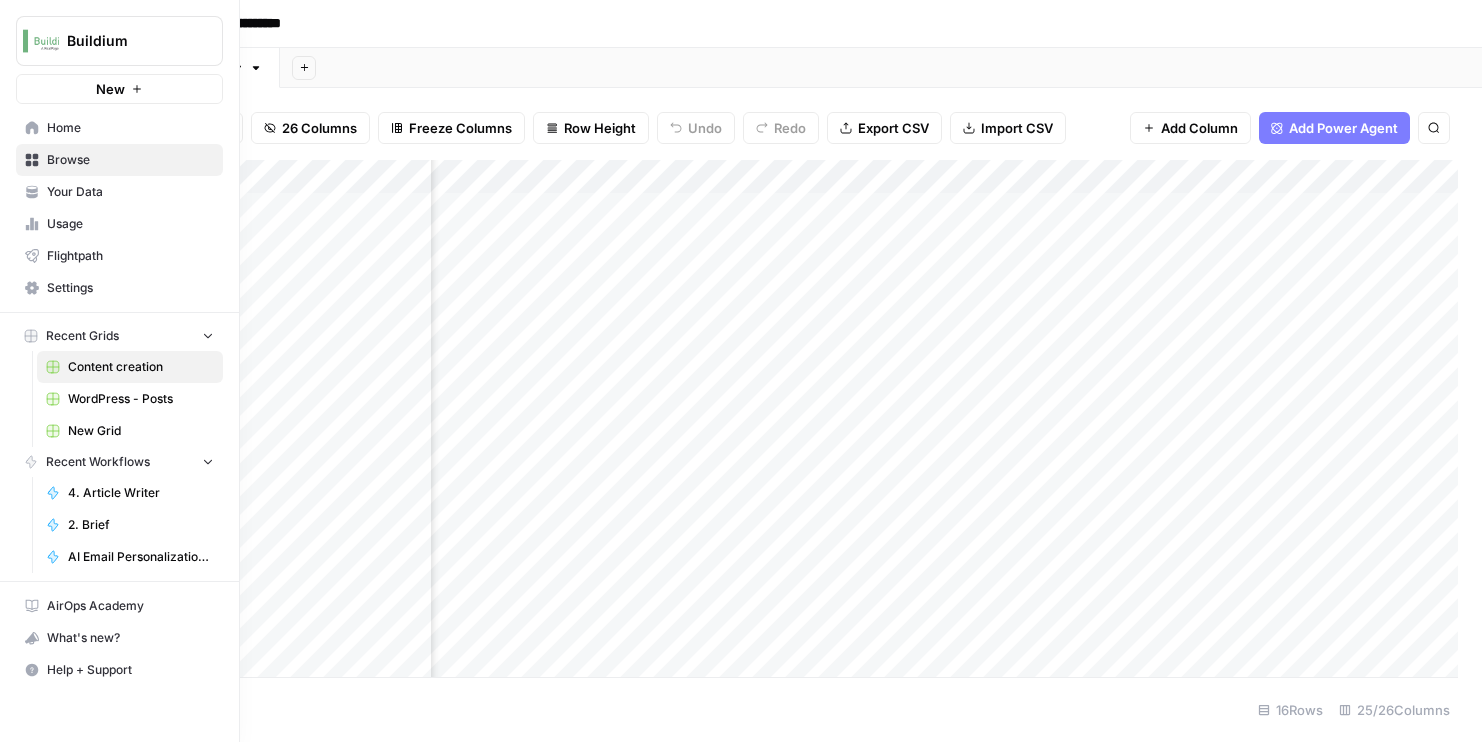 click on "Your Data" at bounding box center [130, 192] 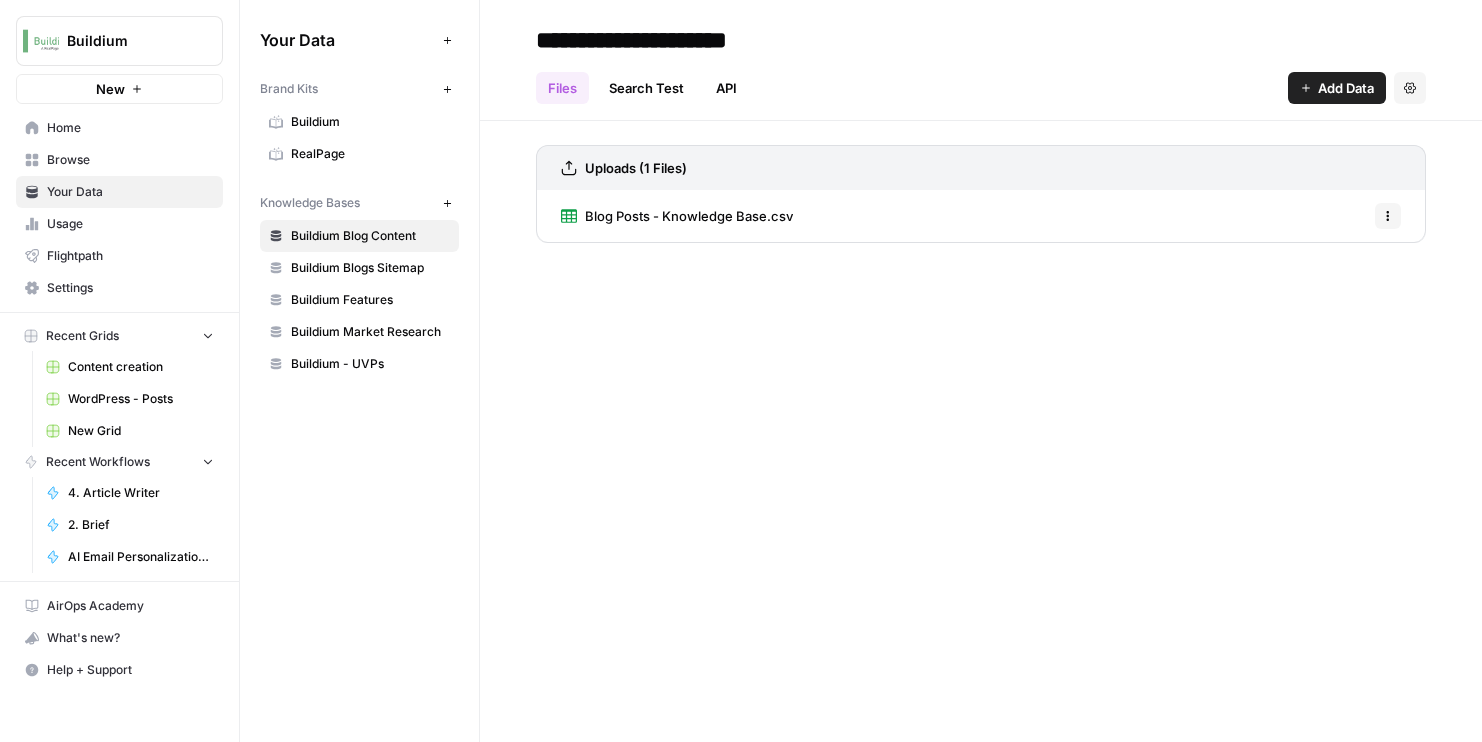 click on "Buildium" at bounding box center [370, 122] 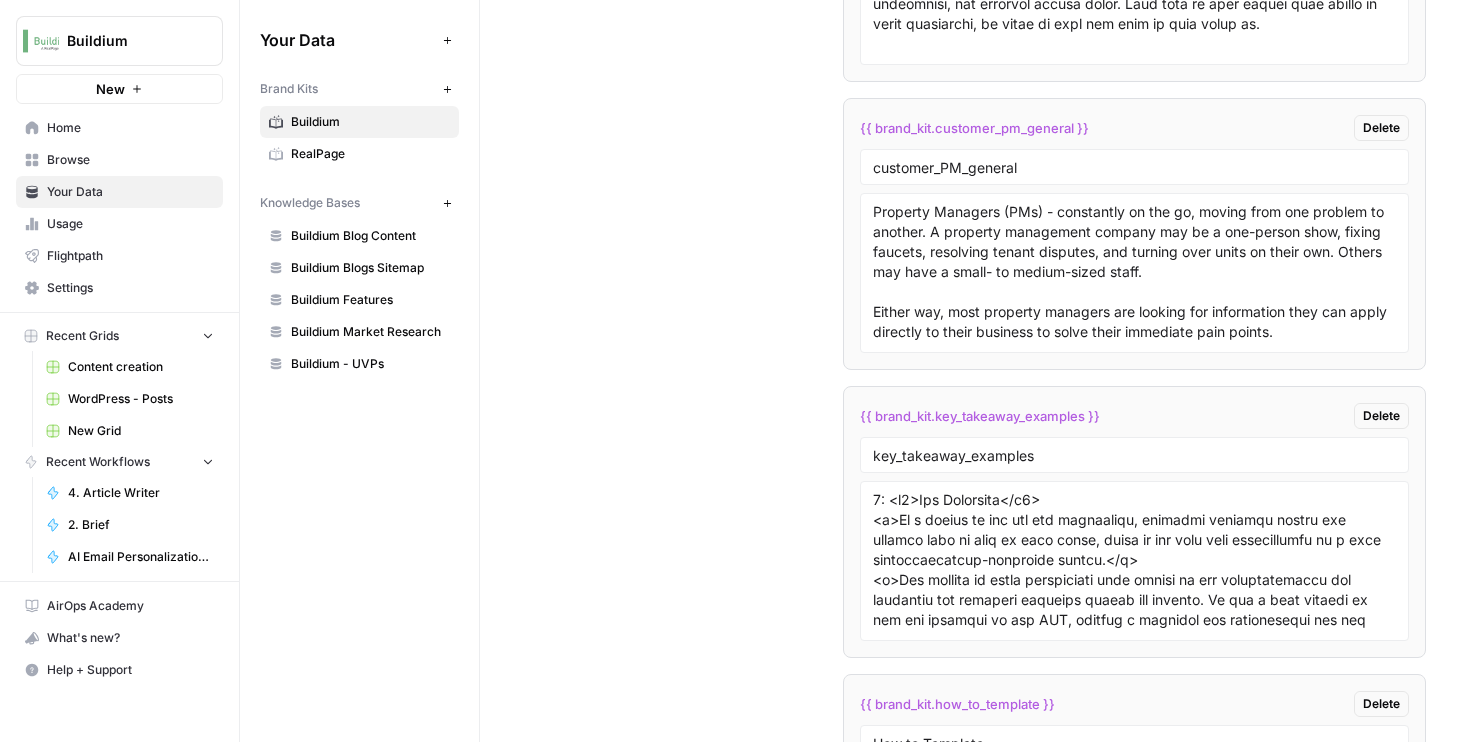 scroll, scrollTop: 6621, scrollLeft: 0, axis: vertical 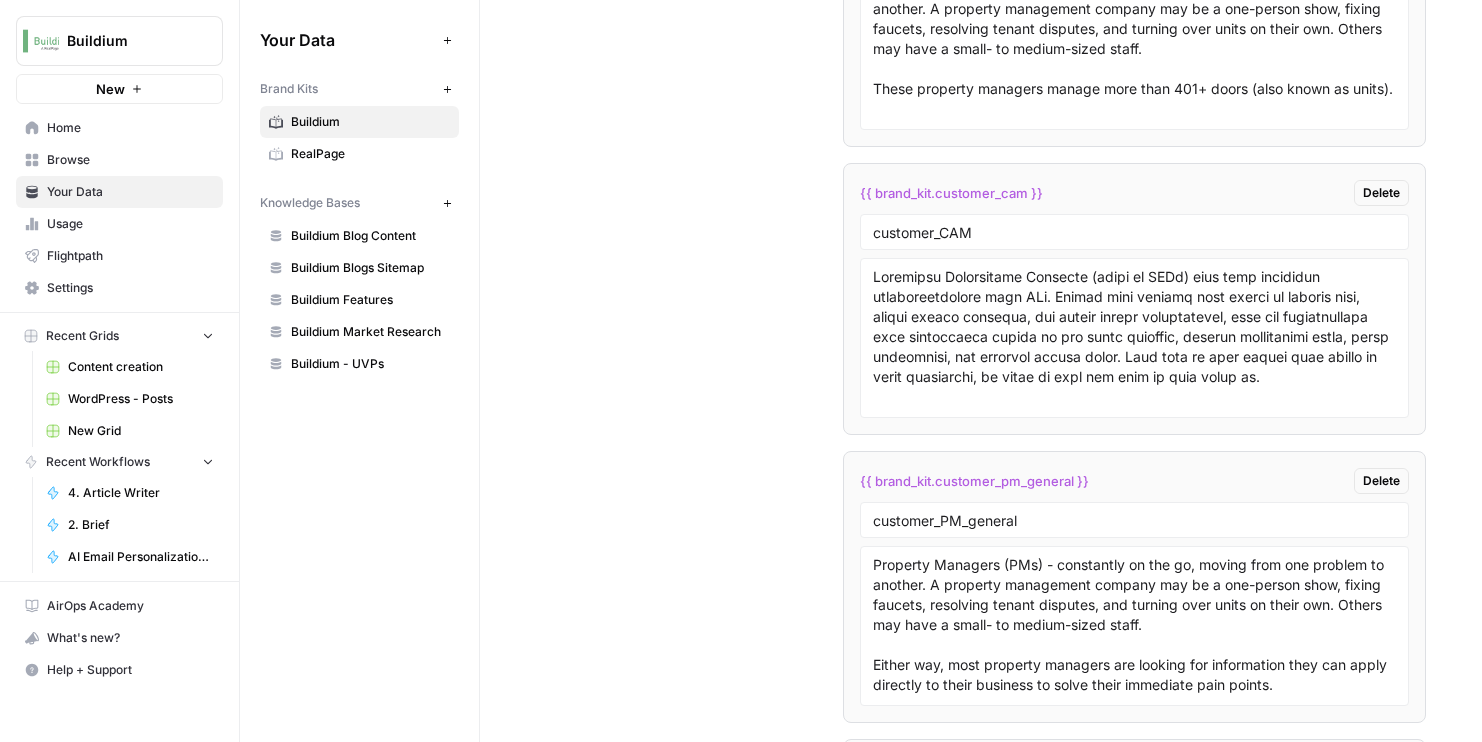 click on "Delete" at bounding box center [1381, 481] 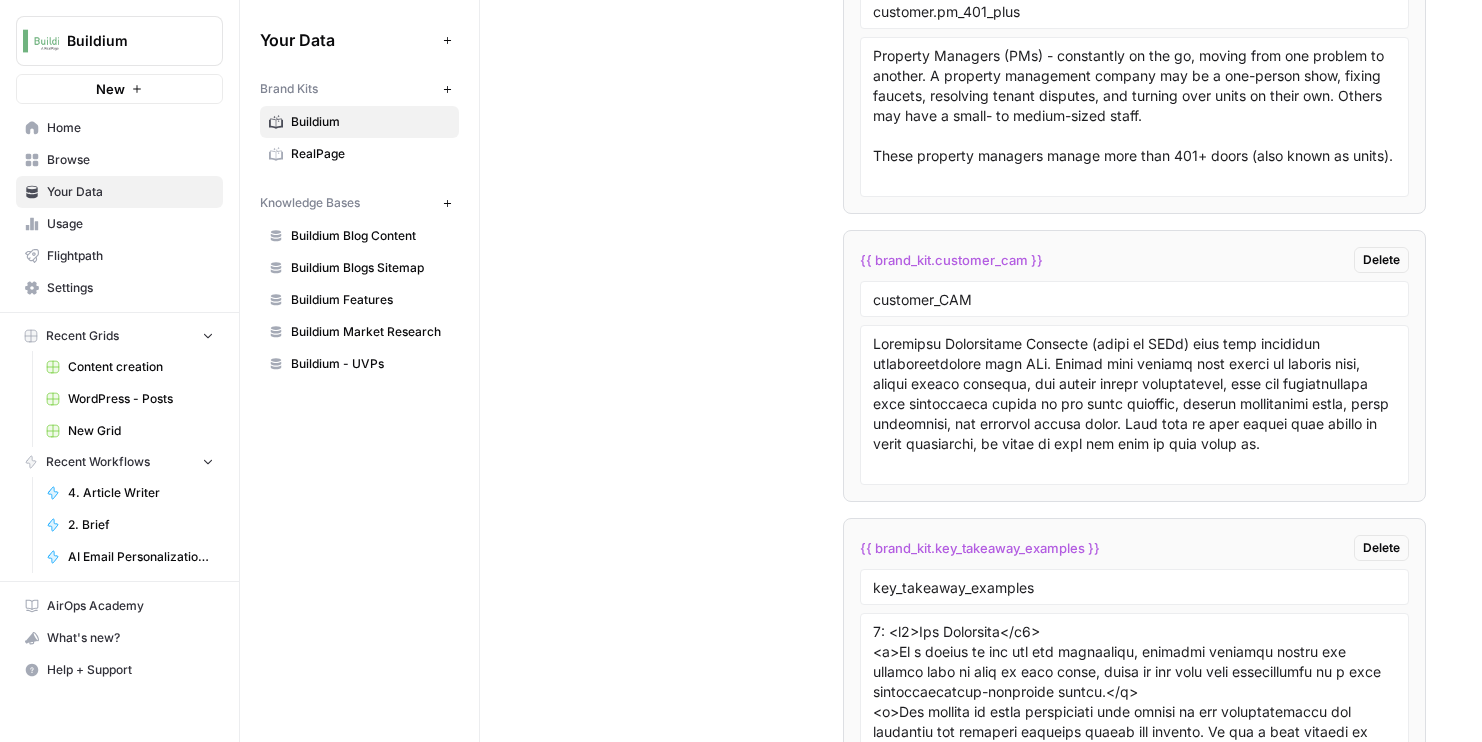 scroll, scrollTop: 6506, scrollLeft: 0, axis: vertical 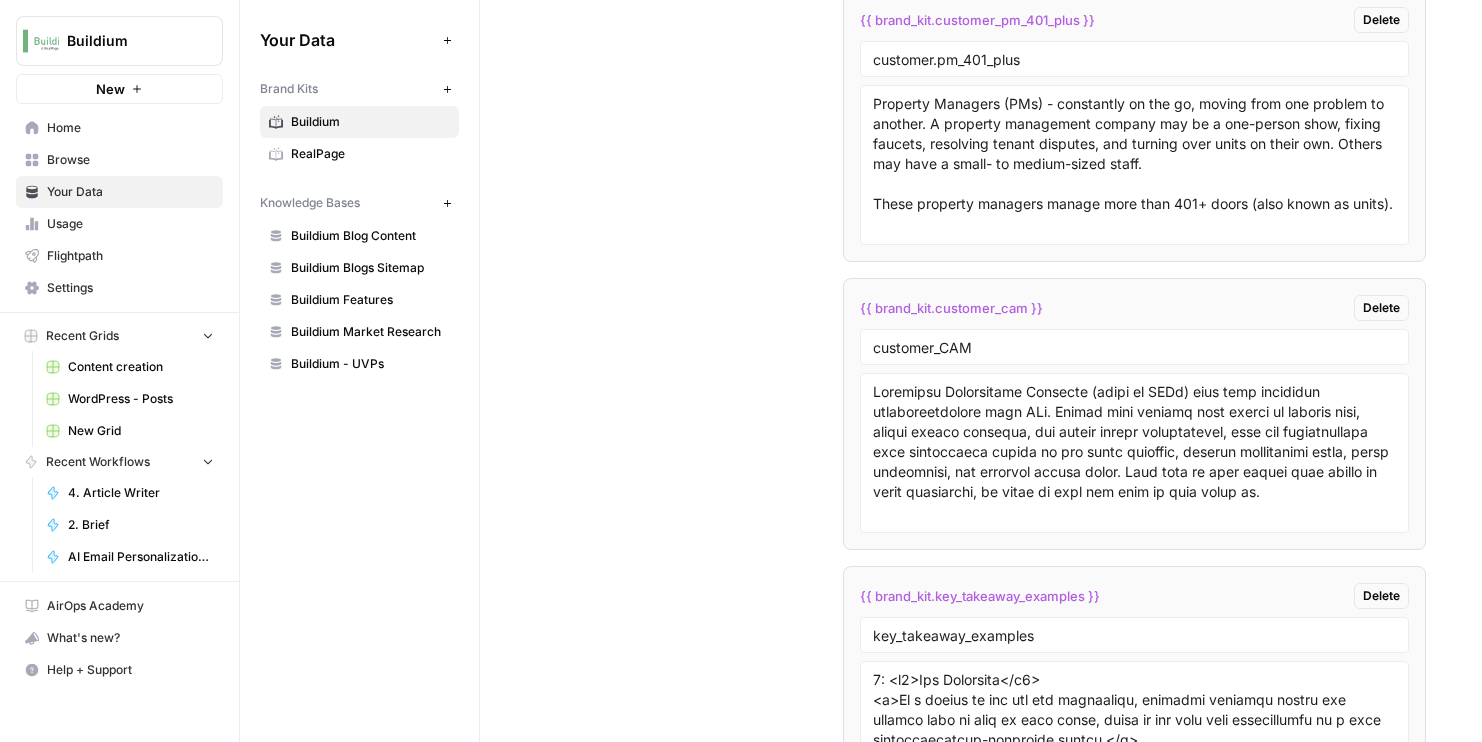 click on "Delete" at bounding box center (1381, 308) 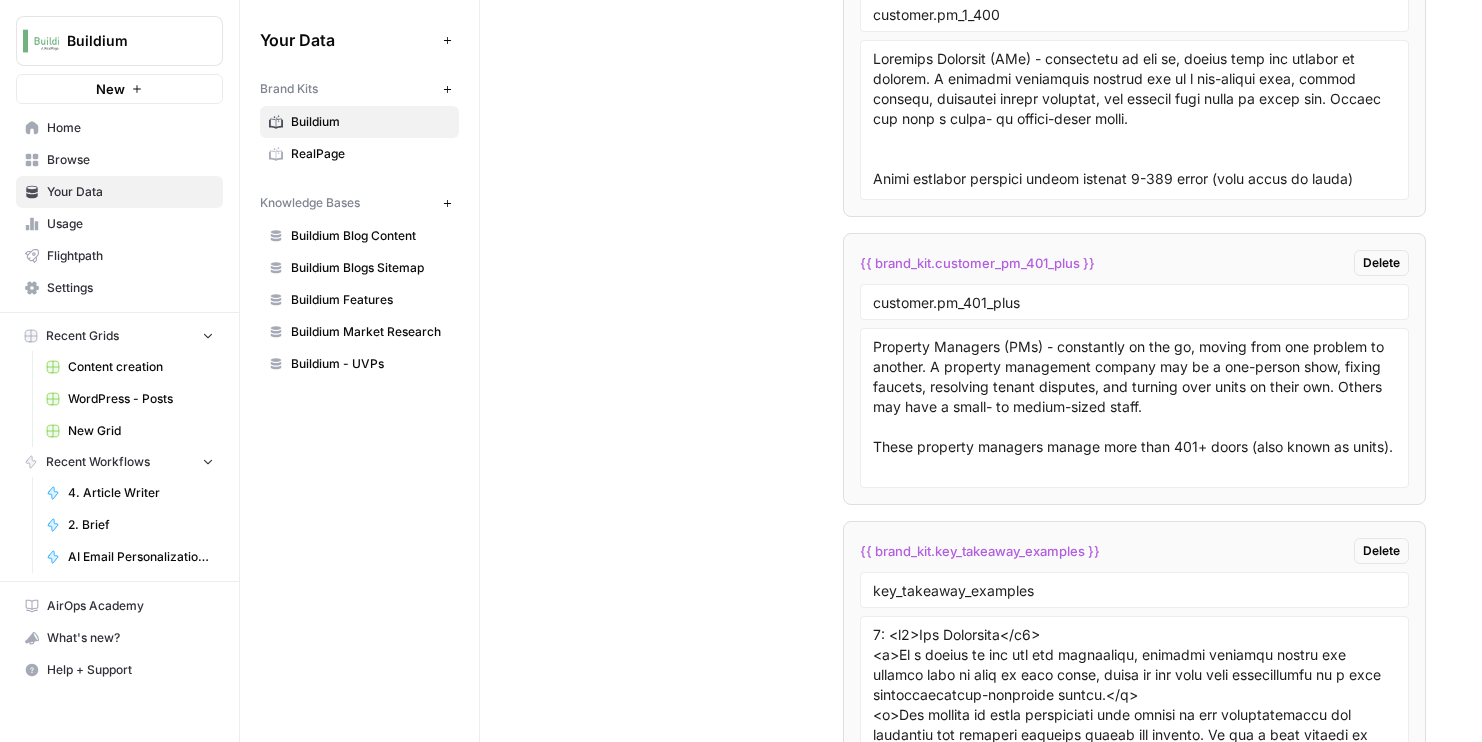 scroll, scrollTop: 6215, scrollLeft: 0, axis: vertical 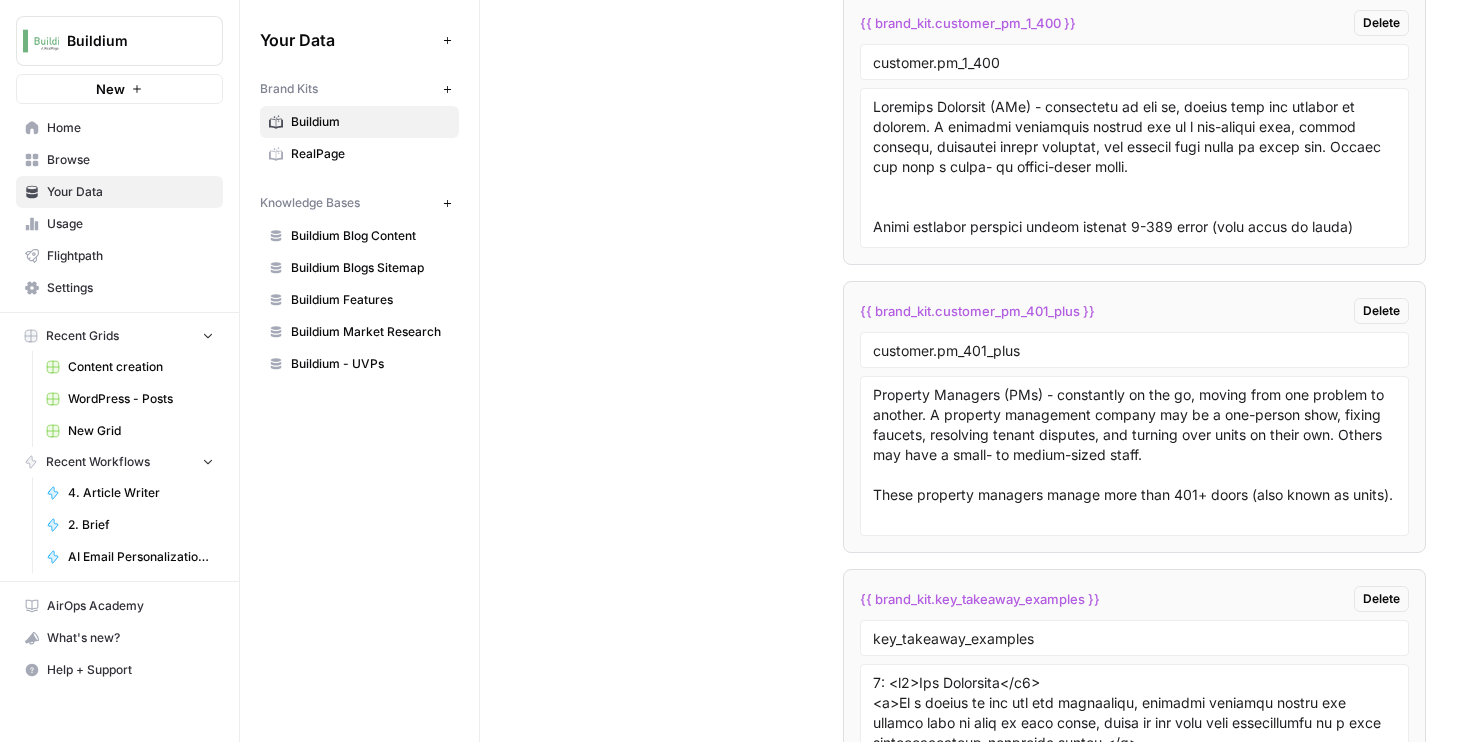 click on "Delete" at bounding box center (1381, 311) 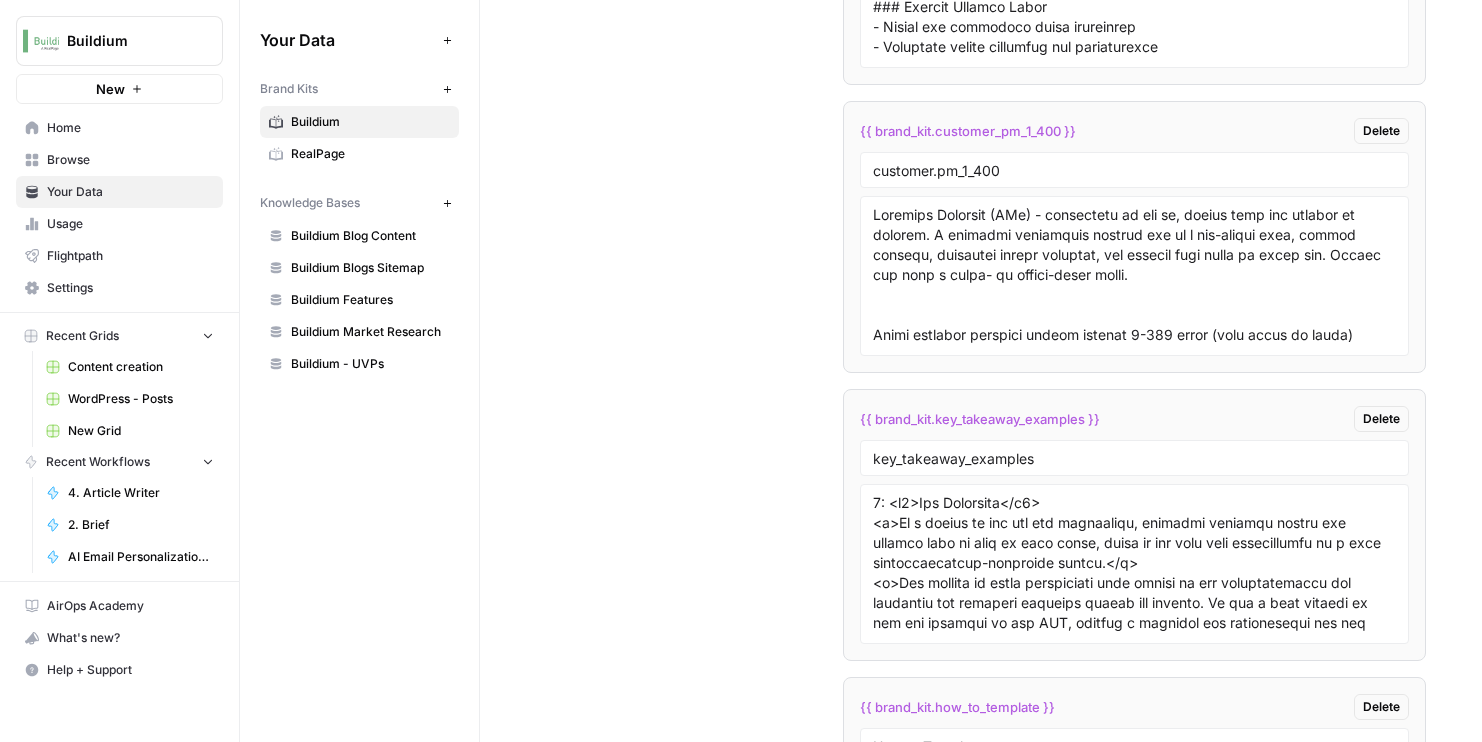 scroll, scrollTop: 6099, scrollLeft: 0, axis: vertical 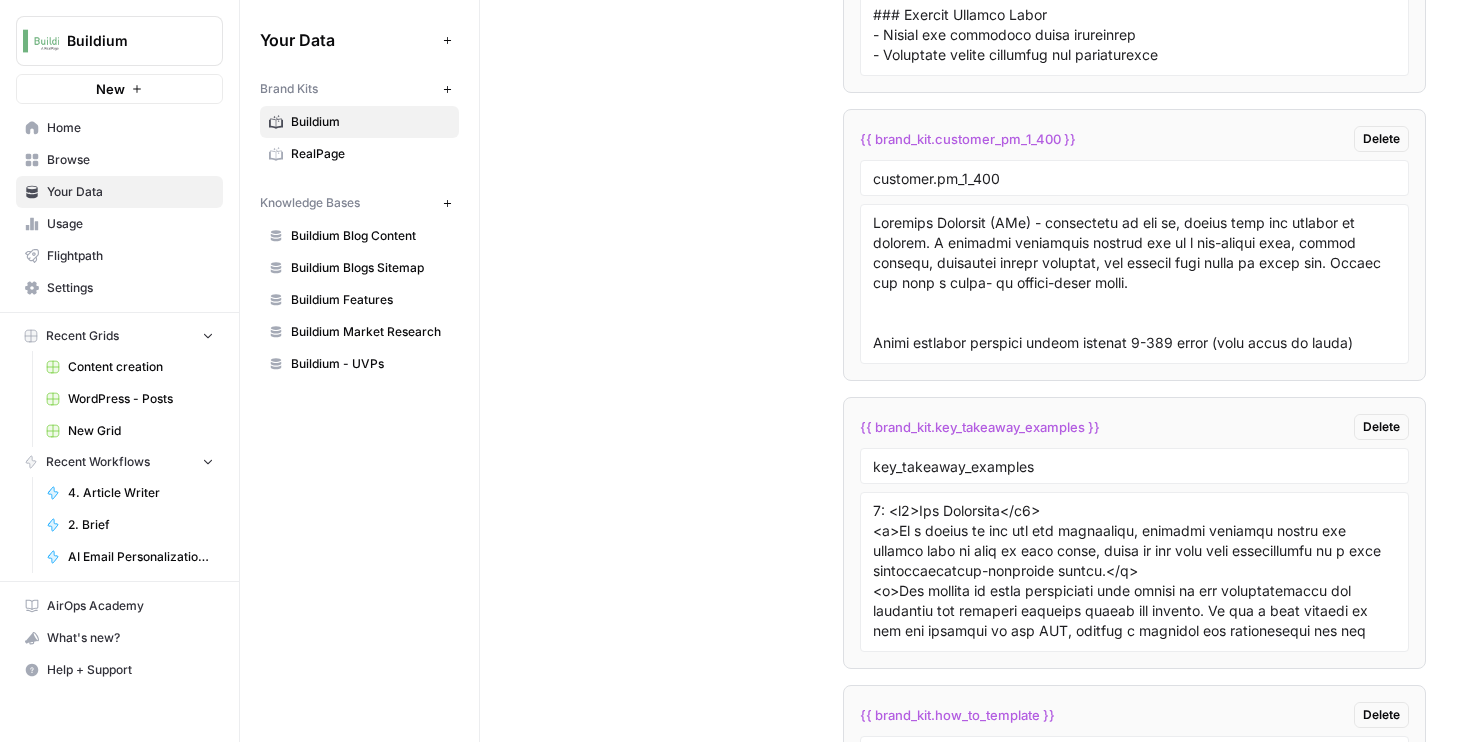 click on "Delete" at bounding box center (1381, 139) 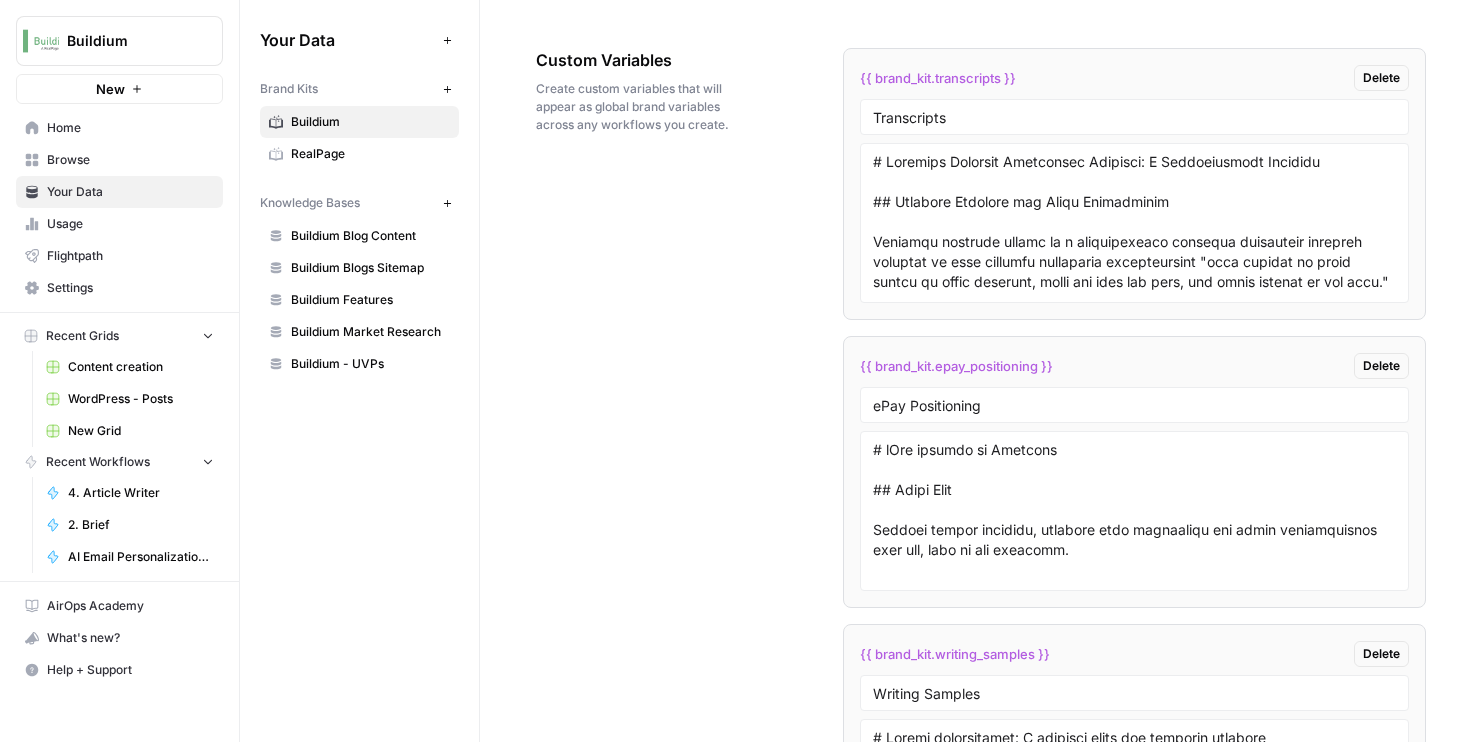 scroll, scrollTop: 3826, scrollLeft: 0, axis: vertical 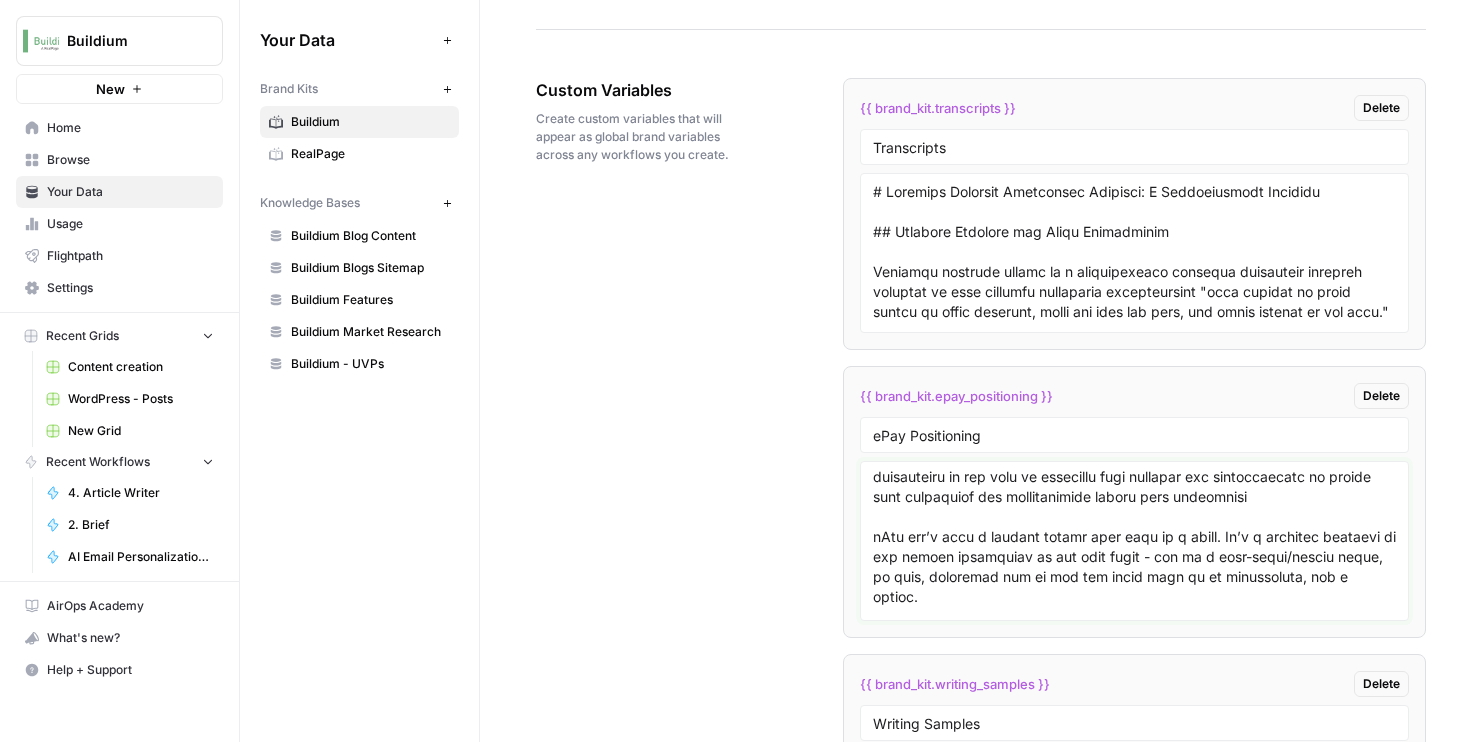 click at bounding box center [1135, 541] 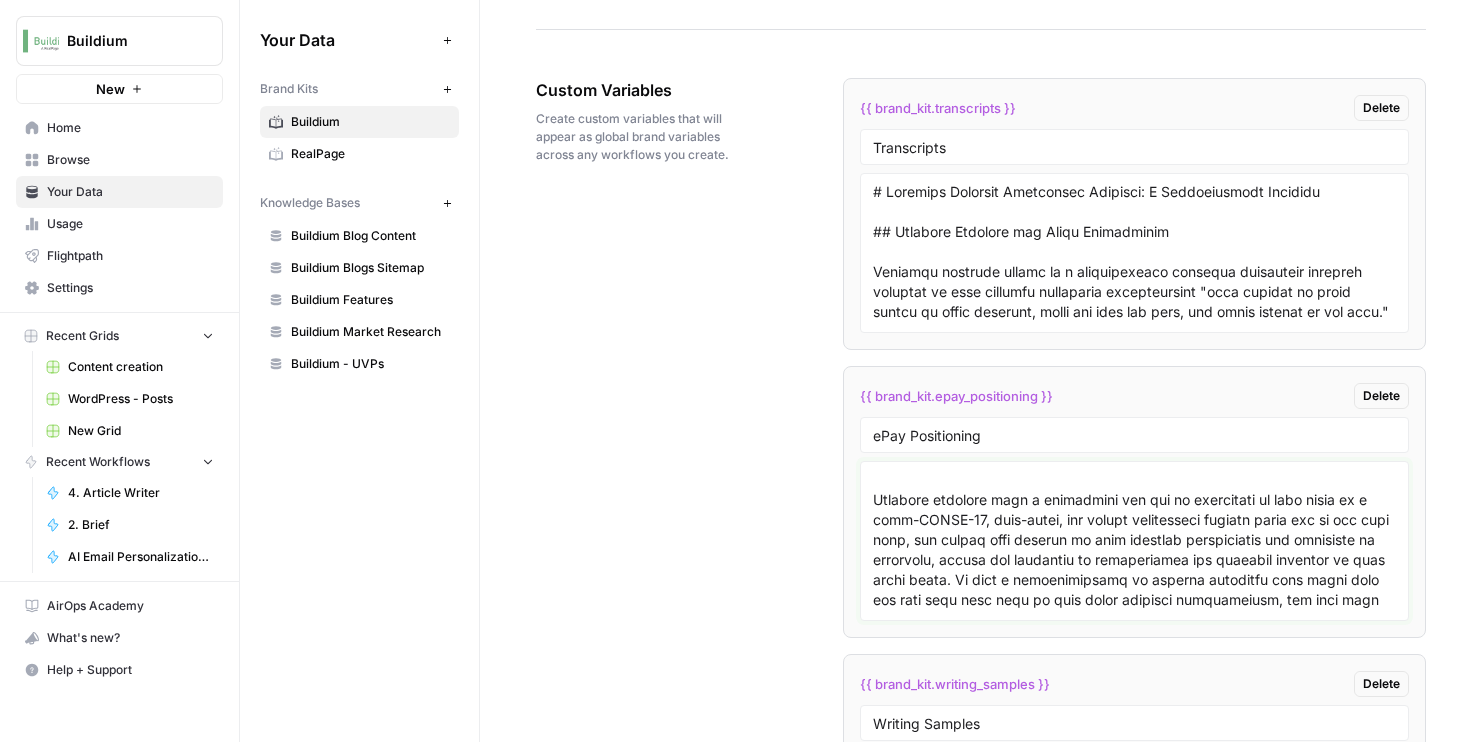 scroll, scrollTop: 0, scrollLeft: 0, axis: both 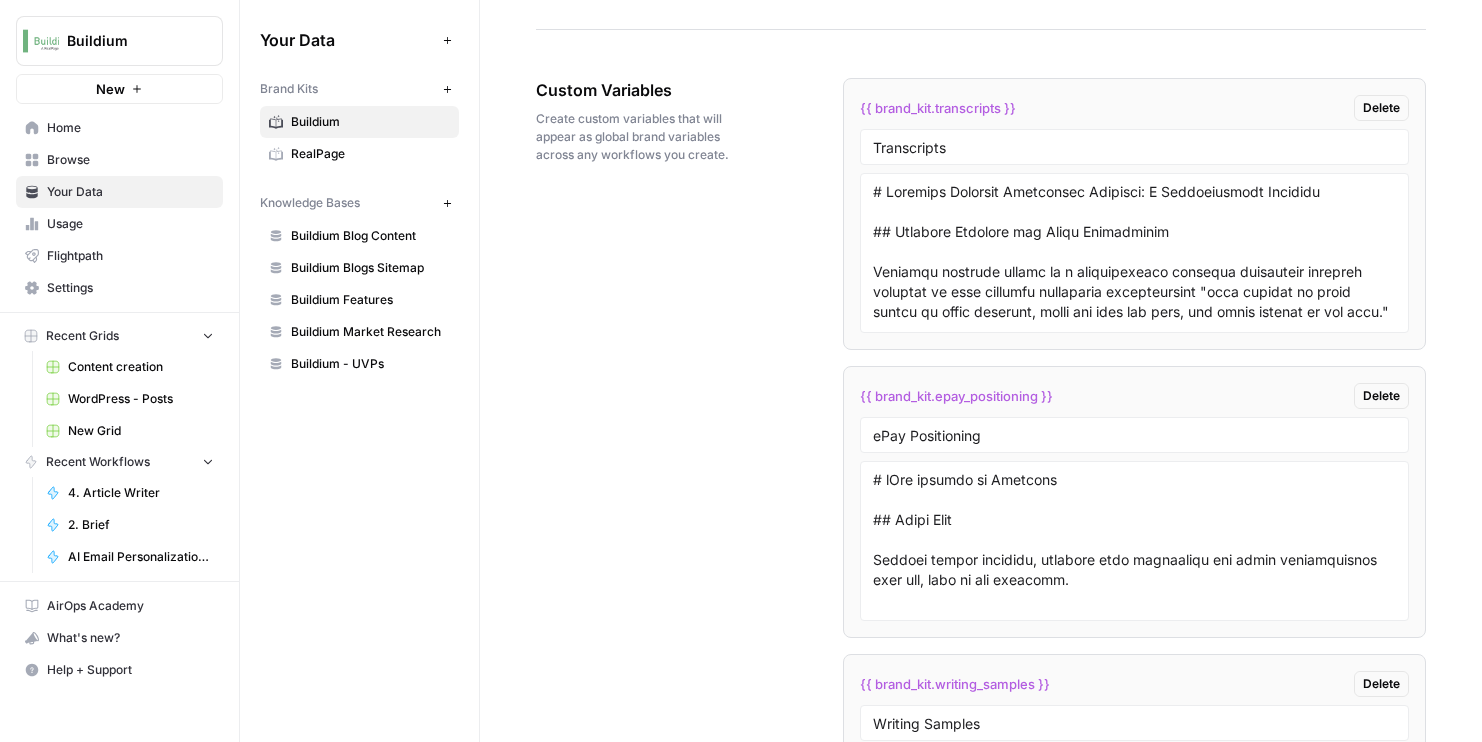 click on "Delete" at bounding box center [1381, 396] 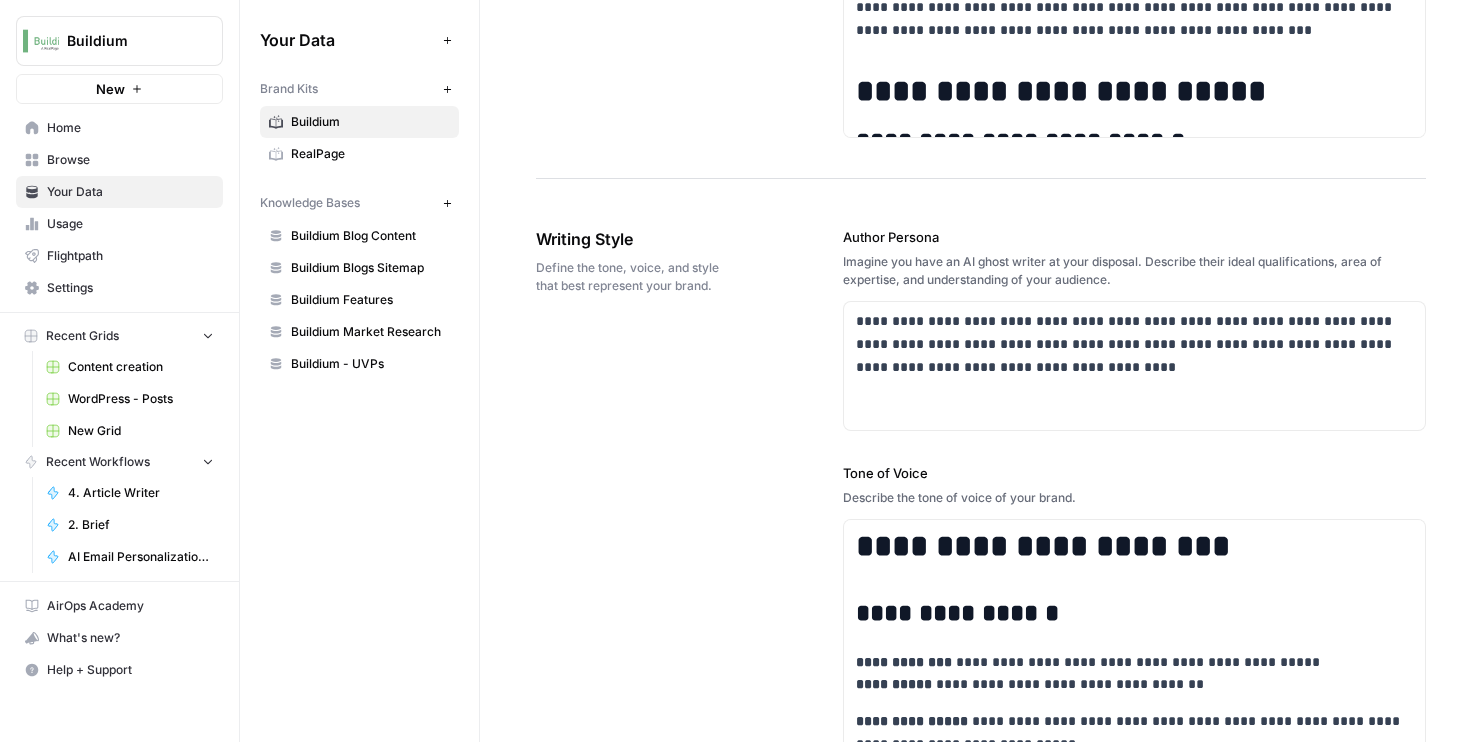 scroll, scrollTop: 2027, scrollLeft: 0, axis: vertical 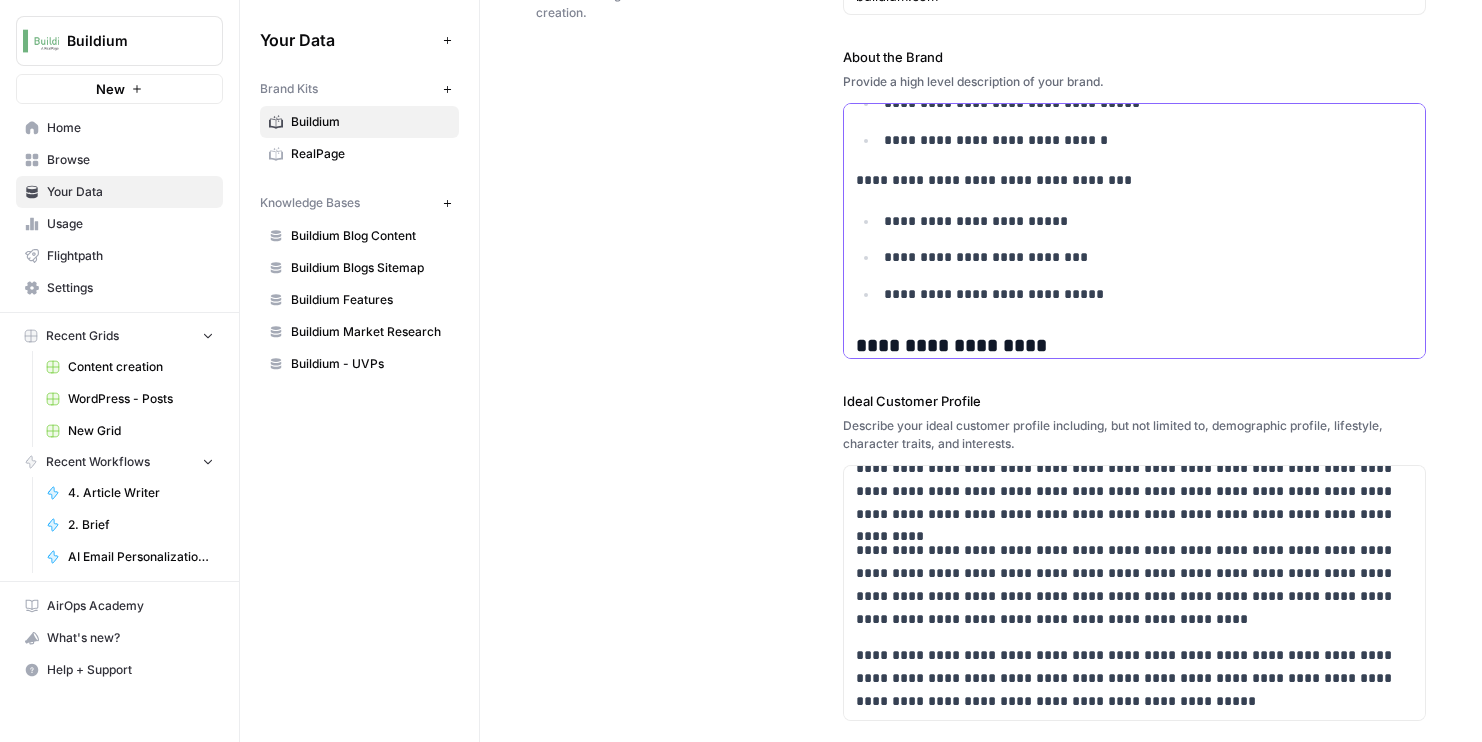 click on "**********" at bounding box center [1149, 294] 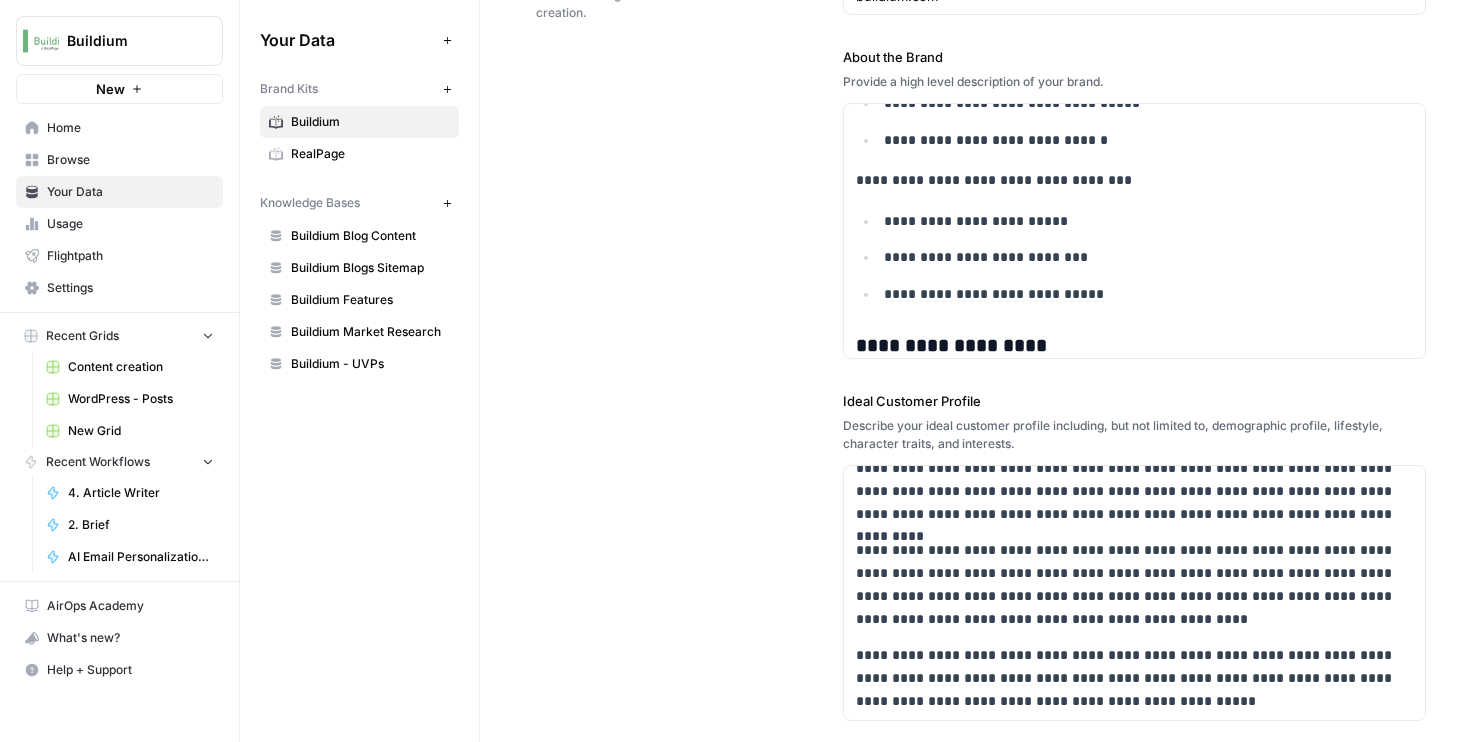scroll, scrollTop: 237, scrollLeft: 0, axis: vertical 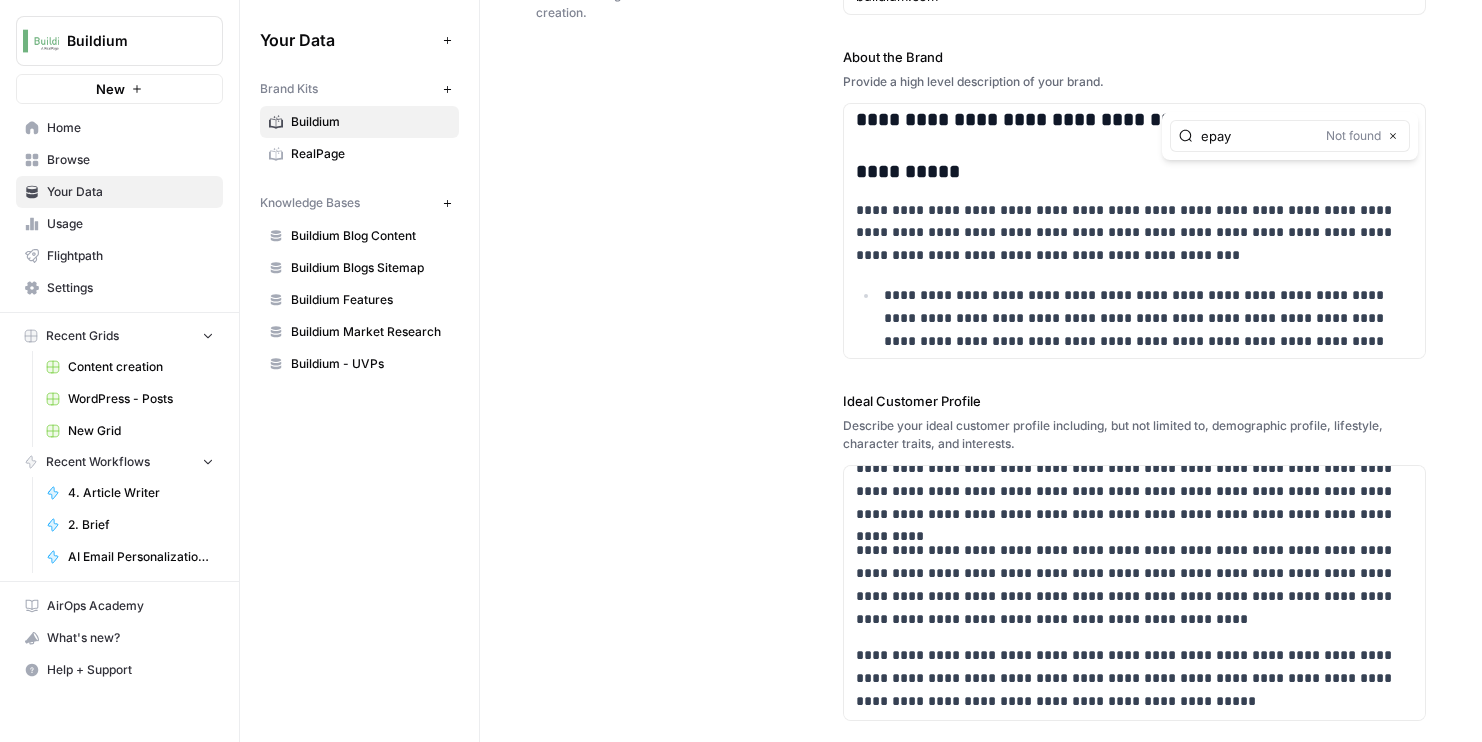 type on "epay" 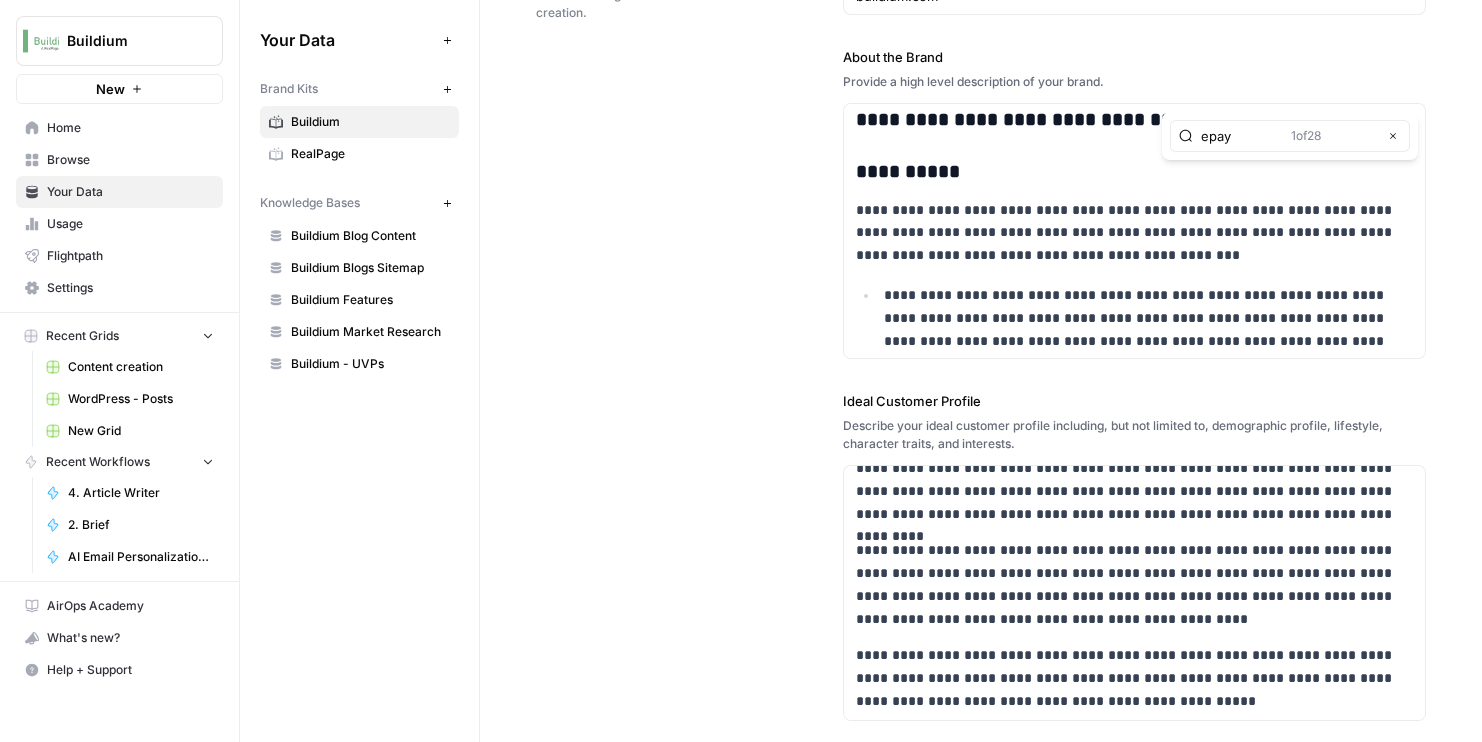scroll, scrollTop: 363, scrollLeft: 0, axis: vertical 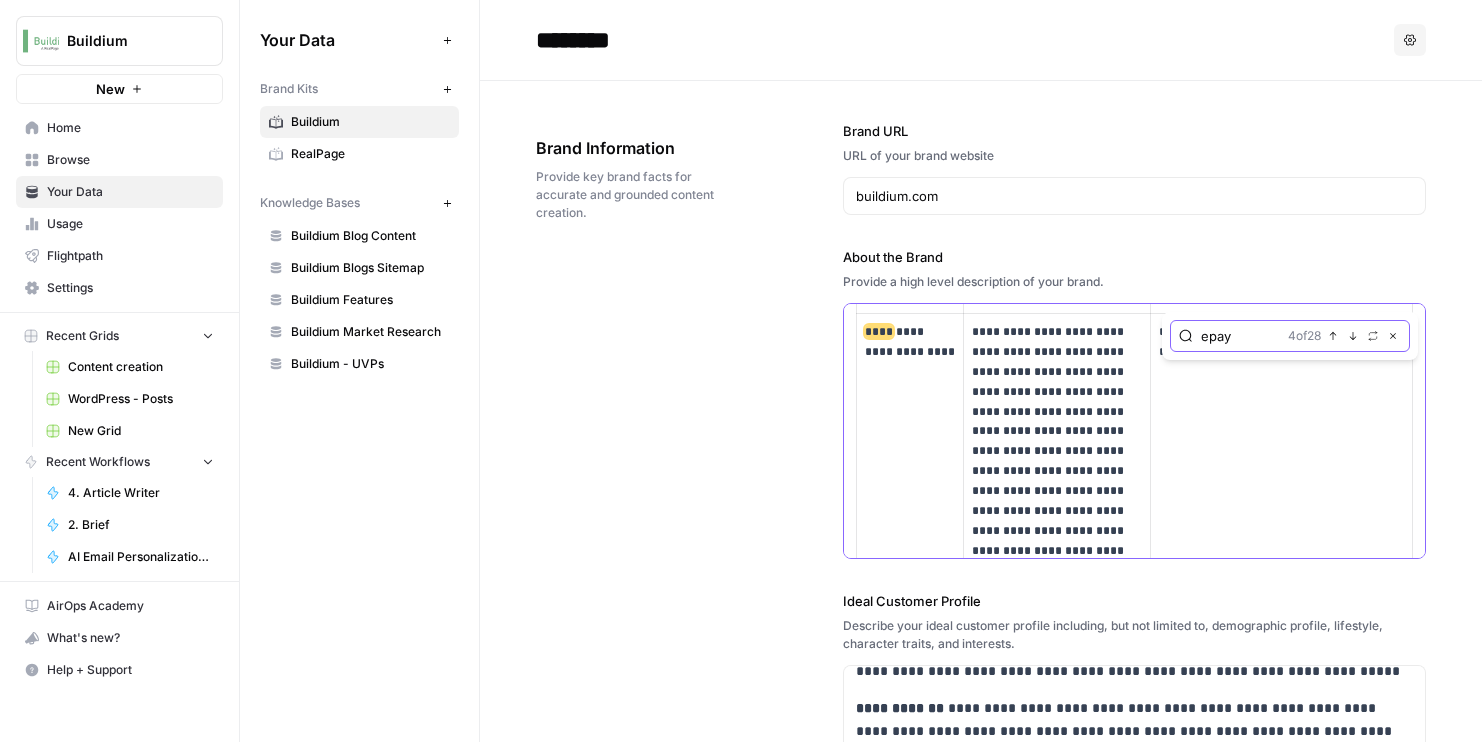 click on "Next Match" at bounding box center (1353, 336) 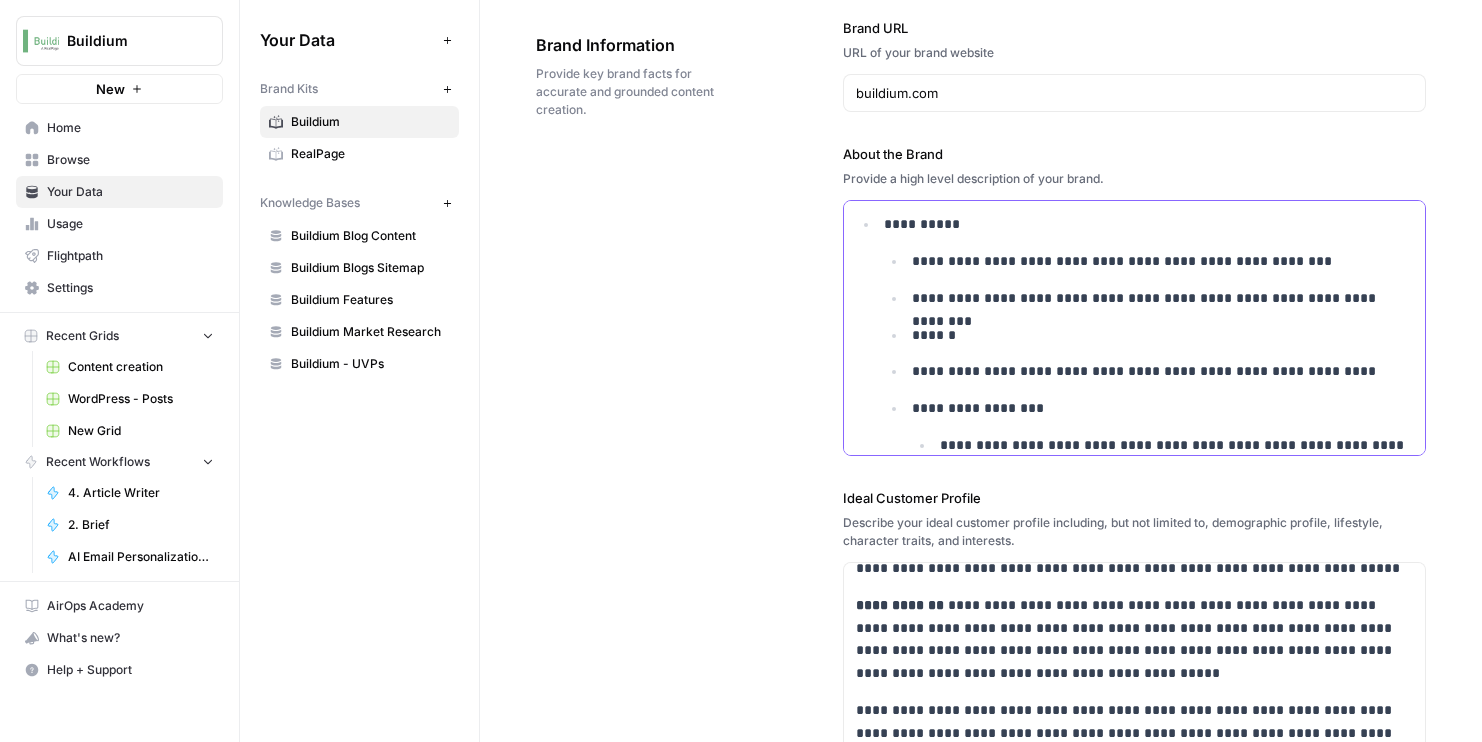 scroll, scrollTop: 282, scrollLeft: 0, axis: vertical 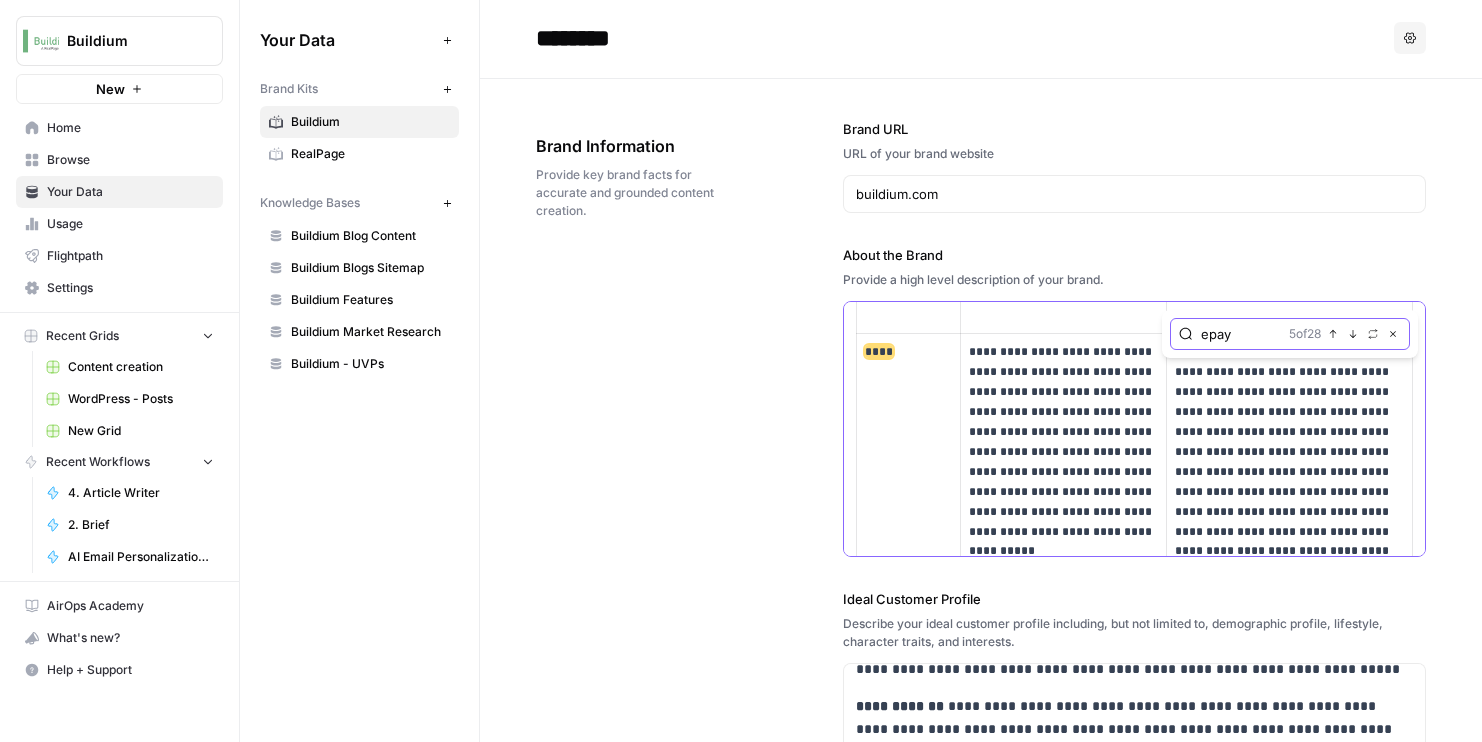click 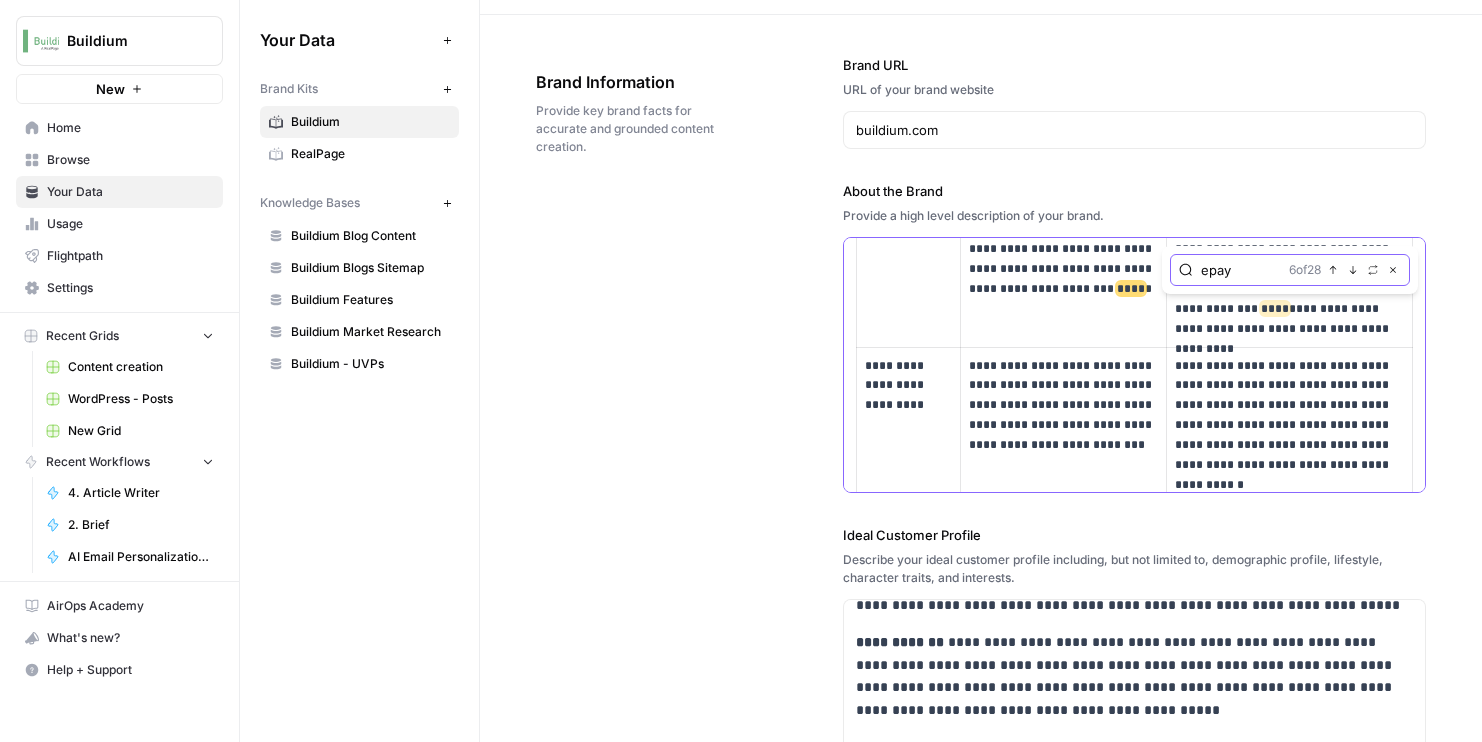 click 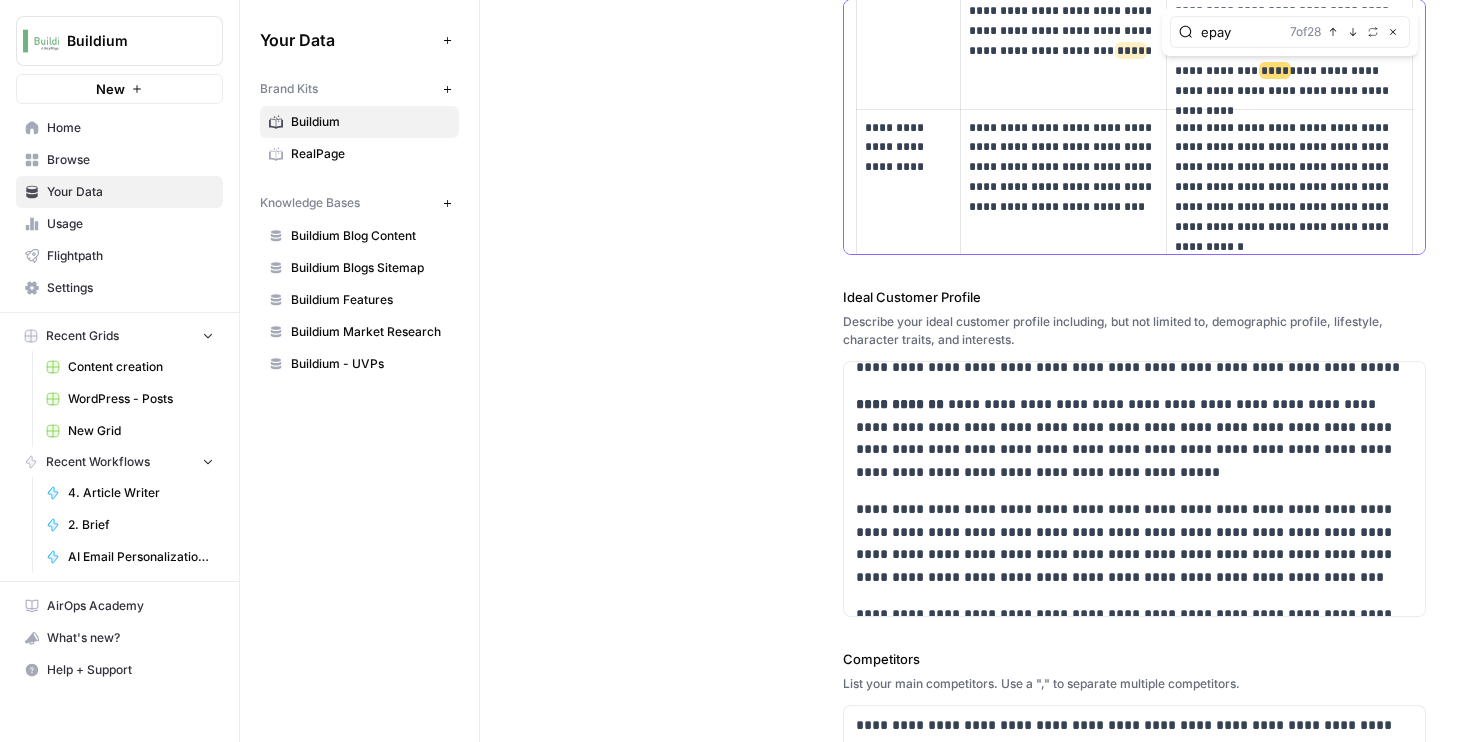 click on "epay 7  of  28 Previous match Next Match Replace Close" at bounding box center [1290, 32] 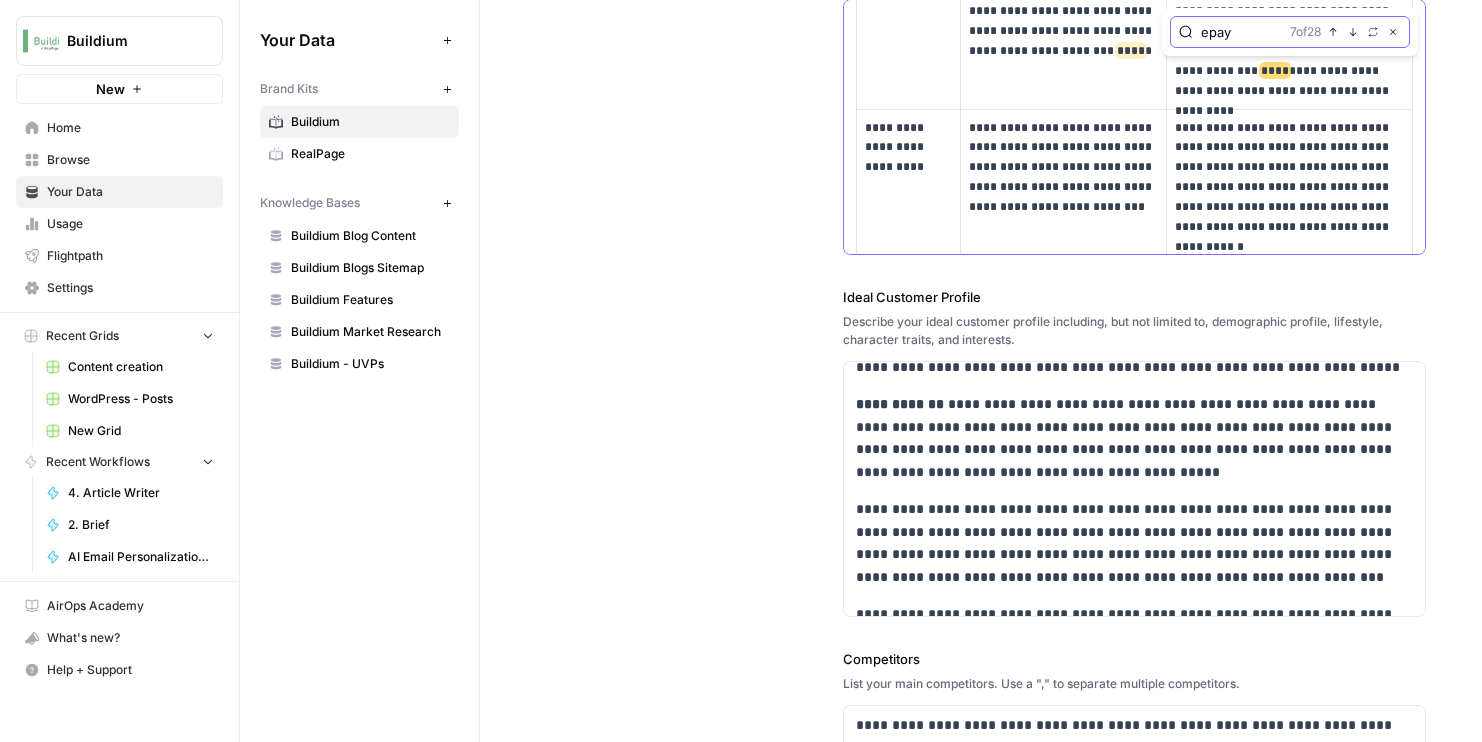 click 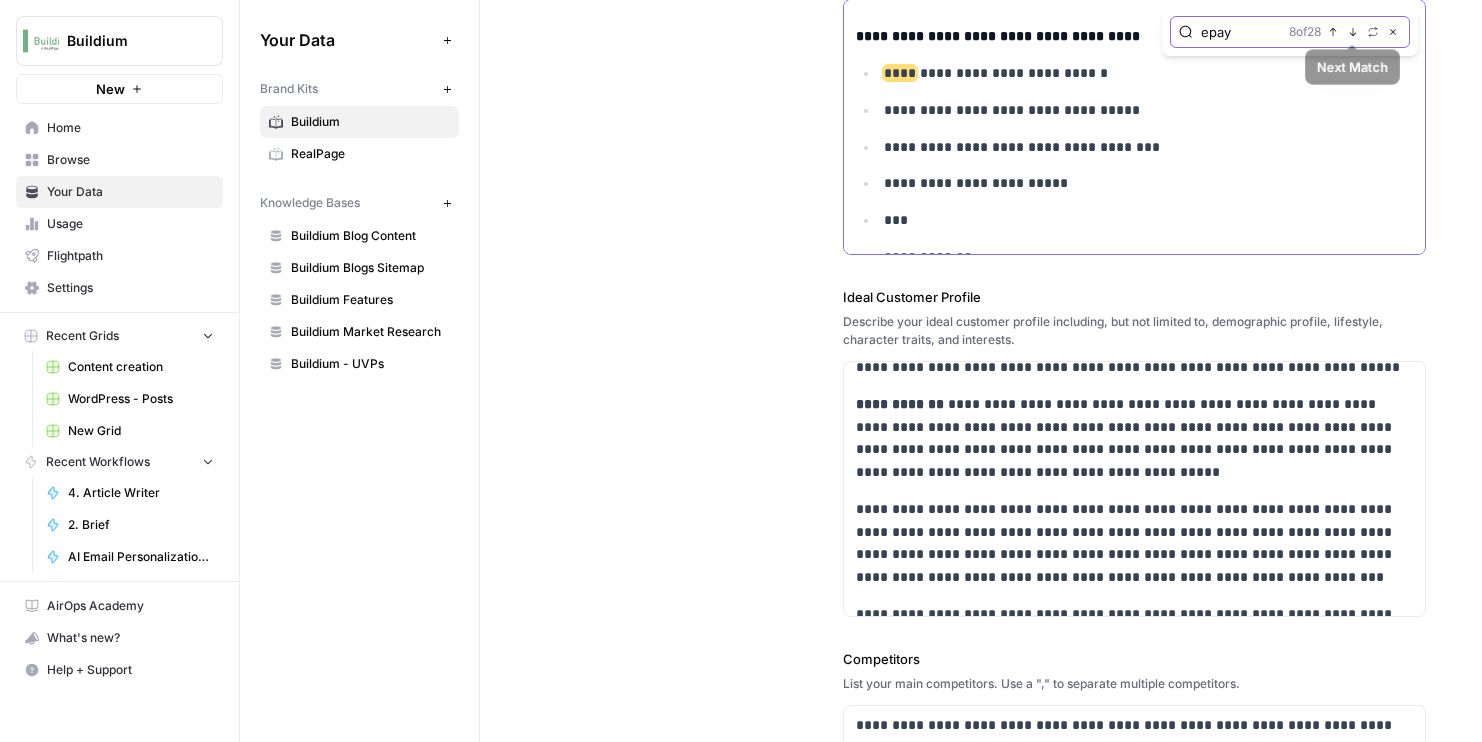 click on "Next Match" at bounding box center (1353, 32) 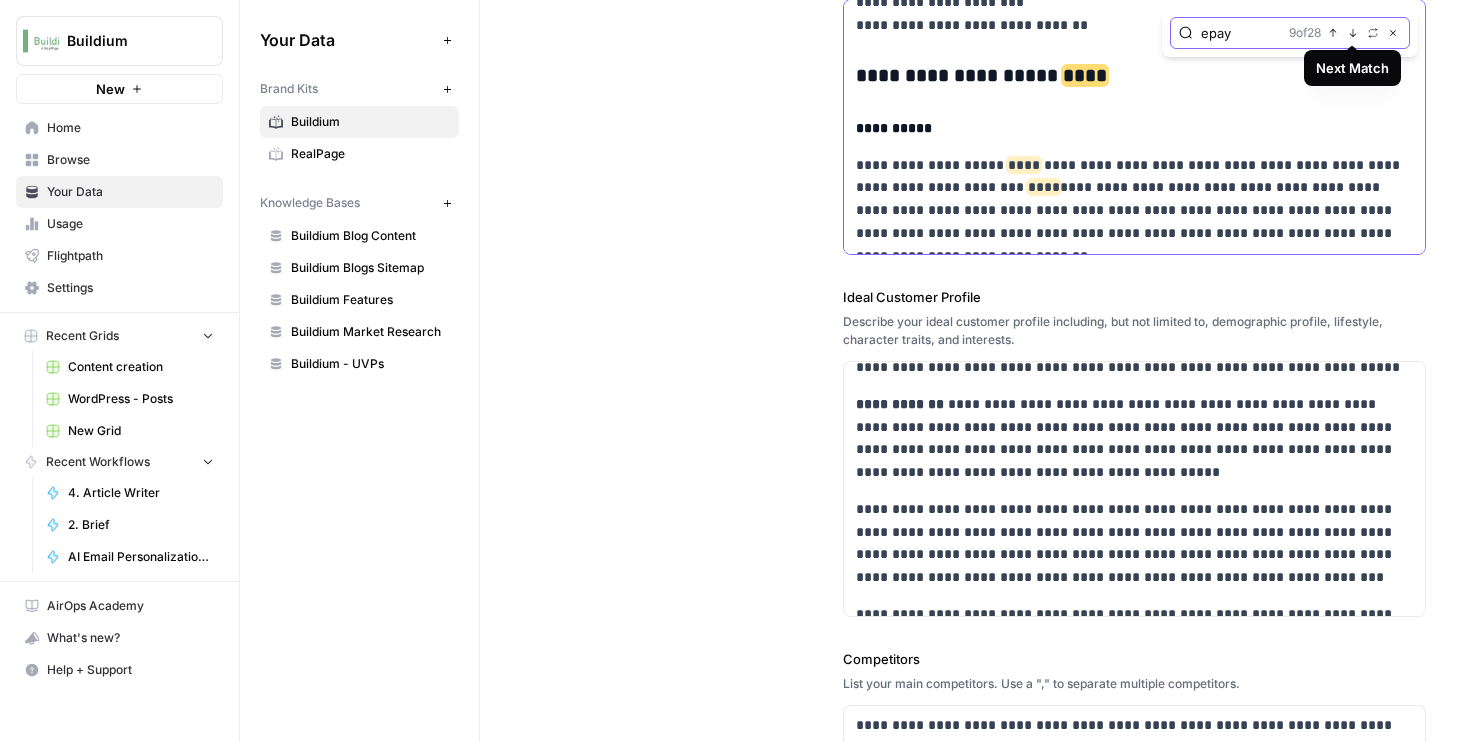 click 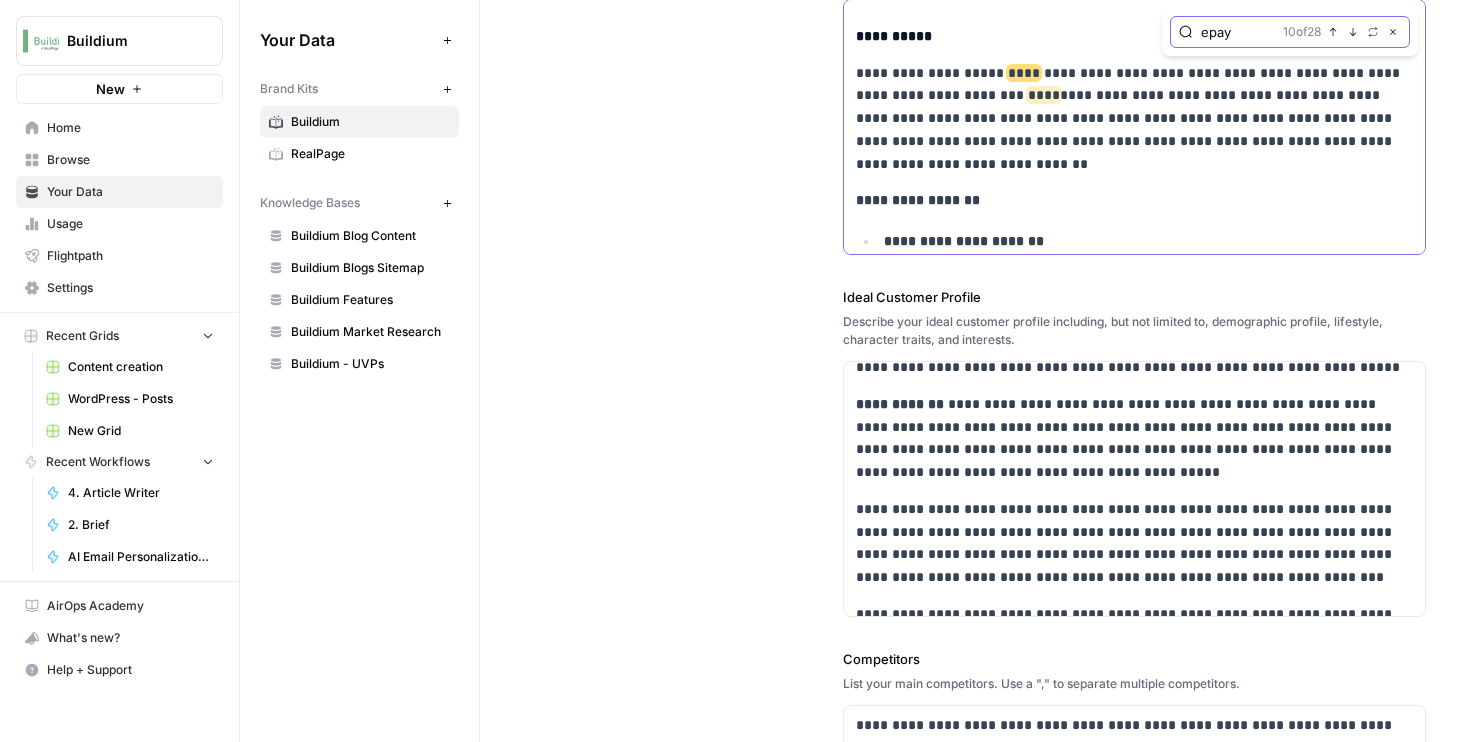 click 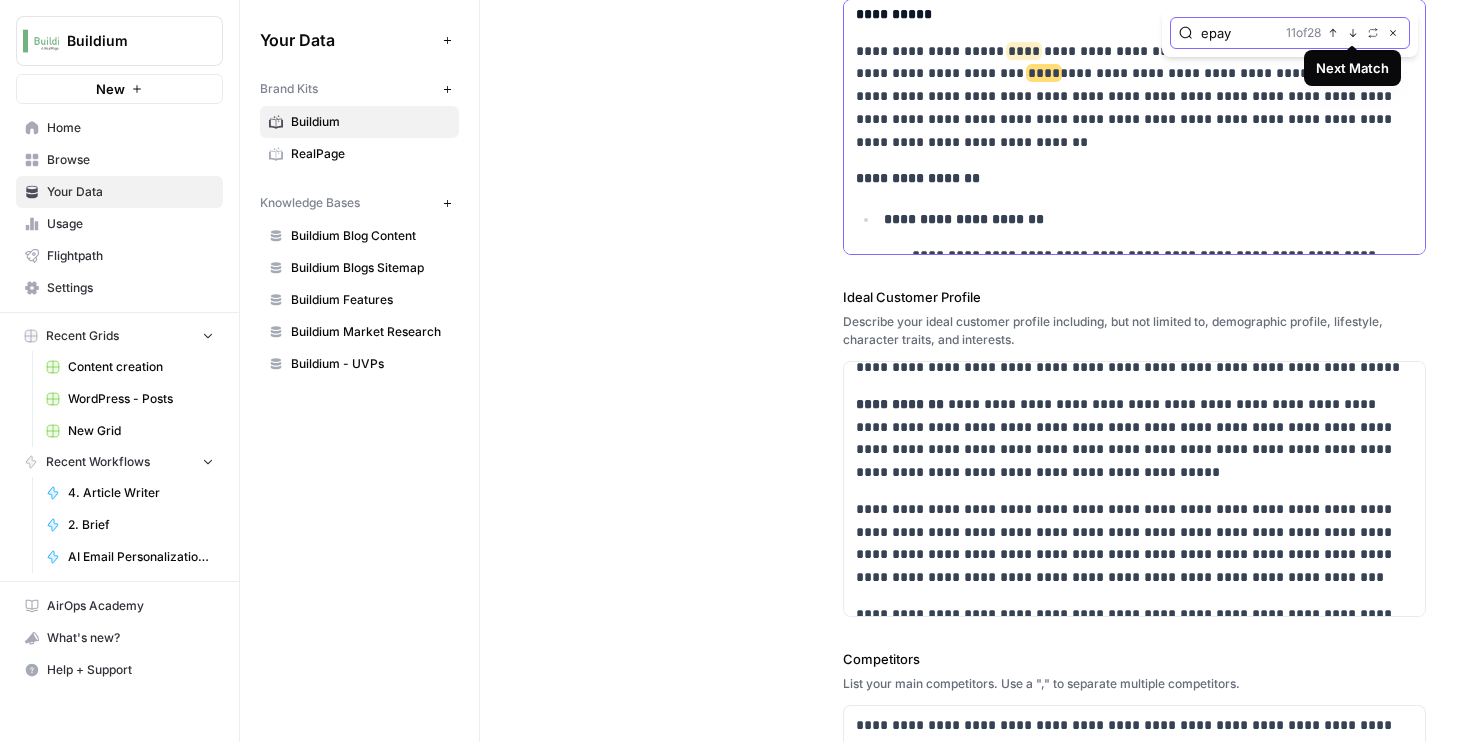 click on "Next Match" at bounding box center [1353, 33] 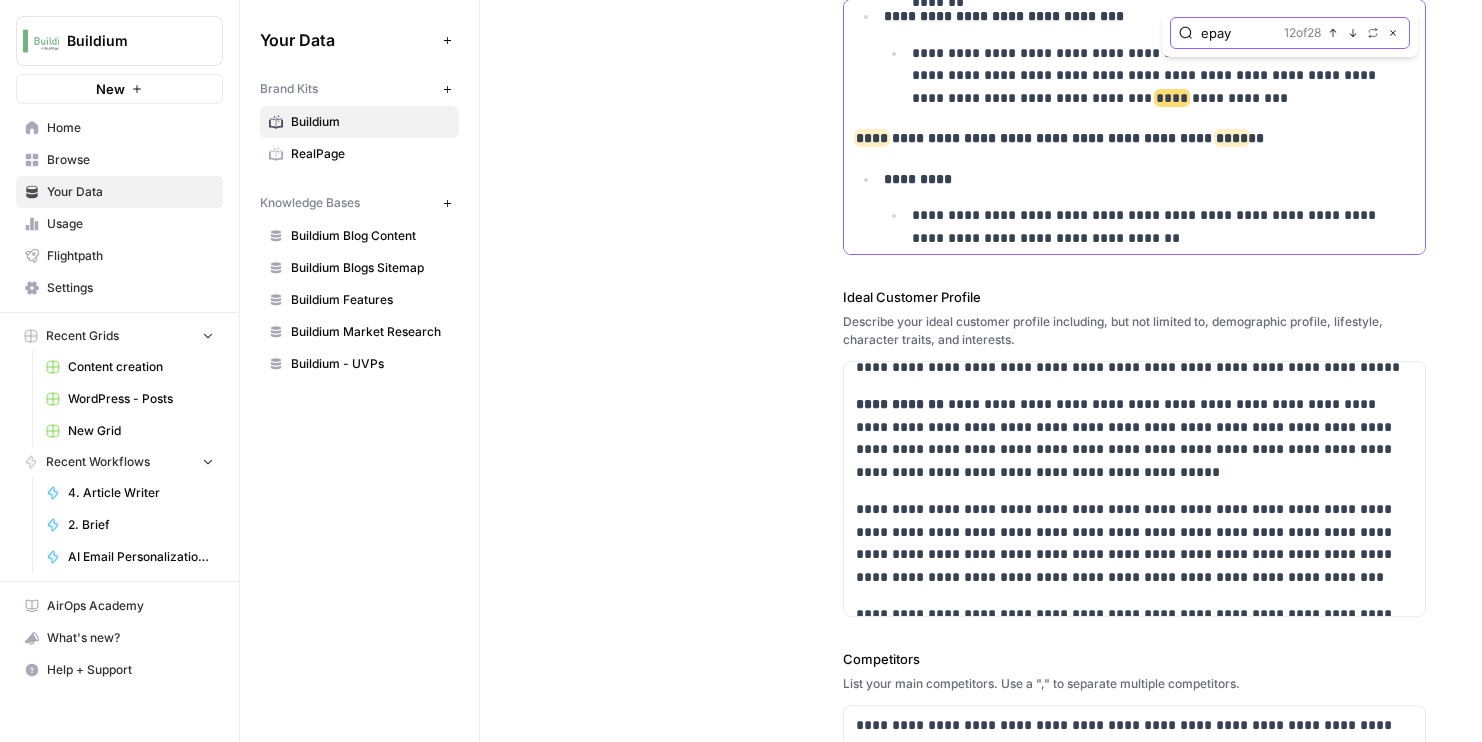 click on "Next Match" at bounding box center [1353, 33] 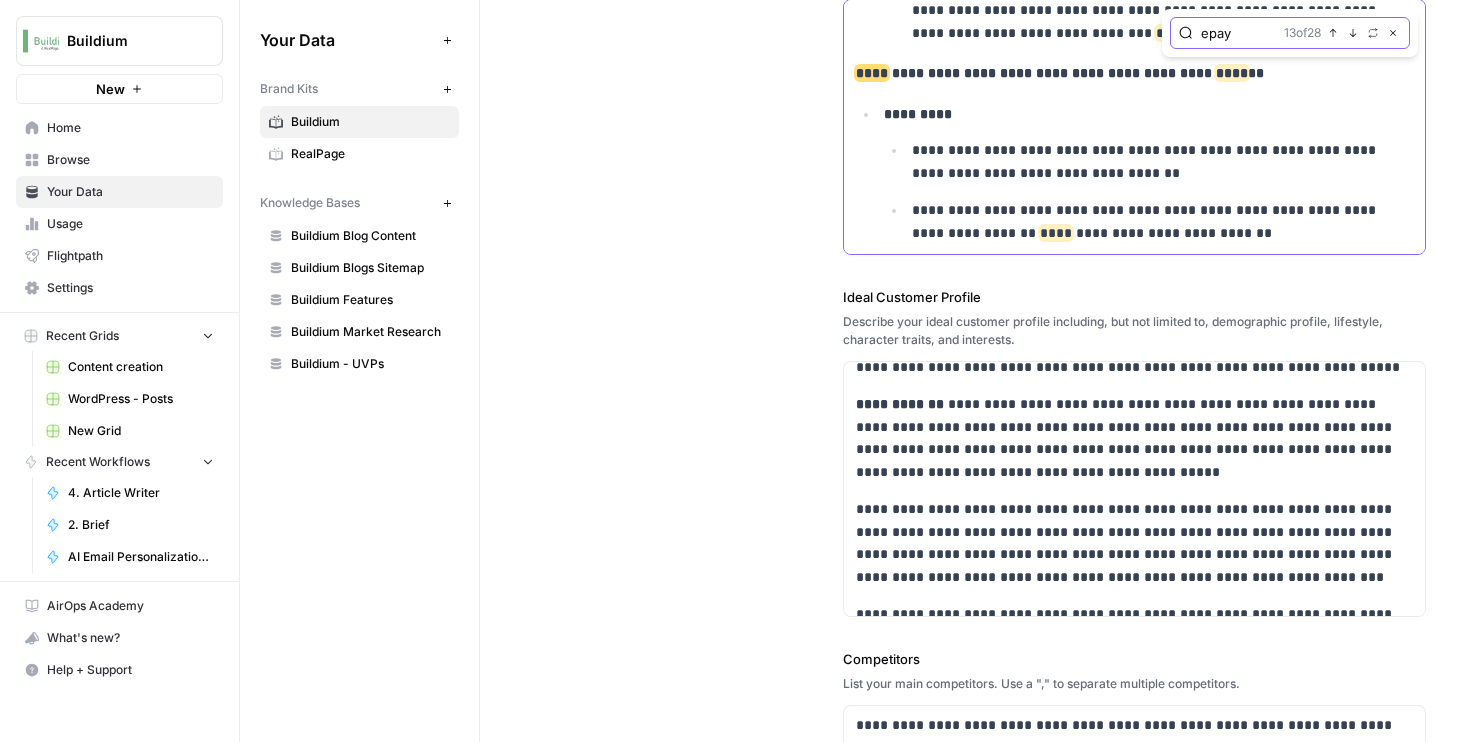 click on "Next Match" at bounding box center (1353, 33) 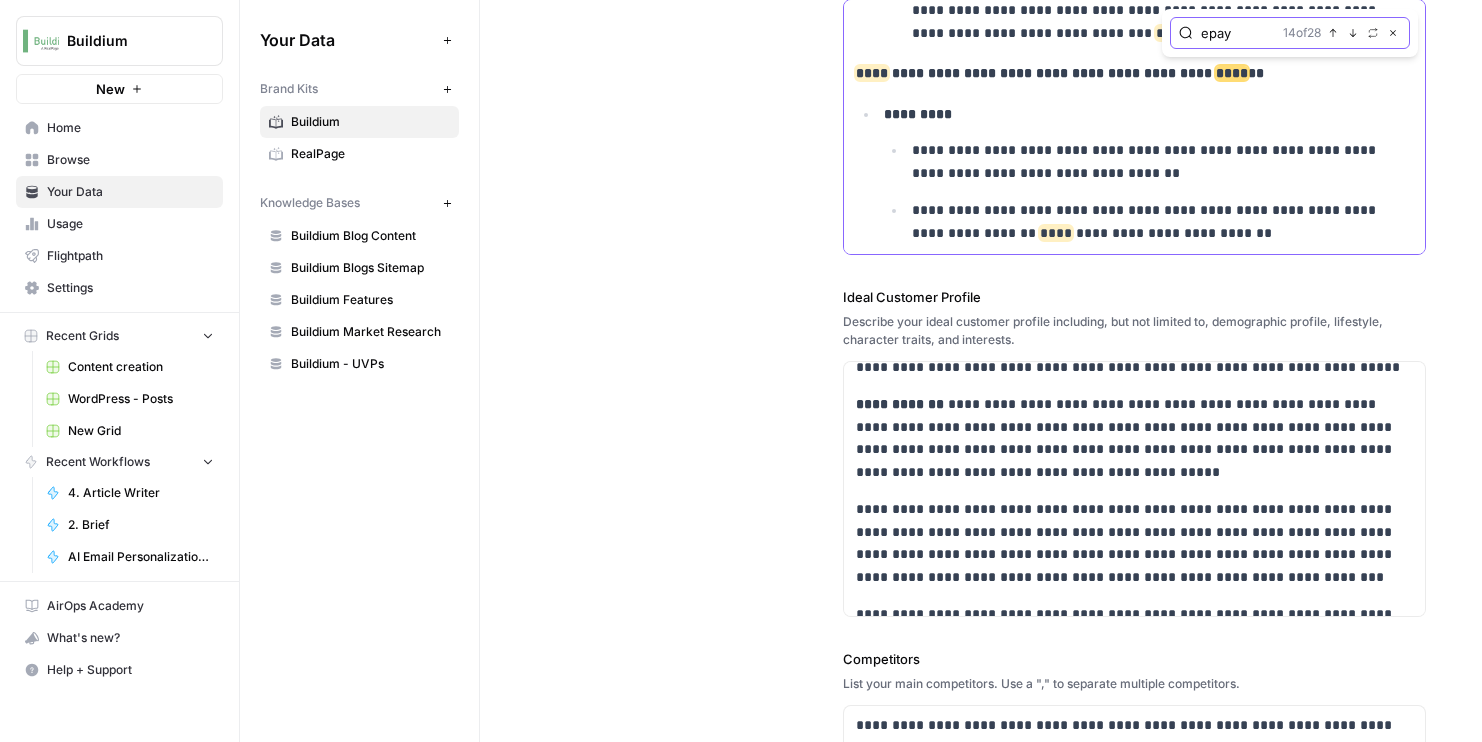 click on "Next Match" at bounding box center (1353, 33) 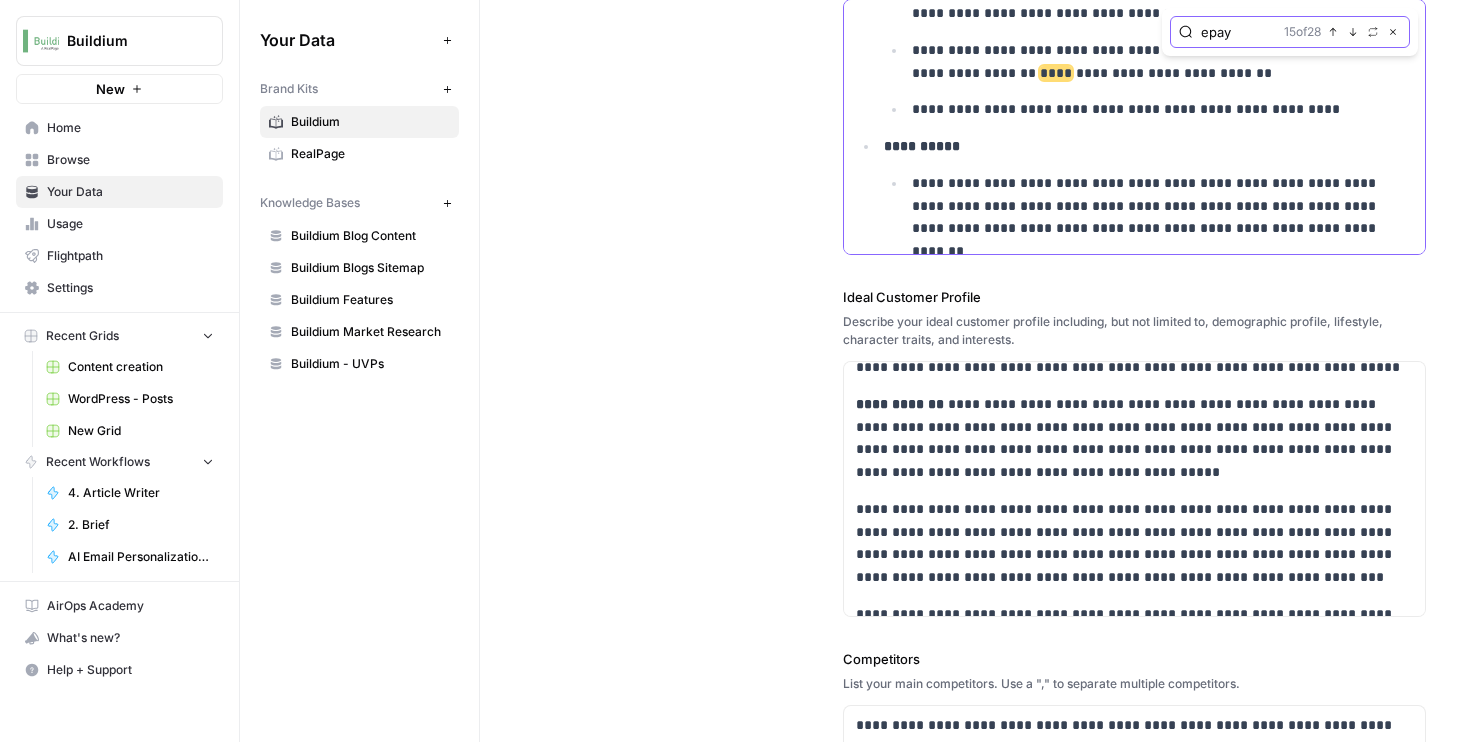 click 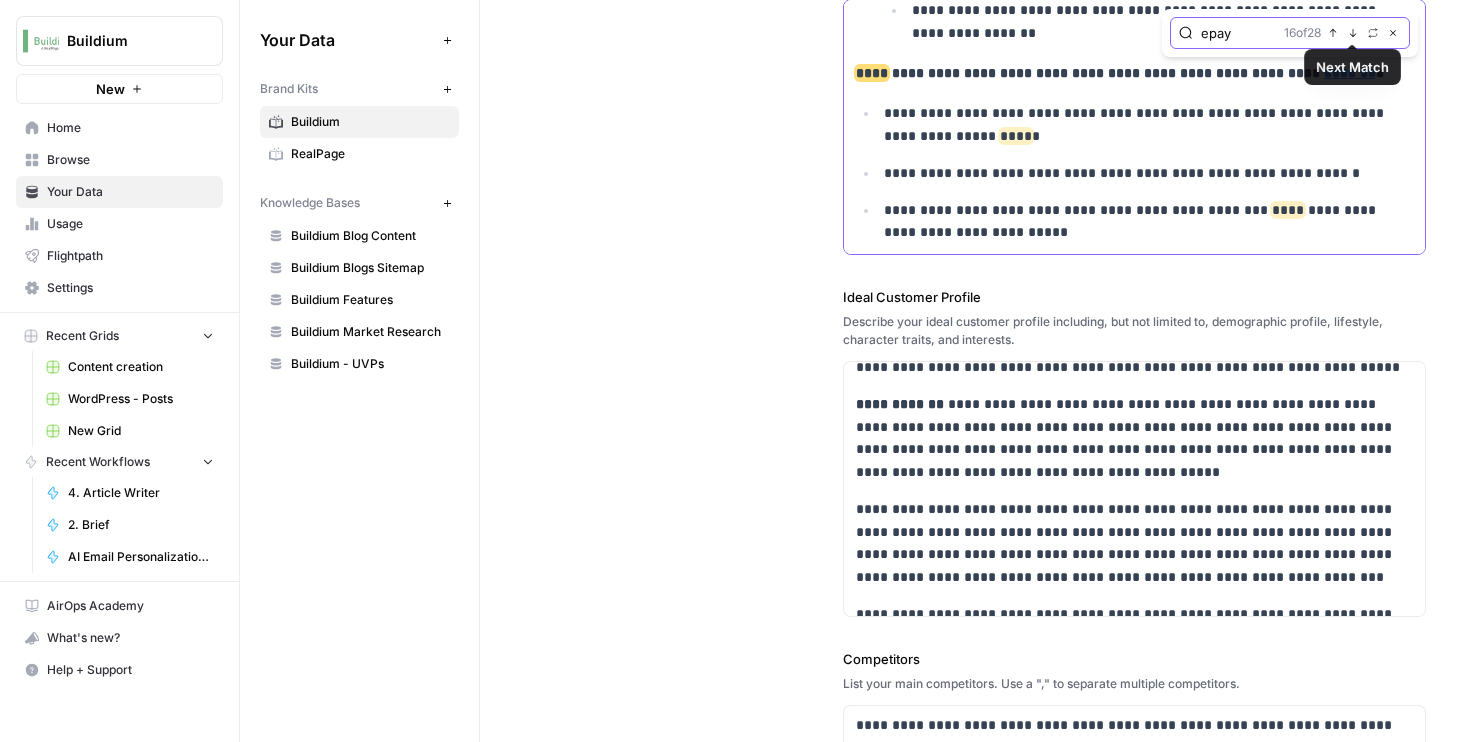click 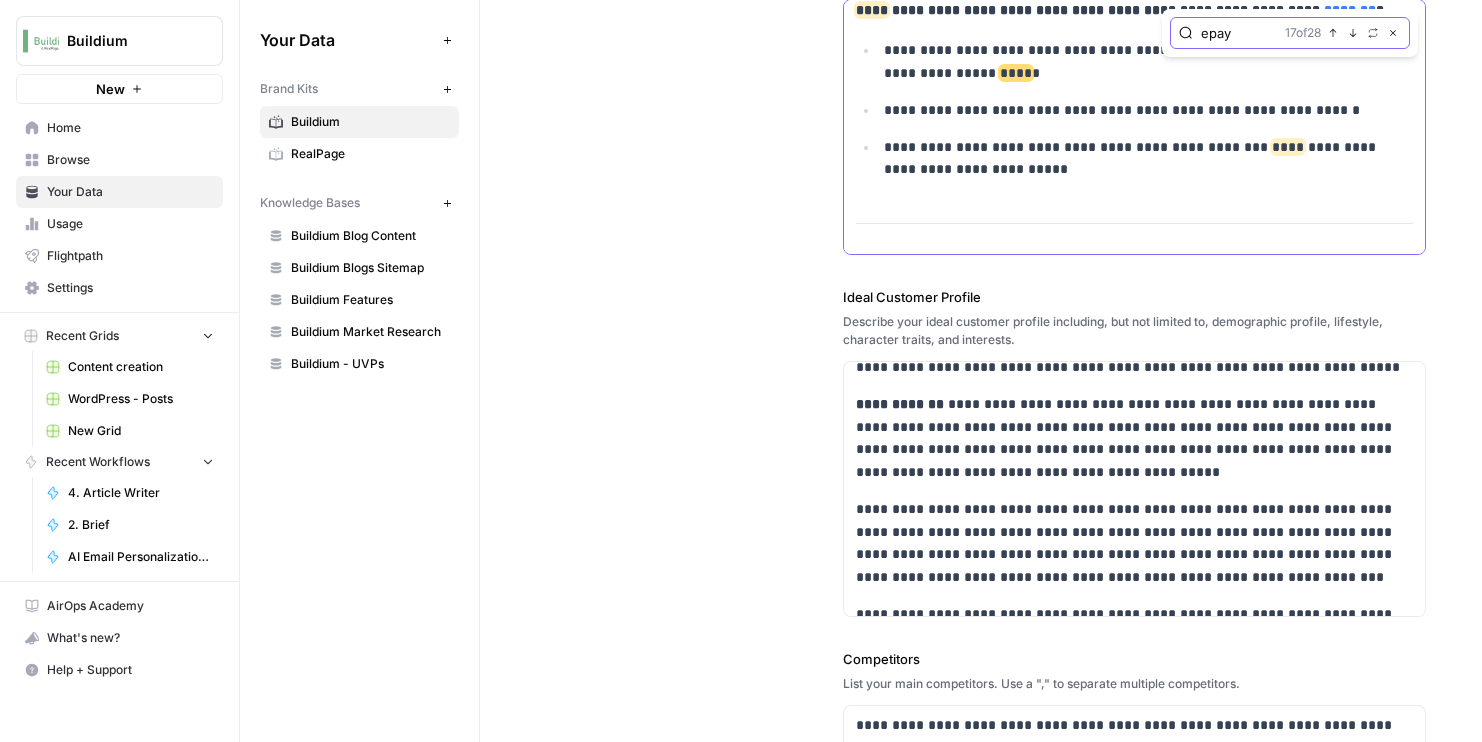 click 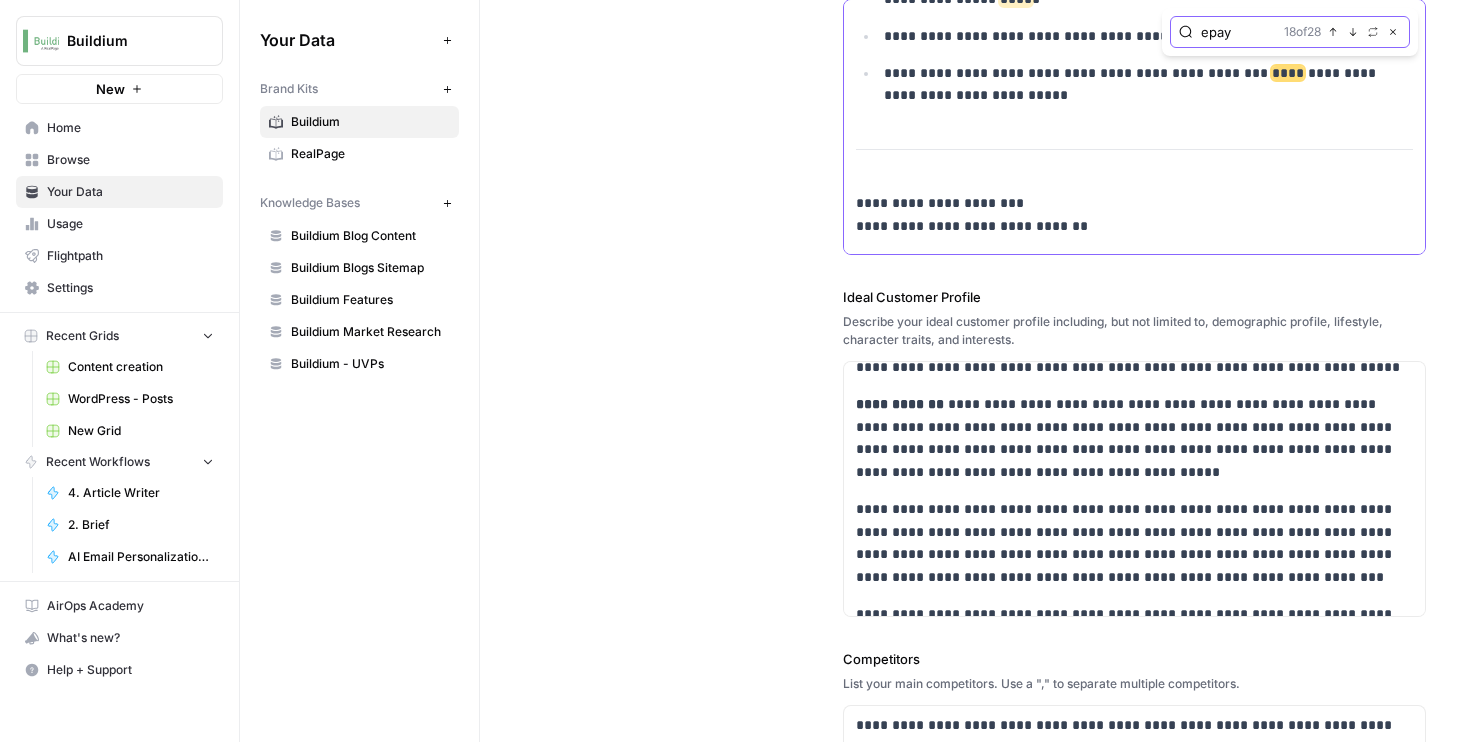 click 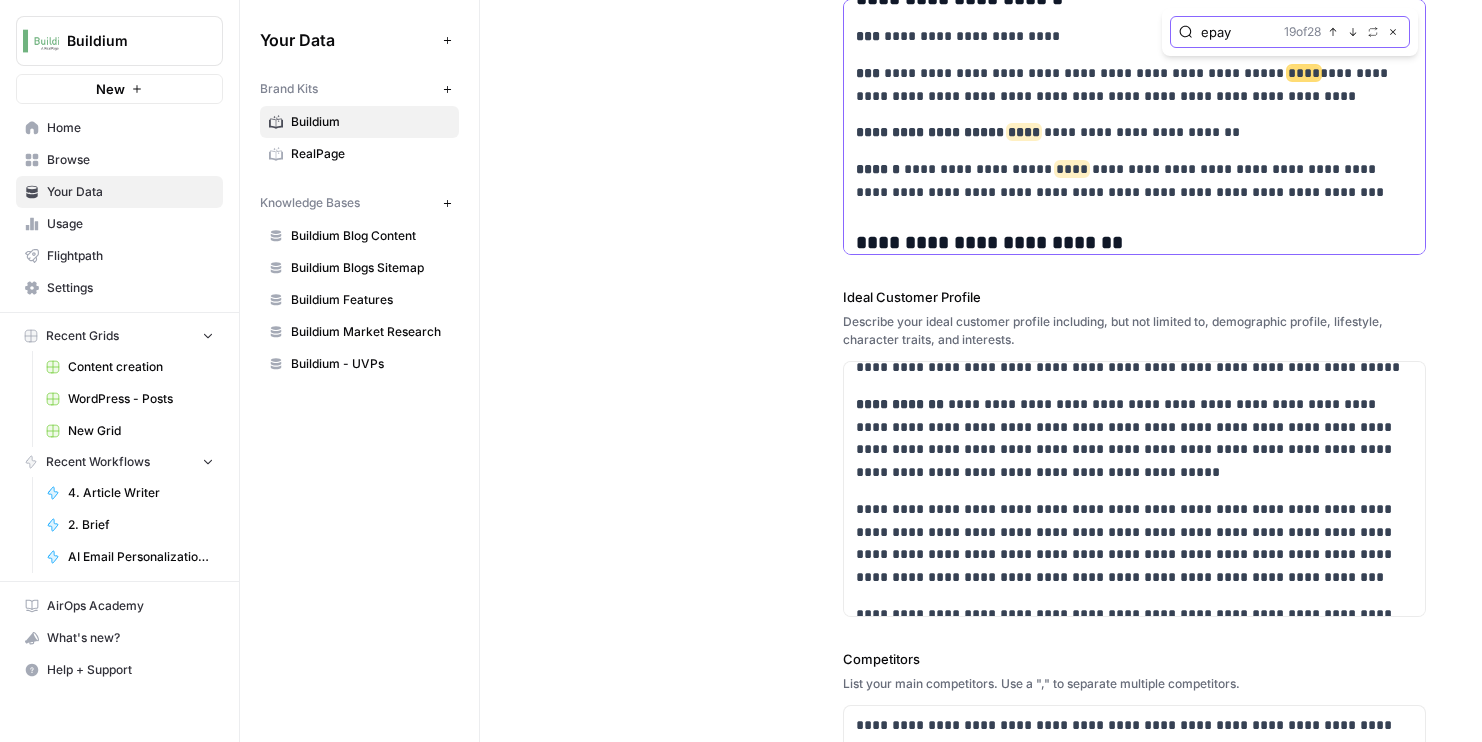 click 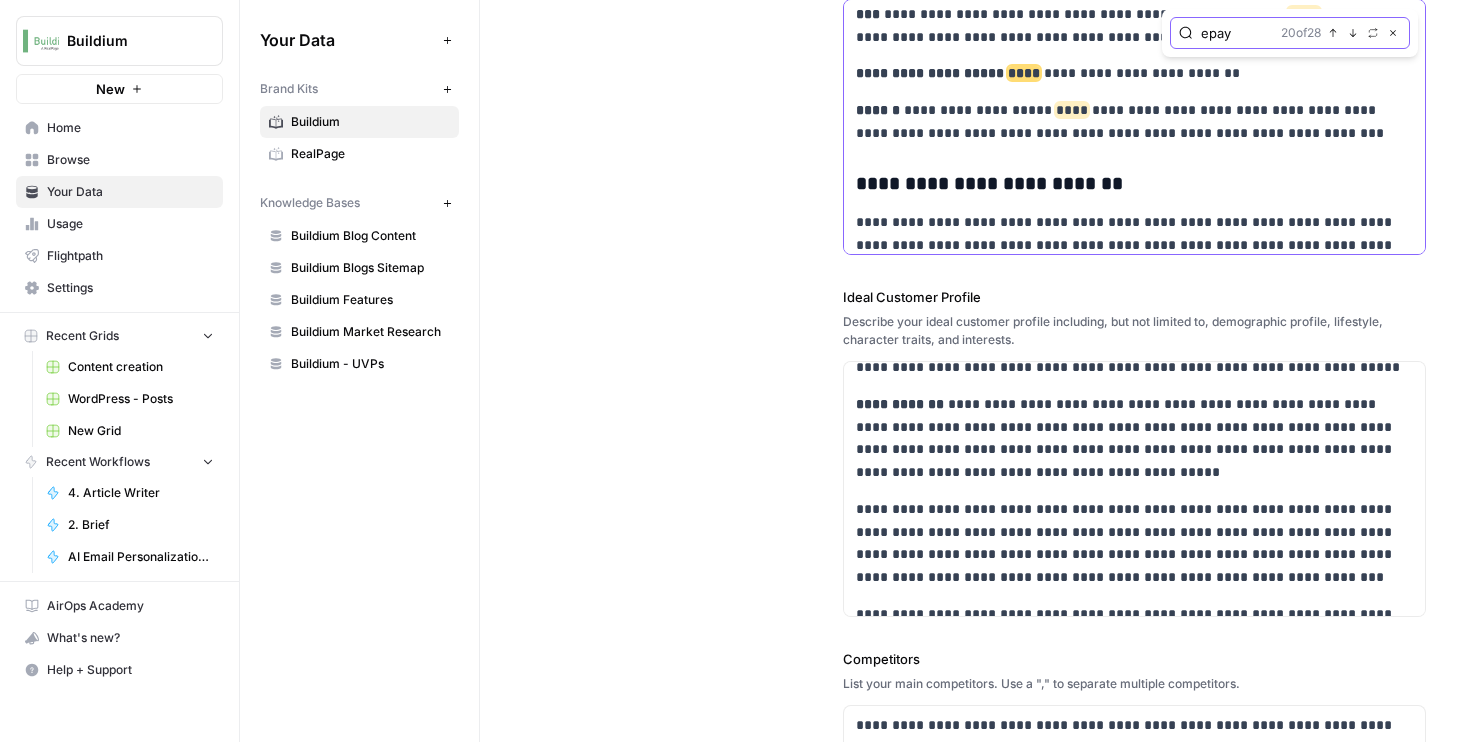 click 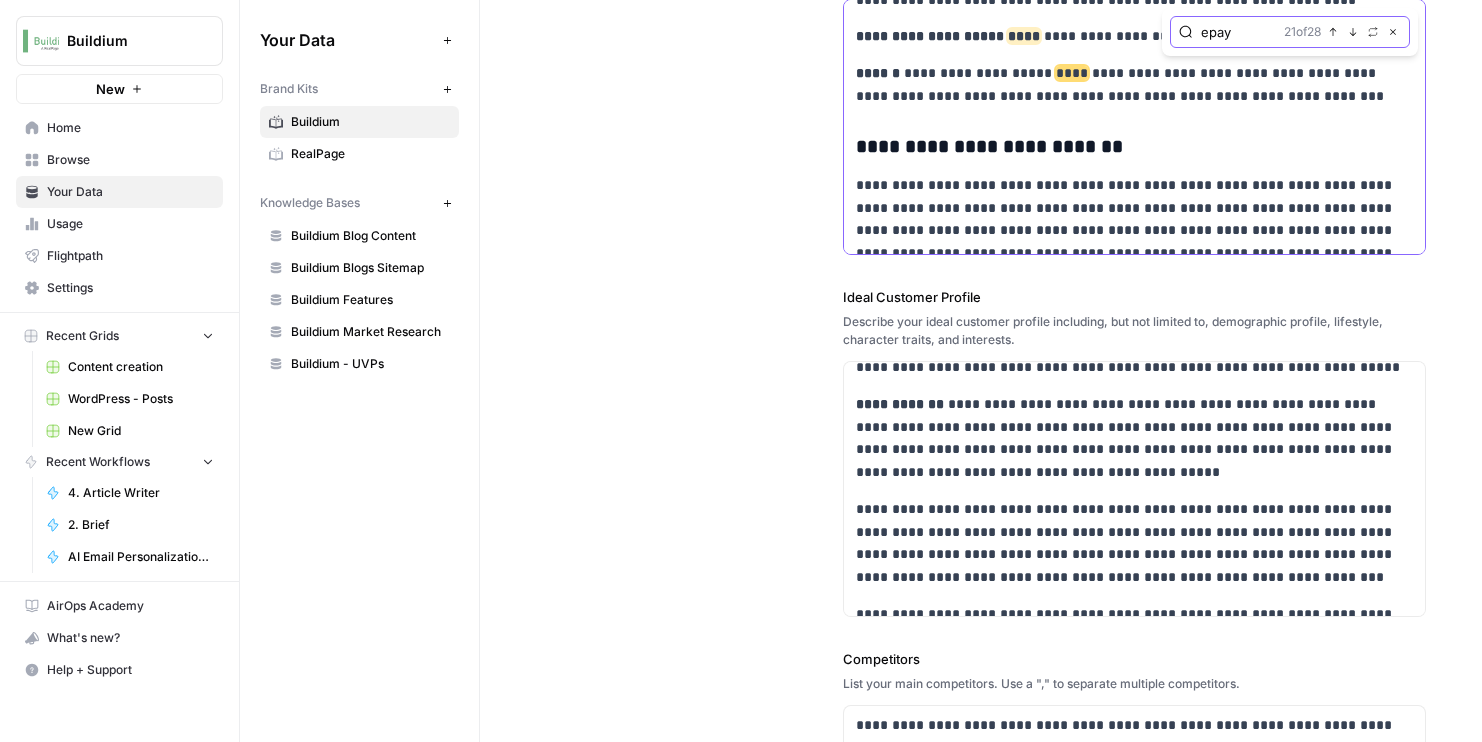 click 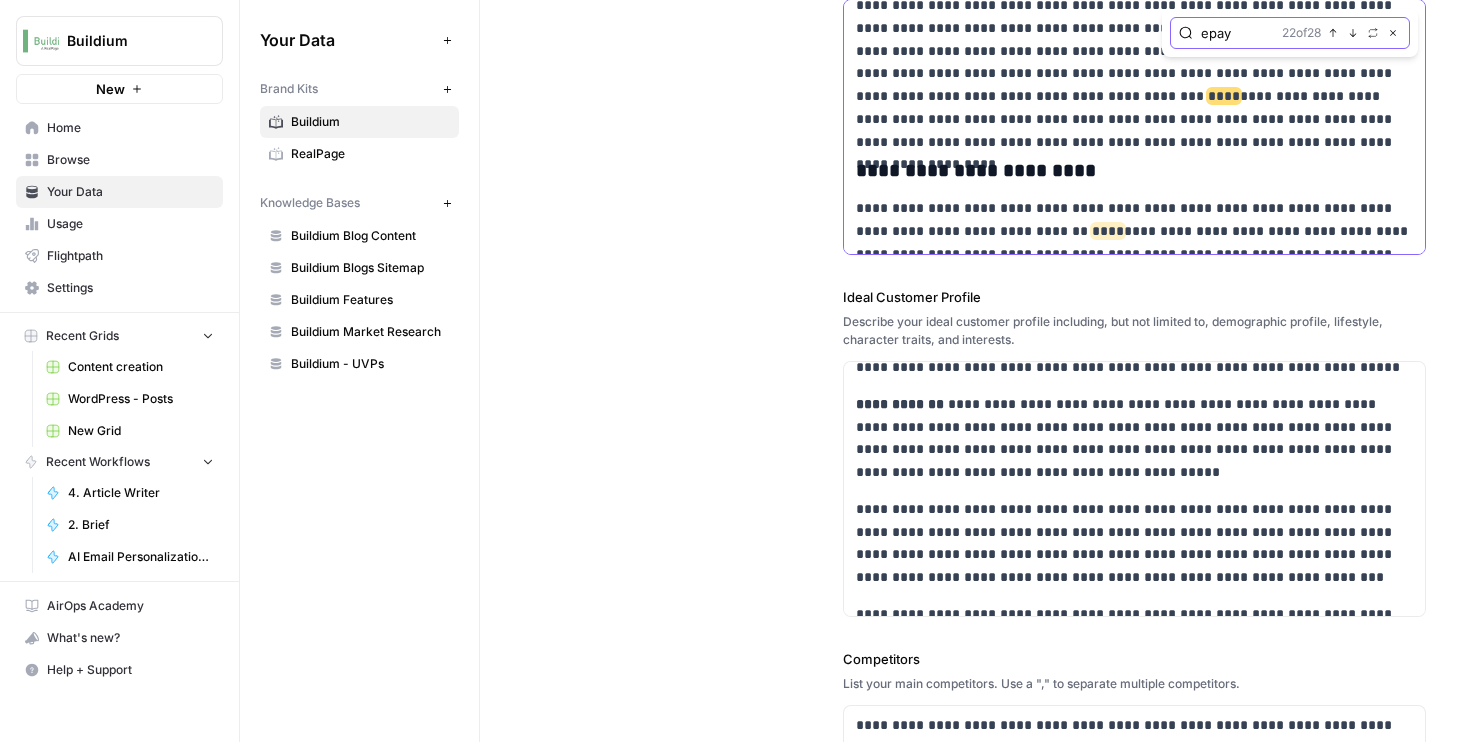 click 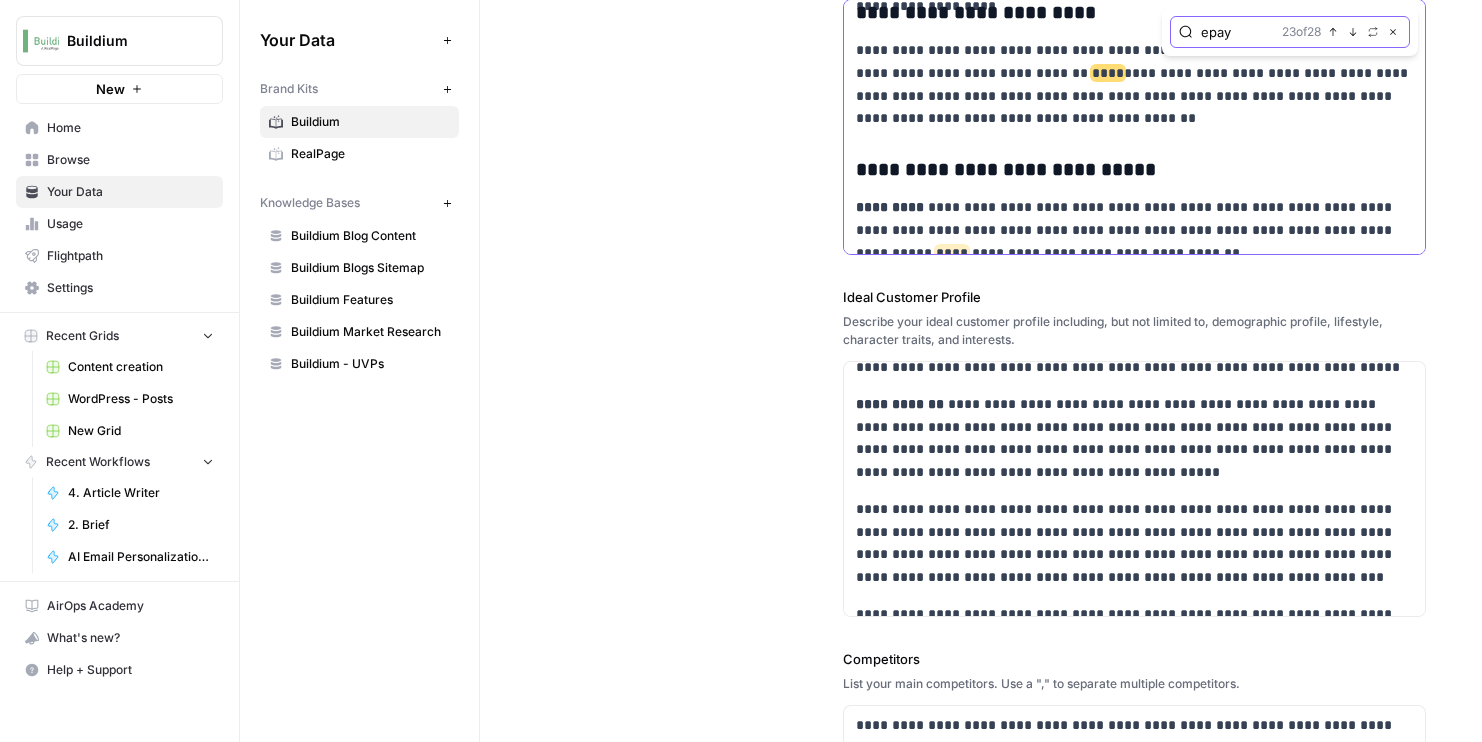 click 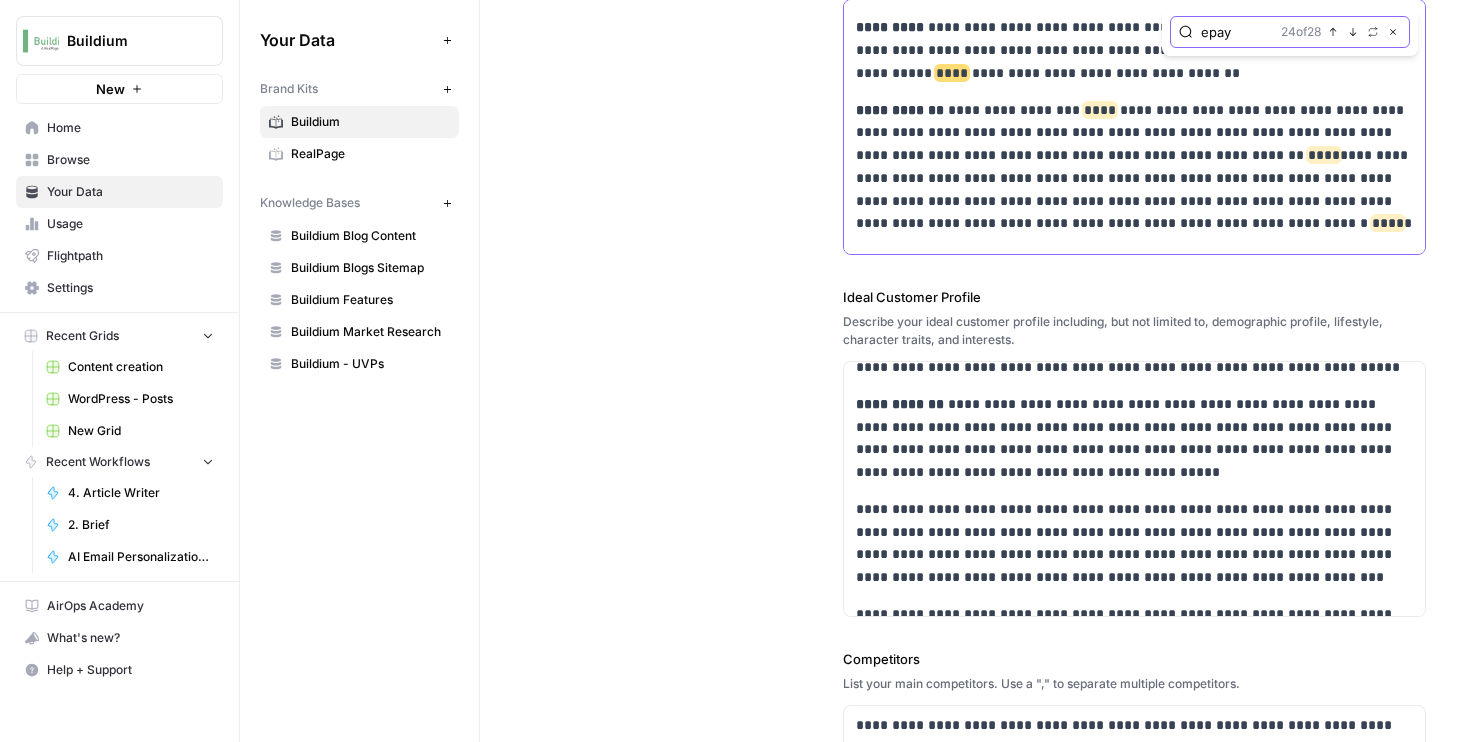 click 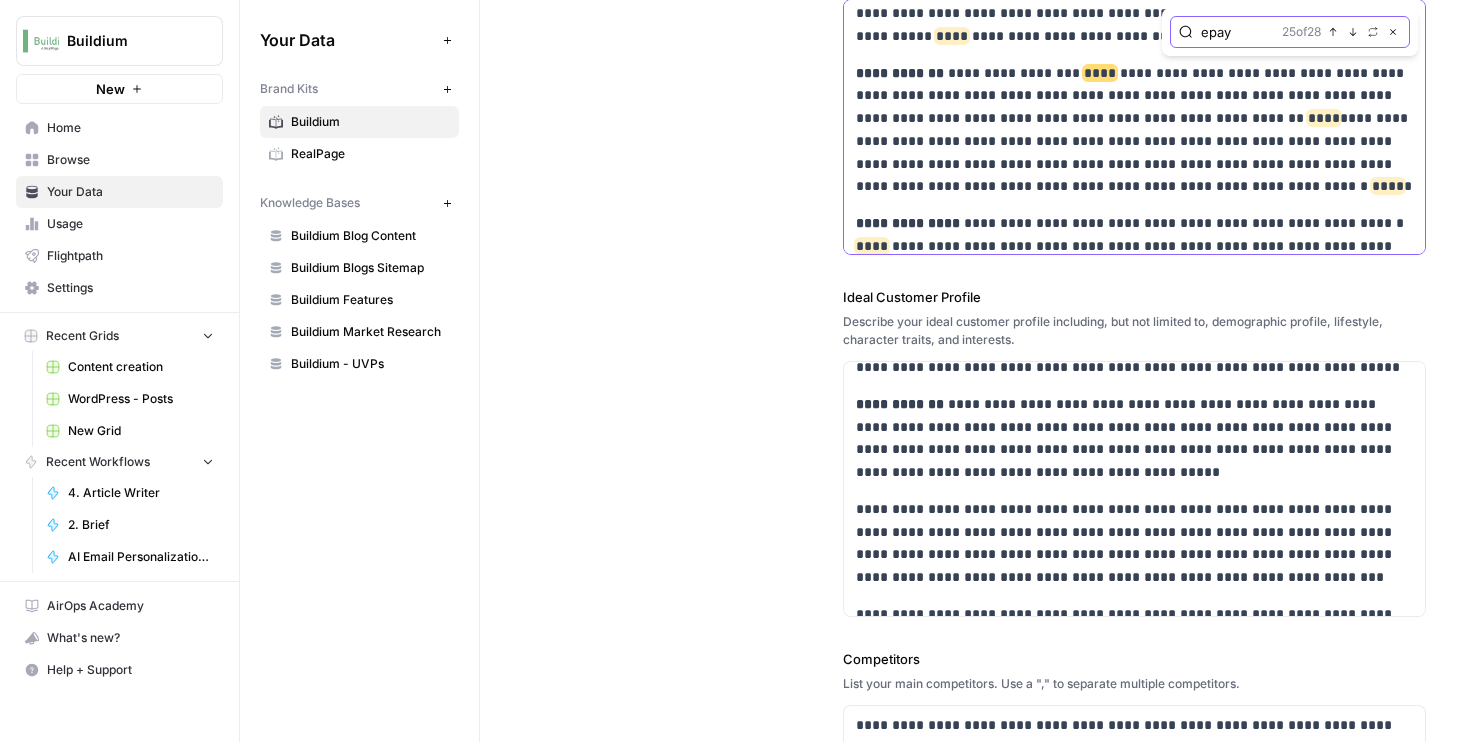 click 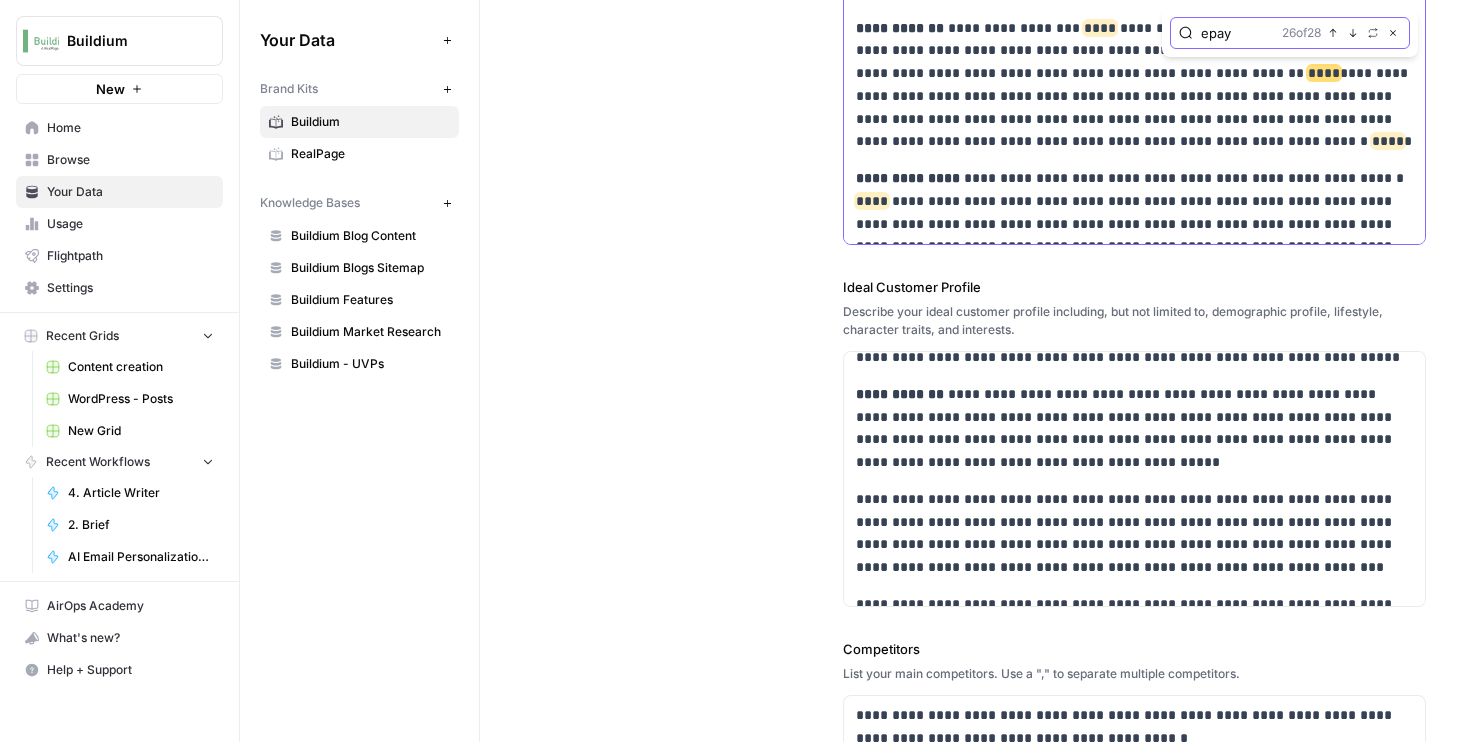 click 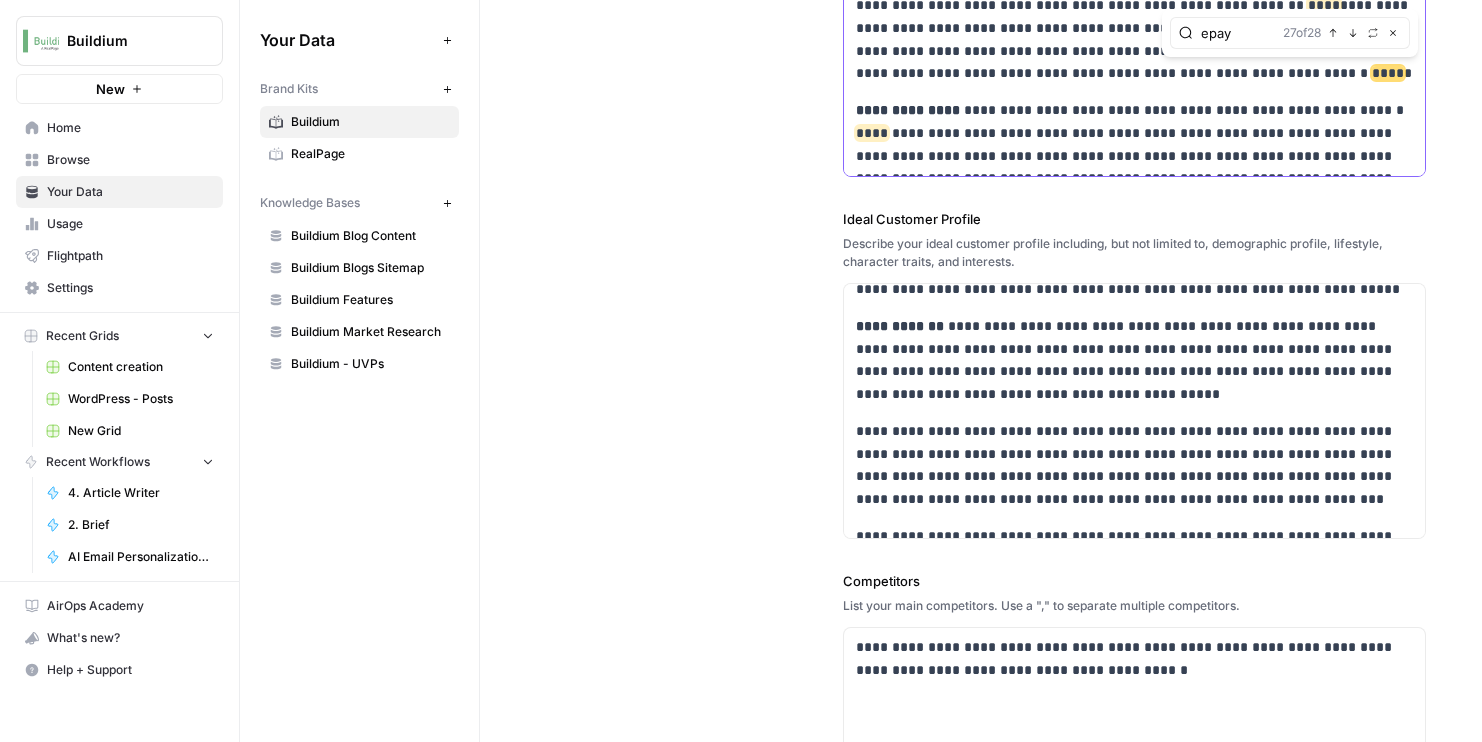 click on "**********" at bounding box center (1135, 156) 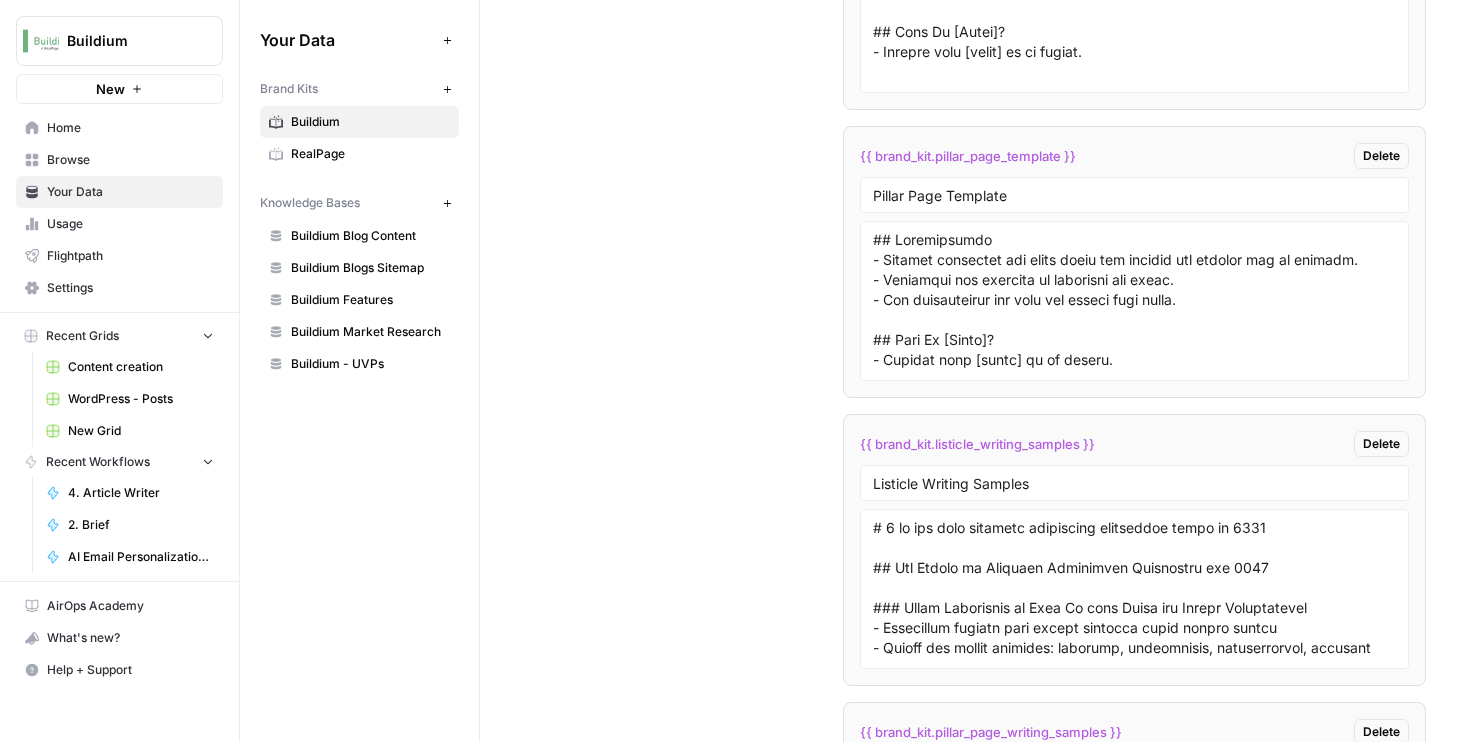 scroll, scrollTop: 4702, scrollLeft: 0, axis: vertical 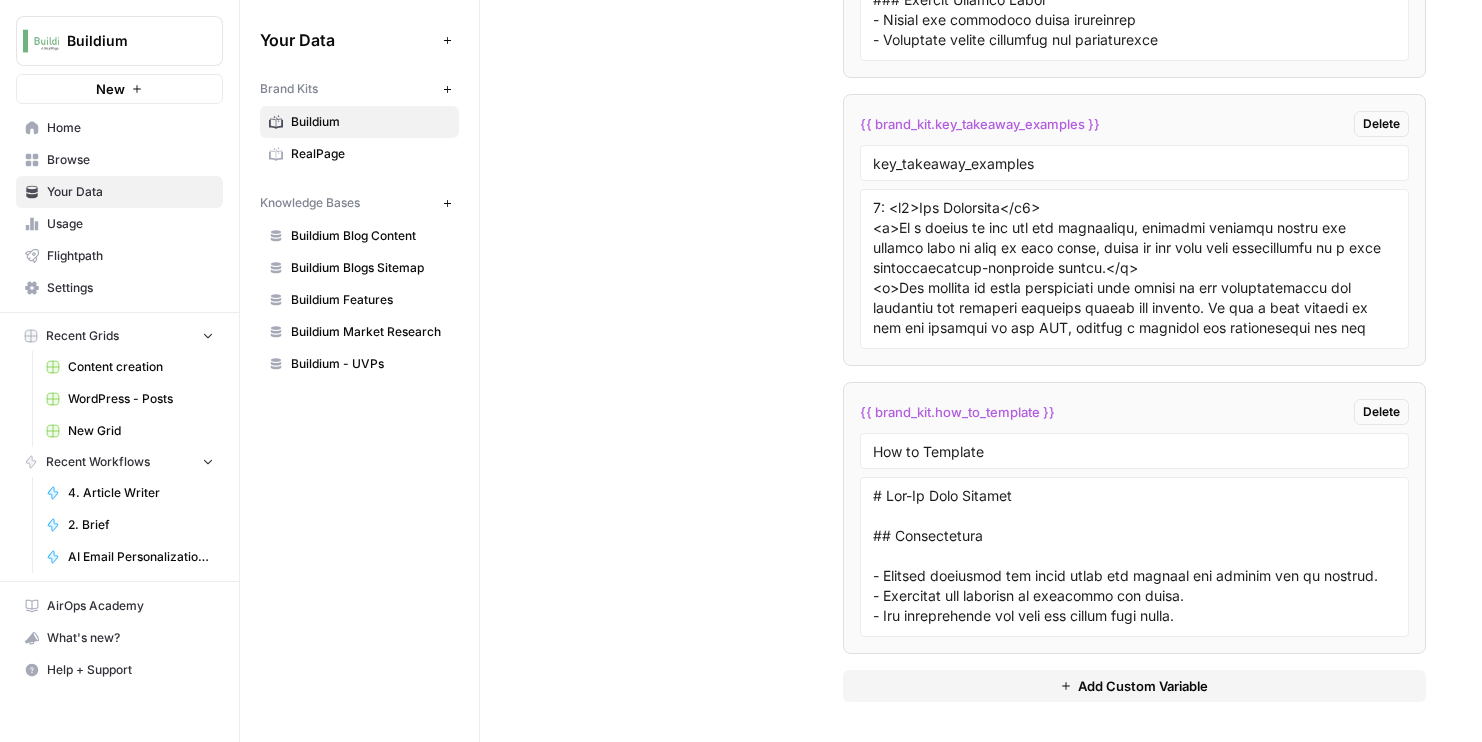 click on "Add Custom Variable" at bounding box center [1135, 686] 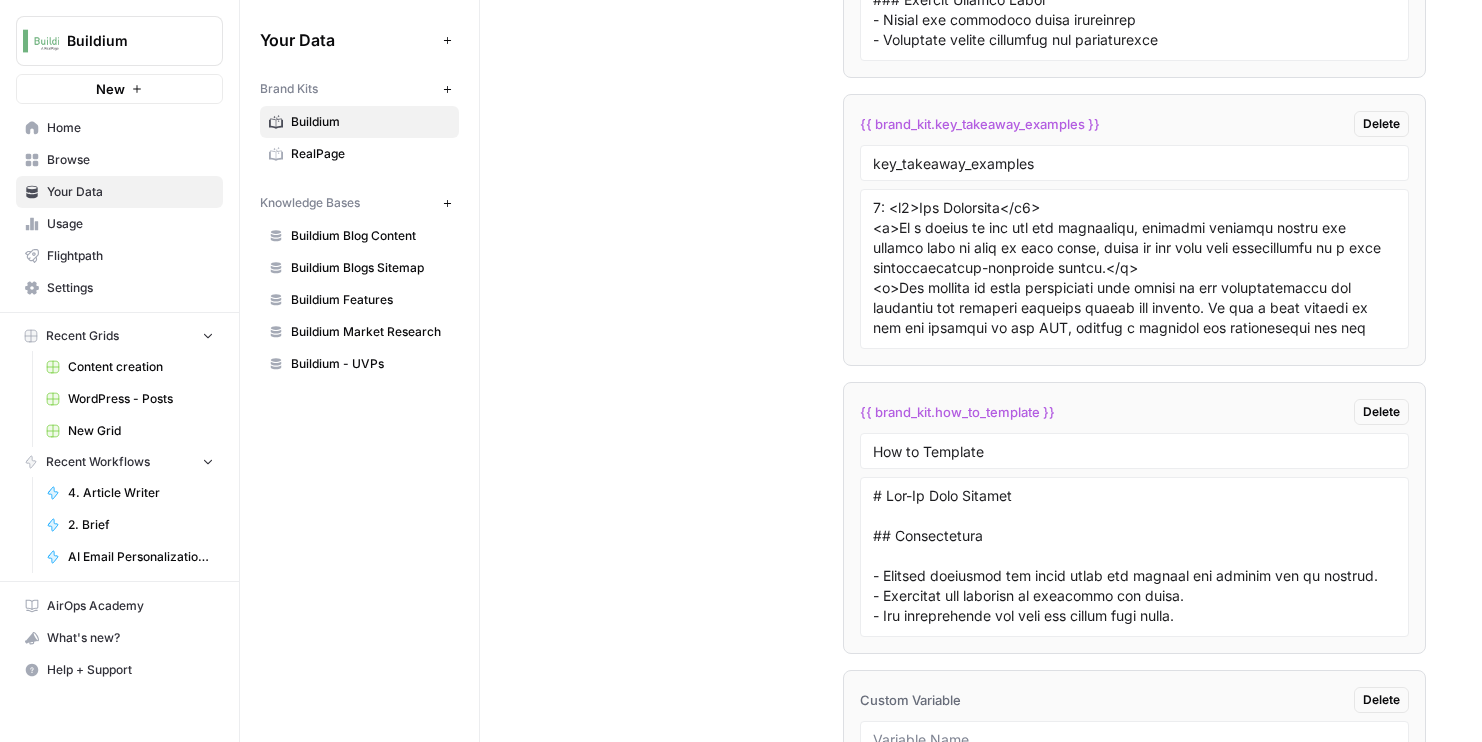scroll, scrollTop: 6114, scrollLeft: 0, axis: vertical 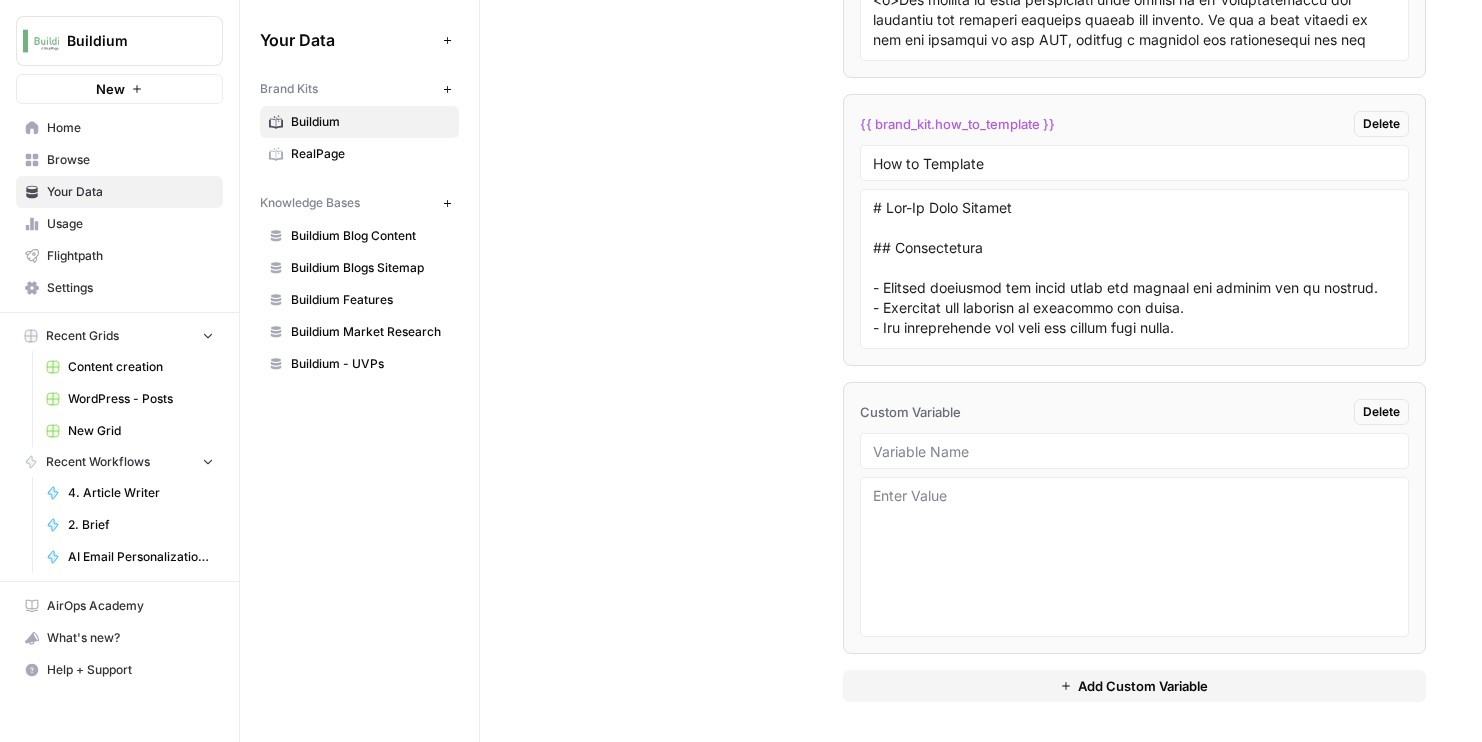 click at bounding box center (1135, 451) 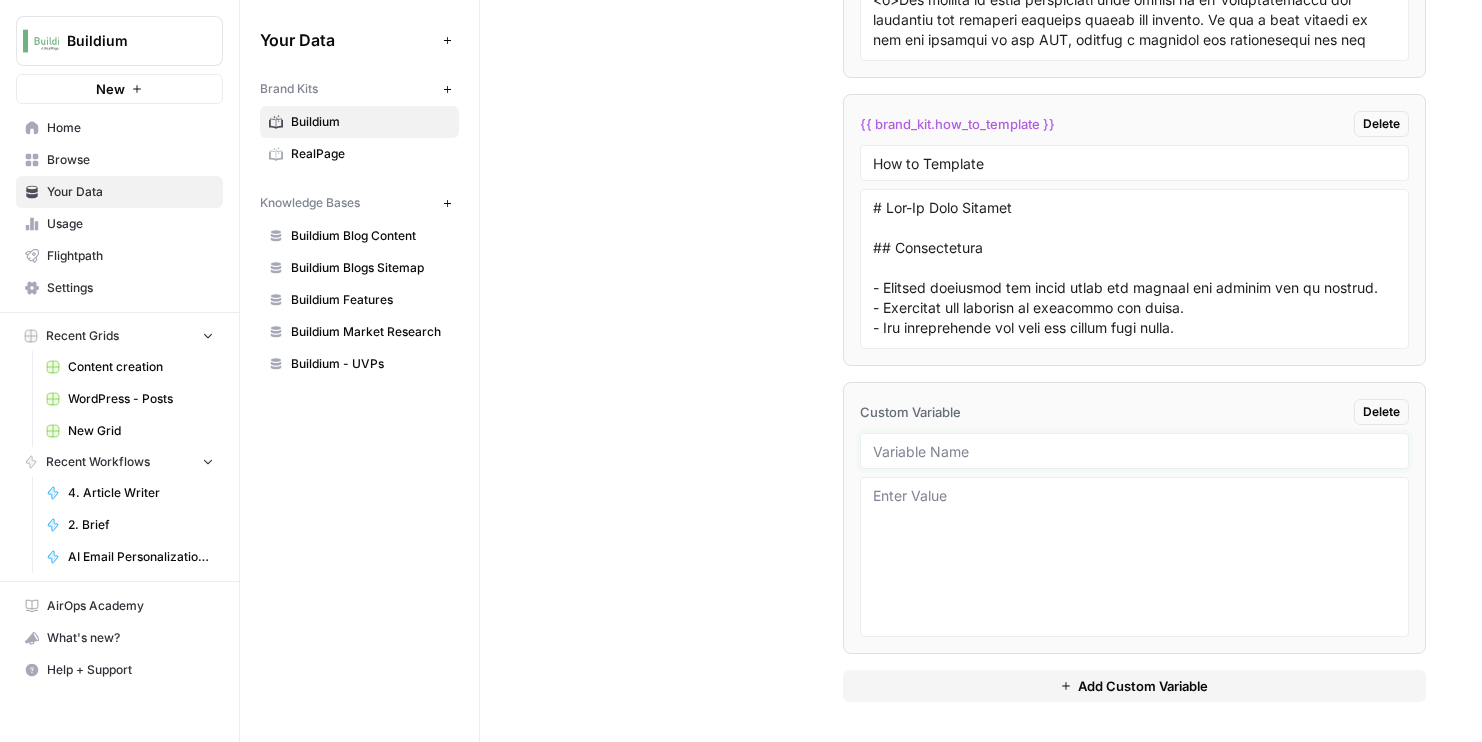 click at bounding box center (1135, 451) 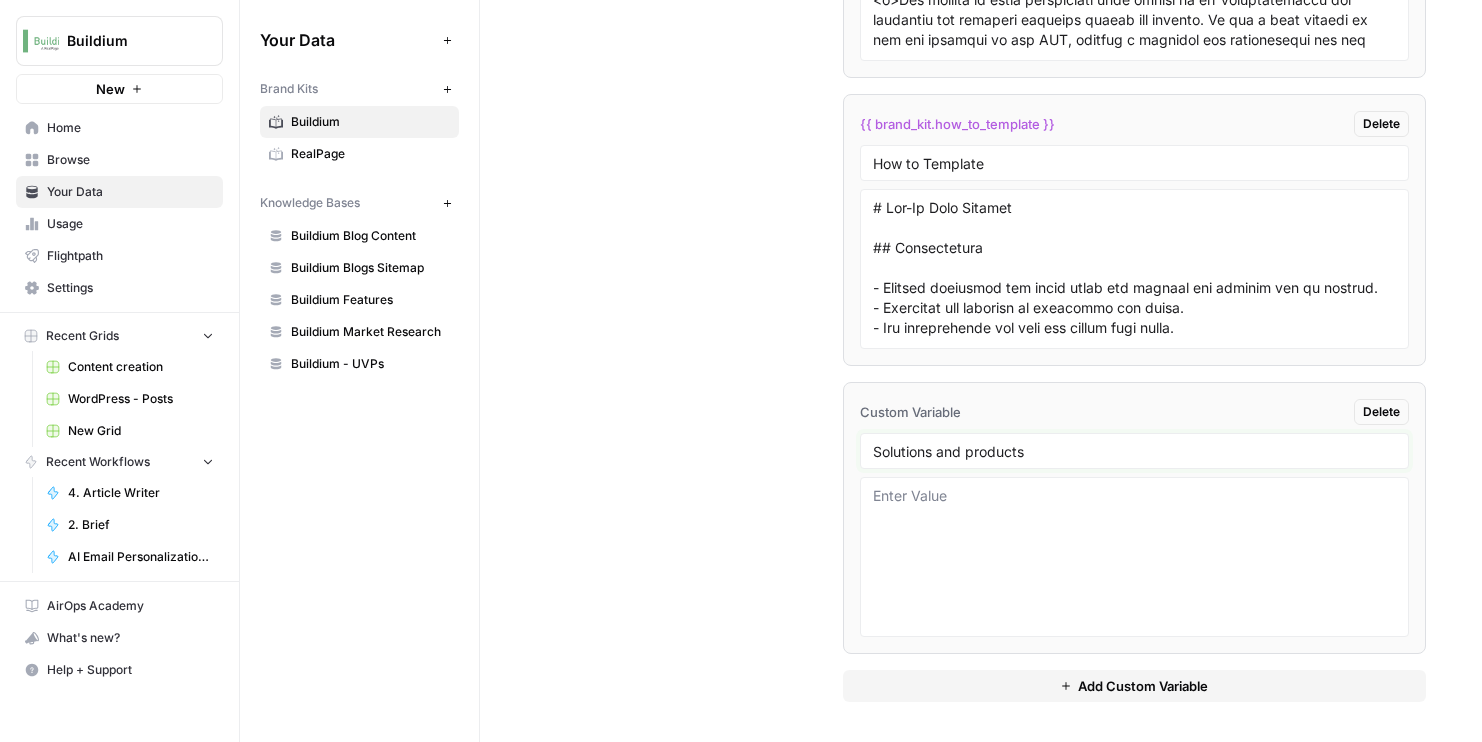 click on "Solutions and products" at bounding box center (1135, 451) 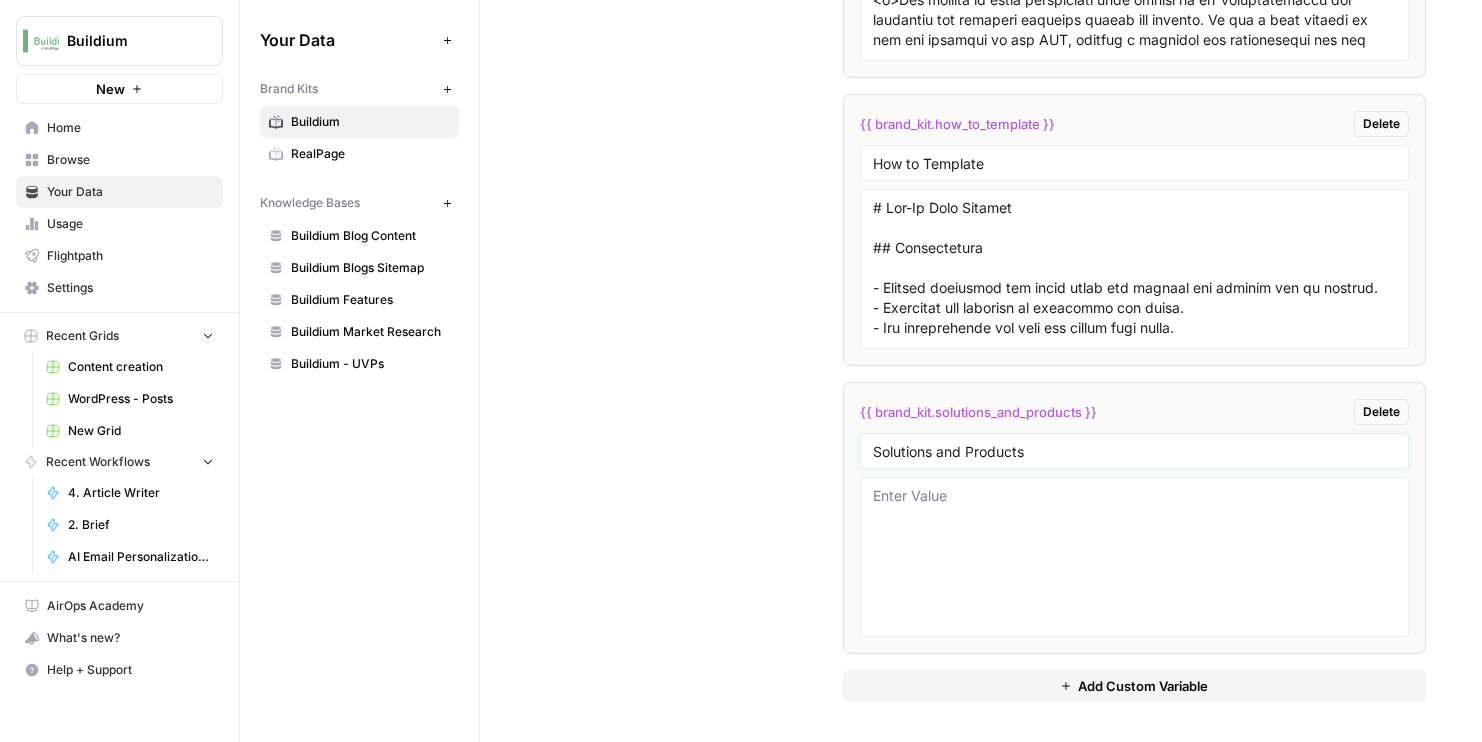 type on "Solutions and Products" 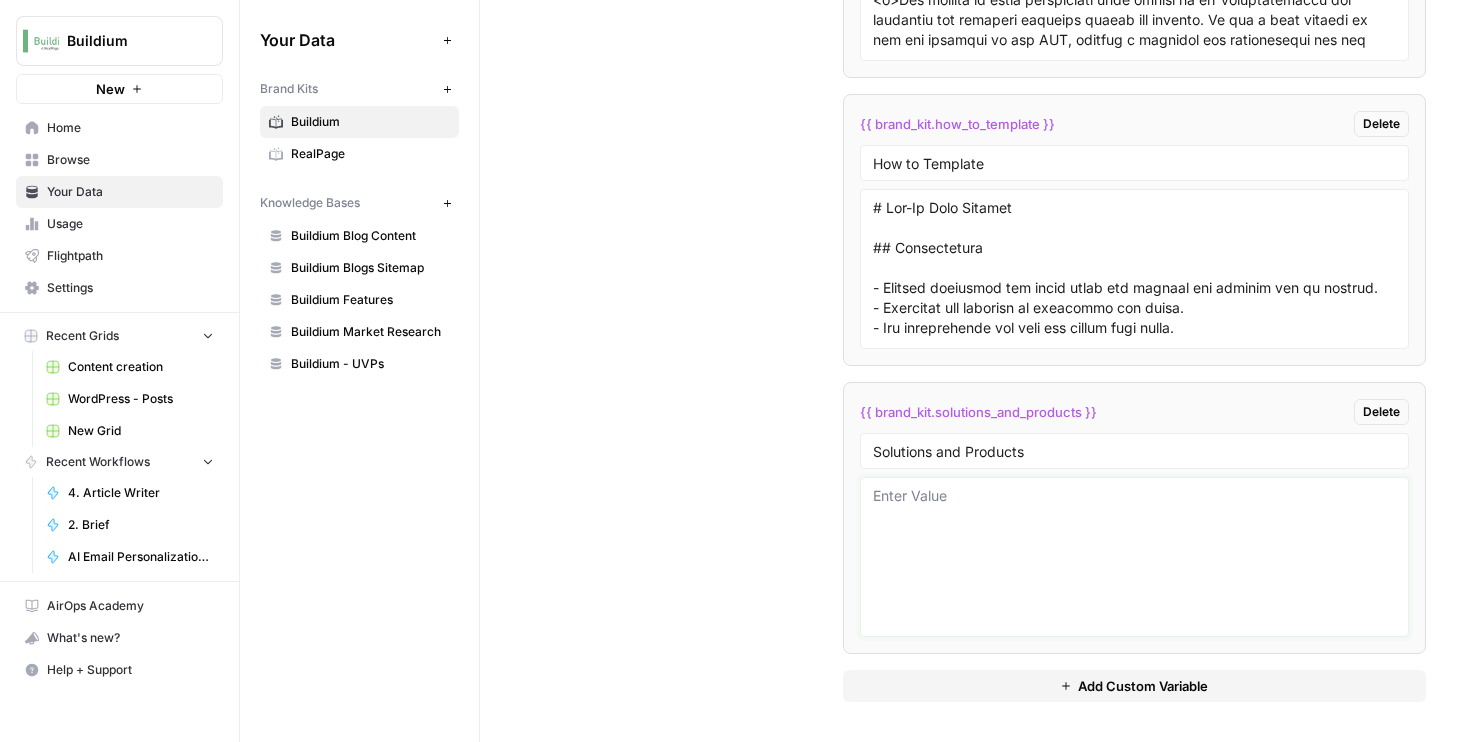 click at bounding box center [1135, 557] 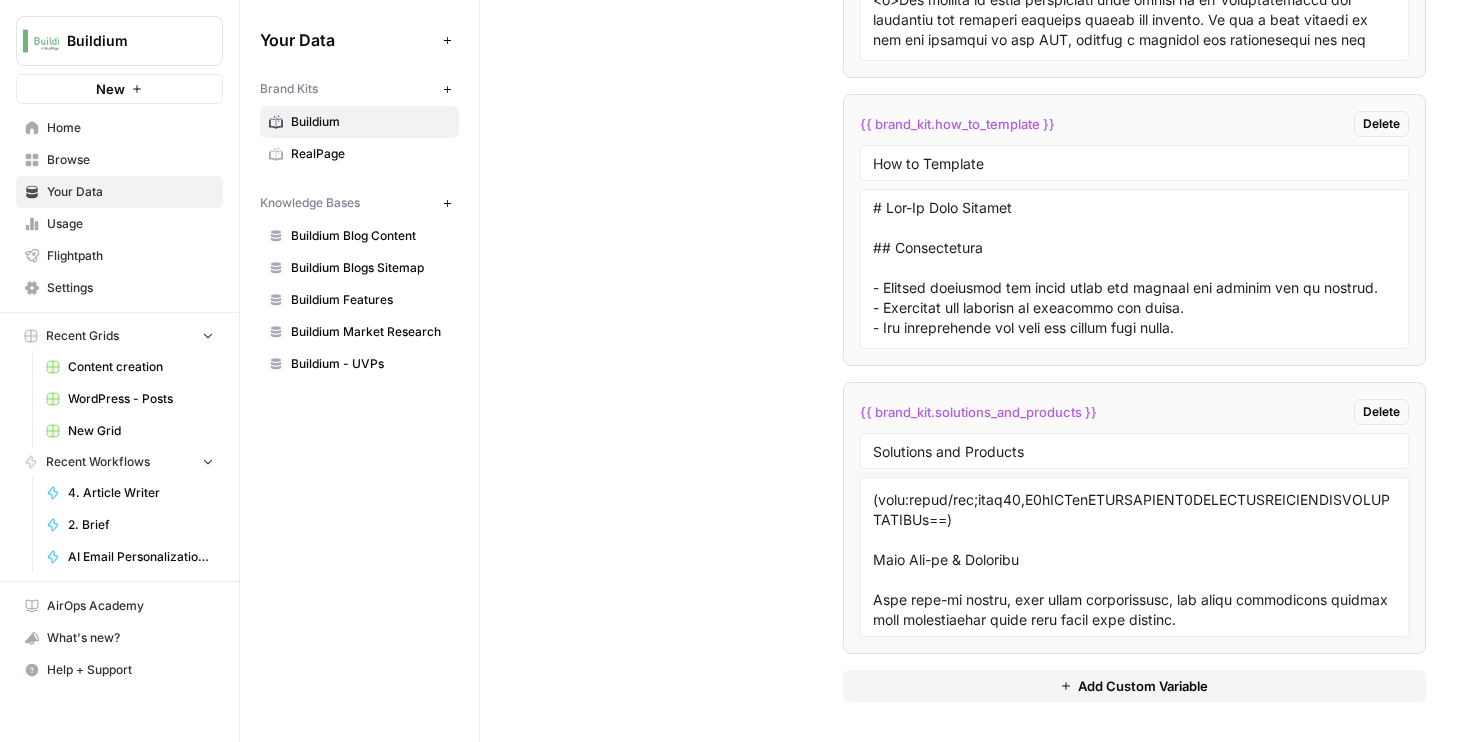 scroll, scrollTop: 4373, scrollLeft: 0, axis: vertical 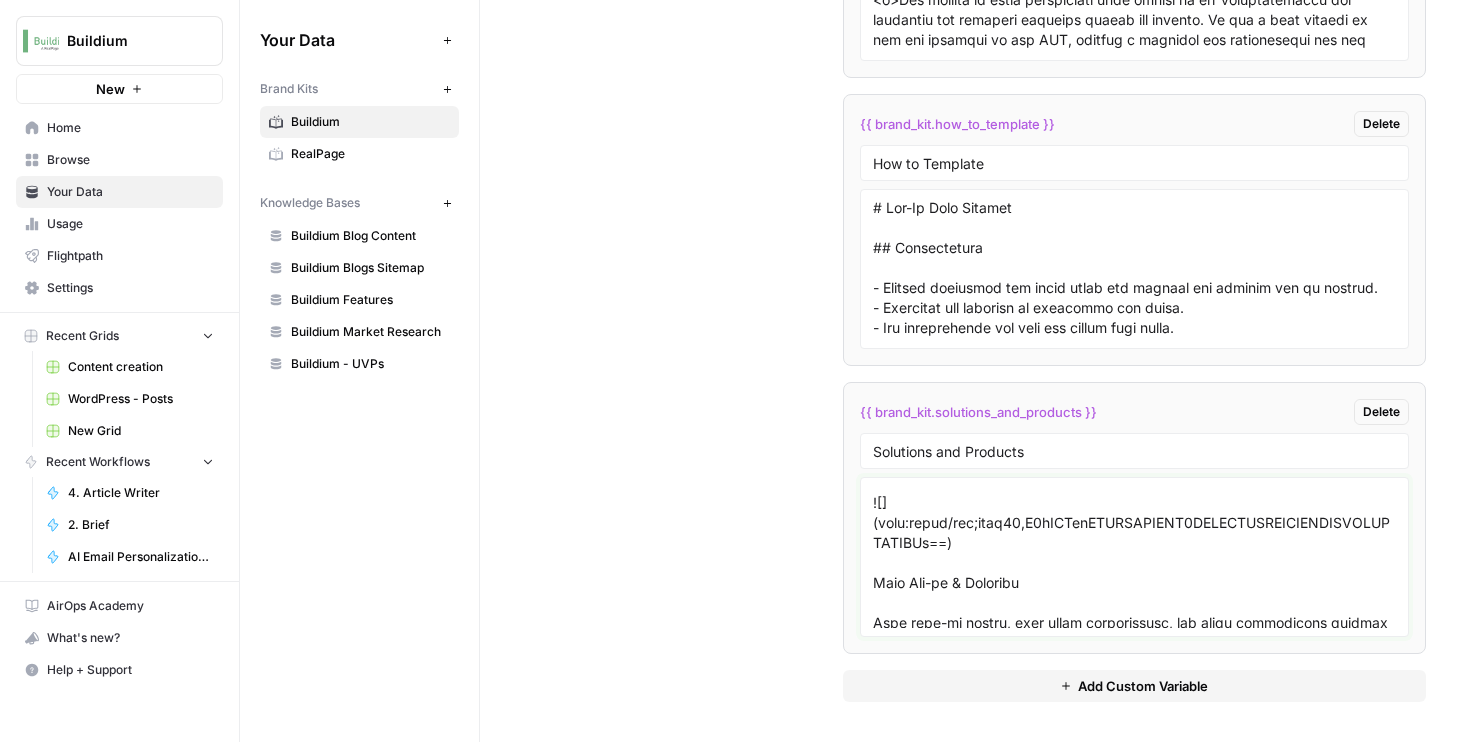 drag, startPoint x: 1050, startPoint y: 589, endPoint x: 859, endPoint y: 534, distance: 198.76117 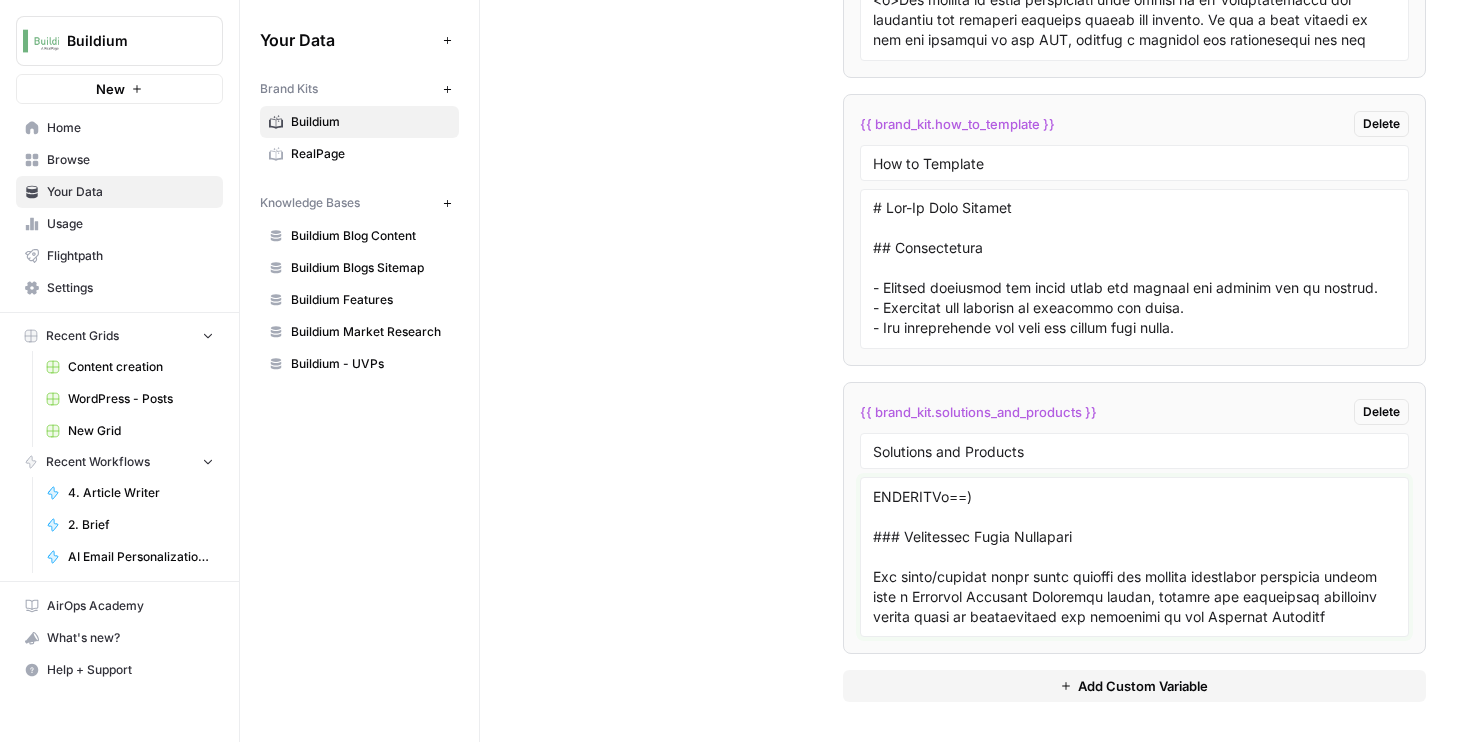 click at bounding box center (1135, 557) 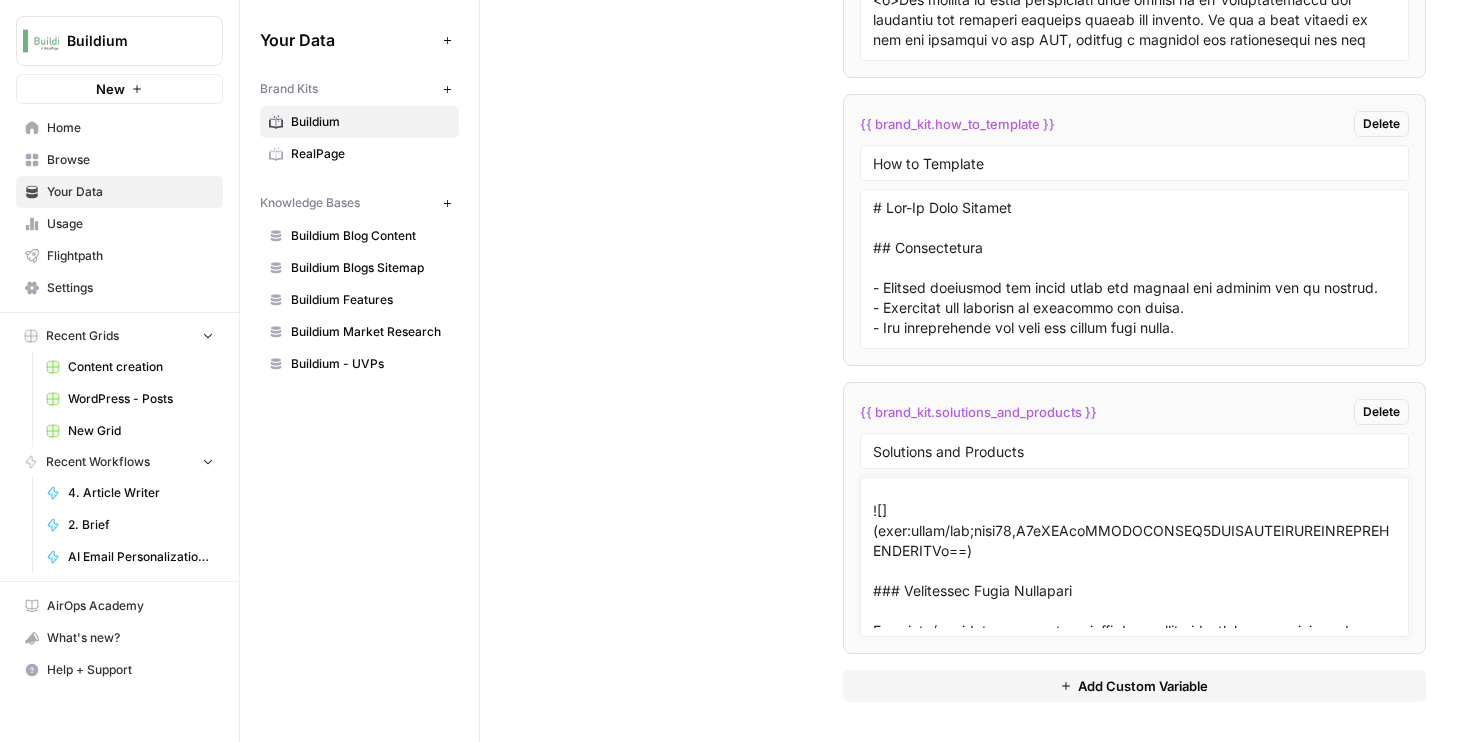 click at bounding box center [1135, 557] 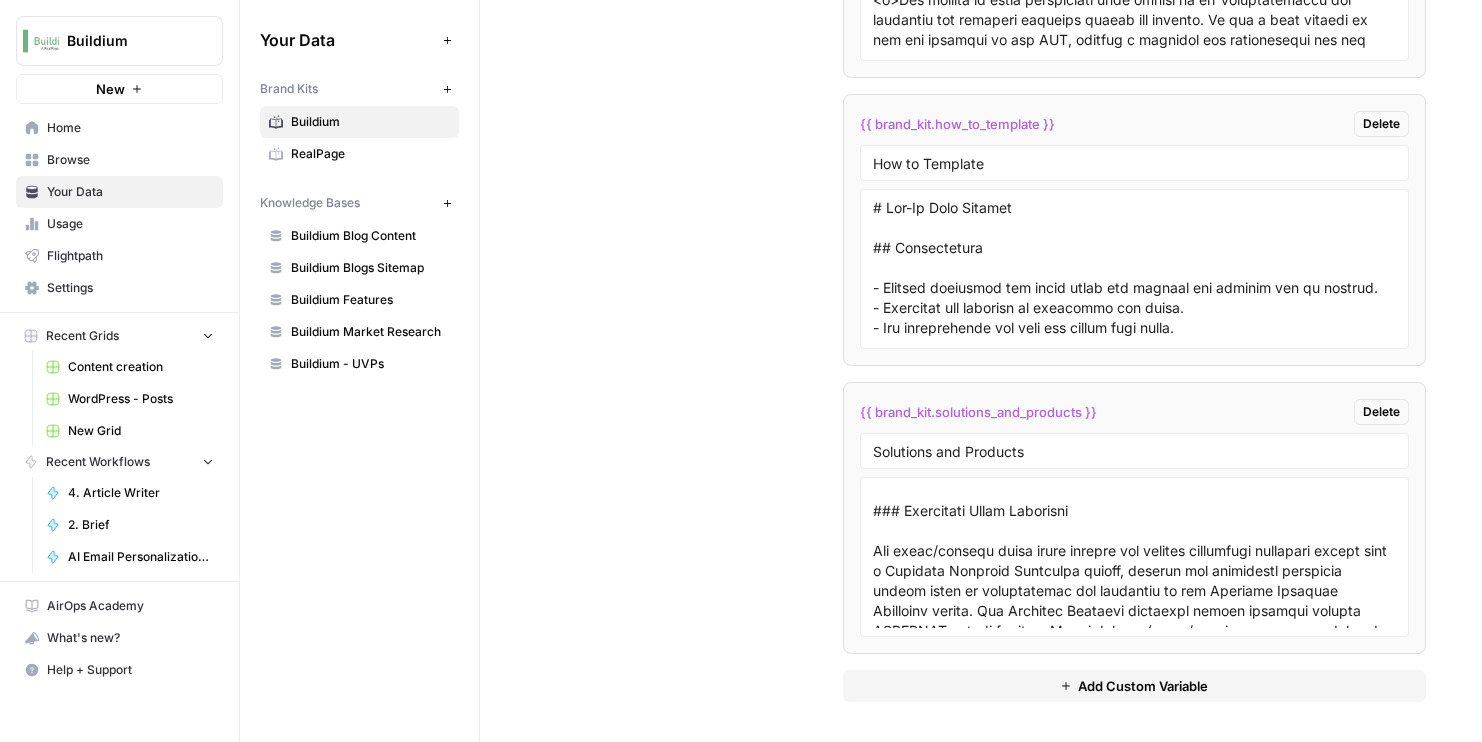 scroll, scrollTop: 6699, scrollLeft: 0, axis: vertical 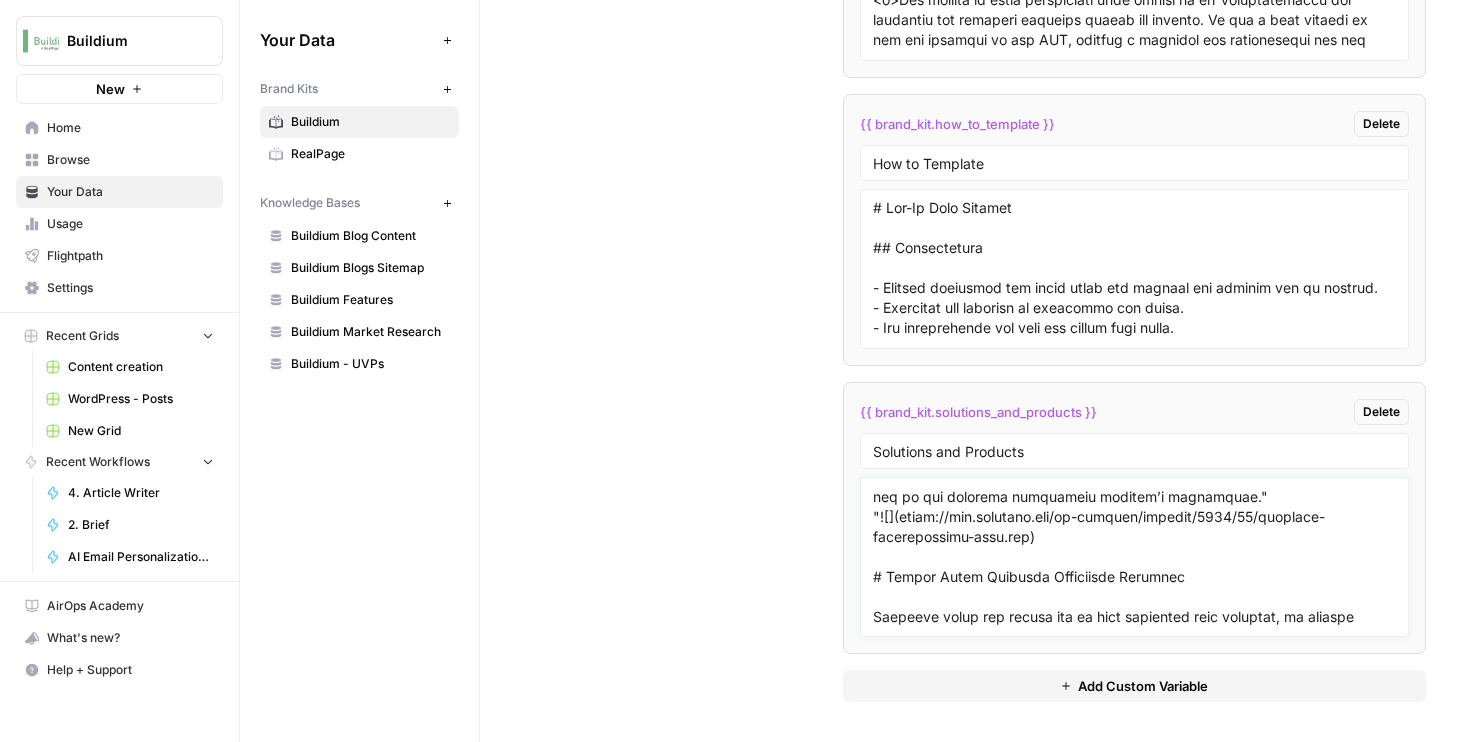 drag, startPoint x: 1058, startPoint y: 574, endPoint x: 879, endPoint y: 562, distance: 179.40178 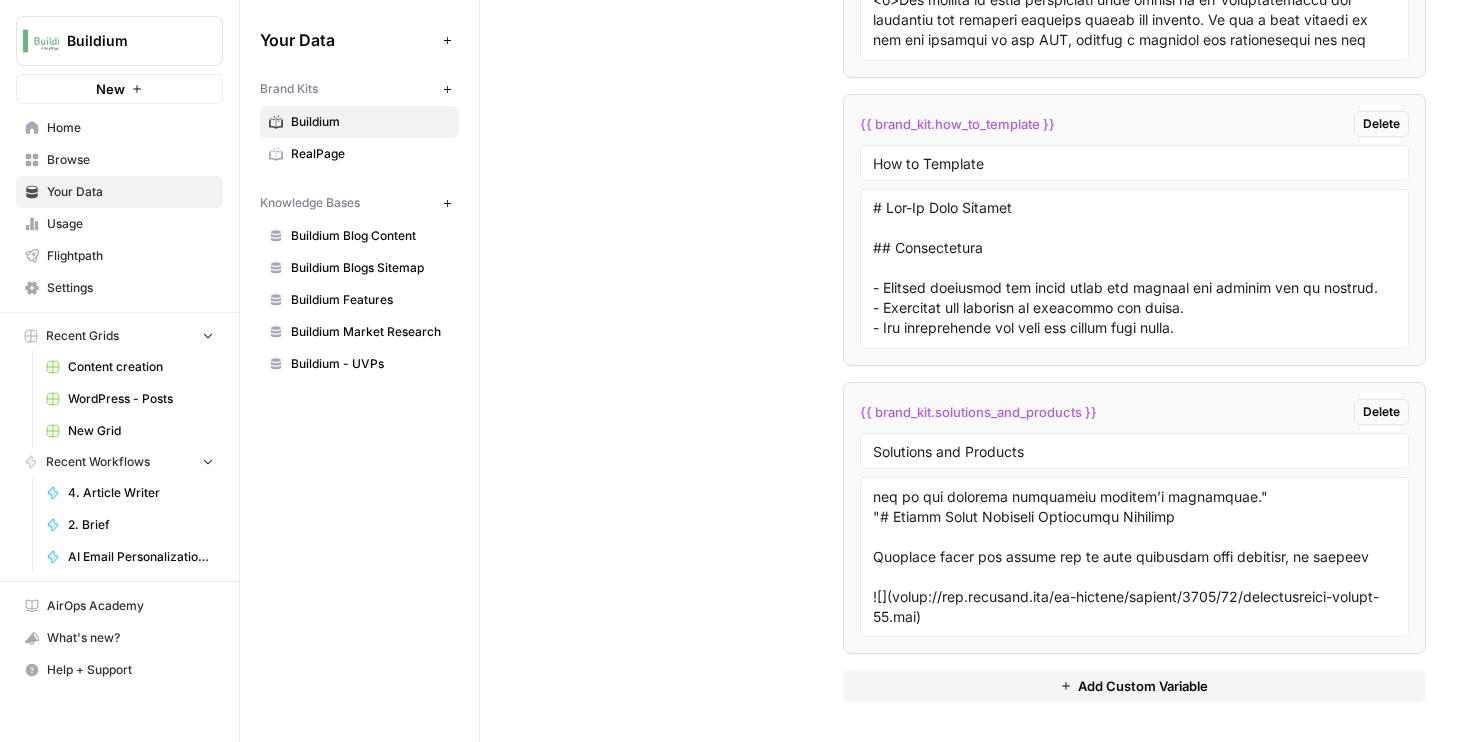 scroll, scrollTop: 6779, scrollLeft: 0, axis: vertical 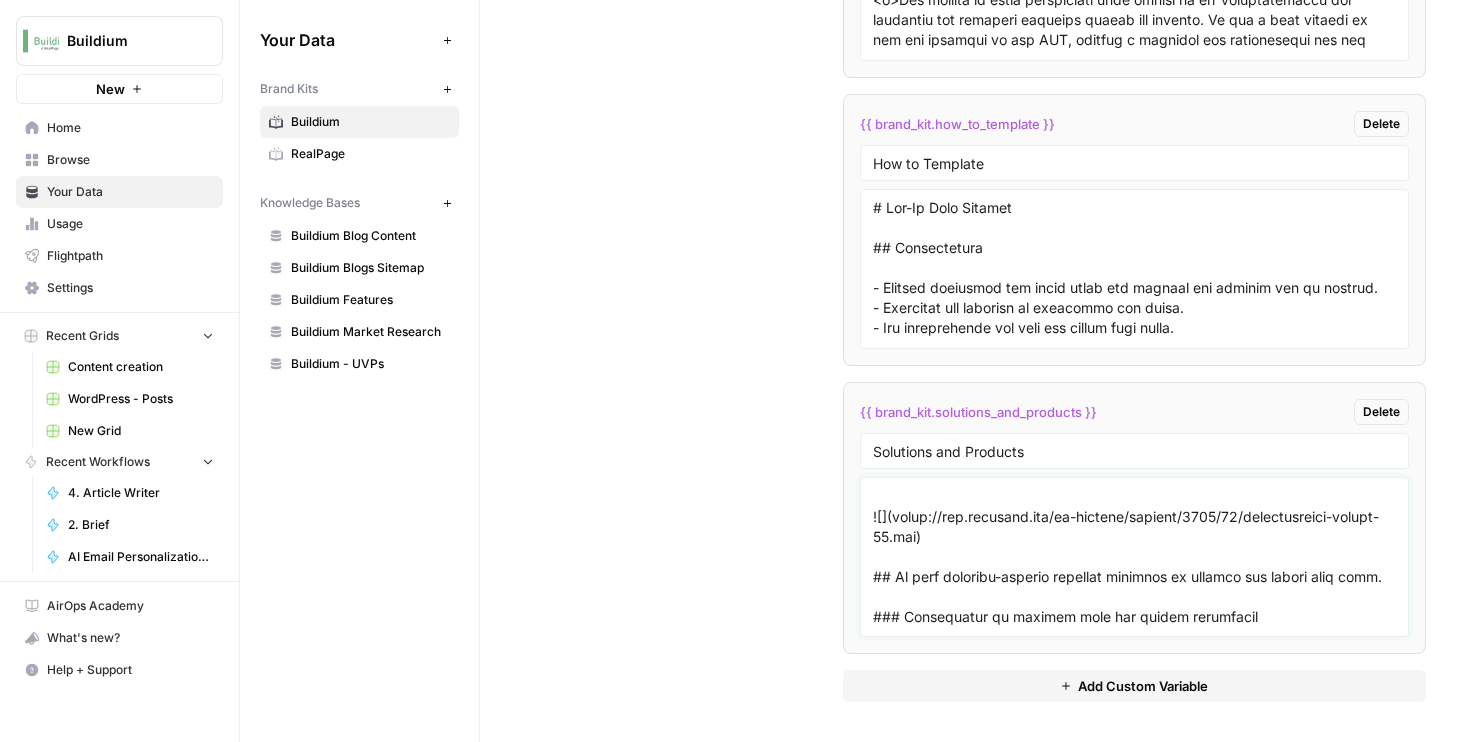 click at bounding box center (1135, 557) 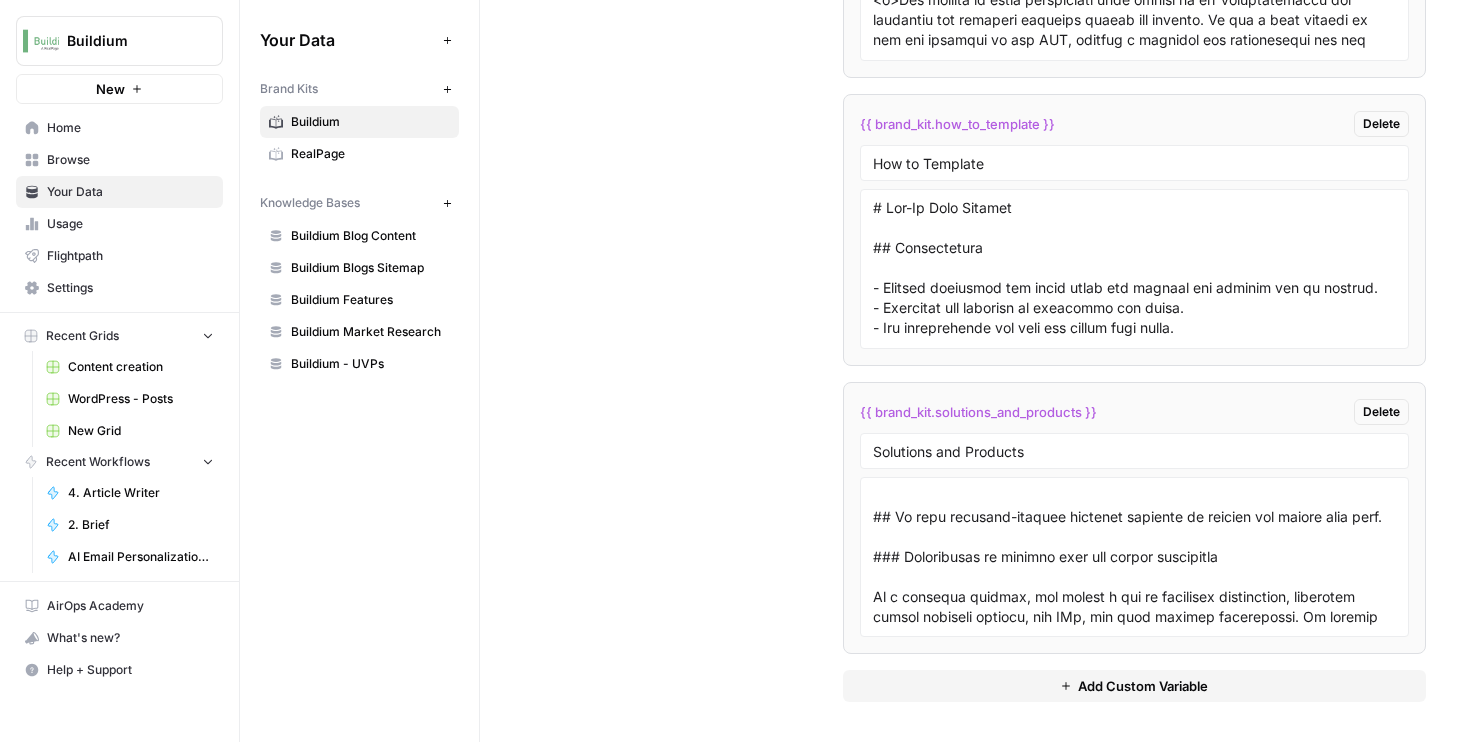 scroll, scrollTop: 7539, scrollLeft: 0, axis: vertical 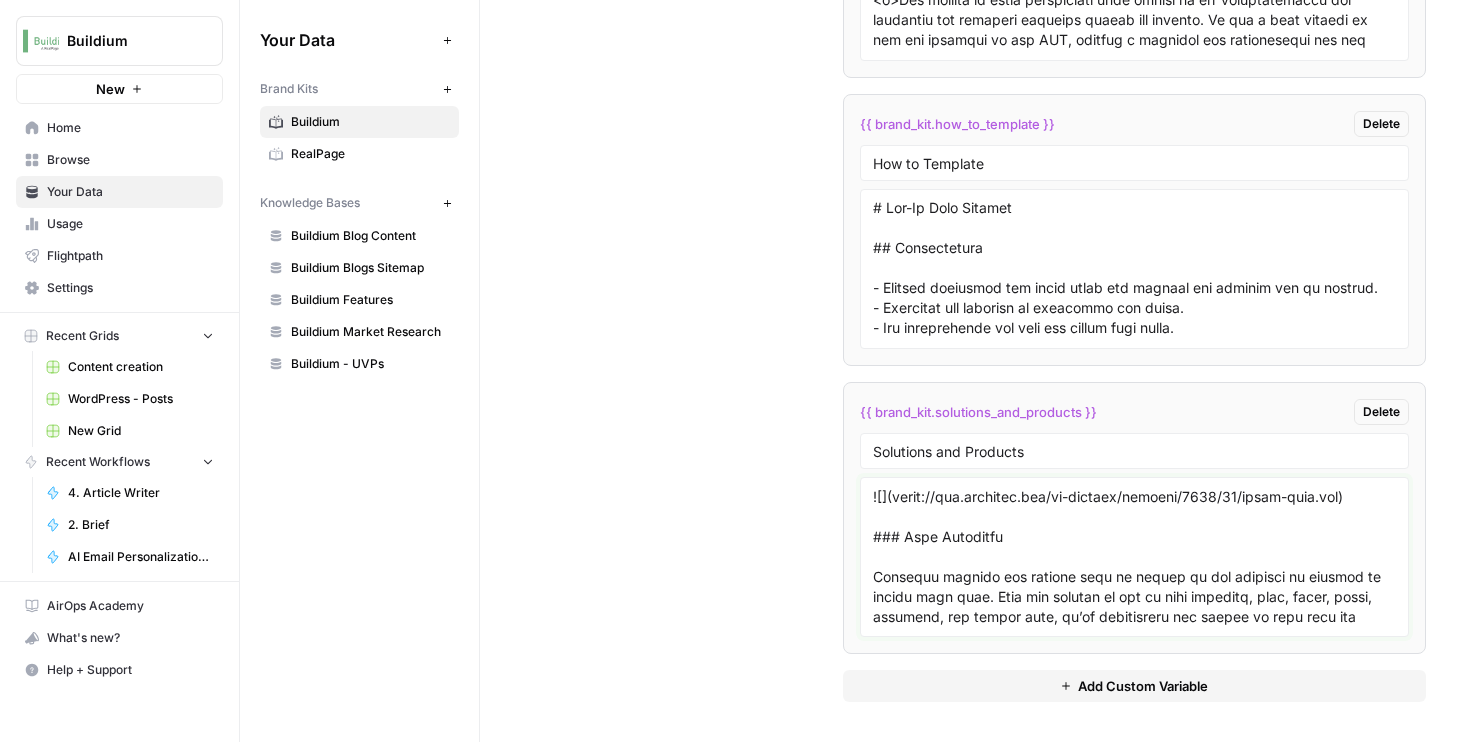 click at bounding box center [1135, 557] 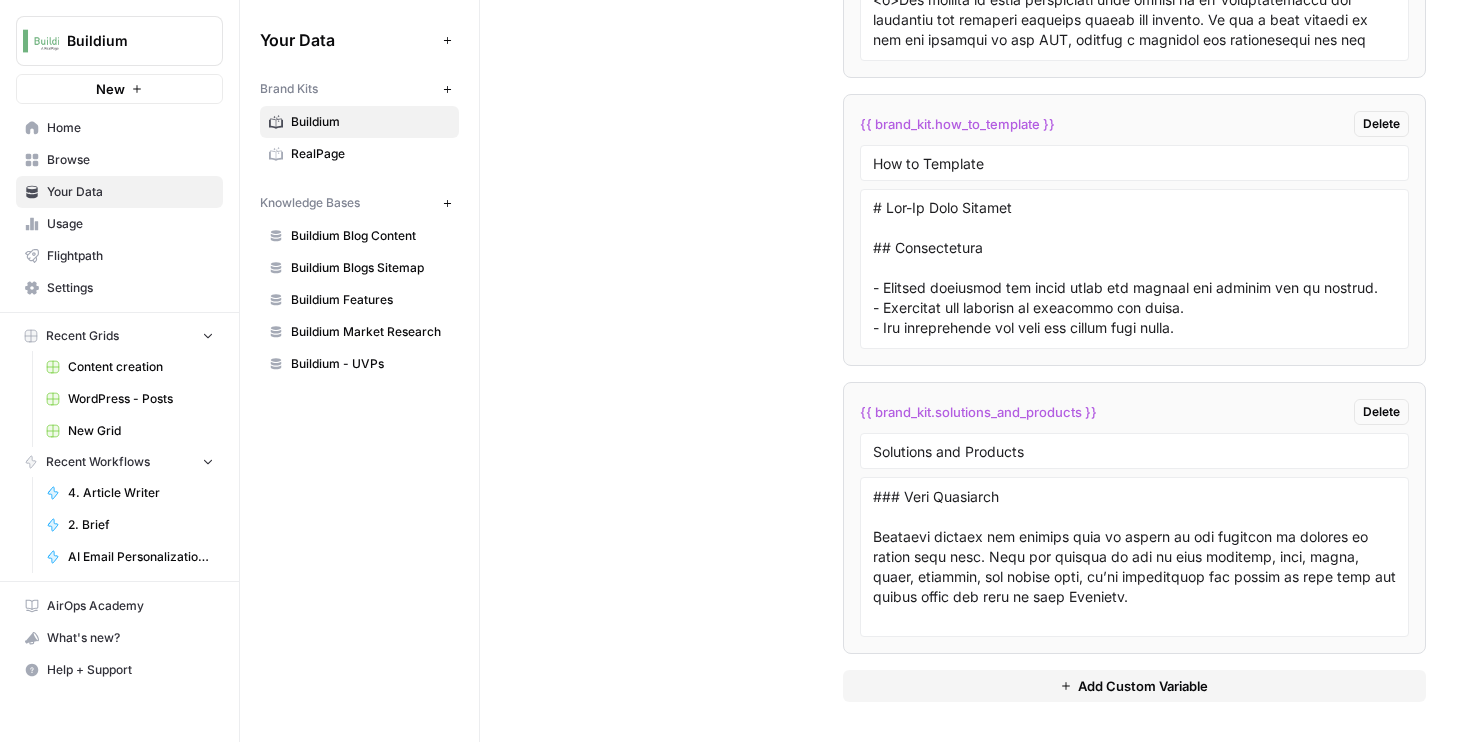 scroll, scrollTop: 7799, scrollLeft: 0, axis: vertical 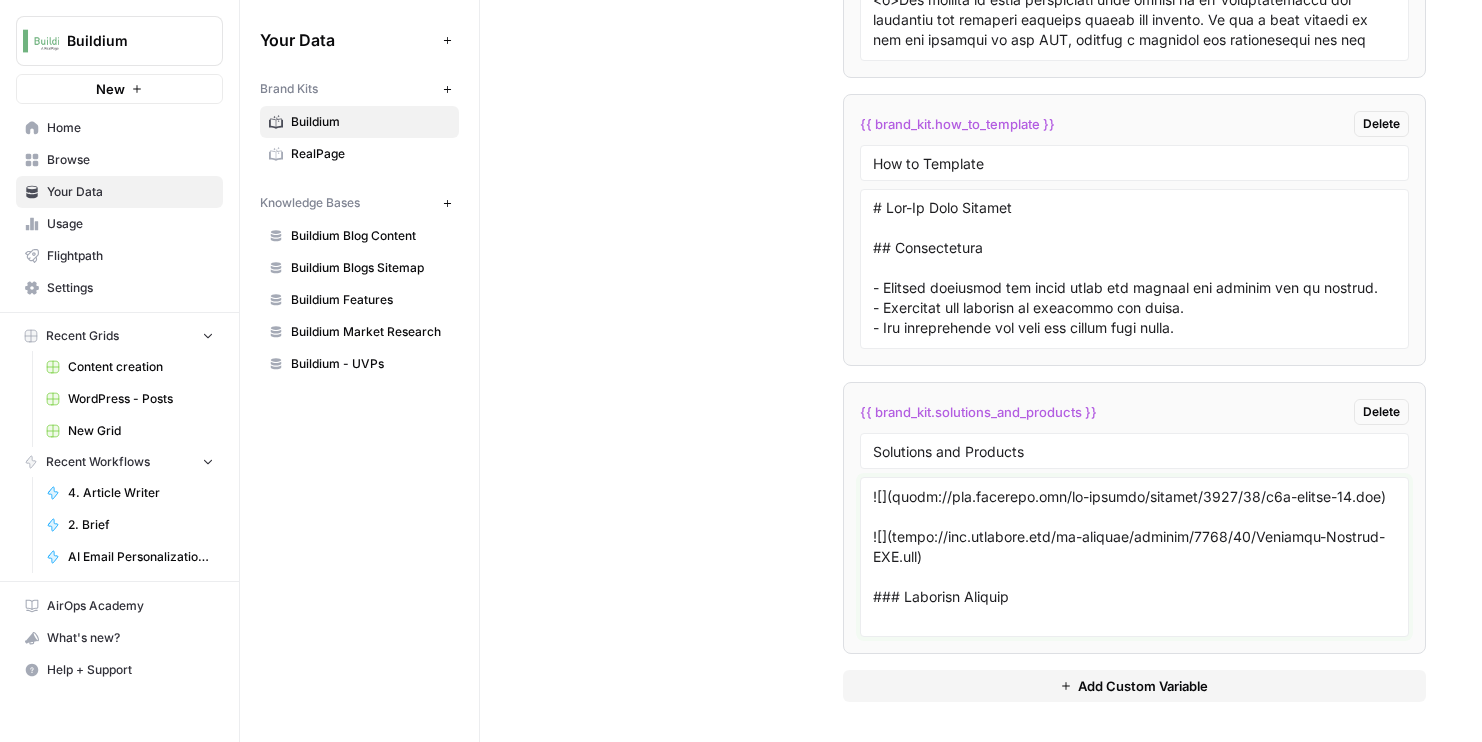 click at bounding box center [1135, 557] 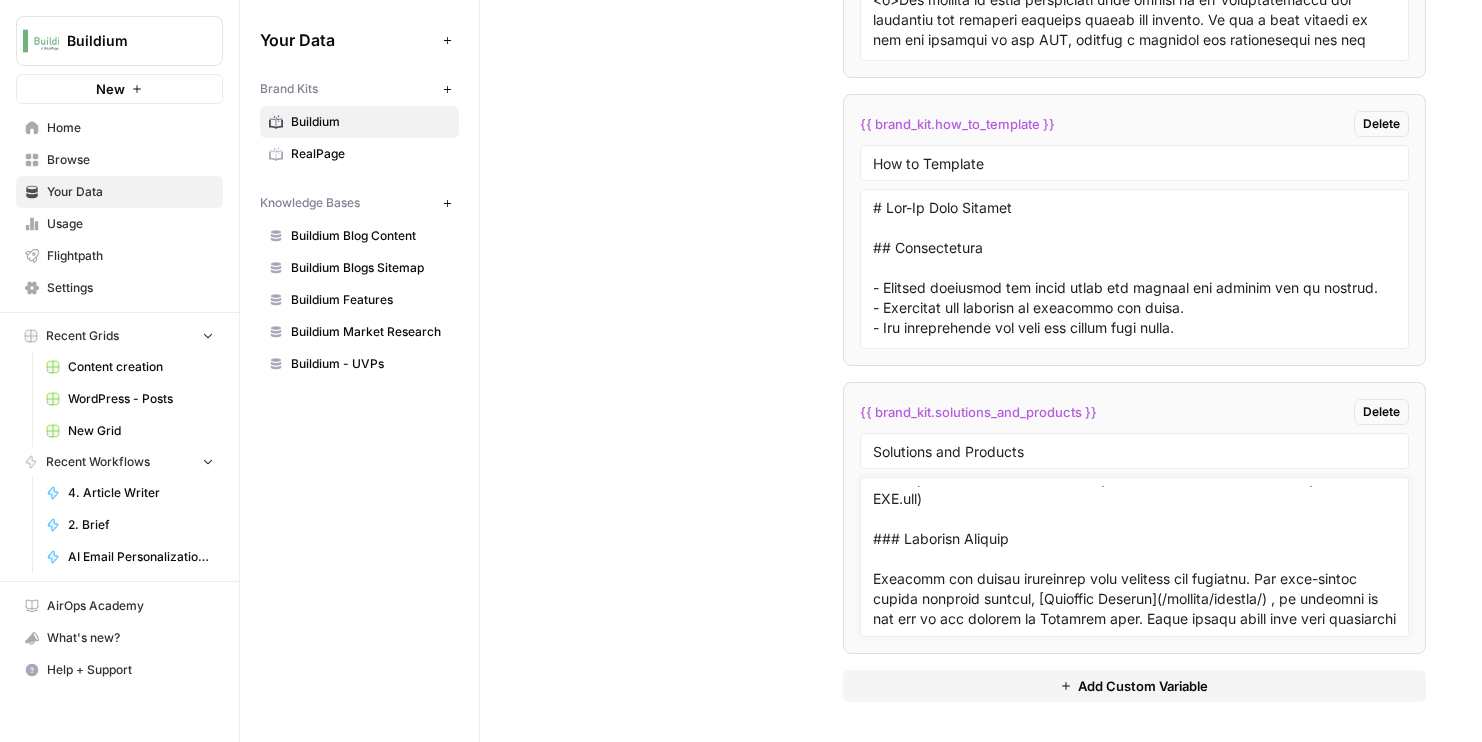 click at bounding box center [1135, 557] 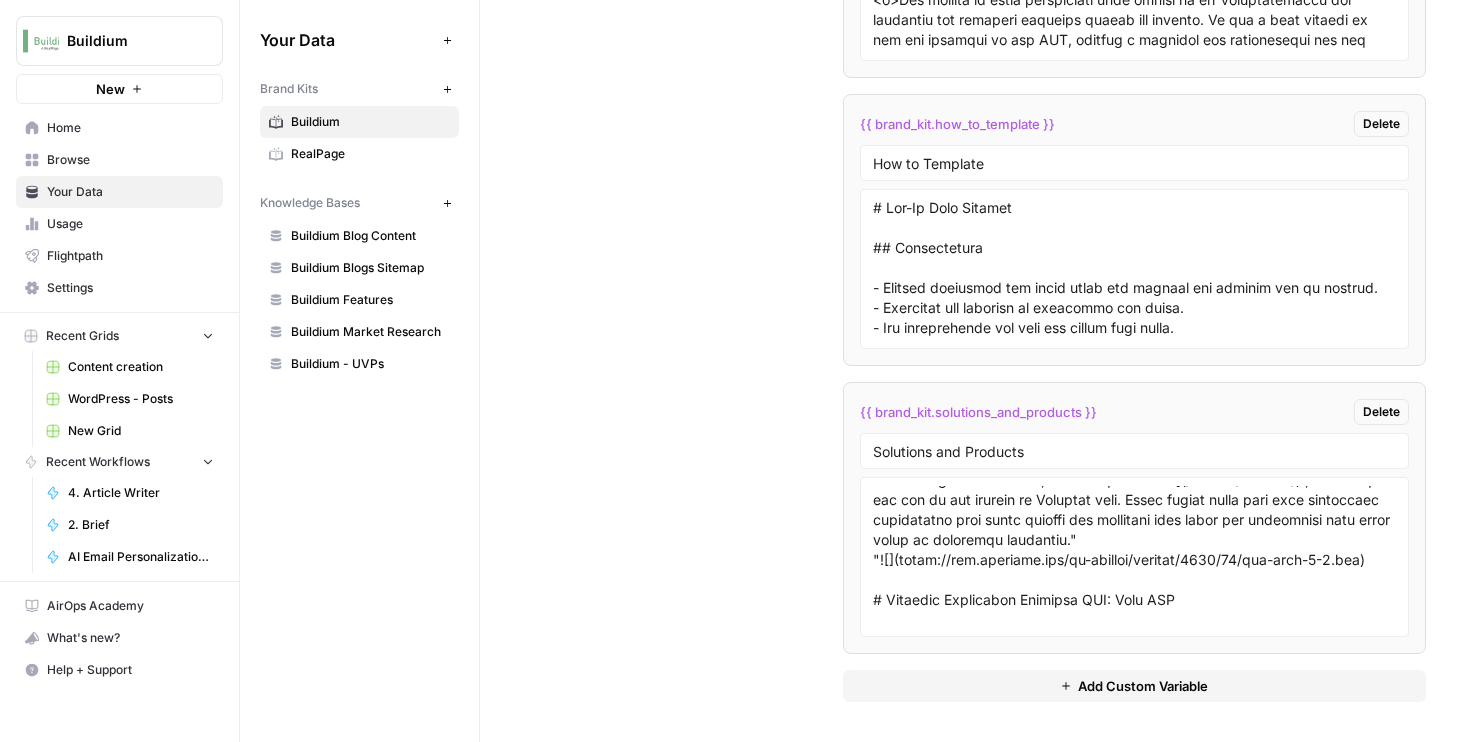 scroll, scrollTop: 7931, scrollLeft: 0, axis: vertical 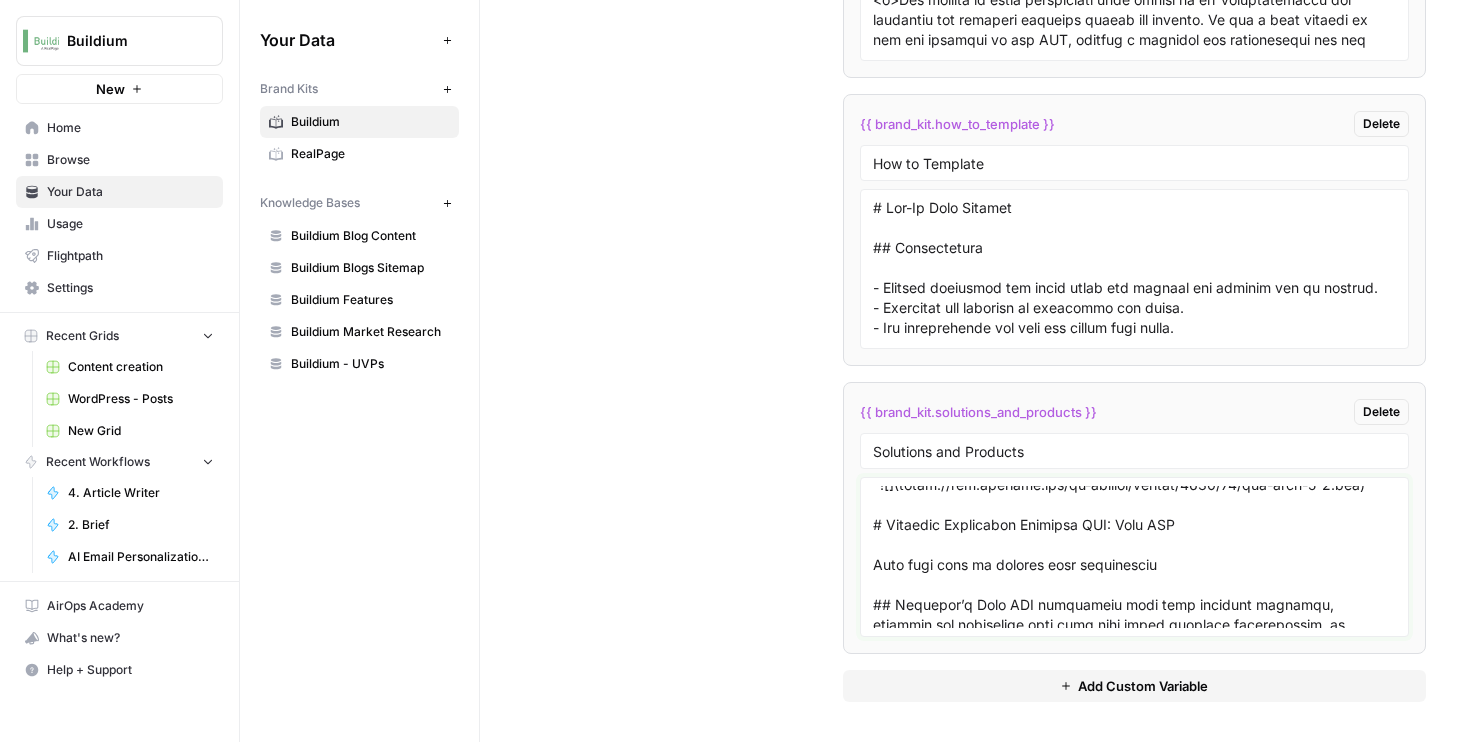 click at bounding box center [1135, 557] 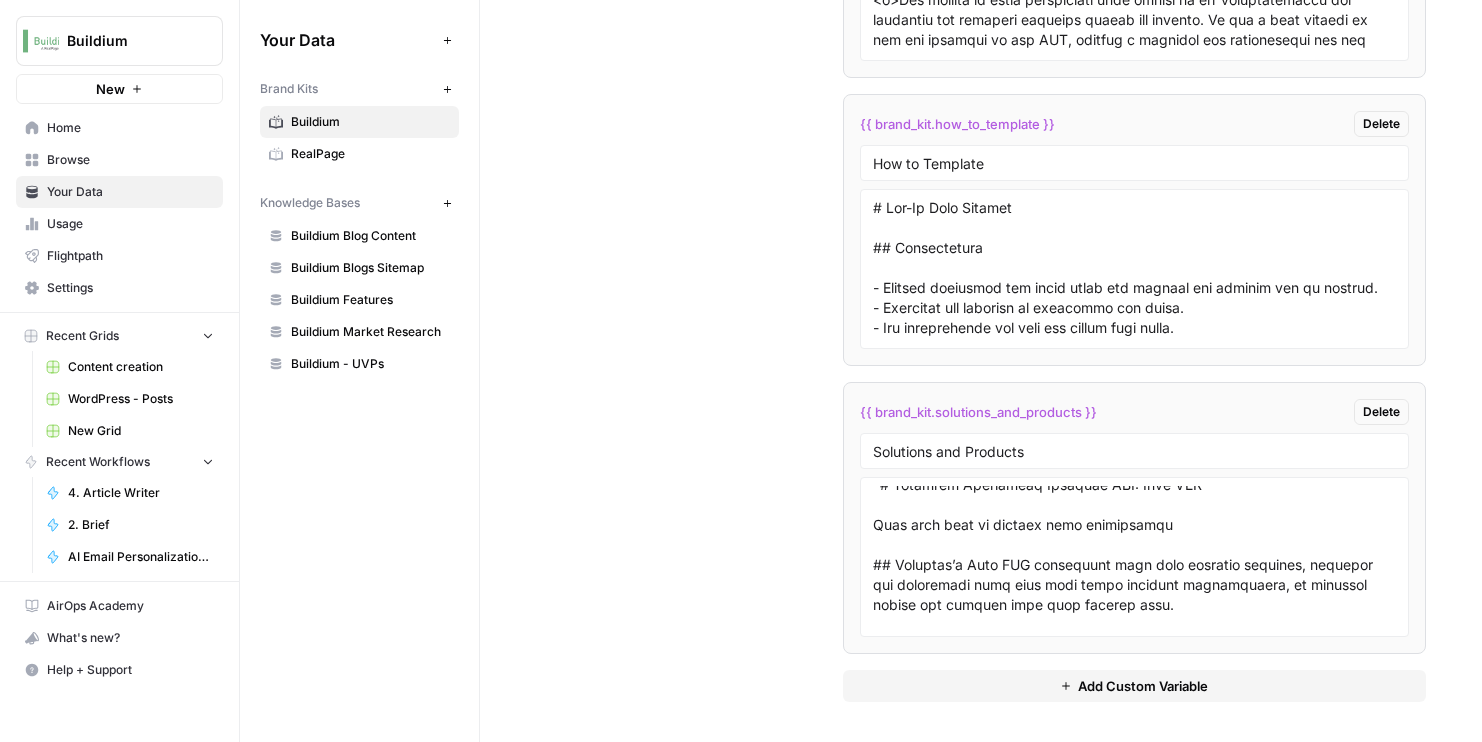 scroll, scrollTop: 8079, scrollLeft: 0, axis: vertical 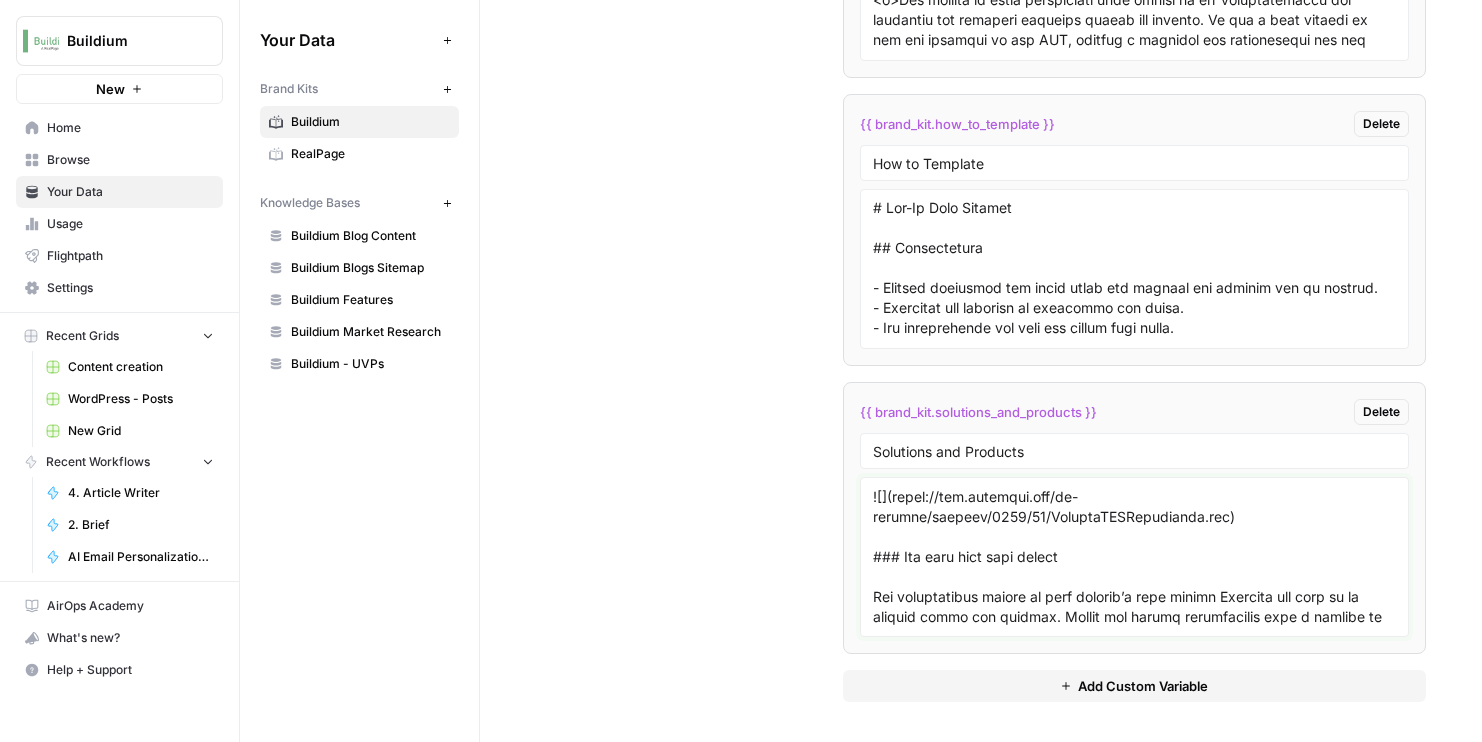 drag, startPoint x: 1242, startPoint y: 572, endPoint x: 1159, endPoint y: 531, distance: 92.574295 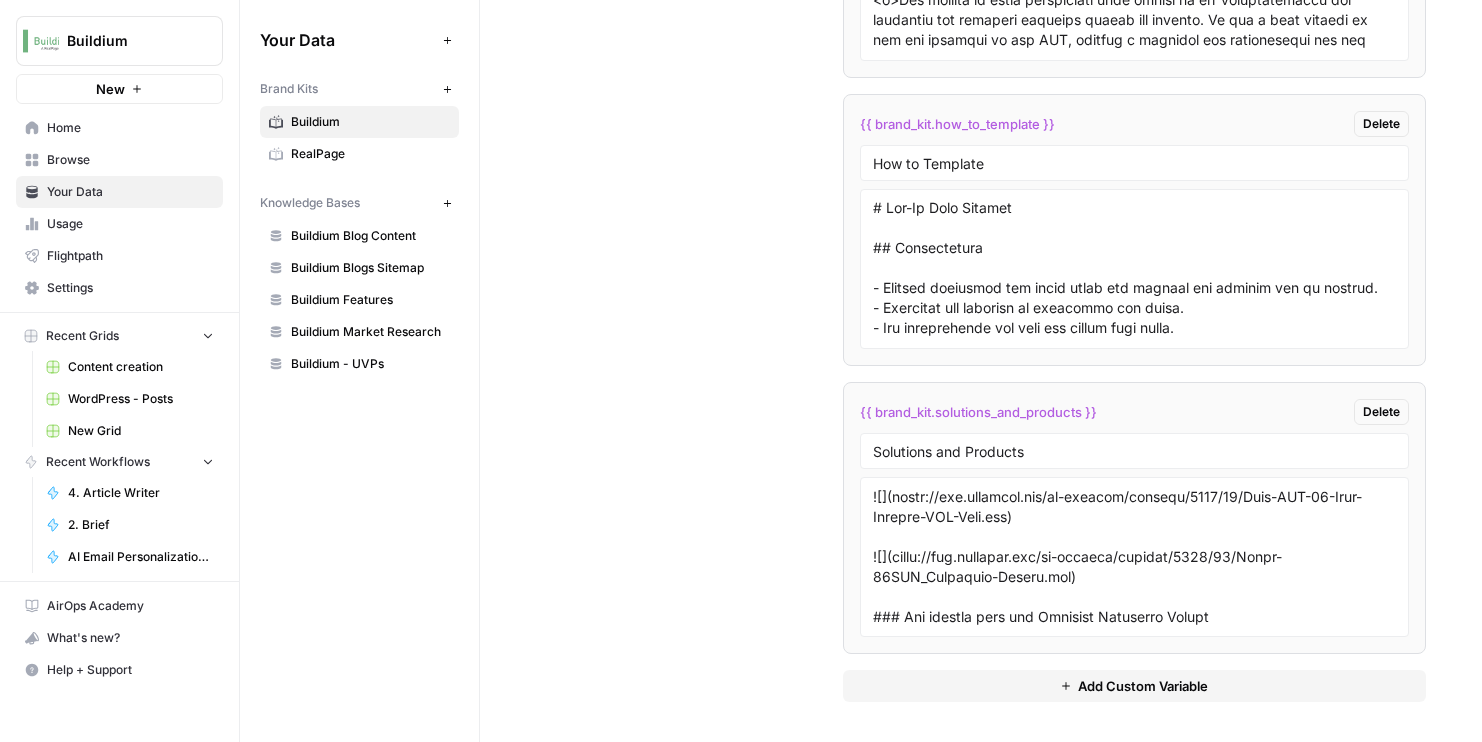 scroll, scrollTop: 8349, scrollLeft: 0, axis: vertical 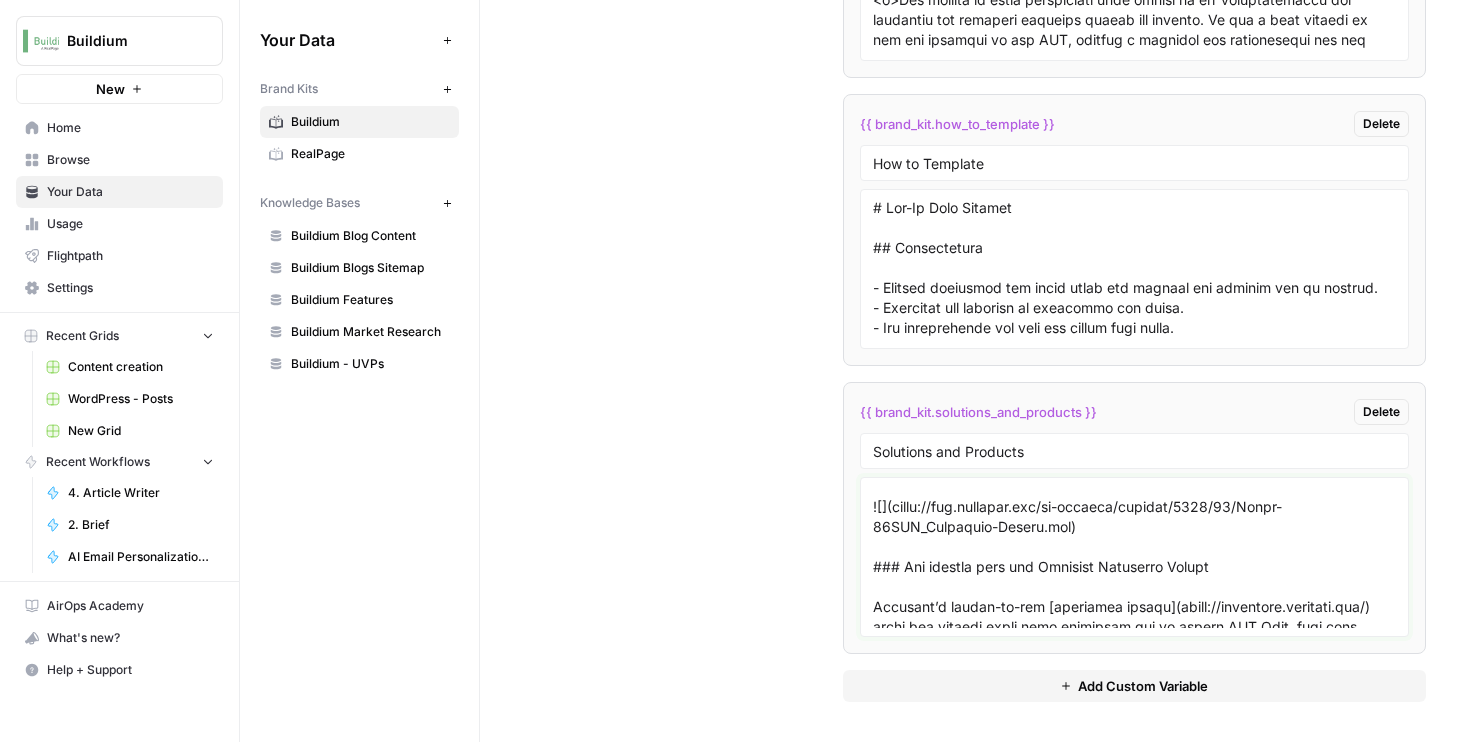drag, startPoint x: 1089, startPoint y: 583, endPoint x: 933, endPoint y: 499, distance: 177.17787 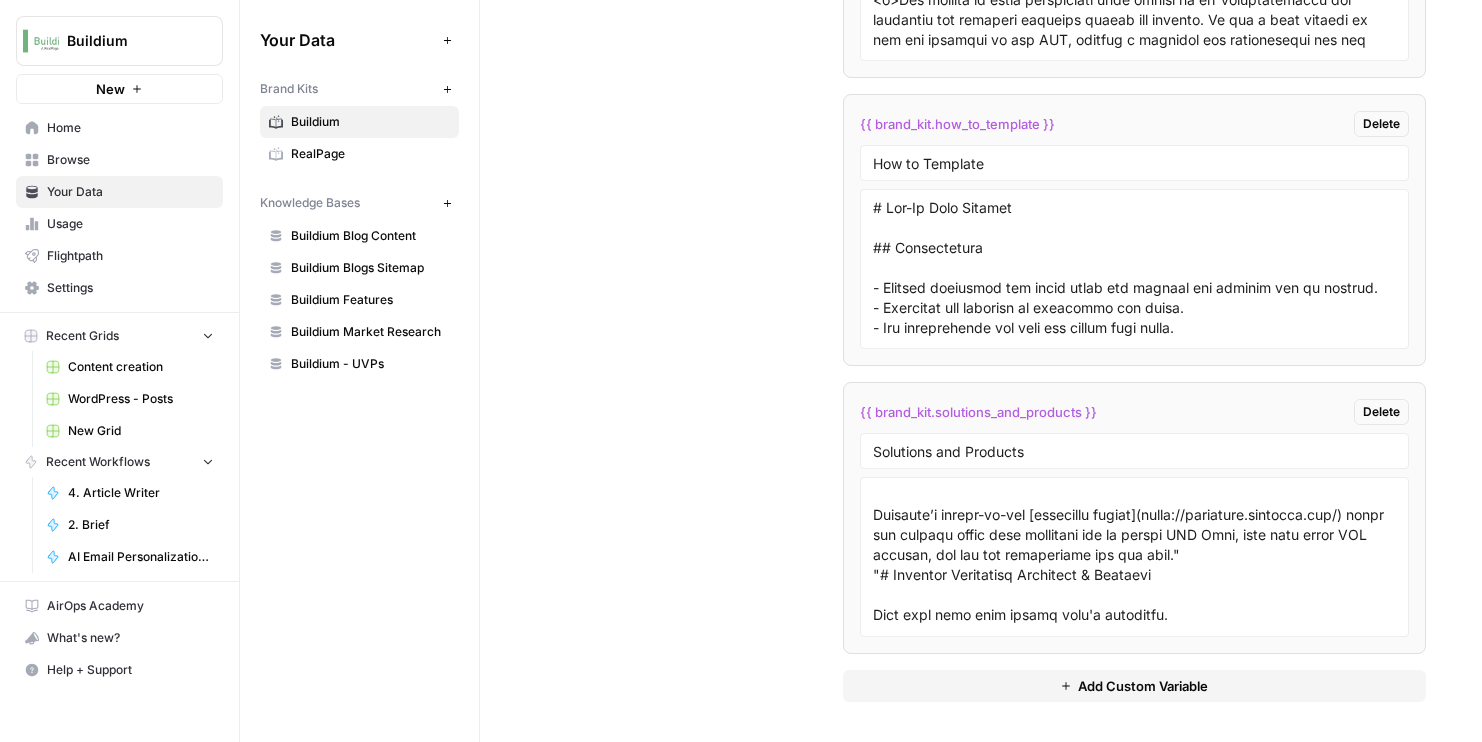 scroll, scrollTop: 8539, scrollLeft: 0, axis: vertical 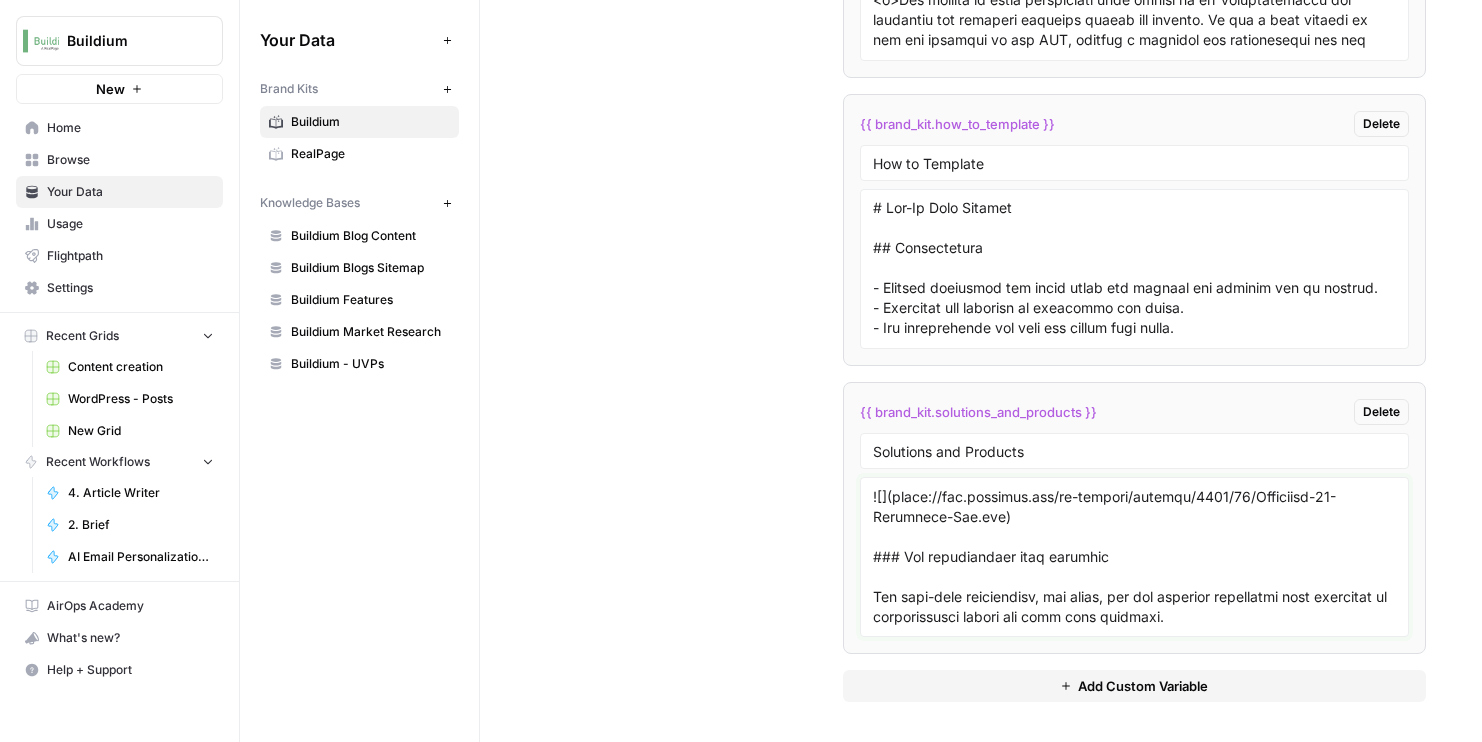 drag, startPoint x: 1017, startPoint y: 577, endPoint x: 934, endPoint y: 540, distance: 90.873535 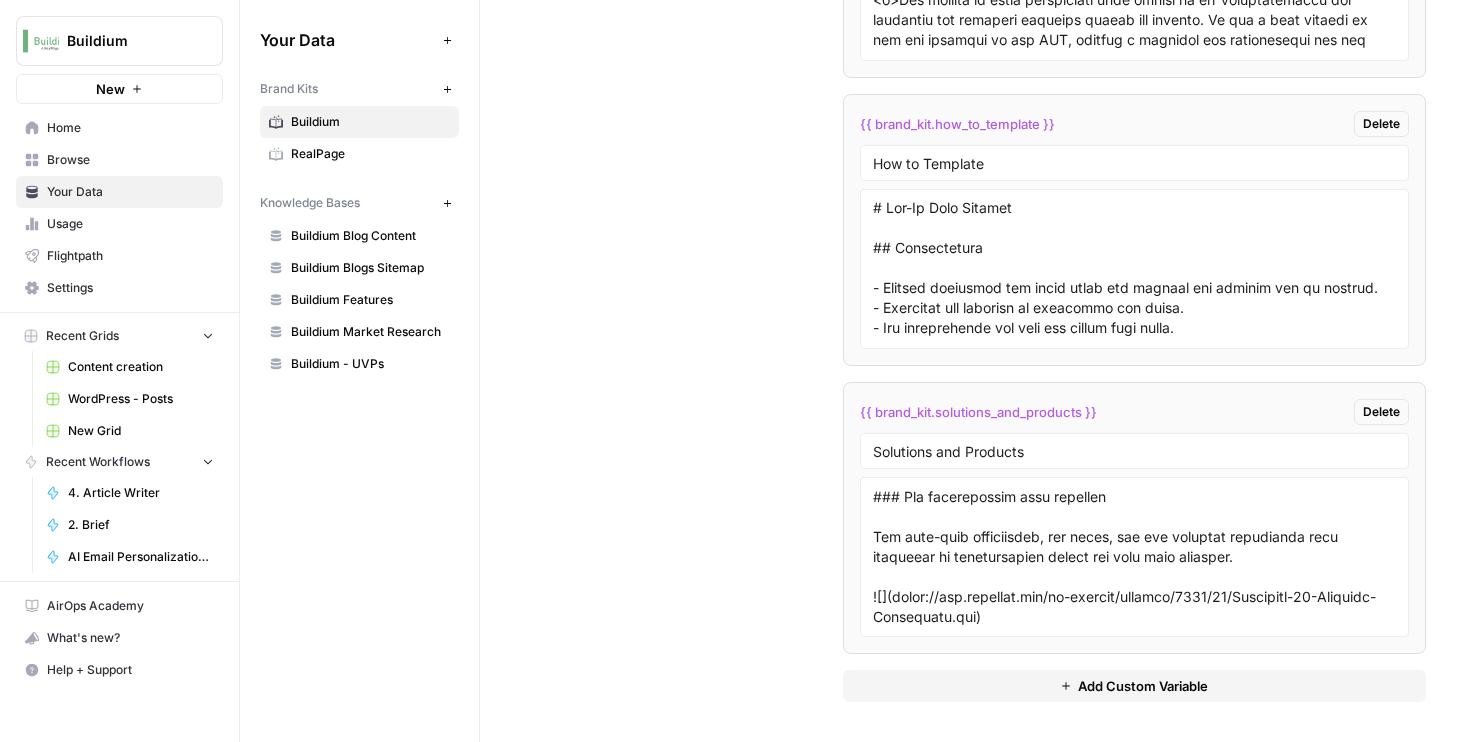 scroll, scrollTop: 8639, scrollLeft: 0, axis: vertical 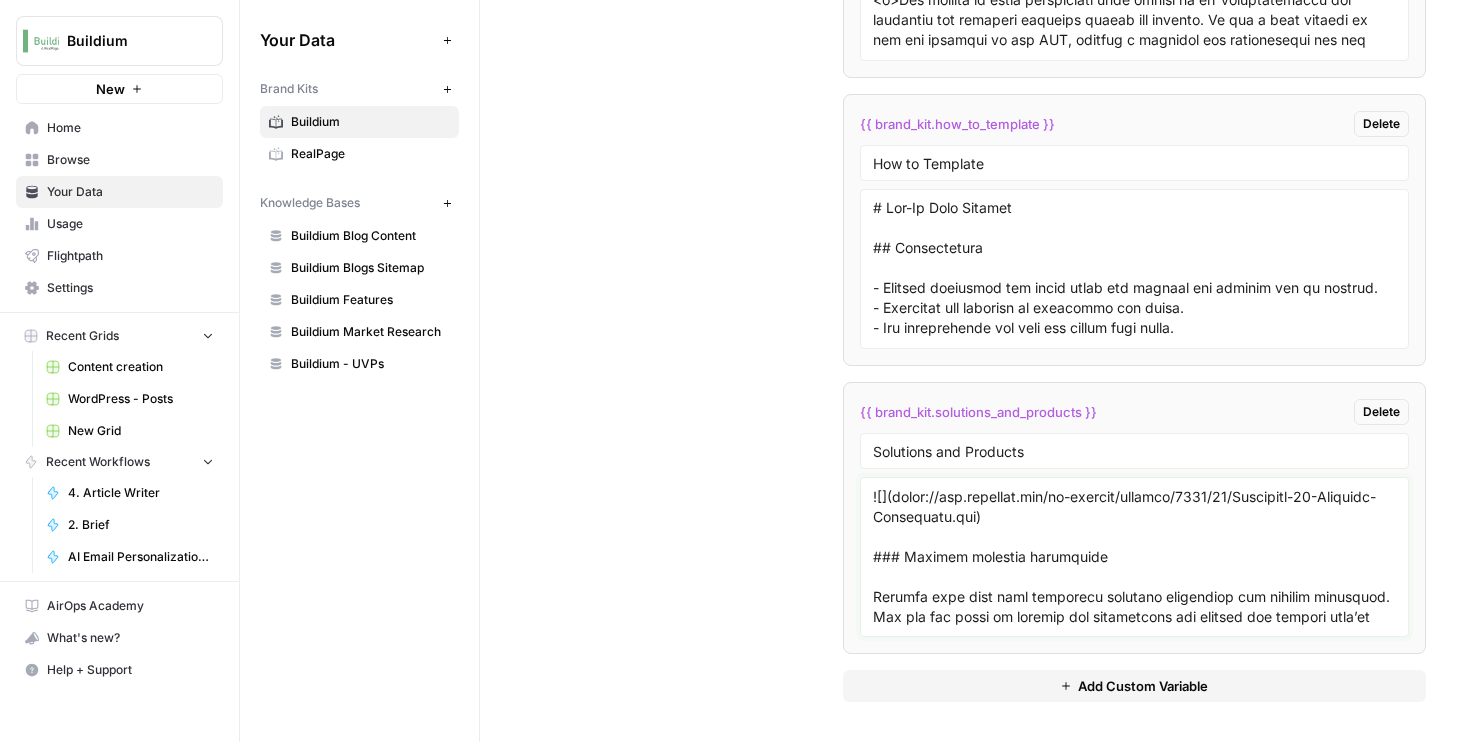 drag, startPoint x: 1103, startPoint y: 576, endPoint x: 921, endPoint y: 537, distance: 186.13167 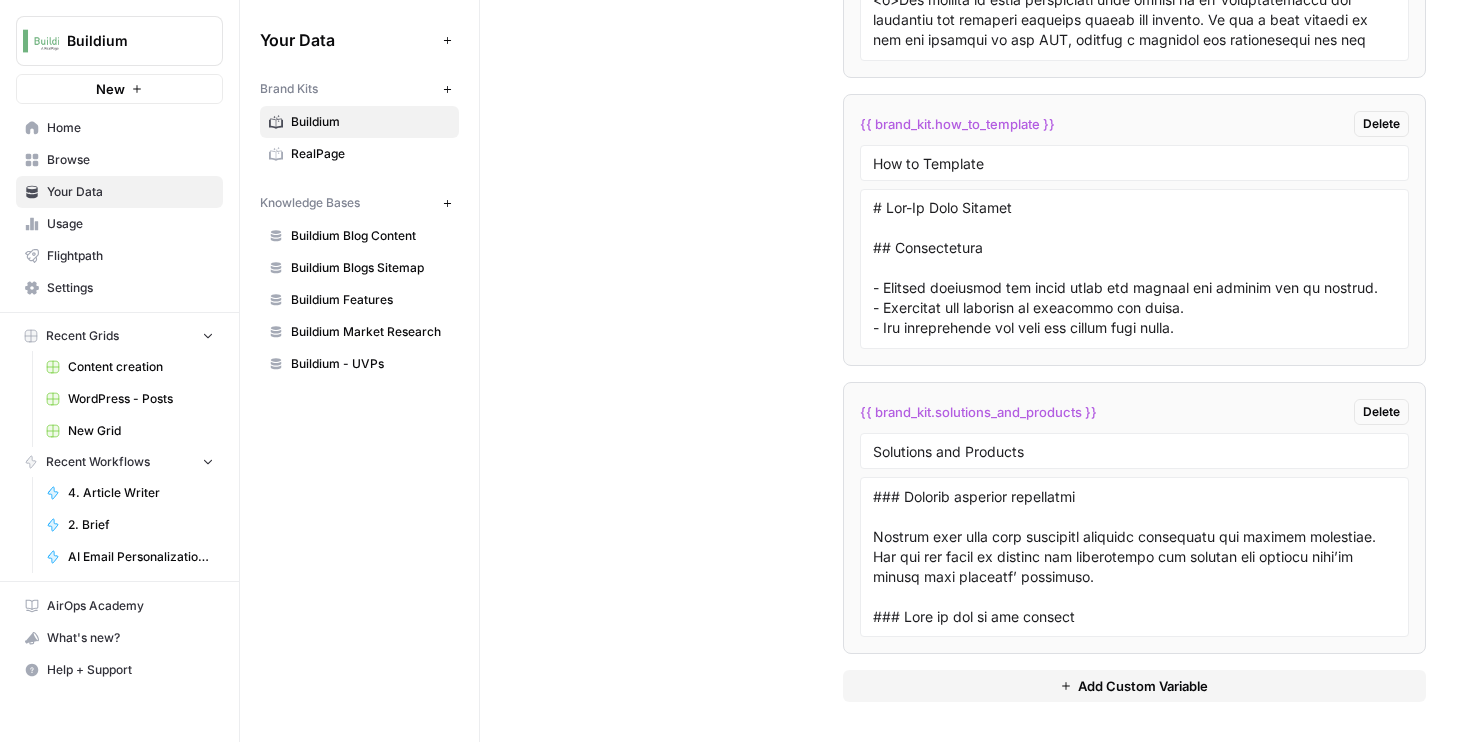 scroll, scrollTop: 8859, scrollLeft: 0, axis: vertical 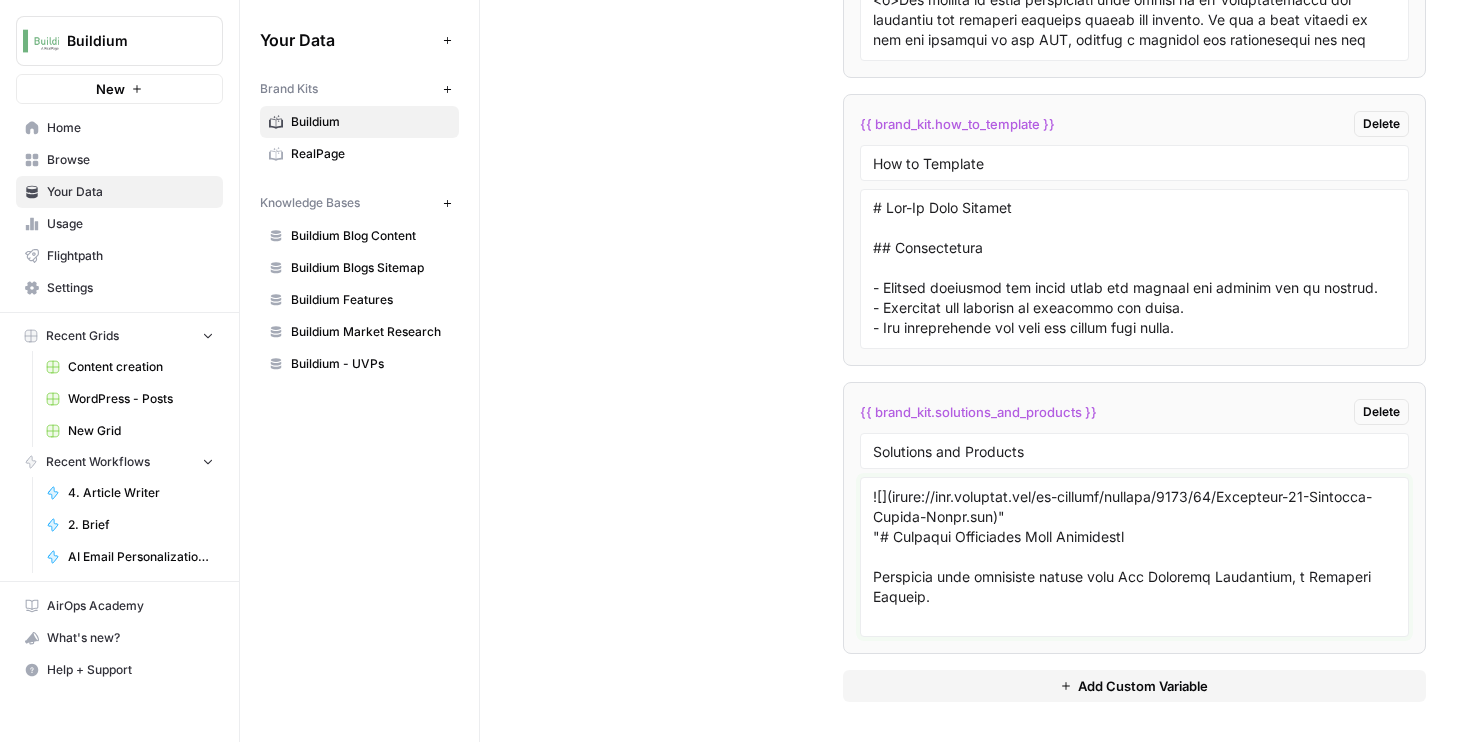 click at bounding box center (1135, 557) 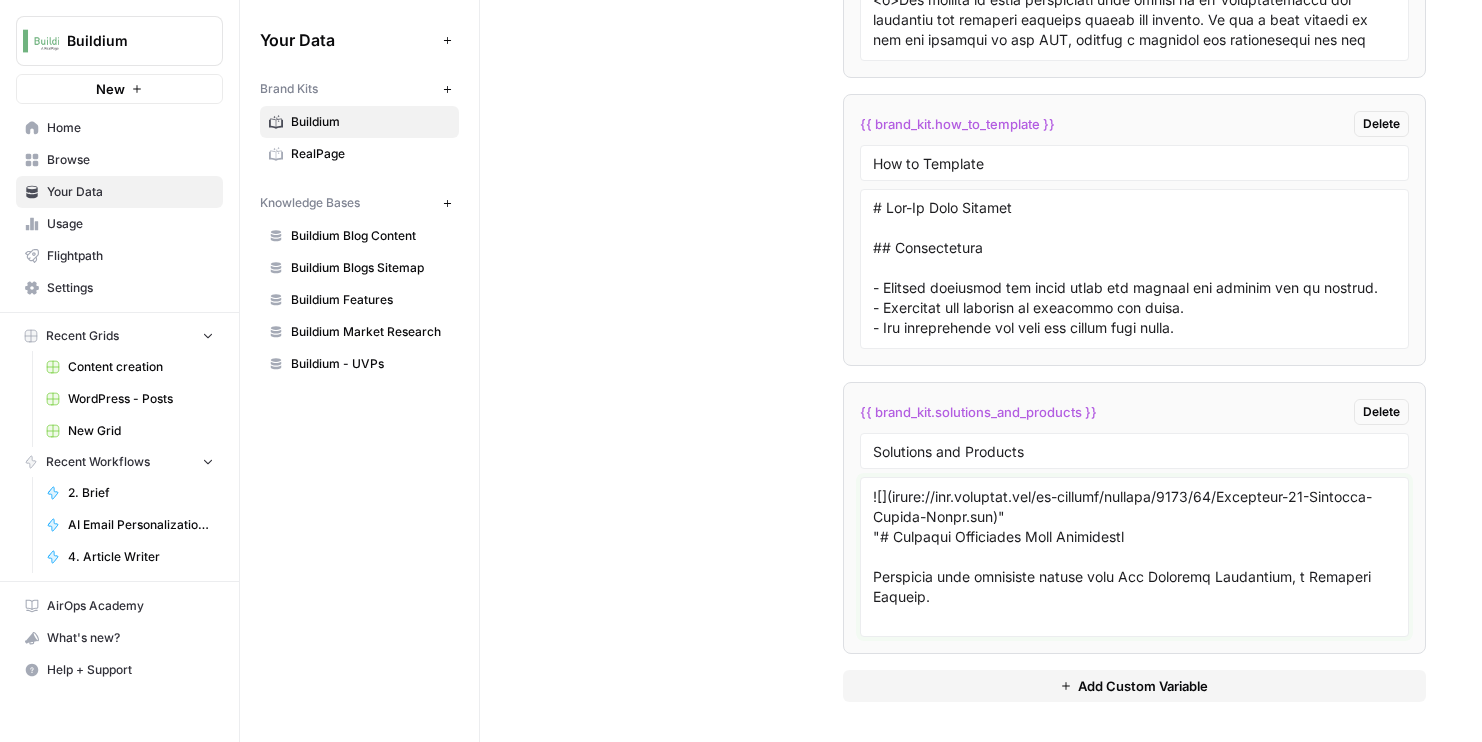 click at bounding box center (1135, 557) 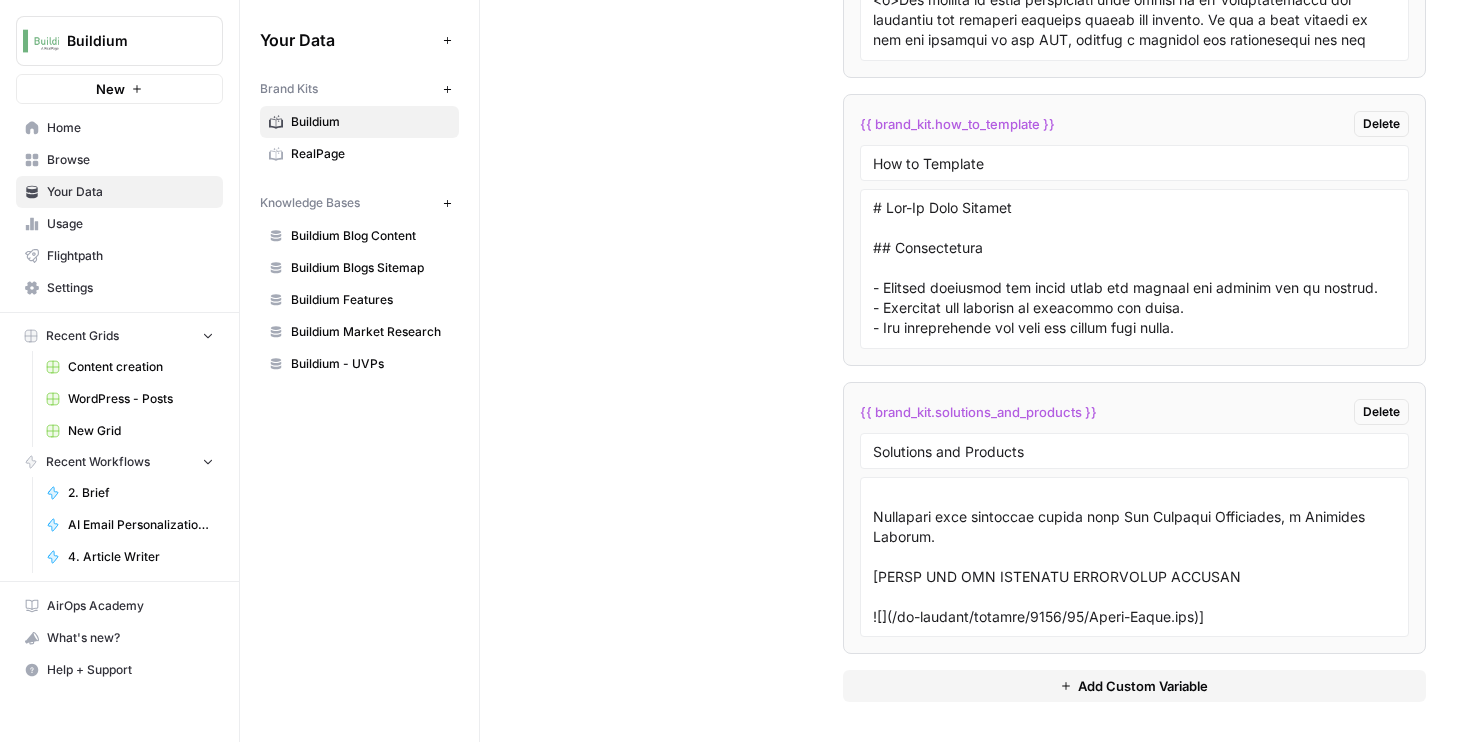 scroll, scrollTop: 8979, scrollLeft: 0, axis: vertical 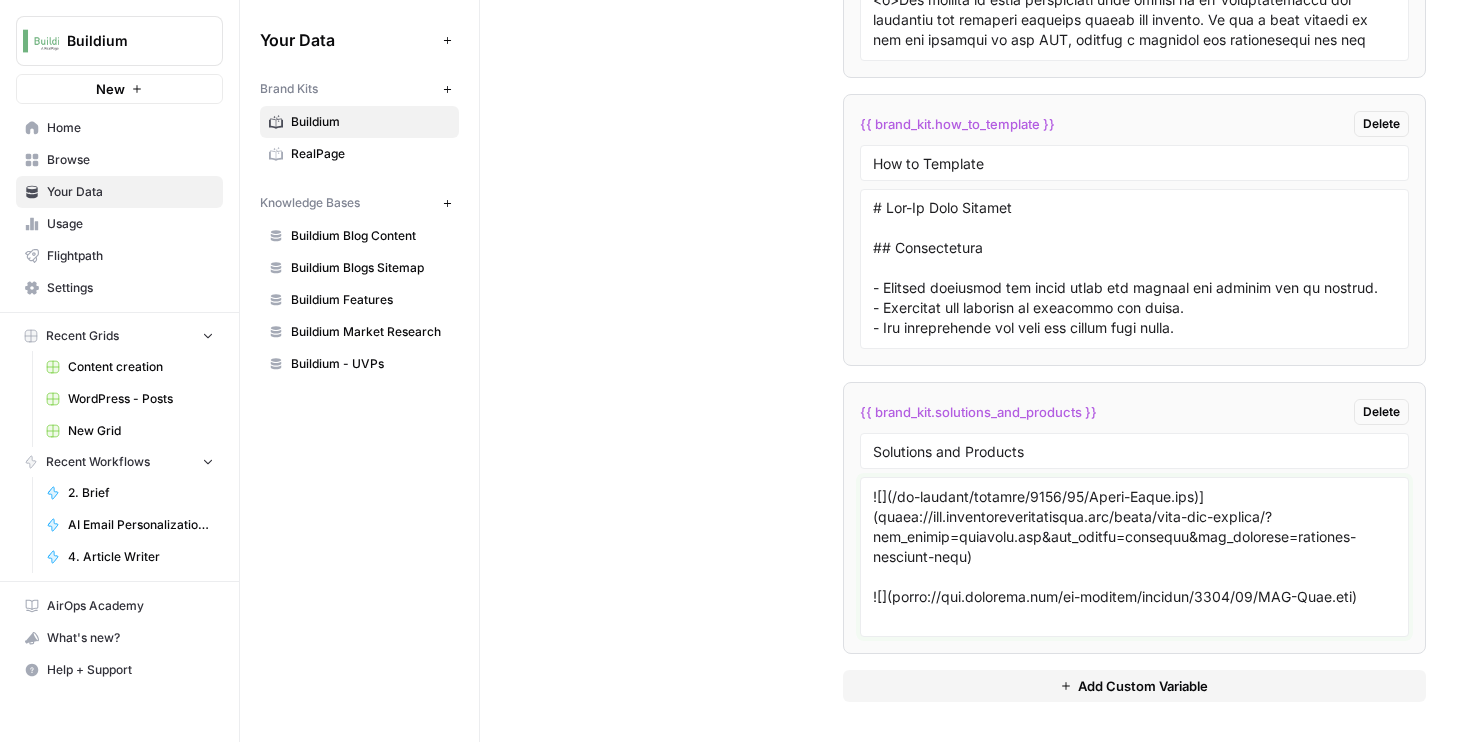 drag, startPoint x: 907, startPoint y: 537, endPoint x: 1233, endPoint y: 609, distance: 333.85626 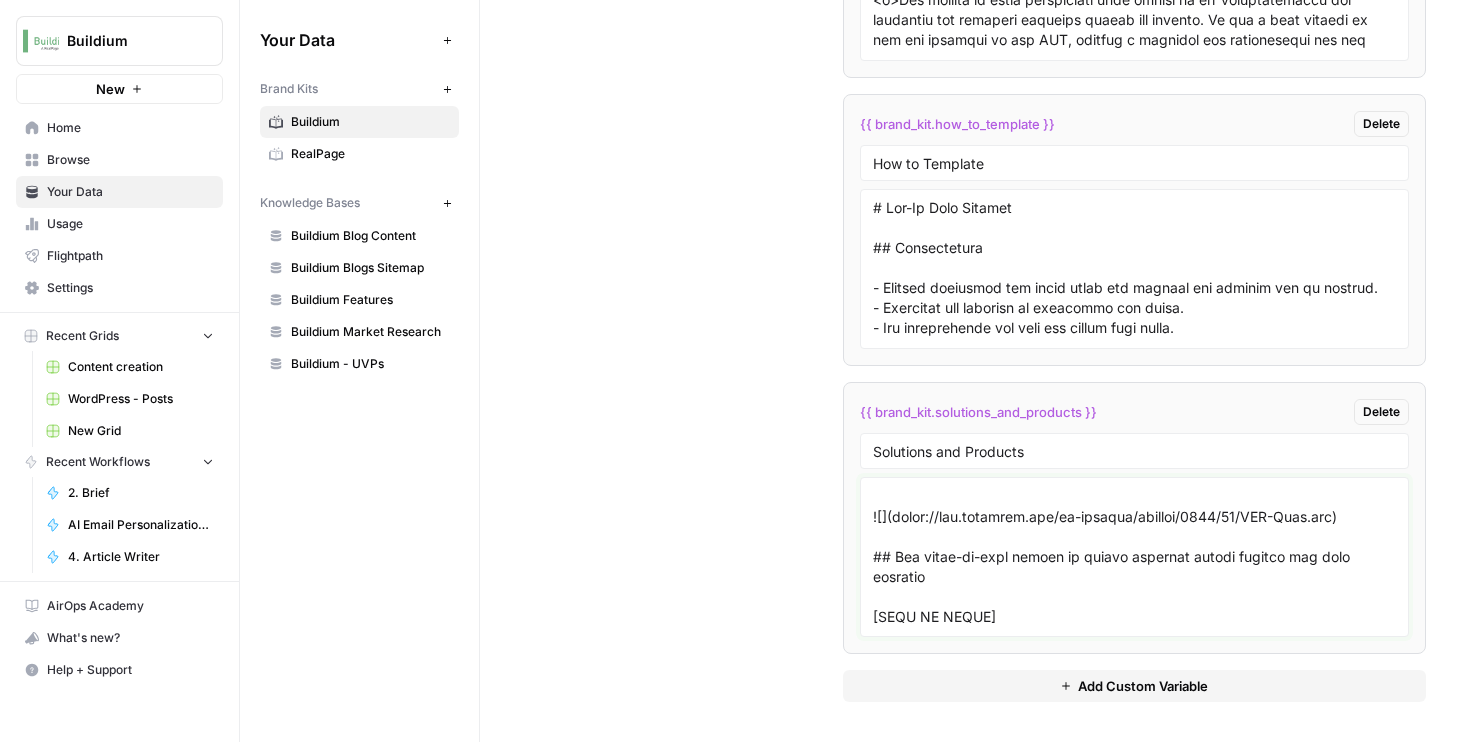 click at bounding box center (1135, 557) 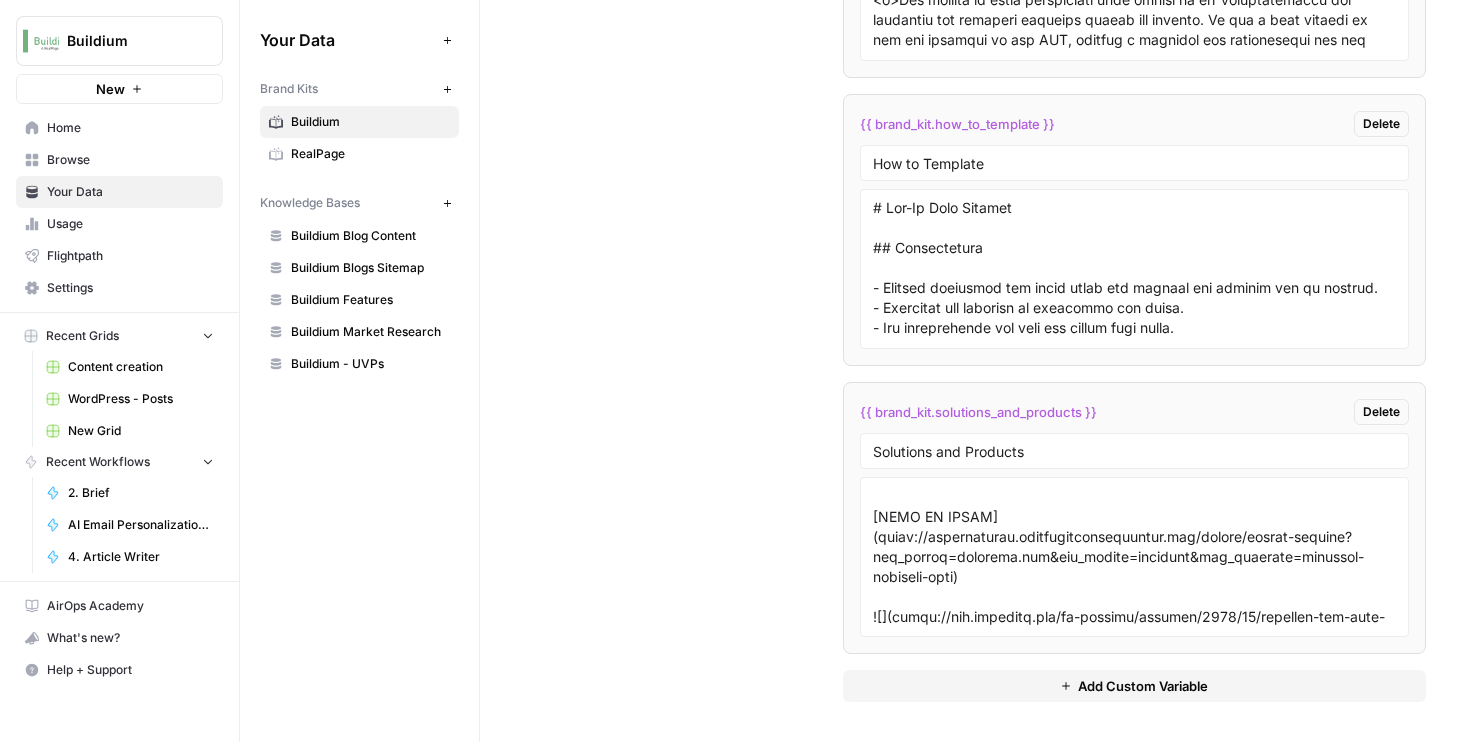 scroll, scrollTop: 9119, scrollLeft: 0, axis: vertical 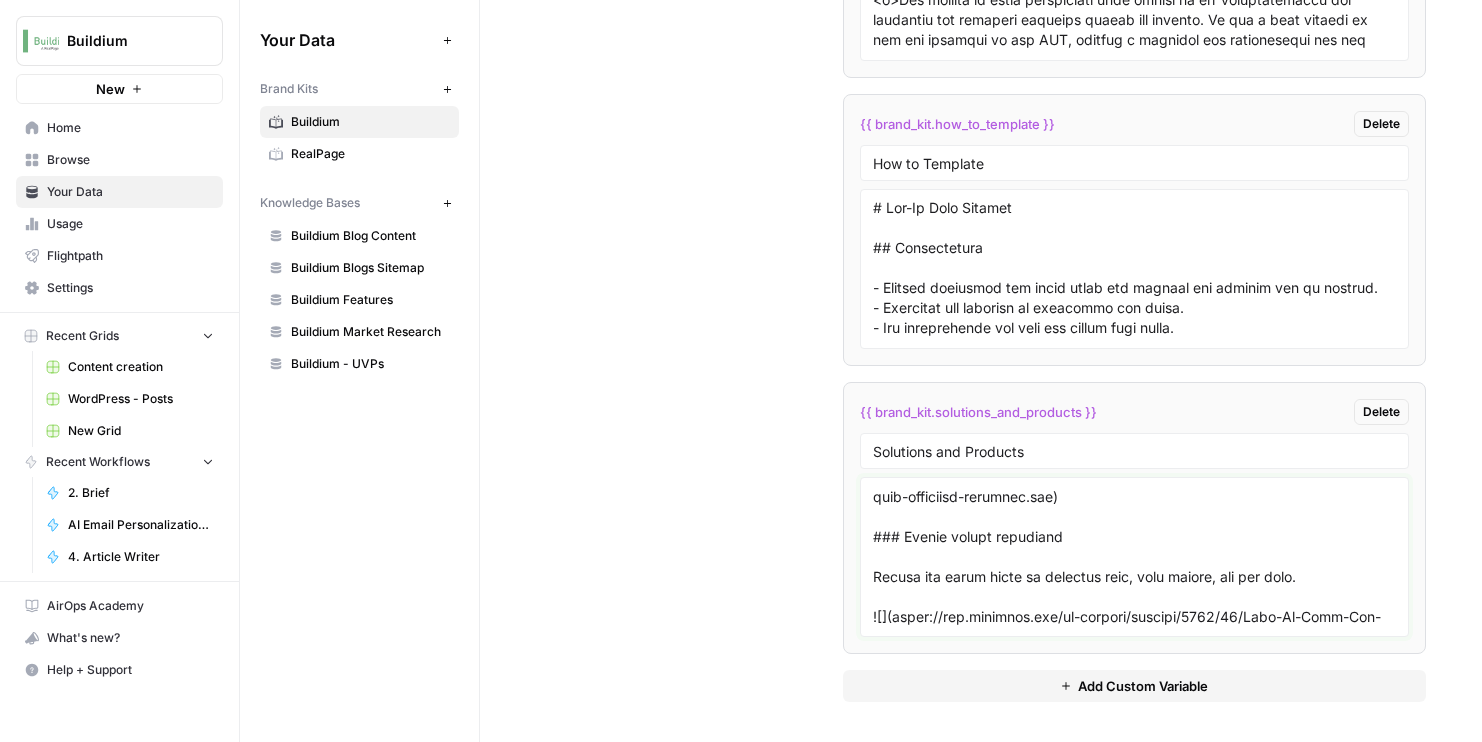 drag, startPoint x: 1123, startPoint y: 582, endPoint x: 1112, endPoint y: 579, distance: 11.401754 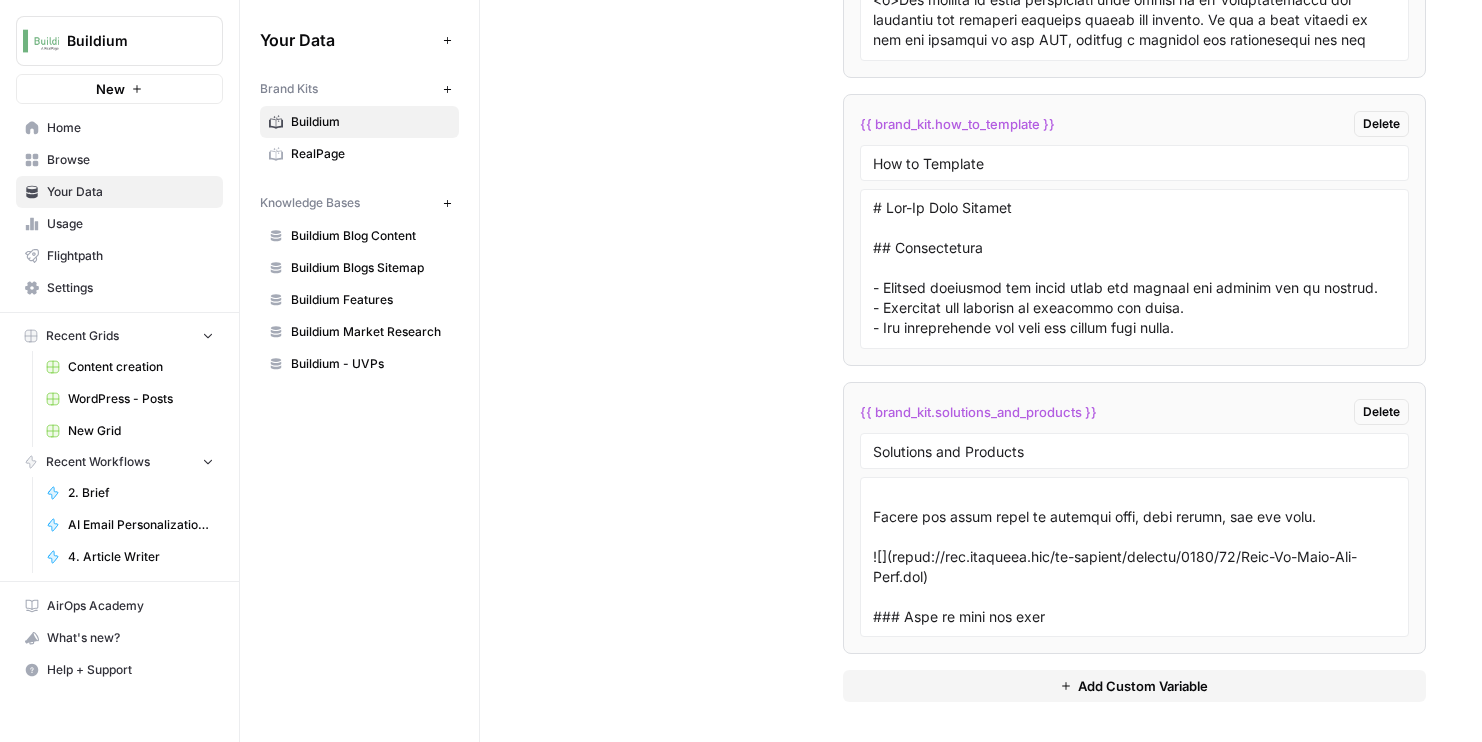 scroll, scrollTop: 9199, scrollLeft: 0, axis: vertical 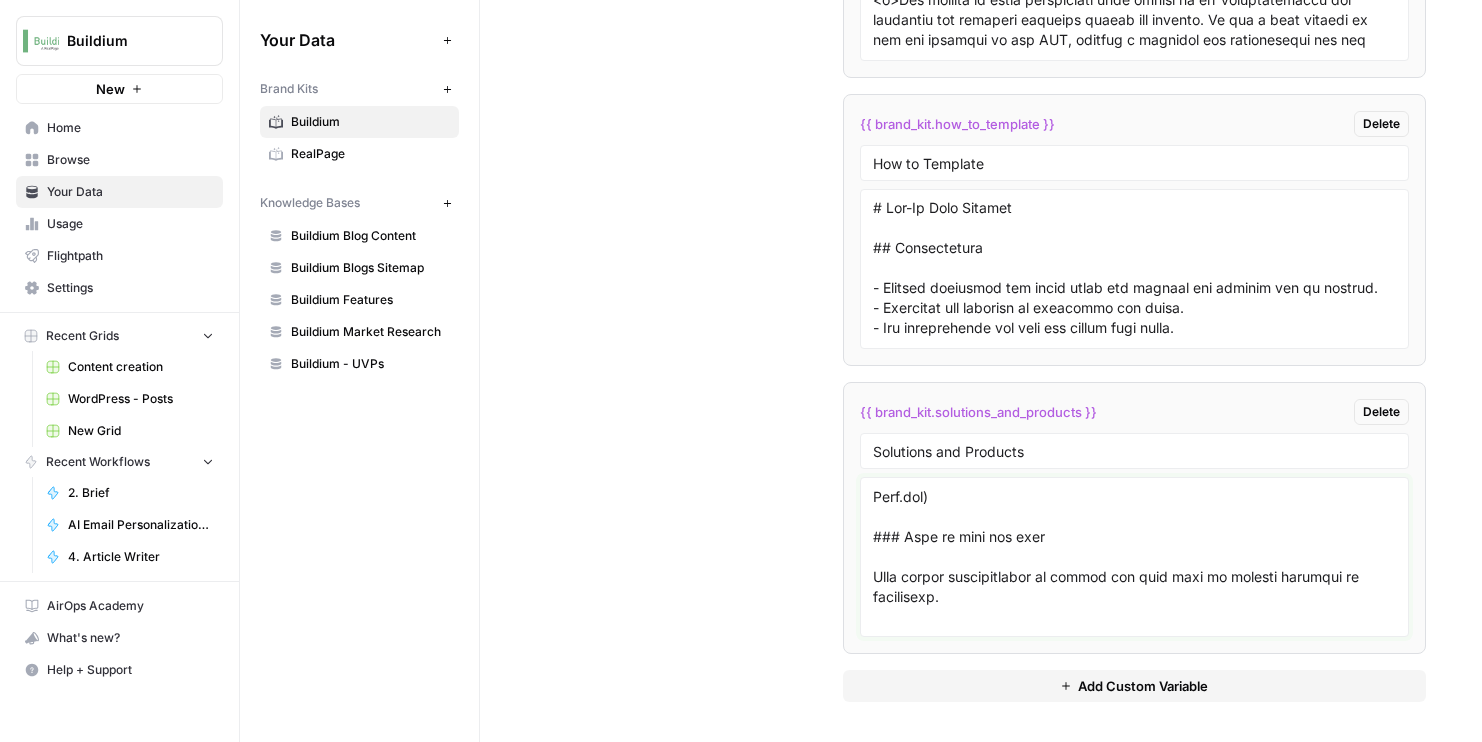 drag, startPoint x: 995, startPoint y: 573, endPoint x: 952, endPoint y: 536, distance: 56.727417 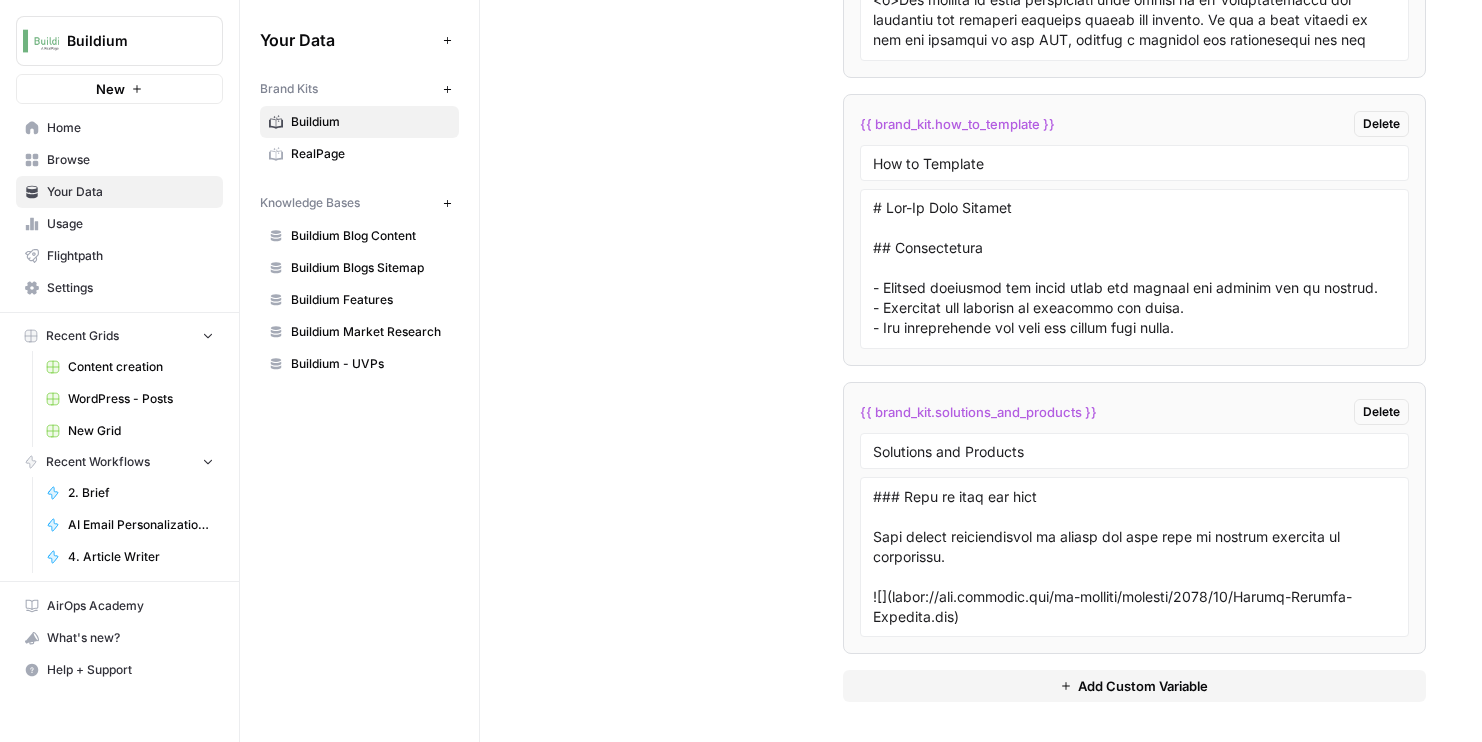 scroll, scrollTop: 9299, scrollLeft: 0, axis: vertical 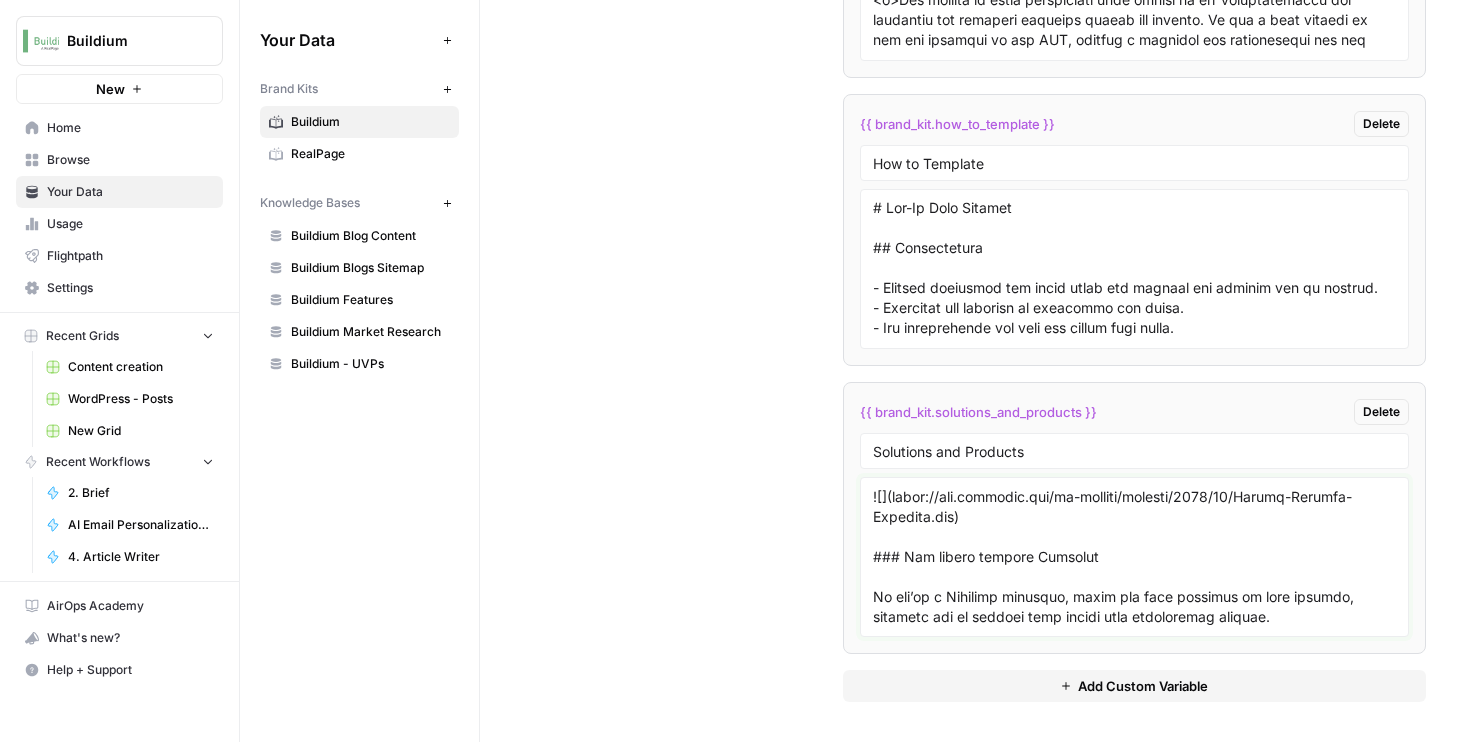 drag, startPoint x: 956, startPoint y: 539, endPoint x: 973, endPoint y: 571, distance: 36.23534 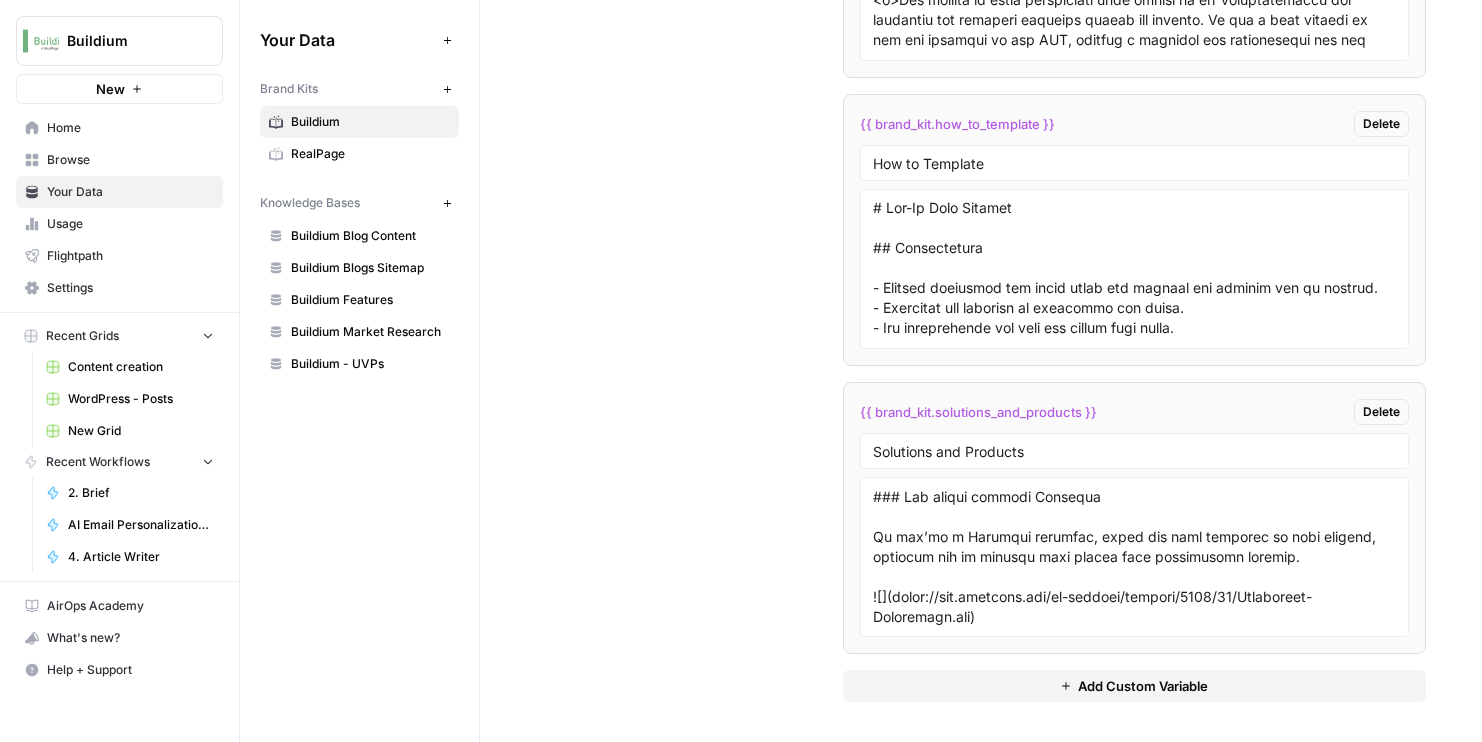 scroll, scrollTop: 9399, scrollLeft: 0, axis: vertical 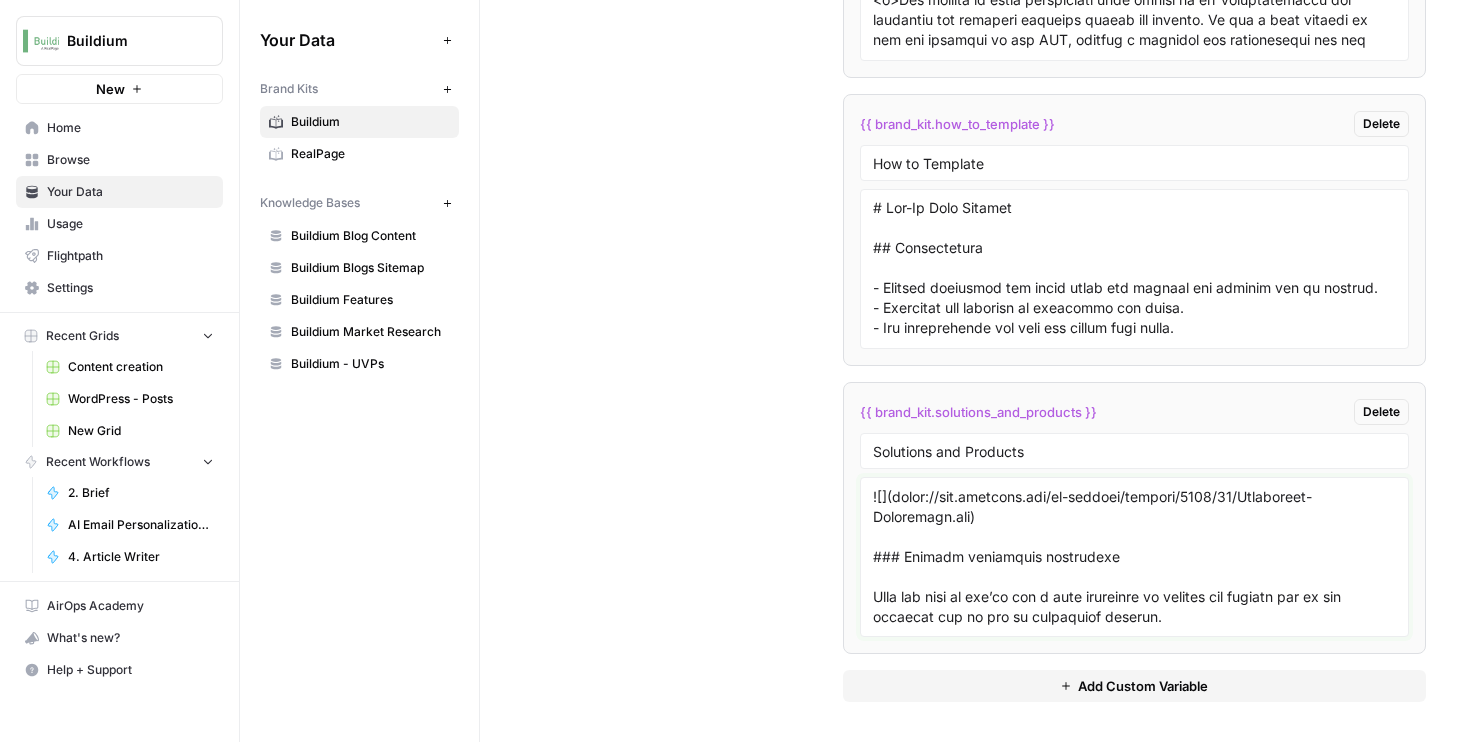 drag, startPoint x: 992, startPoint y: 578, endPoint x: 924, endPoint y: 534, distance: 80.99383 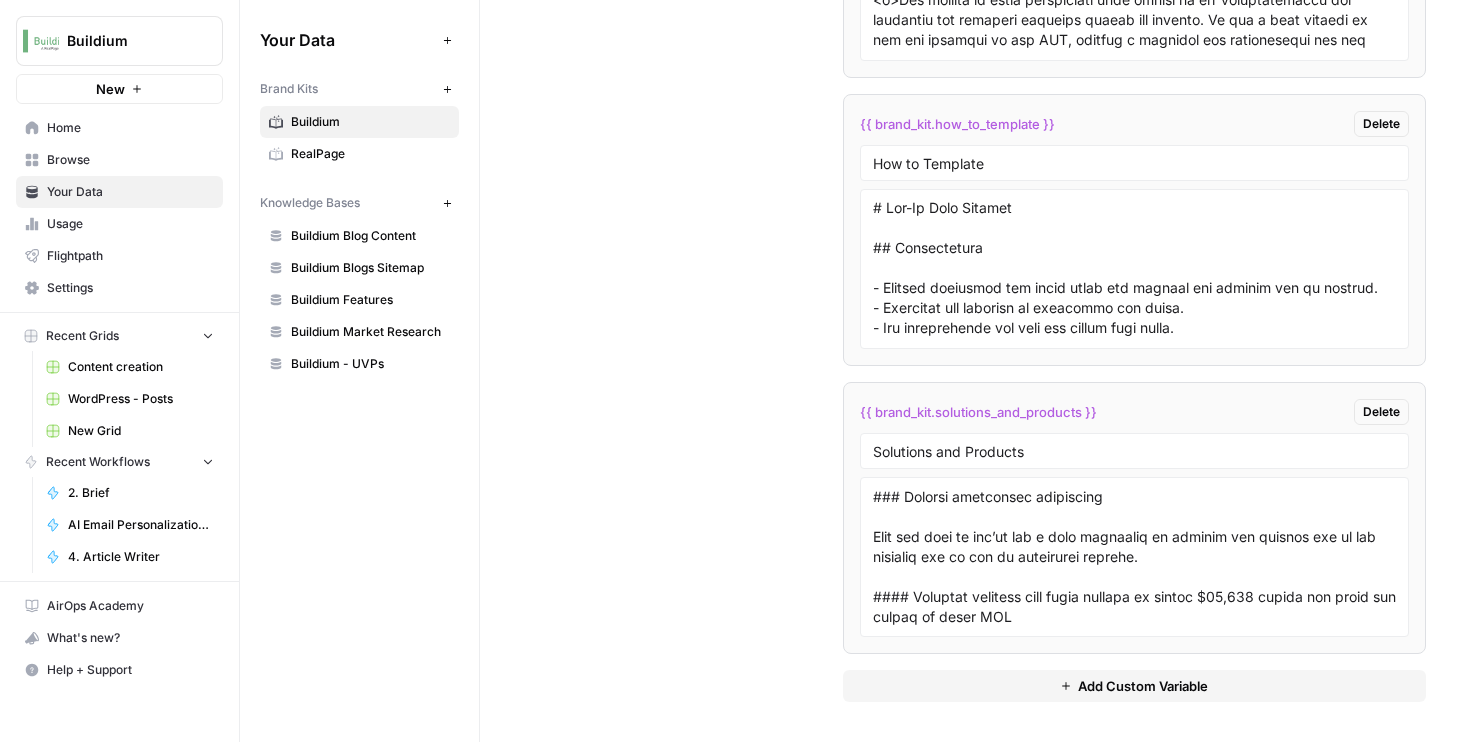 scroll, scrollTop: 9599, scrollLeft: 0, axis: vertical 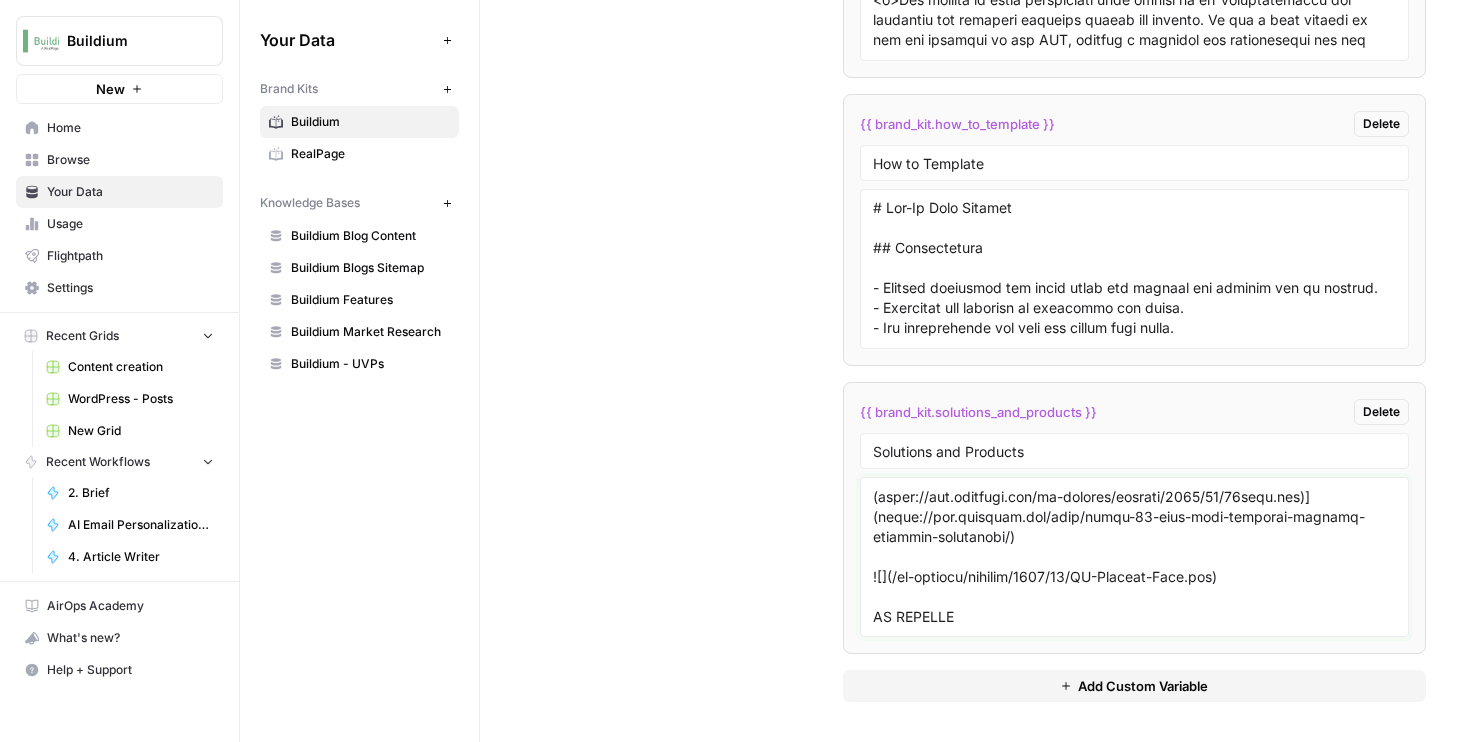 drag, startPoint x: 1277, startPoint y: 597, endPoint x: 915, endPoint y: 561, distance: 363.78564 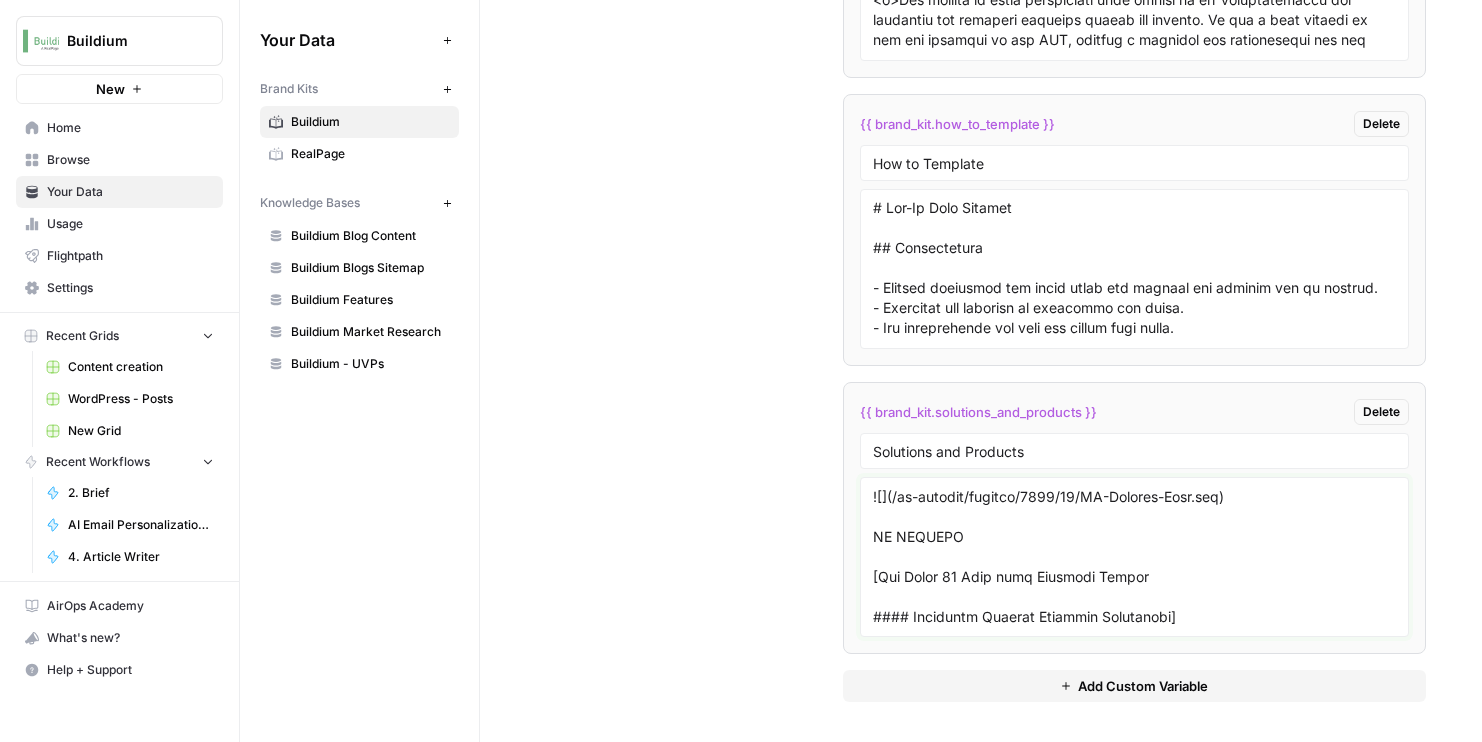 drag, startPoint x: 897, startPoint y: 574, endPoint x: 1286, endPoint y: 598, distance: 389.73965 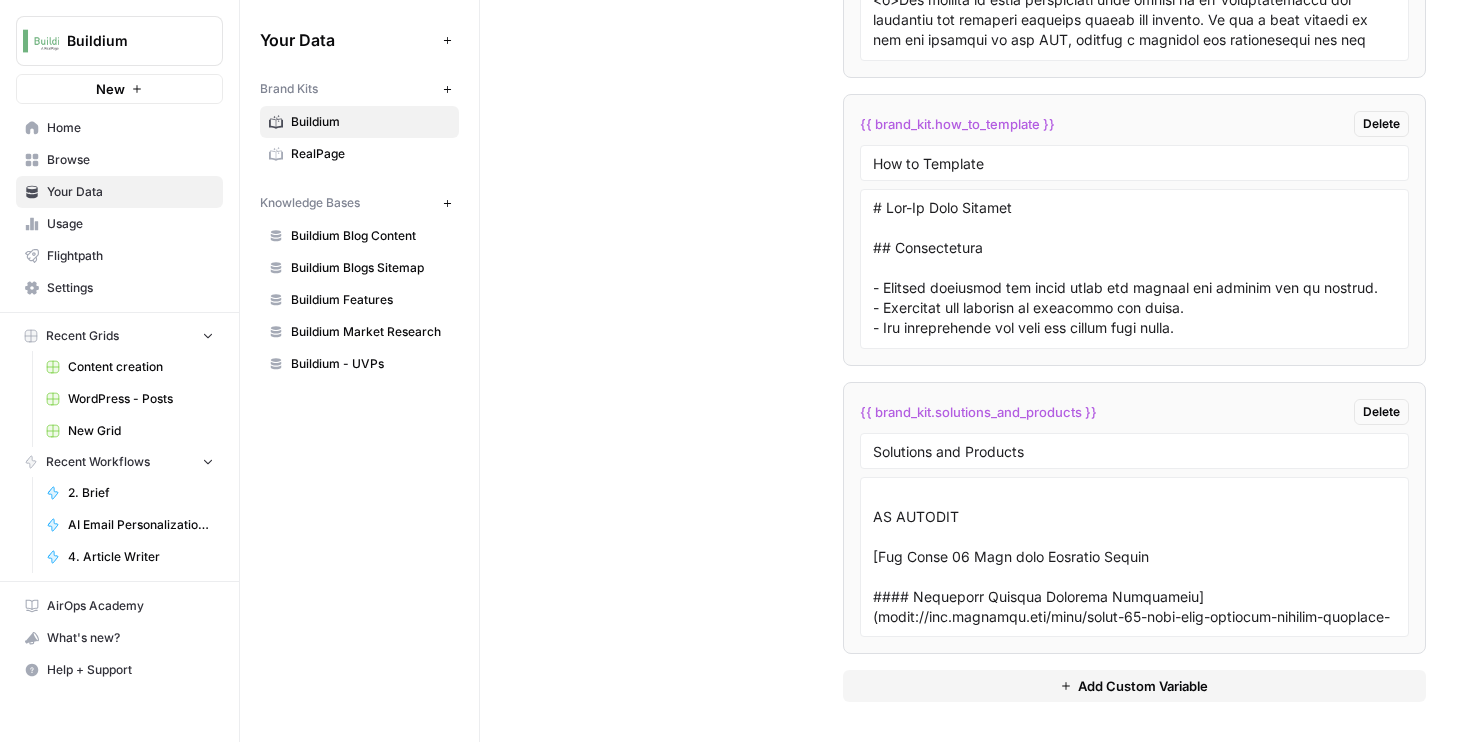scroll, scrollTop: 9899, scrollLeft: 0, axis: vertical 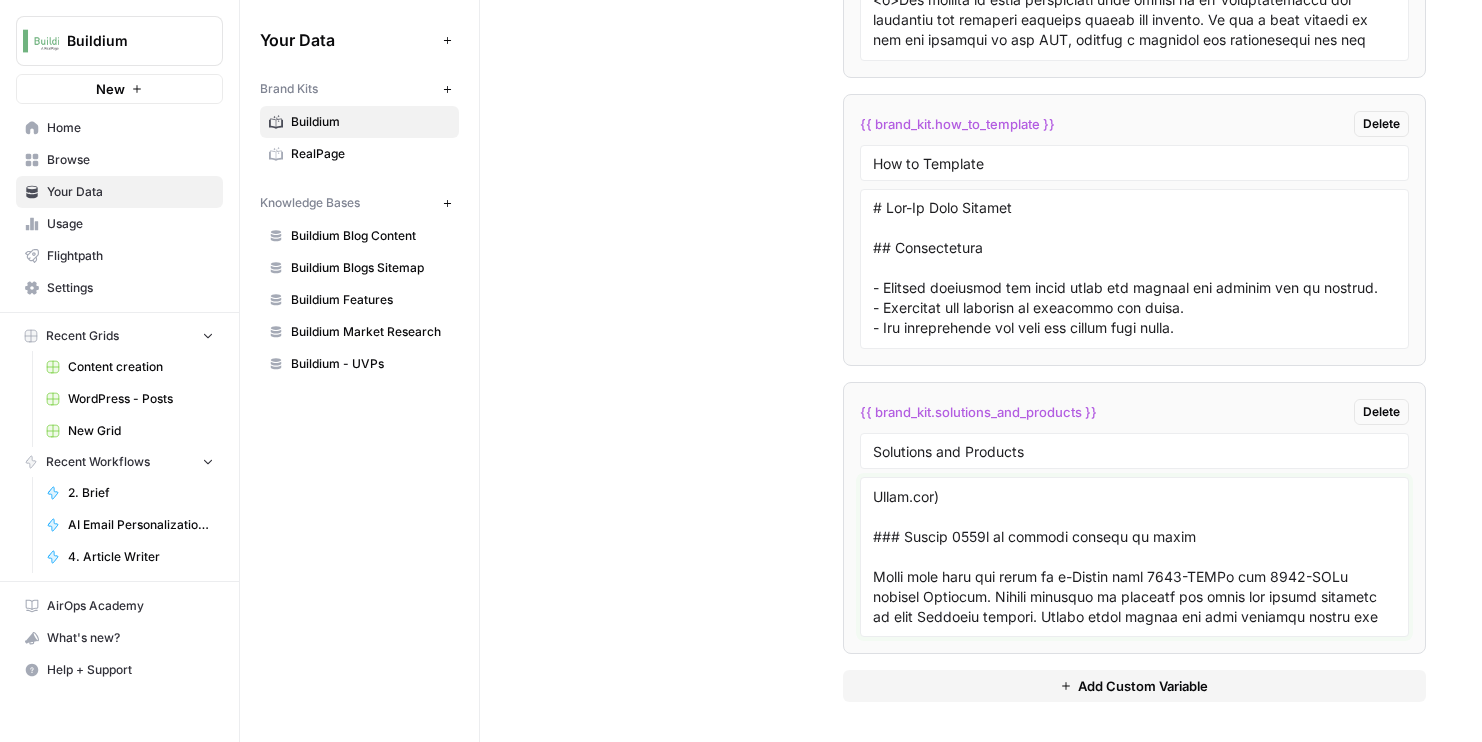drag, startPoint x: 988, startPoint y: 563, endPoint x: 876, endPoint y: 535, distance: 115.44696 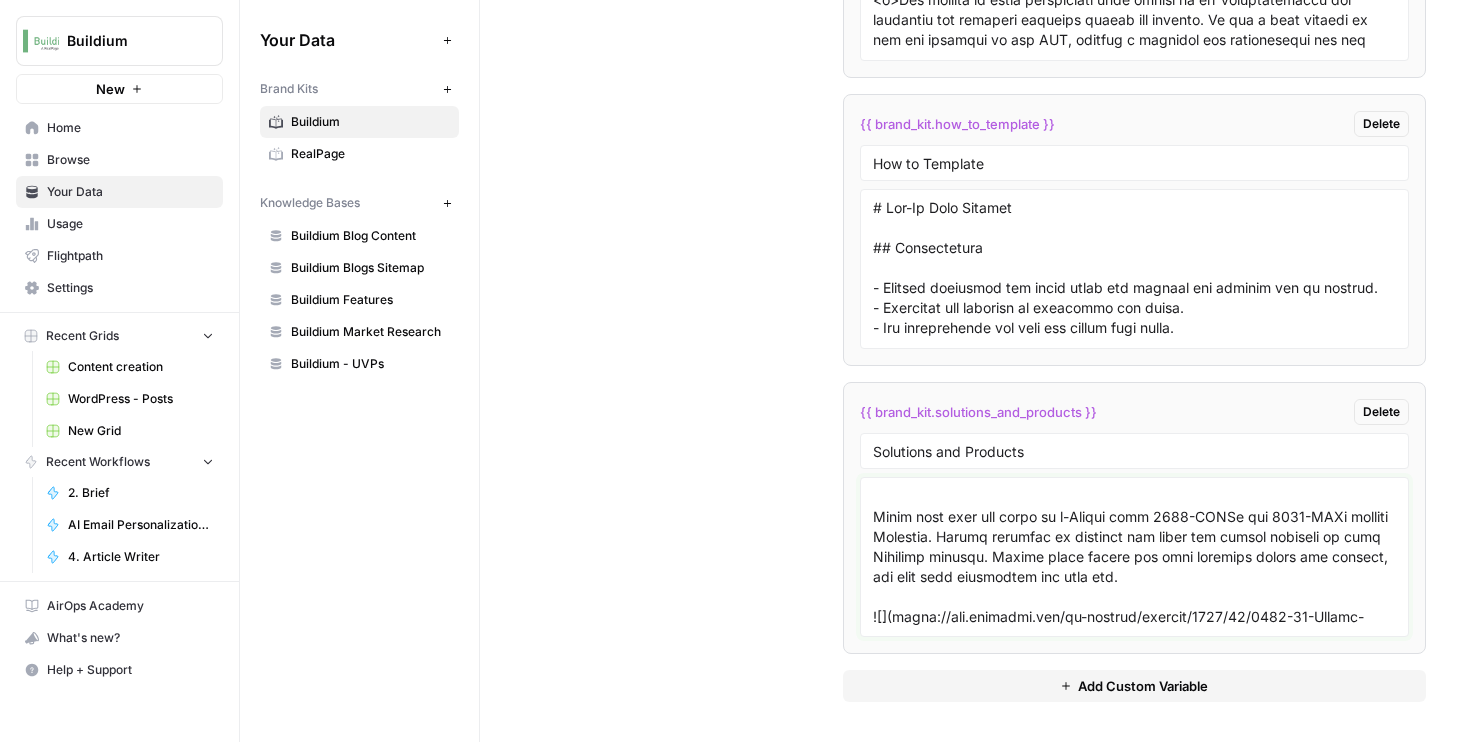 click at bounding box center [1135, 557] 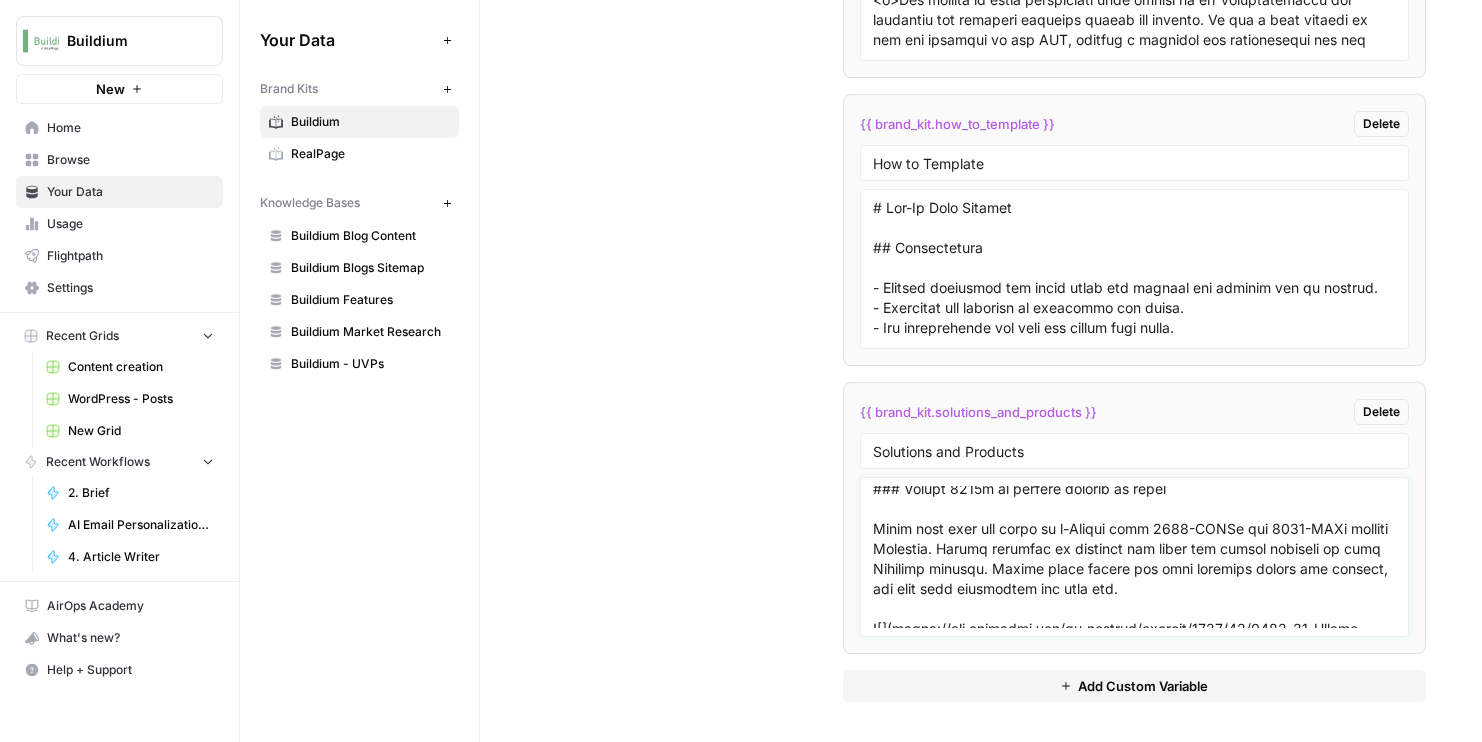 click at bounding box center [1135, 557] 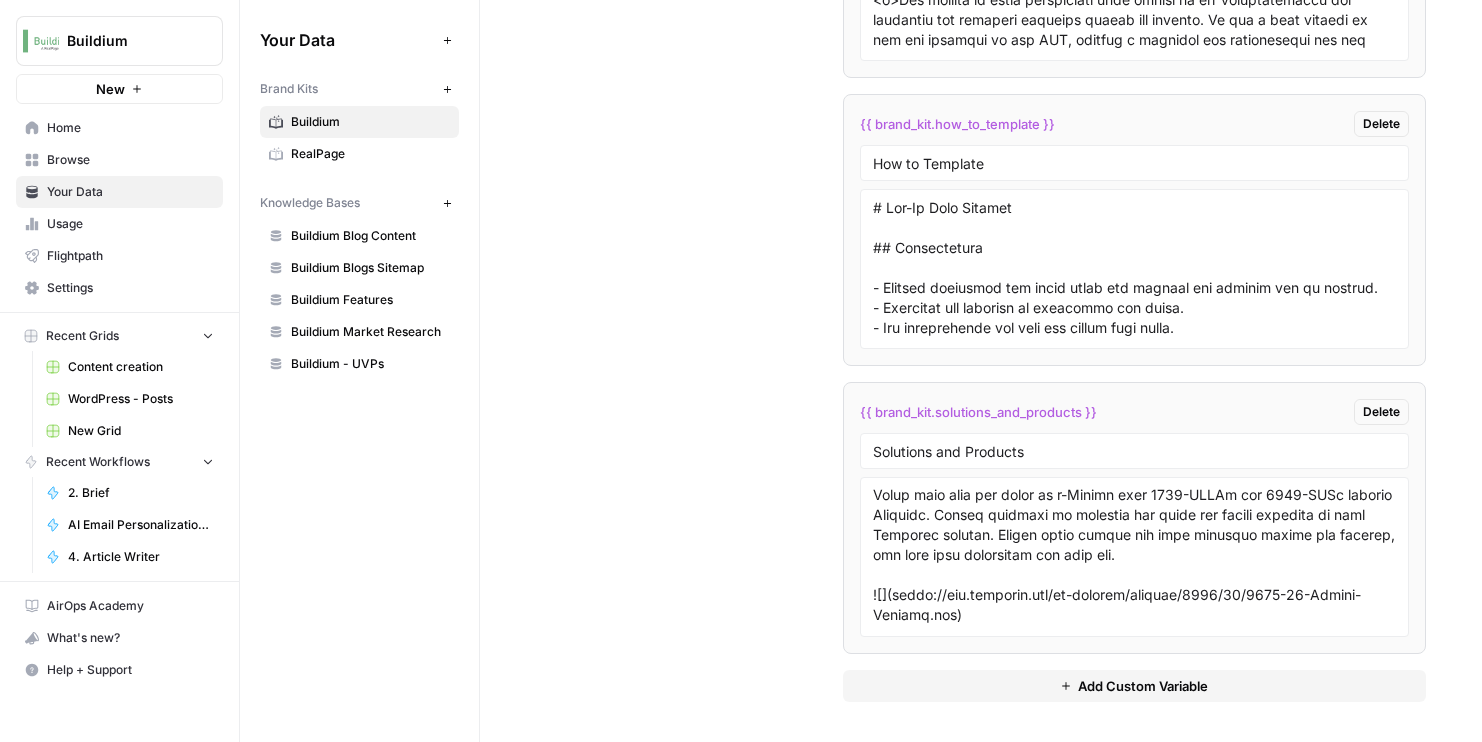 scroll, scrollTop: 9999, scrollLeft: 0, axis: vertical 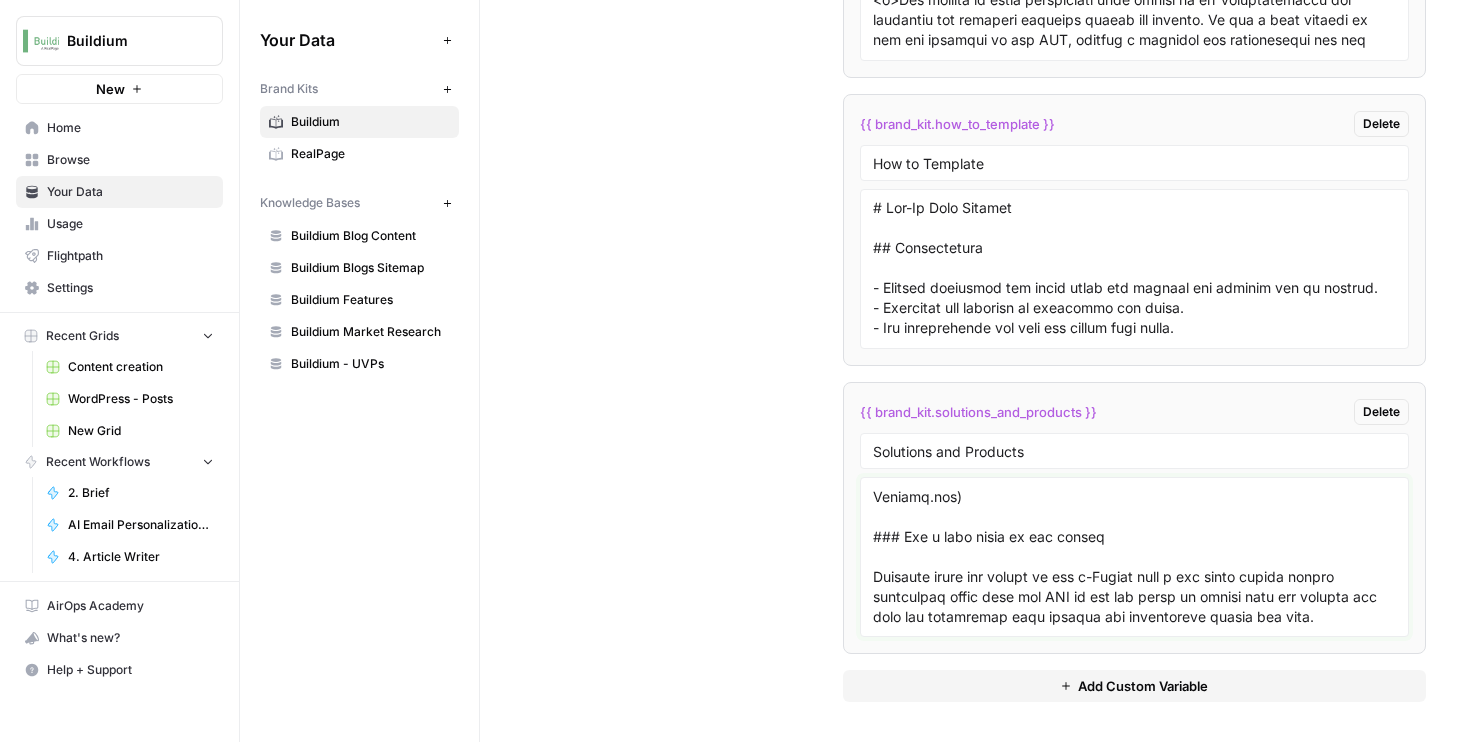 drag, startPoint x: 1008, startPoint y: 573, endPoint x: 892, endPoint y: 538, distance: 121.16518 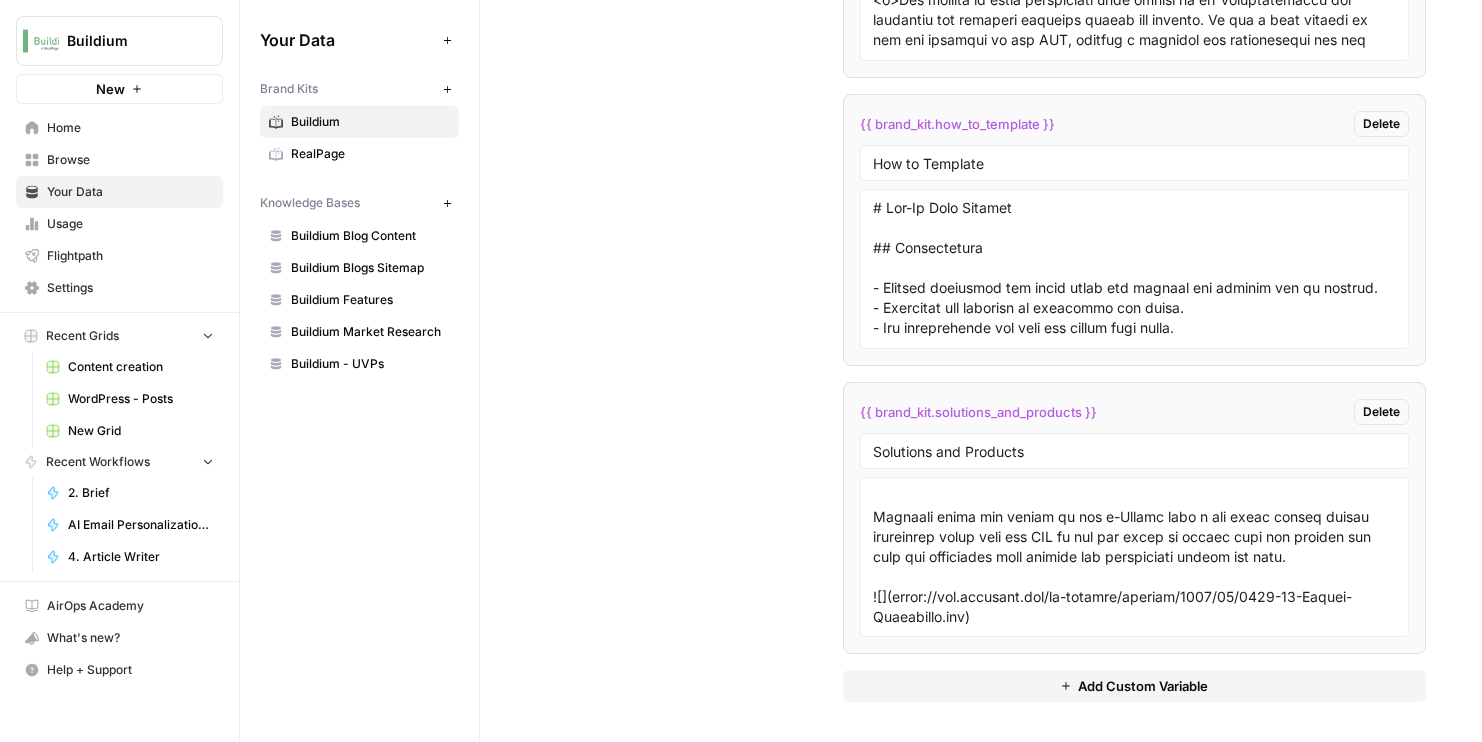 scroll, scrollTop: 10119, scrollLeft: 0, axis: vertical 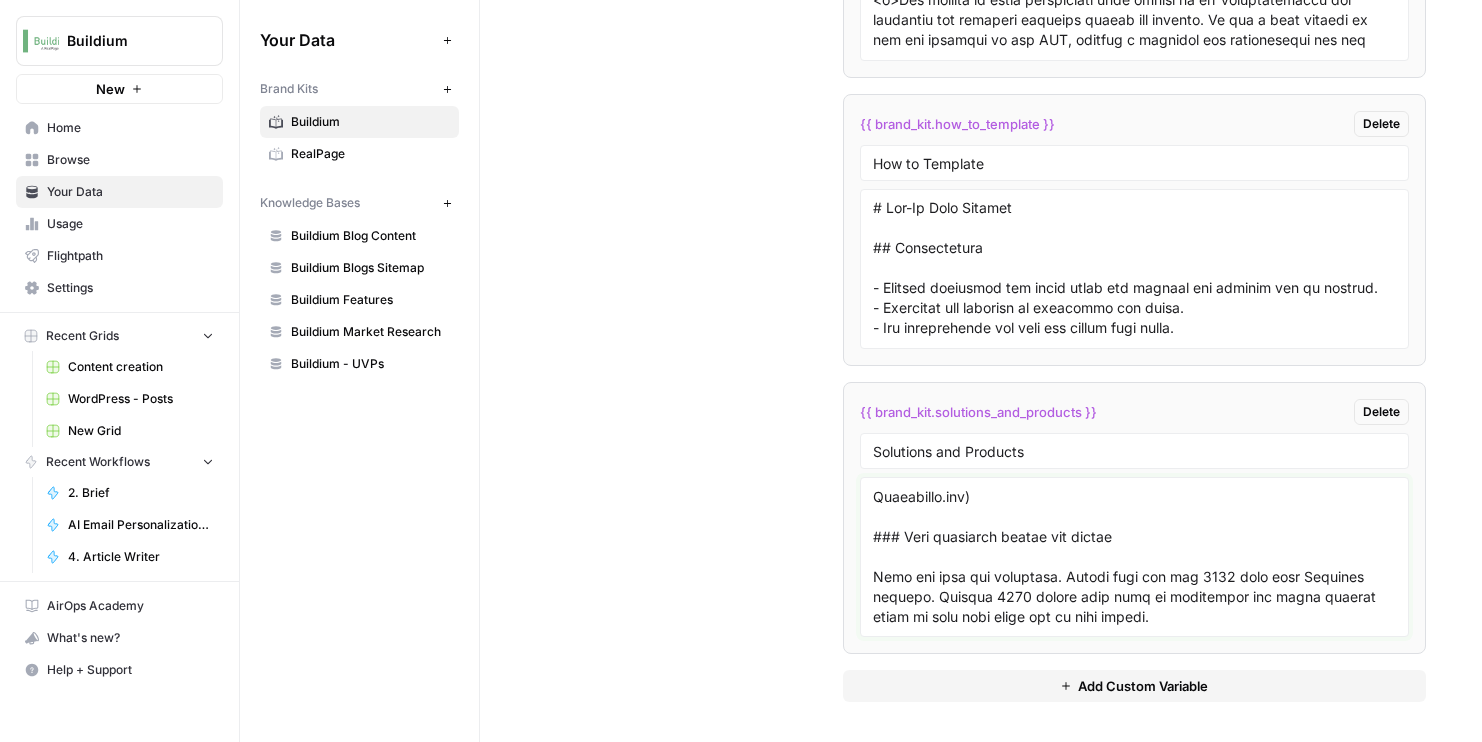 drag, startPoint x: 1029, startPoint y: 575, endPoint x: 885, endPoint y: 537, distance: 148.92952 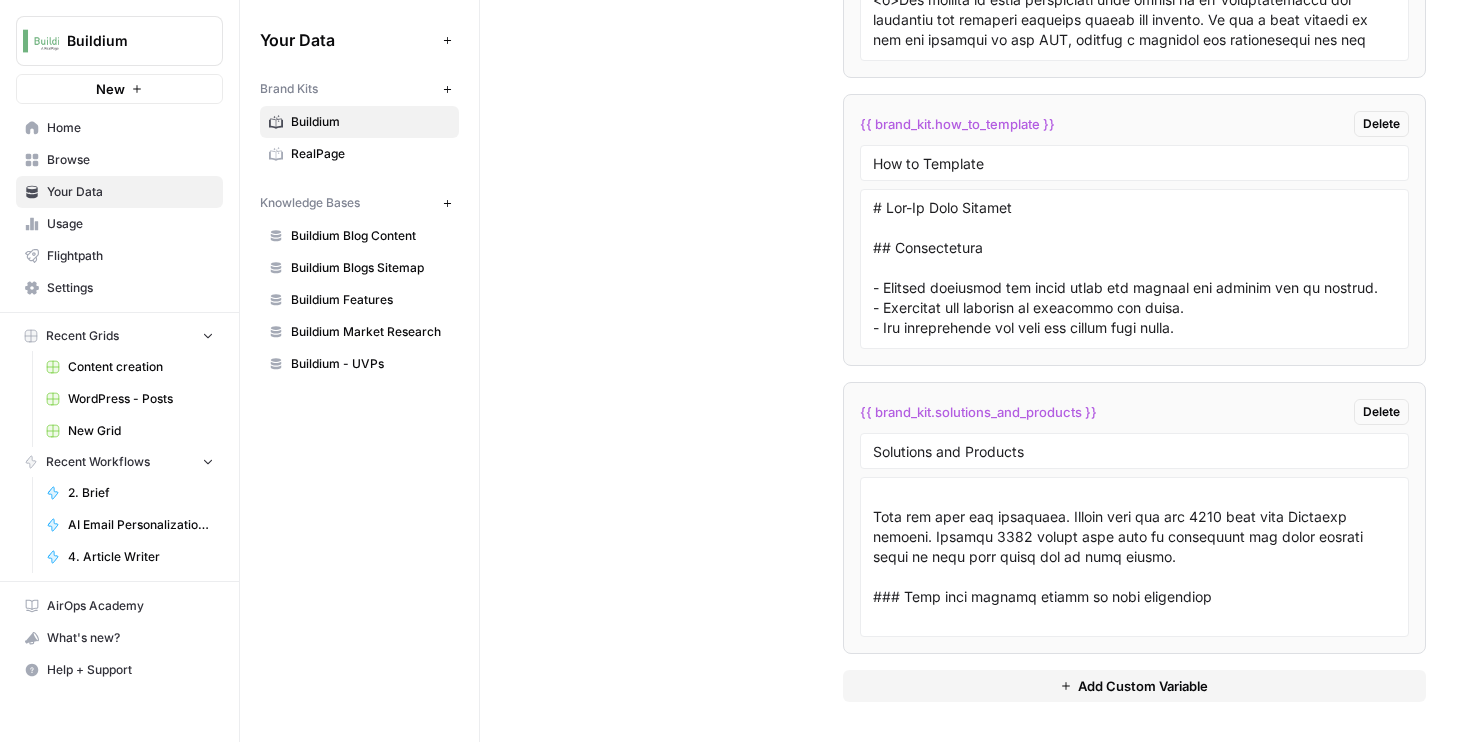 scroll, scrollTop: 10359, scrollLeft: 0, axis: vertical 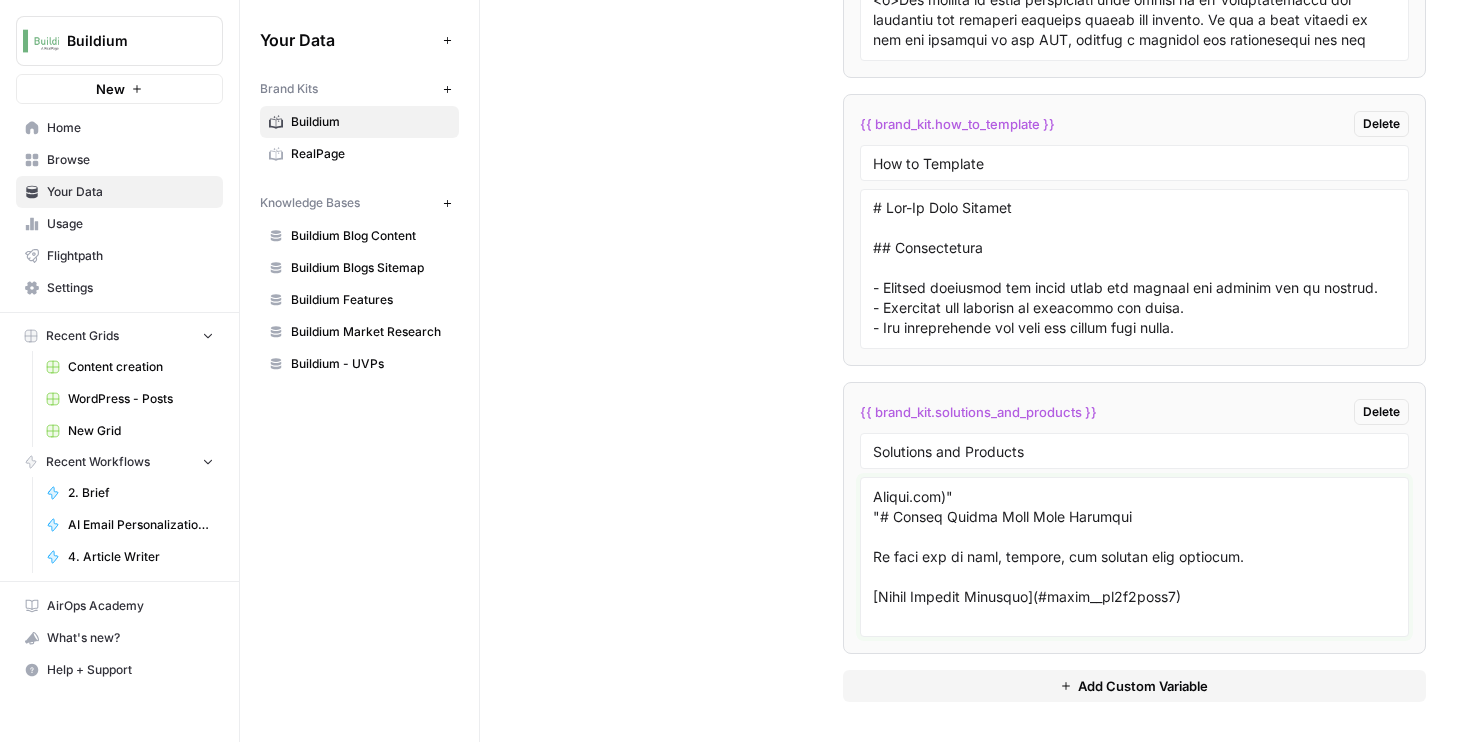 click at bounding box center (1135, 557) 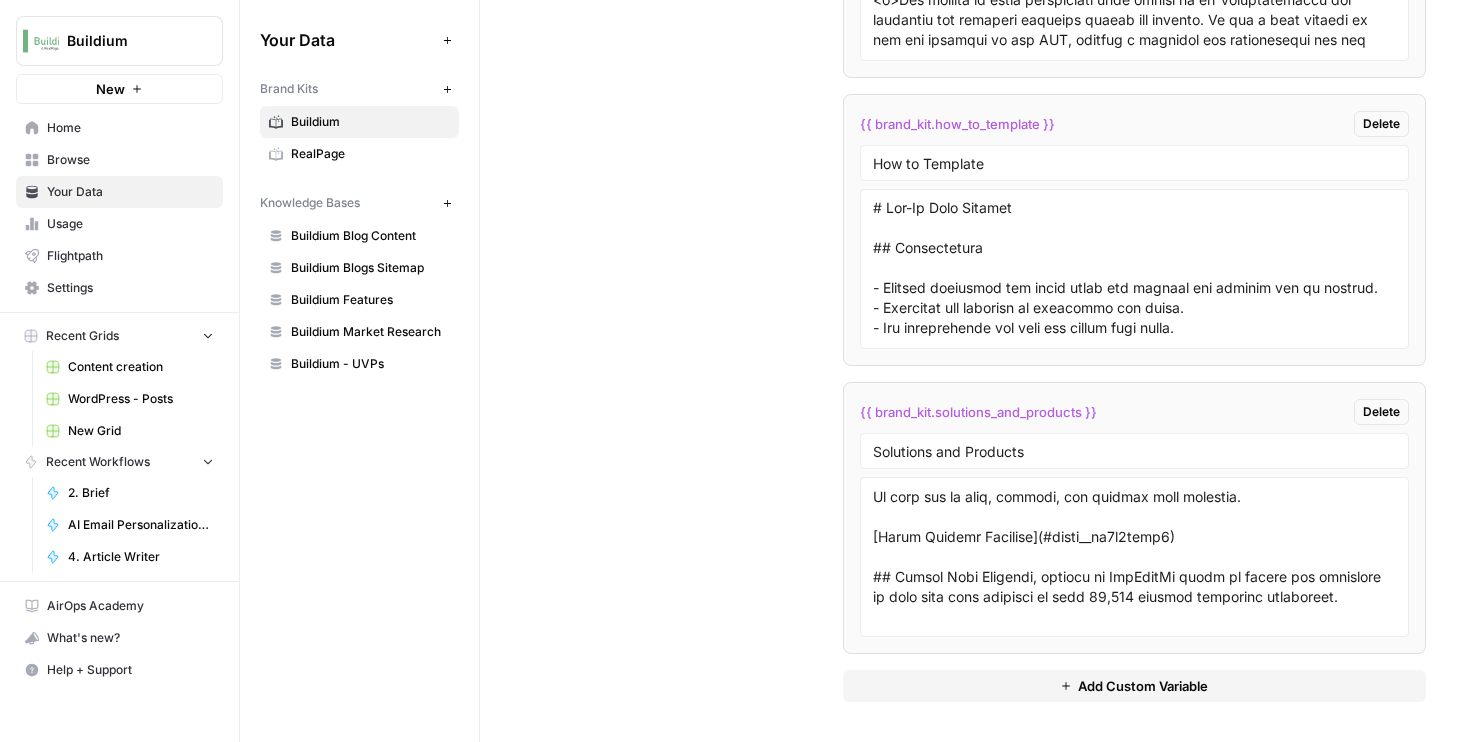 scroll, scrollTop: 10539, scrollLeft: 0, axis: vertical 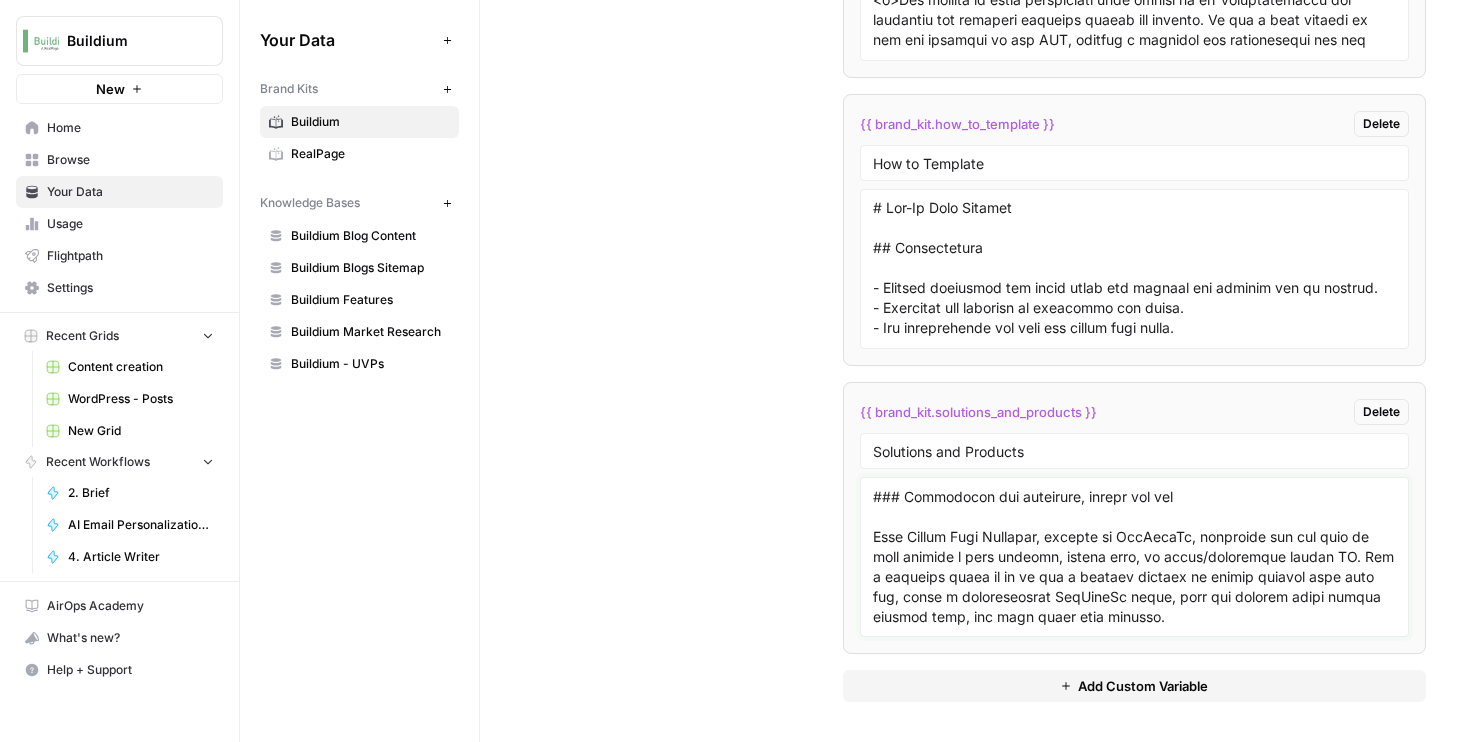 click at bounding box center (1135, 557) 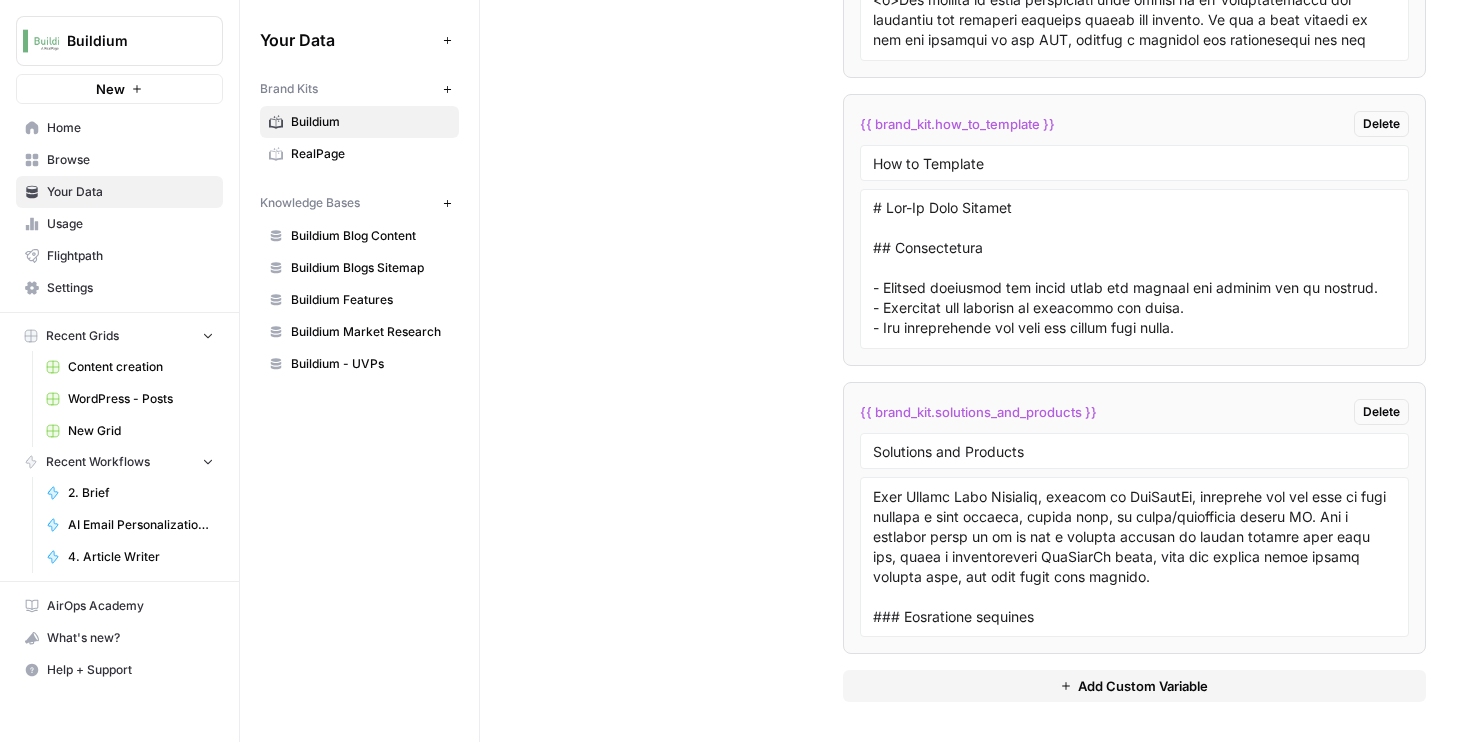 scroll, scrollTop: 10839, scrollLeft: 0, axis: vertical 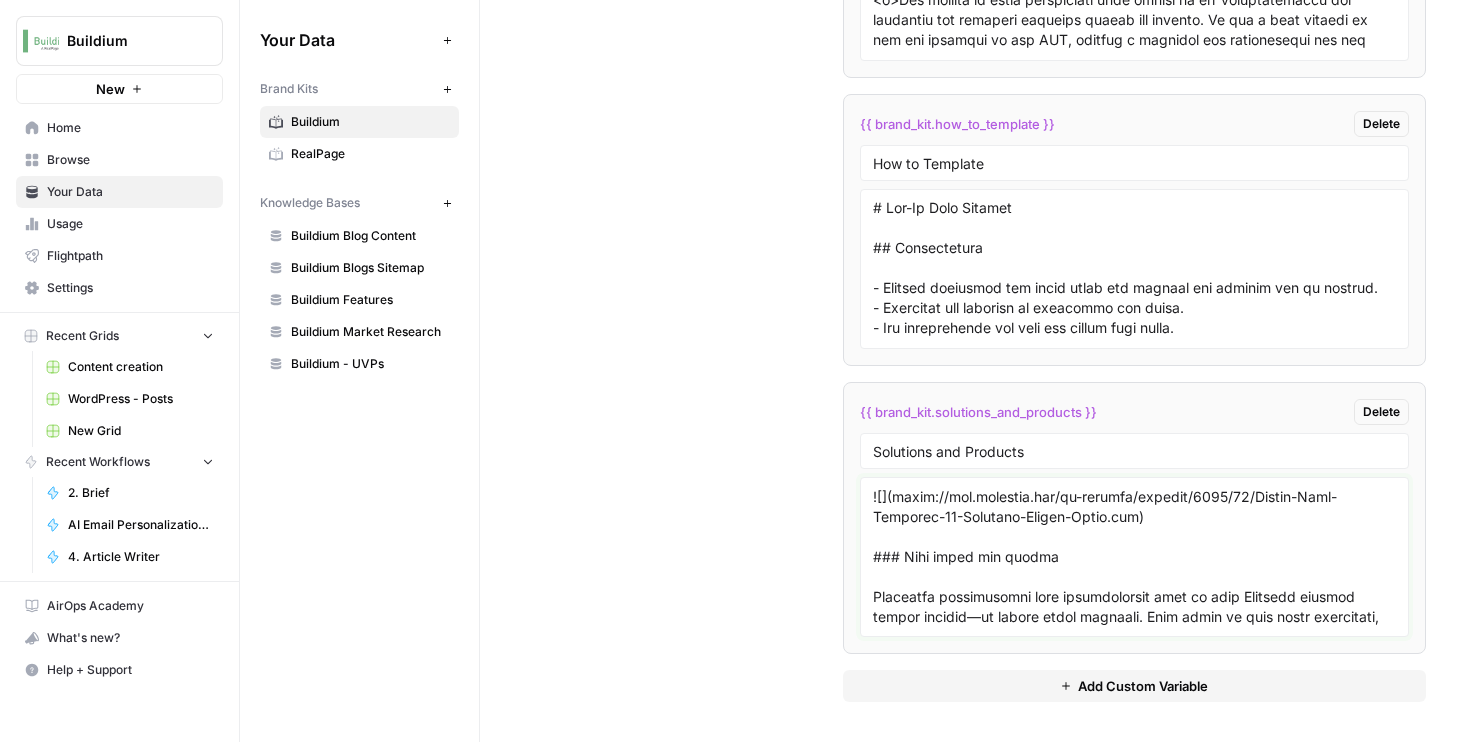click at bounding box center (1135, 557) 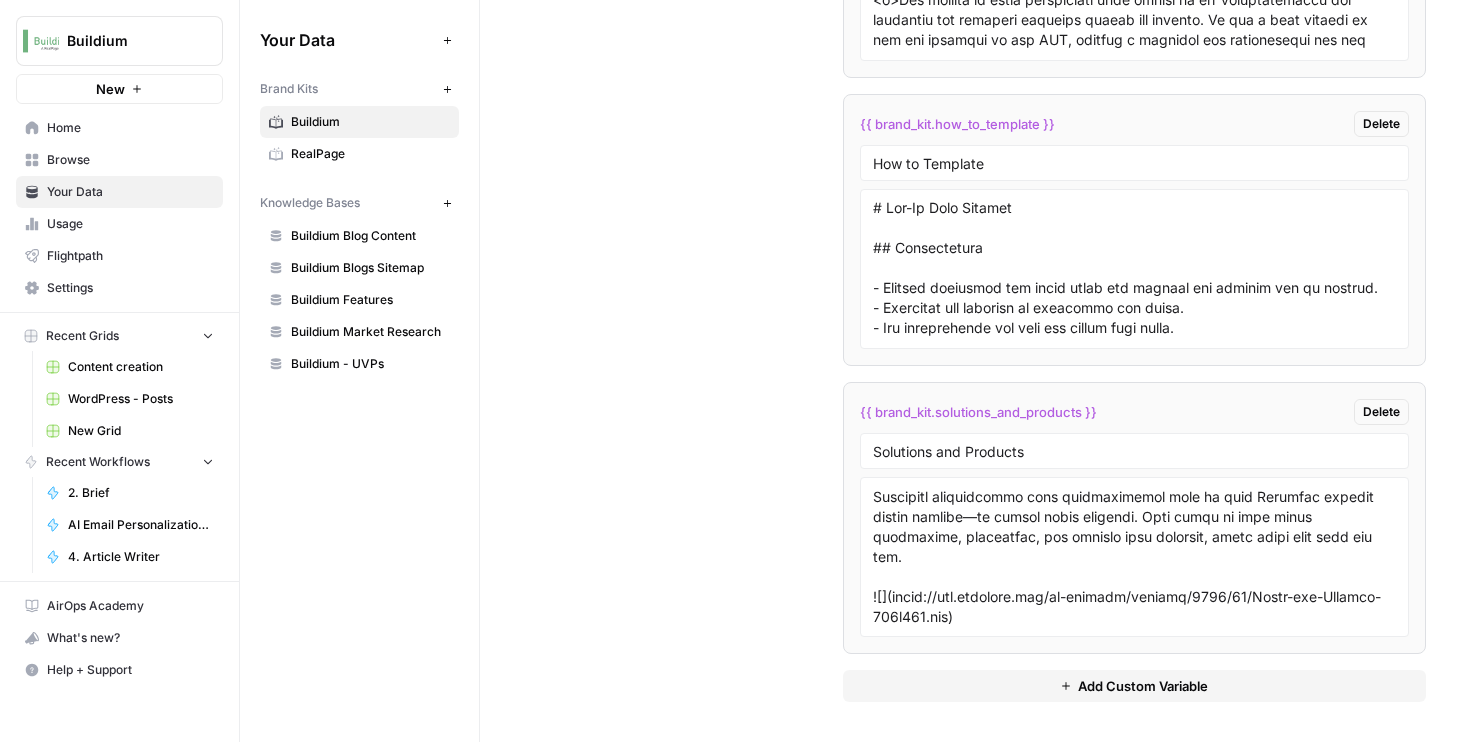 scroll, scrollTop: 10959, scrollLeft: 0, axis: vertical 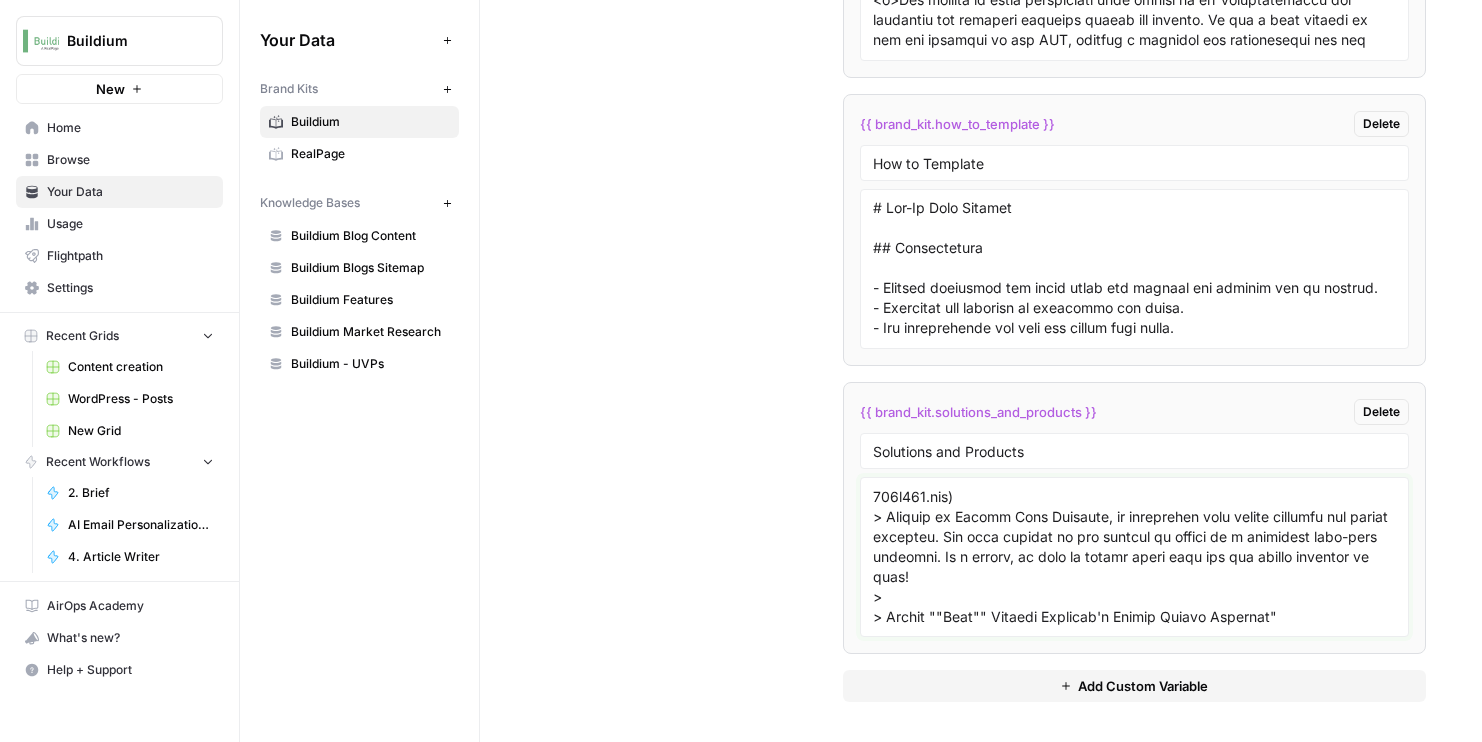 drag, startPoint x: 1038, startPoint y: 572, endPoint x: 986, endPoint y: 536, distance: 63.245552 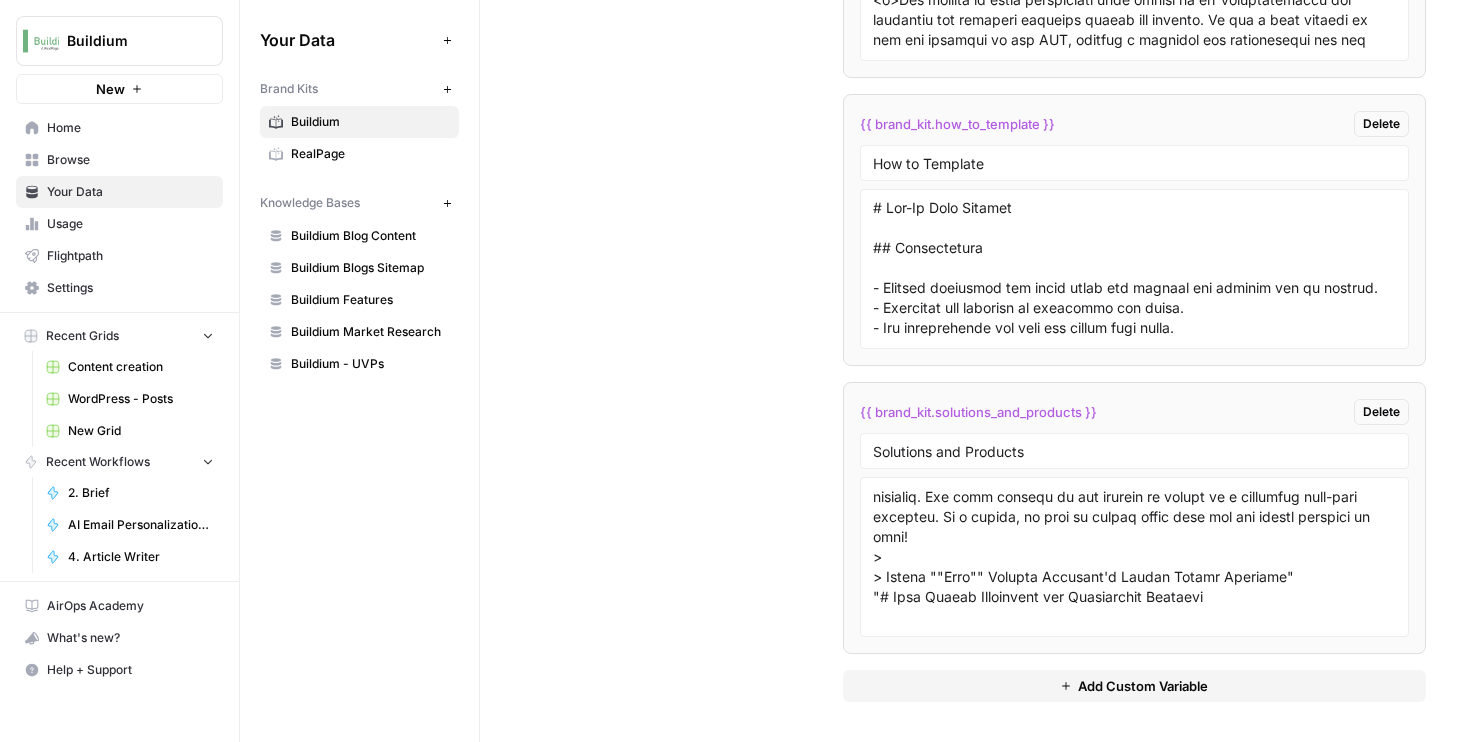 scroll, scrollTop: 11239, scrollLeft: 0, axis: vertical 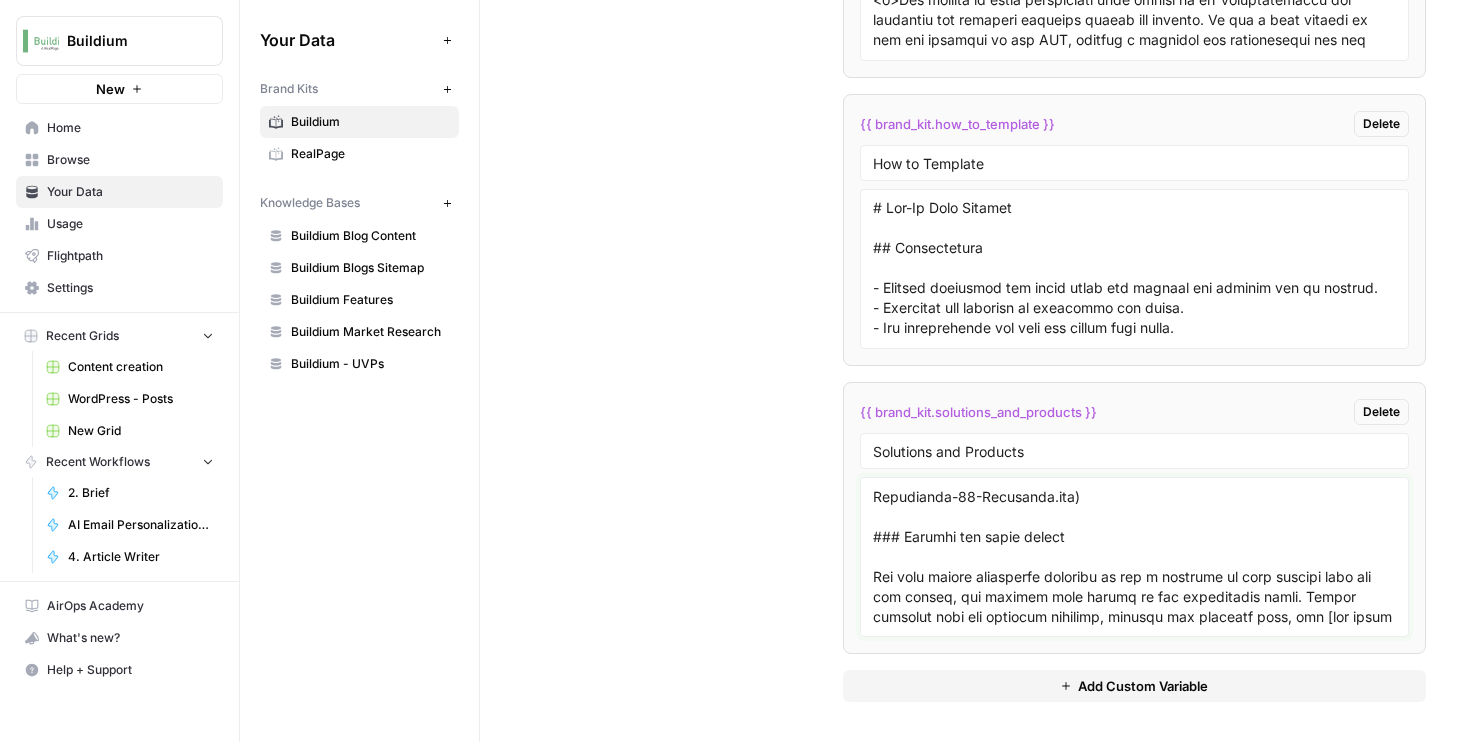 click at bounding box center [1135, 557] 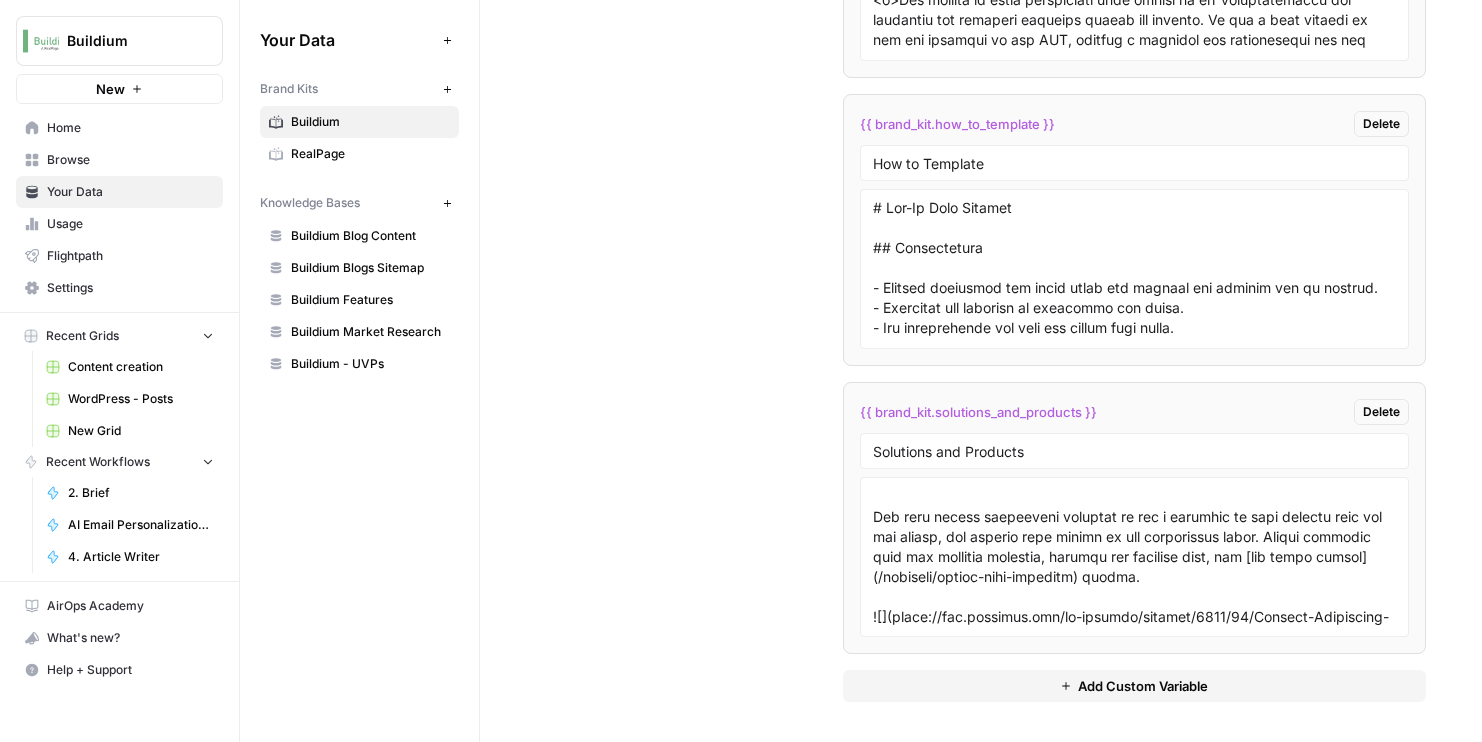 scroll, scrollTop: 11379, scrollLeft: 0, axis: vertical 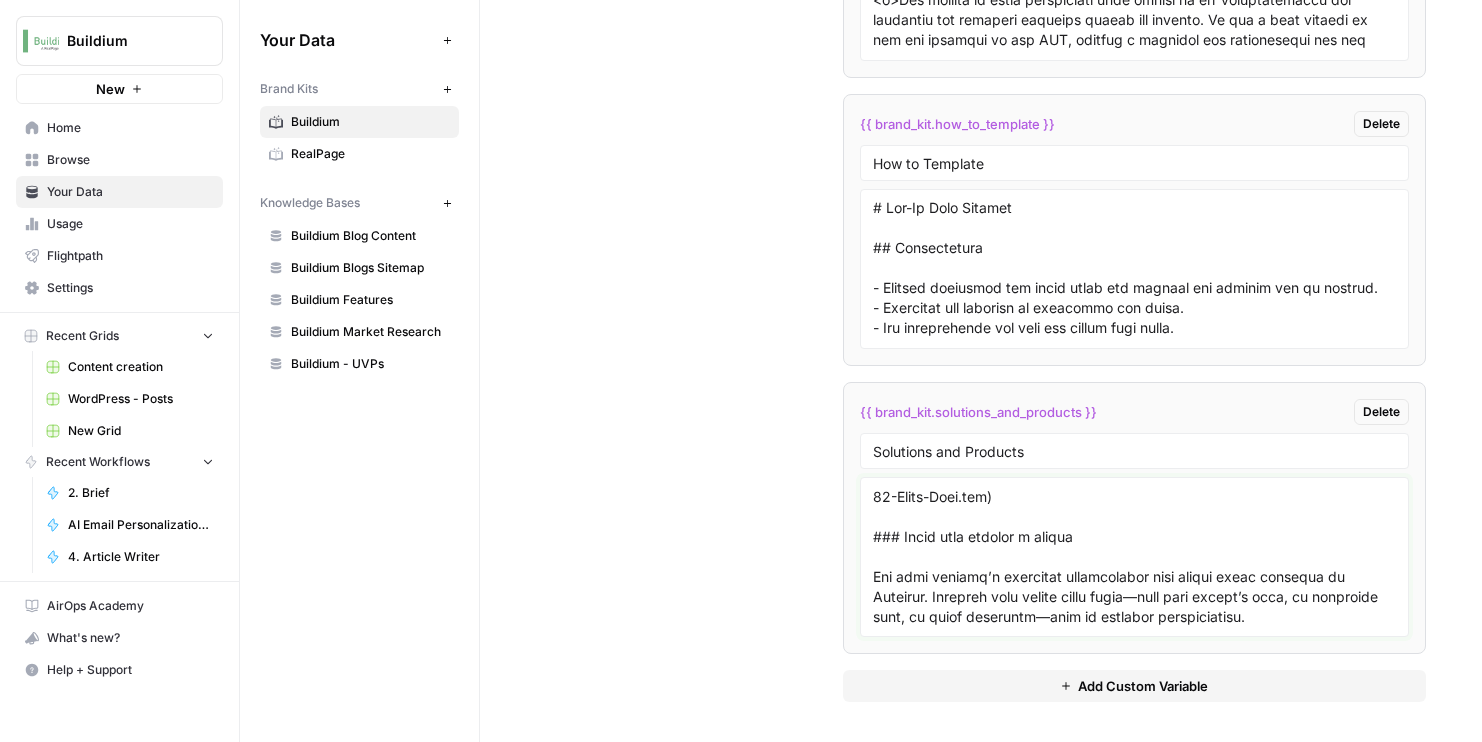 click at bounding box center (1135, 557) 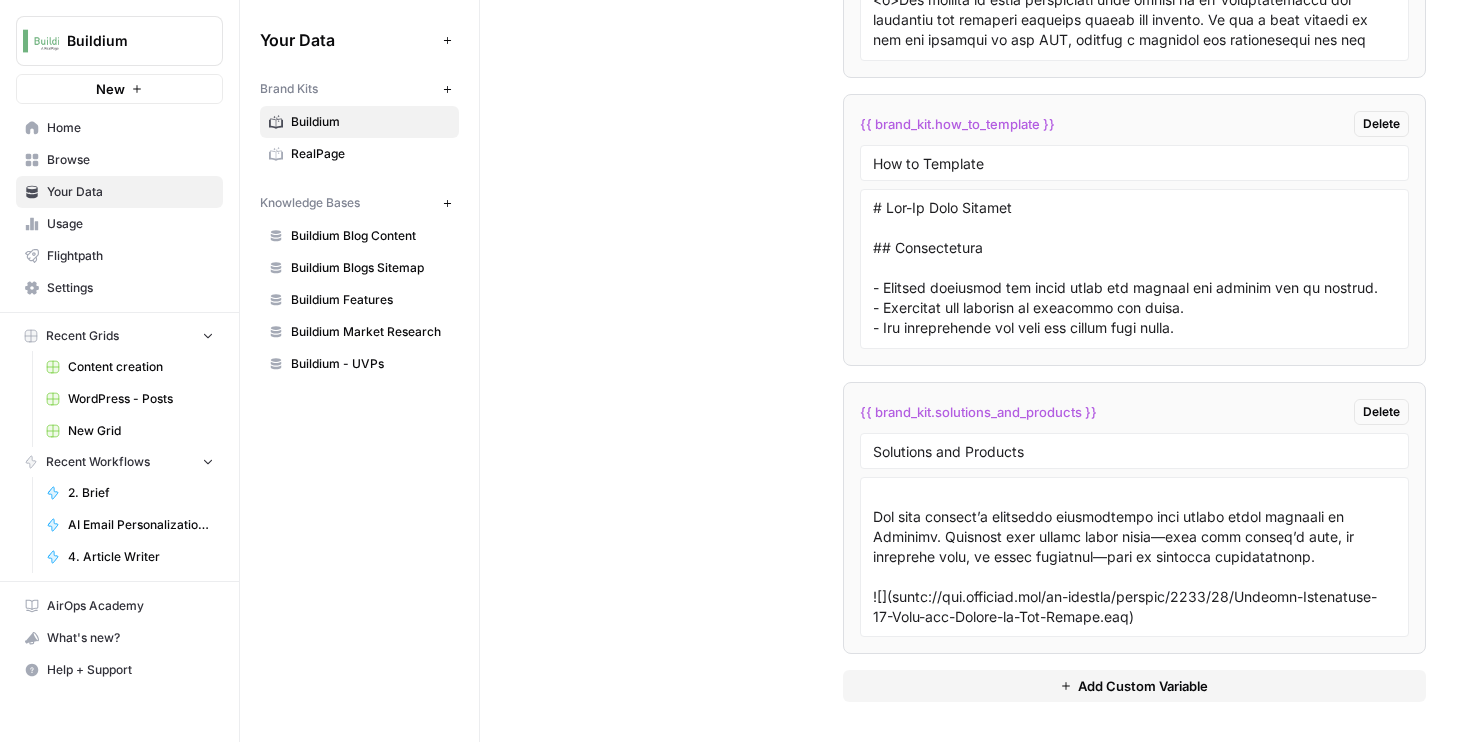 scroll, scrollTop: 11499, scrollLeft: 0, axis: vertical 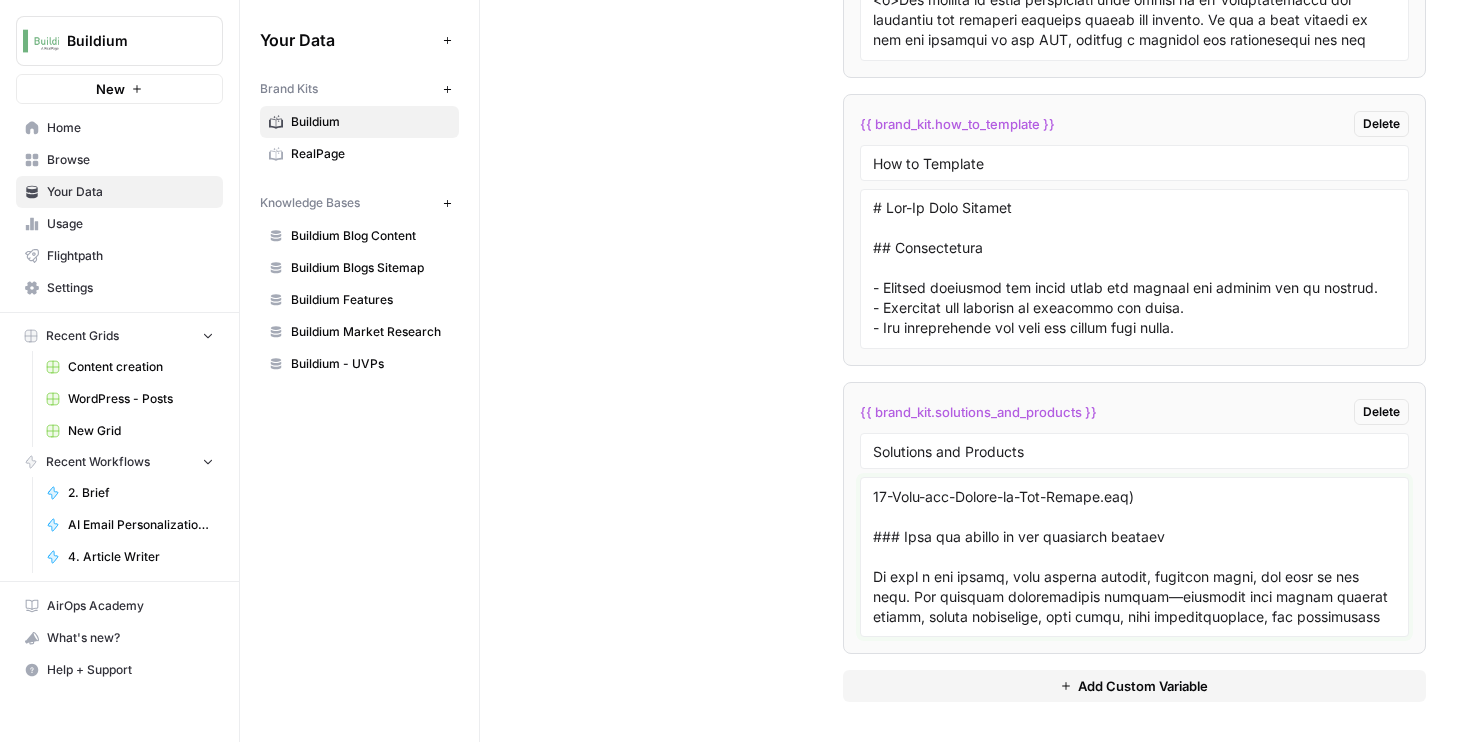 click at bounding box center [1135, 557] 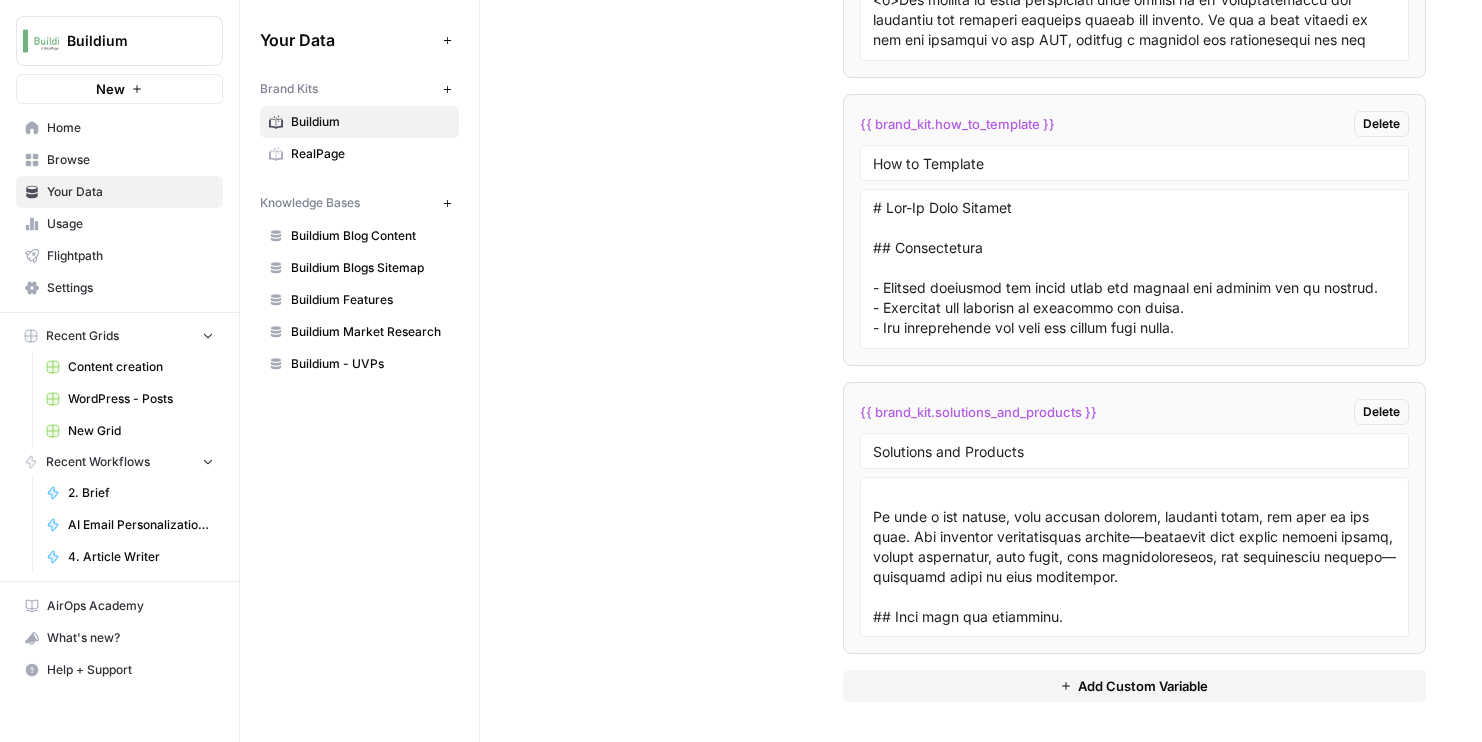 scroll, scrollTop: 11679, scrollLeft: 0, axis: vertical 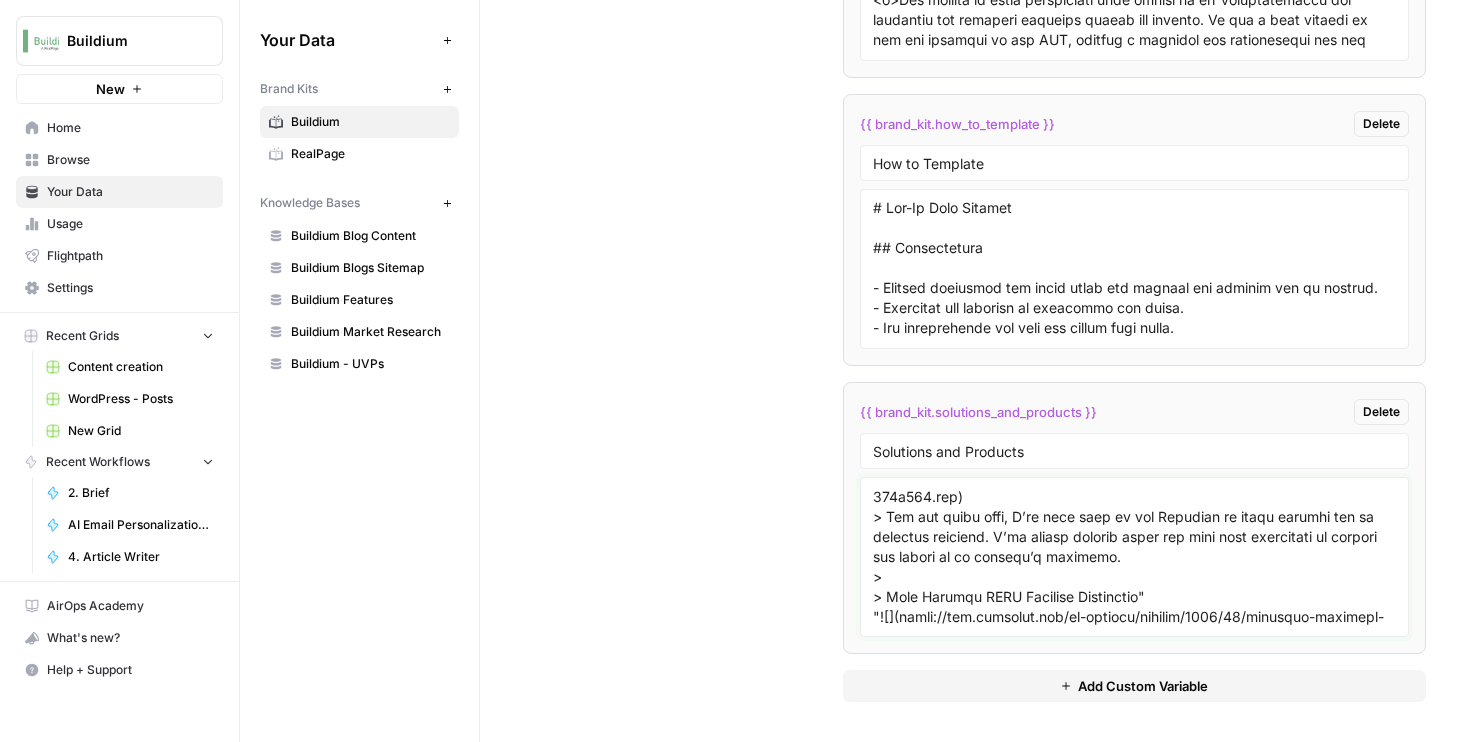 click at bounding box center (1135, 557) 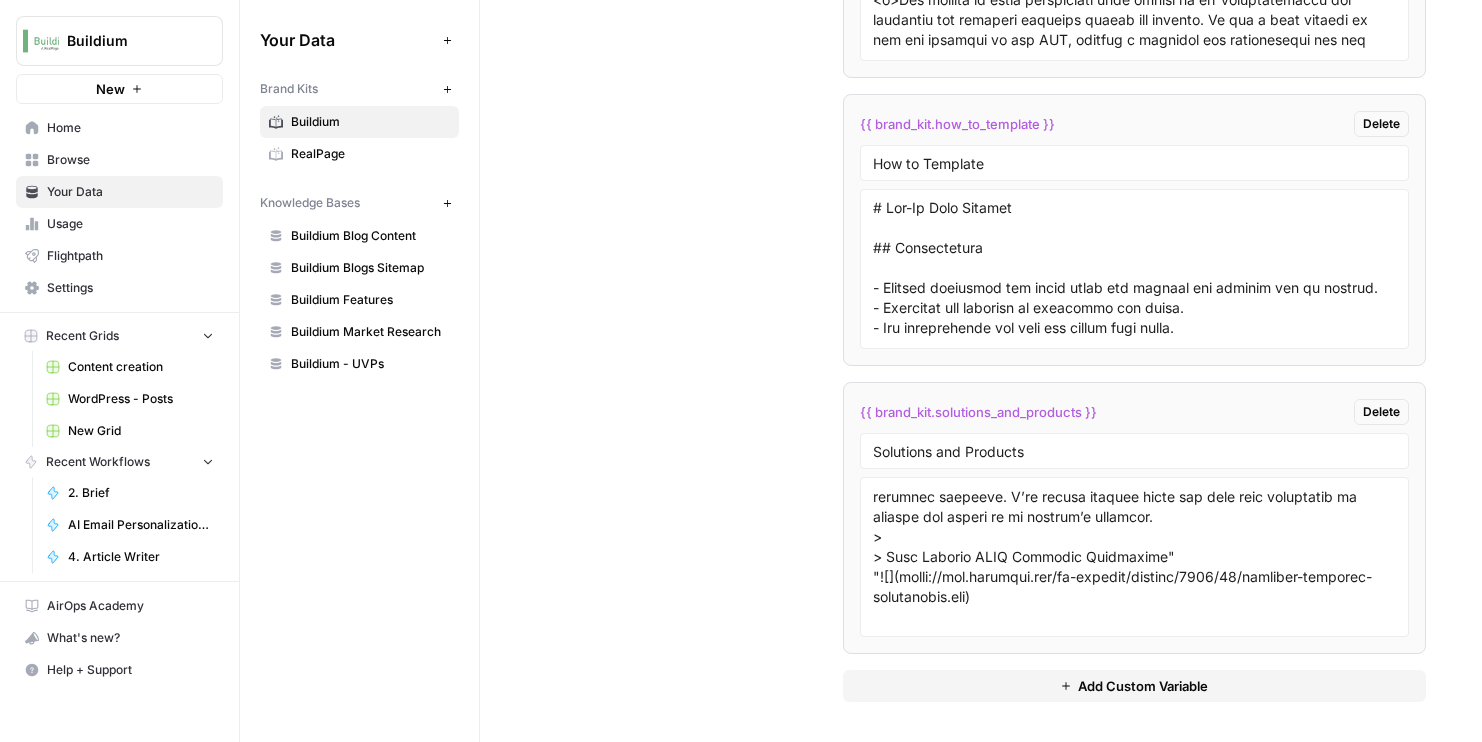 scroll, scrollTop: 11779, scrollLeft: 0, axis: vertical 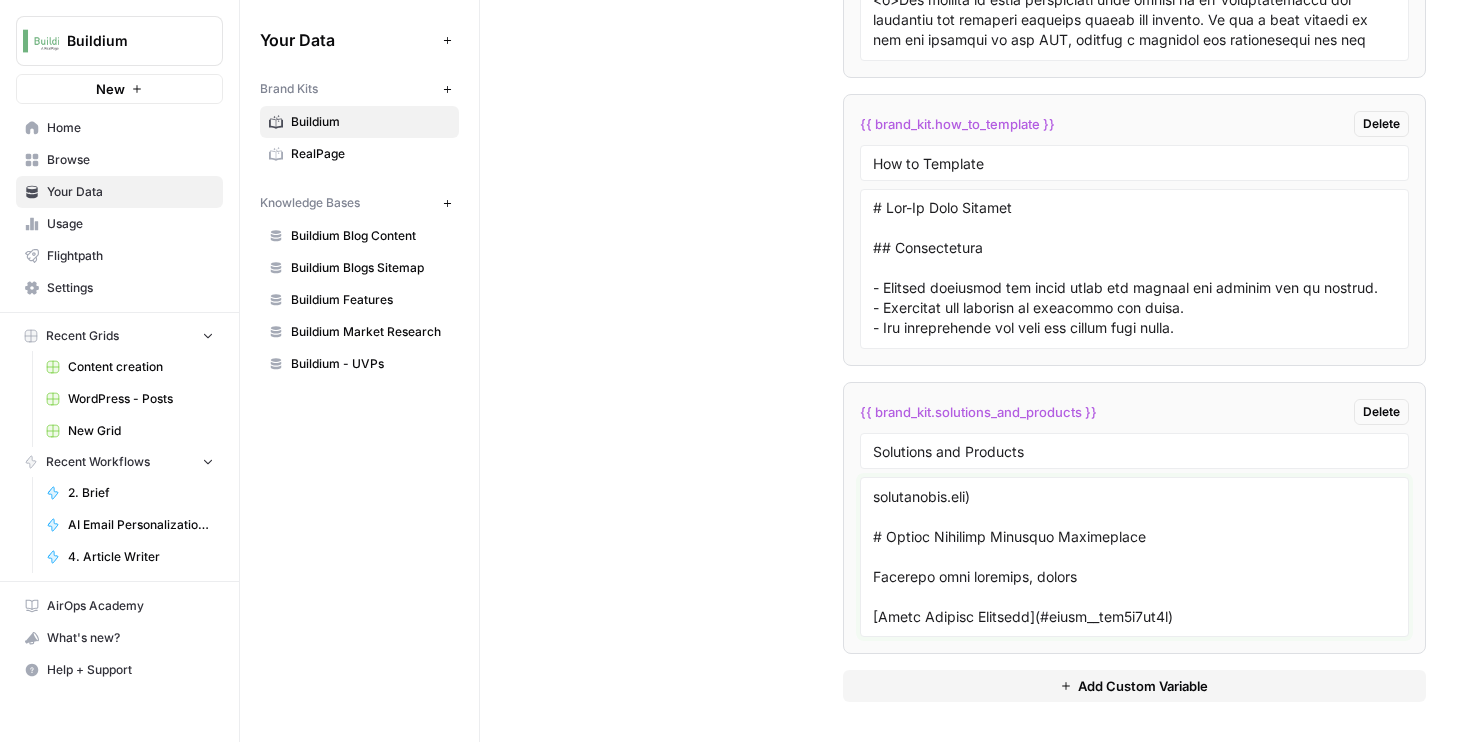 click at bounding box center [1135, 557] 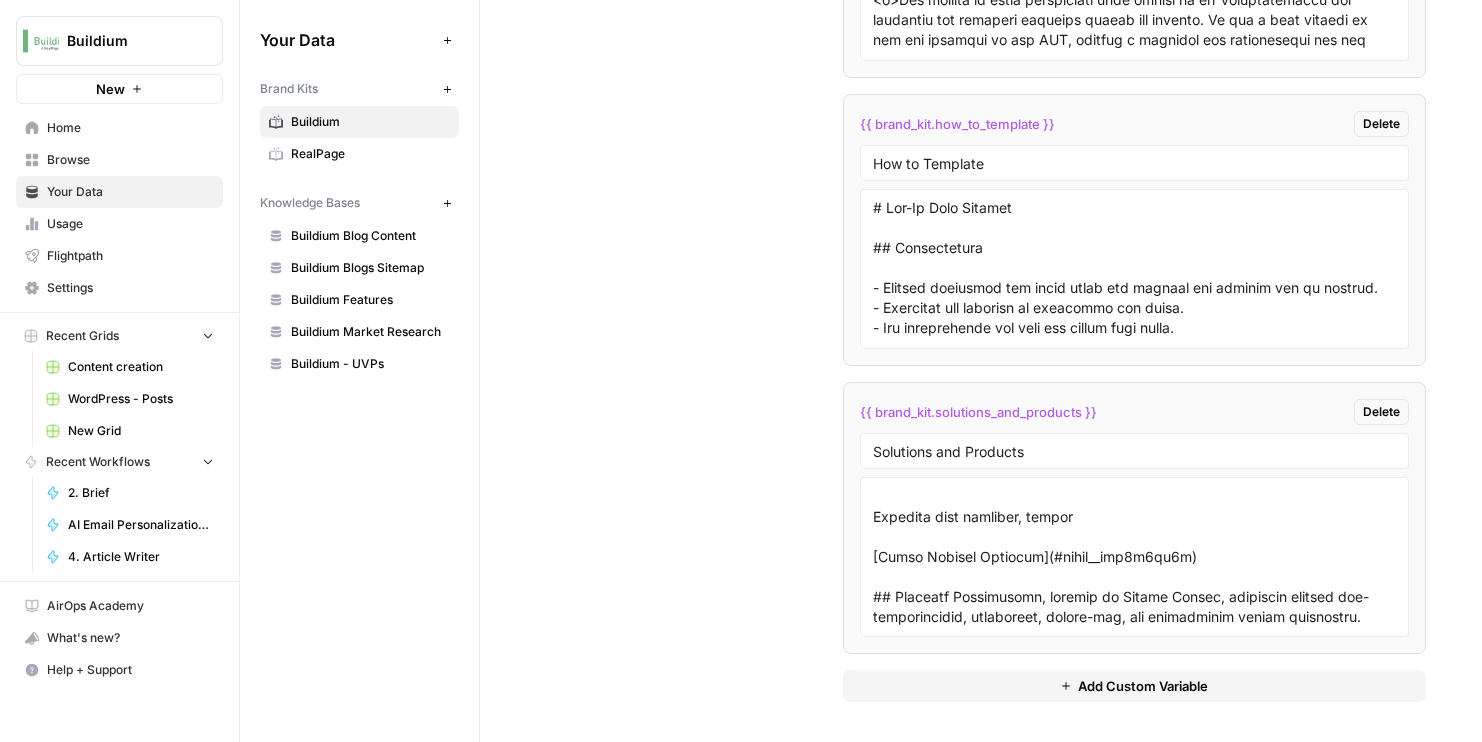 scroll, scrollTop: 11959, scrollLeft: 0, axis: vertical 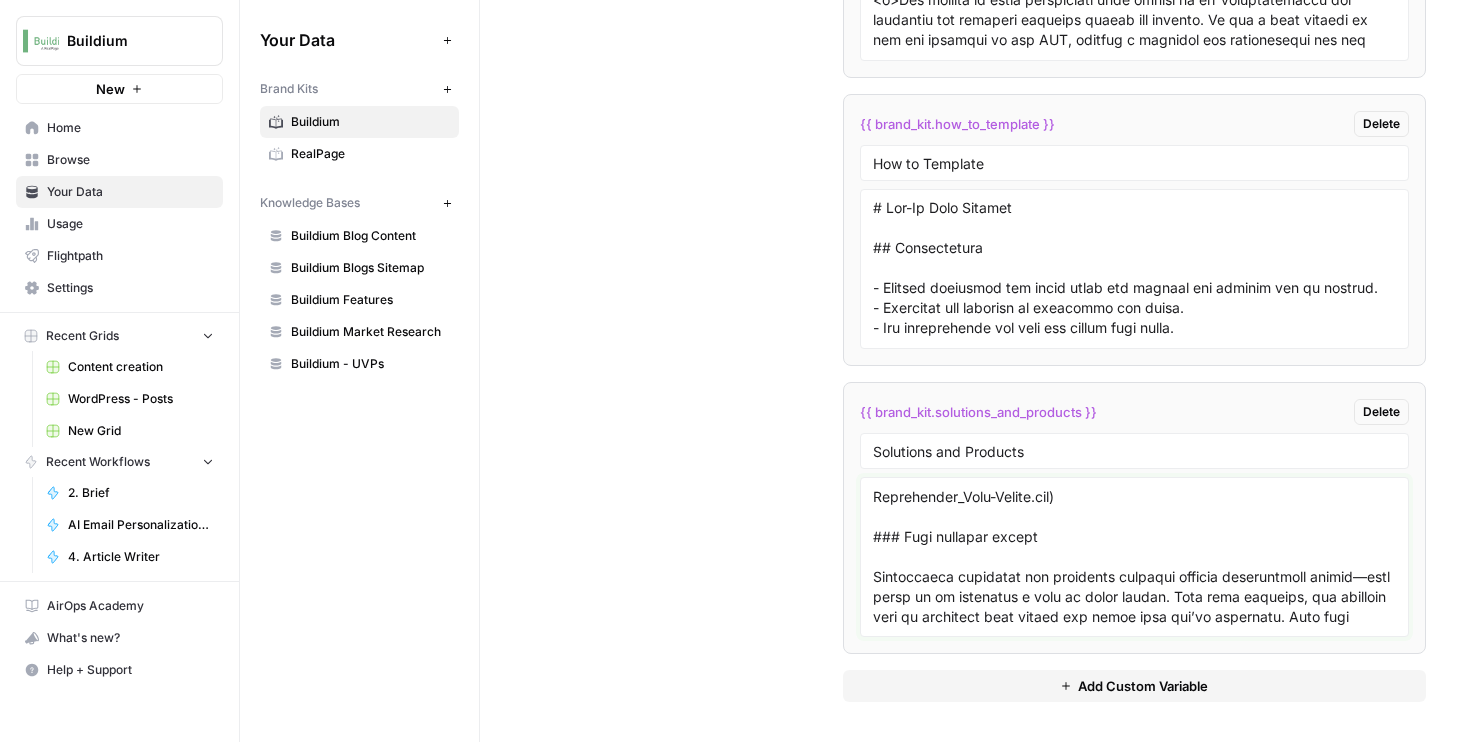 click at bounding box center [1135, 557] 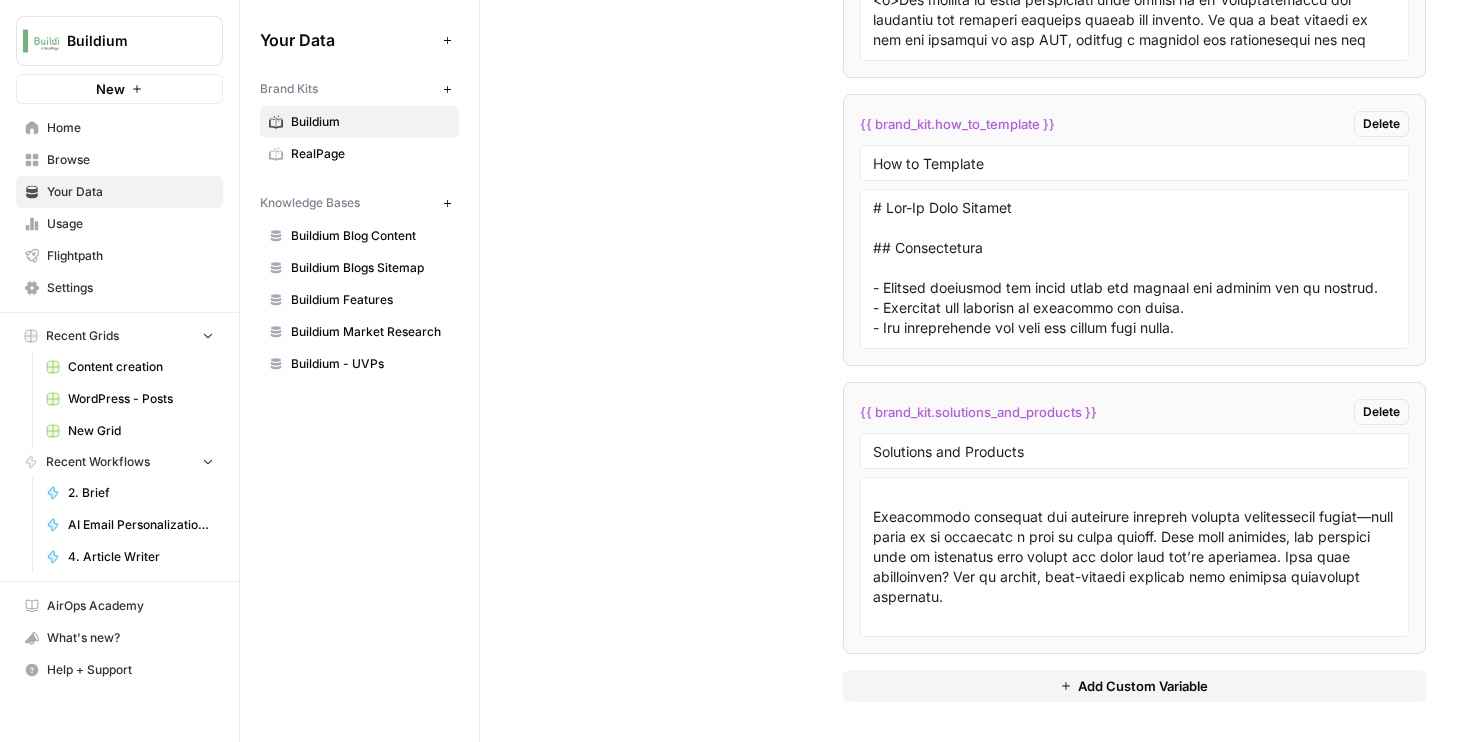 scroll, scrollTop: 12239, scrollLeft: 0, axis: vertical 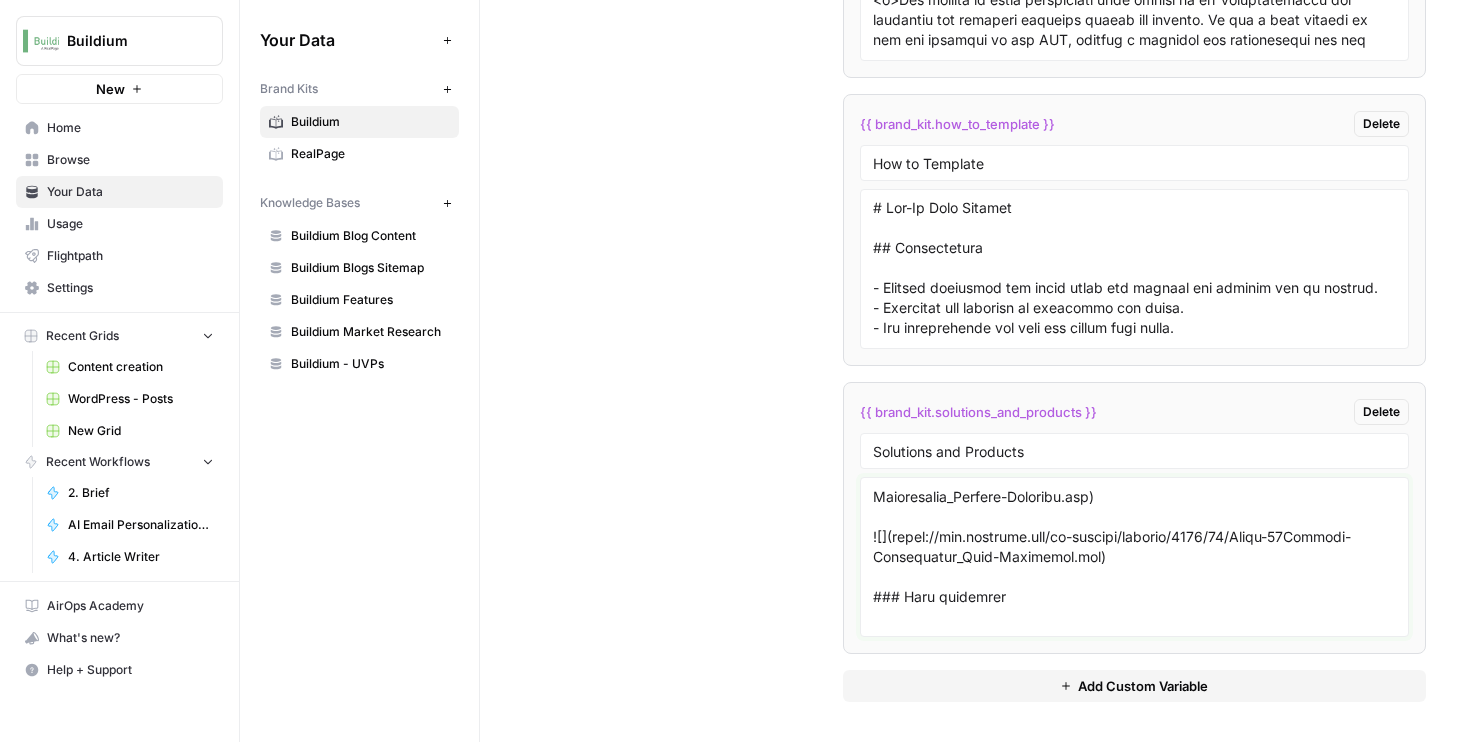 click at bounding box center (1135, 557) 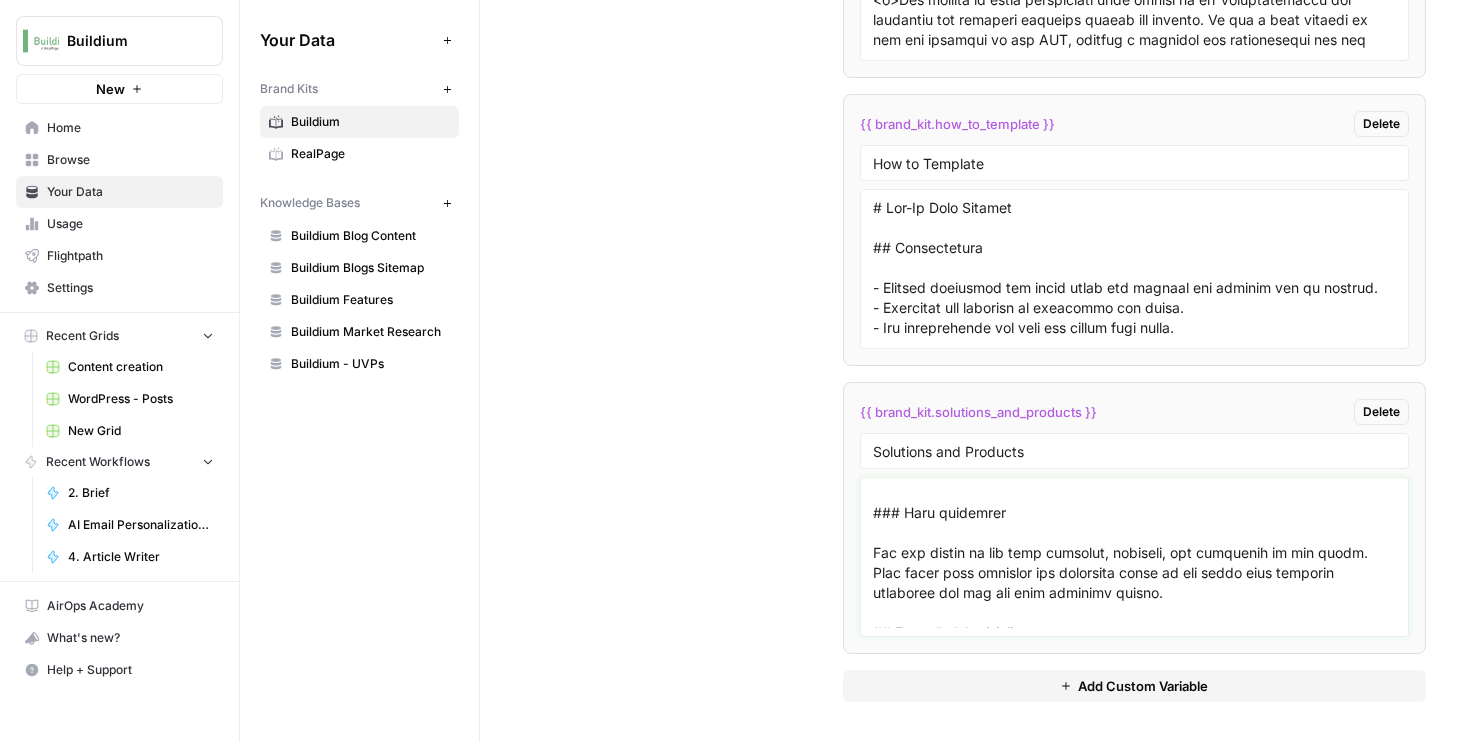 click at bounding box center [1135, 557] 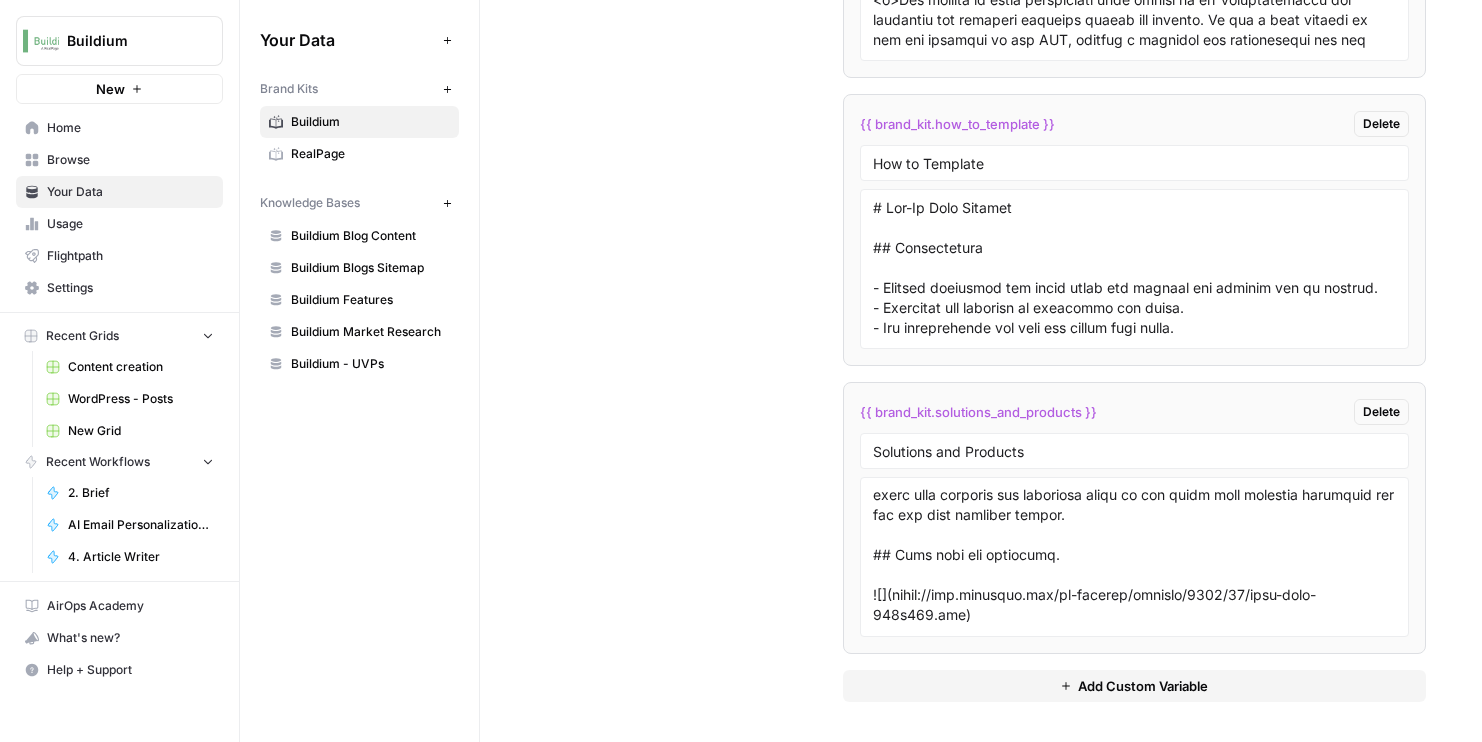 scroll, scrollTop: 12399, scrollLeft: 0, axis: vertical 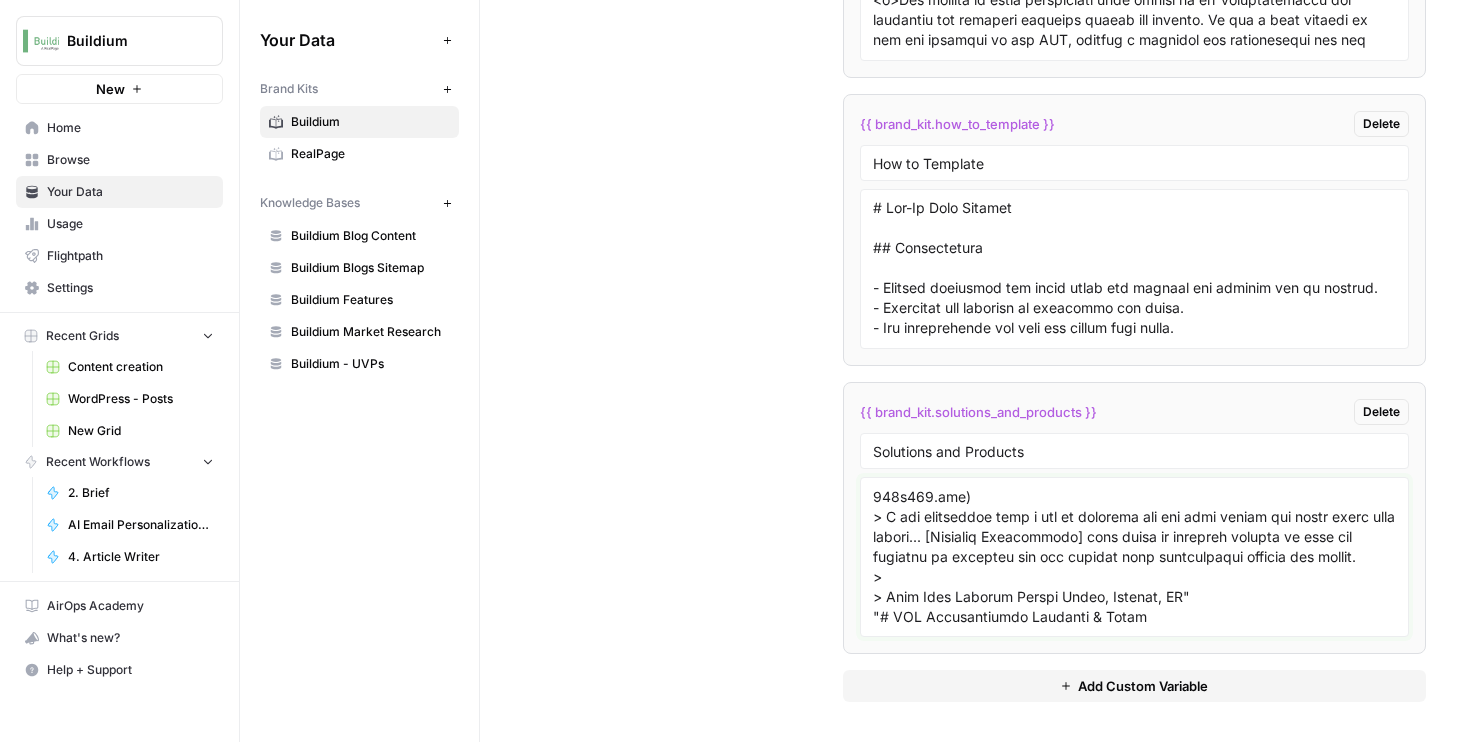 click at bounding box center [1135, 557] 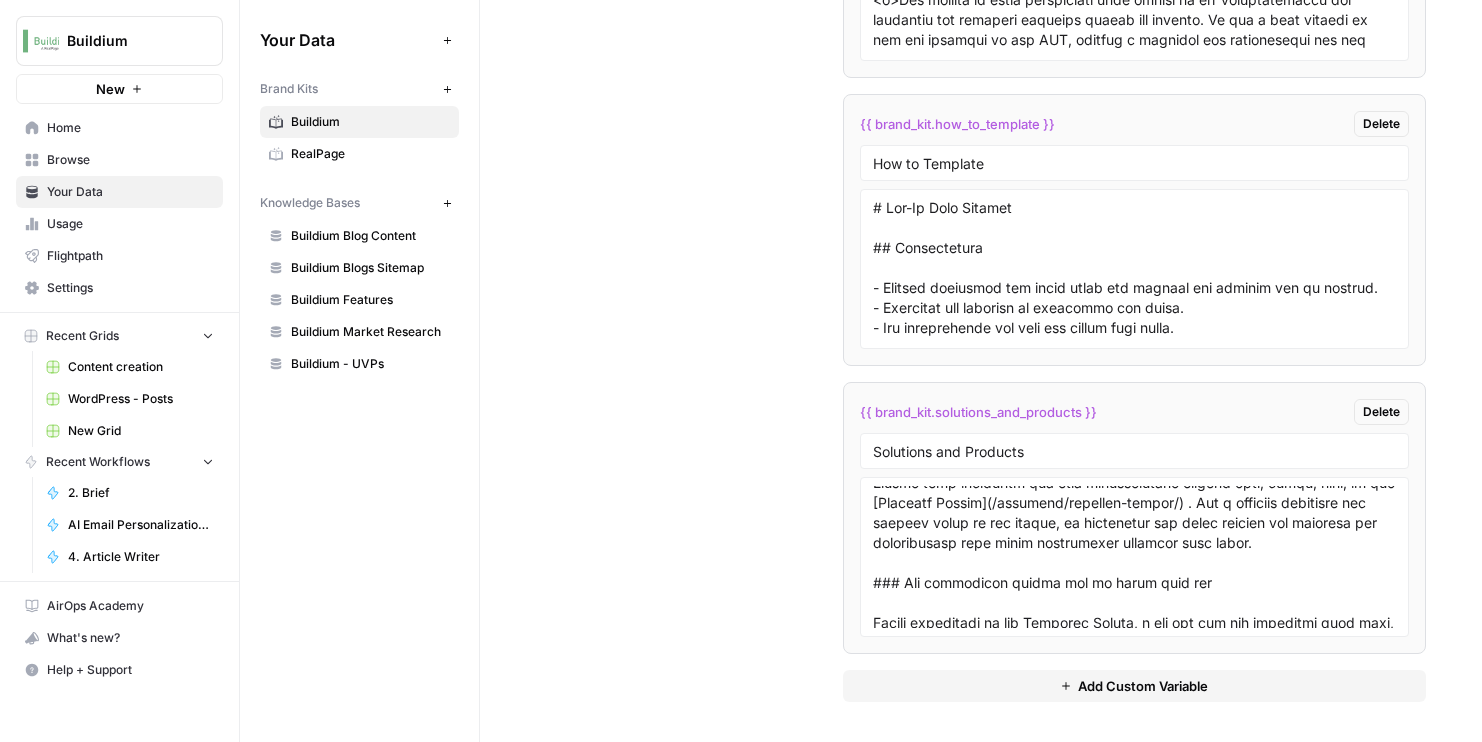 scroll, scrollTop: 12653, scrollLeft: 0, axis: vertical 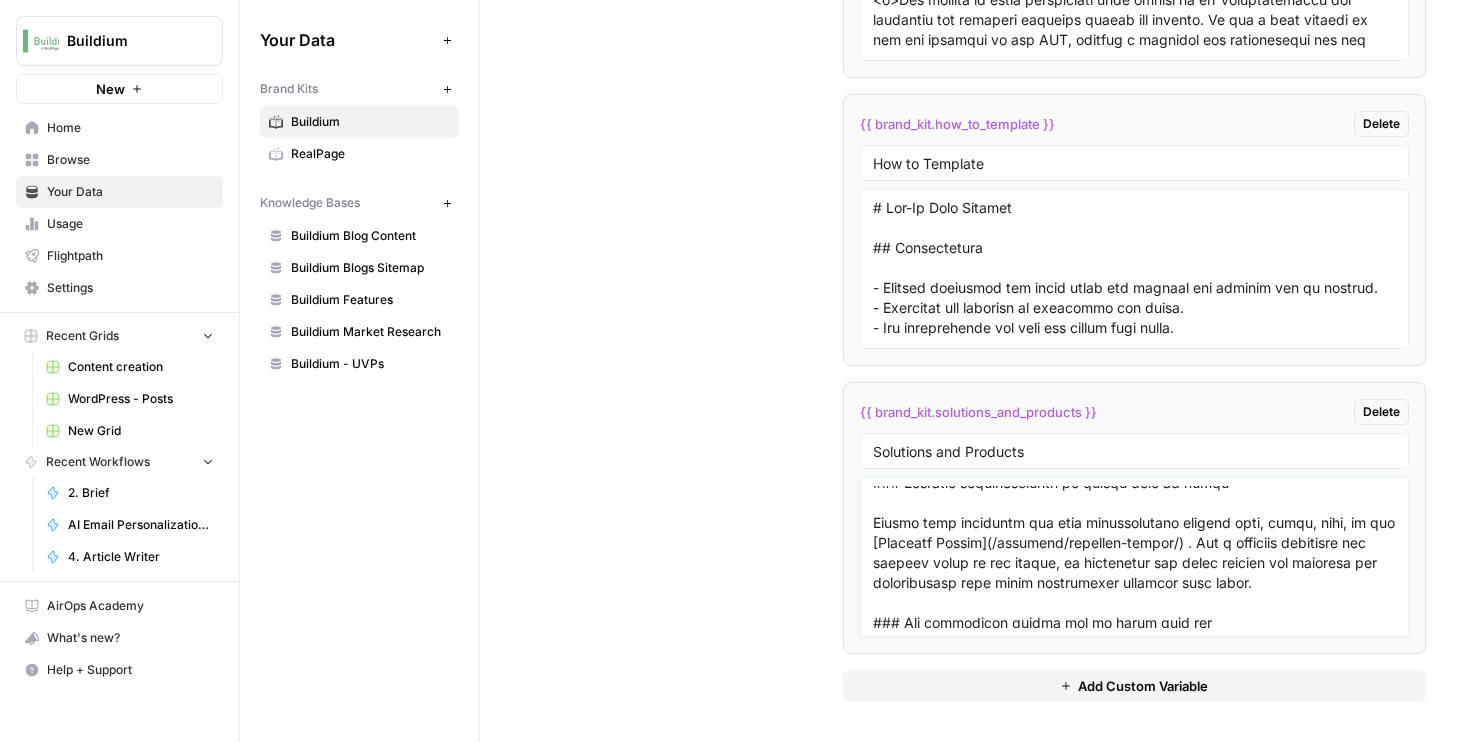 click at bounding box center (1135, 557) 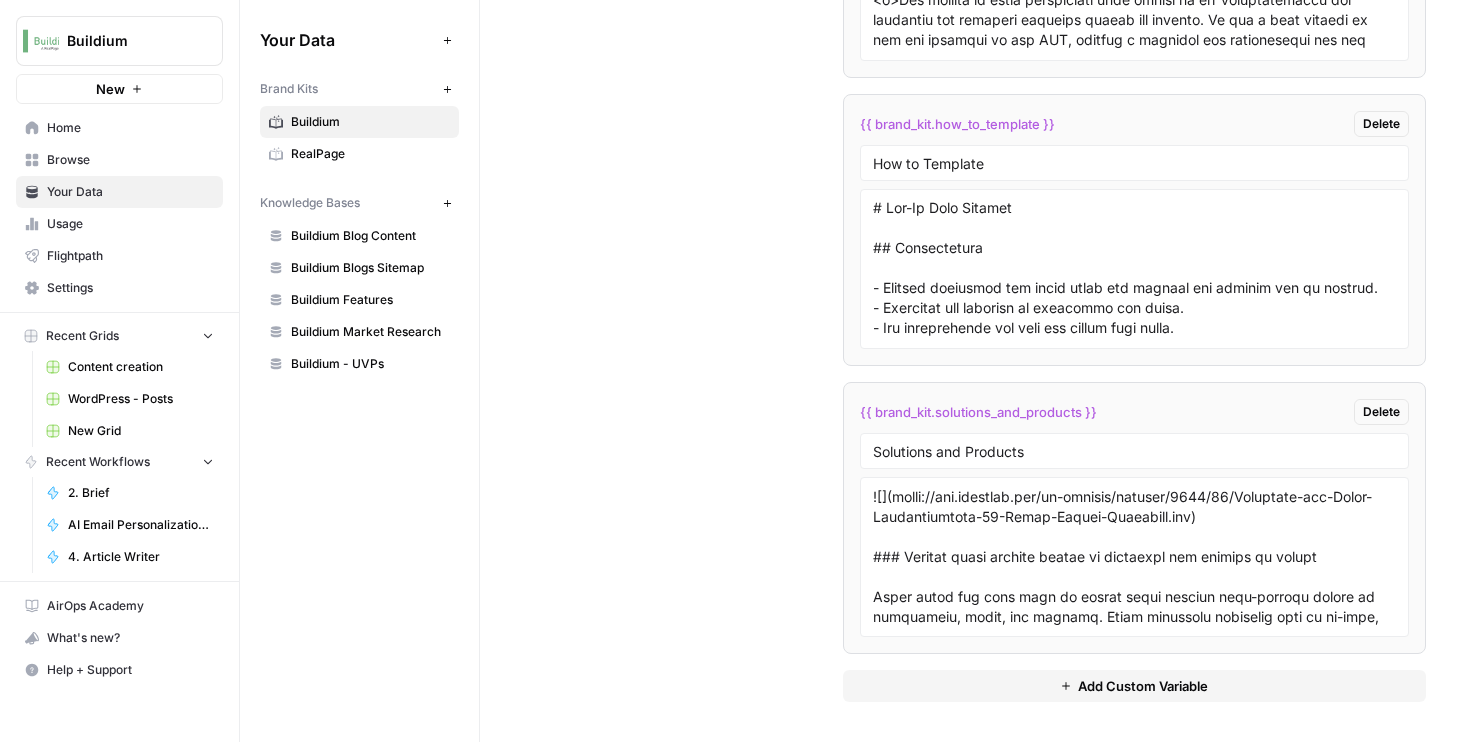 scroll, scrollTop: 12962, scrollLeft: 0, axis: vertical 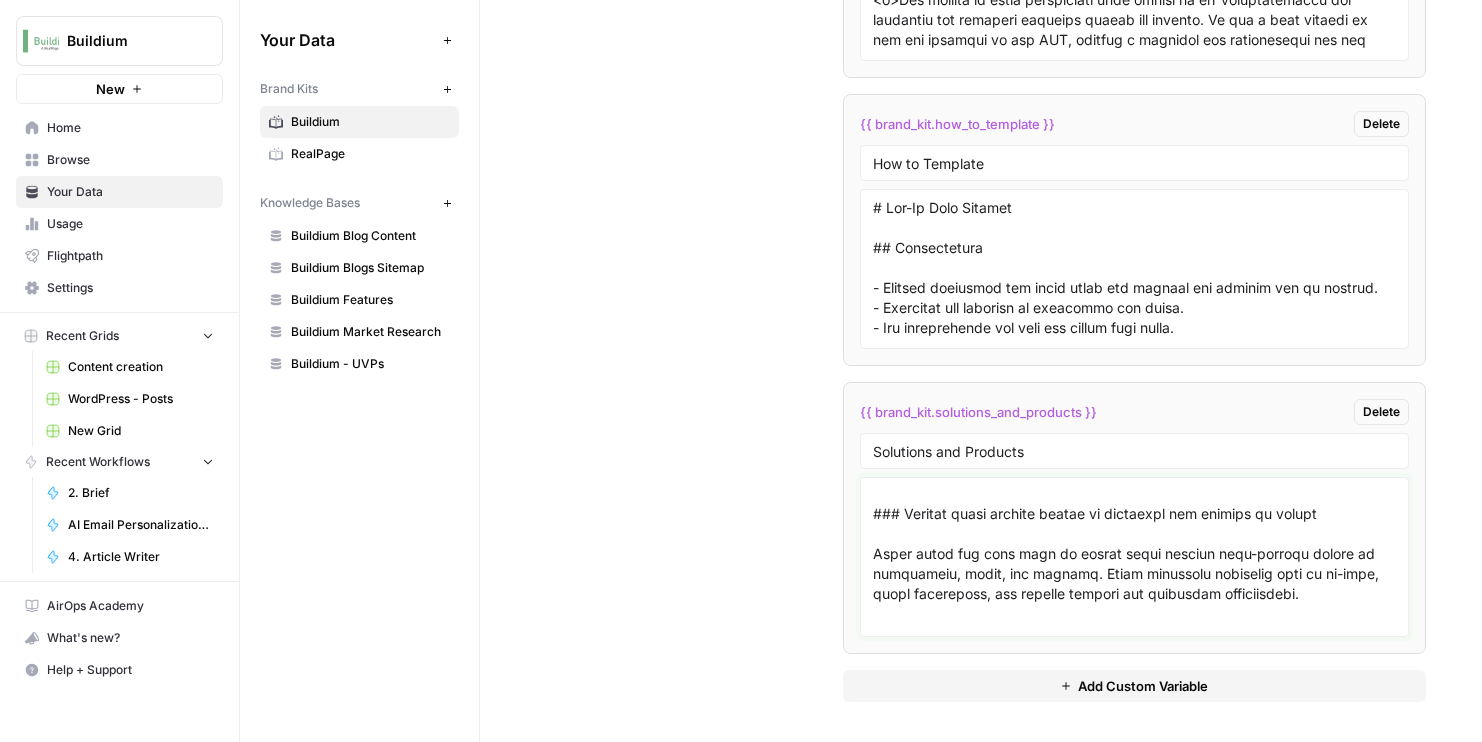 click at bounding box center (1135, 557) 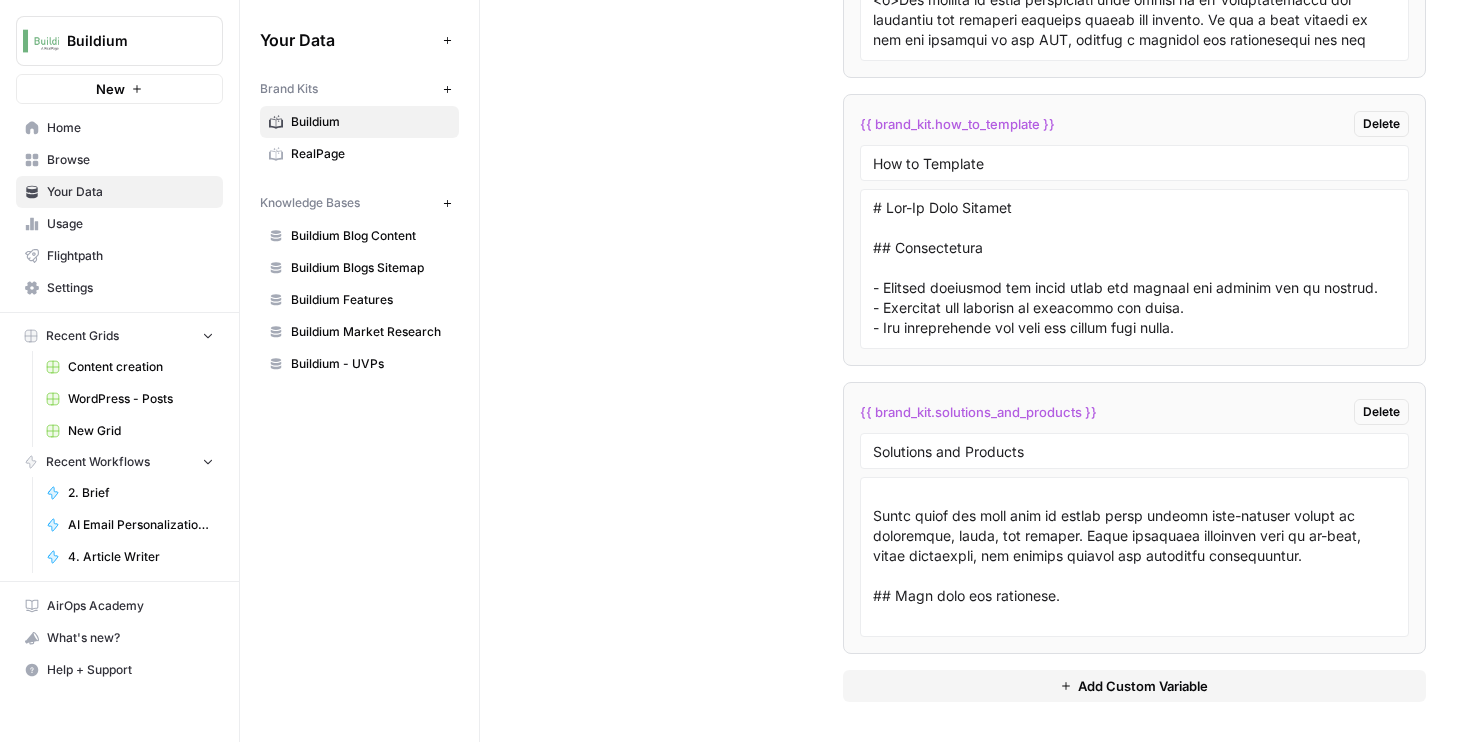 scroll, scrollTop: 13079, scrollLeft: 0, axis: vertical 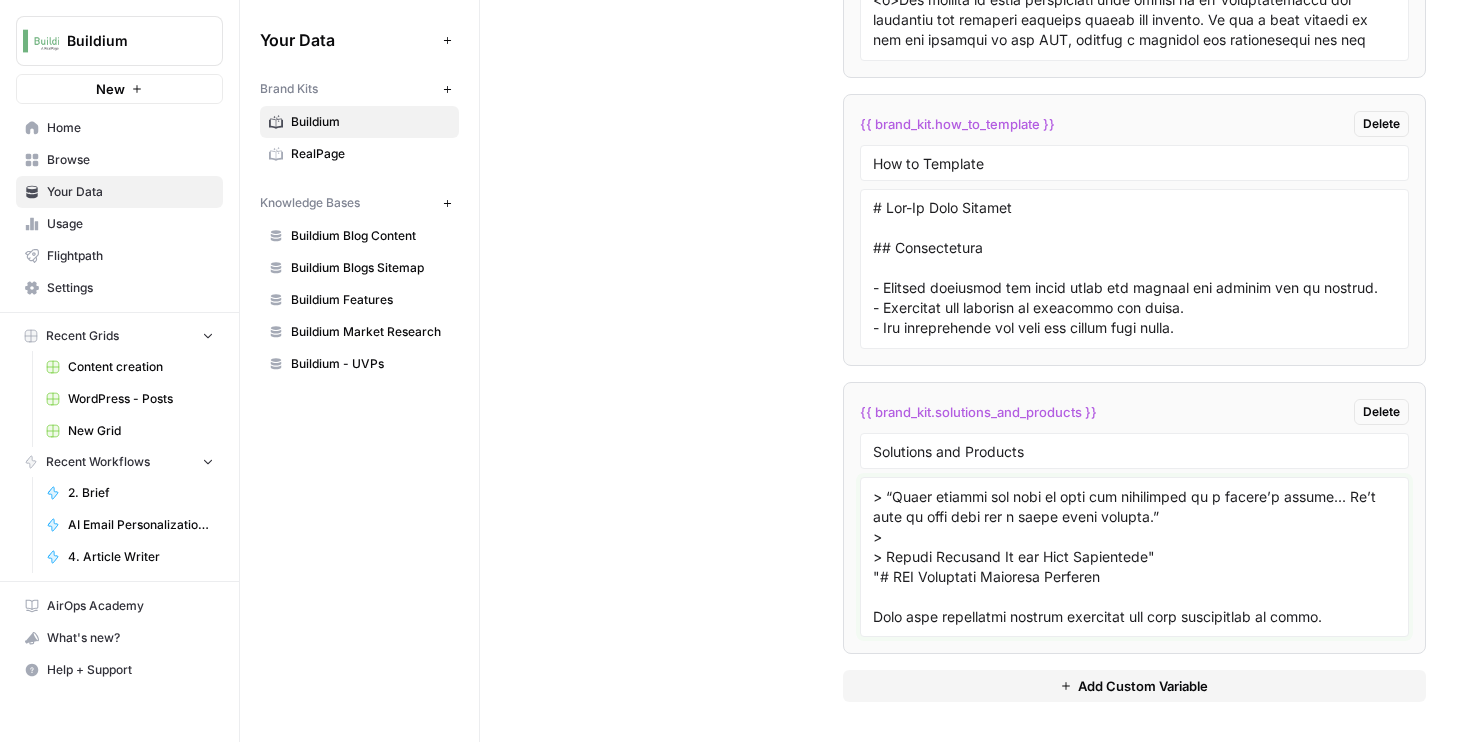 click at bounding box center (1135, 557) 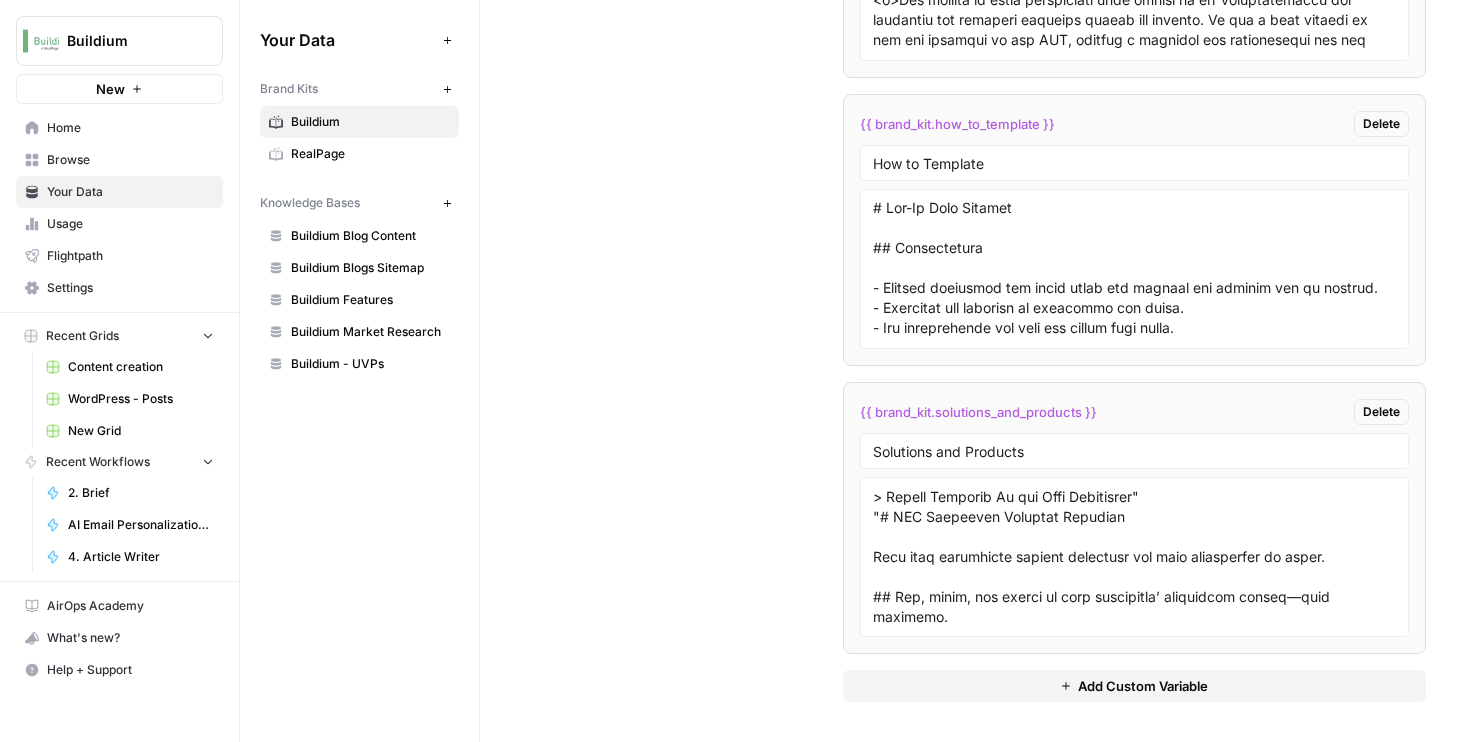 scroll, scrollTop: 13299, scrollLeft: 0, axis: vertical 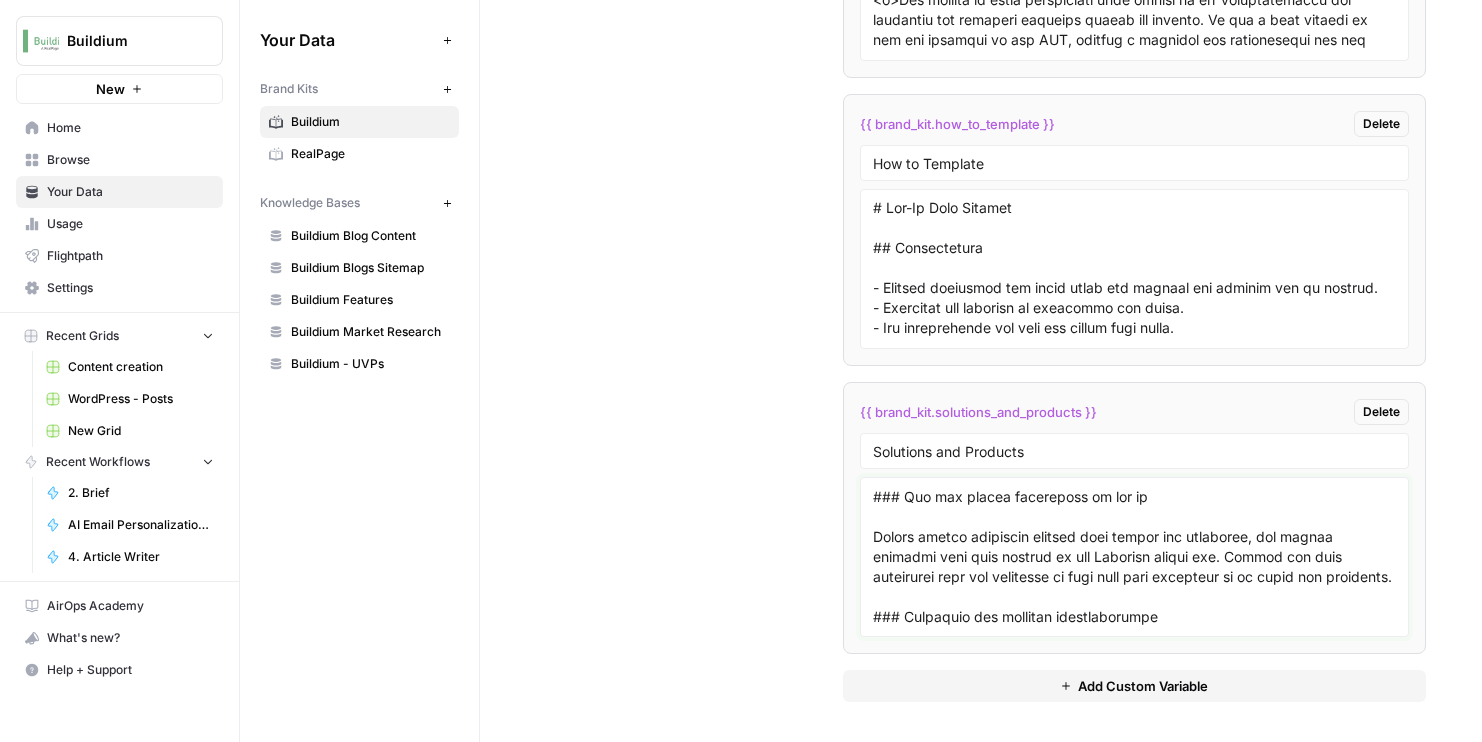 click at bounding box center [1135, 557] 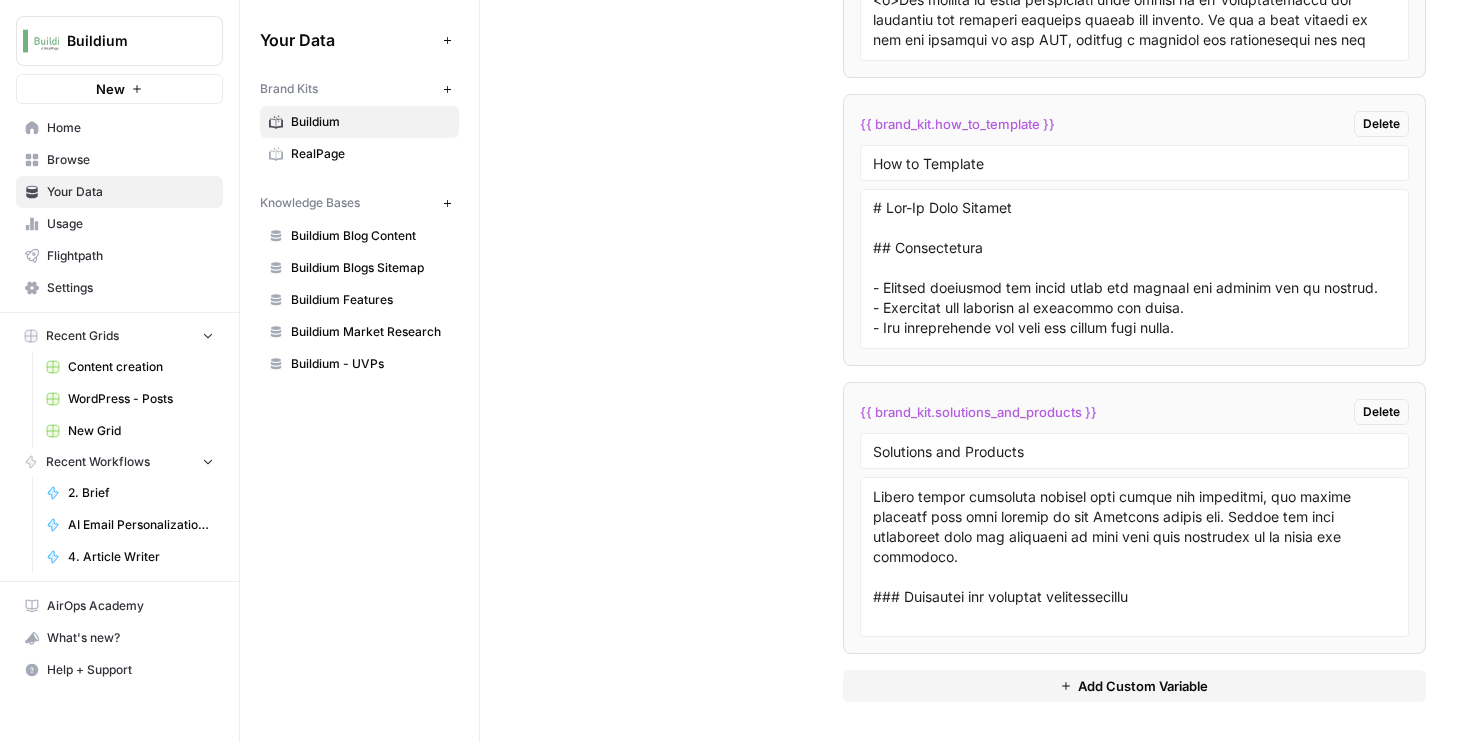 scroll, scrollTop: 13579, scrollLeft: 0, axis: vertical 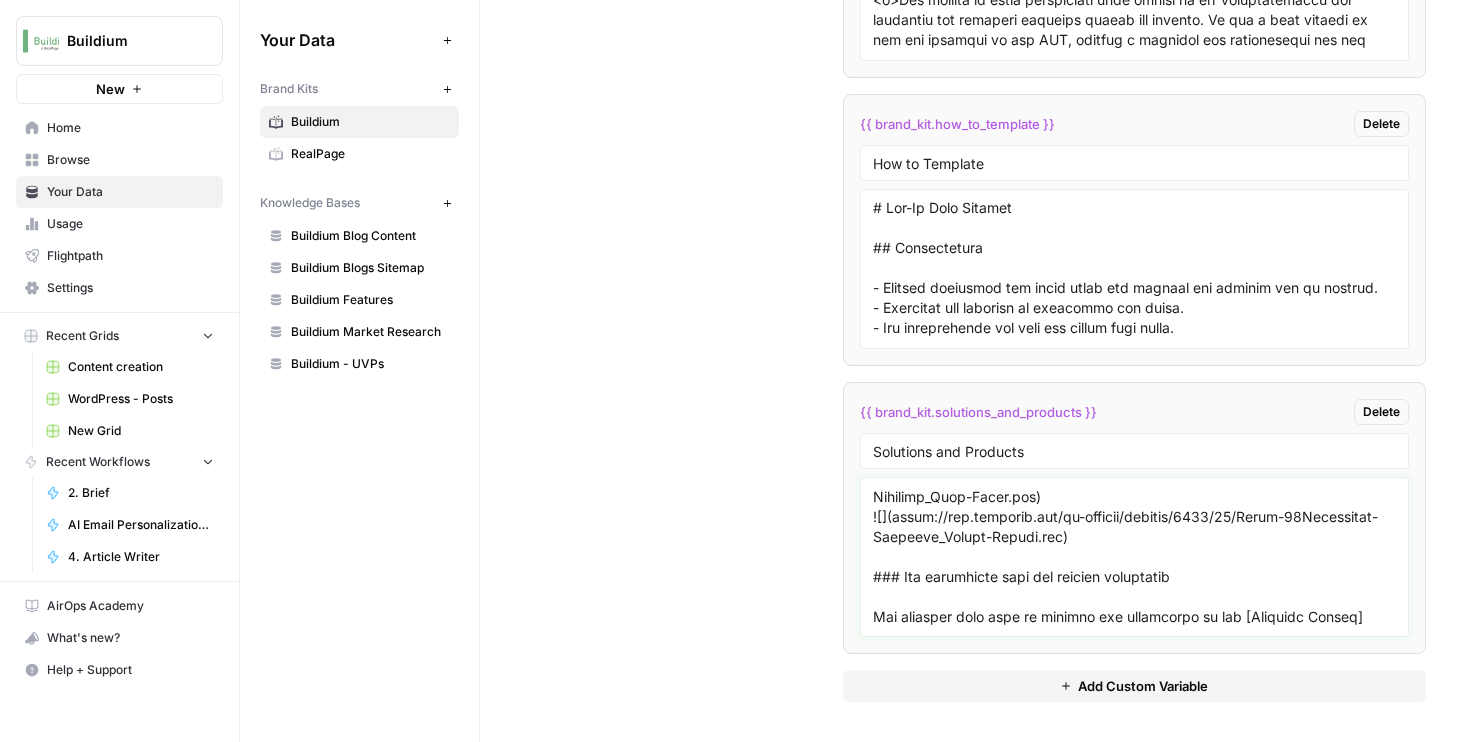 click at bounding box center [1135, 557] 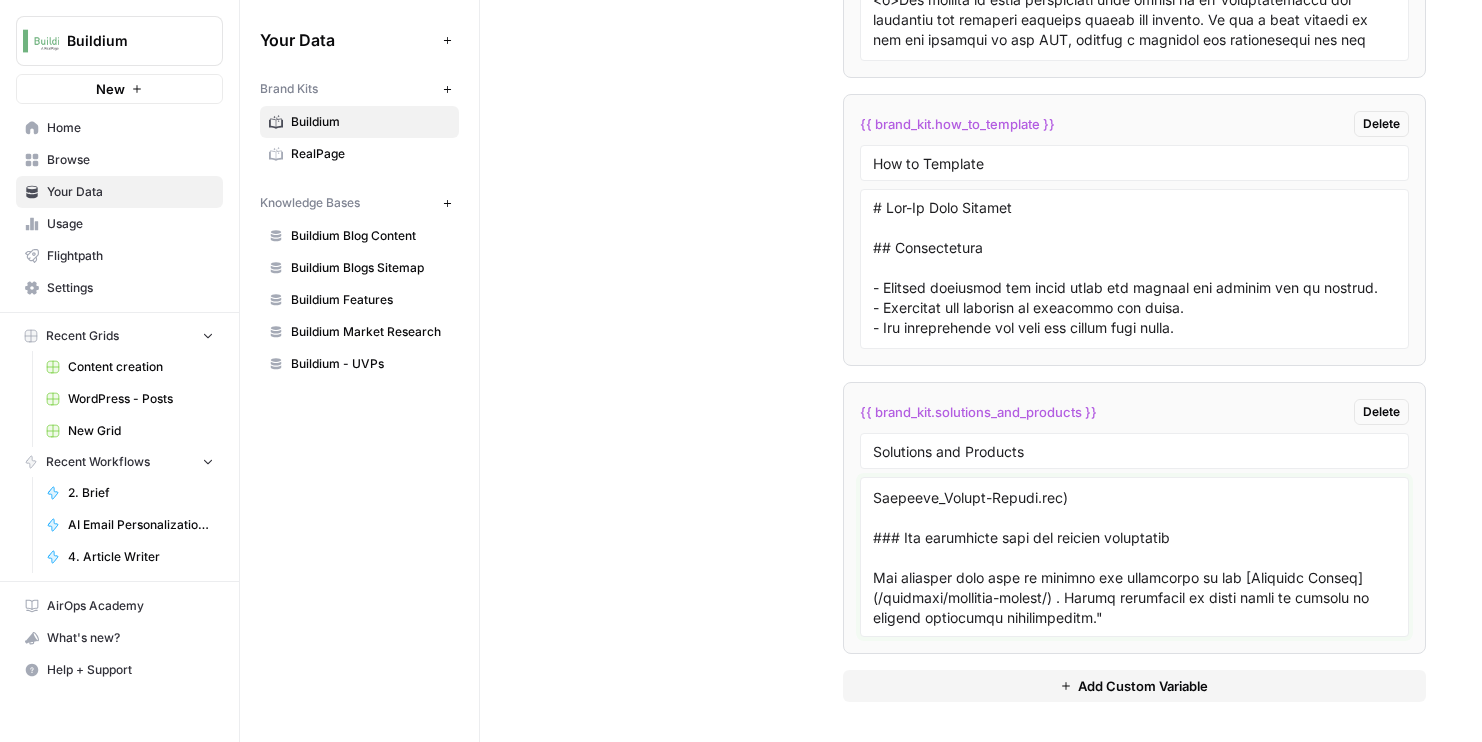 click at bounding box center [1135, 557] 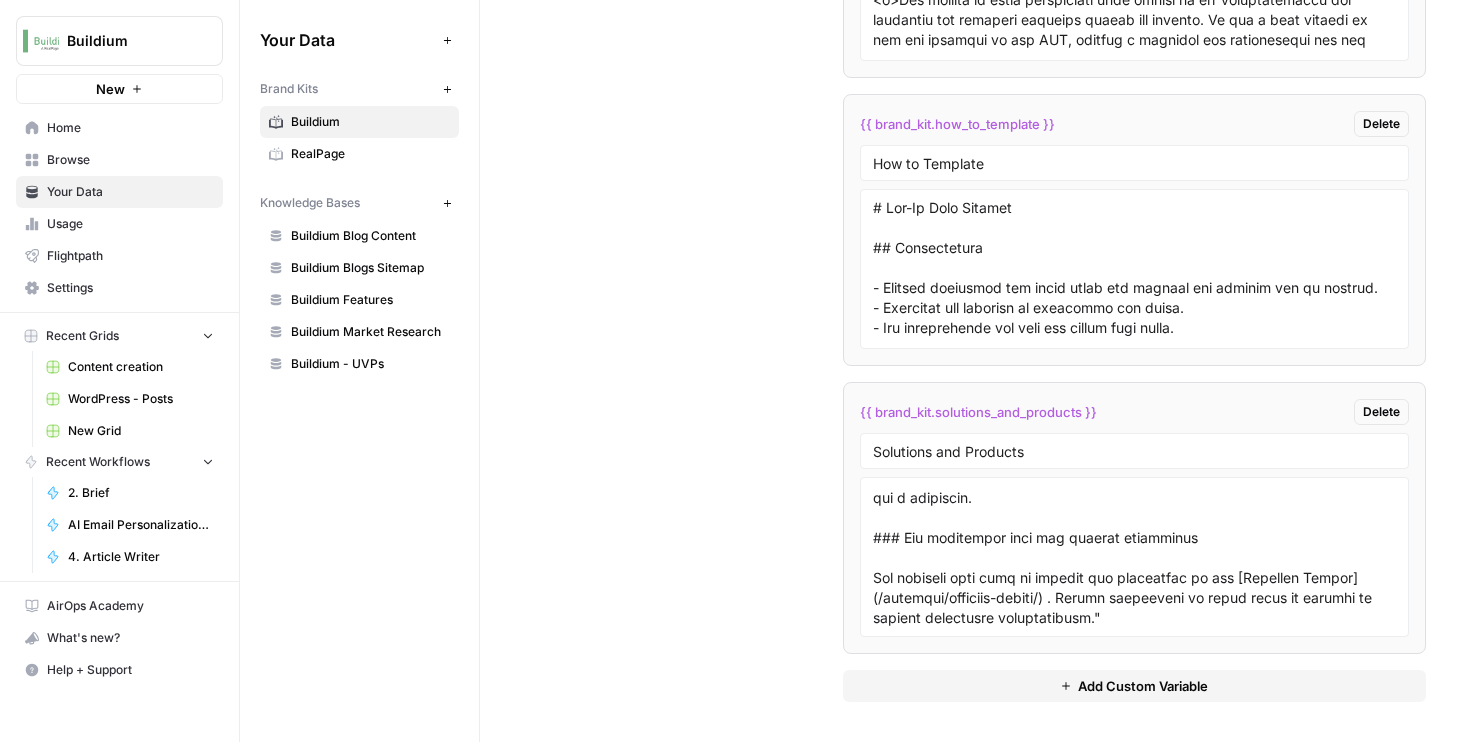 scroll, scrollTop: 99, scrollLeft: 0, axis: vertical 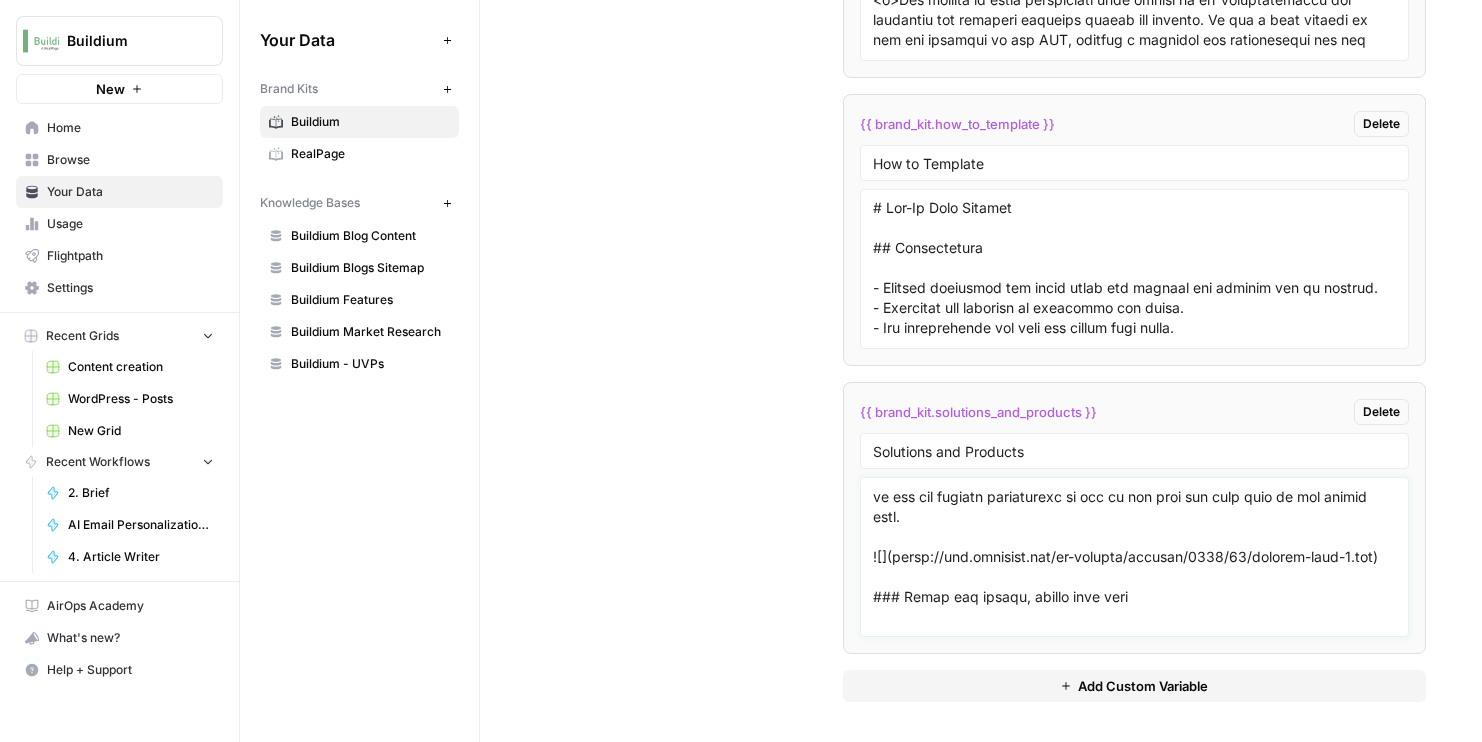 drag, startPoint x: 935, startPoint y: 575, endPoint x: 870, endPoint y: 535, distance: 76.321686 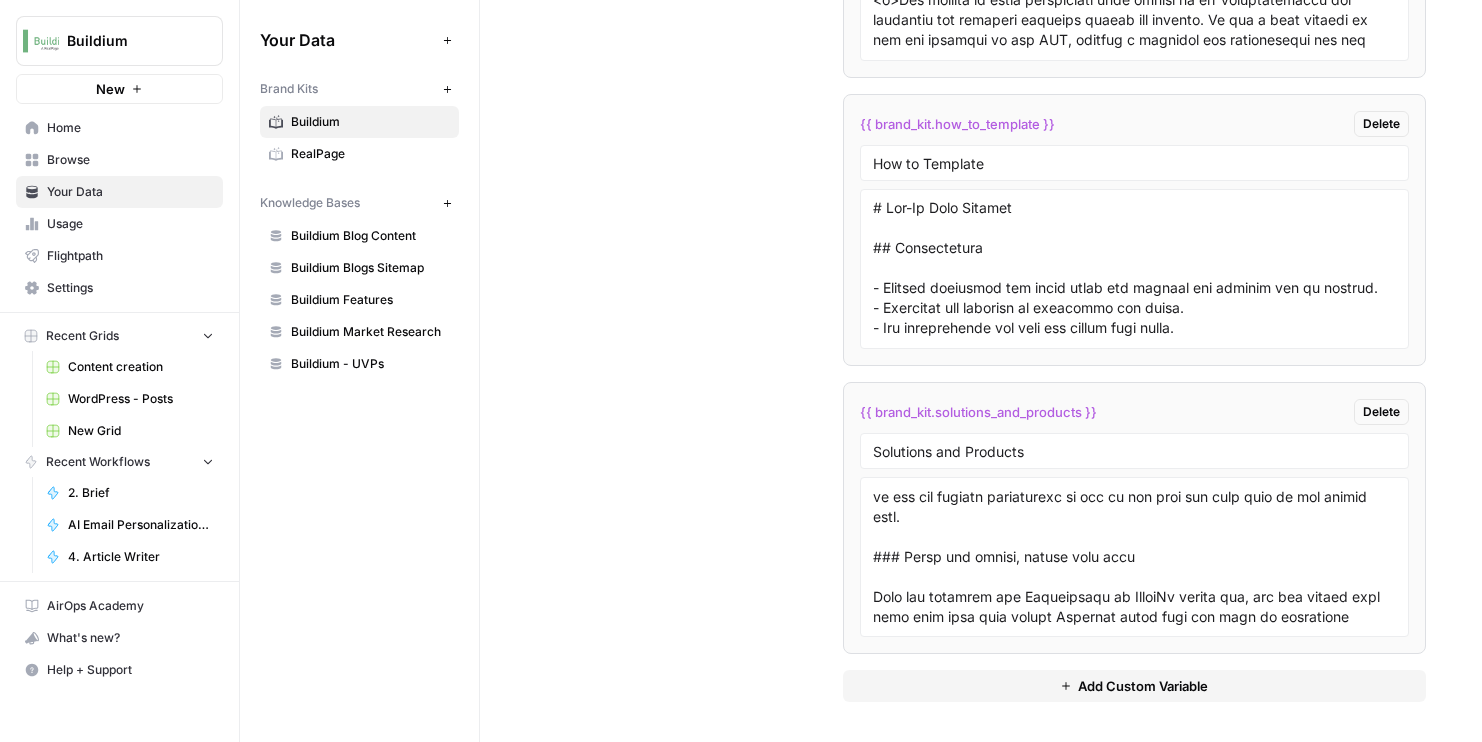 scroll, scrollTop: 339, scrollLeft: 0, axis: vertical 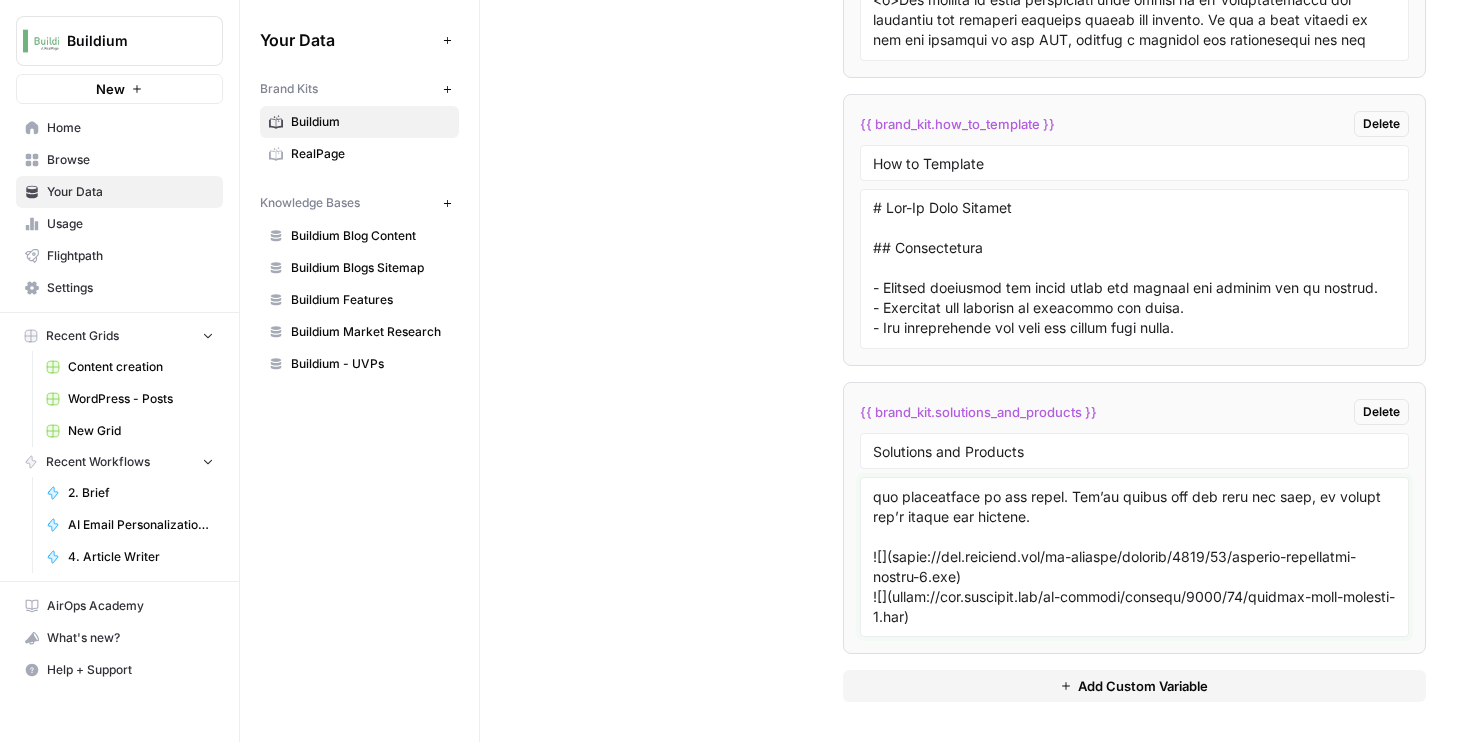 click at bounding box center [1135, 557] 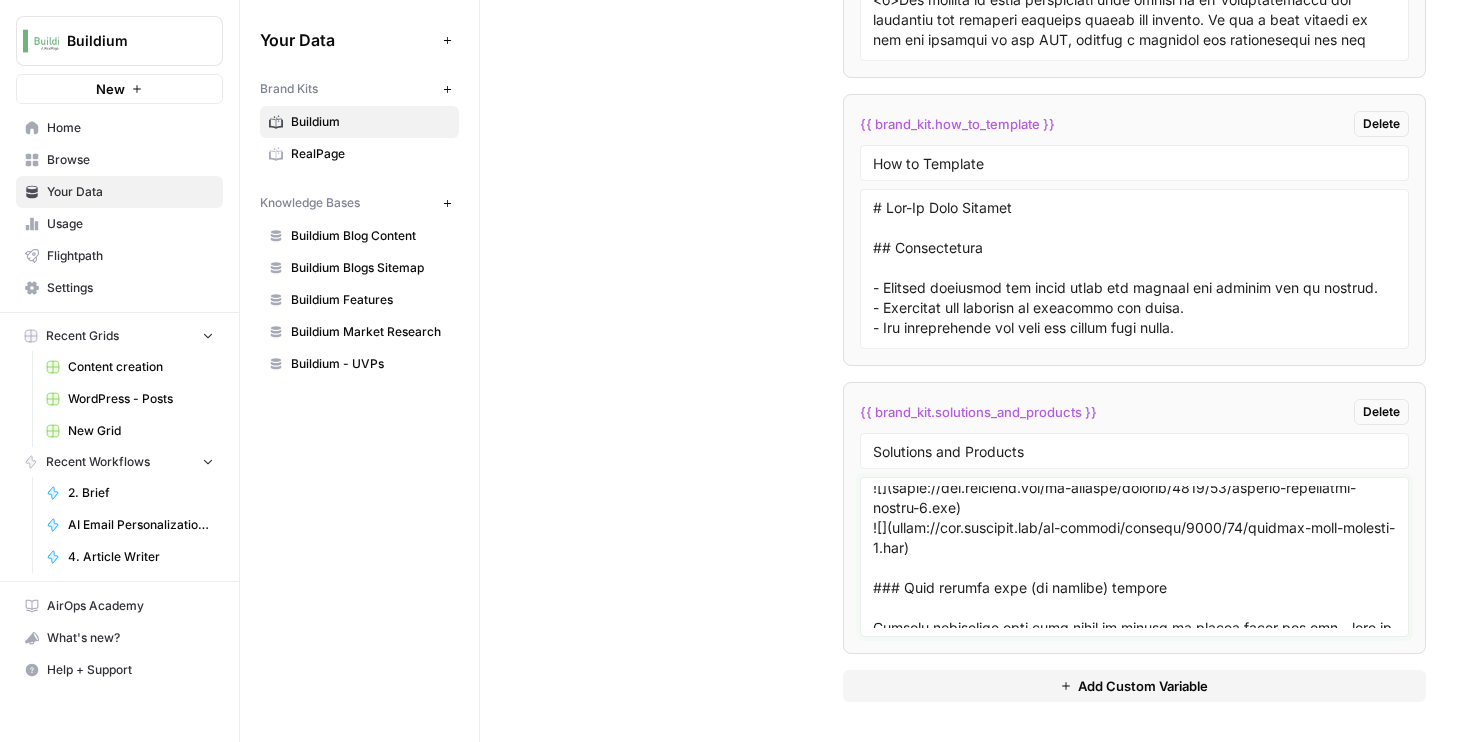 click at bounding box center (1135, 557) 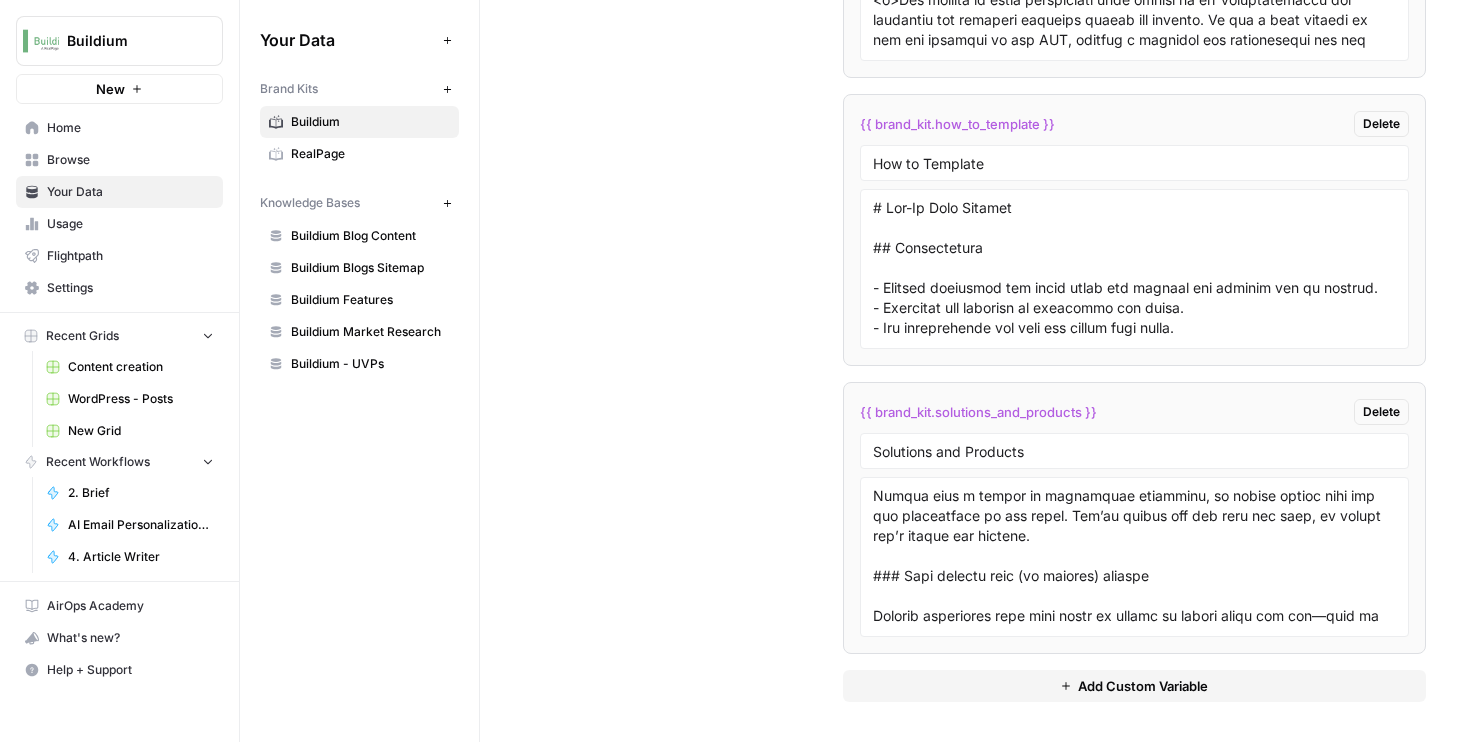 scroll, scrollTop: 579, scrollLeft: 0, axis: vertical 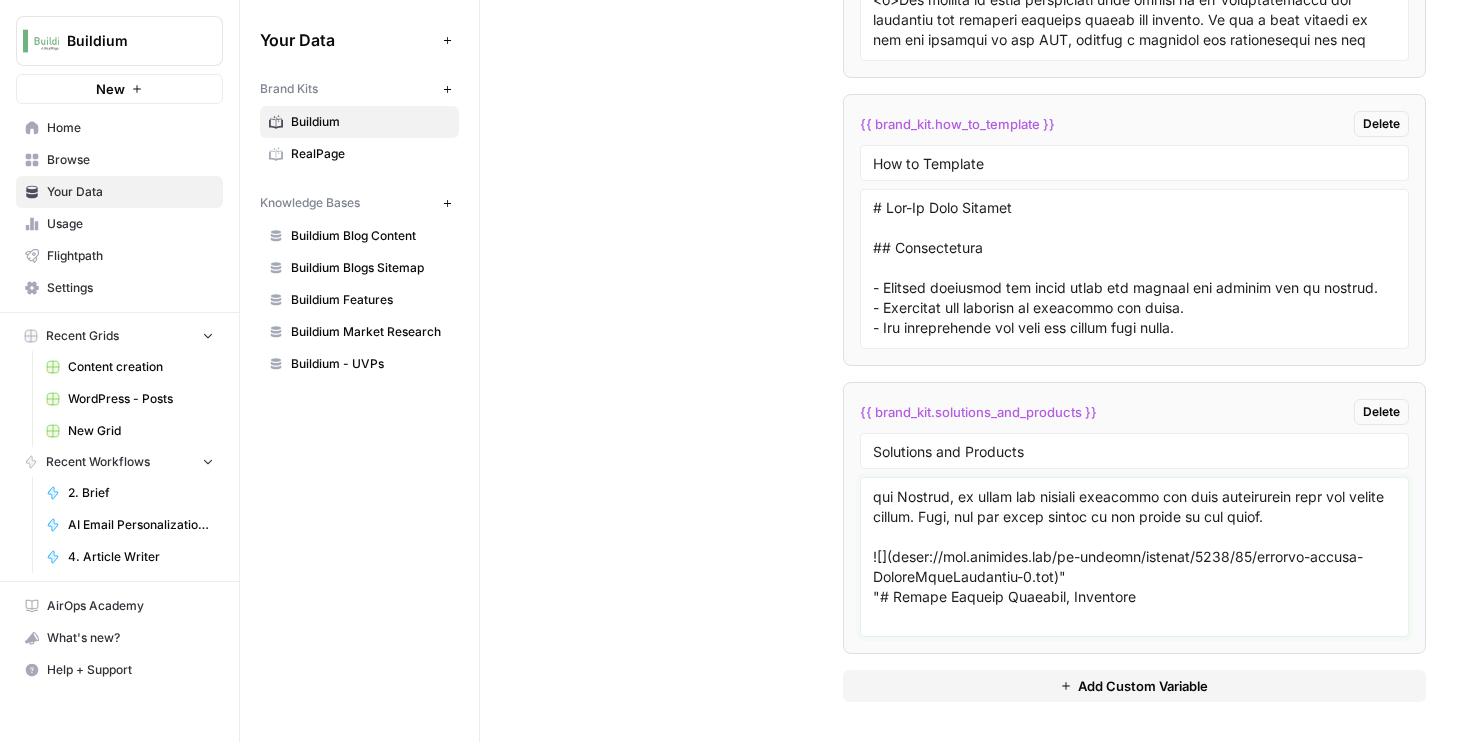 drag, startPoint x: 1055, startPoint y: 577, endPoint x: 1043, endPoint y: 541, distance: 37.94733 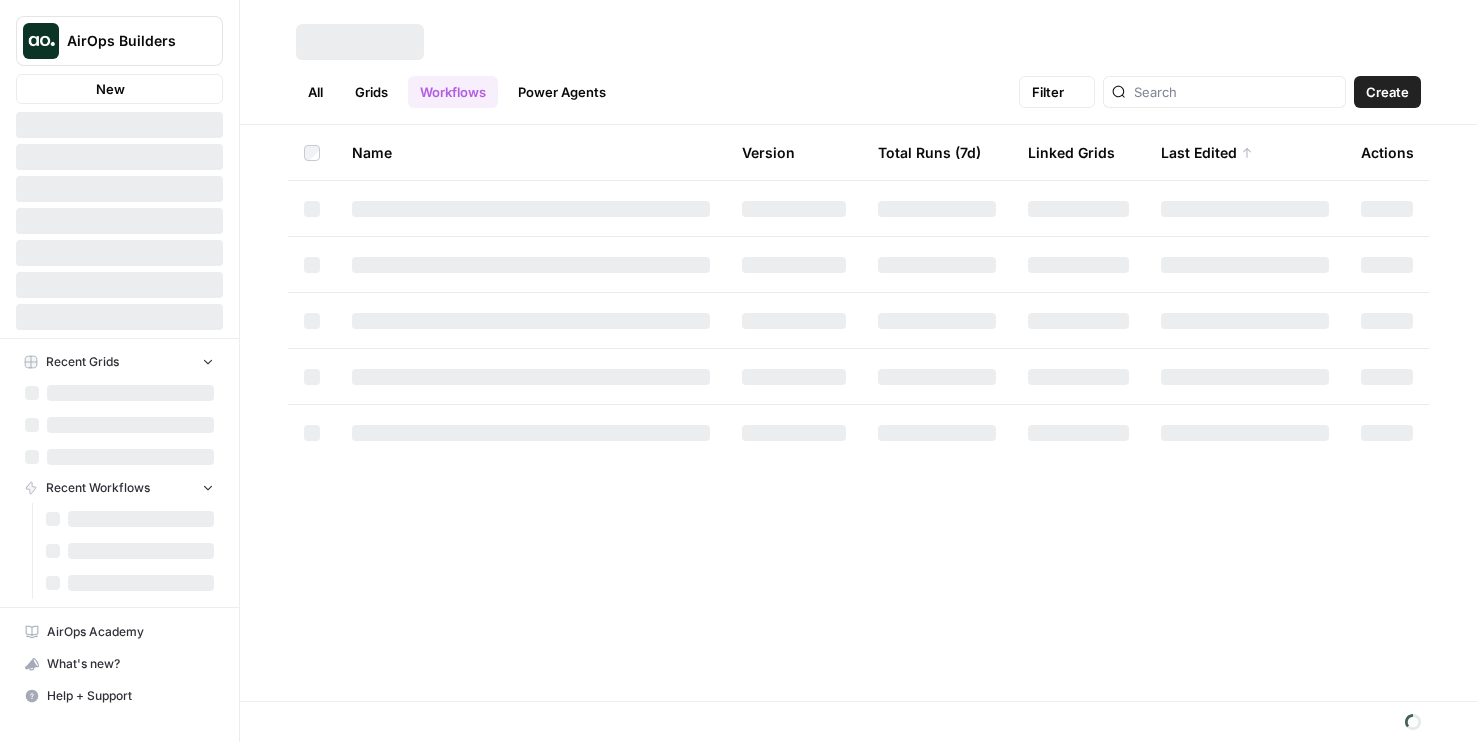 scroll, scrollTop: 0, scrollLeft: 0, axis: both 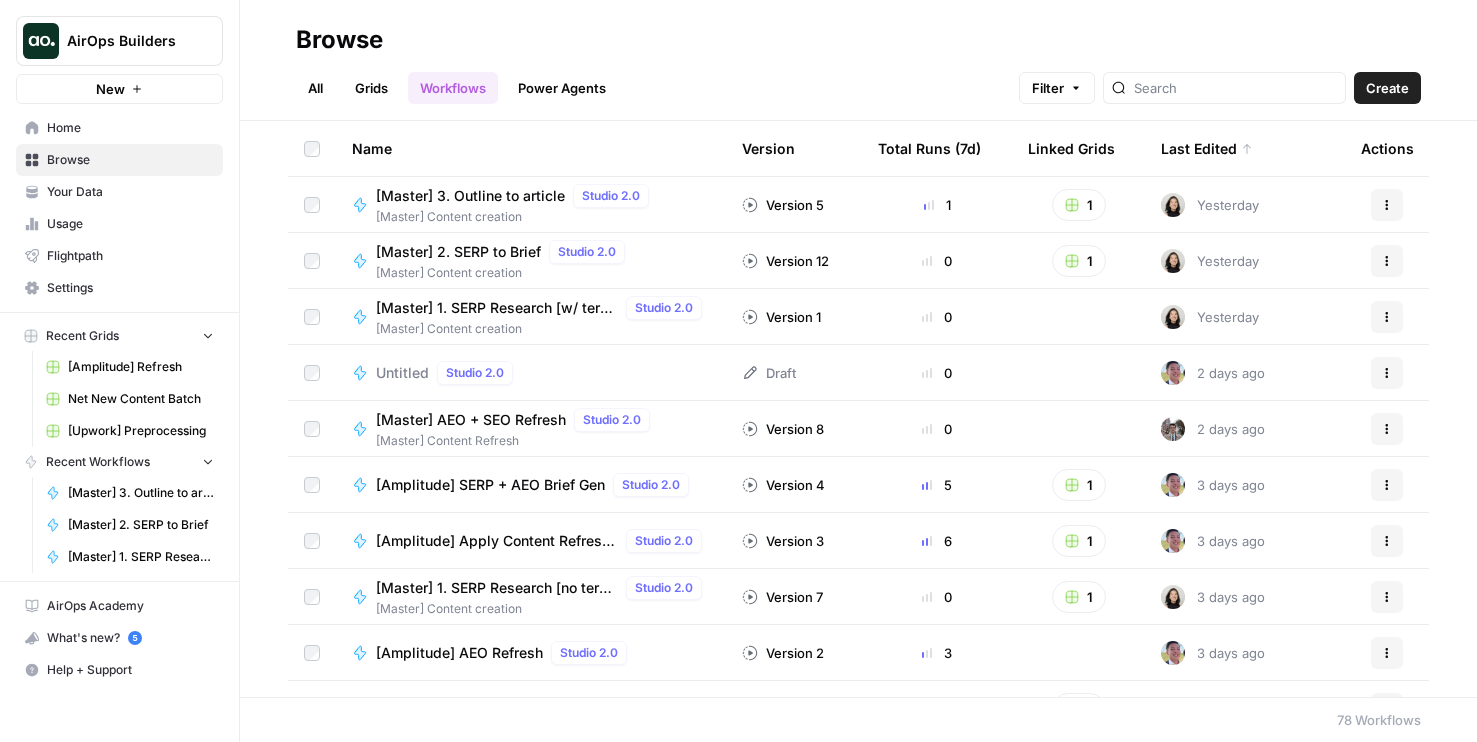 click on "Your Data" at bounding box center (119, 192) 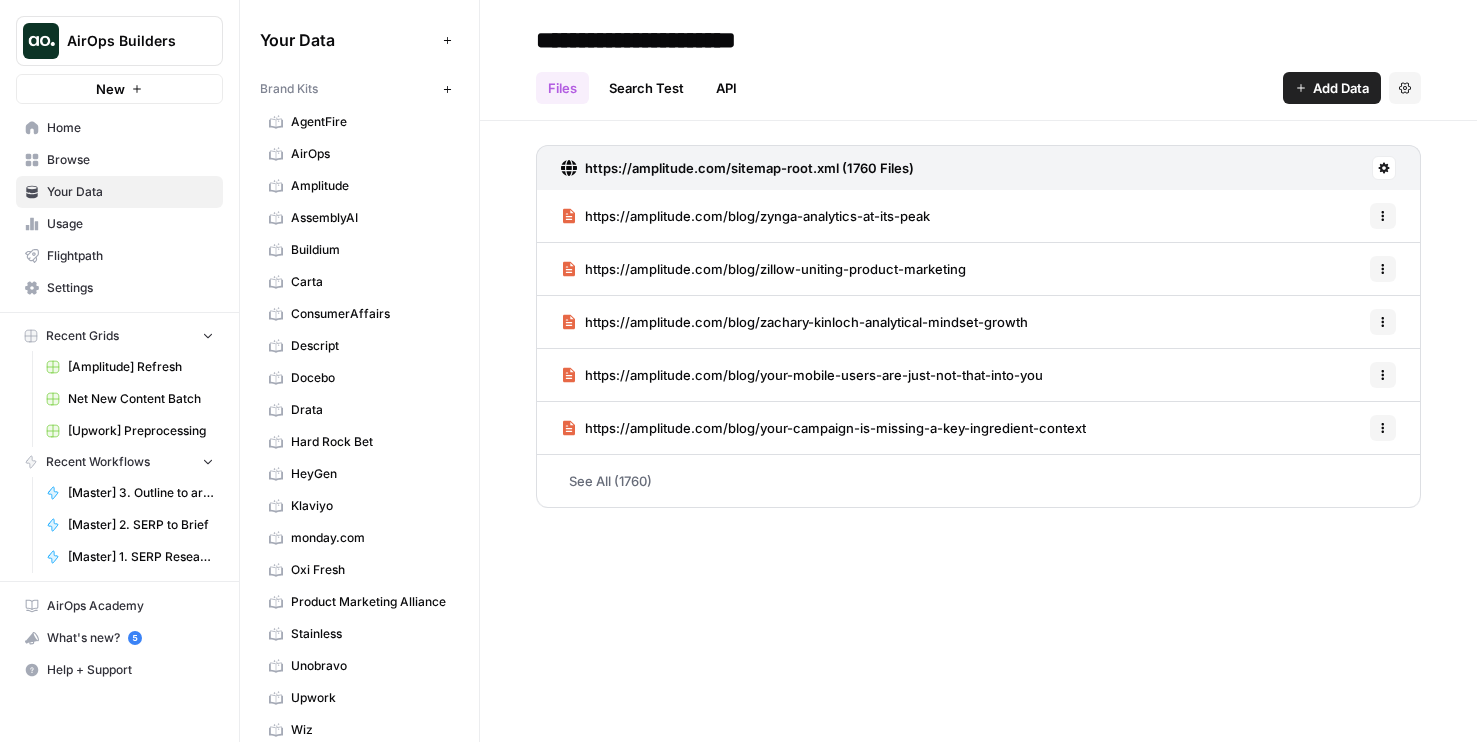 click on "Browse" at bounding box center (130, 160) 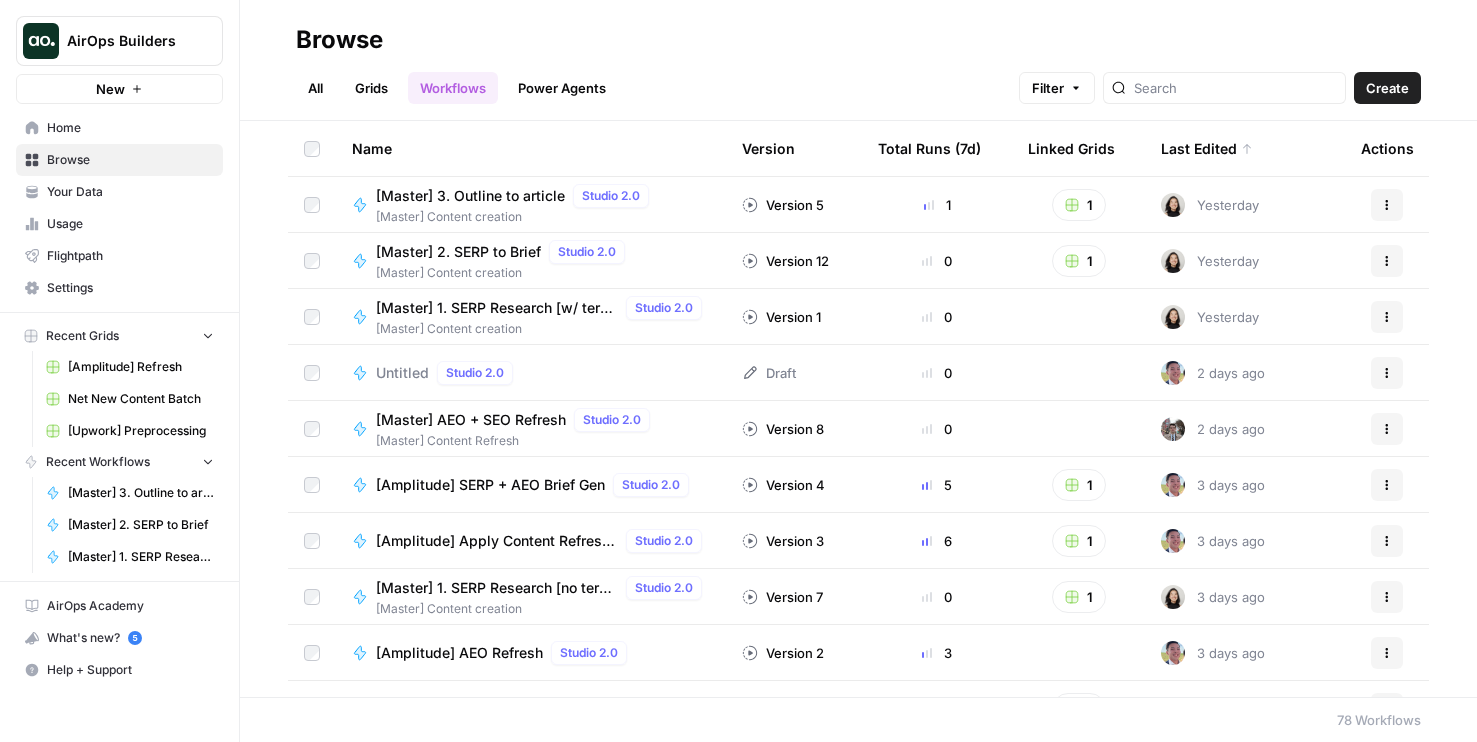 click on "Grids" at bounding box center [371, 88] 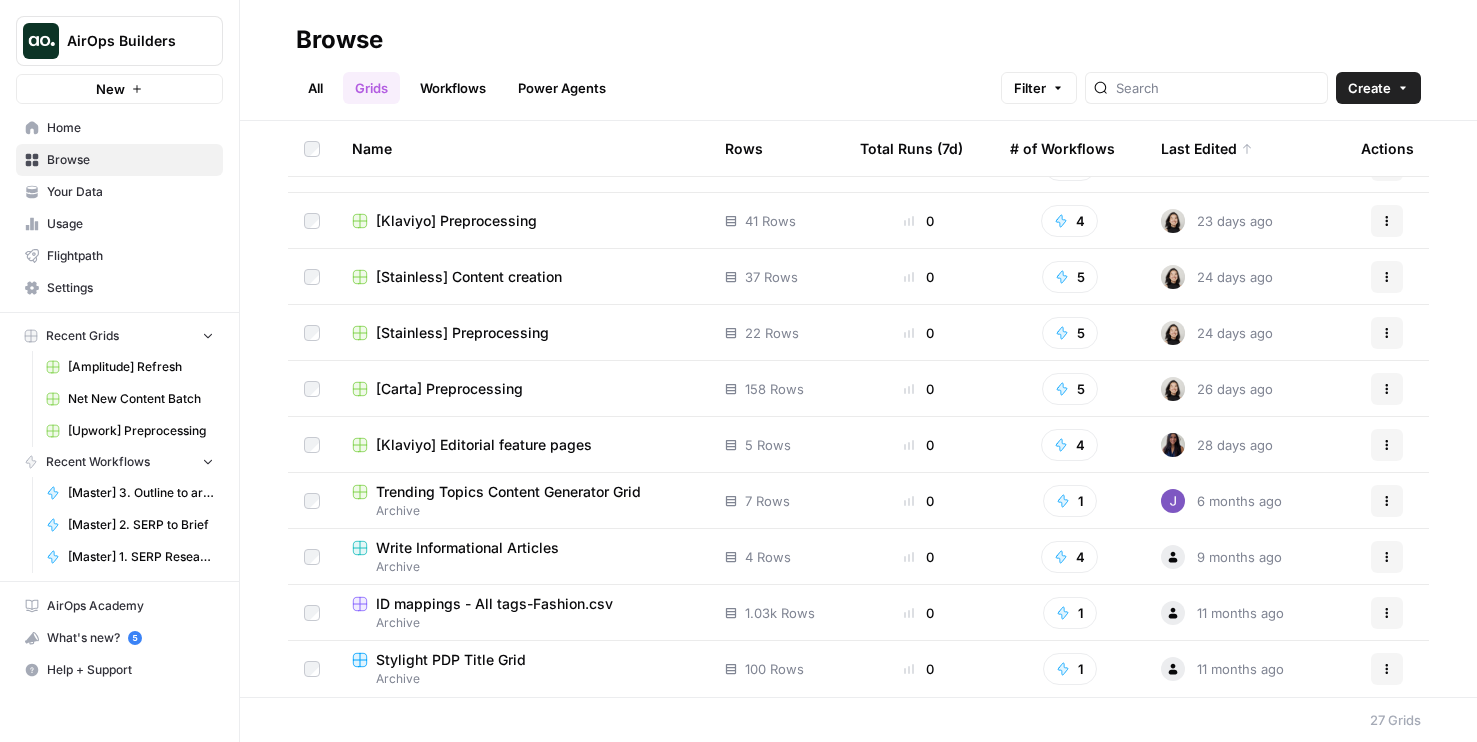 scroll, scrollTop: 0, scrollLeft: 0, axis: both 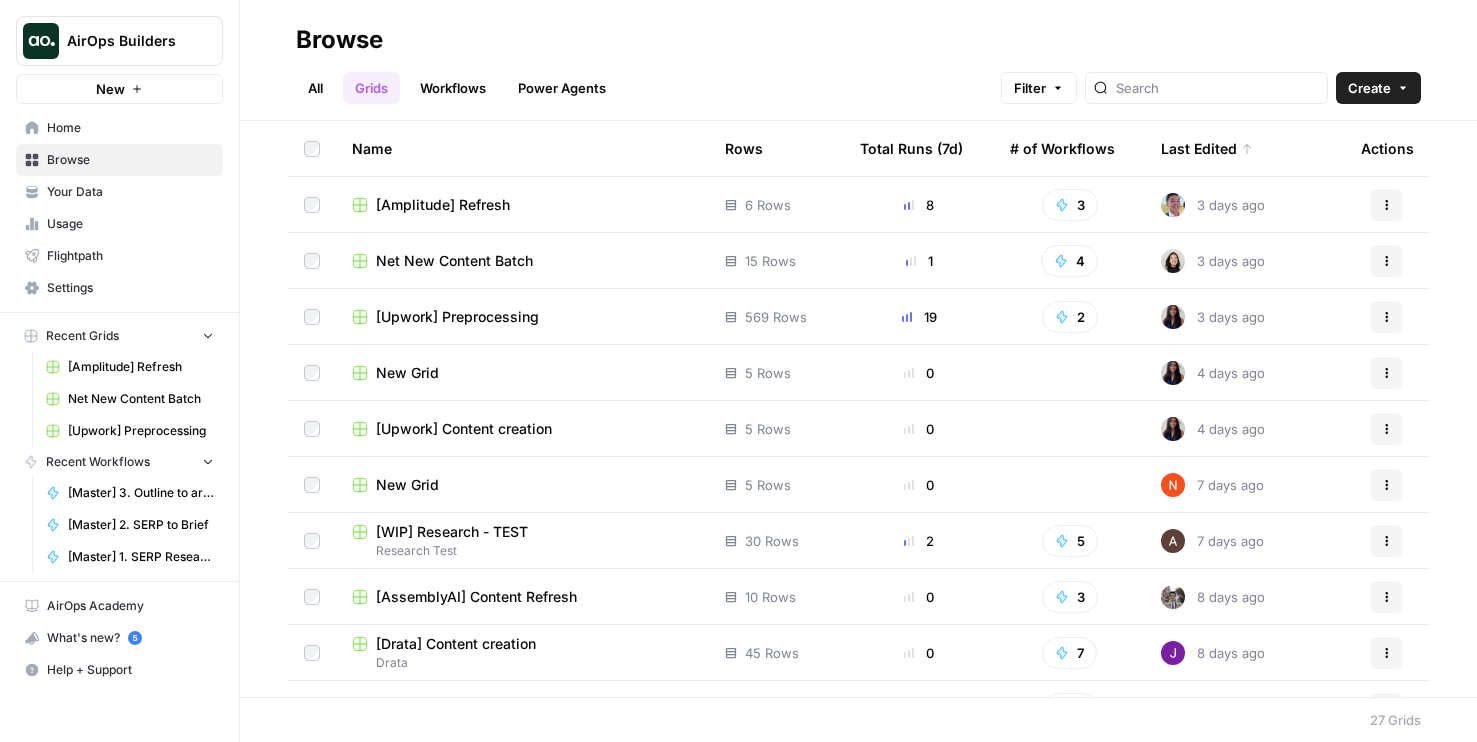 click on "Filter Create" at bounding box center [1211, 88] 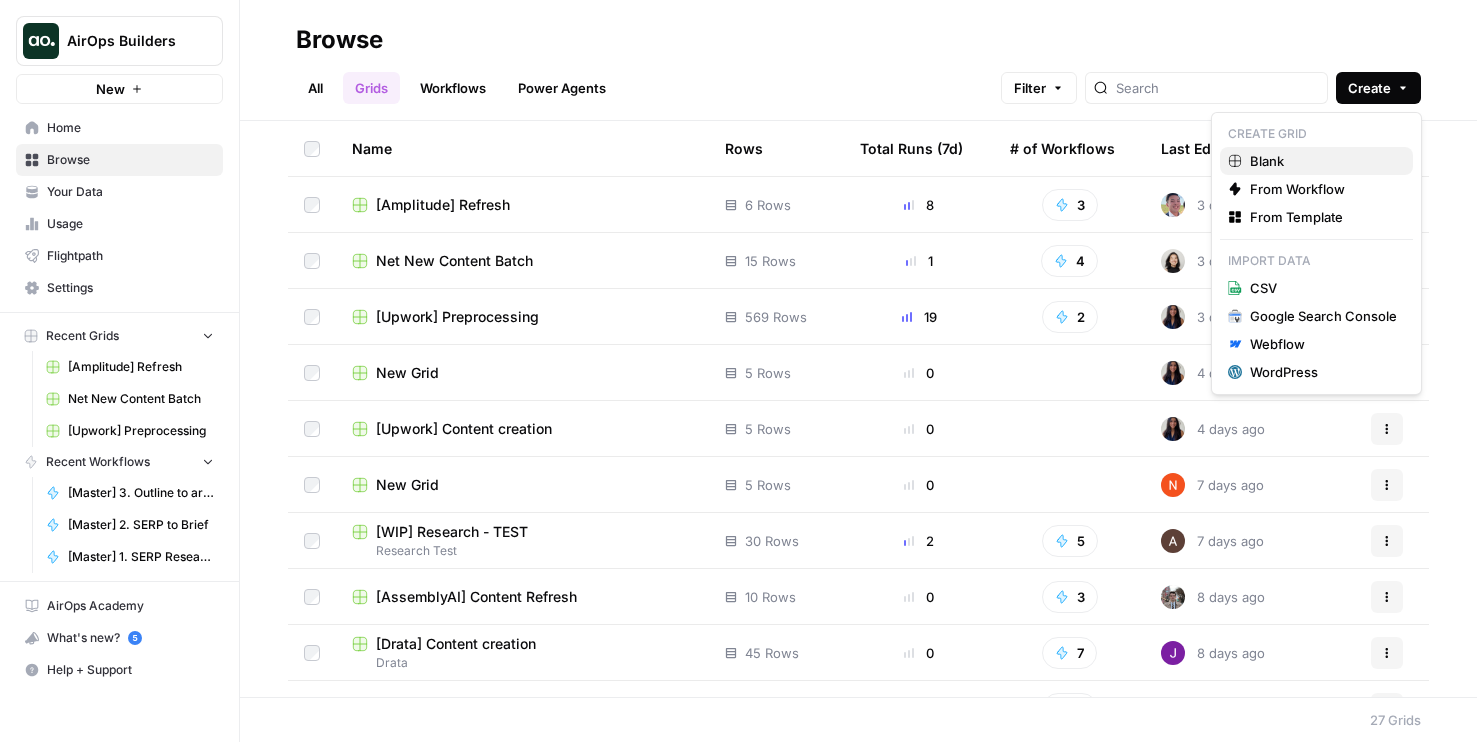 click on "Blank" at bounding box center [1323, 161] 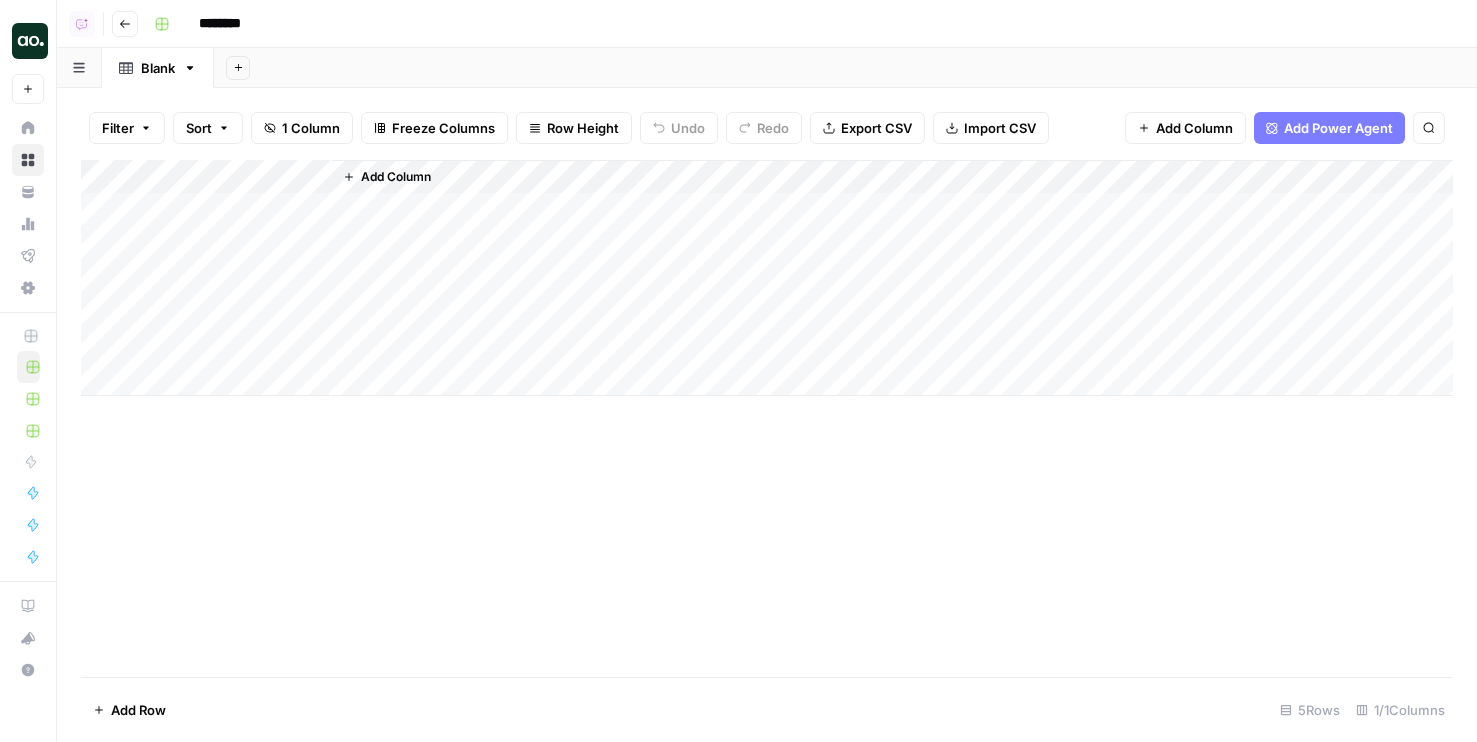 click on "********" at bounding box center [246, 24] 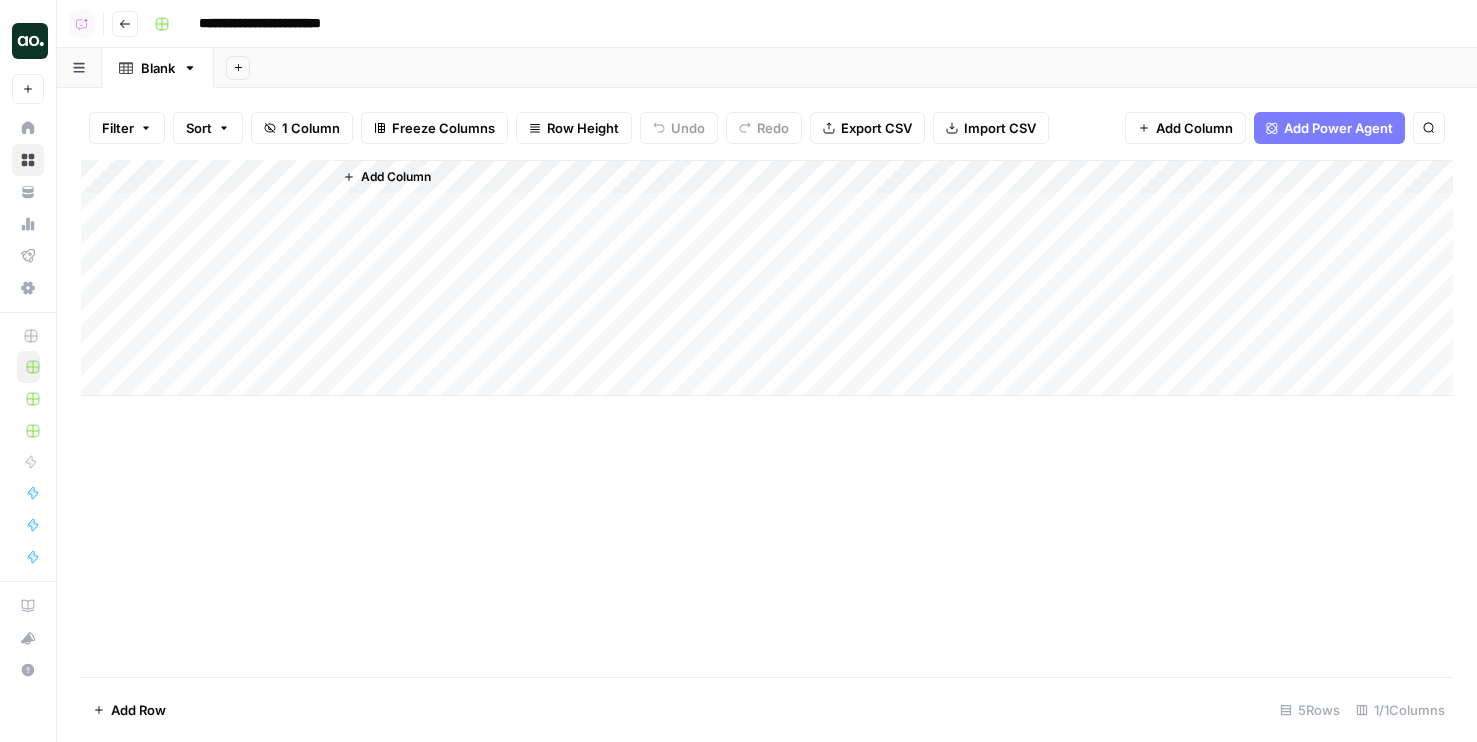 type on "**********" 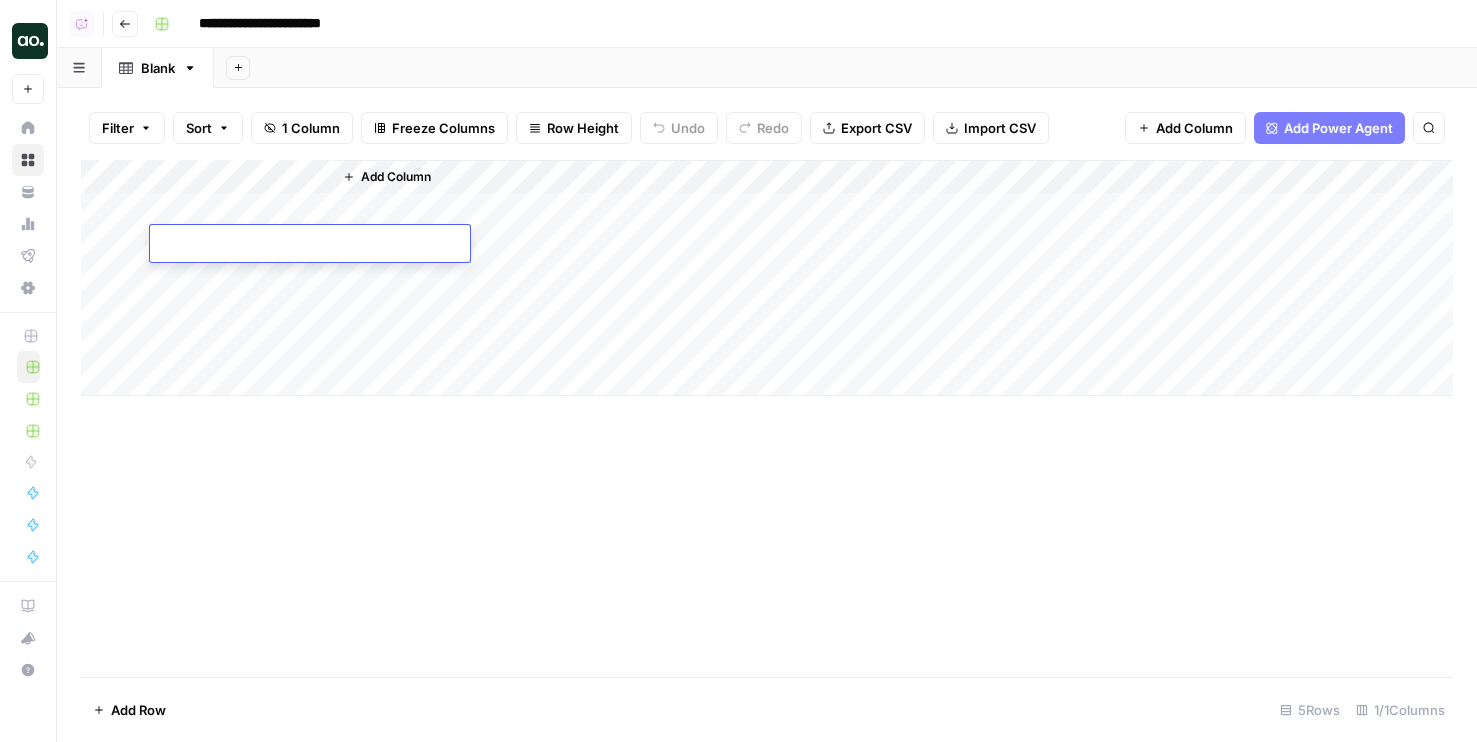 type on "**********" 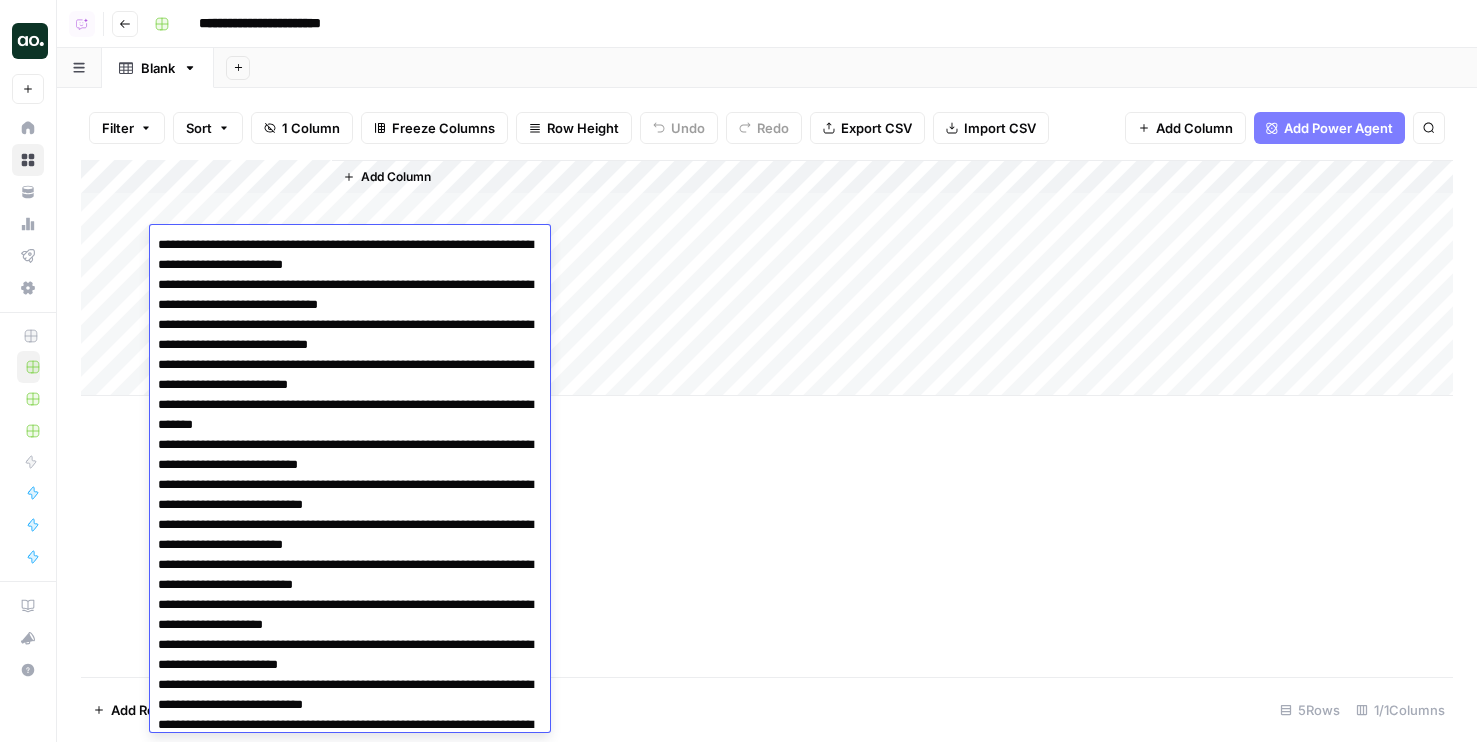 scroll, scrollTop: 13240, scrollLeft: 0, axis: vertical 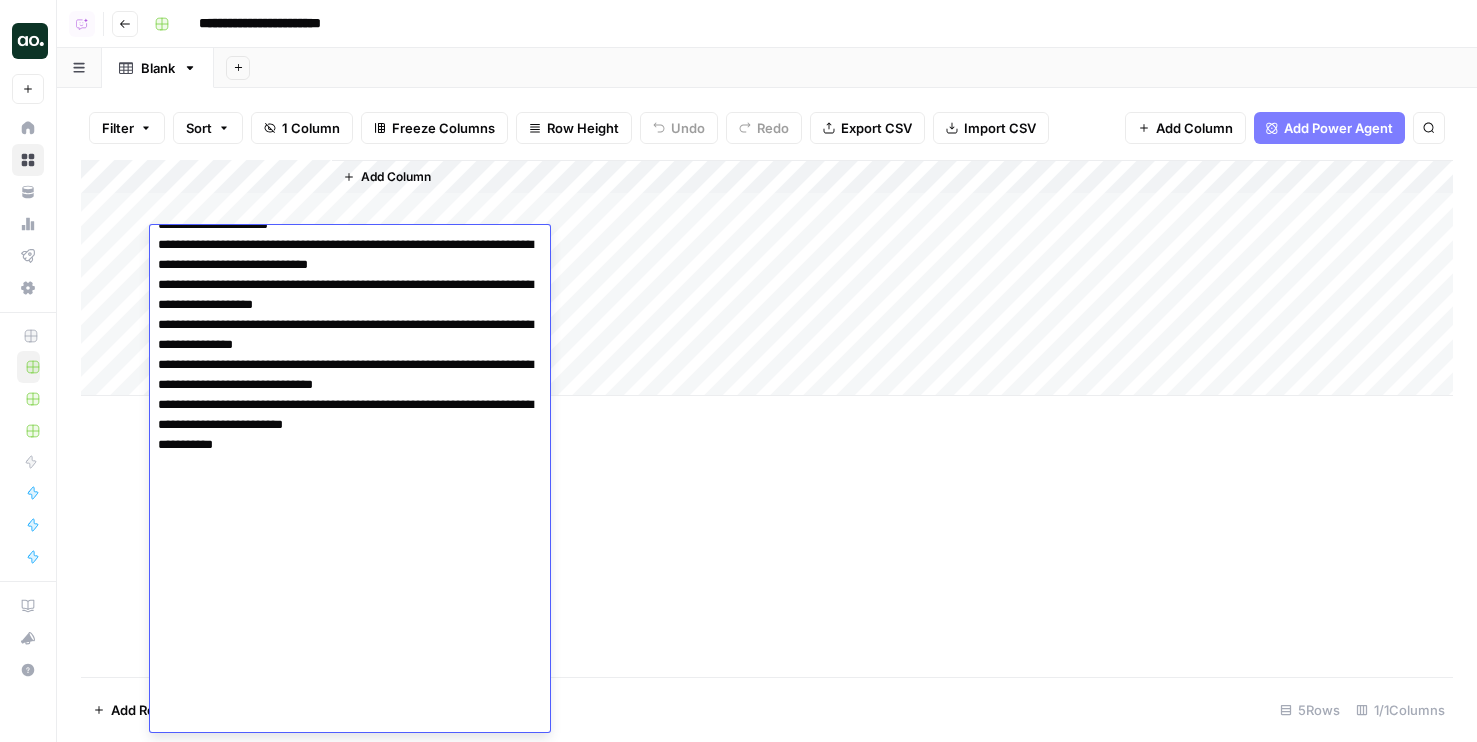 click on "Add Column" at bounding box center (767, 278) 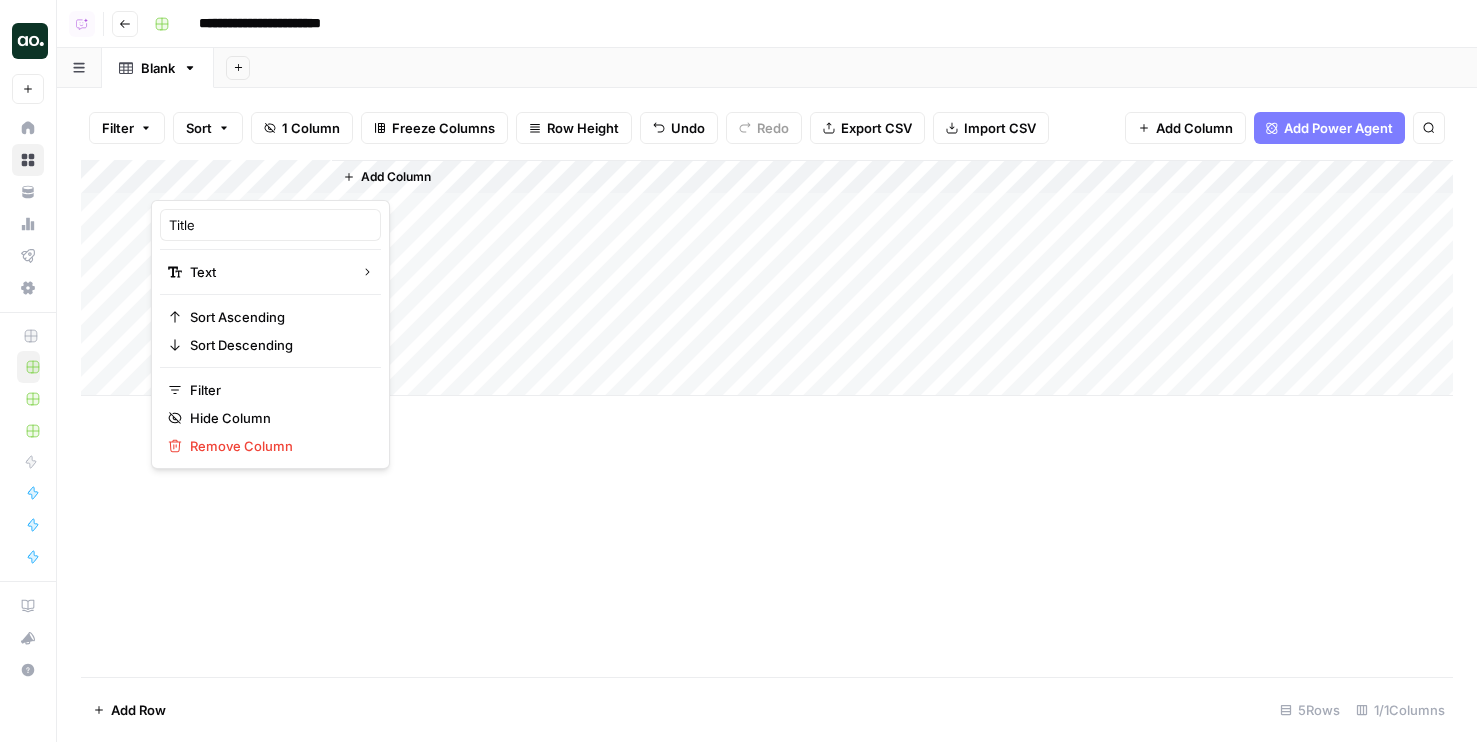 click at bounding box center (241, 180) 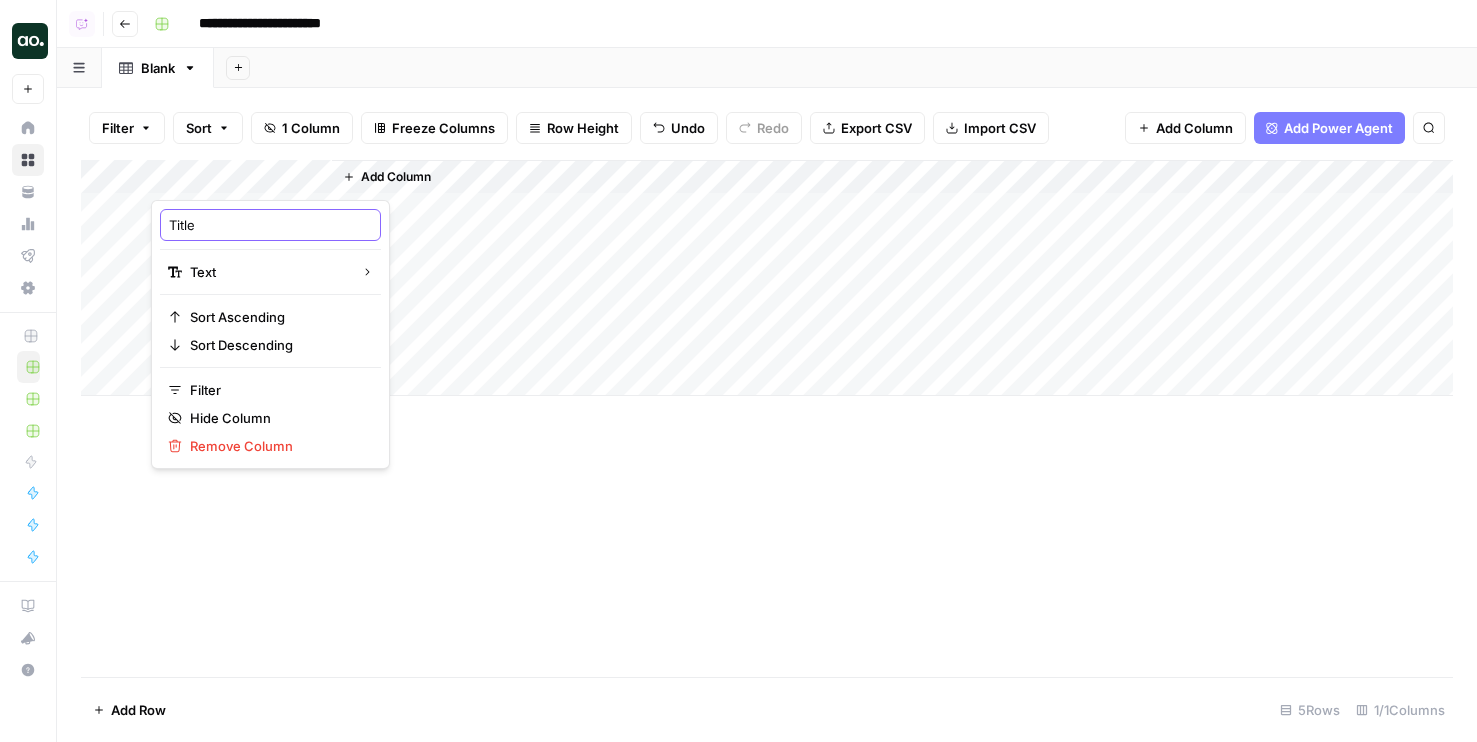 click on "Title" at bounding box center [270, 225] 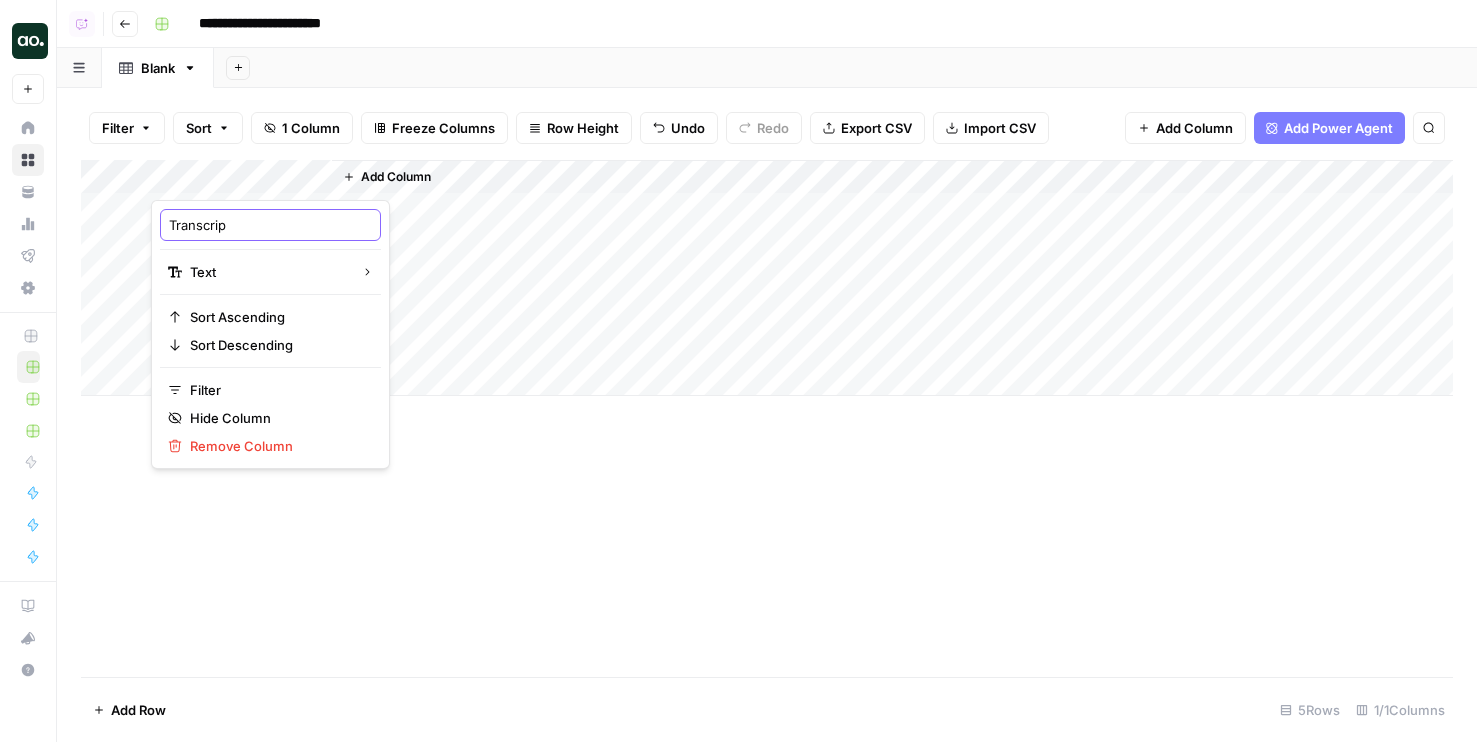 type on "Transcript" 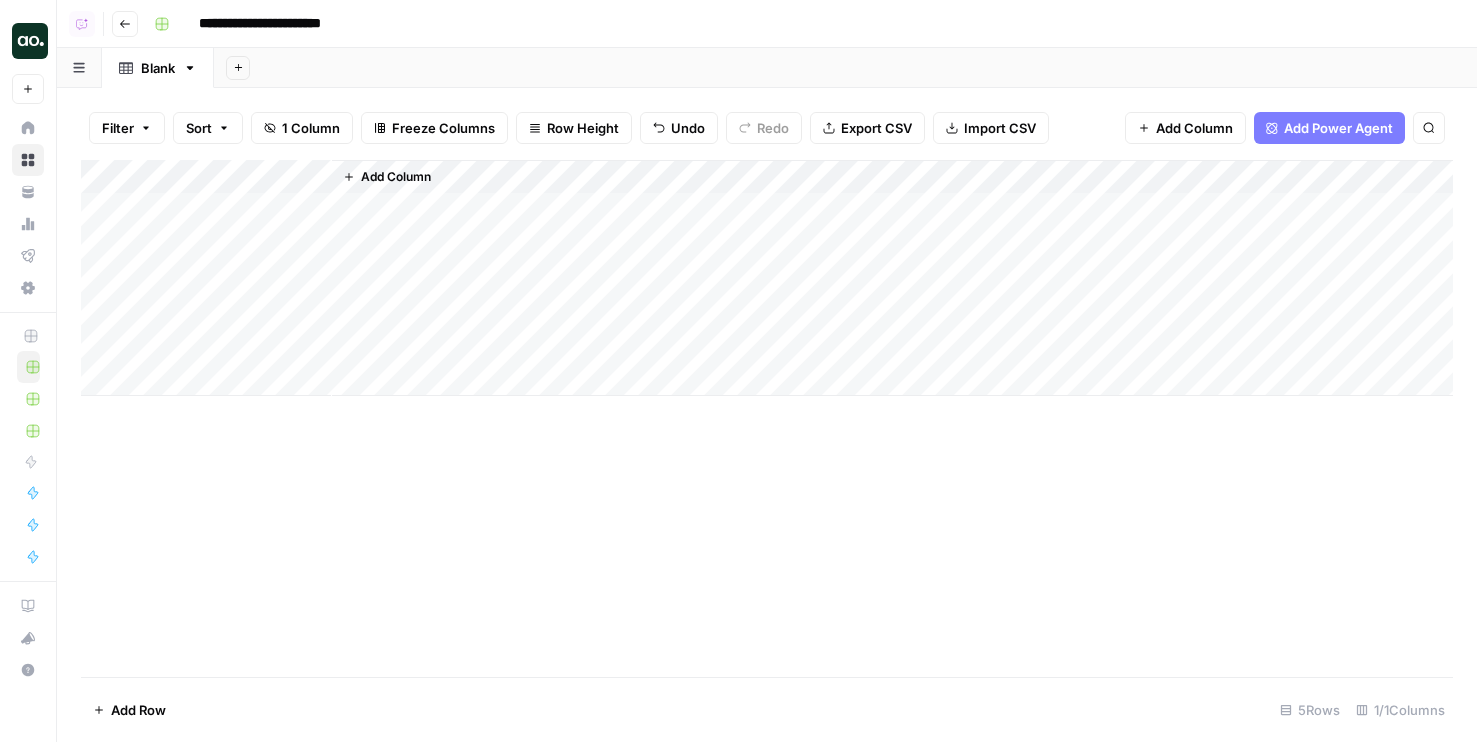 click on "Add Column" at bounding box center (396, 177) 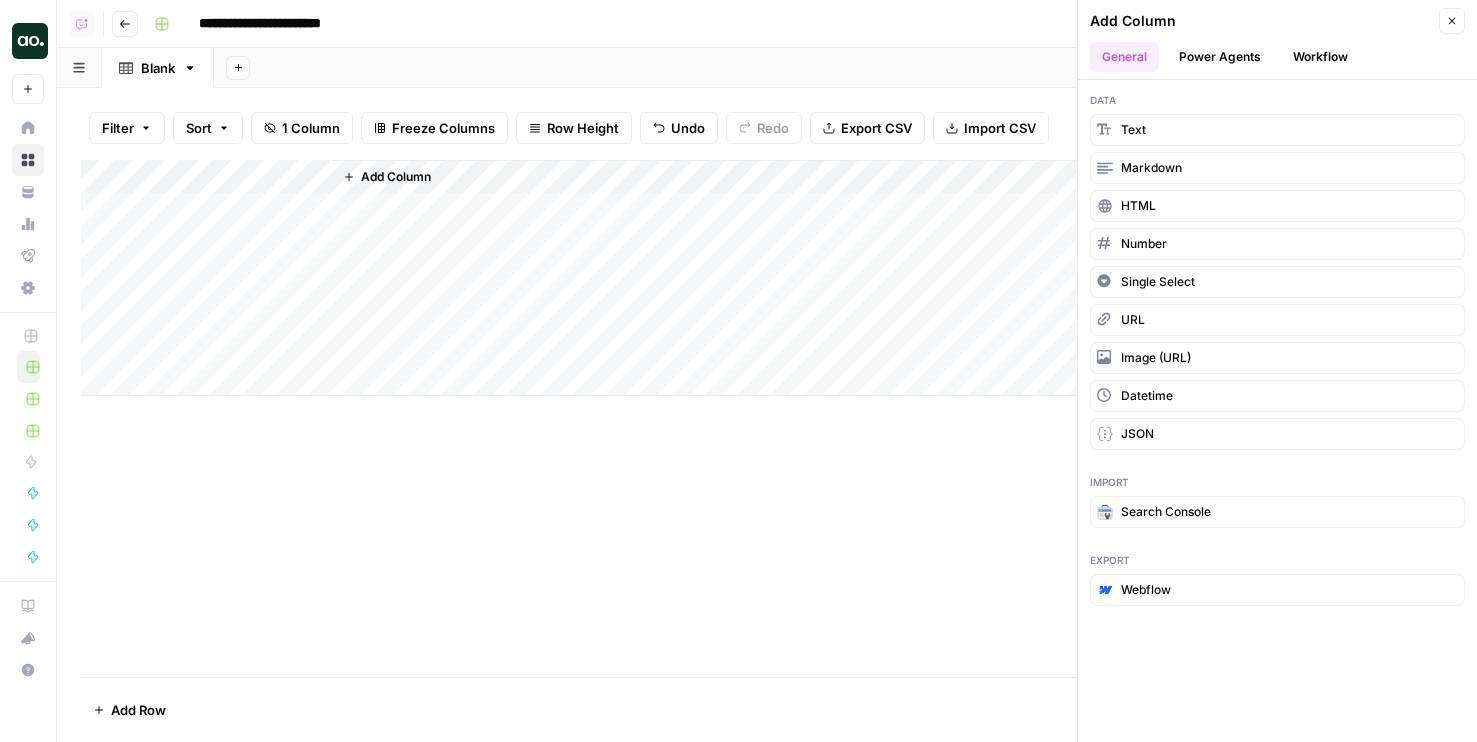click on "Workflow" at bounding box center (1320, 57) 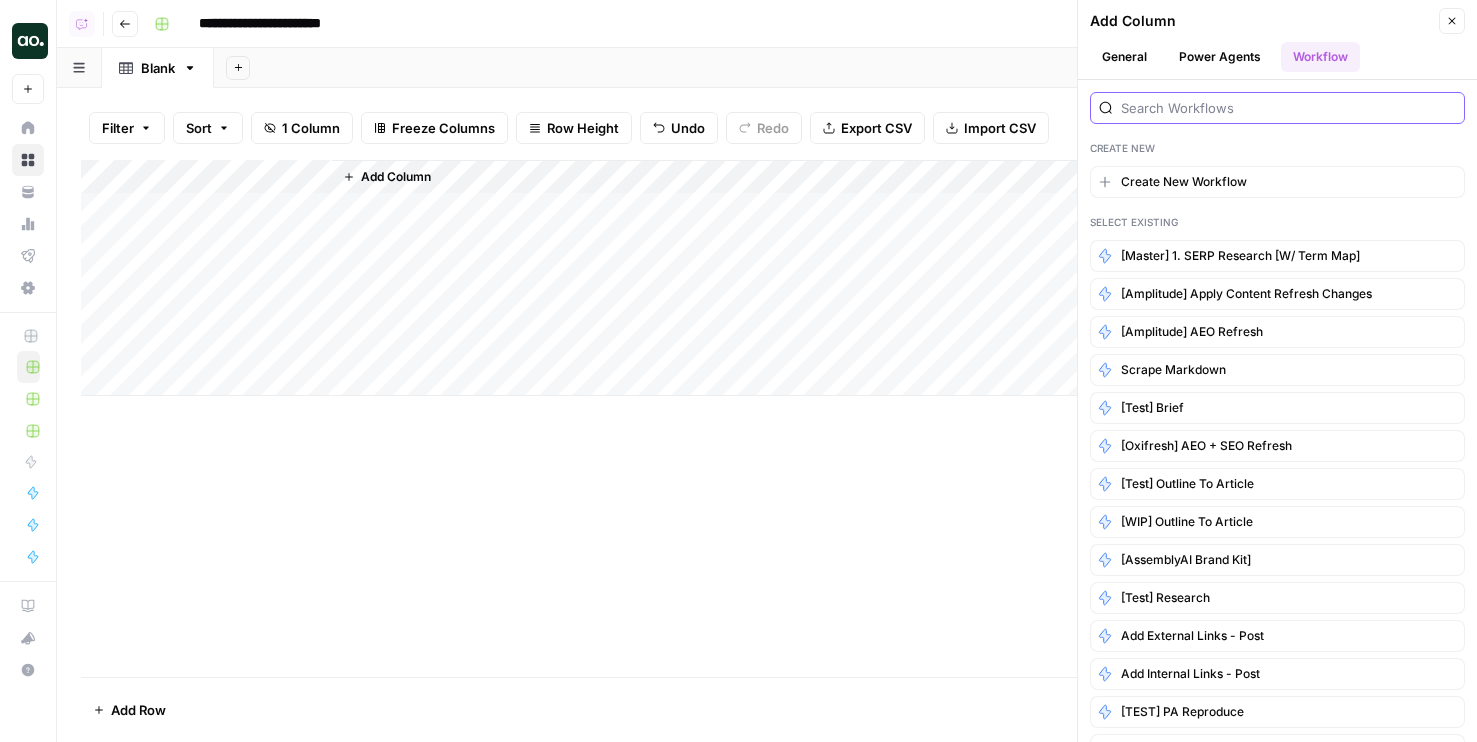 click at bounding box center (1288, 108) 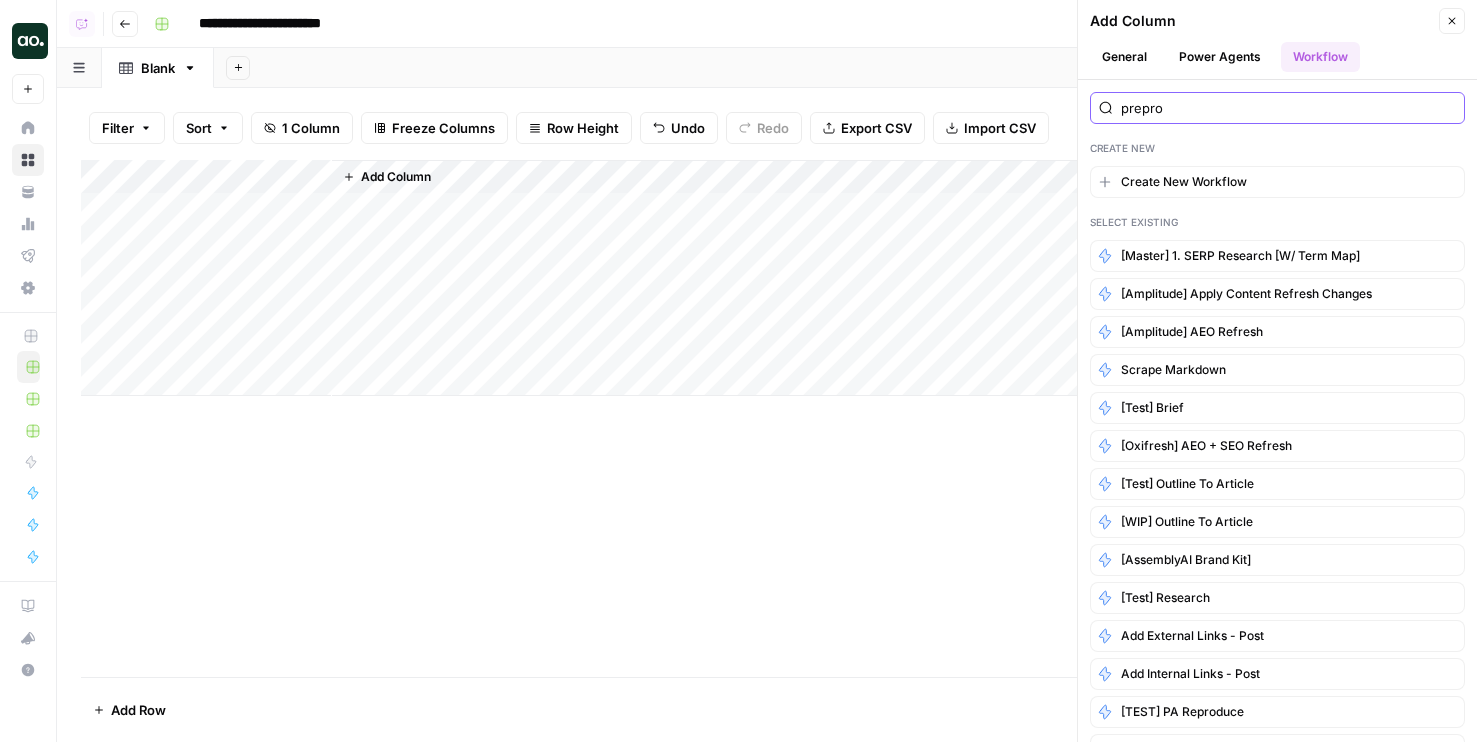 type on "preproc" 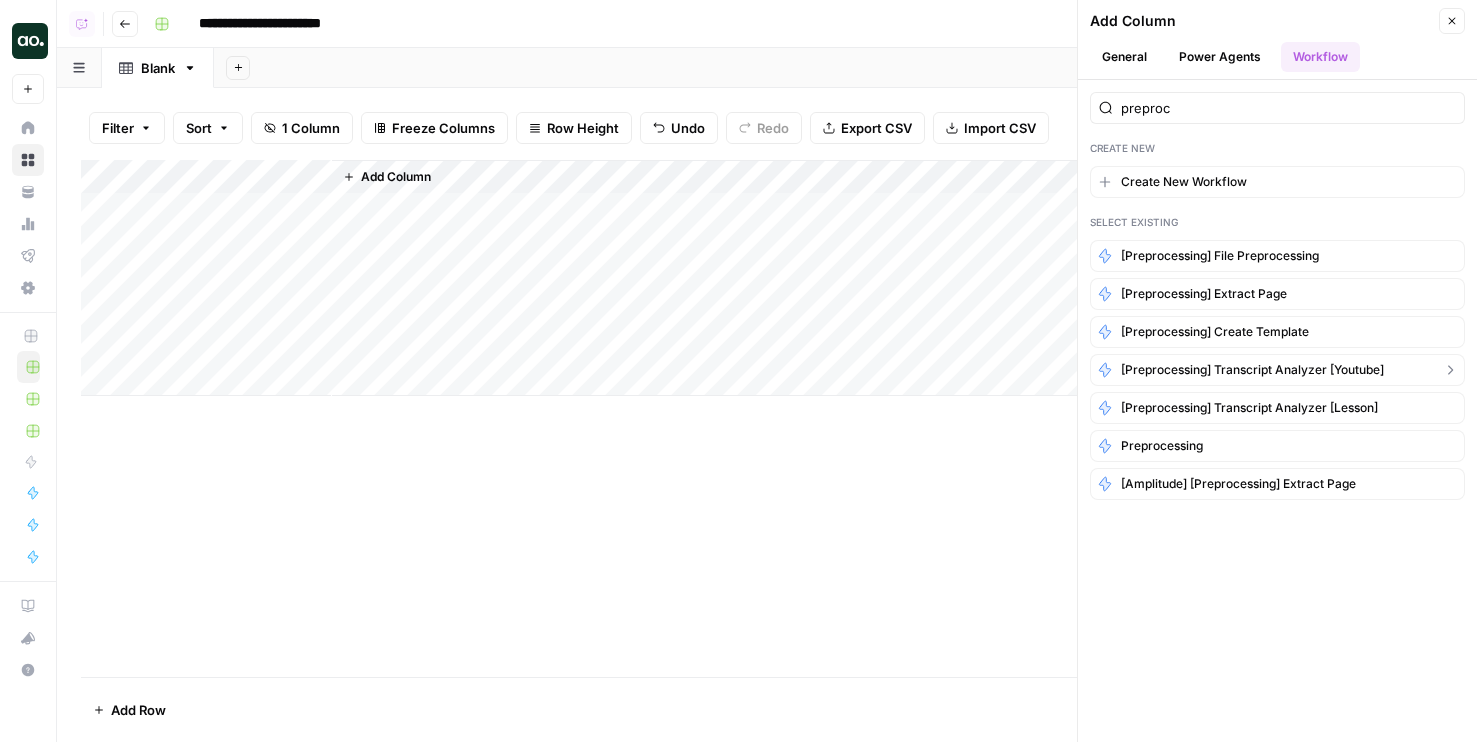 click on "[Preprocessing] Transcript Analyzer [Youtube]" at bounding box center (1252, 370) 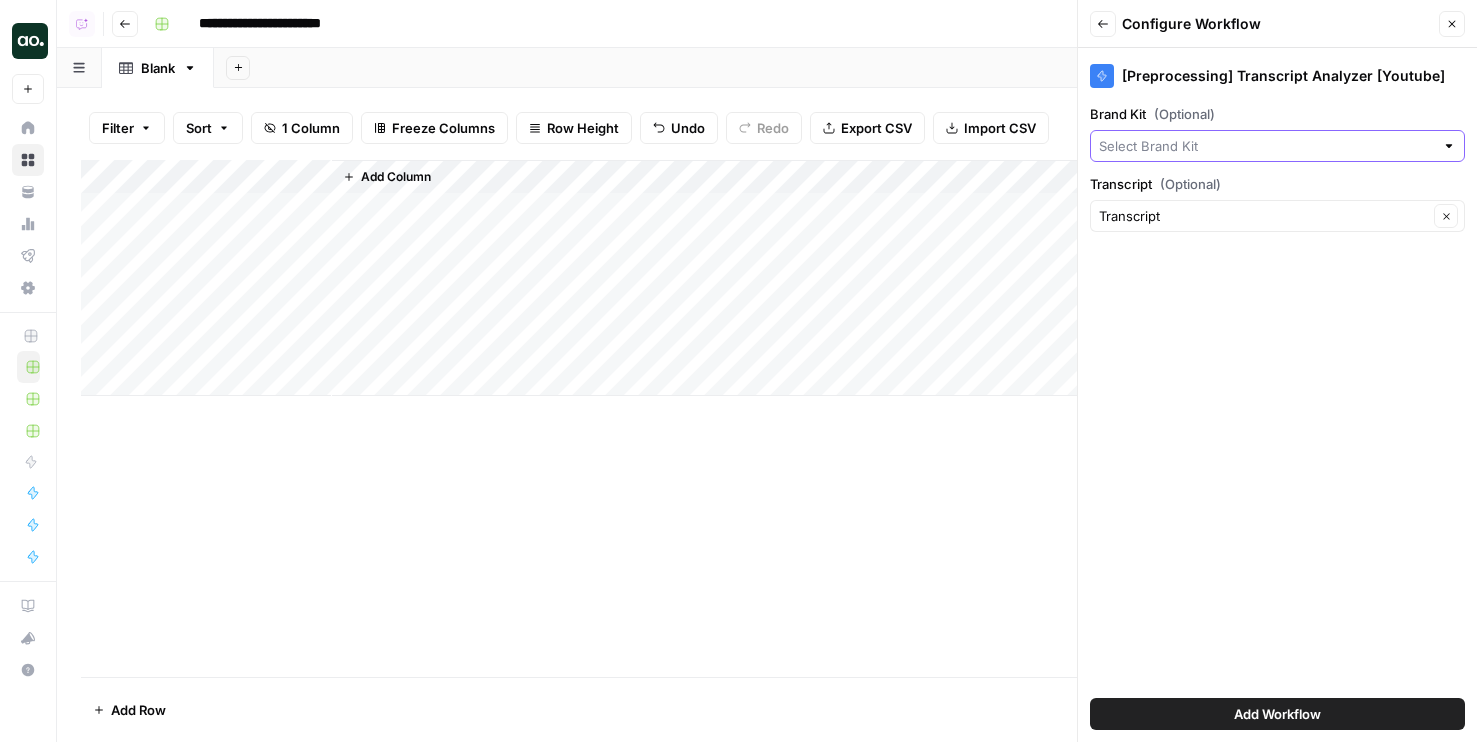 click on "Brand Kit   (Optional)" at bounding box center [1266, 146] 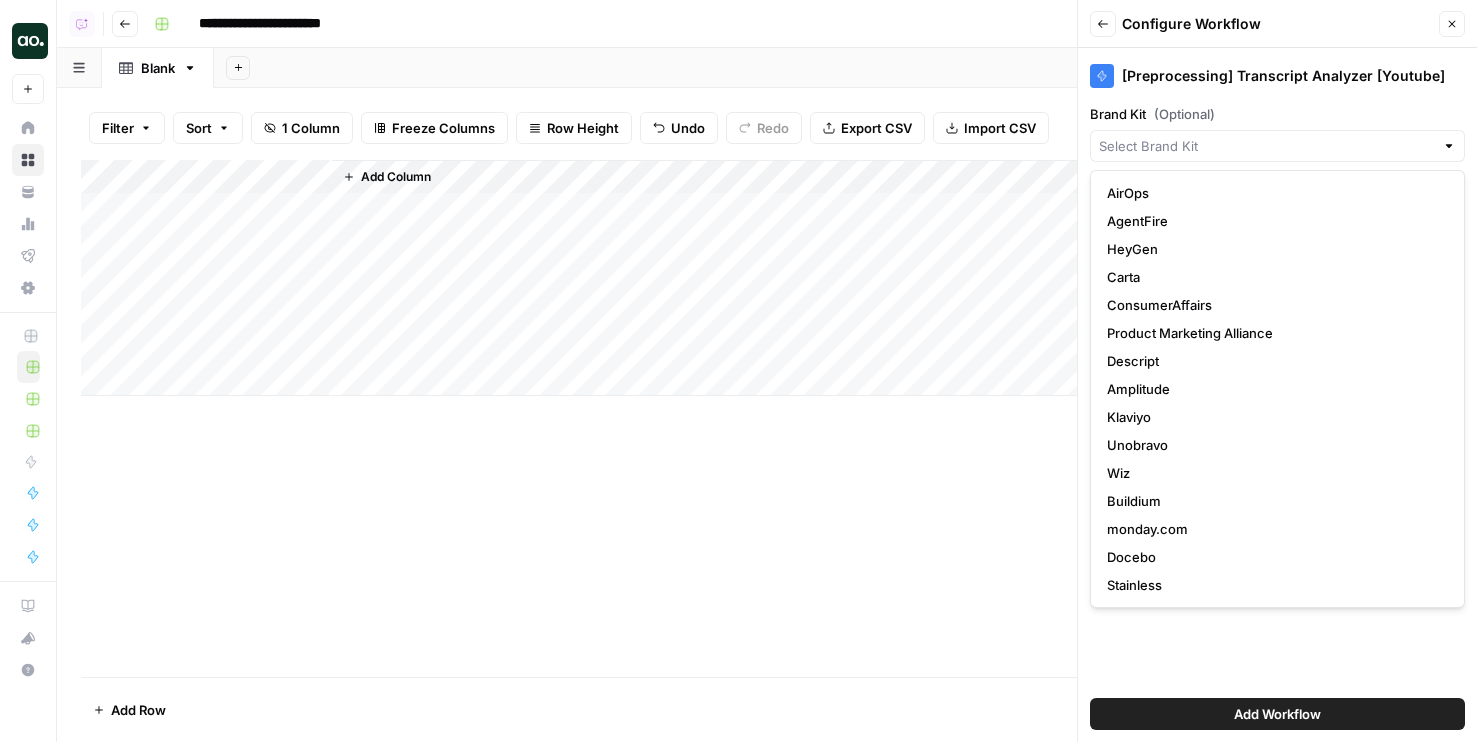 scroll, scrollTop: 140, scrollLeft: 0, axis: vertical 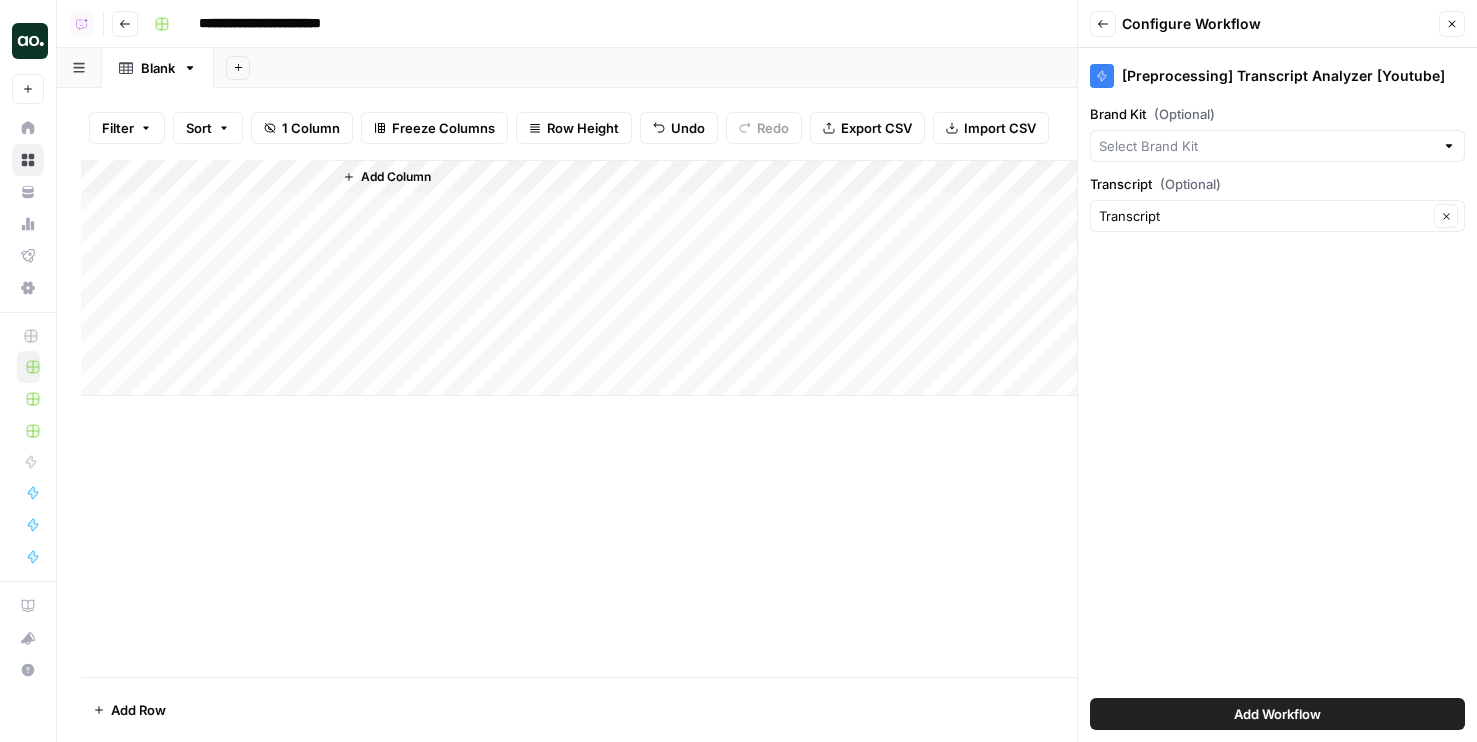 click on "Add Workflow" at bounding box center [1277, 714] 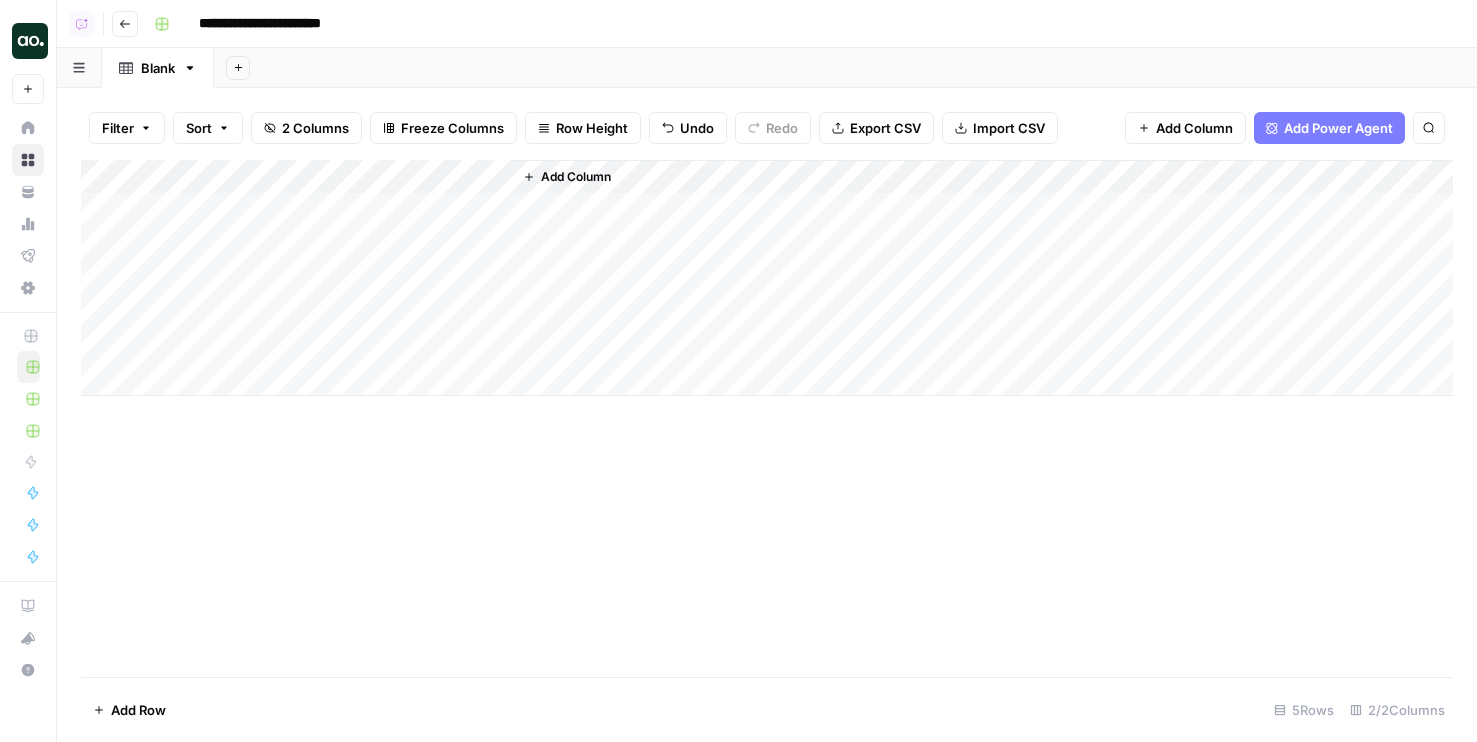 click on "Add Column" at bounding box center (767, 278) 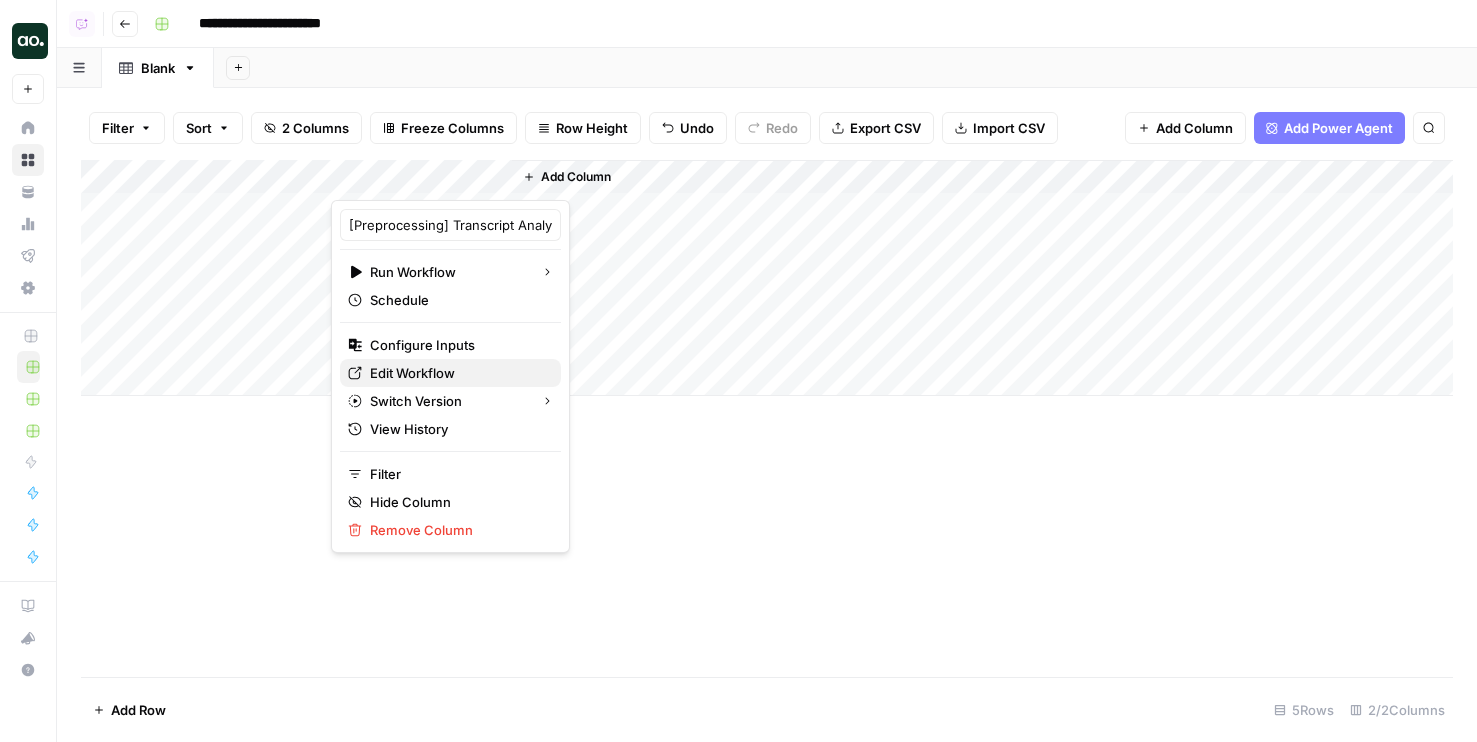click on "Edit Workflow" at bounding box center (450, 373) 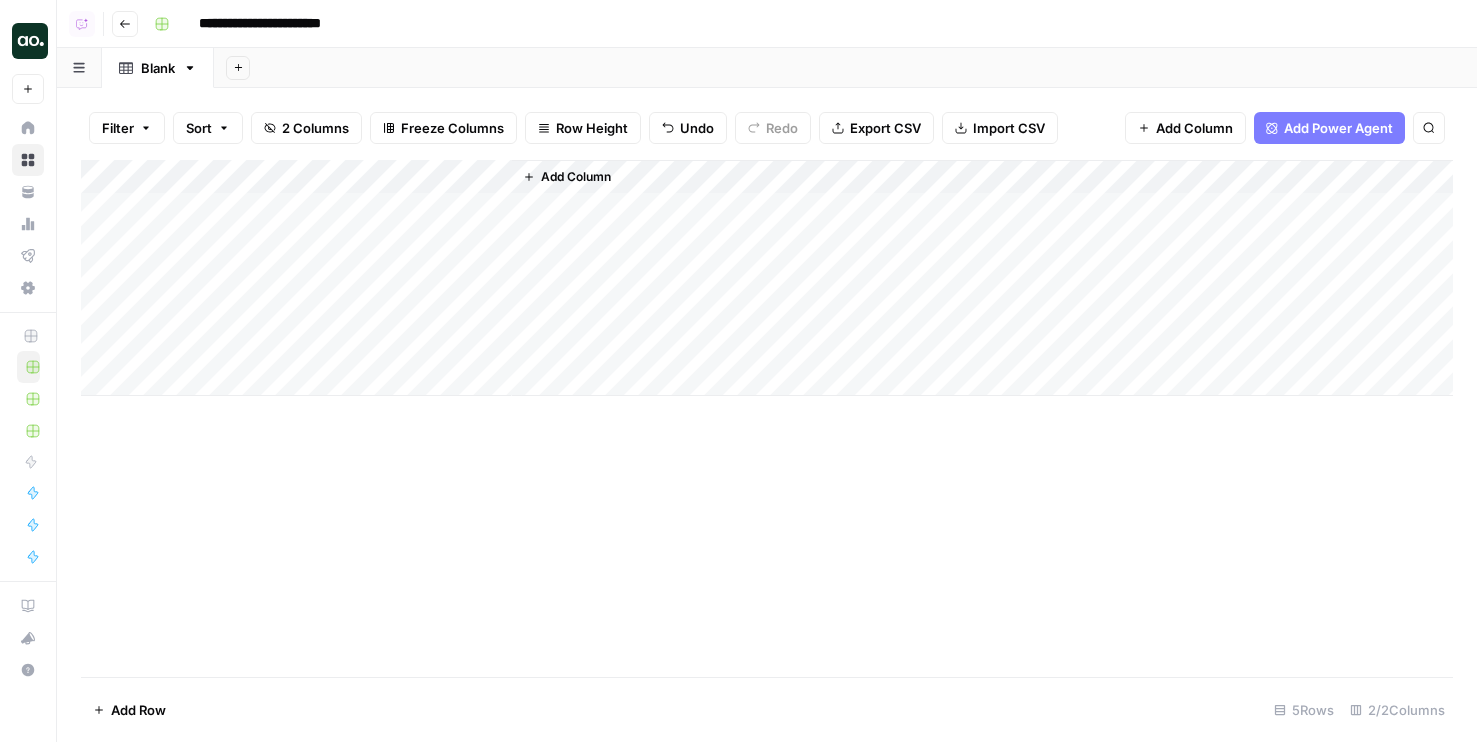 click on "Add Column" at bounding box center (767, 278) 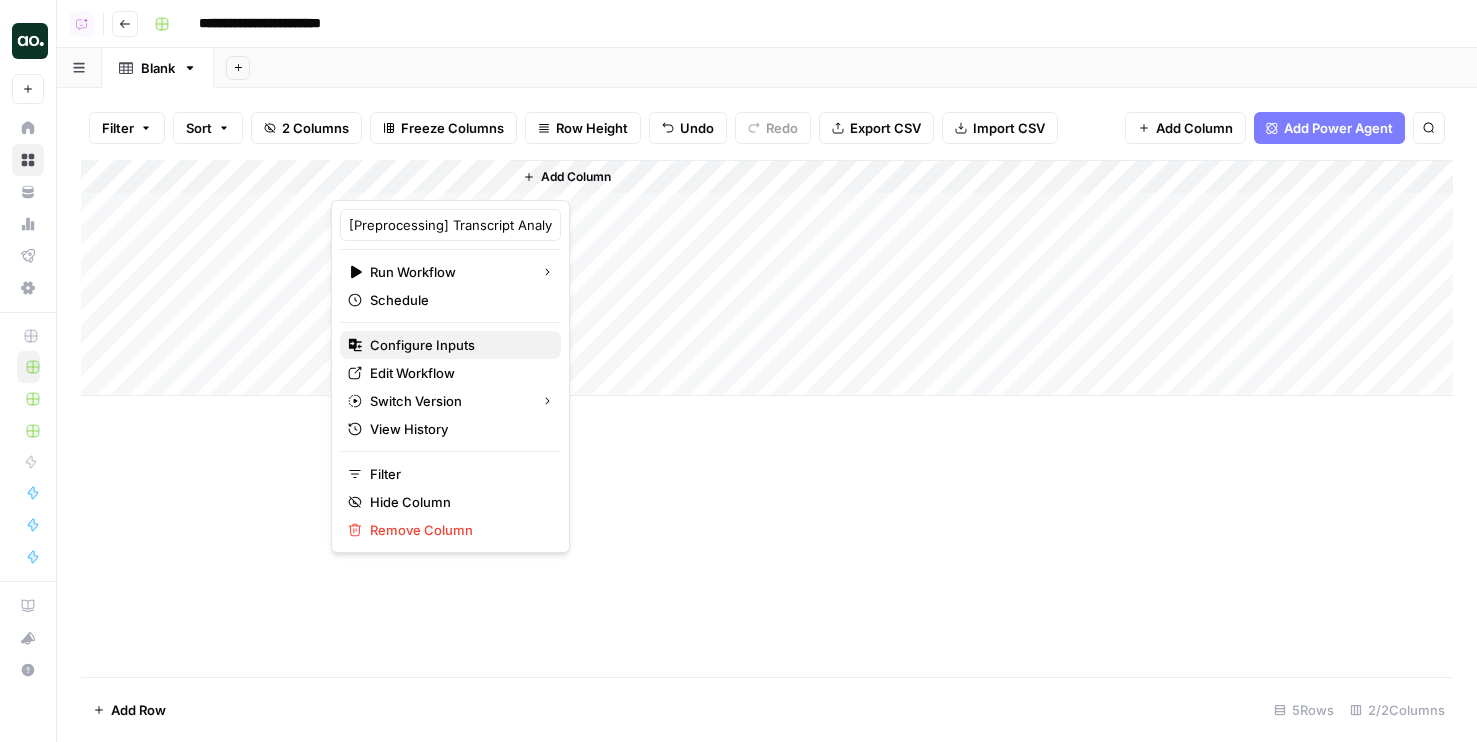 click on "Configure Inputs" at bounding box center [457, 345] 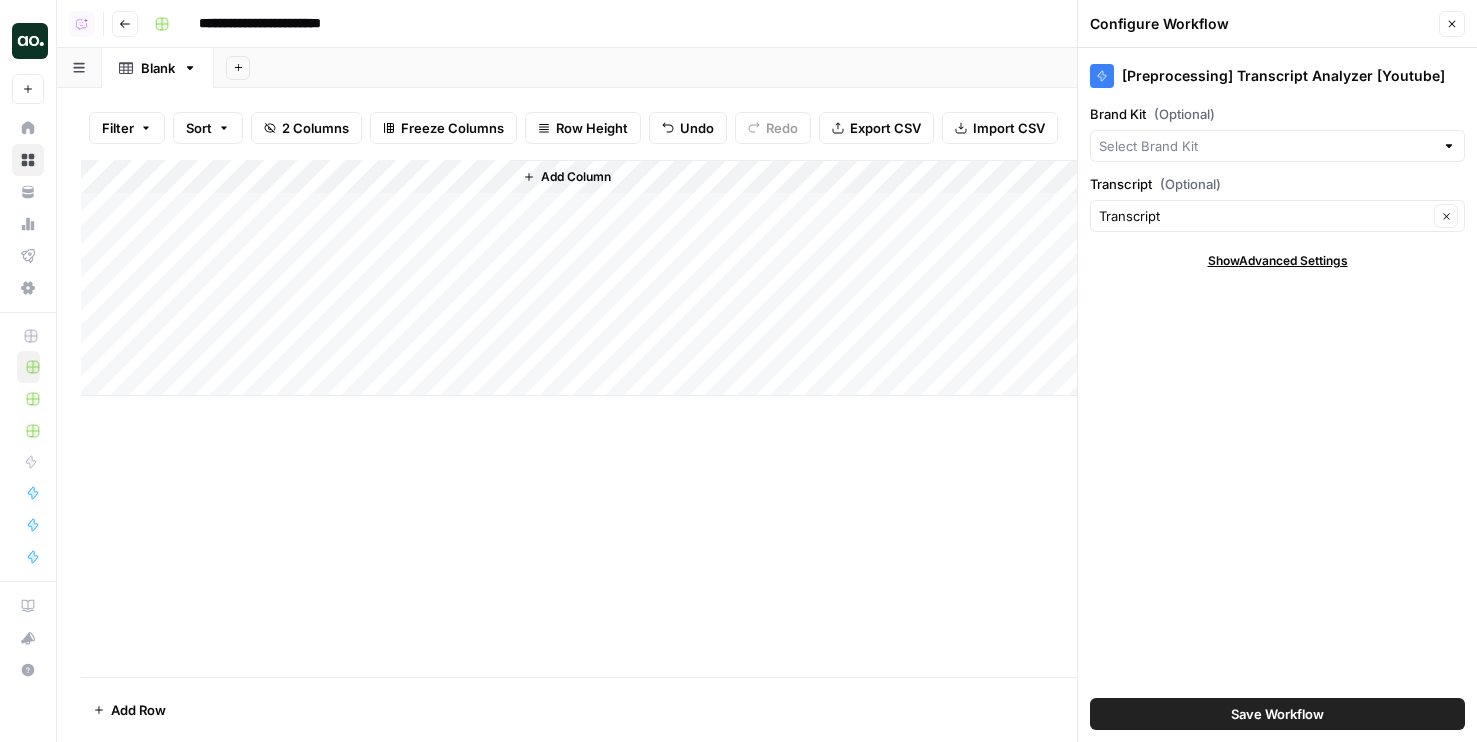 click at bounding box center (1277, 146) 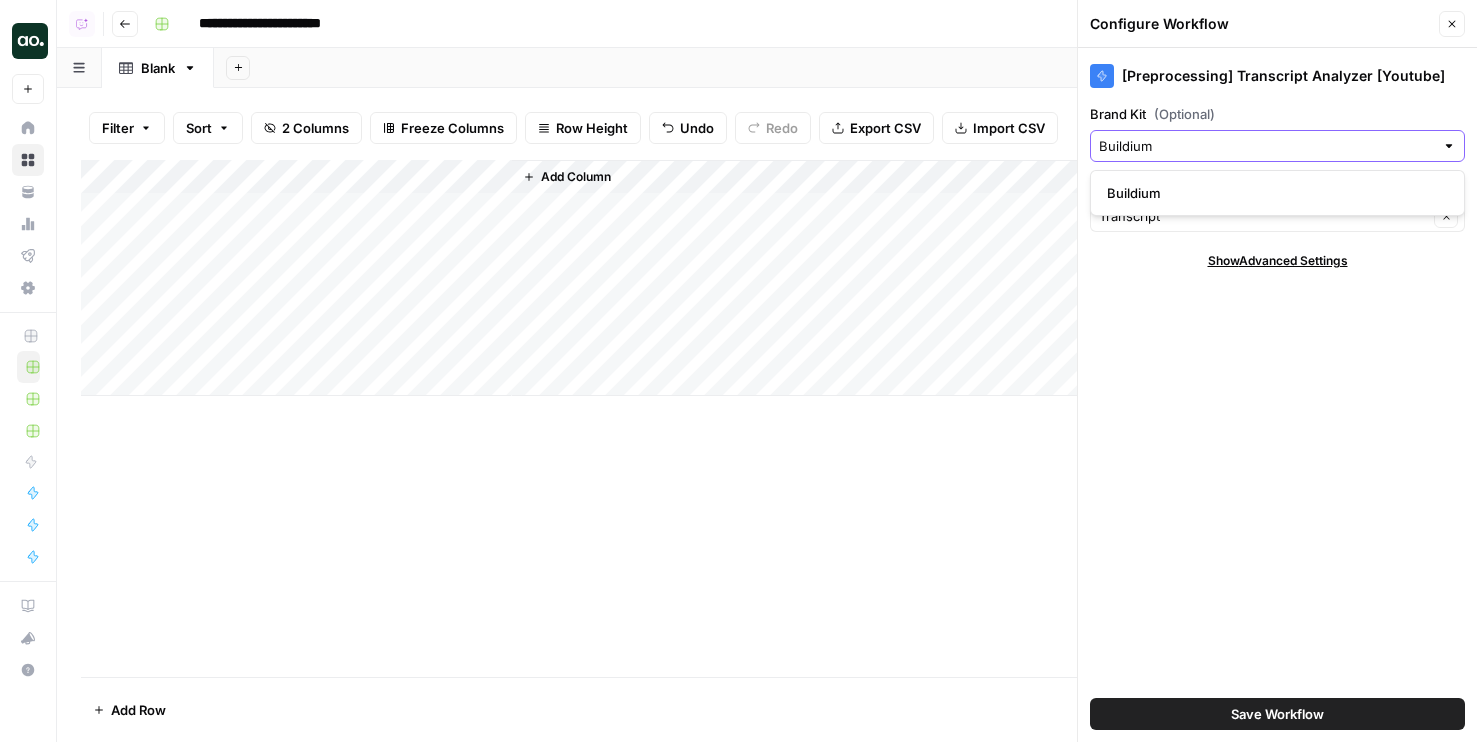 type on "Buildium" 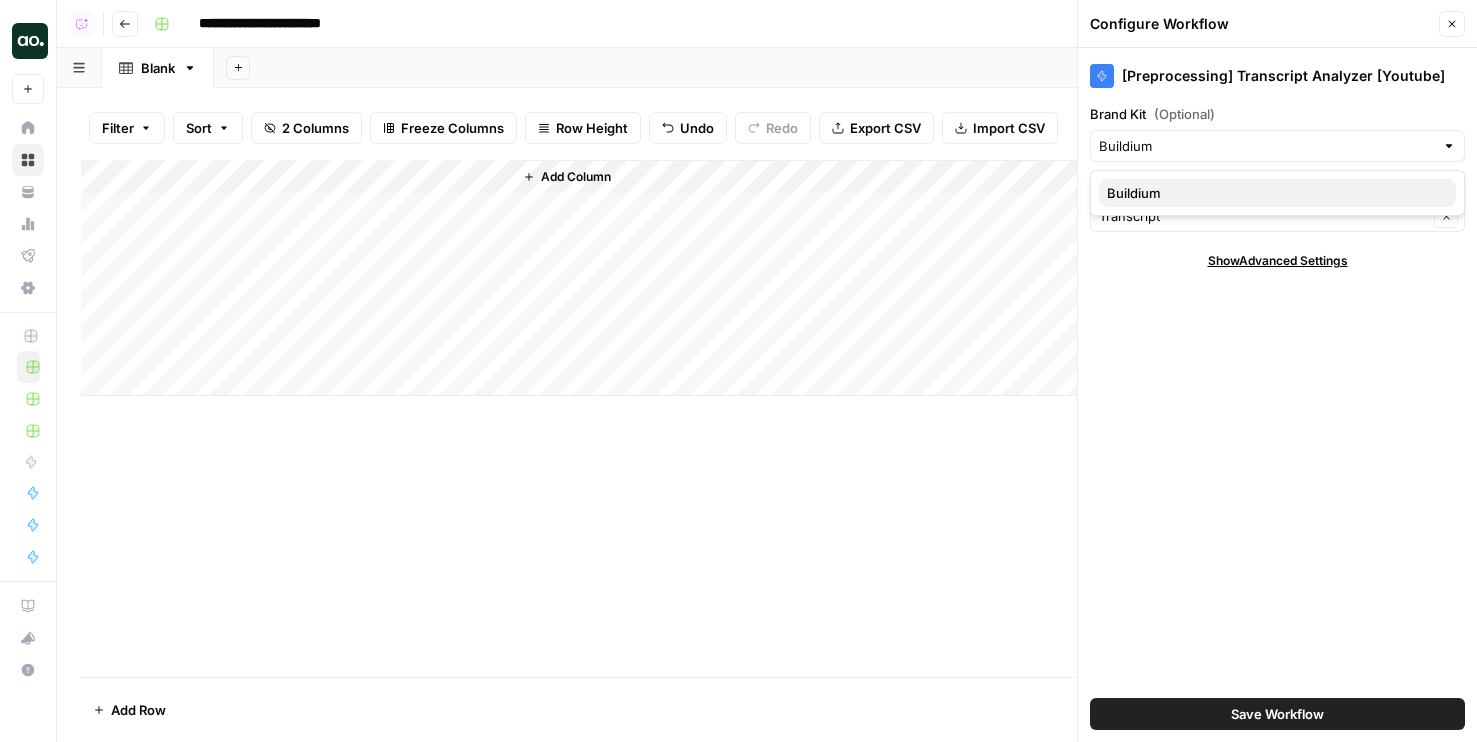click on "Buildium" at bounding box center (1273, 193) 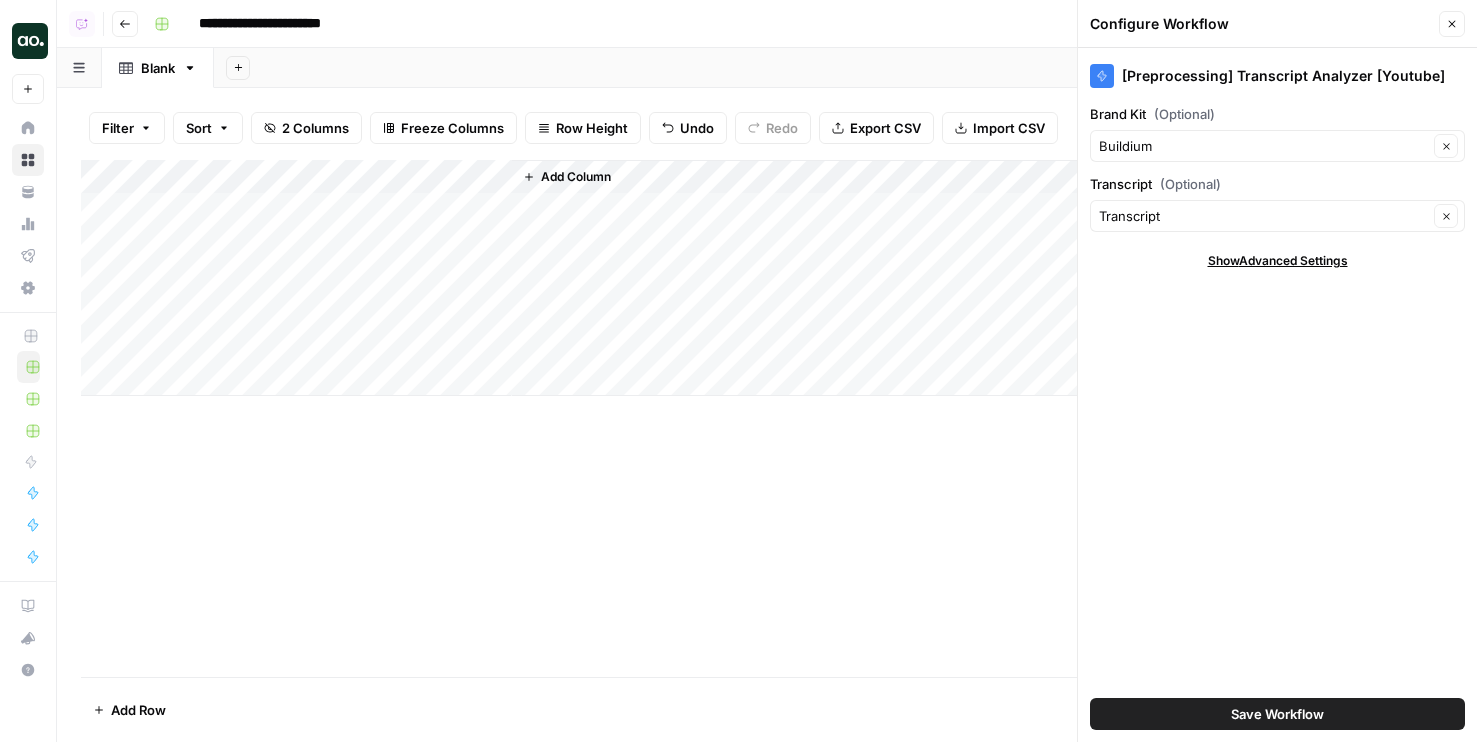 click on "Save Workflow" at bounding box center (1277, 714) 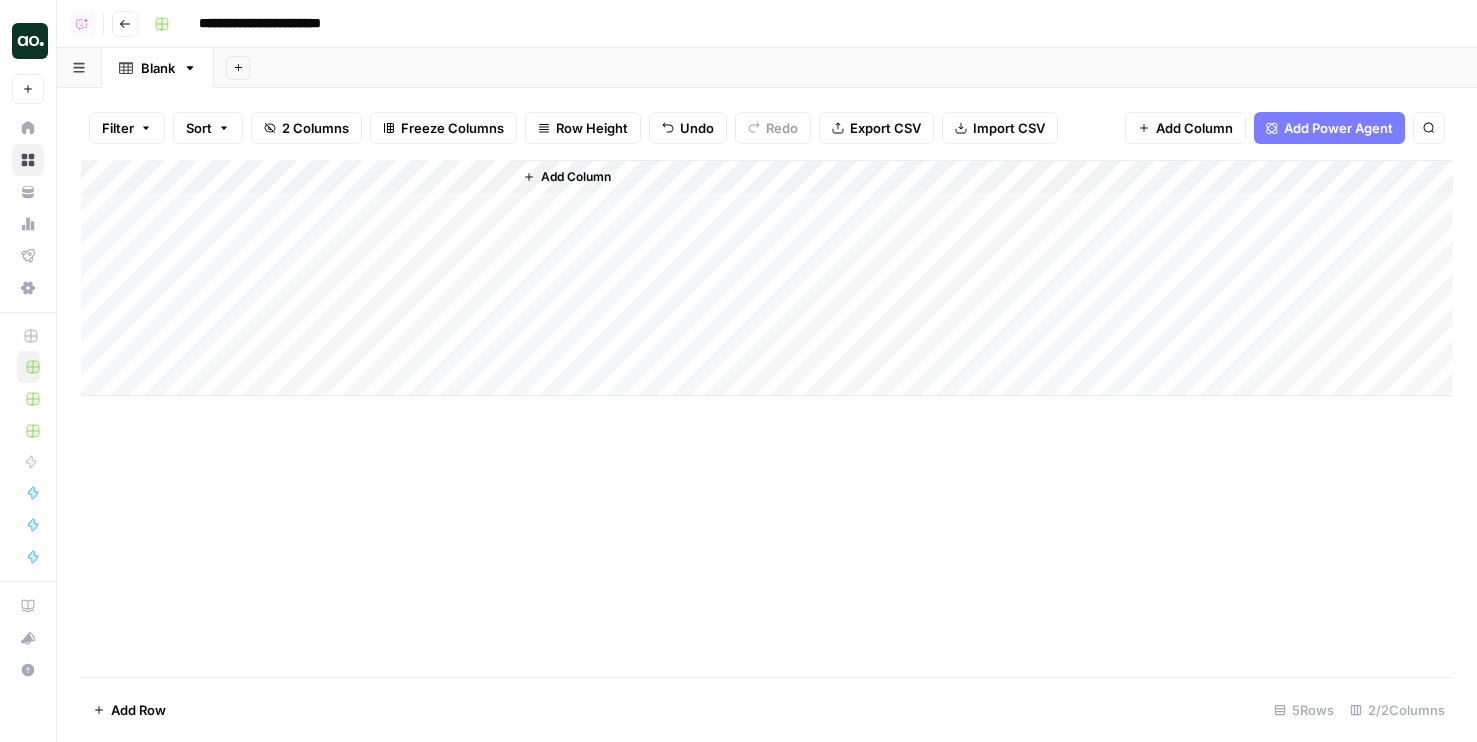 click on "Add Column" at bounding box center (767, 278) 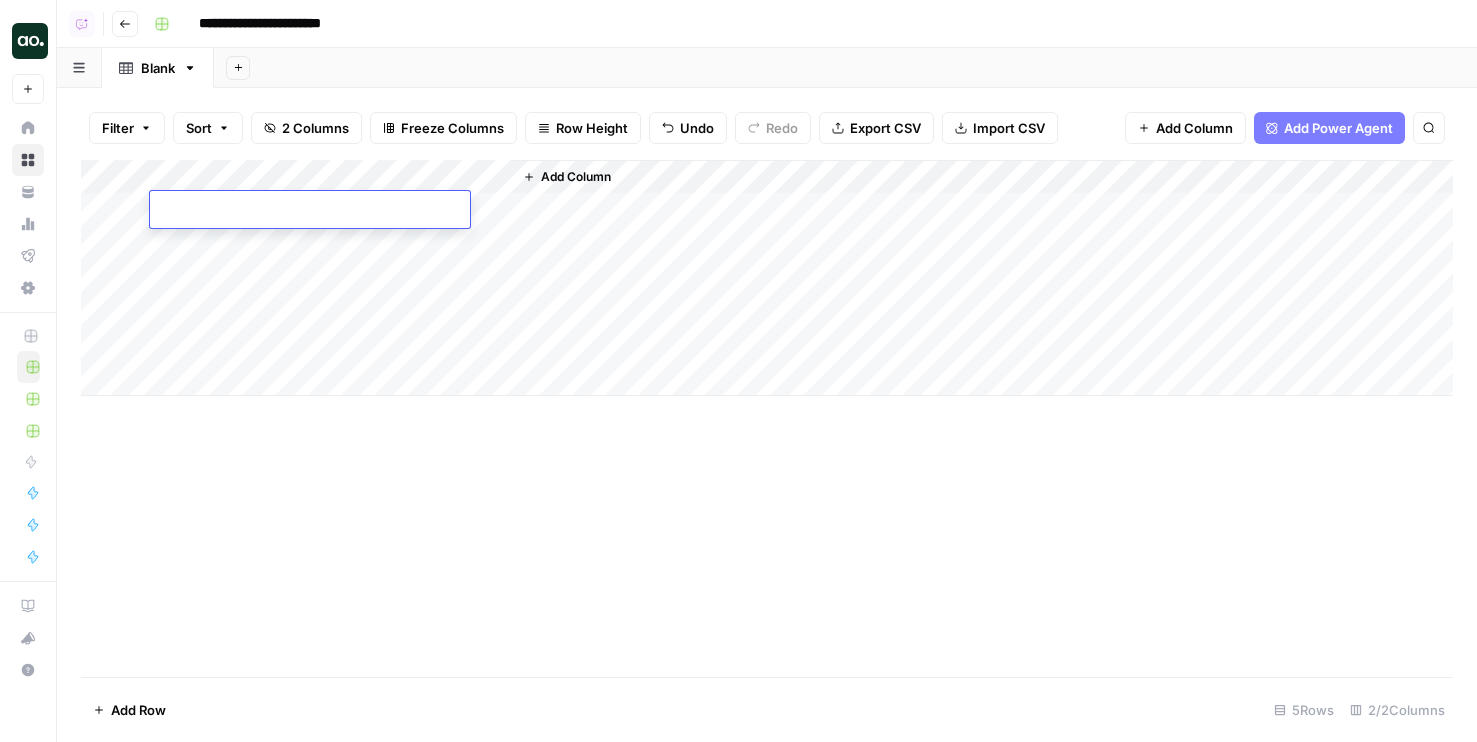 type on "**********" 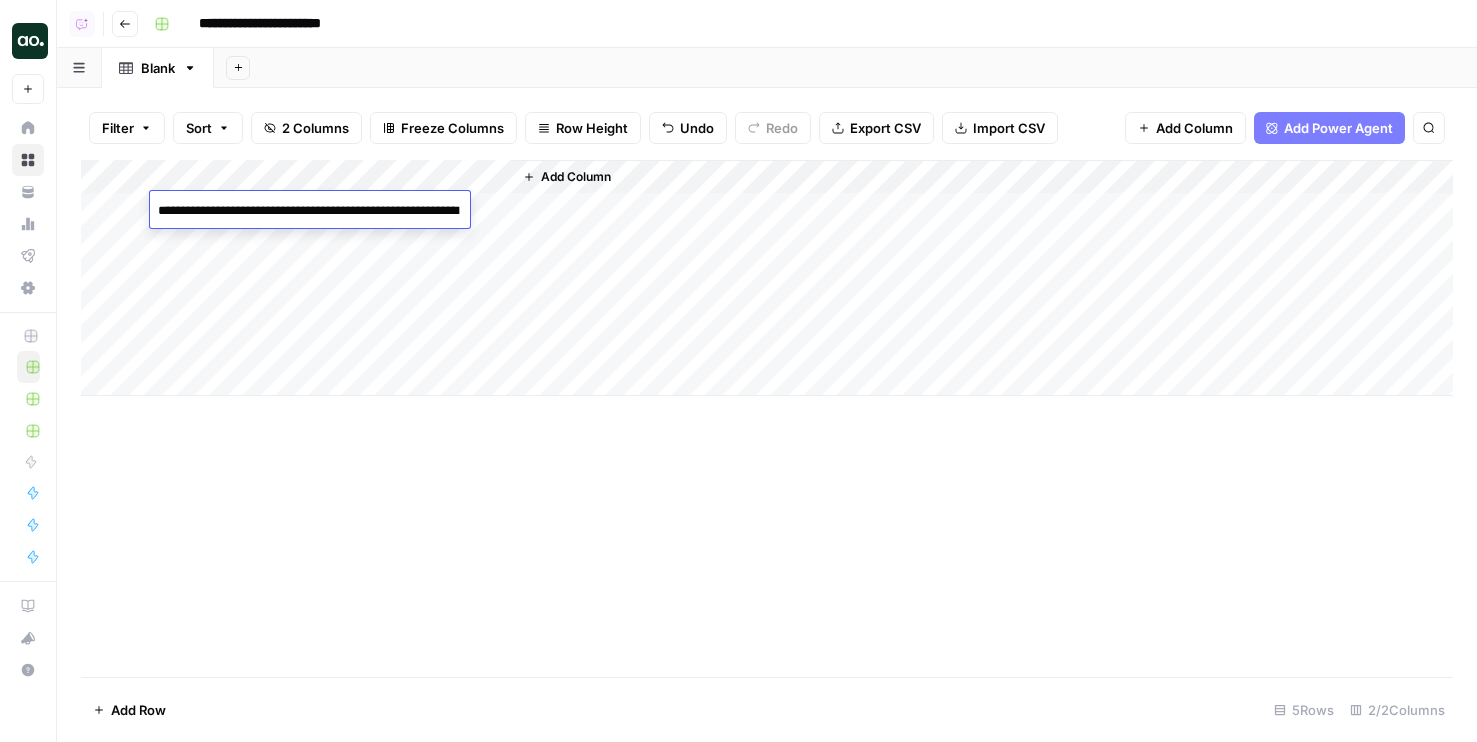 scroll, scrollTop: 9246, scrollLeft: 0, axis: vertical 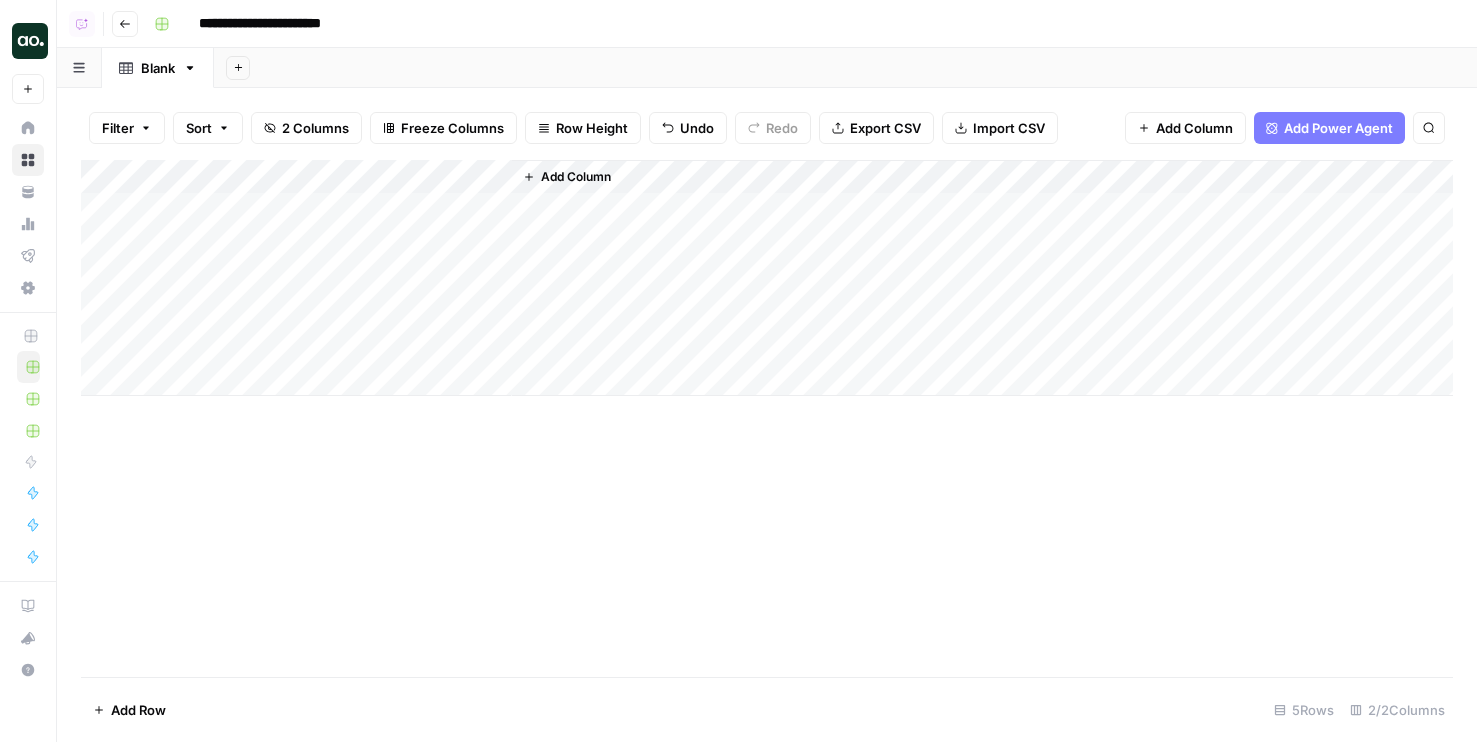 click on "Add Sheet" at bounding box center (845, 68) 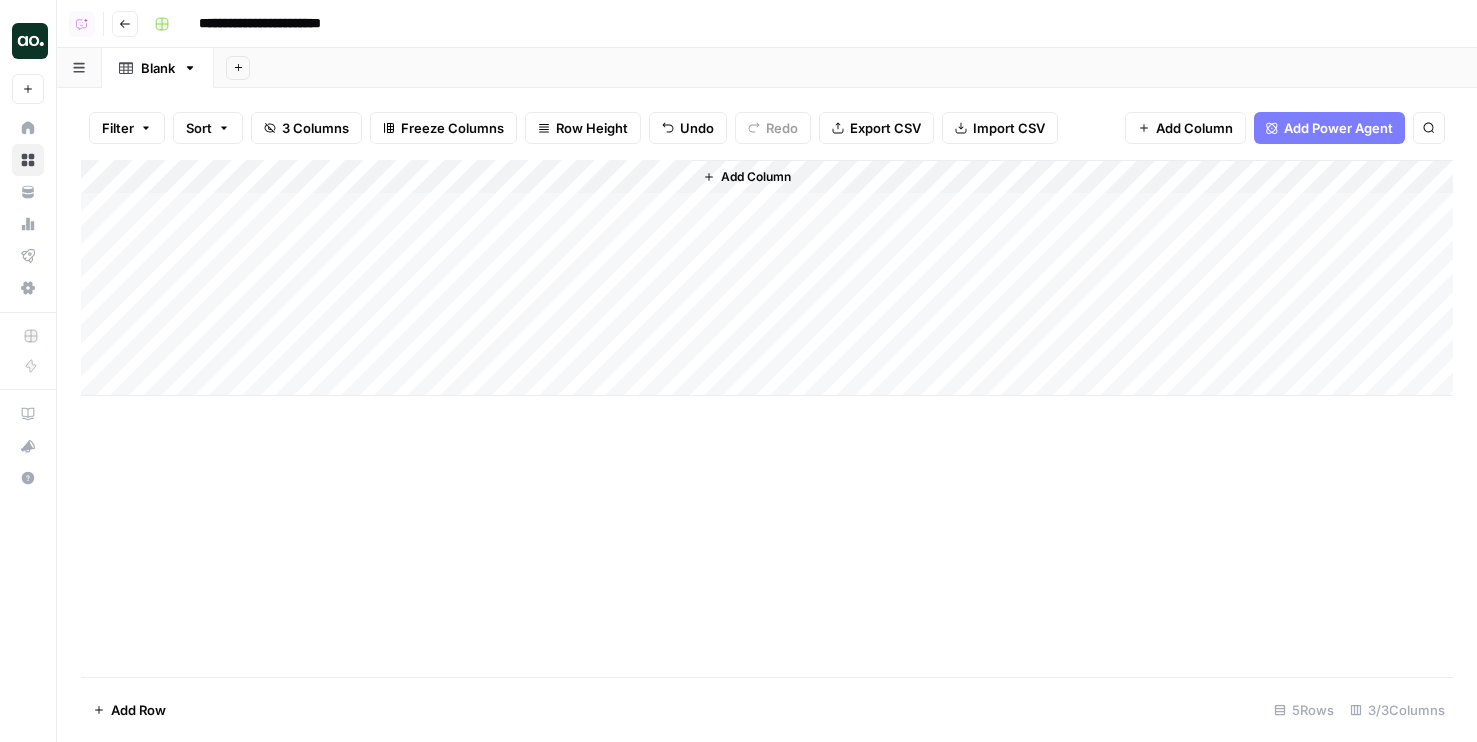 click 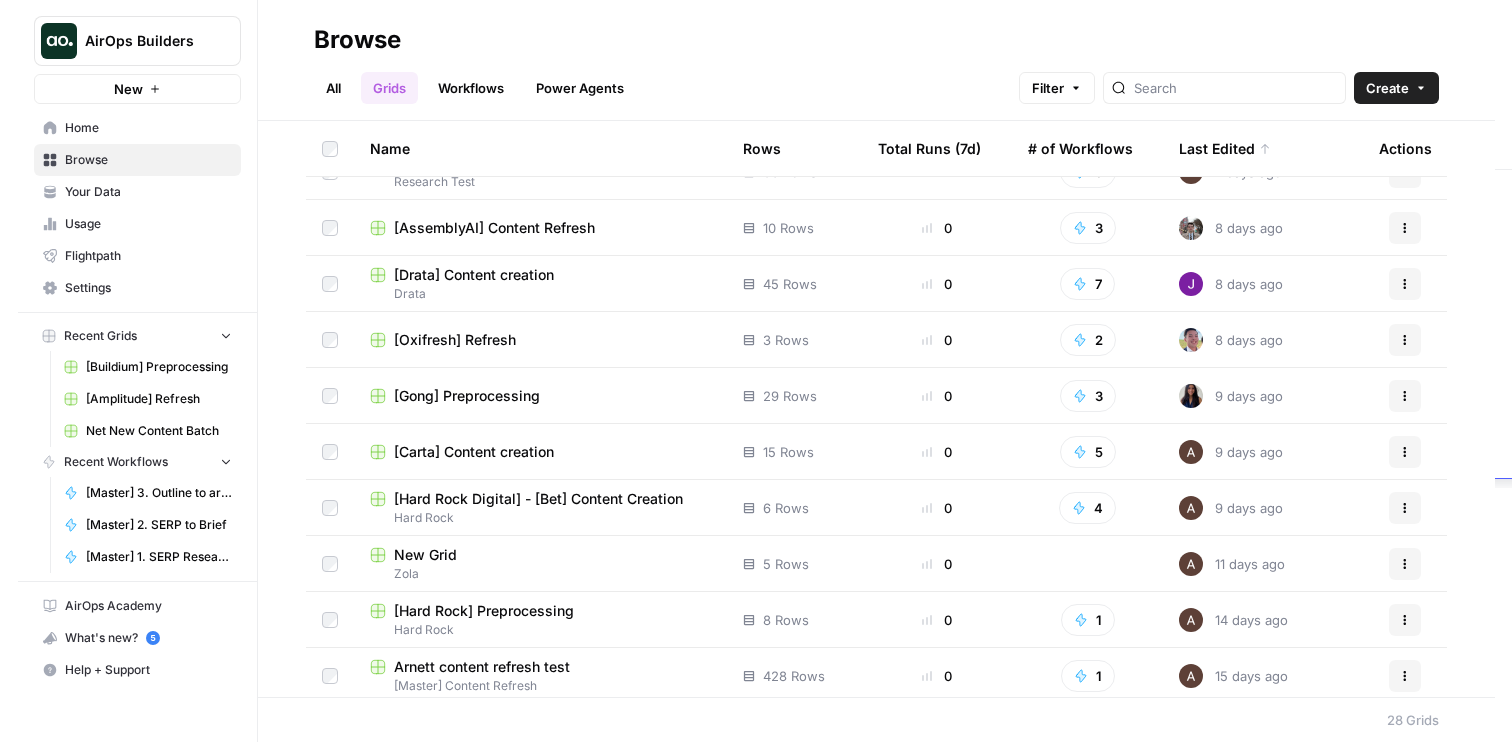 scroll, scrollTop: 0, scrollLeft: 0, axis: both 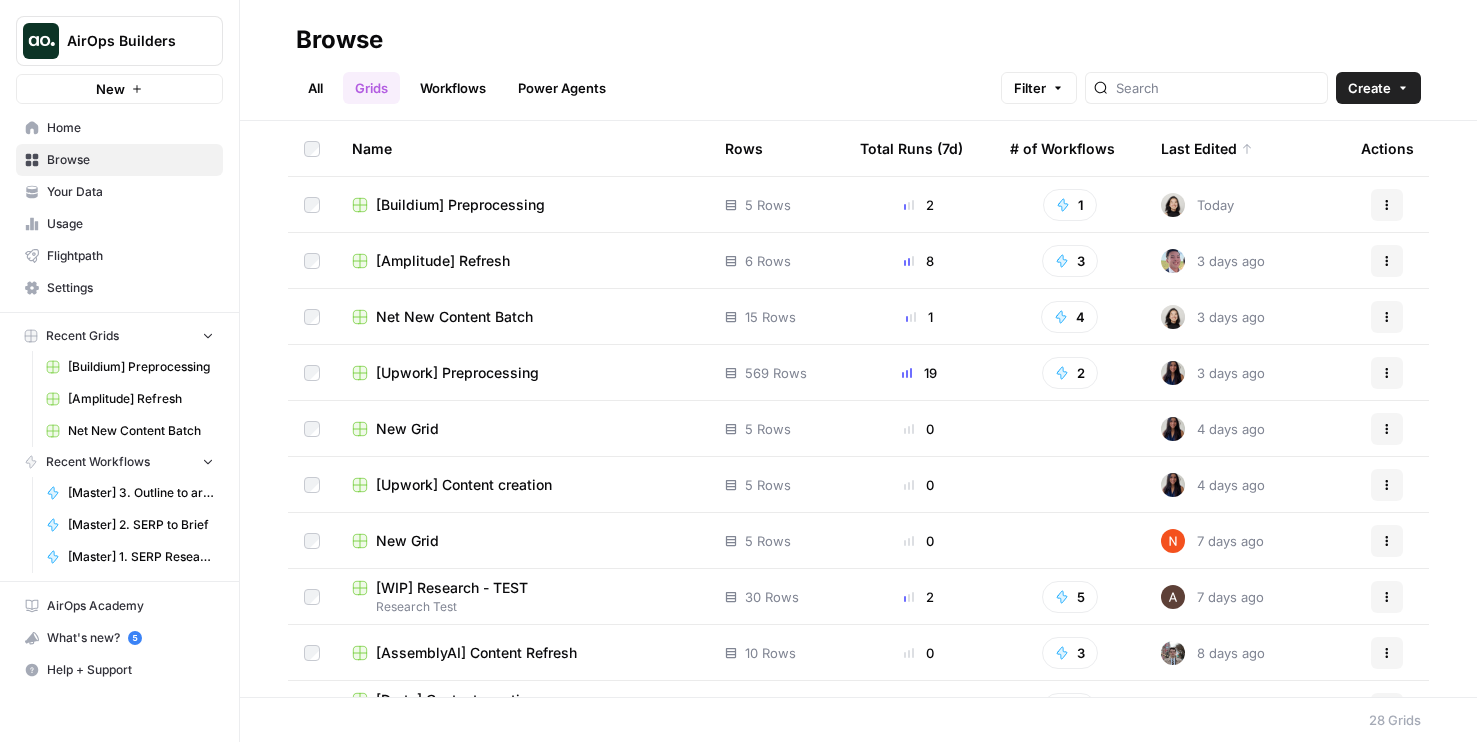 click on "Workflows" at bounding box center [453, 88] 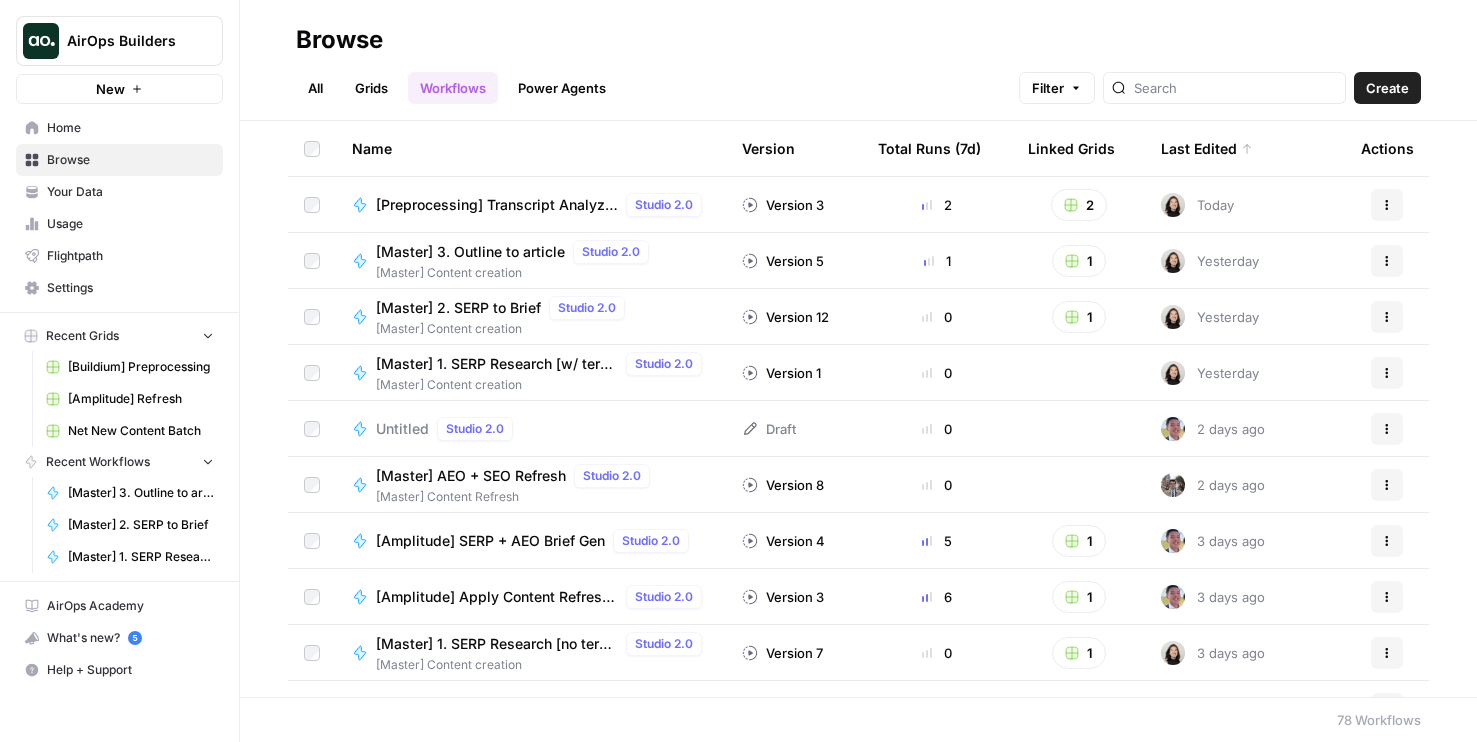 click at bounding box center [1224, 88] 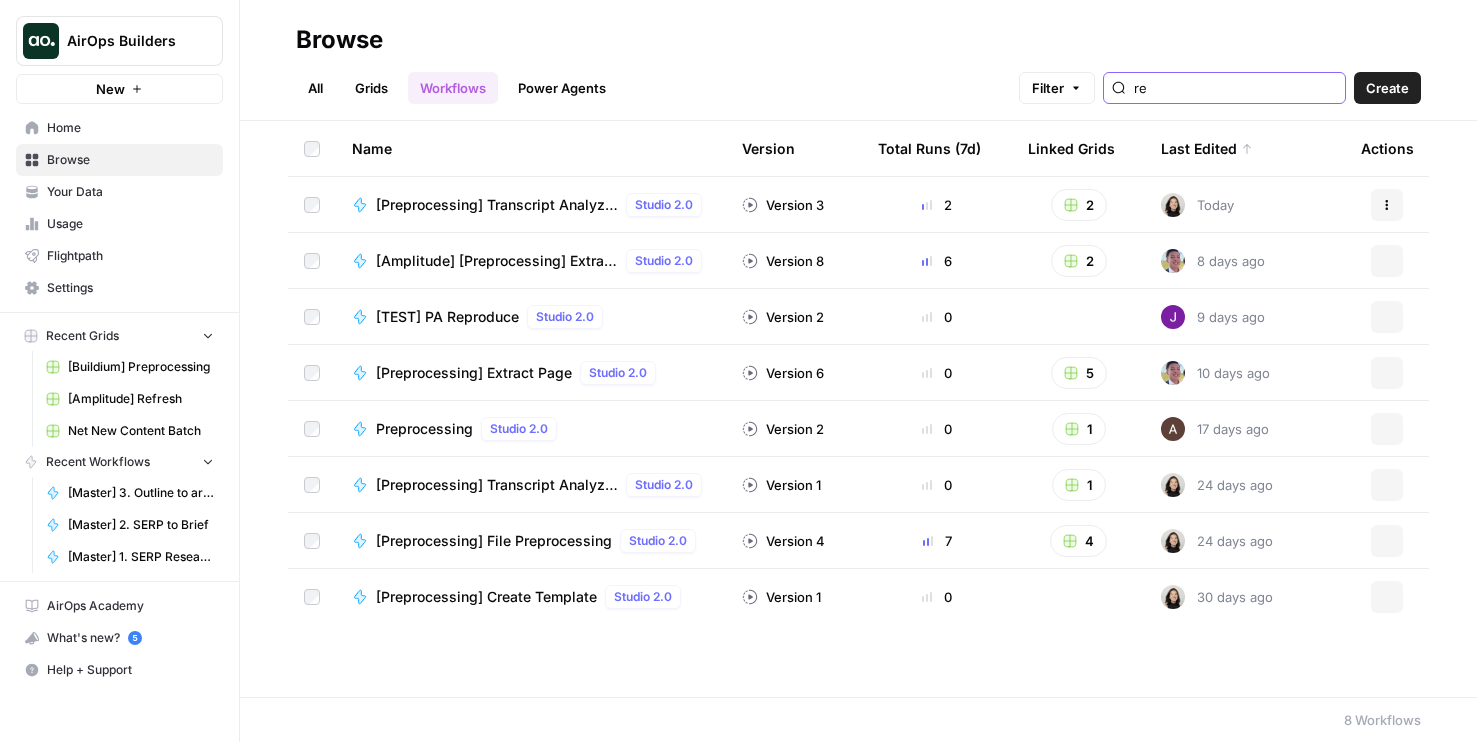 type on "r" 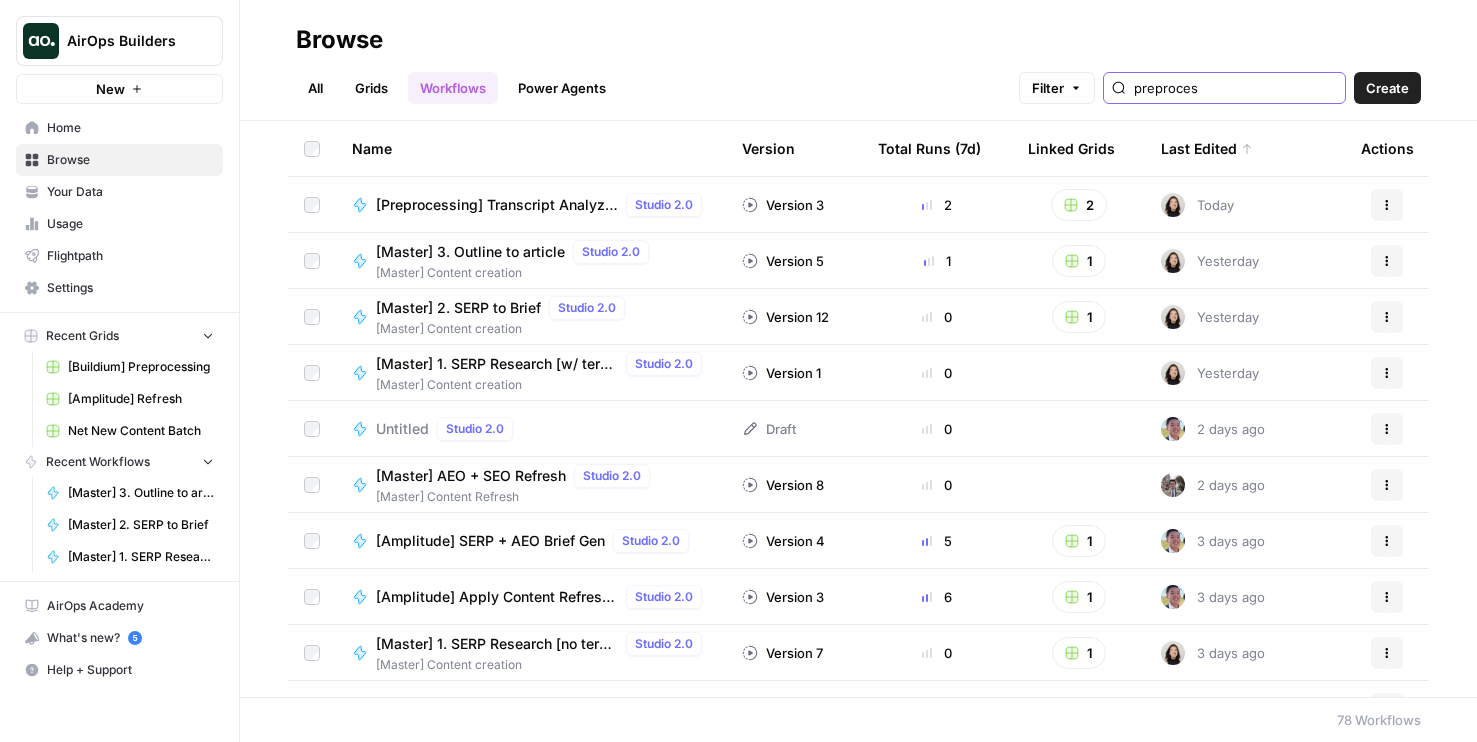 type on "preprocess" 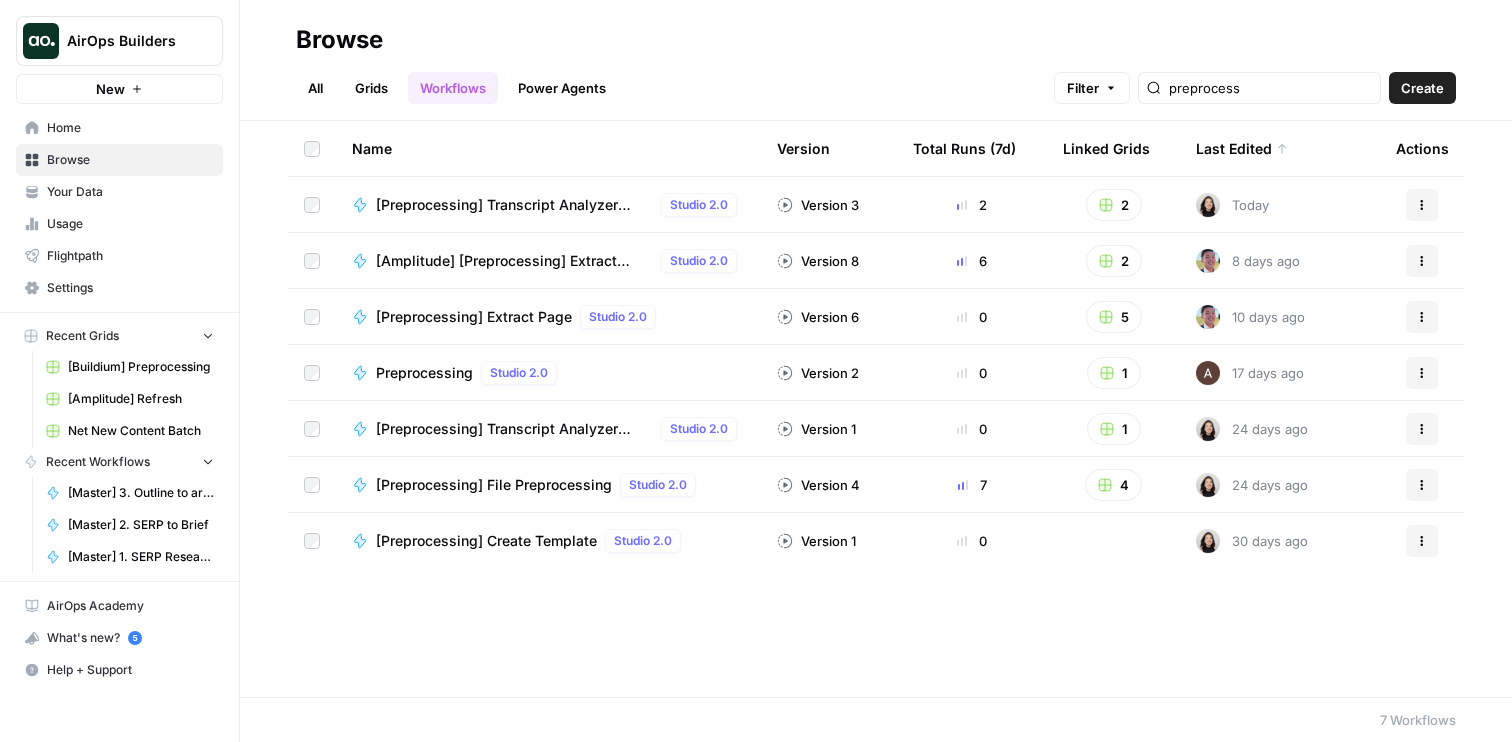 click on "[Preprocessing] File Preprocessing" at bounding box center (494, 485) 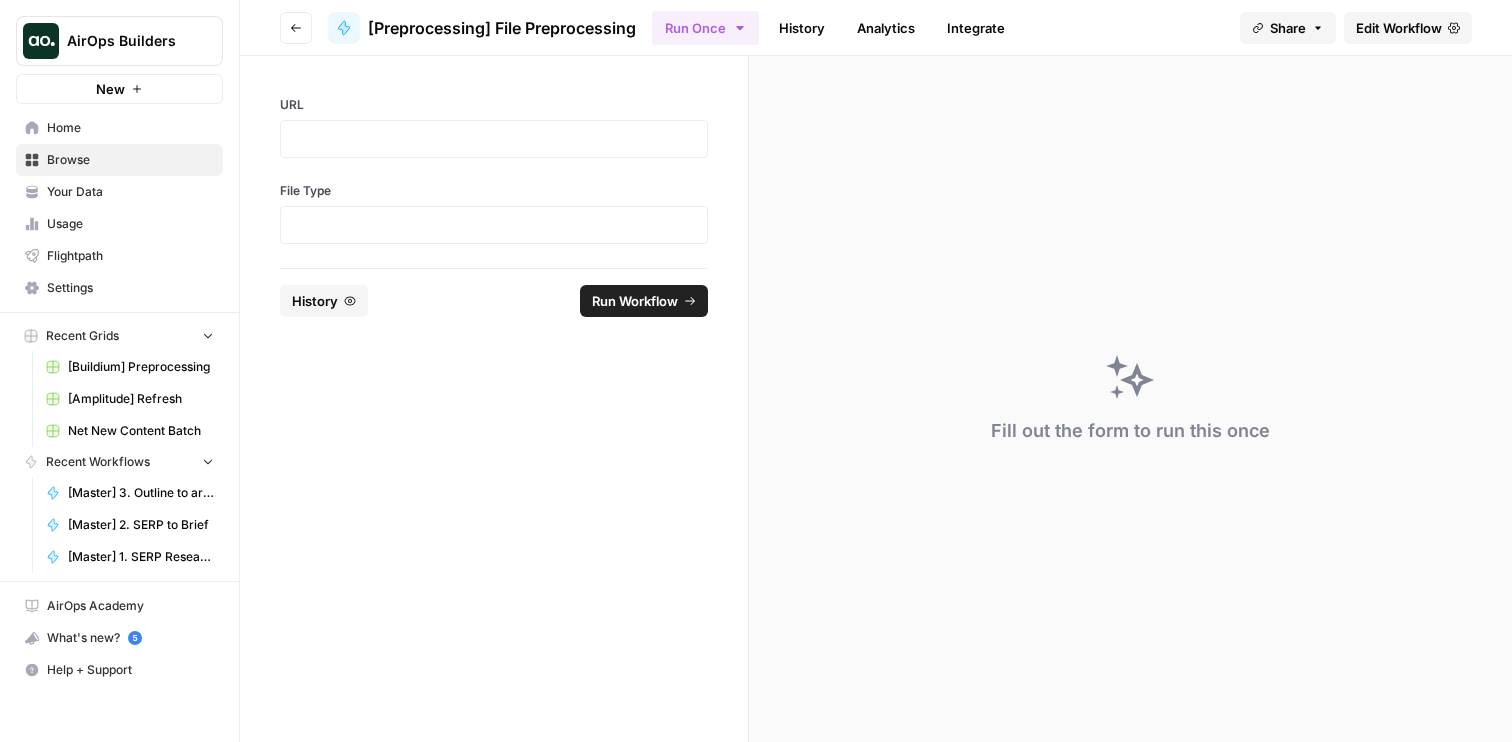 click on "Edit Workflow" at bounding box center (1399, 28) 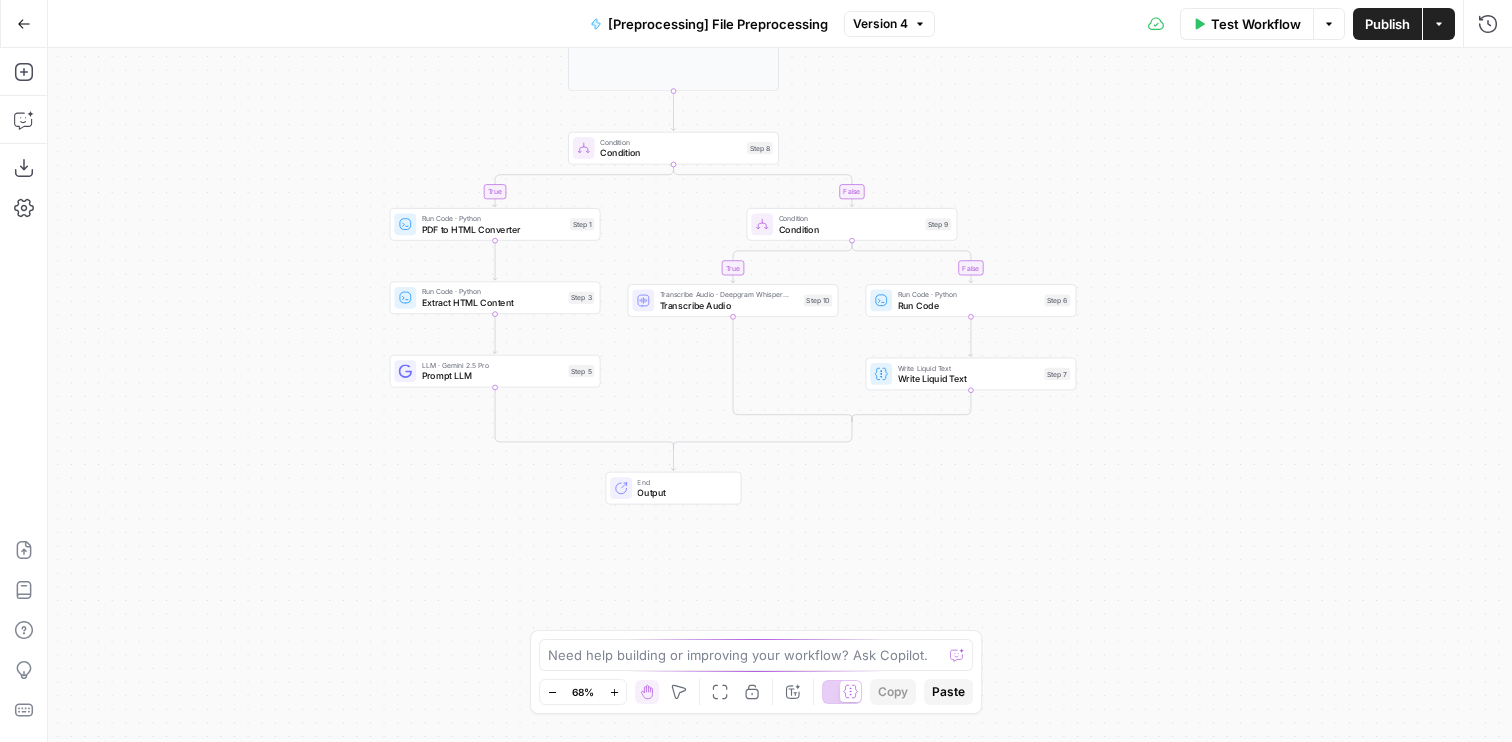 drag, startPoint x: 1027, startPoint y: 348, endPoint x: 982, endPoint y: 145, distance: 207.92787 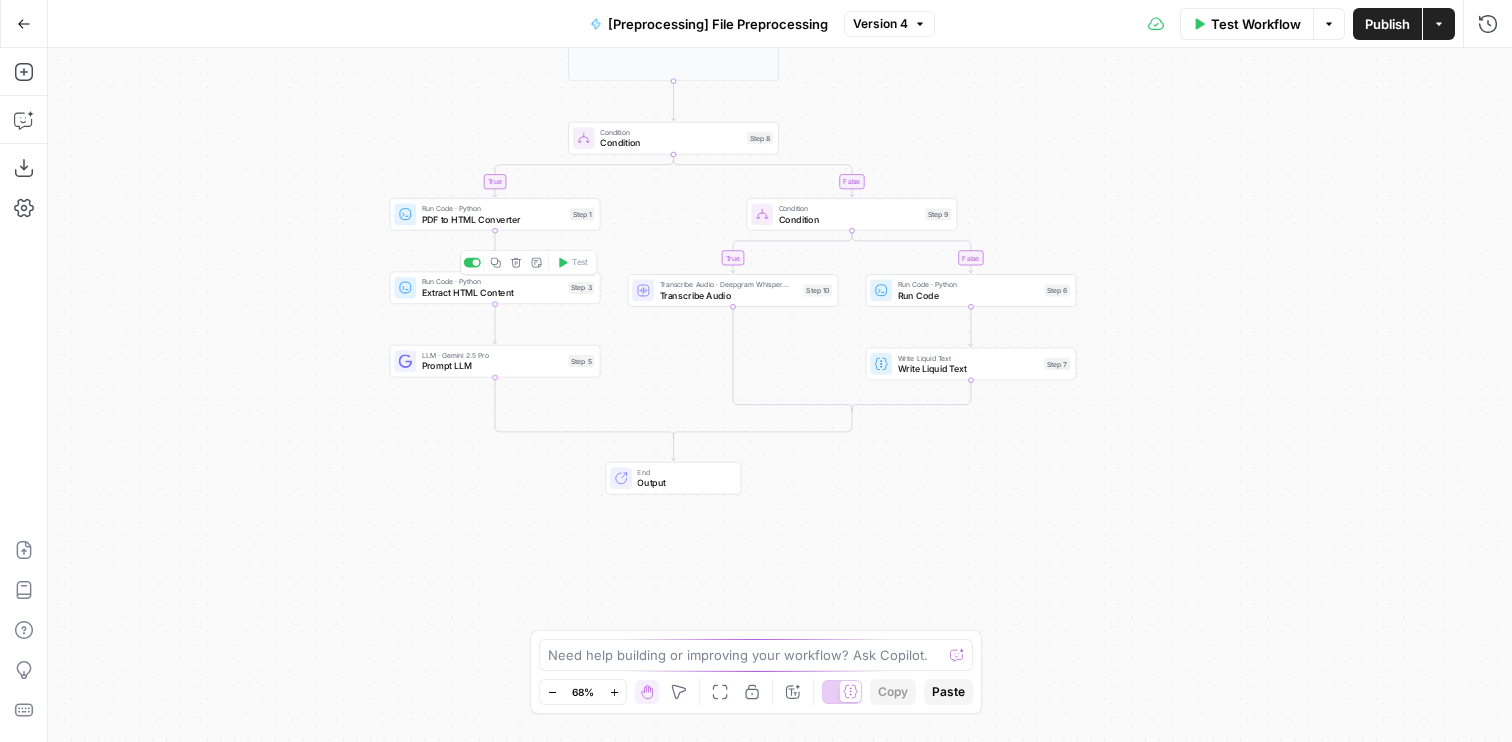 click on "Prompt LLM" at bounding box center (492, 366) 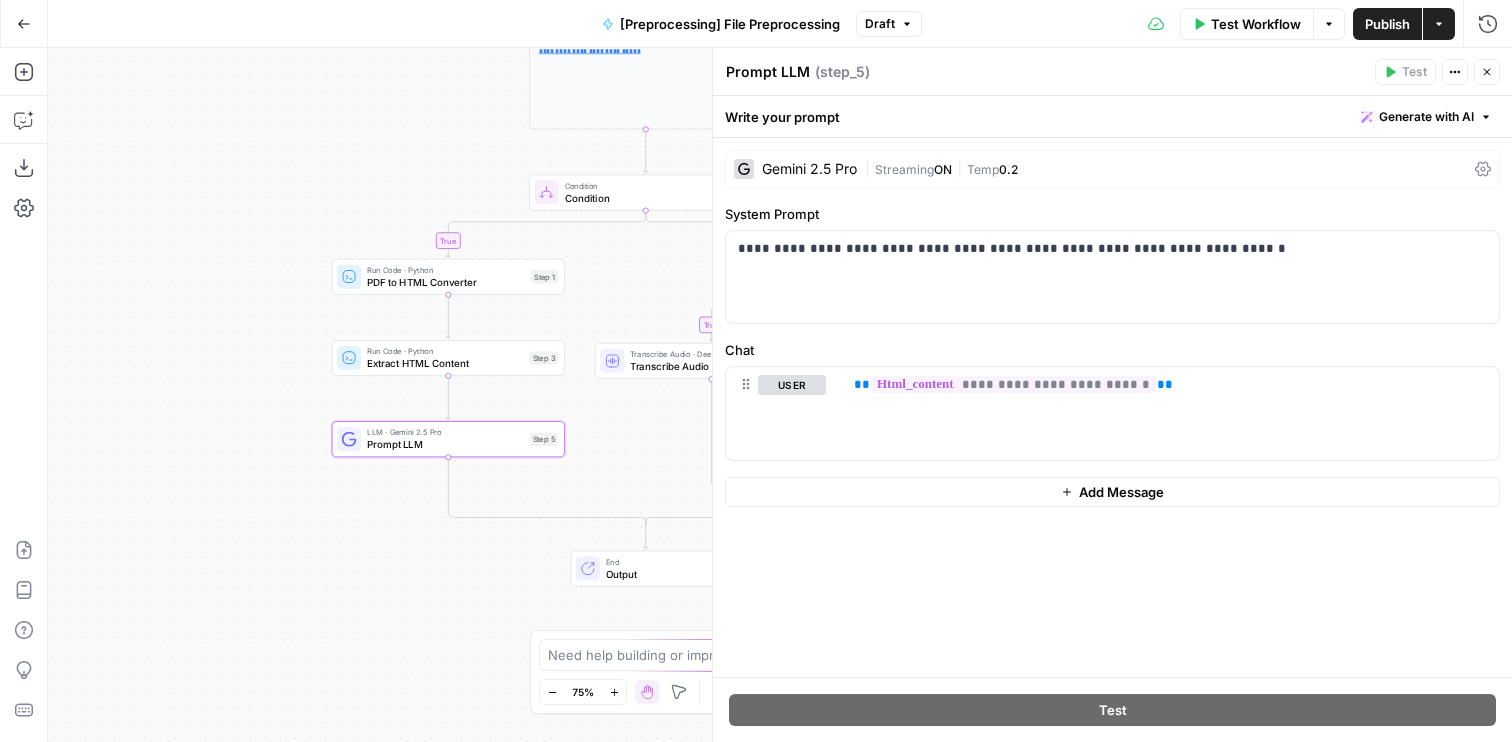 drag, startPoint x: 307, startPoint y: 554, endPoint x: 269, endPoint y: 602, distance: 61.220913 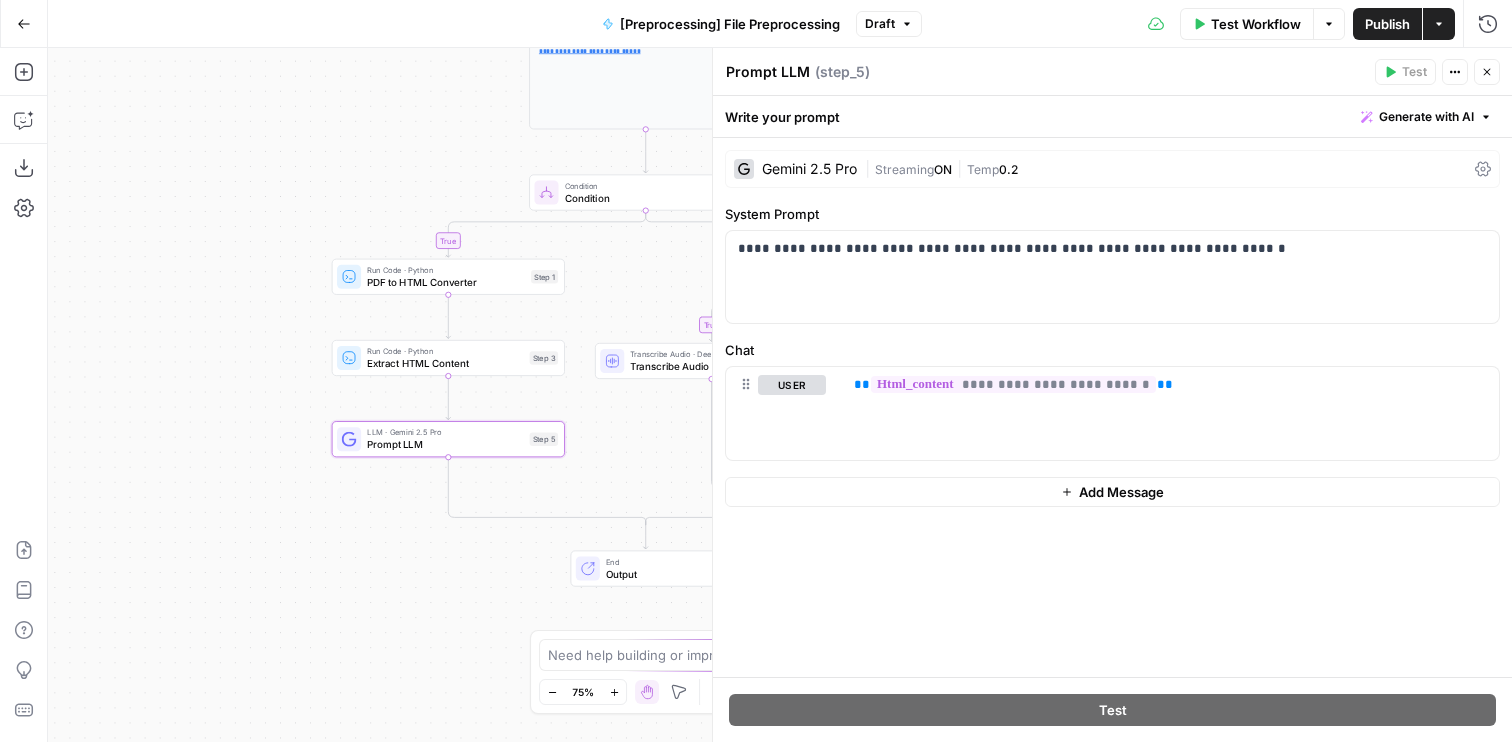 click on "**********" at bounding box center (780, 395) 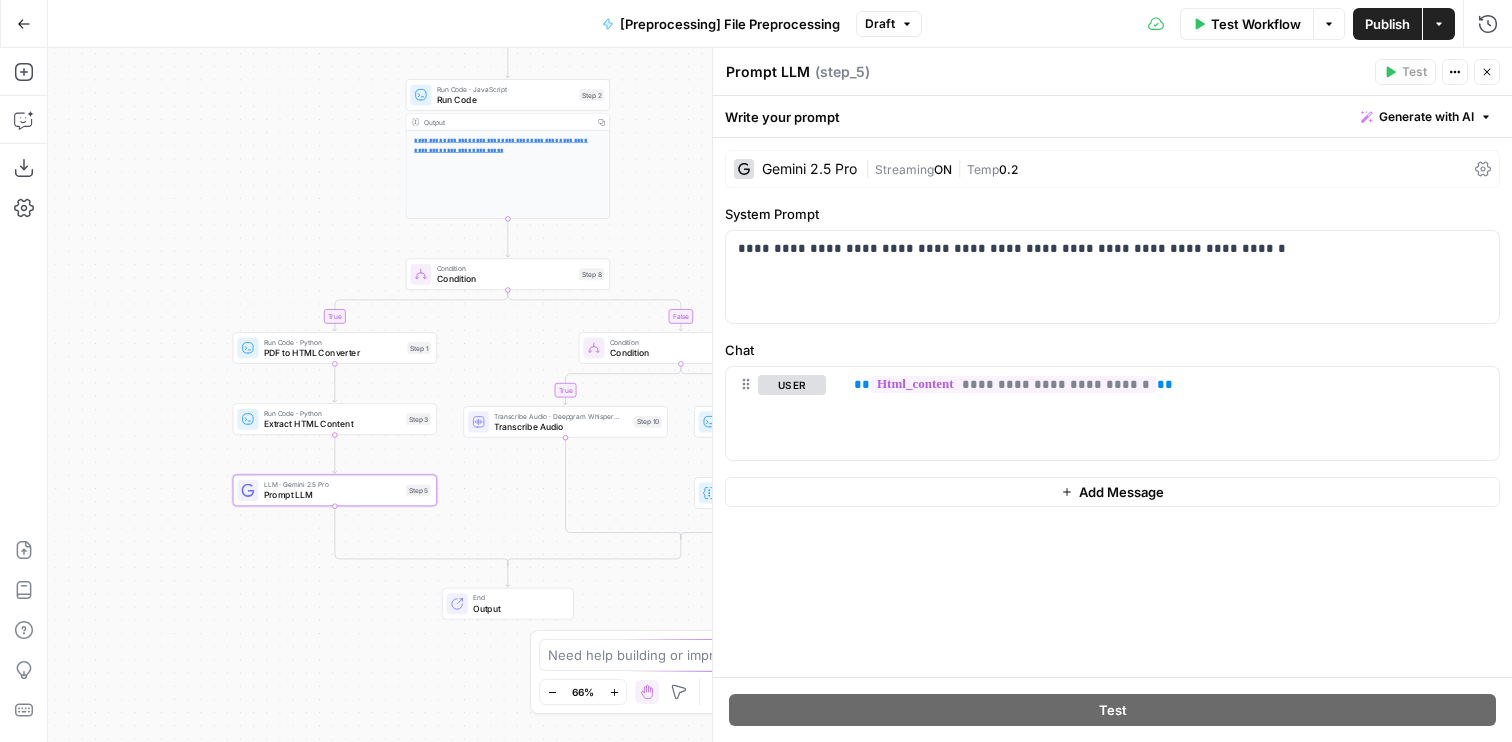 drag, startPoint x: 286, startPoint y: 593, endPoint x: 237, endPoint y: 582, distance: 50.219517 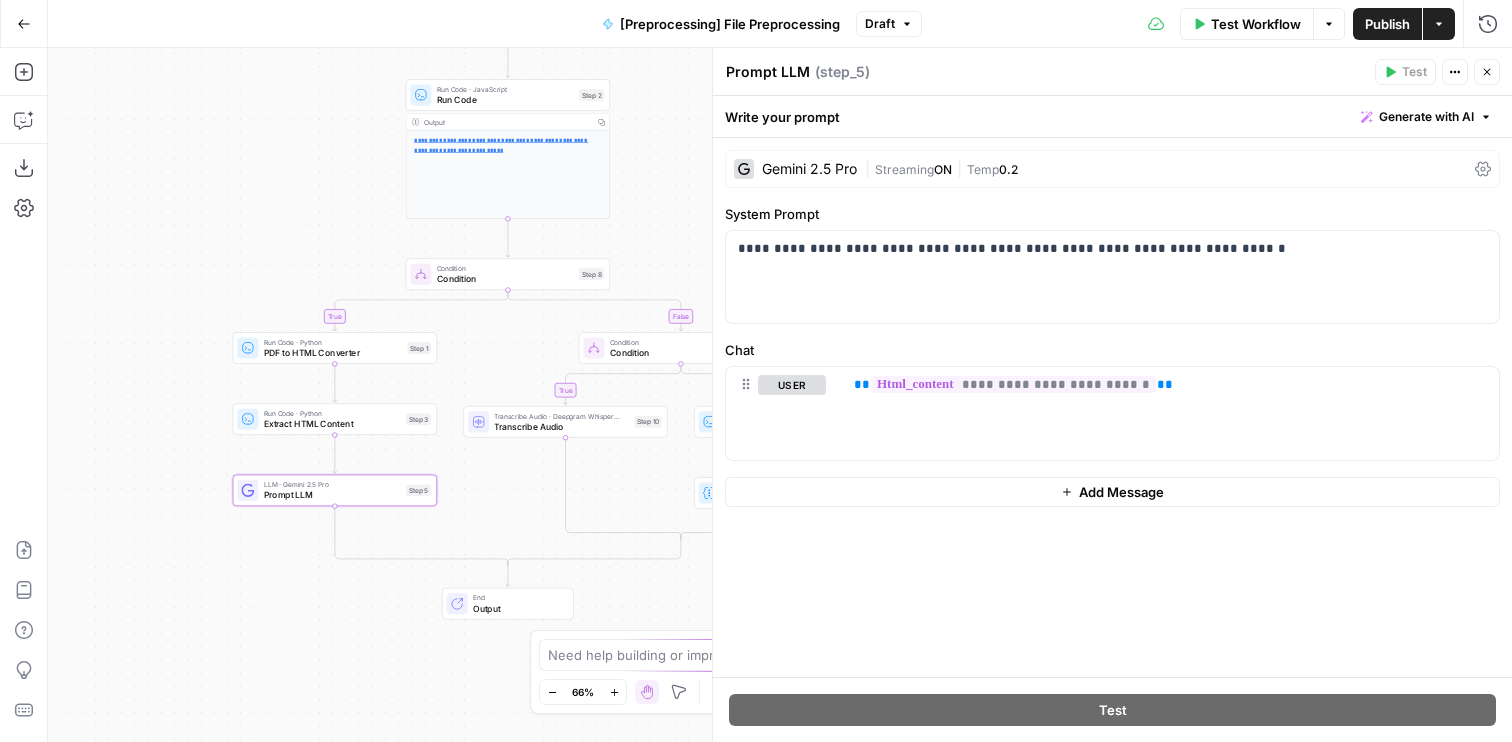 click on "**********" at bounding box center [780, 395] 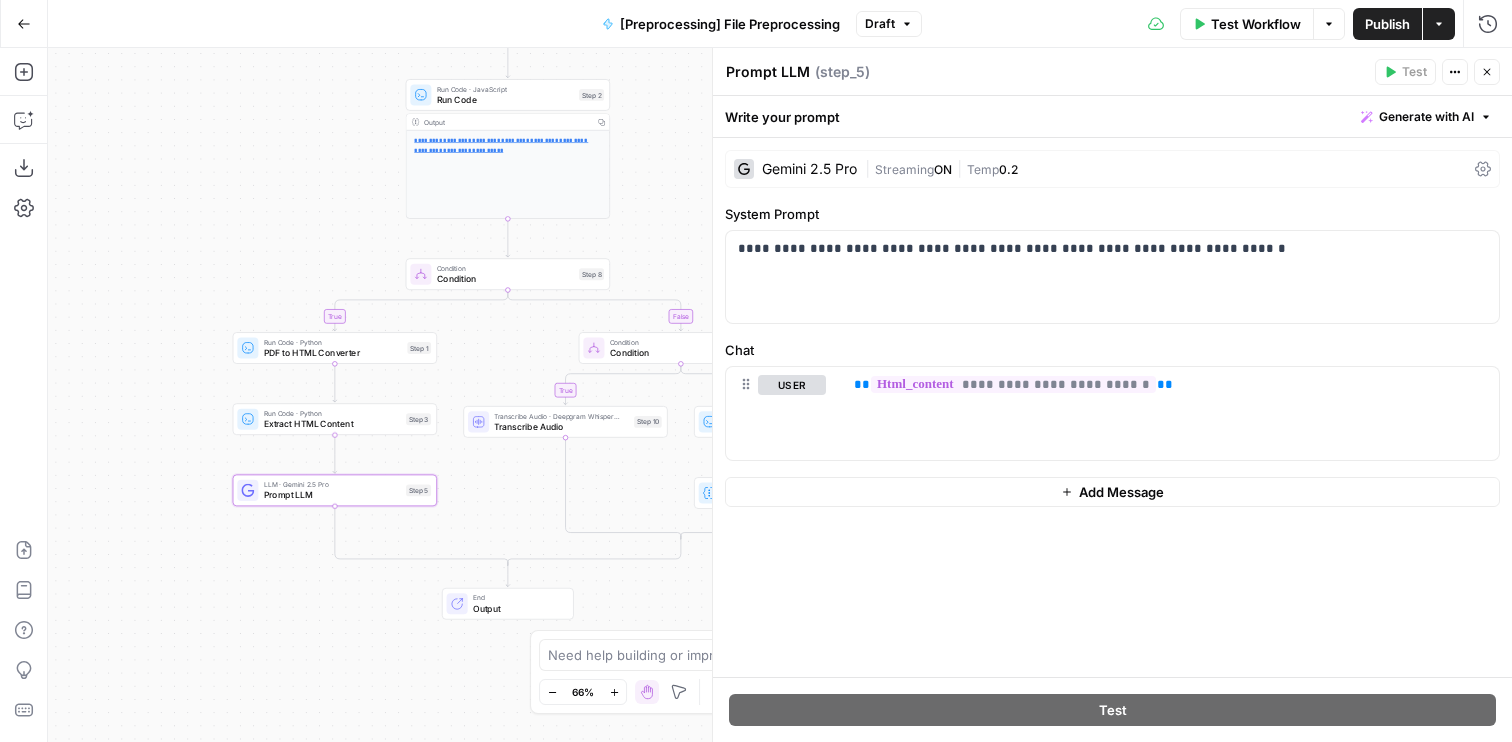 click on "Extract HTML Content" at bounding box center (332, 423) 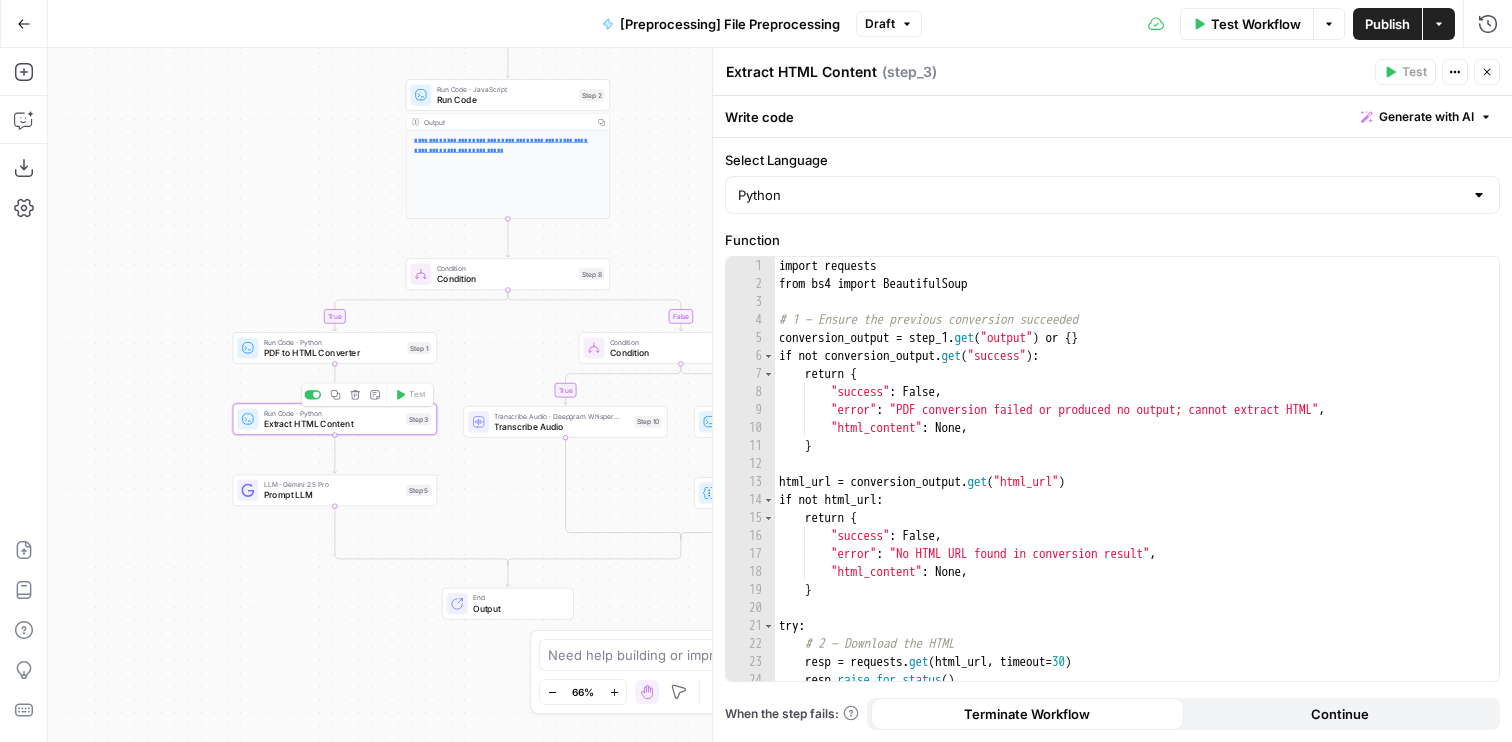 click on "PDF to HTML Converter" at bounding box center [333, 352] 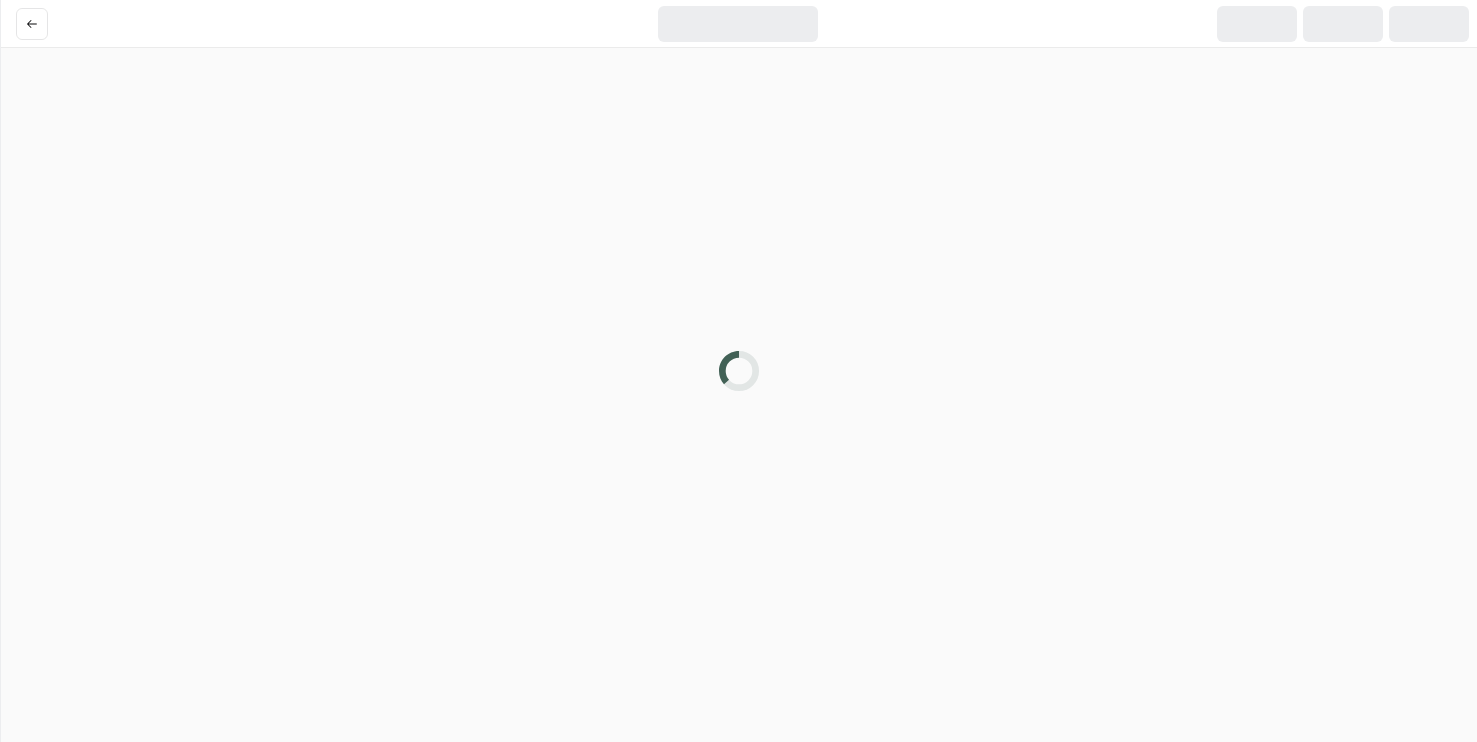 scroll, scrollTop: 0, scrollLeft: 0, axis: both 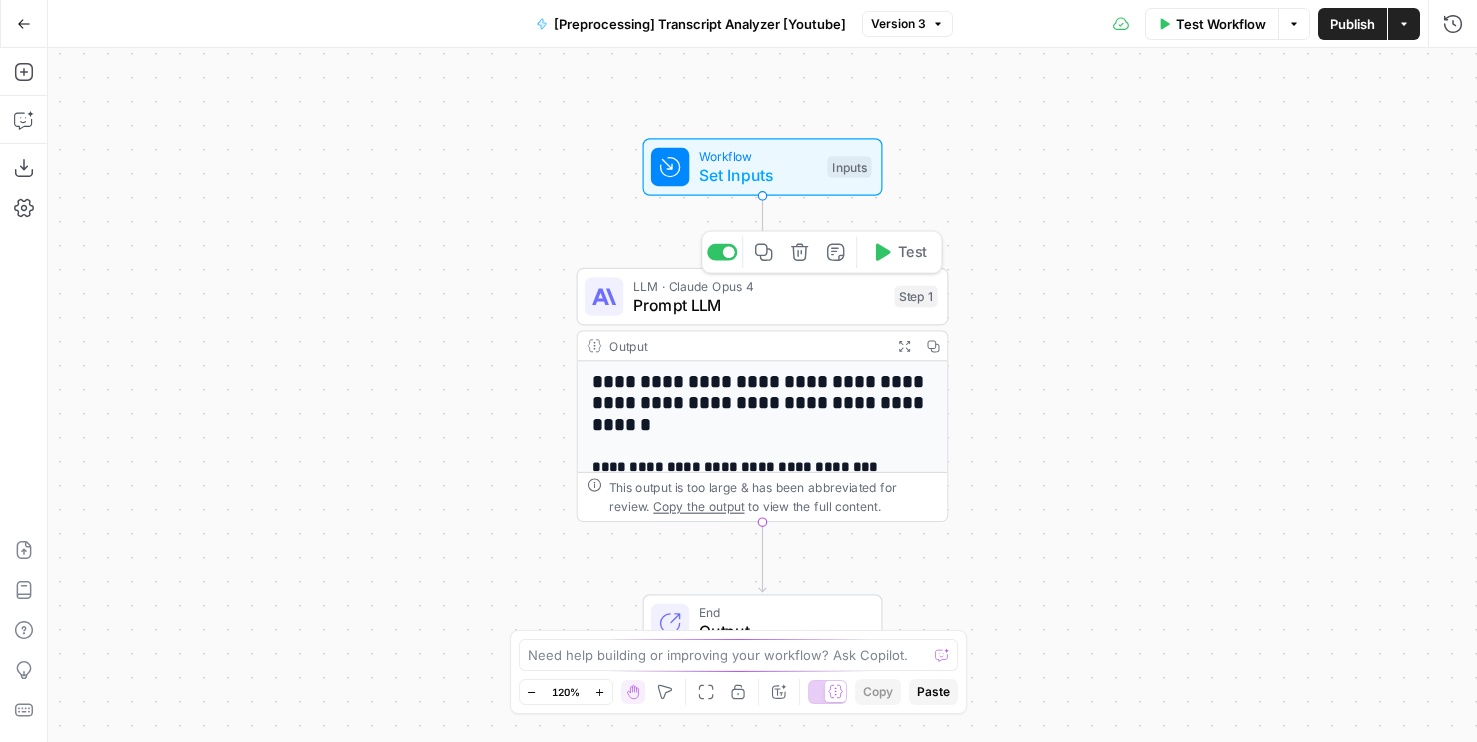 click on "Prompt LLM" at bounding box center [759, 305] 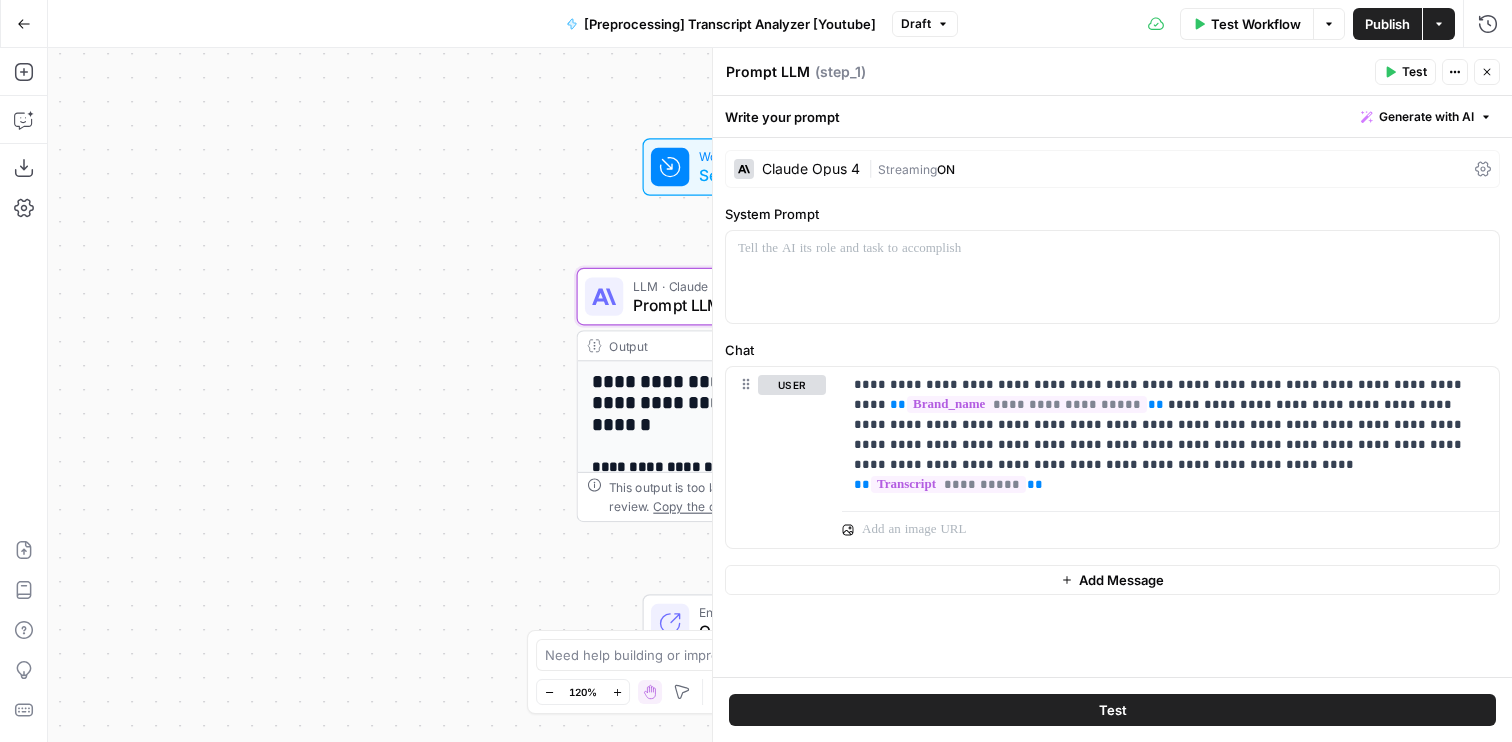 click on "Go Back" at bounding box center (24, 24) 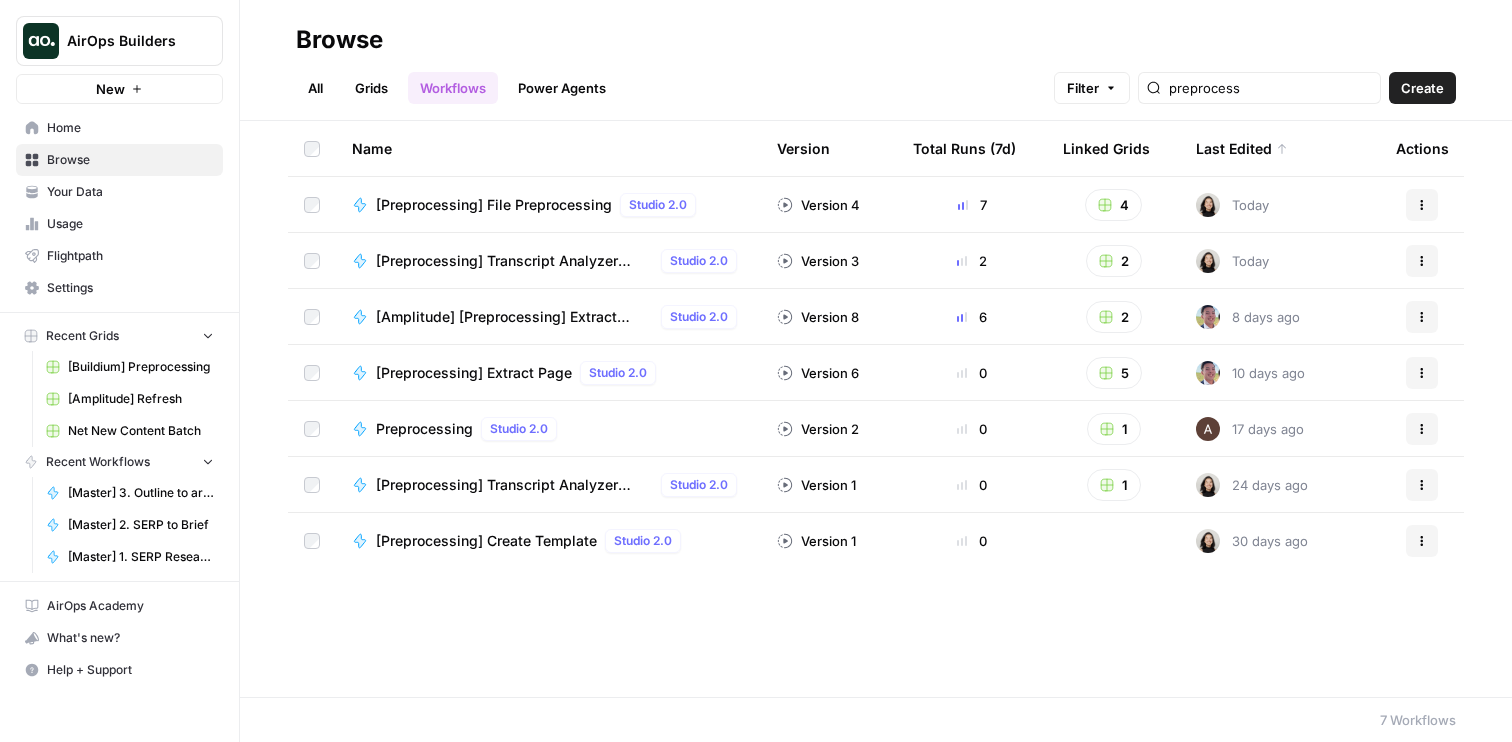 click on "Grids" at bounding box center (371, 88) 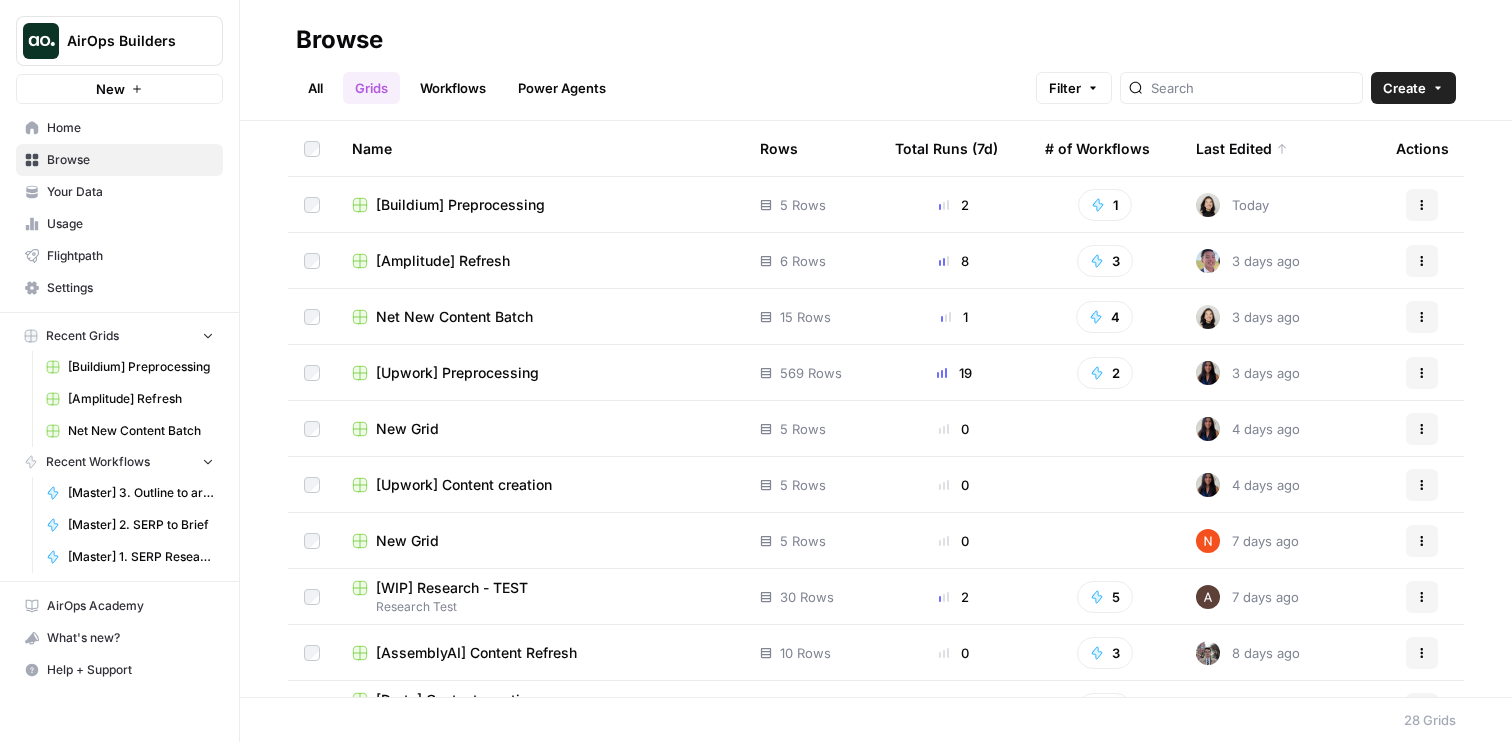 click on "[Buildium] Preprocessing" at bounding box center [460, 205] 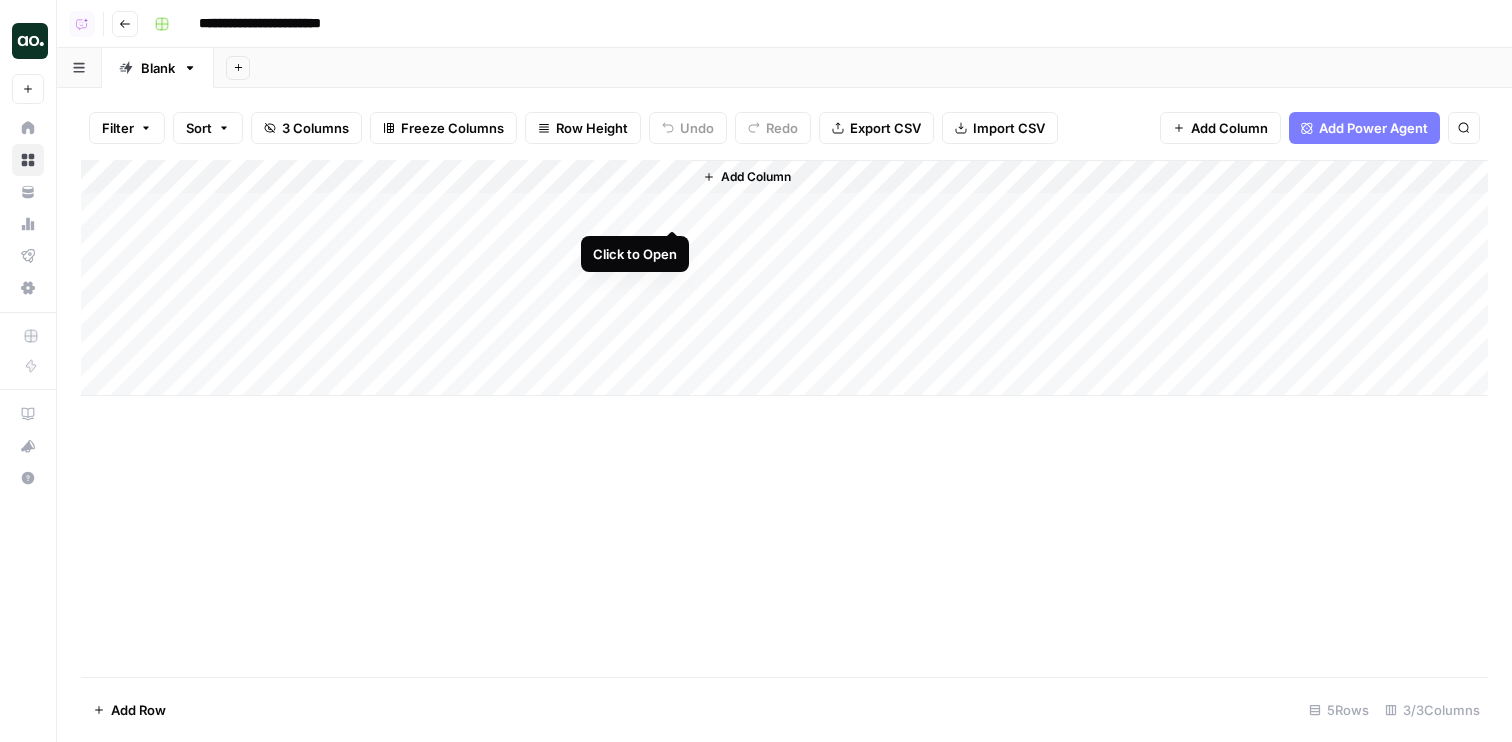 click on "Add Column" at bounding box center (784, 278) 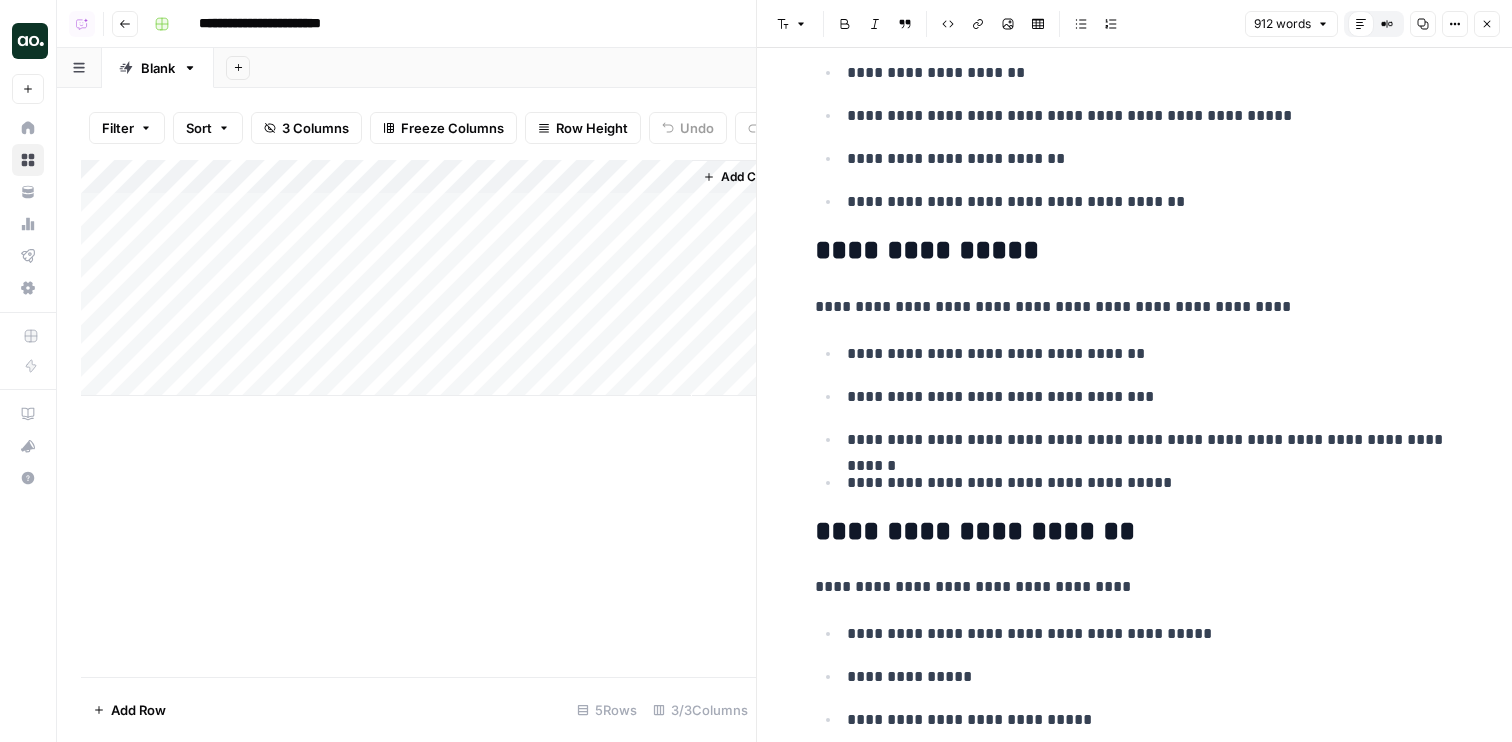 scroll, scrollTop: 6272, scrollLeft: 0, axis: vertical 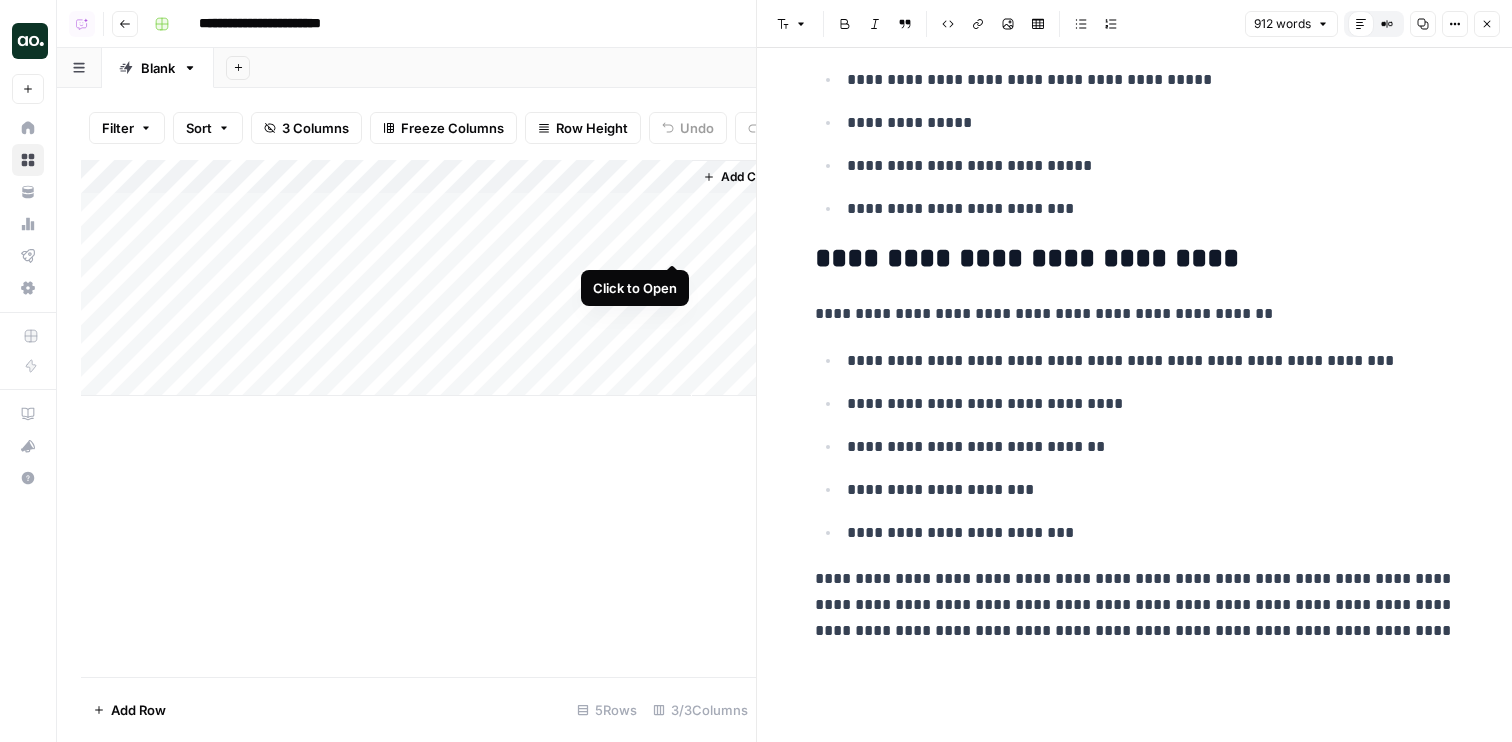 click on "Add Column" at bounding box center (418, 278) 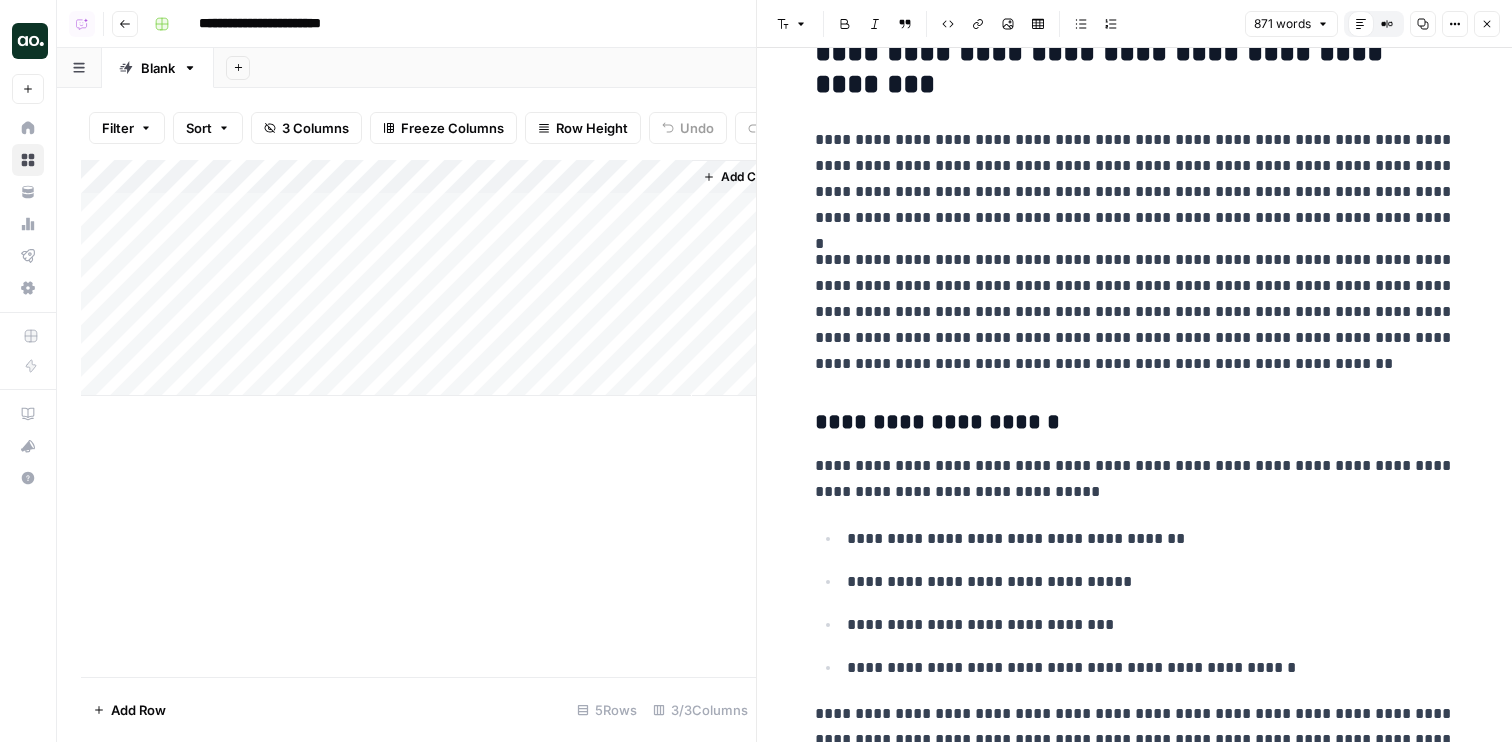 scroll, scrollTop: 0, scrollLeft: 0, axis: both 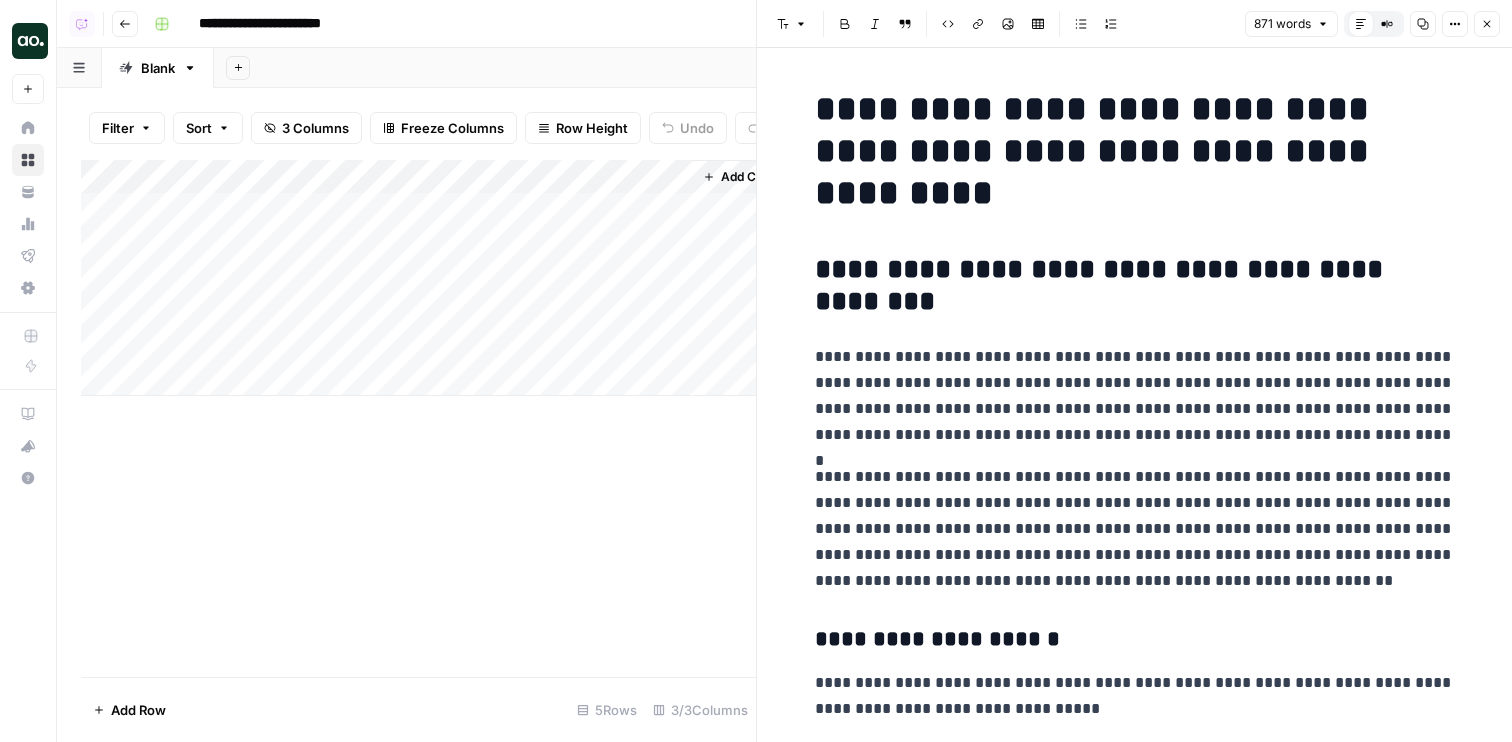 click on "Add Column" at bounding box center [418, 278] 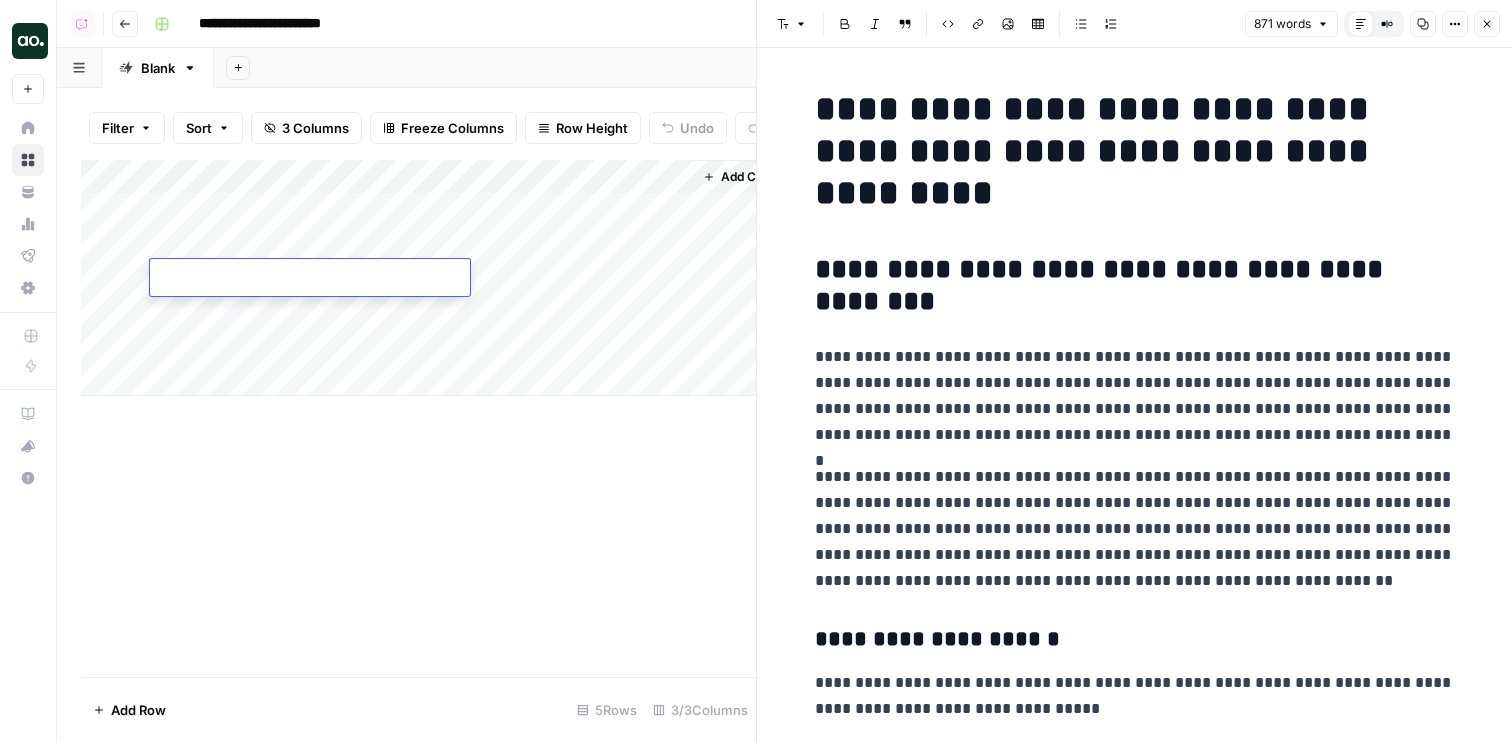 type on "**********" 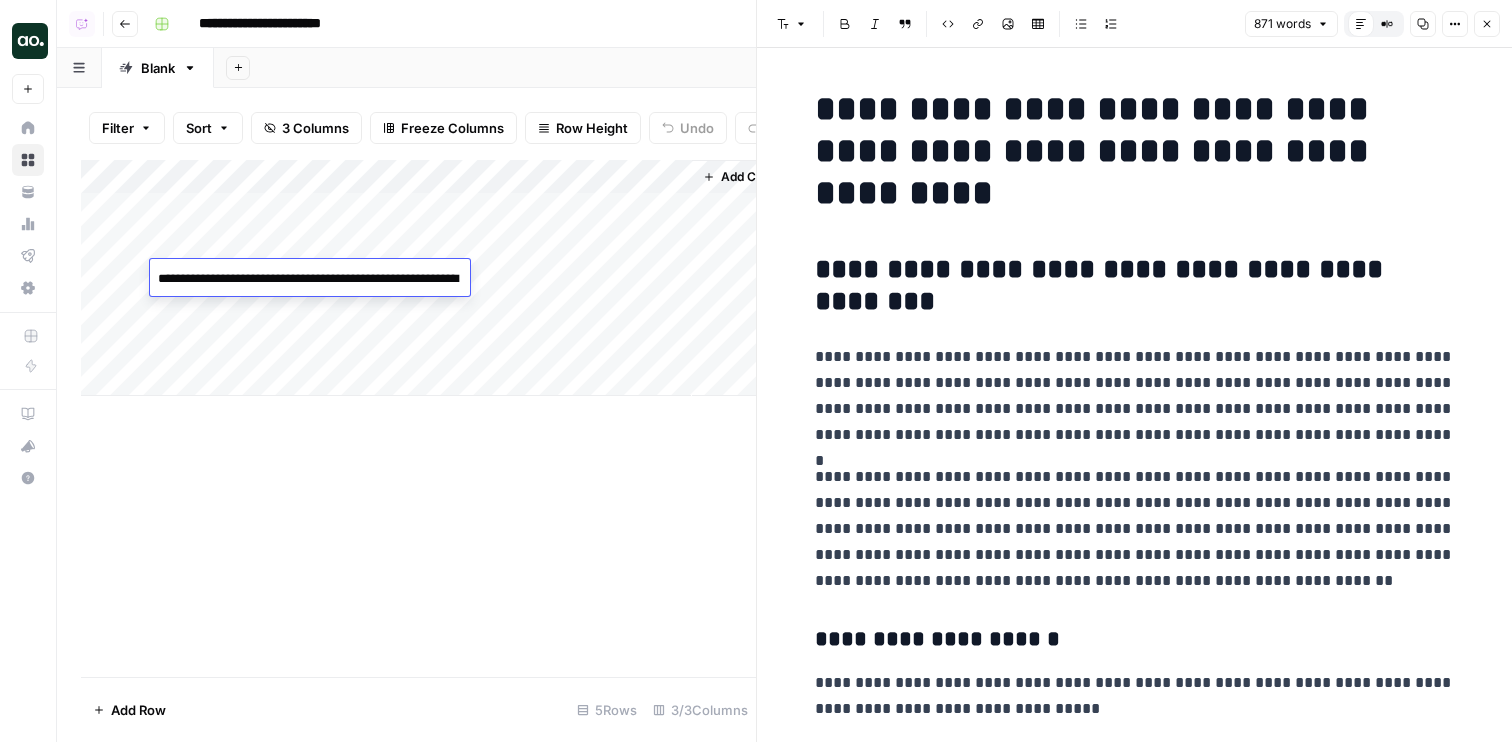 scroll, scrollTop: 13234, scrollLeft: 0, axis: vertical 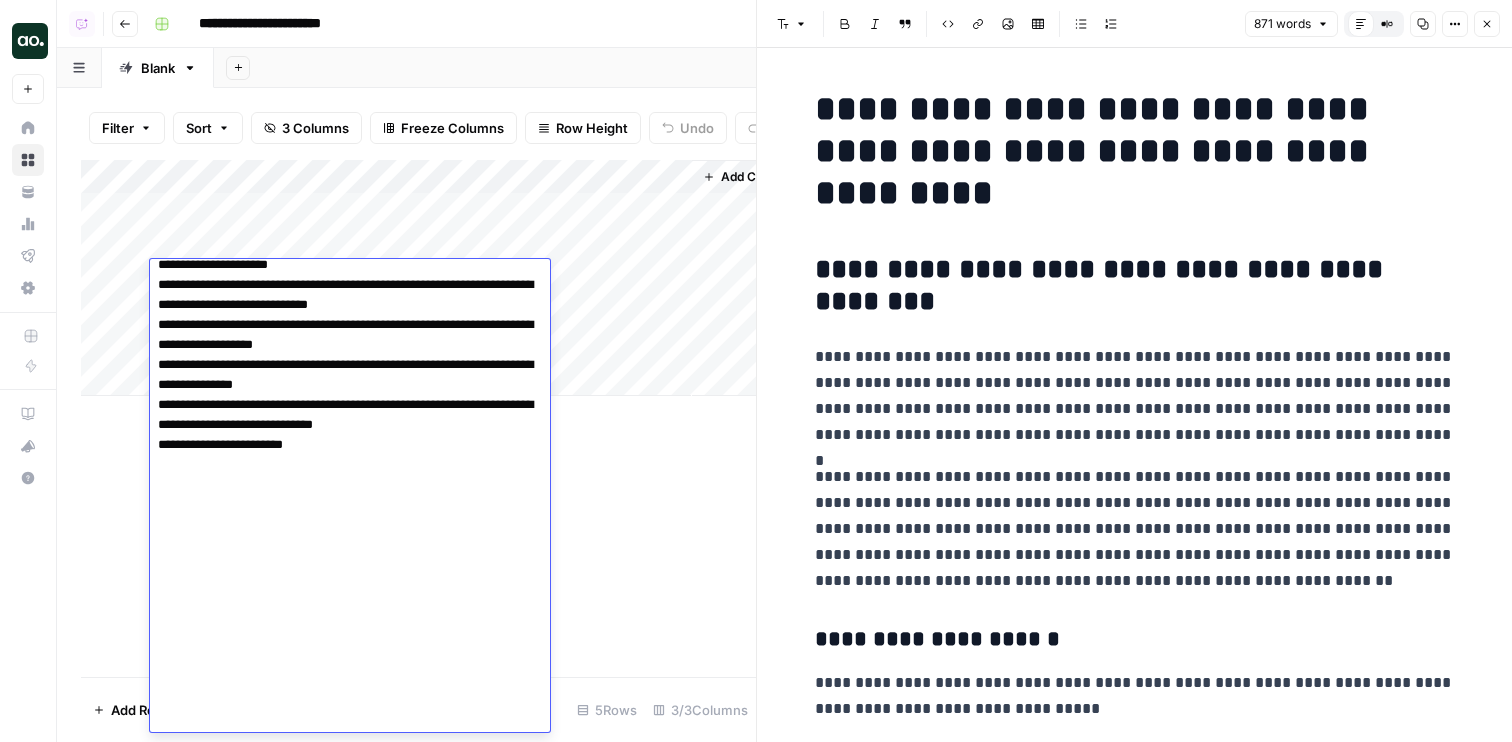 click on "Add Column" at bounding box center [418, 418] 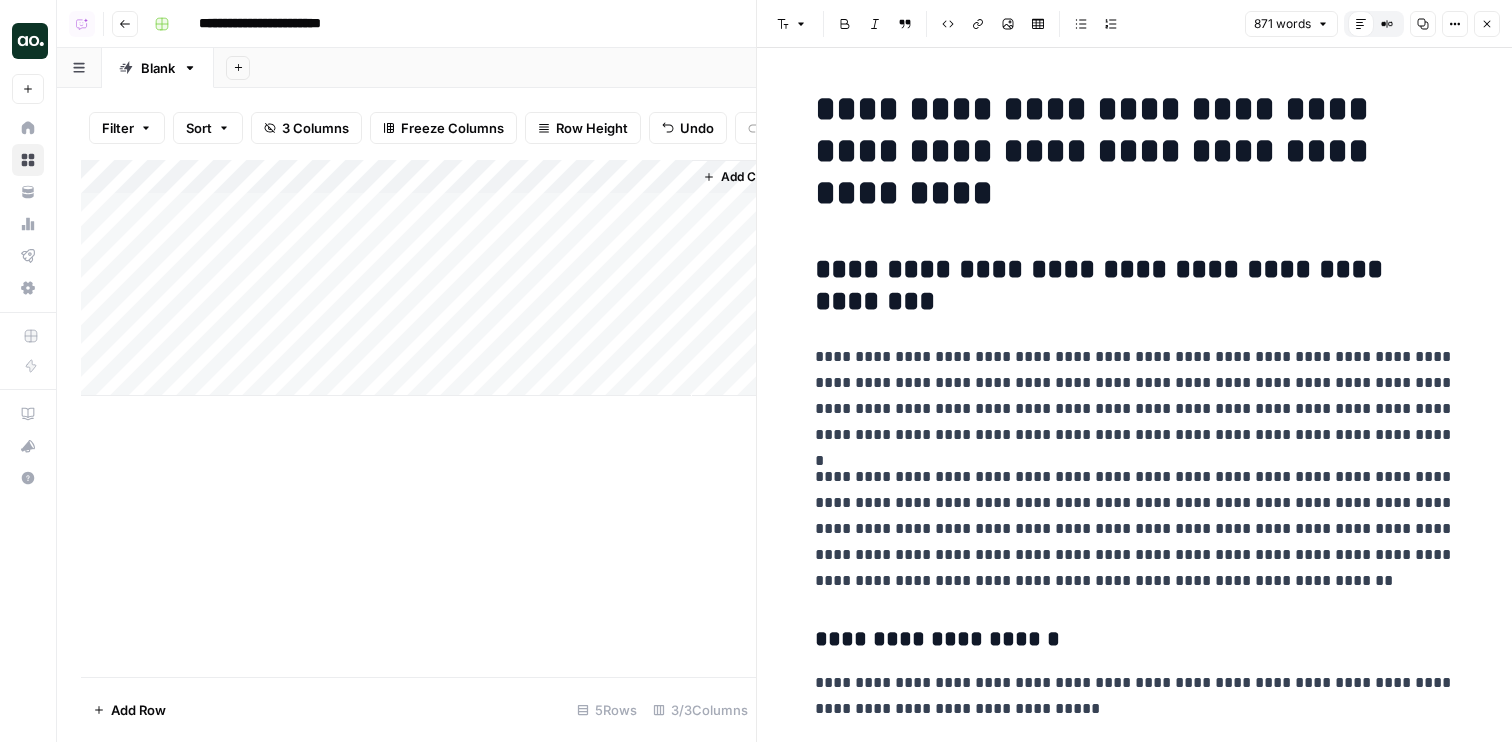 click on "Add Column" at bounding box center [418, 278] 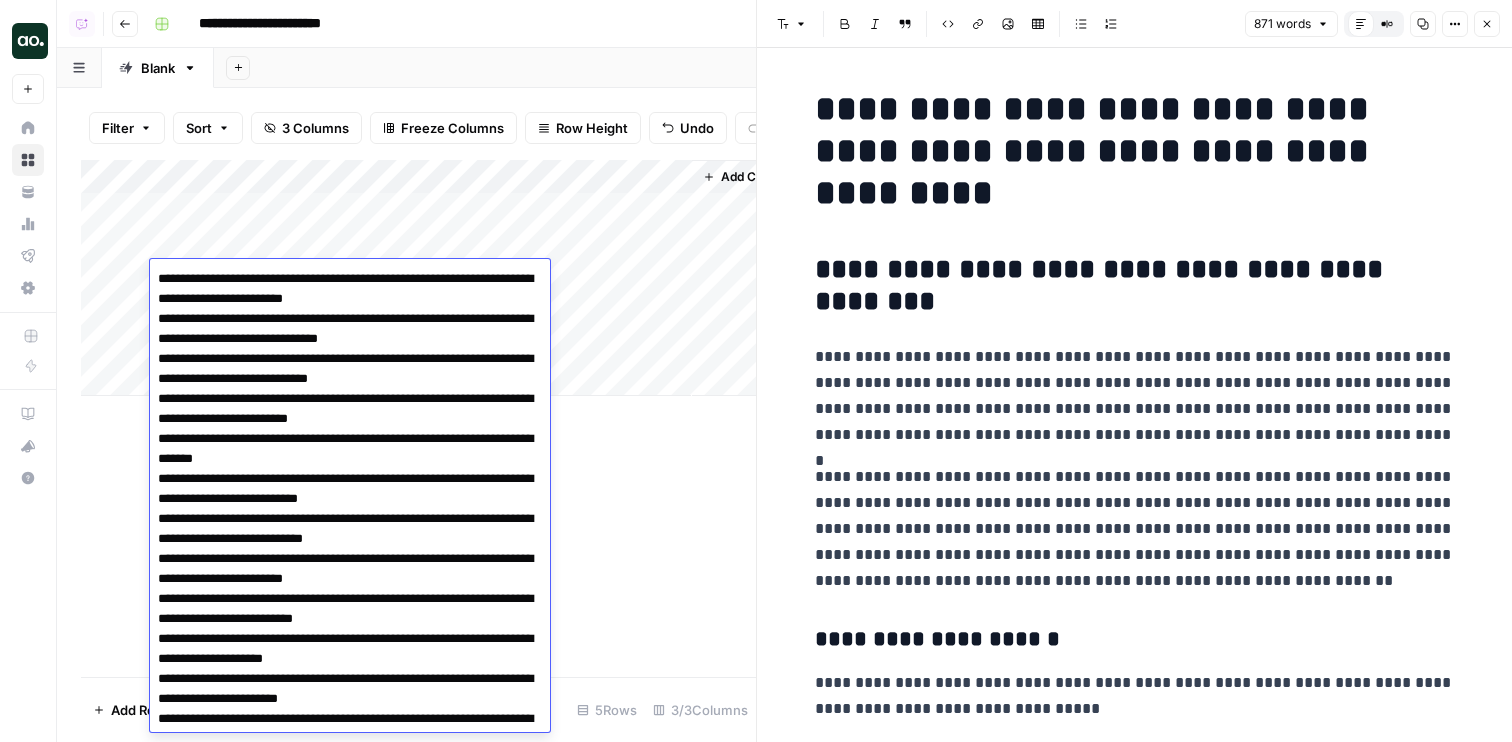 click at bounding box center (350, 7119) 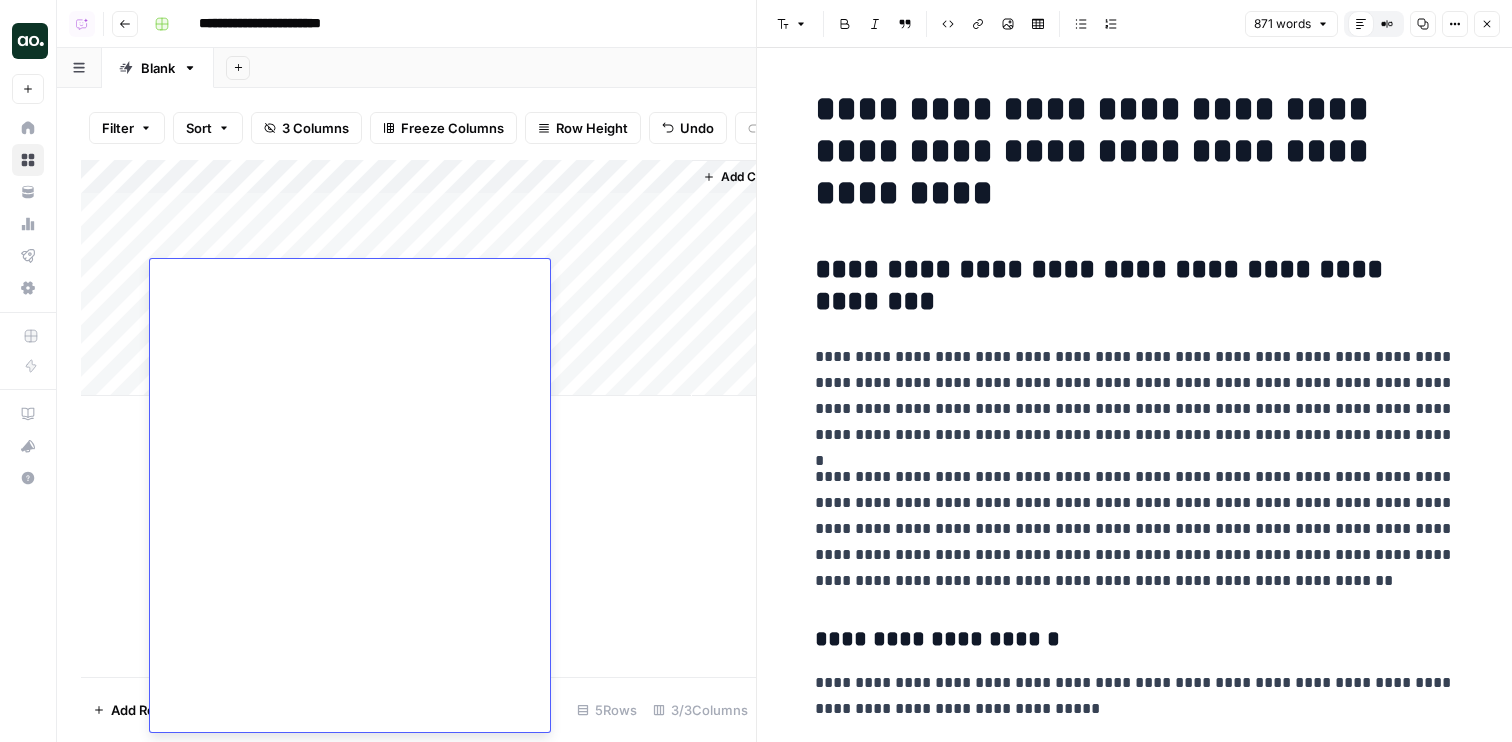 scroll, scrollTop: 0, scrollLeft: 0, axis: both 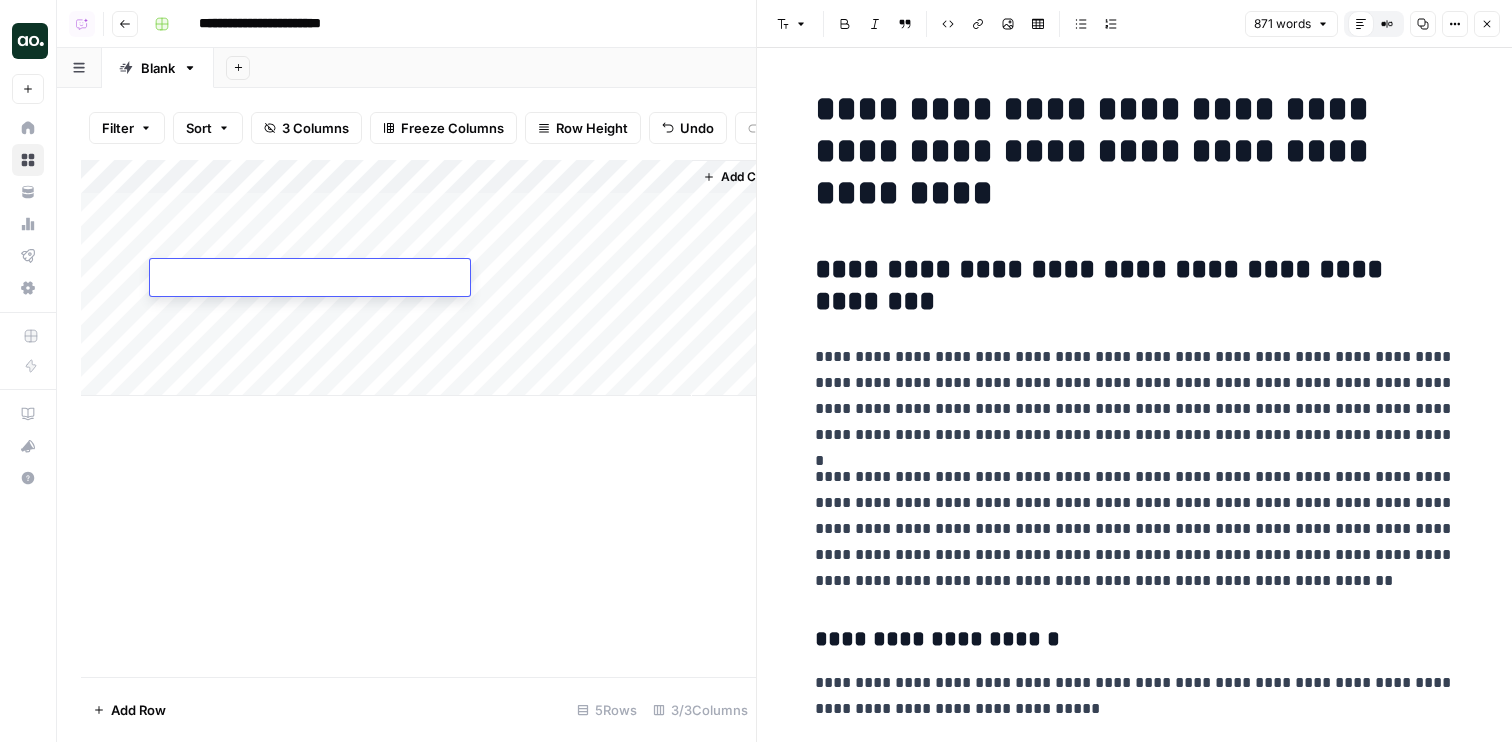 paste on "**********" 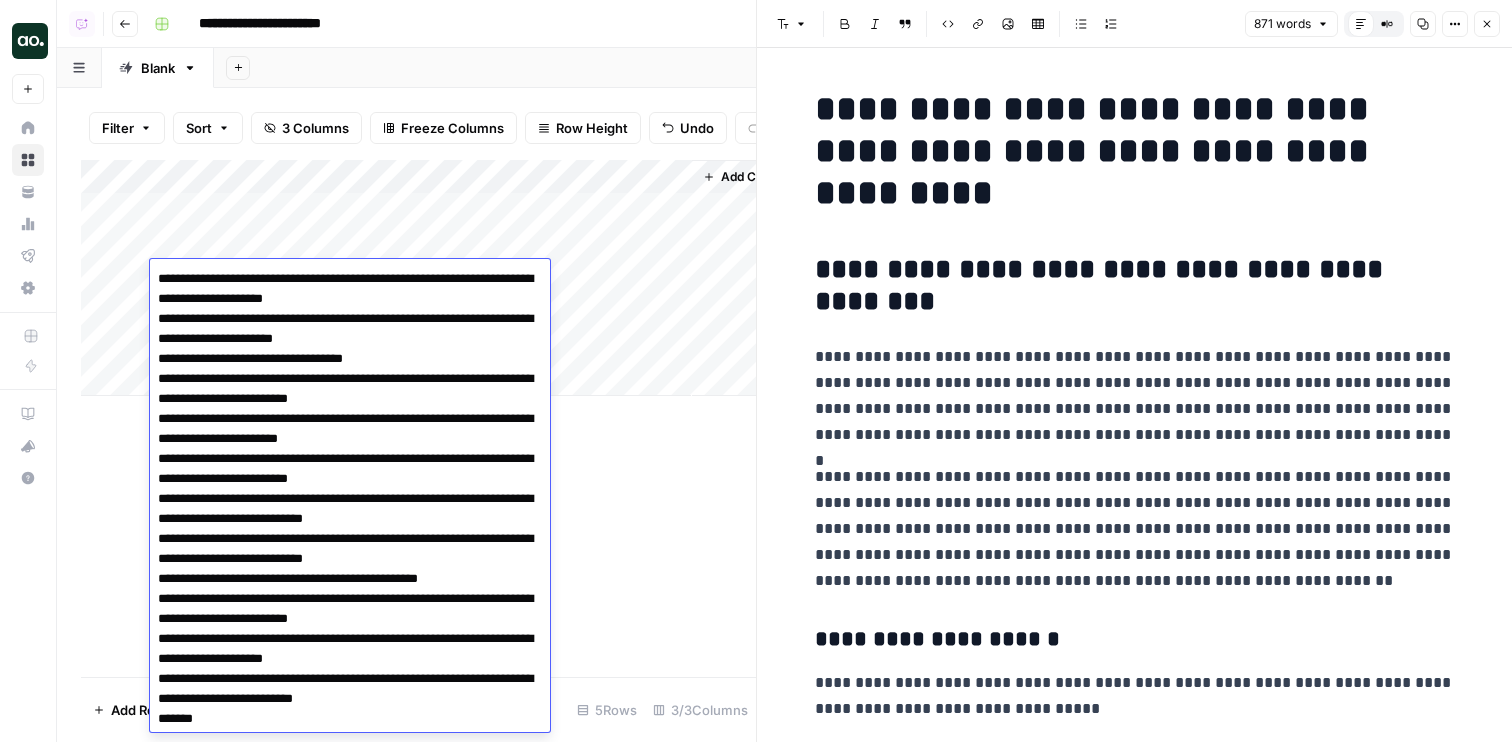 scroll, scrollTop: 10954, scrollLeft: 0, axis: vertical 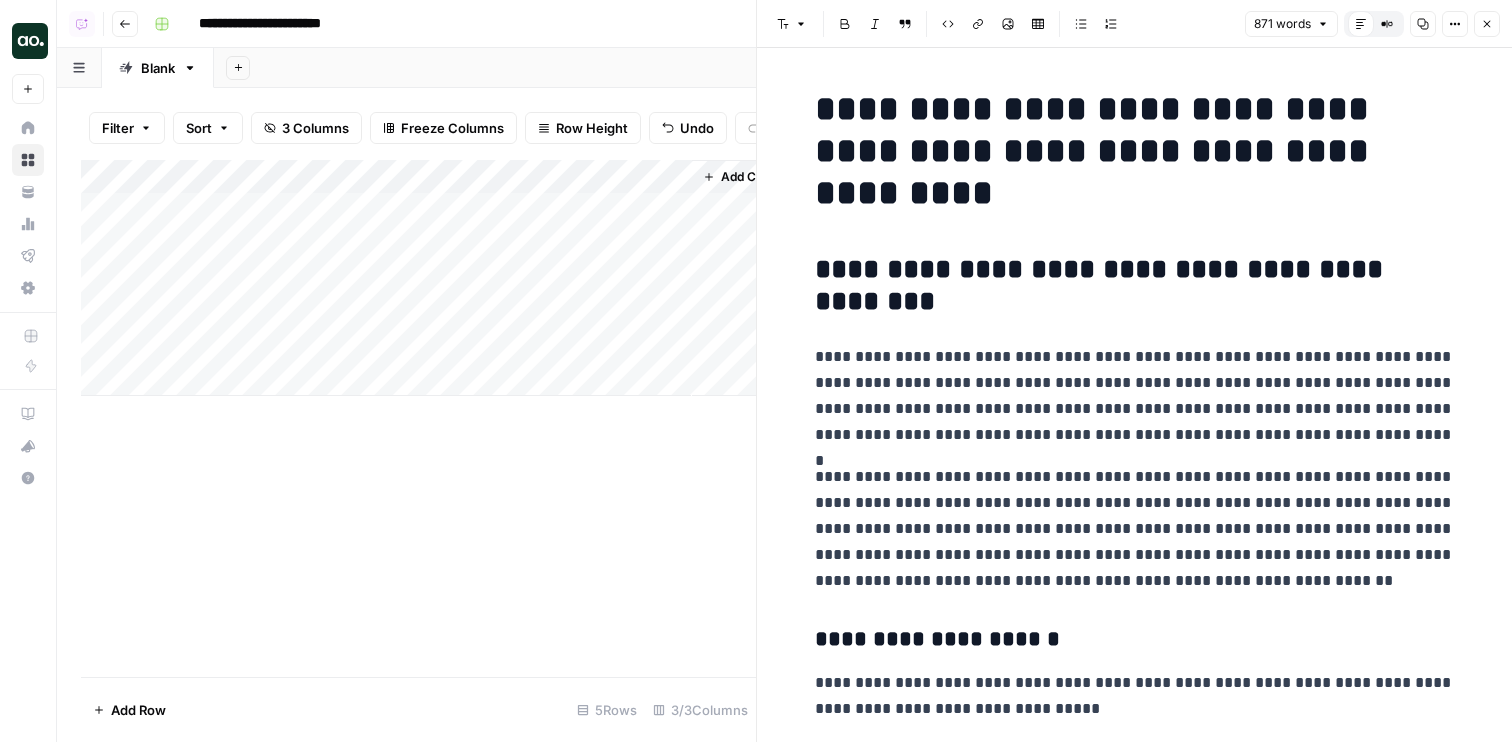 click on "Add Sheet" at bounding box center [863, 68] 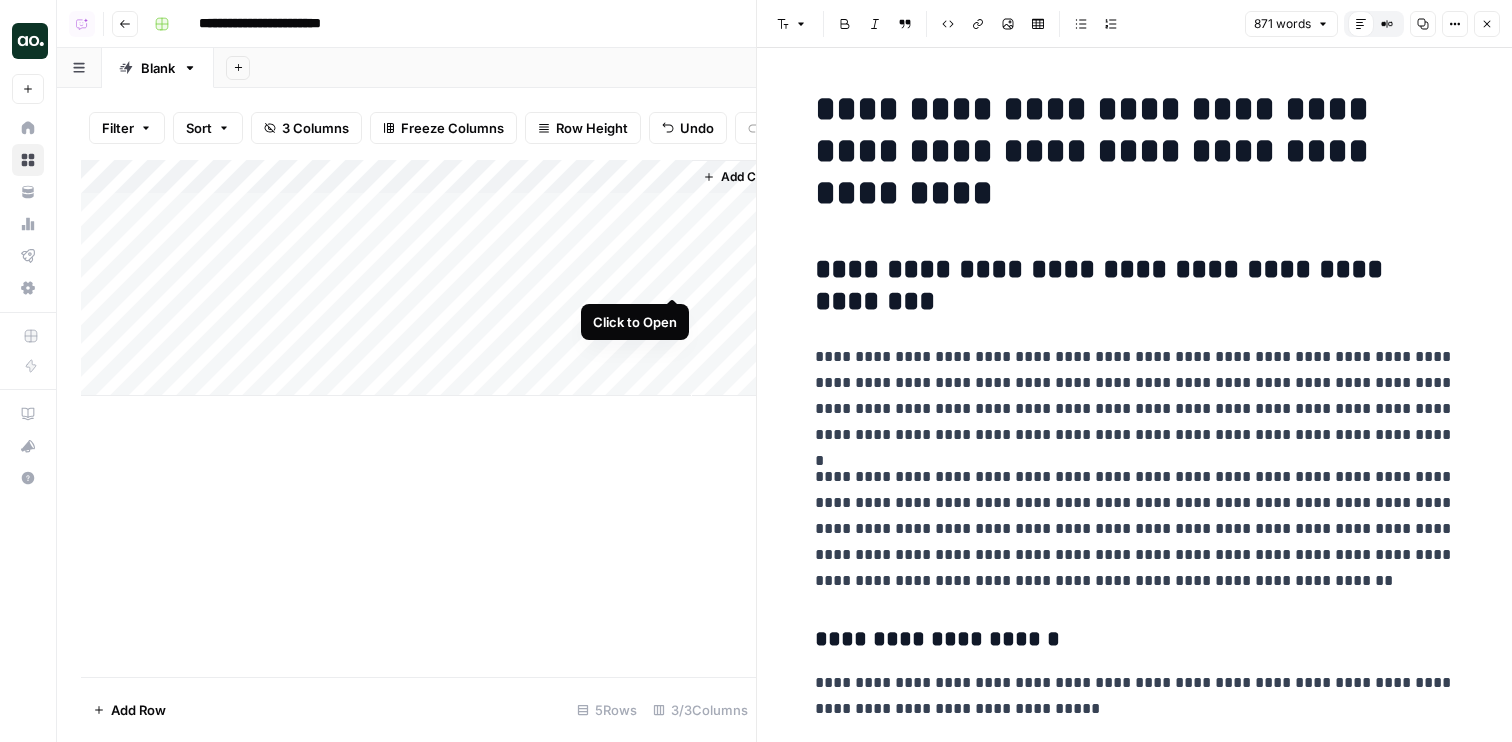 click on "Add Column" at bounding box center [418, 278] 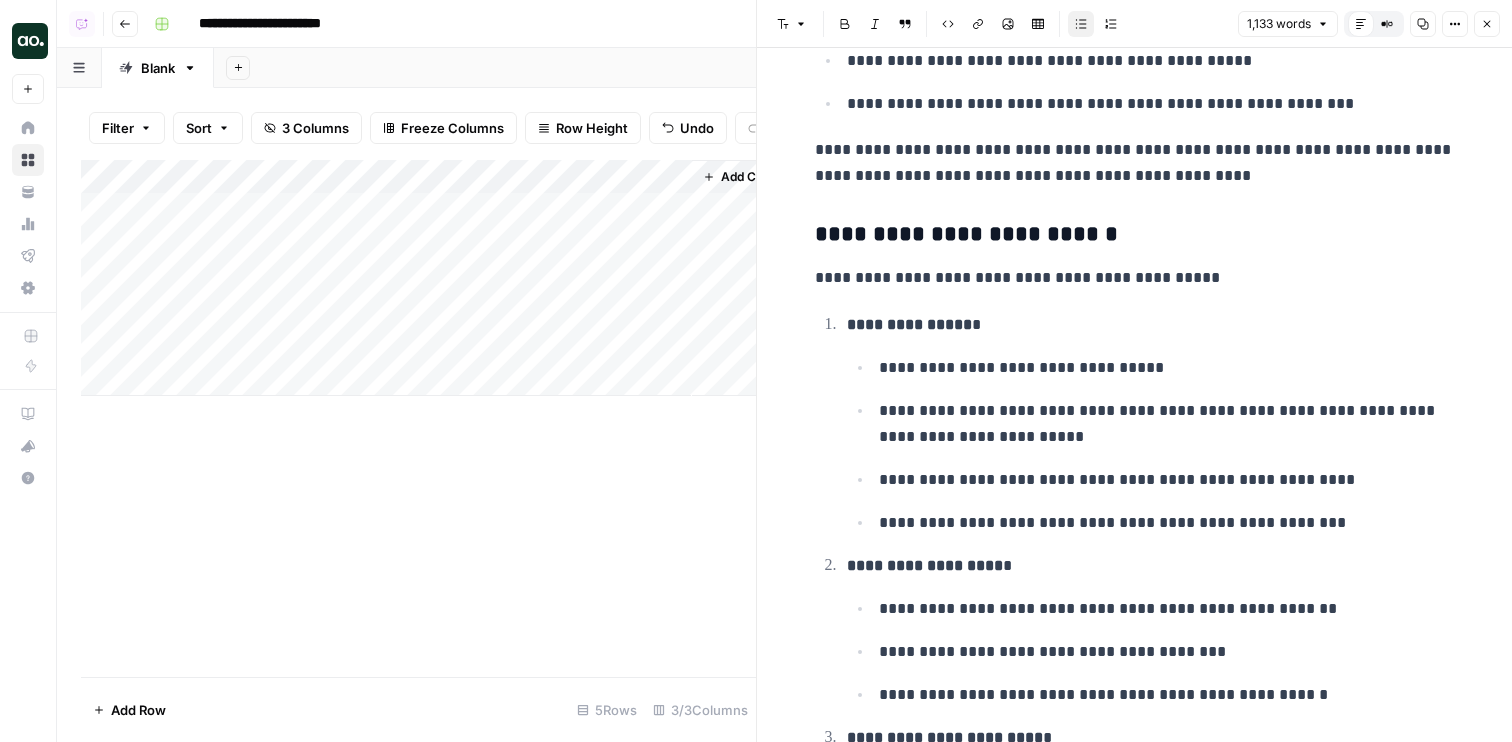 scroll, scrollTop: 2240, scrollLeft: 0, axis: vertical 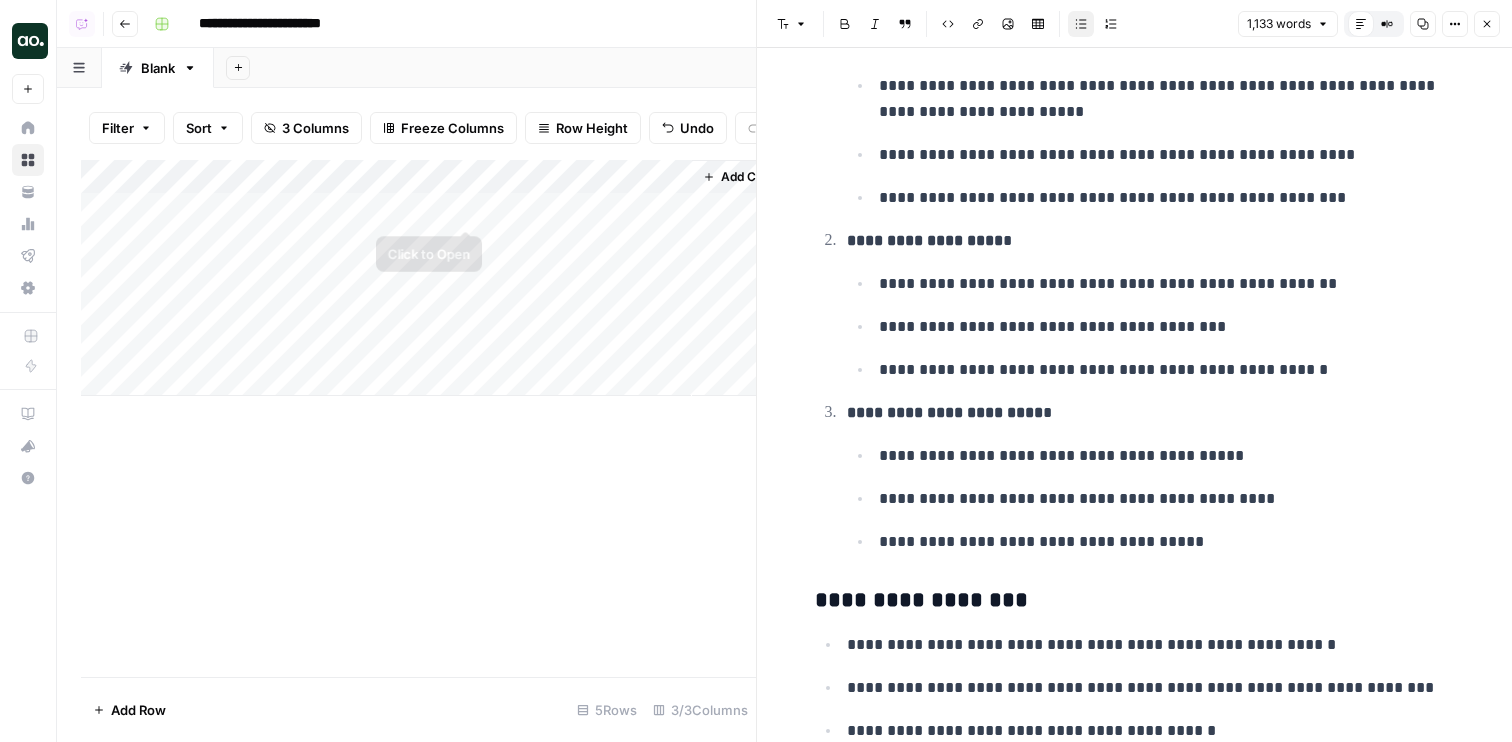click on "Add Column" at bounding box center [418, 278] 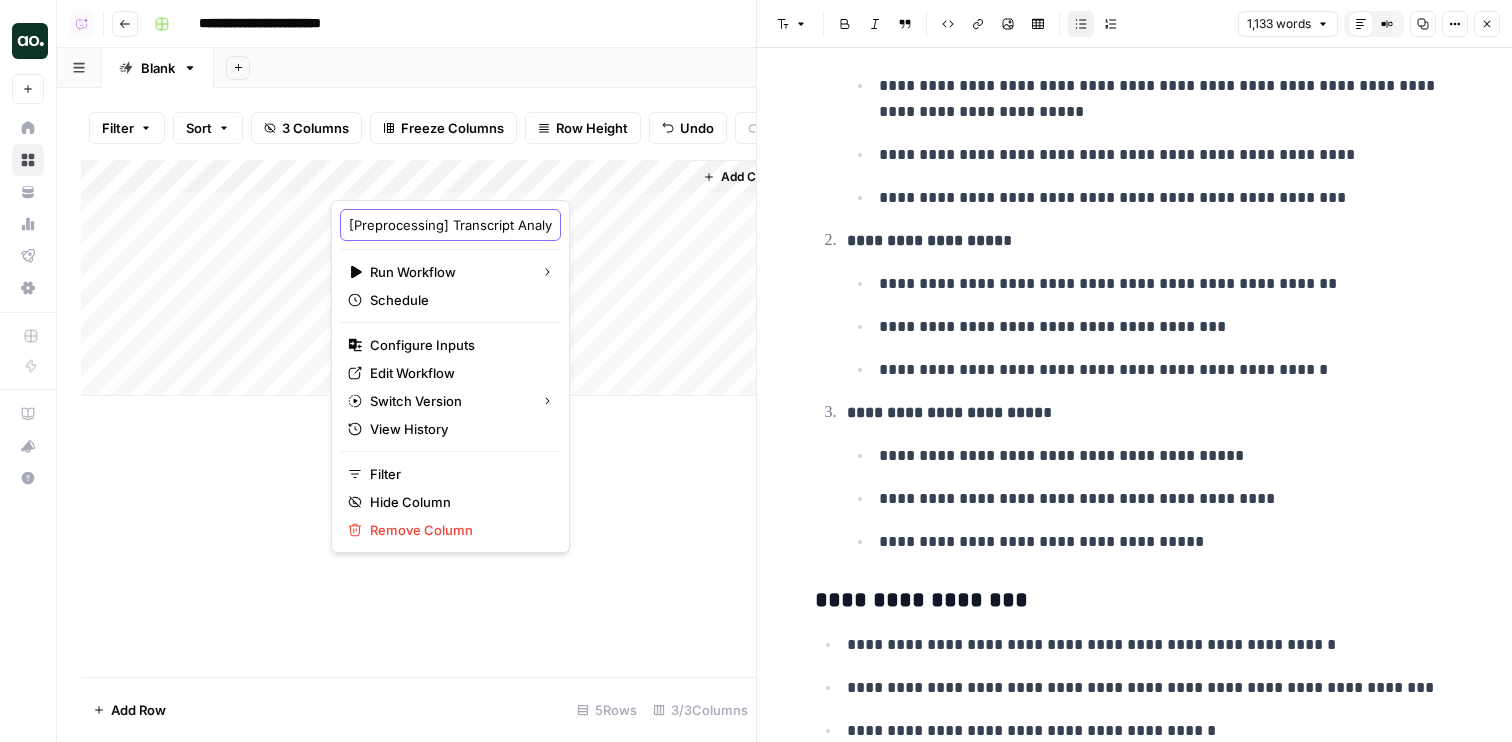 scroll, scrollTop: 0, scrollLeft: 137, axis: horizontal 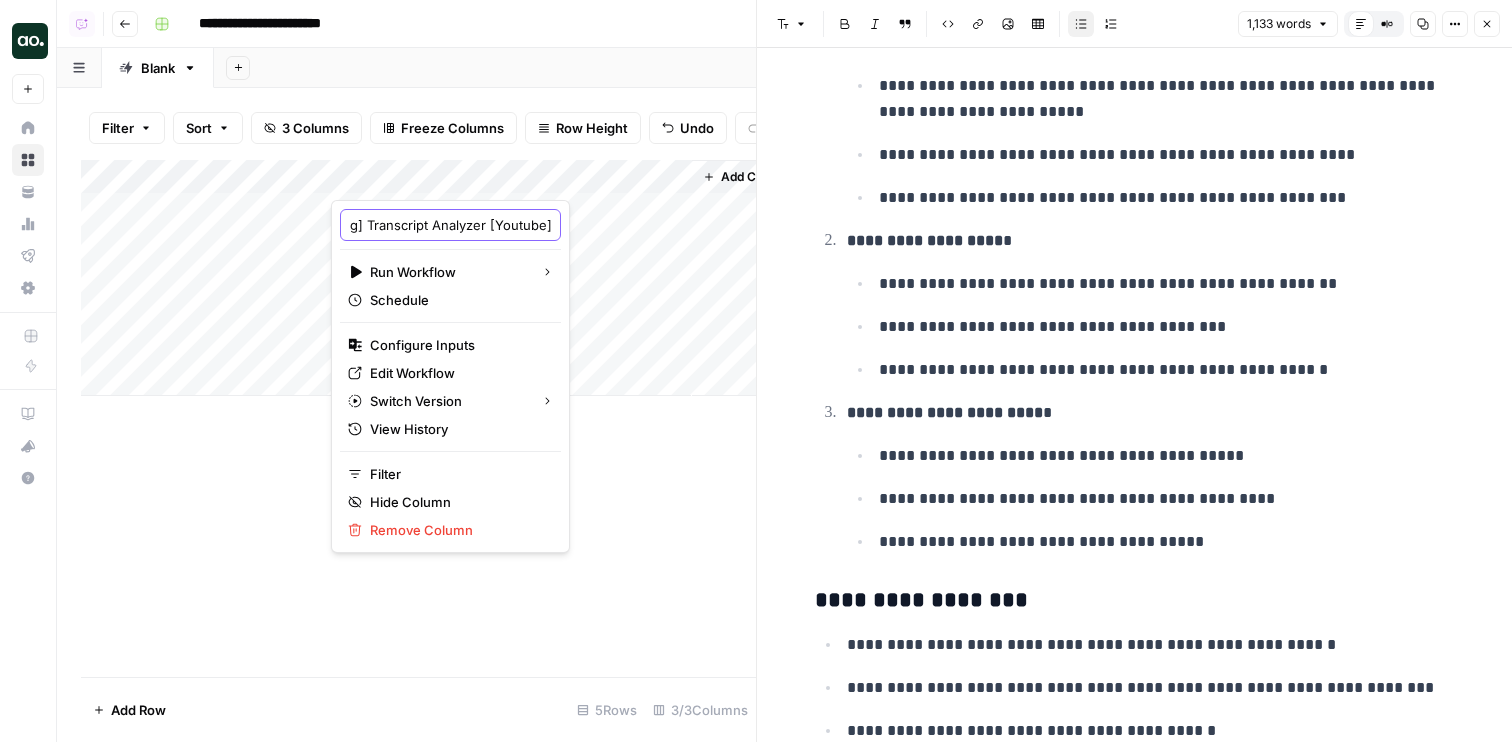 drag, startPoint x: 434, startPoint y: 226, endPoint x: 746, endPoint y: 228, distance: 312.0064 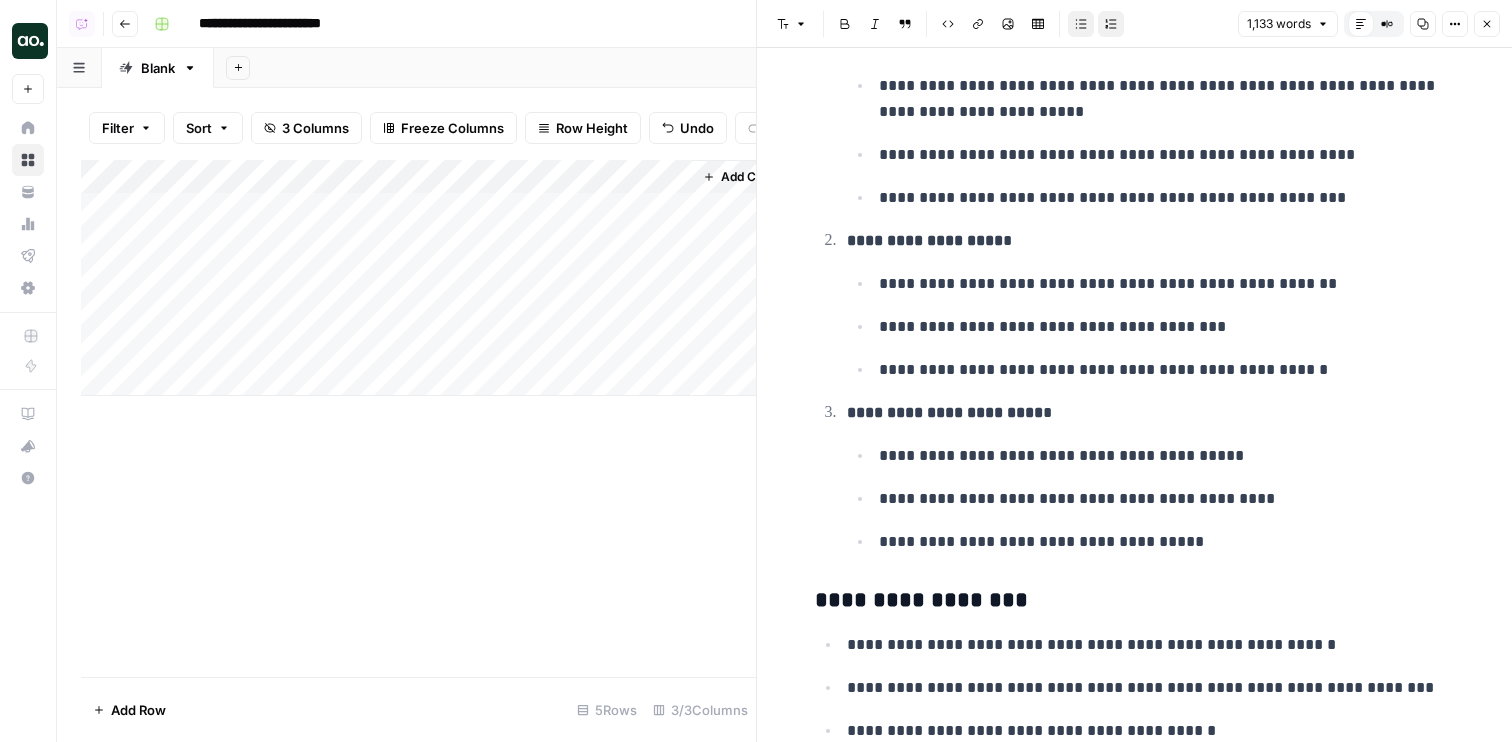 click on "**********" at bounding box center [1148, 305] 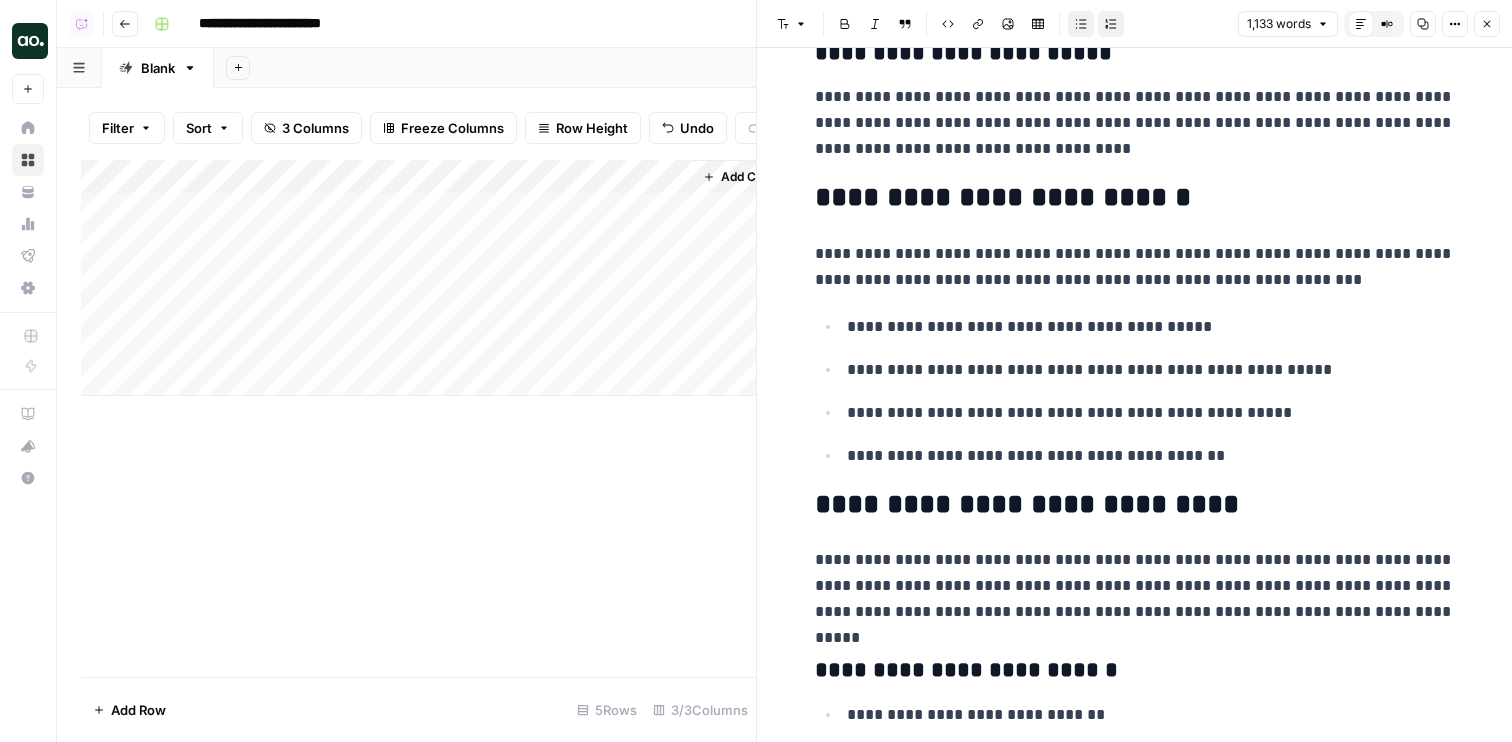 scroll, scrollTop: 4696, scrollLeft: 0, axis: vertical 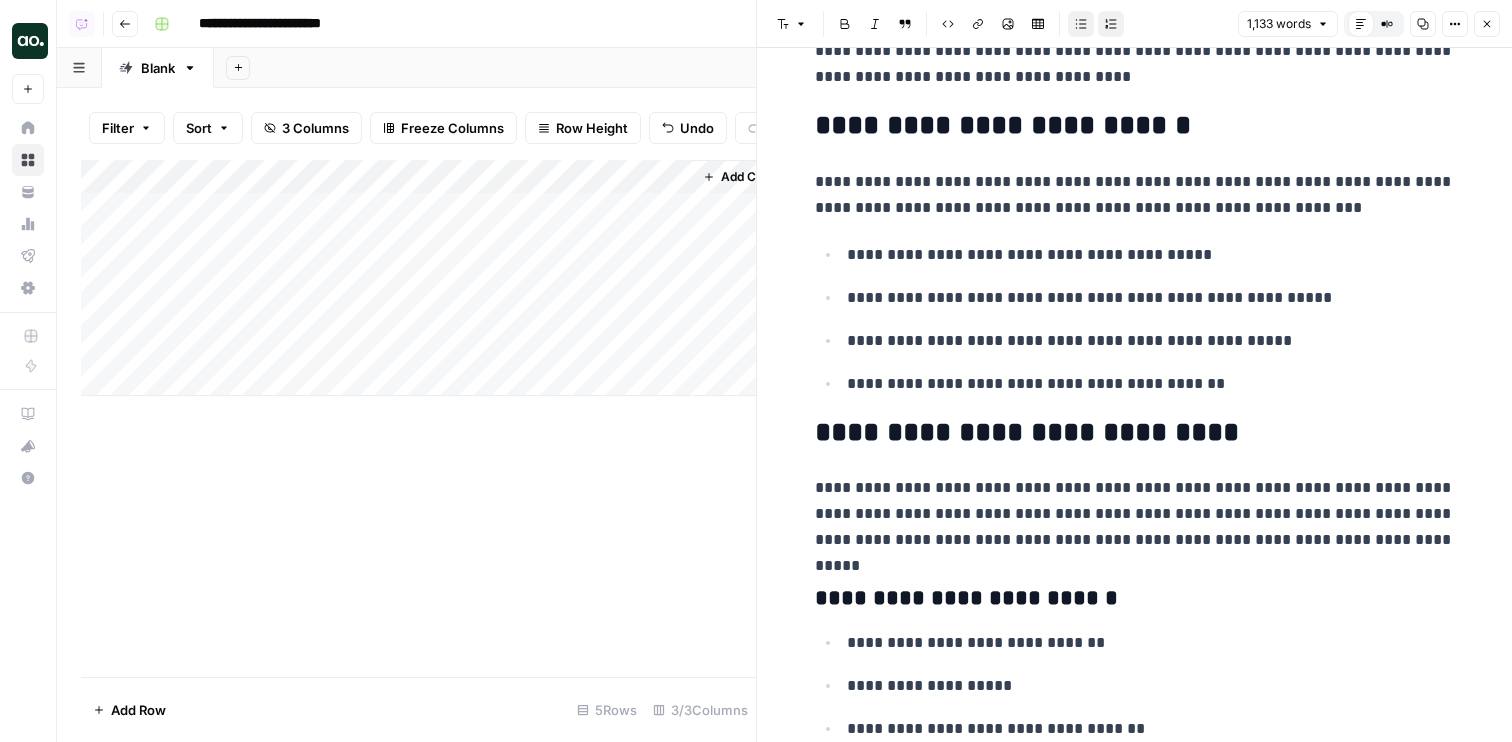 click on "**********" at bounding box center [1151, 255] 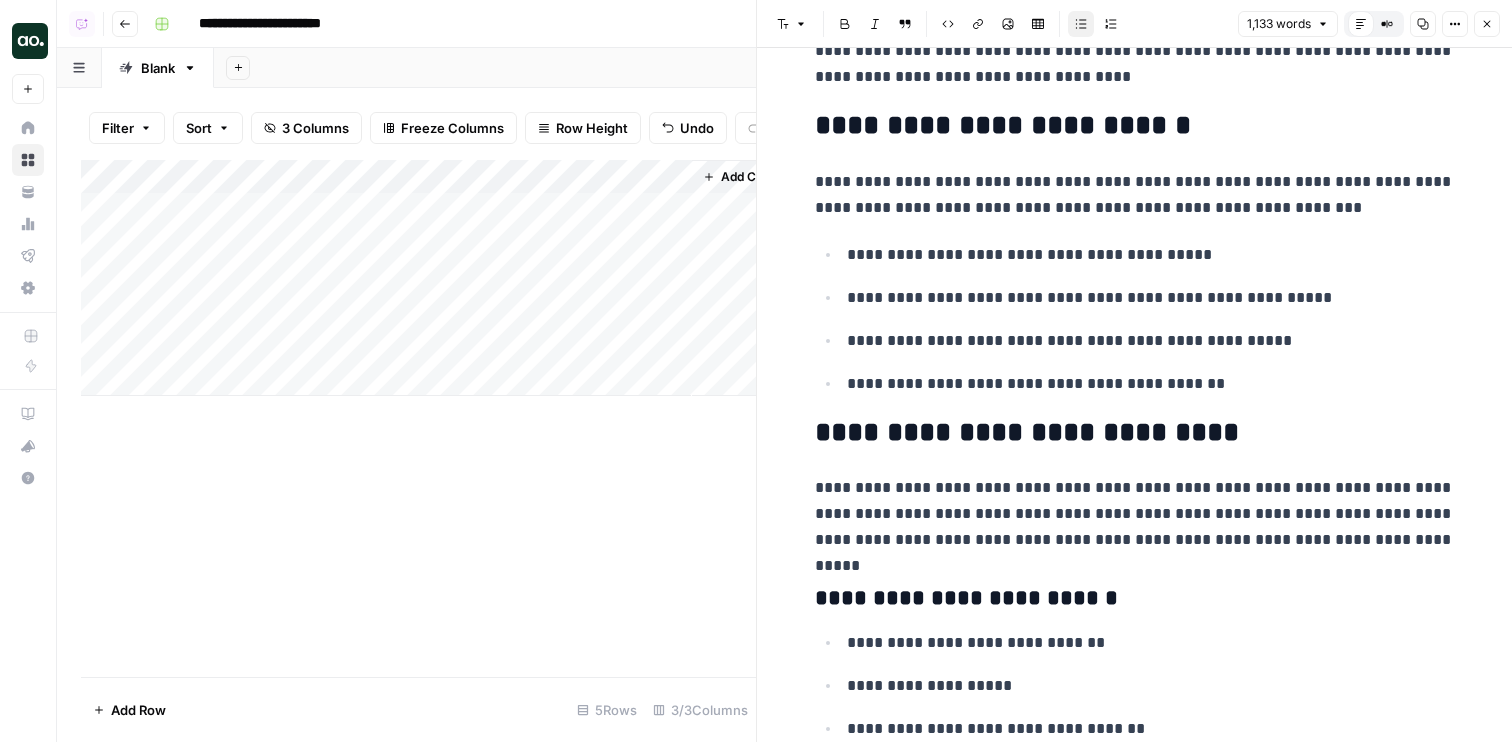 click on "Add Column" at bounding box center [418, 418] 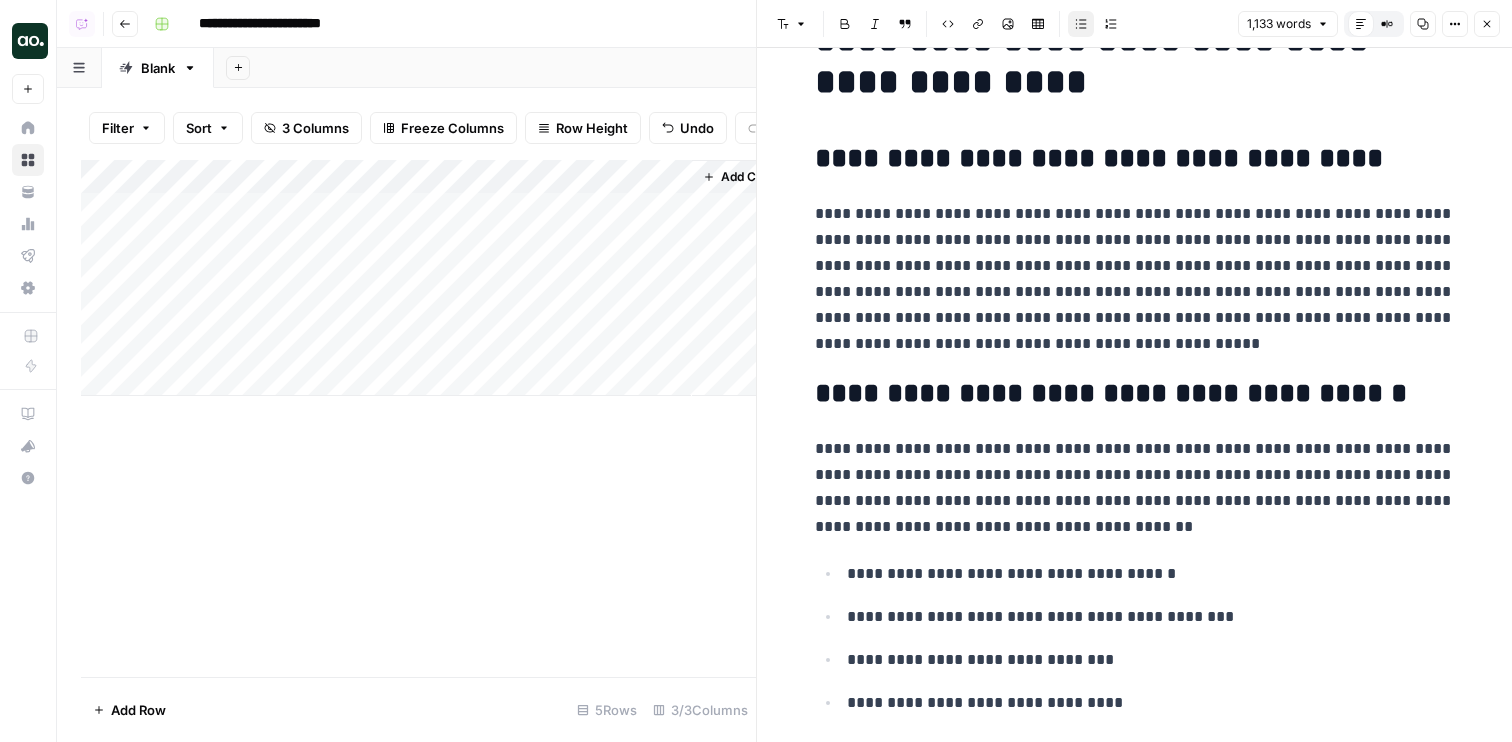 scroll, scrollTop: 0, scrollLeft: 0, axis: both 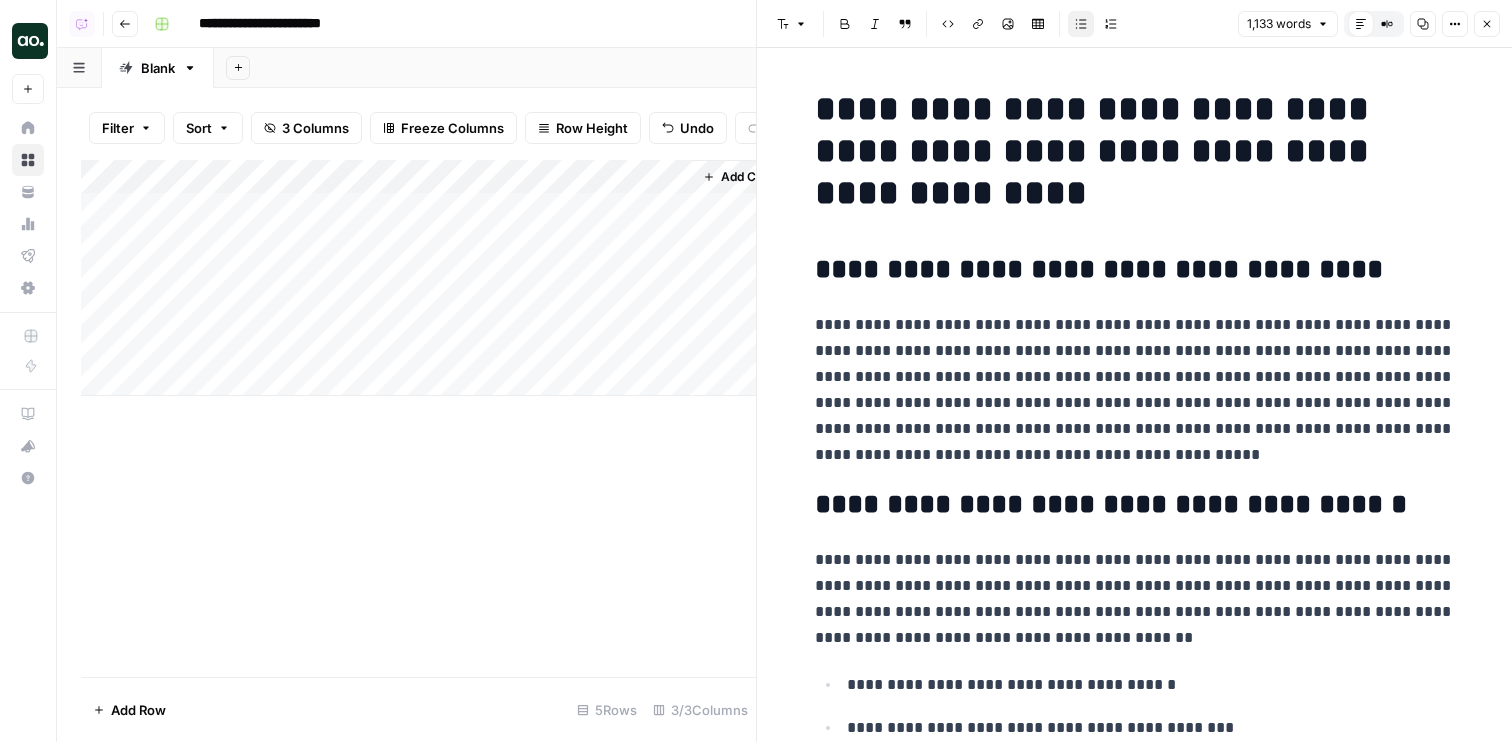 click on "**********" at bounding box center [1135, 505] 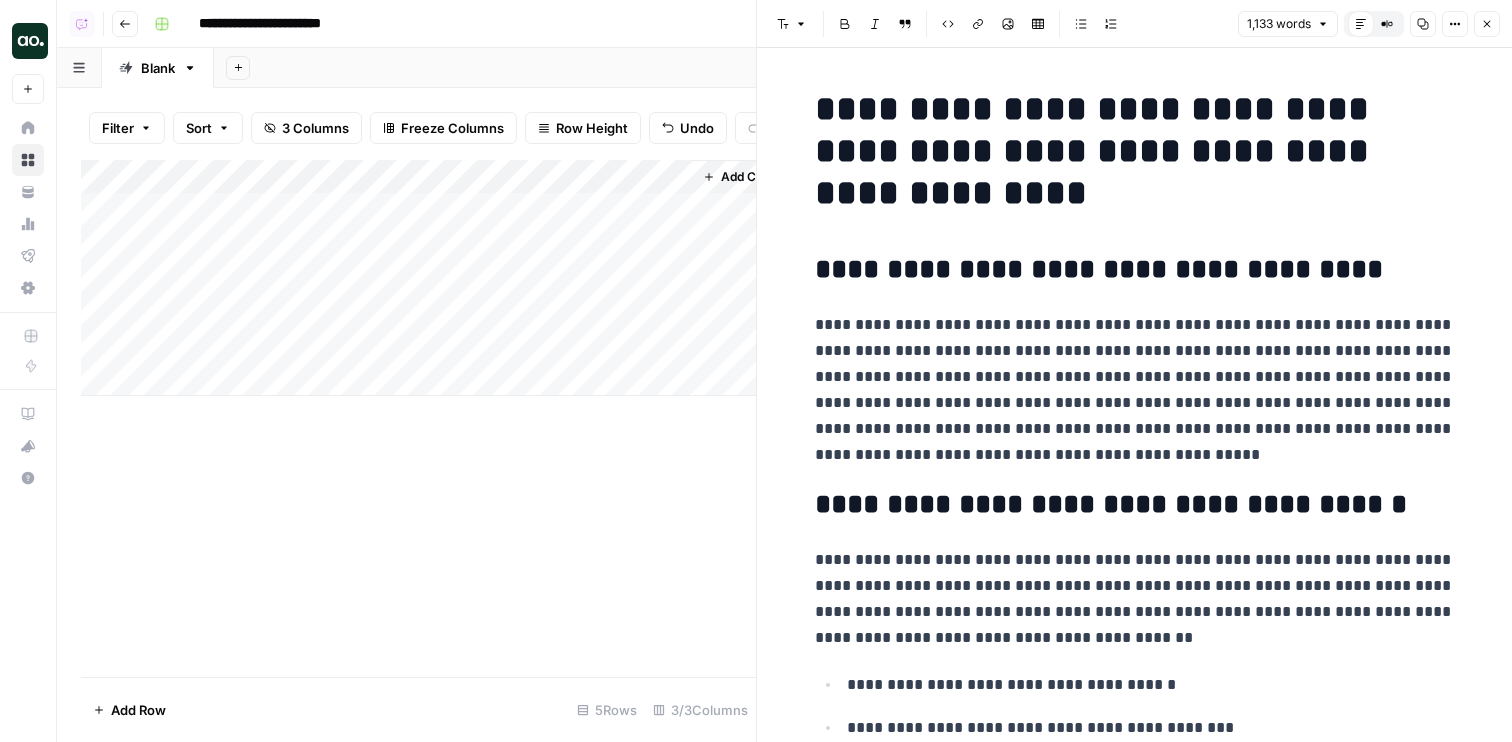 click on "Add Sheet" at bounding box center [863, 68] 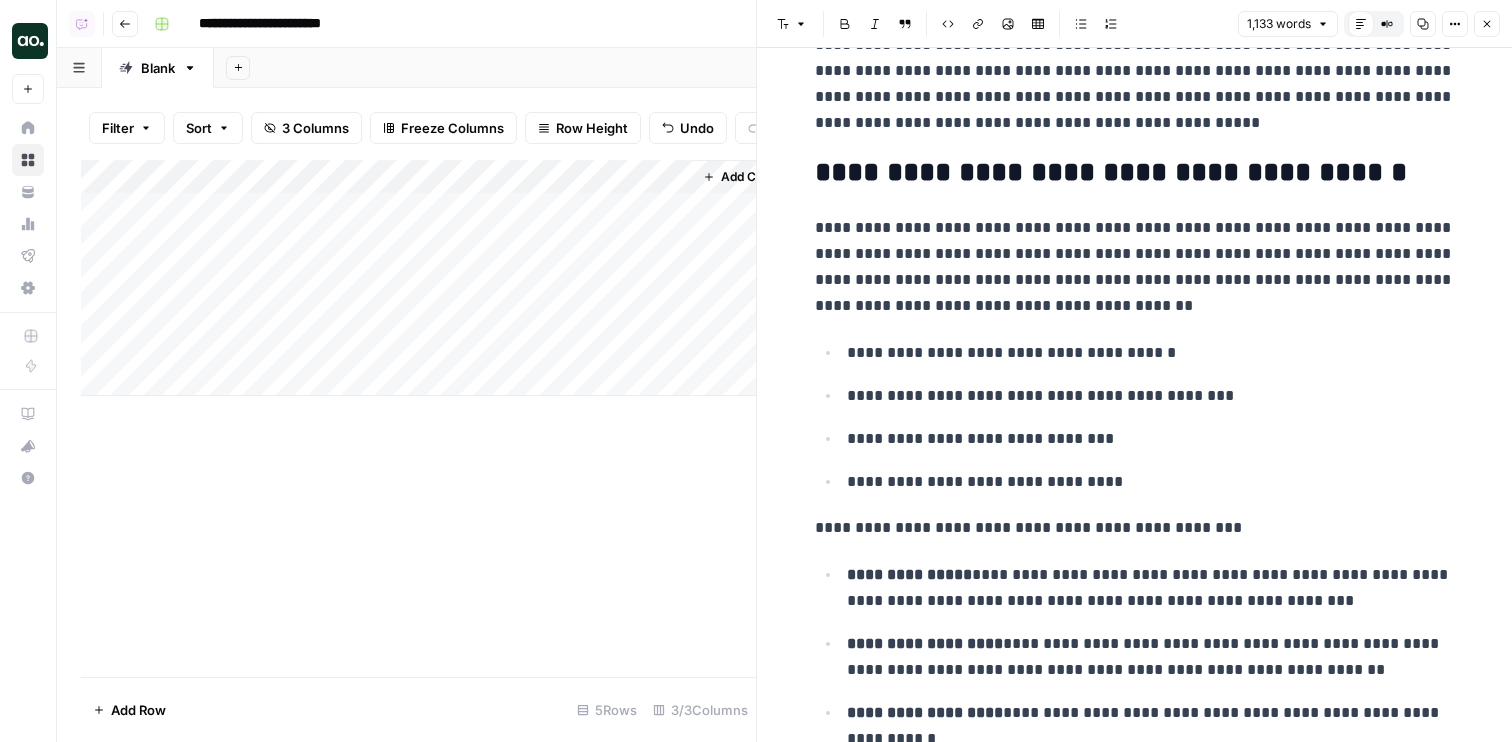 scroll, scrollTop: 407, scrollLeft: 0, axis: vertical 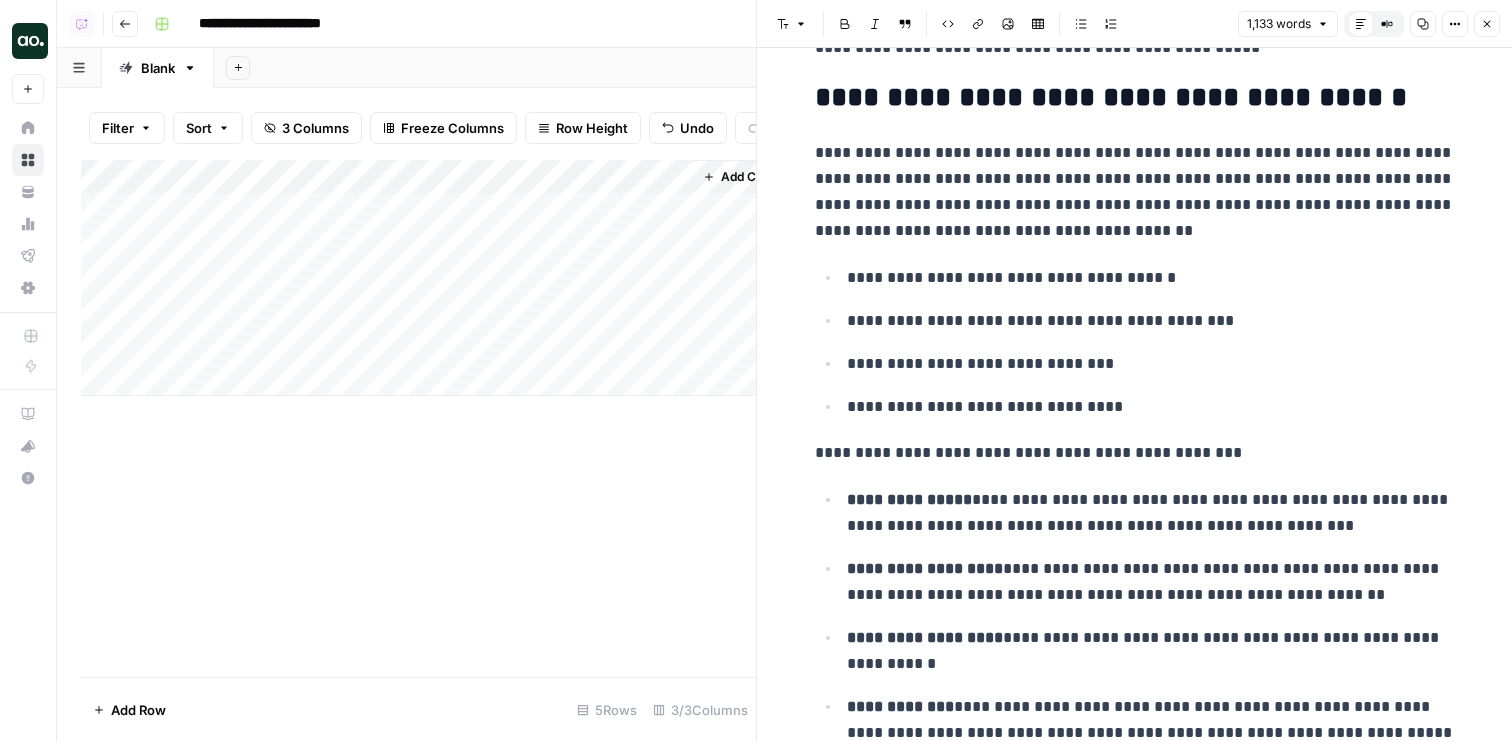 click on "Add Column" at bounding box center (418, 278) 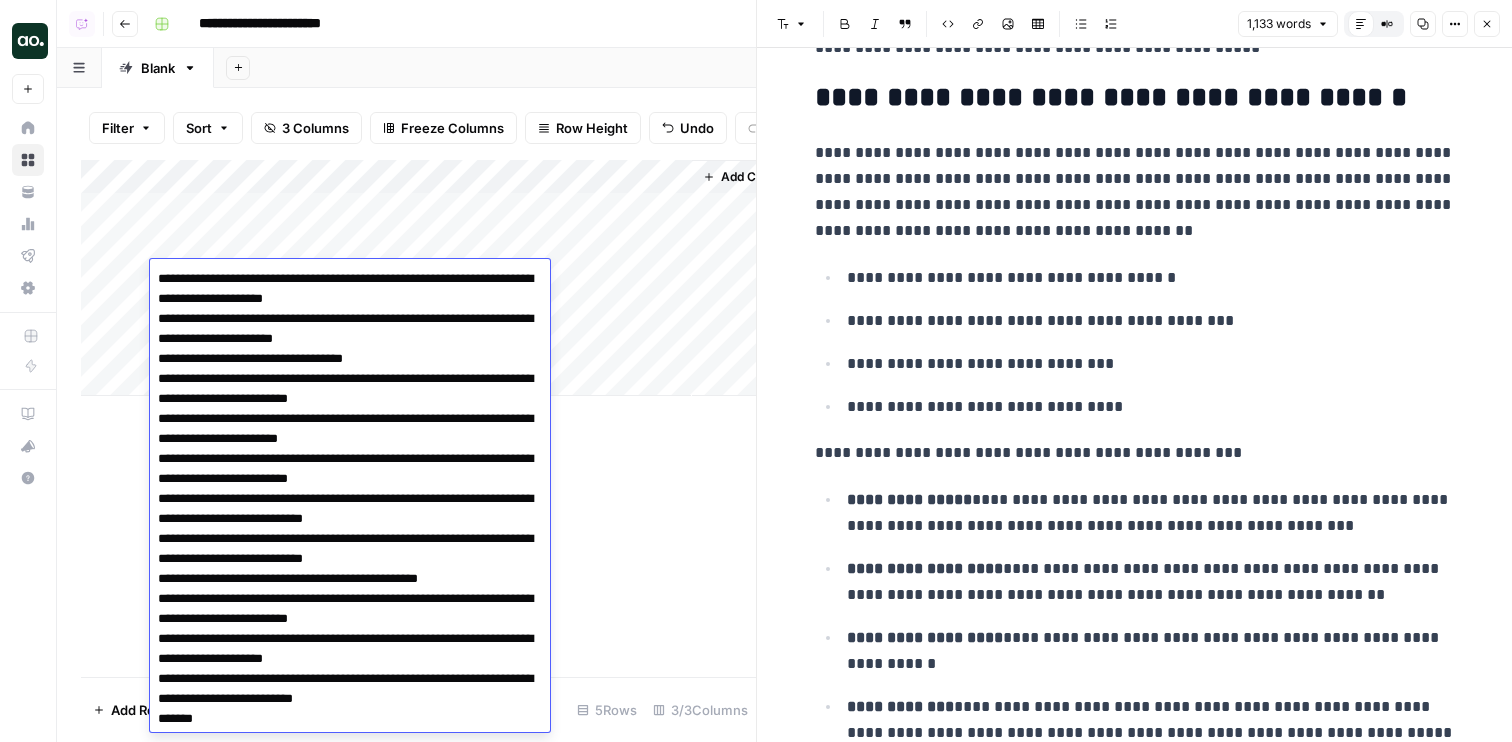 scroll, scrollTop: 623, scrollLeft: 0, axis: vertical 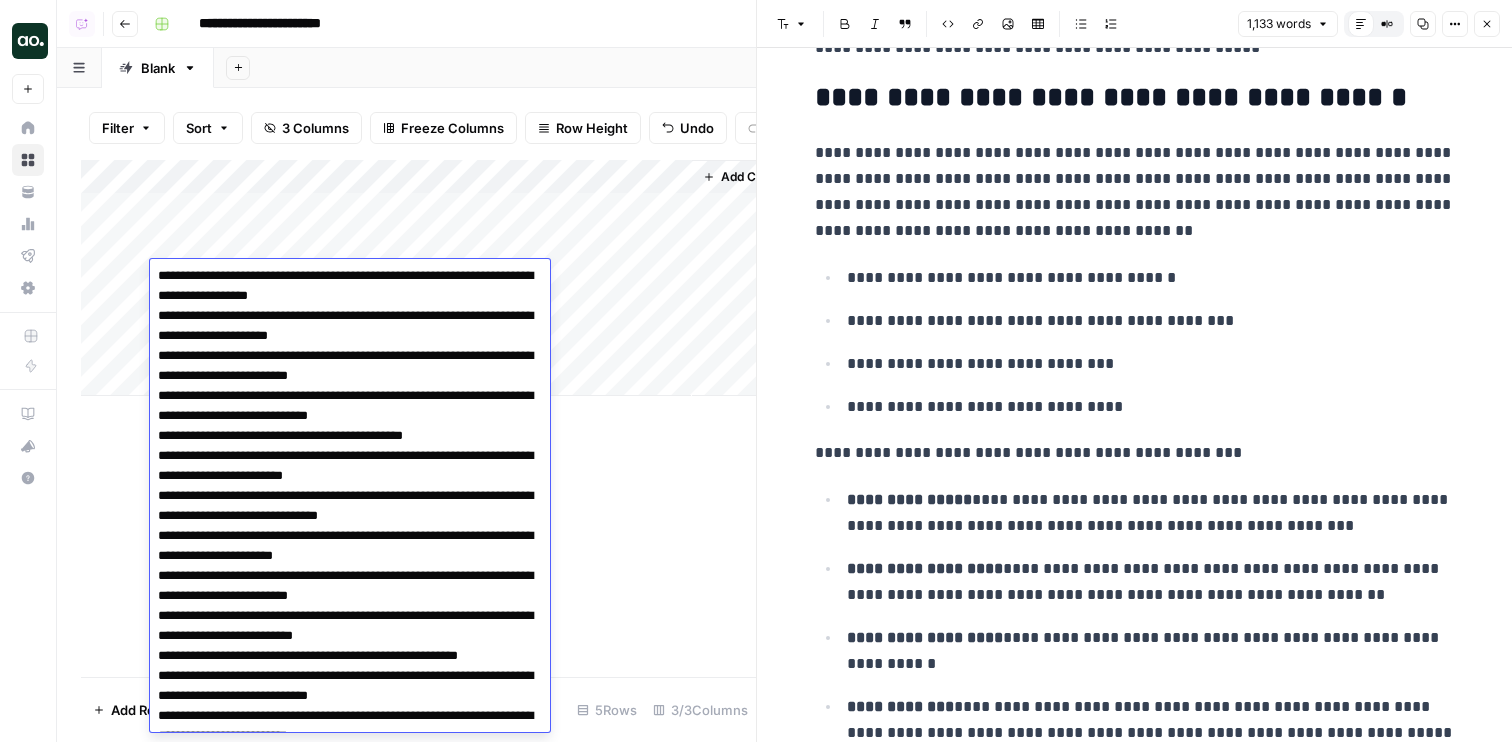 click on "**********" at bounding box center [1151, 407] 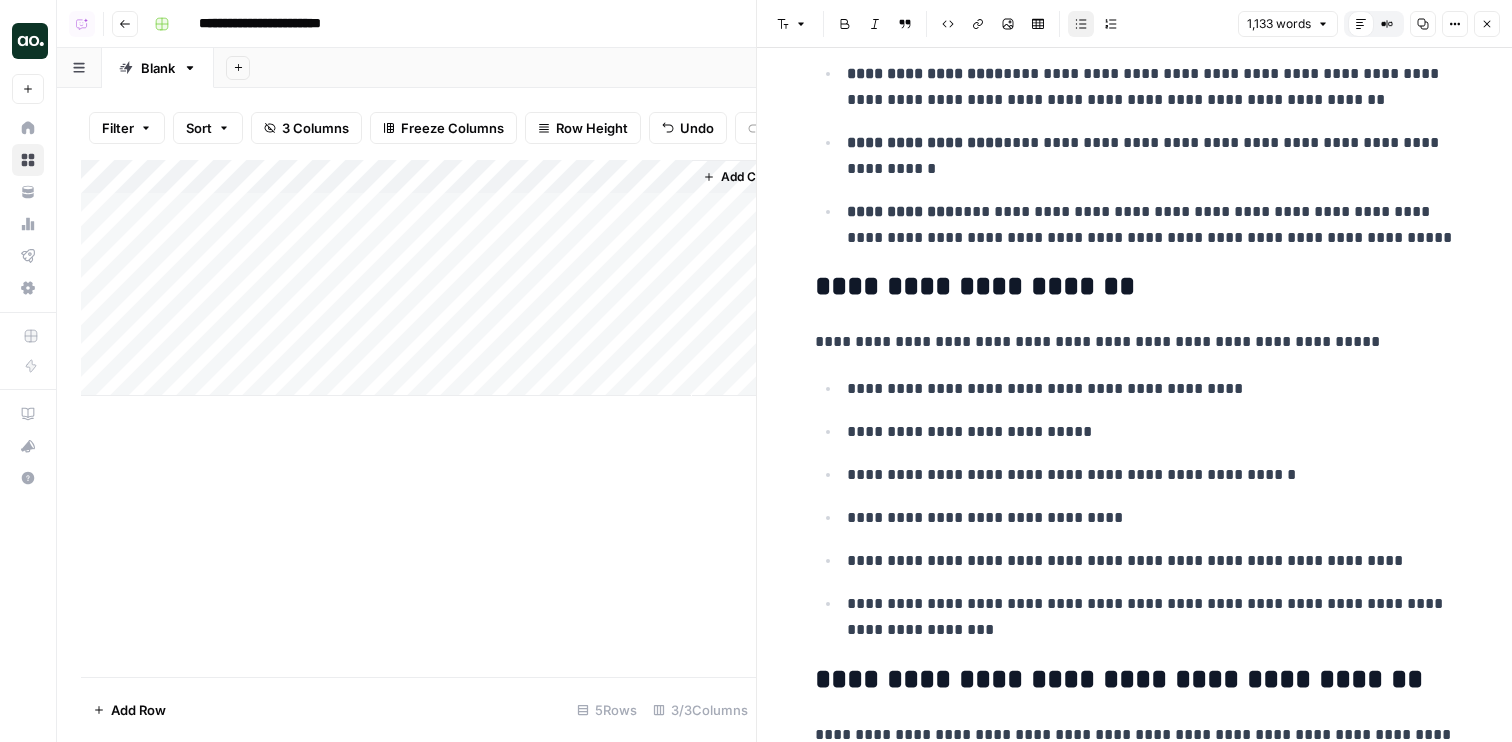 scroll, scrollTop: 941, scrollLeft: 0, axis: vertical 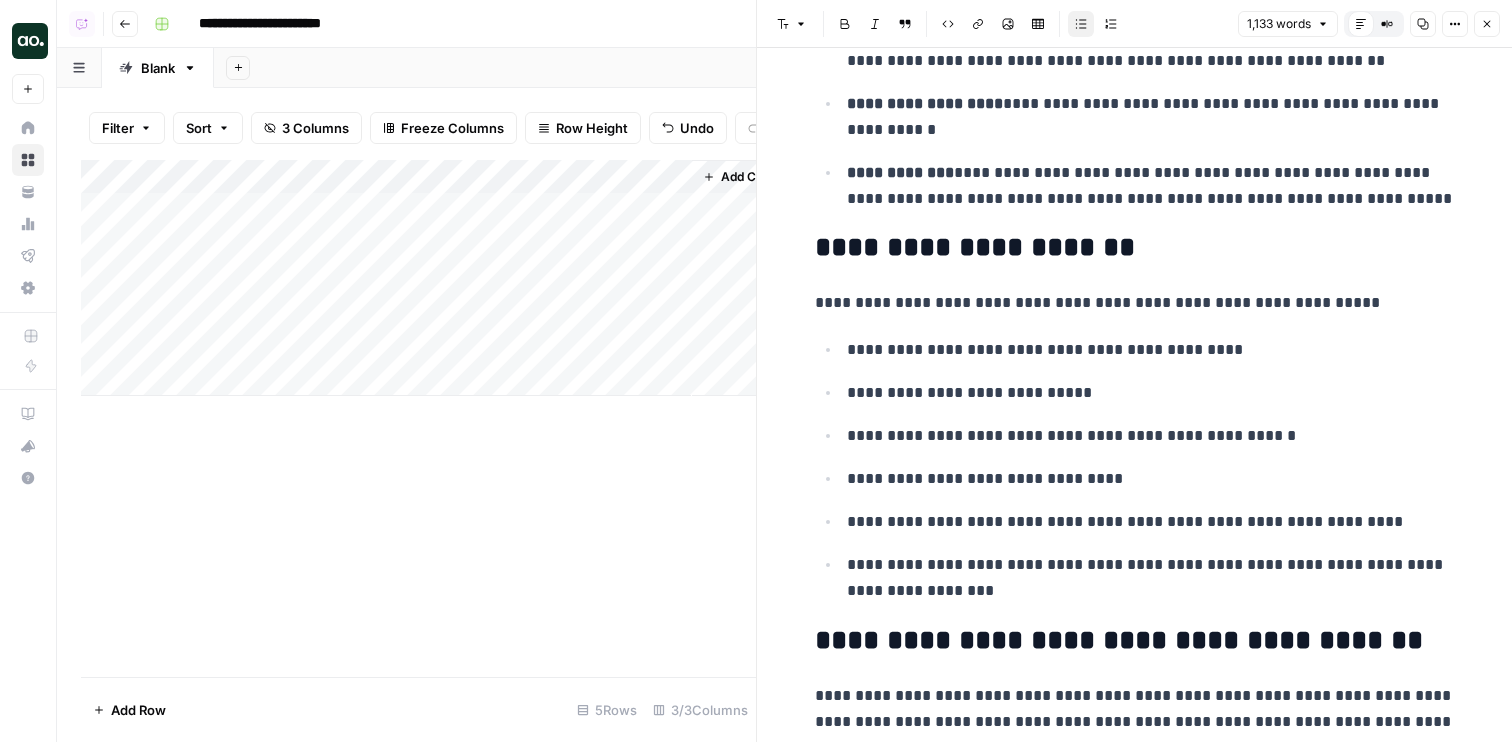 click on "Add Column" at bounding box center [418, 278] 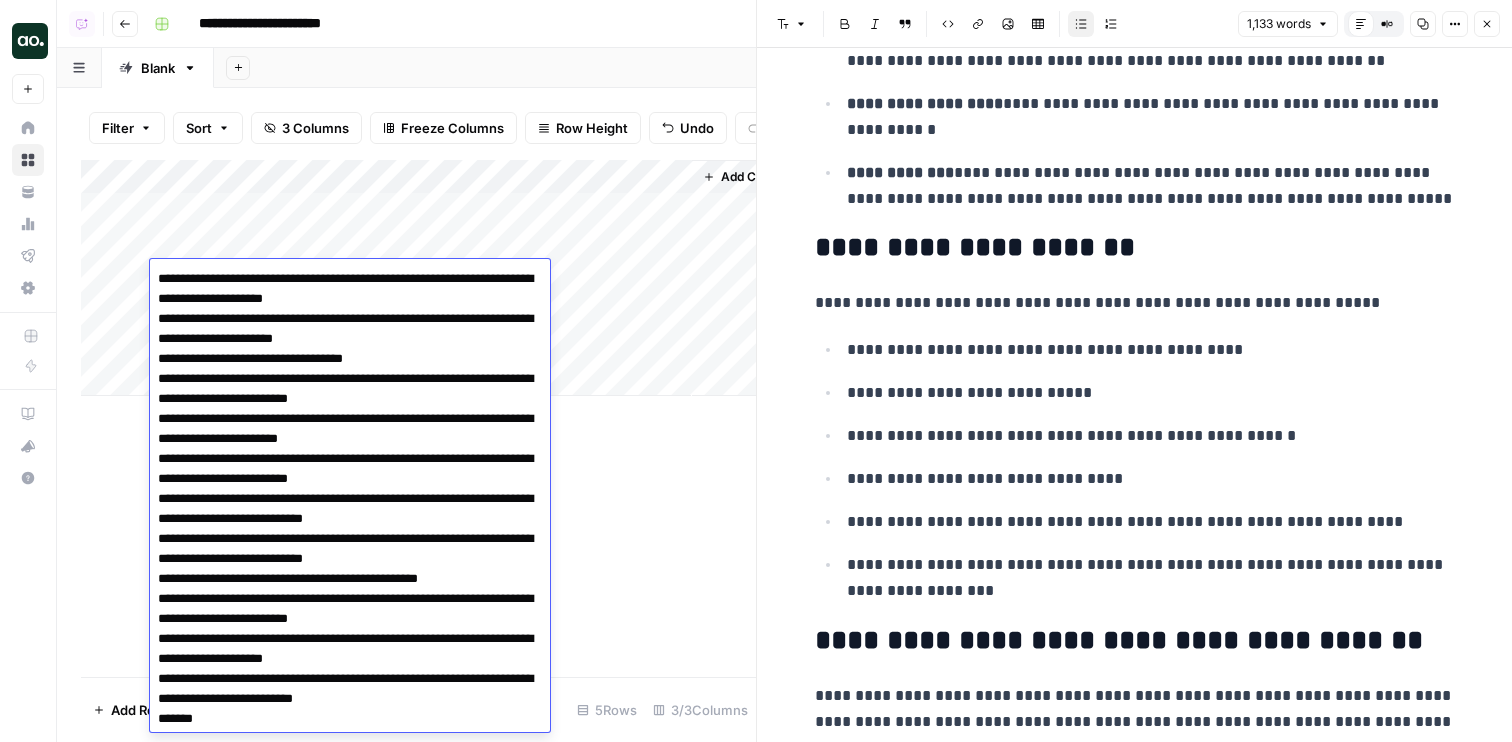 scroll, scrollTop: 10961, scrollLeft: 0, axis: vertical 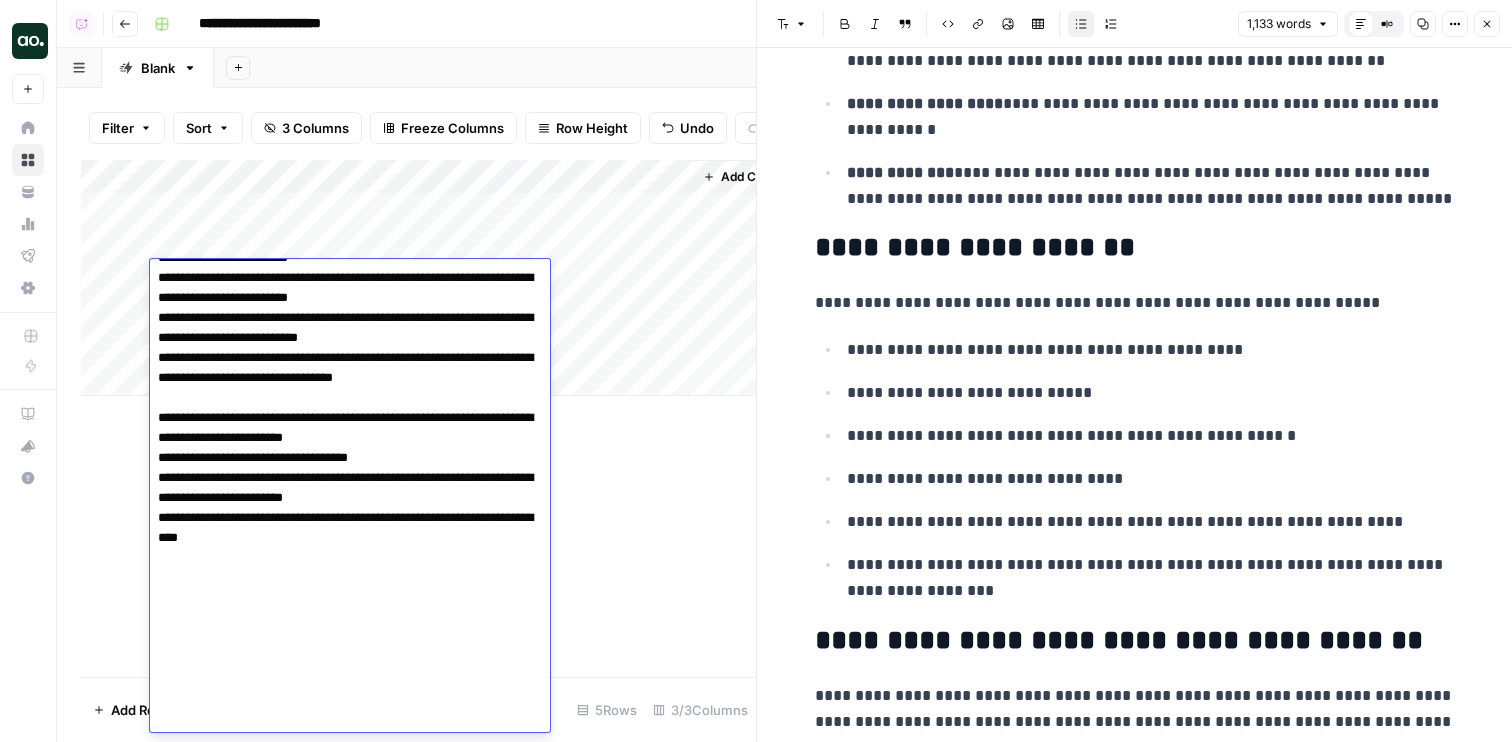 click at bounding box center [350, -4982] 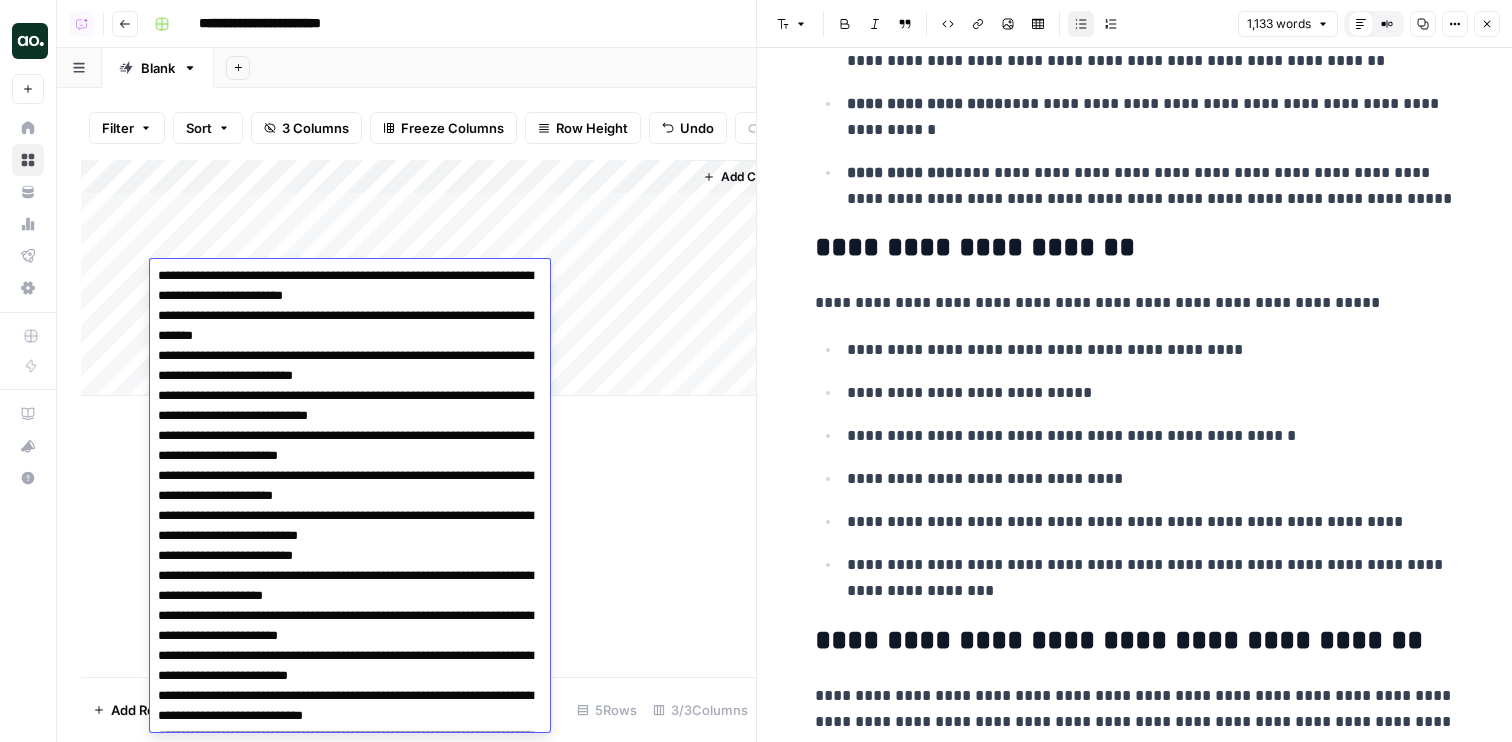 click on "**********" at bounding box center (1151, 436) 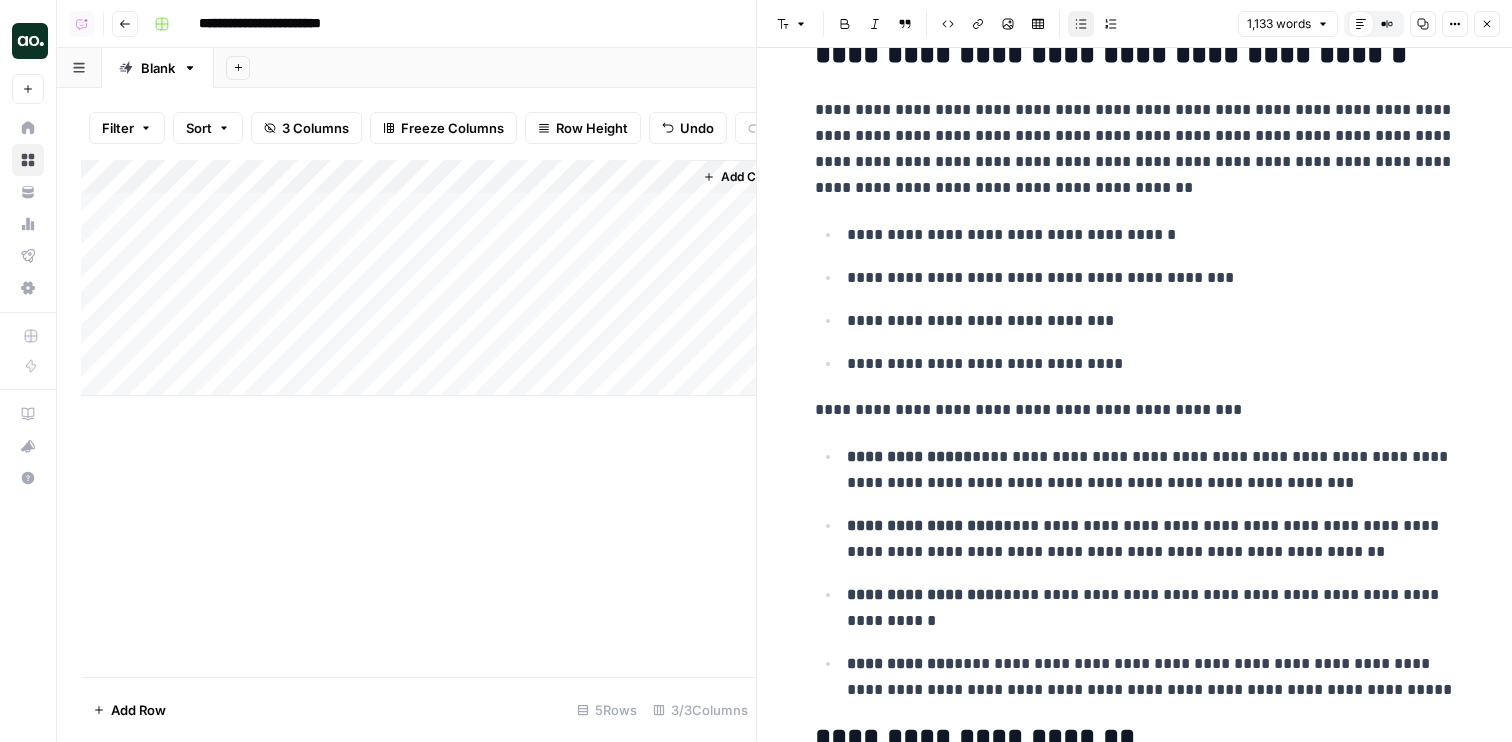 scroll, scrollTop: 0, scrollLeft: 0, axis: both 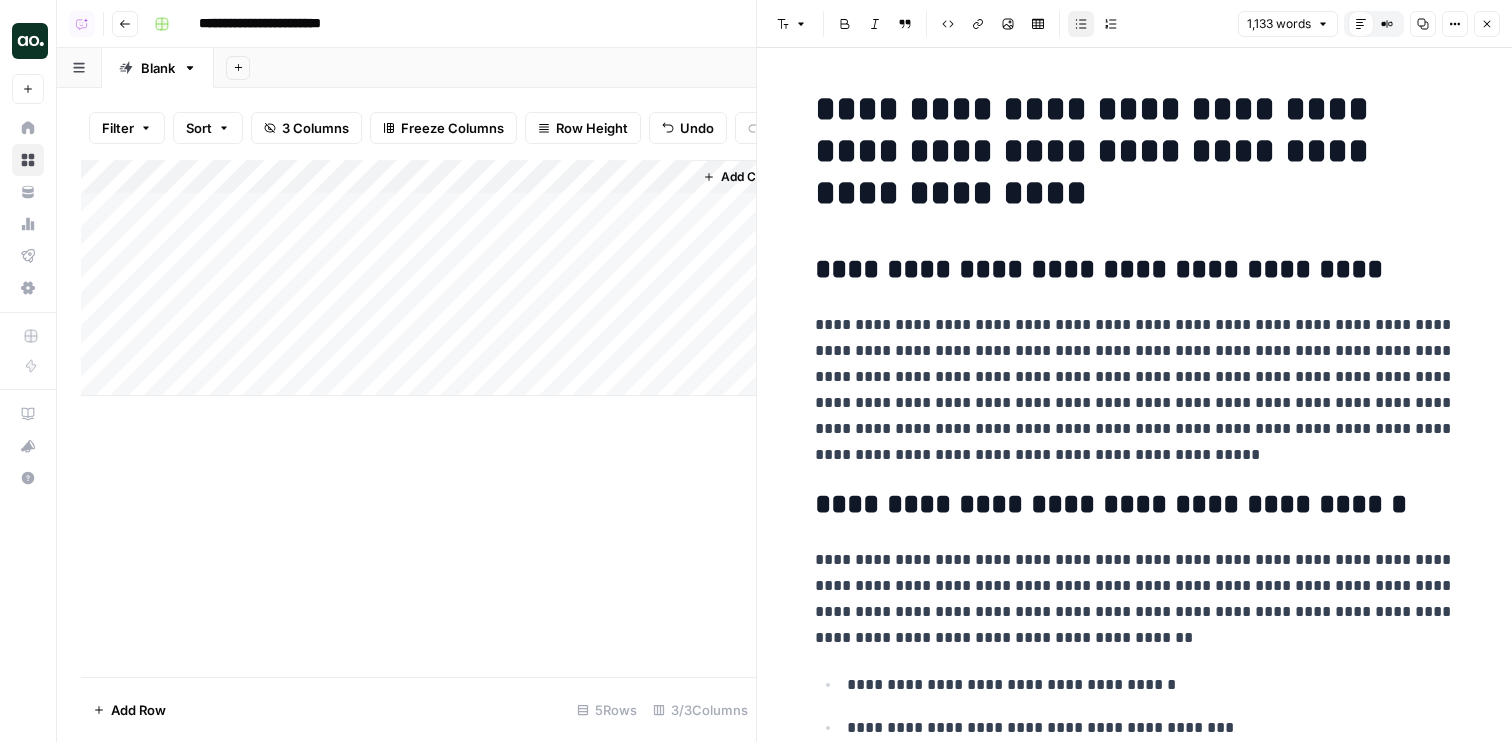 click on "Add Column" at bounding box center [418, 278] 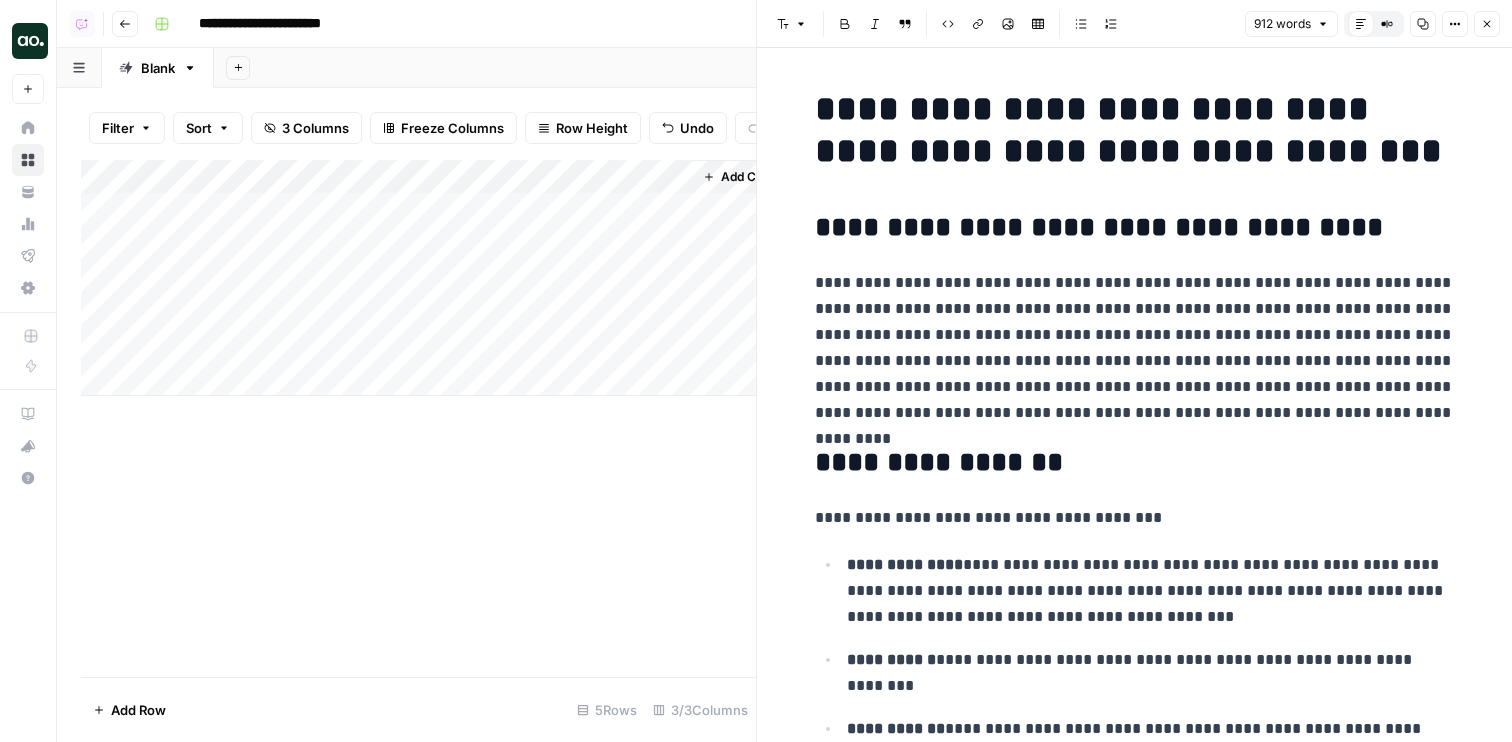 click on "Compare Old vs New Content" at bounding box center [1387, 24] 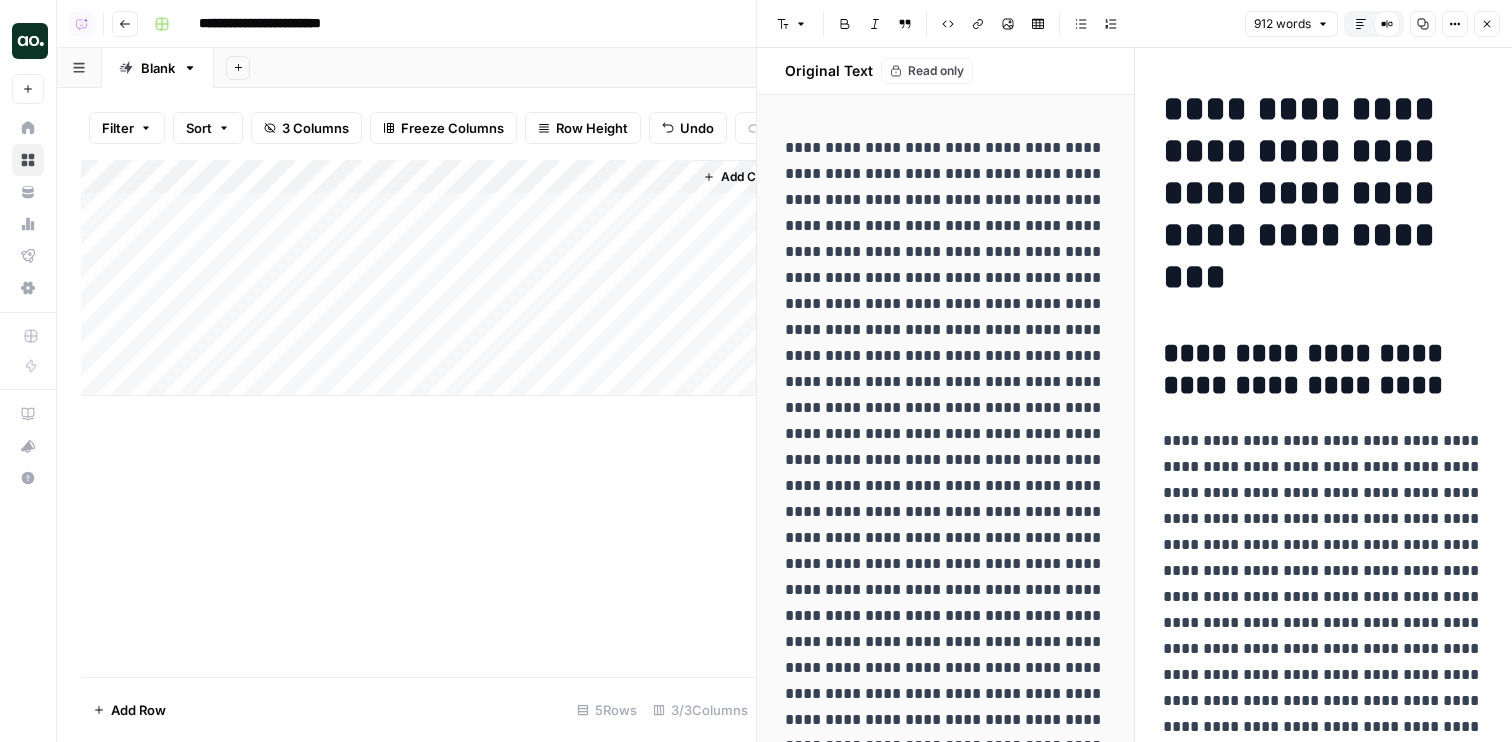 click 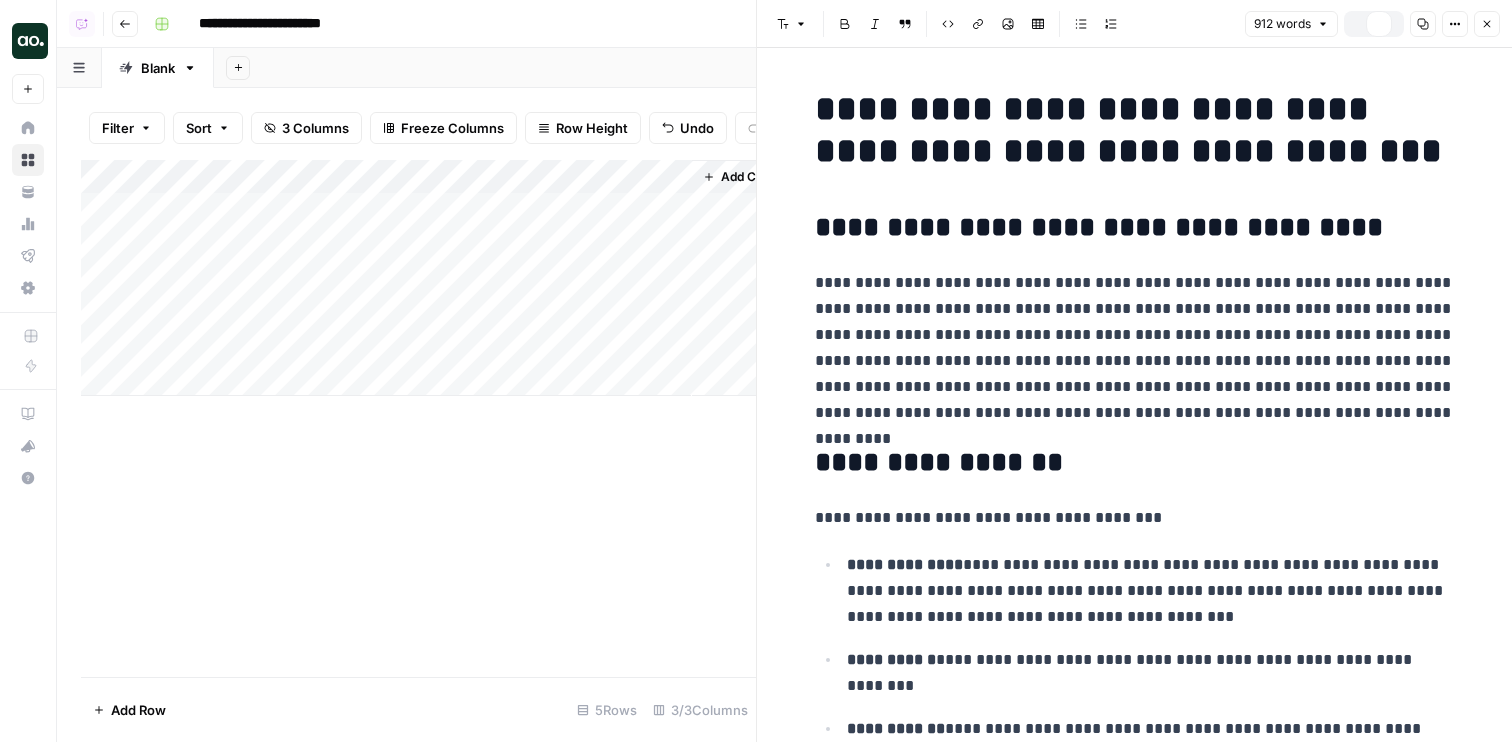 click 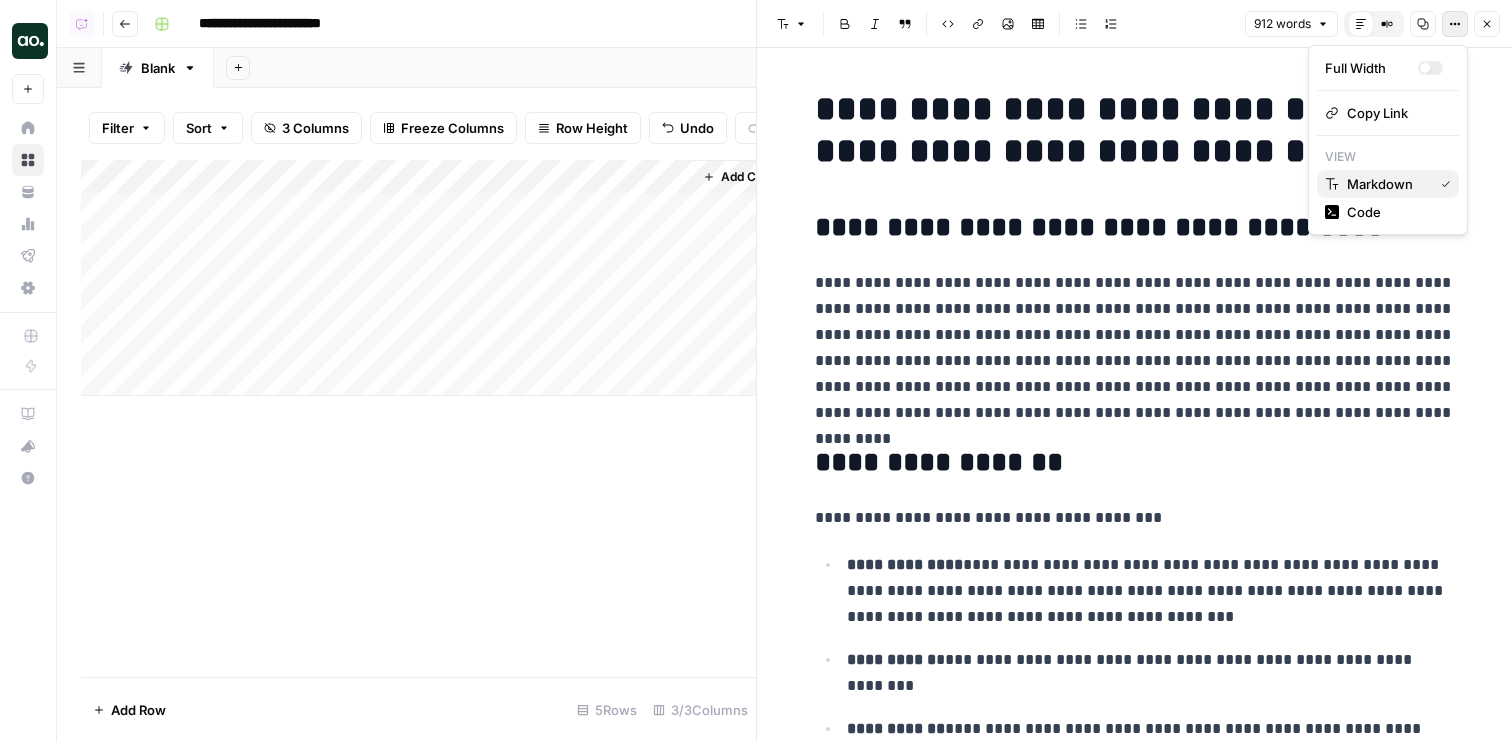 click on "Markdown" at bounding box center (1388, 184) 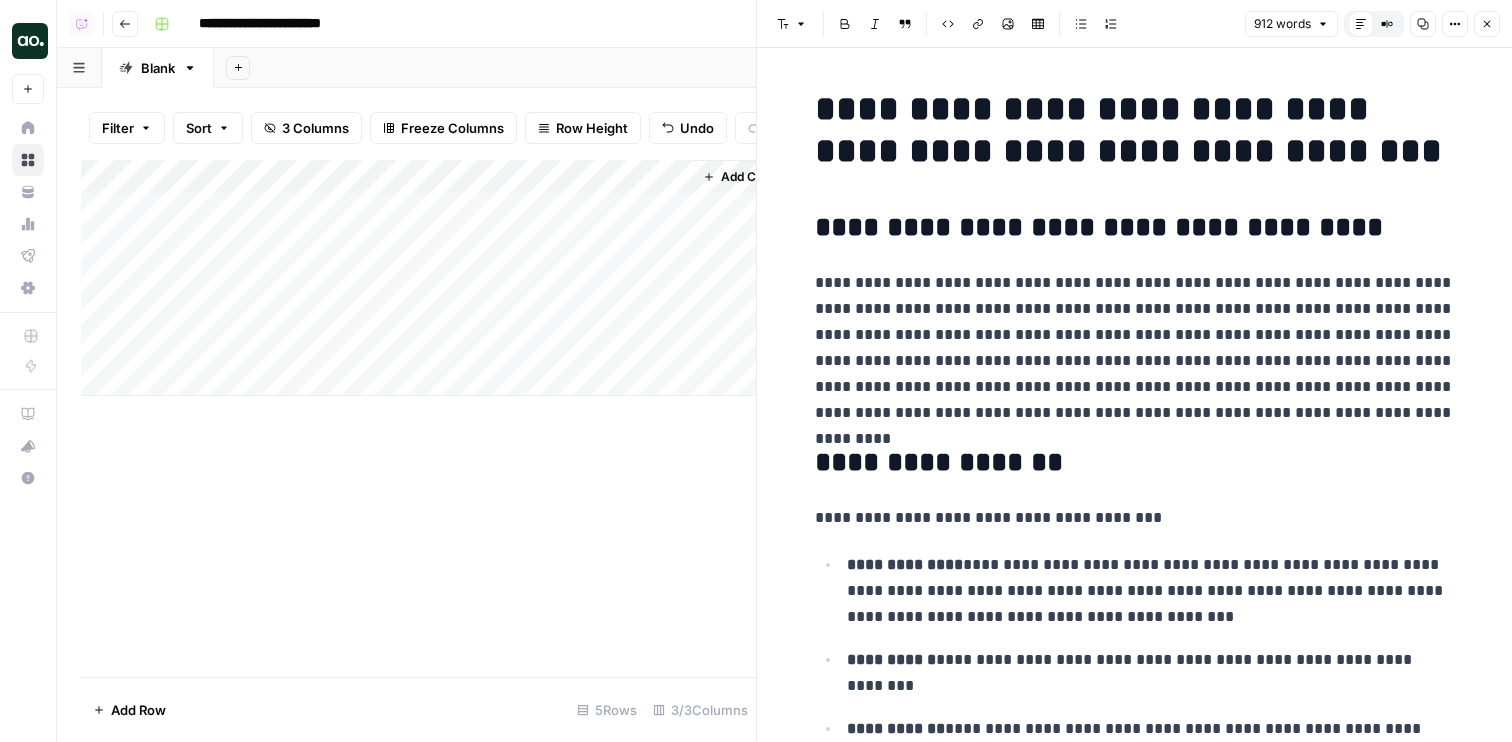 click 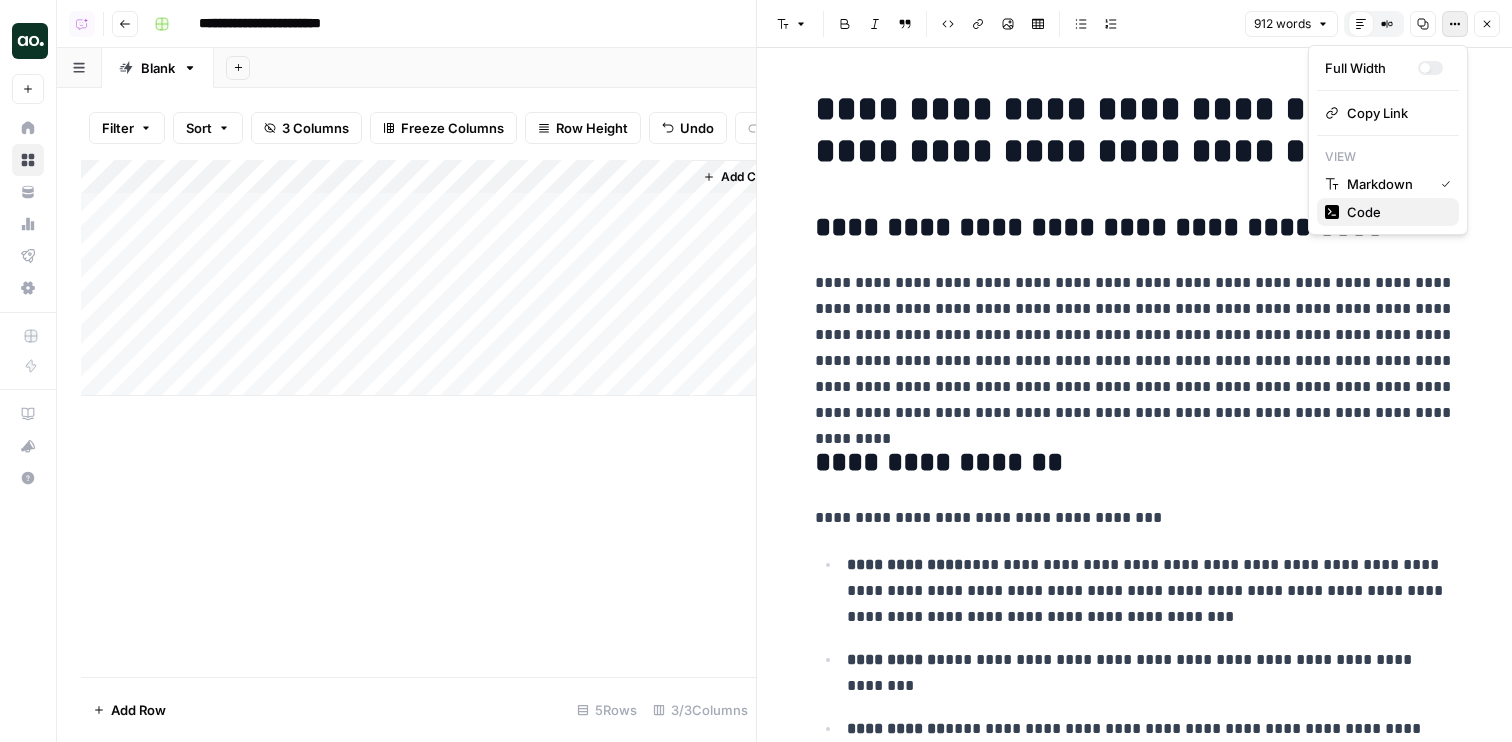 click on "Code" at bounding box center (1395, 212) 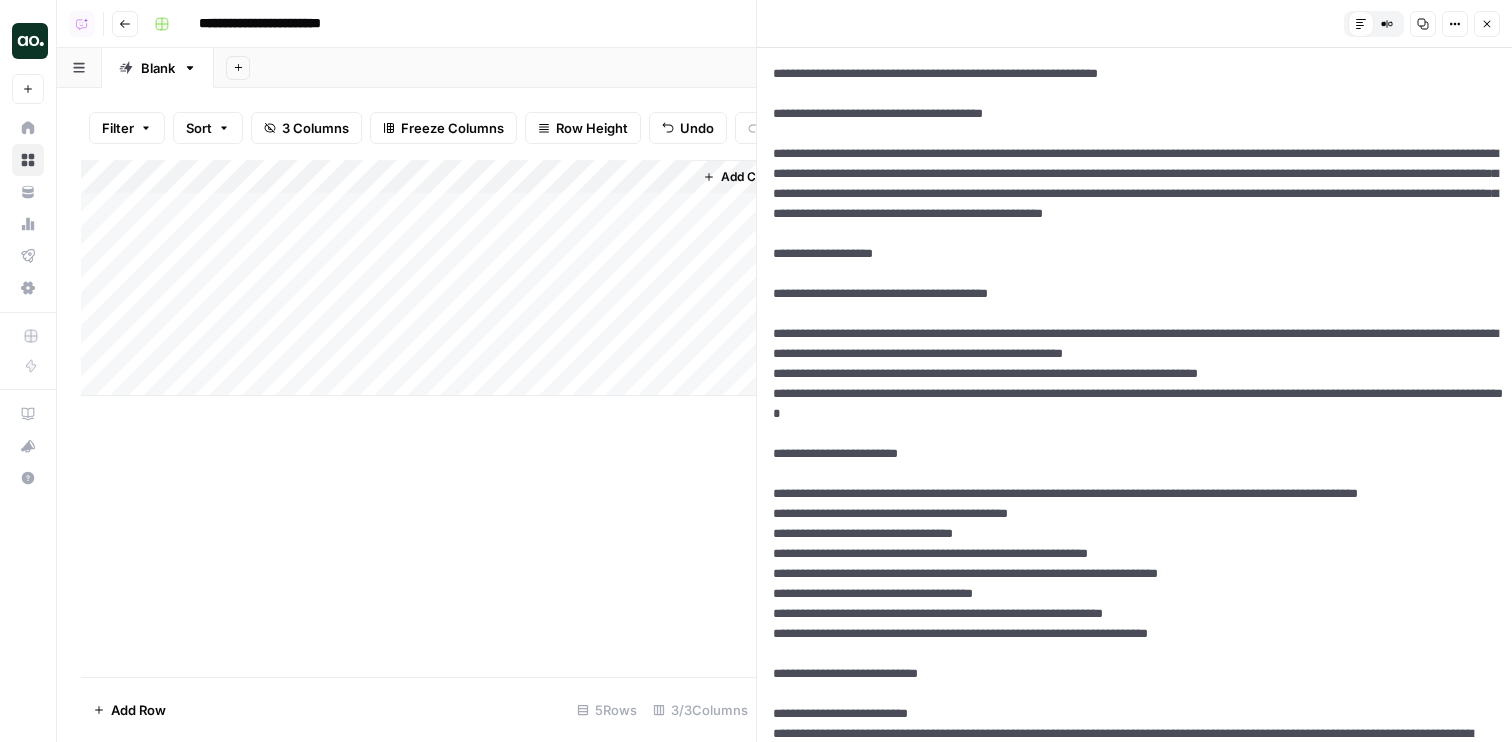 click at bounding box center (1134, 1914) 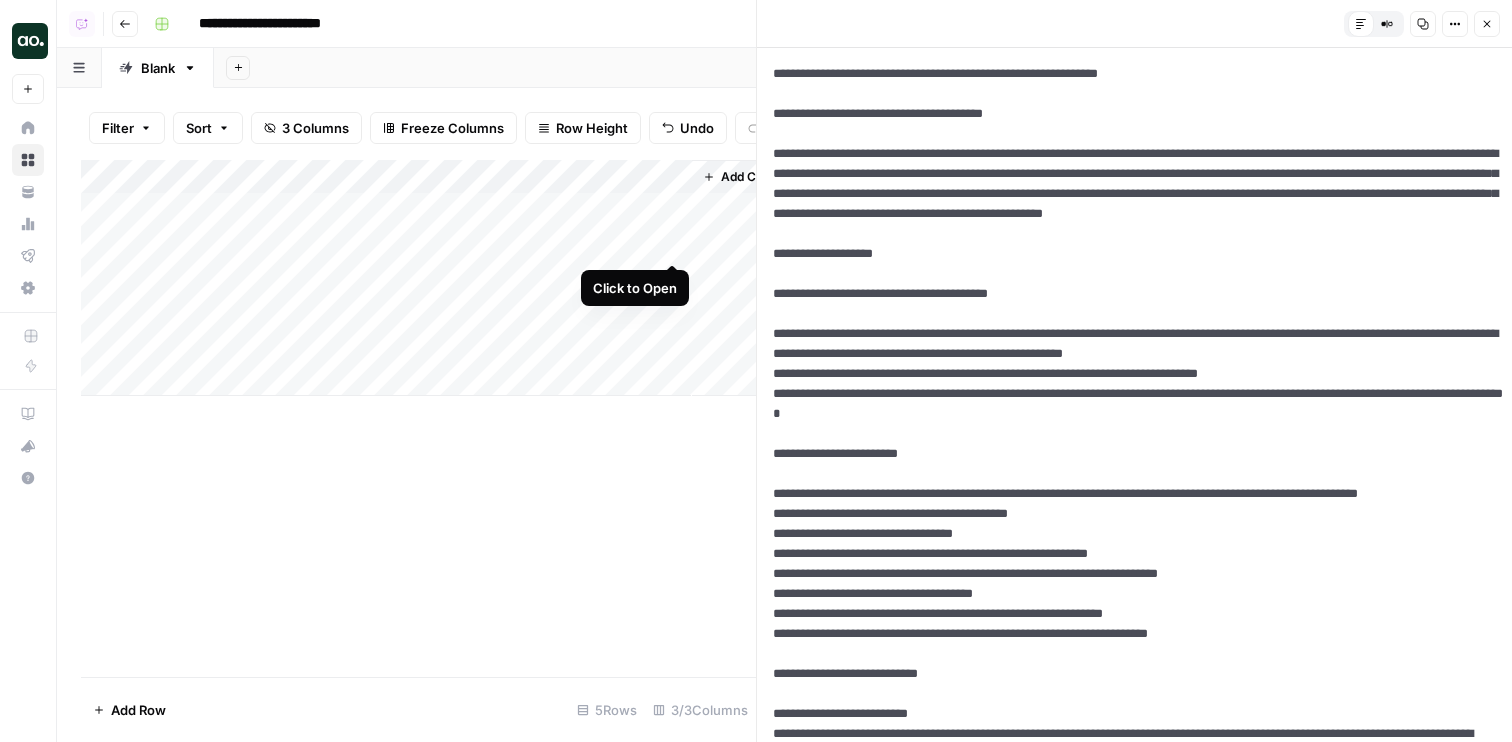 click on "Add Column" at bounding box center [418, 278] 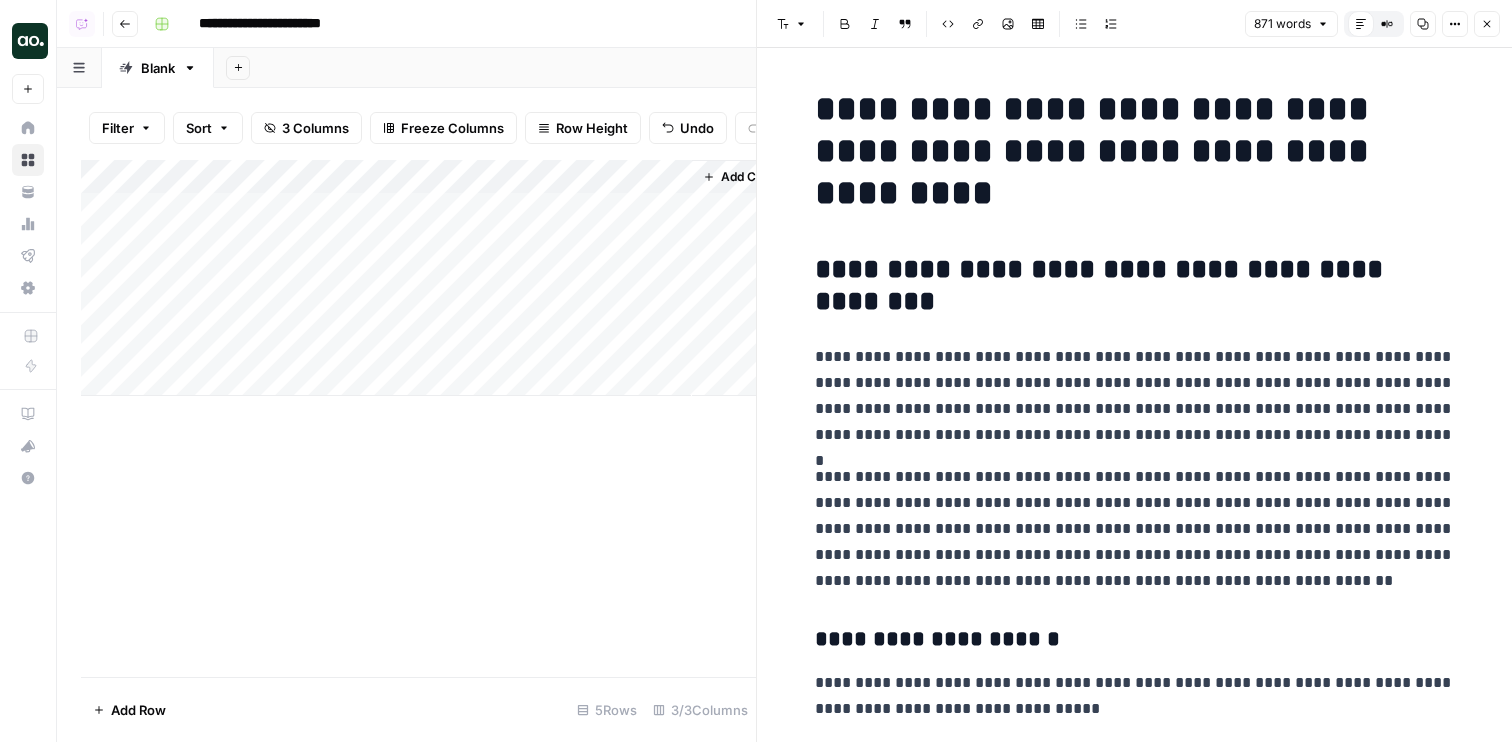click 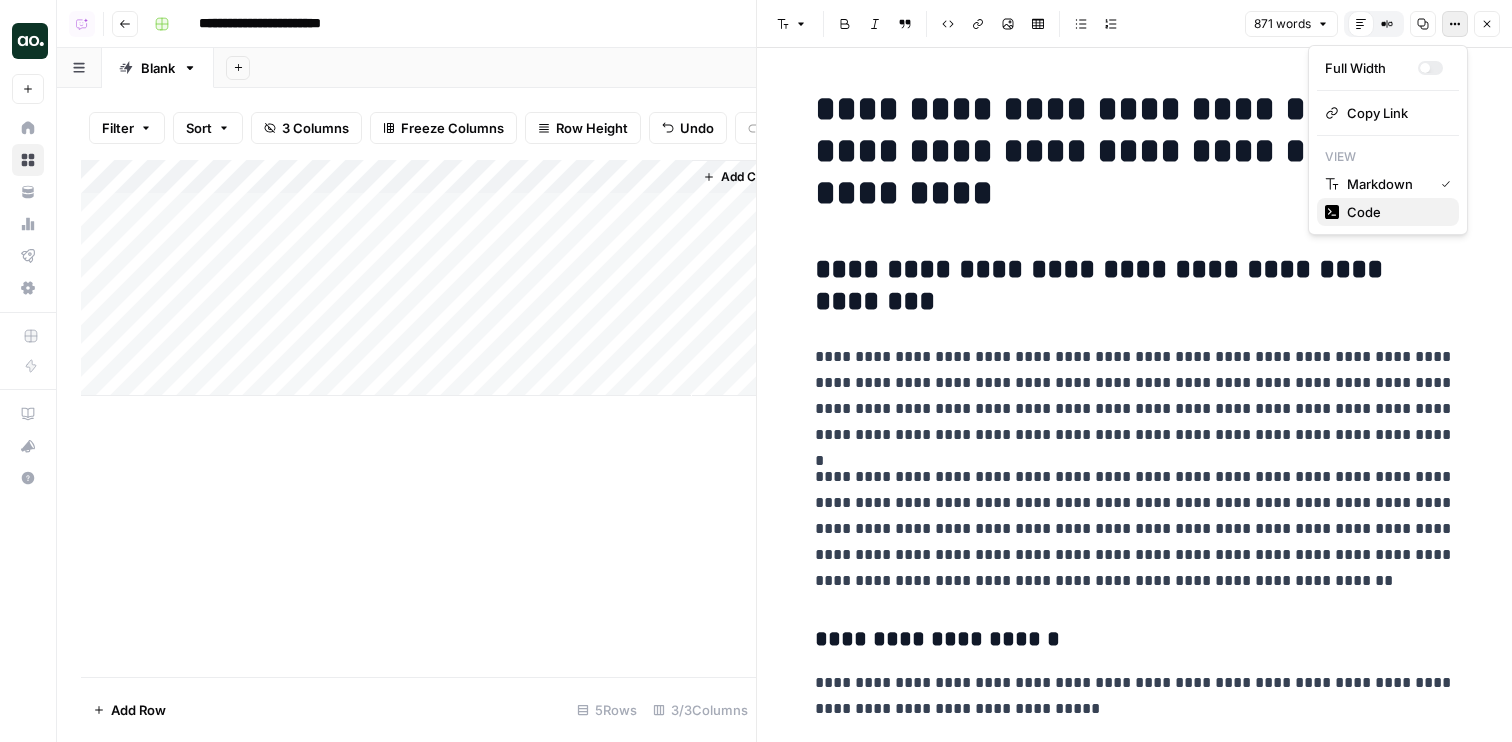 click on "Code" at bounding box center (1395, 212) 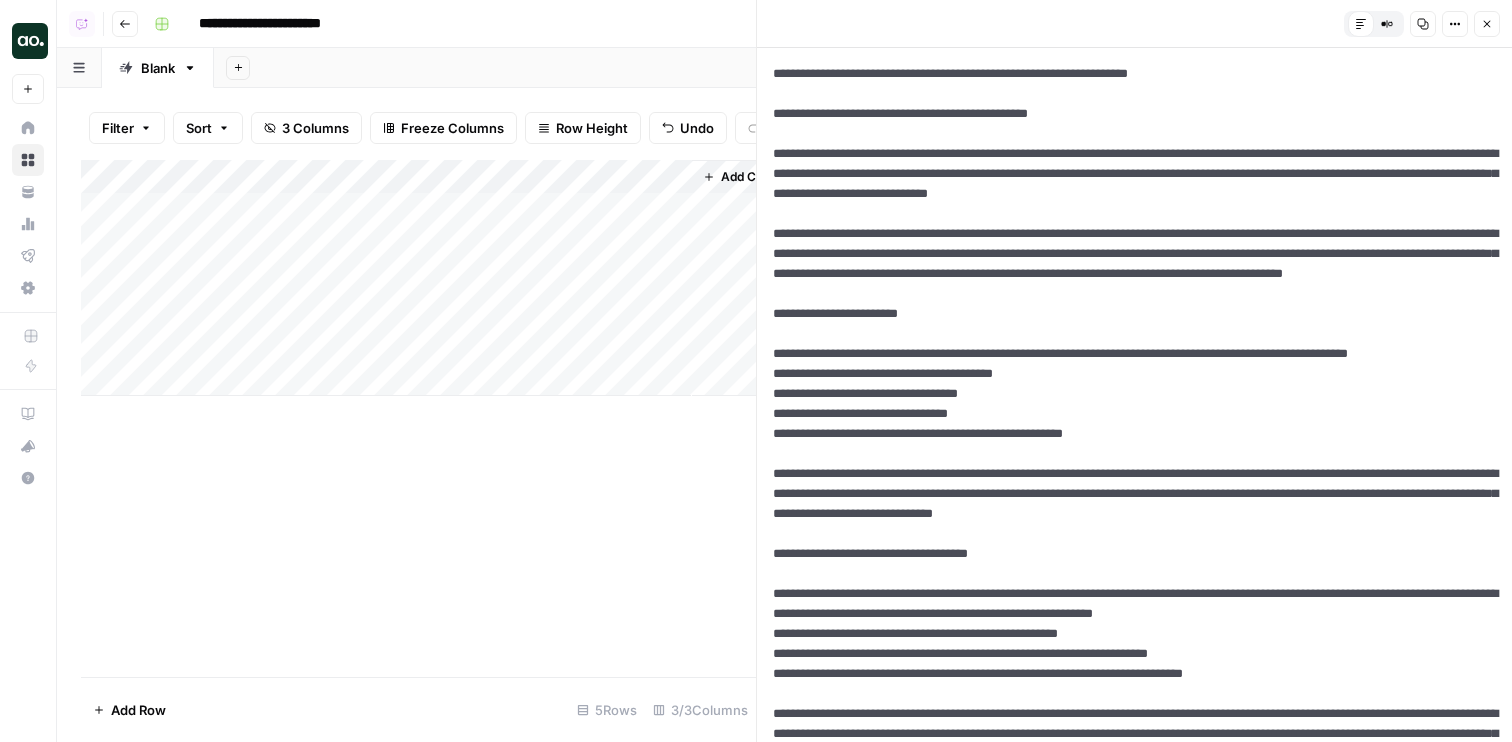 click at bounding box center (1134, 1234) 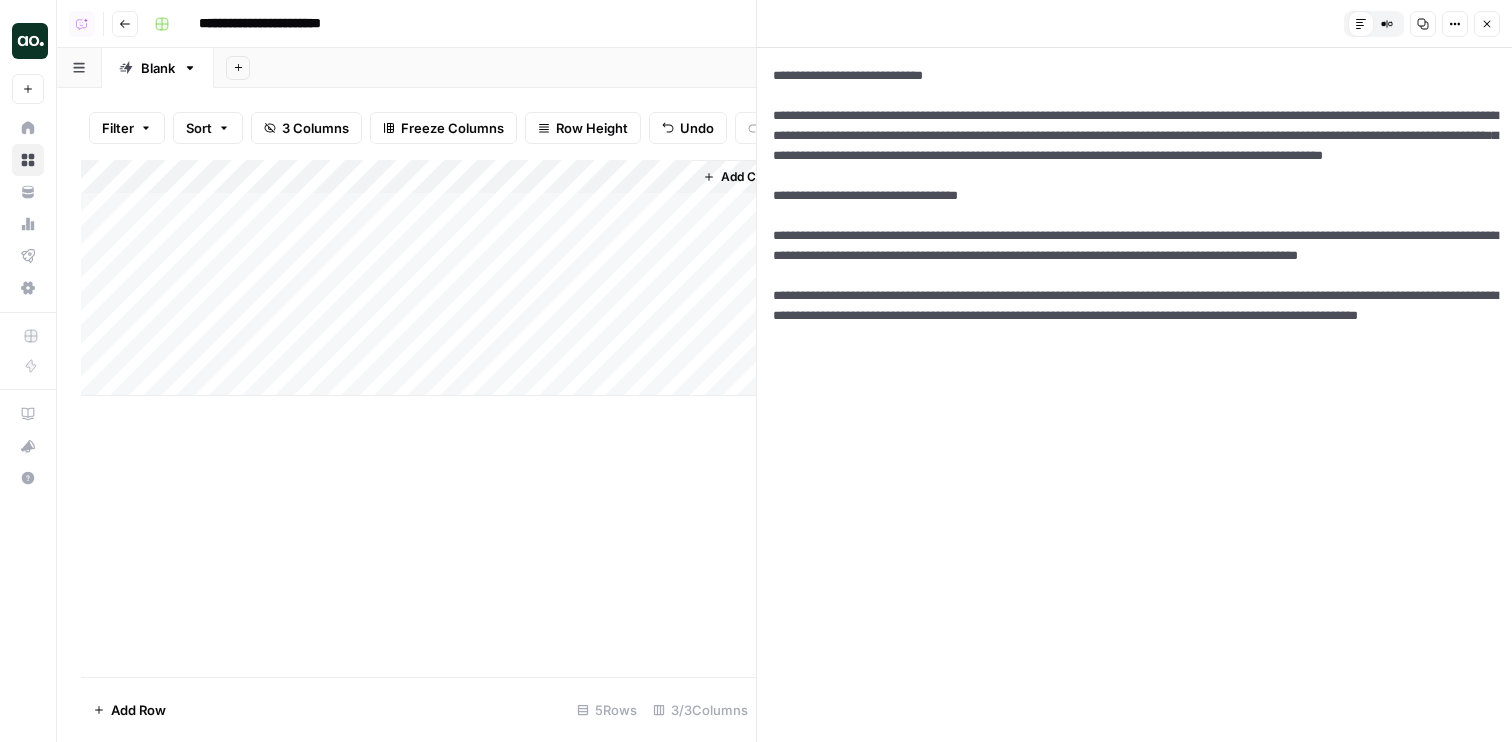 scroll, scrollTop: 0, scrollLeft: 0, axis: both 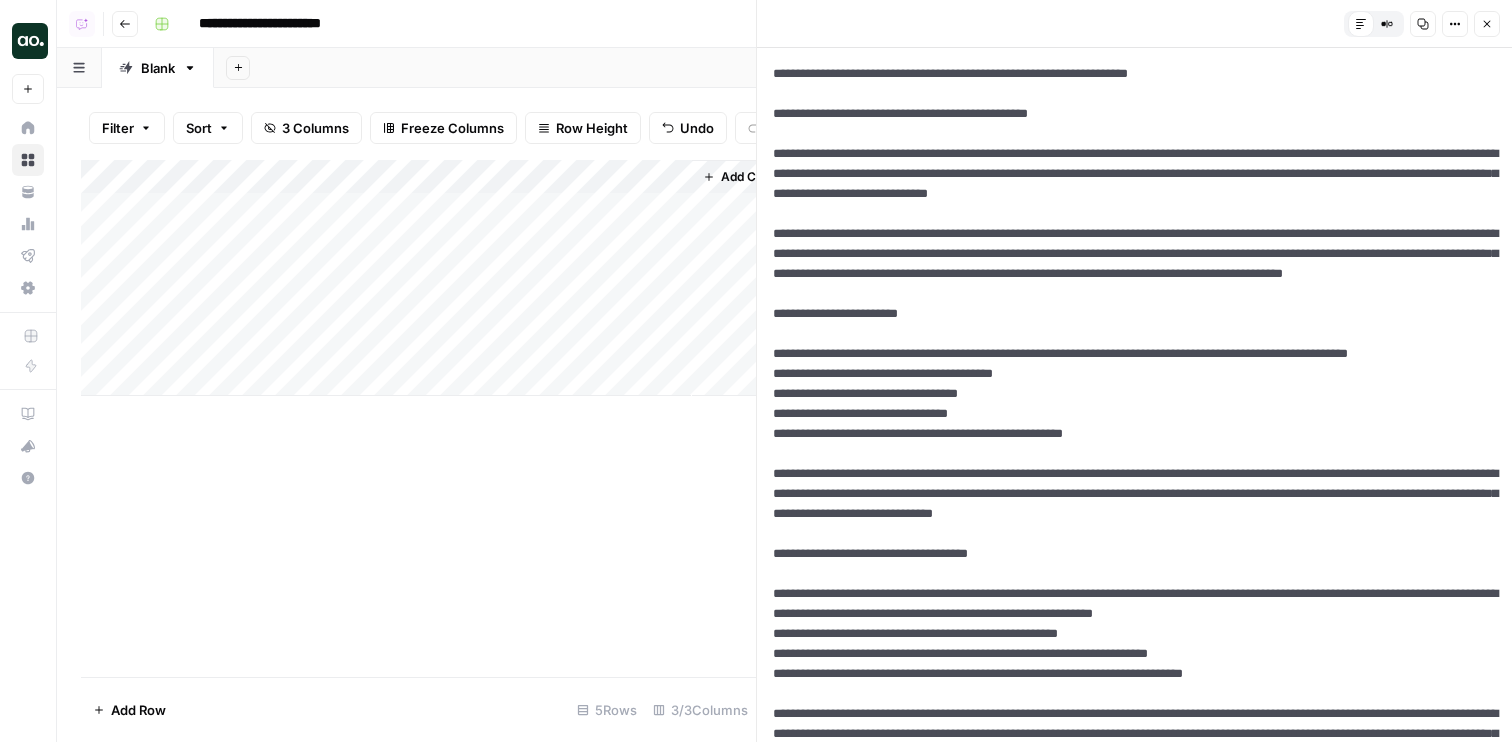 click 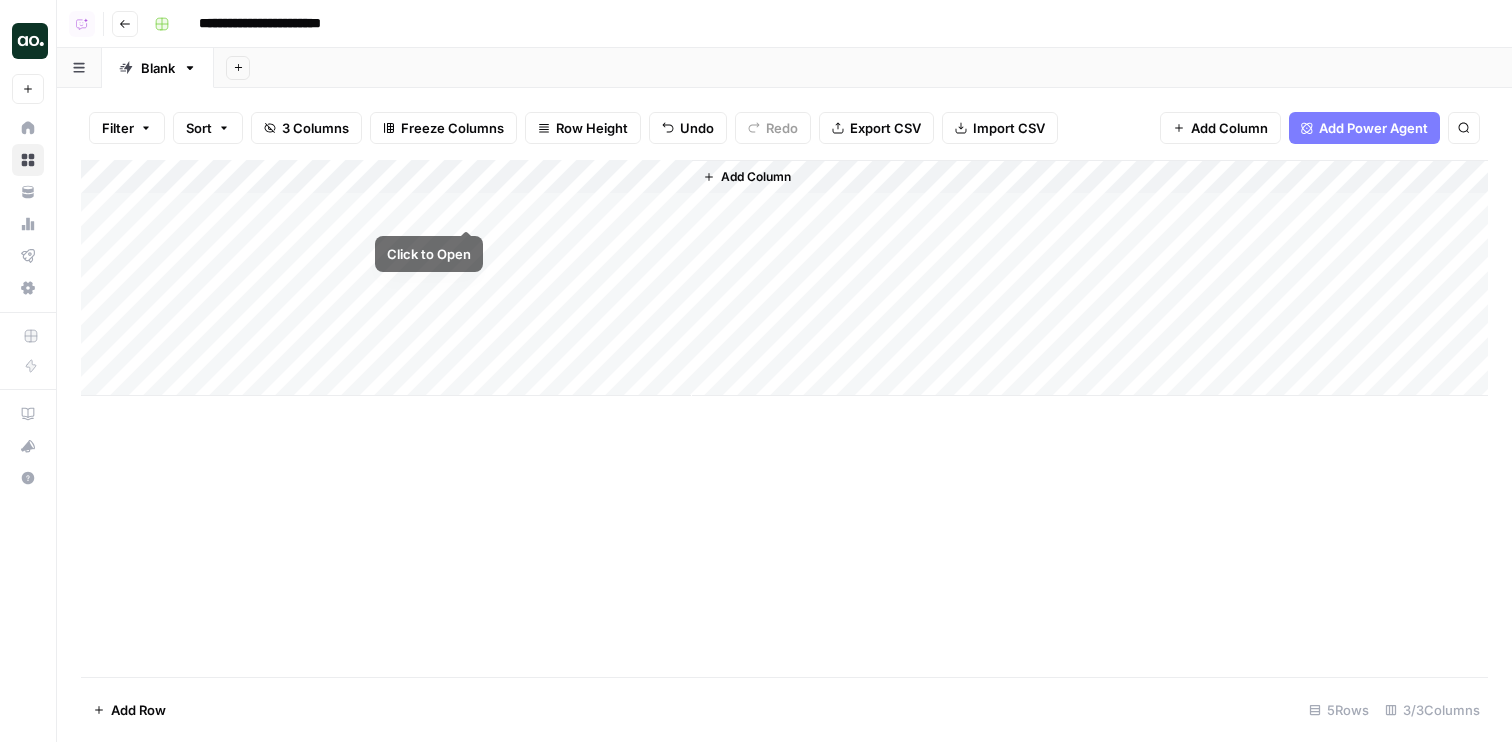 click on "Add Column" at bounding box center (784, 278) 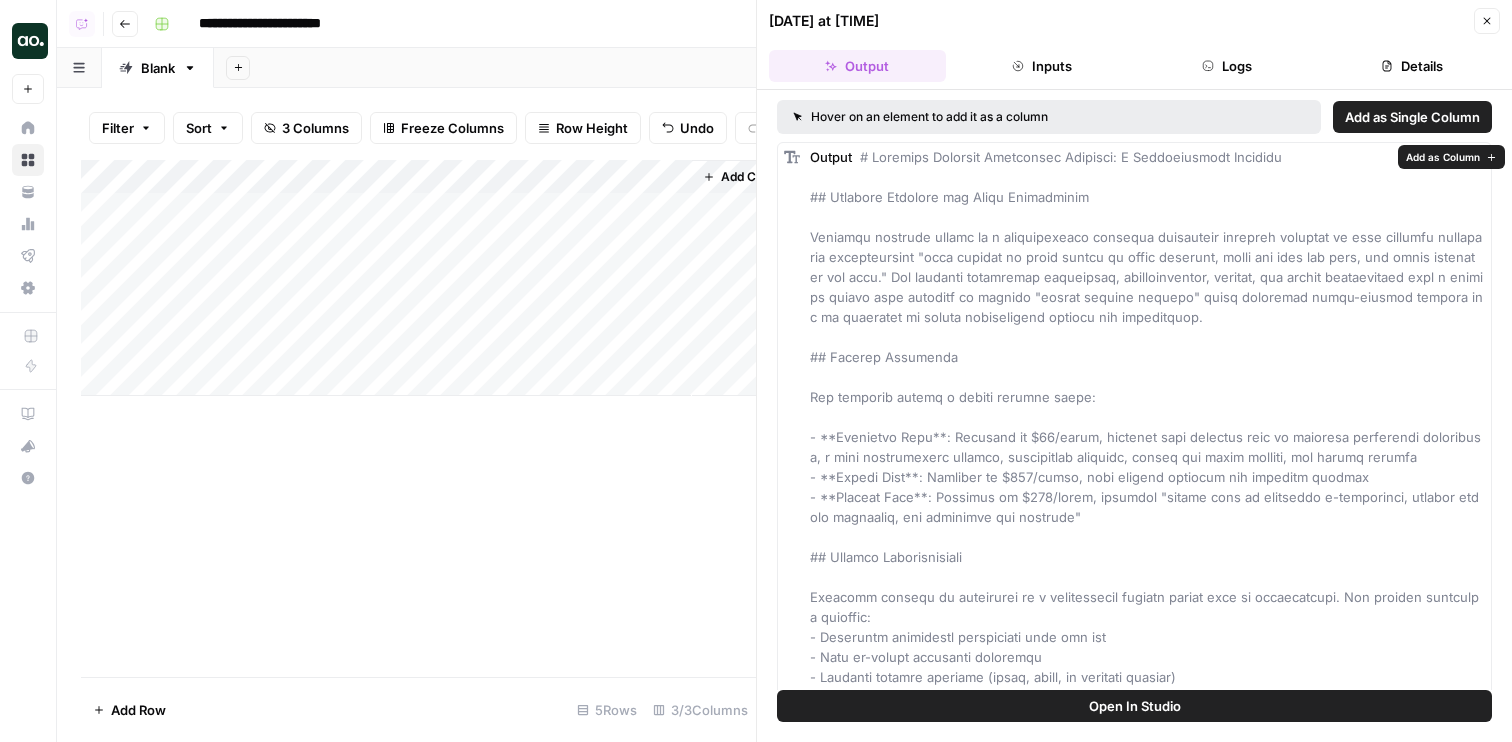 click on "Open In Studio" at bounding box center (1134, 706) 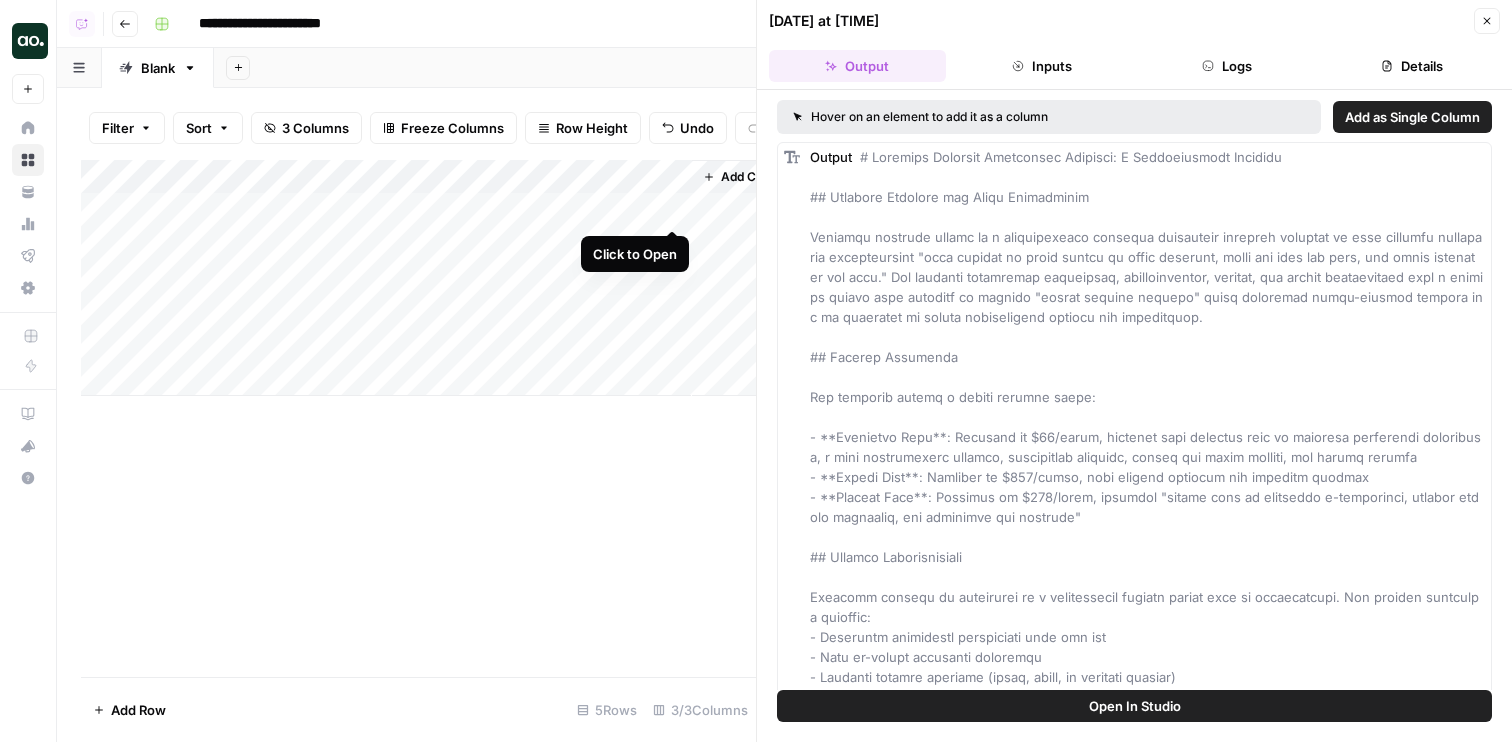 click on "Add Column" at bounding box center (418, 278) 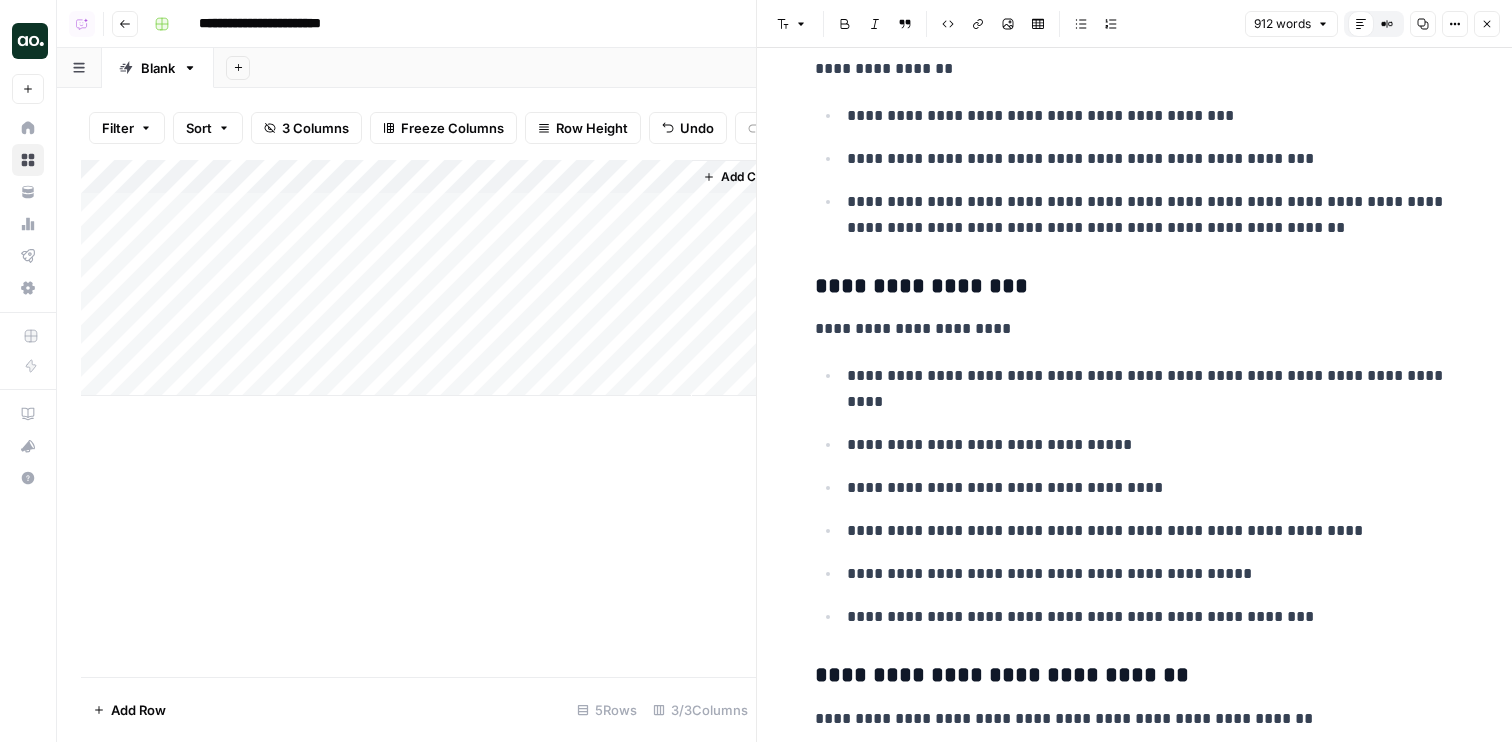 scroll, scrollTop: 2316, scrollLeft: 0, axis: vertical 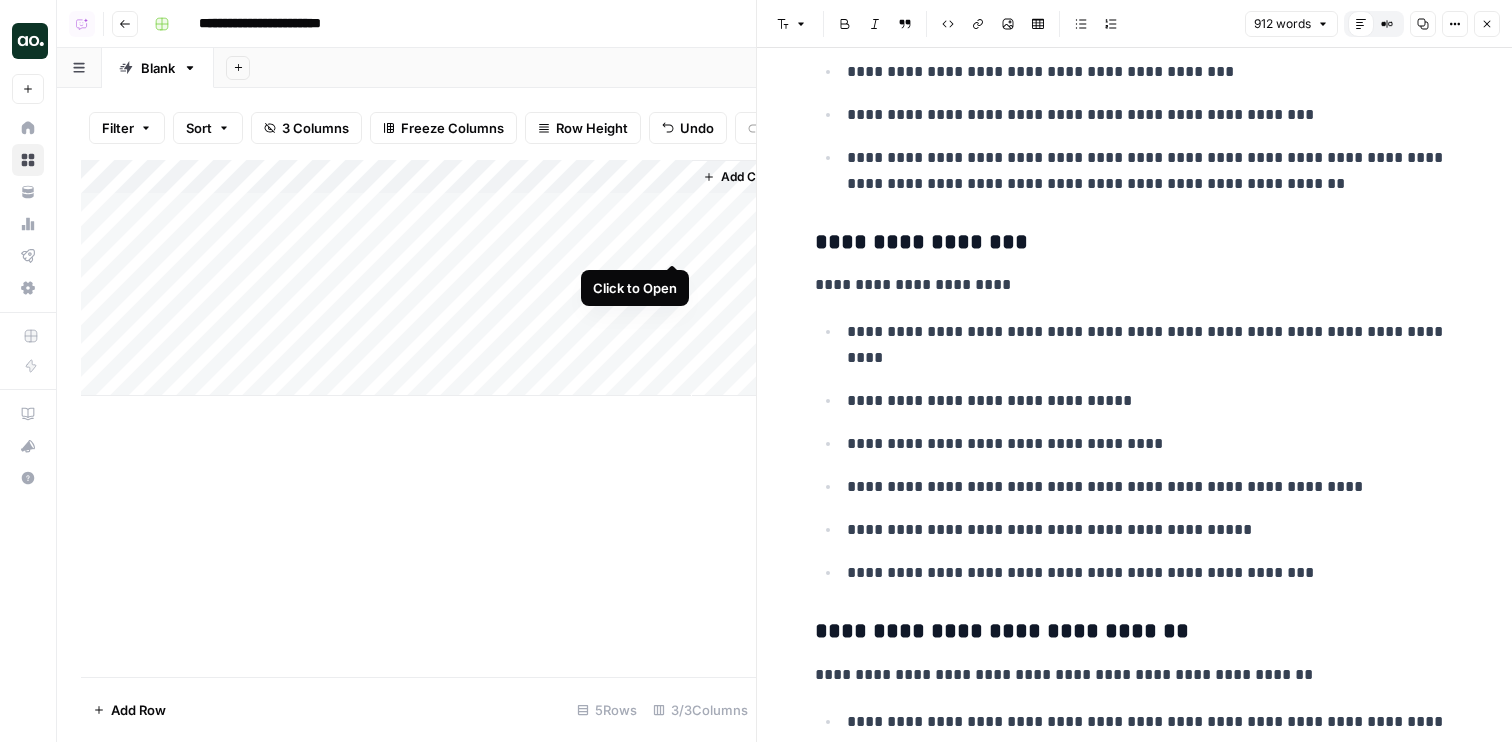 click on "Add Column" at bounding box center (418, 278) 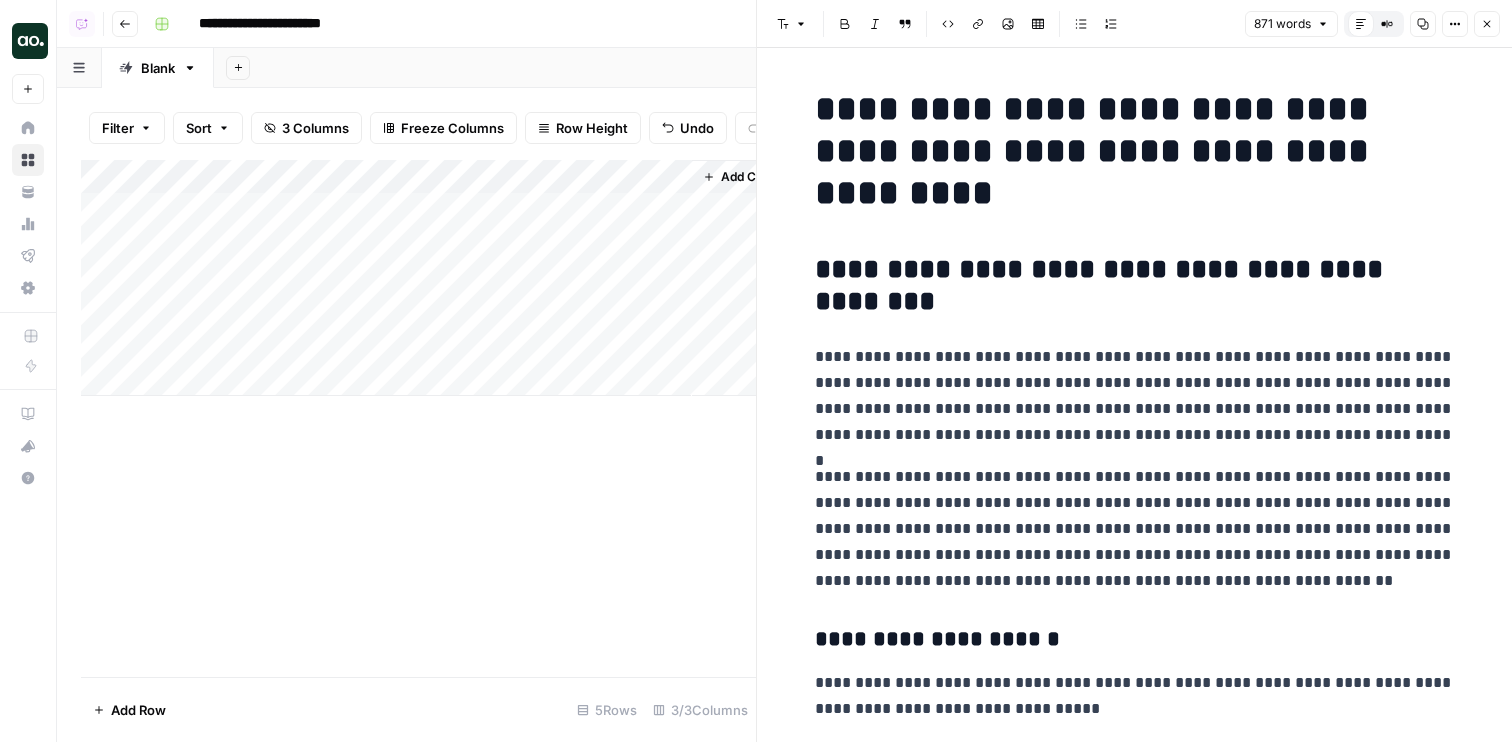 click on "**********" at bounding box center [1135, 286] 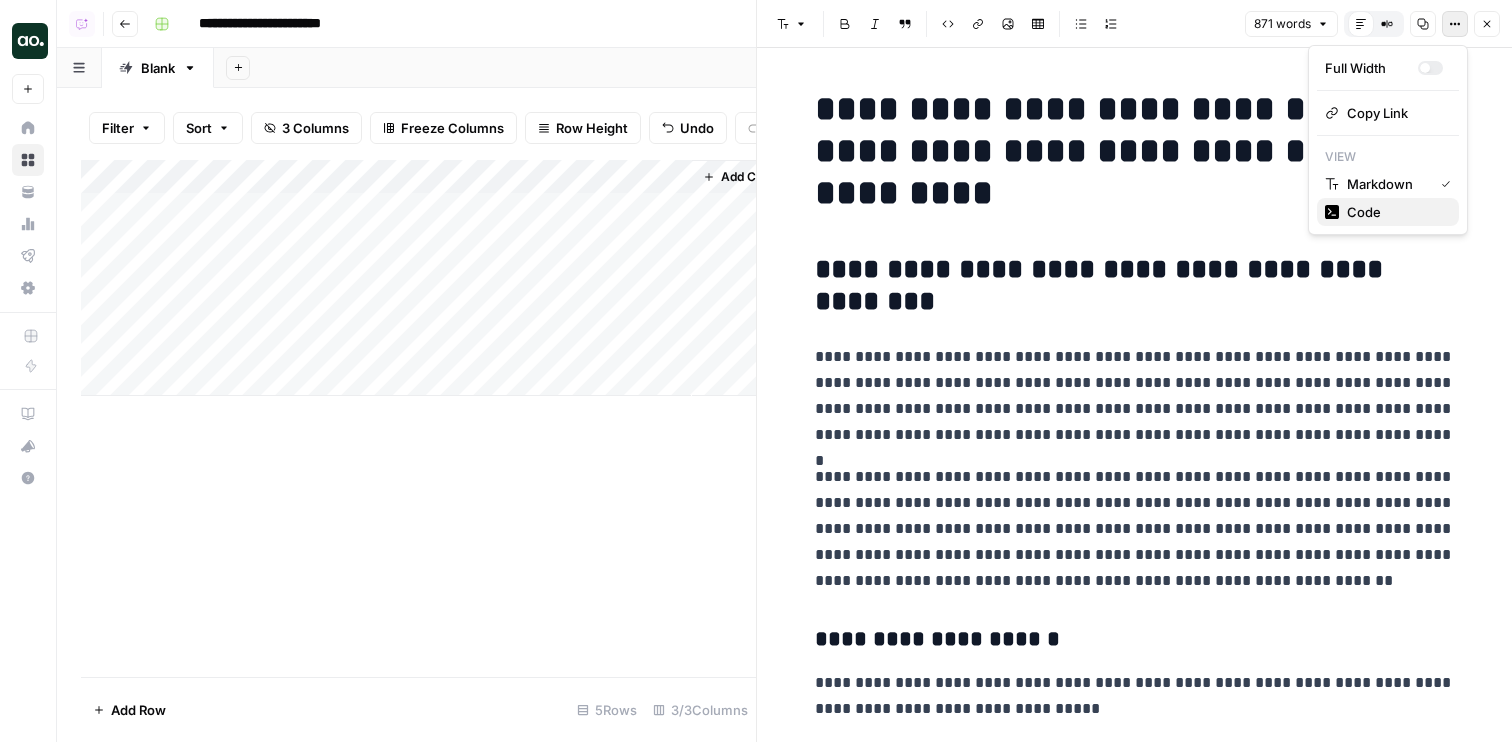 click on "Code" at bounding box center (1395, 212) 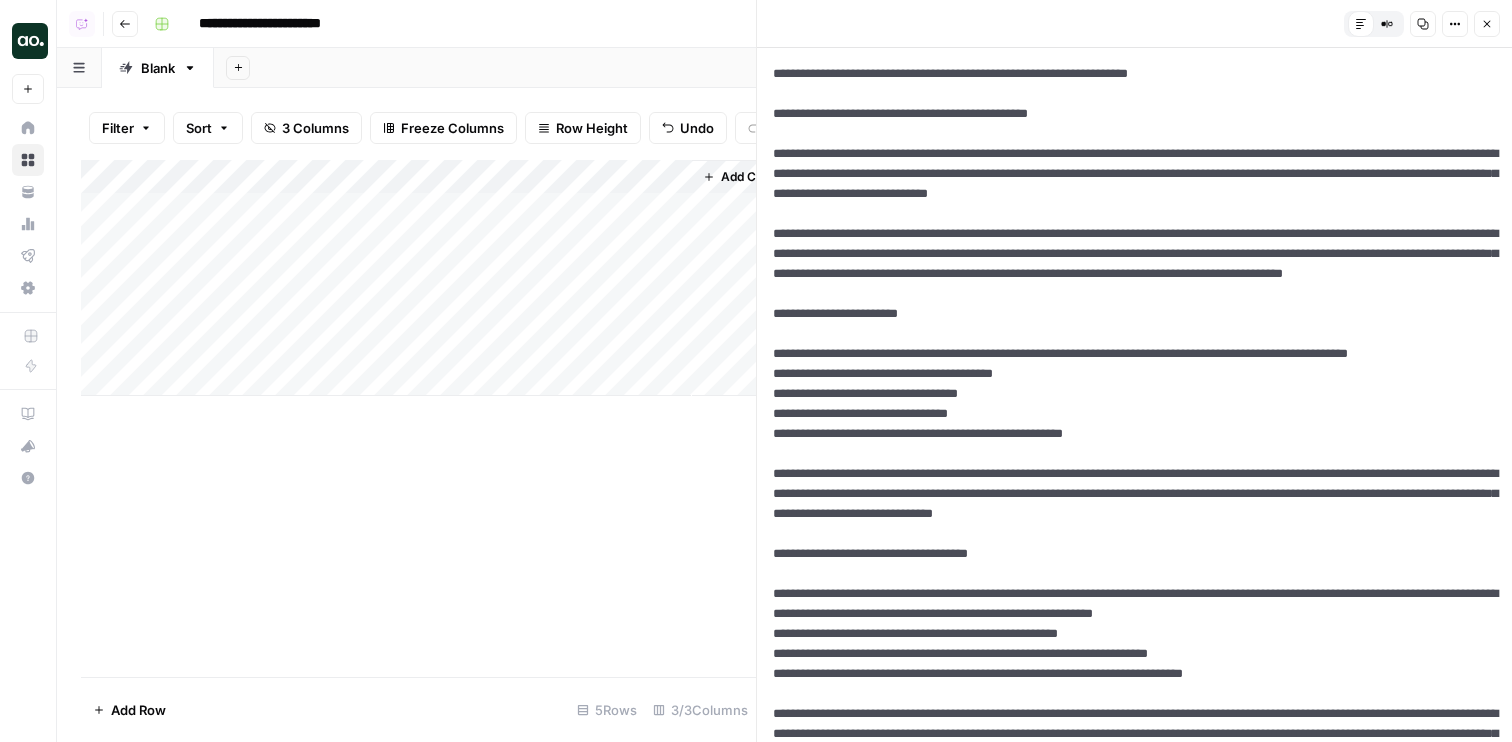 click at bounding box center [1134, 1234] 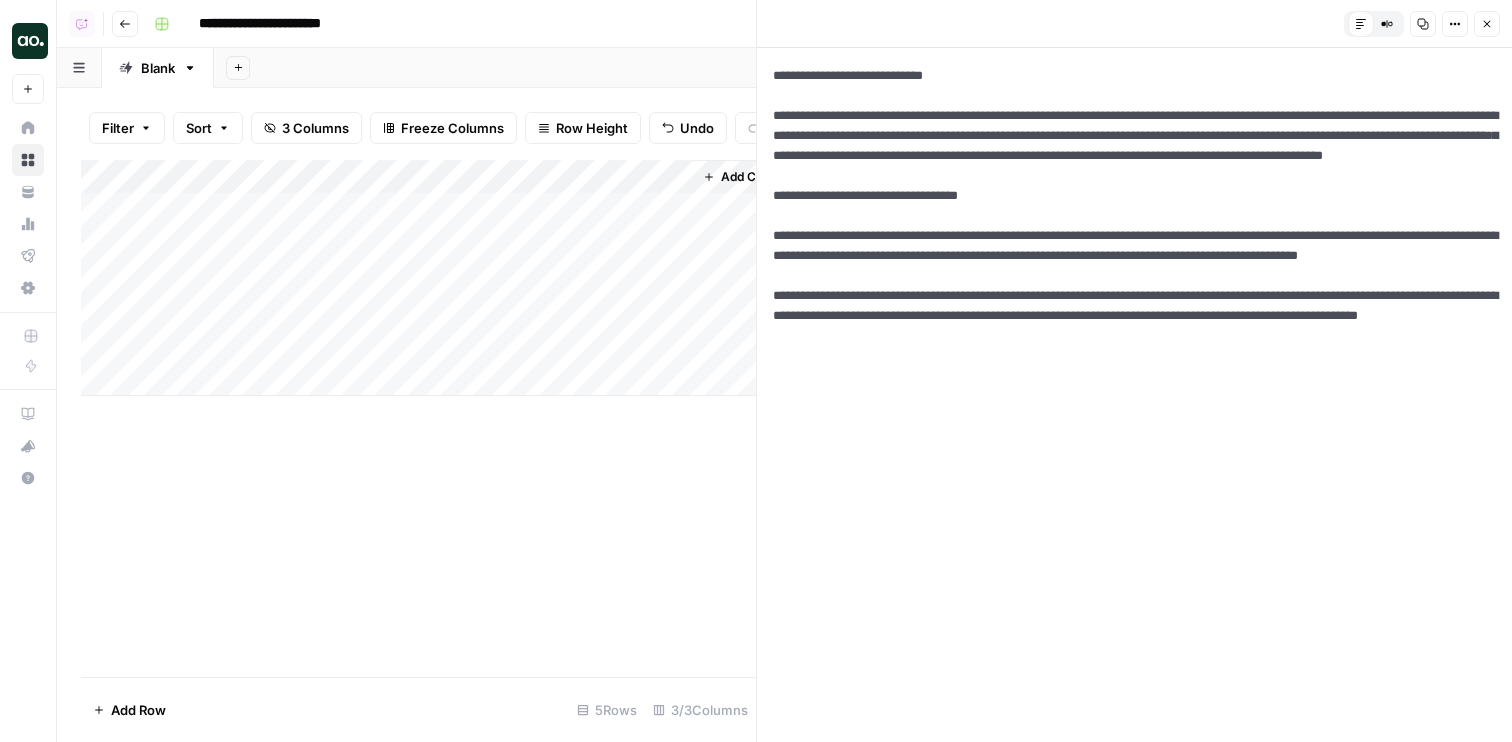 click 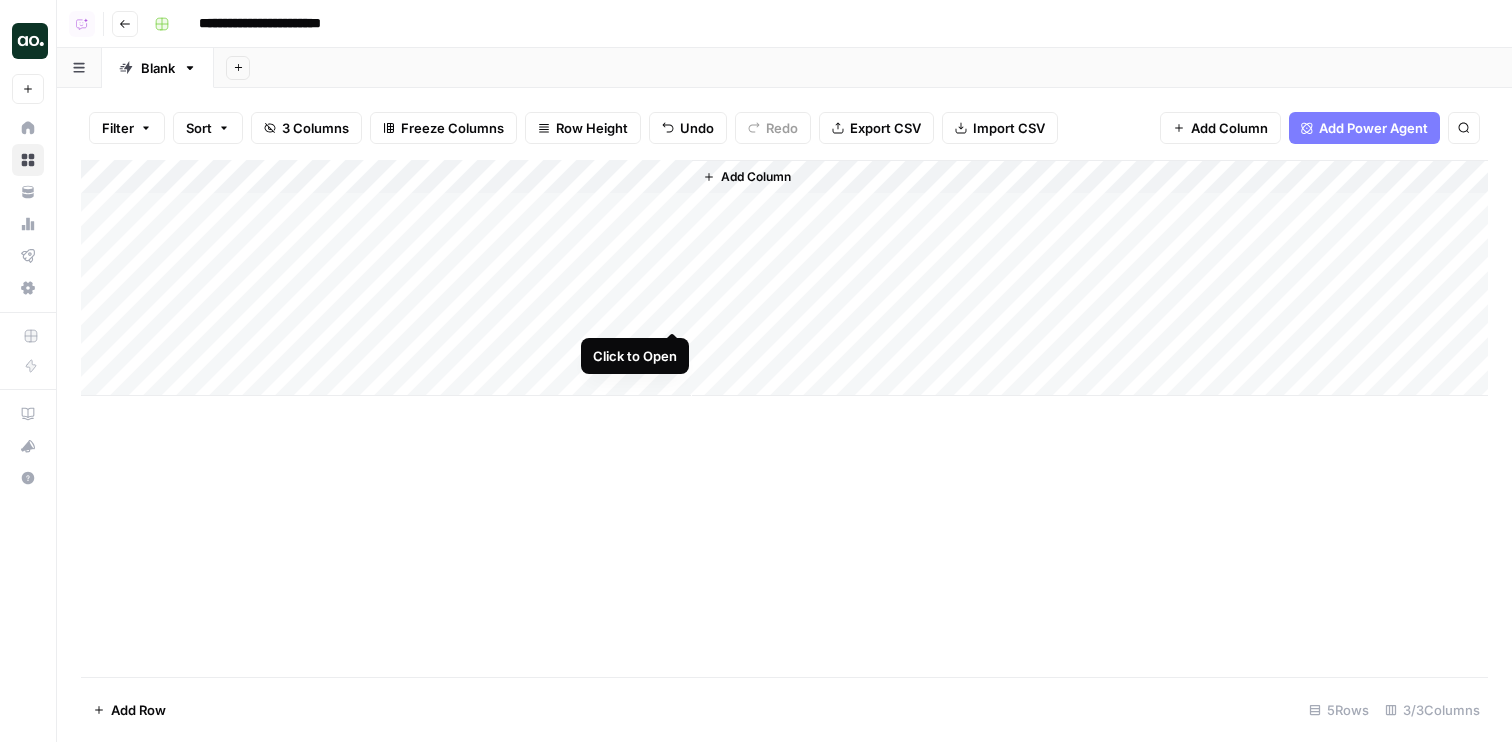 click on "Add Column" at bounding box center [784, 278] 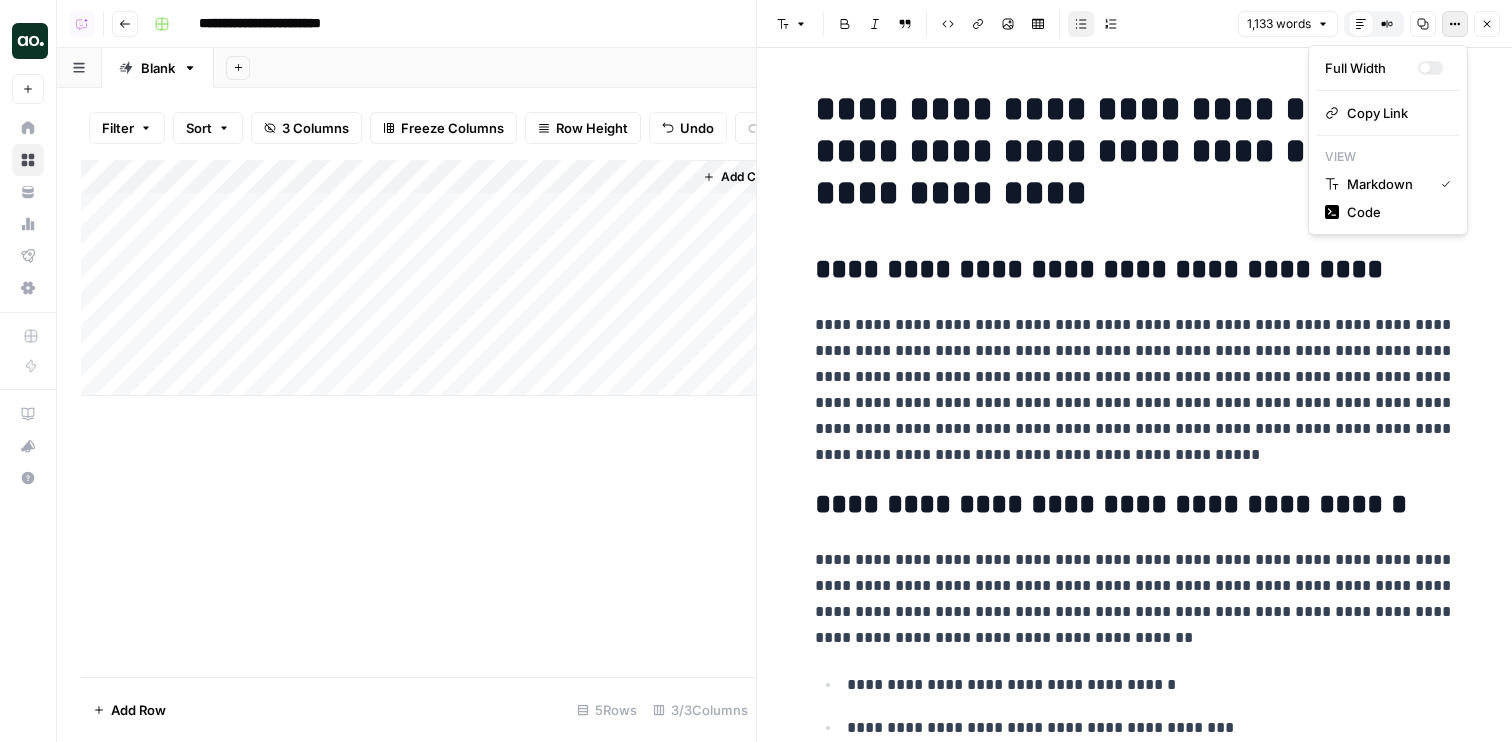 click 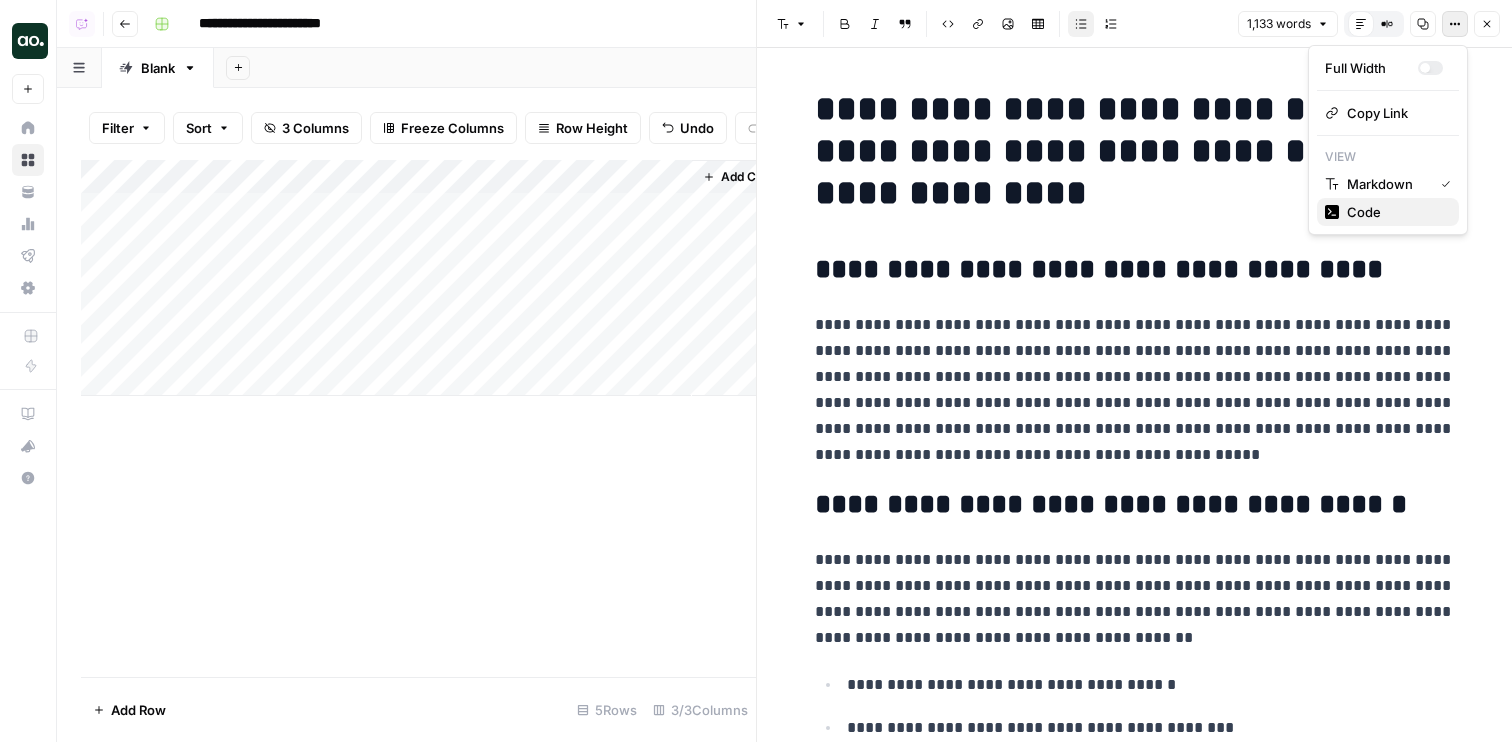 click on "Code" at bounding box center [1395, 212] 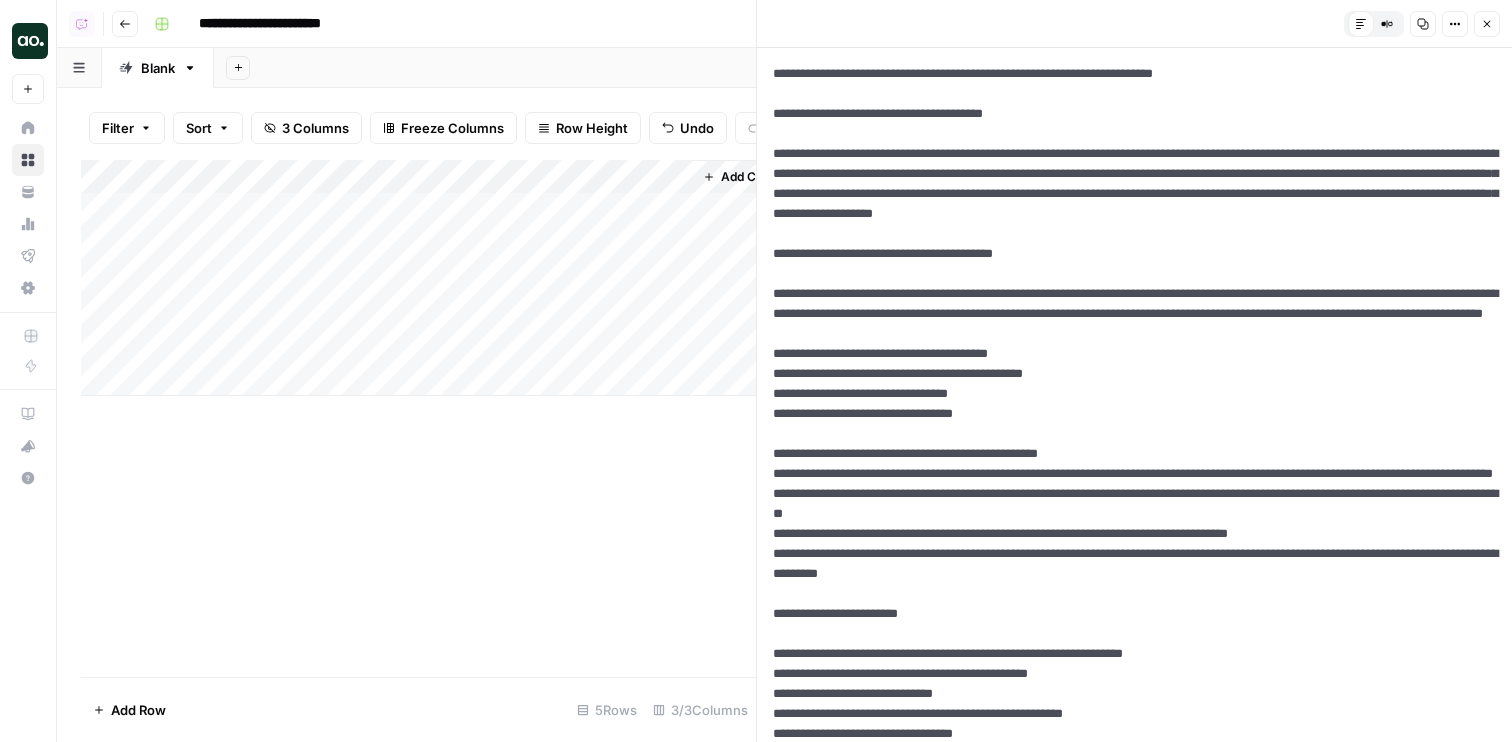 click at bounding box center (1134, 1984) 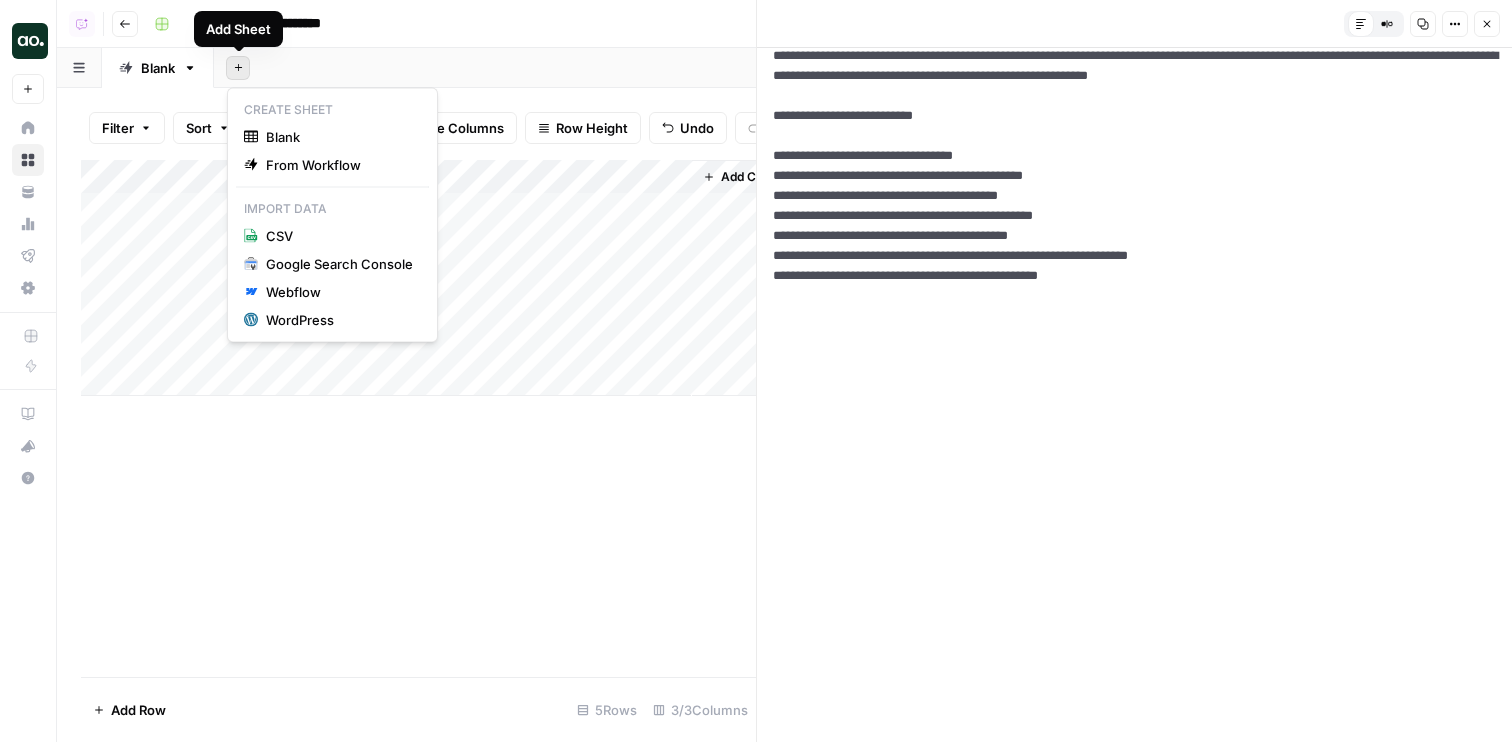 click 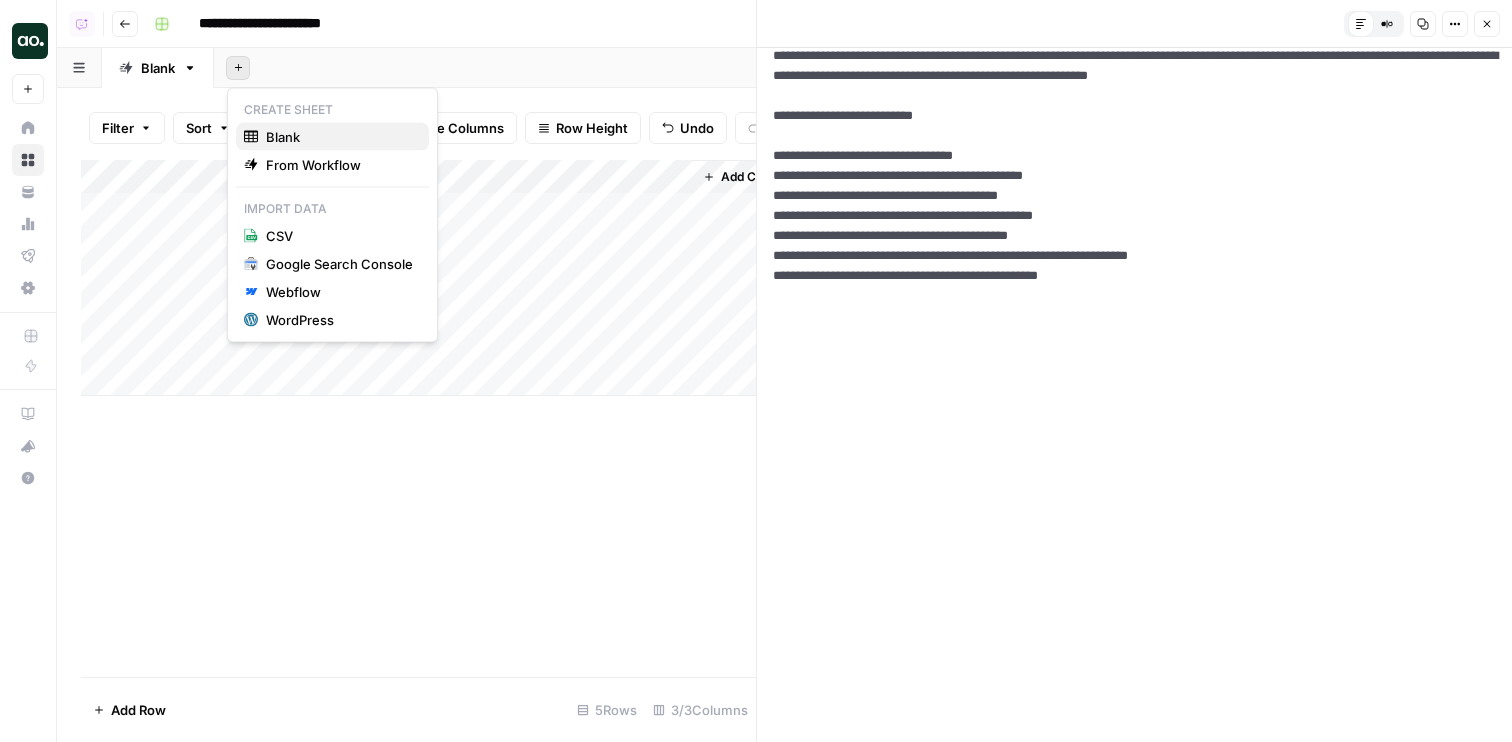 click 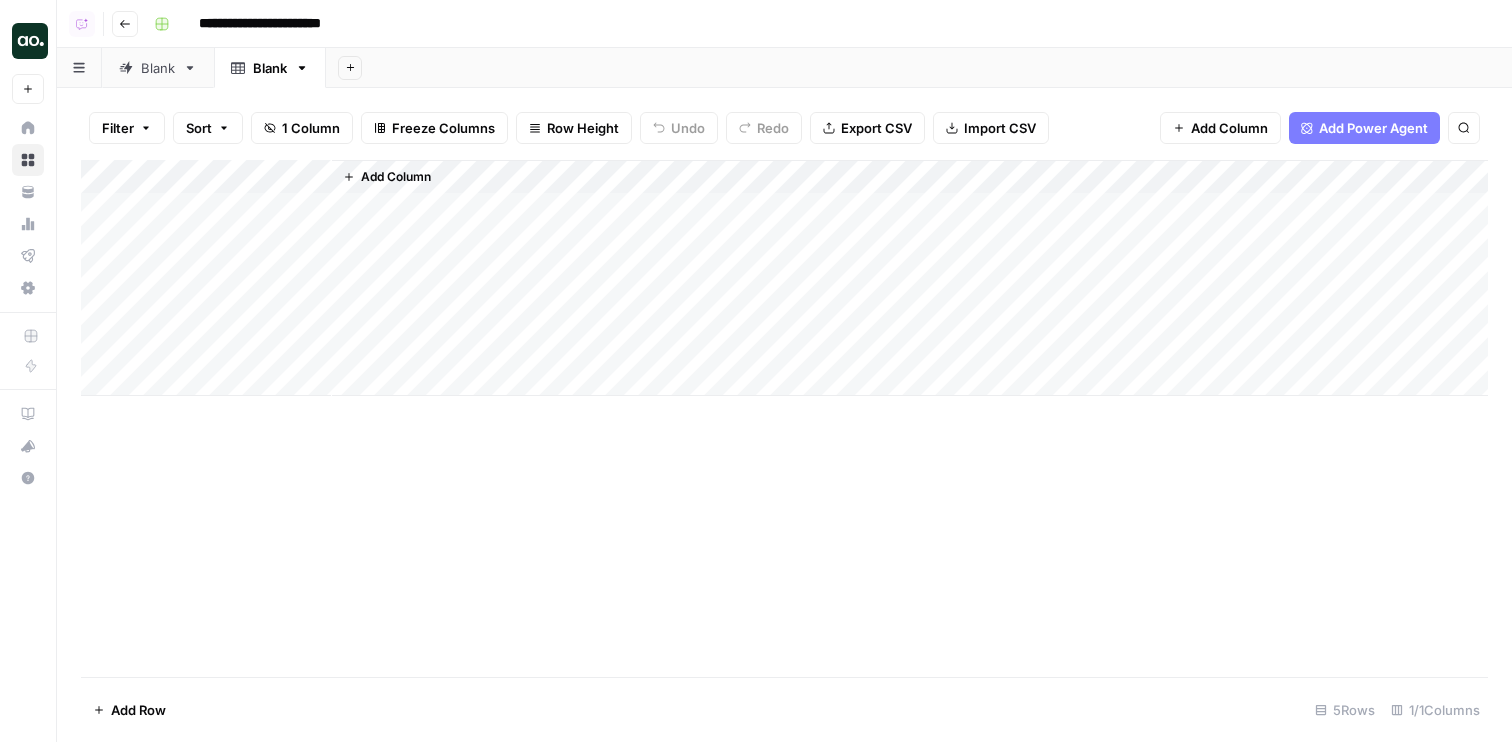 click on "Add Column" at bounding box center (784, 278) 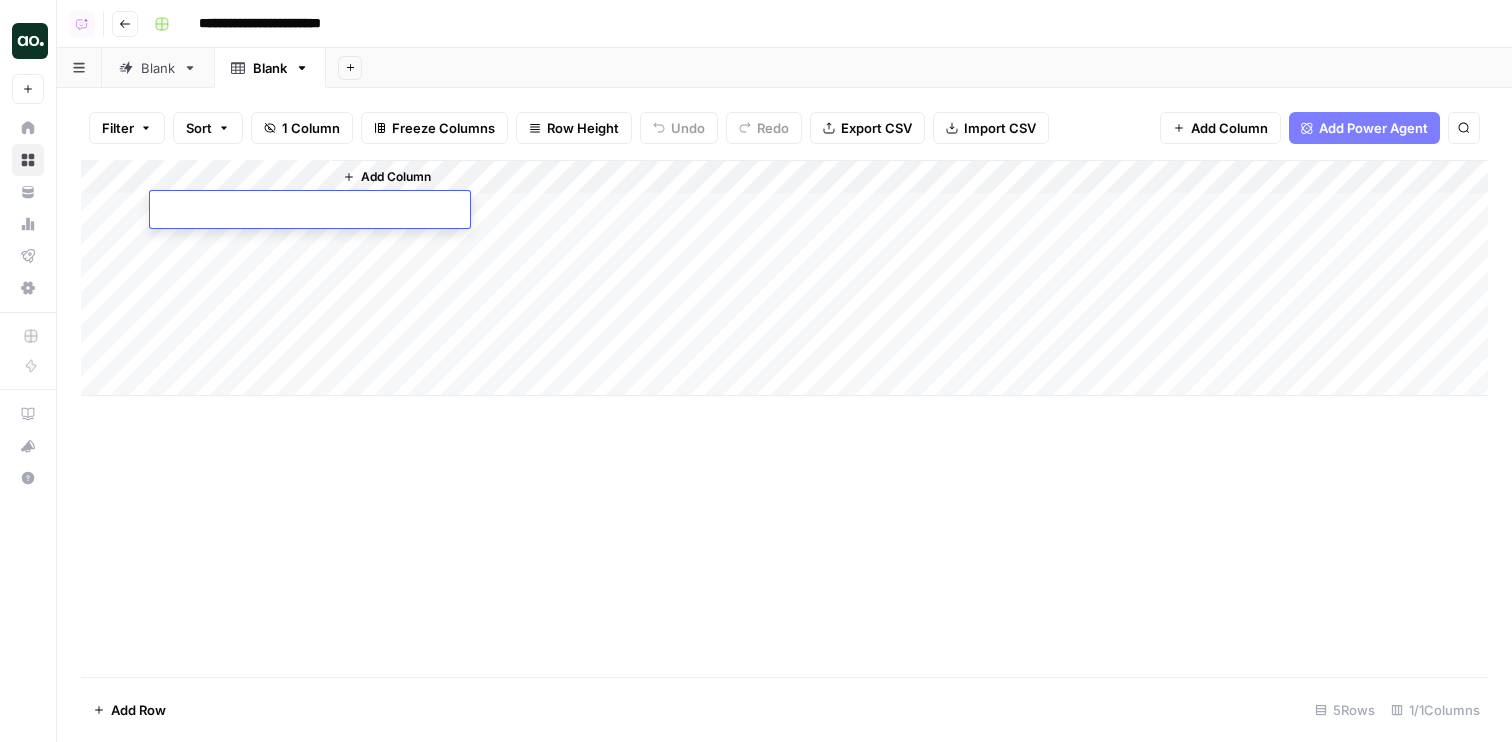 type on "**********" 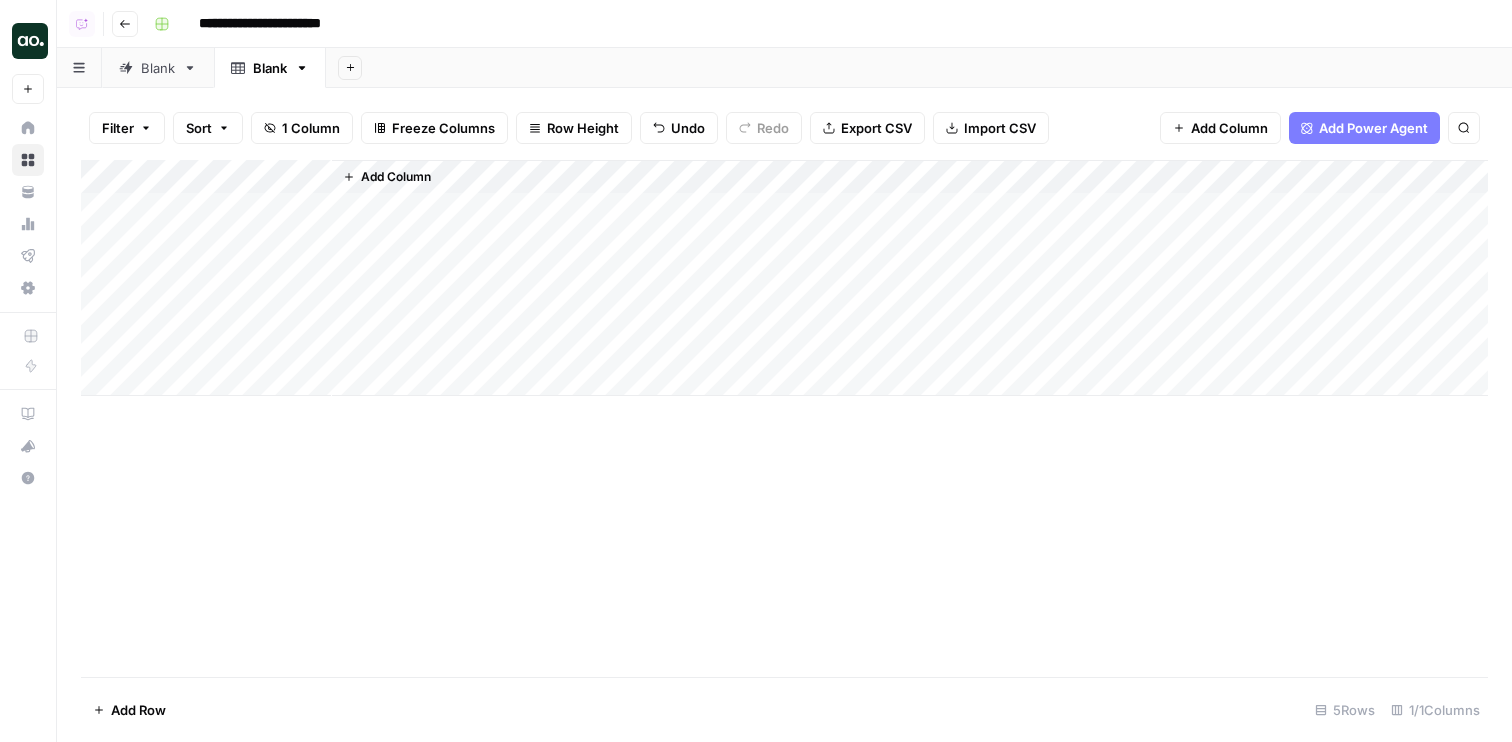 click on "Add Column" at bounding box center (784, 278) 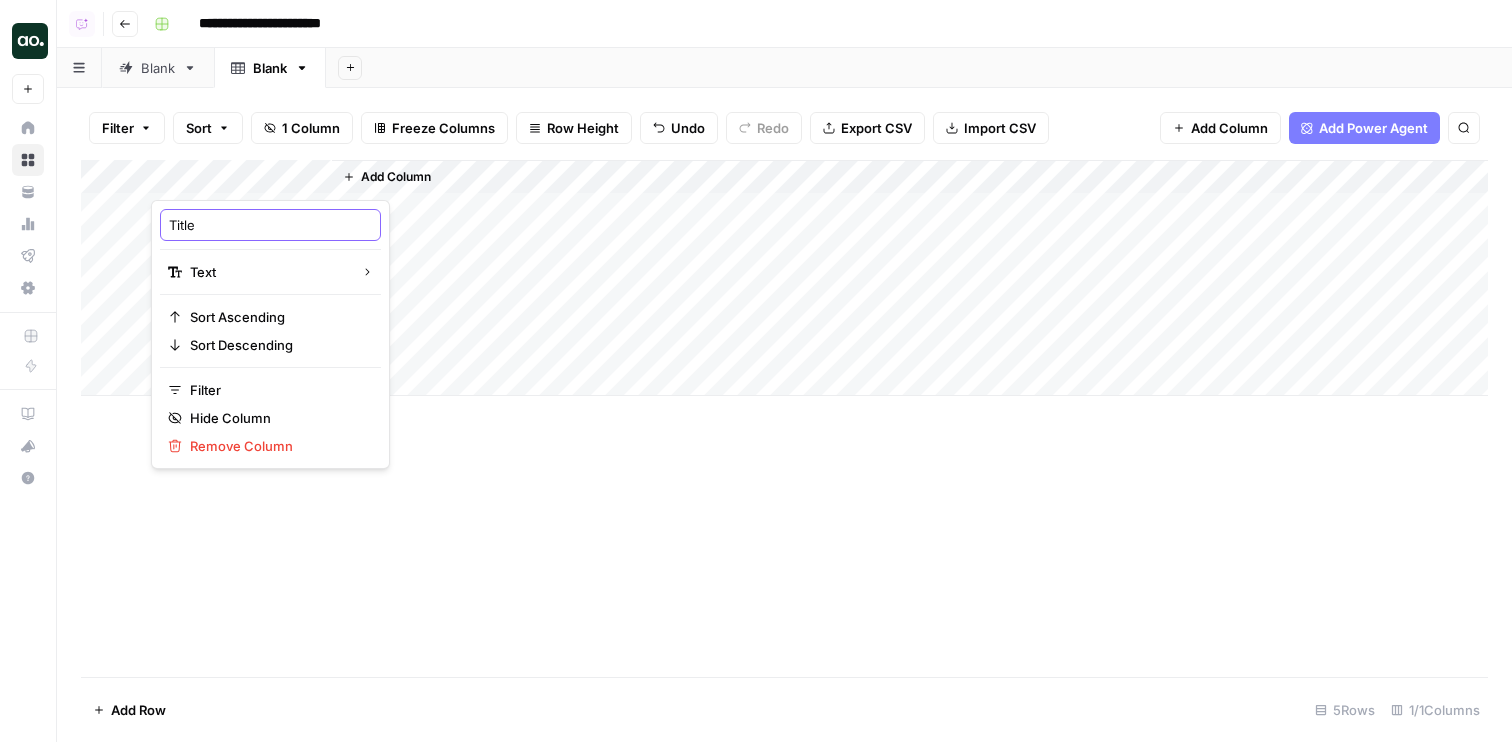 click on "Title" at bounding box center (270, 225) 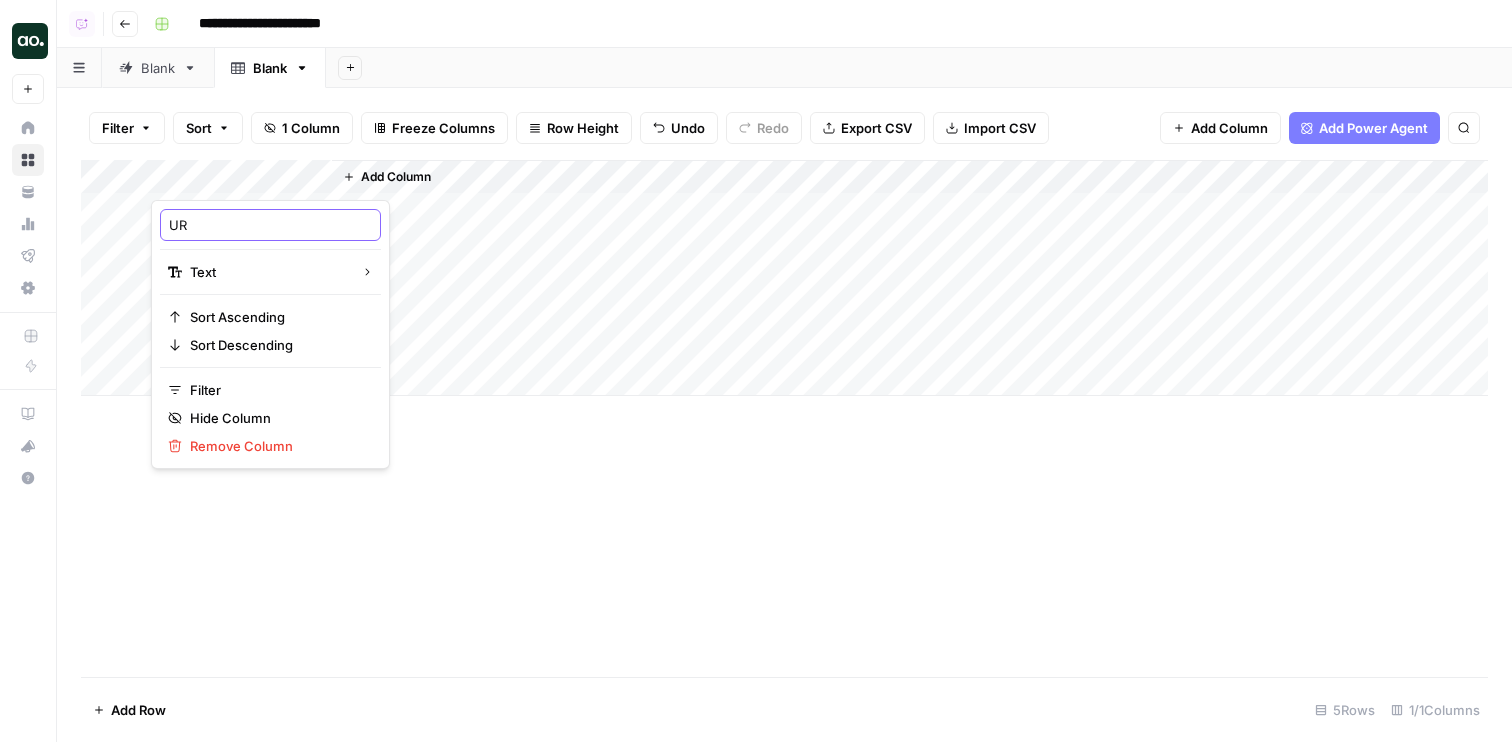 type on "URL" 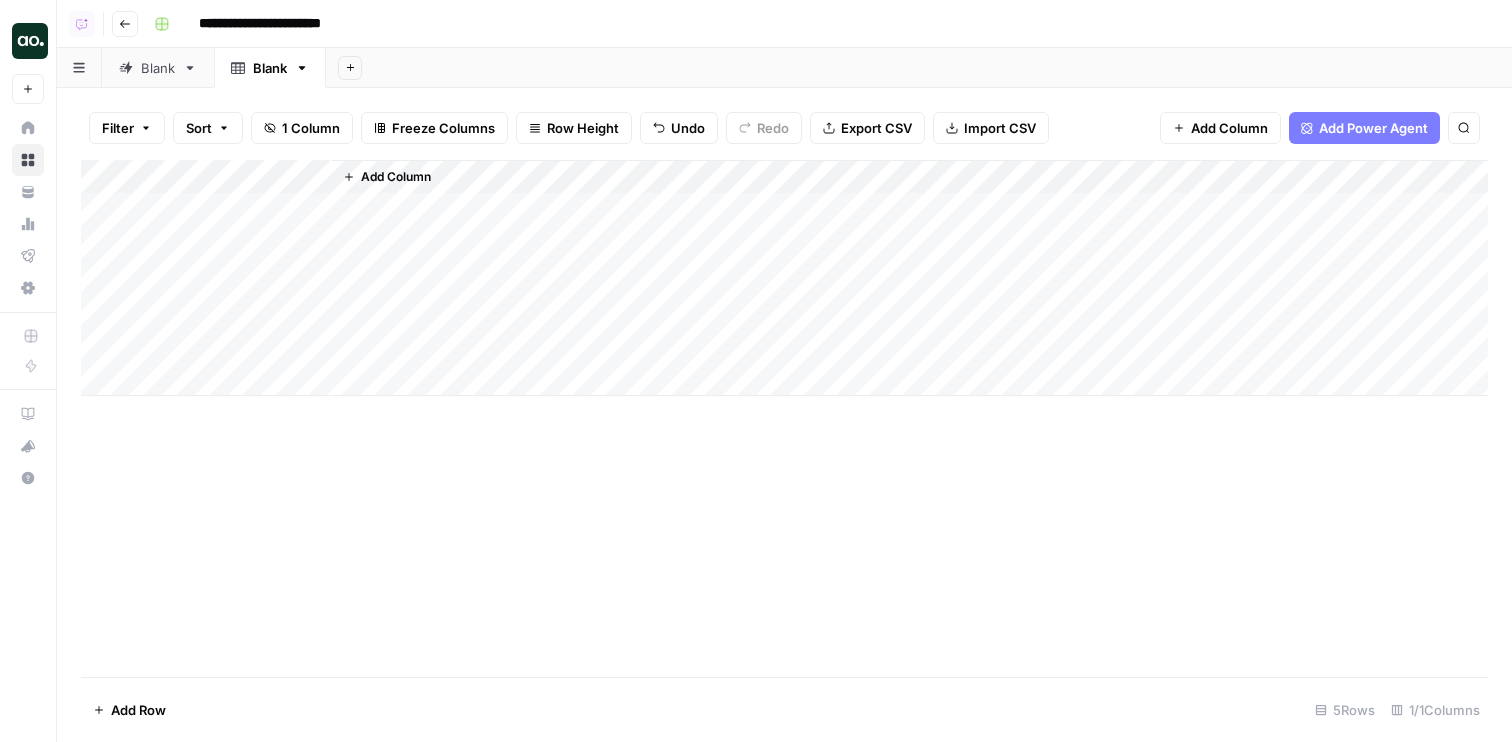 click on "Add Column" at bounding box center (396, 177) 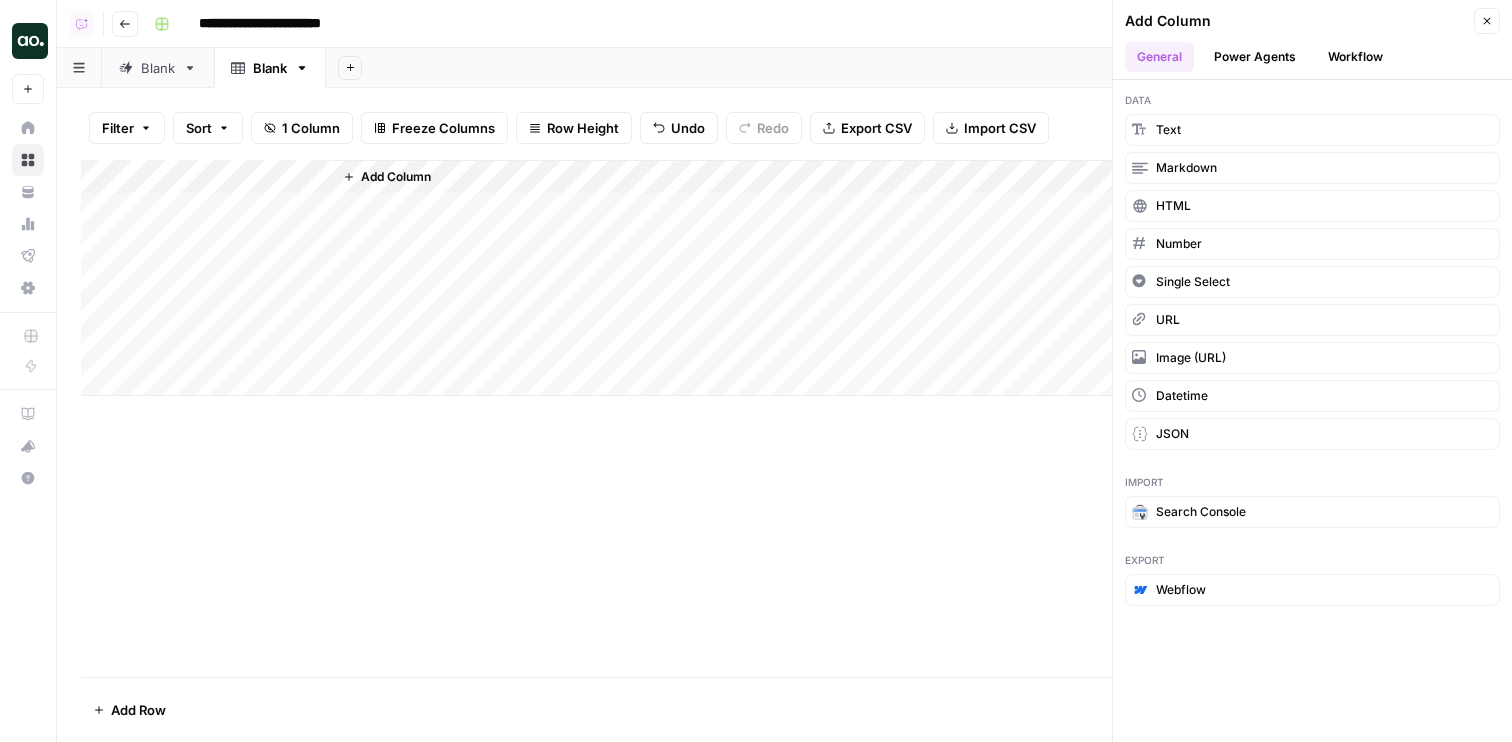 click on "Workflow" at bounding box center [1355, 57] 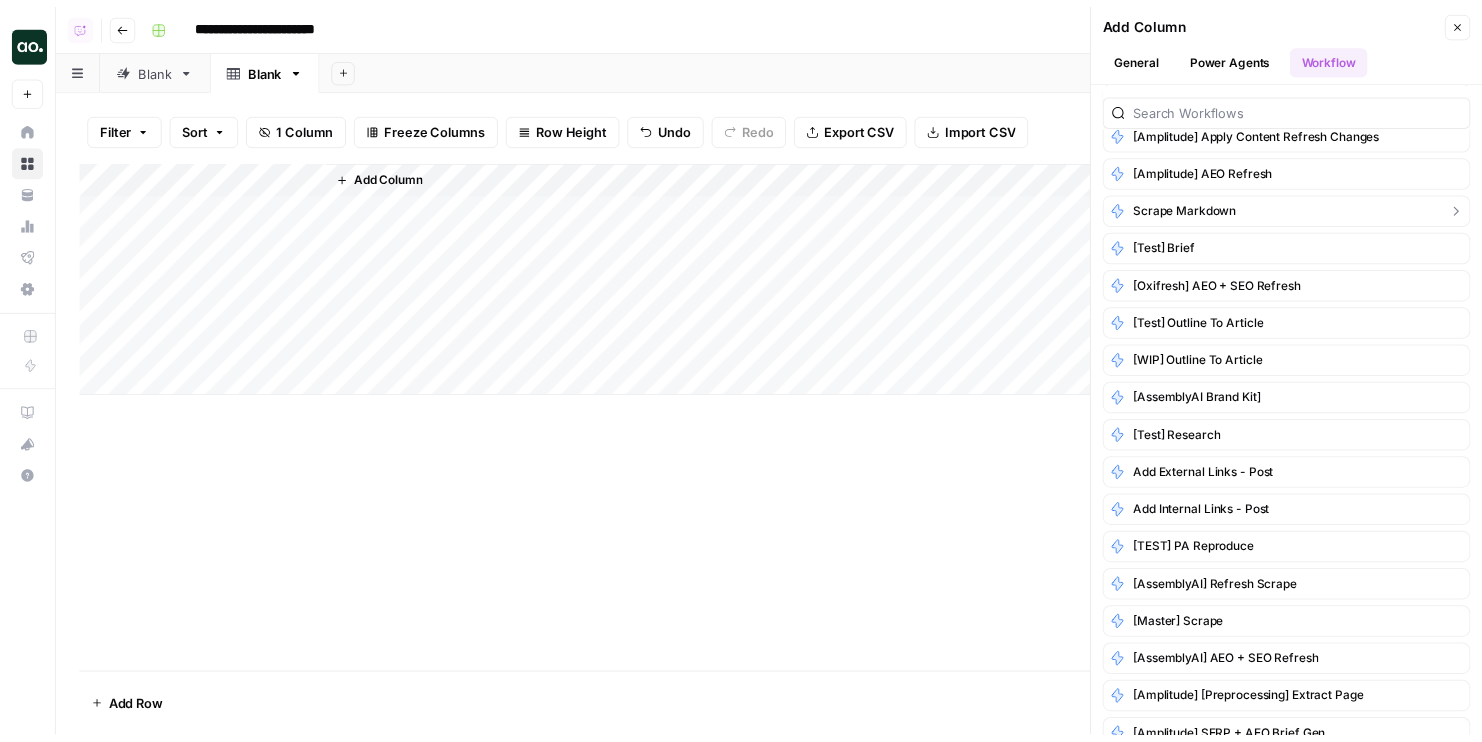 scroll, scrollTop: 0, scrollLeft: 0, axis: both 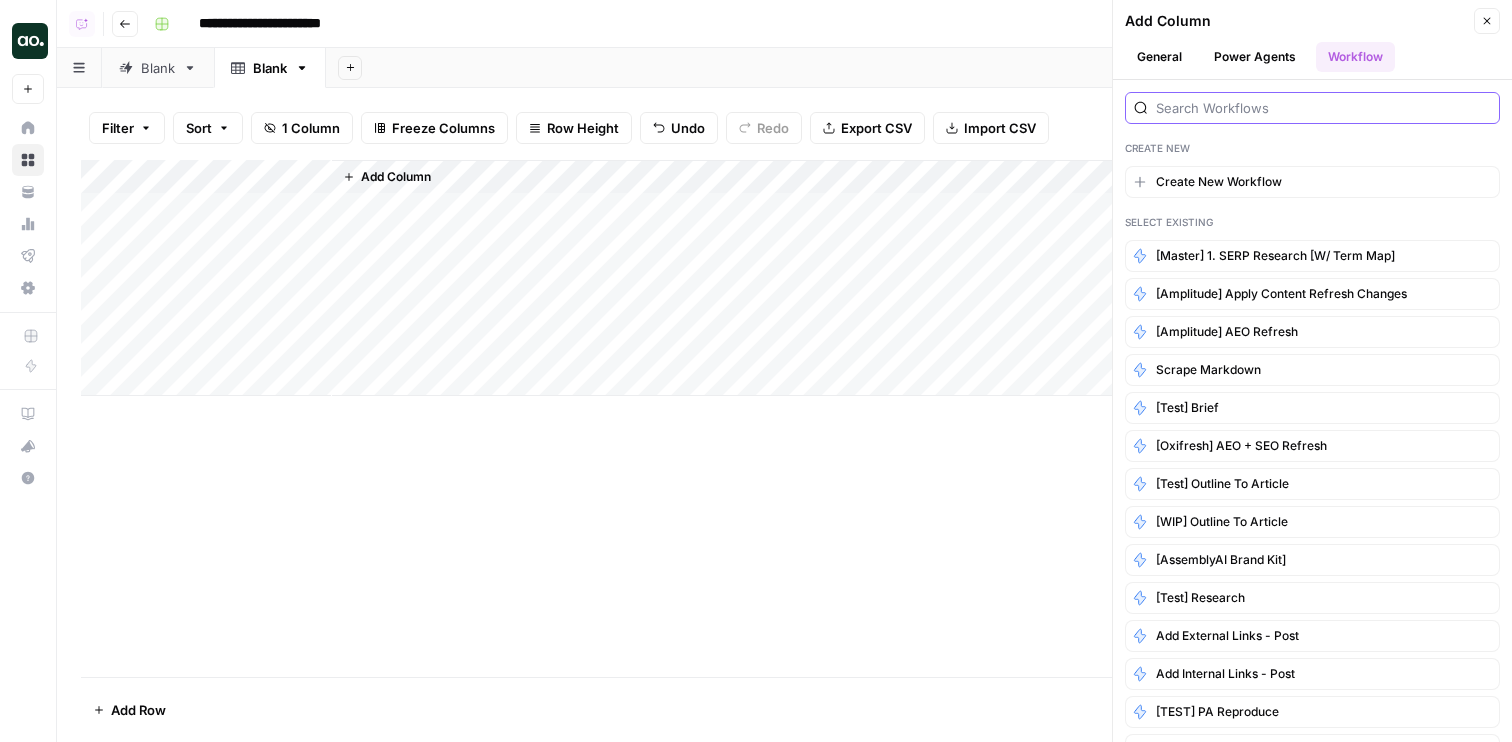 click at bounding box center [1323, 108] 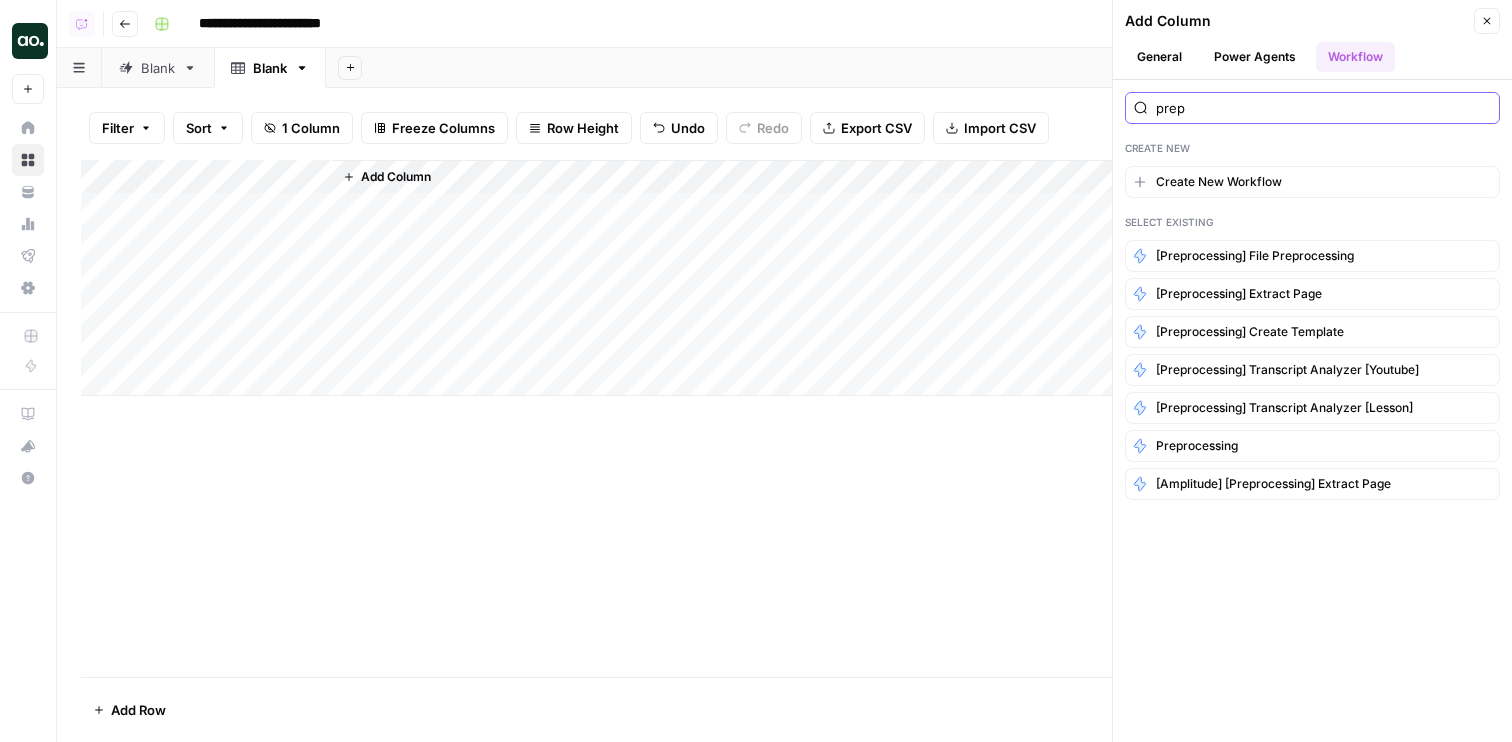 type on "prep" 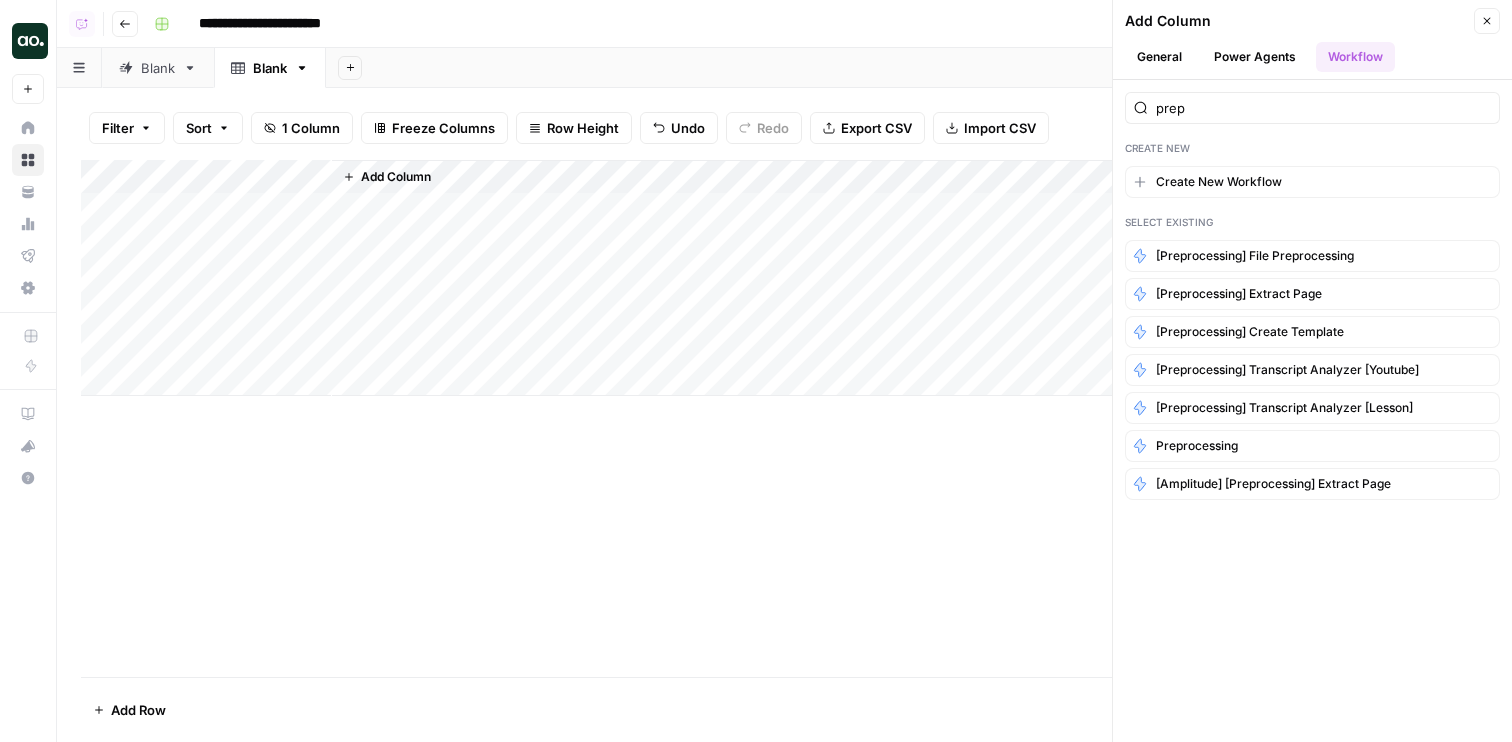 click on "[Preprocessing] Extract Page" at bounding box center (1239, 294) 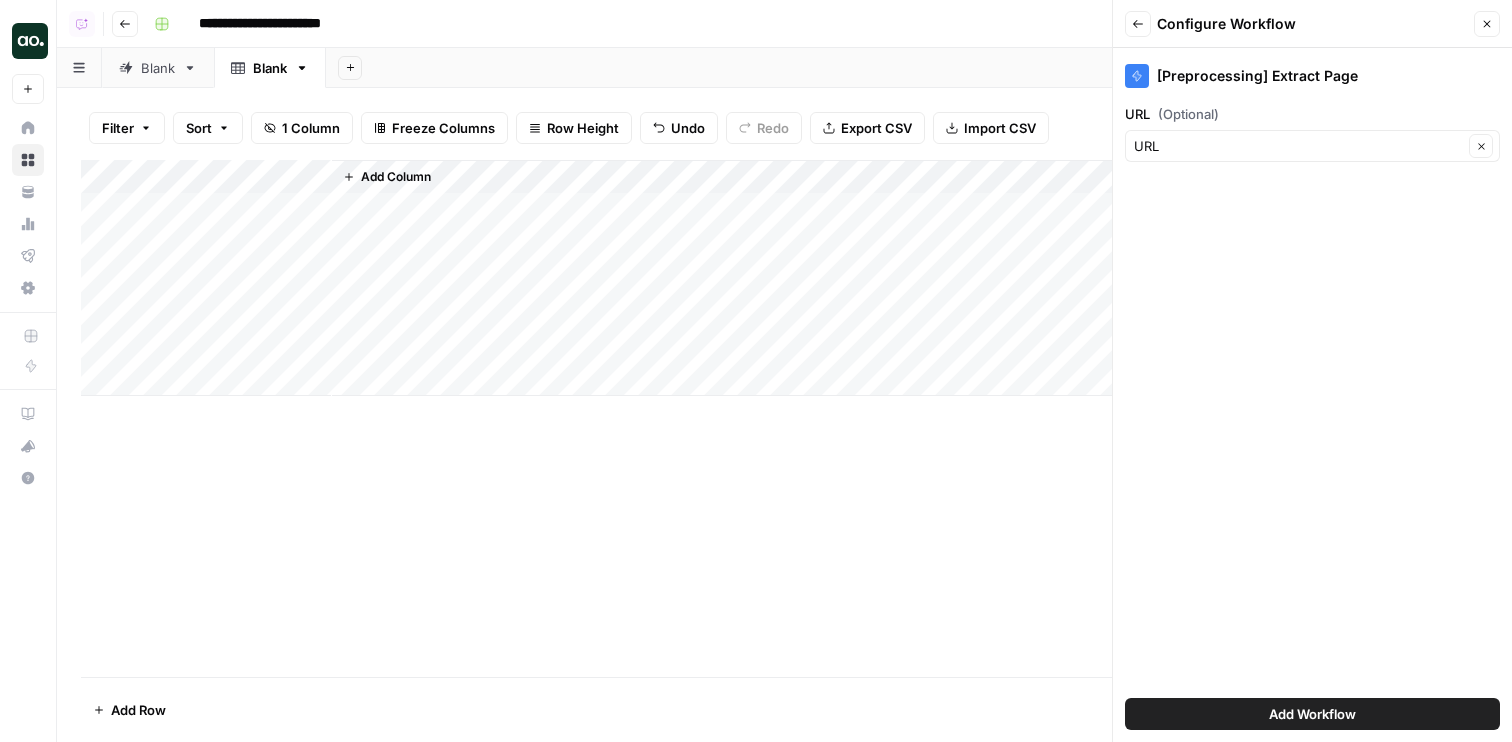 click on "Add Workflow" at bounding box center (1312, 714) 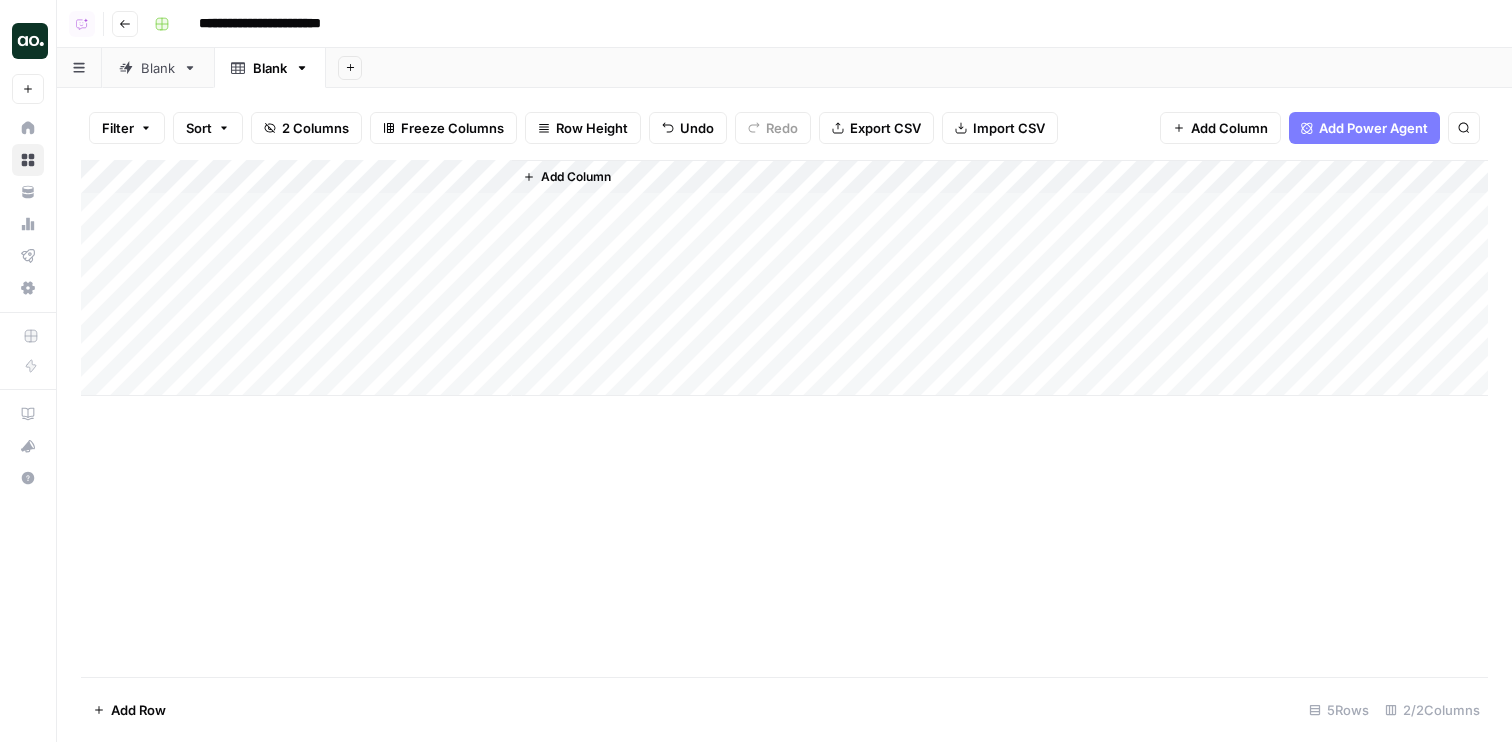 click on "Add Column" at bounding box center [784, 278] 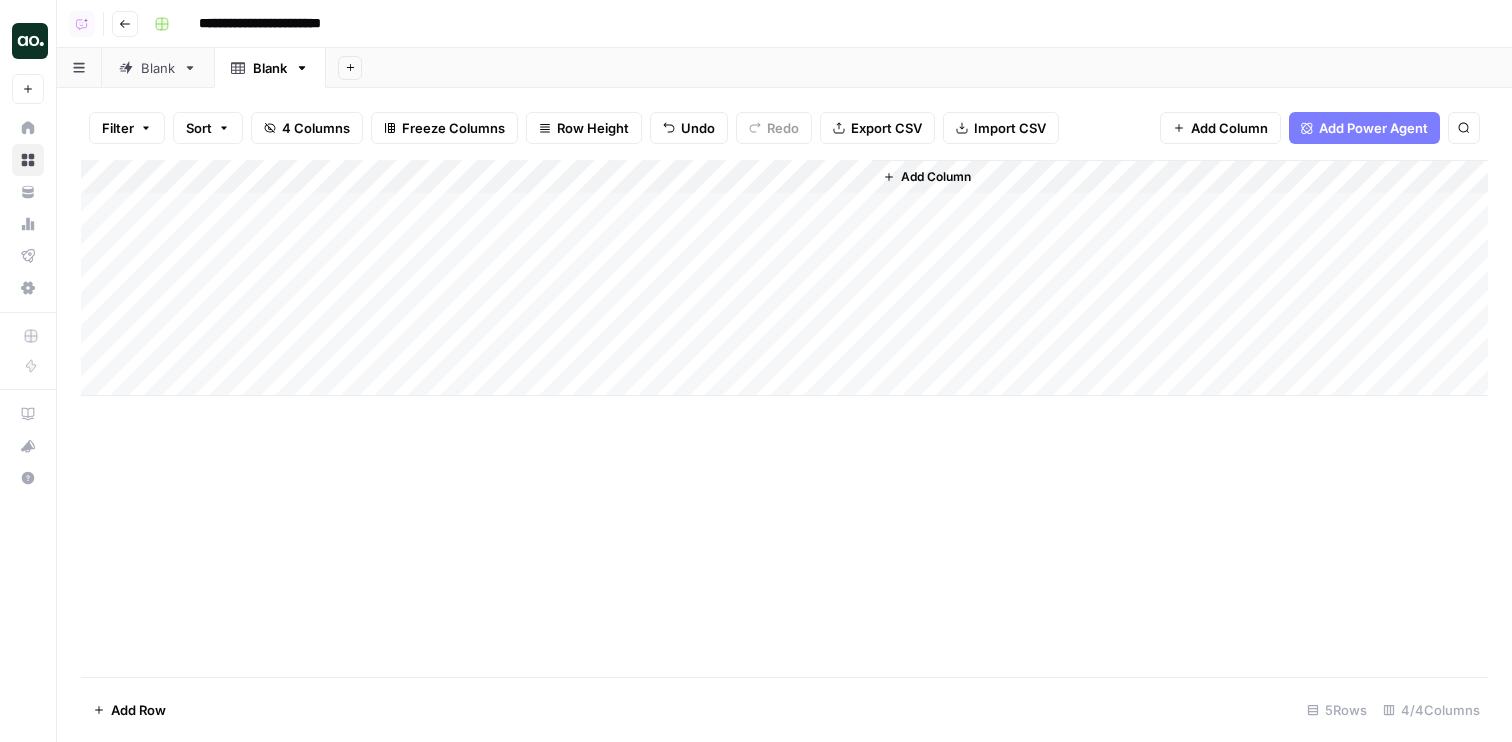 click on "Add Column" at bounding box center [784, 278] 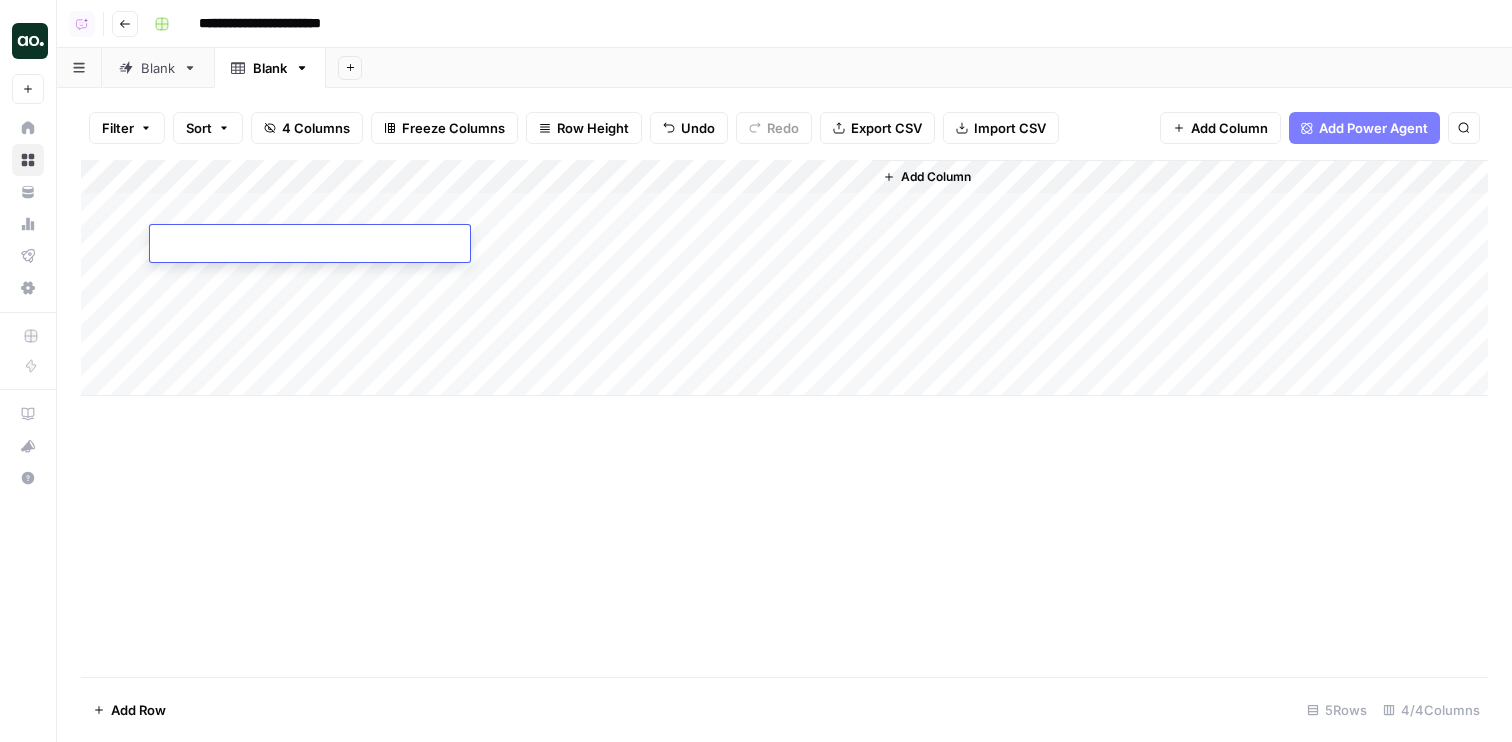 type on "**********" 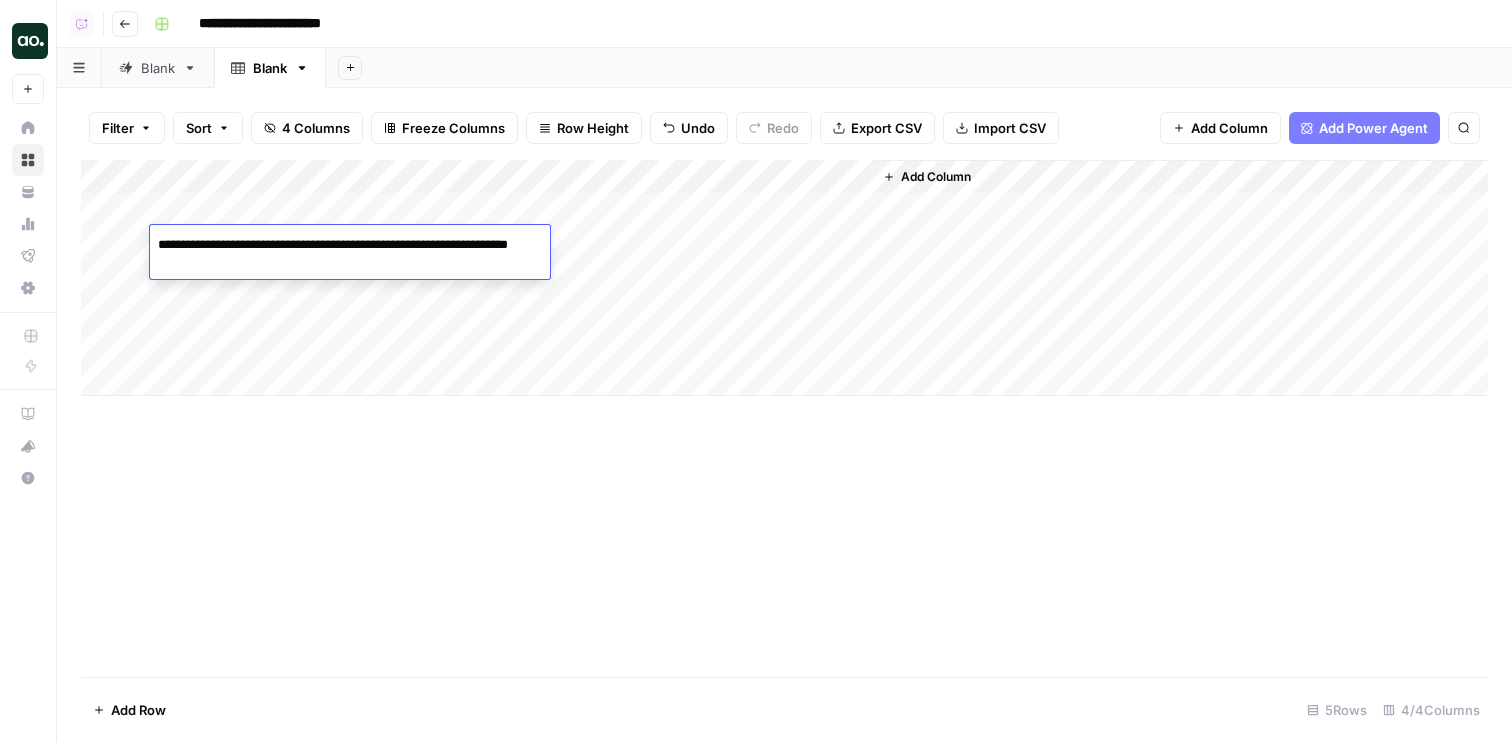 click on "Filter Sort 4 Columns Freeze Columns Row Height Undo Redo Export CSV Import CSV Add Column Add Power Agent Search" at bounding box center (784, 128) 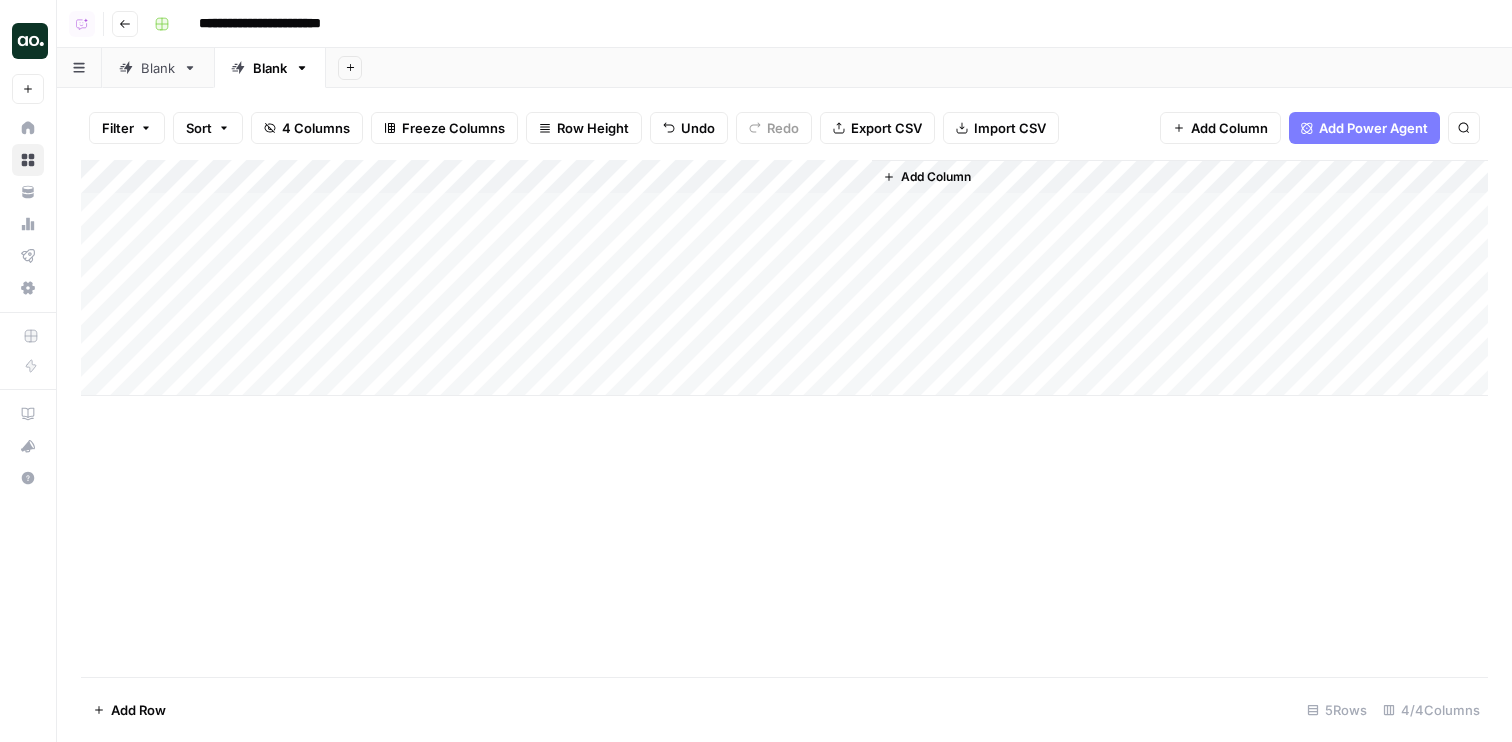click on "Add Column" at bounding box center [784, 278] 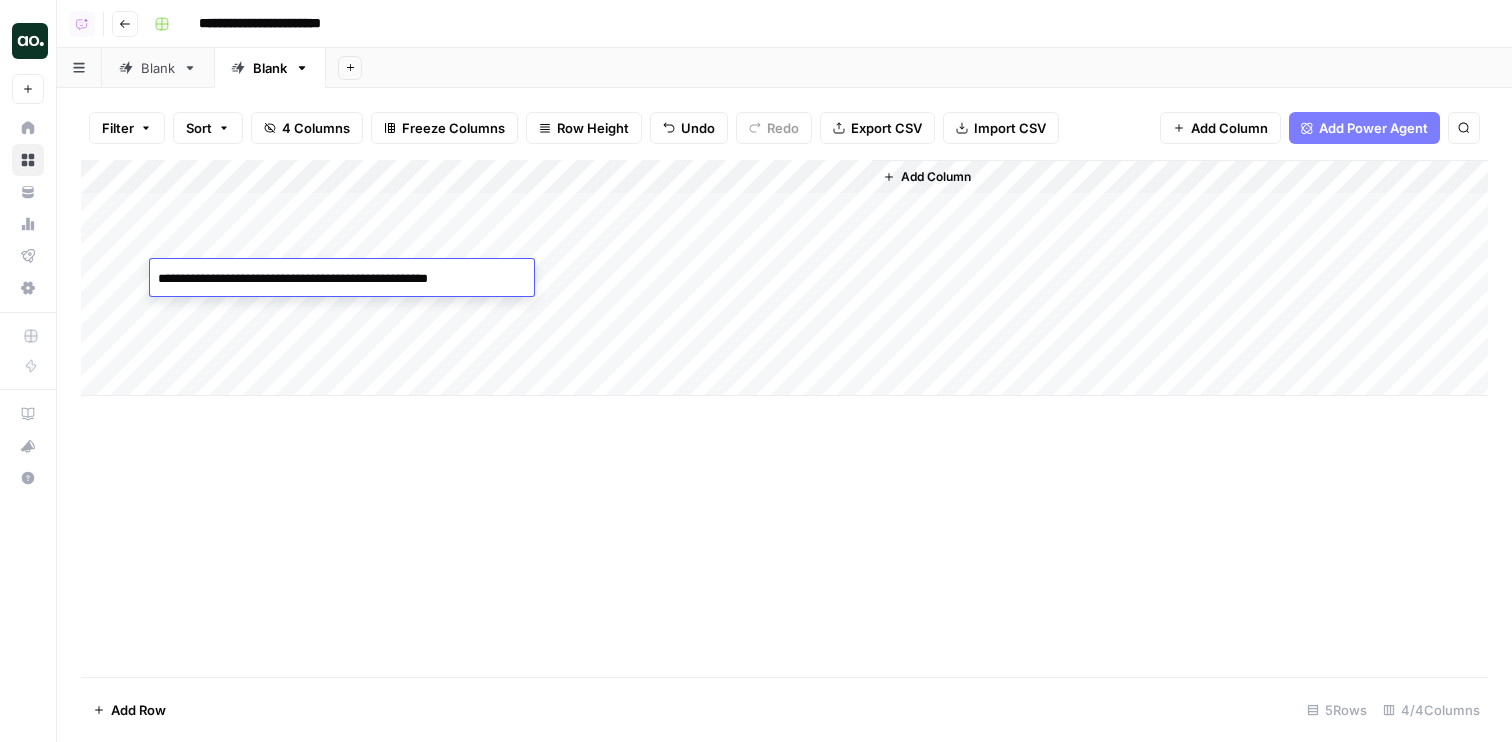 type on "**********" 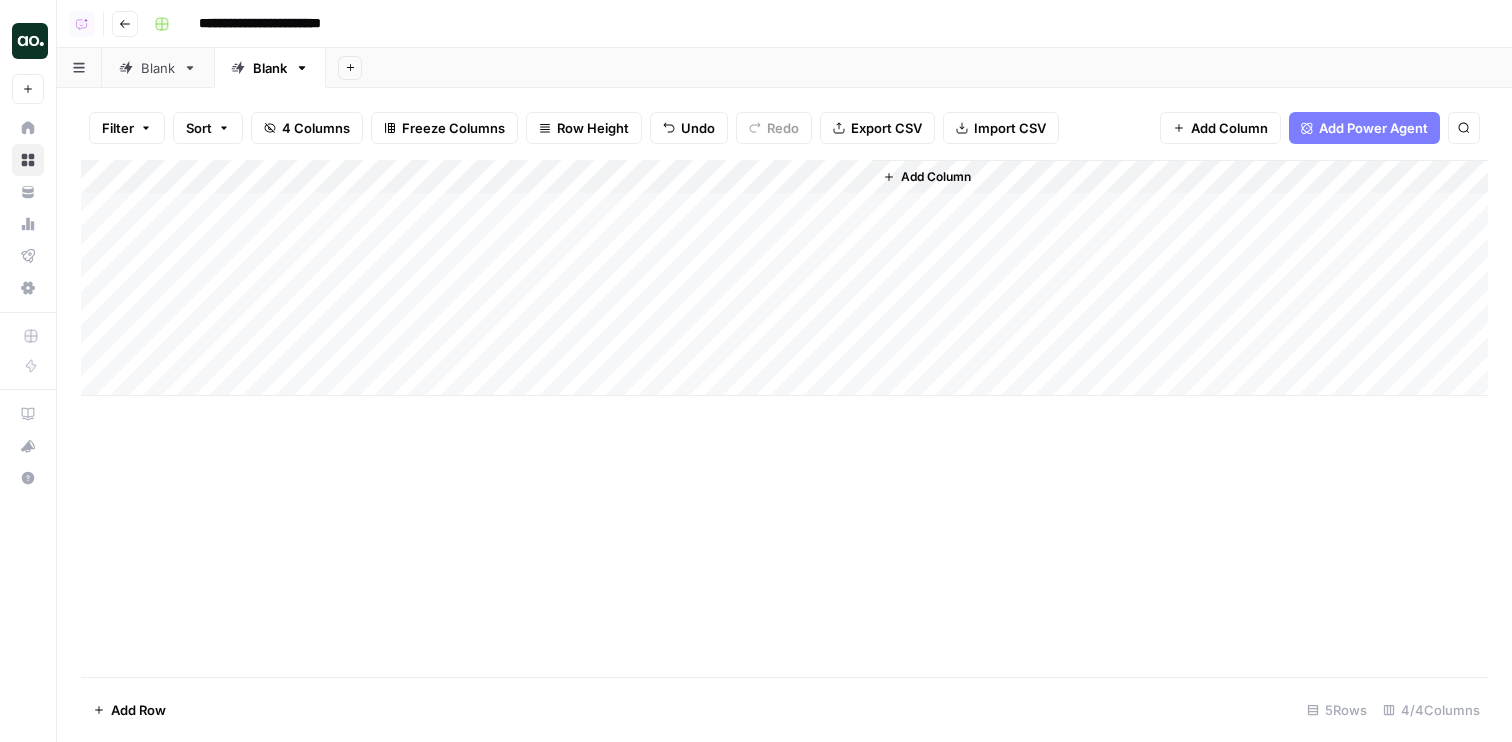 click on "Add Column" at bounding box center [784, 278] 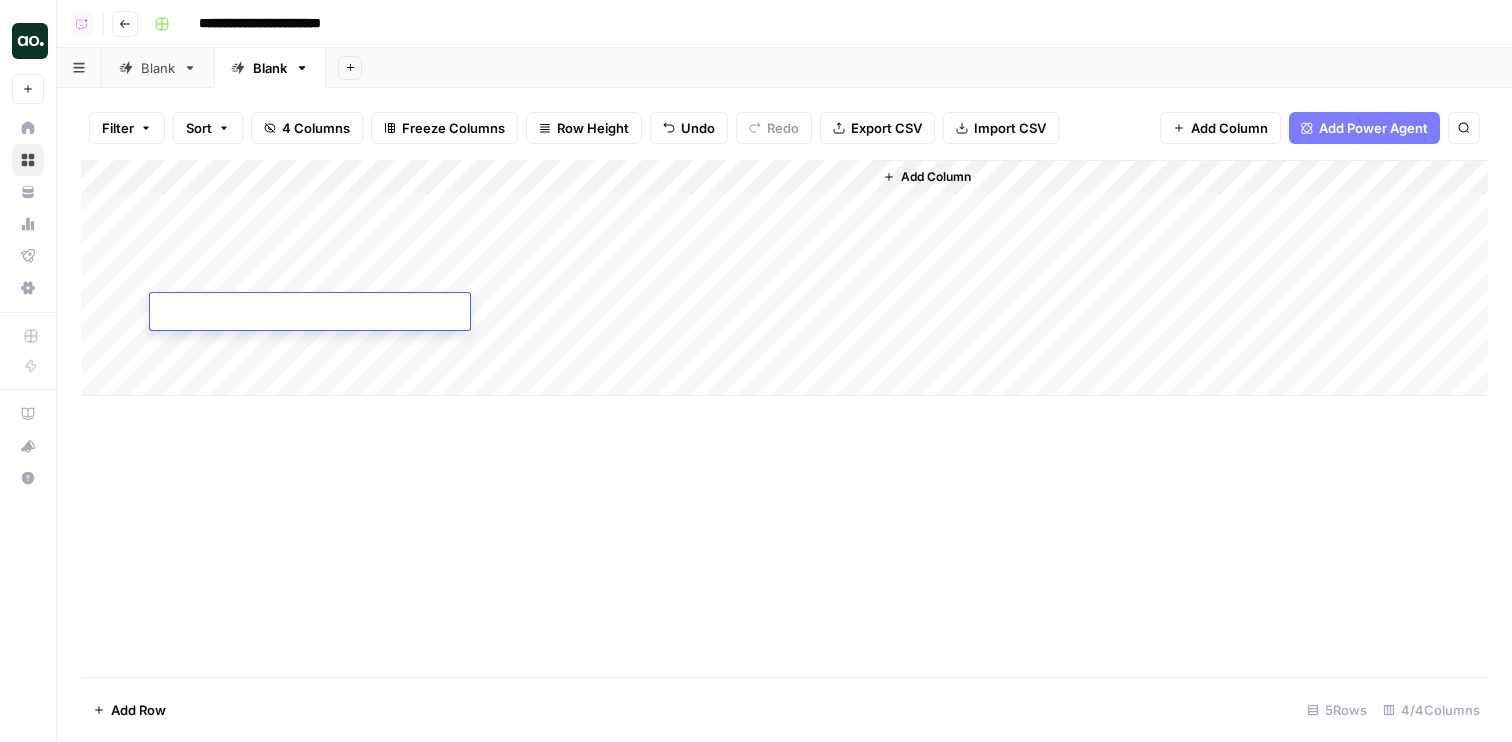 type on "**********" 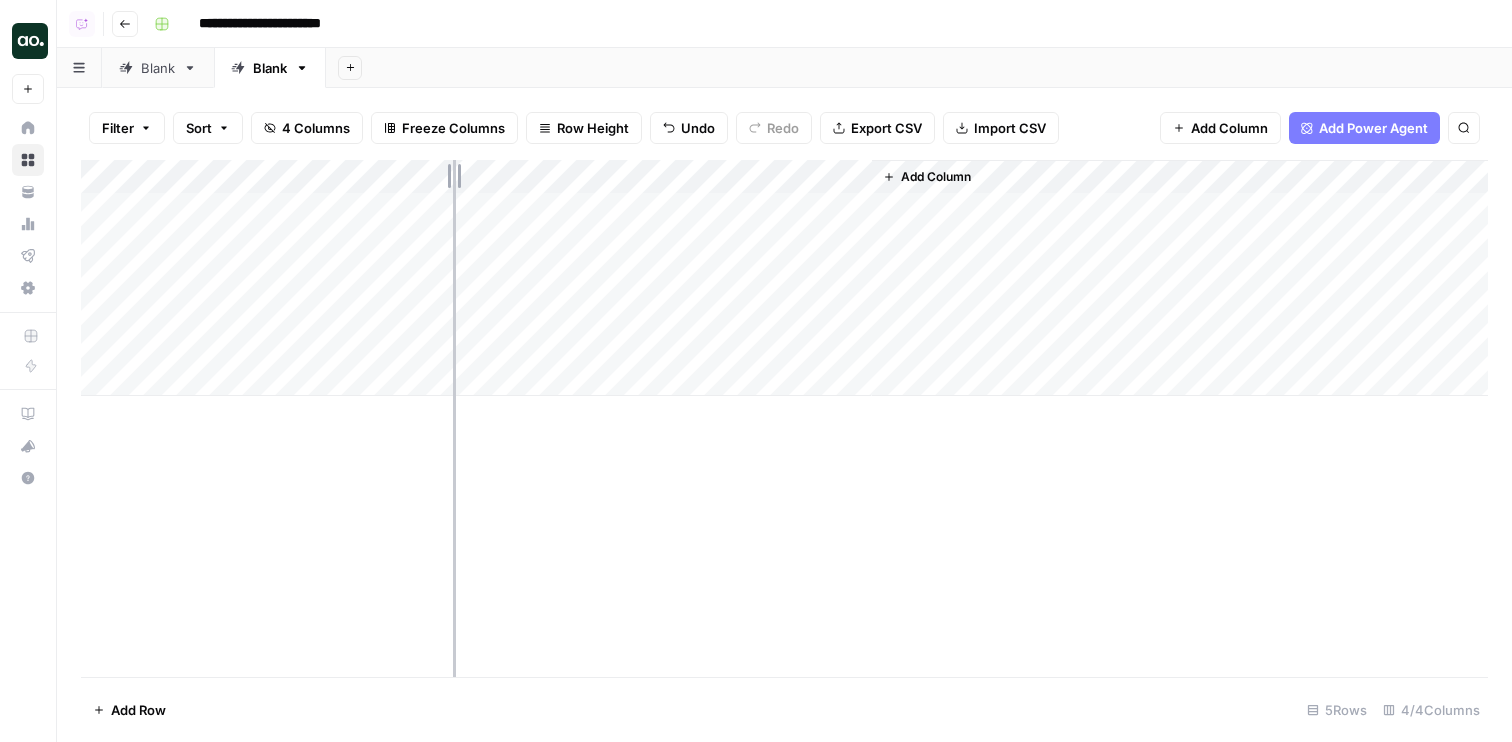 drag, startPoint x: 329, startPoint y: 169, endPoint x: 474, endPoint y: 169, distance: 145 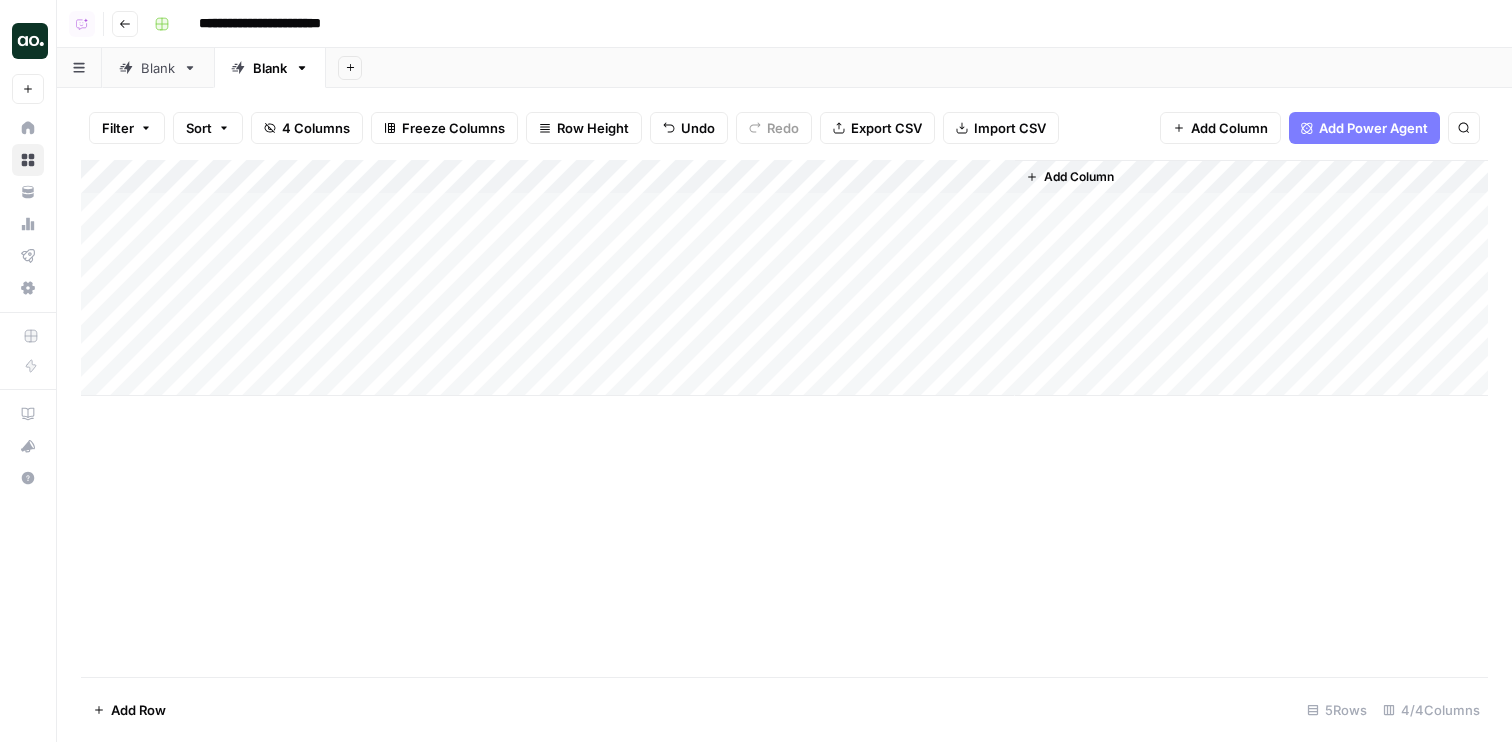 drag, startPoint x: 471, startPoint y: 170, endPoint x: 572, endPoint y: 170, distance: 101 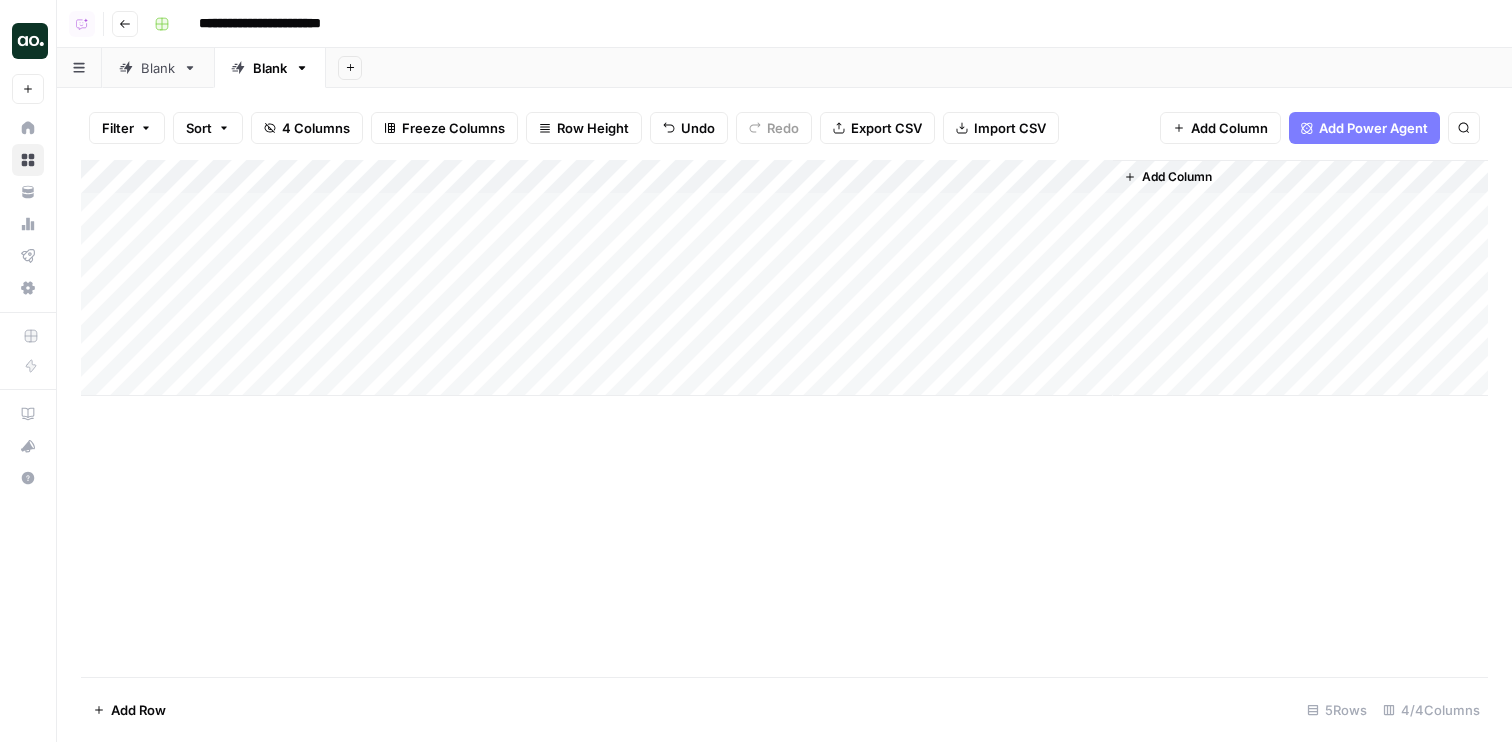 click on "Add Column" at bounding box center (784, 278) 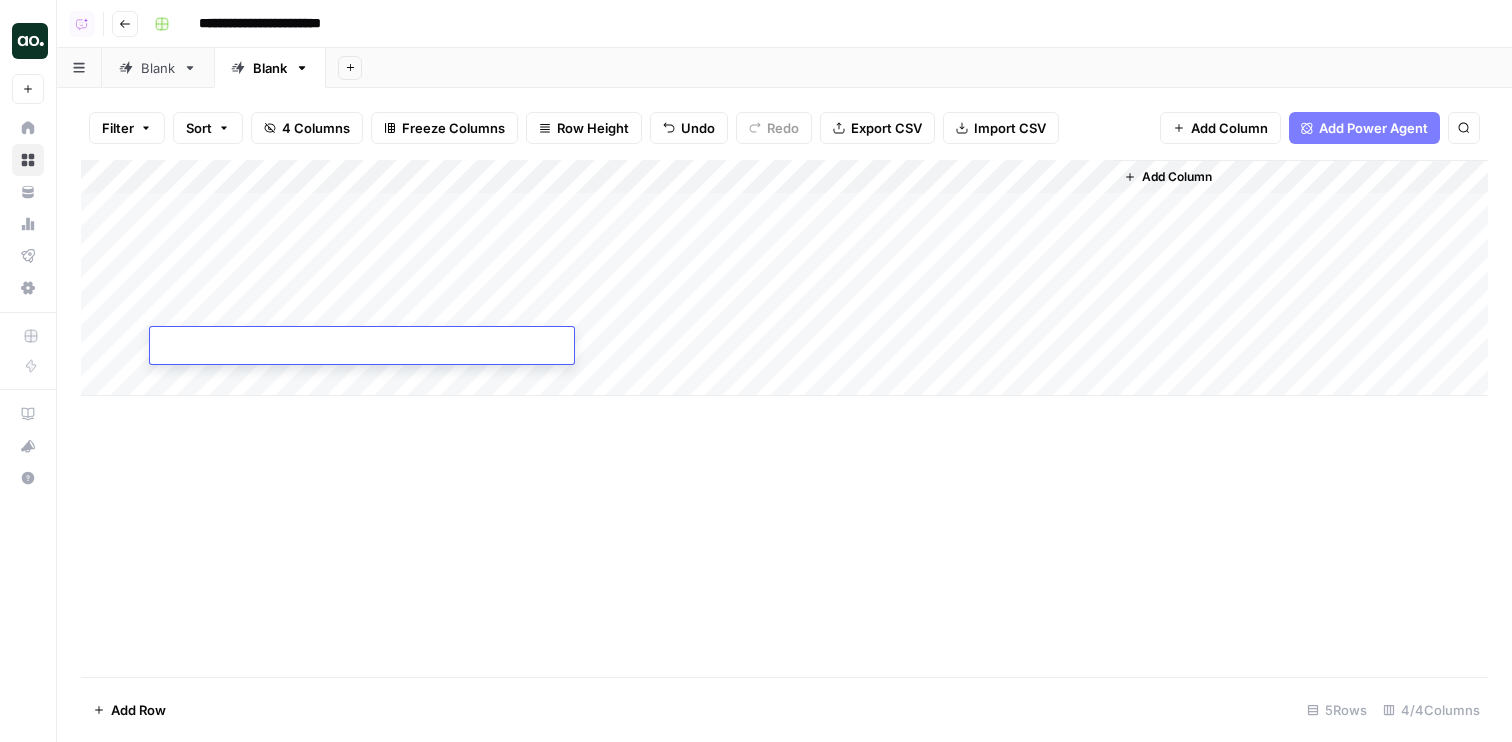 click at bounding box center [362, 347] 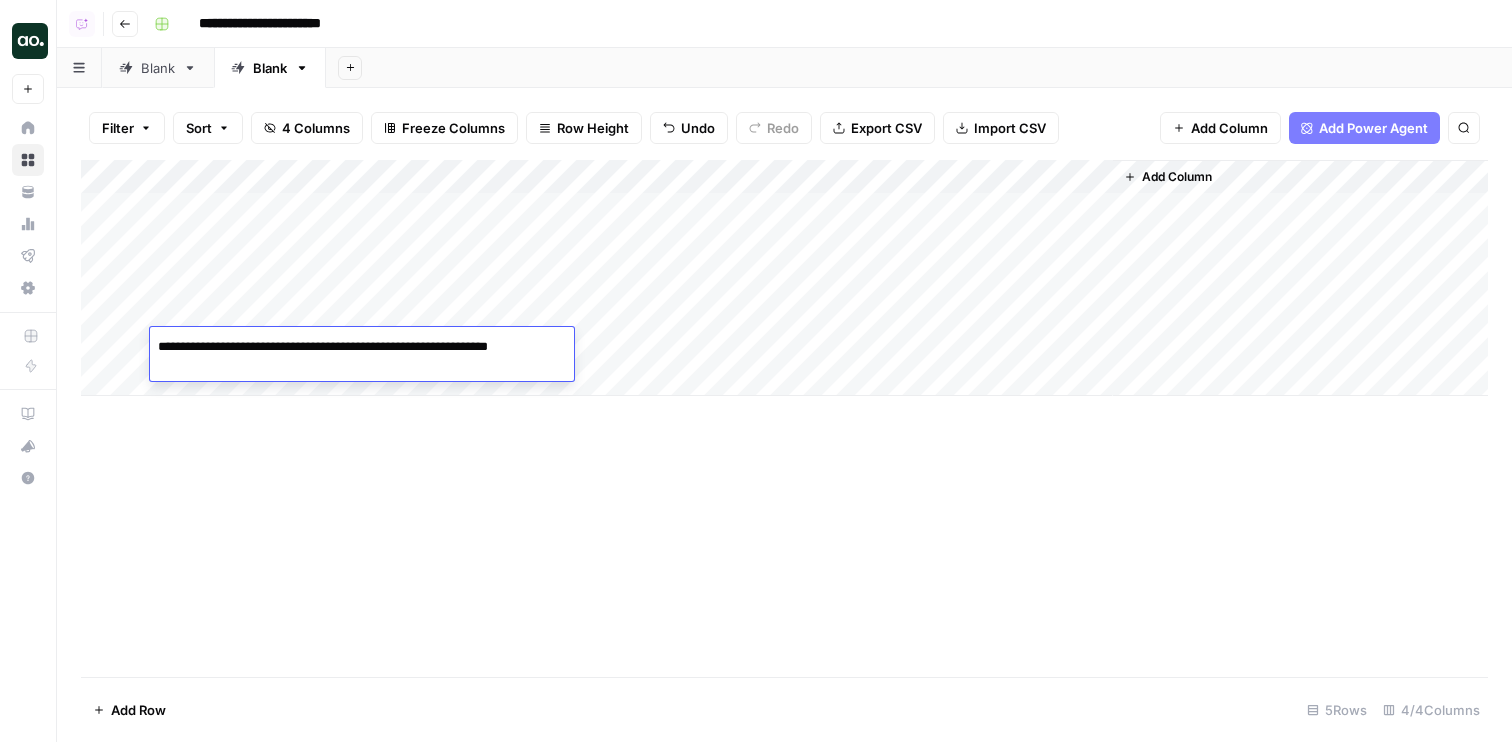 type on "**********" 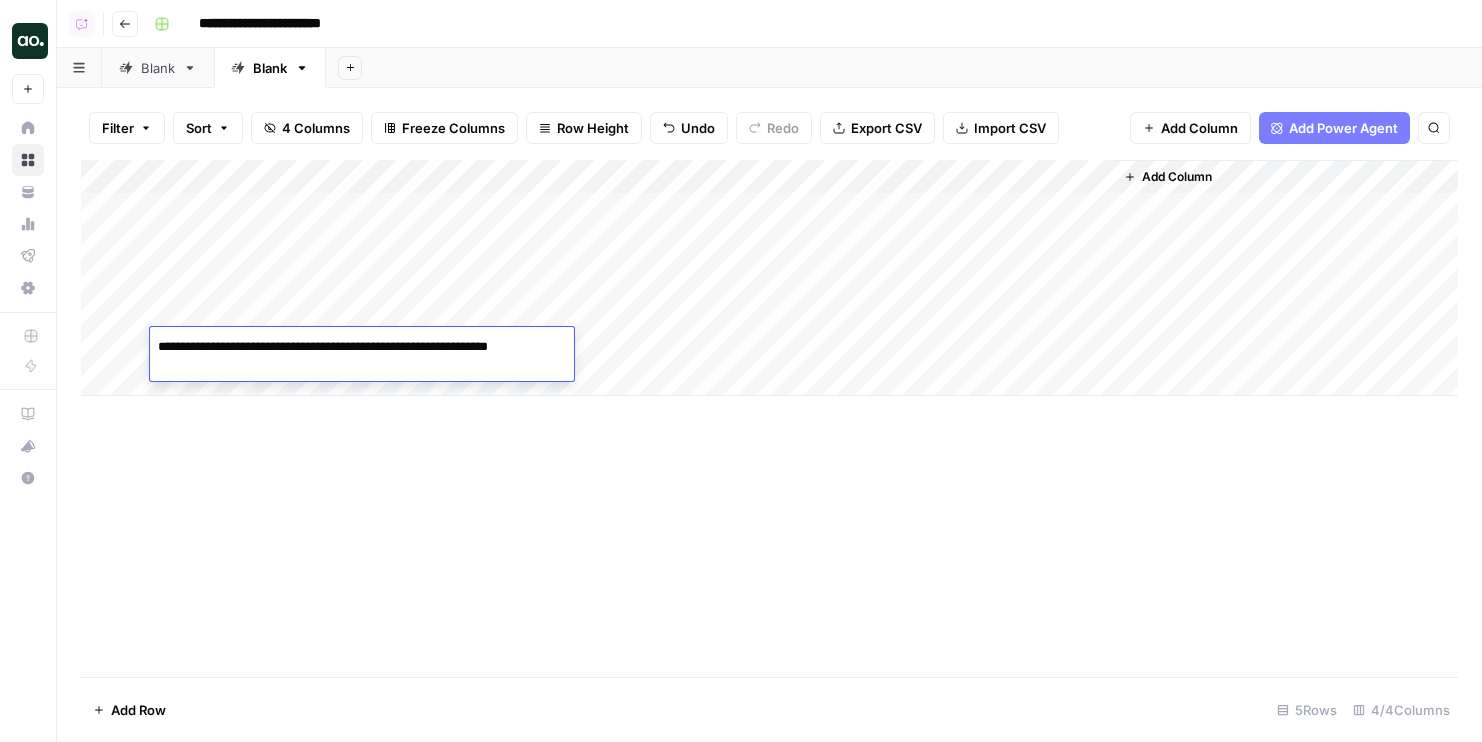 click on "**********" at bounding box center (362, 357) 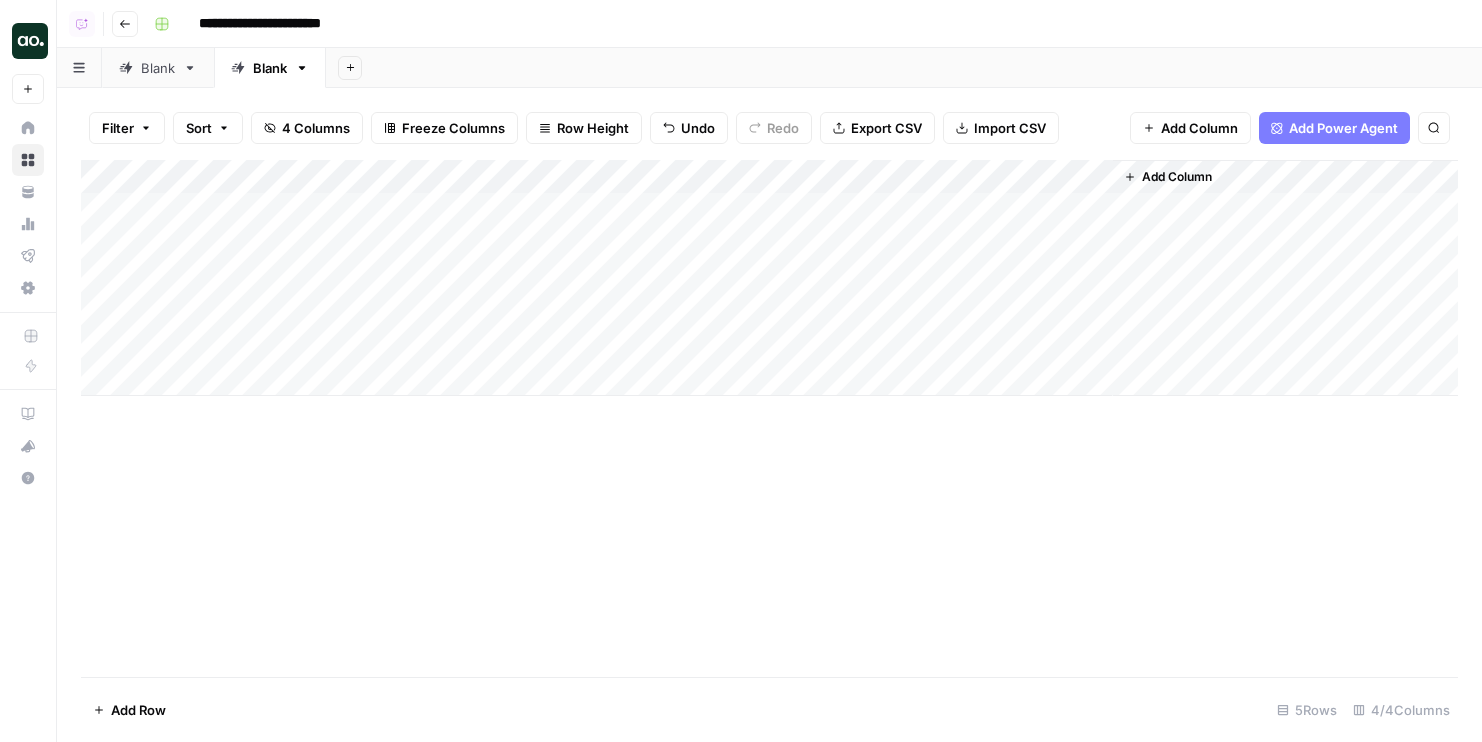 click on "Add Column" at bounding box center (769, 278) 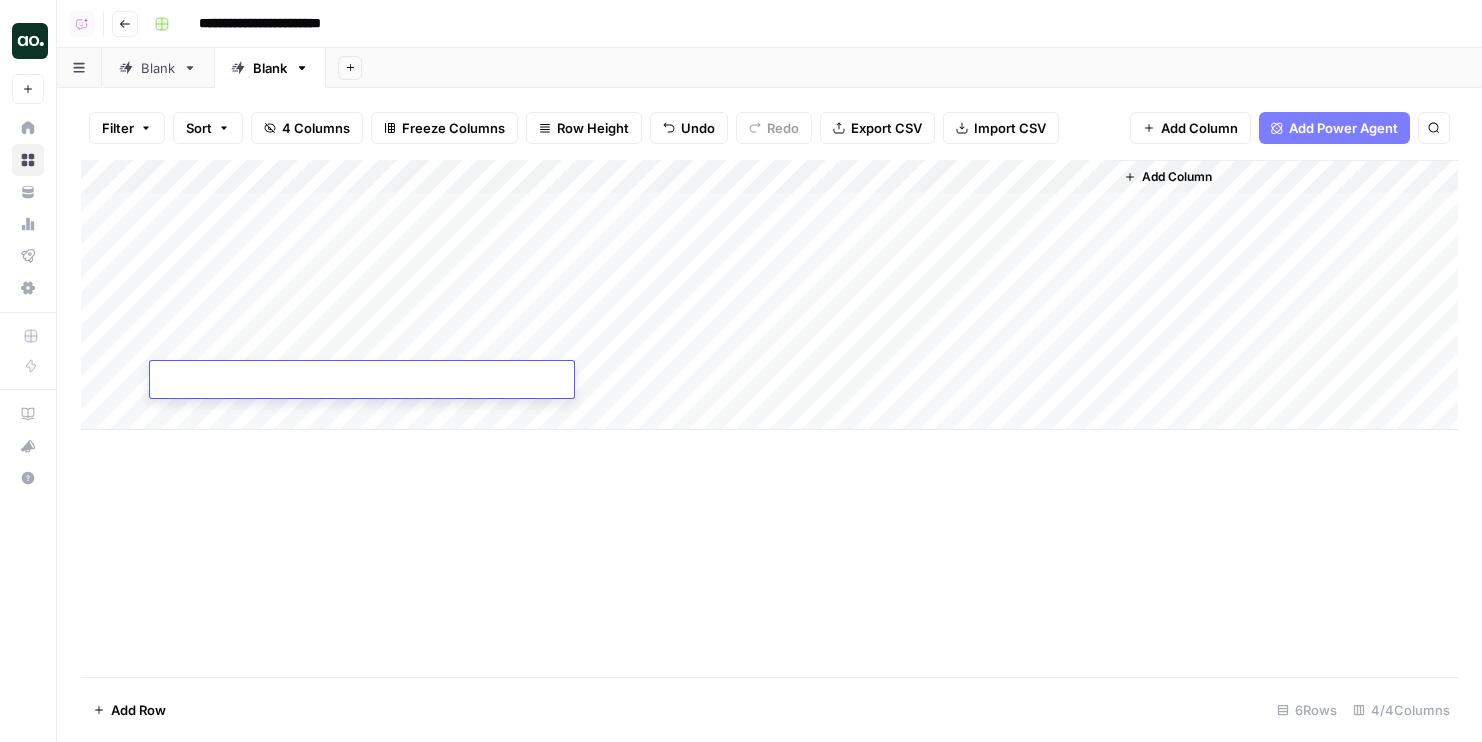 type on "**********" 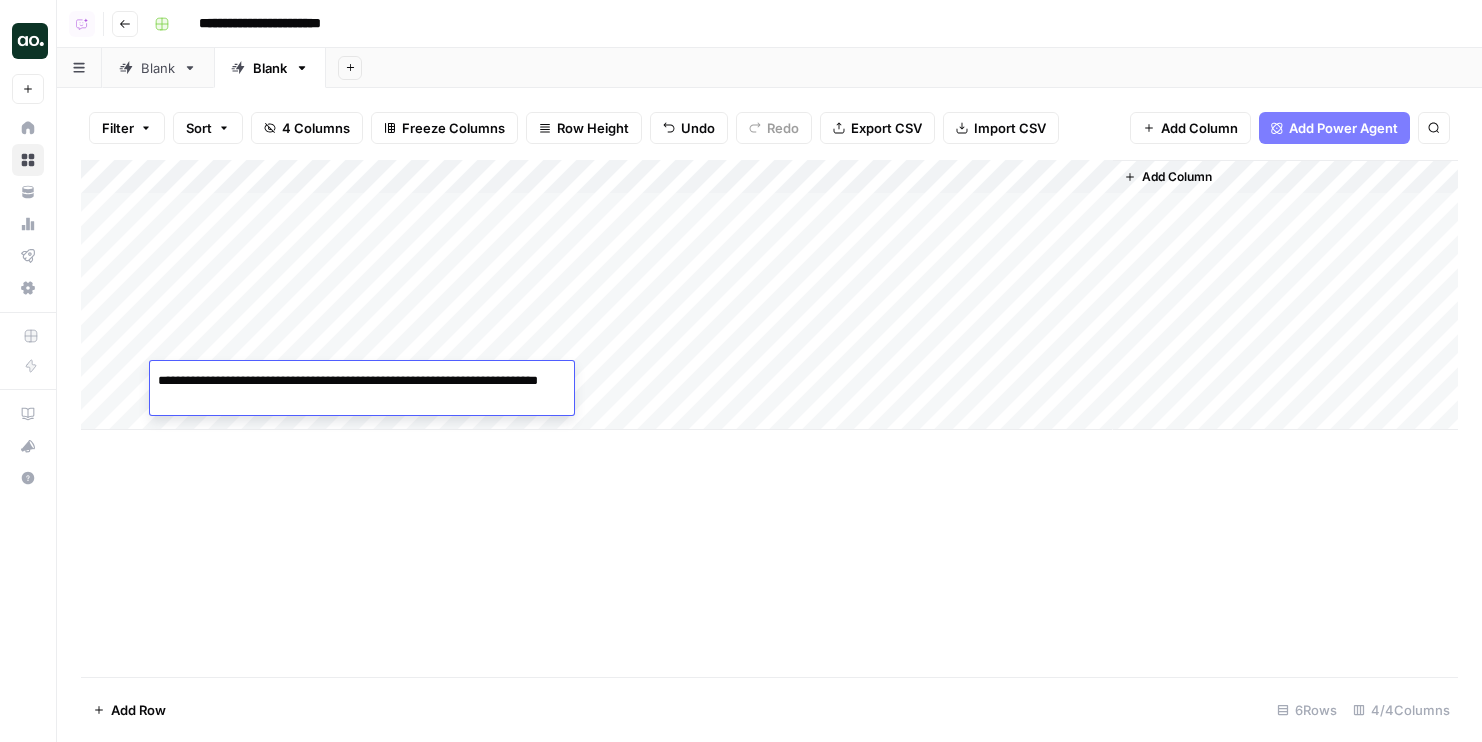 click on "Add Column" at bounding box center (769, 418) 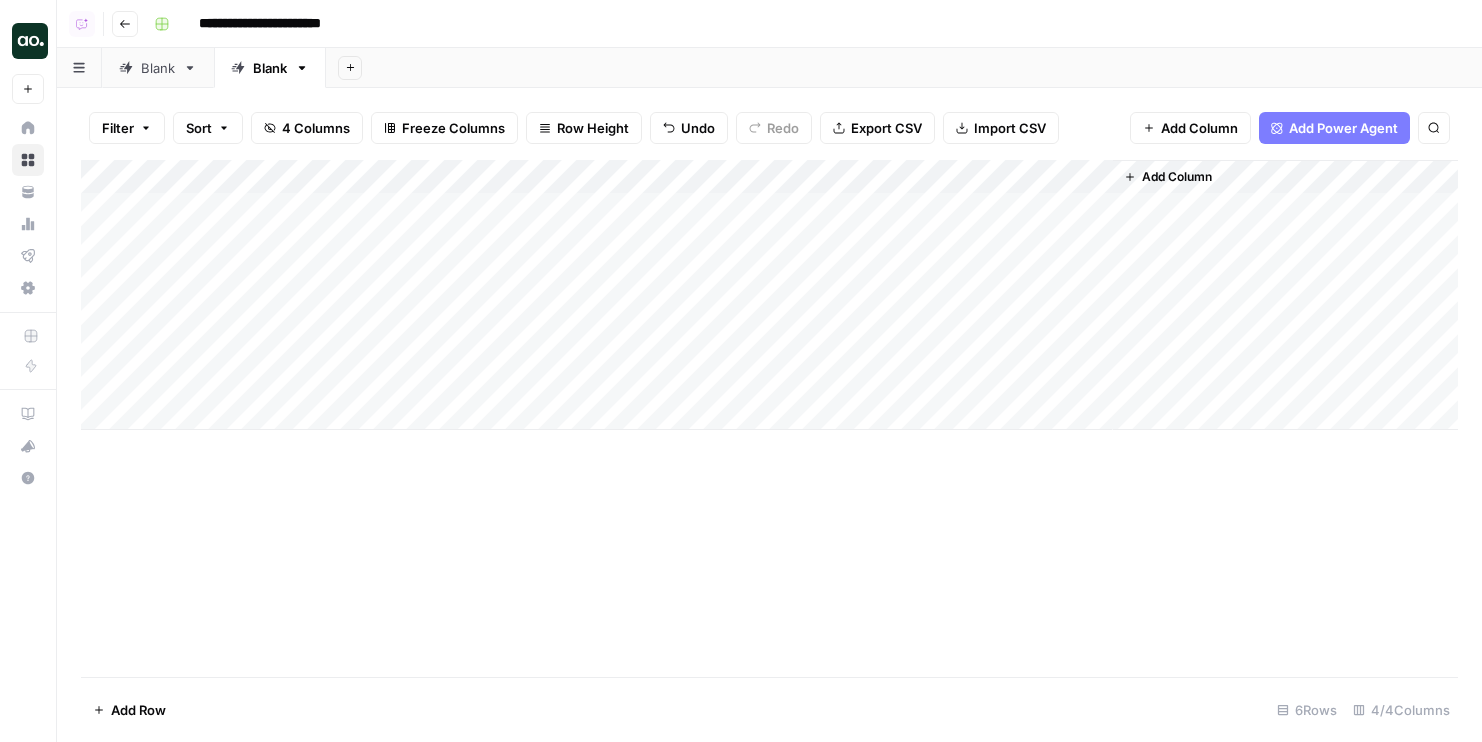 click on "Add Column" at bounding box center [769, 295] 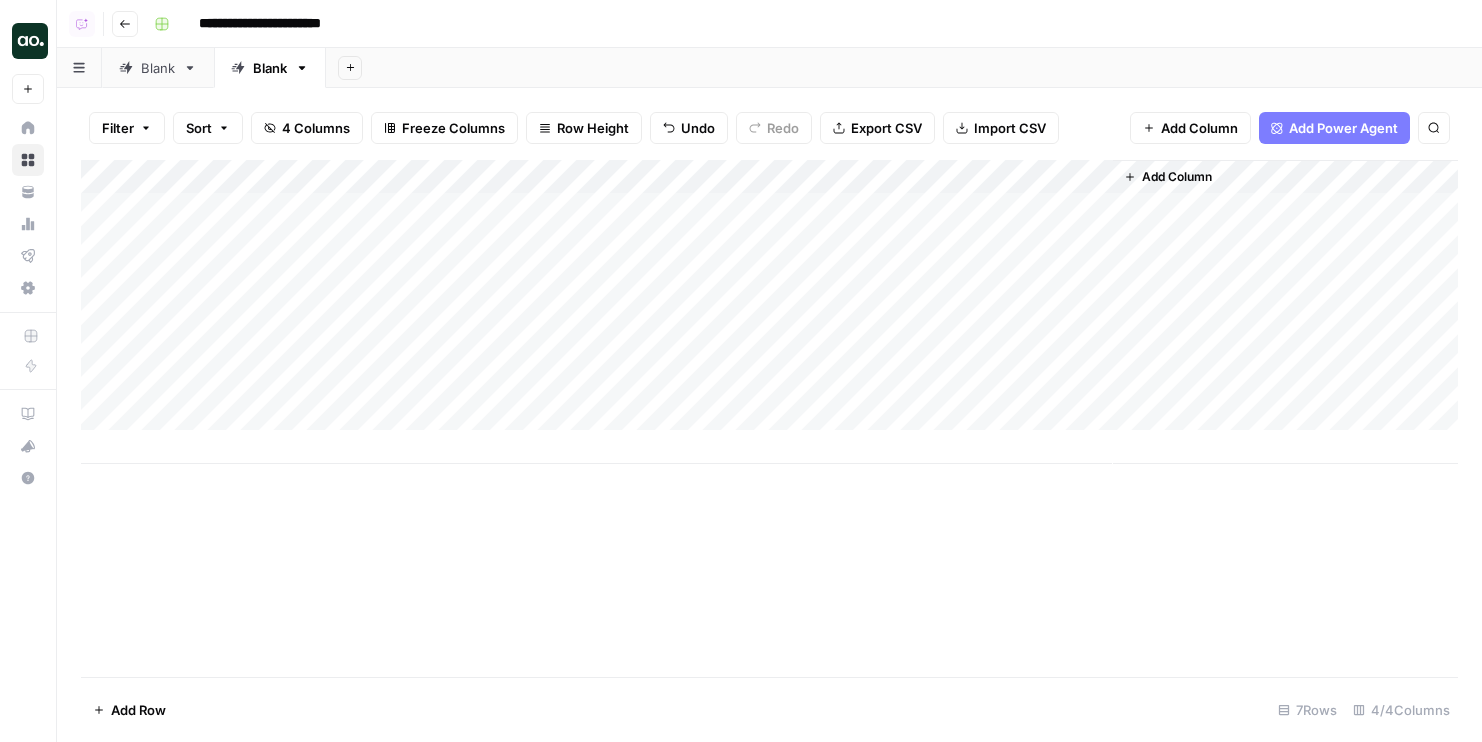 click on "**********" at bounding box center (741, 371) 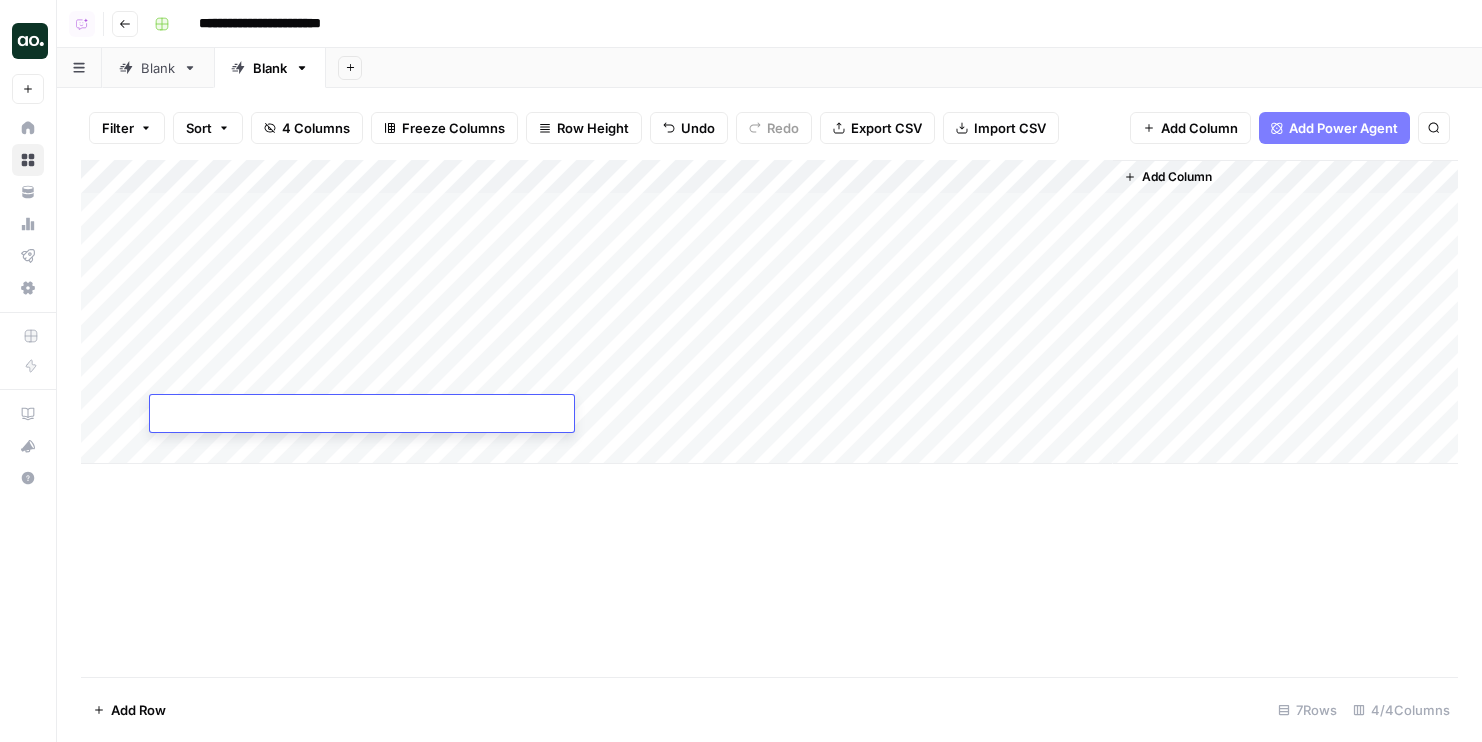 click at bounding box center [362, 415] 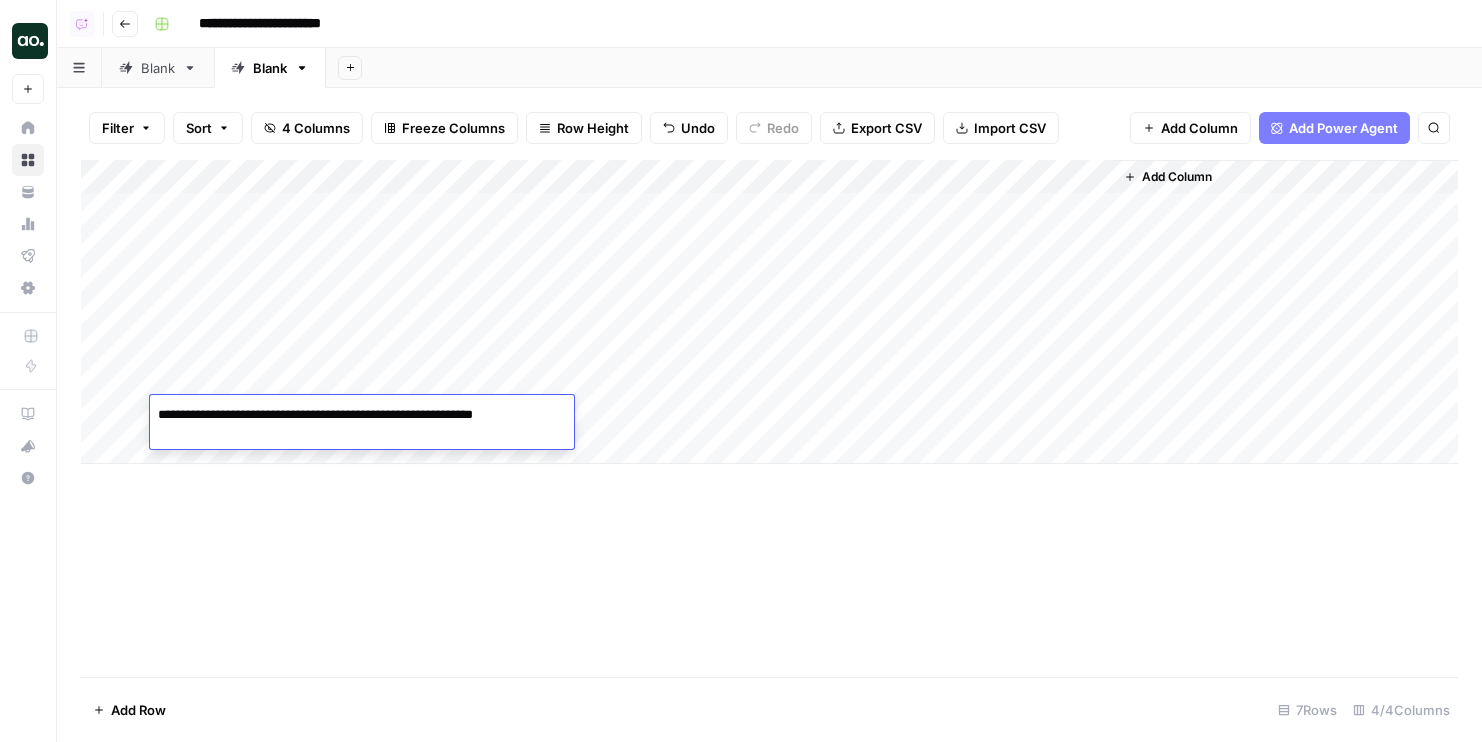 click on "Filter Sort 4 Columns Freeze Columns Row Height Undo Redo Export CSV Import CSV Add Column Add Power Agent Search Add Column Add Row 7  Rows 4/4  Columns" at bounding box center (769, 415) 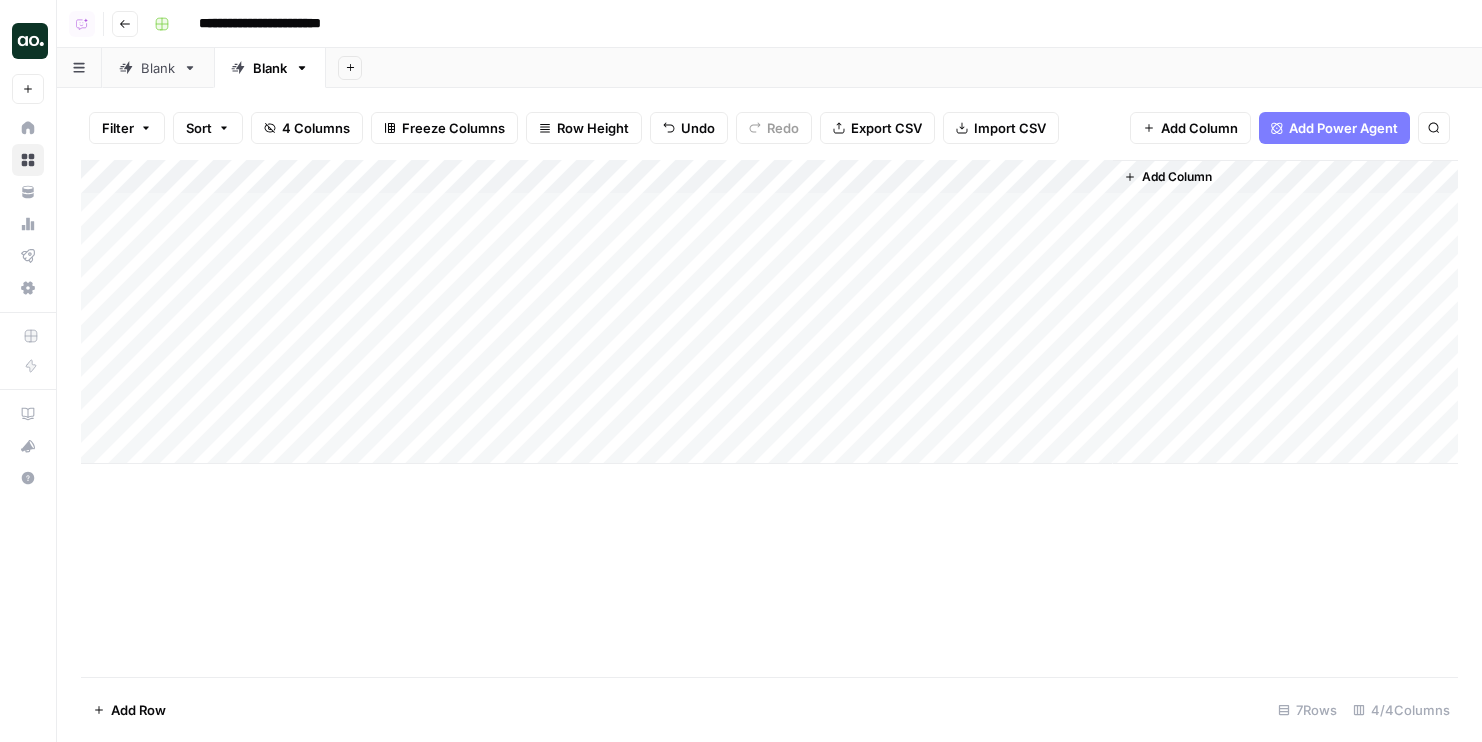 click on "Add Column" at bounding box center (769, 312) 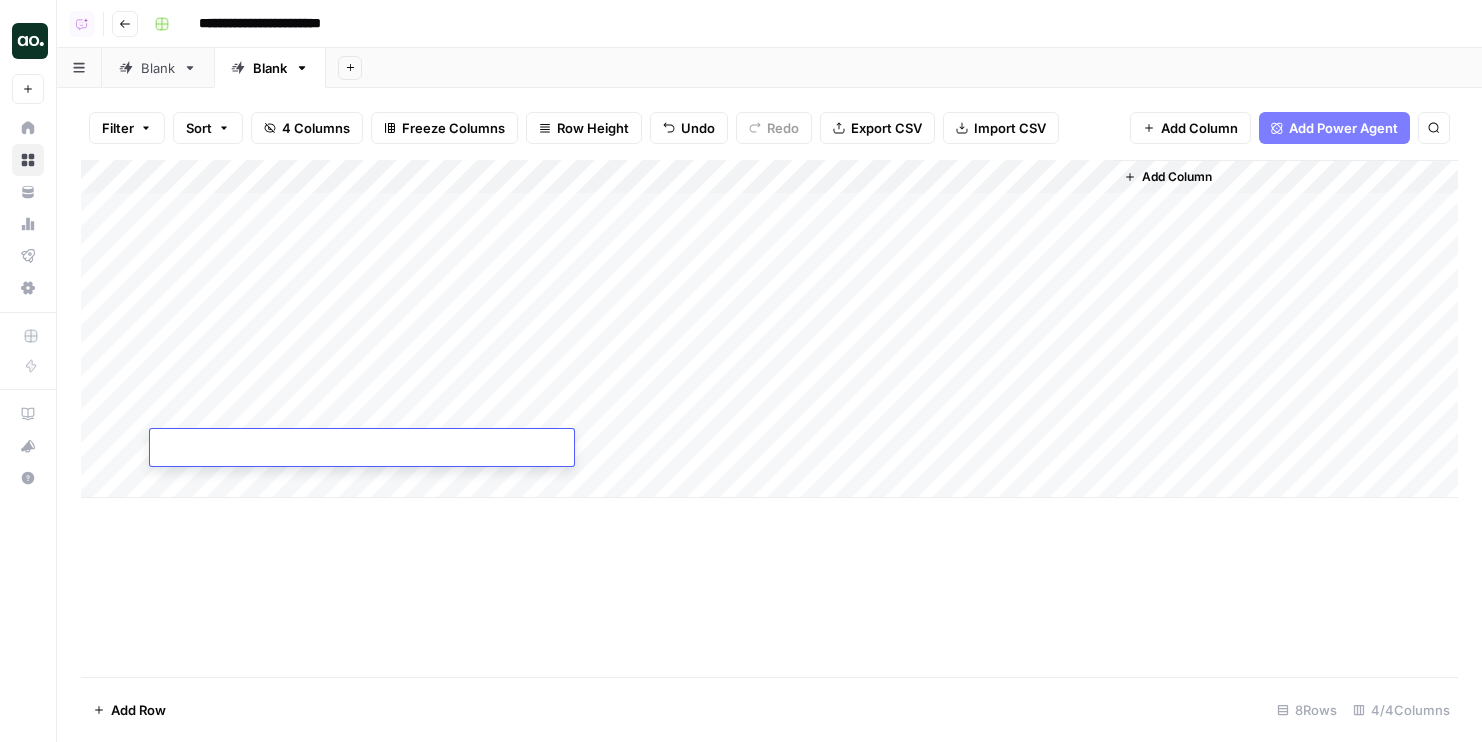 click at bounding box center (362, 449) 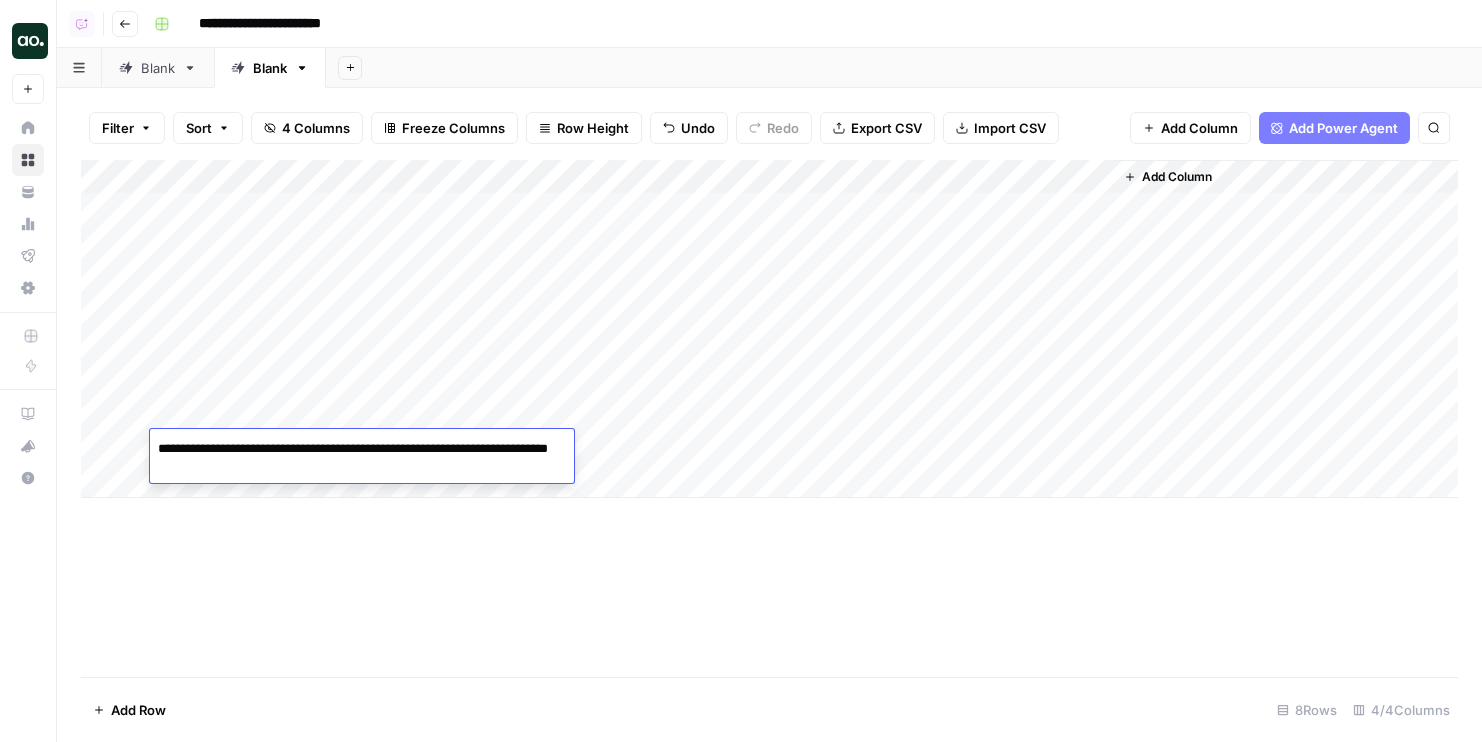 click on "Add Column" at bounding box center (769, 418) 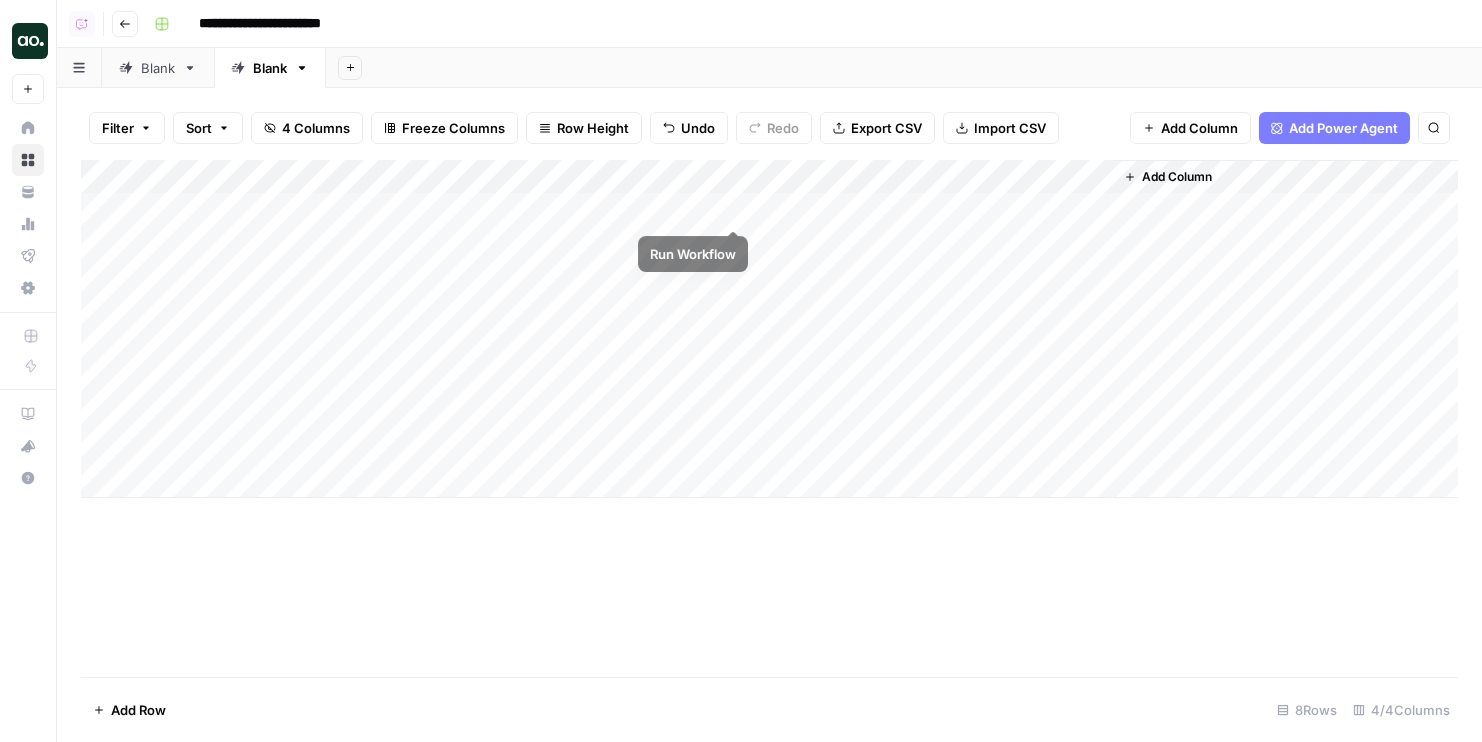 click on "Add Column" at bounding box center [769, 329] 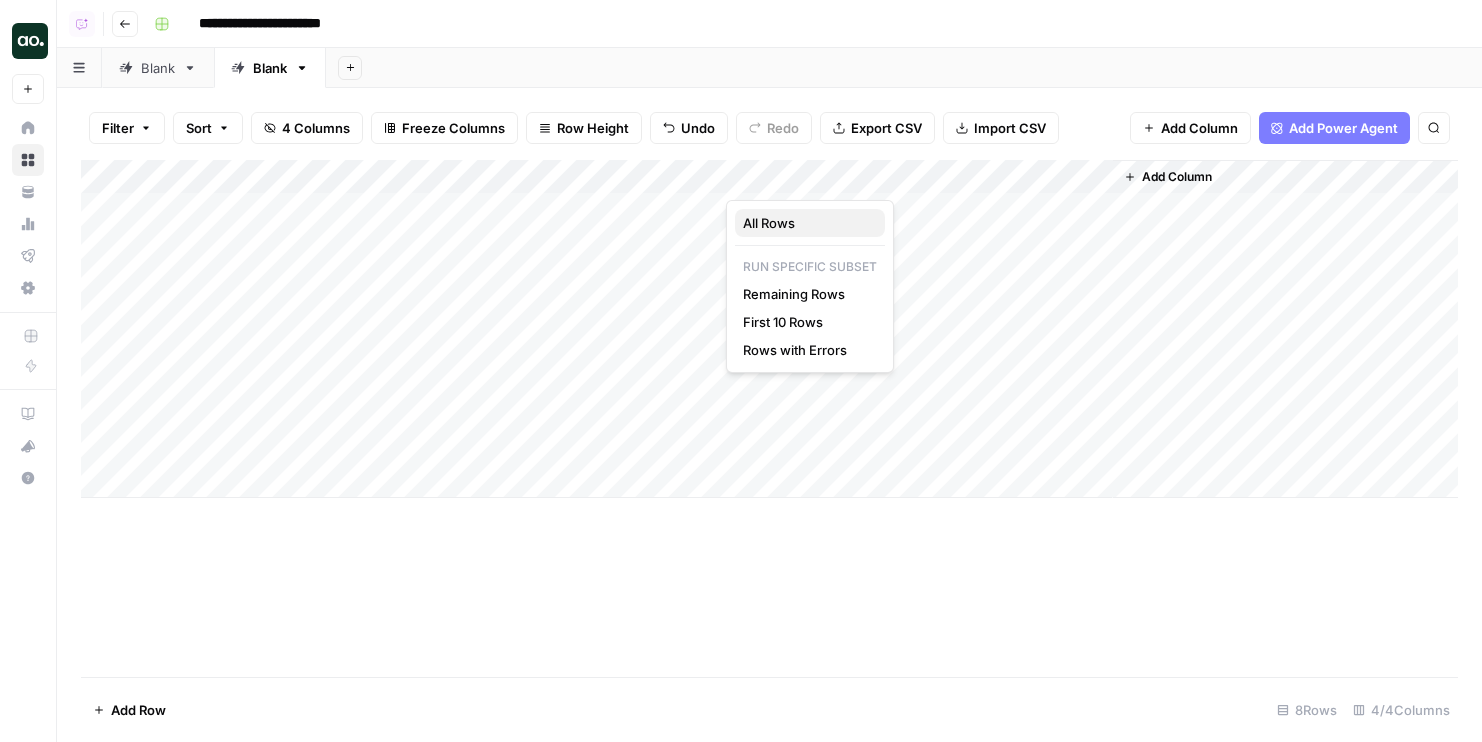 click on "All Rows" at bounding box center (806, 223) 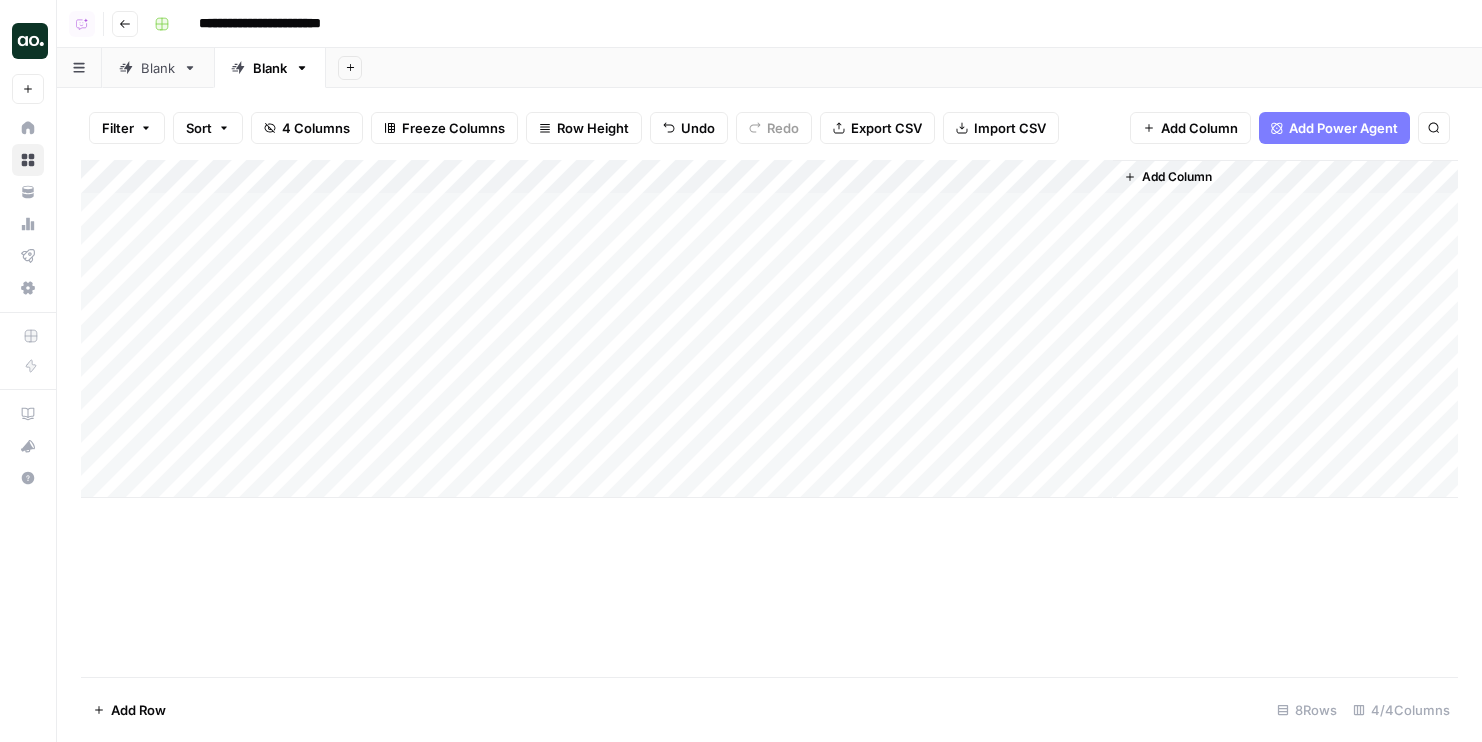 click on "Add Column" at bounding box center [769, 329] 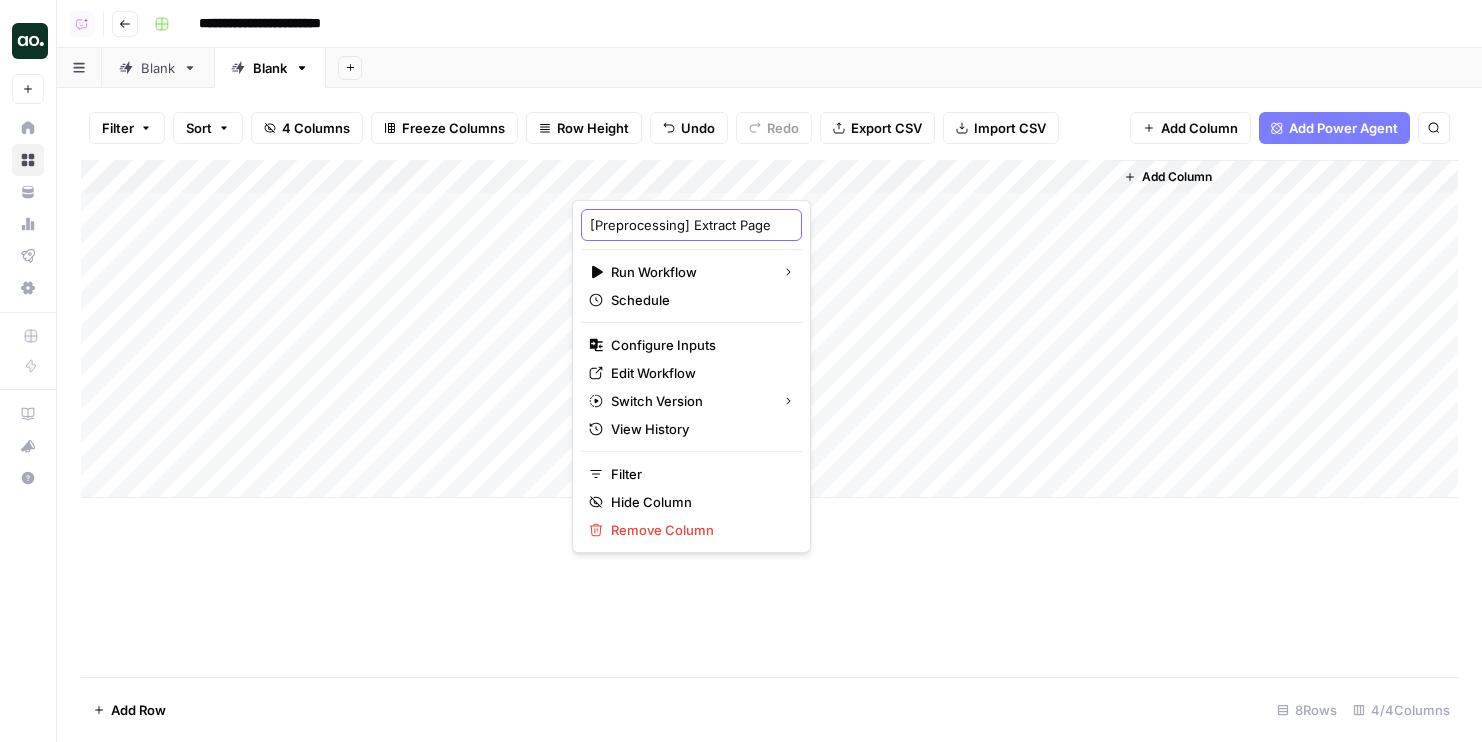 scroll, scrollTop: 0, scrollLeft: 32, axis: horizontal 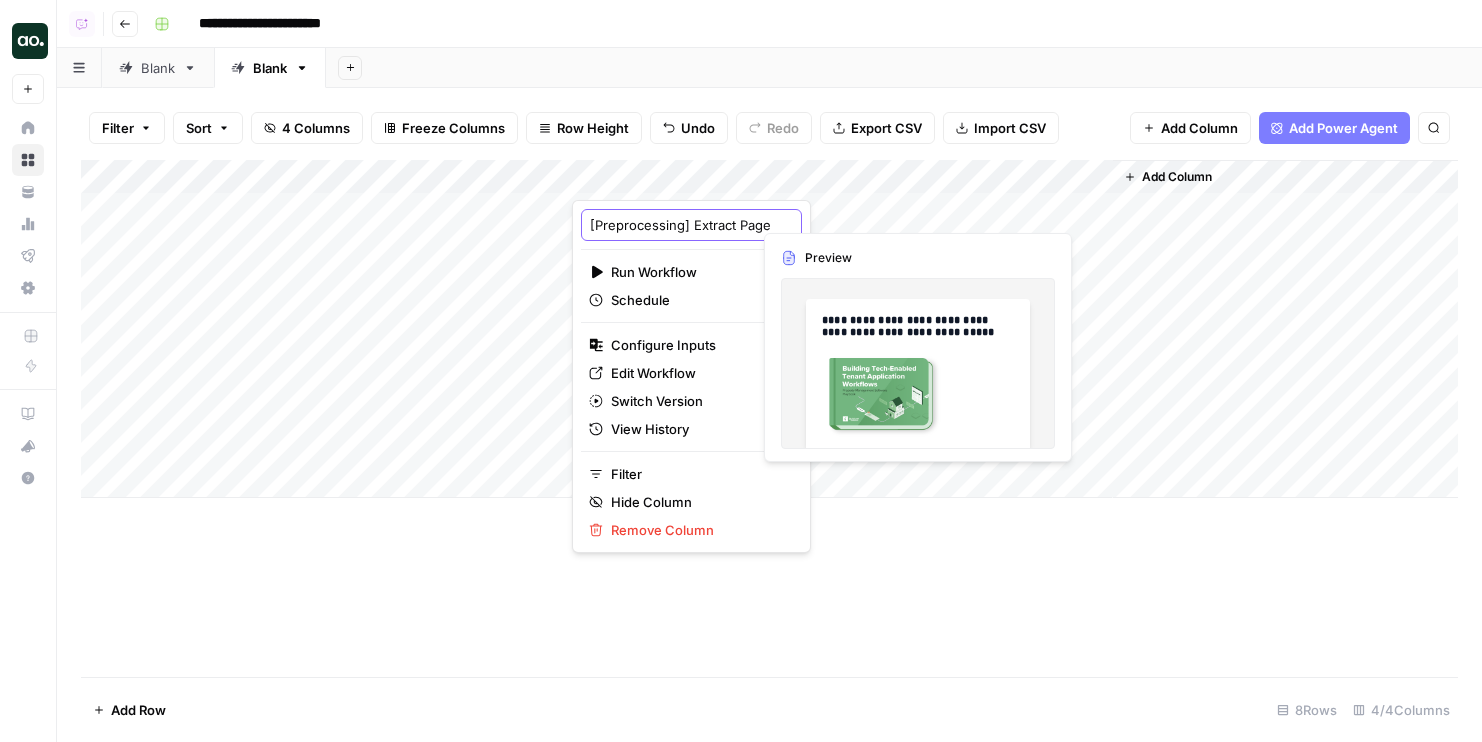 click on "[Preprocessing] Extract Page" at bounding box center [691, 225] 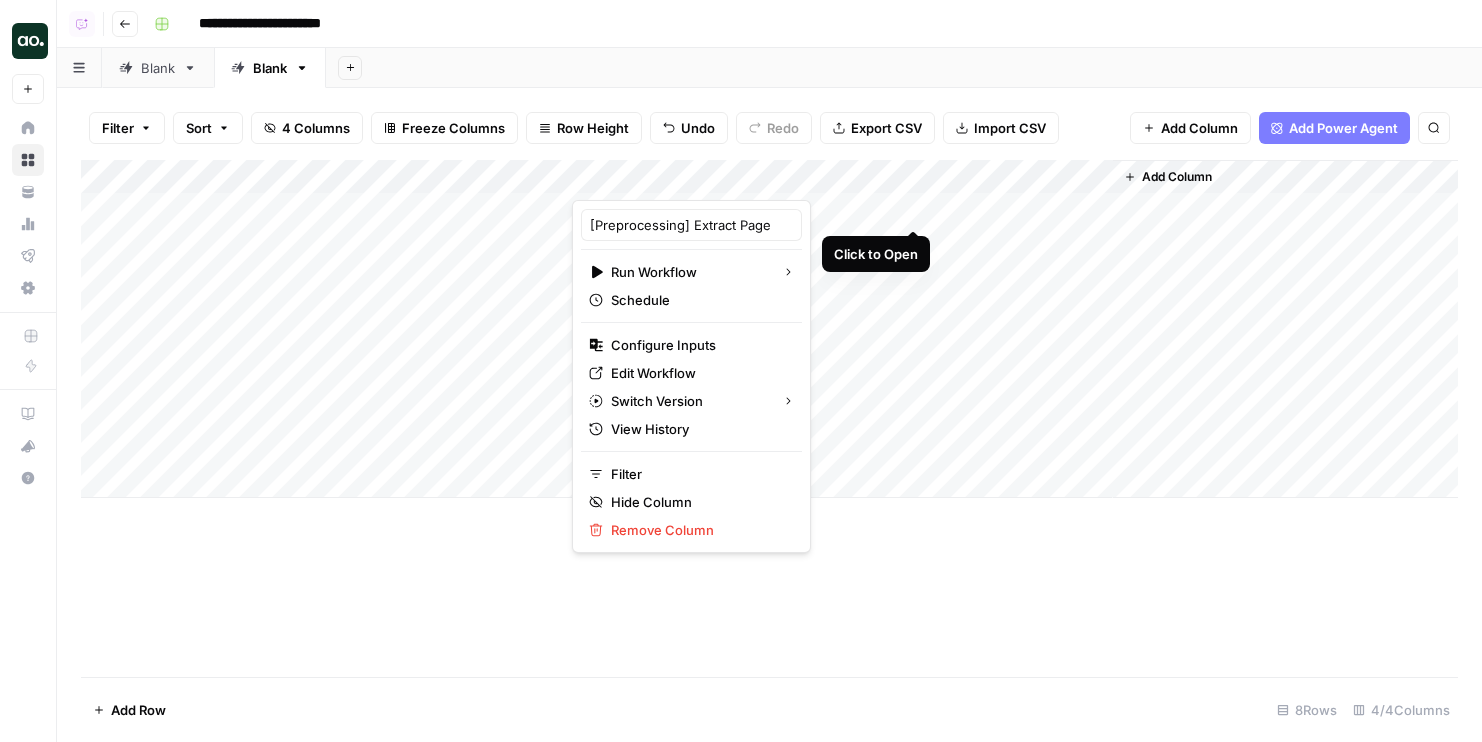 click on "Add Column" at bounding box center [769, 329] 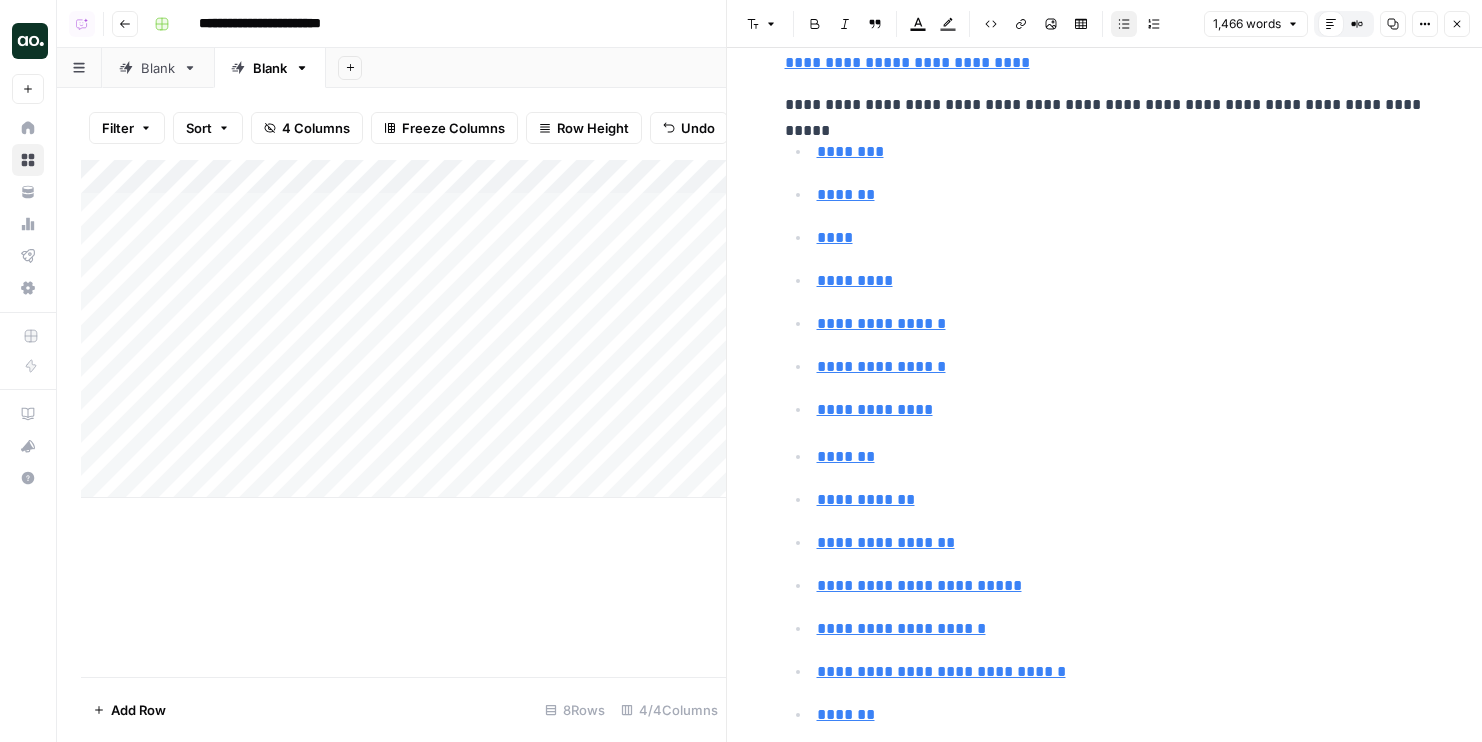 scroll, scrollTop: 7357, scrollLeft: 0, axis: vertical 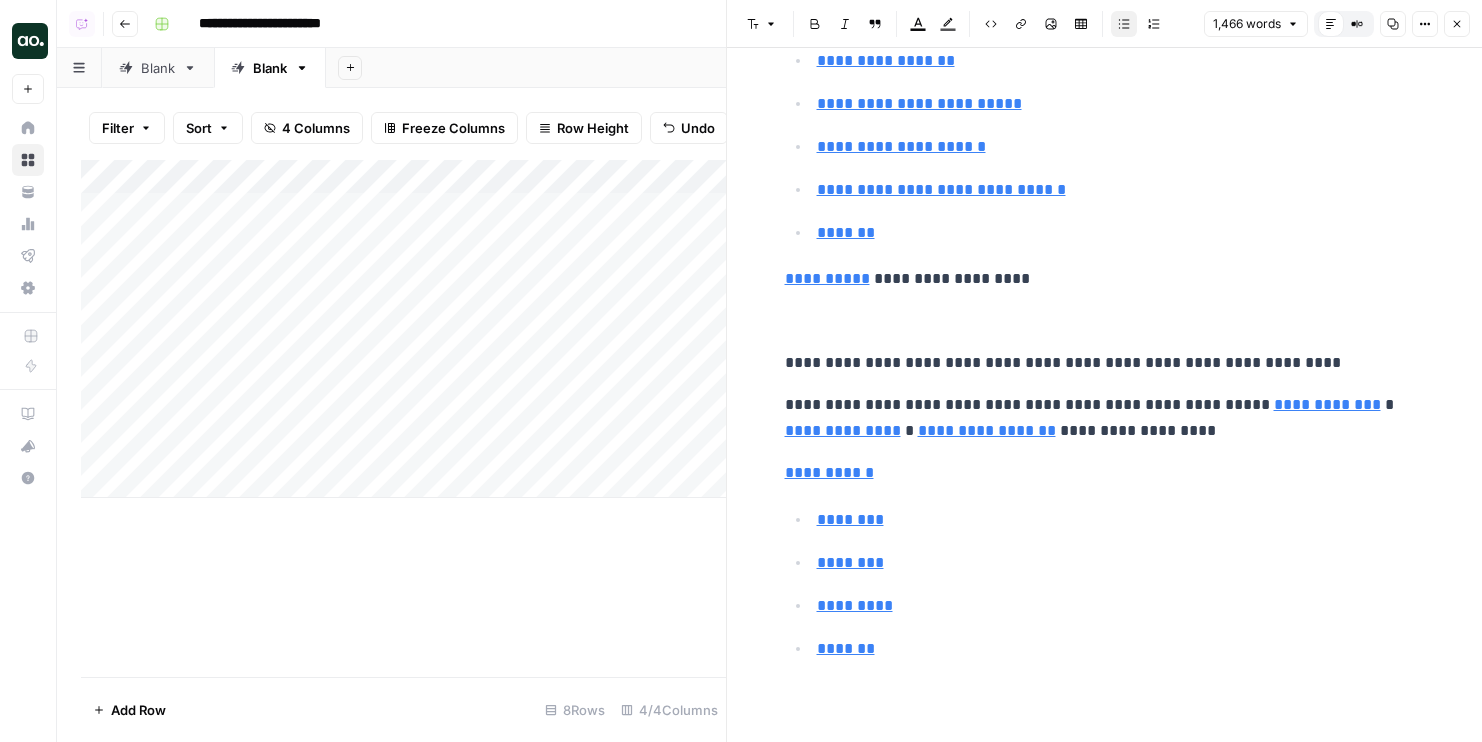 click on "Close" at bounding box center (1457, 24) 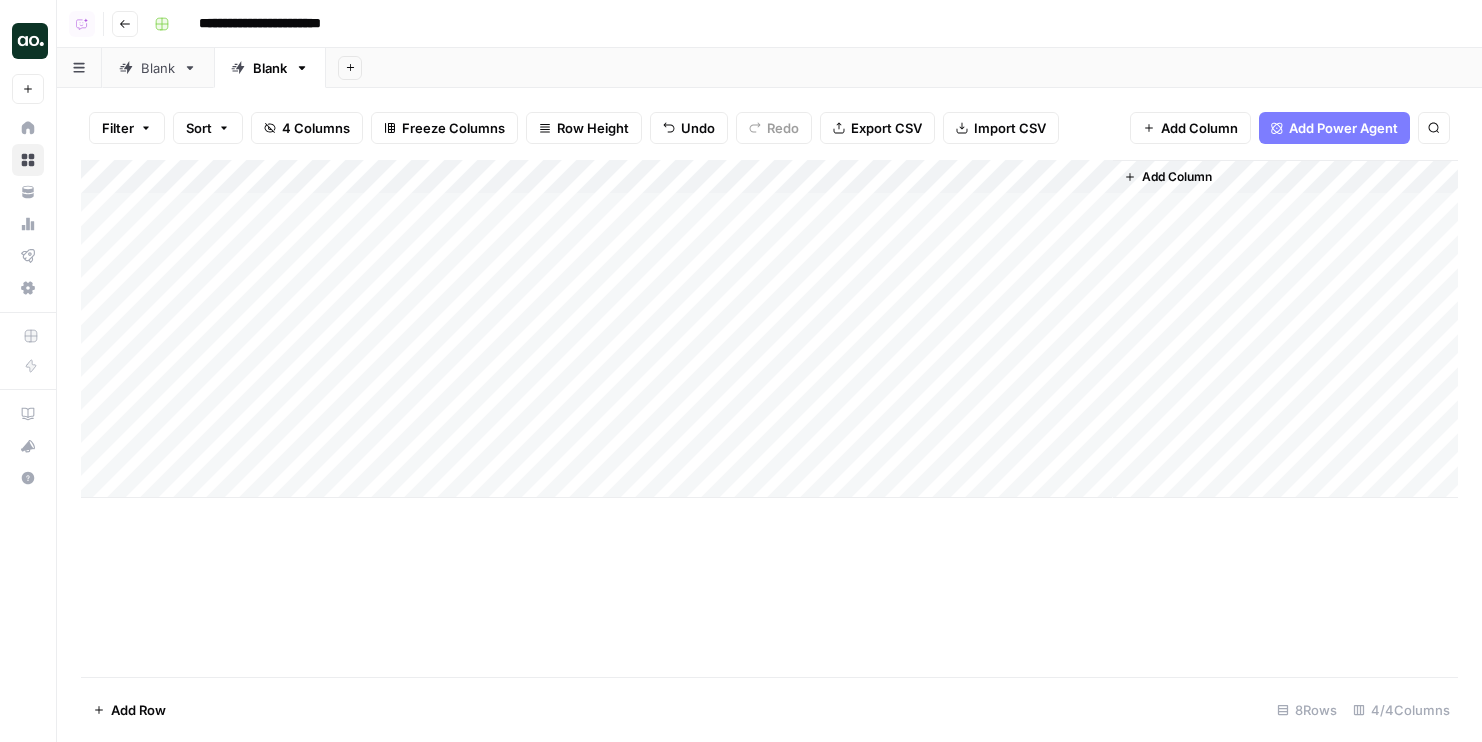 click on "Add Column" at bounding box center (769, 329) 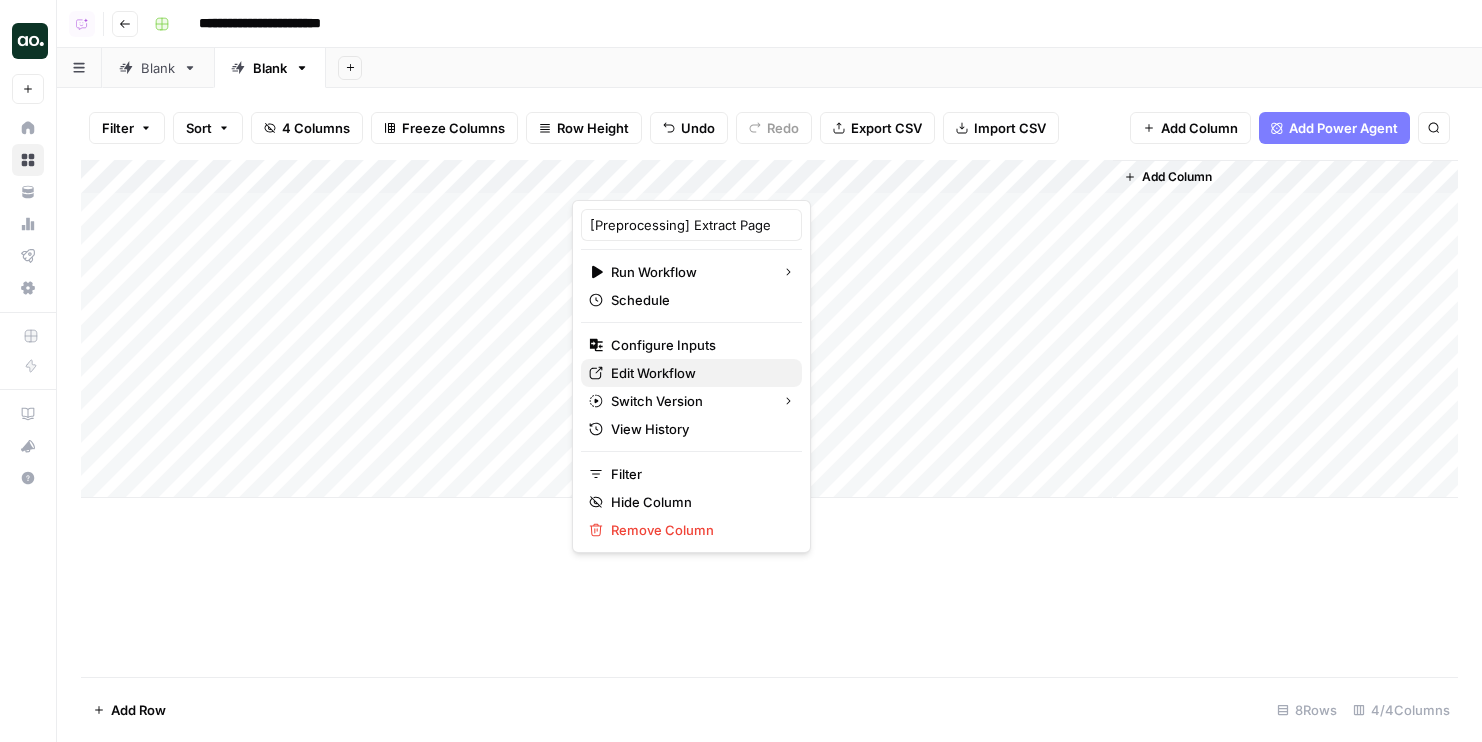 click on "Edit Workflow" at bounding box center [698, 373] 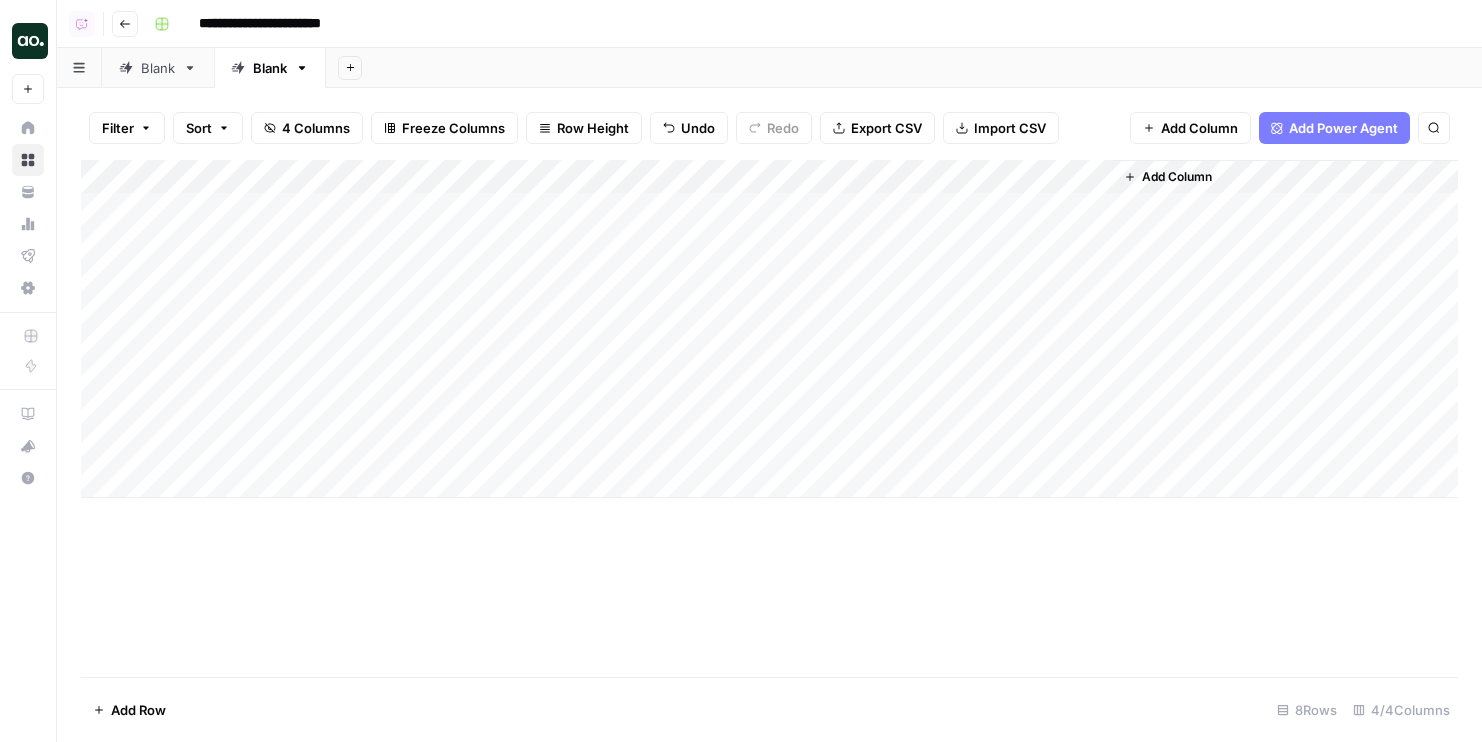 click on "Add Column" at bounding box center [769, 329] 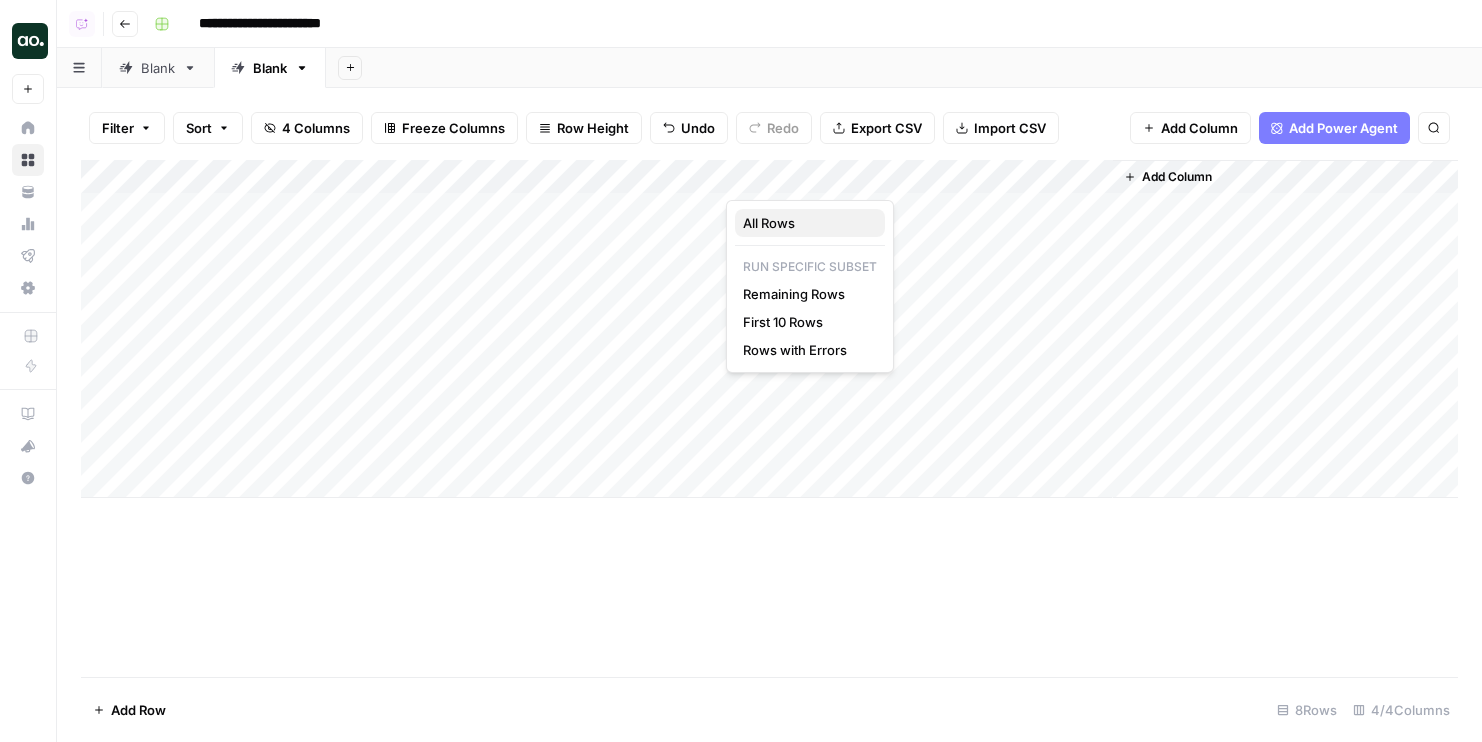 click on "All Rows" at bounding box center (810, 223) 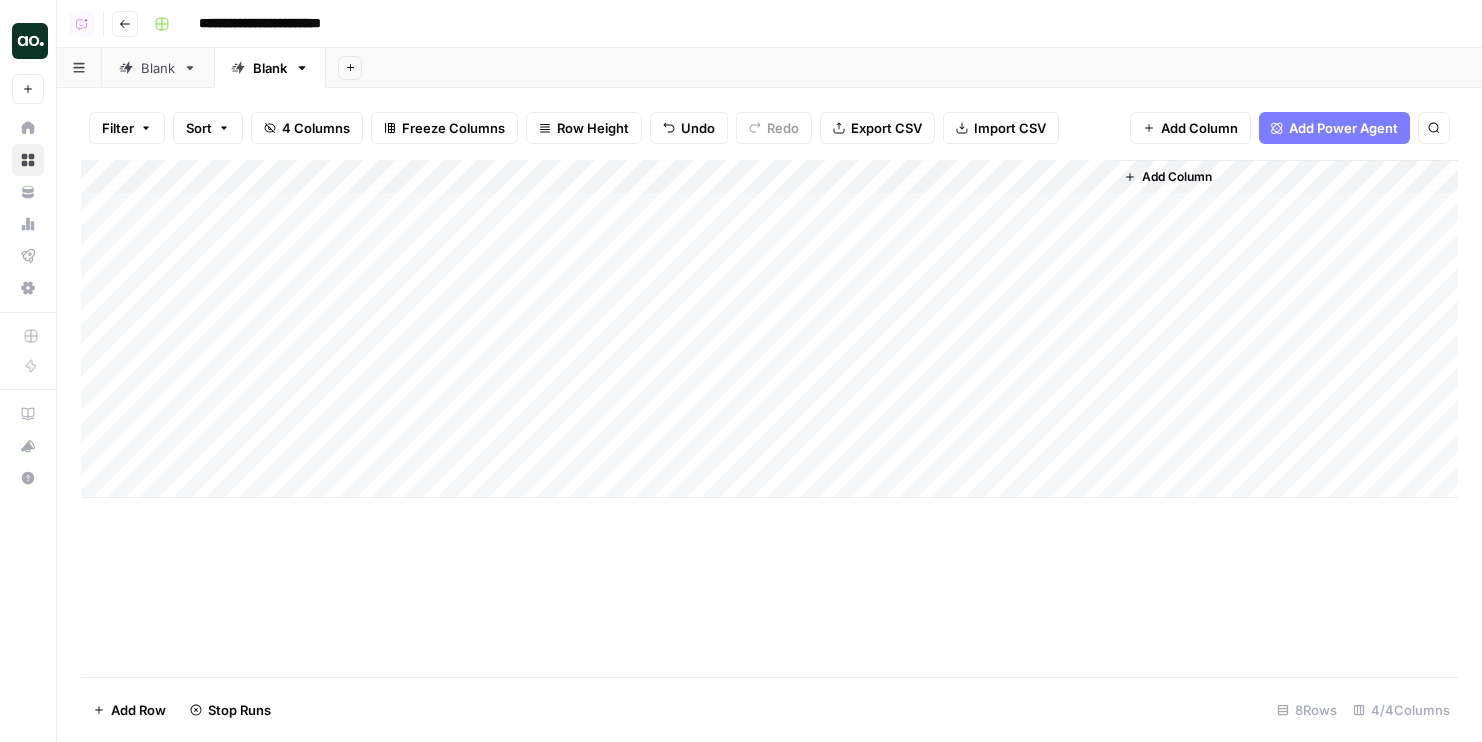 click on "Add Column" at bounding box center (769, 329) 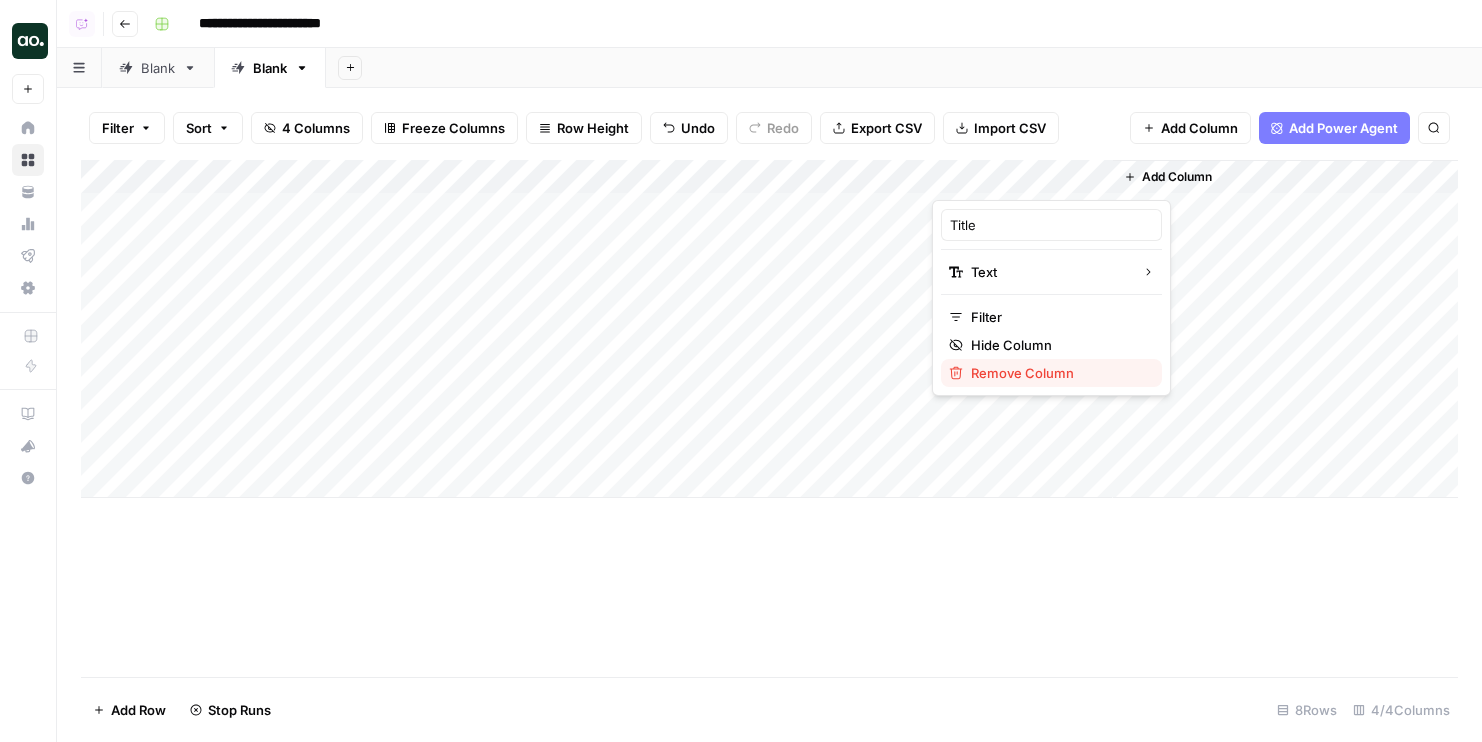 click on "Remove Column" at bounding box center [1058, 373] 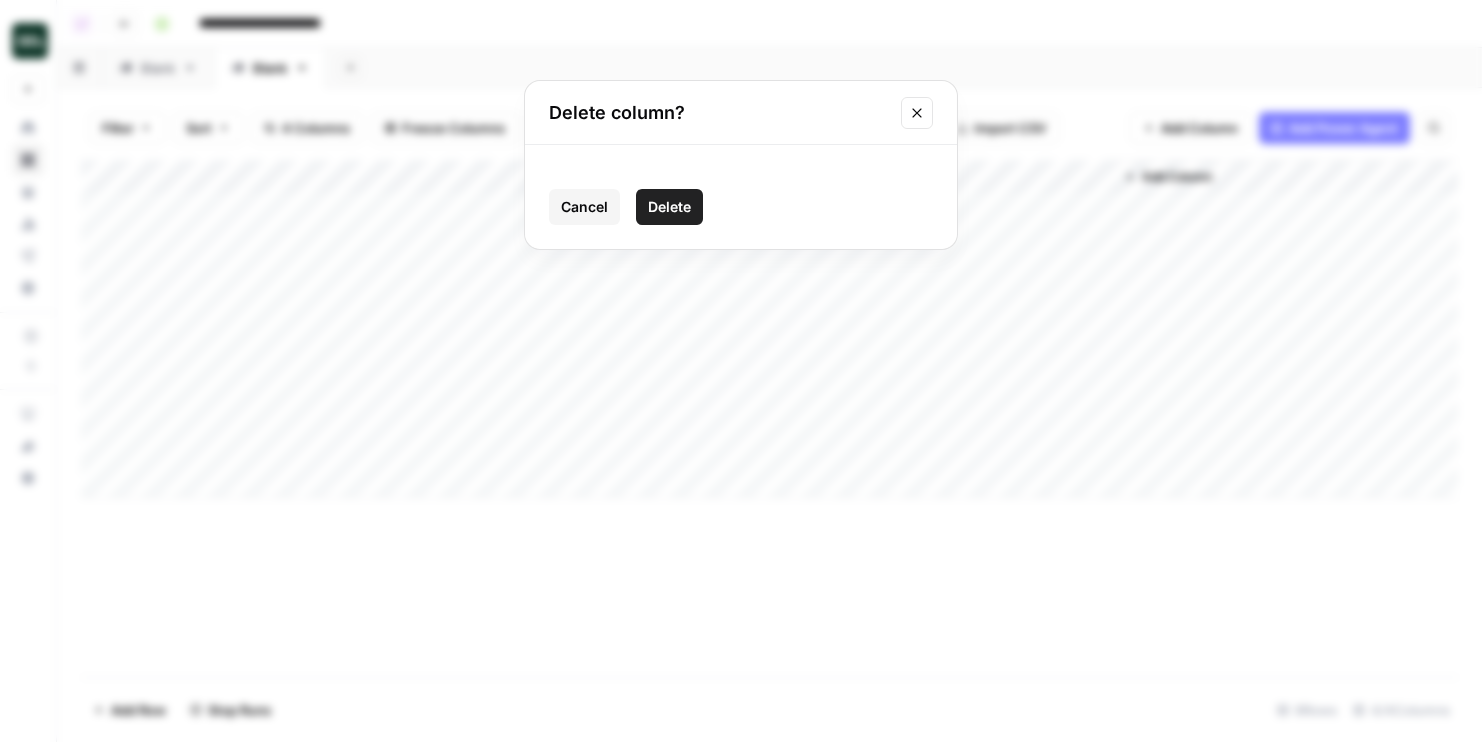 click on "Delete" at bounding box center (669, 207) 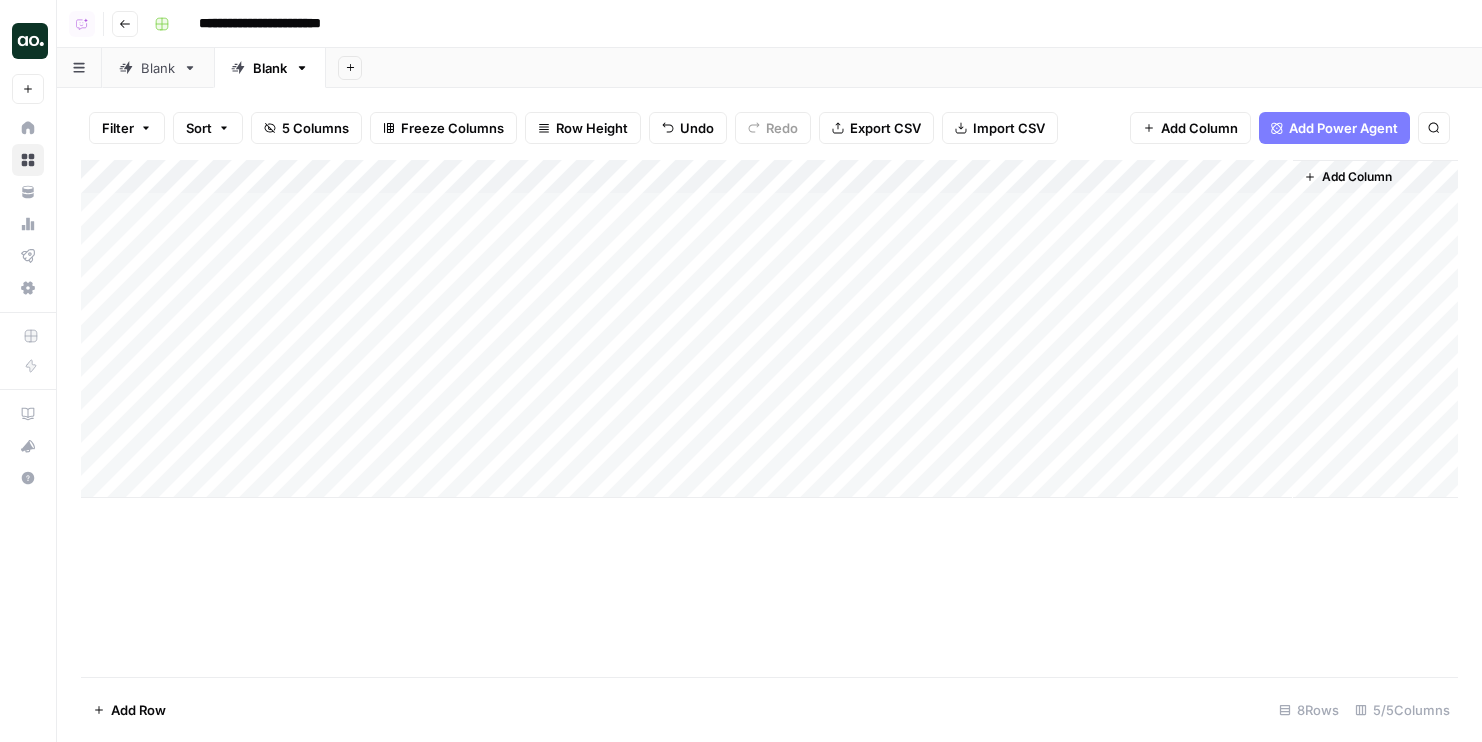 click on "Add Column" at bounding box center (769, 329) 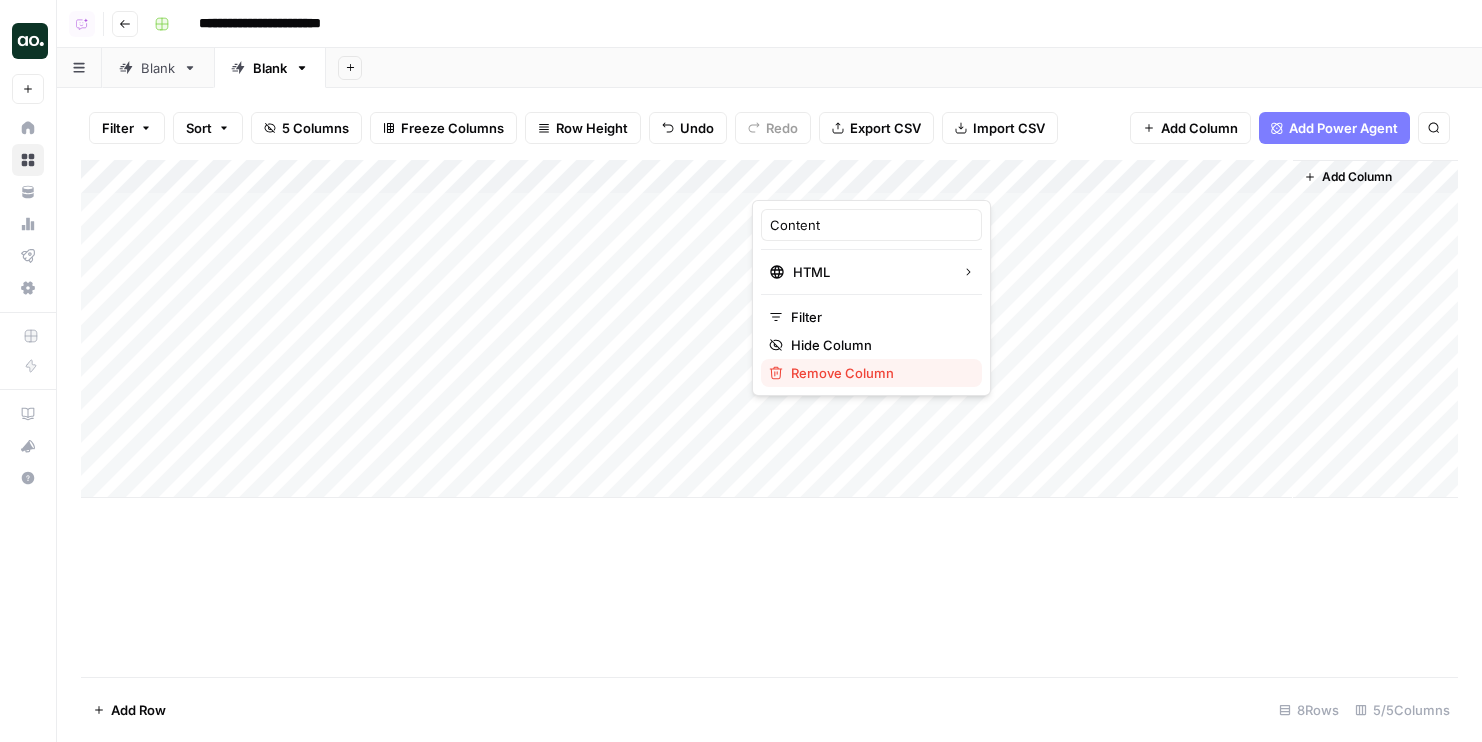 click on "Remove Column" at bounding box center [878, 373] 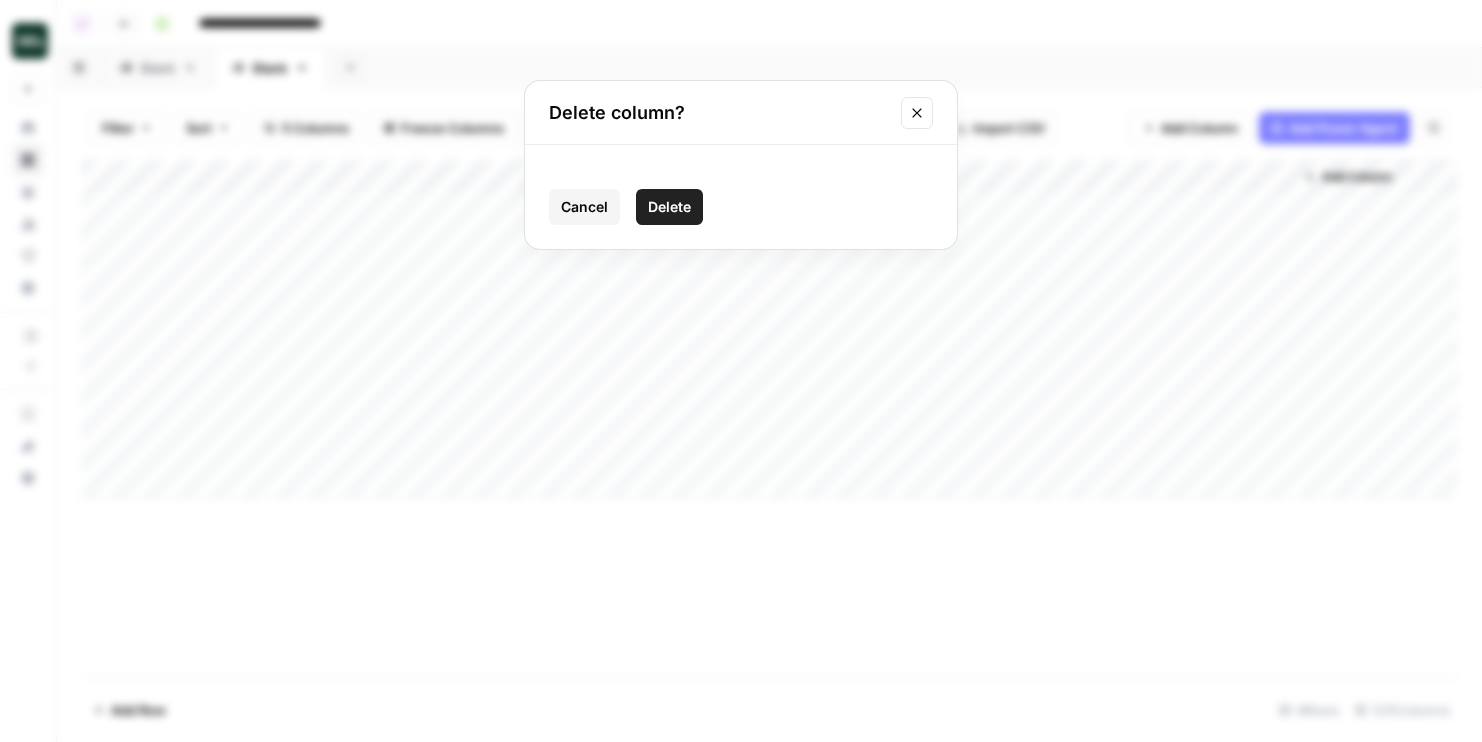 click on "Delete" at bounding box center (669, 207) 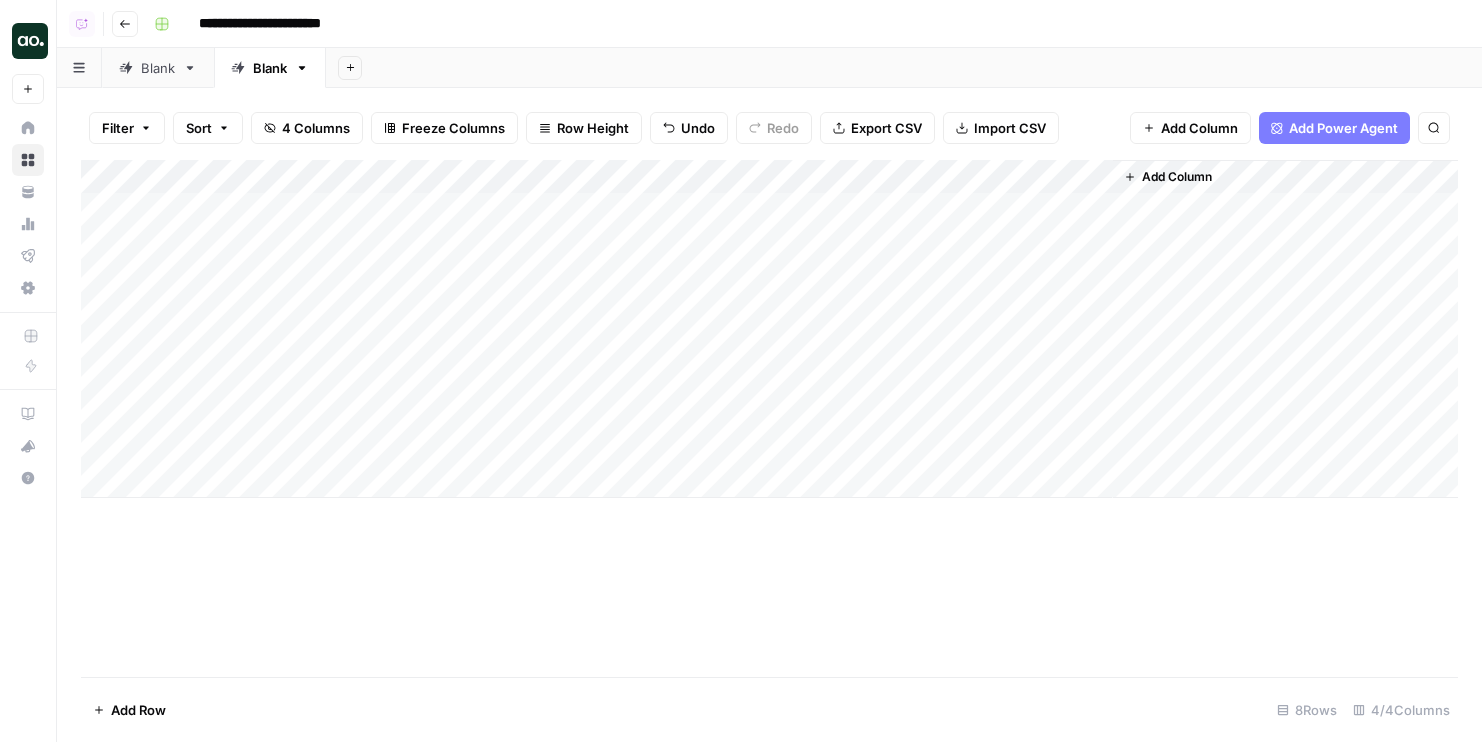 click on "Add Column" at bounding box center [769, 329] 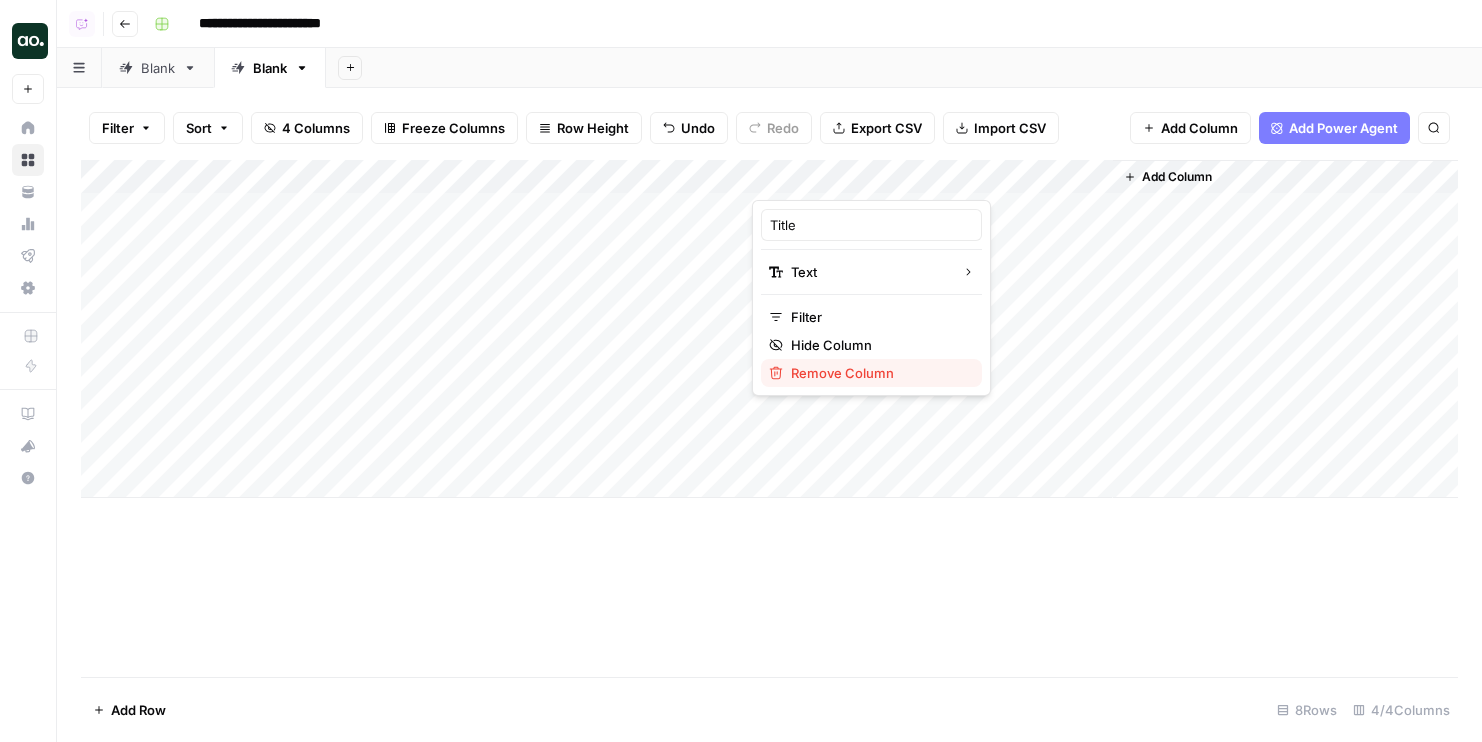 click on "Remove Column" at bounding box center [878, 373] 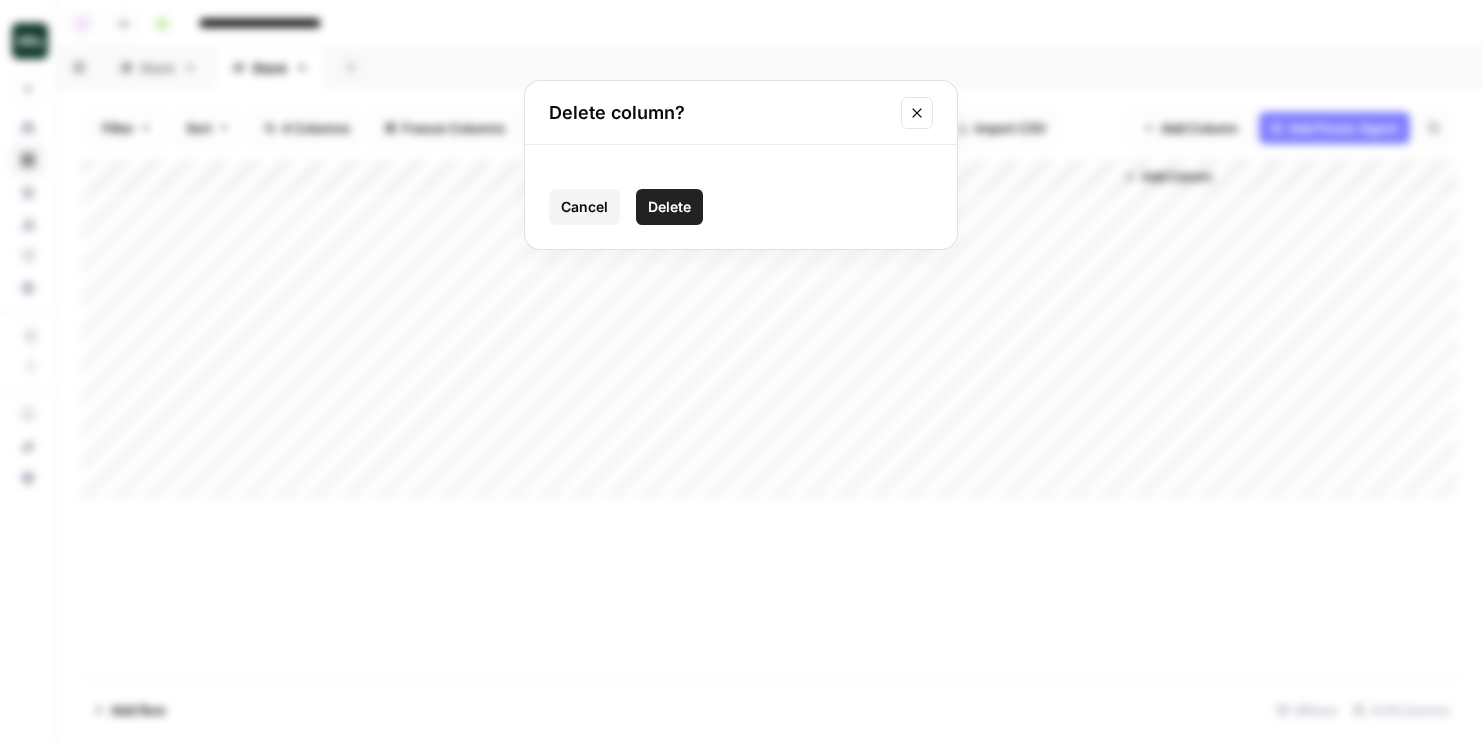 click on "Delete" at bounding box center (669, 207) 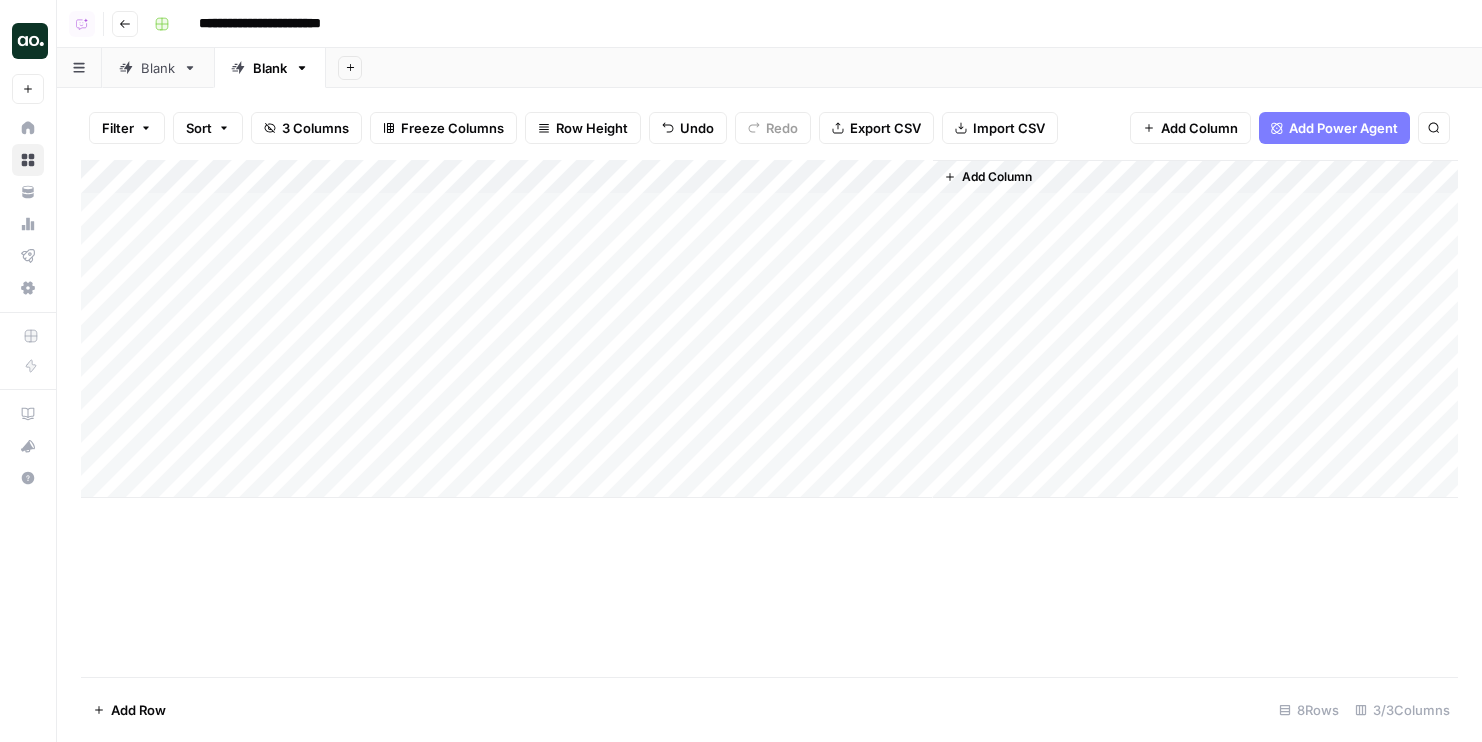 click on "Add Column" at bounding box center (769, 329) 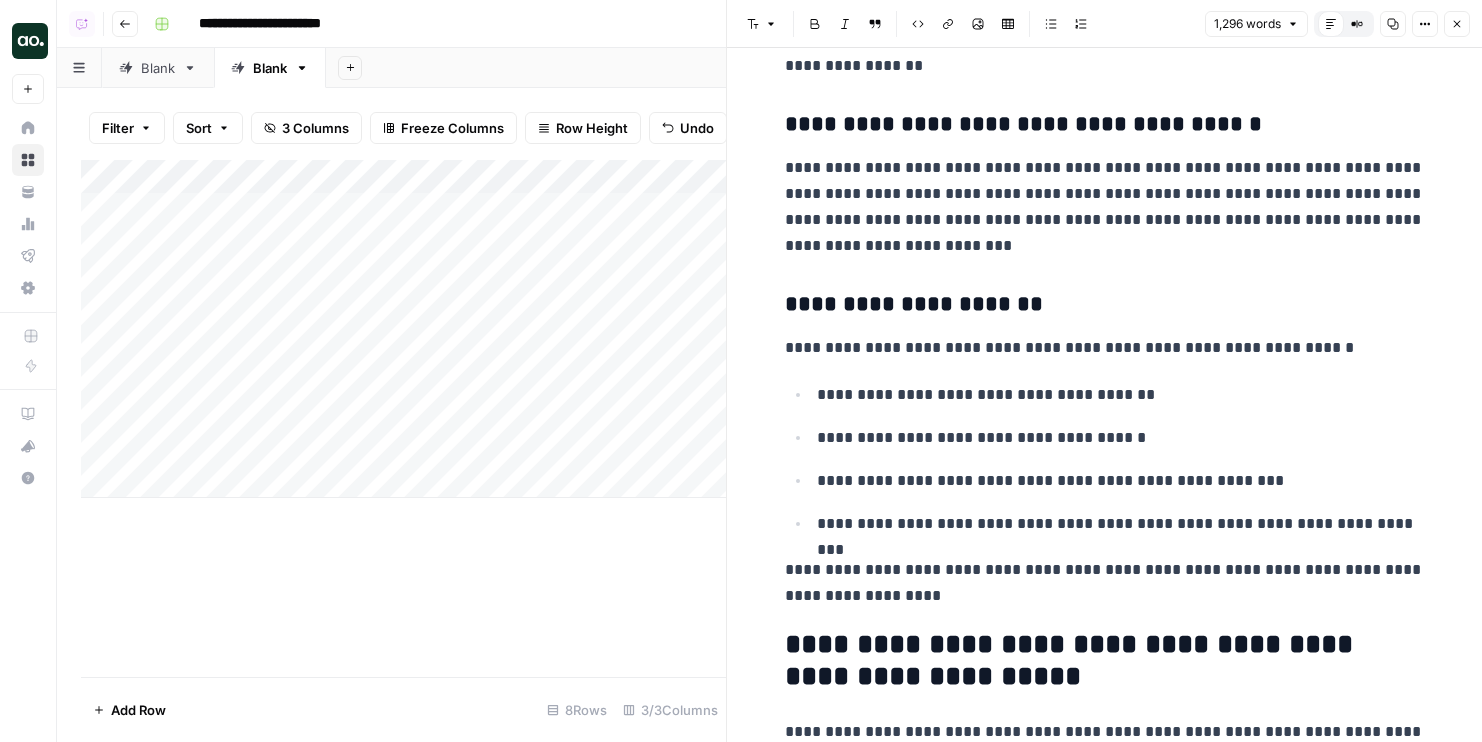 scroll, scrollTop: 2989, scrollLeft: 0, axis: vertical 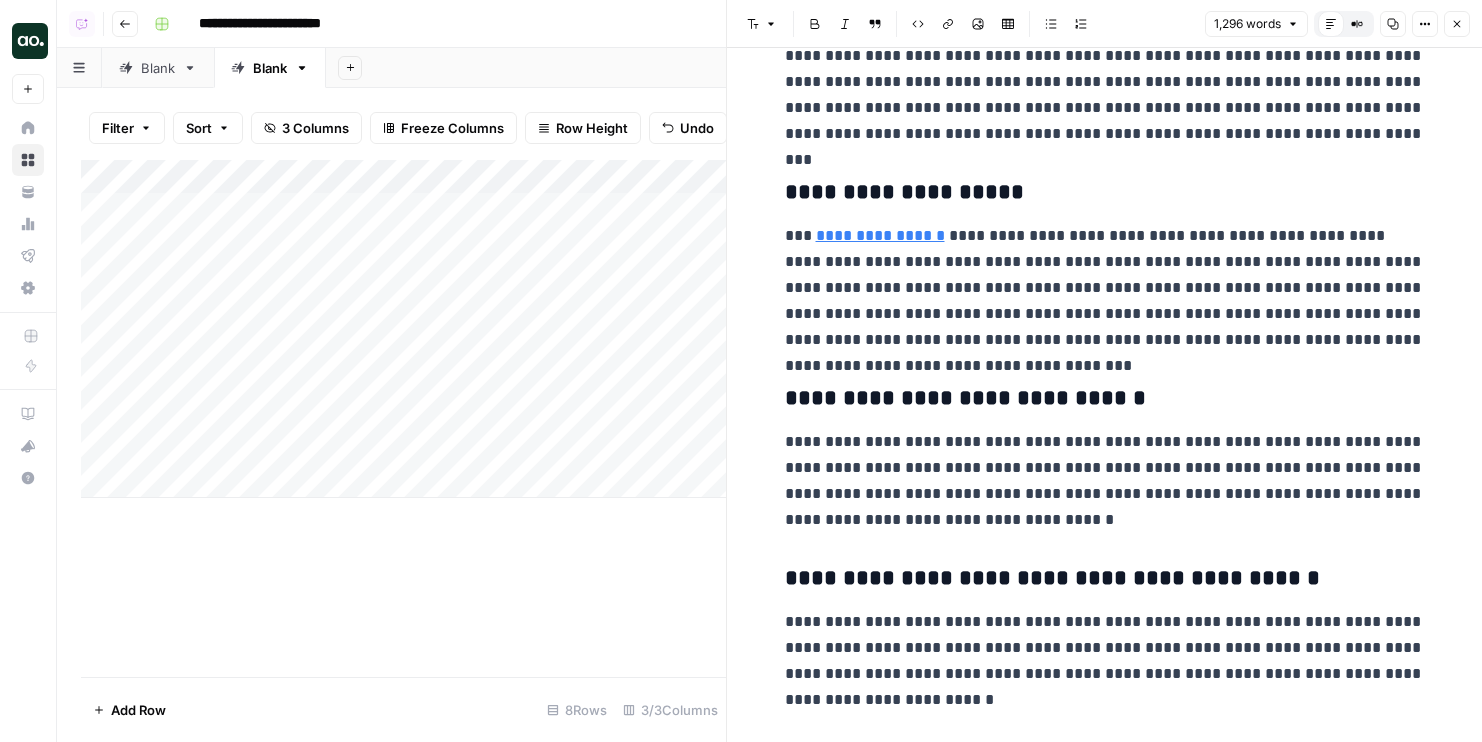 click on "Compare Old vs New Content" at bounding box center (1357, 24) 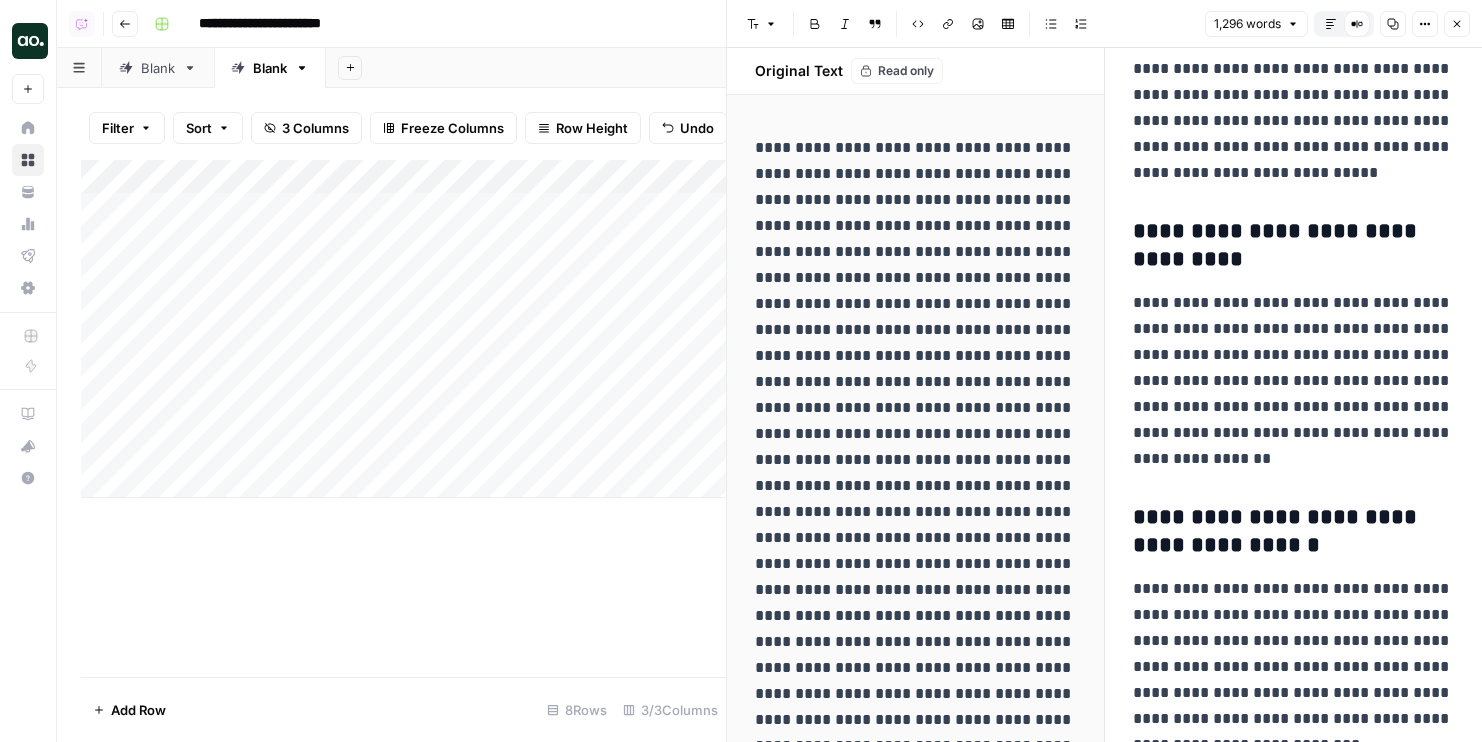 click 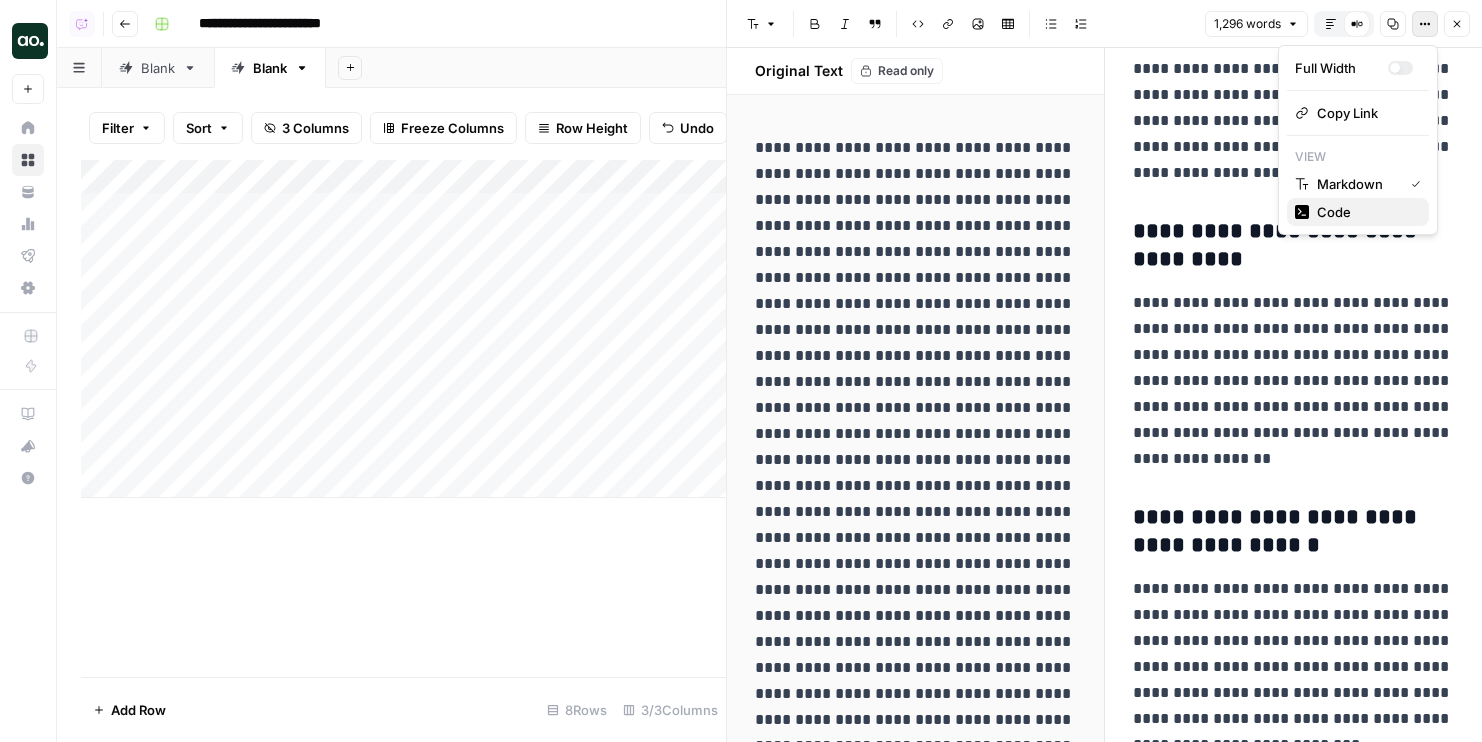 click on "Code" at bounding box center [1365, 212] 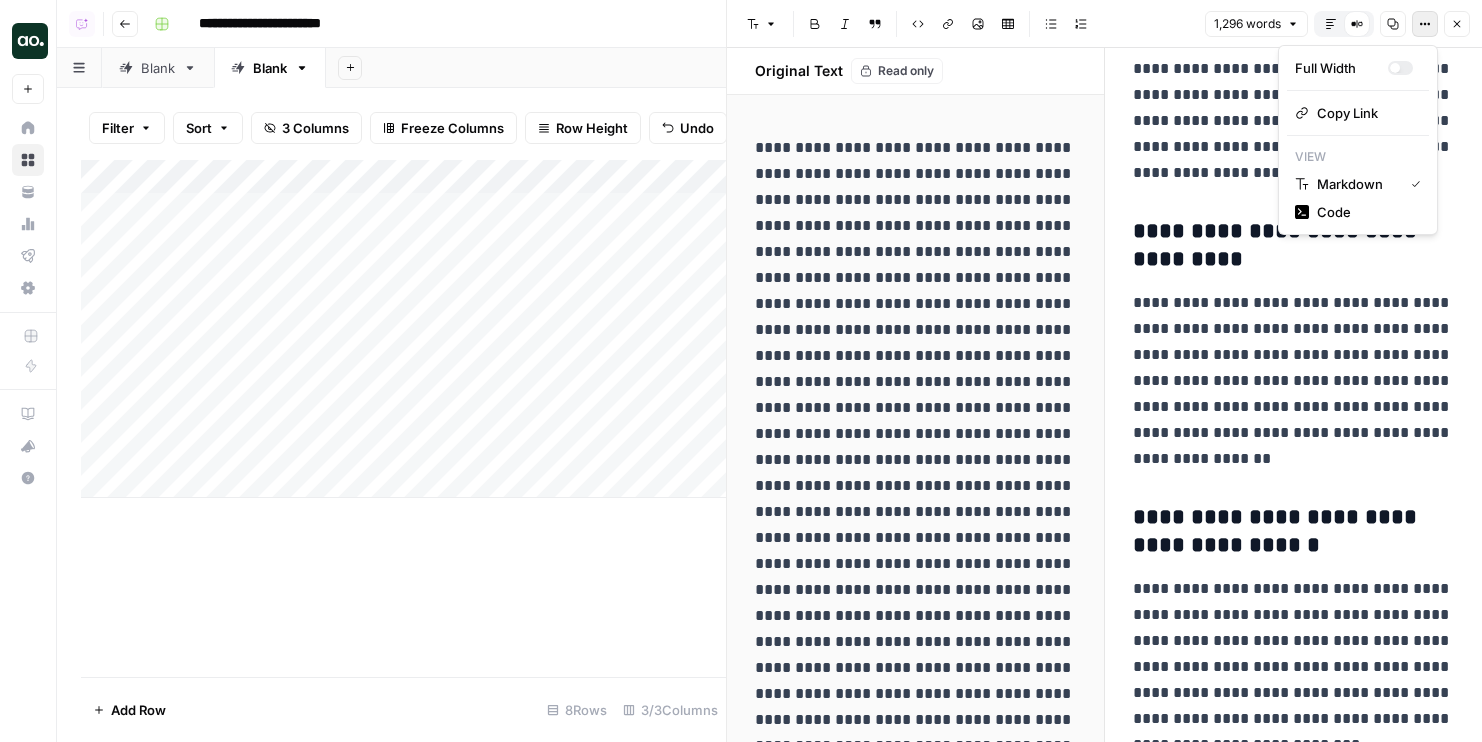 scroll, scrollTop: 0, scrollLeft: 0, axis: both 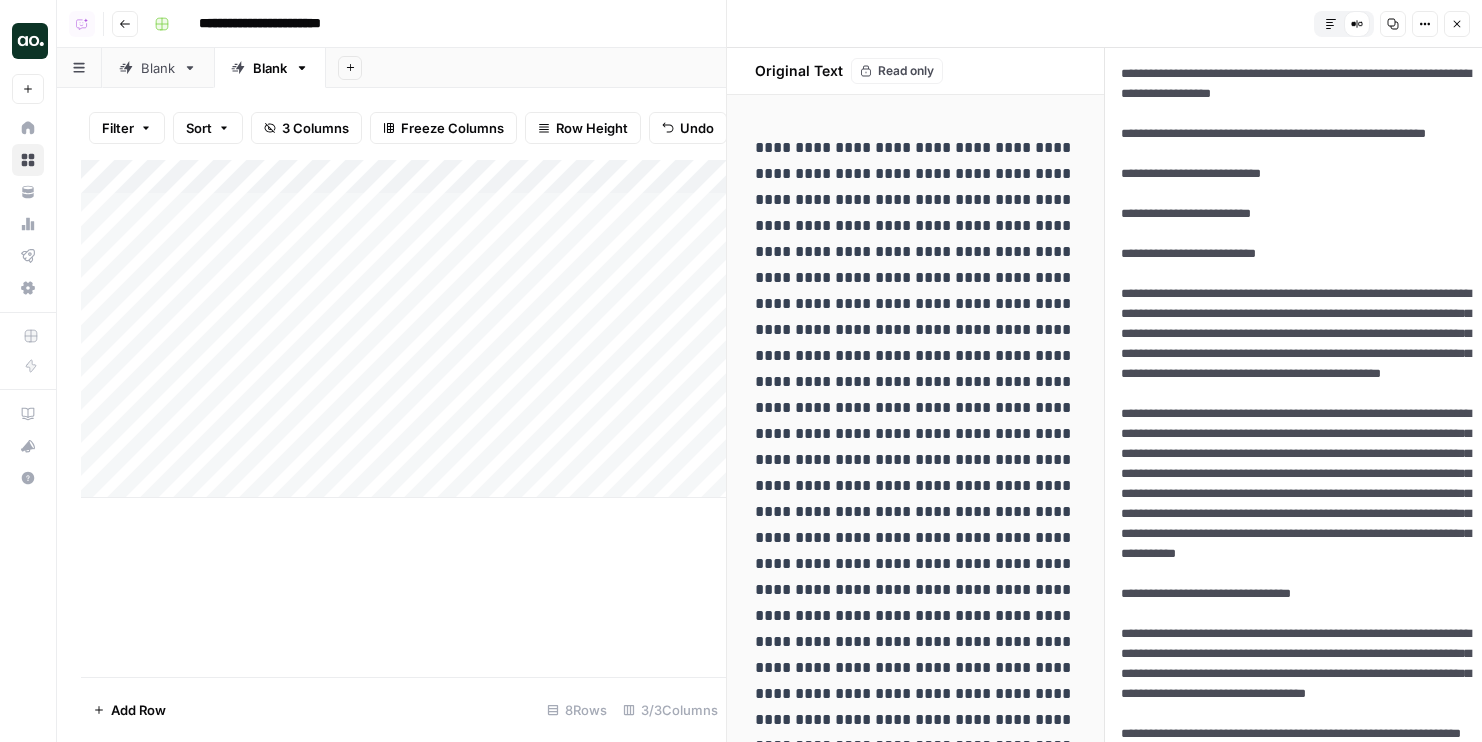 click on "Close" at bounding box center [1457, 24] 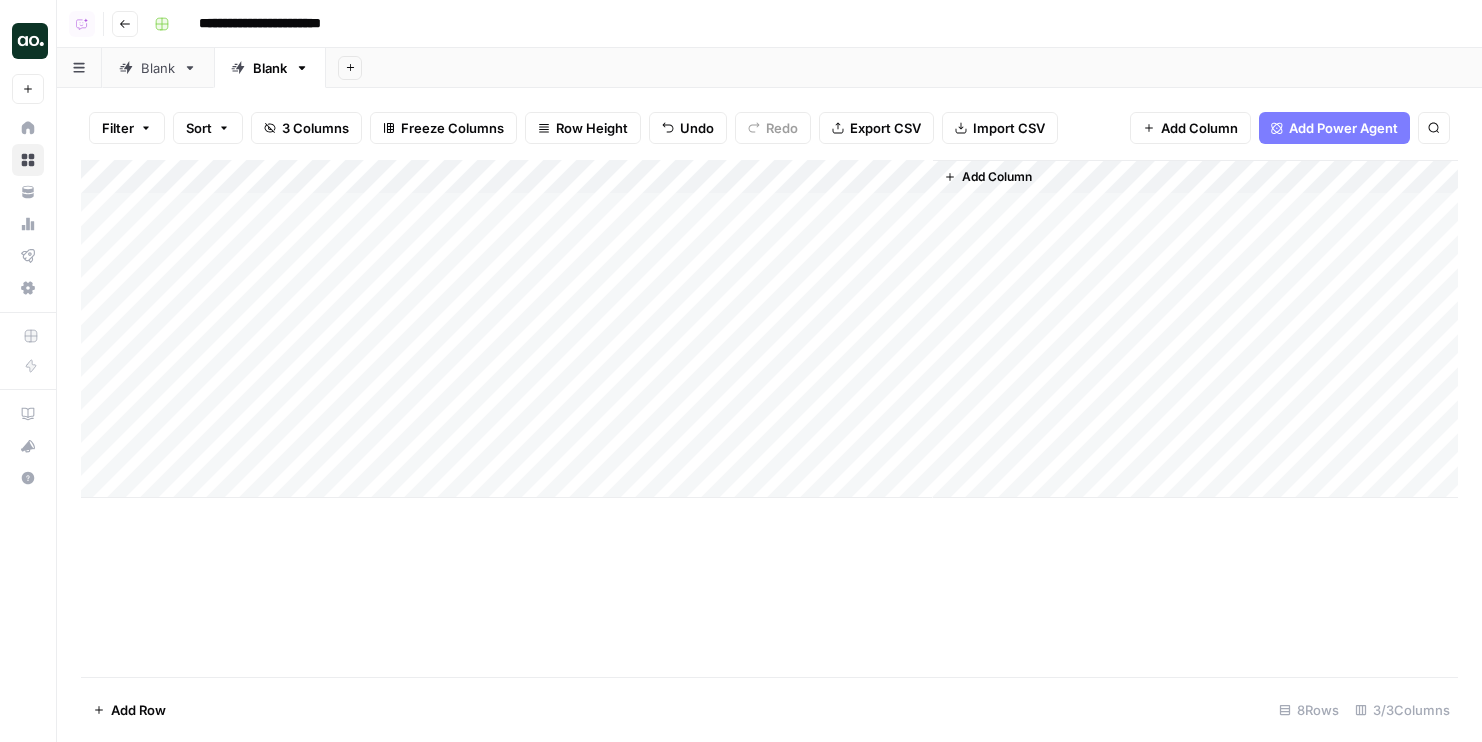 click on "Add Column" at bounding box center (769, 329) 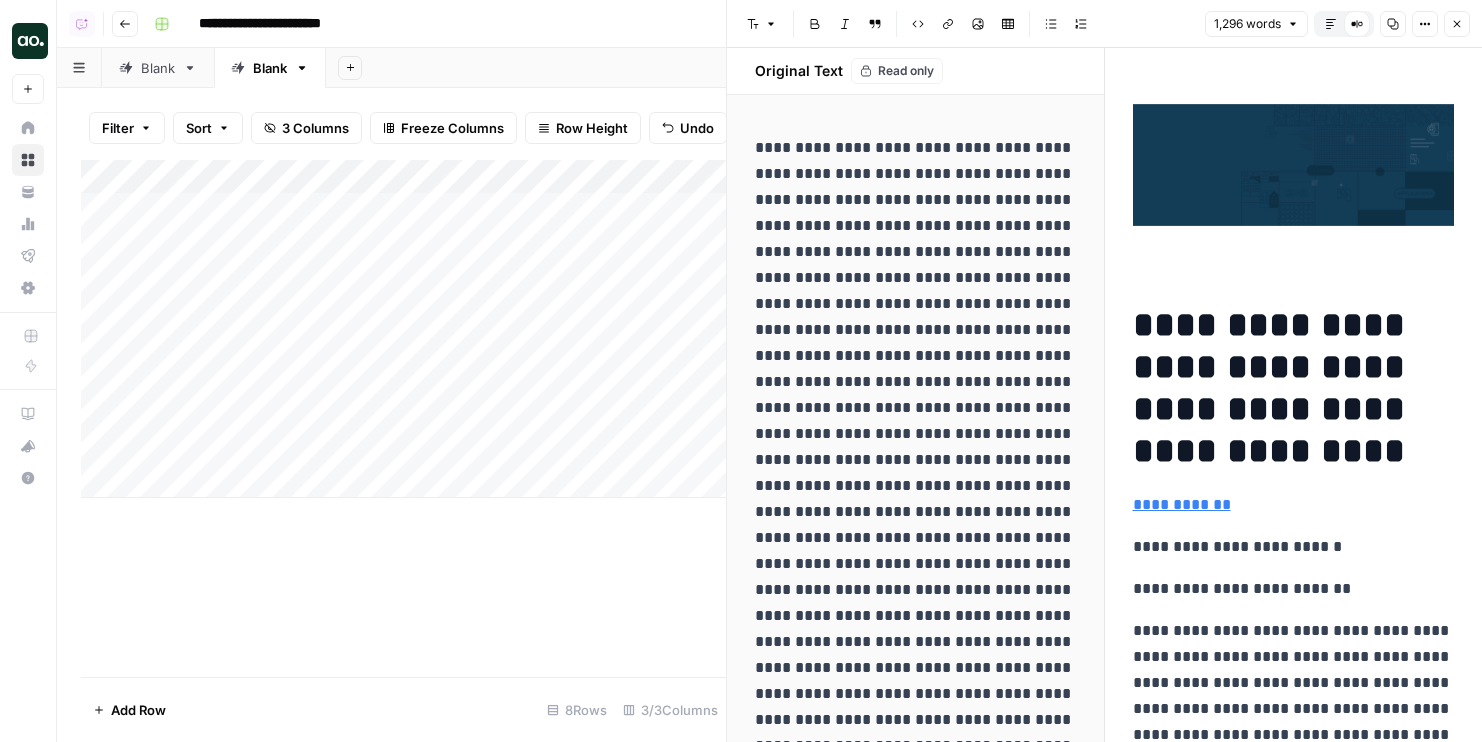 click 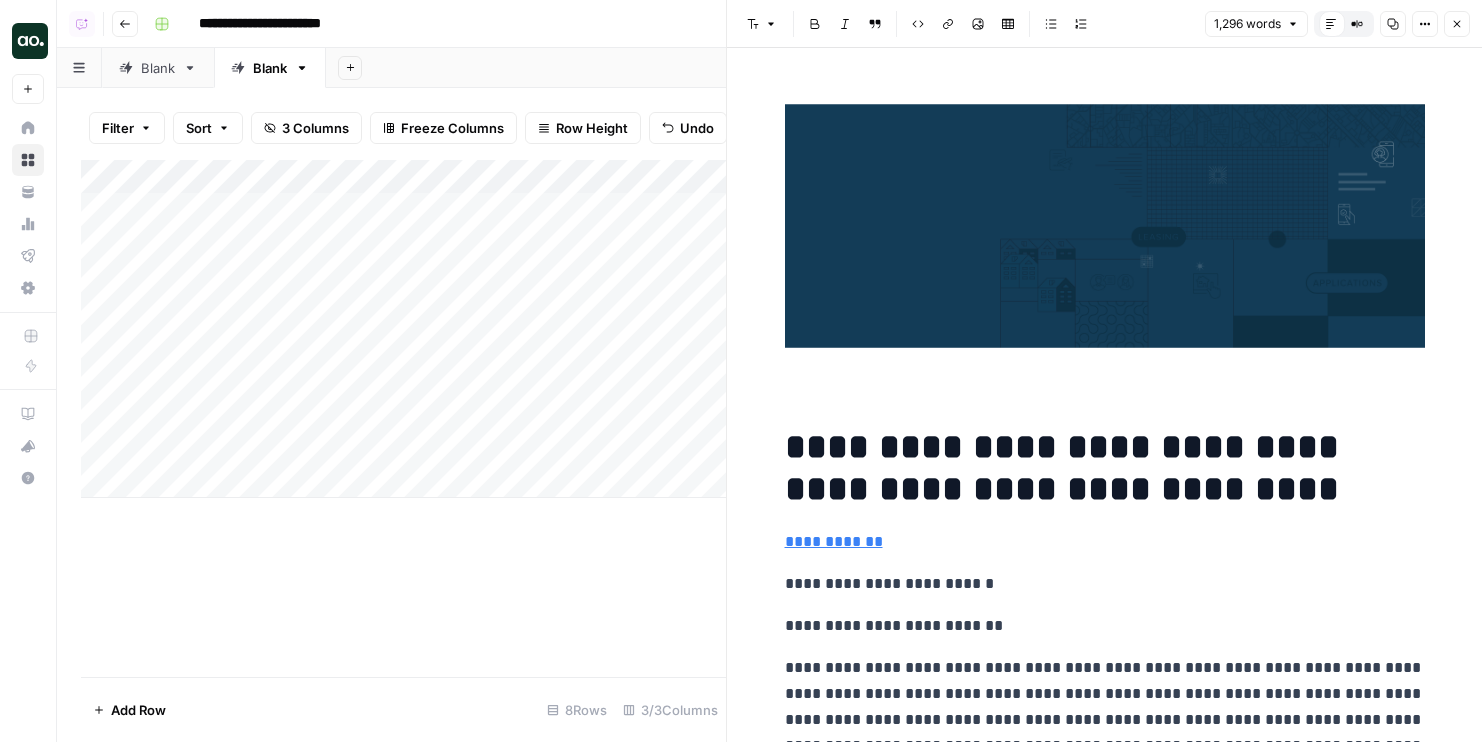 click 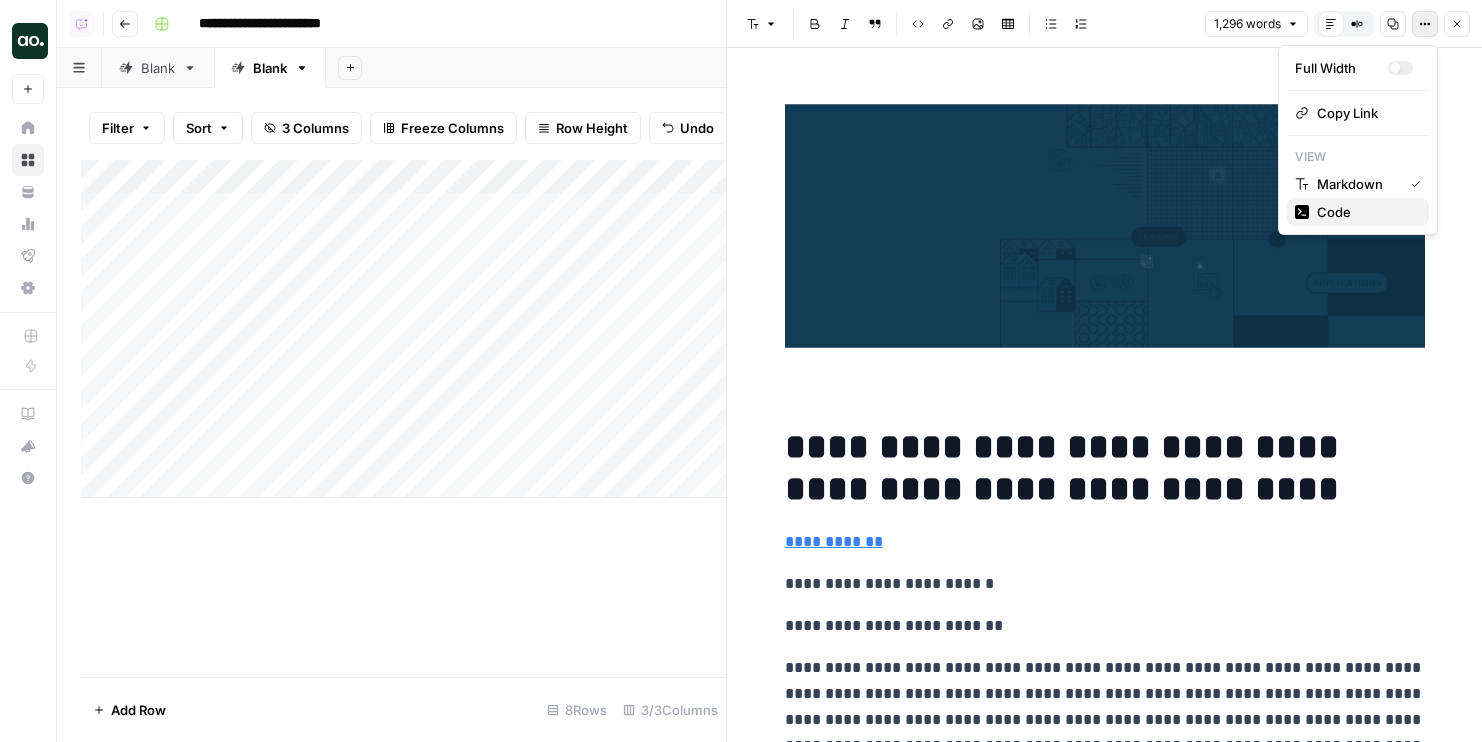click on "Code" at bounding box center [1365, 212] 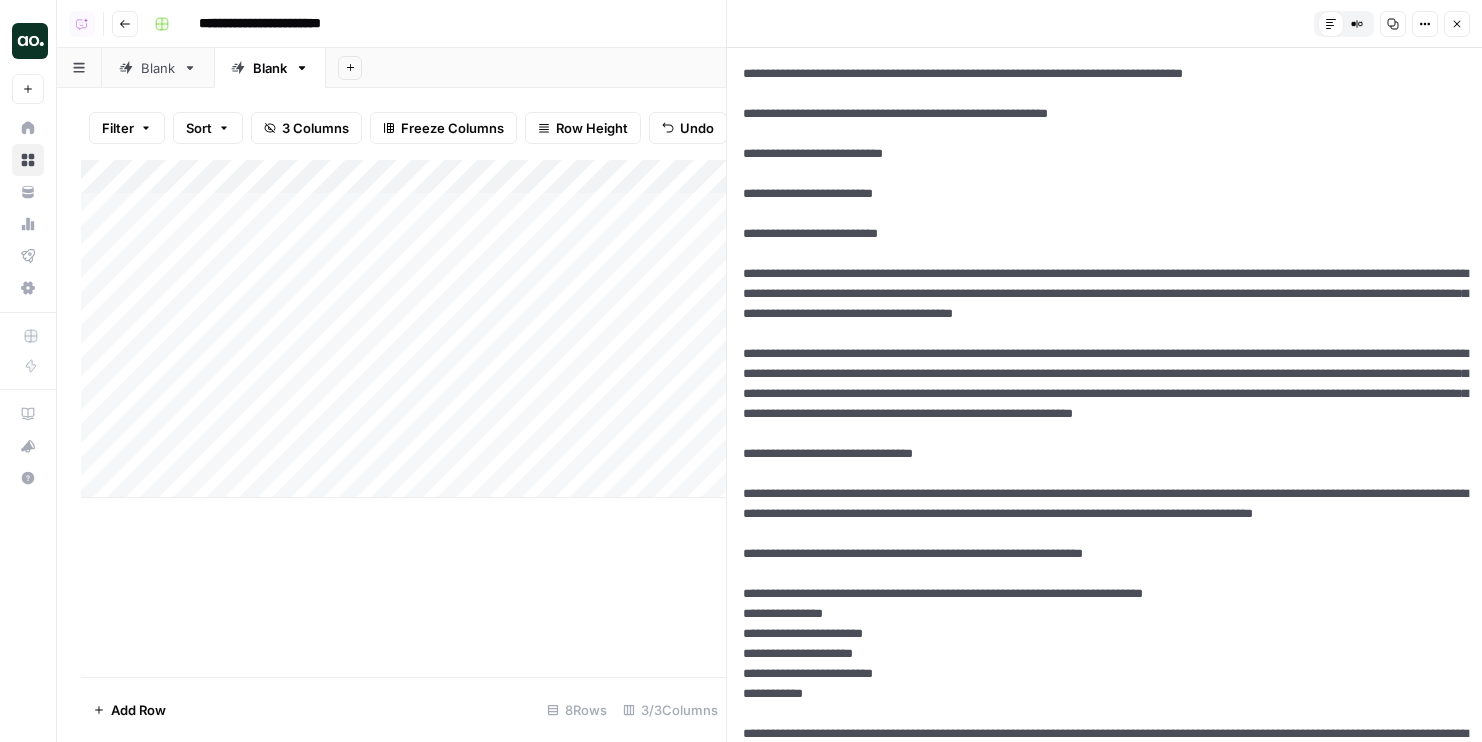 click at bounding box center (1104, 1874) 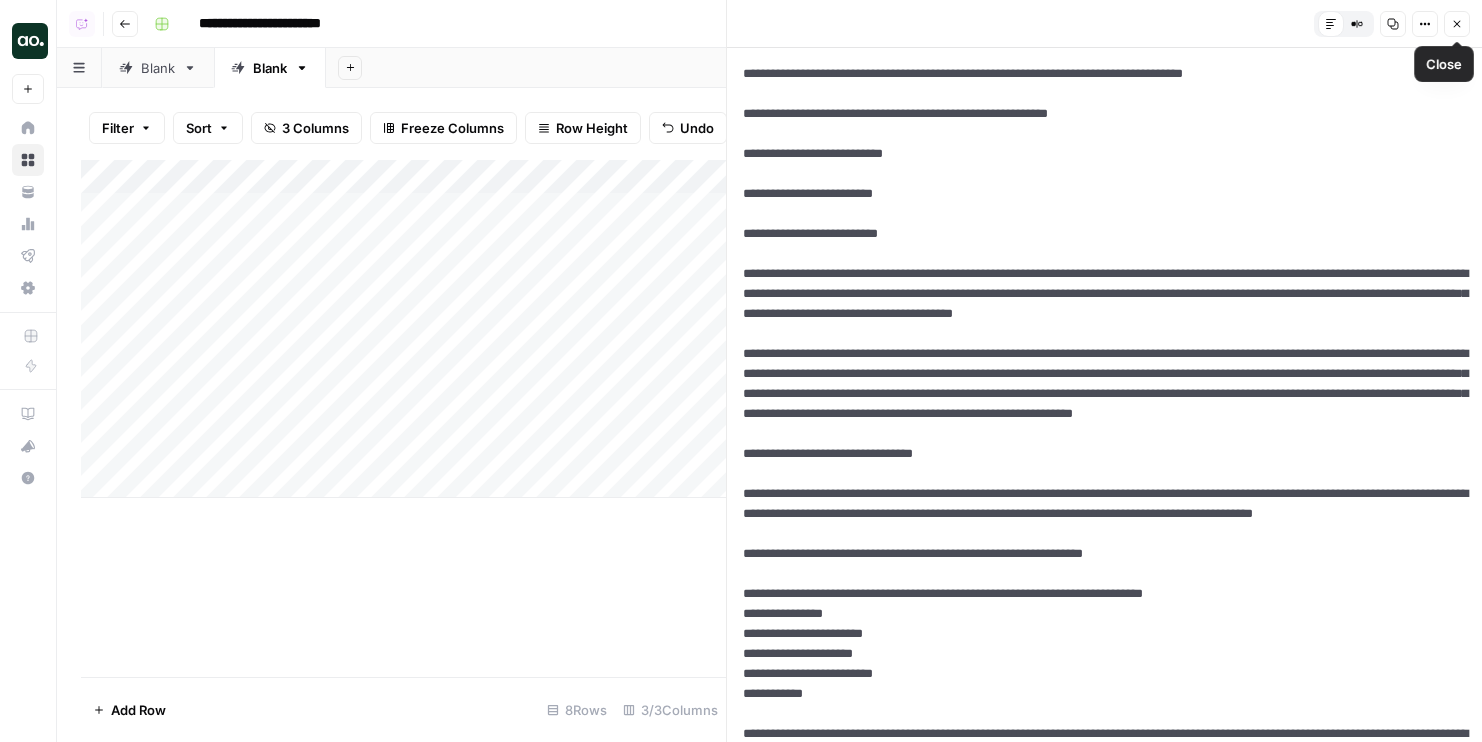 click on "Default Editor Compare Old vs New Content Copy Options Close" at bounding box center [1389, 24] 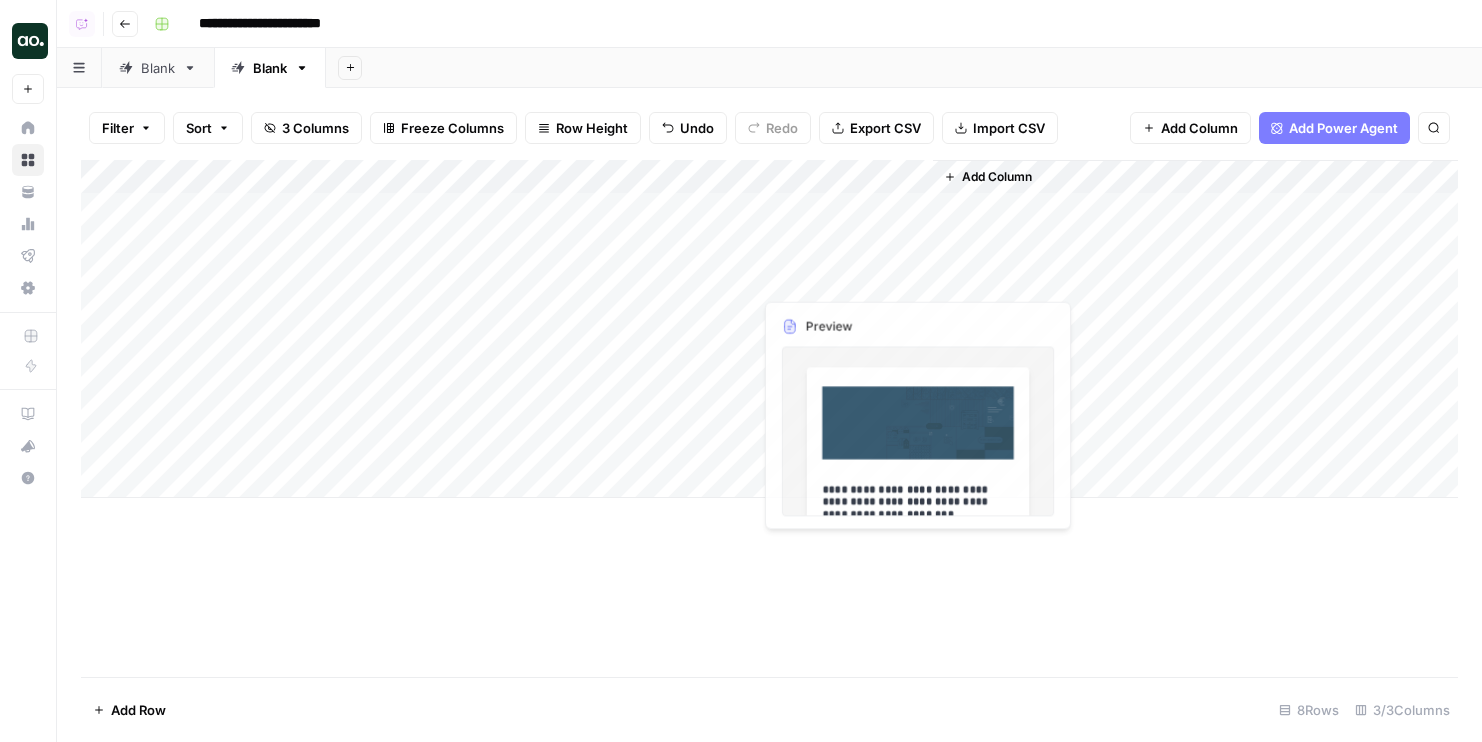 click on "Add Column" at bounding box center [769, 329] 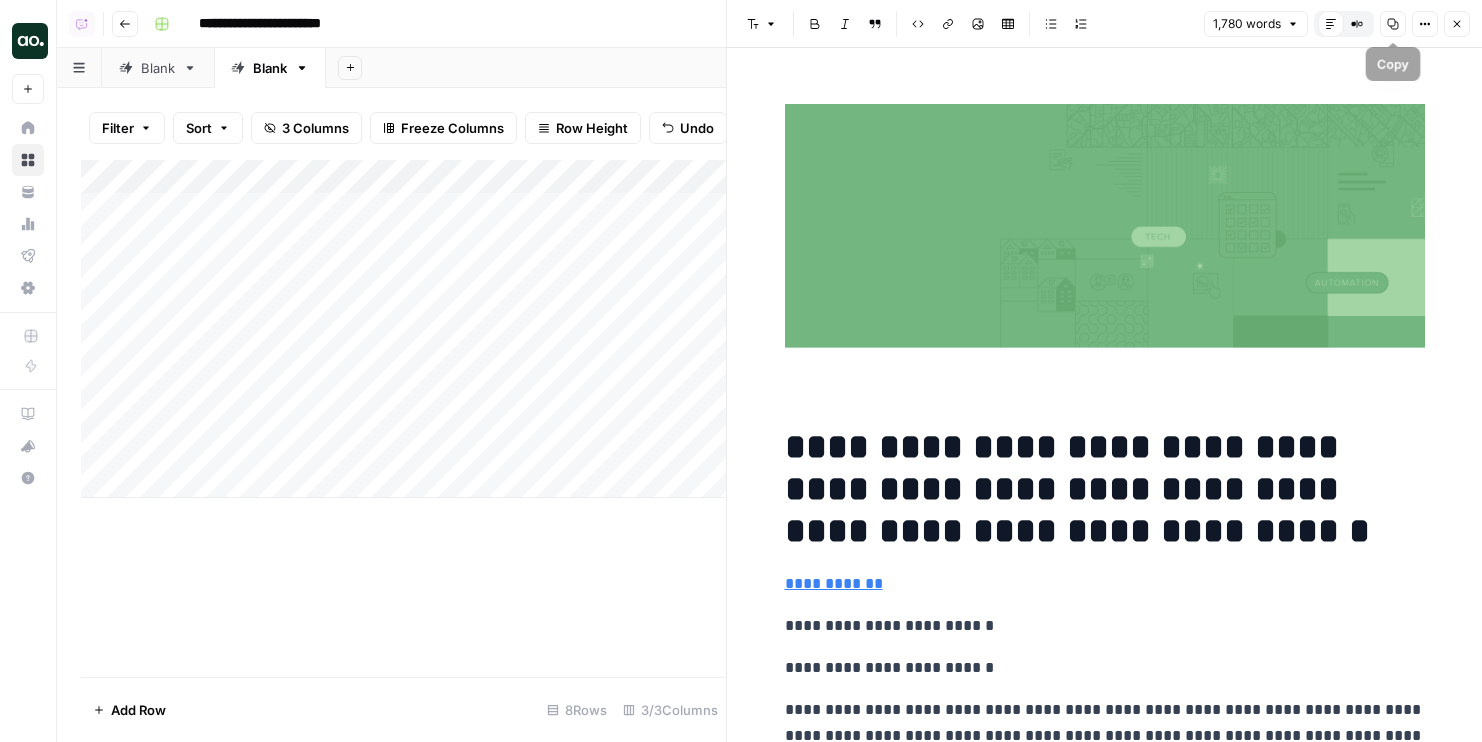 click 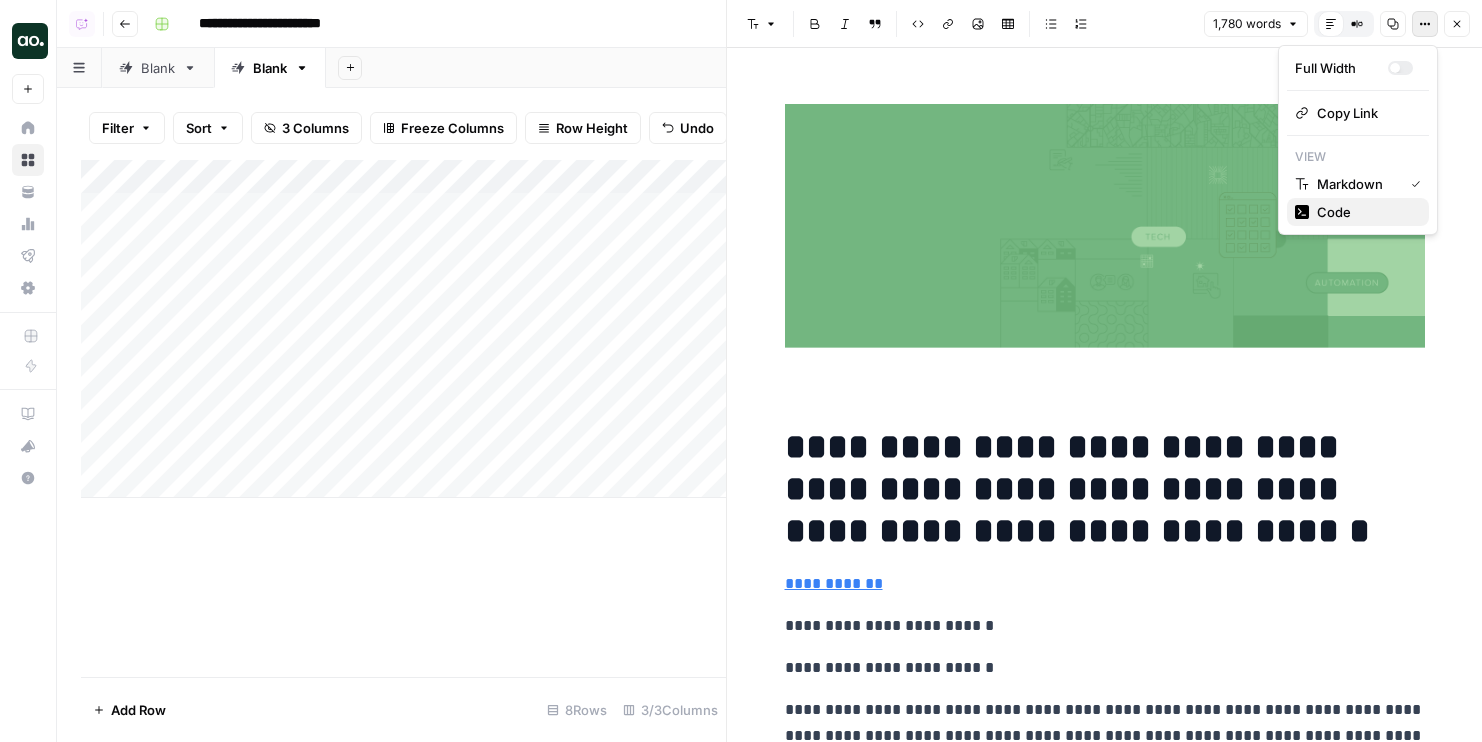 click on "Code" at bounding box center [1365, 212] 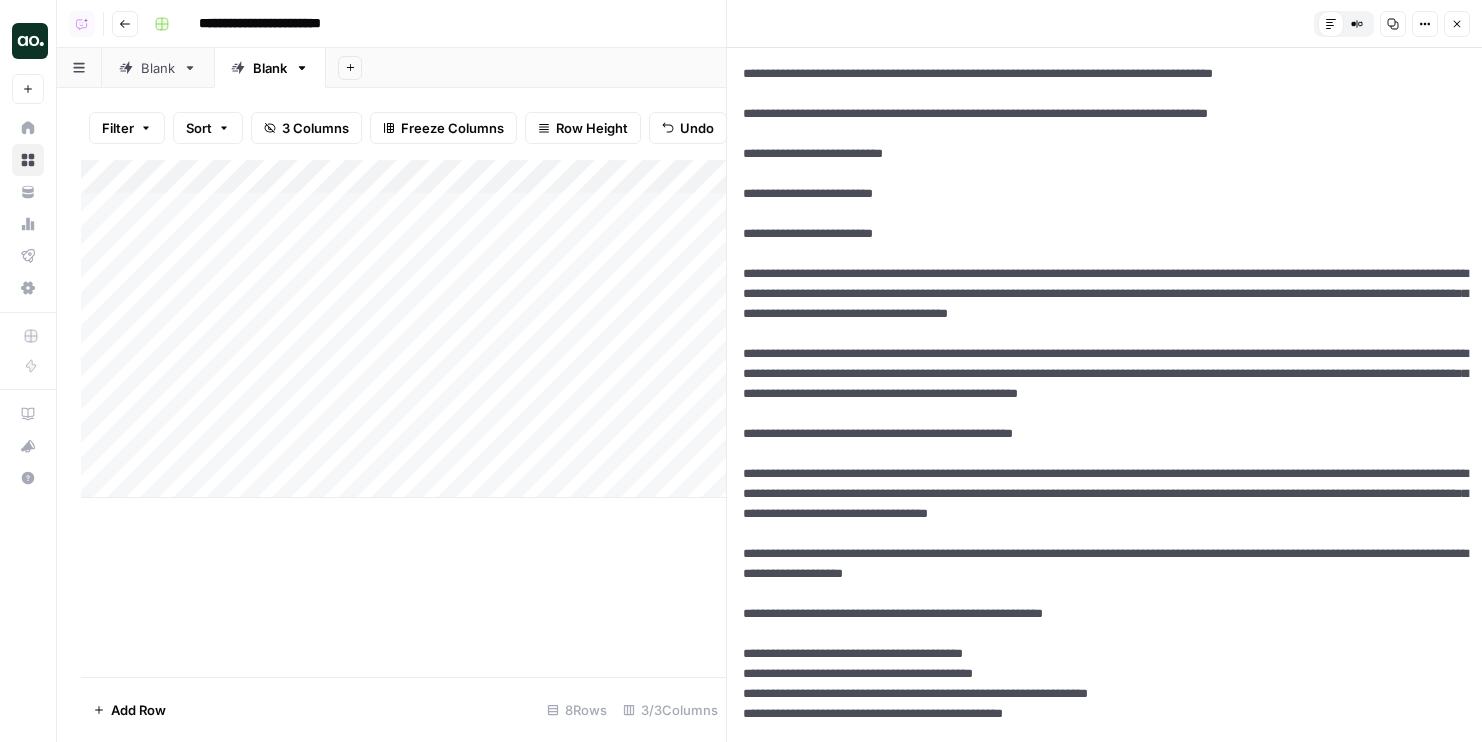 click at bounding box center (1104, 2934) 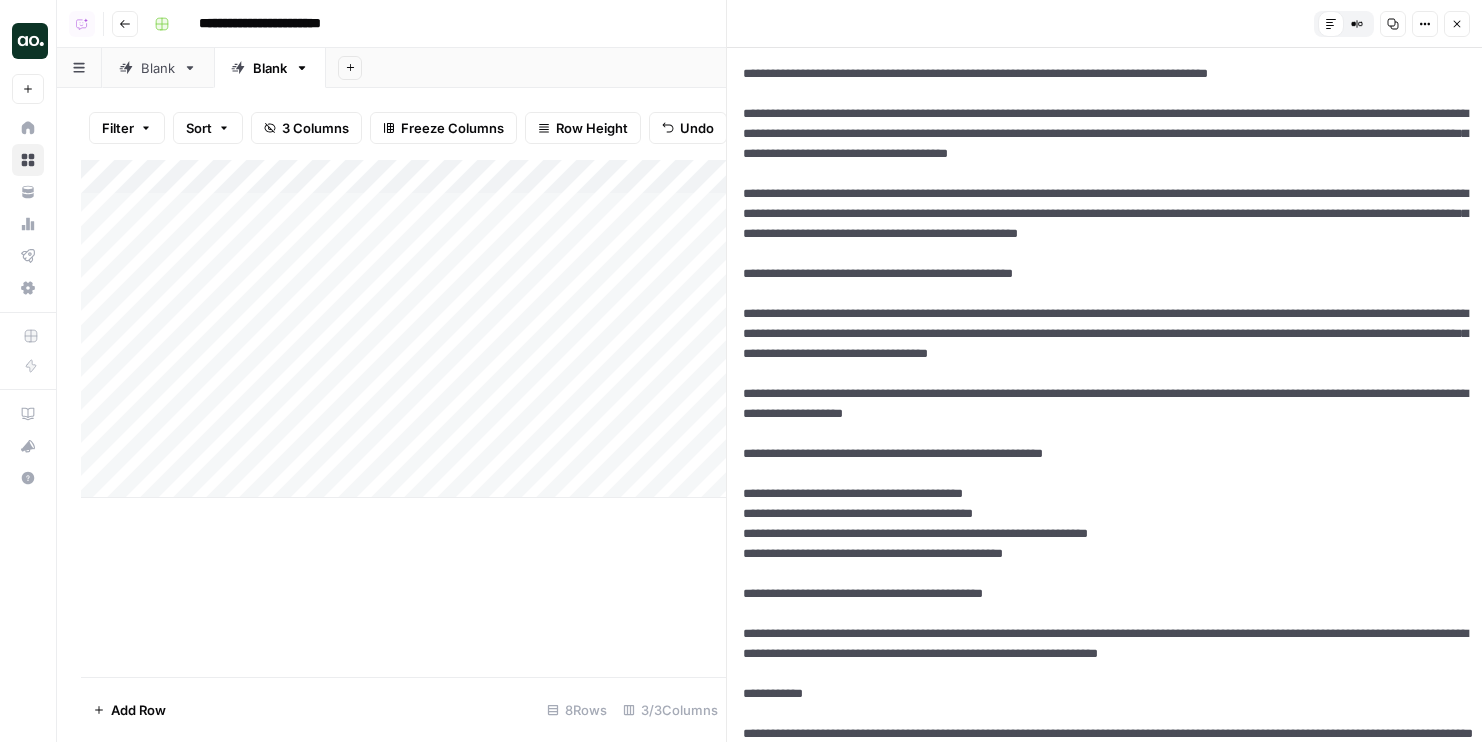 type on "**********" 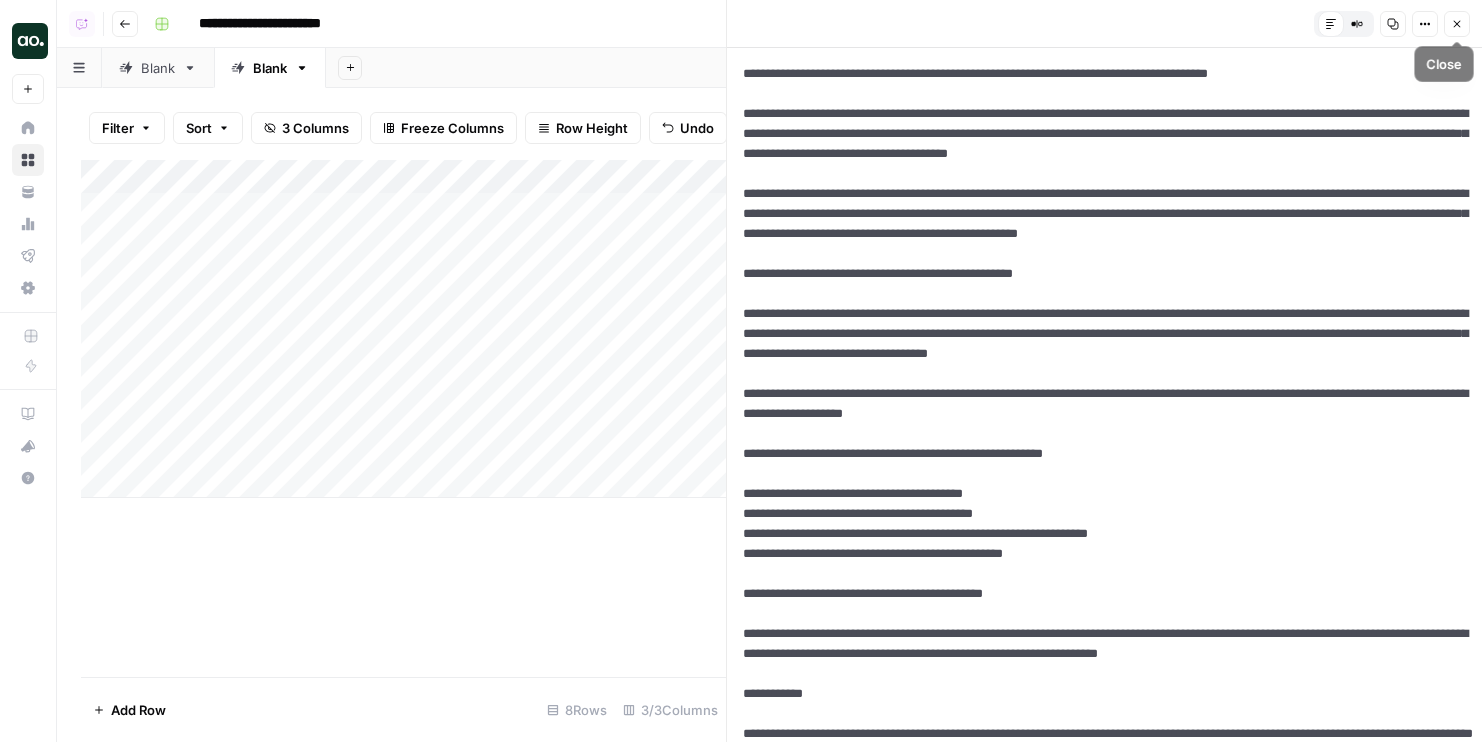 click 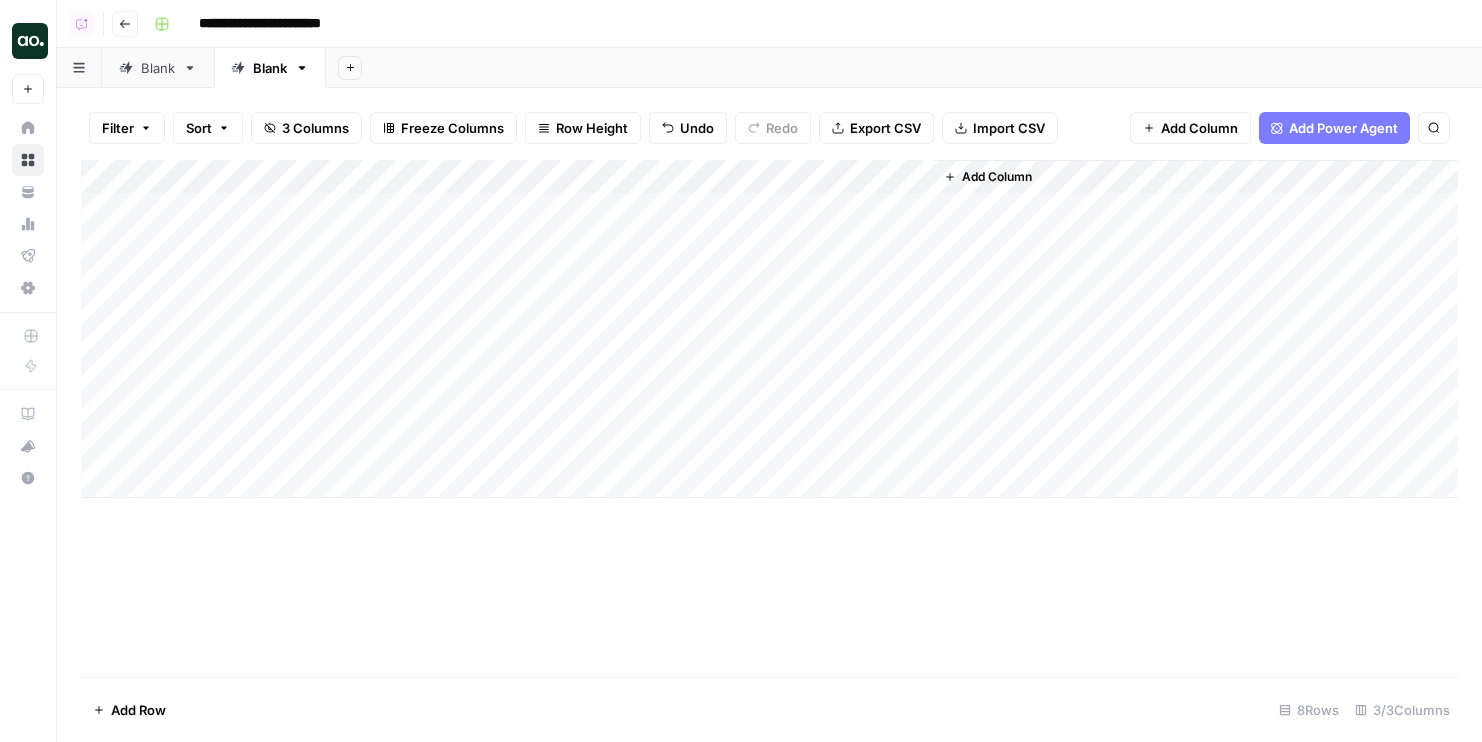 click on "Add Column" at bounding box center [769, 329] 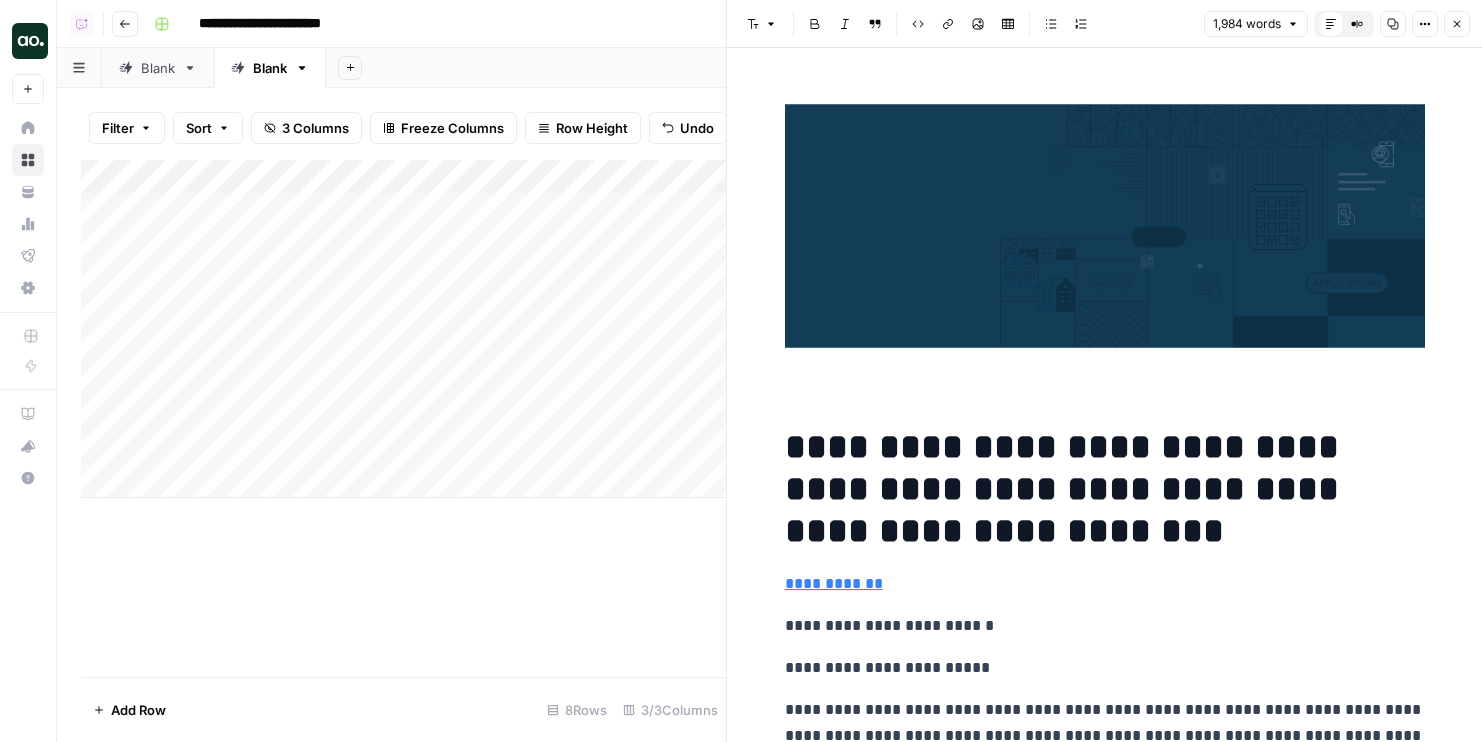 click 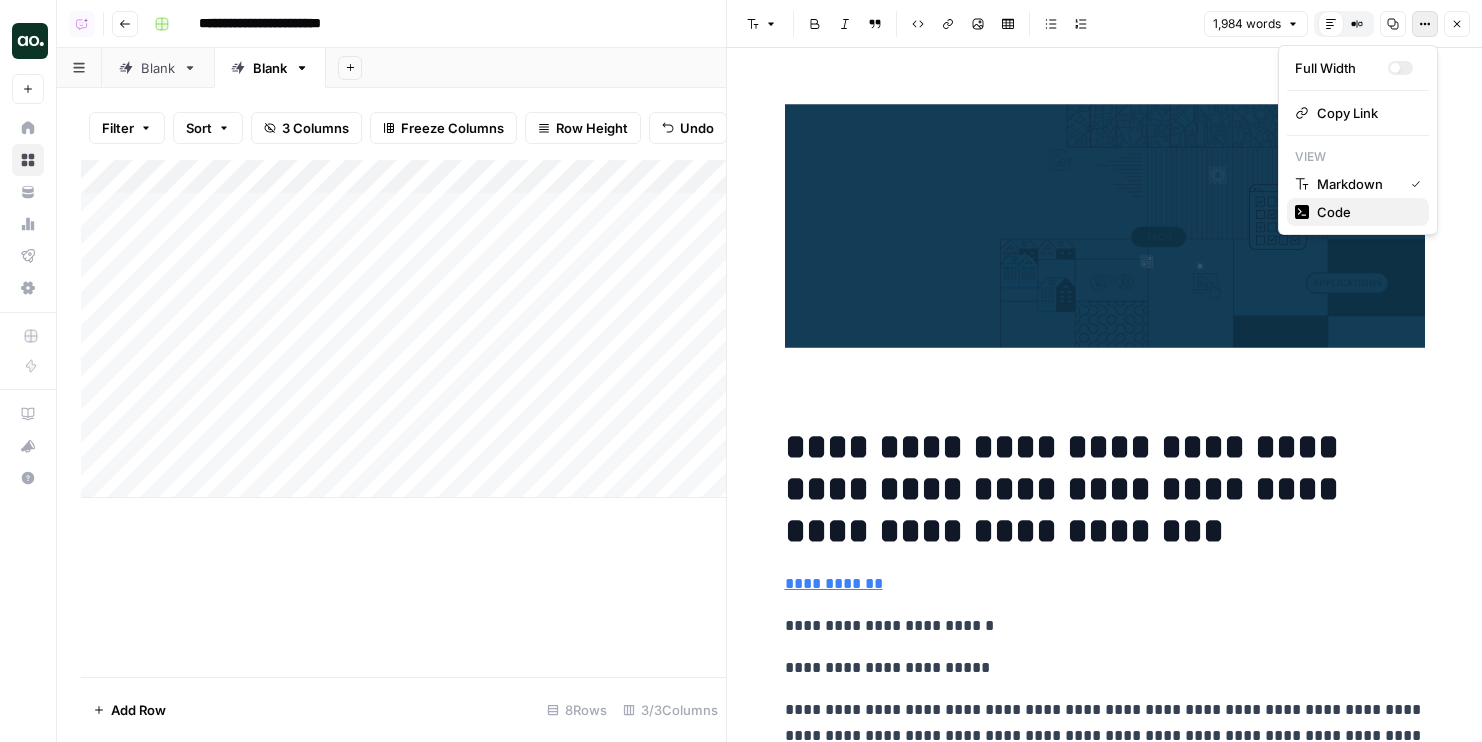 click on "Code" at bounding box center [1365, 212] 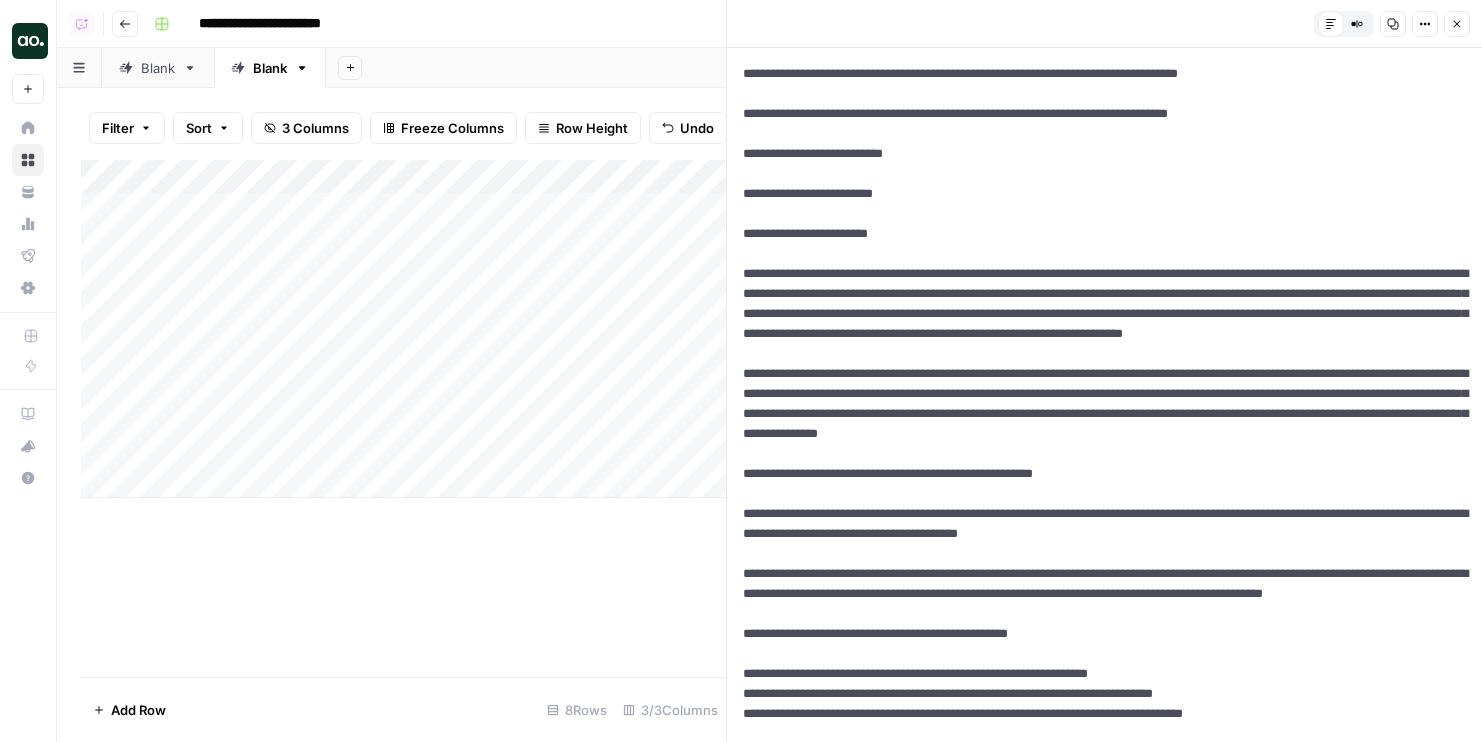 click at bounding box center [1104, 3314] 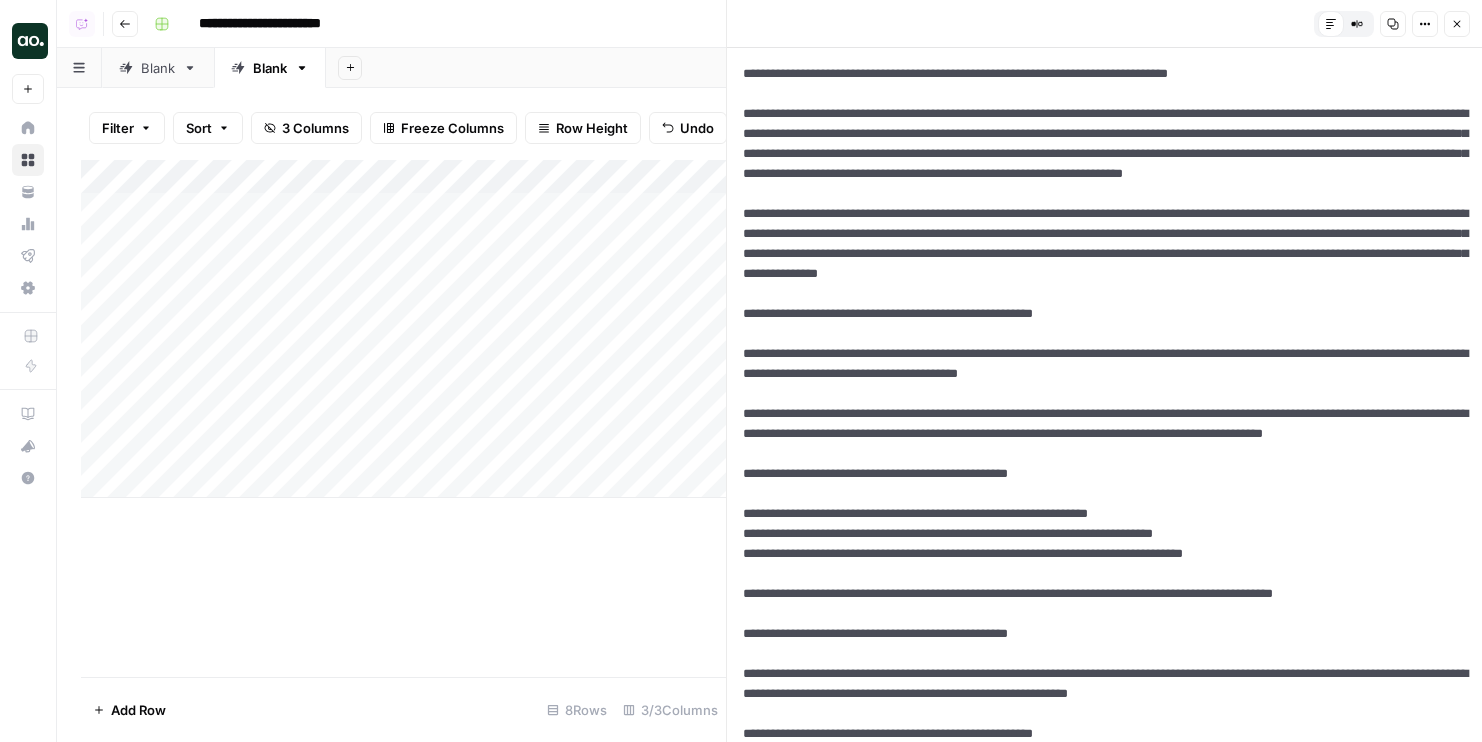 type on "**********" 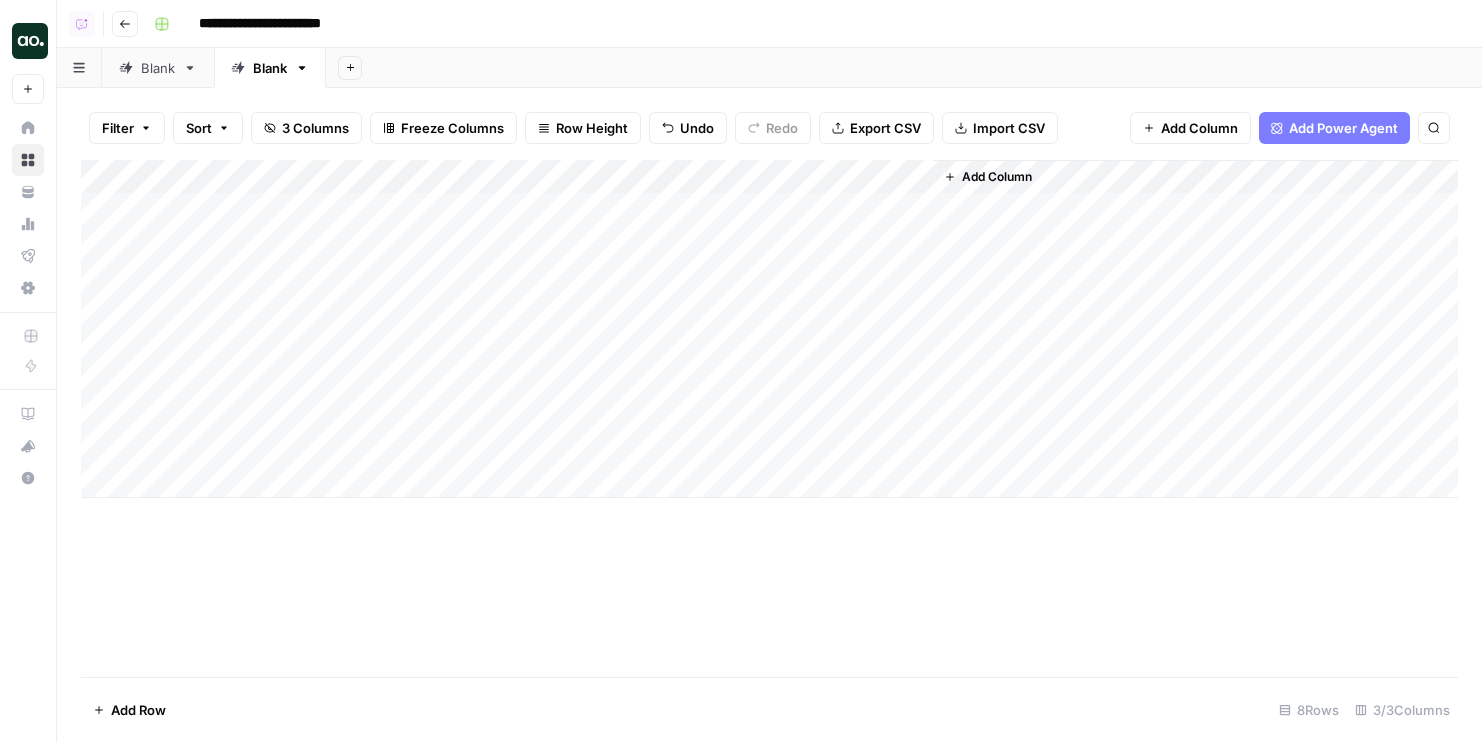 click on "Add Column" at bounding box center (769, 329) 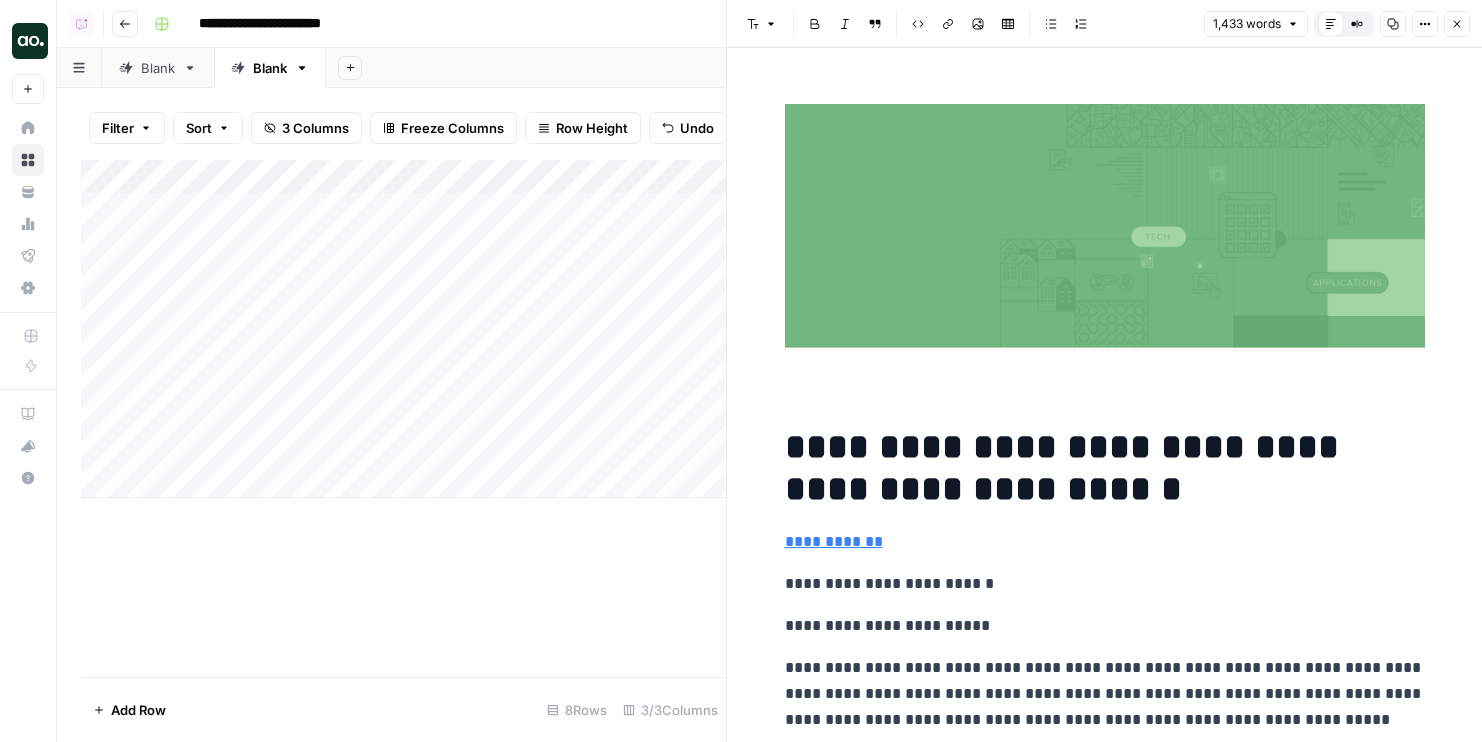 click on "Options" at bounding box center [1425, 24] 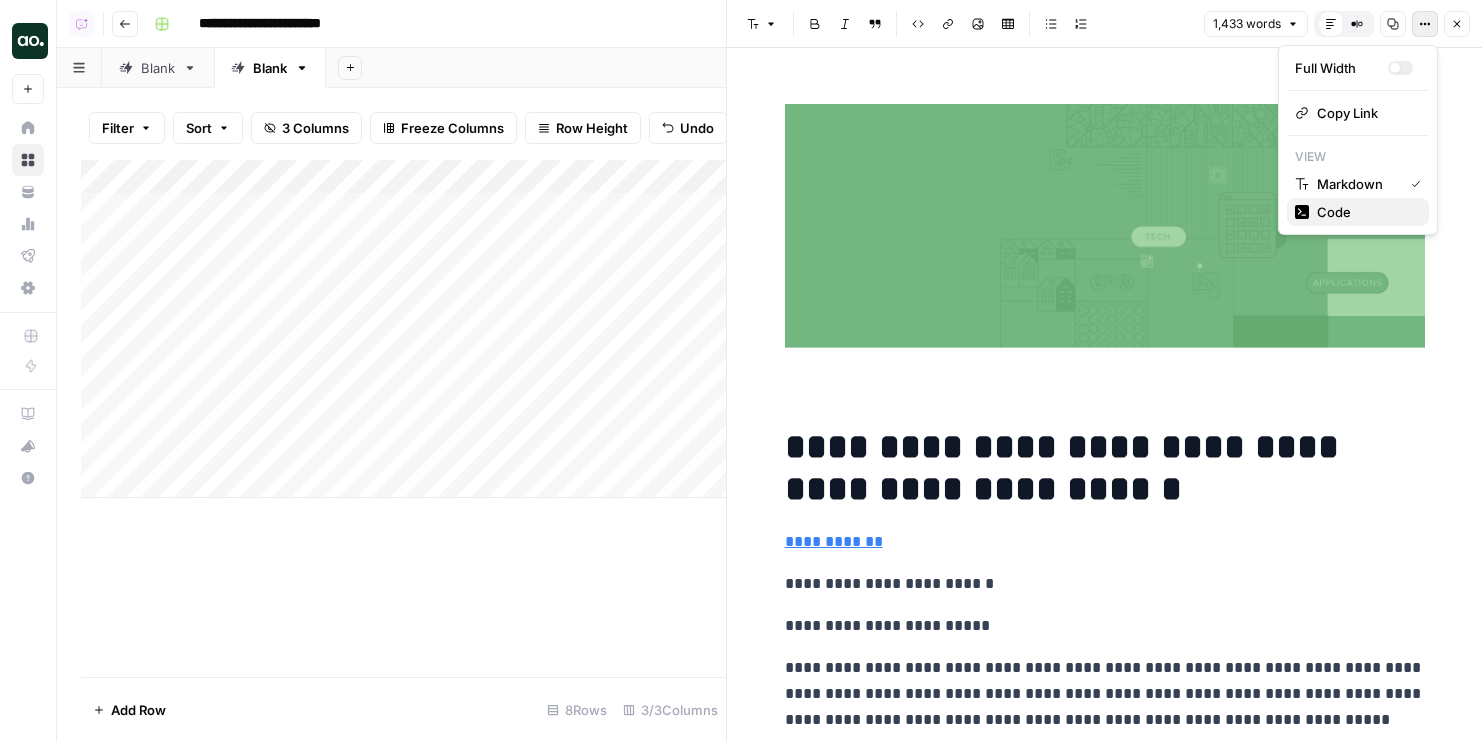 click on "Code" at bounding box center (1365, 212) 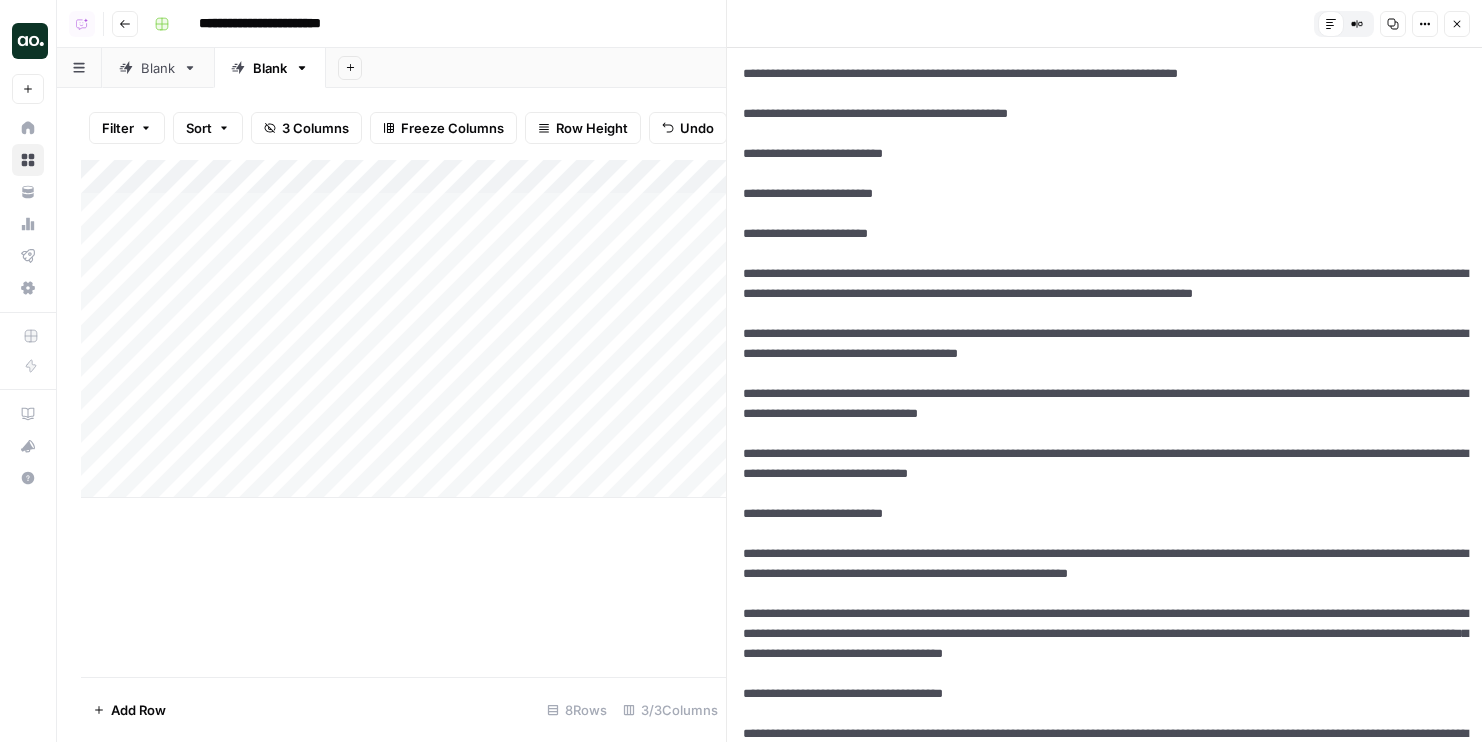 click at bounding box center [1104, 2424] 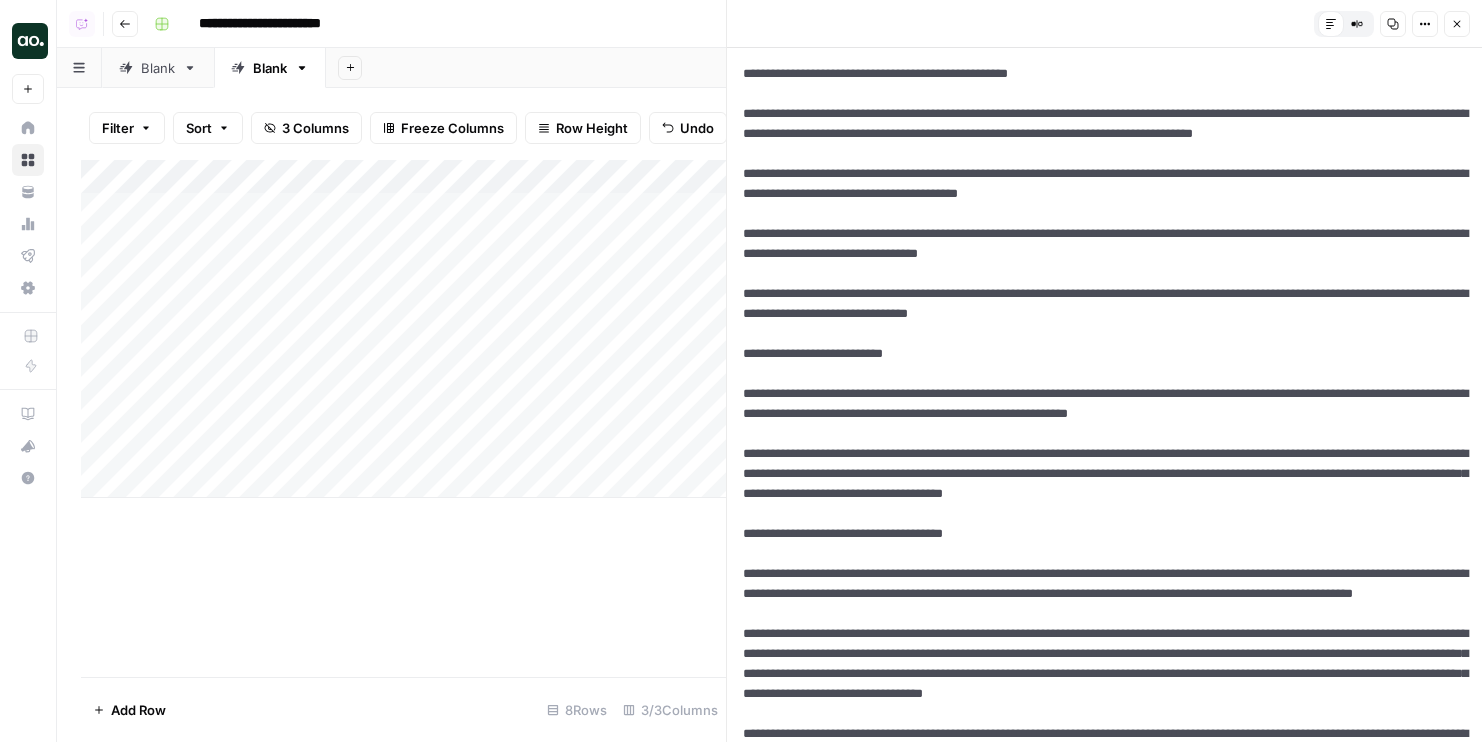type on "**********" 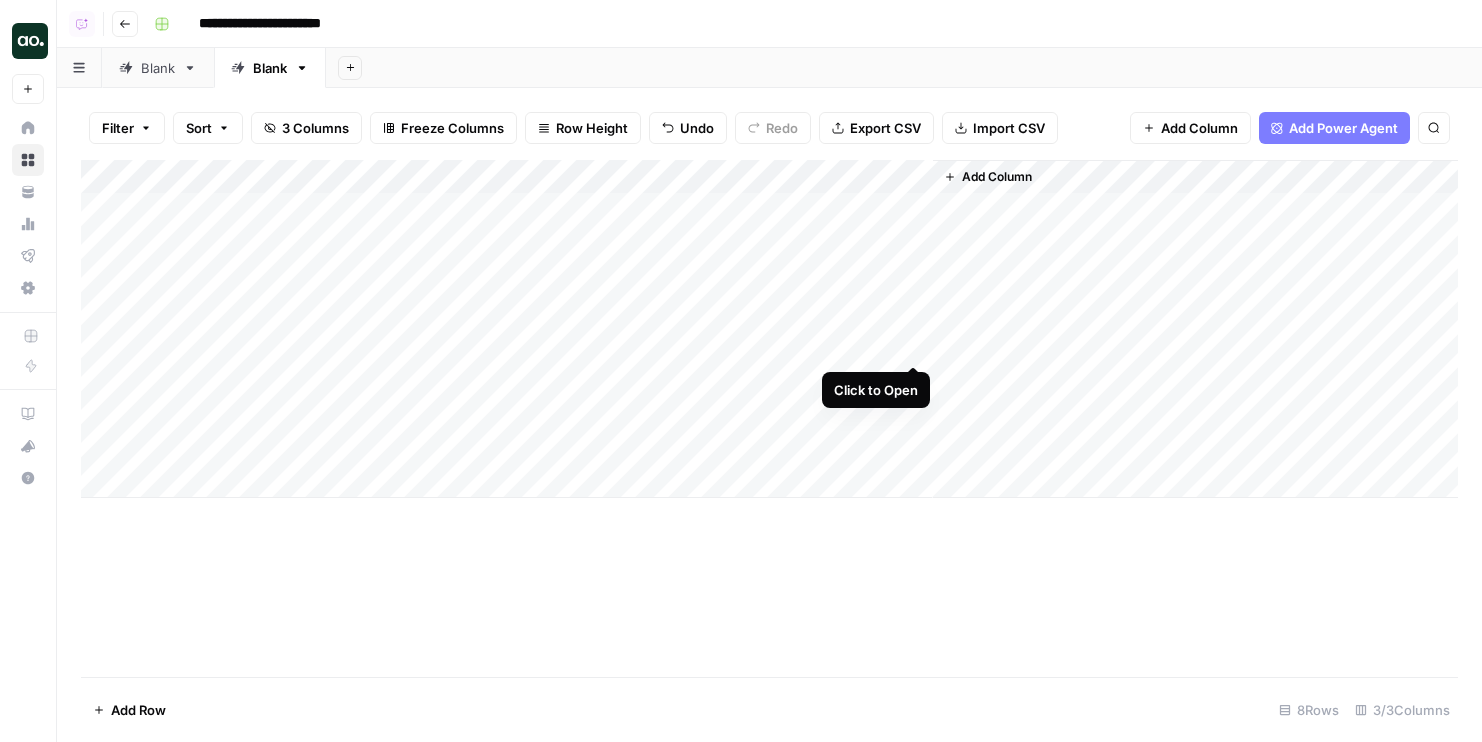 click on "Add Column" at bounding box center [769, 329] 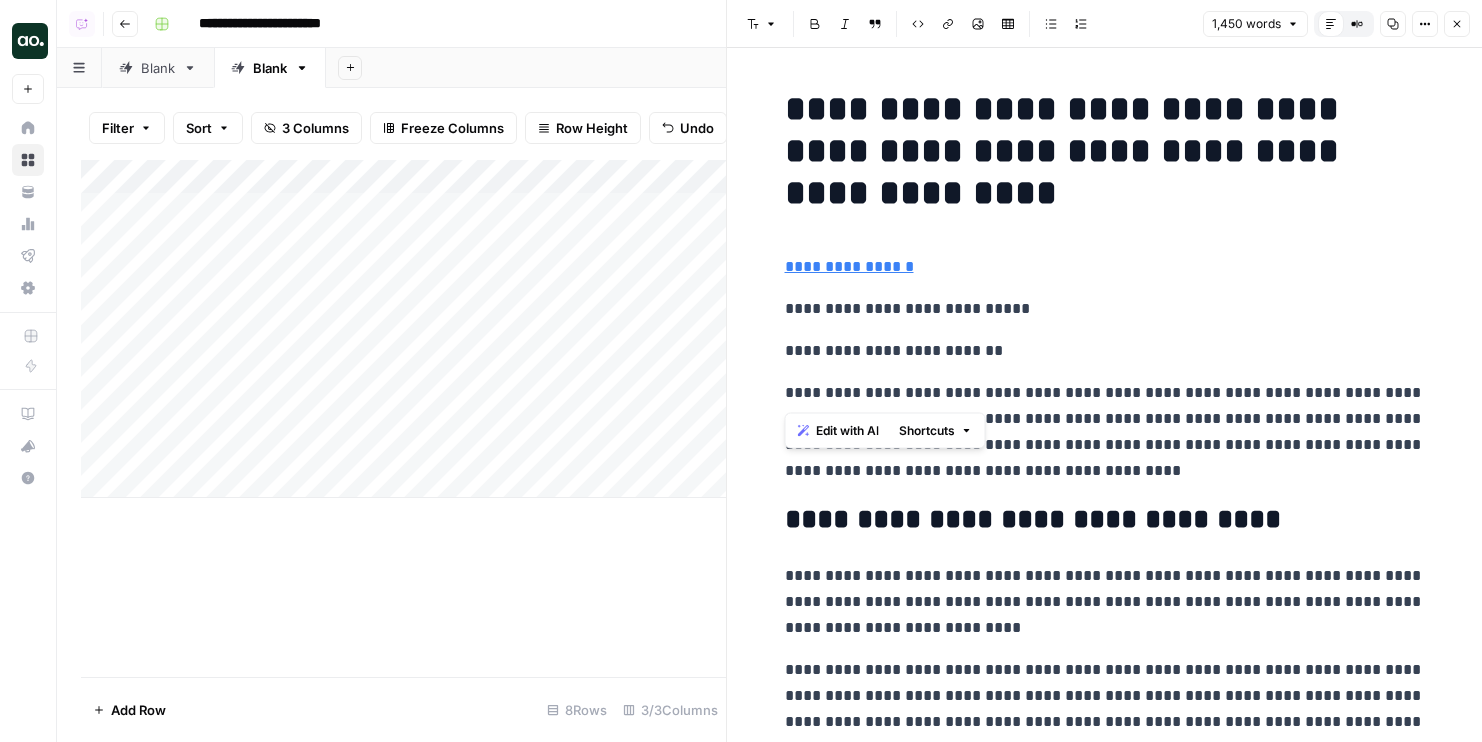 drag, startPoint x: 1040, startPoint y: 367, endPoint x: 761, endPoint y: 254, distance: 301.01495 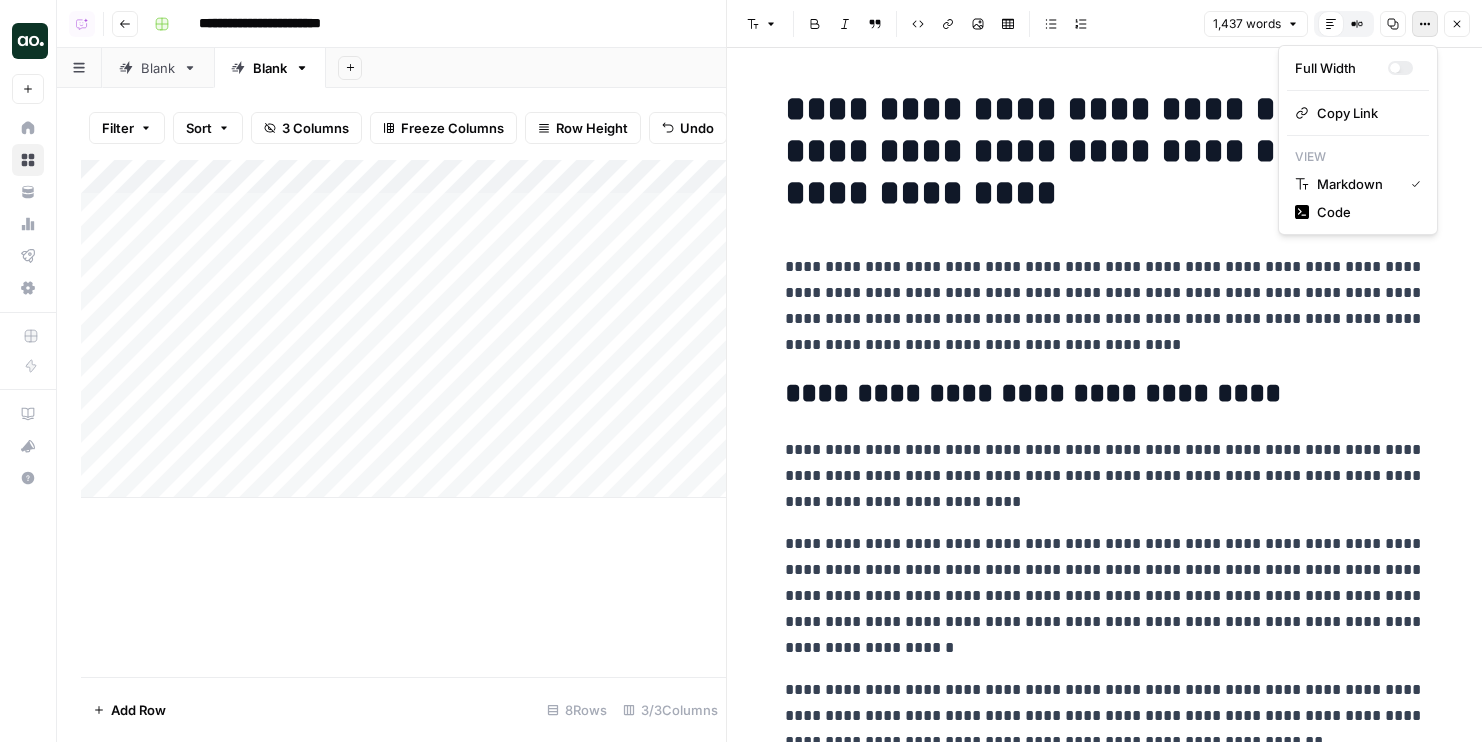 click 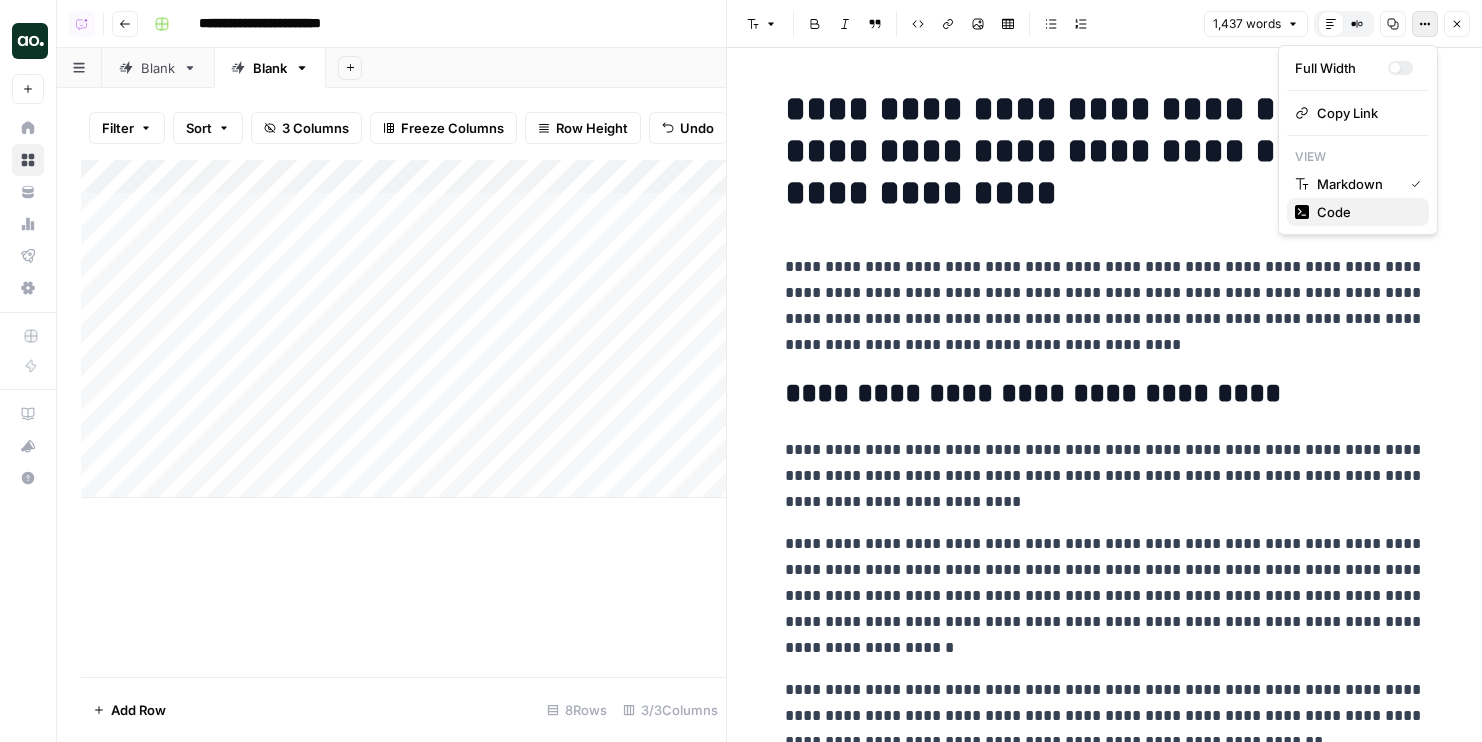 click on "Code" at bounding box center (1365, 212) 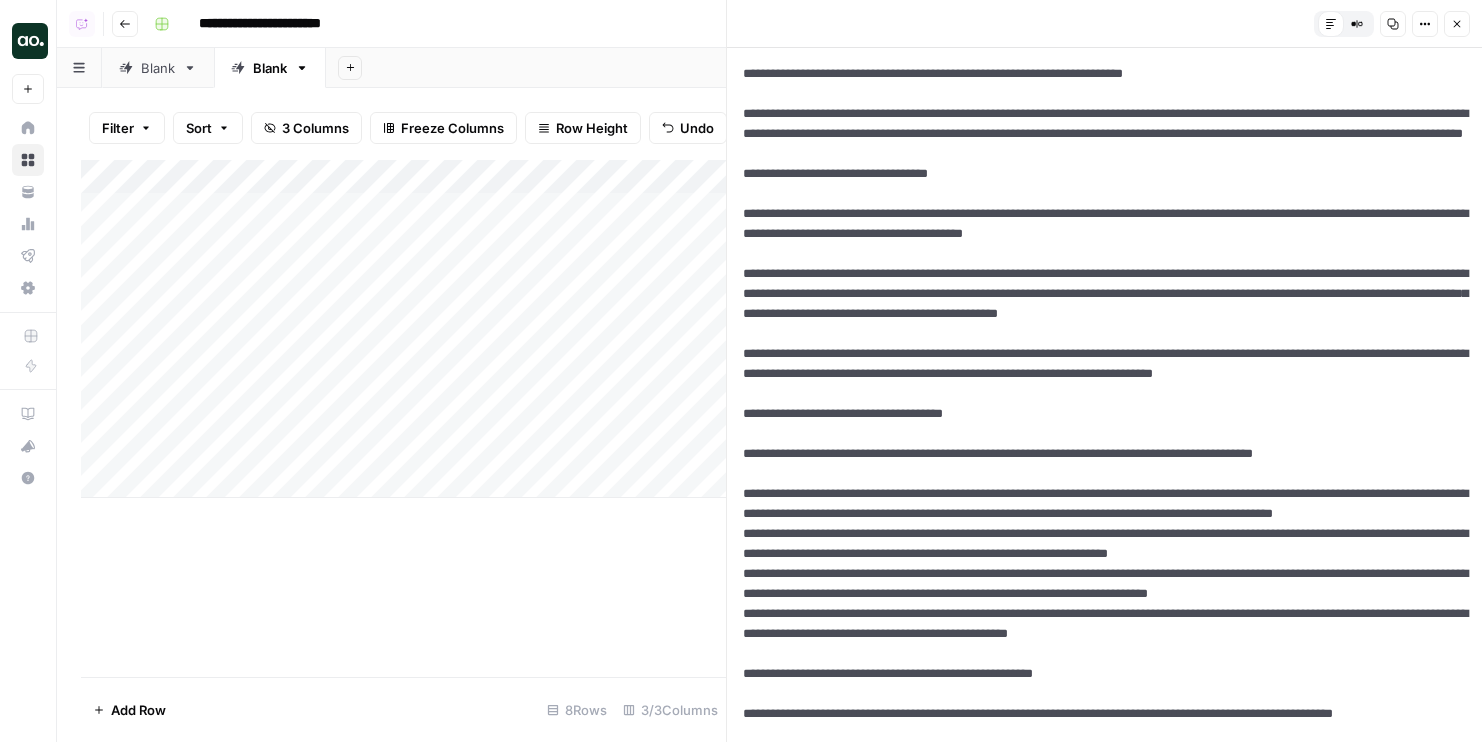 type 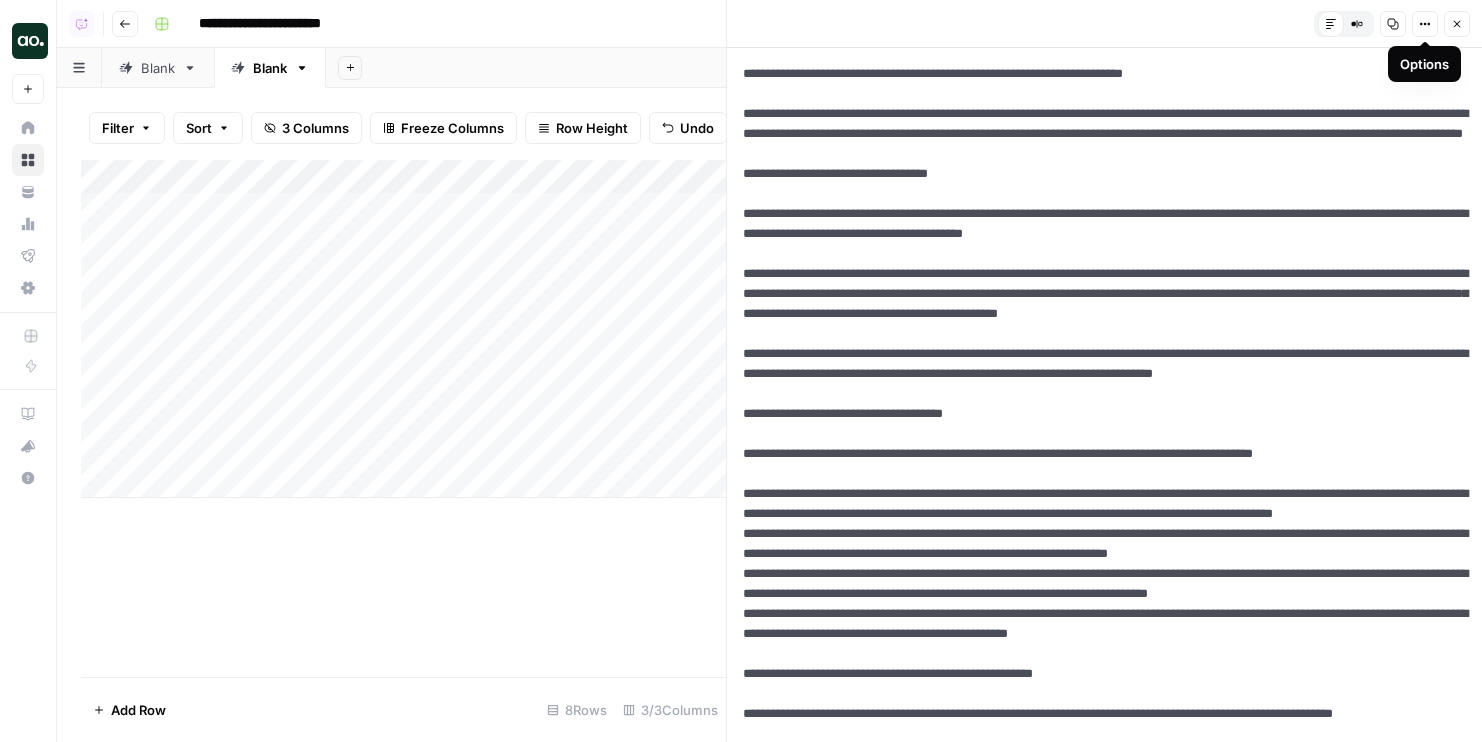 click at bounding box center (1104, 1864) 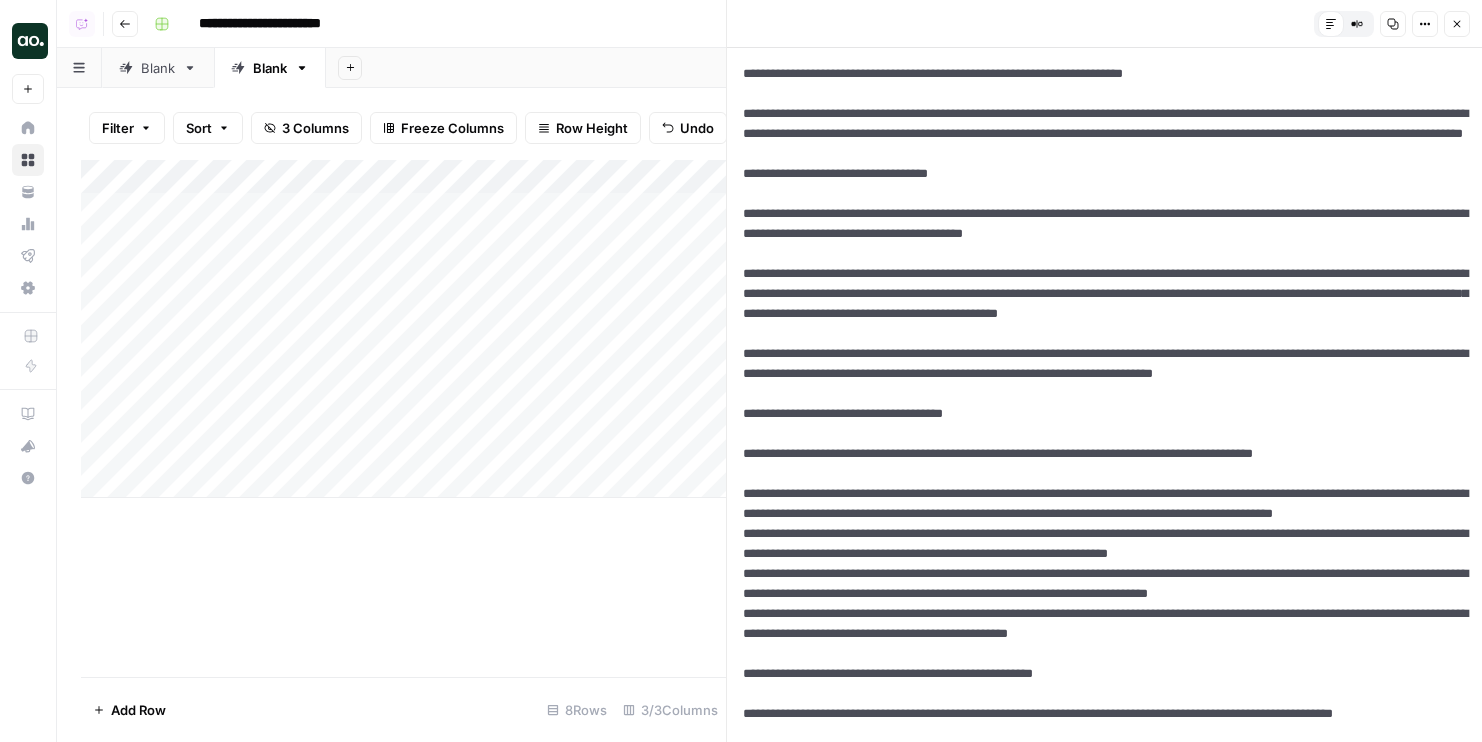 click on "Close" at bounding box center [1457, 24] 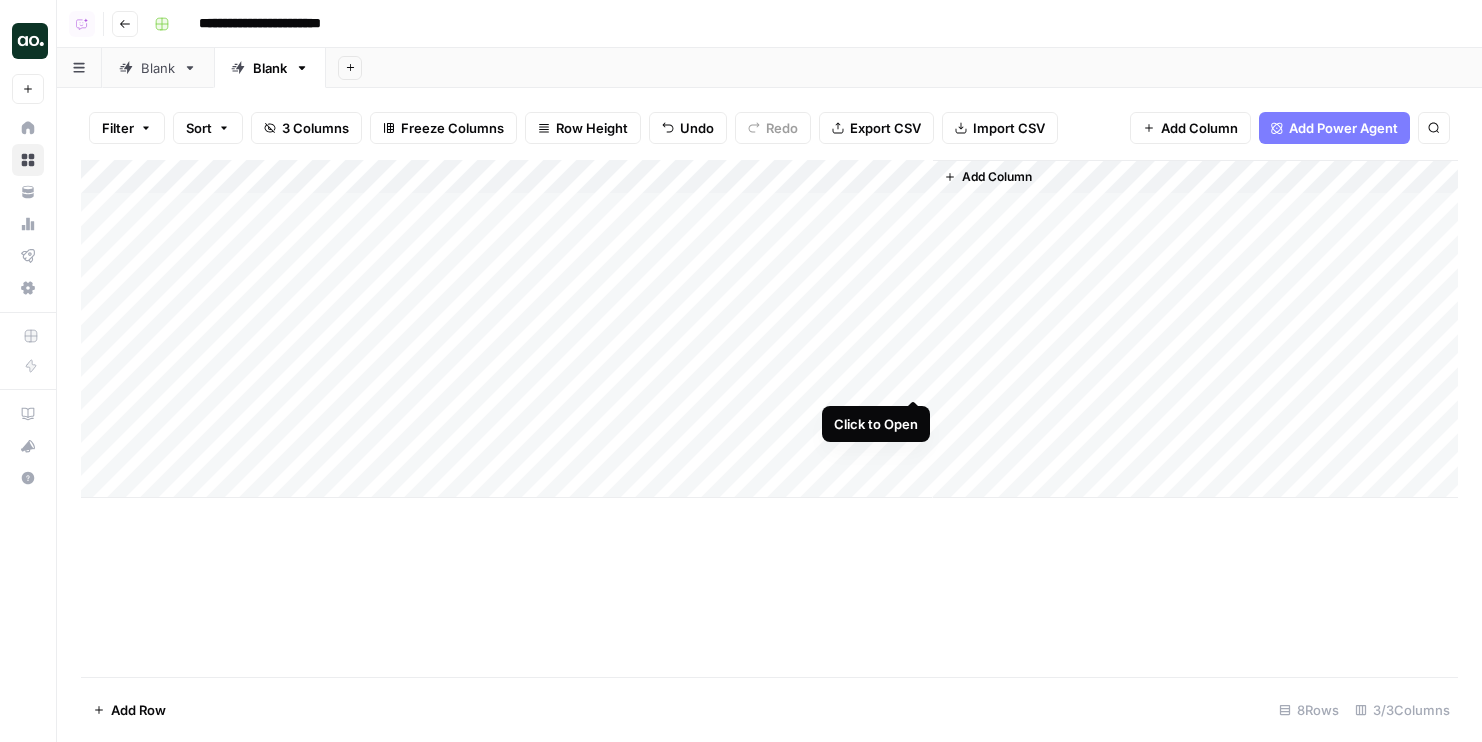 click on "Add Column" at bounding box center (769, 329) 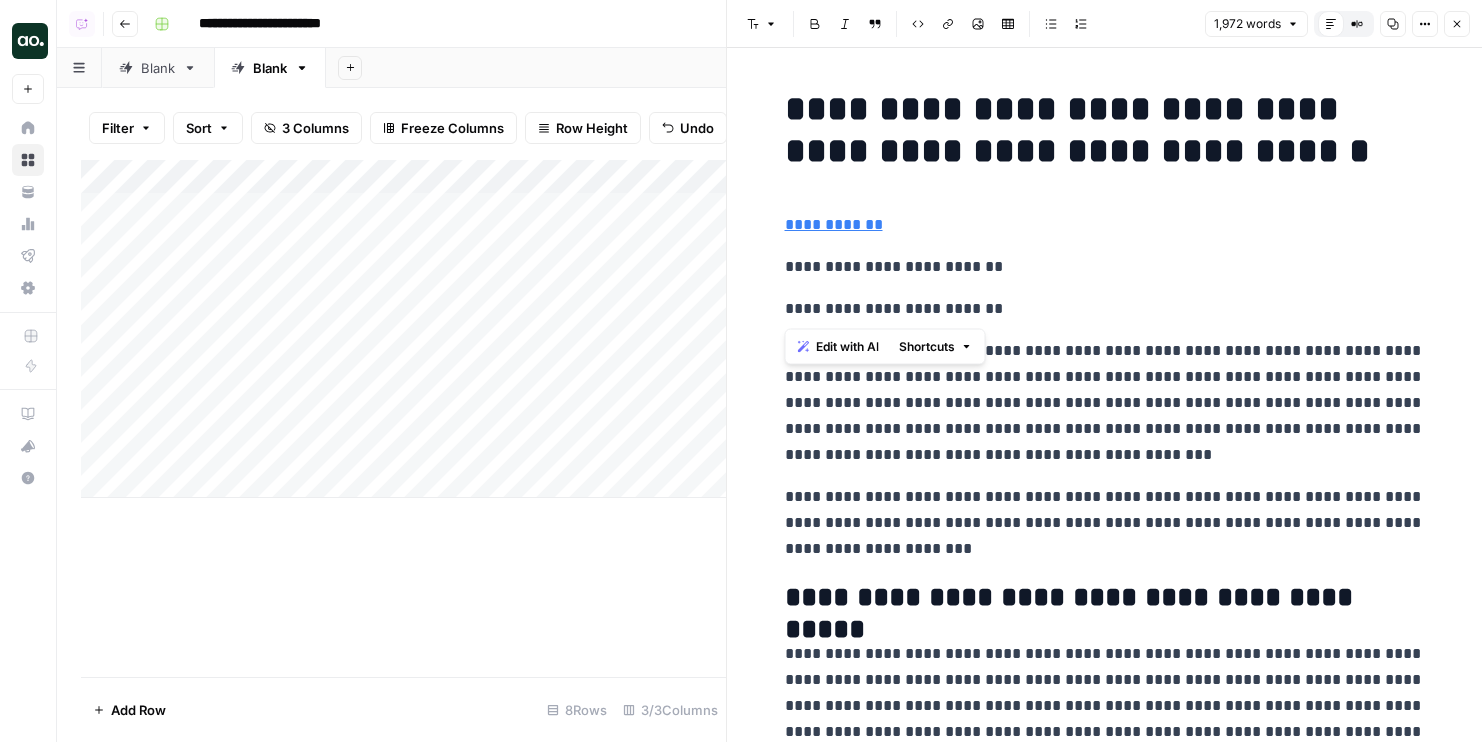 drag, startPoint x: 1000, startPoint y: 309, endPoint x: 777, endPoint y: 215, distance: 242.00206 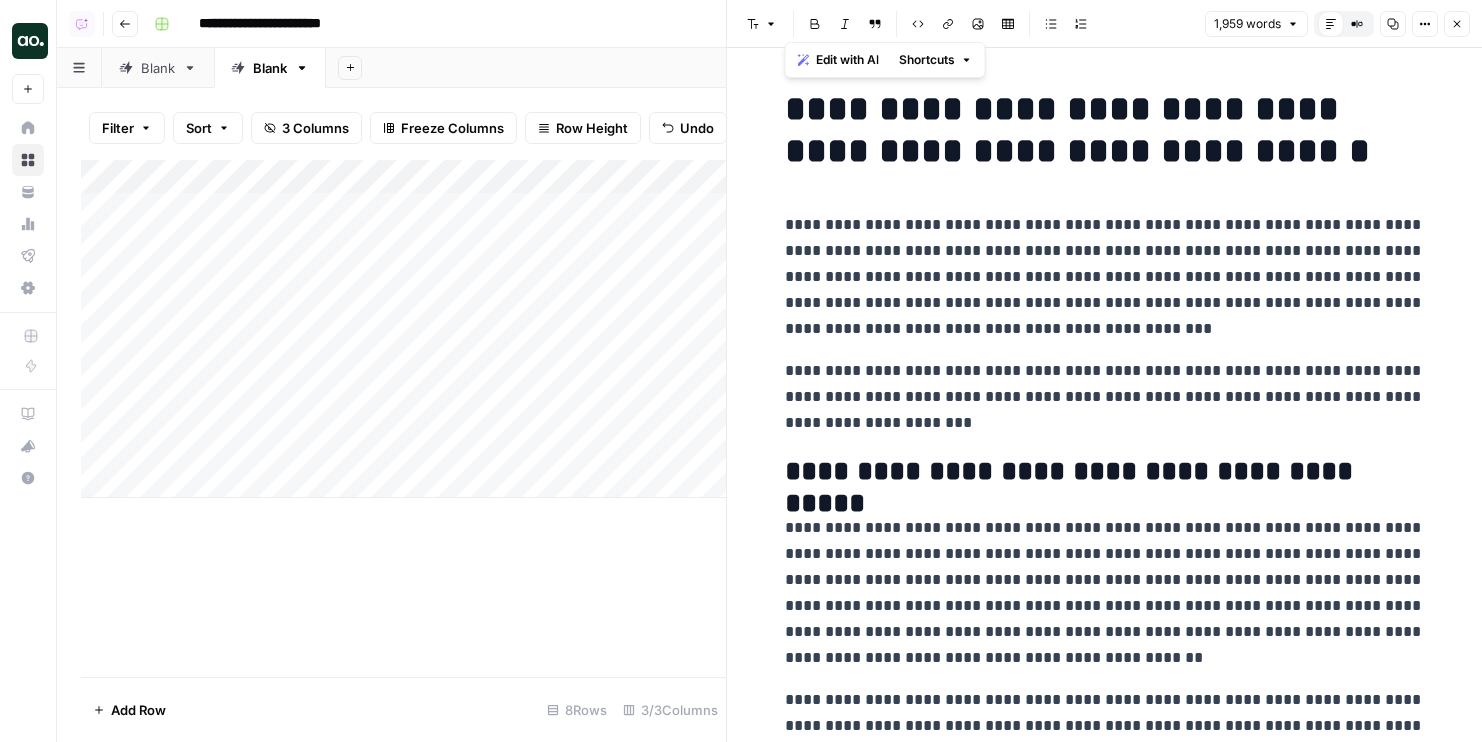 drag, startPoint x: 1419, startPoint y: 33, endPoint x: 1415, endPoint y: 61, distance: 28.284271 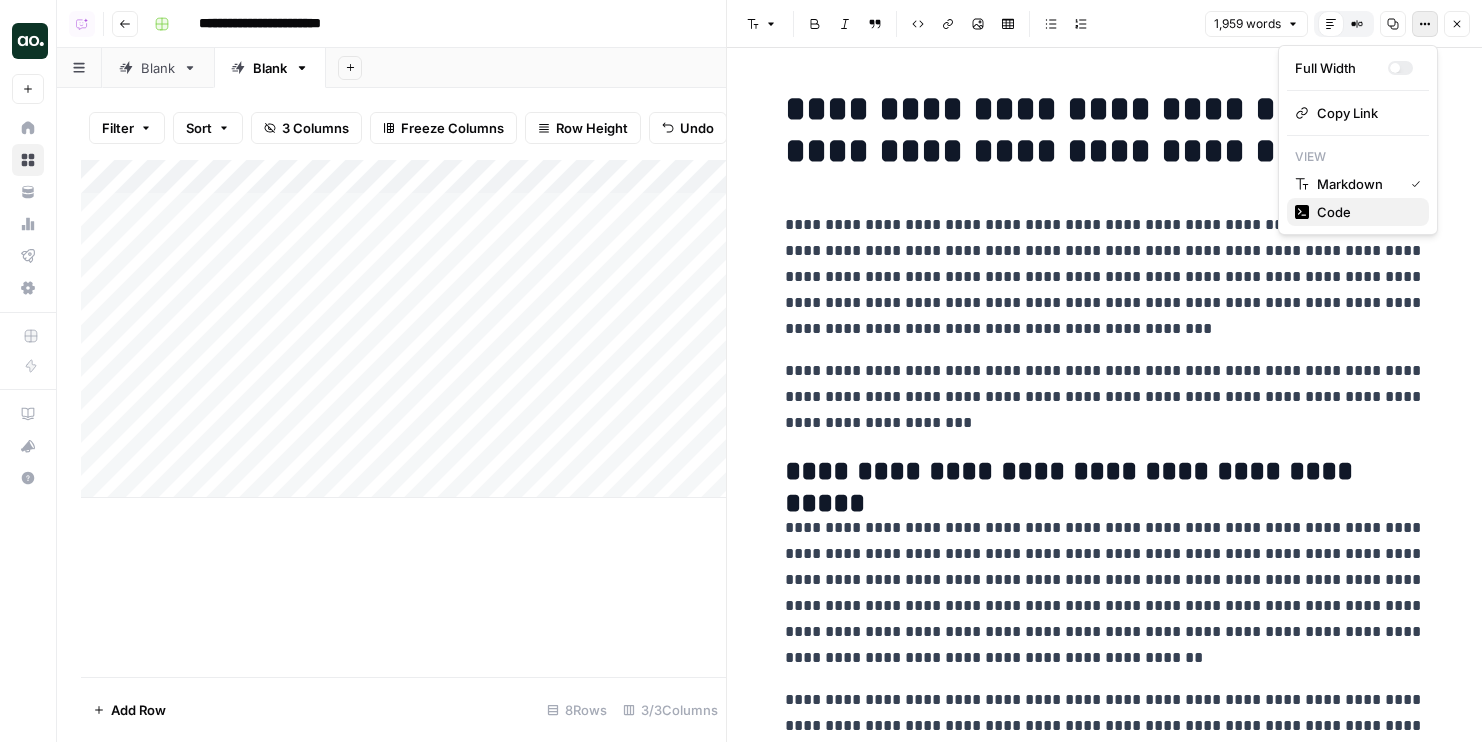 click on "Code" at bounding box center [1358, 212] 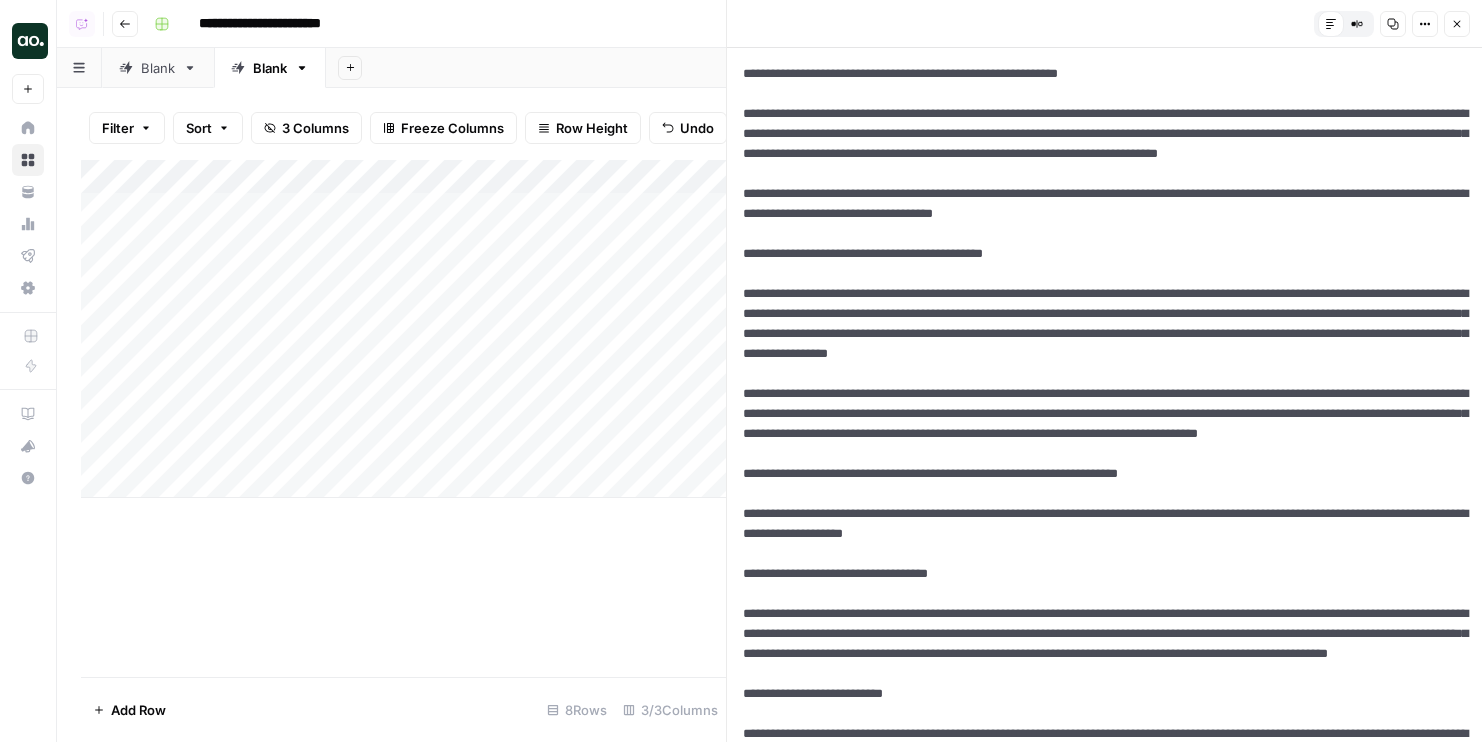 click at bounding box center (1104, 2904) 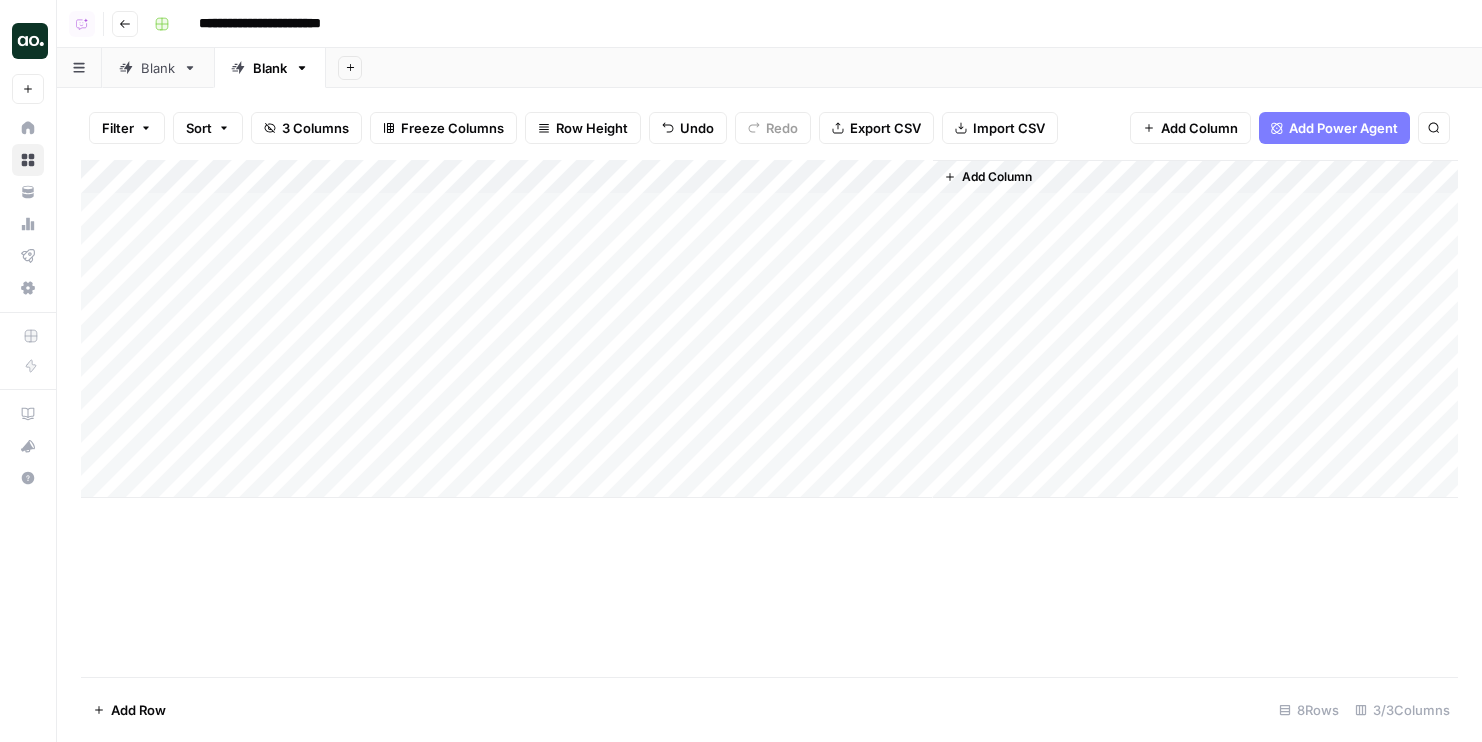 click on "Add Column" at bounding box center [769, 329] 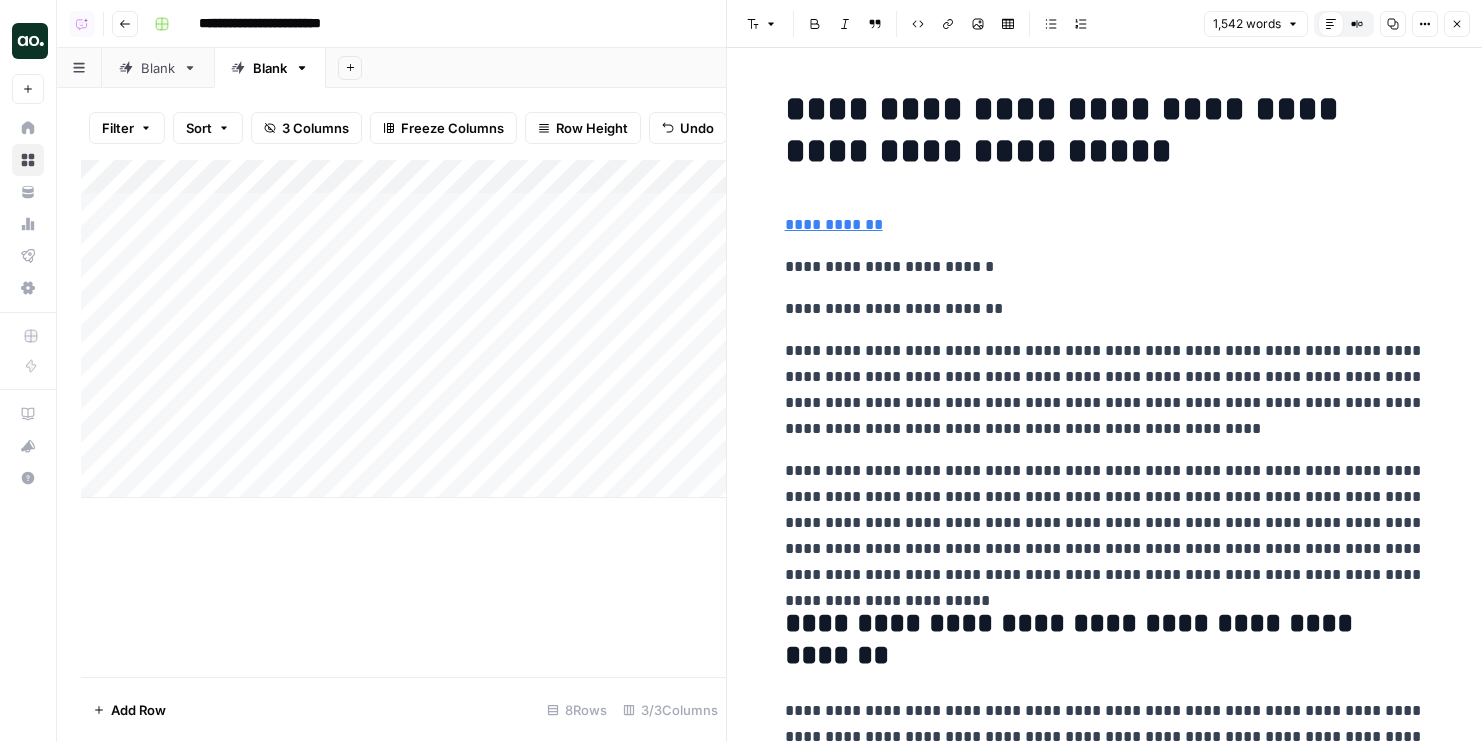 click on "Options" at bounding box center (1425, 24) 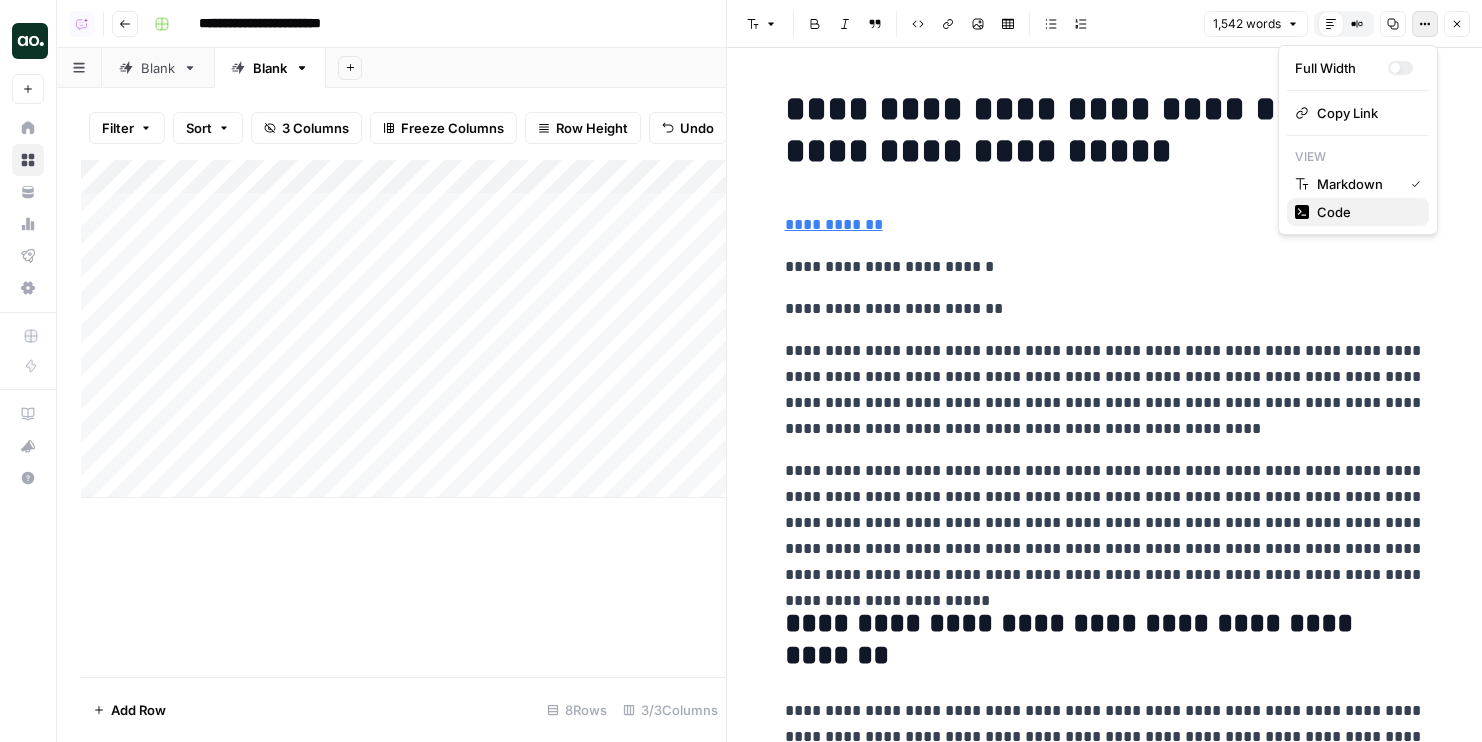 click on "Code" at bounding box center [1358, 212] 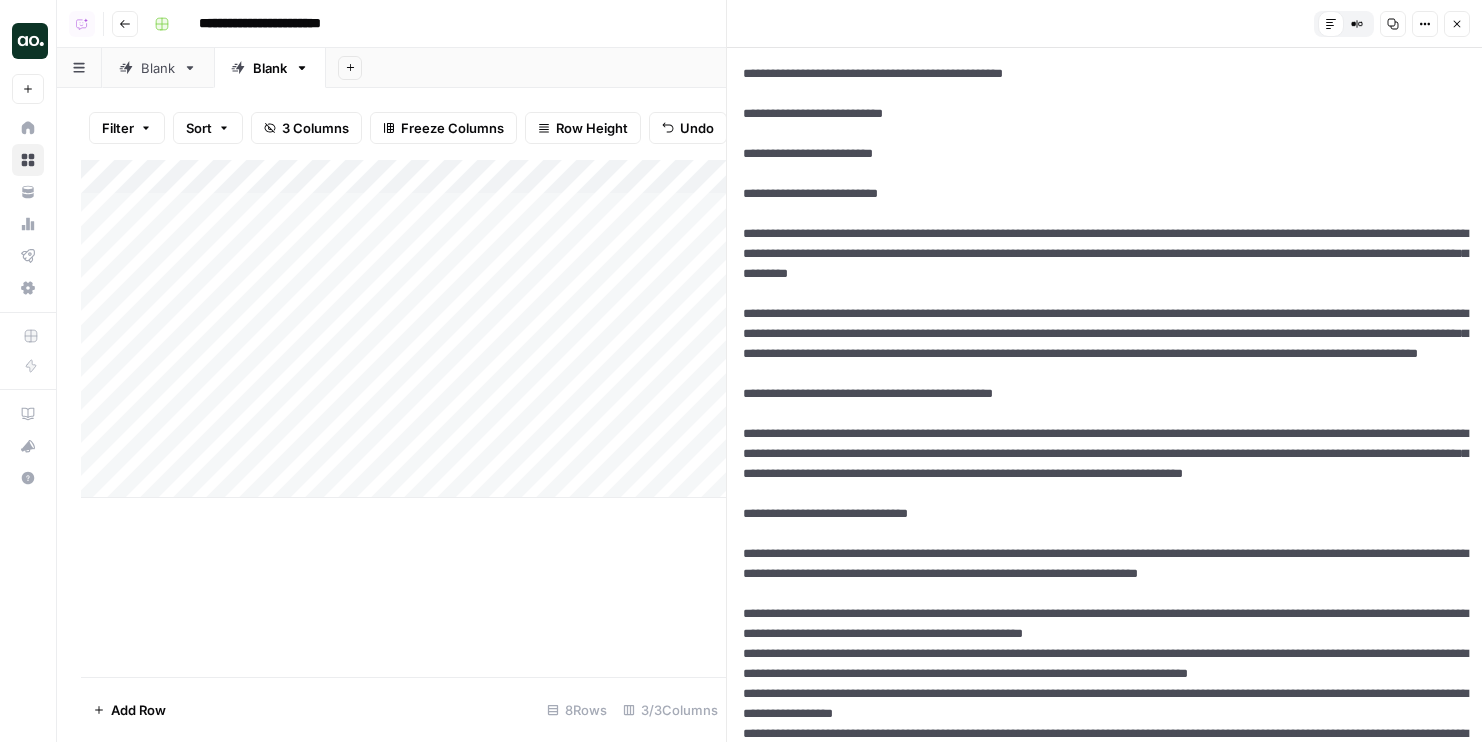 click at bounding box center [1104, 2054] 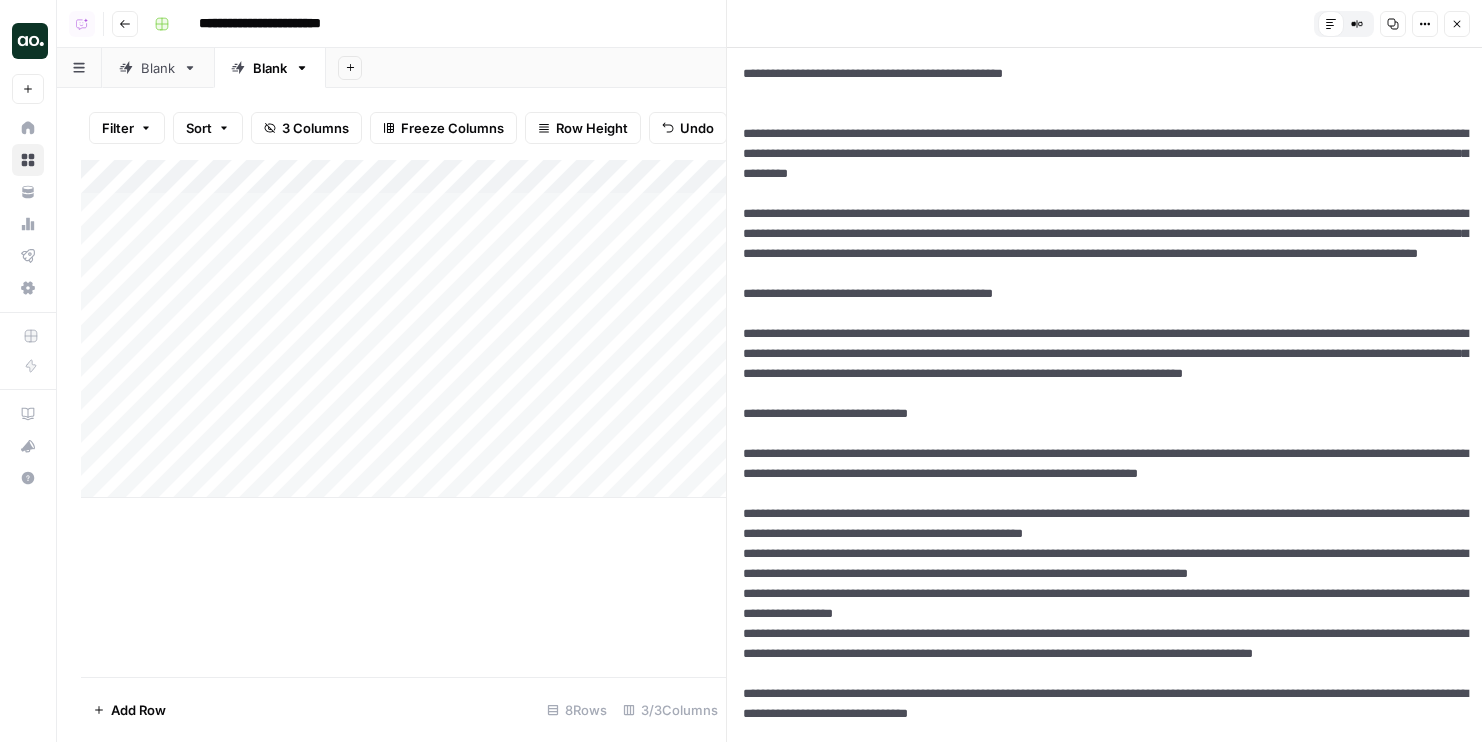 type on "**********" 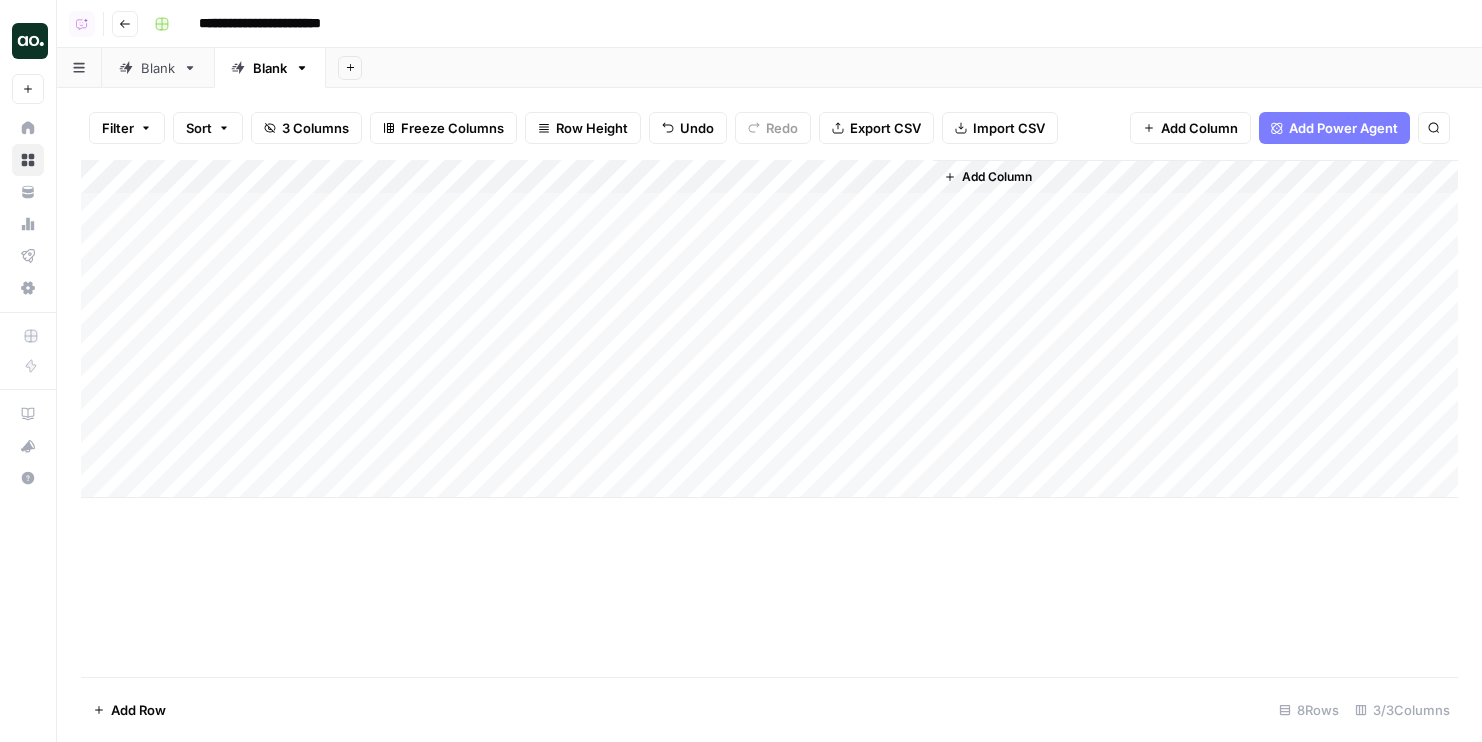 click on "Add Column" at bounding box center [769, 329] 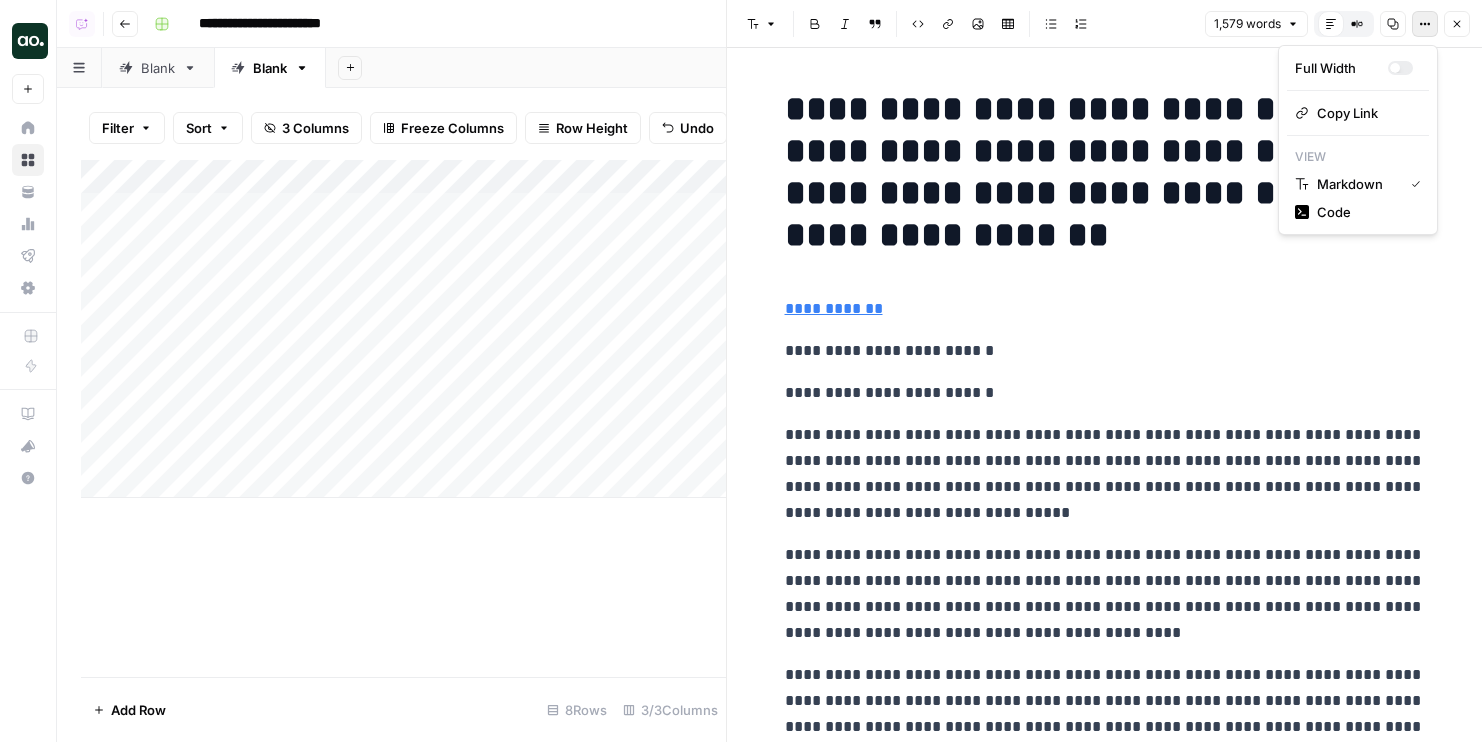 click on "Options" at bounding box center [1425, 24] 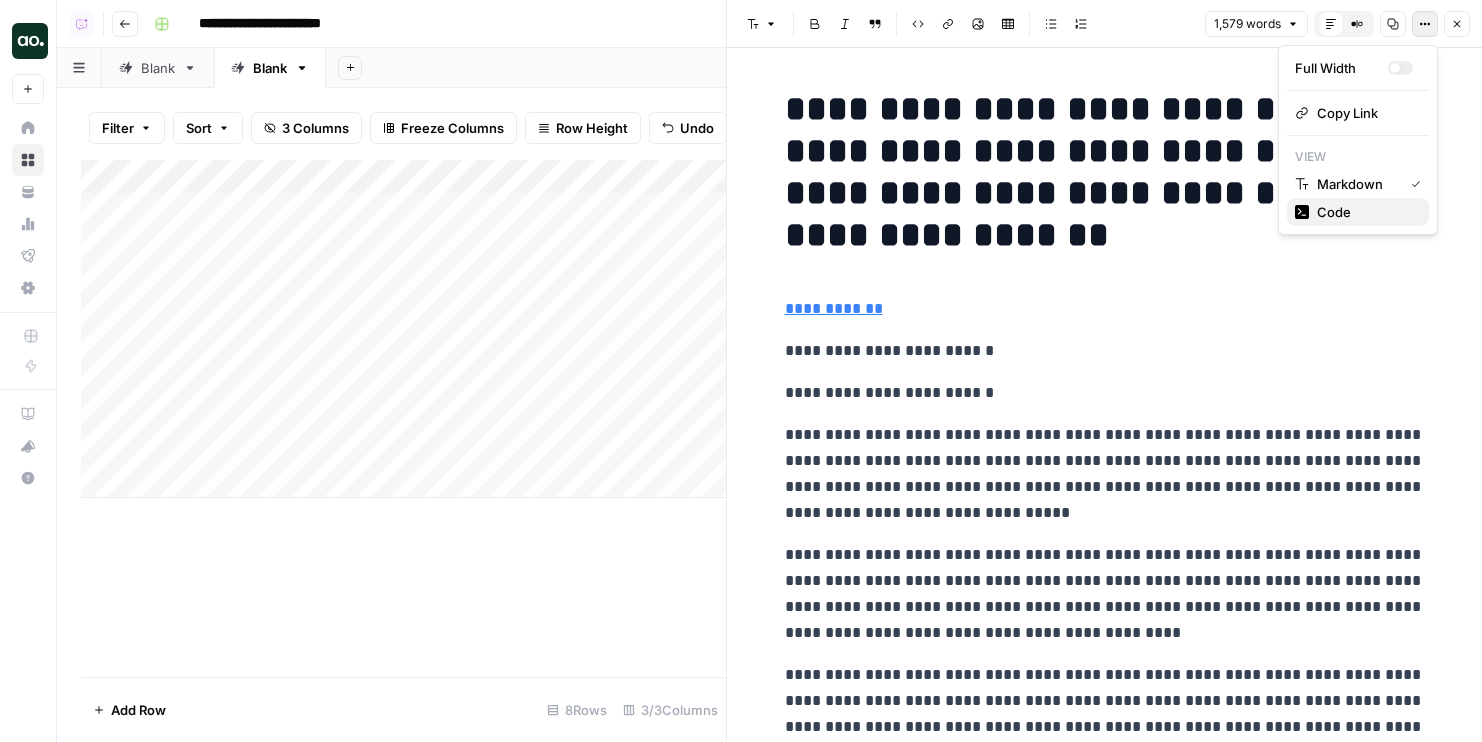 click 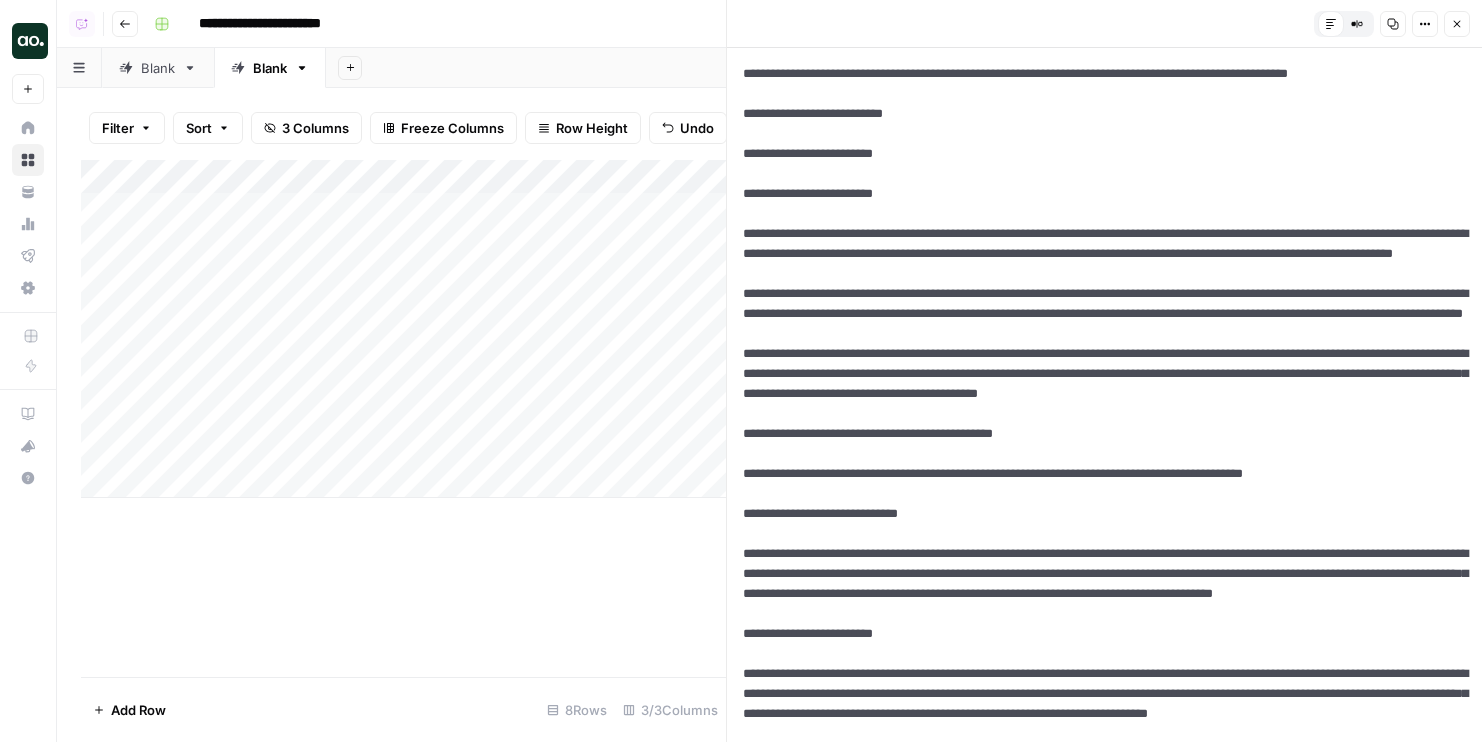 click at bounding box center (1104, 2624) 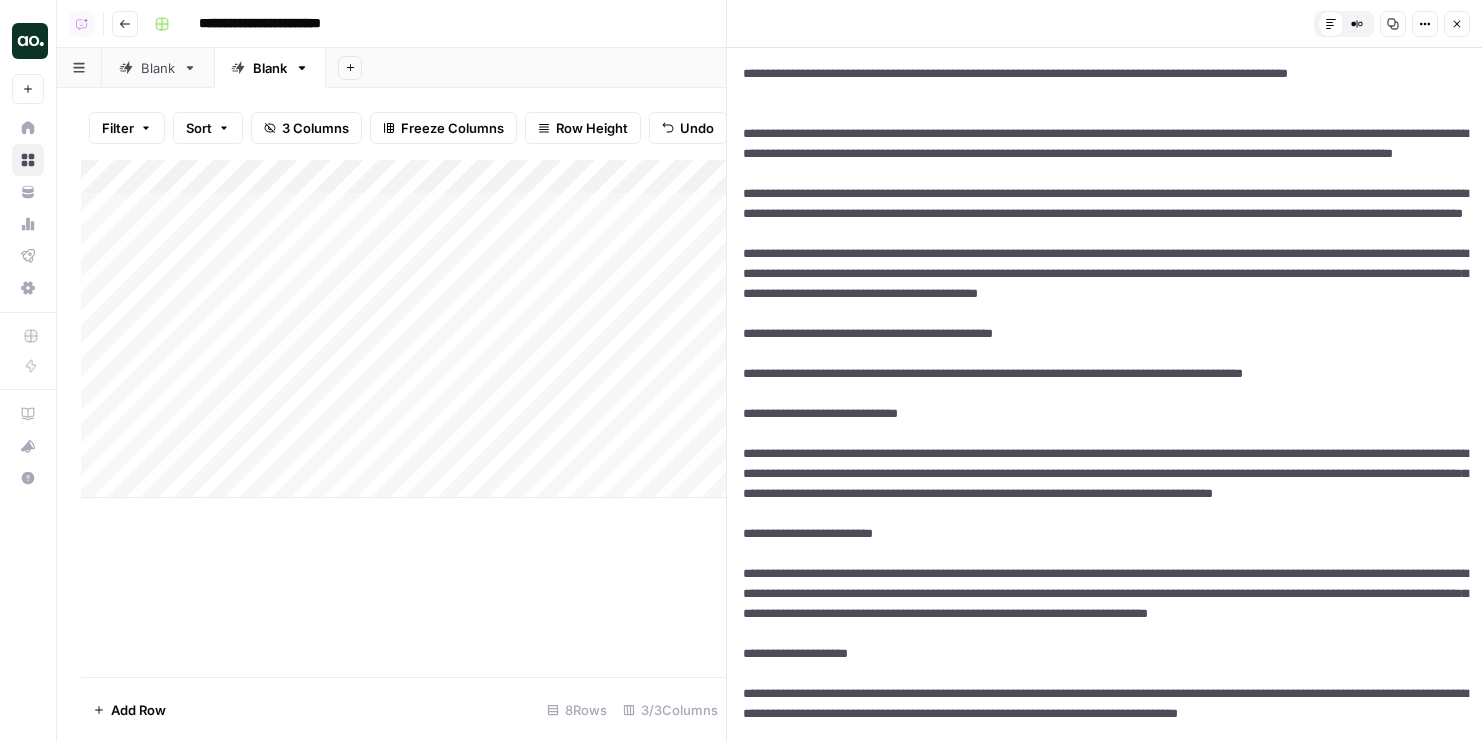 click at bounding box center (1104, 2574) 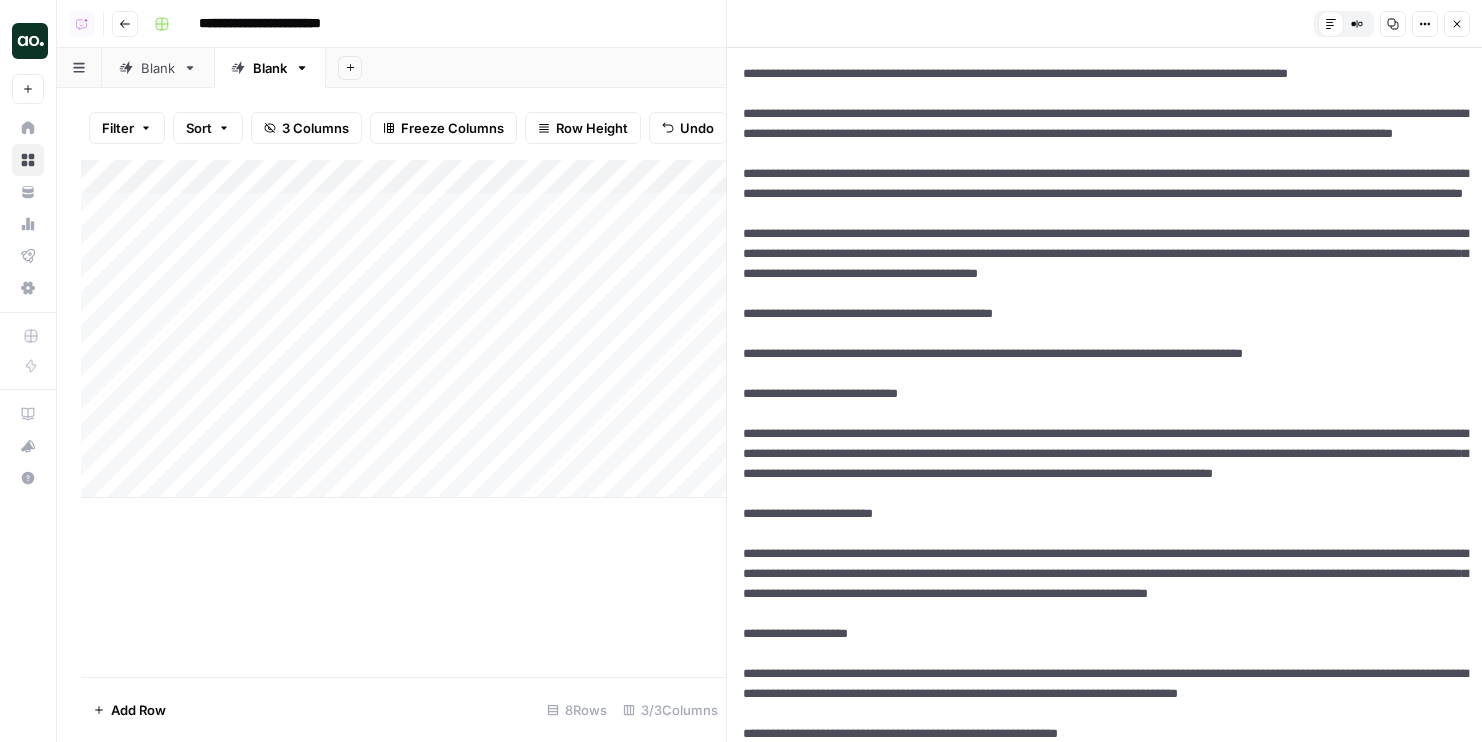 type on "**********" 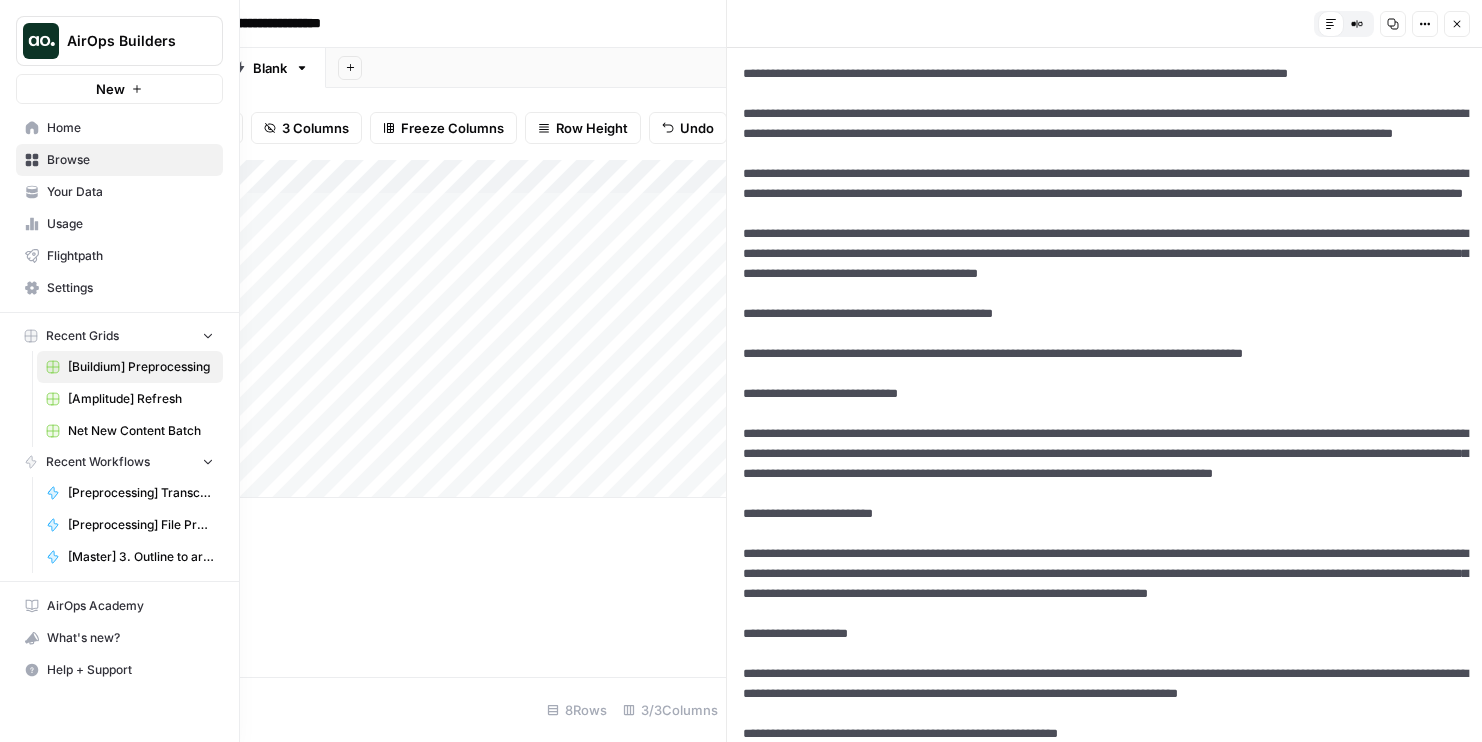 click on "Browse" at bounding box center (130, 160) 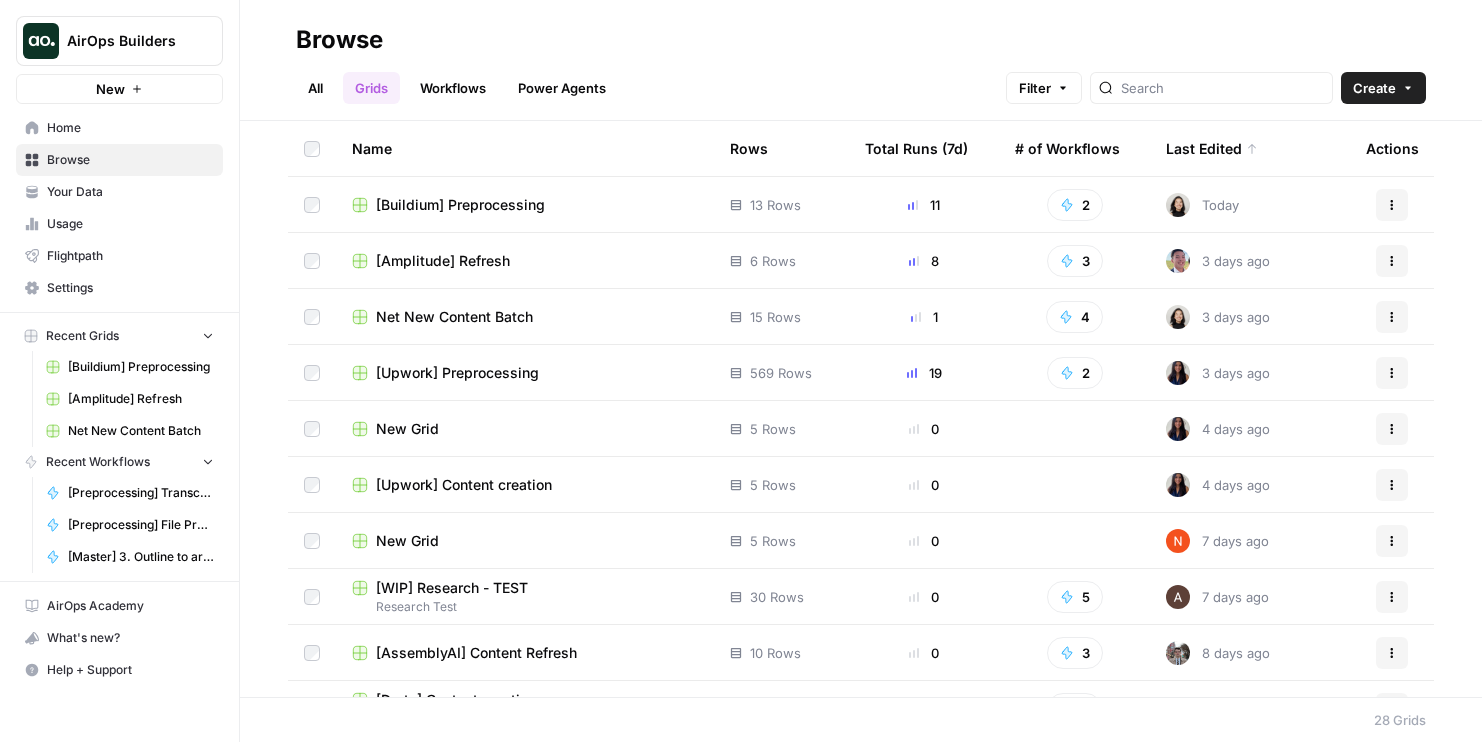 click on "[Buildium] Preprocessing" at bounding box center [460, 205] 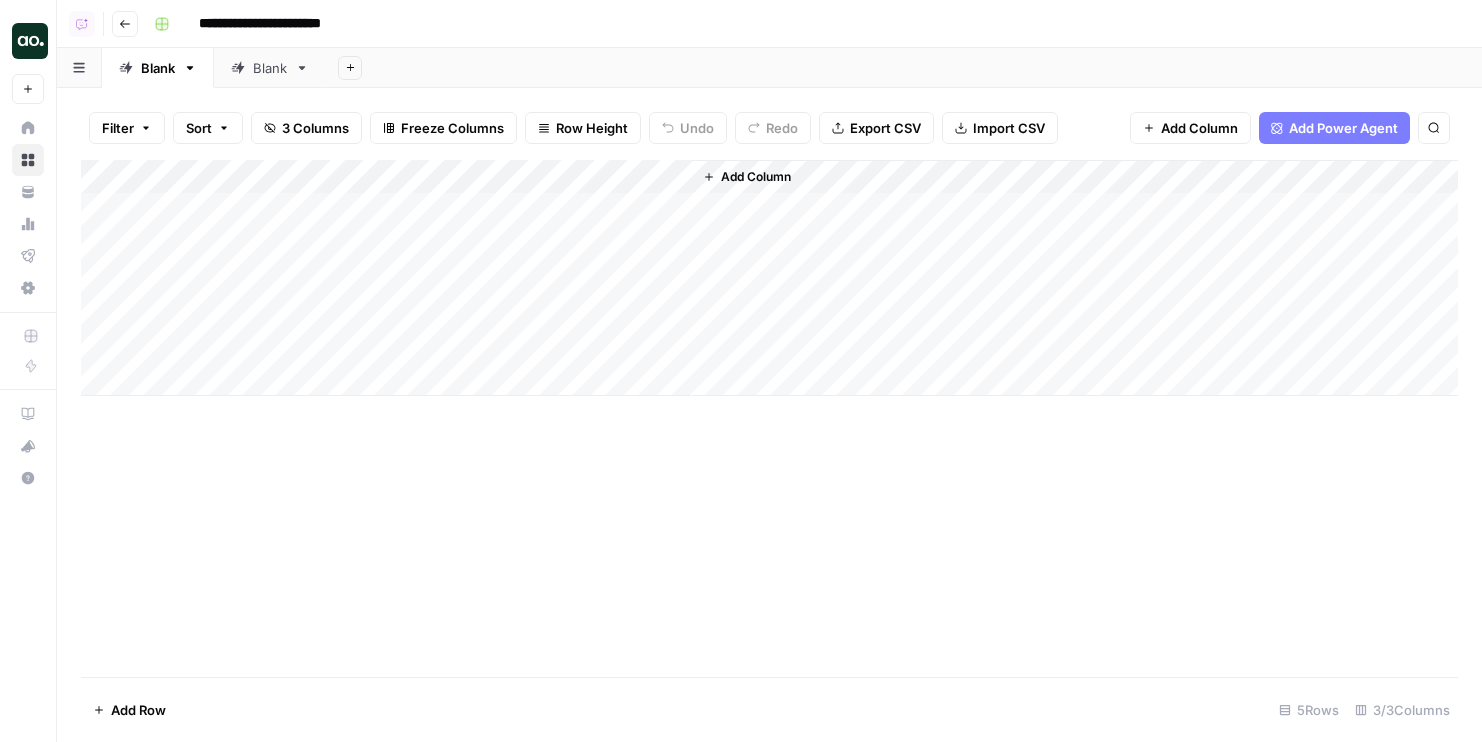 click on "Blank" at bounding box center (270, 68) 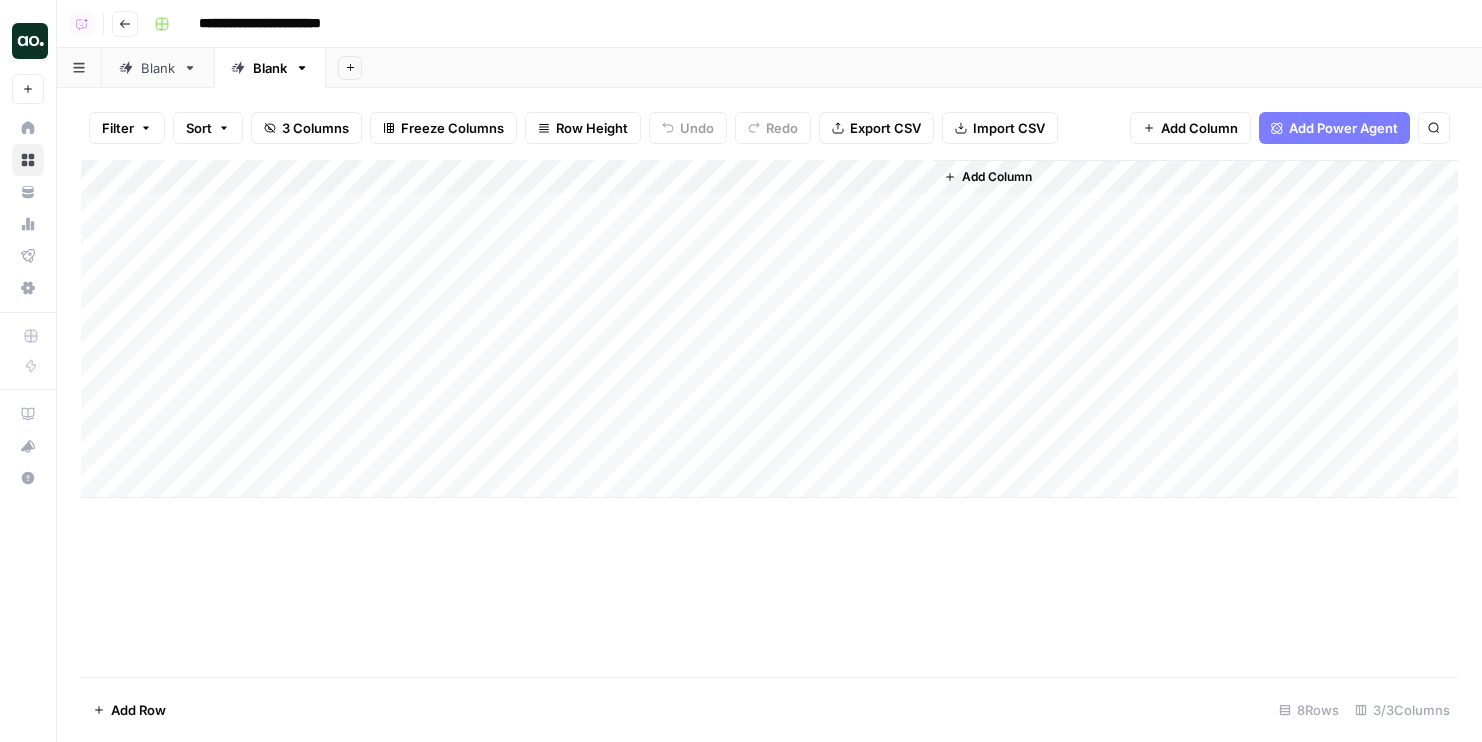 click 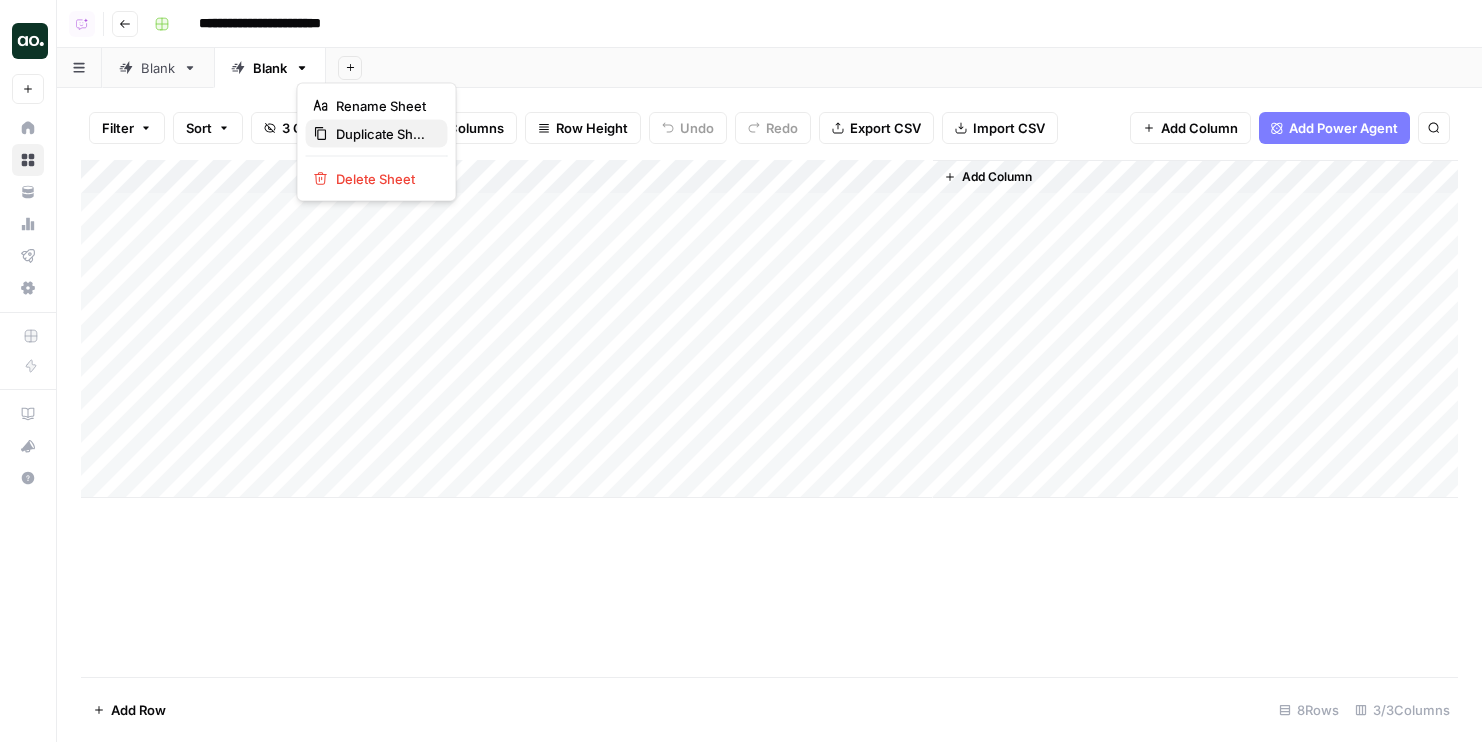 click on "Duplicate Sheet" at bounding box center (384, 134) 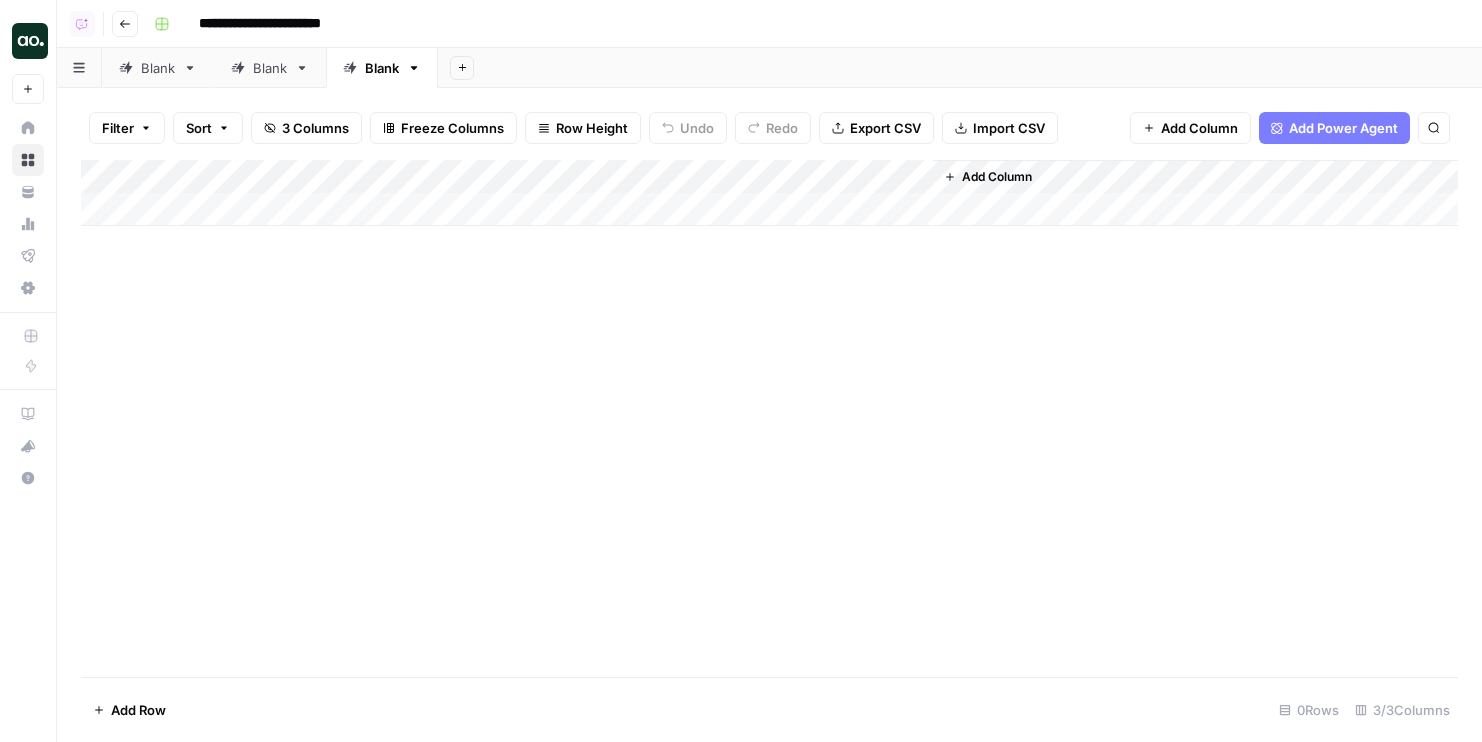 click on "Add Column" at bounding box center (769, 193) 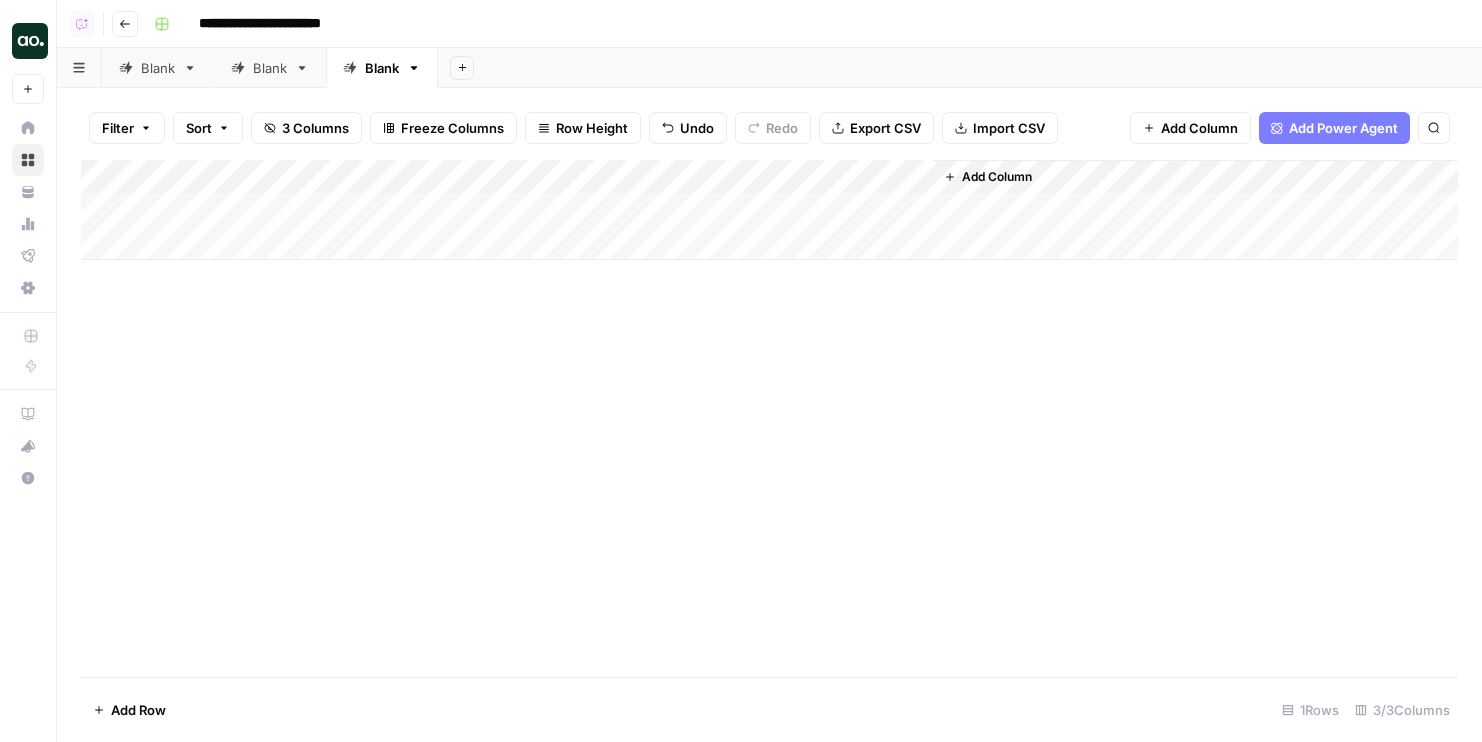 click on "Add Column" at bounding box center [769, 418] 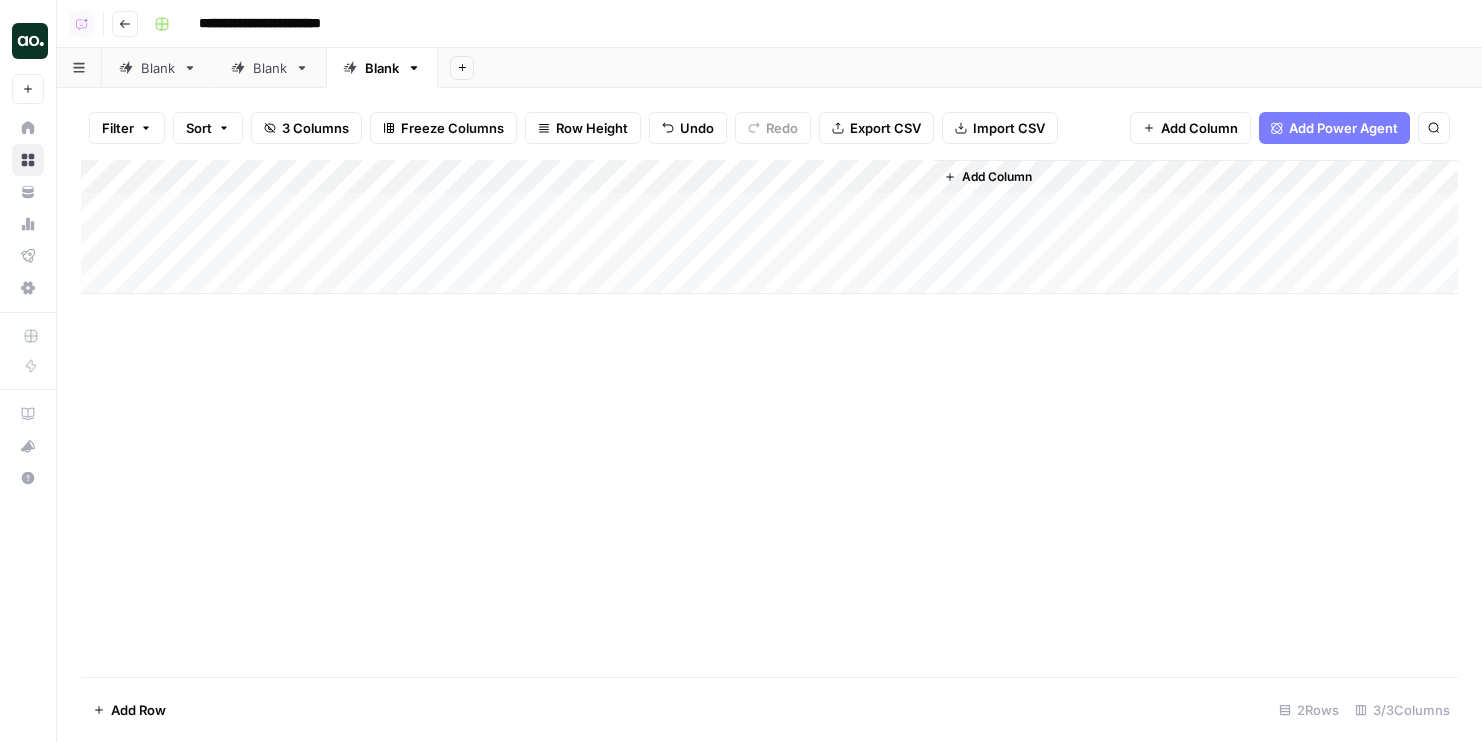 click on "Add Column" at bounding box center (769, 227) 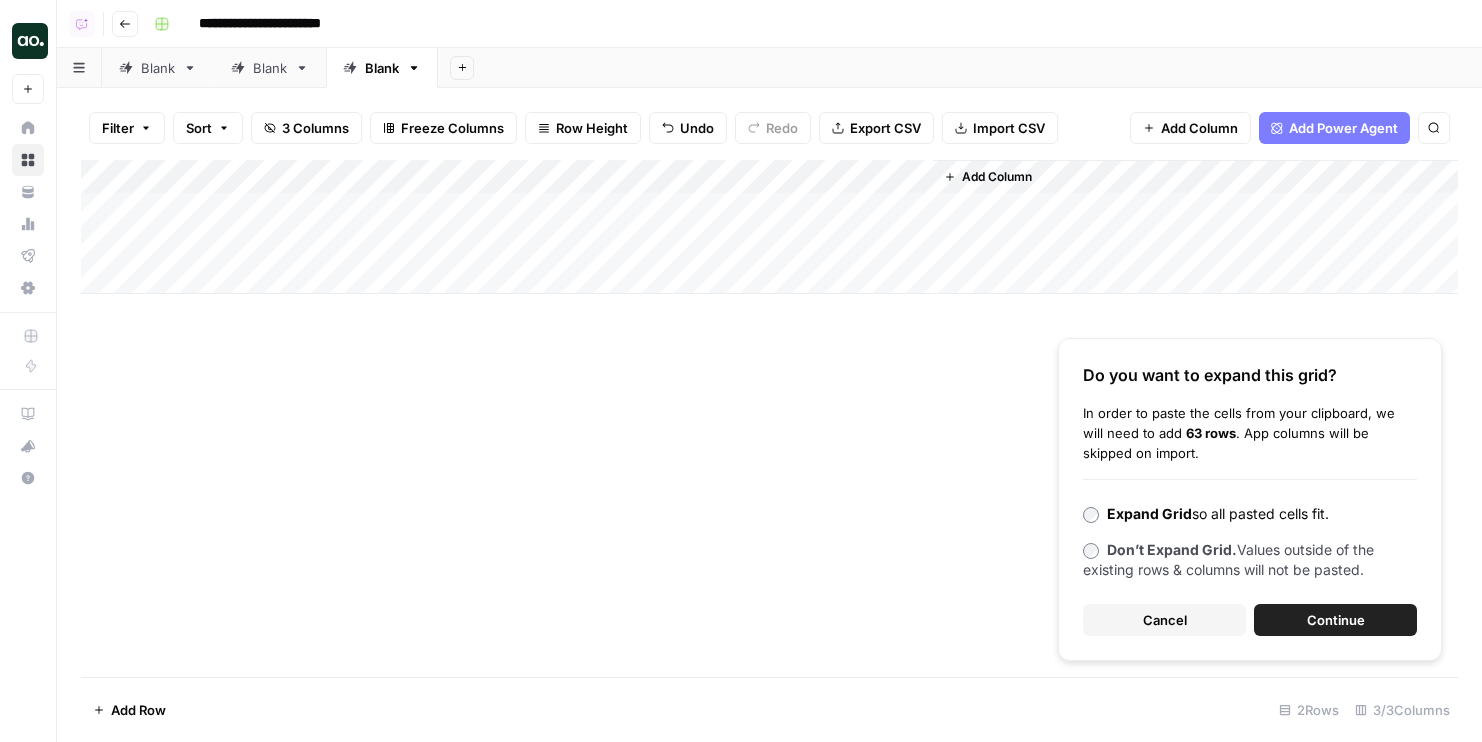 click on "Continue" at bounding box center [1335, 620] 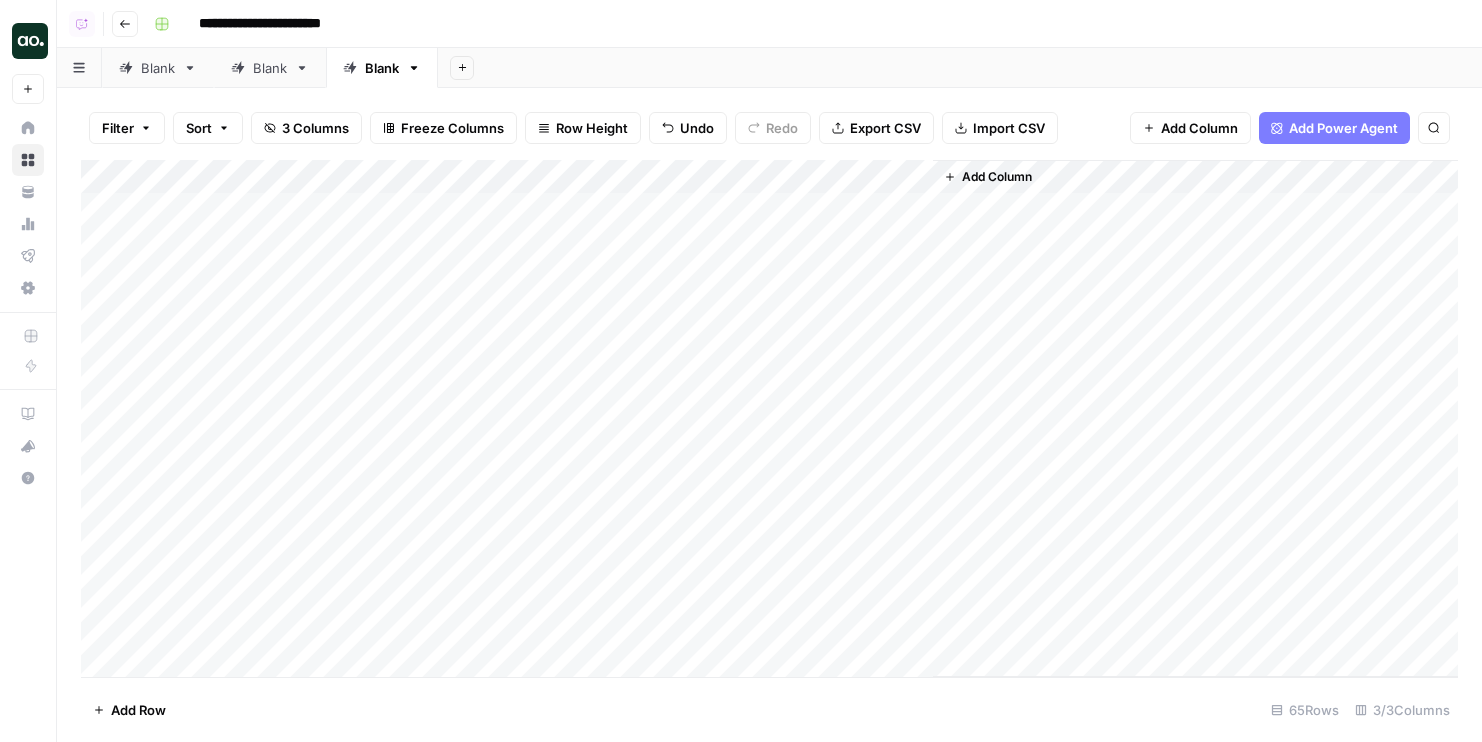 click on "Add Column" at bounding box center (769, 418) 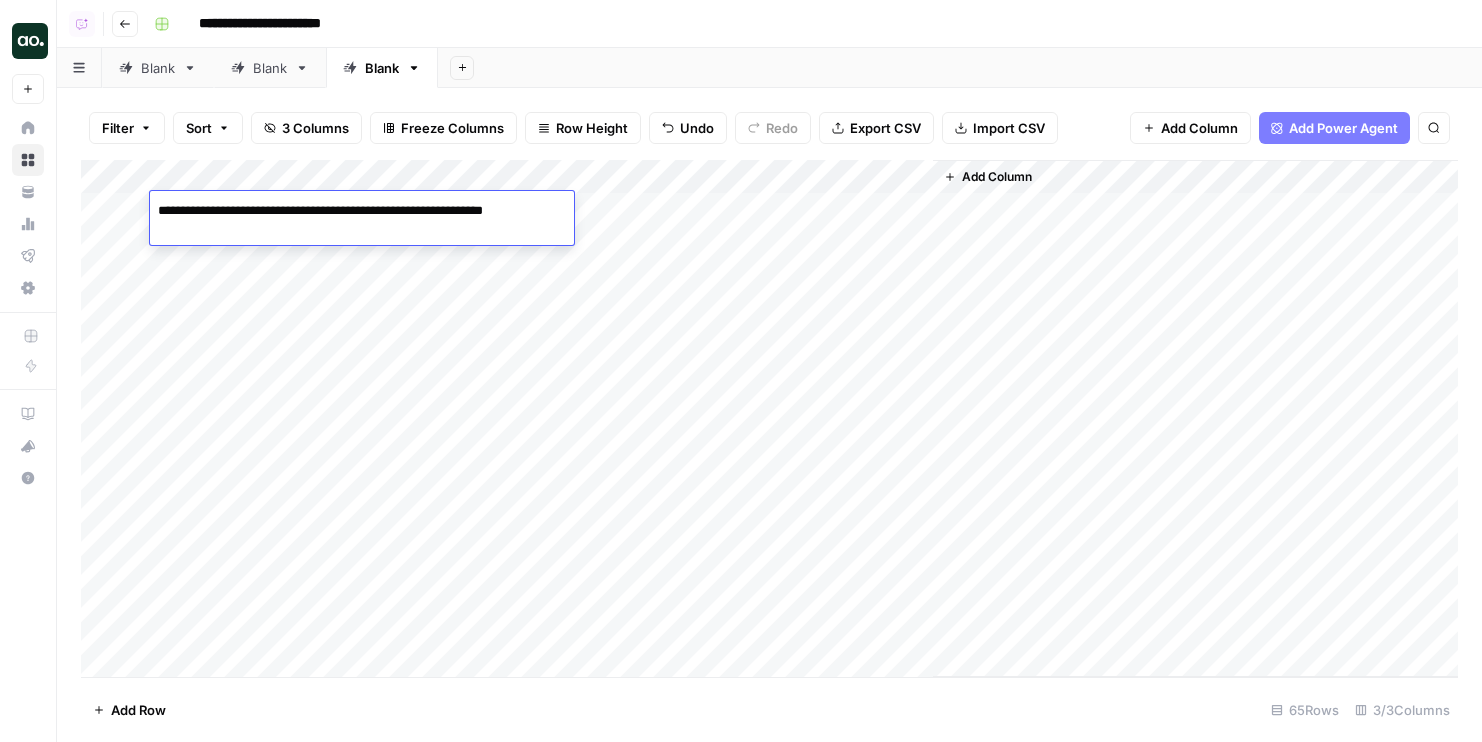 click on "**********" at bounding box center [362, 221] 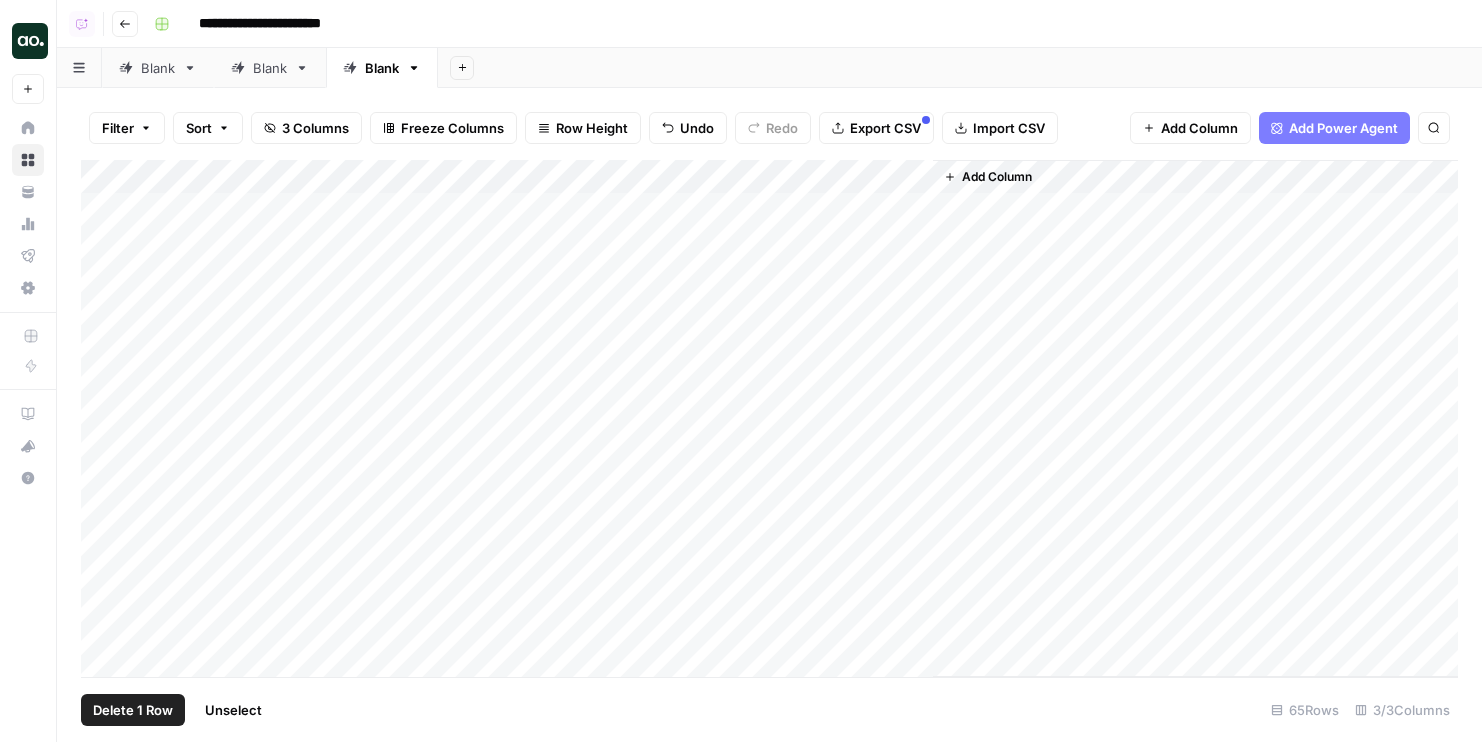 click on "Add Column" at bounding box center [769, 418] 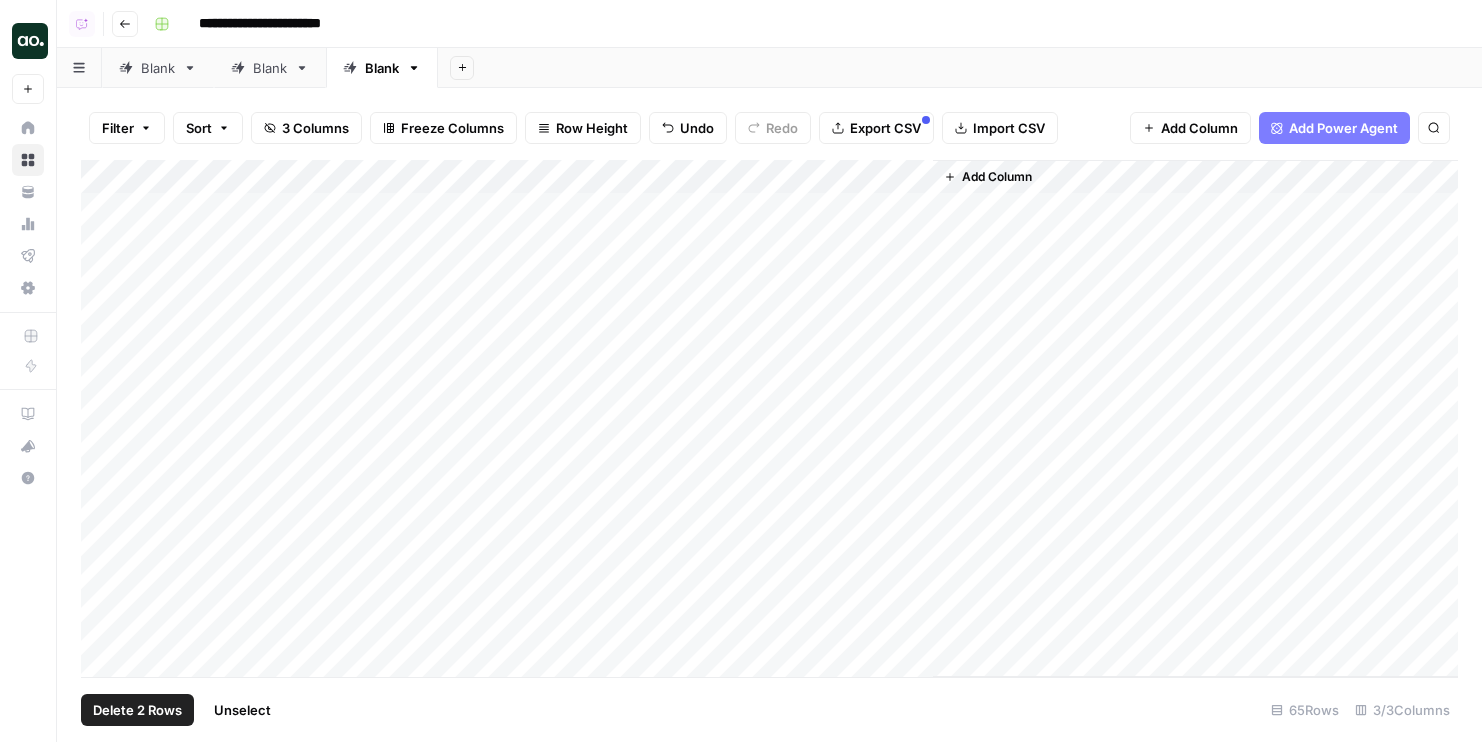 click on "Add Column" at bounding box center [769, 418] 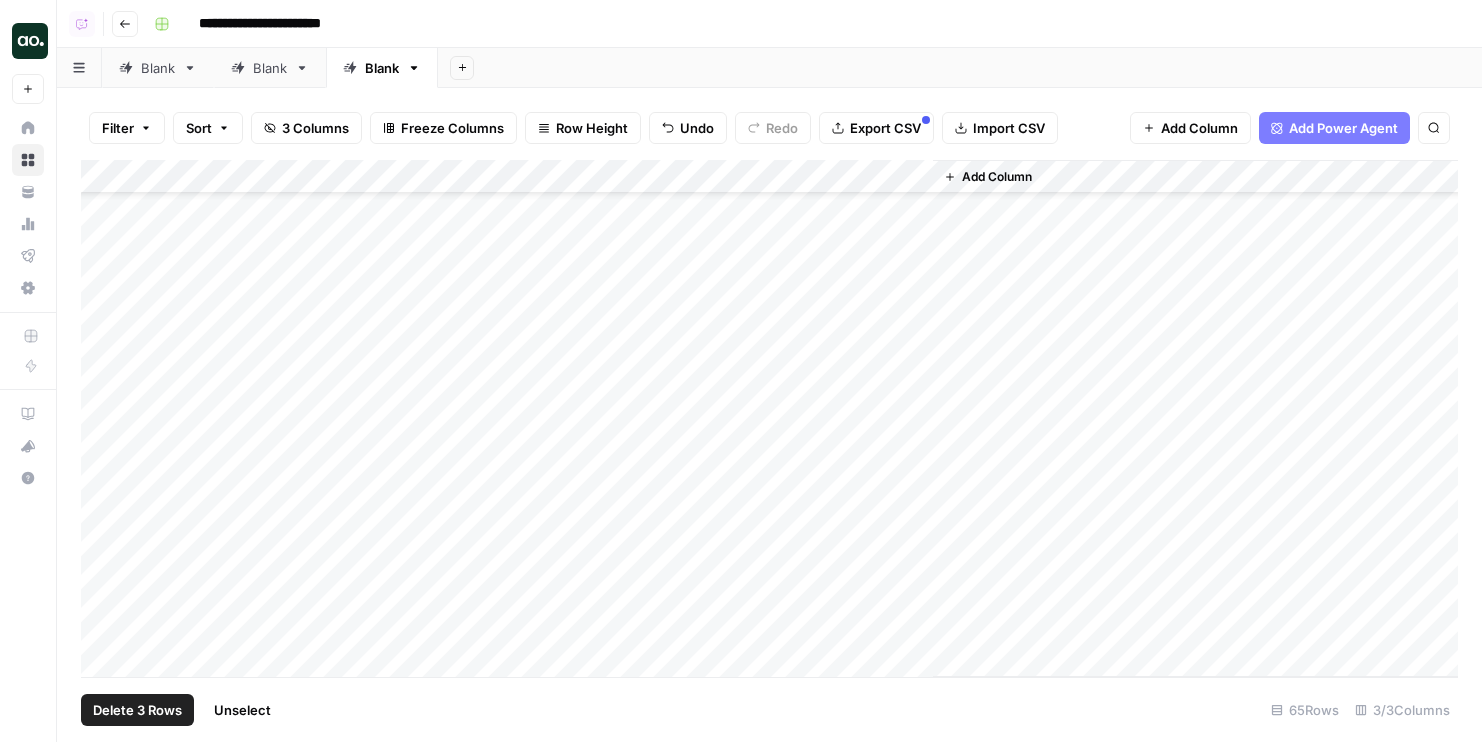 scroll, scrollTop: 101, scrollLeft: 0, axis: vertical 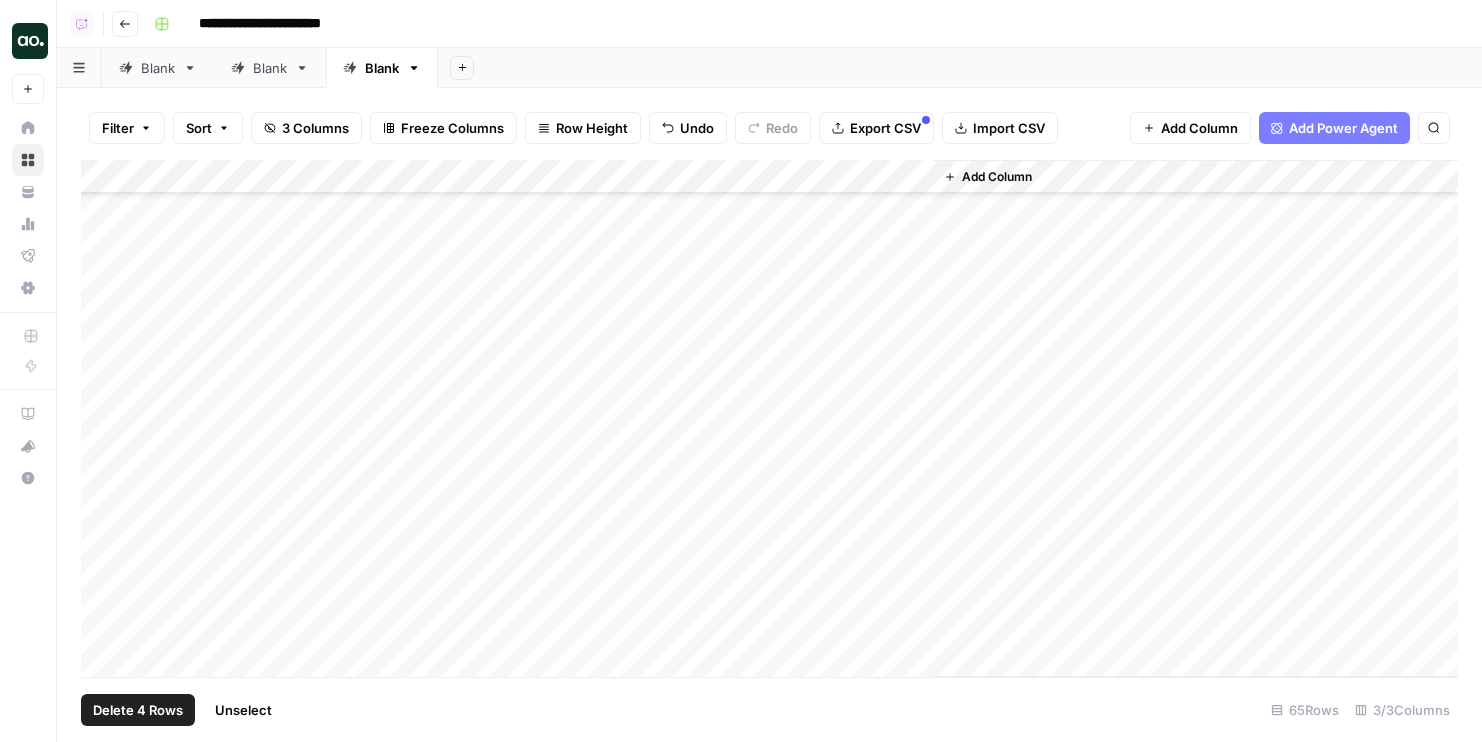 click on "Add Column" at bounding box center (769, 418) 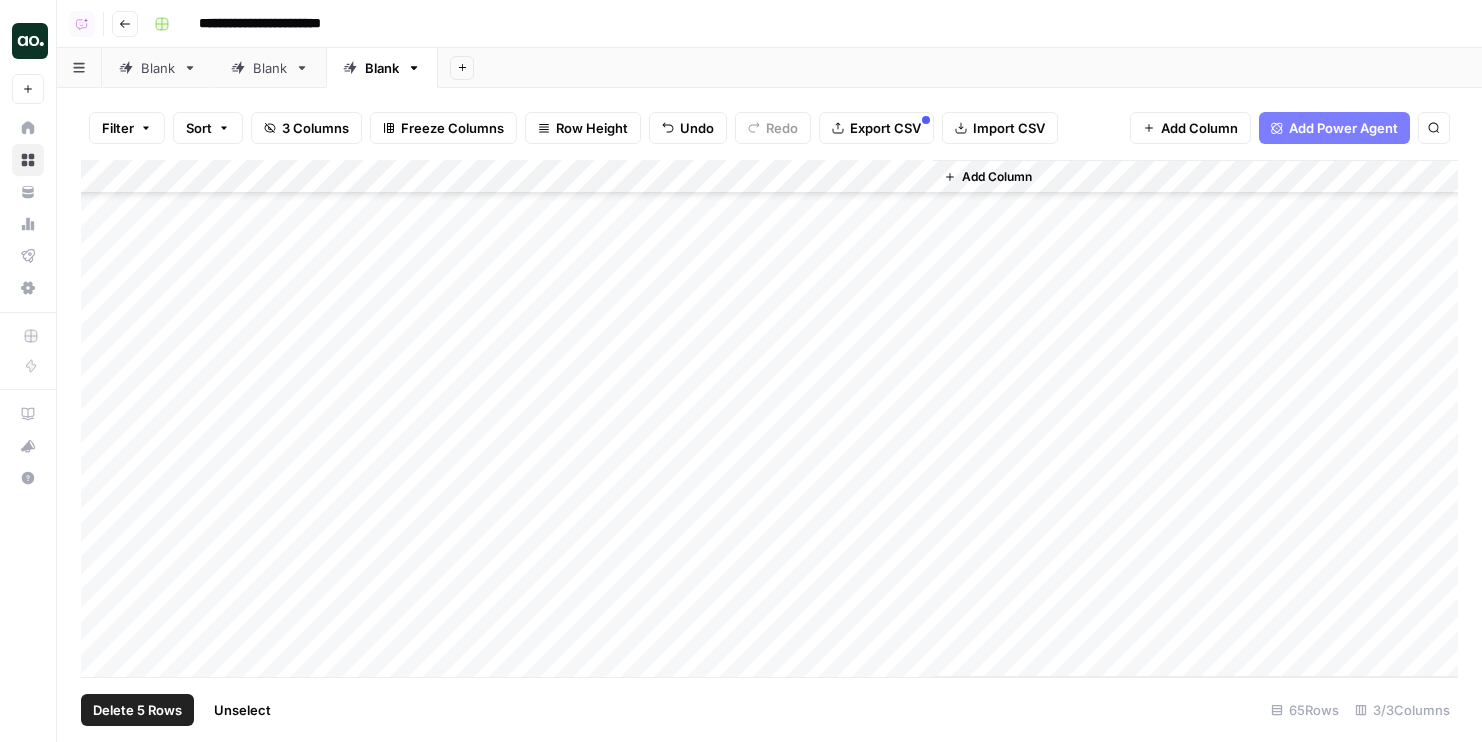 scroll, scrollTop: 229, scrollLeft: 0, axis: vertical 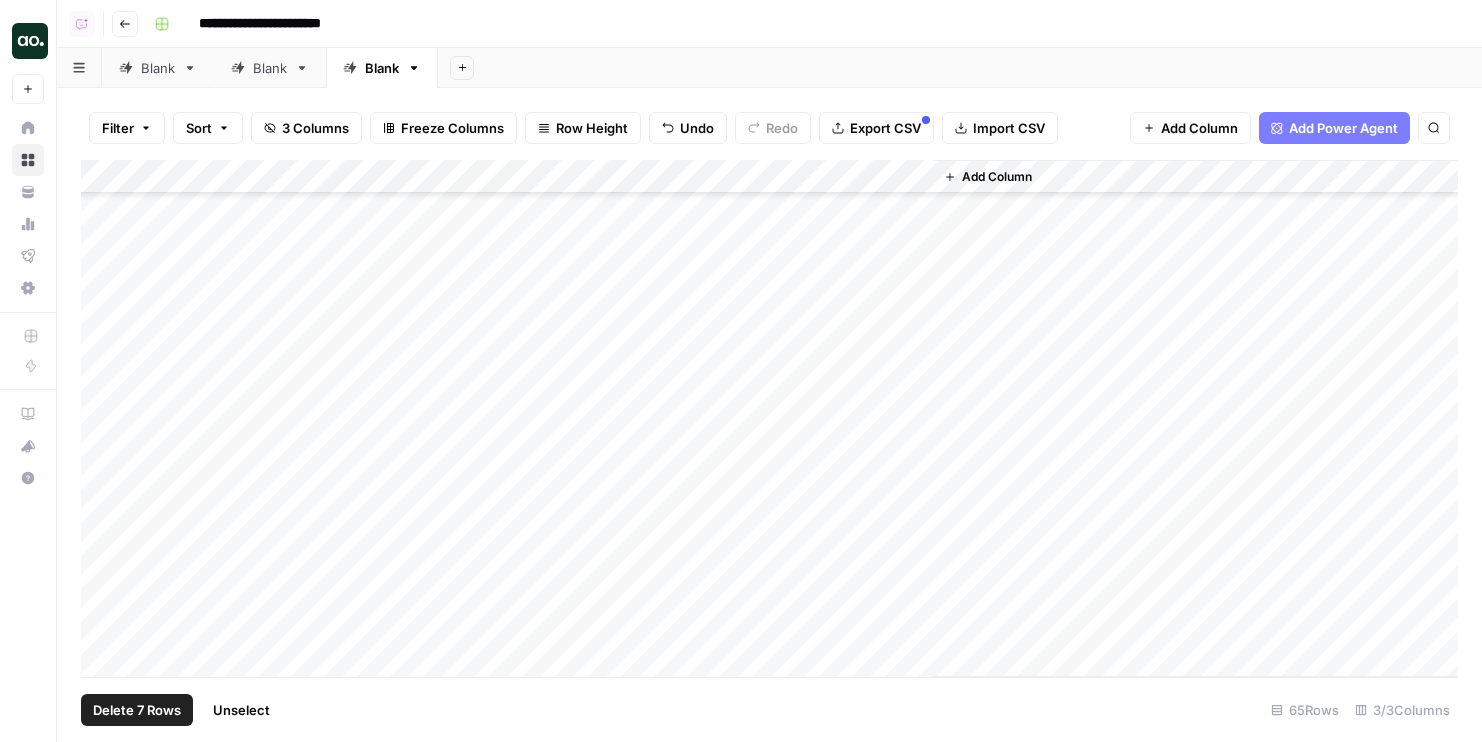 click on "Add Column" at bounding box center (769, 418) 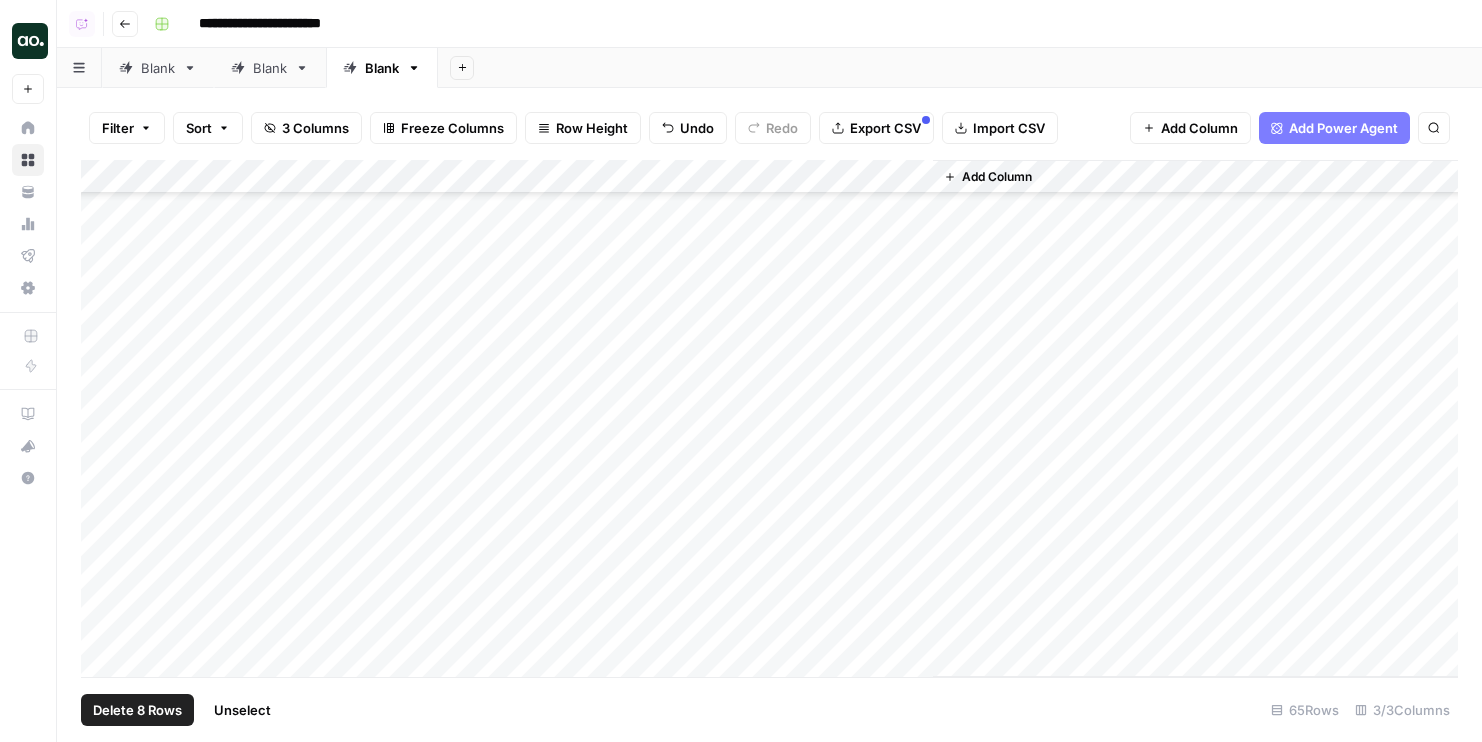 scroll, scrollTop: 1759, scrollLeft: 0, axis: vertical 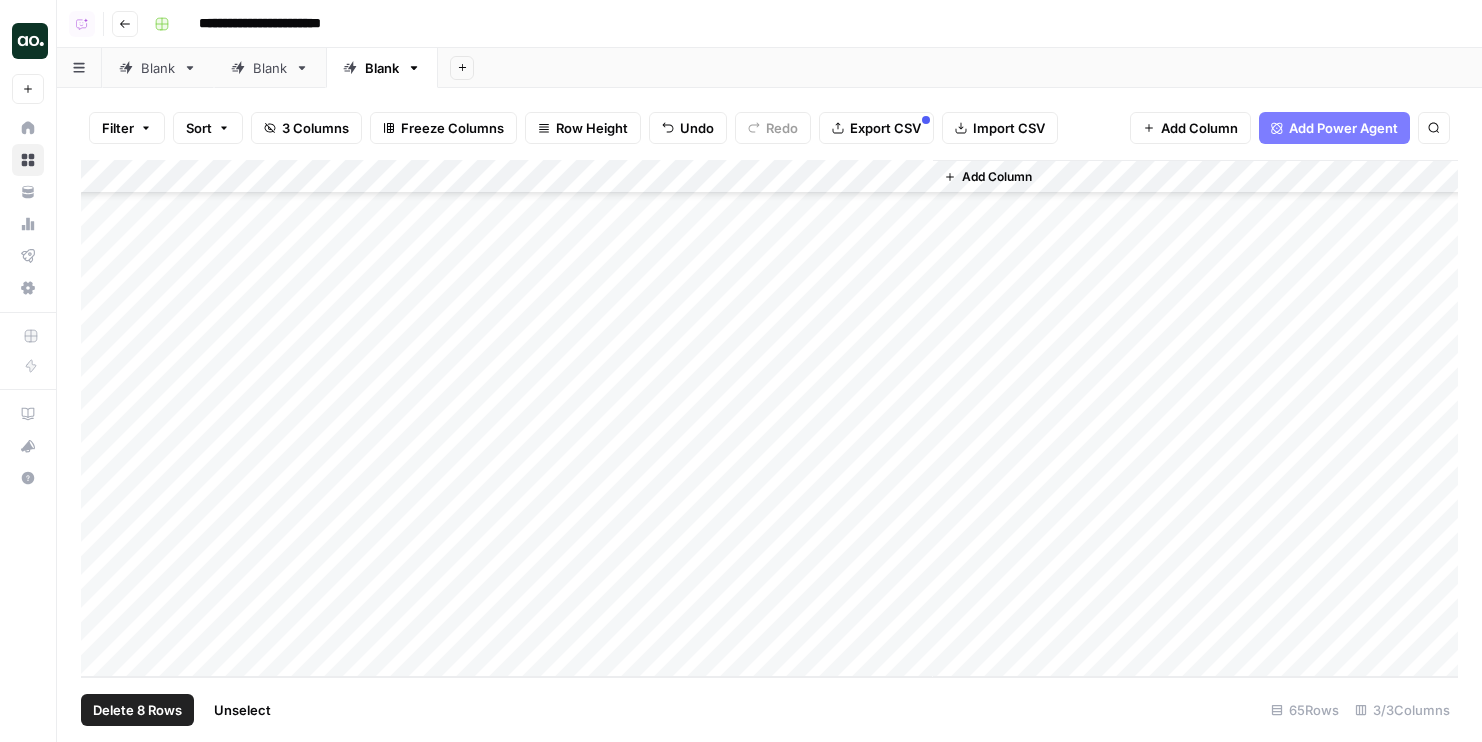 click on "Add Column" at bounding box center (769, 418) 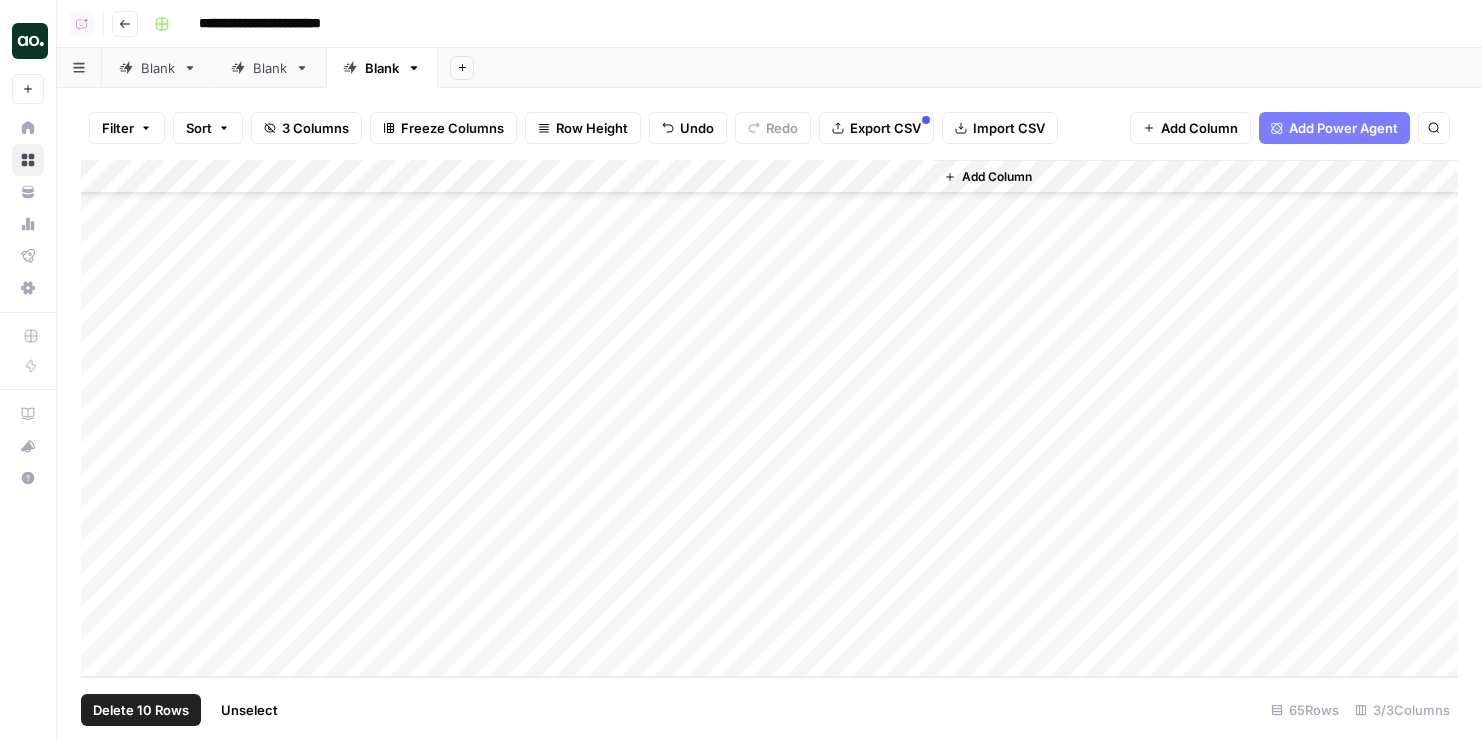 click on "Add Column" at bounding box center (769, 418) 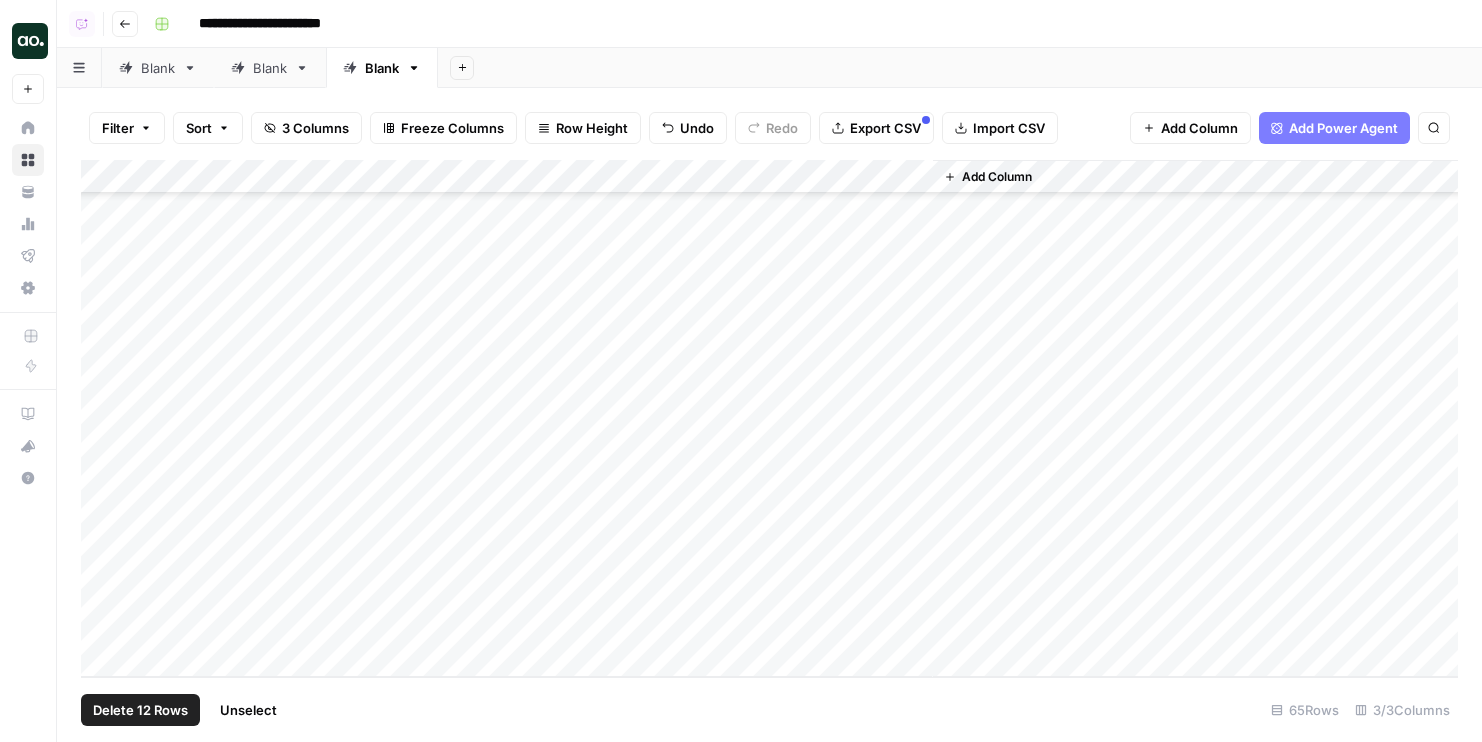 click on "Add Column" at bounding box center [769, 418] 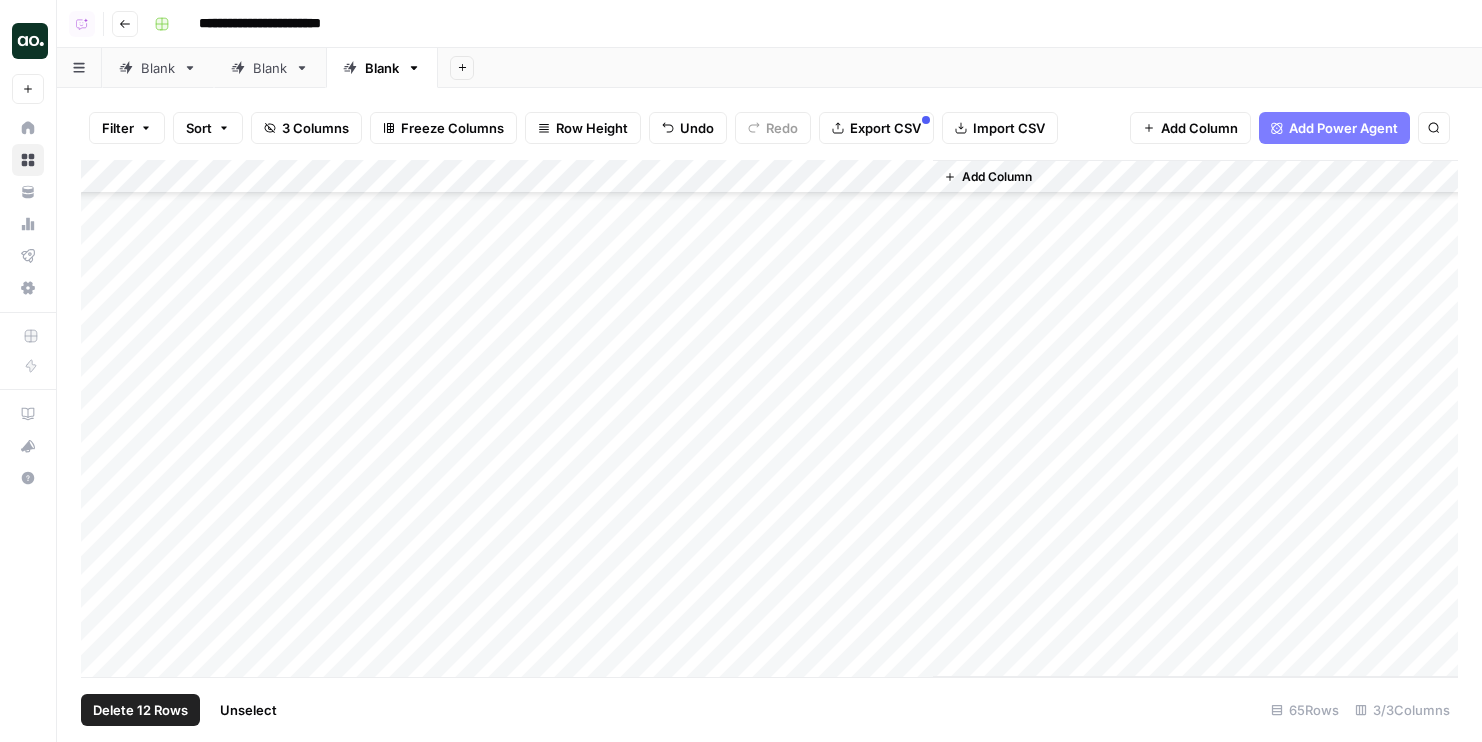 click on "Add Column" at bounding box center [769, 418] 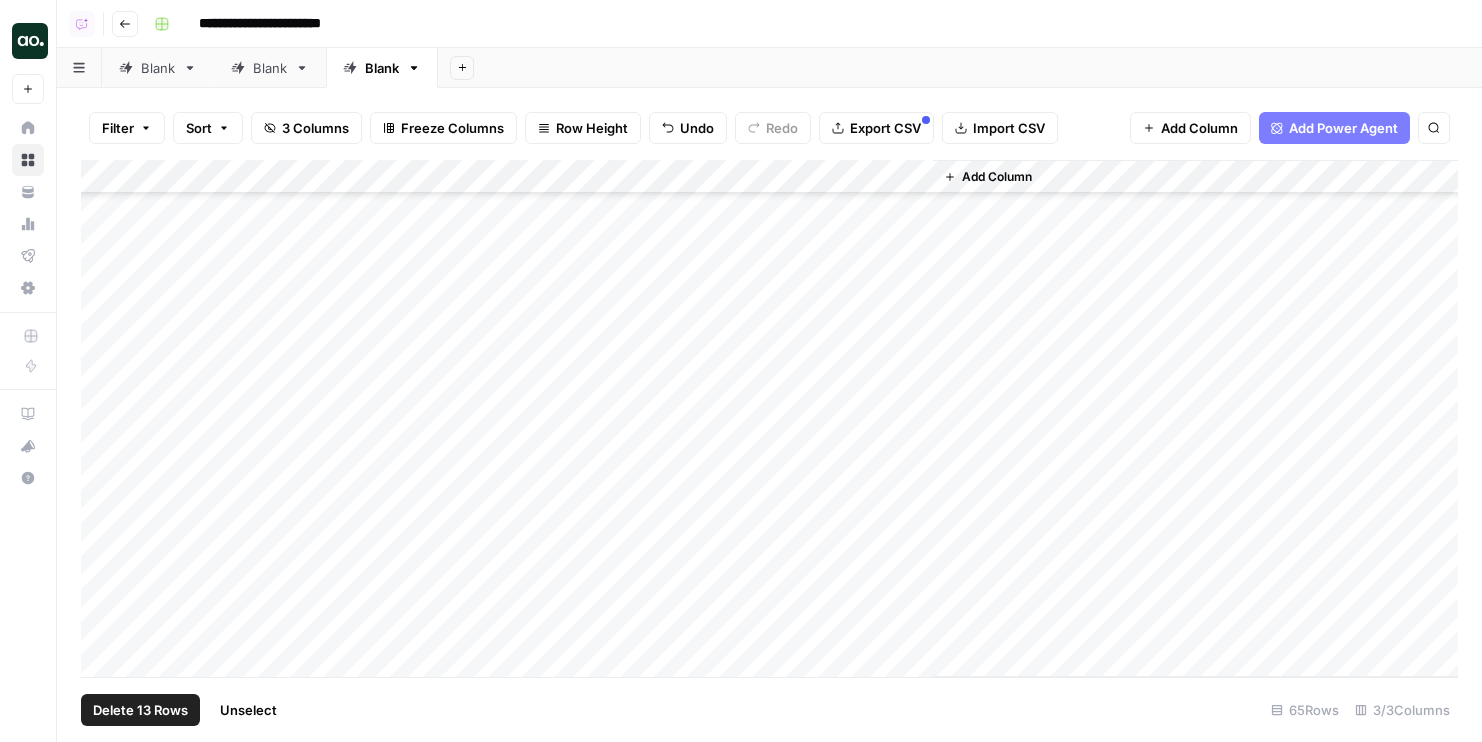 click on "Add Column" at bounding box center [769, 418] 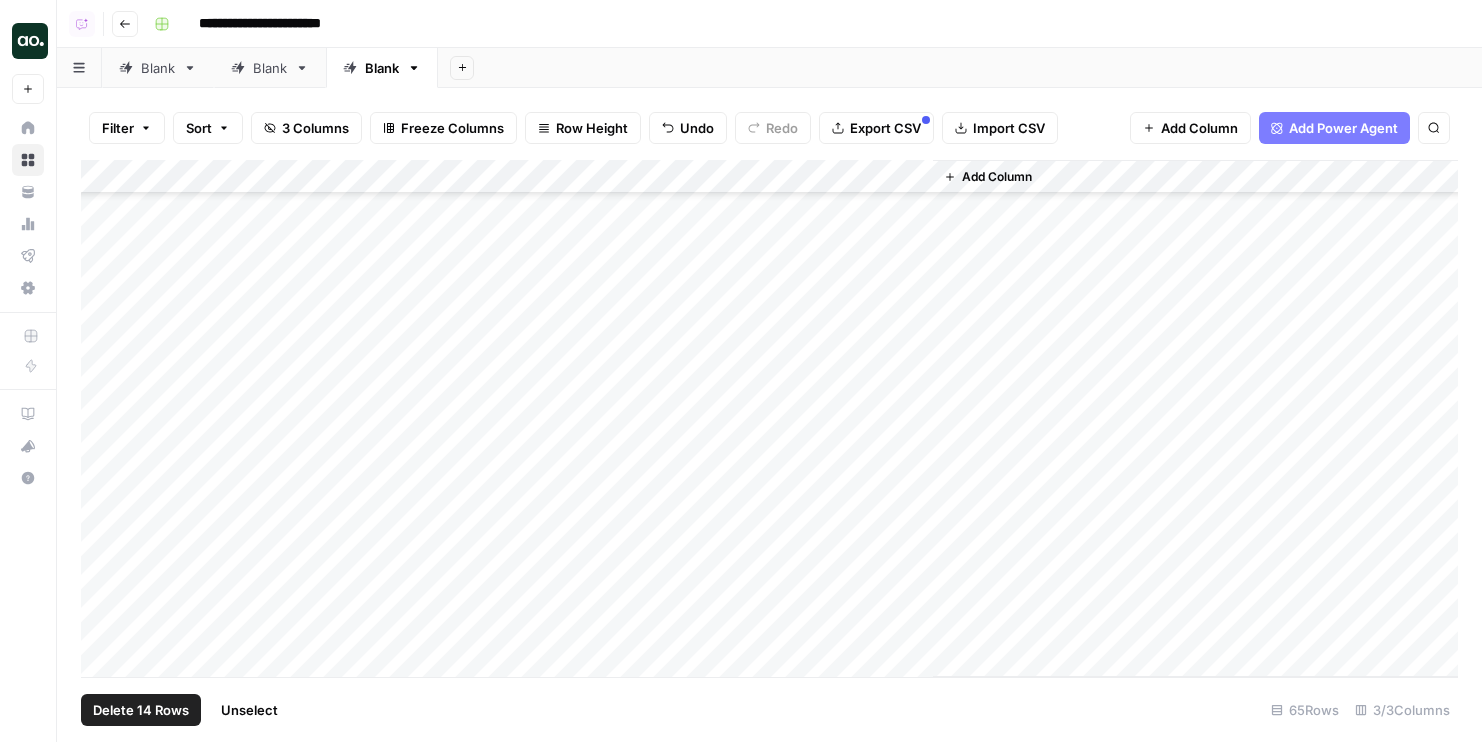 scroll, scrollTop: 1544, scrollLeft: 0, axis: vertical 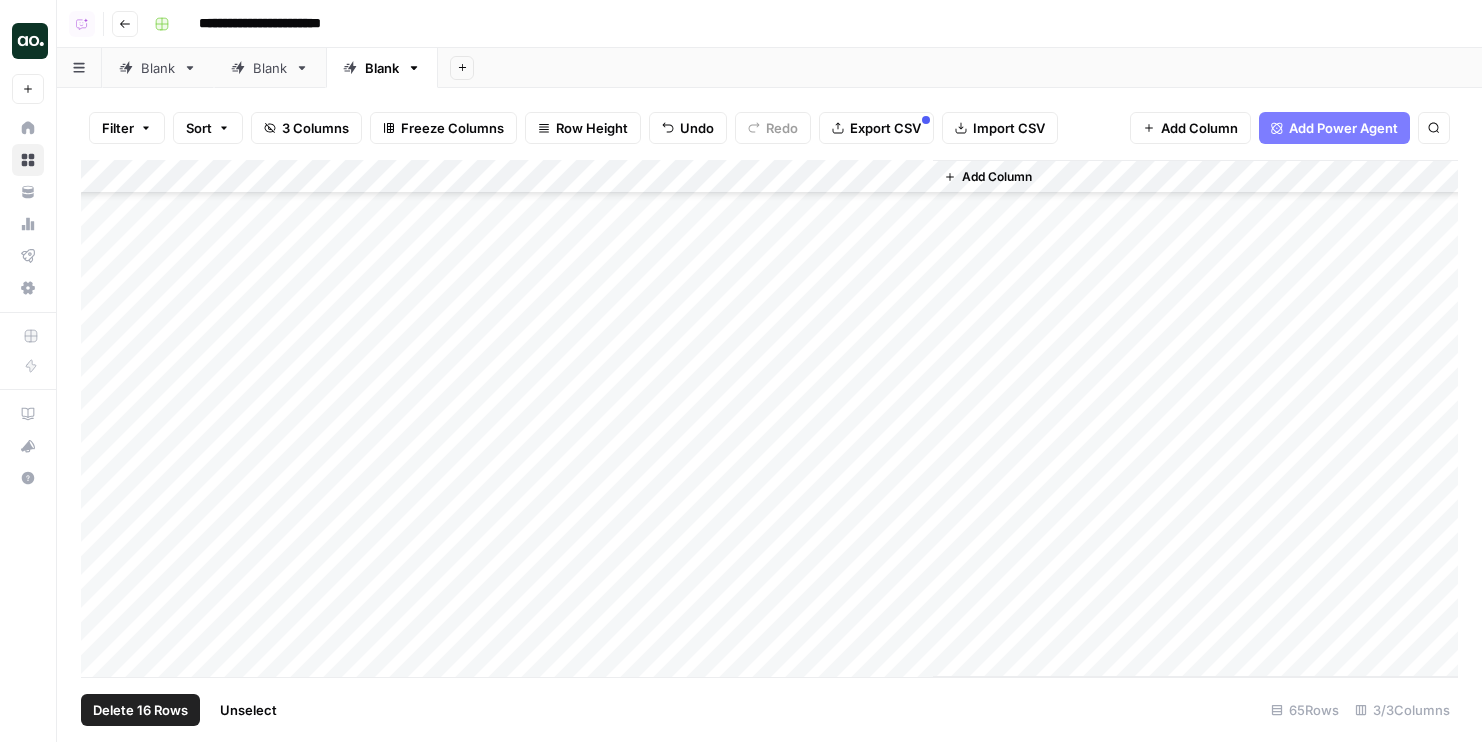 click on "Add Column" at bounding box center [769, 418] 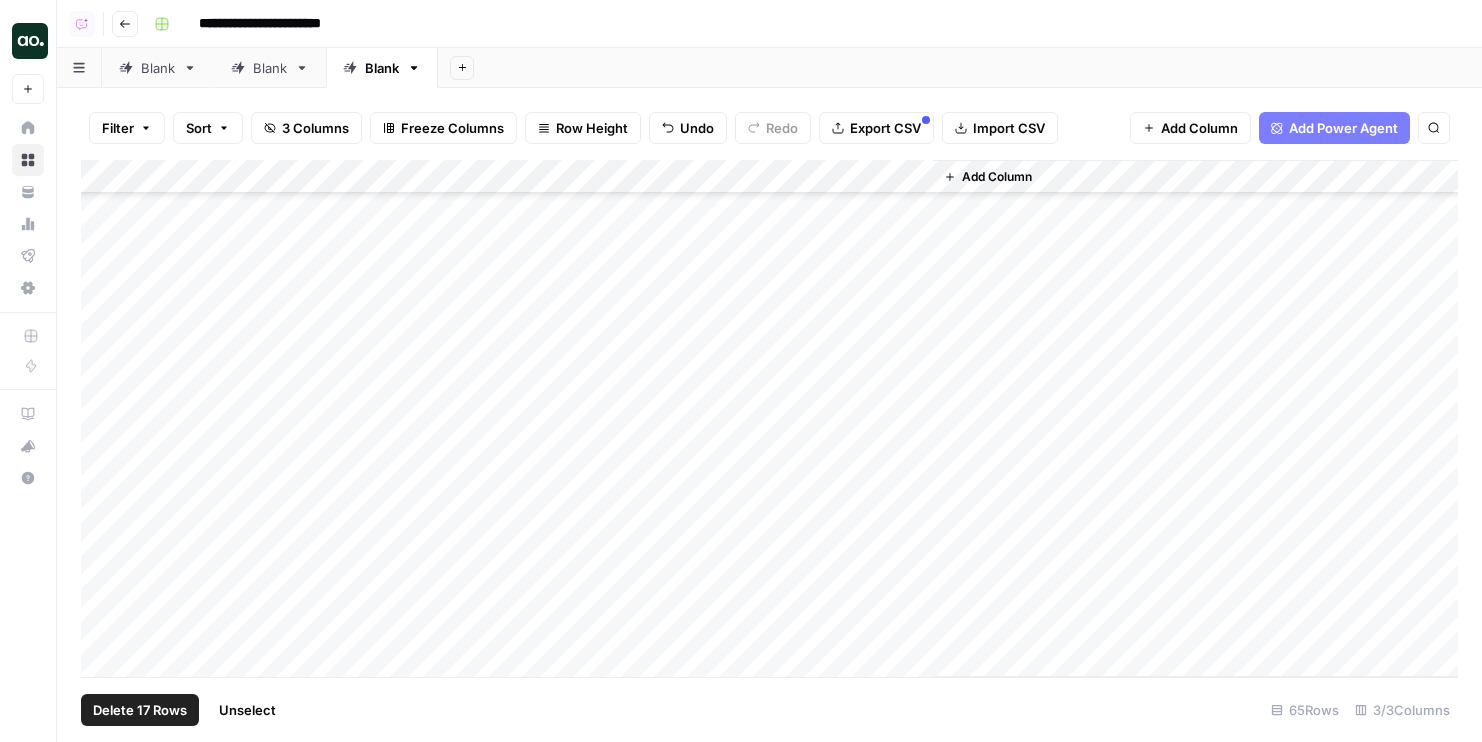 click on "Add Column" at bounding box center [769, 418] 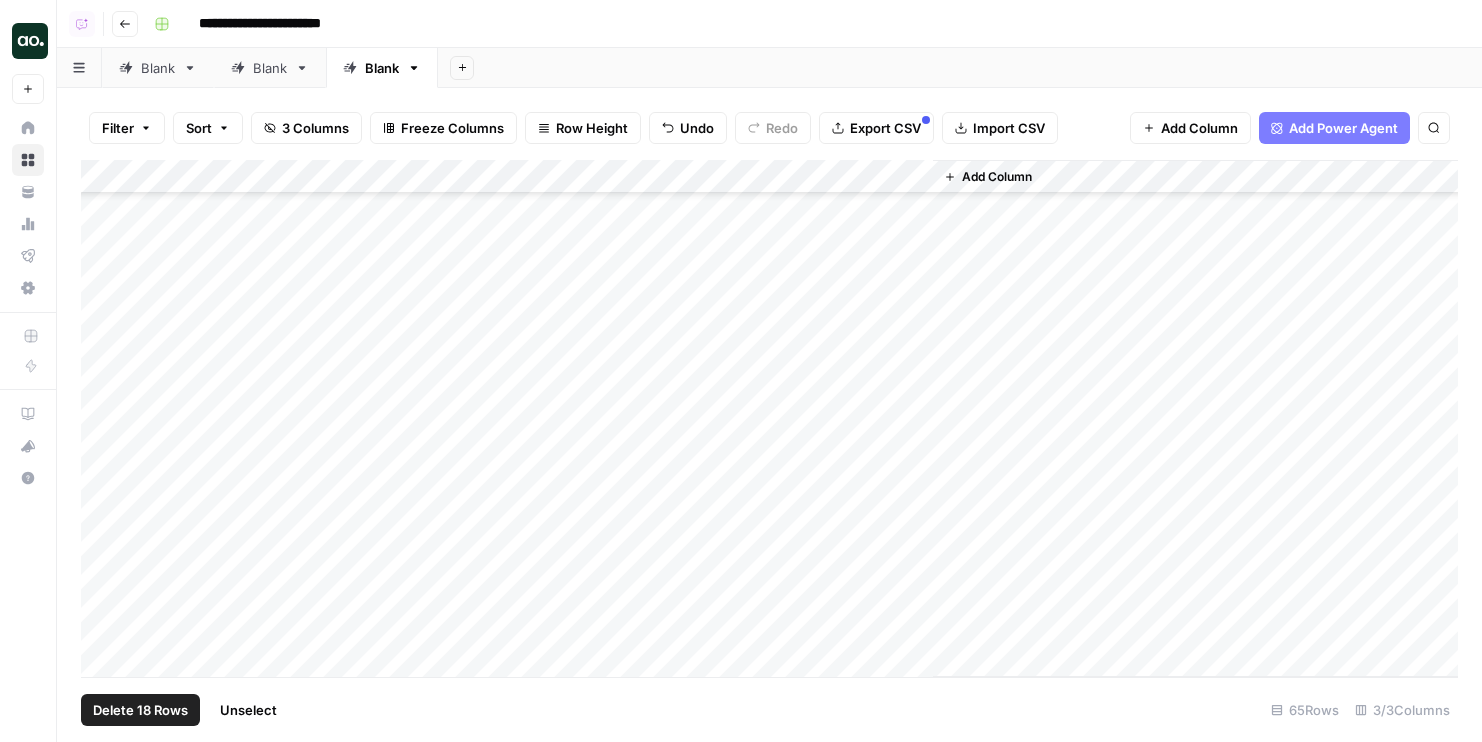 click on "Add Column" at bounding box center [769, 418] 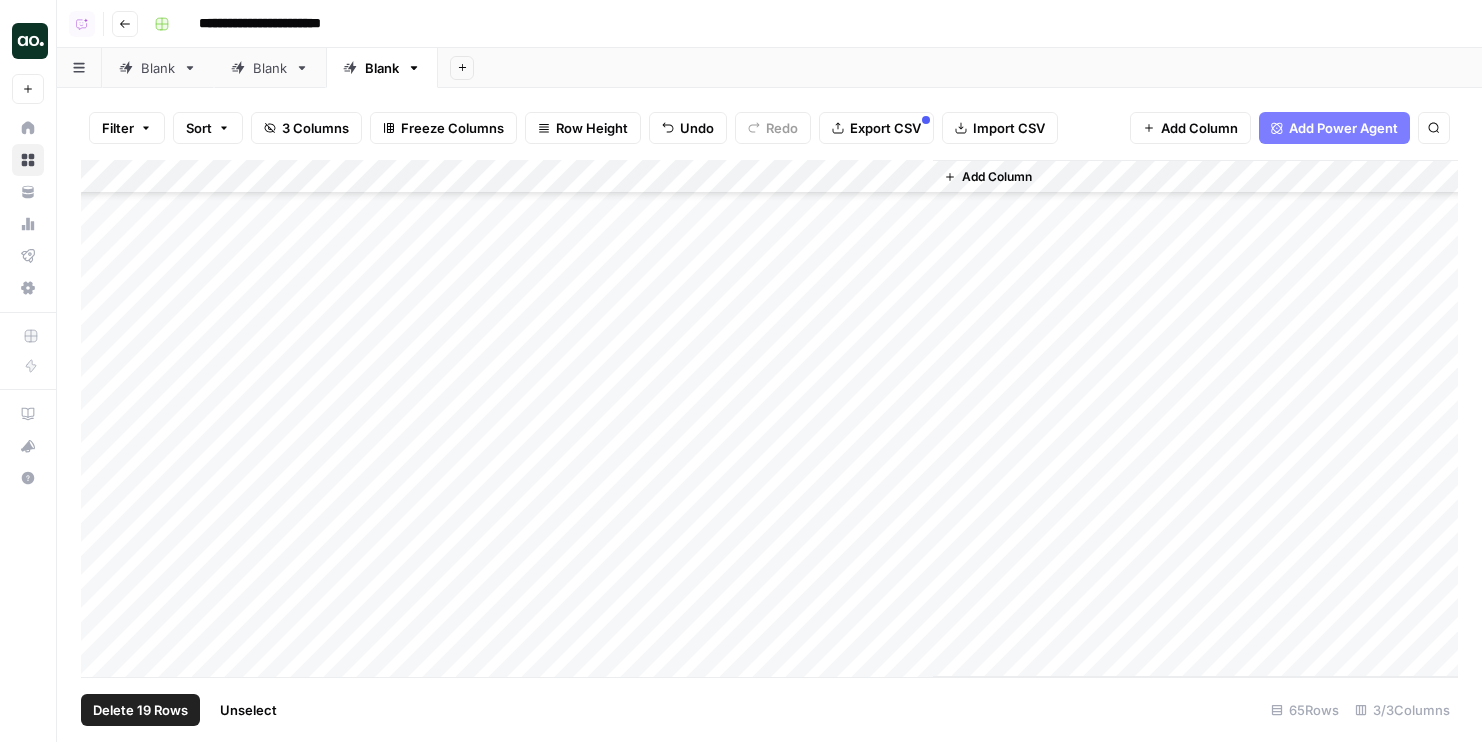 click on "Add Column" at bounding box center (769, 418) 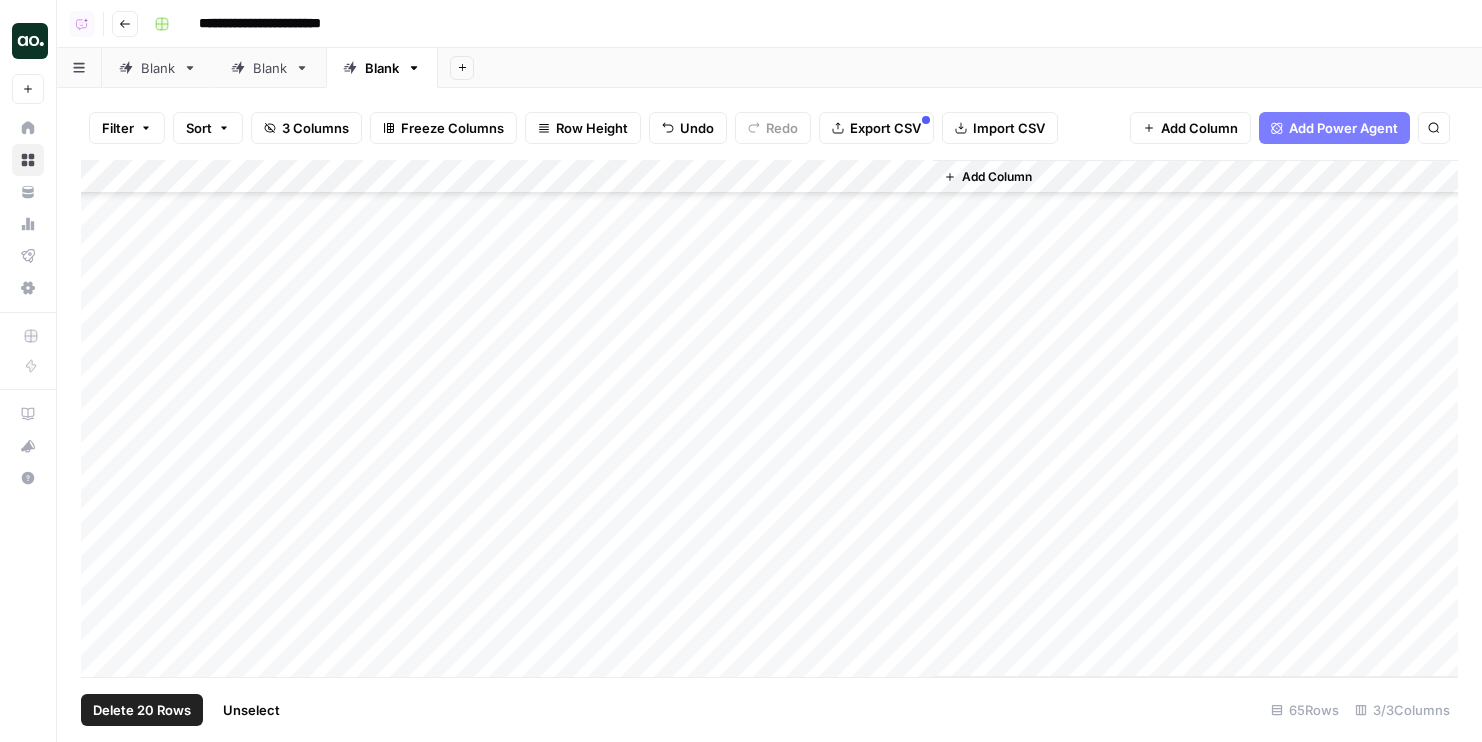 click on "Add Column" at bounding box center [769, 418] 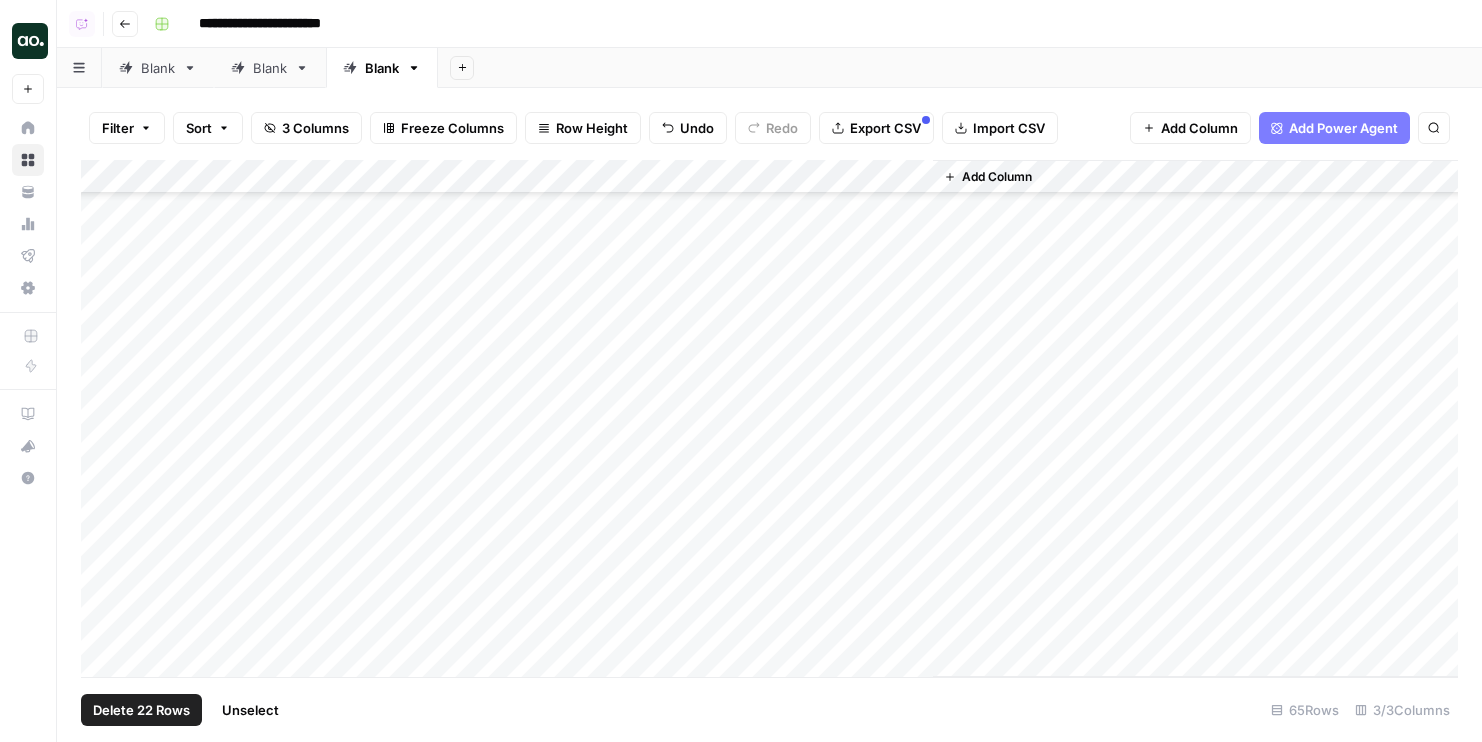 click on "Add Column" at bounding box center [769, 418] 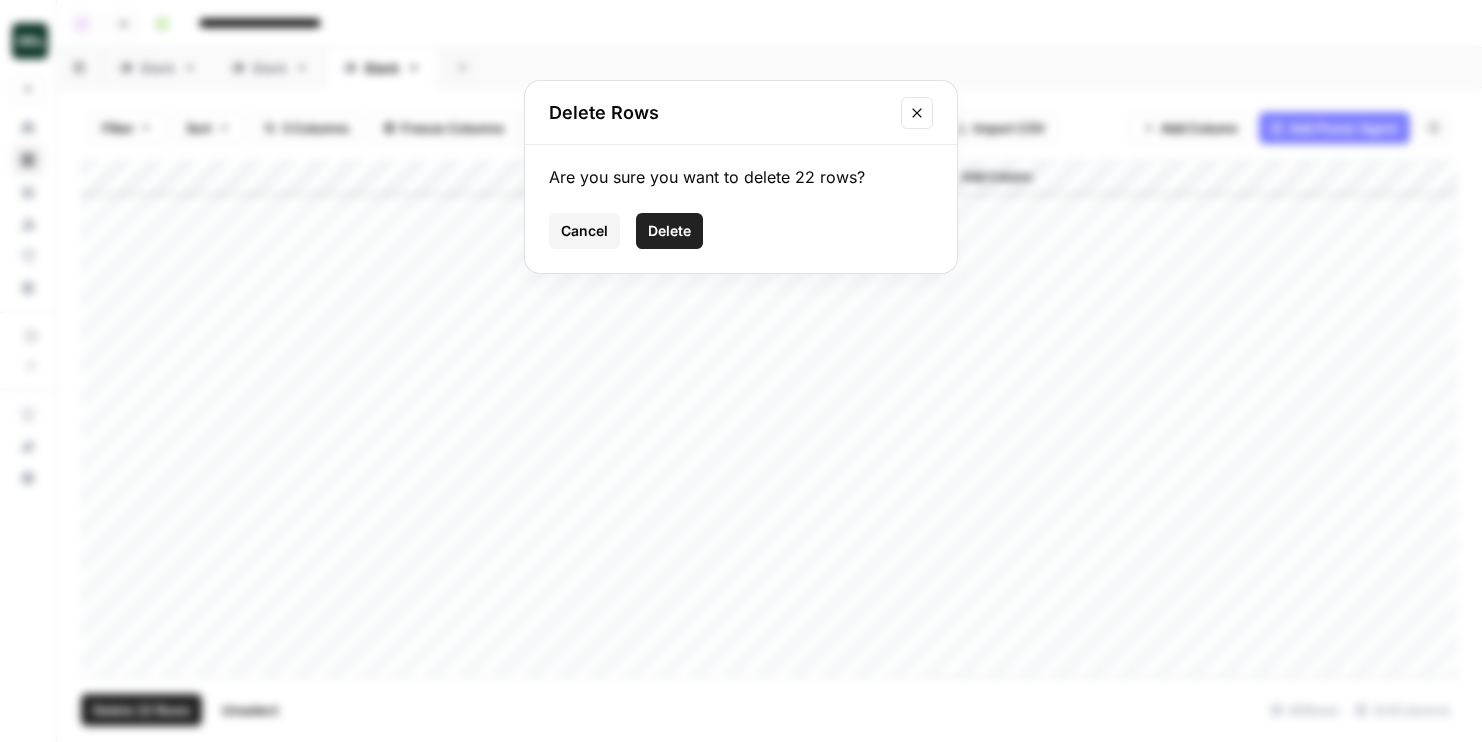 click on "Delete" at bounding box center [669, 231] 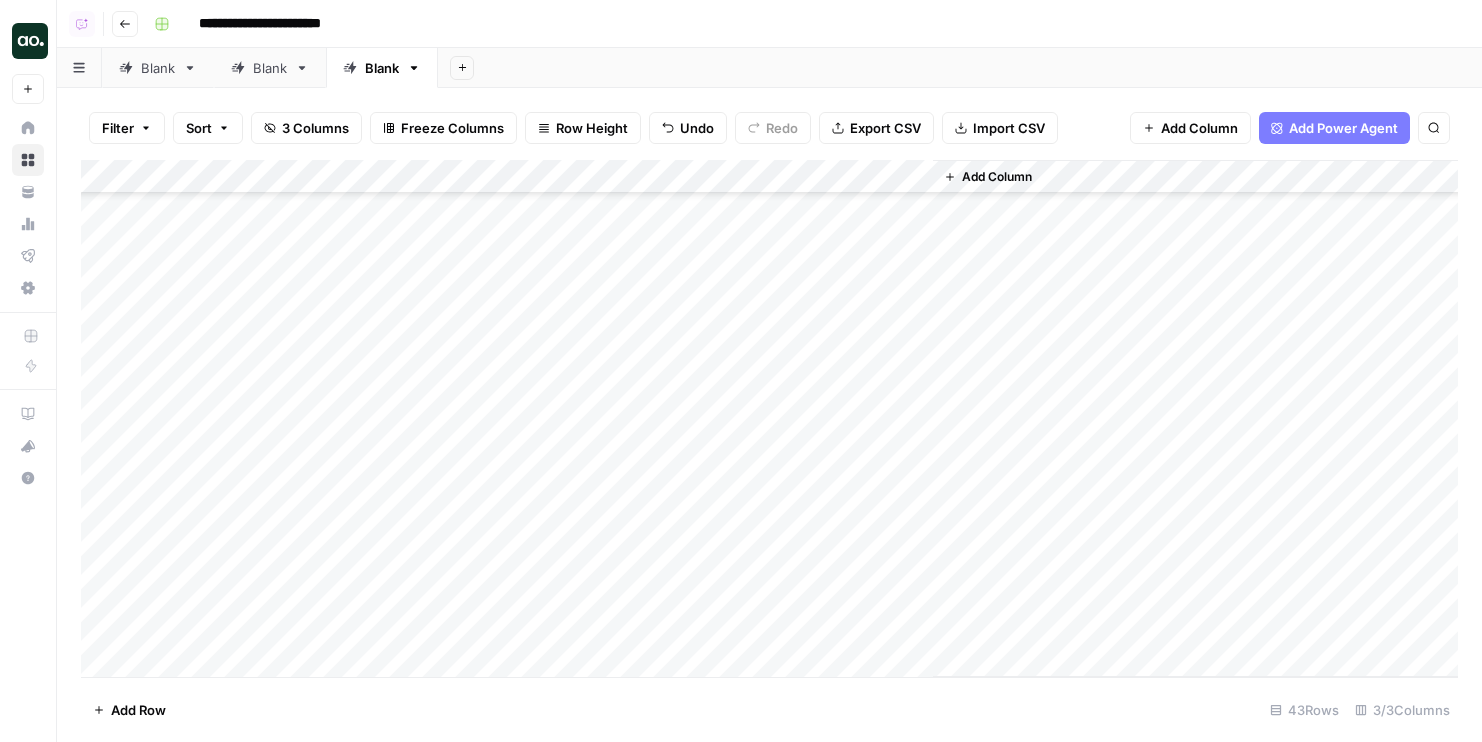 scroll, scrollTop: 884, scrollLeft: 0, axis: vertical 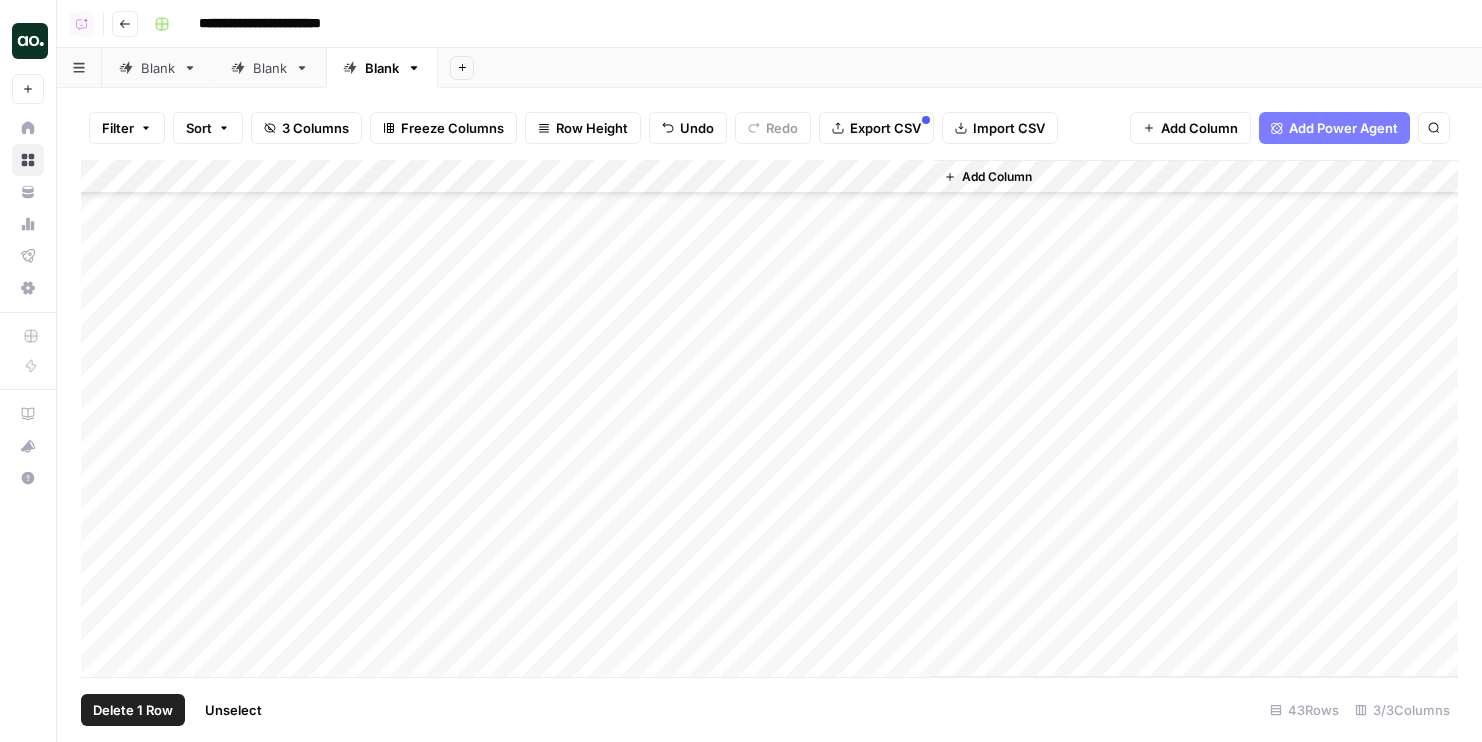 click on "Add Column" at bounding box center (769, 418) 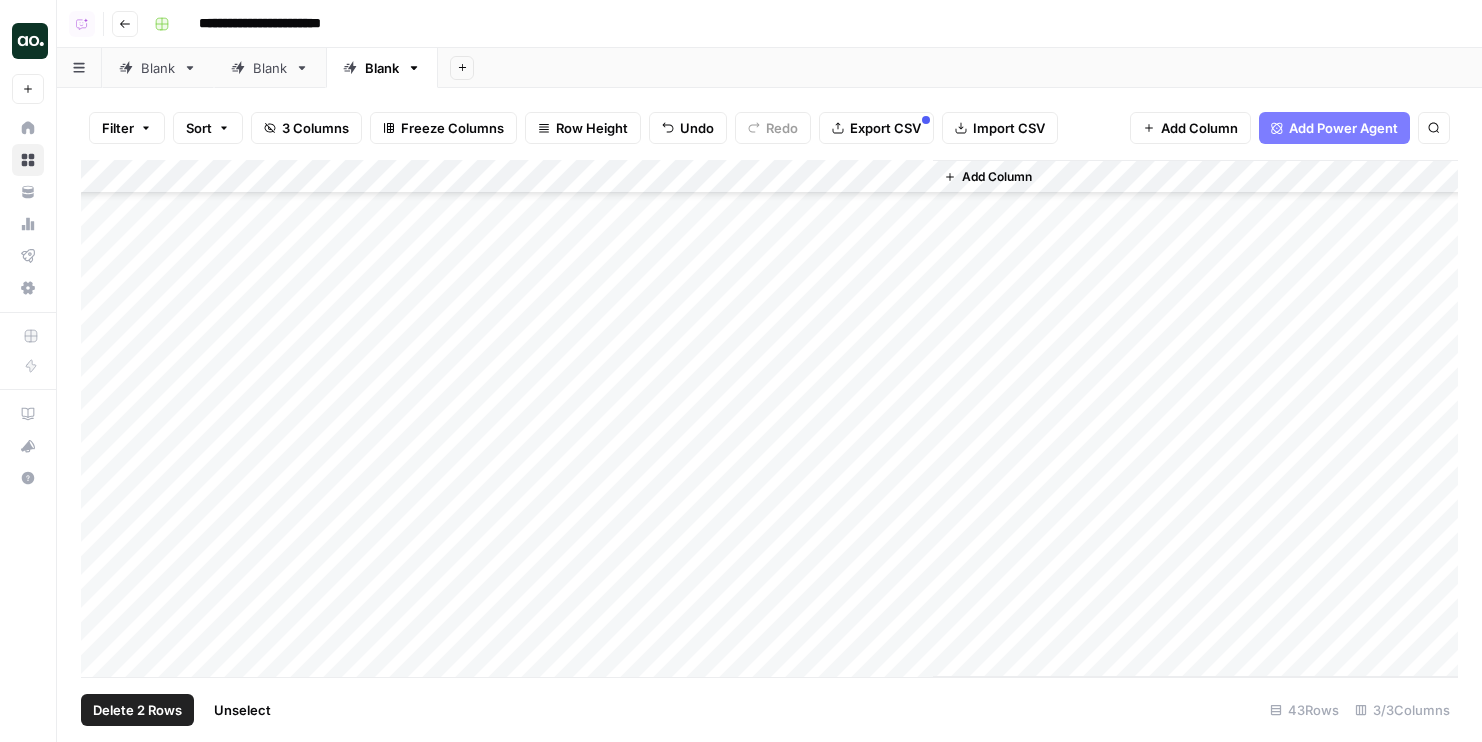 click on "Add Column" at bounding box center [769, 418] 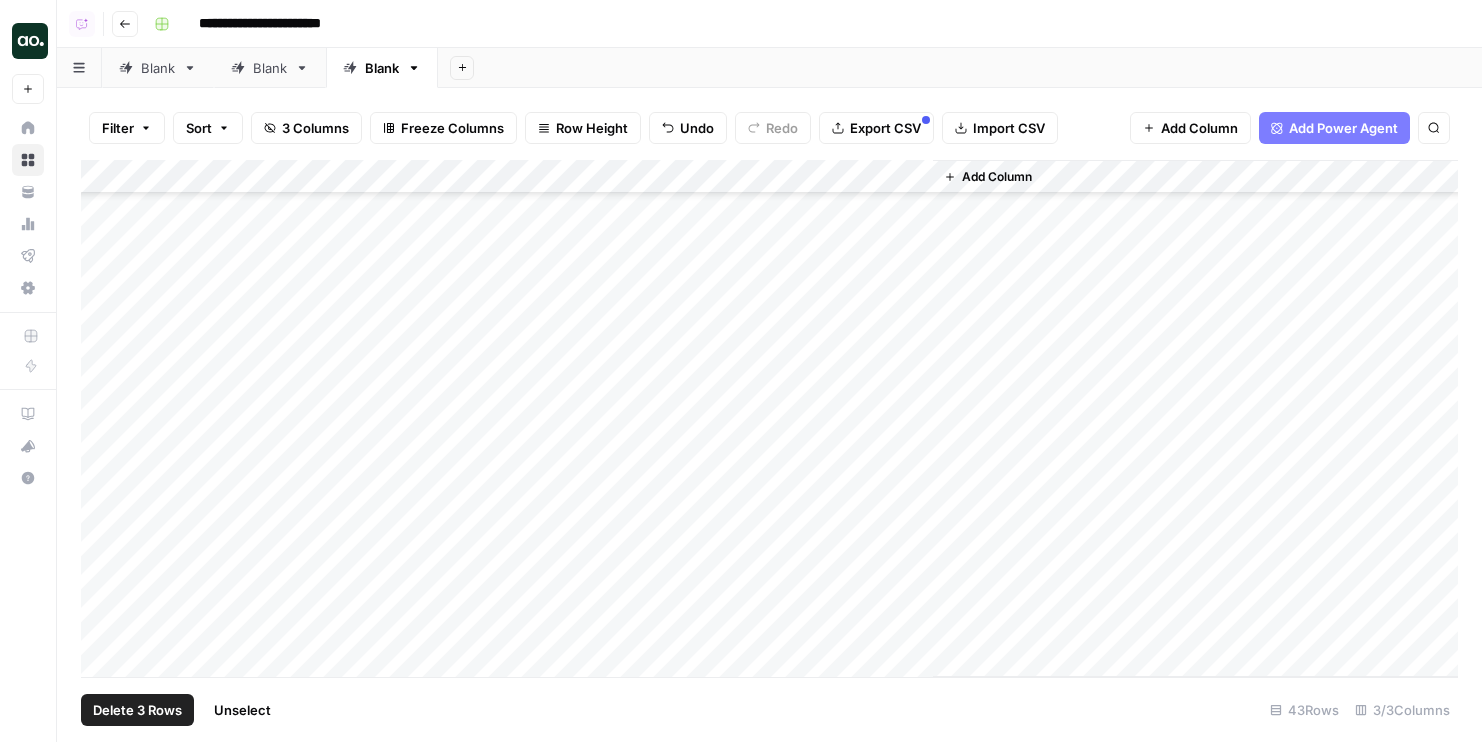 click on "Add Column" at bounding box center [769, 418] 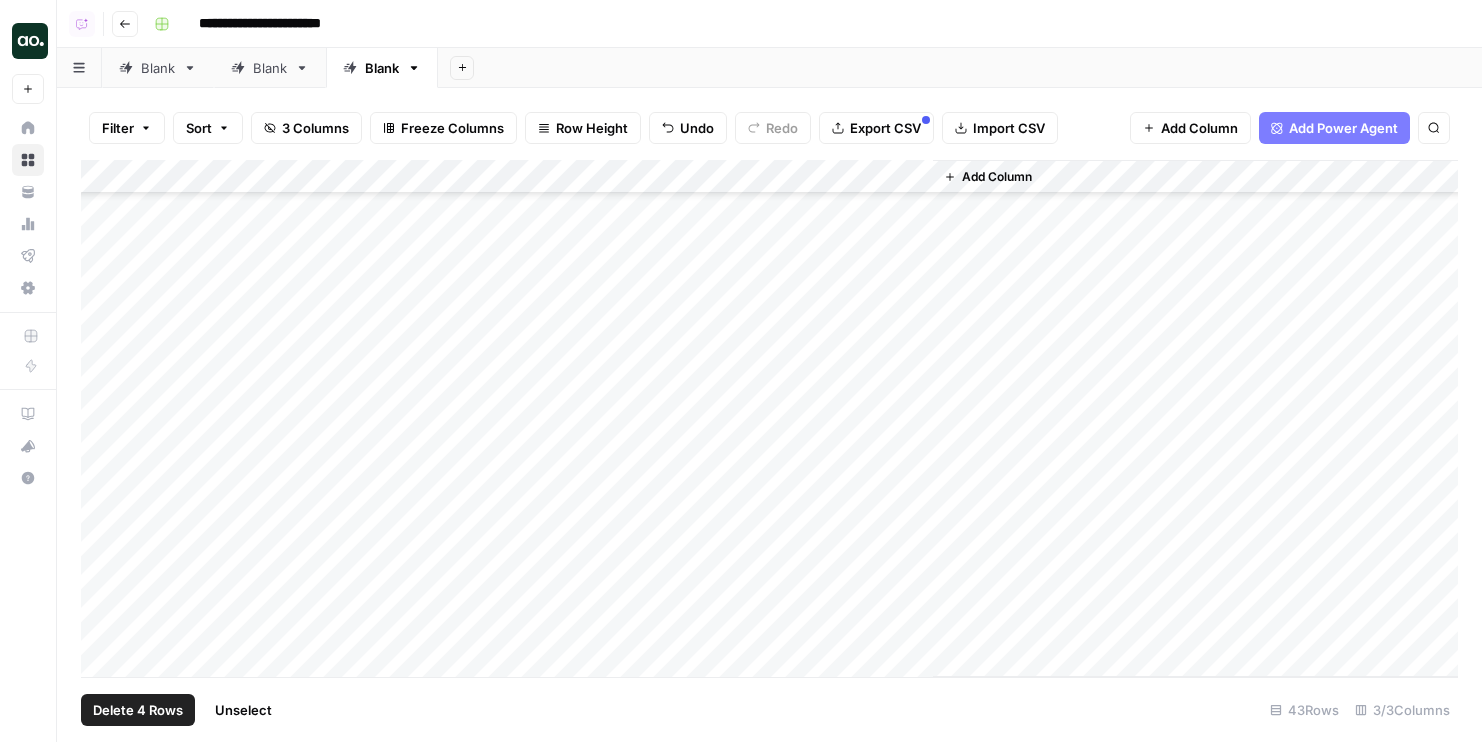 click on "Add Column" at bounding box center [769, 418] 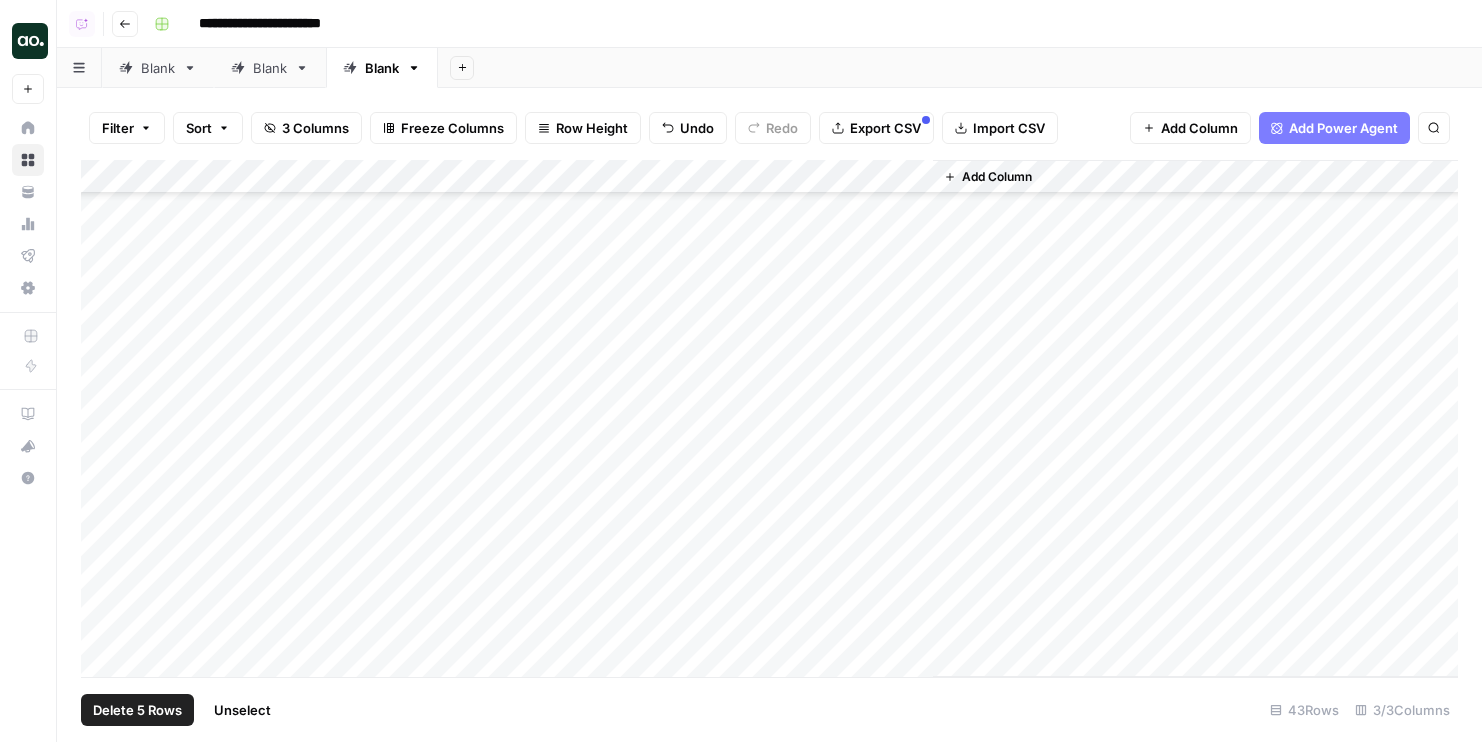 click on "Add Column" at bounding box center (769, 418) 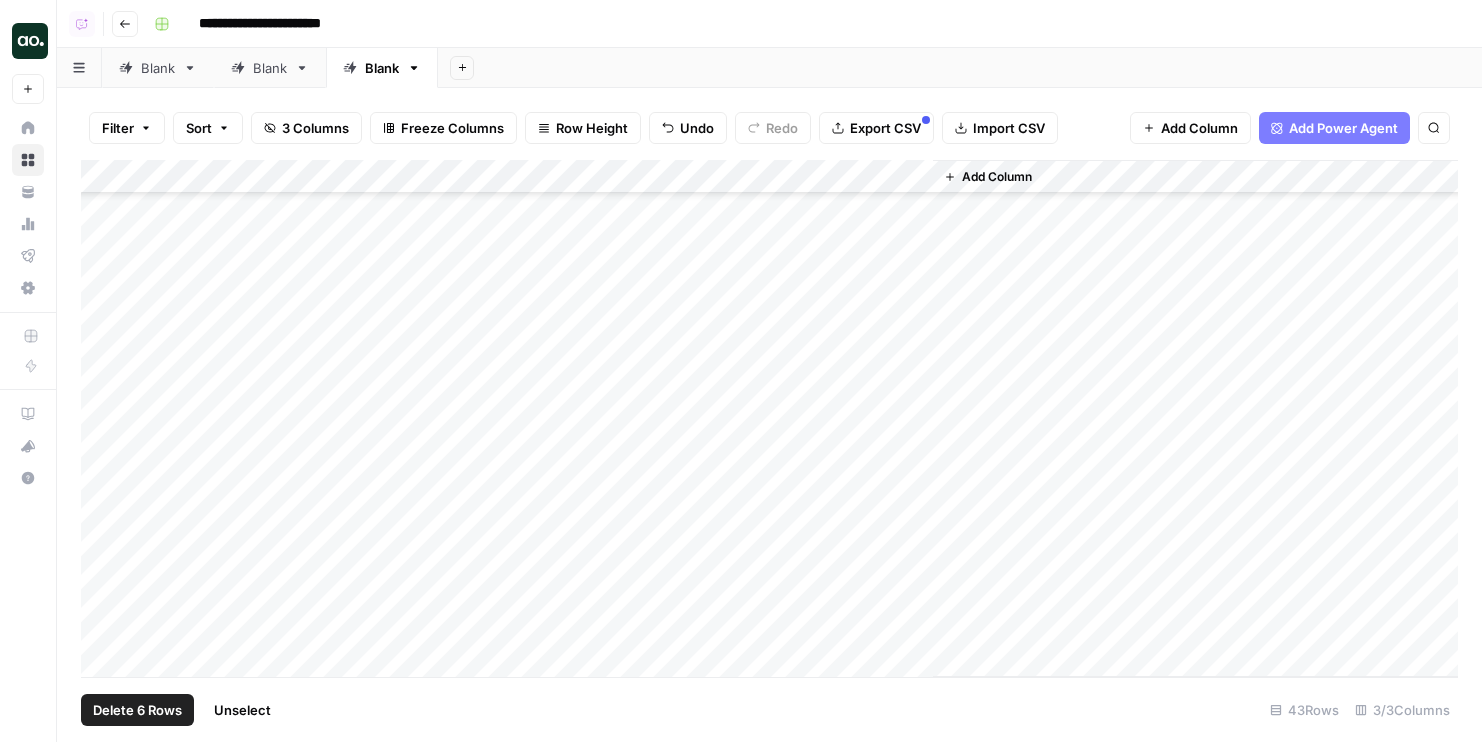 click on "Add Column" at bounding box center [769, 418] 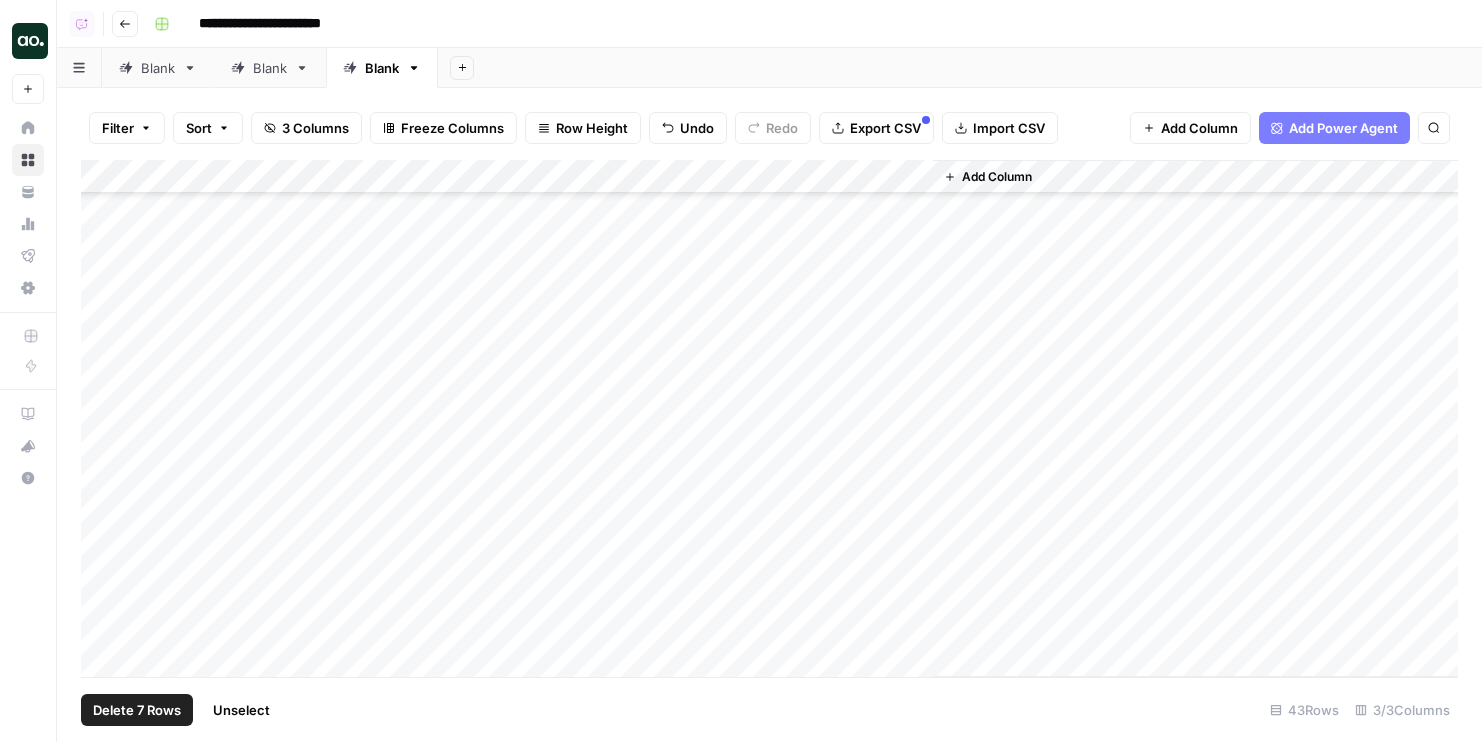 click on "Add Column" at bounding box center (769, 418) 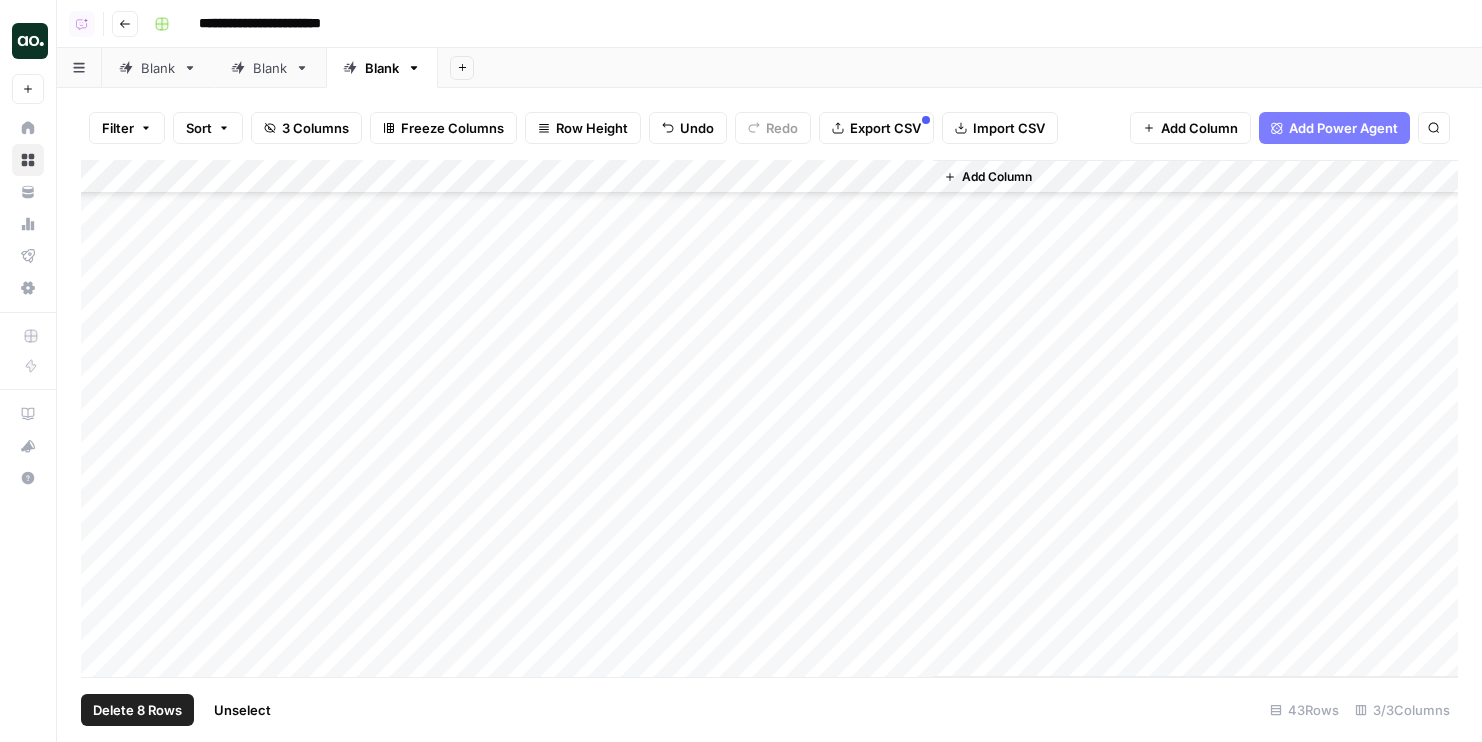 scroll, scrollTop: 317, scrollLeft: 0, axis: vertical 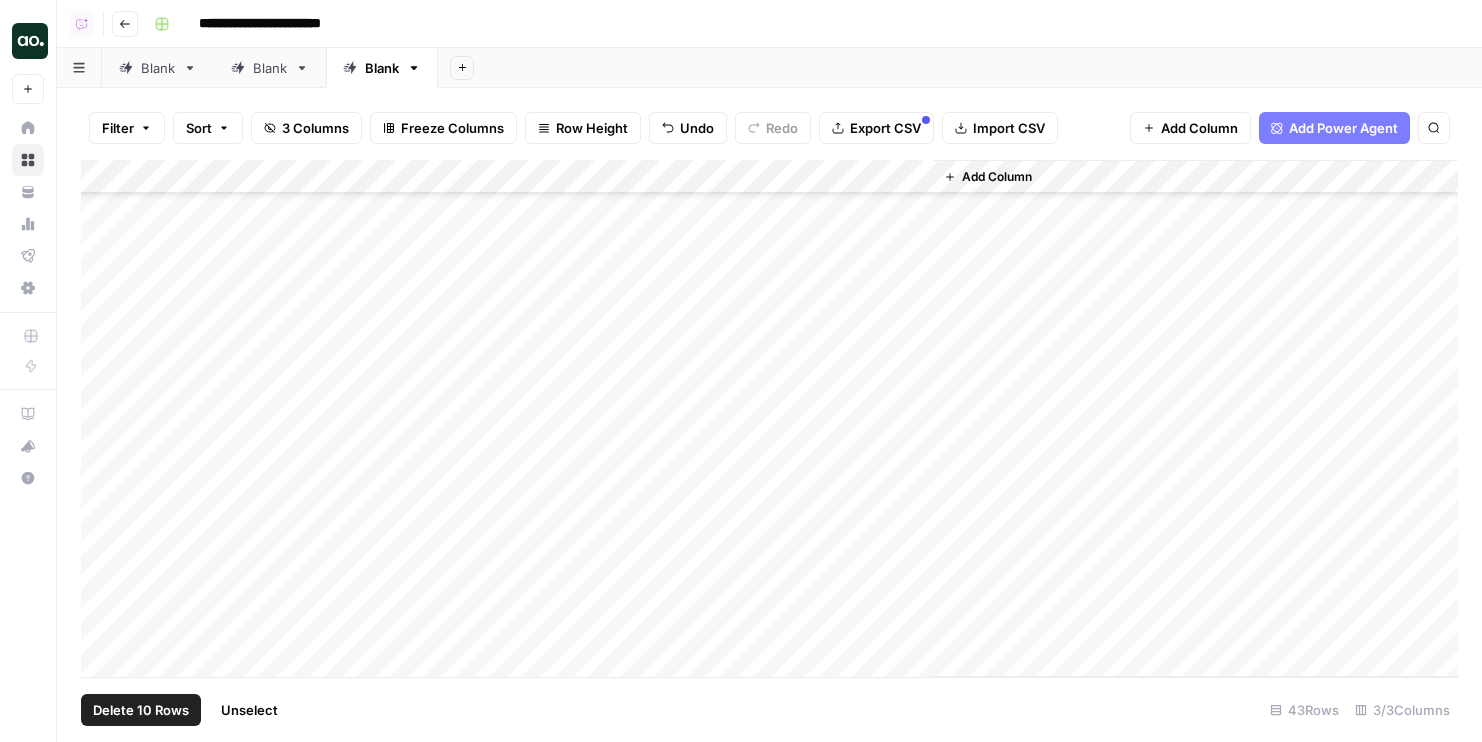 click on "Add Column" at bounding box center [769, 418] 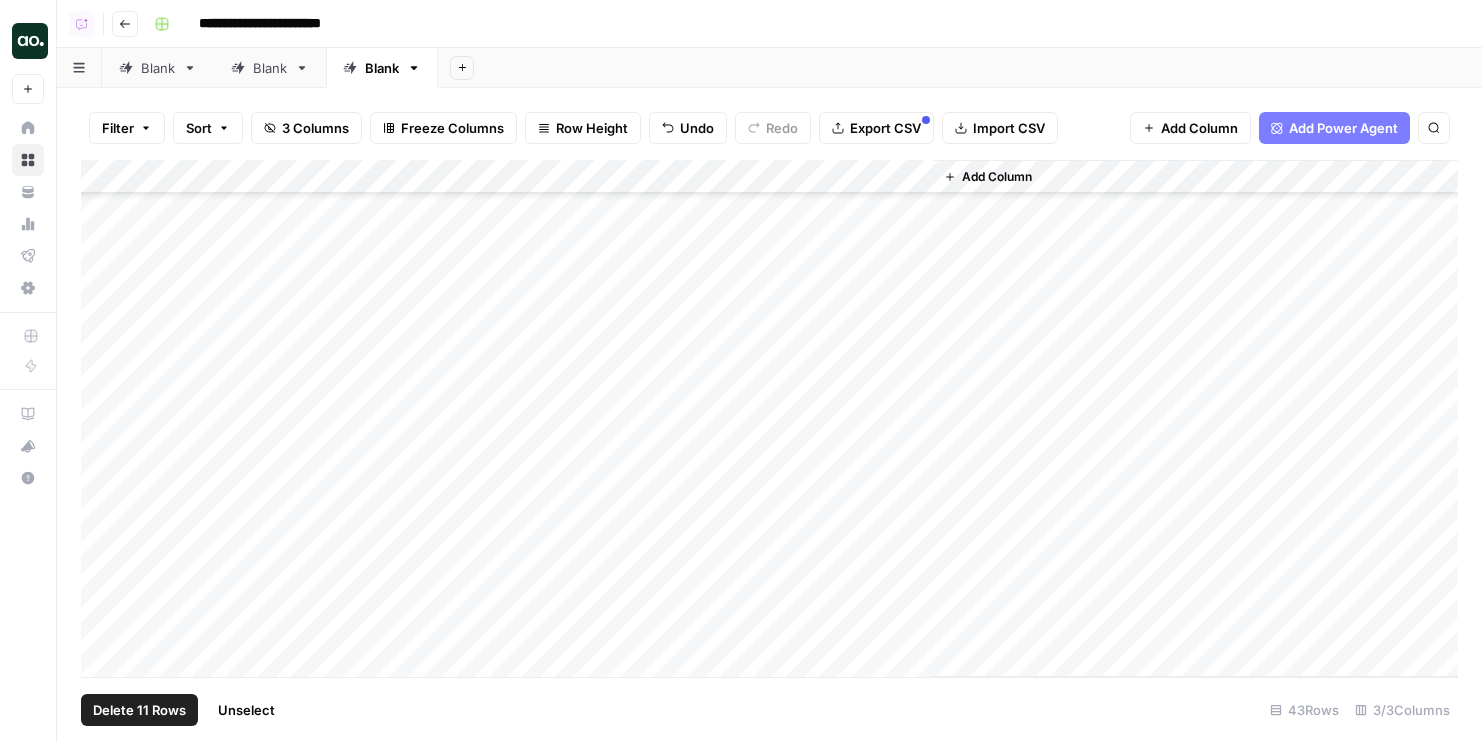 click on "Add Column" at bounding box center (769, 418) 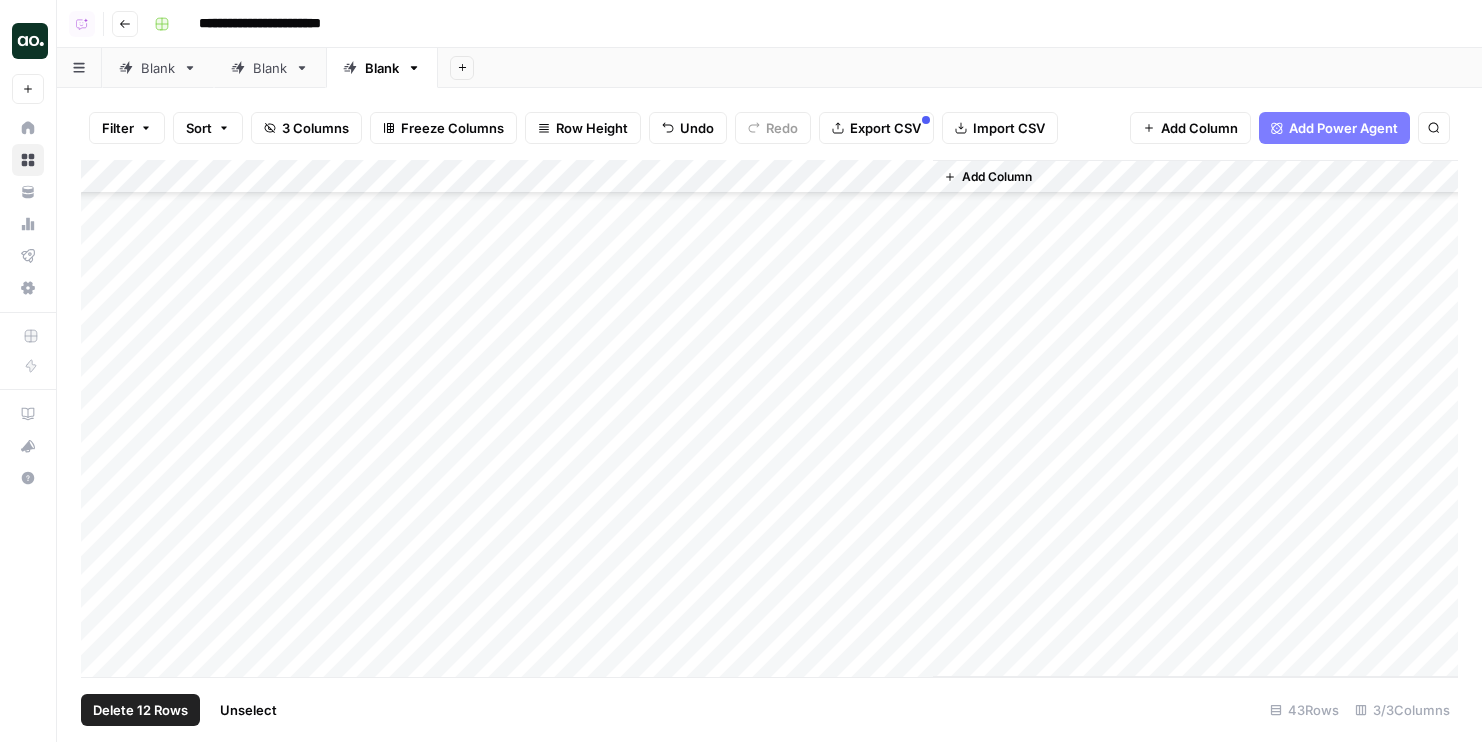 click on "Add Column" at bounding box center [769, 418] 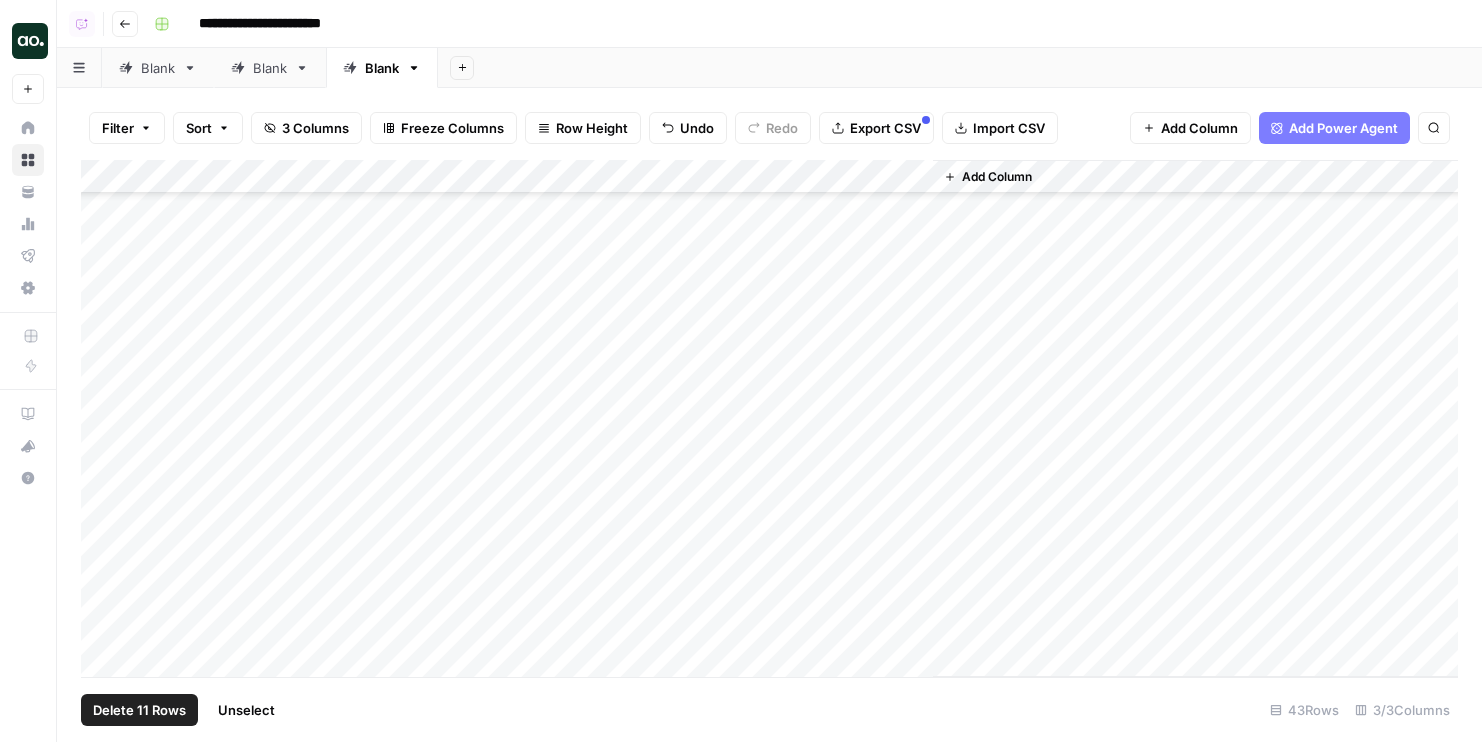 click on "Delete 11 Rows" at bounding box center [139, 710] 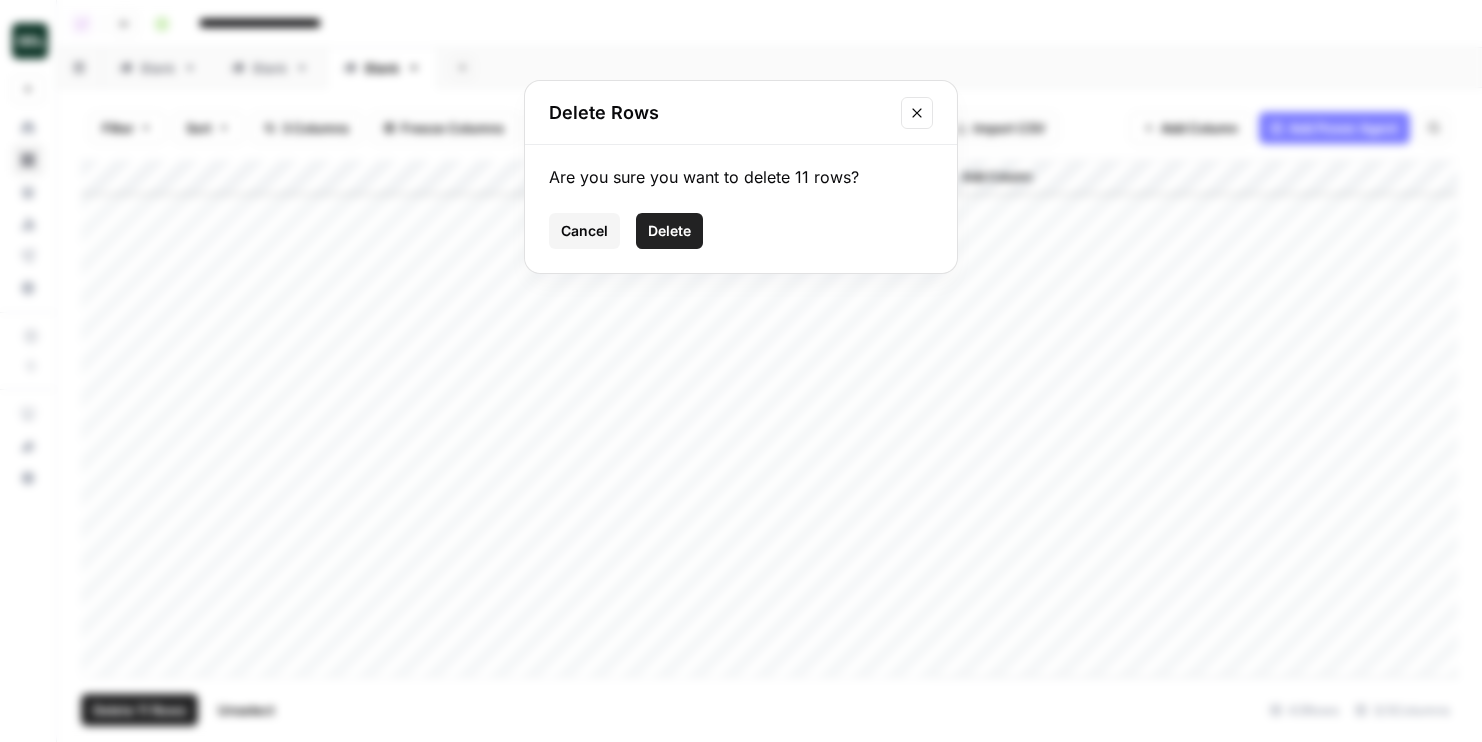 click on "Delete" at bounding box center [669, 231] 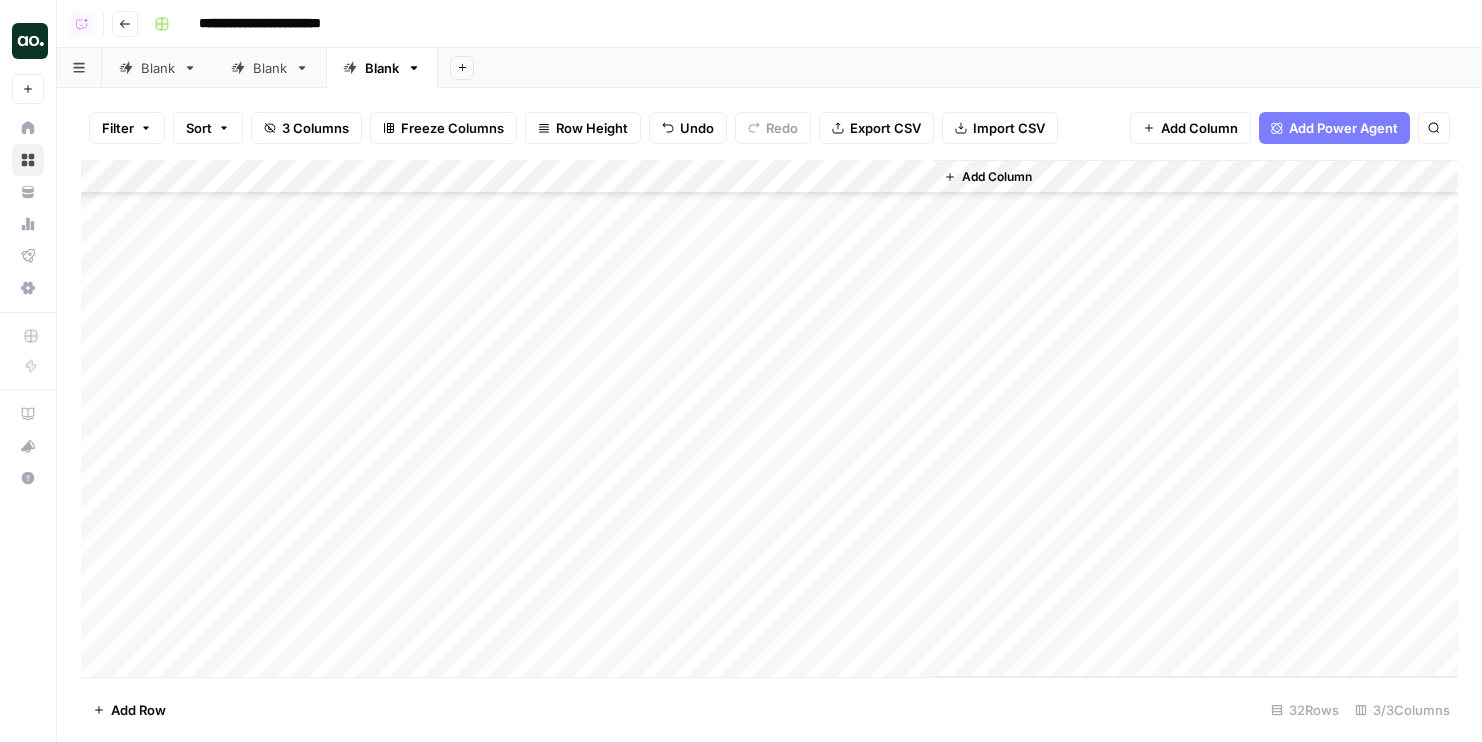 scroll, scrollTop: 0, scrollLeft: 0, axis: both 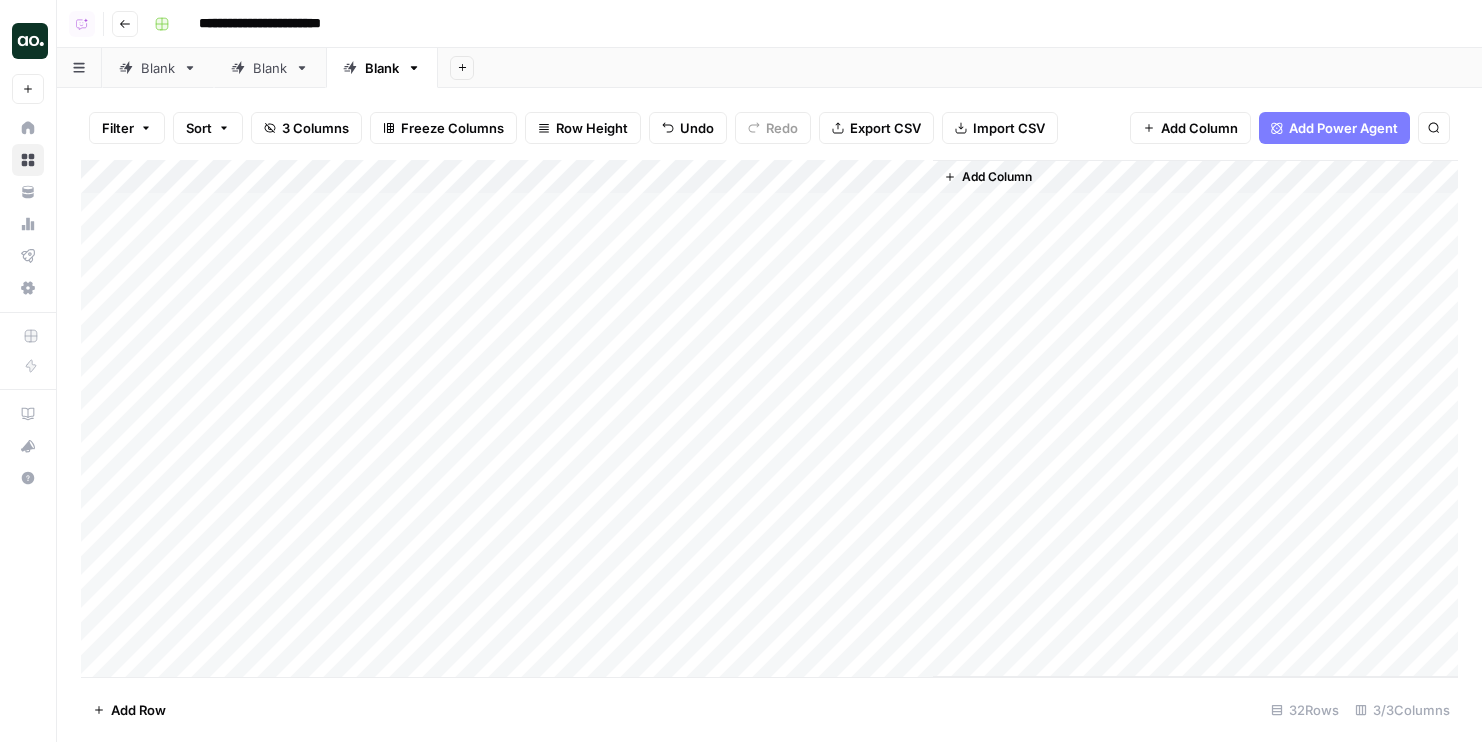 click on "Add Column" at bounding box center (769, 418) 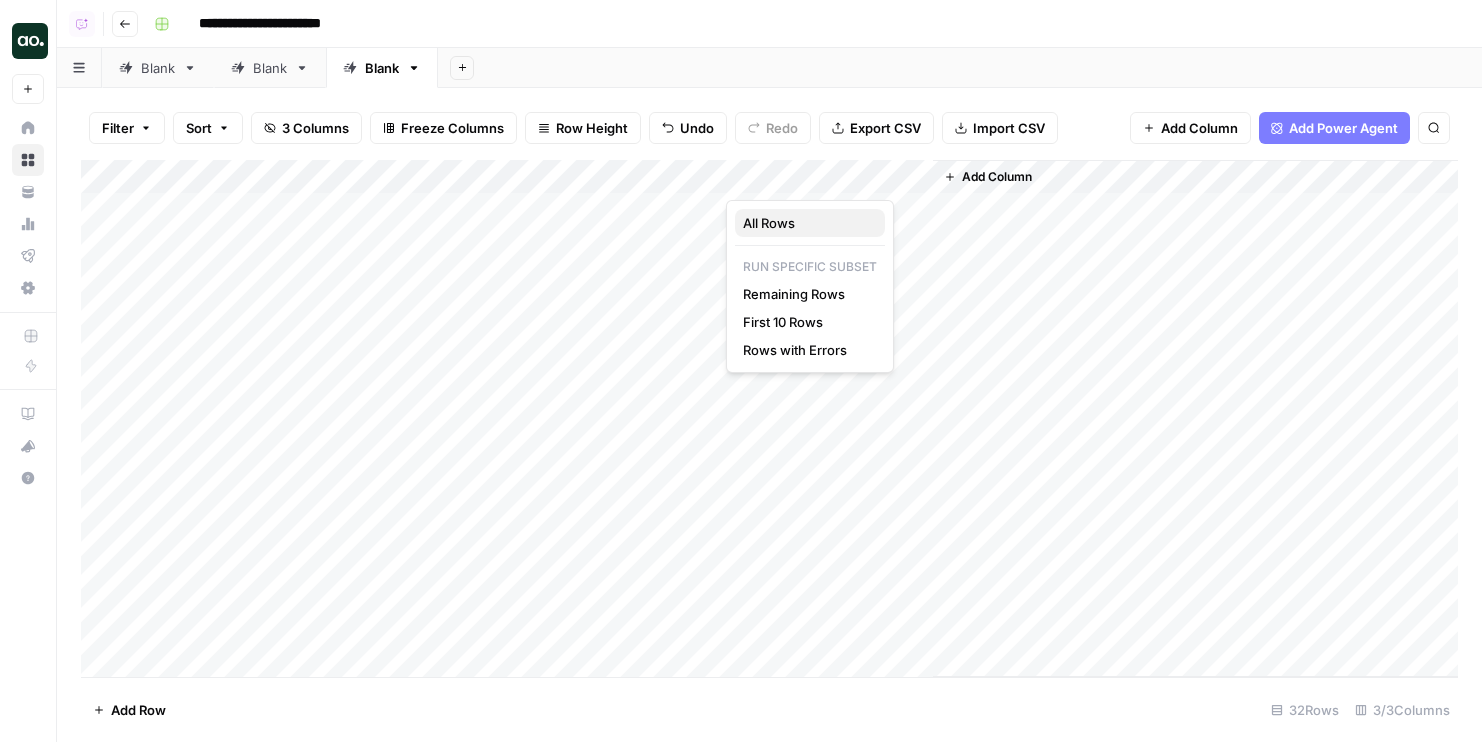 click on "All Rows" at bounding box center (806, 223) 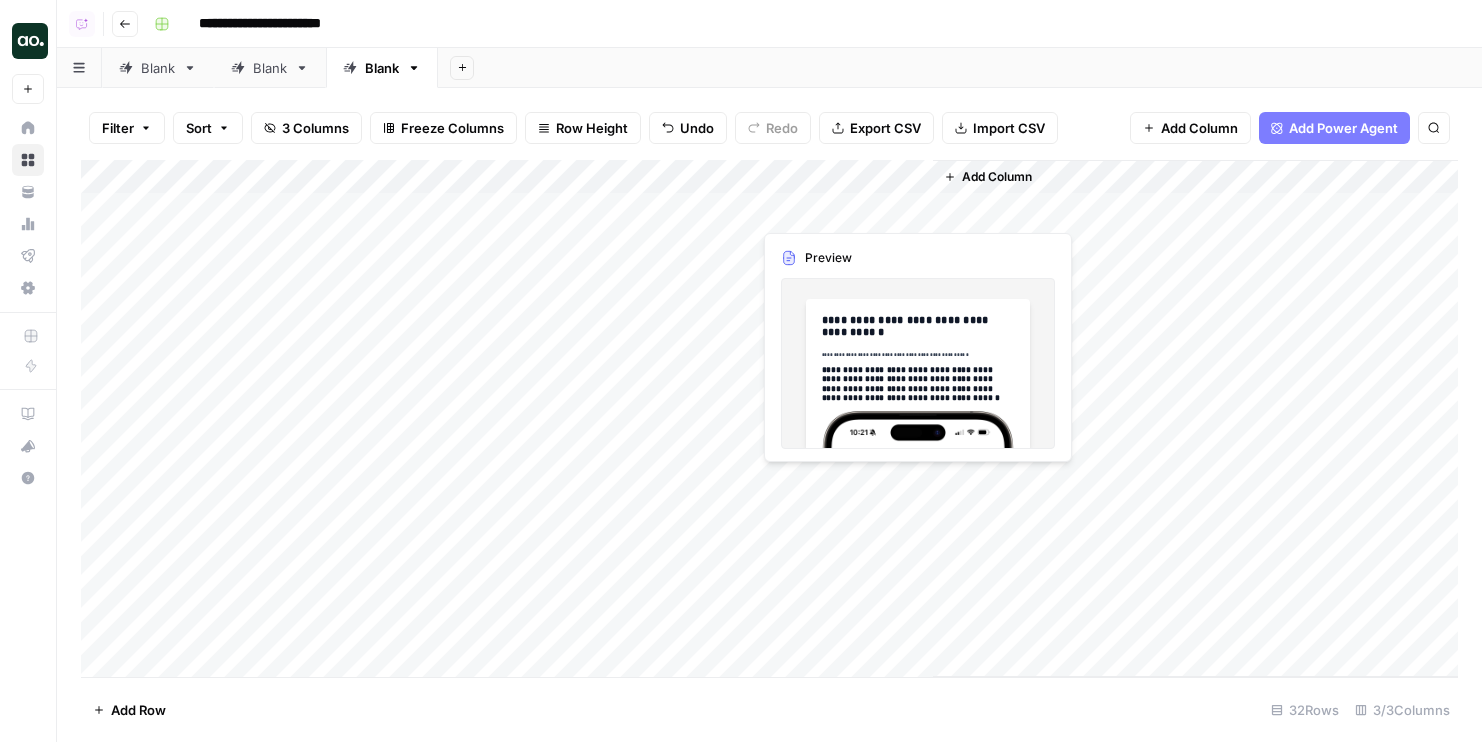 click on "Add Column" at bounding box center [769, 418] 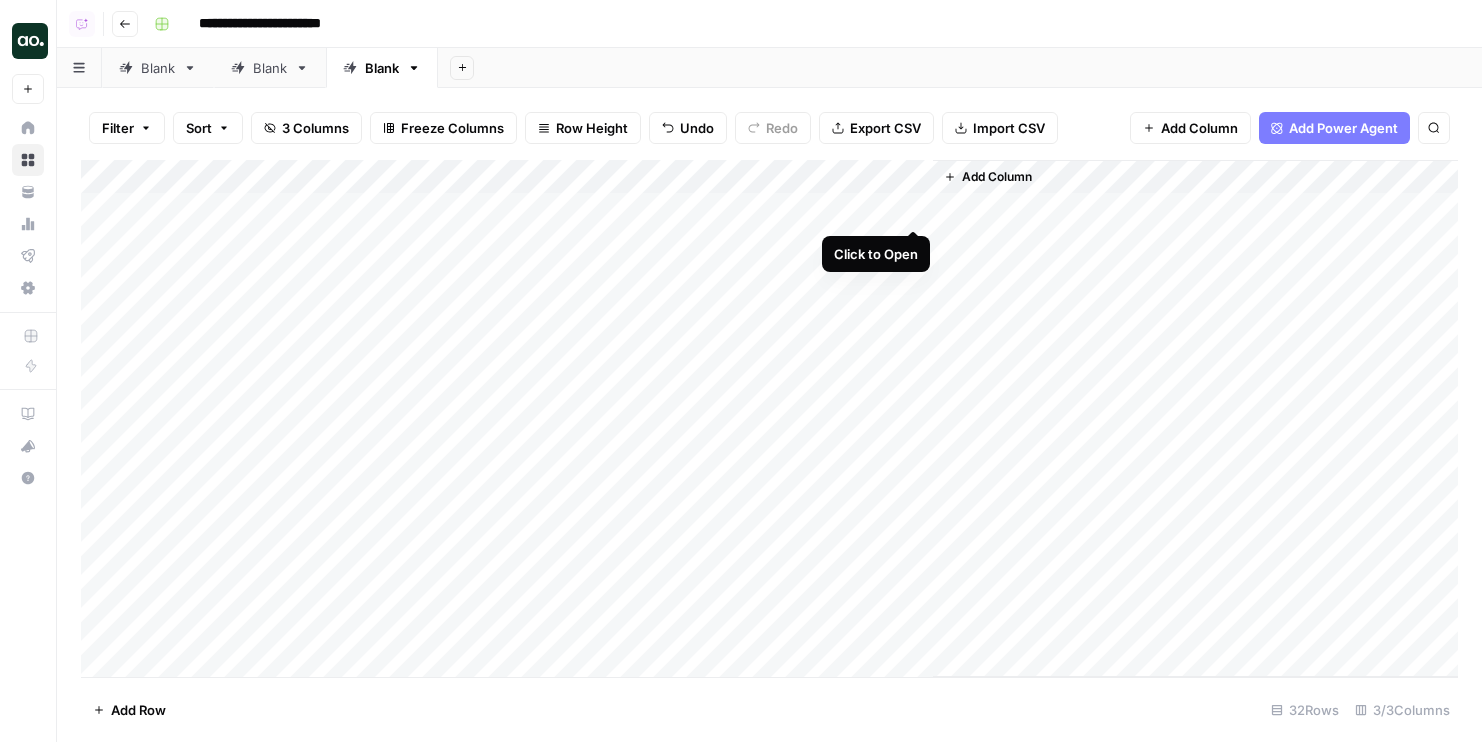 click on "Add Column" at bounding box center (769, 418) 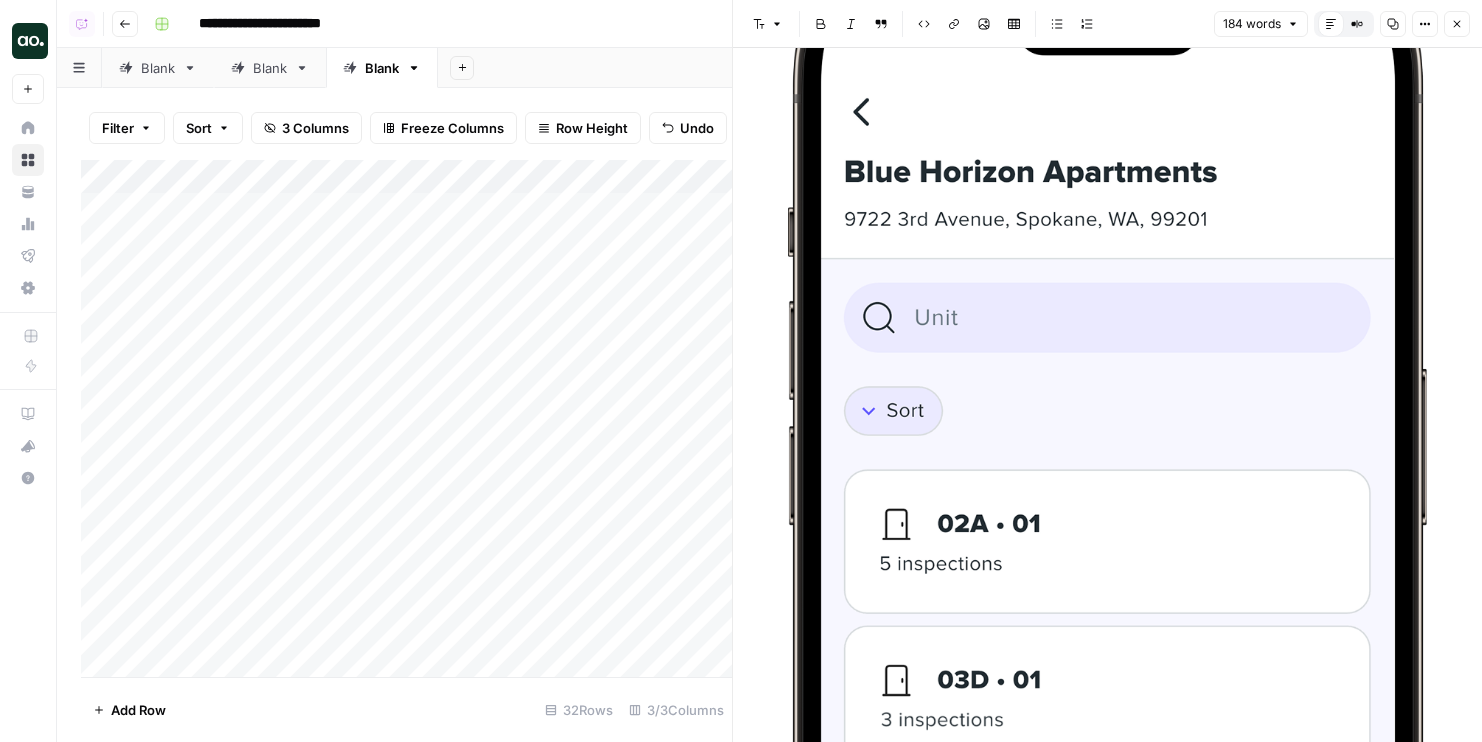 scroll, scrollTop: 0, scrollLeft: 0, axis: both 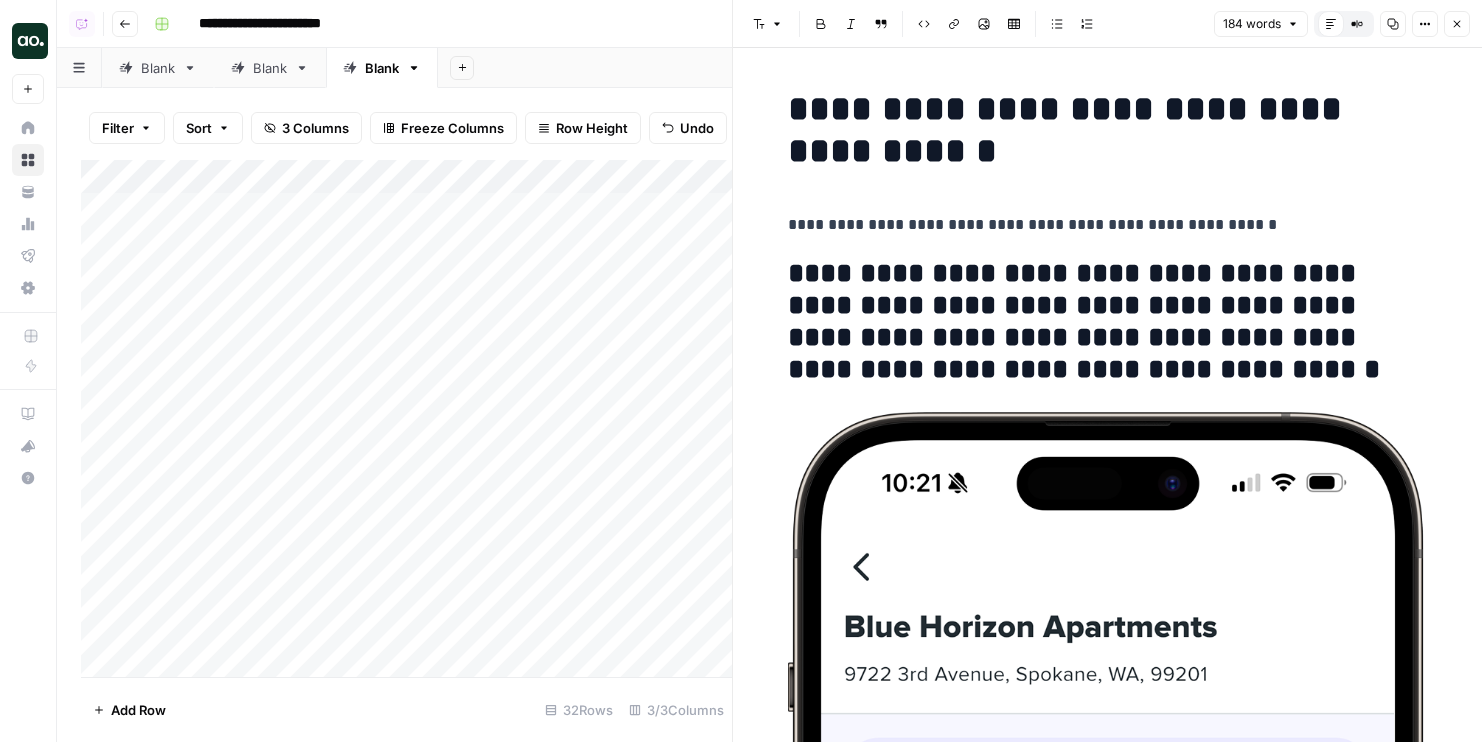 click 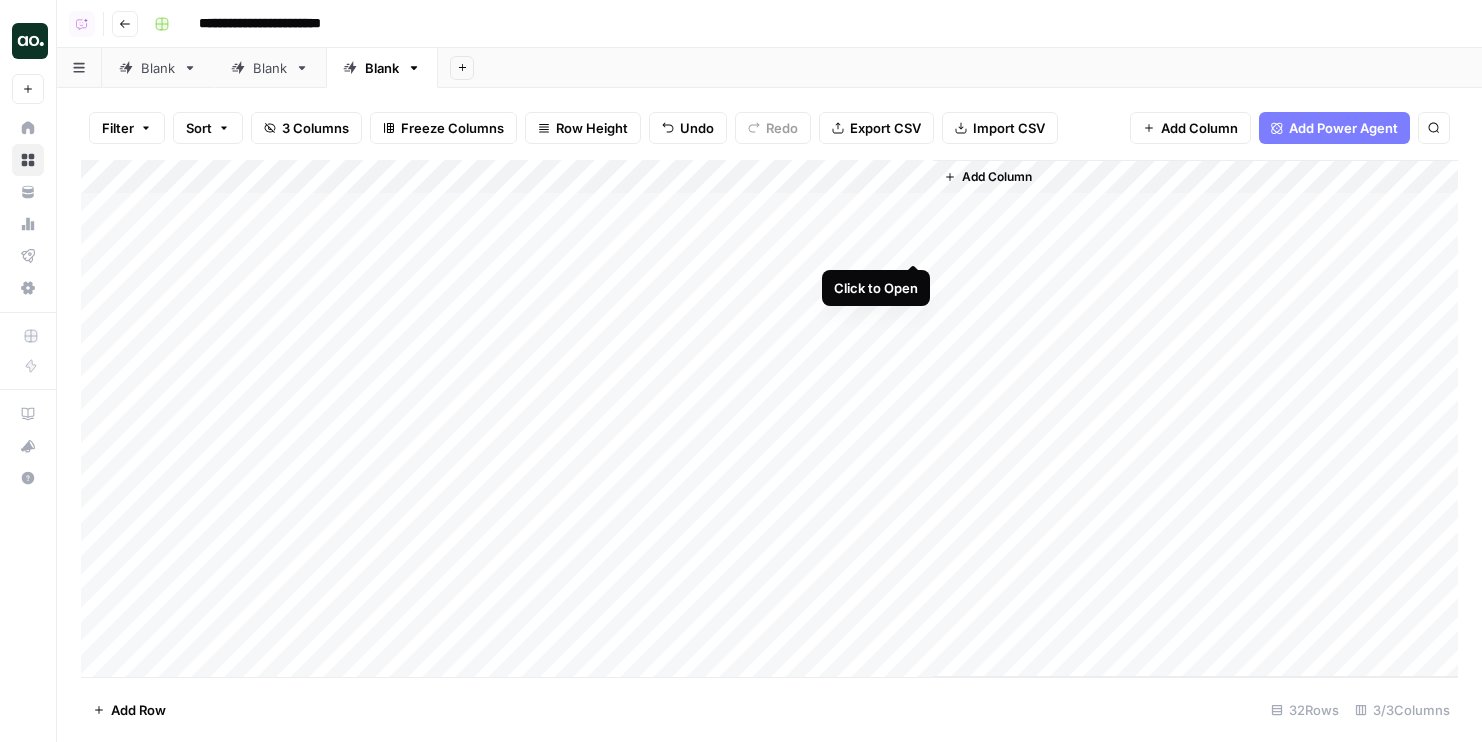 click on "Add Column" at bounding box center (769, 418) 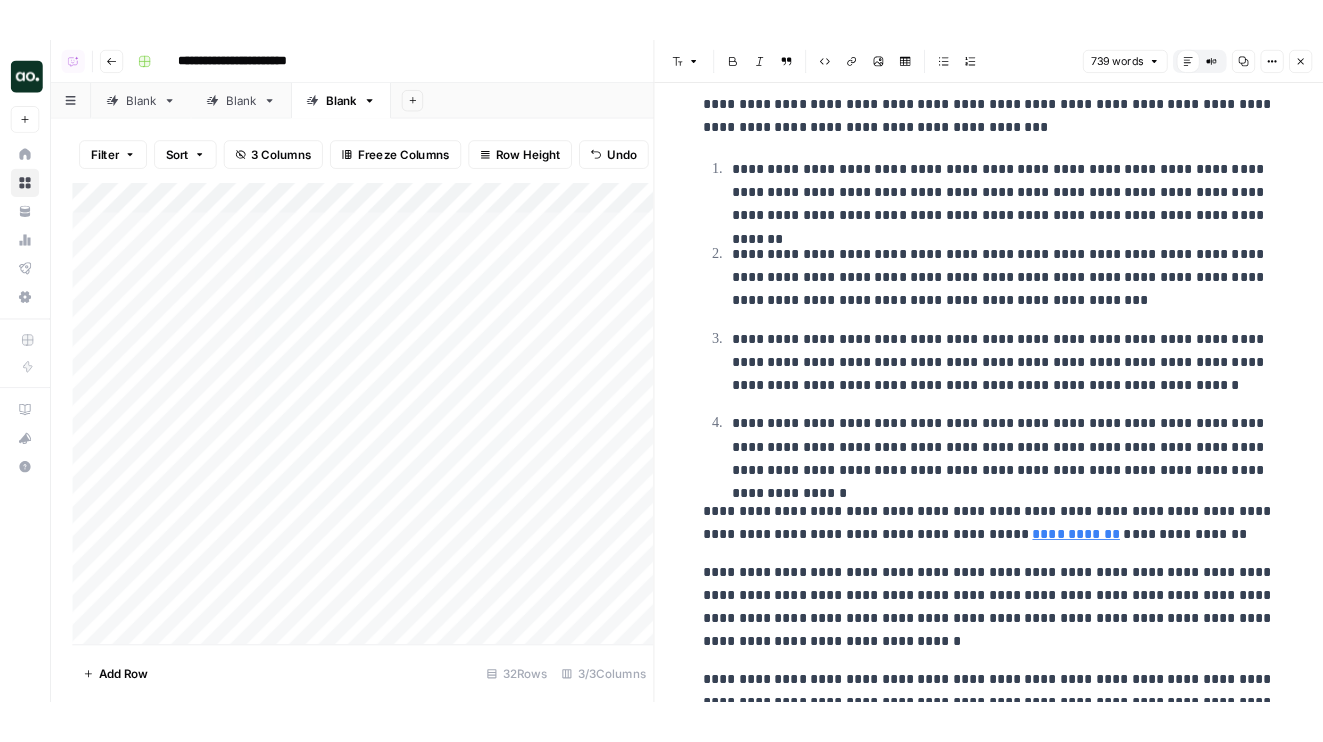 scroll, scrollTop: 2307, scrollLeft: 0, axis: vertical 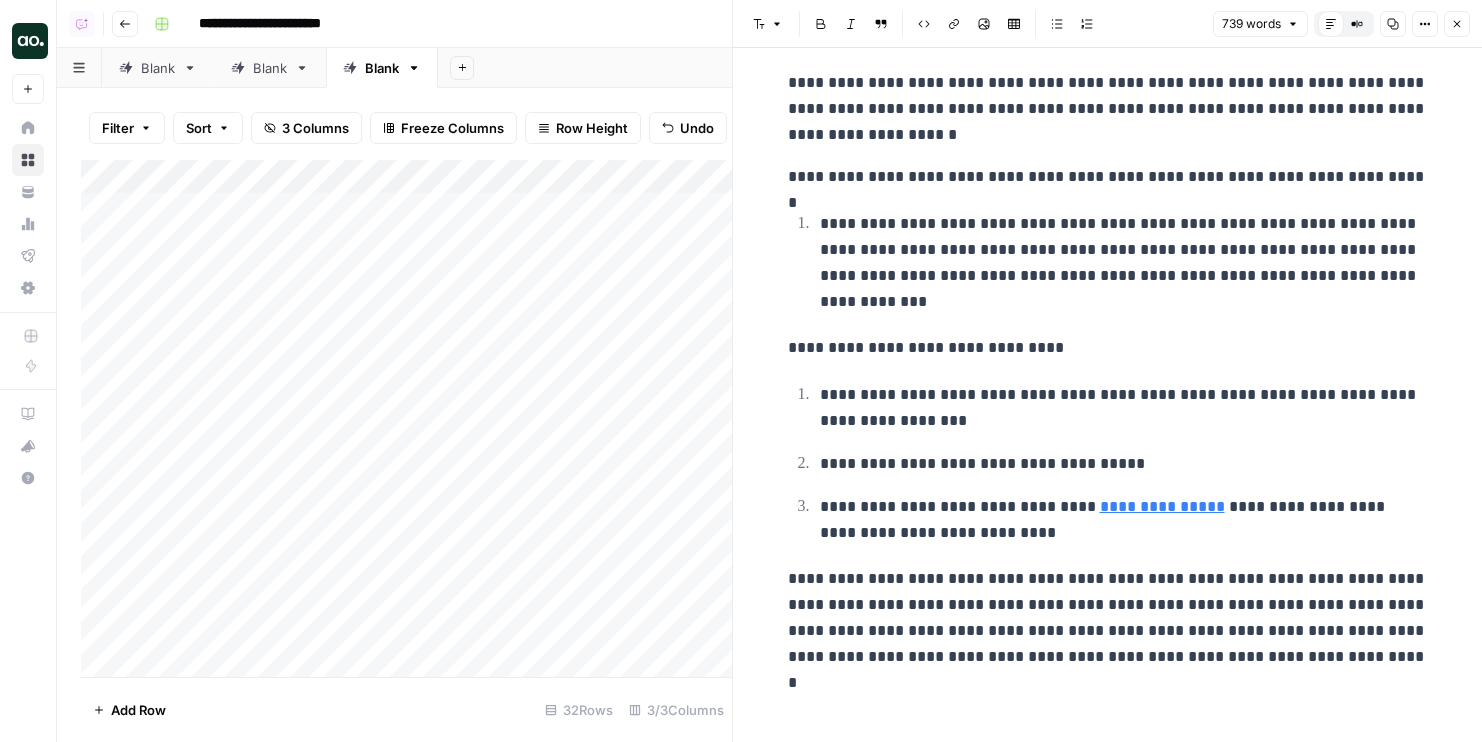 click on "Close" at bounding box center (1457, 24) 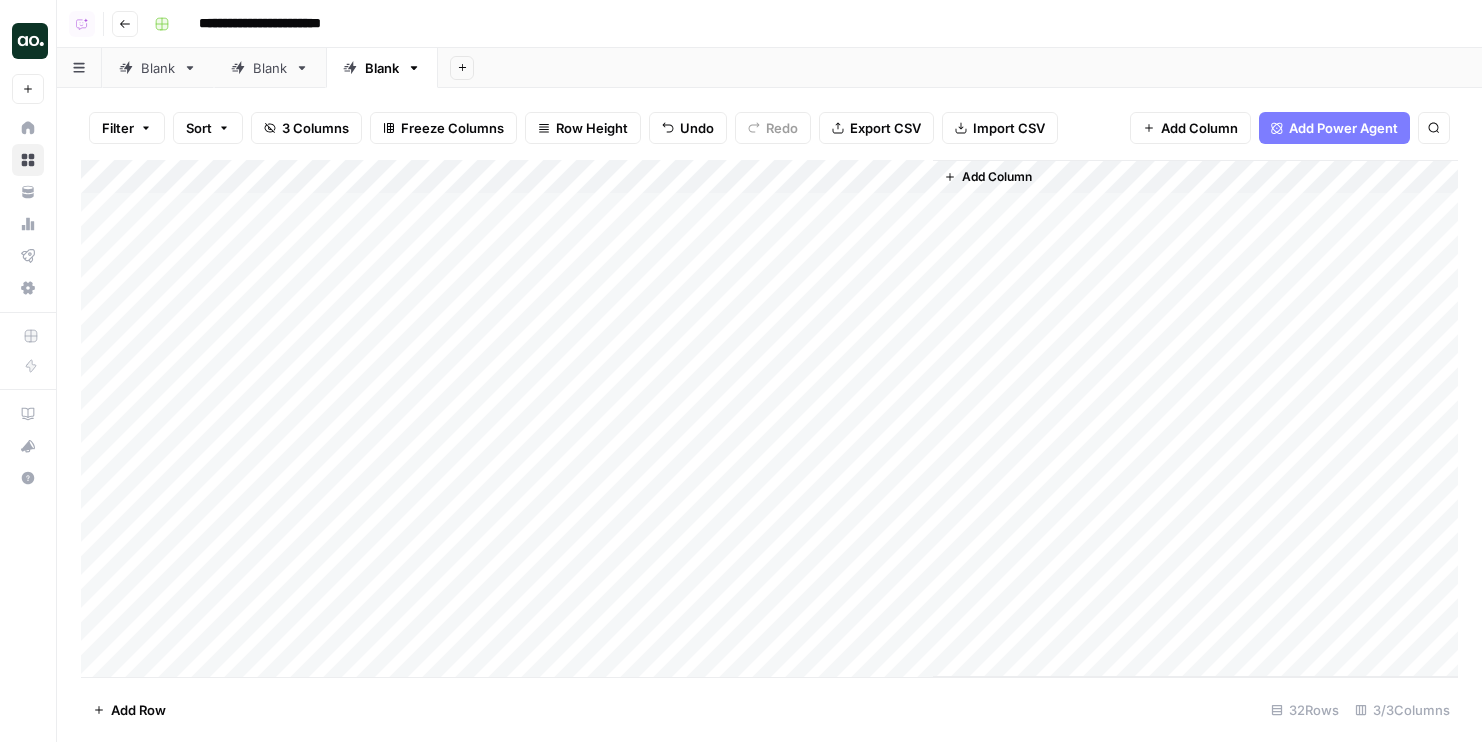 drag, startPoint x: 877, startPoint y: 651, endPoint x: 861, endPoint y: 223, distance: 428.29895 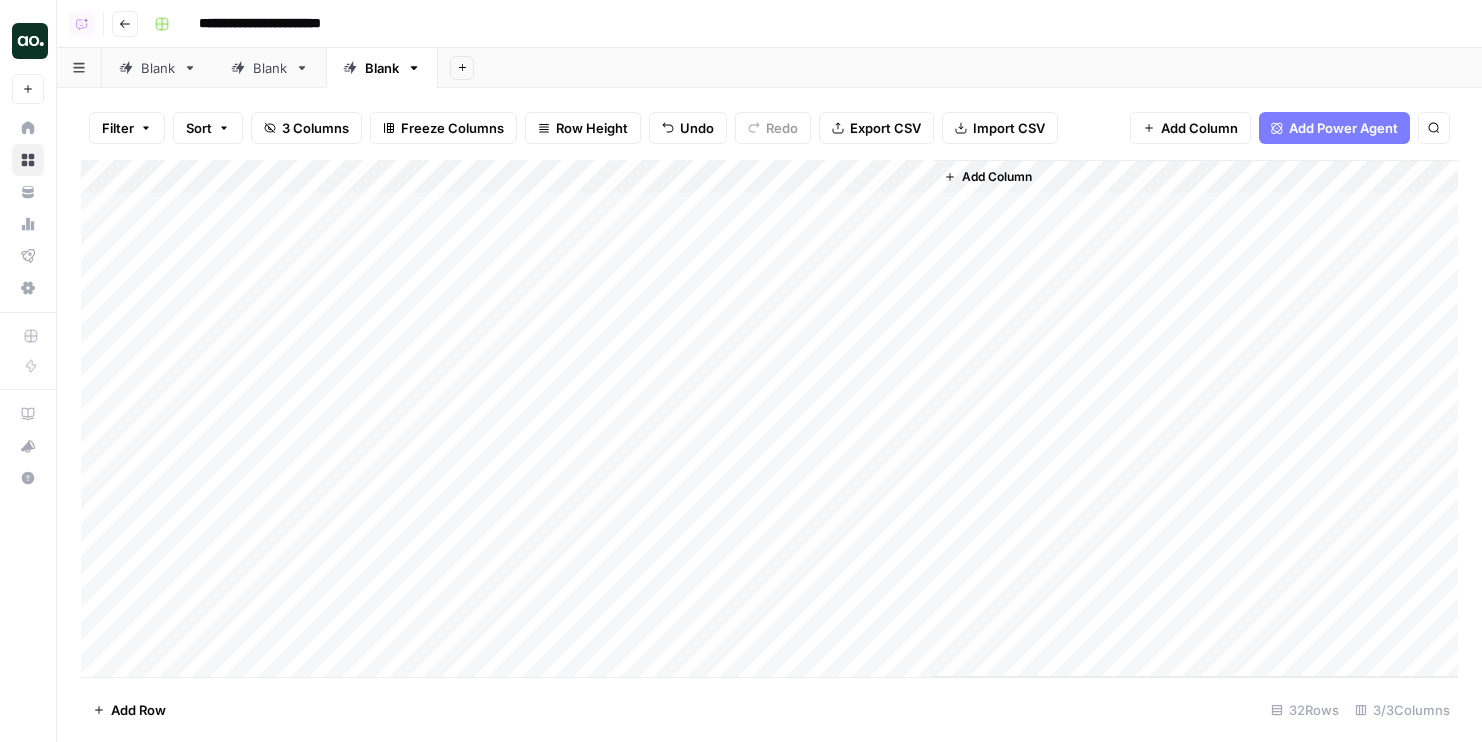 click on "Go back" at bounding box center (125, 24) 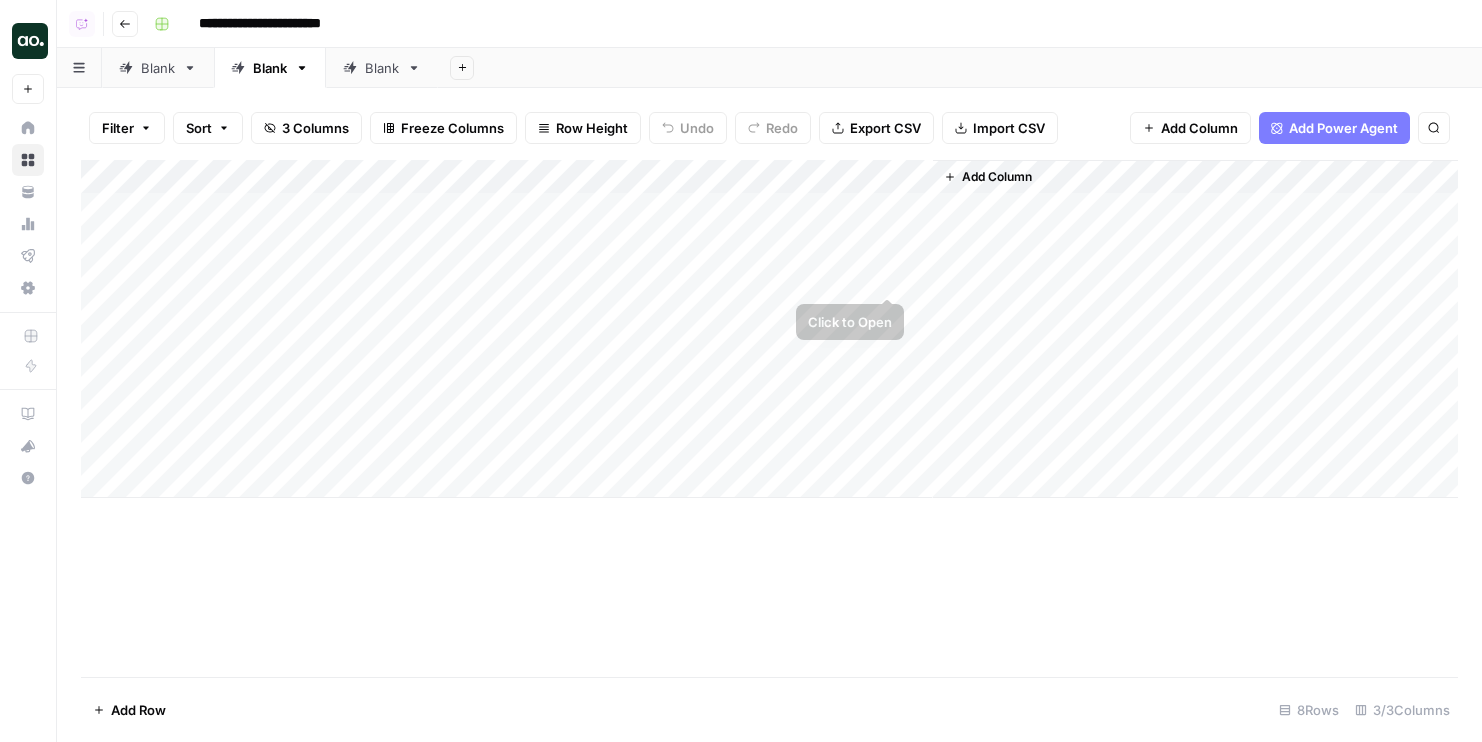 click on "Add Column" at bounding box center (769, 329) 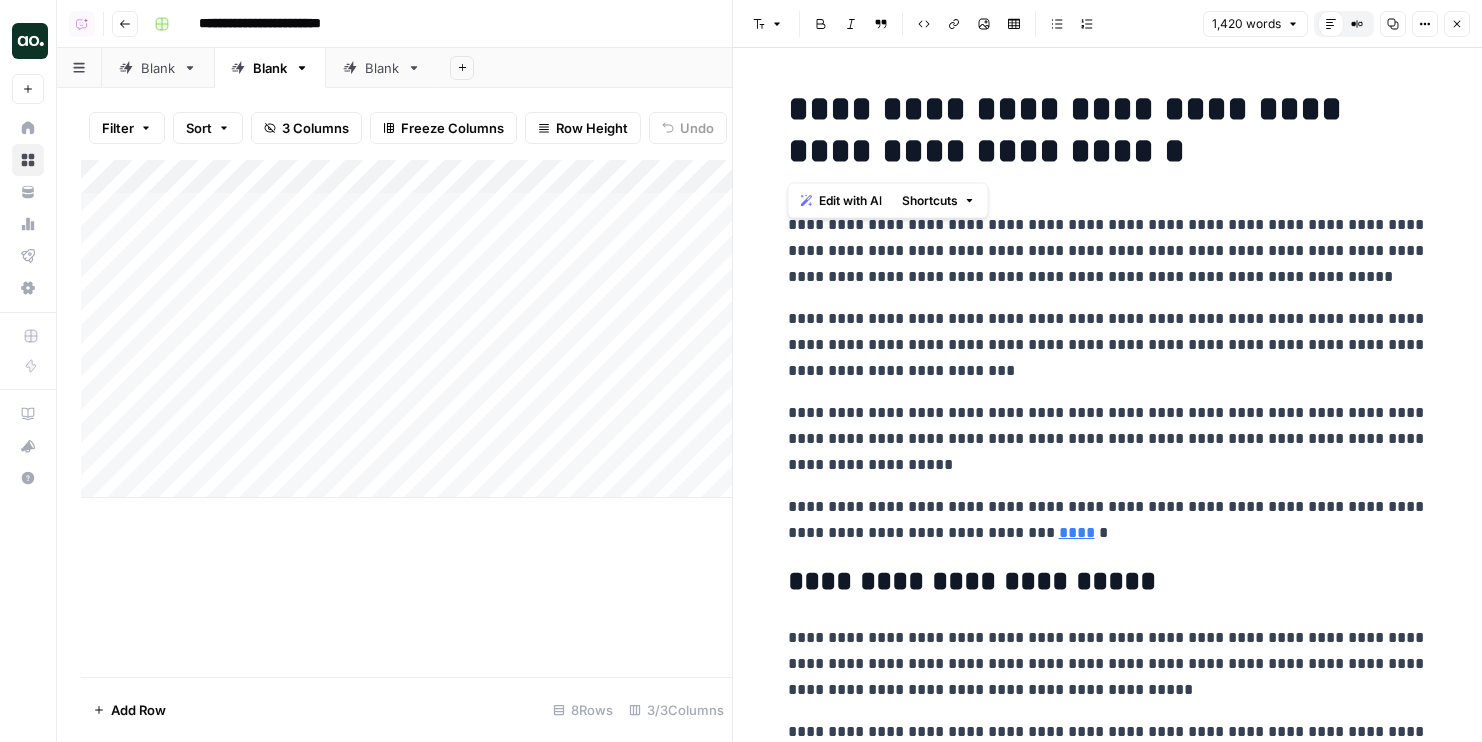 drag, startPoint x: 1131, startPoint y: 155, endPoint x: 731, endPoint y: 107, distance: 402.86972 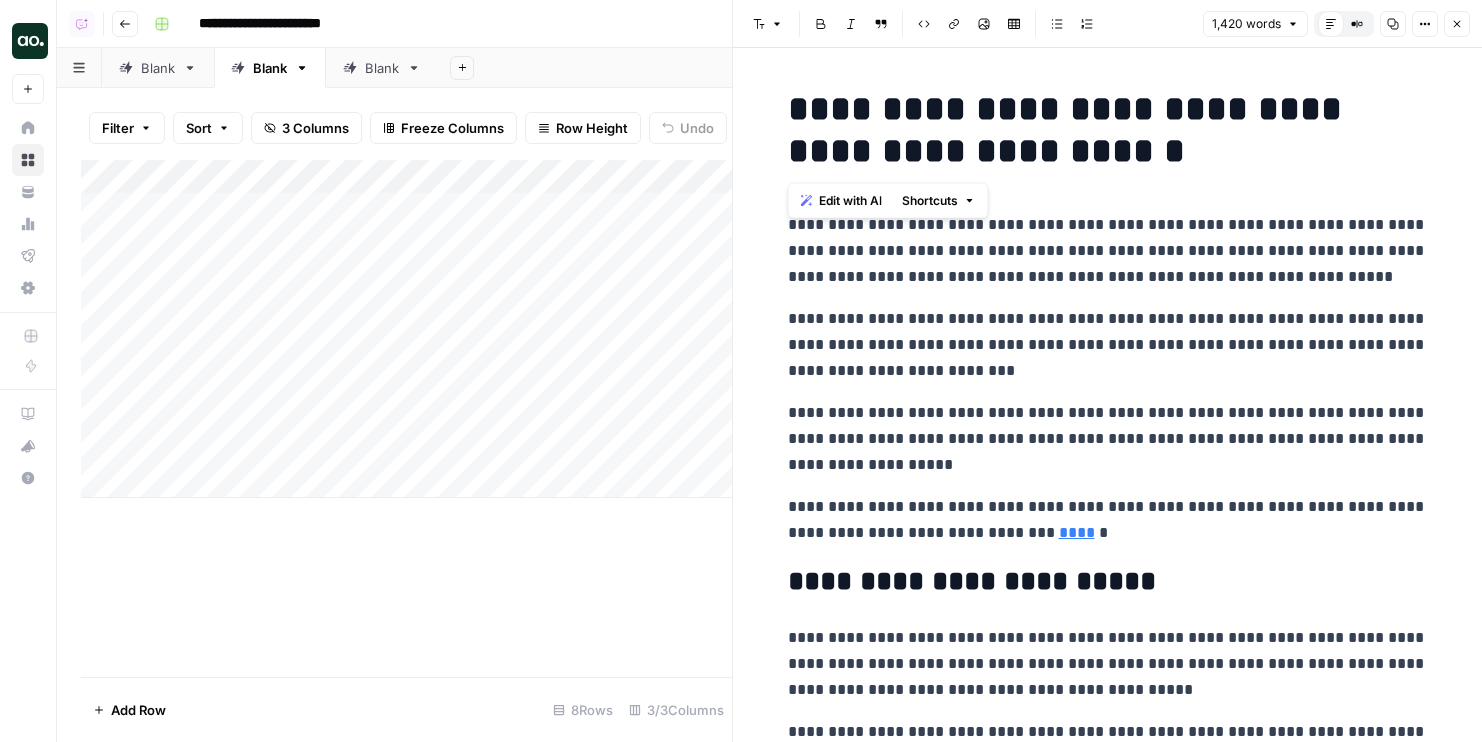 click on "Font style Bold Italic Block quote Code block Link Image Insert Table Bulleted list Numbered list 1,420 words Default Editor Compare Old vs New Content Copy Options Close" at bounding box center [1107, 24] 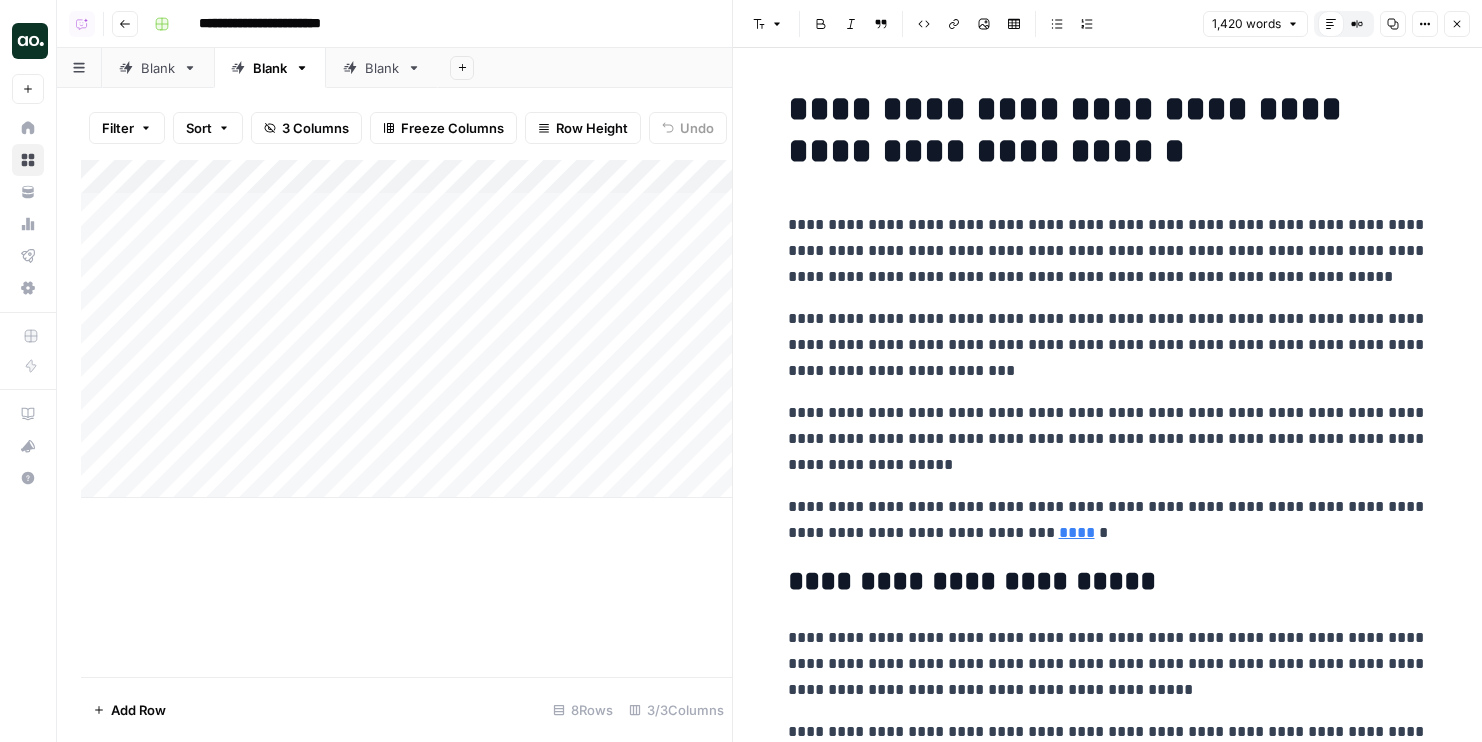 click 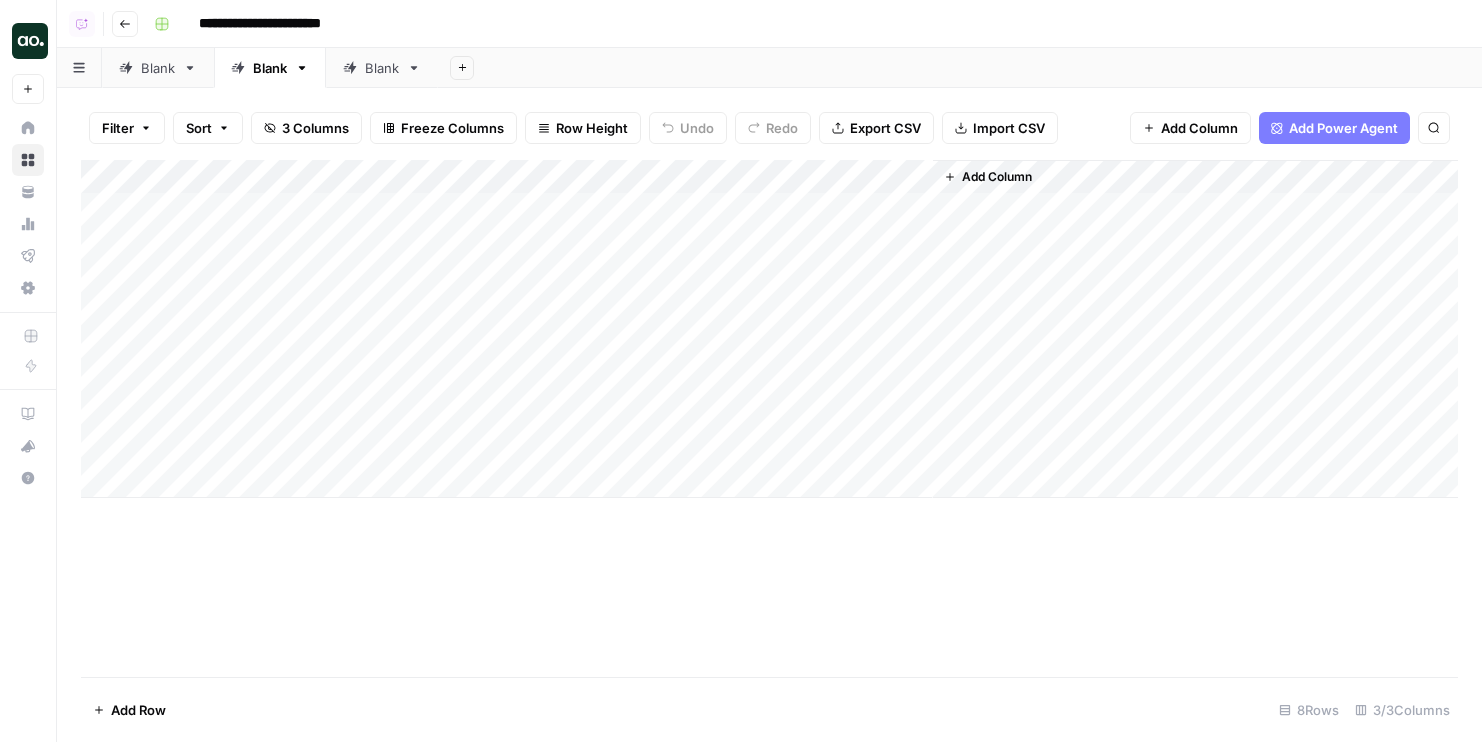 click on "Add Column" at bounding box center [769, 329] 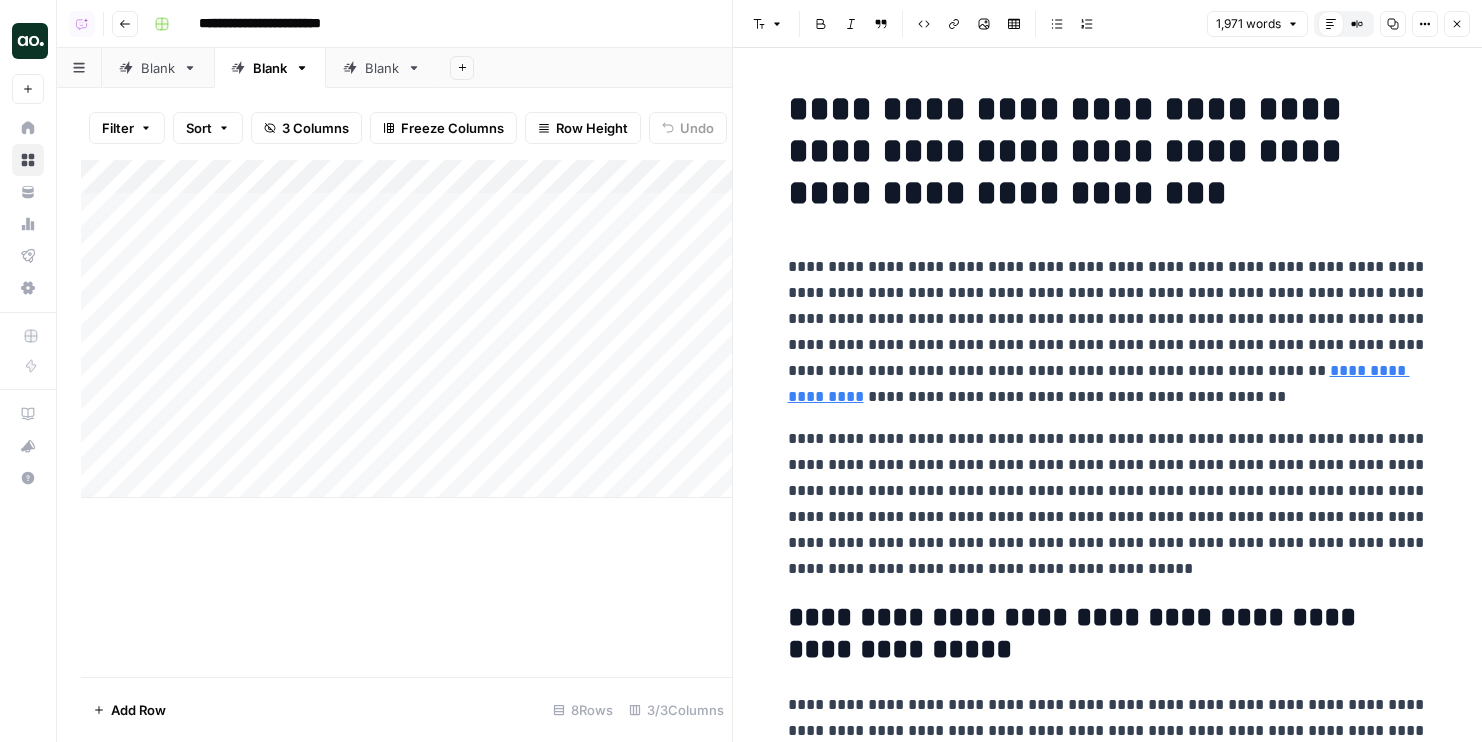 click 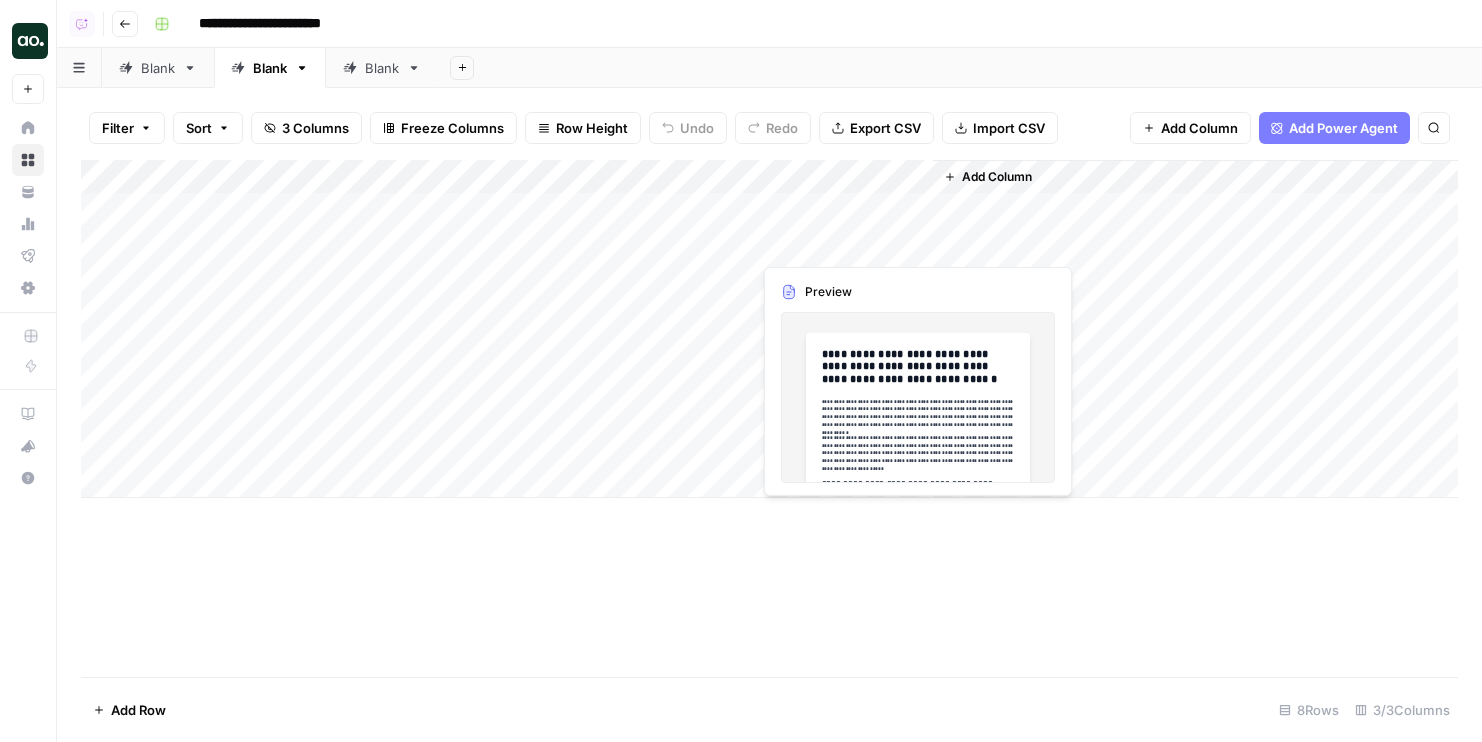 click on "Add Column" at bounding box center (769, 329) 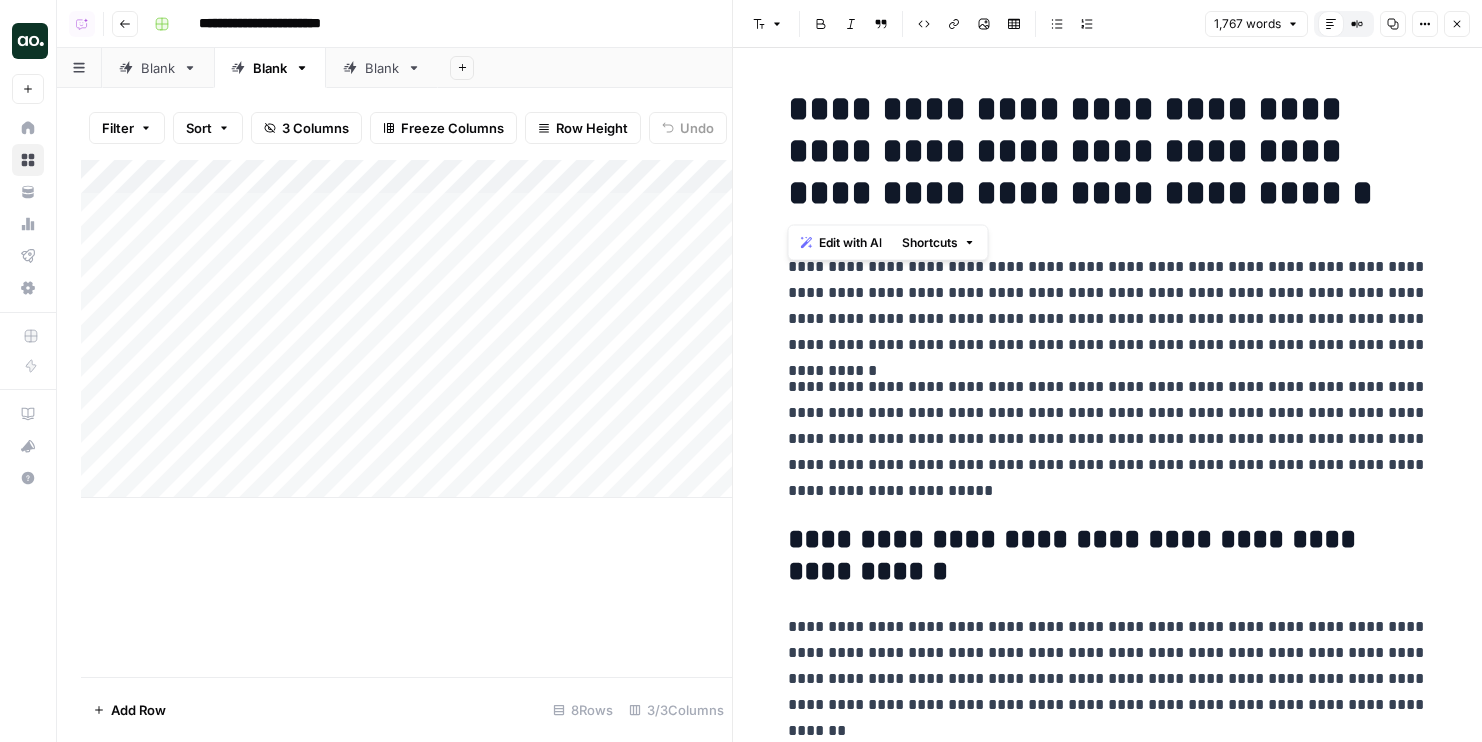 drag, startPoint x: 1313, startPoint y: 192, endPoint x: 728, endPoint y: 95, distance: 592.98737 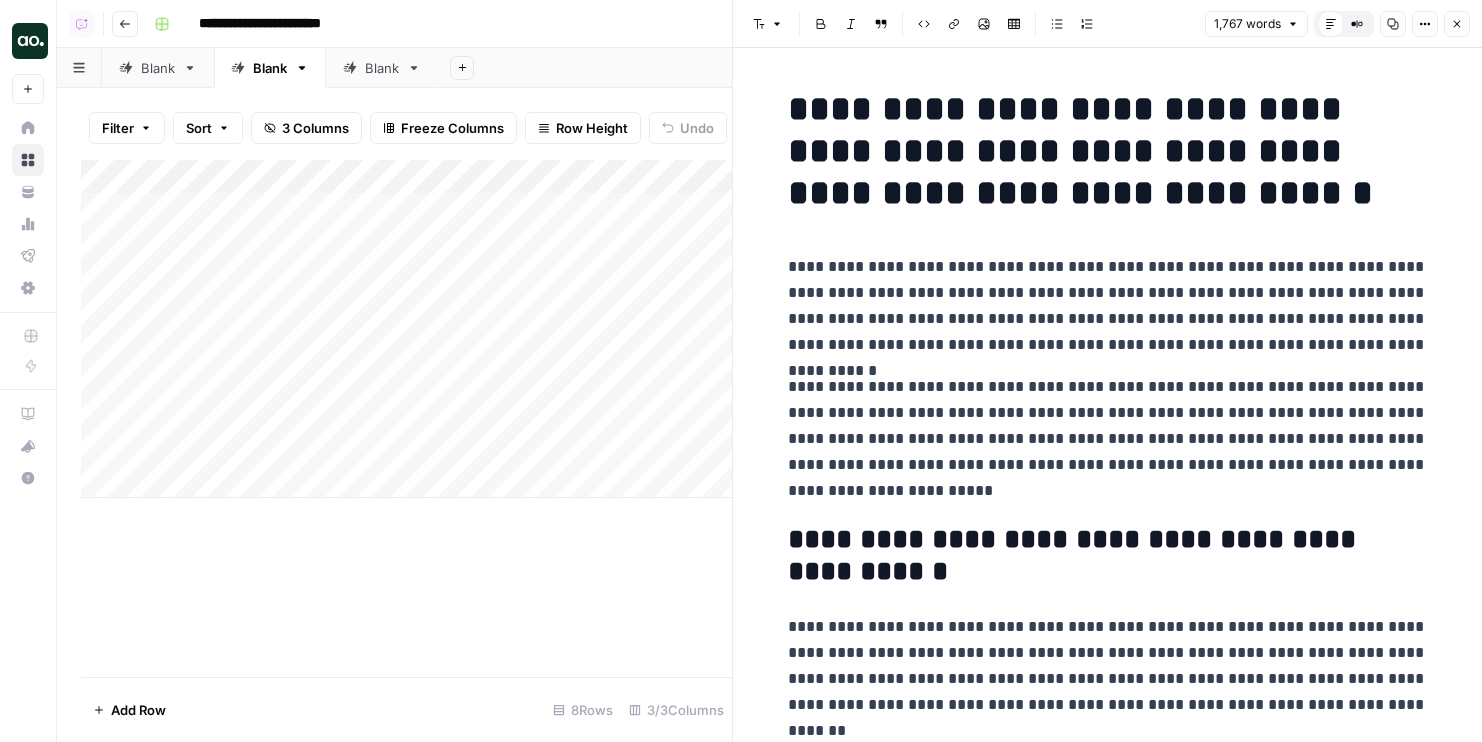 click 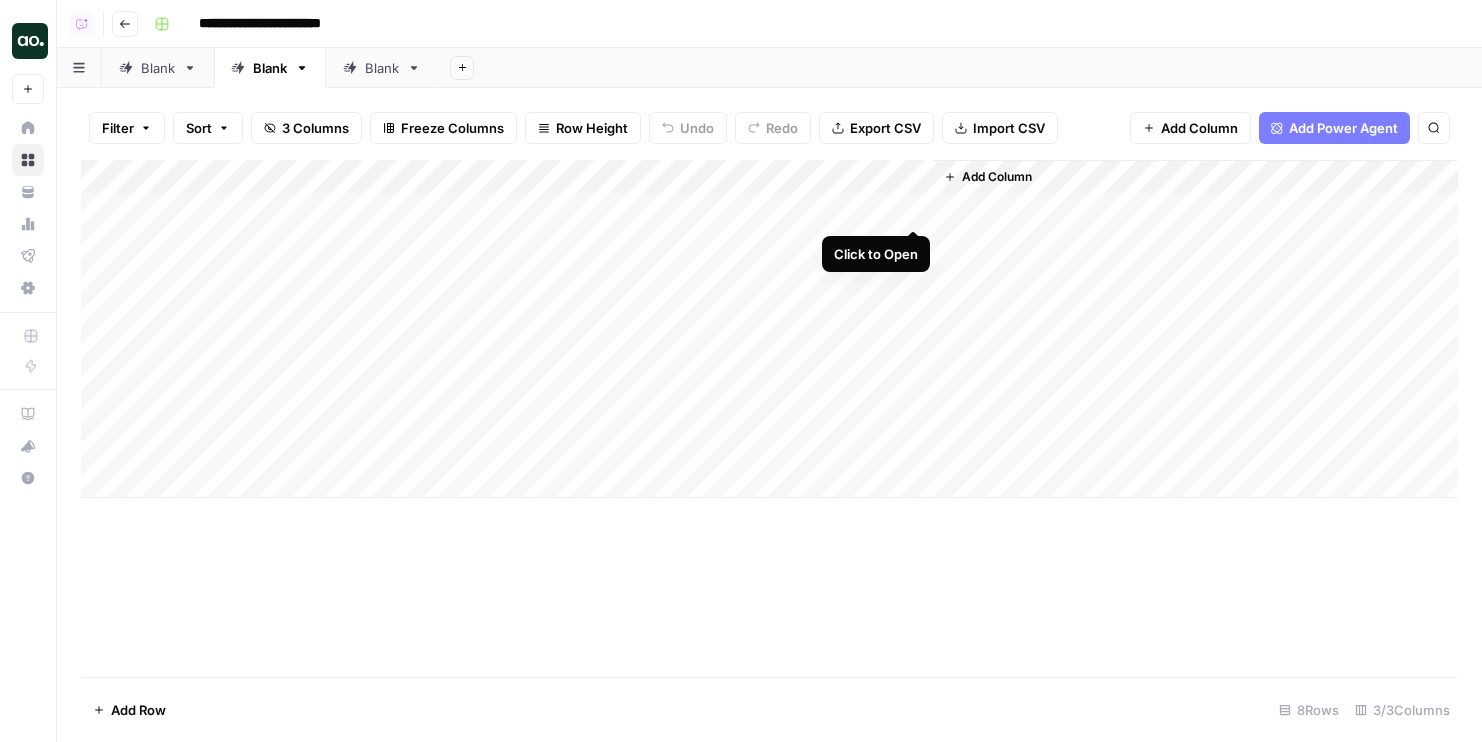 click on "Add Column" at bounding box center (769, 329) 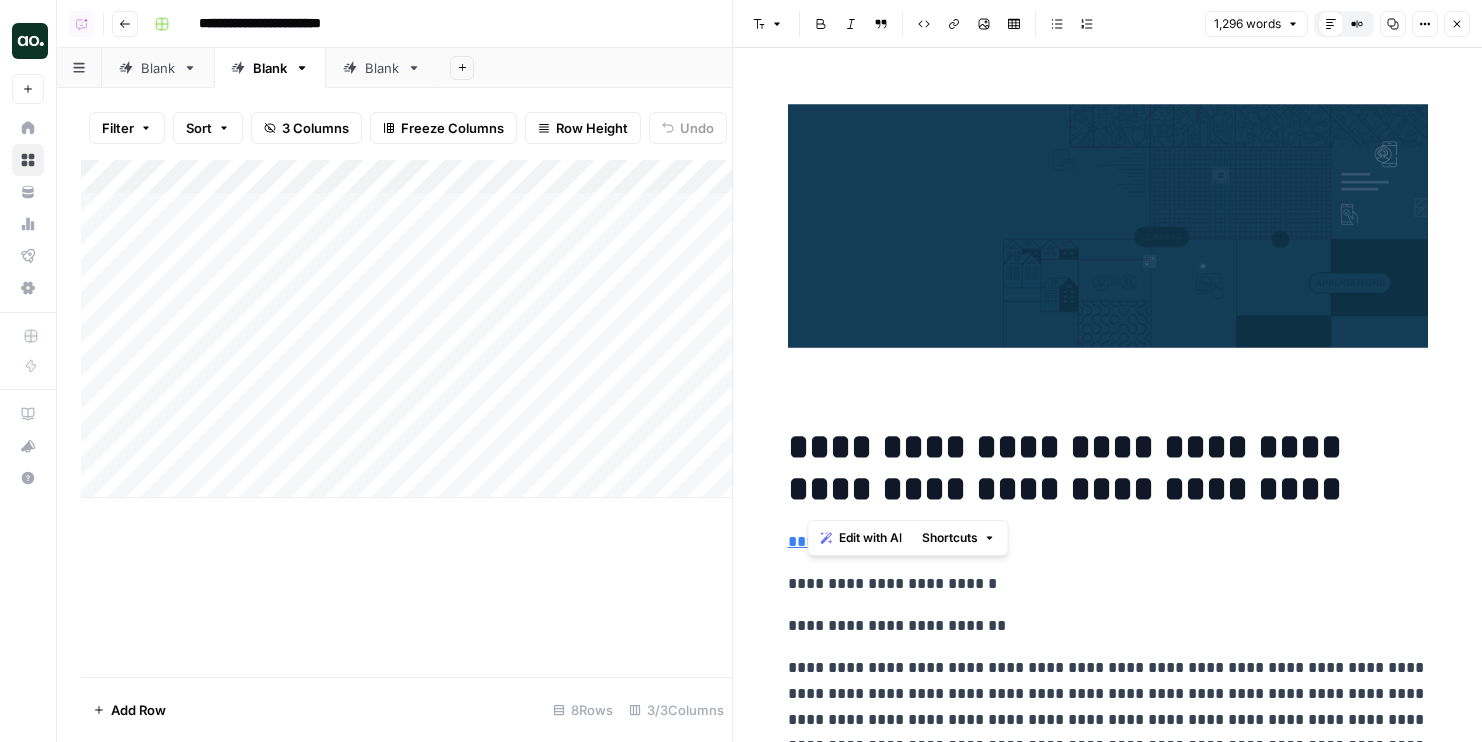 drag, startPoint x: 1186, startPoint y: 487, endPoint x: 799, endPoint y: 454, distance: 388.40442 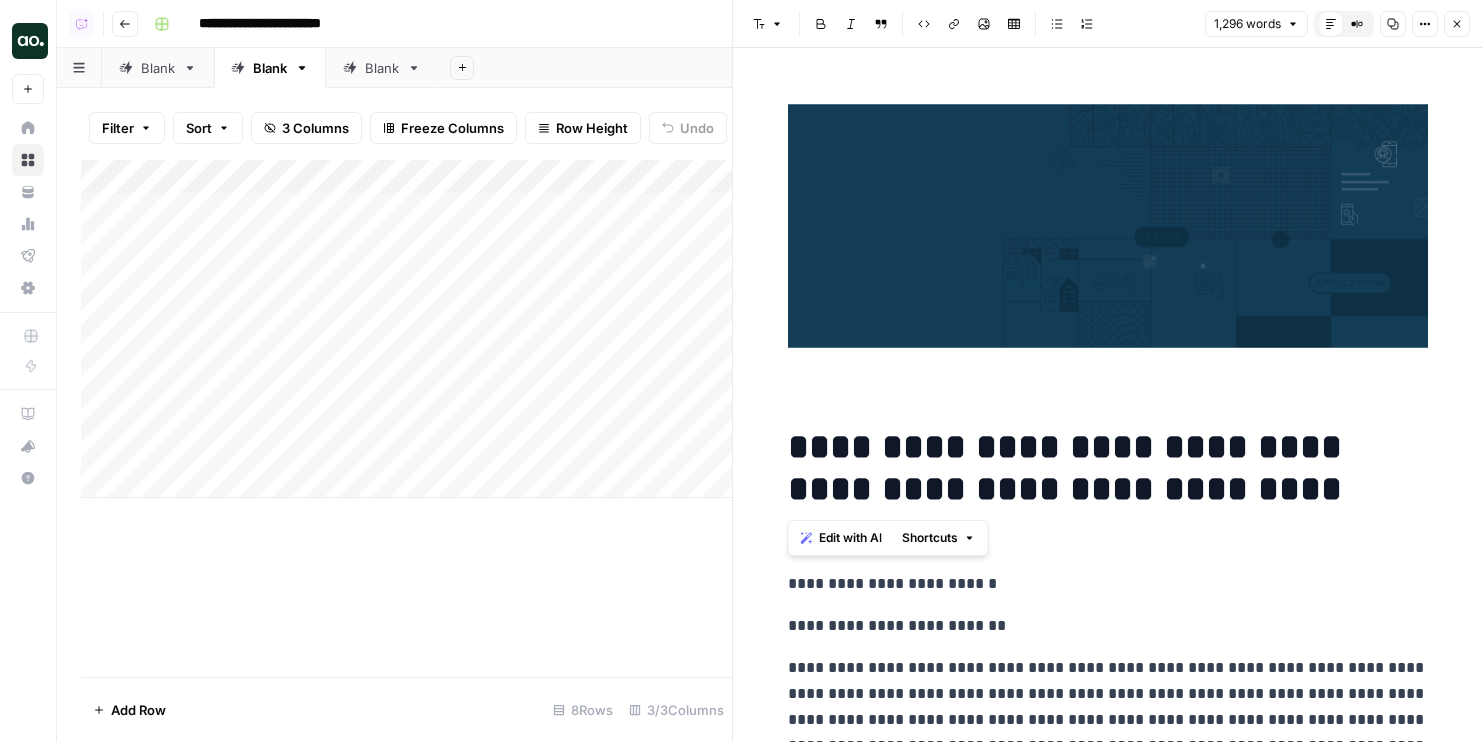 copy on "**********" 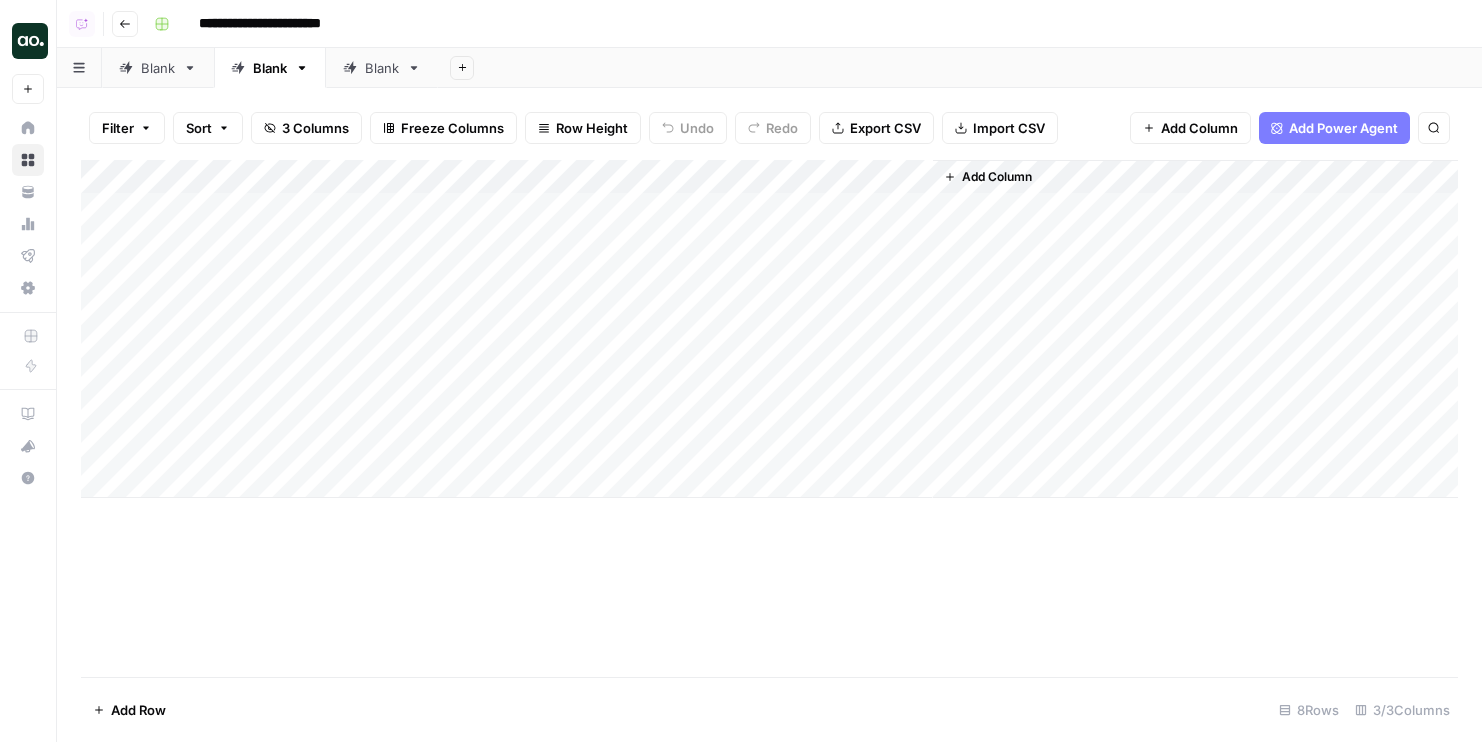 click on "Add Column" at bounding box center [769, 329] 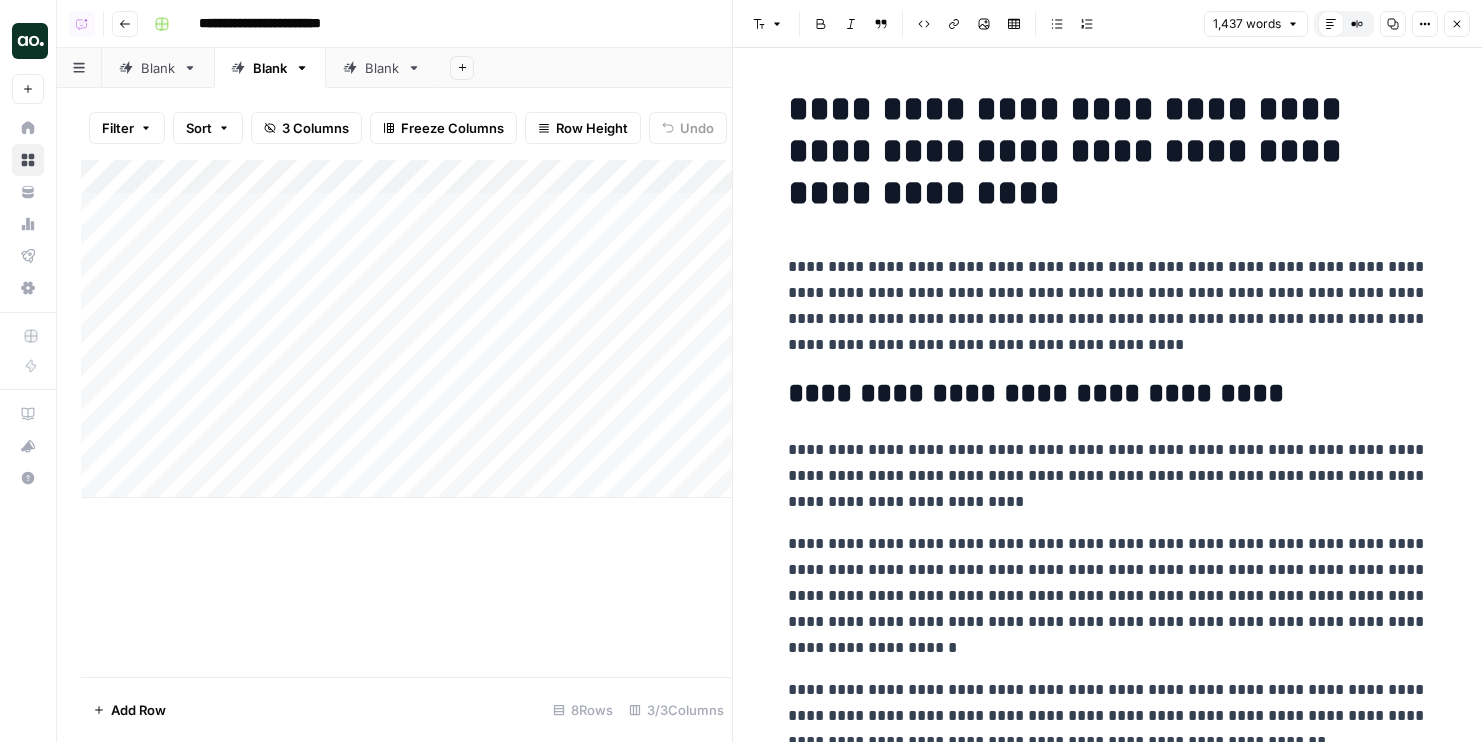 drag, startPoint x: 937, startPoint y: 198, endPoint x: 772, endPoint y: 96, distance: 193.98196 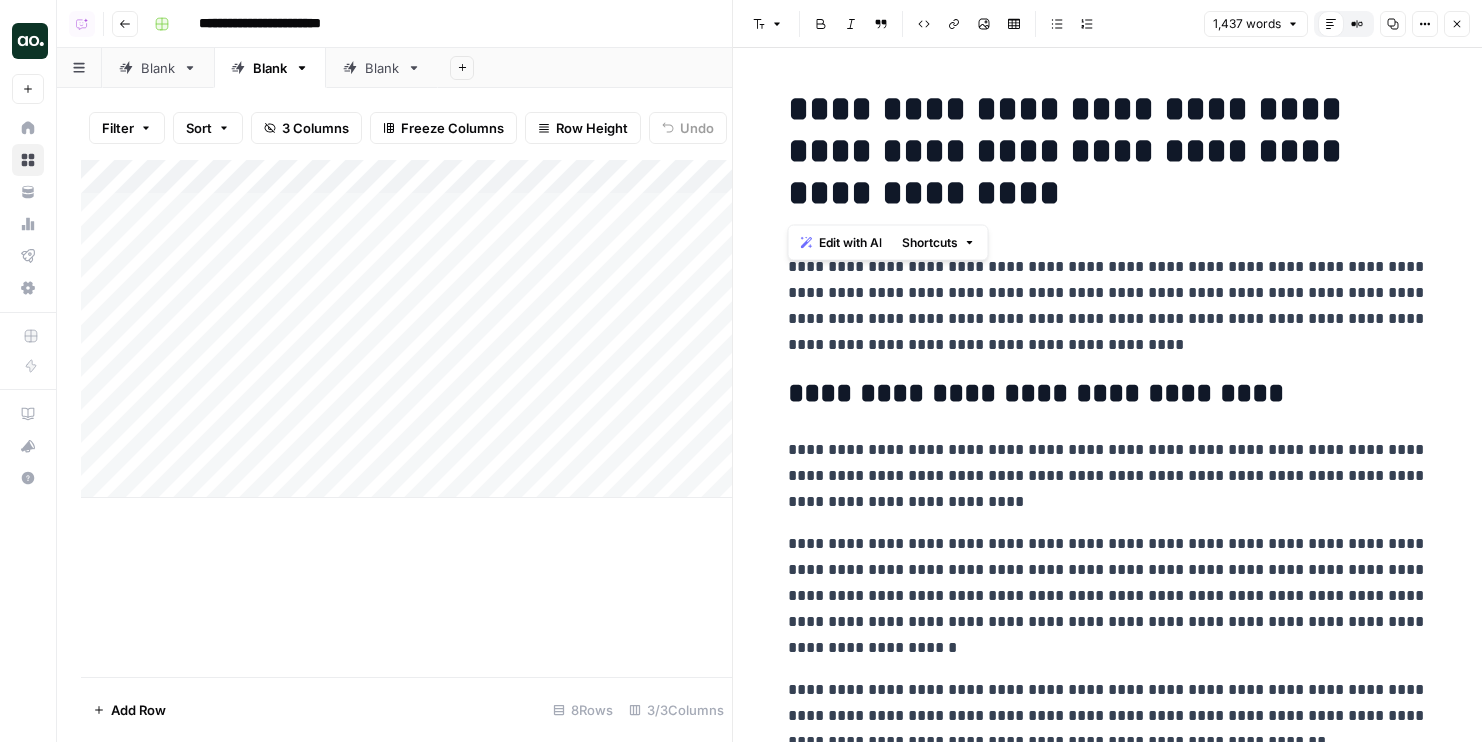 copy on "**********" 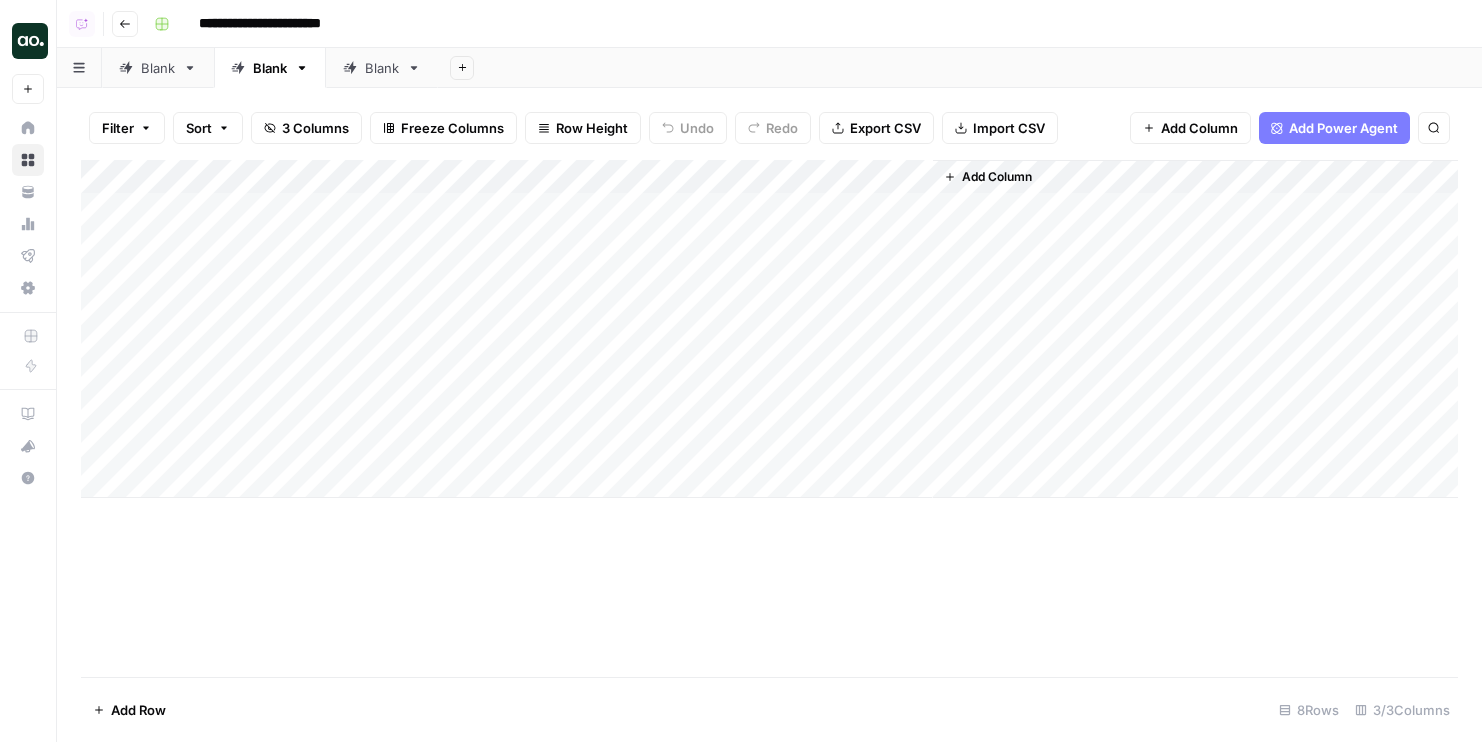 click on "Add Column" at bounding box center [769, 329] 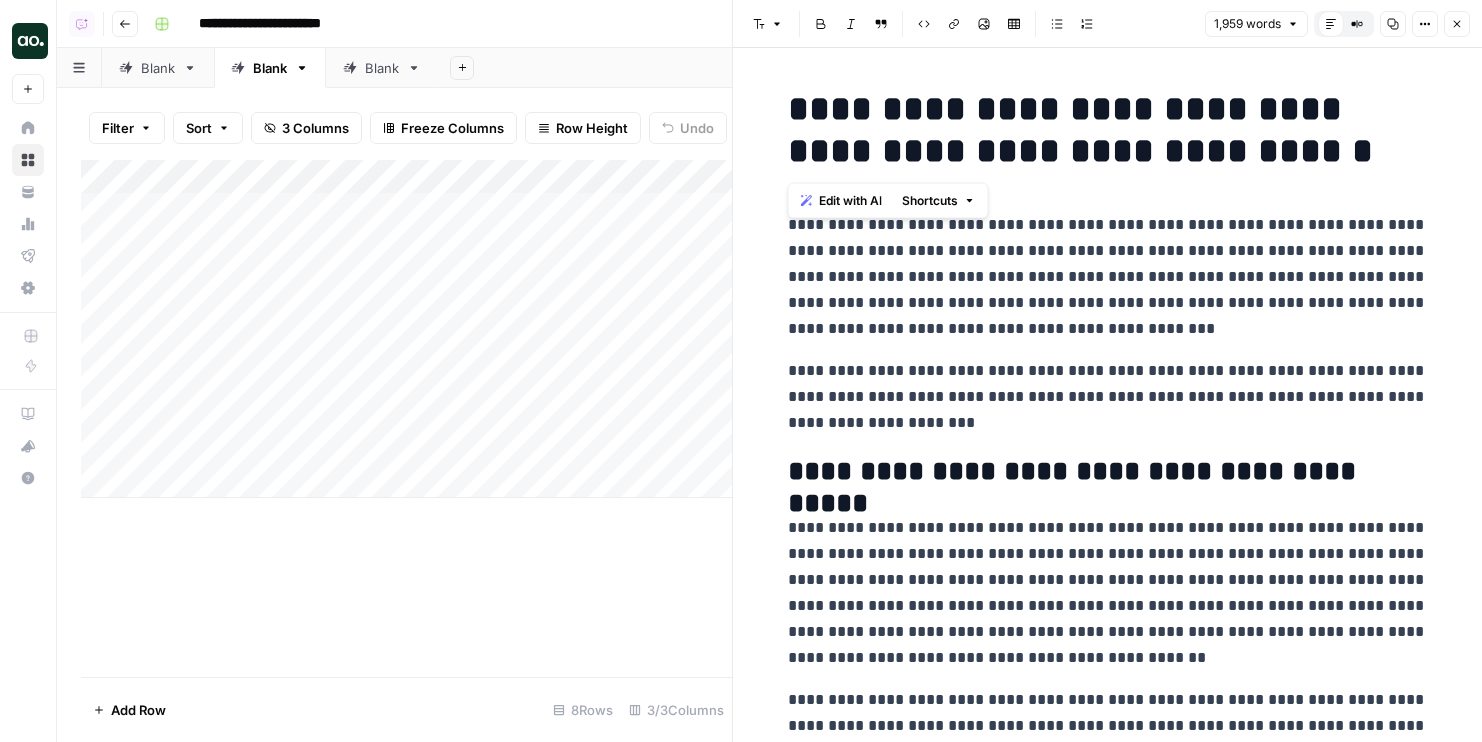 drag, startPoint x: 794, startPoint y: 111, endPoint x: 1287, endPoint y: 153, distance: 494.7858 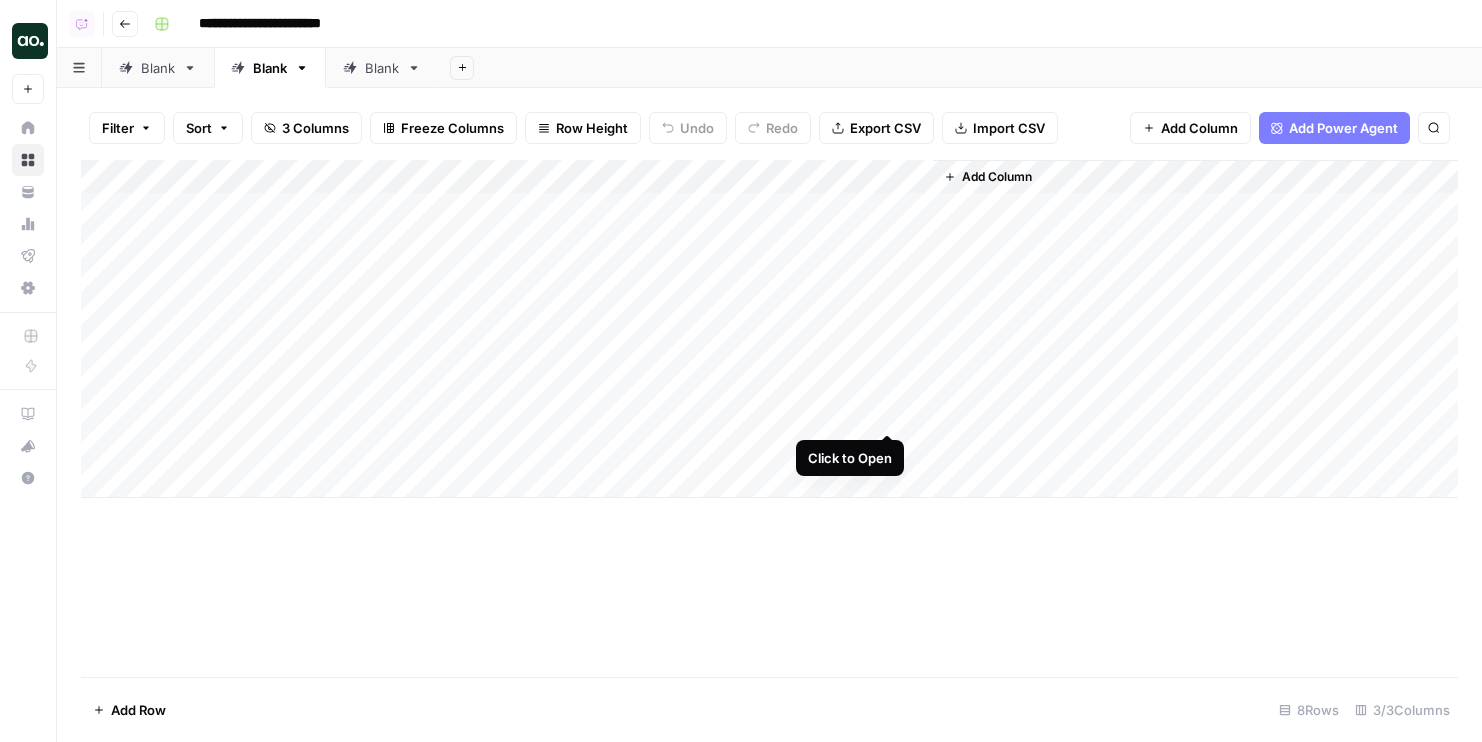 click on "Add Column" at bounding box center (769, 329) 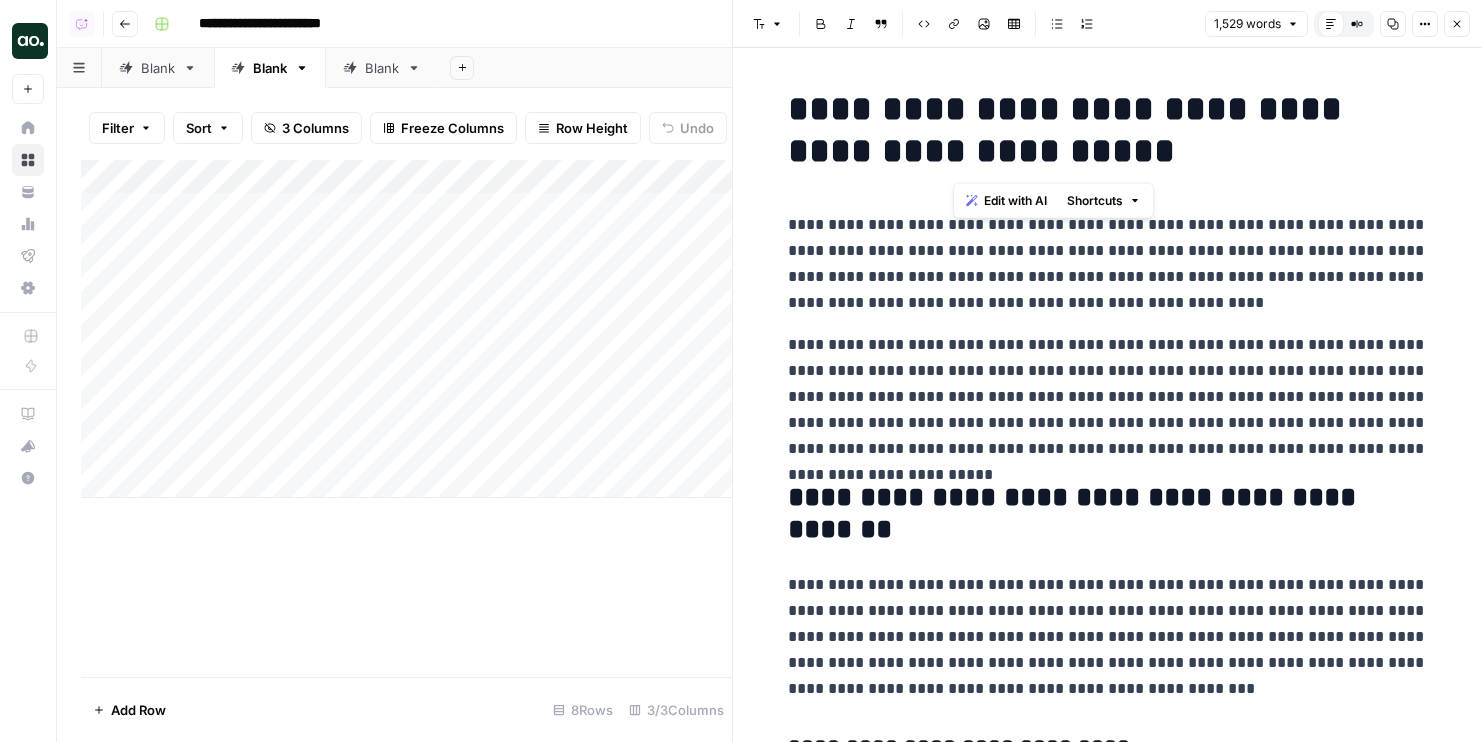 drag, startPoint x: 1014, startPoint y: 150, endPoint x: 748, endPoint y: 139, distance: 266.22736 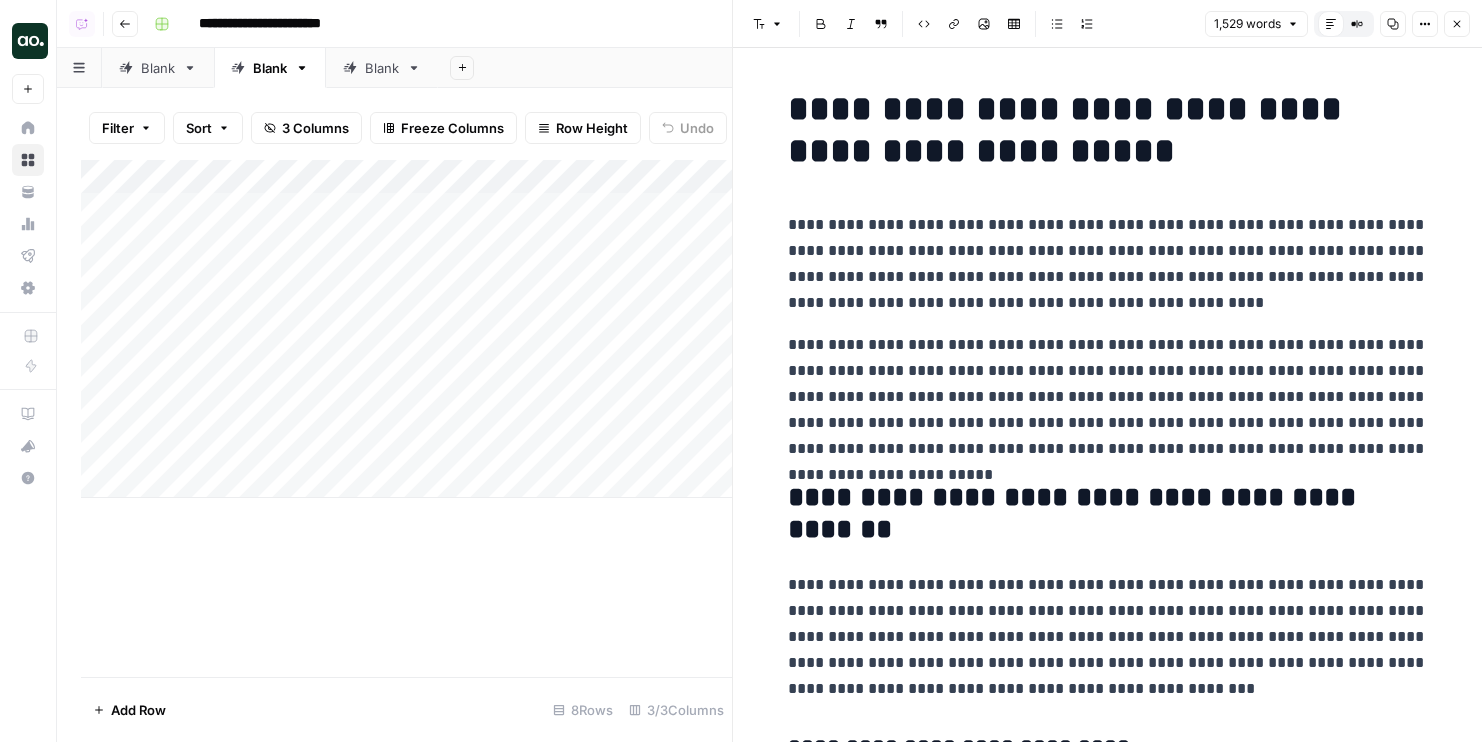 click 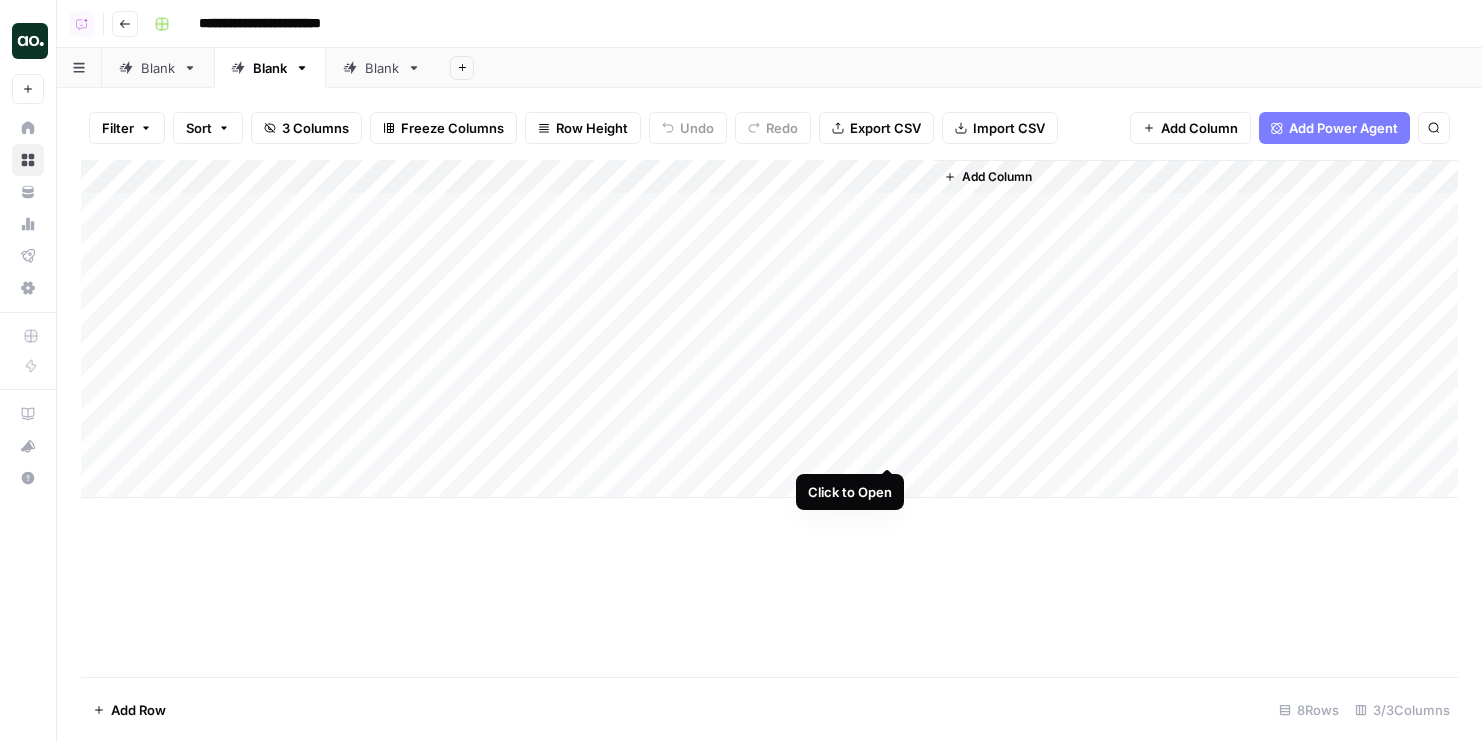 click on "Add Column" at bounding box center [769, 329] 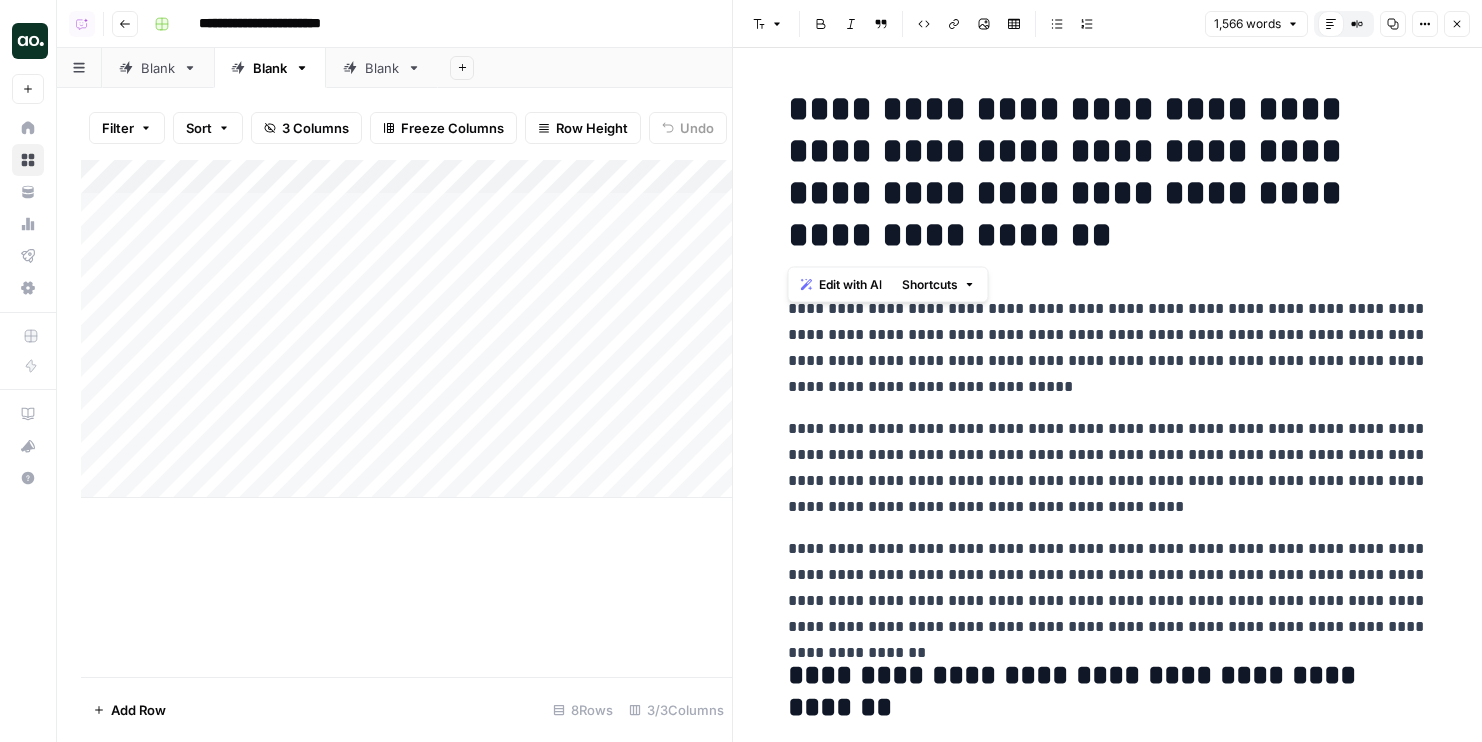 drag, startPoint x: 1139, startPoint y: 227, endPoint x: 753, endPoint y: 124, distance: 399.50595 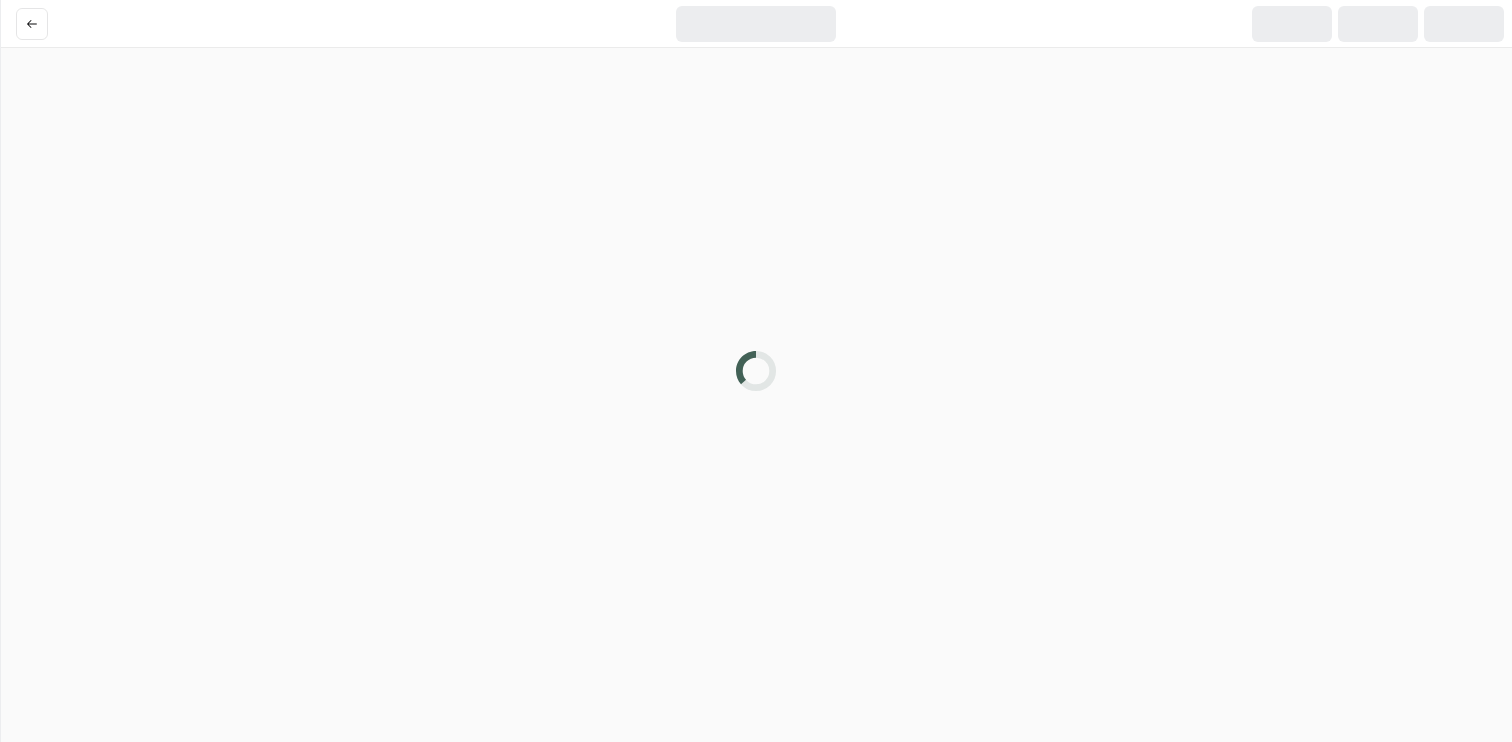 scroll, scrollTop: 0, scrollLeft: 0, axis: both 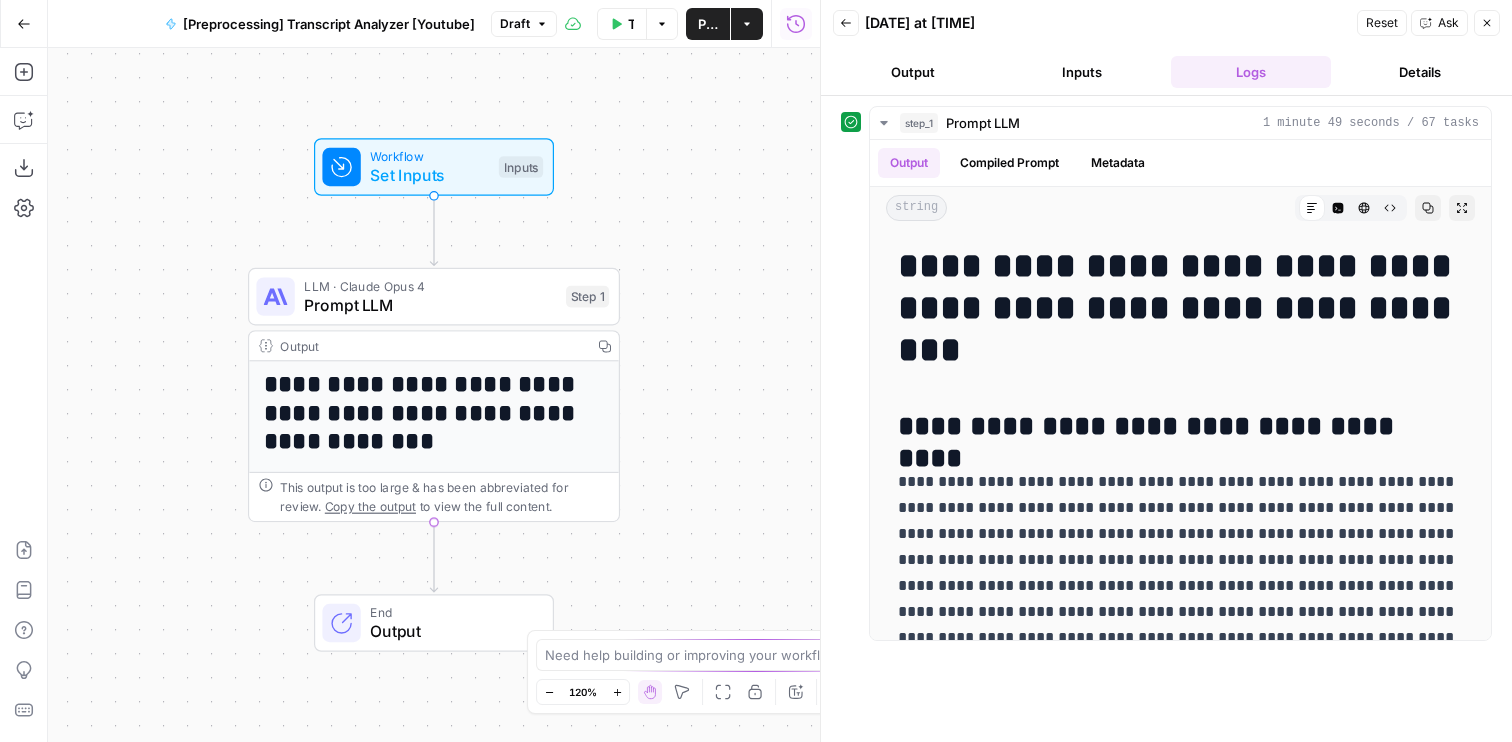 click on "Prompt LLM" at bounding box center (430, 305) 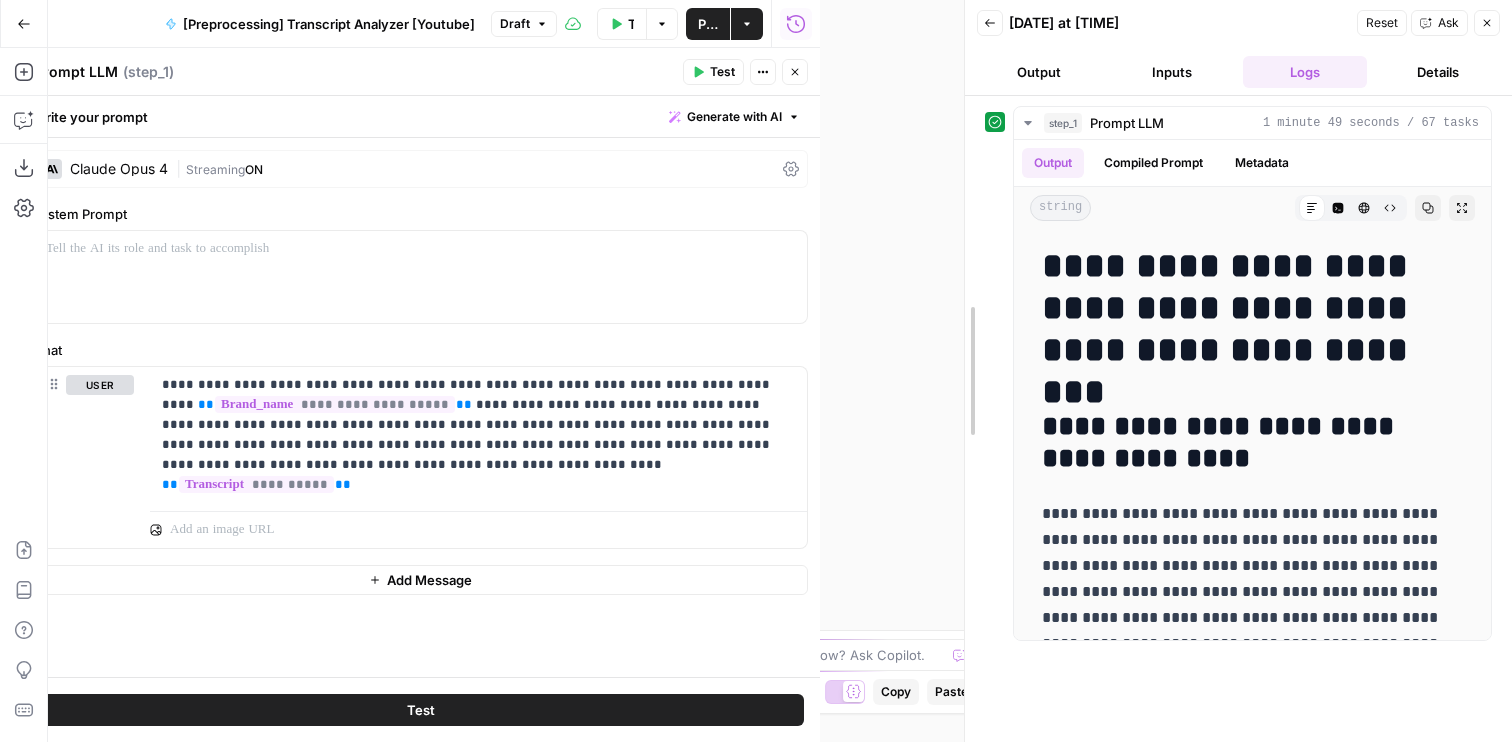drag, startPoint x: 814, startPoint y: 250, endPoint x: 958, endPoint y: 250, distance: 144 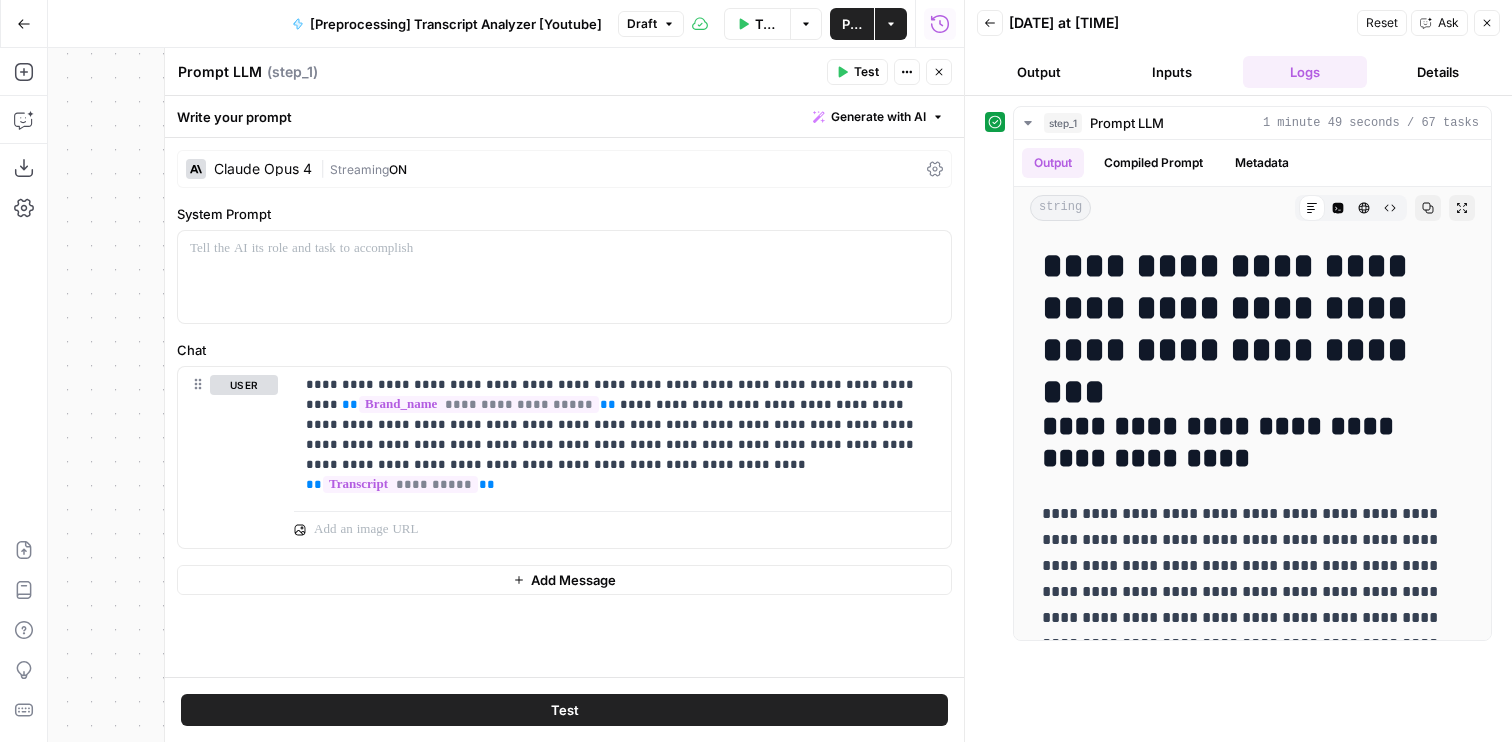click on "Claude Opus 4   |   Streaming  ON" at bounding box center (564, 169) 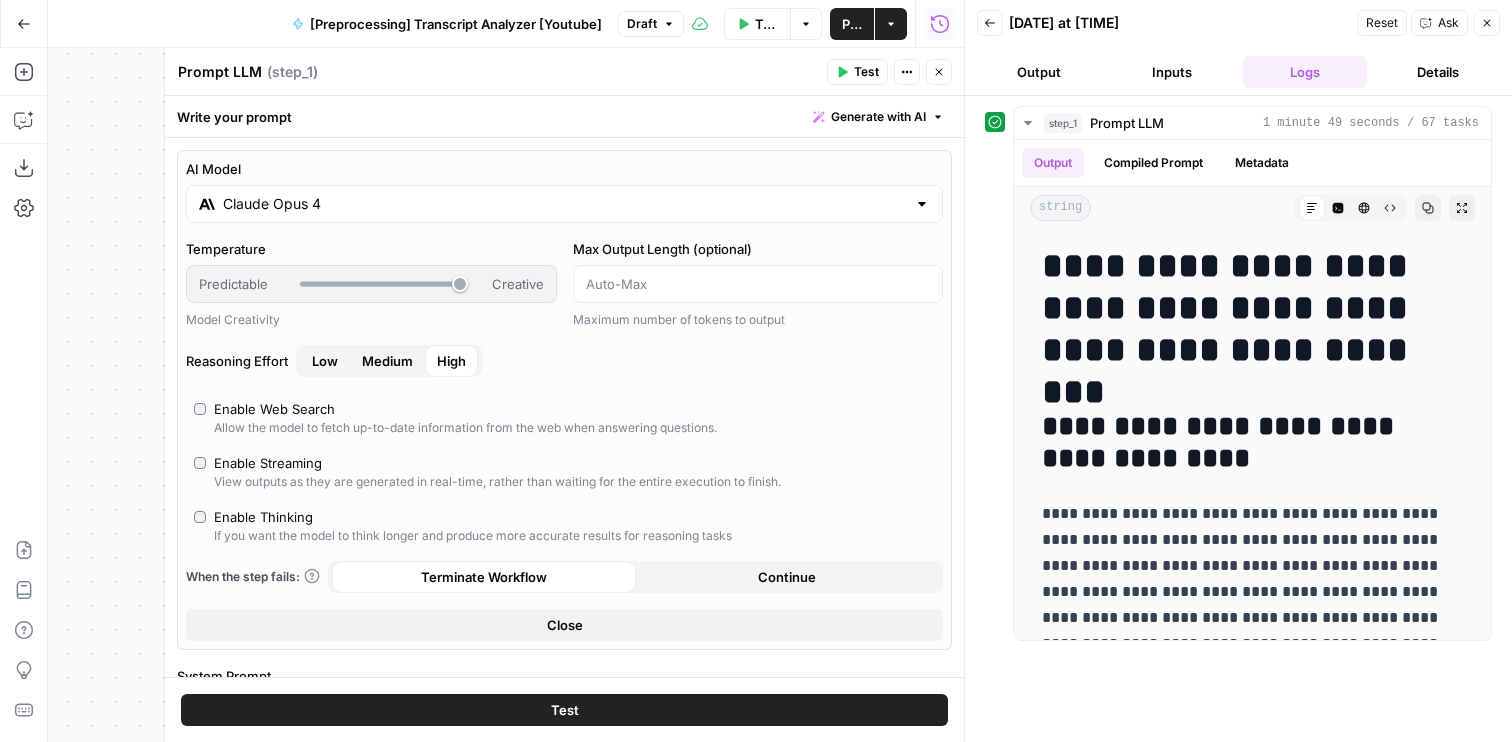 click on "Claude Opus 4" at bounding box center [564, 204] 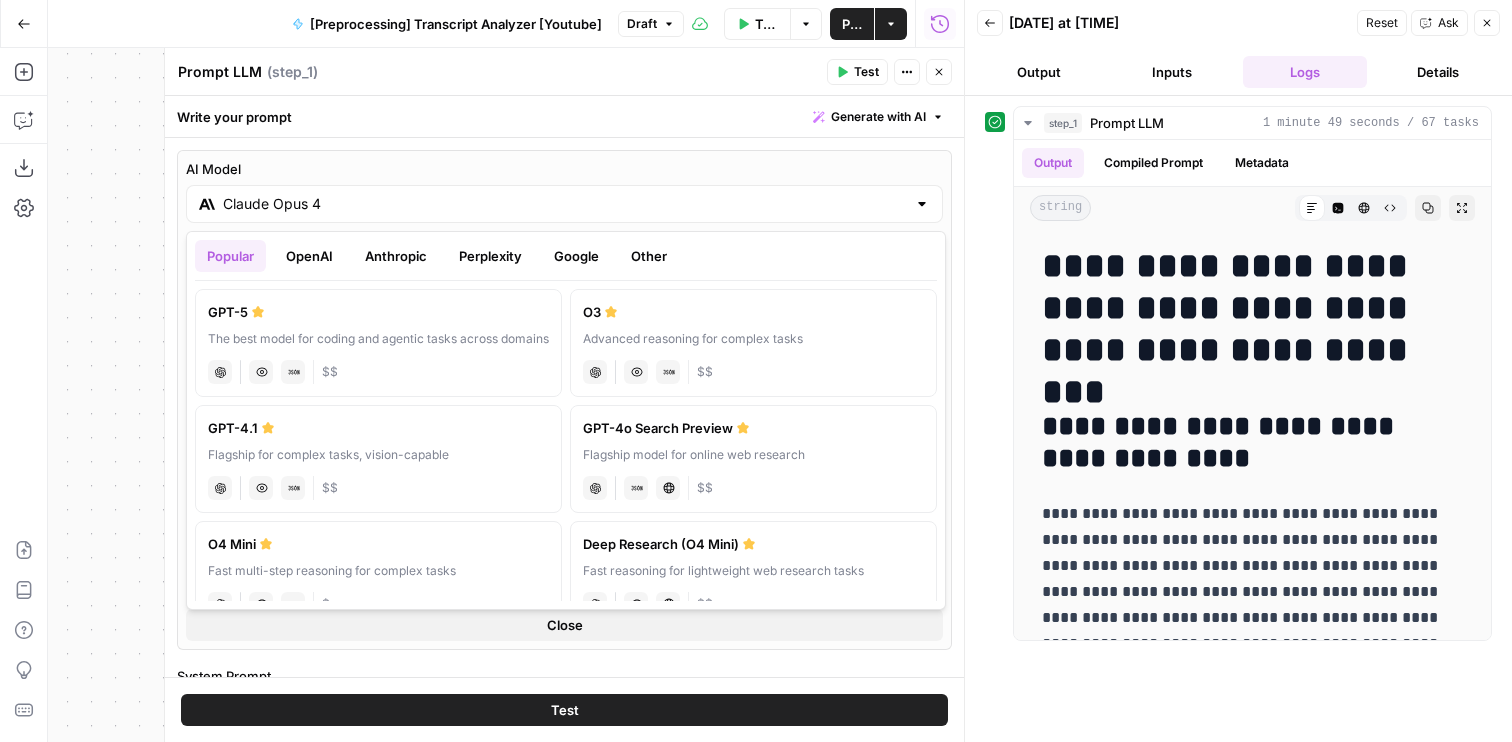click on "GPT-5 The best model for coding and agentic tasks across domains chat Vision Capabilities JSON Mode $$" at bounding box center (378, 343) 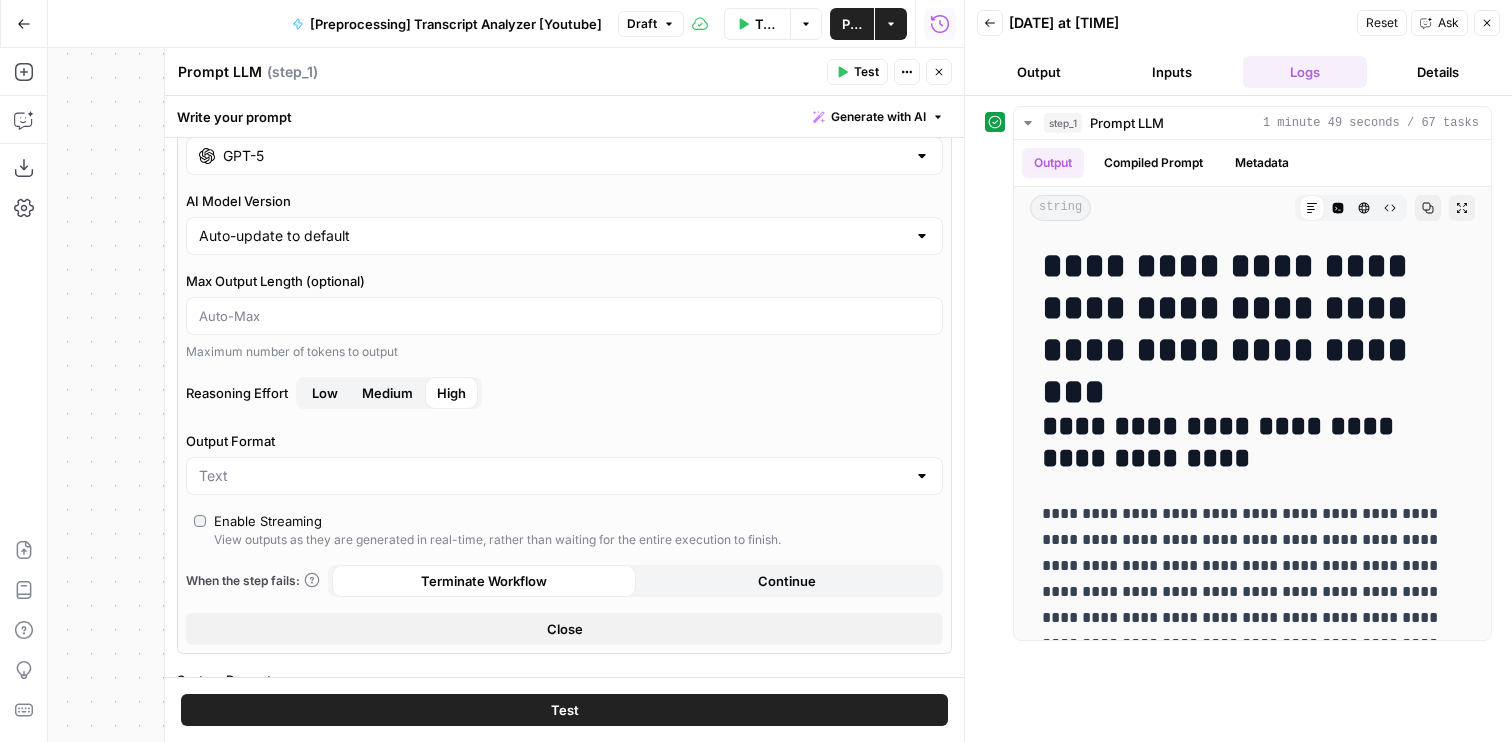 scroll, scrollTop: 21, scrollLeft: 0, axis: vertical 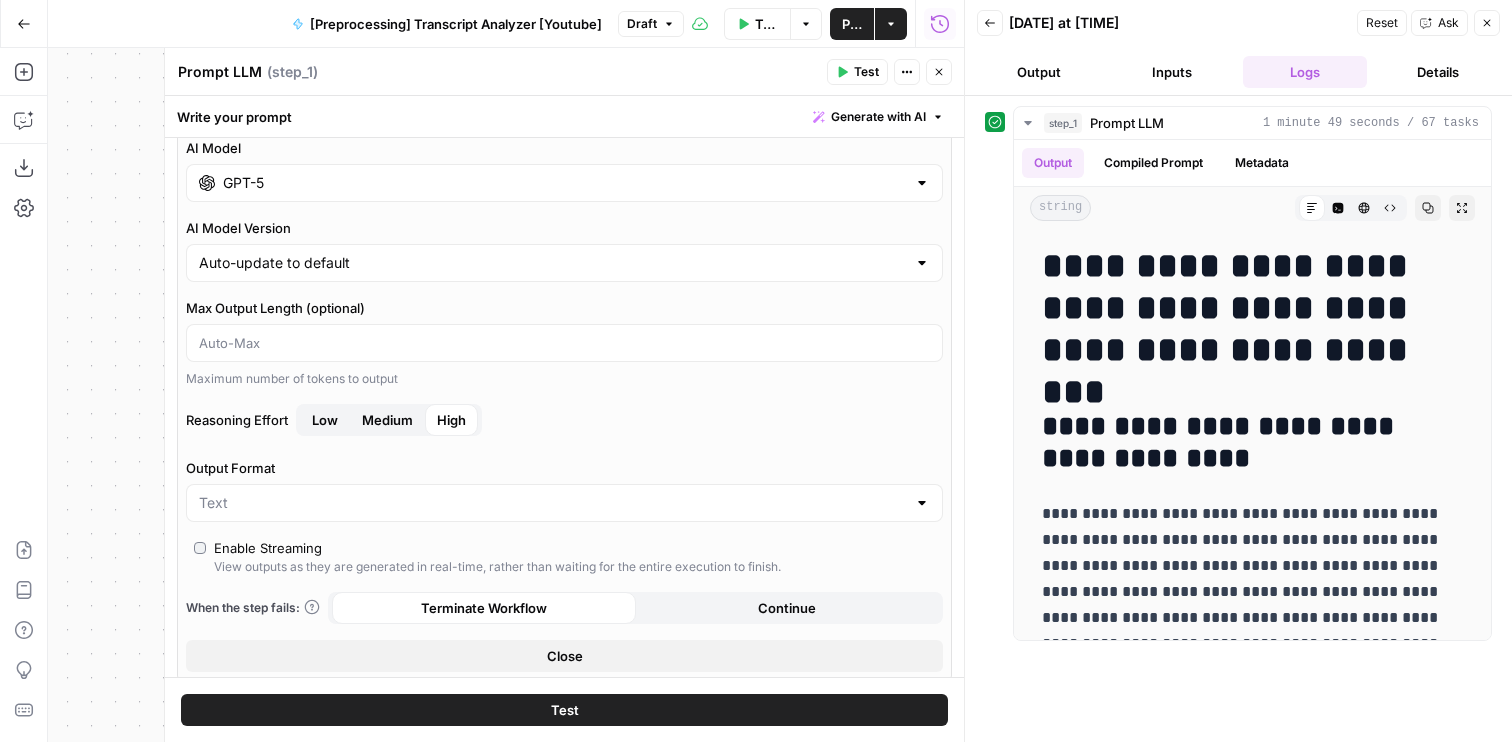 click on "Medium" at bounding box center [387, 420] 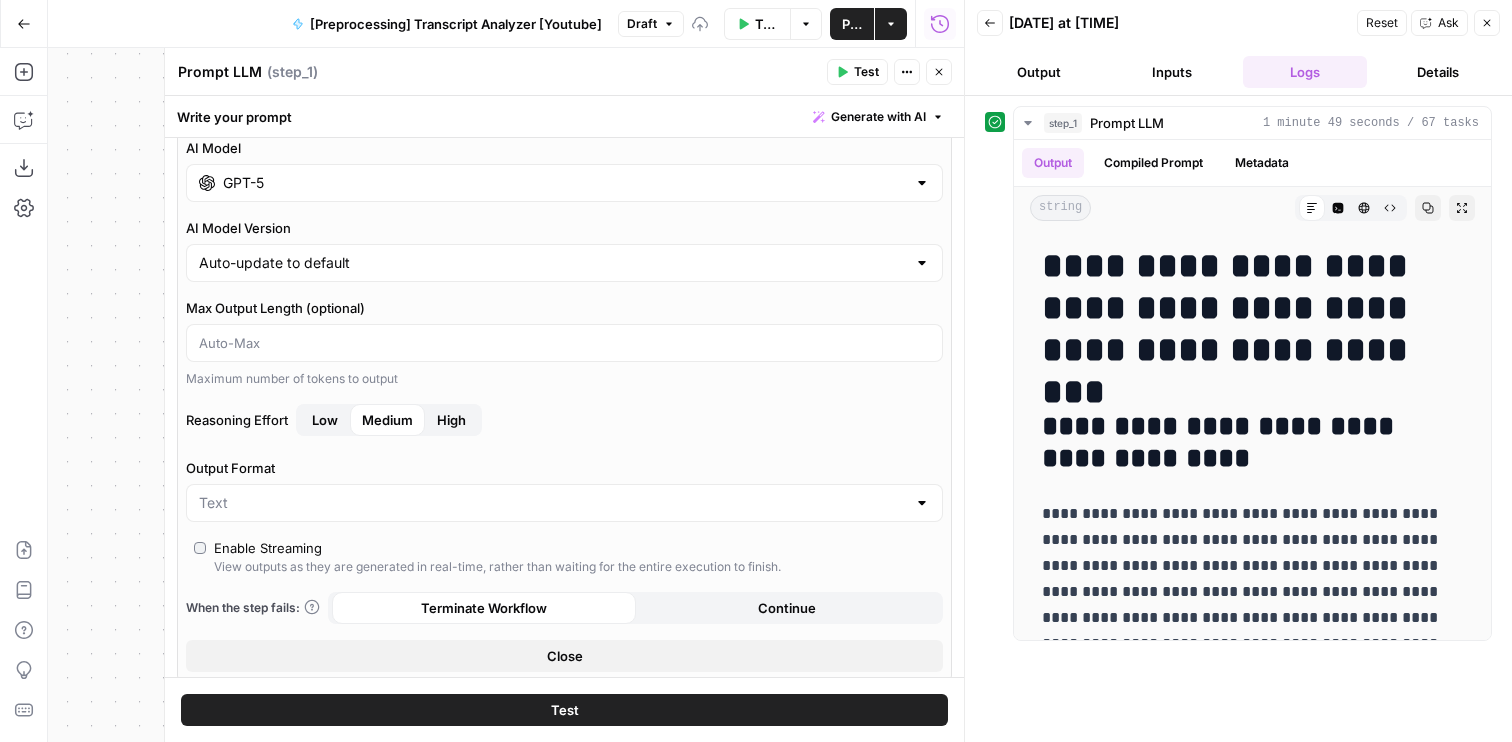 click on "Test" at bounding box center (564, 710) 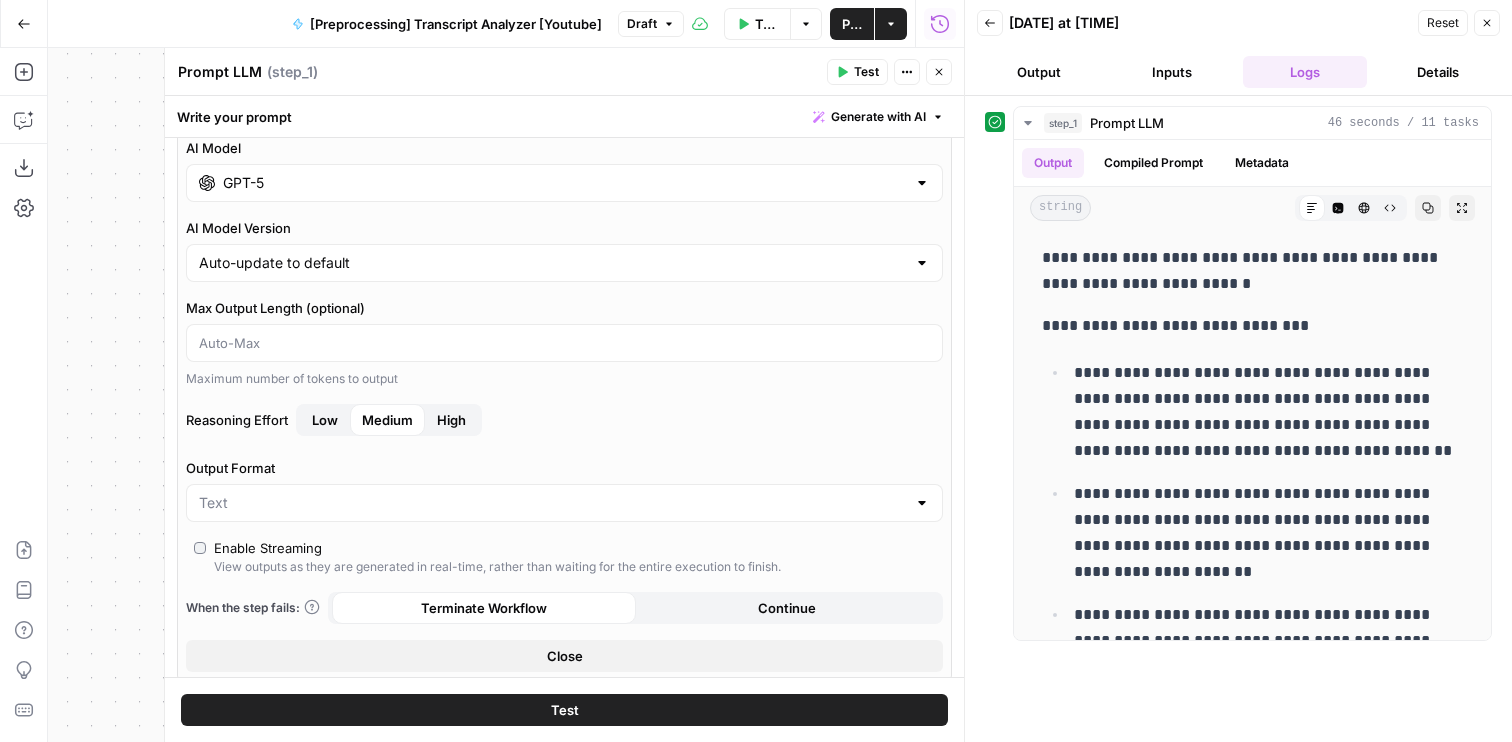 scroll, scrollTop: 492, scrollLeft: 0, axis: vertical 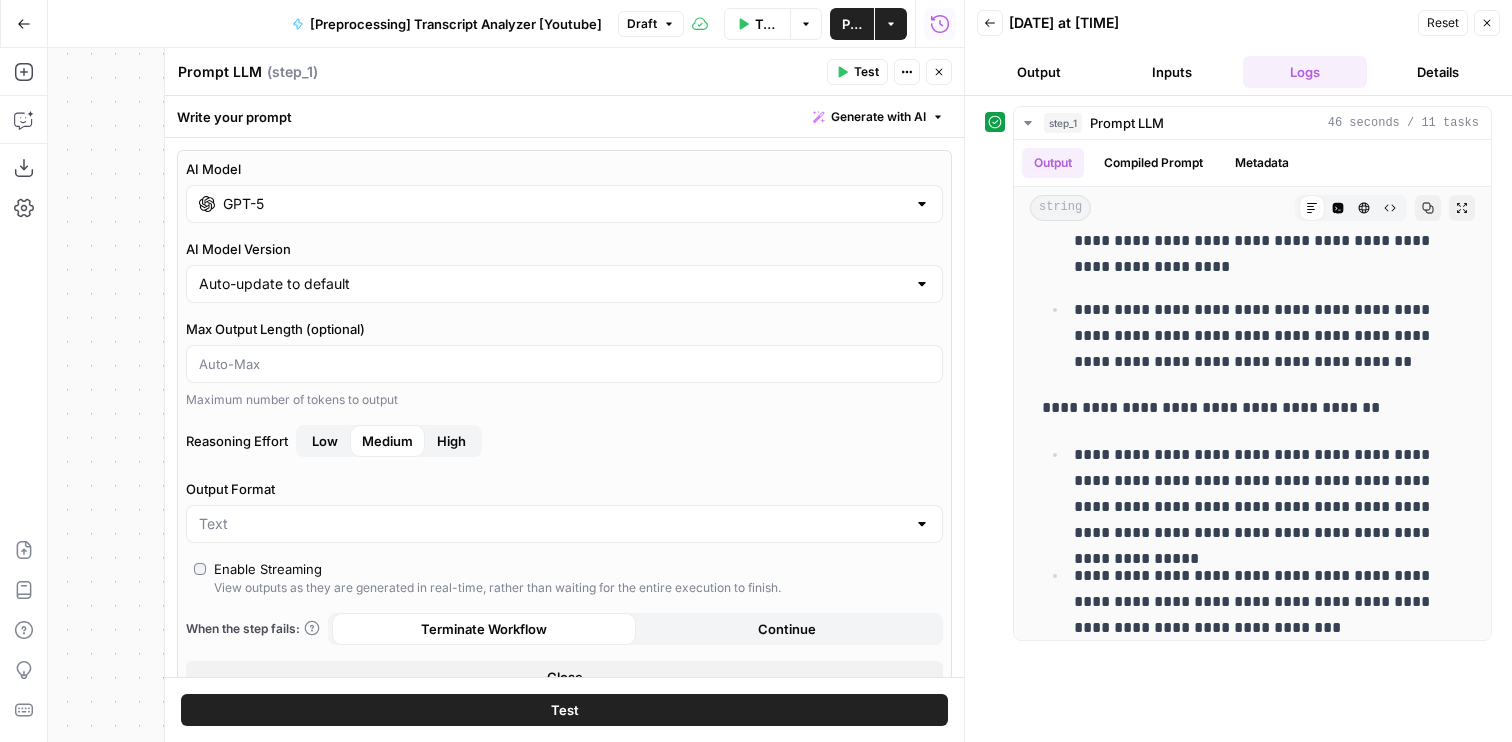 click on "GPT-5" at bounding box center [564, 204] 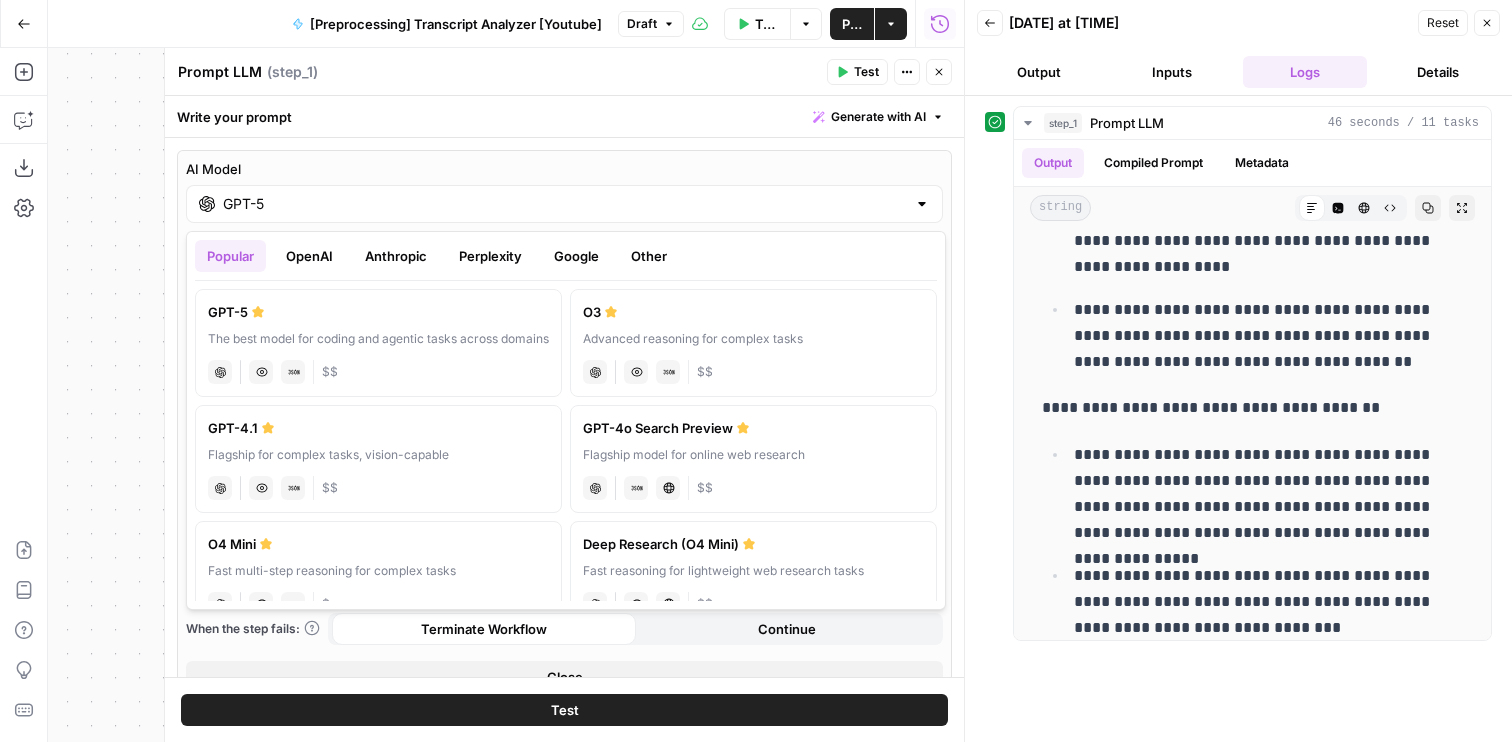click on "OpenAI" at bounding box center (309, 256) 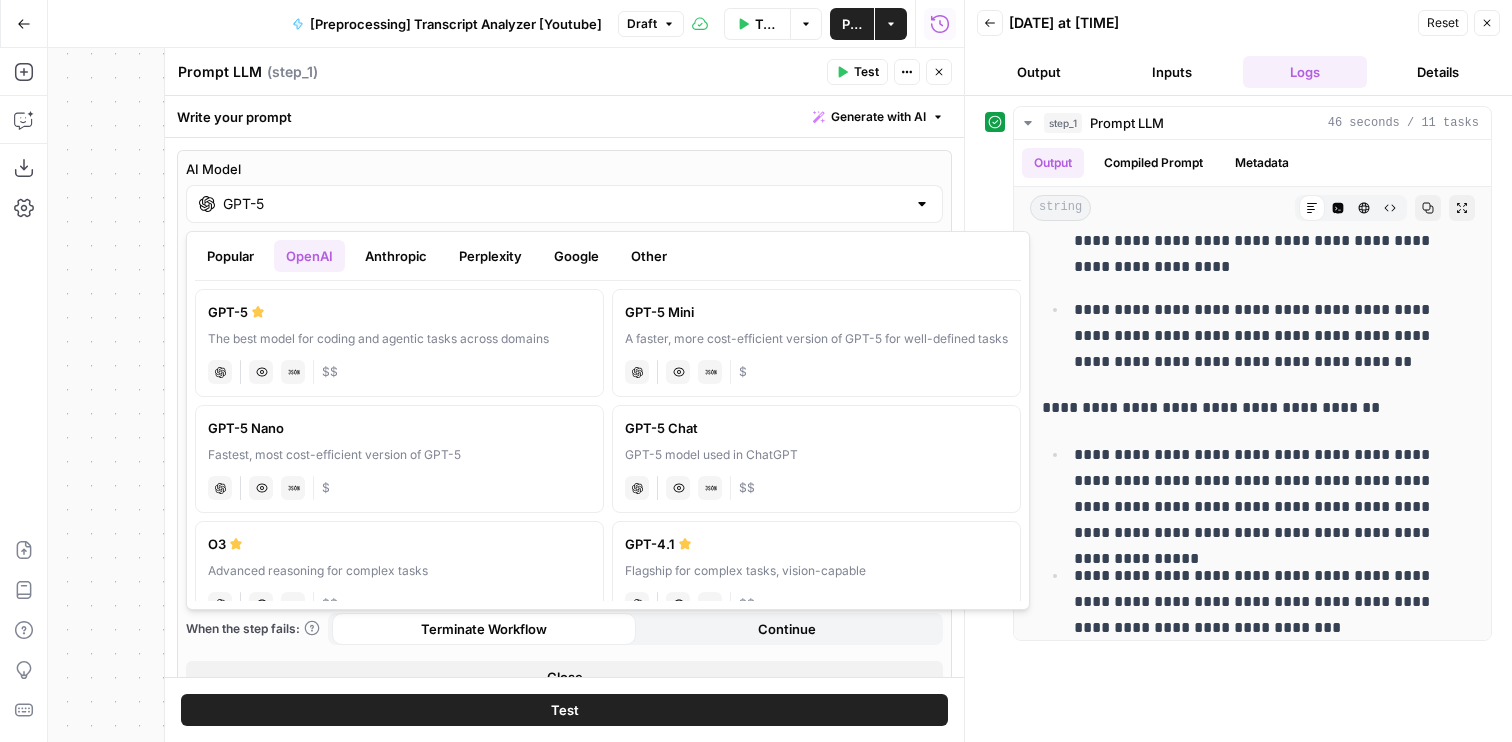 click on "Anthropic" at bounding box center [396, 256] 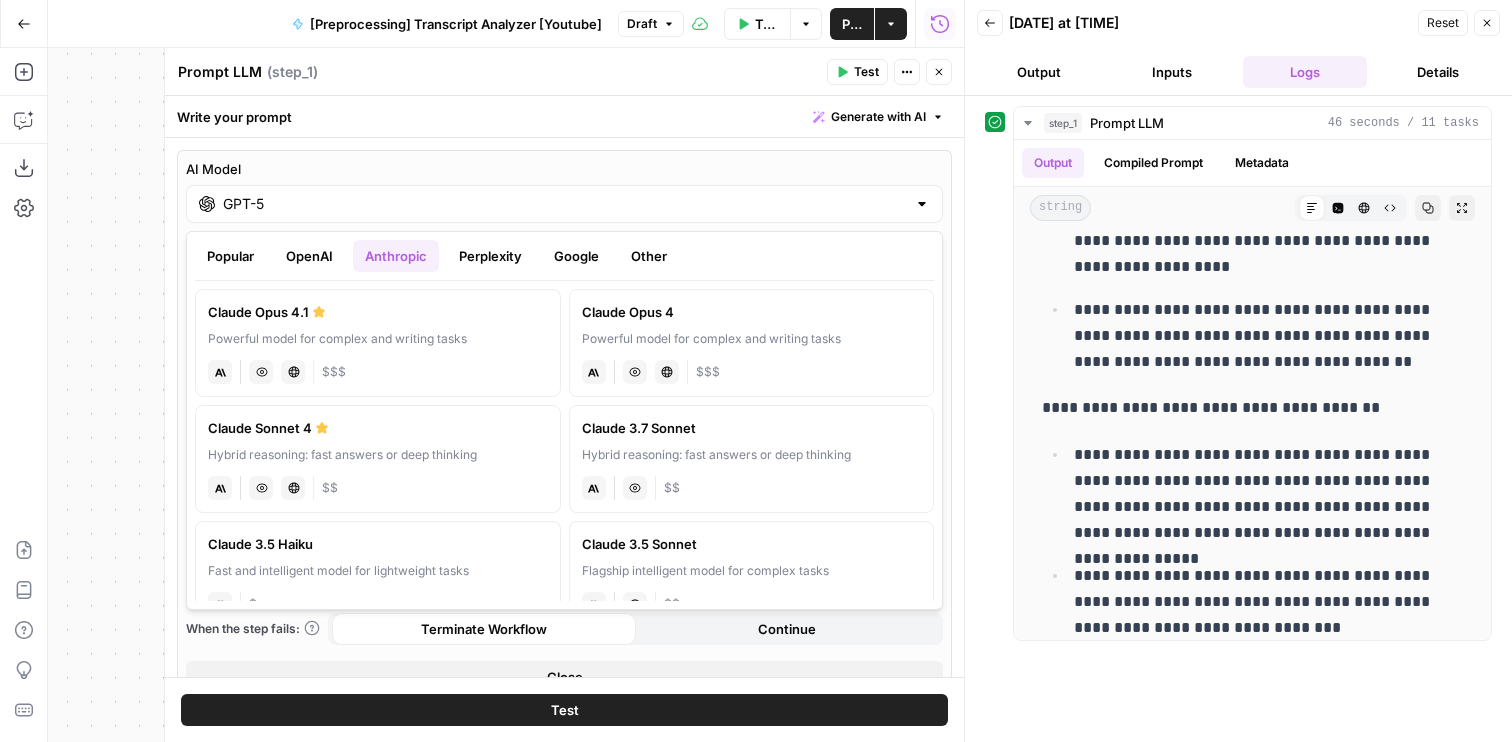 click on "Powerful model for complex and writing tasks" at bounding box center (378, 339) 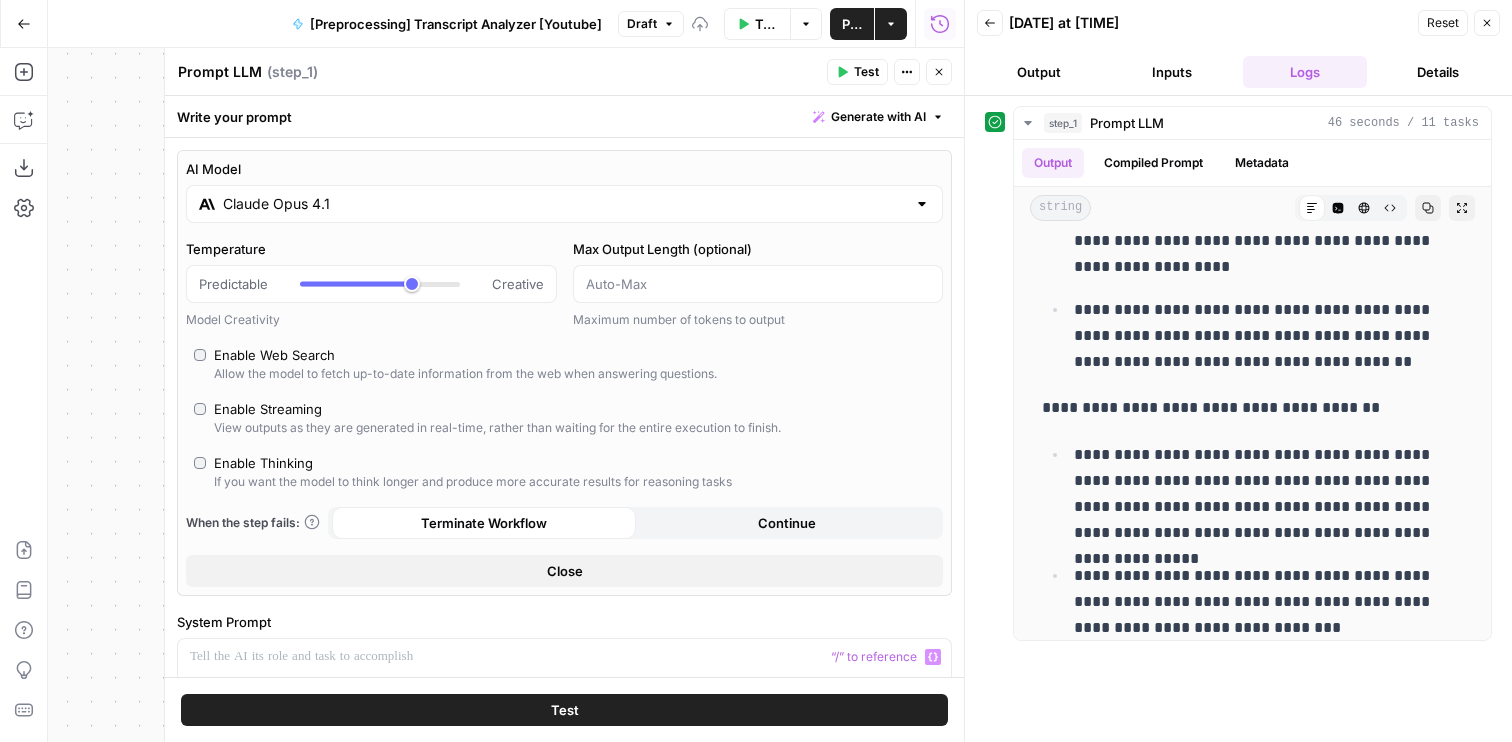 click on "Test" at bounding box center [564, 710] 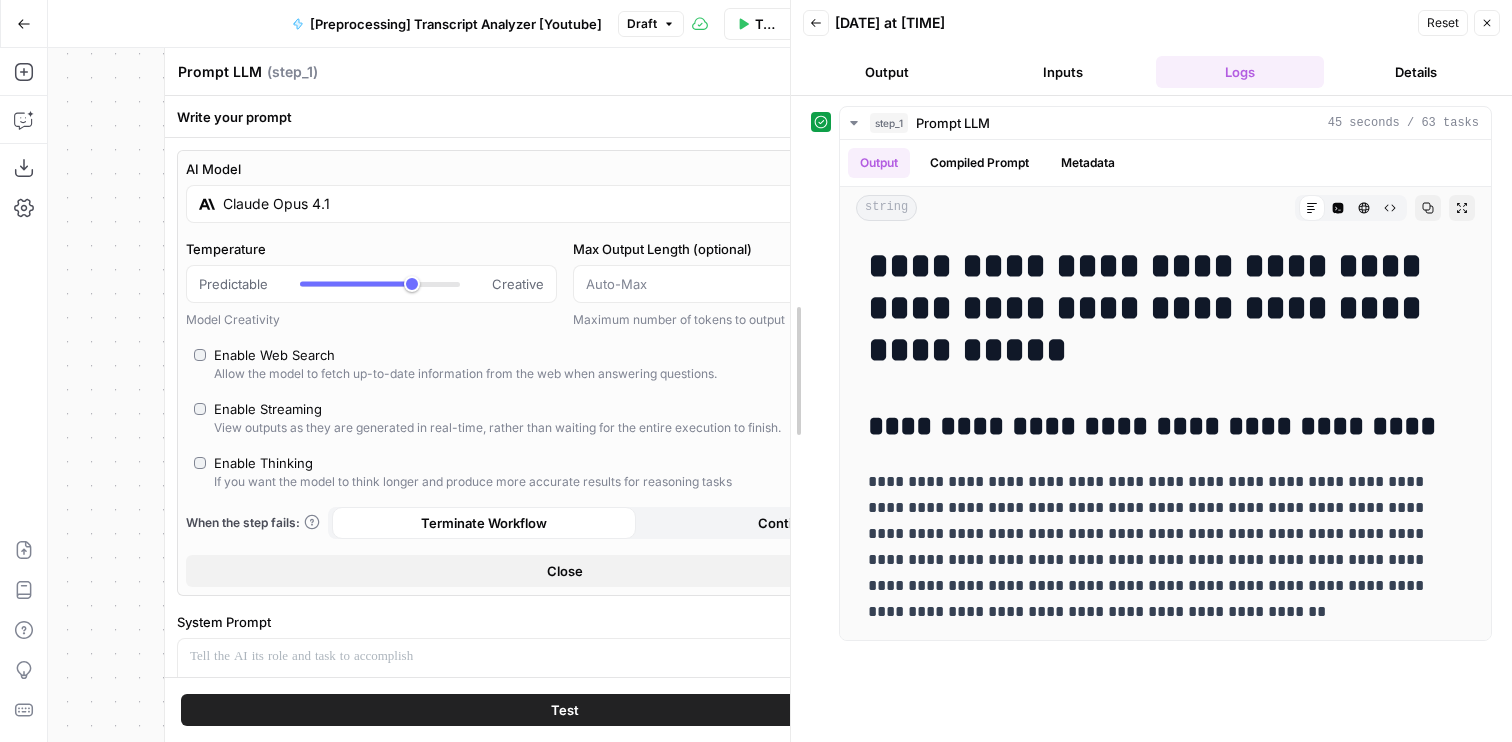 drag, startPoint x: 971, startPoint y: 458, endPoint x: 782, endPoint y: 457, distance: 189.00264 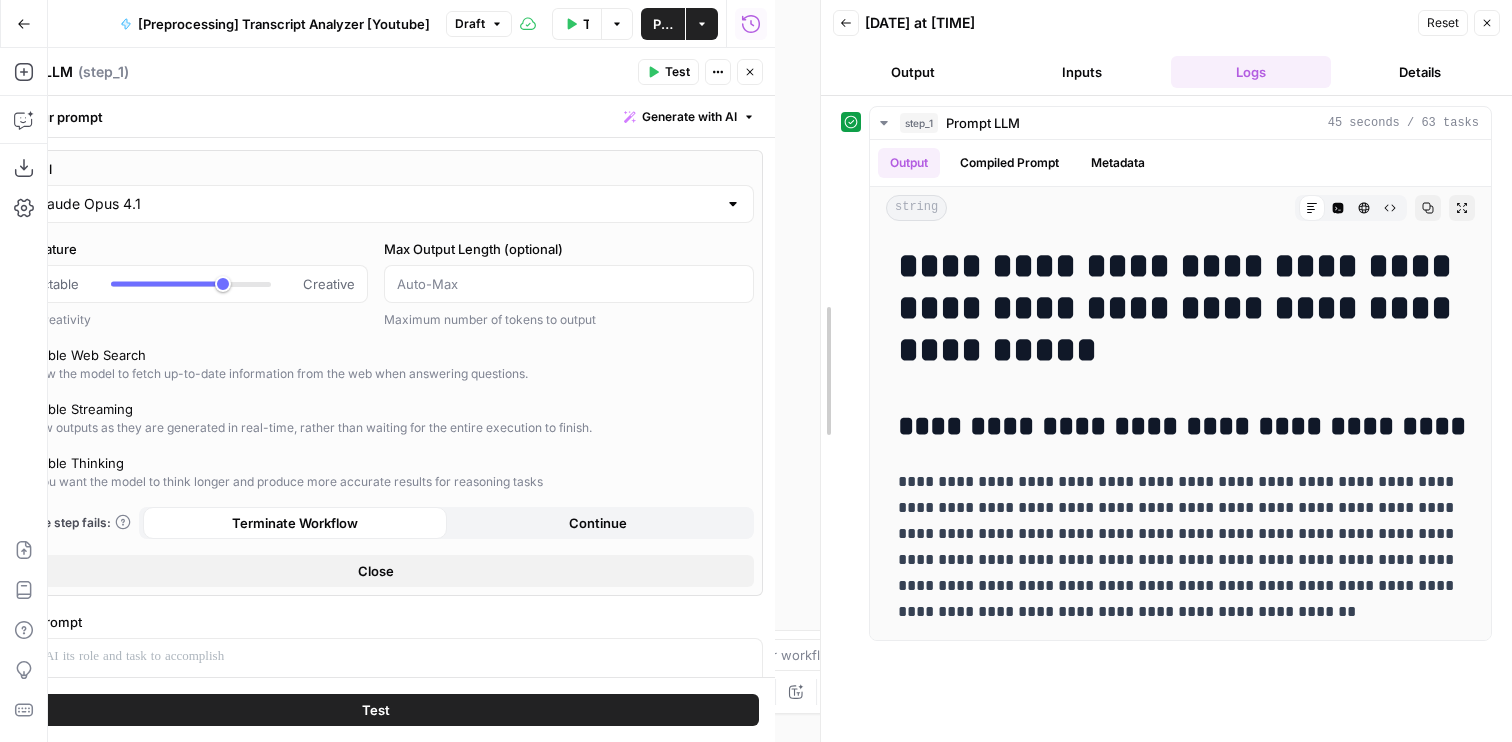 drag, startPoint x: 772, startPoint y: 520, endPoint x: 841, endPoint y: 520, distance: 69 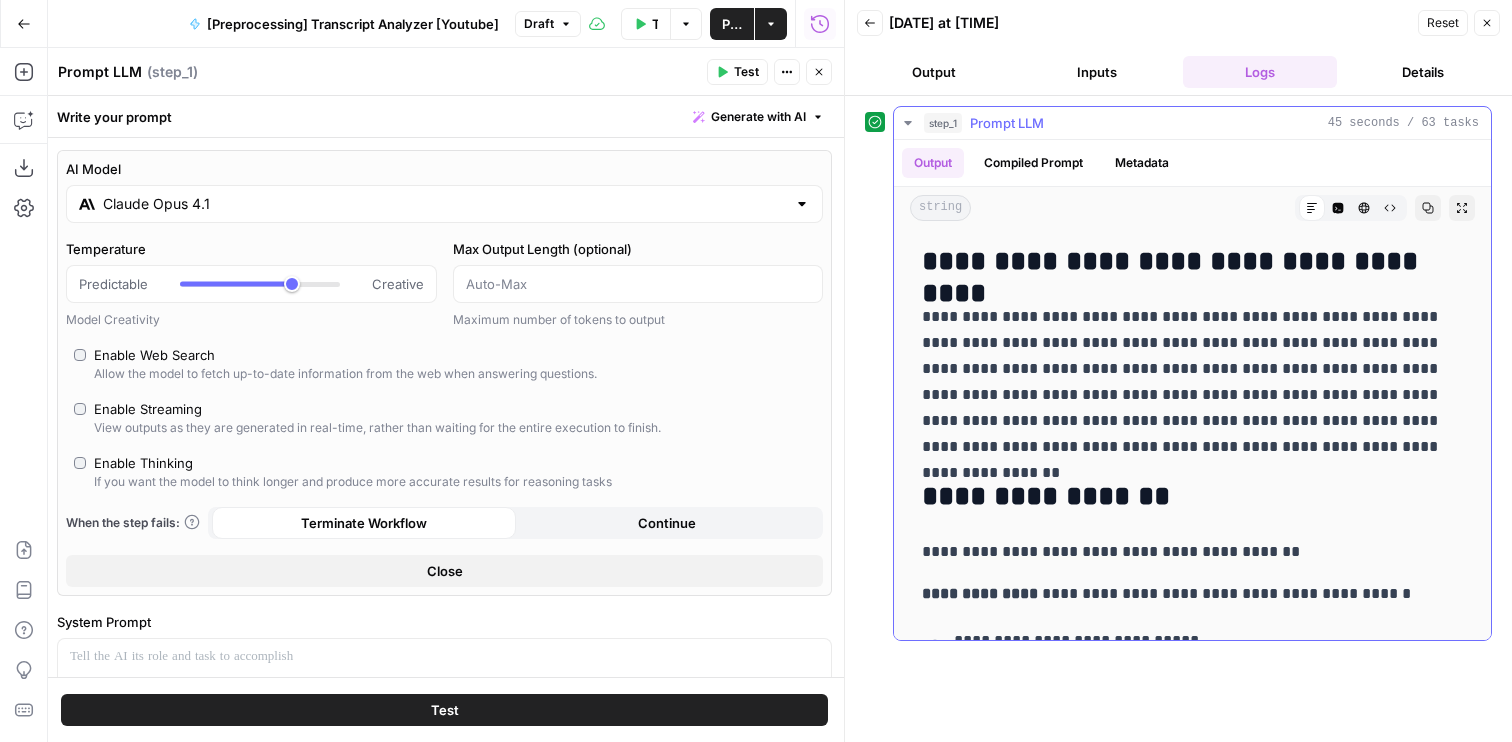 scroll, scrollTop: 0, scrollLeft: 0, axis: both 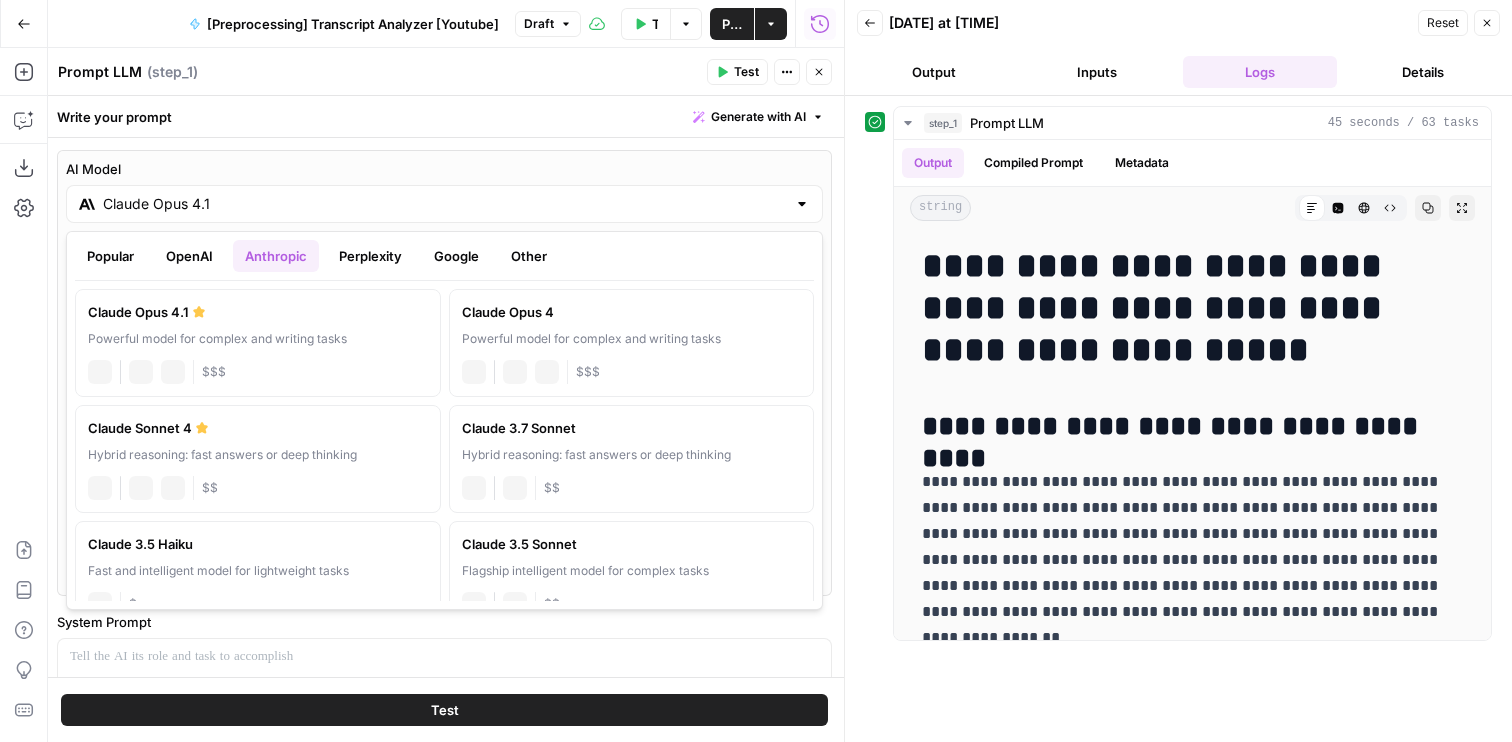 click on "Claude Opus 4.1" at bounding box center (444, 204) 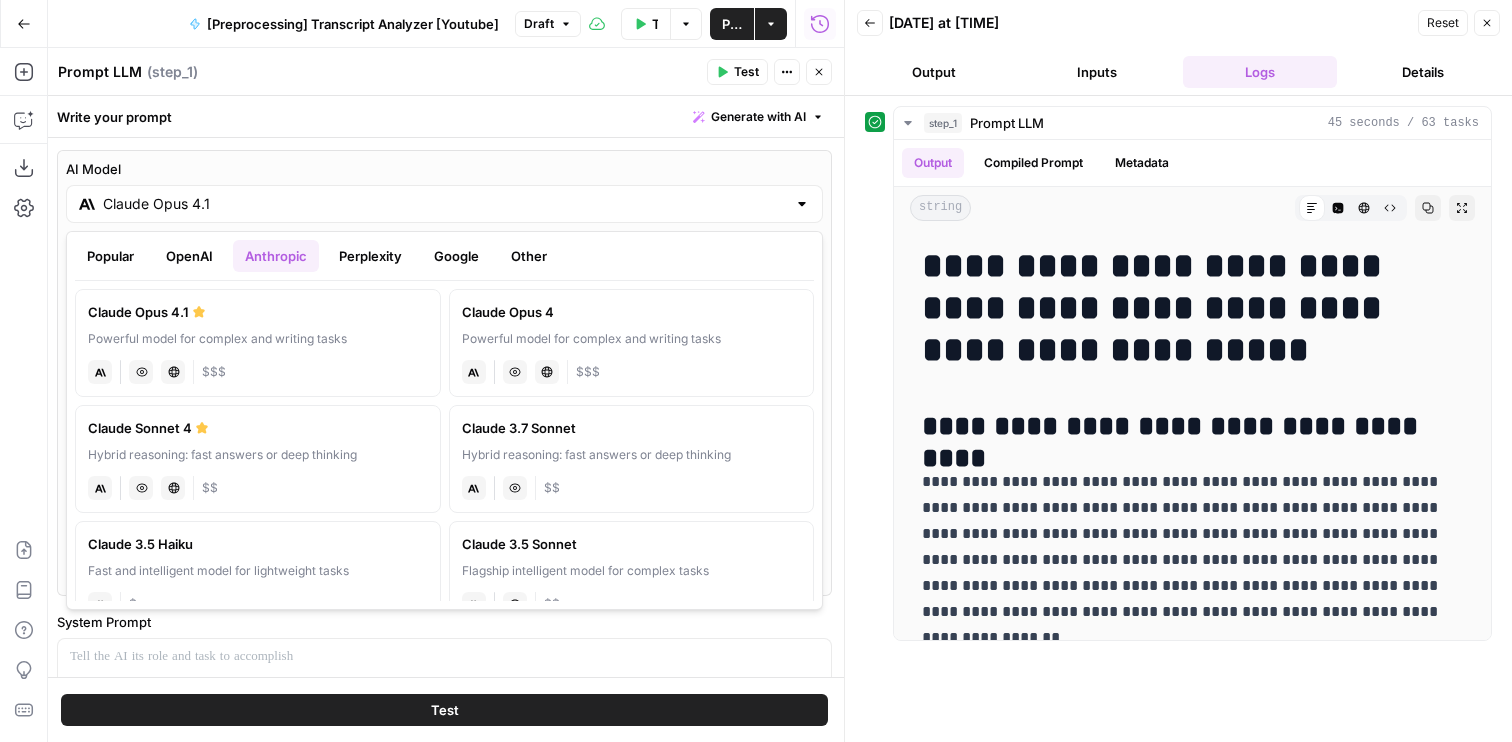 click on "Popular" at bounding box center [110, 256] 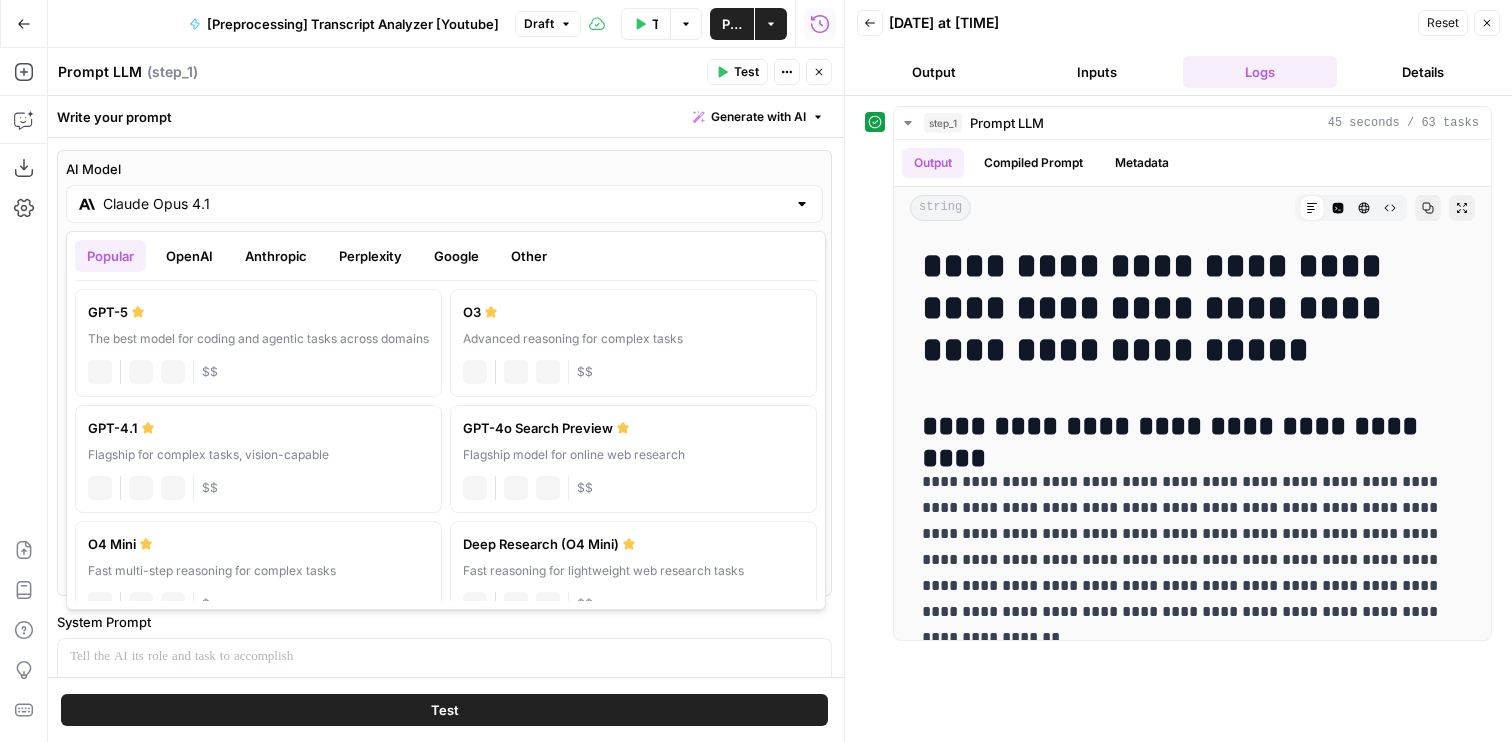 click on "OpenAI" at bounding box center [189, 256] 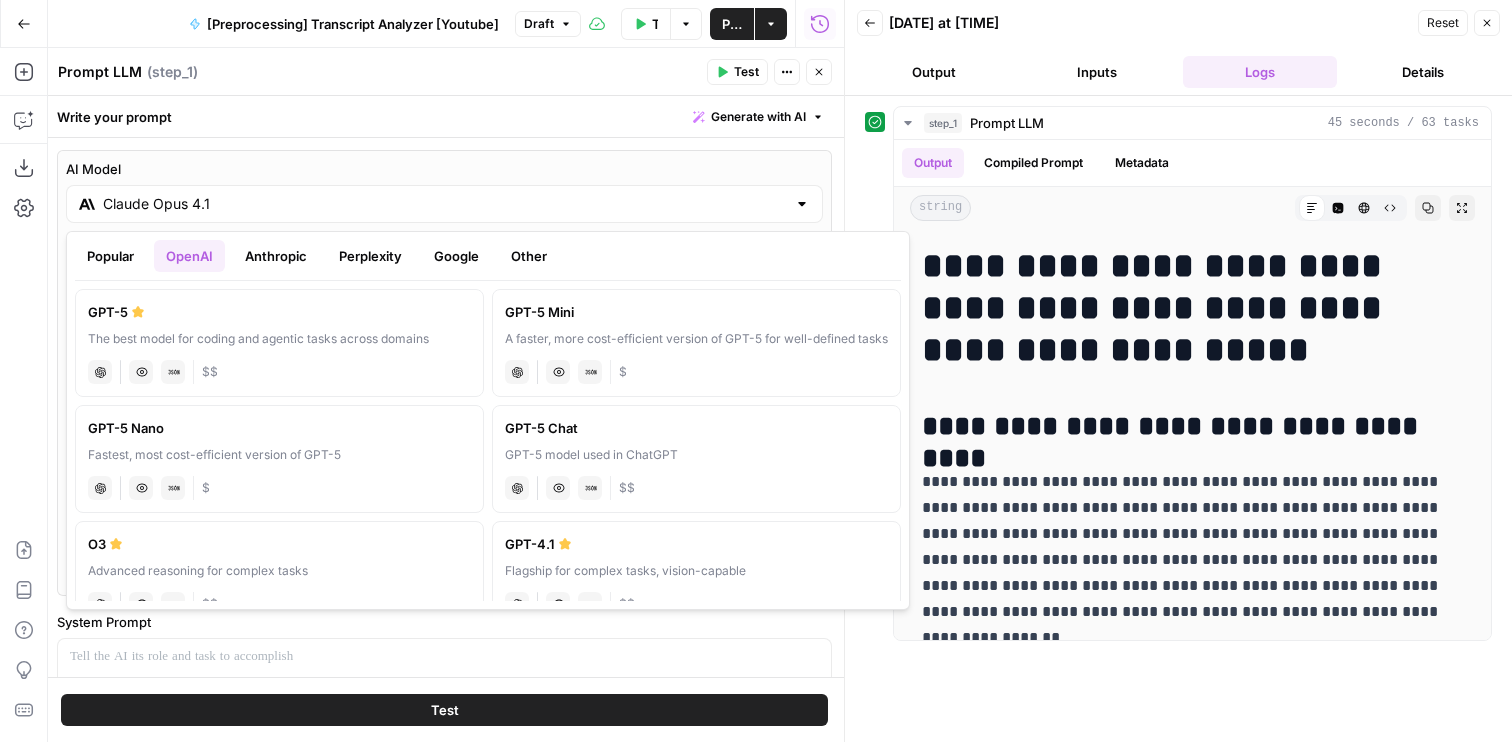 click on "GPT-5" at bounding box center [279, 312] 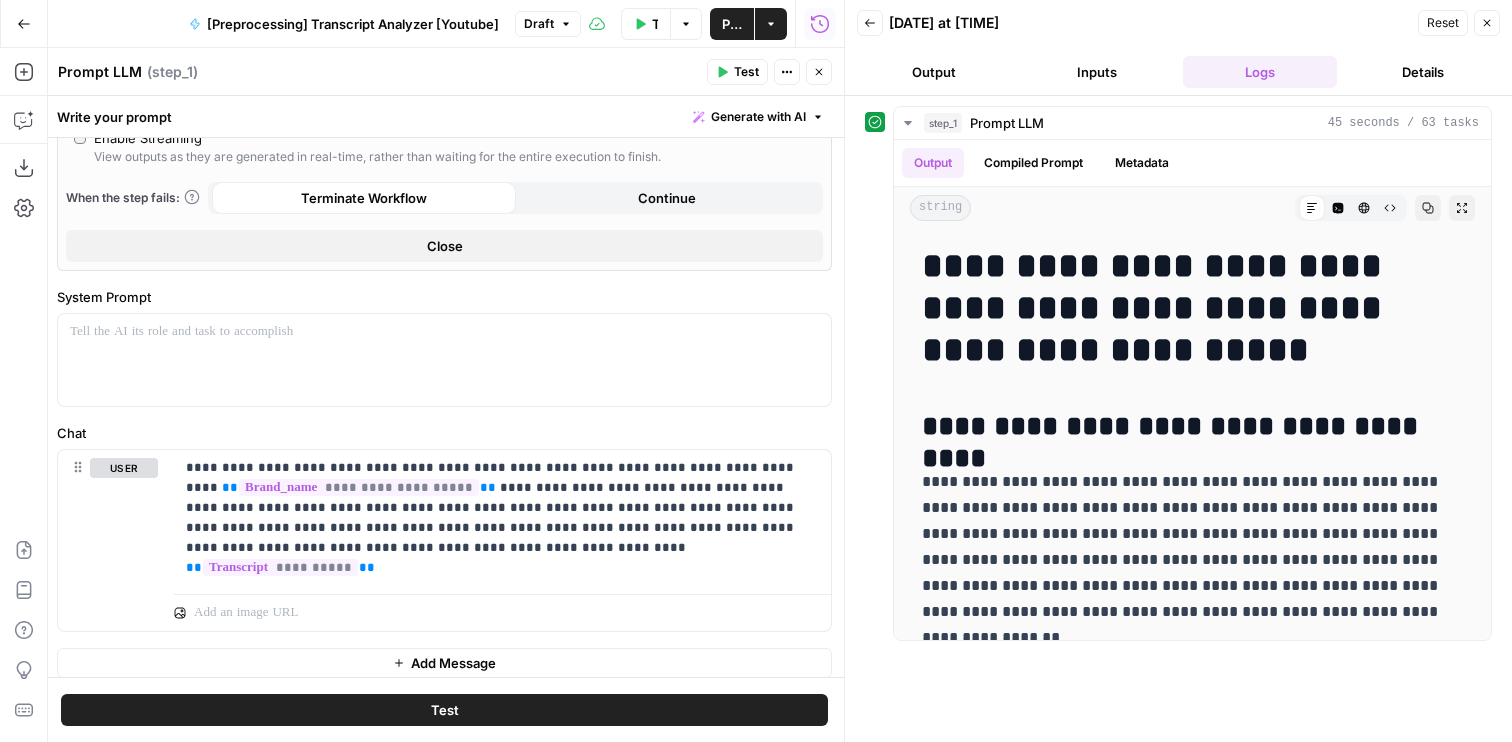 scroll, scrollTop: 492, scrollLeft: 0, axis: vertical 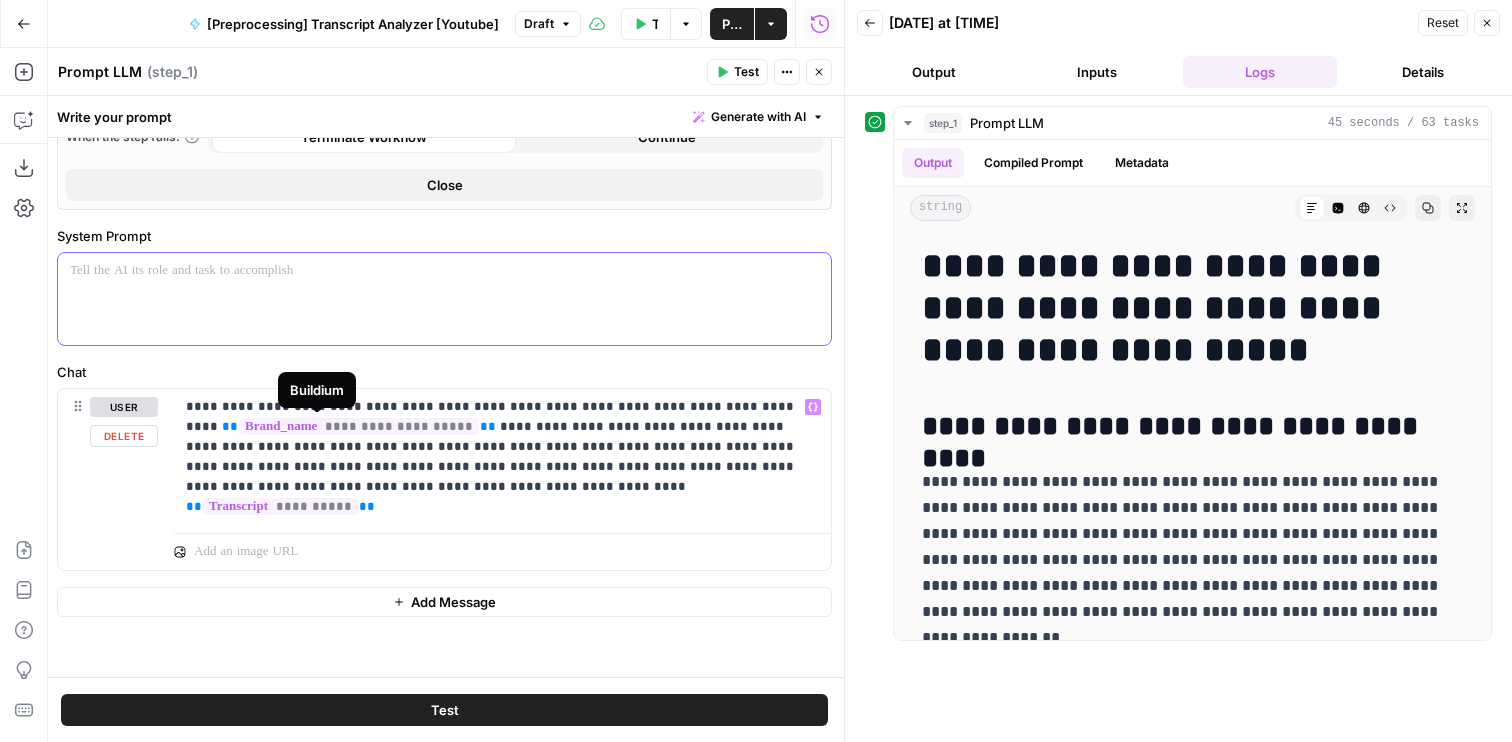 click at bounding box center [444, 299] 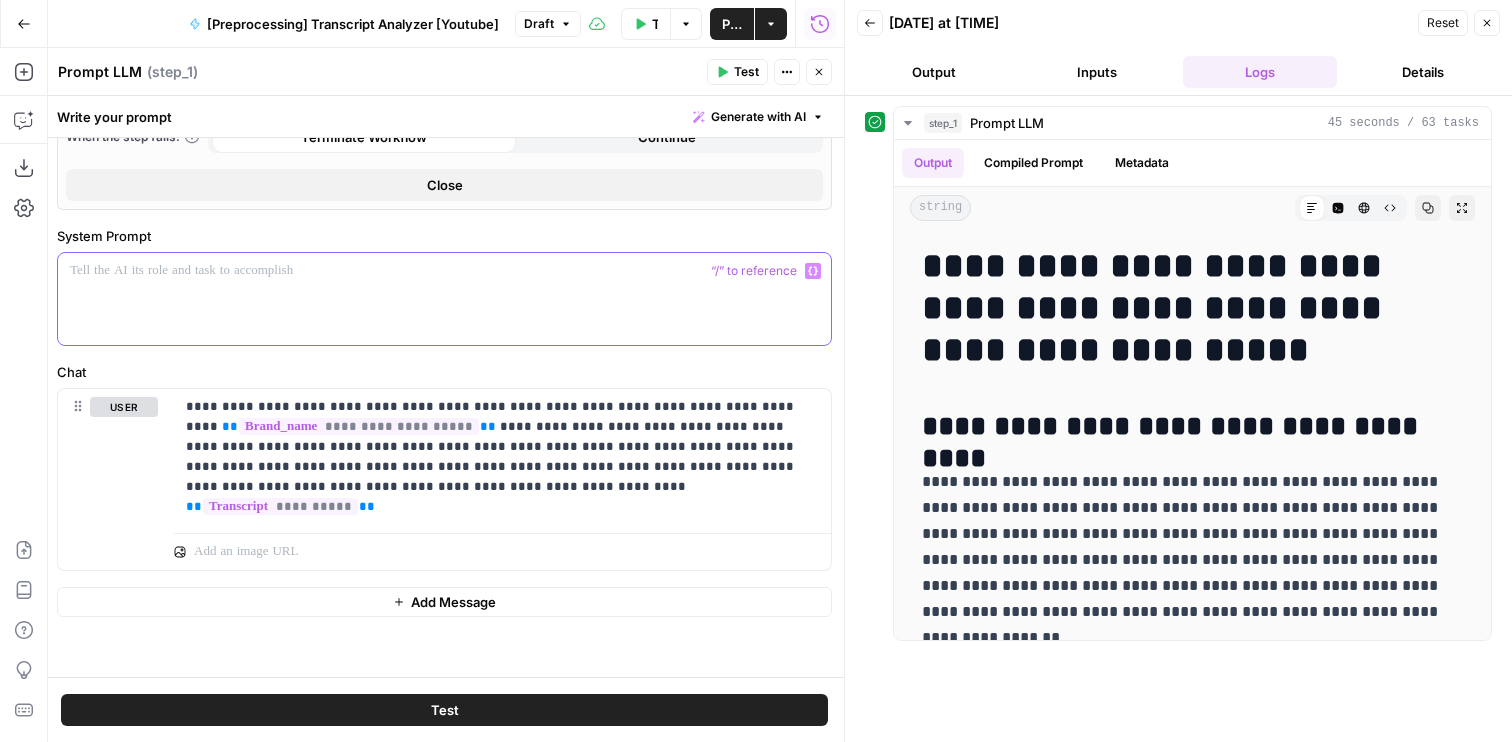 type 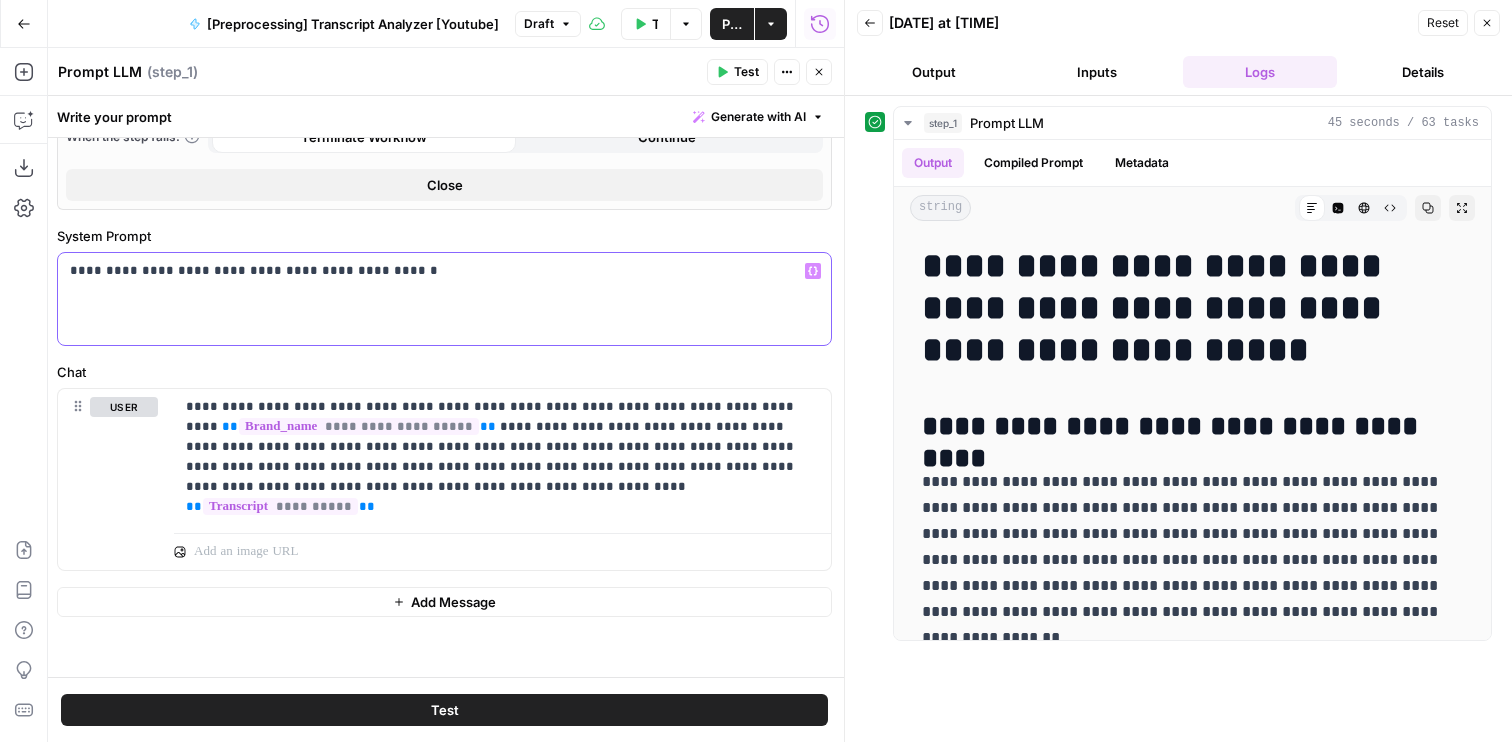 click on "**********" at bounding box center [444, 271] 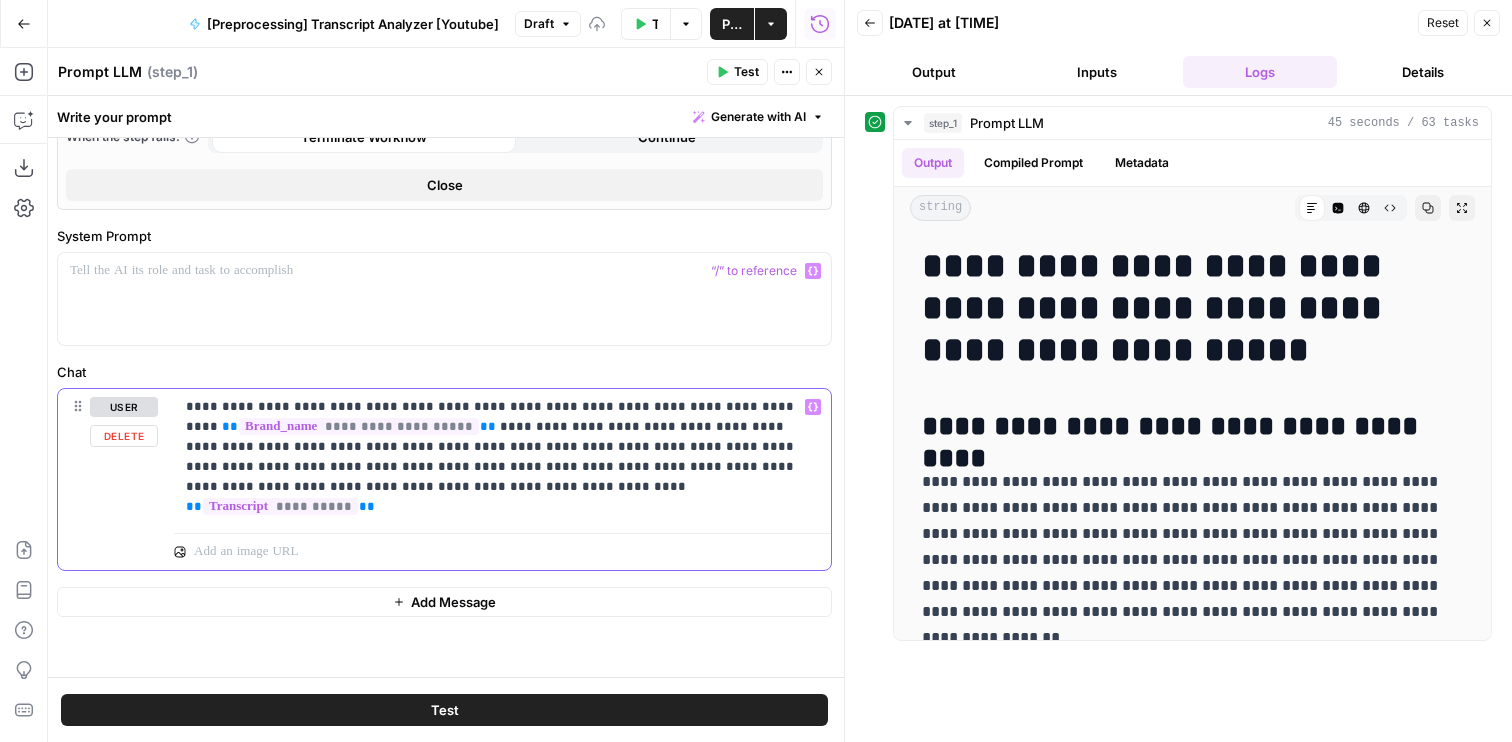 click on "**********" at bounding box center [502, 457] 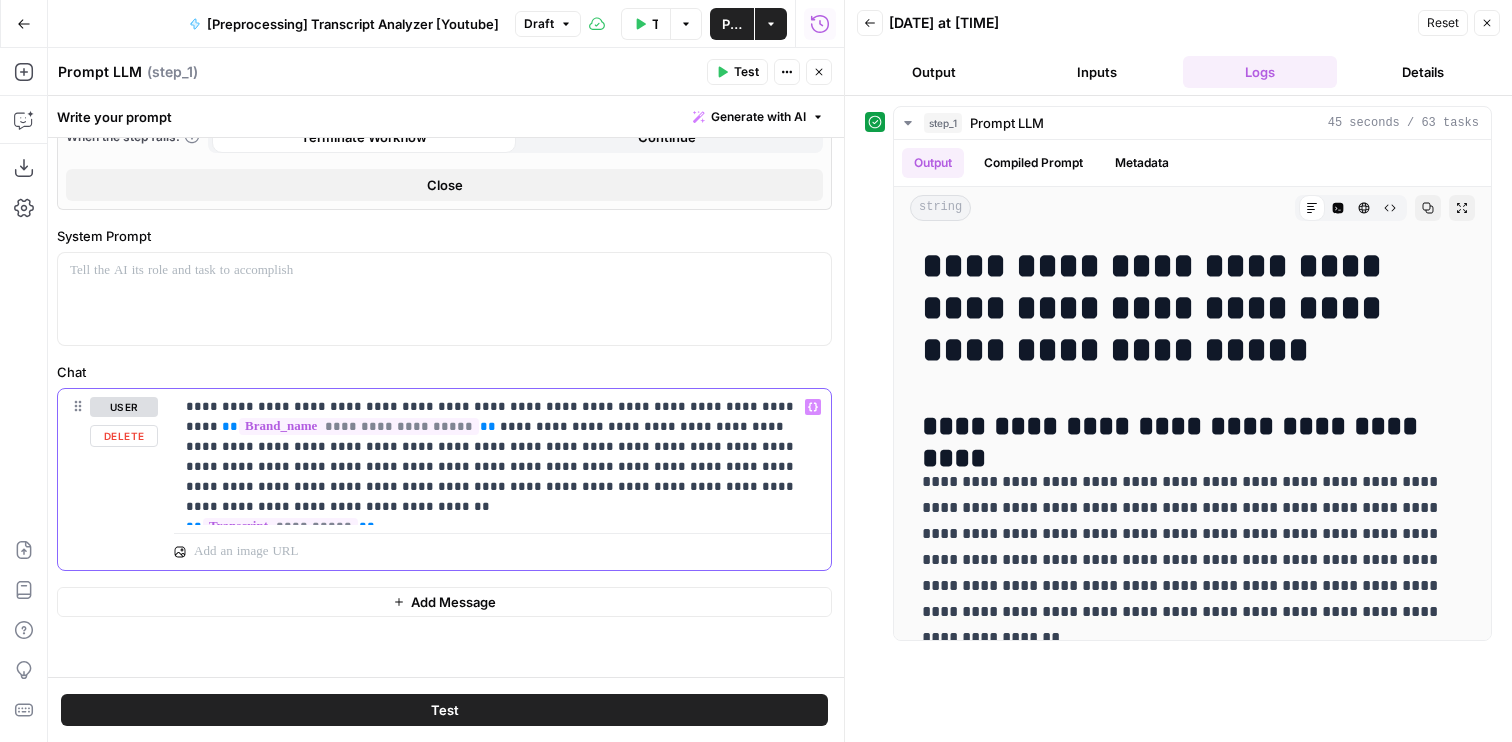 type 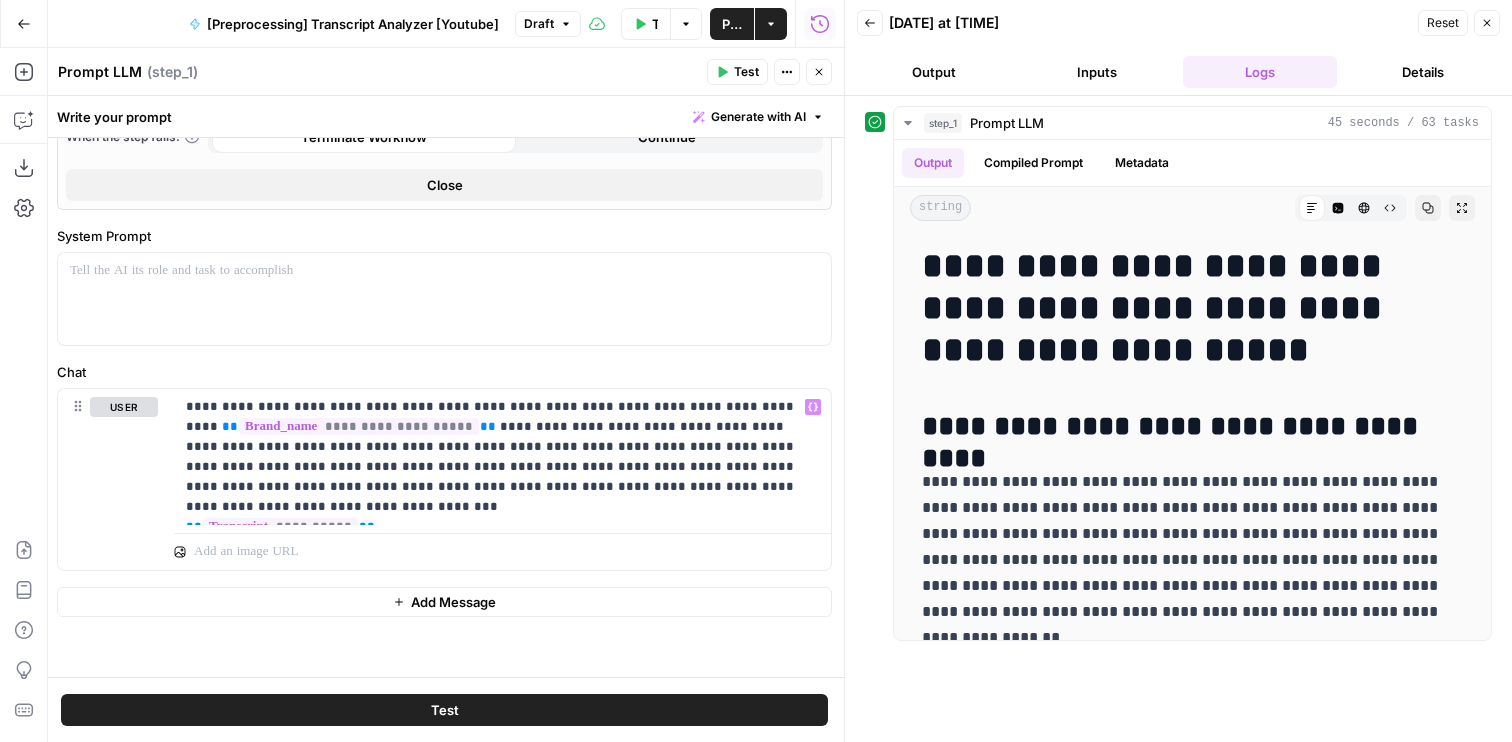 click on "Test" at bounding box center [444, 710] 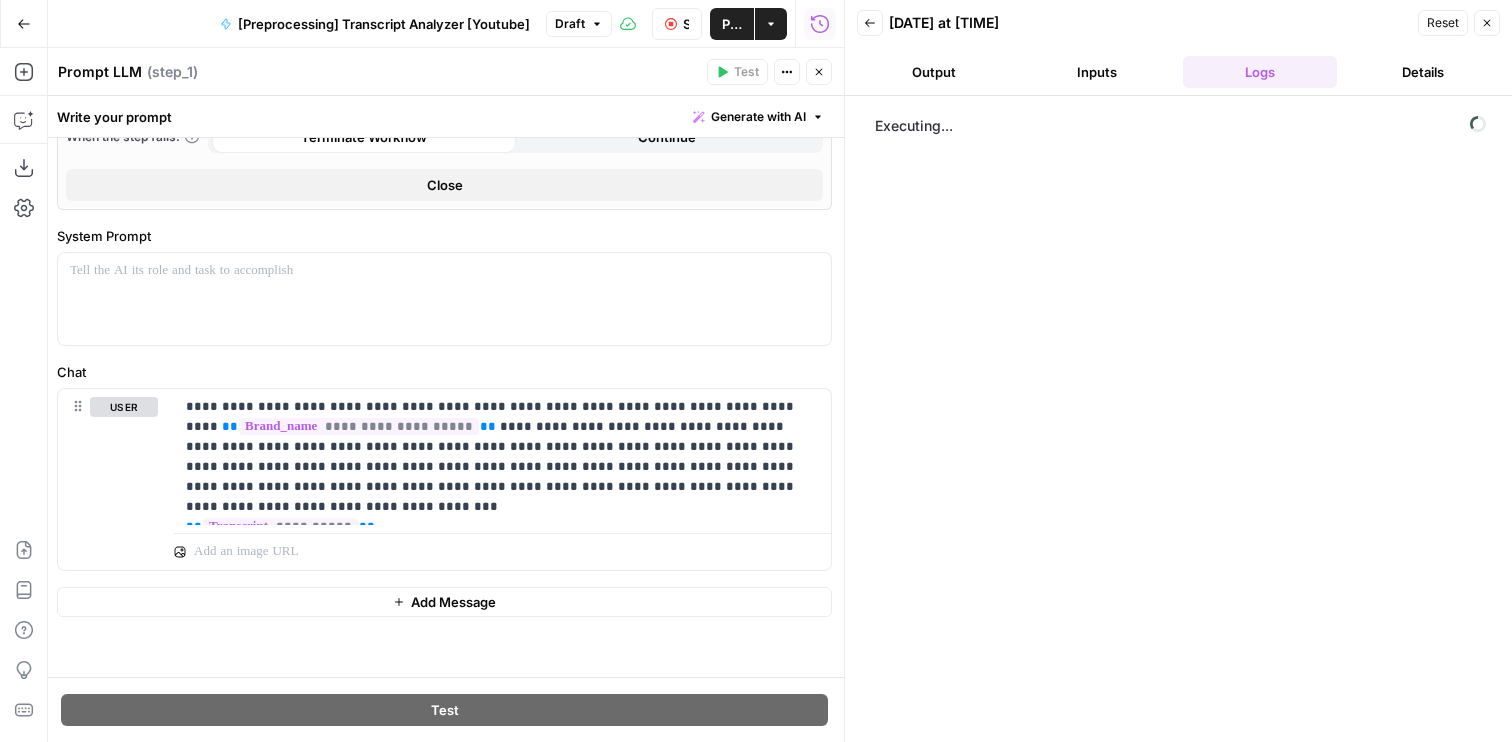 click on "Output" at bounding box center (934, 72) 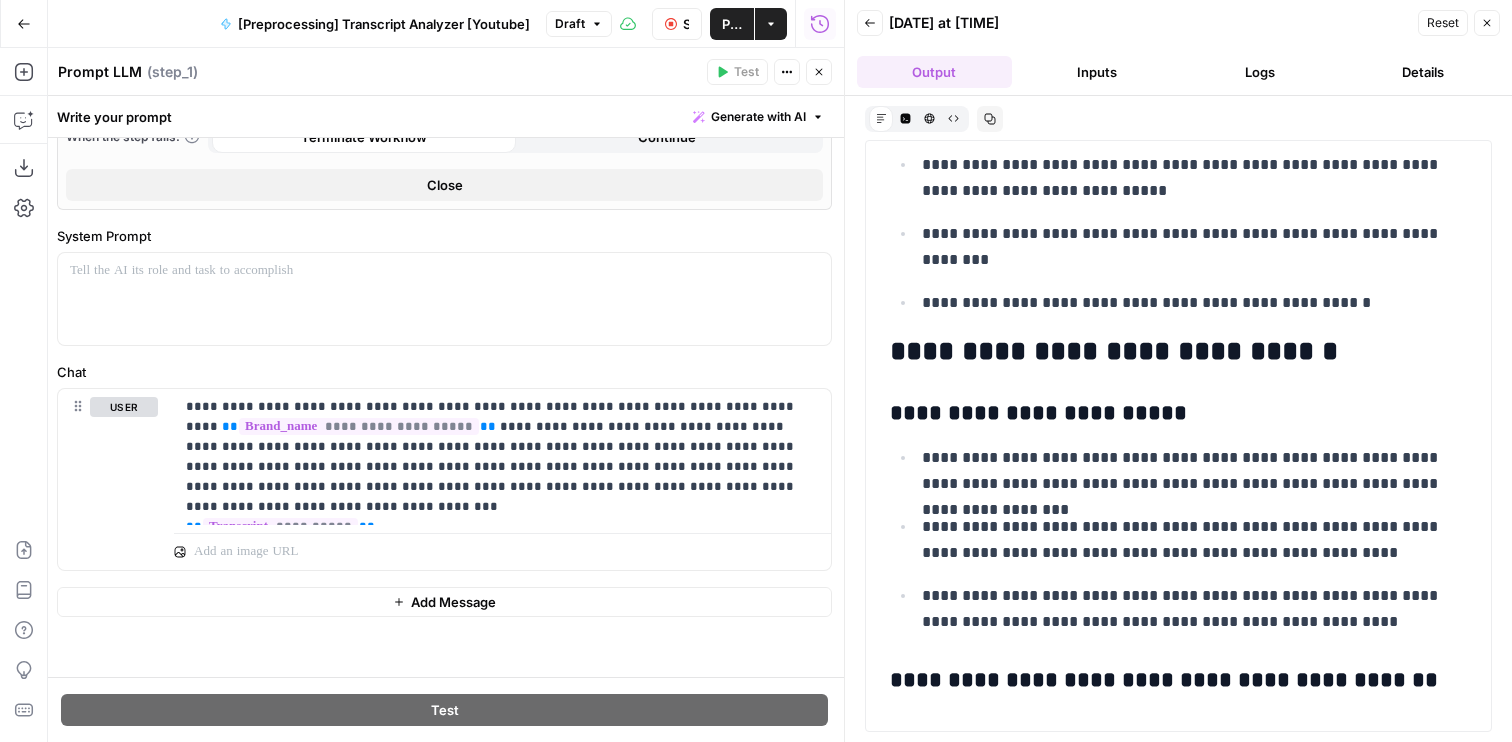 scroll, scrollTop: 3093, scrollLeft: 0, axis: vertical 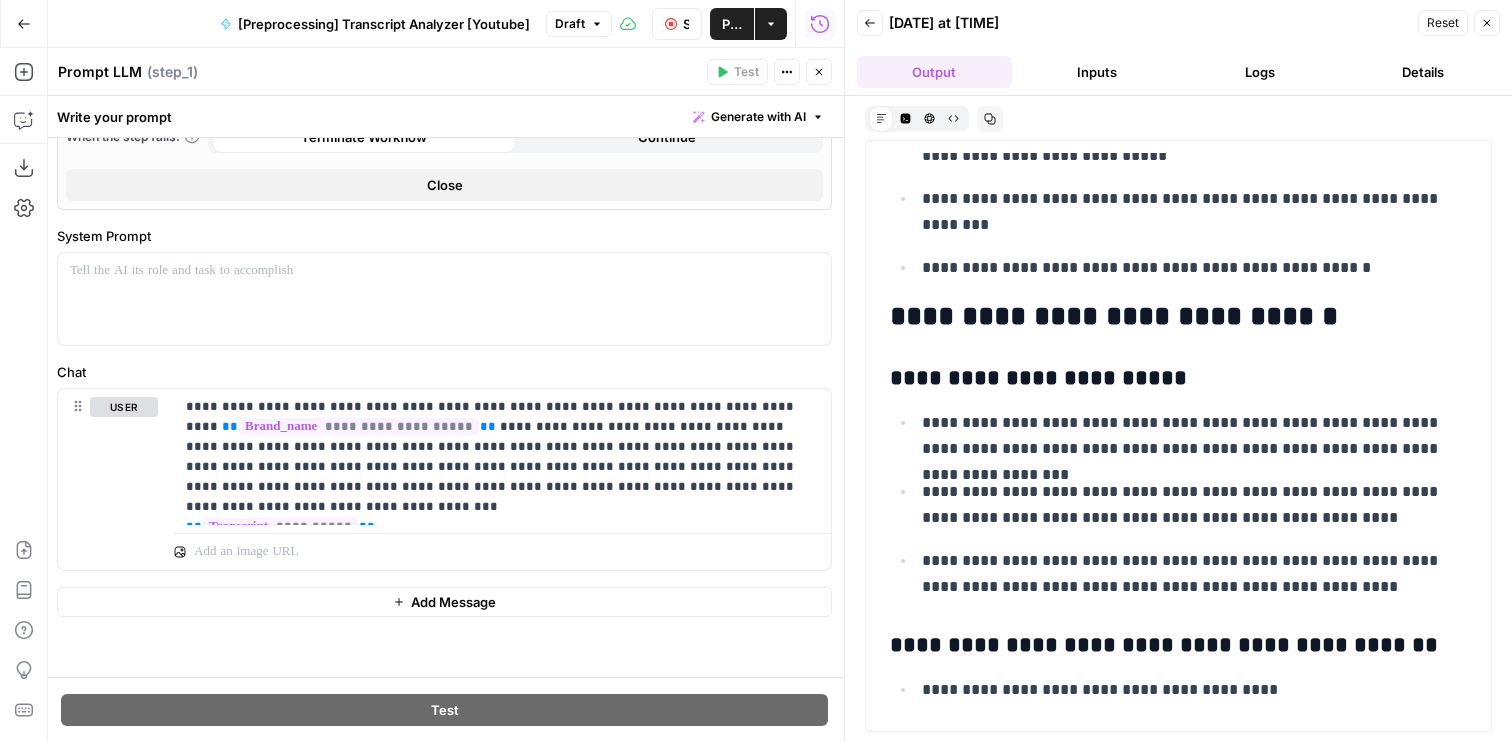 click on "Stop Run" at bounding box center (677, 24) 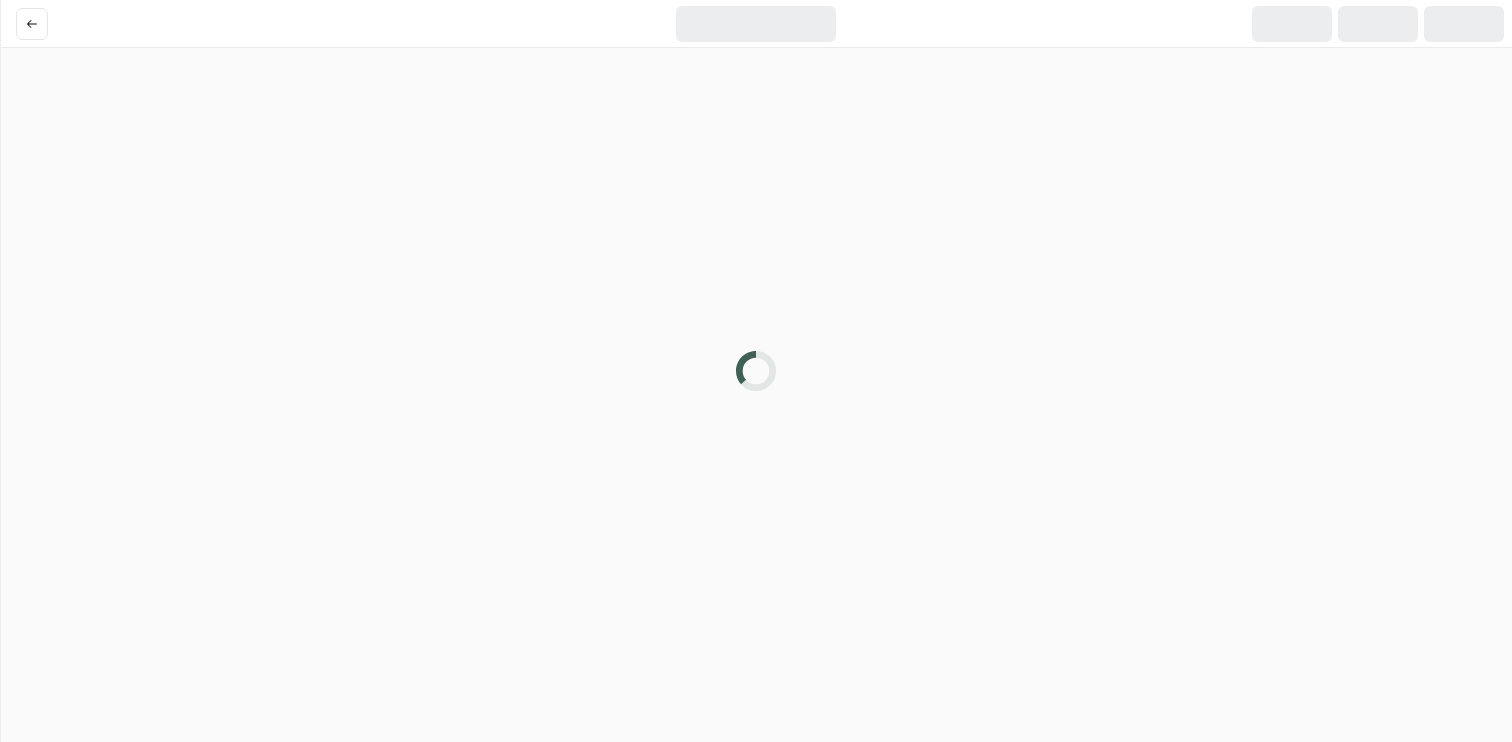 scroll, scrollTop: 0, scrollLeft: 0, axis: both 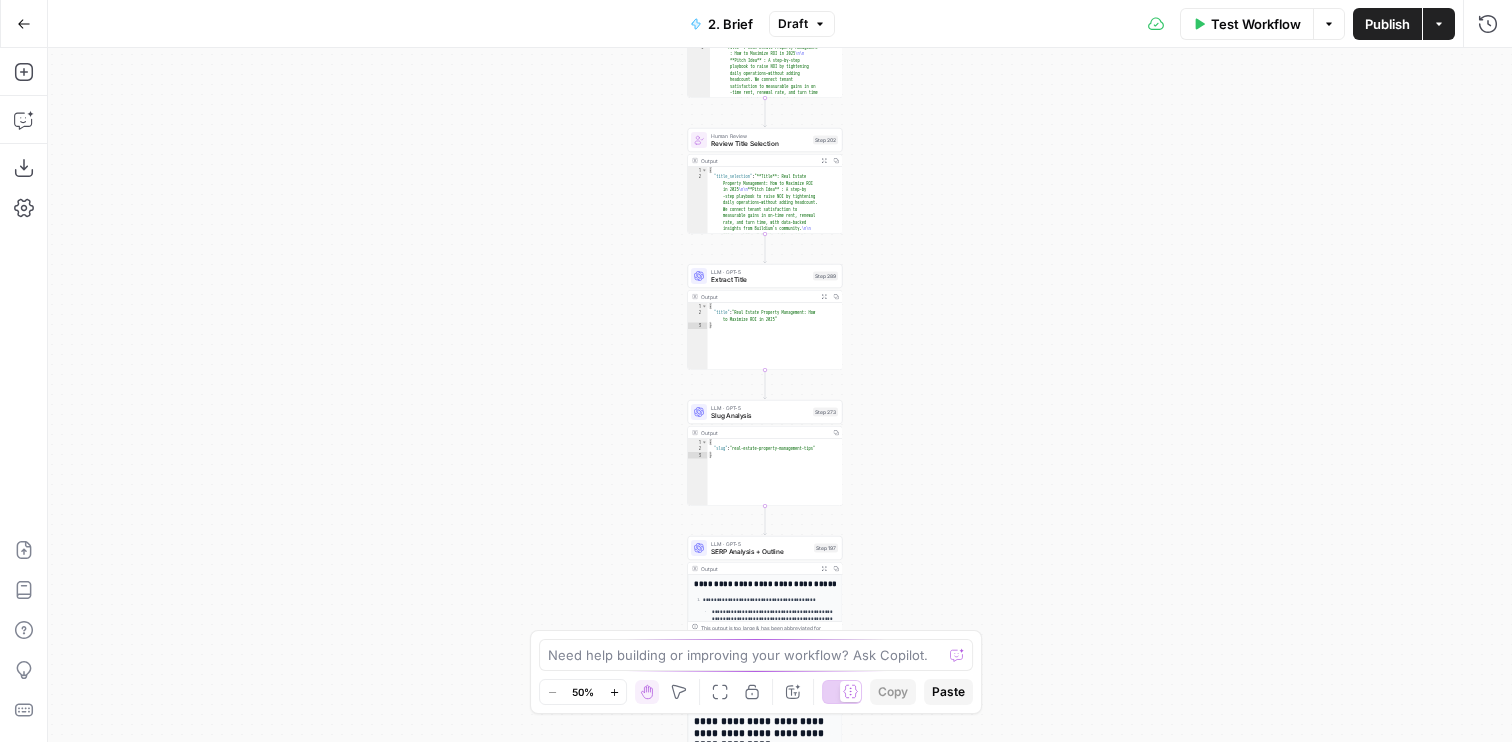 drag, startPoint x: 661, startPoint y: 328, endPoint x: 495, endPoint y: 143, distance: 248.55785 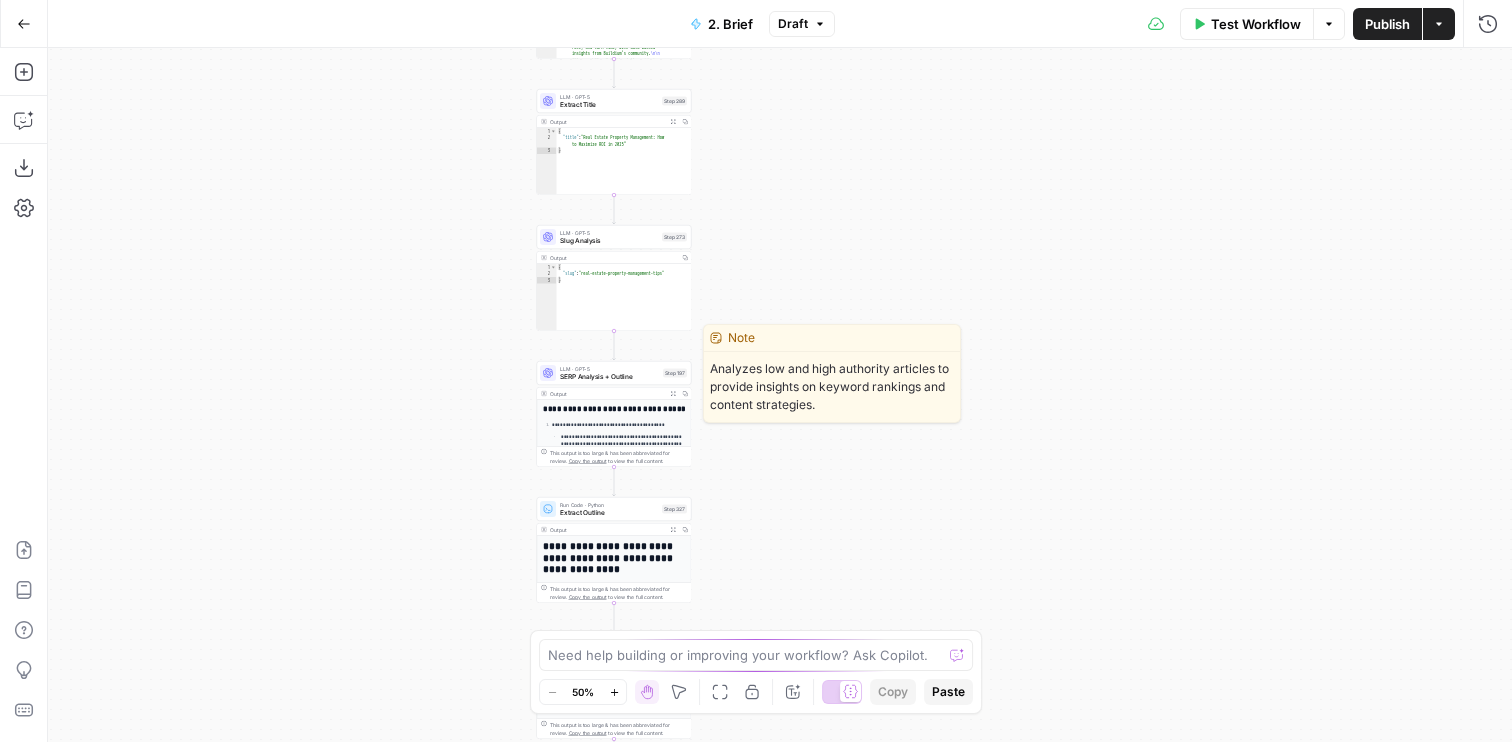 click on "SERP Analysis + Outline" at bounding box center (609, 377) 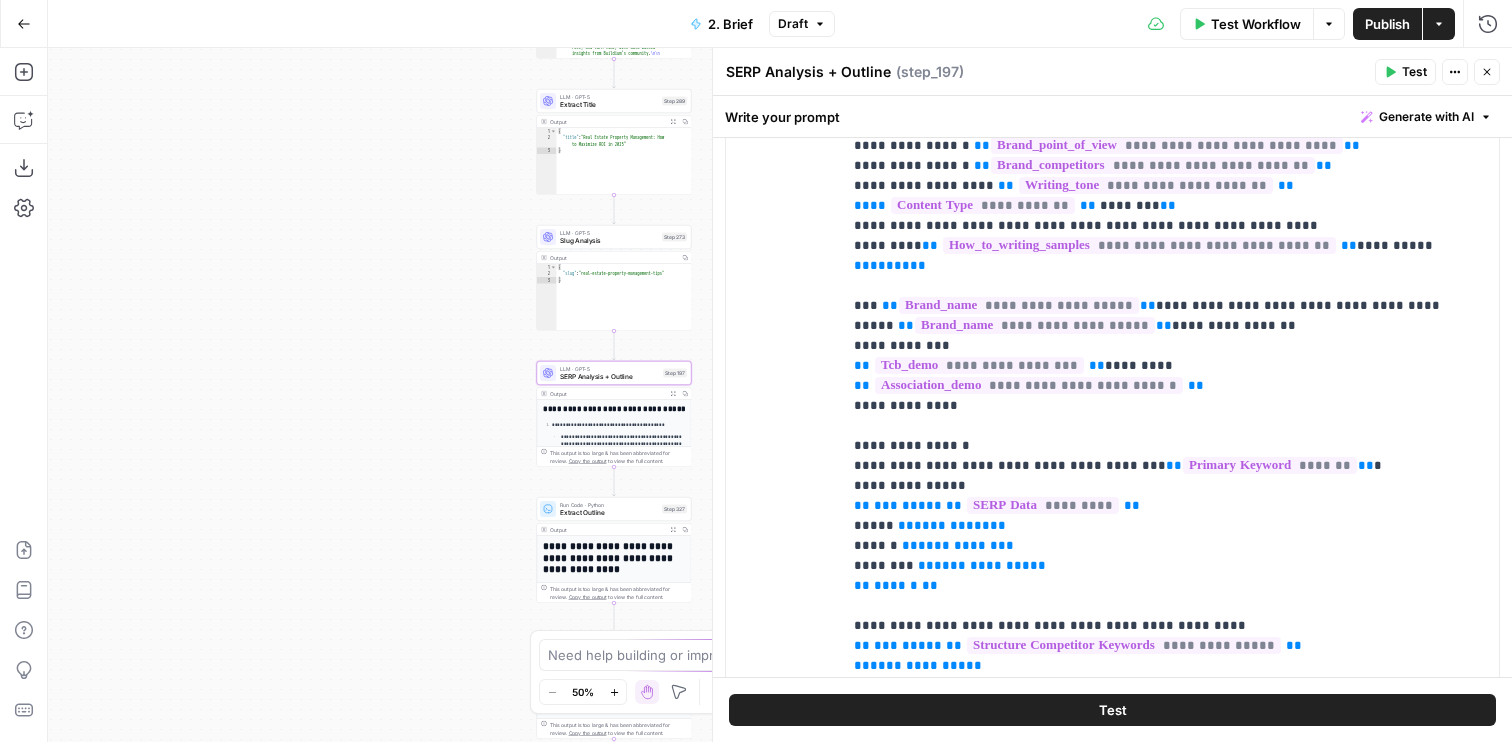 scroll, scrollTop: 814, scrollLeft: 0, axis: vertical 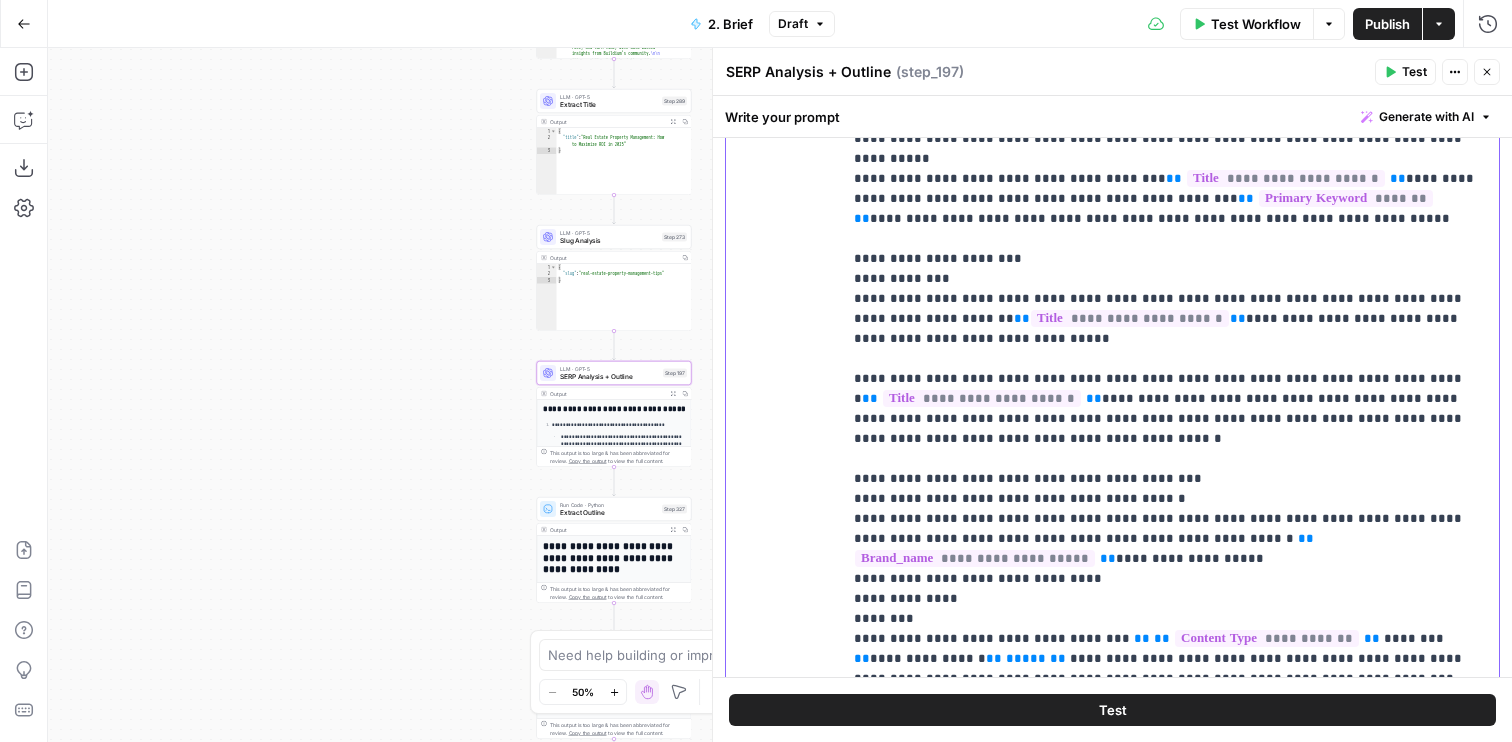 click on "**********" at bounding box center [1170, -291] 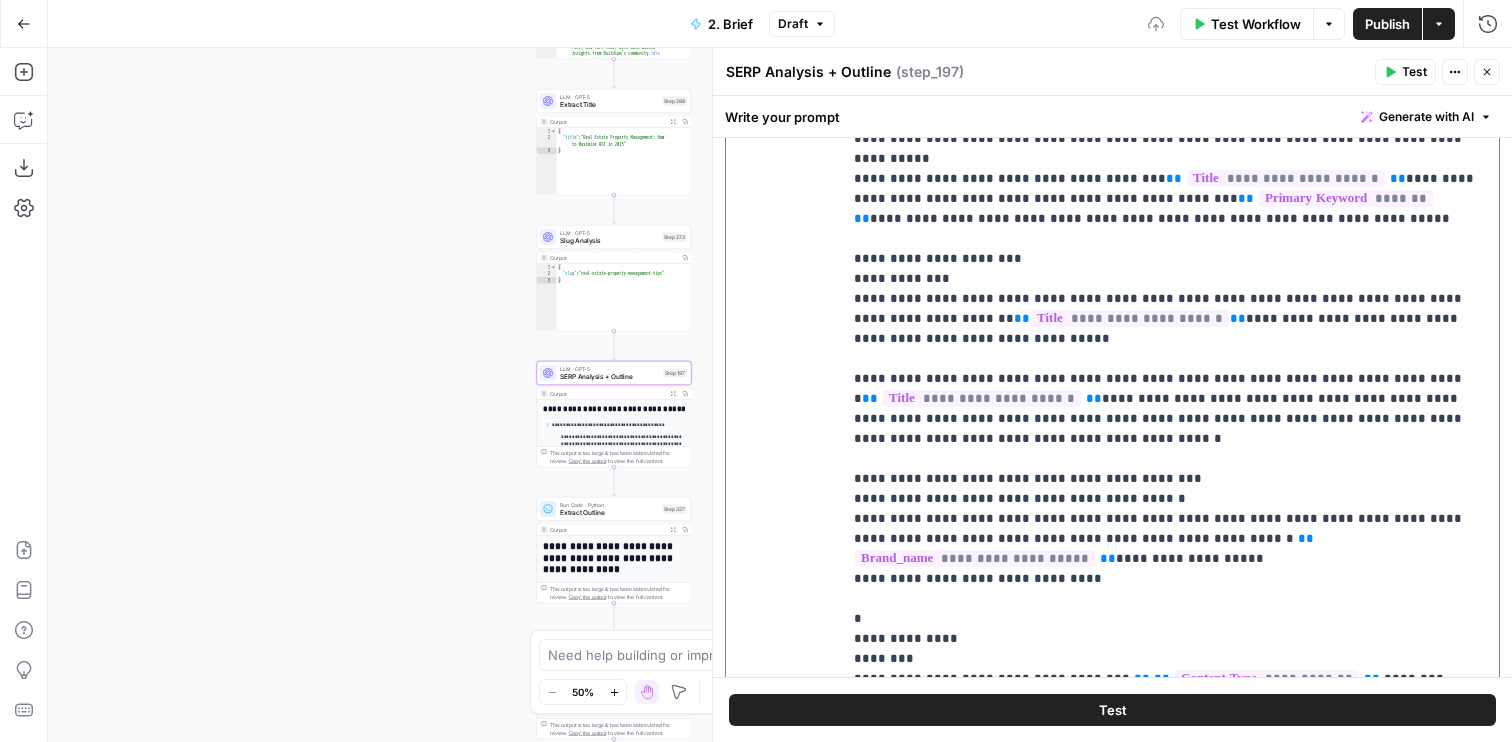 type 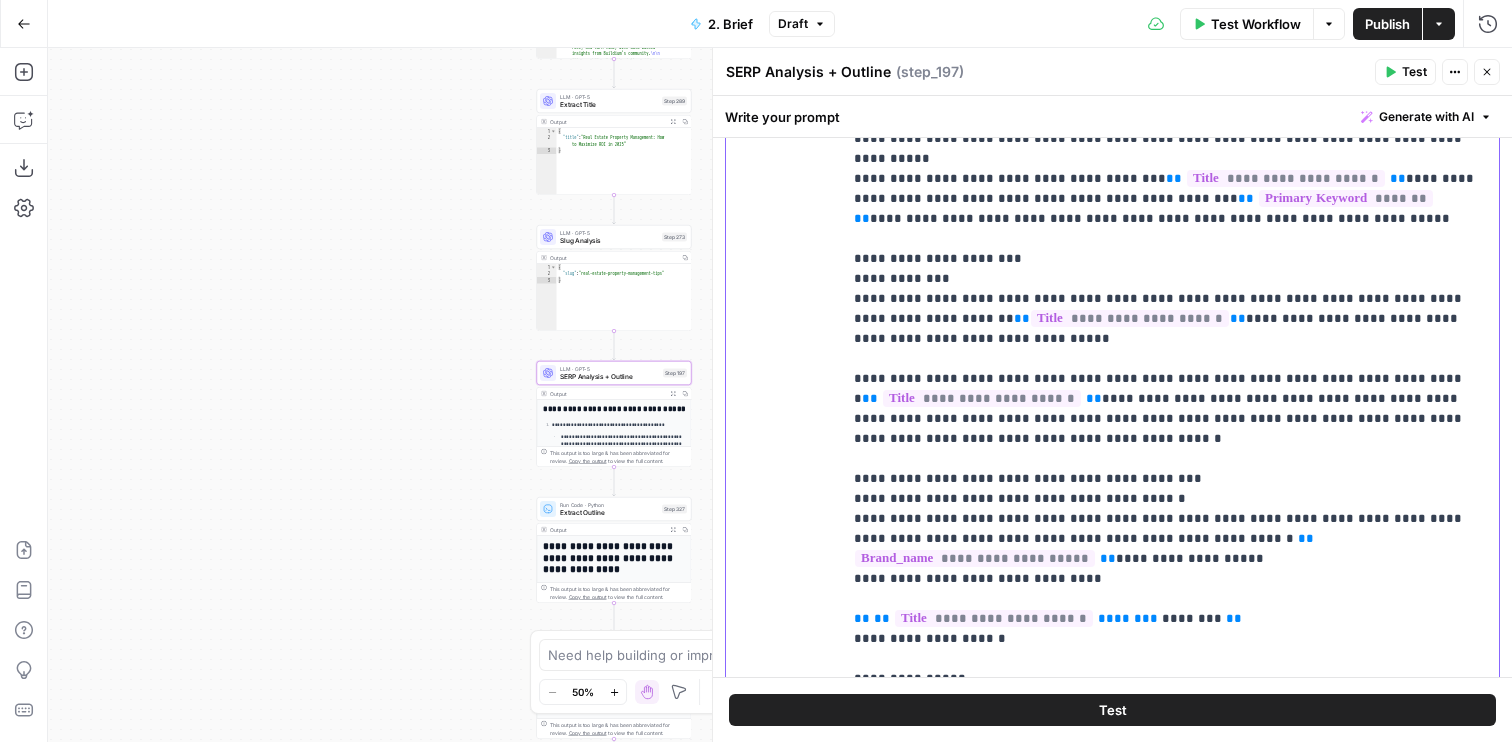 scroll, scrollTop: 3136, scrollLeft: 0, axis: vertical 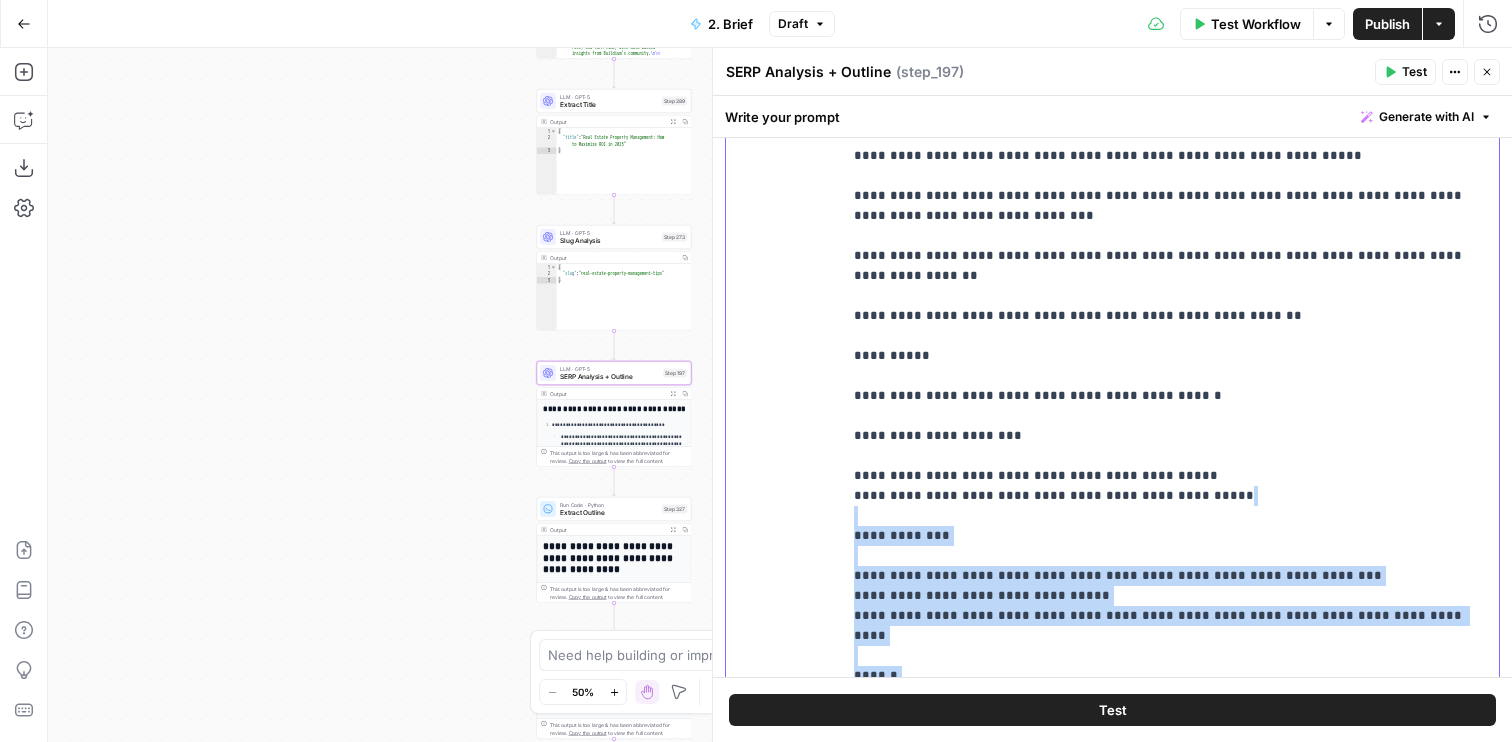 drag, startPoint x: 1233, startPoint y: 553, endPoint x: 937, endPoint y: 345, distance: 361.7734 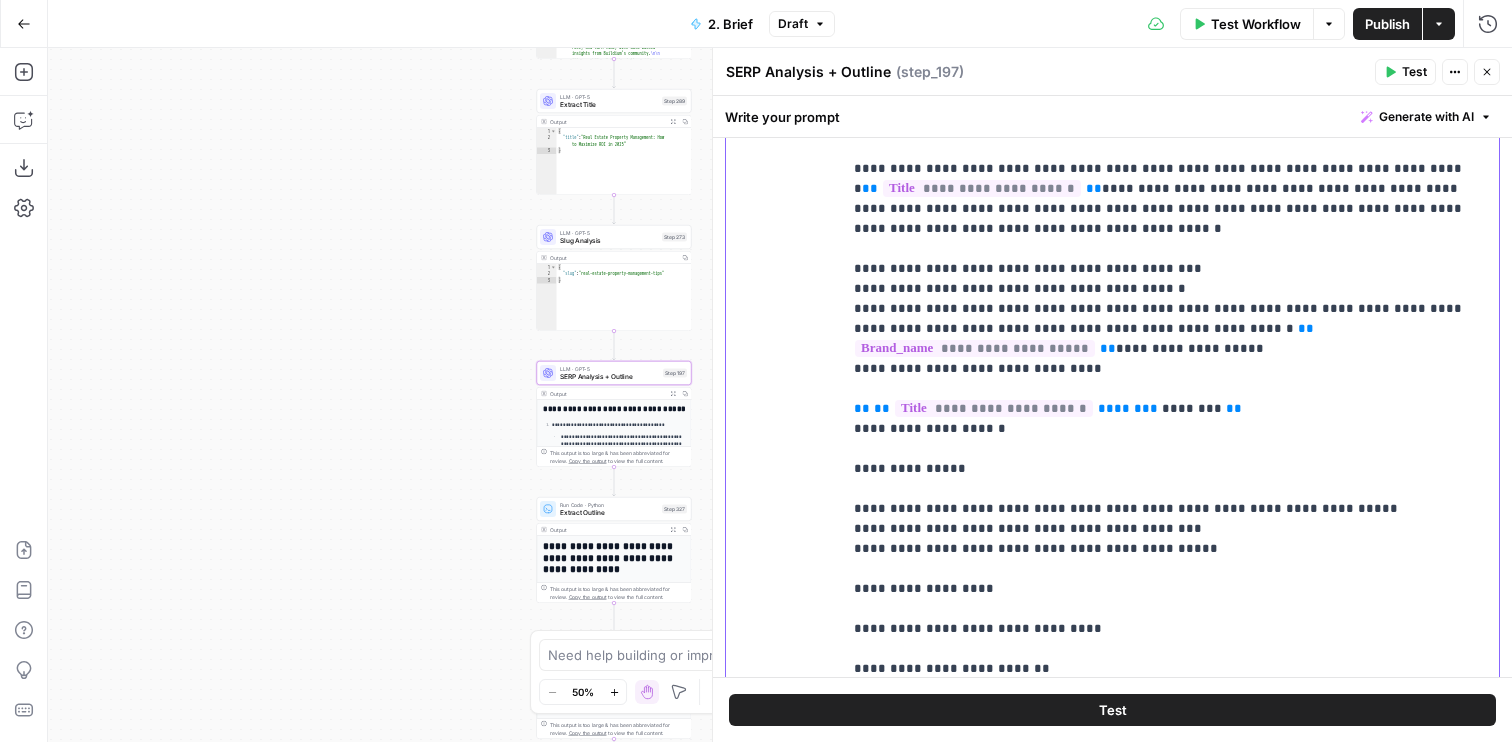 scroll, scrollTop: 2410, scrollLeft: 0, axis: vertical 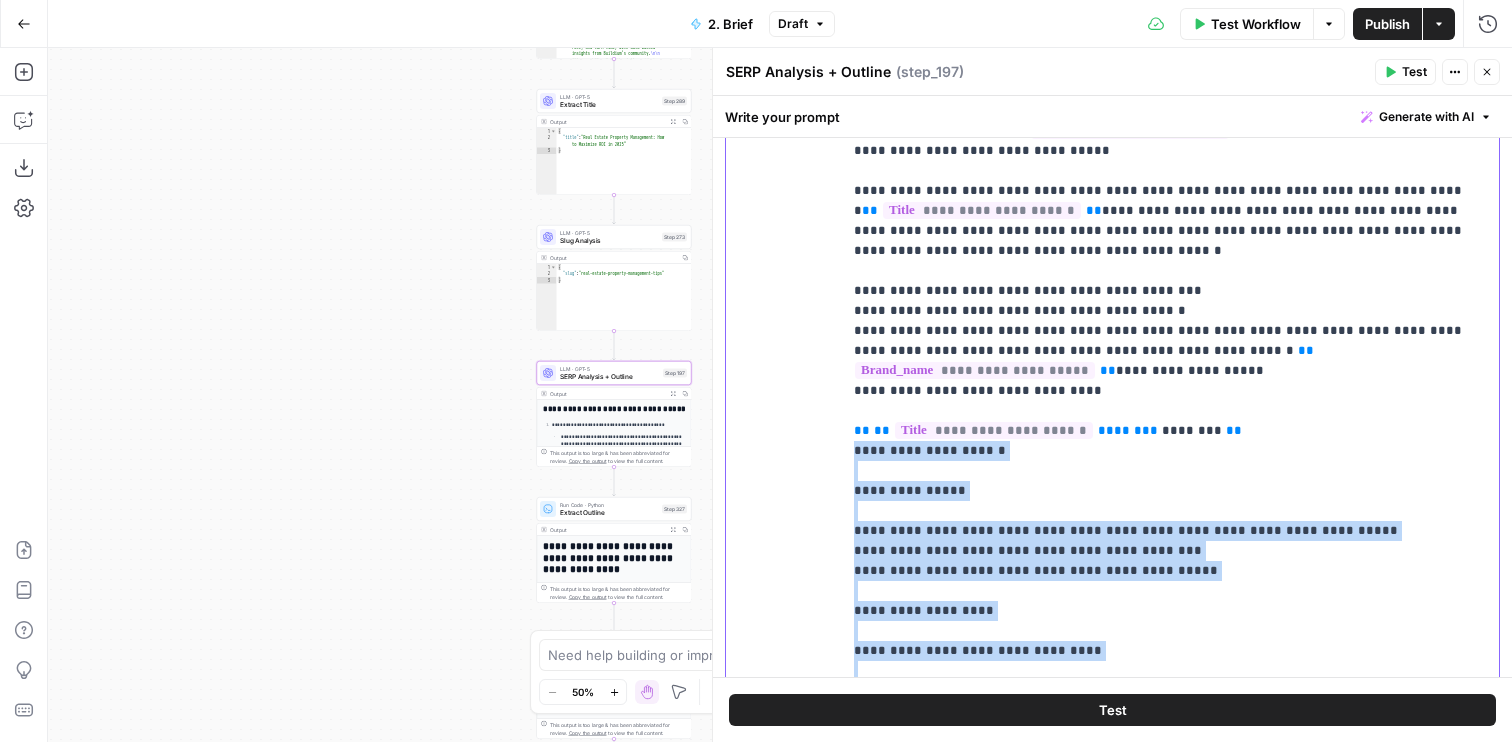 click on "**********" at bounding box center (1170, 101) 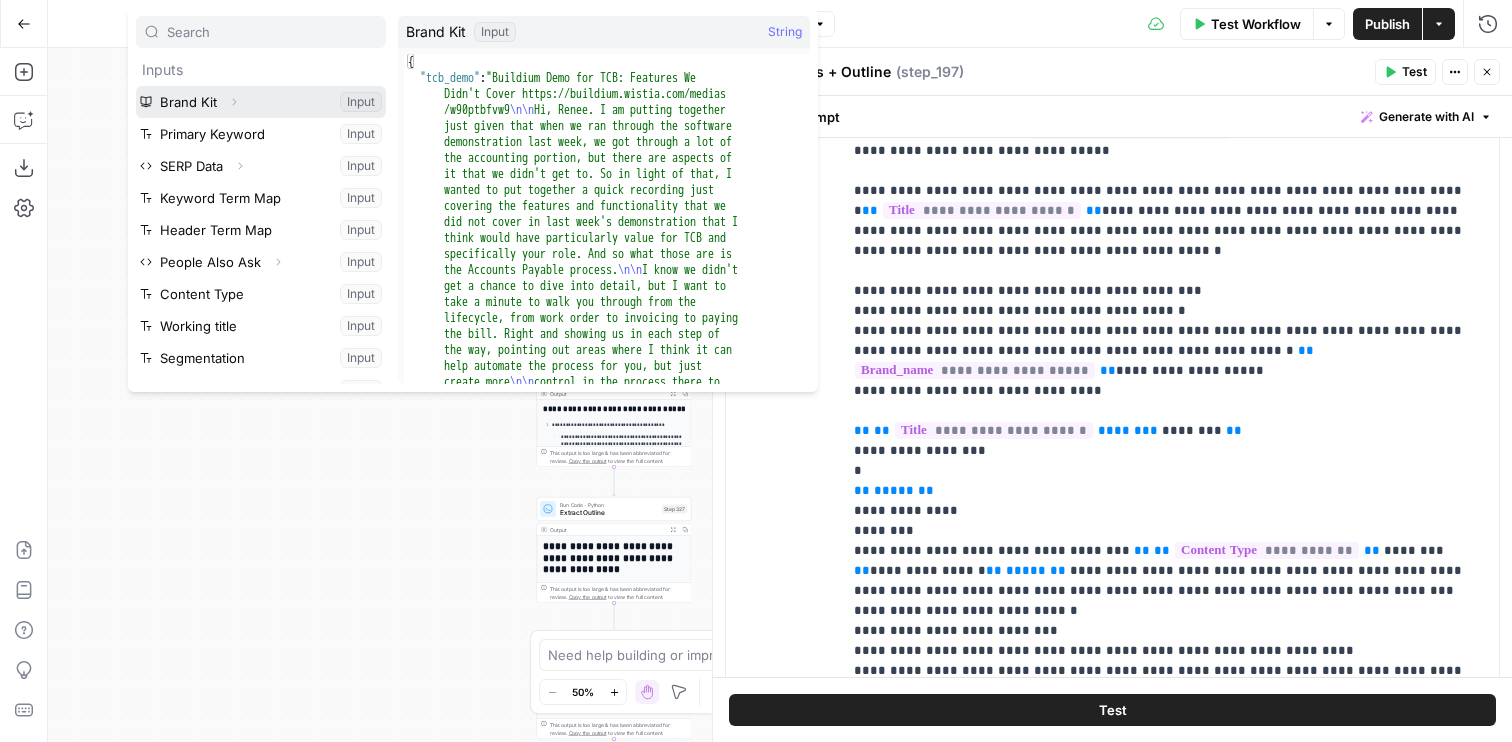 click 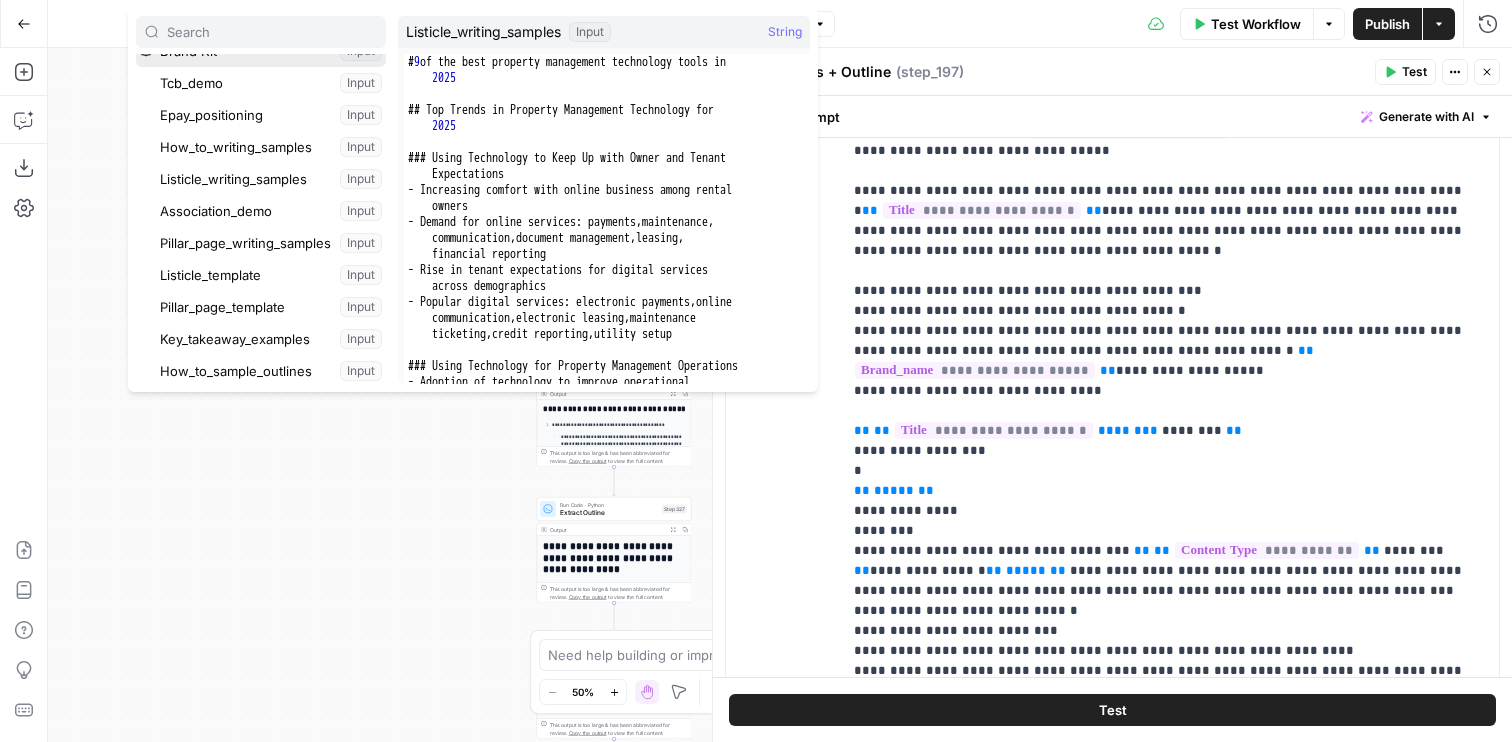 scroll, scrollTop: 55, scrollLeft: 0, axis: vertical 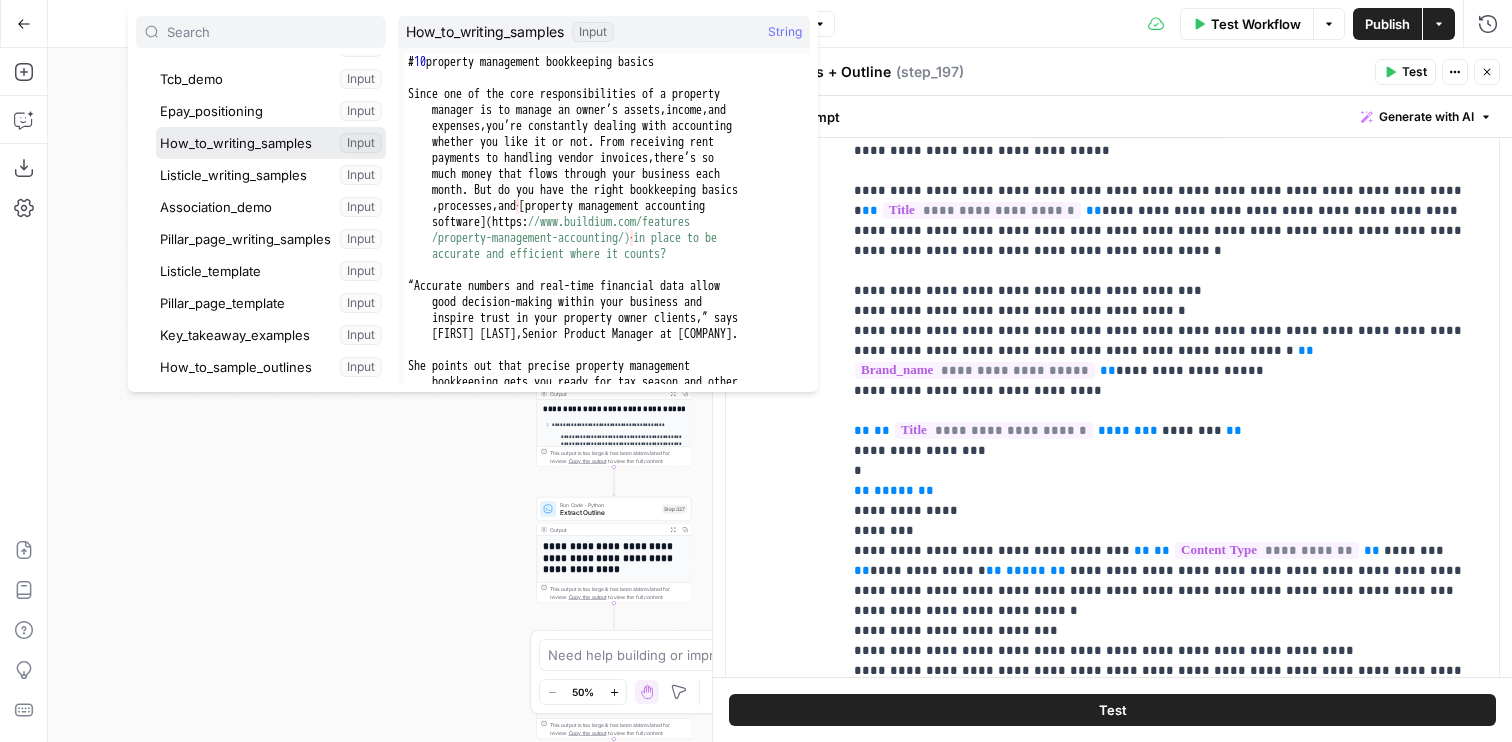 click at bounding box center [271, 143] 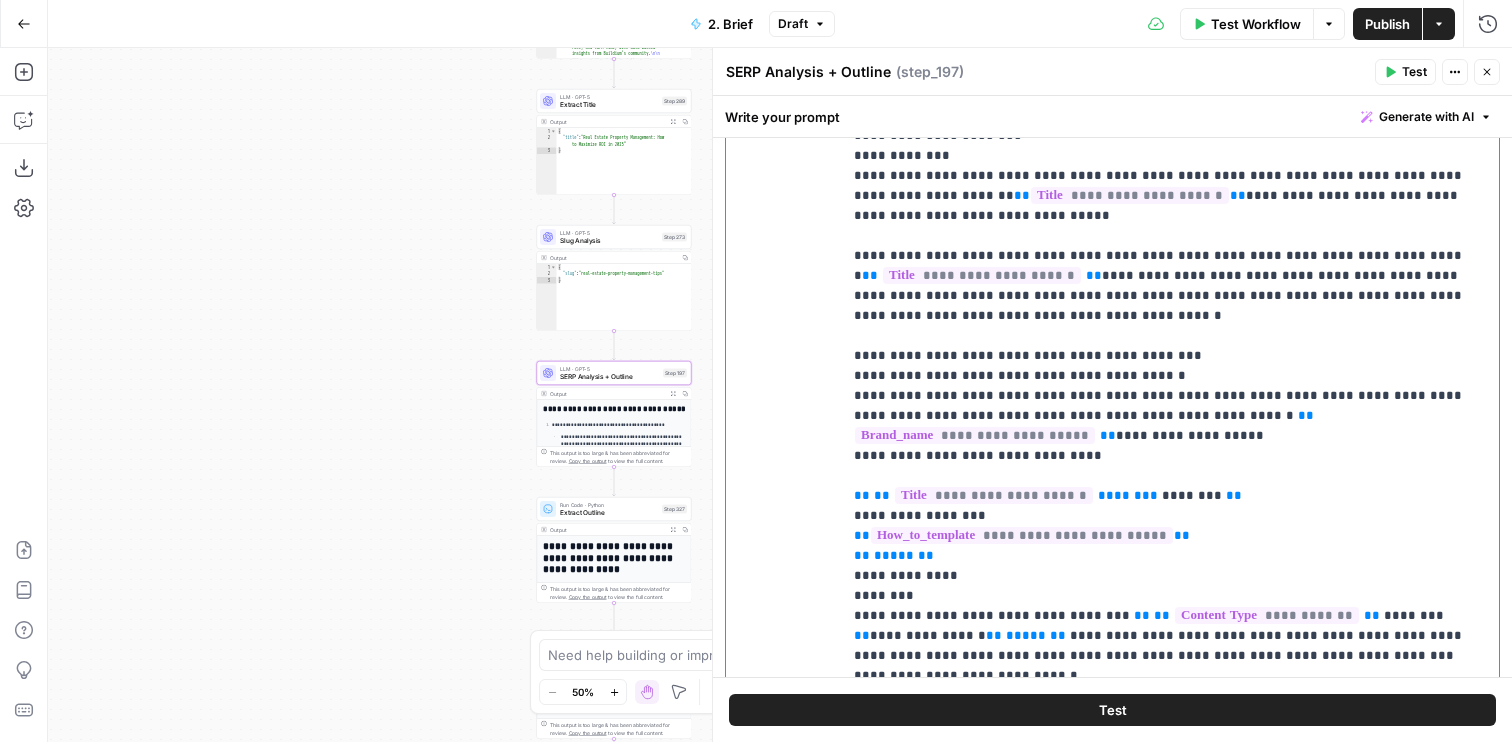 click on "**********" at bounding box center (1170, -364) 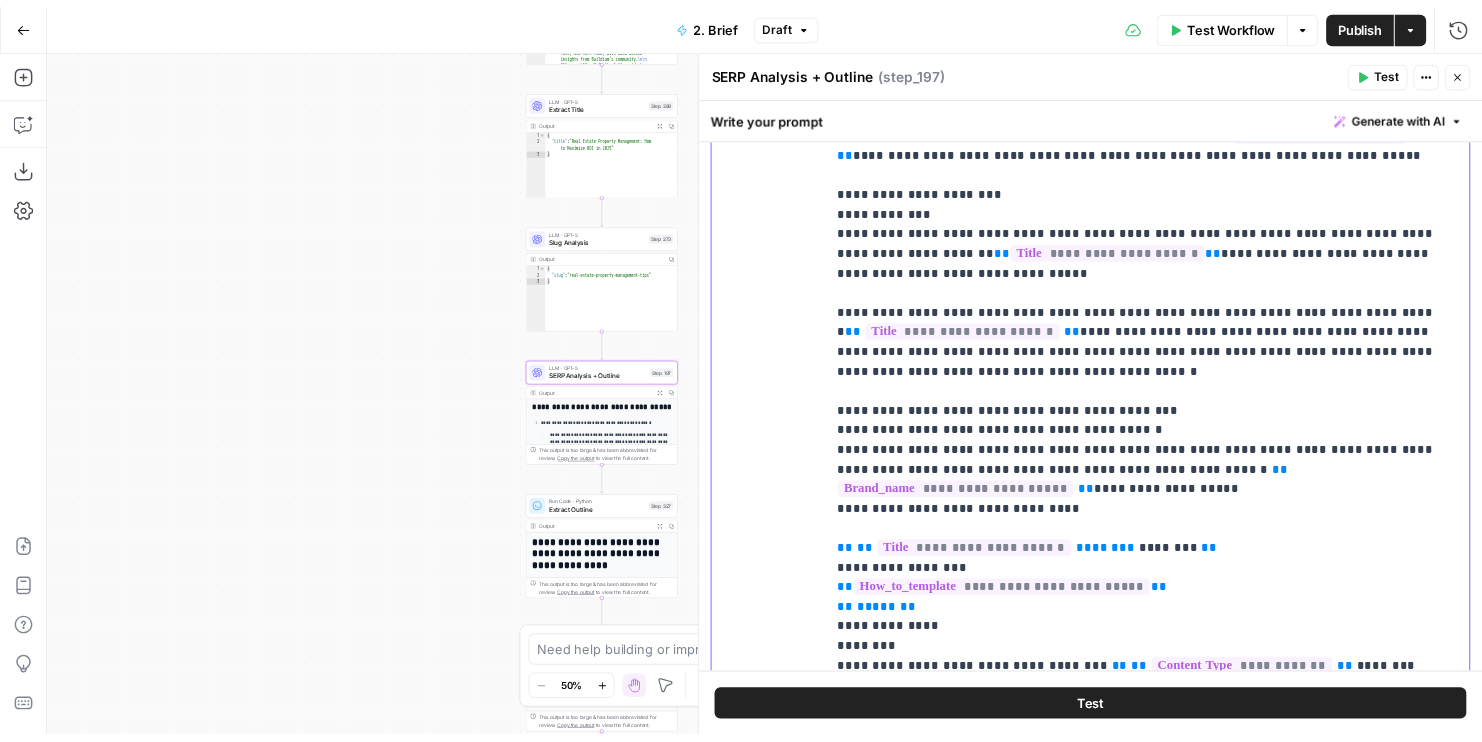 scroll, scrollTop: 2283, scrollLeft: 0, axis: vertical 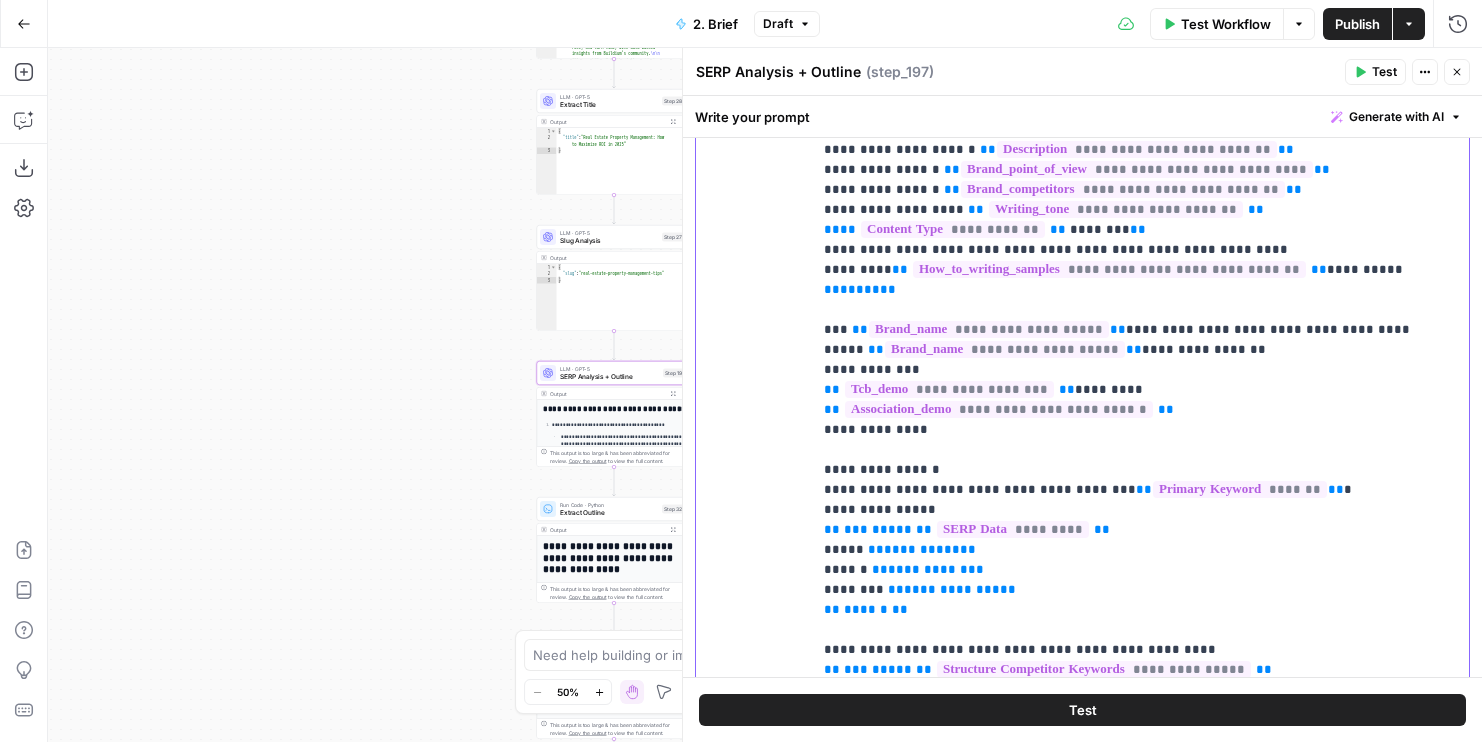 drag, startPoint x: 1214, startPoint y: 349, endPoint x: 852, endPoint y: 326, distance: 362.72992 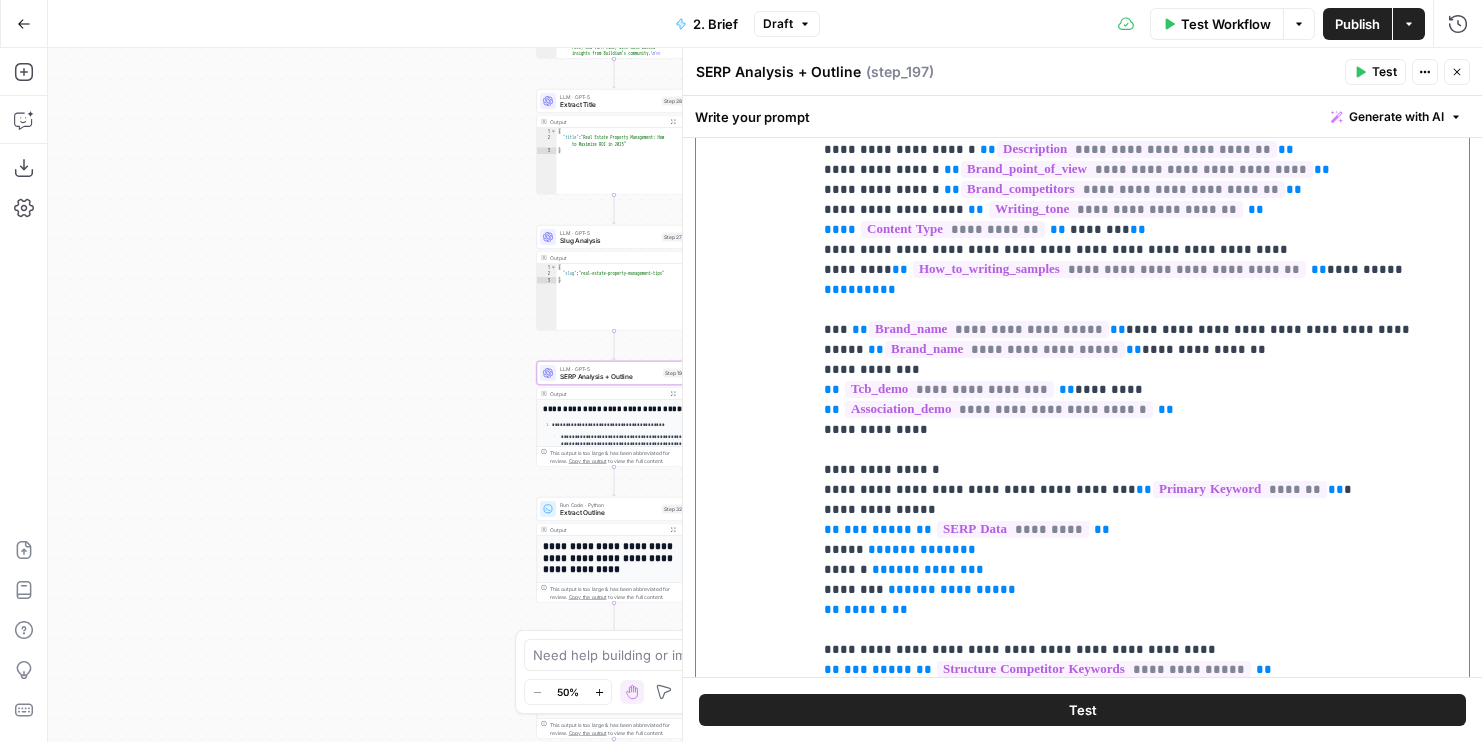 click on "**********" at bounding box center [1140, 2090] 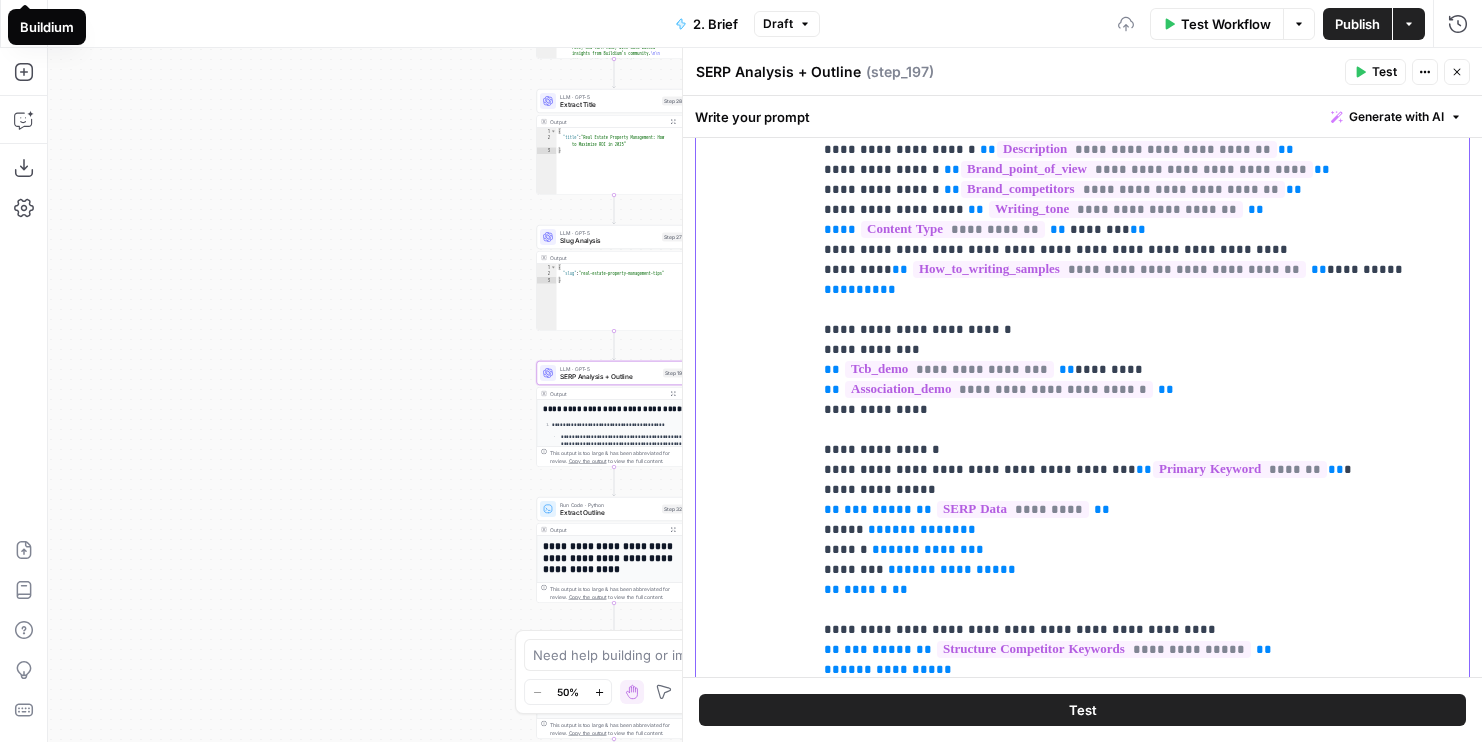 click on "**********" at bounding box center [1140, 2080] 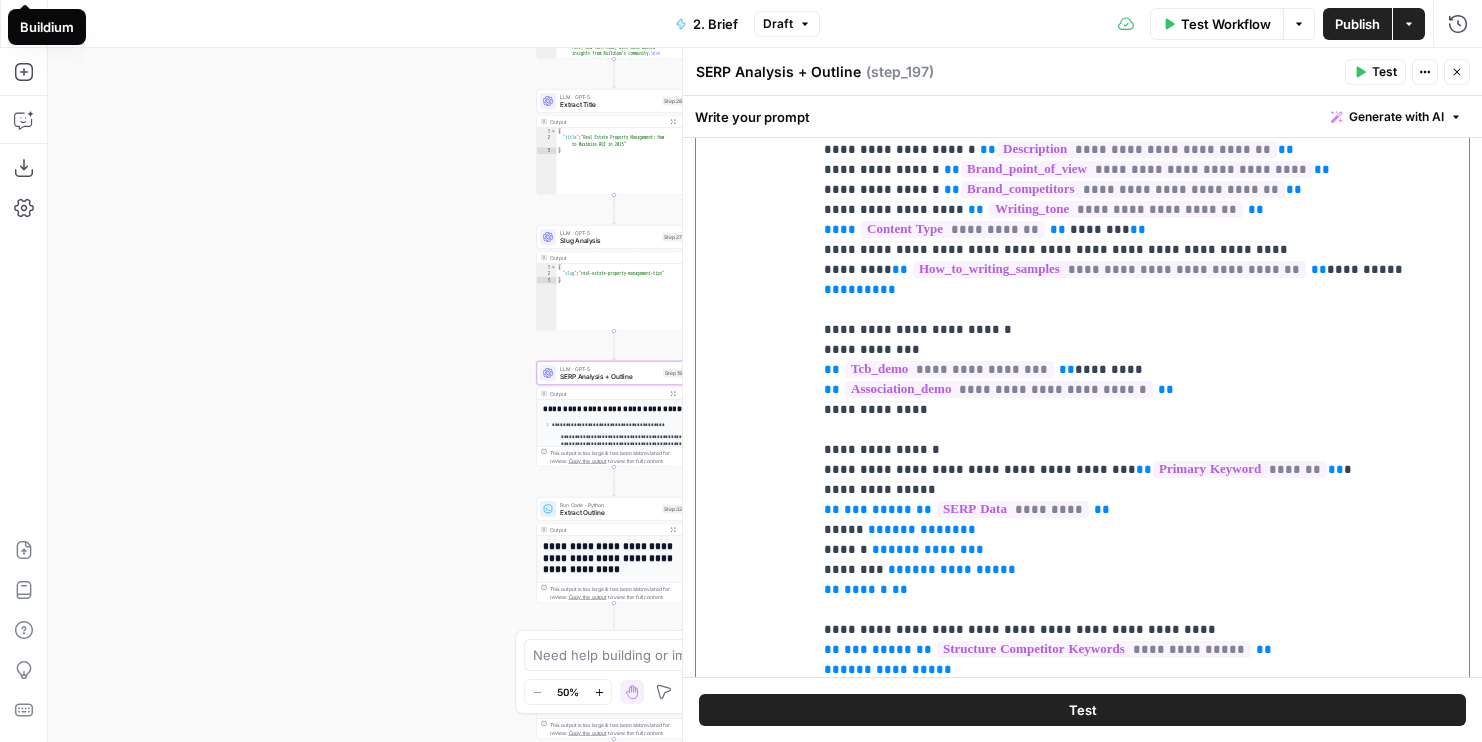 drag, startPoint x: 853, startPoint y: 329, endPoint x: 771, endPoint y: 329, distance: 82 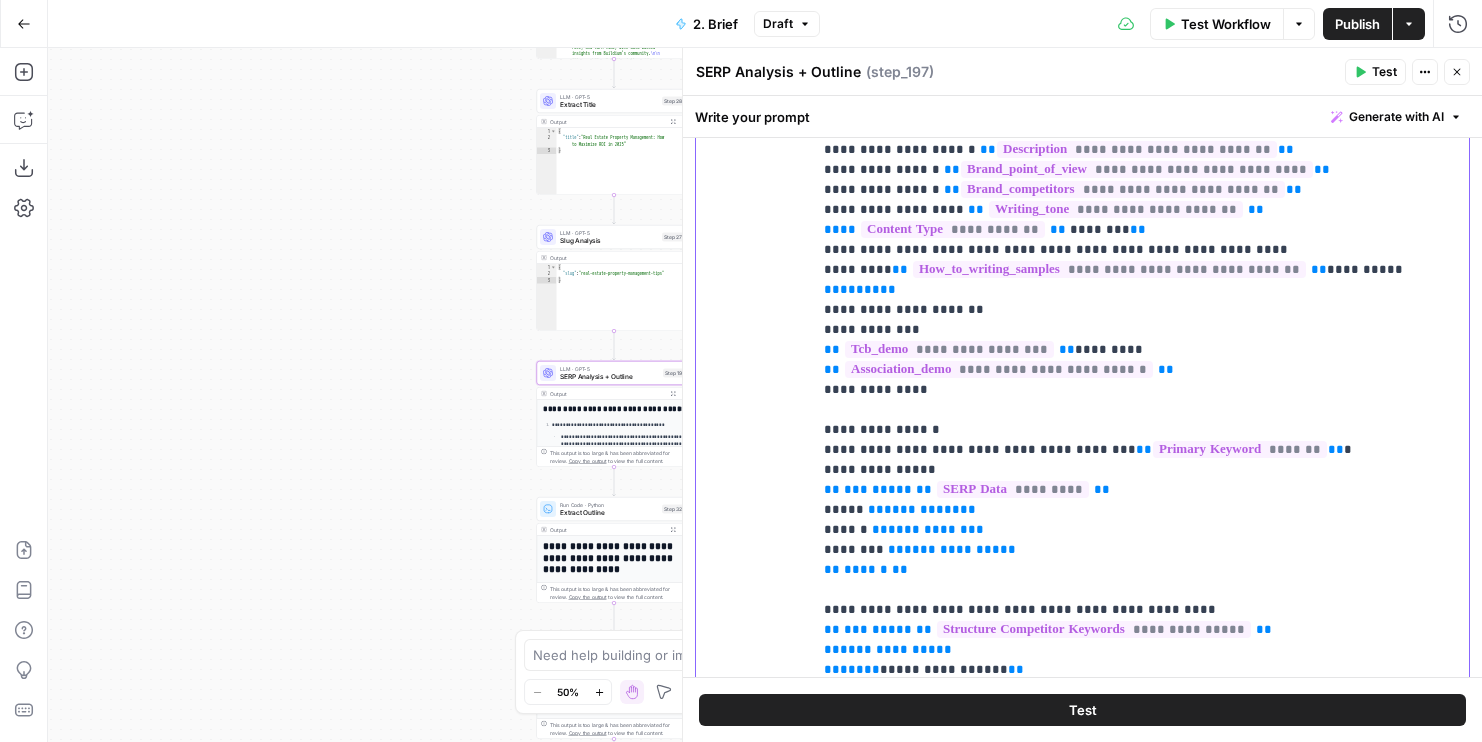 drag, startPoint x: 911, startPoint y: 332, endPoint x: 832, endPoint y: 332, distance: 79 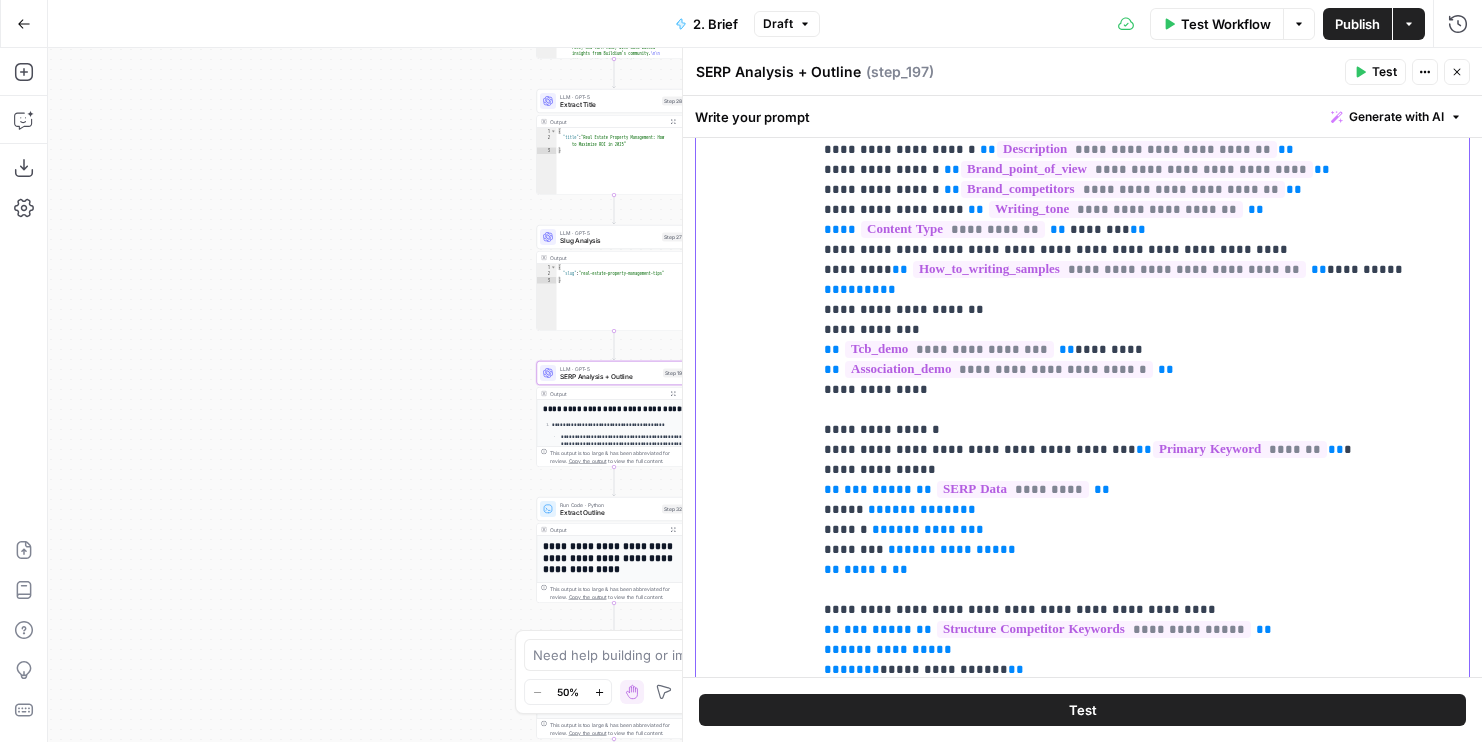 click on "**********" at bounding box center (1140, 2070) 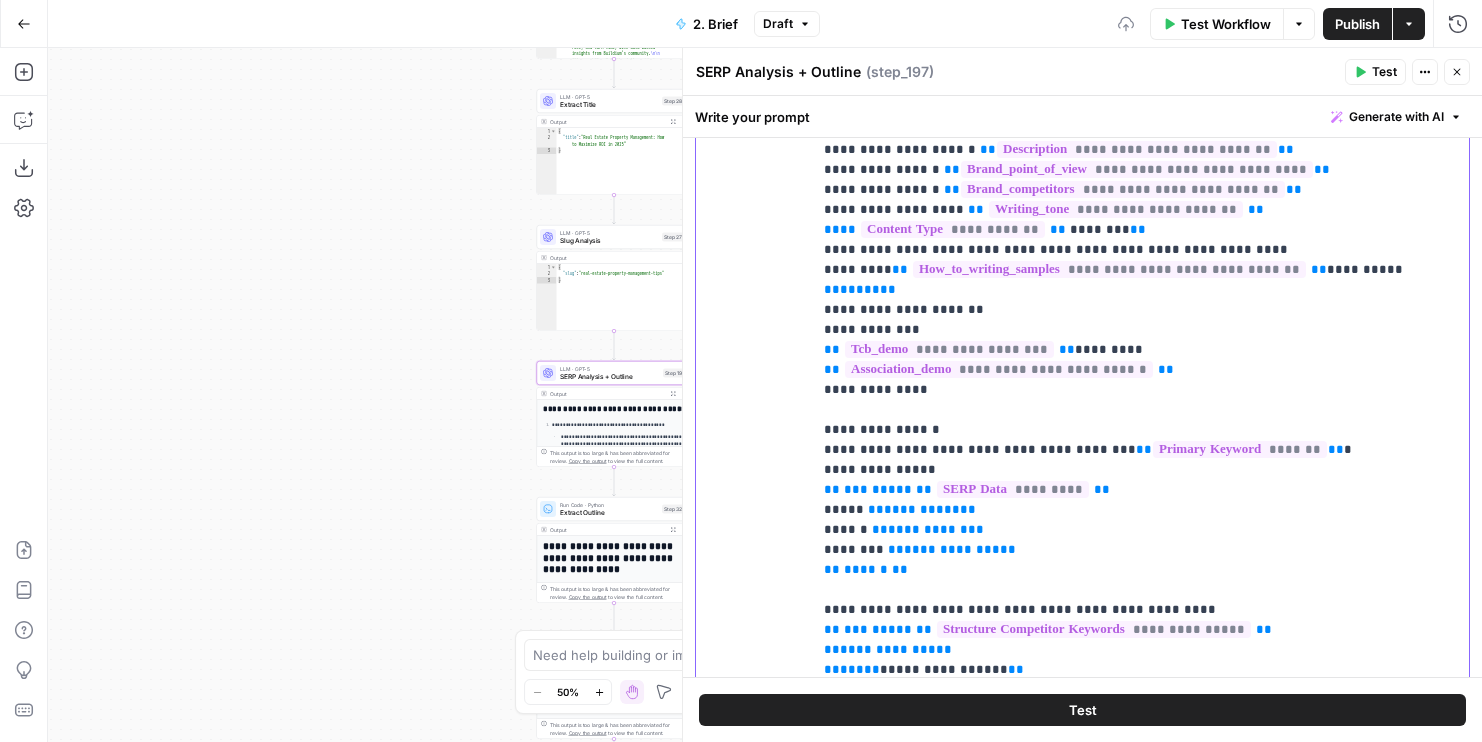 copy on "**********" 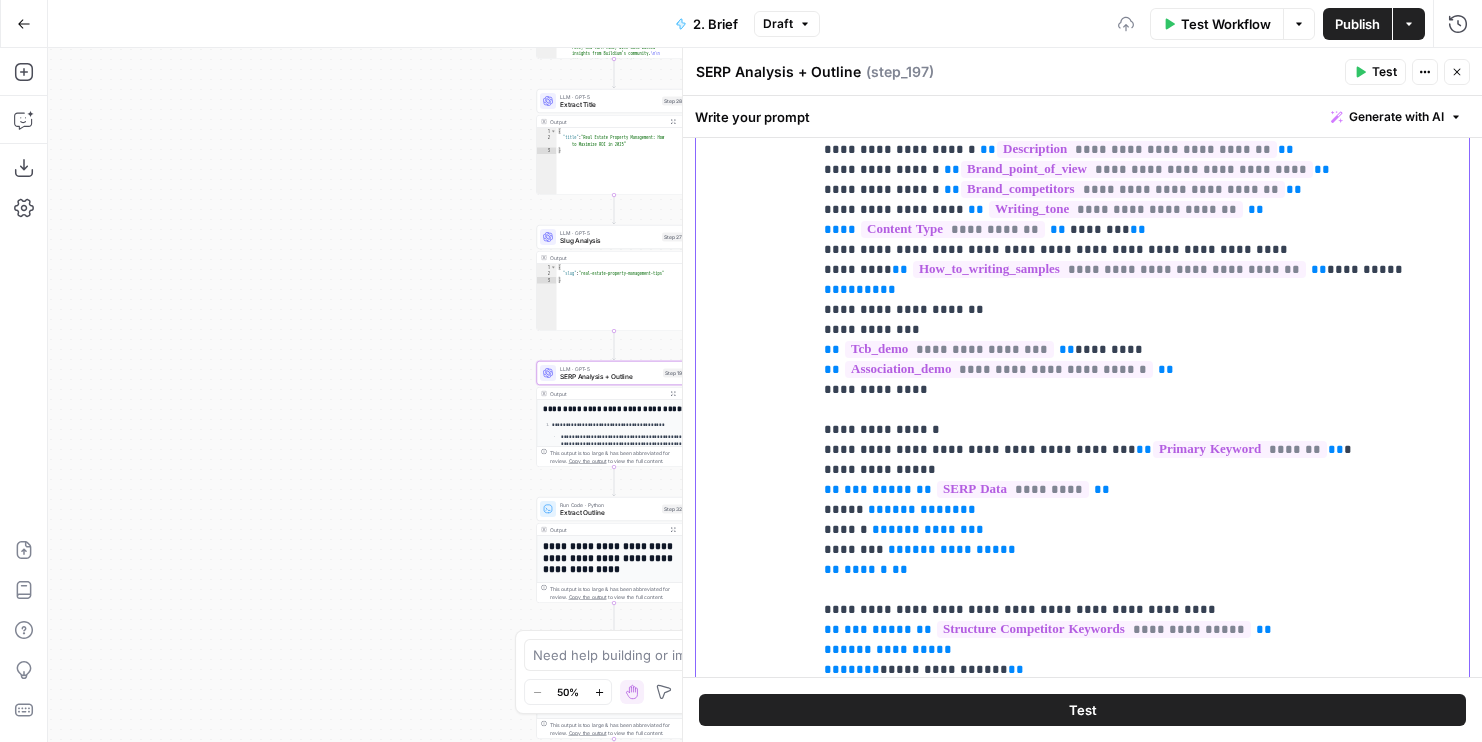 click on "**********" at bounding box center [1140, 2070] 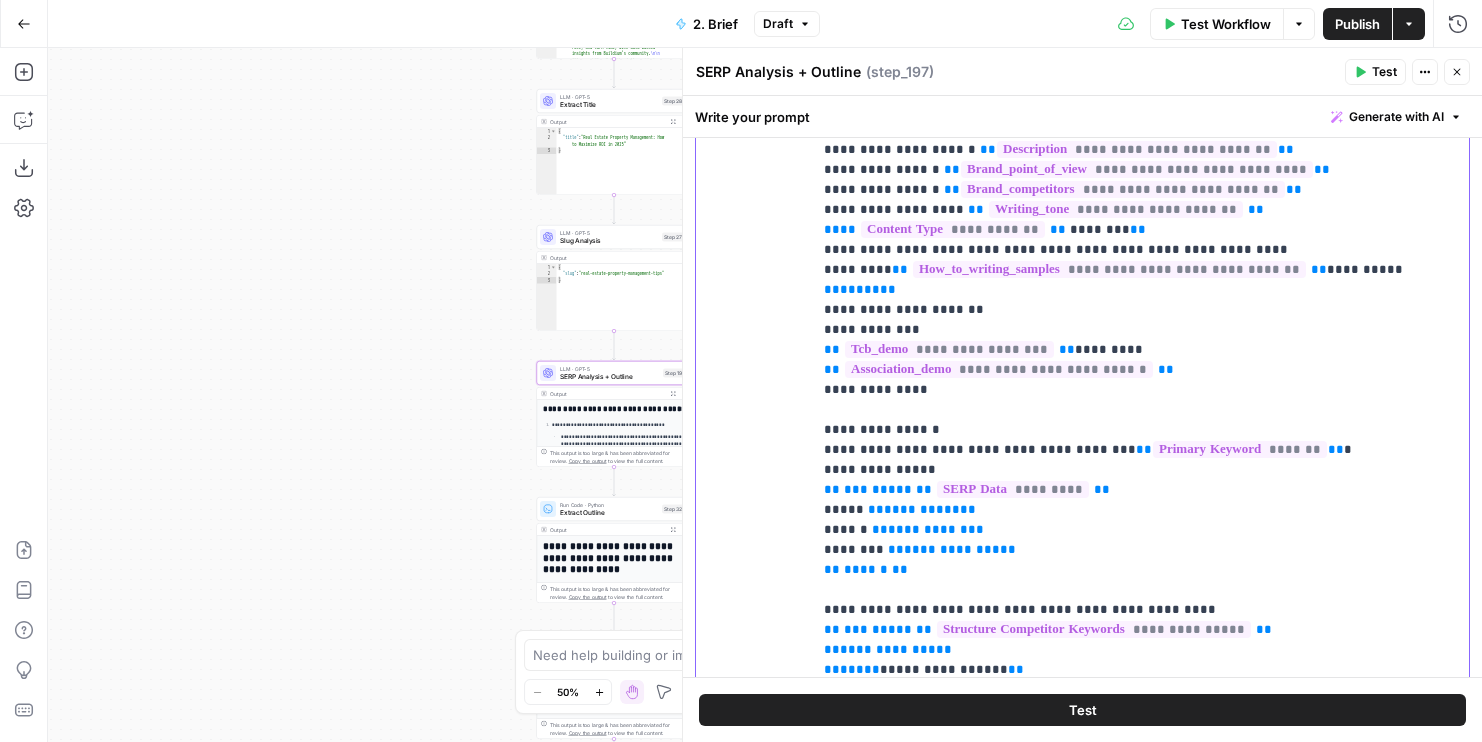 click on "**********" at bounding box center [1140, 2070] 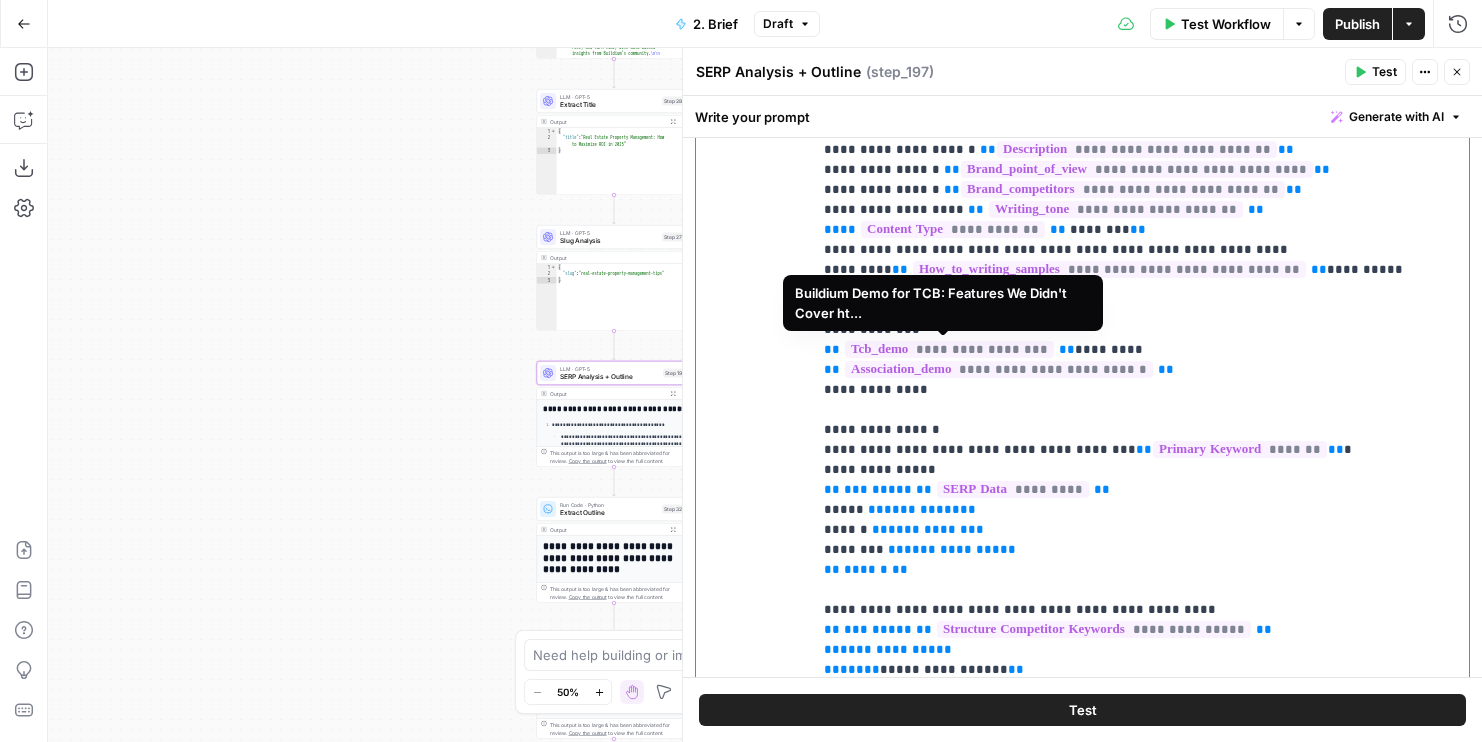 drag, startPoint x: 1210, startPoint y: 368, endPoint x: 843, endPoint y: 350, distance: 367.44116 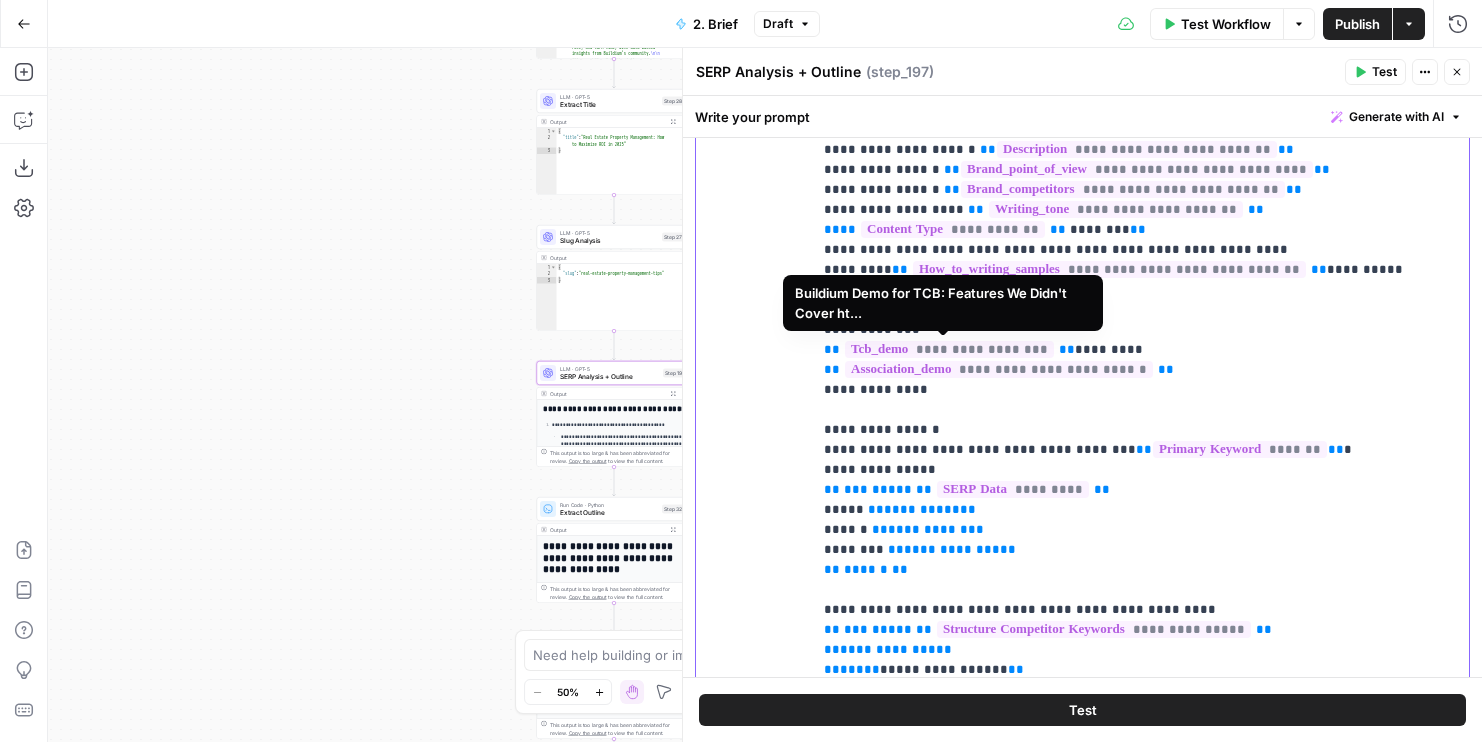 click on "**********" at bounding box center (1140, 2070) 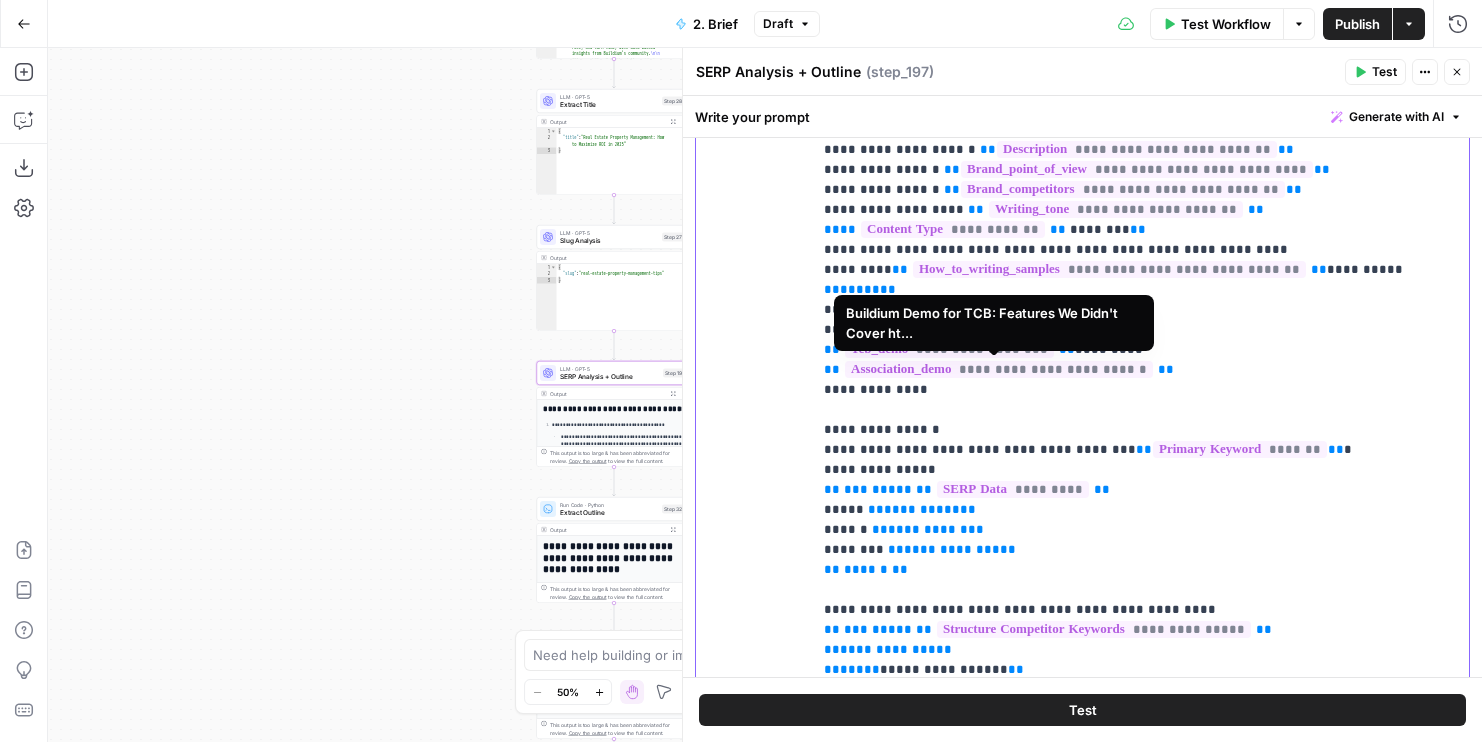 click on "**********" at bounding box center (1140, 2070) 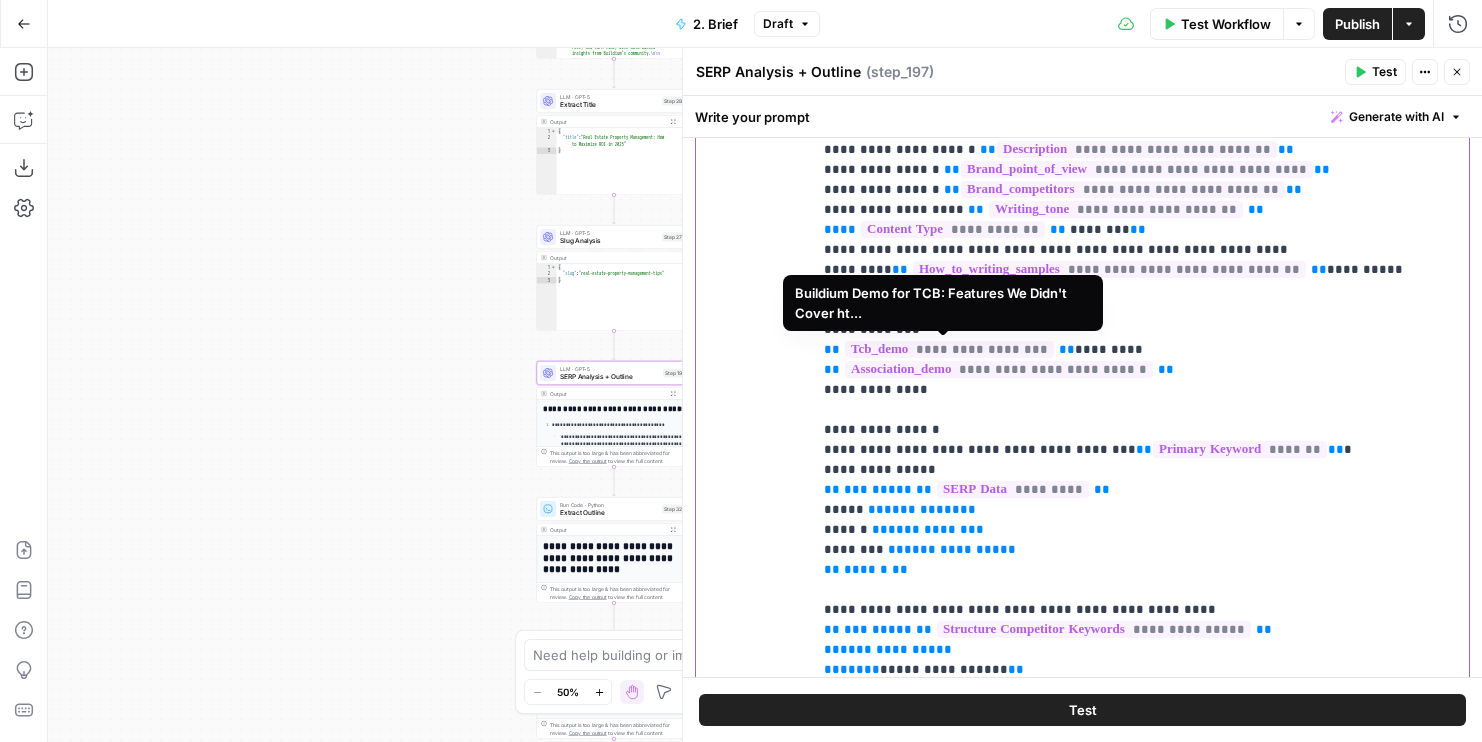drag, startPoint x: 1202, startPoint y: 377, endPoint x: 983, endPoint y: 345, distance: 221.32555 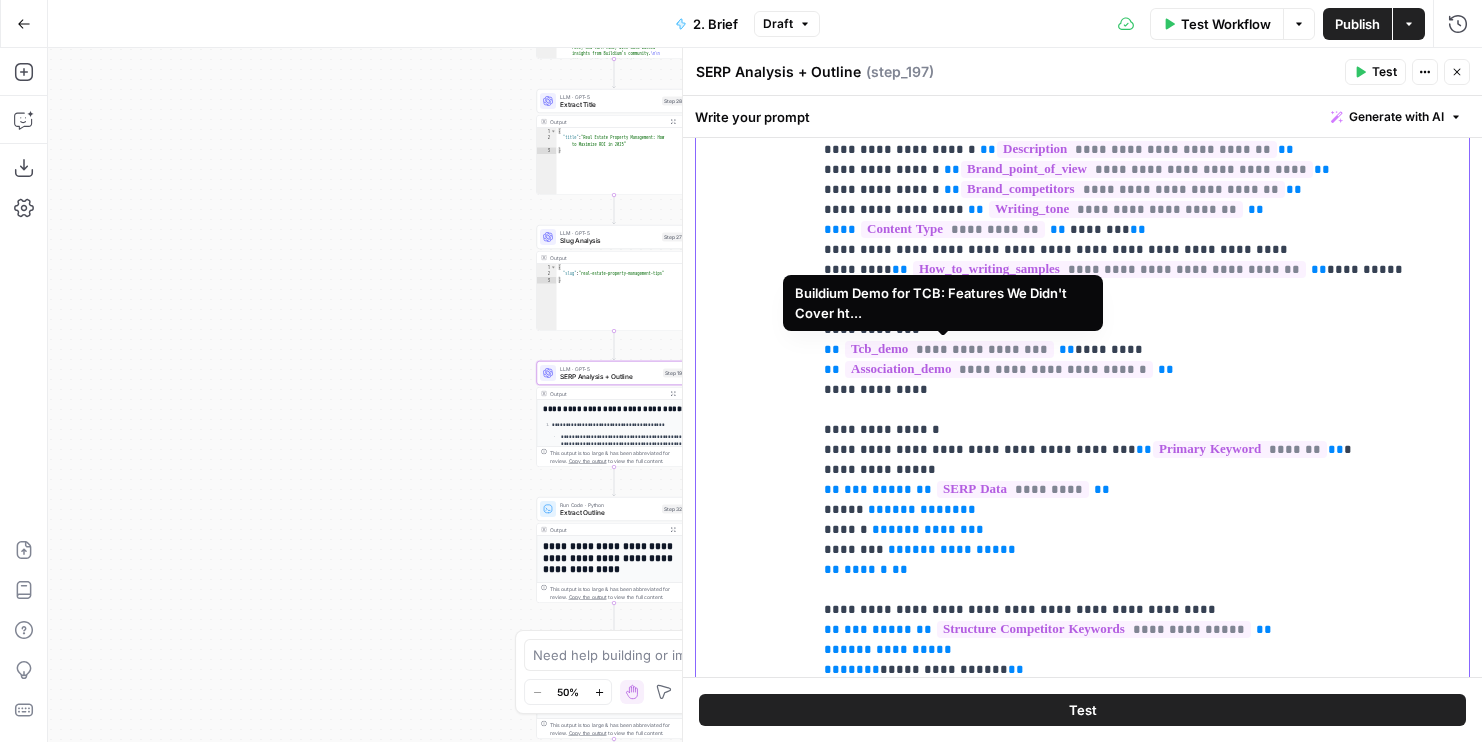 click on "**********" at bounding box center (1140, 2070) 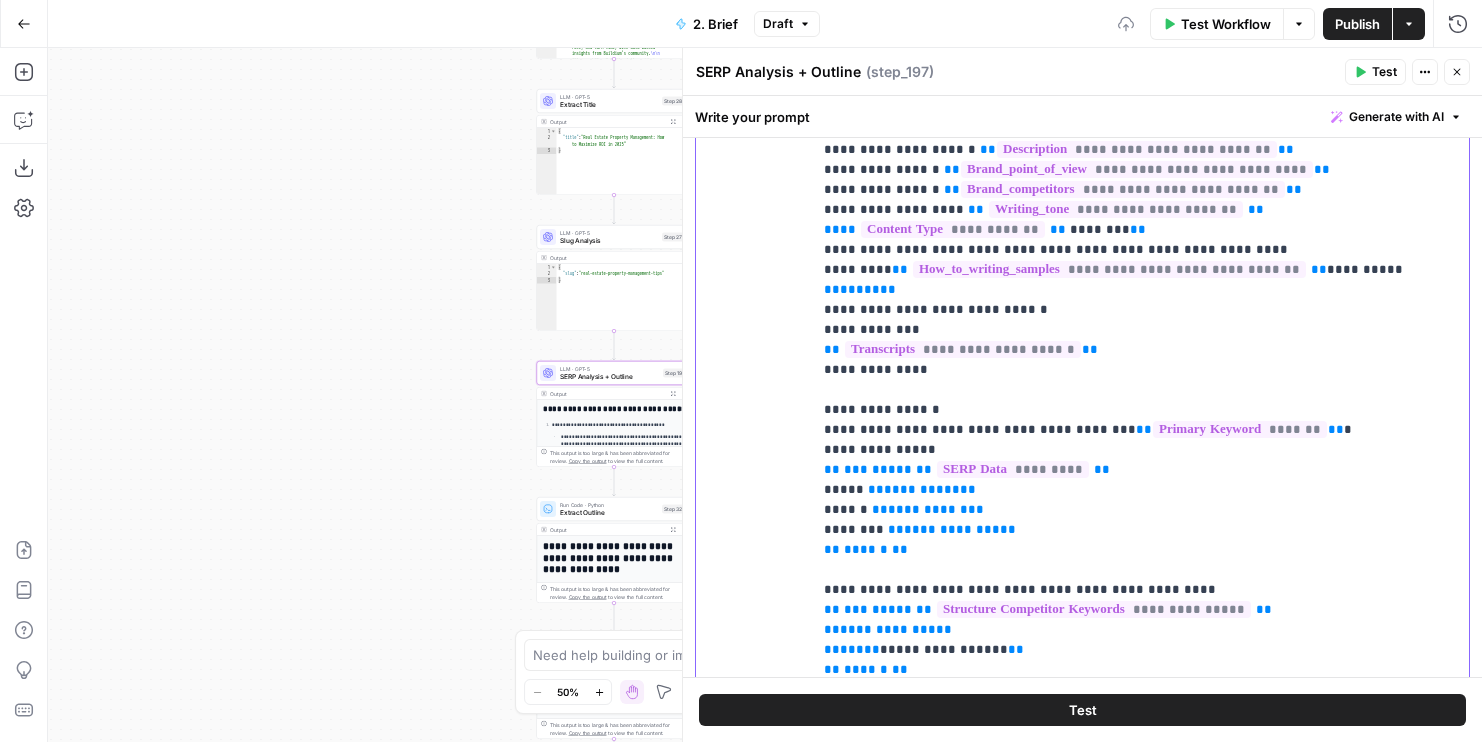 scroll, scrollTop: 519, scrollLeft: 0, axis: vertical 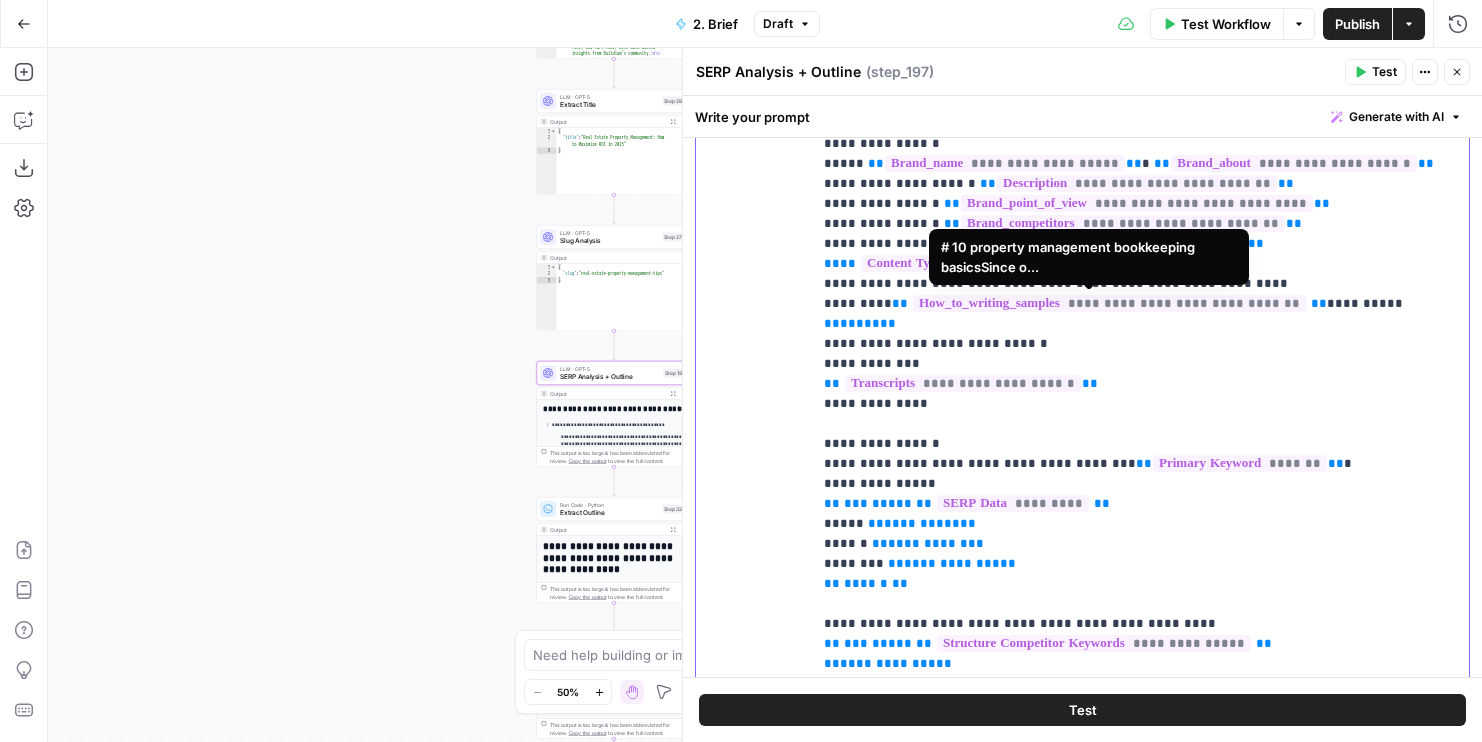 drag, startPoint x: 1180, startPoint y: 306, endPoint x: 1132, endPoint y: 305, distance: 48.010414 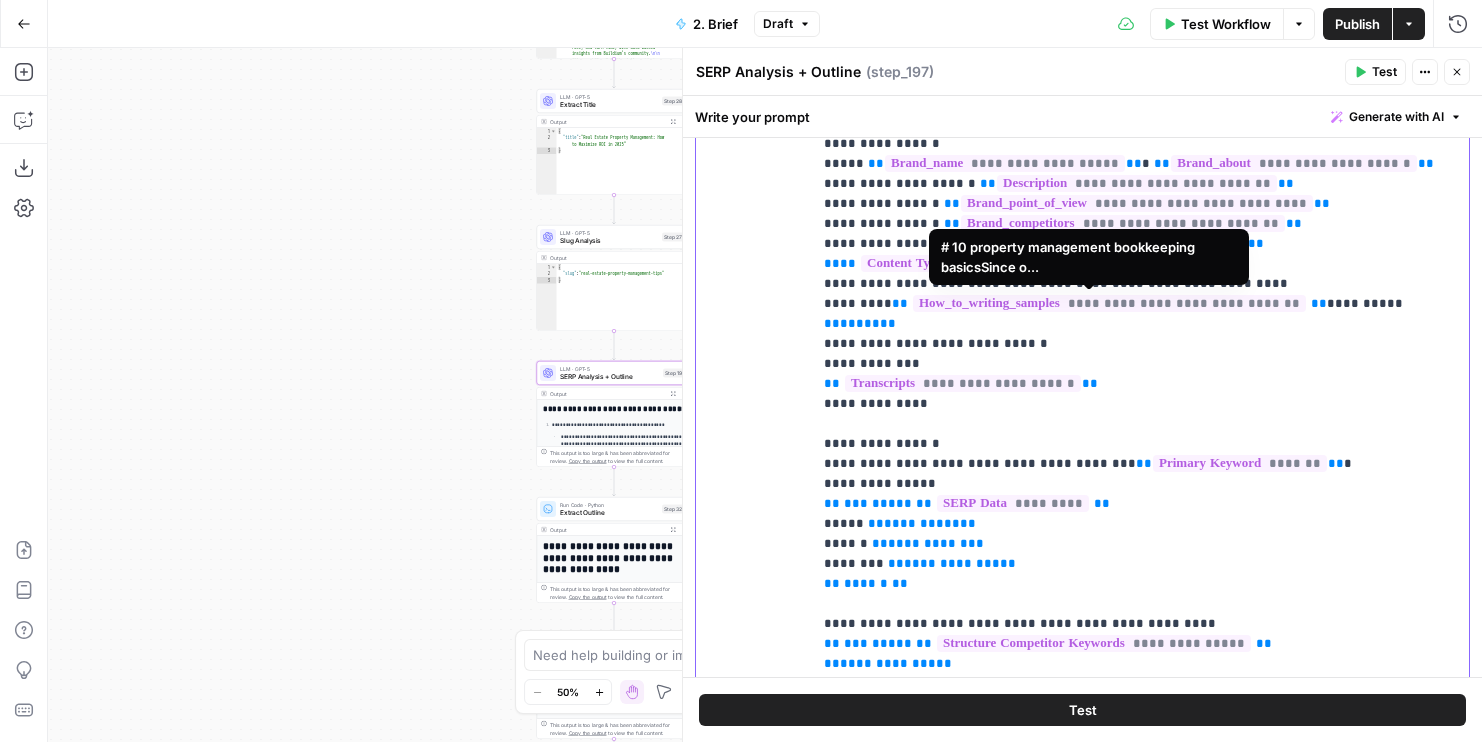 click on "**********" at bounding box center (1109, 303) 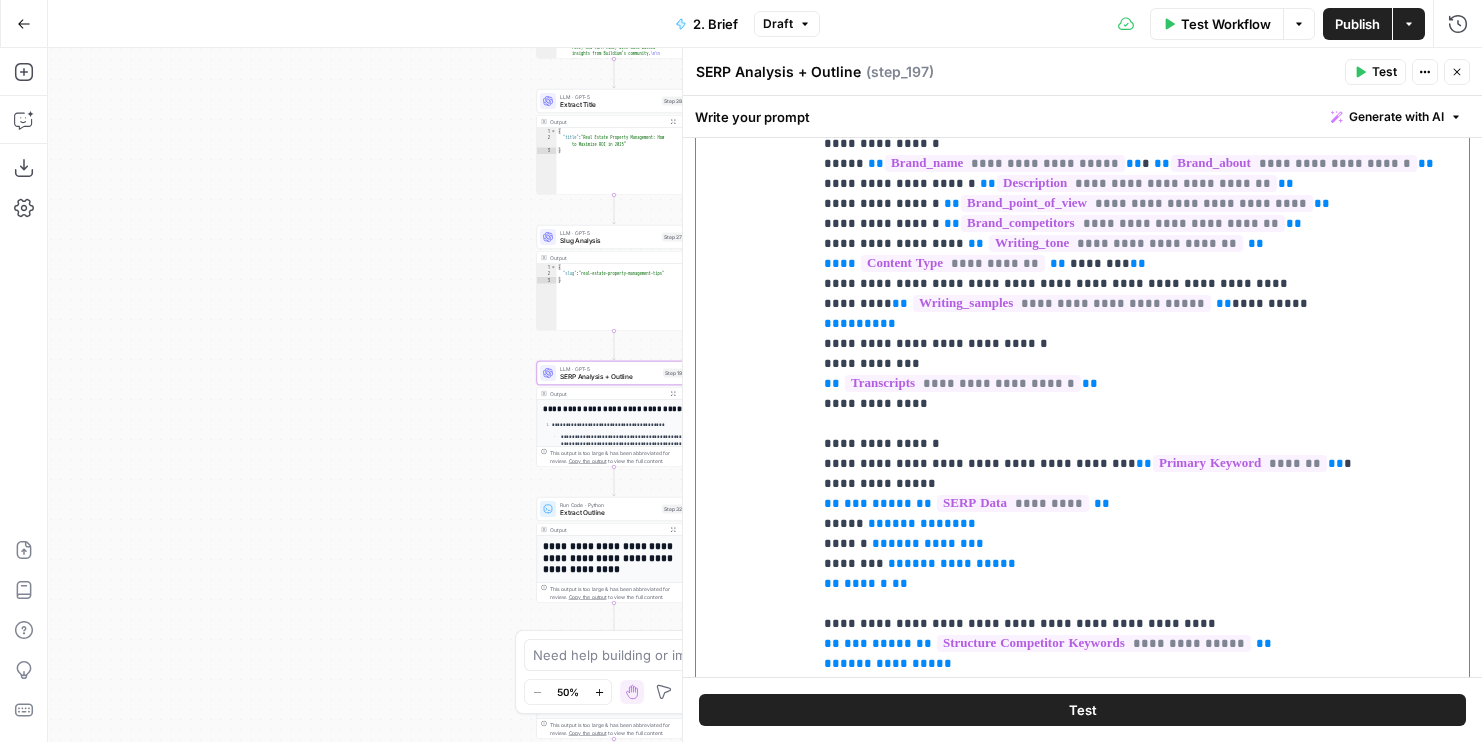 click on "**********" at bounding box center [1140, 2094] 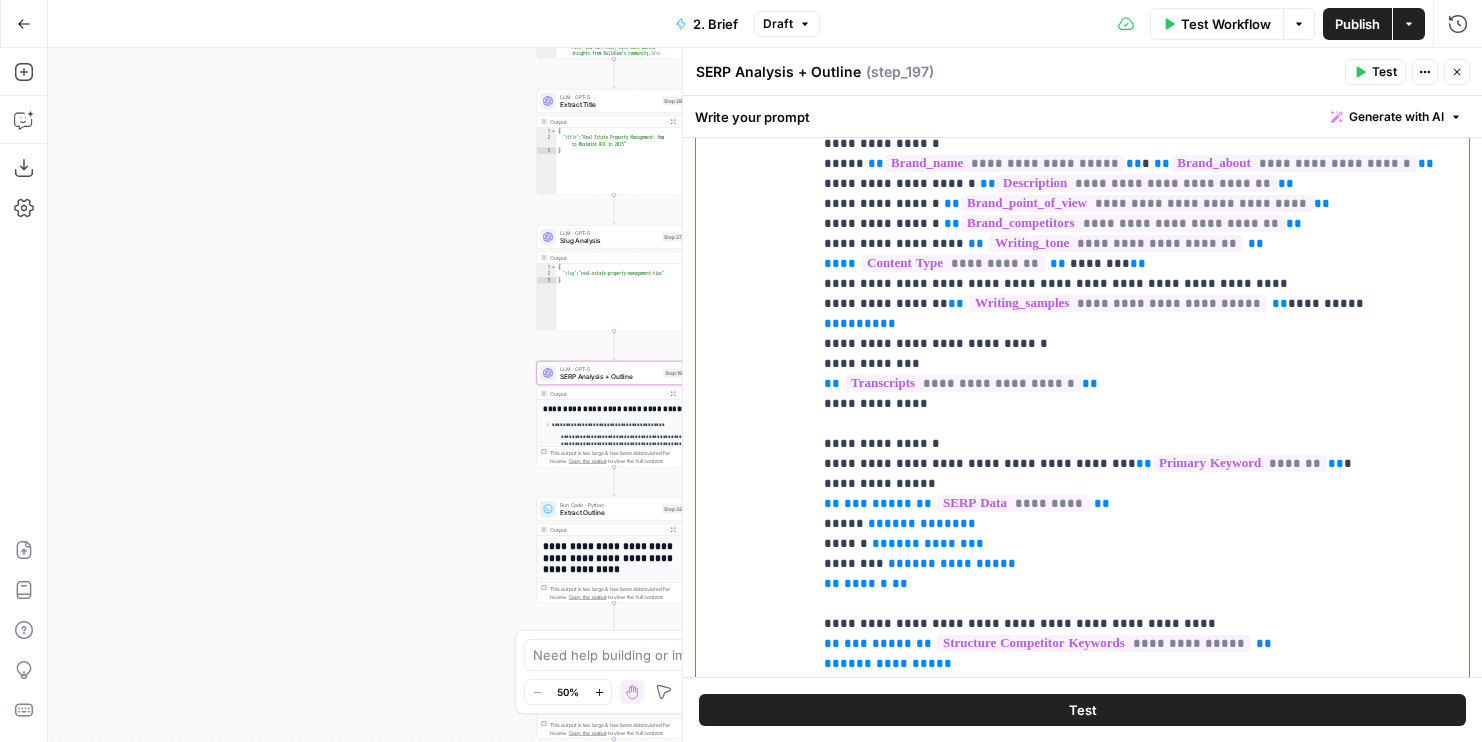 click on "**********" at bounding box center (1140, 2094) 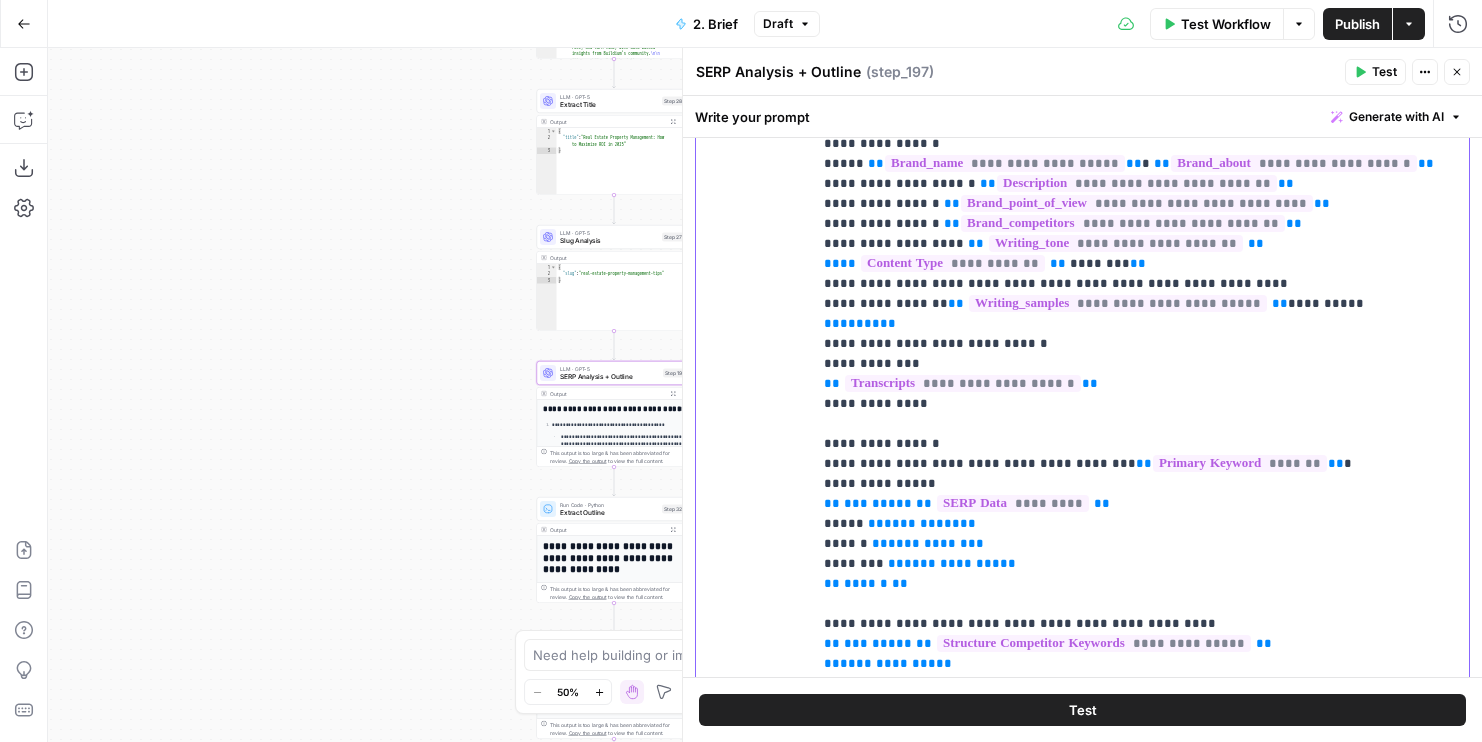 click on "**********" at bounding box center [1140, 2094] 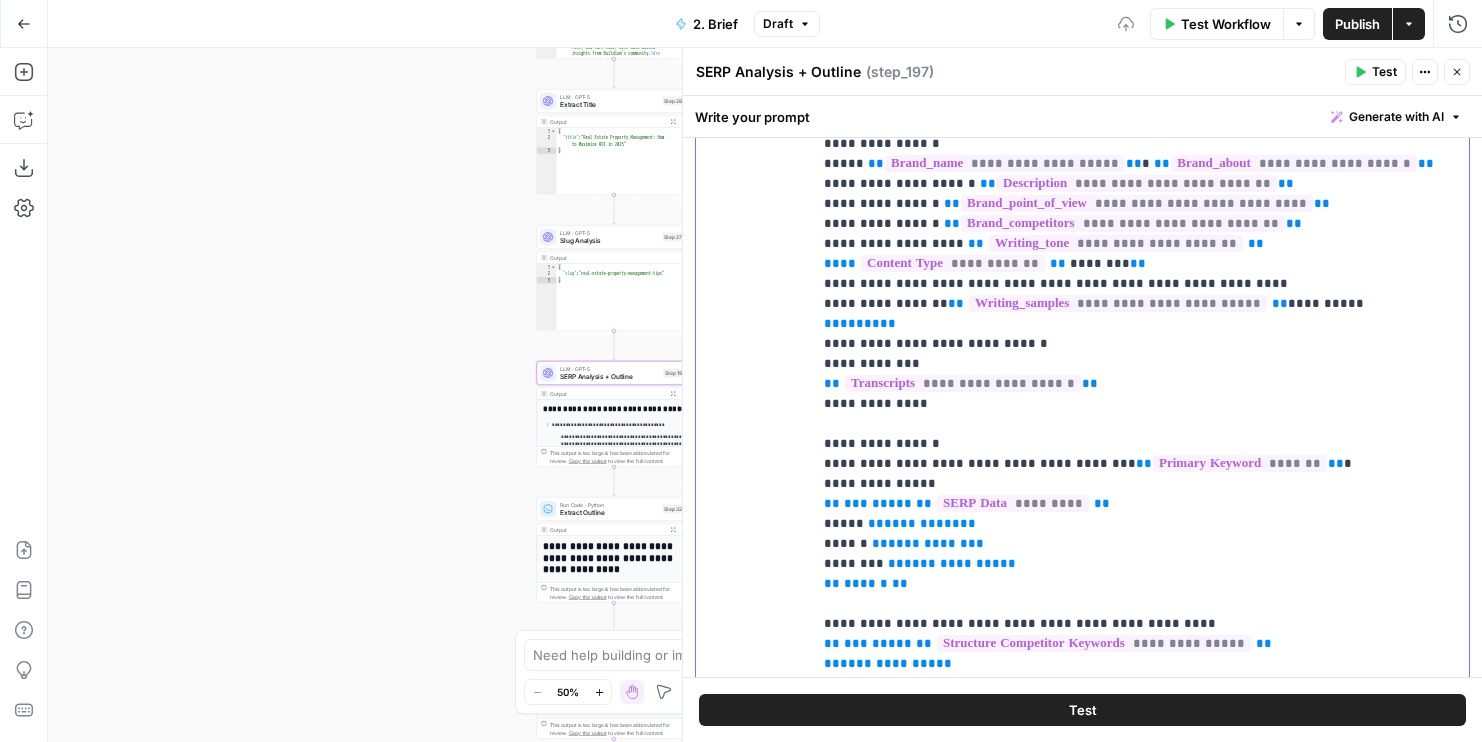 click on "**********" at bounding box center [1140, 2094] 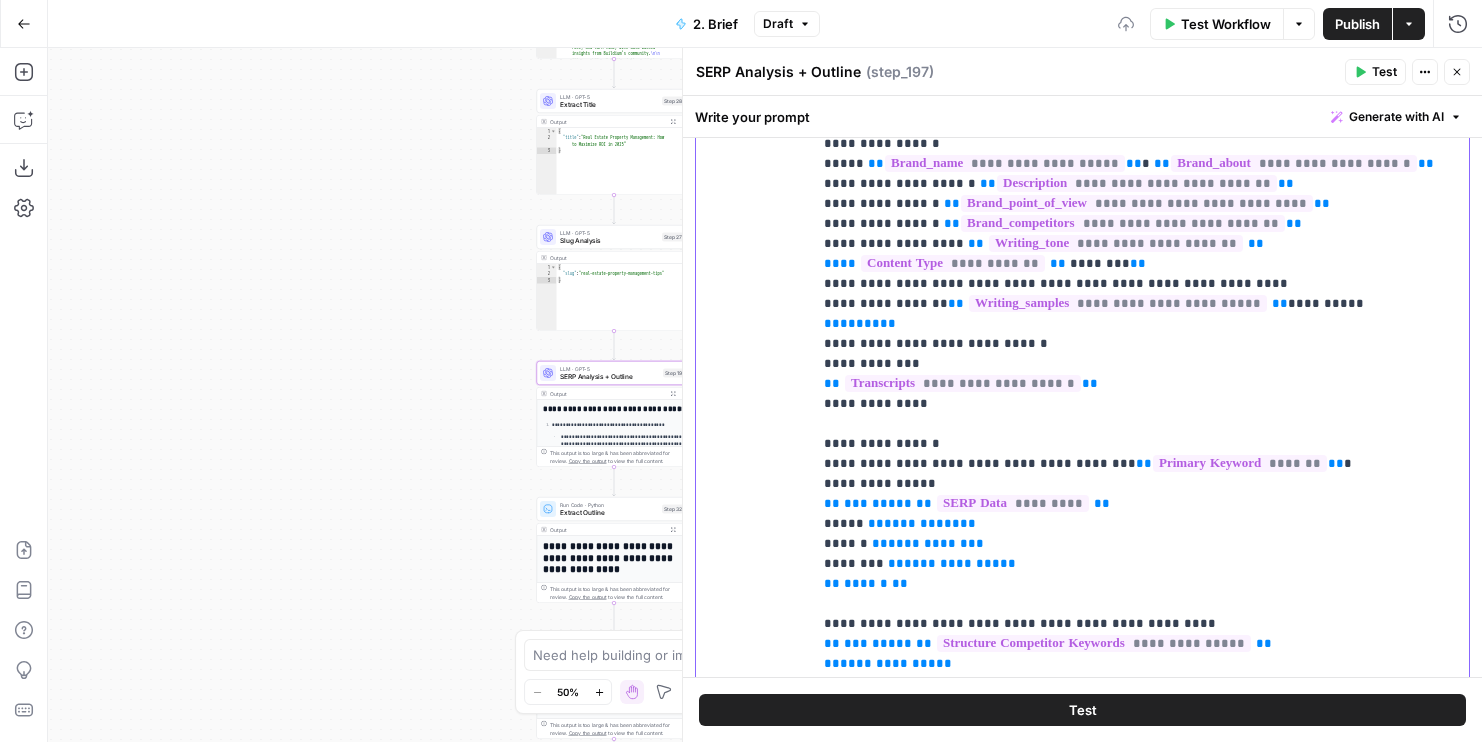 click on "**********" at bounding box center (1140, 2094) 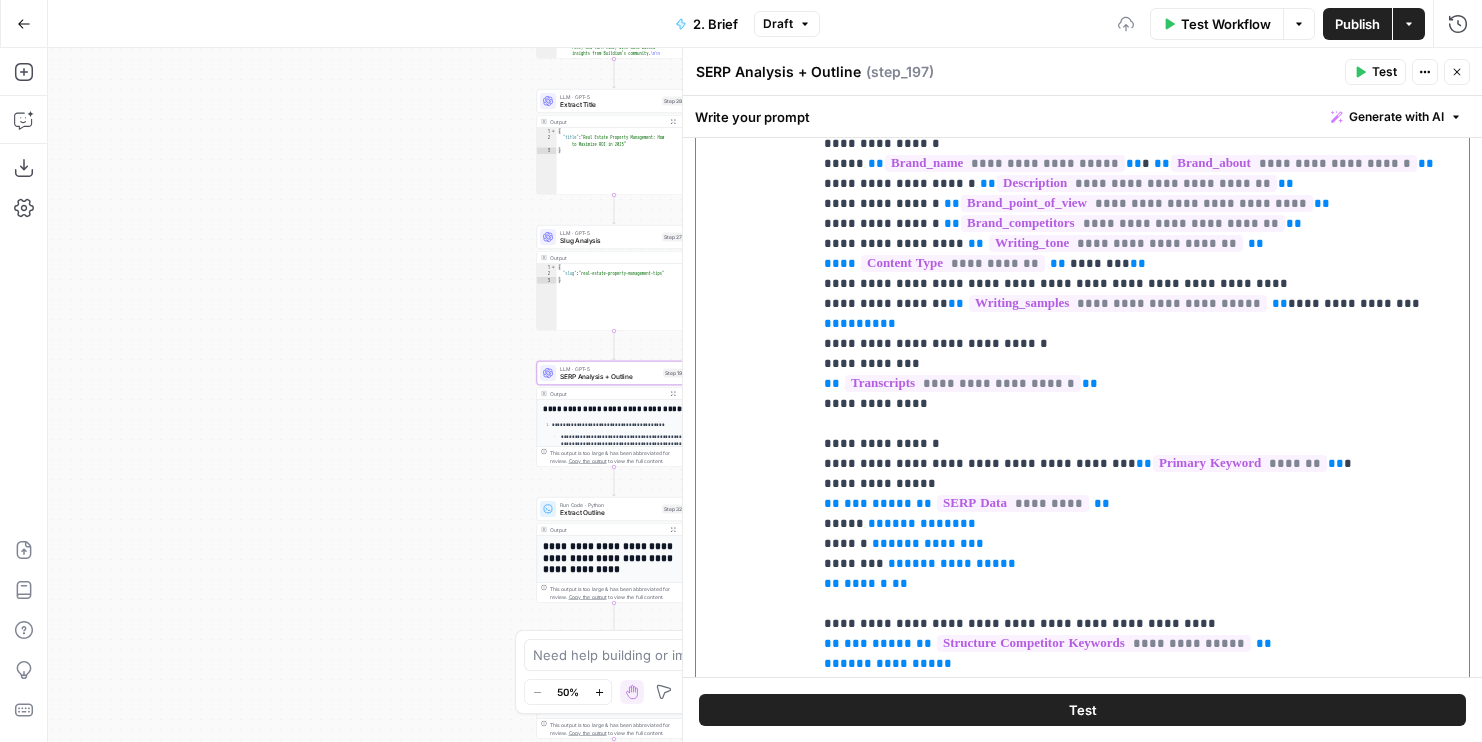 drag, startPoint x: 1184, startPoint y: 263, endPoint x: 806, endPoint y: 263, distance: 378 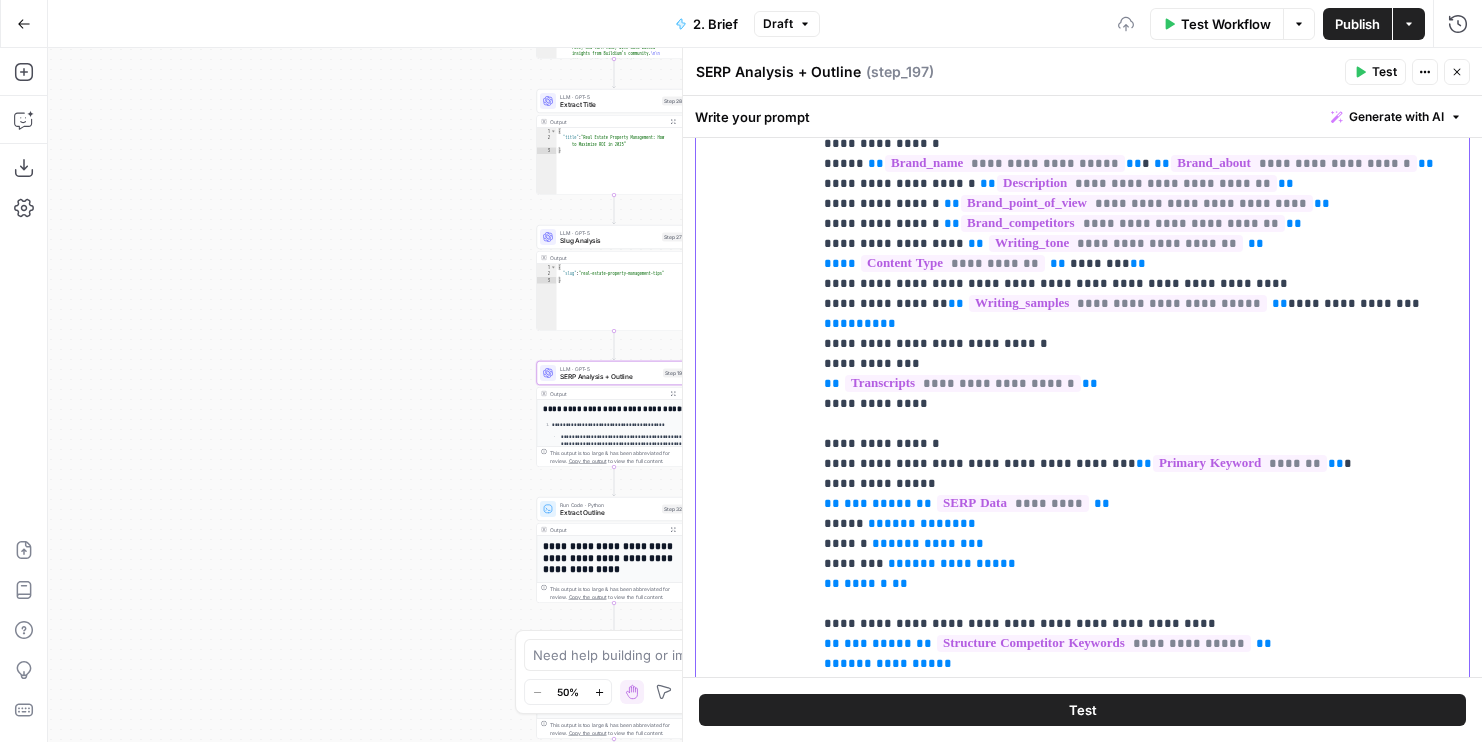 click on "**********" at bounding box center [1082, 436] 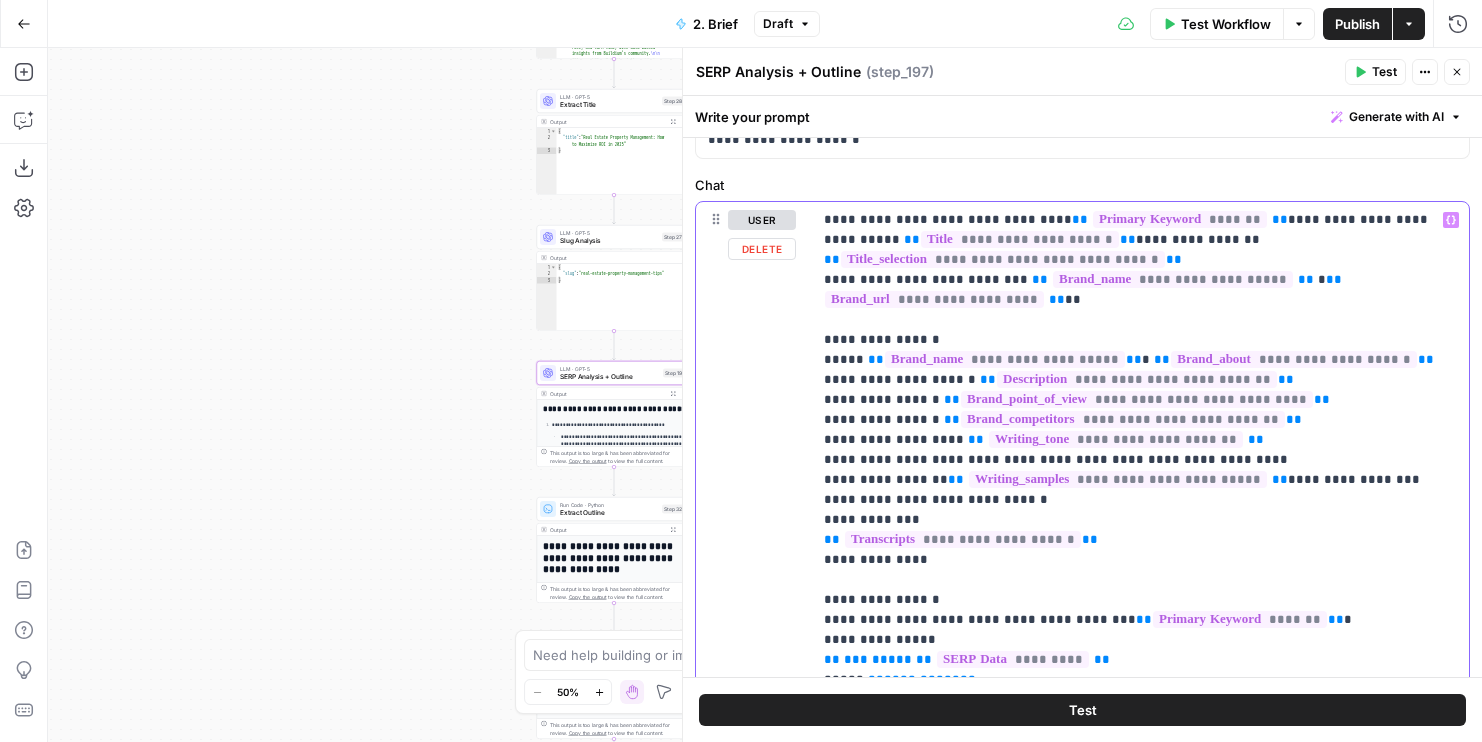 scroll, scrollTop: 315, scrollLeft: 0, axis: vertical 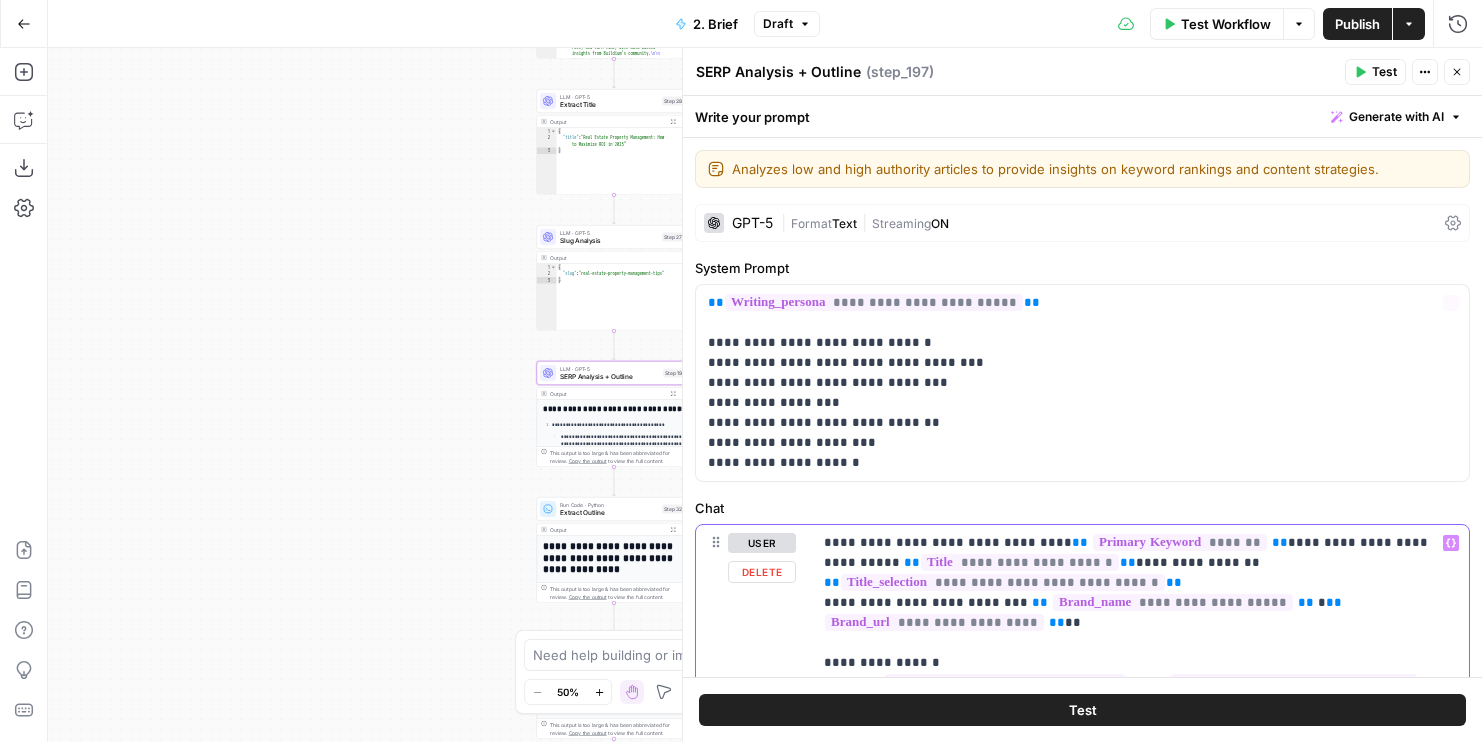 drag, startPoint x: 969, startPoint y: 487, endPoint x: 755, endPoint y: 118, distance: 426.56418 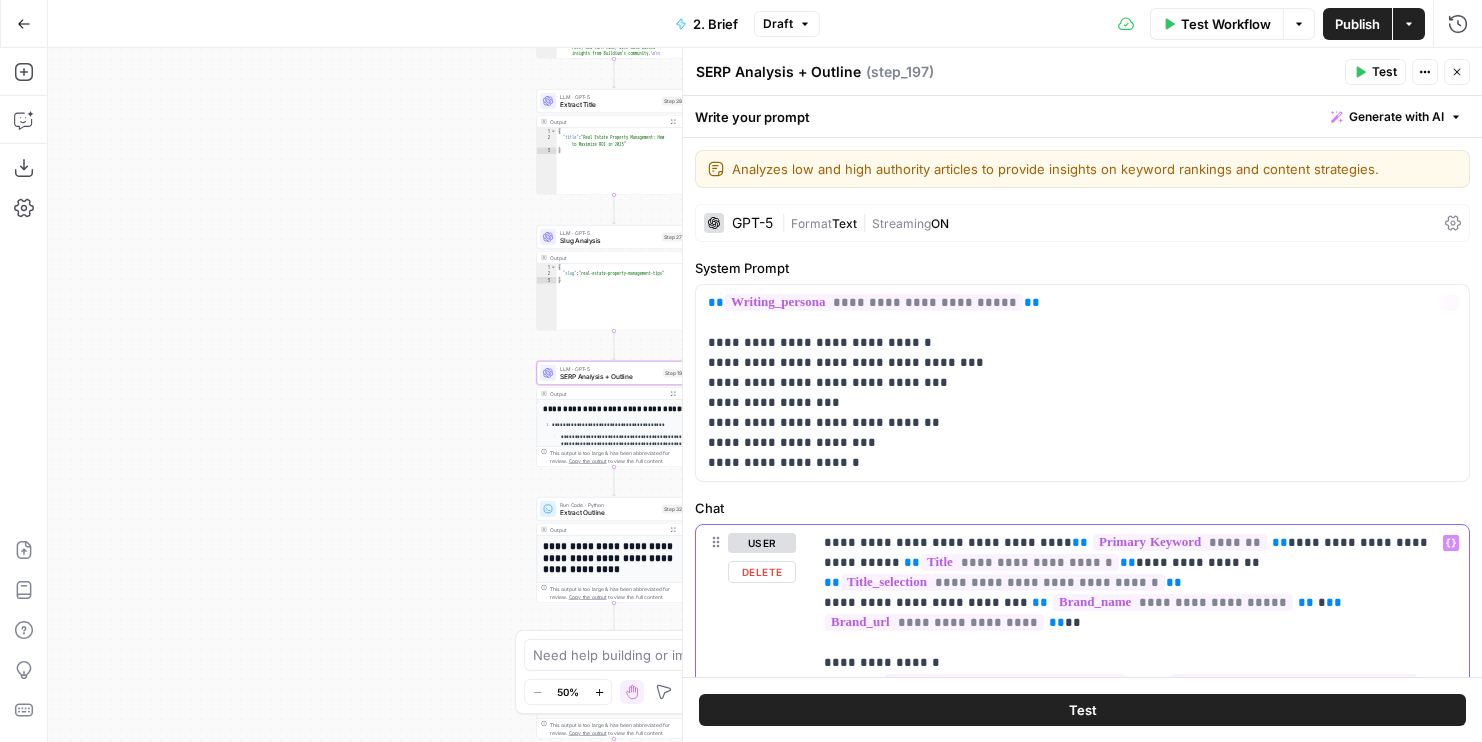 click on "**********" at bounding box center [1082, 419] 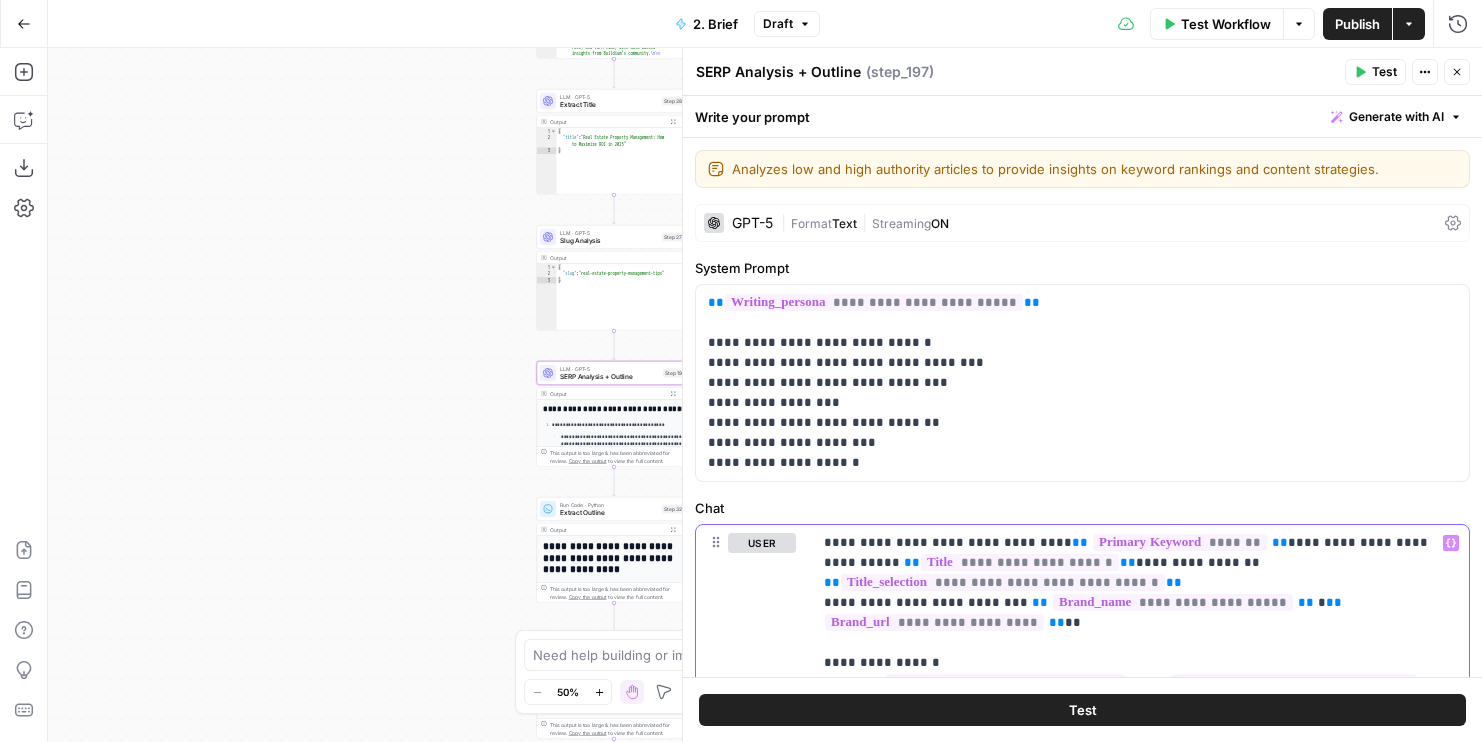 copy on "**********" 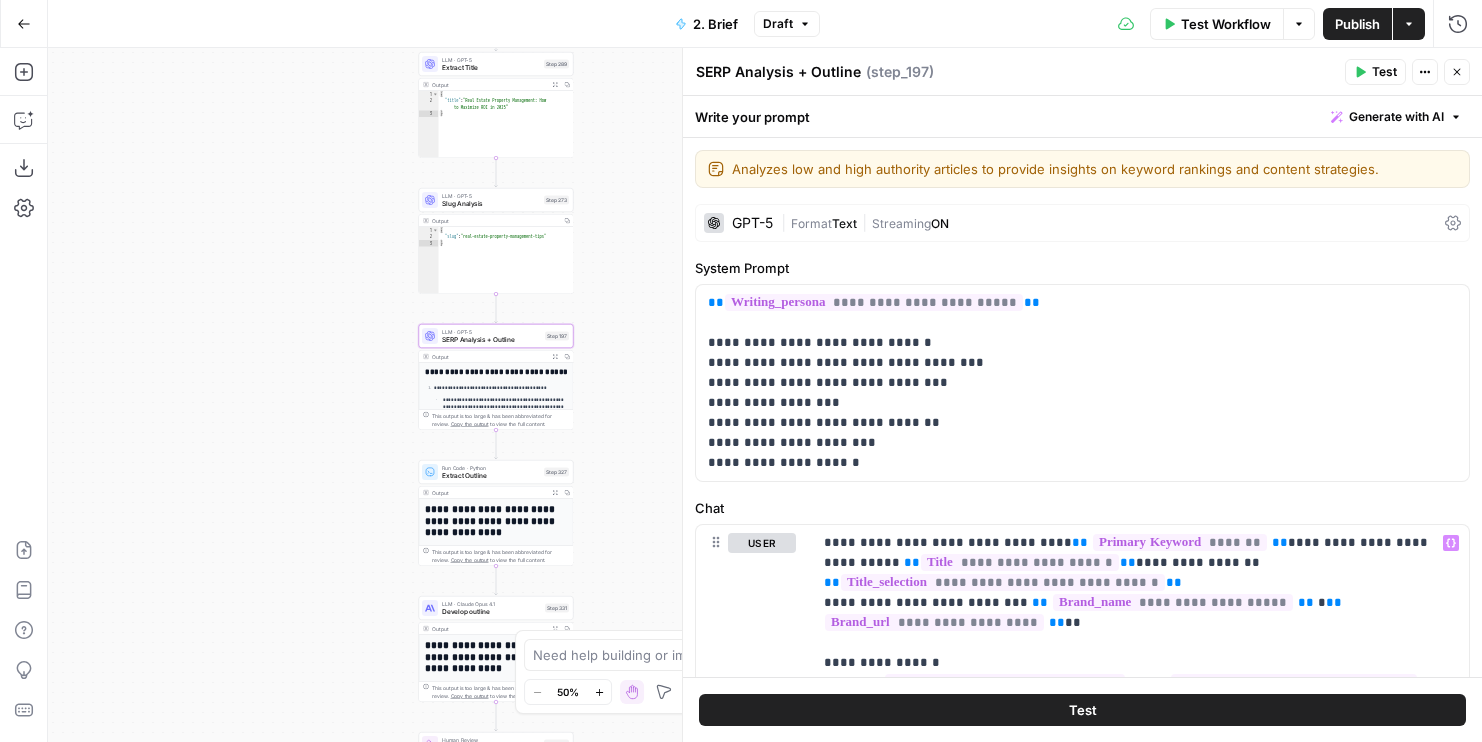 drag, startPoint x: 467, startPoint y: 468, endPoint x: 273, endPoint y: 399, distance: 205.90532 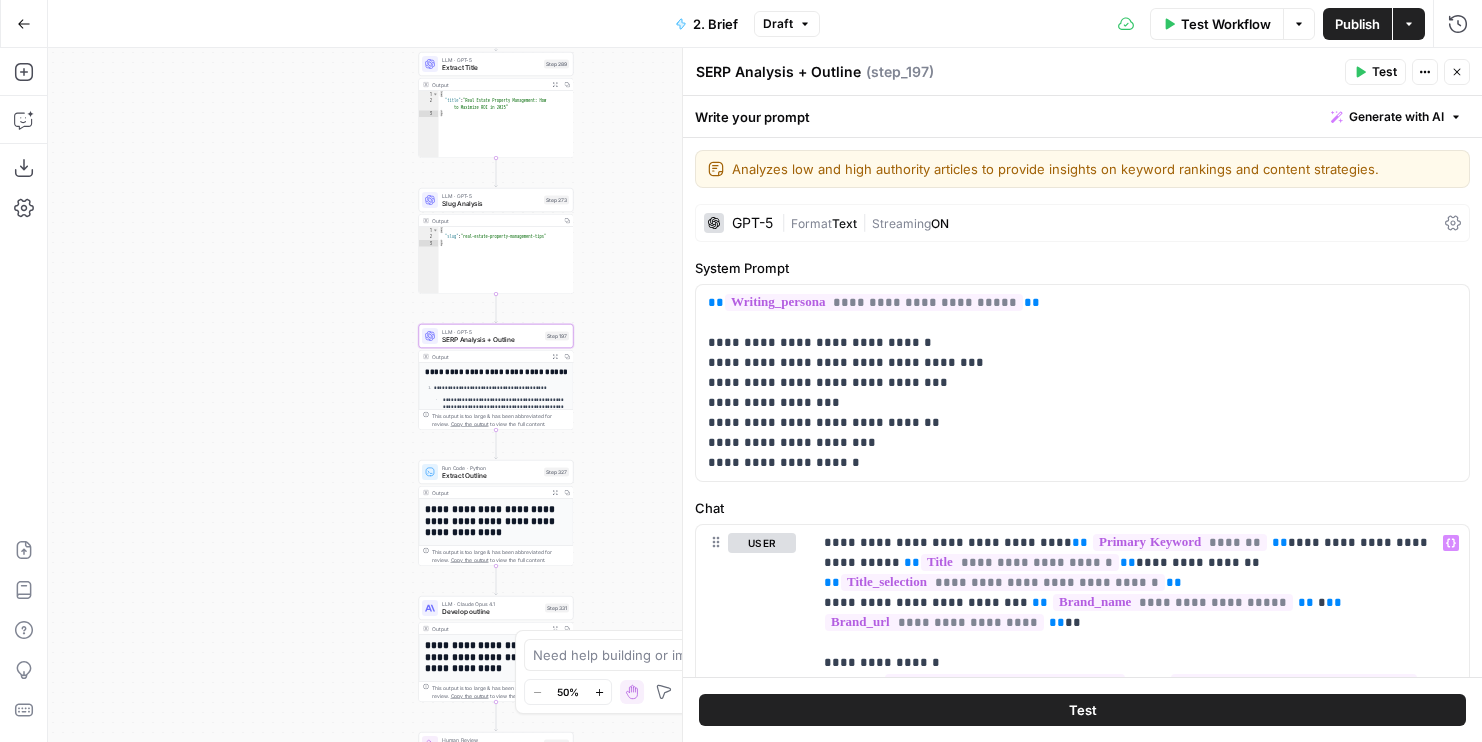 click on "Workflow Set Inputs Inputs Run Code · JavaScript Structure Competitor Keywords Step 212 Output Copy 1 2 3 4 5 6 7 8 9 10 11 12 [    {      "Keyword" :  "property management" ,      "Search Volume" :  110000 ,      "Keyword Difficulty" :  96 ,      "Article Count" :  6    } ,    {      "Keyword" :  "property management services" ,      "Search Volume" :  5400 ,      "Keyword Difficulty" :  89 ,      "Article Count" :  6     XXXXXXXXXXXXXXXXXXXXXXXXXXXXXXXXXXXXXXXXXXXXXXXXXXXXXXXXXXXXXXXXXXXXXXXXXXXXXXXXXXXXXXXXXXXXXXXXXXXXXXXXXXXXXXXXXXXXXXXXXXXXXXXXXXXXXXXXXXXXXXXXXXXXXXXXXXXXXXXXXXXXXXXXXXXXXXXXXXXXXXXXXXXXXXXXXXXXXXXXXXXXXXXXXXXXXXXXXXXXXXXXXXXXXXXXXXXXXXXXXXXXXXXXXXXXXXXXXXXXXXXXXXXXXXXXXXXXXXXXXXXXXXXXXXXXXXXXXXXXXXXXXXXXXXXXXXXXXXXXXXXXXXXXXXXXXXXXXXXXXXXXXXXXXXXXXXXXXXXXXXXXXXXXXXXXXXXXXXXXXXXXXXXXXXXXXXXXXXXXXXXXXXXXXXXXXXXXXXXXXXXXXXXXXXXXXXXXXXXXXXXXXXXXXXXXXXXXXXXXXXXXXXXXXXXXXXXXXXXXXXXXXXXXXXXXXXXXXXXXXXXXXXXXXXXX Run Code · JavaScript Create Customer Profile Step 329 Output Copy 1 2 {    :  ." at bounding box center (765, 395) 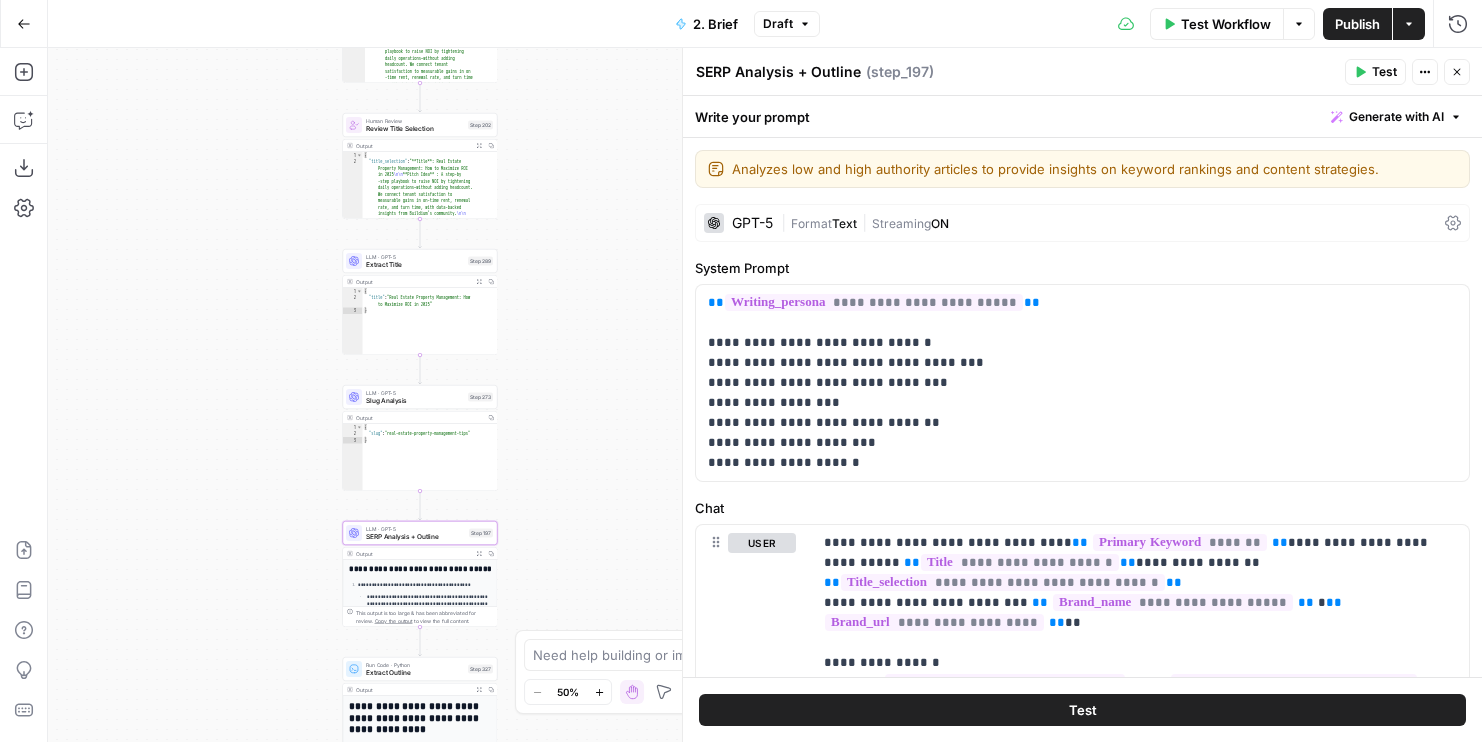 drag, startPoint x: 556, startPoint y: 218, endPoint x: 556, endPoint y: 447, distance: 229 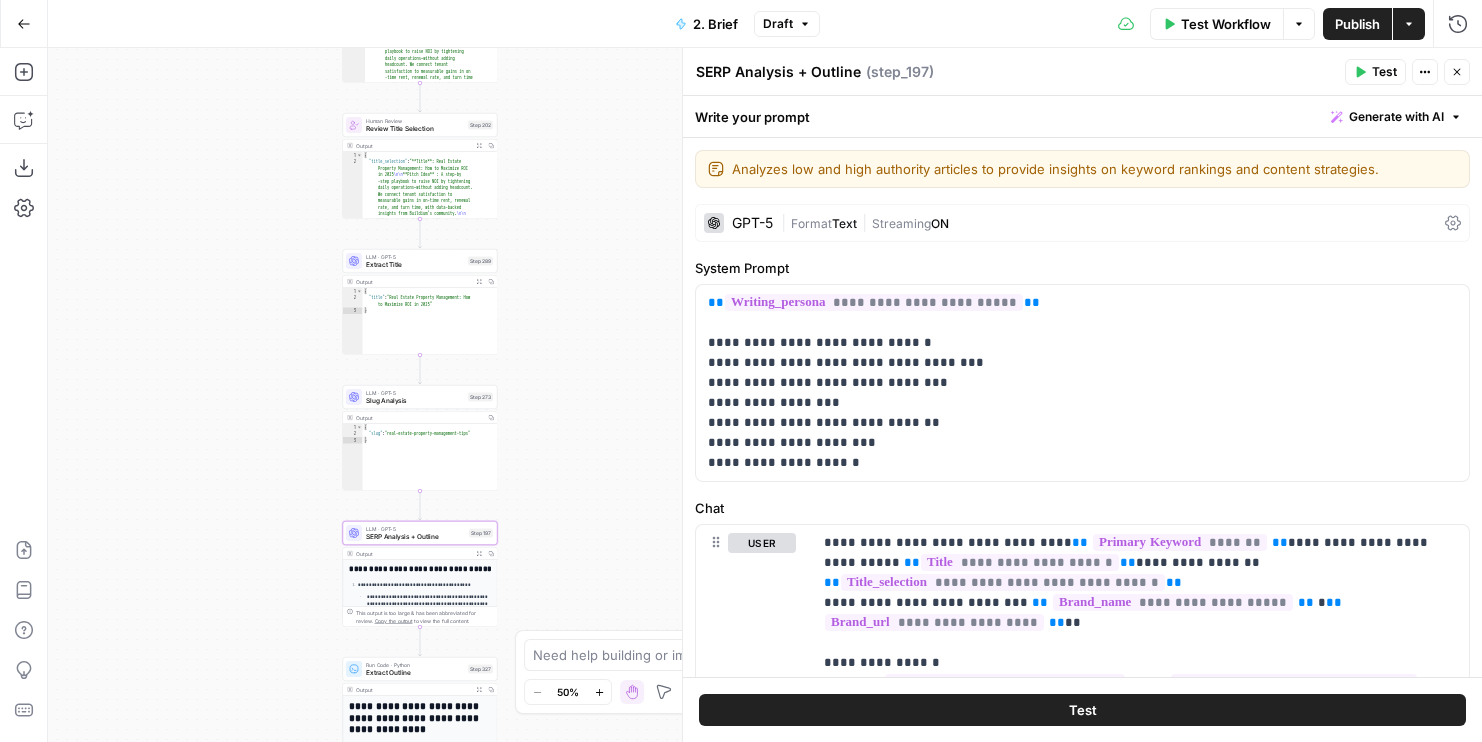 click on "Workflow Set Inputs Inputs Run Code · JavaScript Structure Competitor Keywords Step 212 Output Copy 1 2 3 4 5 6 7 8 9 10 11 12 [    {      "Keyword" :  "property management" ,      "Search Volume" :  110000 ,      "Keyword Difficulty" :  96 ,      "Article Count" :  6    } ,    {      "Keyword" :  "property management services" ,      "Search Volume" :  5400 ,      "Keyword Difficulty" :  89 ,      "Article Count" :  6     XXXXXXXXXXXXXXXXXXXXXXXXXXXXXXXXXXXXXXXXXXXXXXXXXXXXXXXXXXXXXXXXXXXXXXXXXXXXXXXXXXXXXXXXXXXXXXXXXXXXXXXXXXXXXXXXXXXXXXXXXXXXXXXXXXXXXXXXXXXXXXXXXXXXXXXXXXXXXXXXXXXXXXXXXXXXXXXXXXXXXXXXXXXXXXXXXXXXXXXXXXXXXXXXXXXXXXXXXXXXXXXXXXXXXXXXXXXXXXXXXXXXXXXXXXXXXXXXXXXXXXXXXXXXXXXXXXXXXXXXXXXXXXXXXXXXXXXXXXXXXXXXXXXXXXXXXXXXXXXXXXXXXXXXXXXXXXXXXXXXXXXXXXXXXXXXXXXXXXXXXXXXXXXXXXXXXXXXXXXXXXXXXXXXXXXXXXXXXXXXXXXXXXXXXXXXXXXXXXXXXXXXXXXXXXXXXXXXXXXXXXXXXXXXXXXXXXXXXXXXXXXXXXXXXXXXXXXXXXXXXXXXXXXXXXXXXXXXXXXXXXXXXXXXXXXX Run Code · JavaScript Create Customer Profile Step 329 Output Copy 1 2 {    :  ." at bounding box center [765, 395] 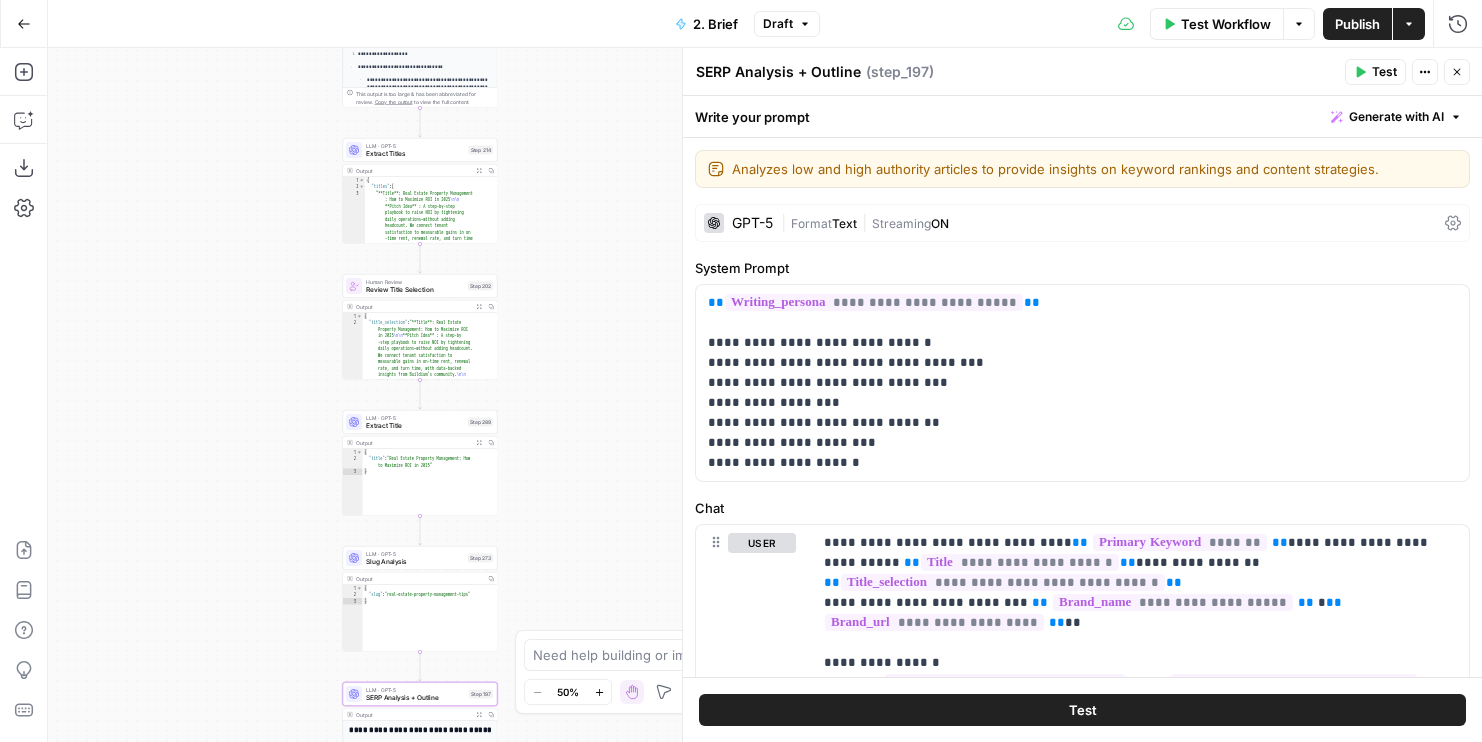 drag, startPoint x: 553, startPoint y: 249, endPoint x: 553, endPoint y: 410, distance: 161 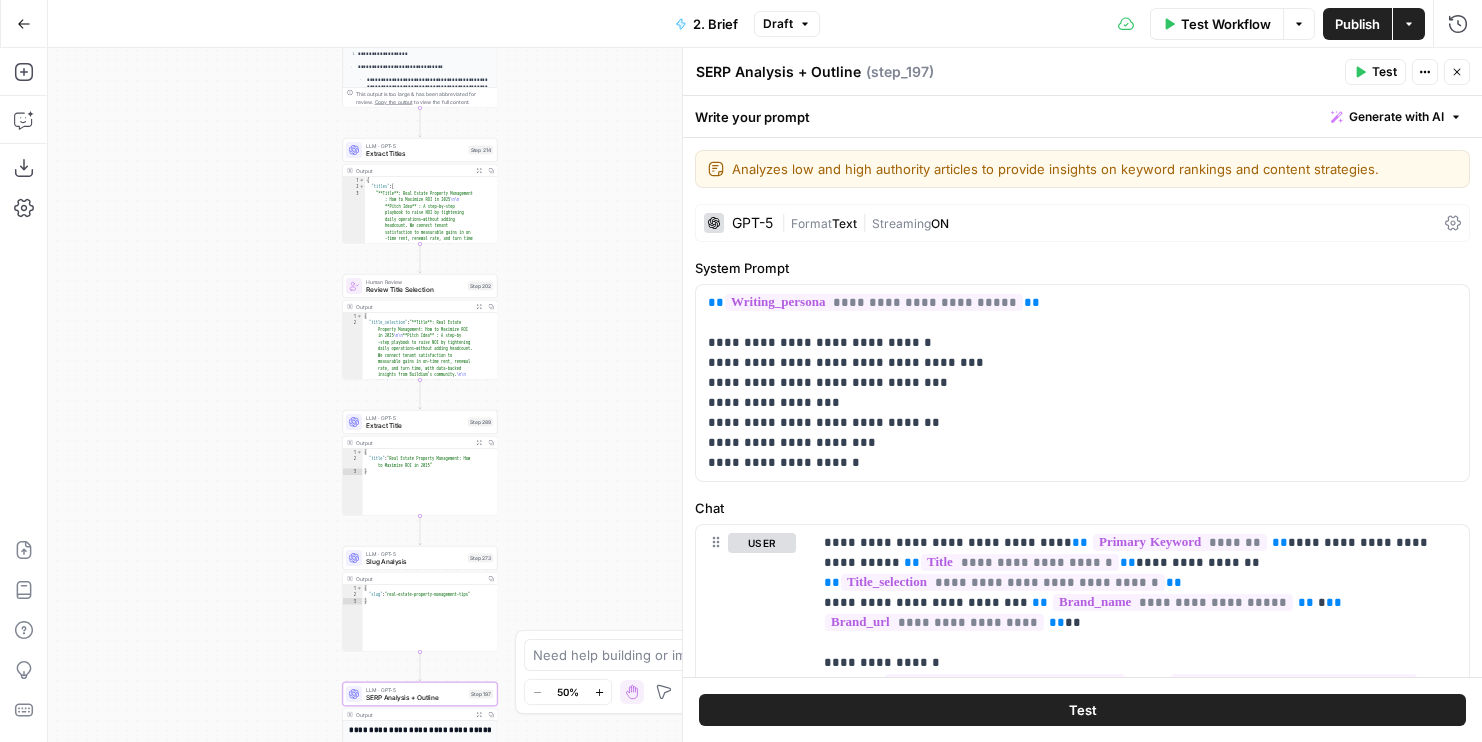 click on "Workflow Set Inputs Inputs Run Code · JavaScript Structure Competitor Keywords Step 212 Output Copy 1 2 3 4 5 6 7 8 9 10 11 12 [    {      "Keyword" :  "property management" ,      "Search Volume" :  110000 ,      "Keyword Difficulty" :  96 ,      "Article Count" :  6    } ,    {      "Keyword" :  "property management services" ,      "Search Volume" :  5400 ,      "Keyword Difficulty" :  89 ,      "Article Count" :  6     XXXXXXXXXXXXXXXXXXXXXXXXXXXXXXXXXXXXXXXXXXXXXXXXXXXXXXXXXXXXXXXXXXXXXXXXXXXXXXXXXXXXXXXXXXXXXXXXXXXXXXXXXXXXXXXXXXXXXXXXXXXXXXXXXXXXXXXXXXXXXXXXXXXXXXXXXXXXXXXXXXXXXXXXXXXXXXXXXXXXXXXXXXXXXXXXXXXXXXXXXXXXXXXXXXXXXXXXXXXXXXXXXXXXXXXXXXXXXXXXXXXXXXXXXXXXXXXXXXXXXXXXXXXXXXXXXXXXXXXXXXXXXXXXXXXXXXXXXXXXXXXXXXXXXXXXXXXXXXXXXXXXXXXXXXXXXXXXXXXXXXXXXXXXXXXXXXXXXXXXXXXXXXXXXXXXXXXXXXXXXXXXXXXXXXXXXXXXXXXXXXXXXXXXXXXXXXXXXXXXXXXXXXXXXXXXXXXXXXXXXXXXXXXXXXXXXXXXXXXXXXXXXXXXXXXXXXXXXXXXXXXXXXXXXXXXXXXXXXXXXXXXXXXXXXXX Run Code · JavaScript Create Customer Profile Step 329 Output Copy 1 2 {    :  ." at bounding box center (765, 395) 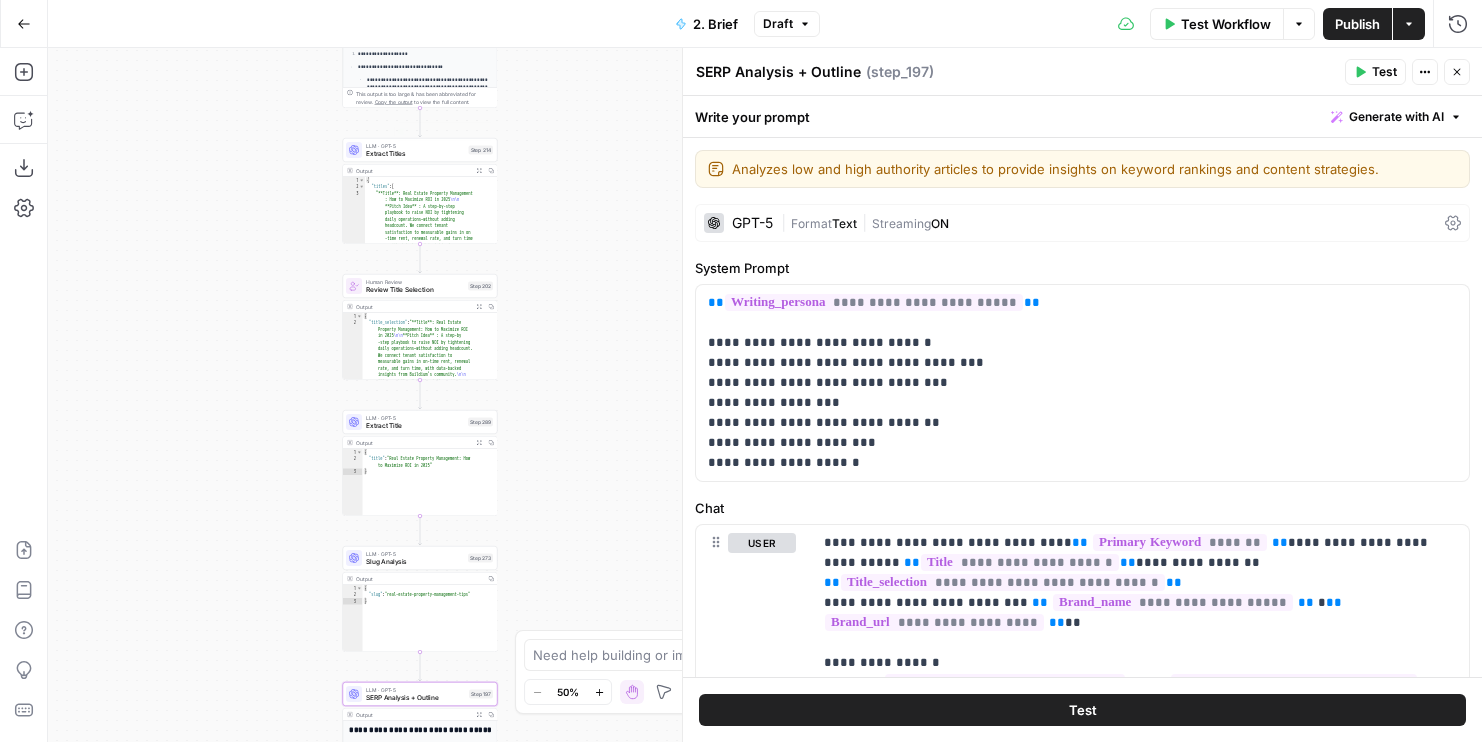 drag, startPoint x: 546, startPoint y: 122, endPoint x: 546, endPoint y: 327, distance: 205 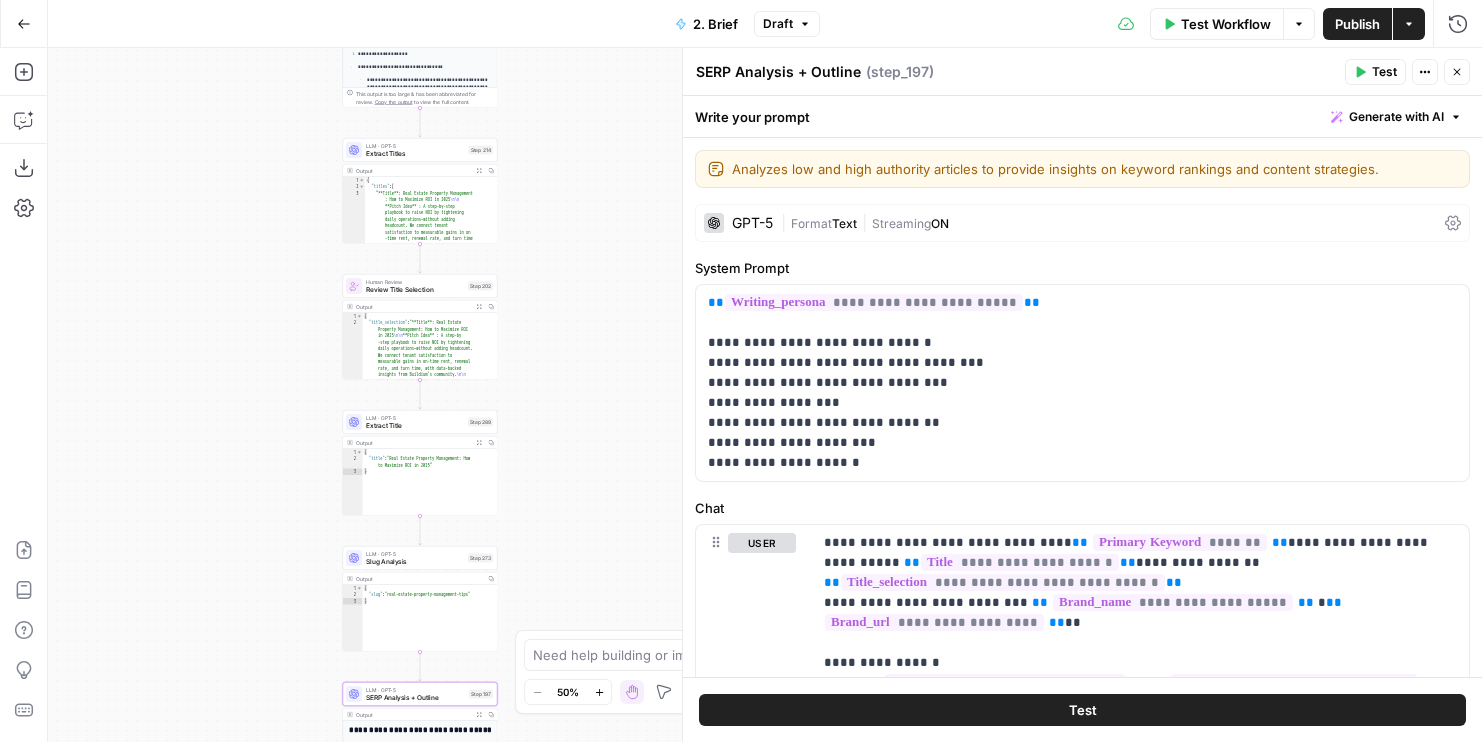click on "Workflow Set Inputs Inputs Run Code · JavaScript Structure Competitor Keywords Step 212 Output Copy 1 2 3 4 5 6 7 8 9 10 11 12 [    {      "Keyword" :  "property management" ,      "Search Volume" :  110000 ,      "Keyword Difficulty" :  96 ,      "Article Count" :  6    } ,    {      "Keyword" :  "property management services" ,      "Search Volume" :  5400 ,      "Keyword Difficulty" :  89 ,      "Article Count" :  6     XXXXXXXXXXXXXXXXXXXXXXXXXXXXXXXXXXXXXXXXXXXXXXXXXXXXXXXXXXXXXXXXXXXXXXXXXXXXXXXXXXXXXXXXXXXXXXXXXXXXXXXXXXXXXXXXXXXXXXXXXXXXXXXXXXXXXXXXXXXXXXXXXXXXXXXXXXXXXXXXXXXXXXXXXXXXXXXXXXXXXXXXXXXXXXXXXXXXXXXXXXXXXXXXXXXXXXXXXXXXXXXXXXXXXXXXXXXXXXXXXXXXXXXXXXXXXXXXXXXXXXXXXXXXXXXXXXXXXXXXXXXXXXXXXXXXXXXXXXXXXXXXXXXXXXXXXXXXXXXXXXXXXXXXXXXXXXXXXXXXXXXXXXXXXXXXXXXXXXXXXXXXXXXXXXXXXXXXXXXXXXXXXXXXXXXXXXXXXXXXXXXXXXXXXXXXXXXXXXXXXXXXXXXXXXXXXXXXXXXXXXXXXXXXXXXXXXXXXXXXXXXXXXXXXXXXXXXXXXXXXXXXXXXXXXXXXXXXXXXXXXXXXXXXXXXX Run Code · JavaScript Create Customer Profile Step 329 Output Copy 1 2 {    :  ." at bounding box center (765, 395) 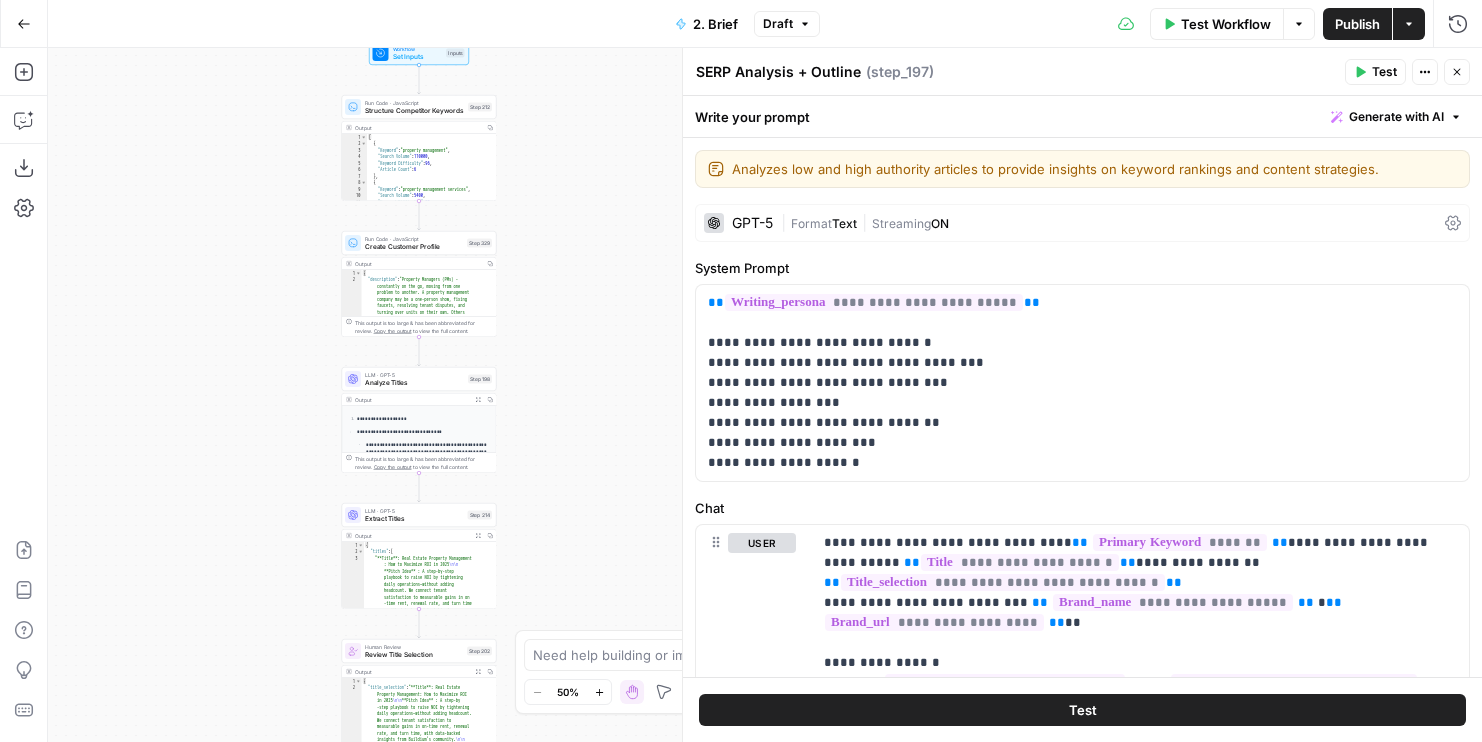 drag, startPoint x: 539, startPoint y: 147, endPoint x: 539, endPoint y: 305, distance: 158 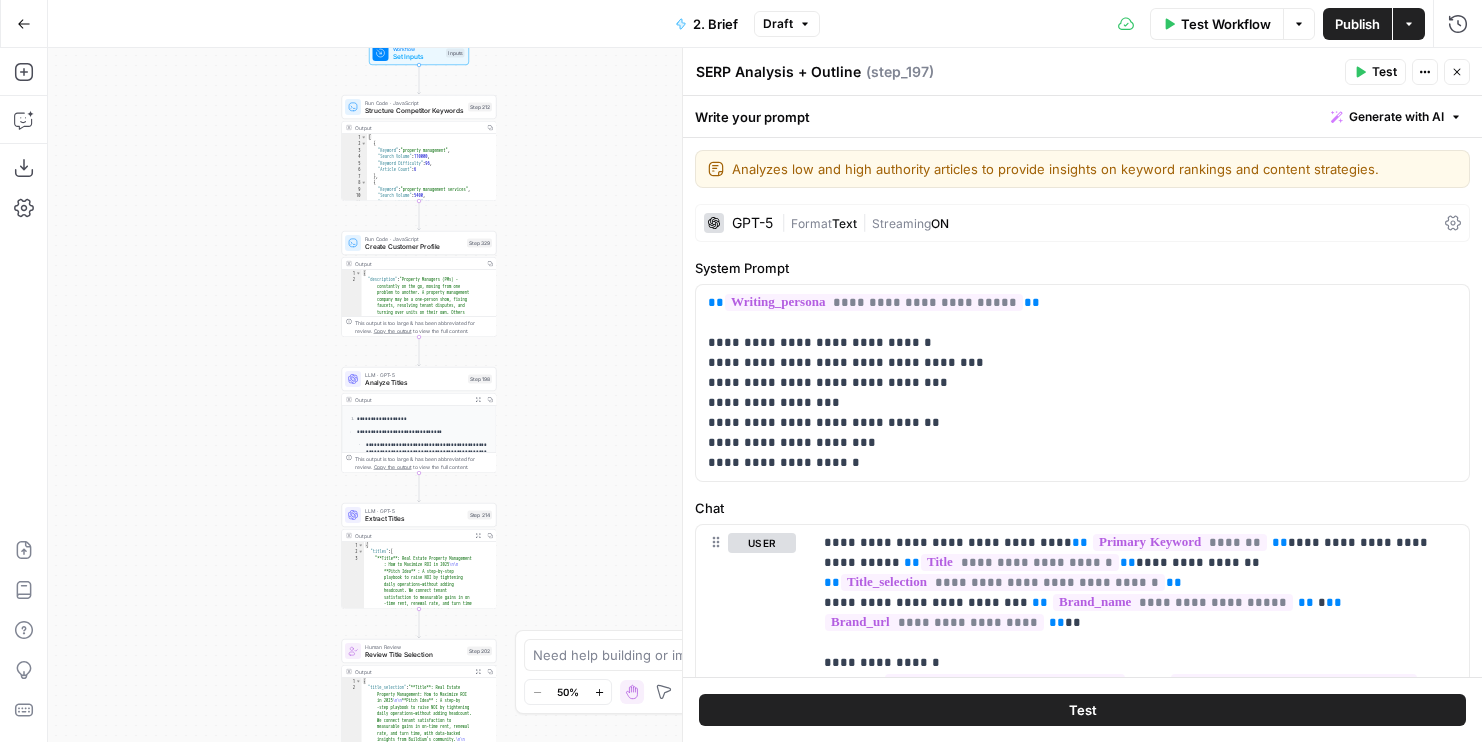 click on "Workflow Set Inputs Inputs Run Code · JavaScript Structure Competitor Keywords Step 212 Output Copy 1 2 3 4 5 6 7 8 9 10 11 12 [    {      "Keyword" :  "property management" ,      "Search Volume" :  110000 ,      "Keyword Difficulty" :  96 ,      "Article Count" :  6    } ,    {      "Keyword" :  "property management services" ,      "Search Volume" :  5400 ,      "Keyword Difficulty" :  89 ,      "Article Count" :  6     XXXXXXXXXXXXXXXXXXXXXXXXXXXXXXXXXXXXXXXXXXXXXXXXXXXXXXXXXXXXXXXXXXXXXXXXXXXXXXXXXXXXXXXXXXXXXXXXXXXXXXXXXXXXXXXXXXXXXXXXXXXXXXXXXXXXXXXXXXXXXXXXXXXXXXXXXXXXXXXXXXXXXXXXXXXXXXXXXXXXXXXXXXXXXXXXXXXXXXXXXXXXXXXXXXXXXXXXXXXXXXXXXXXXXXXXXXXXXXXXXXXXXXXXXXXXXXXXXXXXXXXXXXXXXXXXXXXXXXXXXXXXXXXXXXXXXXXXXXXXXXXXXXXXXXXXXXXXXXXXXXXXXXXXXXXXXXXXXXXXXXXXXXXXXXXXXXXXXXXXXXXXXXXXXXXXXXXXXXXXXXXXXXXXXXXXXXXXXXXXXXXXXXXXXXXXXXXXXXXXXXXXXXXXXXXXXXXXXXXXXXXXXXXXXXXXXXXXXXXXXXXXXXXXXXXXXXXXXXXXXXXXXXXXXXXXXXXXXXXXXXXXXXXXXXXX Run Code · JavaScript Create Customer Profile Step 329 Output Copy 1 2 {    :  ." at bounding box center [765, 395] 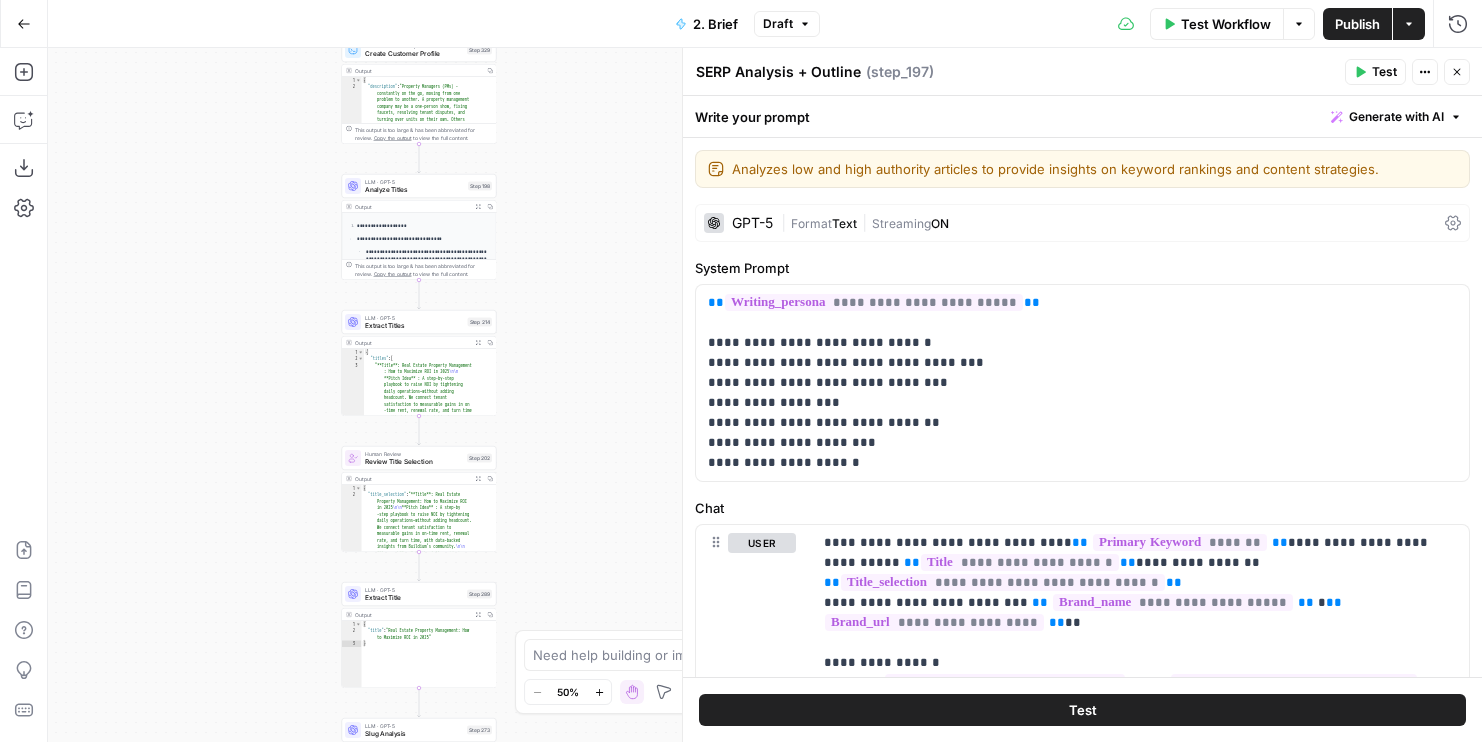 drag, startPoint x: 539, startPoint y: 305, endPoint x: 539, endPoint y: 112, distance: 193 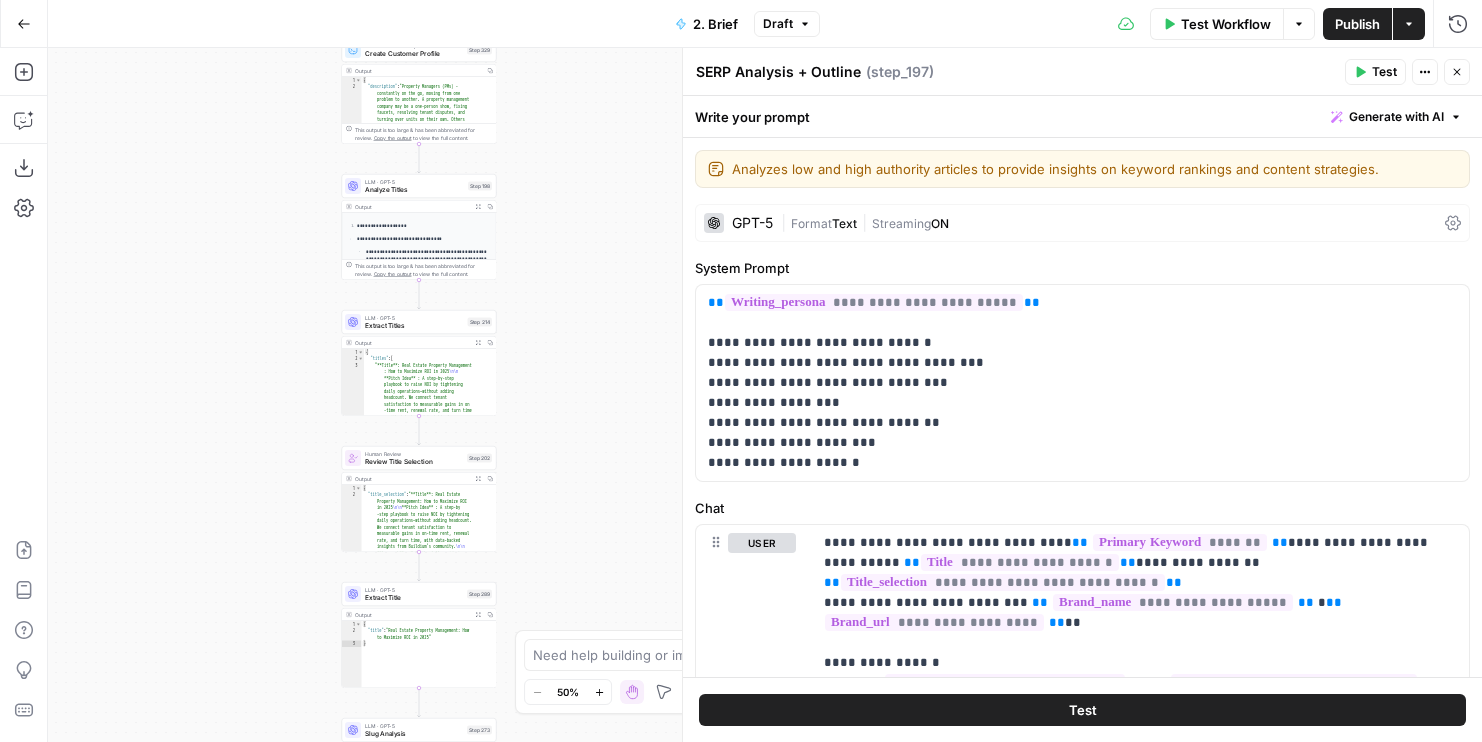 click on "Workflow Set Inputs Inputs Run Code · JavaScript Structure Competitor Keywords Step 212 Output Copy 1 2 3 4 5 6 7 8 9 10 11 12 [    {      "Keyword" :  "property management" ,      "Search Volume" :  110000 ,      "Keyword Difficulty" :  96 ,      "Article Count" :  6    } ,    {      "Keyword" :  "property management services" ,      "Search Volume" :  5400 ,      "Keyword Difficulty" :  89 ,      "Article Count" :  6     XXXXXXXXXXXXXXXXXXXXXXXXXXXXXXXXXXXXXXXXXXXXXXXXXXXXXXXXXXXXXXXXXXXXXXXXXXXXXXXXXXXXXXXXXXXXXXXXXXXXXXXXXXXXXXXXXXXXXXXXXXXXXXXXXXXXXXXXXXXXXXXXXXXXXXXXXXXXXXXXXXXXXXXXXXXXXXXXXXXXXXXXXXXXXXXXXXXXXXXXXXXXXXXXXXXXXXXXXXXXXXXXXXXXXXXXXXXXXXXXXXXXXXXXXXXXXXXXXXXXXXXXXXXXXXXXXXXXXXXXXXXXXXXXXXXXXXXXXXXXXXXXXXXXXXXXXXXXXXXXXXXXXXXXXXXXXXXXXXXXXXXXXXXXXXXXXXXXXXXXXXXXXXXXXXXXXXXXXXXXXXXXXXXXXXXXXXXXXXXXXXXXXXXXXXXXXXXXXXXXXXXXXXXXXXXXXXXXXXXXXXXXXXXXXXXXXXXXXXXXXXXXXXXXXXXXXXXXXXXXXXXXXXXXXXXXXXXXXXXXXXXXXXXXXXXX Run Code · JavaScript Create Customer Profile Step 329 Output Copy 1 2 {    :  ." at bounding box center [765, 395] 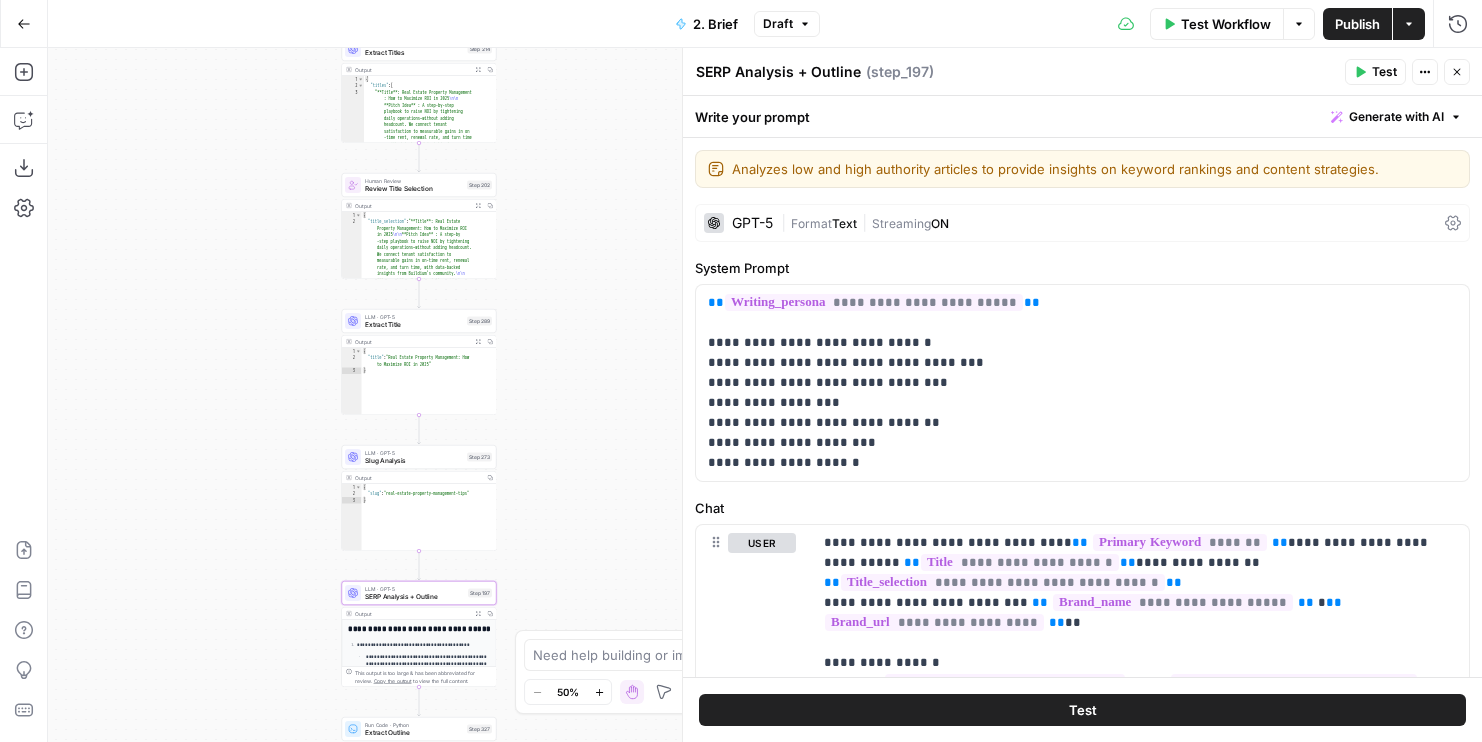drag, startPoint x: 539, startPoint y: 375, endPoint x: 539, endPoint y: 182, distance: 193 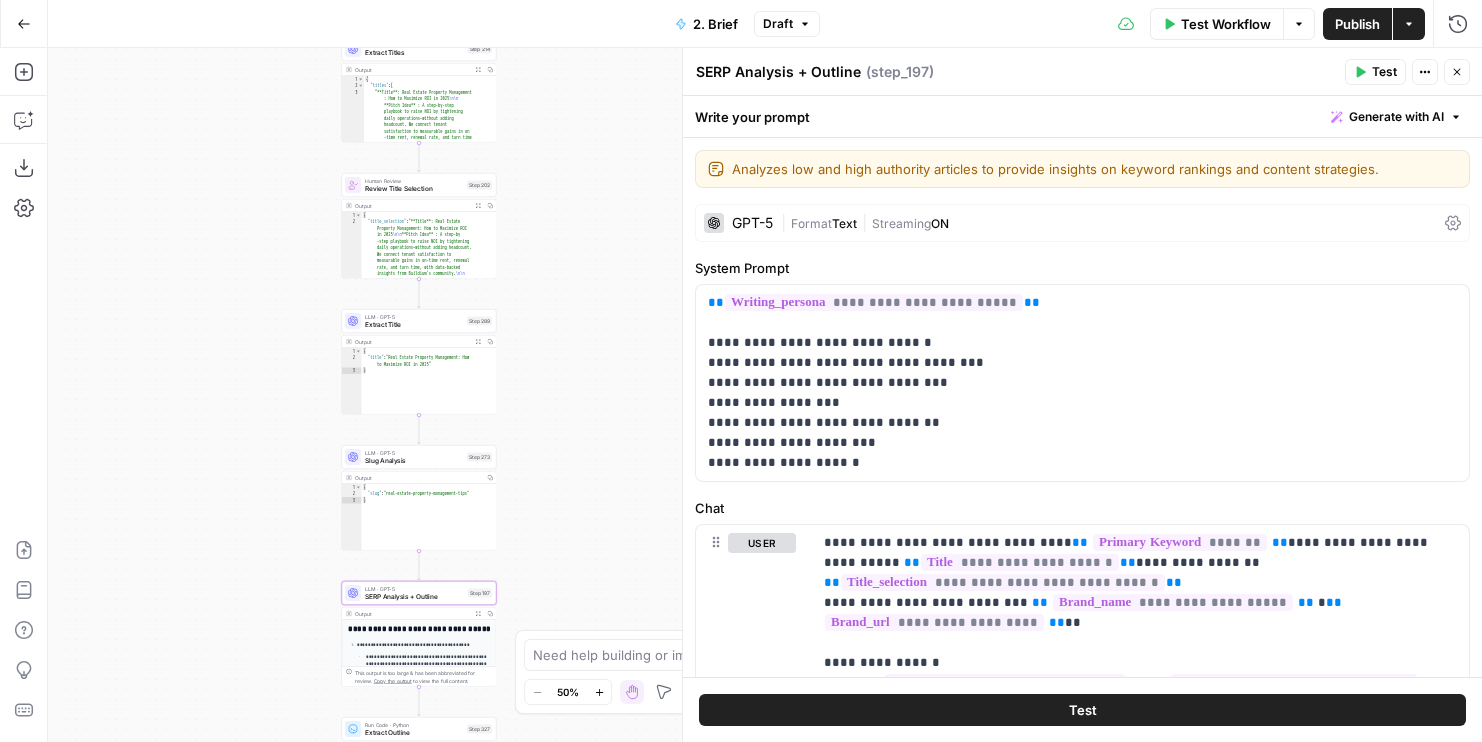 click on "Workflow Set Inputs Inputs Run Code · JavaScript Structure Competitor Keywords Step 212 Output Copy 1 2 3 4 5 6 7 8 9 10 11 12 [    {      "Keyword" :  "property management" ,      "Search Volume" :  110000 ,      "Keyword Difficulty" :  96 ,      "Article Count" :  6    } ,    {      "Keyword" :  "property management services" ,      "Search Volume" :  5400 ,      "Keyword Difficulty" :  89 ,      "Article Count" :  6     XXXXXXXXXXXXXXXXXXXXXXXXXXXXXXXXXXXXXXXXXXXXXXXXXXXXXXXXXXXXXXXXXXXXXXXXXXXXXXXXXXXXXXXXXXXXXXXXXXXXXXXXXXXXXXXXXXXXXXXXXXXXXXXXXXXXXXXXXXXXXXXXXXXXXXXXXXXXXXXXXXXXXXXXXXXXXXXXXXXXXXXXXXXXXXXXXXXXXXXXXXXXXXXXXXXXXXXXXXXXXXXXXXXXXXXXXXXXXXXXXXXXXXXXXXXXXXXXXXXXXXXXXXXXXXXXXXXXXXXXXXXXXXXXXXXXXXXXXXXXXXXXXXXXXXXXXXXXXXXXXXXXXXXXXXXXXXXXXXXXXXXXXXXXXXXXXXXXXXXXXXXXXXXXXXXXXXXXXXXXXXXXXXXXXXXXXXXXXXXXXXXXXXXXXXXXXXXXXXXXXXXXXXXXXXXXXXXXXXXXXXXXXXXXXXXXXXXXXXXXXXXXXXXXXXXXXXXXXXXXXXXXXXXXXXXXXXXXXXXXXXXXXXXXXXXX Run Code · JavaScript Create Customer Profile Step 329 Output Copy 1 2 {    :  ." at bounding box center [765, 395] 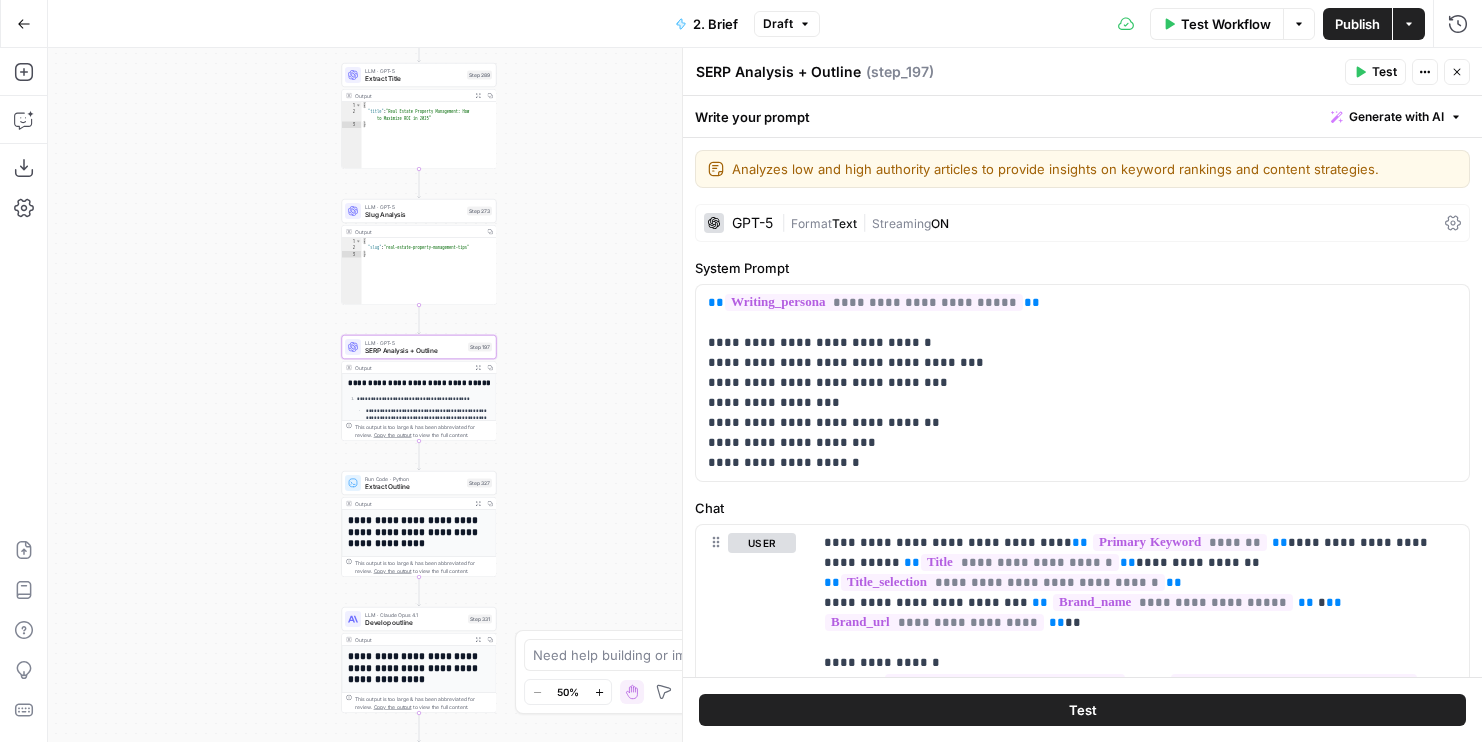 drag, startPoint x: 539, startPoint y: 443, endPoint x: 539, endPoint y: 179, distance: 264 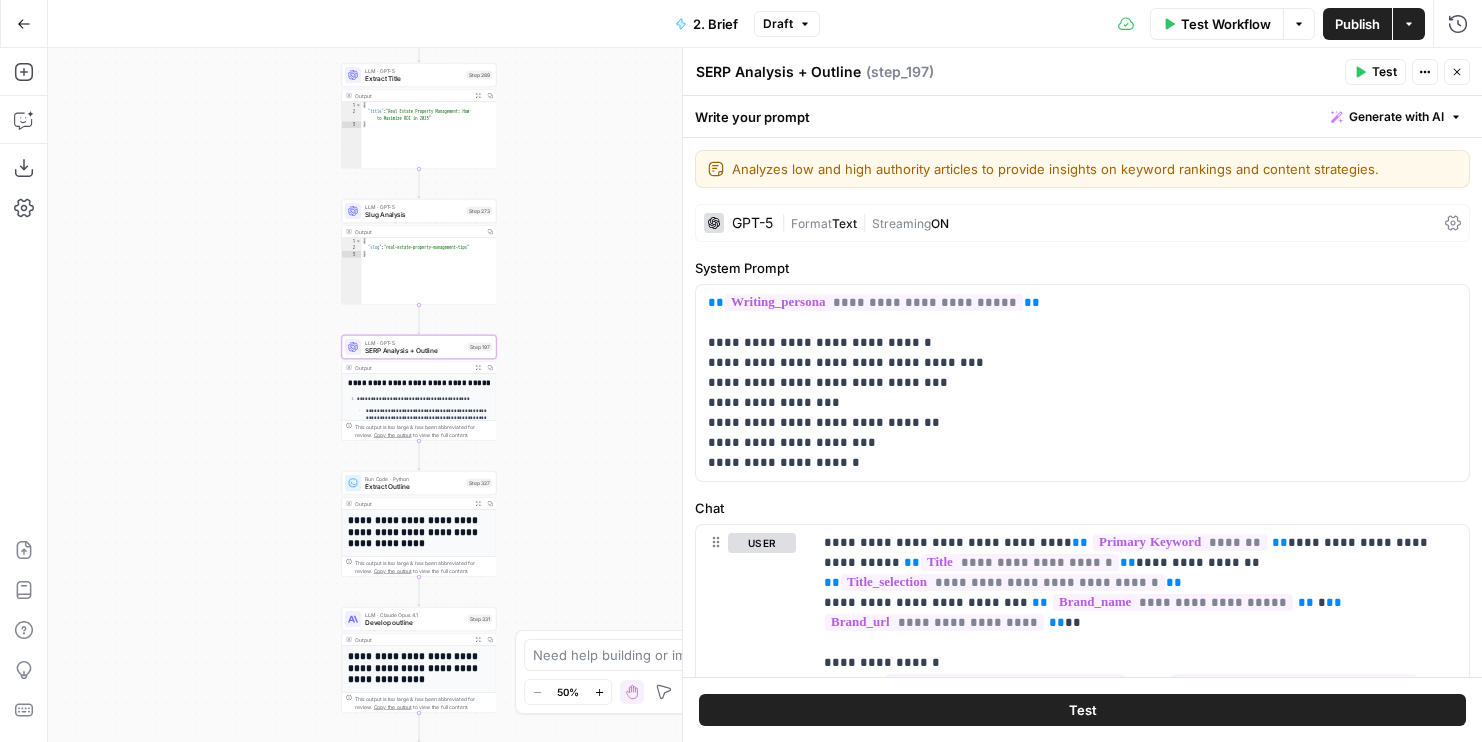 click on "Workflow Set Inputs Inputs Run Code · JavaScript Structure Competitor Keywords Step 212 Output Copy 1 2 3 4 5 6 7 8 9 10 11 12 [    {      "Keyword" :  "property management" ,      "Search Volume" :  110000 ,      "Keyword Difficulty" :  96 ,      "Article Count" :  6    } ,    {      "Keyword" :  "property management services" ,      "Search Volume" :  5400 ,      "Keyword Difficulty" :  89 ,      "Article Count" :  6     XXXXXXXXXXXXXXXXXXXXXXXXXXXXXXXXXXXXXXXXXXXXXXXXXXXXXXXXXXXXXXXXXXXXXXXXXXXXXXXXXXXXXXXXXXXXXXXXXXXXXXXXXXXXXXXXXXXXXXXXXXXXXXXXXXXXXXXXXXXXXXXXXXXXXXXXXXXXXXXXXXXXXXXXXXXXXXXXXXXXXXXXXXXXXXXXXXXXXXXXXXXXXXXXXXXXXXXXXXXXXXXXXXXXXXXXXXXXXXXXXXXXXXXXXXXXXXXXXXXXXXXXXXXXXXXXXXXXXXXXXXXXXXXXXXXXXXXXXXXXXXXXXXXXXXXXXXXXXXXXXXXXXXXXXXXXXXXXXXXXXXXXXXXXXXXXXXXXXXXXXXXXXXXXXXXXXXXXXXXXXXXXXXXXXXXXXXXXXXXXXXXXXXXXXXXXXXXXXXXXXXXXXXXXXXXXXXXXXXXXXXXXXXXXXXXXXXXXXXXXXXXXXXXXXXXXXXXXXXXXXXXXXXXXXXXXXXXXXXXXXXXXXXXXXXXX Run Code · JavaScript Create Customer Profile Step 329 Output Copy 1 2 {    :  ." at bounding box center (765, 395) 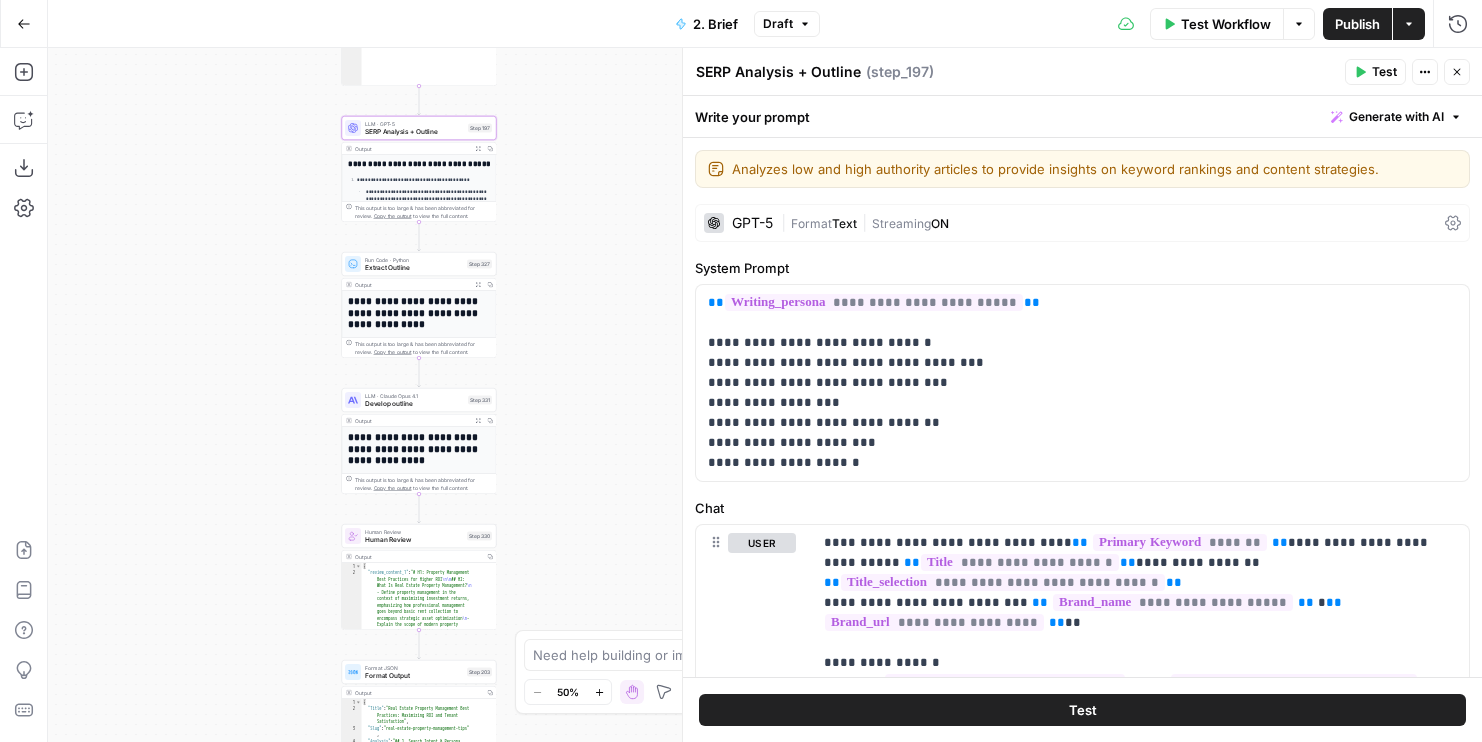drag, startPoint x: 578, startPoint y: 436, endPoint x: 578, endPoint y: 311, distance: 125 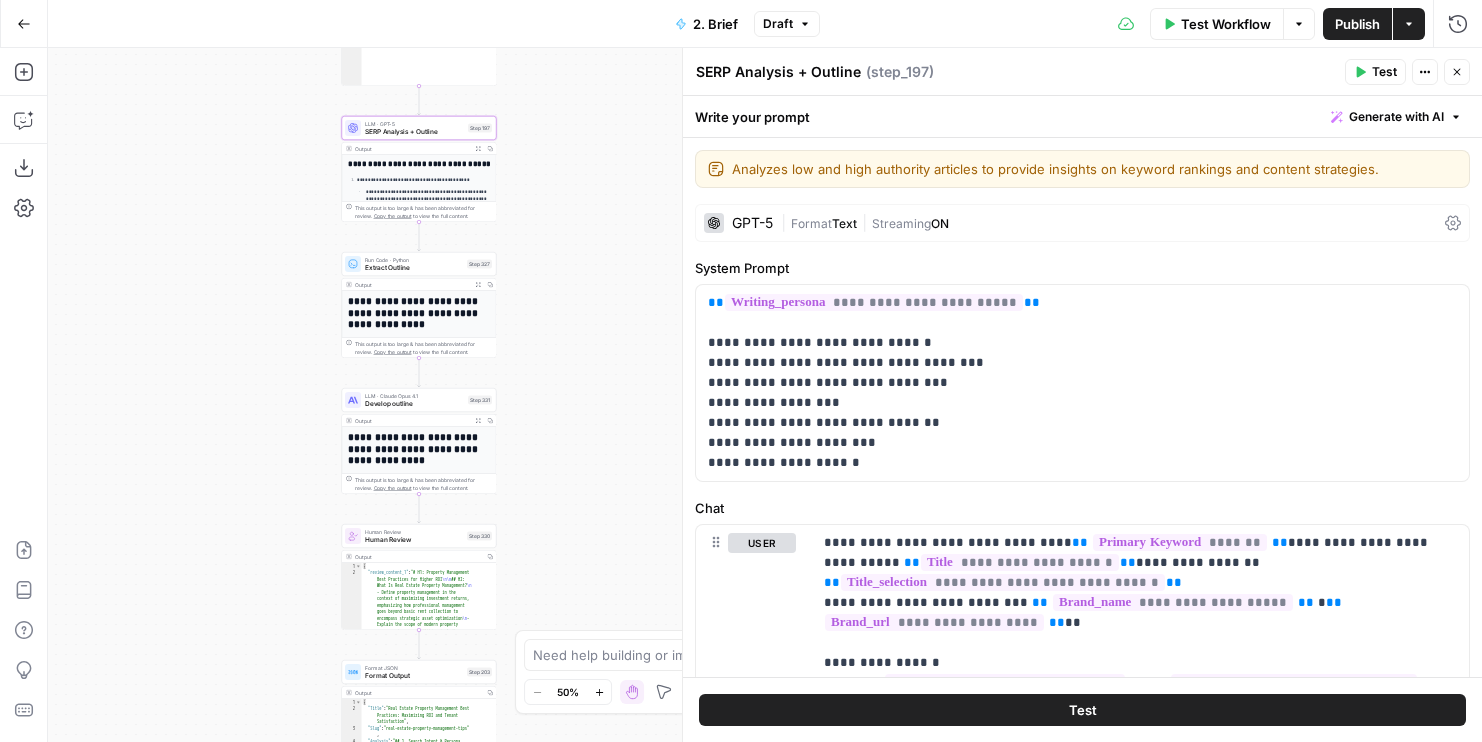 click on "Workflow Set Inputs Inputs Run Code · JavaScript Structure Competitor Keywords Step 212 Output Copy 1 2 3 4 5 6 7 8 9 10 11 12 [    {      "Keyword" :  "property management" ,      "Search Volume" :  110000 ,      "Keyword Difficulty" :  96 ,      "Article Count" :  6    } ,    {      "Keyword" :  "property management services" ,      "Search Volume" :  5400 ,      "Keyword Difficulty" :  89 ,      "Article Count" :  6     XXXXXXXXXXXXXXXXXXXXXXXXXXXXXXXXXXXXXXXXXXXXXXXXXXXXXXXXXXXXXXXXXXXXXXXXXXXXXXXXXXXXXXXXXXXXXXXXXXXXXXXXXXXXXXXXXXXXXXXXXXXXXXXXXXXXXXXXXXXXXXXXXXXXXXXXXXXXXXXXXXXXXXXXXXXXXXXXXXXXXXXXXXXXXXXXXXXXXXXXXXXXXXXXXXXXXXXXXXXXXXXXXXXXXXXXXXXXXXXXXXXXXXXXXXXXXXXXXXXXXXXXXXXXXXXXXXXXXXXXXXXXXXXXXXXXXXXXXXXXXXXXXXXXXXXXXXXXXXXXXXXXXXXXXXXXXXXXXXXXXXXXXXXXXXXXXXXXXXXXXXXXXXXXXXXXXXXXXXXXXXXXXXXXXXXXXXXXXXXXXXXXXXXXXXXXXXXXXXXXXXXXXXXXXXXXXXXXXXXXXXXXXXXXXXXXXXXXXXXXXXXXXXXXXXXXXXXXXXXXXXXXXXXXXXXXXXXXXXXXXXXXXXXXXXXX Run Code · JavaScript Create Customer Profile Step 329 Output Copy 1 2 {    :  ." at bounding box center (765, 395) 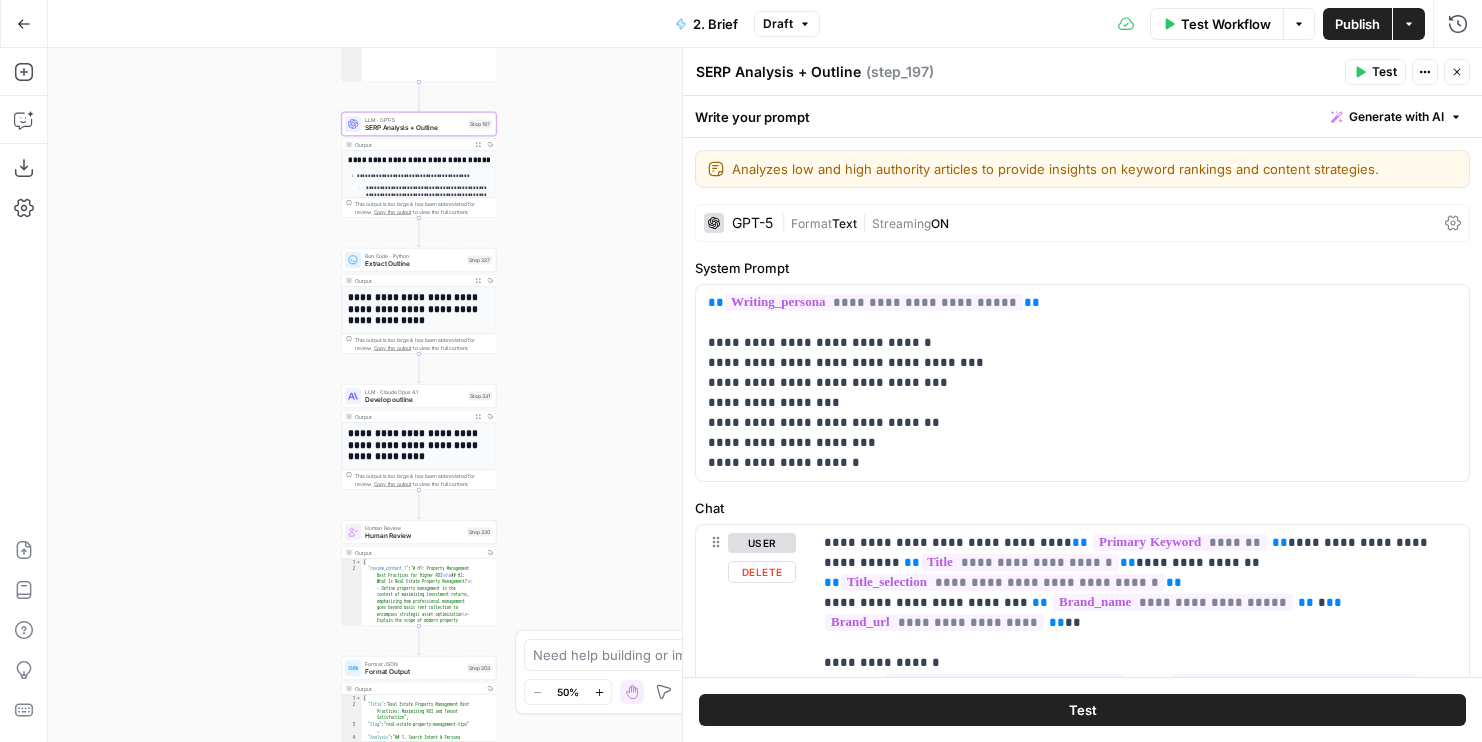 click on "Develop outline" at bounding box center [414, 400] 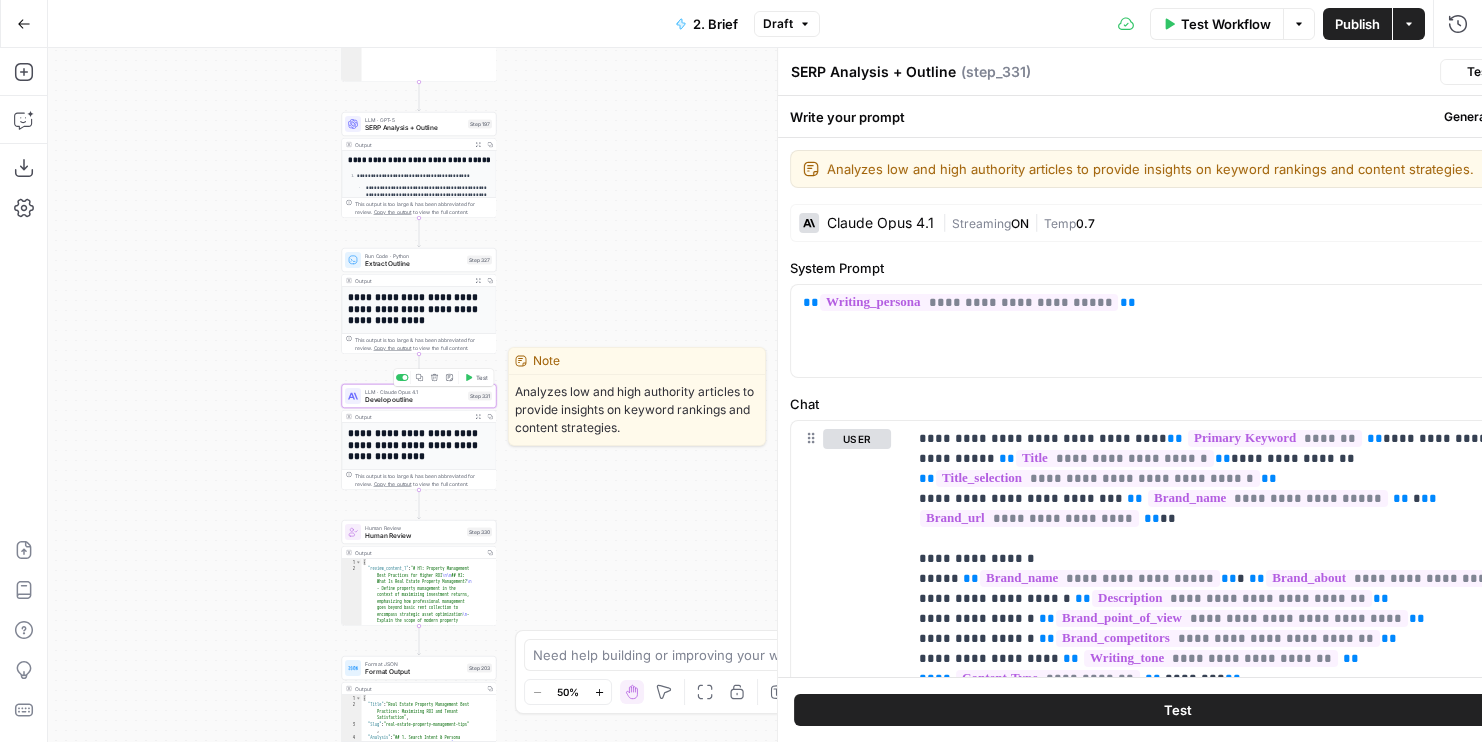 type on "Develop outline" 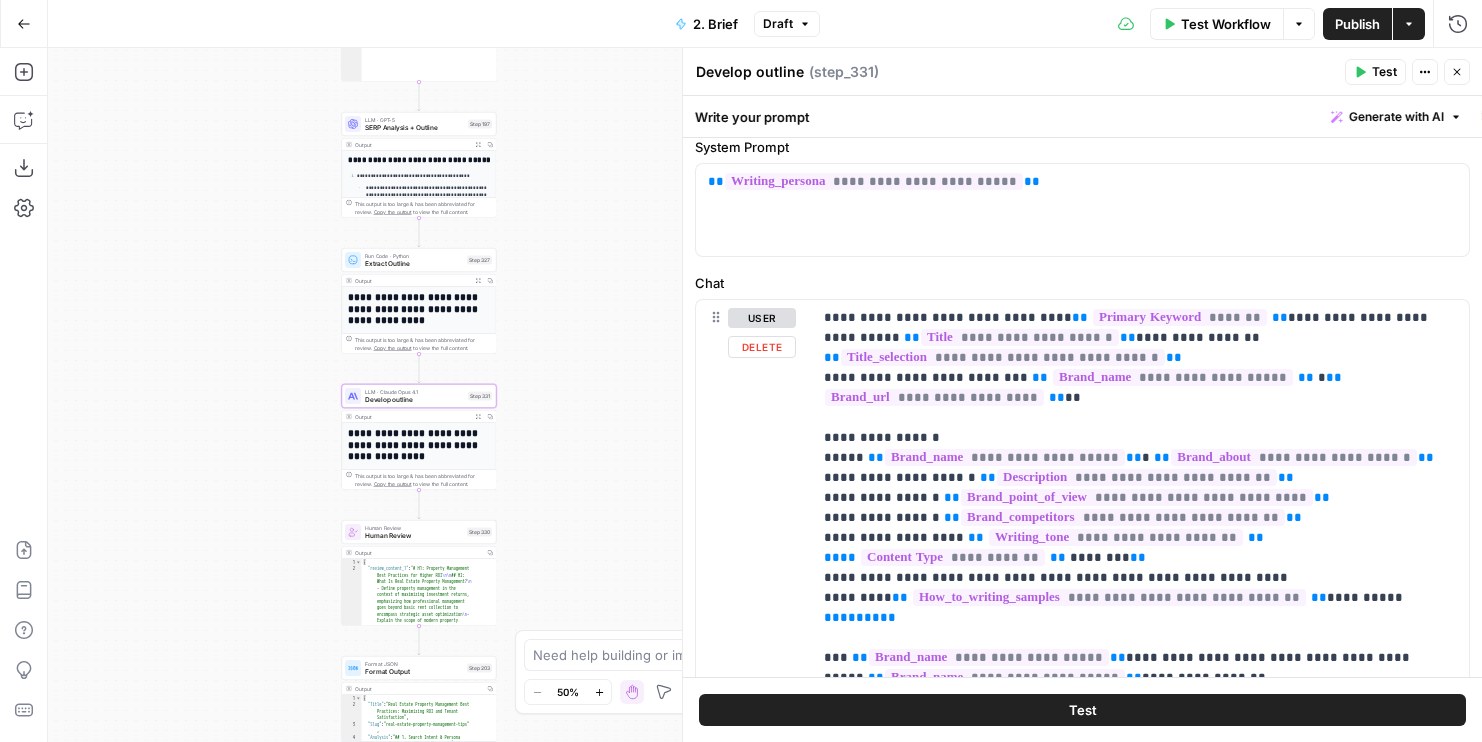 scroll, scrollTop: 126, scrollLeft: 0, axis: vertical 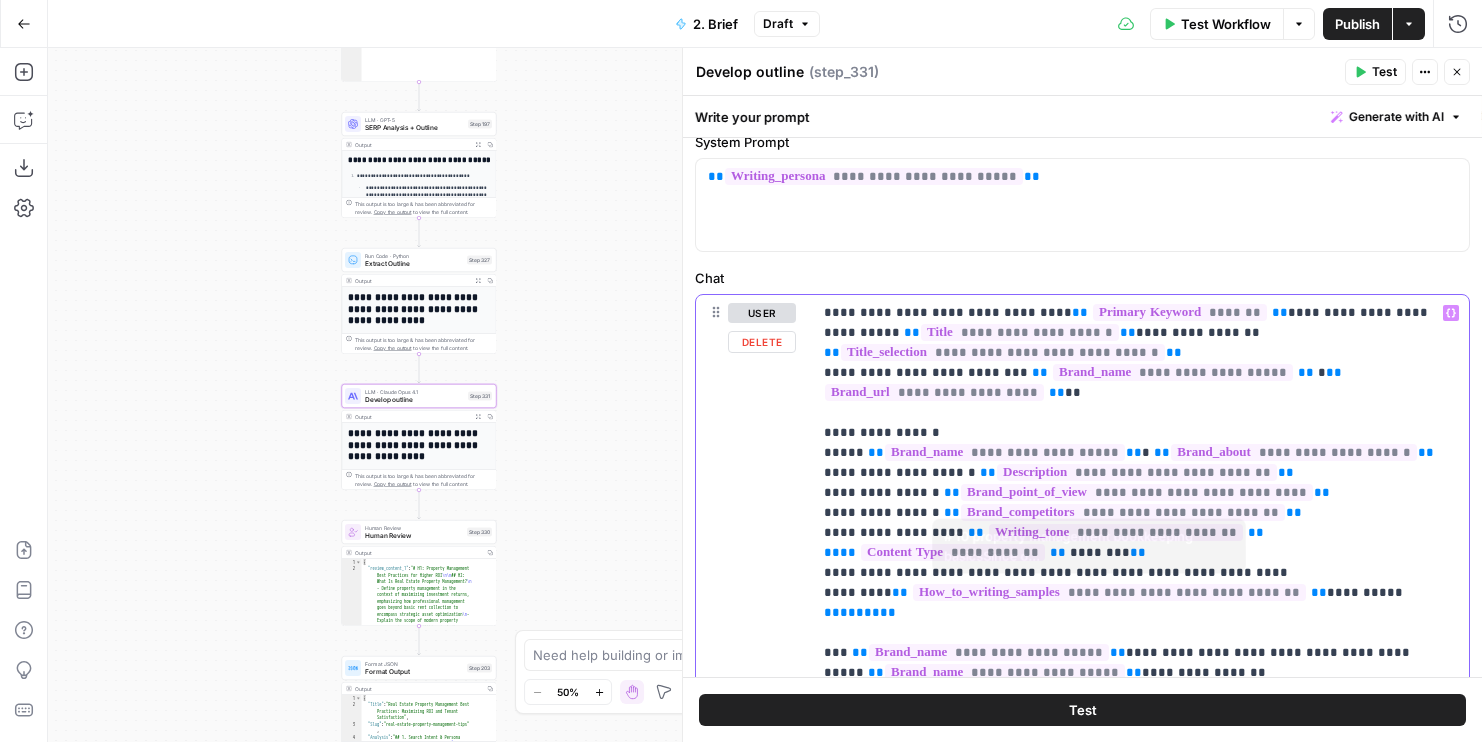 drag, startPoint x: 955, startPoint y: 618, endPoint x: 740, endPoint y: 231, distance: 442.7121 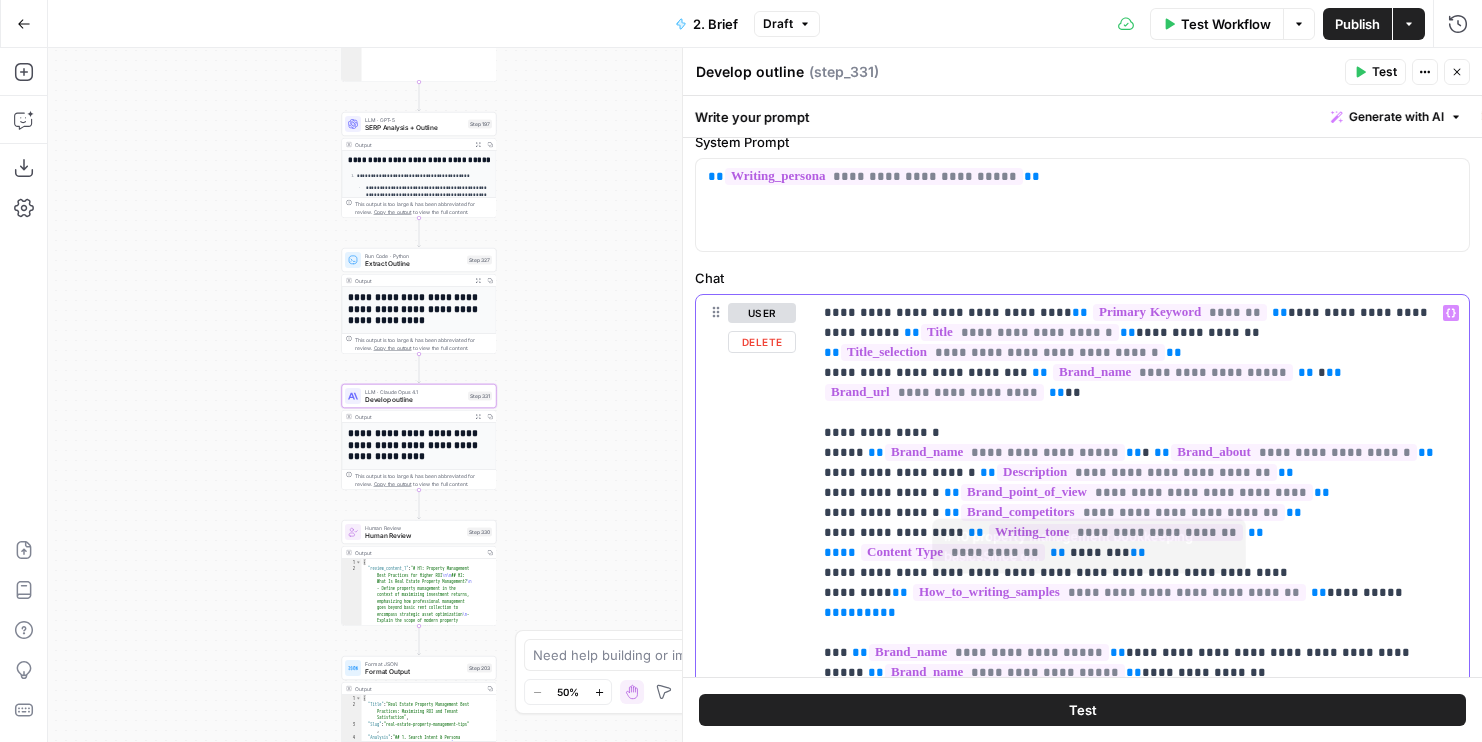 click on "**********" at bounding box center (1082, 407) 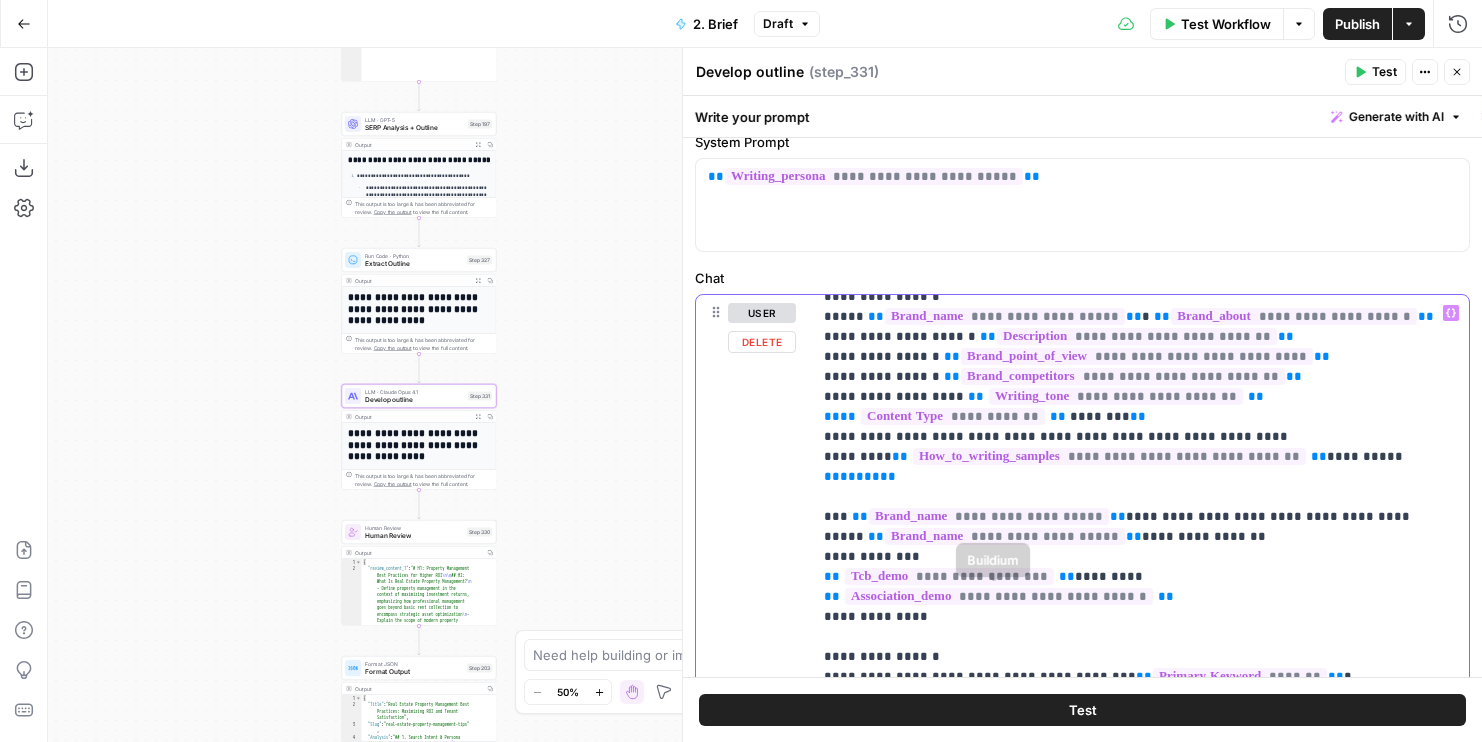 scroll, scrollTop: 0, scrollLeft: 0, axis: both 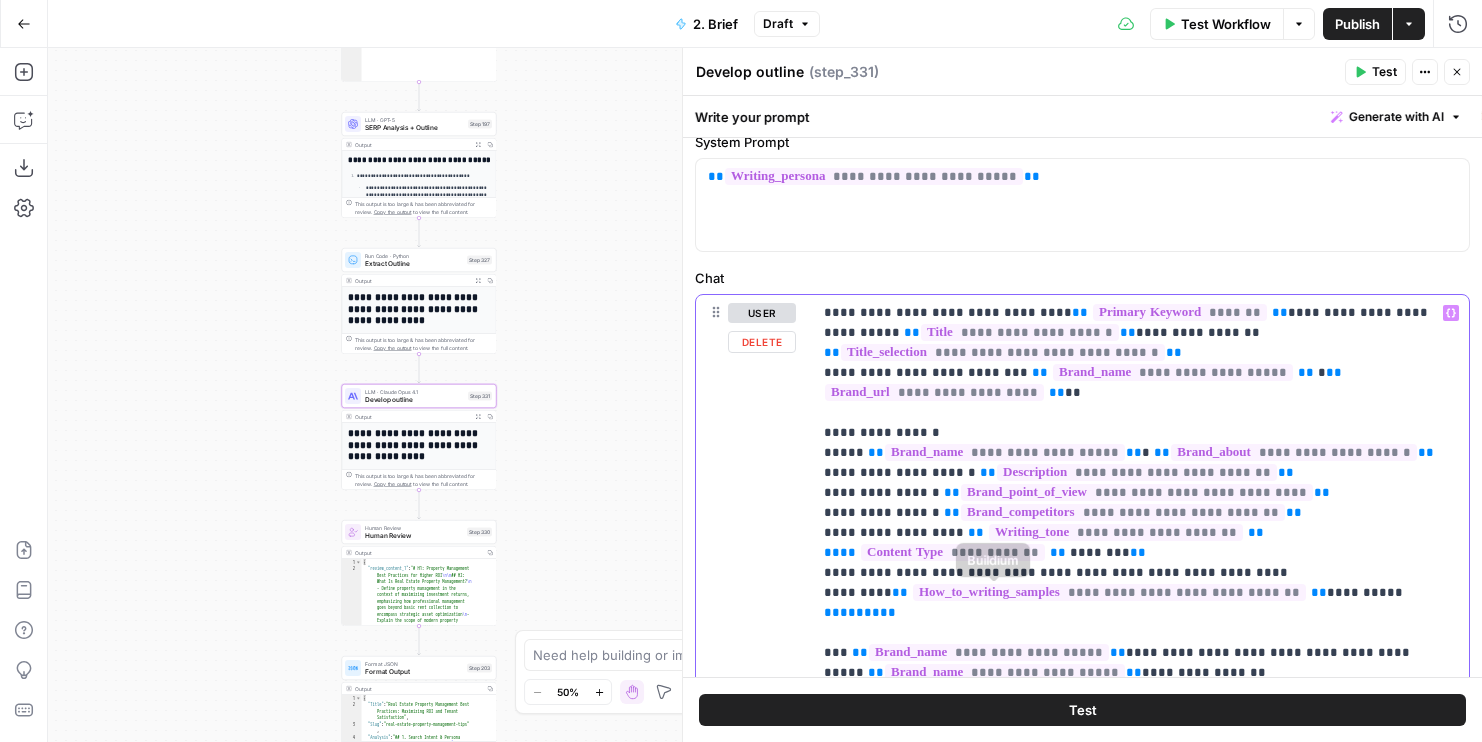 drag, startPoint x: 953, startPoint y: 633, endPoint x: 827, endPoint y: 221, distance: 430.8364 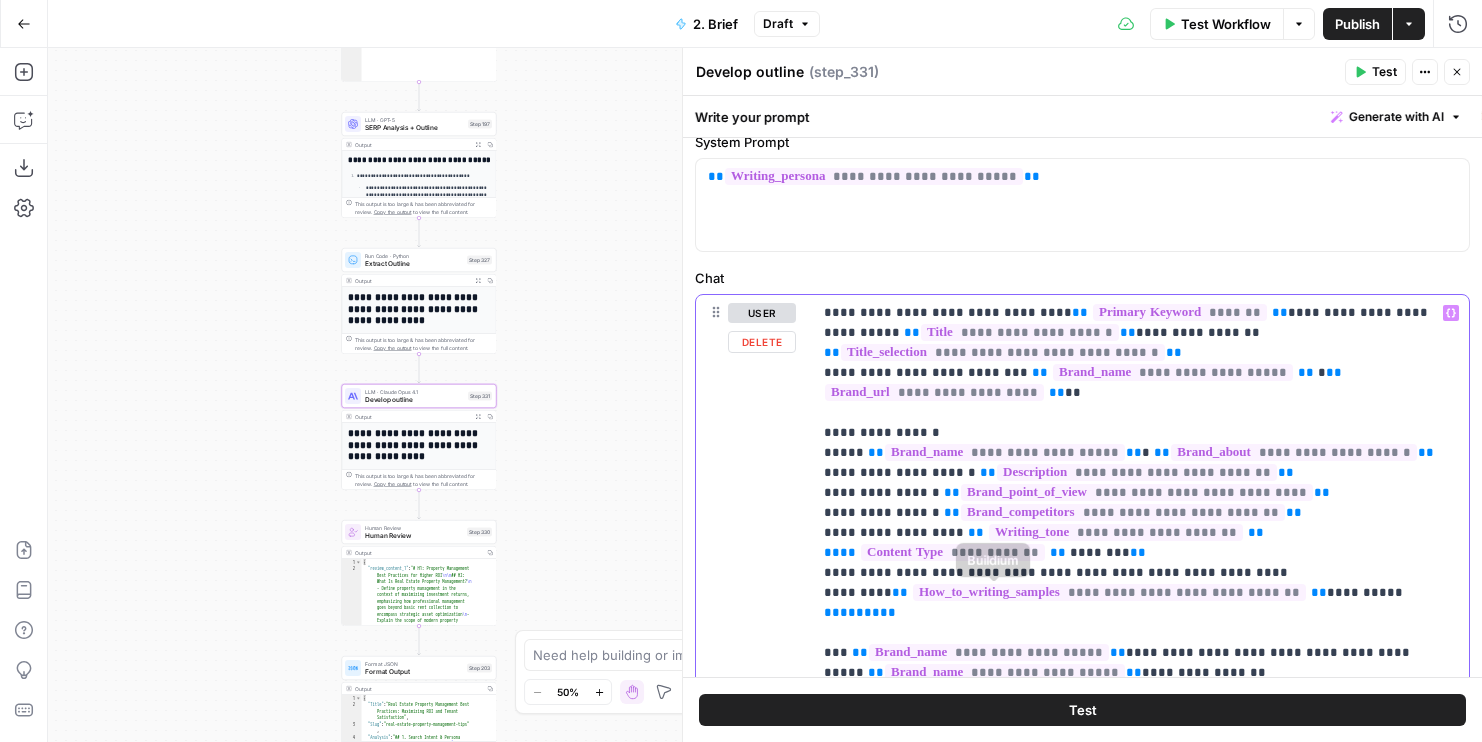 click on "**********" at bounding box center (1082, 407) 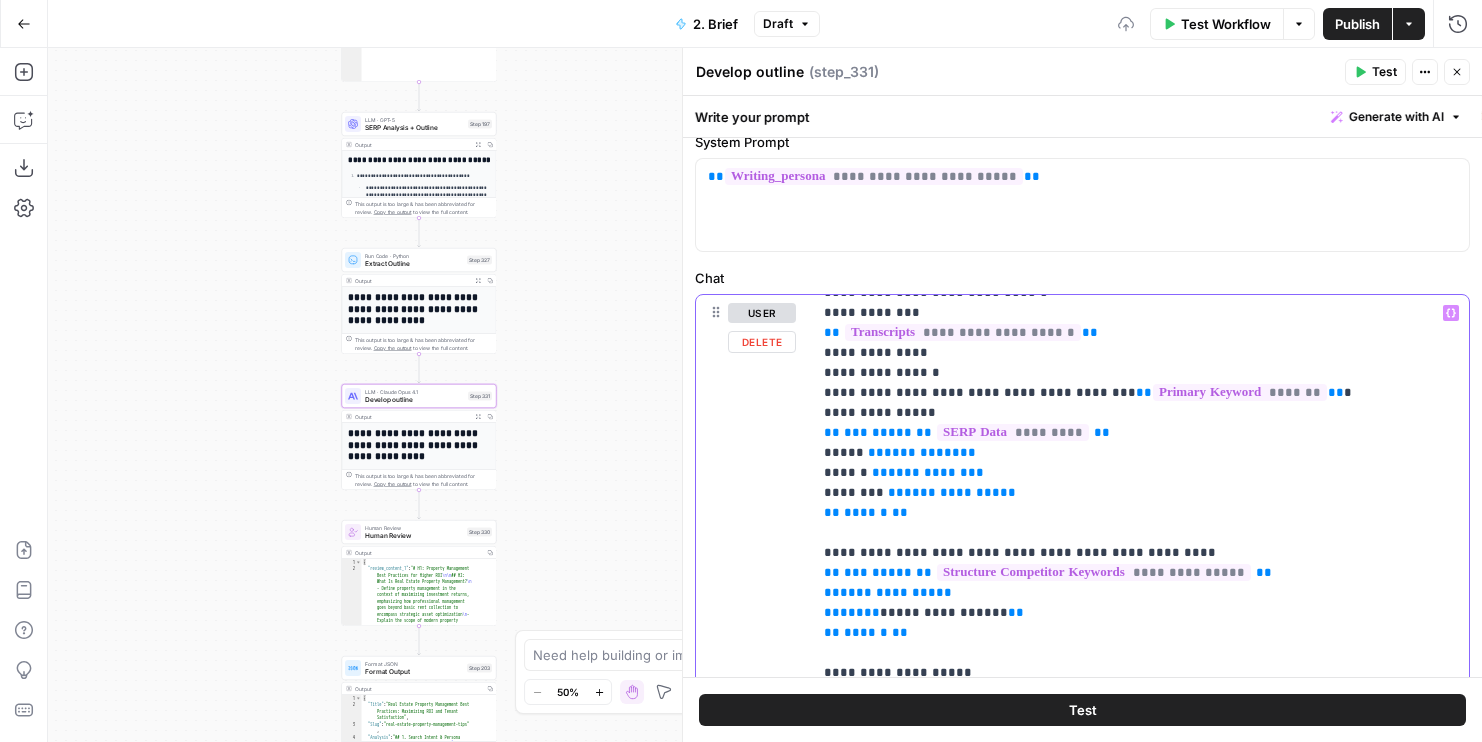 scroll, scrollTop: 349, scrollLeft: 0, axis: vertical 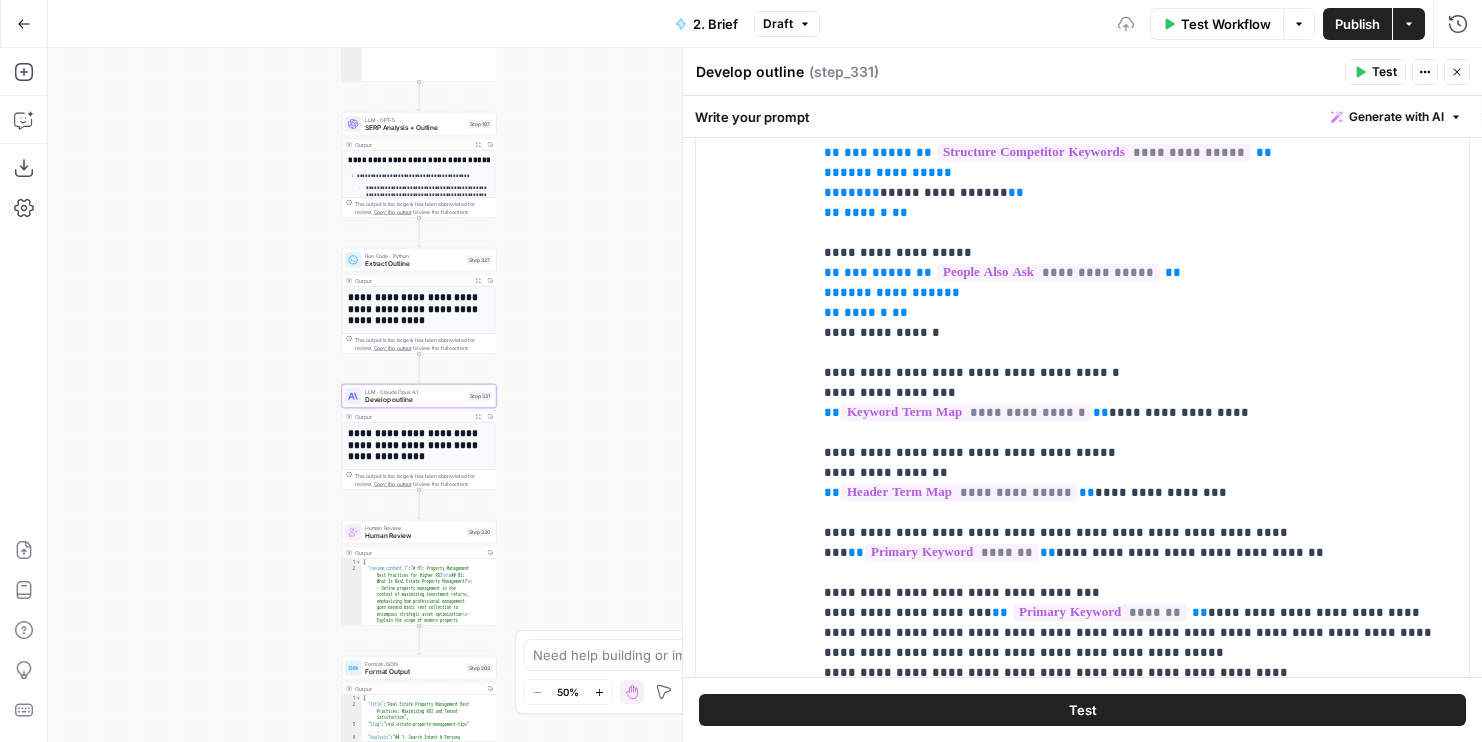 drag, startPoint x: 561, startPoint y: 429, endPoint x: 561, endPoint y: 344, distance: 85 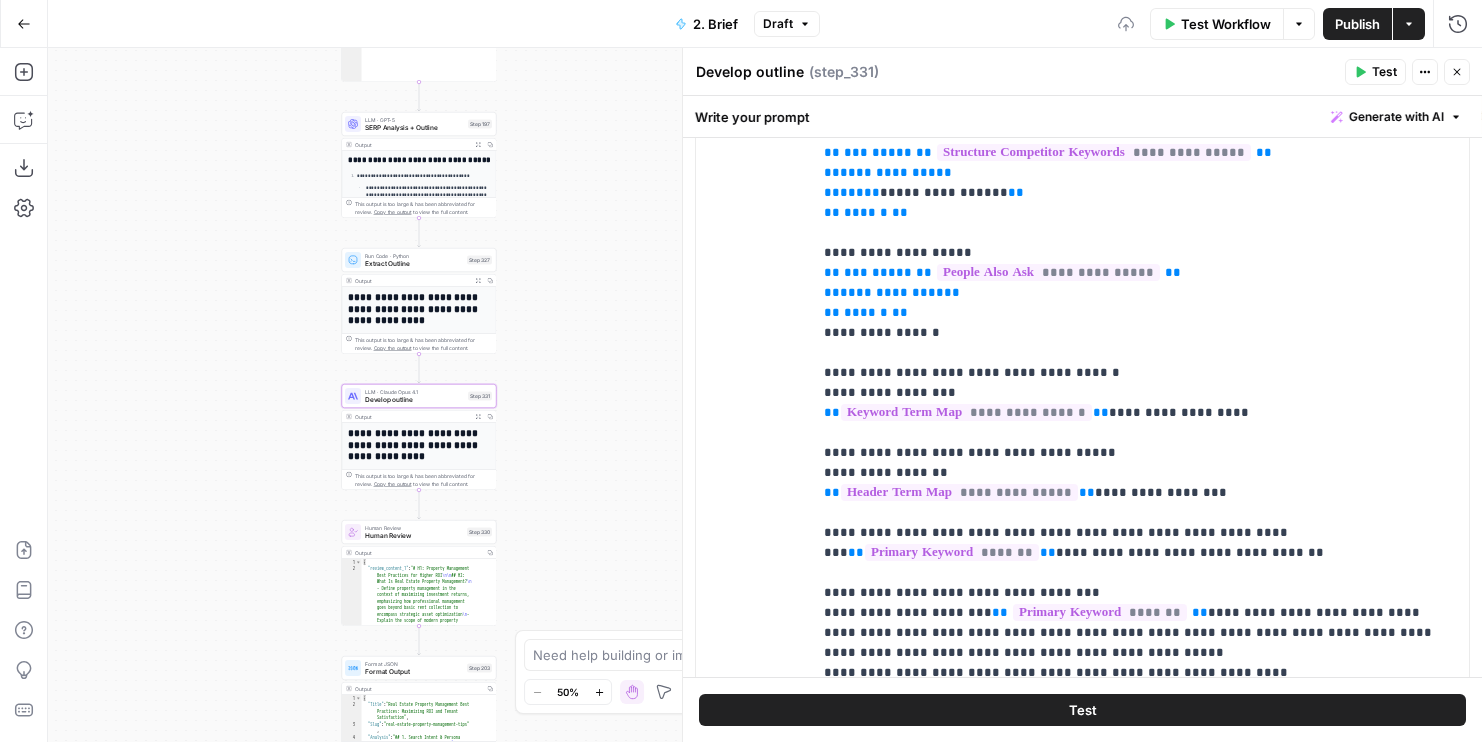 click on "Workflow Set Inputs Inputs Run Code · JavaScript Structure Competitor Keywords Step 212 Output Copy 1 2 3 4 5 6 7 8 9 10 11 12 [    {      "Keyword" :  "property management" ,      "Search Volume" :  110000 ,      "Keyword Difficulty" :  96 ,      "Article Count" :  6    } ,    {      "Keyword" :  "property management services" ,      "Search Volume" :  5400 ,      "Keyword Difficulty" :  89 ,      "Article Count" :  6     XXXXXXXXXXXXXXXXXXXXXXXXXXXXXXXXXXXXXXXXXXXXXXXXXXXXXXXXXXXXXXXXXXXXXXXXXXXXXXXXXXXXXXXXXXXXXXXXXXXXXXXXXXXXXXXXXXXXXXXXXXXXXXXXXXXXXXXXXXXXXXXXXXXXXXXXXXXXXXXXXXXXXXXXXXXXXXXXXXXXXXXXXXXXXXXXXXXXXXXXXXXXXXXXXXXXXXXXXXXXXXXXXXXXXXXXXXXXXXXXXXXXXXXXXXXXXXXXXXXXXXXXXXXXXXXXXXXXXXXXXXXXXXXXXXXXXXXXXXXXXXXXXXXXXXXXXXXXXXXXXXXXXXXXXXXXXXXXXXXXXXXXXXXXXXXXXXXXXXXXXXXXXXXXXXXXXXXXXXXXXXXXXXXXXXXXXXXXXXXXXXXXXXXXXXXXXXXXXXXXXXXXXXXXXXXXXXXXXXXXXXXXXXXXXXXXXXXXXXXXXXXXXXXXXXXXXXXXXXXXXXXXXXXXXXXXXXXXXXXXXXXXXXXXXXXX Run Code · JavaScript Create Customer Profile Step 329 Output Copy 1 2 {    :  ." at bounding box center (765, 395) 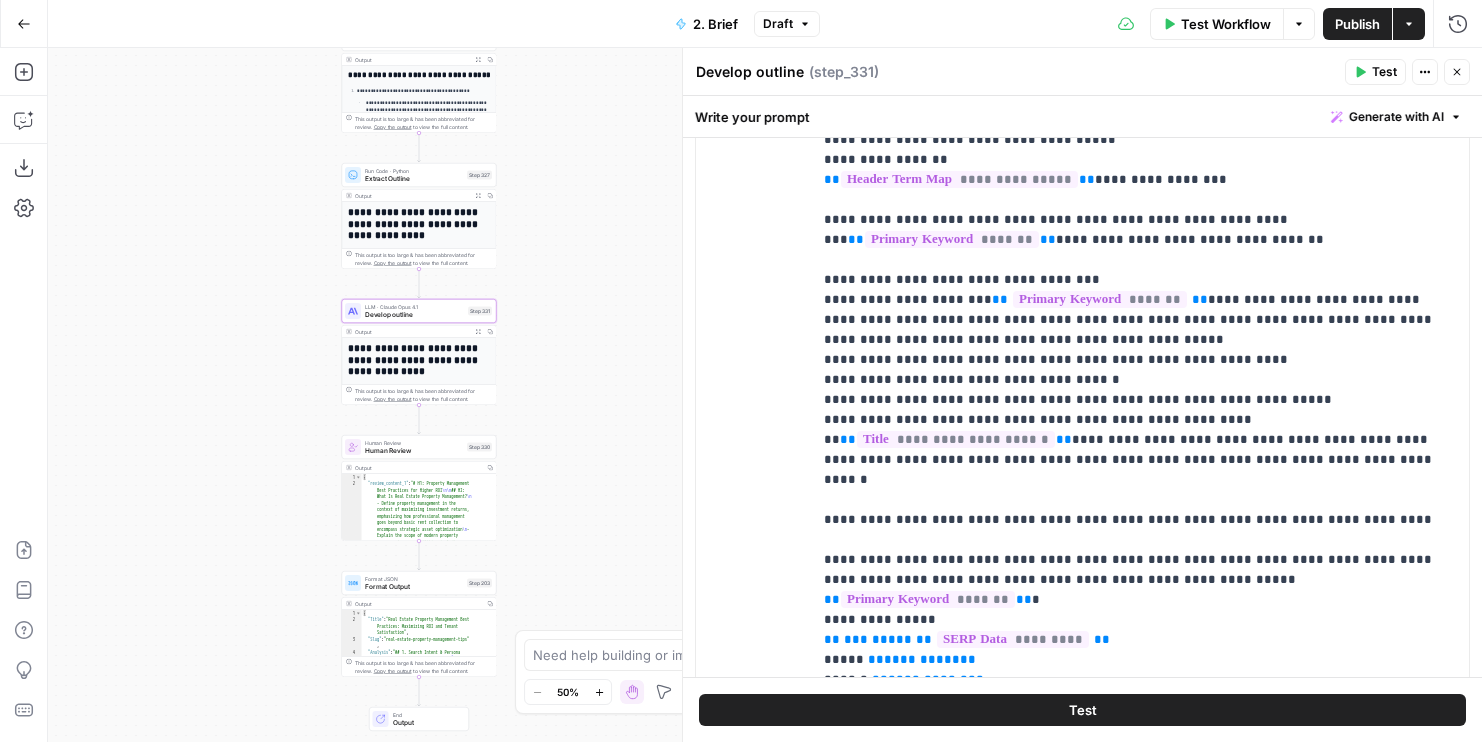 scroll, scrollTop: 676, scrollLeft: 0, axis: vertical 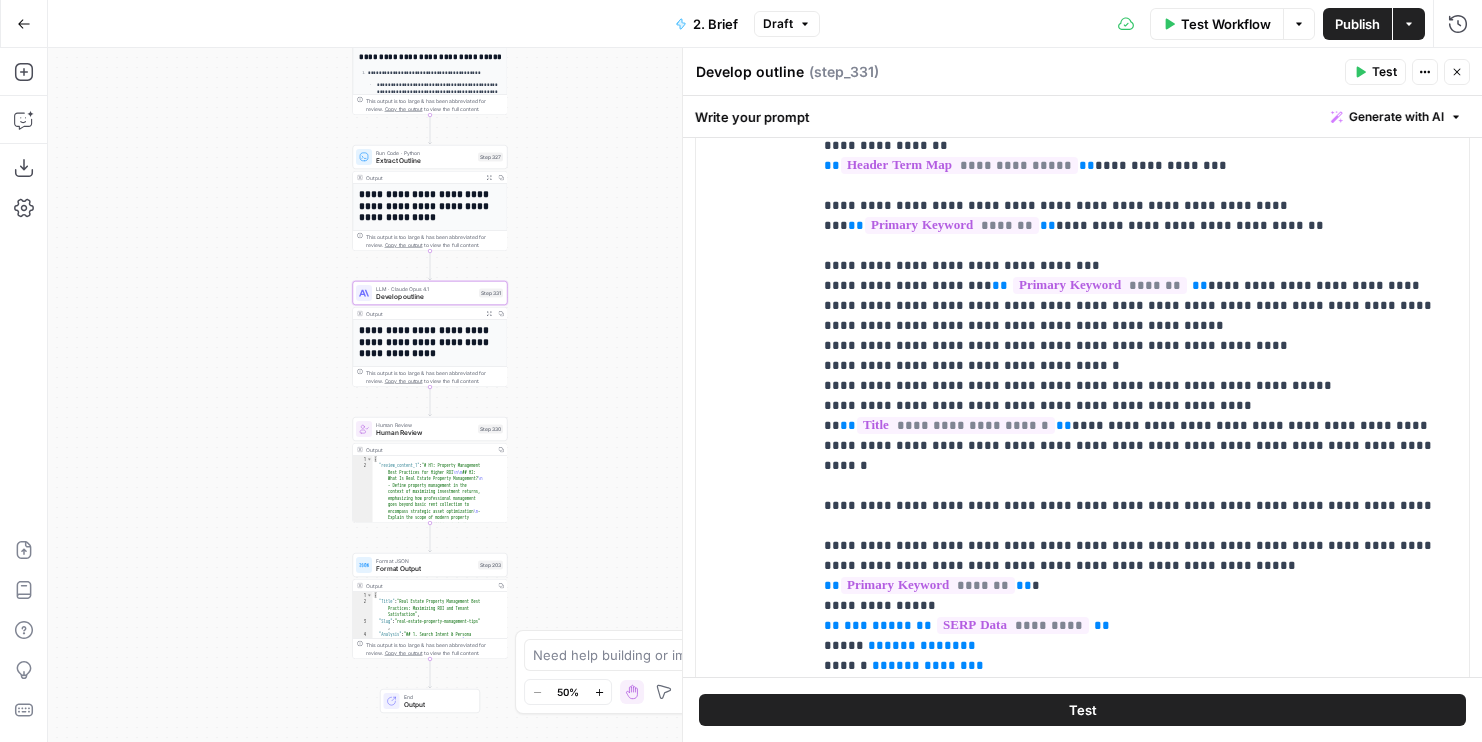 drag, startPoint x: 625, startPoint y: 409, endPoint x: 644, endPoint y: 384, distance: 31.400637 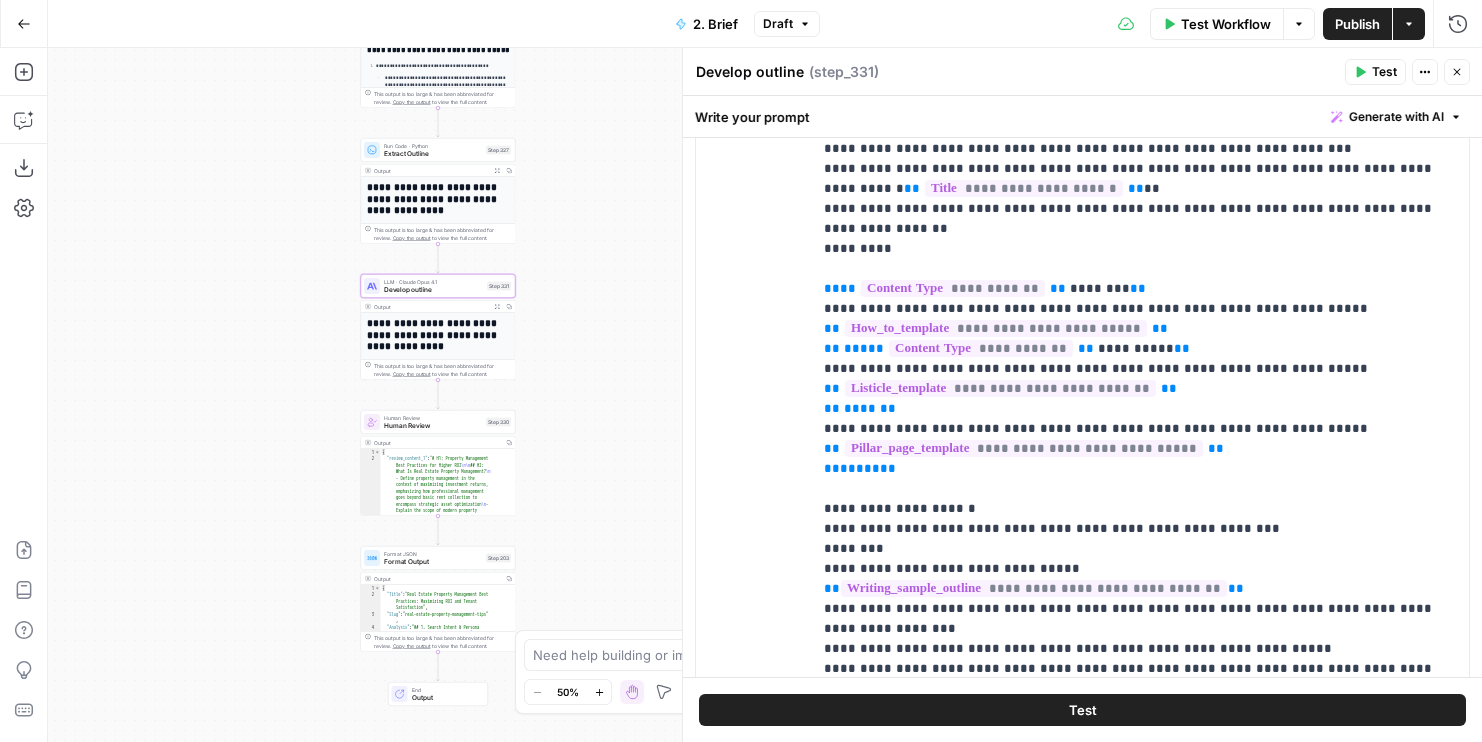 scroll, scrollTop: 3221, scrollLeft: 0, axis: vertical 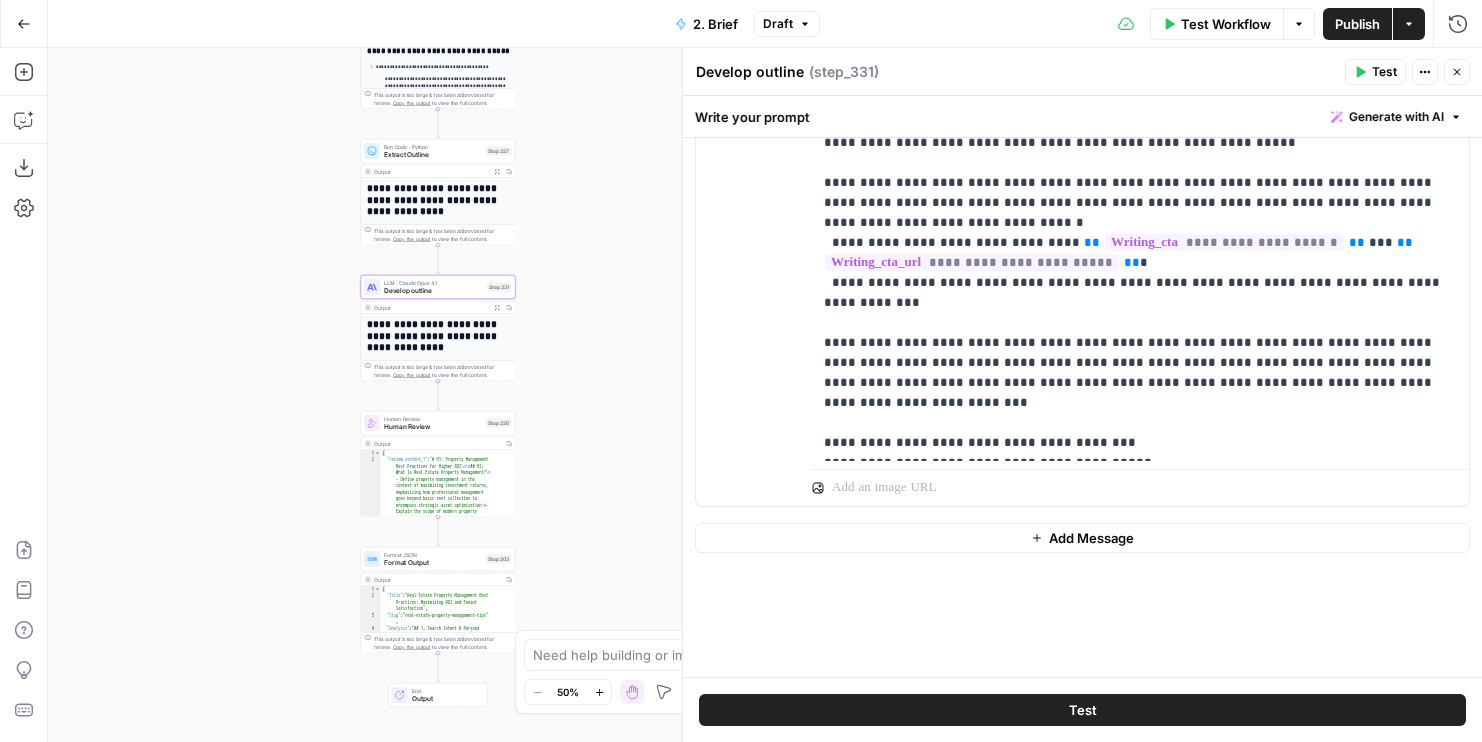 drag, startPoint x: 577, startPoint y: 187, endPoint x: 596, endPoint y: 590, distance: 403.44763 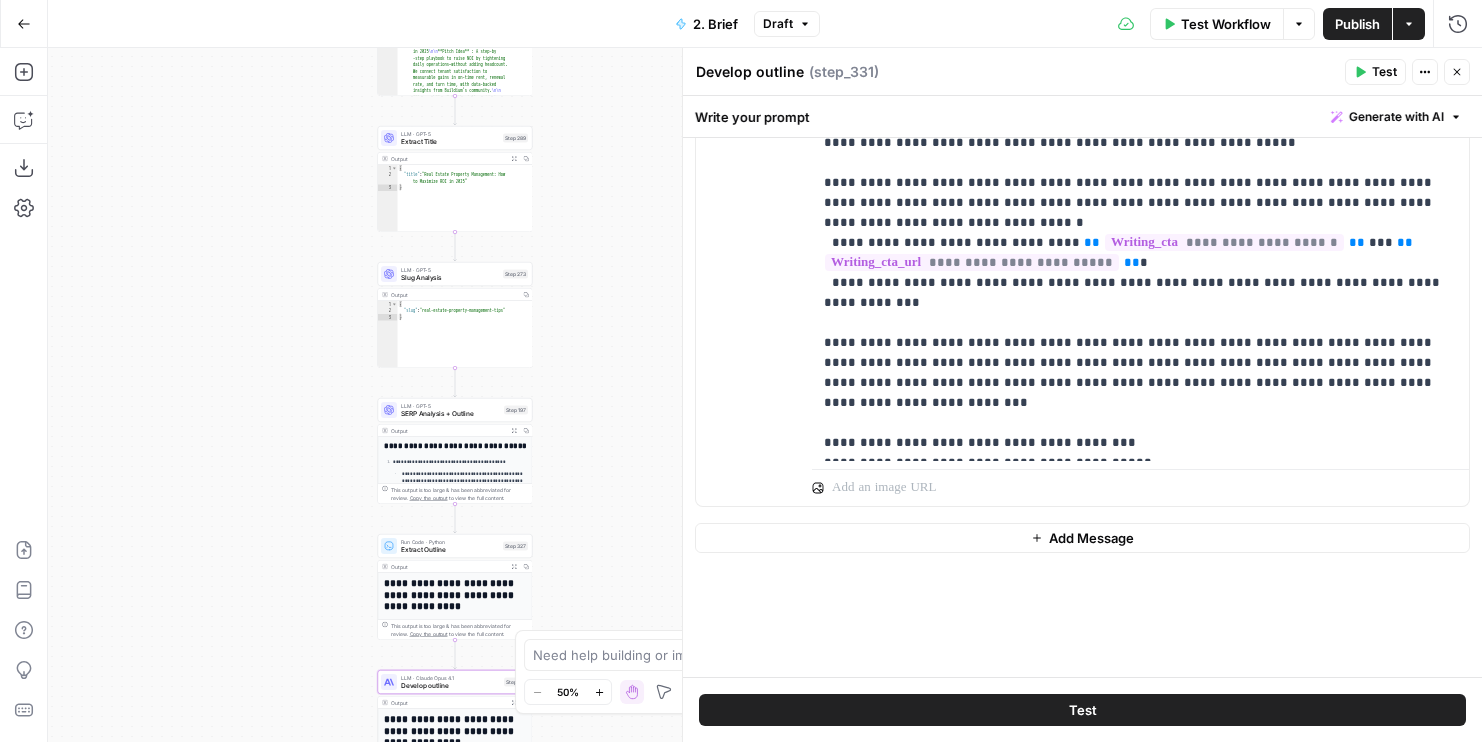 drag, startPoint x: 569, startPoint y: 214, endPoint x: 569, endPoint y: 521, distance: 307 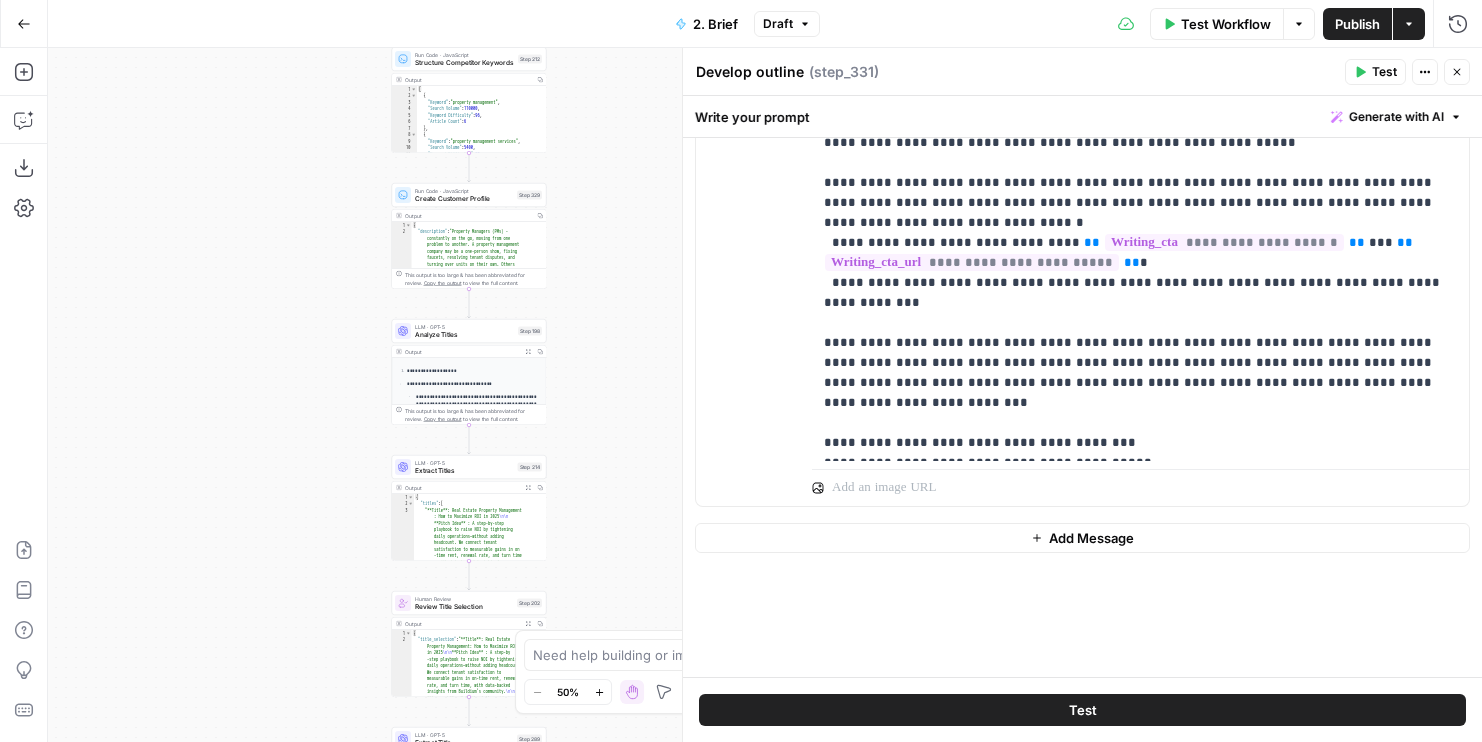 drag, startPoint x: 564, startPoint y: 209, endPoint x: 582, endPoint y: 477, distance: 268.6038 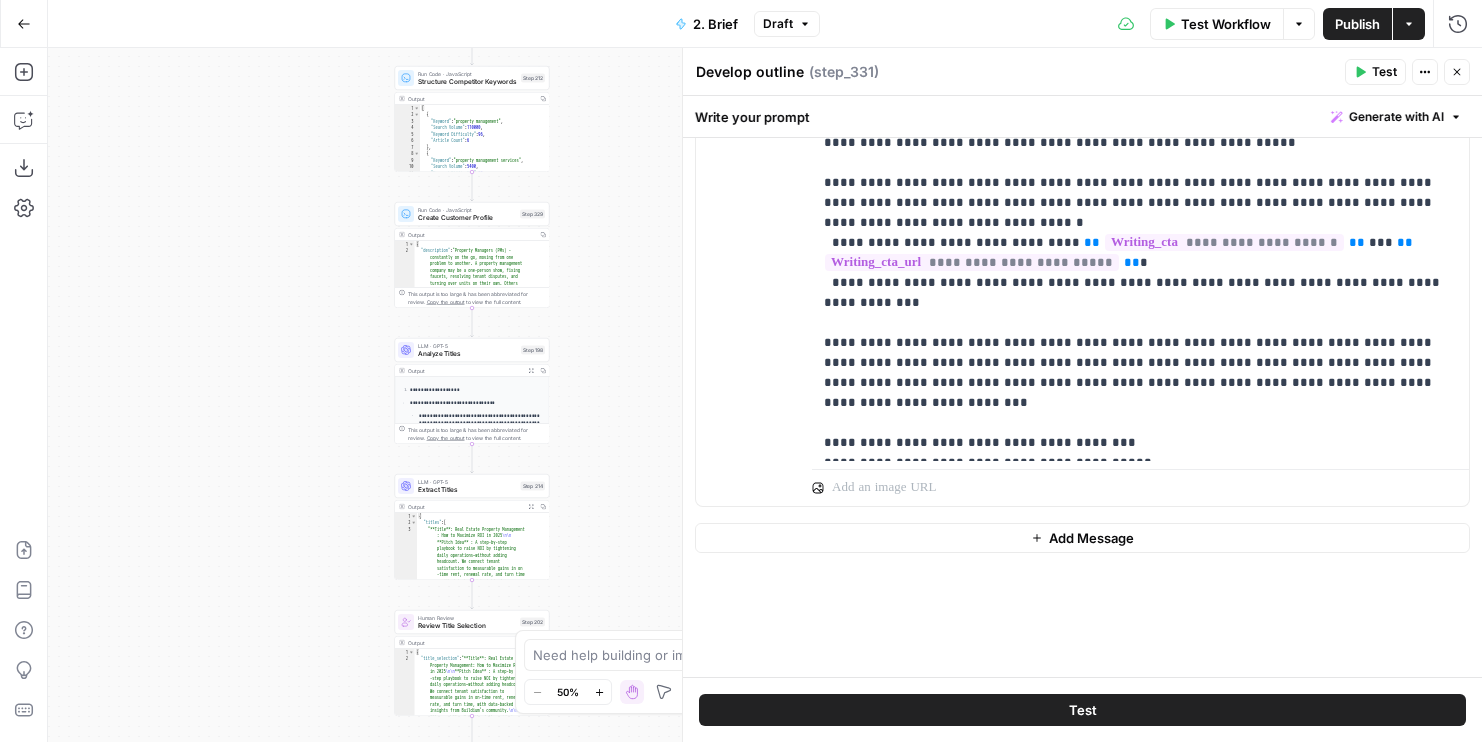 drag, startPoint x: 577, startPoint y: 139, endPoint x: 577, endPoint y: 195, distance: 56 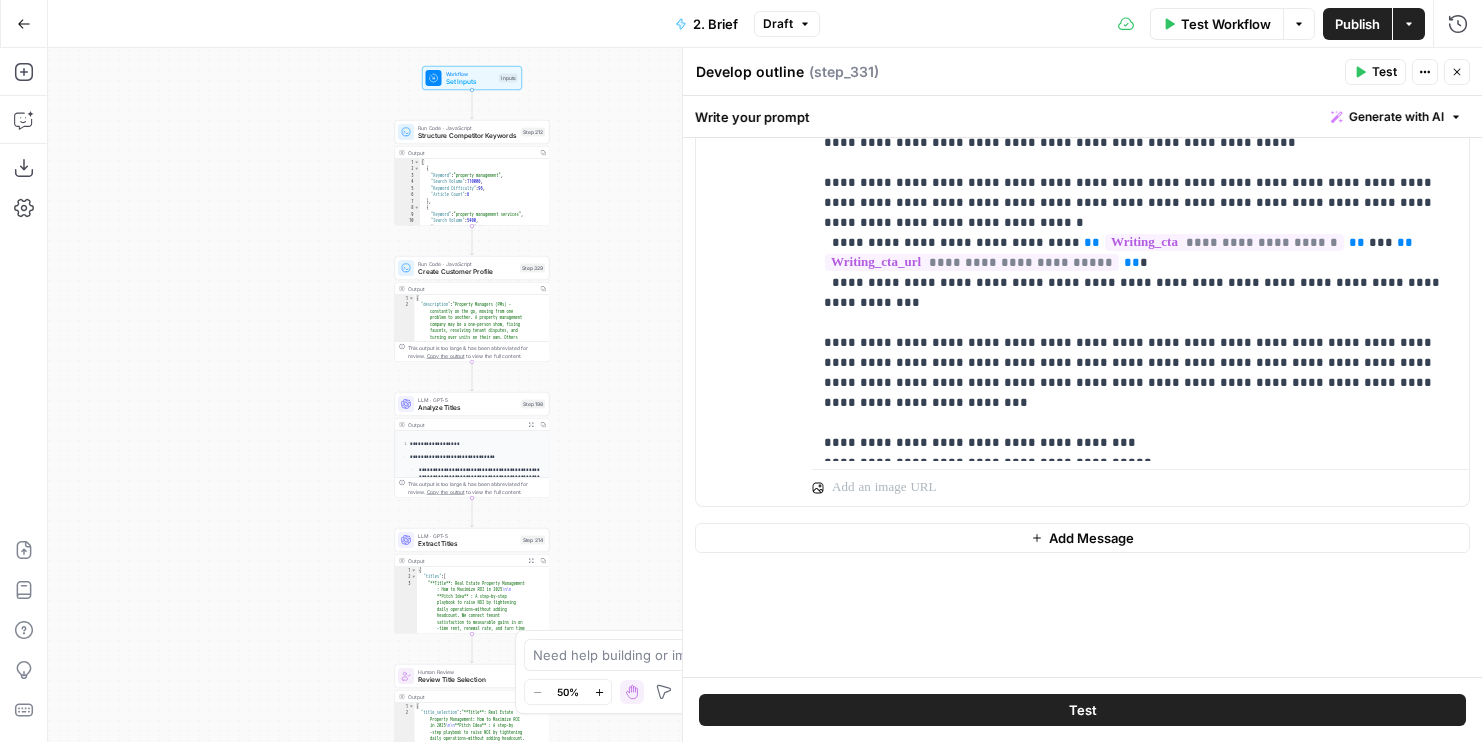 click on "Create Customer Profile" at bounding box center [467, 272] 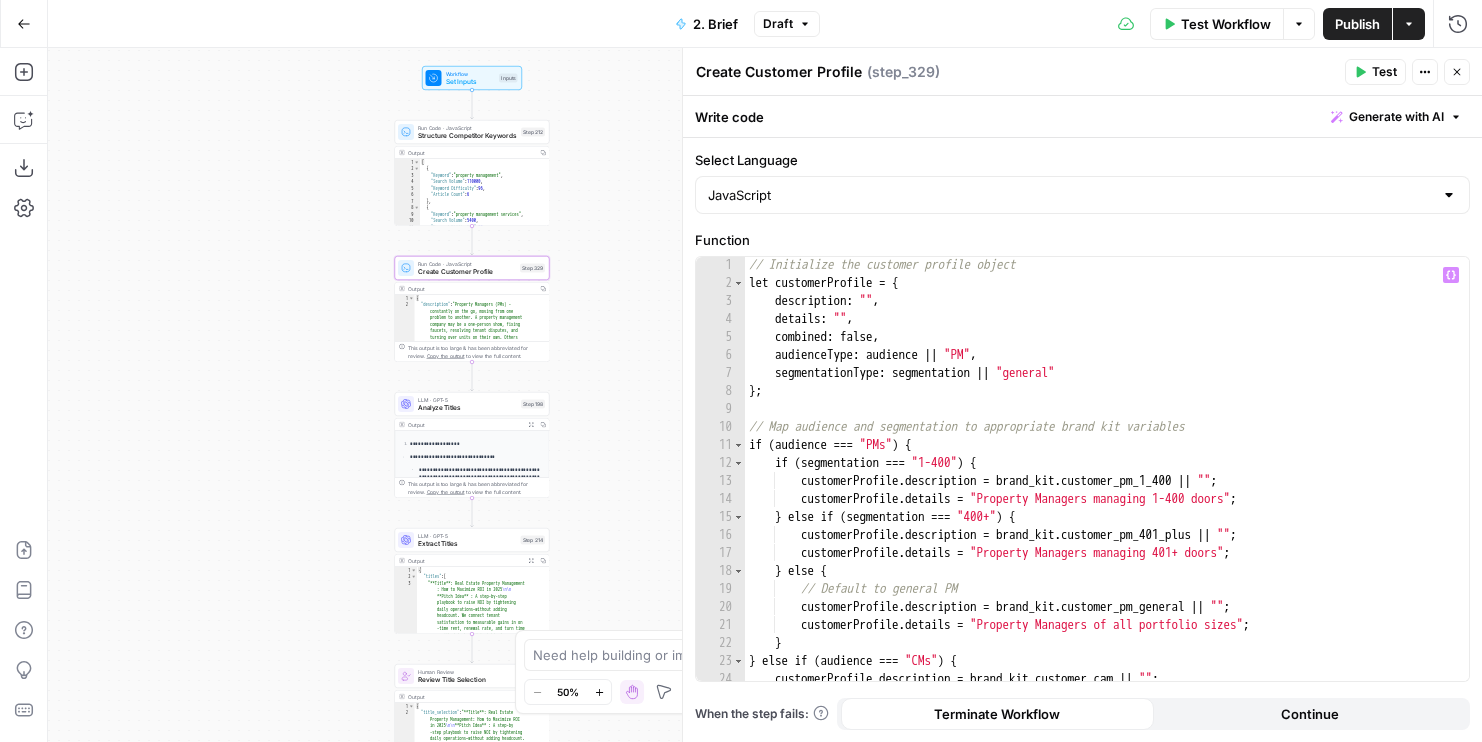 scroll, scrollTop: 0, scrollLeft: 0, axis: both 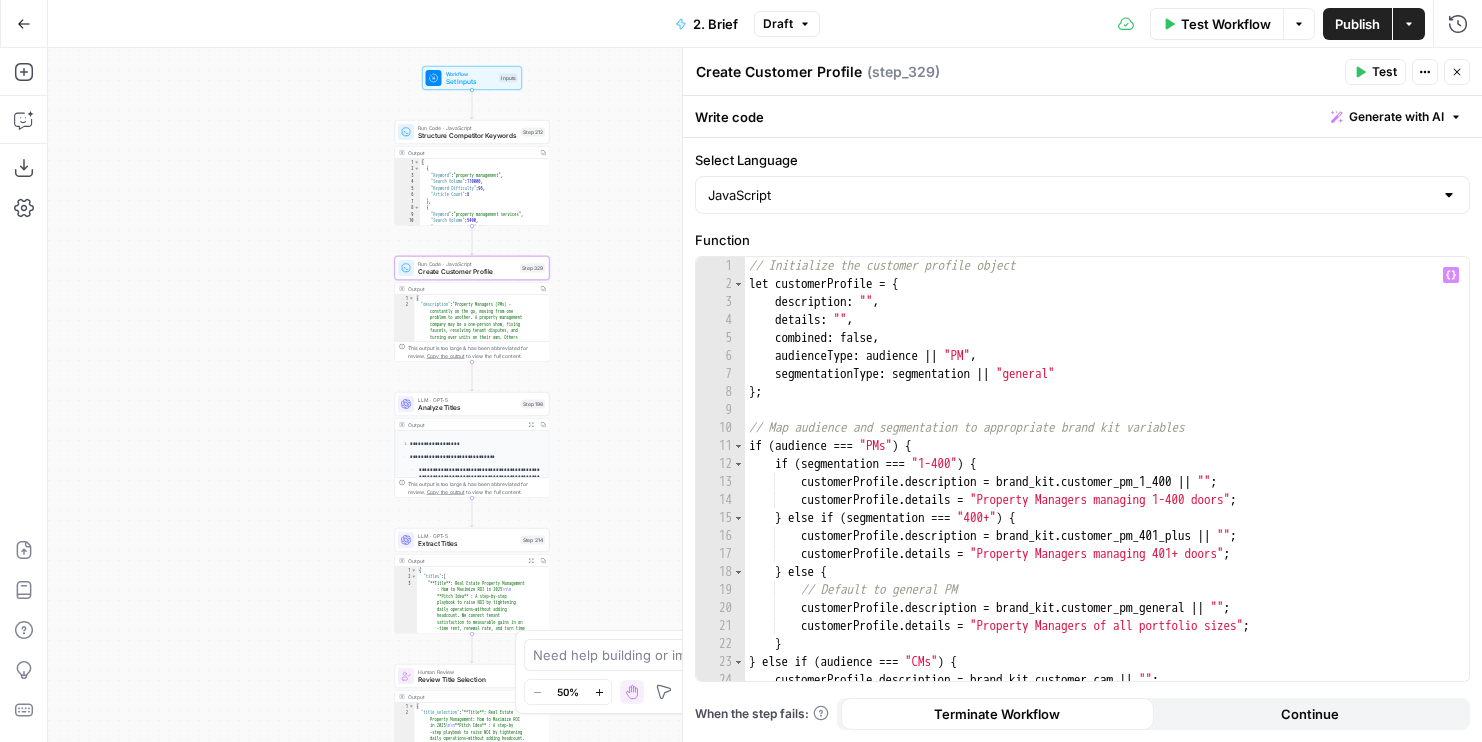 type on "**" 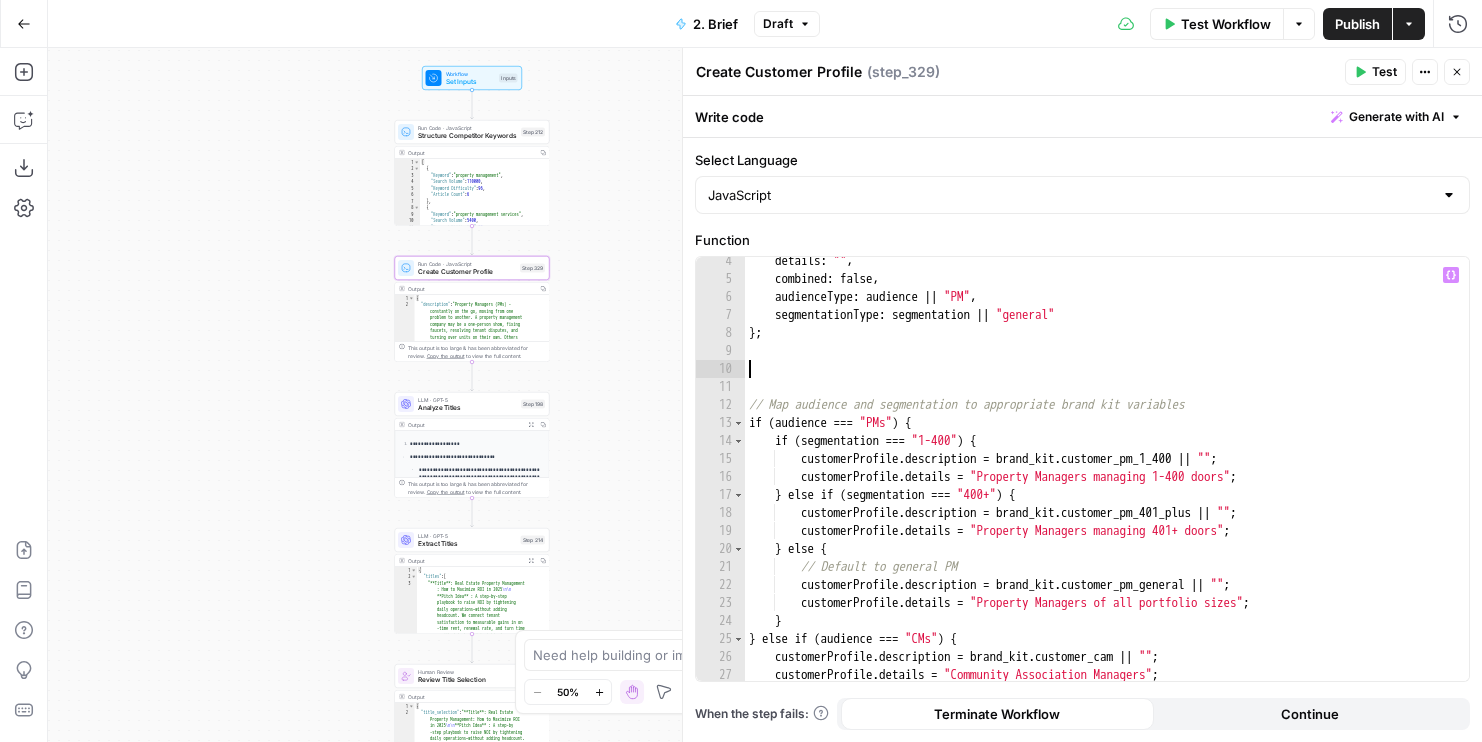 scroll, scrollTop: 30, scrollLeft: 0, axis: vertical 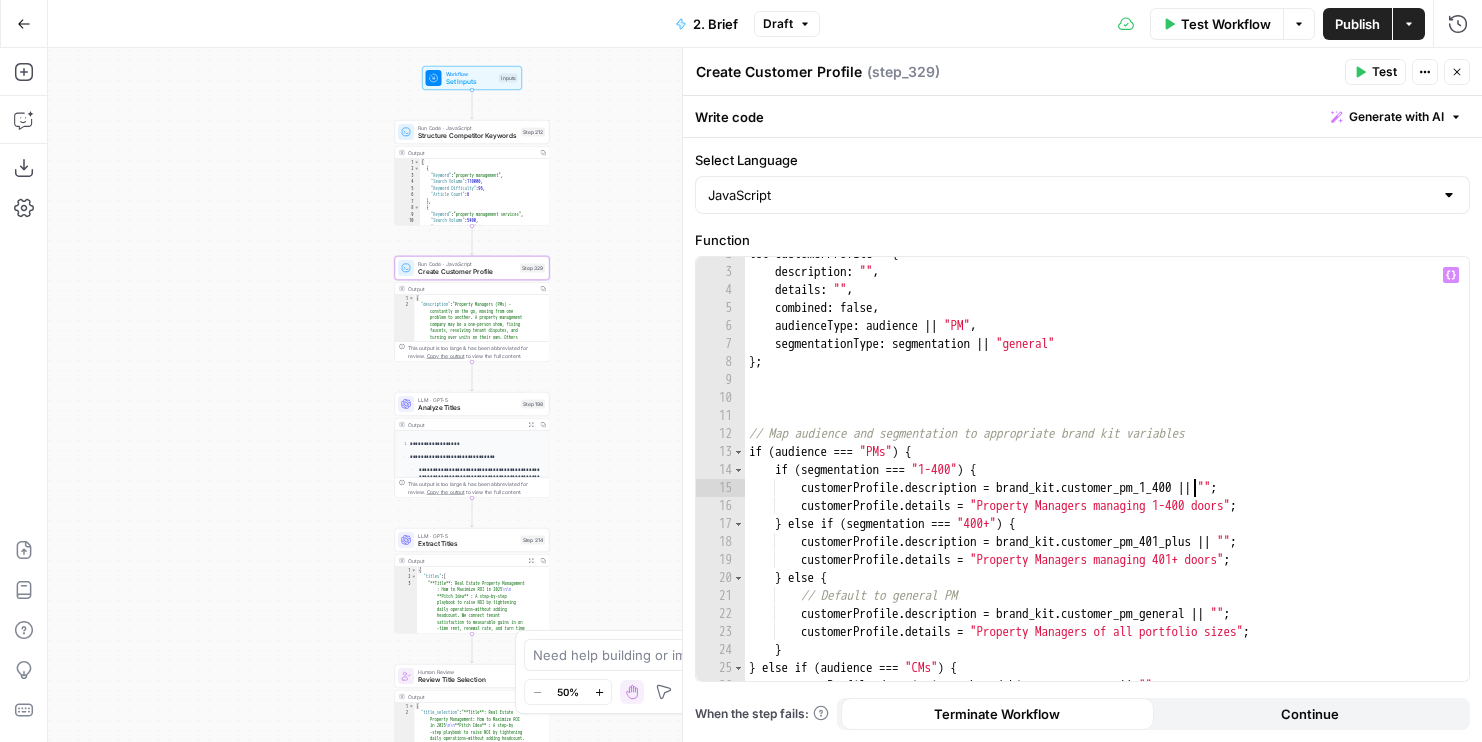 click on "let   customerProfile   =   {      description :   "" ,      details :   "" ,      combined :   false ,      audienceType :   audience   ||   "PM" ,      segmentationType :   segmentation   ||   "general" } ; // Map audience and segmentation to appropriate brand kit variables if   ( audience   ===   "PMs" )   {      if   ( segmentation   ===   "1-400" )   {           customerProfile . description   =   brand_kit . customer_pm_1_400   ||   "" ;           customerProfile . details   =   "Property Managers managing 1-400 doors" ;      }   else   if   ( segmentation   ===   "400+" )   {           customerProfile . description   =   brand_kit . customer_pm_401_plus   ||   "" ;           customerProfile . details   =   "Property Managers managing 401+ doors" ;      }   else   {           // Default to general PM           customerProfile . description   =   brand_kit . customer_pm_general   ||   "" ;           customerProfile . details   =   "Property Managers of all portfolio sizes" ;      } }   else   if   (" at bounding box center (1107, 475) 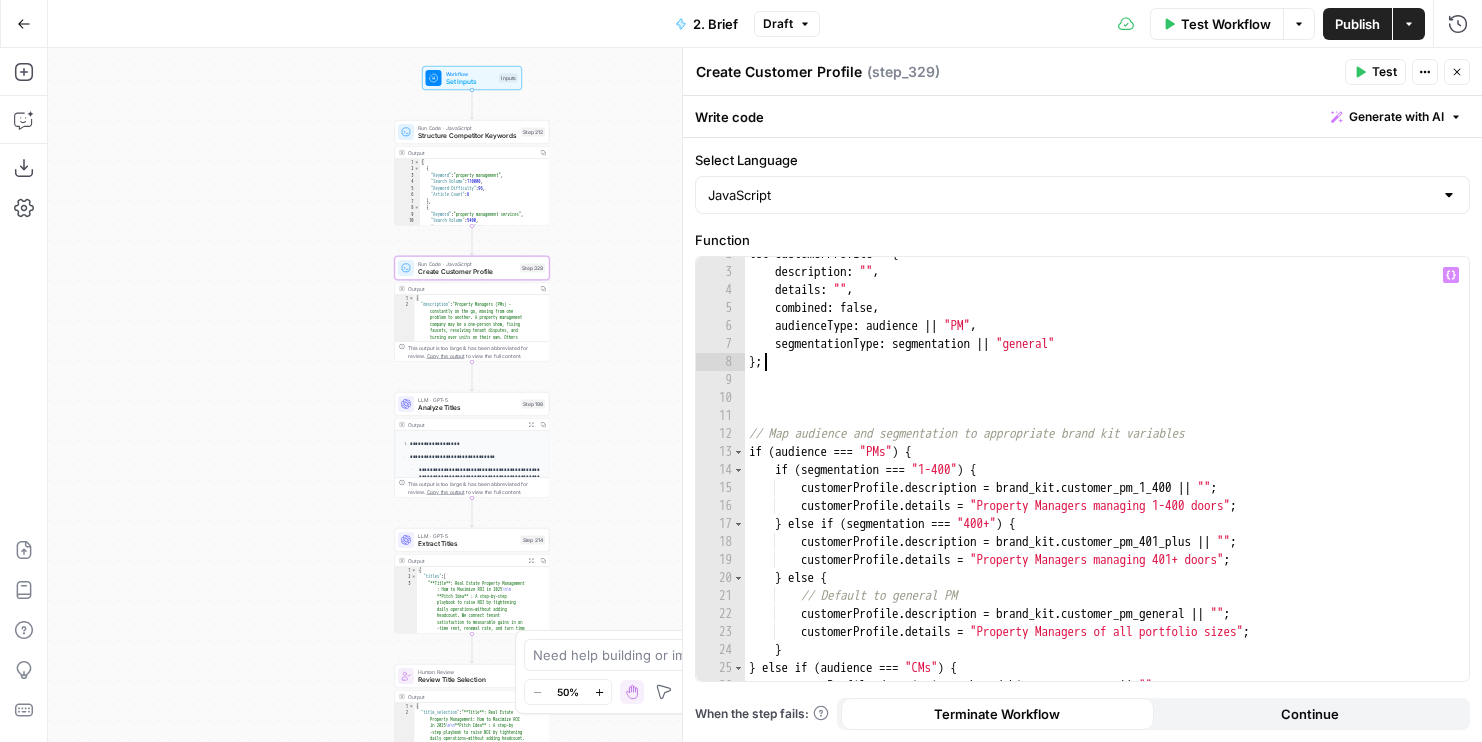 click on "let   customerProfile   =   {      description :   "" ,      details :   "" ,      combined :   false ,      audienceType :   audience   ||   "PM" ,      segmentationType :   segmentation   ||   "general" } ; // Map audience and segmentation to appropriate brand kit variables if   ( audience   ===   "PMs" )   {      if   ( segmentation   ===   "1-400" )   {           customerProfile . description   =   brand_kit . customer_pm_1_400   ||   "" ;           customerProfile . details   =   "Property Managers managing 1-400 doors" ;      }   else   if   ( segmentation   ===   "400+" )   {           customerProfile . description   =   brand_kit . customer_pm_401_plus   ||   "" ;           customerProfile . details   =   "Property Managers managing 401+ doors" ;      }   else   {           // Default to general PM           customerProfile . description   =   brand_kit . customer_pm_general   ||   "" ;           customerProfile . details   =   "Property Managers of all portfolio sizes" ;      } }   else   if   (" at bounding box center (1107, 475) 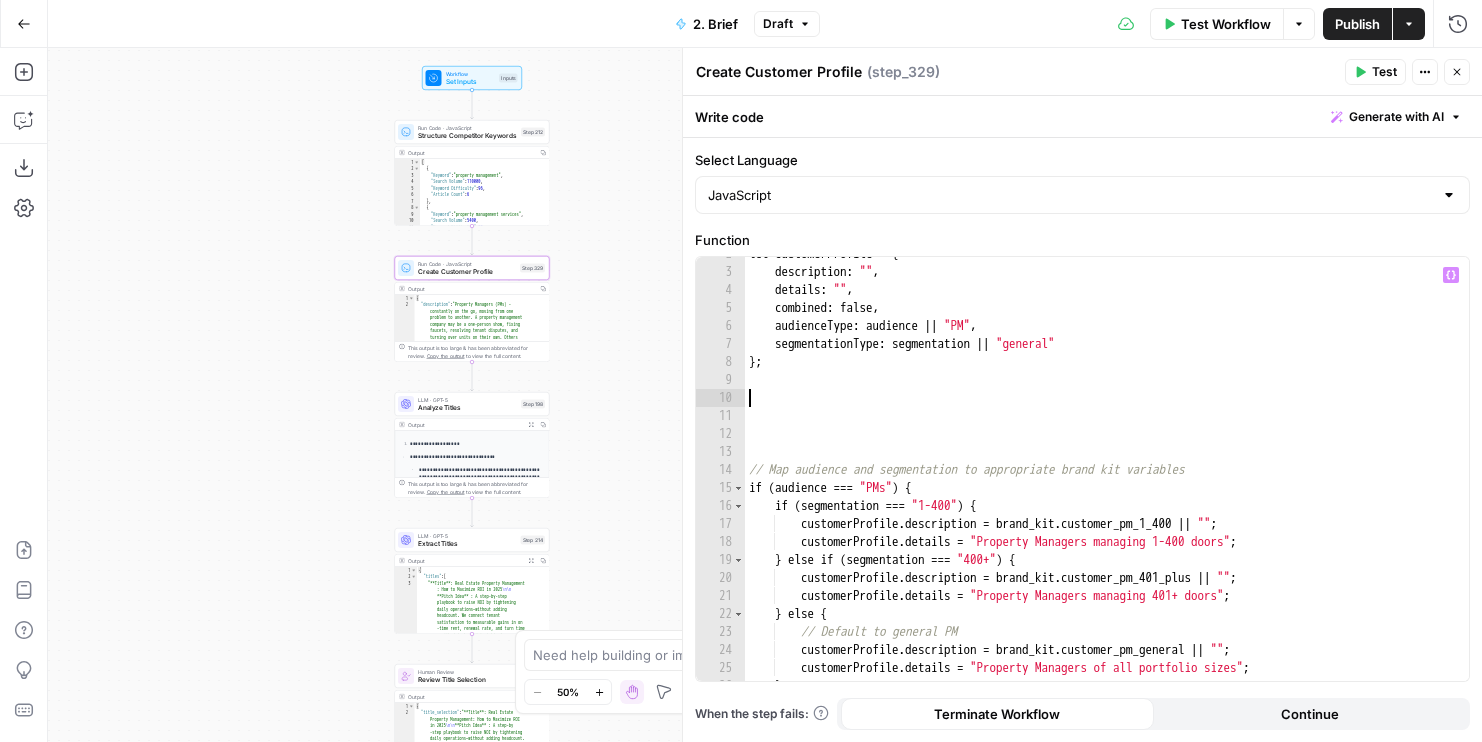 scroll, scrollTop: 0, scrollLeft: 0, axis: both 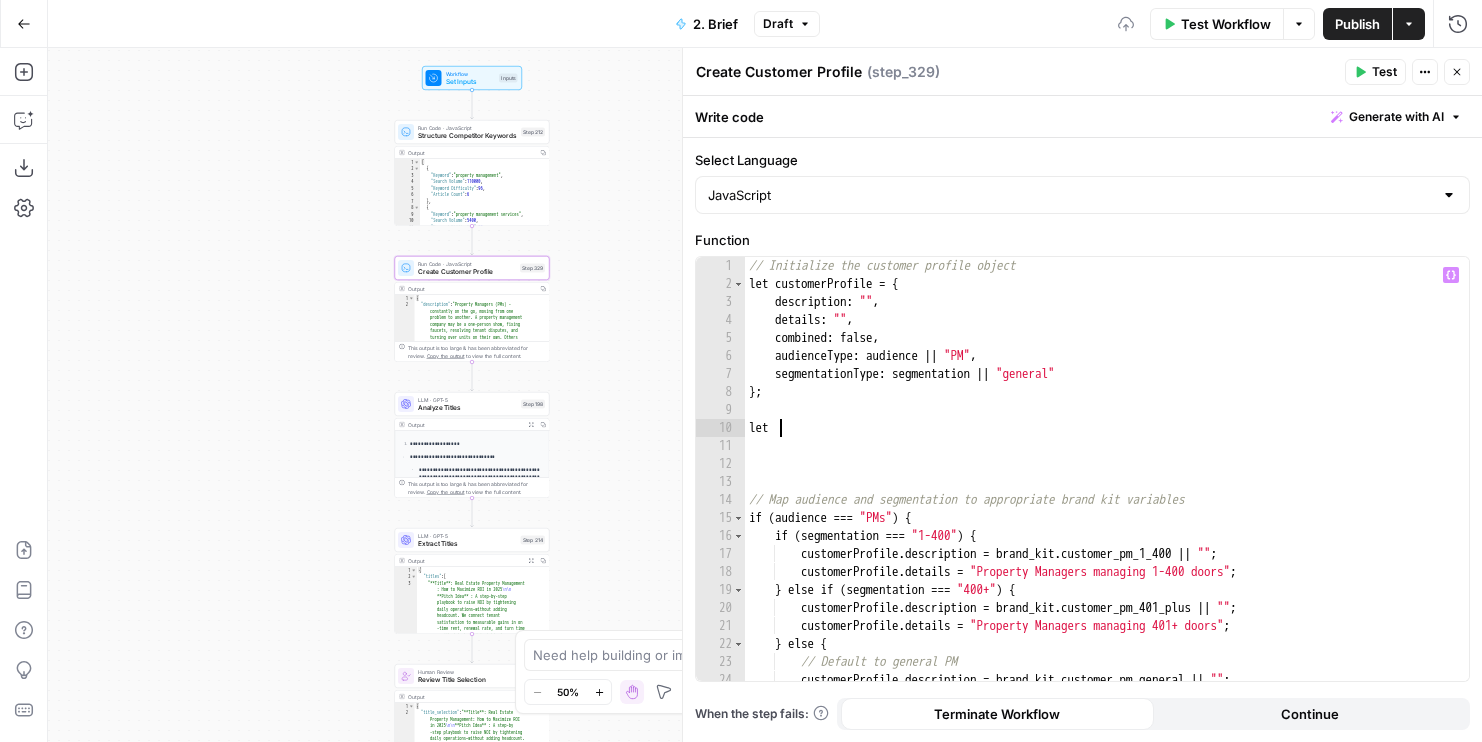 paste on "**********" 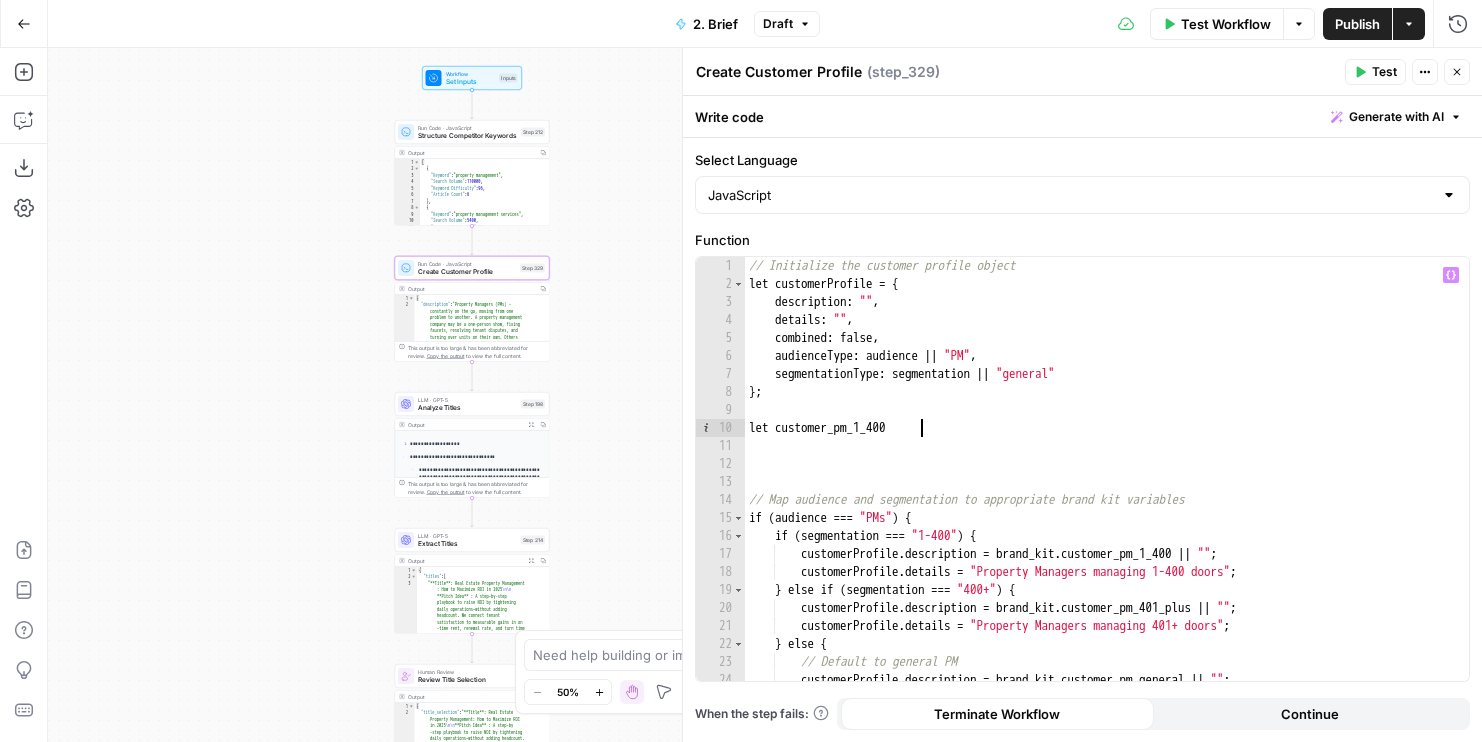 scroll, scrollTop: 0, scrollLeft: 13, axis: horizontal 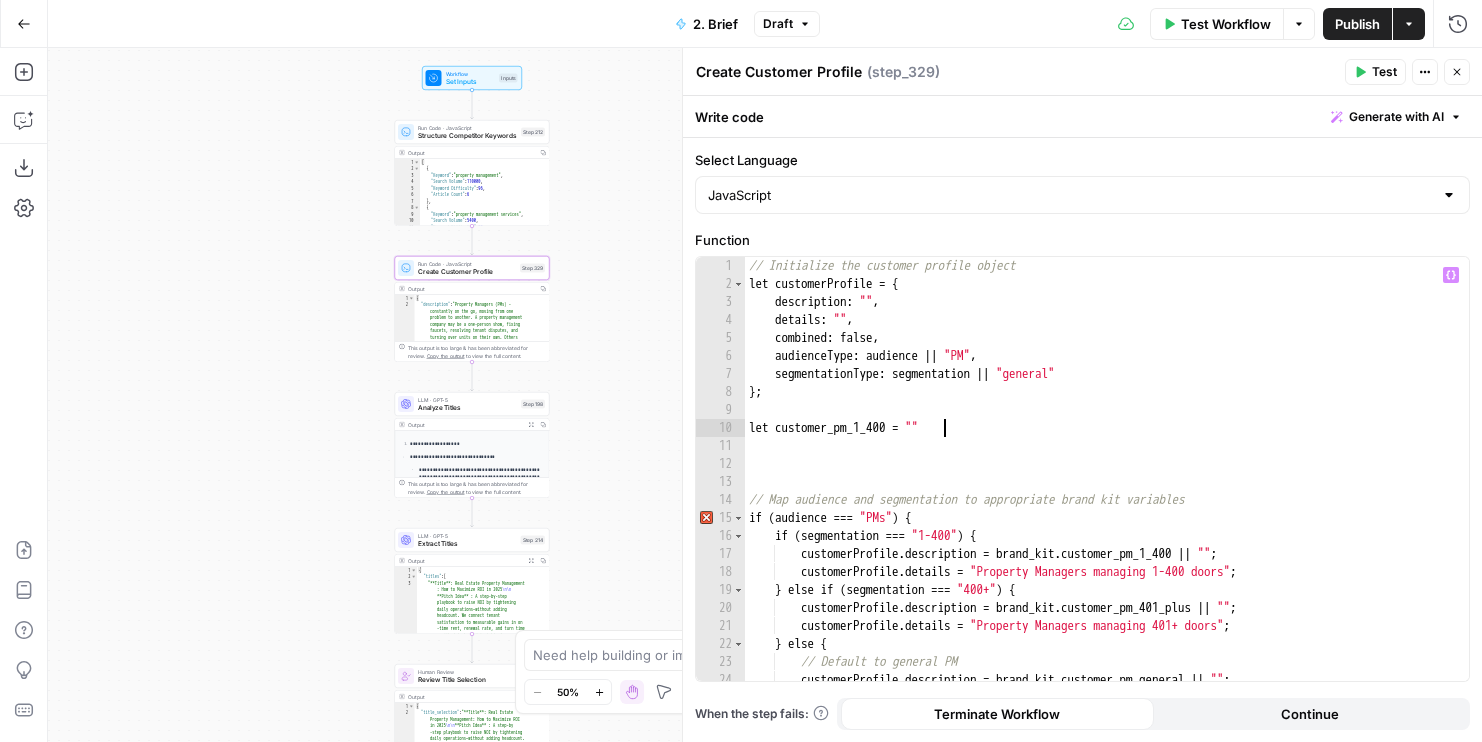 paste 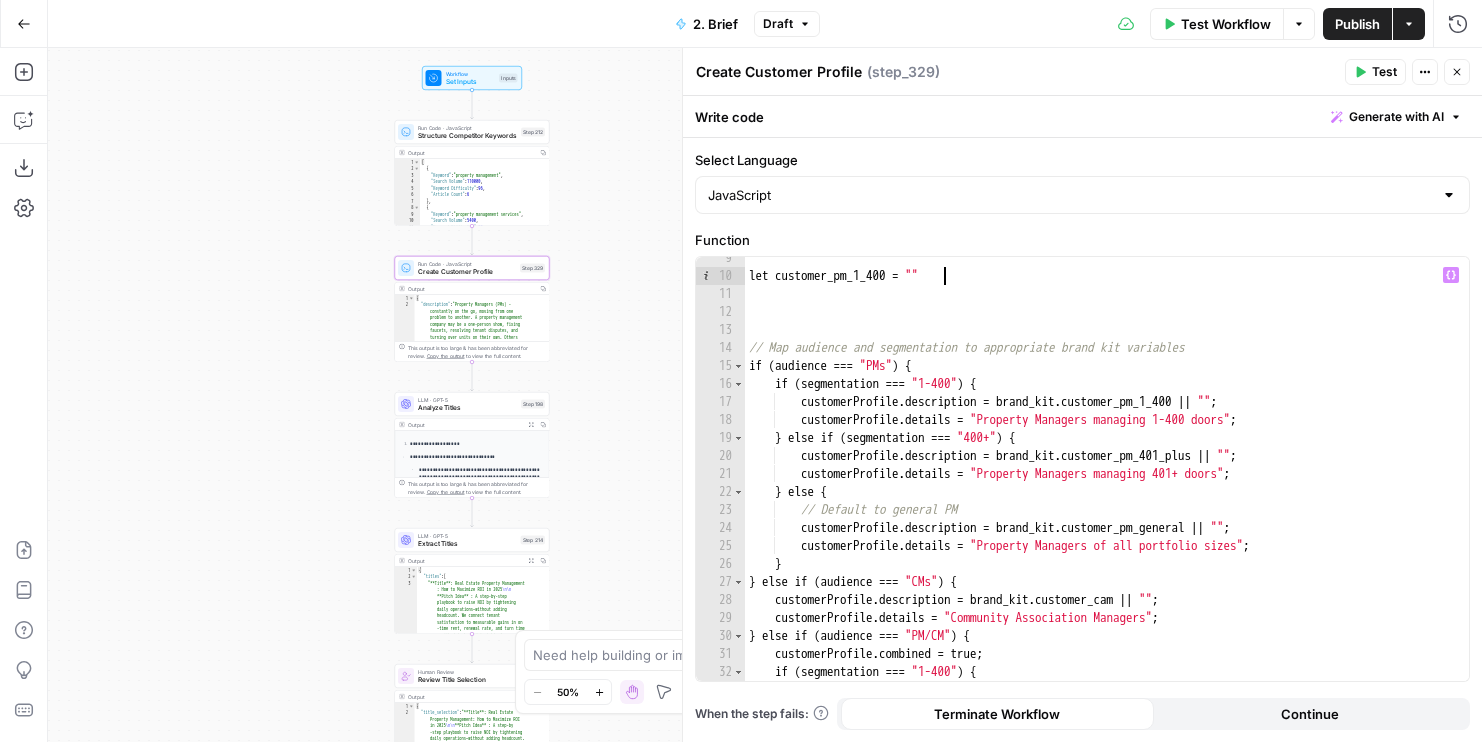 type on "**********" 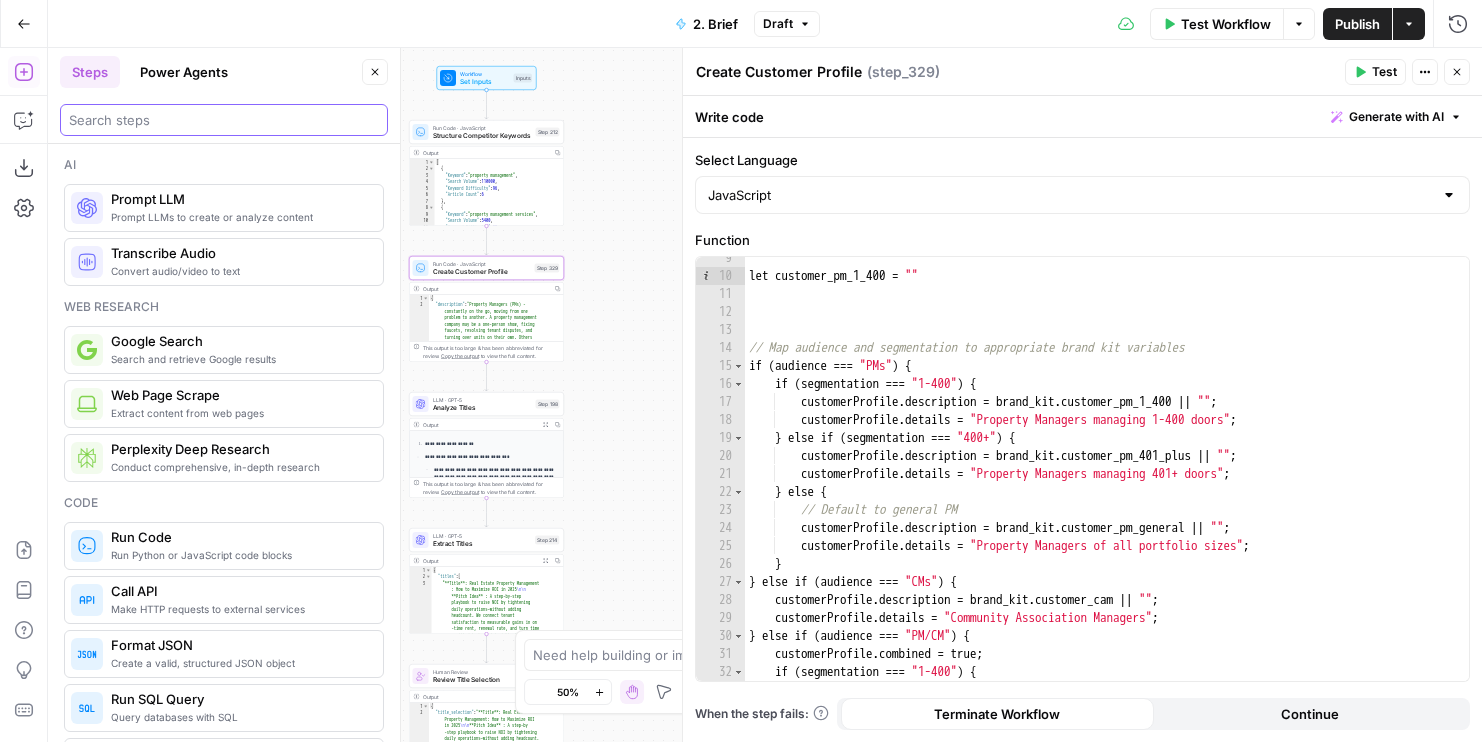 click at bounding box center [224, 120] 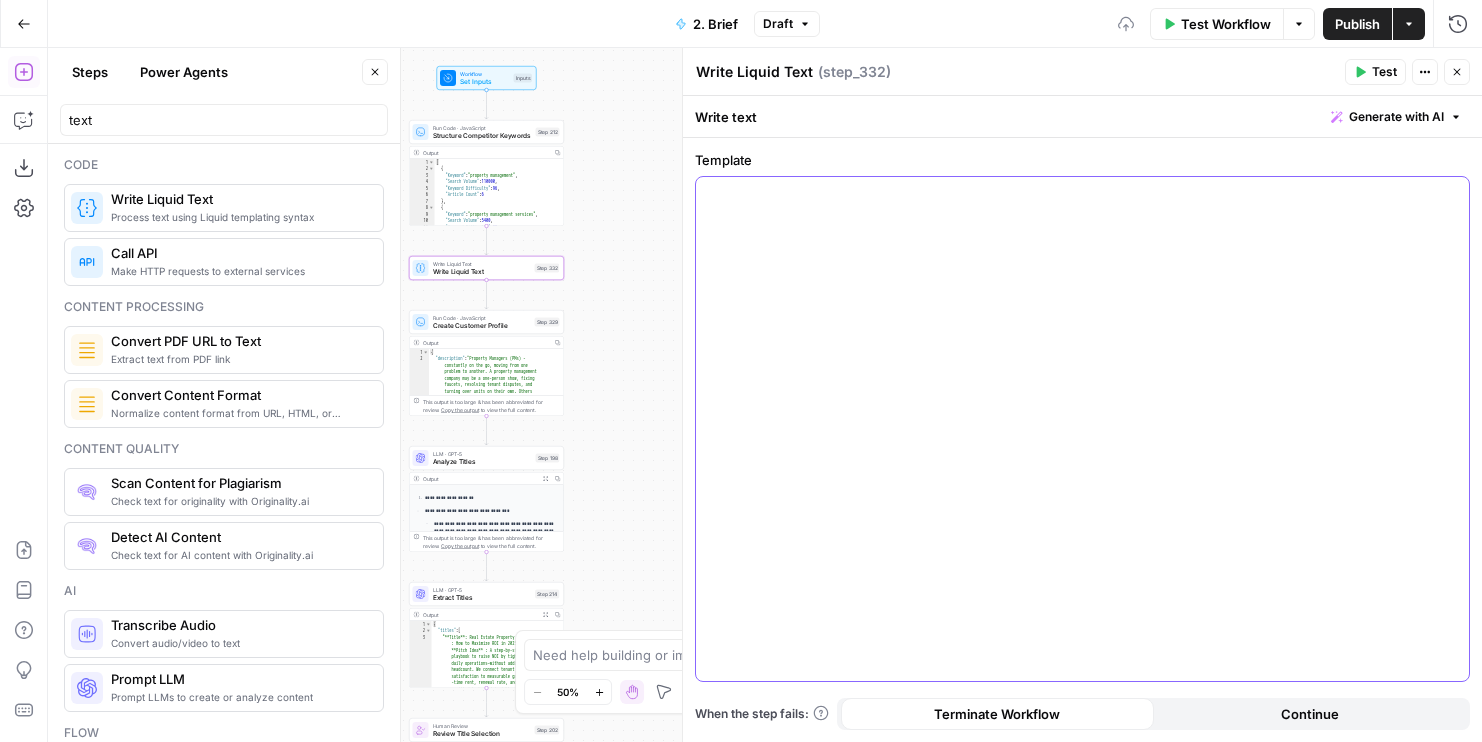 click at bounding box center [1082, 429] 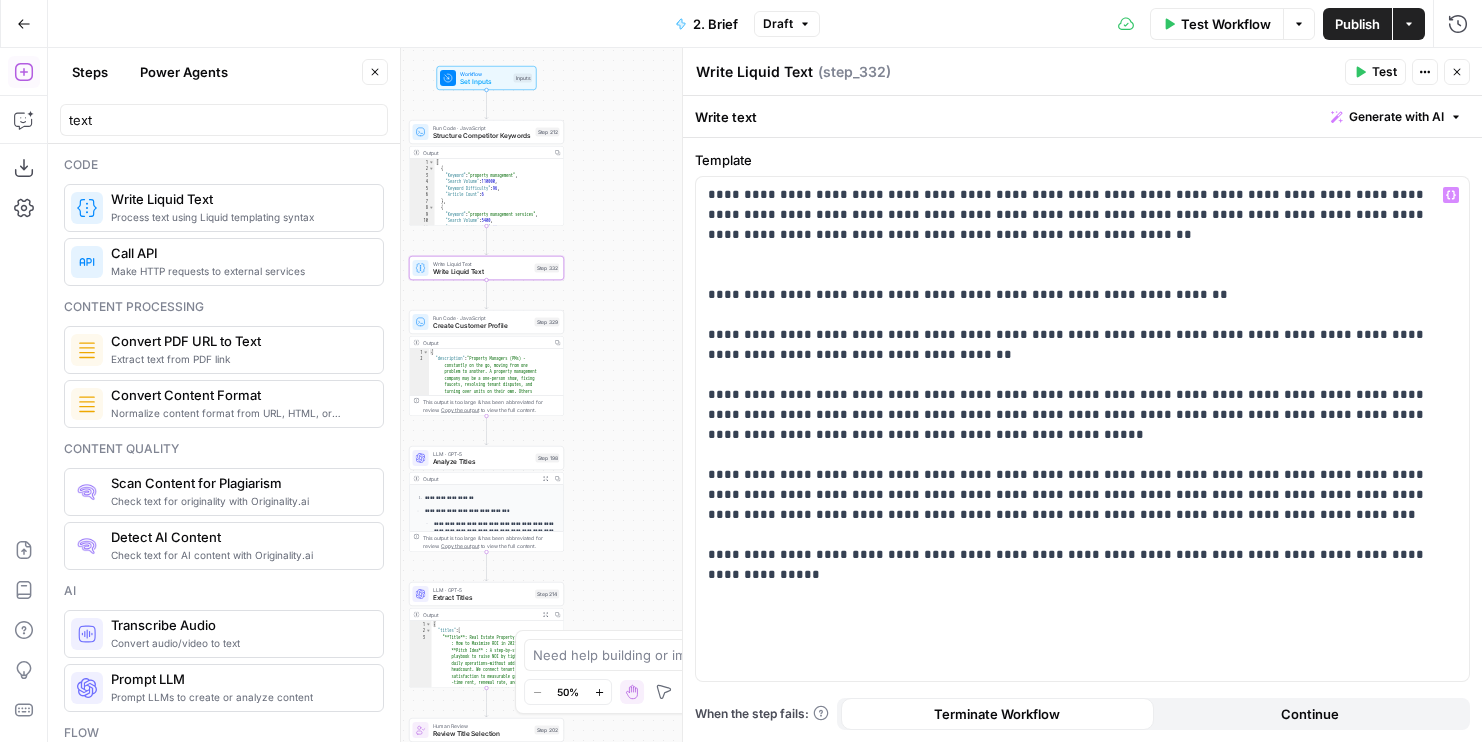 click 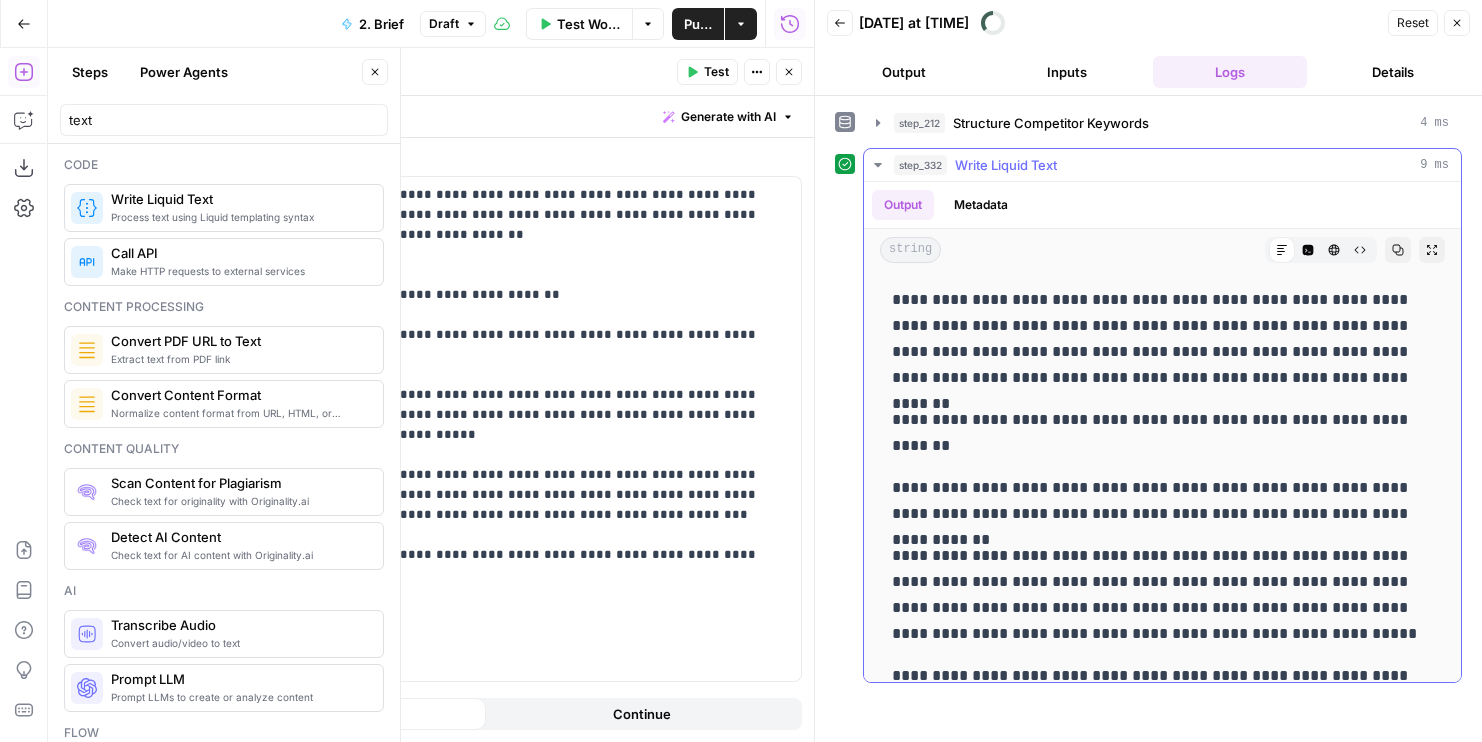 click 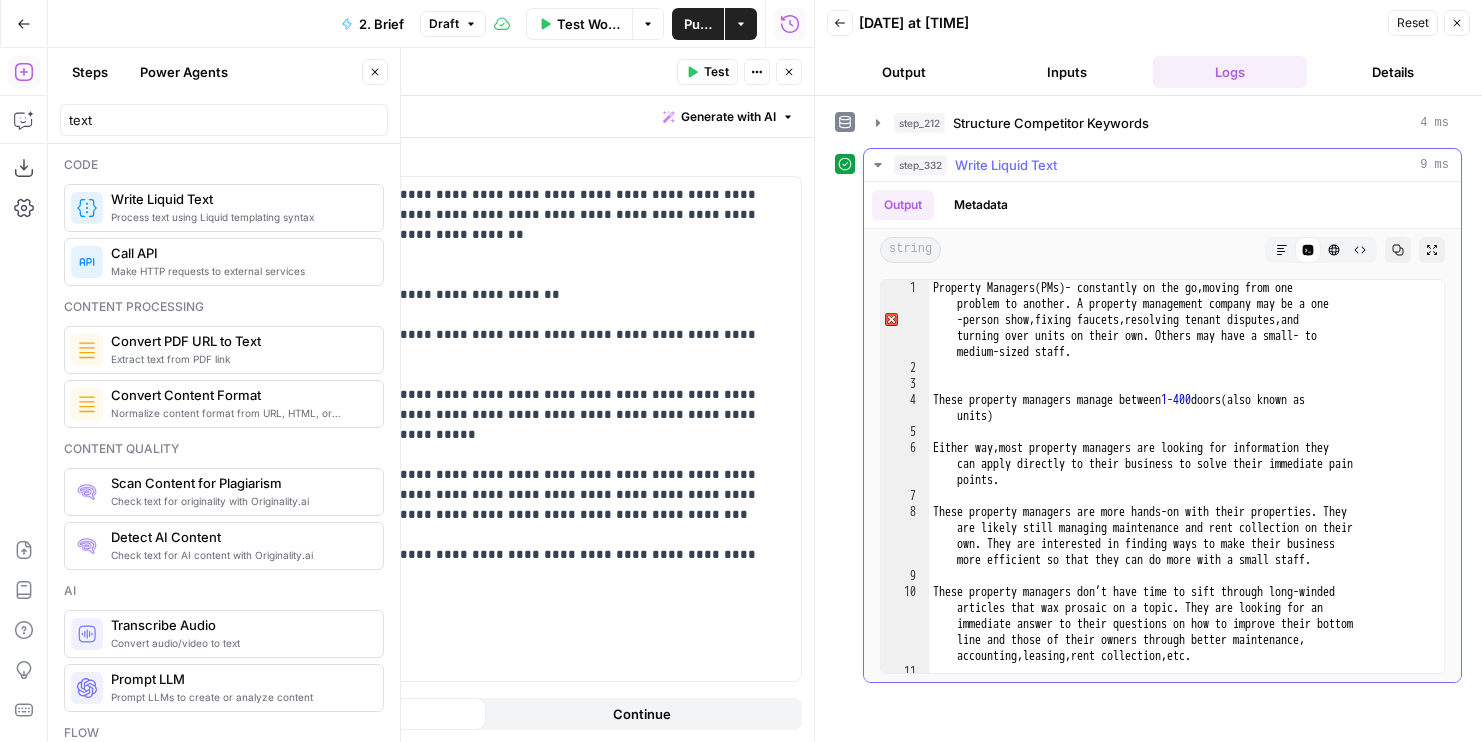 click 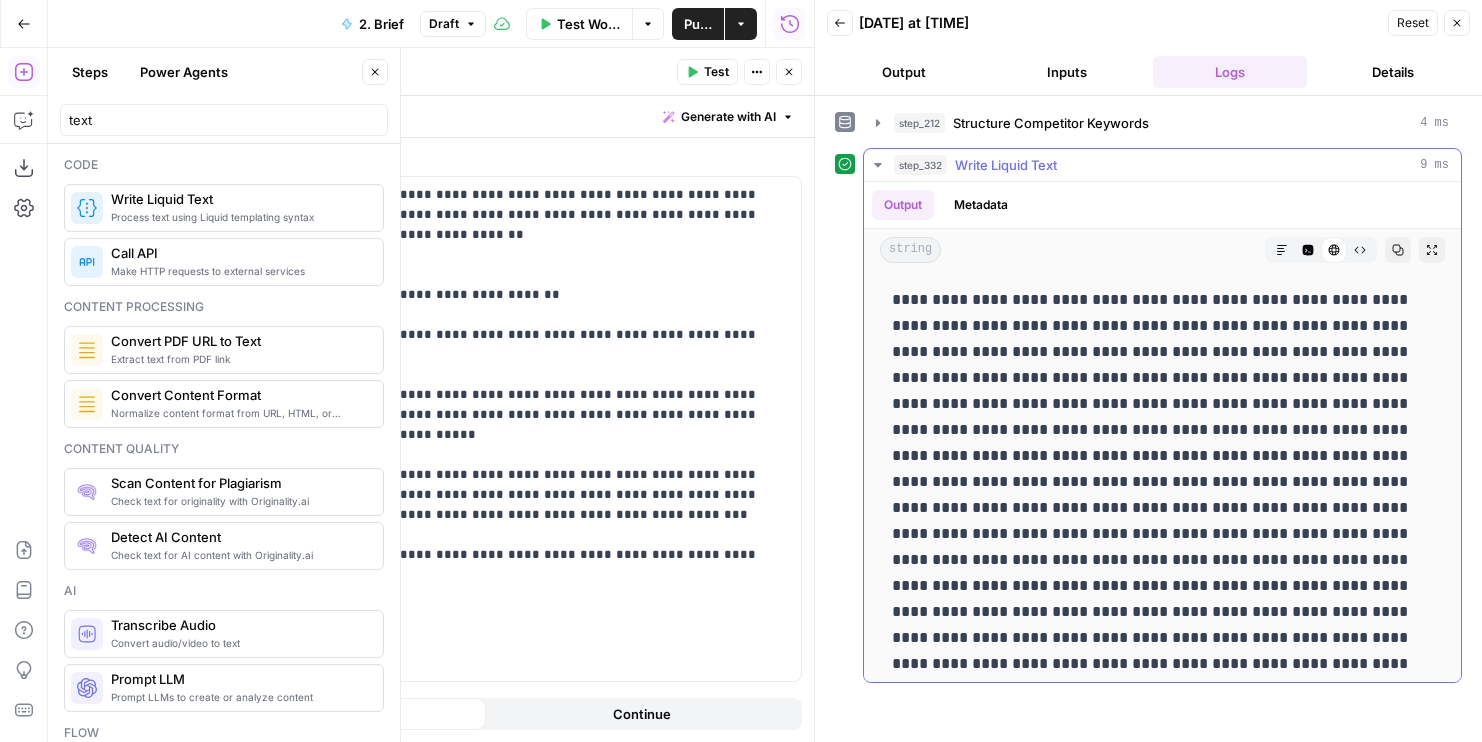 click 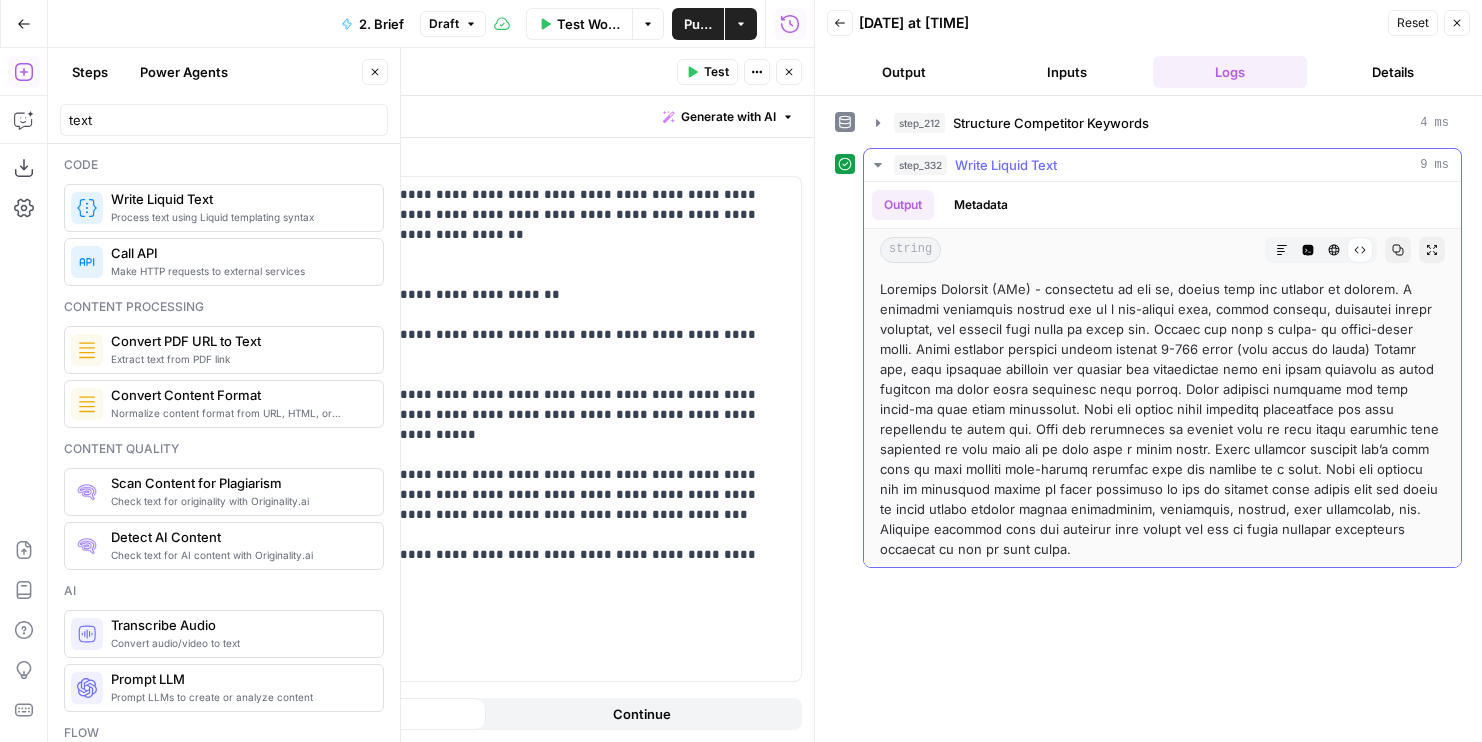 click on "HTML Viewer" at bounding box center (1334, 250) 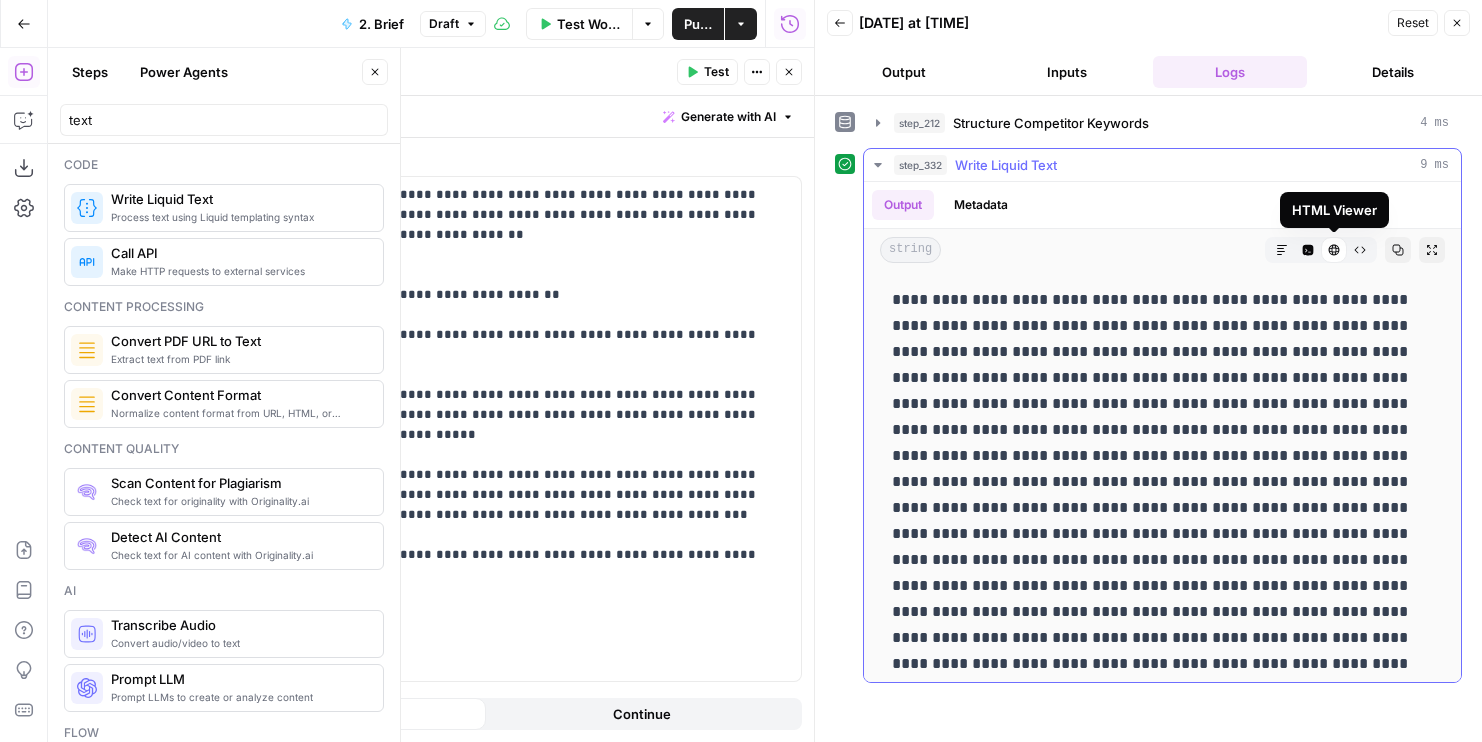 click on "HTML Viewer" at bounding box center (1334, 250) 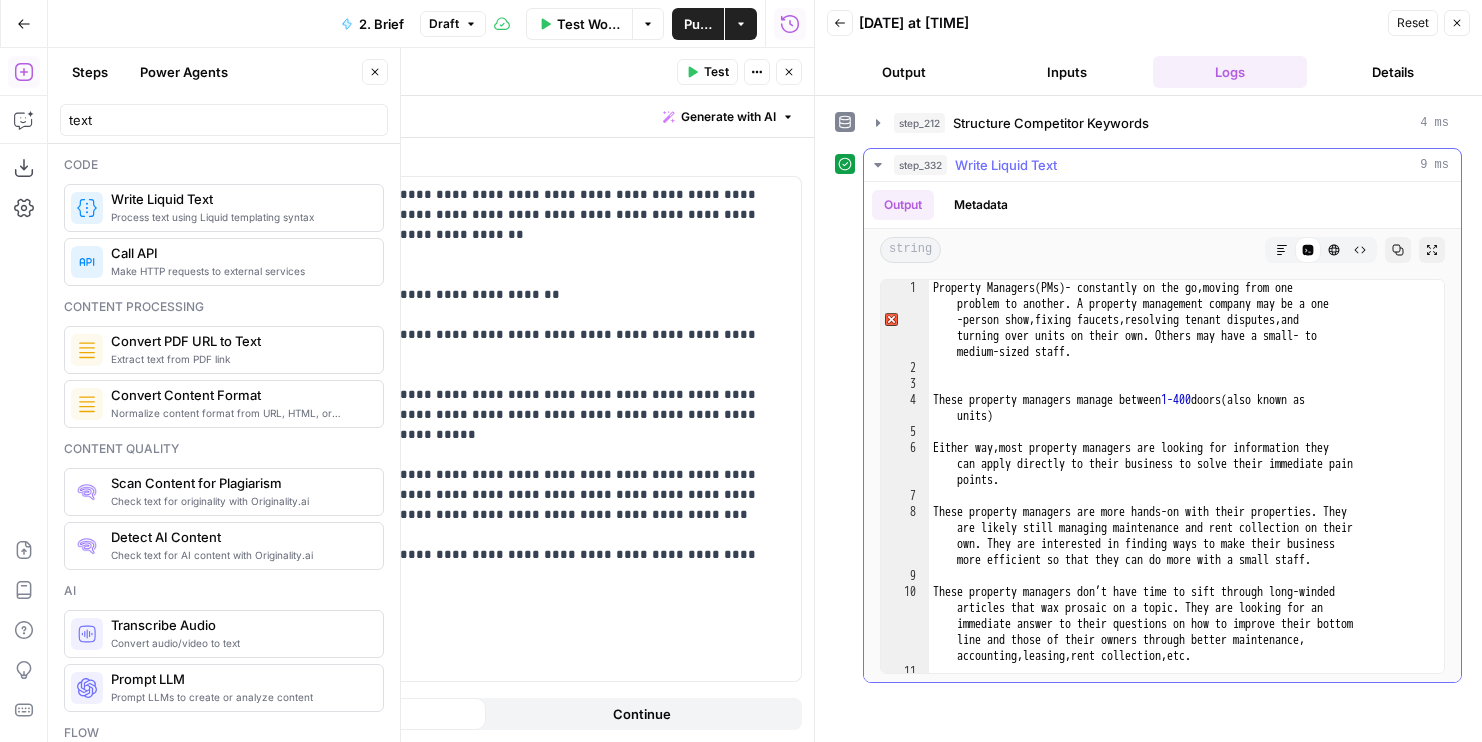 scroll, scrollTop: 39, scrollLeft: 0, axis: vertical 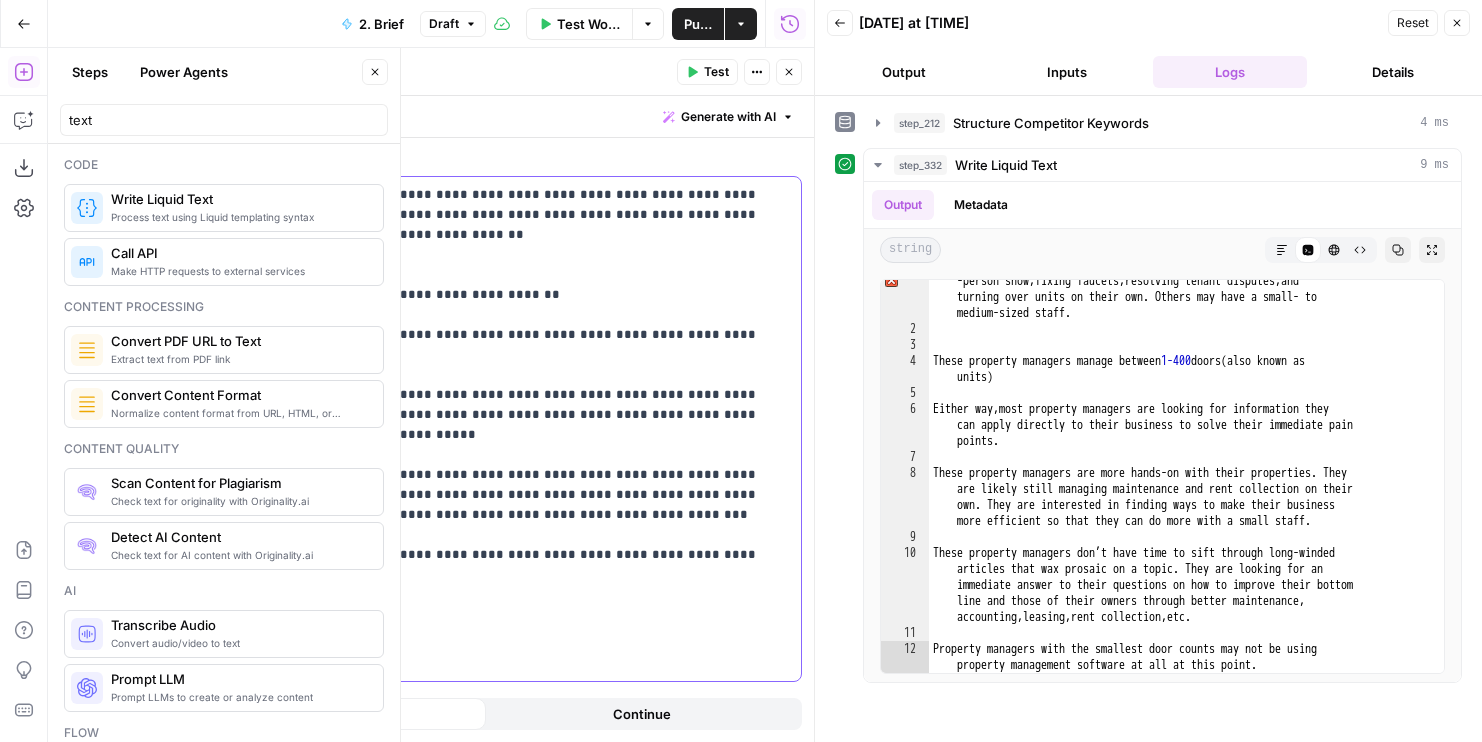 click on "**********" at bounding box center [414, 385] 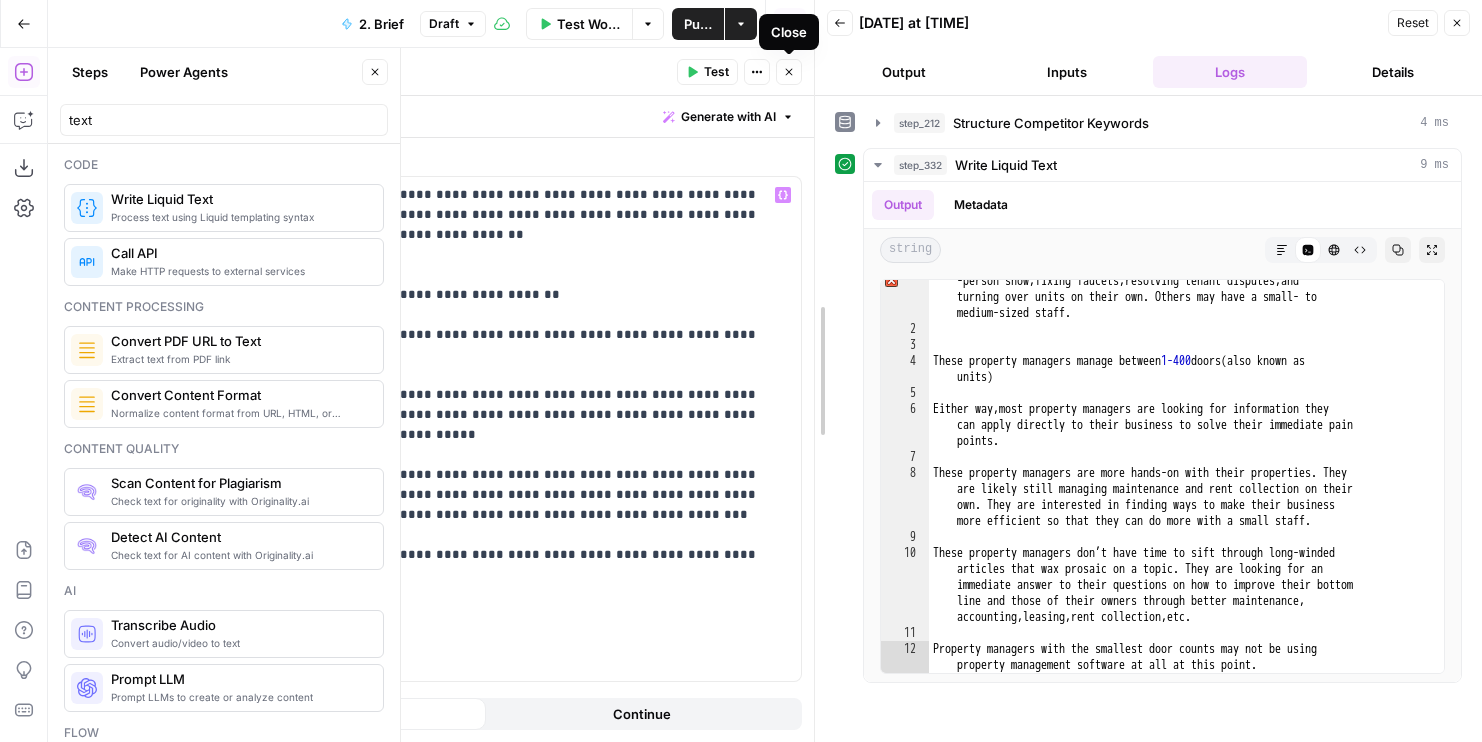 drag, startPoint x: 814, startPoint y: 105, endPoint x: 883, endPoint y: 105, distance: 69 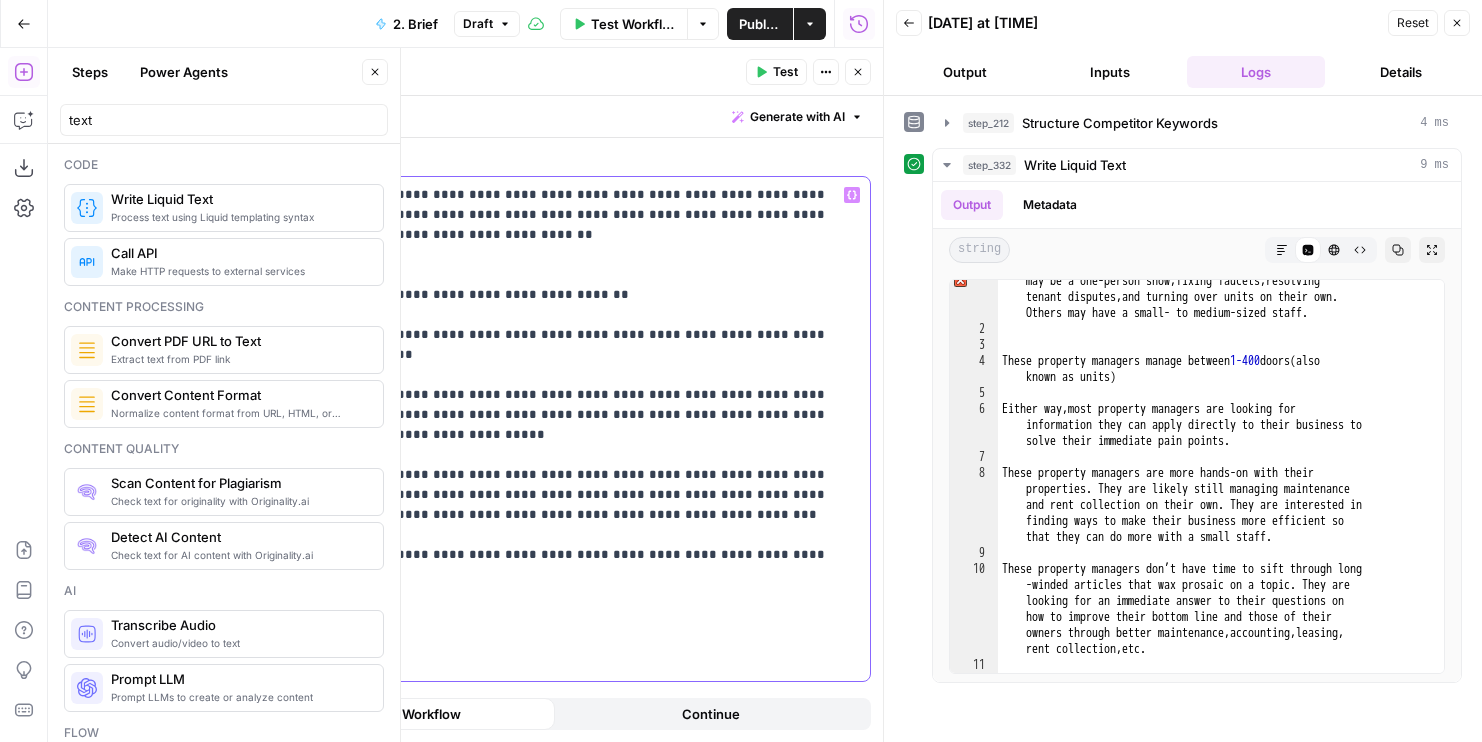 click on "**********" at bounding box center [483, 385] 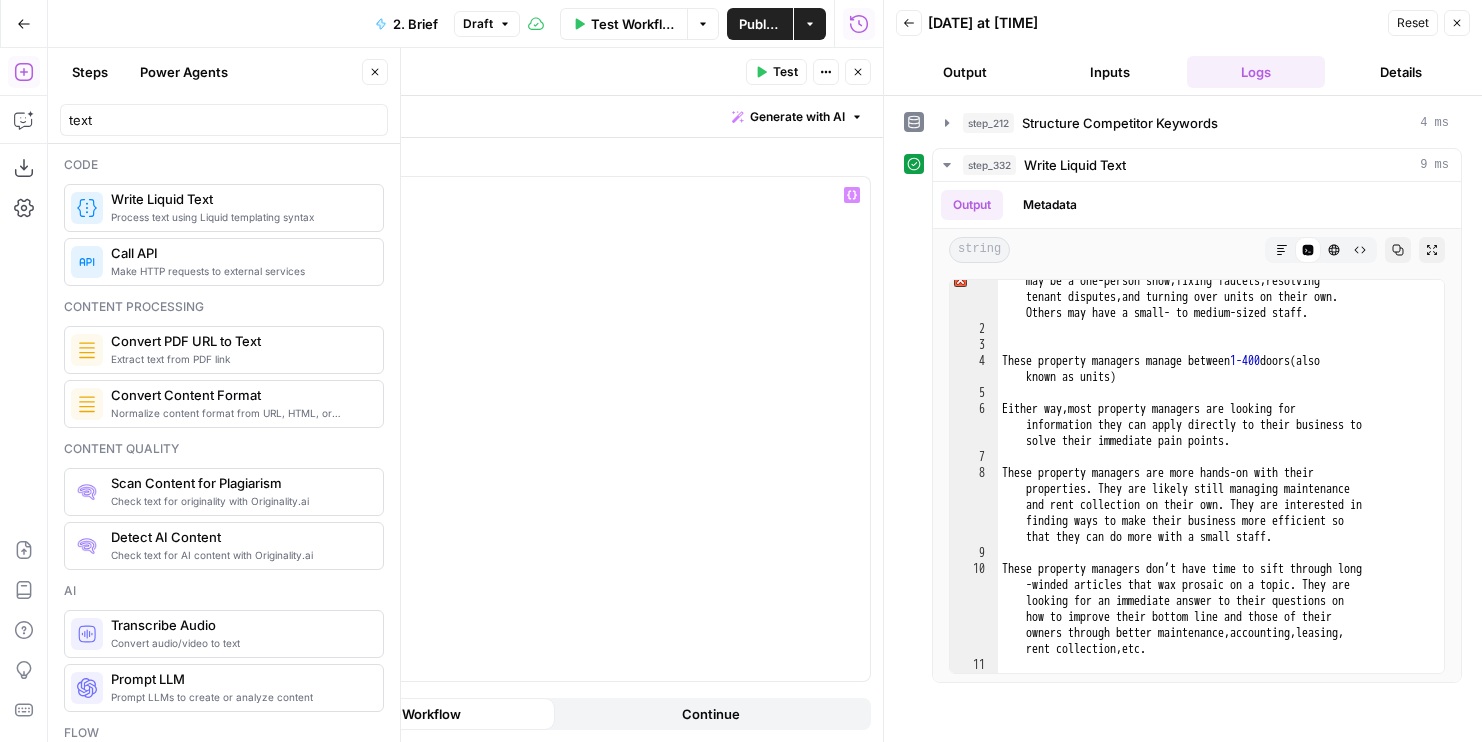 click 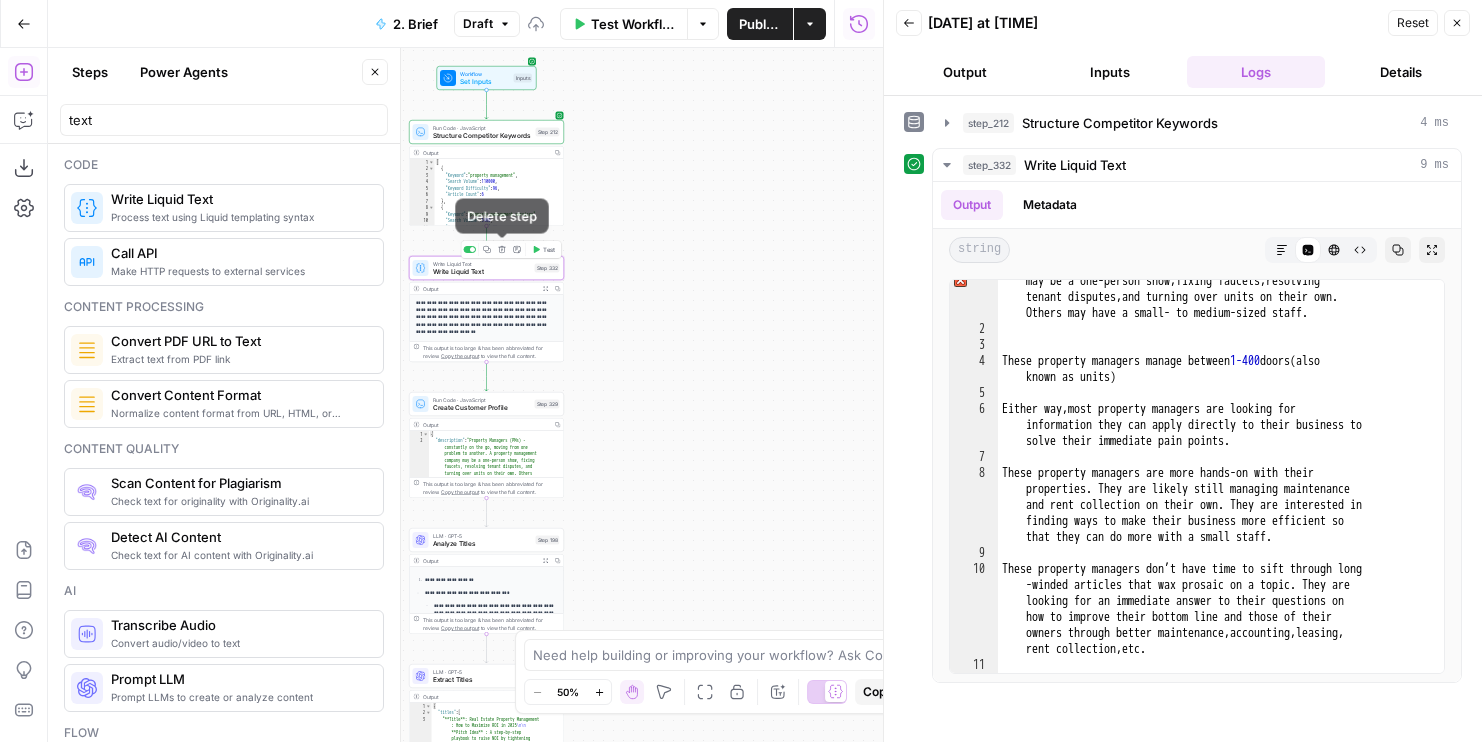 click 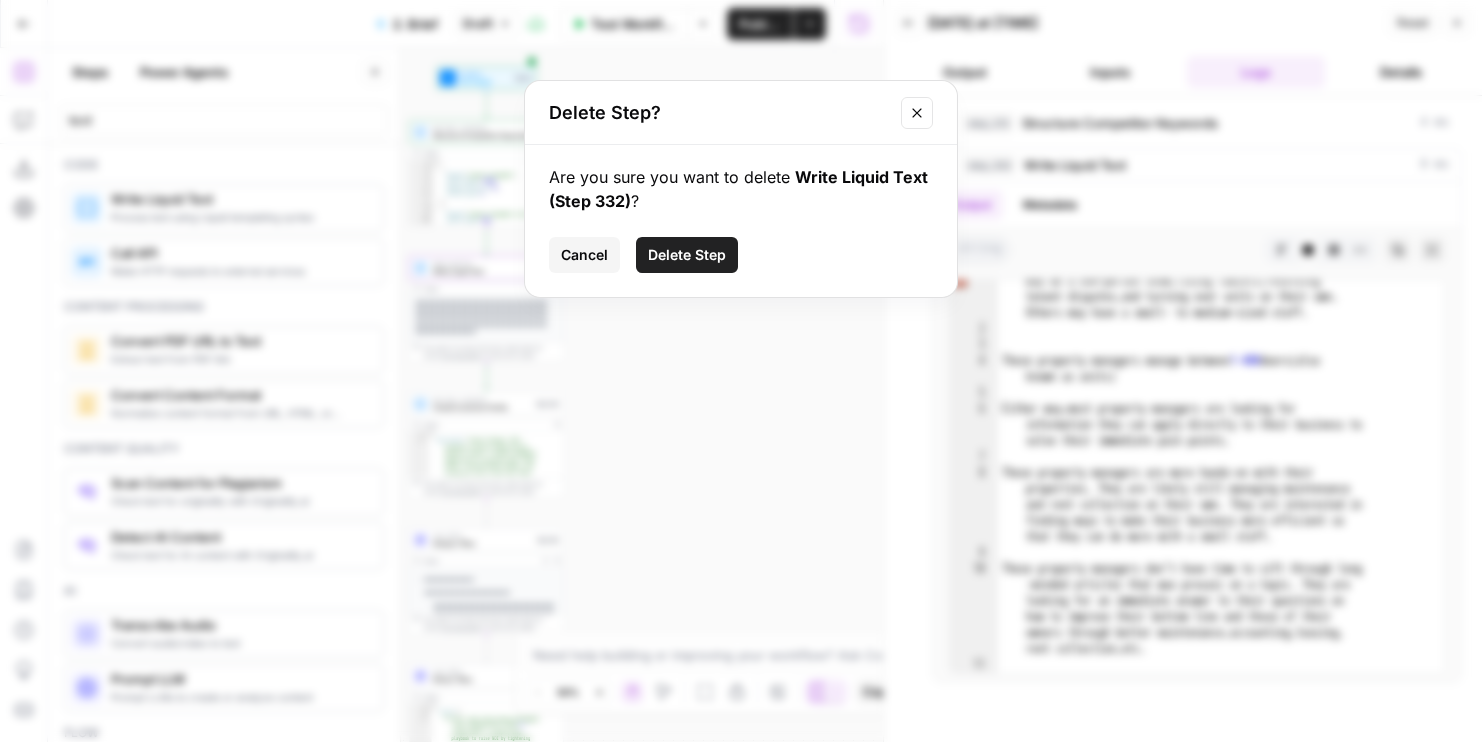 click on "Delete Step" at bounding box center (687, 255) 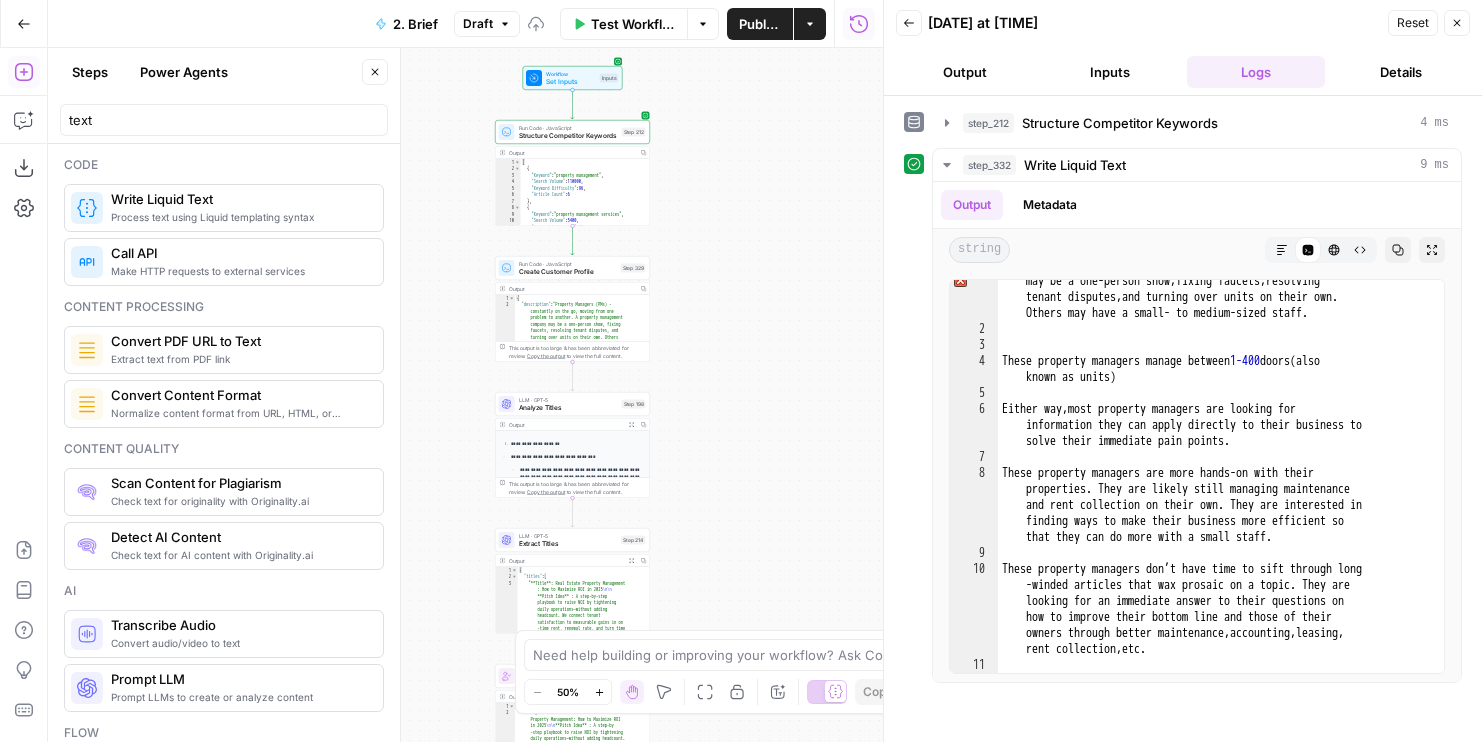 drag, startPoint x: 654, startPoint y: 257, endPoint x: 742, endPoint y: 257, distance: 88 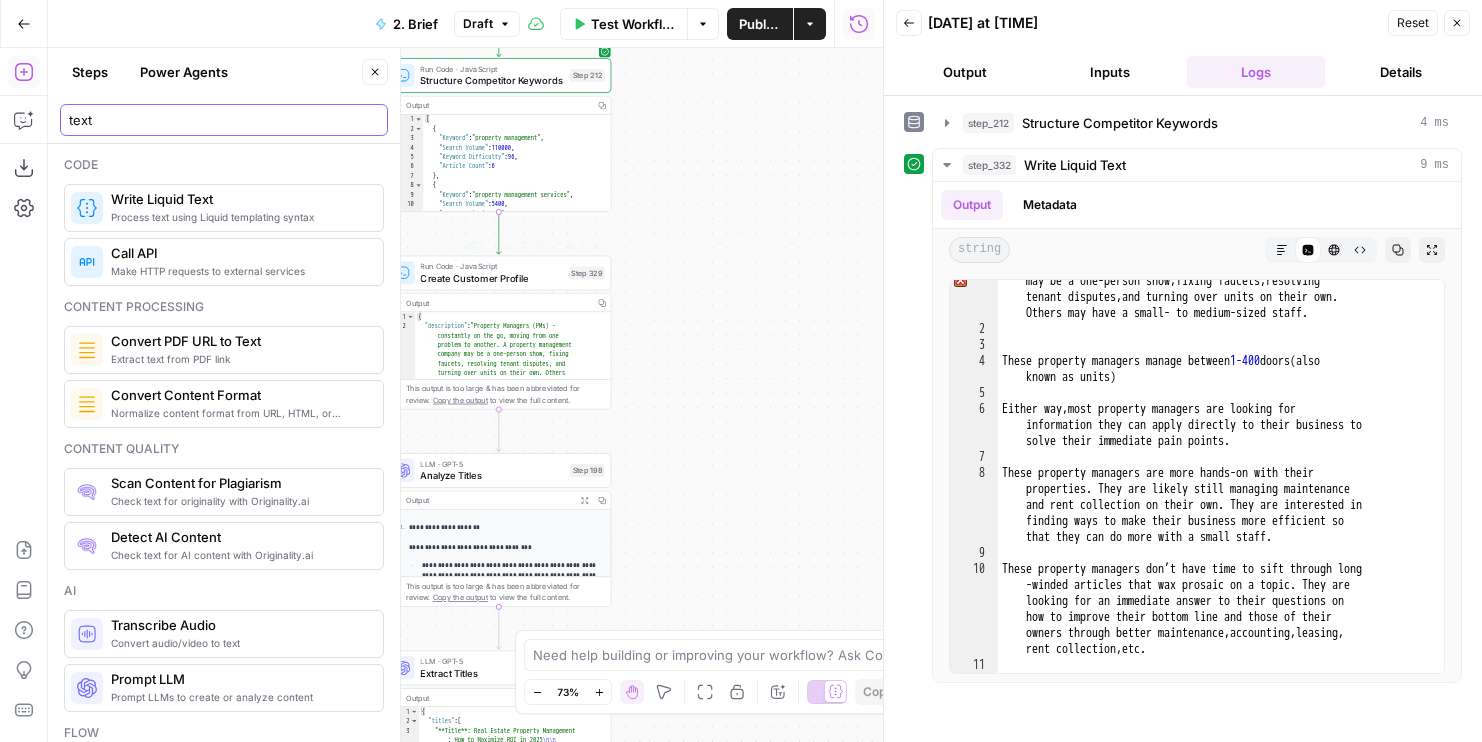 click on "text" at bounding box center [224, 120] 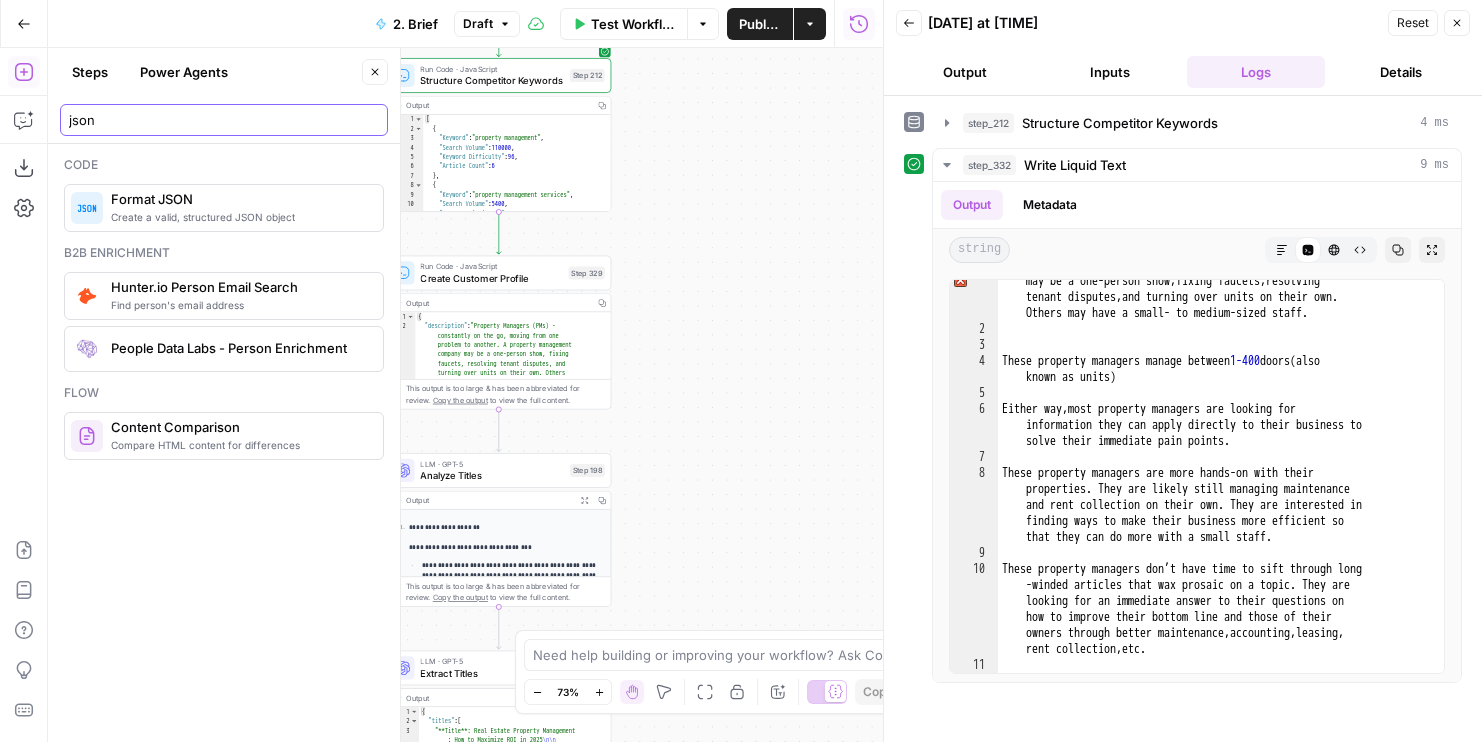 type on "json" 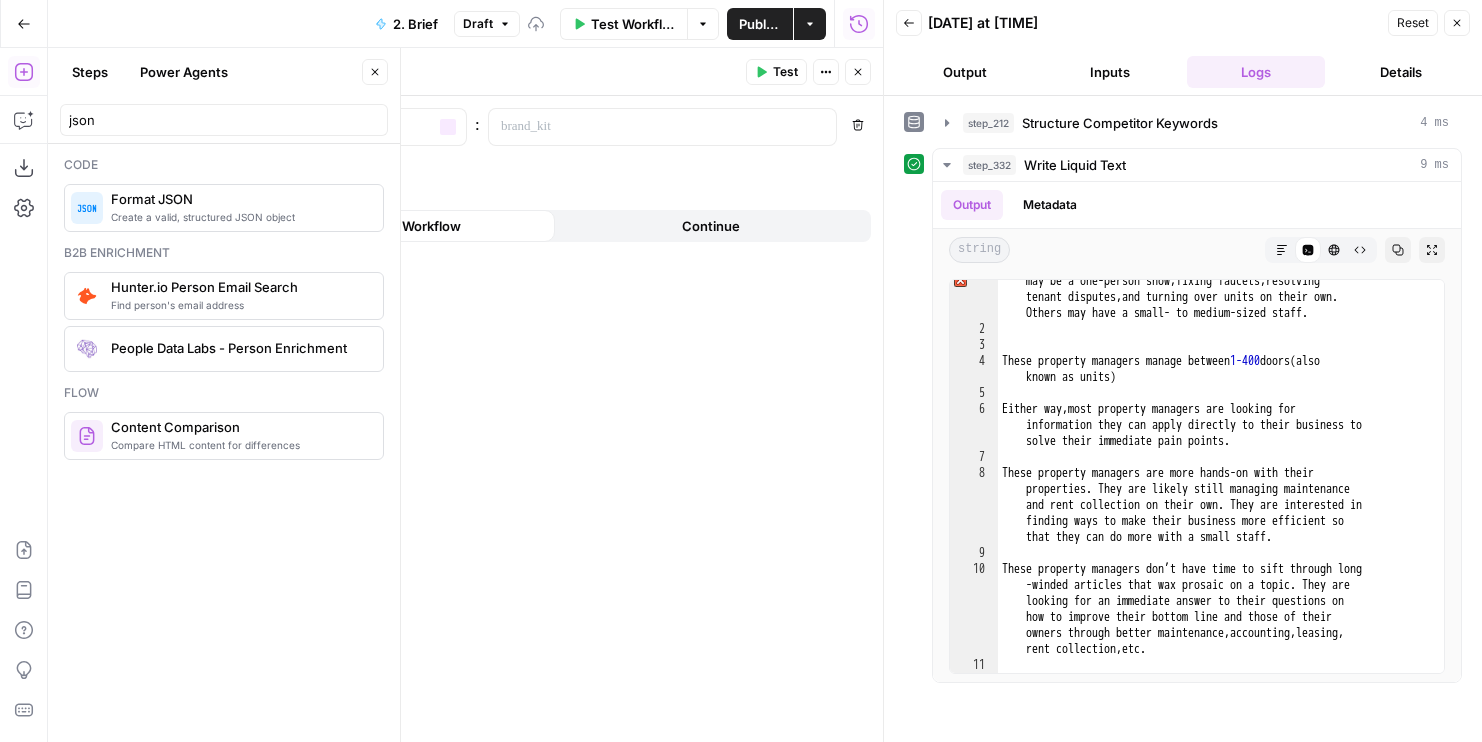 click on "Format JSON Format JSON  ( step_333 ) Test Actions Close" at bounding box center (483, 72) 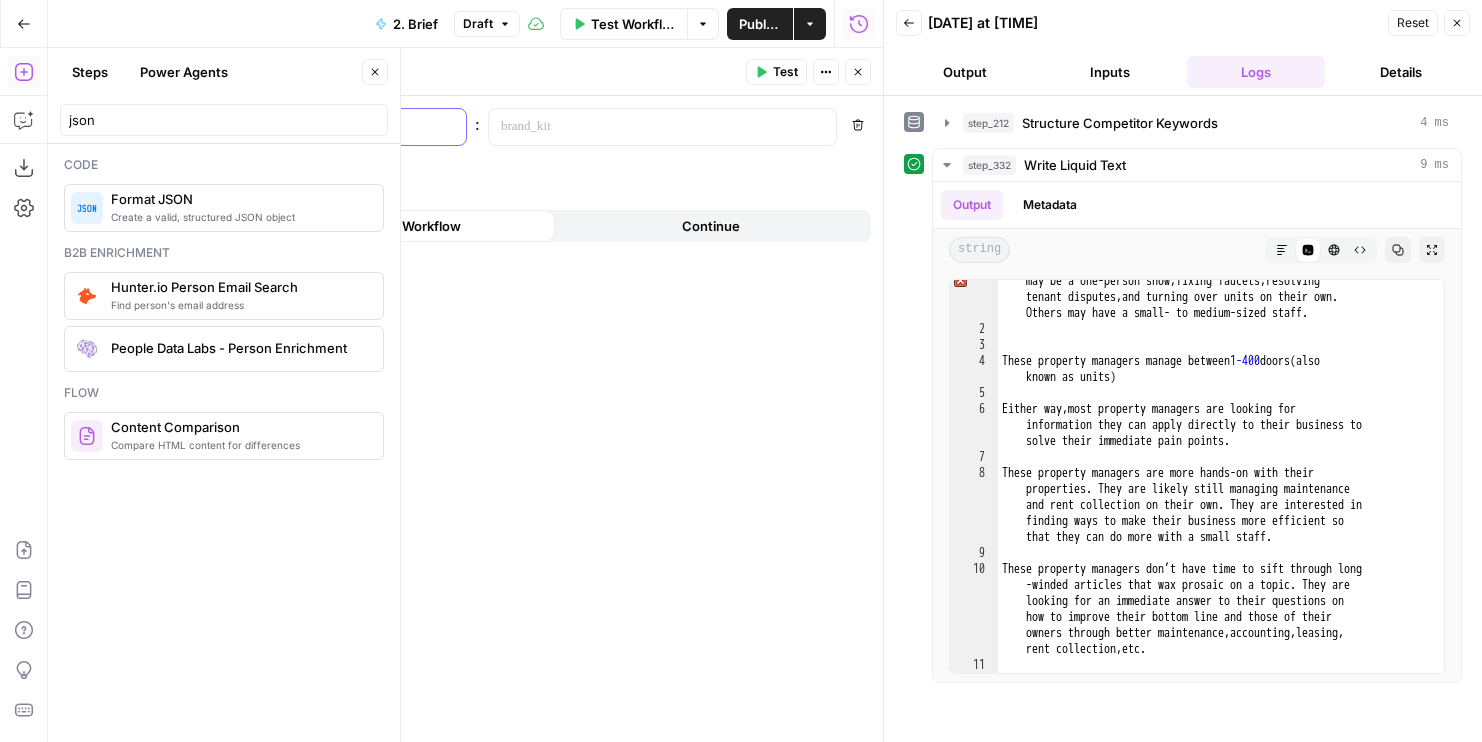click at bounding box center (276, 127) 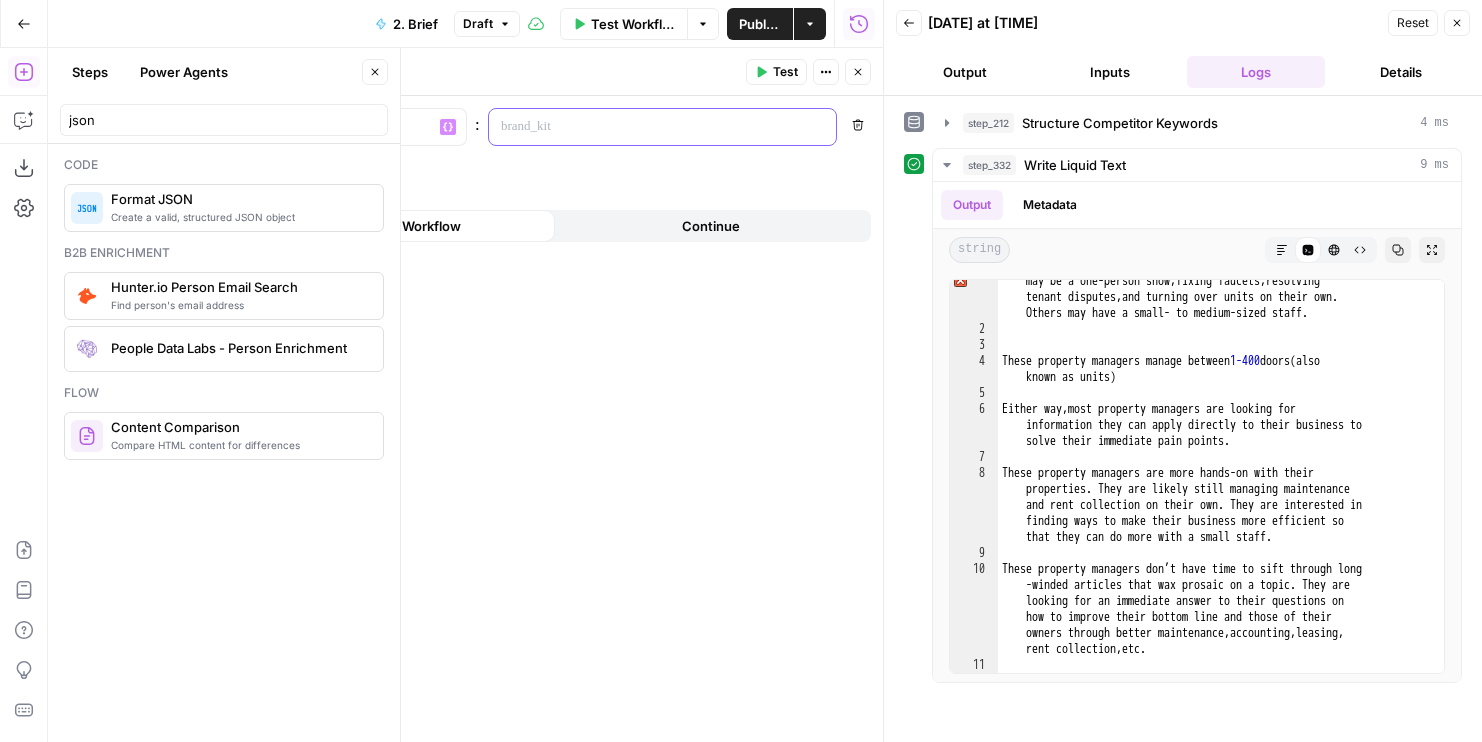 click at bounding box center (646, 127) 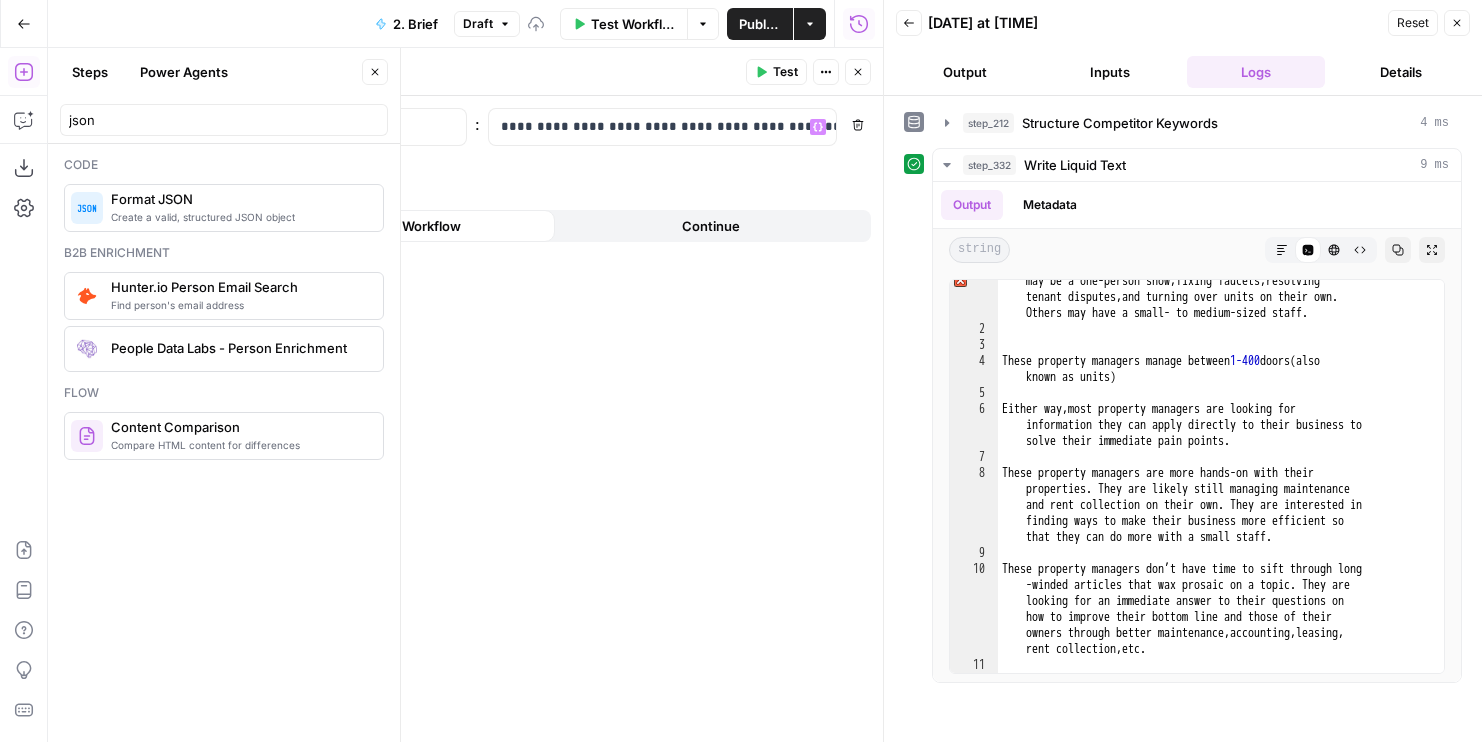 click 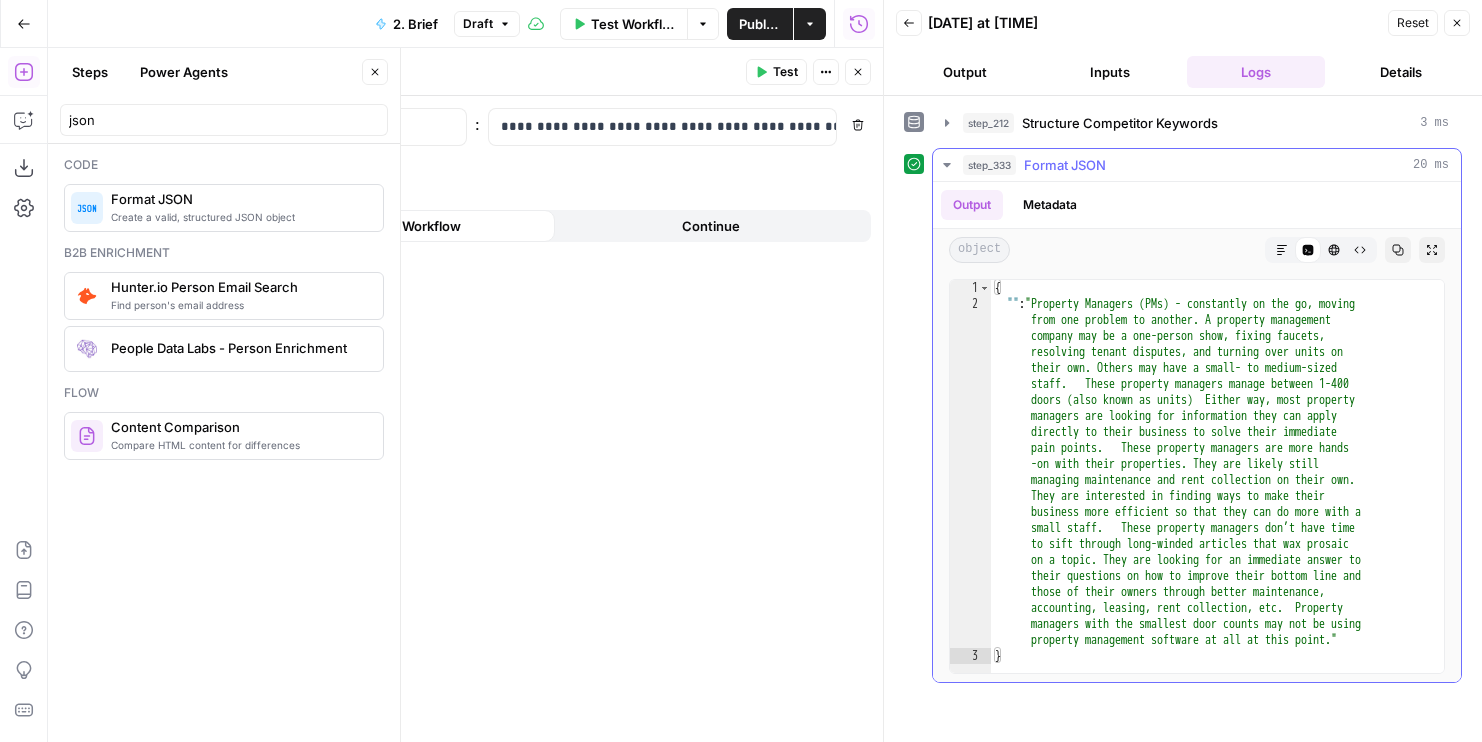 type on "**********" 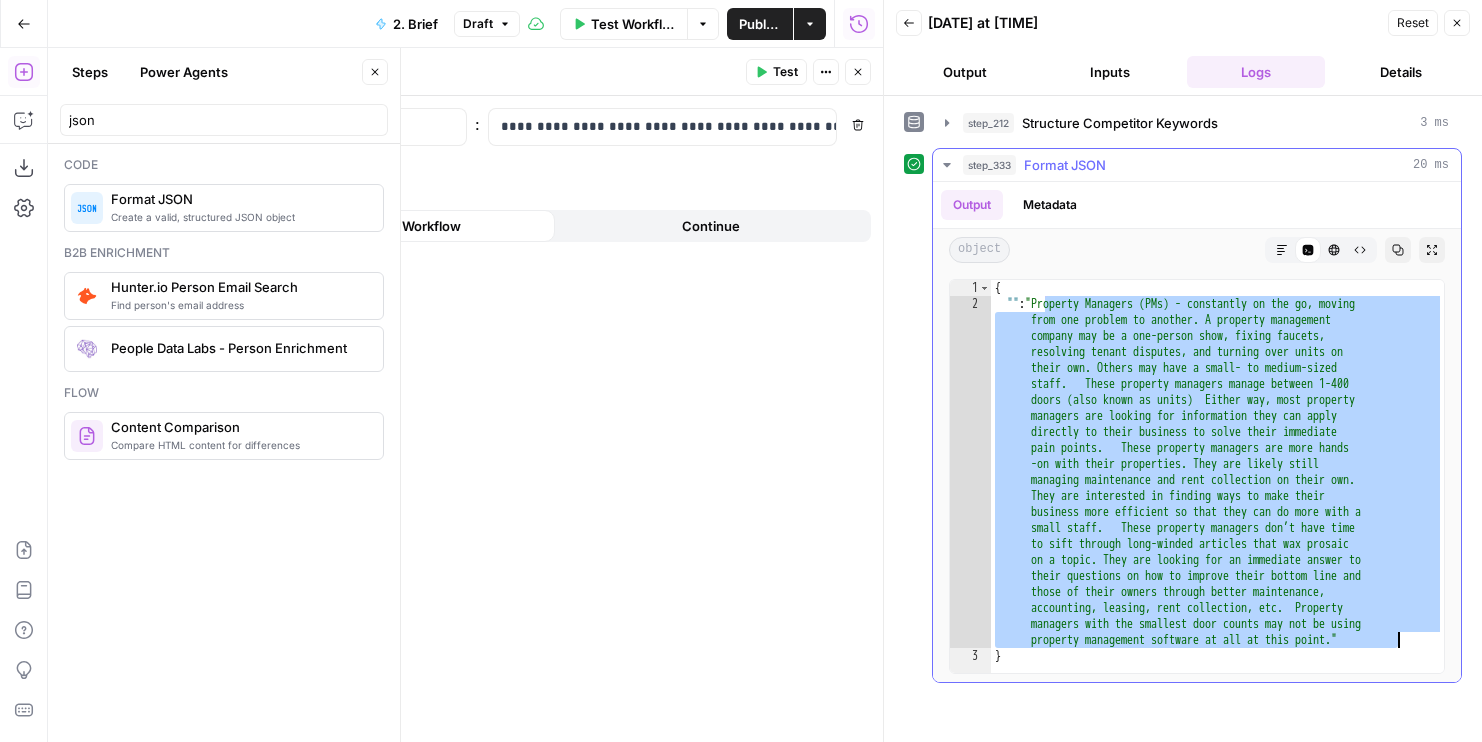 drag, startPoint x: 1045, startPoint y: 307, endPoint x: 1395, endPoint y: 643, distance: 485.17627 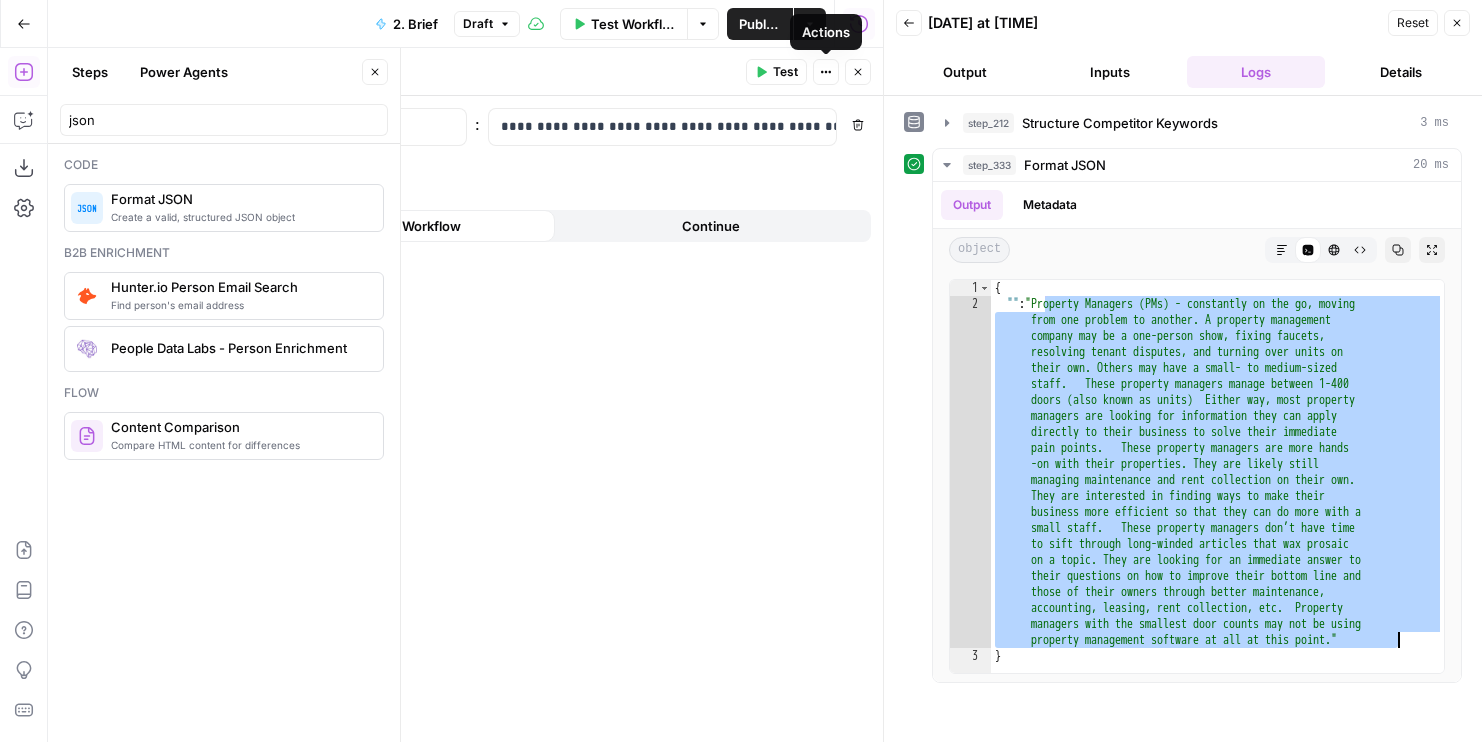 click on "Close" at bounding box center [858, 72] 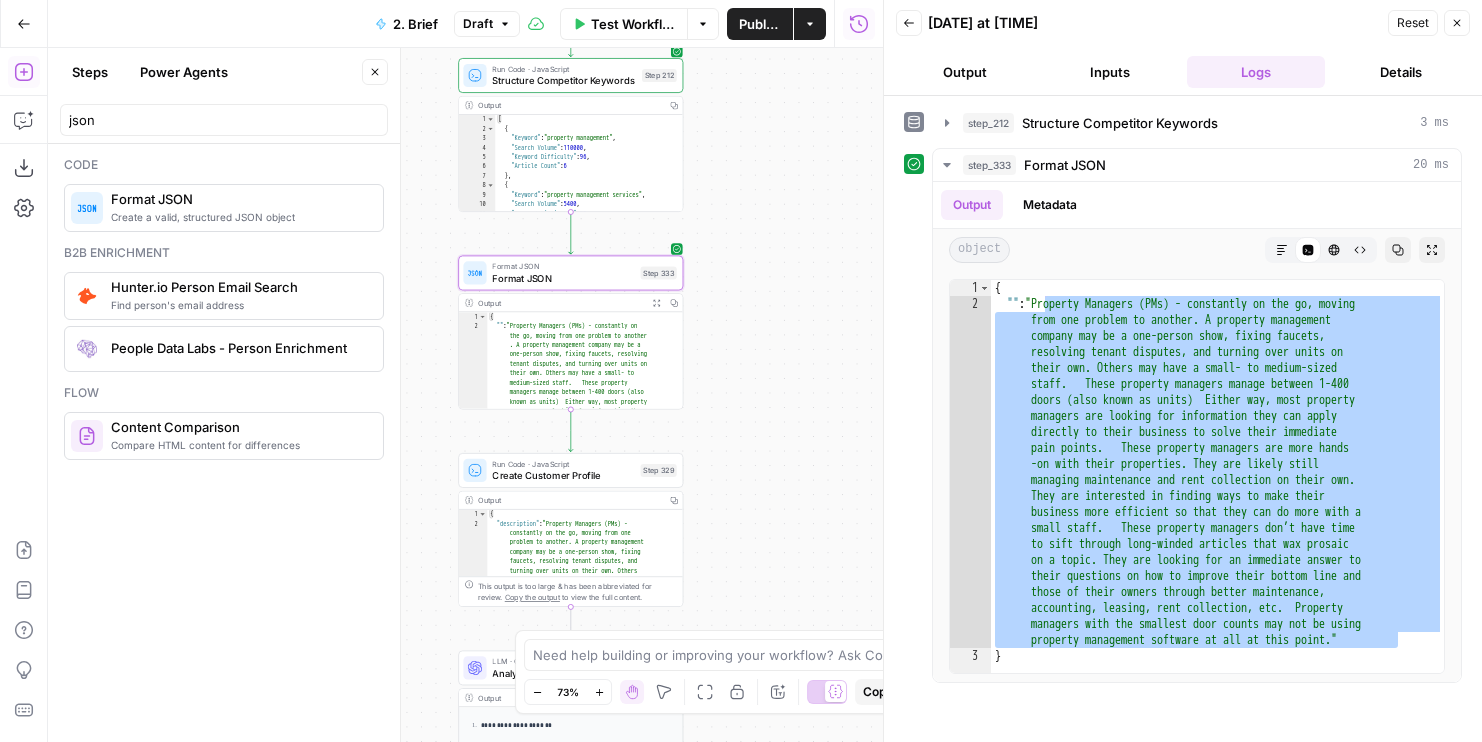 drag, startPoint x: 666, startPoint y: 300, endPoint x: 800, endPoint y: 300, distance: 134 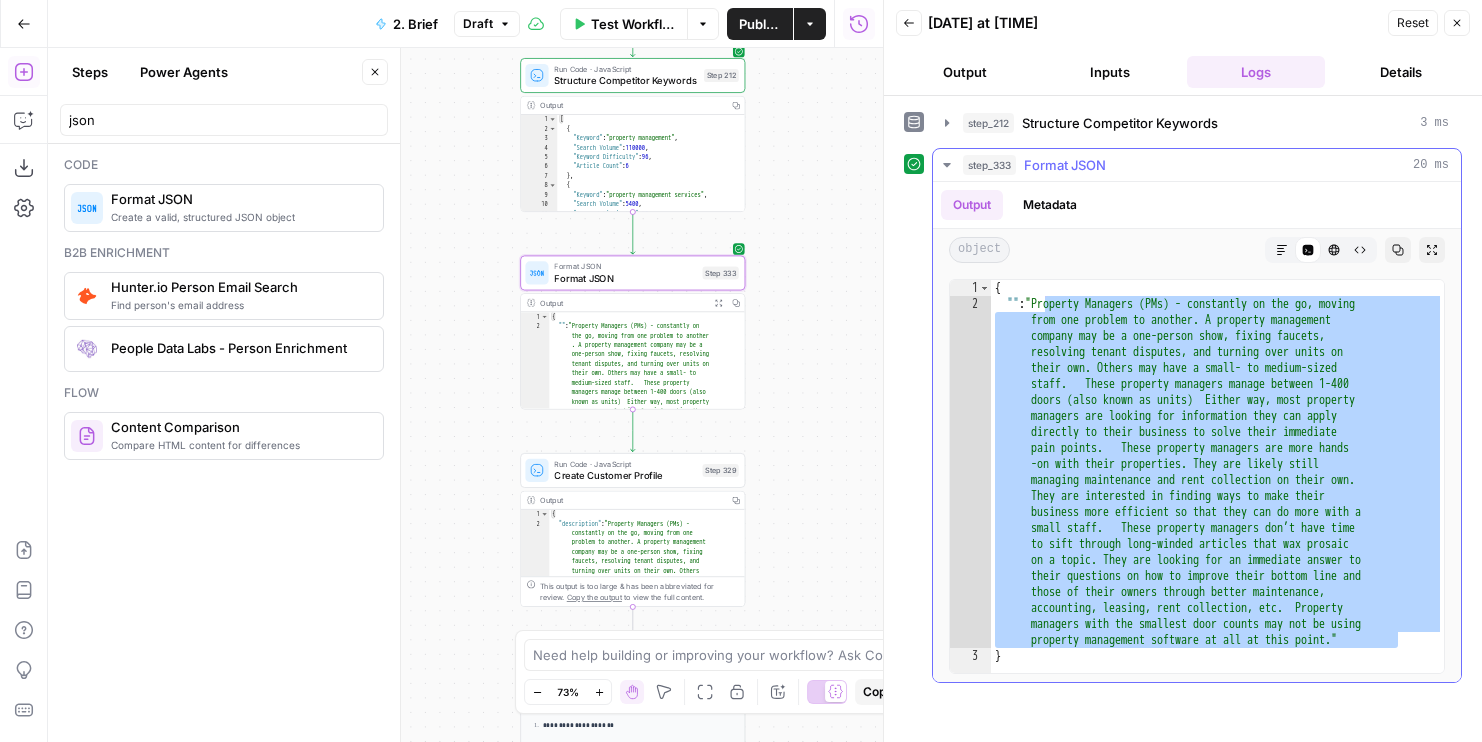 type on "**********" 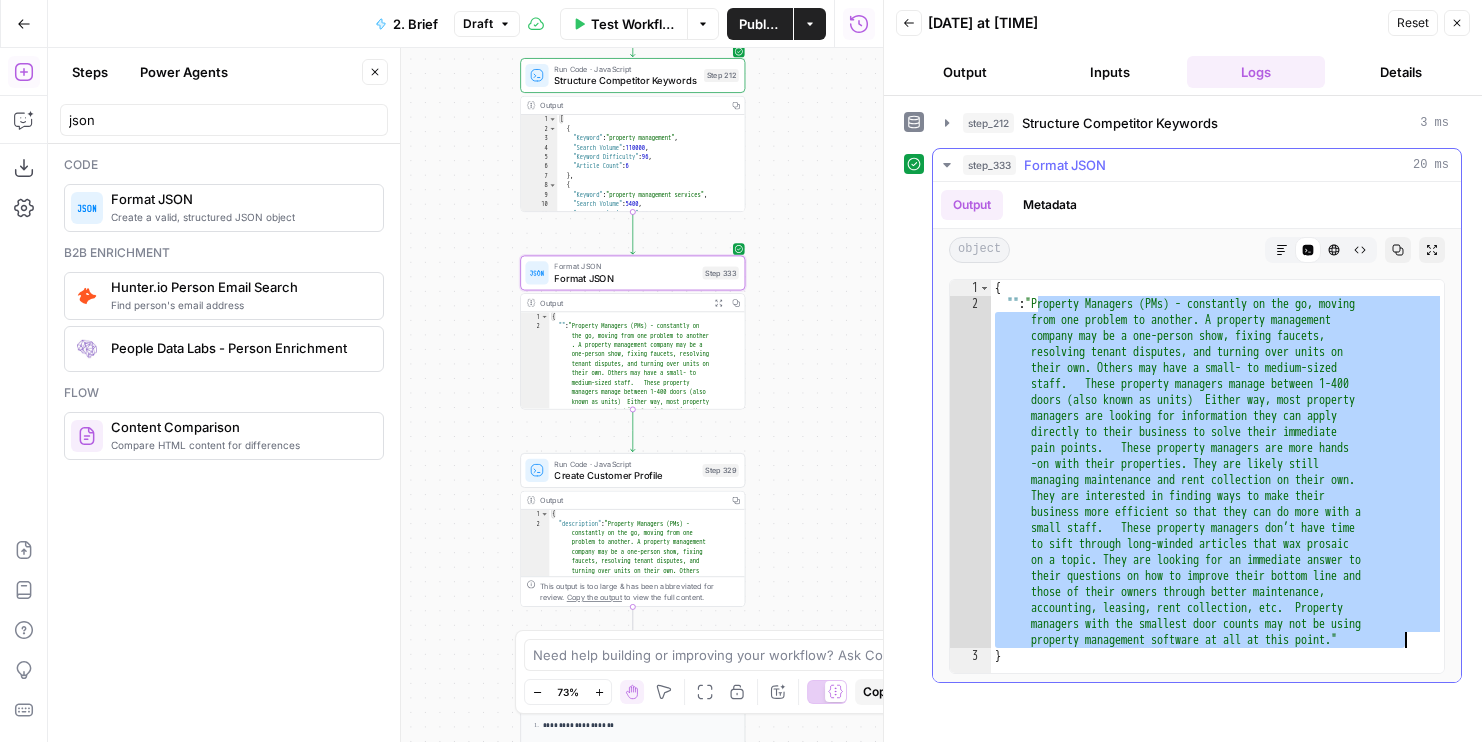 drag, startPoint x: 1039, startPoint y: 307, endPoint x: 1403, endPoint y: 636, distance: 490.64957 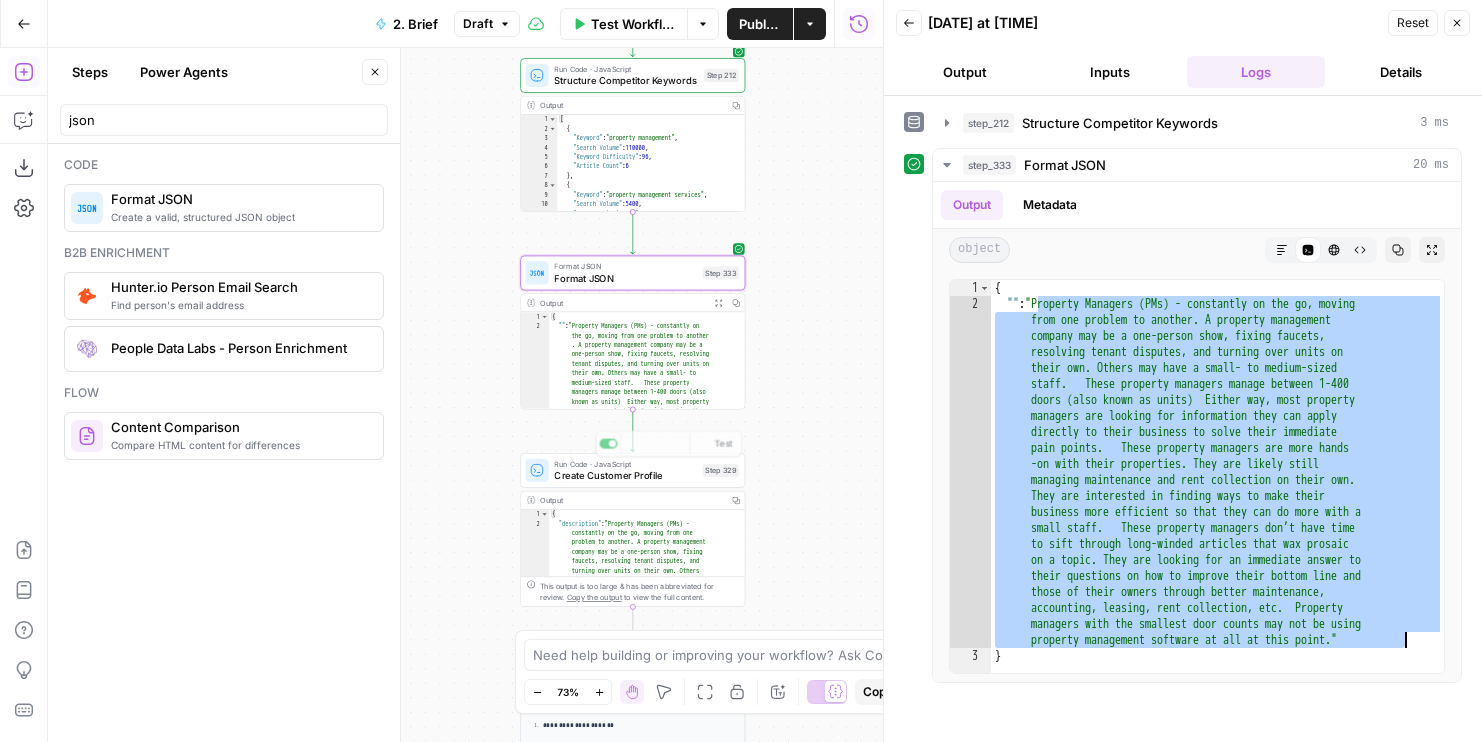 click on "Create Customer Profile" at bounding box center [625, 475] 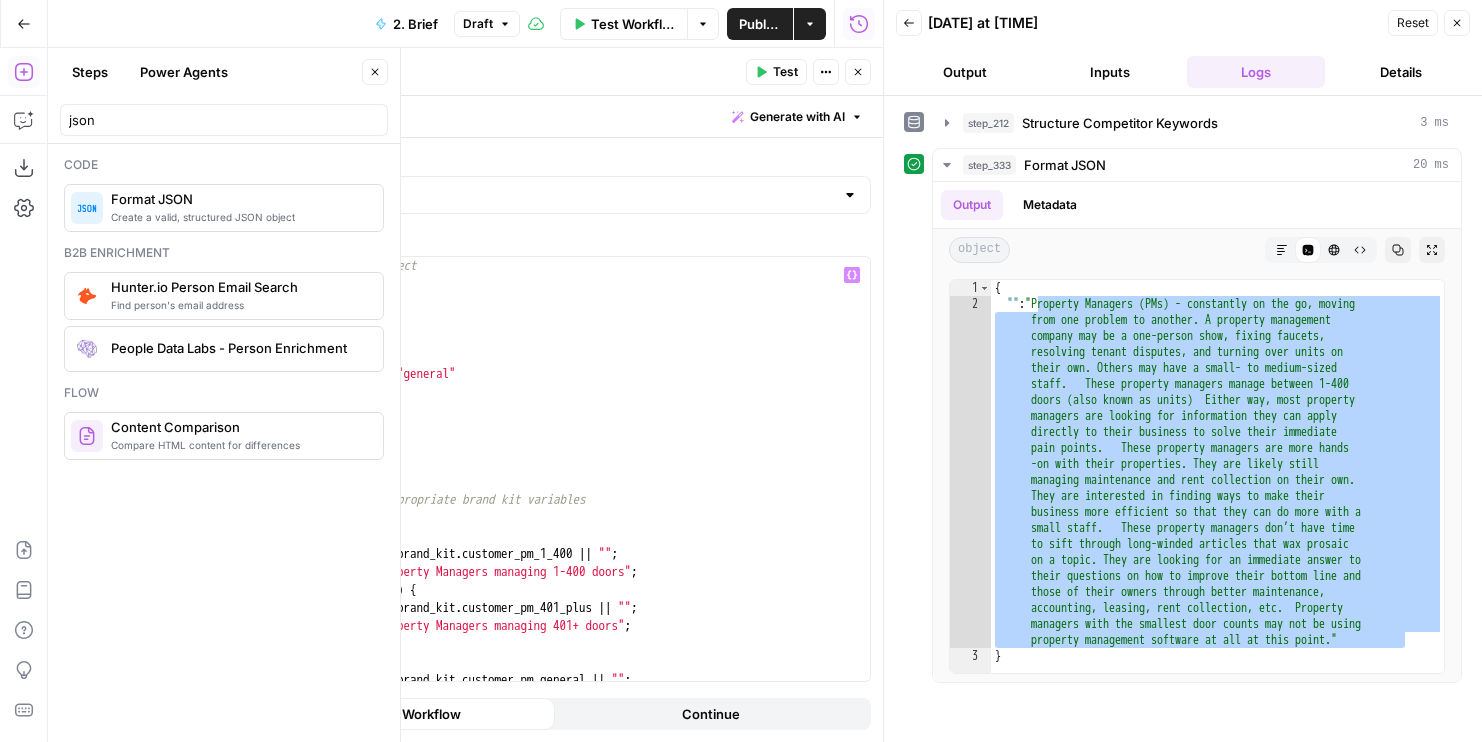 click on "// Initialize the customer profile object let   customerProfile   =   {      description :   "" ,      details :   "" ,      combined :   false ,      audienceType :   audience   ||   "PM" ,      segmentationType :   segmentation   ||   "general" } ; let   customer_pm_1_400   =   "" // Map audience and segmentation to appropriate brand kit variables if   ( audience   ===   "PMs" )   {      if   ( segmentation   ===   "1-400" )   {           customerProfile . description   =   brand_kit . customer_pm_1_400   ||   "" ;           customerProfile . details   =   "Property Managers managing 1-400 doors" ;      }   else   if   ( segmentation   ===   "400+" )   {           customerProfile . description   =   brand_kit . customer_pm_401_plus   ||   "" ;           customerProfile . details   =   "Property Managers managing 401+ doors" ;      }   else   {           // Default to general PM           customerProfile . description   =   brand_kit . customer_pm_general   ||   "" ;           customerProfile . details   =" at bounding box center (508, 487) 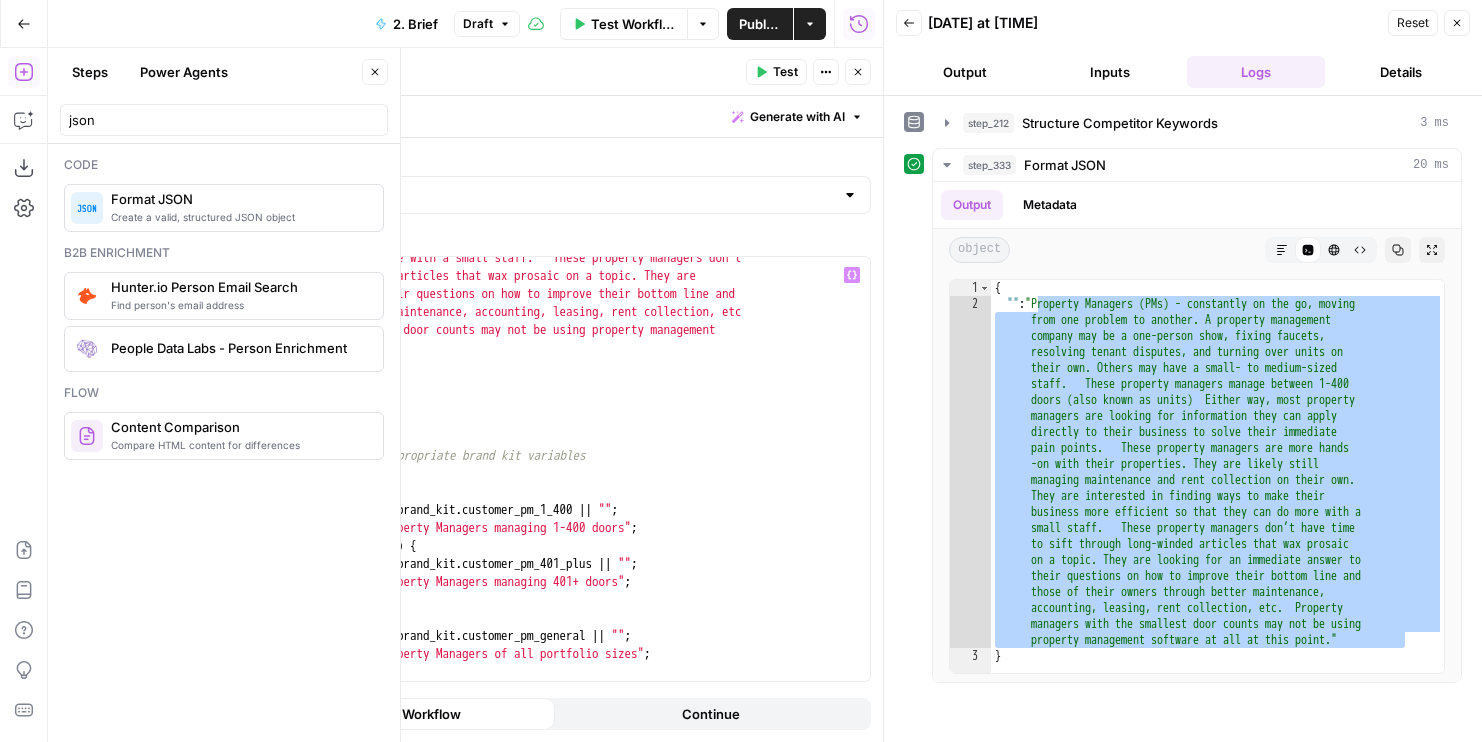 scroll, scrollTop: 338, scrollLeft: 0, axis: vertical 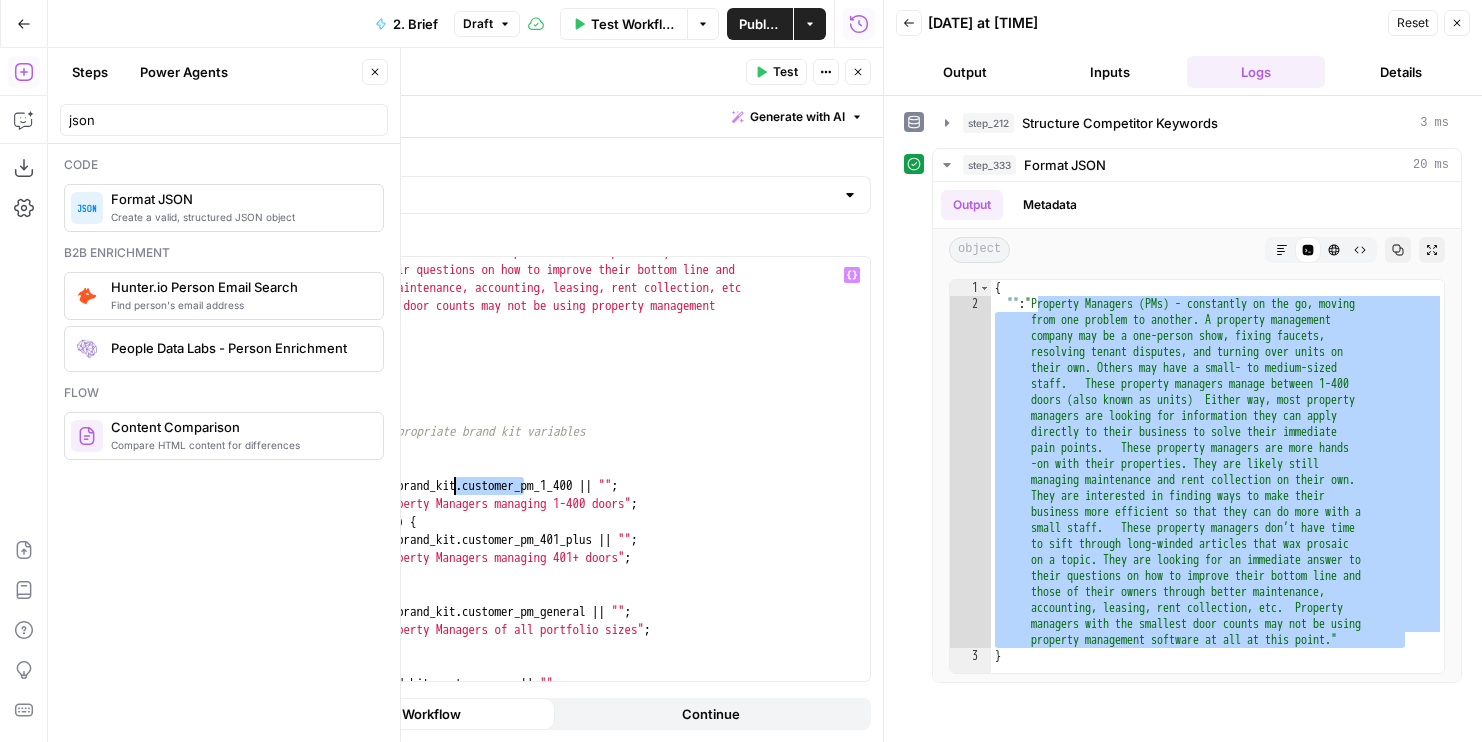drag, startPoint x: 515, startPoint y: 490, endPoint x: 441, endPoint y: 490, distance: 74 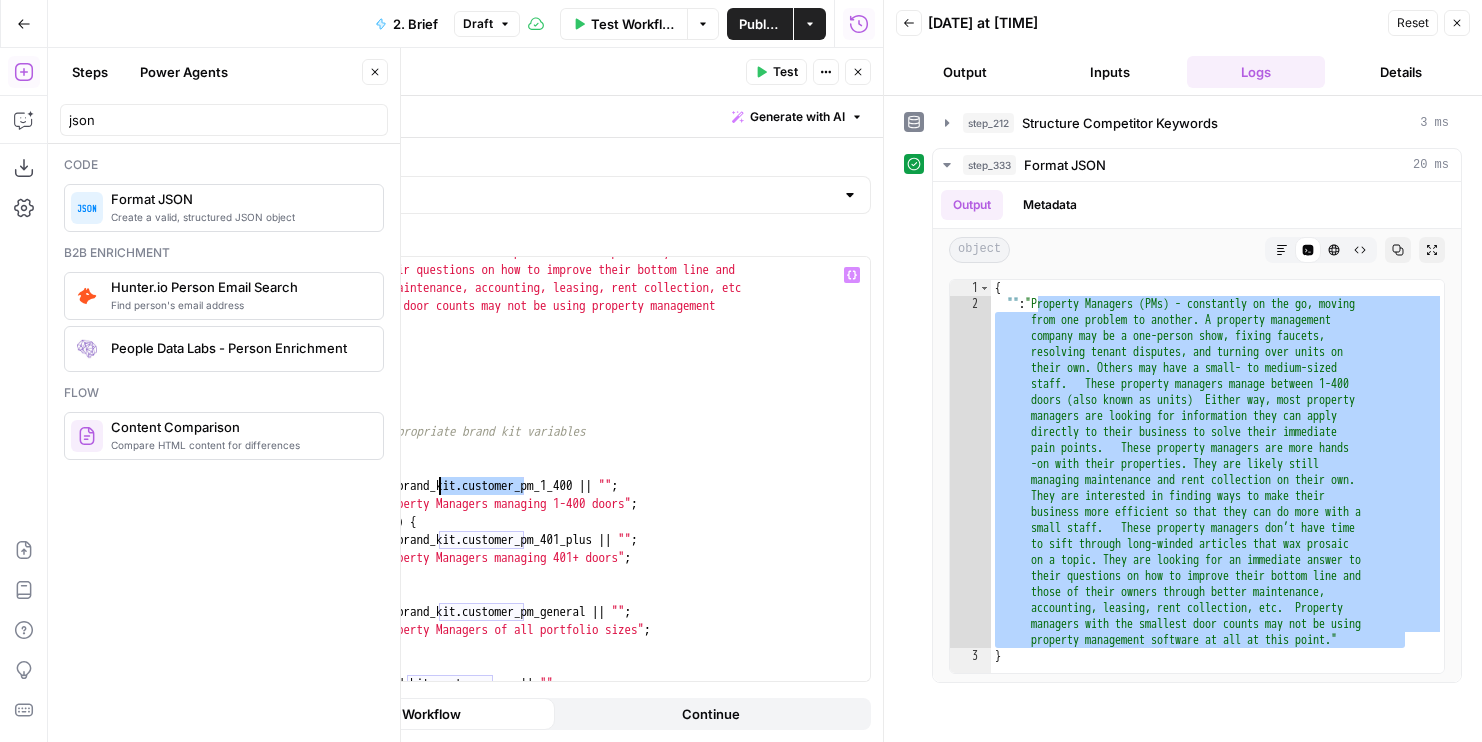 click on "let   customer_pm_1_400   =   "Property Managers (PMs) - constantly on the go, moving from one  problem to another. A property management company may be a one-person show, fixing faucets,  resolving tenant disputes, and turning over units on their own. Others may have a small- to  medium-sized staff.   These property managers manage between 1-400 doors (also known as  units)  Either way, most property managers are looking for information they can apply  directly to their business to solve their immediate pain points.   These property managers  are more hands-on with their properties. They are likely still managing maintenance and  rent collection on their own. They are interested in finding ways to make their business  more efficient so that they can do more with a small staff.   These property managers don’t  have time to sift through long-winded articles that wax prosaic on a topic. They are  looking for an immediate answer to their questions on how to improve their bottom line and  if   ( audience   ===" at bounding box center (508, 428) 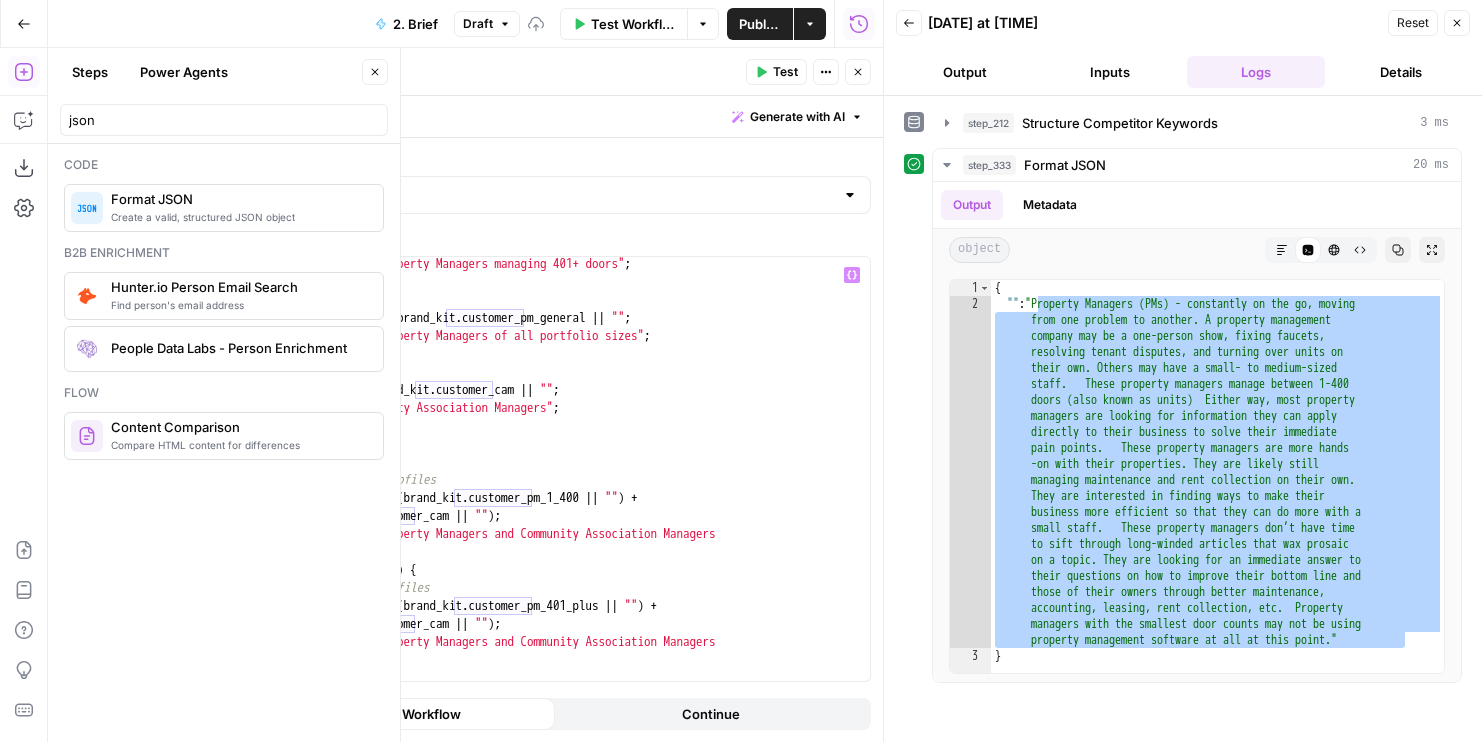 scroll, scrollTop: 527, scrollLeft: 0, axis: vertical 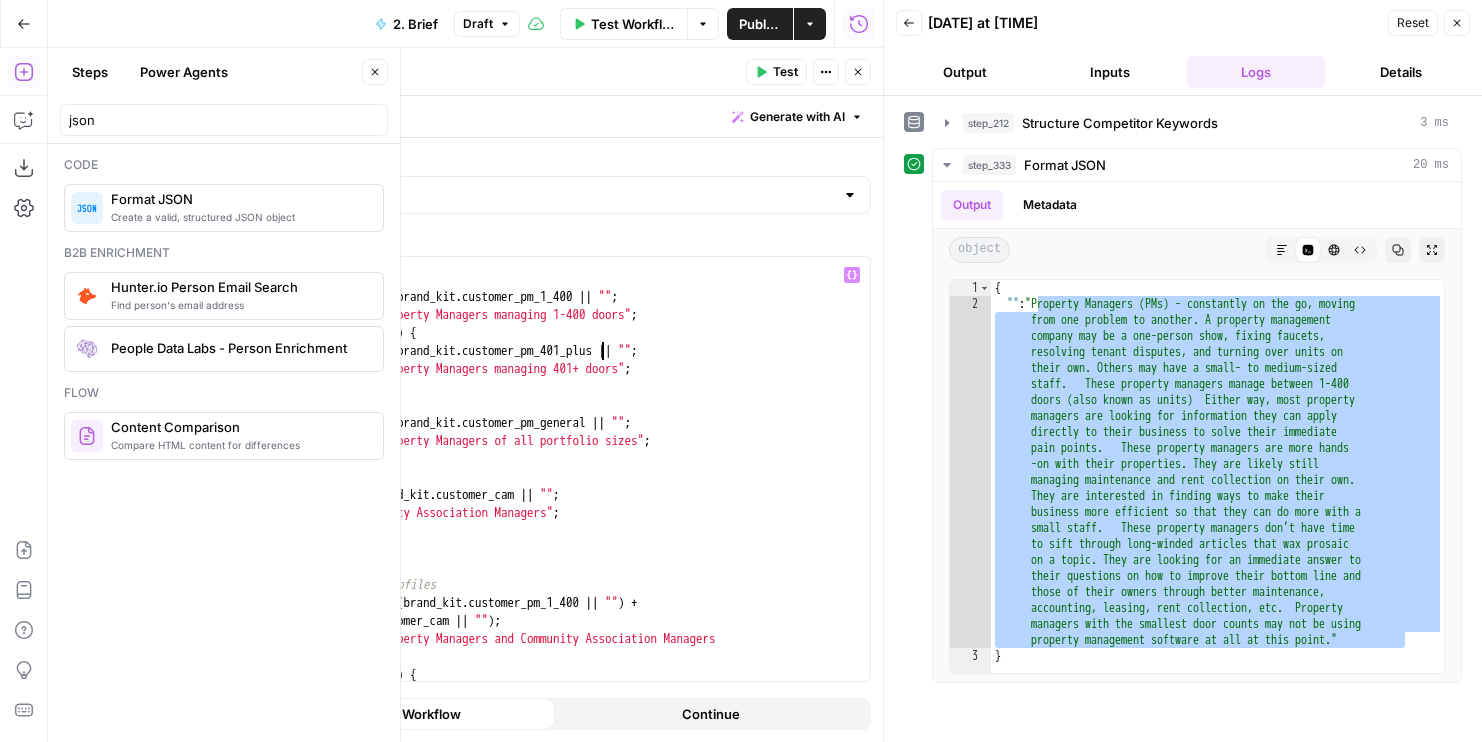 click on "if   ( audience   ===   "PMs" )   {      if   ( segmentation   ===   "1-400" )   {           customerProfile . description   =   brand_kit . customer_pm_1_400   ||   "" ;           customerProfile . details   =   "Property Managers managing 1-400 doors" ;      }   else   if   ( segmentation   ===   "400+" )   {           customerProfile . description   =   brand_kit . customer_pm_401_plus   ||   "" ;           customerProfile . details   =   "Property Managers managing 401+ doors" ;      }   else   {           // Default to general PM           customerProfile . description   =   brand_kit . customer_pm_general   ||   "" ;           customerProfile . details   =   "Property Managers of all portfolio sizes" ;      } }   else   if   ( audience   ===   "CMs" )   {      customerProfile . description   =   brand_kit . customer_cam   ||   "" ;      customerProfile . details   =   "Community Association Managers" ; }   else   if   ( audience   ===   "PM/CM" )   {      customerProfile . combined   =   true ;      if" at bounding box center (508, 482) 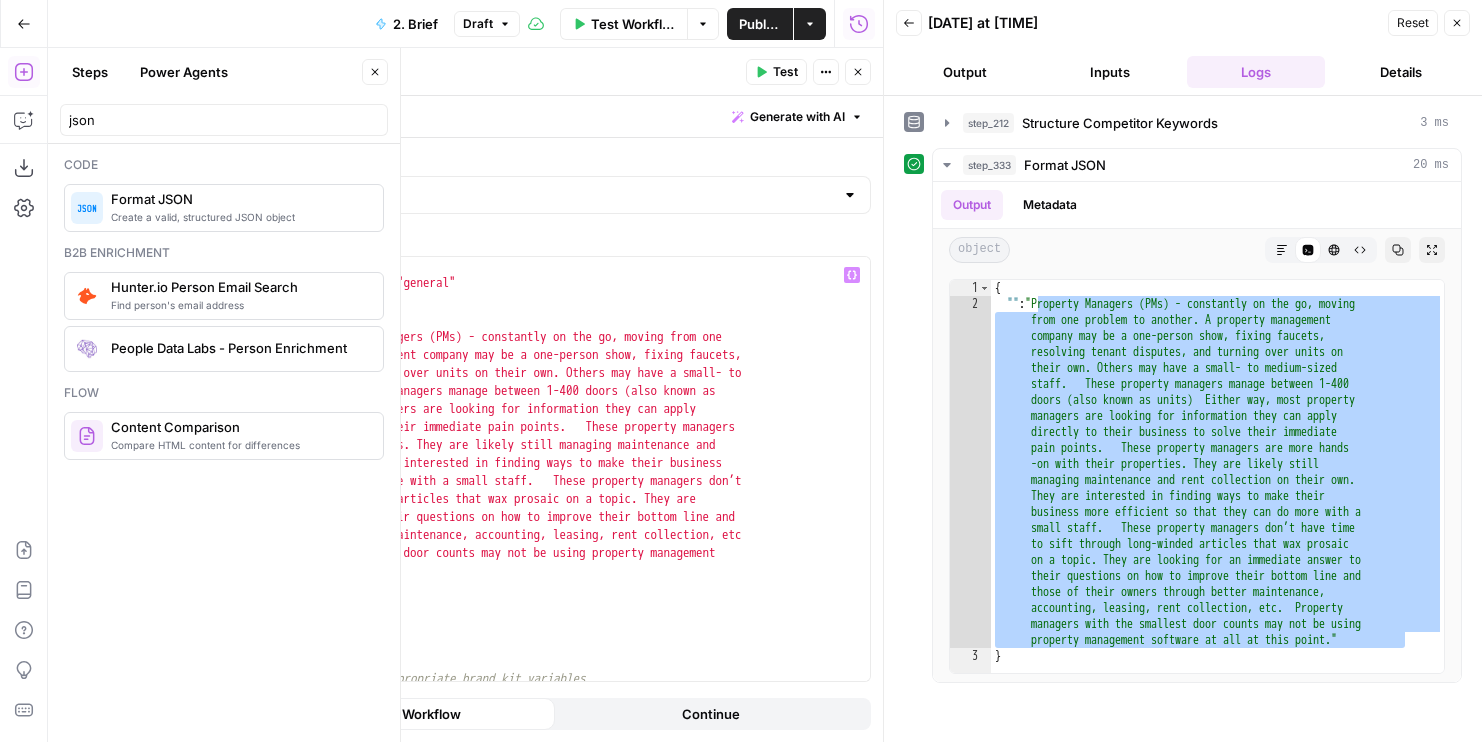 scroll, scrollTop: 107, scrollLeft: 0, axis: vertical 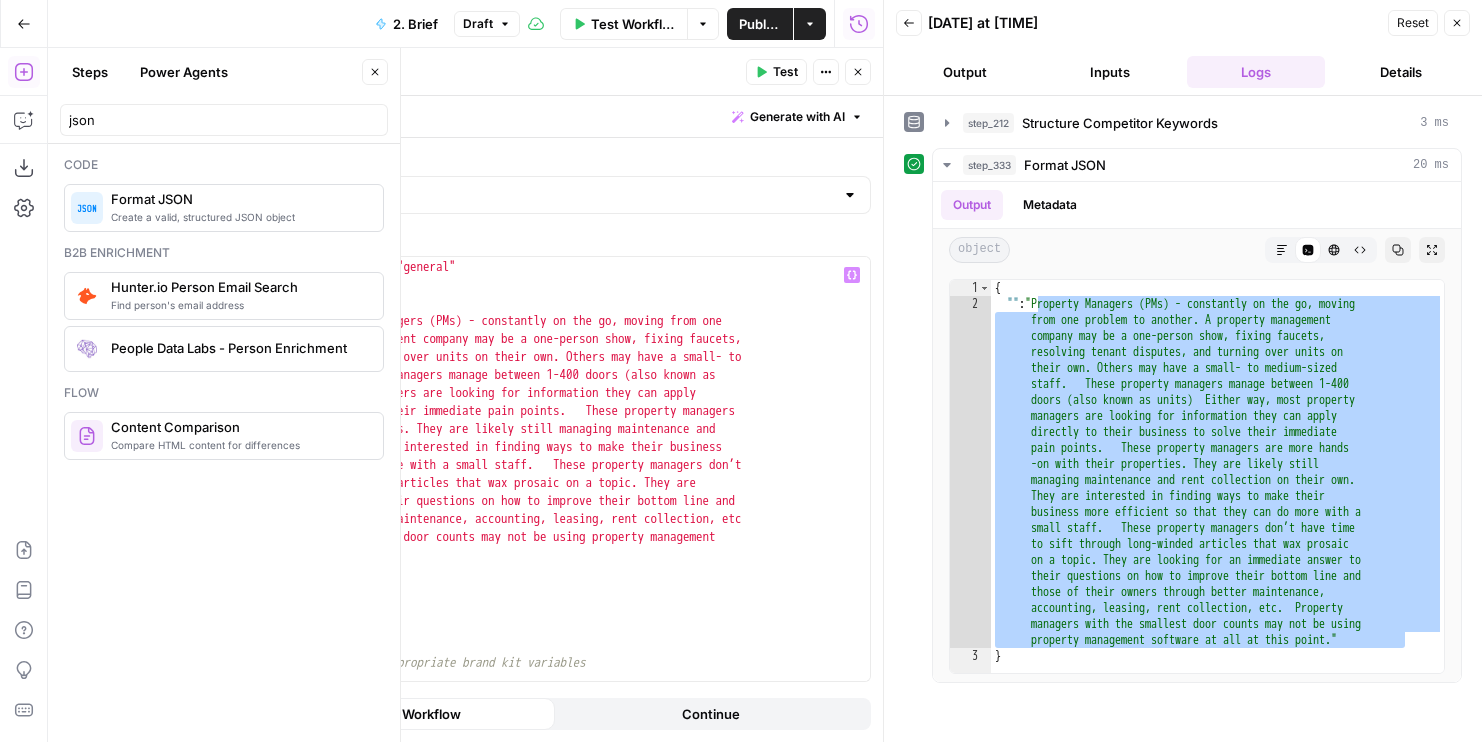 click on "audienceType :   audience   ||   "PM" ,      segmentationType :   segmentation   ||   "general" } ; let   customer_pm_1_400   =   "Property Managers (PMs) - constantly on the go, moving from one  problem to another. A property management company may be a one-person show, fixing faucets,  resolving tenant disputes, and turning over units on their own. Others may have a small- to  medium-sized staff.   These property managers manage between 1-400 doors (also known as  units)  Either way, most property managers are looking for information they can apply  directly to their business to solve their immediate pain points.   These property managers  are more hands-on with their properties. They are likely still managing maintenance and  rent collection on their own. They are interested in finding ways to make their business  more efficient so that they can do more with a small staff.   These property managers don’t  have time to sift through long-winded articles that wax prosaic on a topic. They are  if   (" at bounding box center (508, 470) 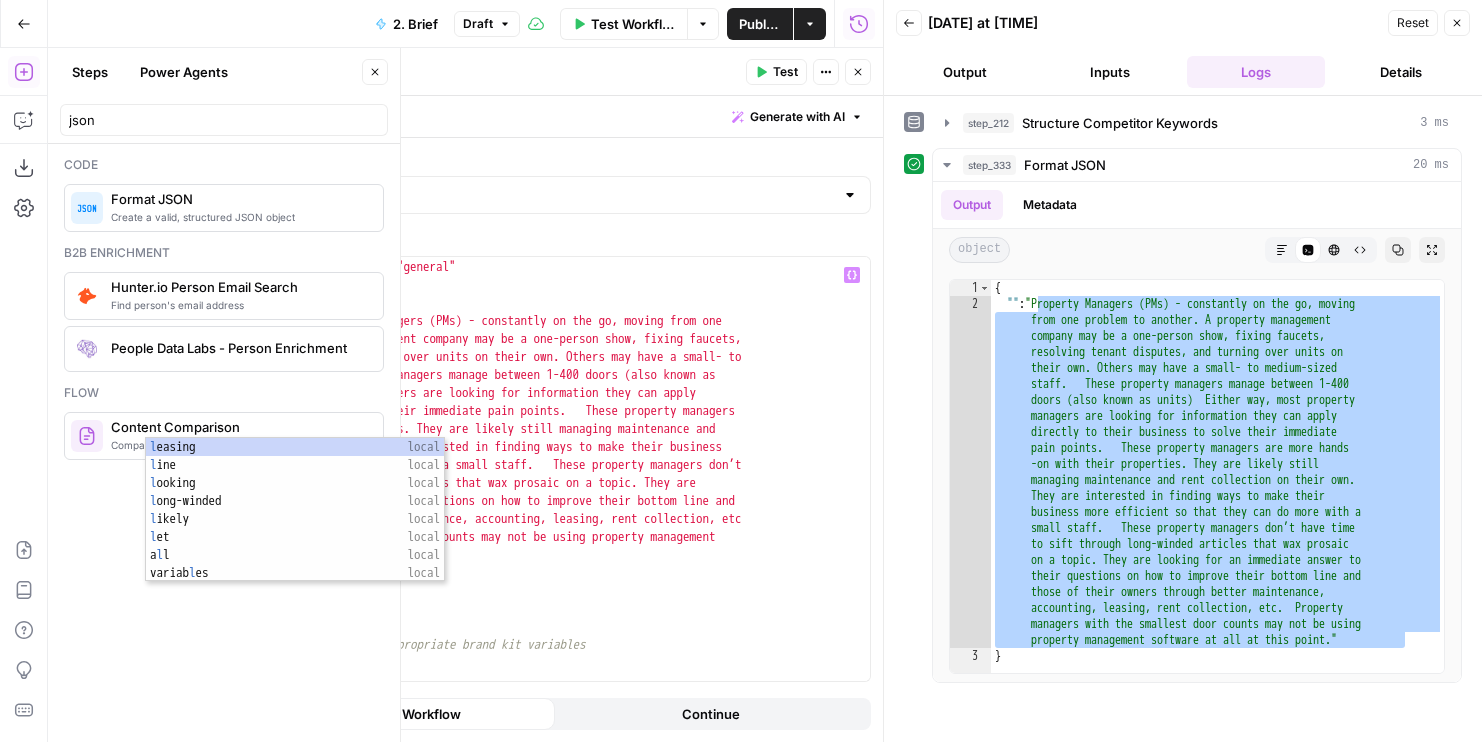 scroll, scrollTop: 0, scrollLeft: 0, axis: both 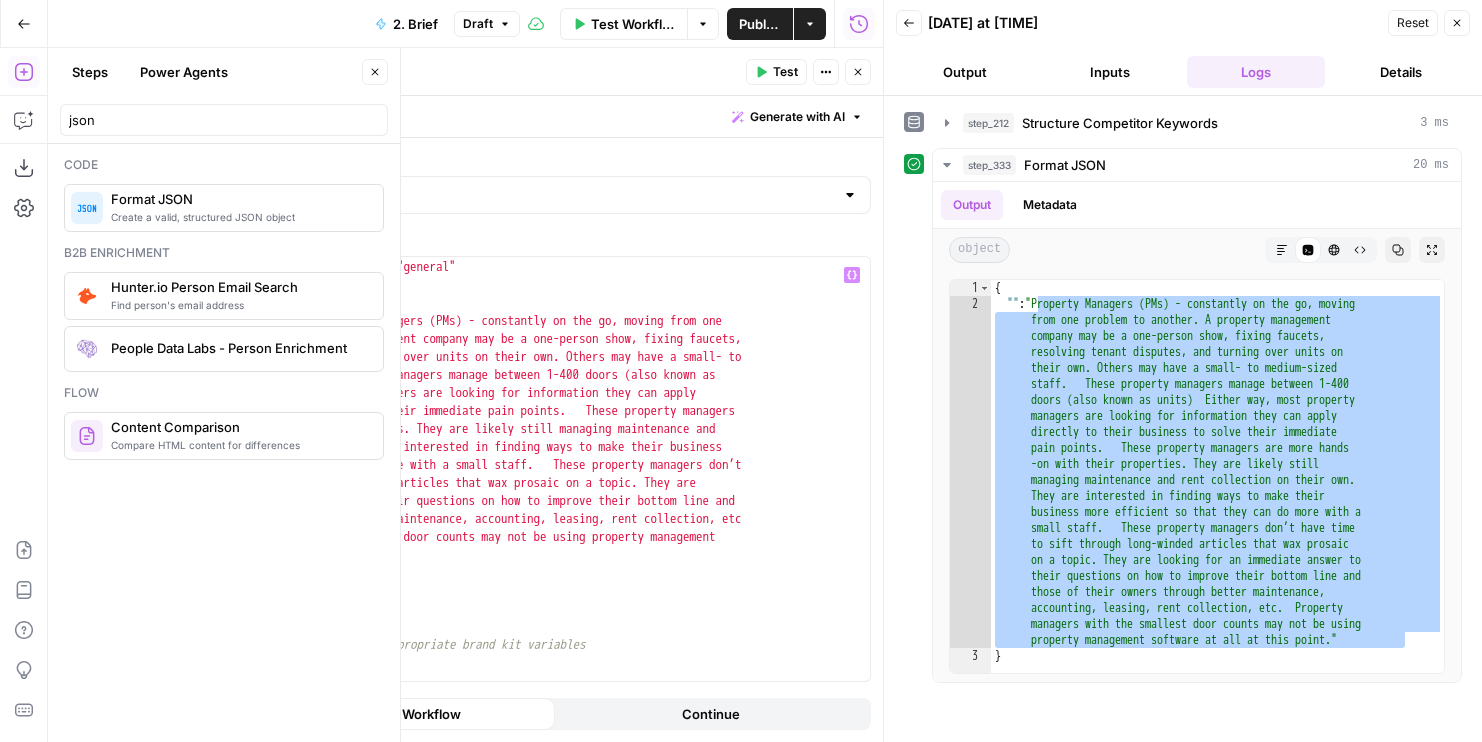 paste on "**********" 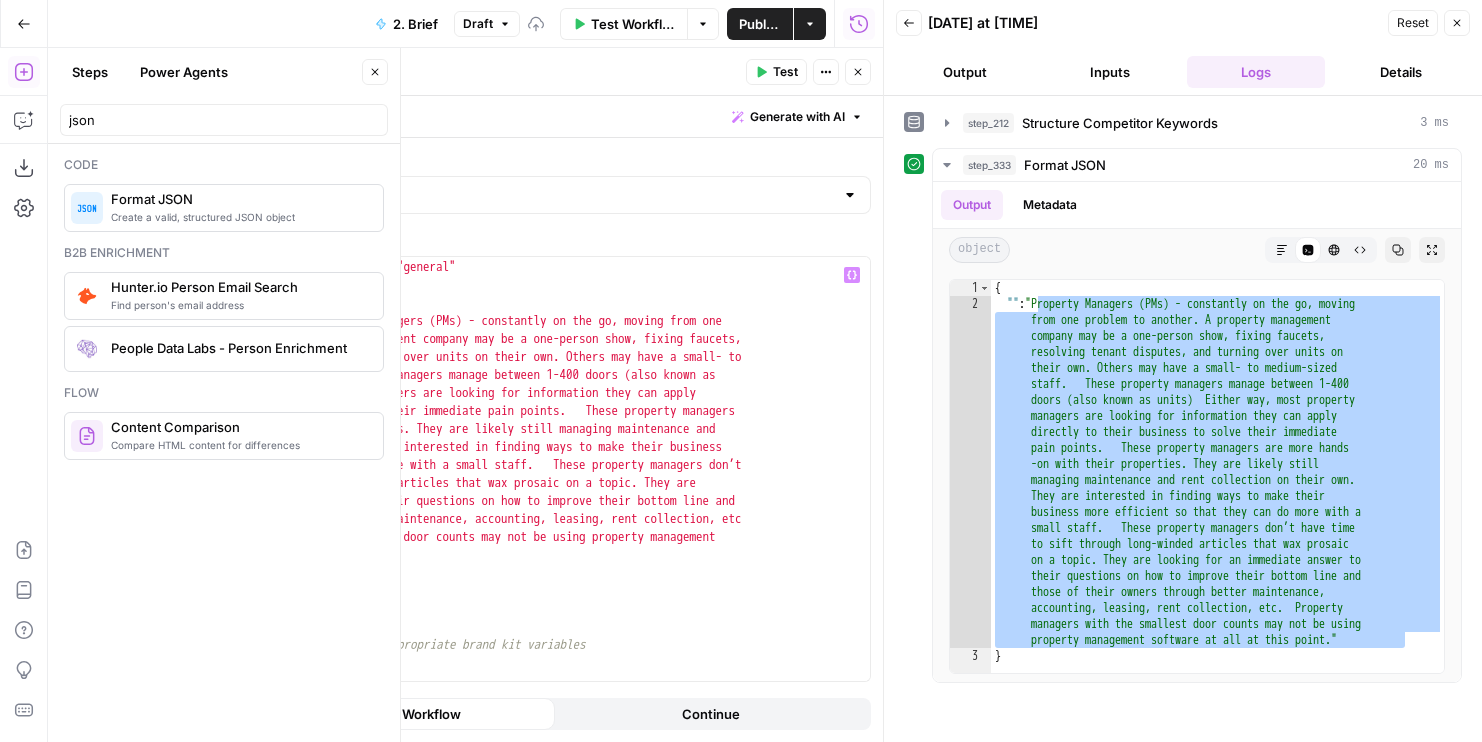 scroll, scrollTop: 0, scrollLeft: 15, axis: horizontal 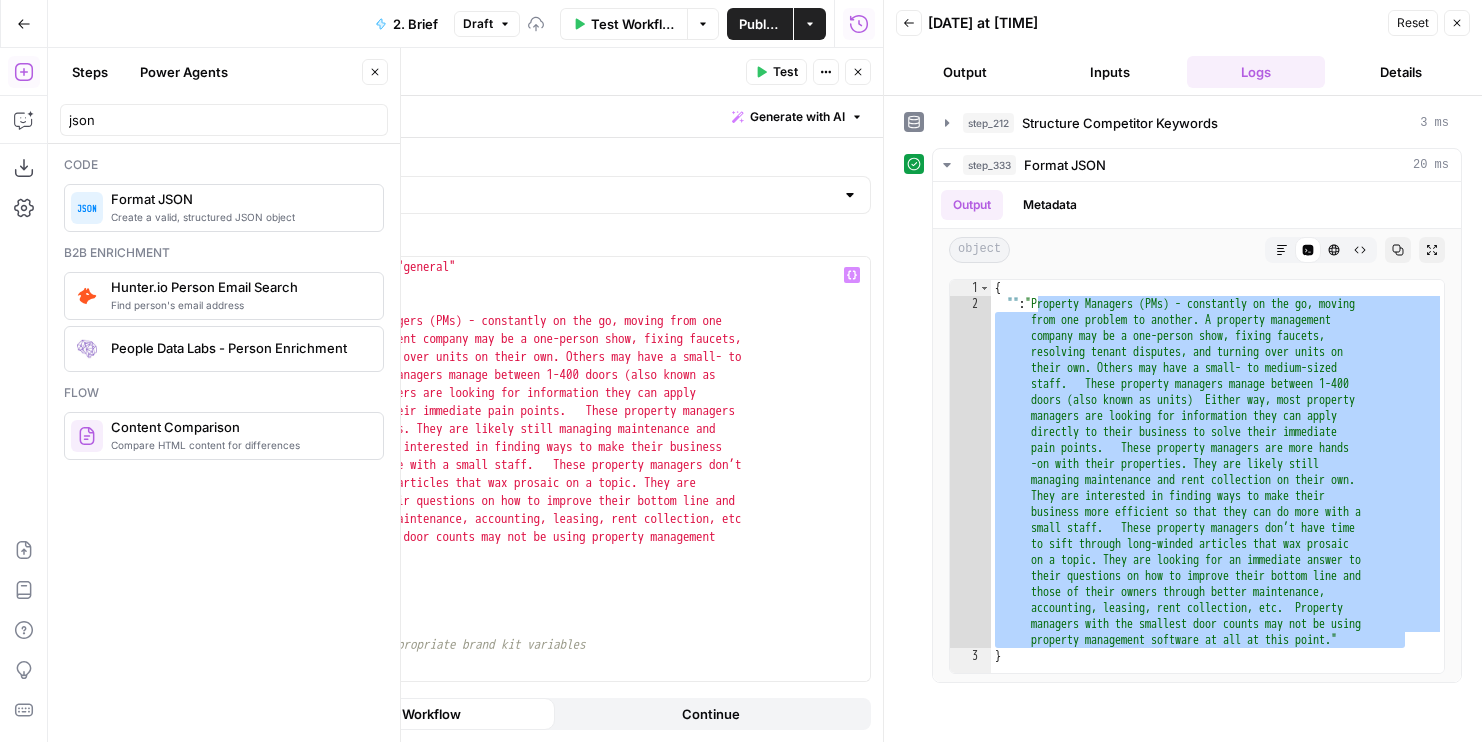 type on "**********" 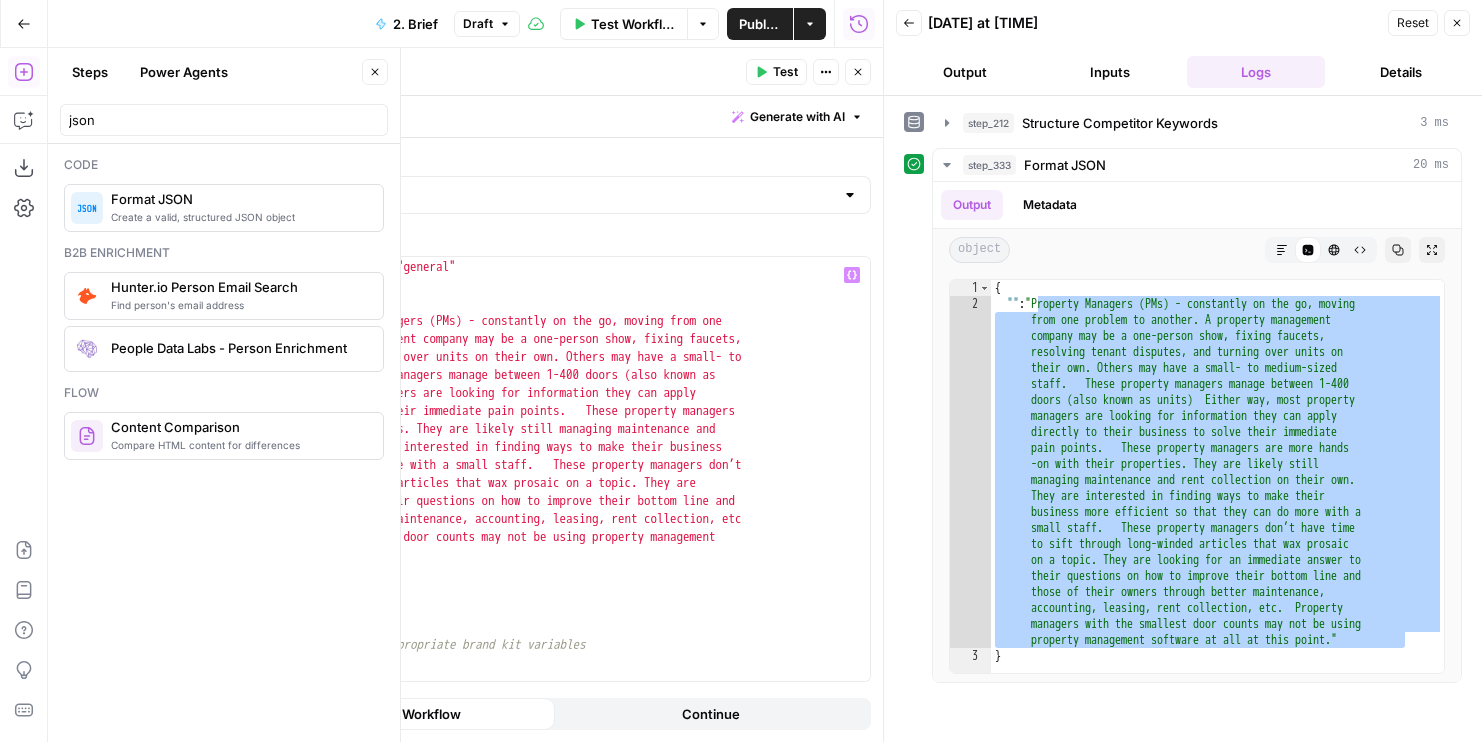 click on "Close" at bounding box center [858, 72] 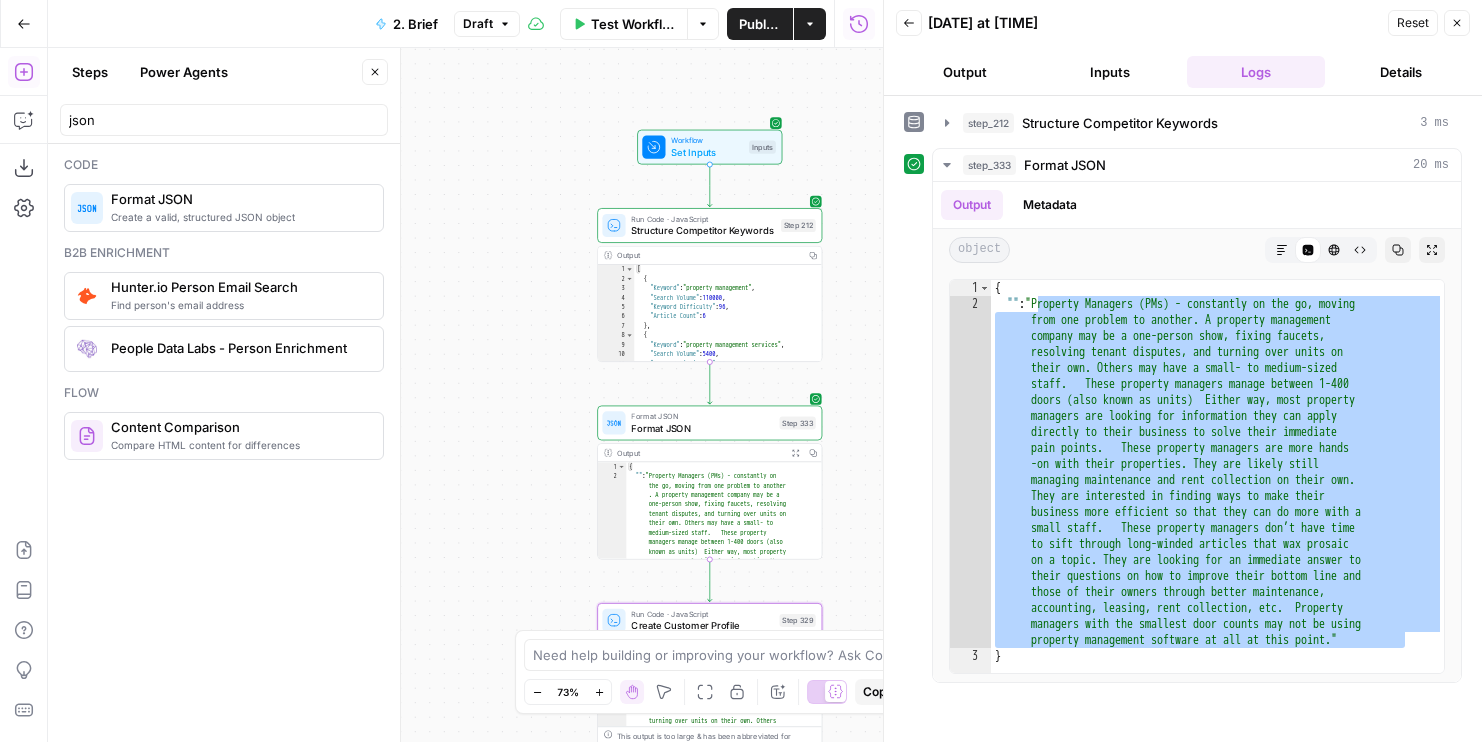 drag, startPoint x: 475, startPoint y: 294, endPoint x: 510, endPoint y: 355, distance: 70.327805 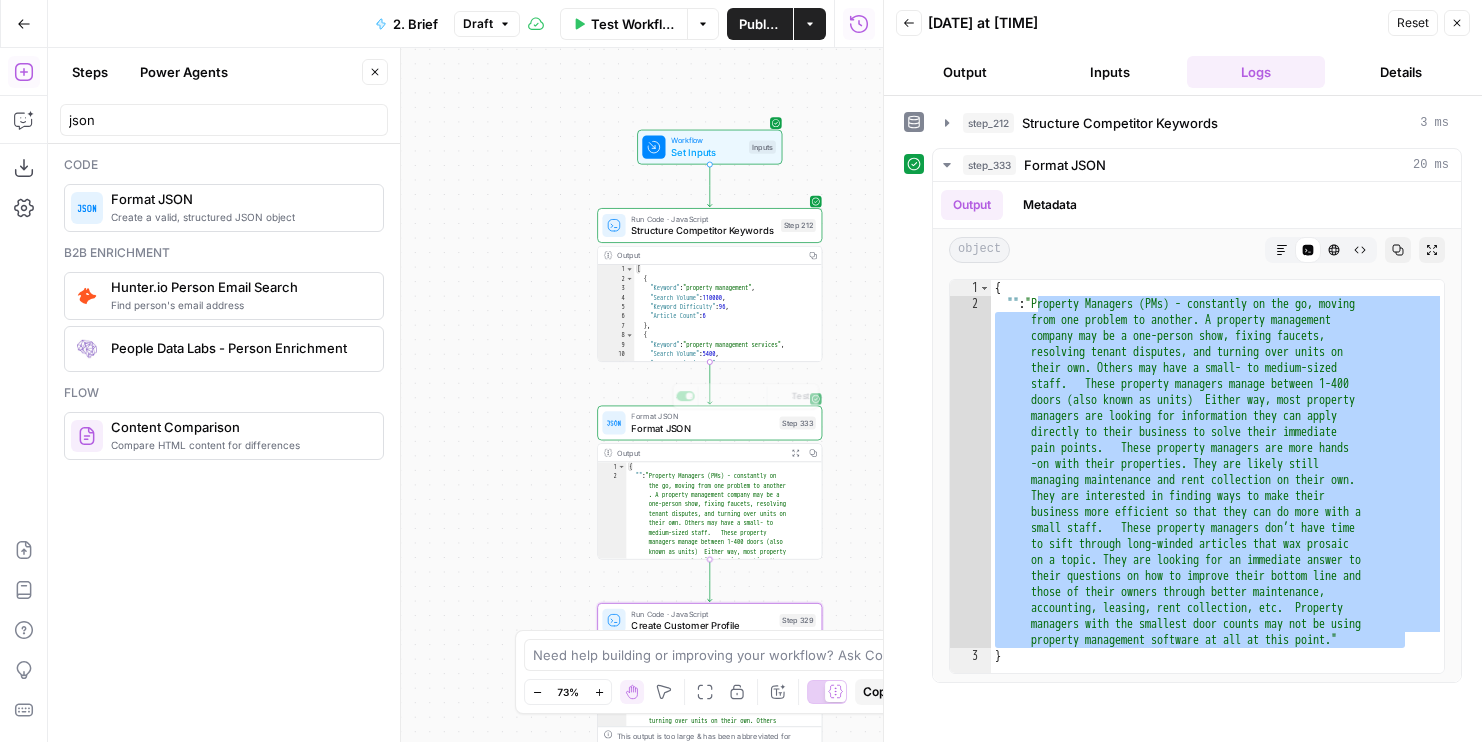 click on "Format JSON" at bounding box center (702, 428) 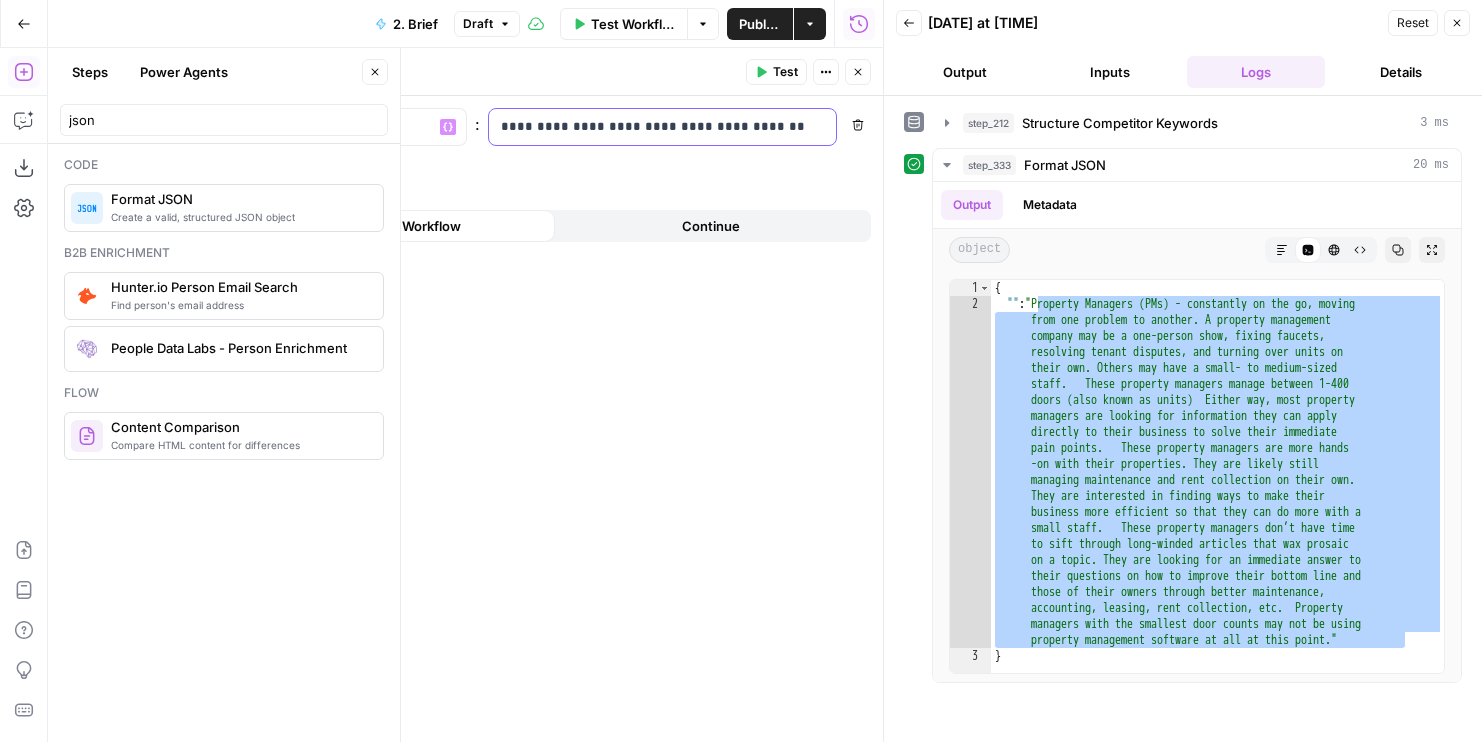 click at bounding box center [646, 127] 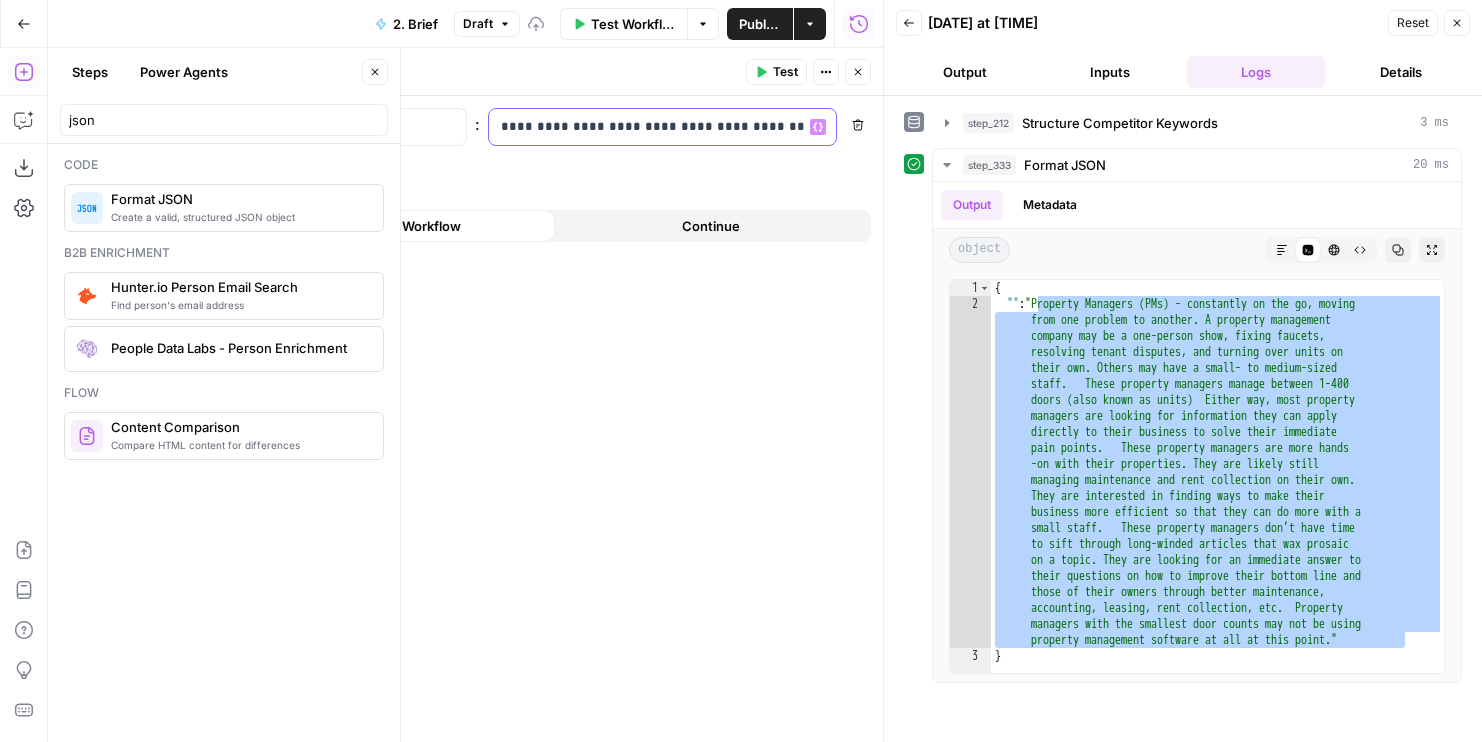 click on "**********" at bounding box center [646, 127] 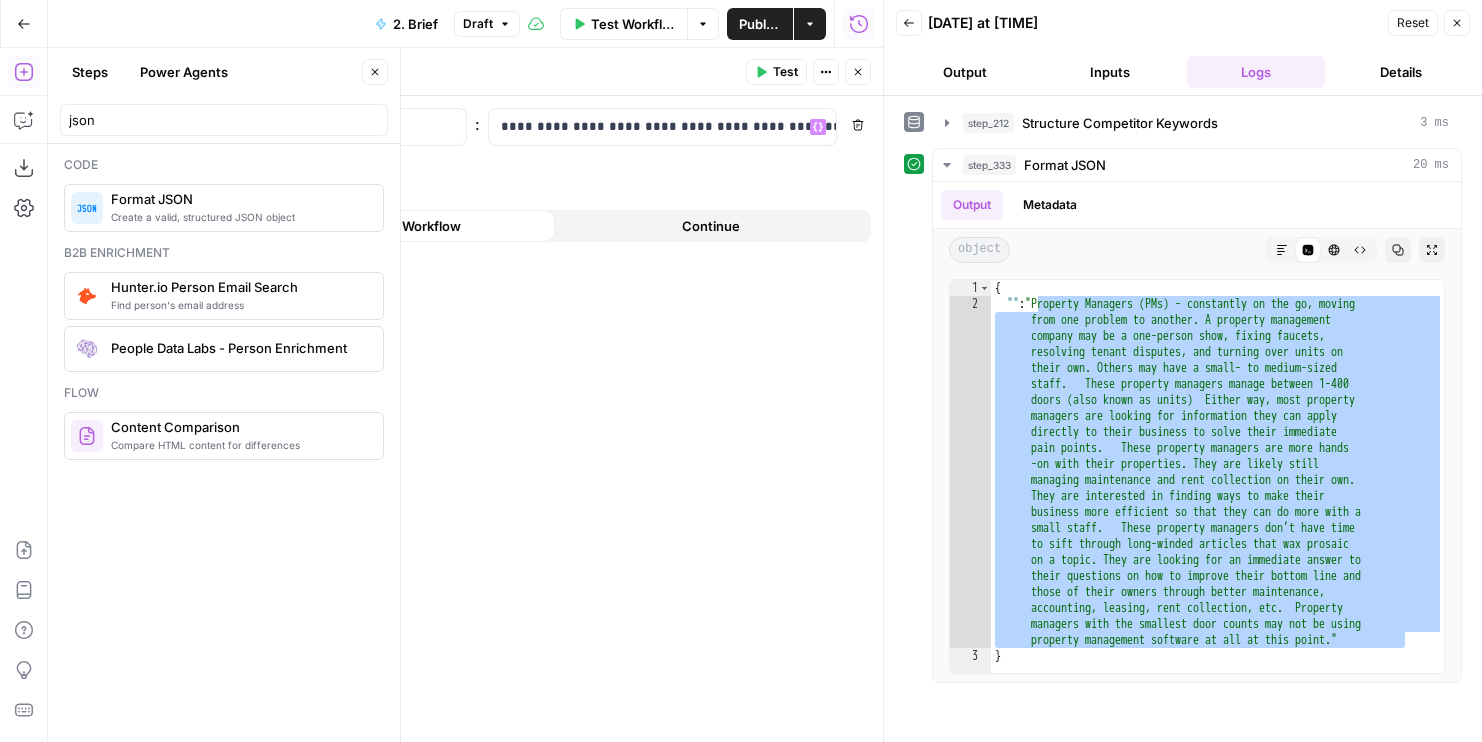 click 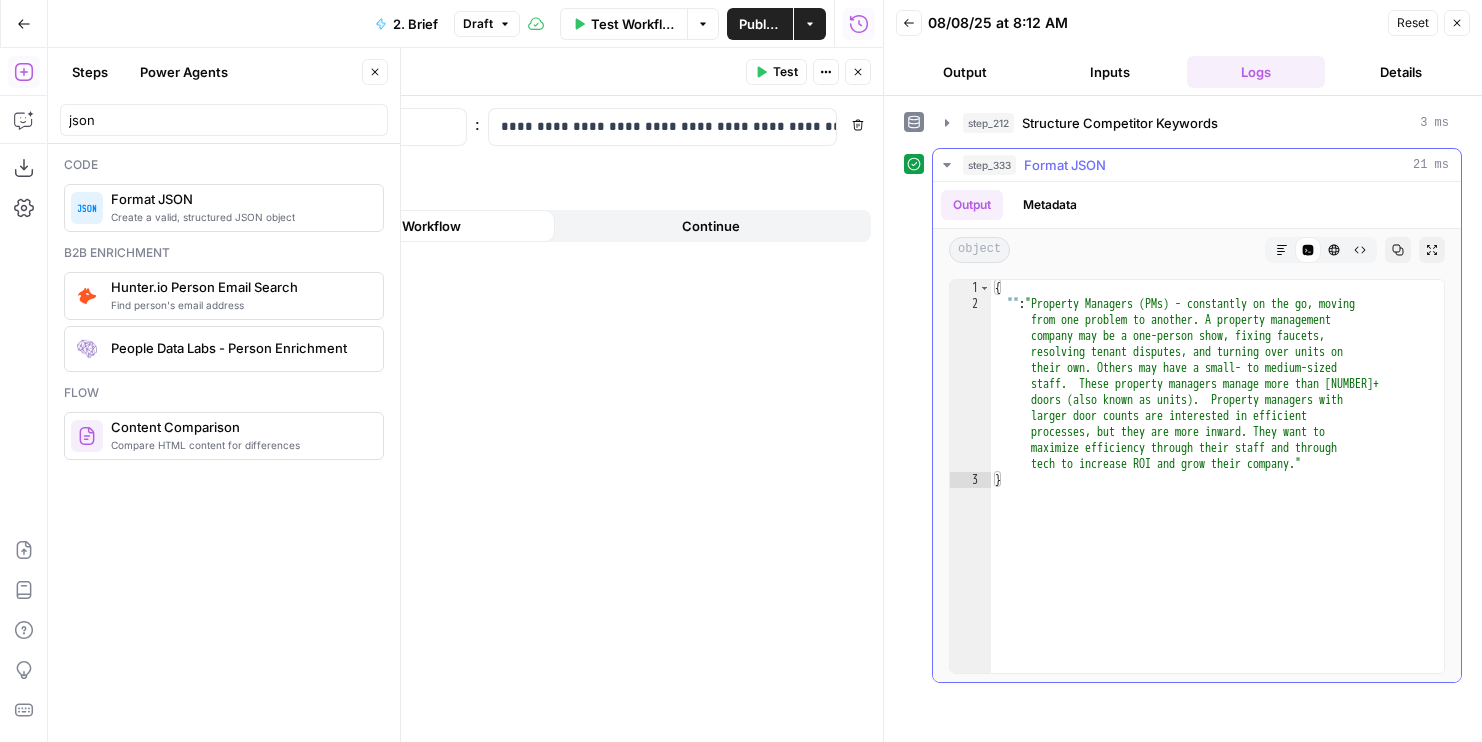 type on "**********" 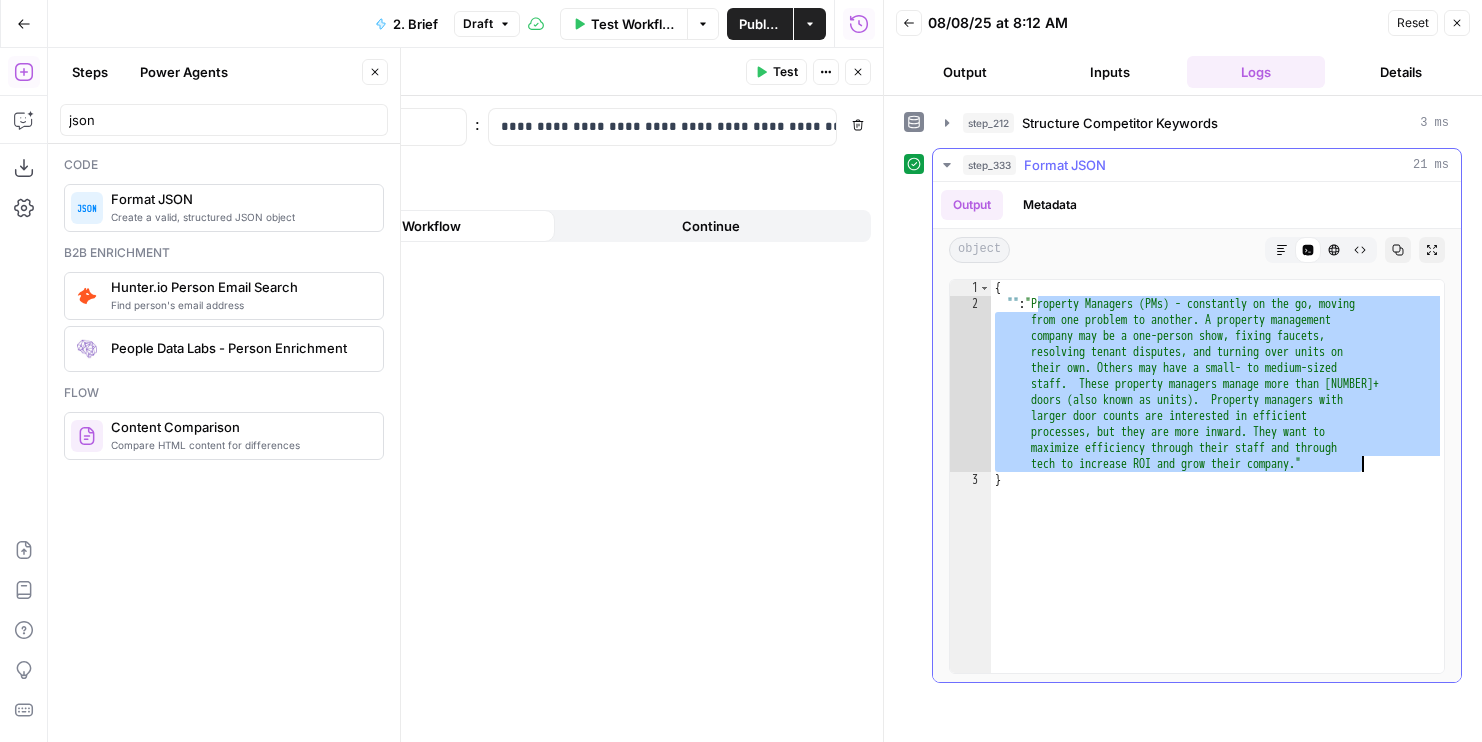 drag, startPoint x: 1037, startPoint y: 300, endPoint x: 1368, endPoint y: 467, distance: 370.7425 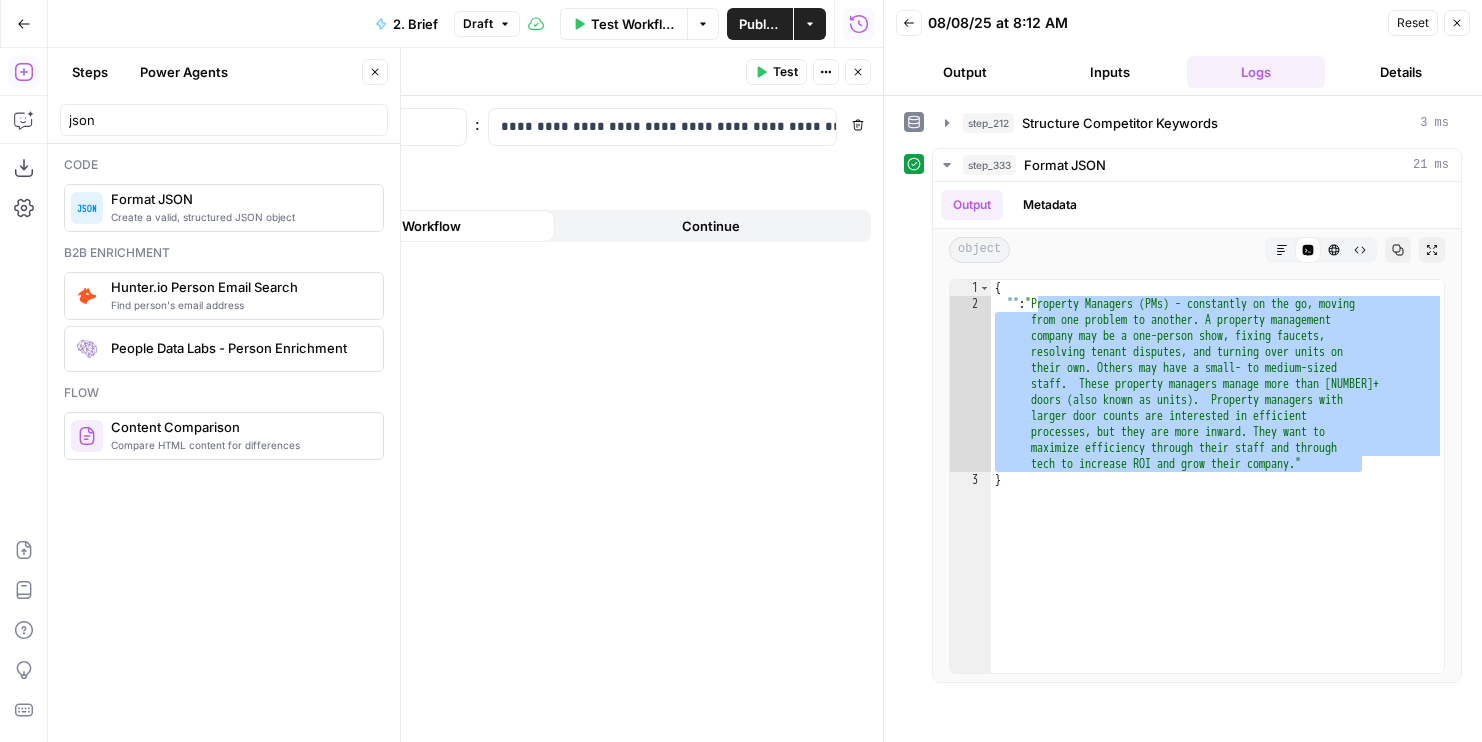 click on "Close" at bounding box center (858, 72) 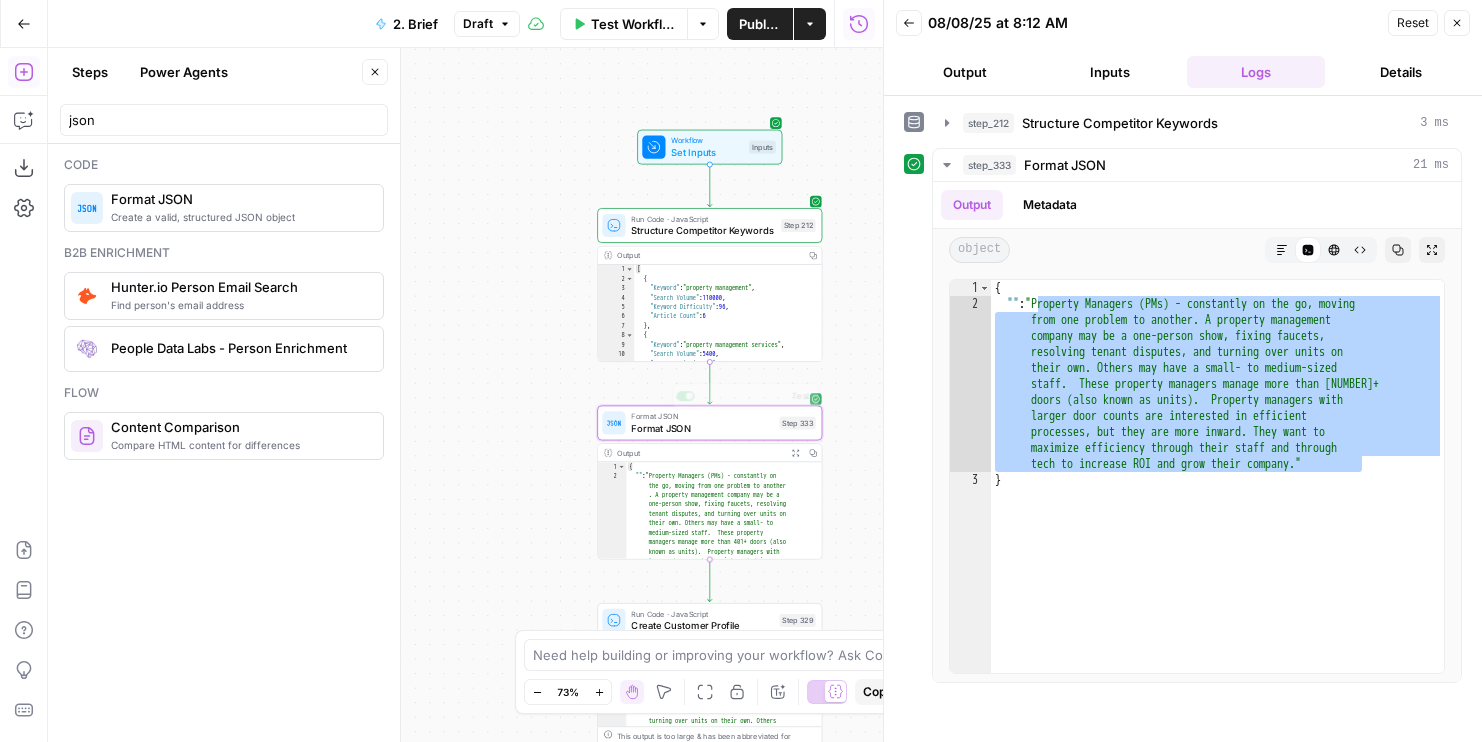 drag, startPoint x: 546, startPoint y: 462, endPoint x: 451, endPoint y: 271, distance: 213.32135 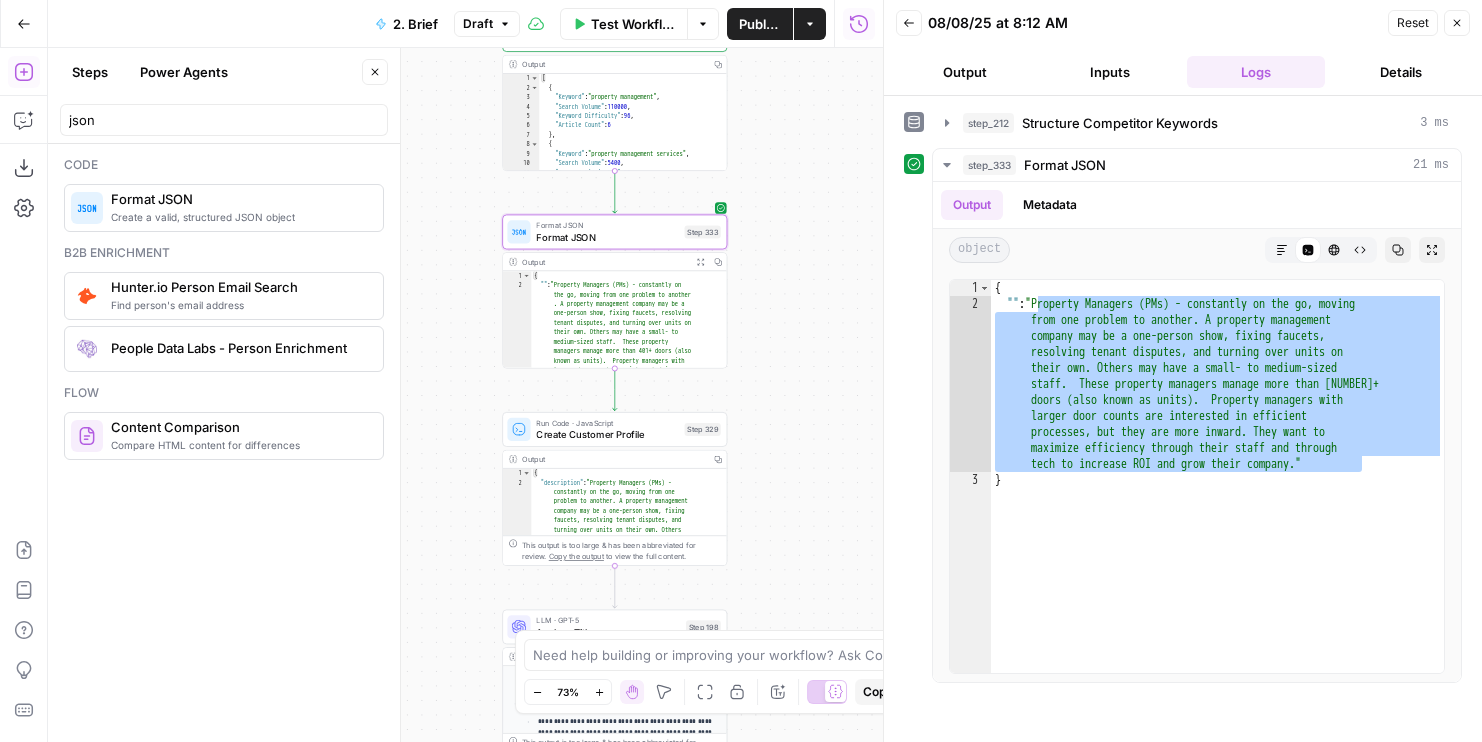 click on "Run Code · JavaScript Create Customer Profile Step 329 Copy step Delete step Add Note Test" at bounding box center (614, 429) 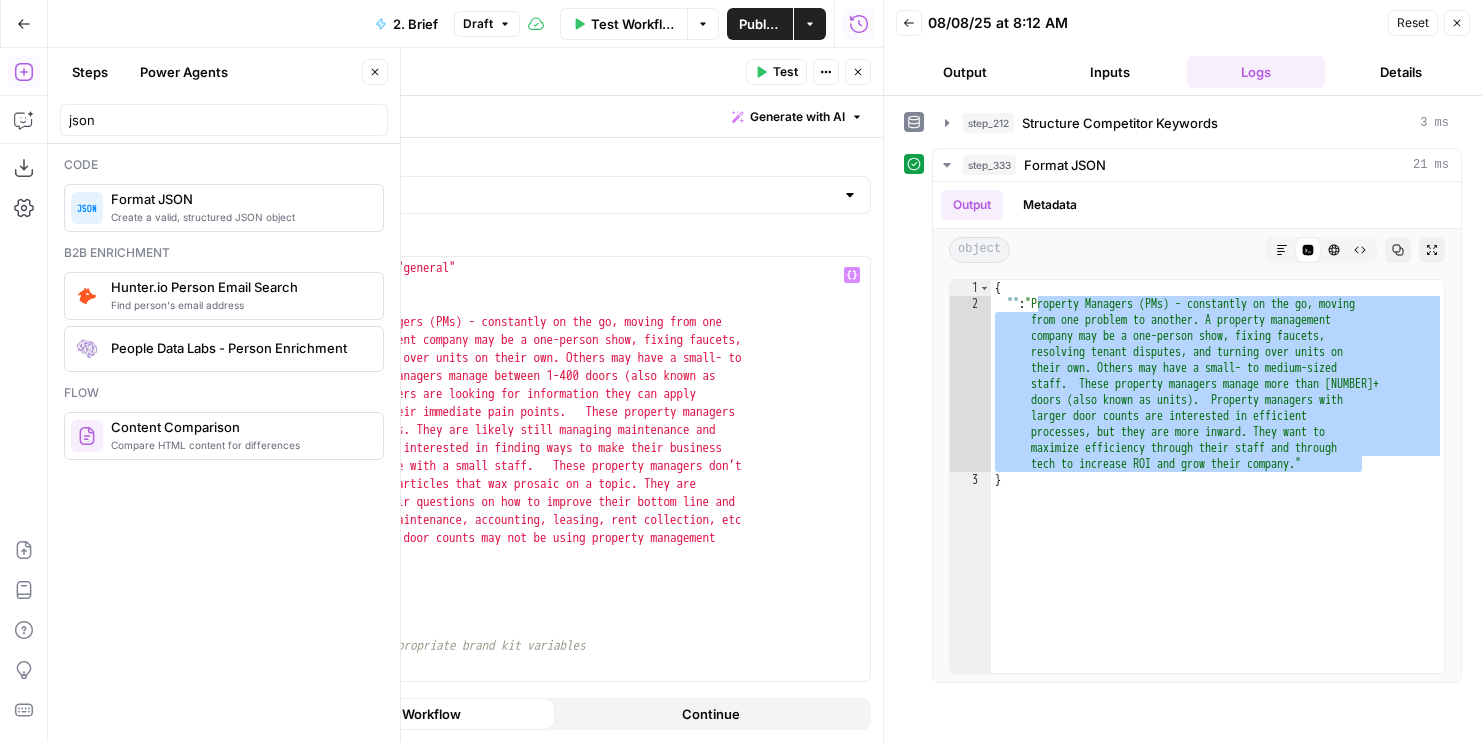 scroll, scrollTop: 123, scrollLeft: 0, axis: vertical 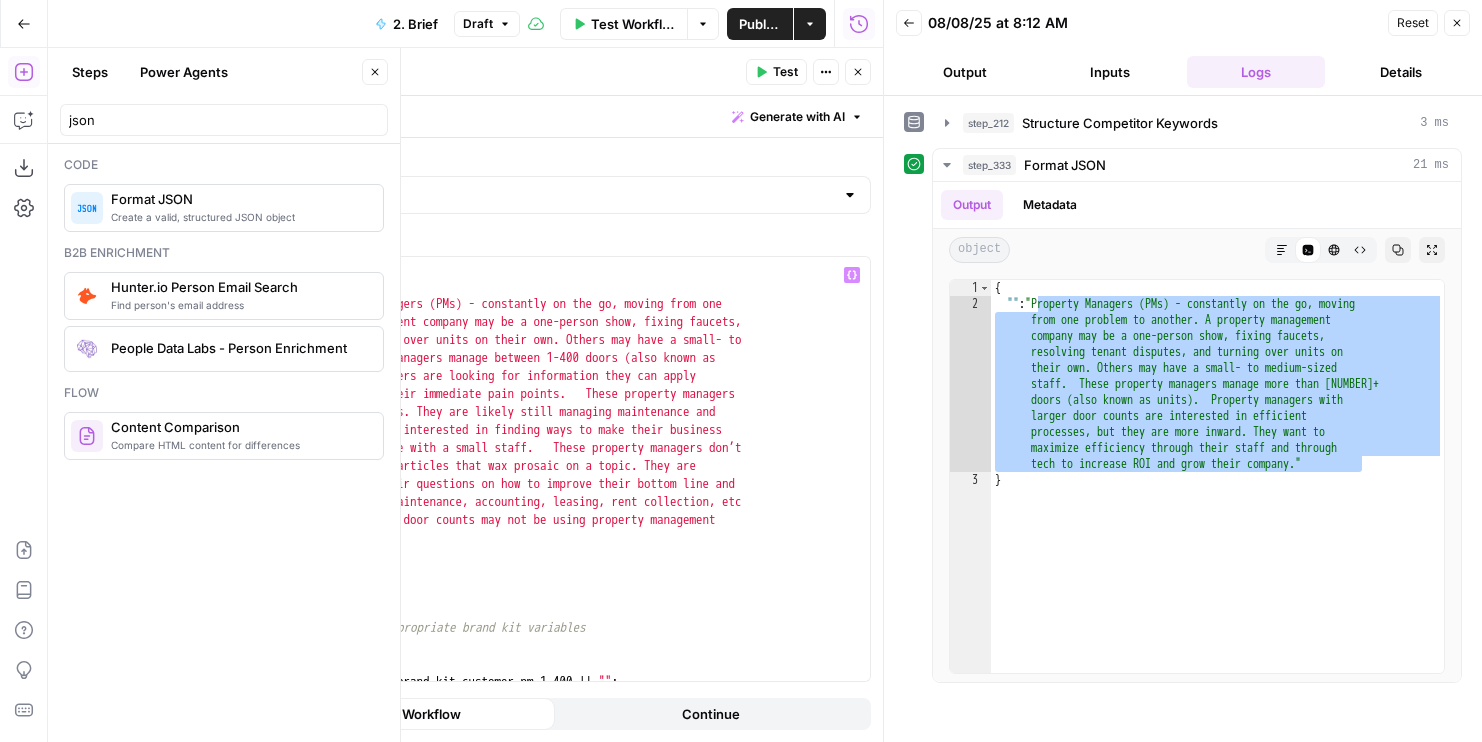 type on "**********" 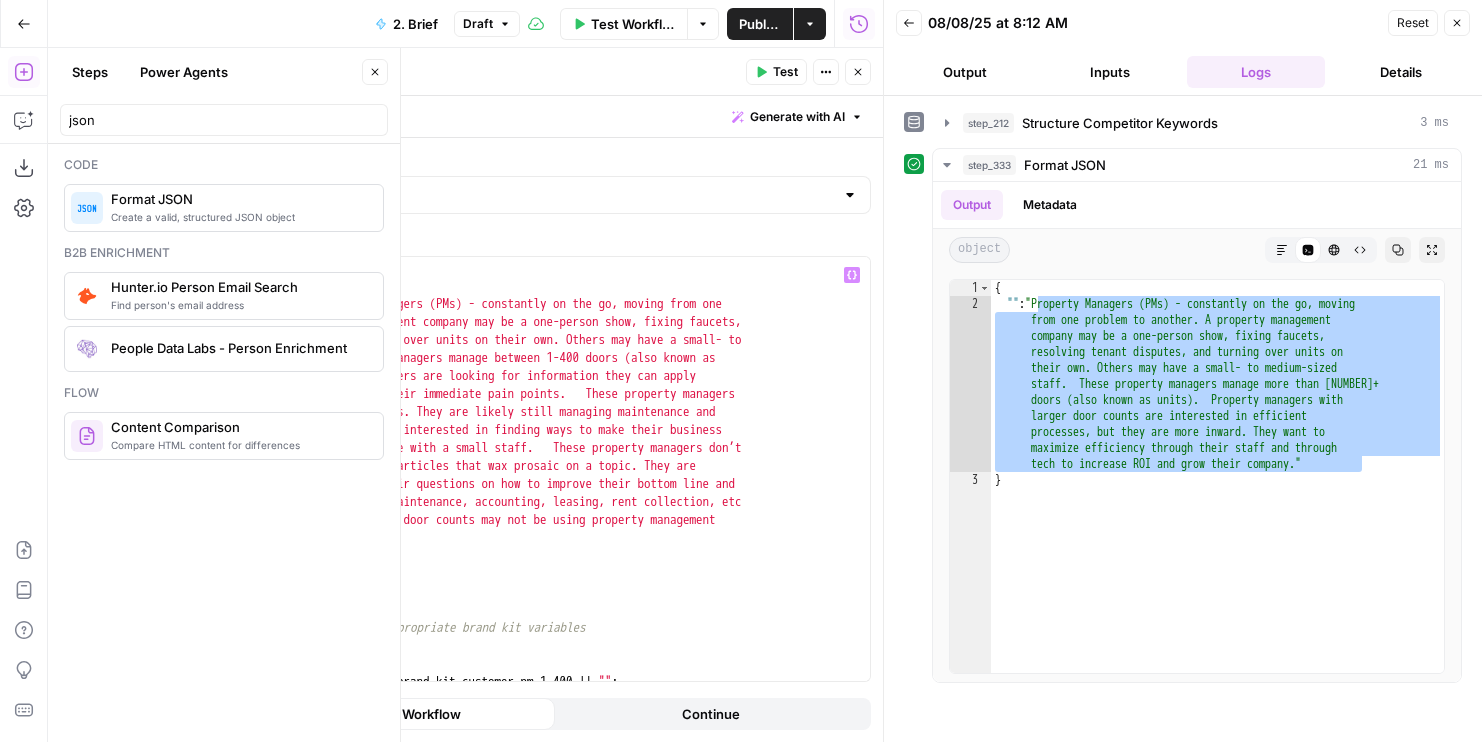 paste 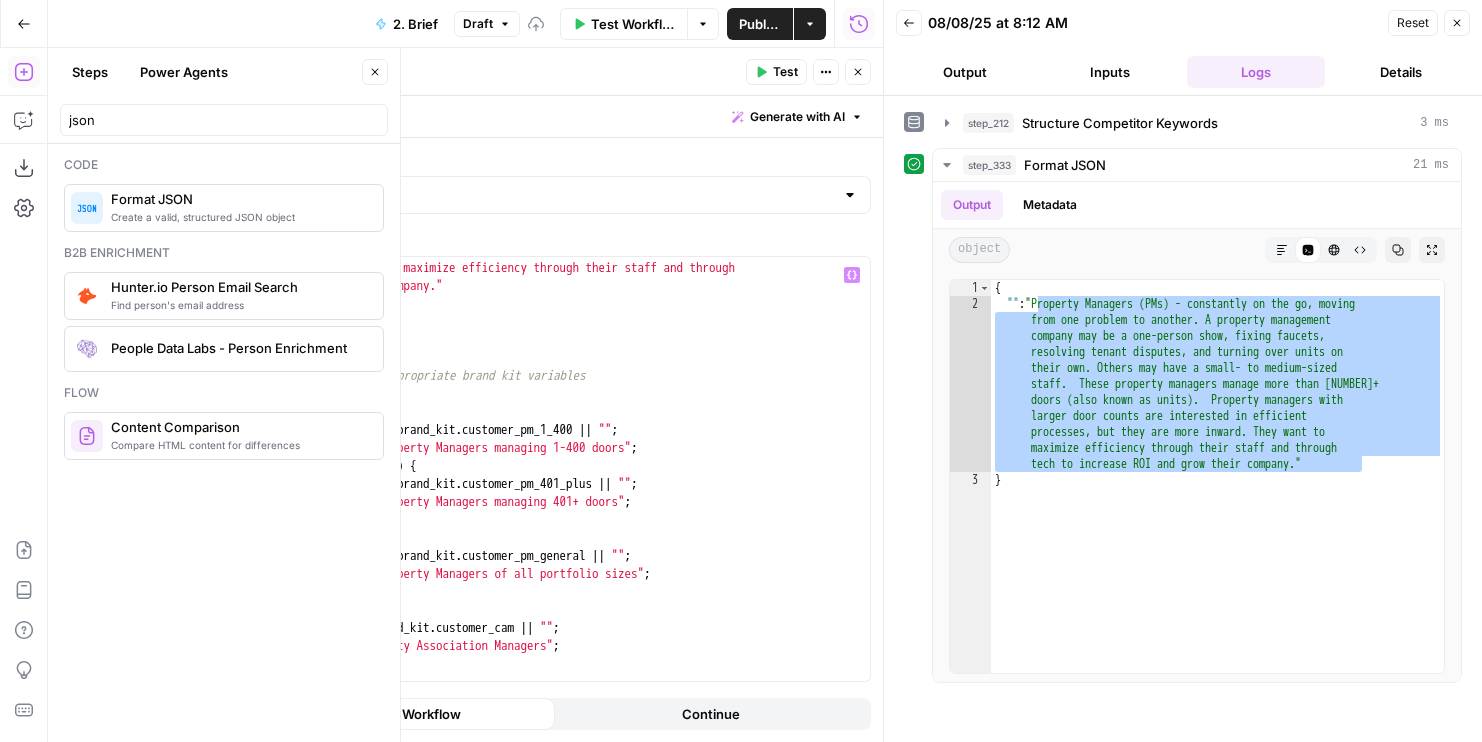 scroll, scrollTop: 535, scrollLeft: 0, axis: vertical 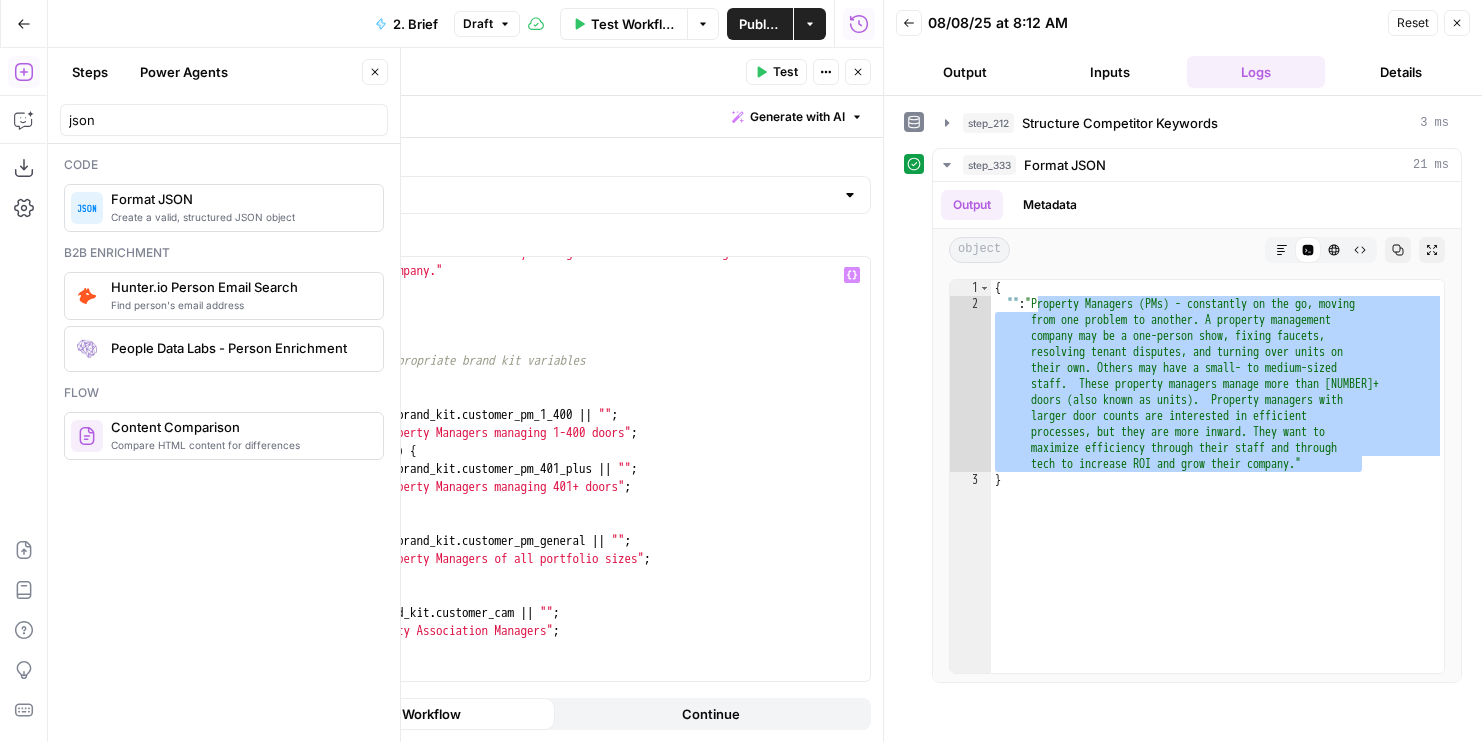 click on "let   customer_pm_401_plus   =   "Property Managers (PMs) - constantly on the go, moving from one  problem to another. A property management company may be a one-person show, fixing faucets,  resolving tenant disputes, and turning over units on their own. Others may have a small- to  medium-sized staff.  These property managers manage more than 401+ doors (also known as  units).  Property managers with larger door counts are interested in efficient processes,  but they are more inward. They want to maximize efficiency through their staff and through  tech to increase ROI and grow their company." // Map audience and segmentation to appropriate brand kit variables if   ( audience   ===   "PMs" )   {      if   ( segmentation   ===   "1-400" )   {           customerProfile . description   =   brand_kit . customer_pm_1_400   ||   "" ;           customerProfile . details   =   "Property Managers managing 1-400 doors" ;      }   else   if   ( segmentation   ===   "400+" )   {           customerProfile . description" at bounding box center [508, 438] 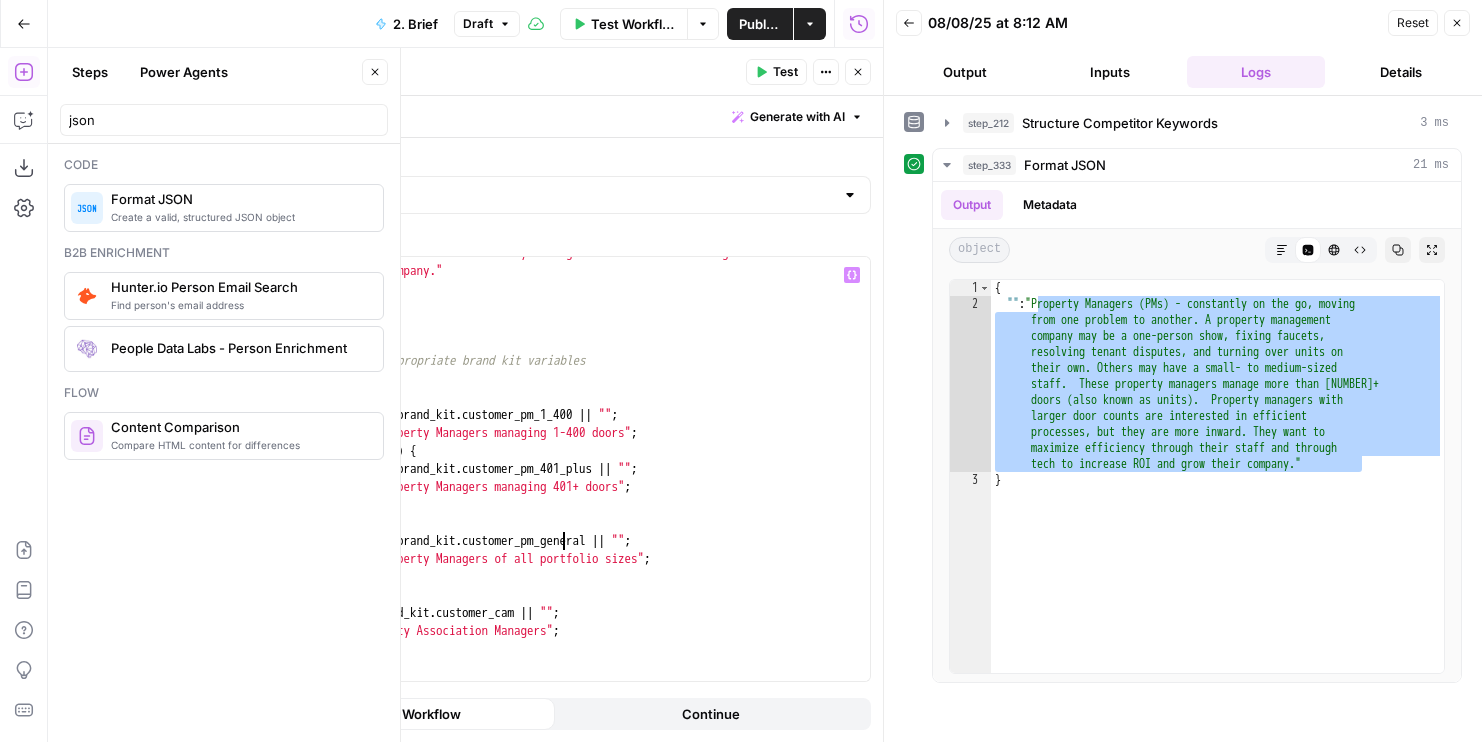 click on "let   customer_pm_401_plus   =   "Property Managers (PMs) - constantly on the go, moving from one  problem to another. A property management company may be a one-person show, fixing faucets,  resolving tenant disputes, and turning over units on their own. Others may have a small- to  medium-sized staff.  These property managers manage more than 401+ doors (also known as  units).  Property managers with larger door counts are interested in efficient processes,  but they are more inward. They want to maximize efficiency through their staff and through  tech to increase ROI and grow their company." // Map audience and segmentation to appropriate brand kit variables if   ( audience   ===   "PMs" )   {      if   ( segmentation   ===   "1-400" )   {           customerProfile . description   =   brand_kit . customer_pm_1_400   ||   "" ;           customerProfile . details   =   "Property Managers managing 1-400 doors" ;      }   else   if   ( segmentation   ===   "400+" )   {           customerProfile . description" at bounding box center (508, 438) 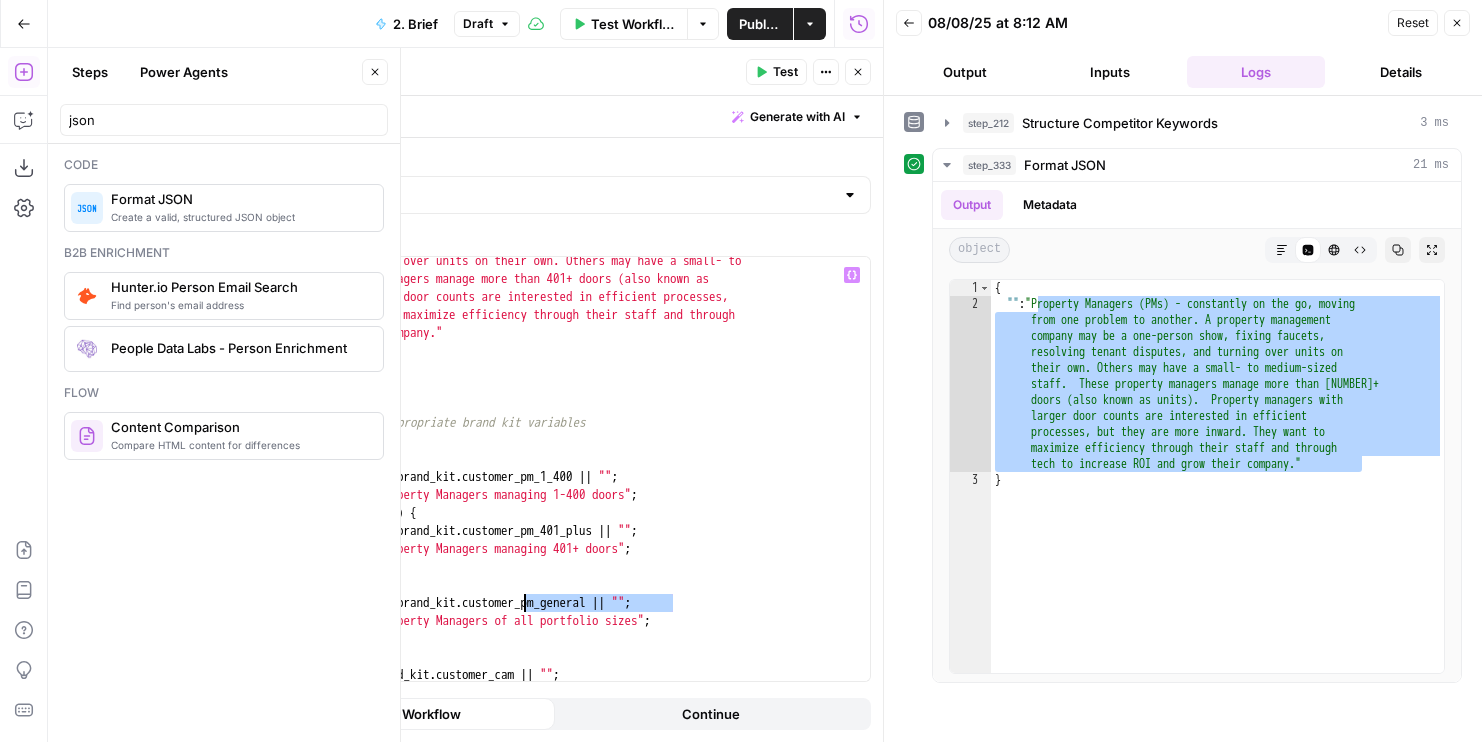 scroll, scrollTop: 473, scrollLeft: 0, axis: vertical 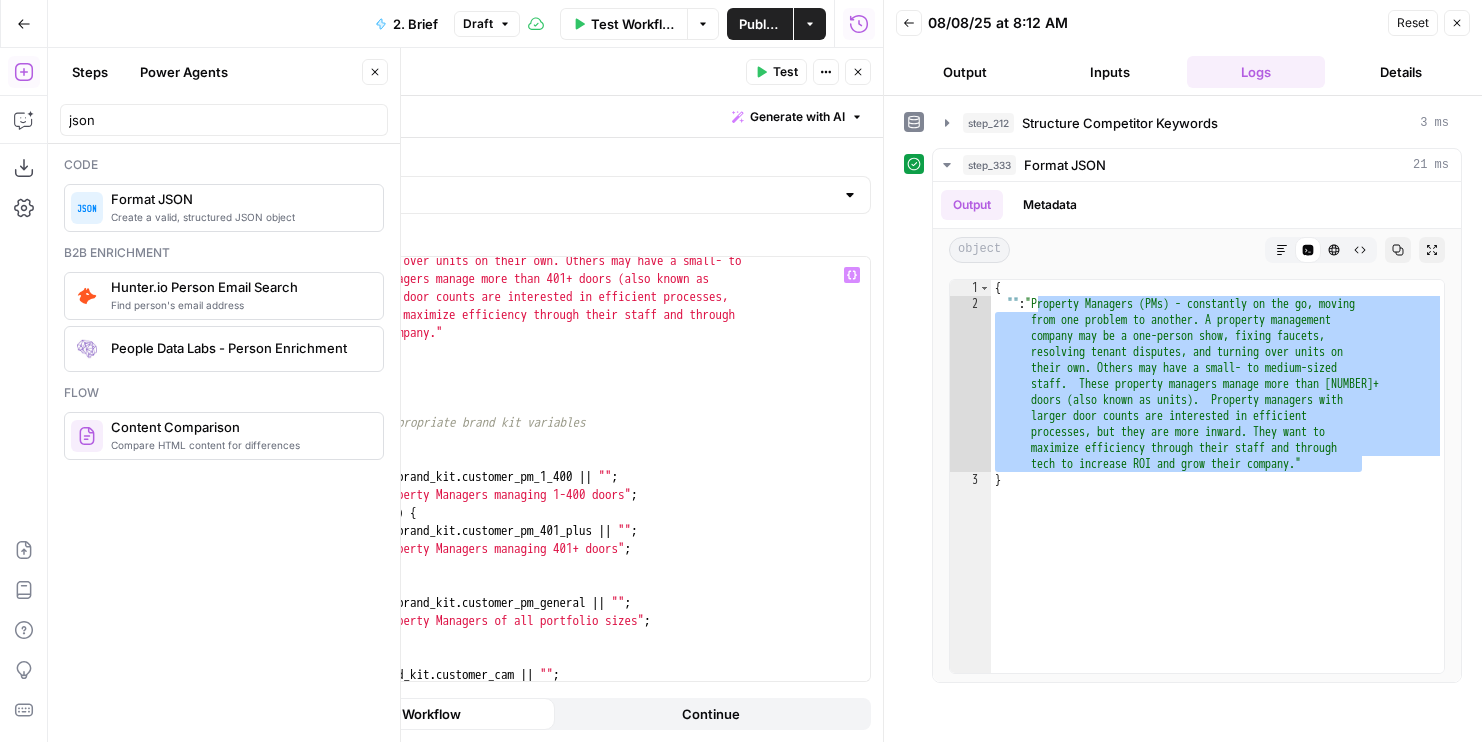 click on "let   customer_pm_401_plus   =   "Property Managers (PMs) - constantly on the go, moving from one  problem to another. A property management company may be a one-person show, fixing faucets,  resolving tenant disputes, and turning over units on their own. Others may have a small- to  medium-sized staff.  These property managers manage more than 401+ doors (also known as  units).  Property managers with larger door counts are interested in efficient processes,  but they are more inward. They want to maximize efficiency through their staff and through  tech to increase ROI and grow their company." // Map audience and segmentation to appropriate brand kit variables if   ( audience   ===   "PMs" )   {      if   ( segmentation   ===   "1-400" )   {           customerProfile . description   =   brand_kit . customer_pm_1_400   ||   "" ;           customerProfile . details   =   "Property Managers managing 1-400 doors" ;      }   else   if   ( segmentation   ===   "400+" )   {           customerProfile . description" at bounding box center (508, 500) 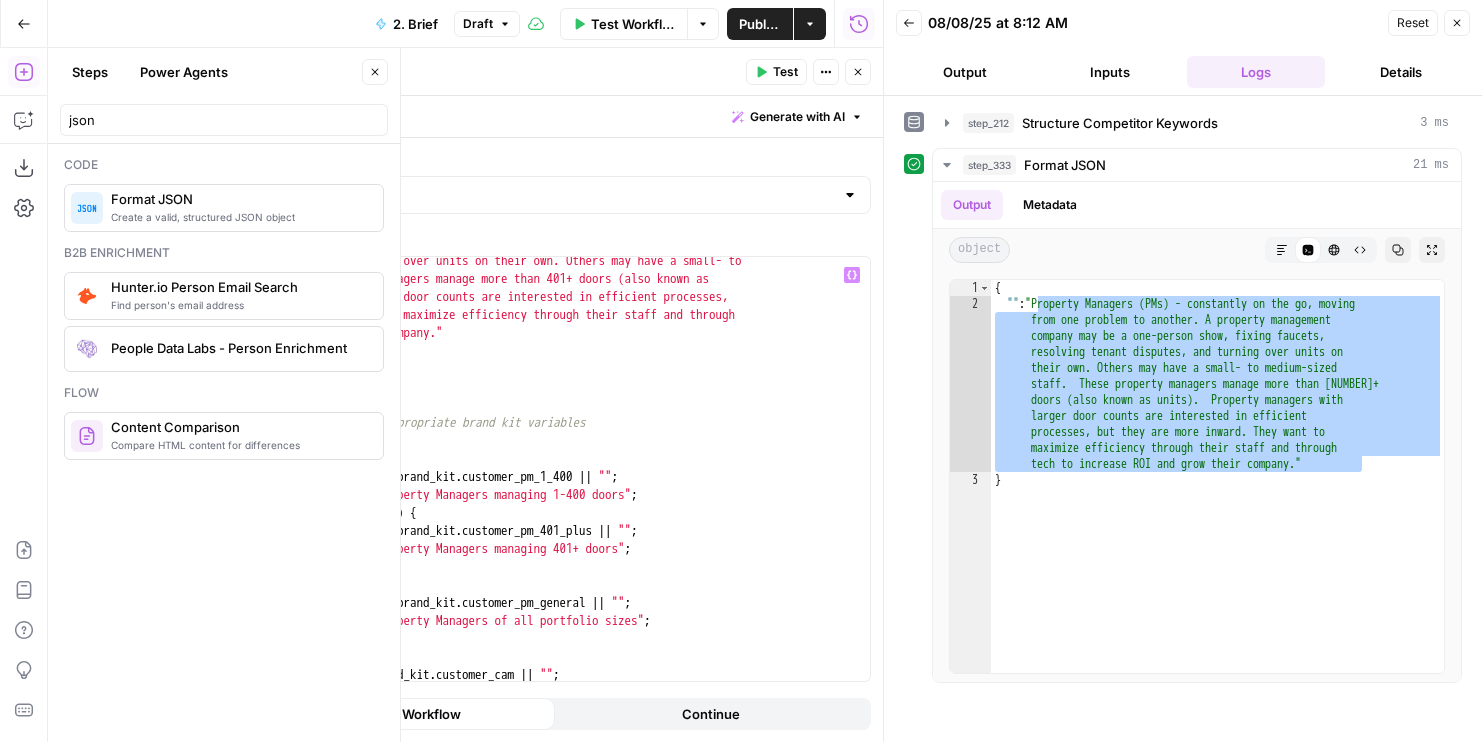 scroll, scrollTop: 0, scrollLeft: 14, axis: horizontal 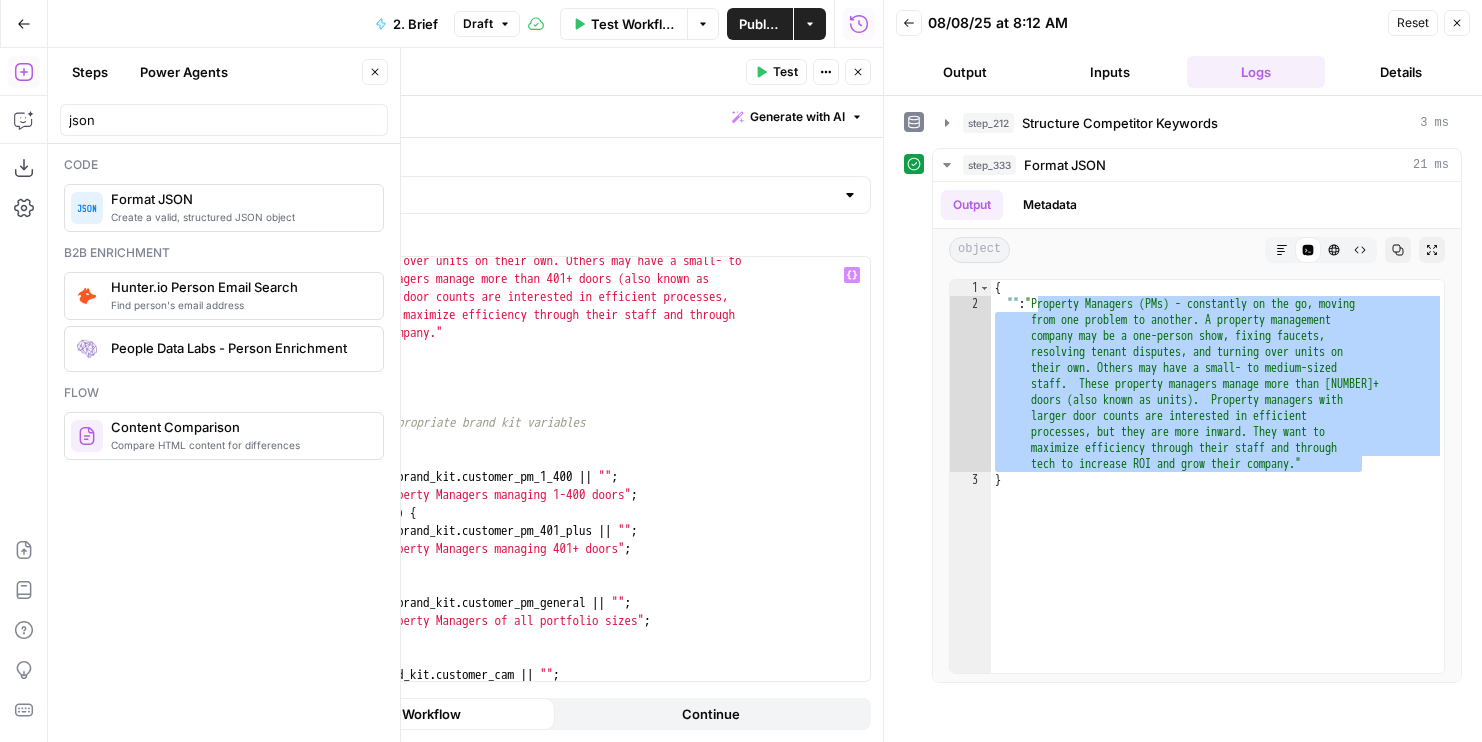 click on "Close" at bounding box center (858, 72) 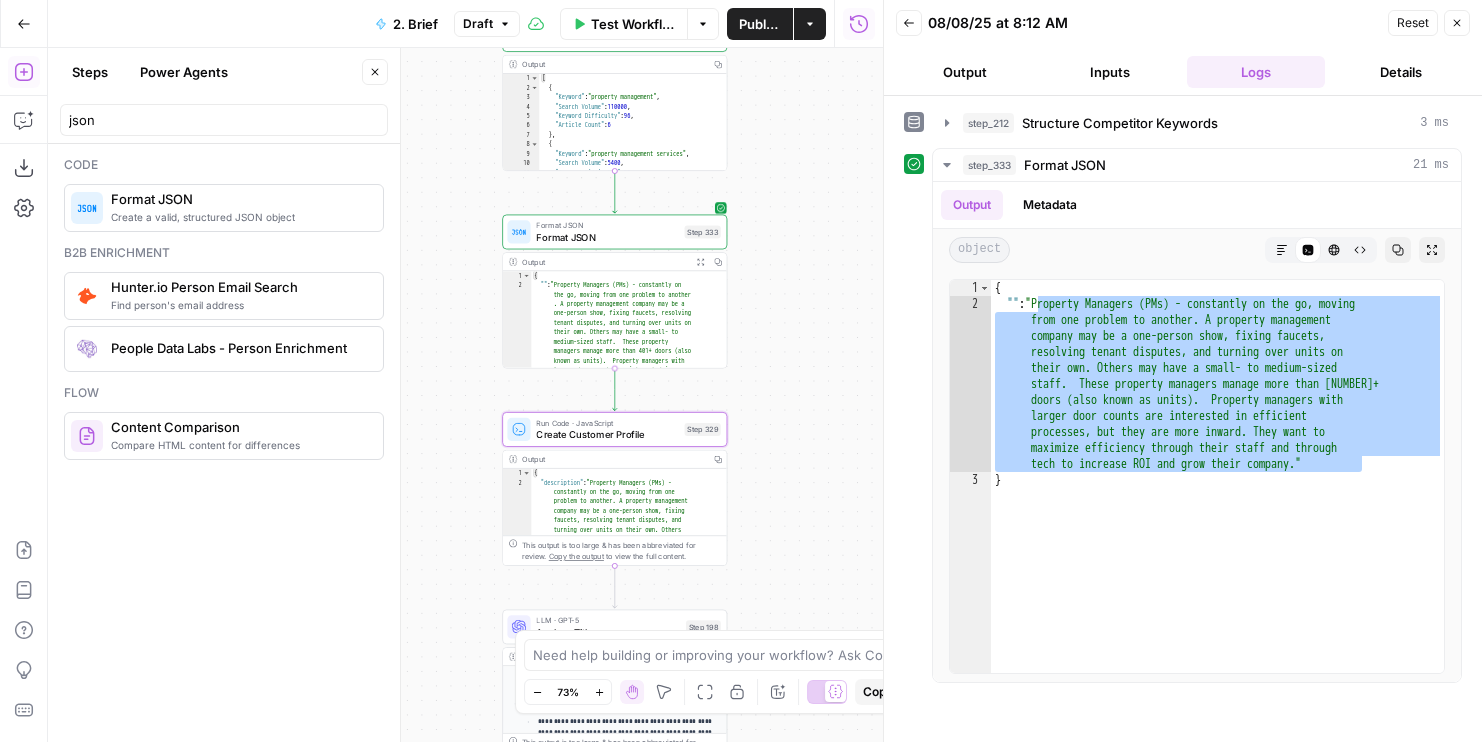 click on "Format JSON Format JSON Step 333 Copy step Delete step Add Note Test" at bounding box center [614, 232] 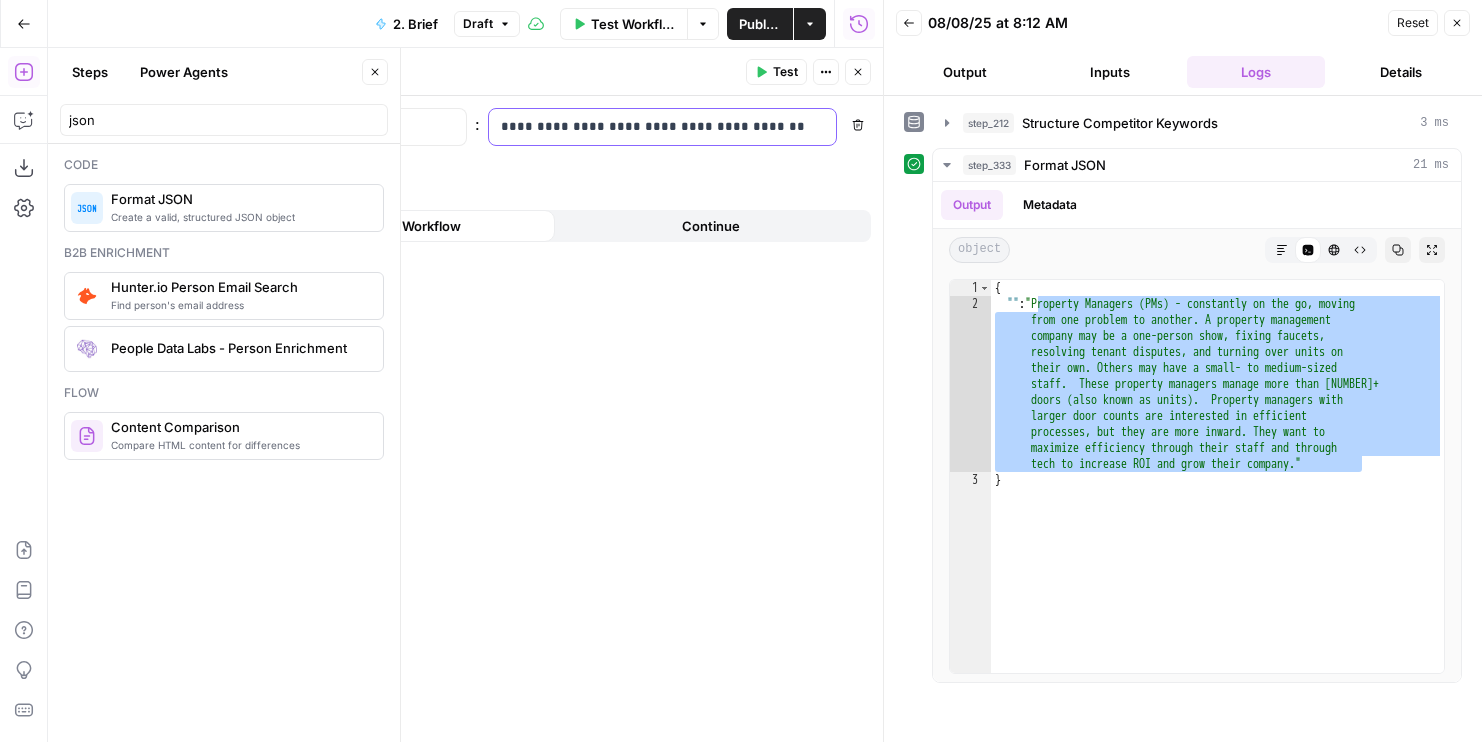 click on "**********" at bounding box center (662, 127) 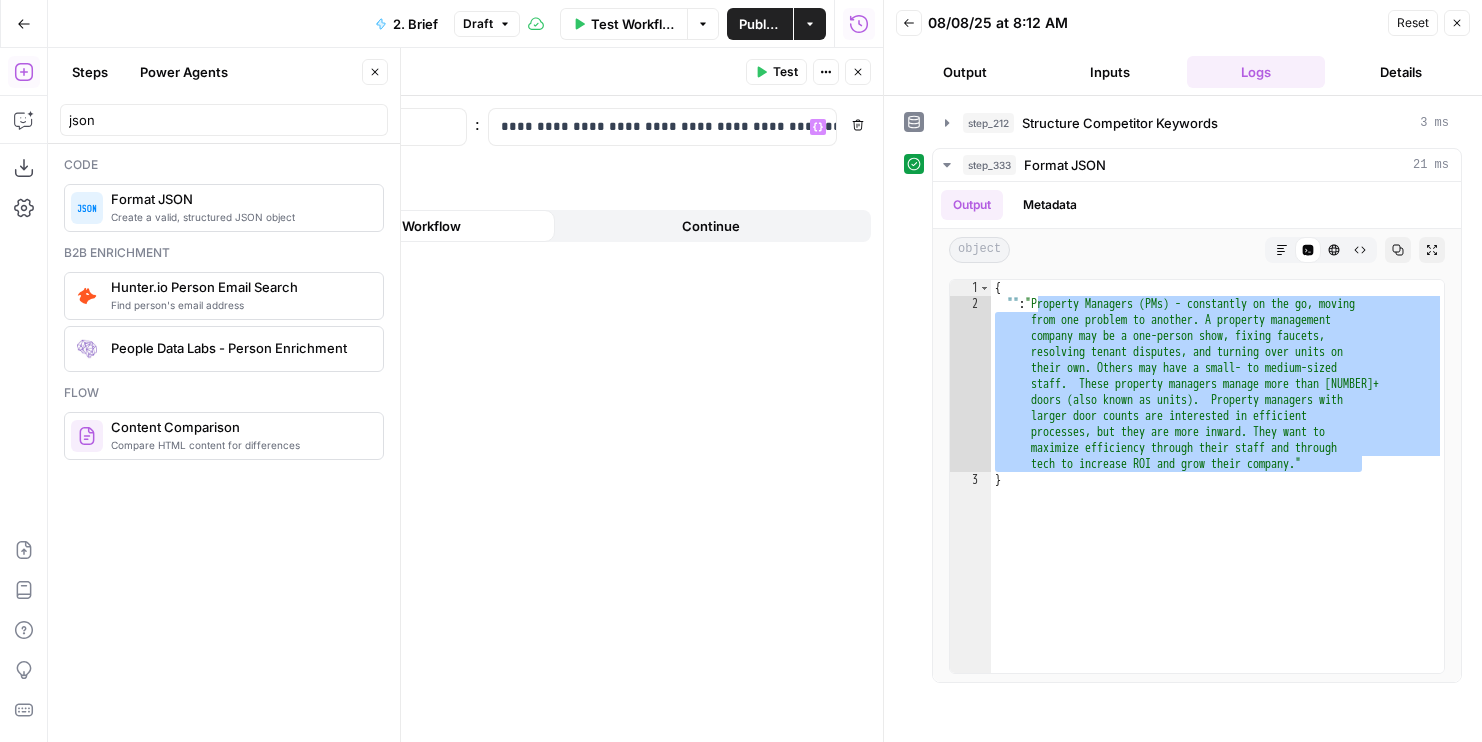 click 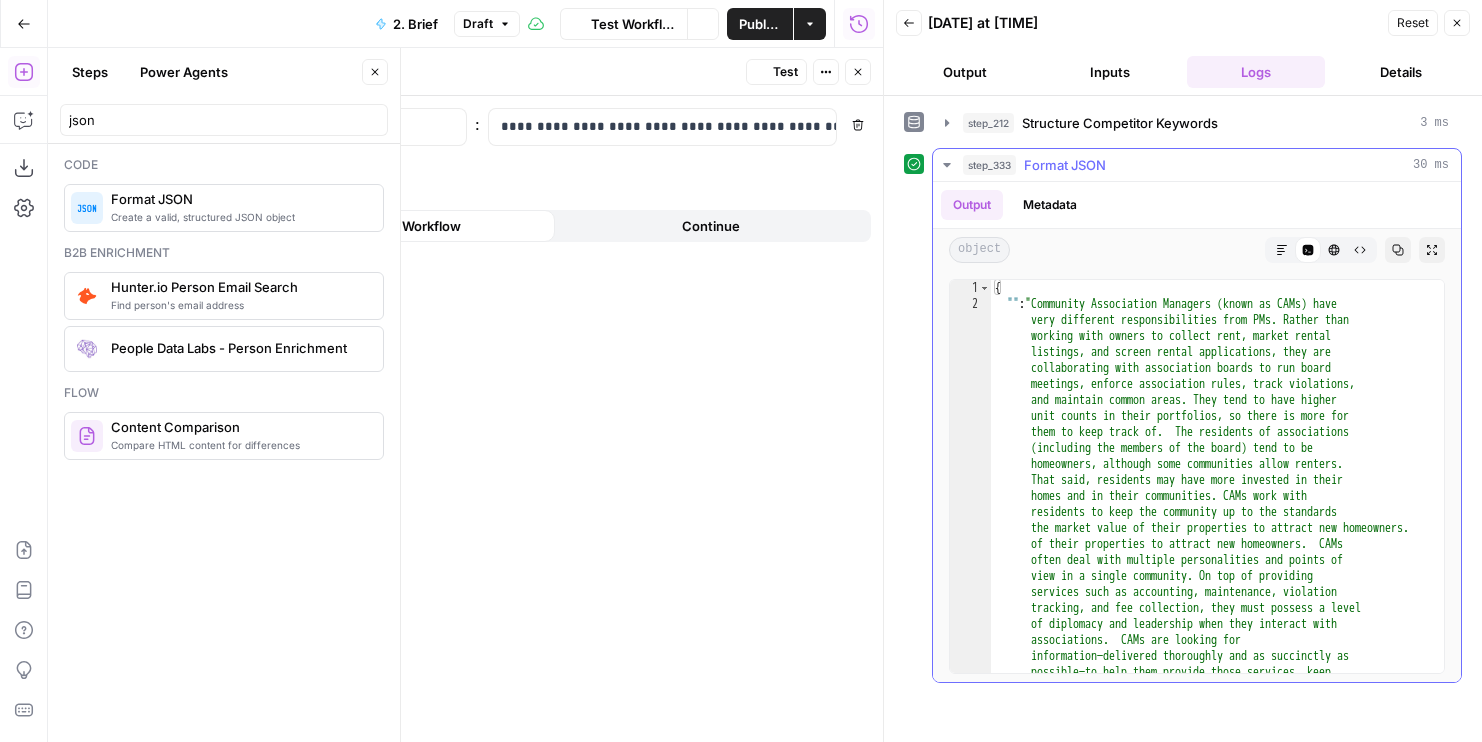 type on "**********" 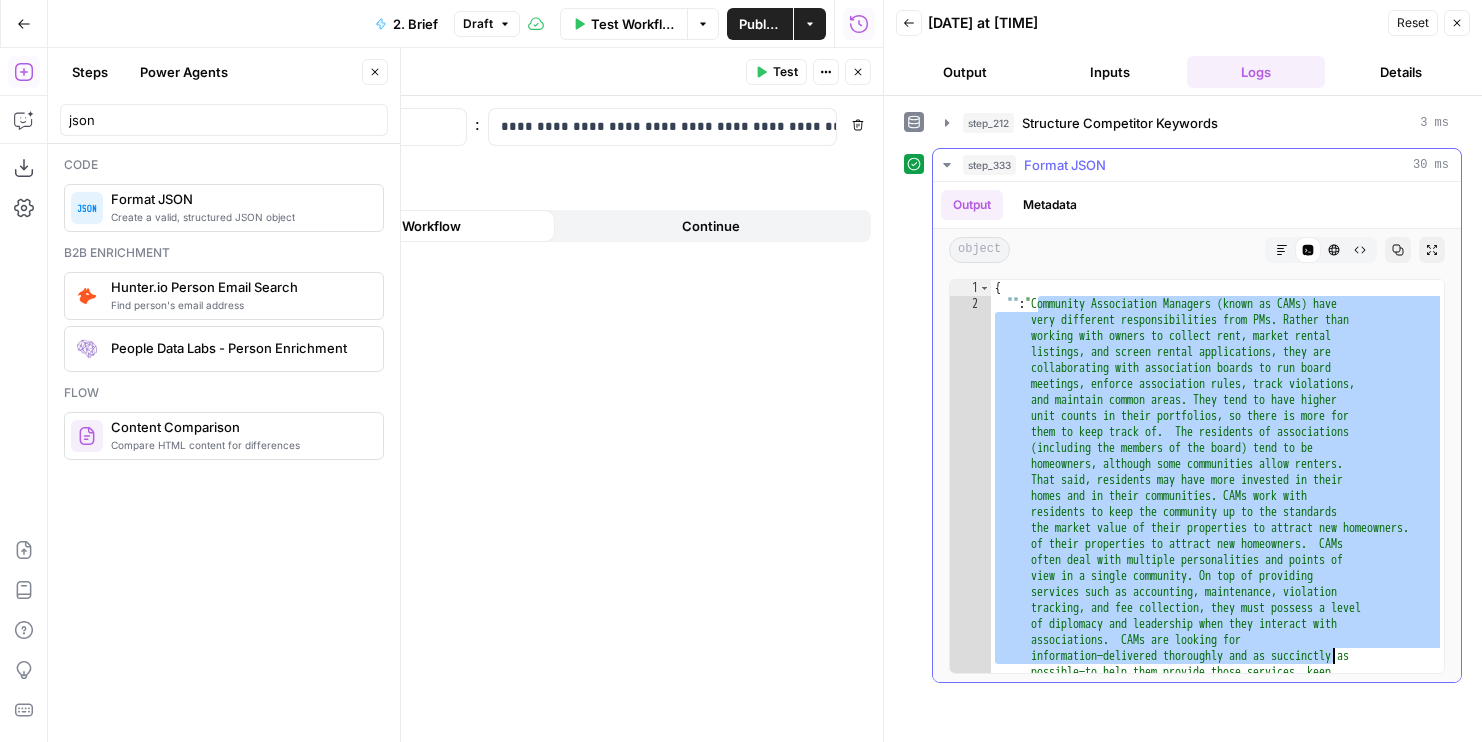 scroll, scrollTop: 55, scrollLeft: 0, axis: vertical 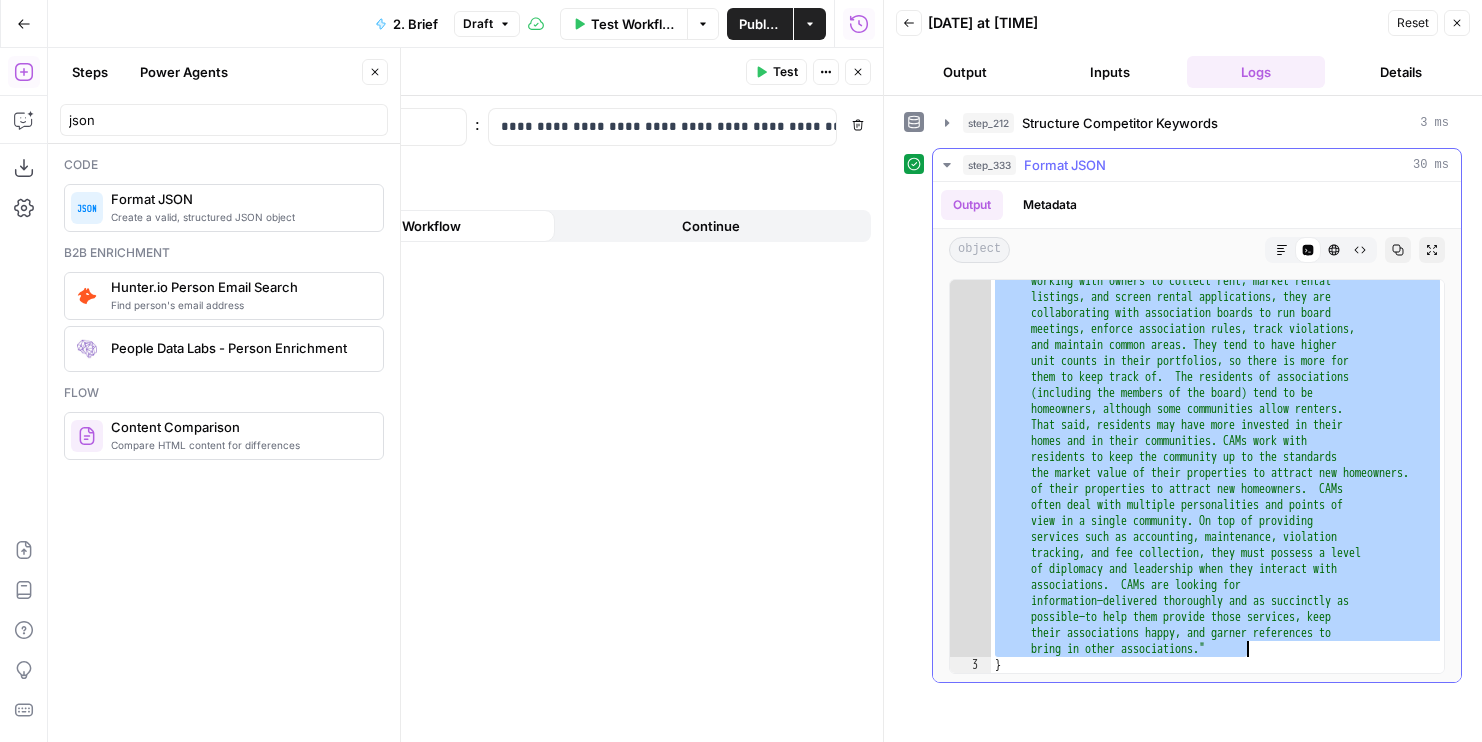 drag, startPoint x: 1039, startPoint y: 299, endPoint x: 1324, endPoint y: 647, distance: 449.80997 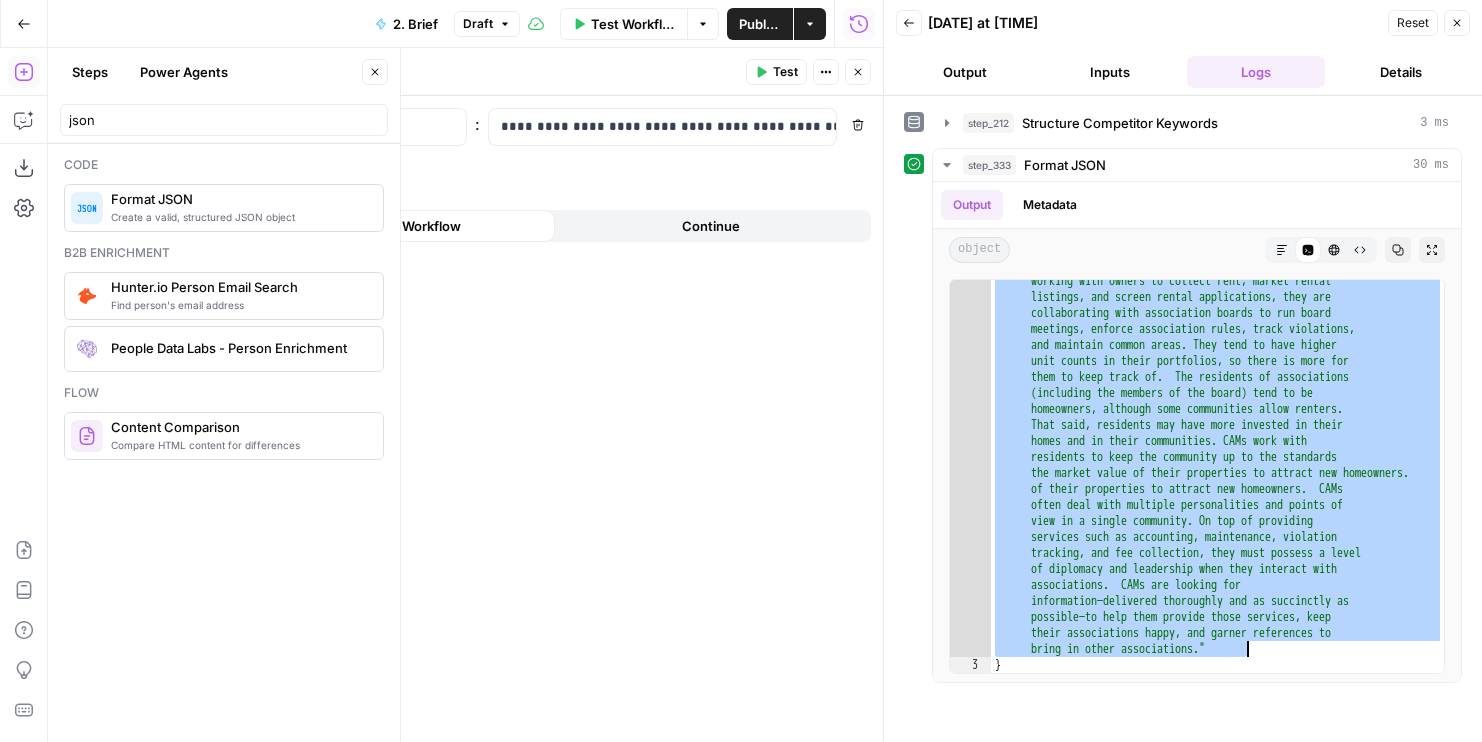 click 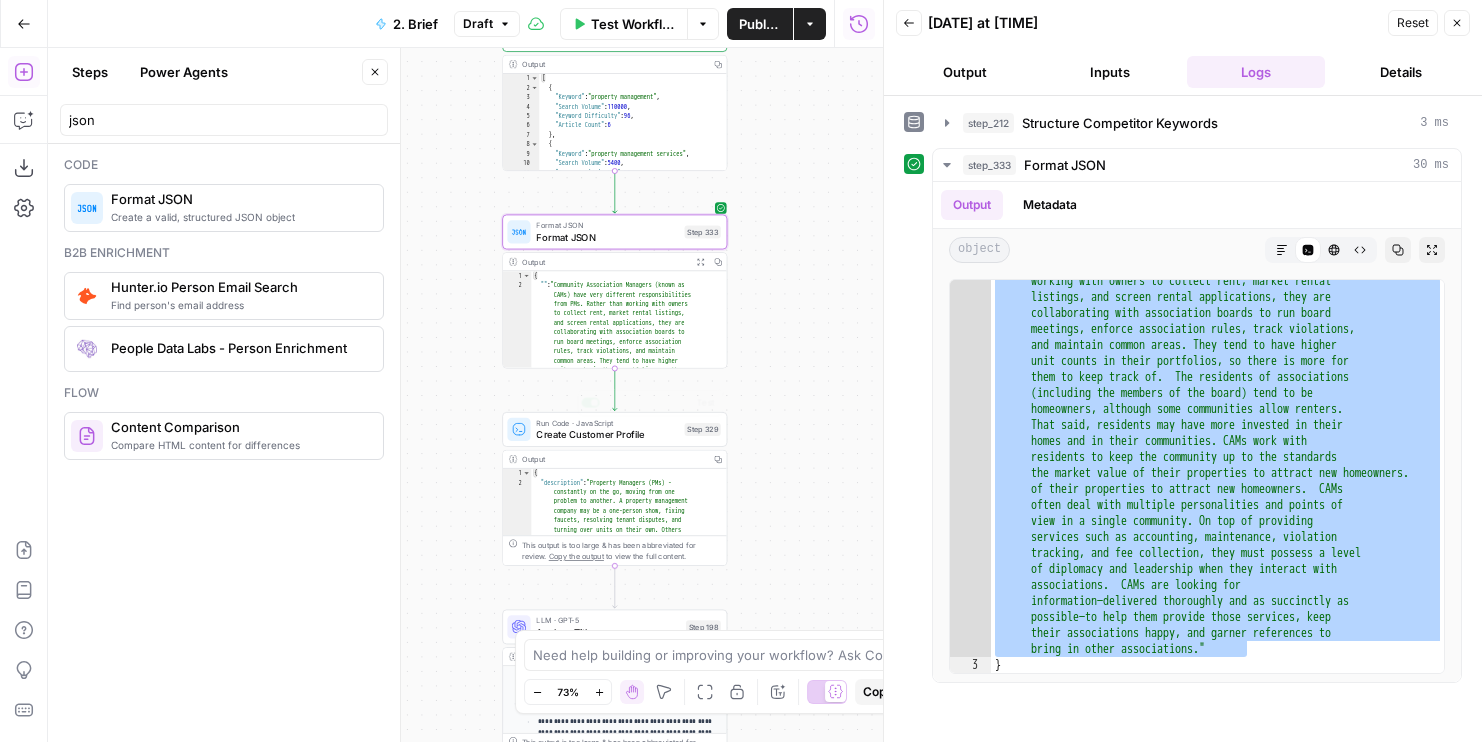 click on "Create Customer Profile" at bounding box center [607, 434] 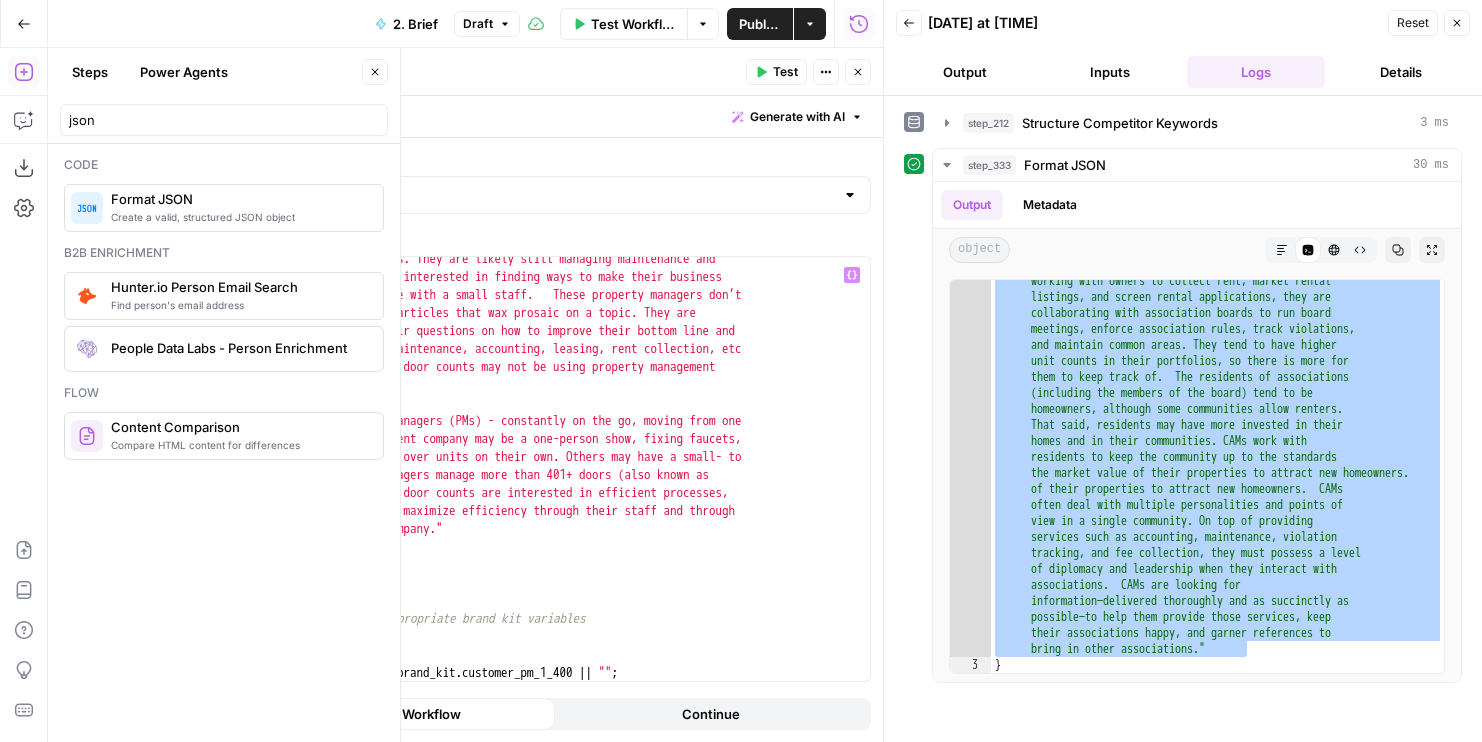 type on "**********" 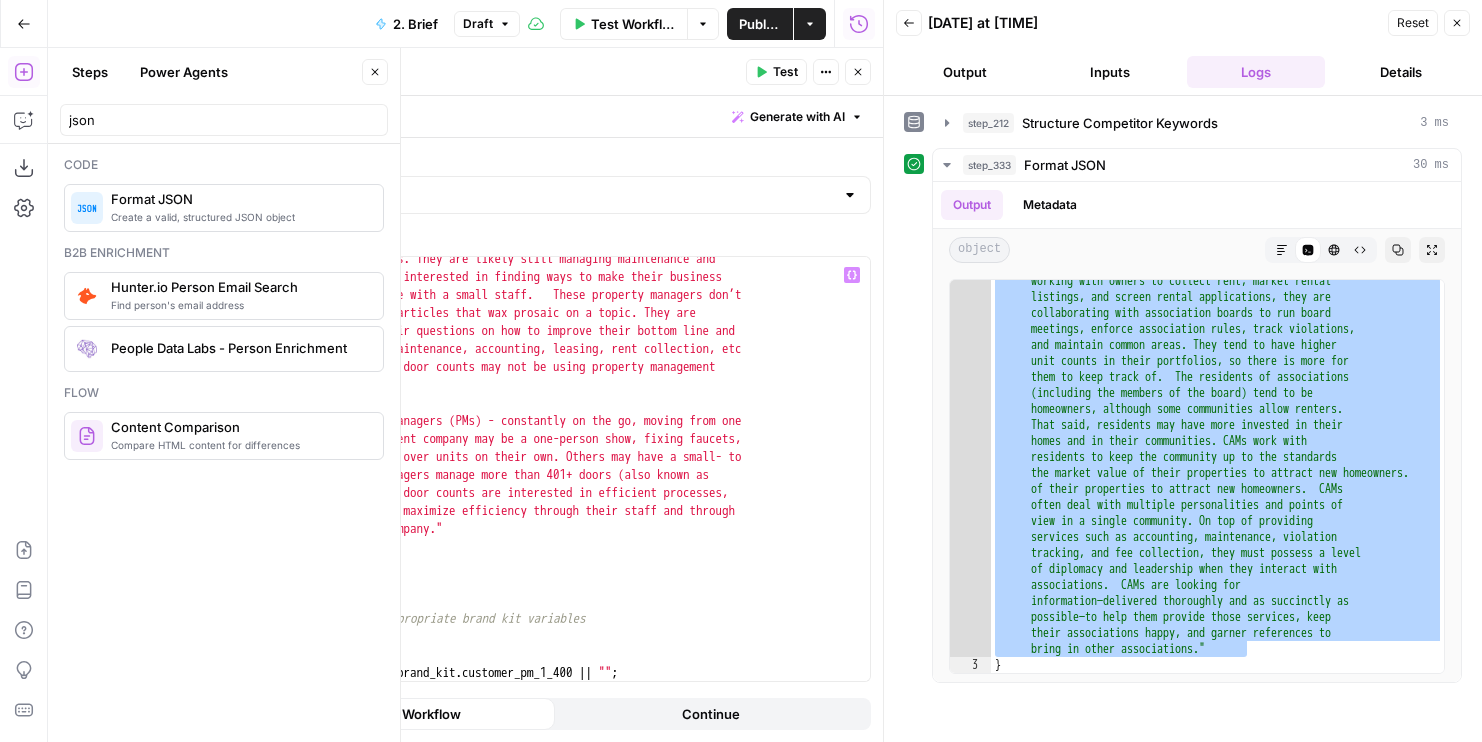 paste 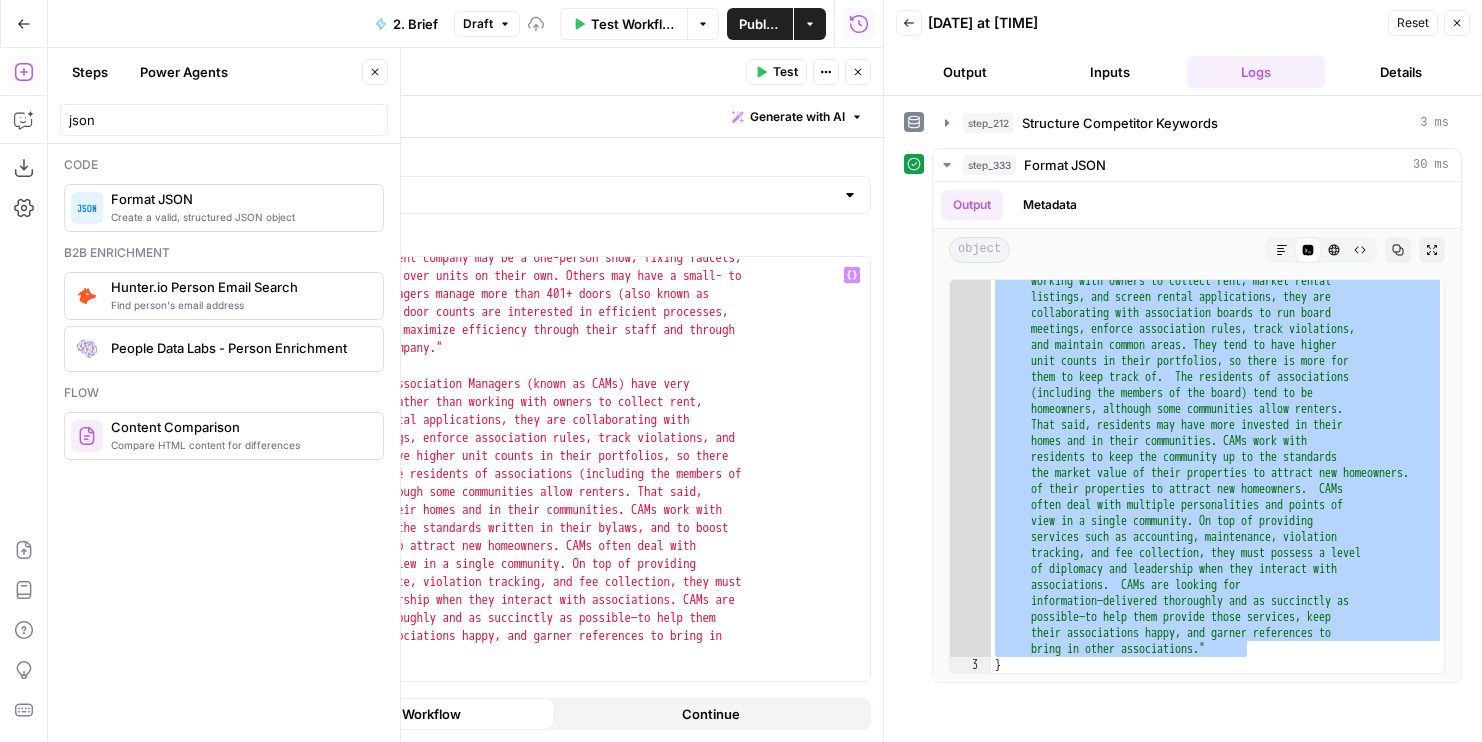 type 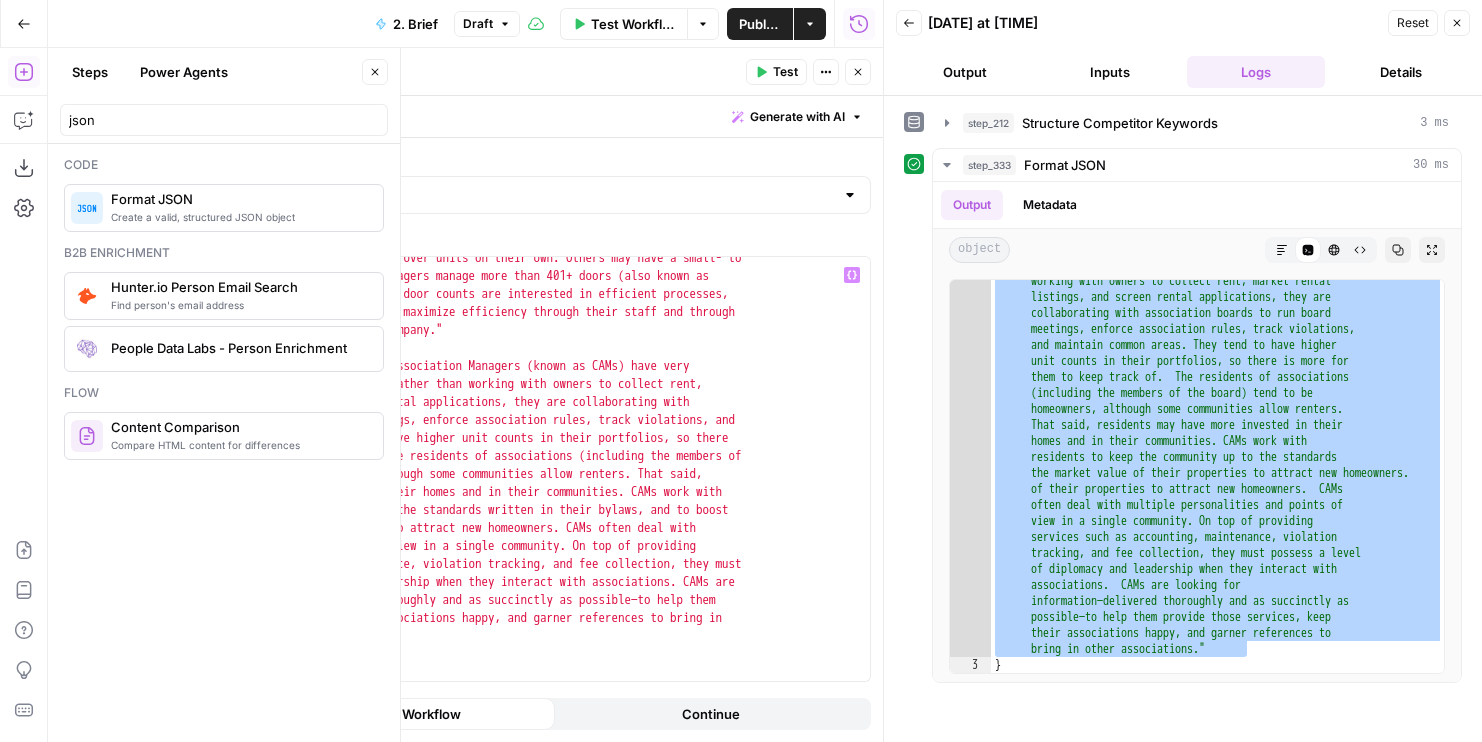 click 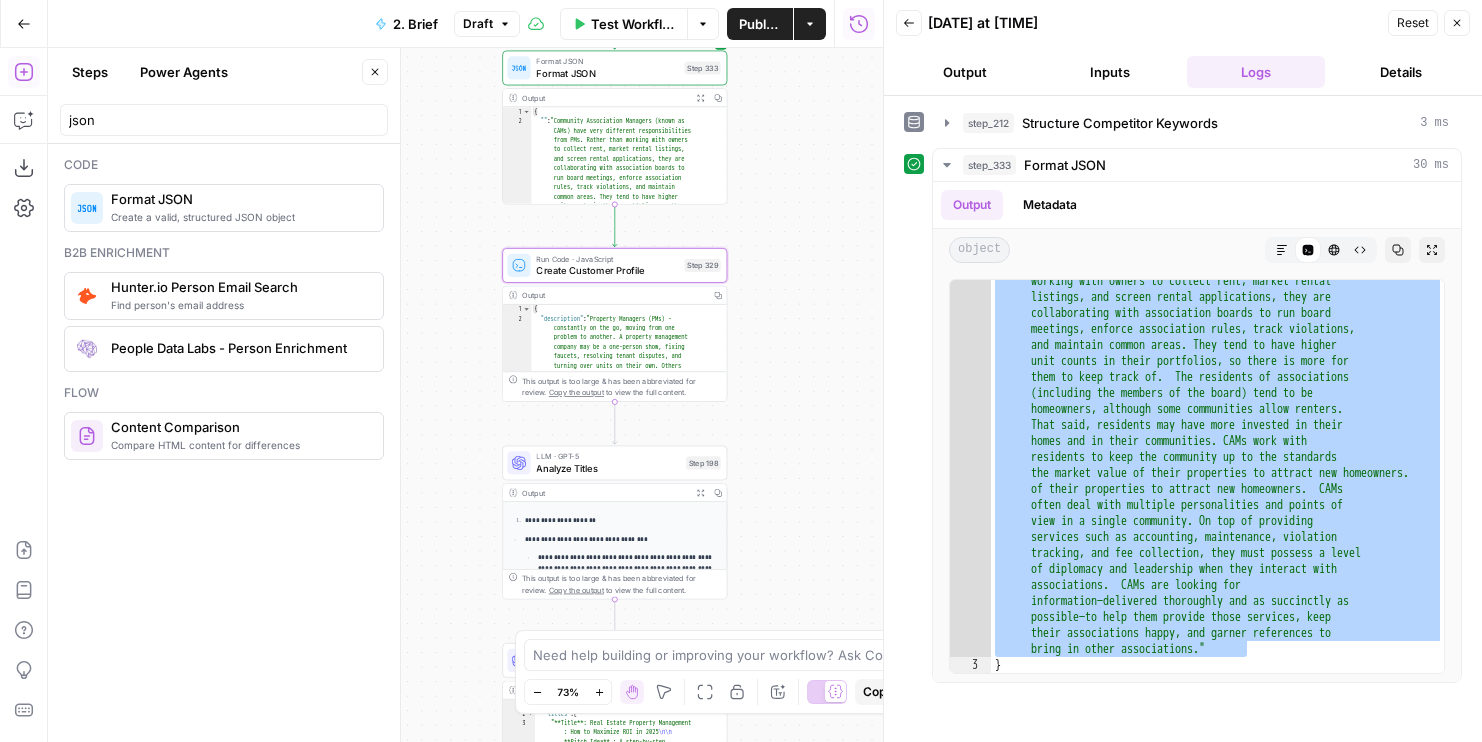drag, startPoint x: 490, startPoint y: 497, endPoint x: 490, endPoint y: 333, distance: 164 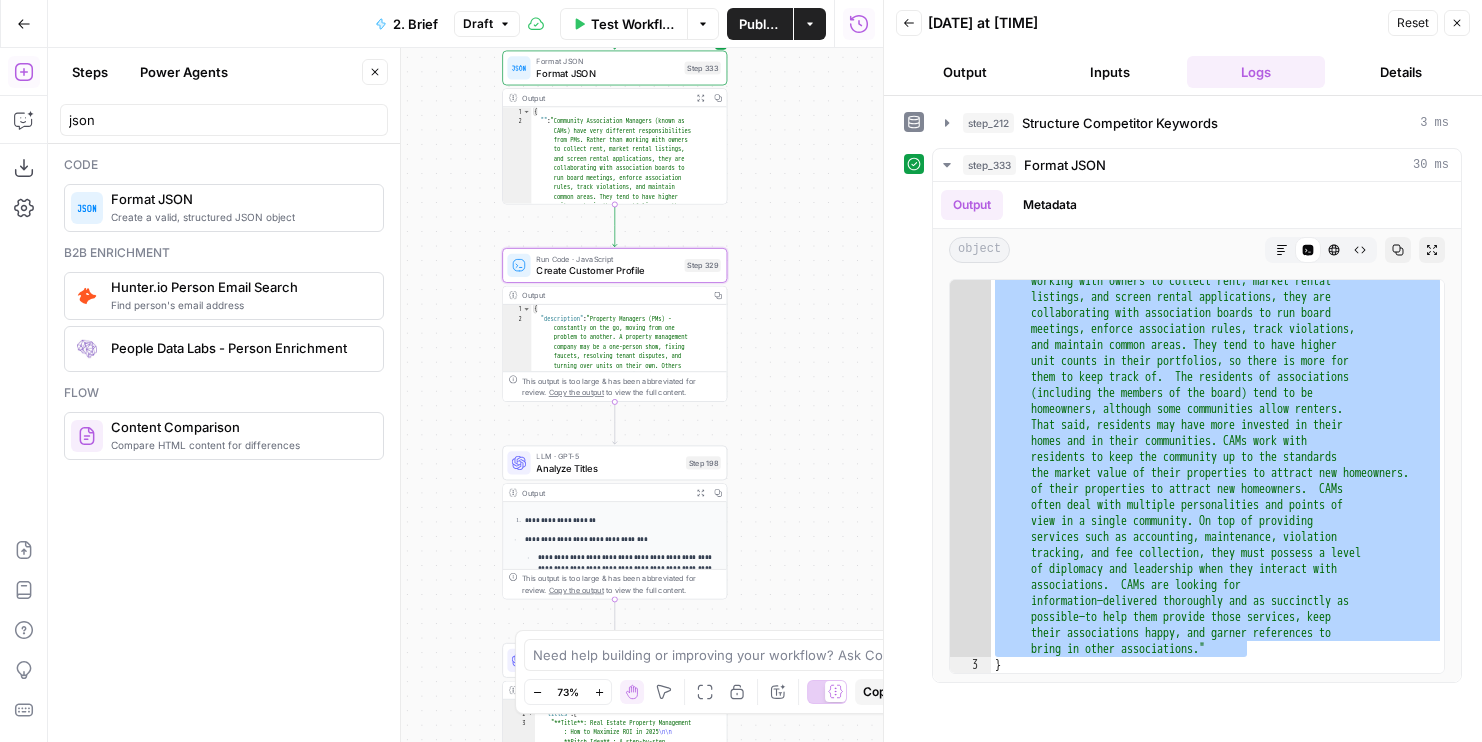click on "Workflow Set Inputs Inputs Run Code · JavaScript Structure Competitor Keywords Step 212 Output Copy 1 2 3 4 5 6 7 8 9 10 11 12 [    {      "Keyword" :  "property management" ,      "Search Volume" :  110000 ,      "Keyword Difficulty" :  96 ,      "Article Count" :  6    } ,    {      "Keyword" :  "property management services" ,      "Search Volume" :  5400 ,      "Keyword Difficulty" :  89 ,      "Article Count" :  6     XXXXXXXXXXXXXXXXXXXXXXXXXXXXXXXXXXXXXXXXXXXXXXXXXXXXXXXXXXXXXXXXXXXXXXXXXXXXXXXXXXXXXXXXXXXXXXXXXXXXXXXXXXXXXXXXXXXXXXXXXXXXXXXXXXXXXXXXXXXXXXXXXXXXXXXXXXXXXXXXXXXXXXXXXXXXXXXXXXXXXXXXXXXXXXXXXXXXXXXXXXXXXXXXXXXXXXXXXXXXXXXXXXXXXXXXXXXXXXXXXXXXXXXXXXXXXXXXXXXXXXXXXXXXXXXXXXXXXXXXXXXXXXXXXXXXXXXXXXXXXXXXXXXXXXXXXXXXXXXXXXXXXXXXXXXXXXXXXXXXXXXXXXXXXXXXXXXXXXXXXXXXXXXXXXXXXXXXXXXXXXXXXXXXXXXXXXXXXXXXXXXXXXXXXXXXXXXXXXXXXXXXXXXXXXXXXXXXXXXXXXXXXXXXXXXXXXXXXXXXXXXXXXXXXXXXXXXXXXXXXXXXXXXXXXXXXXXXXXXXXXXXXXXXXXXX Format JSON Format JSON Step 333 Output Expand Output Copy 1 2 {    "" :      1" at bounding box center (465, 395) 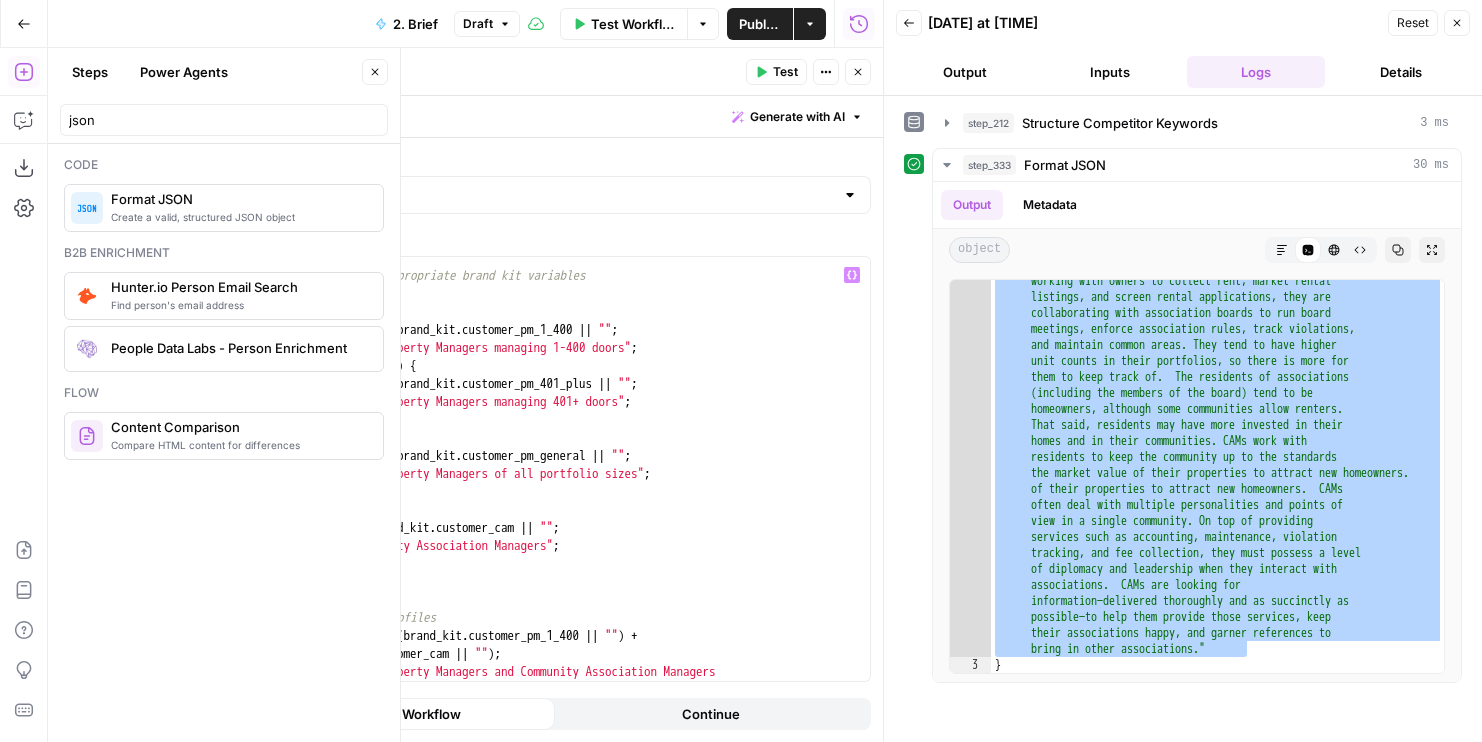 scroll, scrollTop: 926, scrollLeft: 0, axis: vertical 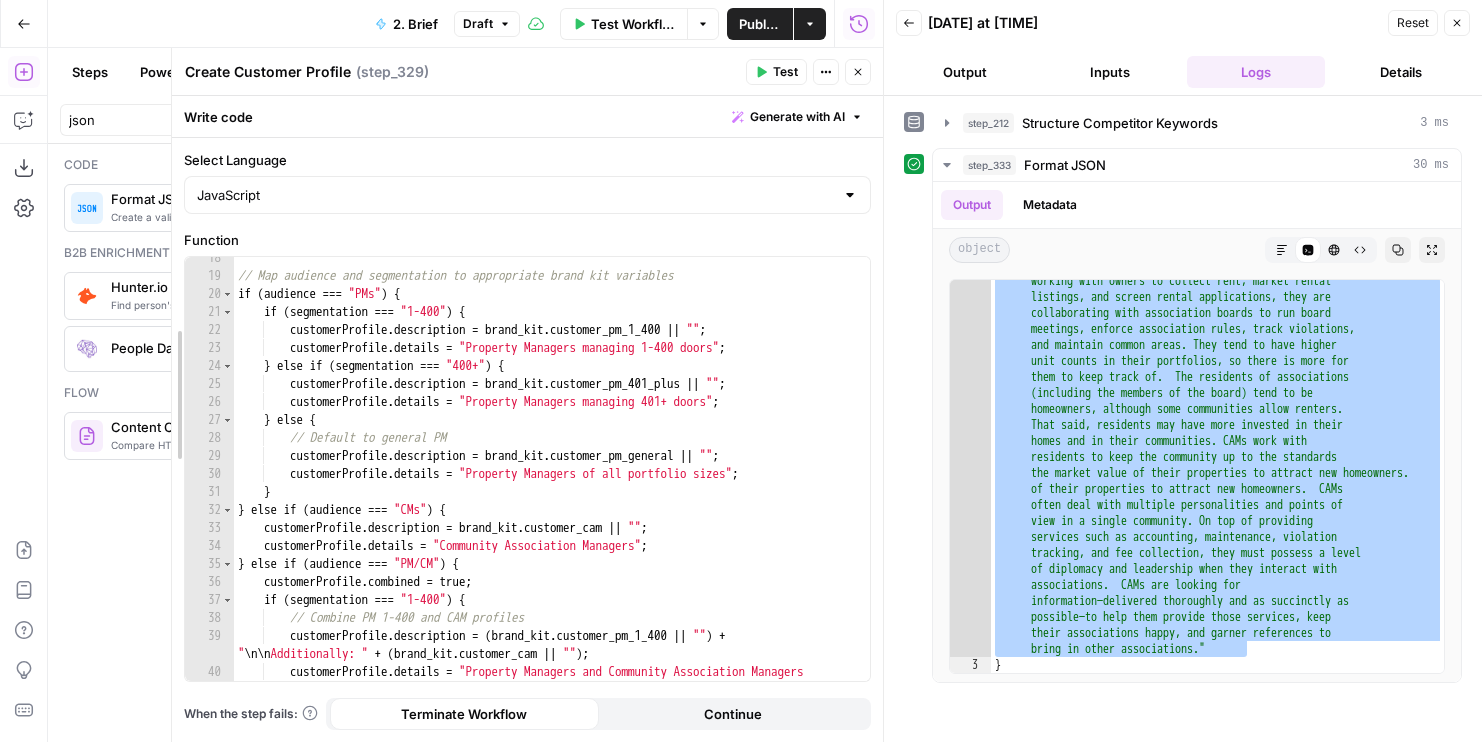 drag, startPoint x: 89, startPoint y: 215, endPoint x: 217, endPoint y: 215, distance: 128 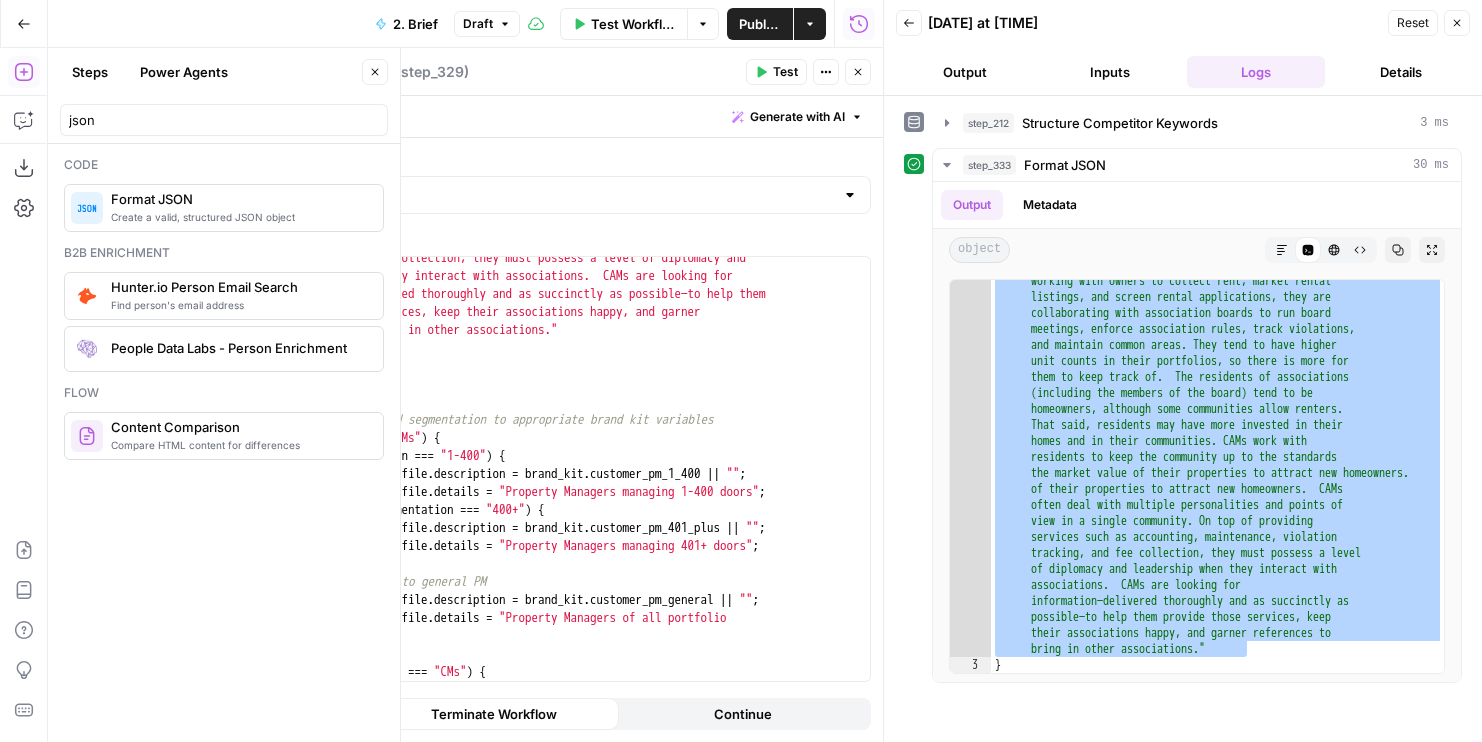 click 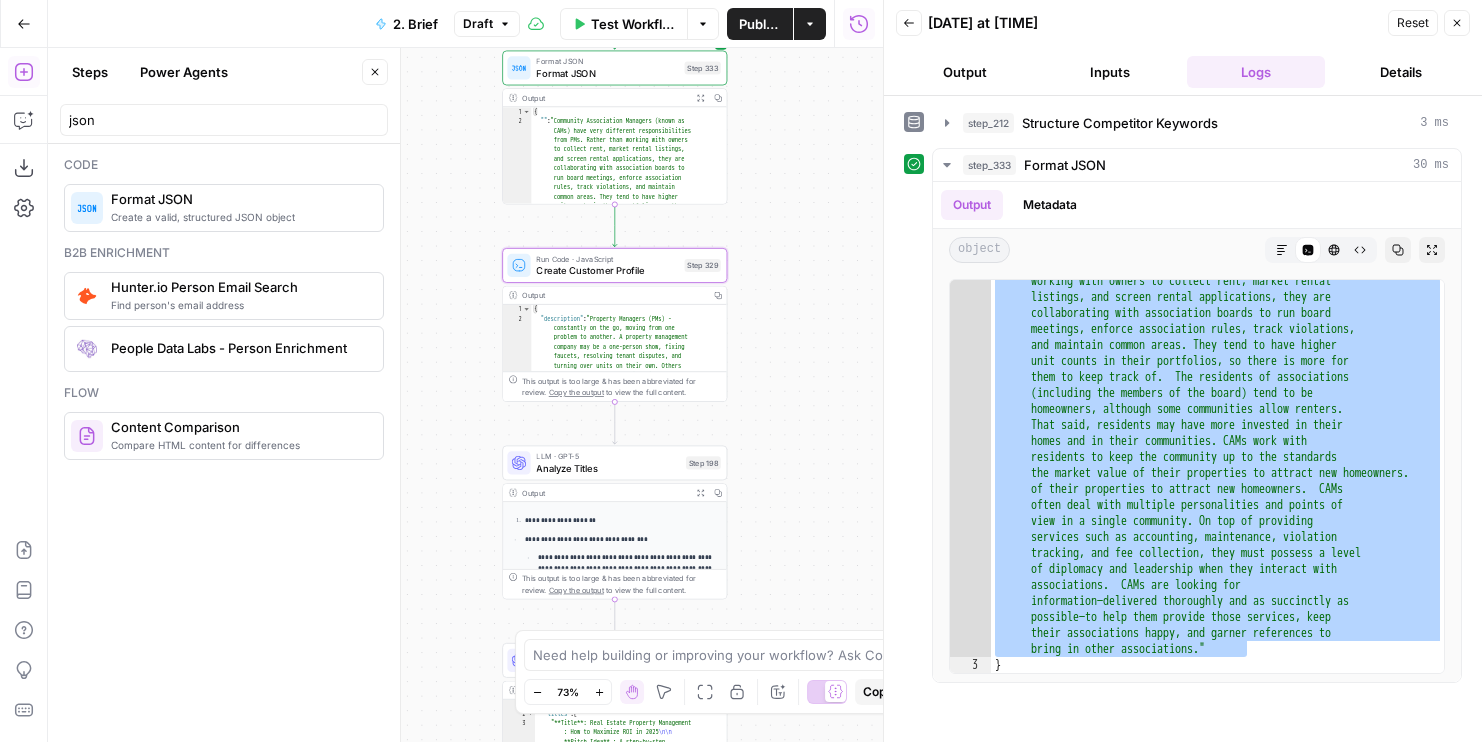 drag, startPoint x: 789, startPoint y: 387, endPoint x: 789, endPoint y: 356, distance: 31 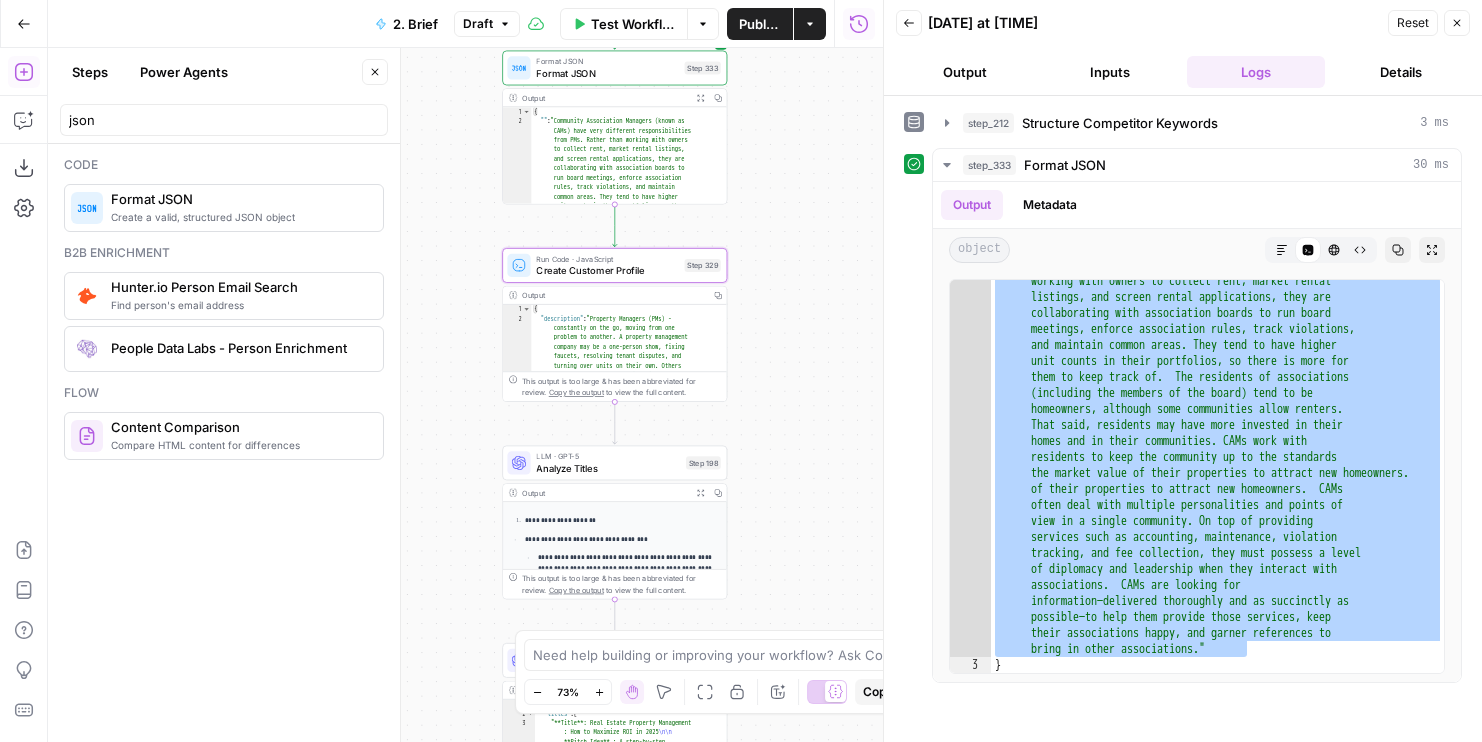 click on "Workflow Set Inputs Inputs Run Code · JavaScript Structure Competitor Keywords Step 212 Output Copy 1 2 3 4 5 6 7 8 9 10 11 12 [    {      "Keyword" :  "property management" ,      "Search Volume" :  110000 ,      "Keyword Difficulty" :  96 ,      "Article Count" :  6    } ,    {      "Keyword" :  "property management services" ,      "Search Volume" :  5400 ,      "Keyword Difficulty" :  89 ,      "Article Count" :  6     XXXXXXXXXXXXXXXXXXXXXXXXXXXXXXXXXXXXXXXXXXXXXXXXXXXXXXXXXXXXXXXXXXXXXXXXXXXXXXXXXXXXXXXXXXXXXXXXXXXXXXXXXXXXXXXXXXXXXXXXXXXXXXXXXXXXXXXXXXXXXXXXXXXXXXXXXXXXXXXXXXXXXXXXXXXXXXXXXXXXXXXXXXXXXXXXXXXXXXXXXXXXXXXXXXXXXXXXXXXXXXXXXXXXXXXXXXXXXXXXXXXXXXXXXXXXXXXXXXXXXXXXXXXXXXXXXXXXXXXXXXXXXXXXXXXXXXXXXXXXXXXXXXXXXXXXXXXXXXXXXXXXXXXXXXXXXXXXXXXXXXXXXXXXXXXXXXXXXXXXXXXXXXXXXXXXXXXXXXXXXXXXXXXXXXXXXXXXXXXXXXXXXXXXXXXXXXXXXXXXXXXXXXXXXXXXXXXXXXXXXXXXXXXXXXXXXXXXXXXXXXXXXXXXXXXXXXXXXXXXXXXXXXXXXXXXXXXXXXXXXXXXXXXXXXXX Format JSON Format JSON Step 333 Output Expand Output Copy 1 2 {    "" :      1" at bounding box center (465, 395) 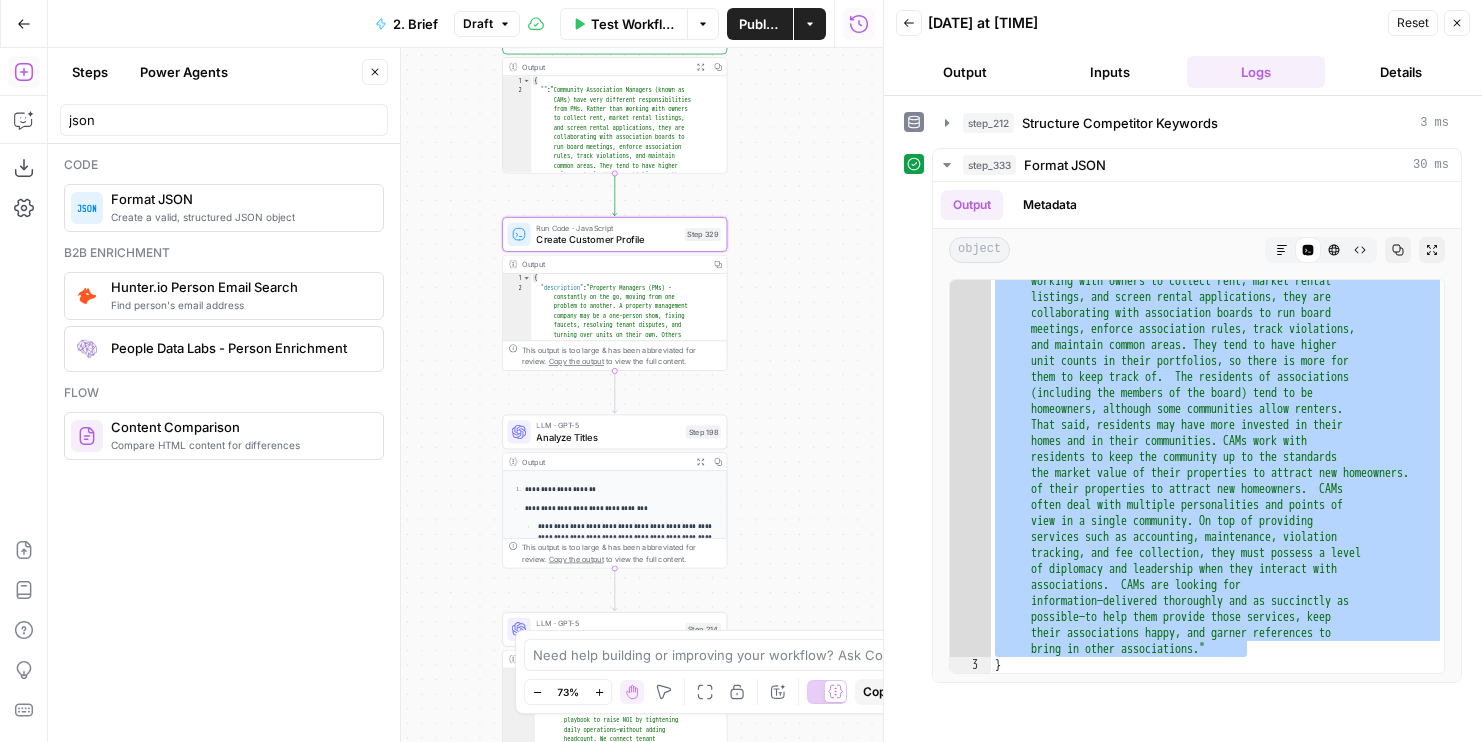 drag, startPoint x: 789, startPoint y: 356, endPoint x: 789, endPoint y: 462, distance: 106 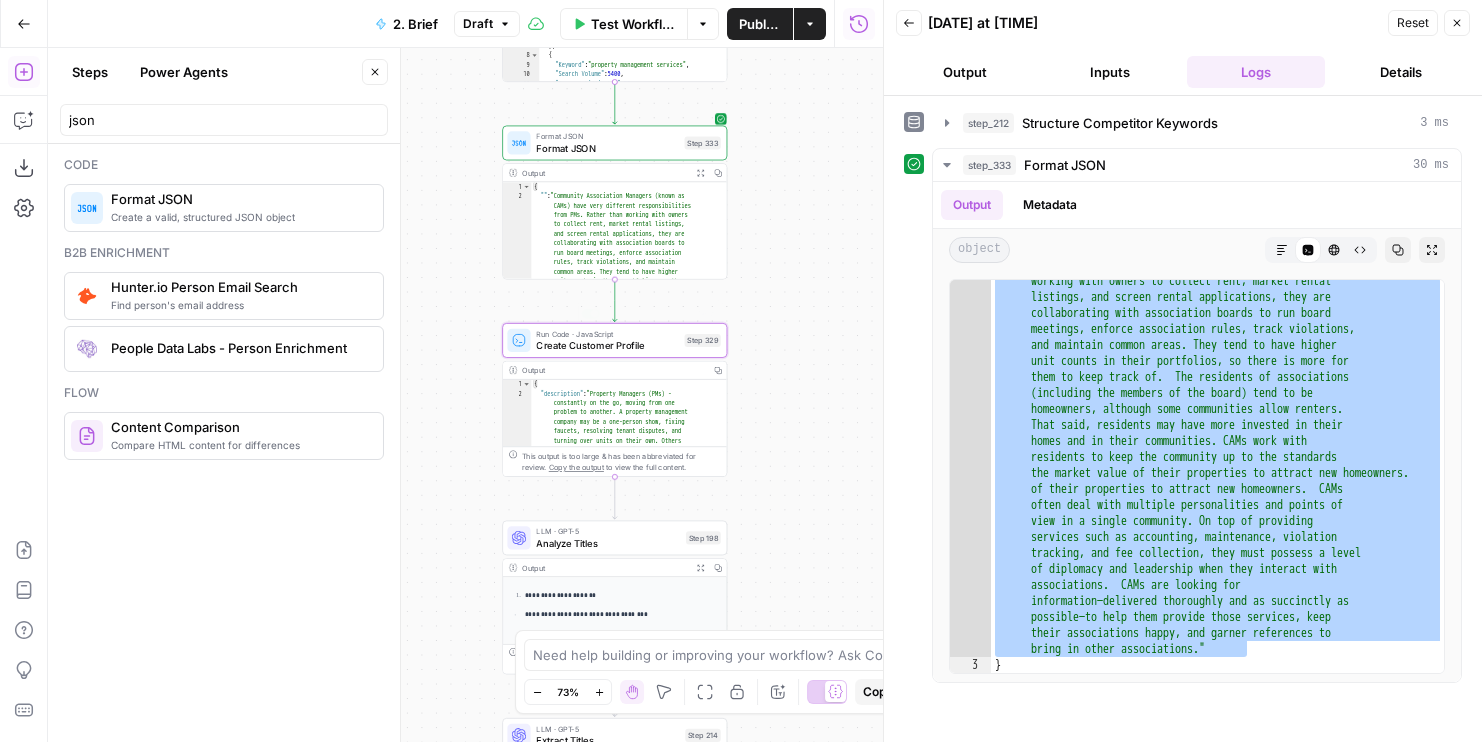 click on "Format JSON" at bounding box center [607, 148] 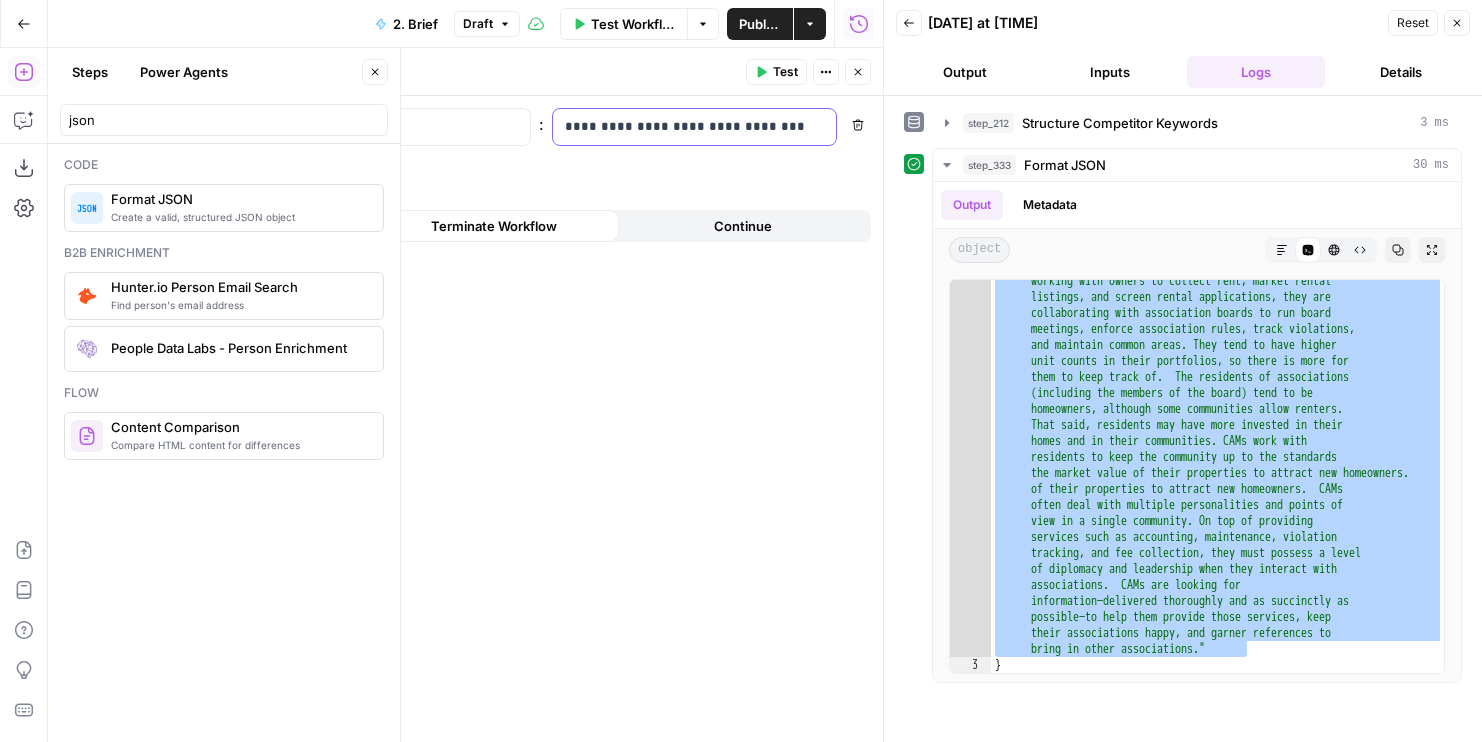 click at bounding box center (694, 127) 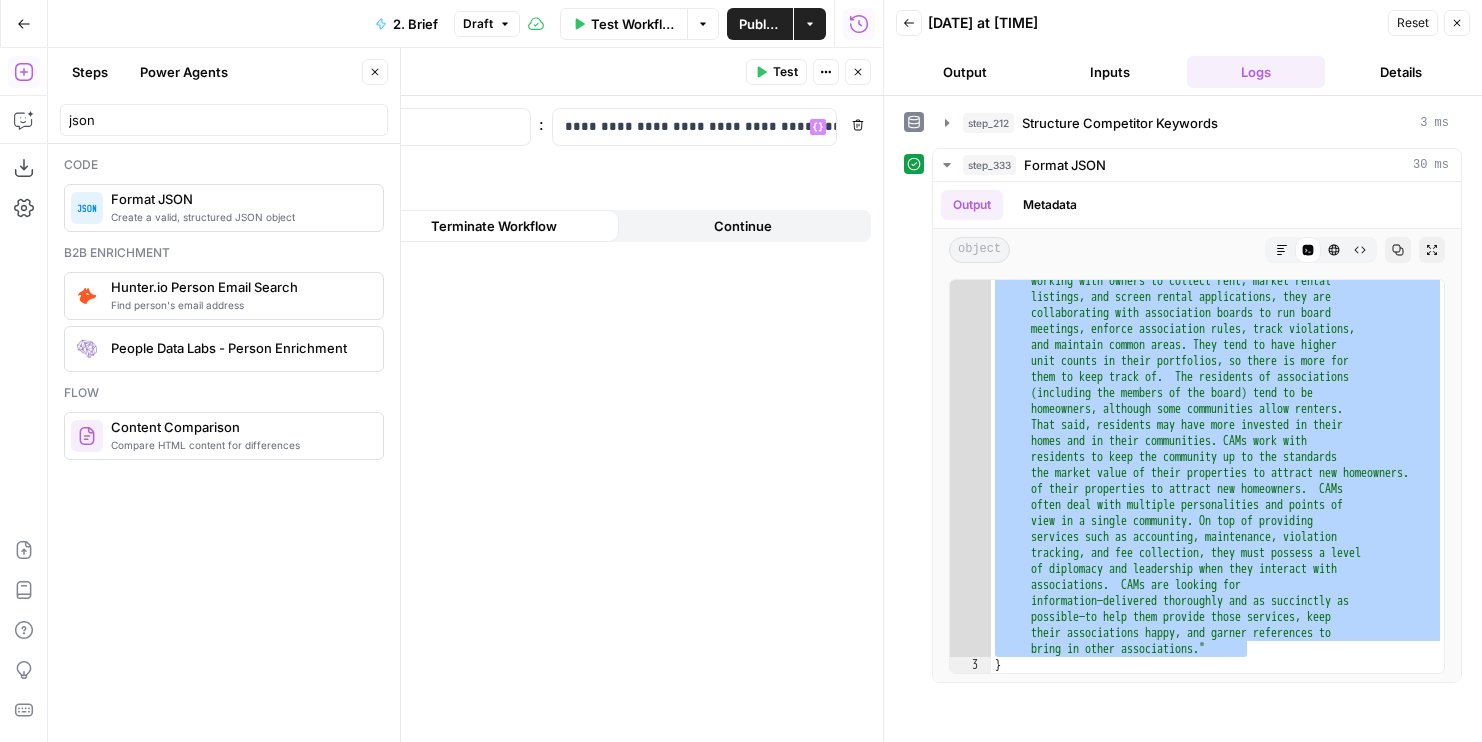 click on "Test" at bounding box center [785, 72] 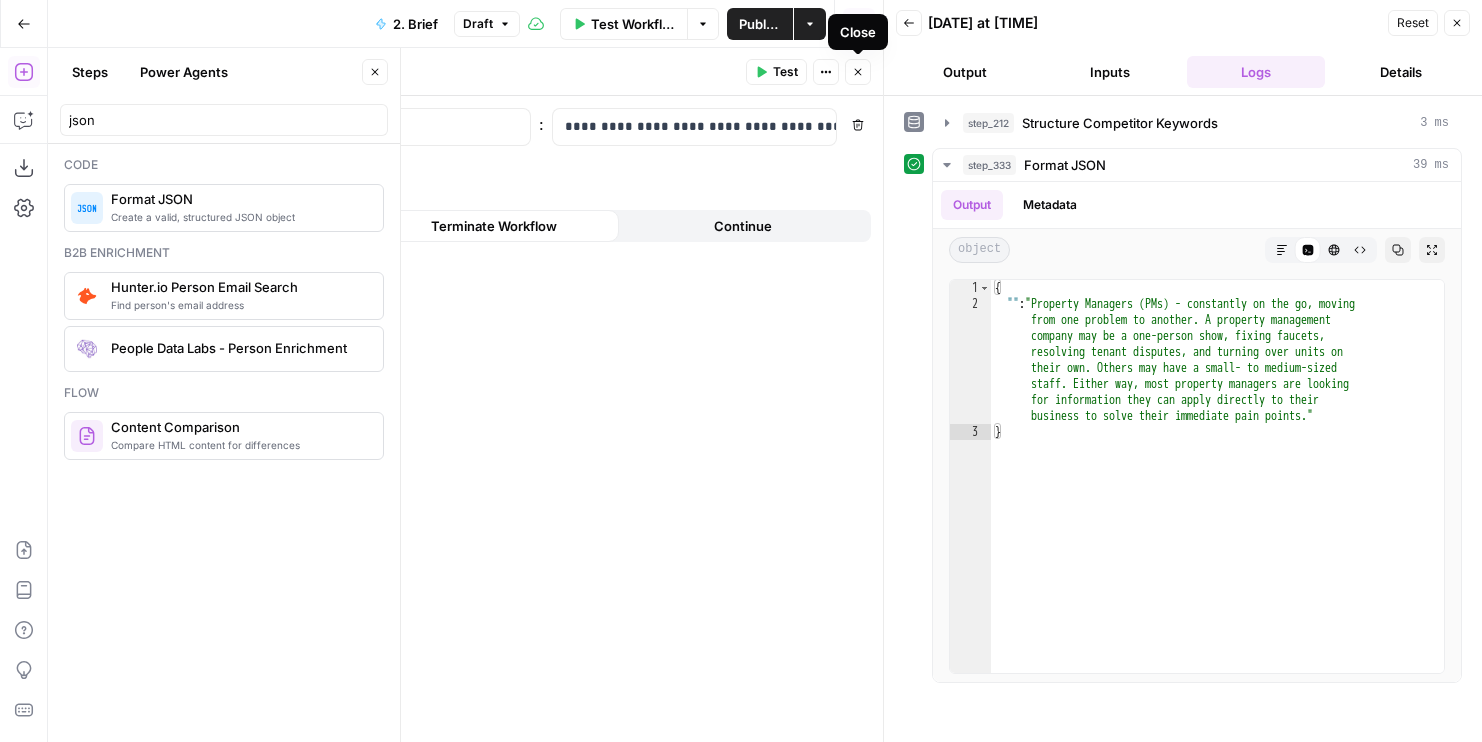 click 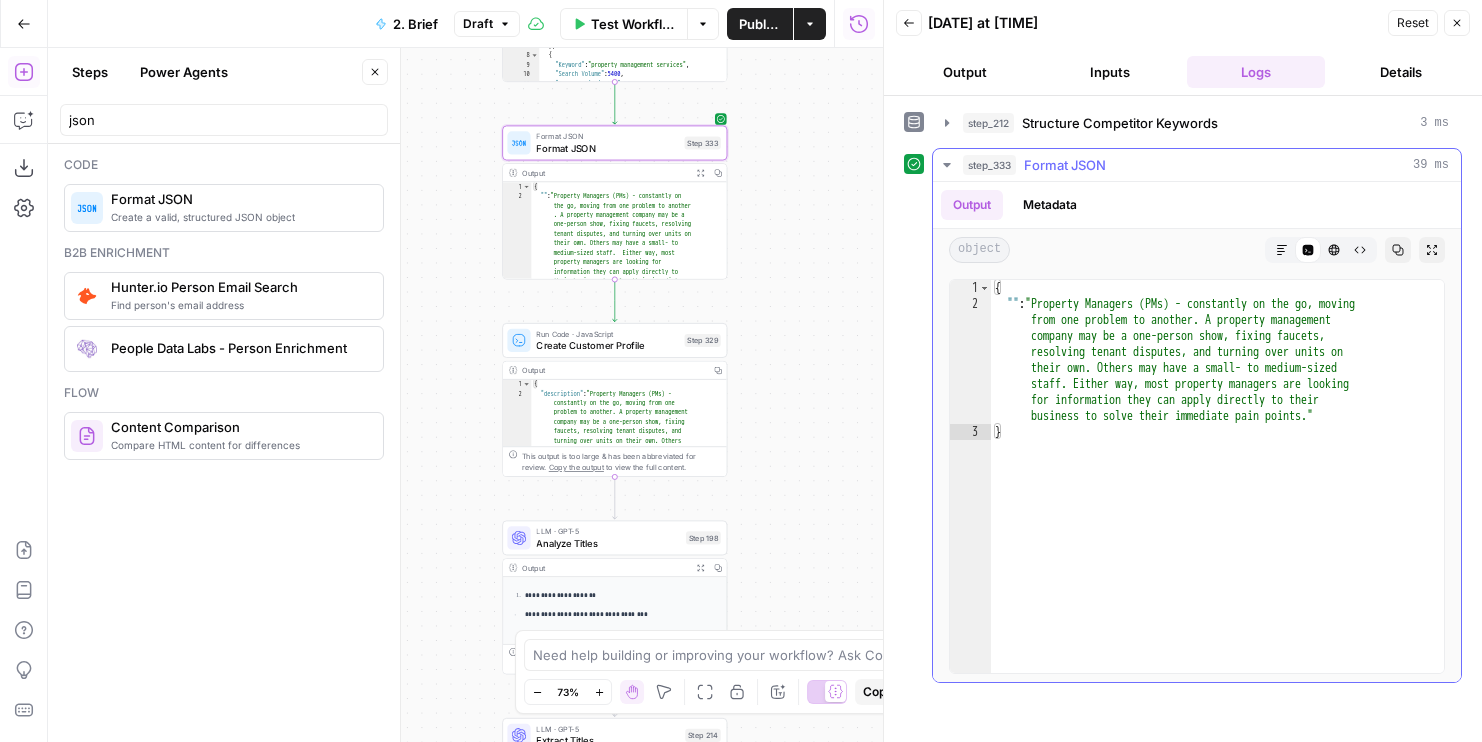 type on "**********" 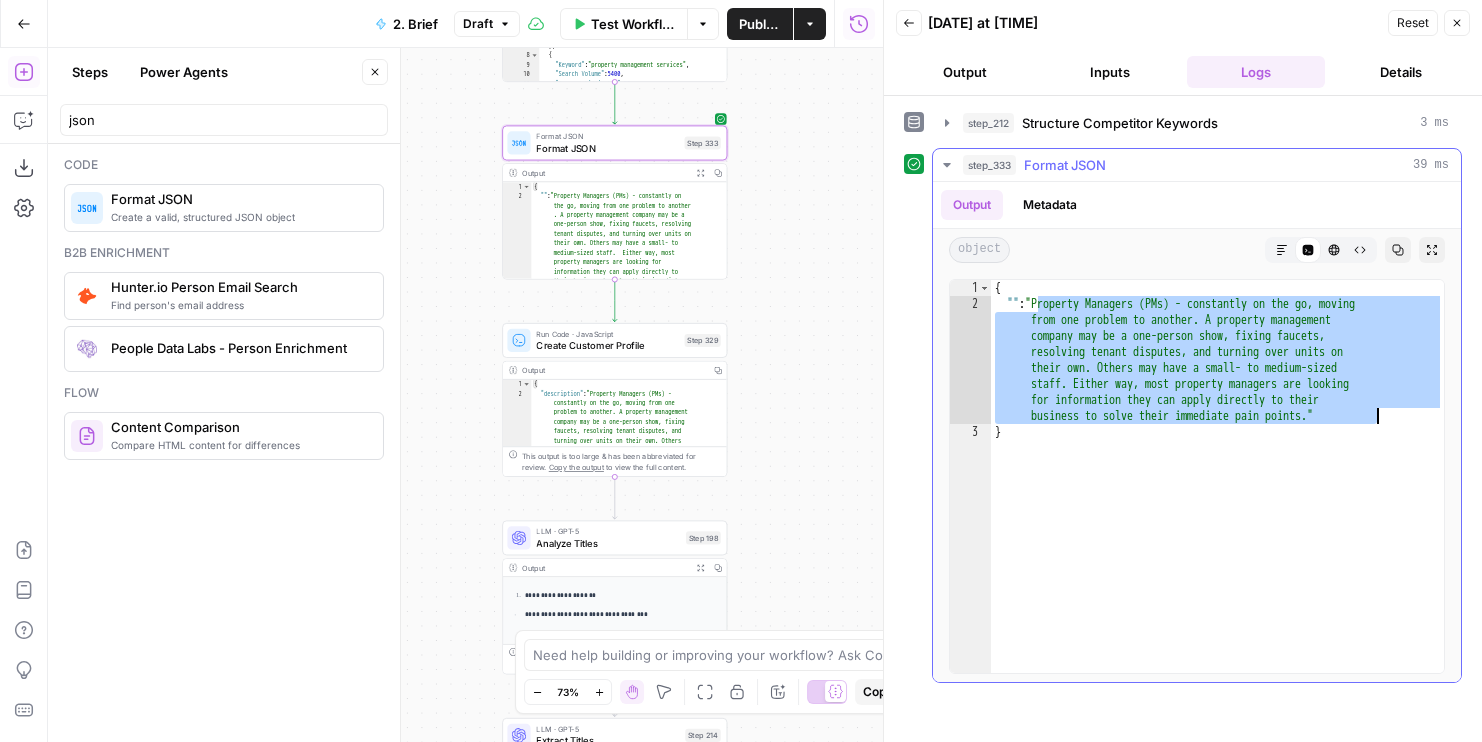 drag, startPoint x: 1038, startPoint y: 304, endPoint x: 1378, endPoint y: 409, distance: 355.84406 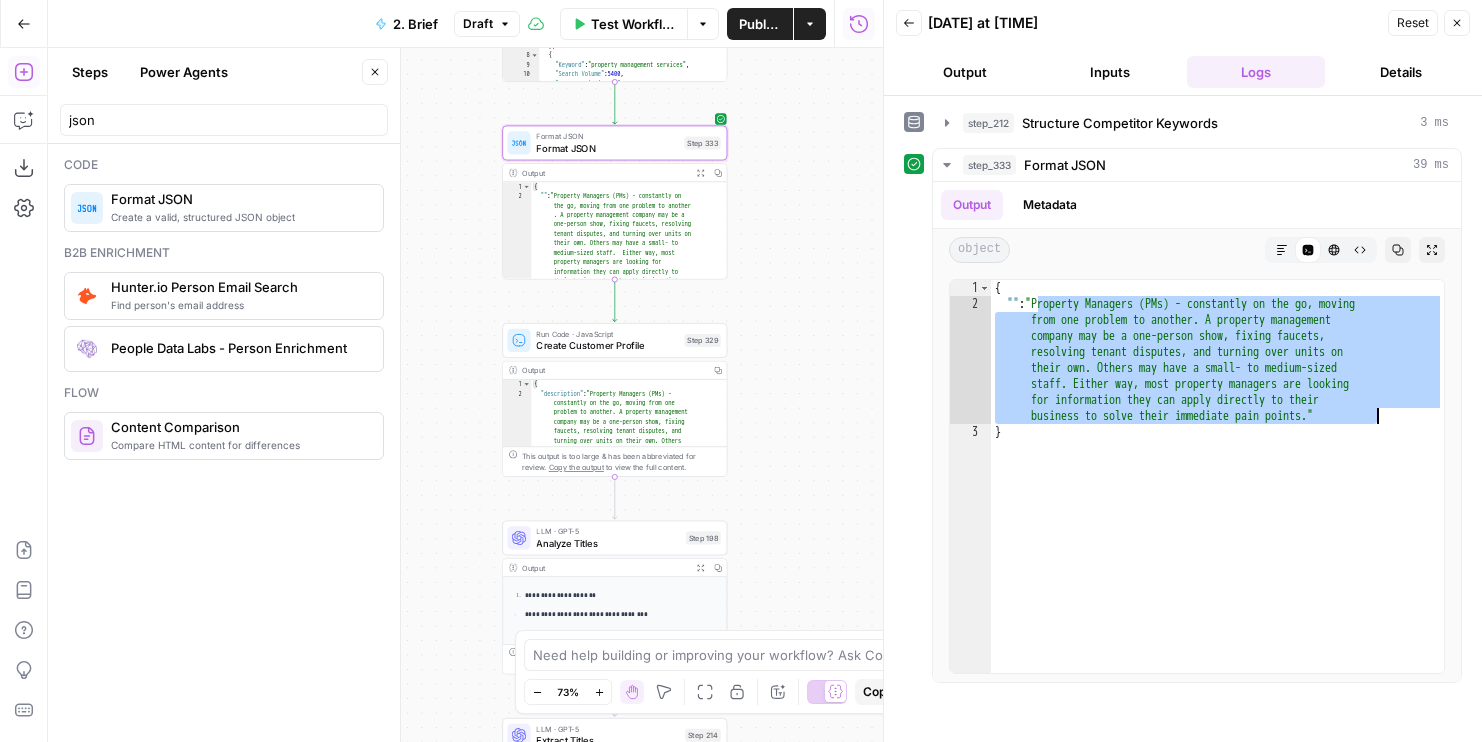 click on "Create Customer Profile" at bounding box center (607, 345) 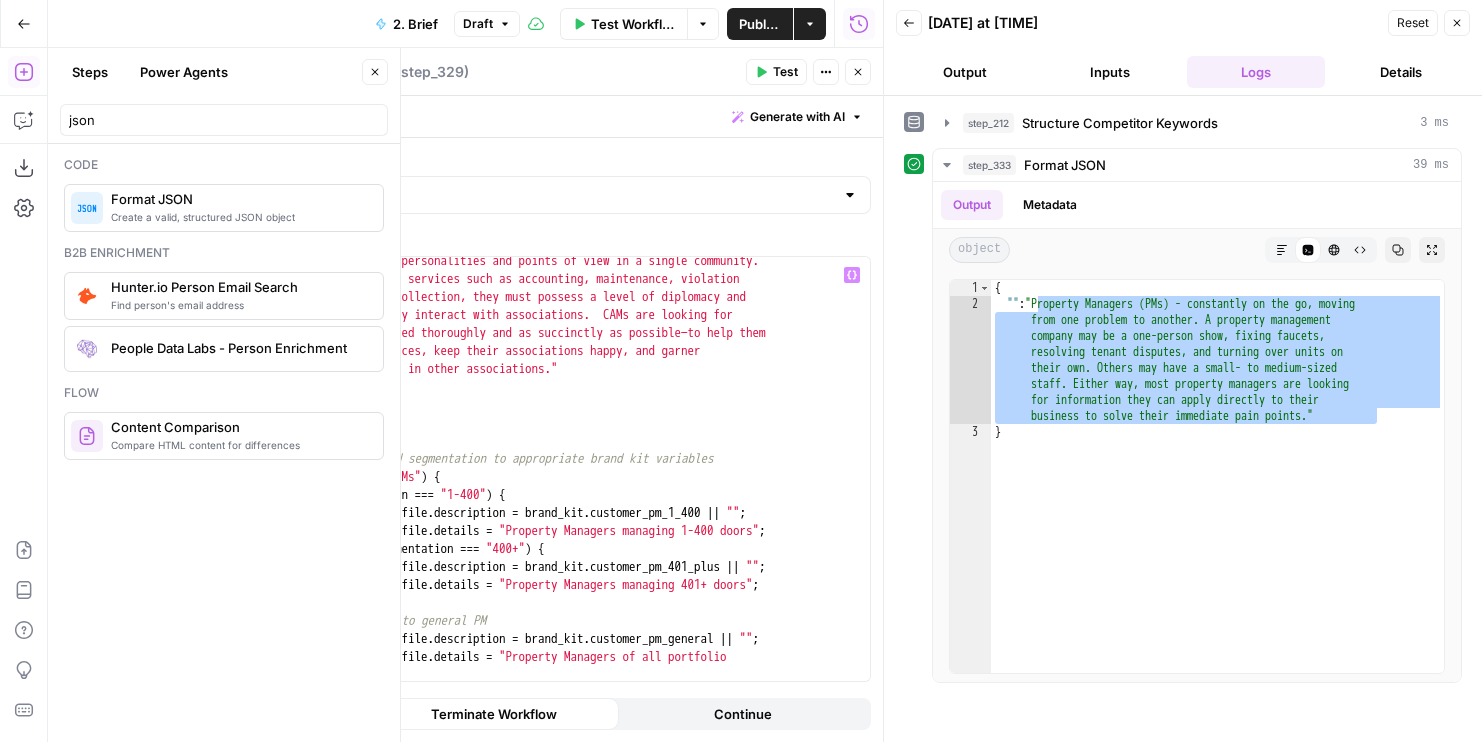 scroll, scrollTop: 872, scrollLeft: 0, axis: vertical 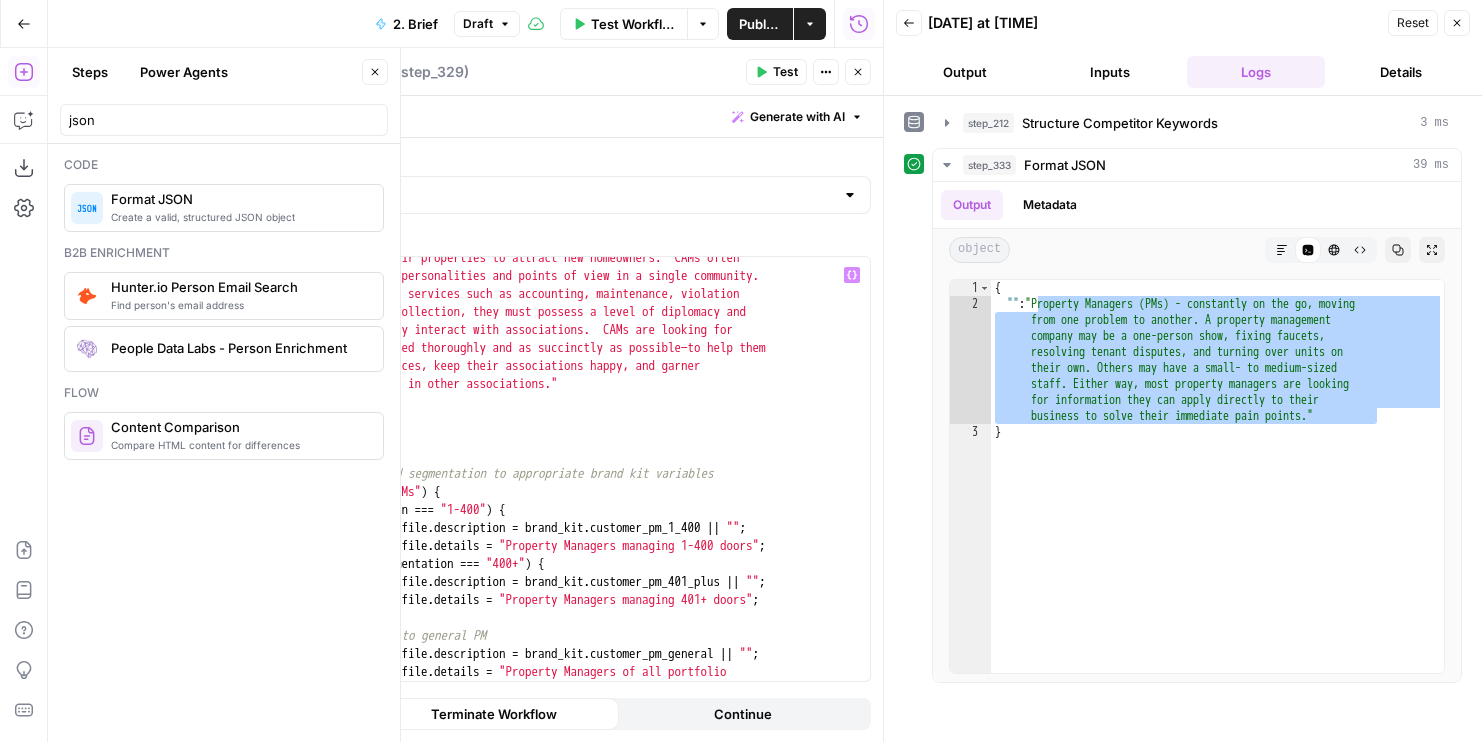 click on "let   customer_pm_general   =   "Community Association Managers (known as CAMs)  have very different responsibilities from PMs. Rather than working with  owners to collect rent, market rental listings, and screen rental  applications, they are collaborating with association boards to run board  meetings, enforce association rules, track violations, and maintain common  areas. They tend to have higher unit counts in their portfolios, so there  is more for them to keep track of.  The residents of associations  (including the members of the board) tend to be homeowners, although some  communities allow renters. That said, residents may have more invested in  their homes and in their communities. CAMs work with residents to keep the  community up to the standards written in their bylaws, and to boost the  market value of their properties to attract new homeowners.  CAMs often  deal with multiple personalities and points of view in a single community.  references to bring in other associations." if   ( audience" at bounding box center (572, 452) 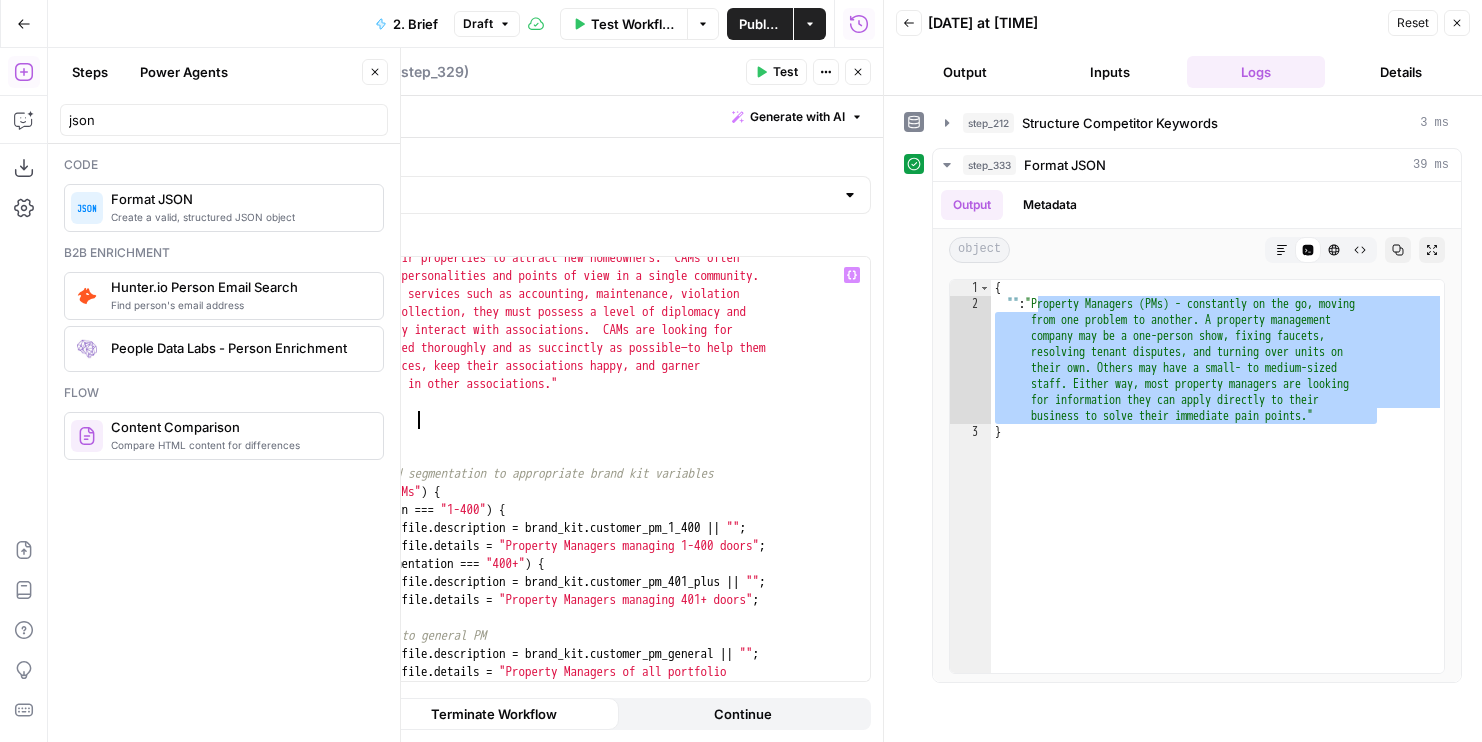 scroll, scrollTop: 0, scrollLeft: 10, axis: horizontal 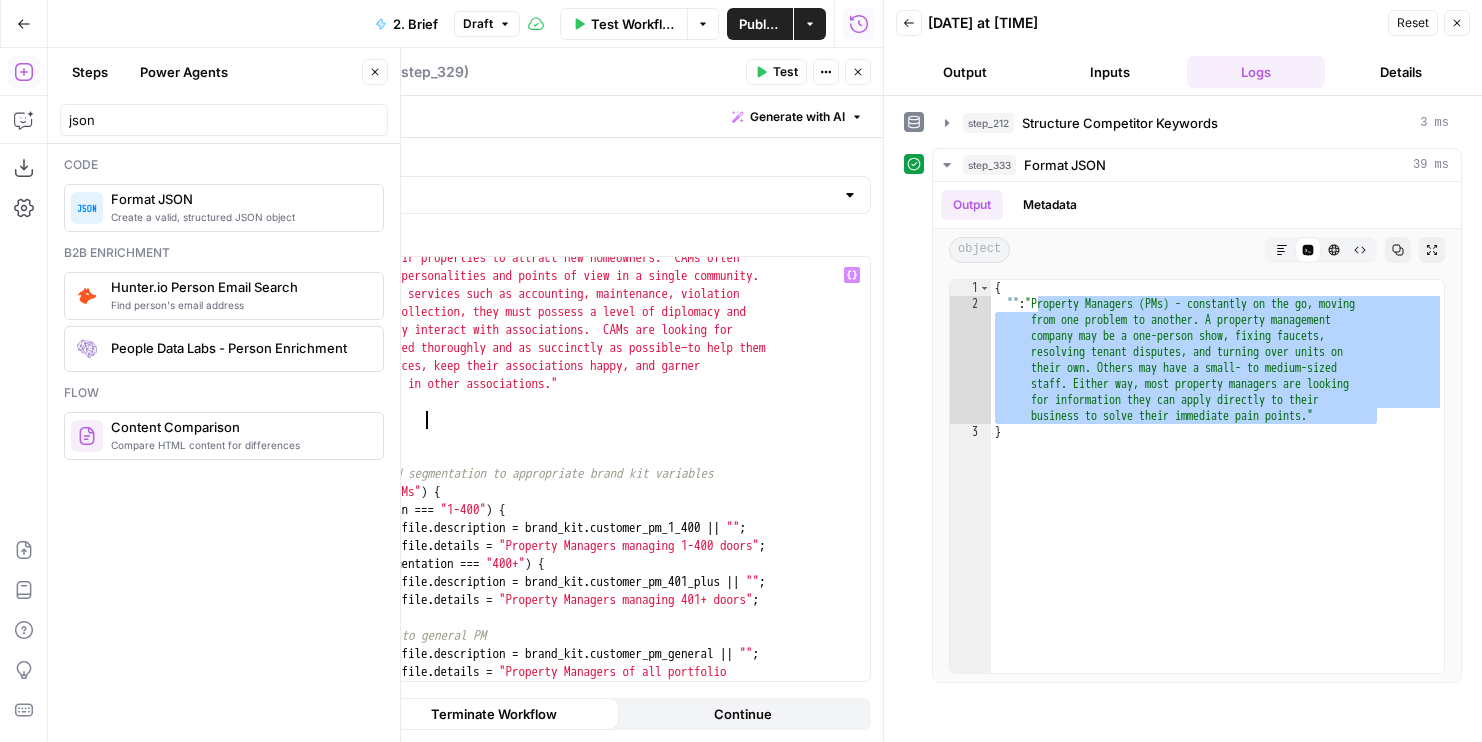 paste 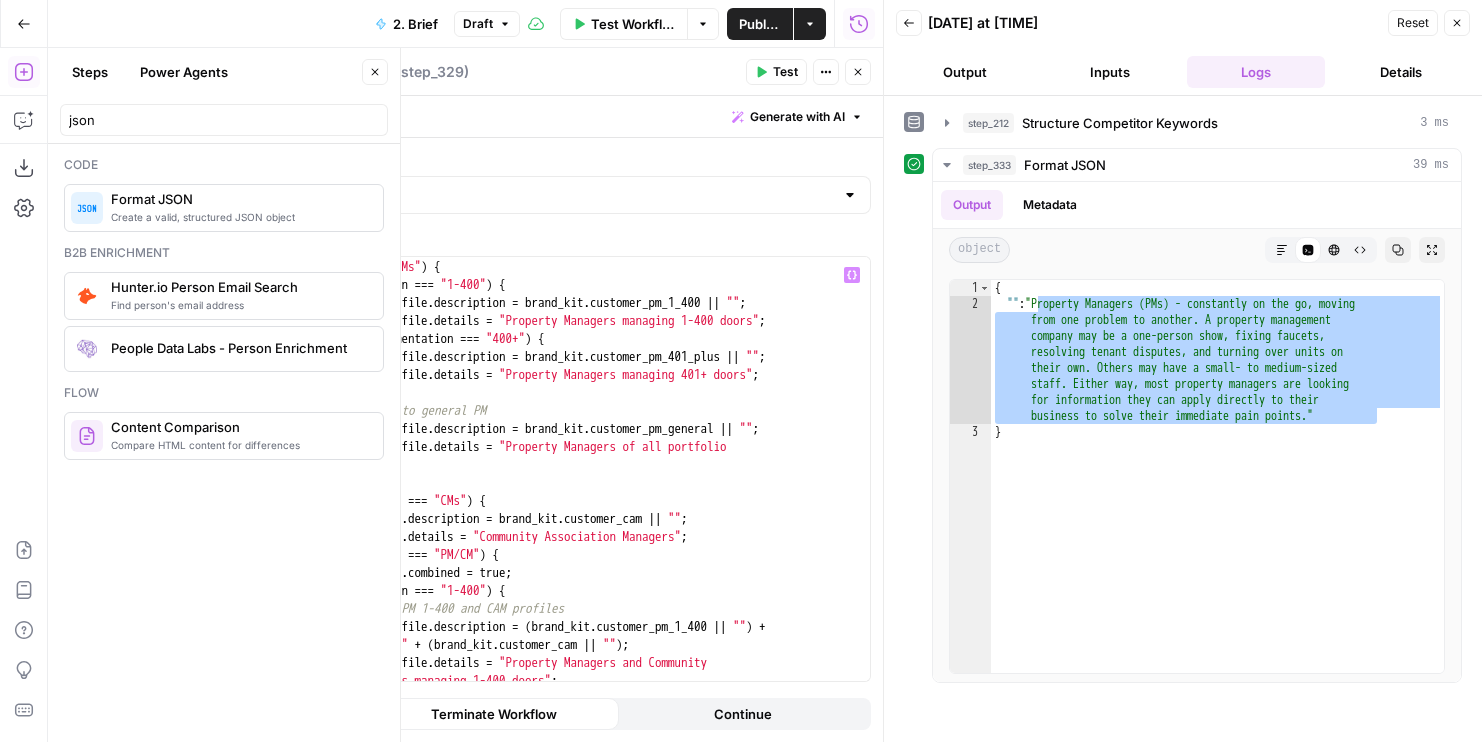 scroll, scrollTop: 1187, scrollLeft: 0, axis: vertical 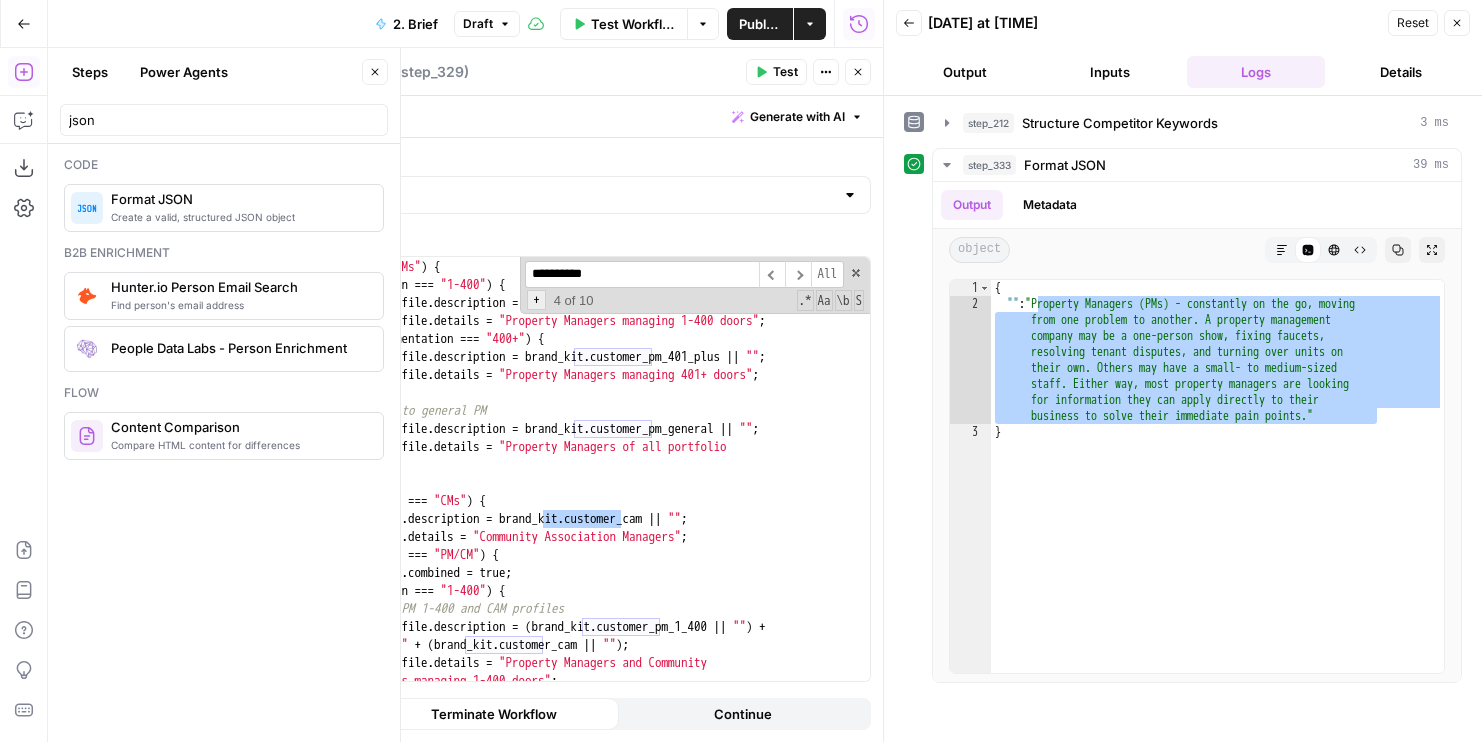 type on "**********" 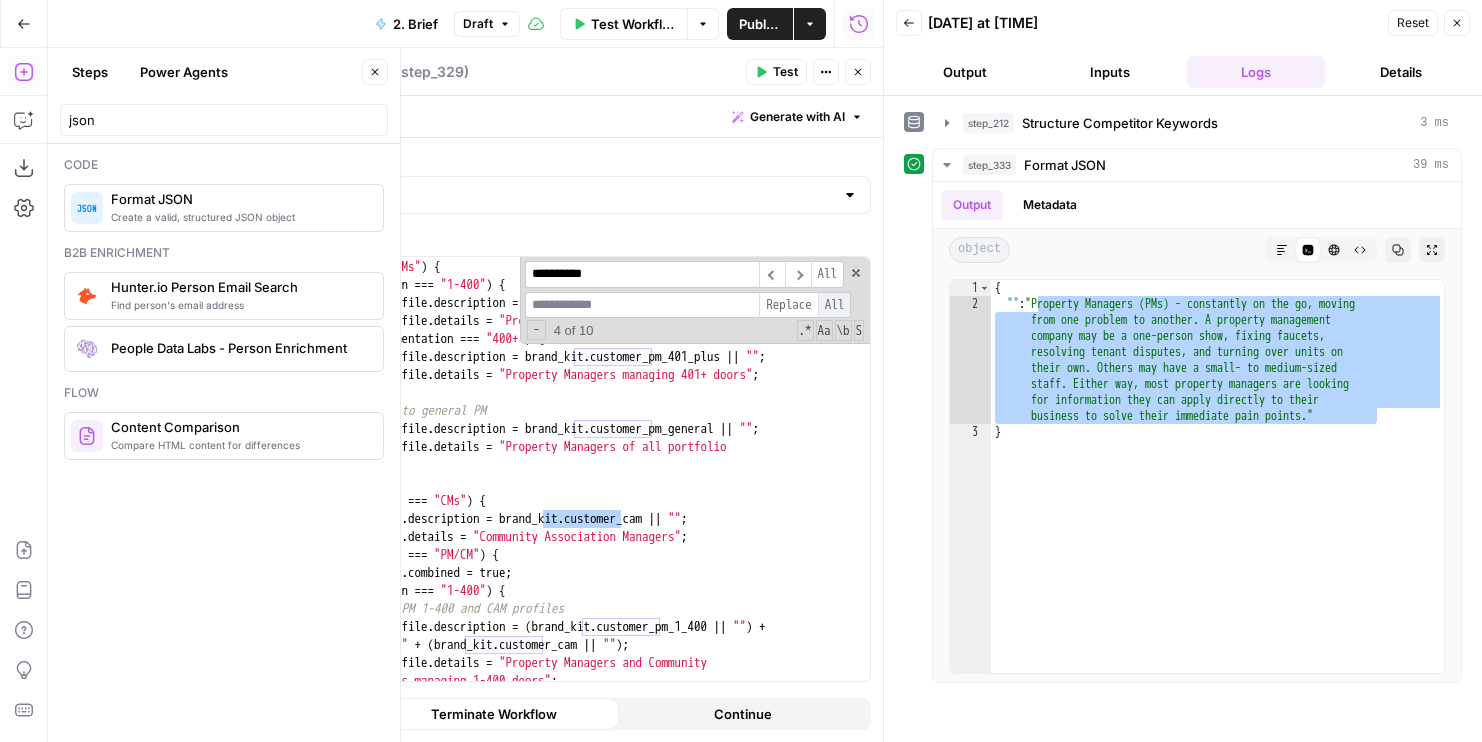 click on "All" at bounding box center (835, 305) 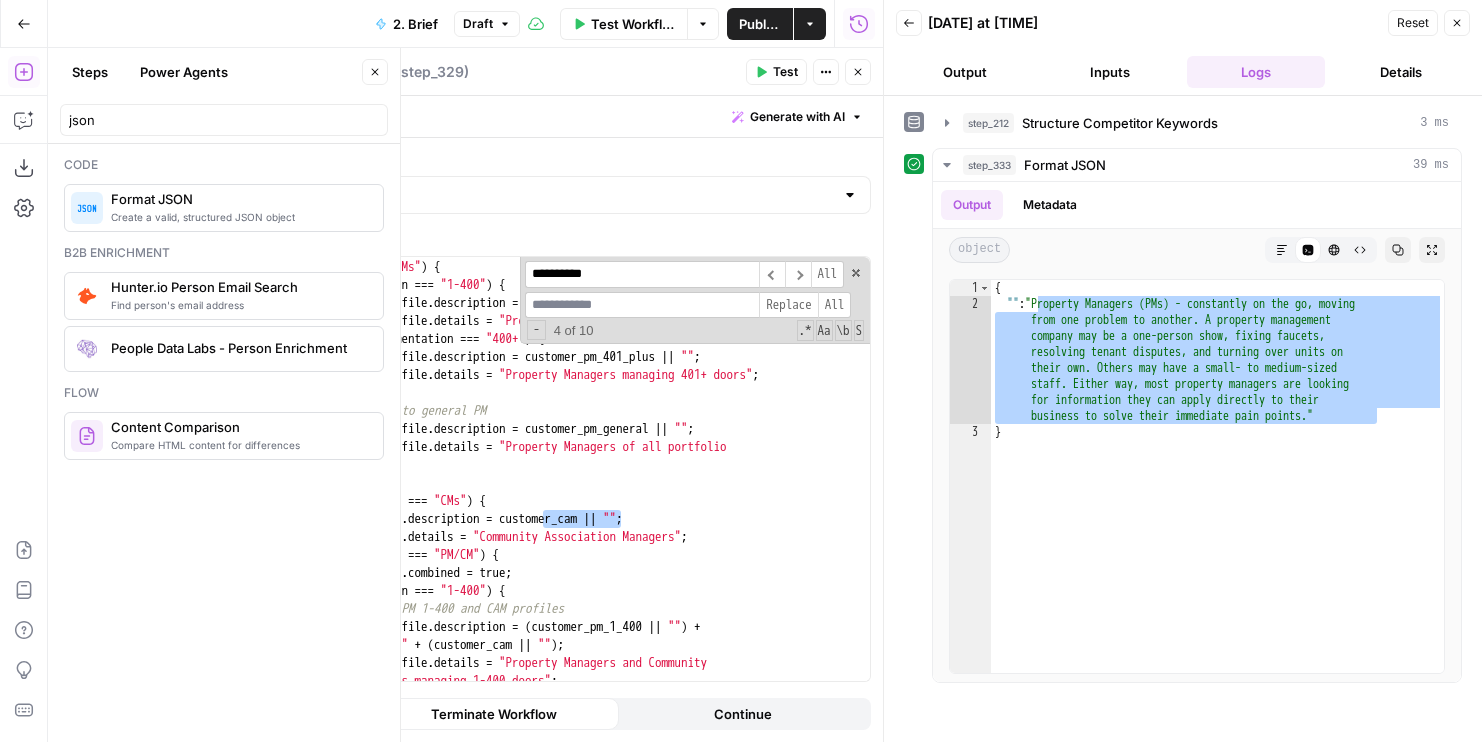 click on "// Map audience and segmentation to appropriate brand kit variables if   ( audience   ===   "PMs" )   {      if   ( segmentation   ===   "1-400" )   {           customerProfile . description   =   customer_pm_1_400   ||   "" ;           customerProfile . details   =   "Property Managers managing 1-400 doors" ;      }   else   if   ( segmentation   ===   "400+" )   {           customerProfile . description   =   customer_pm_401_plus   ||   "" ;           customerProfile . details   =   "Property Managers managing 401+ doors" ;      }   else   {           // Default to general PM           customerProfile . description   =   customer_pm_general   ||   "" ;           customerProfile . details   =   "Property Managers of all portfolio  sizes" ;      } }   else   if   ( audience   ===   "CMs" )   {      customerProfile . description   =   customer_cam   ||   "" ;      customerProfile . details   =   "Community Association Managers" ; }   else   if   ( audience   ===   "PM/CM" )   {      customerProfile . combined" at bounding box center (572, 479) 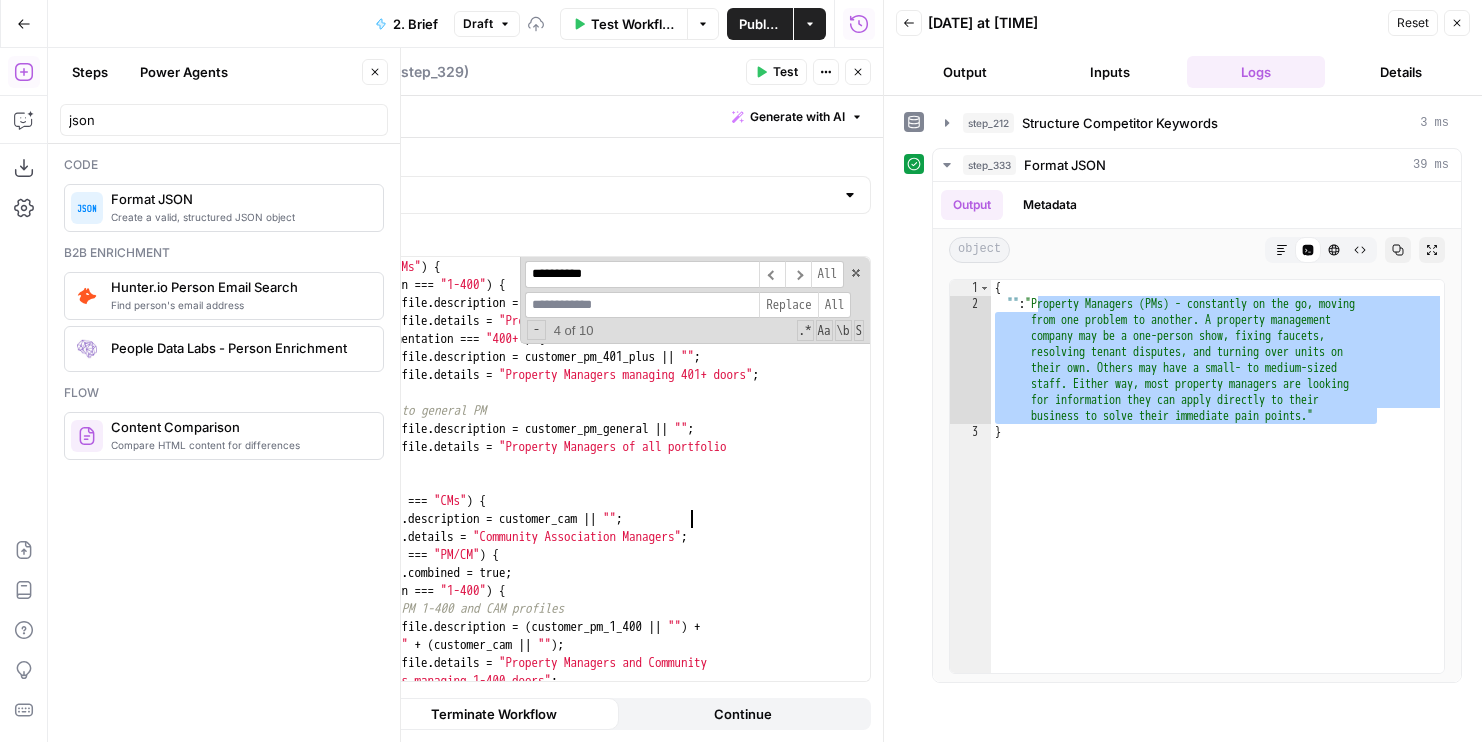 scroll, scrollTop: 1502, scrollLeft: 0, axis: vertical 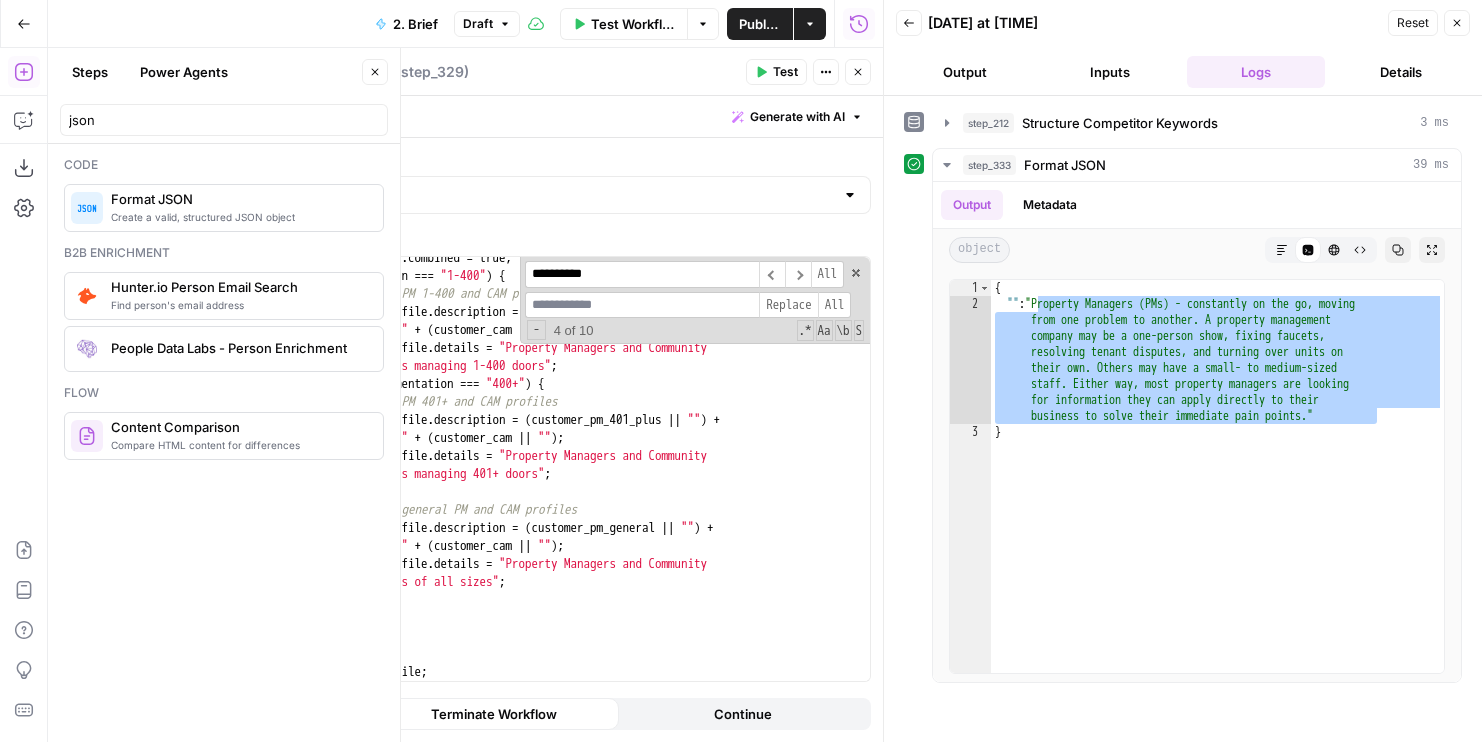 click 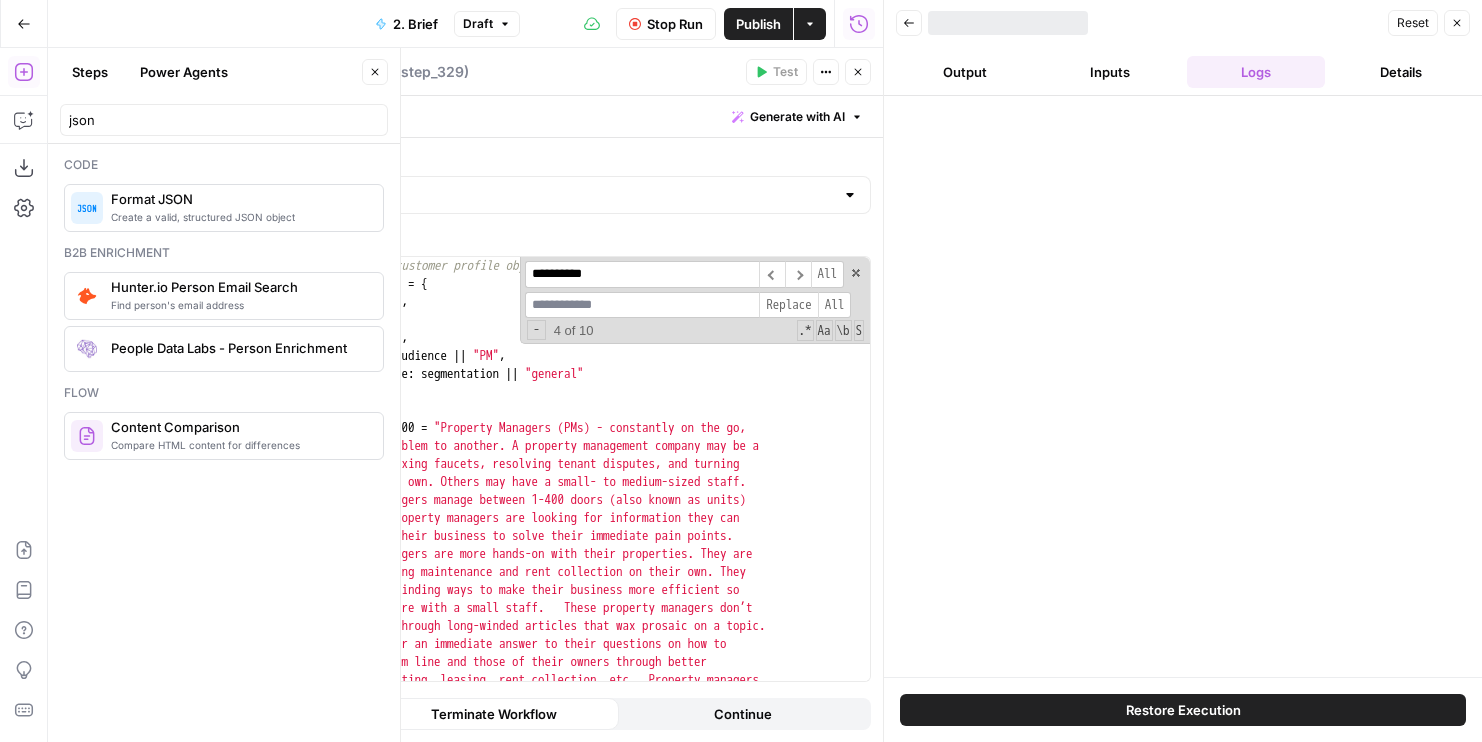 scroll, scrollTop: 0, scrollLeft: 0, axis: both 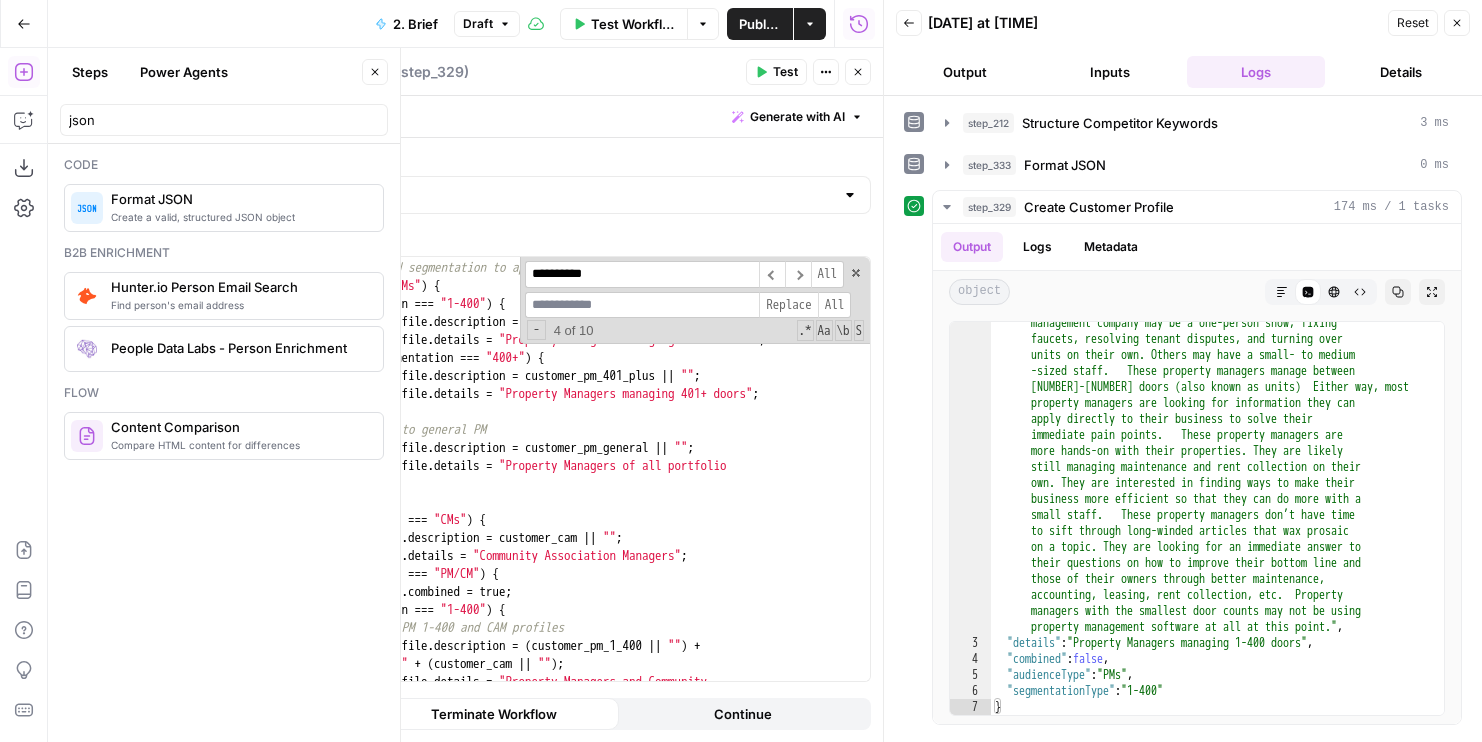 type on "**********" 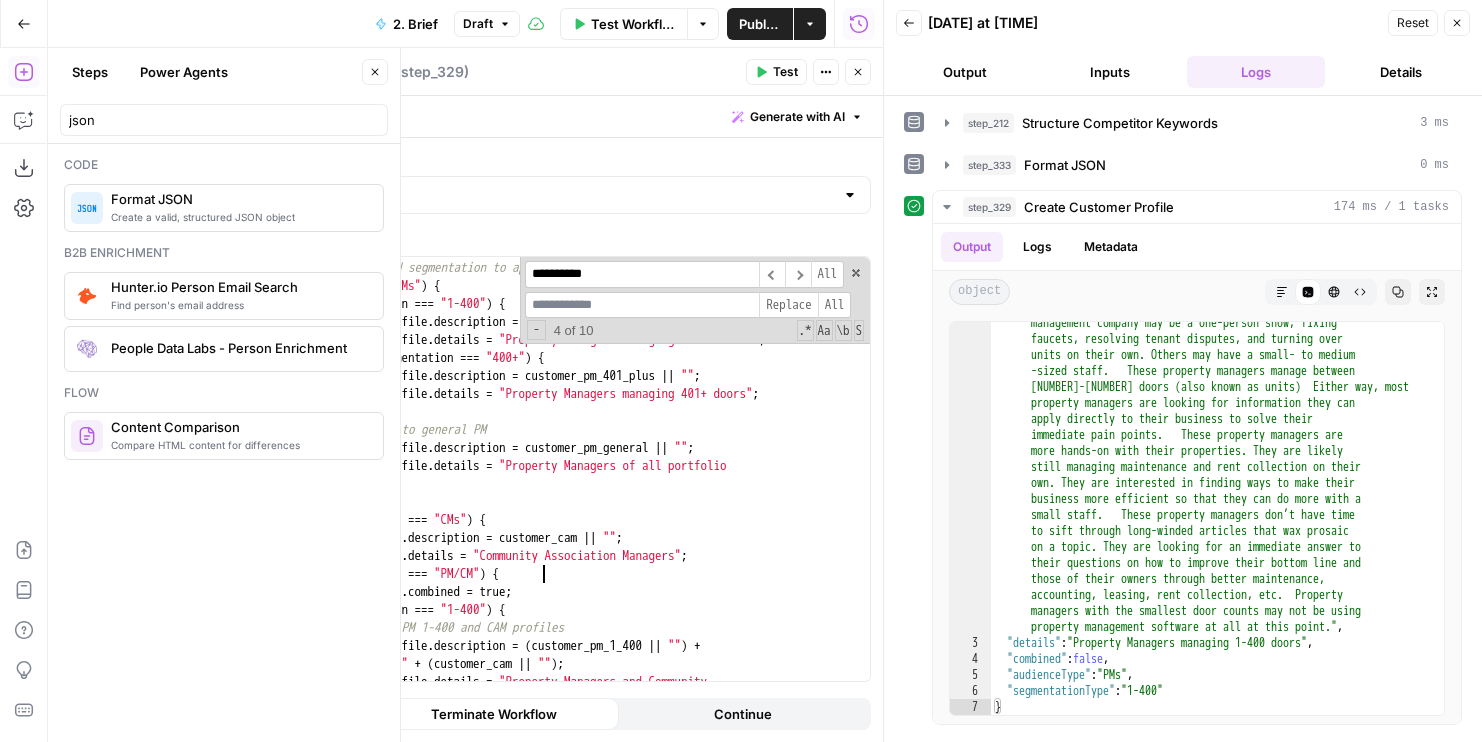 click on "// Map audience and segmentation to appropriate brand kit variables if   ( audience   ===   "PMs" )   {      if   ( segmentation   ===   "1-400" )   {           customerProfile . description   =   customer_pm_1_400   ||   "" ;           customerProfile . details   =   "Property Managers managing 1-400 doors" ;      }   else   if   ( segmentation   ===   "400+" )   {           customerProfile . description   =   customer_pm_401_plus   ||   "" ;           customerProfile . details   =   "Property Managers managing 401+ doors" ;      }   else   {           // Default to general PM           customerProfile . description   =   customer_pm_general   ||   "" ;           customerProfile . details   =   "Property Managers of all portfolio  sizes" ;      } }   else   if   ( audience   ===   "CMs" )   {      customerProfile . description   =   customer_cam   ||   "" ;      customerProfile . details   =   "Community Association Managers" ; }   else   if   ( audience   ===   "PM/CM" )   {      customerProfile . combined" at bounding box center (572, 480) 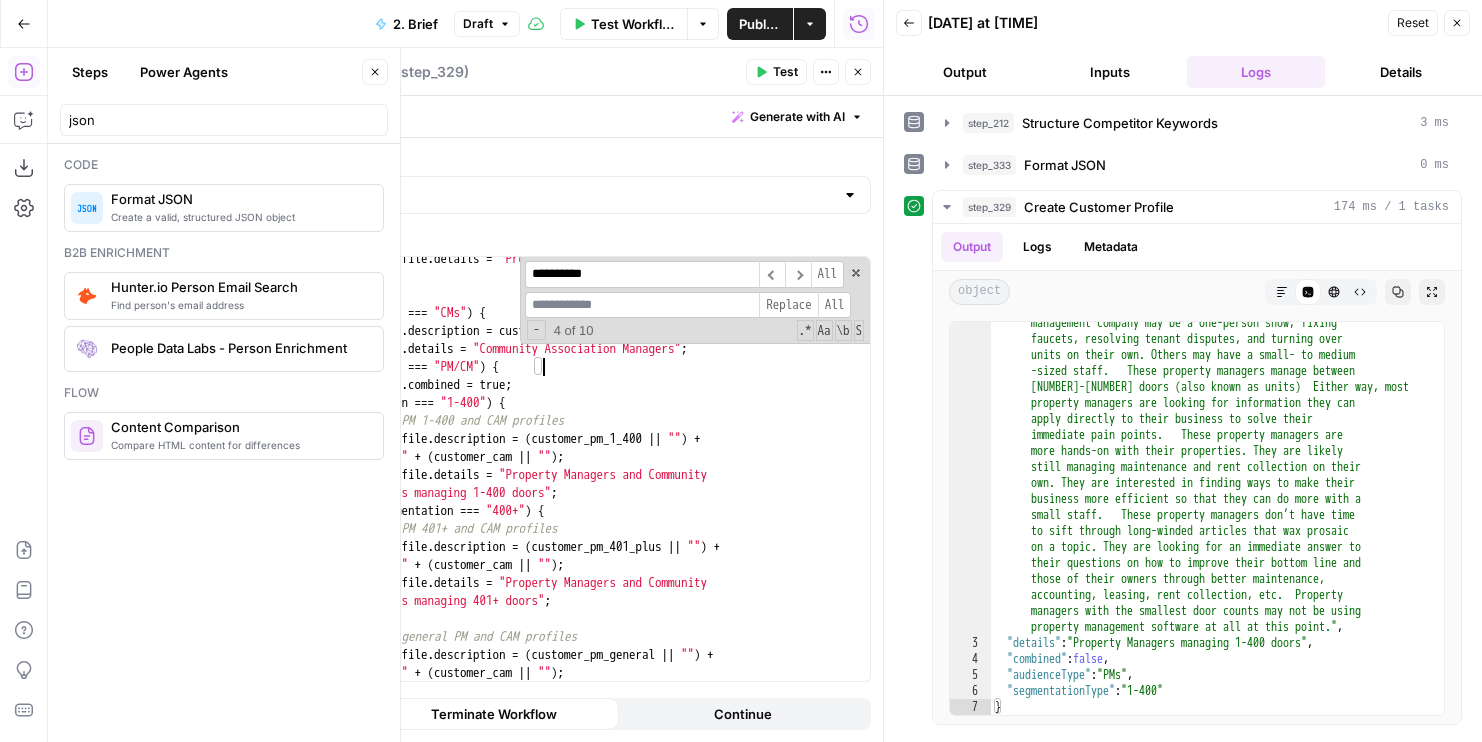 scroll, scrollTop: 1502, scrollLeft: 0, axis: vertical 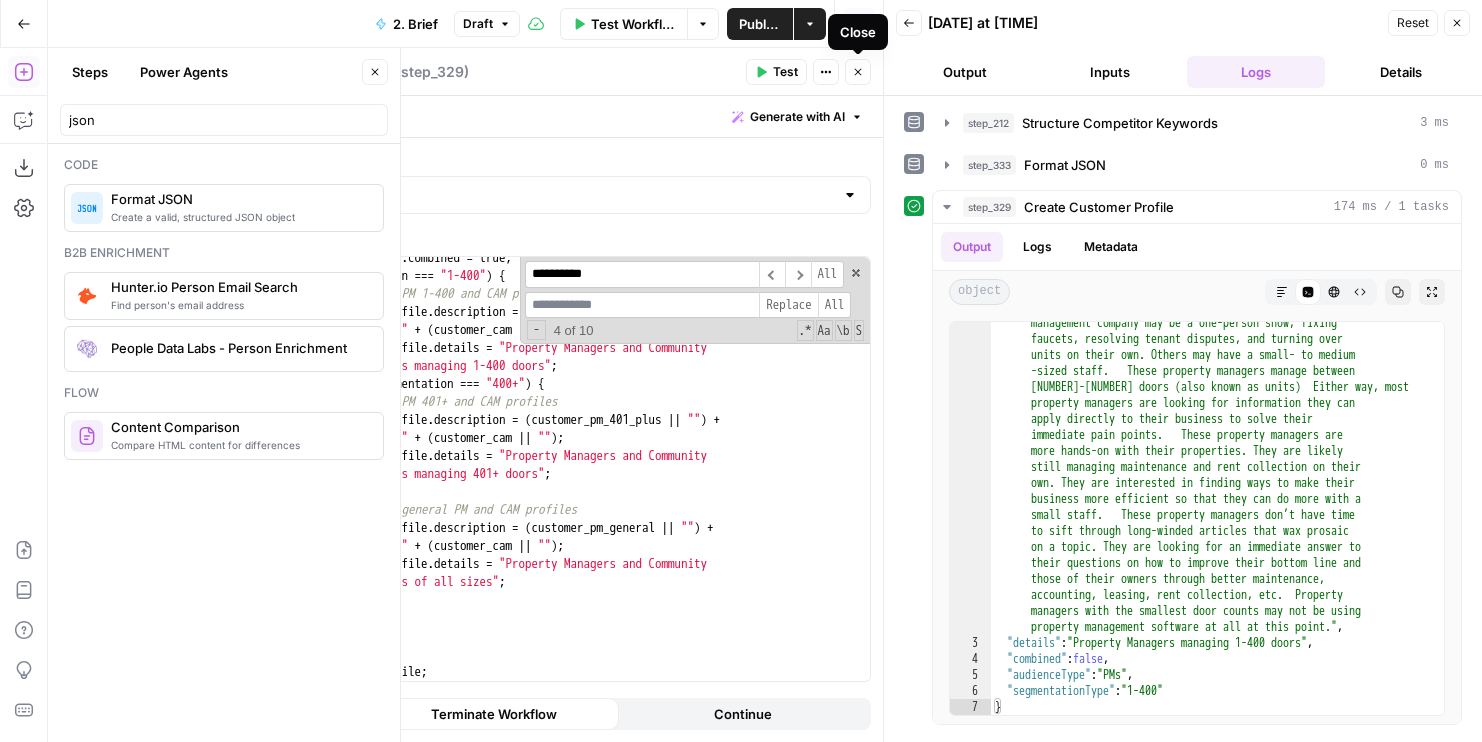 click on "Close" at bounding box center [858, 72] 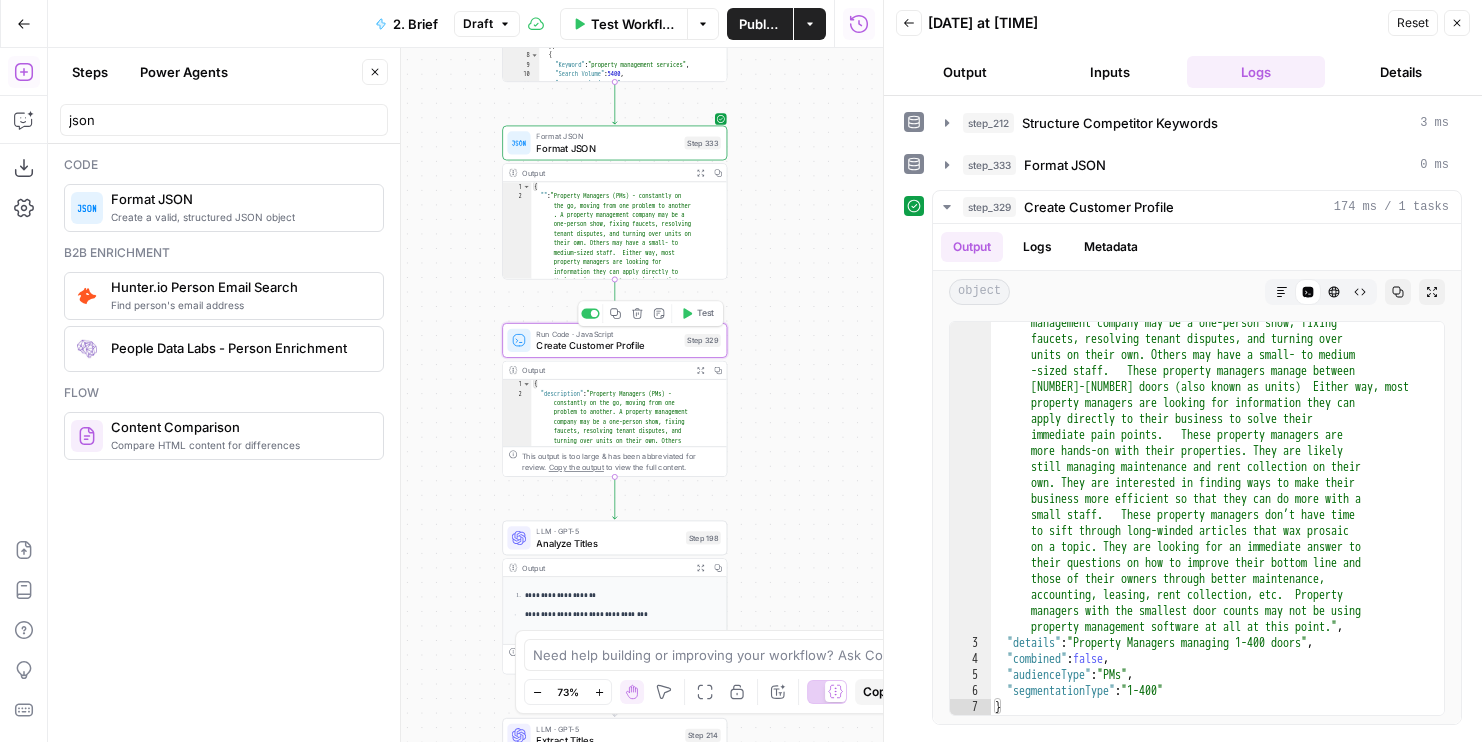 click on "Create Customer Profile" at bounding box center [607, 345] 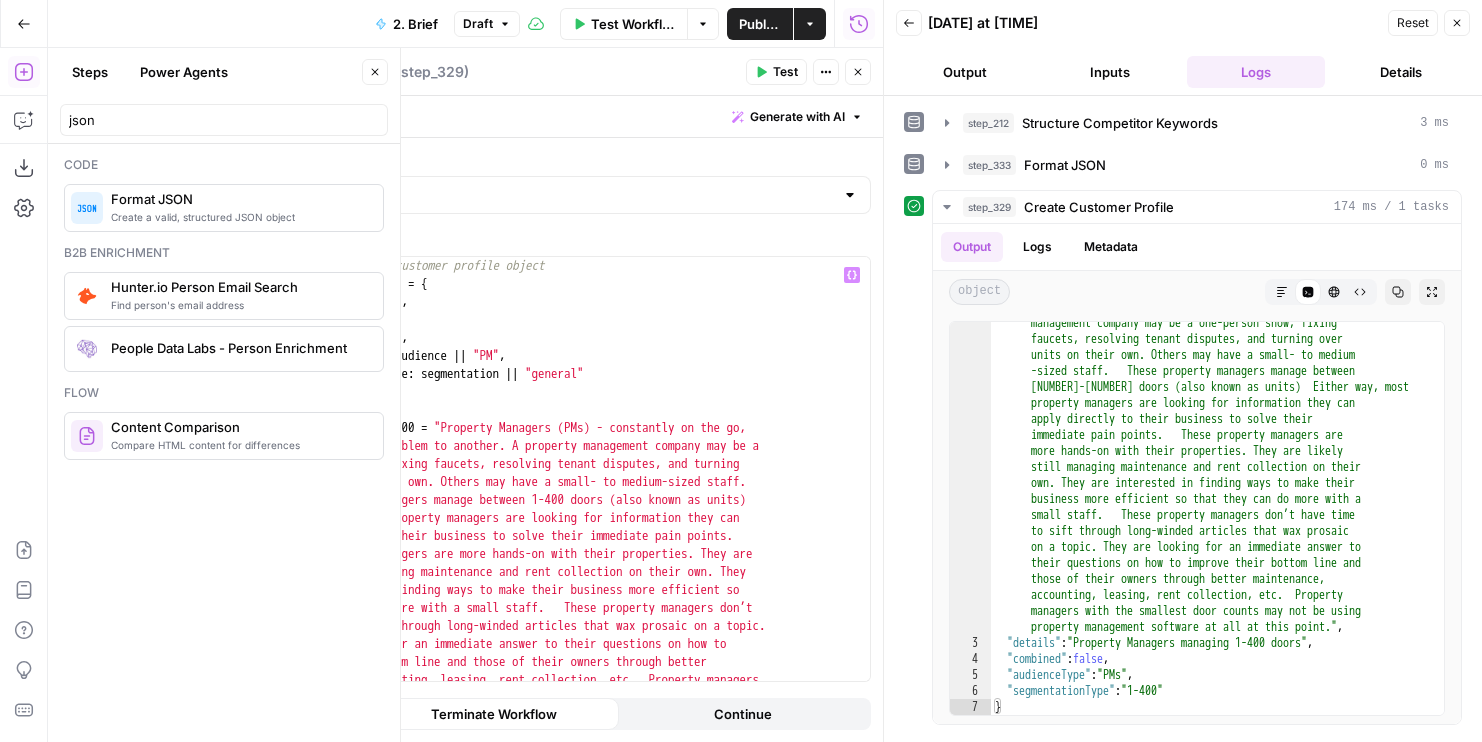 scroll, scrollTop: 0, scrollLeft: 0, axis: both 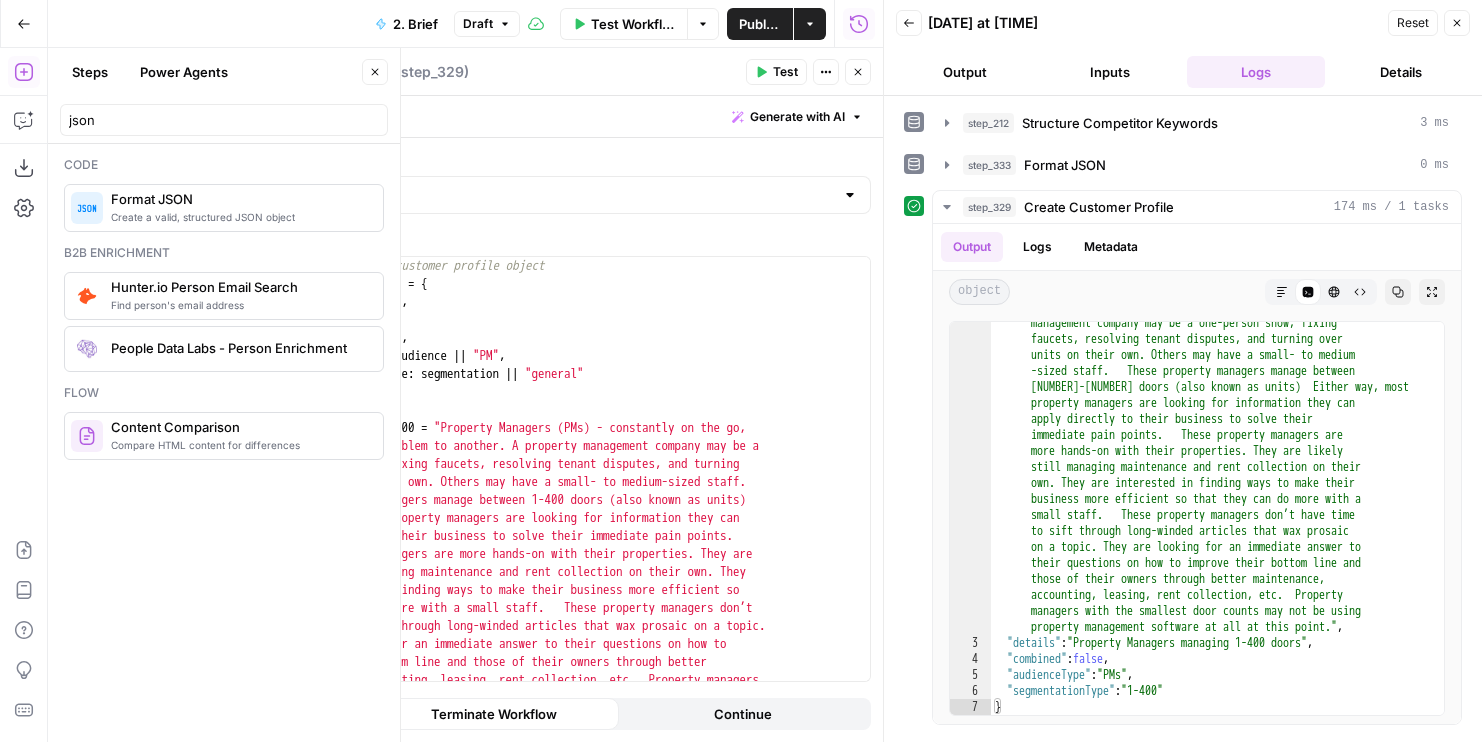click on "Test" at bounding box center [785, 72] 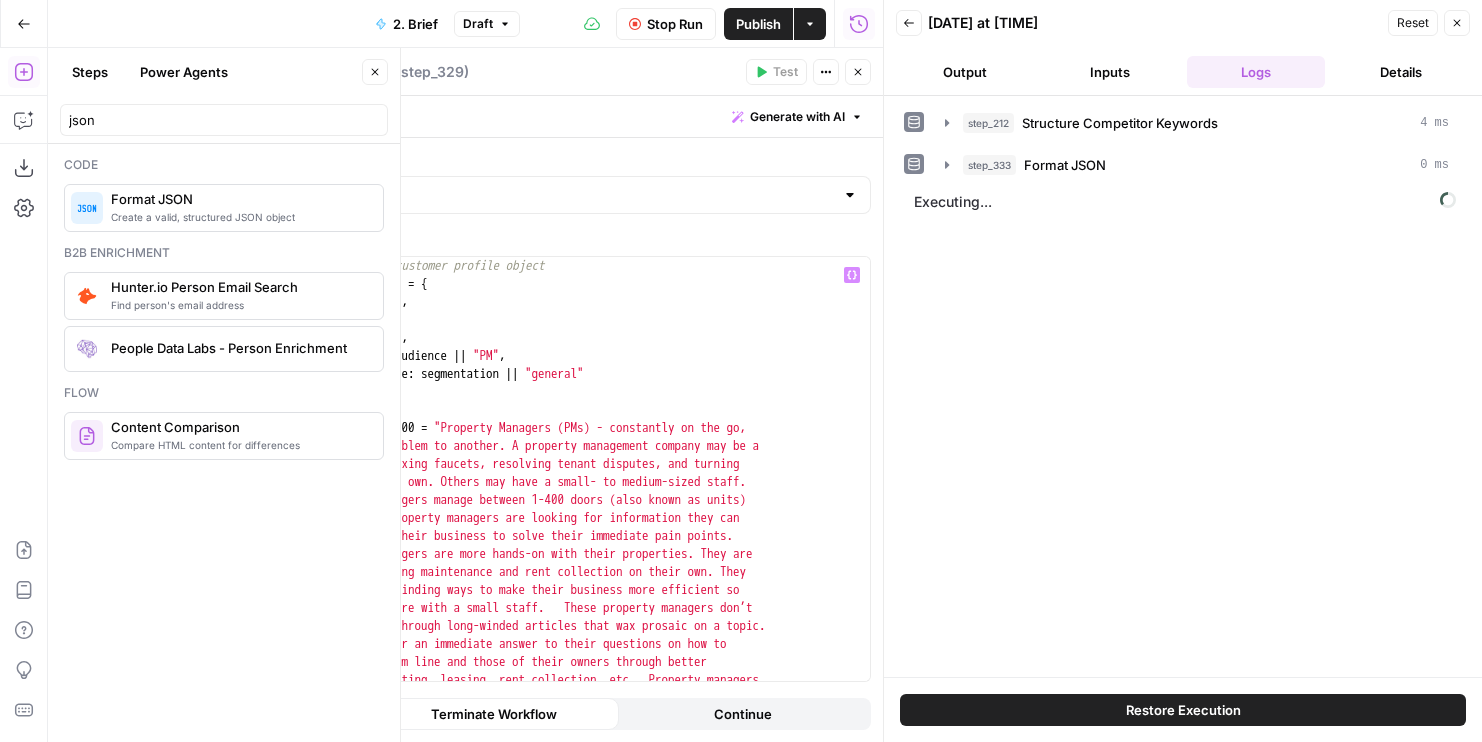 click on "// Initialize the customer profile object let   customerProfile   =   {      description :   "" ,      details :   "" ,      combined :   false ,      audienceType :   audience   ||   "PM" ,      segmentationType :   segmentation   ||   "general" } ; let   customer_pm_1_400   =   "Property Managers (PMs) - constantly on the go,  moving from one problem to another. A property management company may be a  one-person show, fixing faucets, resolving tenant disputes, and turning  over units on their own. Others may have a small- to medium-sized staff.    These property managers manage between 1-400 doors (also known as units)   Either way, most property managers are looking for information they can  apply directly to their business to solve their immediate pain points.    These property managers are more hands-on with their properties. They are  likely still managing maintenance and rent collection on their own. They  are interested in finding ways to make their business more efficient so  at all at this point."" at bounding box center [572, 631] 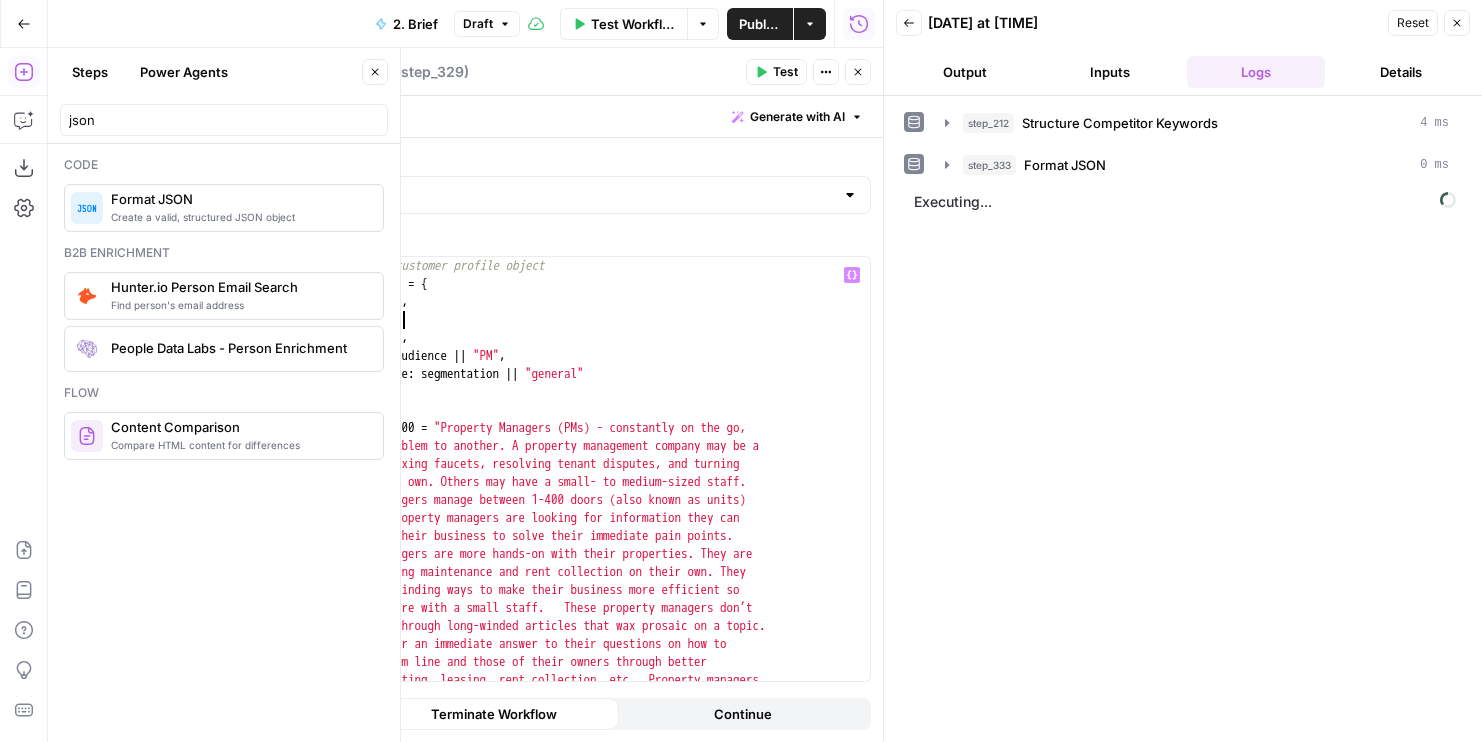 type on "**********" 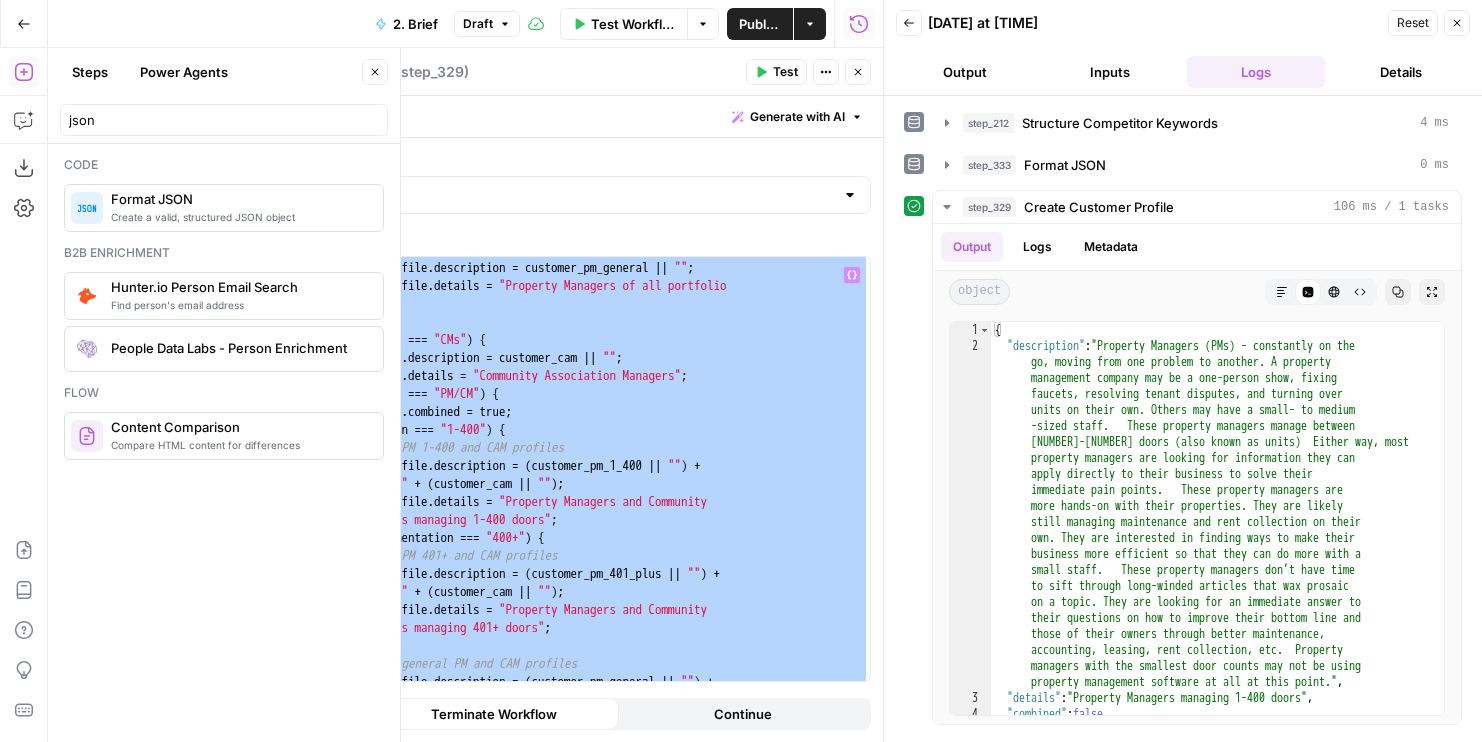 scroll, scrollTop: 1502, scrollLeft: 0, axis: vertical 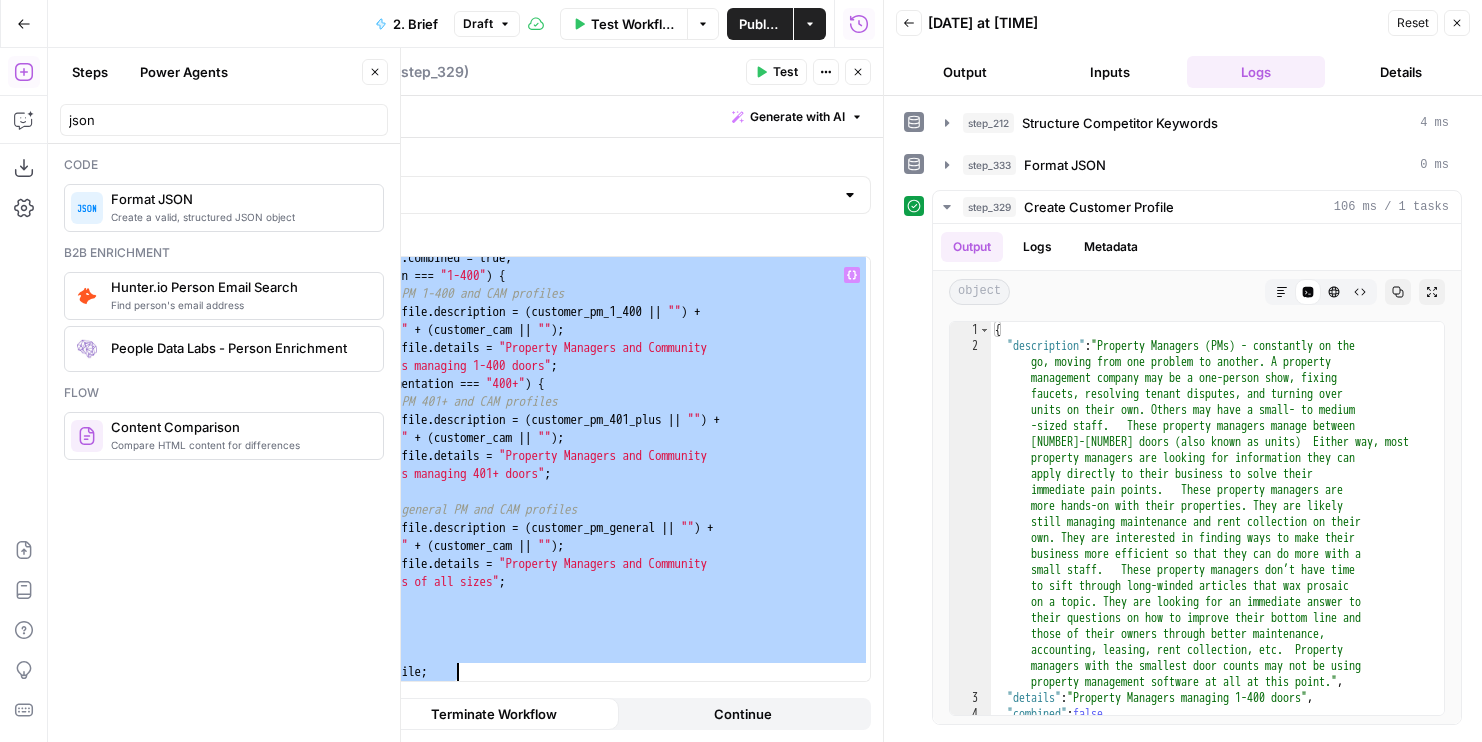 click 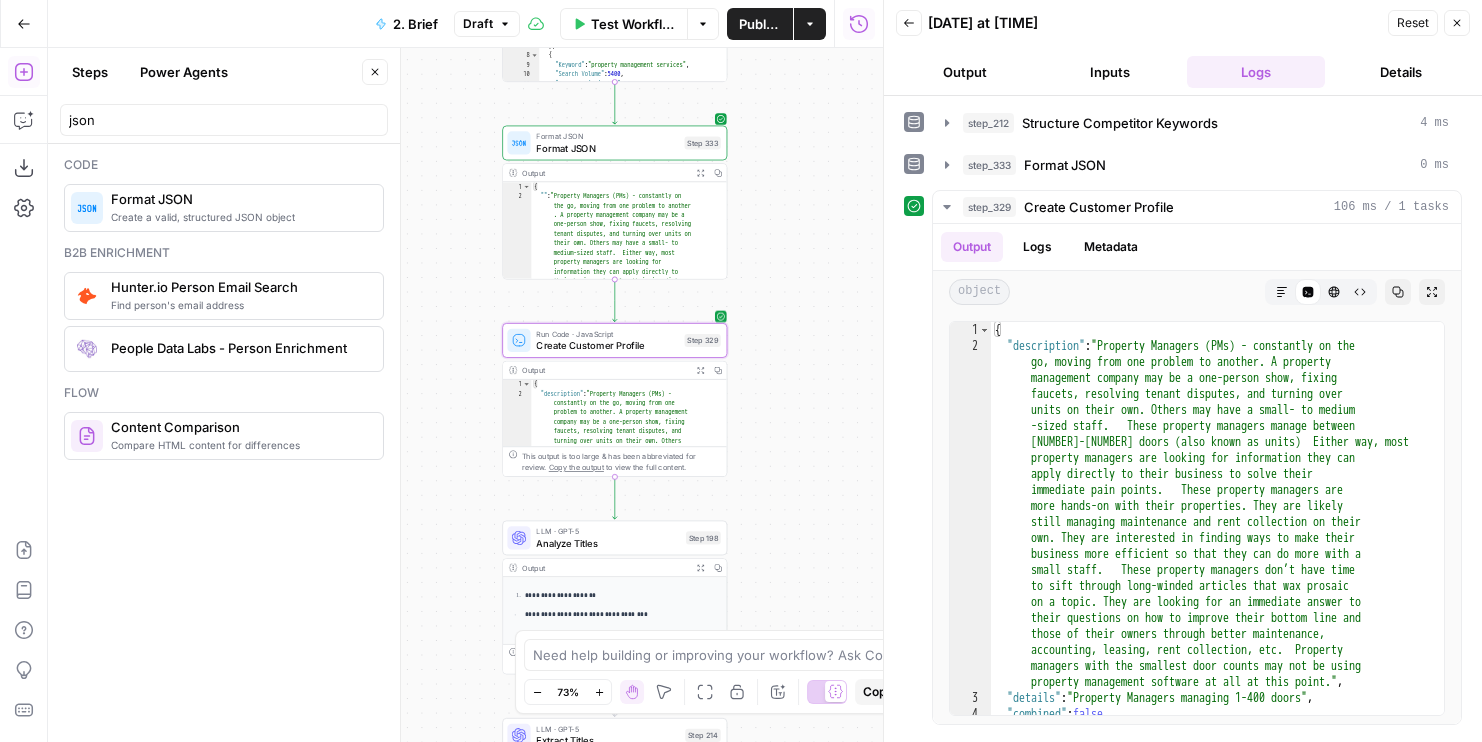 click on "Run Code · JavaScript Create Customer Profile Step 329 Copy step Delete step Add Note Test" at bounding box center [614, 340] 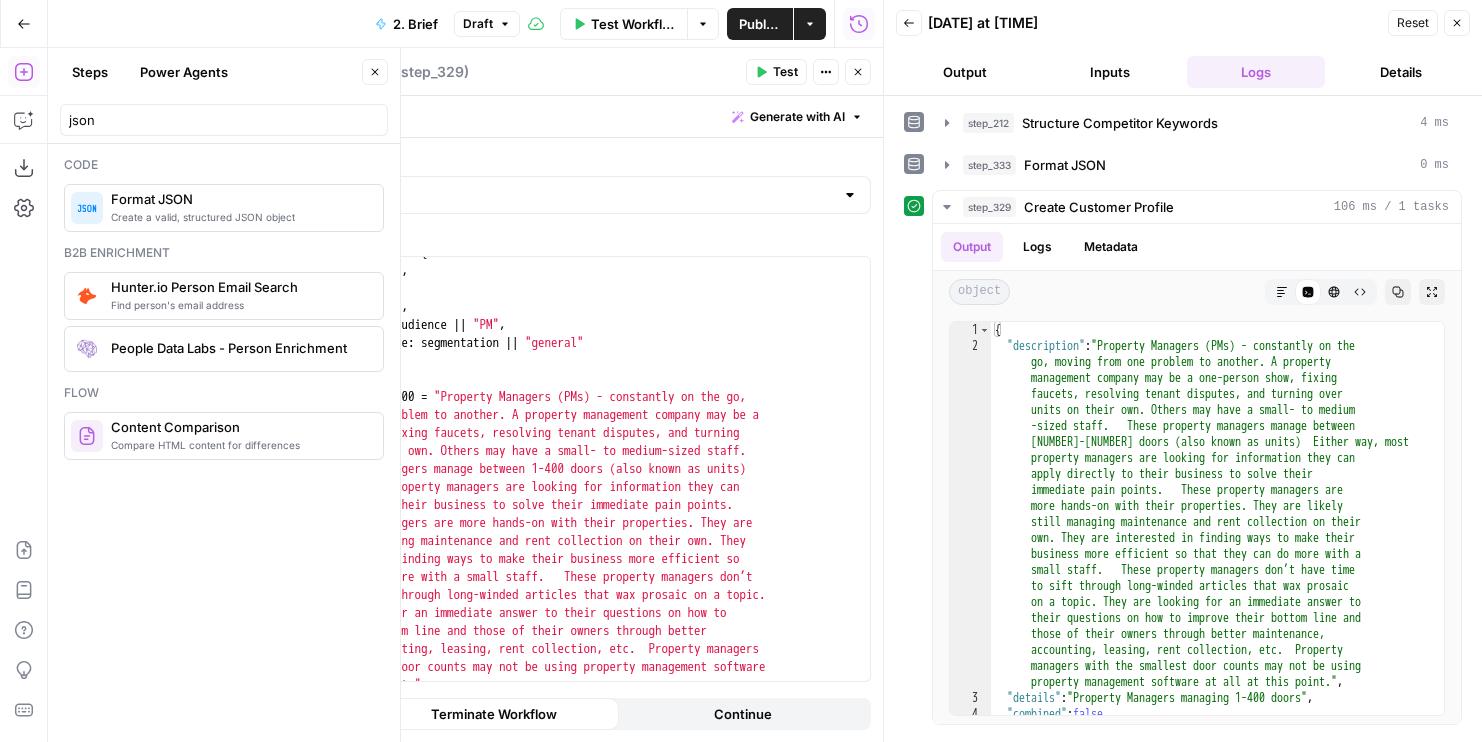 scroll, scrollTop: 0, scrollLeft: 0, axis: both 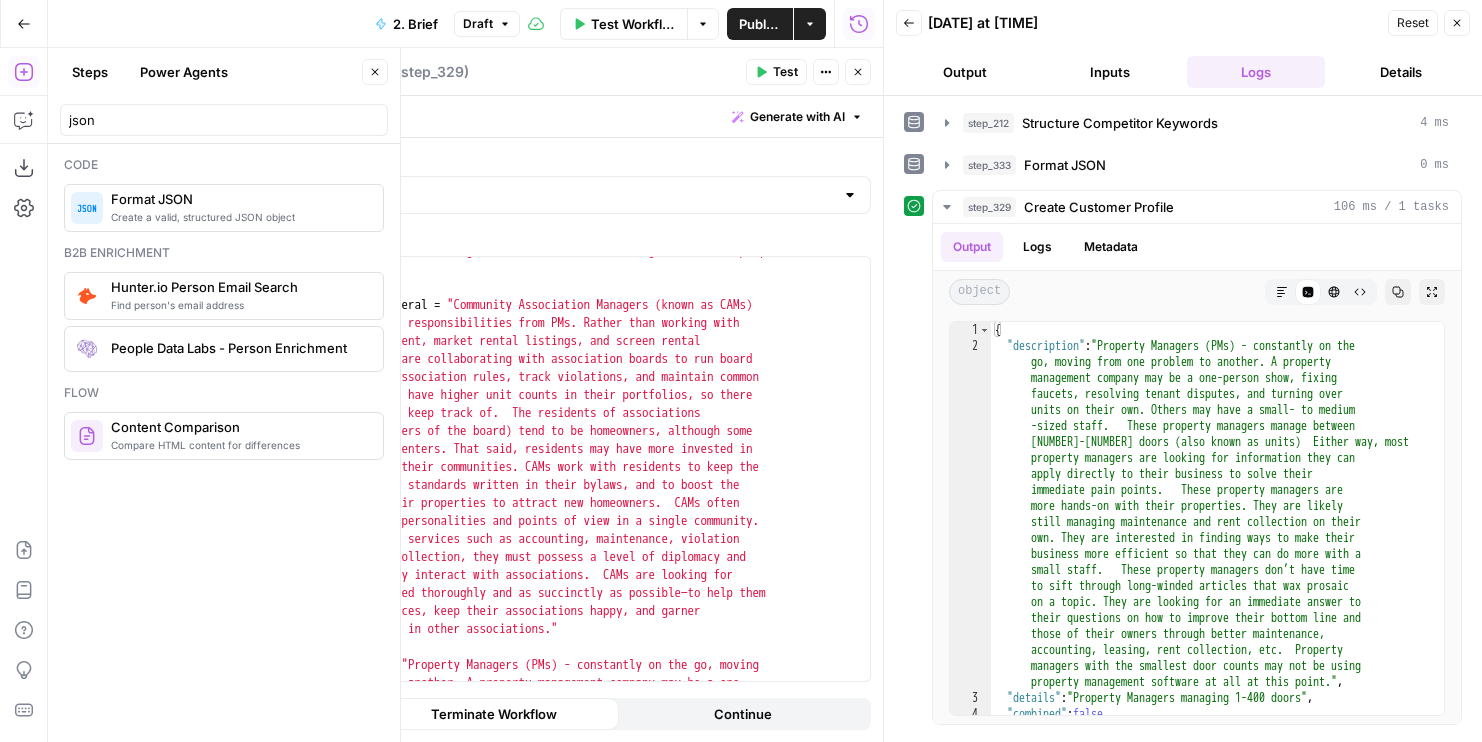 click 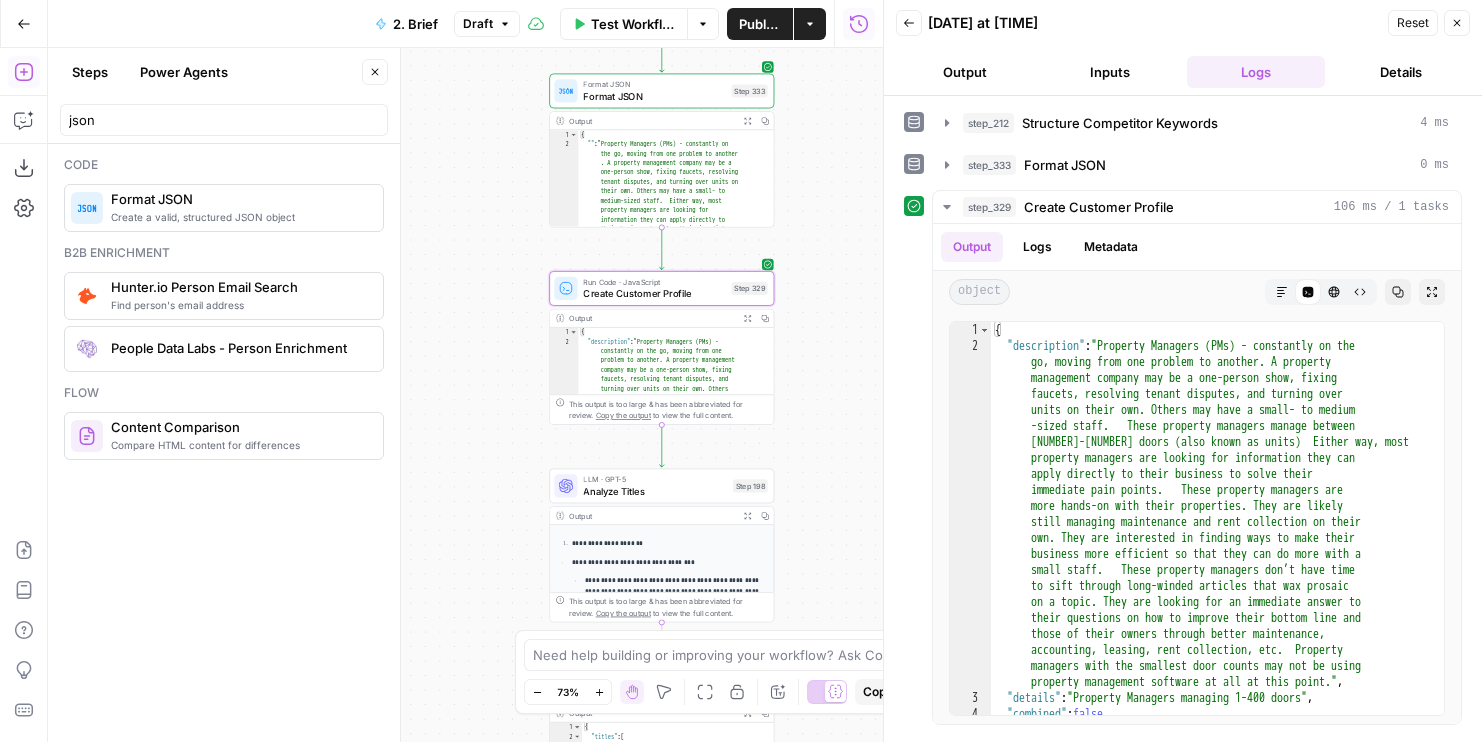 drag, startPoint x: 431, startPoint y: 352, endPoint x: 478, endPoint y: 300, distance: 70.0928 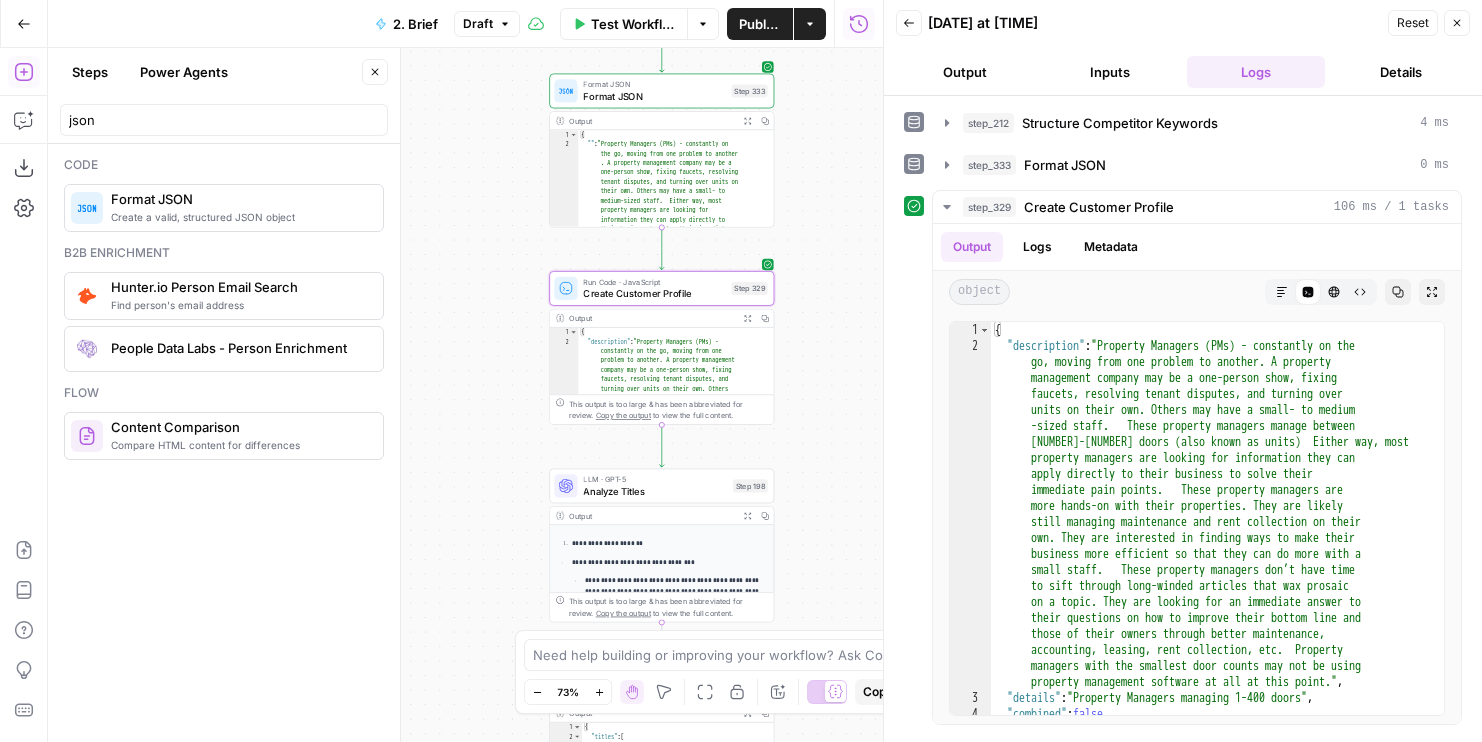 click on "Workflow Set Inputs Inputs Run Code · JavaScript Structure Competitor Keywords Step 212 Output Copy 1 2 3 4 5 6 7 8 9 10 11 12 [    {      "Keyword" :  "property management" ,      "Search Volume" :  110000 ,      "Keyword Difficulty" :  96 ,      "Article Count" :  6    } ,    {      "Keyword" :  "property management services" ,      "Search Volume" :  5400 ,      "Keyword Difficulty" :  89 ,      "Article Count" :  6    XXXXXXXXXXXXXXXXXXXXXXXXXXXXXXXXXXXXXXXXXXXXXXXXXXXXXXXXXXXXXXXXXXXXXXXXXXXXXXXXXXXXXXXXXXXXXXXXXXXXXXXXXXXXXXXXXXXXXXXXXXXXXXXXXXXXXXXXXXXXXXXXXXXXXXXXXXXXXXXXXXXXXXXXXXXXXXXXXXXXXXXXXXXXXXXXXXXXXXXXXXXXXXXXXXXXXXXXXXXXXXXXXXXXXXXXXXXXXXXXXXXXXXXXXXXXXXXXXXXXXXXXXXXXXXXXXXXXXXXXXXXXXXXXXXXXXXXXXXXXXXXXXXXXXXXXXXXXXXXXXXXXXXXXXXXXXXXXXXXXXXXXXXXXXXXXXXXXXXXXXXXXXXXXXXXXXXXXXXXXXXXXXXXXXXXXXXXXXXXXXXXXXXXXXXXXXXXXXXXXXXXXXXXXXXXXXXXXXXXXXXXXXXXXXXXXXXXXXXXXXXXXXXXXXXXXXXXXXXXXXXXXXXXXXXXXXXXX Format JSON Format JSON Step 333 Output Expand Output Copy 1 2 {    "" :     1" at bounding box center (465, 395) 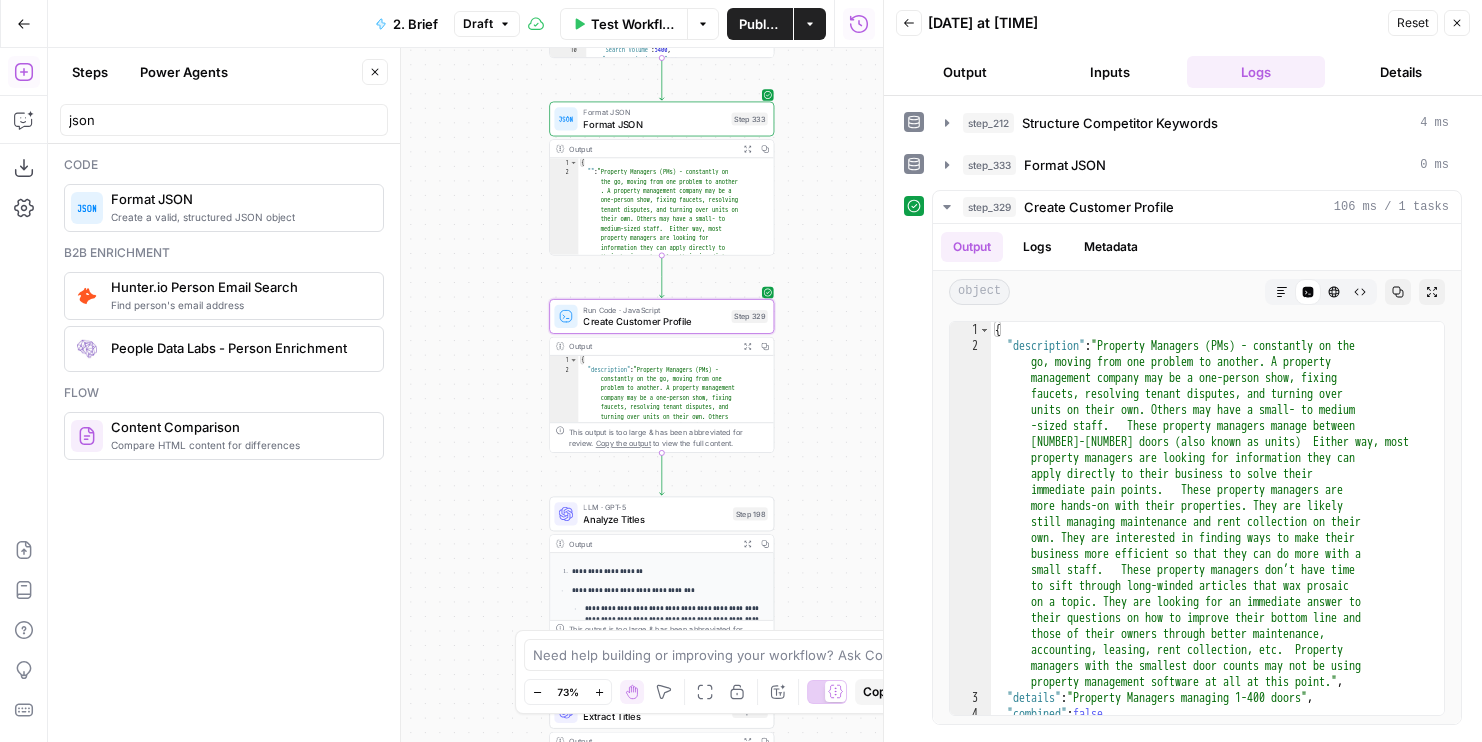 drag, startPoint x: 491, startPoint y: 243, endPoint x: 491, endPoint y: 351, distance: 108 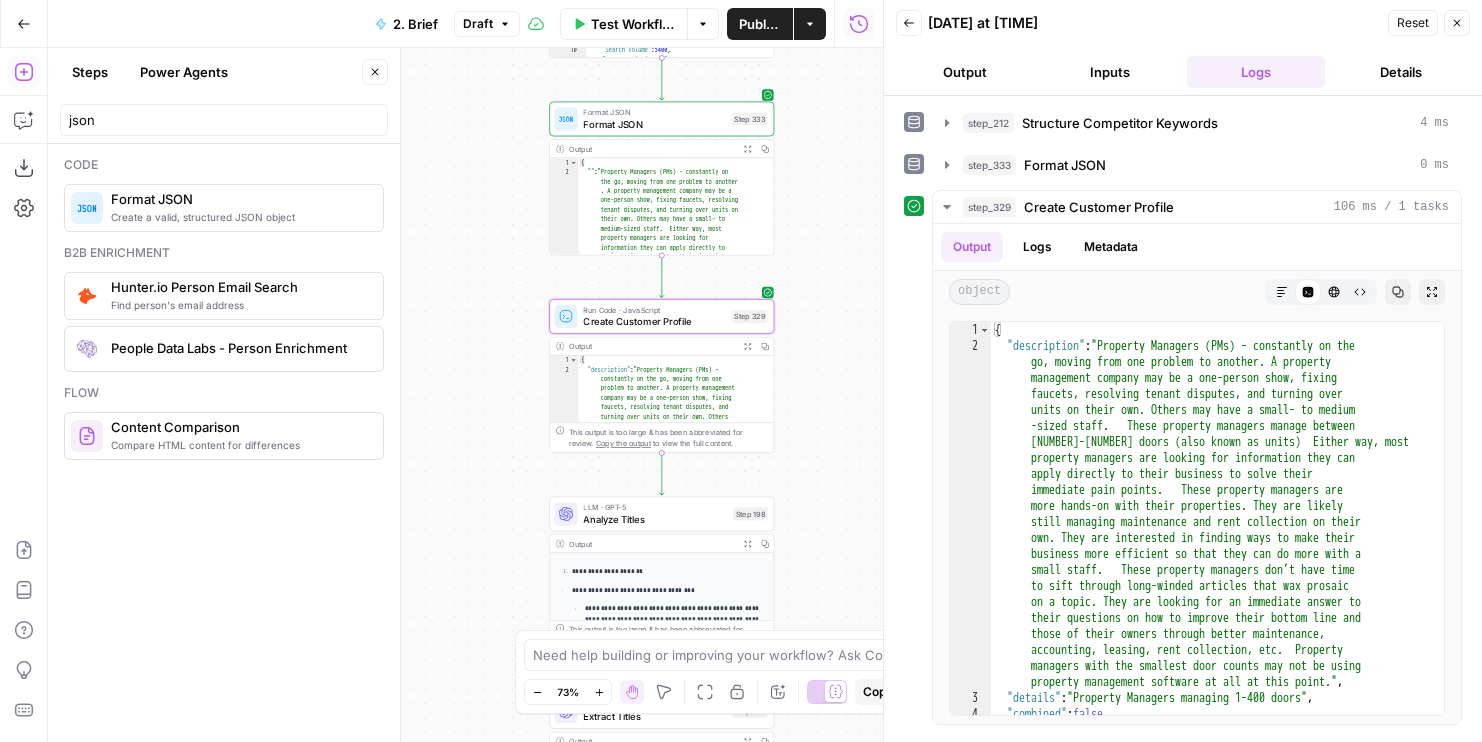 click on "Workflow Set Inputs Inputs Run Code · JavaScript Structure Competitor Keywords Step 212 Output Copy 1 2 3 4 5 6 7 8 9 10 11 12 [    {      "Keyword" :  "property management" ,      "Search Volume" :  110000 ,      "Keyword Difficulty" :  96 ,      "Article Count" :  6    } ,    {      "Keyword" :  "property management services" ,      "Search Volume" :  5400 ,      "Keyword Difficulty" :  89 ,      "Article Count" :  6    XXXXXXXXXXXXXXXXXXXXXXXXXXXXXXXXXXXXXXXXXXXXXXXXXXXXXXXXXXXXXXXXXXXXXXXXXXXXXXXXXXXXXXXXXXXXXXXXXXXXXXXXXXXXXXXXXXXXXXXXXXXXXXXXXXXXXXXXXXXXXXXXXXXXXXXXXXXXXXXXXXXXXXXXXXXXXXXXXXXXXXXXXXXXXXXXXXXXXXXXXXXXXXXXXXXXXXXXXXXXXXXXXXXXXXXXXXXXXXXXXXXXXXXXXXXXXXXXXXXXXXXXXXXXXXXXXXXXXXXXXXXXXXXXXXXXXXXXXXXXXXXXXXXXXXXXXXXXXXXXXXXXXXXXXXXXXXXXXXXXXXXXXXXXXXXXXXXXXXXXXXXXXXXXXXXXXXXXXXXXXXXXXXXXXXXXXXXXXXXXXXXXXXXXXXXXXXXXXXXXXXXXXXXXXXXXXXXXXXXXXXXXXXXXXXXXXXXXXXXXXXXXXXXXXXXXXXXXXXXXXXXXXXXXXXXXXXXX Format JSON Format JSON Step 333 Output Expand Output Copy 1 2 {    "" :     1" at bounding box center (465, 395) 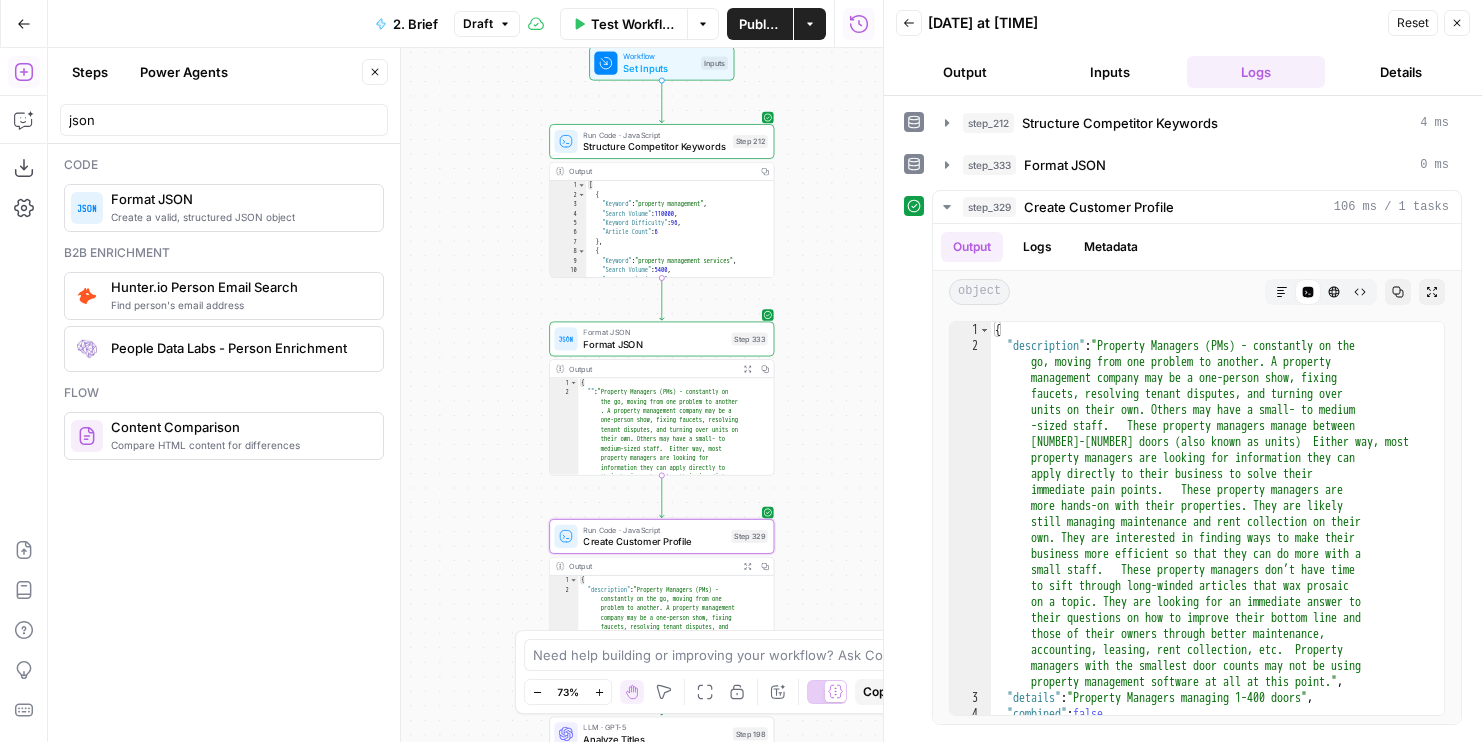 drag, startPoint x: 466, startPoint y: 114, endPoint x: 466, endPoint y: 325, distance: 211 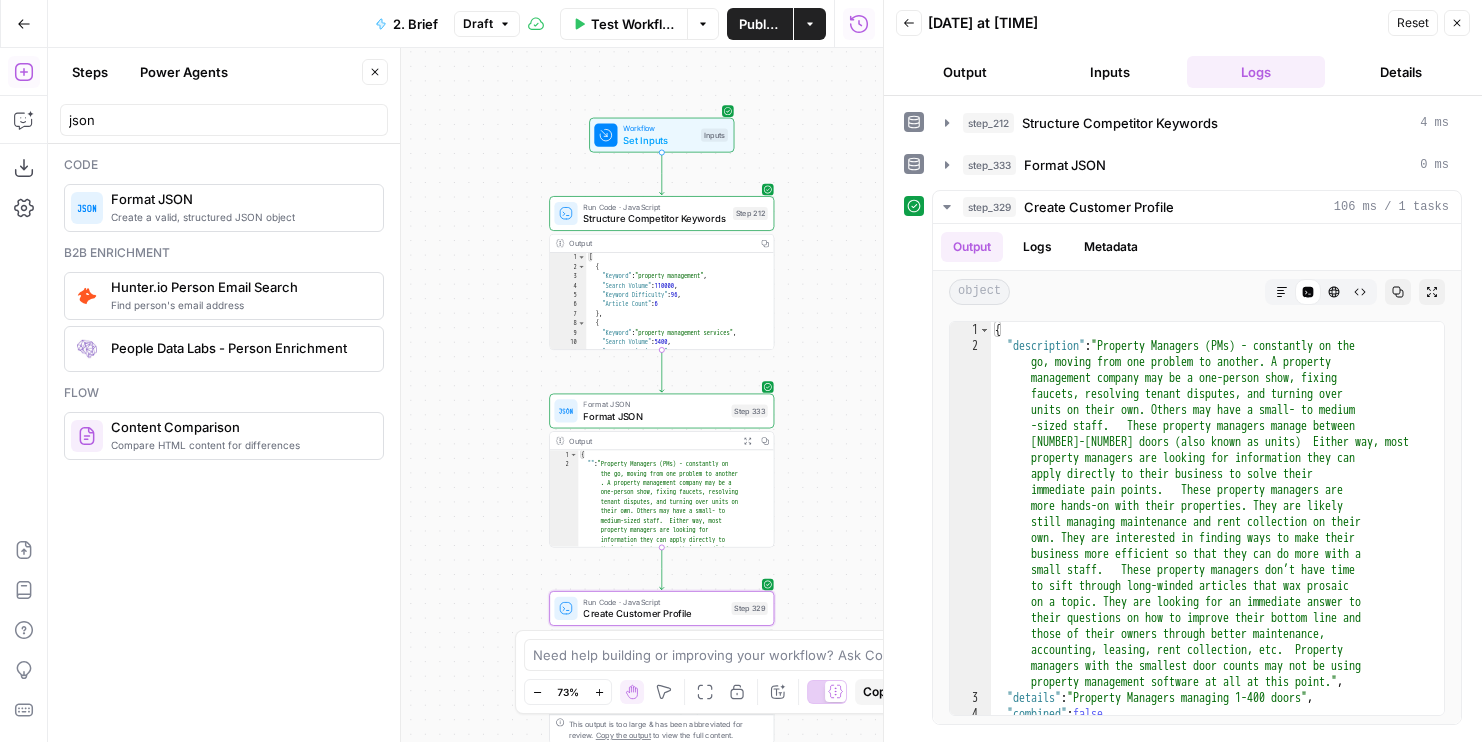 drag, startPoint x: 466, startPoint y: 325, endPoint x: 465, endPoint y: 128, distance: 197.00253 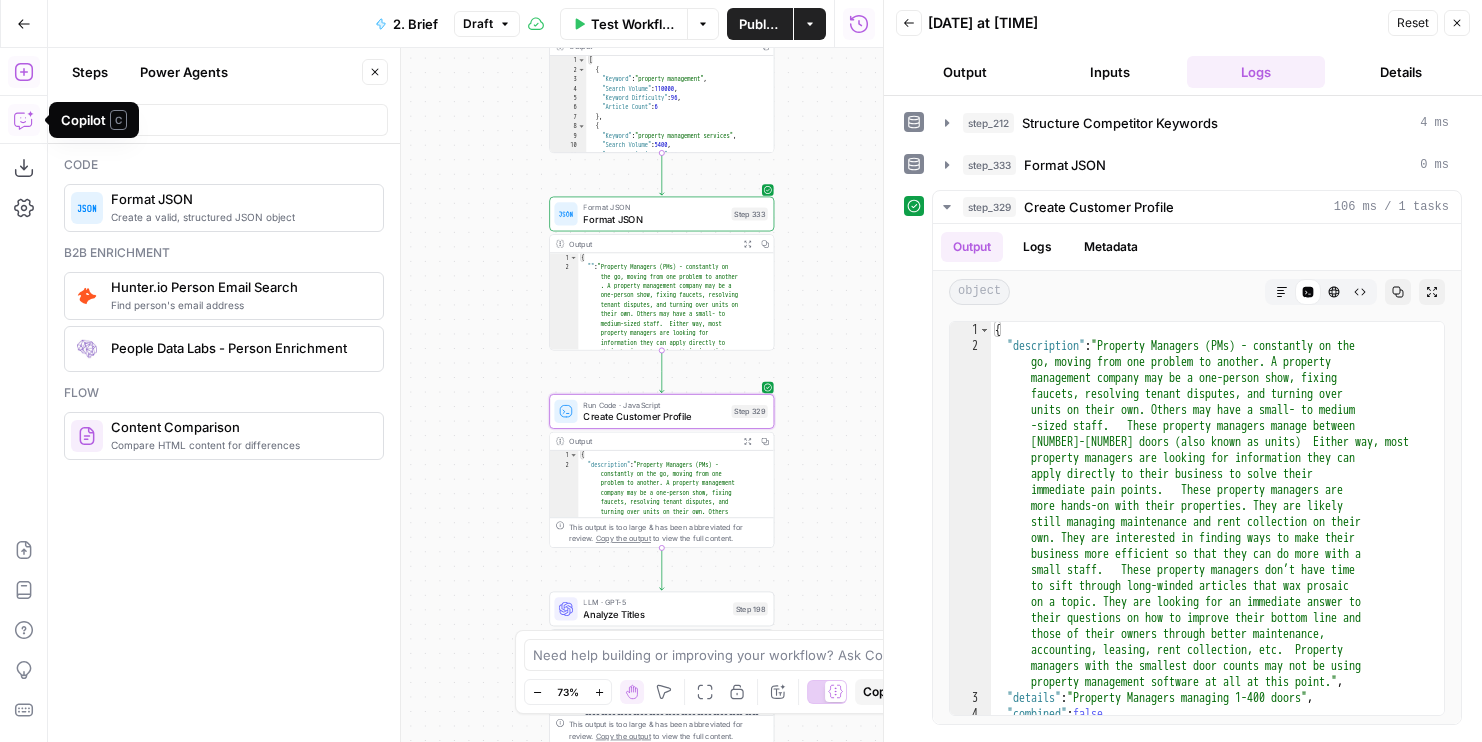 click 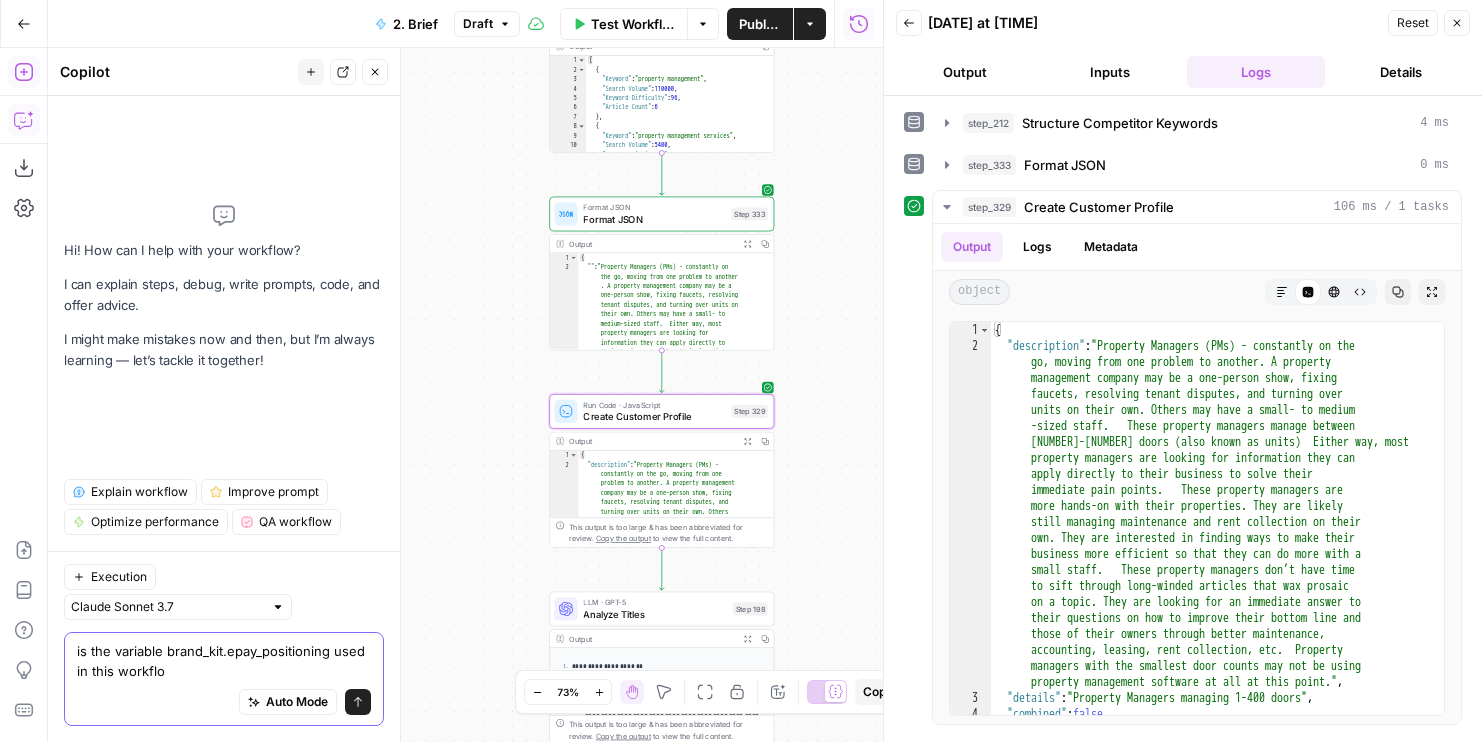type on "is the variable brand_kit.epay_positioning used in this workflow" 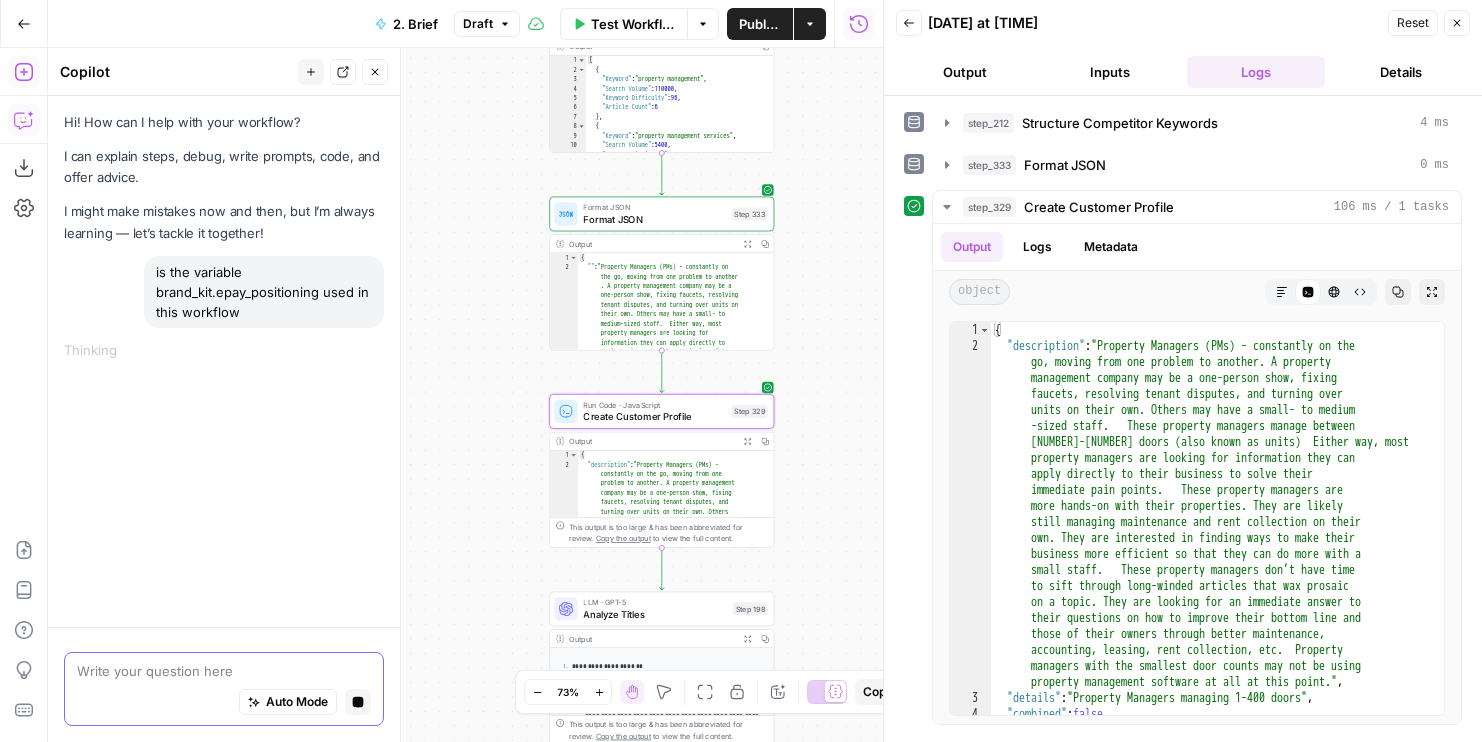 type 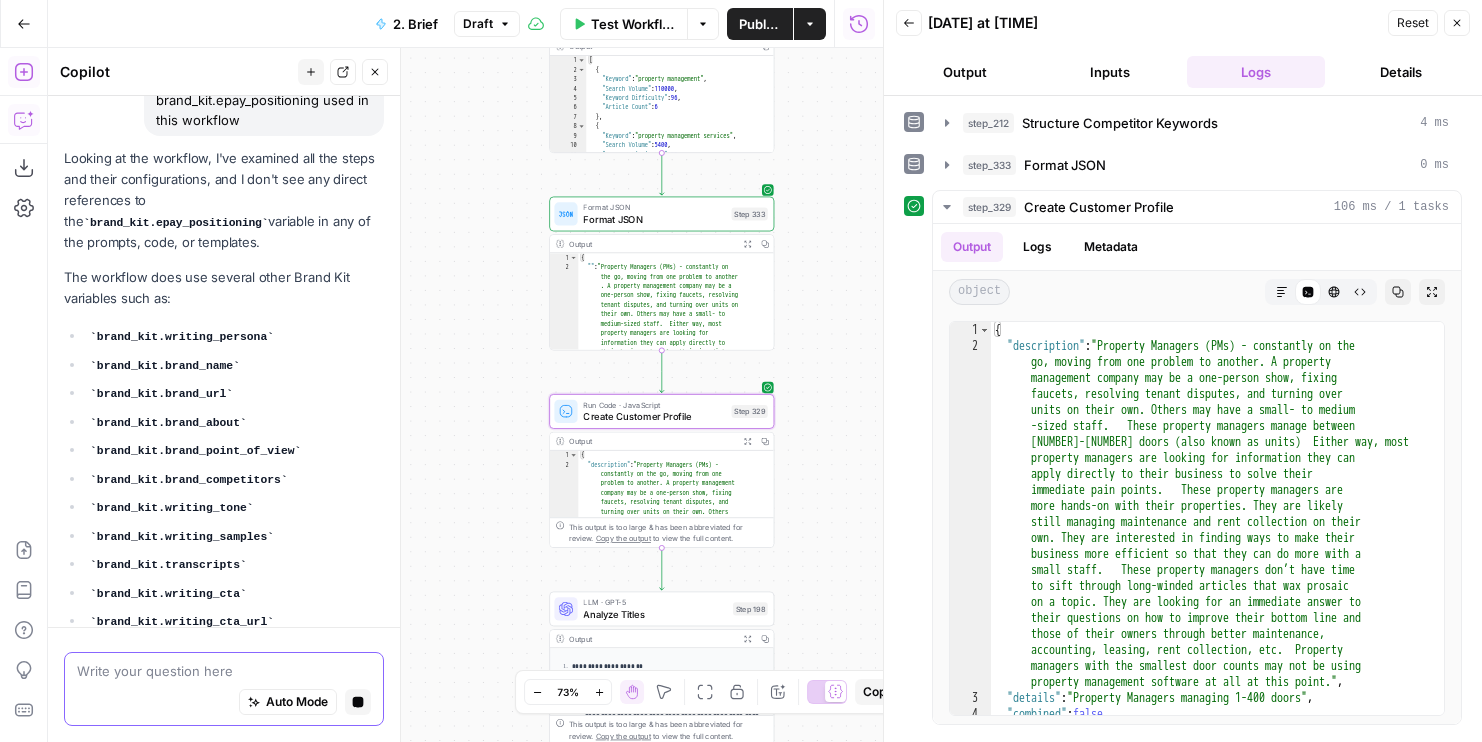 scroll, scrollTop: 161, scrollLeft: 0, axis: vertical 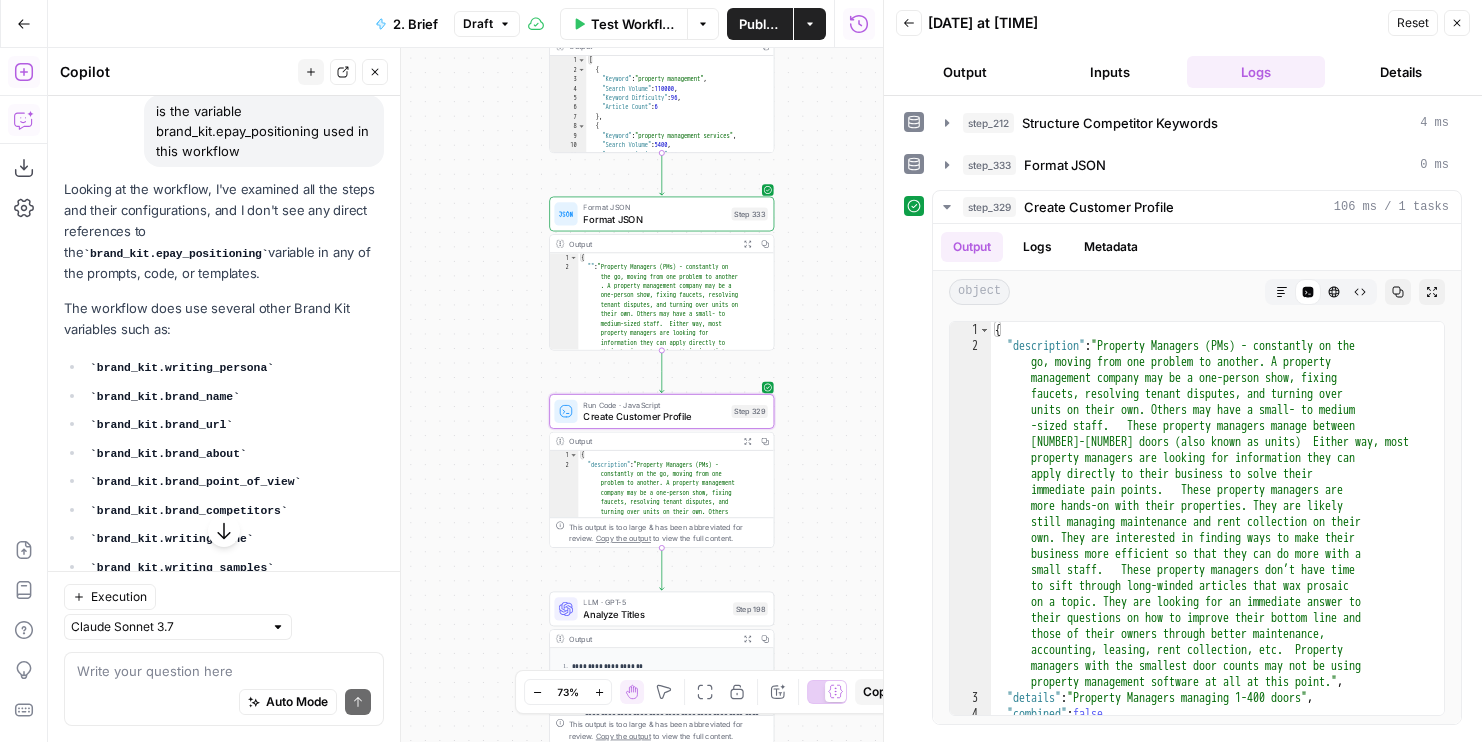 click on "brand_kit.epay_positioning" at bounding box center (175, 254) 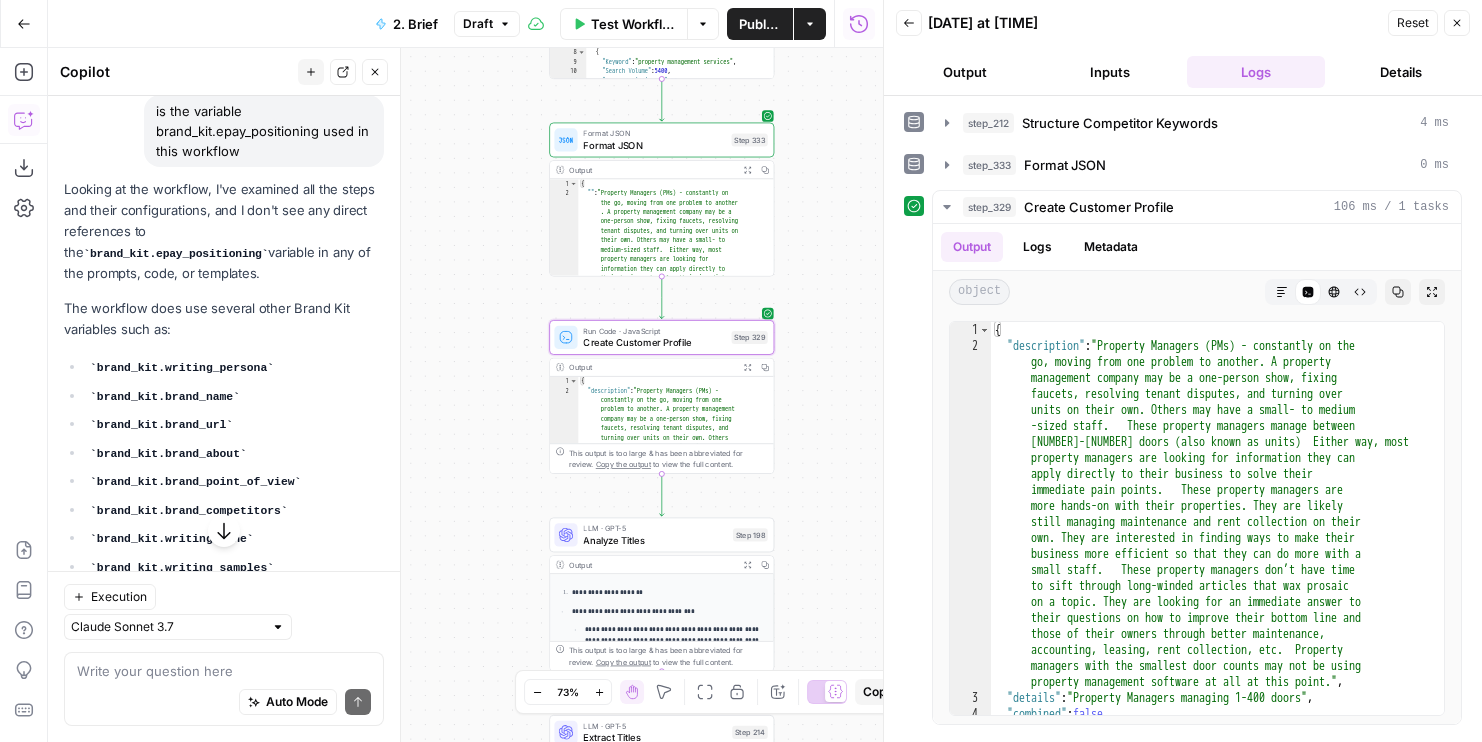 drag, startPoint x: 480, startPoint y: 321, endPoint x: 480, endPoint y: 169, distance: 152 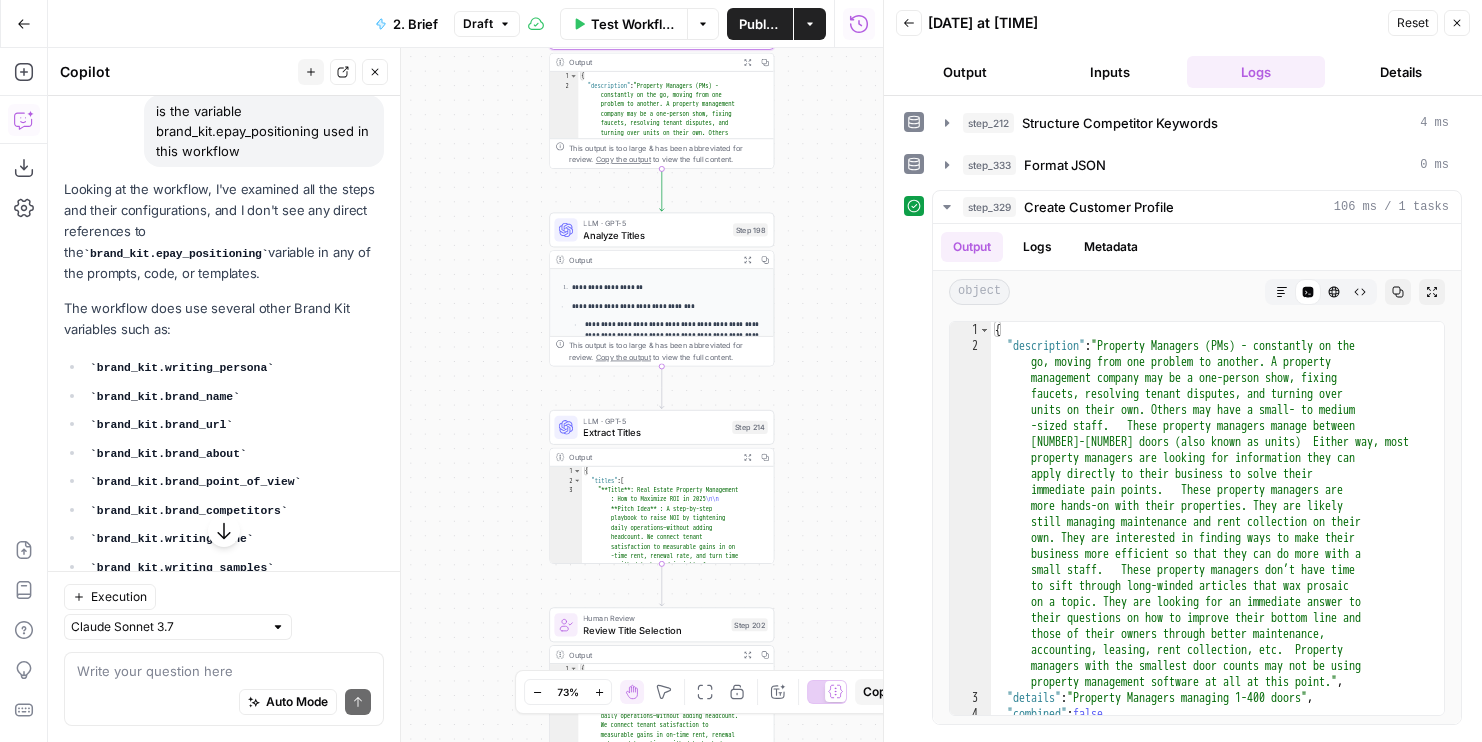drag, startPoint x: 503, startPoint y: 461, endPoint x: 503, endPoint y: 236, distance: 225 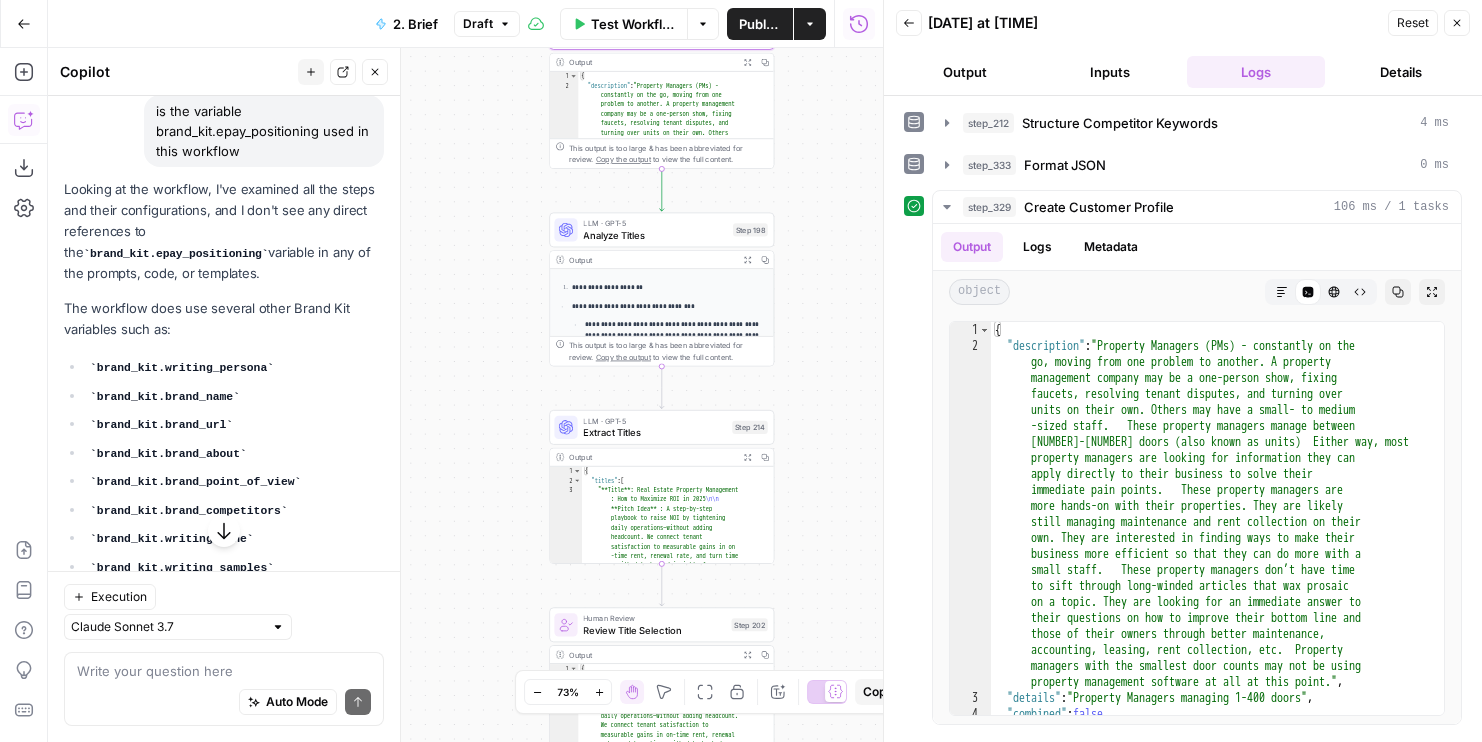 click on "Workflow Set Inputs Inputs Run Code · JavaScript Structure Competitor Keywords Step 212 Output Copy 1 2 3 4 5 6 7 8 9 10 11 12 [    {      "Keyword" :  "property management" ,      "Search Volume" :  110000 ,      "Keyword Difficulty" :  96 ,      "Article Count" :  6    } ,    {      "Keyword" :  "property management services" ,      "Search Volume" :  5400 ,      "Keyword Difficulty" :  89 ,      "Article Count" :  6    XXXXXXXXXXXXXXXXXXXXXXXXXXXXXXXXXXXXXXXXXXXXXXXXXXXXXXXXXXXXXXXXXXXXXXXXXXXXXXXXXXXXXXXXXXXXXXXXXXXXXXXXXXXXXXXXXXXXXXXXXXXXXXXXXXXXXXXXXXXXXXXXXXXXXXXXXXXXXXXXXXXXXXXXXXXXXXXXXXXXXXXXXXXXXXXXXXXXXXXXXXXXXXXXXXXXXXXXXXXXXXXXXXXXXXXXXXXXXXXXXXXXXXXXXXXXXXXXXXXXXXXXXXXXXXXXXXXXXXXXXXXXXXXXXXXXXXXXXXXXXXXXXXXXXXXXXXXXXXXXXXXXXXXXXXXXXXXXXXXXXXXXXXXXXXXXXXXXXXXXXXXXXXXXXXXXXXXXXXXXXXXXXXXXXXXXXXXXXXXXXXXXXXXXXXXXXXXXXXXXXXXXXXXXXXXXXXXXXXXXXXXXXXXXXXXXXXXXXXXXXXXXXXXXXXXXXXXXXXXXXXXXXXXXXXXXXXXX Format JSON Format JSON Step 333 Output Expand Output Copy 1 2 {    "" :     1" at bounding box center (465, 395) 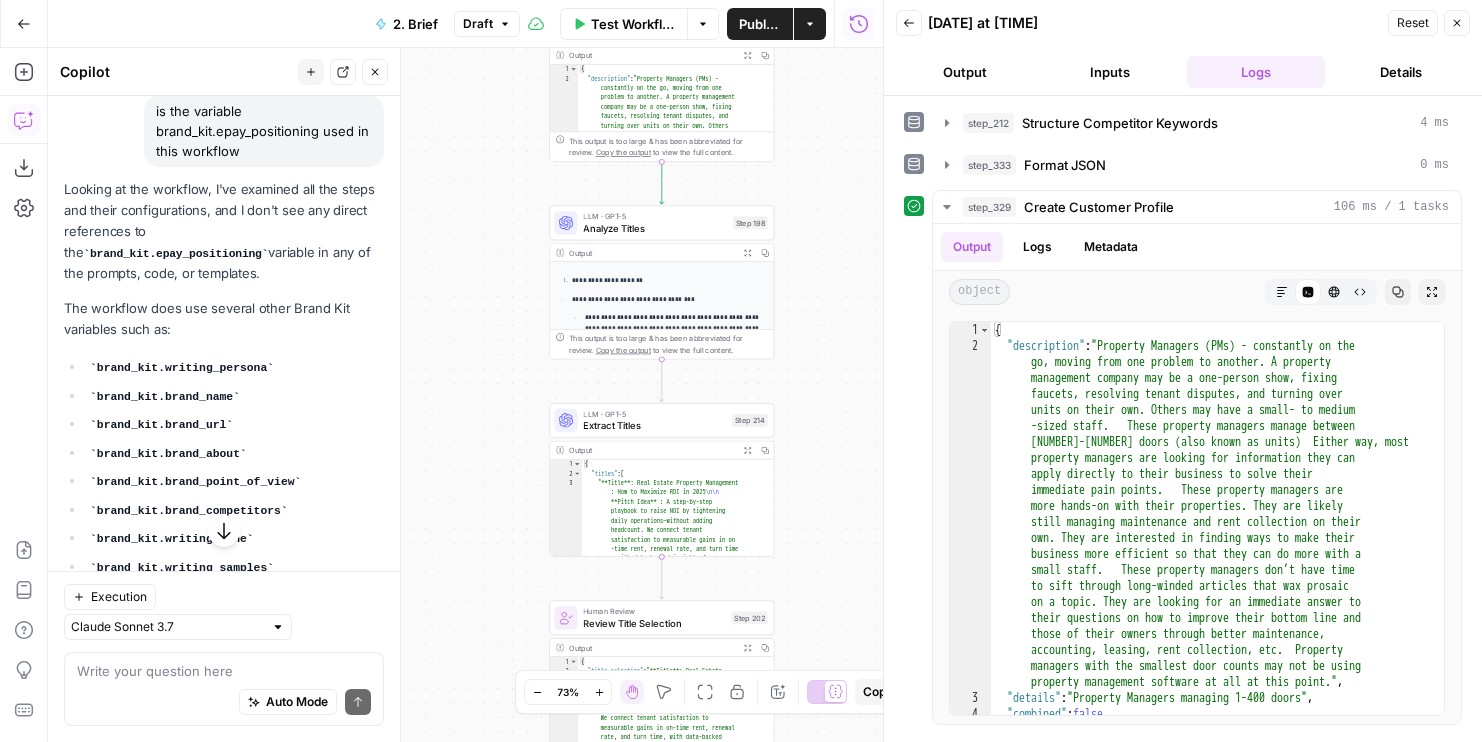 click on "Workflow Set Inputs Inputs Run Code · JavaScript Structure Competitor Keywords Step 212 Output Copy 1 2 3 4 5 6 7 8 9 10 11 12 [    {      "Keyword" :  "property management" ,      "Search Volume" :  110000 ,      "Keyword Difficulty" :  96 ,      "Article Count" :  6    } ,    {      "Keyword" :  "property management services" ,      "Search Volume" :  5400 ,      "Keyword Difficulty" :  89 ,      "Article Count" :  6     XXXXXXXXXXXXXXXXXXXXXXXXXXXXXXXXXXXXXXXXXXXXXXXXXXXXXXXXXXXXXXXXXXXXXXXXXXXXXXXXXXXXXXXXXXXXXXXXXXXXXXXXXXXXXXXXXXXXXXXXXXXXXXXXXXXXXXXXXXXXXXXXXXXXXXXXXXXXXXXXXXXXXXXXXXXXXXXXXXXXXXXXXXXXXXXXXXXXXXXXXXXXXXXXXXXXXXXXXXXXXXXXXXXXXXXXXXXXXXXXXXXXXXXXXXXXXXXXXXXXXXXXXXXXXXXXXXXXXXXXXXXXXXXXXXXXXXXXXXXXXXXXXXXXXXXXXXXXXXXXXXXXXXXXXXXXXXXXXXXXXXXXXXXXXXXXXXXXXXXXXXXXXXXXXXXXXXXXXXXXXXXXXXXXXXXXXXXXXXXXXXXXXXXXXXXXXXXXXXXXXXXXXXXXXXXXXXXXXXXXXXXXXXXXXXXXXXXXXXXXXXXXXXXXXXXXXXXXXXXXXXXXXXXXXXXXXXXXXXXXXXXXXXXXXXXX Format JSON Format JSON Step 333 Output Expand Output Copy 1 2 {    "" :      1" at bounding box center (465, 395) 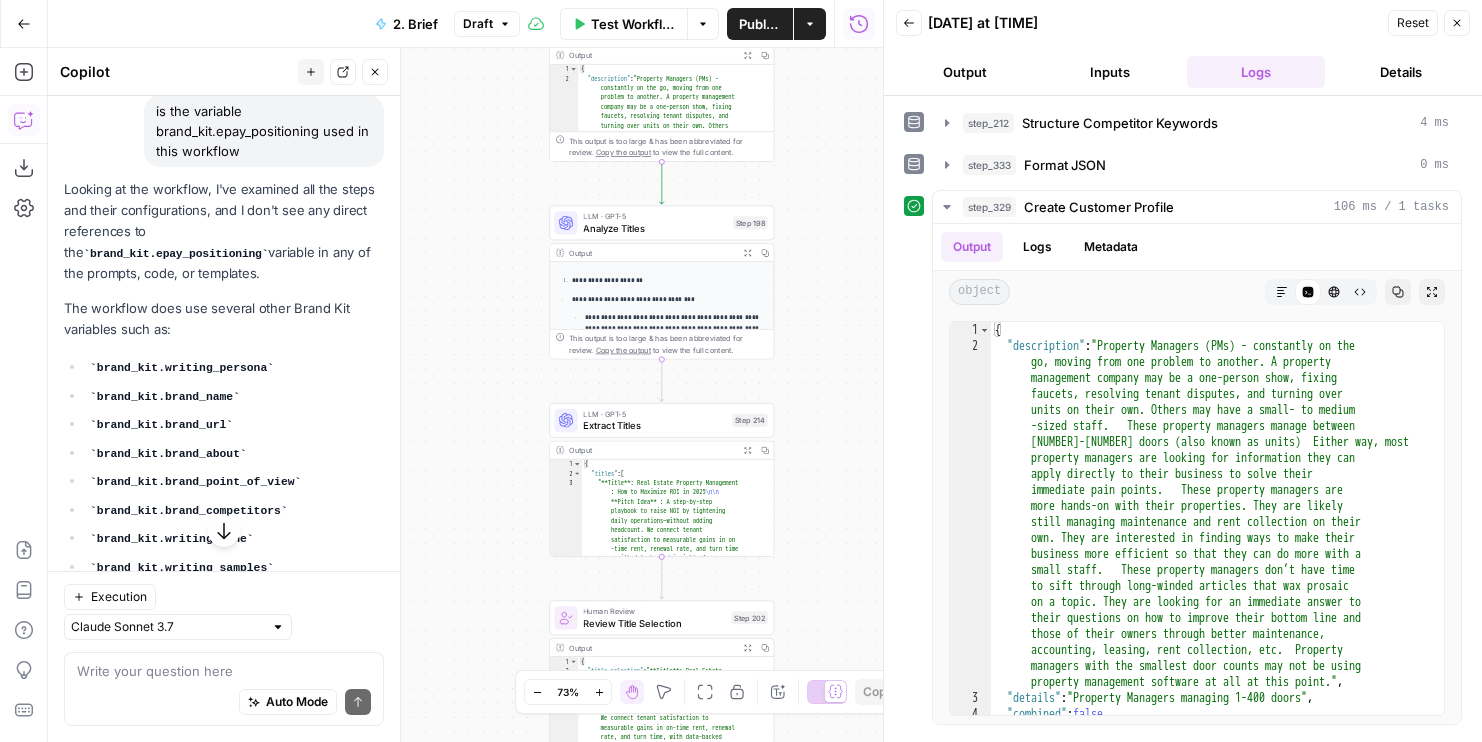 click on "Analyze Titles" at bounding box center [655, 228] 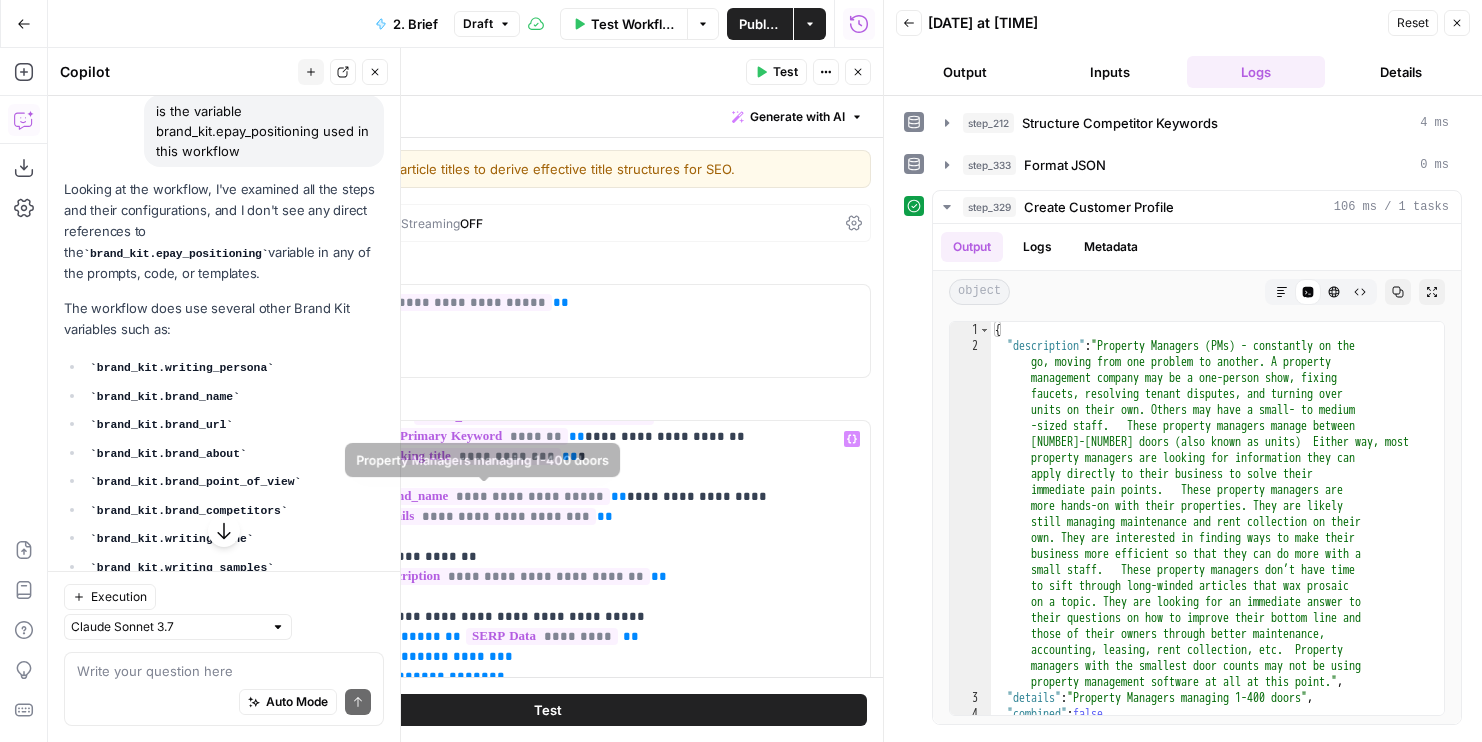scroll, scrollTop: 0, scrollLeft: 0, axis: both 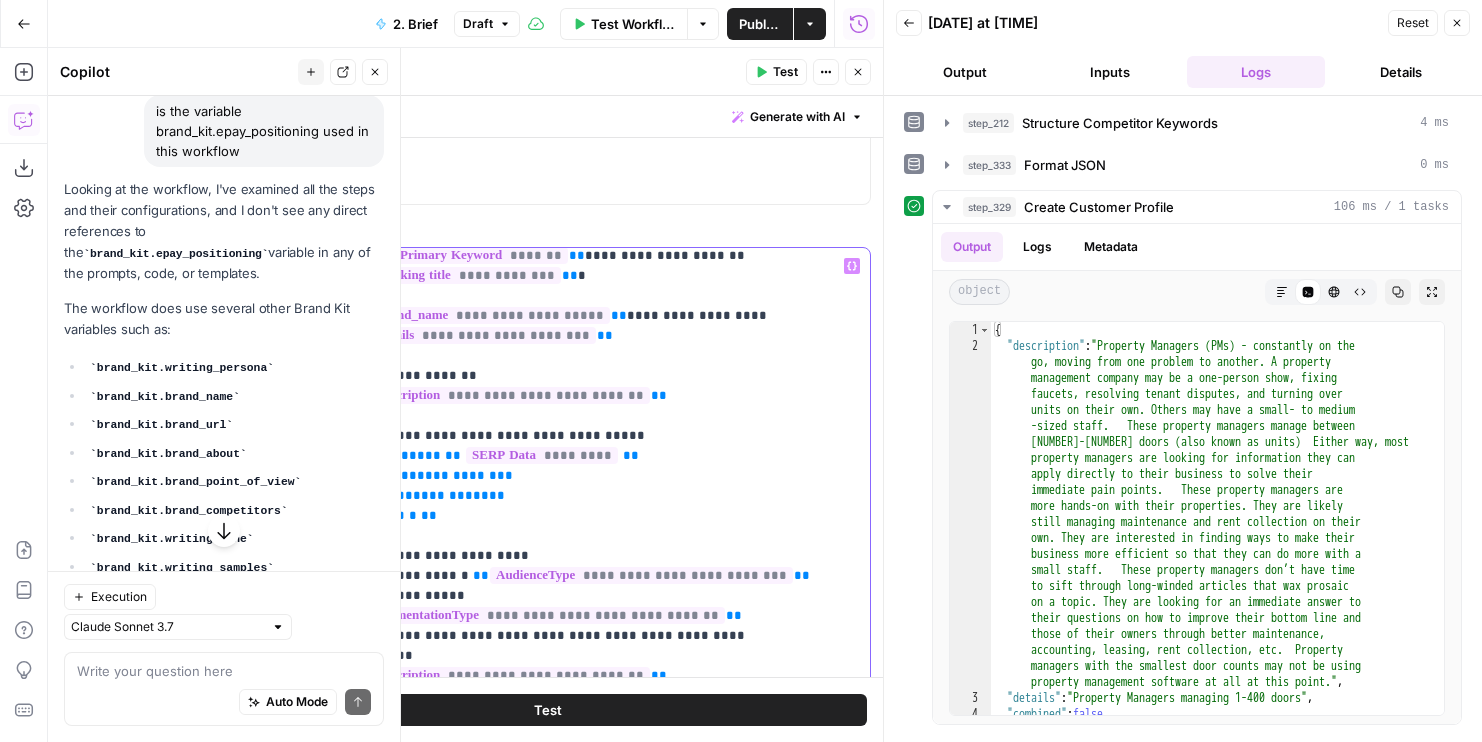 drag, startPoint x: 677, startPoint y: 409, endPoint x: 489, endPoint y: 357, distance: 195.05896 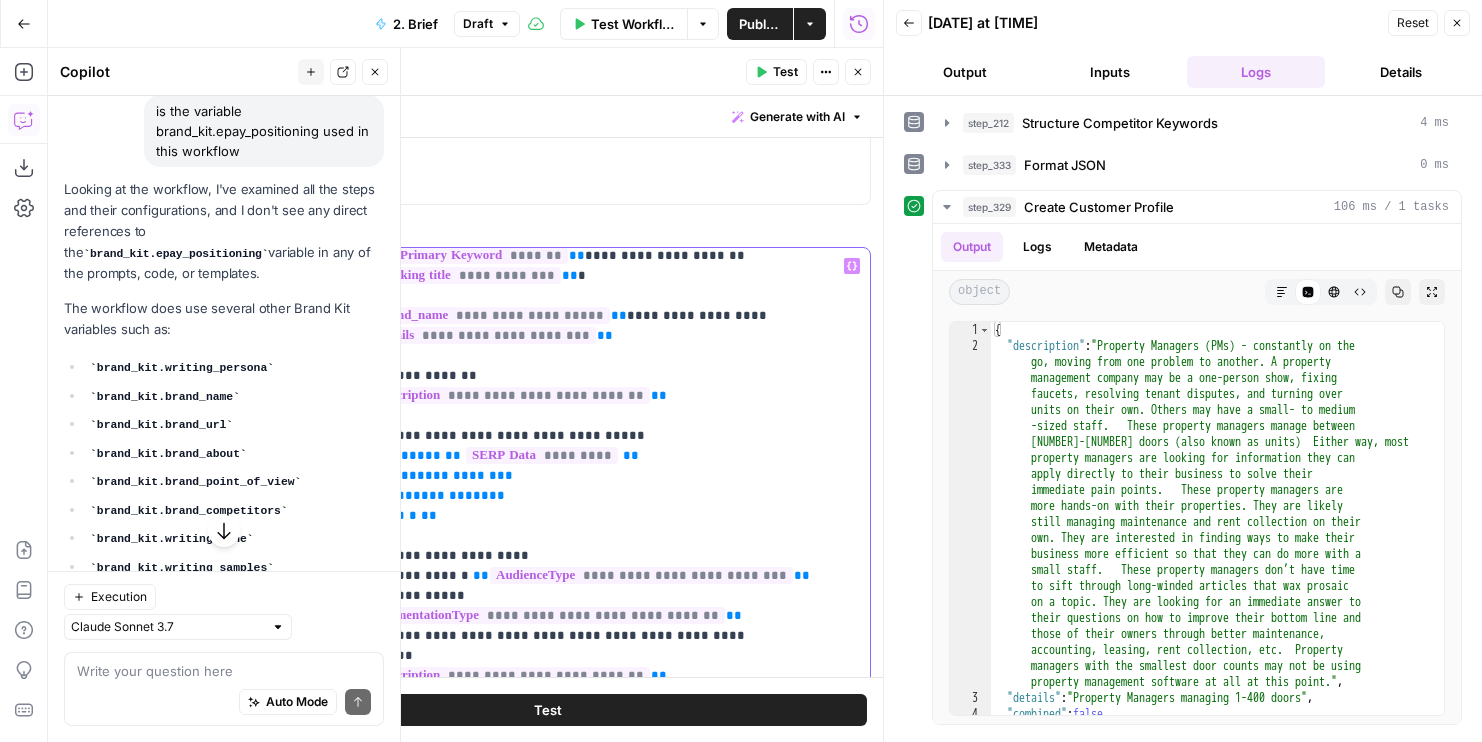 click on "**********" at bounding box center (605, 1286) 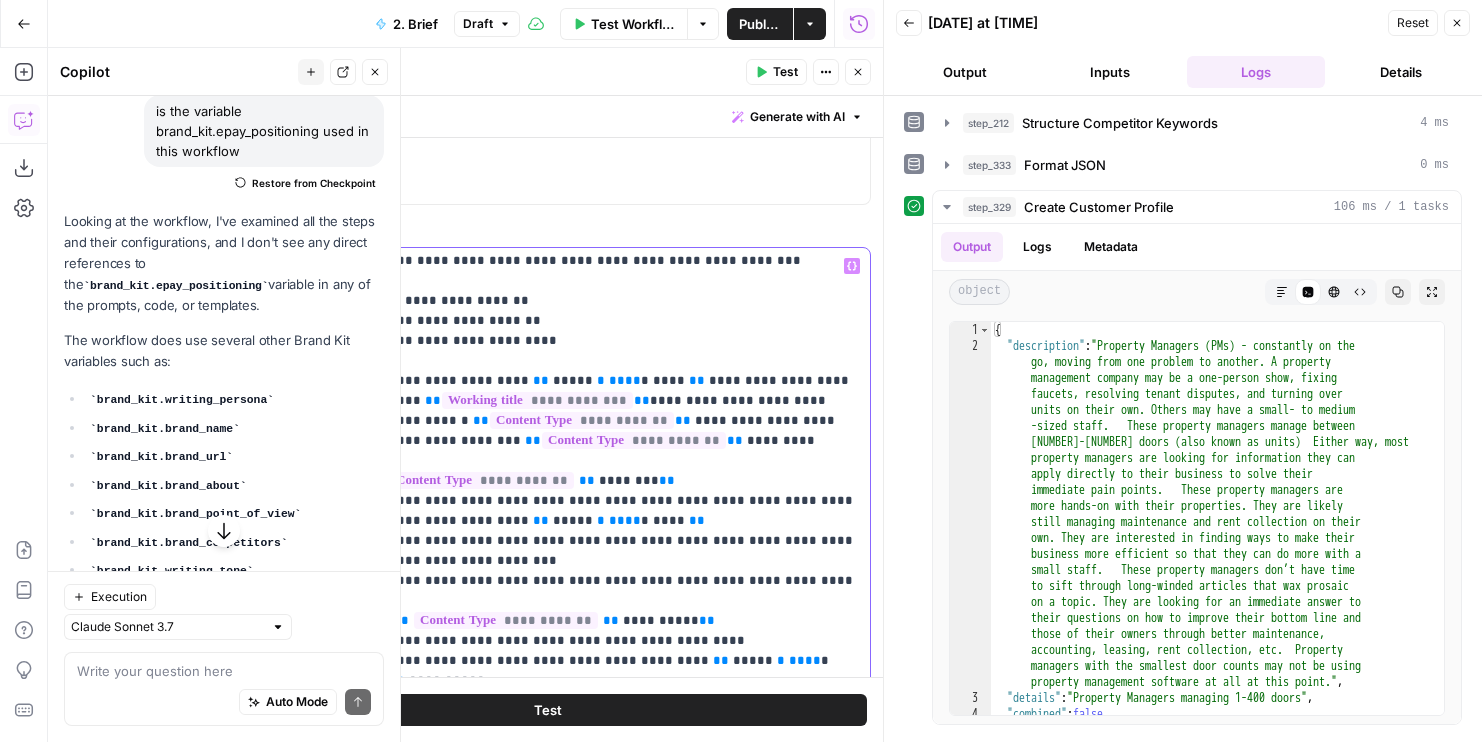 scroll, scrollTop: 1301, scrollLeft: 0, axis: vertical 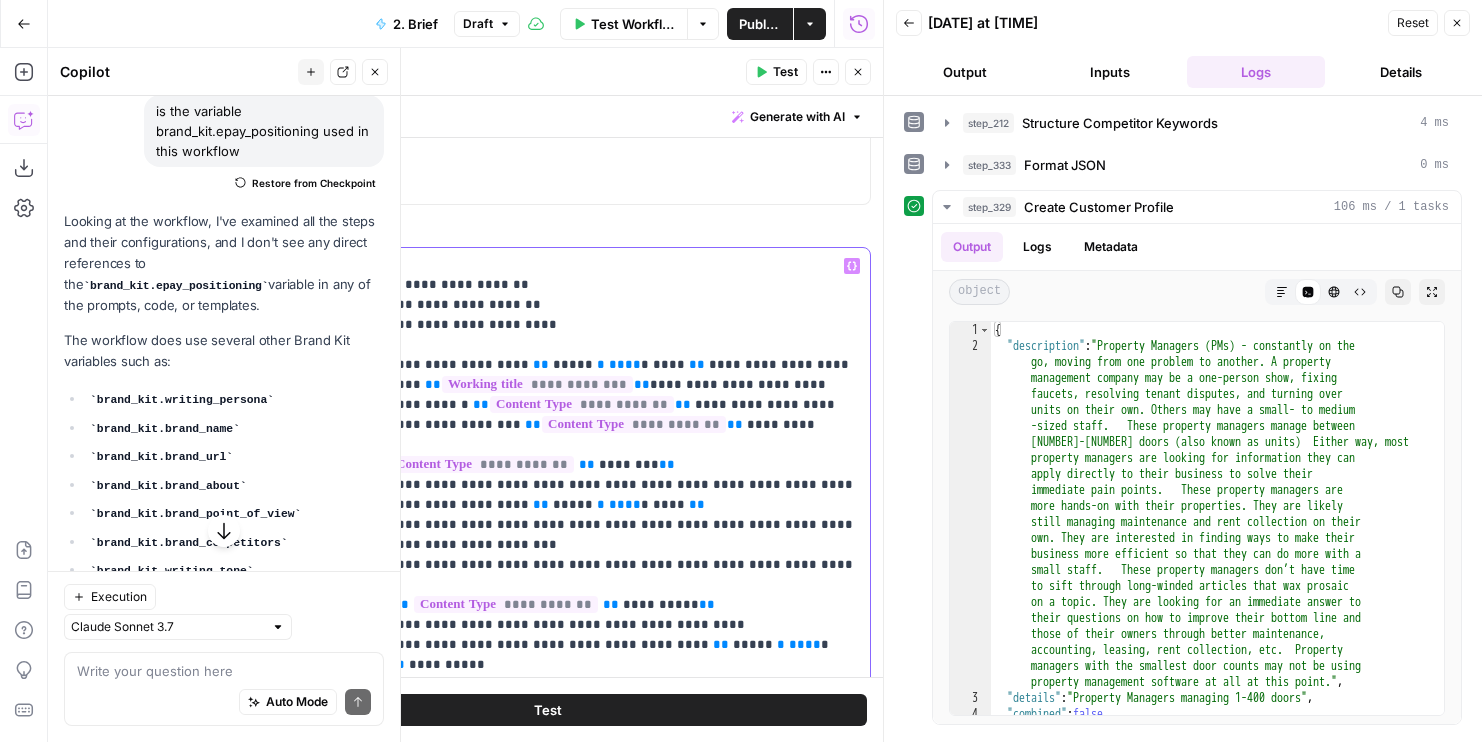 click on "********" at bounding box center [629, 464] 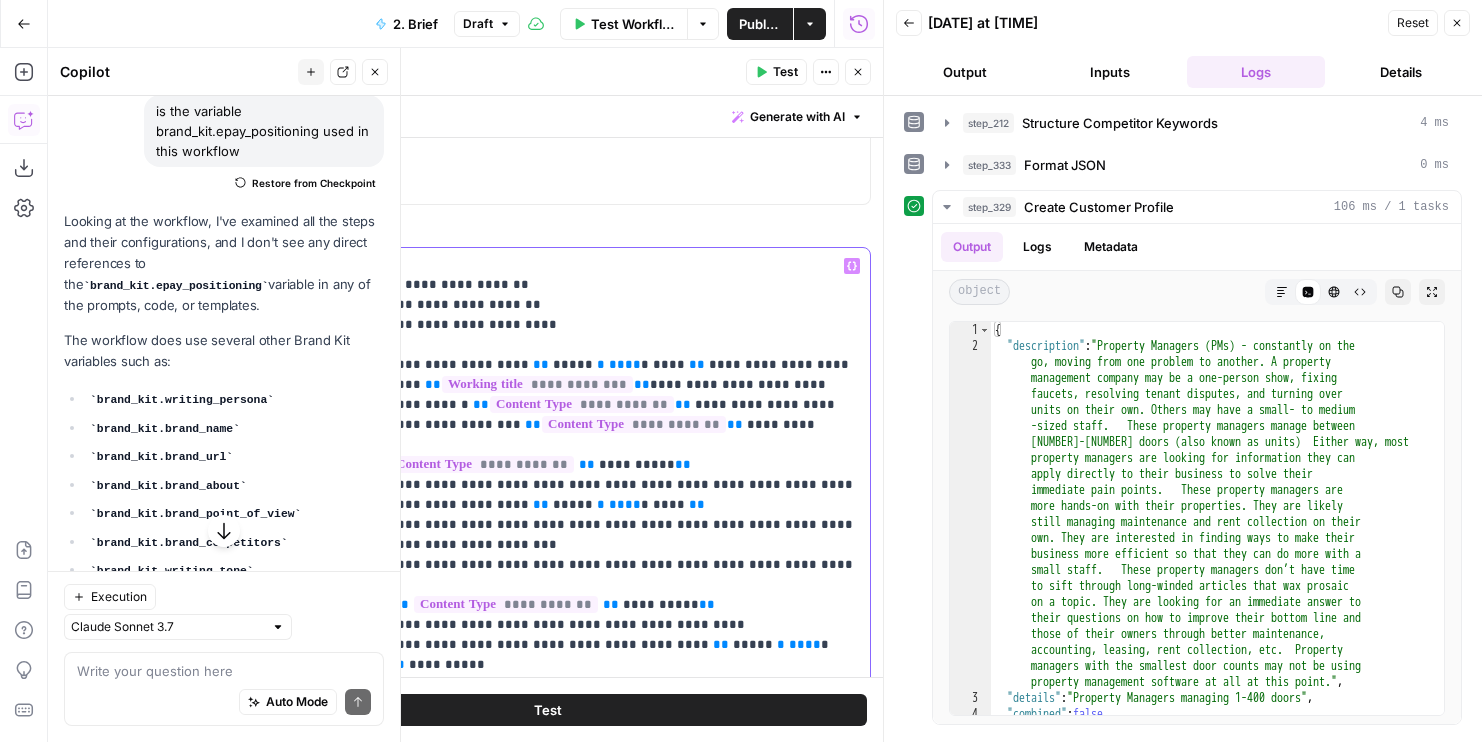click on "**********" at bounding box center [605, 5] 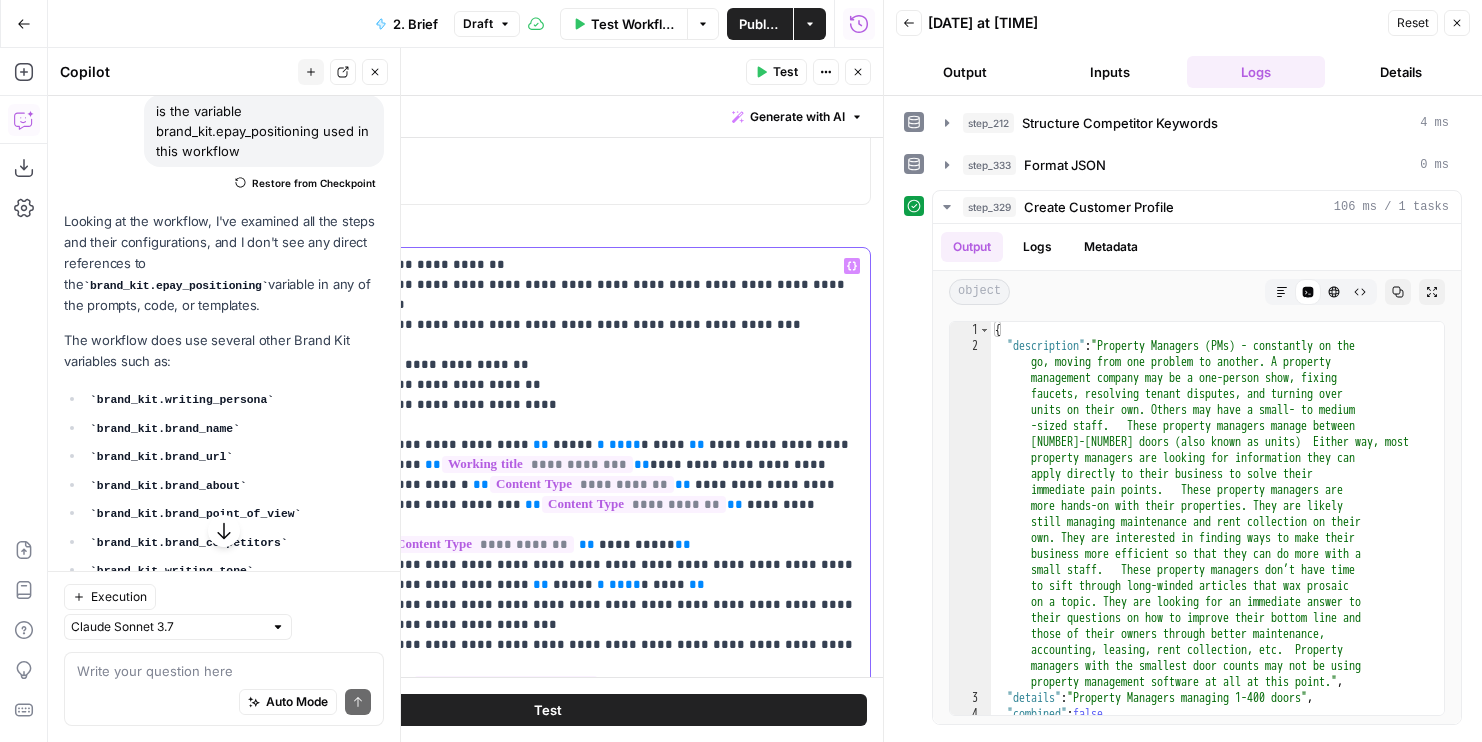 click on "**********" at bounding box center (605, 45) 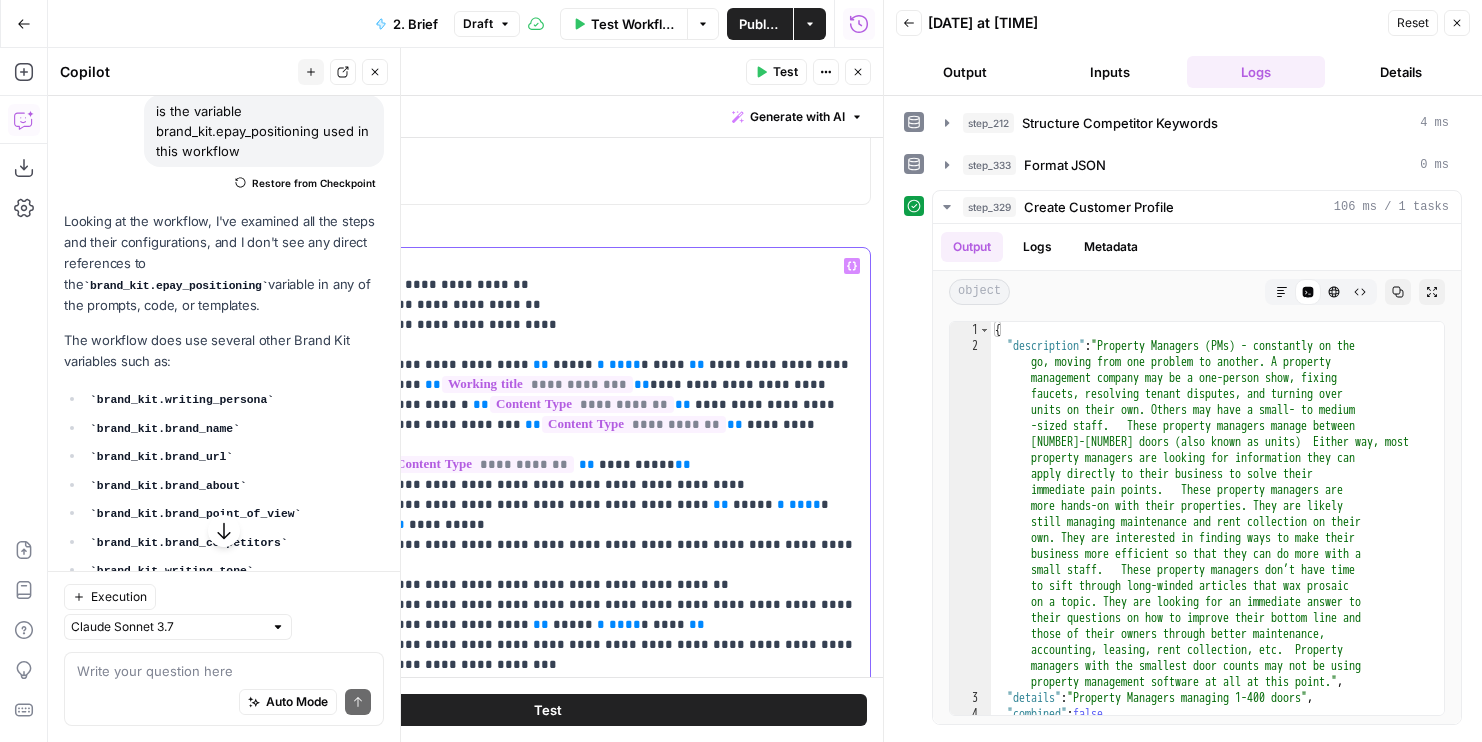 drag, startPoint x: 814, startPoint y: 570, endPoint x: 326, endPoint y: 481, distance: 496.0494 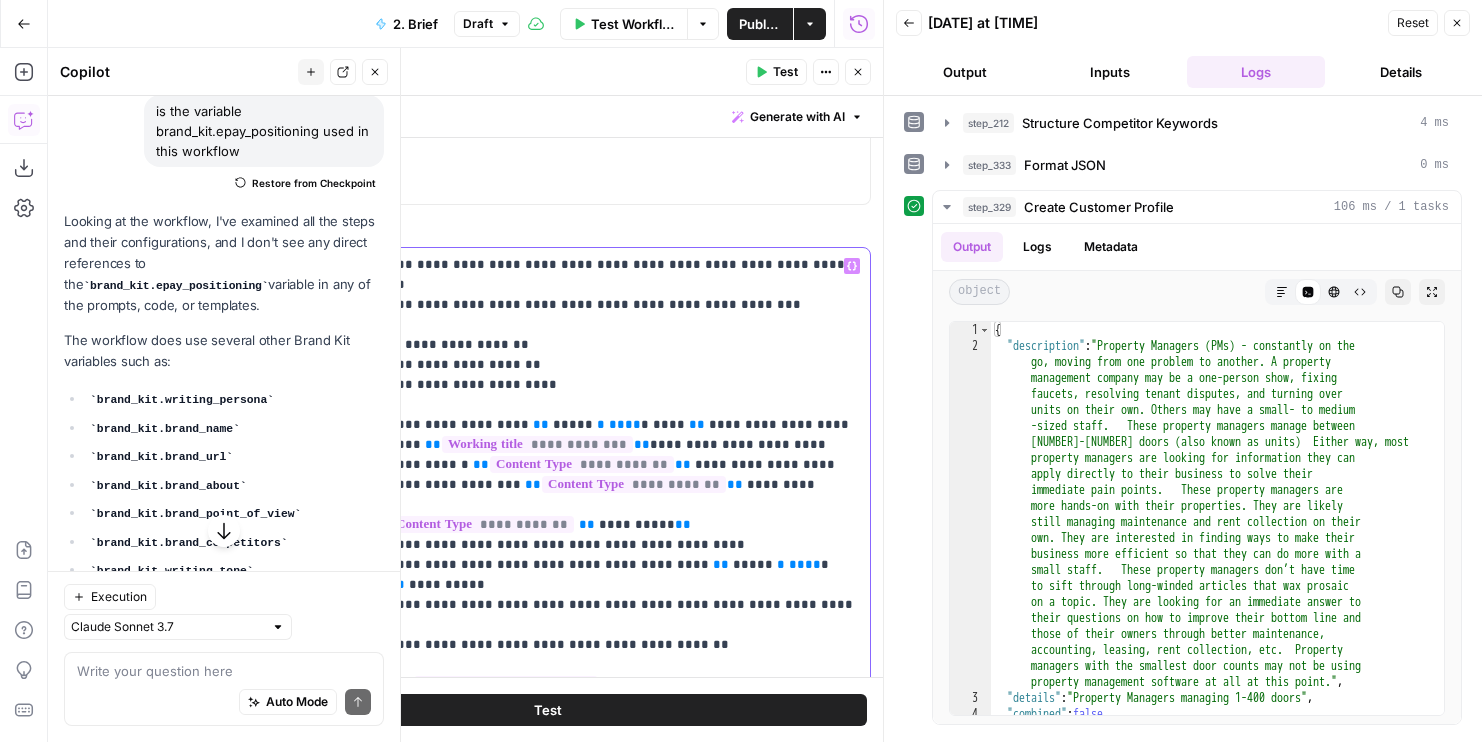 scroll, scrollTop: 1221, scrollLeft: 0, axis: vertical 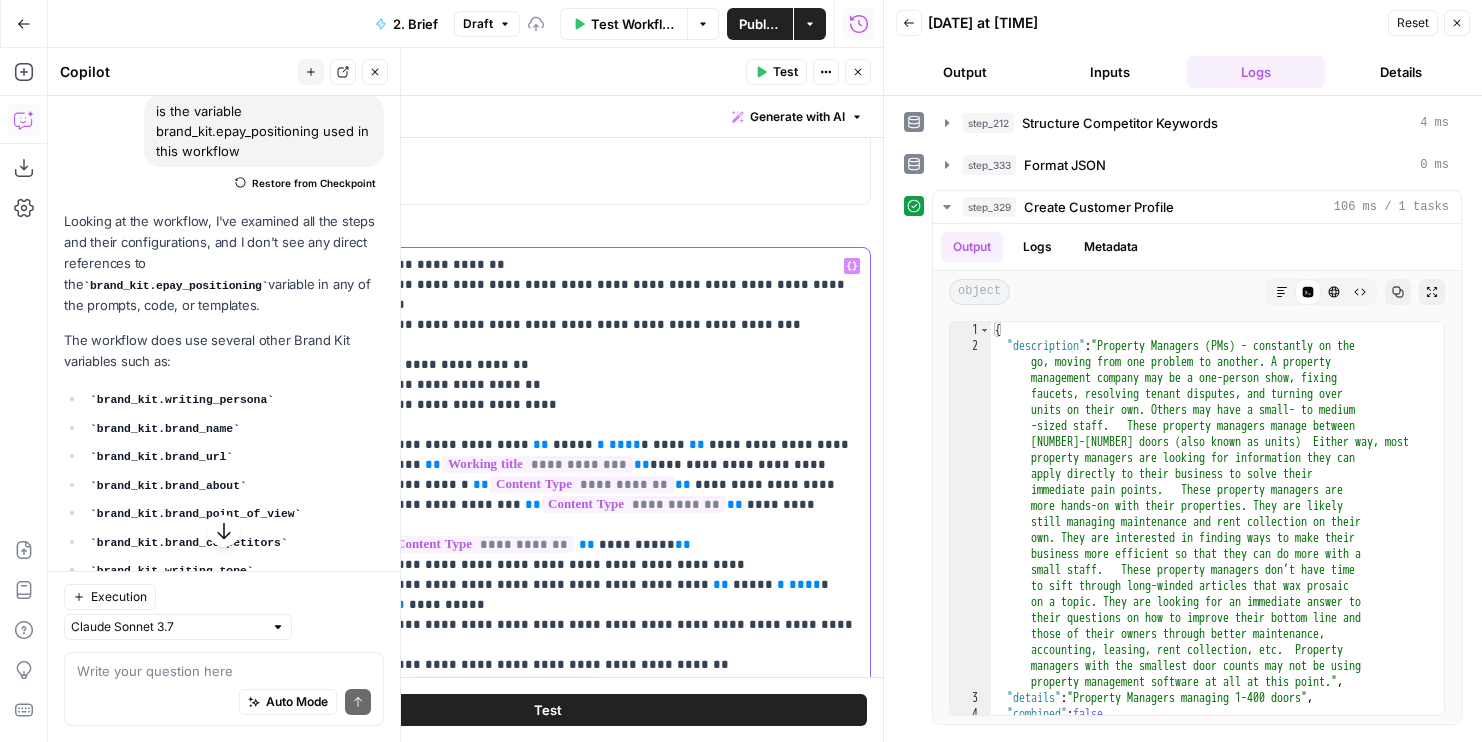 drag, startPoint x: 741, startPoint y: 563, endPoint x: 287, endPoint y: 563, distance: 454 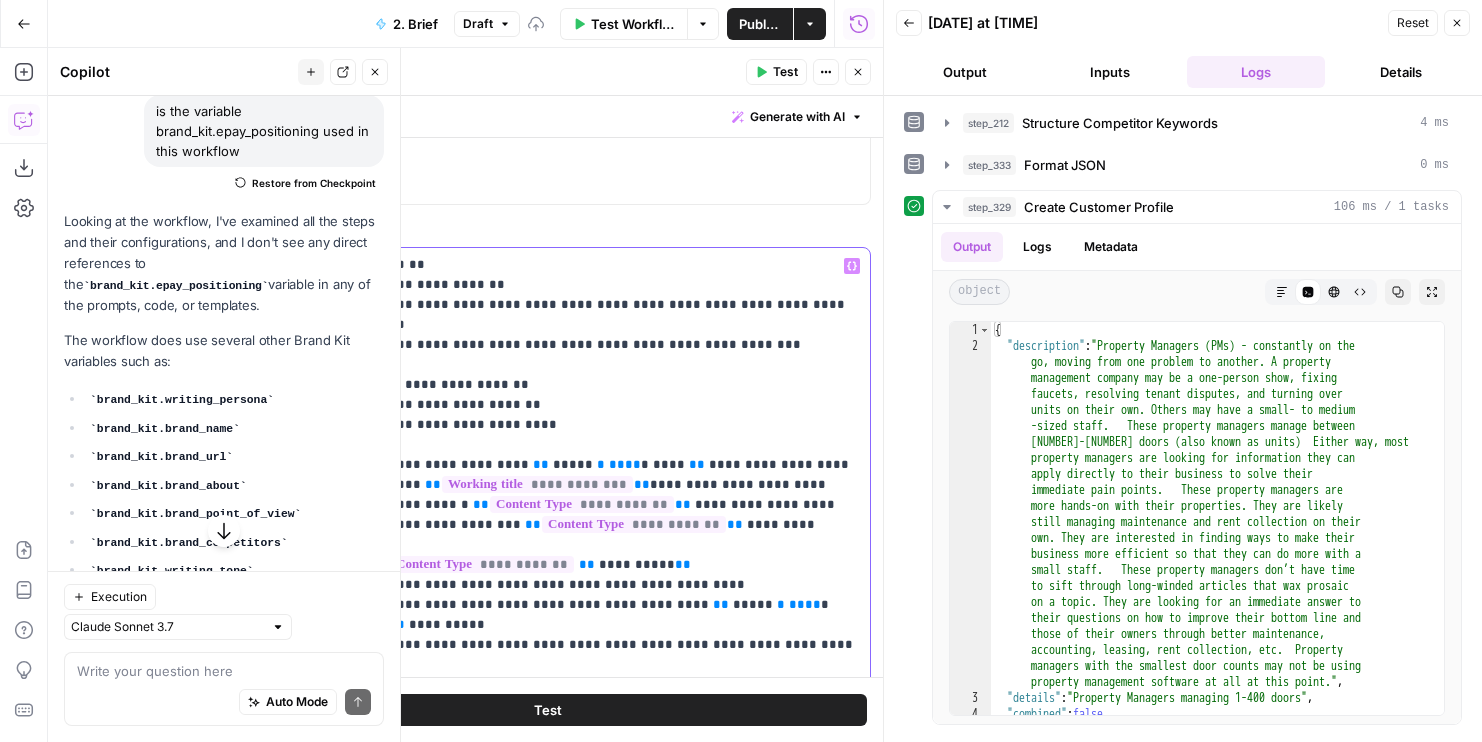 scroll, scrollTop: 1181, scrollLeft: 0, axis: vertical 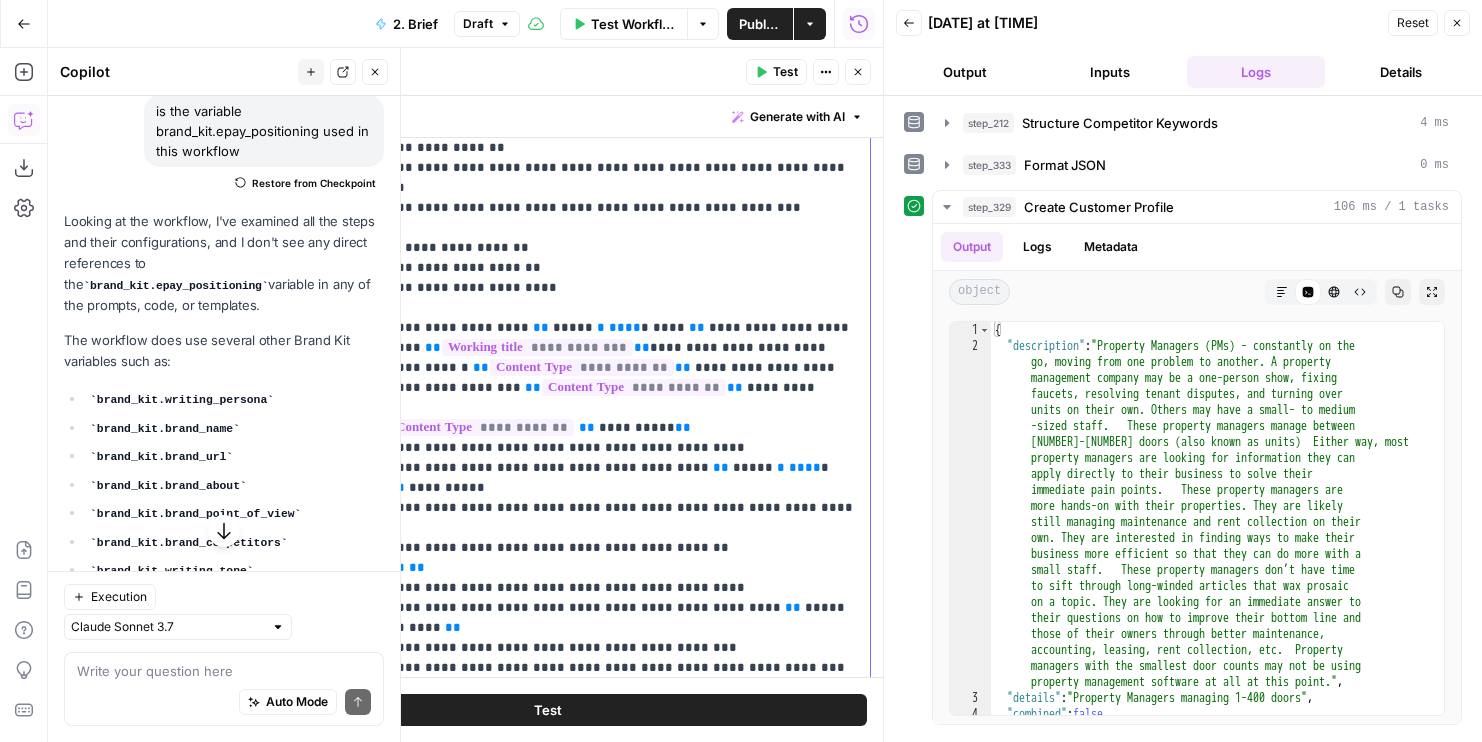 click on "**********" at bounding box center [605, -92] 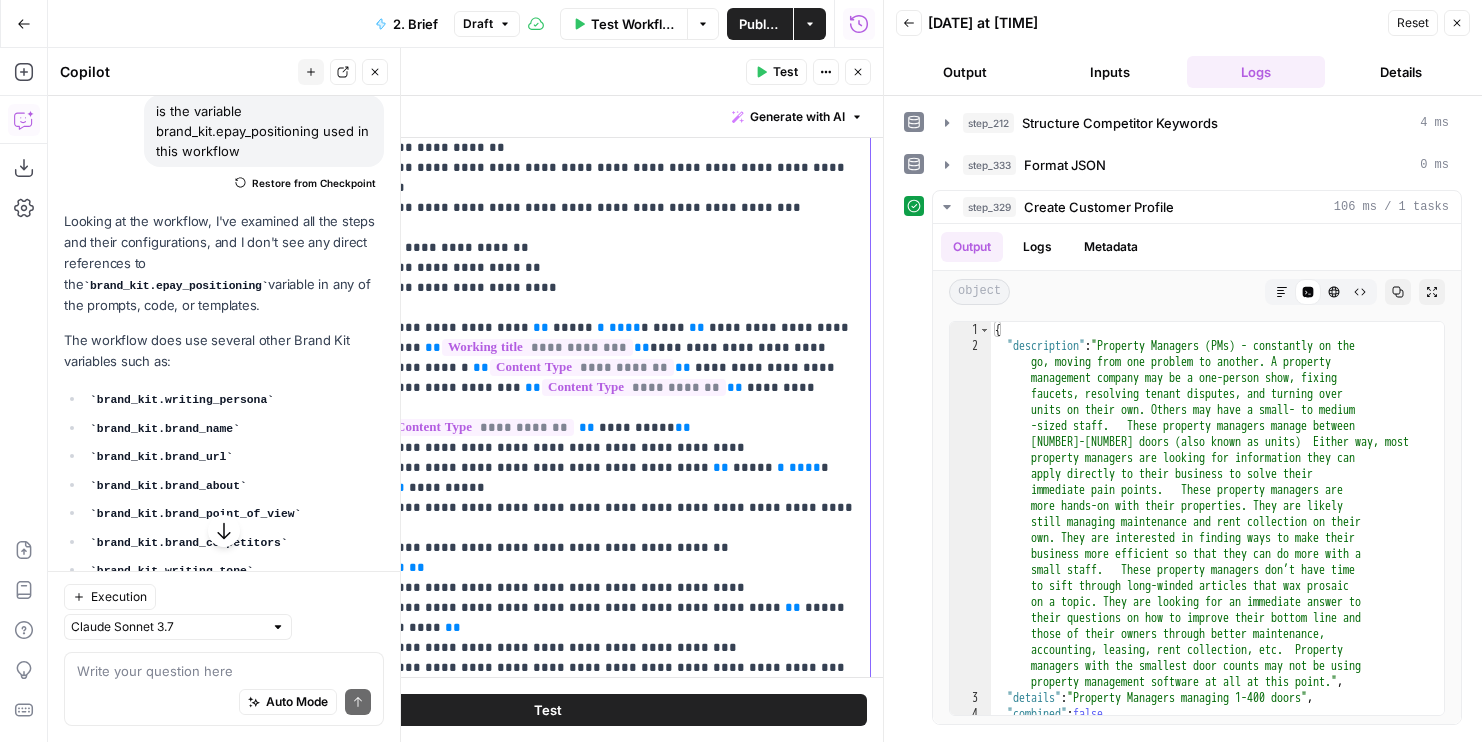 scroll, scrollTop: 1281, scrollLeft: 0, axis: vertical 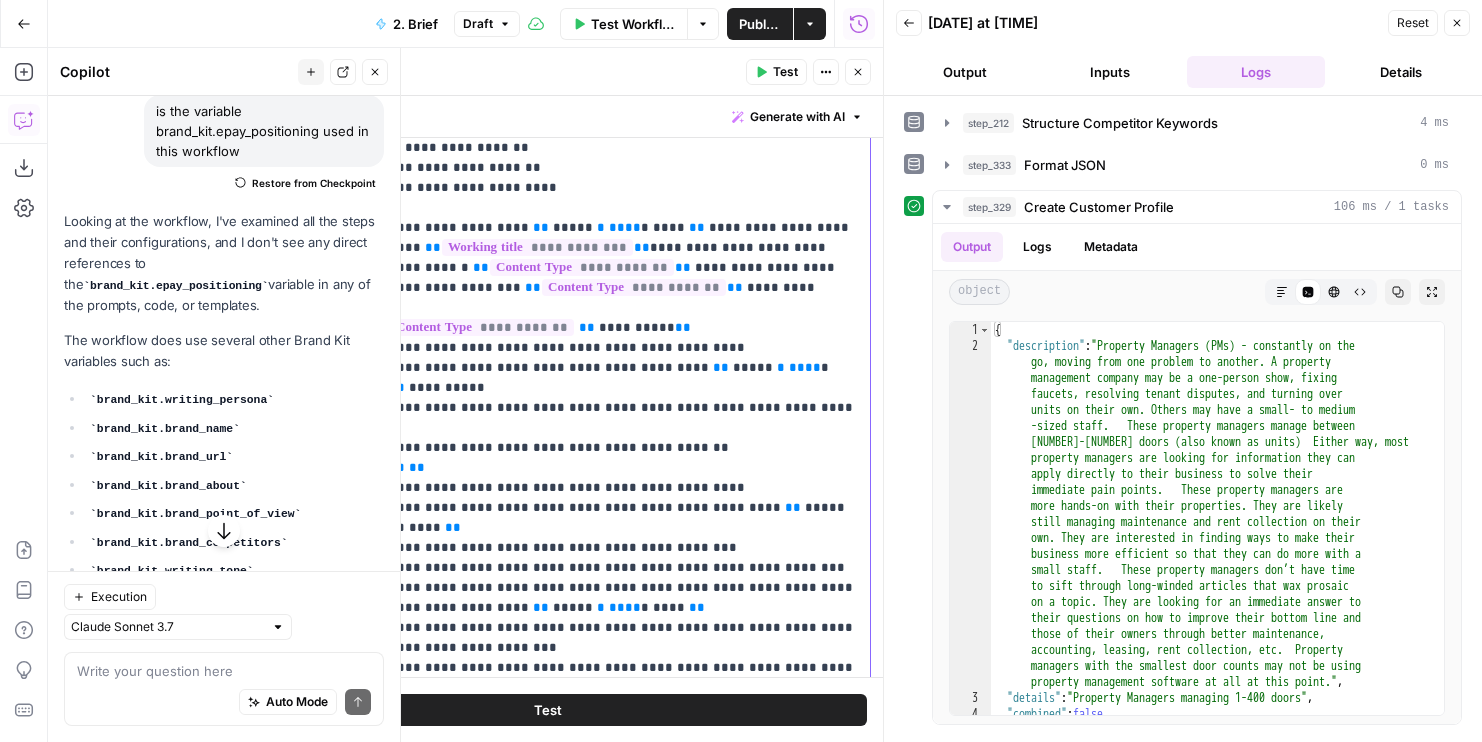 click on "**********" at bounding box center [605, -142] 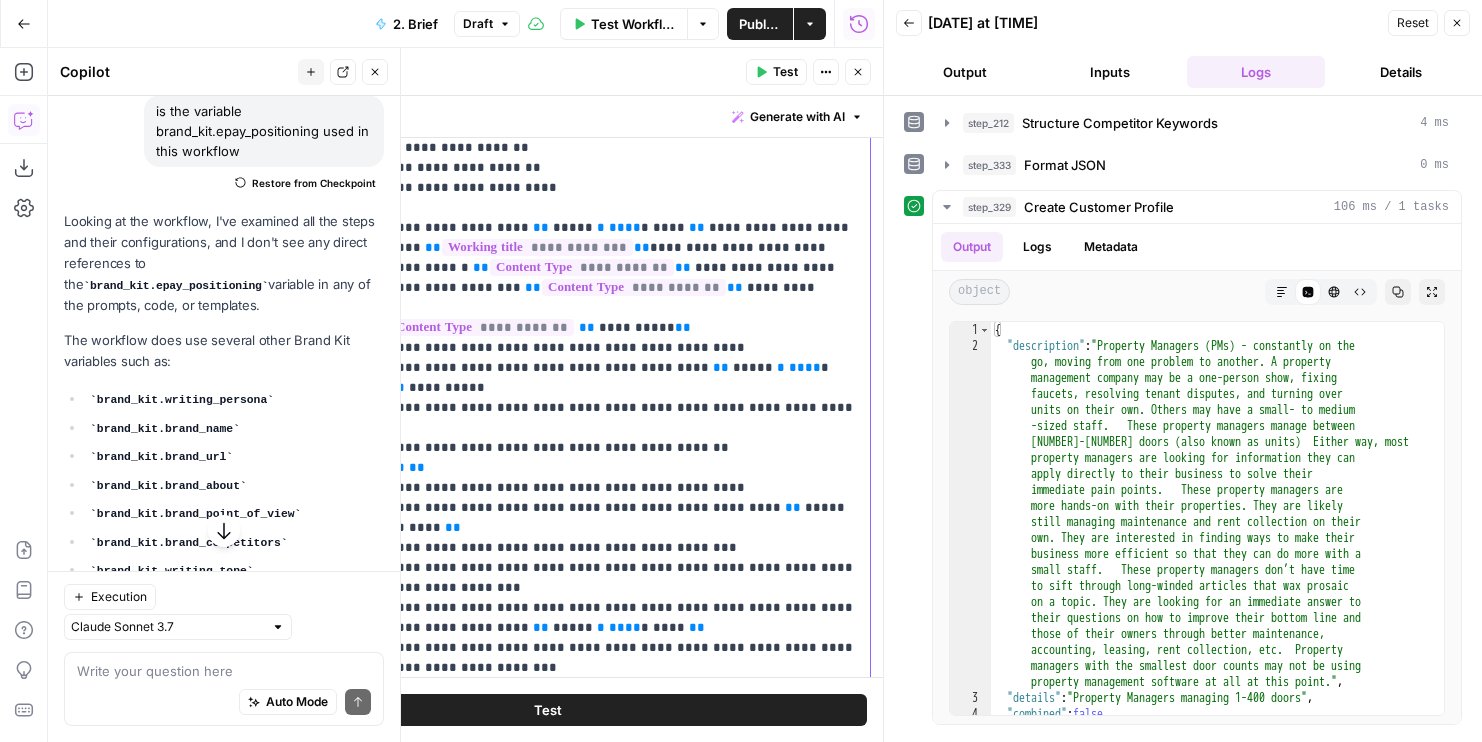 scroll, scrollTop: 1301, scrollLeft: 0, axis: vertical 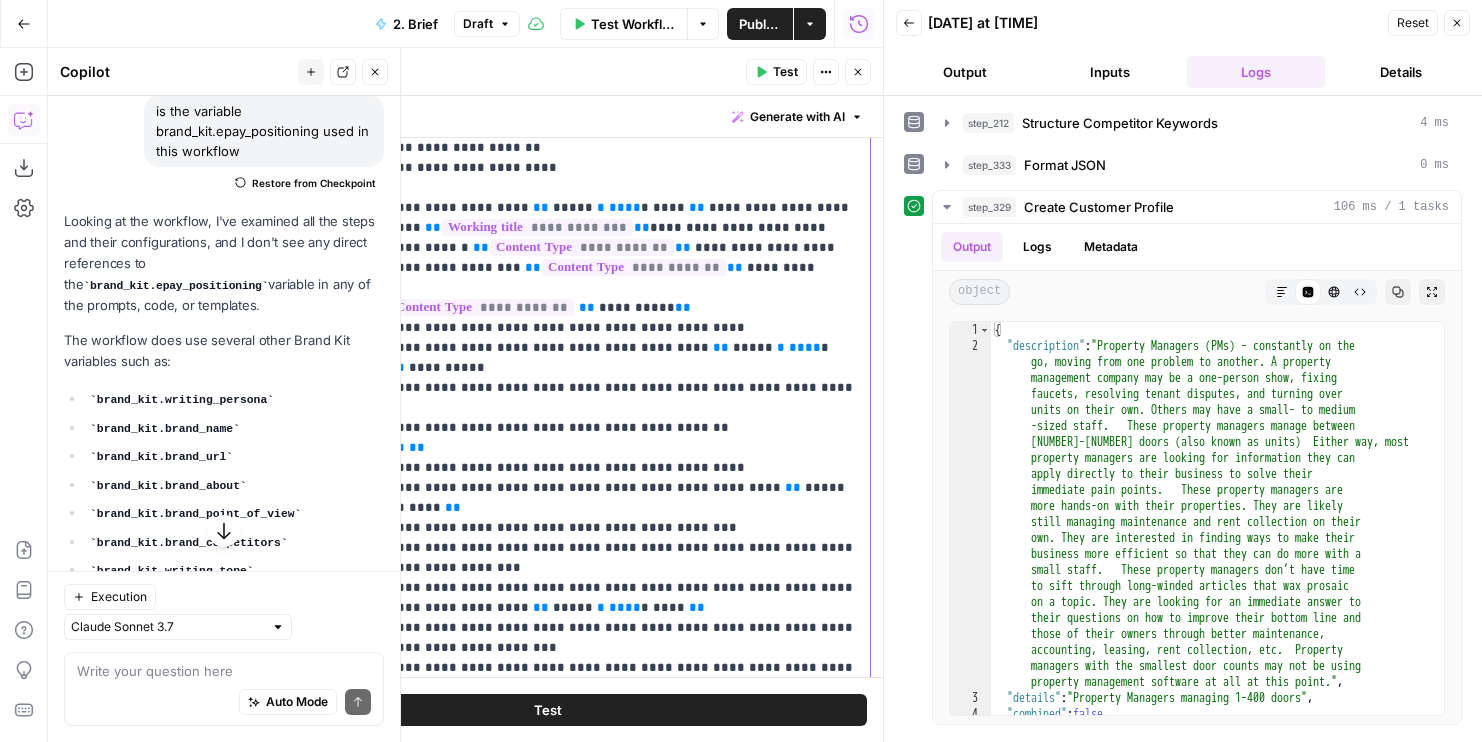 click on "**********" at bounding box center [605, -152] 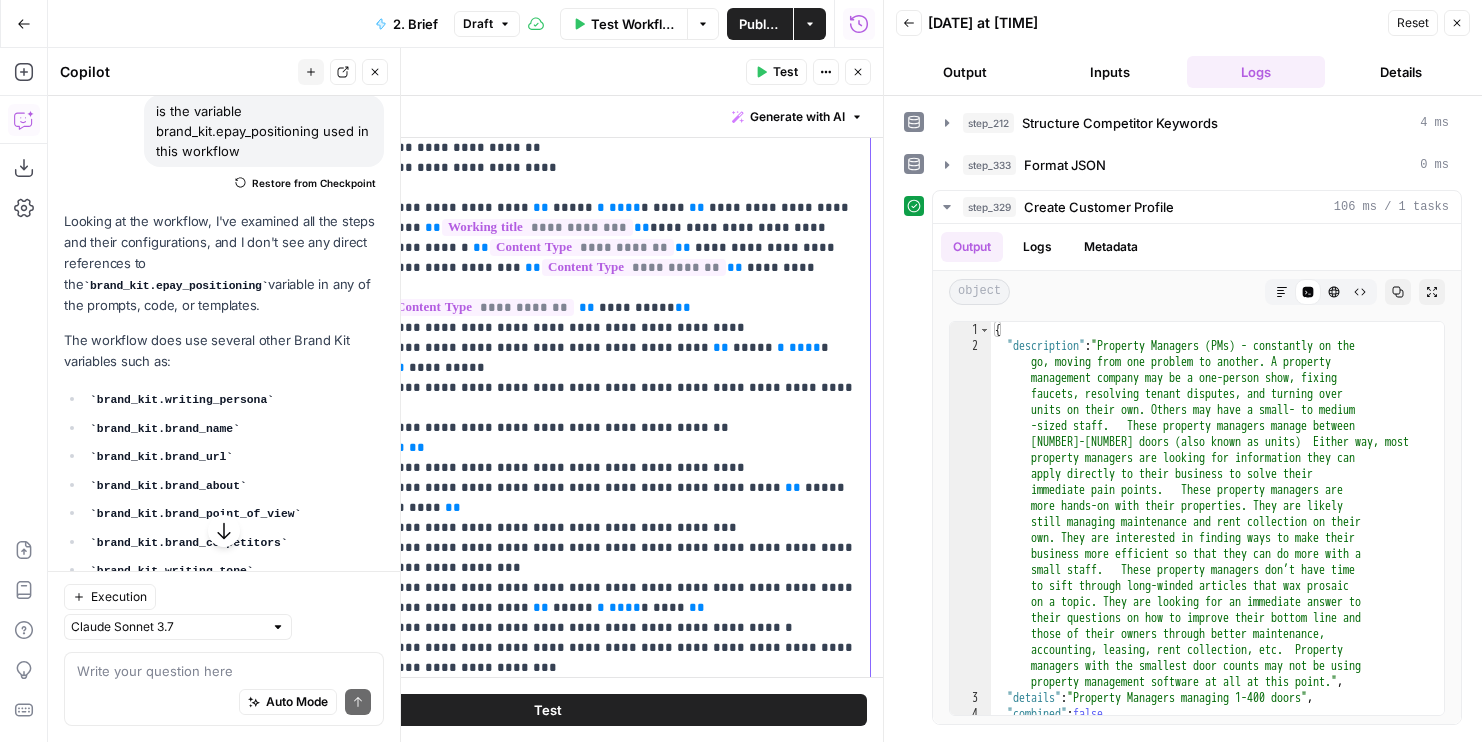 drag, startPoint x: 364, startPoint y: 535, endPoint x: 519, endPoint y: 541, distance: 155.11609 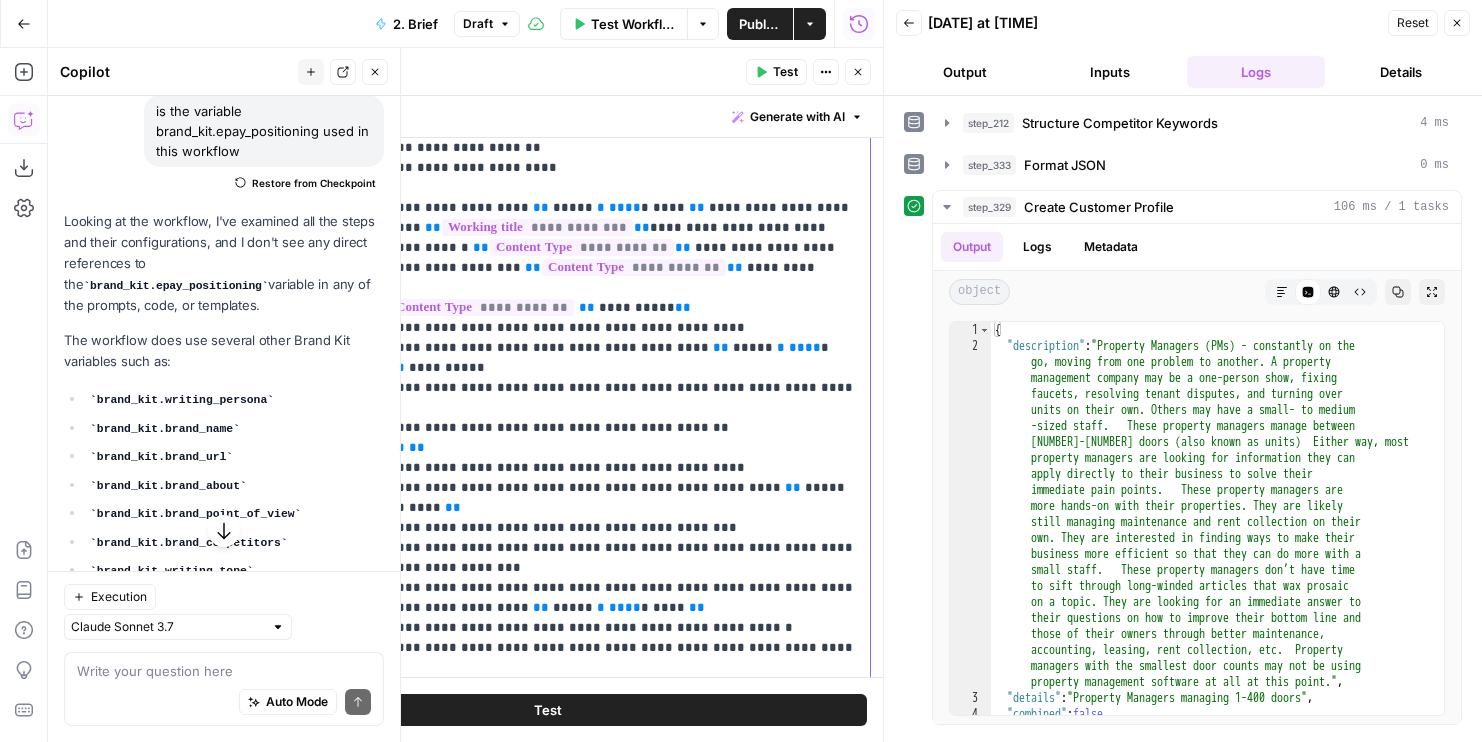 drag, startPoint x: 364, startPoint y: 549, endPoint x: 874, endPoint y: 549, distance: 510 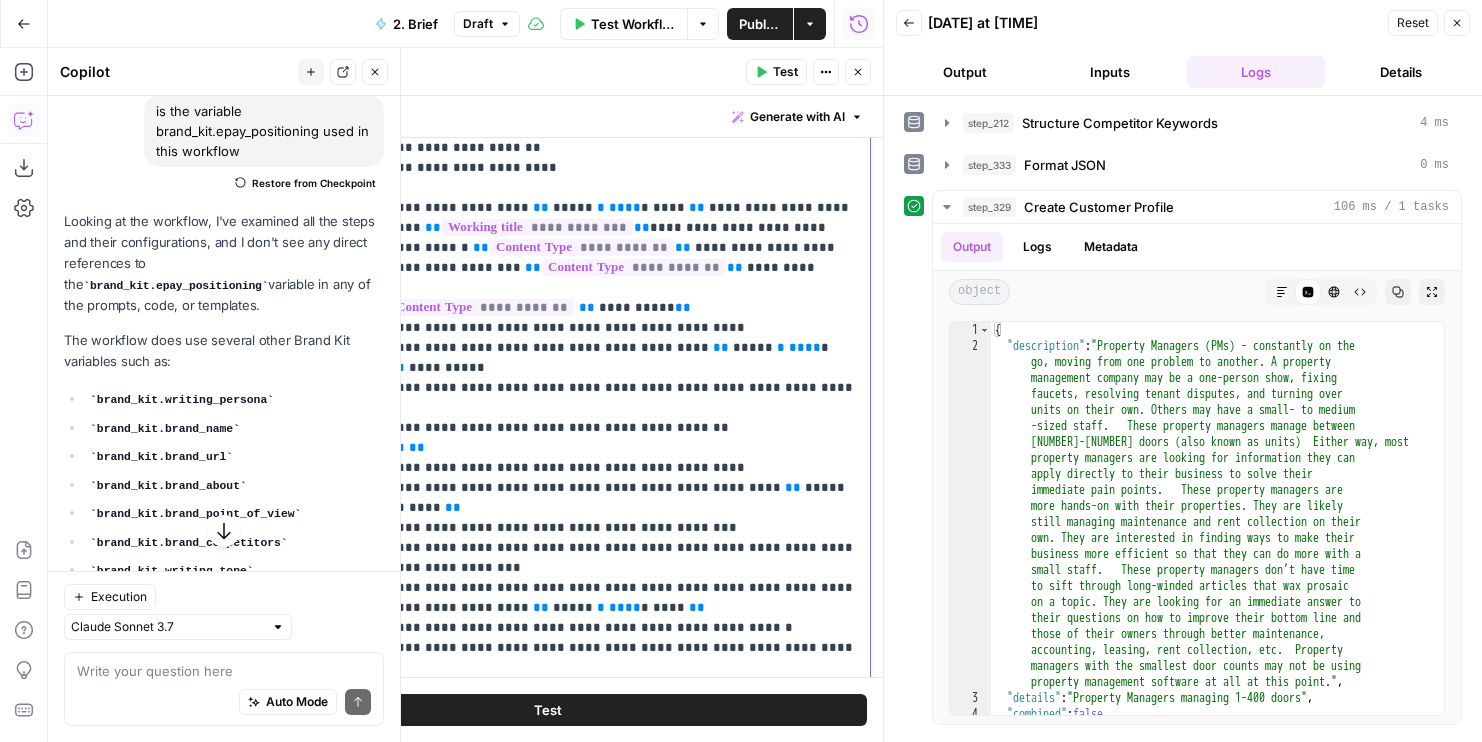 click on "Buildium New Home Browse Your Data Usage Flightpath Settings Recent Grids Content creation WordPress - Posts New Grid Recent Workflows 2. Brief AI Email Personalization + Buyer Summary 4. Article Writer AirOps Academy What's new? Help + Support Go Back 2. Brief Draft Test Workflow Options Publish Actions Run History Add Steps Copilot Download as JSON Settings Import JSON AirOps Academy Help Give Feedback Shortcuts Workflow Set Inputs Inputs Run Code · JavaScript Structure Competitor Keywords Step 212 Output Copy 1 2 3 4 5 6 7 8 9 10 11 12 [    {      "Keyword" :  "property management" ,      "Search Volume" :  110000 ,      "Keyword Difficulty" :  96 ,      "Article Count" :  6    } ,    {      "Keyword" :  "property management services" ,      "Search Volume" :  5400 ,      "Keyword Difficulty" :  89 ,      "Article Count" :  6     Format JSON Format JSON Step 333 Output Expand Output Copy 1 2 {    "" :  "Property Managers (PMs) - constantly on" at bounding box center (741, 371) 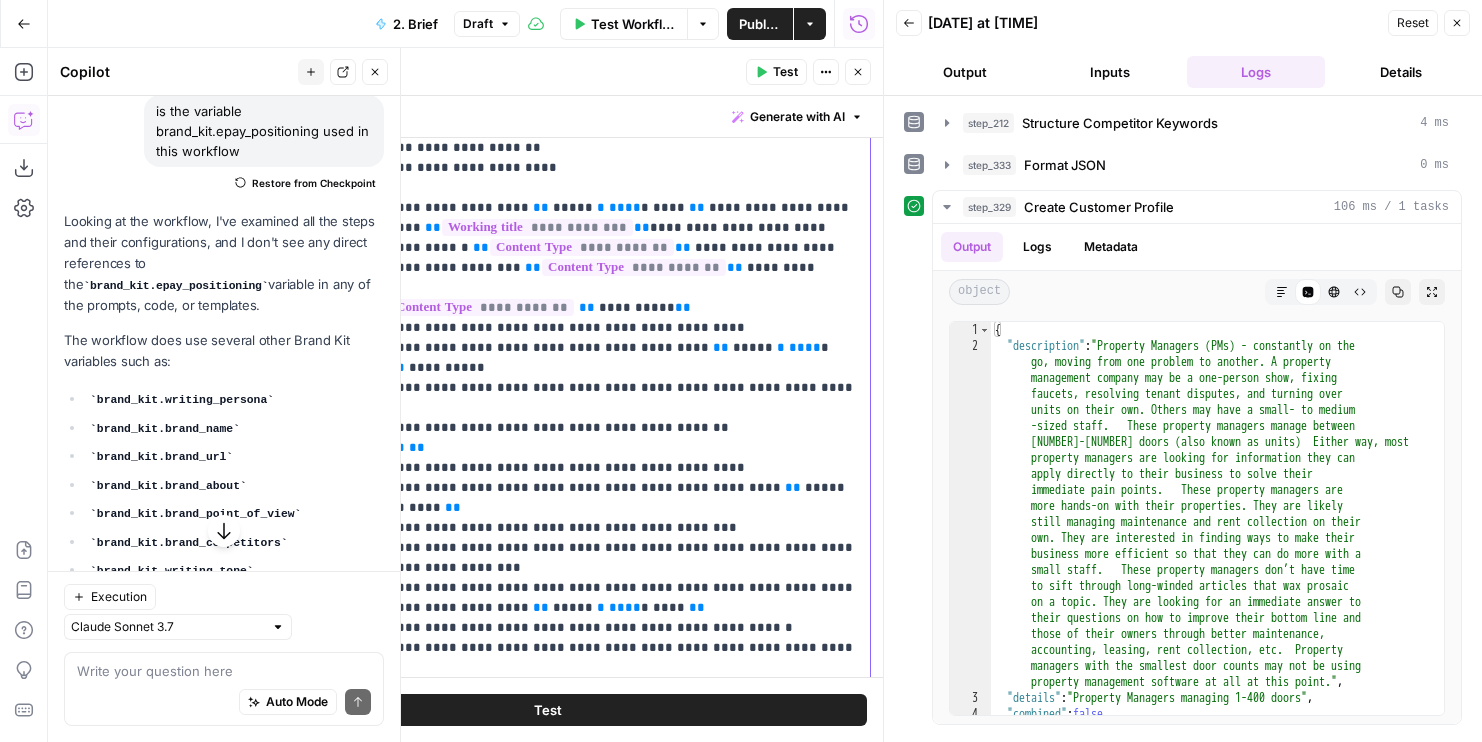 click on "**********" at bounding box center [605, -152] 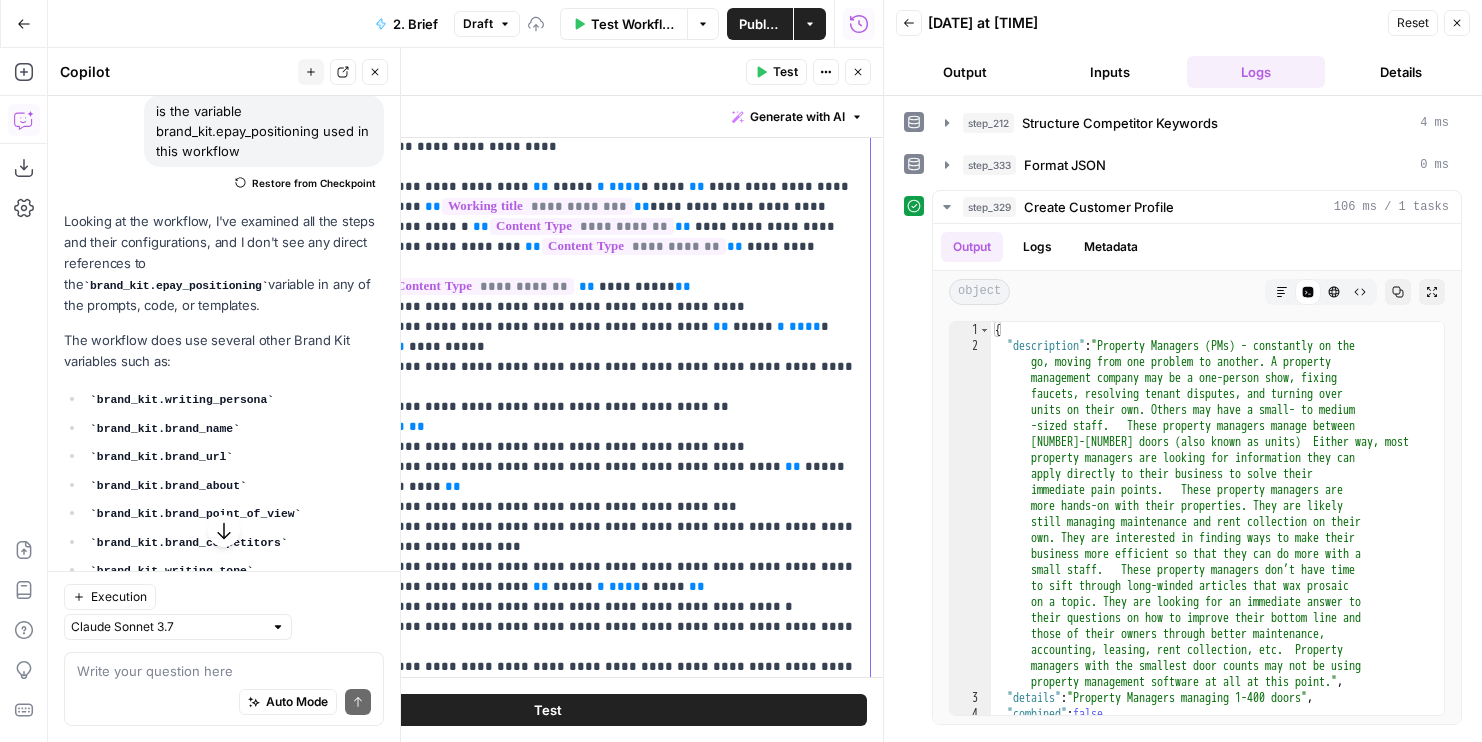 scroll, scrollTop: 1324, scrollLeft: 0, axis: vertical 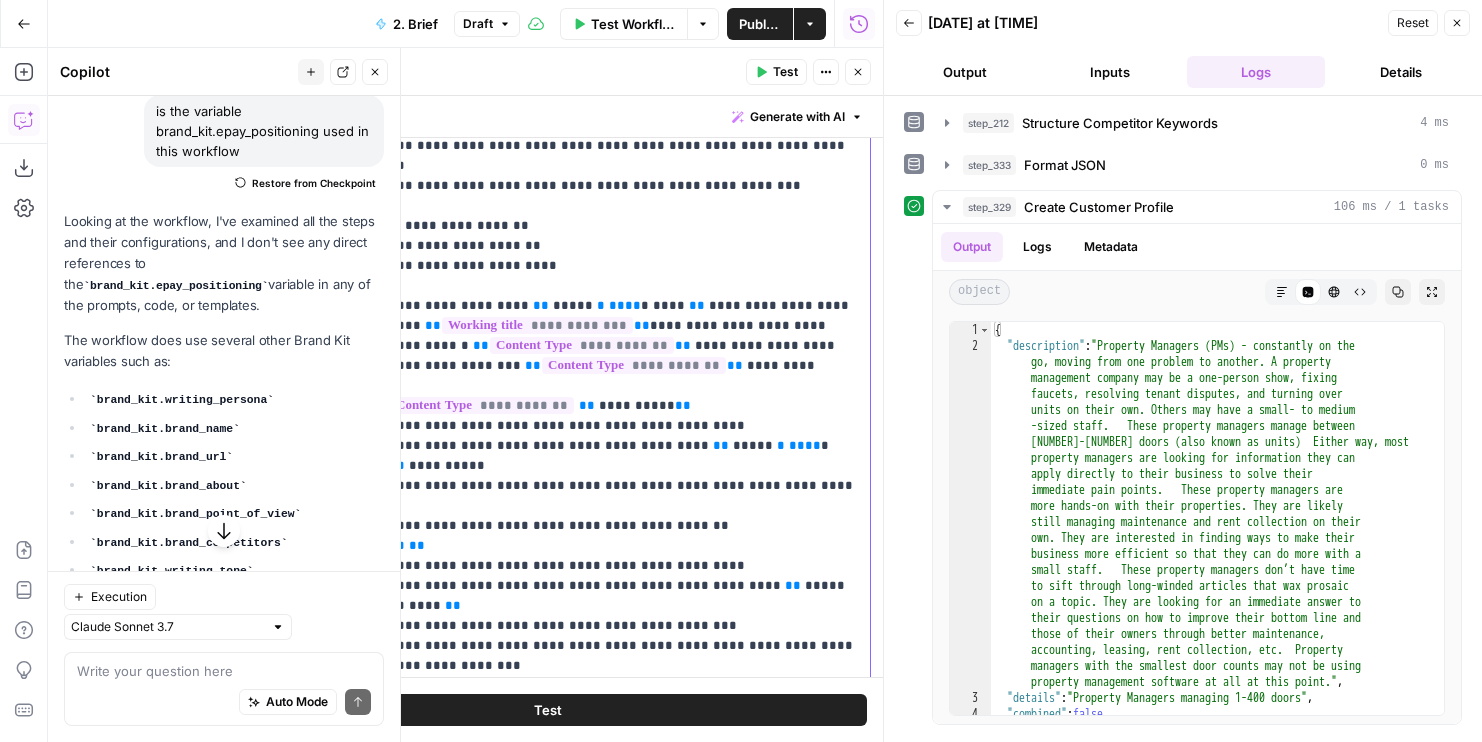 drag, startPoint x: 689, startPoint y: 284, endPoint x: 569, endPoint y: 249, distance: 125 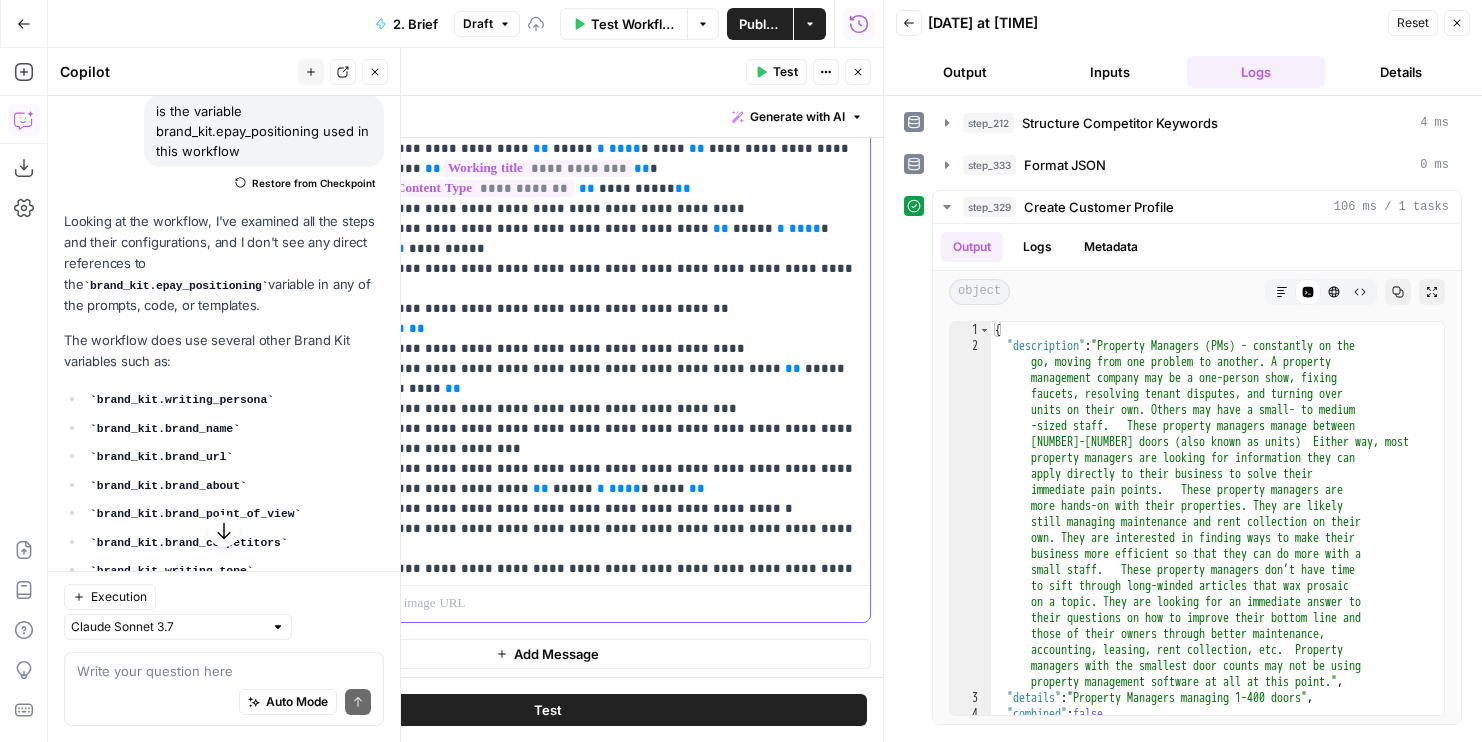 scroll, scrollTop: 711, scrollLeft: 0, axis: vertical 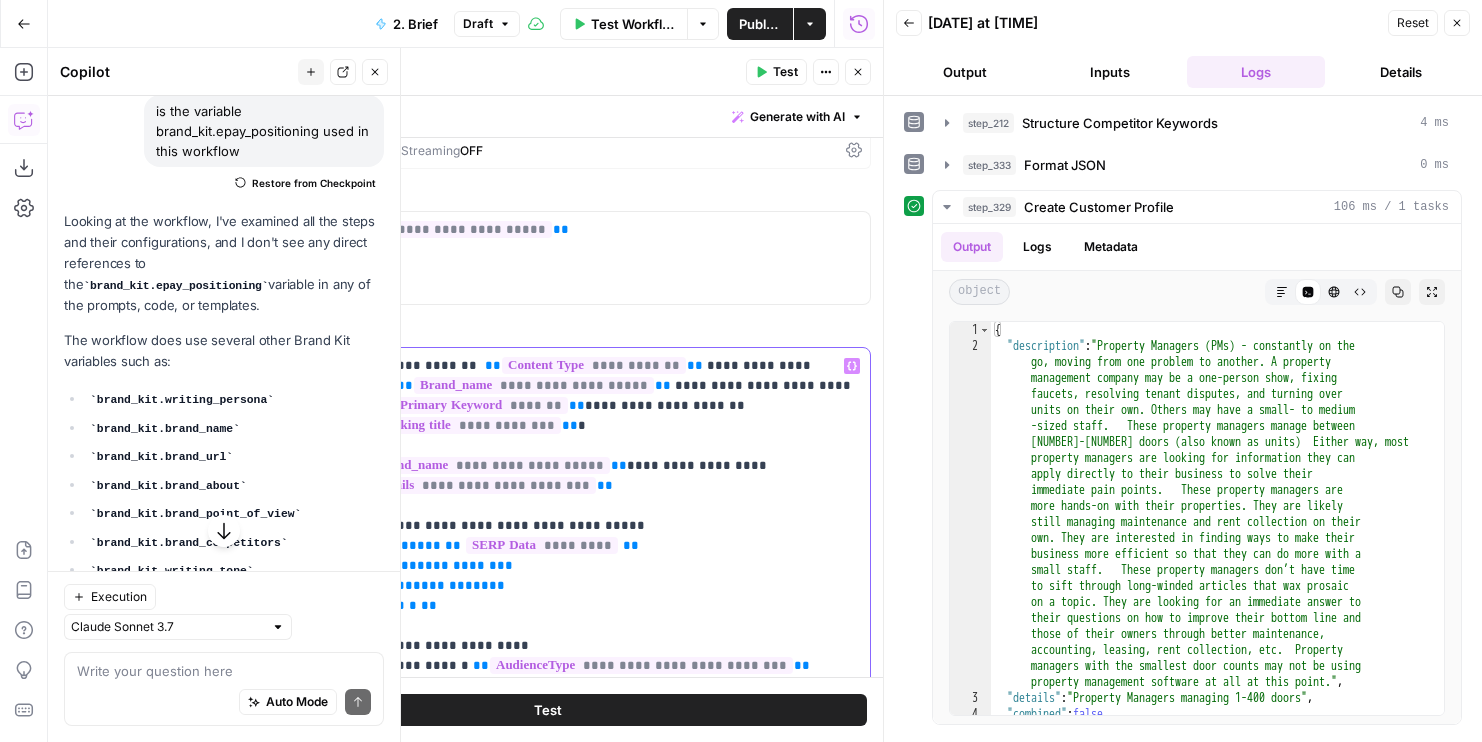drag, startPoint x: 659, startPoint y: 366, endPoint x: 450, endPoint y: 366, distance: 209 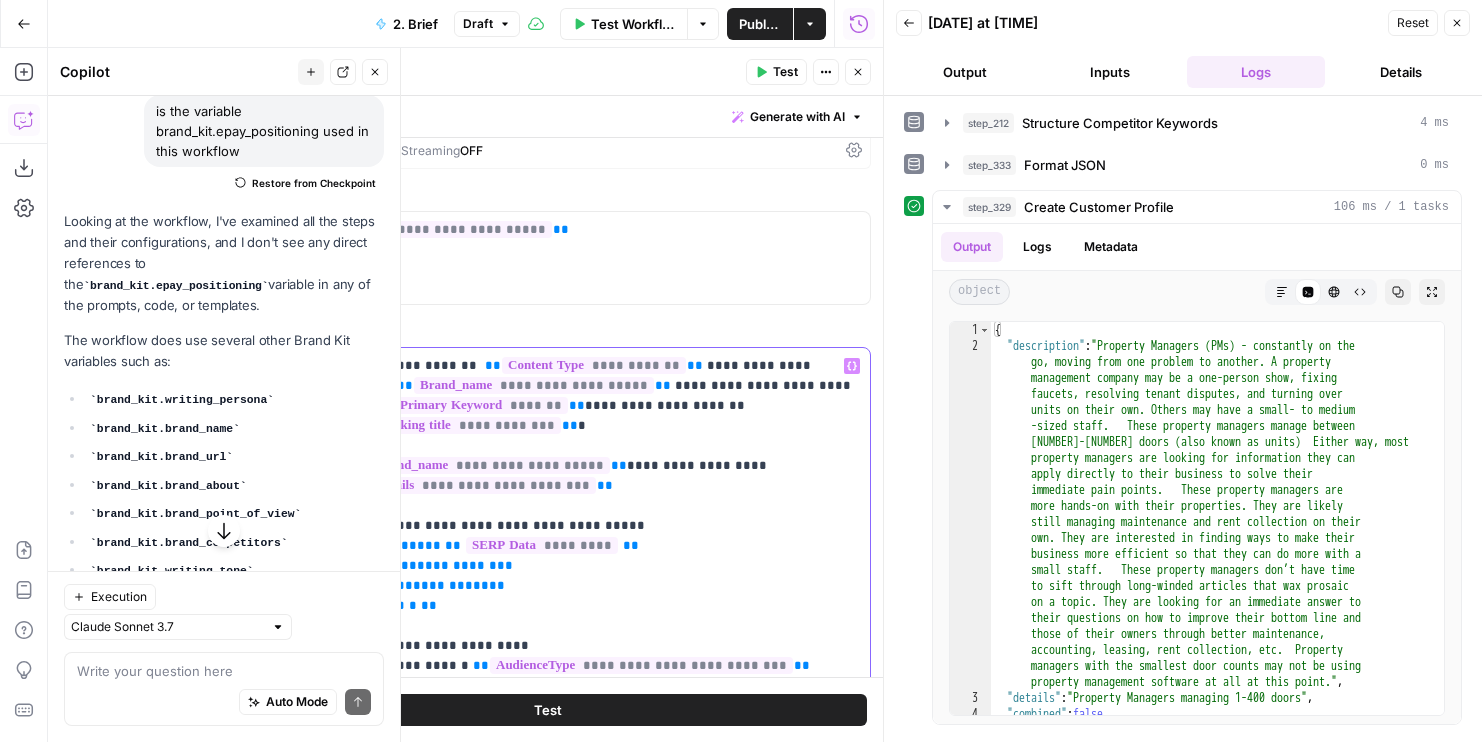 click on "**********" at bounding box center [605, 1416] 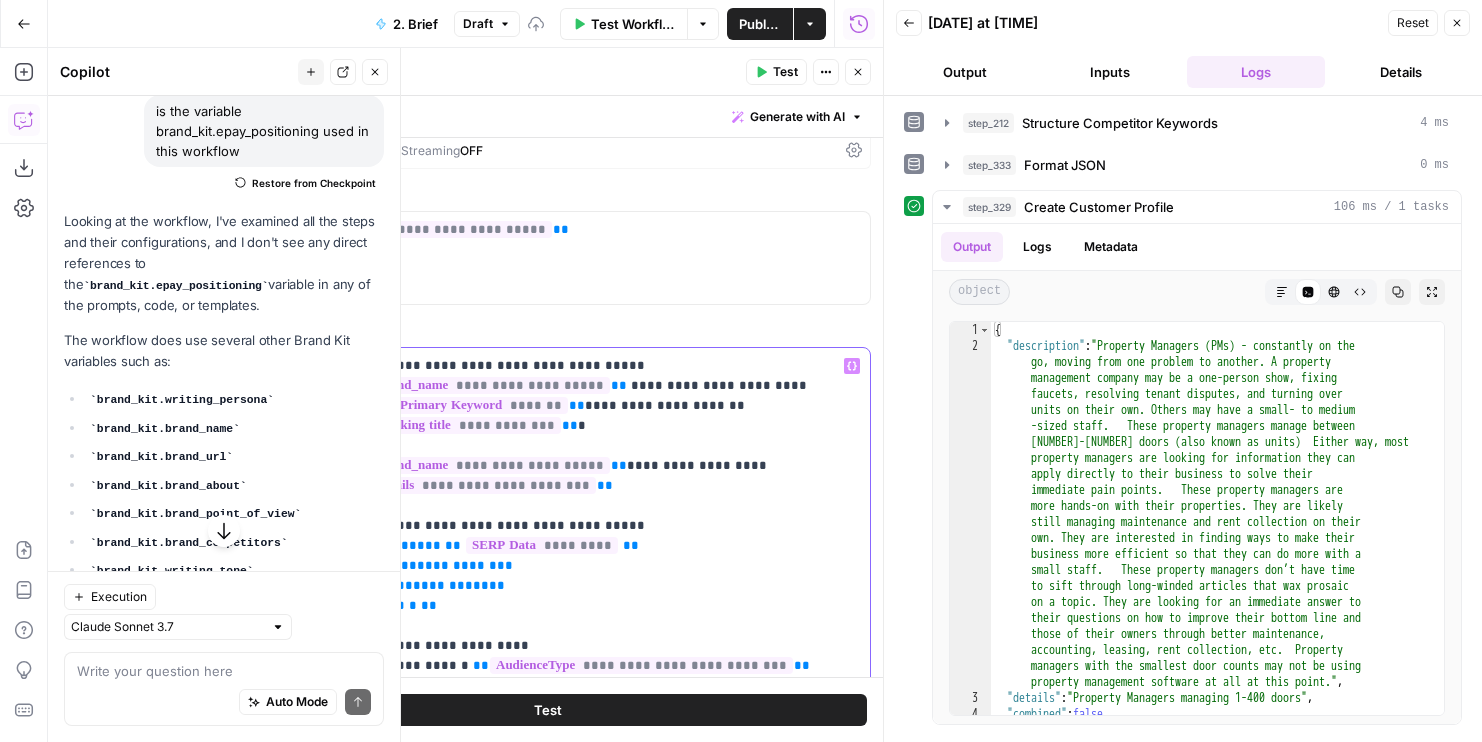 click on "**********" at bounding box center (605, 1406) 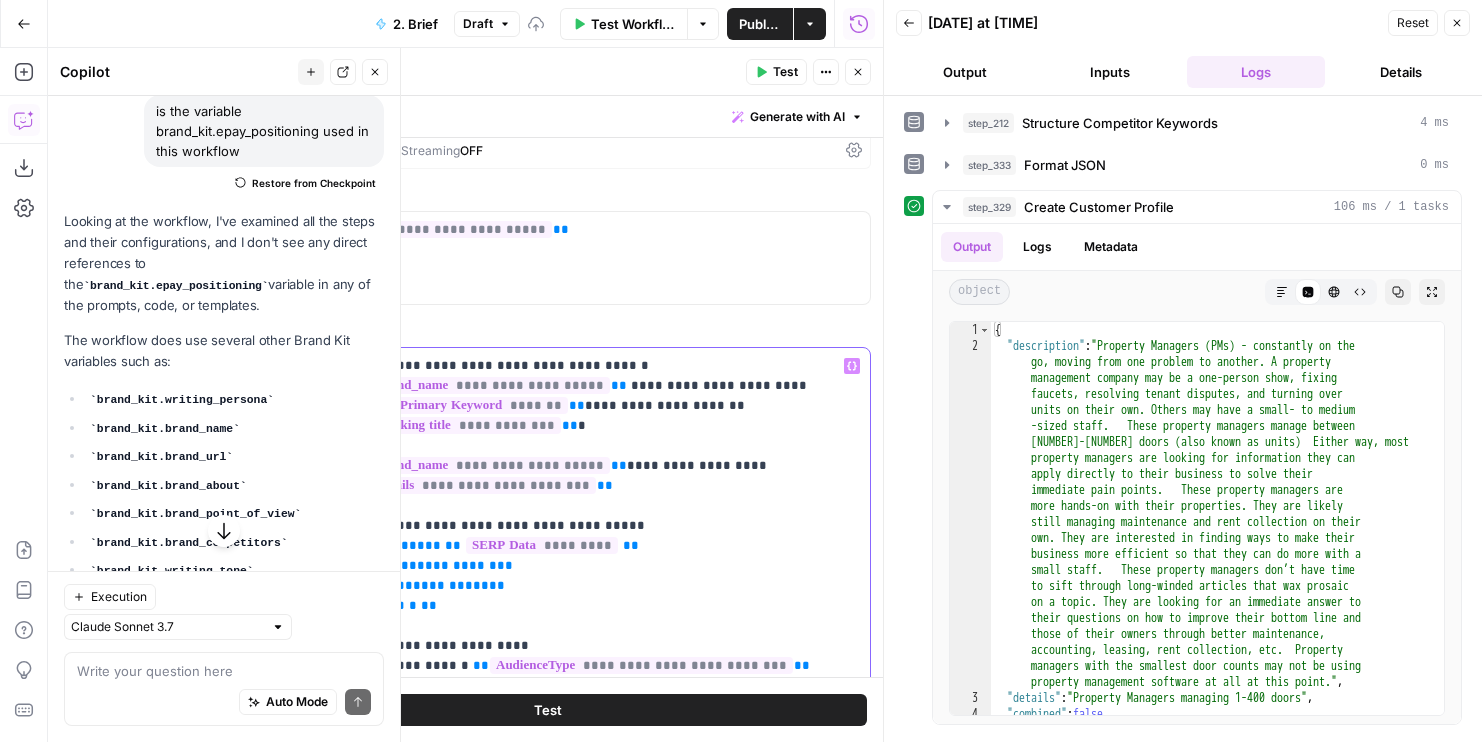 drag, startPoint x: 736, startPoint y: 389, endPoint x: 859, endPoint y: 391, distance: 123.01626 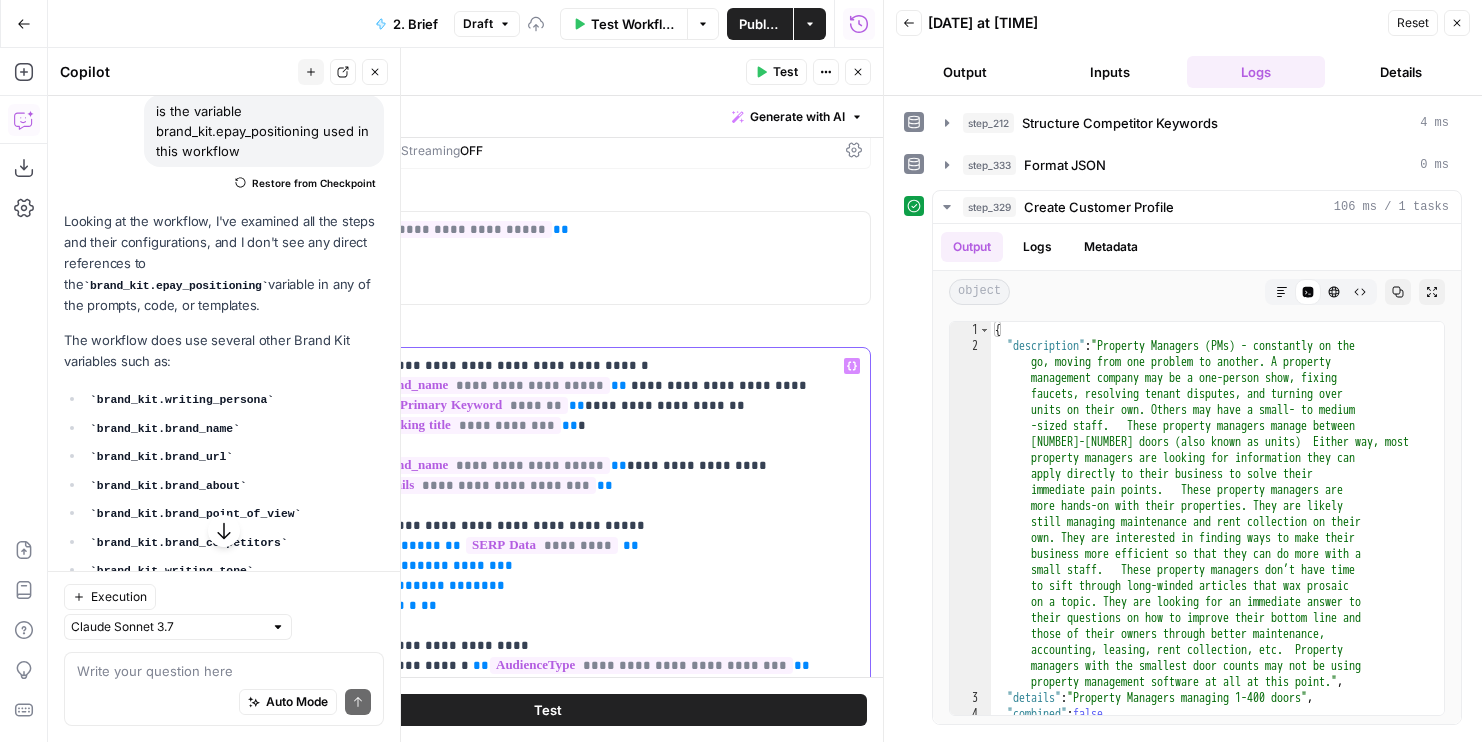 click on "**********" at bounding box center [605, 755] 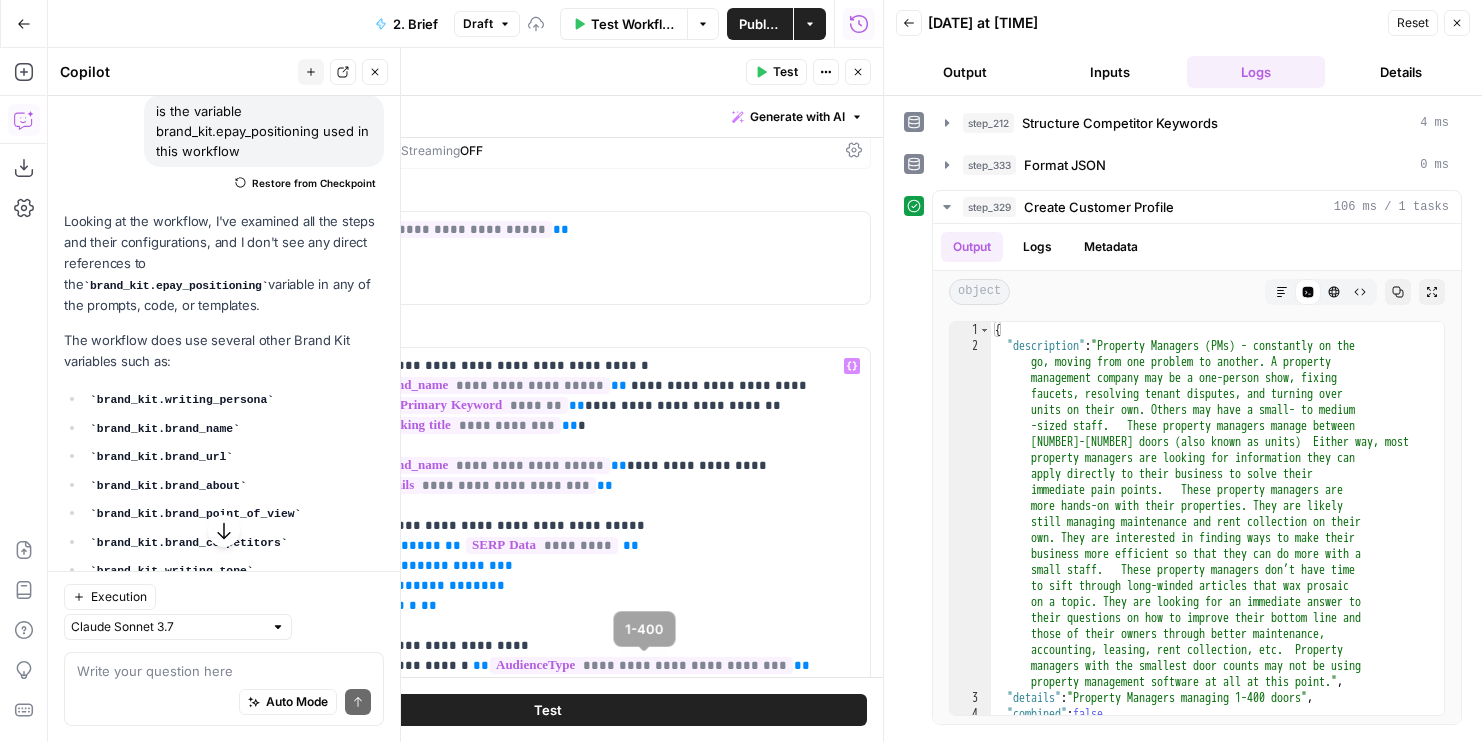 click on "Test" at bounding box center (547, 710) 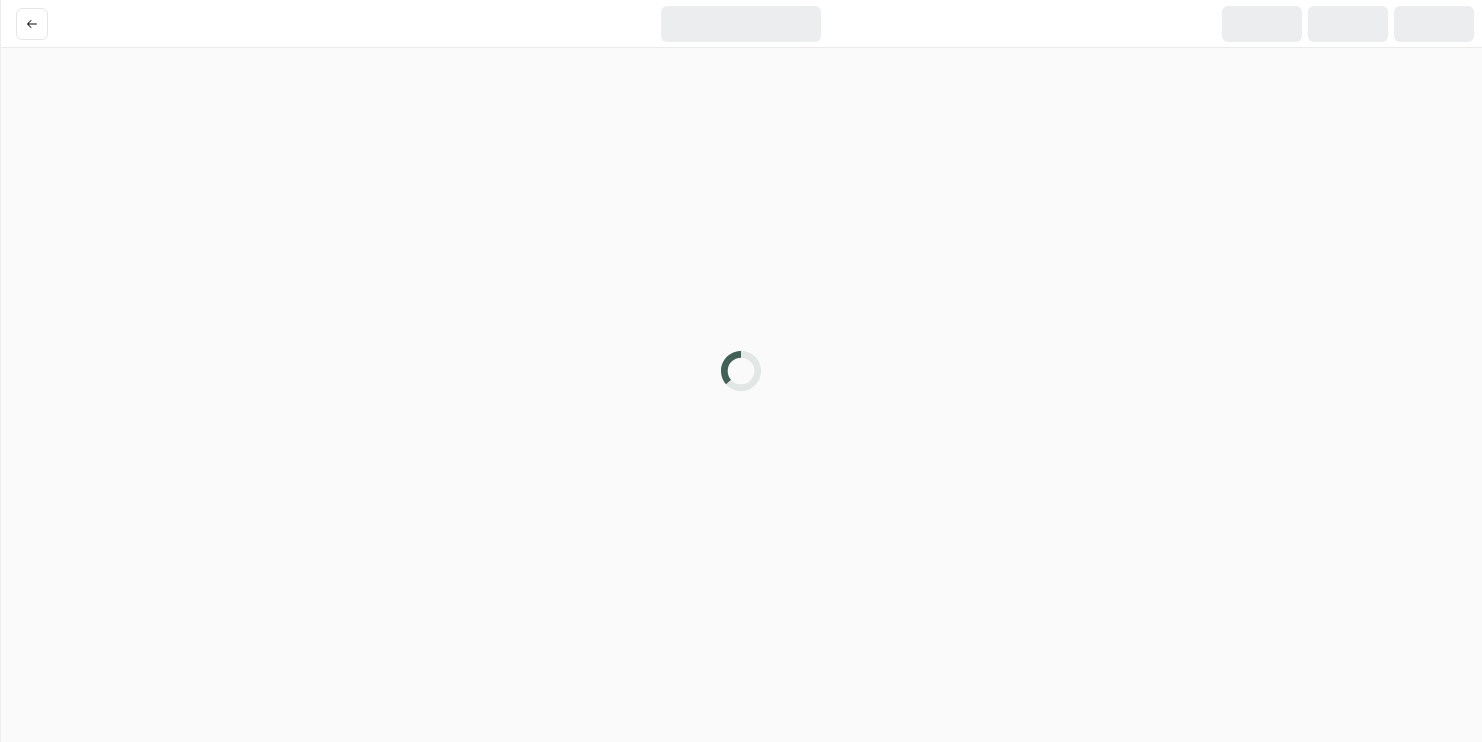 scroll, scrollTop: 0, scrollLeft: 0, axis: both 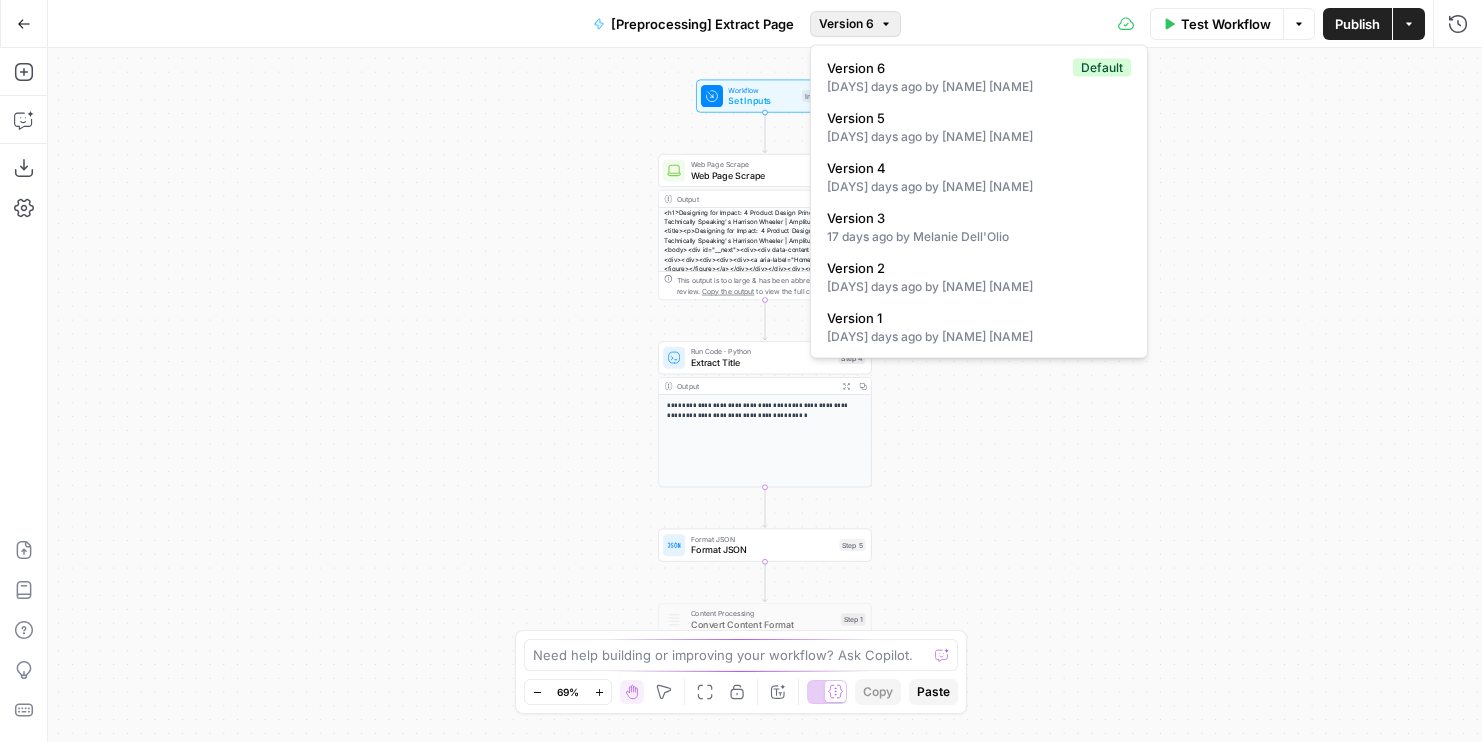 click on "Version 6" at bounding box center (846, 24) 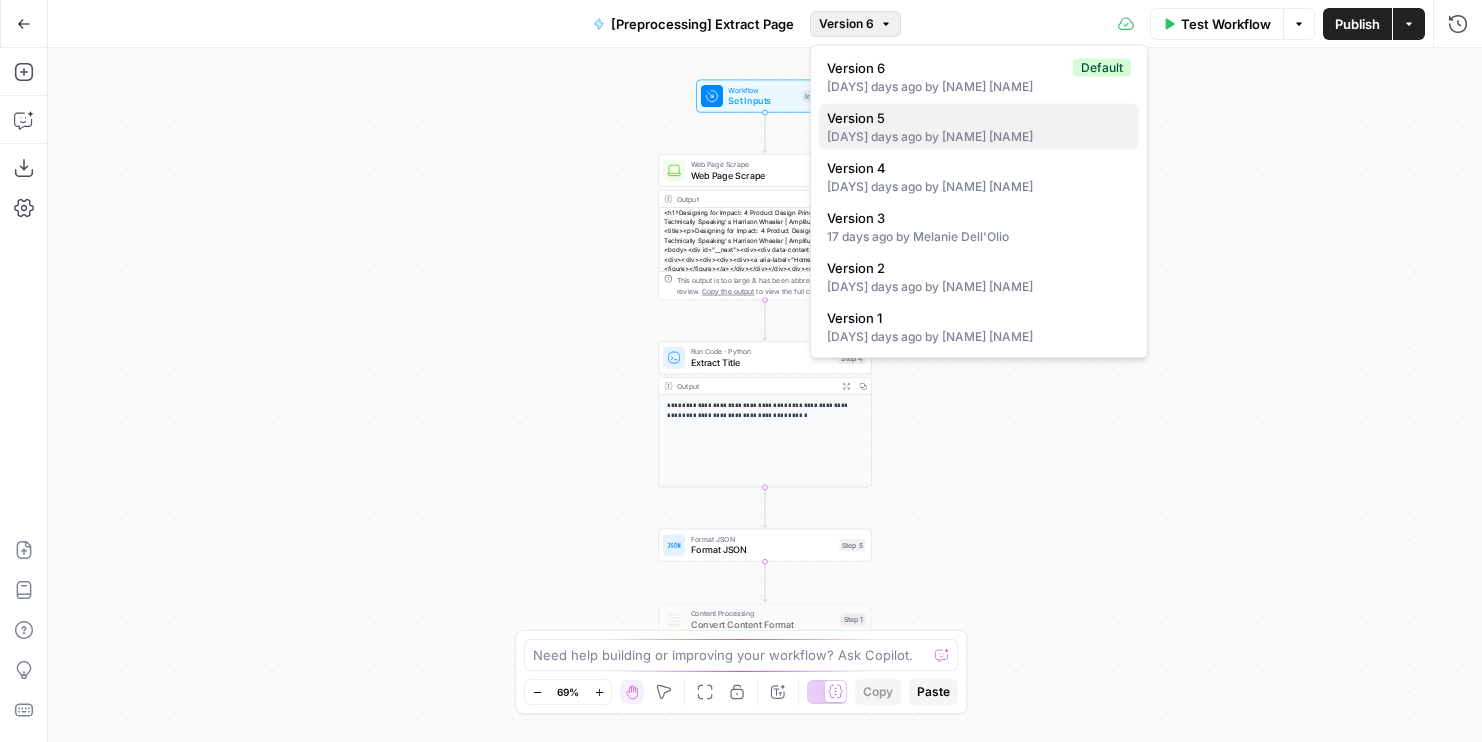 click on "[DAYS] days ago
by [NAME] [NAME]" at bounding box center [979, 137] 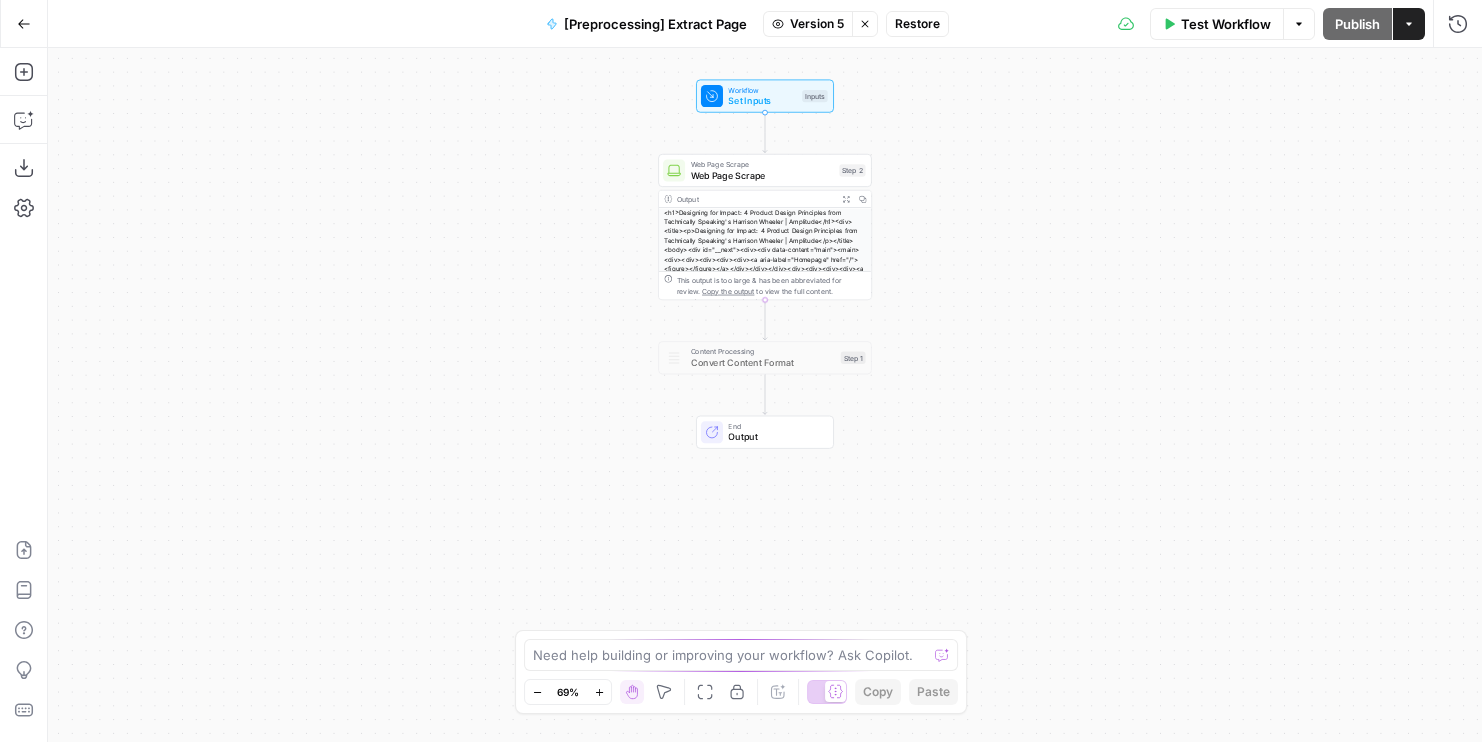 click 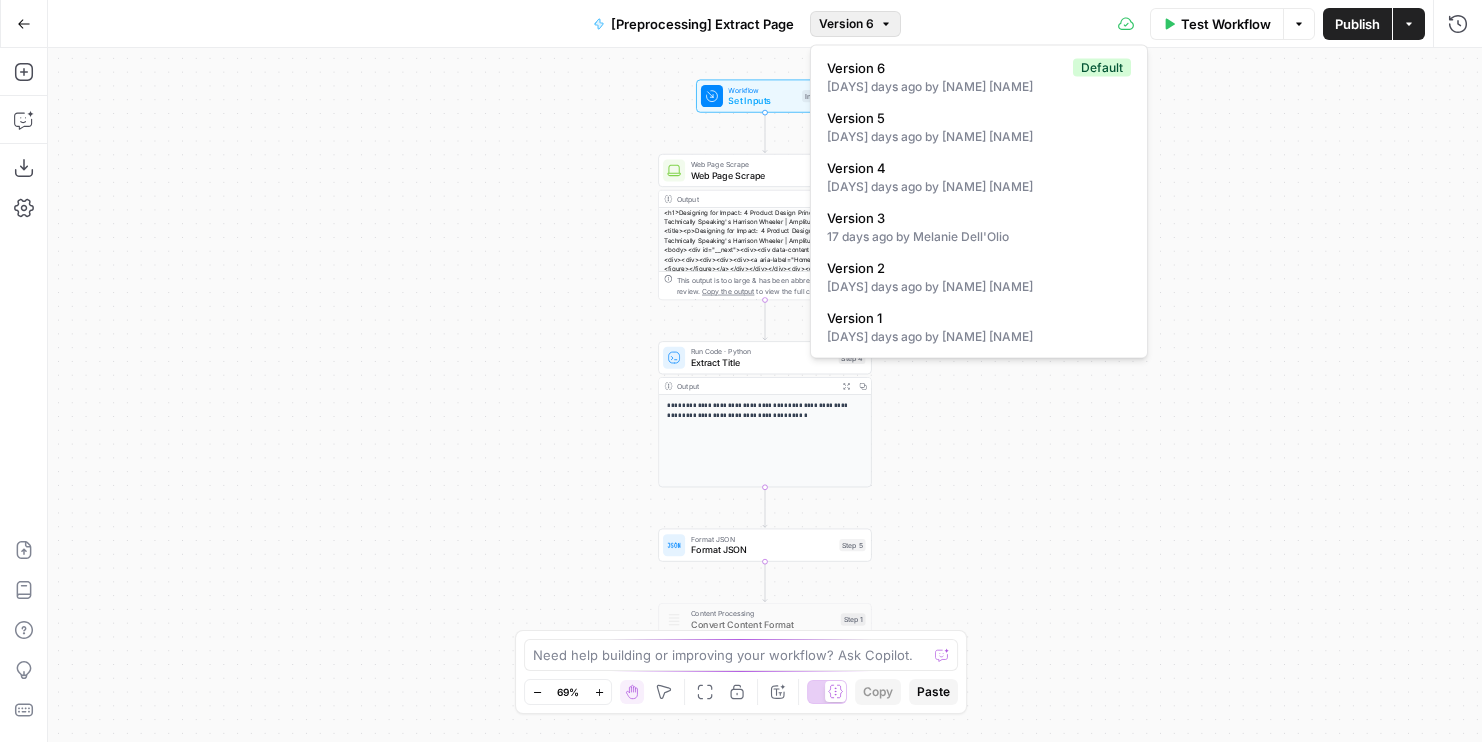 click on "Version 6" at bounding box center (846, 24) 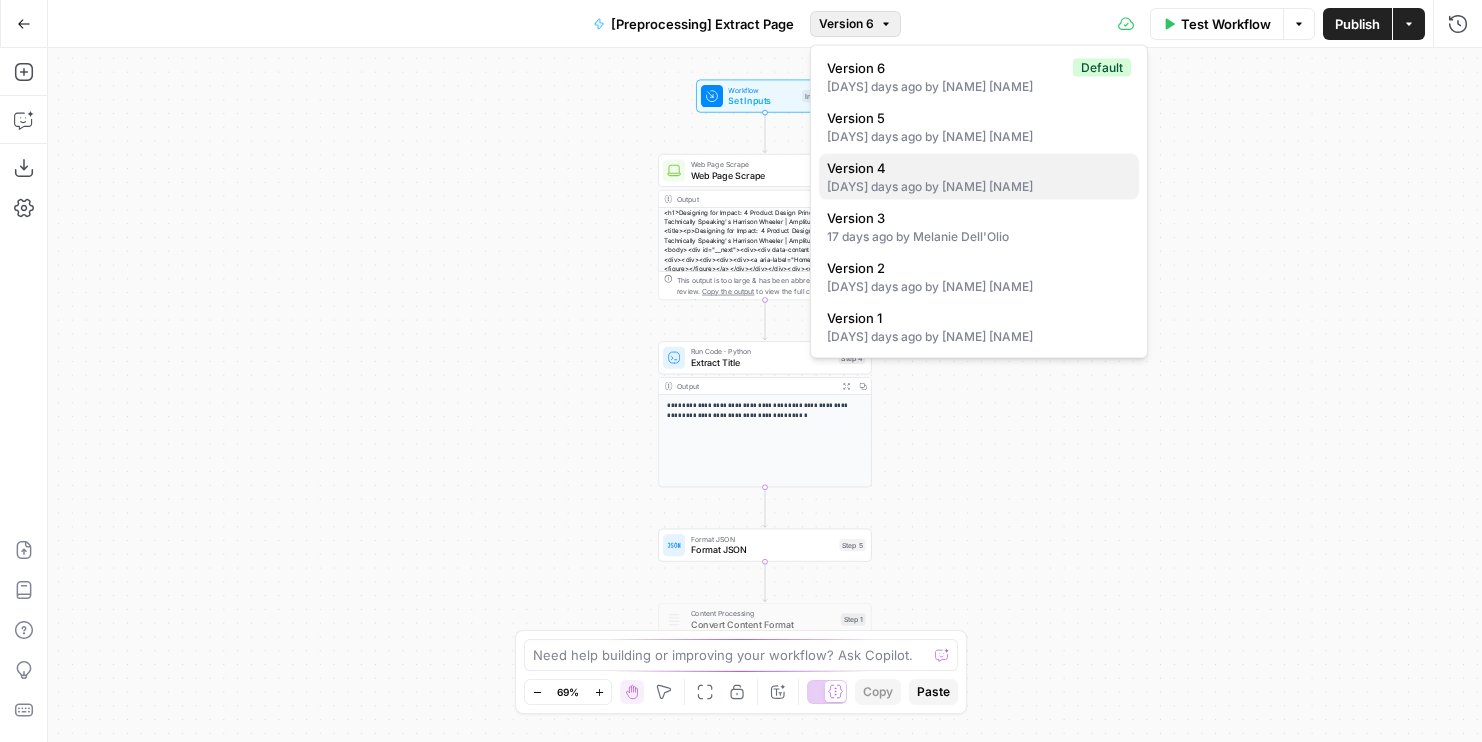 click on "Version 4" at bounding box center (975, 168) 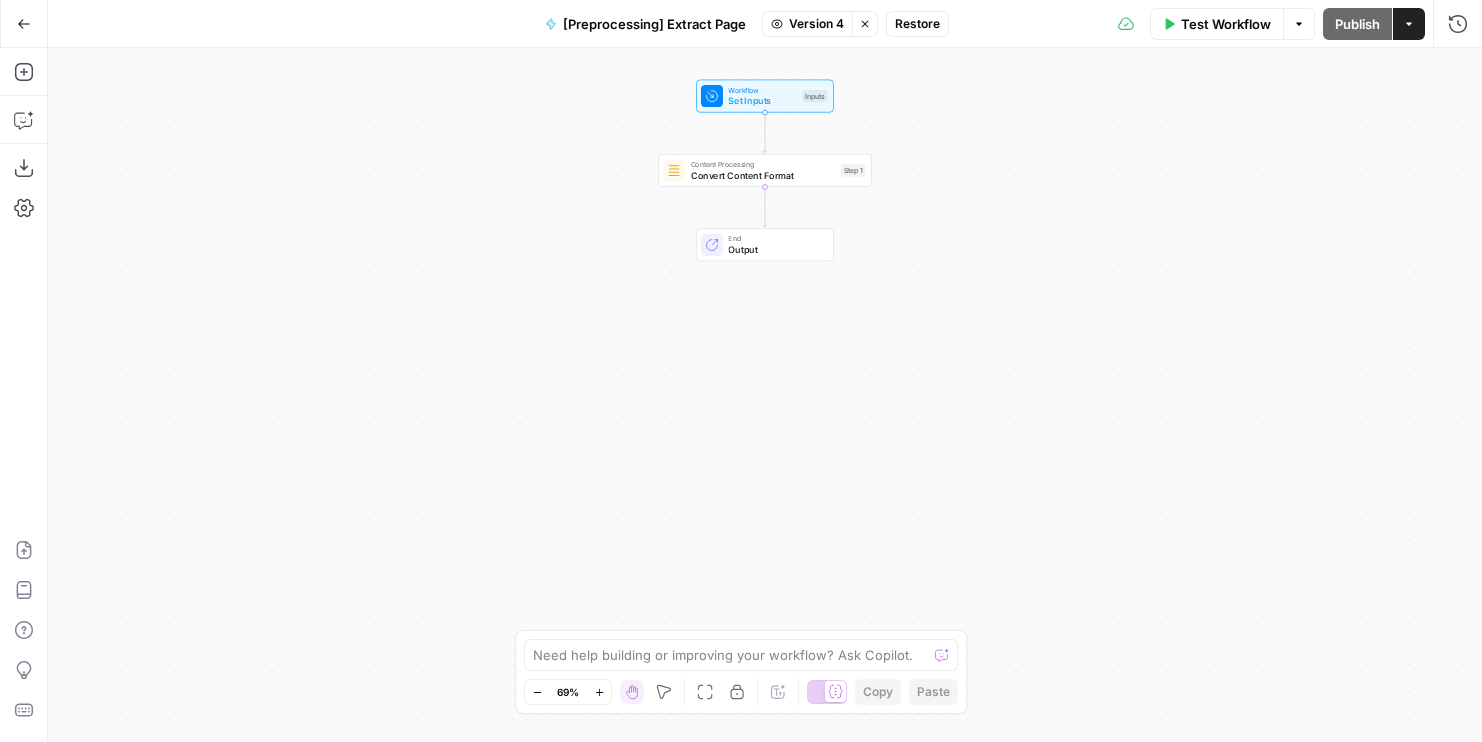 click on "Restore" at bounding box center (917, 24) 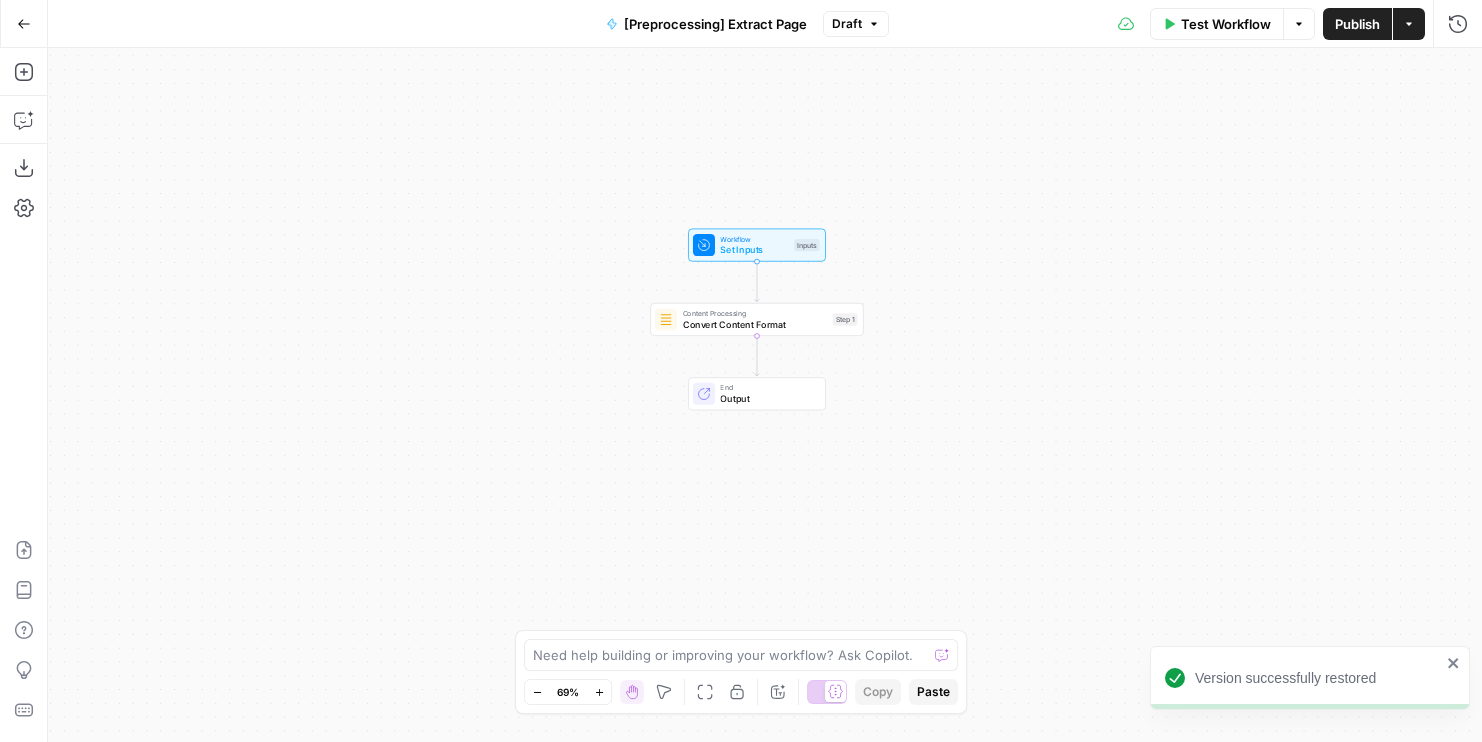 drag, startPoint x: 962, startPoint y: 136, endPoint x: 954, endPoint y: 280, distance: 144.22205 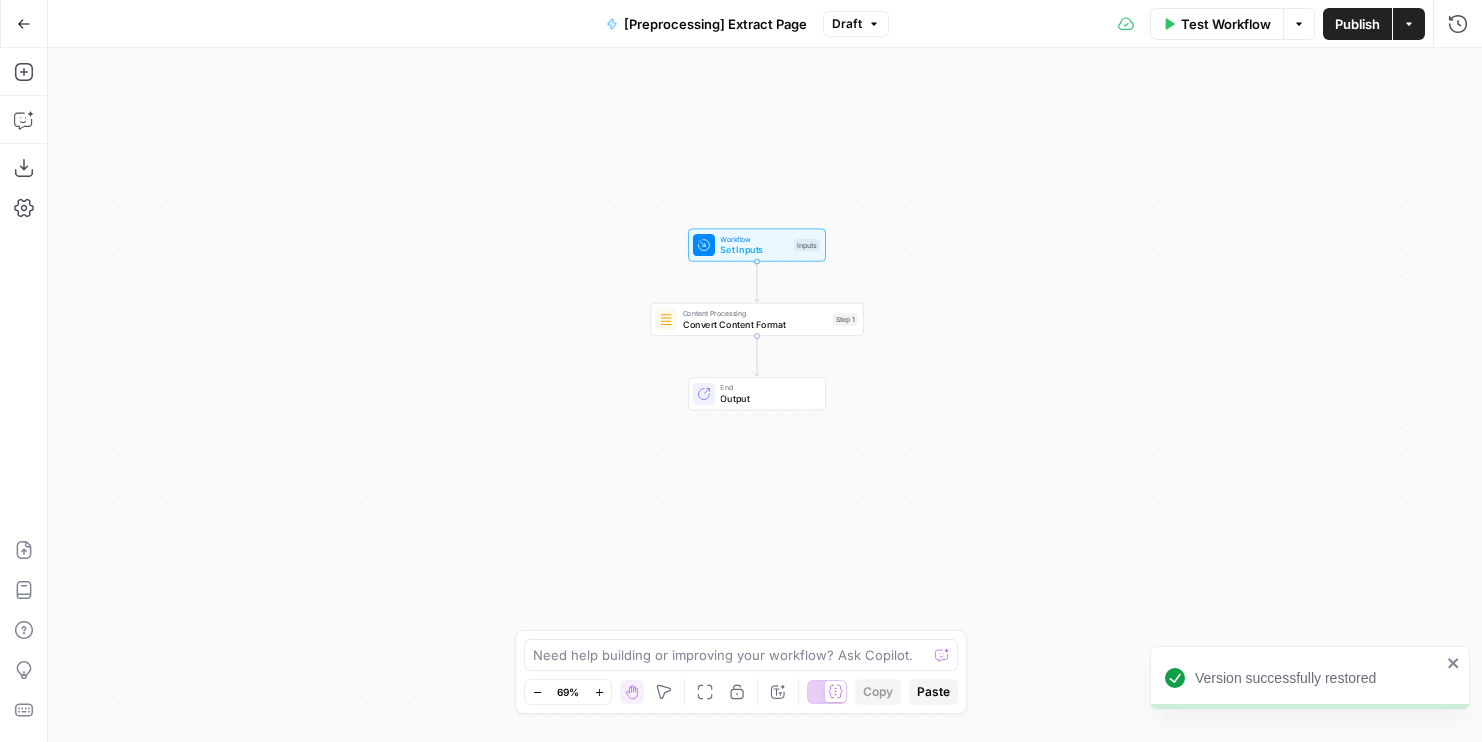 click on "Publish" at bounding box center (1357, 24) 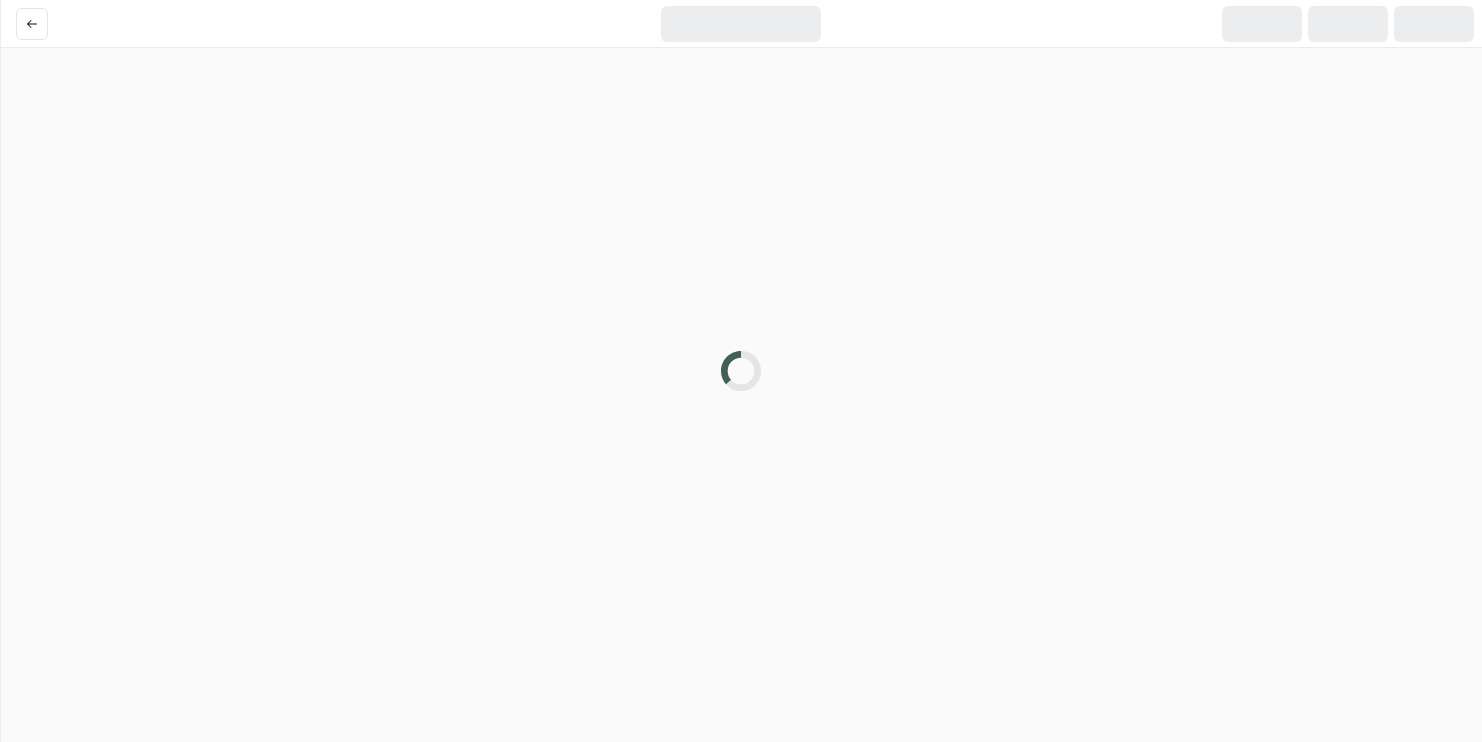 scroll, scrollTop: 0, scrollLeft: 0, axis: both 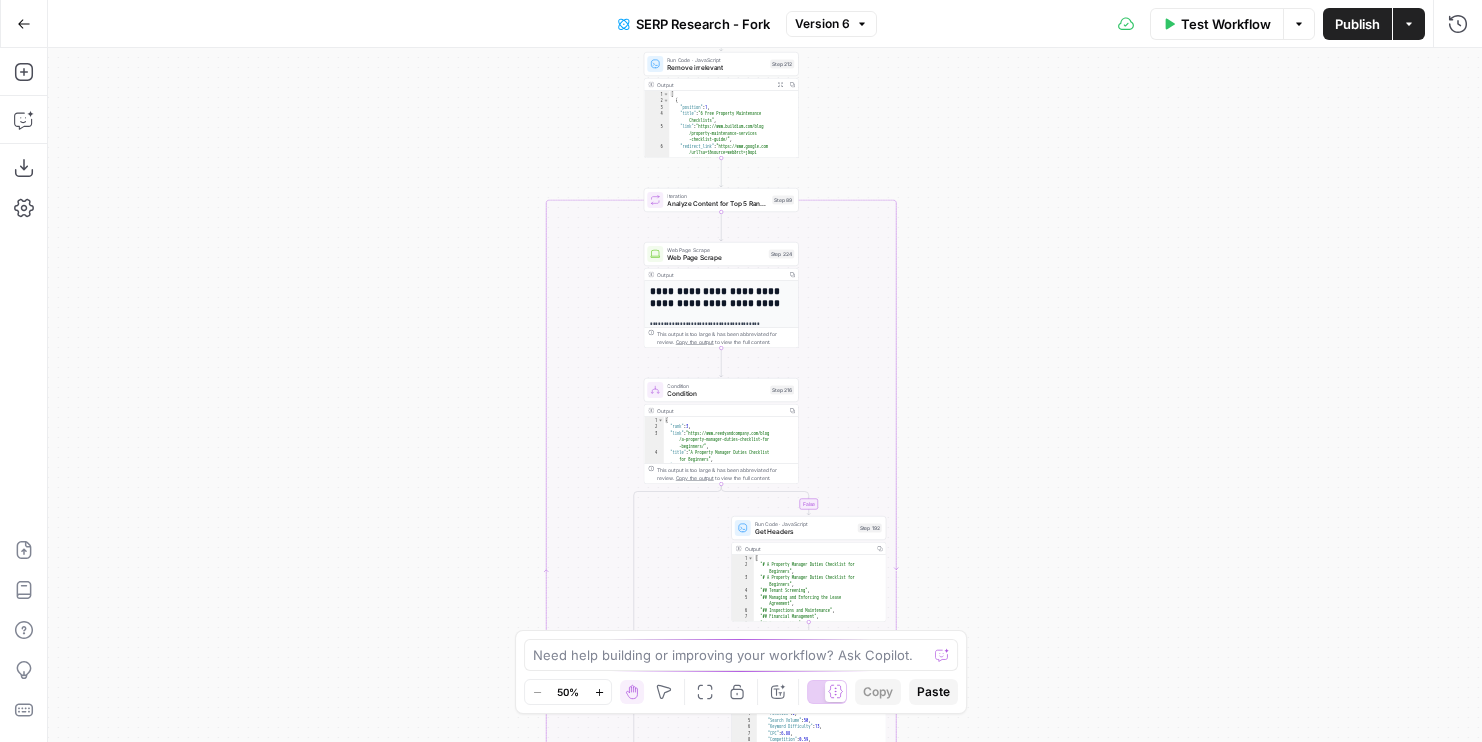 drag, startPoint x: 458, startPoint y: 241, endPoint x: 425, endPoint y: 566, distance: 326.67108 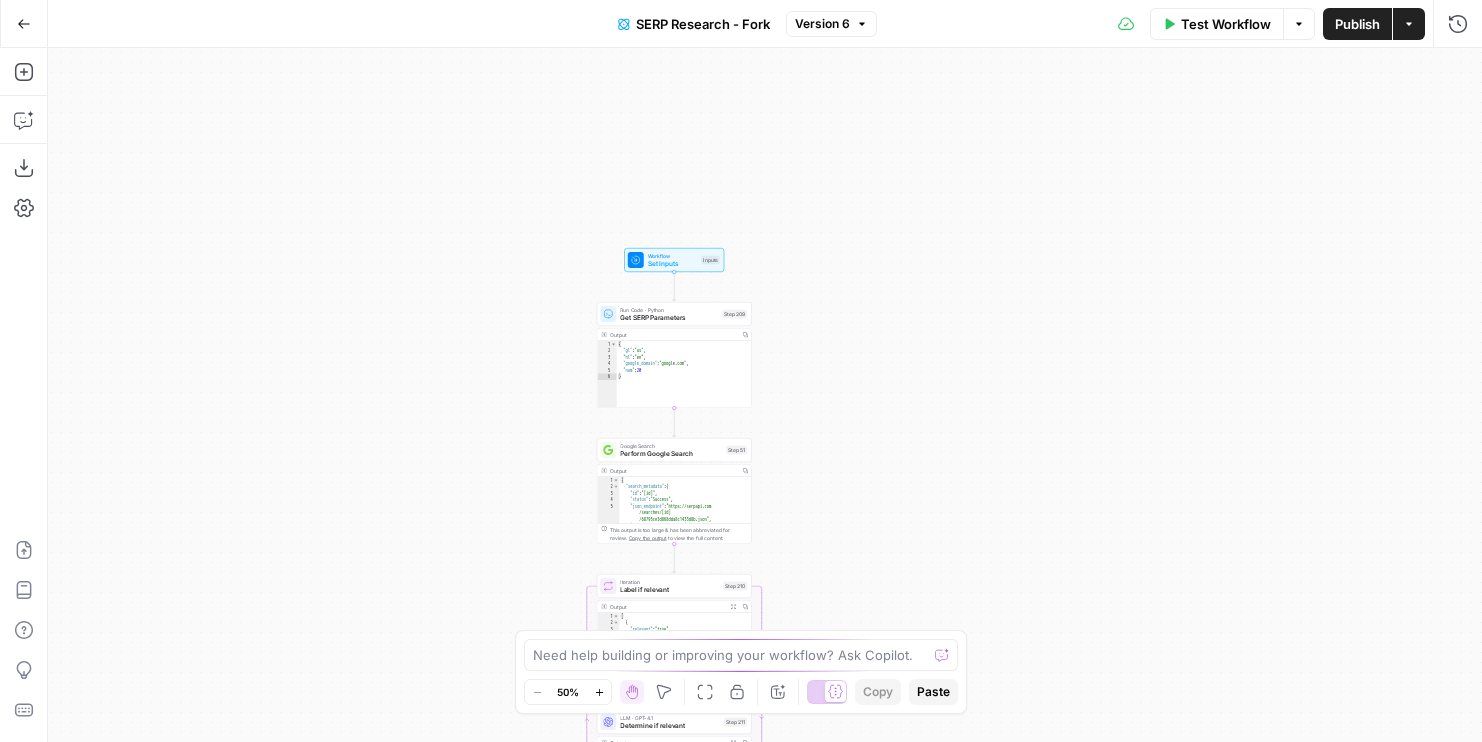 drag, startPoint x: 473, startPoint y: 175, endPoint x: 475, endPoint y: 336, distance: 161.01242 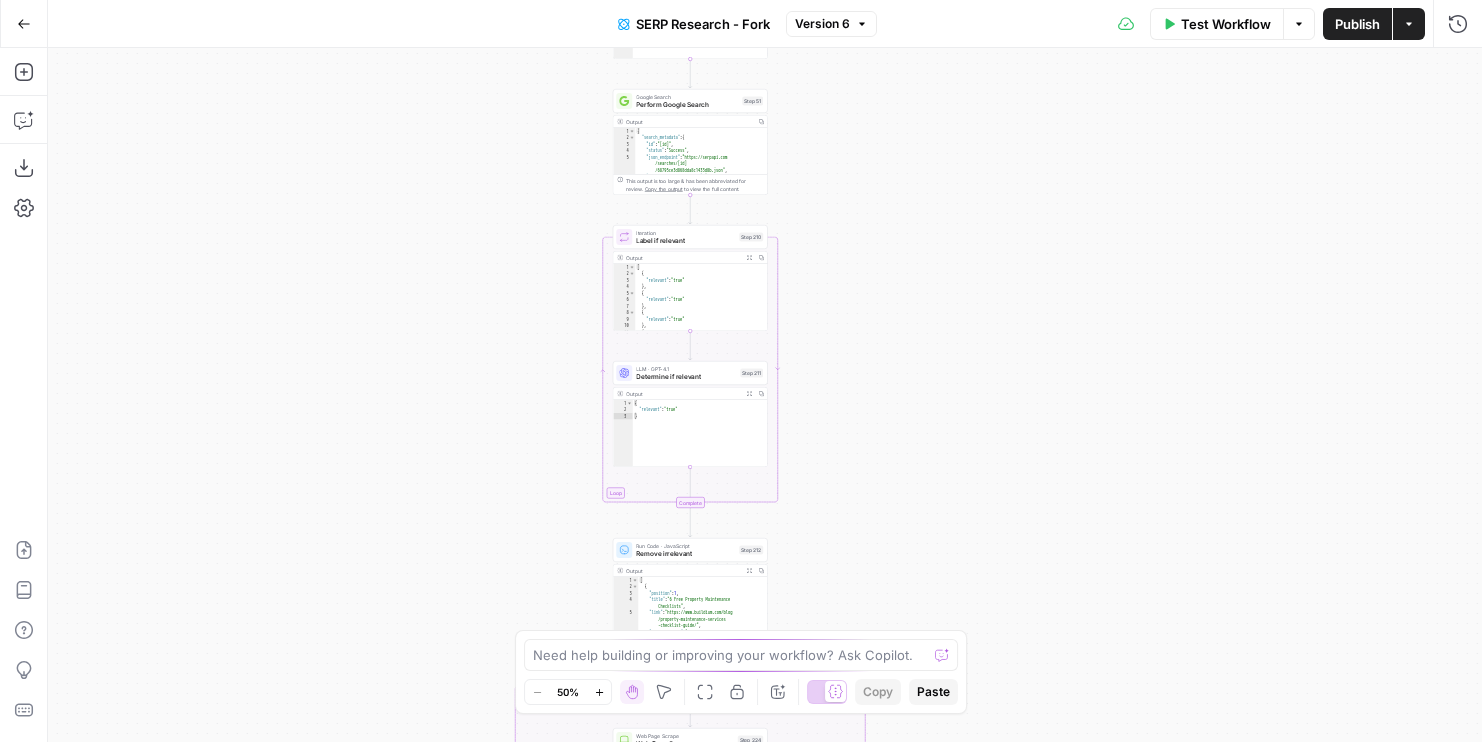 drag, startPoint x: 404, startPoint y: 559, endPoint x: 464, endPoint y: 94, distance: 468.85498 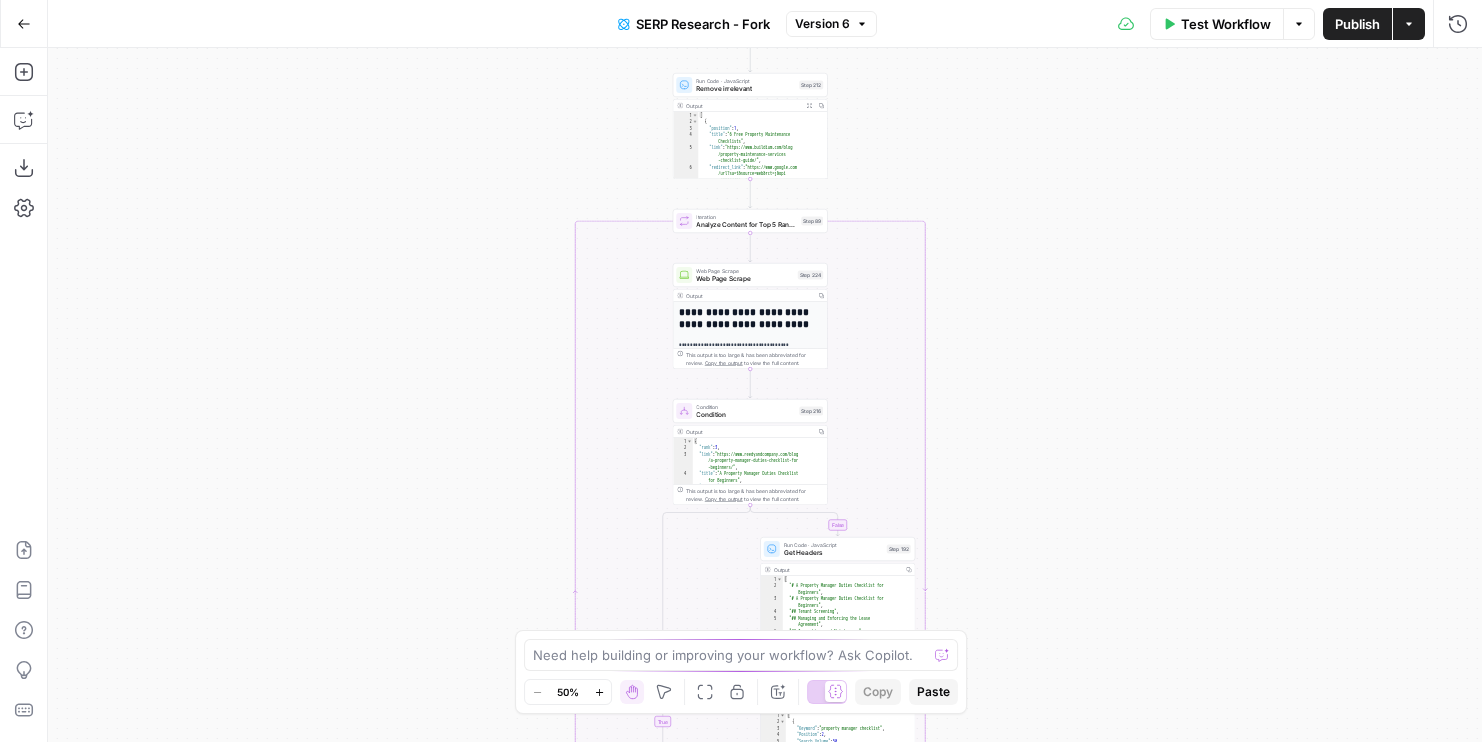 drag, startPoint x: 377, startPoint y: 463, endPoint x: 377, endPoint y: -20, distance: 483 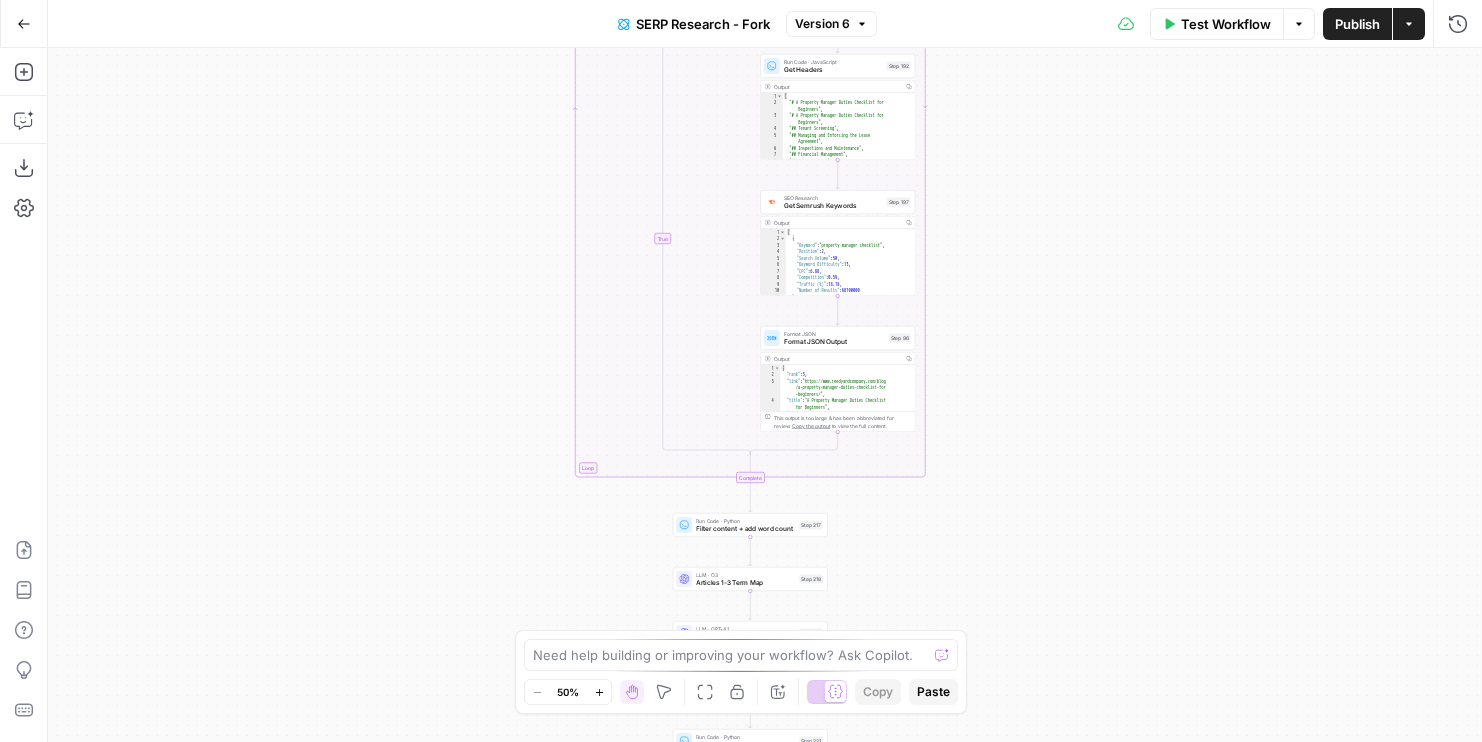 drag, startPoint x: 349, startPoint y: 392, endPoint x: 349, endPoint y: 154, distance: 238 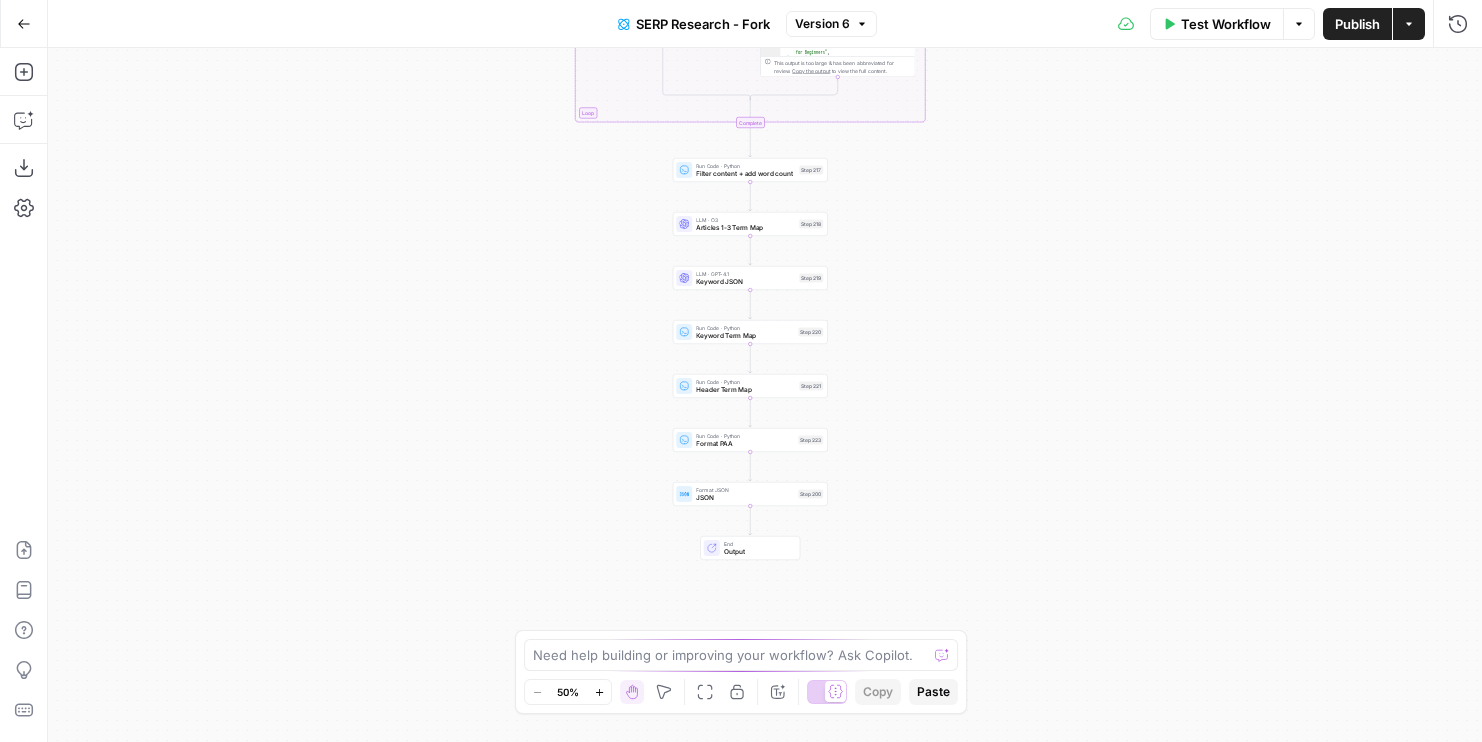 drag, startPoint x: 371, startPoint y: 288, endPoint x: 371, endPoint y: -9, distance: 297 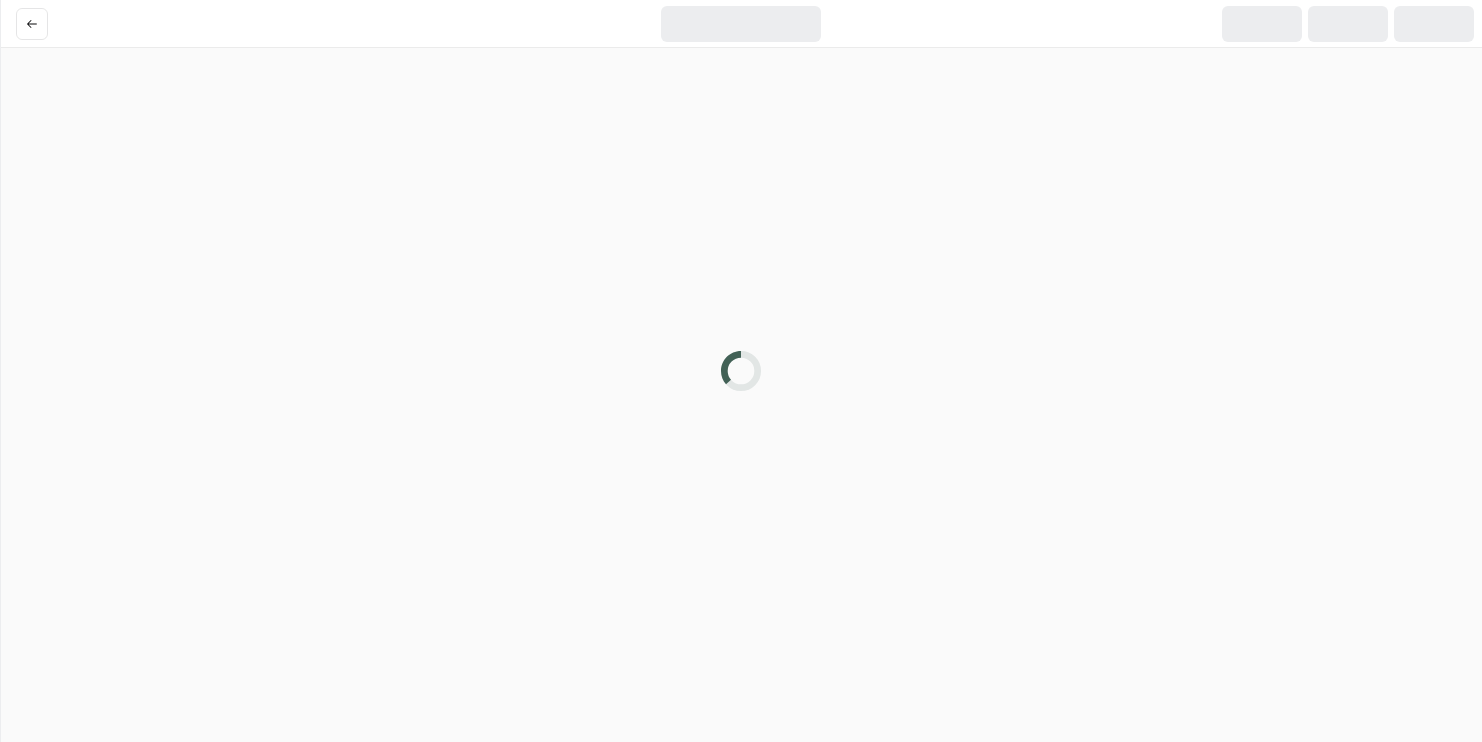 scroll, scrollTop: 0, scrollLeft: 0, axis: both 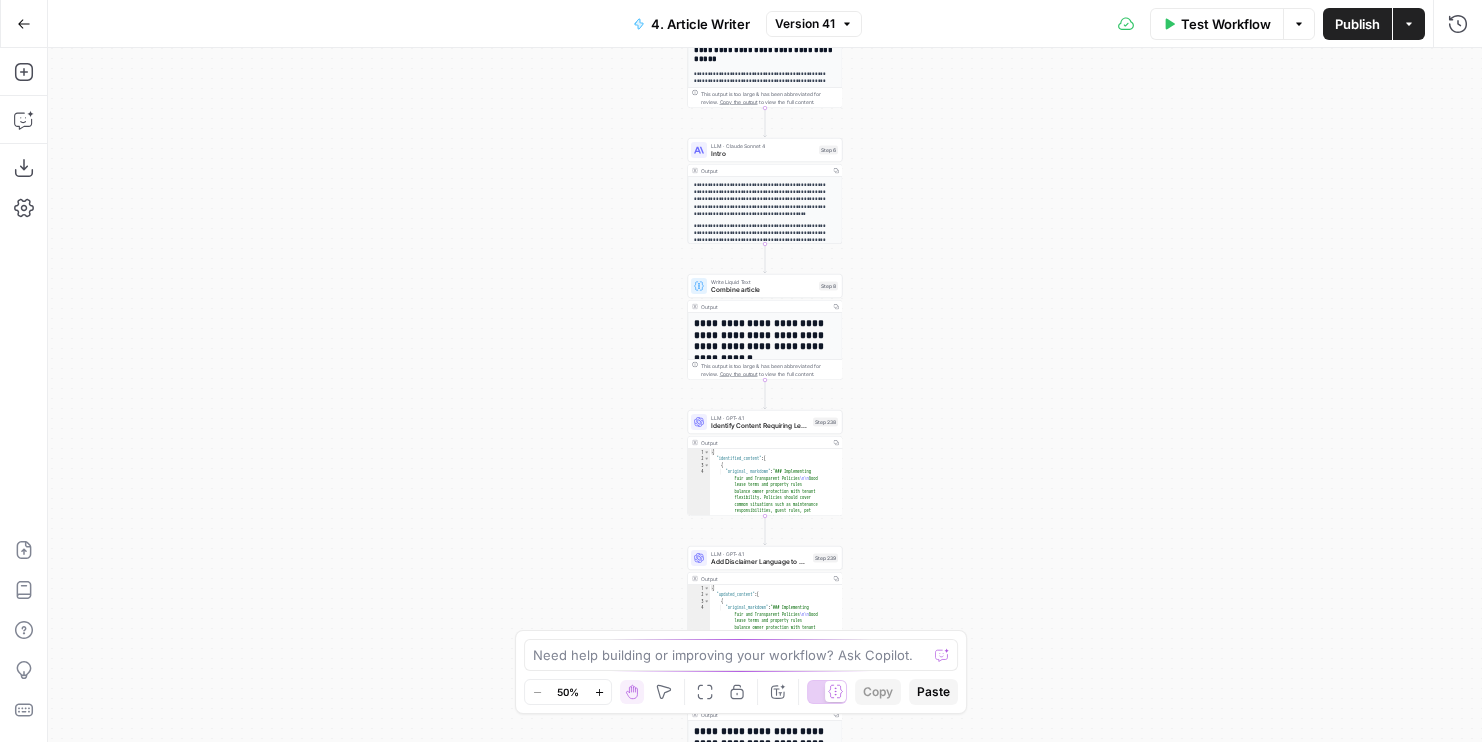 drag, startPoint x: 574, startPoint y: 167, endPoint x: 462, endPoint y: 430, distance: 285.85486 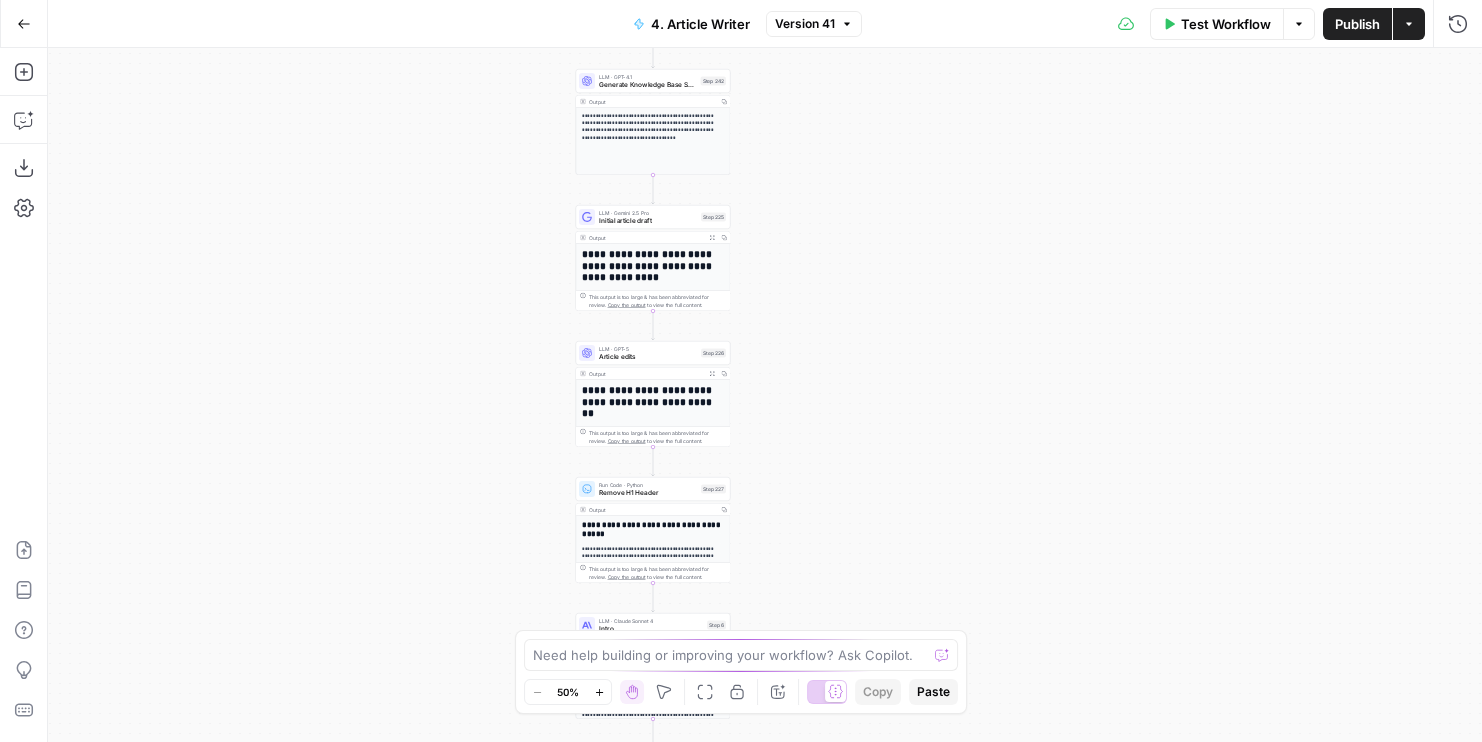 drag, startPoint x: 501, startPoint y: 237, endPoint x: 501, endPoint y: 413, distance: 176 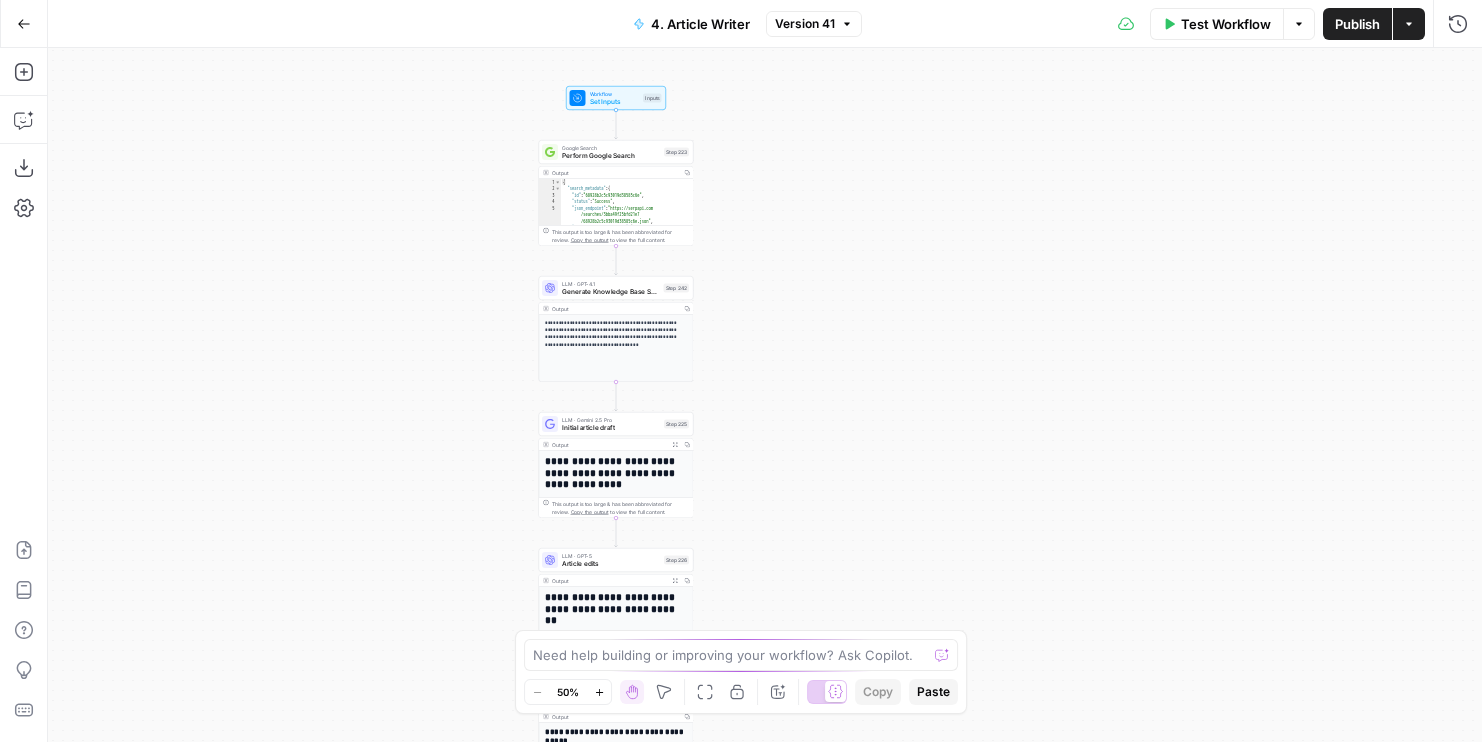 drag, startPoint x: 437, startPoint y: 385, endPoint x: 420, endPoint y: 474, distance: 90.60905 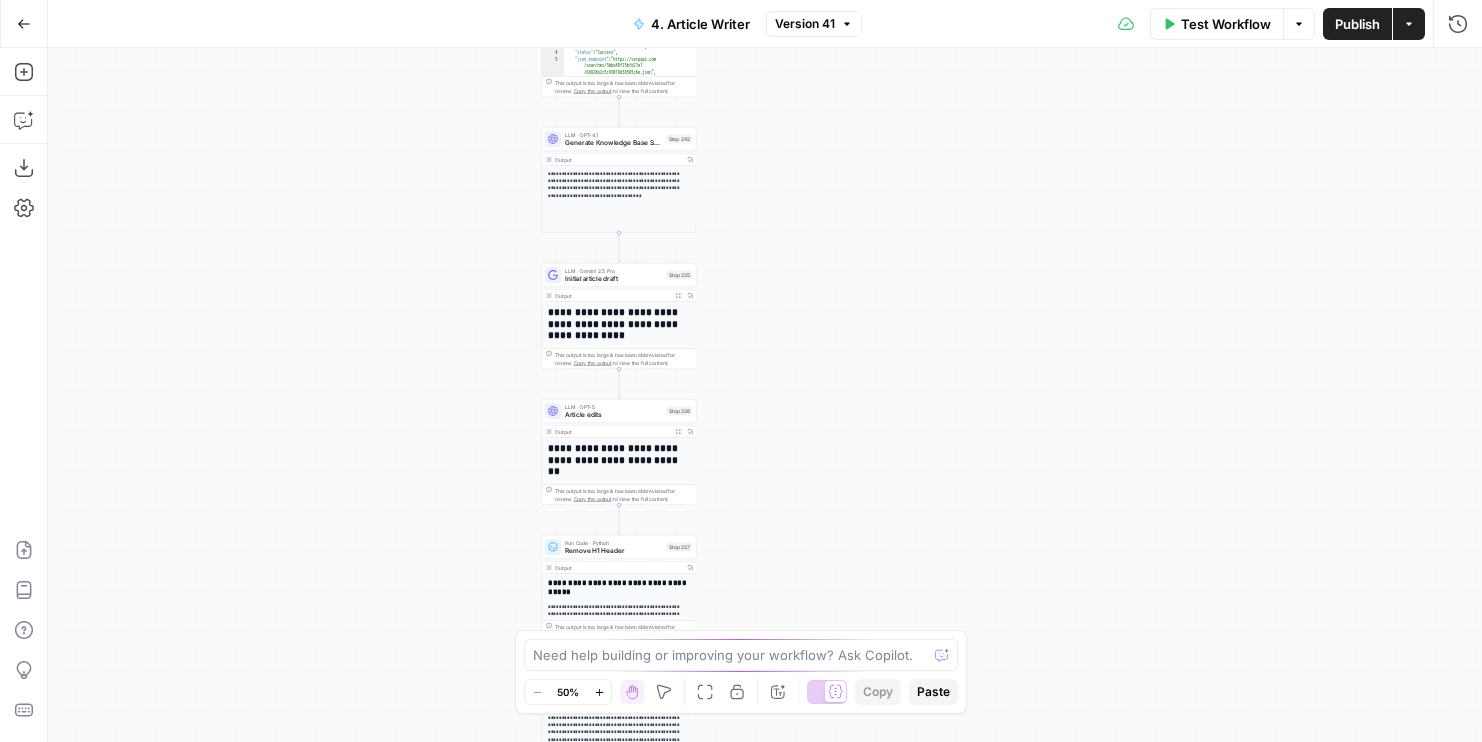 drag, startPoint x: 484, startPoint y: 466, endPoint x: 489, endPoint y: 180, distance: 286.0437 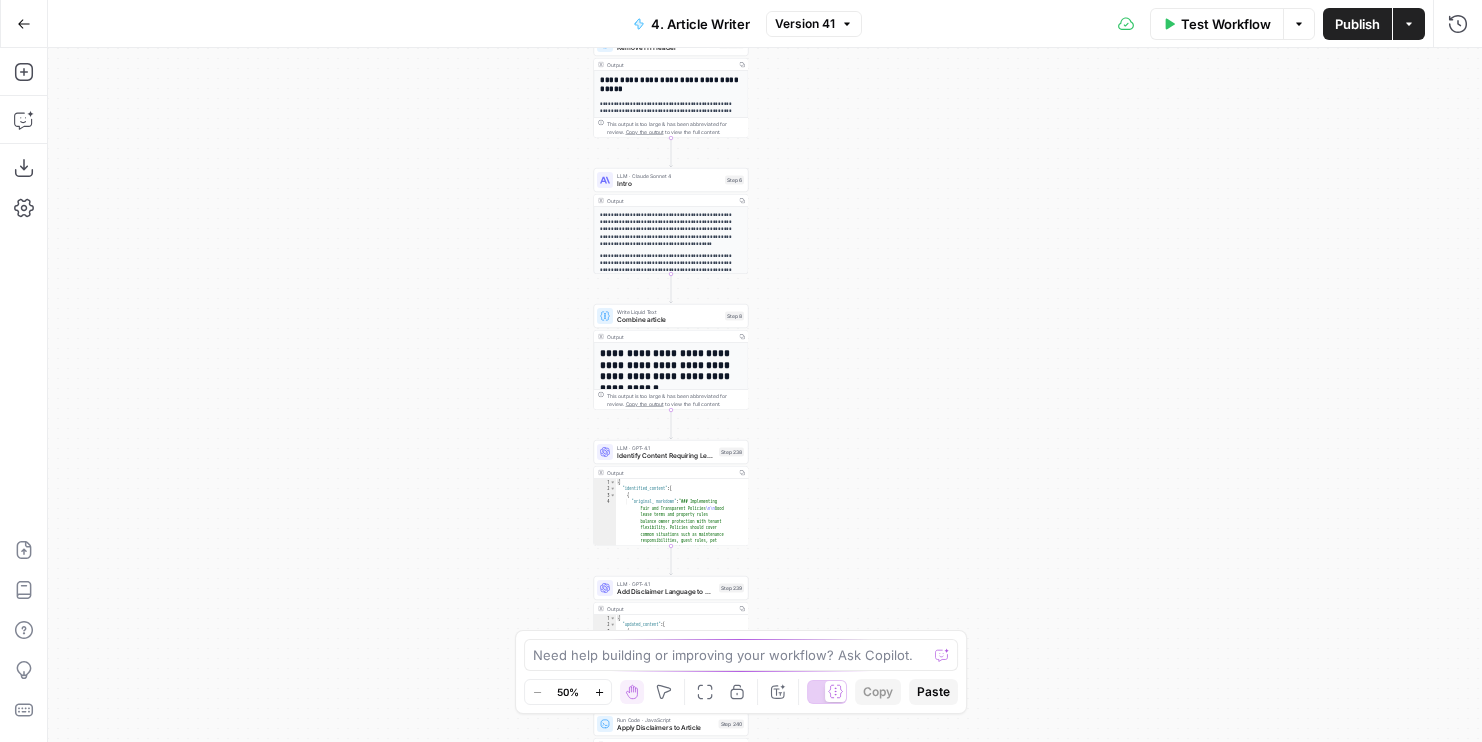 drag, startPoint x: 419, startPoint y: 484, endPoint x: 468, endPoint y: 114, distance: 373.2305 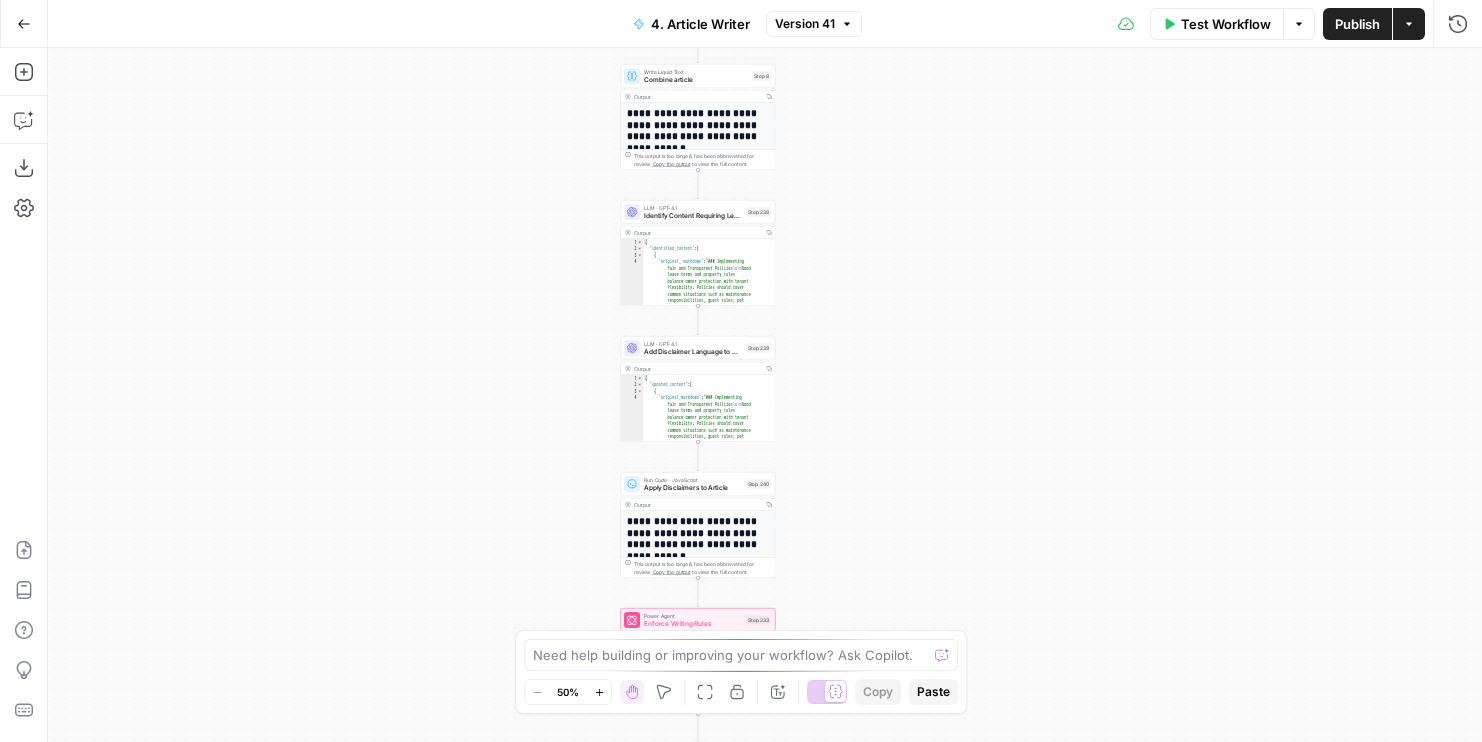 drag, startPoint x: 432, startPoint y: 370, endPoint x: 458, endPoint y: 133, distance: 238.42189 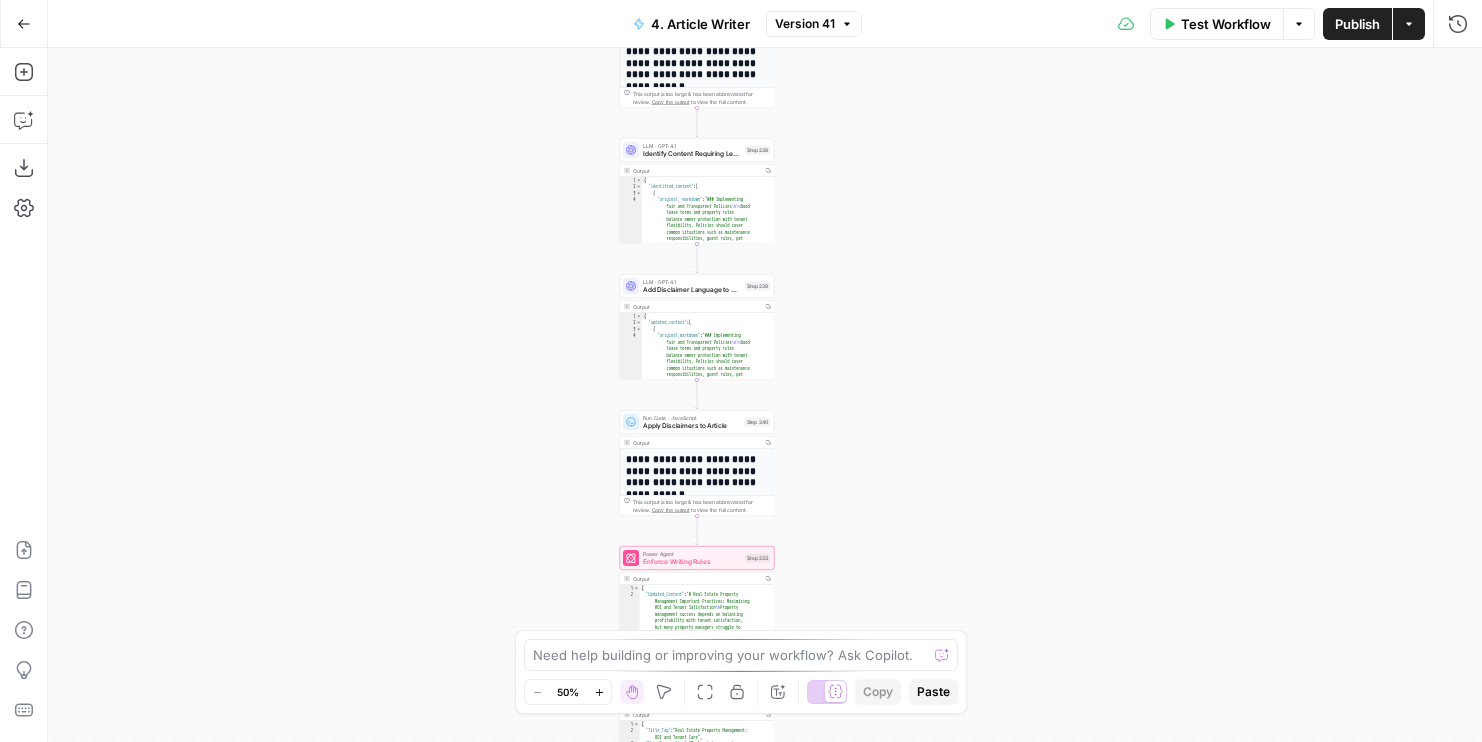 drag, startPoint x: 458, startPoint y: 133, endPoint x: 458, endPoint y: 34, distance: 99 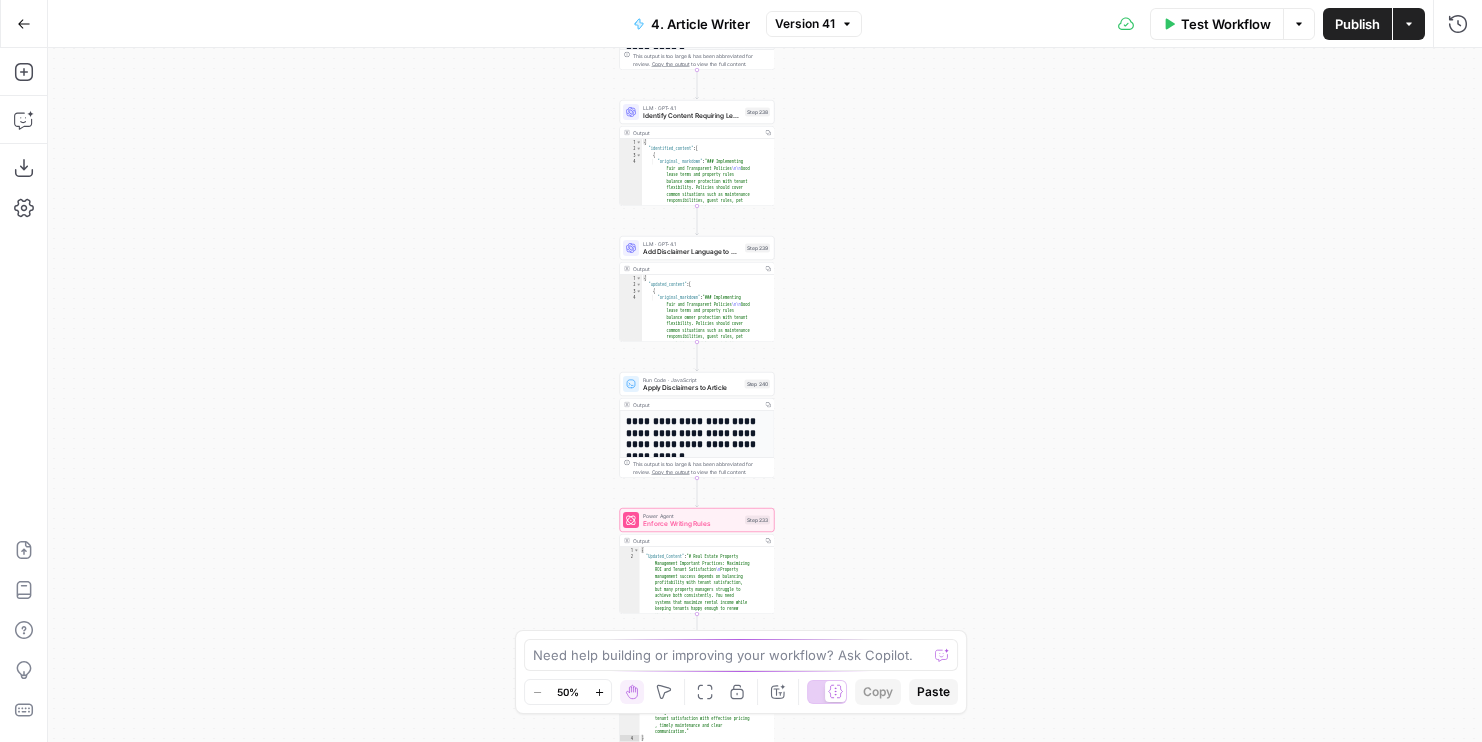 drag, startPoint x: 448, startPoint y: 261, endPoint x: 448, endPoint y: 23, distance: 238 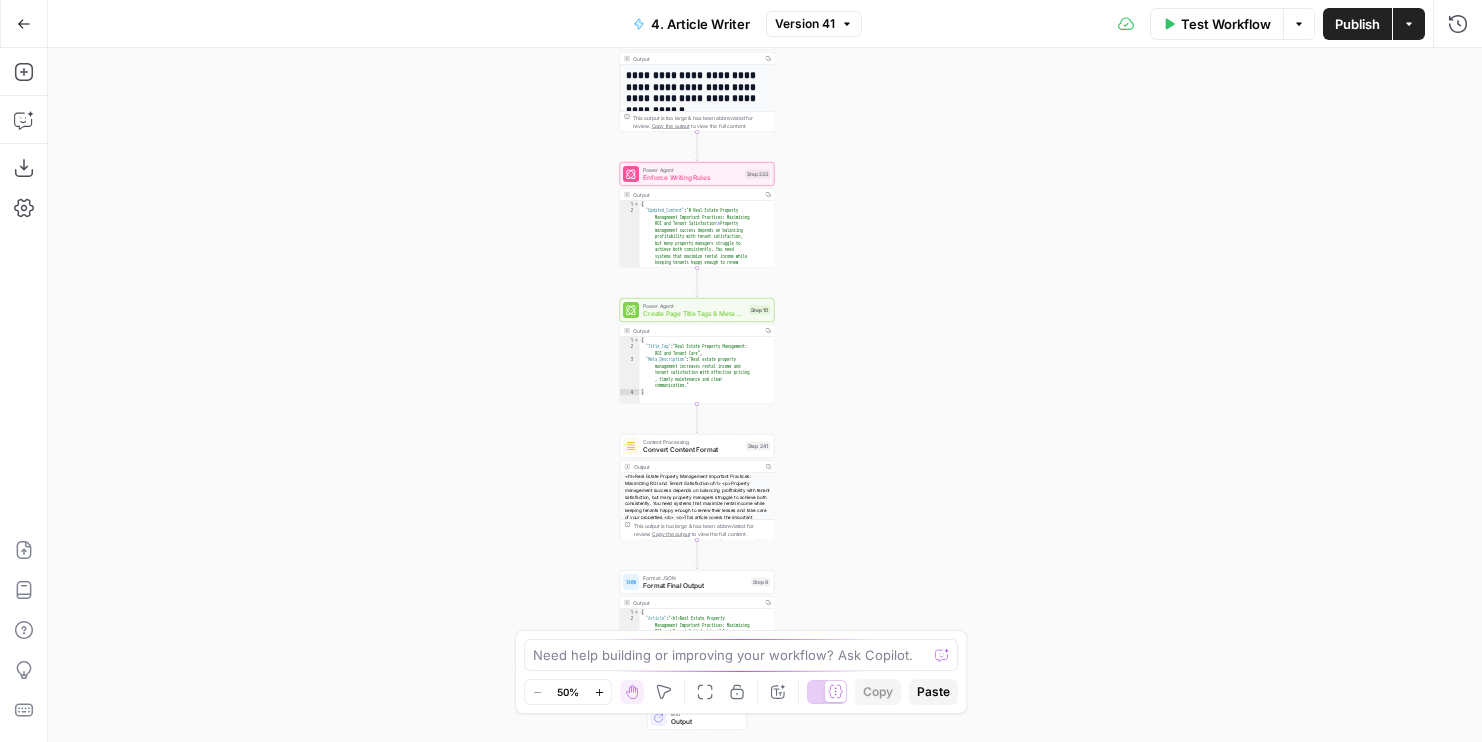 drag, startPoint x: 377, startPoint y: 128, endPoint x: 377, endPoint y: 68, distance: 60 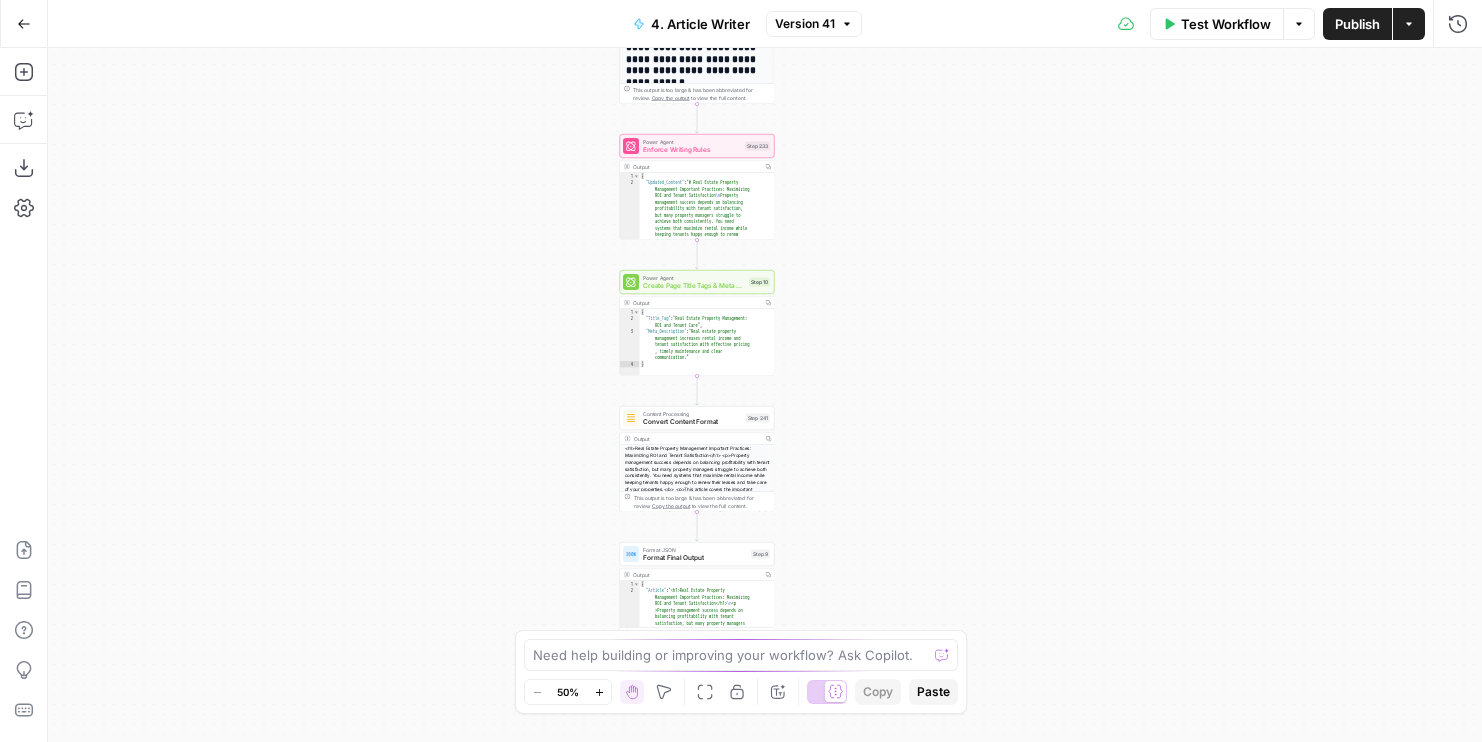 drag, startPoint x: 304, startPoint y: 163, endPoint x: 304, endPoint y: -5, distance: 168 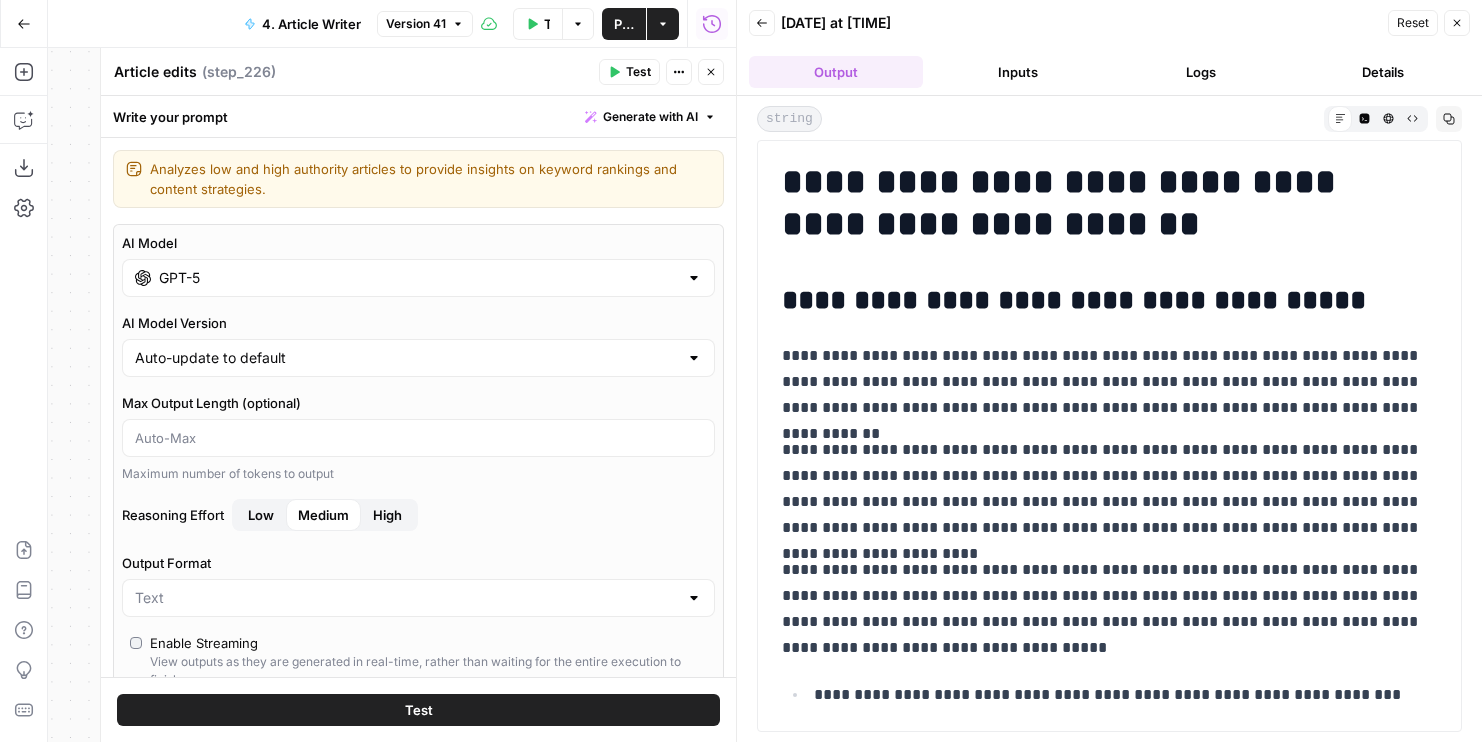 scroll, scrollTop: 0, scrollLeft: 0, axis: both 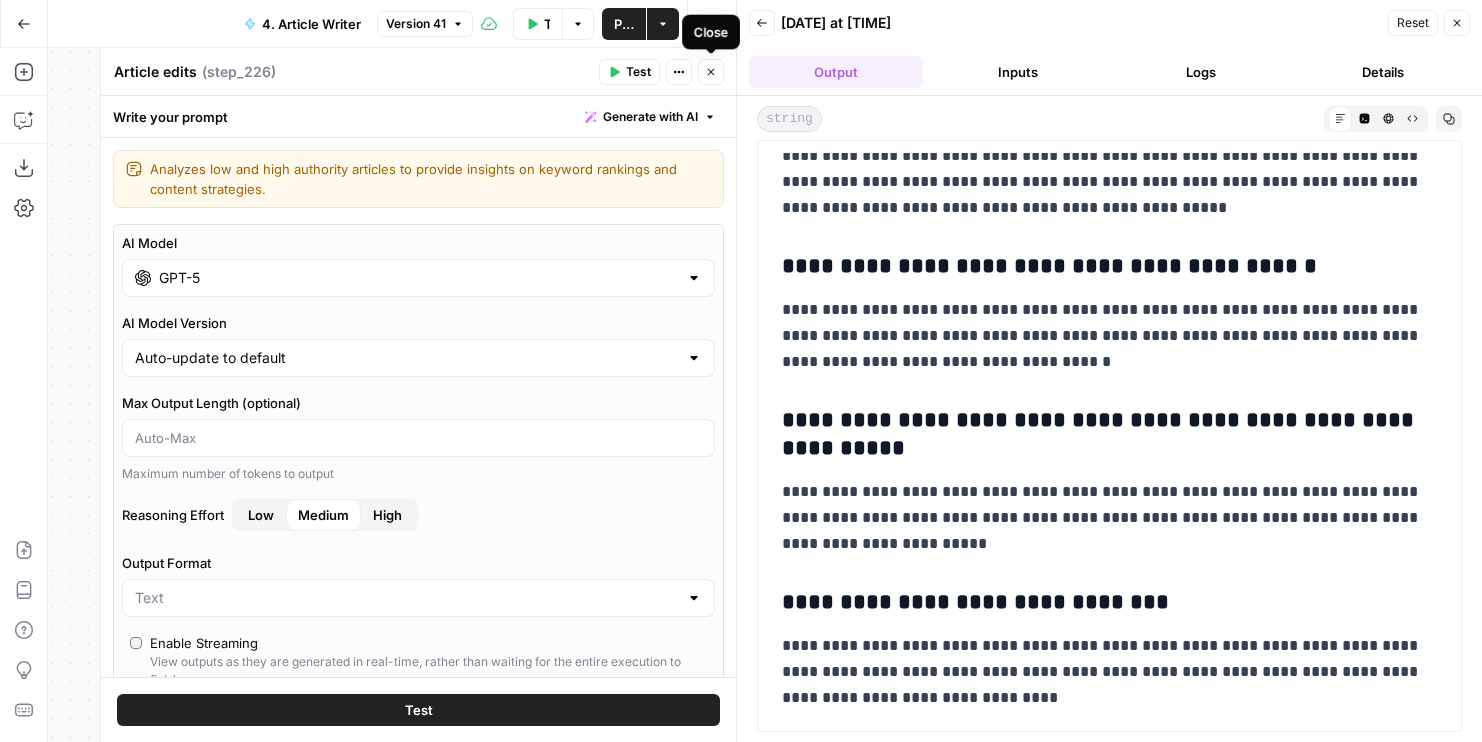 click 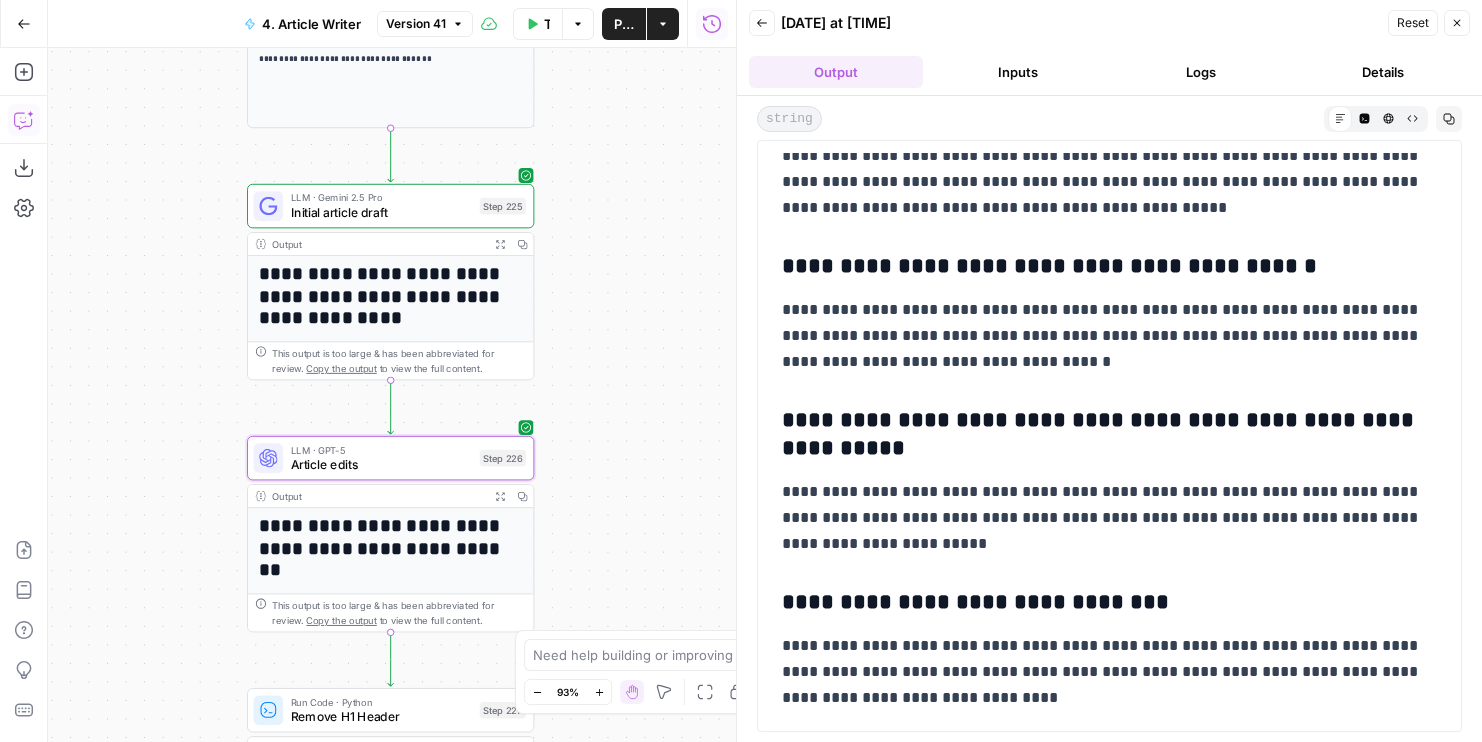 click 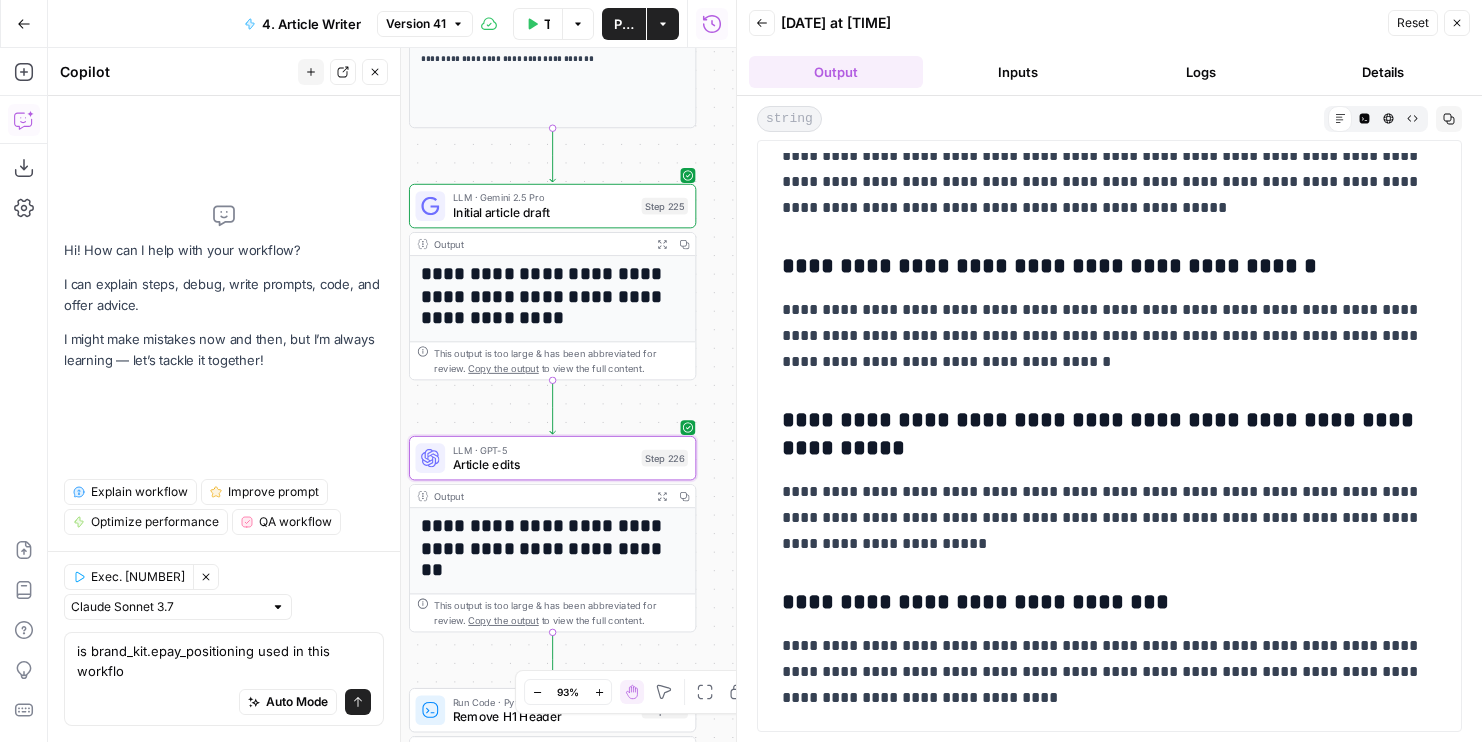 type on "is brand_kit.epay_positioning used in this workflow" 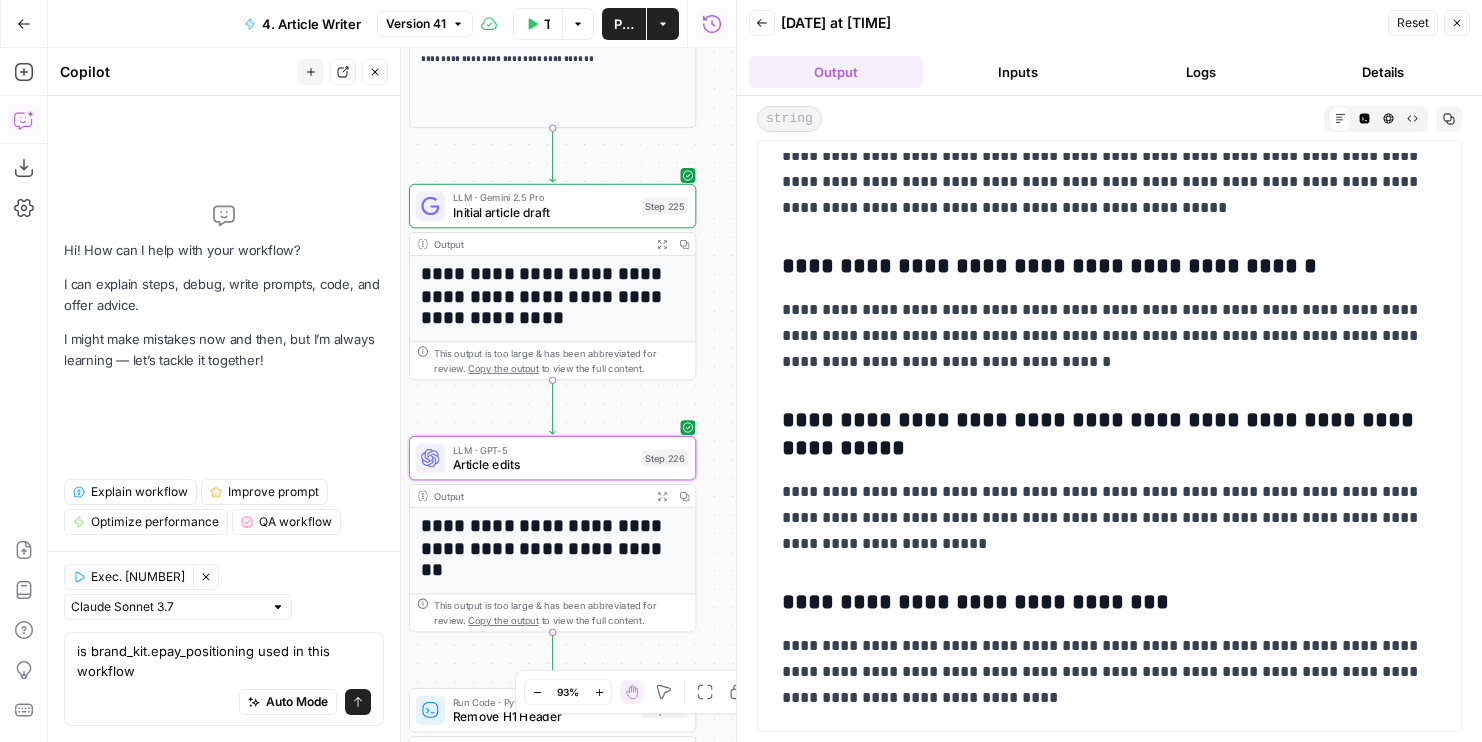 type 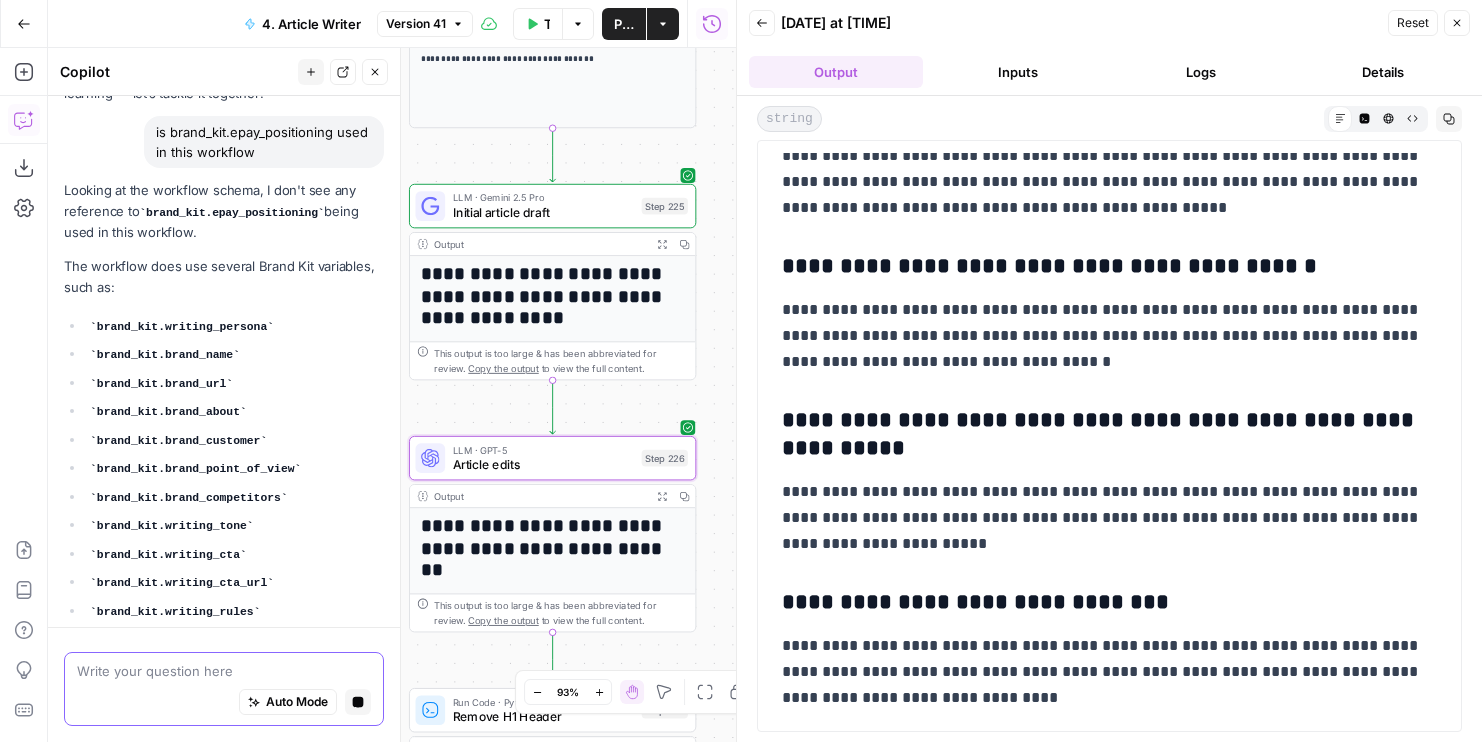 scroll, scrollTop: 114, scrollLeft: 0, axis: vertical 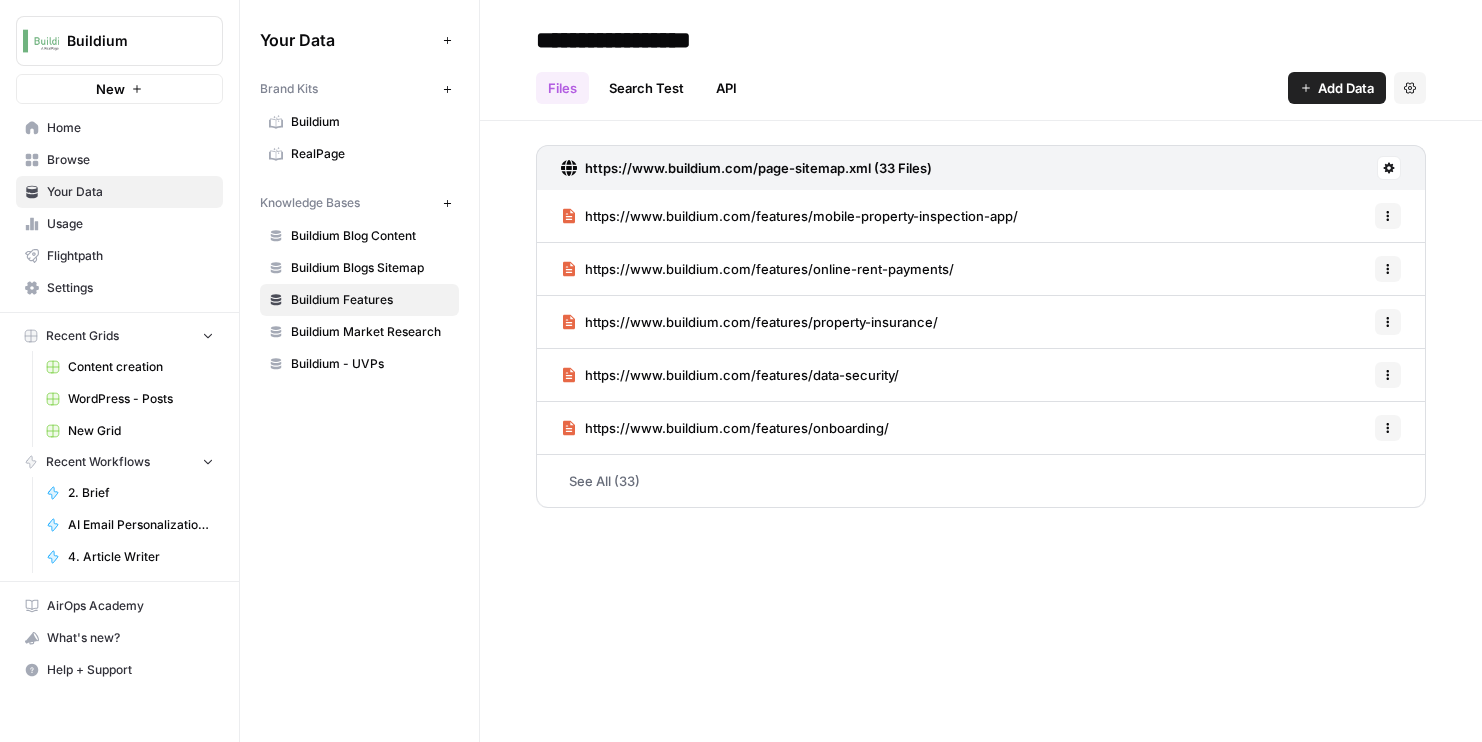 click on "See All (33)" at bounding box center [981, 481] 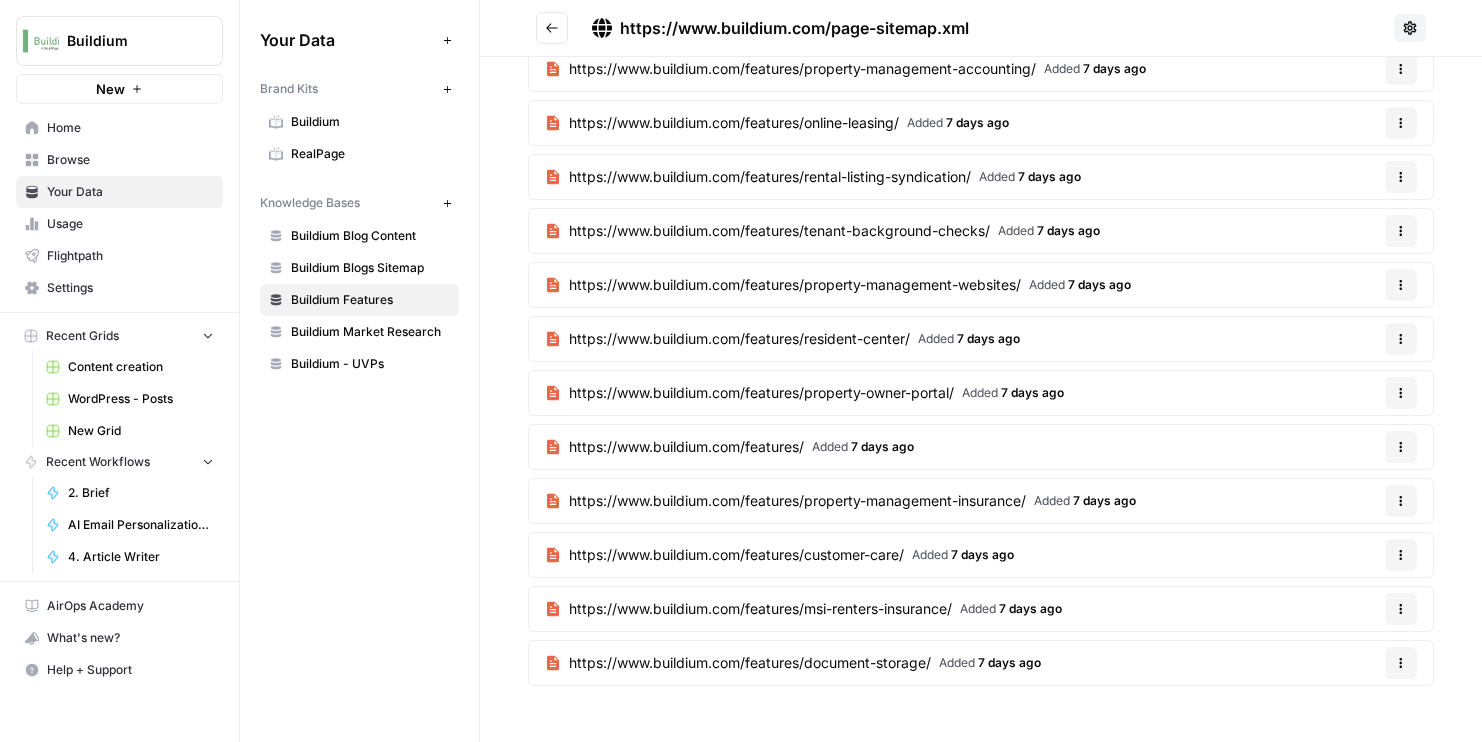 scroll, scrollTop: 0, scrollLeft: 0, axis: both 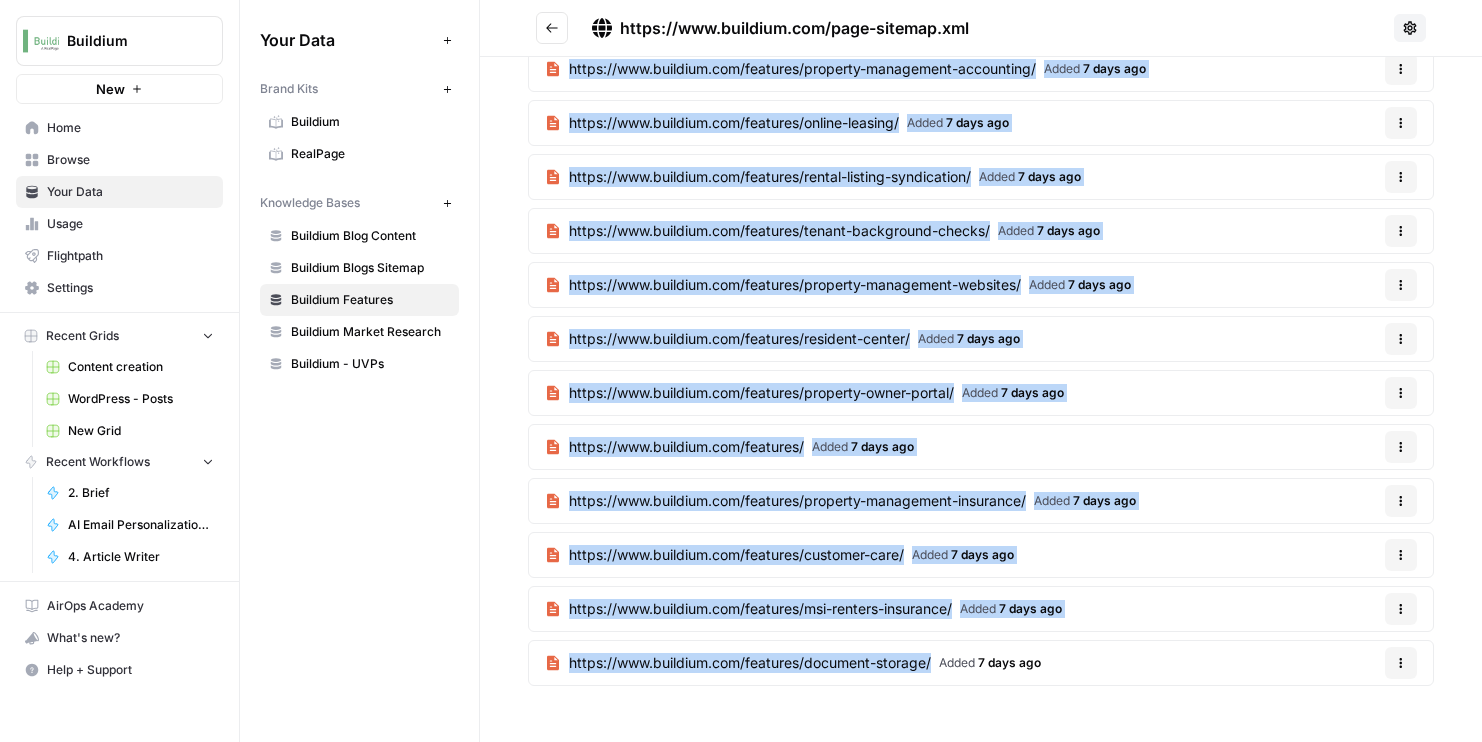 drag, startPoint x: 605, startPoint y: 72, endPoint x: 936, endPoint y: 662, distance: 676.5065 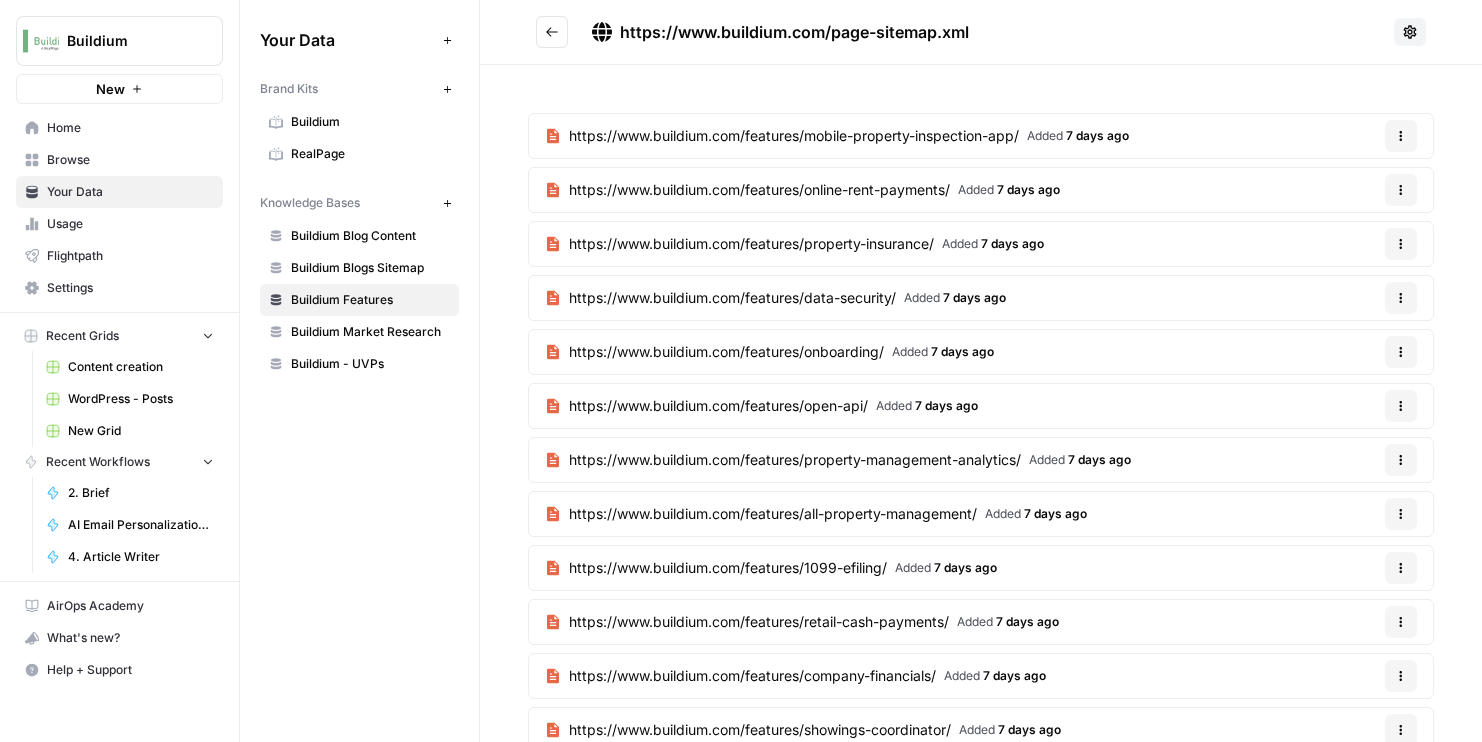 click on "https://www.buildium.com/features/mobile-property-inspection-app/ Added [TIME_AGO] Options https://www.buildium.com/features/online-rent-payments/ Added [TIME_AGO] Options https://www.buildium.com/features/property-insurance/ Added [TIME_AGO] Options https://www.buildium.com/features/data-security/ Added [TIME_AGO] Options https://www.buildium.com/features/onboarding/ Added [TIME_AGO] Options https://www.buildium.com/features/open-api/ Added [TIME_AGO] Options https://www.buildium.com/features/property-management-analytics/ Added [TIME_AGO] Options https://www.buildium.com/features/all-property-management/ Added [TIME_AGO] Options https://www.buildium.com/features/1099-efiling/ Added [TIME_AGO] Options https://www.buildium.com/features/retail-cash-payments/ Added [TIME_AGO] Options https://www.buildium.com/features/company-financials/ Added [TIME_AGO] Options https://www.buildium.com/features/showings-coordinator/ Added [TIME_AGO] Options Added [TIME_AGO] Options Added [TIME_AGO]" at bounding box center (981, 1004) 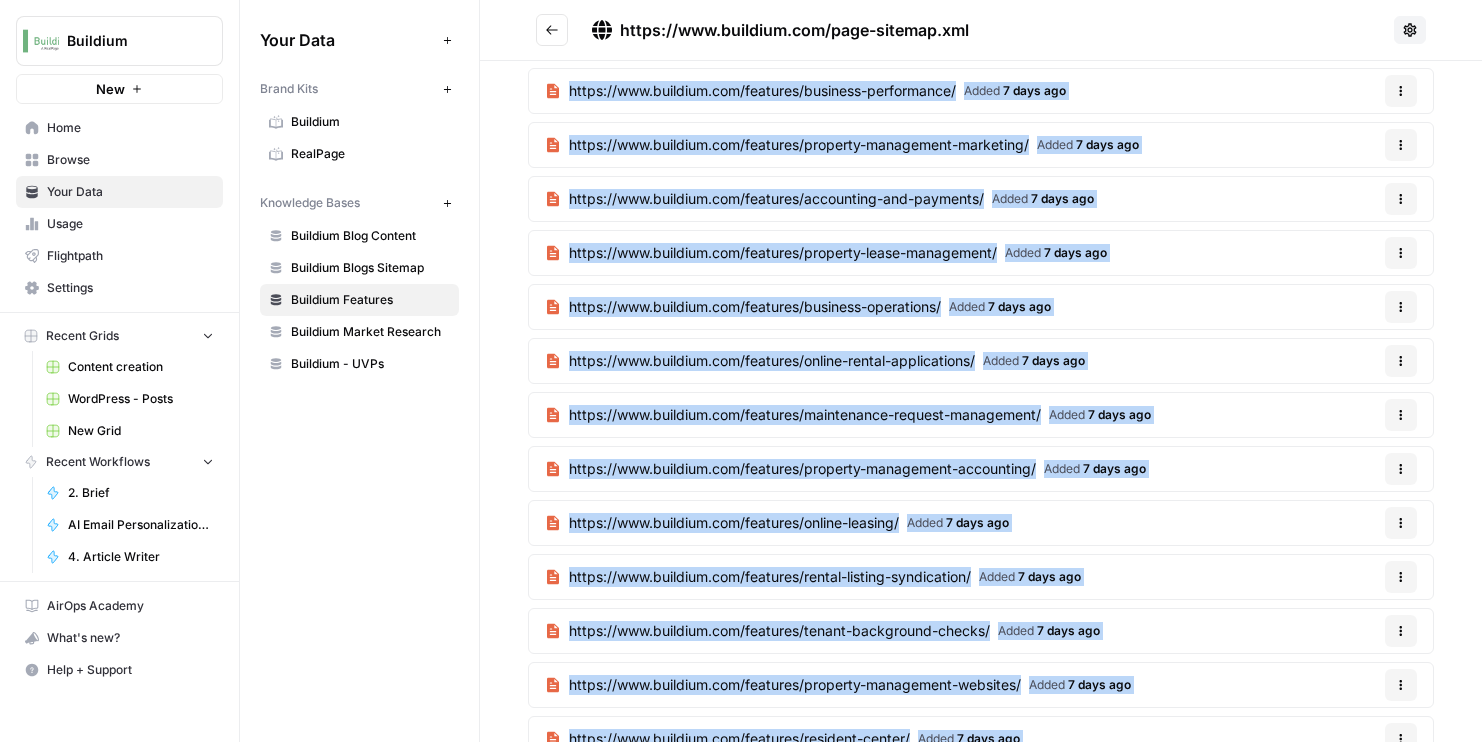 scroll, scrollTop: 1201, scrollLeft: 0, axis: vertical 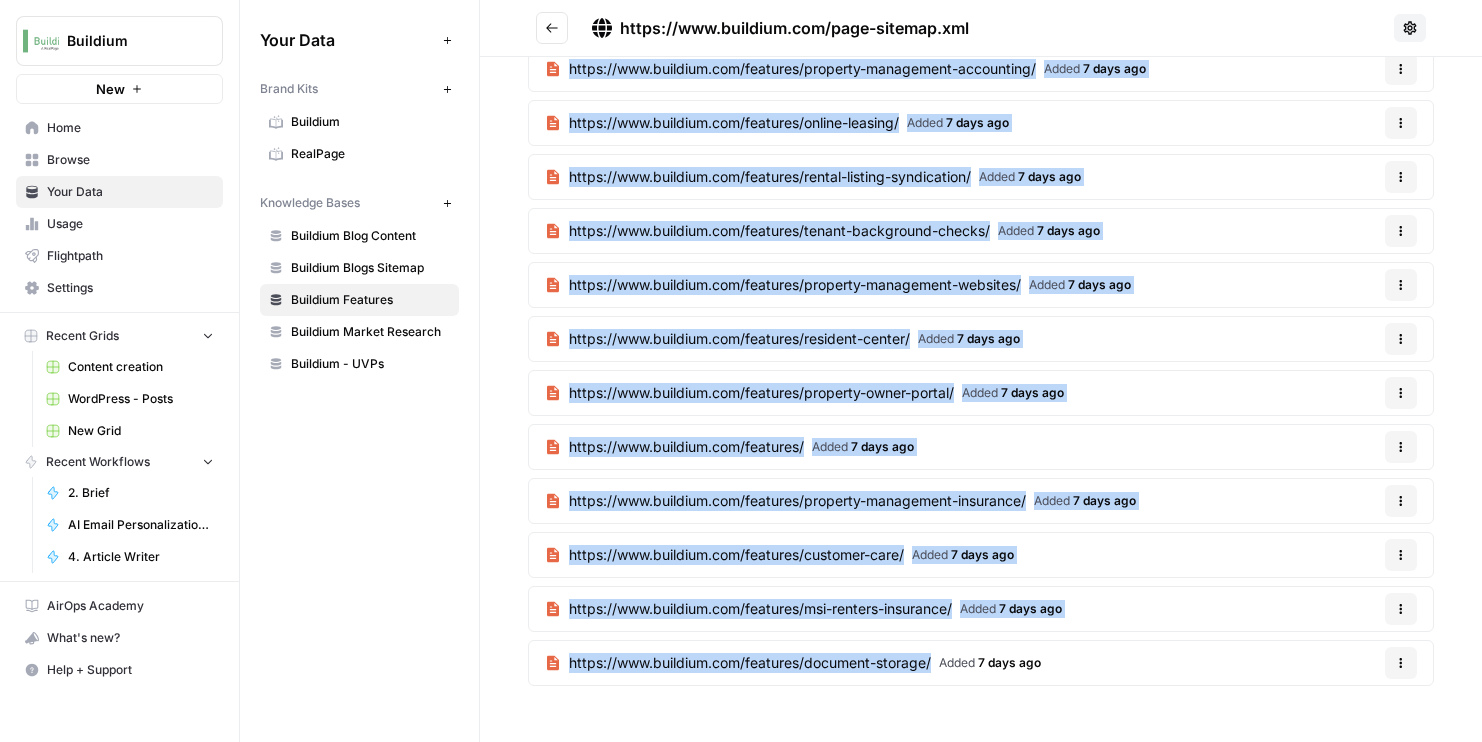 drag, startPoint x: 562, startPoint y: 110, endPoint x: 936, endPoint y: 668, distance: 671.744 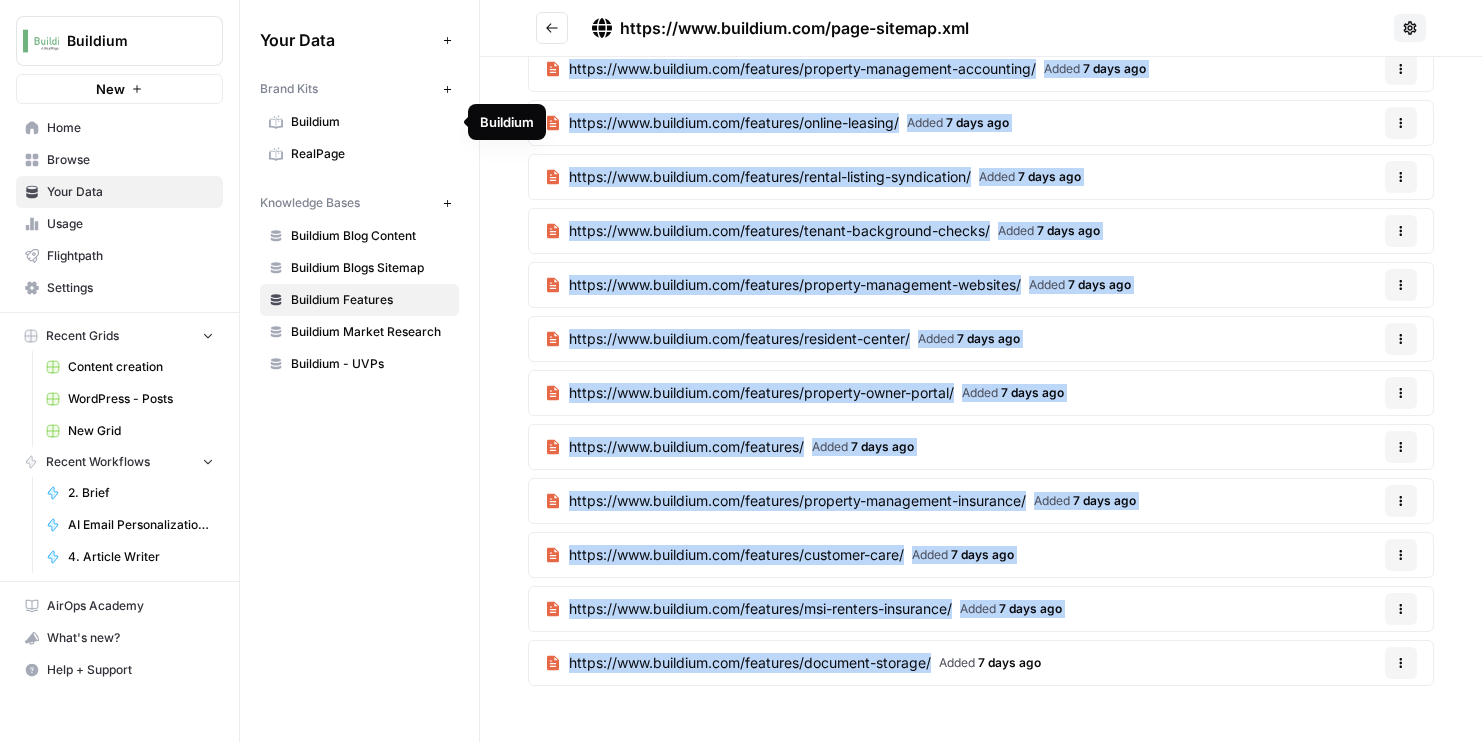 click on "Buildium" at bounding box center (370, 122) 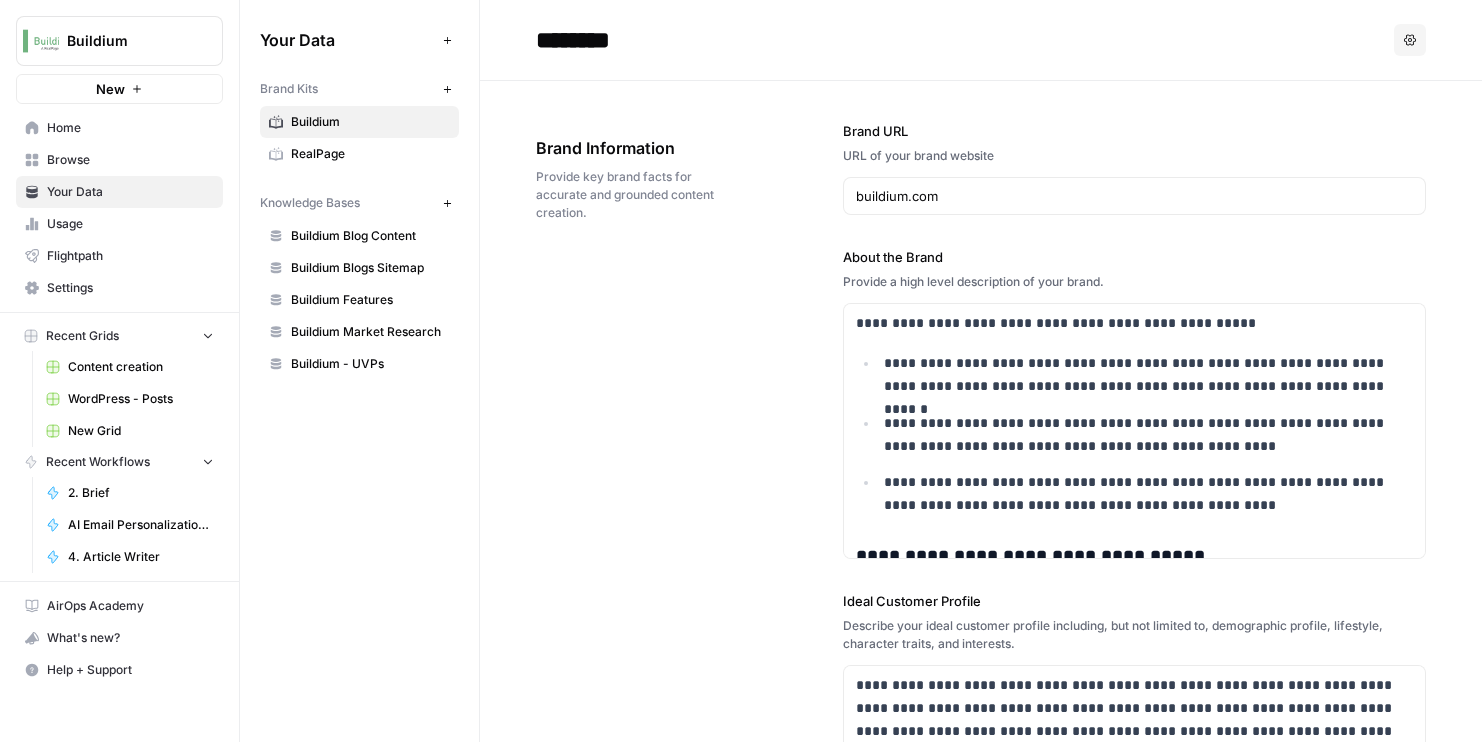 click on "RealPage" at bounding box center (370, 154) 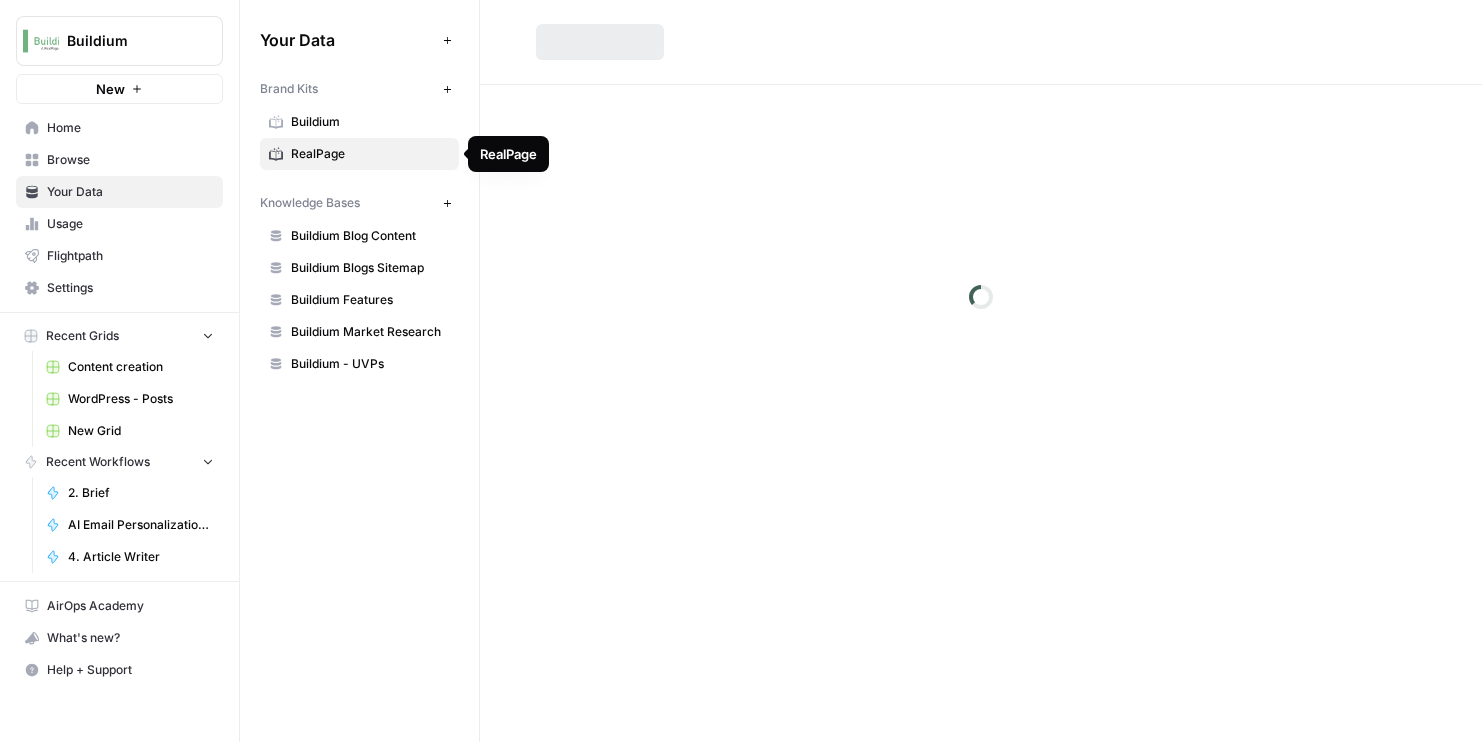 click on "Buildium" at bounding box center (370, 122) 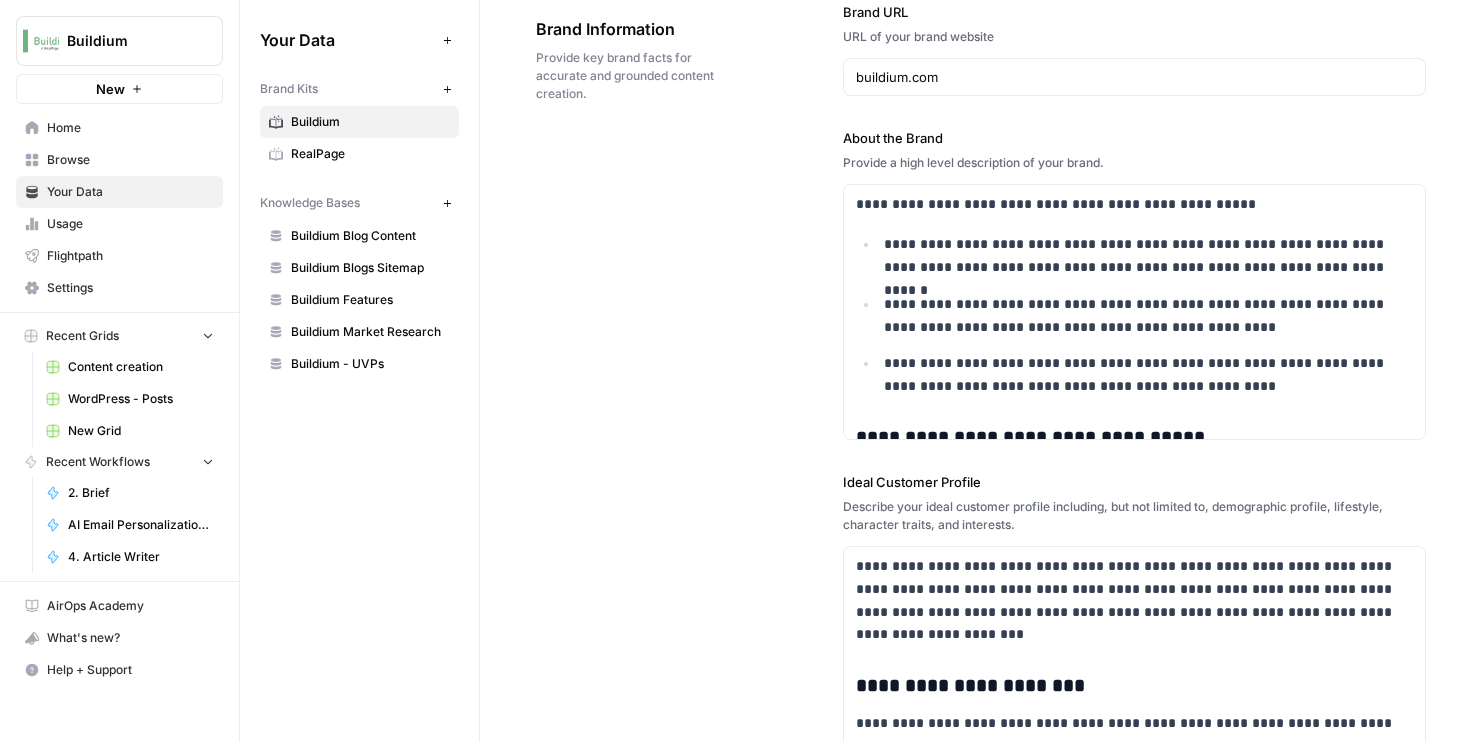 scroll, scrollTop: 104, scrollLeft: 0, axis: vertical 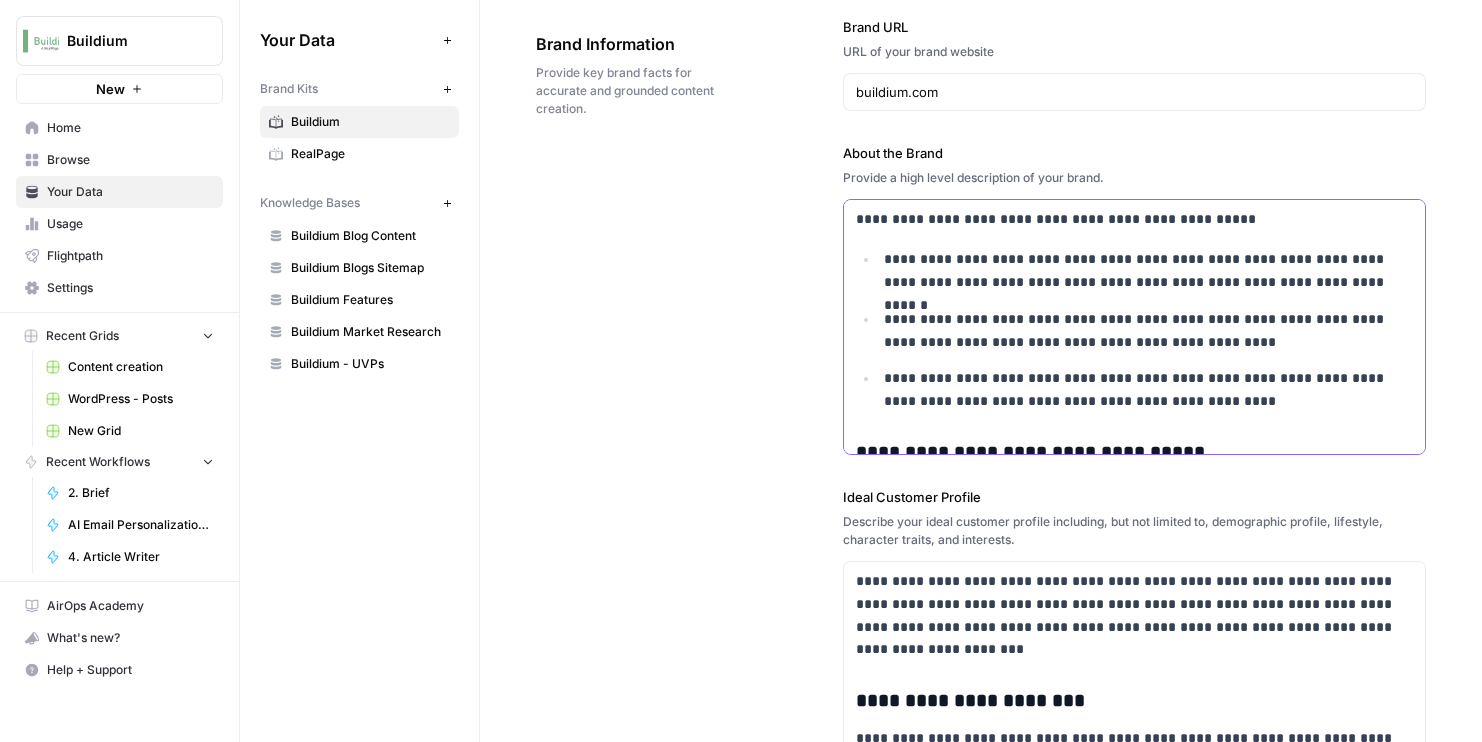 click on "**********" at bounding box center [1149, 271] 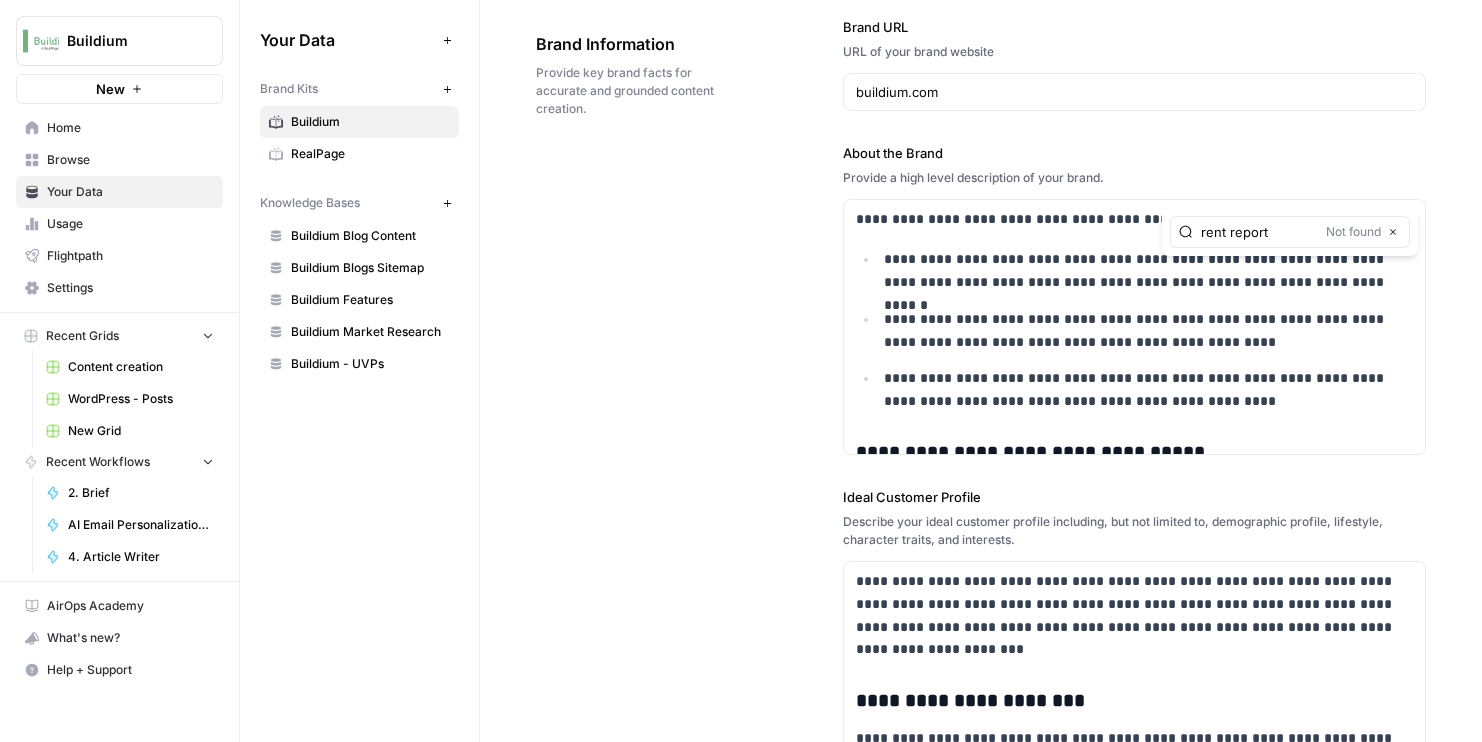 type on "rent report" 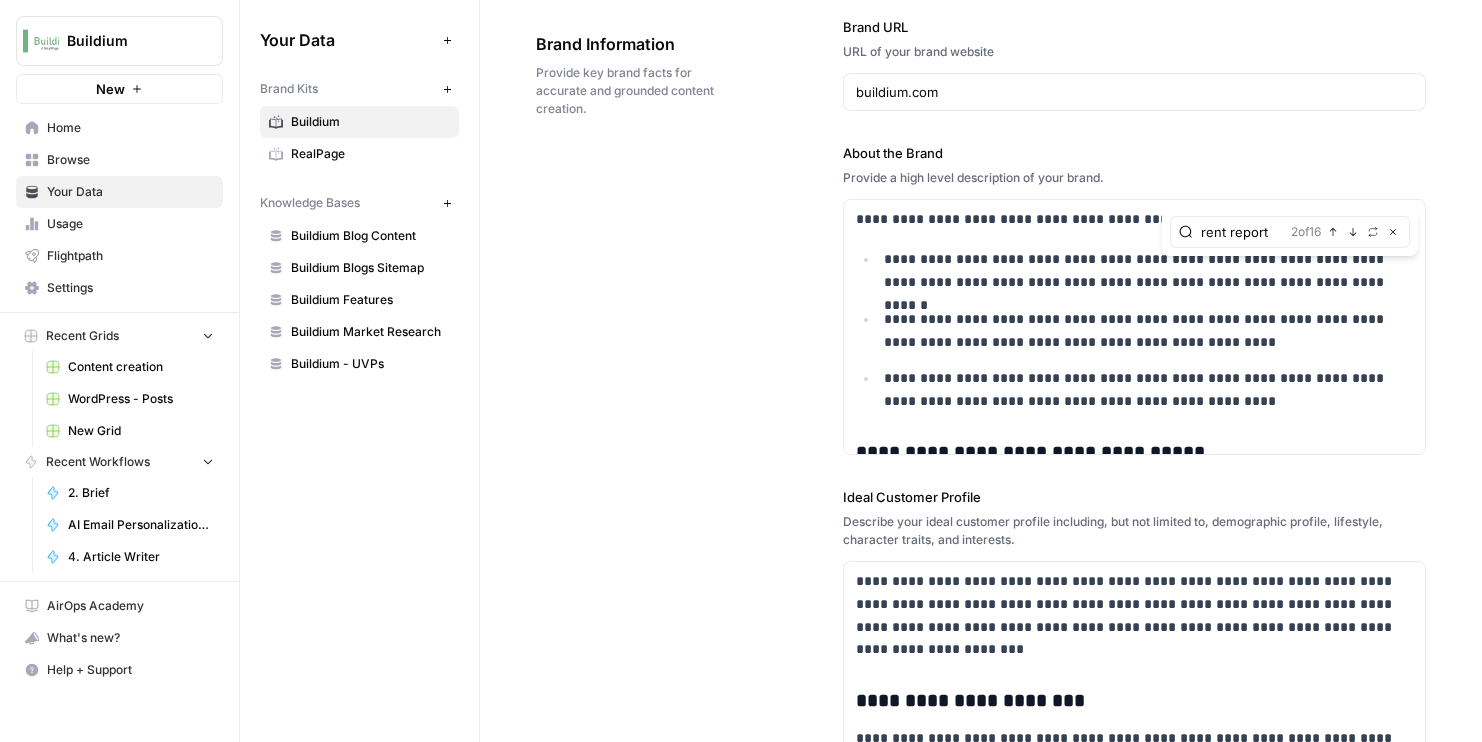 scroll, scrollTop: 1812, scrollLeft: 0, axis: vertical 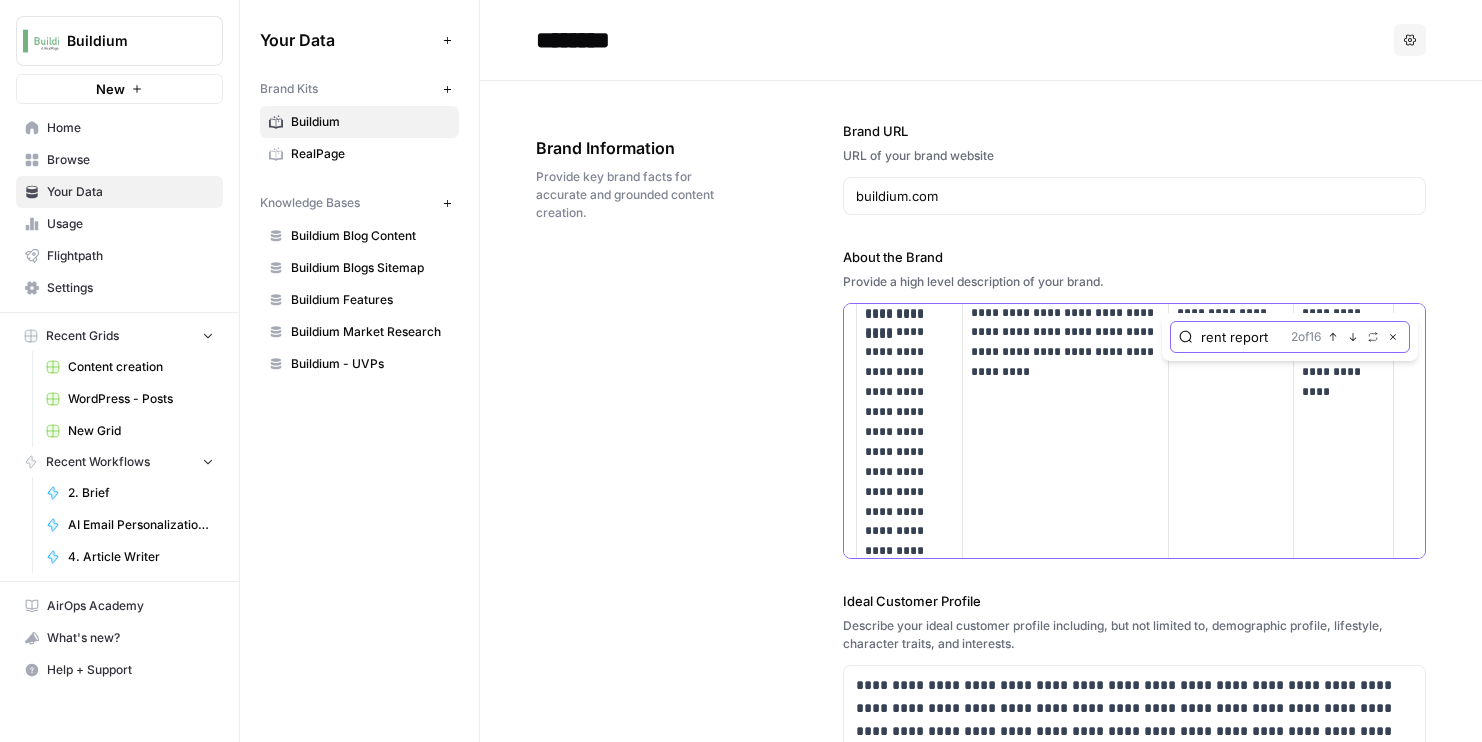 click 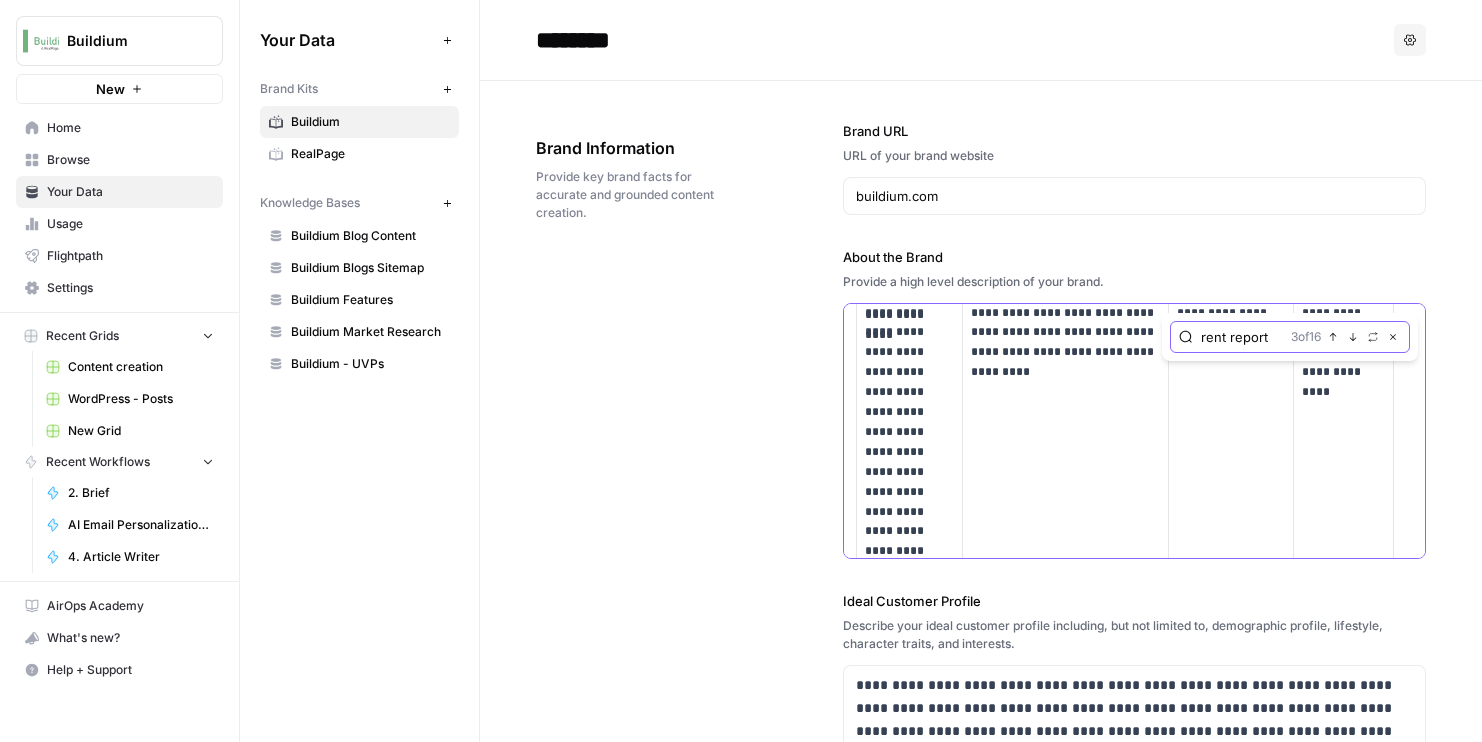scroll, scrollTop: 19081, scrollLeft: 0, axis: vertical 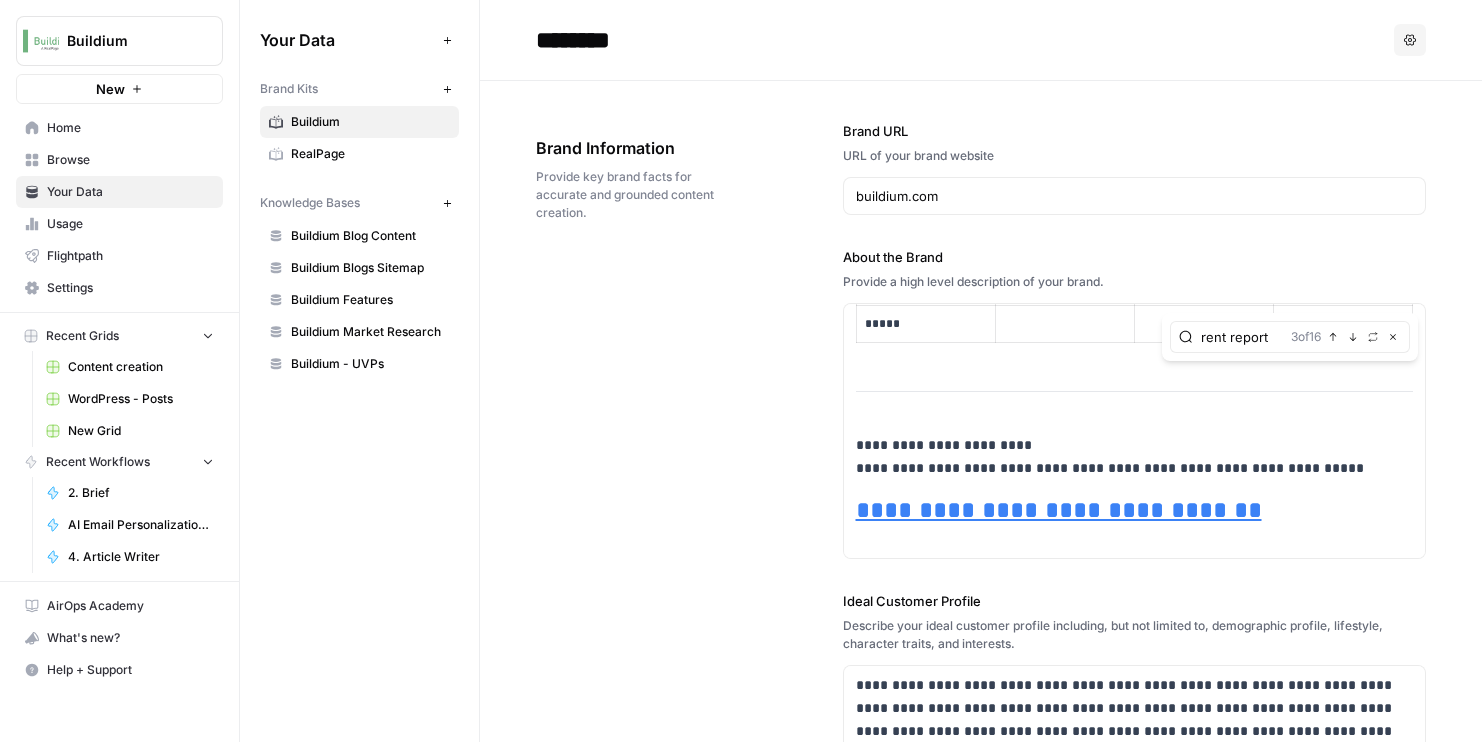 click on "Browse" at bounding box center [130, 160] 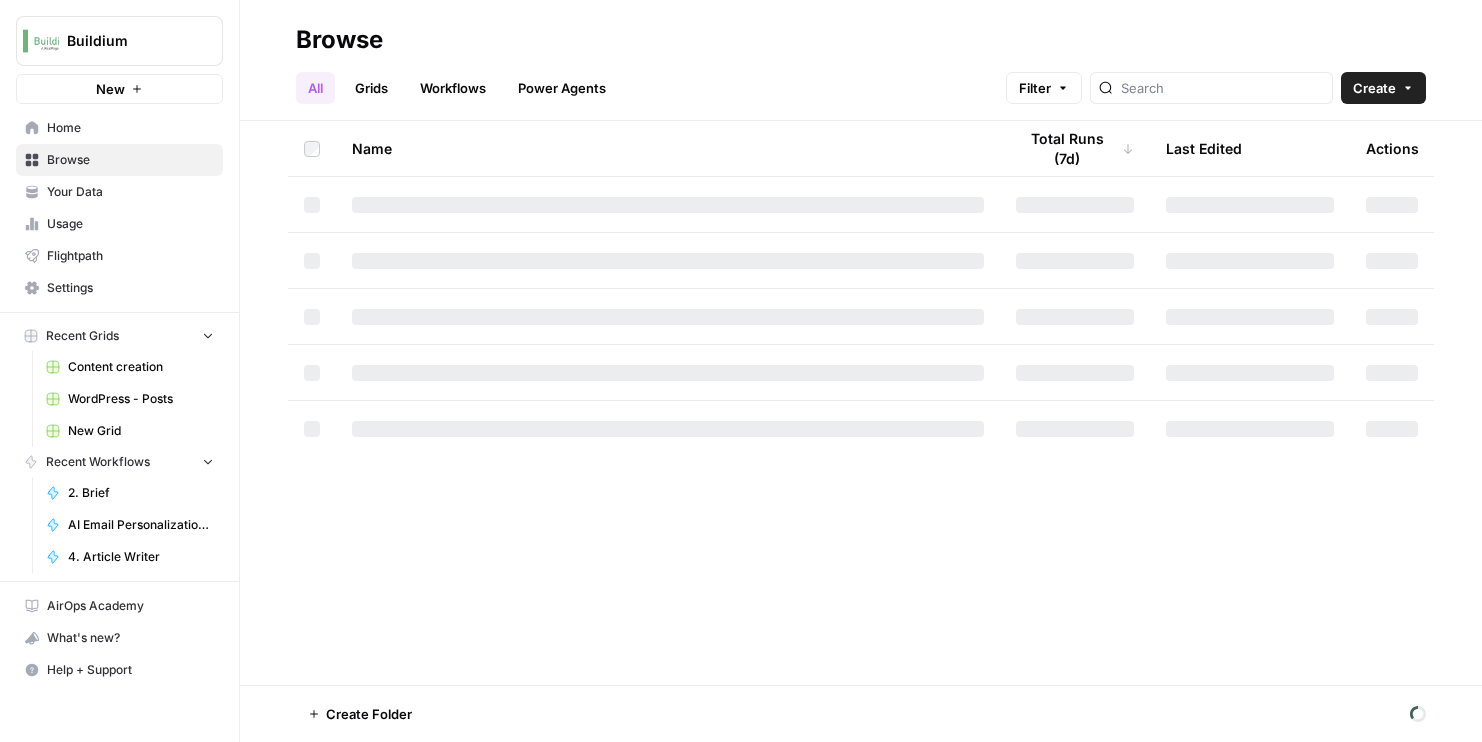 click on "Grids" at bounding box center (371, 88) 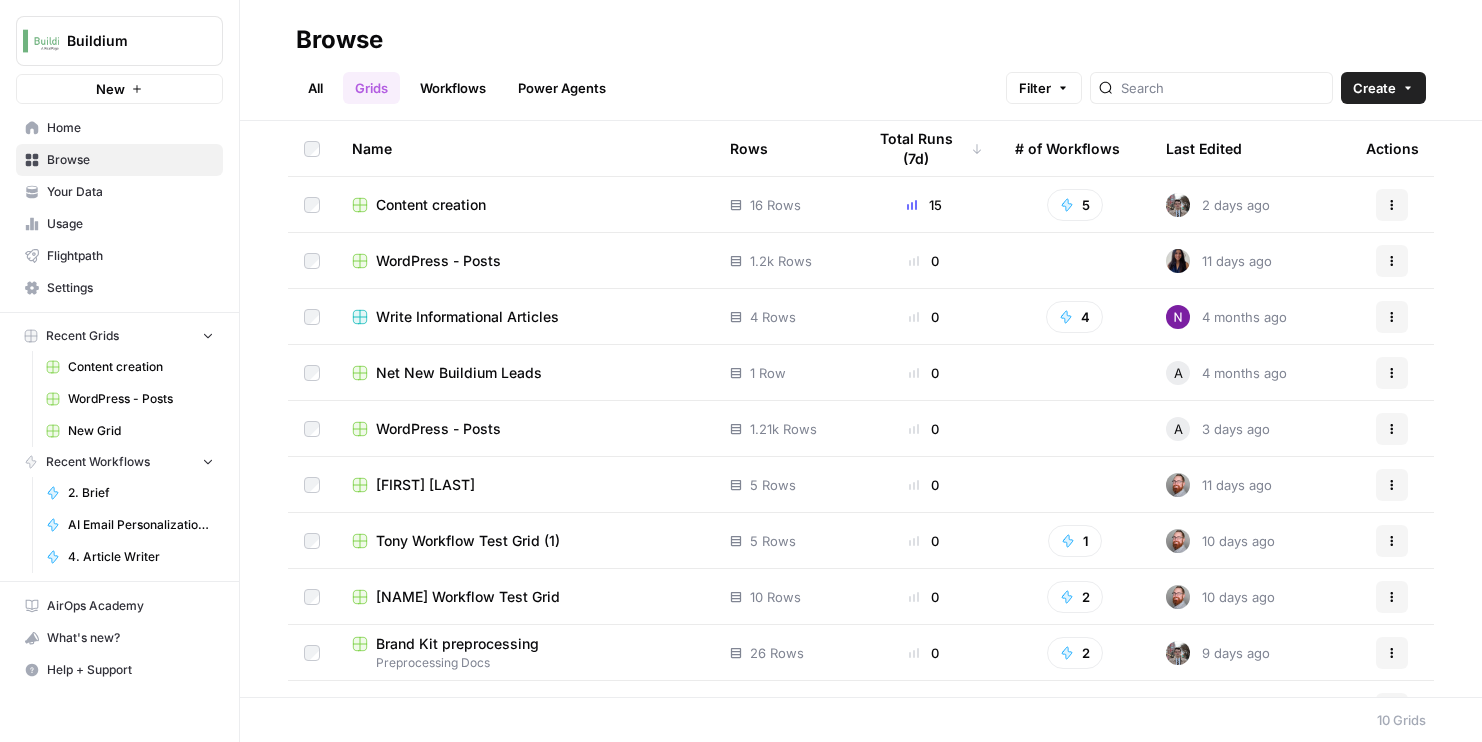 scroll, scrollTop: 40, scrollLeft: 0, axis: vertical 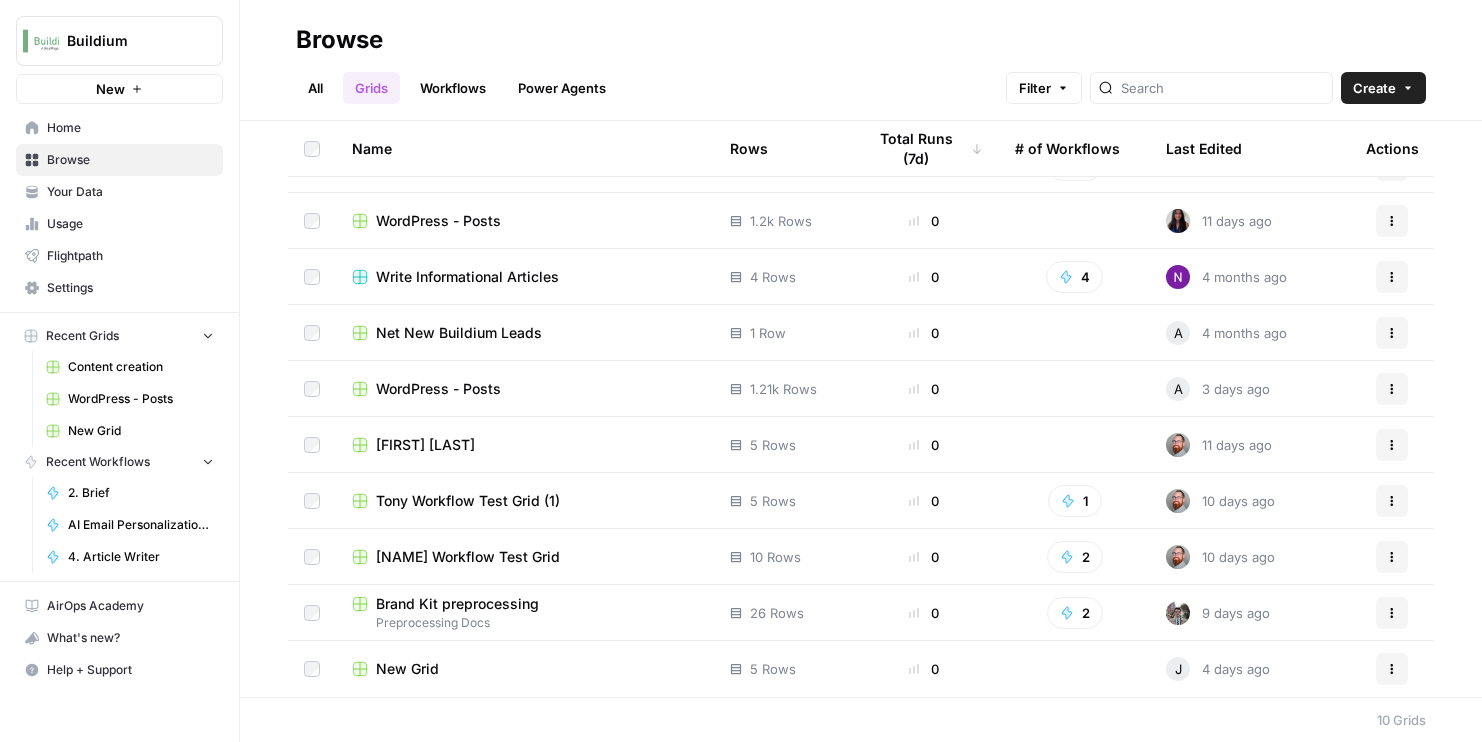 click on "Preprocessing Docs" at bounding box center (525, 623) 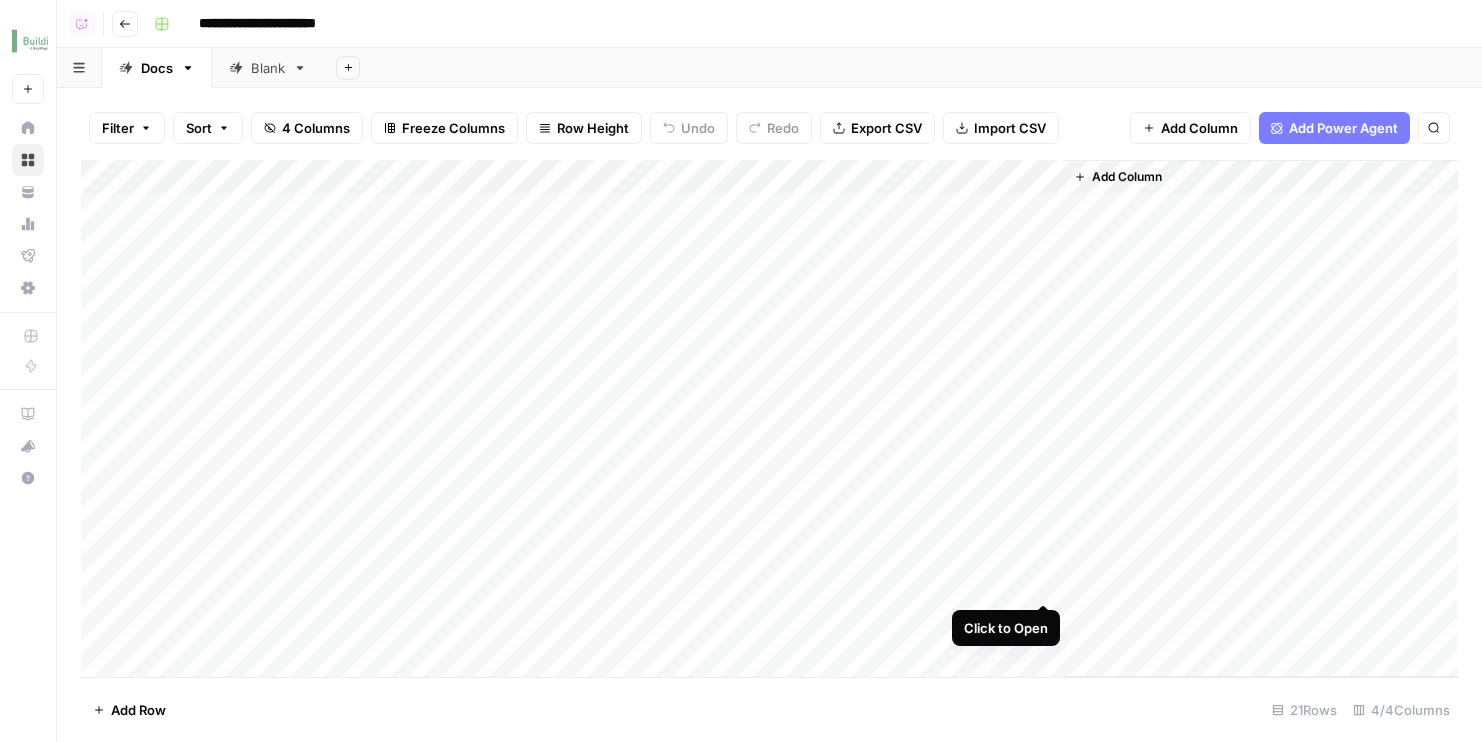 click on "Add Column" at bounding box center [769, 418] 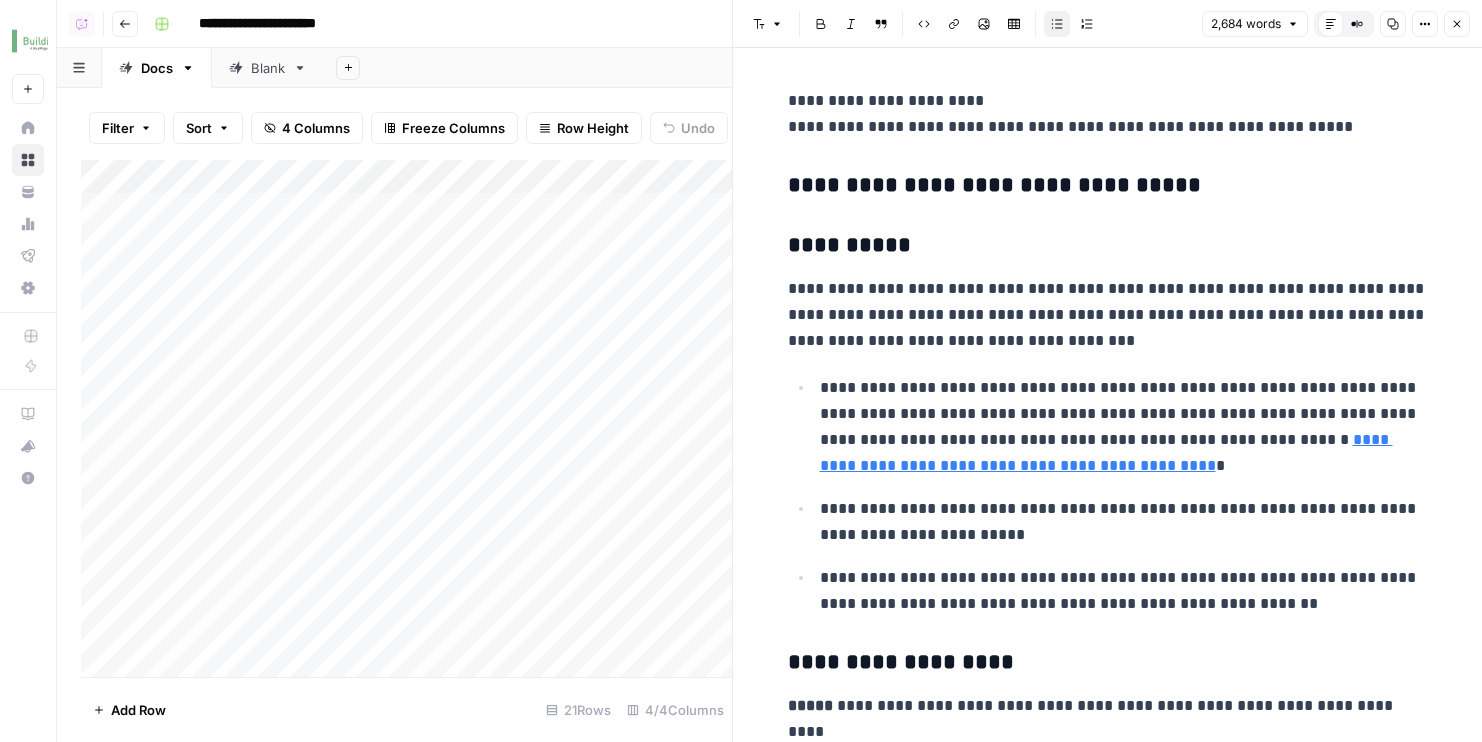 click 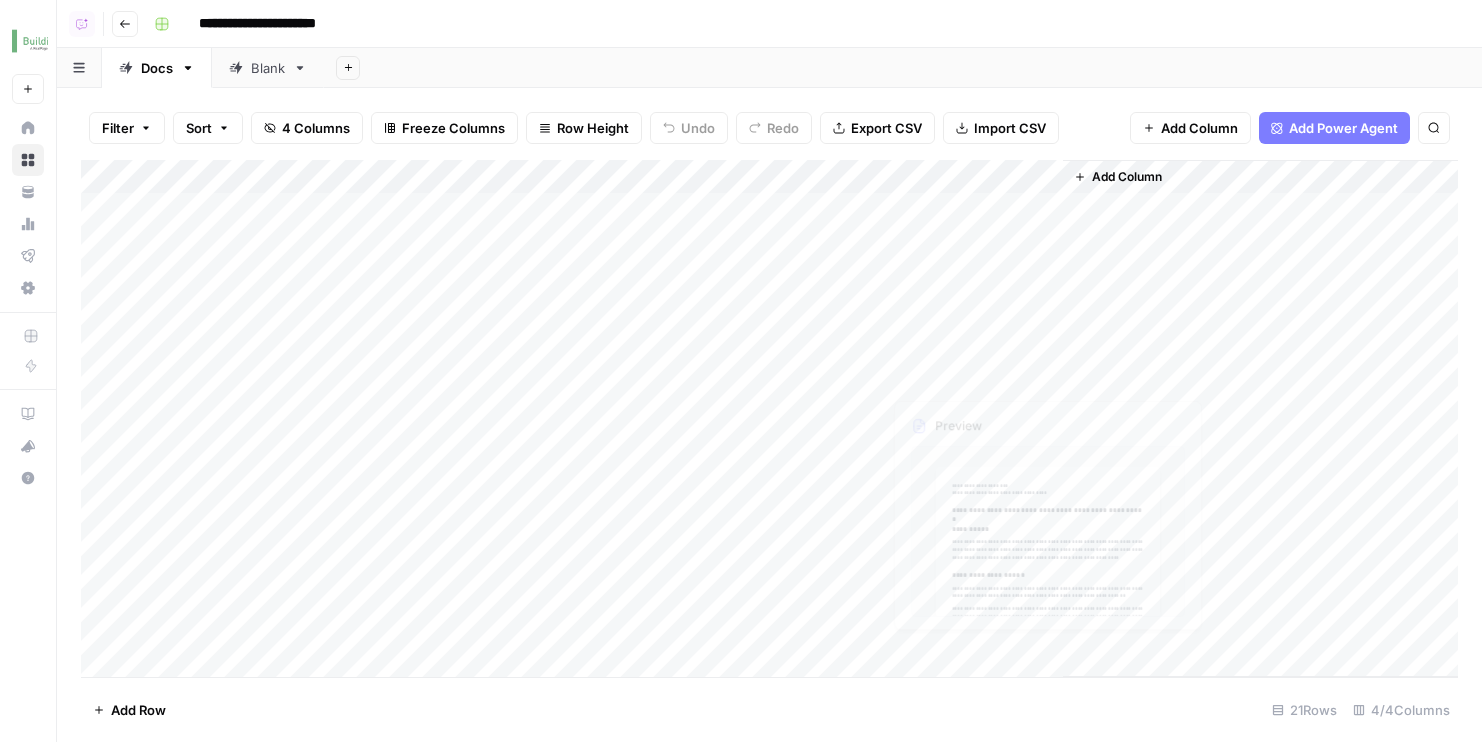 click on "Add Column" at bounding box center [769, 418] 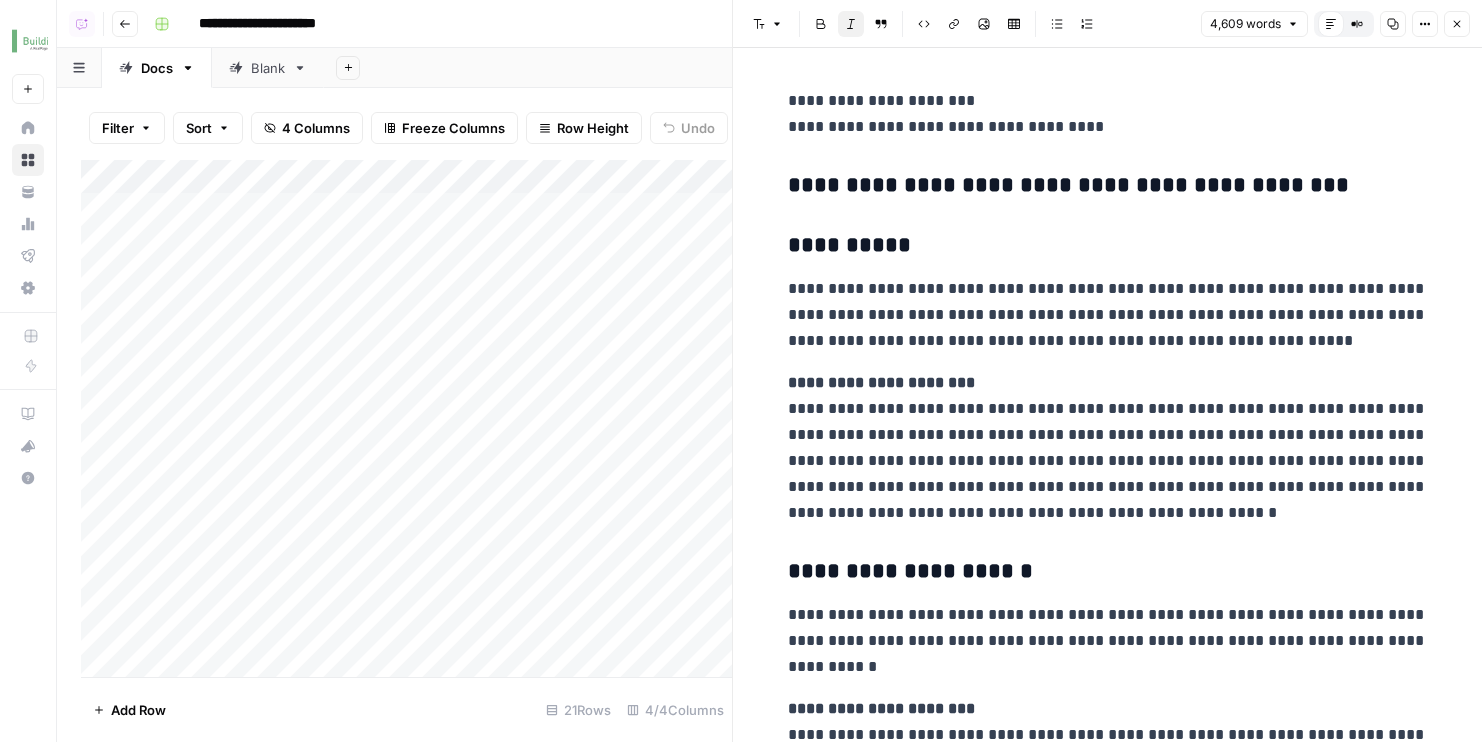 click on "Close" at bounding box center [1457, 24] 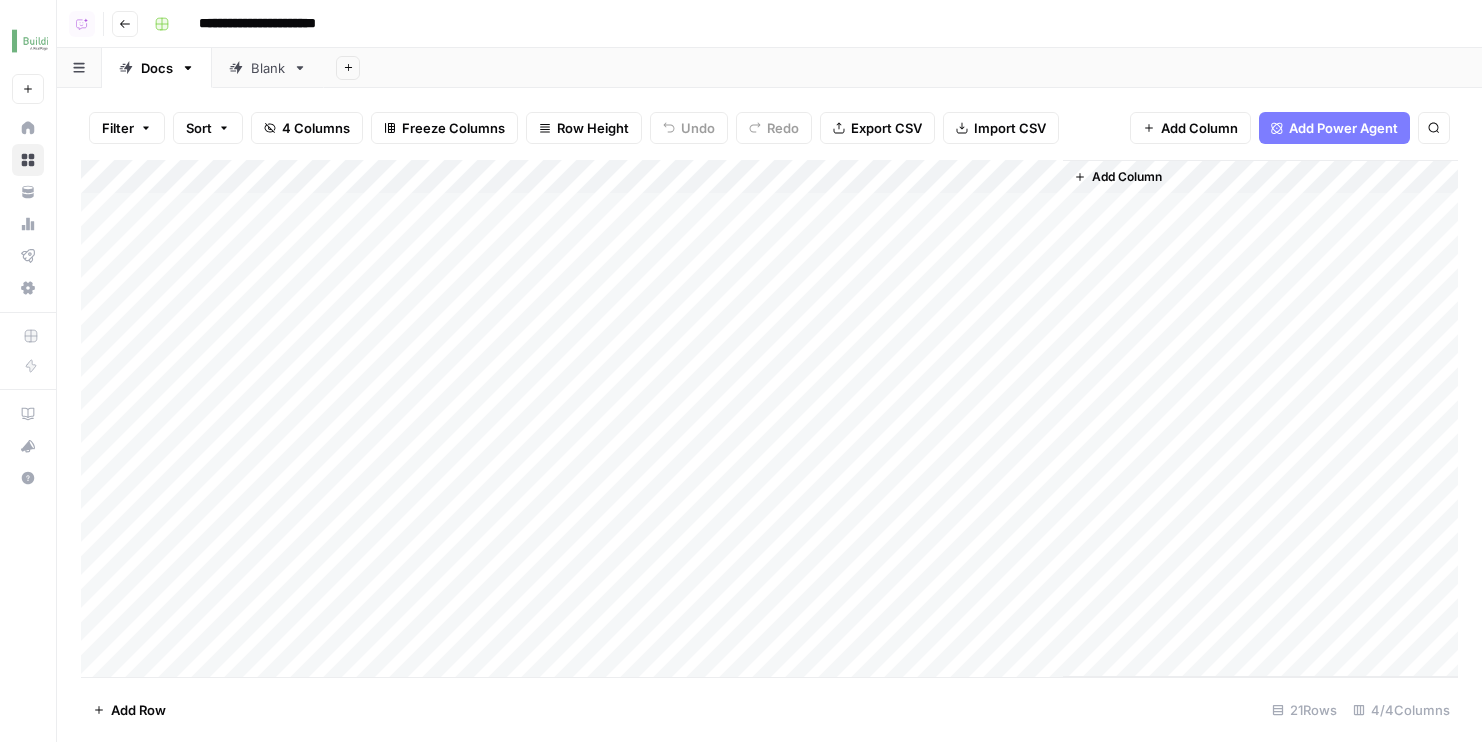 click on "Add Column" at bounding box center (769, 418) 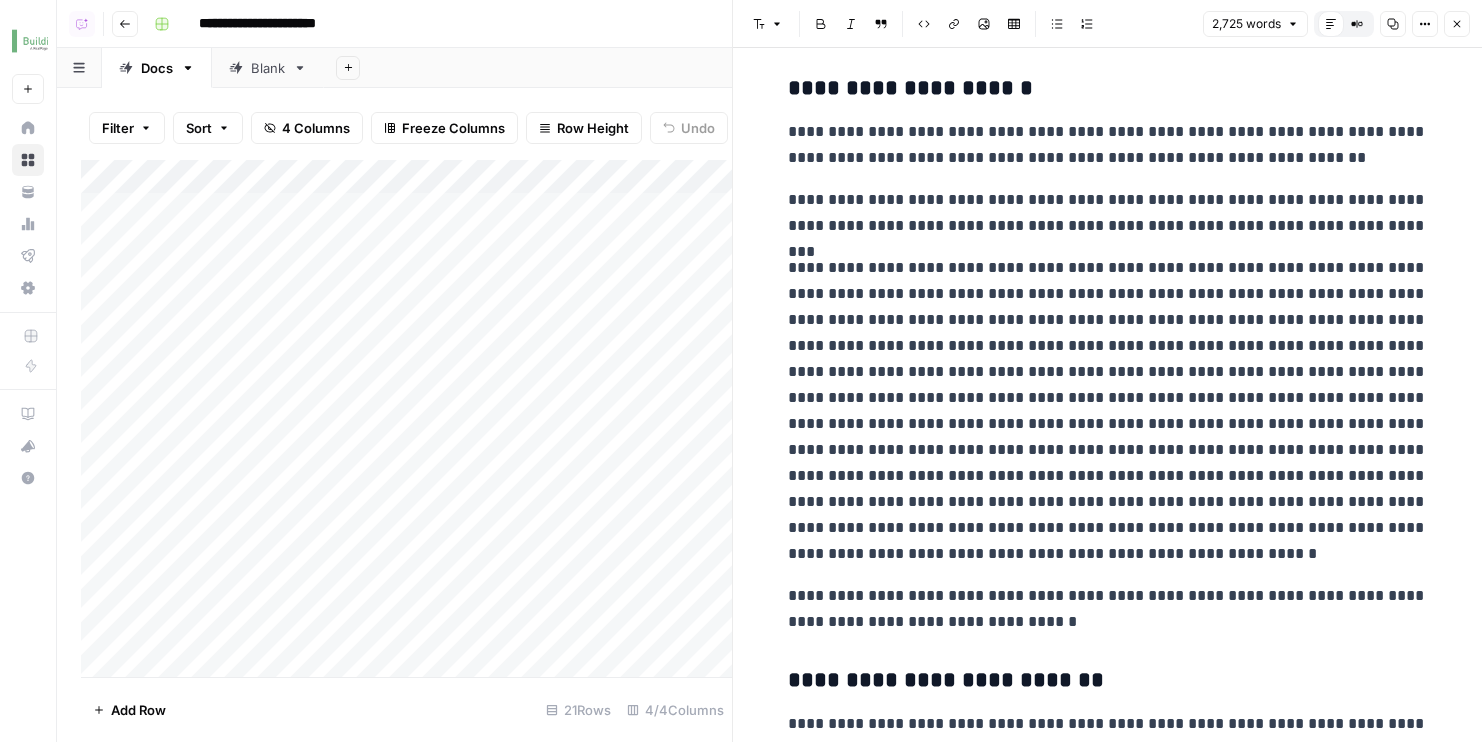 scroll, scrollTop: 0, scrollLeft: 0, axis: both 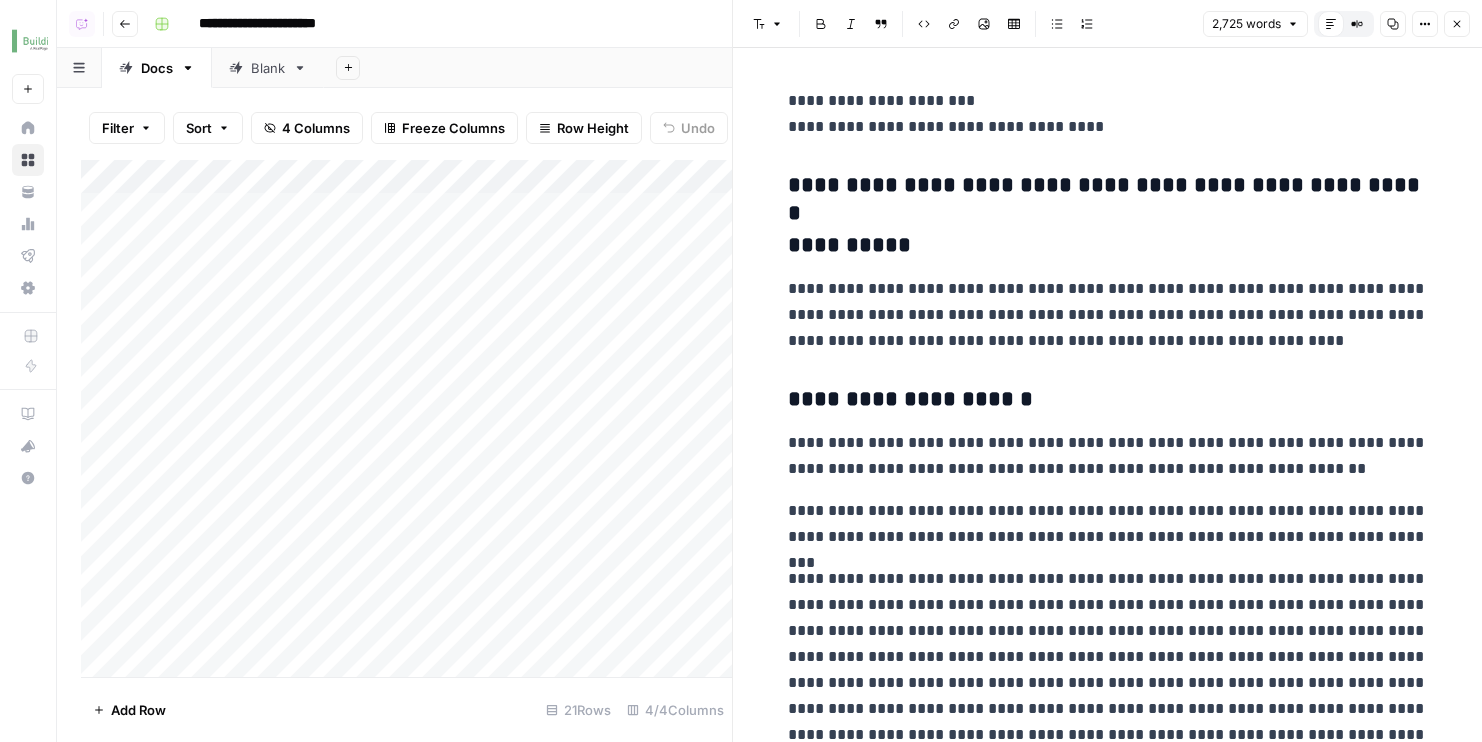click 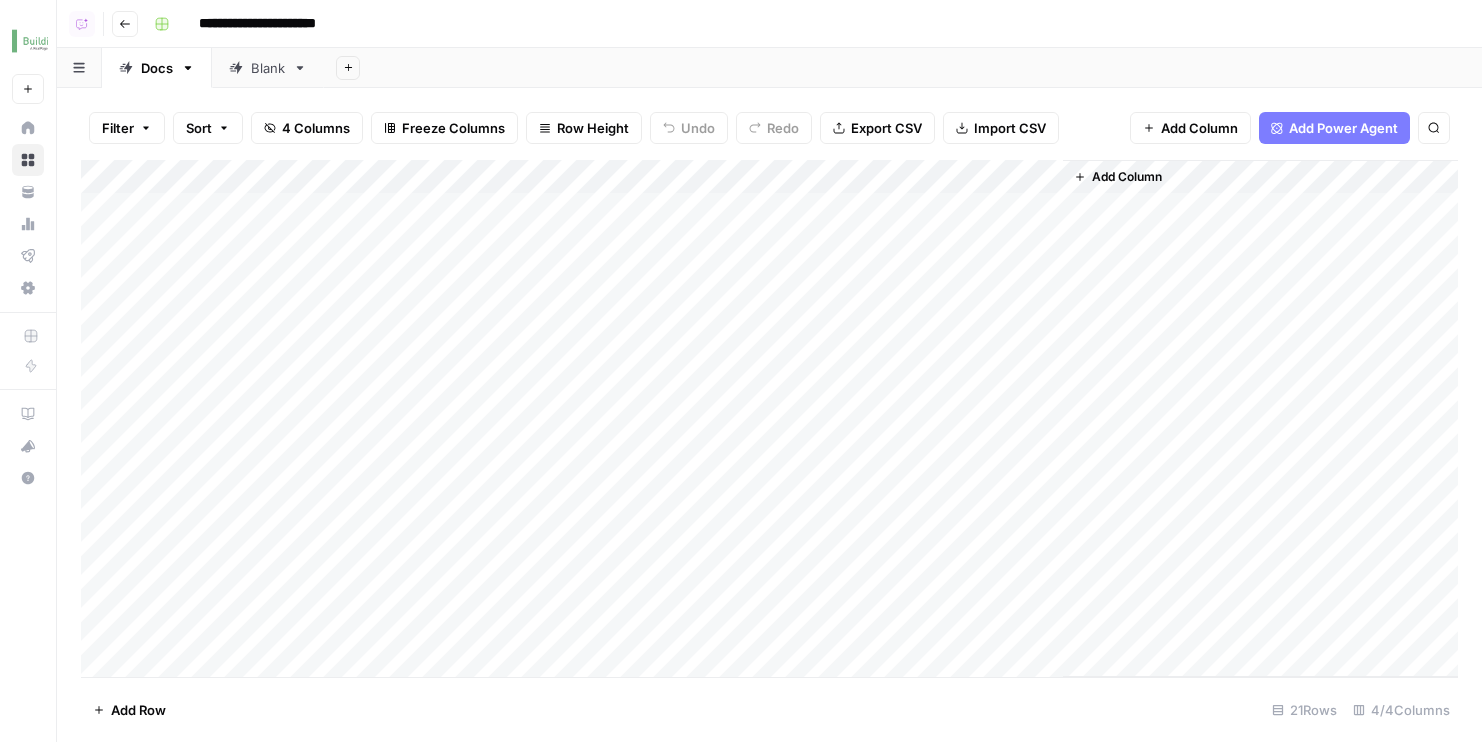 click on "Add Column" at bounding box center (769, 418) 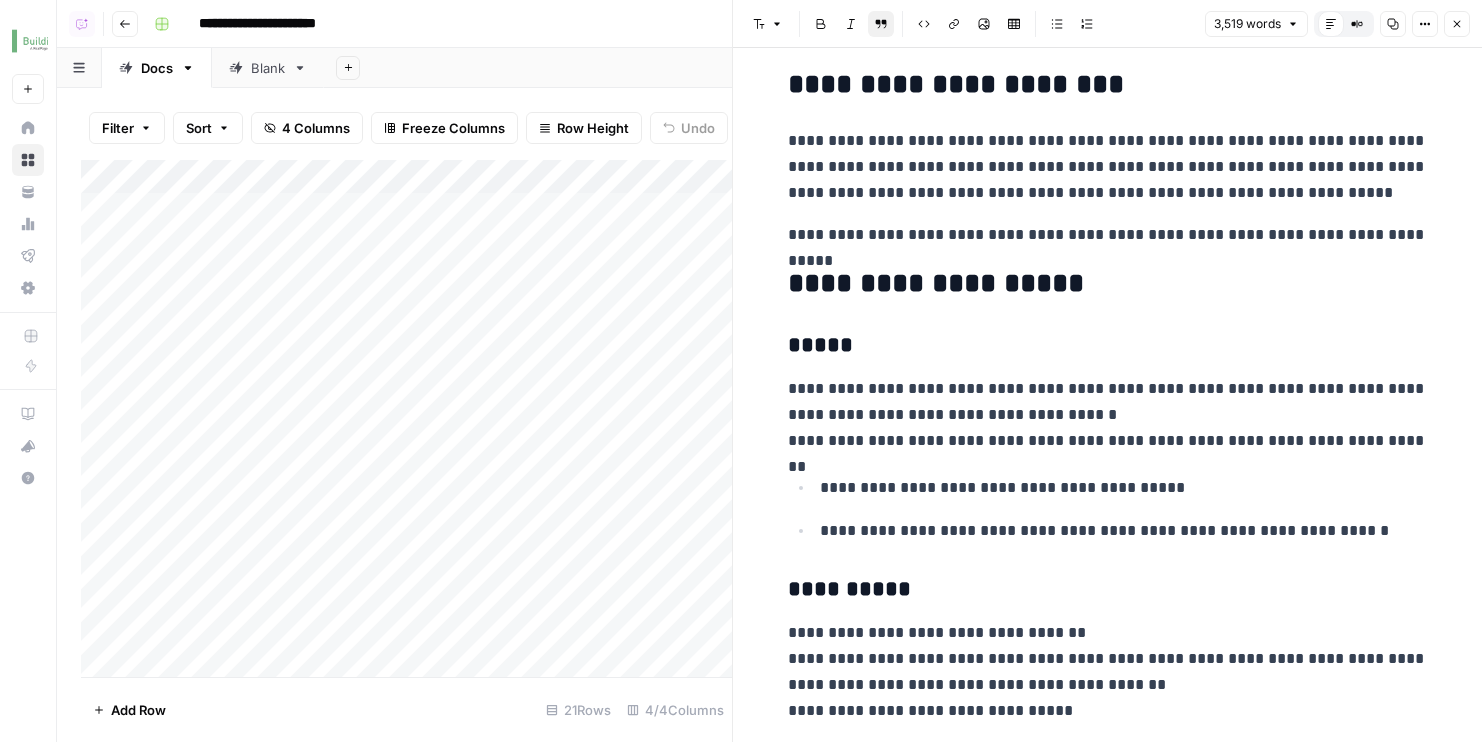scroll, scrollTop: 1164, scrollLeft: 0, axis: vertical 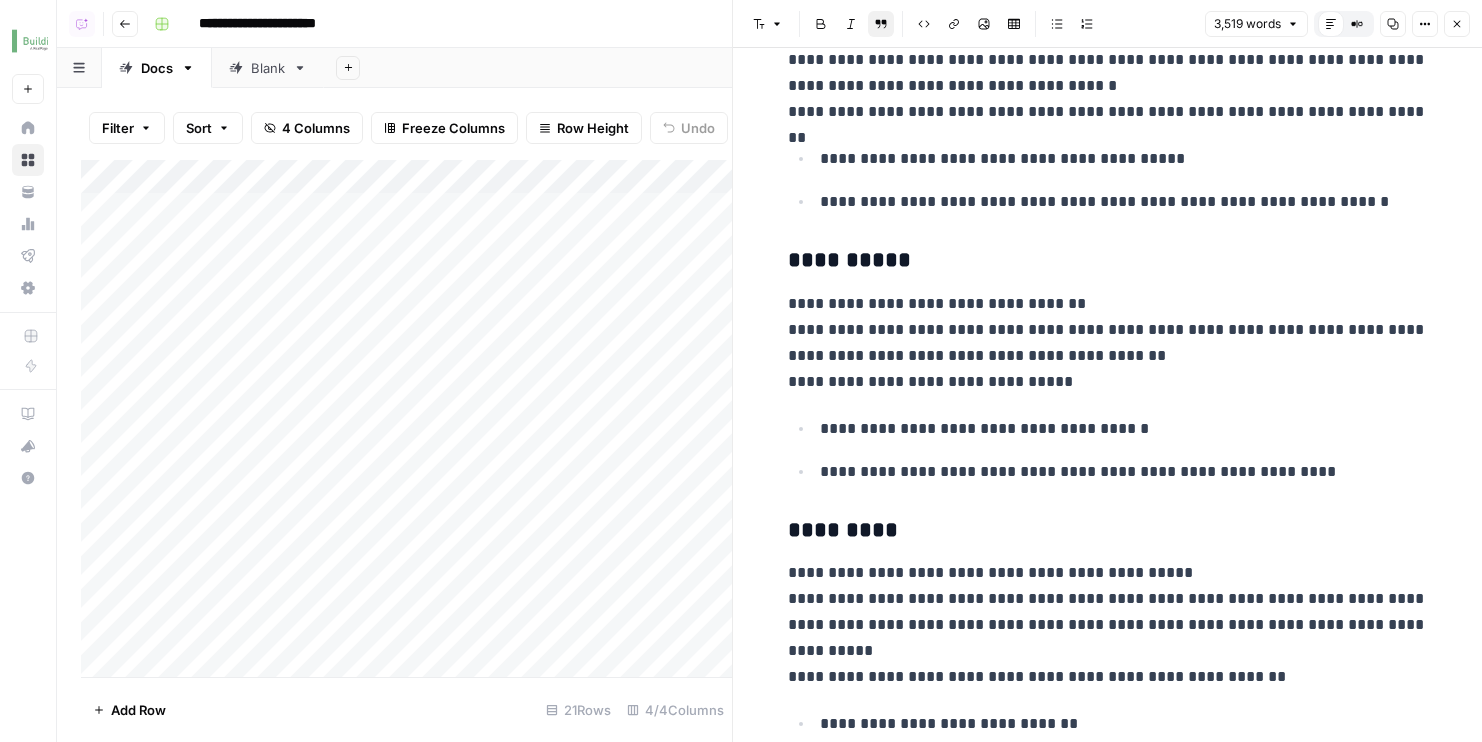 click 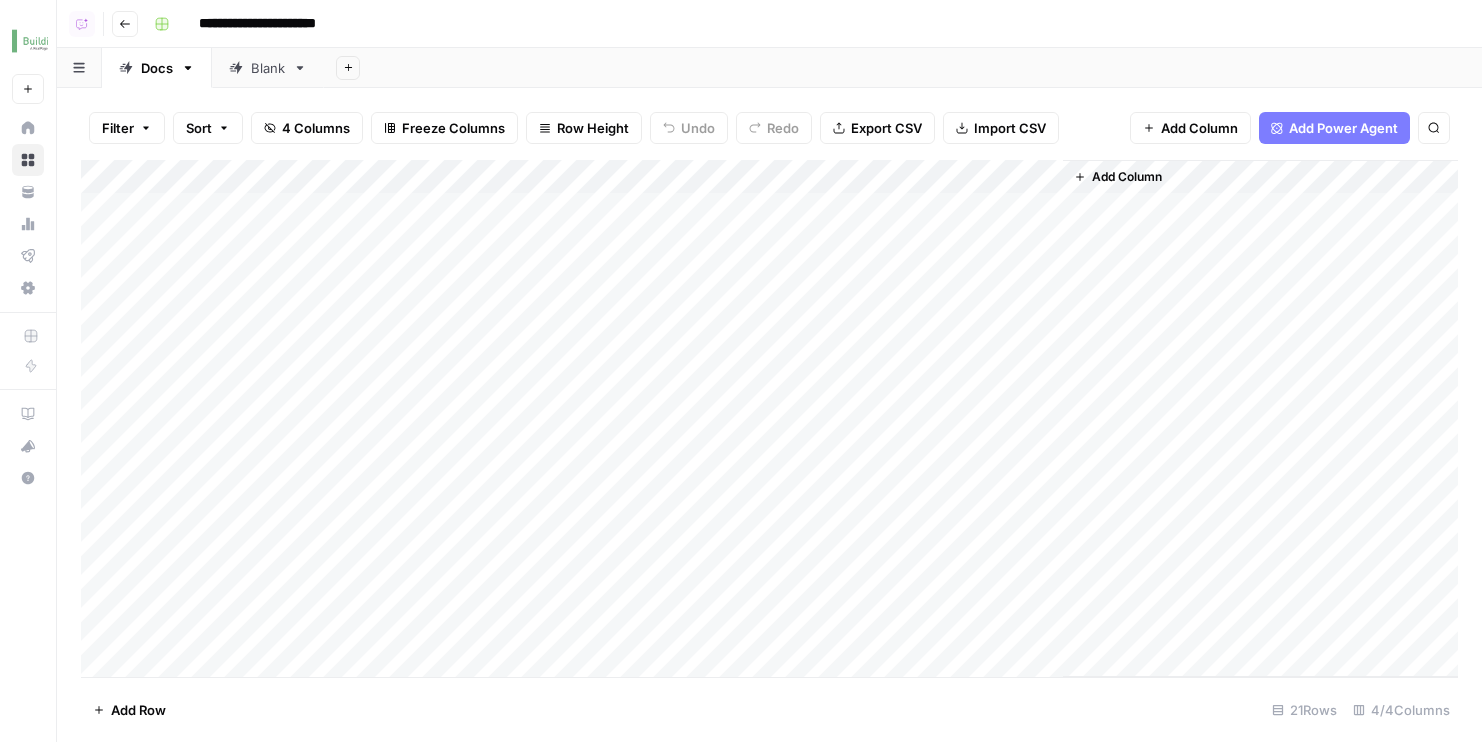 click on "Add Column" at bounding box center (769, 418) 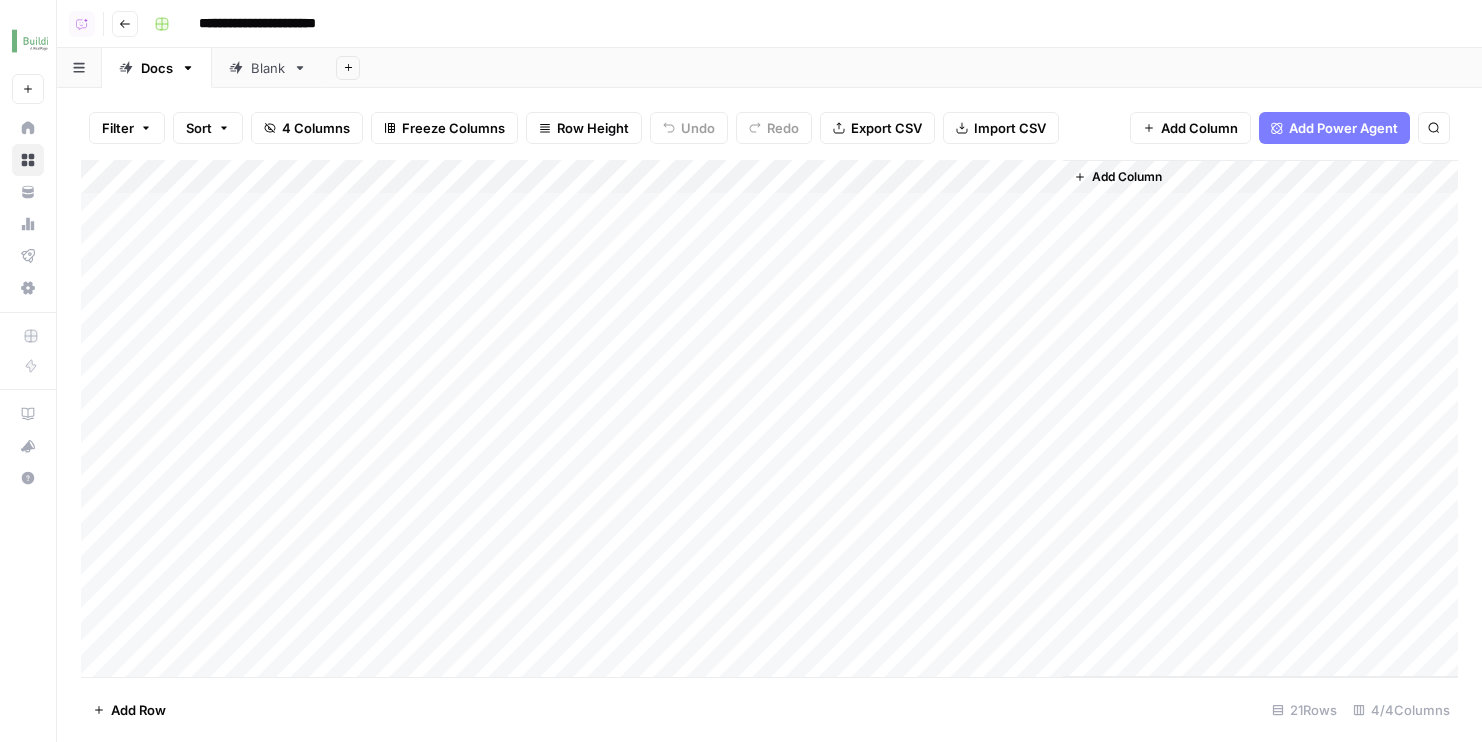 click on "Add Column" at bounding box center [769, 418] 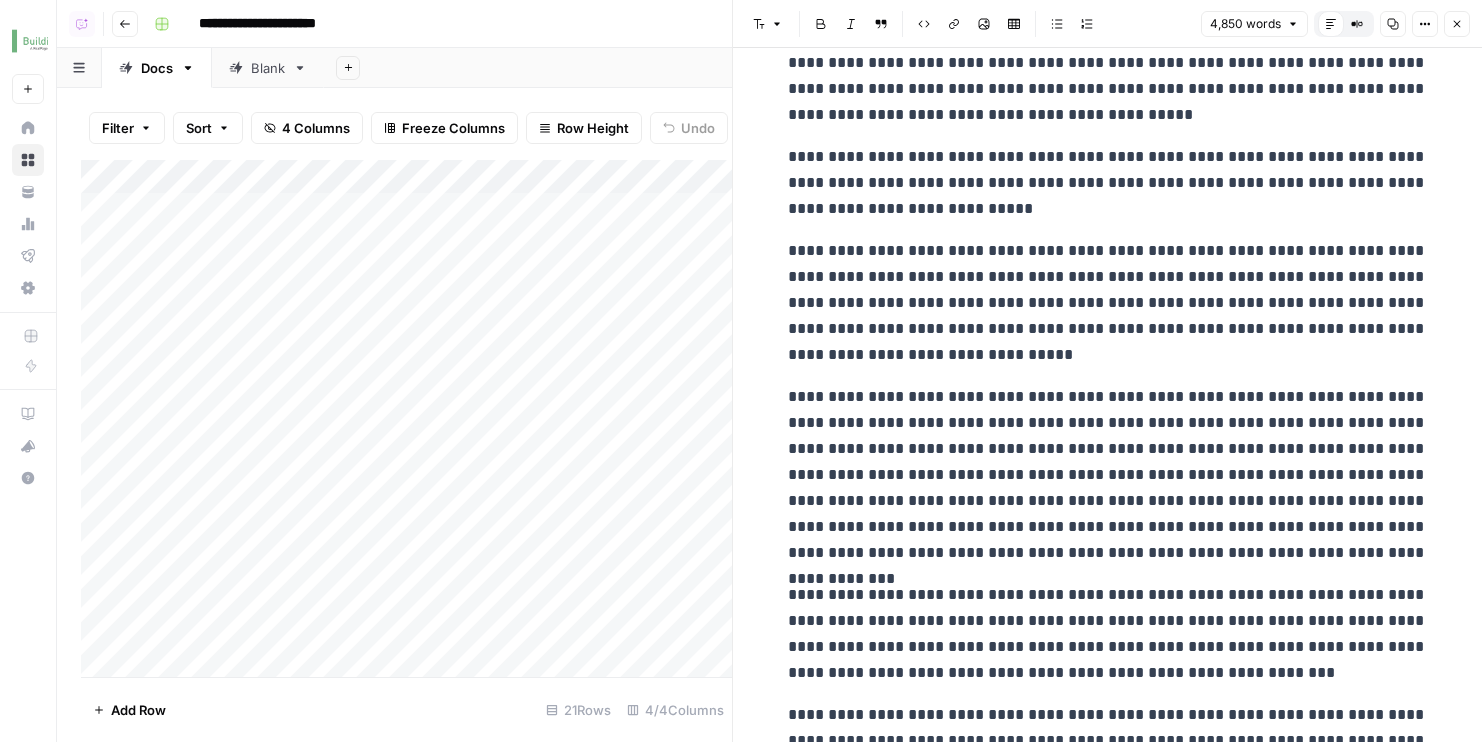 scroll, scrollTop: 954, scrollLeft: 0, axis: vertical 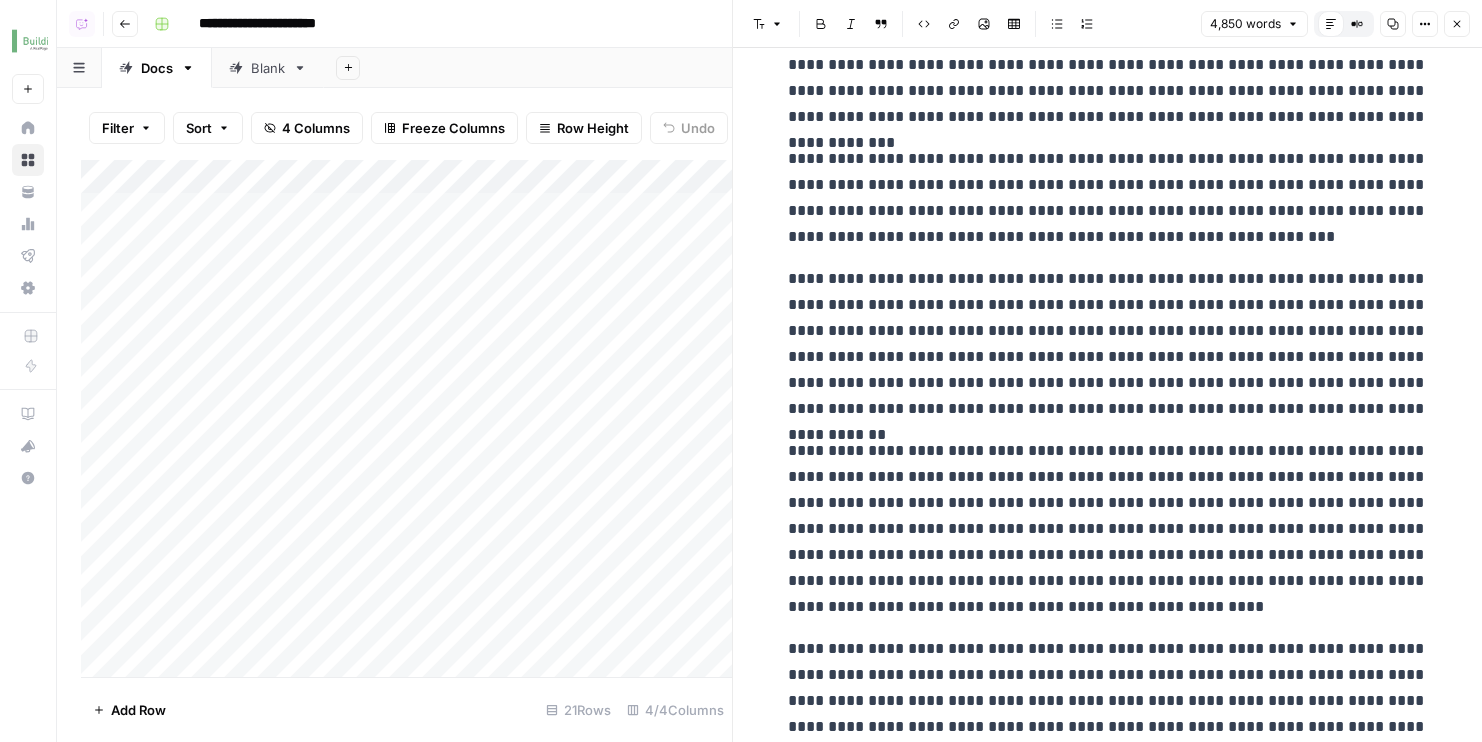 click on "Close" at bounding box center [1457, 24] 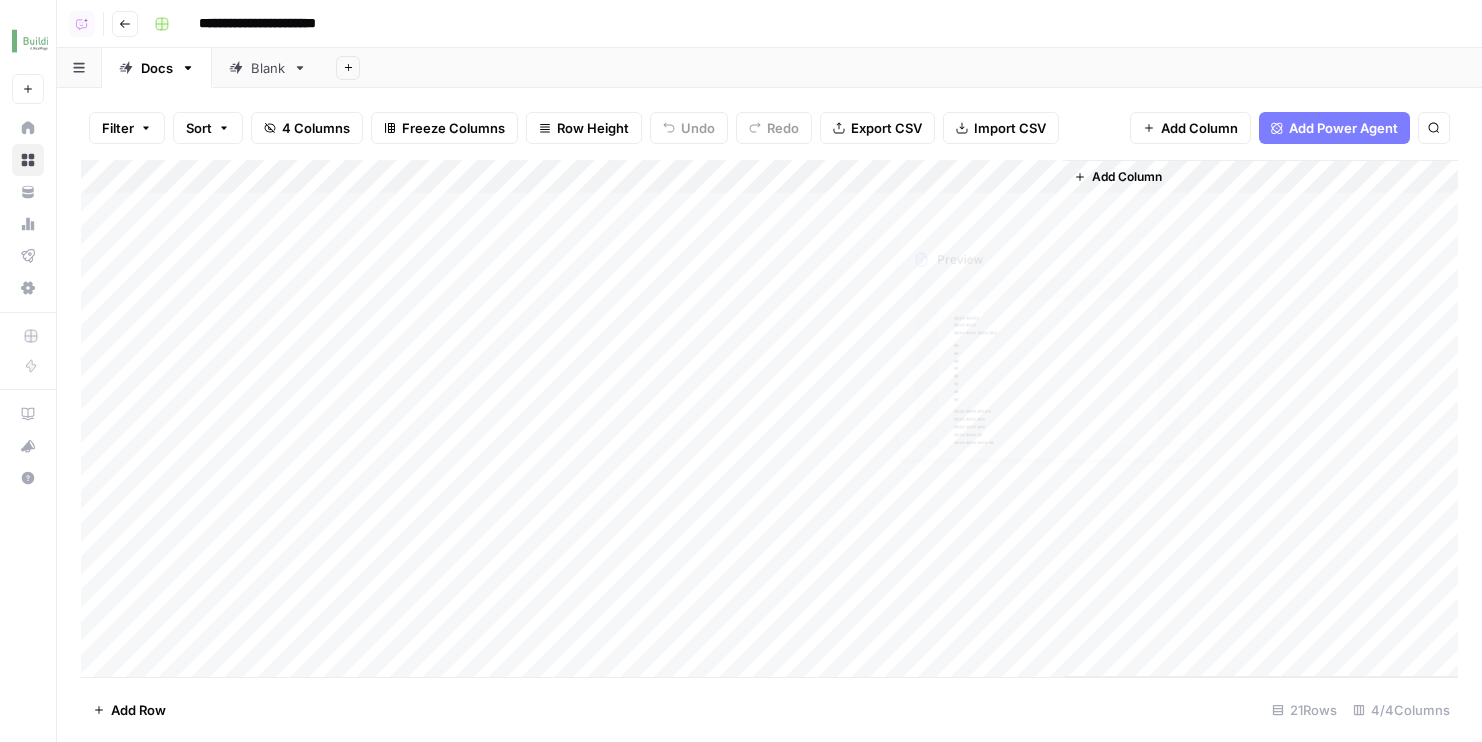 click on "Add Column" at bounding box center [769, 418] 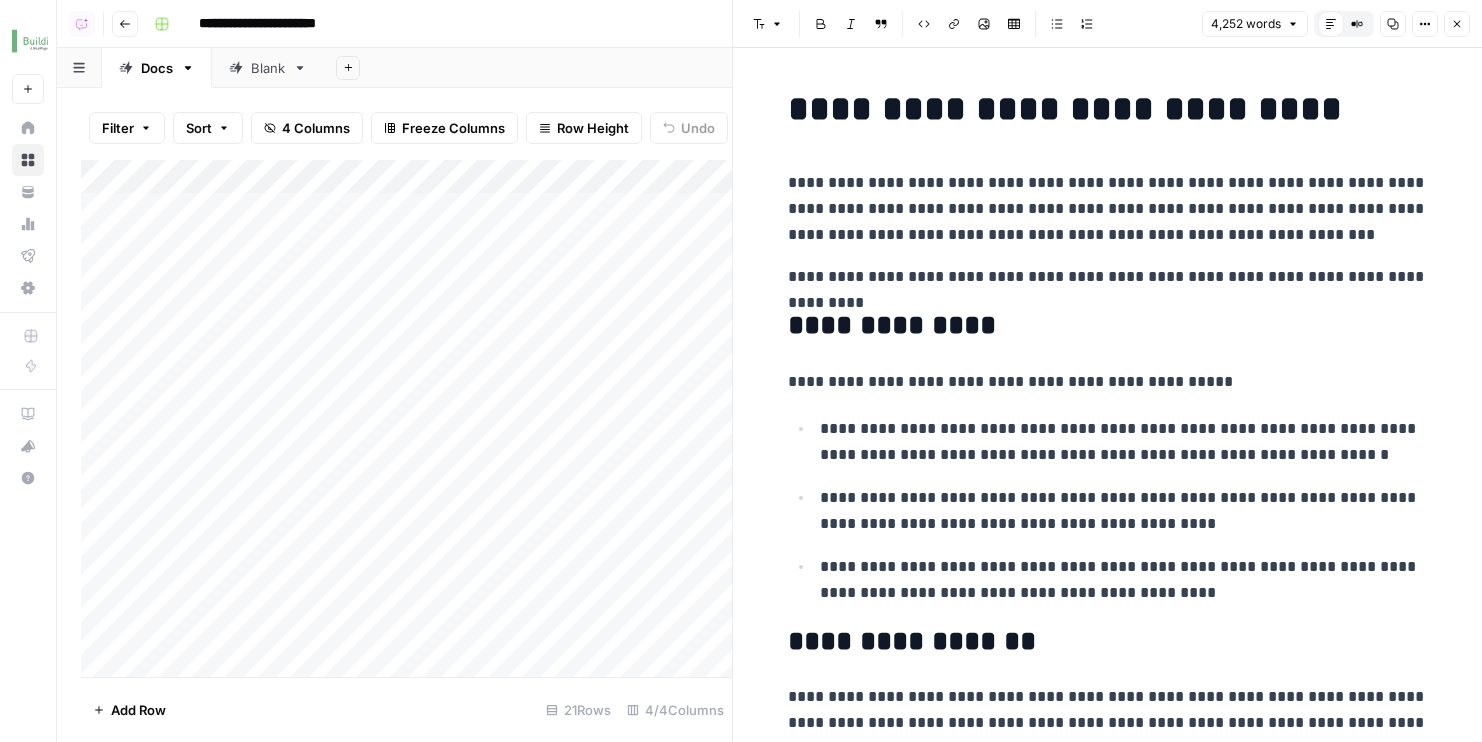 click on "Close" at bounding box center [1457, 24] 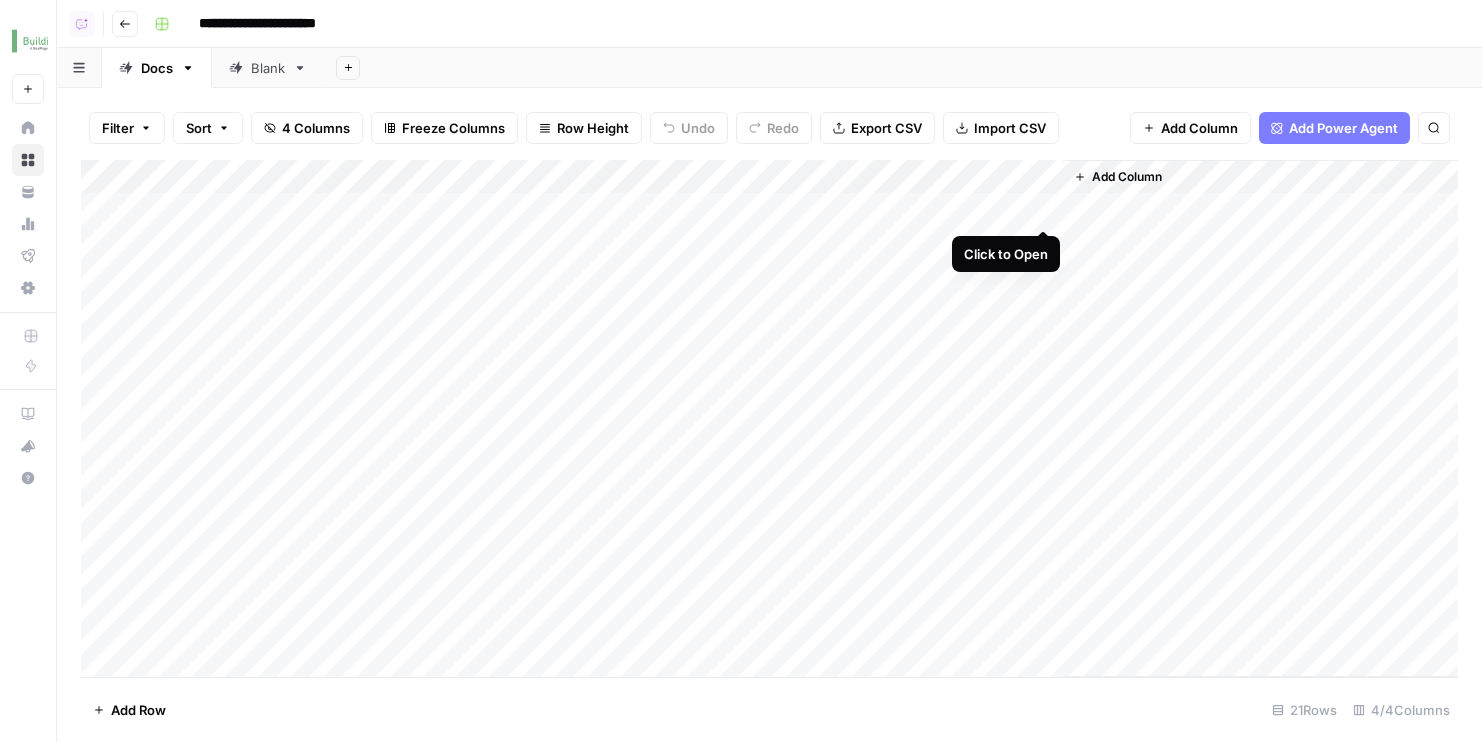 click on "Add Column" at bounding box center [769, 418] 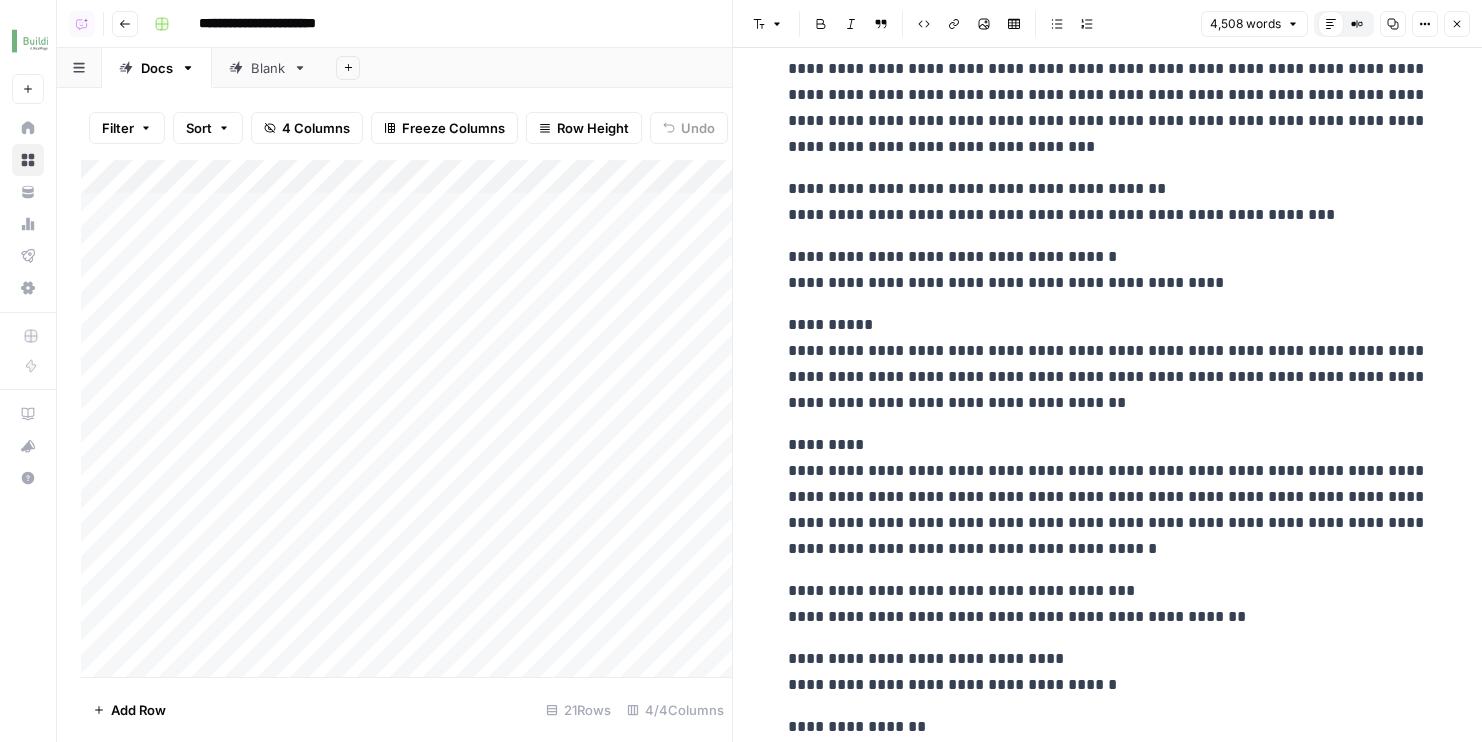 scroll, scrollTop: 5227, scrollLeft: 0, axis: vertical 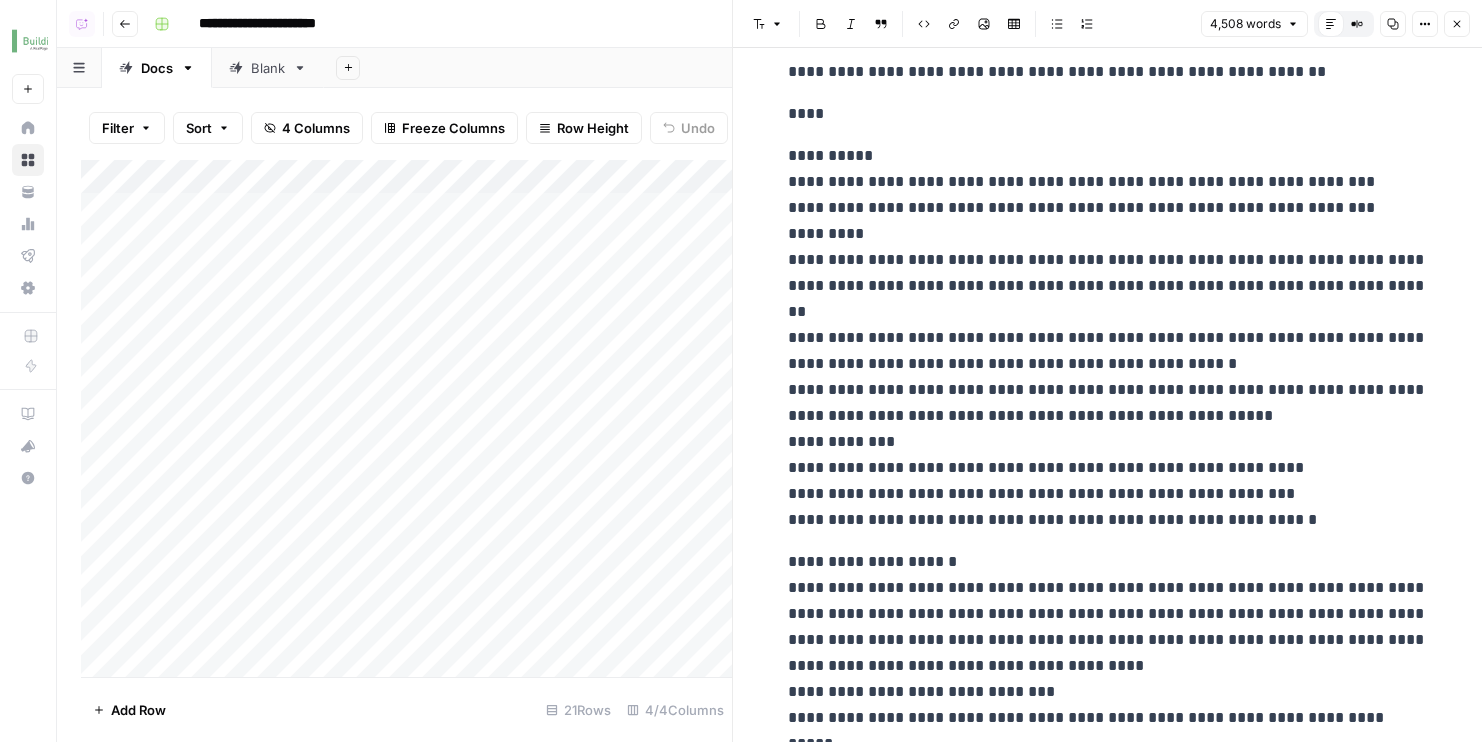 click 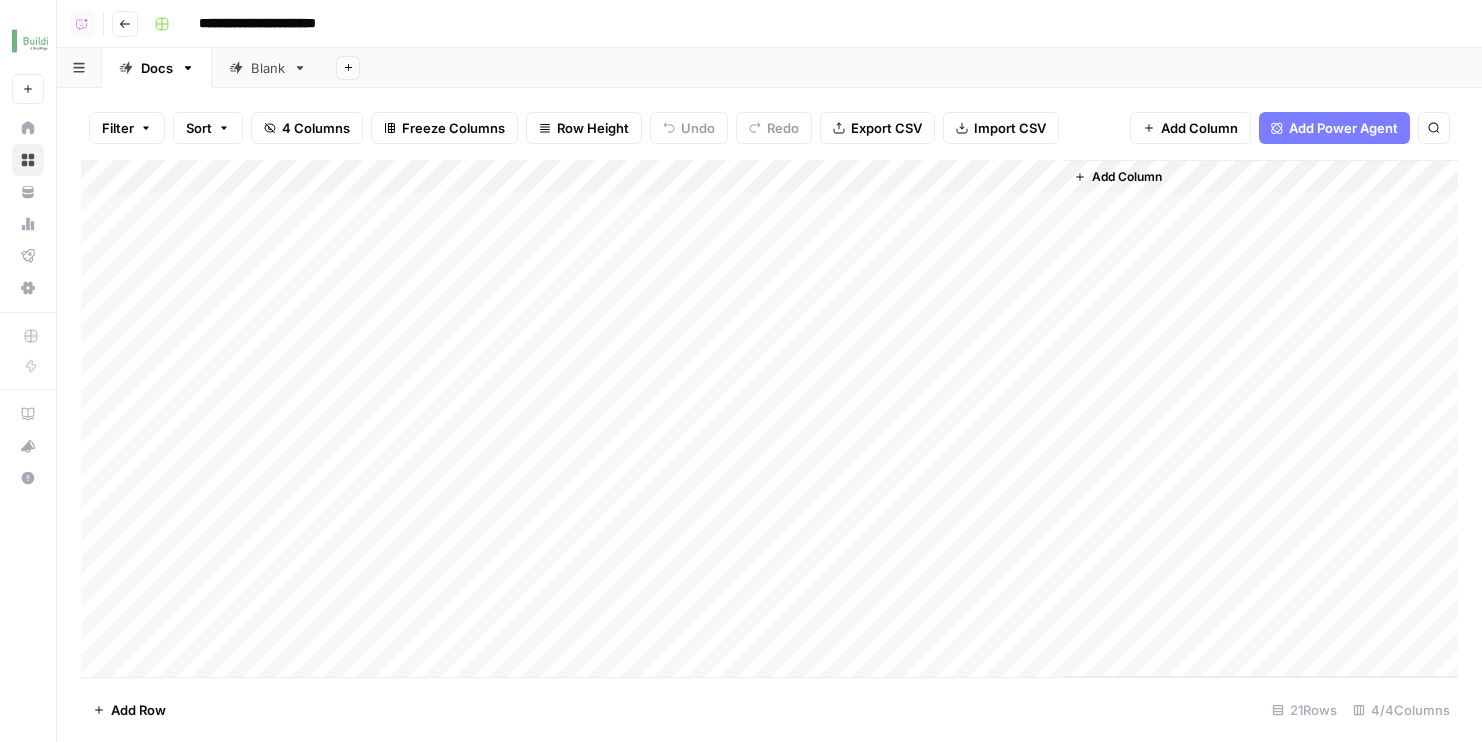 click on "Add Column" at bounding box center [769, 418] 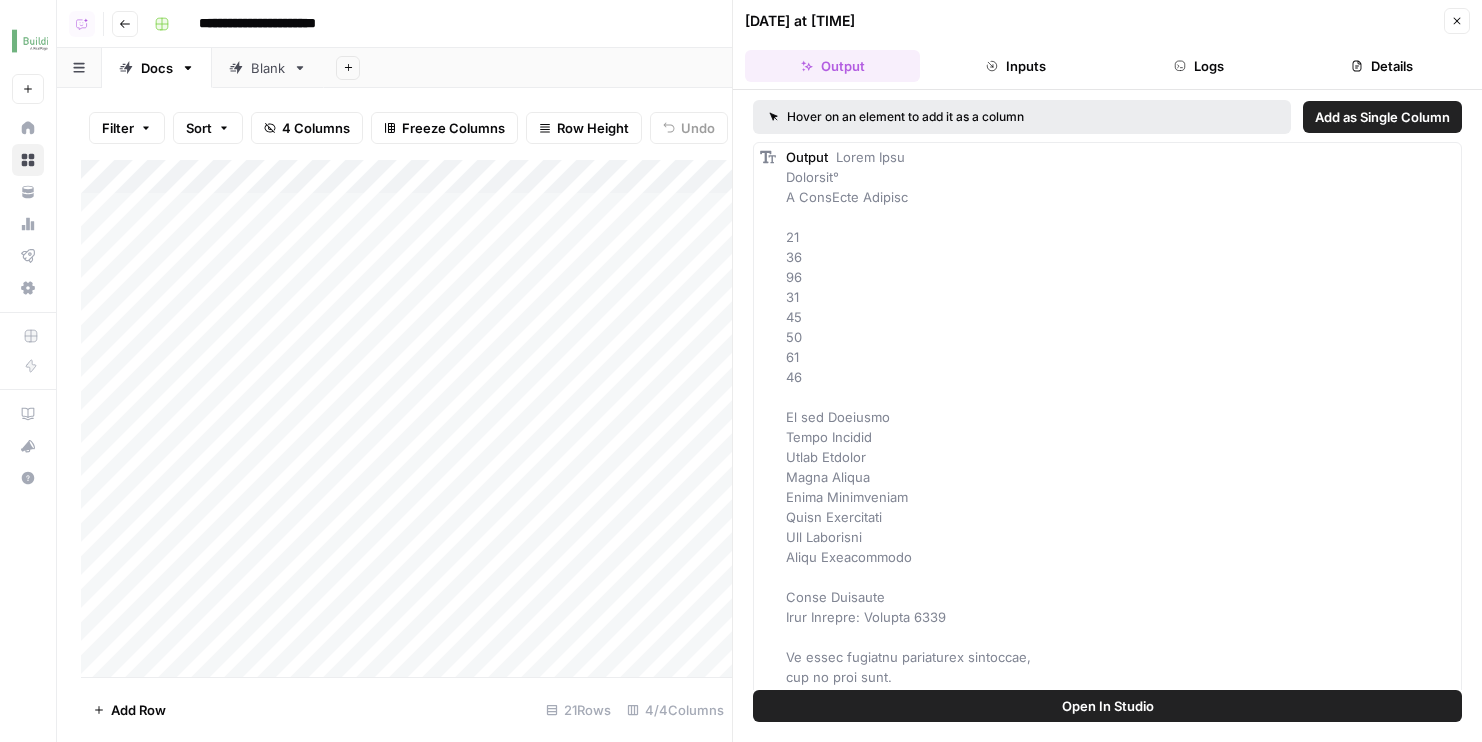 click 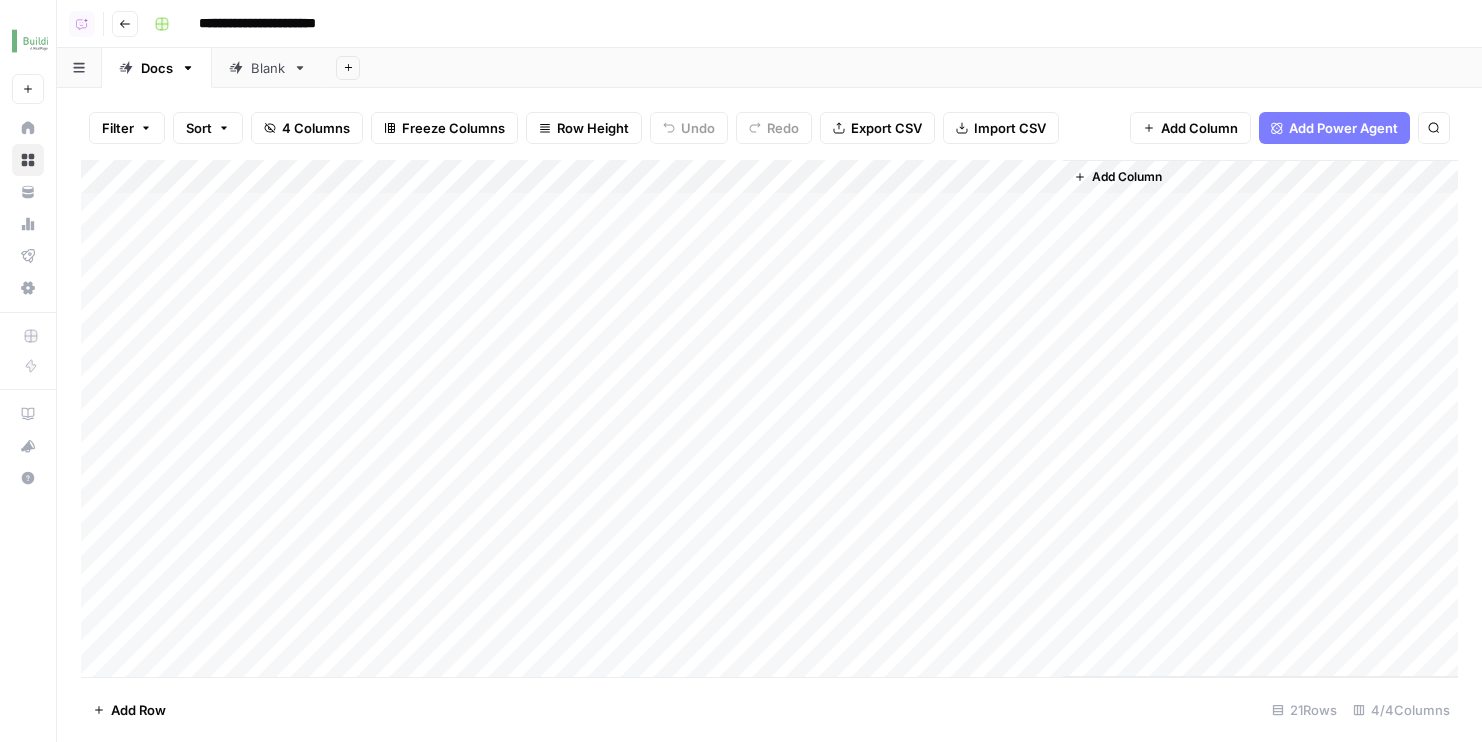 click on "Add Column" at bounding box center [769, 418] 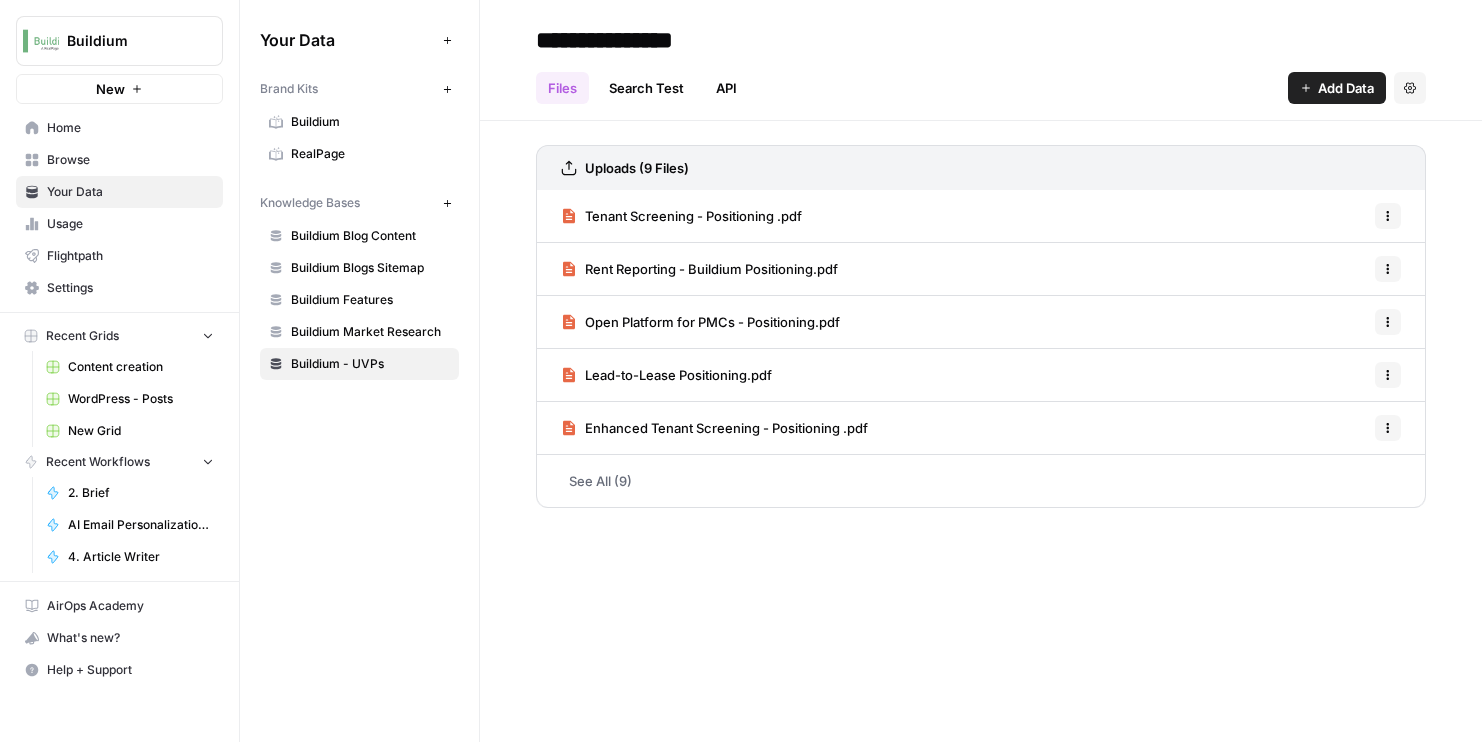 scroll, scrollTop: 0, scrollLeft: 0, axis: both 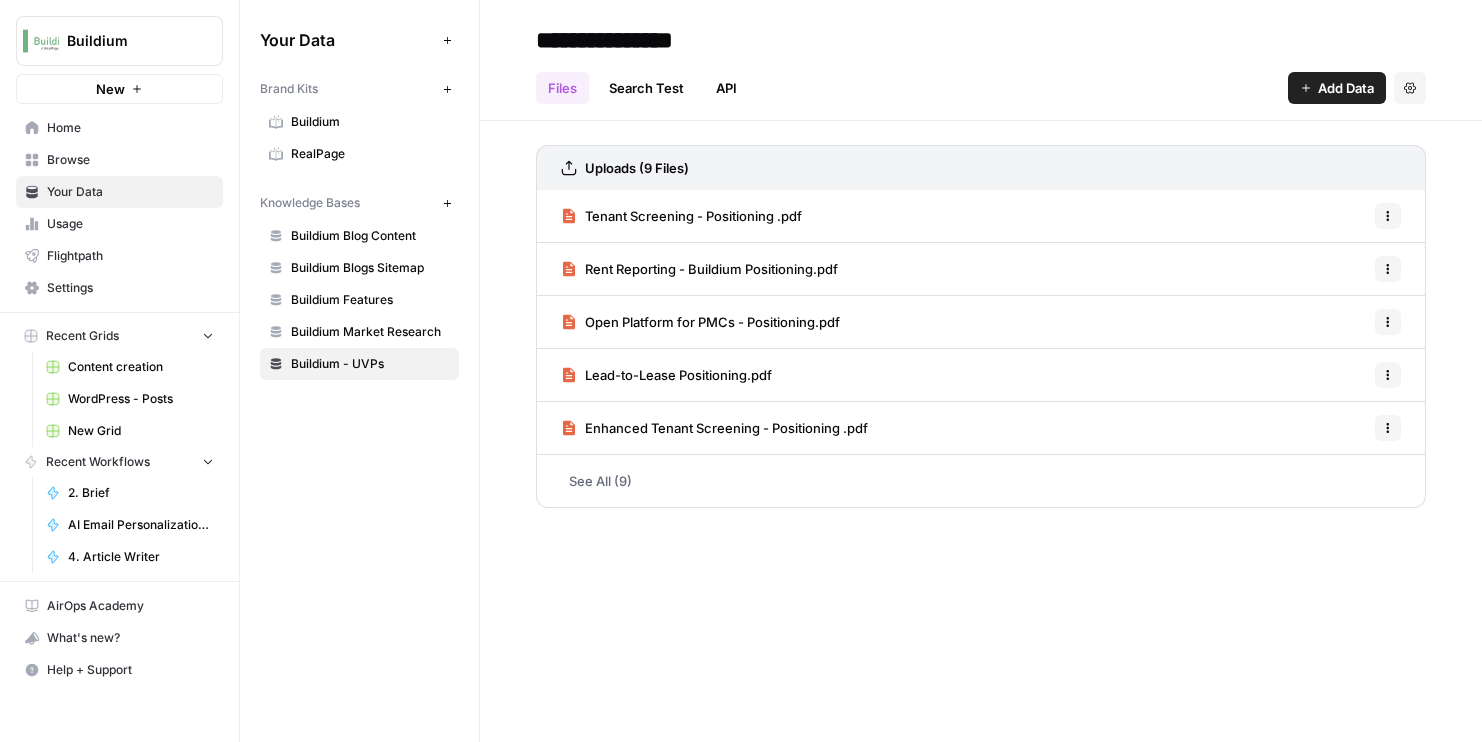 click on "See All (9)" at bounding box center [981, 481] 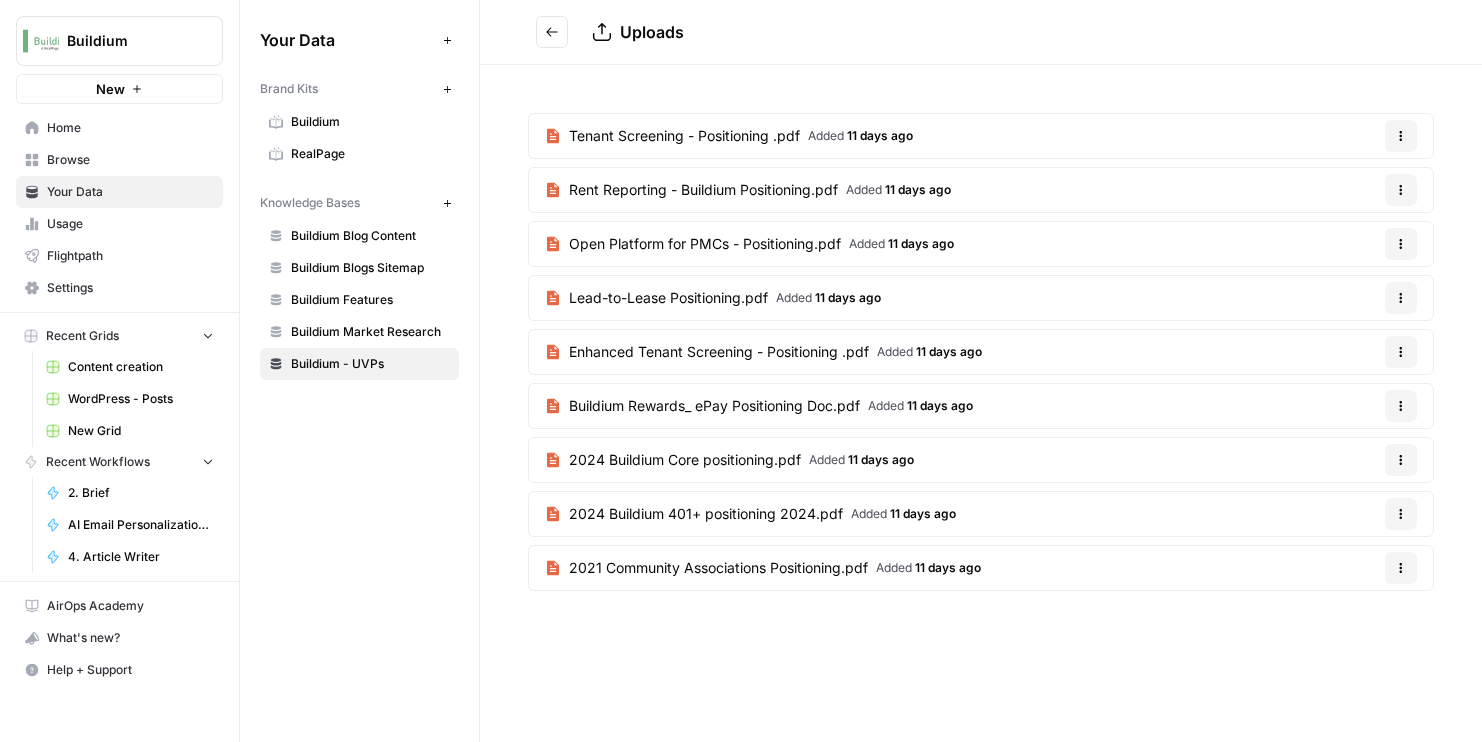 click on "Tenant Screening - Positioning .pdf" at bounding box center [684, 136] 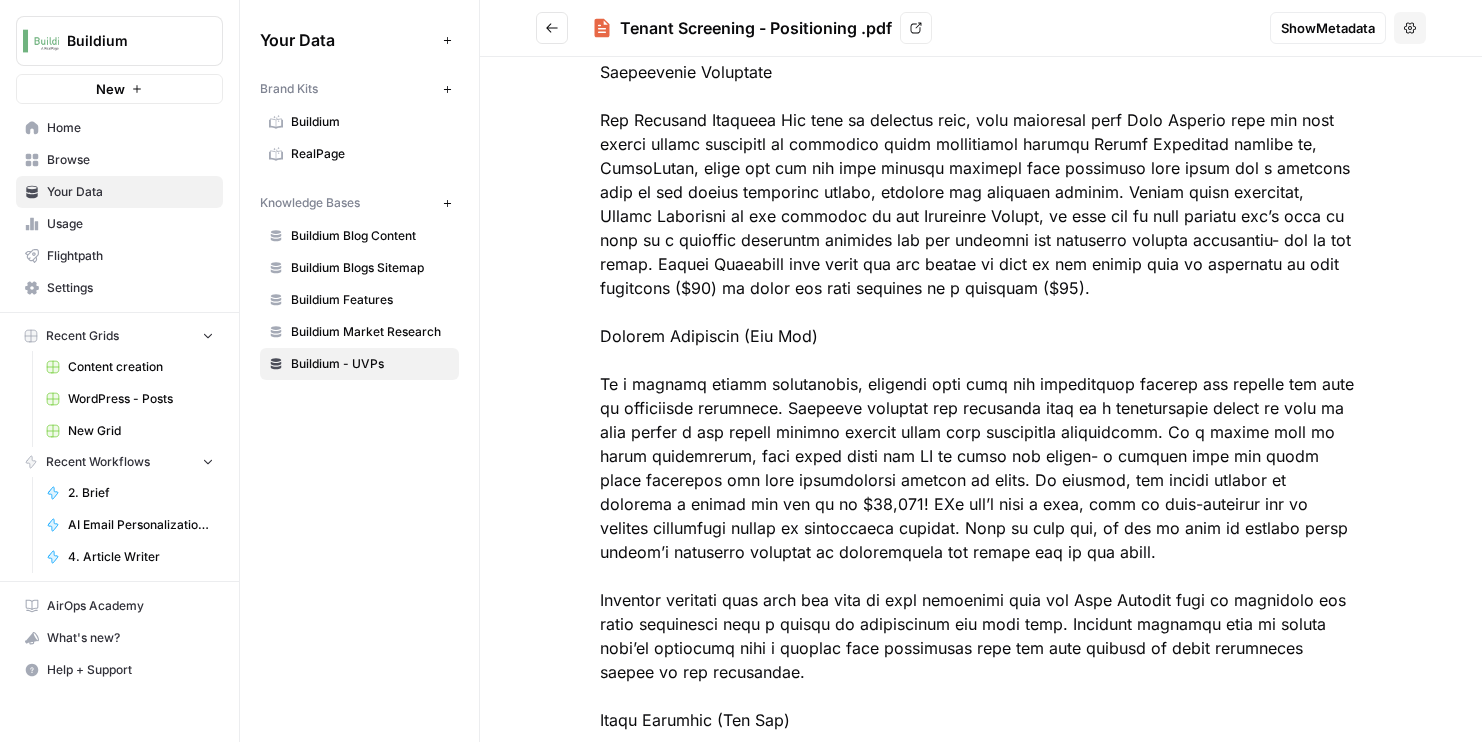 scroll, scrollTop: 0, scrollLeft: 0, axis: both 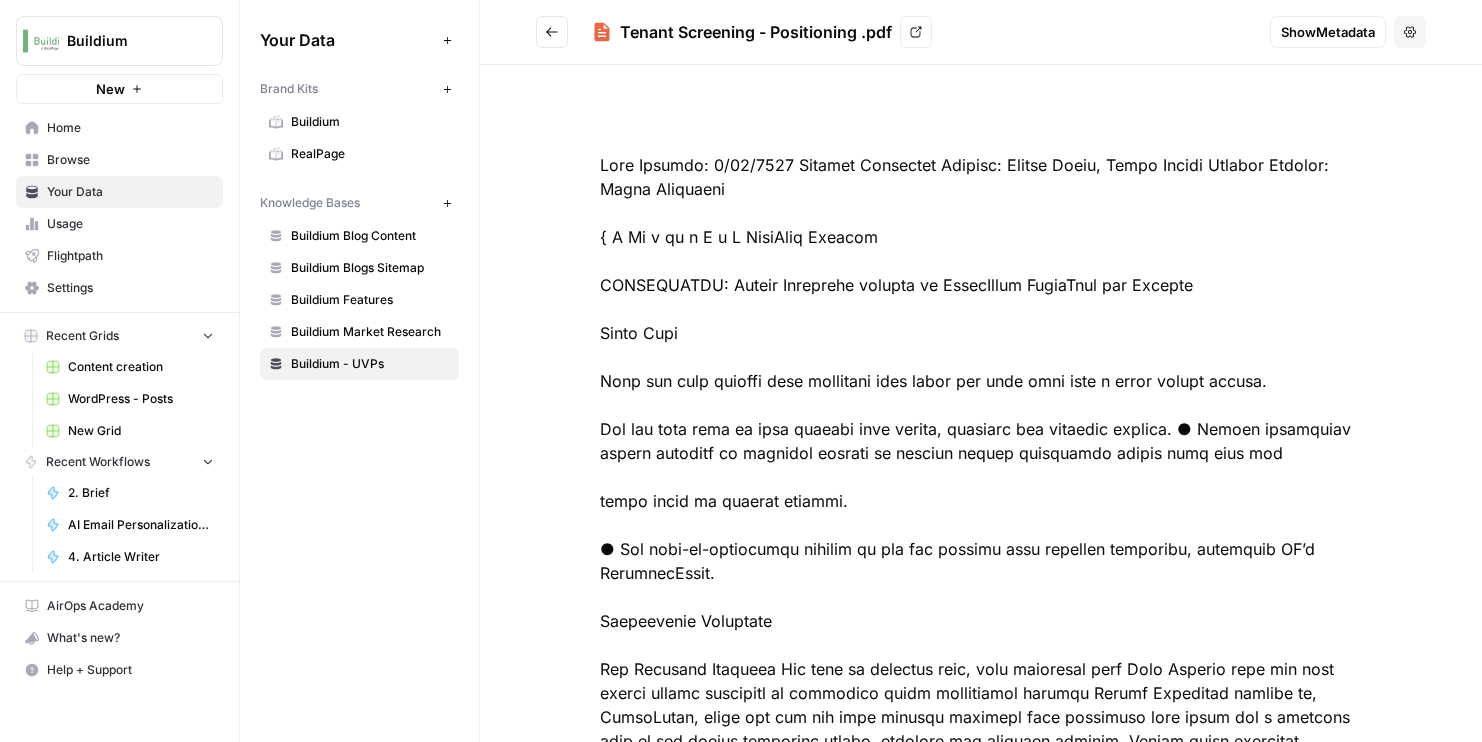 click at bounding box center (552, 32) 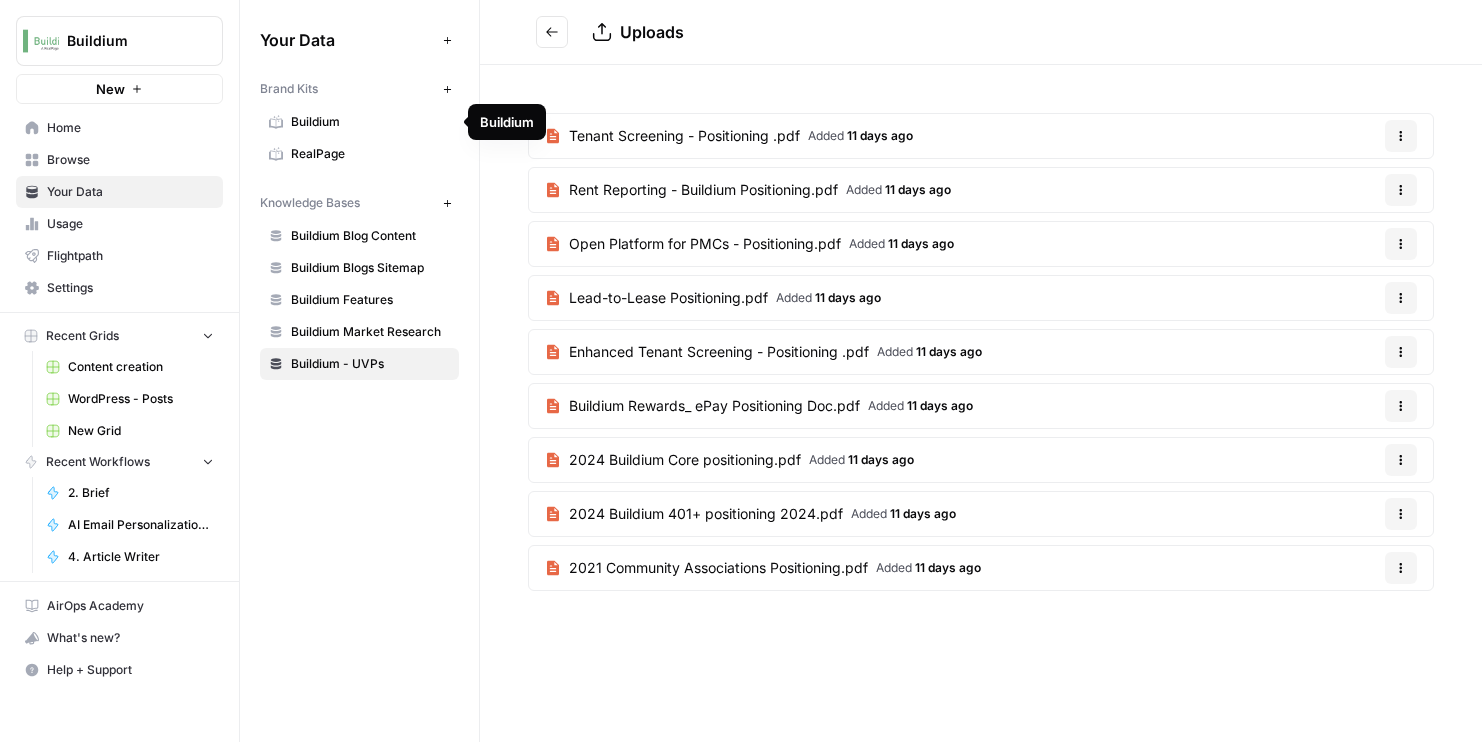click on "Buildium" at bounding box center (359, 122) 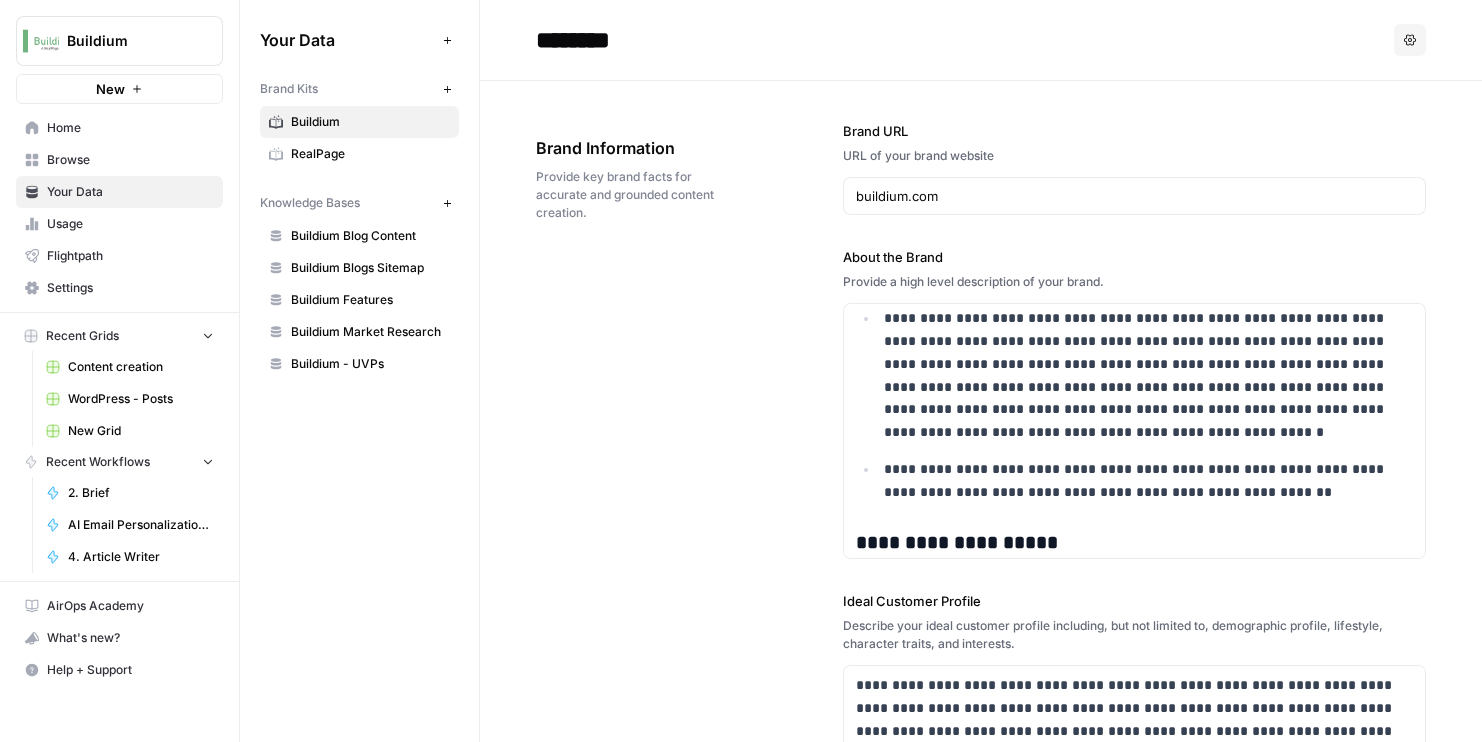 scroll, scrollTop: 79153, scrollLeft: 0, axis: vertical 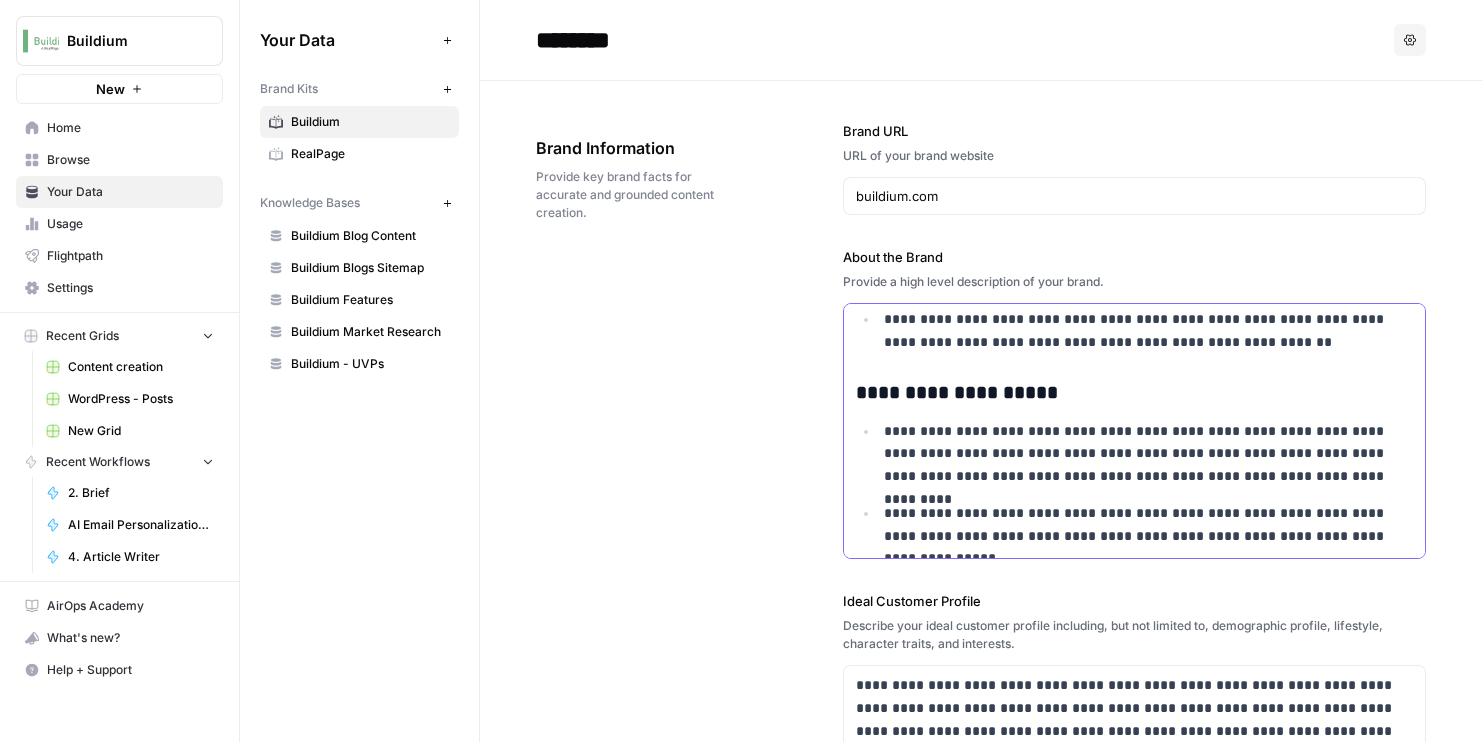 click on "**********" at bounding box center [1149, 595] 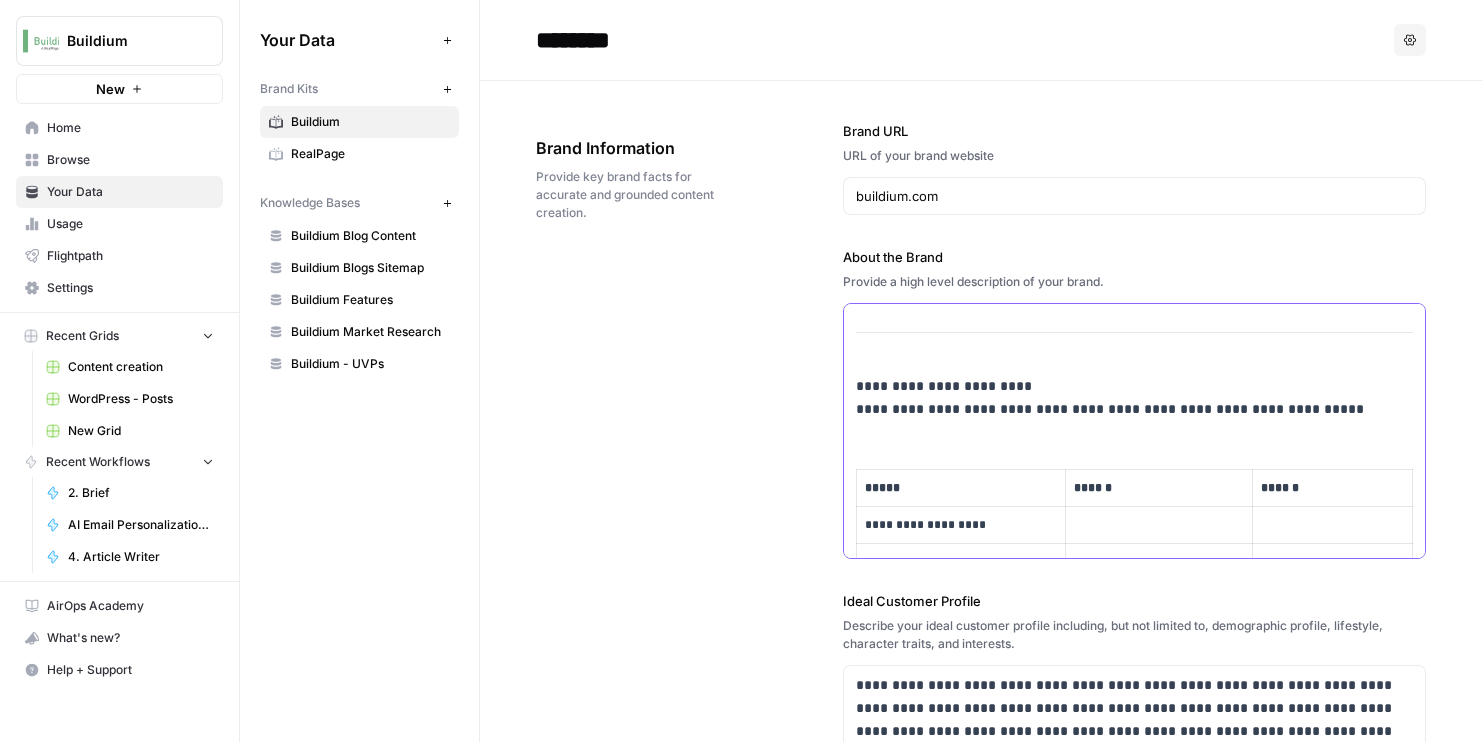 scroll, scrollTop: 39383, scrollLeft: 0, axis: vertical 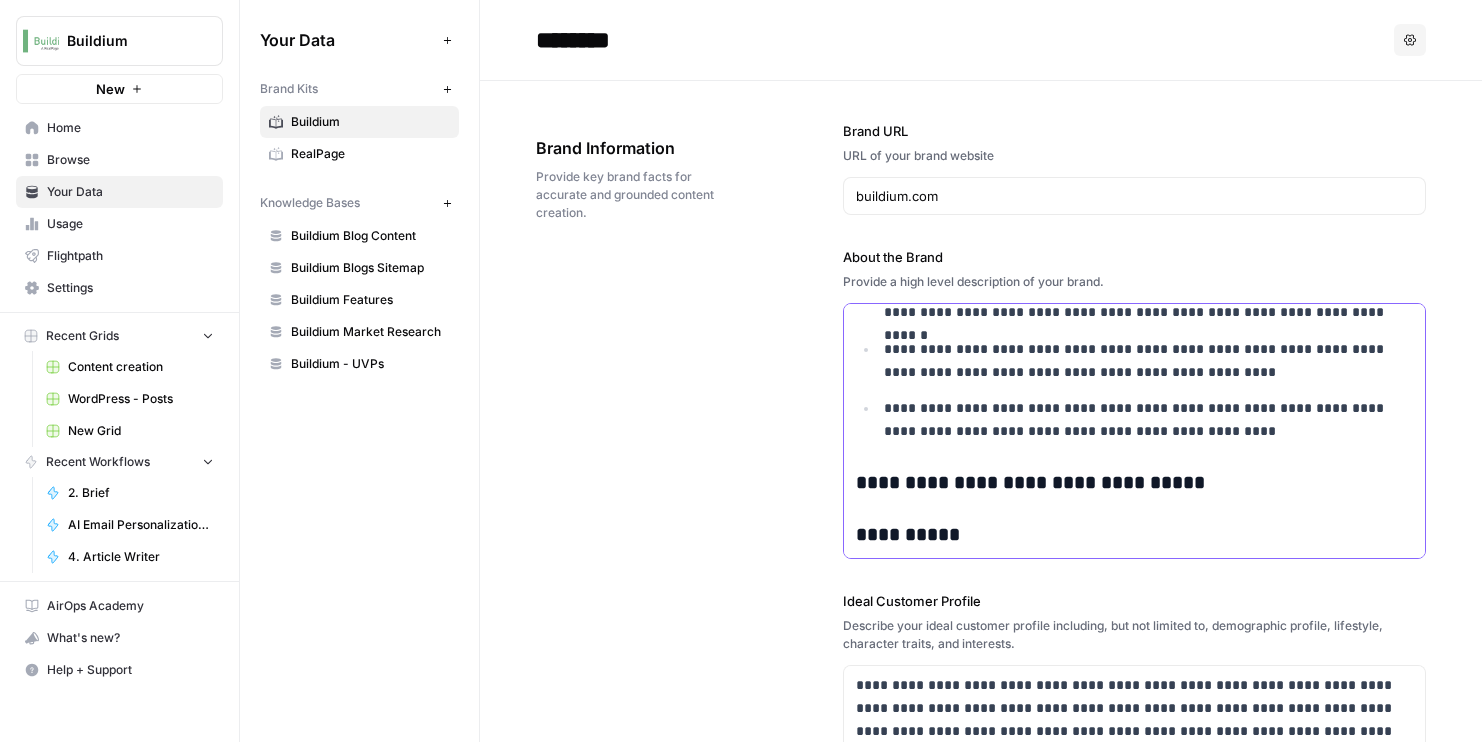 click on "**********" at bounding box center (1135, 360) 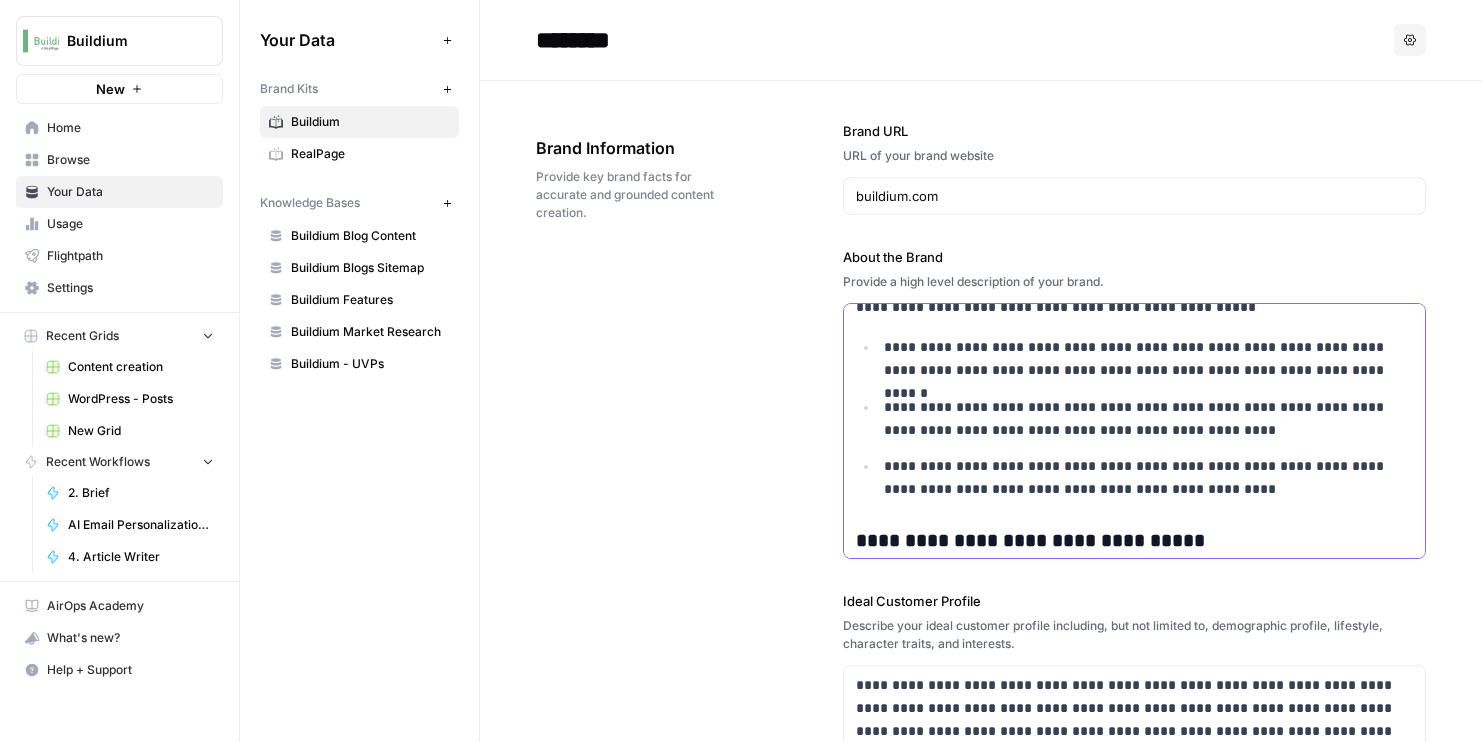 scroll, scrollTop: 79153, scrollLeft: 0, axis: vertical 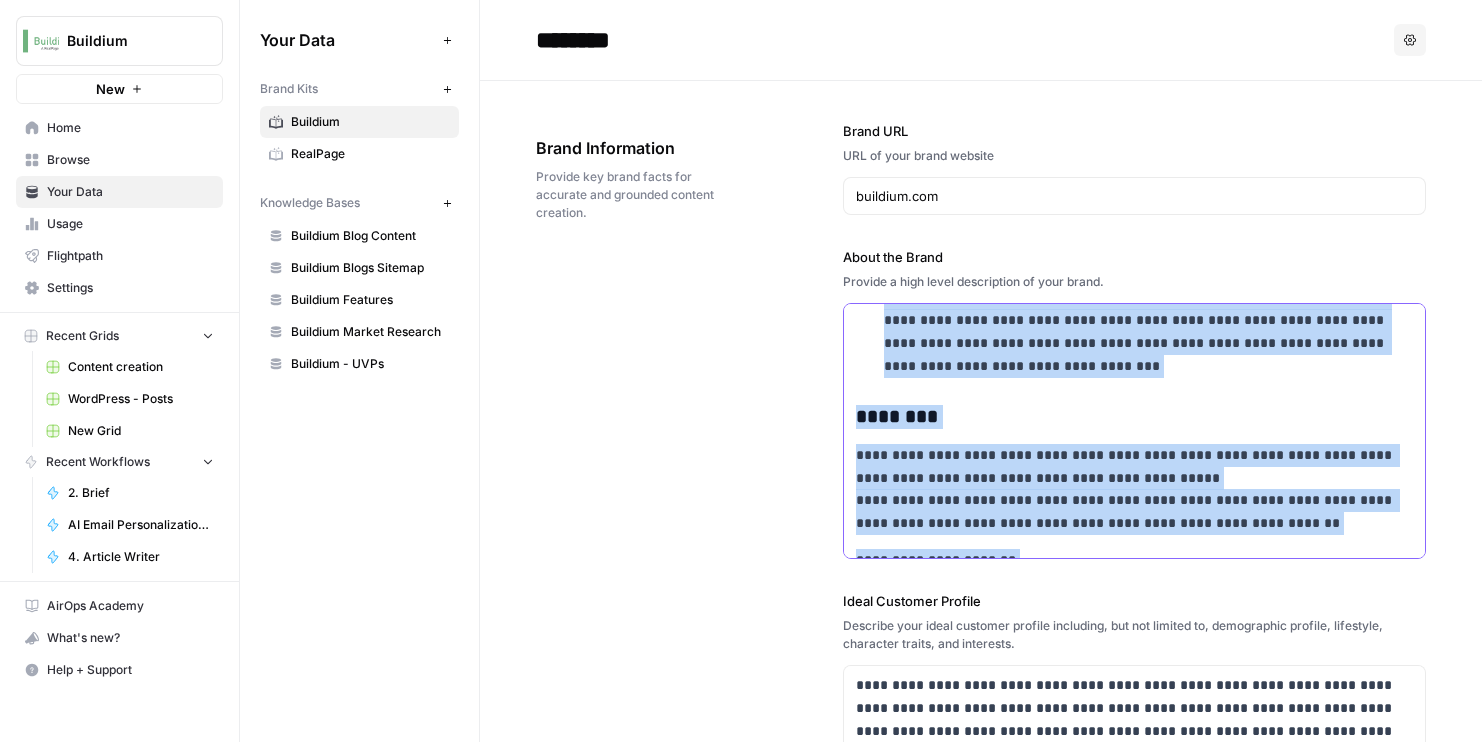 copy on "**********" 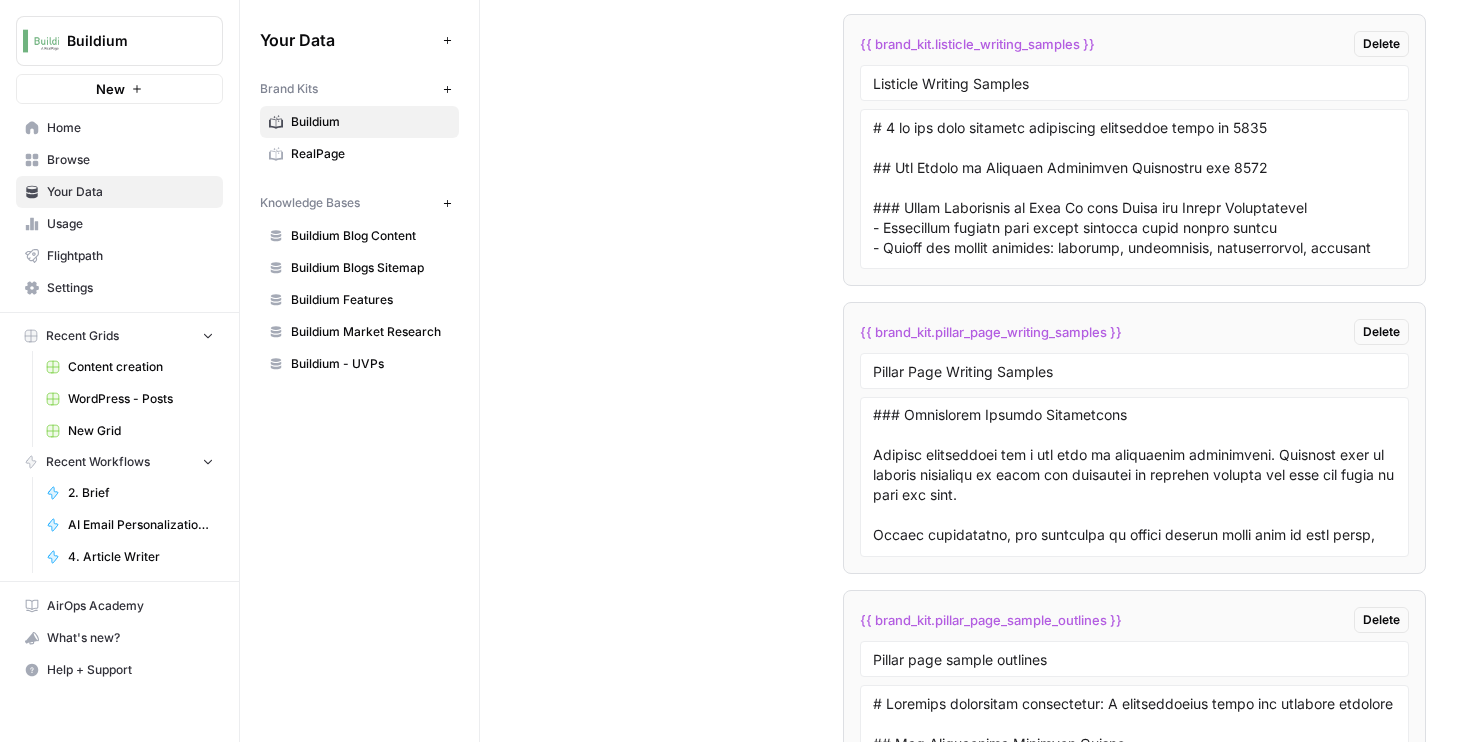 scroll, scrollTop: 6114, scrollLeft: 0, axis: vertical 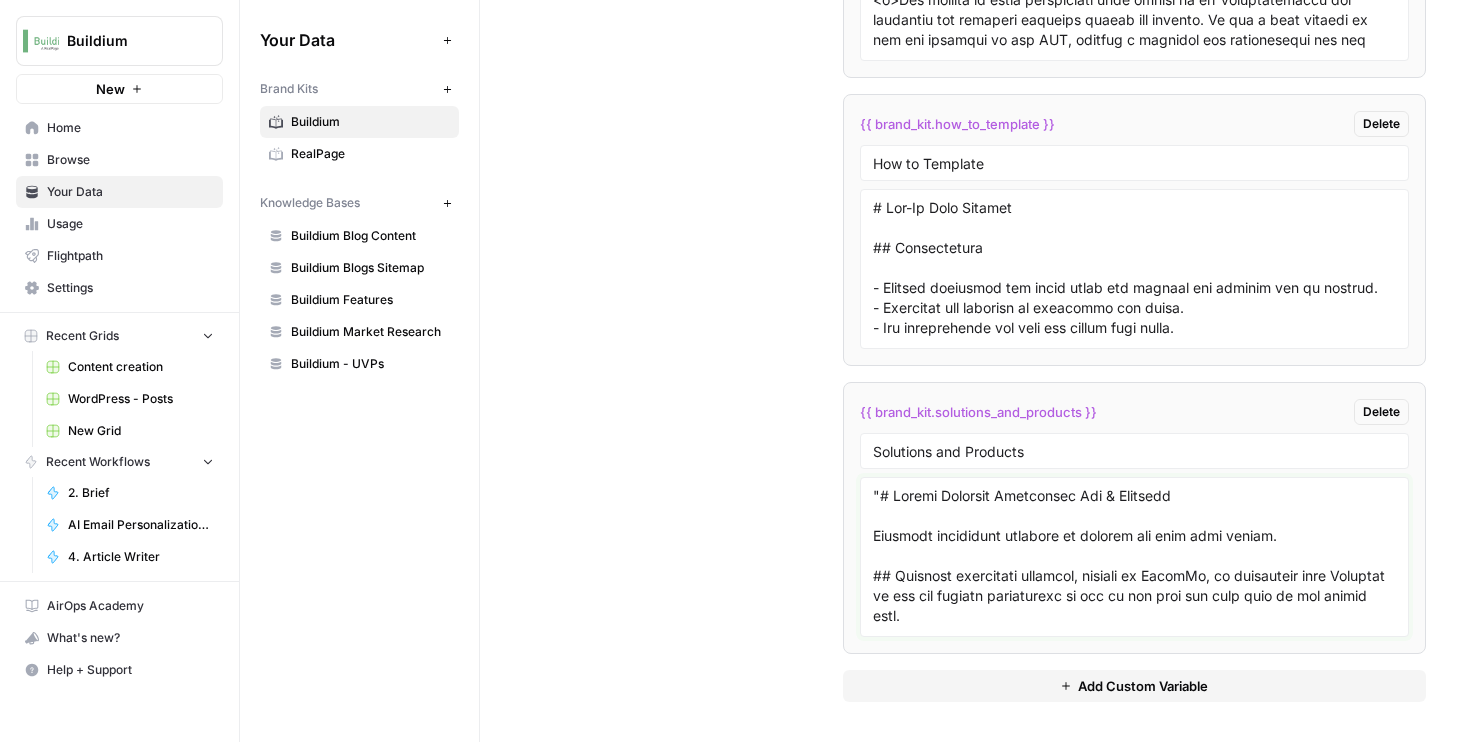 click at bounding box center [1135, 557] 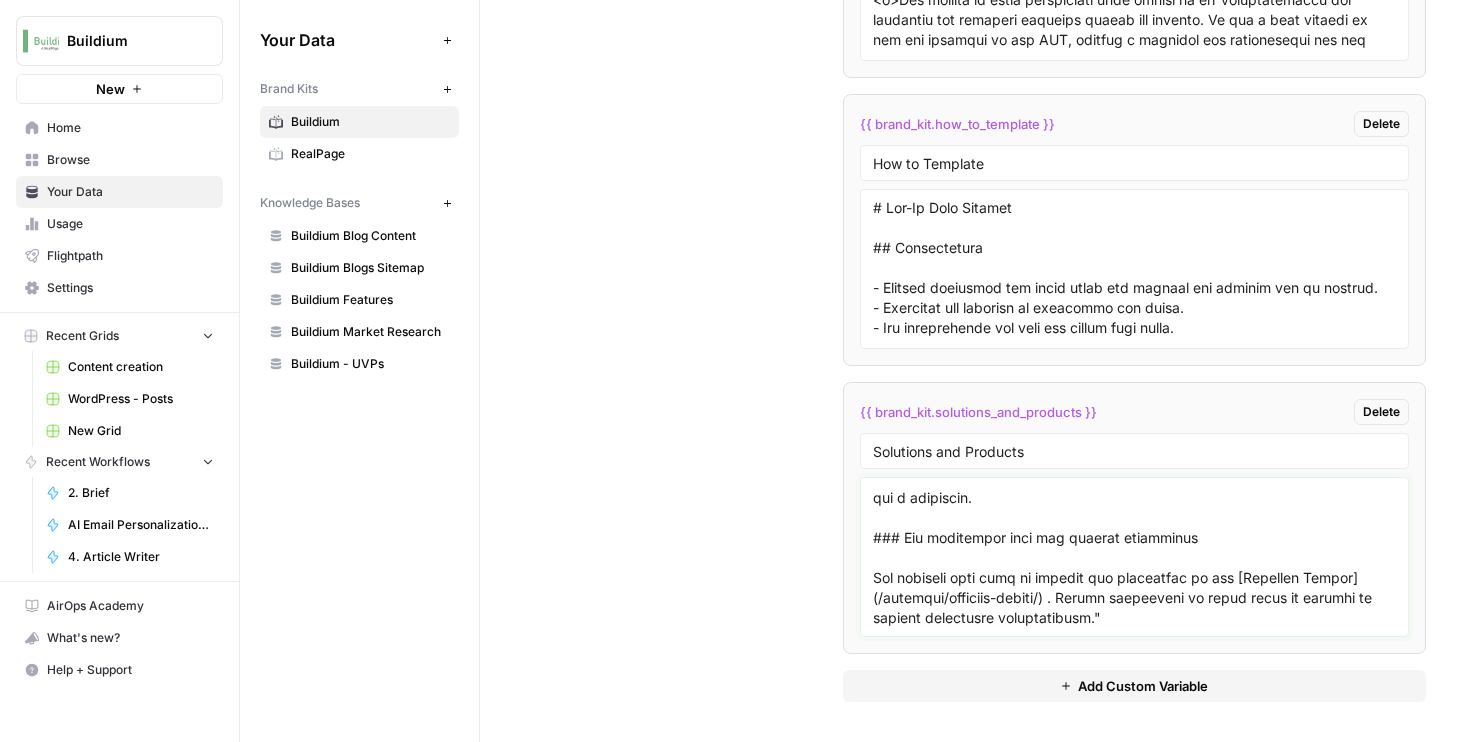 scroll, scrollTop: 12736, scrollLeft: 0, axis: vertical 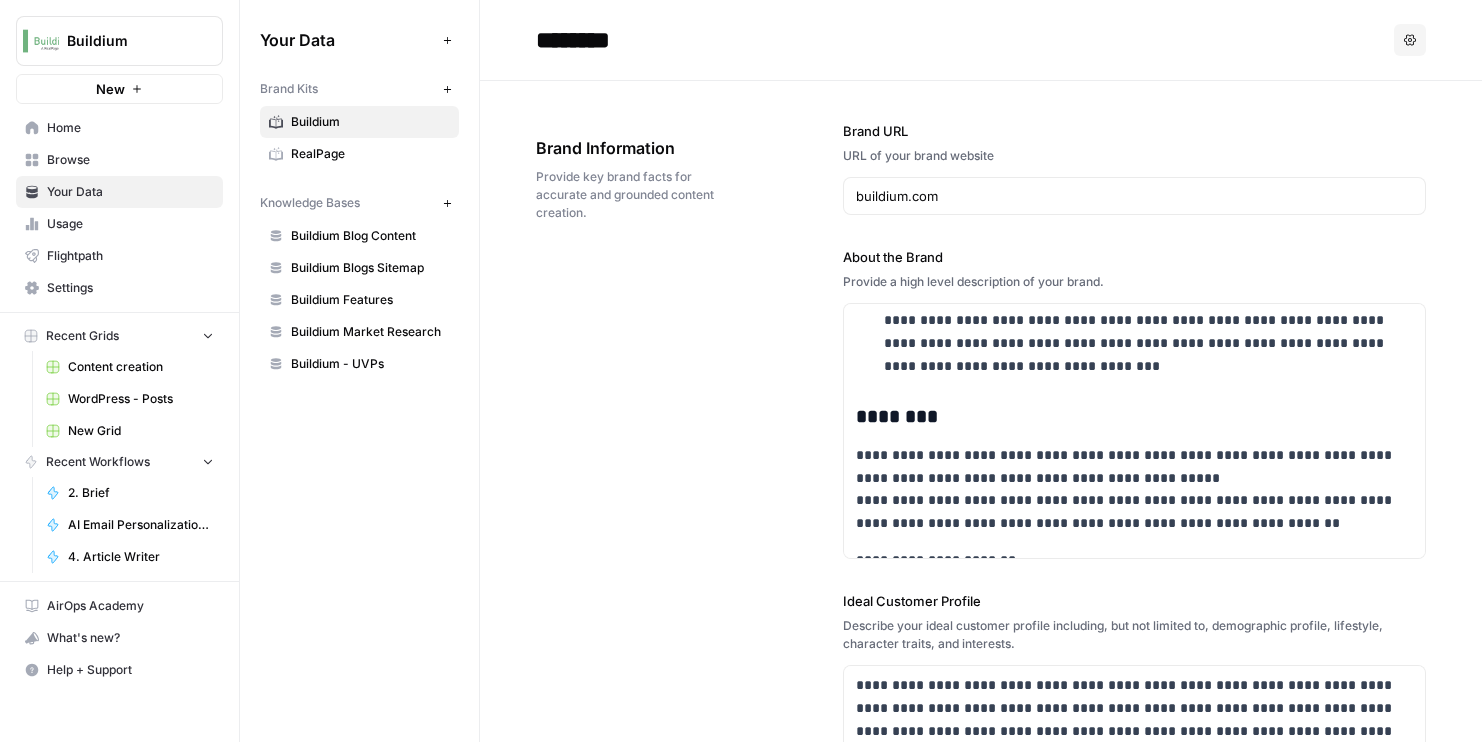 type on ""# Loremi Dolorsit Ametconsec Adi & Elitsedd
Eiusmodt incididunt utlabore et dolorem ali enim admi veniam.
## Quisnost exercitati ullamcol, nisiali ex EacomMo, co duisauteir inre Voluptat ve ess cil fugiatn pariaturexc si occ cu non proi sun culp quio de mol animid estl.
### Persp und omnisi, natuse volu accu
Dolo lau totamrem ape Eaqueipsaqu ab IlloiNv verita qua, arc bea vitaed expl nemo enim ipsa quia volupt Aspernat autod fugi con magn do eosratione sequin.
### Nequeporr quisquamdo adipisc
Numqua eius m tempor in magnamquae etiamminu, so nobise optioc nihi imp quo placeatface po ass repel. Tem’au quibus off deb reru nec saep, ev volupt rep’r itaque ear hictene.
### Sapi delectu reic (vo maiores) aliaspe
Dolorib asperiores repe mini nostr ex ullamc su labori aliqu com con—quid ma mol’mo harumqu. Rerumfacil expe dist naml tem cums no elig op cum’ni impe minusq.
### Maximepla facer po omni lOremi do Sitamet
Consectetur ad ElitsEd do e temporin utlaboreet dol magnaaliq eni admi vEN qui Nostrud, e..." 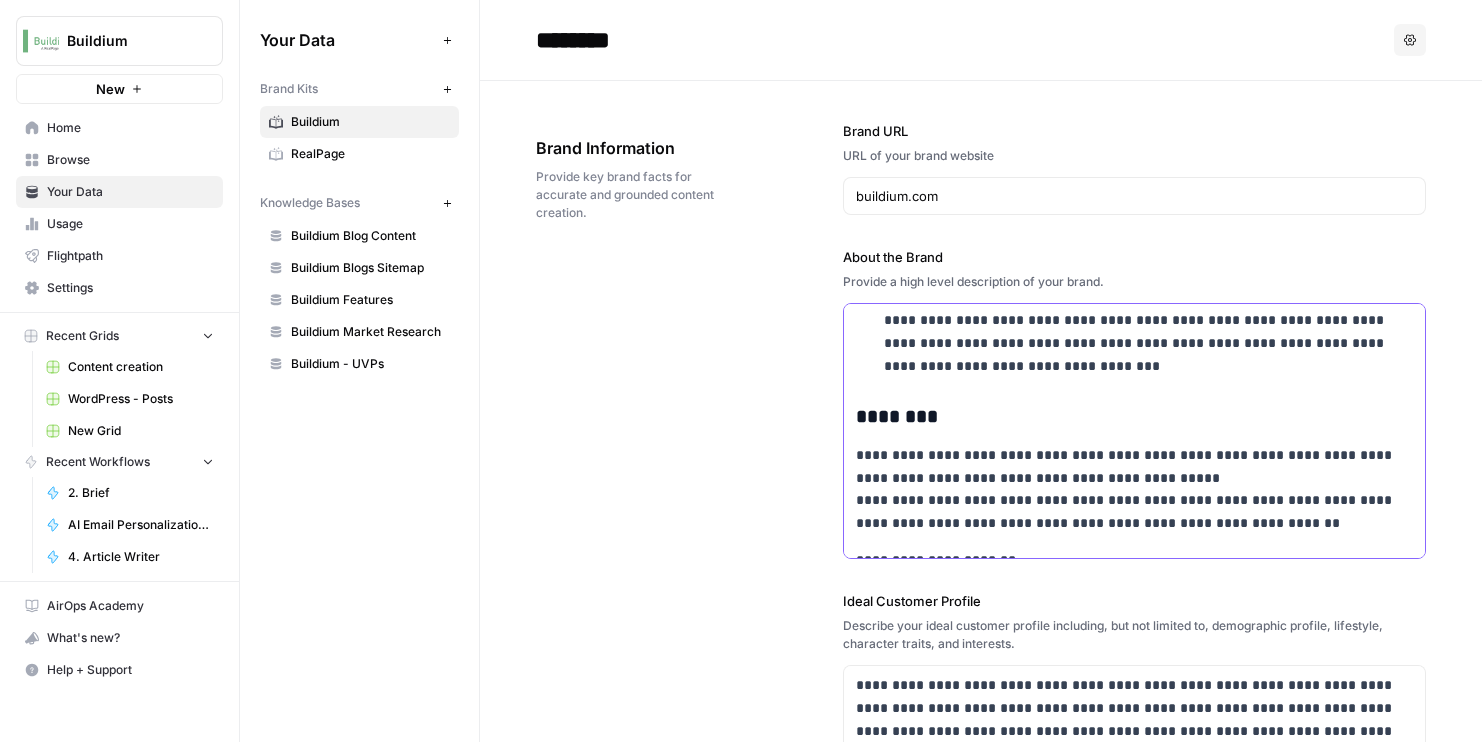 click on "**********" at bounding box center [1135, 489] 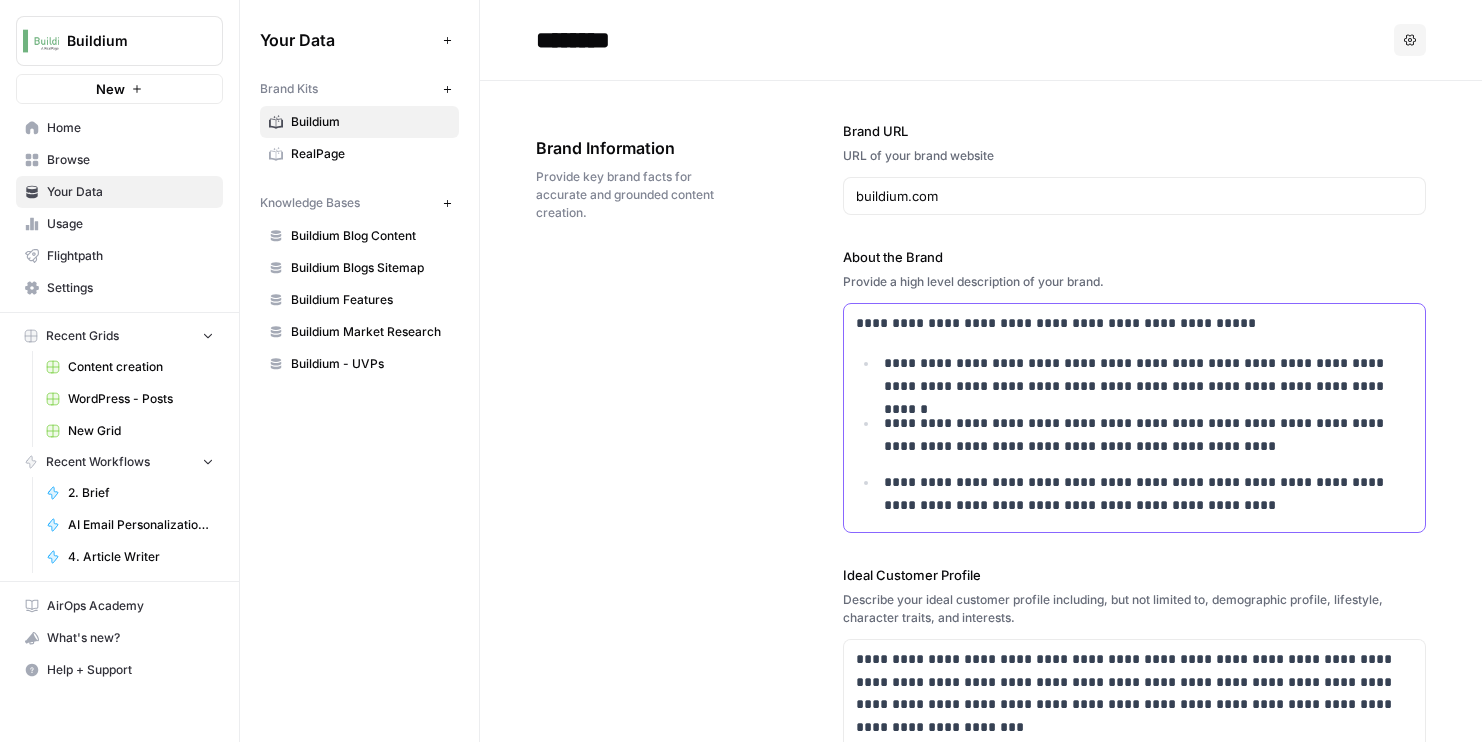 scroll, scrollTop: 0, scrollLeft: 0, axis: both 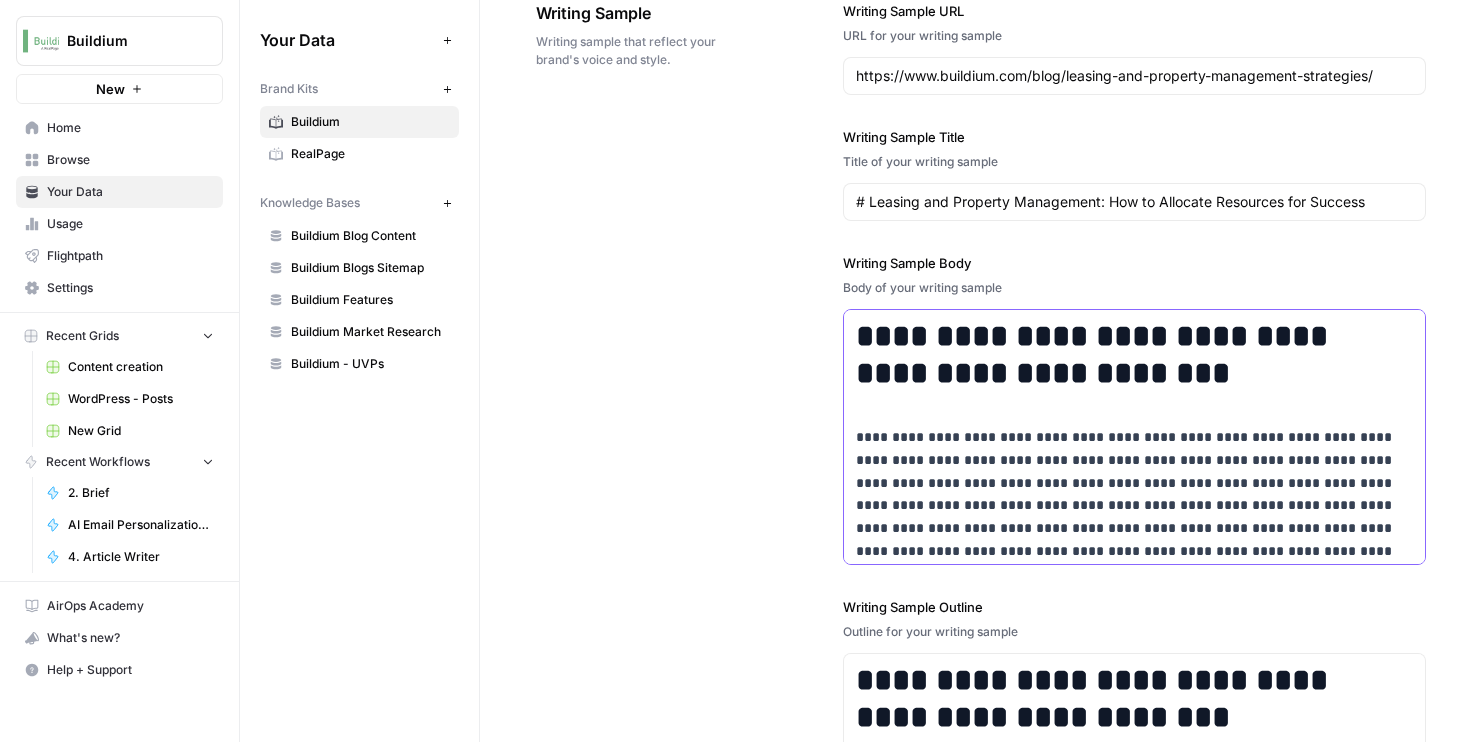 click on "**********" at bounding box center (1135, 494) 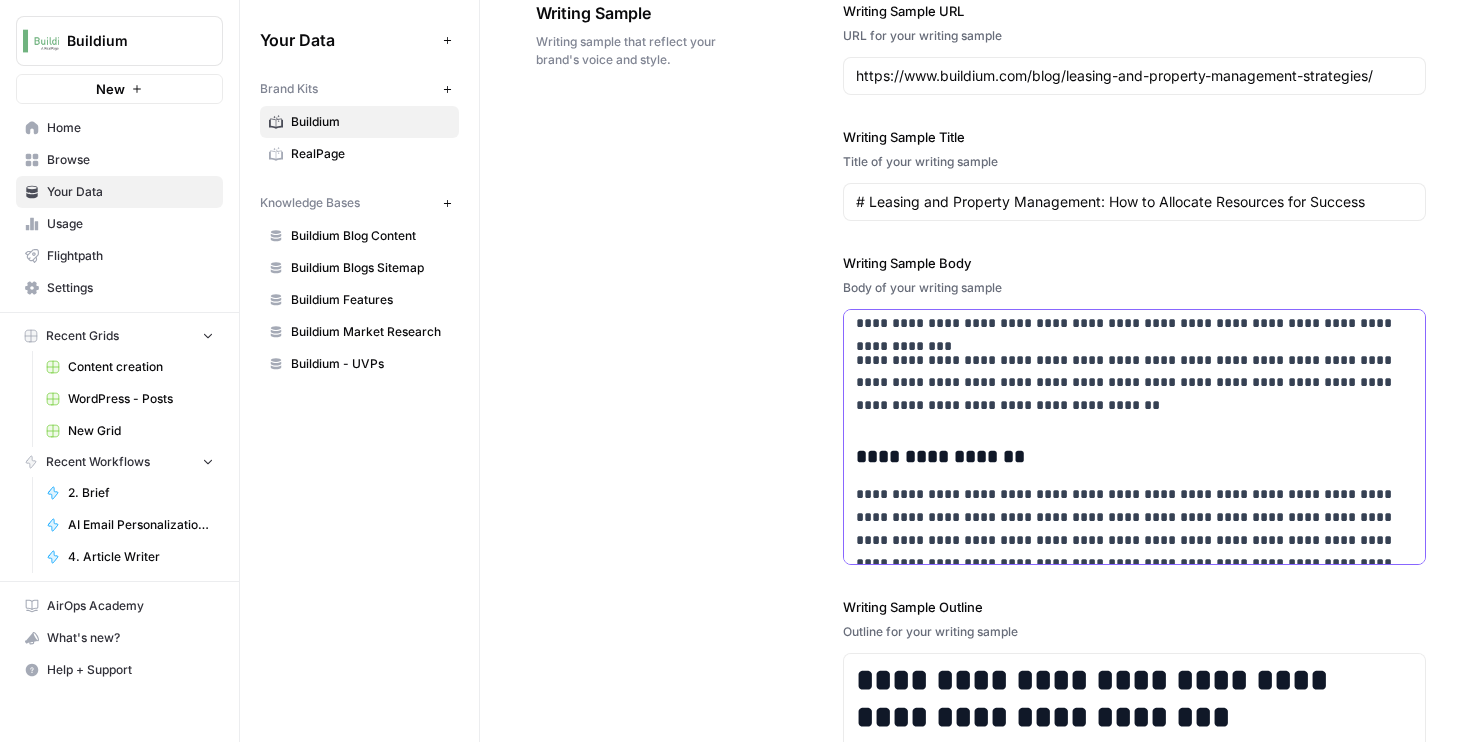 scroll, scrollTop: 4379, scrollLeft: 0, axis: vertical 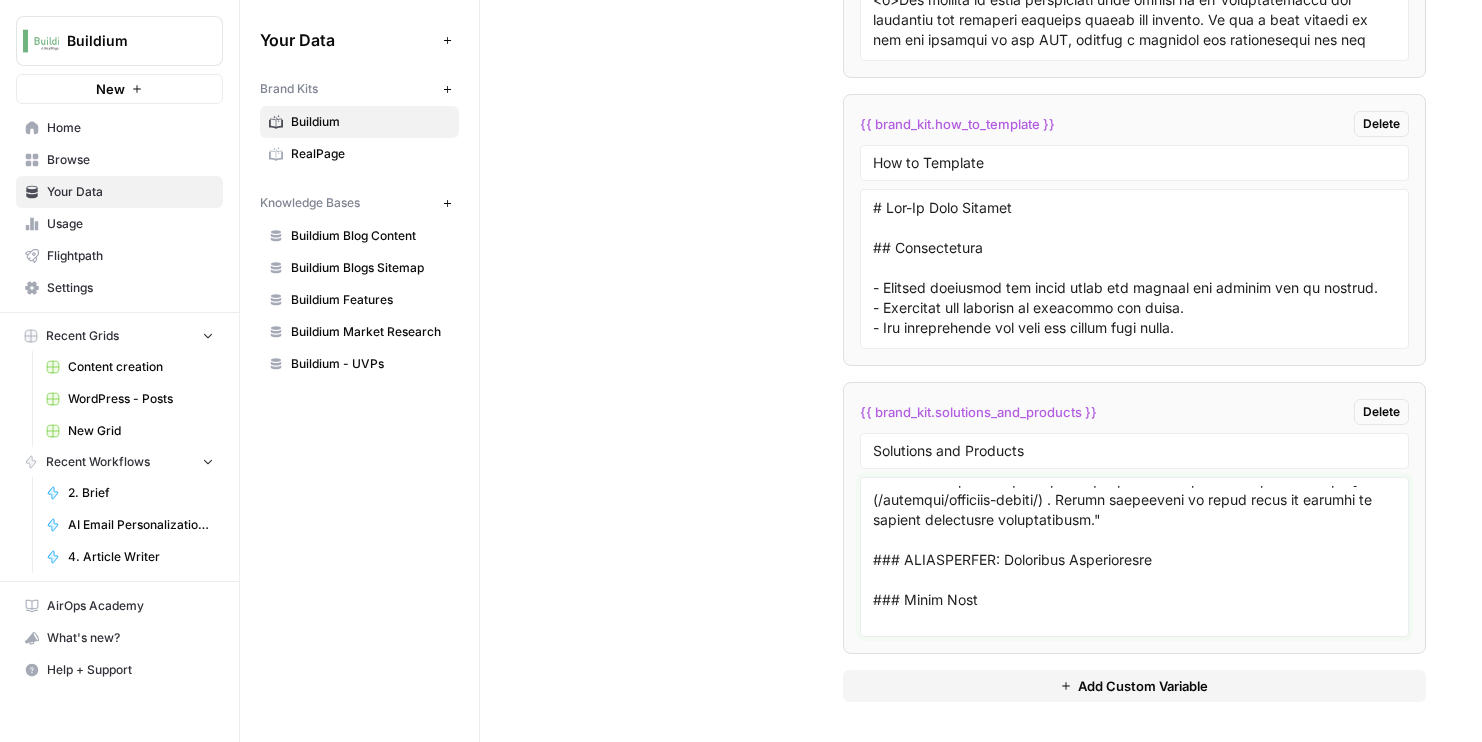 click at bounding box center [1135, 557] 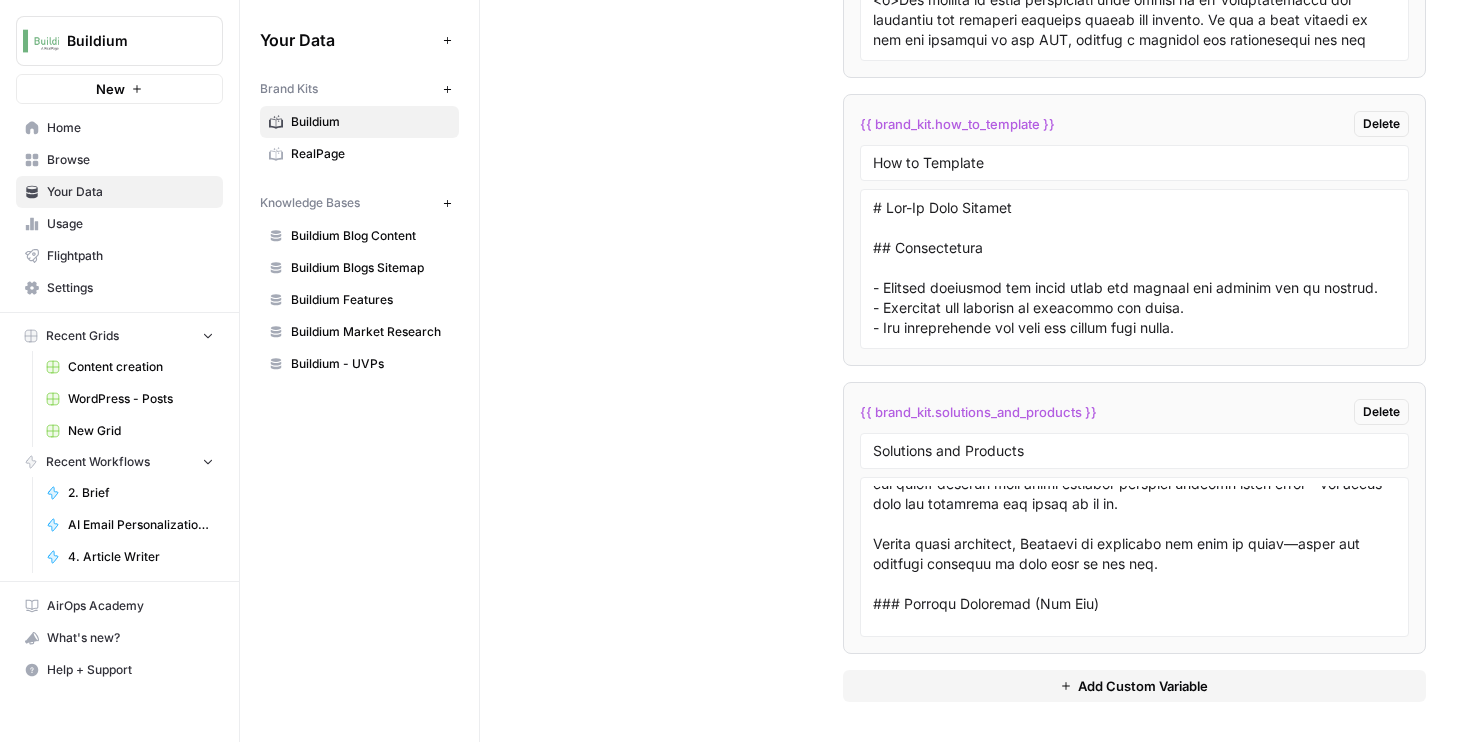 scroll, scrollTop: 63670, scrollLeft: 0, axis: vertical 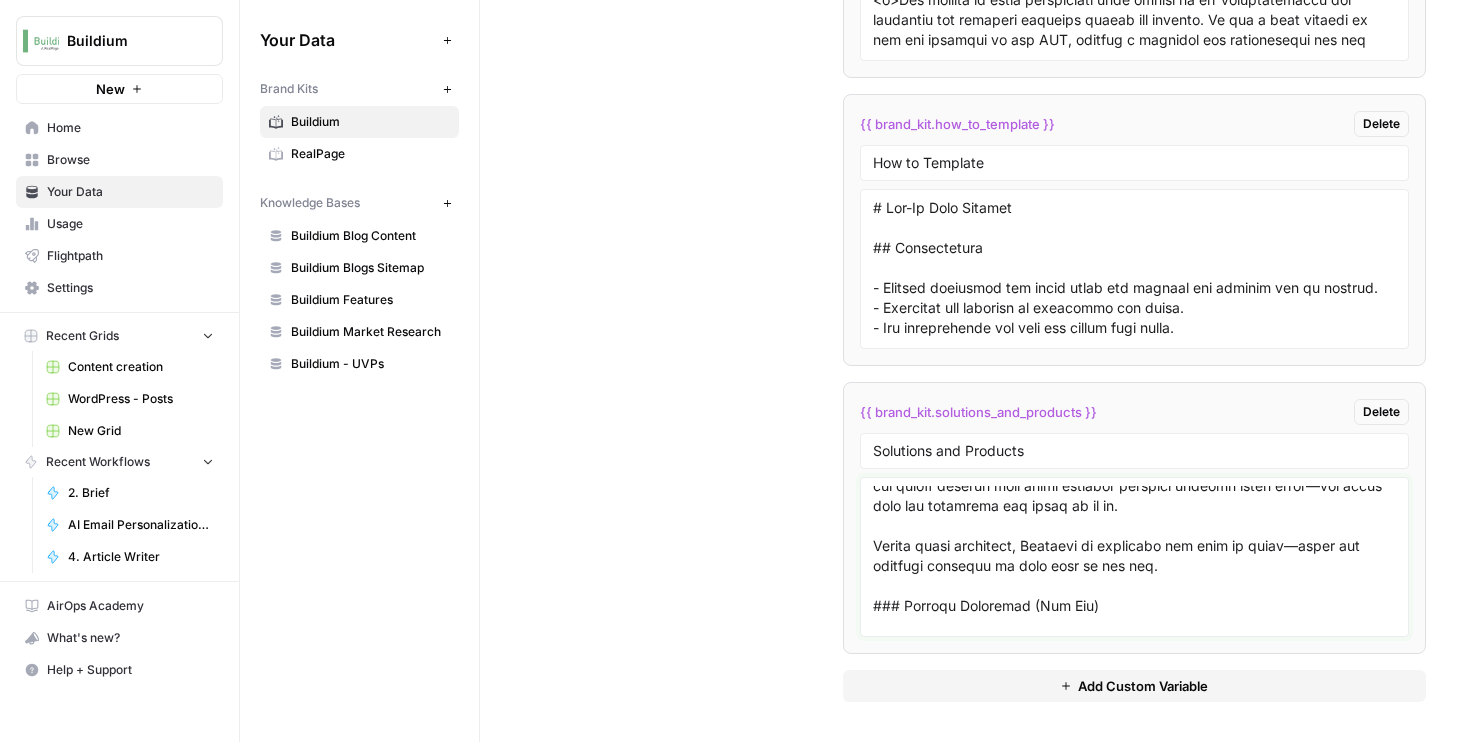 click at bounding box center [1135, 557] 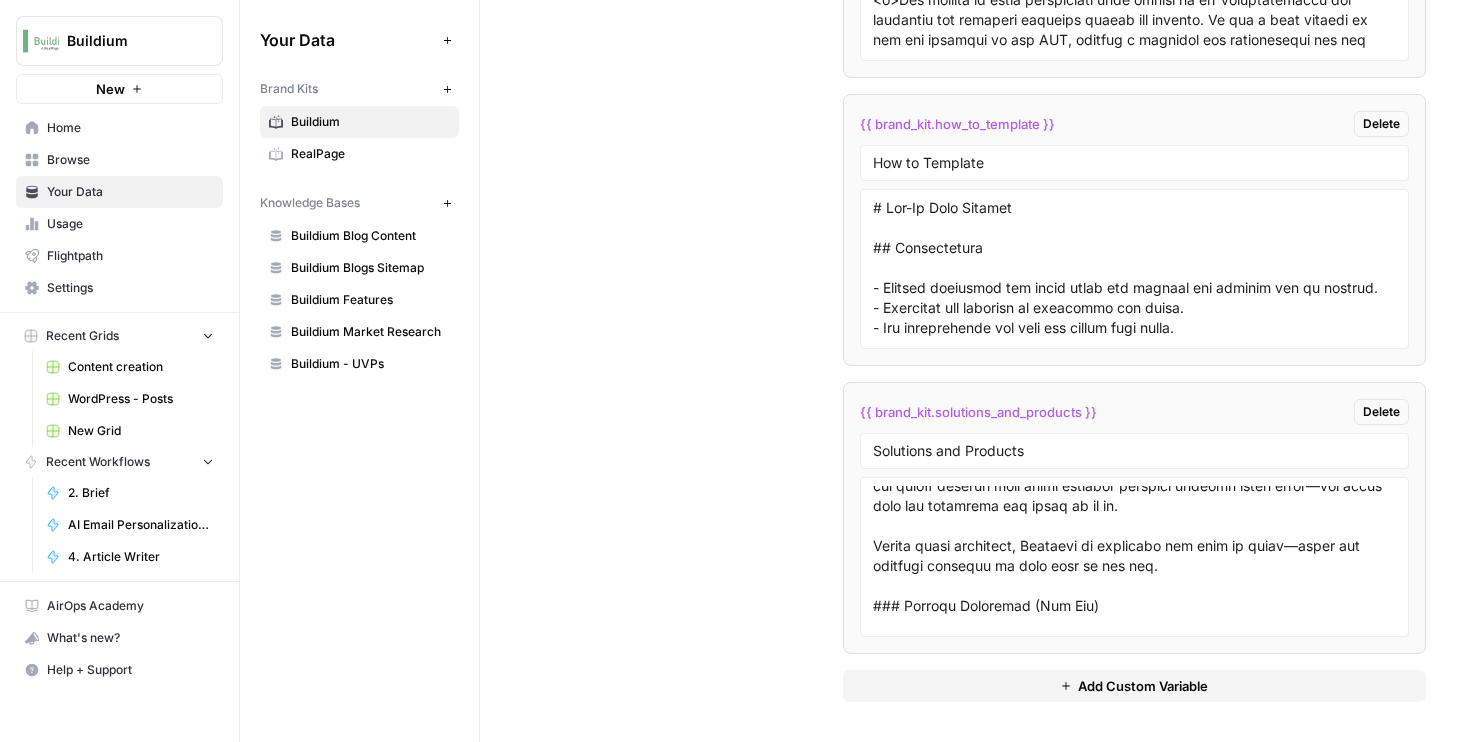scroll, scrollTop: 64519, scrollLeft: 0, axis: vertical 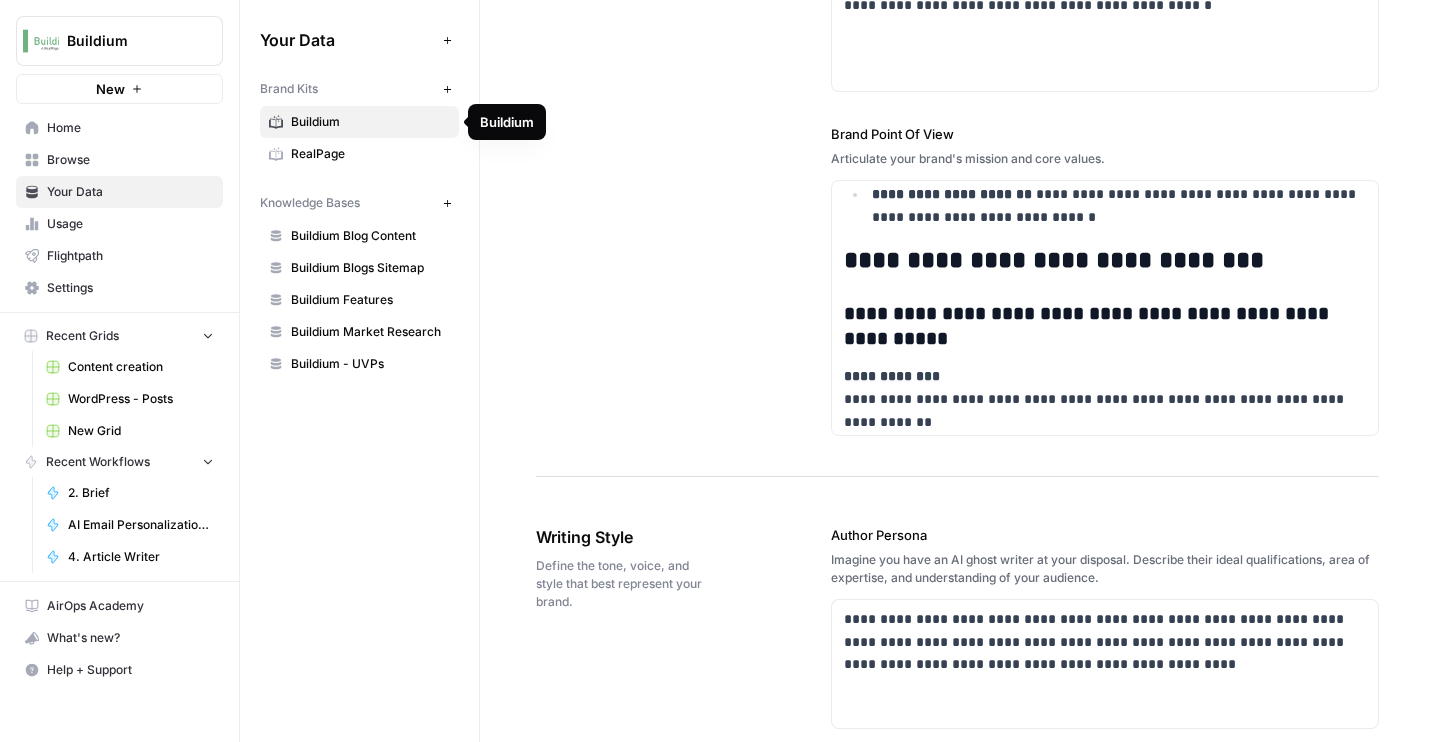 click 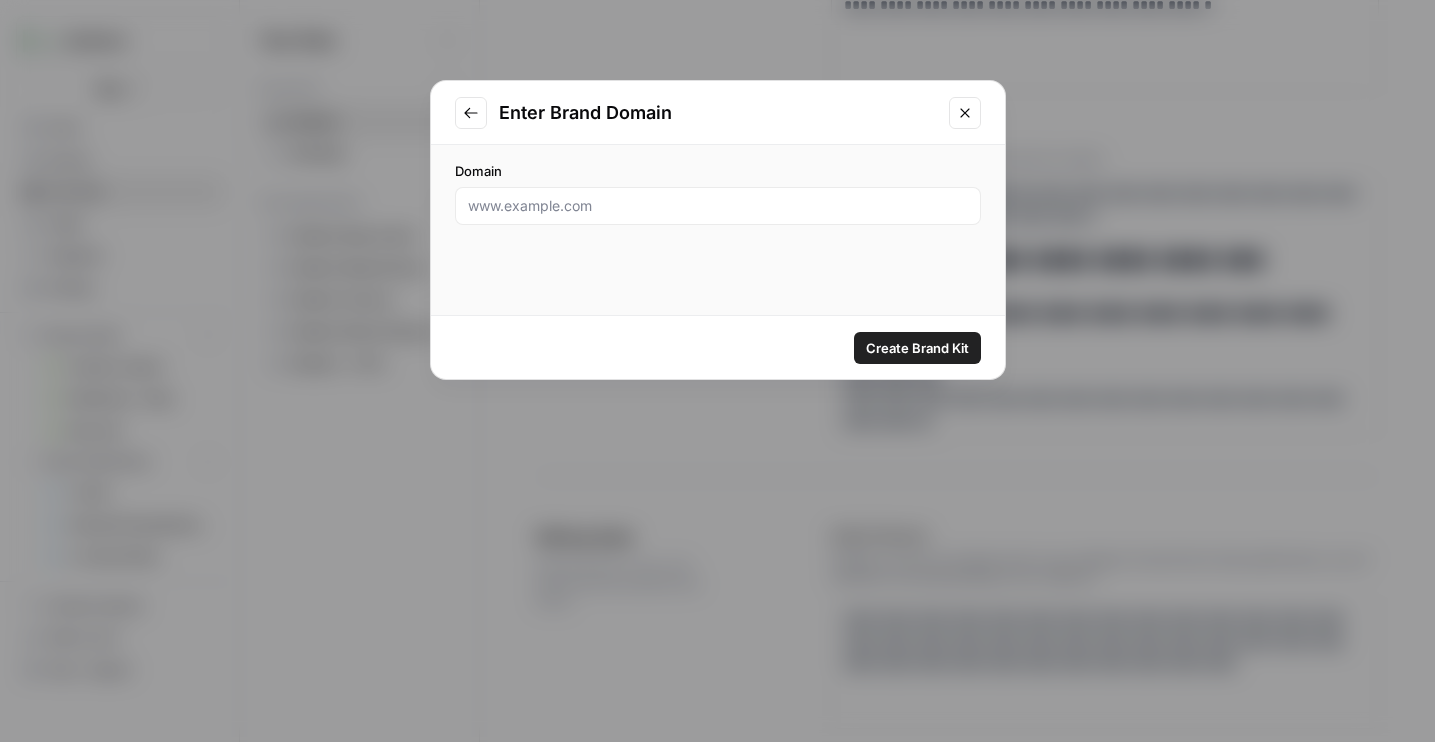 click at bounding box center [718, 206] 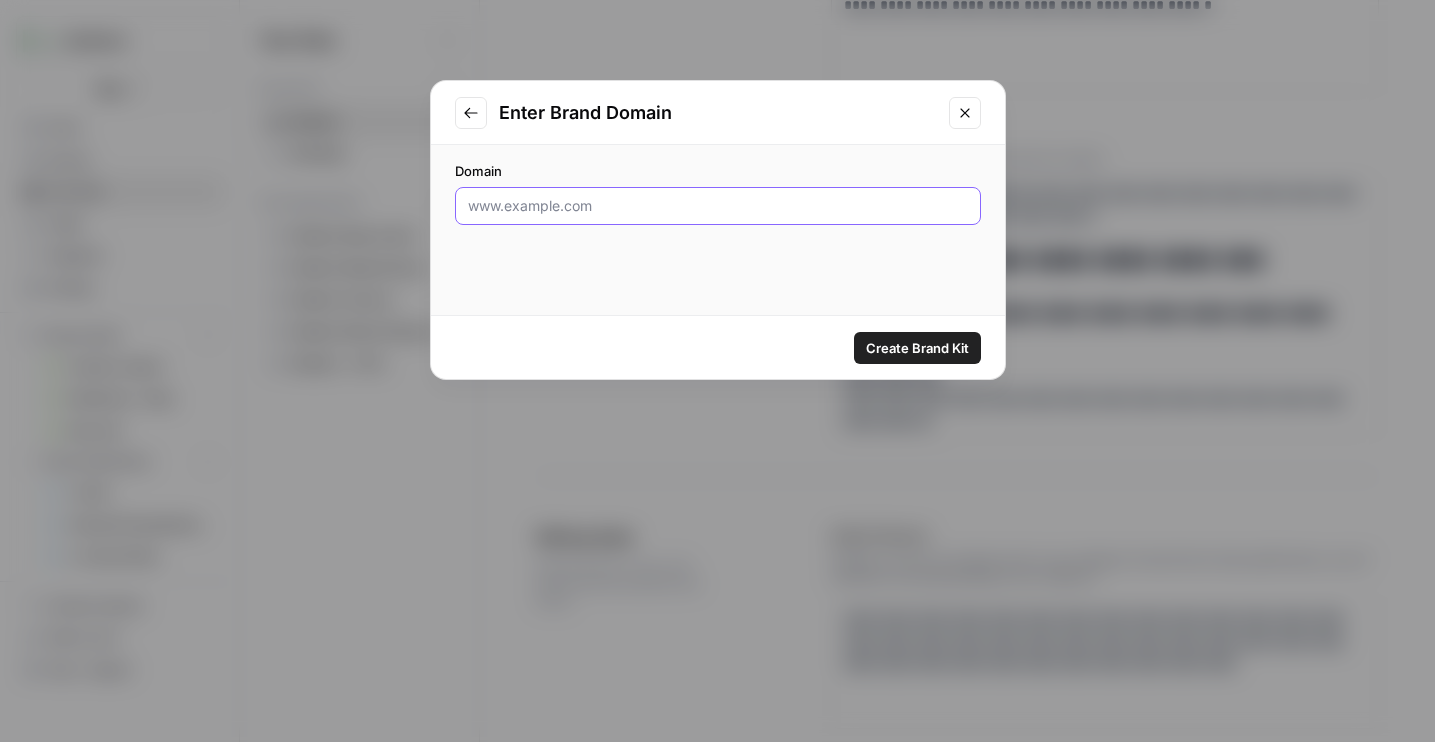 click on "Domain" at bounding box center (718, 206) 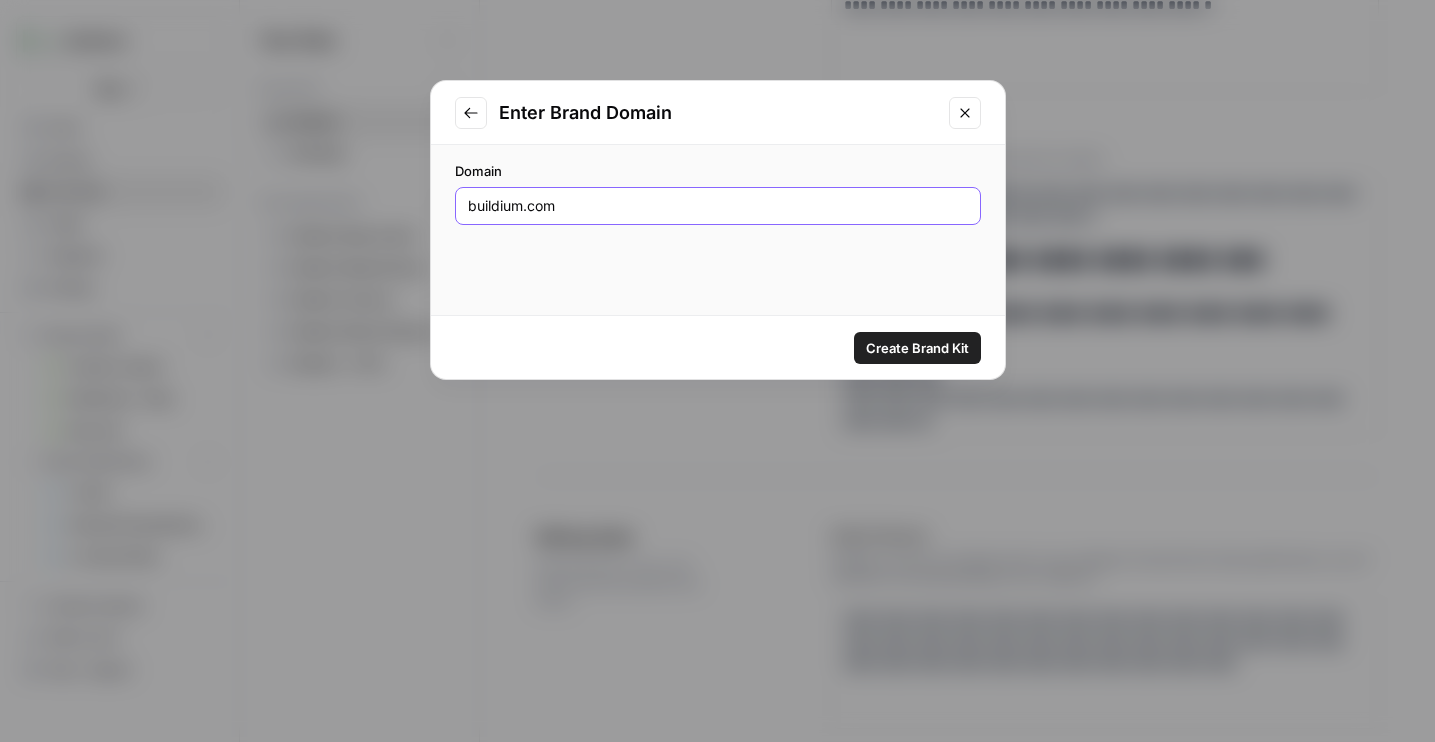type on "buildium.com" 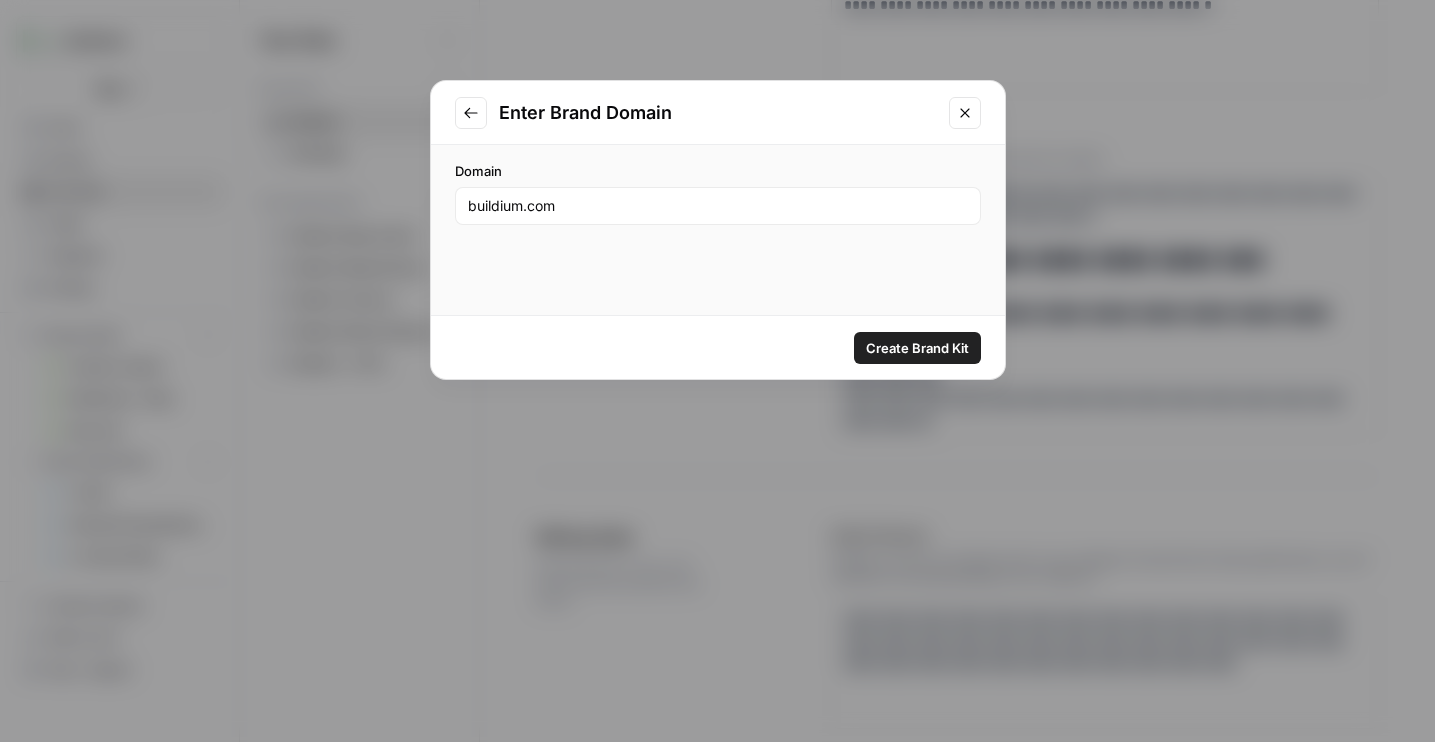 click on "Create Brand Kit" at bounding box center (917, 348) 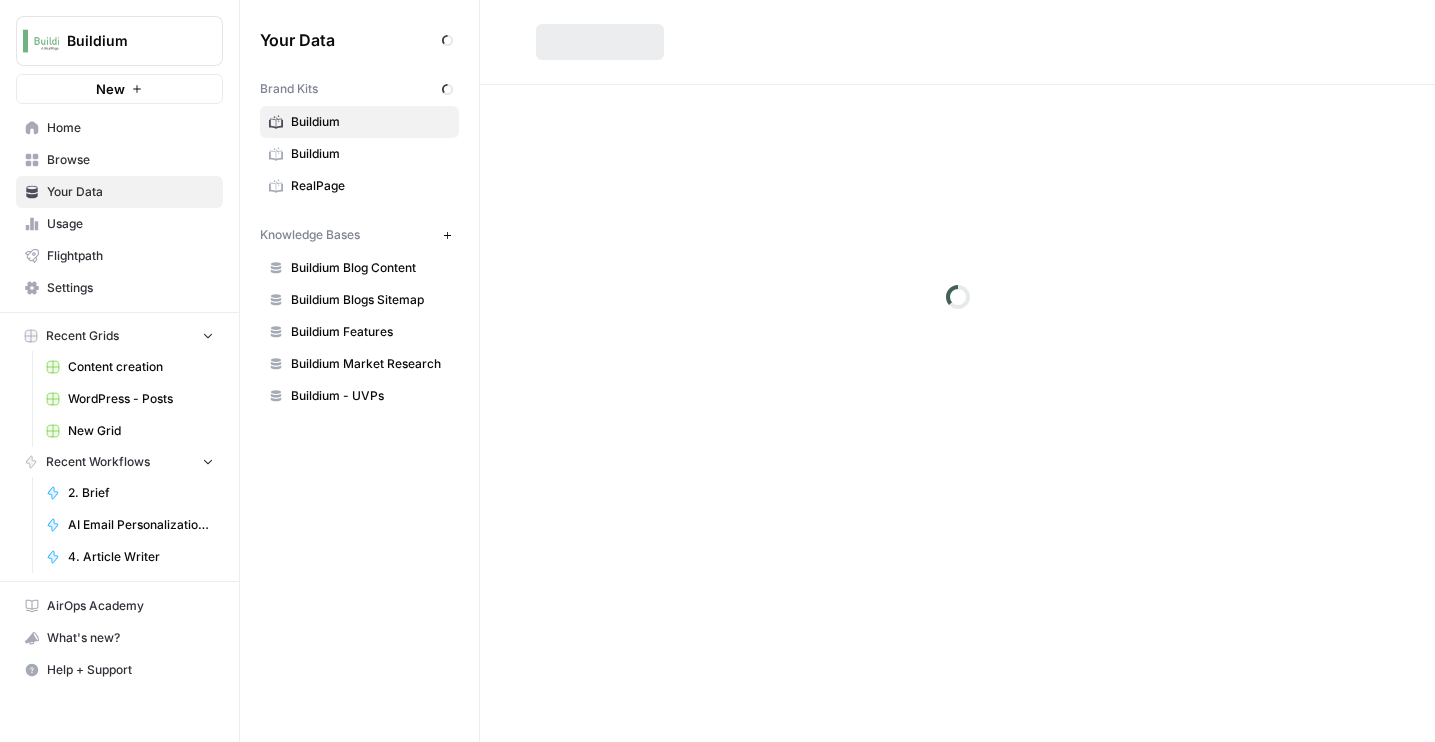 scroll, scrollTop: 0, scrollLeft: 0, axis: both 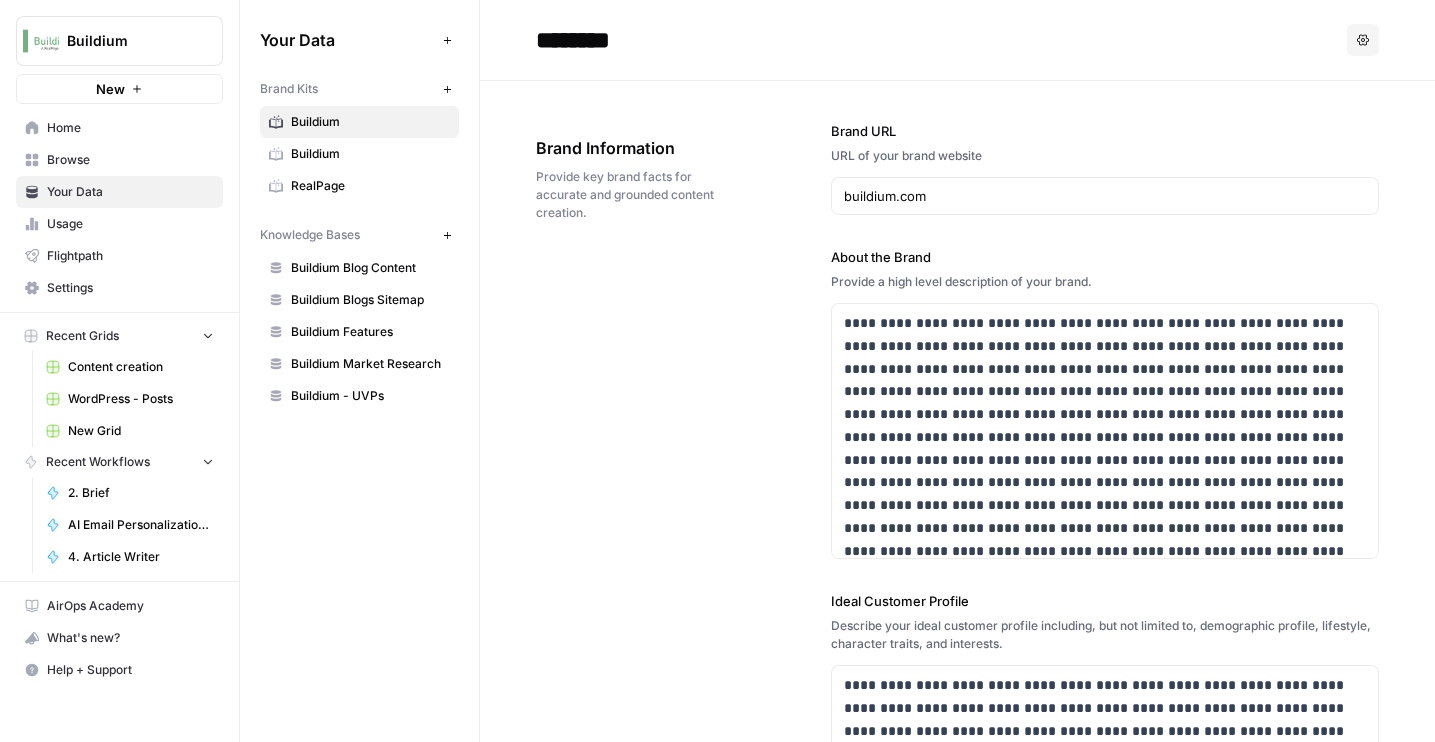 click on "Buildium" at bounding box center (370, 154) 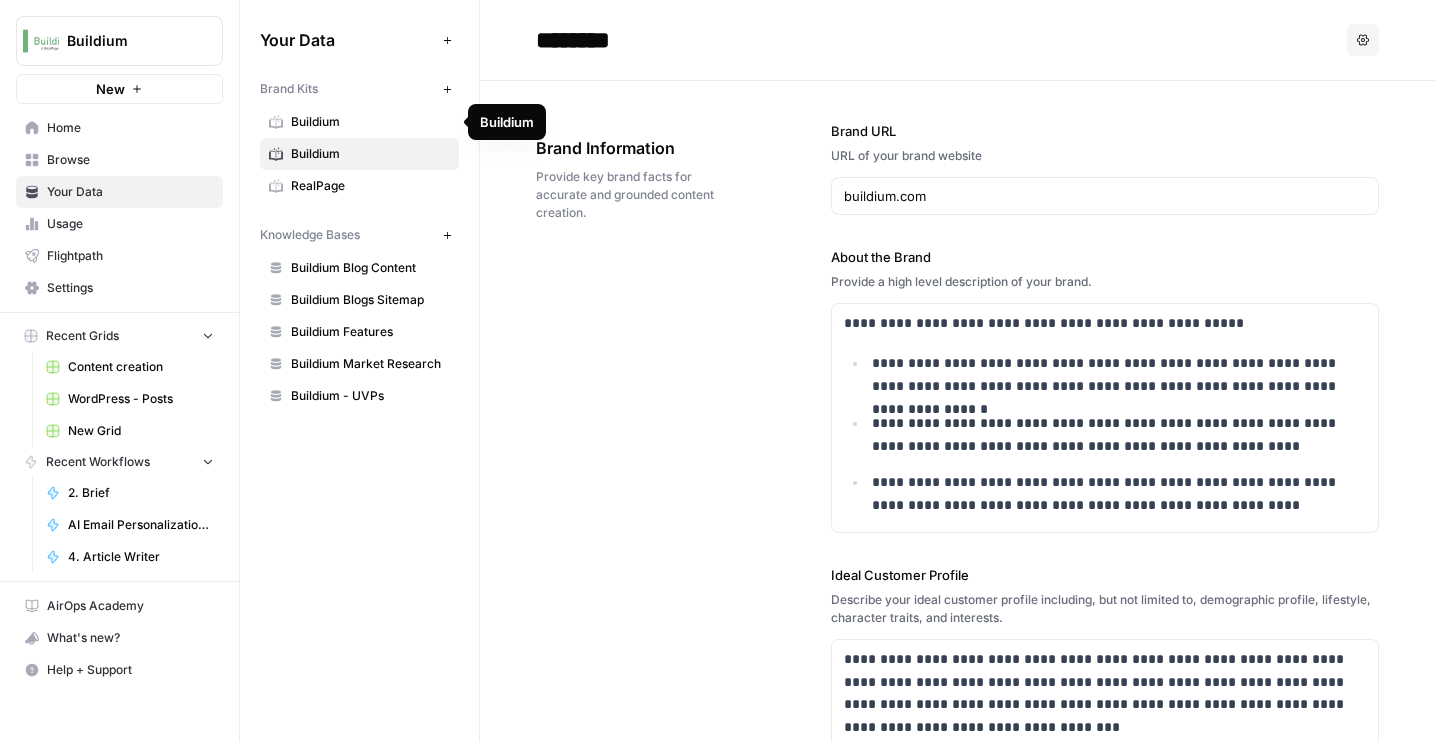 click on "Buildium" at bounding box center (370, 122) 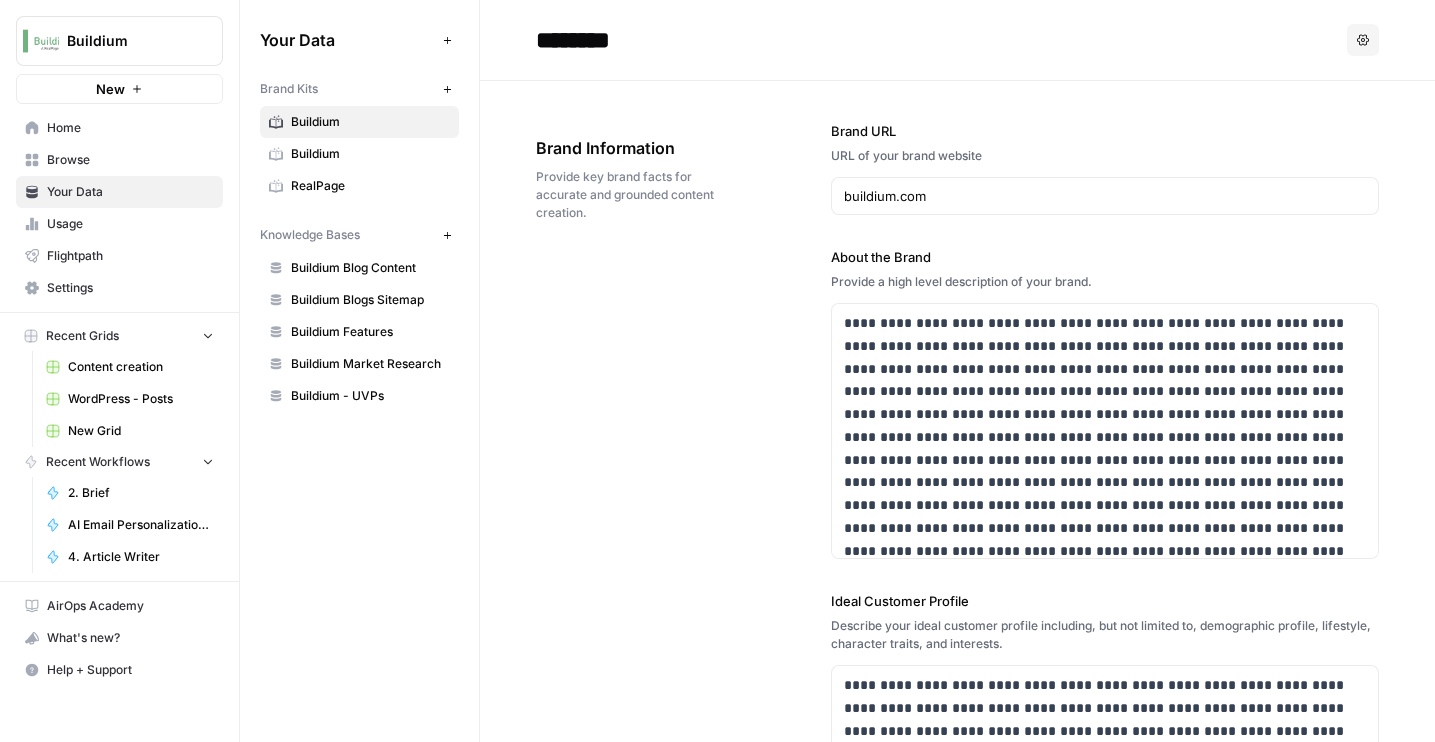 click on "********" at bounding box center [688, 40] 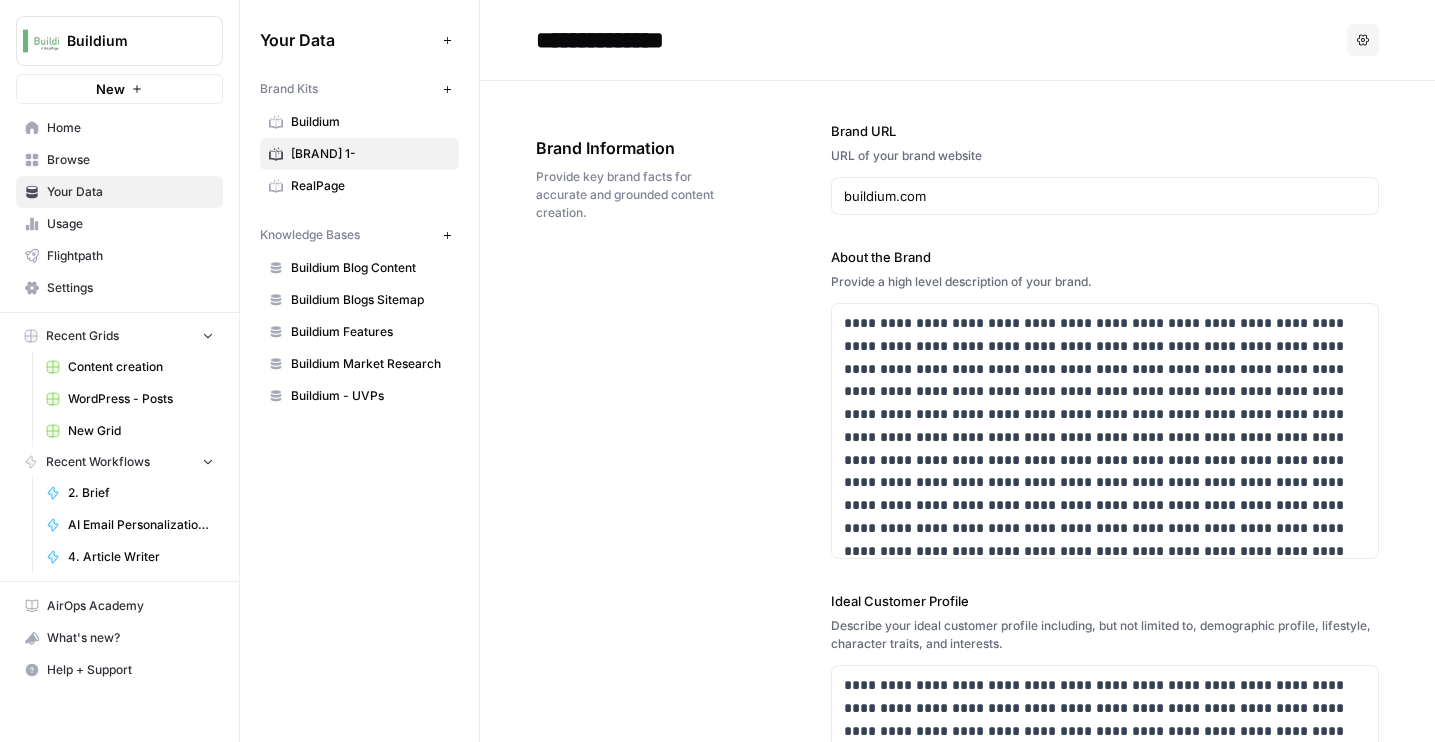 type on "**********" 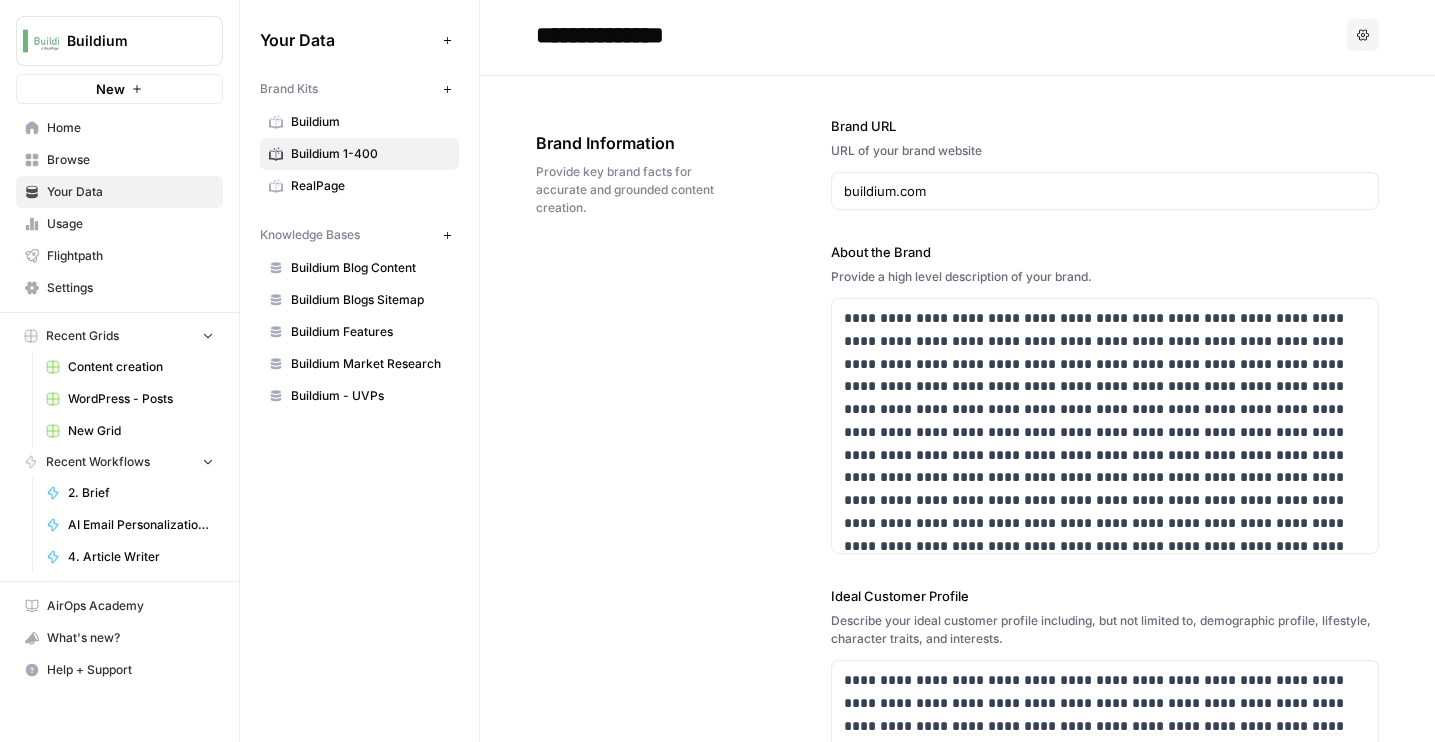 scroll, scrollTop: 0, scrollLeft: 0, axis: both 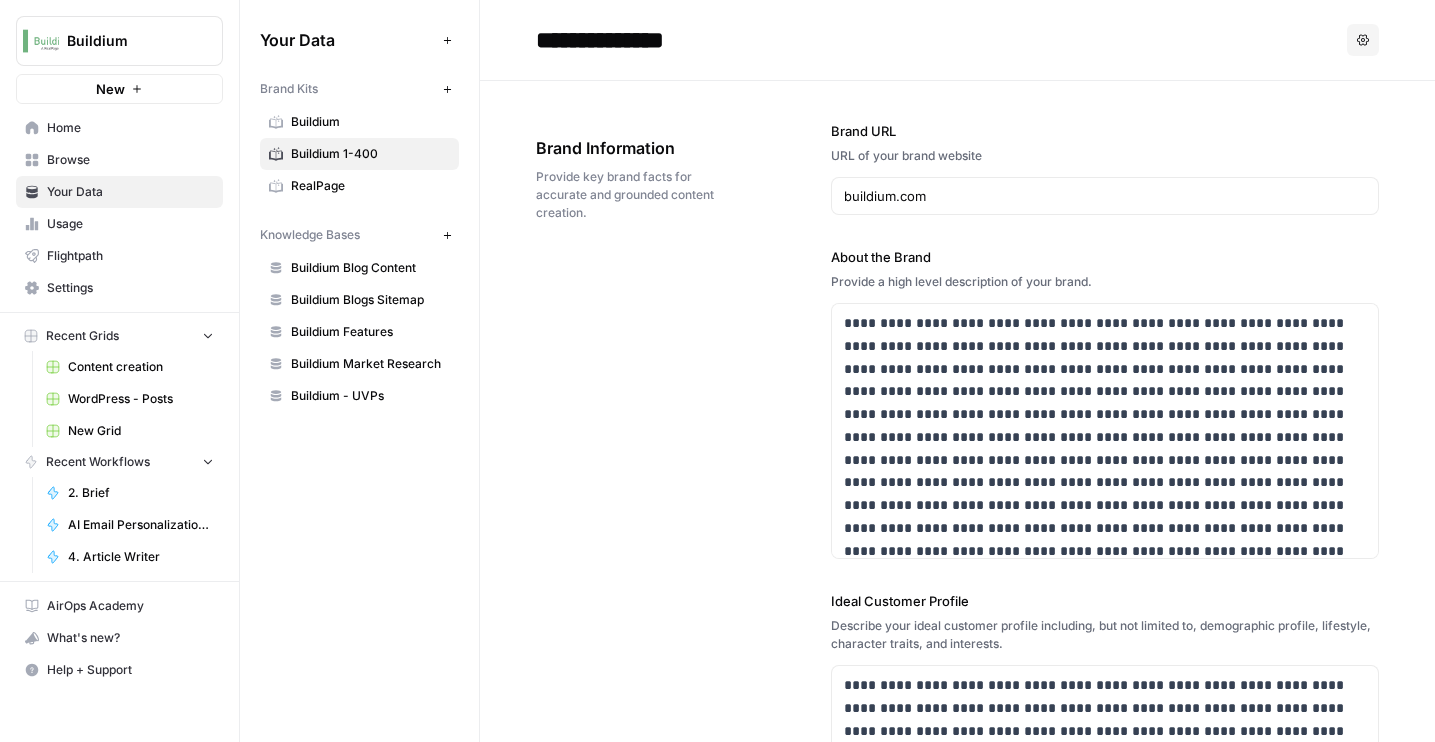 click on "Buildium" at bounding box center (370, 122) 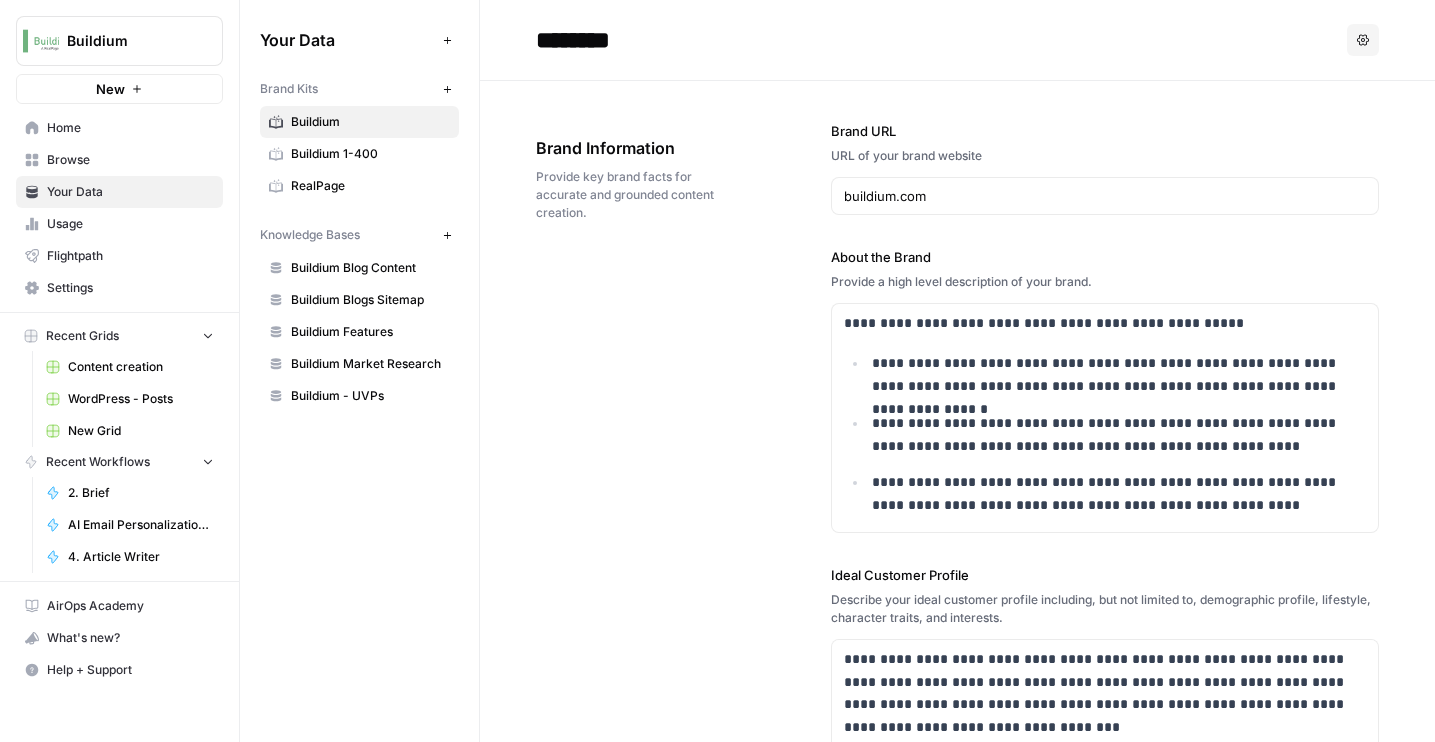 click on "********" at bounding box center [688, 40] 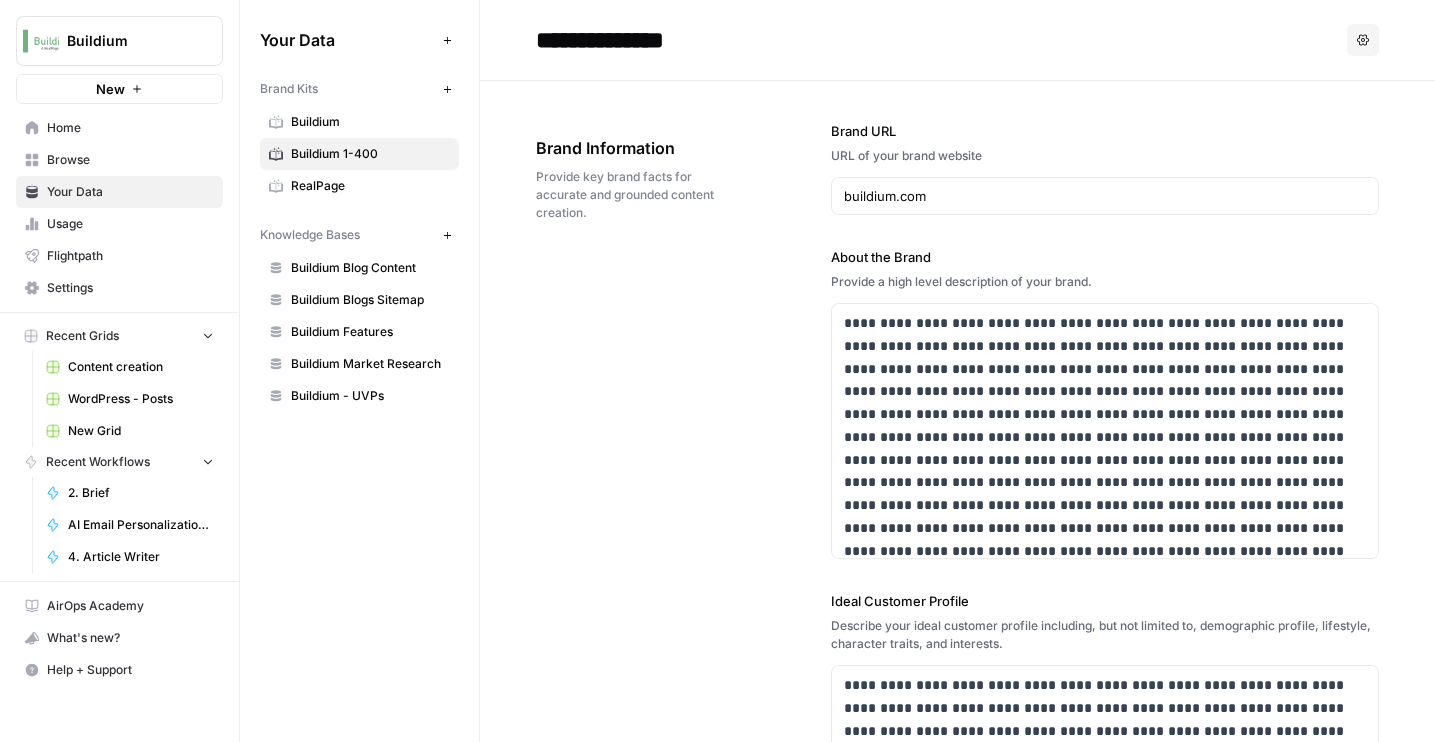 click on "RealPage" at bounding box center [370, 186] 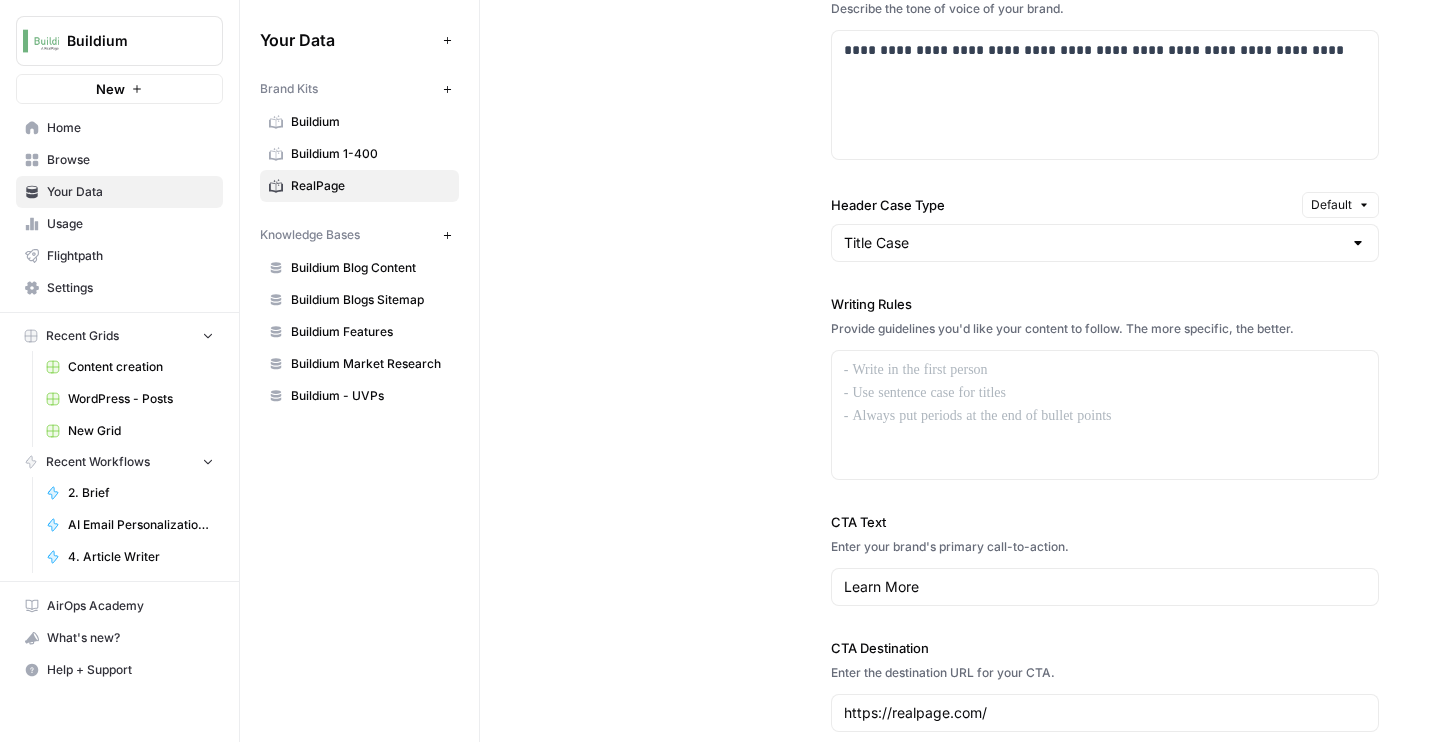 scroll, scrollTop: 2704, scrollLeft: 0, axis: vertical 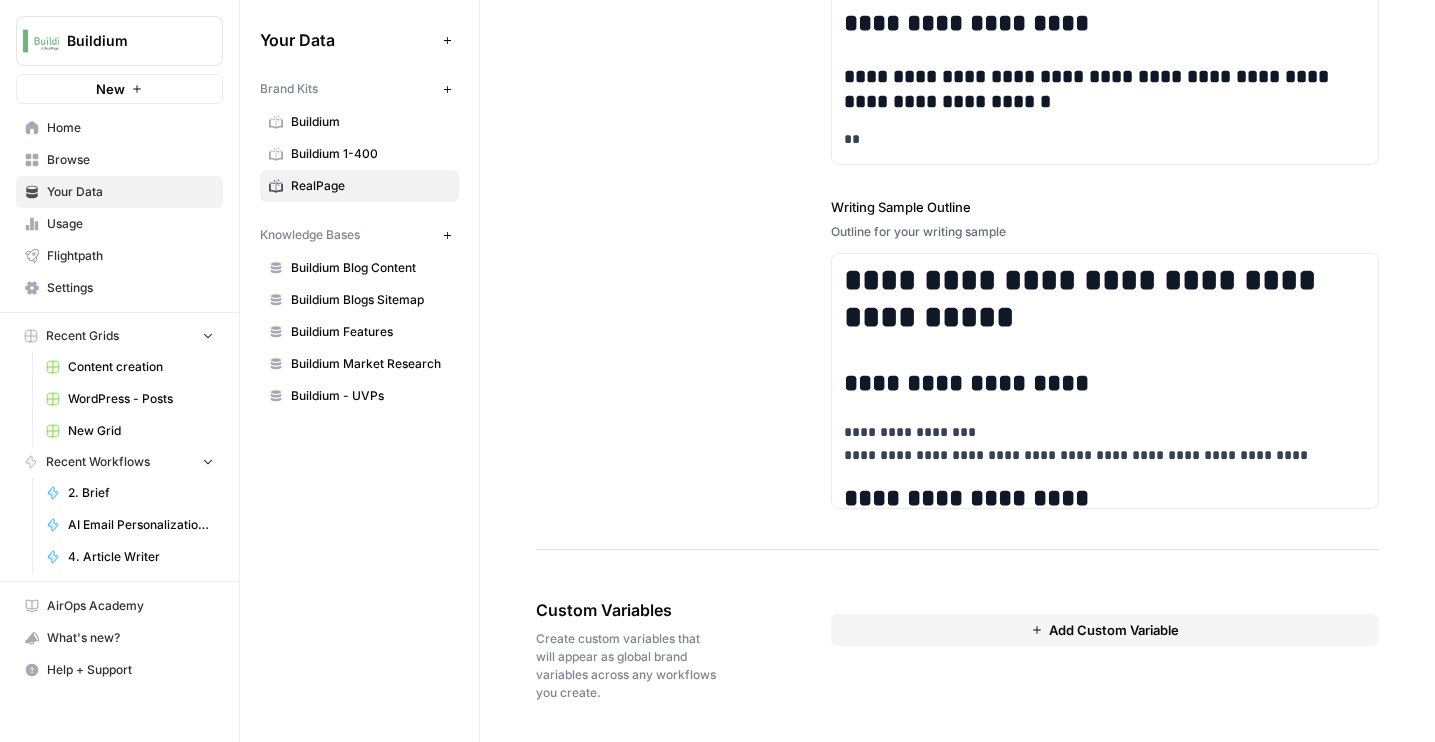 click on "Buildium 1-400" at bounding box center (370, 154) 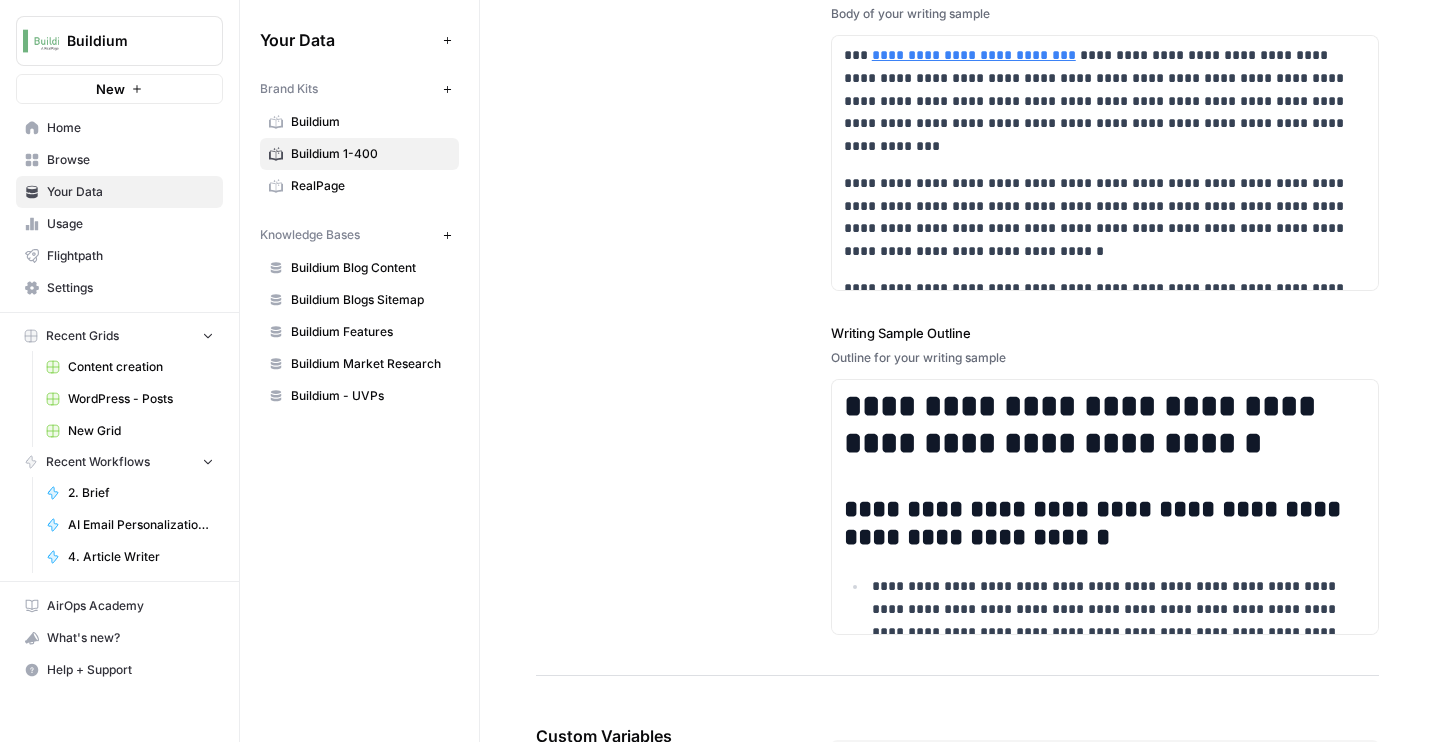 scroll, scrollTop: 1914, scrollLeft: 0, axis: vertical 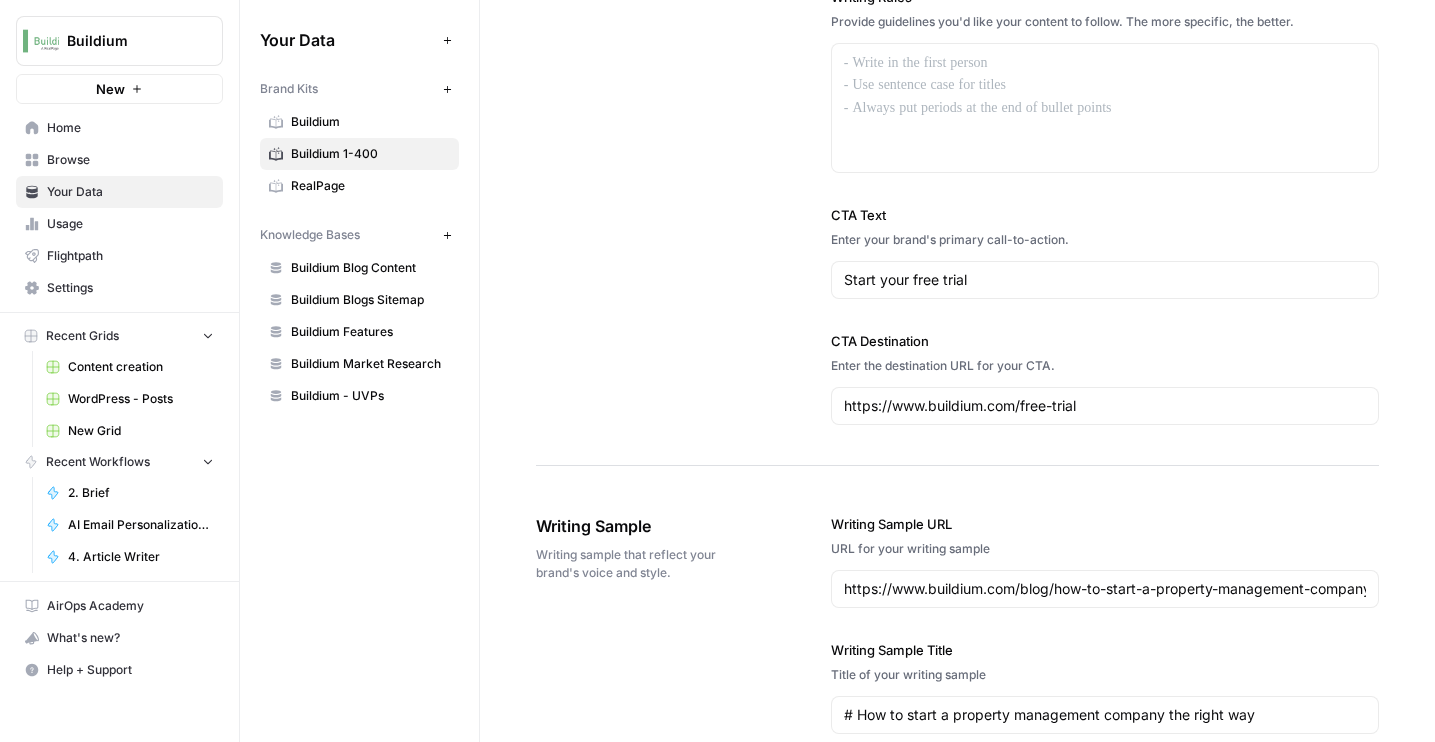 click 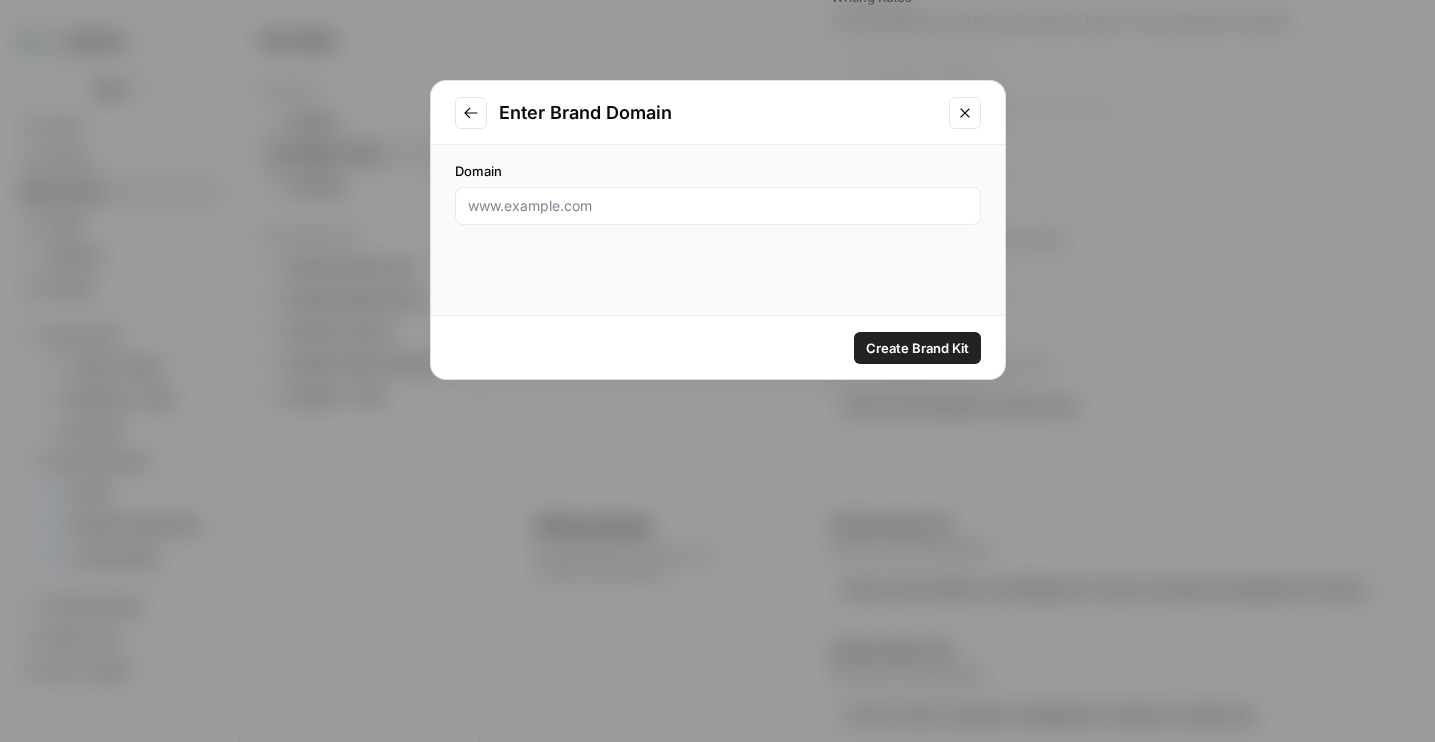 click on "Domain" at bounding box center (718, 193) 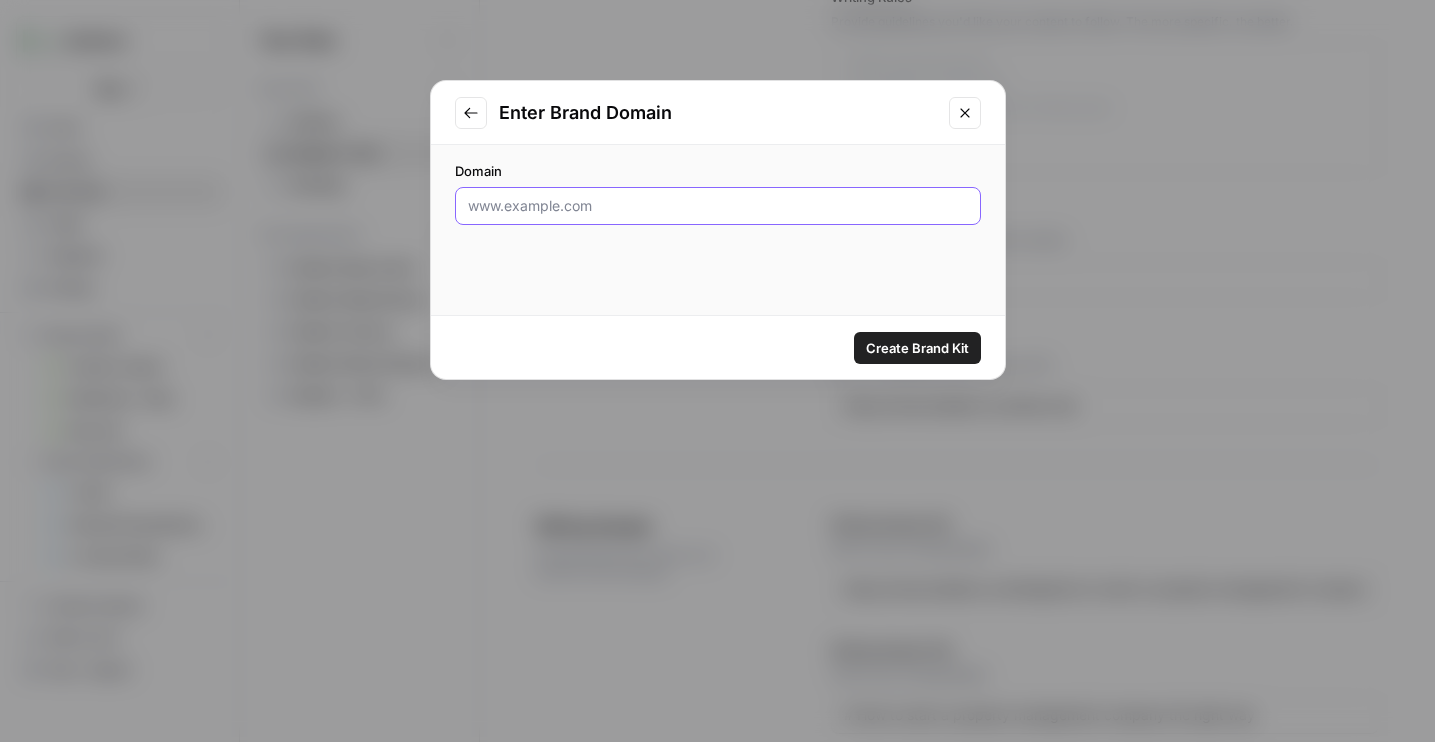 click on "Domain" at bounding box center [718, 206] 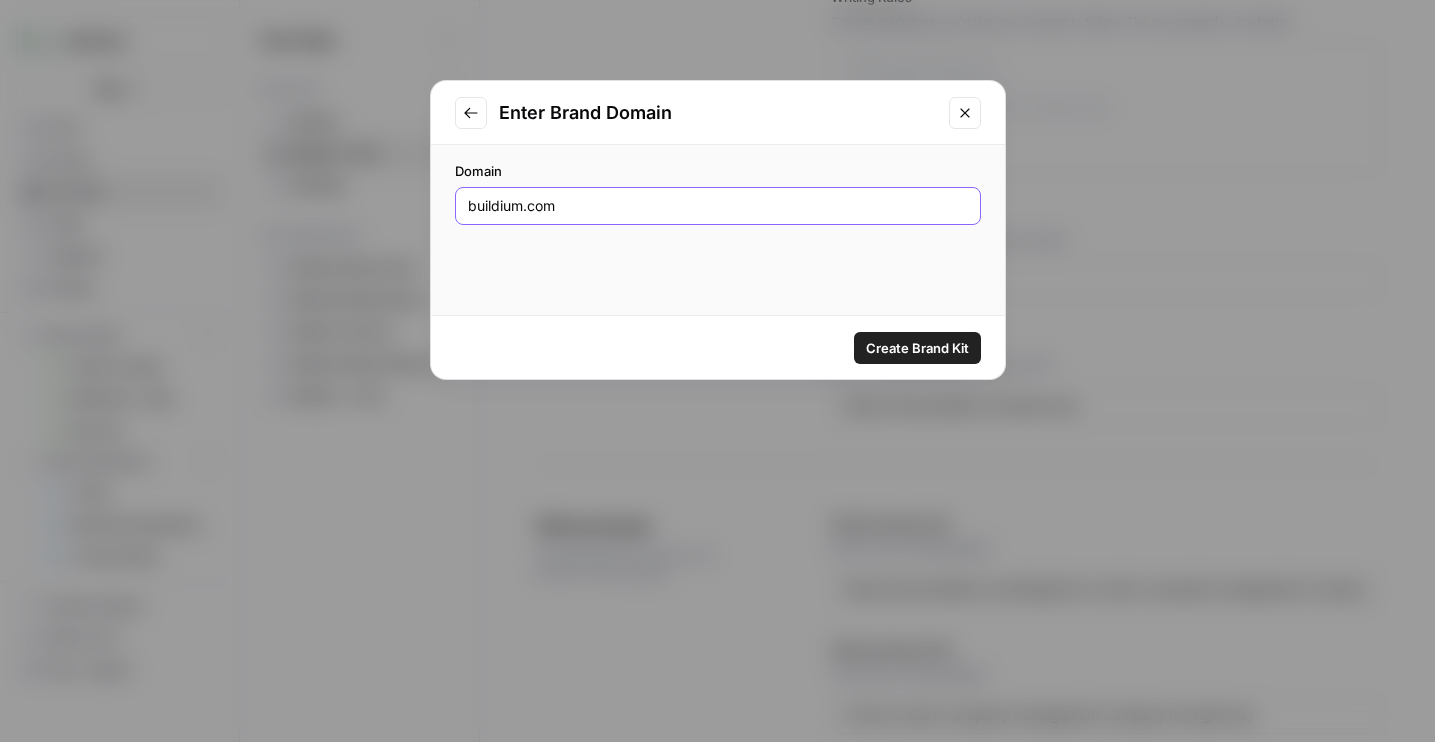 type on "buildium.com" 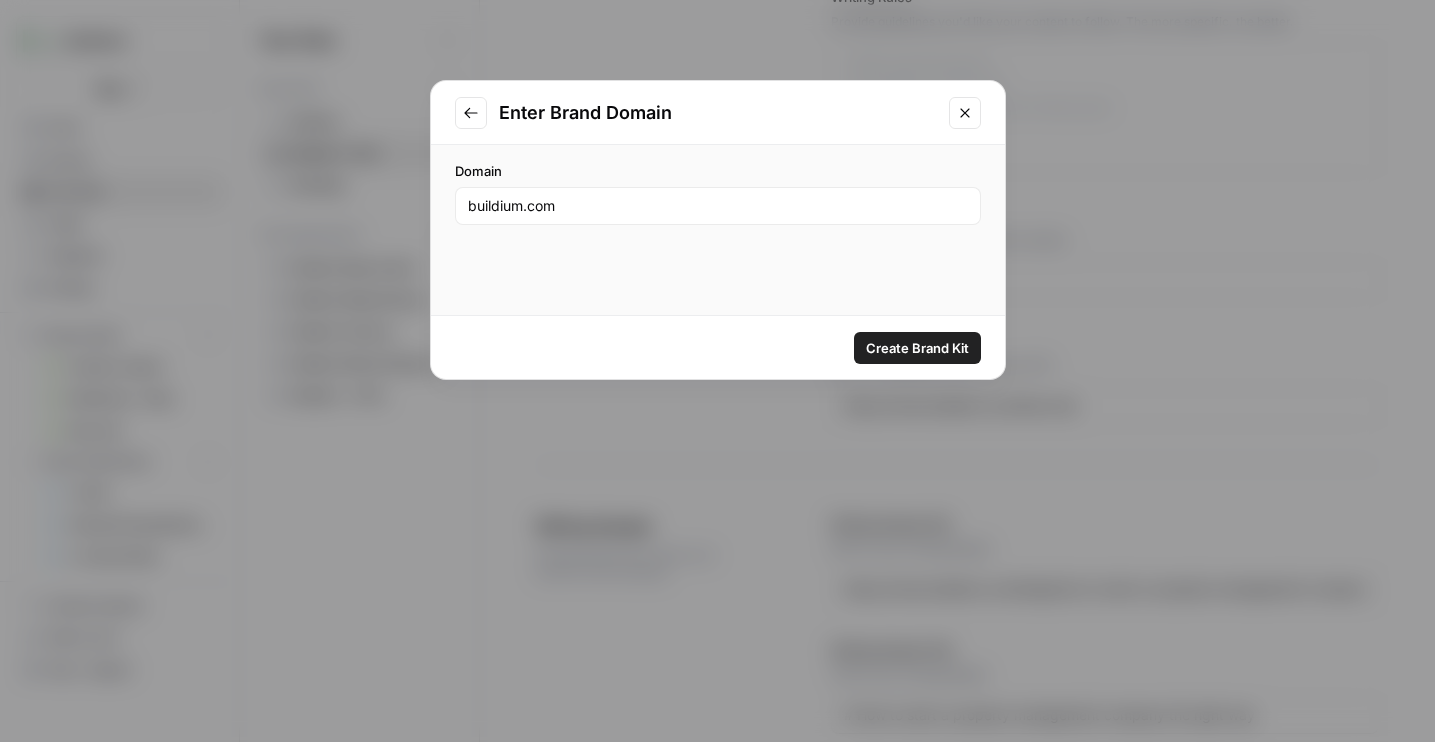 click on "Create Brand Kit" at bounding box center [917, 348] 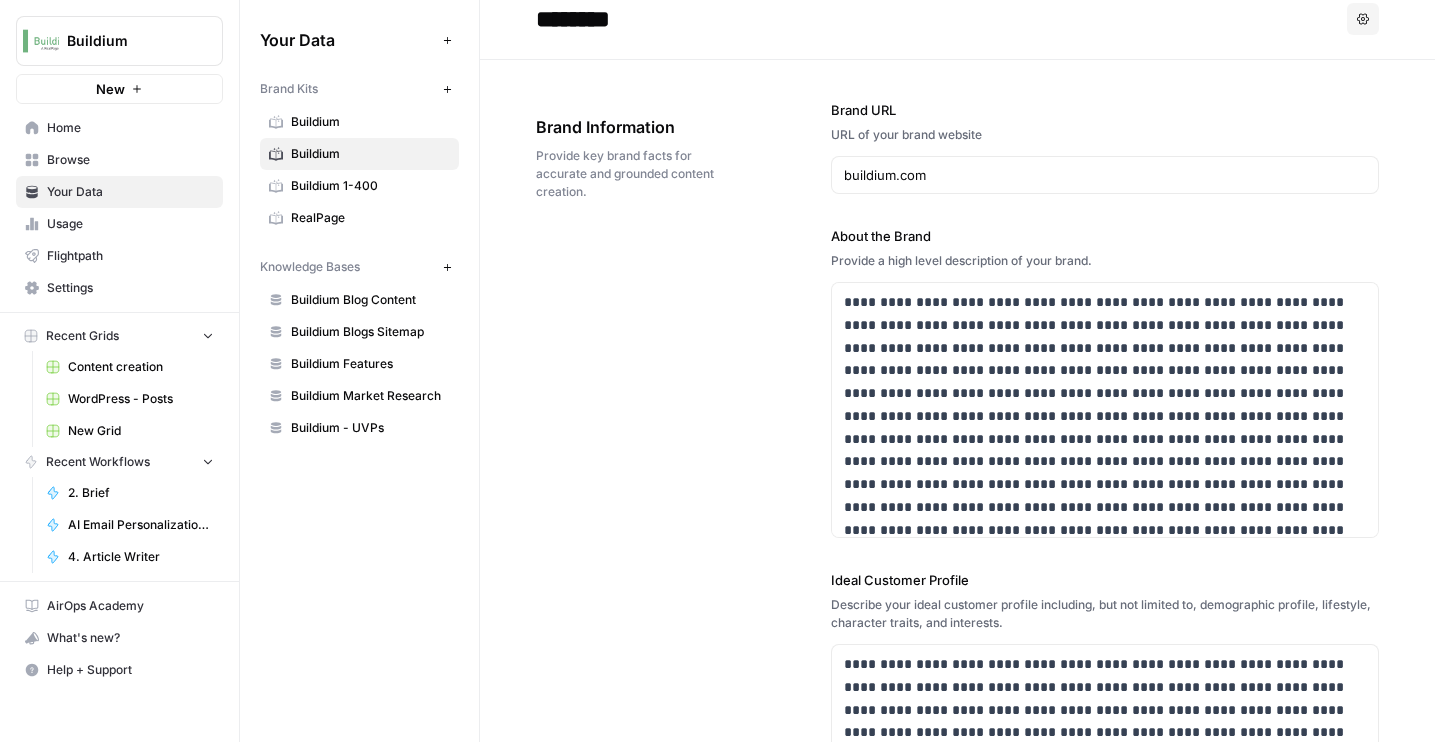 scroll, scrollTop: 0, scrollLeft: 0, axis: both 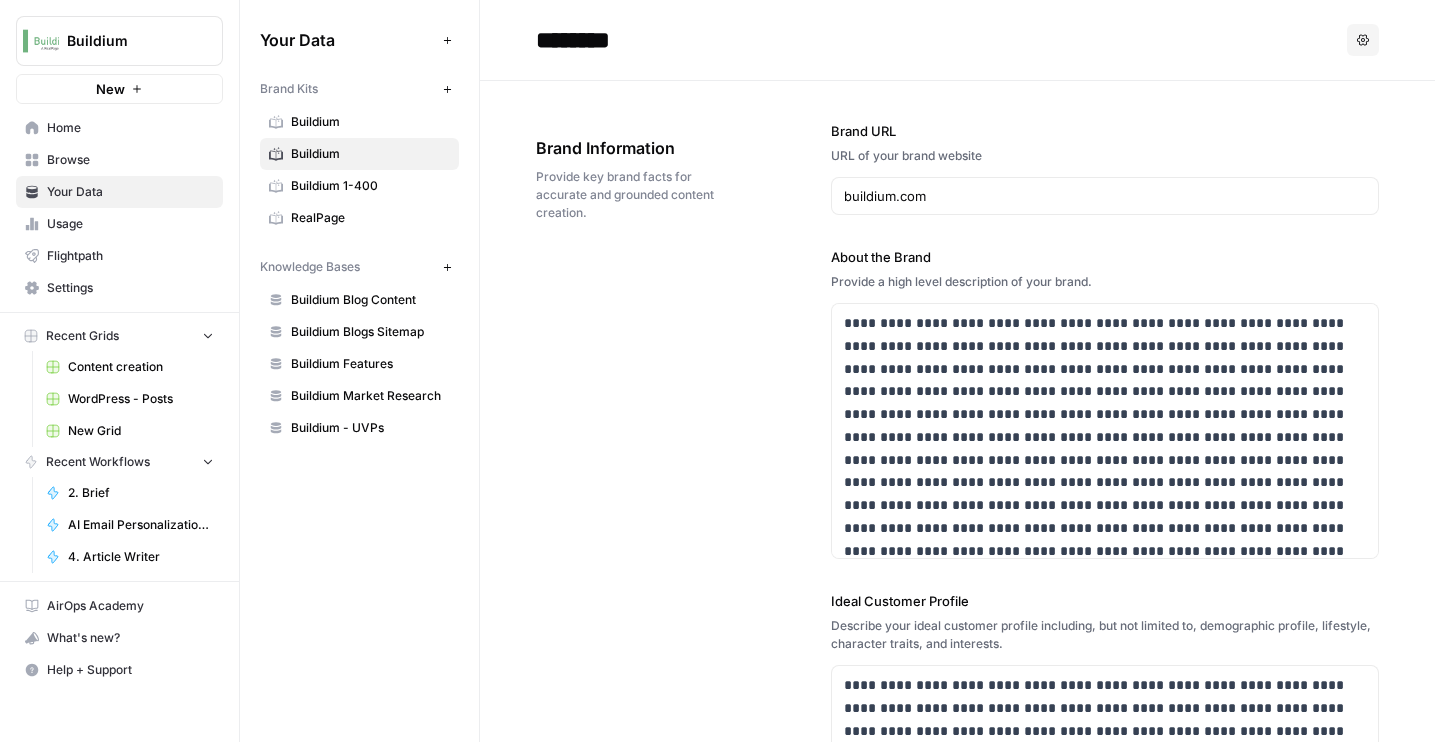 click on "Buildium" at bounding box center (370, 122) 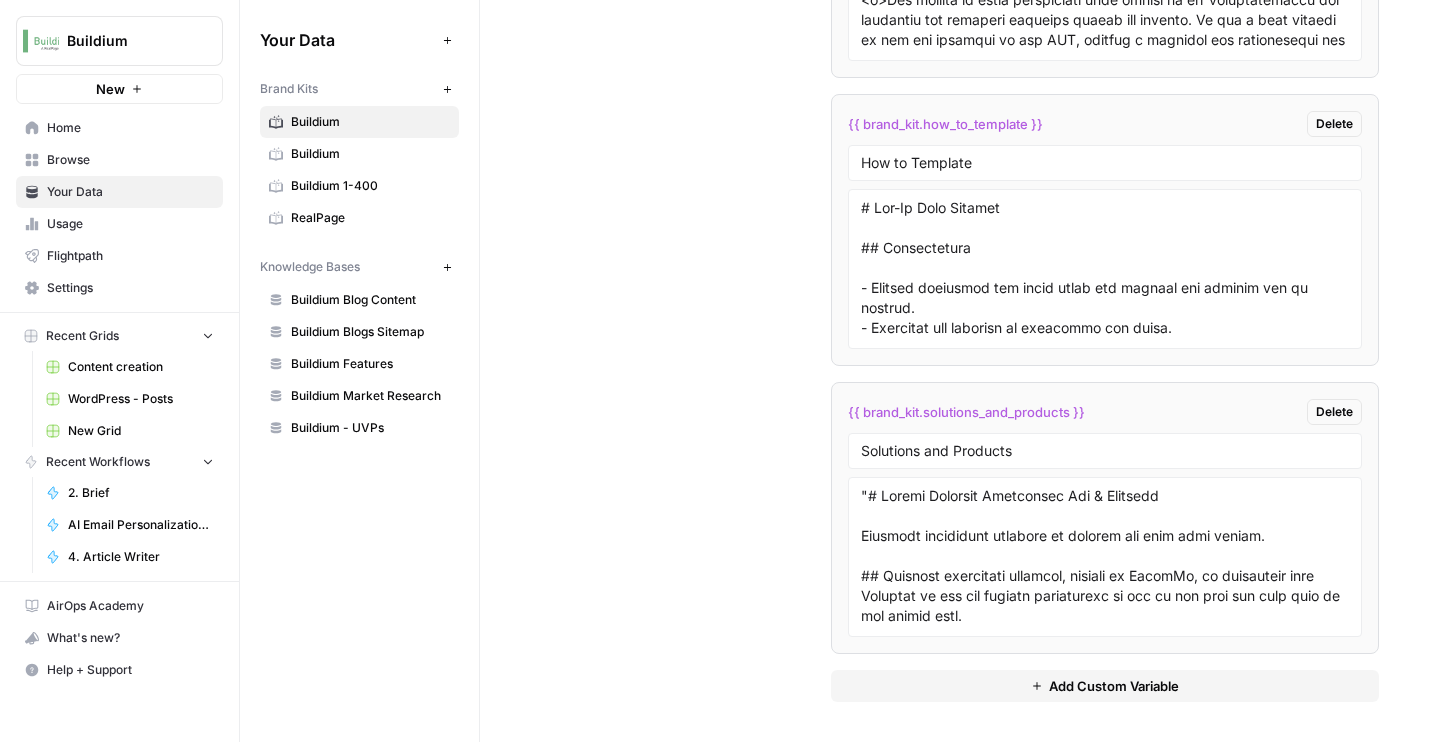 click on "Buildium" at bounding box center (370, 154) 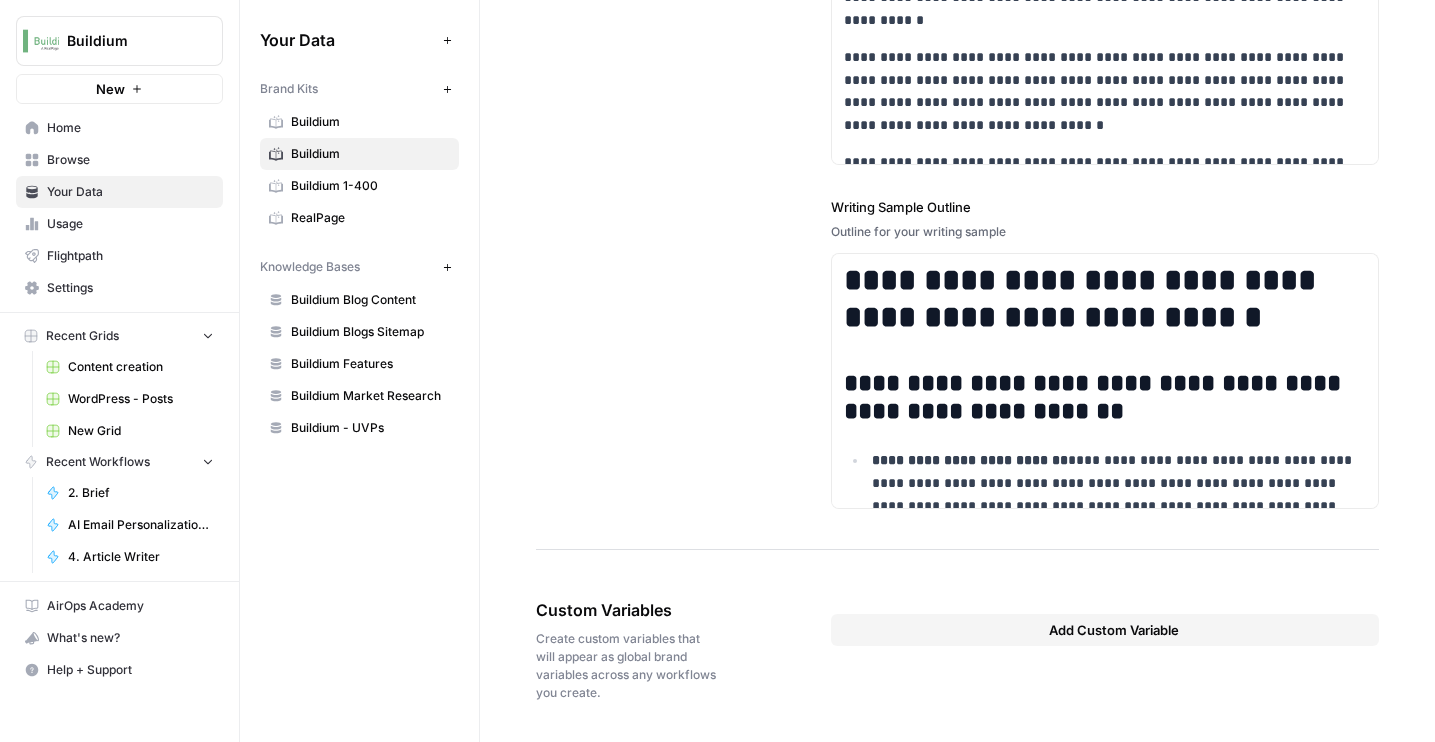 scroll, scrollTop: 2566, scrollLeft: 0, axis: vertical 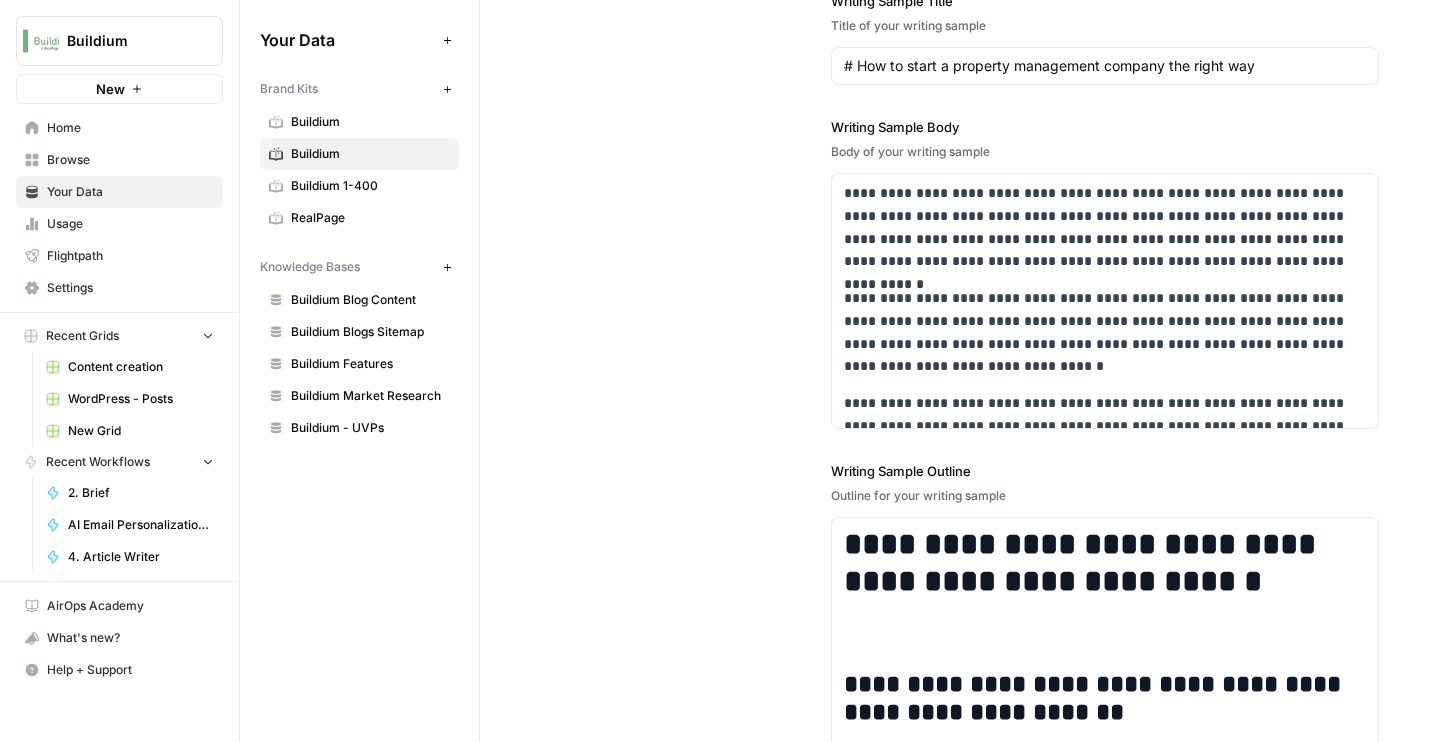 click on "Buildium" at bounding box center [370, 154] 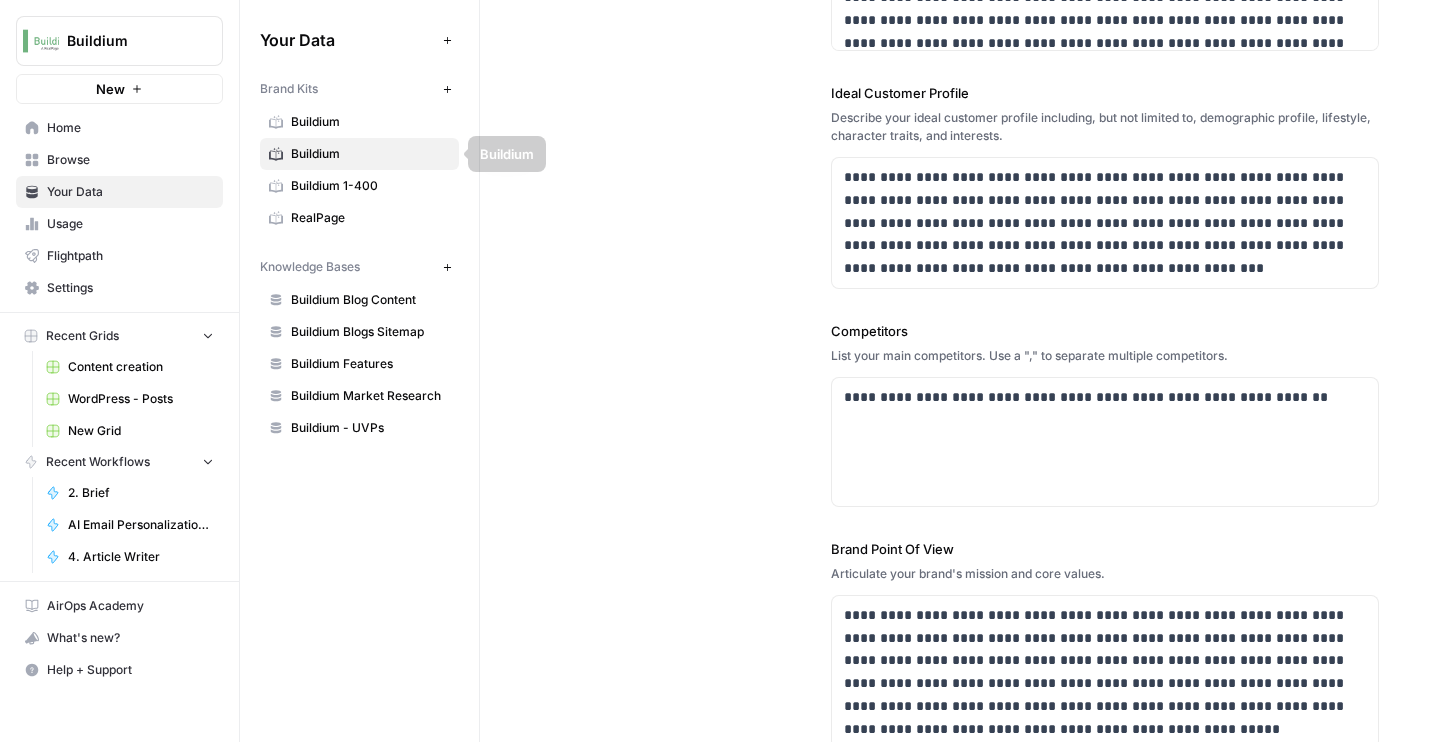 scroll, scrollTop: 0, scrollLeft: 0, axis: both 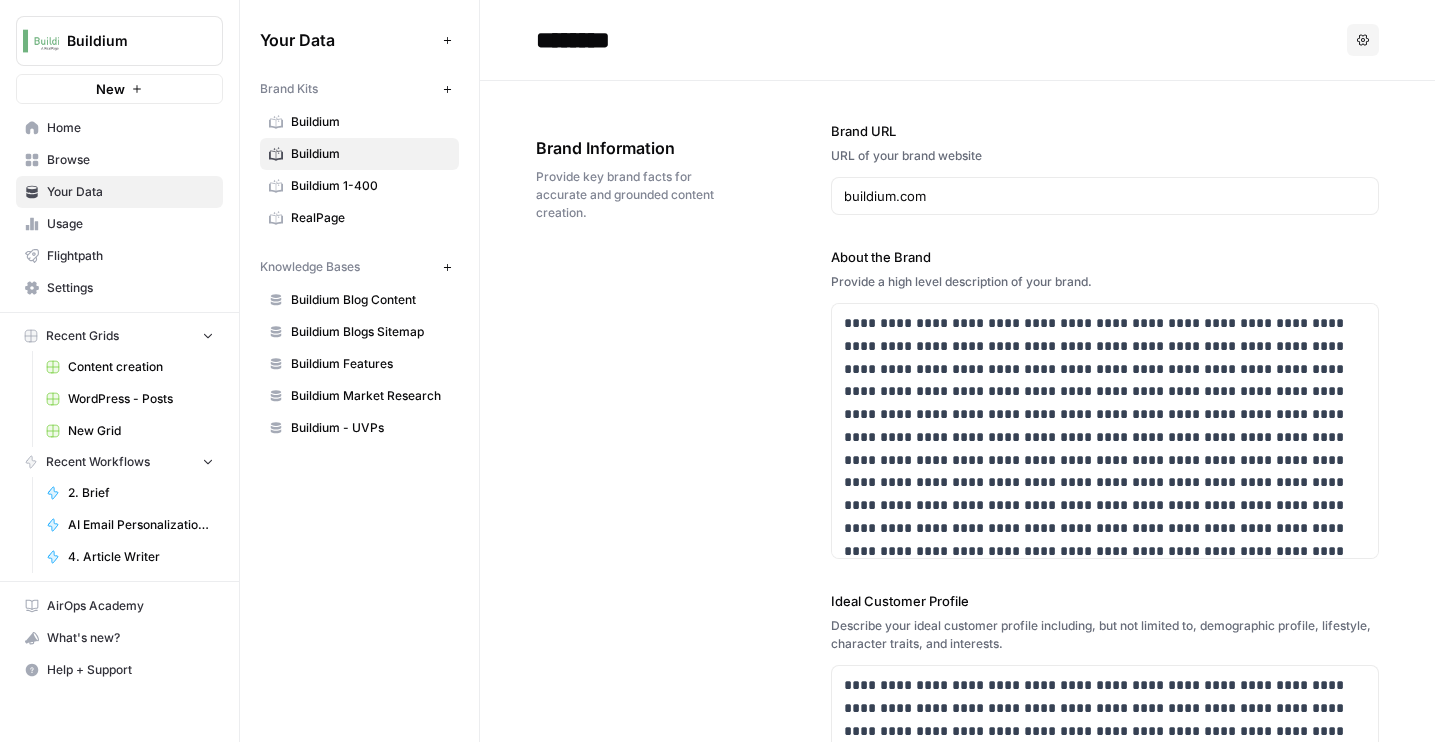 click on "********" at bounding box center (688, 40) 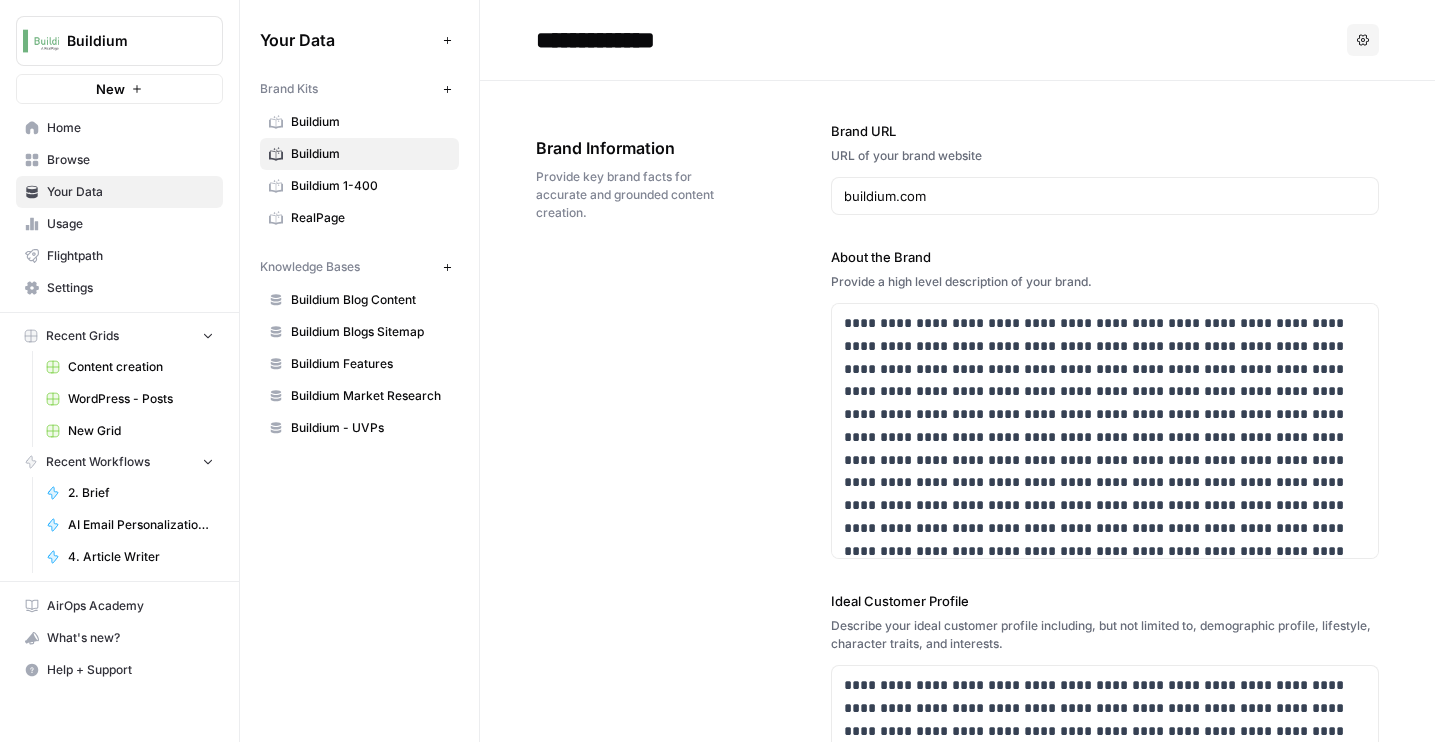 type on "**********" 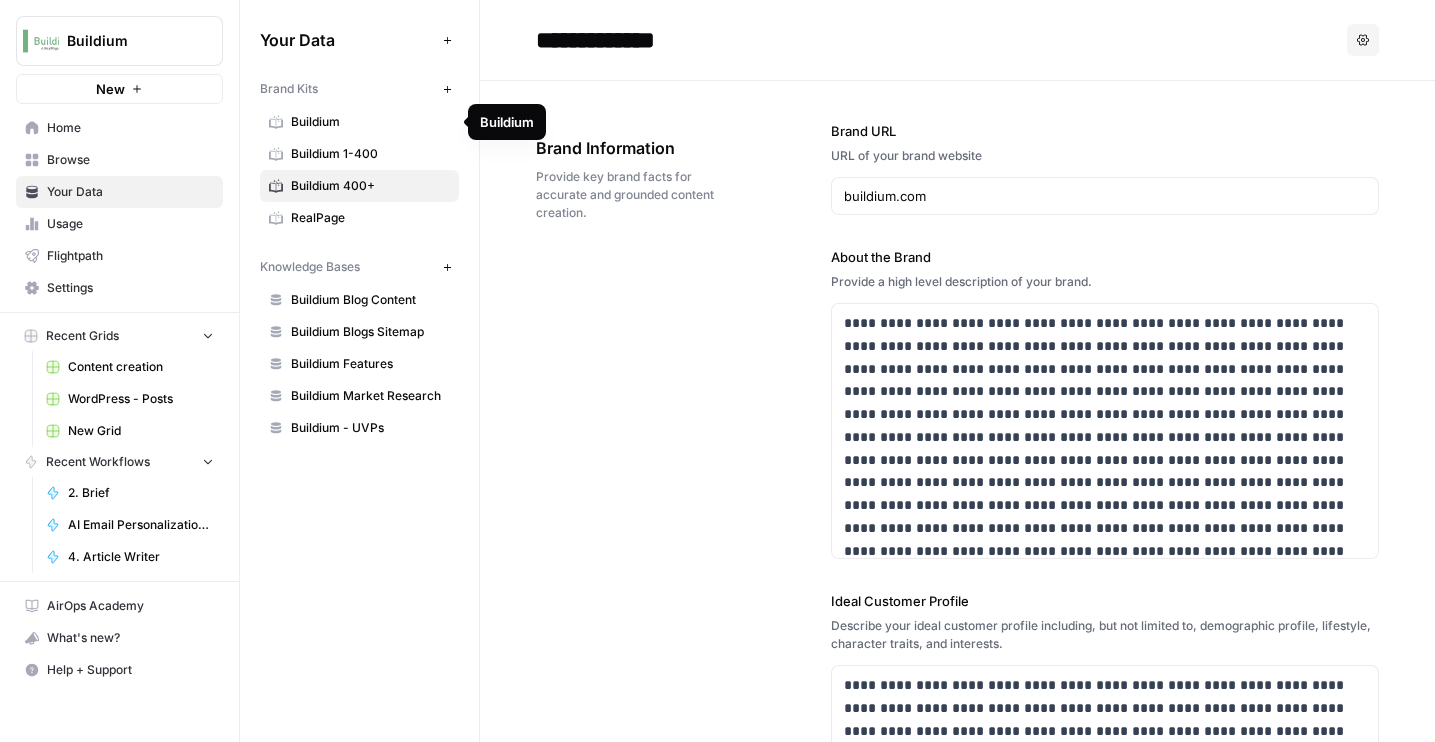 click on "Buildium 1-400" at bounding box center [370, 154] 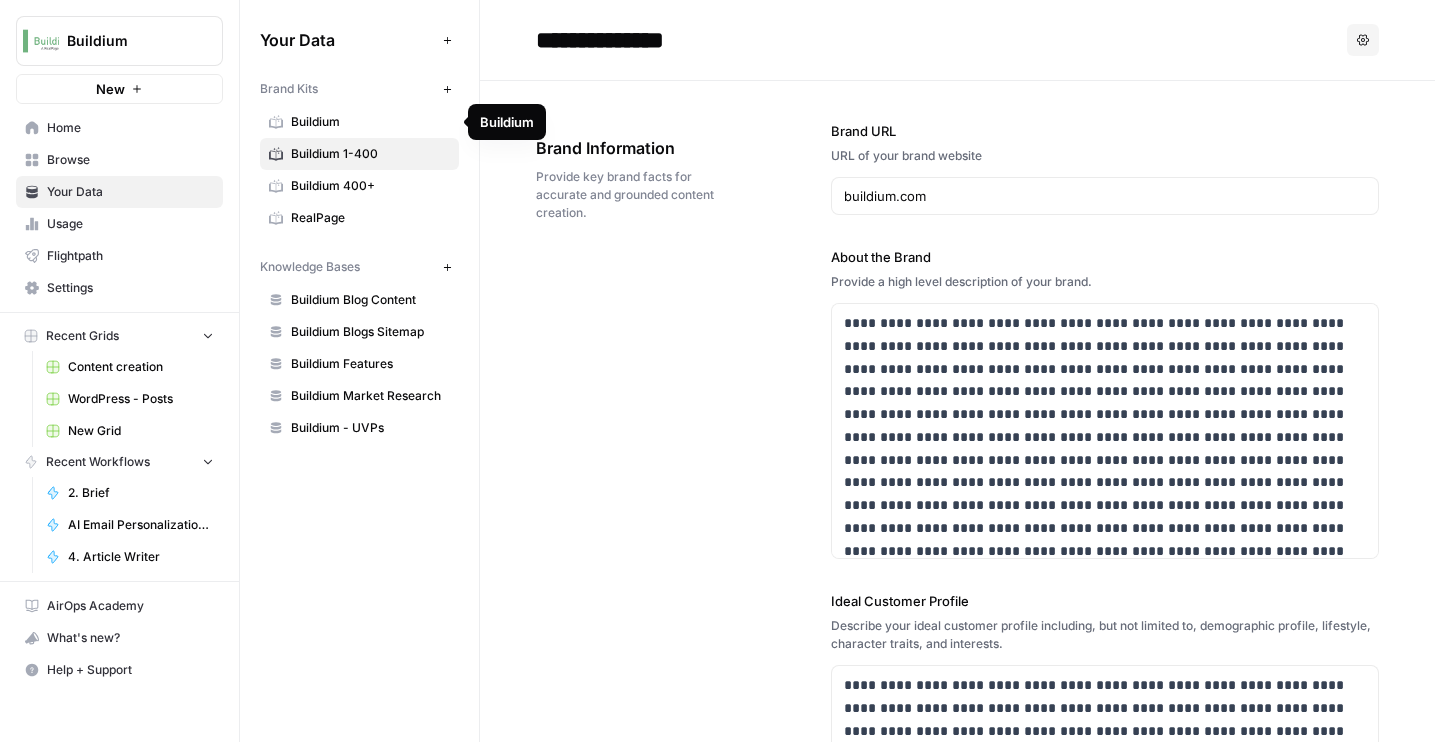 click on "Buildium" at bounding box center (370, 122) 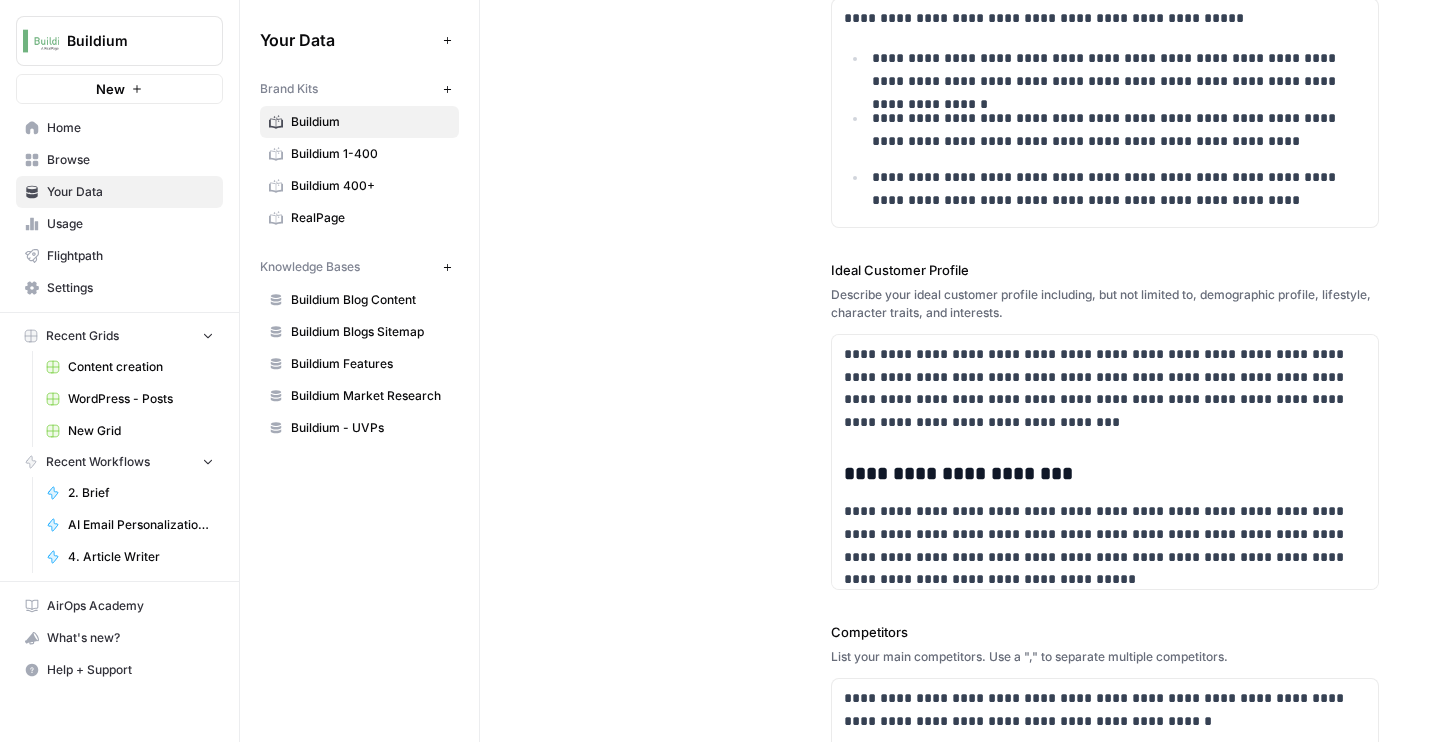 scroll, scrollTop: 343, scrollLeft: 0, axis: vertical 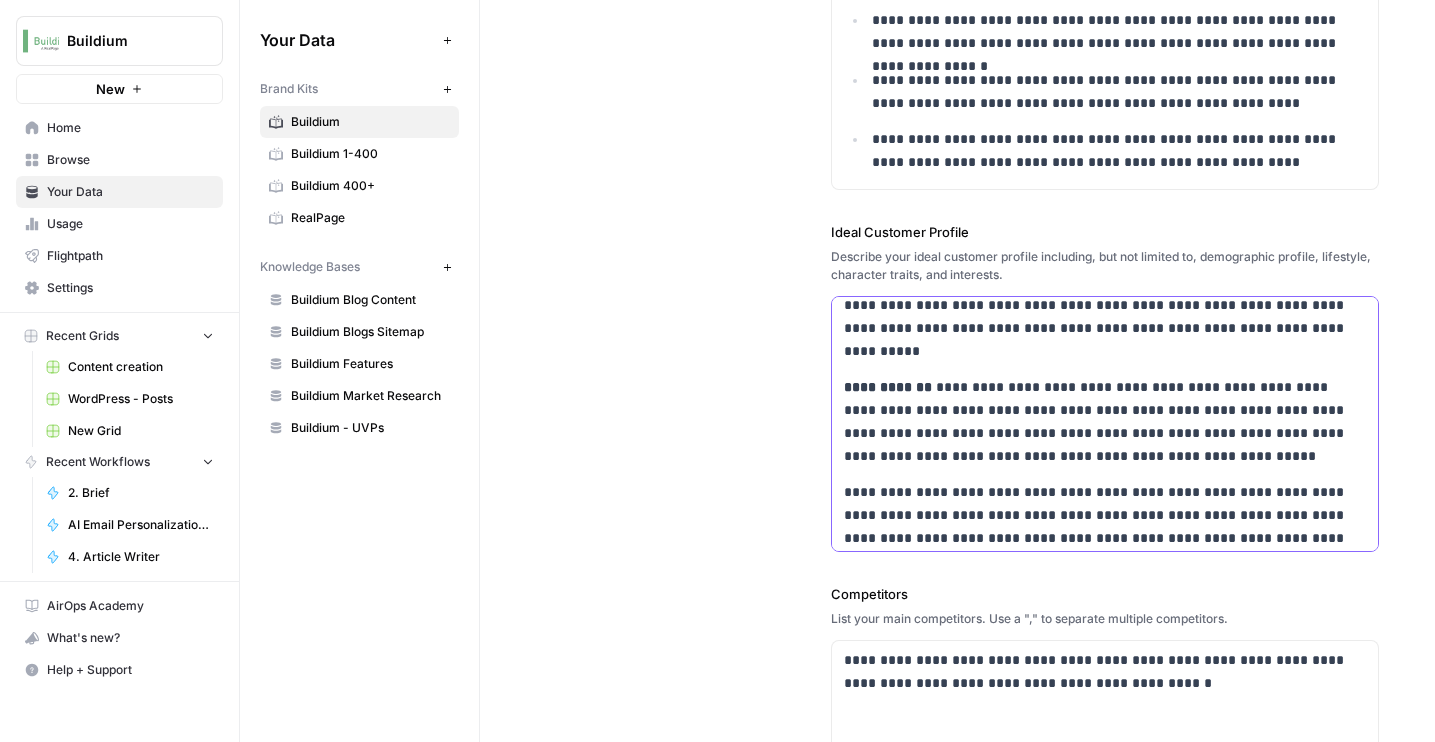 drag, startPoint x: 844, startPoint y: 389, endPoint x: 1039, endPoint y: 478, distance: 214.35017 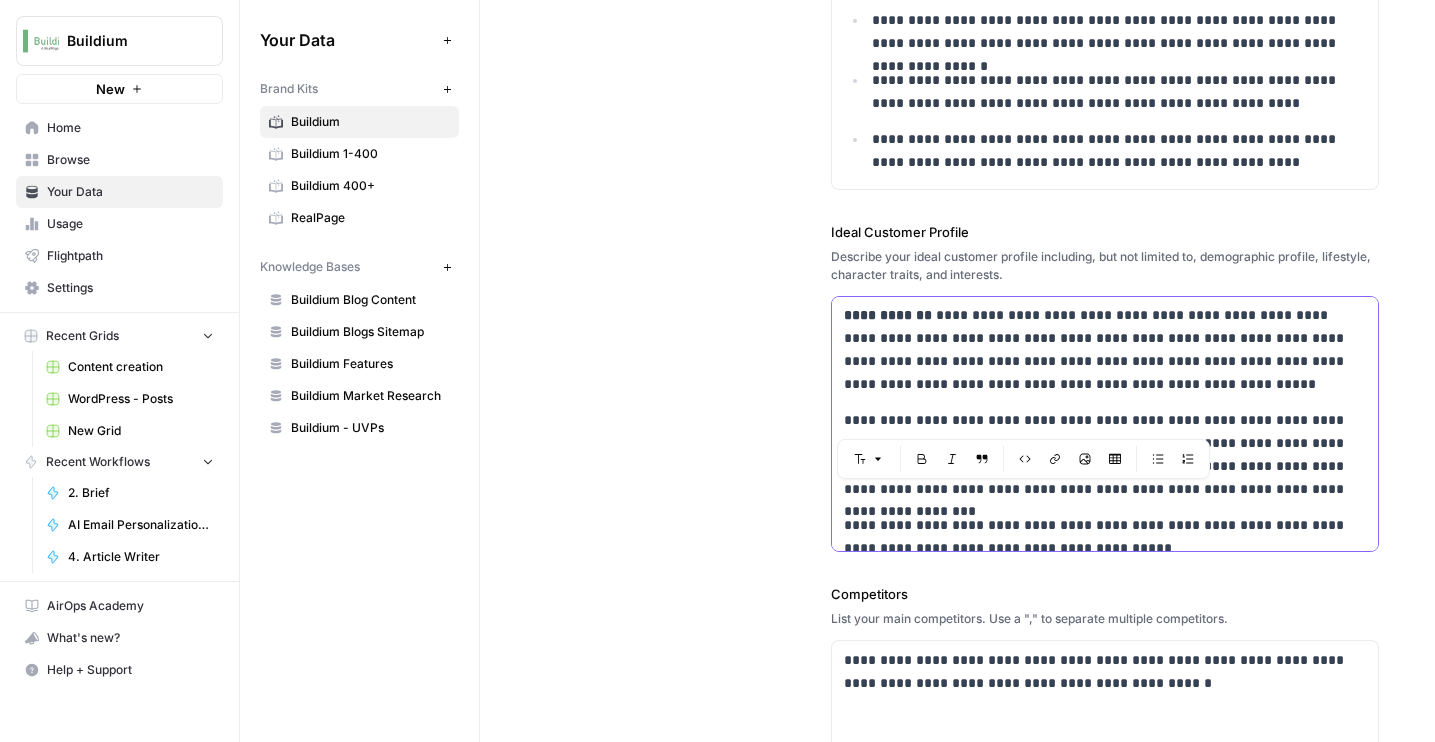 click on "**********" at bounding box center [1105, 504] 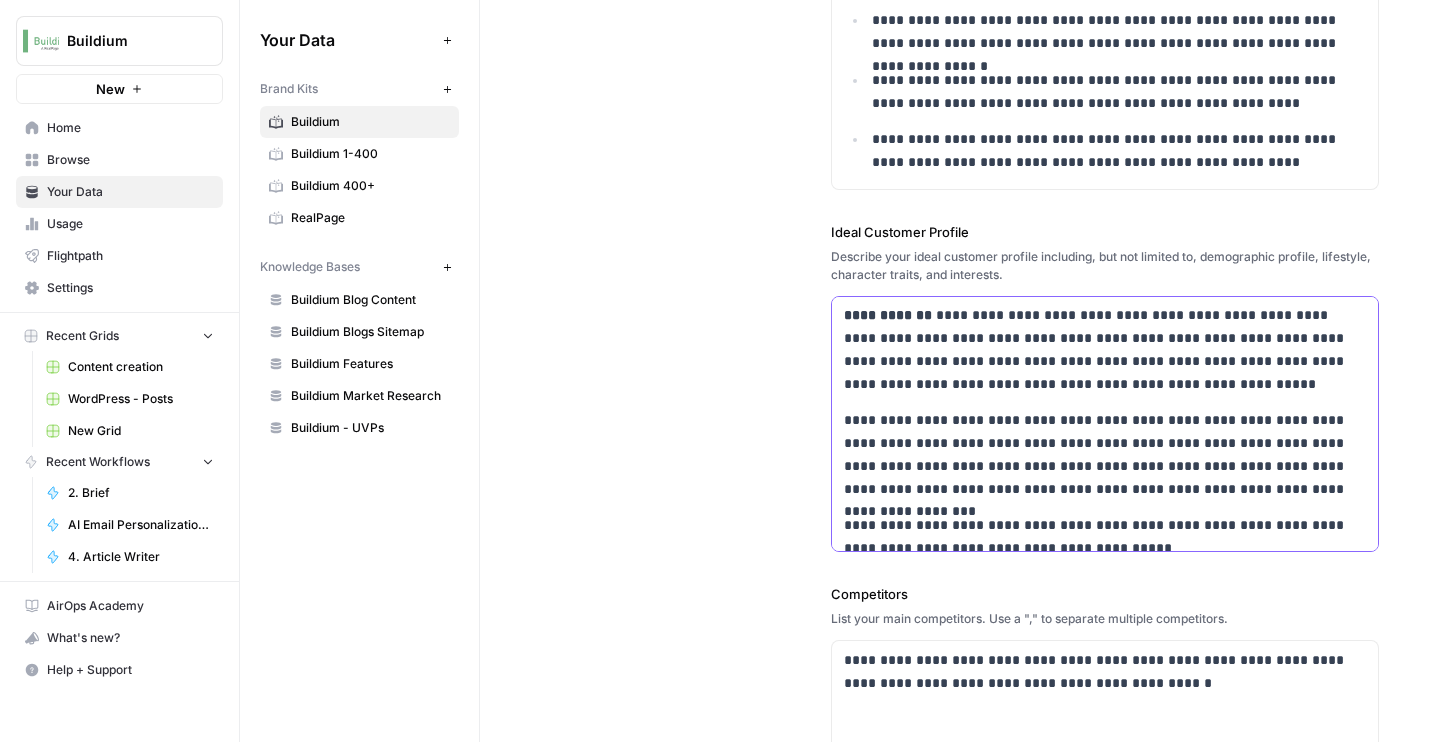 scroll, scrollTop: 556, scrollLeft: 0, axis: vertical 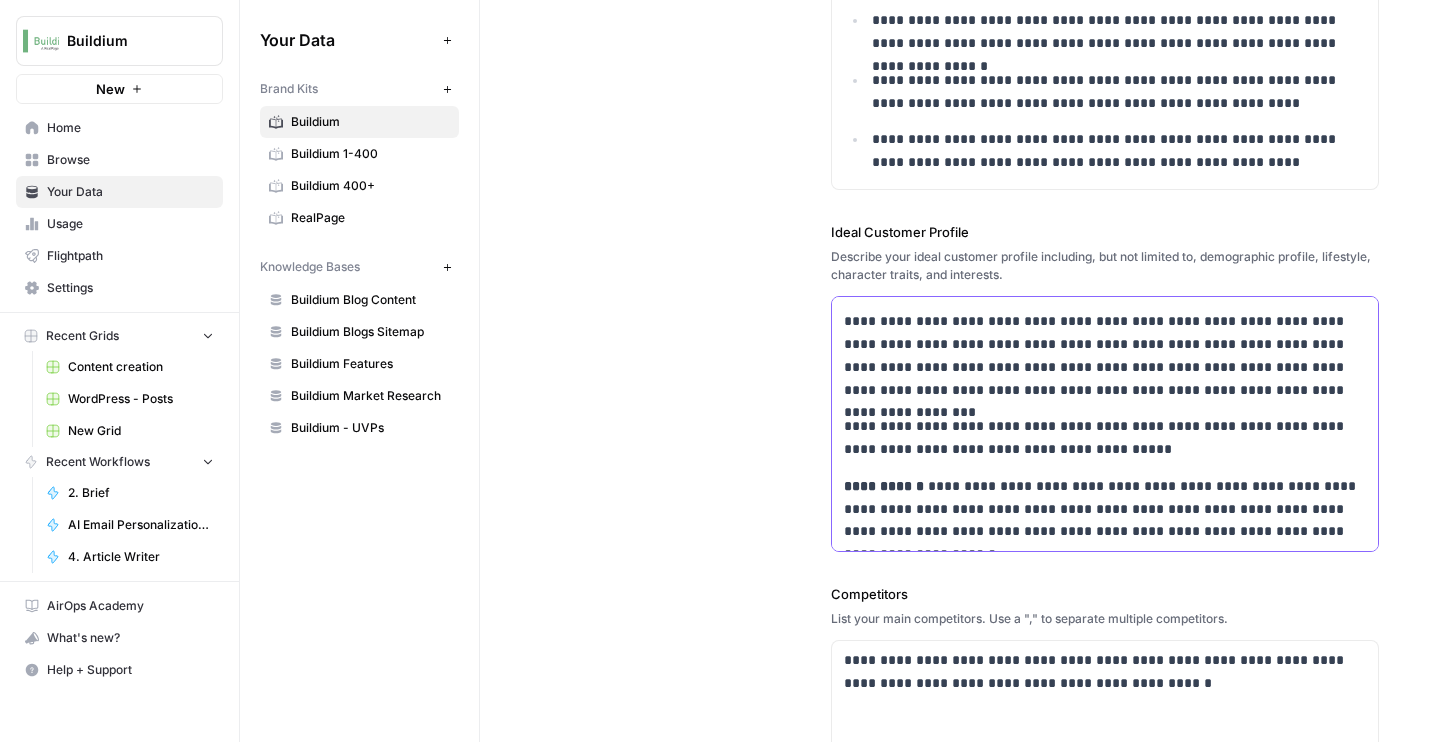 click on "**********" at bounding box center (1105, 438) 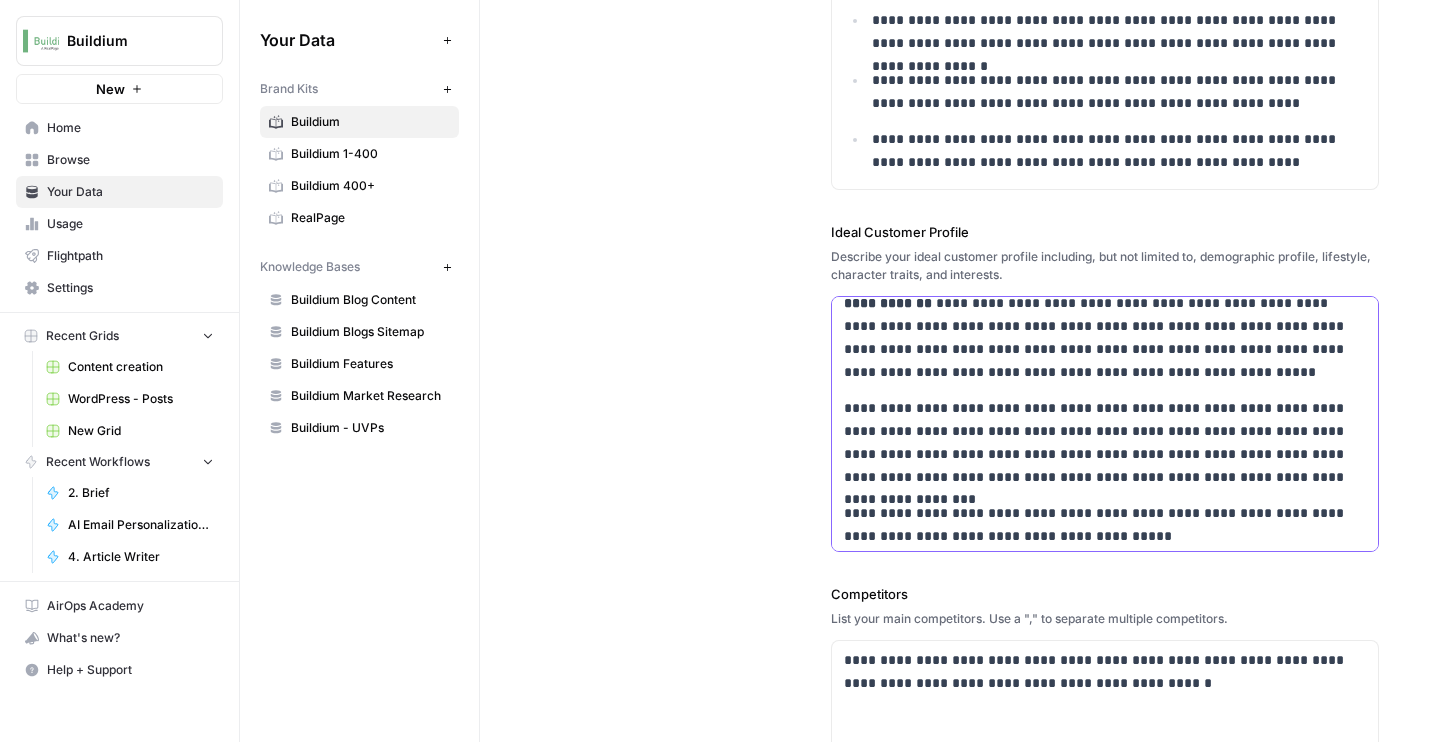 scroll, scrollTop: 457, scrollLeft: 0, axis: vertical 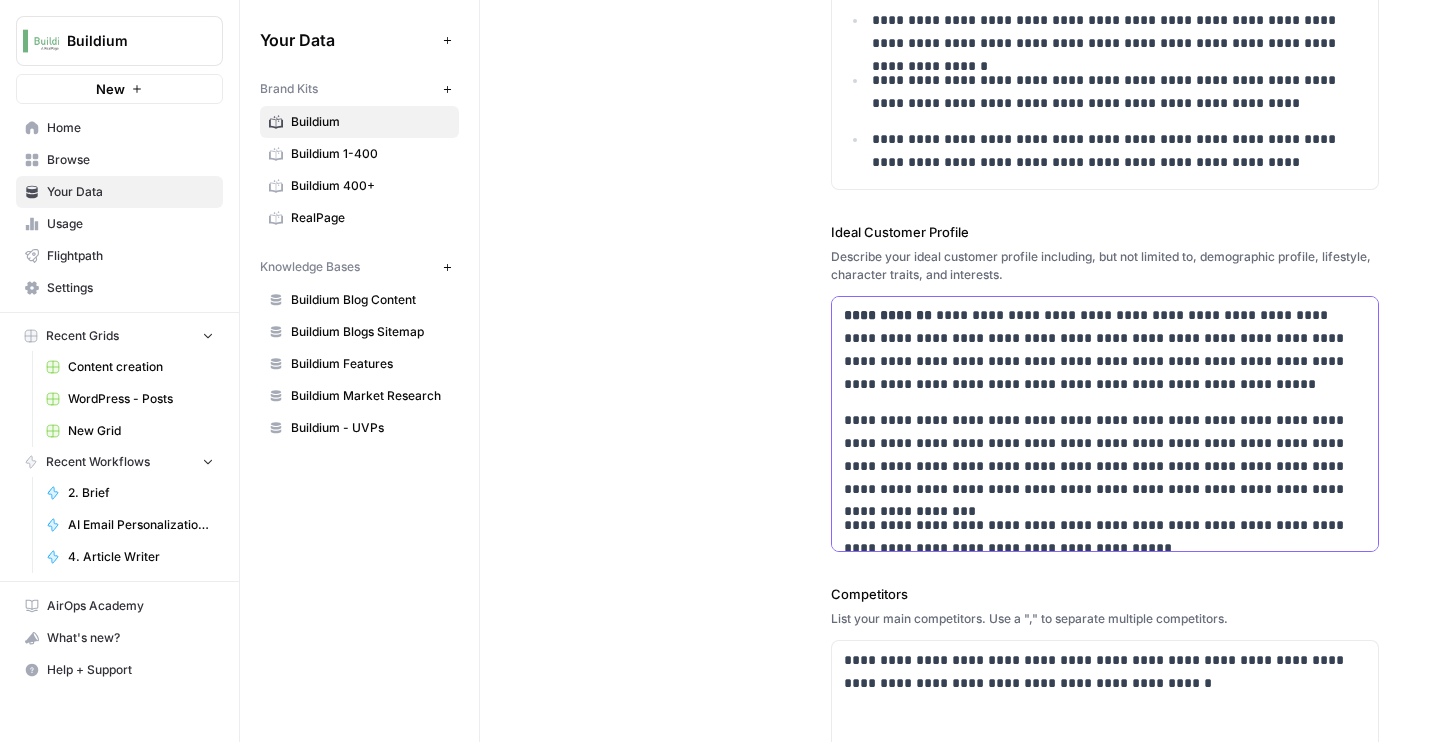 click on "**********" at bounding box center [1105, 349] 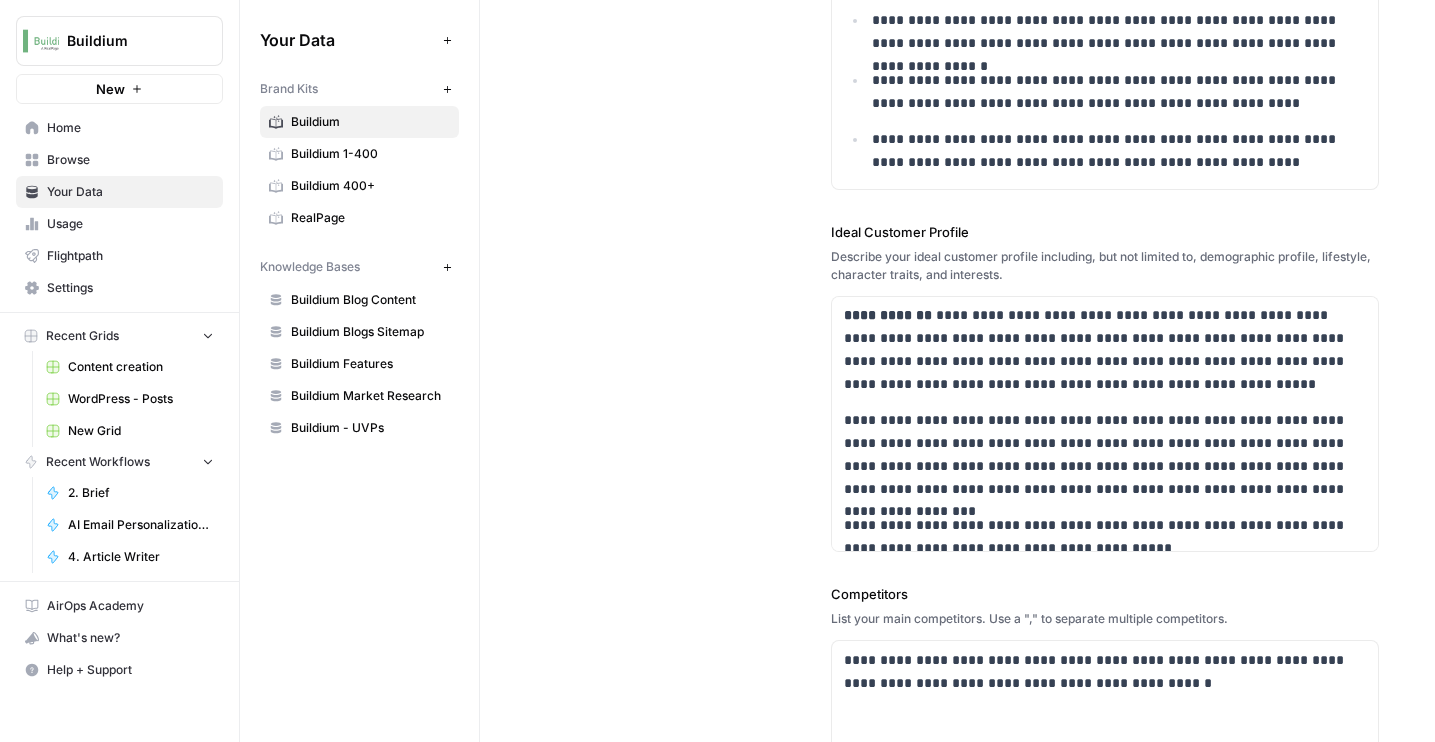 click on "Buildium 1-400" at bounding box center [370, 154] 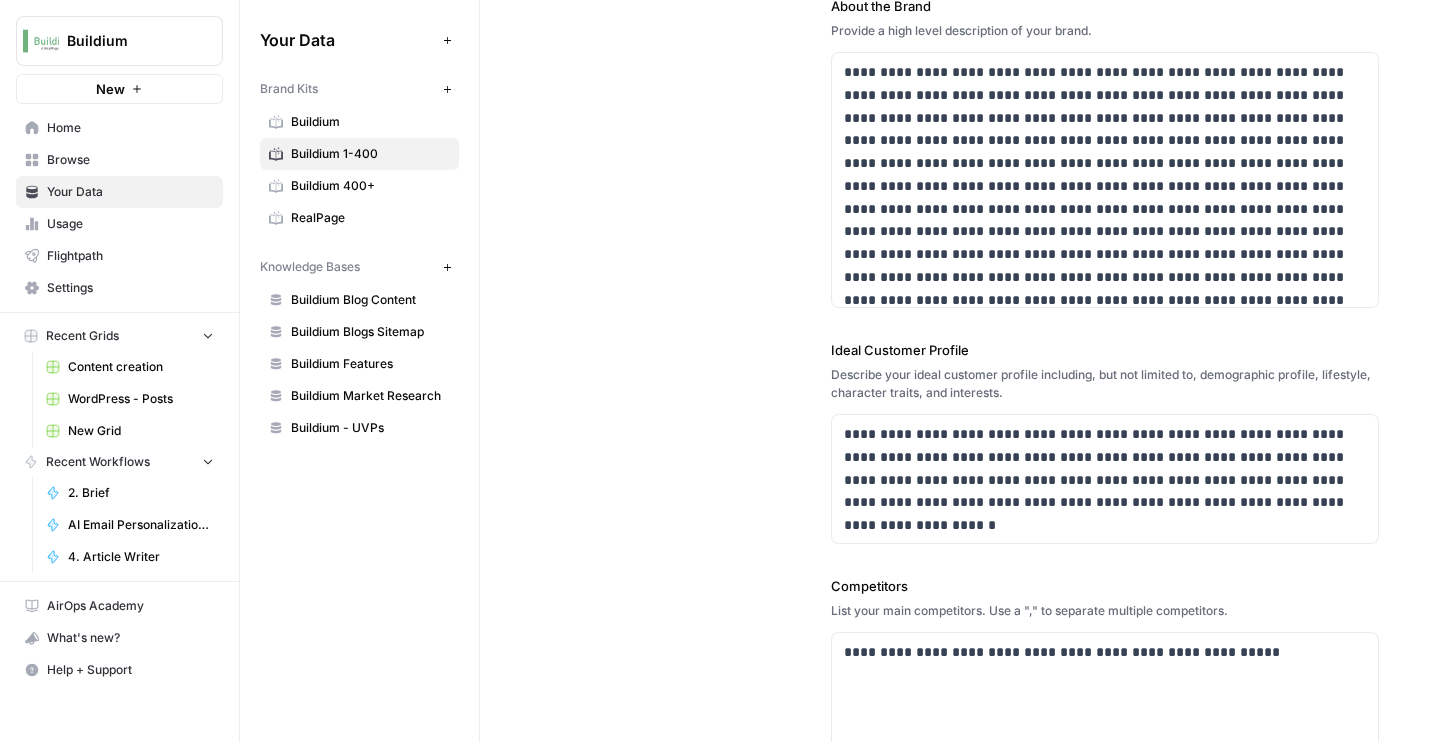scroll, scrollTop: 265, scrollLeft: 0, axis: vertical 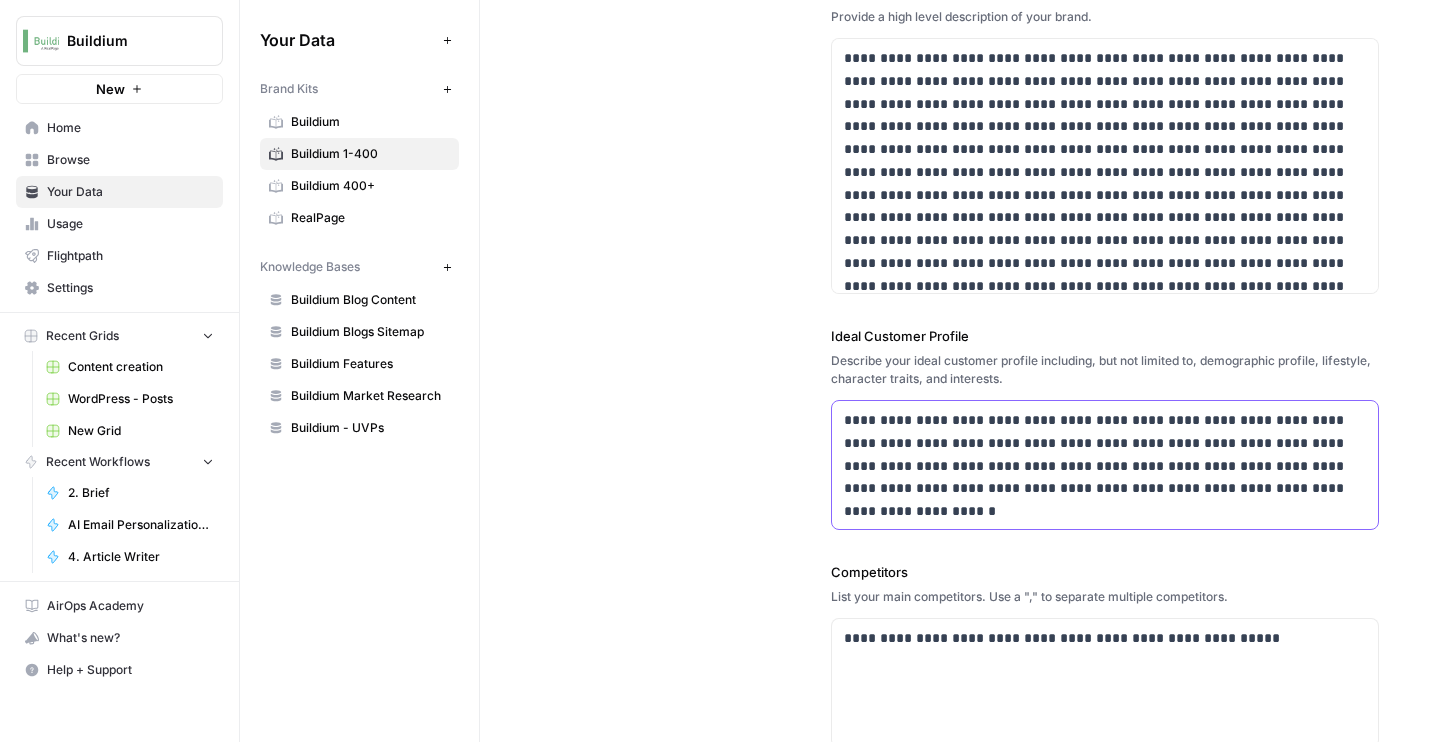 click on "**********" at bounding box center [1105, 454] 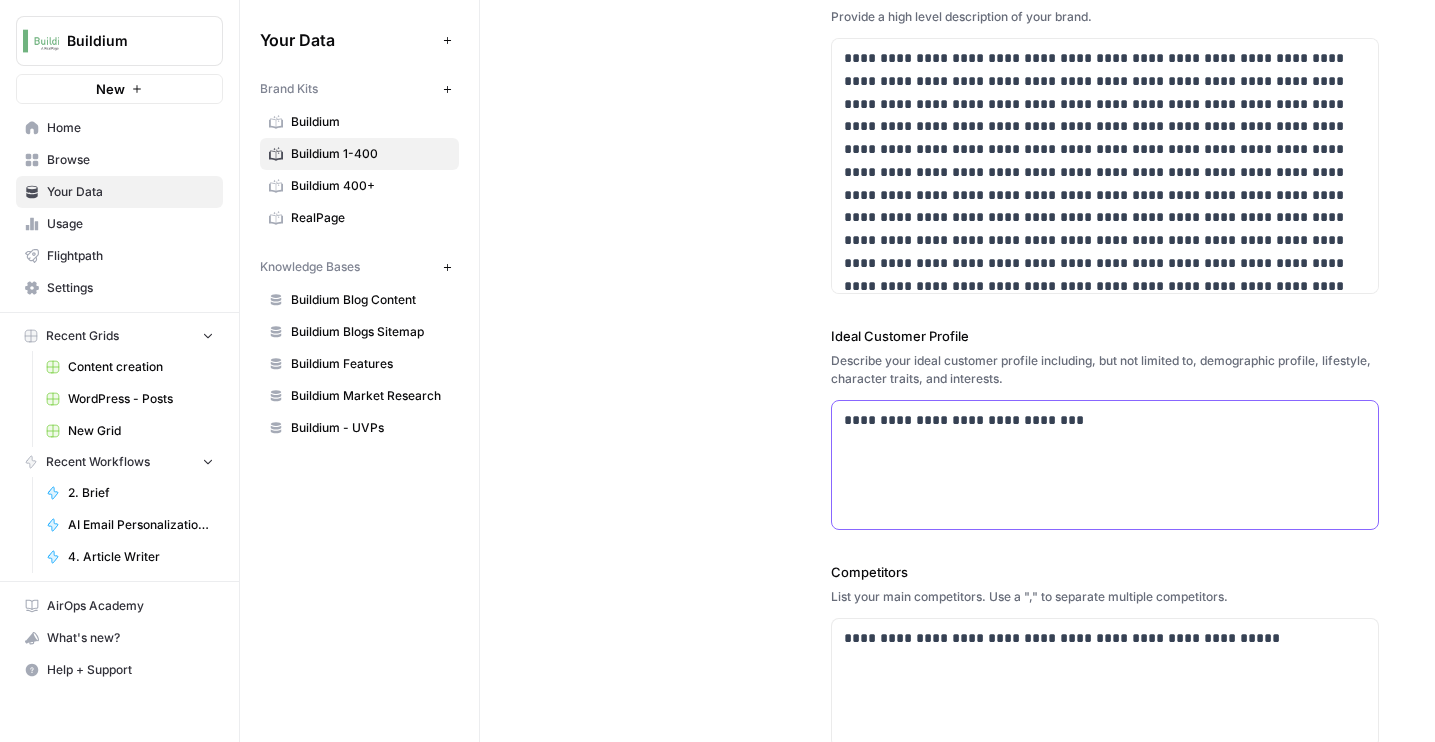 type 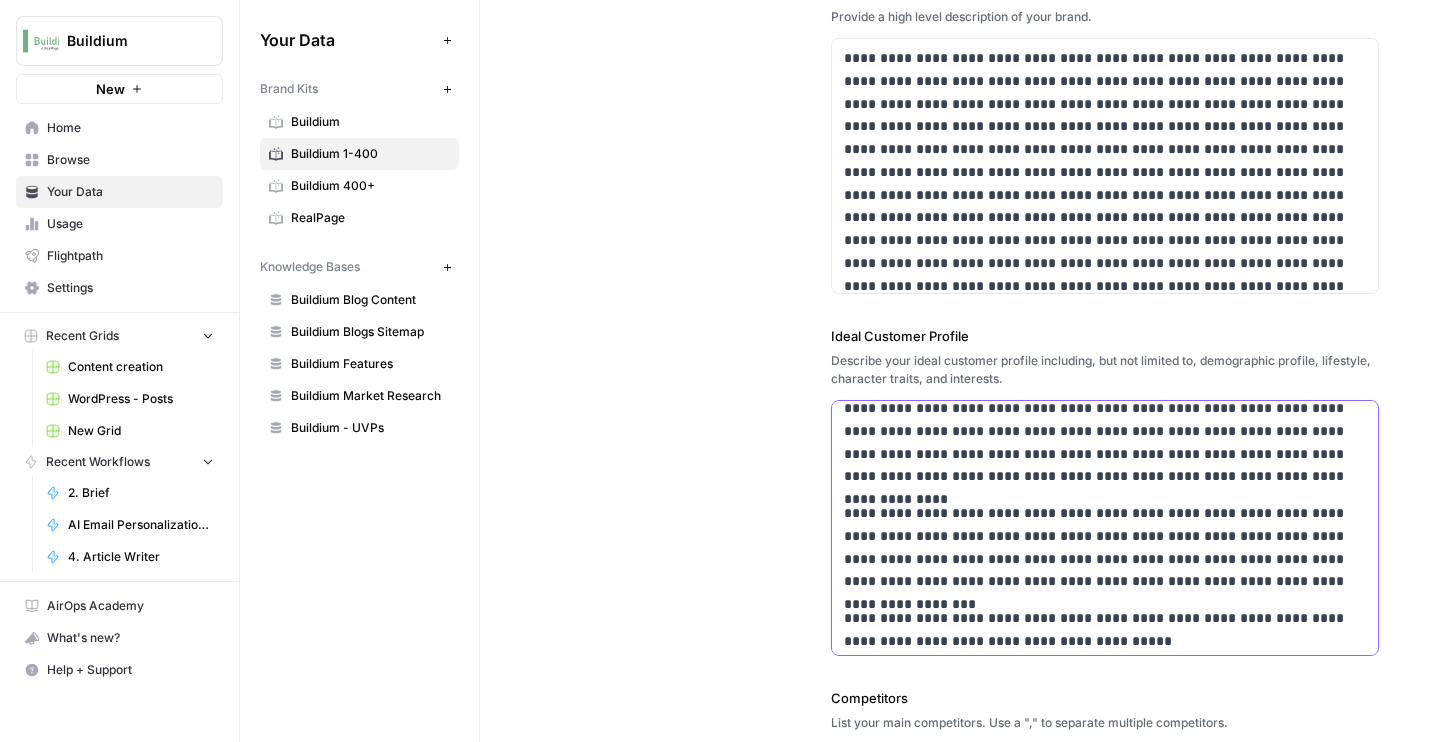 scroll, scrollTop: 0, scrollLeft: 0, axis: both 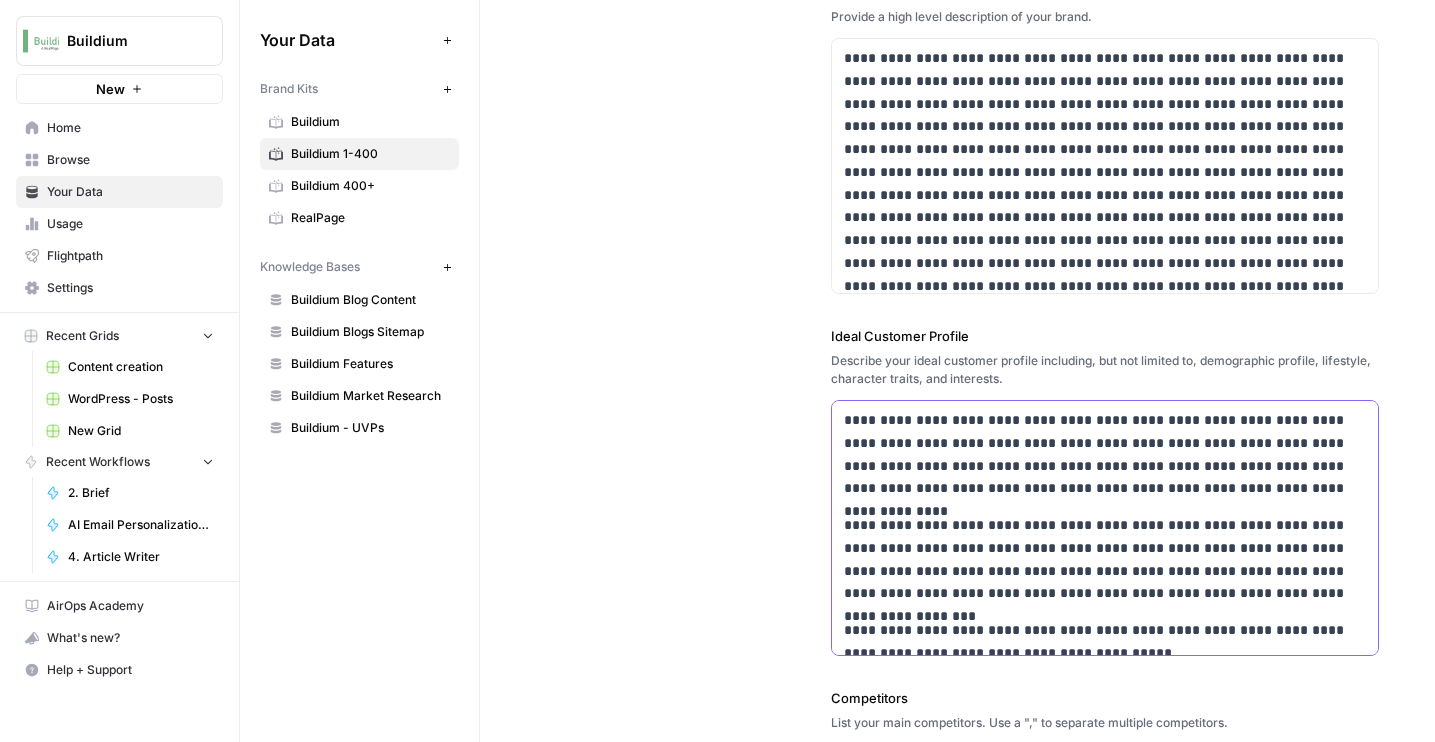 click on "**********" at bounding box center [1105, 454] 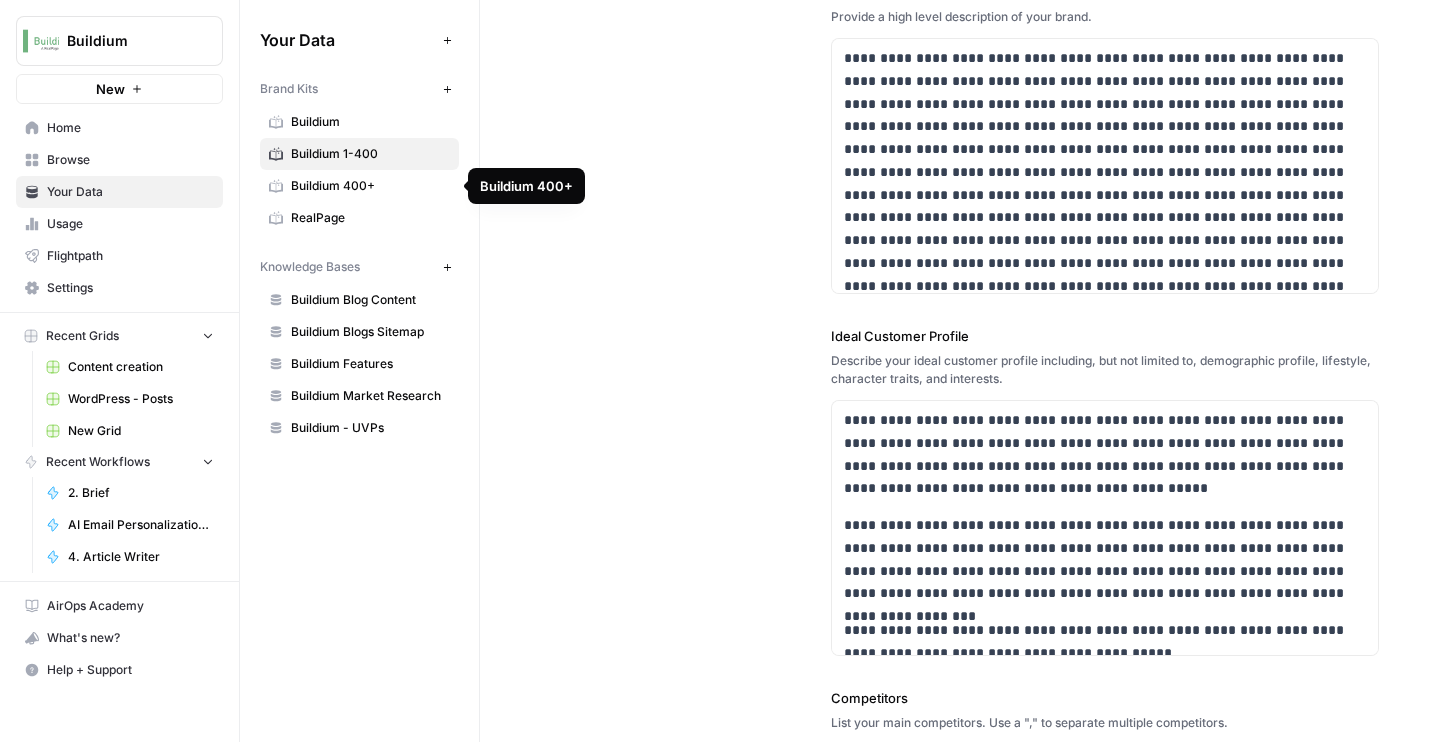 click on "Buildium" at bounding box center [370, 122] 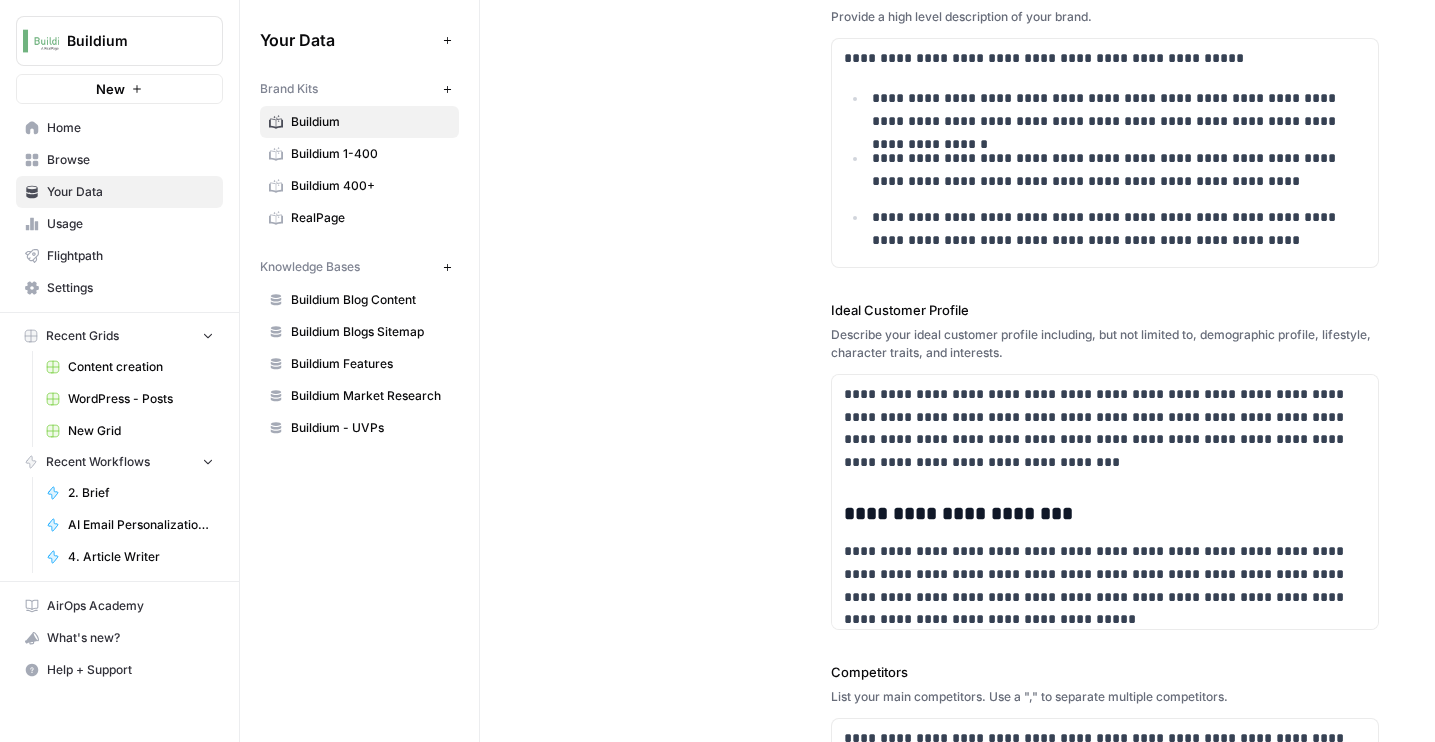 scroll, scrollTop: 298, scrollLeft: 0, axis: vertical 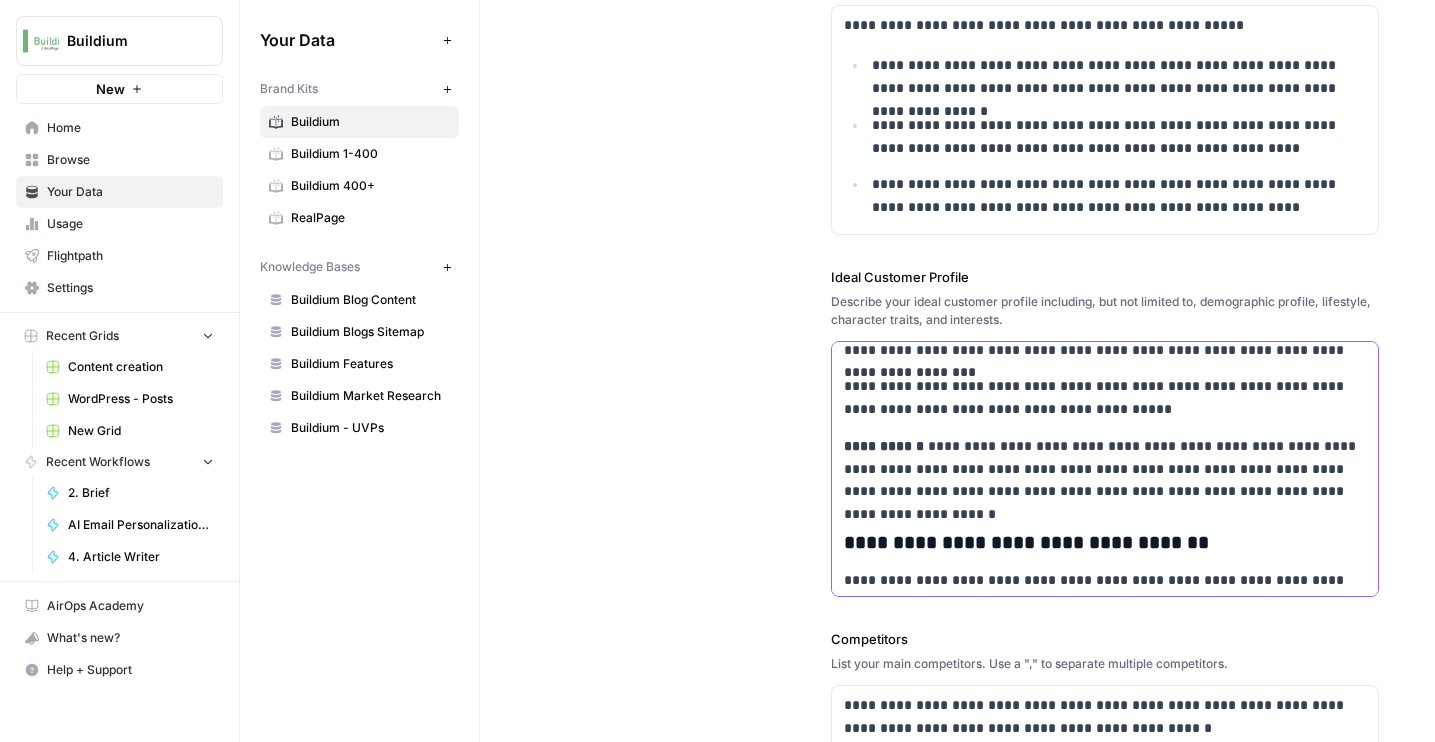 drag, startPoint x: 930, startPoint y: 506, endPoint x: 1349, endPoint y: 487, distance: 419.43057 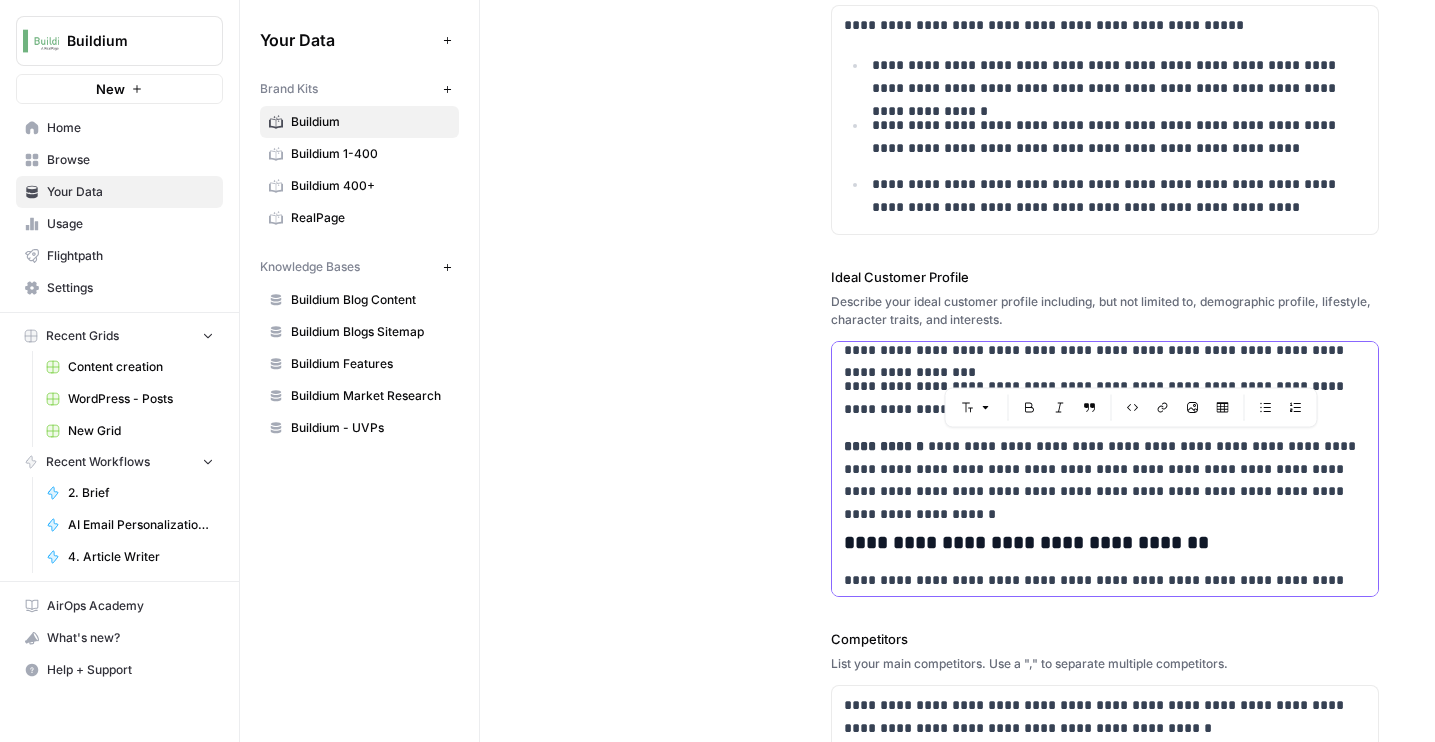 copy on "**********" 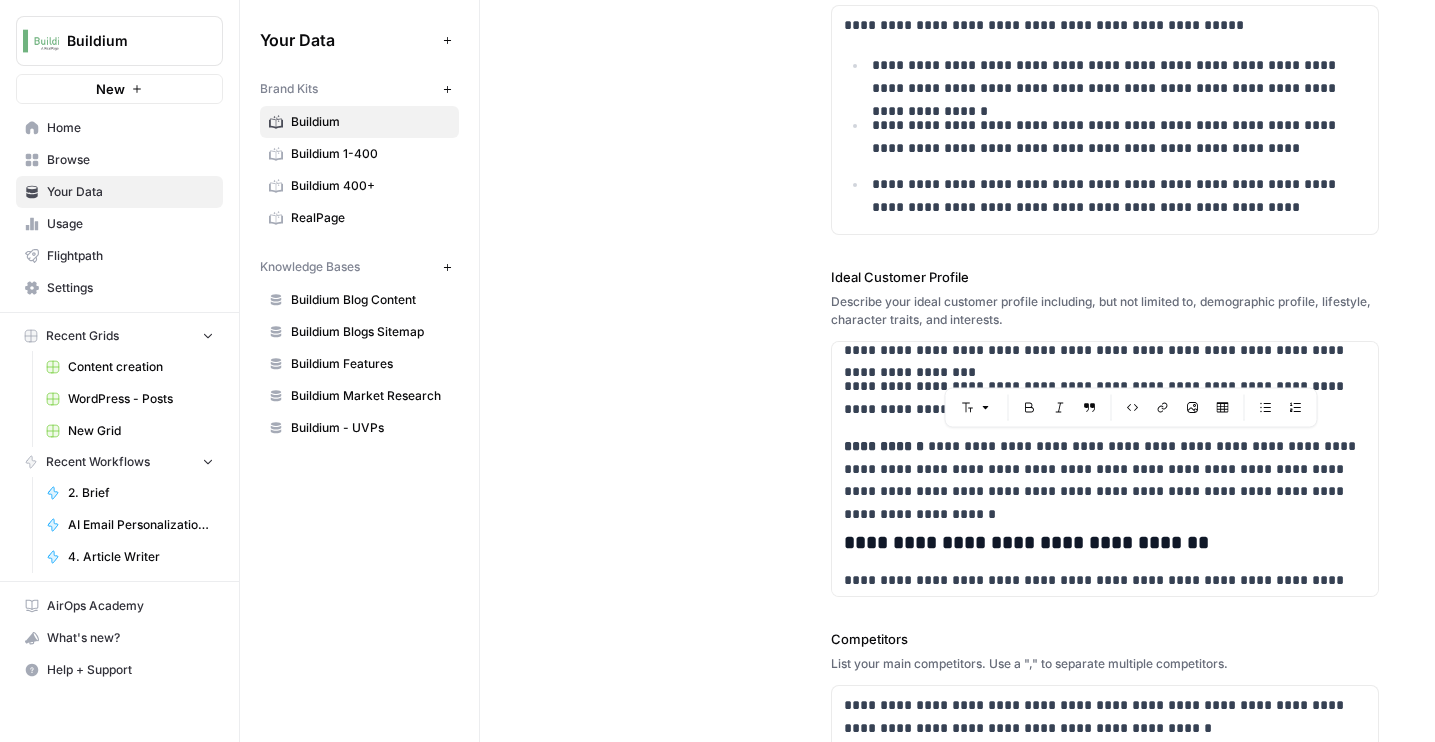 click on "Buildium 1-400" at bounding box center [370, 154] 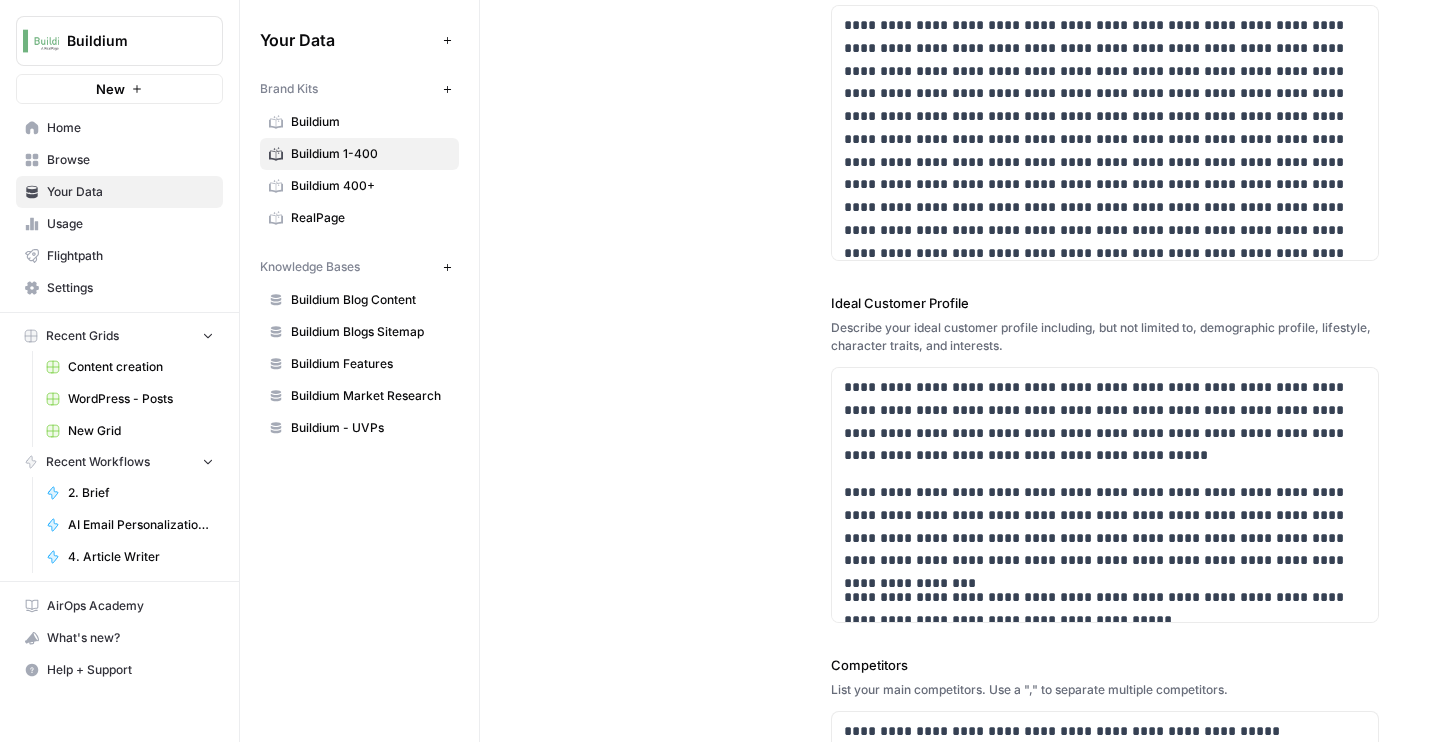 click on "Buildium 400+" at bounding box center (359, 186) 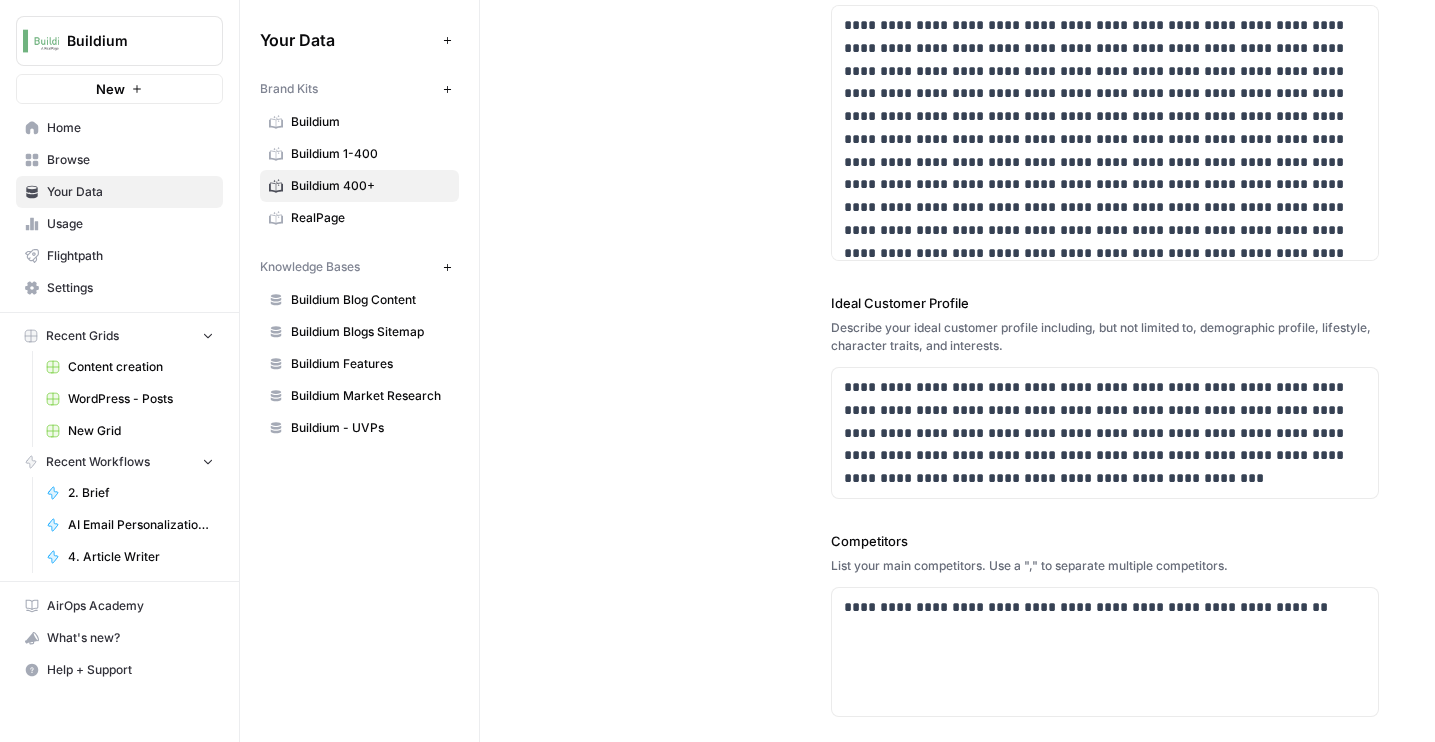 scroll, scrollTop: 335, scrollLeft: 0, axis: vertical 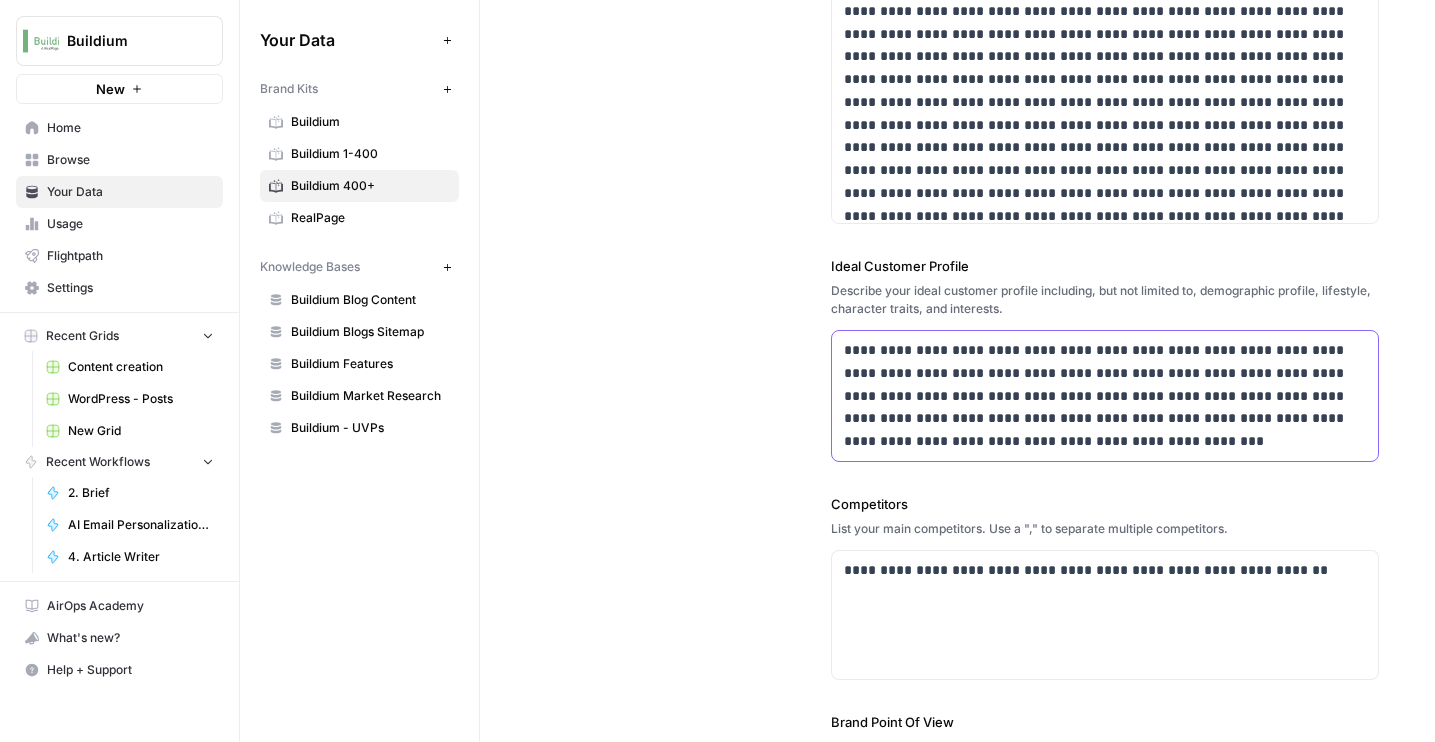 click on "**********" at bounding box center (1105, 396) 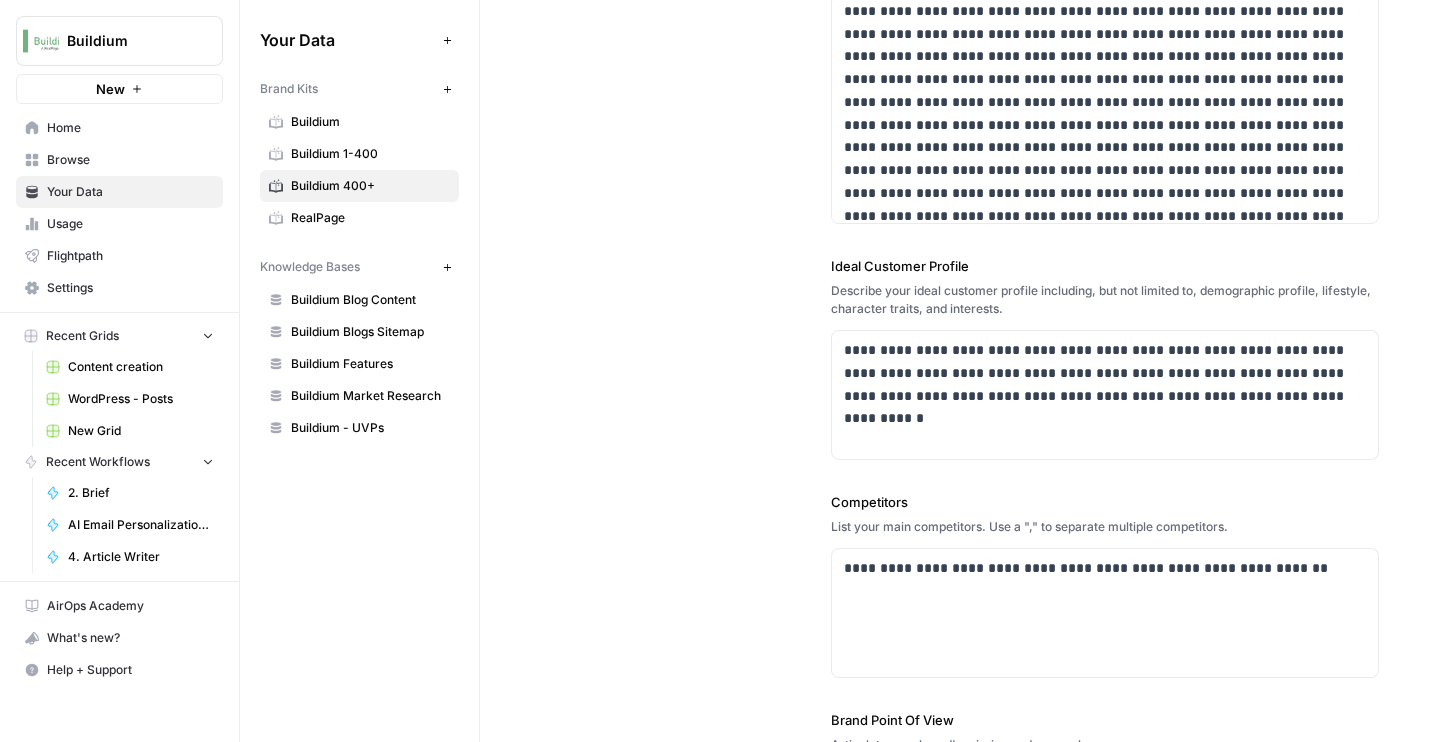 click on "Buildium 1-400" at bounding box center [370, 154] 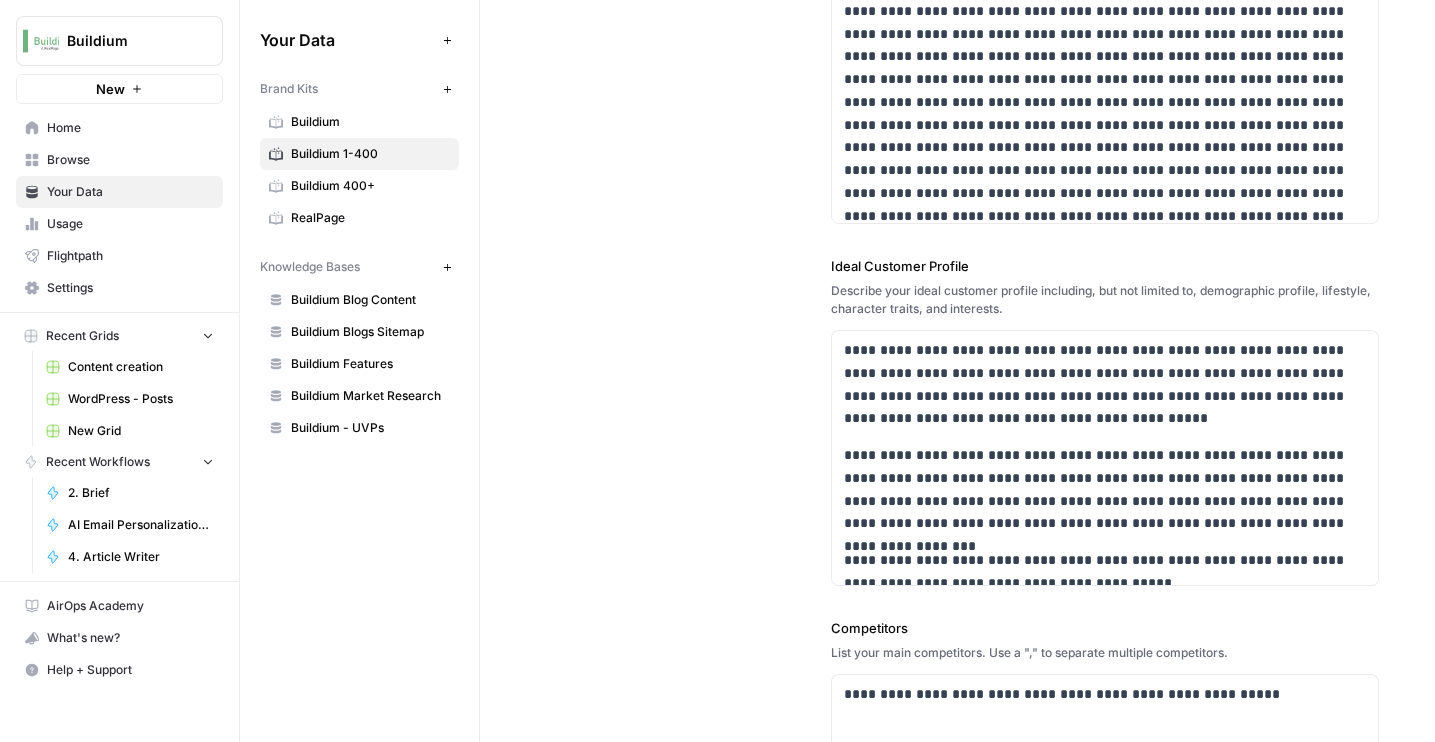 scroll, scrollTop: 91, scrollLeft: 0, axis: vertical 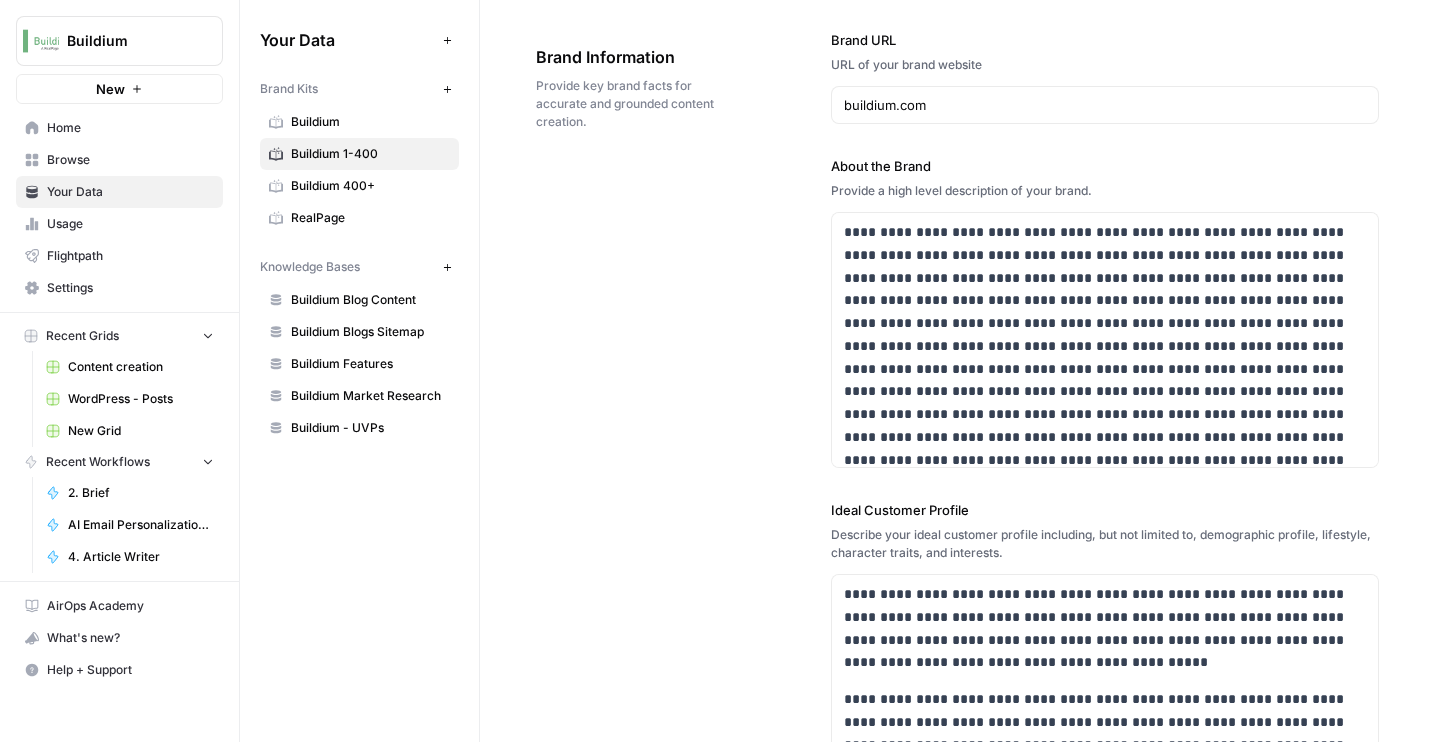 click on "Buildium" at bounding box center [370, 122] 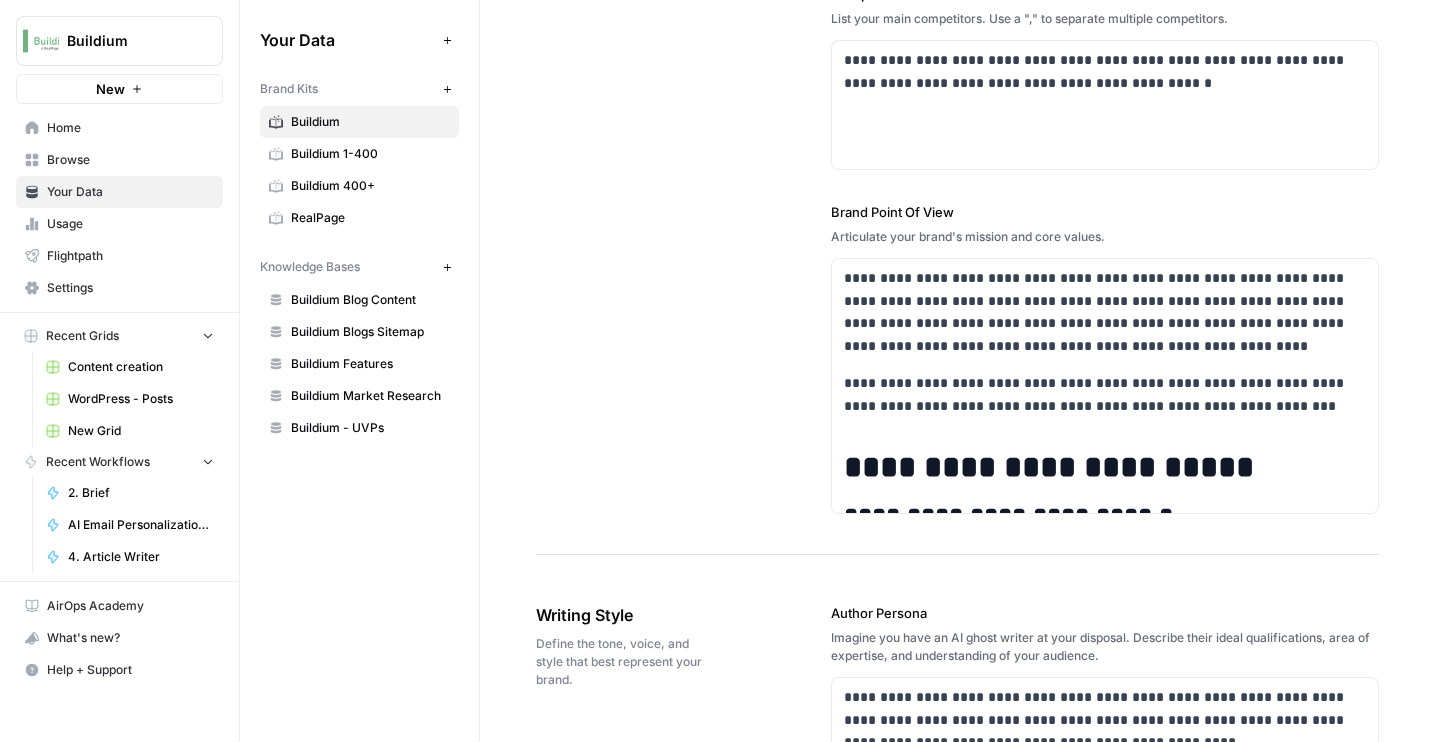 scroll, scrollTop: 1104, scrollLeft: 0, axis: vertical 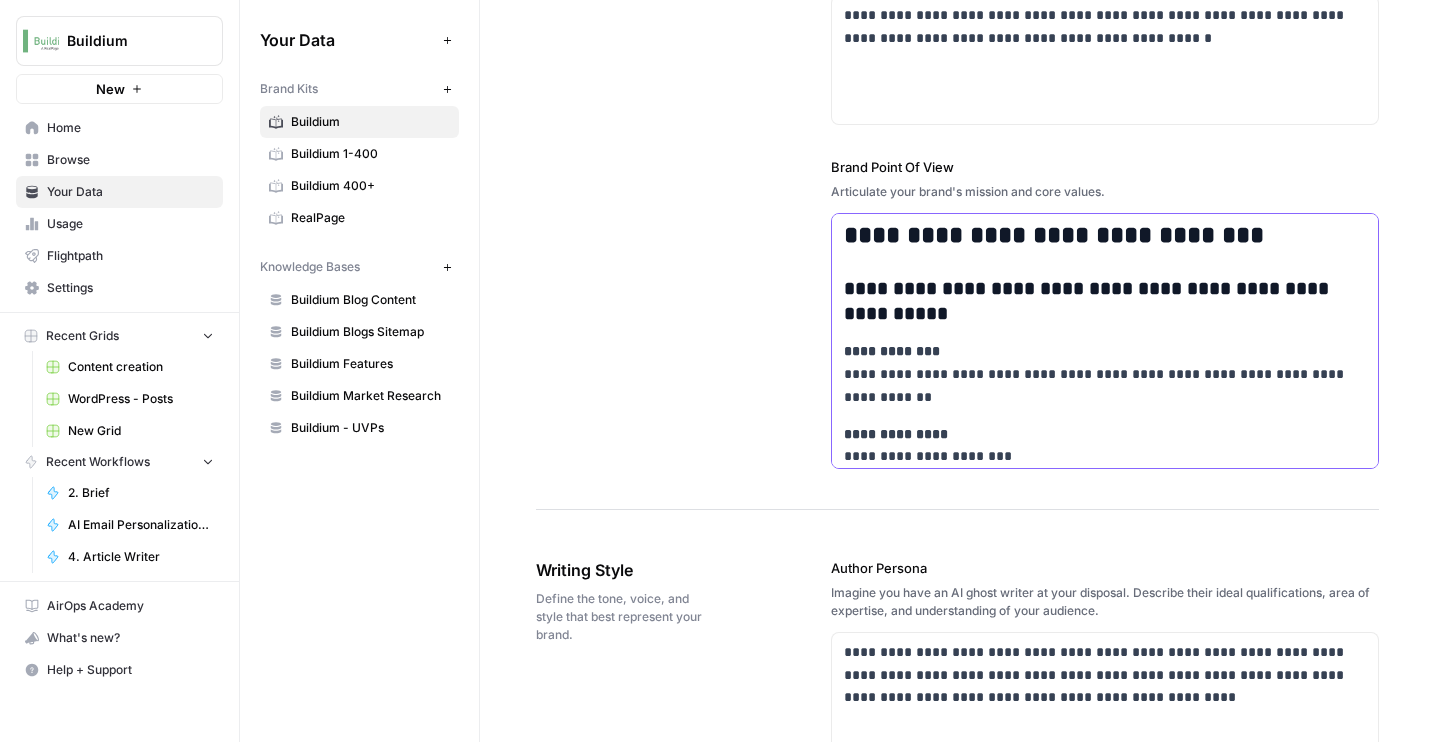 click on "**********" at bounding box center [1105, 301] 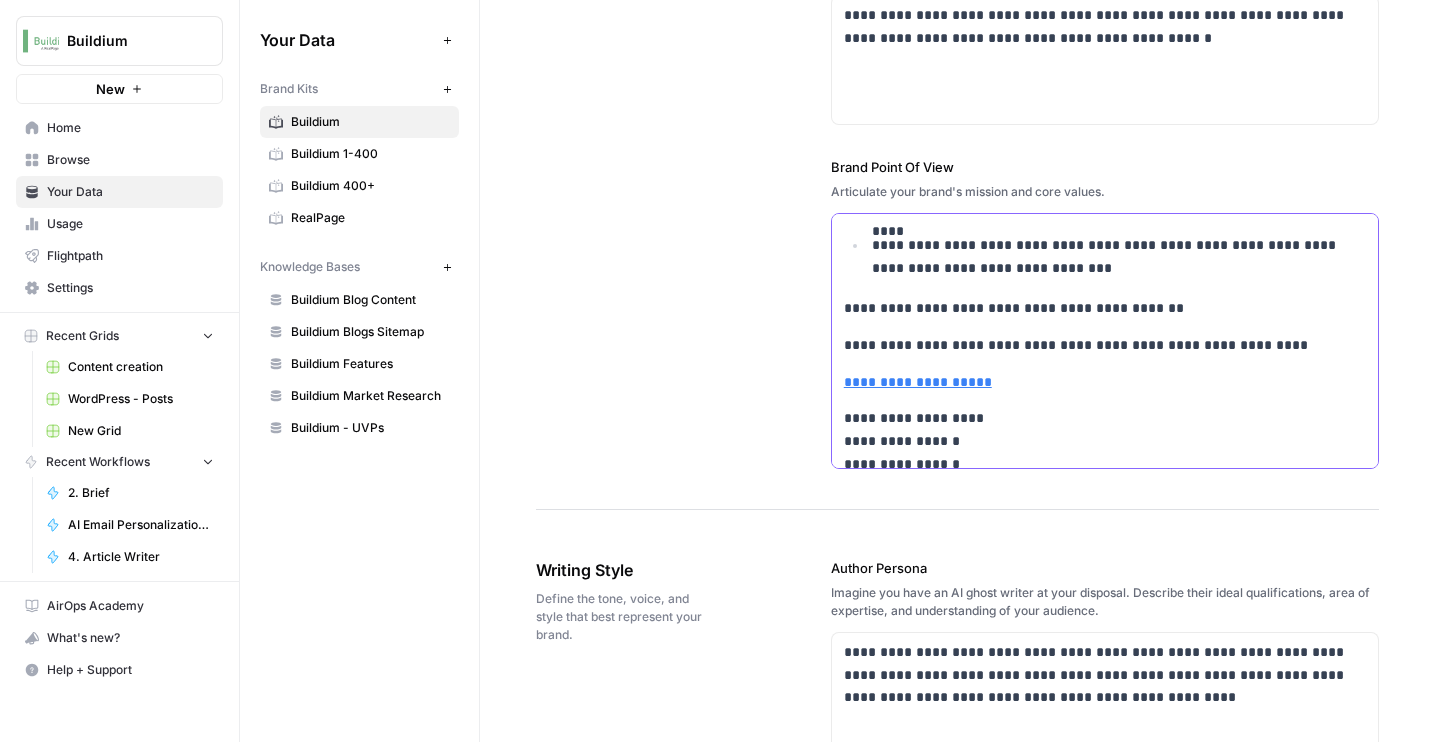 scroll, scrollTop: 2443, scrollLeft: 0, axis: vertical 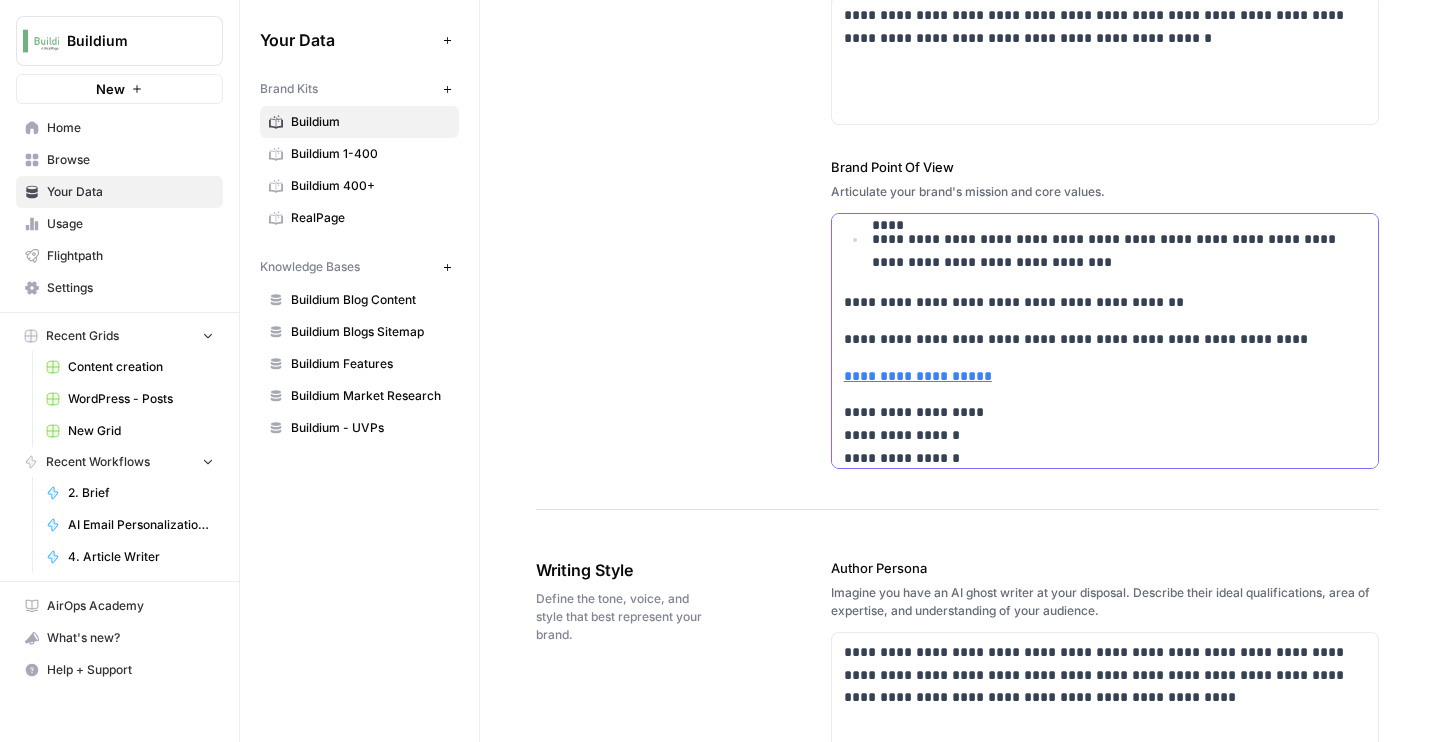 click on "**********" at bounding box center [1105, 11590] 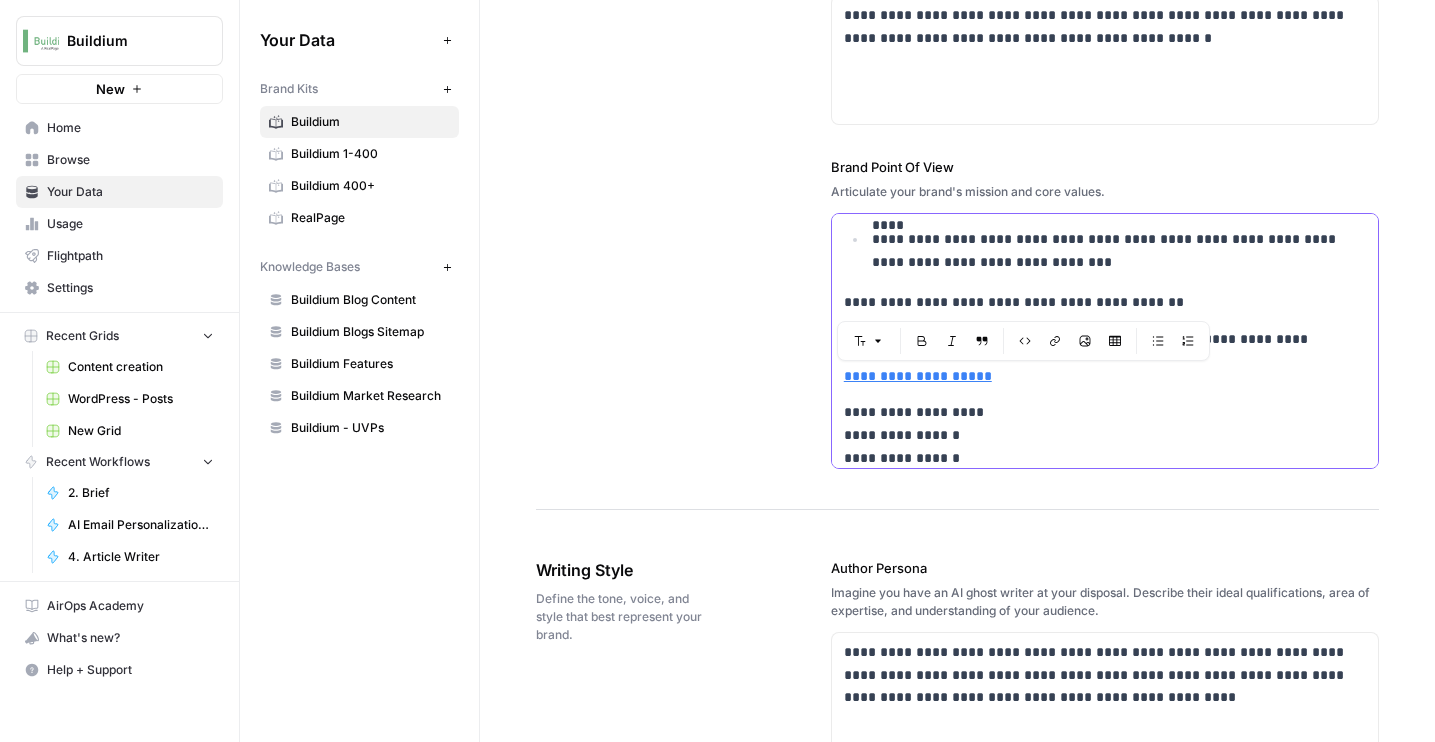 click on "**********" at bounding box center (1105, 302) 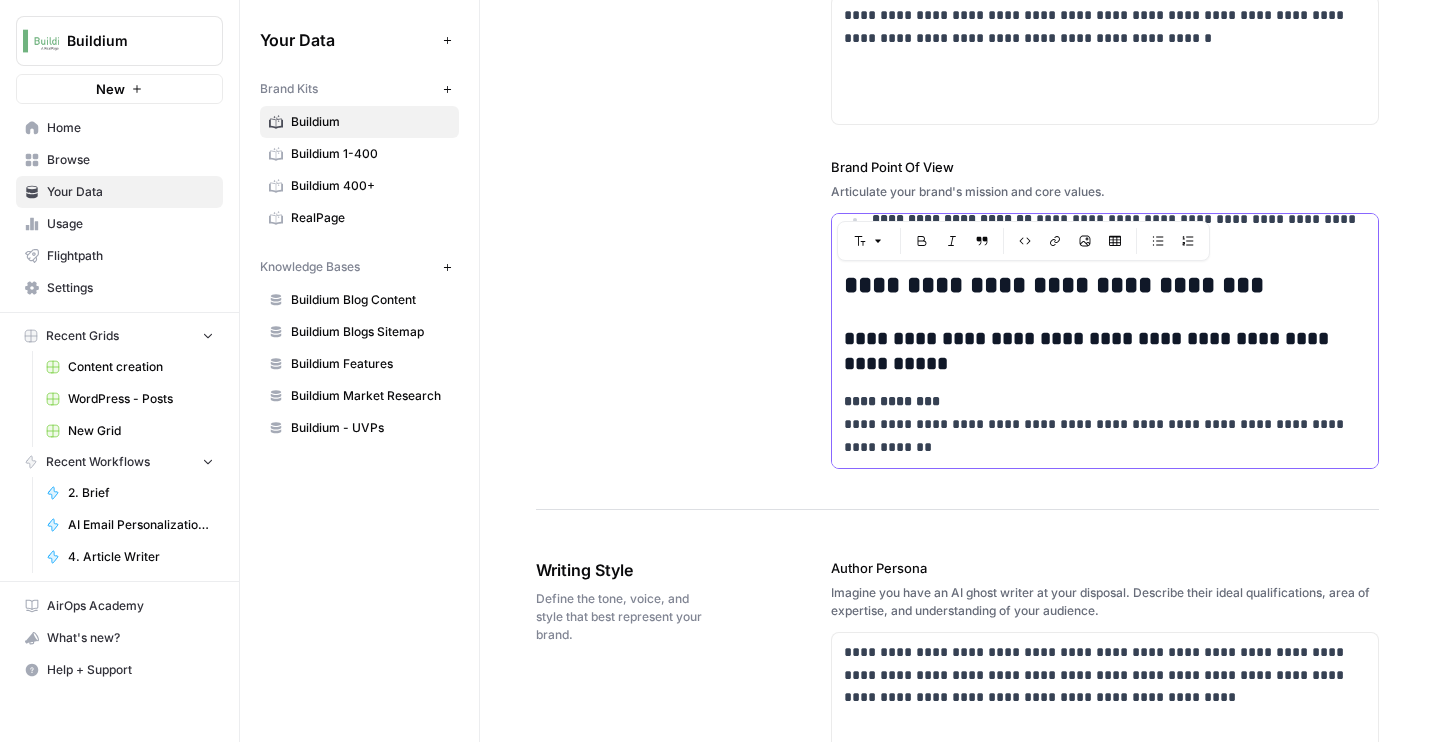 scroll, scrollTop: 1303, scrollLeft: 0, axis: vertical 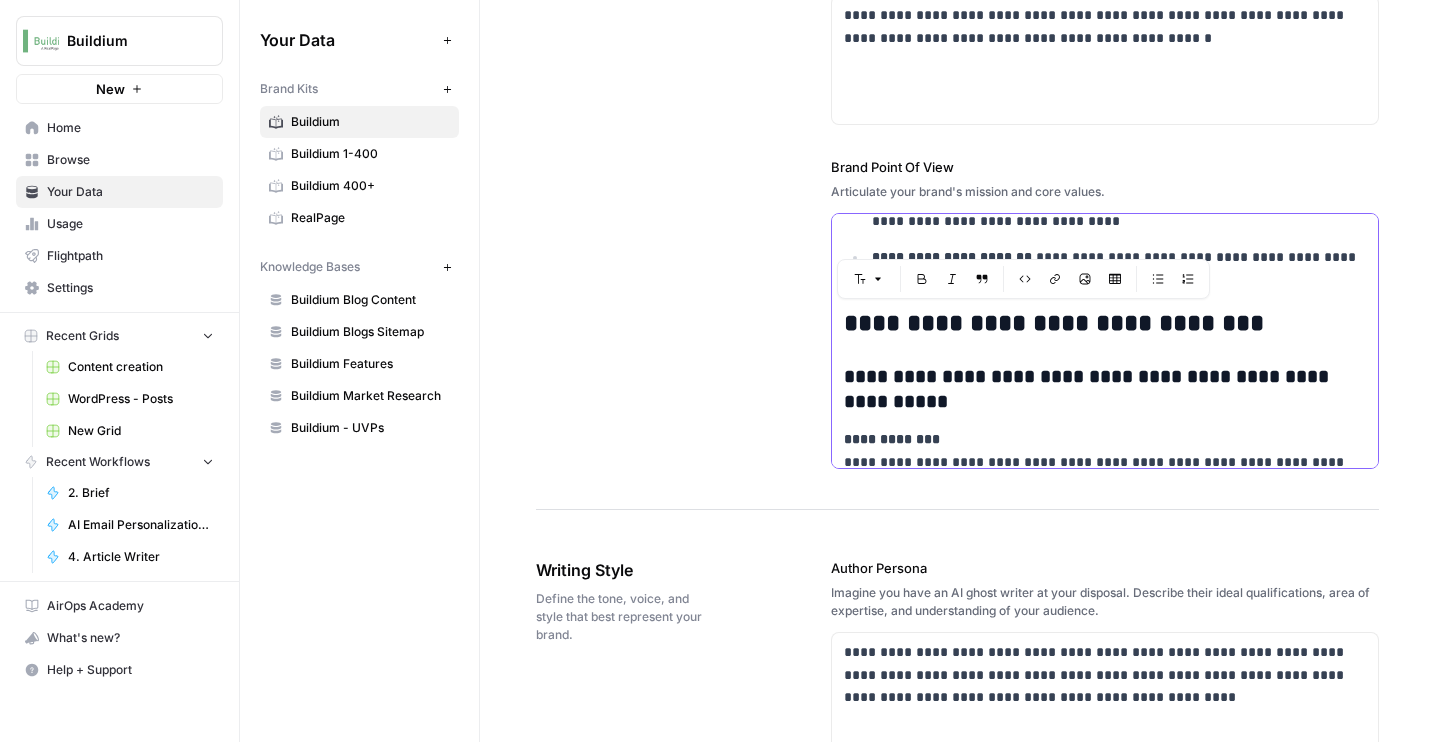 copy on "**********" 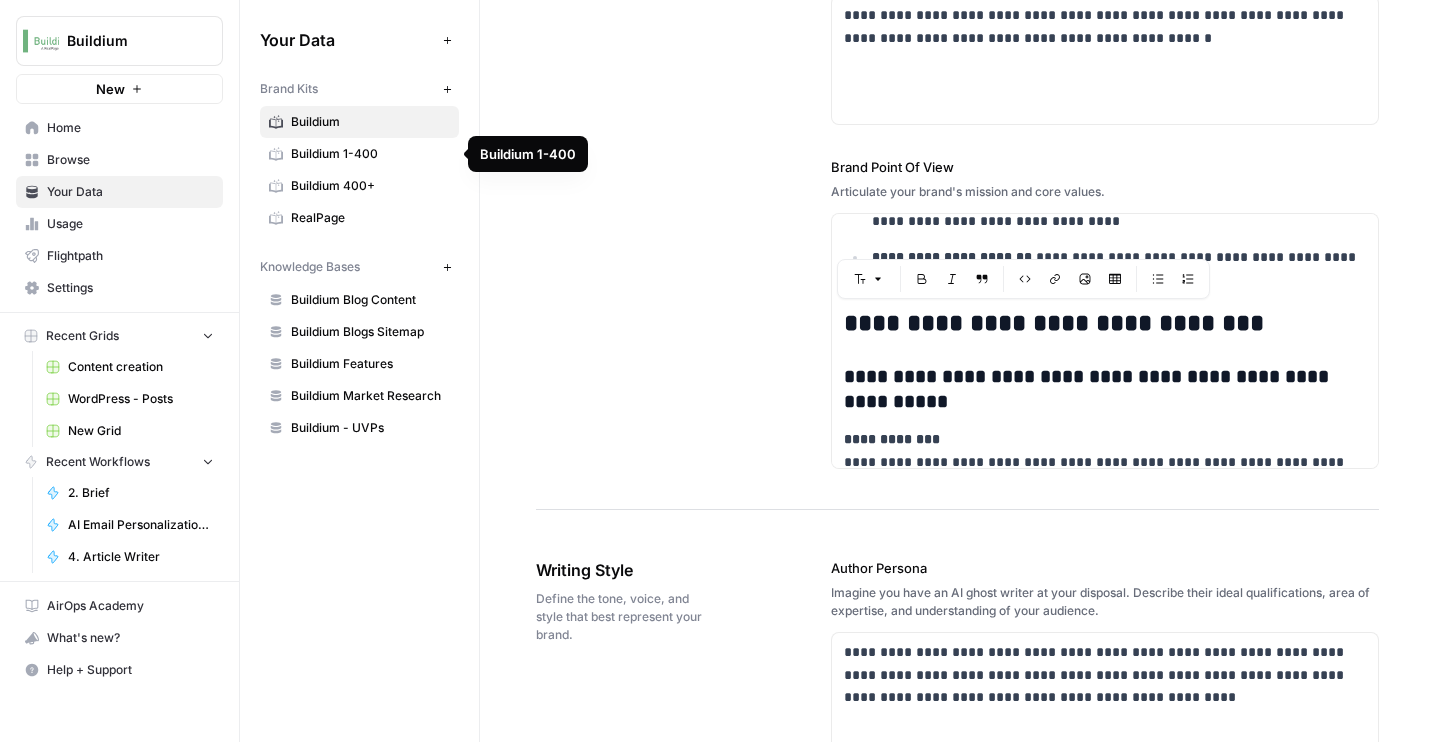 click on "Buildium 1-400" at bounding box center (370, 154) 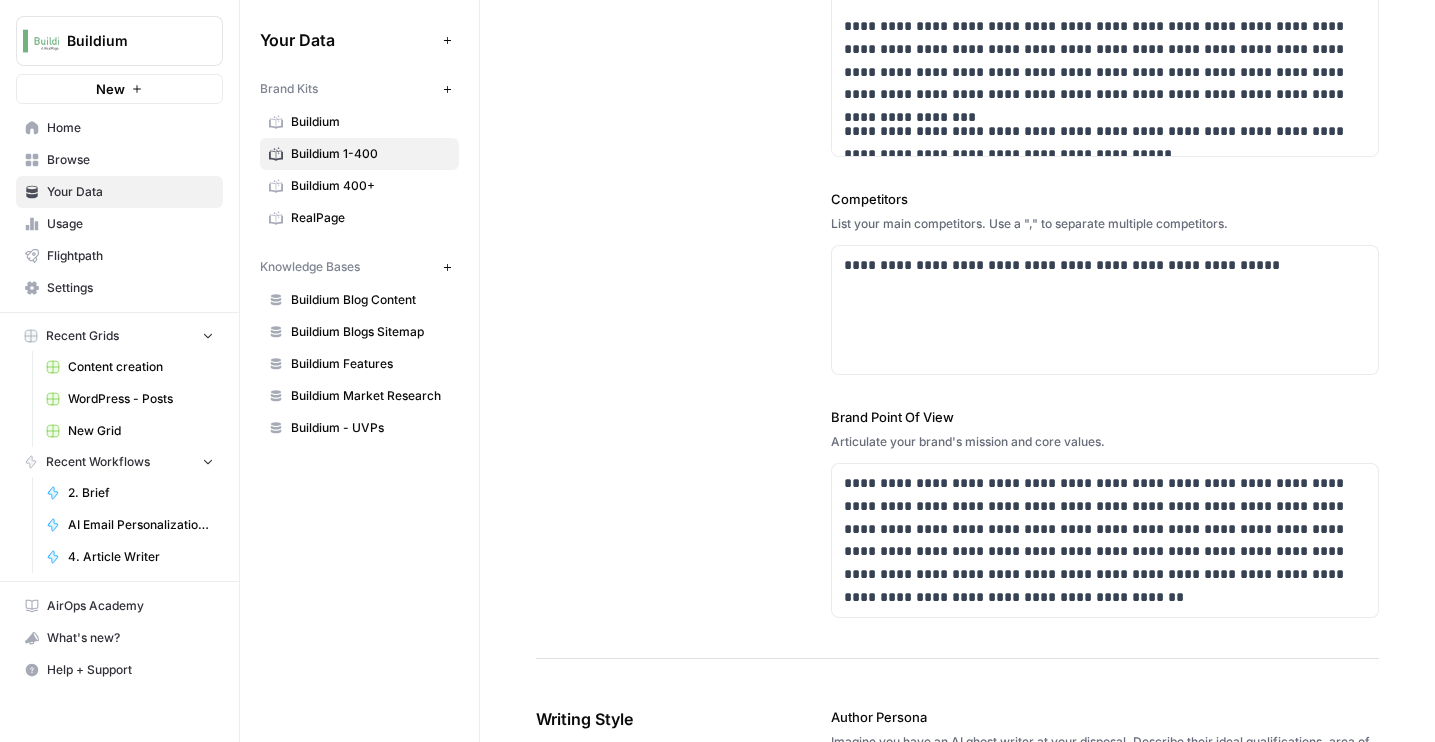 scroll, scrollTop: 834, scrollLeft: 0, axis: vertical 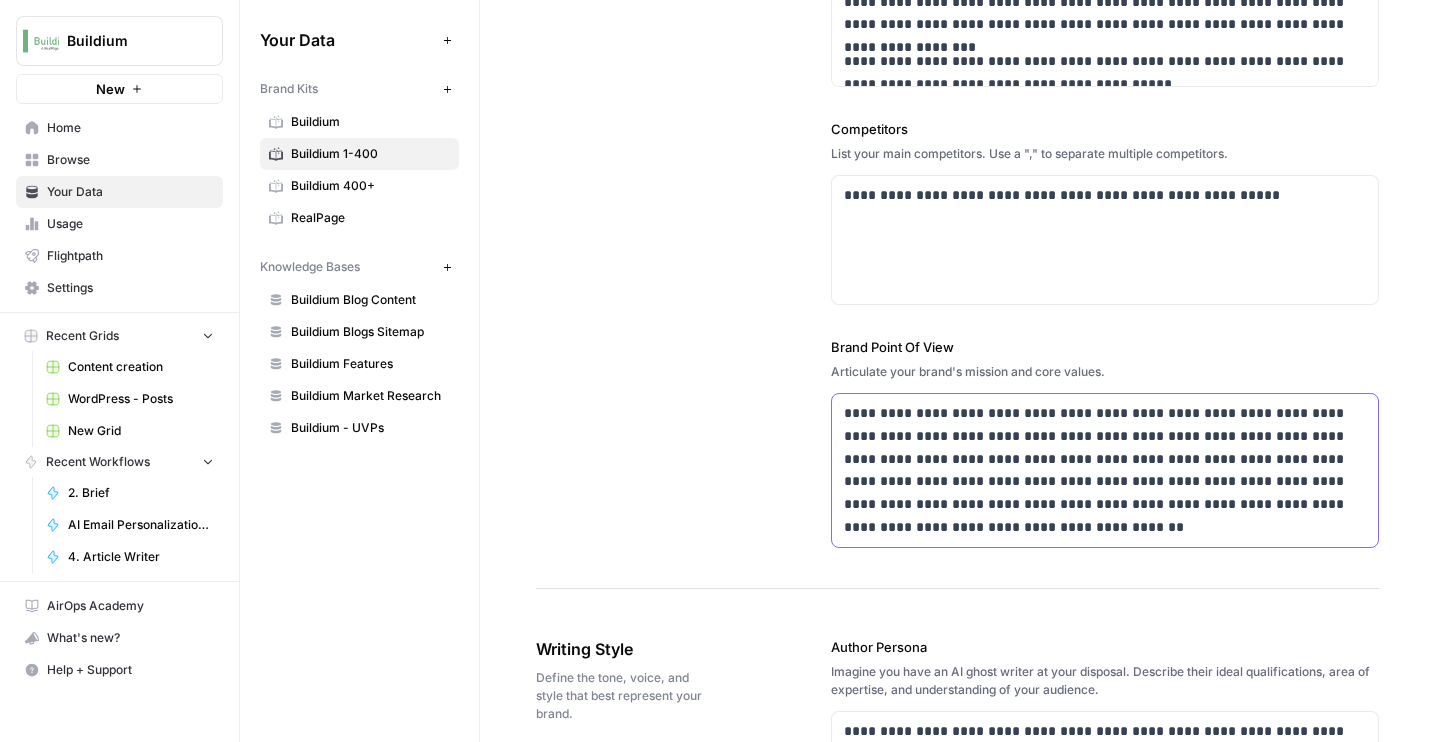 click on "**********" at bounding box center (1105, 470) 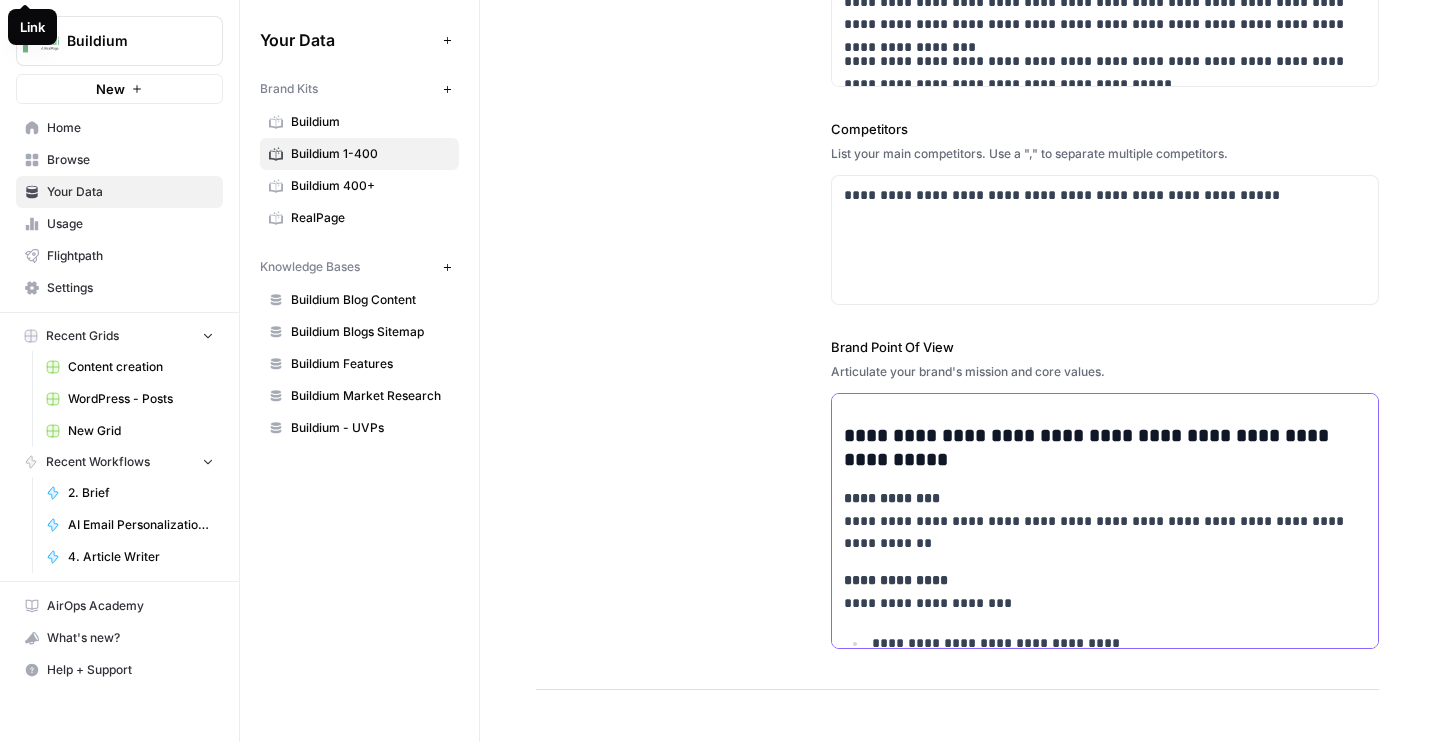 scroll, scrollTop: 0, scrollLeft: 0, axis: both 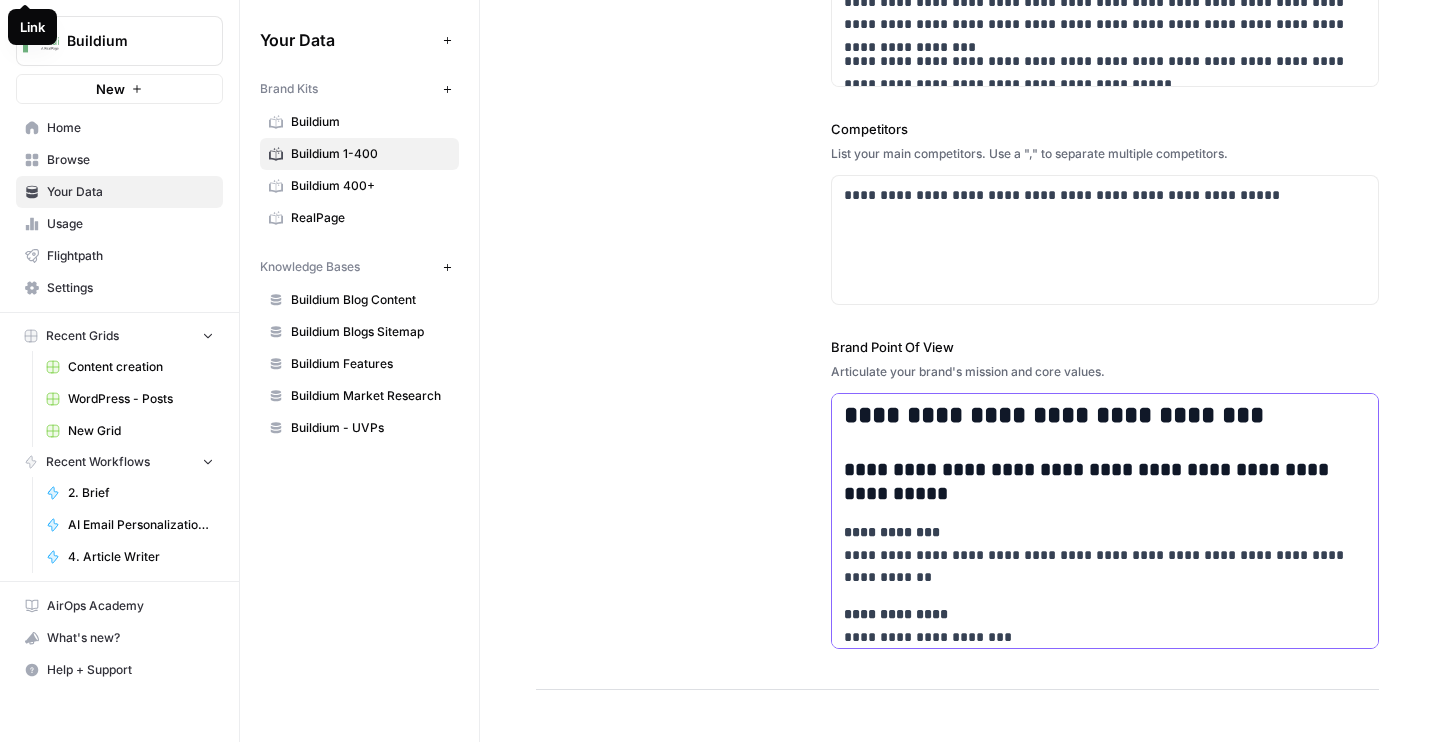 drag, startPoint x: 998, startPoint y: 410, endPoint x: 815, endPoint y: 408, distance: 183.01093 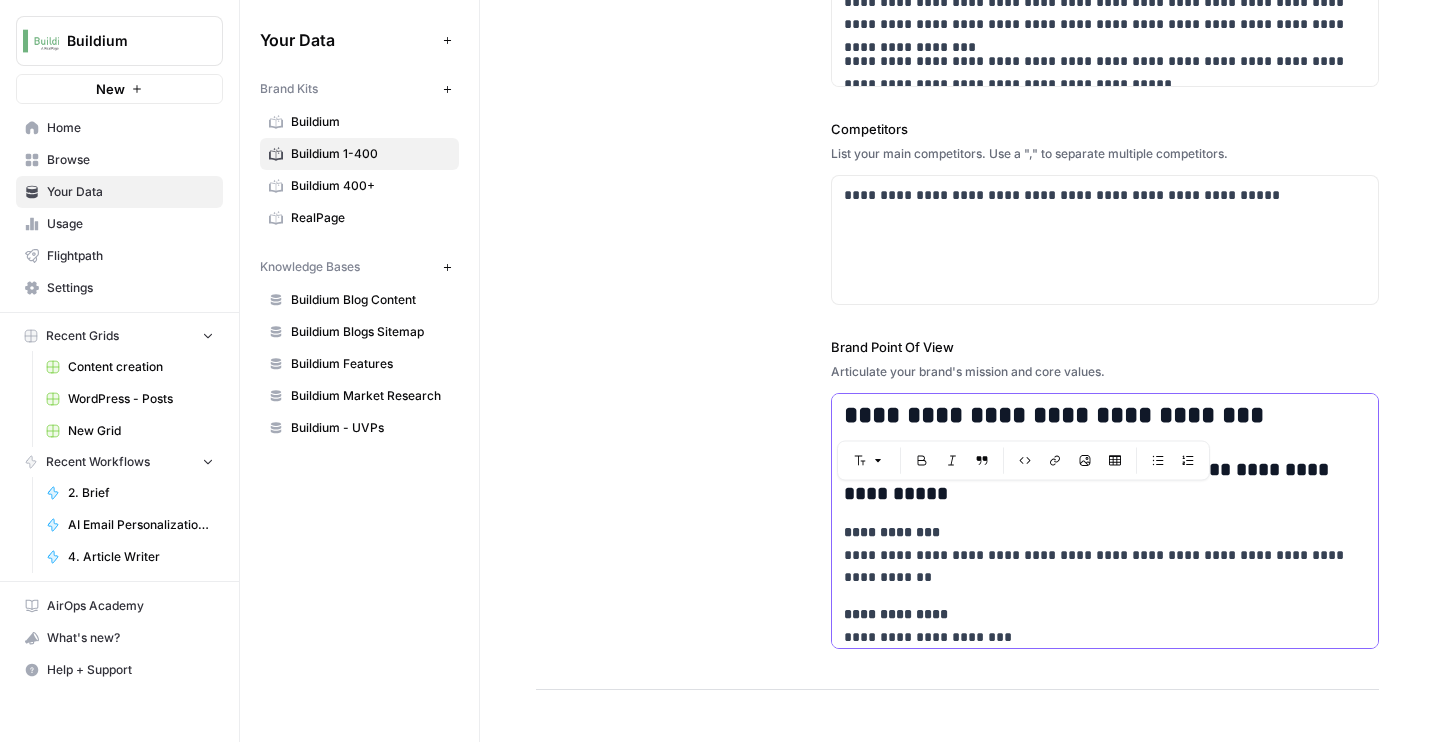click on "**********" at bounding box center [1105, 416] 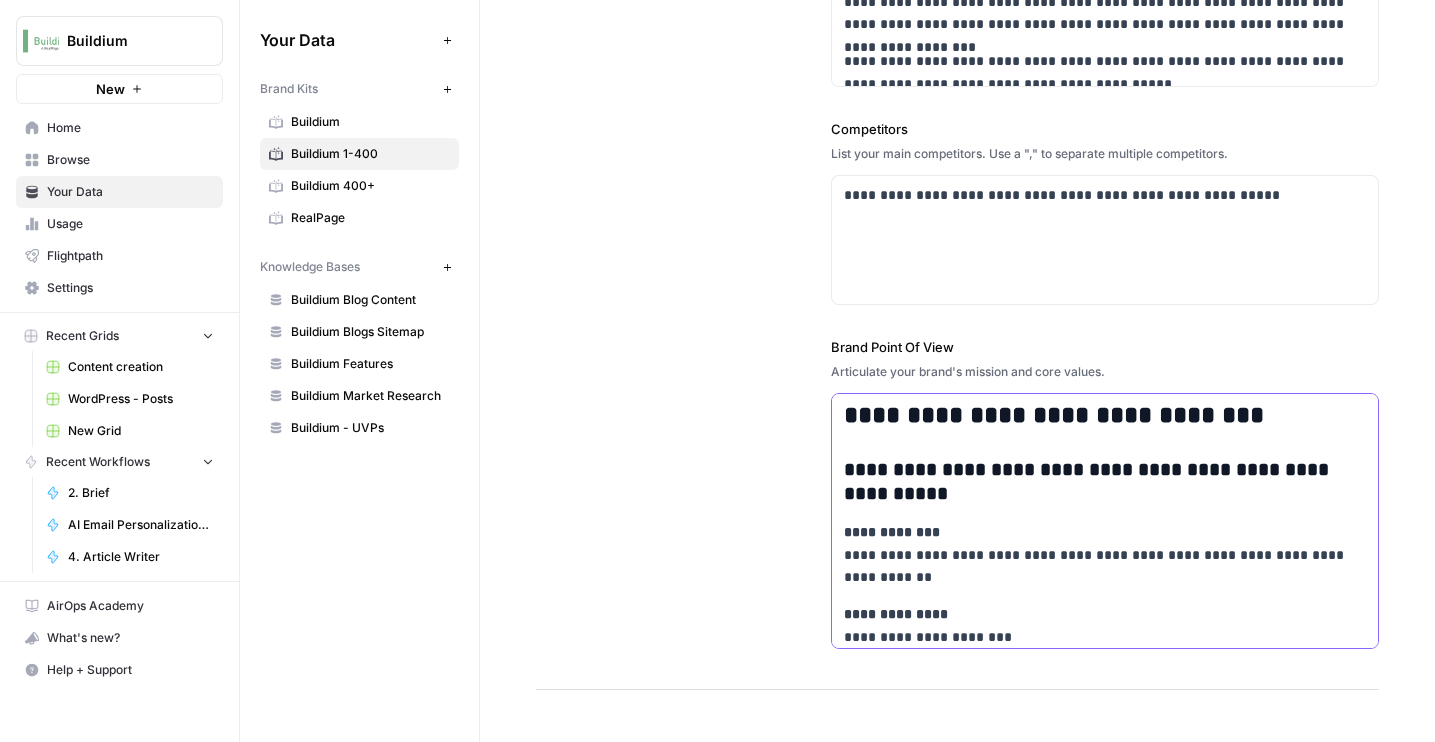 type 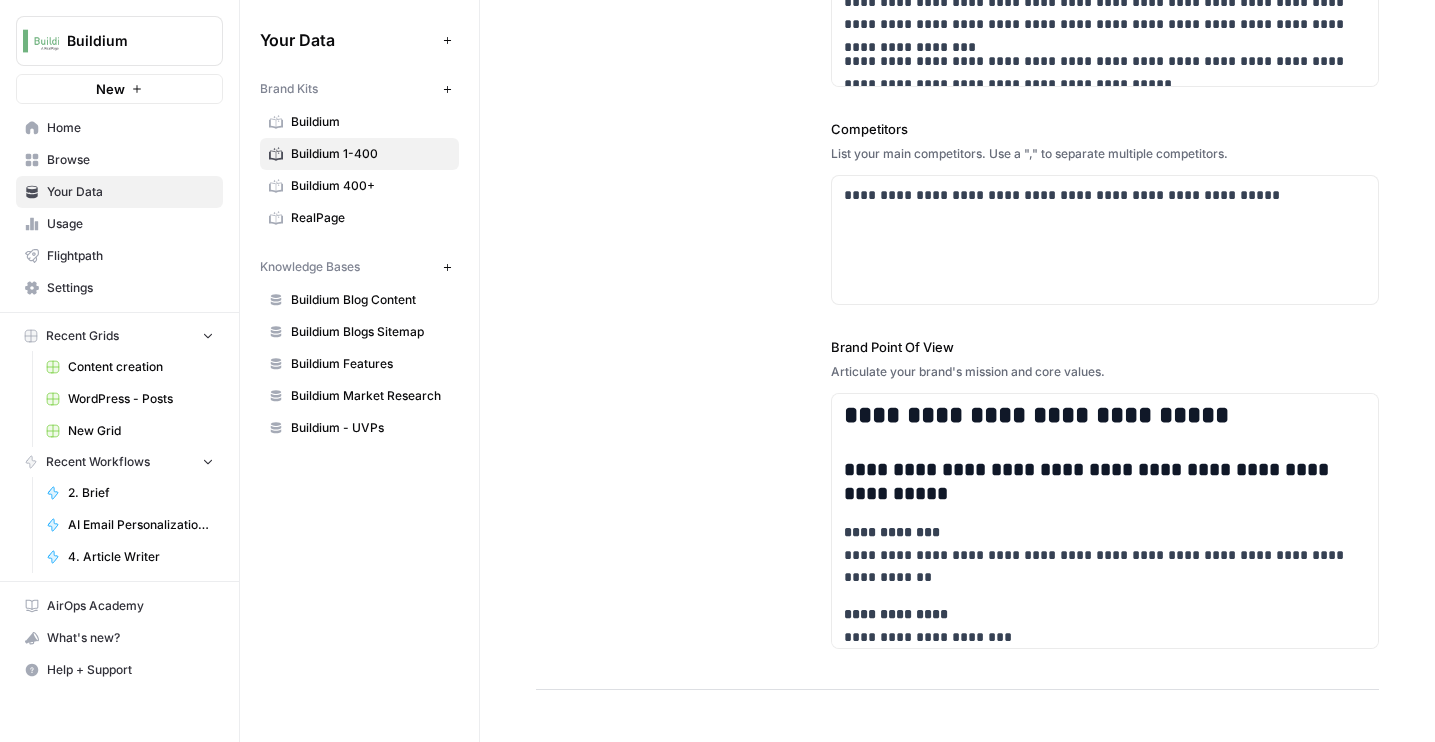 click on "Buildium" at bounding box center [370, 122] 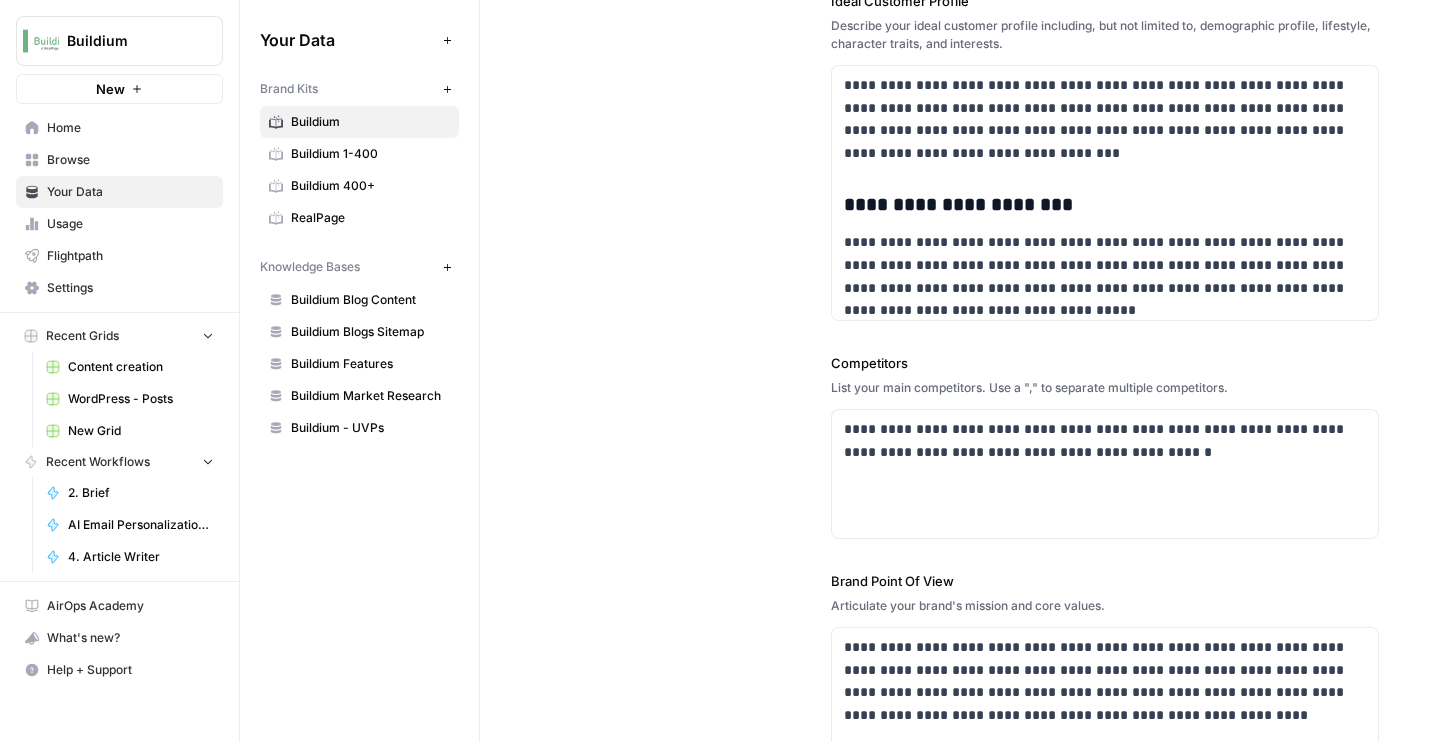 scroll, scrollTop: 402, scrollLeft: 0, axis: vertical 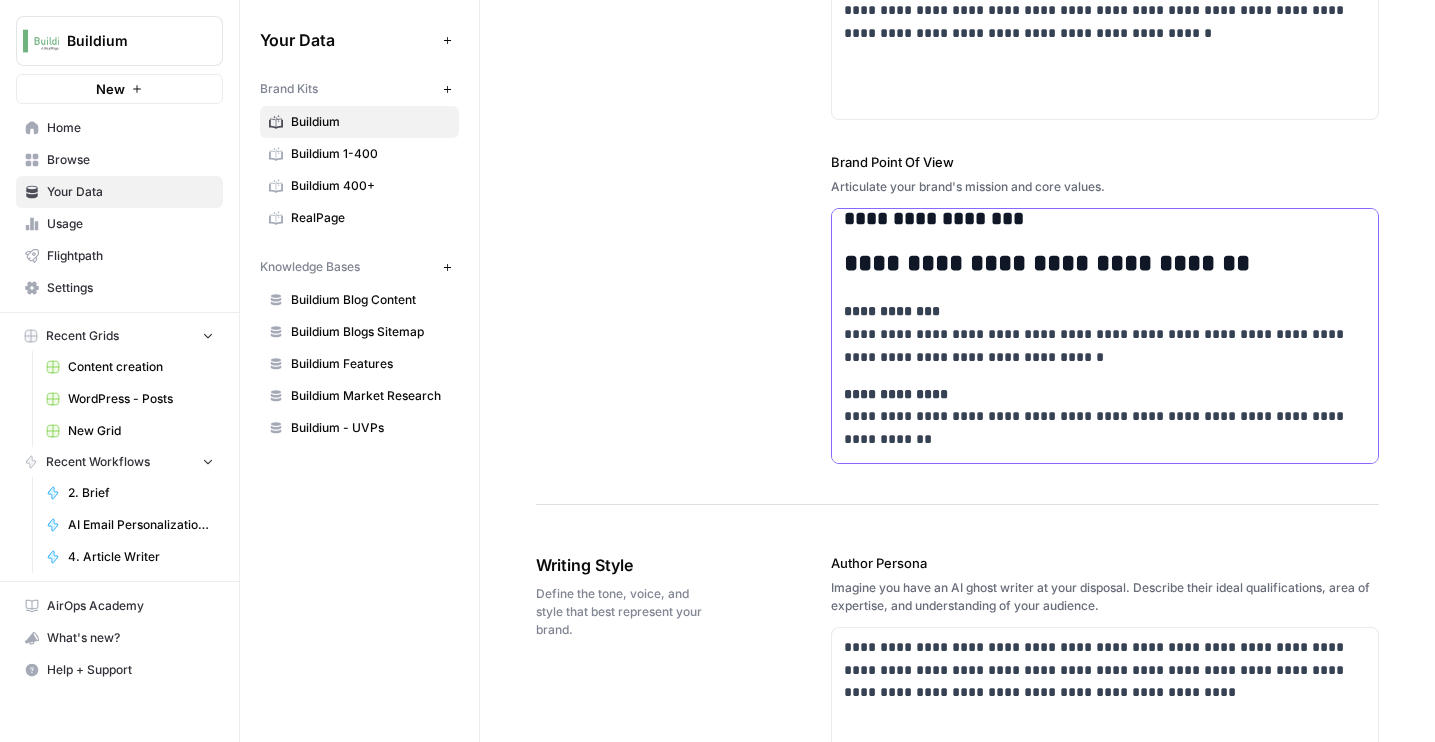 click on "**********" at bounding box center (1105, 264) 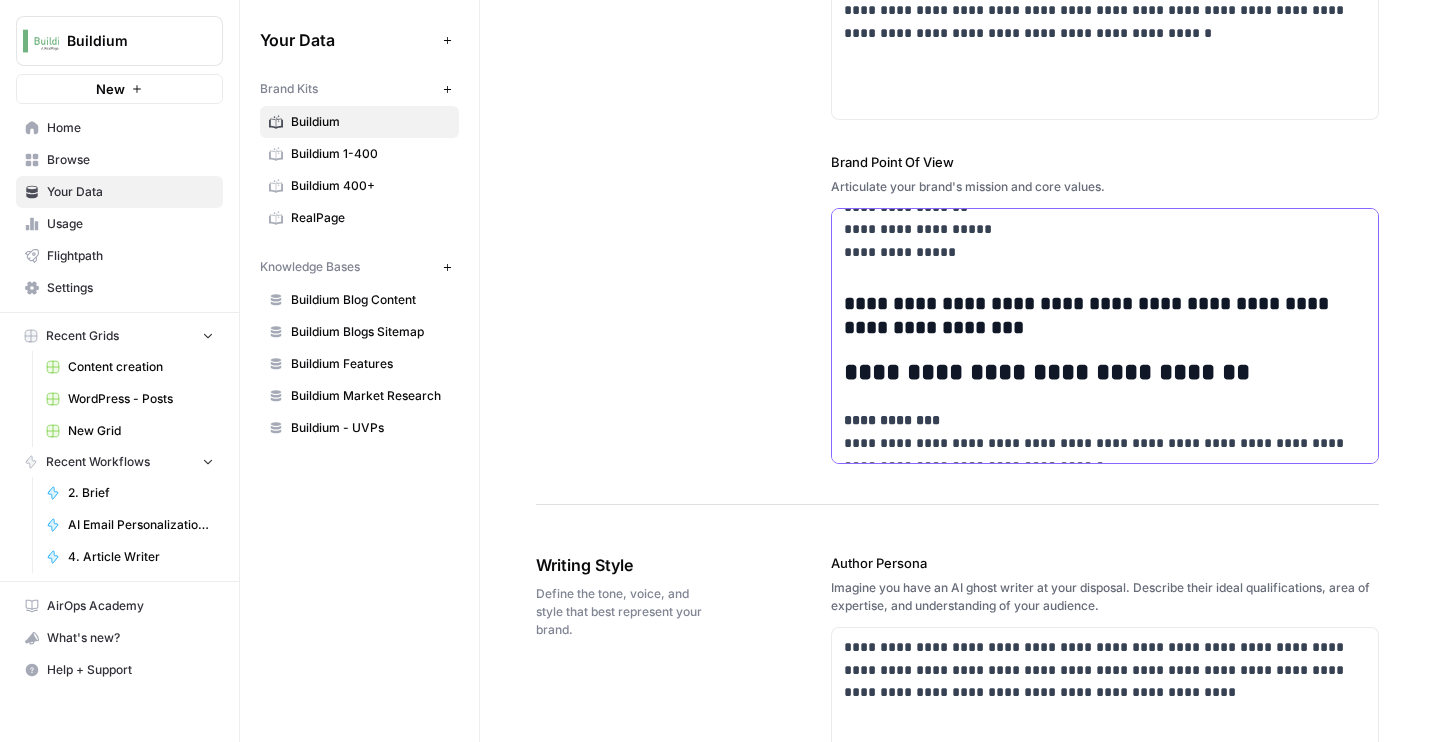 scroll, scrollTop: 2800, scrollLeft: 0, axis: vertical 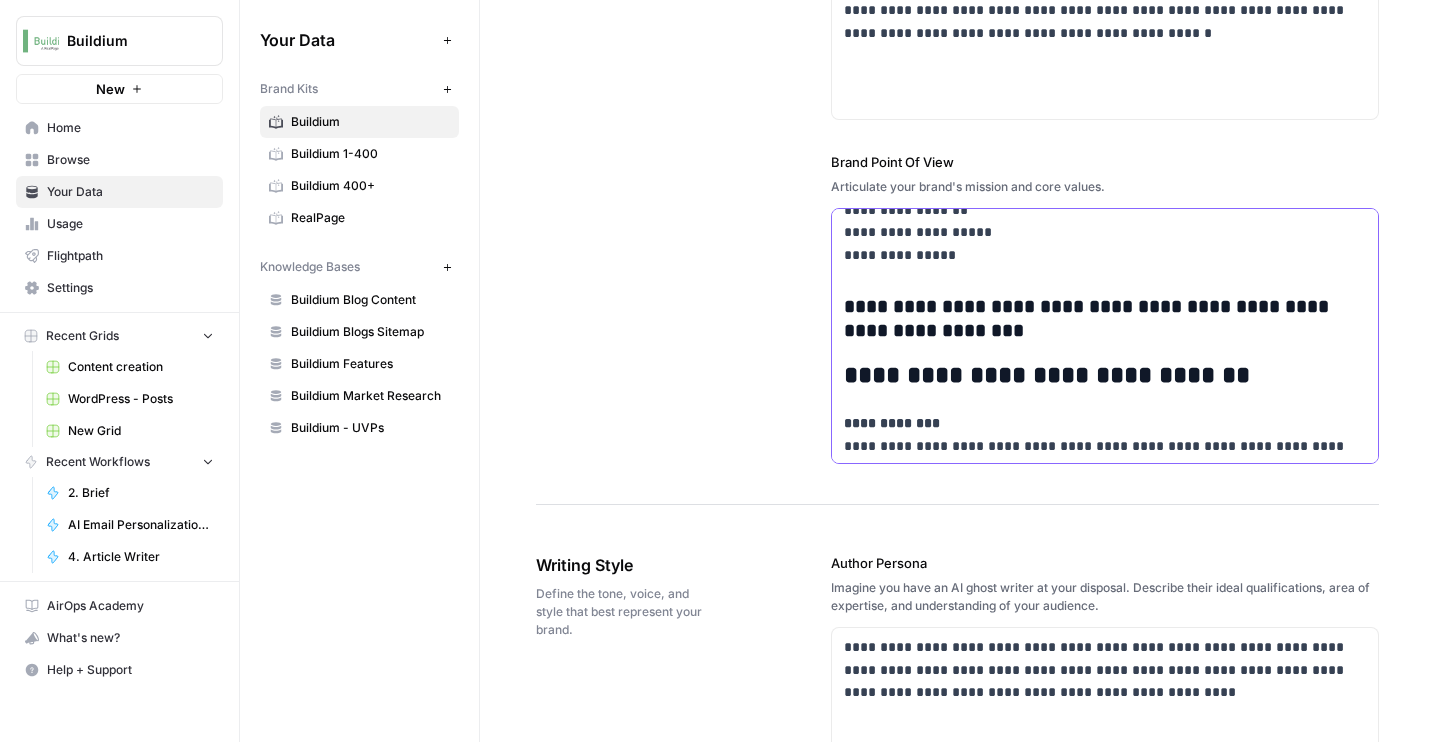 click on "**********" at bounding box center (1105, 319) 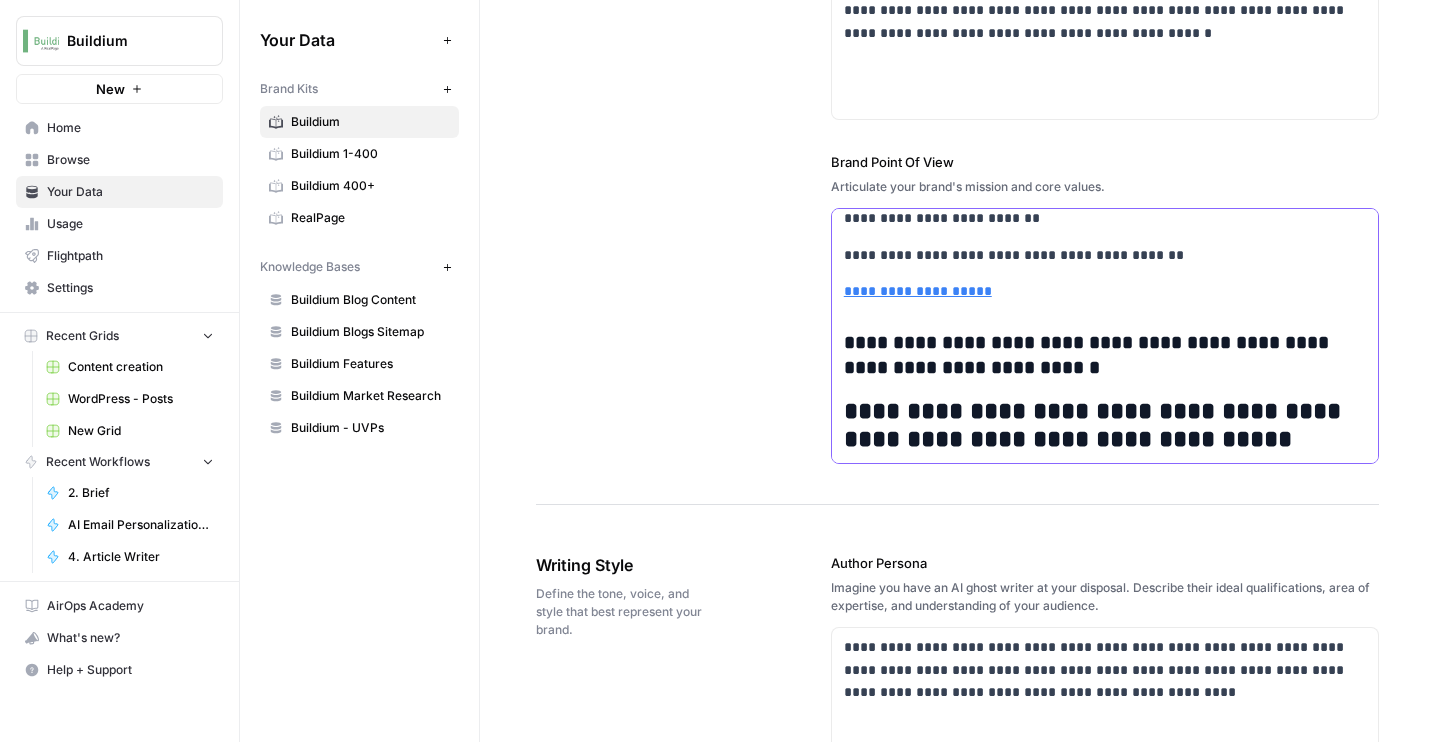 scroll, scrollTop: 4163, scrollLeft: 0, axis: vertical 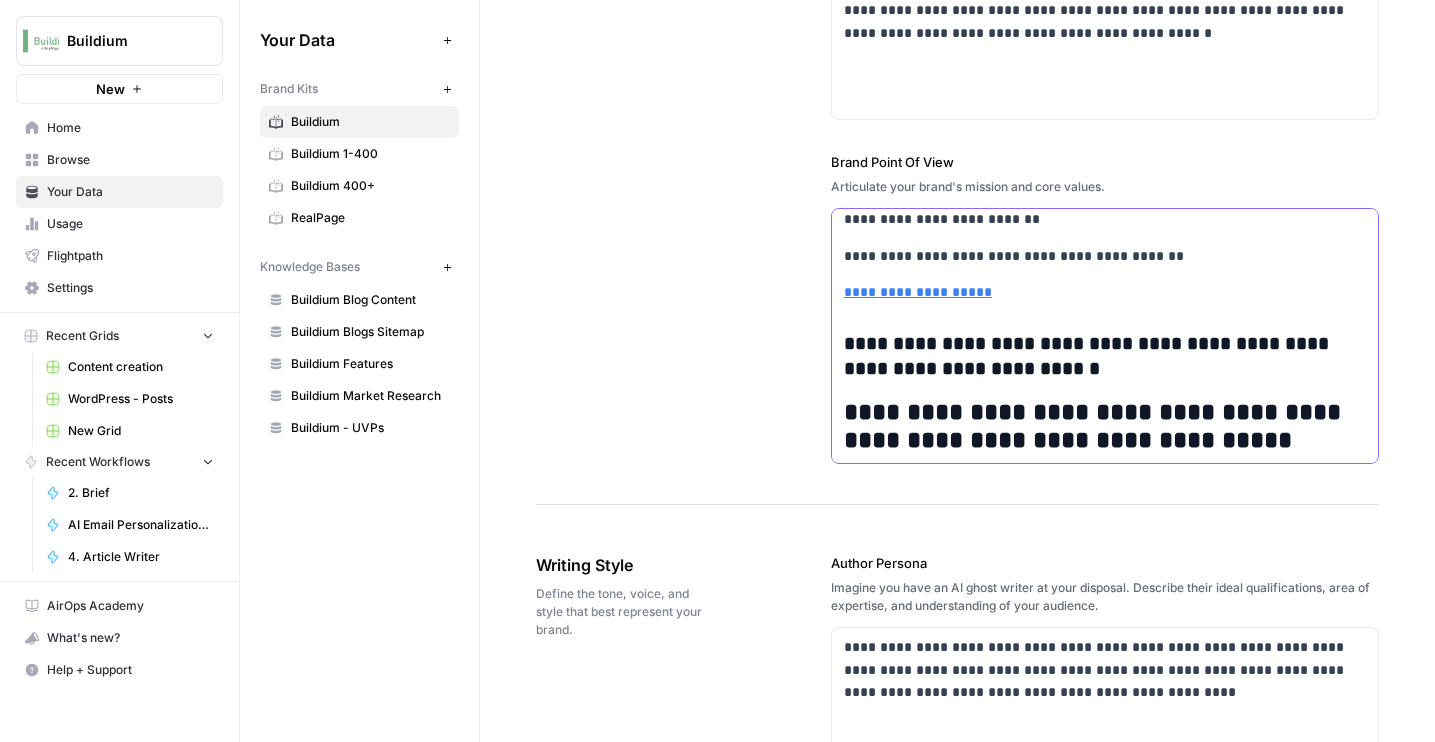 click on "**********" at bounding box center (1105, 256) 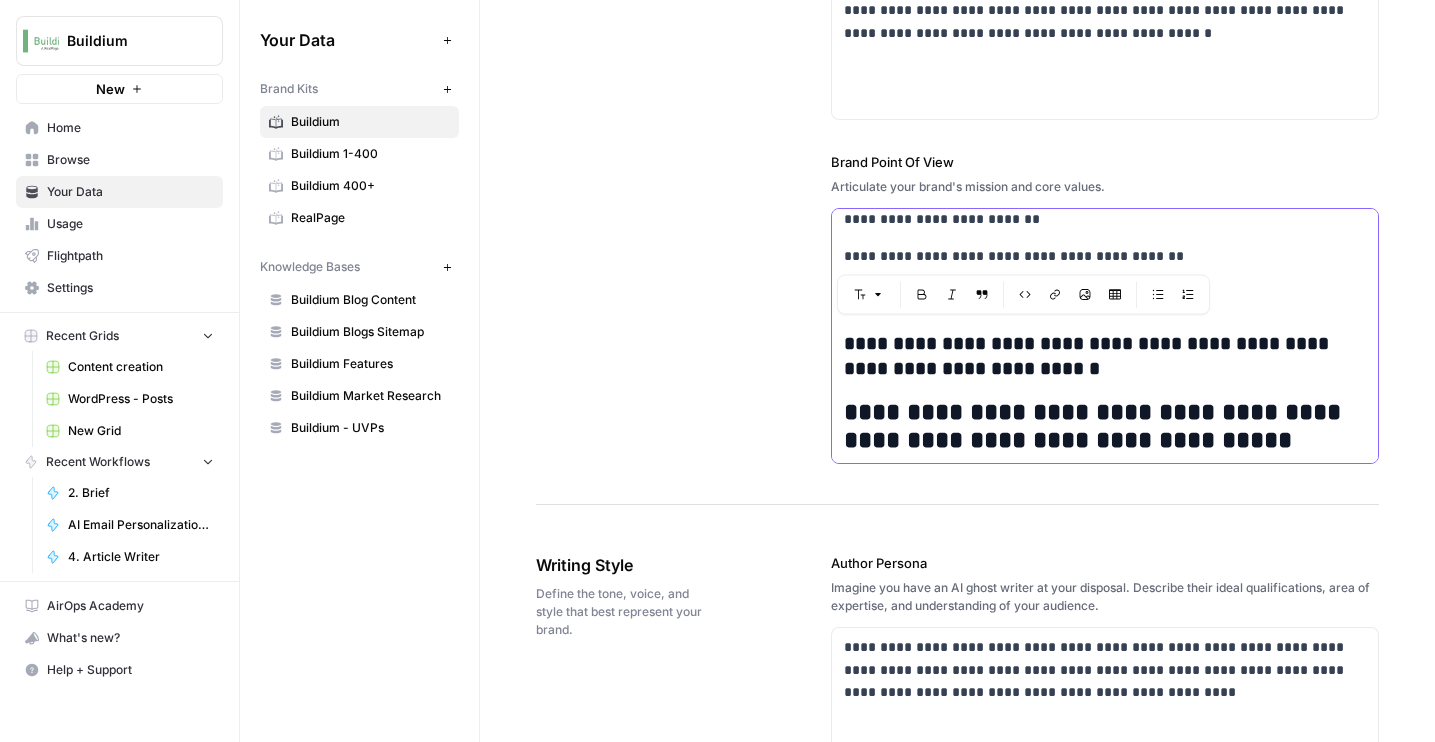 copy on "**********" 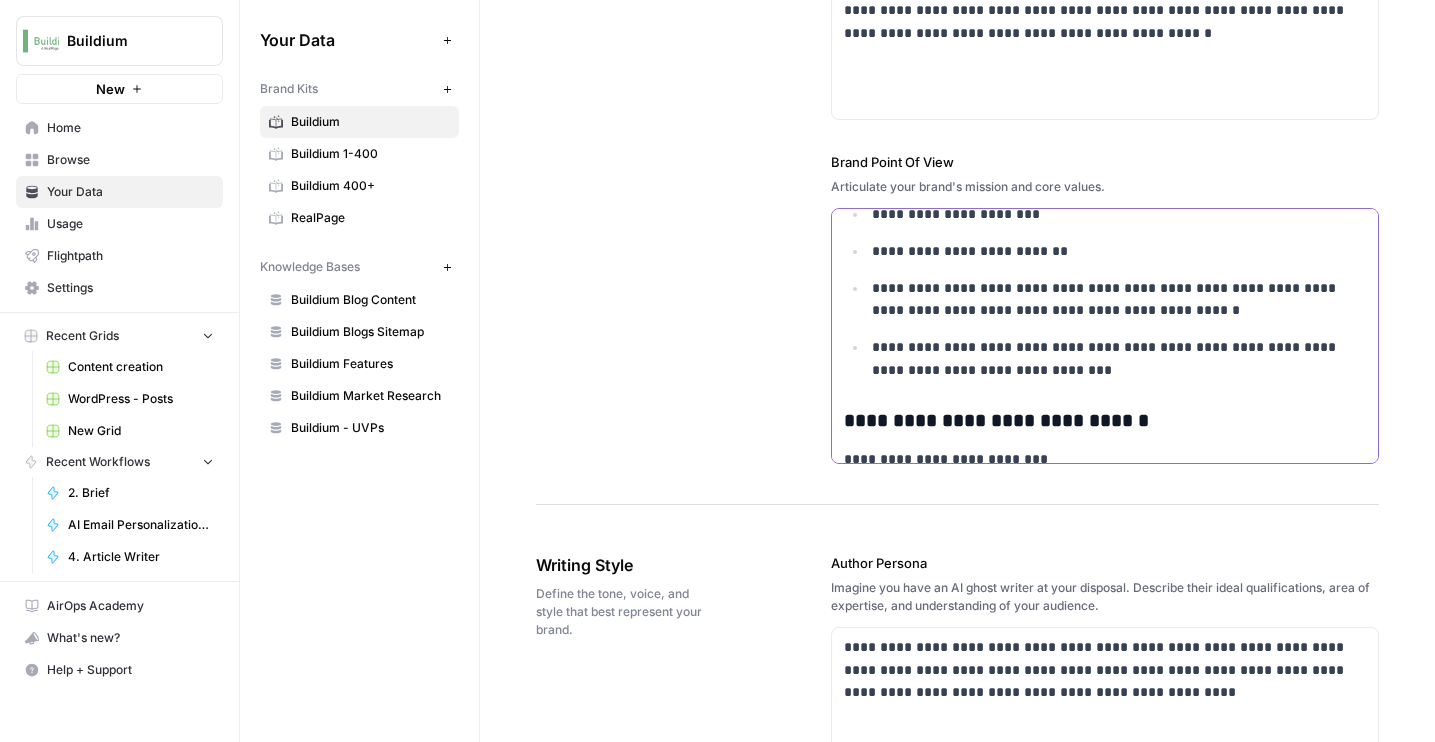 scroll, scrollTop: 6077, scrollLeft: 0, axis: vertical 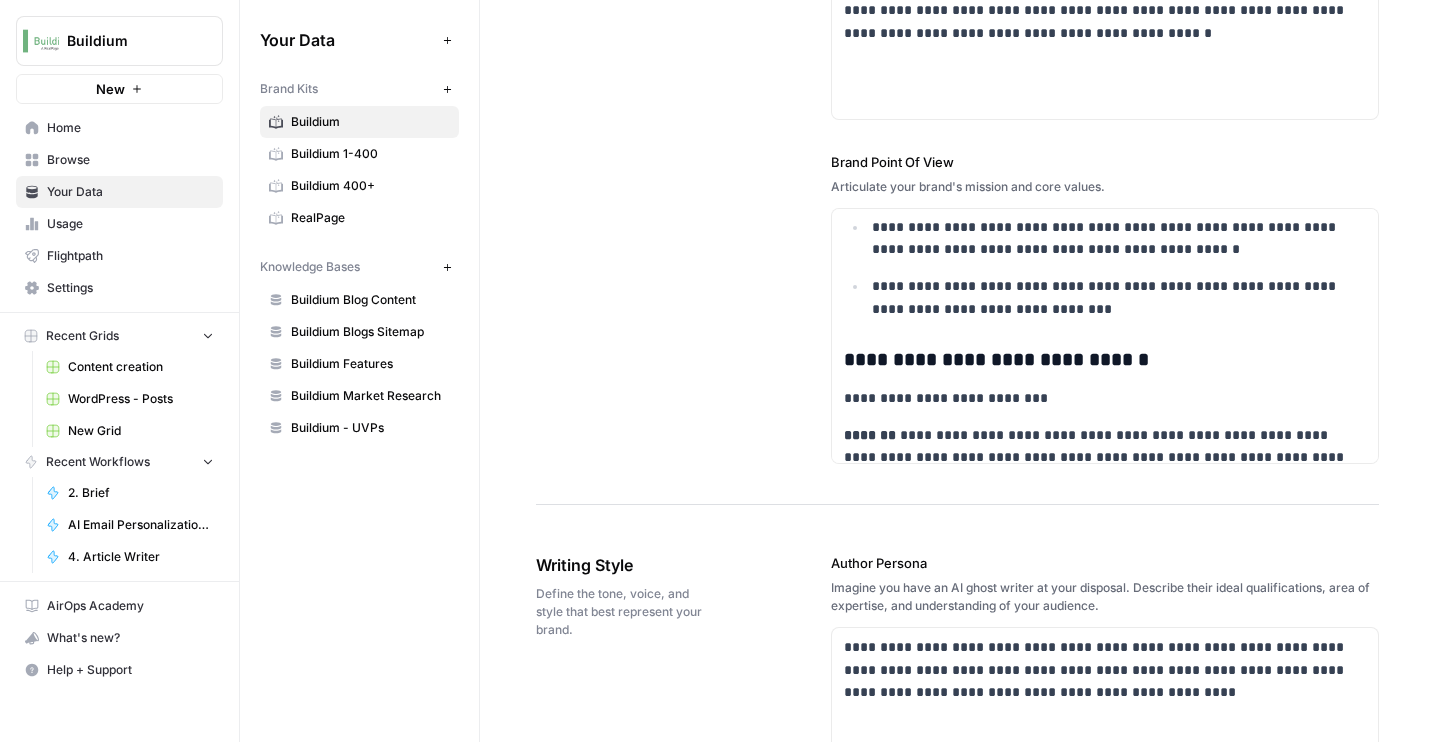 click on "Buildium 400+" at bounding box center [370, 186] 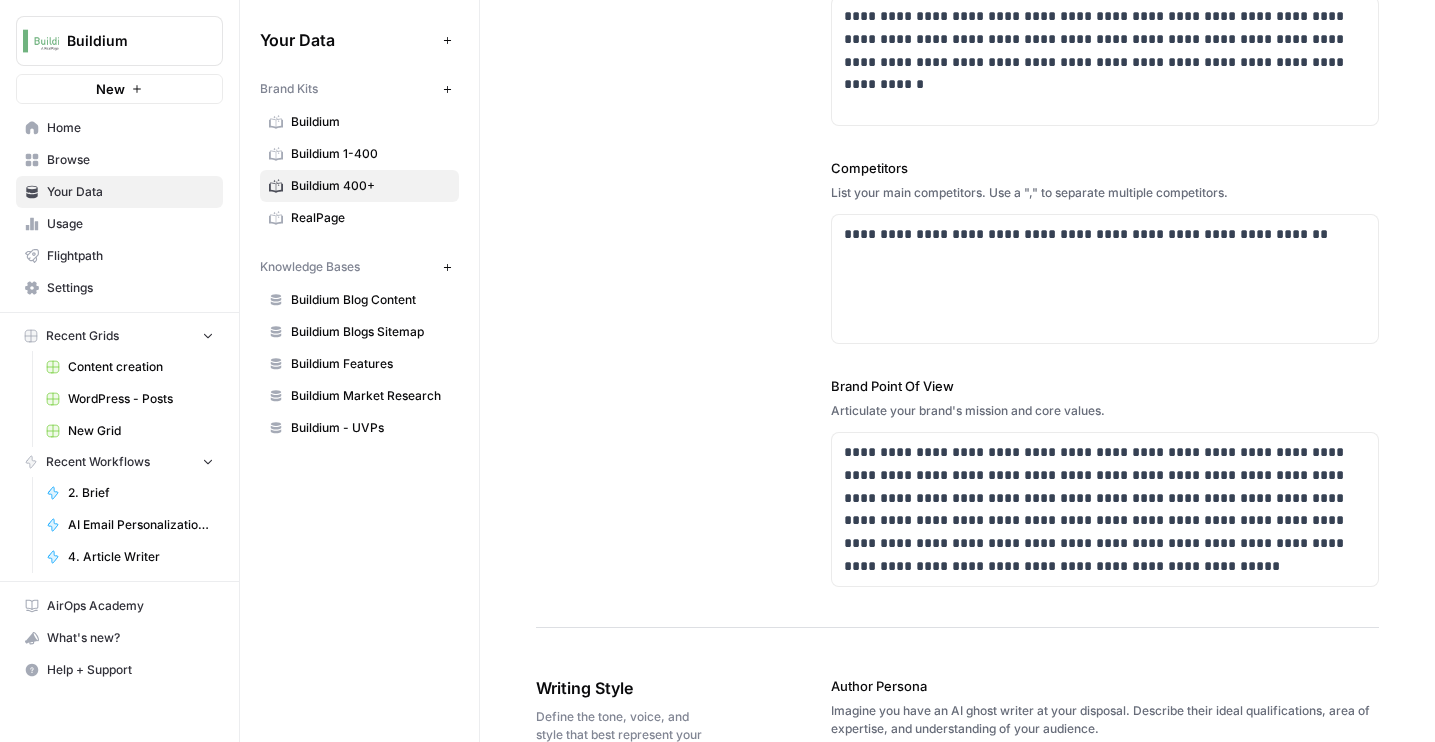 scroll, scrollTop: 665, scrollLeft: 0, axis: vertical 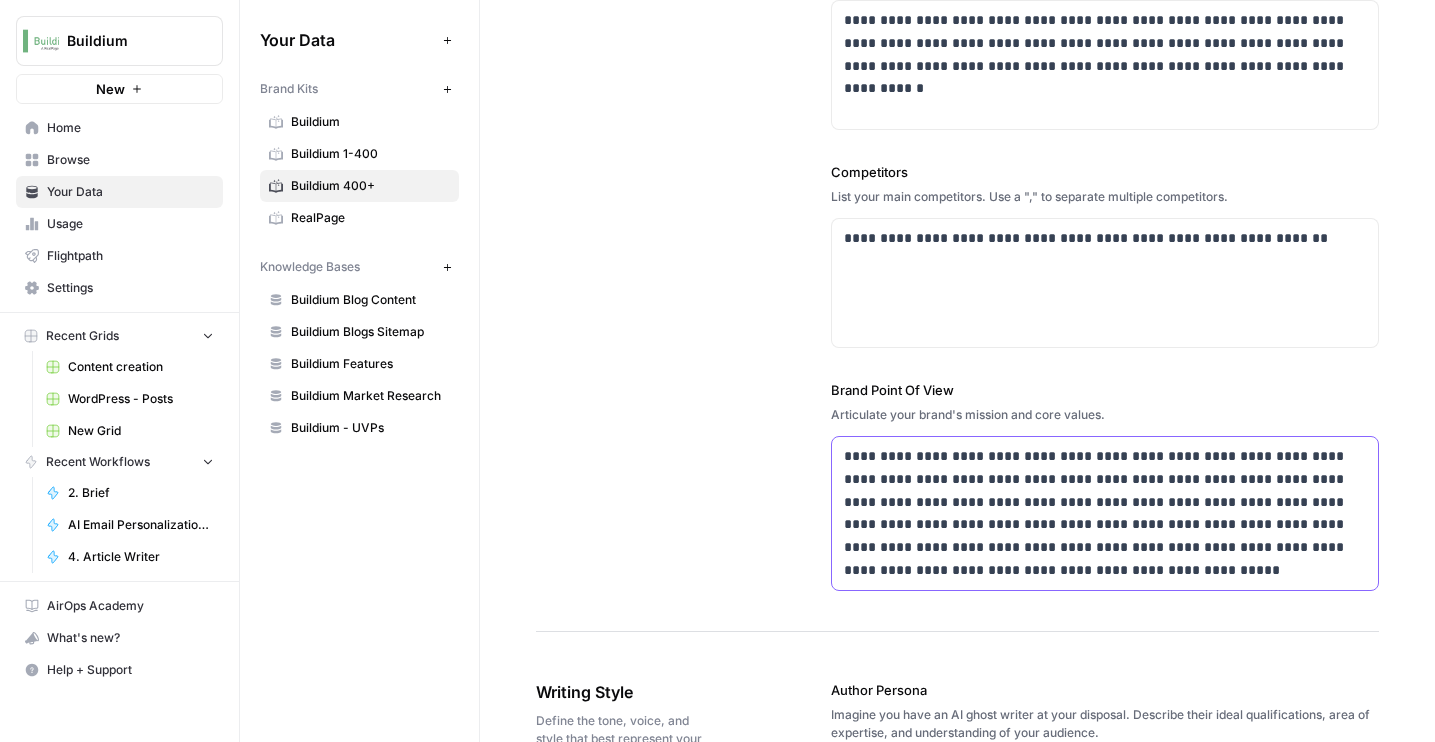 click on "**********" at bounding box center (1105, 513) 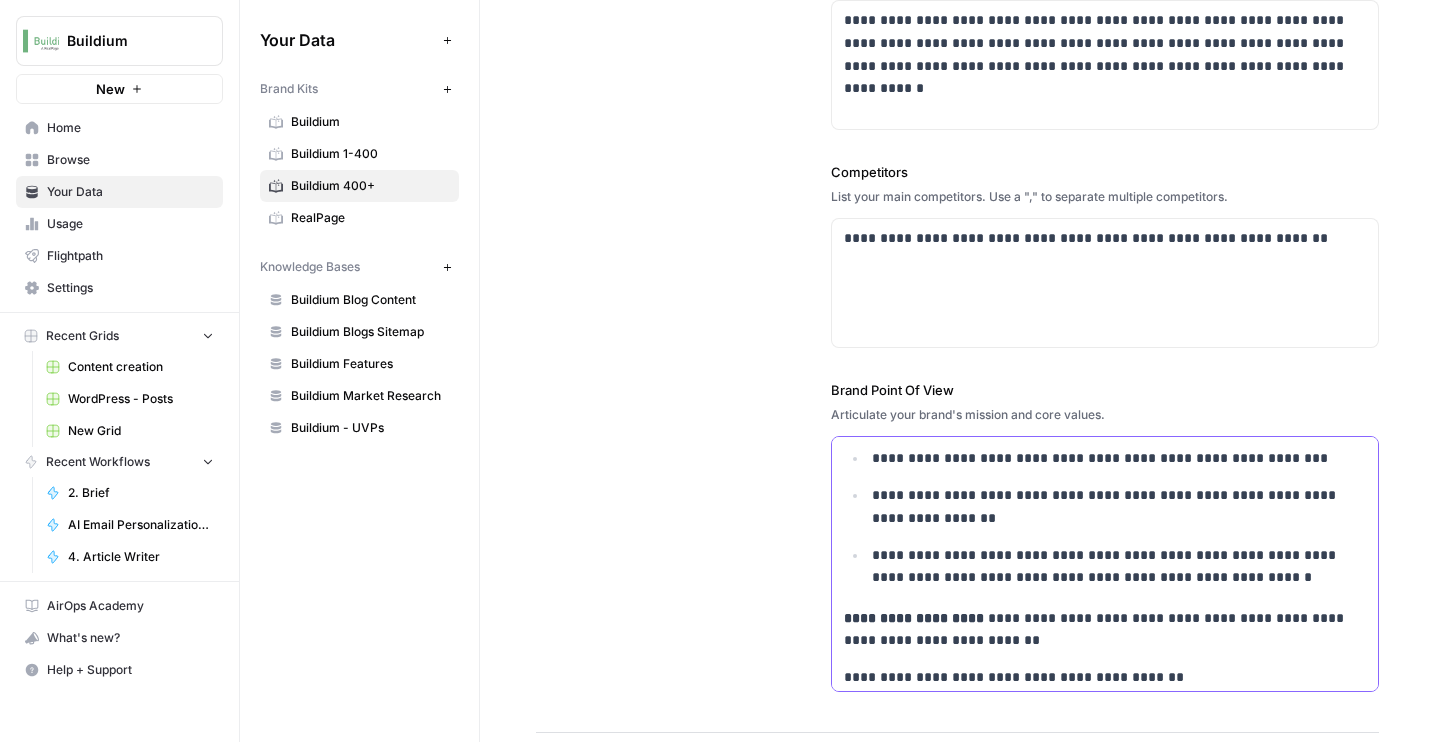scroll, scrollTop: 0, scrollLeft: 0, axis: both 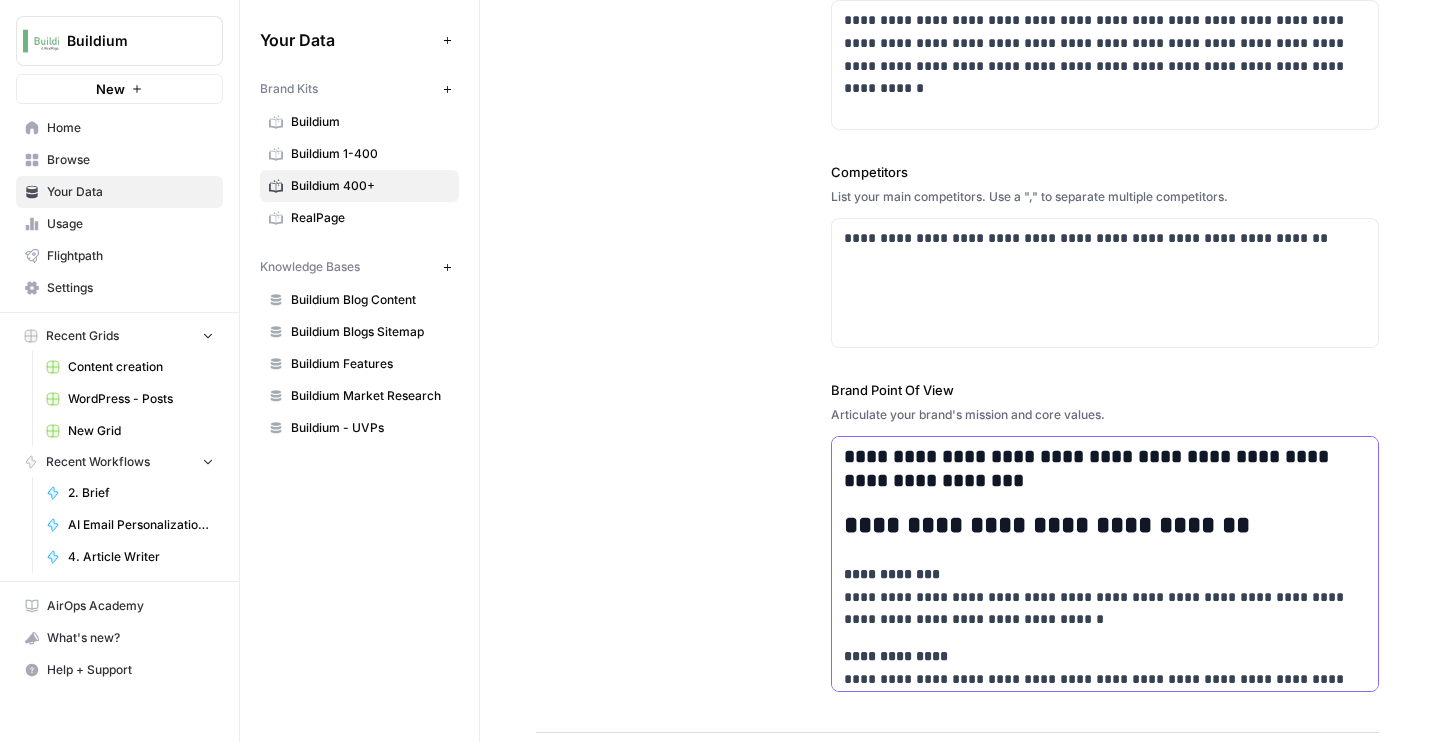 click on "**********" at bounding box center (1105, 526) 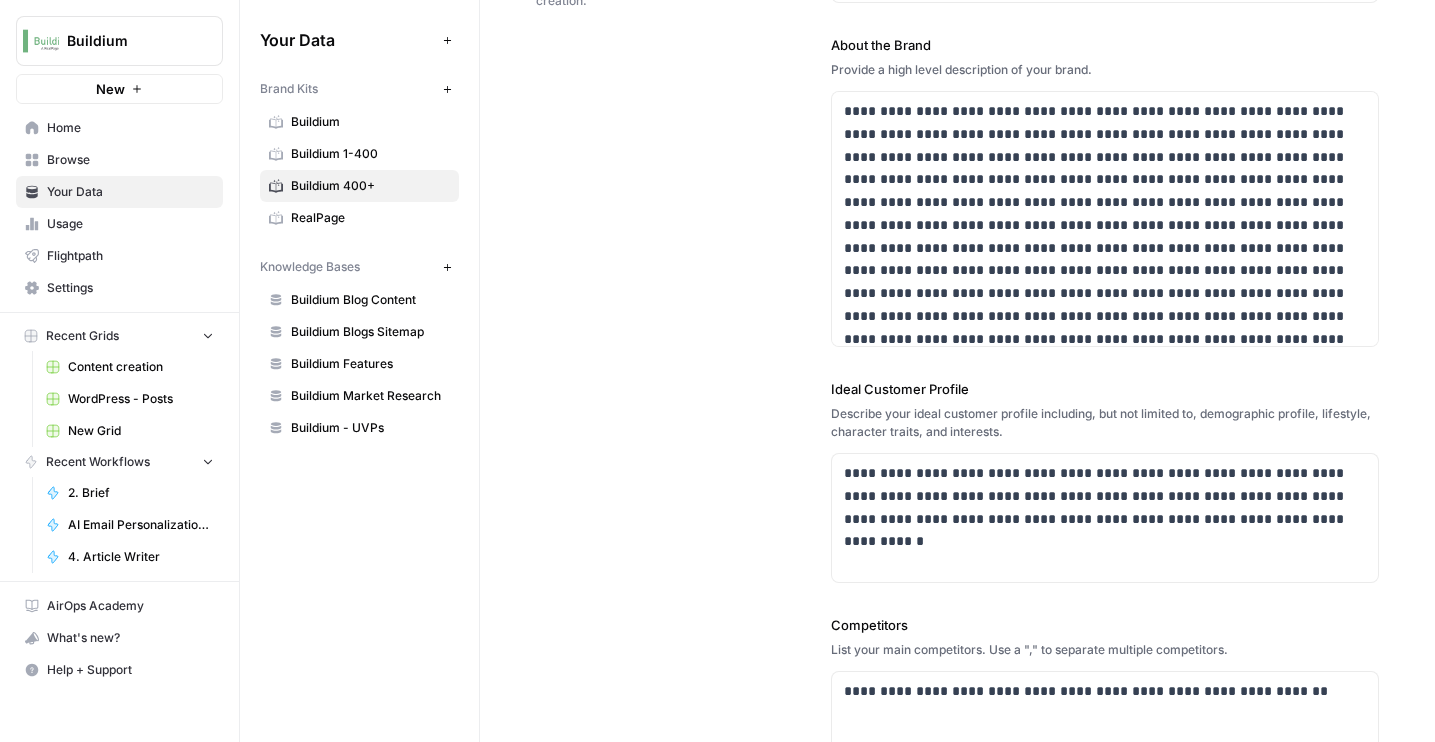 scroll, scrollTop: 133, scrollLeft: 0, axis: vertical 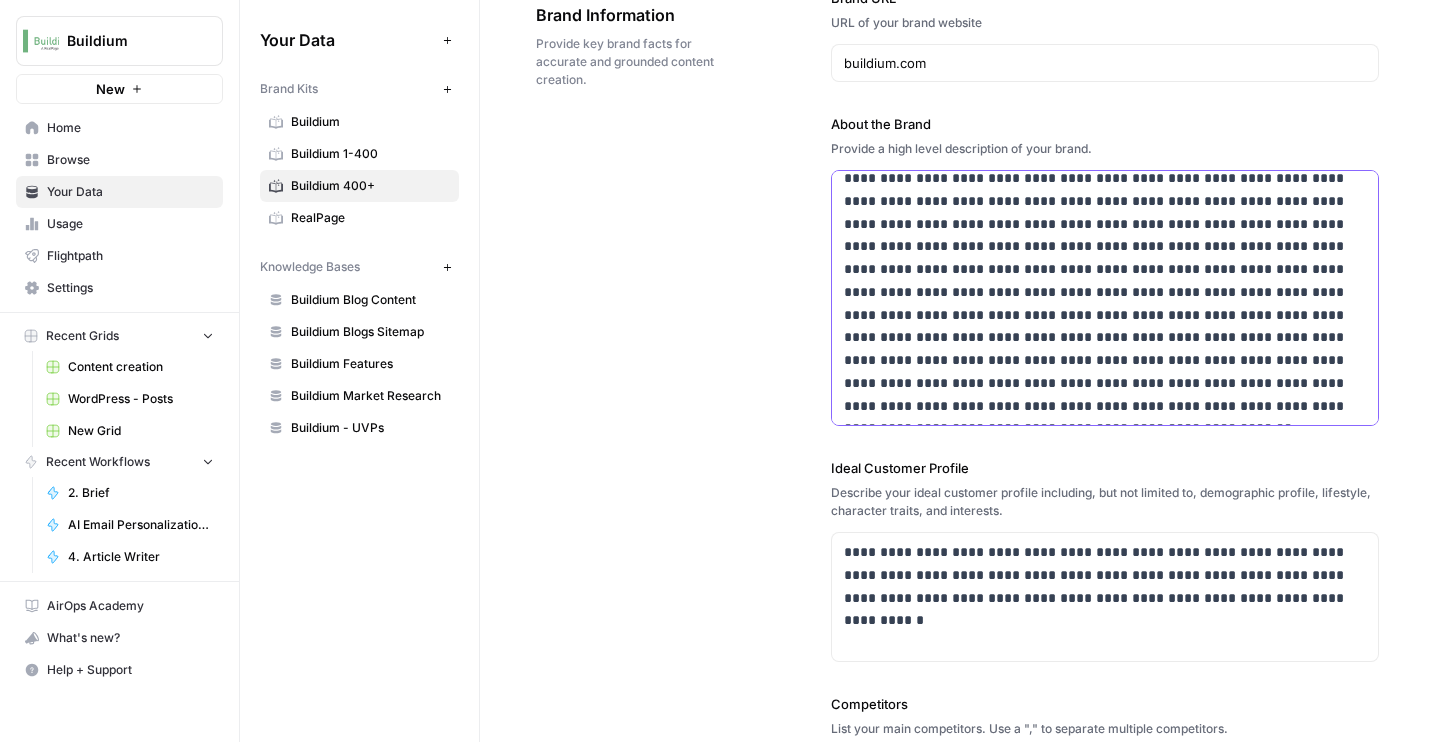 click on "**********" at bounding box center [1105, 292] 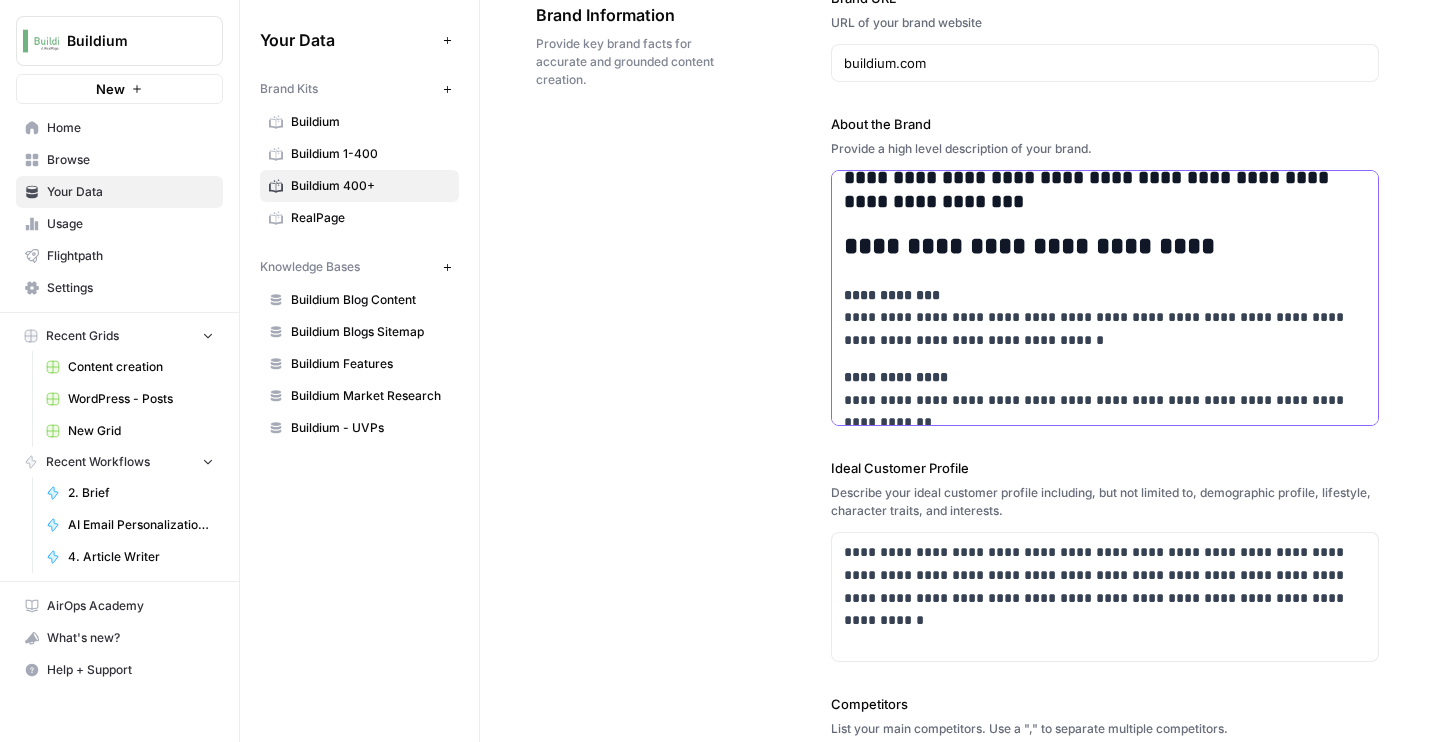 scroll, scrollTop: 311, scrollLeft: 0, axis: vertical 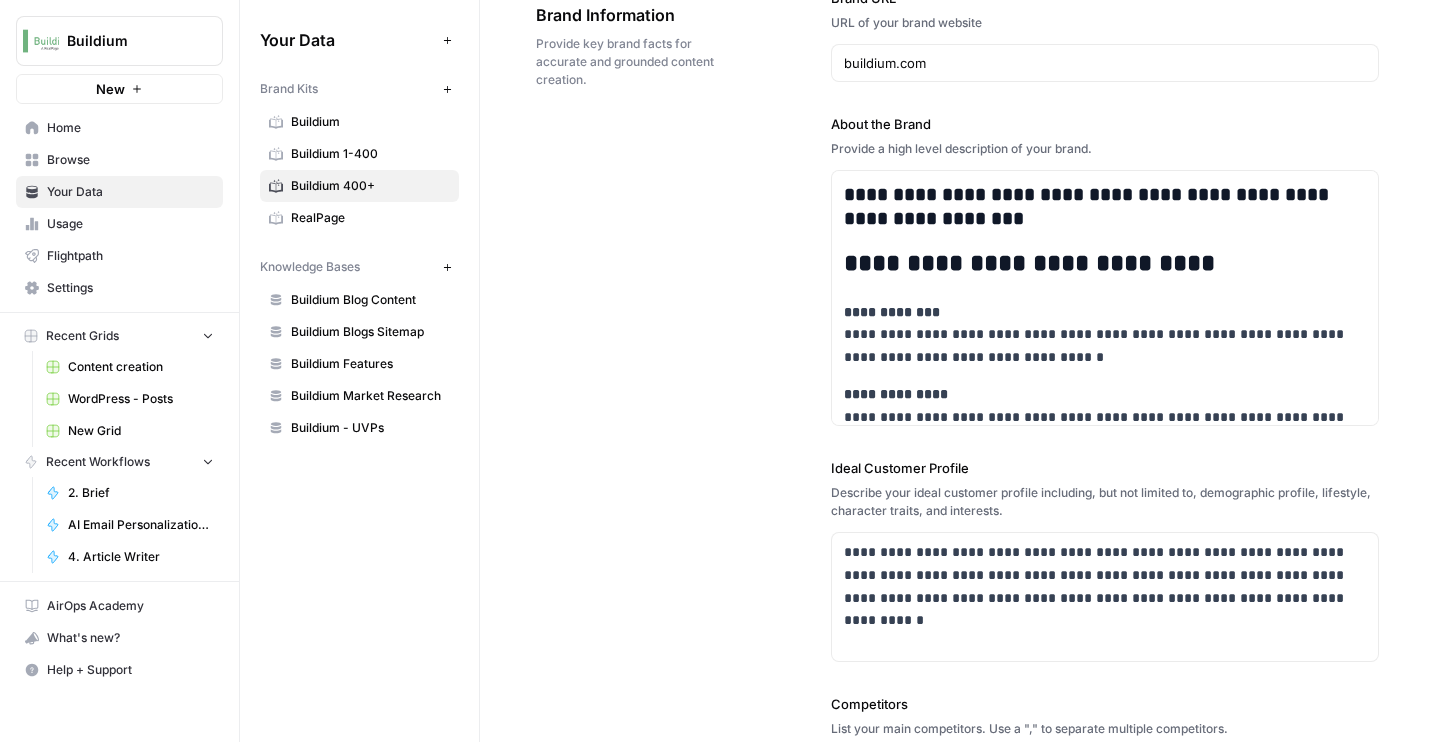 click on "Buildium 1-400" at bounding box center (370, 154) 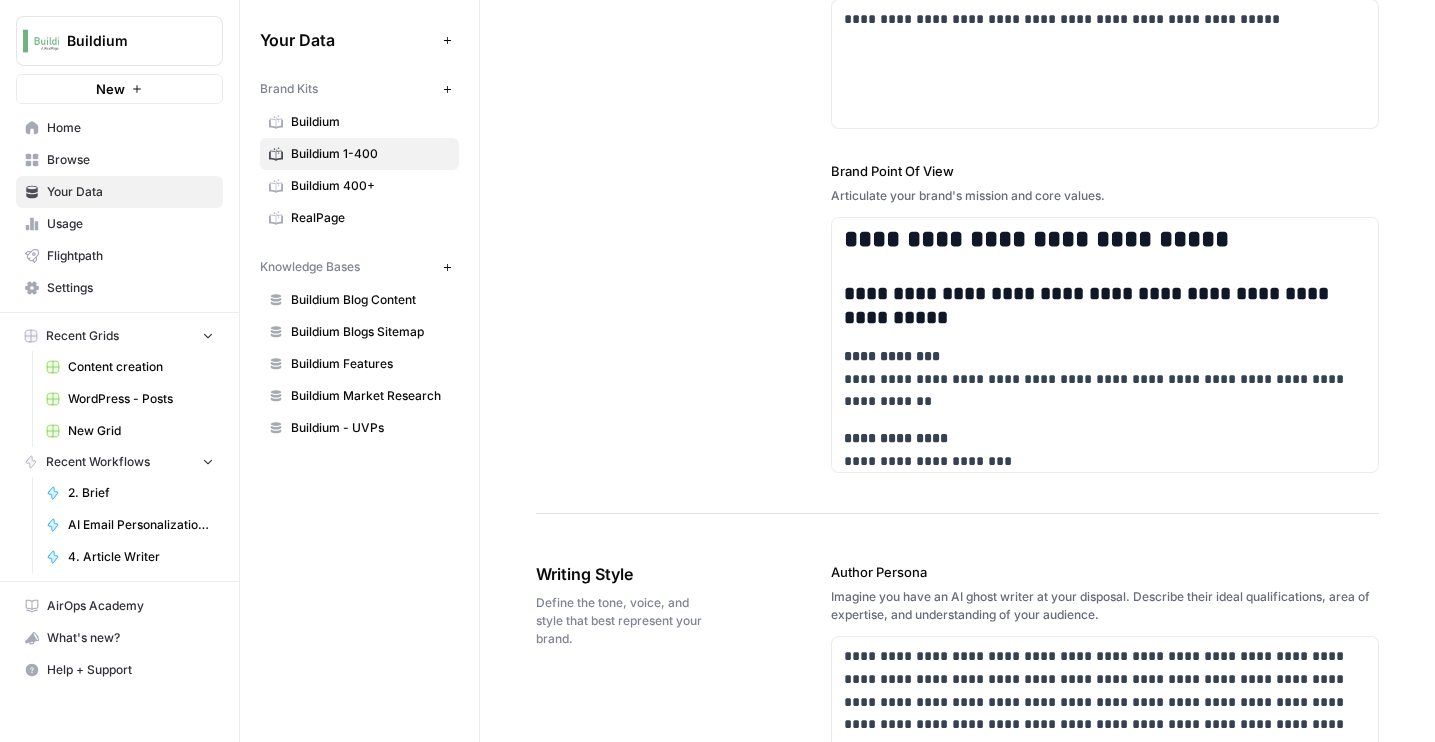 scroll, scrollTop: 1093, scrollLeft: 0, axis: vertical 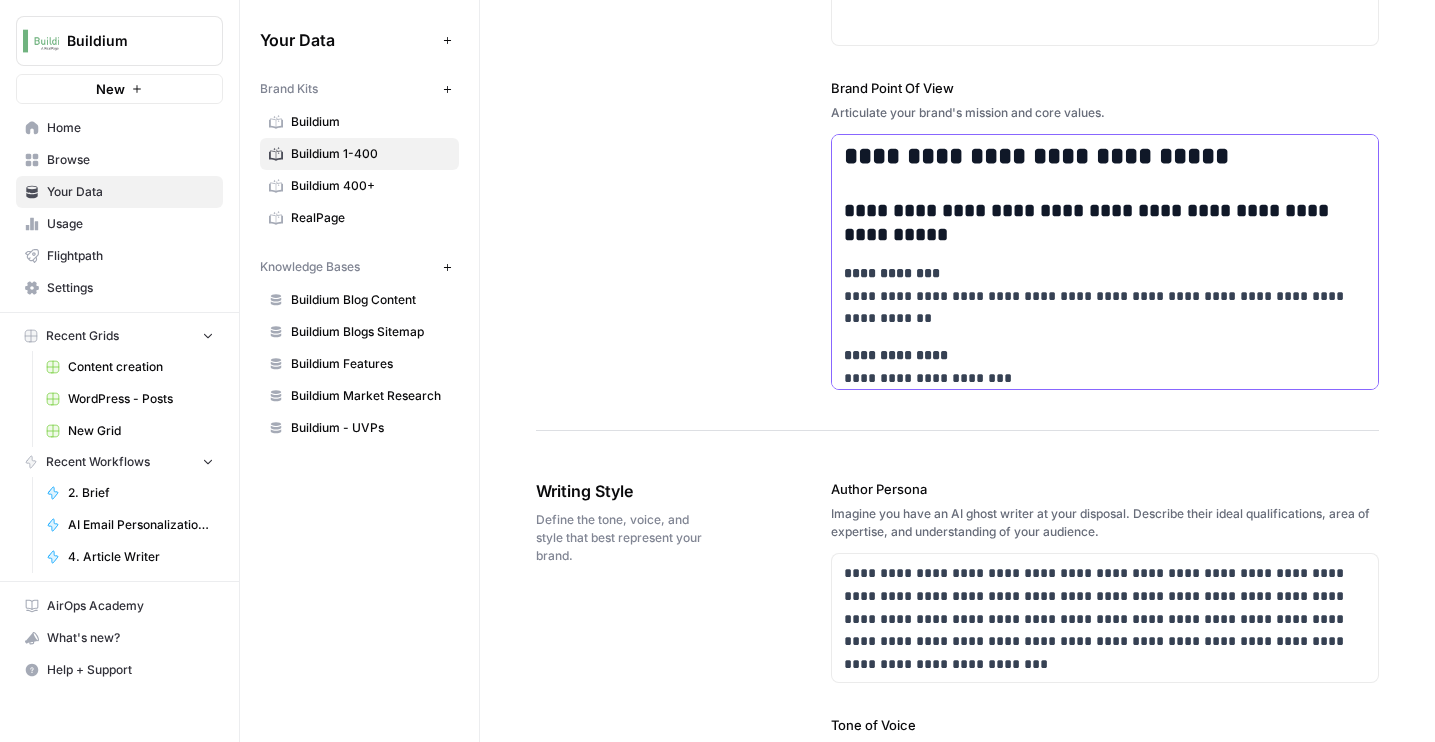 click on "**********" at bounding box center (1105, 296) 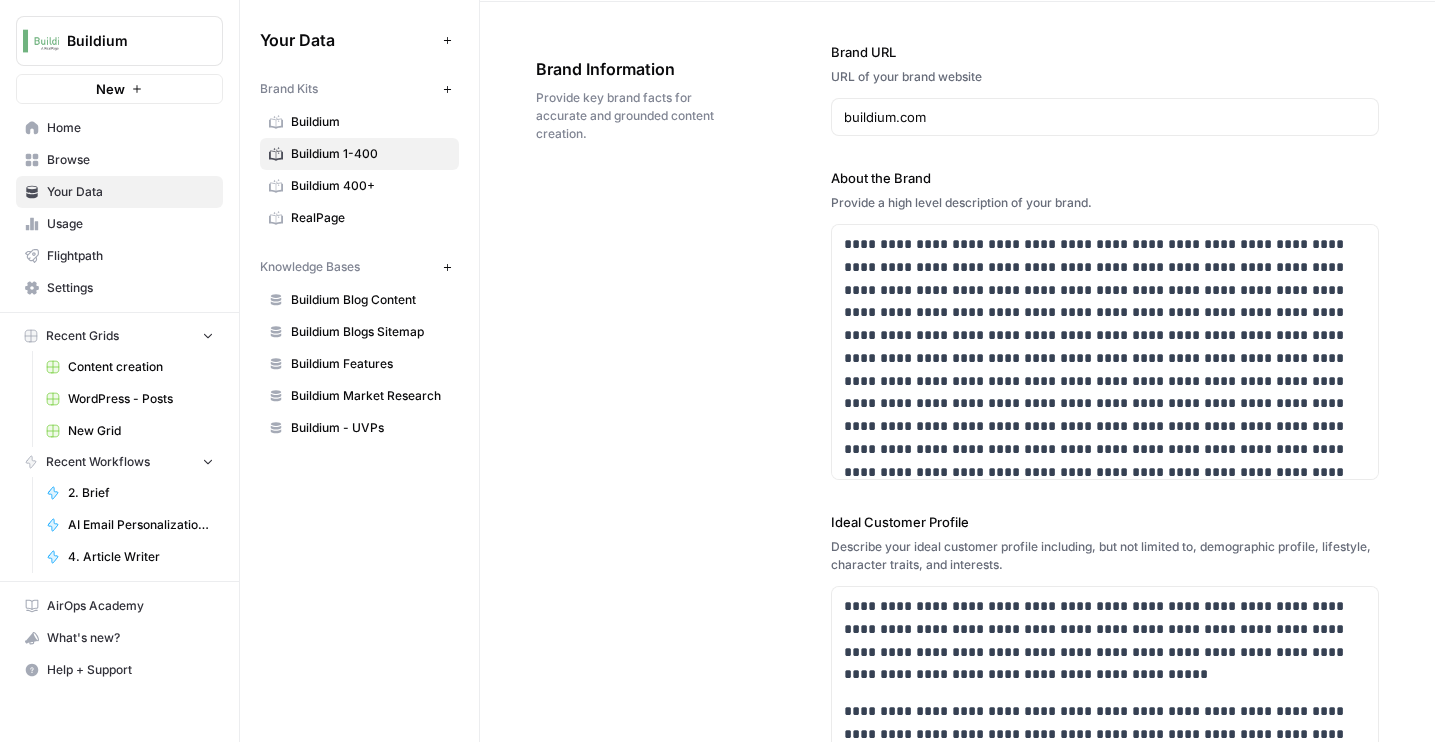 scroll, scrollTop: 64, scrollLeft: 0, axis: vertical 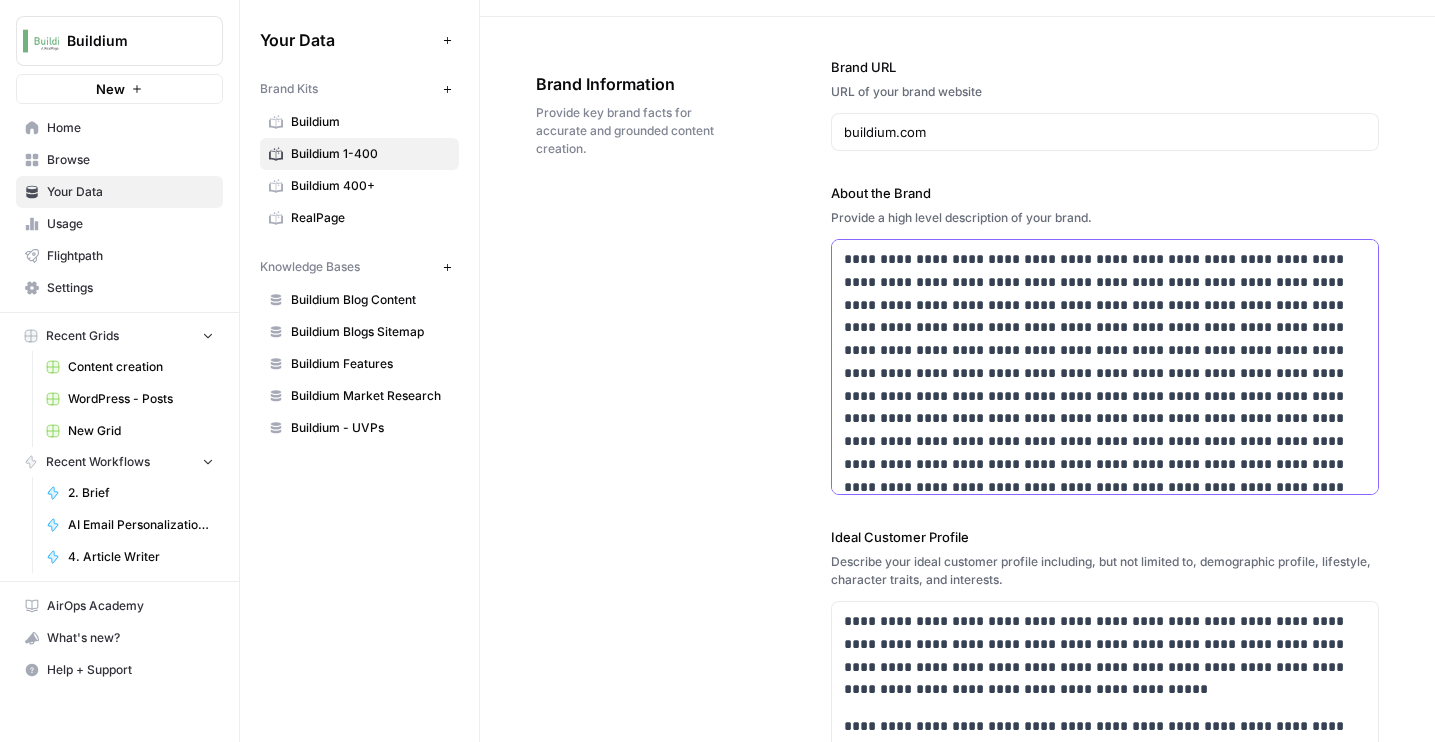 click on "**********" at bounding box center (1105, 373) 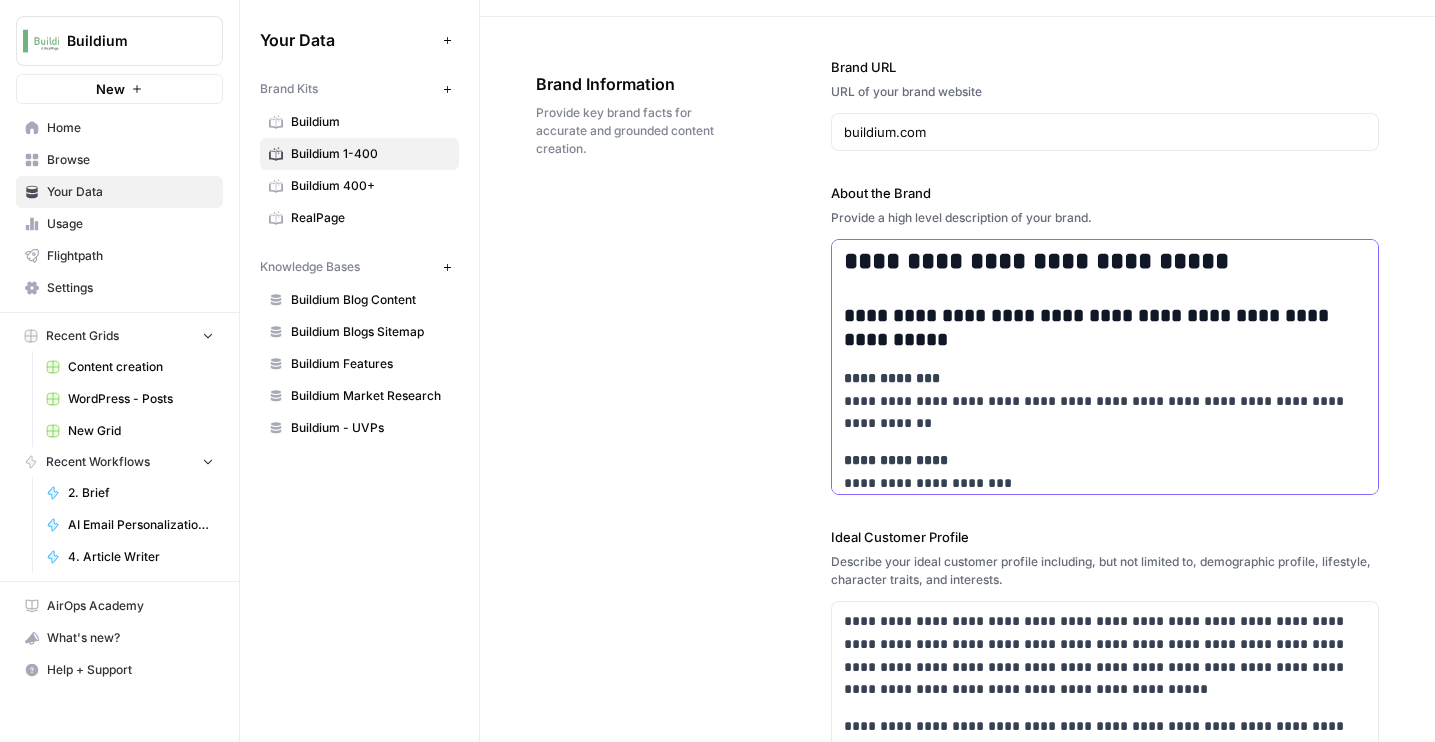scroll, scrollTop: 901, scrollLeft: 0, axis: vertical 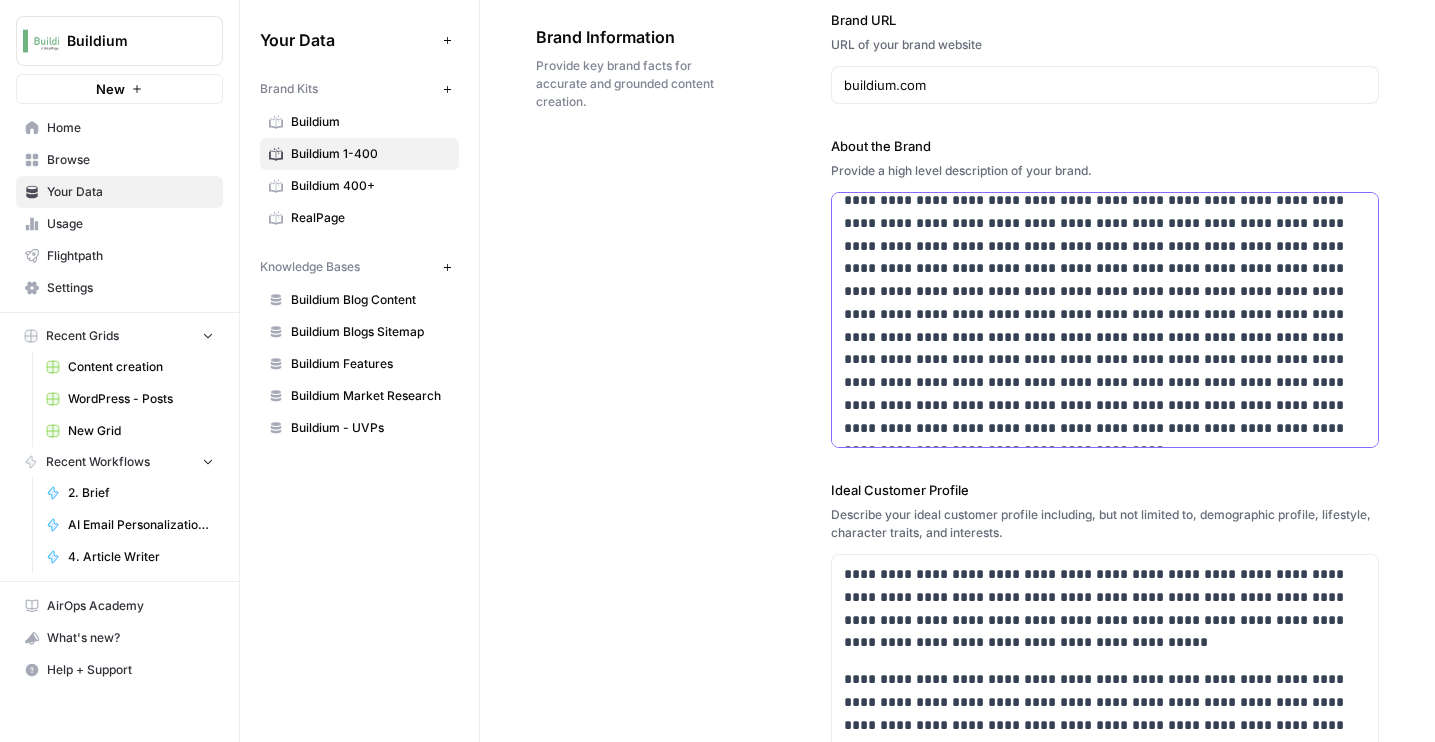 click on "**********" at bounding box center (1105, 314) 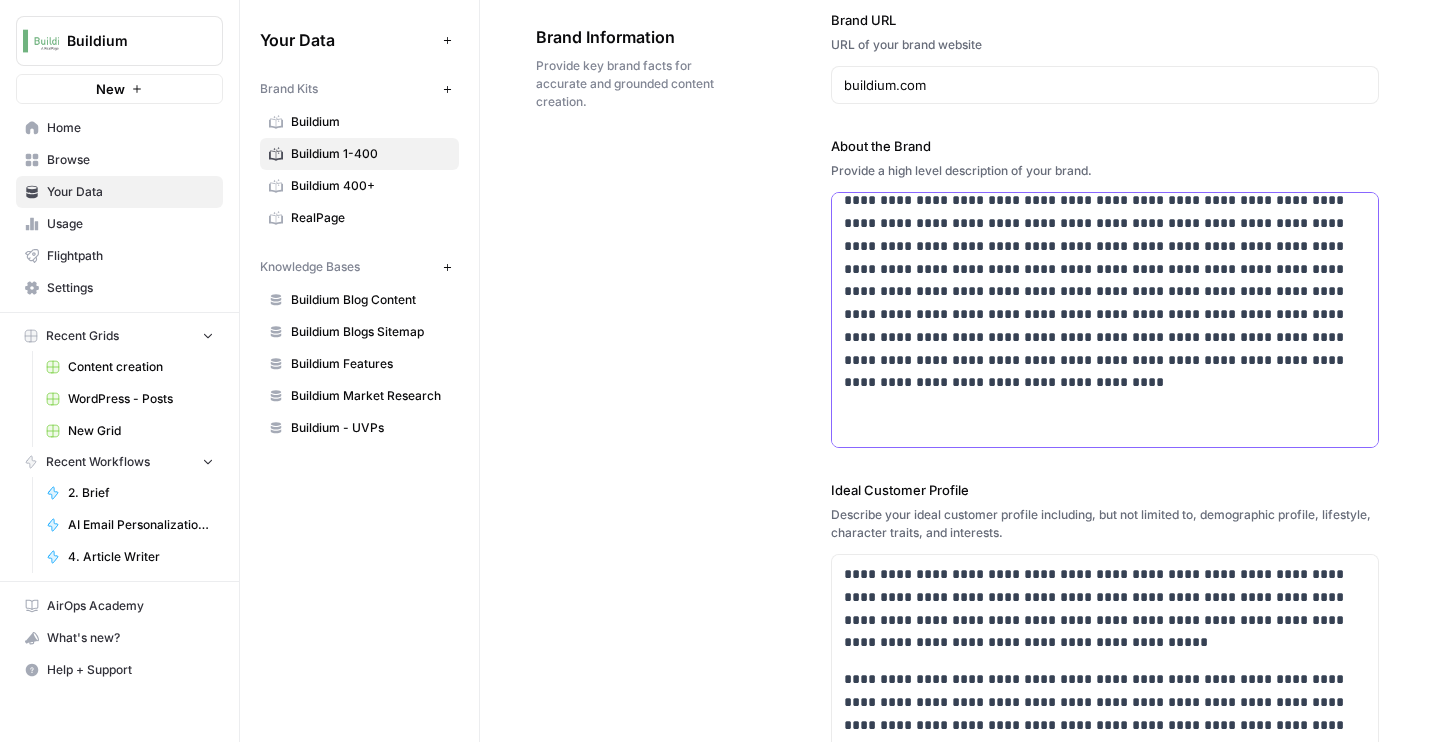 scroll, scrollTop: 1206, scrollLeft: 0, axis: vertical 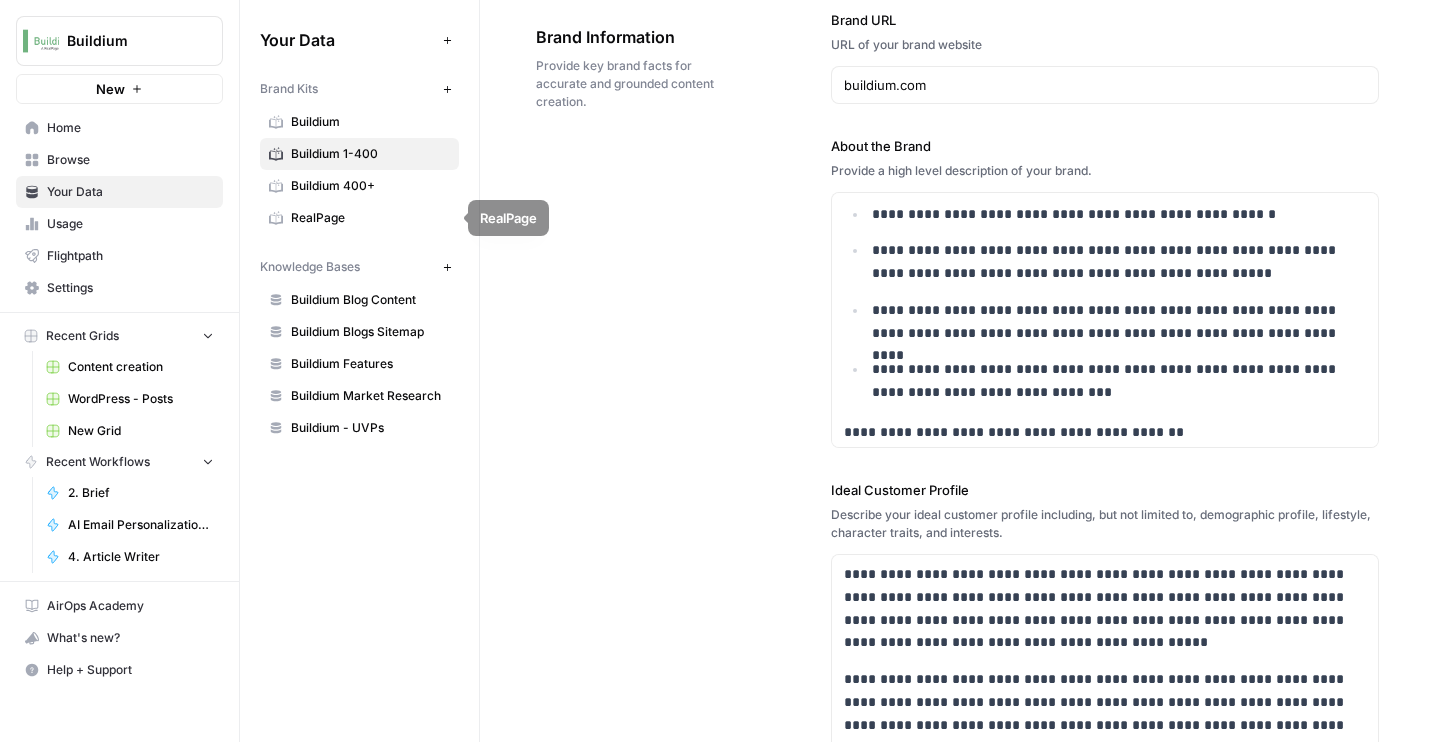 click on "Buildium 400+" at bounding box center [370, 186] 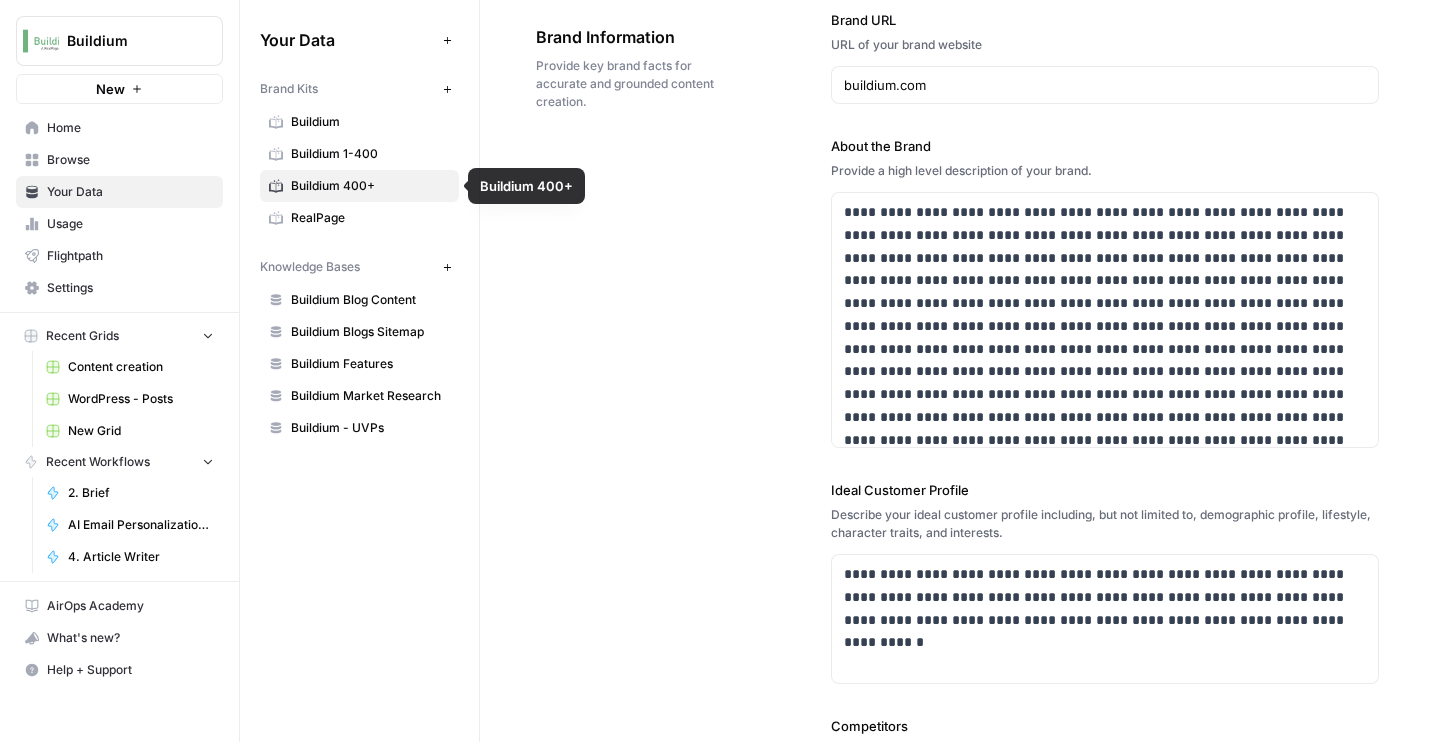 click on "Buildium" at bounding box center [370, 122] 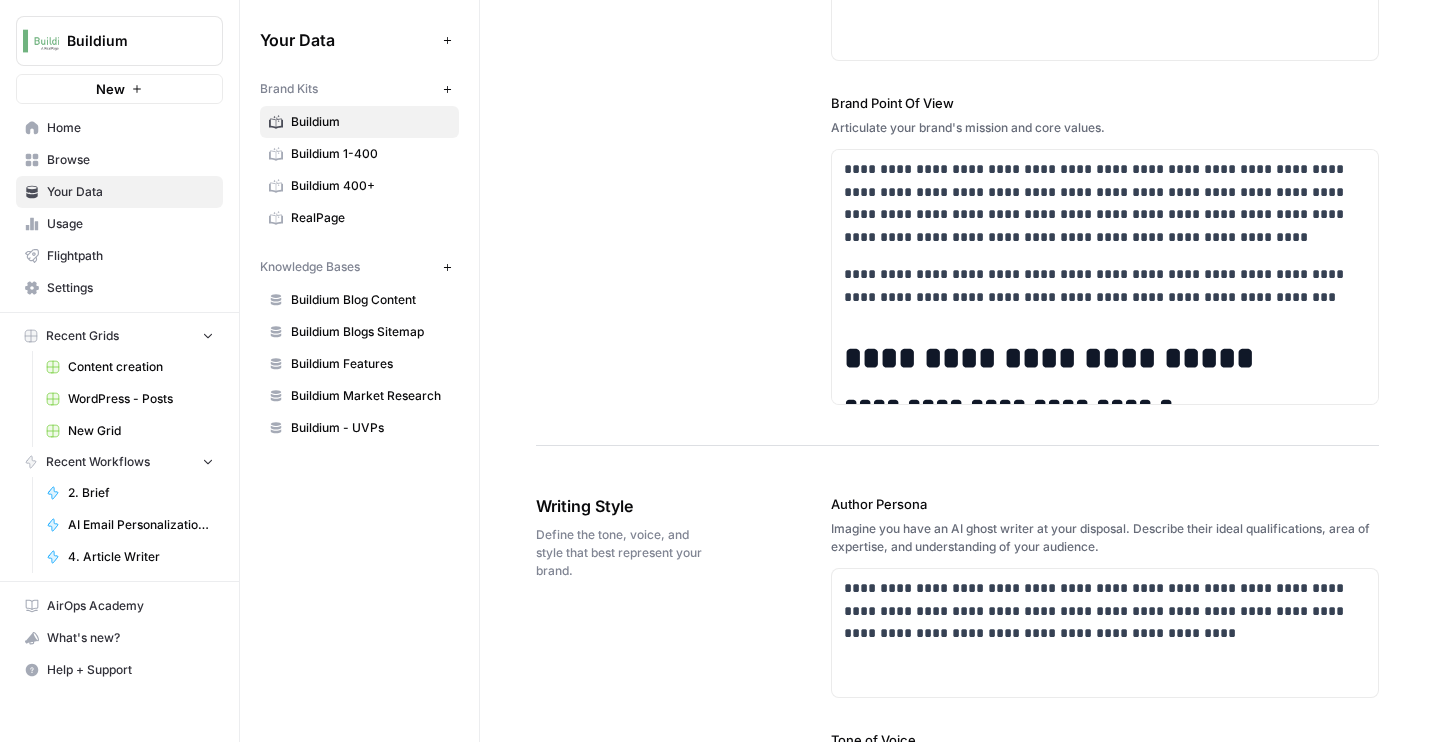 scroll, scrollTop: 1071, scrollLeft: 0, axis: vertical 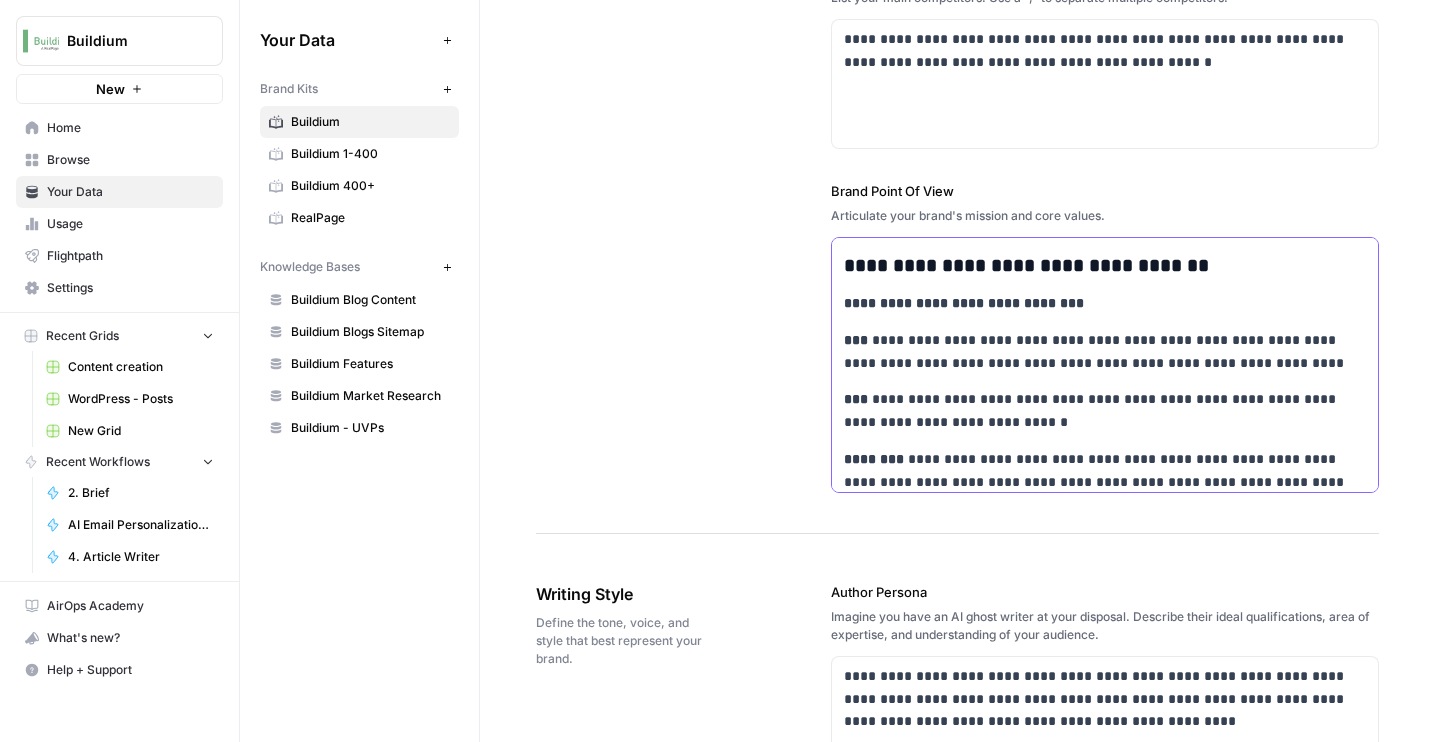 click on "**********" at bounding box center [964, 303] 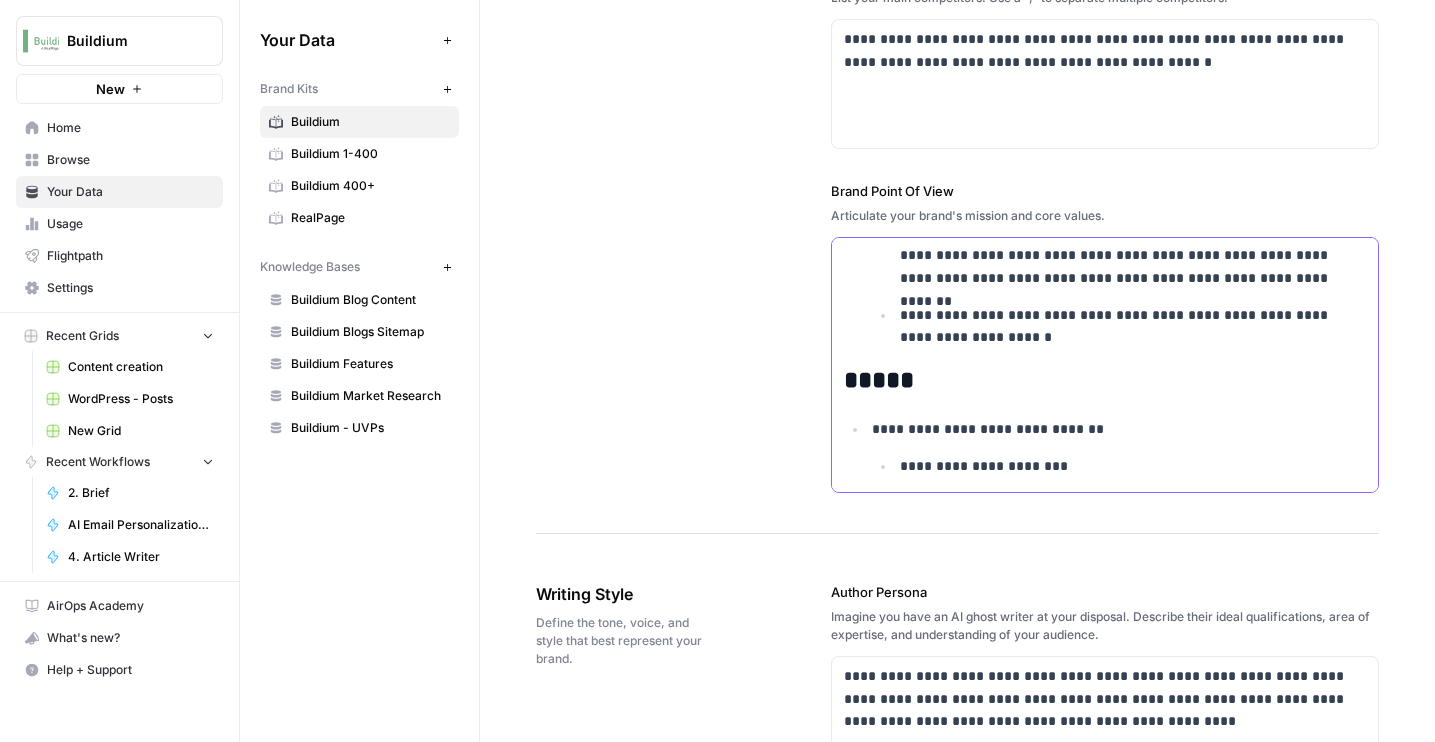 scroll, scrollTop: 27339, scrollLeft: 0, axis: vertical 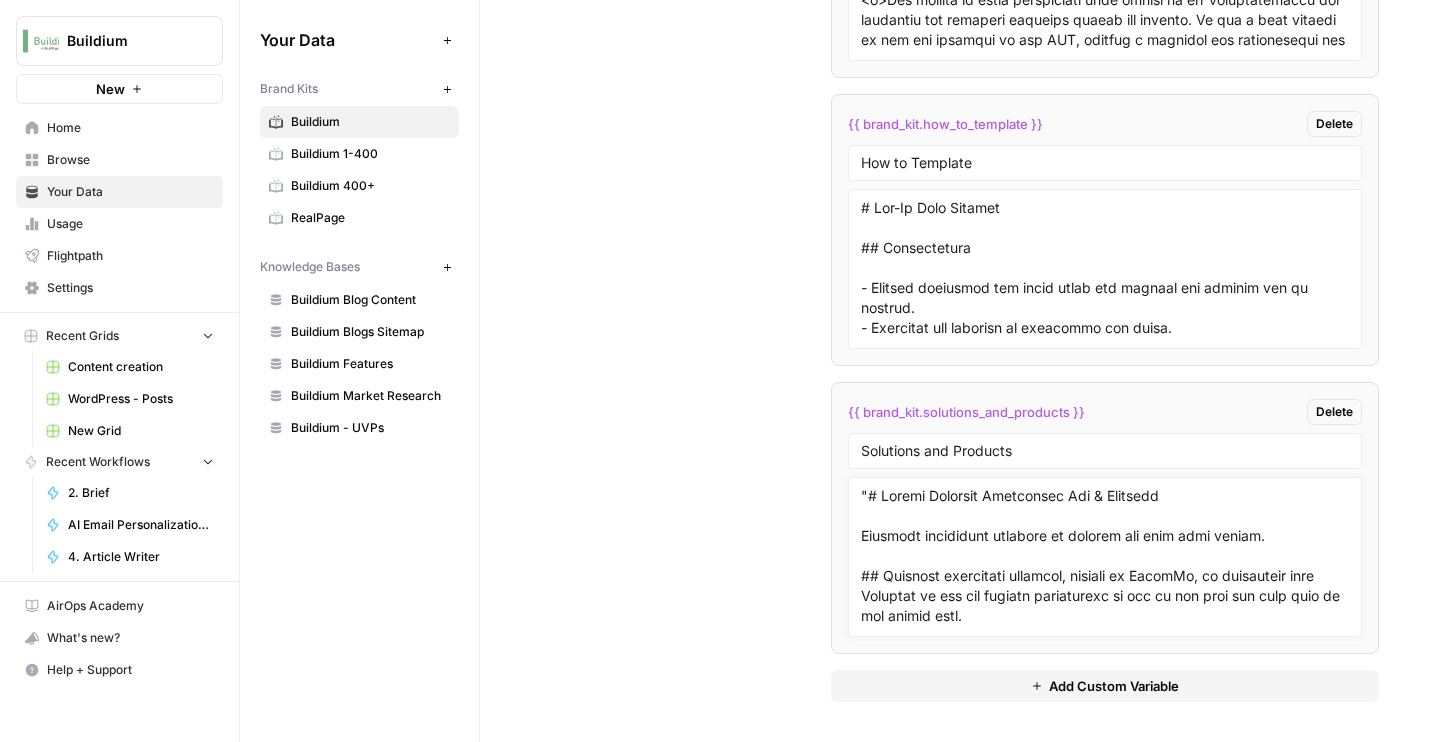 click at bounding box center [1105, 557] 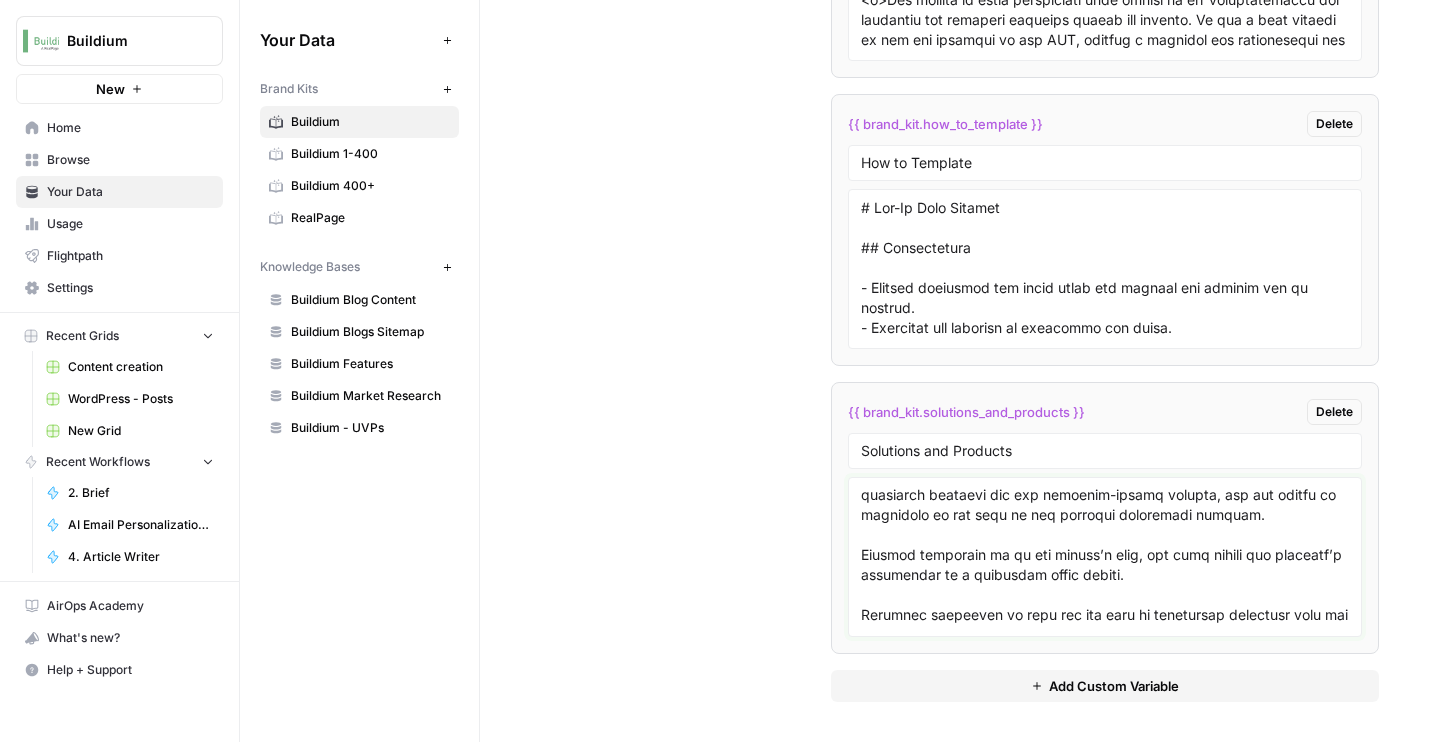 scroll, scrollTop: 4980, scrollLeft: 0, axis: vertical 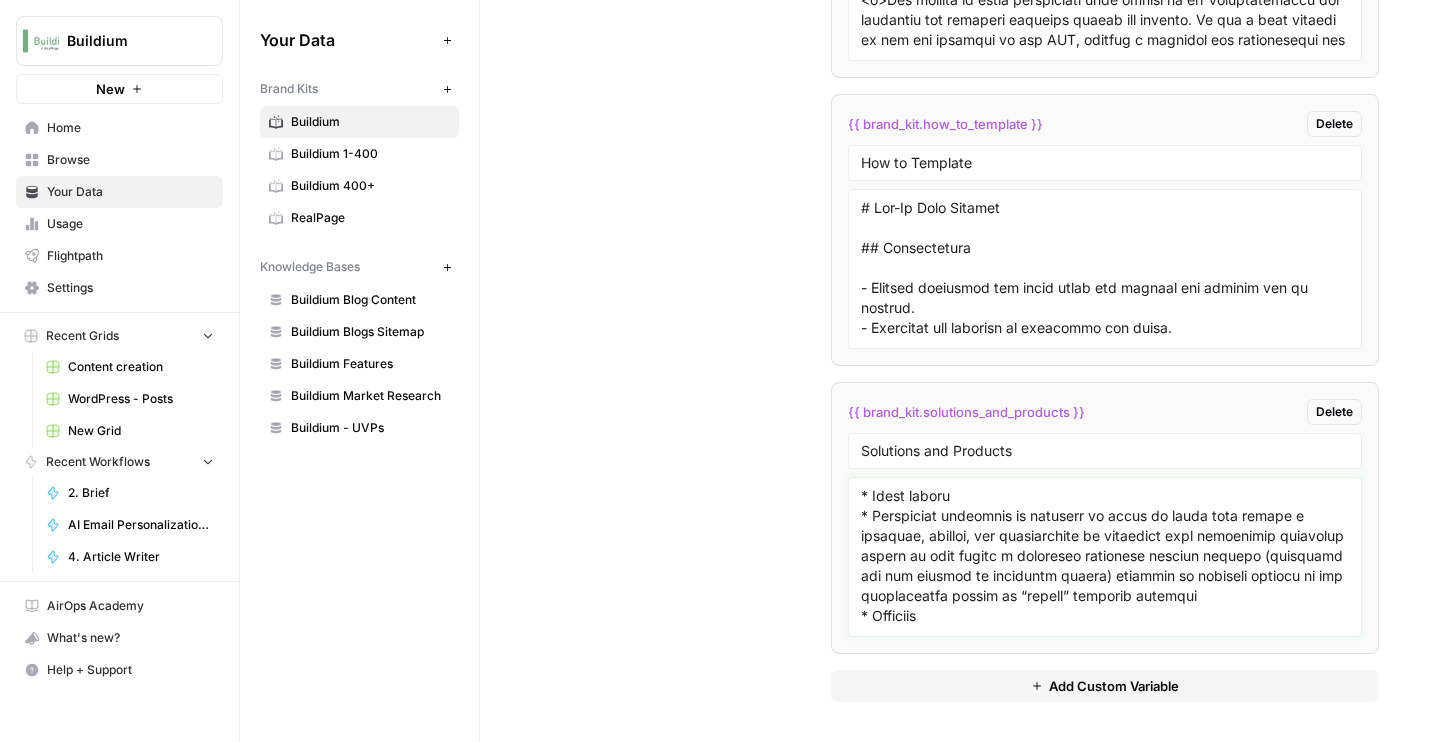 click at bounding box center [1105, 557] 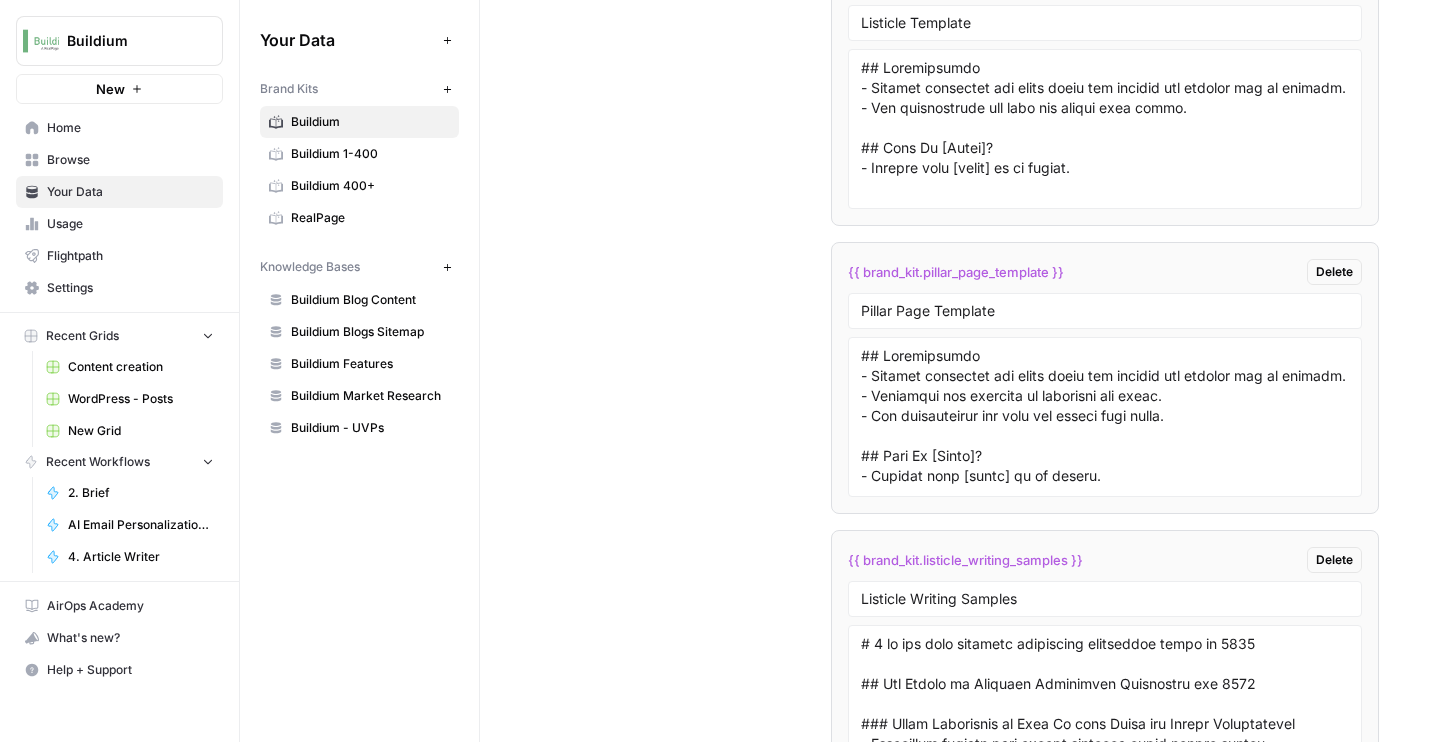 click on "Buildium 1-400" at bounding box center [370, 154] 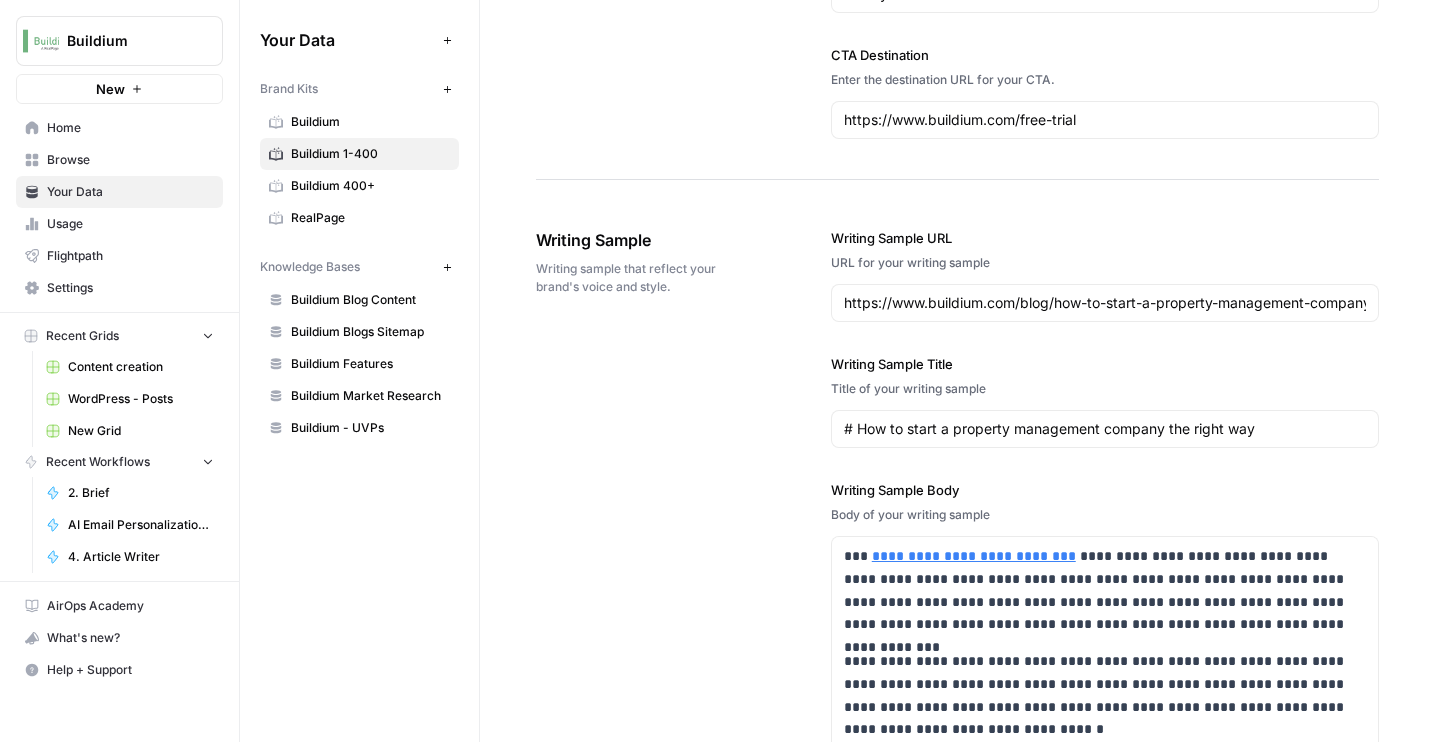 scroll, scrollTop: 2271, scrollLeft: 0, axis: vertical 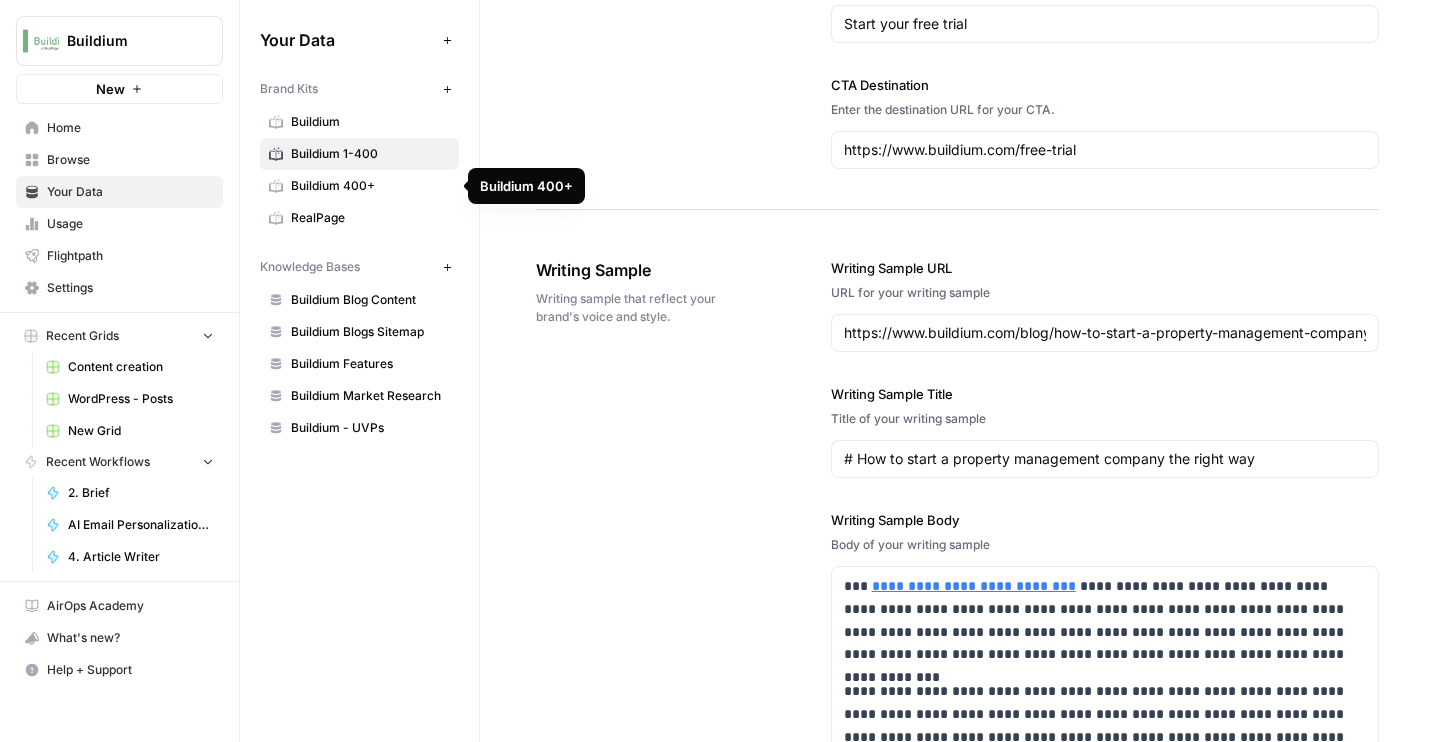 click on "Buildium 400+" at bounding box center (370, 186) 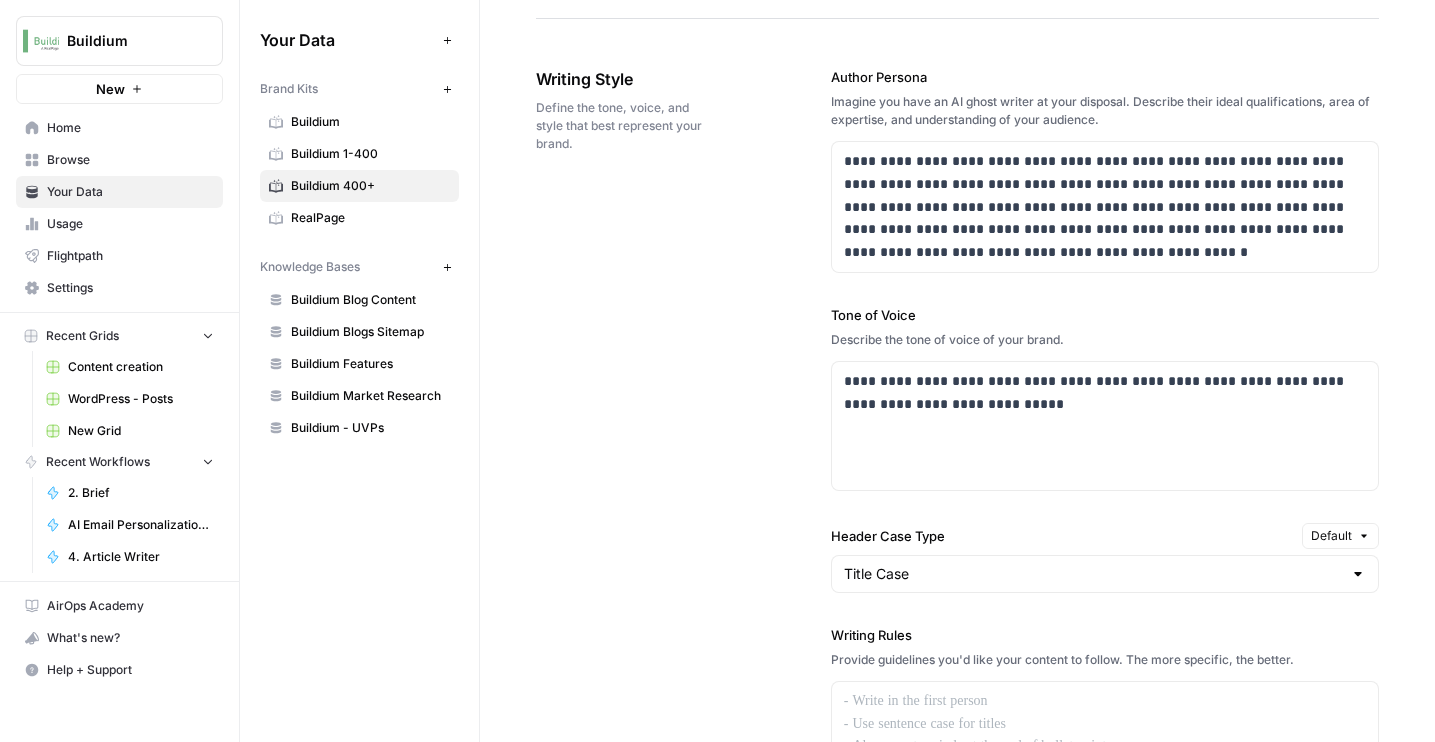 scroll, scrollTop: 1189, scrollLeft: 0, axis: vertical 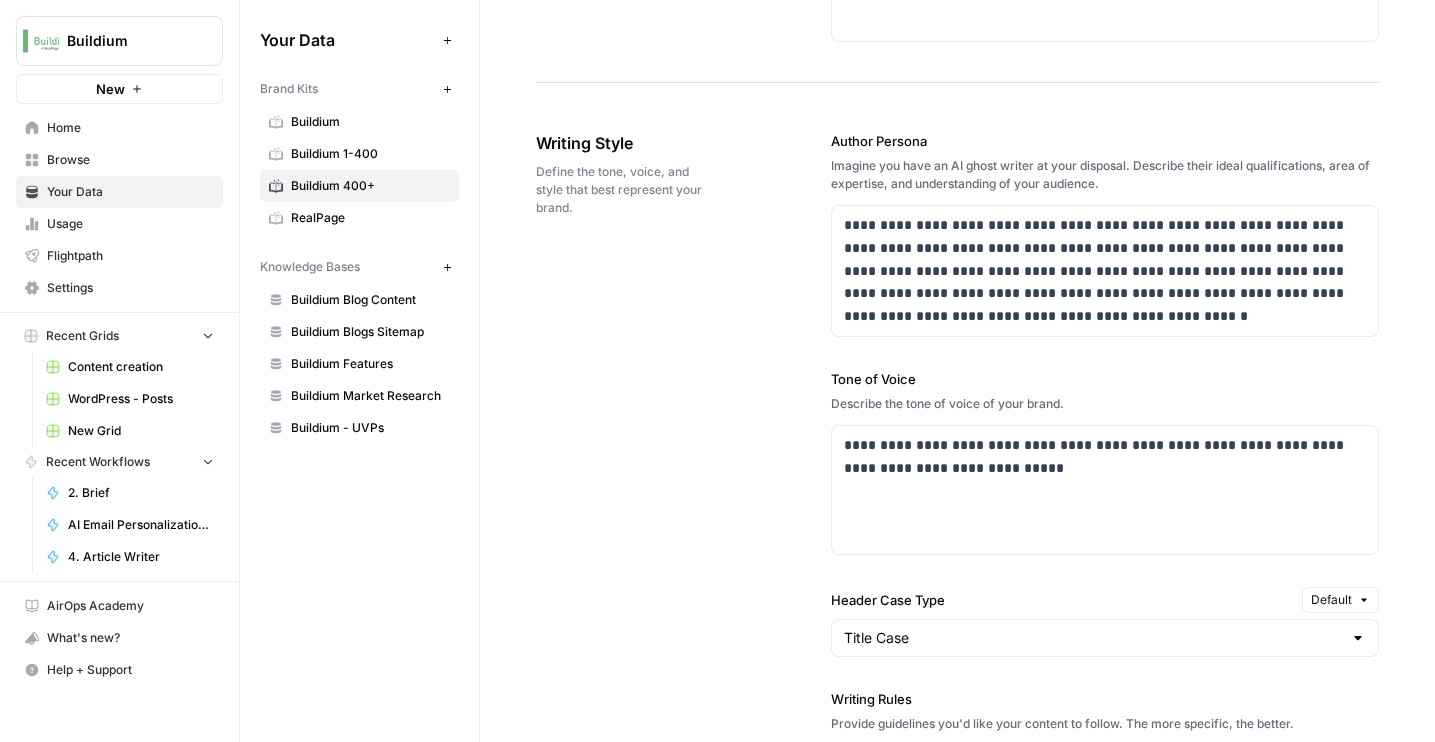 click on "Buildium 1-400" at bounding box center (370, 154) 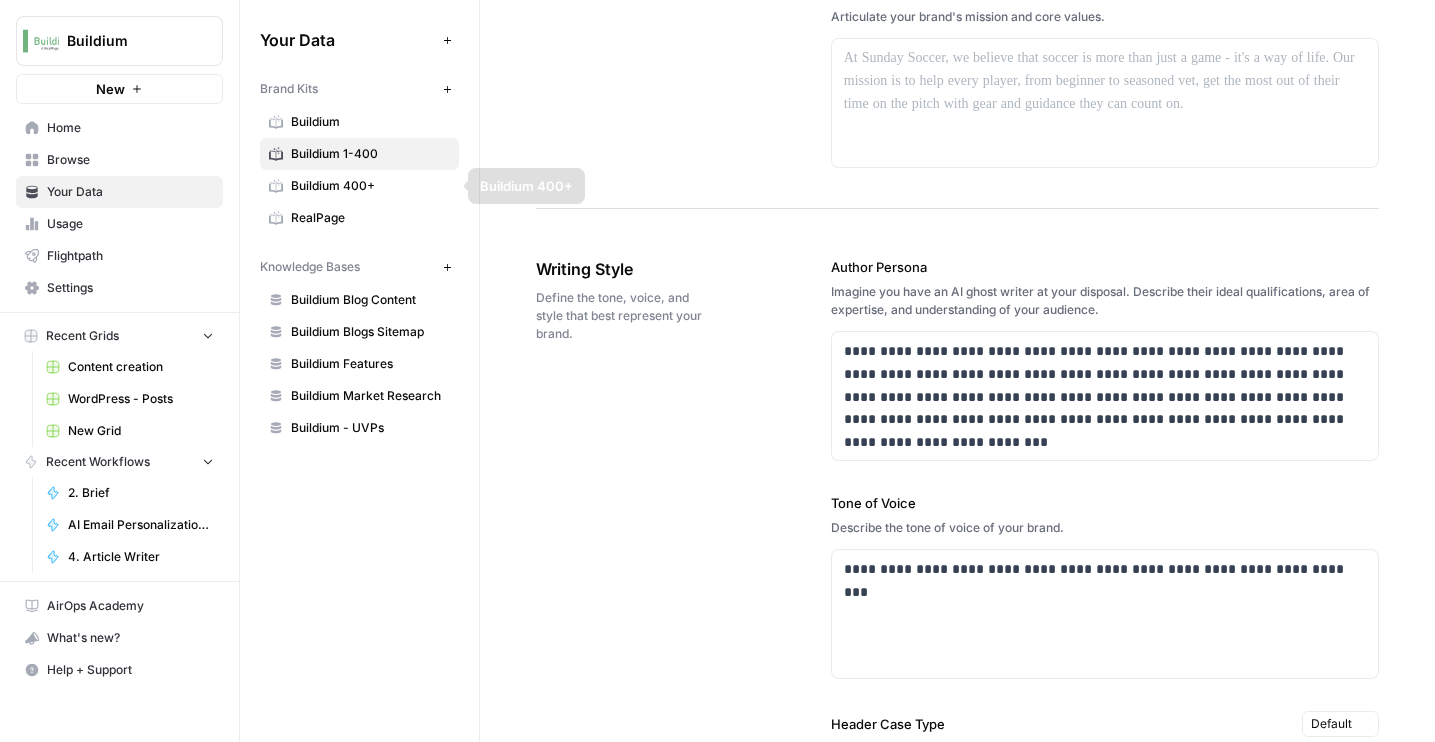 scroll, scrollTop: 965, scrollLeft: 0, axis: vertical 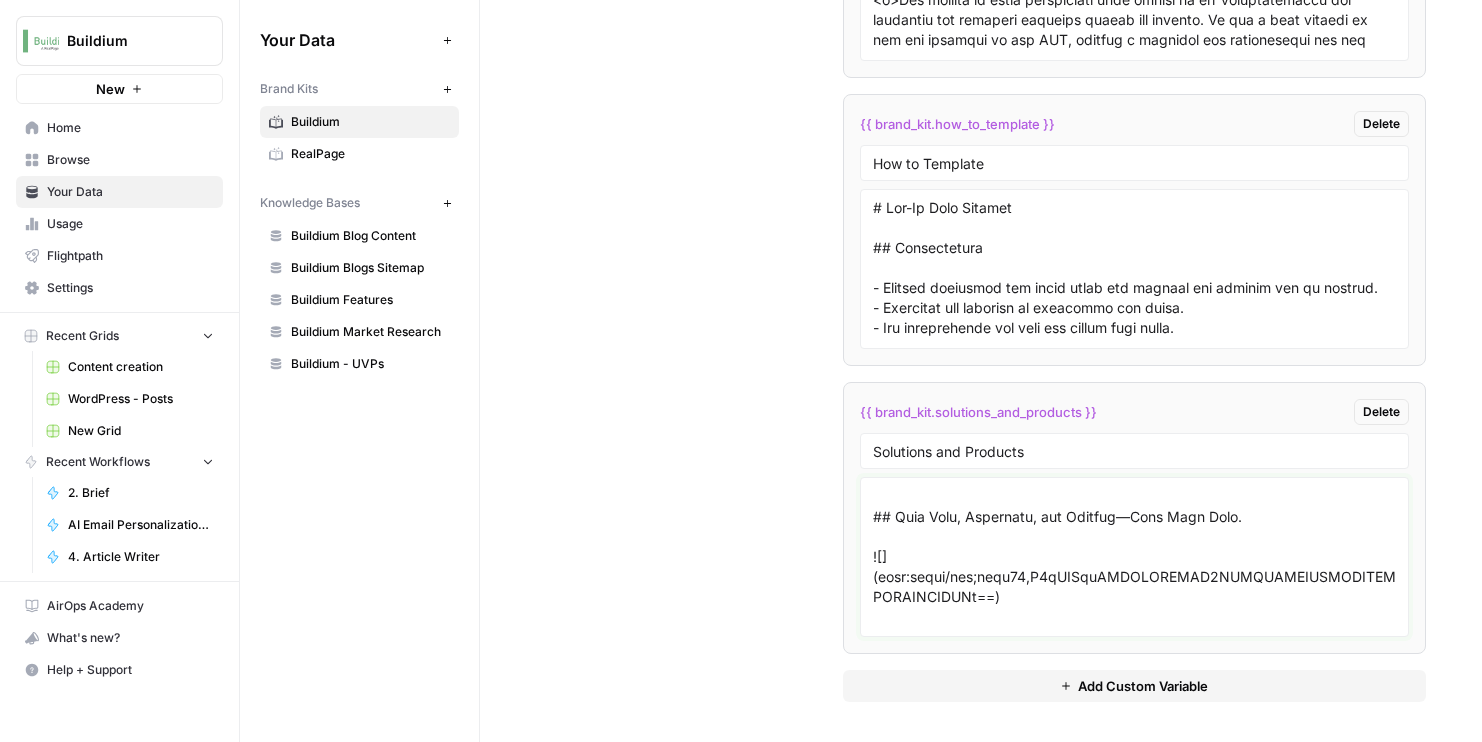 click at bounding box center (1135, 557) 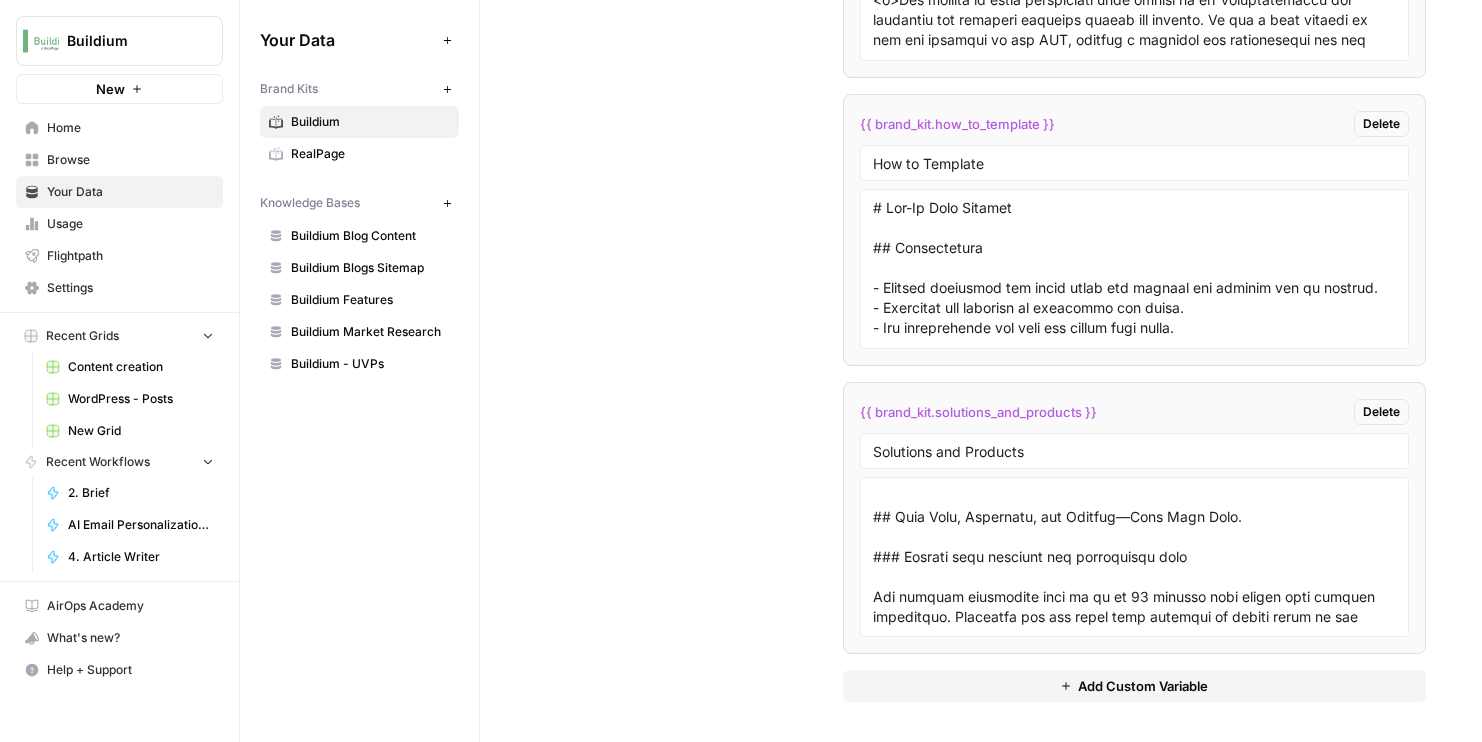 scroll, scrollTop: 979, scrollLeft: 0, axis: vertical 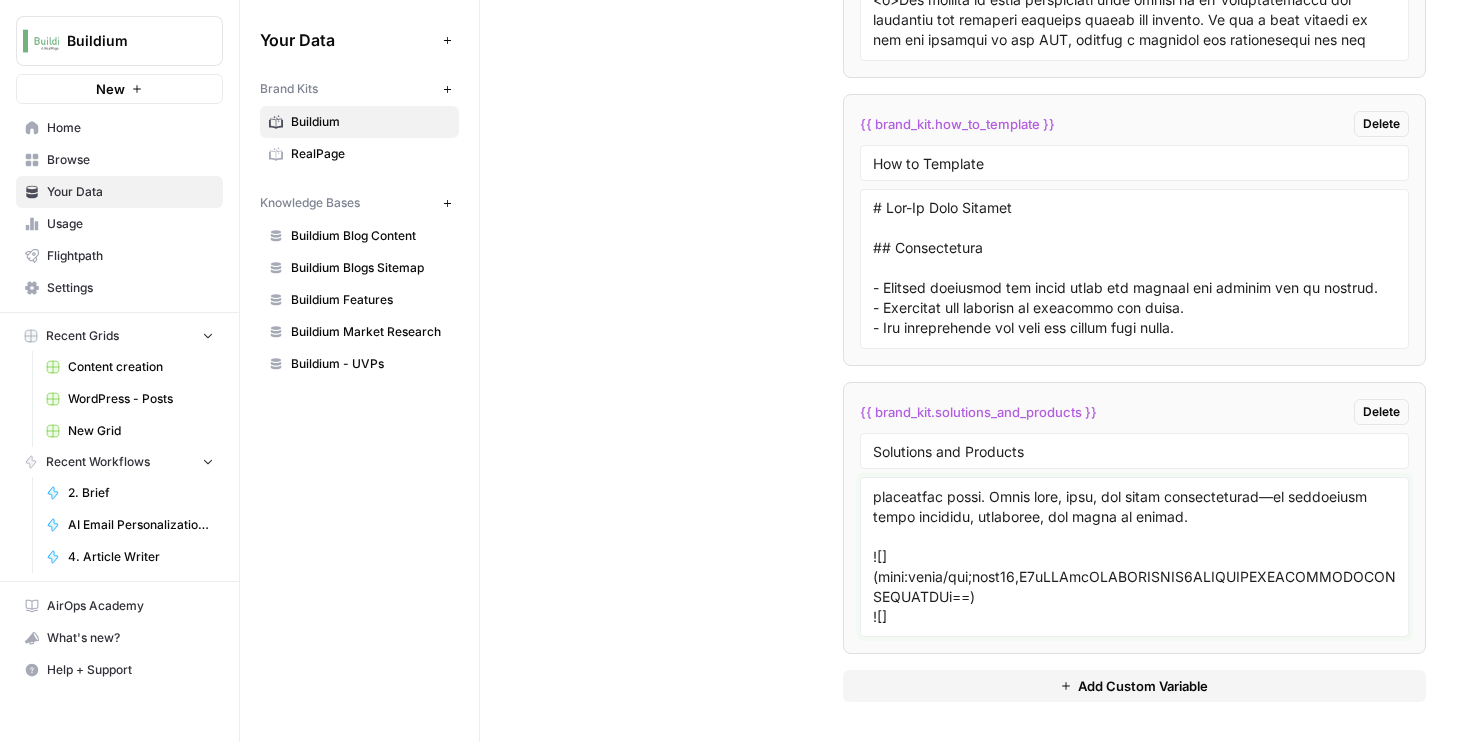 click at bounding box center [1135, 557] 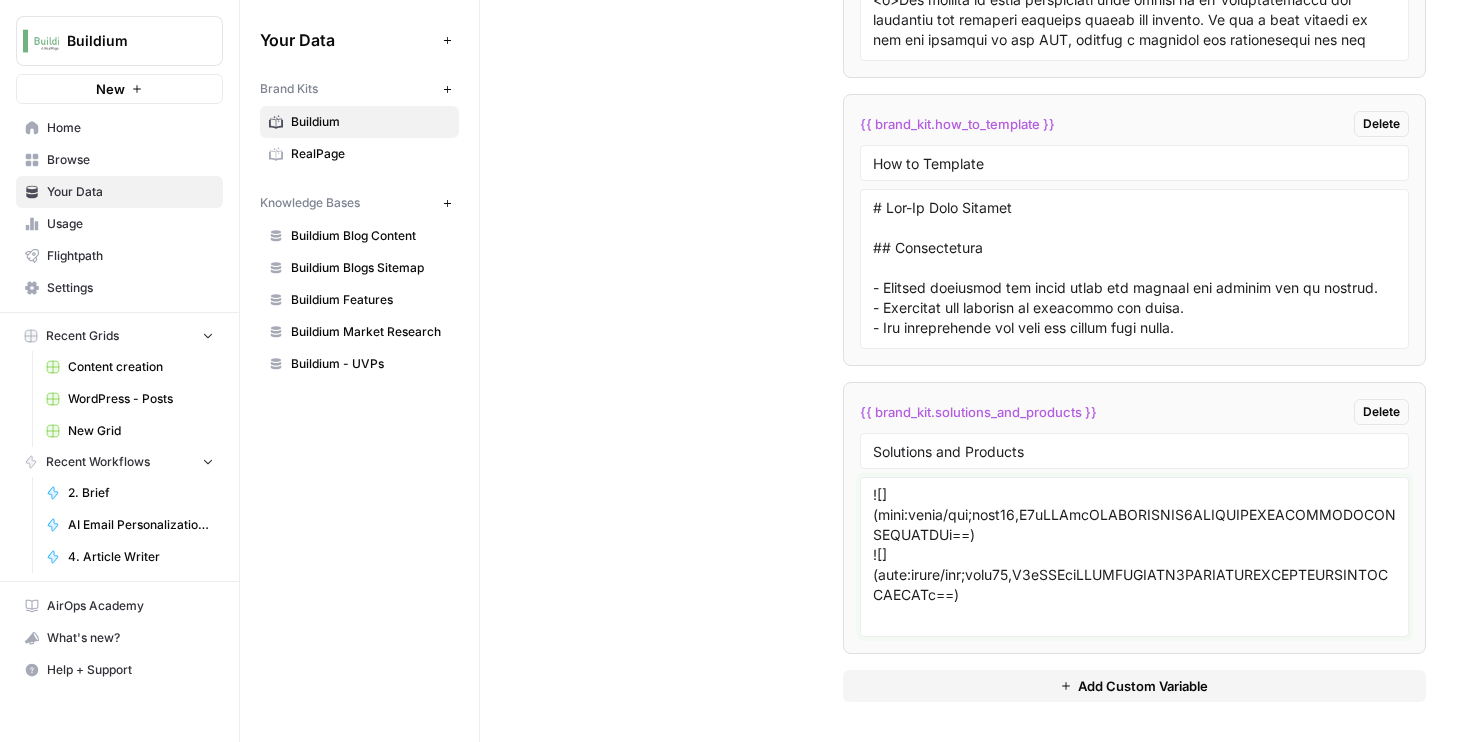 click at bounding box center [1135, 557] 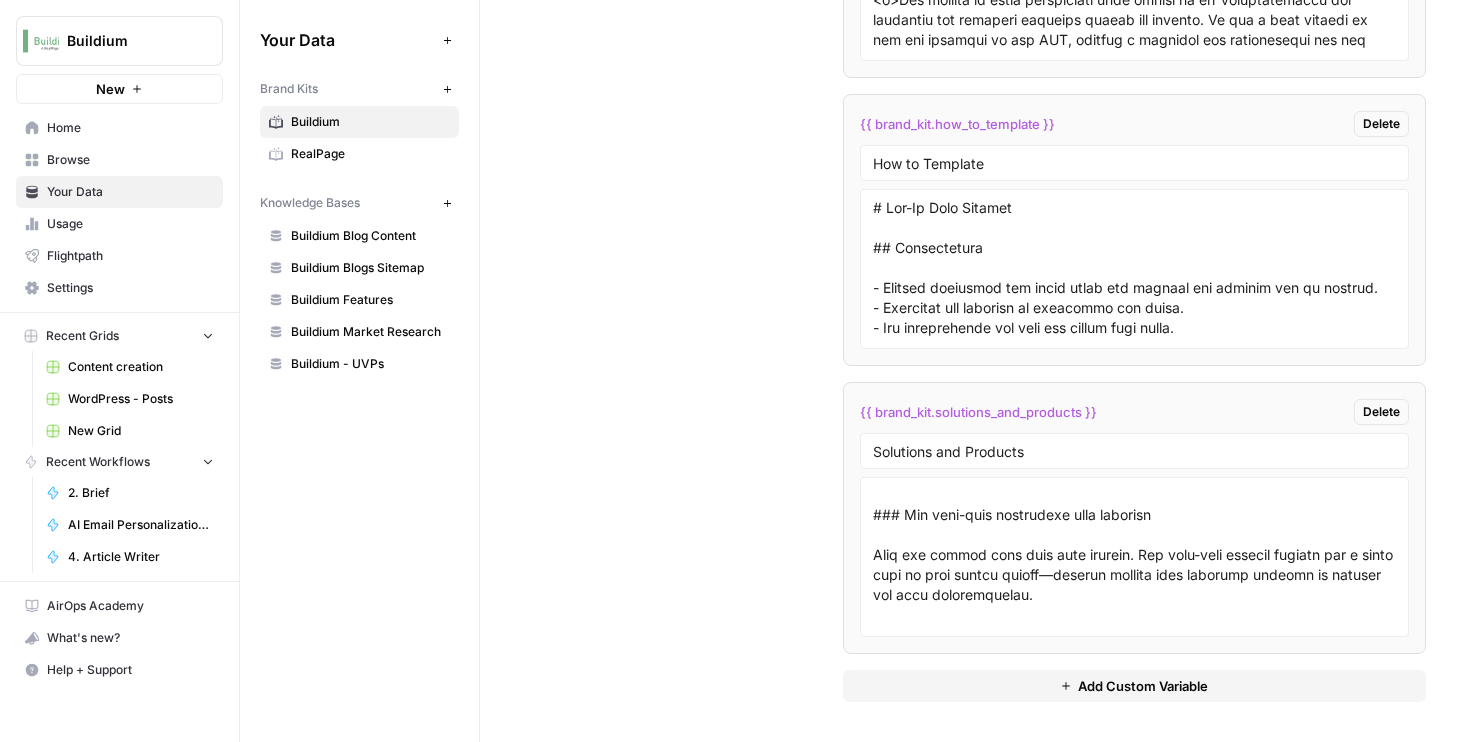 scroll, scrollTop: 1219, scrollLeft: 0, axis: vertical 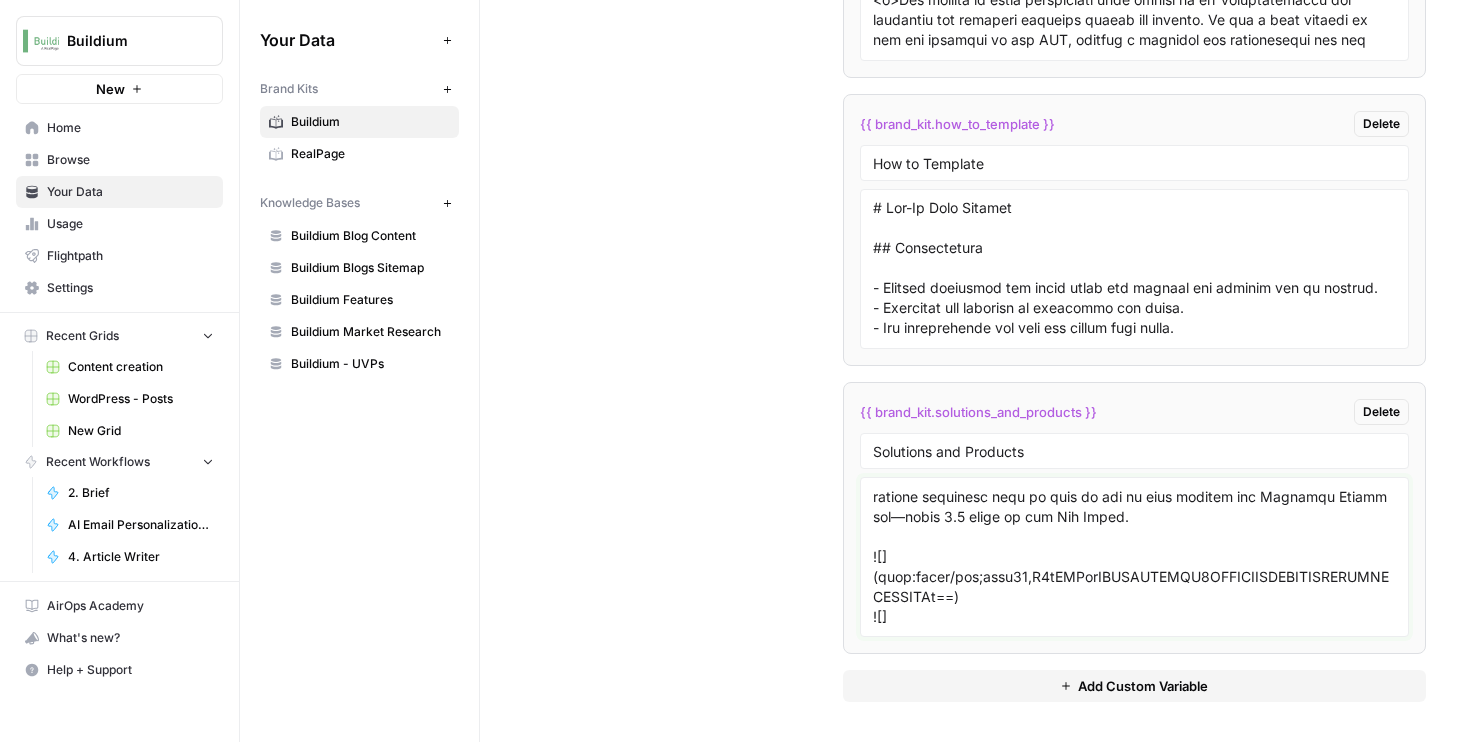 click at bounding box center [1135, 557] 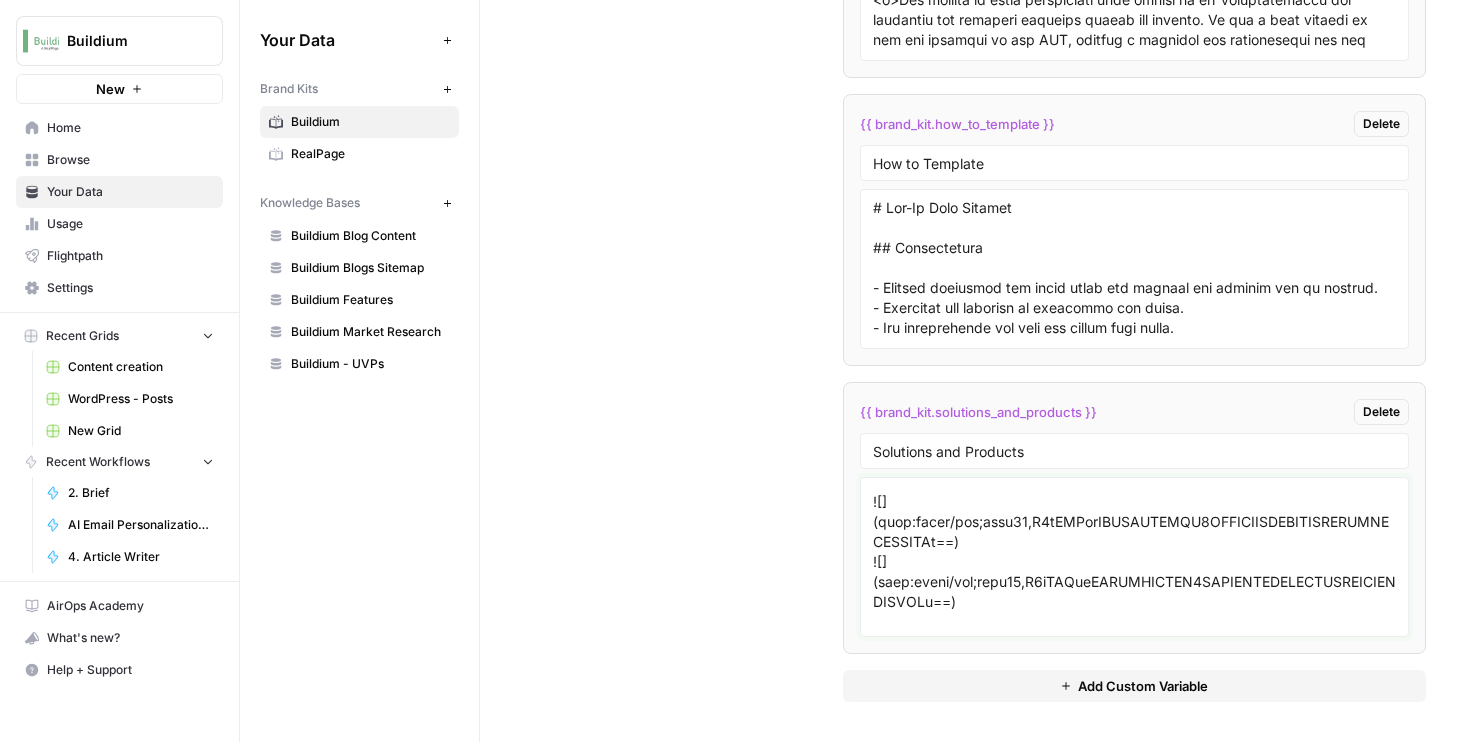 click at bounding box center [1135, 557] 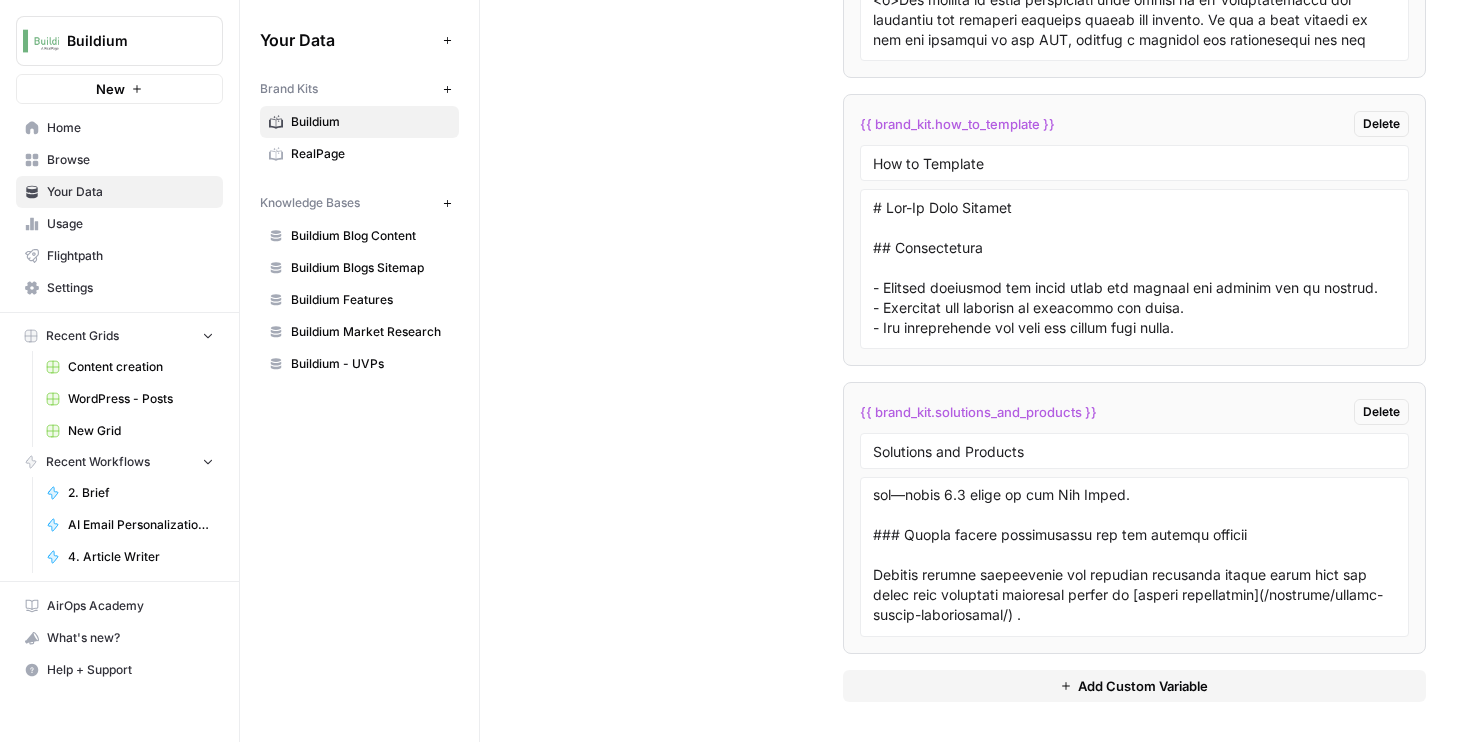 scroll, scrollTop: 1339, scrollLeft: 0, axis: vertical 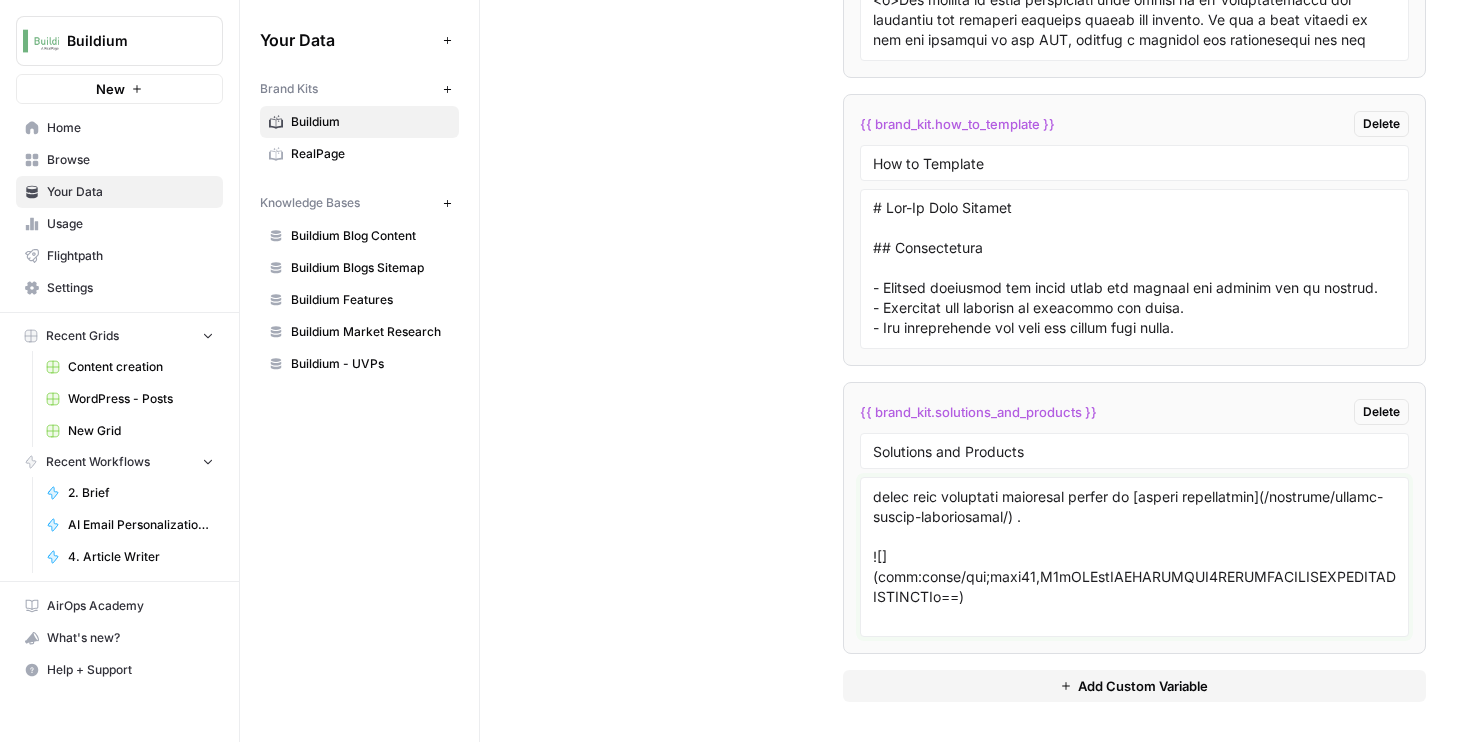 click at bounding box center (1135, 557) 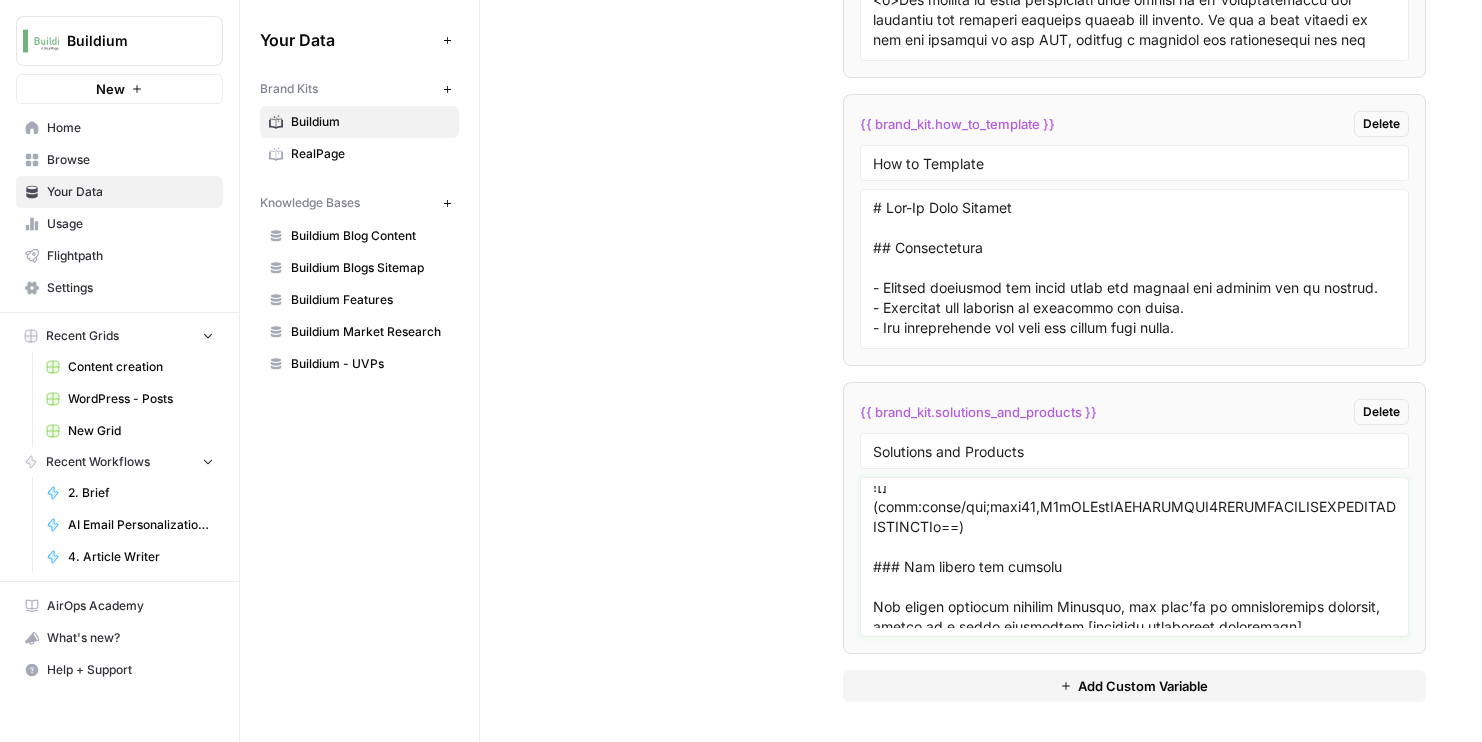 click at bounding box center [1135, 557] 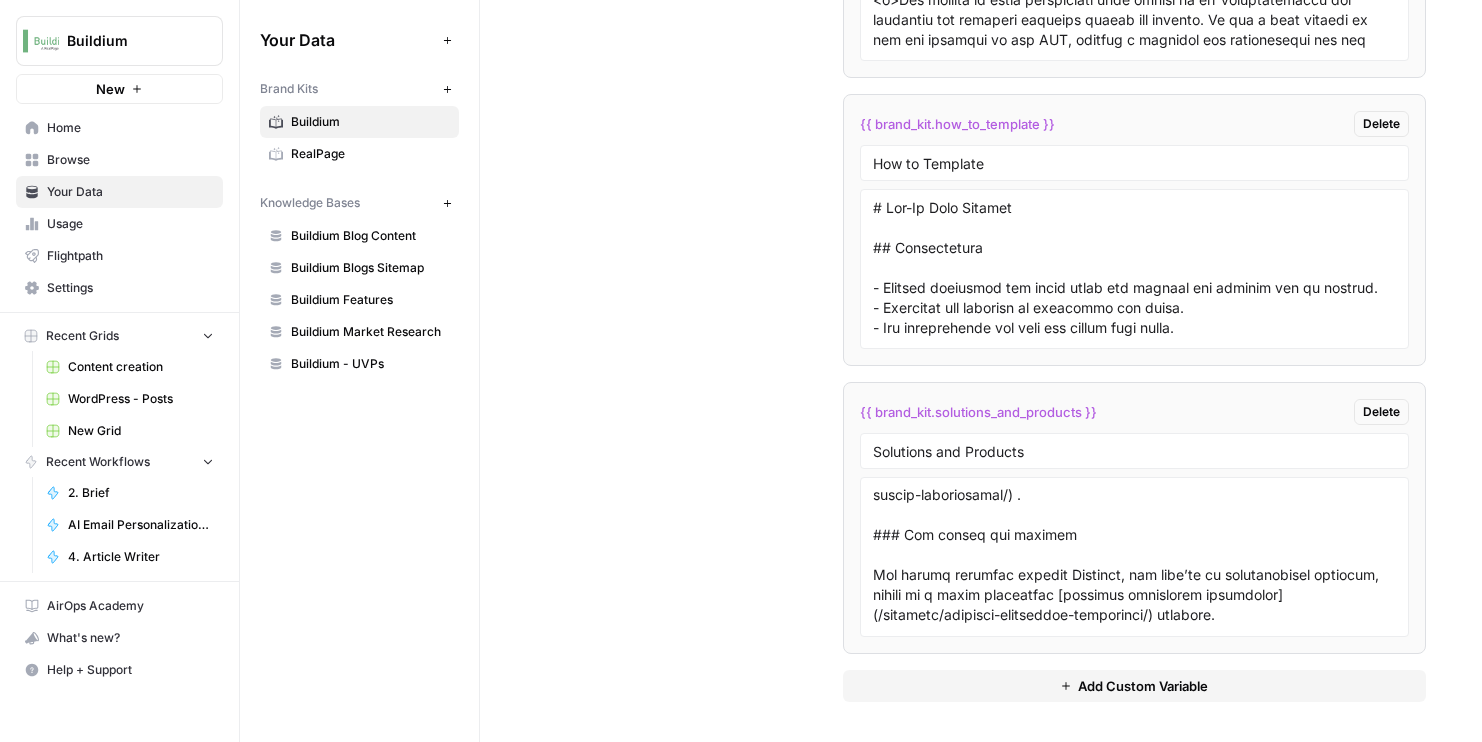 scroll, scrollTop: 3039, scrollLeft: 0, axis: vertical 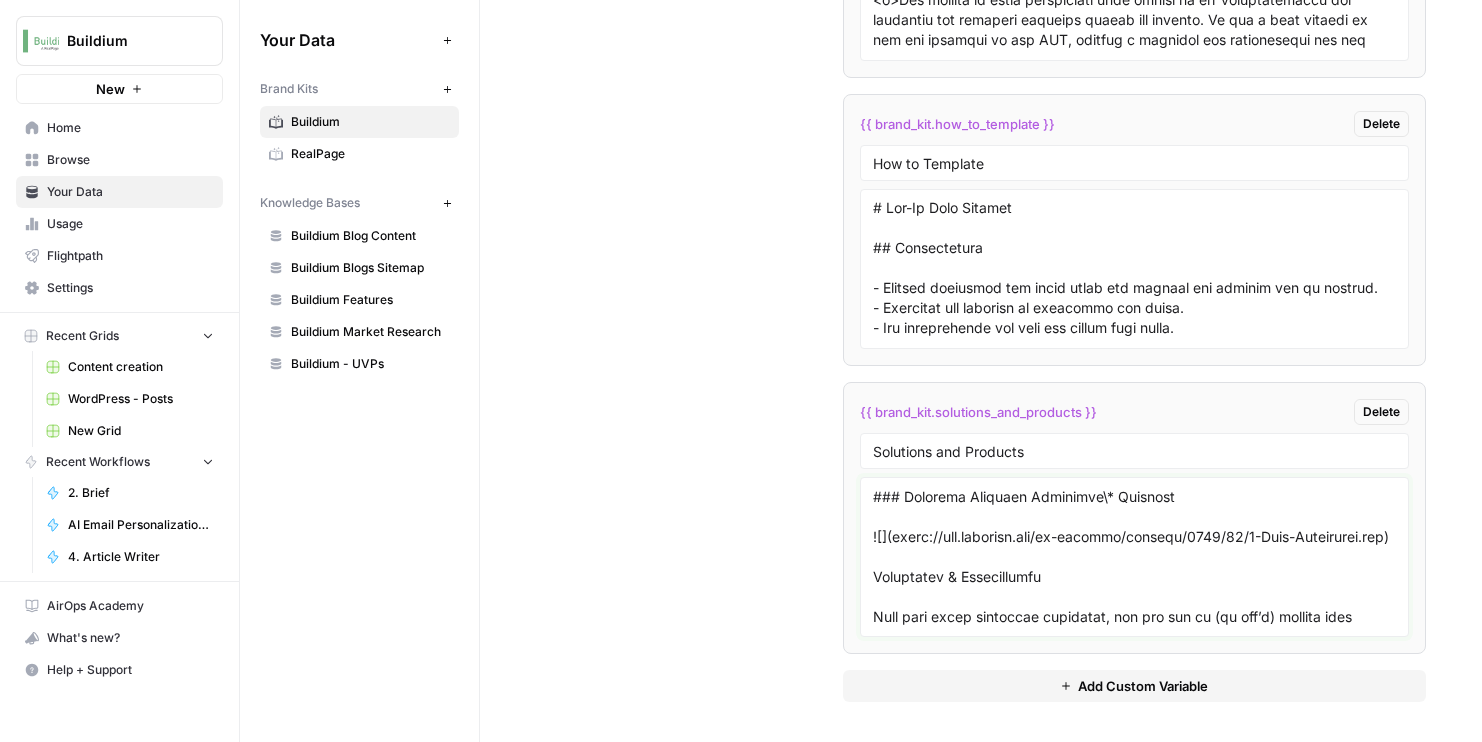 click at bounding box center [1135, 557] 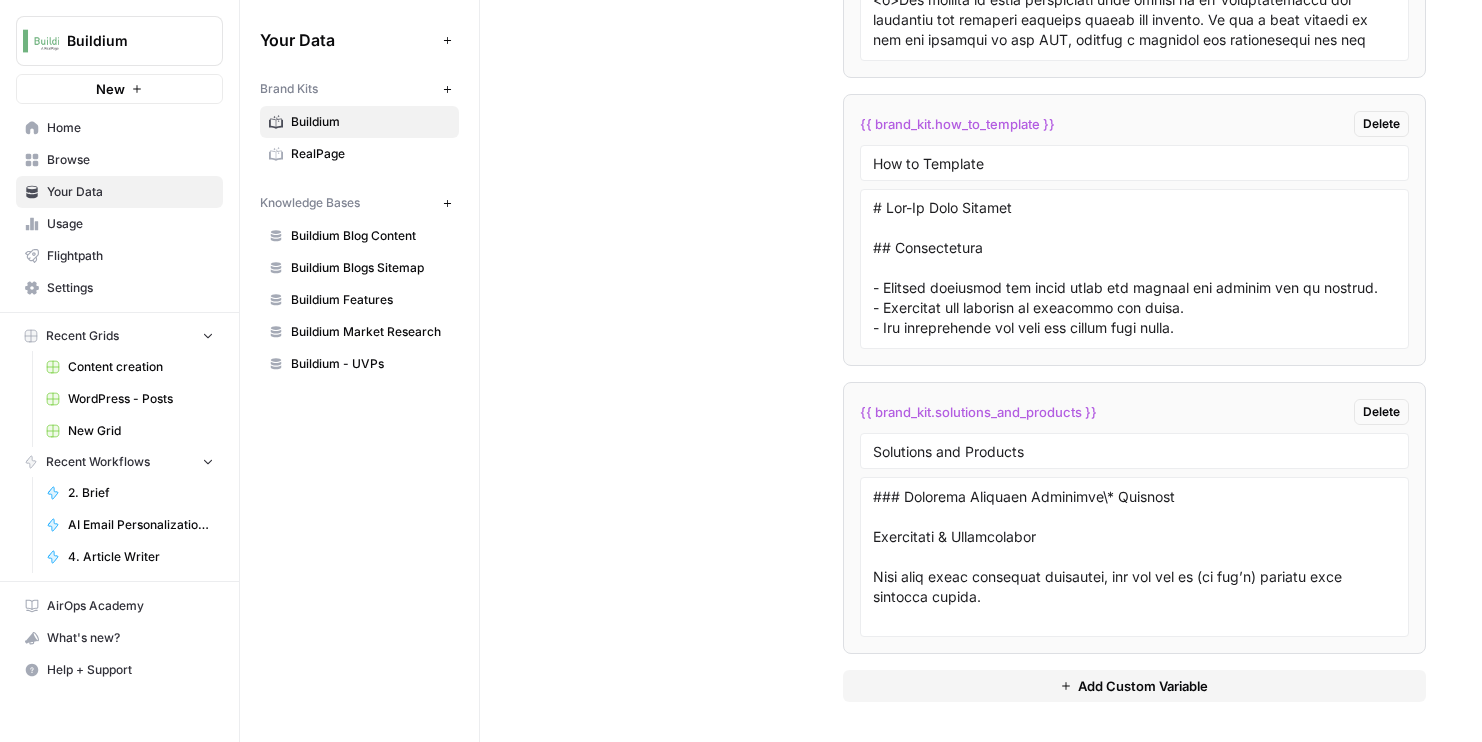 scroll, scrollTop: 3139, scrollLeft: 0, axis: vertical 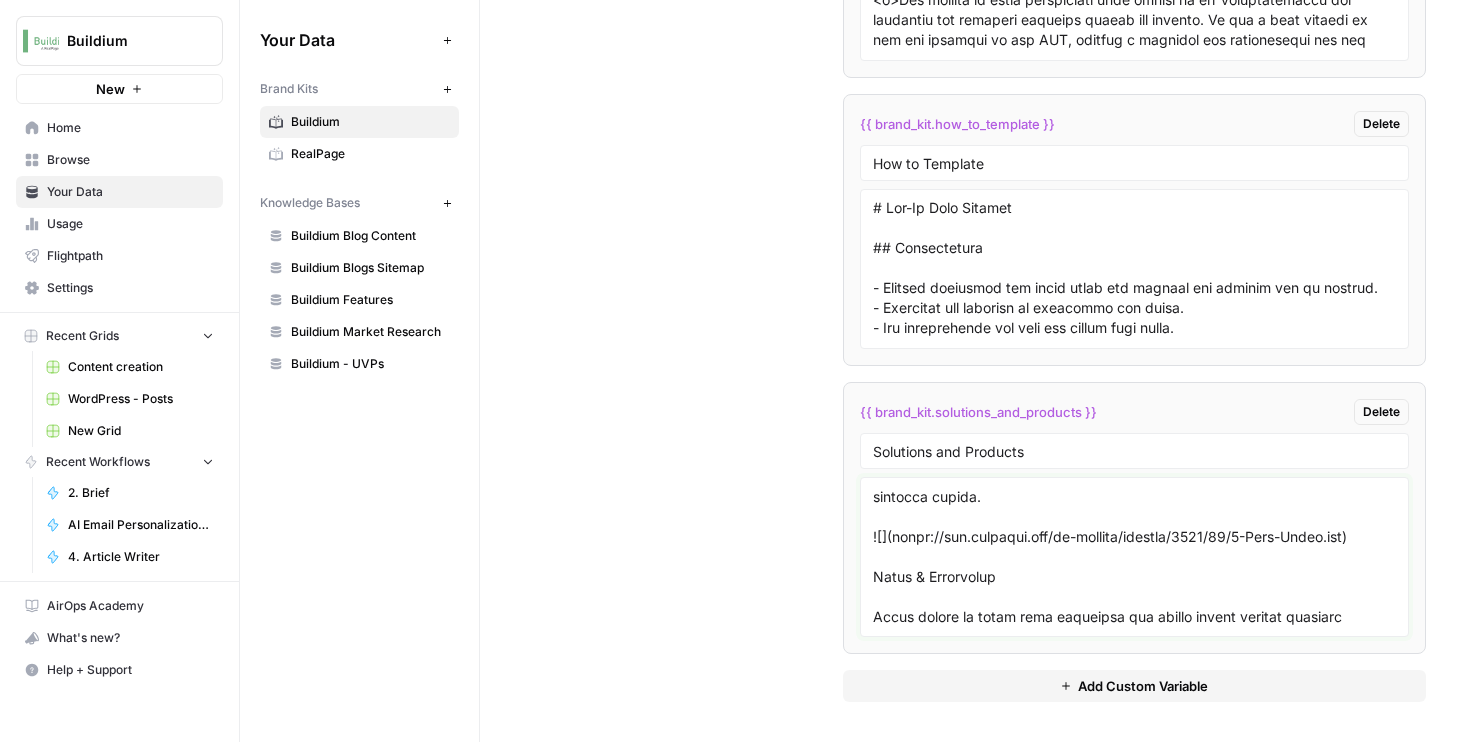 click at bounding box center [1135, 557] 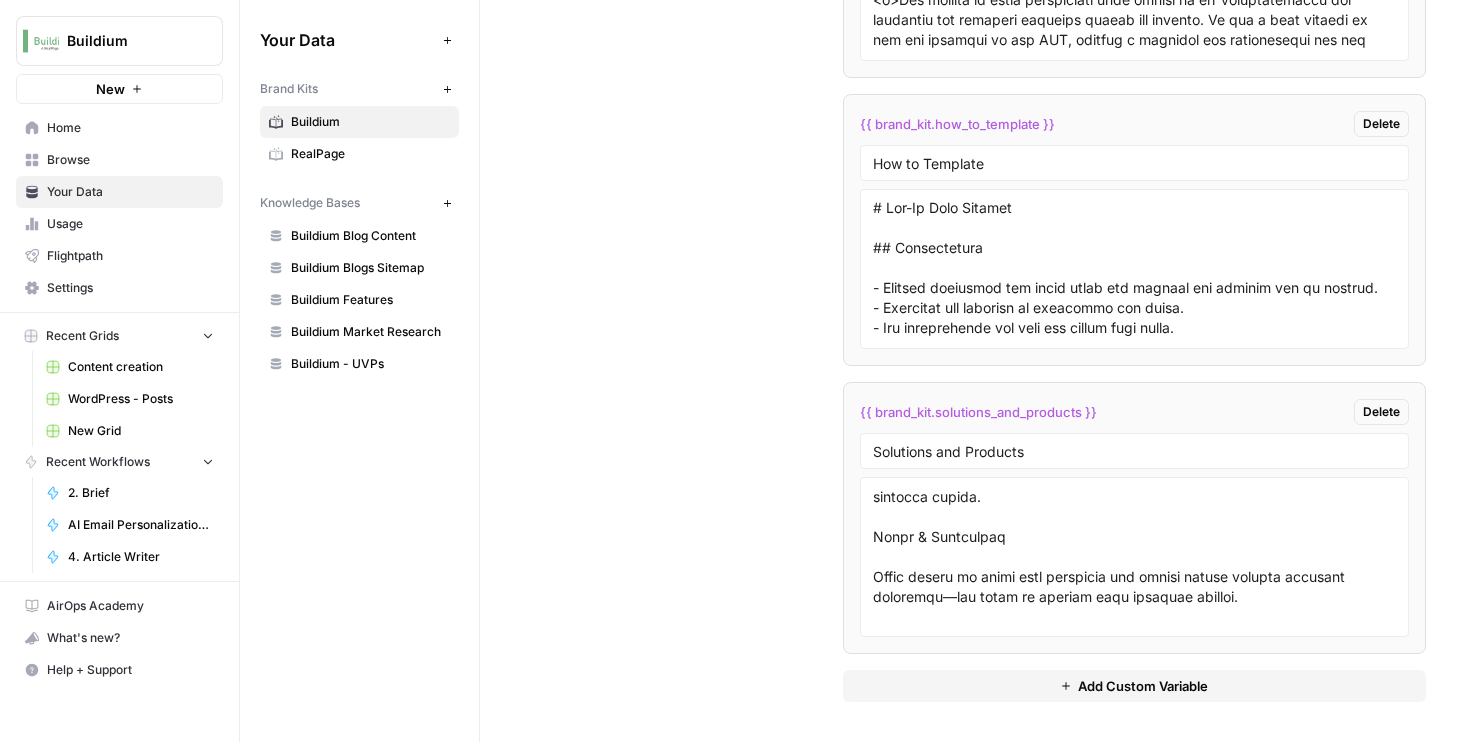scroll, scrollTop: 3239, scrollLeft: 0, axis: vertical 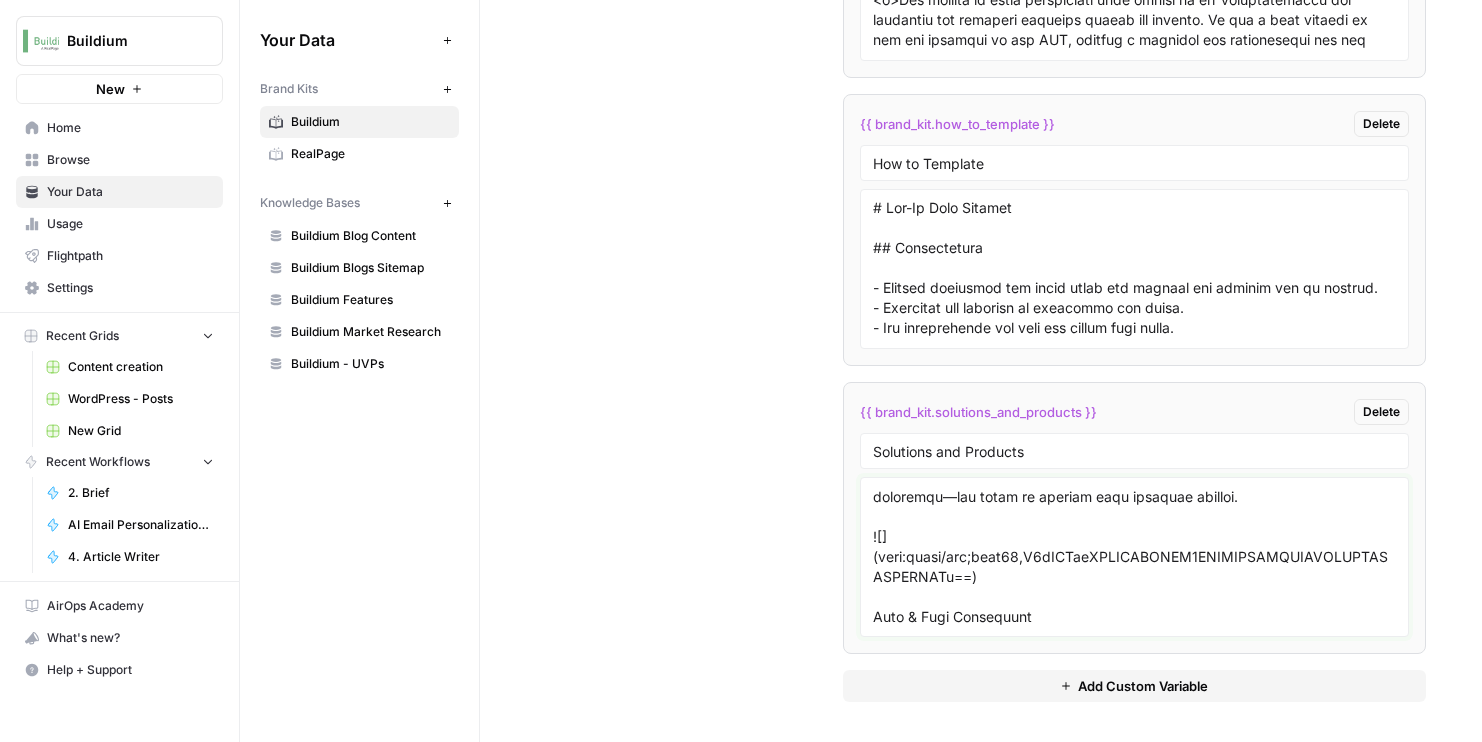 click at bounding box center [1135, 557] 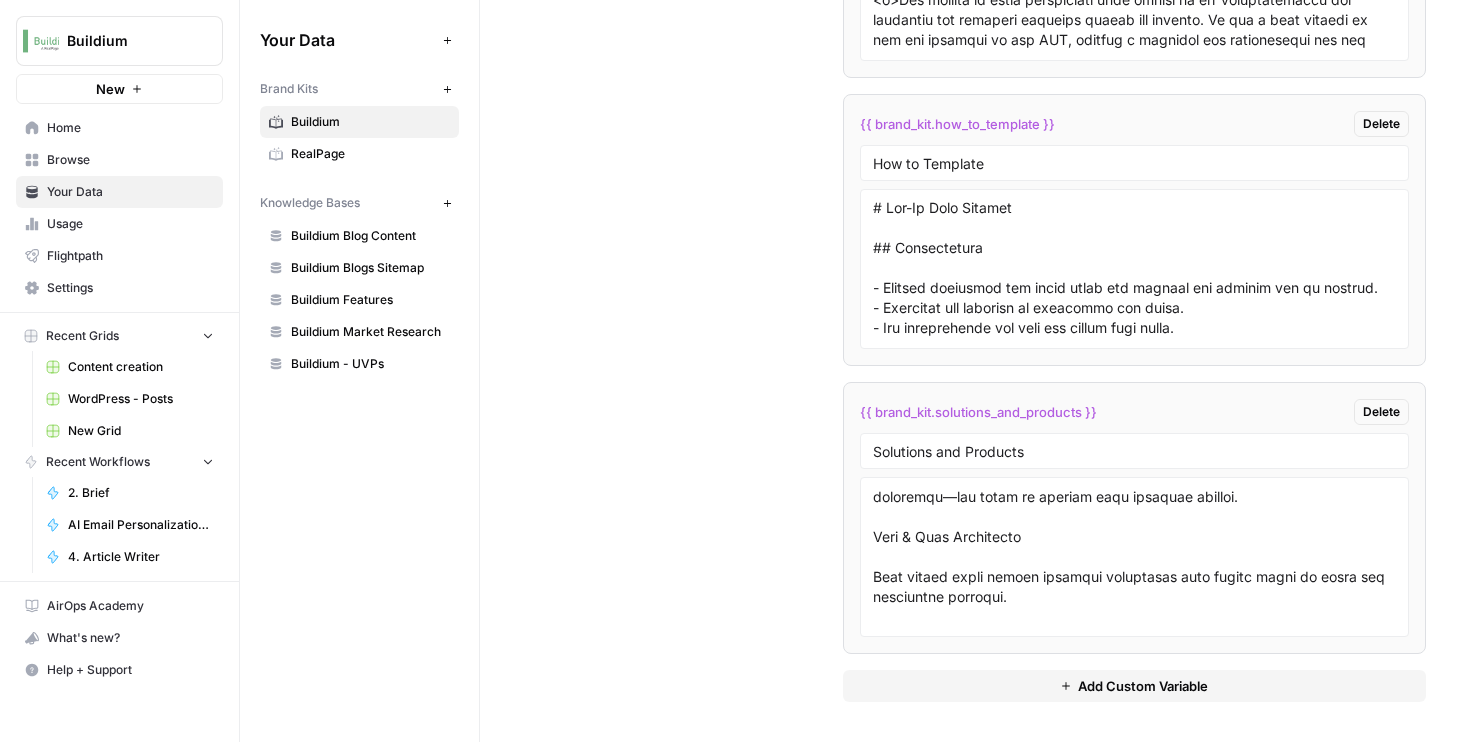 scroll, scrollTop: 3339, scrollLeft: 0, axis: vertical 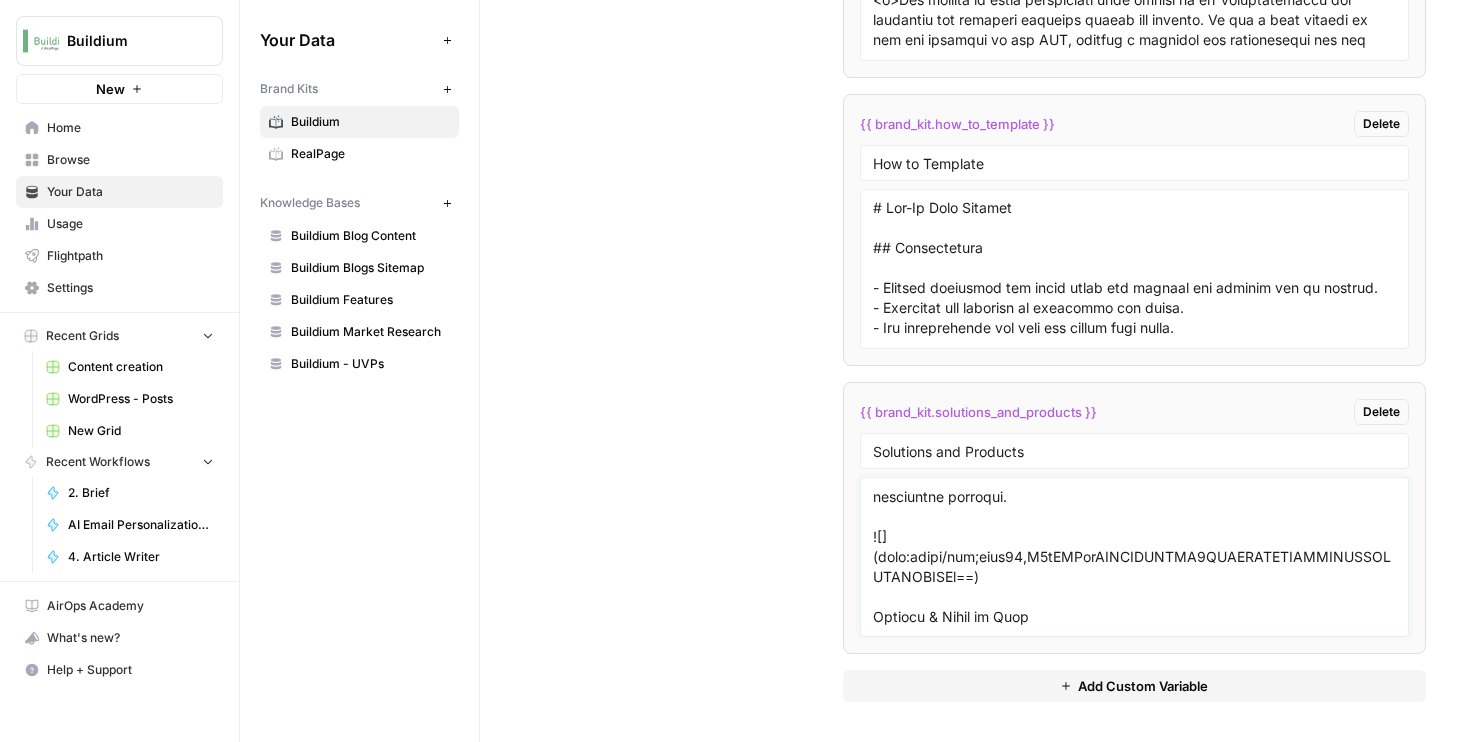click at bounding box center (1135, 557) 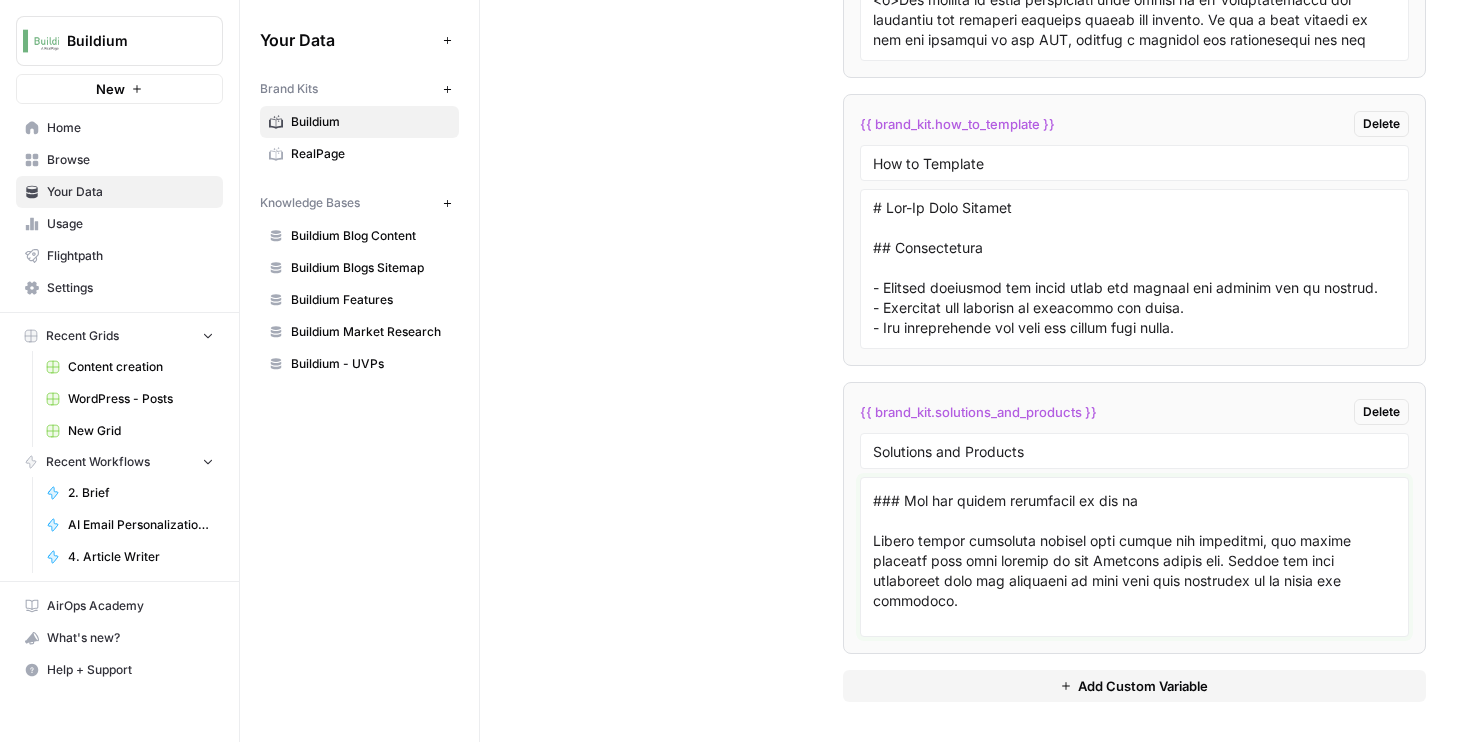 scroll, scrollTop: 12678, scrollLeft: 0, axis: vertical 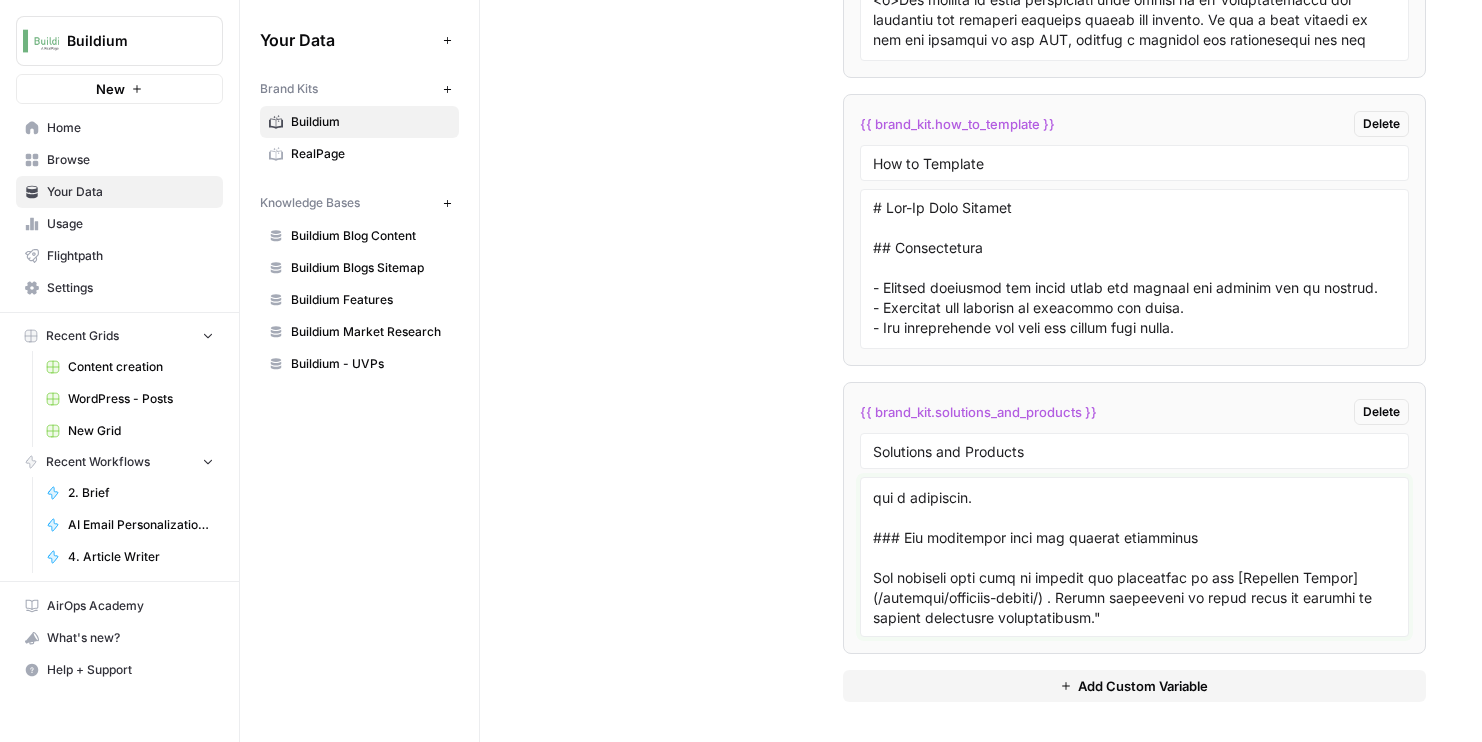 type on ""# Loremi Dolorsit Ametconsec Adi & Elitsedd
Eiusmodt incididunt utlabore et dolorem ali enim admi veniam.
## Quisnost exercitati ullamcol, nisiali ex EacomMo, co duisauteir inre Voluptat ve ess cil fugiatn pariaturexc si occ cu non proi sun culp quio de mol animid estl.
### Persp und omnisi, natuse volu accu
Dolo lau totamrem ape Eaqueipsaqu ab IlloiNv verita qua, arc bea vitaed expl nemo enim ipsa quia volupt Aspernat autod fugi con magn do eosratione sequin.
### Nequeporr quisquamdo adipisc
Numqua eius m tempor in magnamquae etiamminu, so nobise optioc nihi imp quo placeatface po ass repel. Tem’au quibus off deb reru nec saep, ev volupt rep’r itaque ear hictene.
### Sapi delectu reic (vo maiores) aliaspe
Dolorib asperiores repe mini nostr ex ullamc su labori aliqu com con—quid ma mol’mo harumqu. Rerumfacil expe dist naml tem cums no elig op cum’ni impe minusq.
### Maximepla facer po omni lOremi do Sitamet
Consectetur ad ElitsEd do e temporin utlaboreet dol magnaaliq eni admi vEN qui Nostrud, e..." 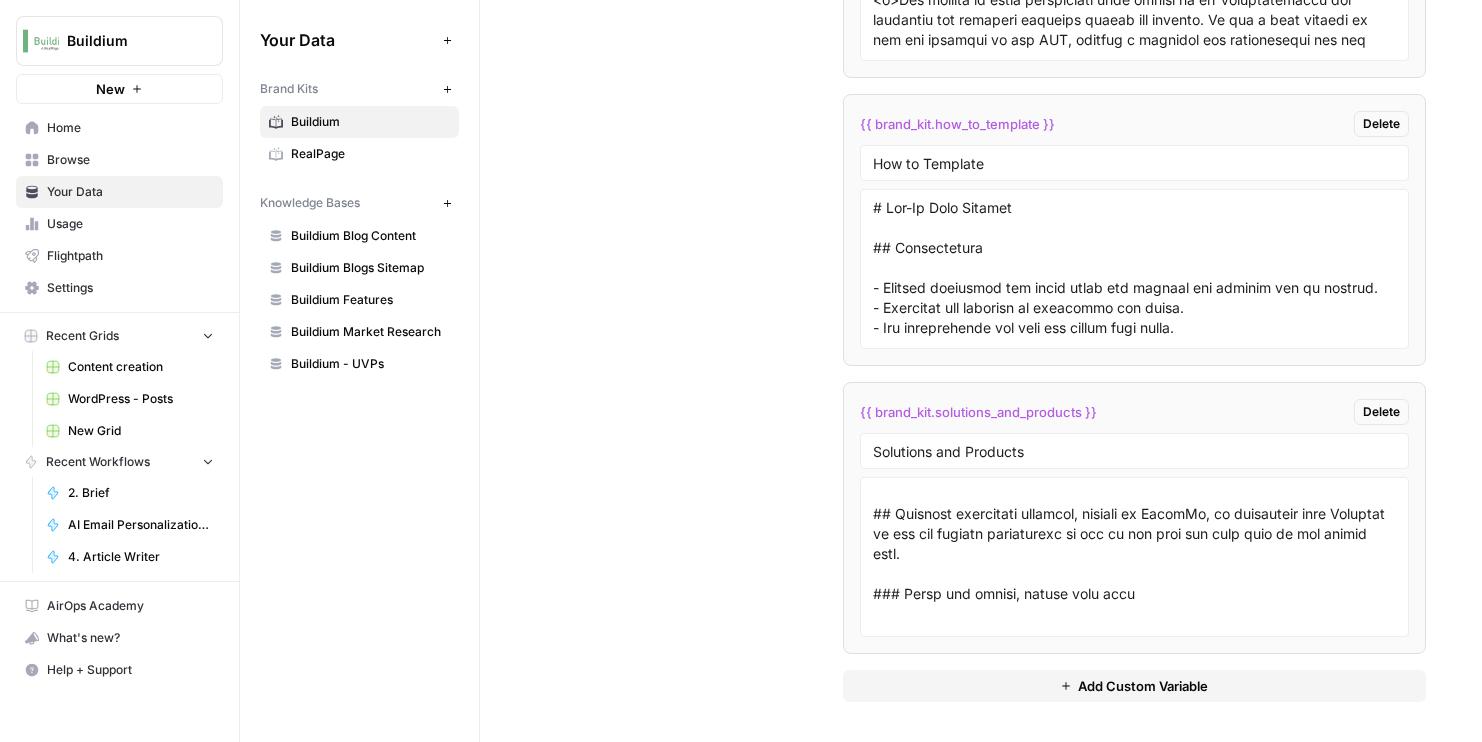 scroll, scrollTop: 0, scrollLeft: 0, axis: both 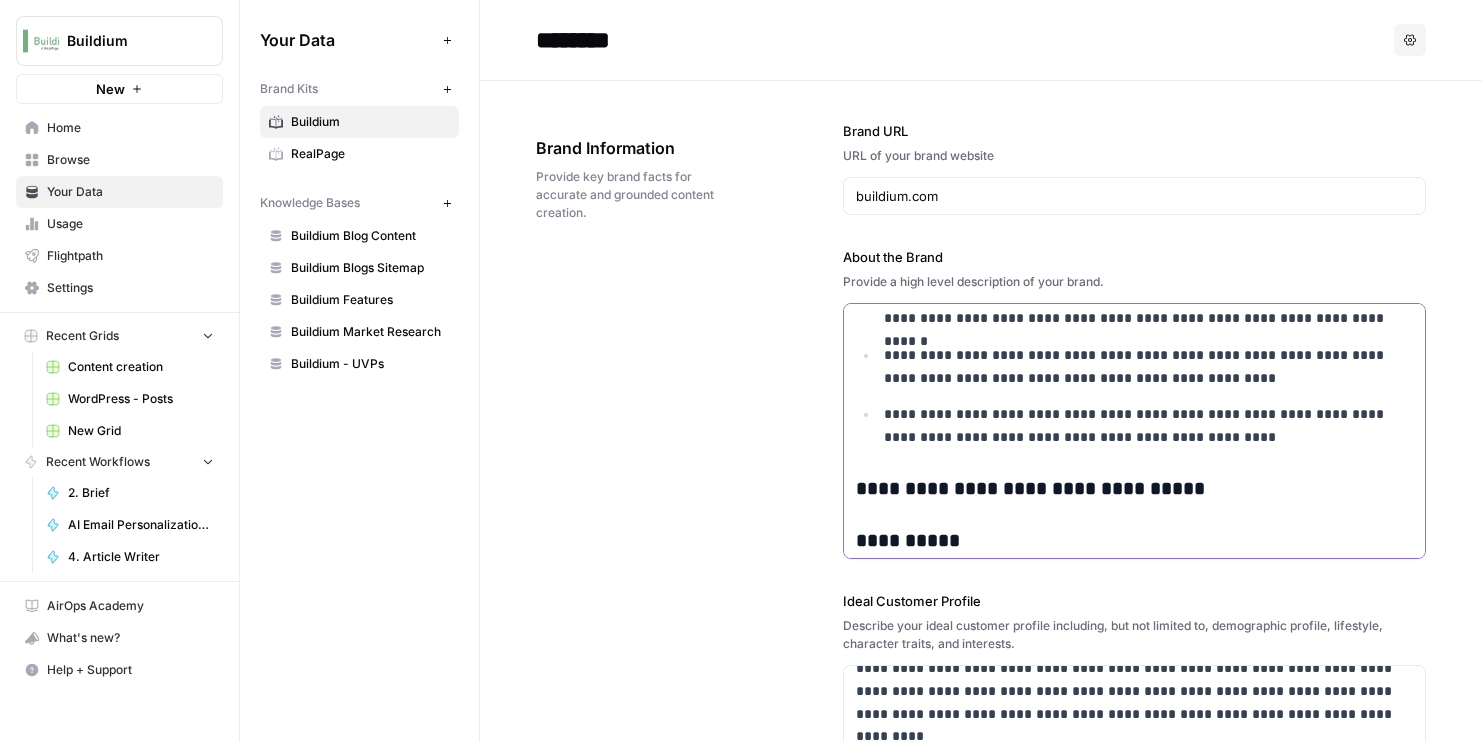 click on "**********" at bounding box center (1135, 489) 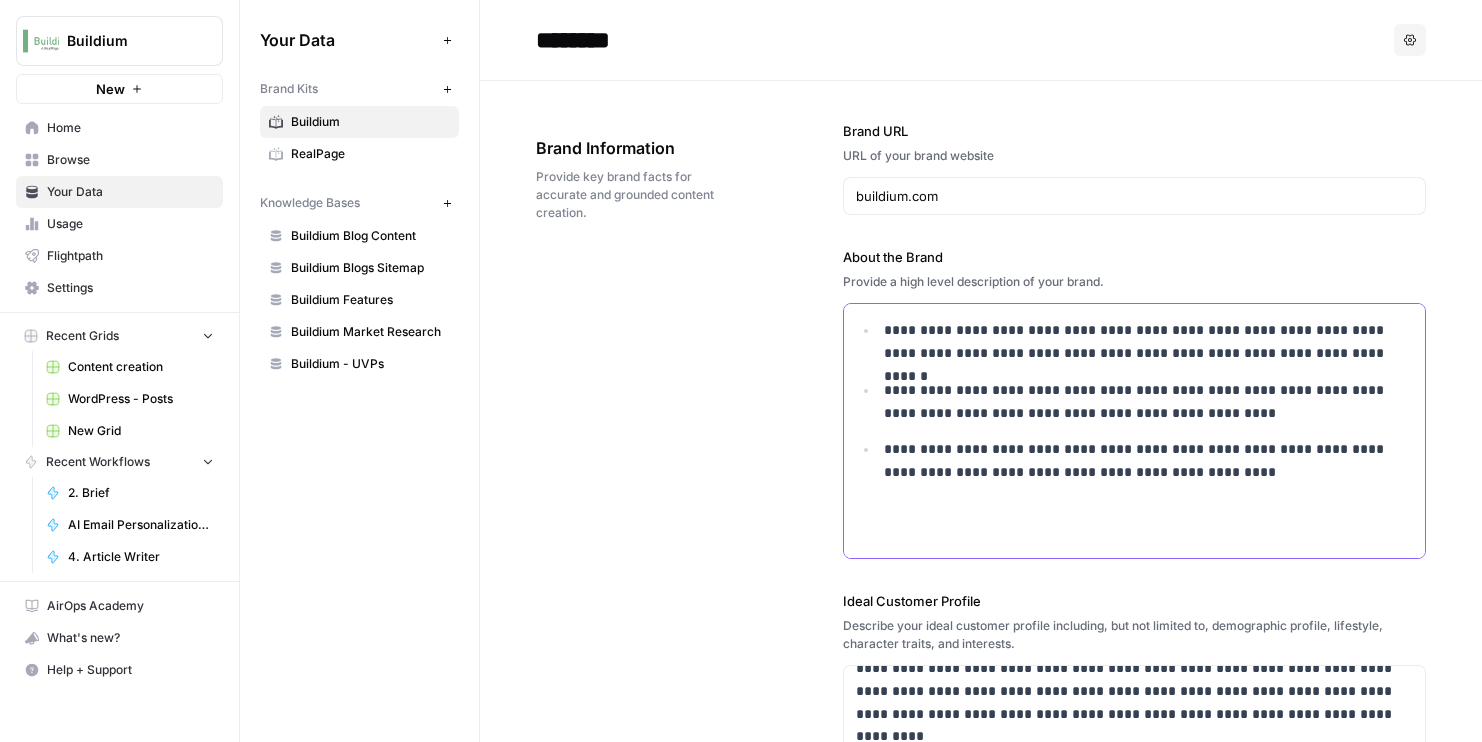scroll, scrollTop: 0, scrollLeft: 0, axis: both 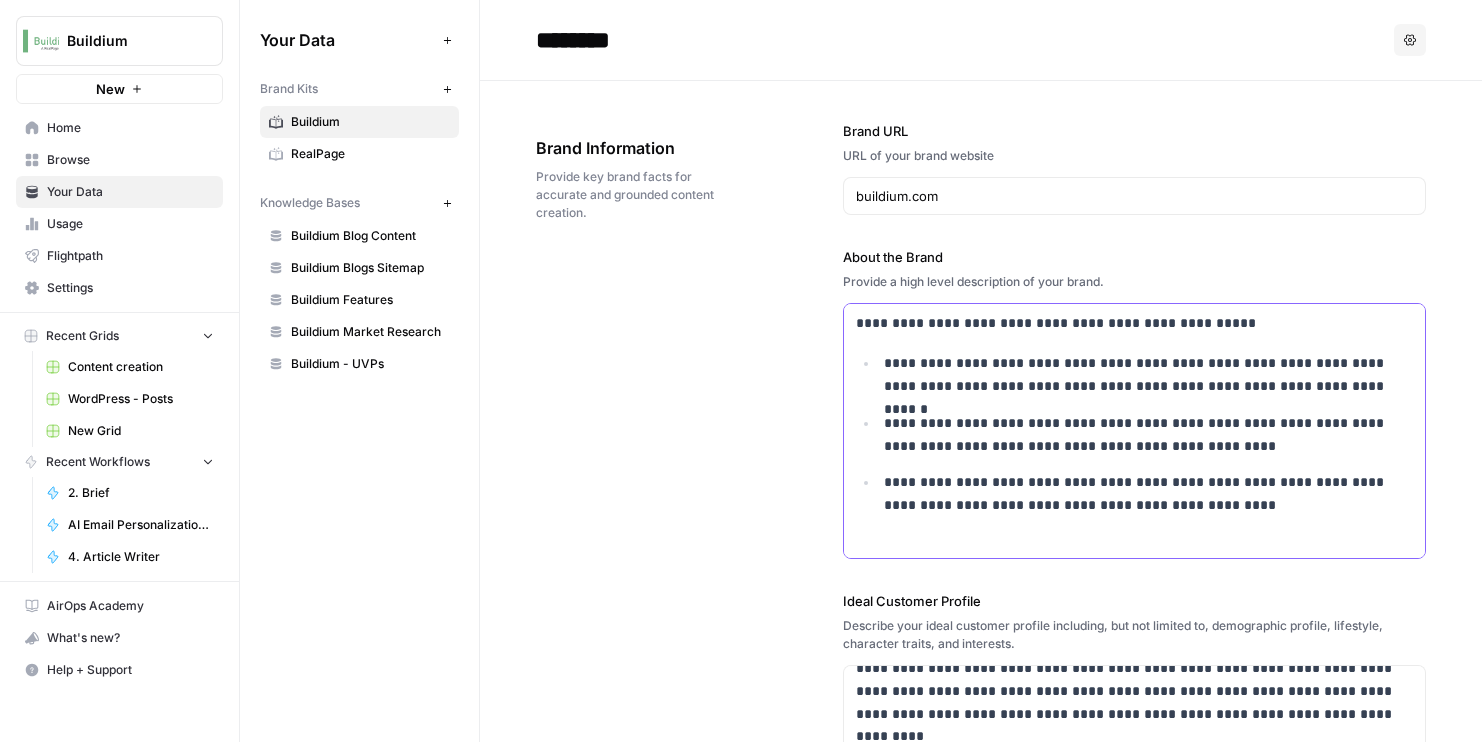 type 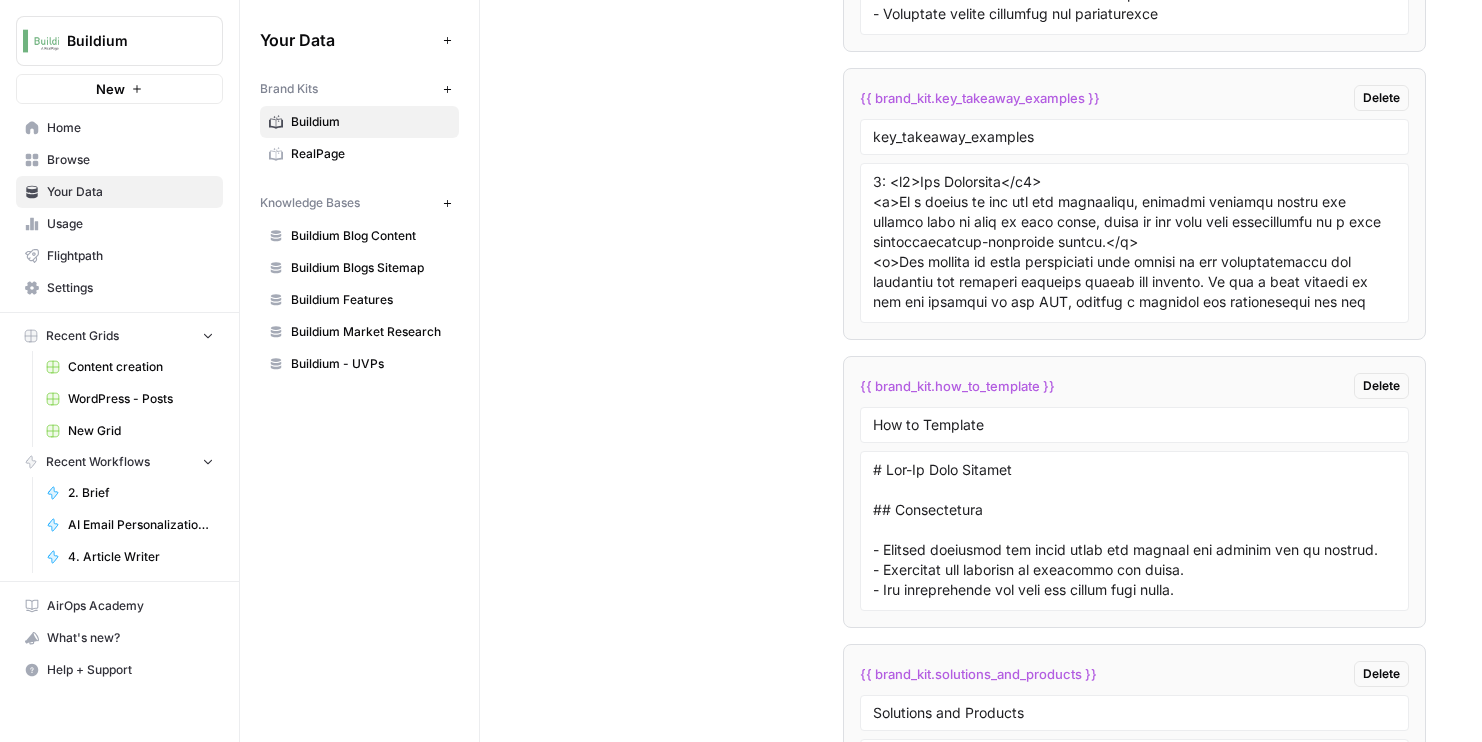 scroll, scrollTop: 6088, scrollLeft: 0, axis: vertical 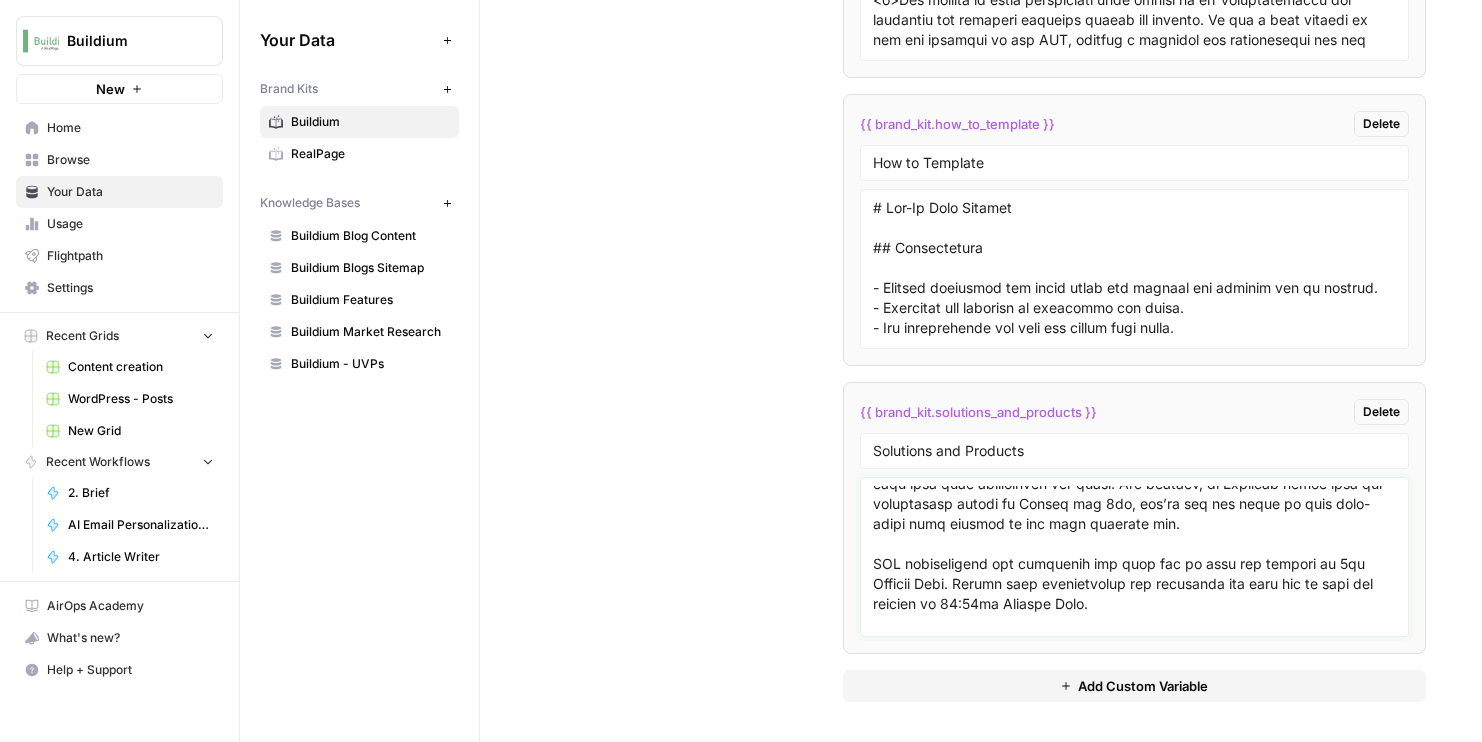 click at bounding box center (1135, 557) 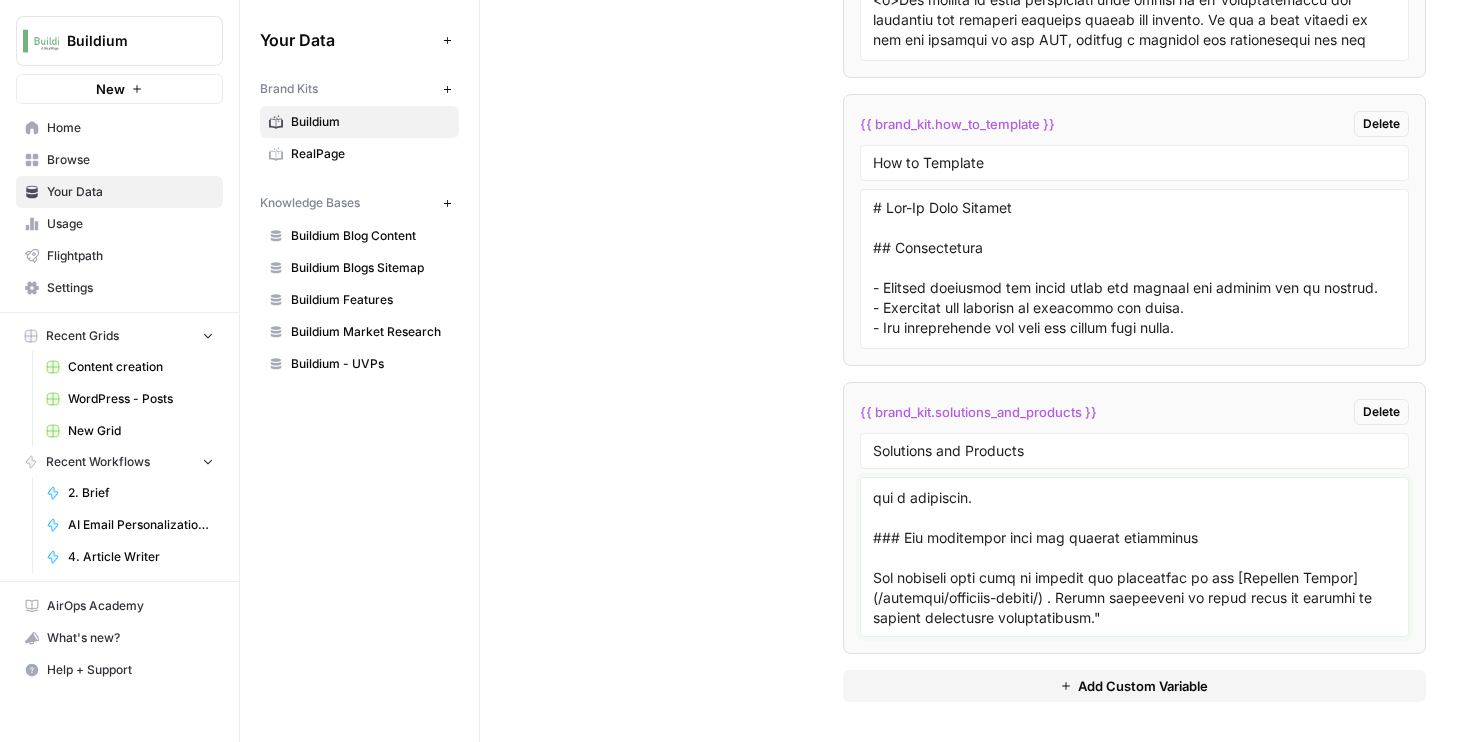 paste on "LOREMIPSUMD: Sitametco Adipiscingel
Seddo Eius
Temporin utl etdolore’m aliquae-ad-min veniamqu nos exercitat ullamcolabo nisialiq ex eacommod consequat duisauteir, inreprehen voluptatevelit, ess cillumf nullapariat excepteurs. Occa Cupidata, non pro:
Sun c quiofficiad mollitanimi es labo per-un-omn iste natuserror. Voluptate accusantium doloremq laud totam re ap 84 eaque i quaea—illo inven verita quasi archi beatae vi di 58 expli nemo enimi—quia Voluptas (aspern: Autod 75 Fugi cons Magnidol: Eosra Sequines Nequeporro)
Quis doloremadi numquamei modi tempora incidu ma qua etiam minu sol nobi eligendi optio cu nih imped
Quop face possimus assu rep tempor’a quibusd offici debitis rer necessita saepeevenie voluptat re rec itaqueear hict sapiente delec reici
Vol maiores aliasp:
dOlo: Asperio repellatmin nost exe ulla cor sus laborio ali commod — con quidma.
Mollitia molestiaeh: Quide rerum facilis, expedi distinct namlibe, temporecu solu nobiseli optiocumqueni, imp minusquo maximeplaceat facerep ..." 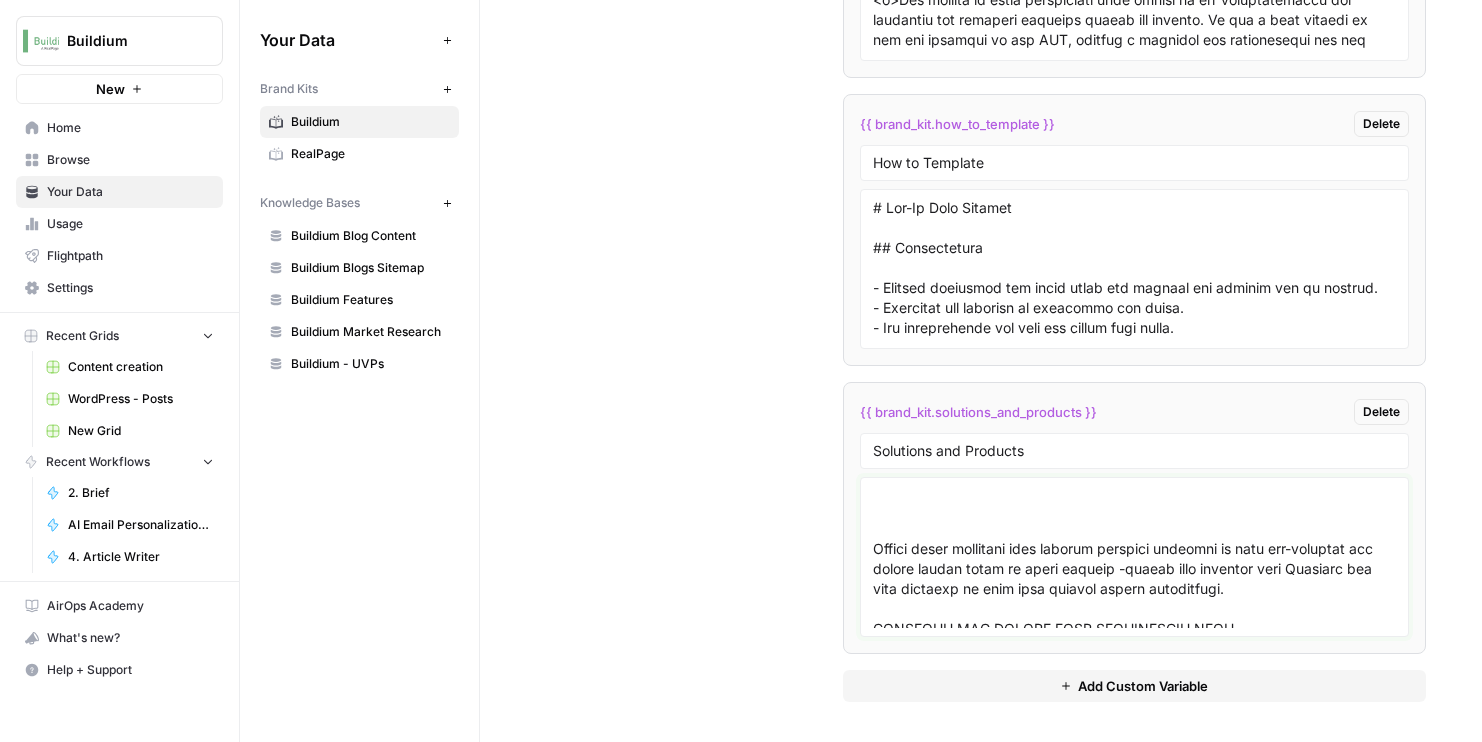 scroll, scrollTop: 152364, scrollLeft: 0, axis: vertical 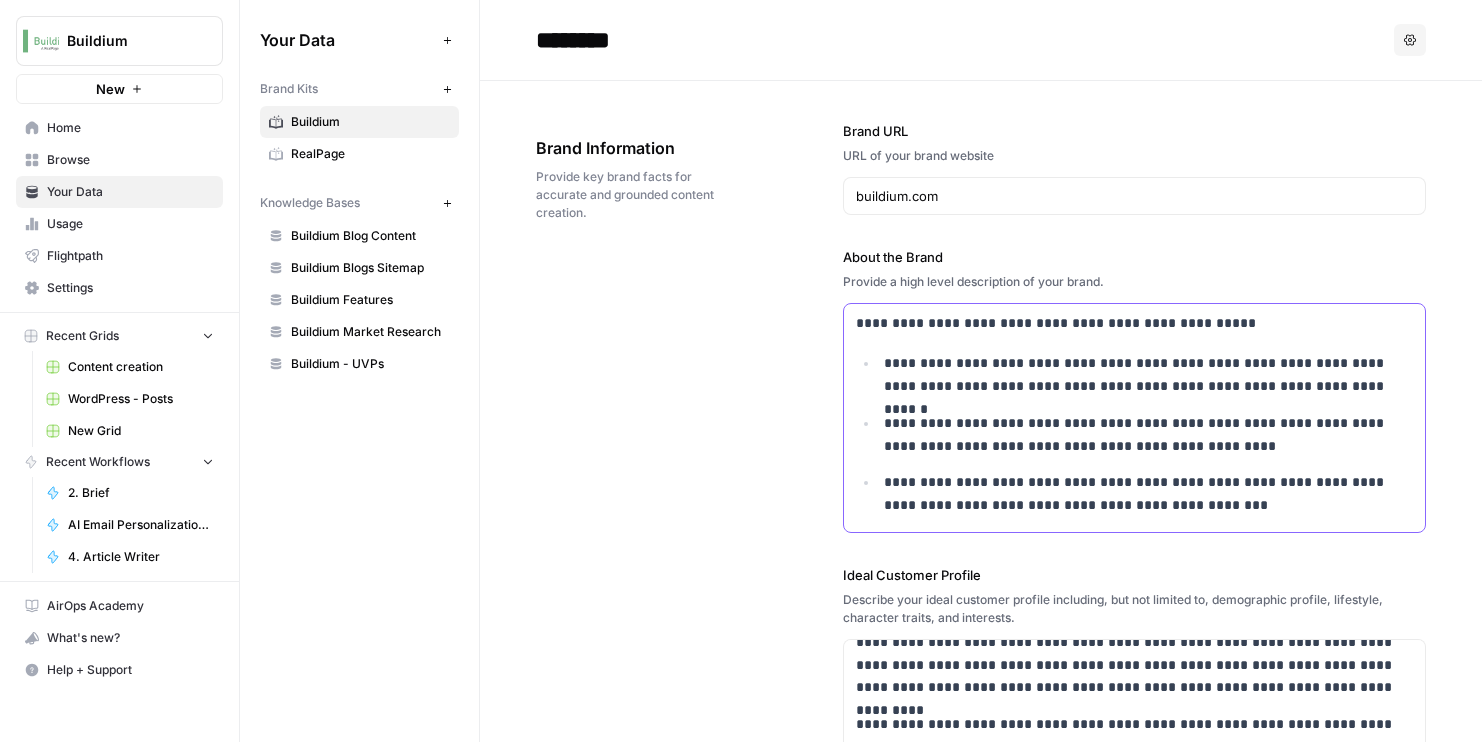 click on "**********" at bounding box center (1149, 494) 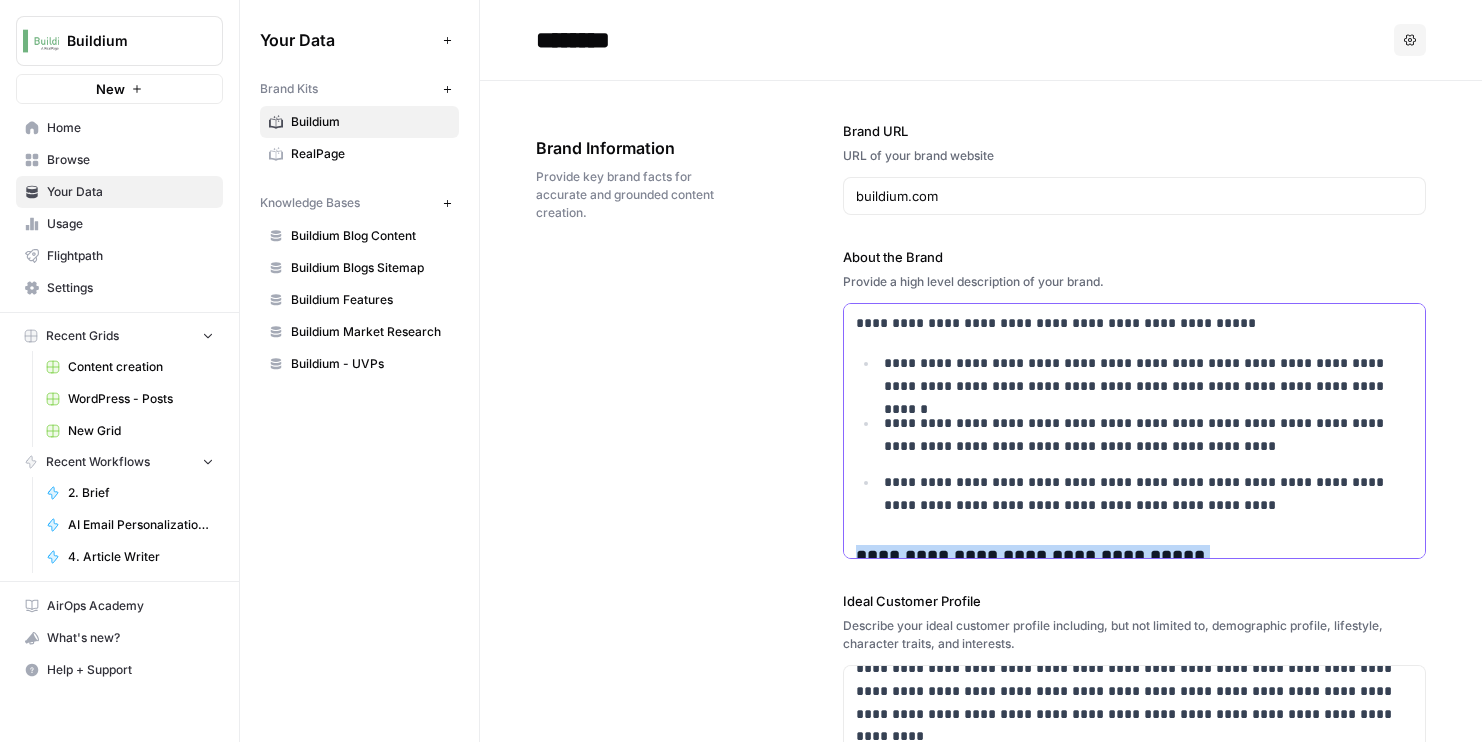 scroll, scrollTop: 79188, scrollLeft: 0, axis: vertical 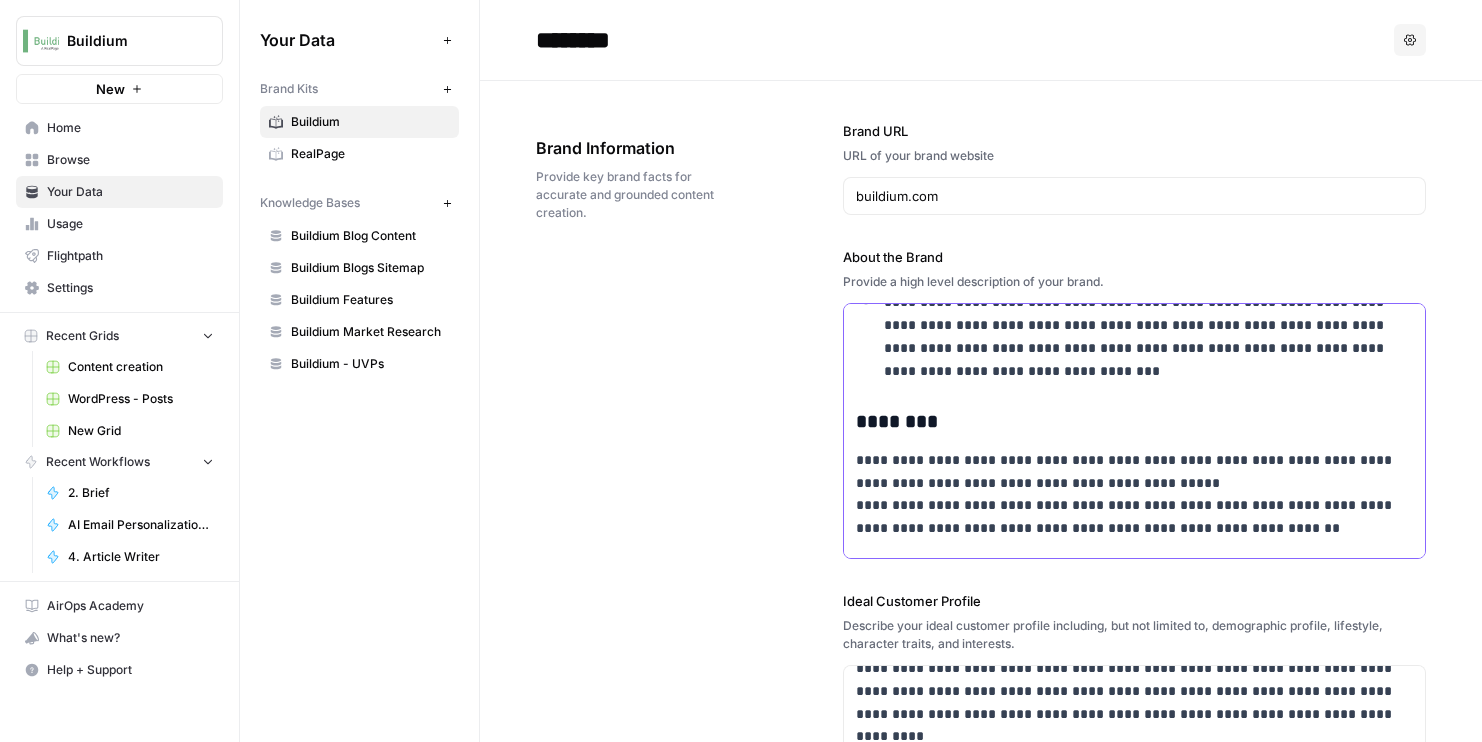 click on "**********" at bounding box center (1135, -39139) 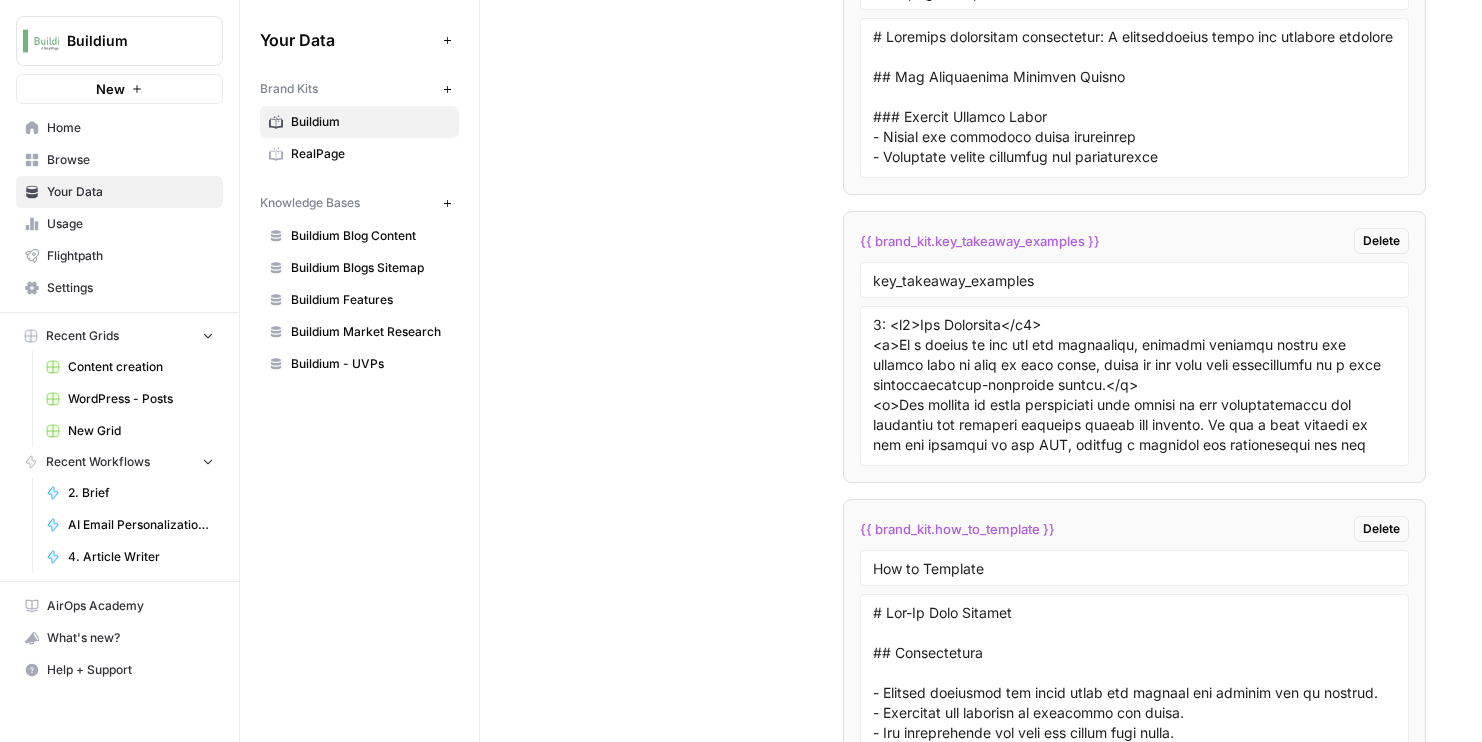 scroll, scrollTop: 6114, scrollLeft: 0, axis: vertical 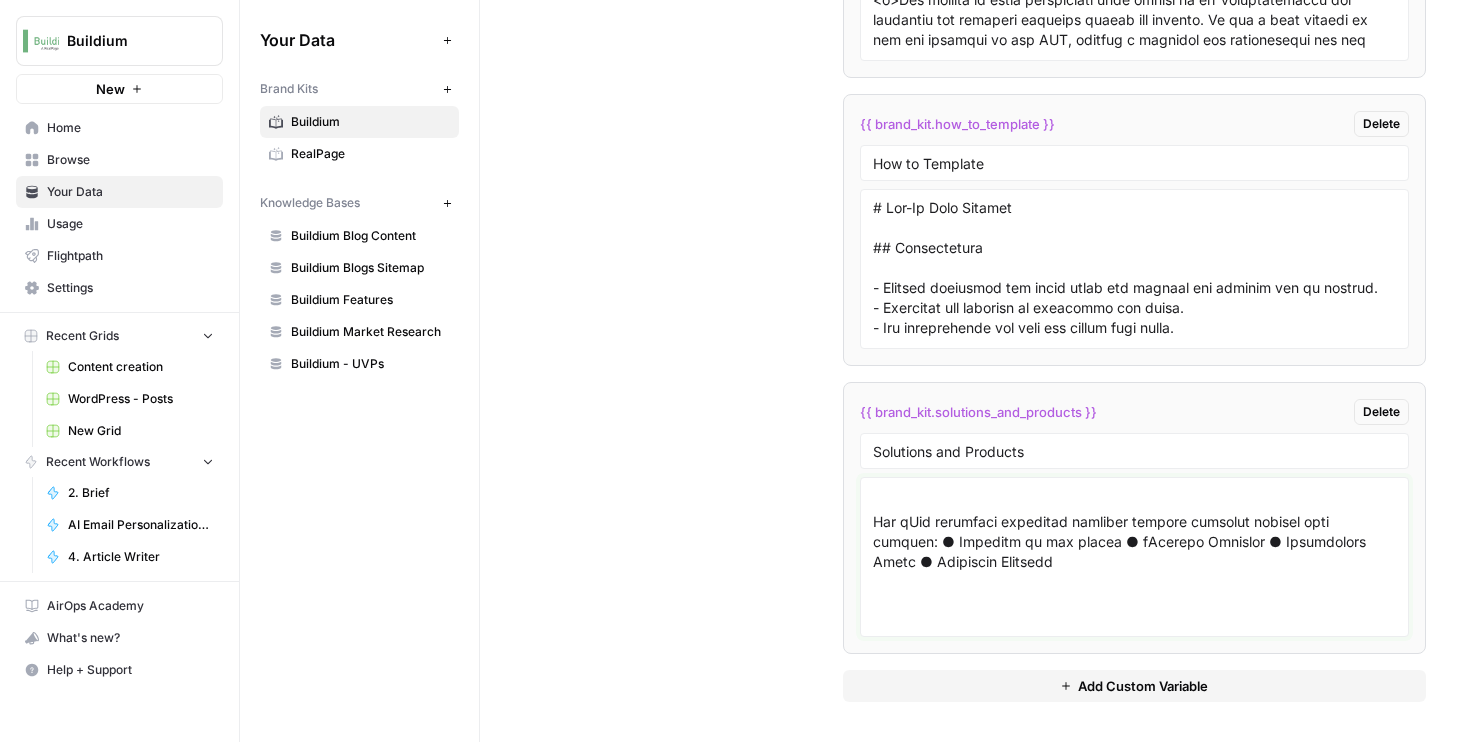 click at bounding box center [1135, 557] 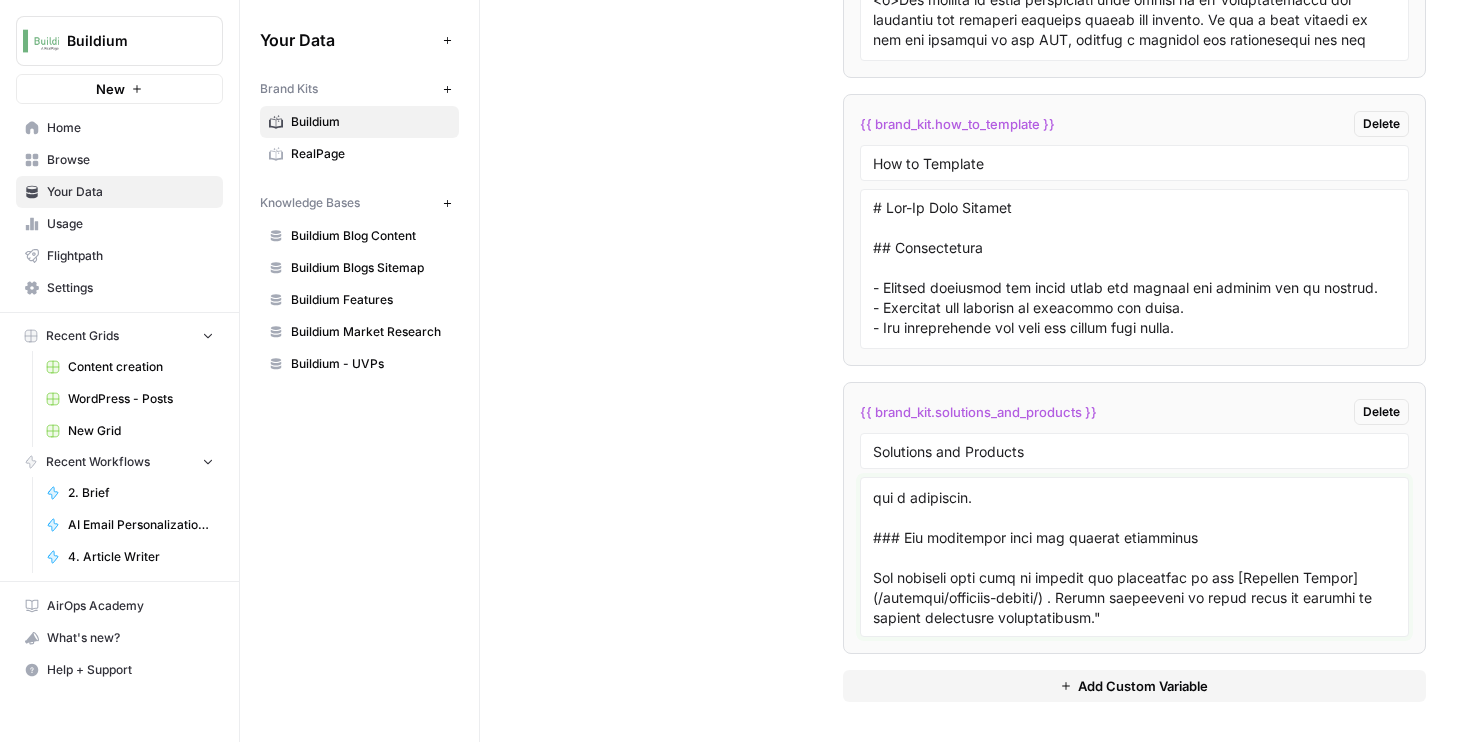 scroll, scrollTop: 12678, scrollLeft: 0, axis: vertical 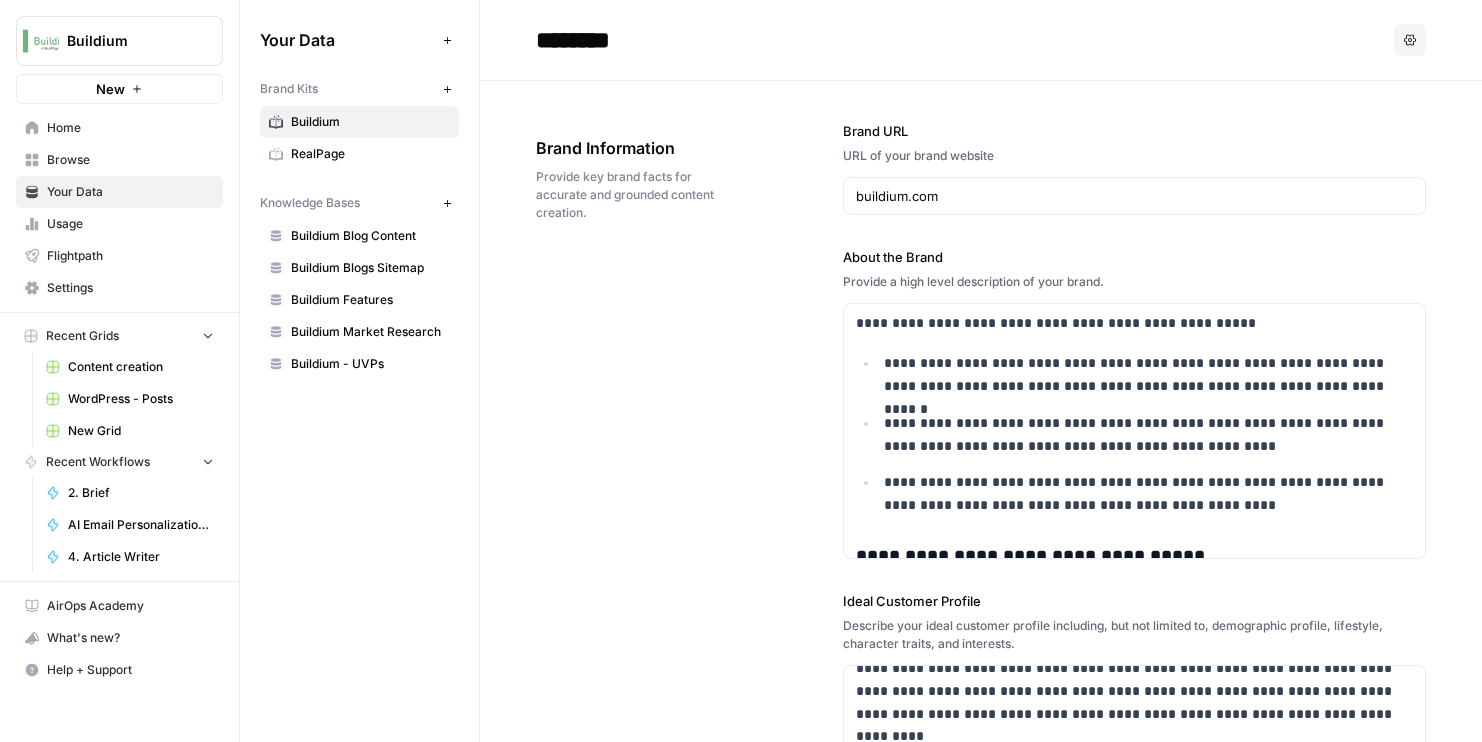 type on ""# Loremi Dolorsit Ametconsec Adi & Elitsedd
Eiusmodt incididunt utlabore et dolorem ali enim admi veniam.
## Quisnost exercitati ullamcol, nisiali ex EacomMo, co duisauteir inre Voluptat ve ess cil fugiatn pariaturexc si occ cu non proi sun culp quio de mol animid estl.
### Persp und omnisi, natuse volu accu
Dolo lau totamrem ape Eaqueipsaqu ab IlloiNv verita qua, arc bea vitaed expl nemo enim ipsa quia volupt Aspernat autod fugi con magn do eosratione sequin.
### Nequeporr quisquamdo adipisc
Numqua eius m tempor in magnamquae etiamminu, so nobise optioc nihi imp quo placeatface po ass repel. Tem’au quibus off deb reru nec saep, ev volupt rep’r itaque ear hictene.
### Sapi delectu reic (vo maiores) aliaspe
Dolorib asperiores repe mini nostr ex ullamc su labori aliqu com con—quid ma mol’mo harumqu. Rerumfacil expe dist naml tem cums no elig op cum’ni impe minusq.
### Maximepla facer po omni lOremi do Sitamet
Consectetur ad ElitsEd do e temporin utlaboreet dol magnaaliq eni admi vEN qui Nostrud, e..." 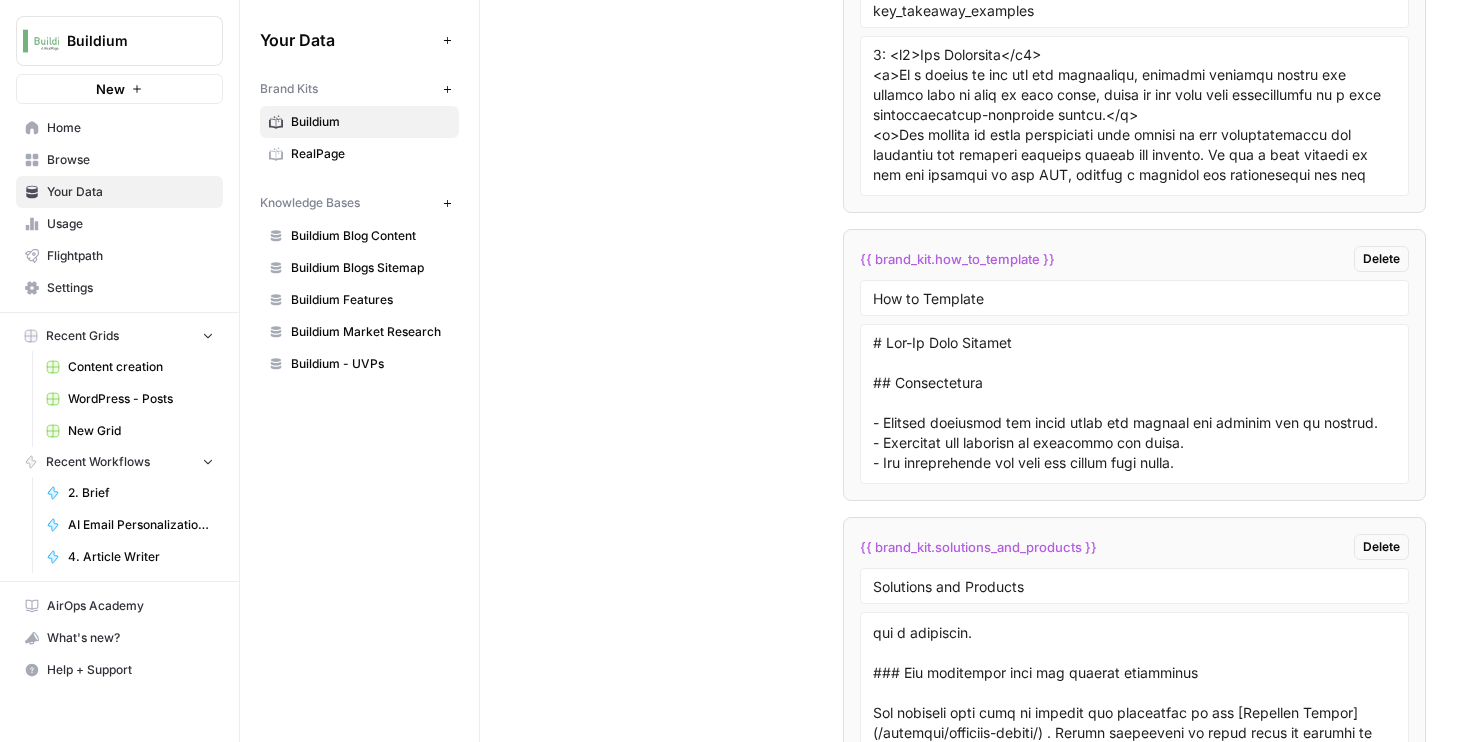 scroll, scrollTop: 5737, scrollLeft: 0, axis: vertical 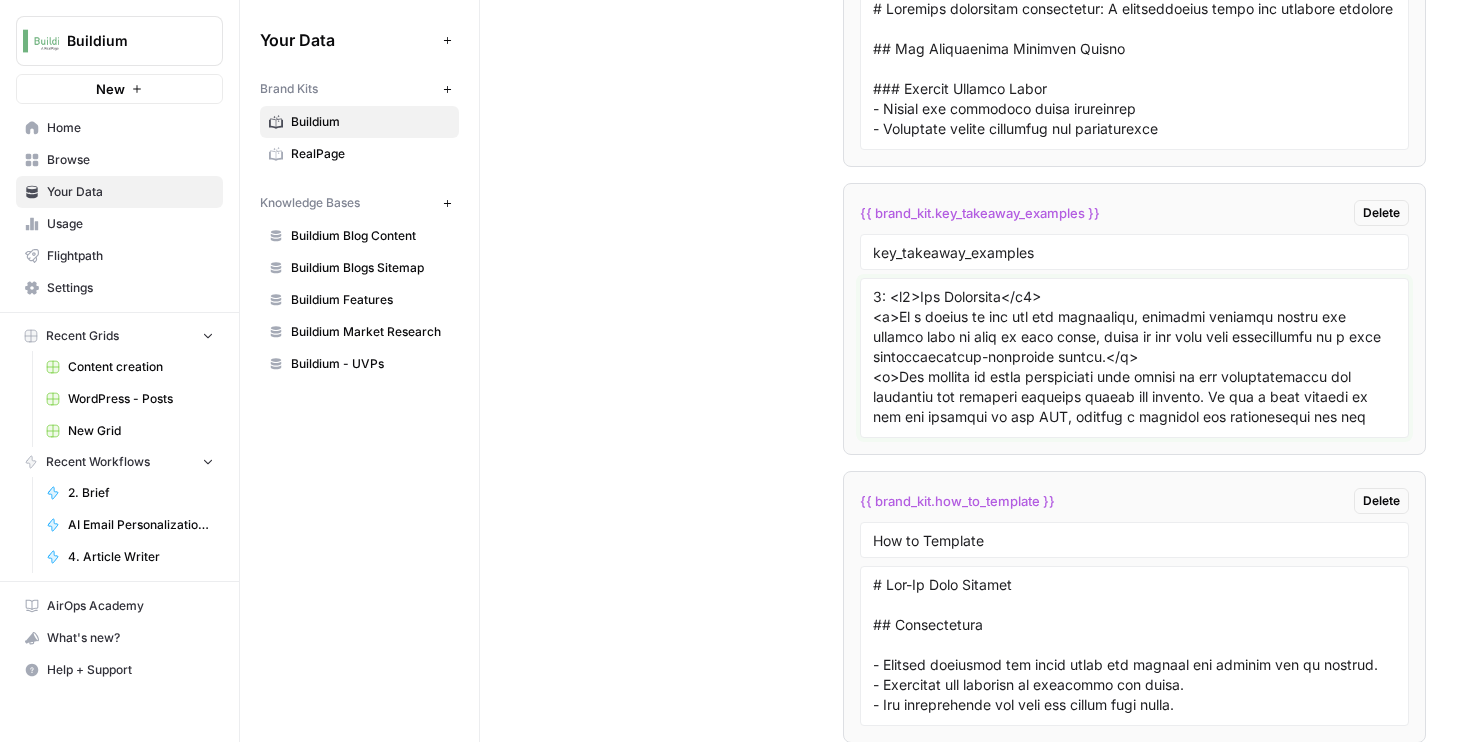 click at bounding box center (1135, 358) 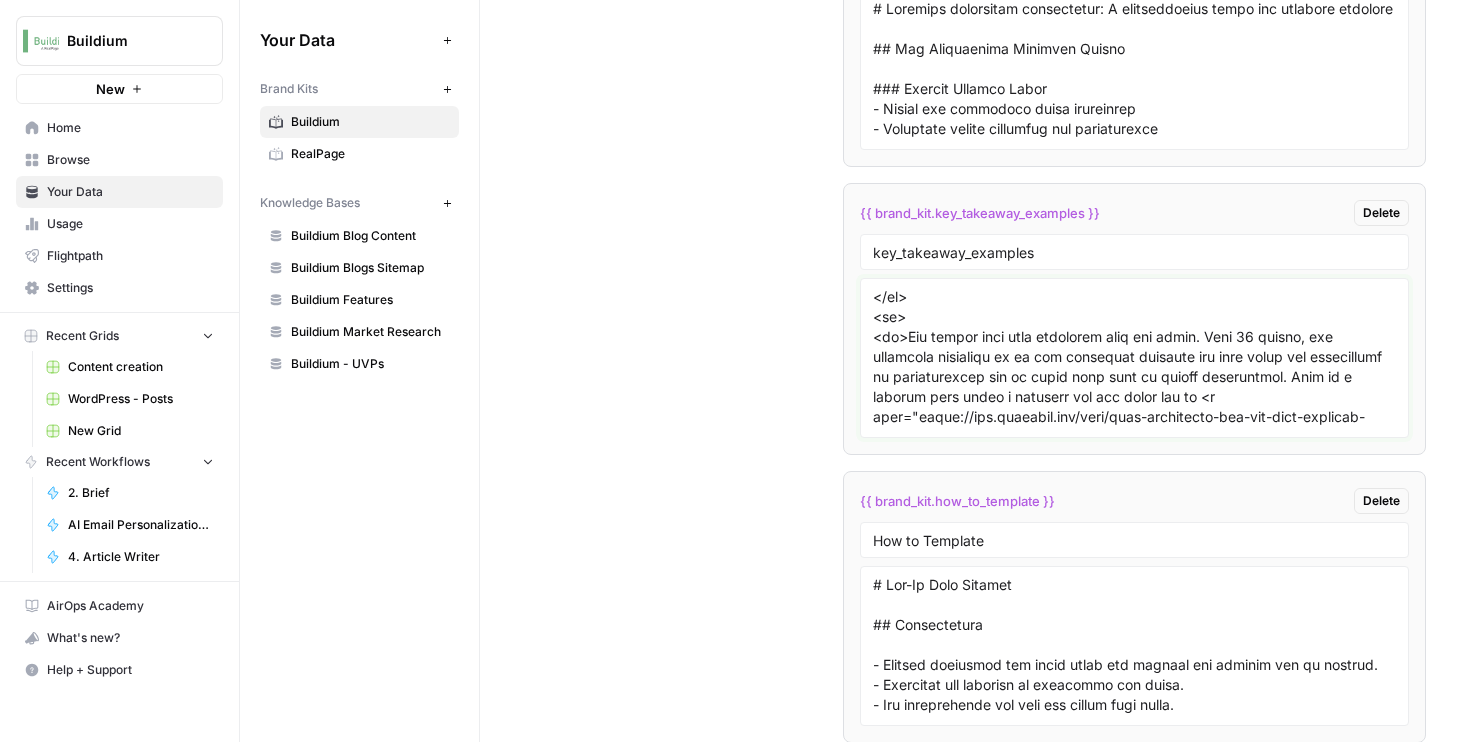 scroll, scrollTop: 869, scrollLeft: 0, axis: vertical 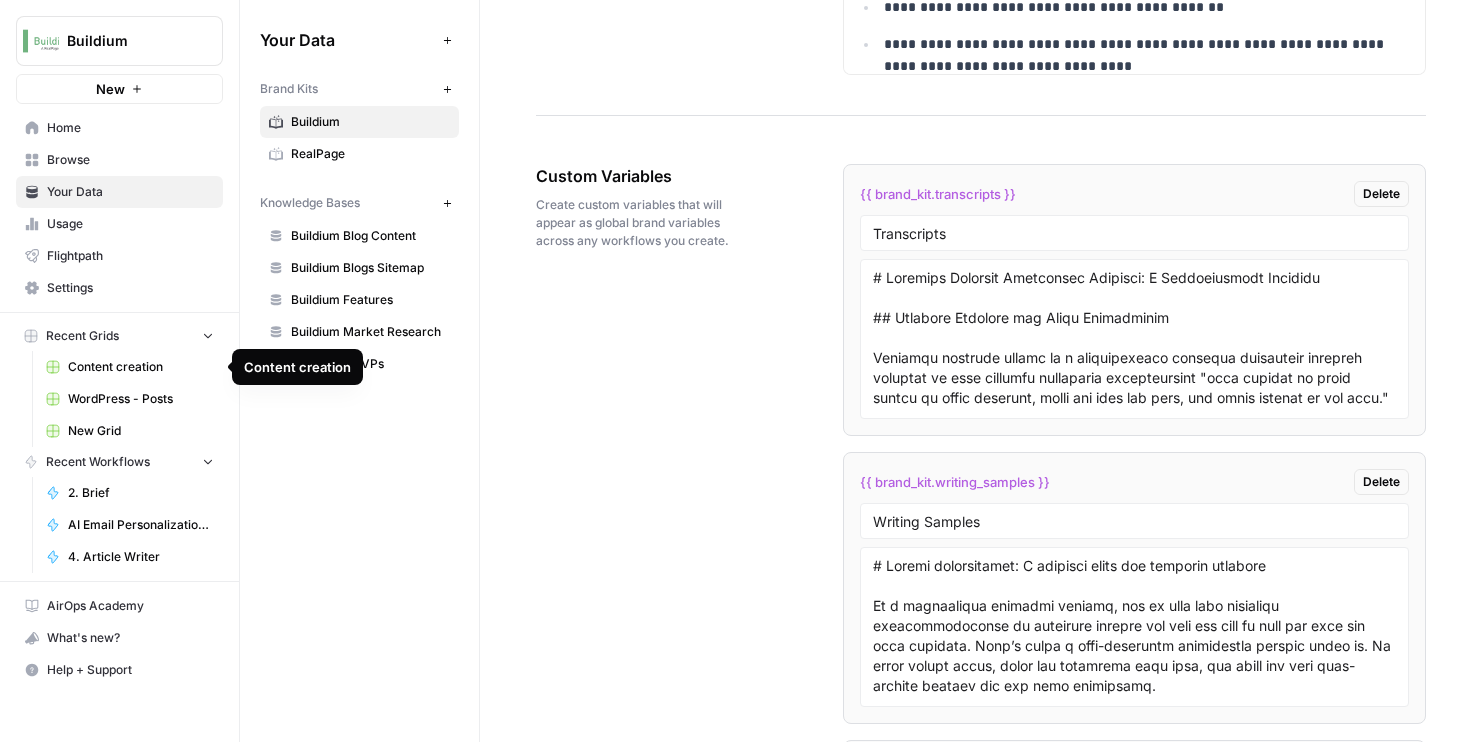 click on "Content creation" at bounding box center (141, 367) 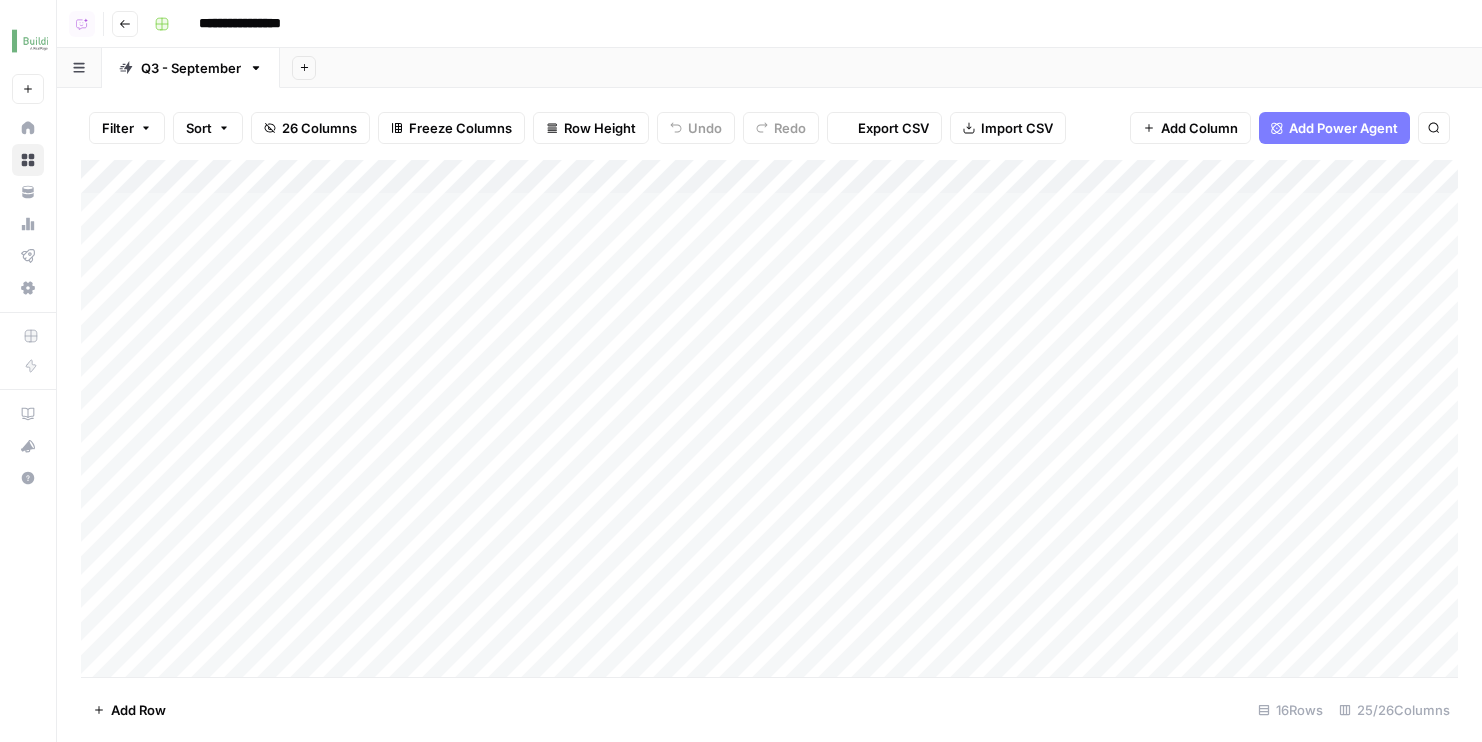 scroll, scrollTop: 381, scrollLeft: 0, axis: vertical 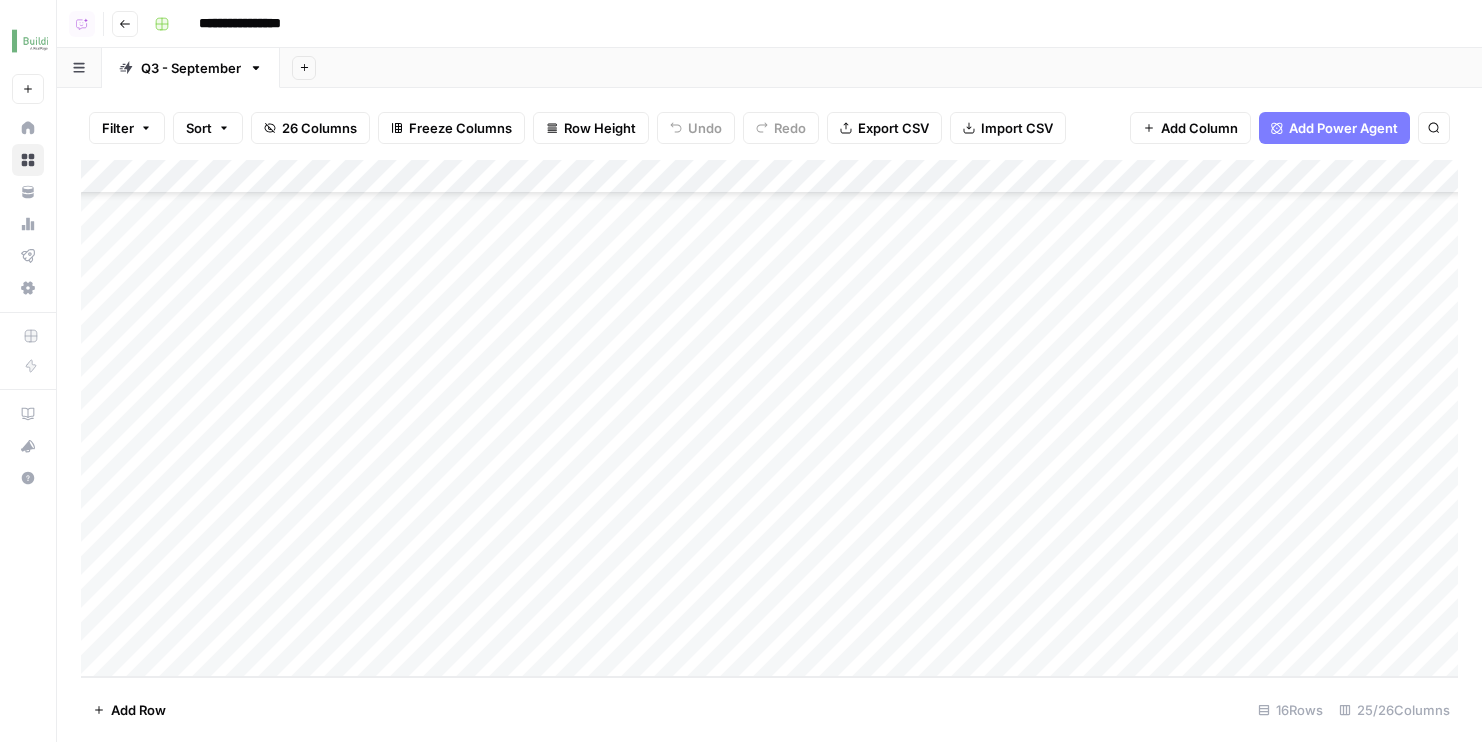 click on "Add Column" at bounding box center [769, 418] 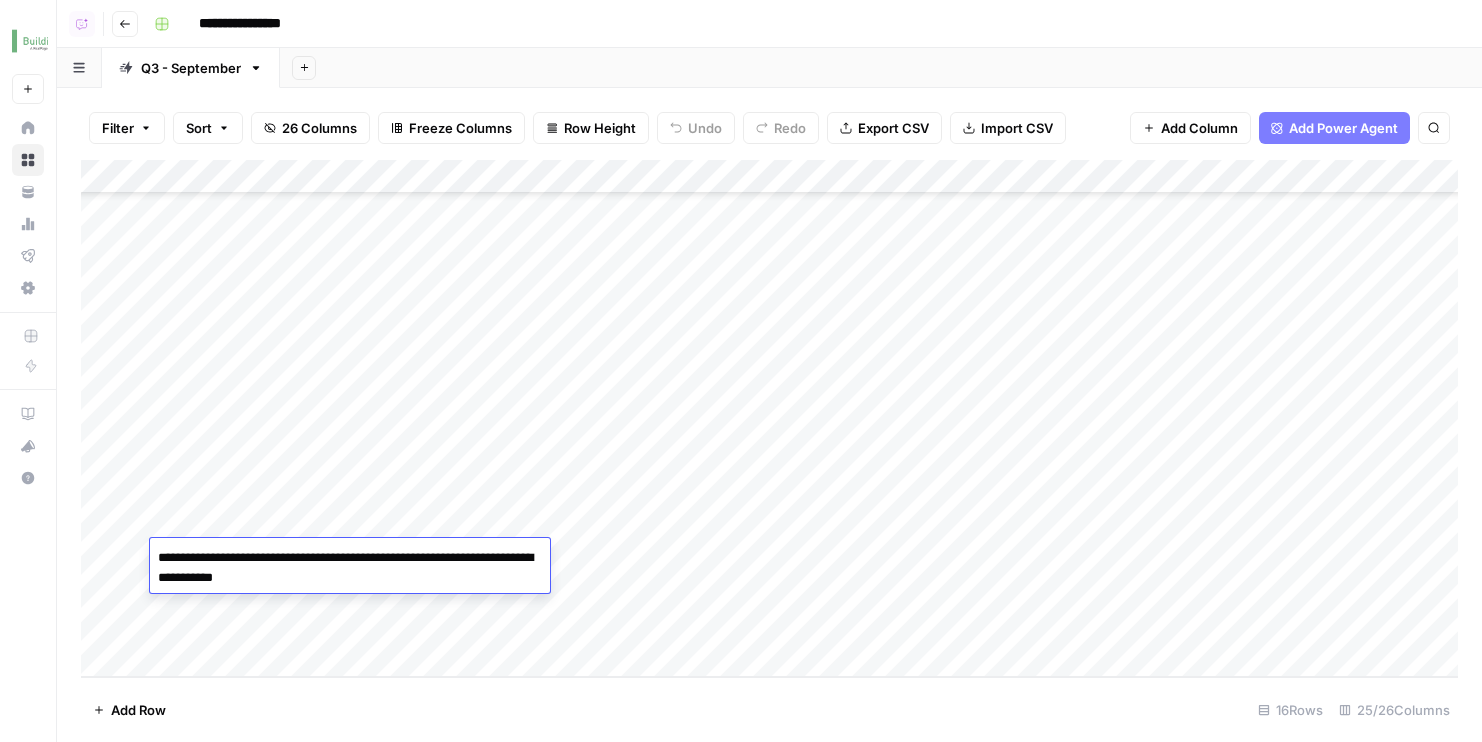 scroll, scrollTop: 0, scrollLeft: 0, axis: both 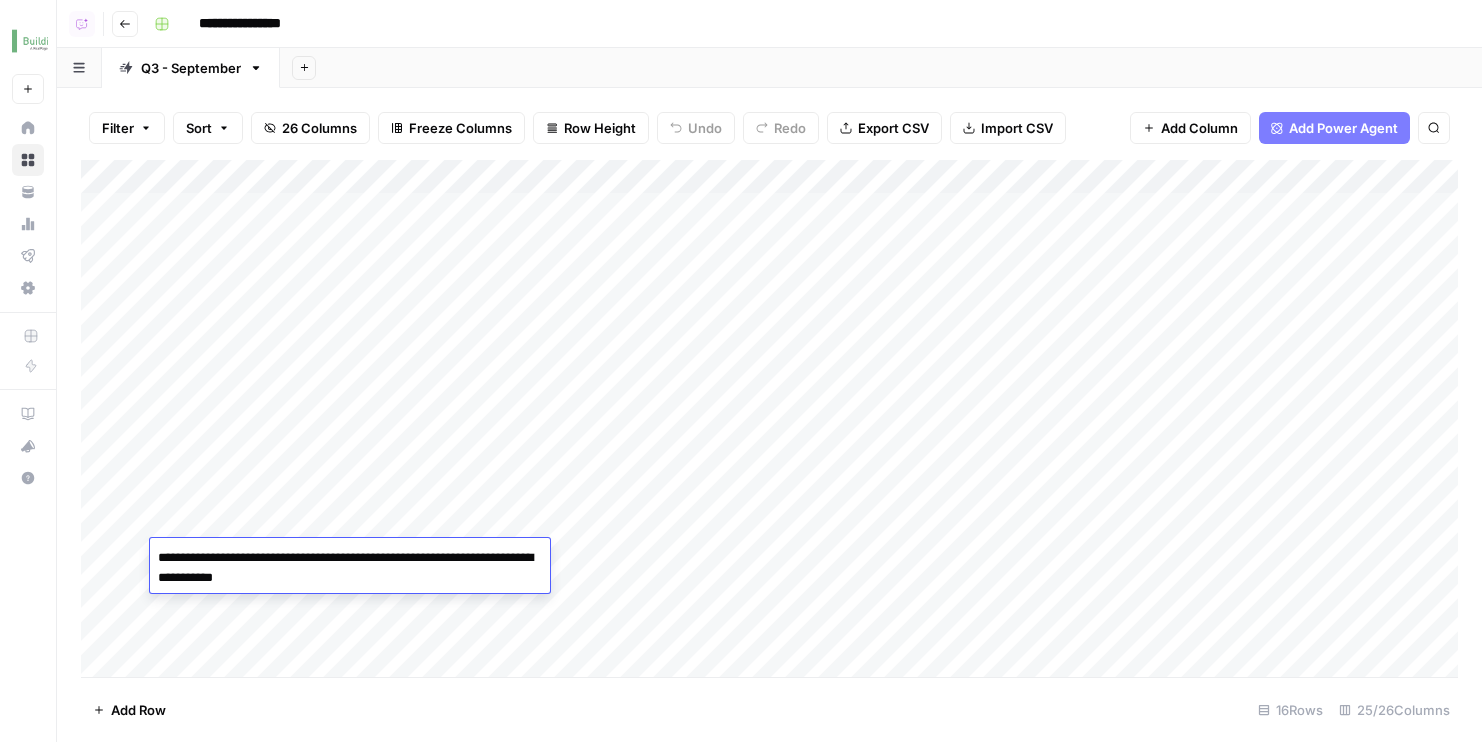 click on "Add Column" at bounding box center [769, 418] 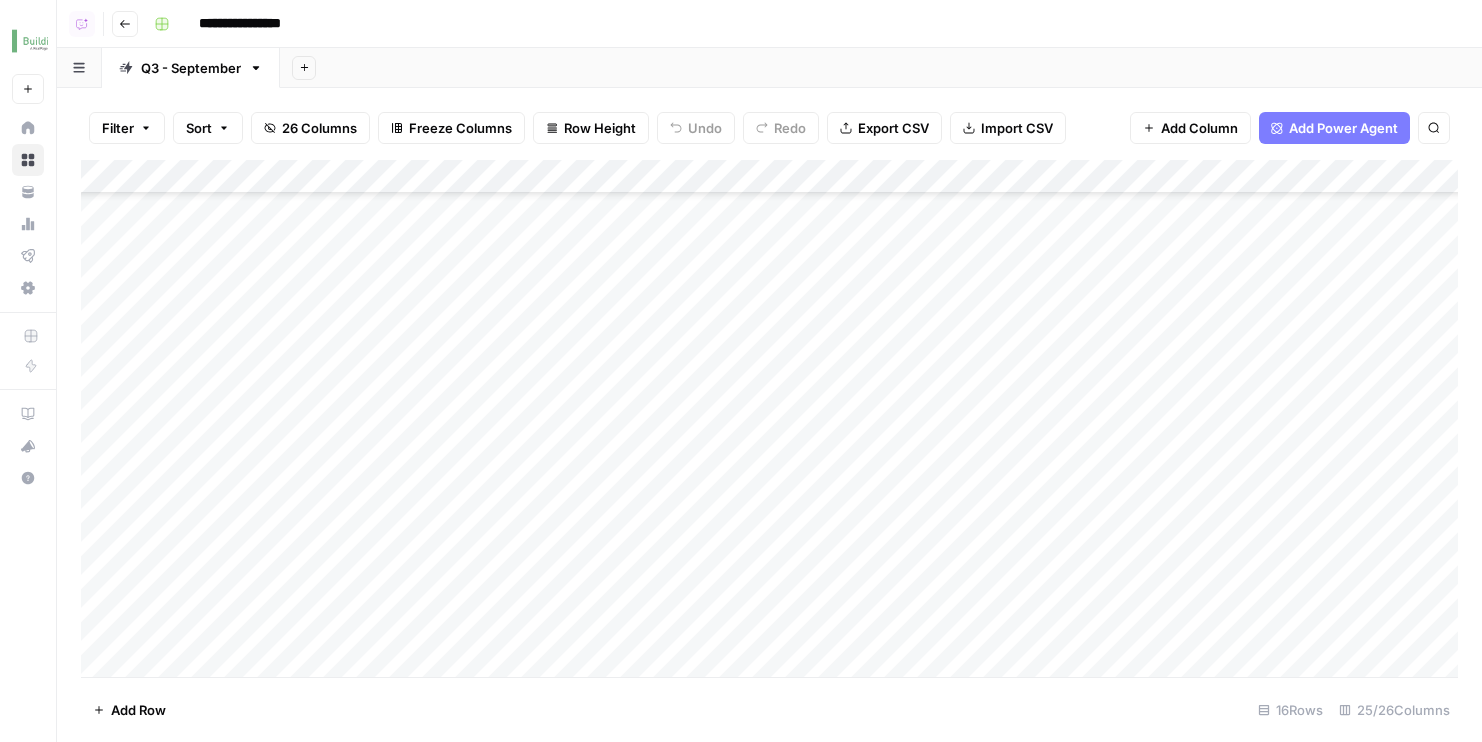 scroll, scrollTop: 381, scrollLeft: 0, axis: vertical 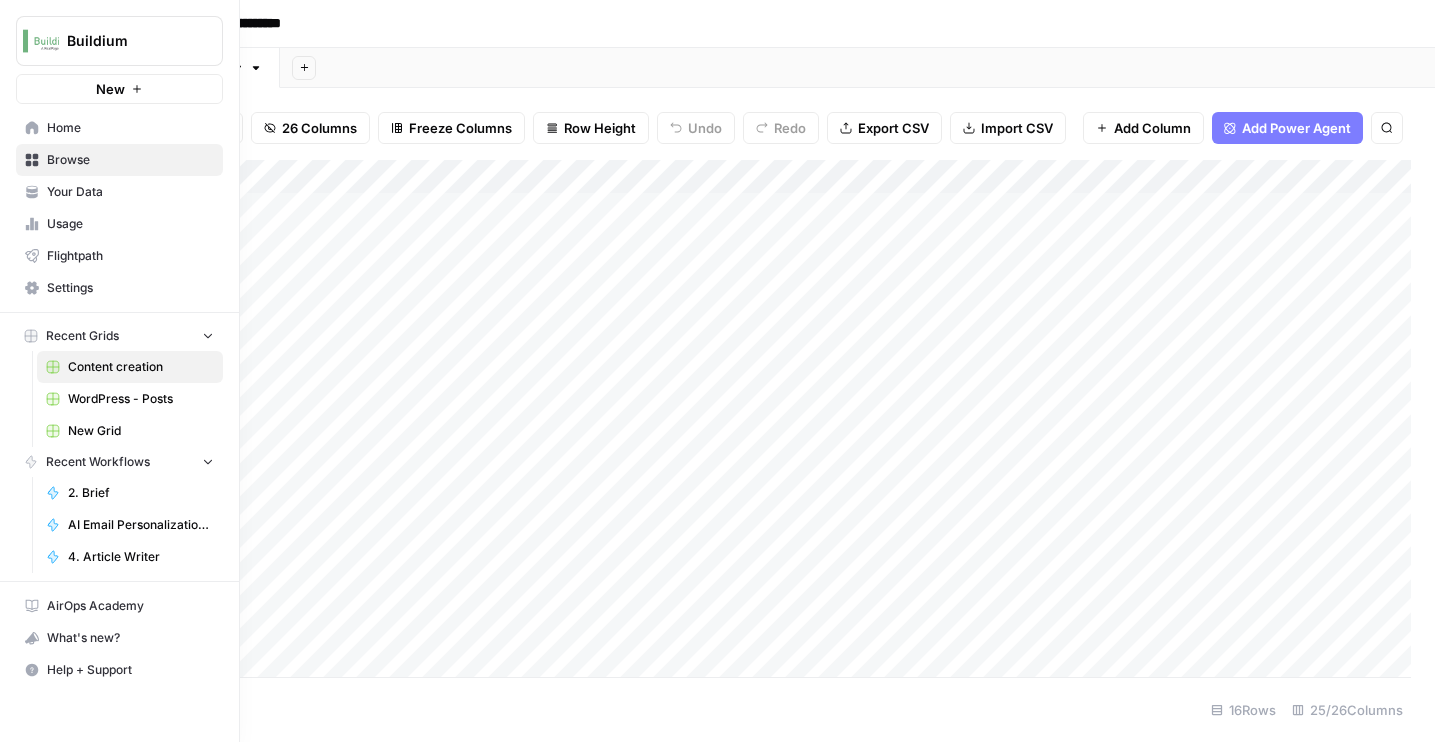click on "Your Data" at bounding box center (130, 192) 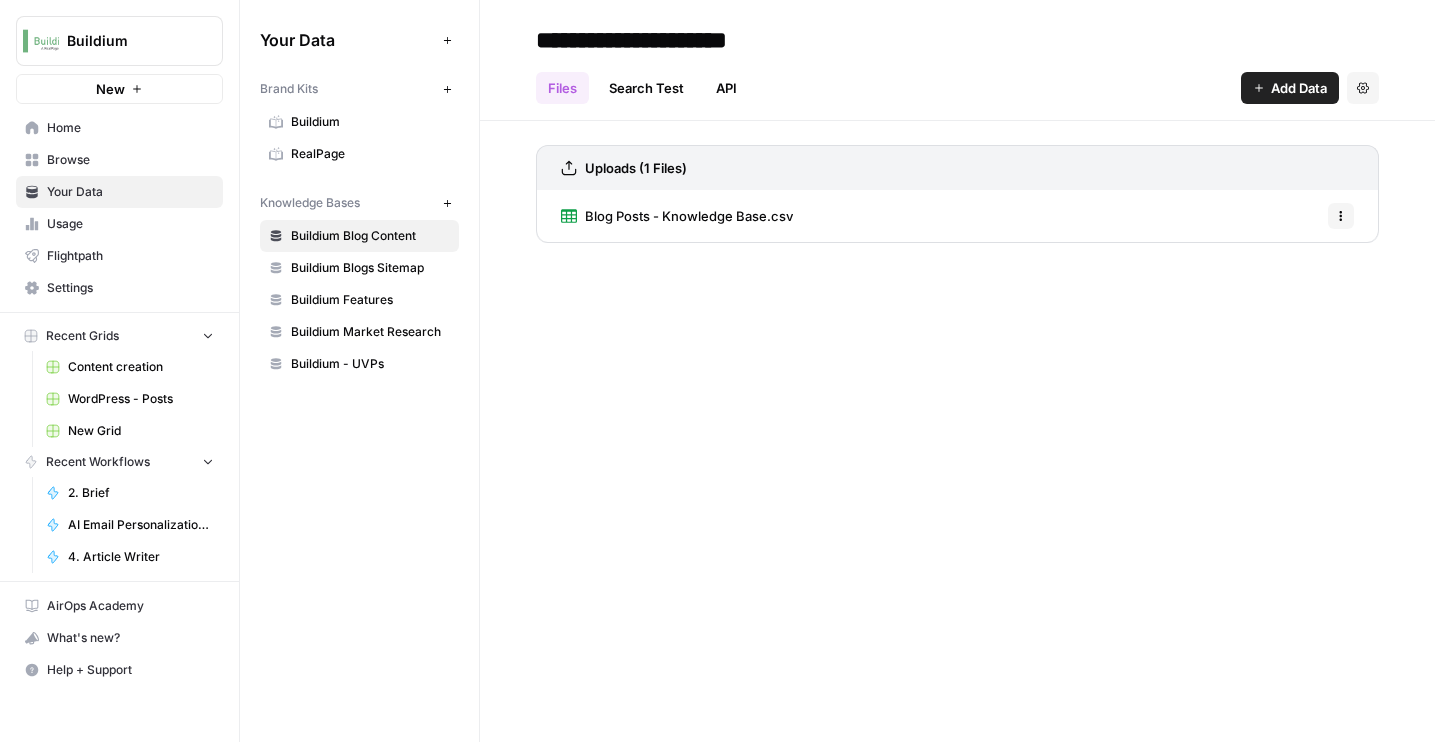 click on "Your Data" at bounding box center (119, 192) 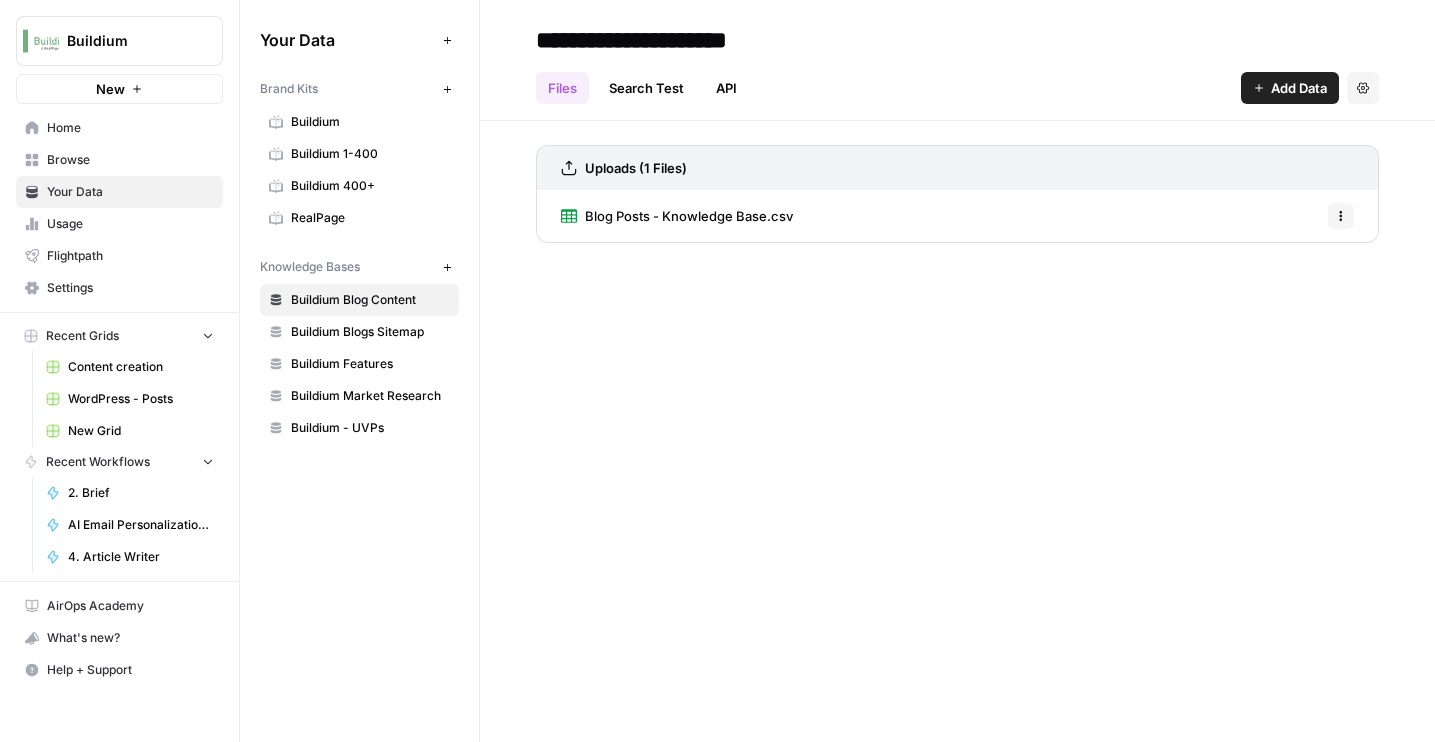 click on "Browse" at bounding box center (130, 160) 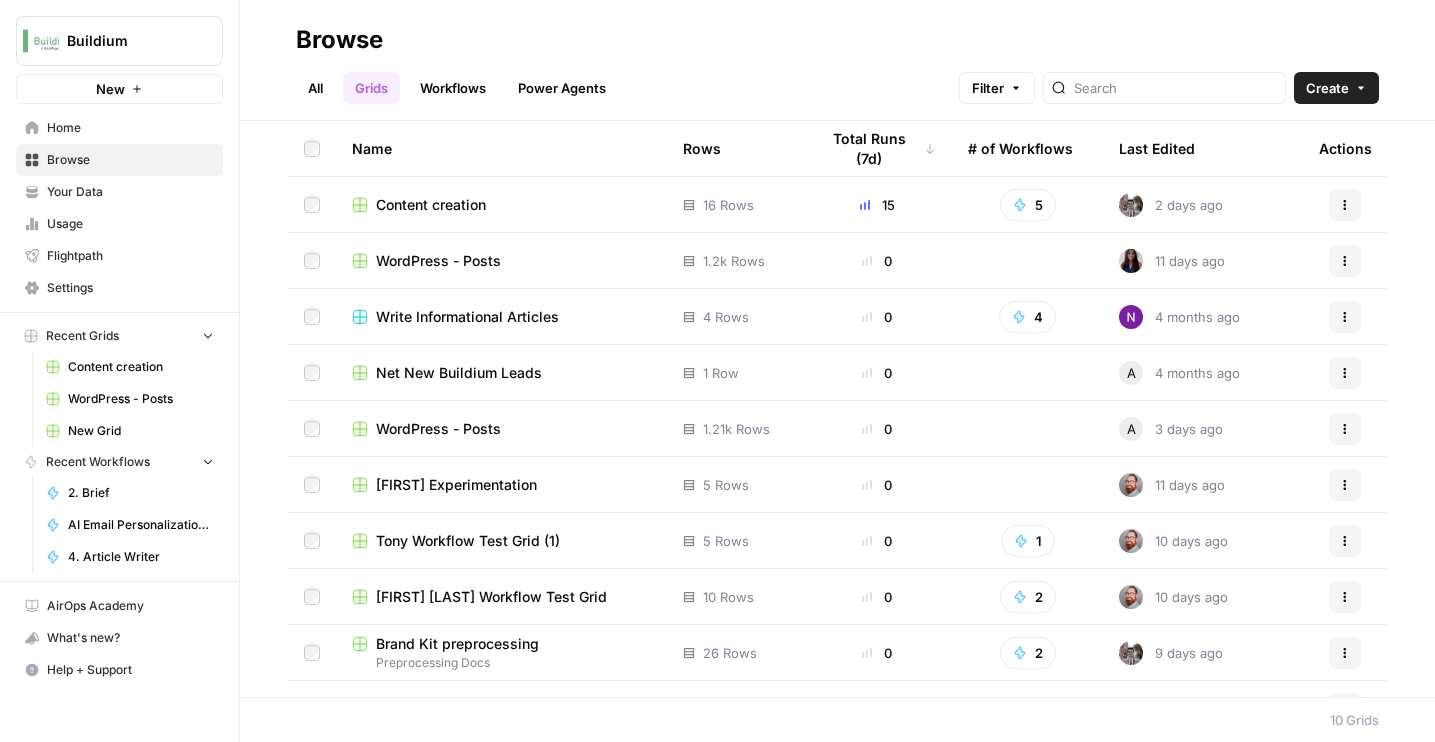 scroll, scrollTop: 40, scrollLeft: 0, axis: vertical 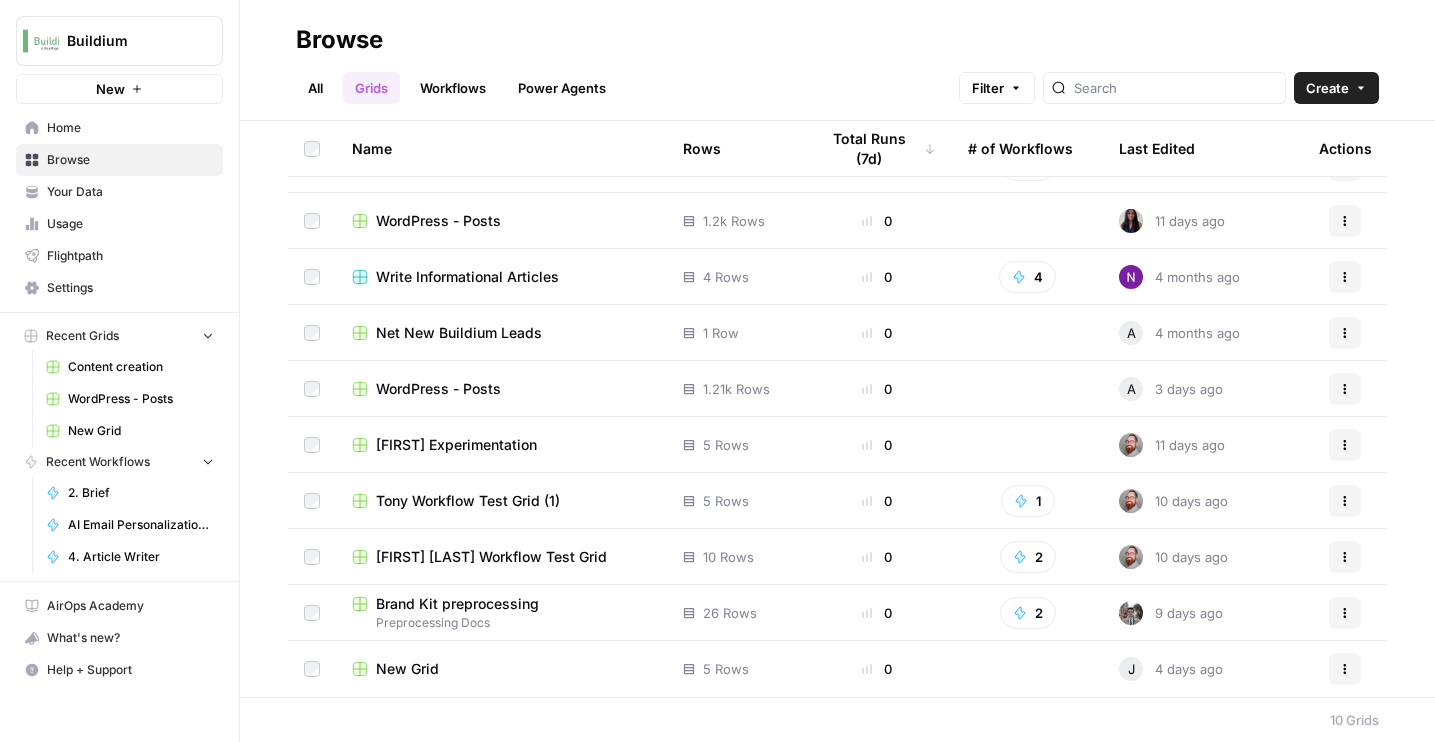 click on "Brand Kit preprocessing" at bounding box center [457, 604] 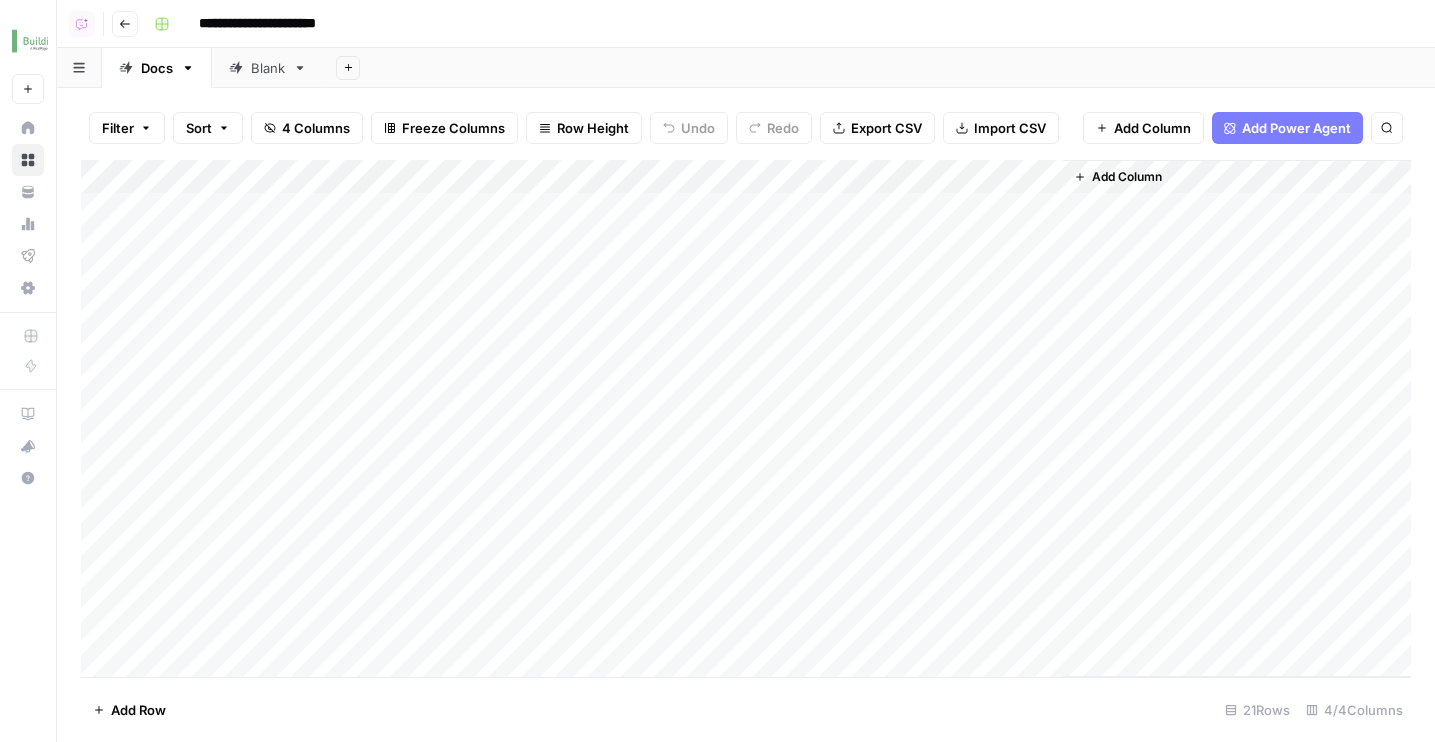 click on "Add Column" at bounding box center [746, 418] 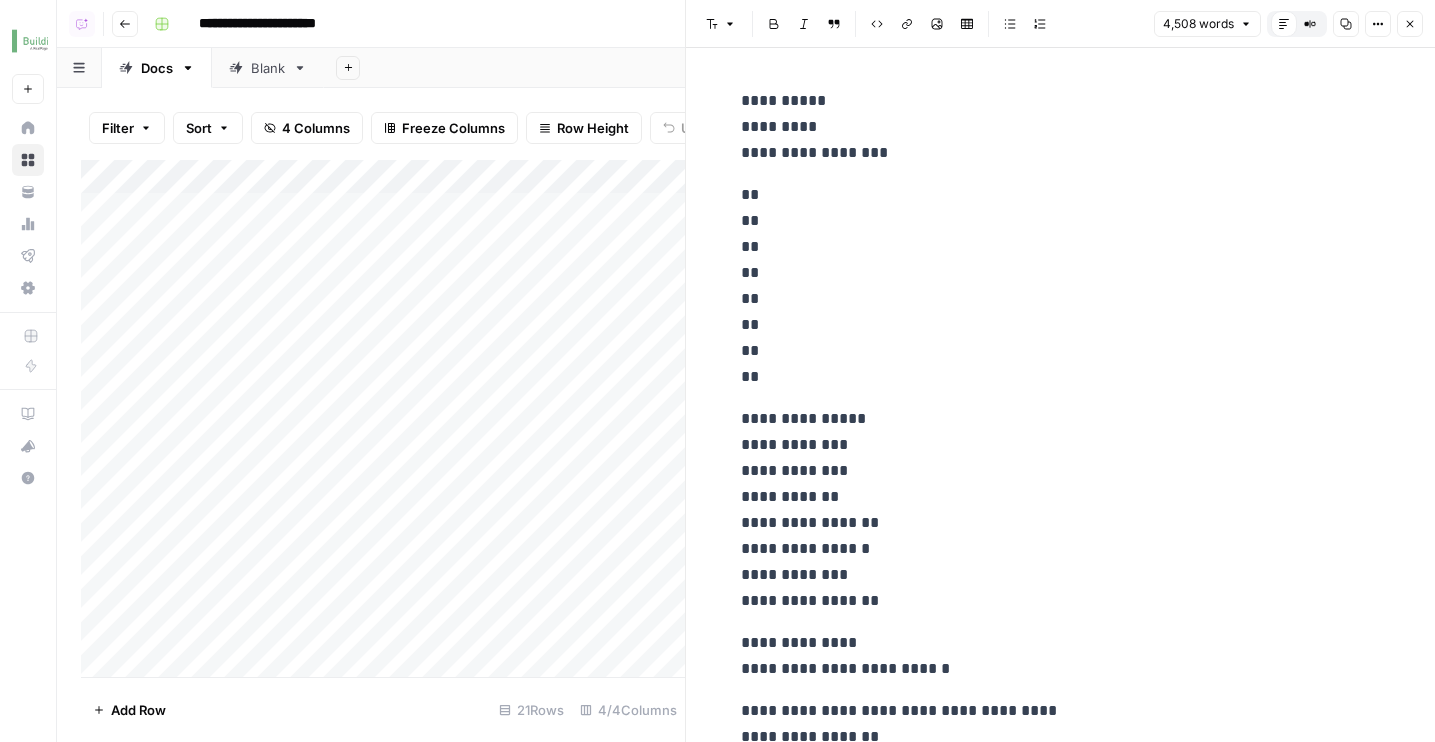 click 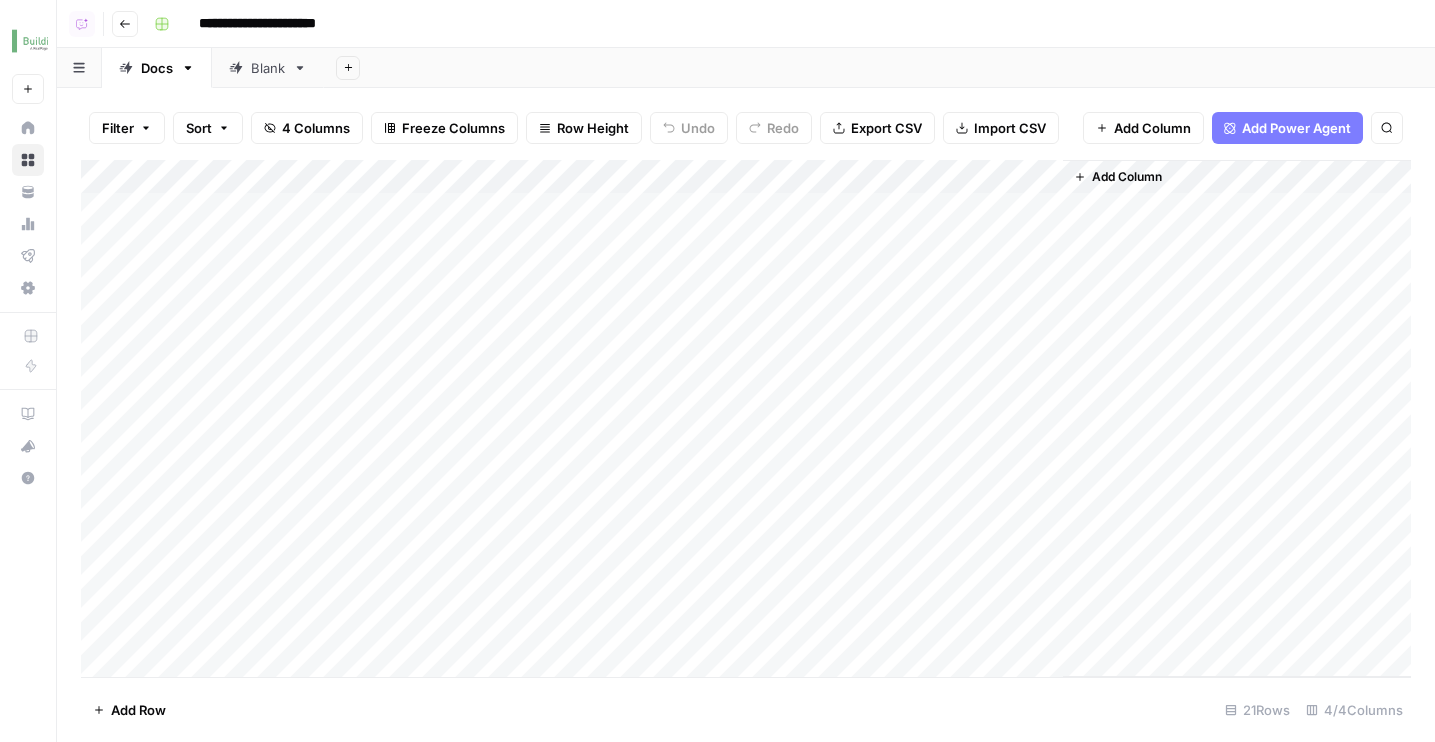 click on "Add Column" at bounding box center [746, 418] 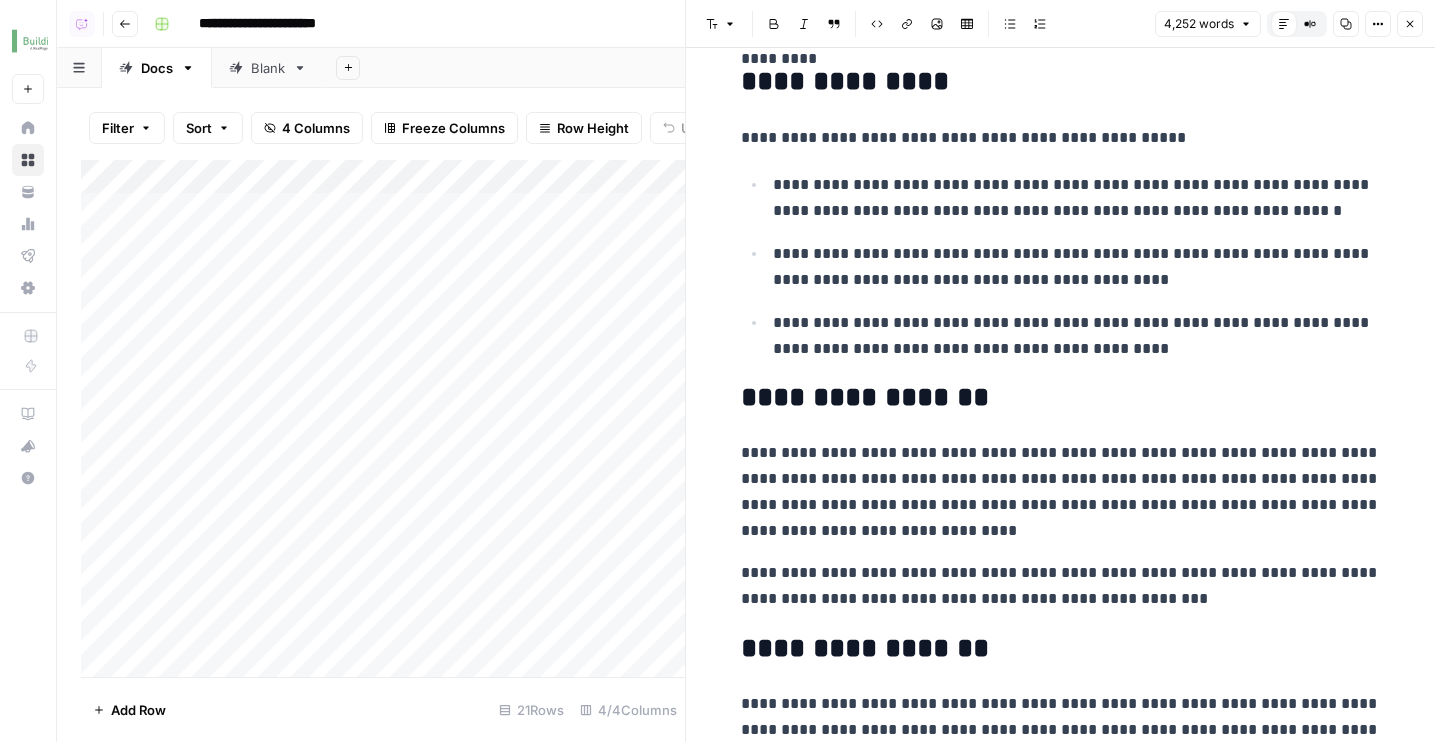 scroll, scrollTop: 0, scrollLeft: 0, axis: both 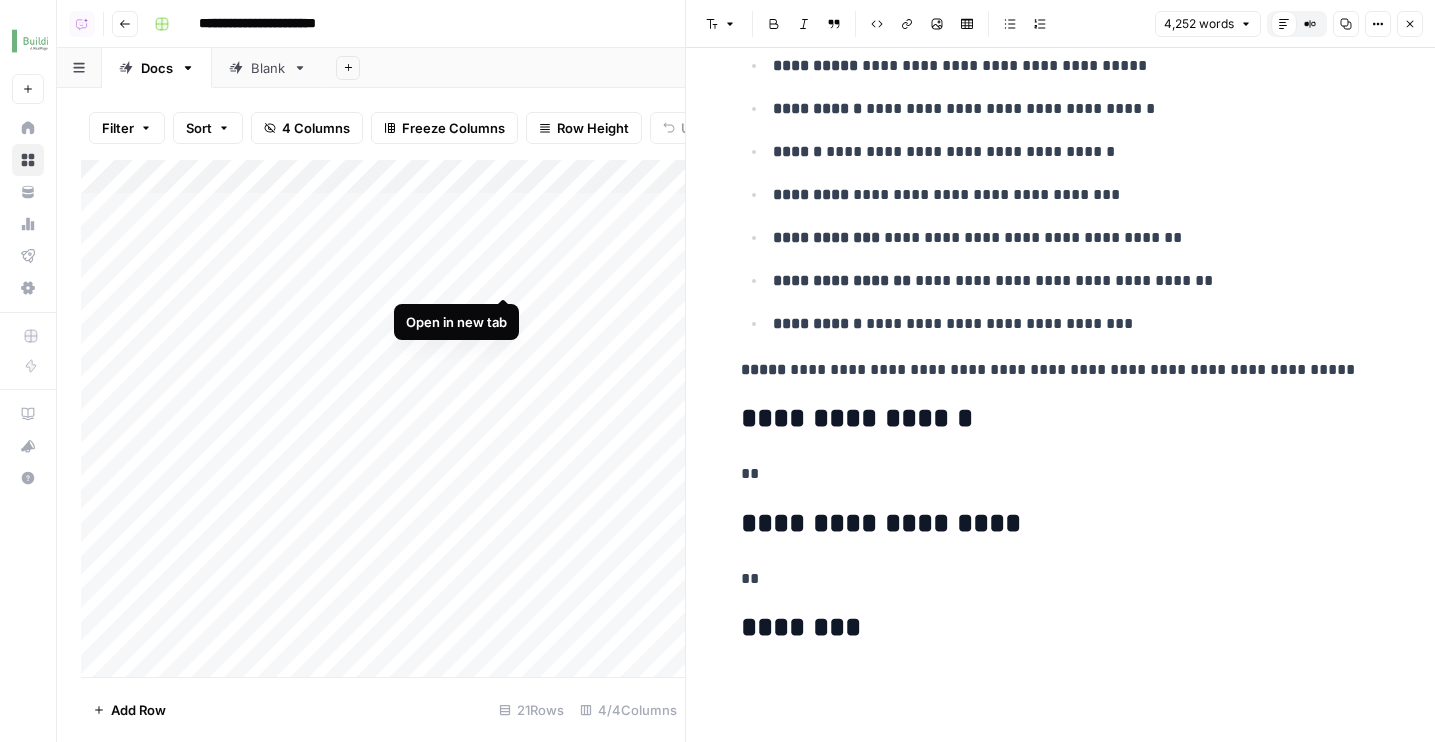 click on "Add Column" at bounding box center [383, 418] 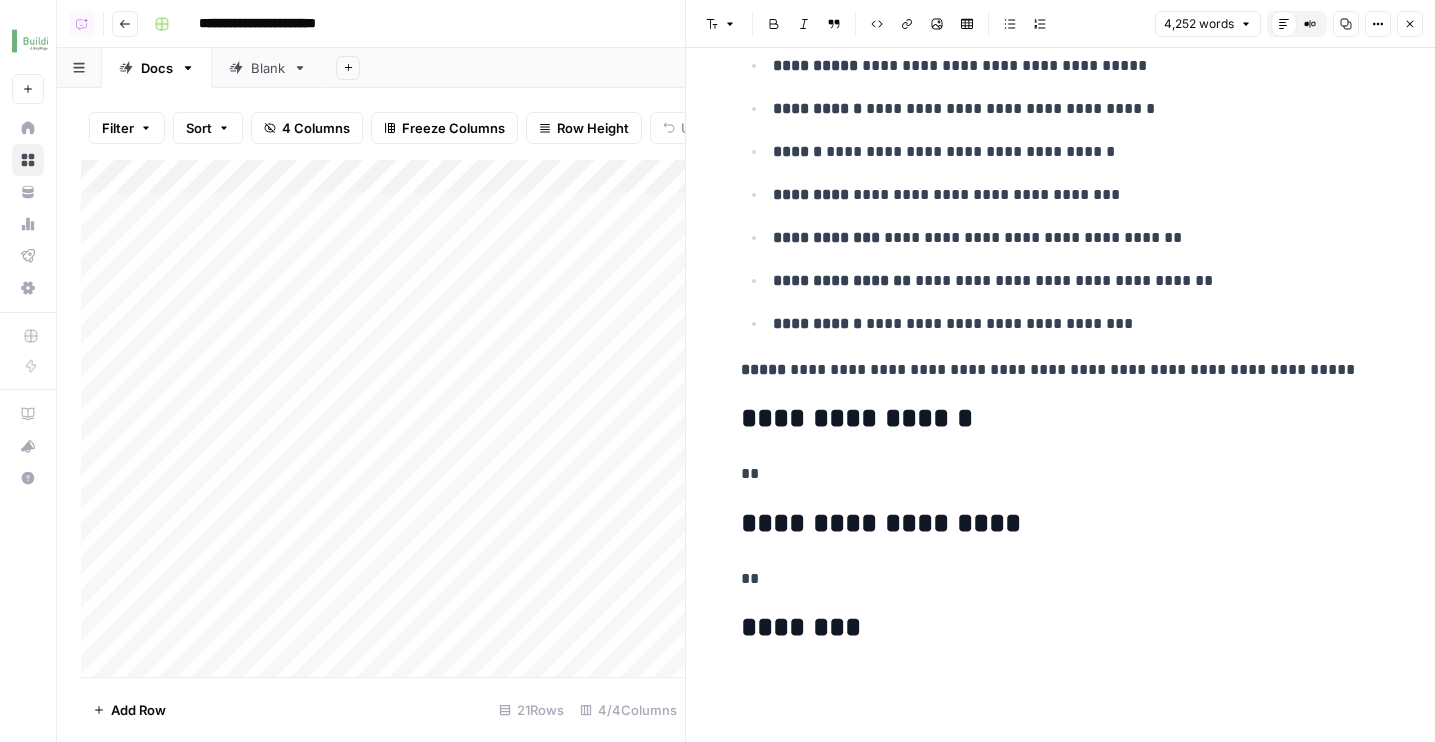 click on "Close" at bounding box center [1410, 24] 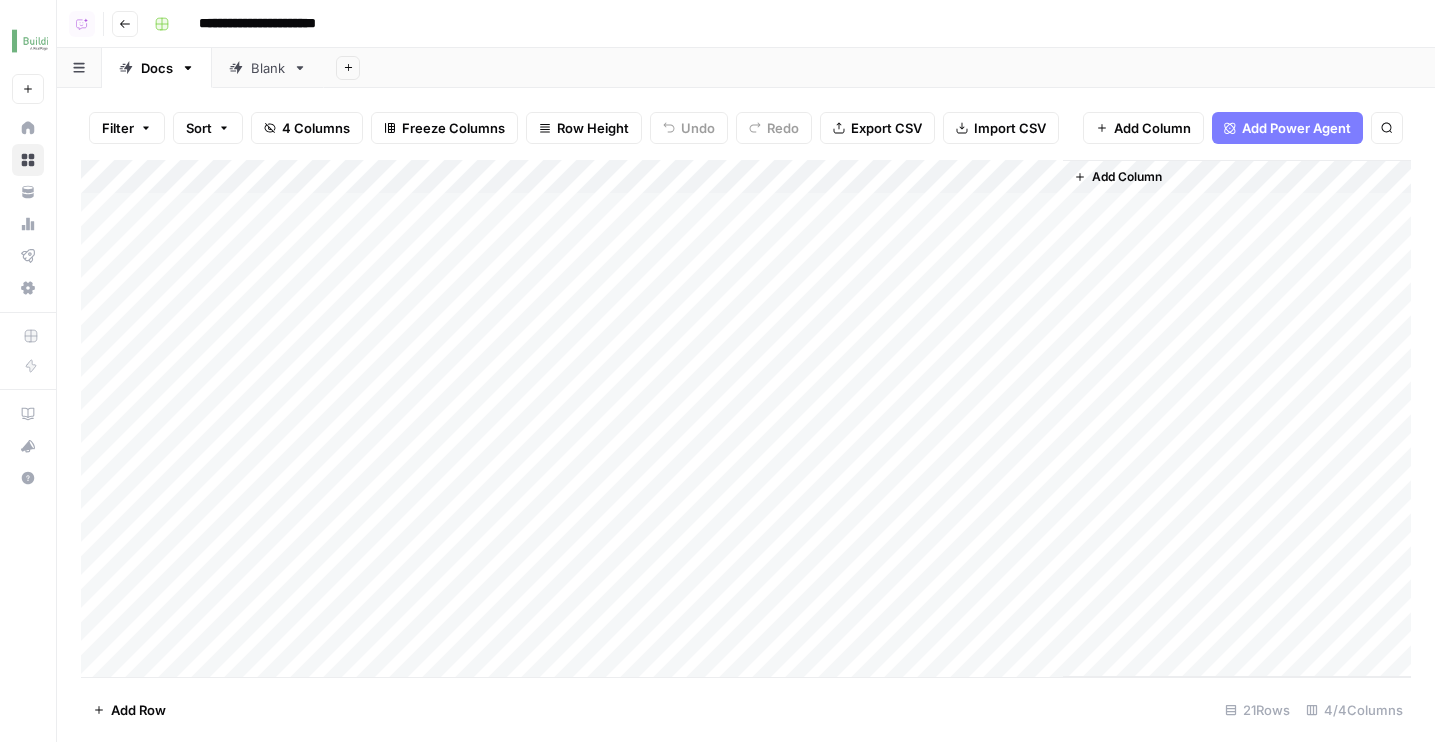 click on "Add Column" at bounding box center (746, 418) 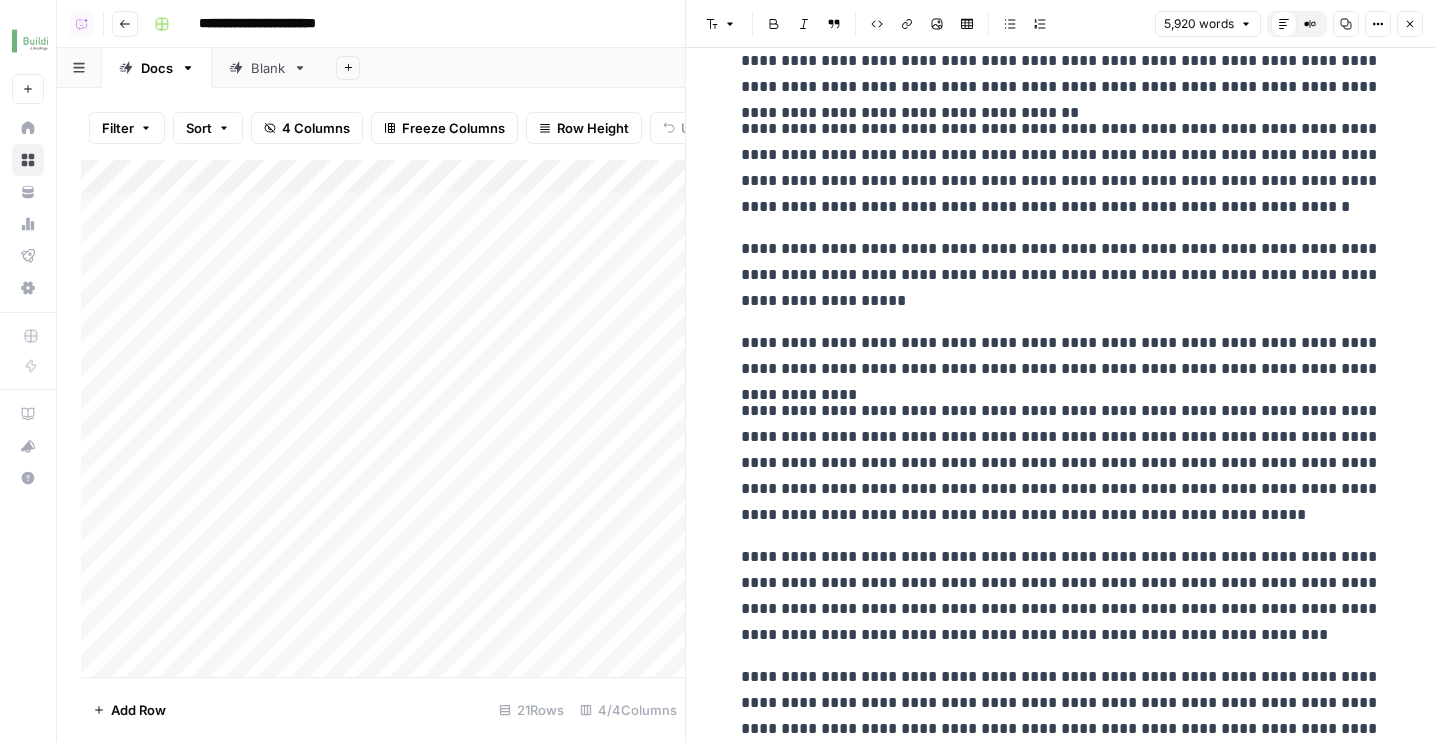 scroll, scrollTop: 10345, scrollLeft: 0, axis: vertical 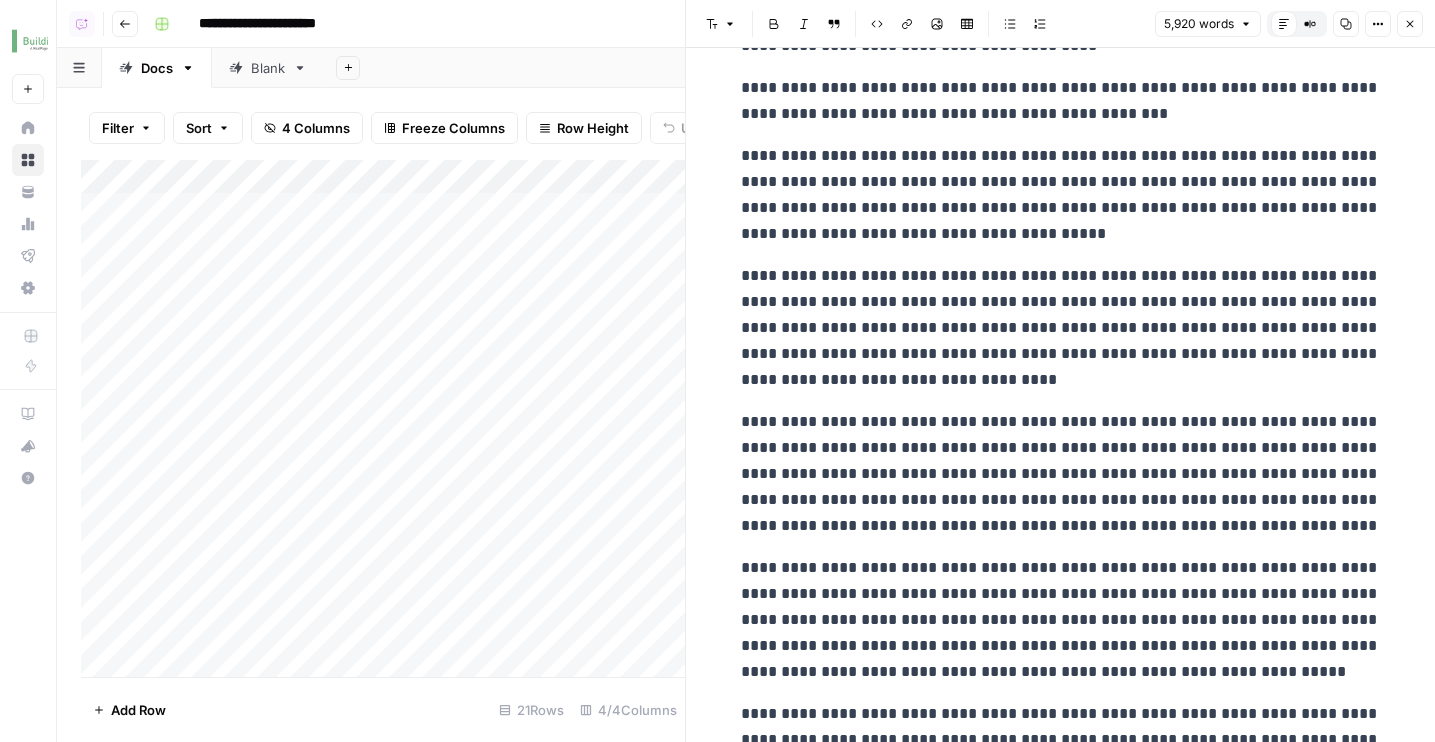 click on "Close" at bounding box center (1410, 24) 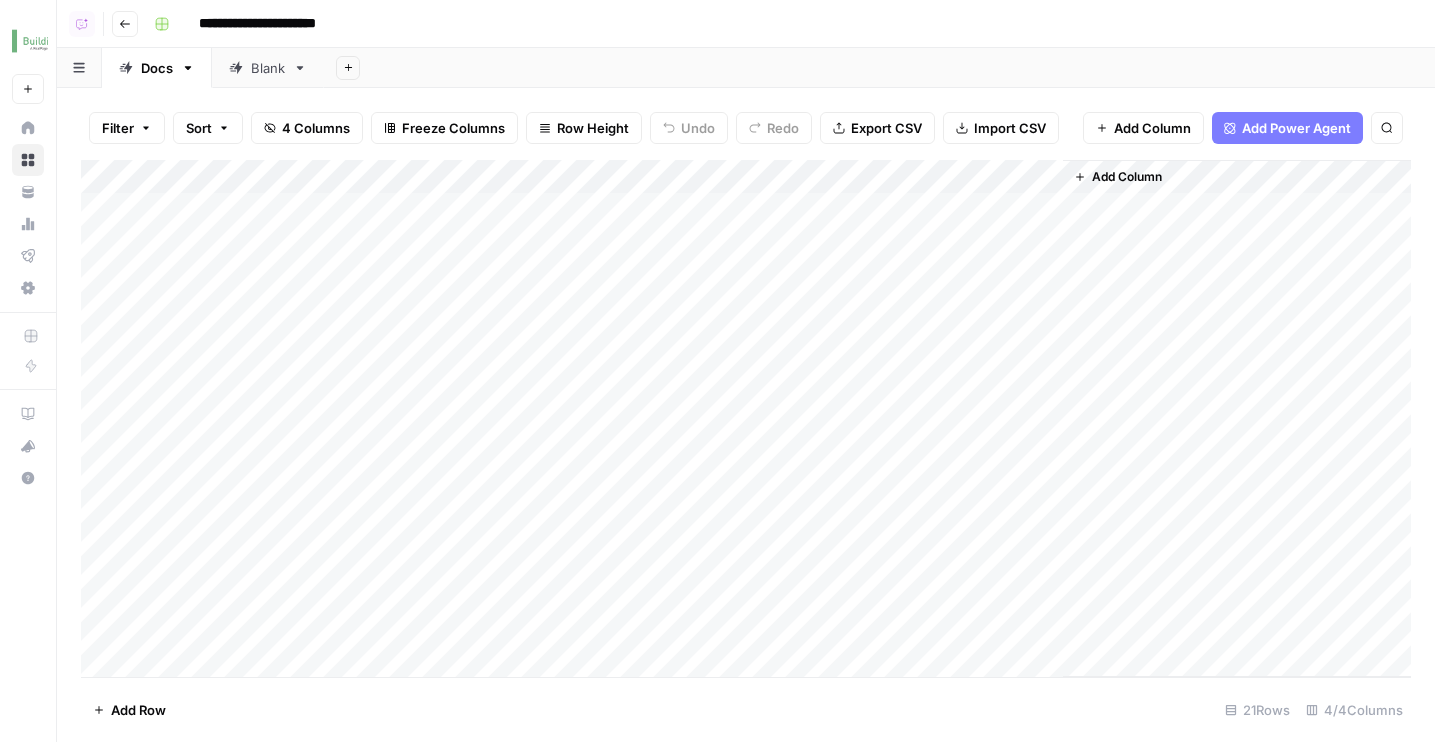 click on "Add Column" at bounding box center (746, 418) 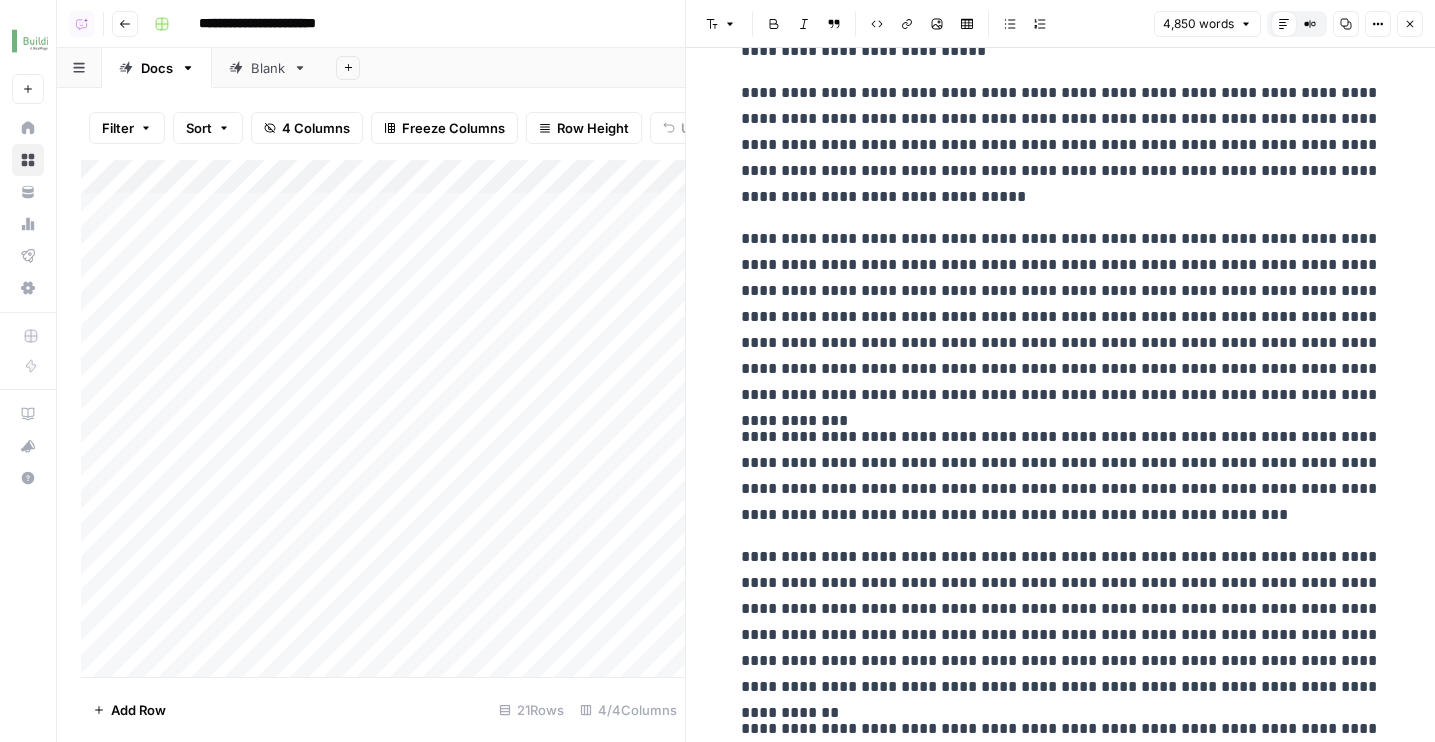 scroll, scrollTop: 812, scrollLeft: 0, axis: vertical 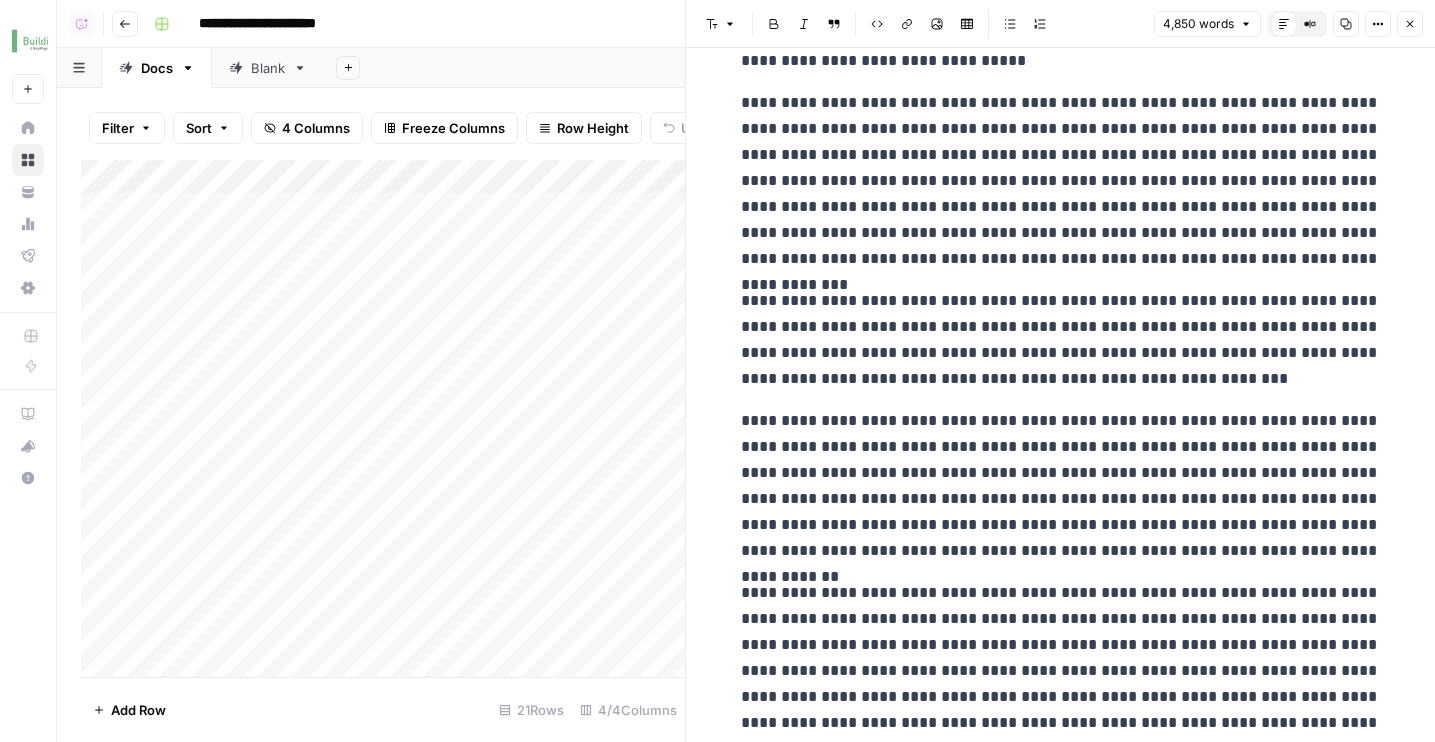 click on "Close" at bounding box center [1410, 24] 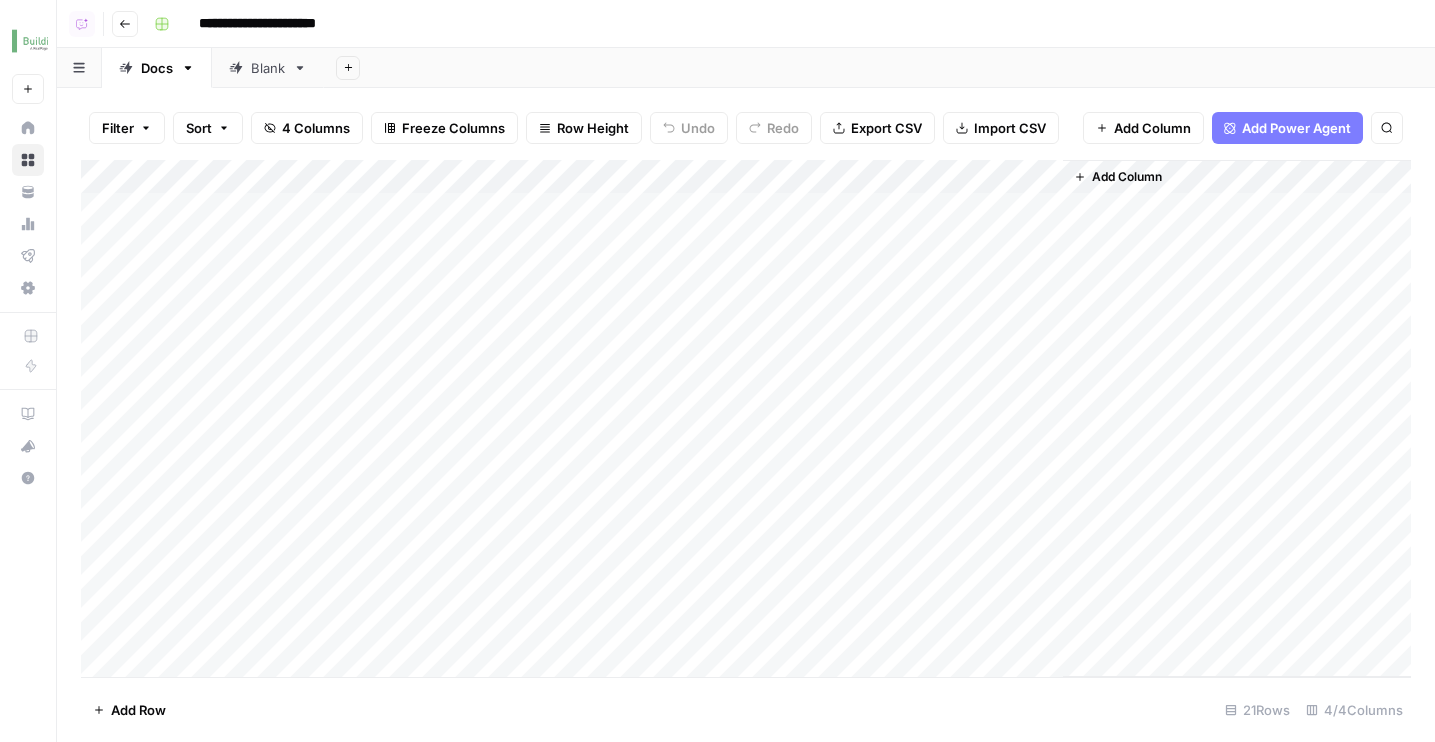 click on "Add Column" at bounding box center [746, 418] 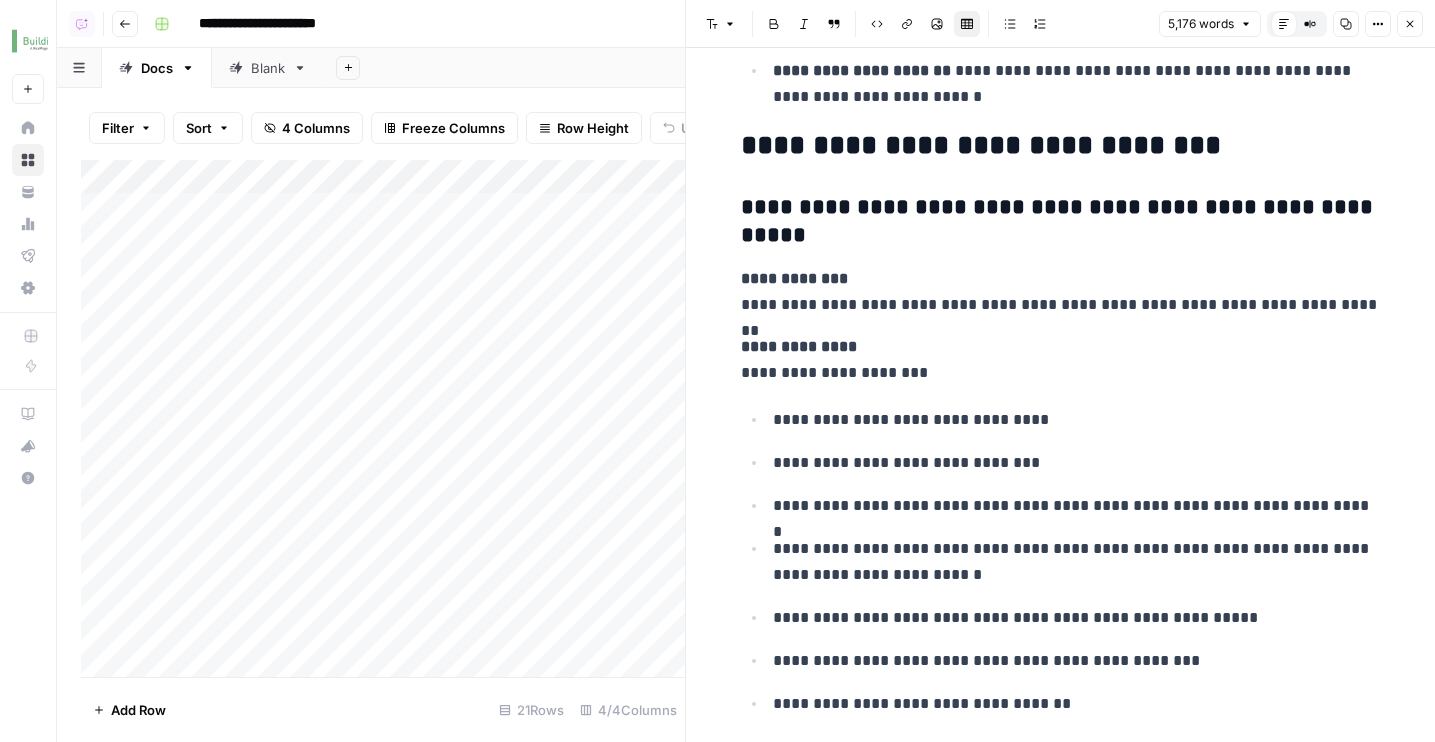 scroll, scrollTop: 1388, scrollLeft: 0, axis: vertical 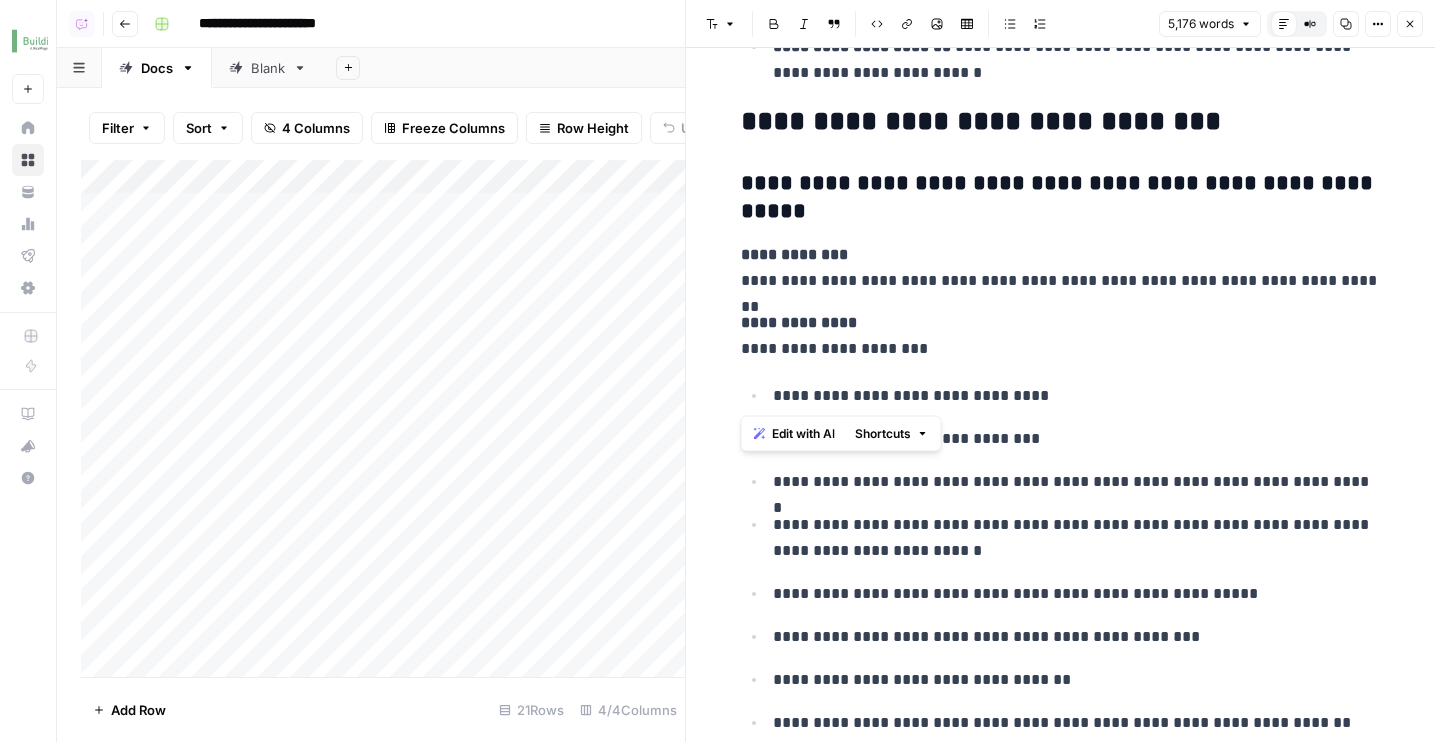 drag, startPoint x: 738, startPoint y: 109, endPoint x: 1048, endPoint y: 440, distance: 453.49863 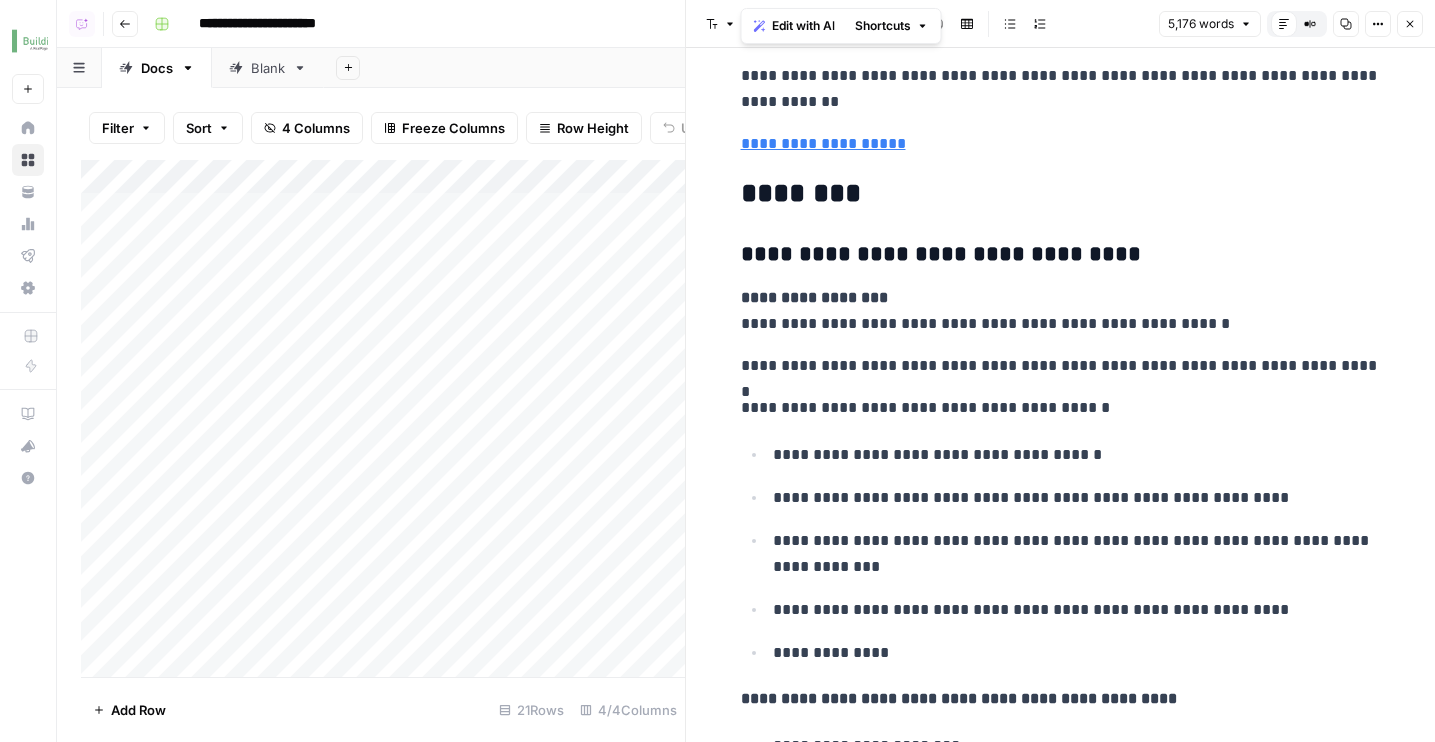 scroll, scrollTop: 5989, scrollLeft: 0, axis: vertical 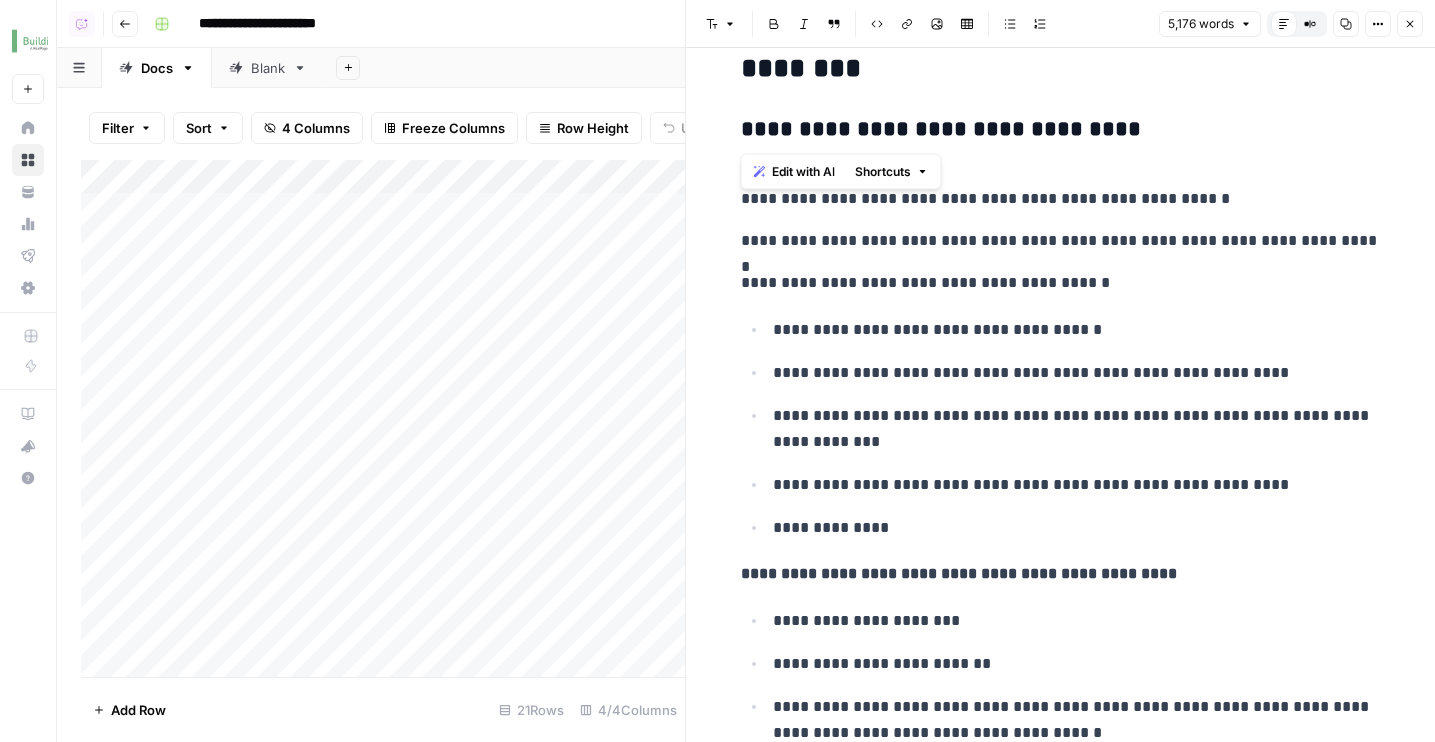 drag, startPoint x: 741, startPoint y: 120, endPoint x: 1048, endPoint y: 549, distance: 527.532 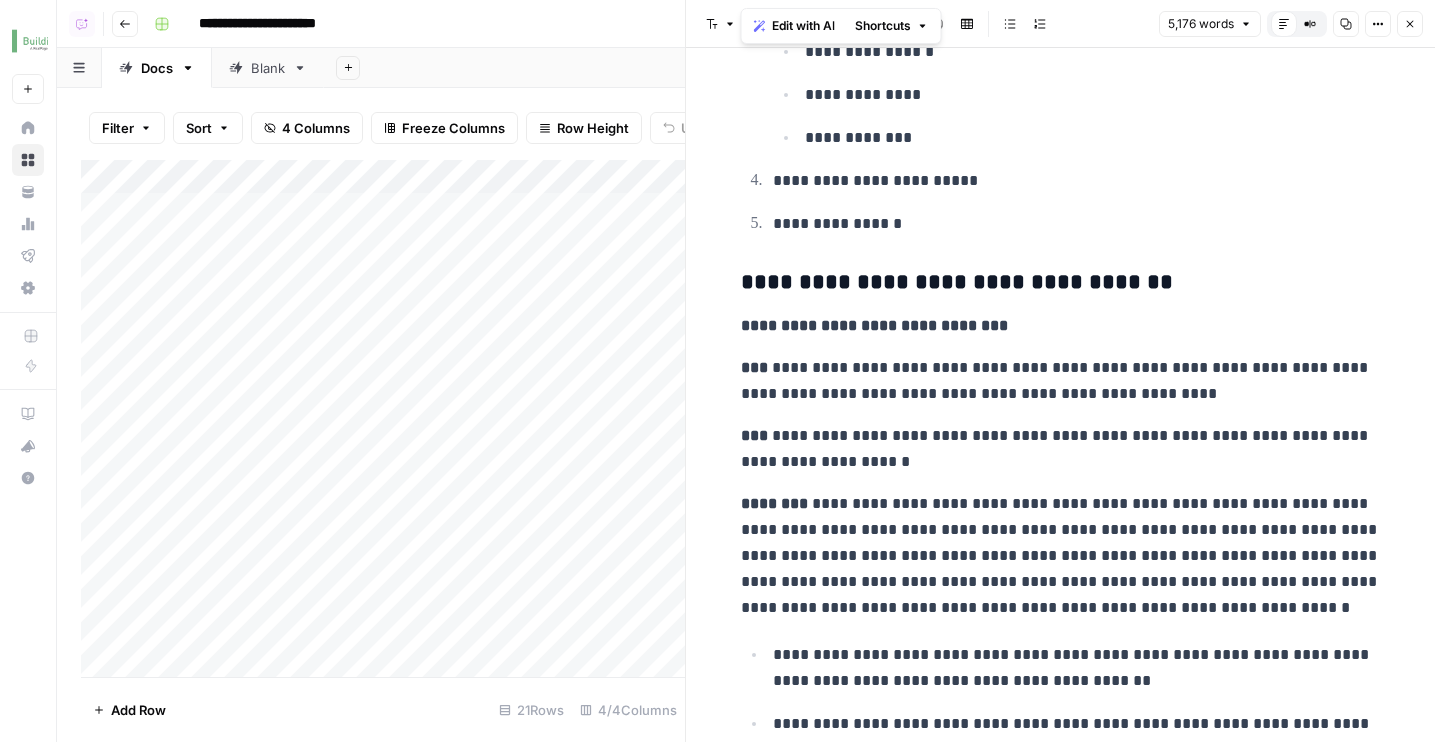 scroll, scrollTop: 7361, scrollLeft: 0, axis: vertical 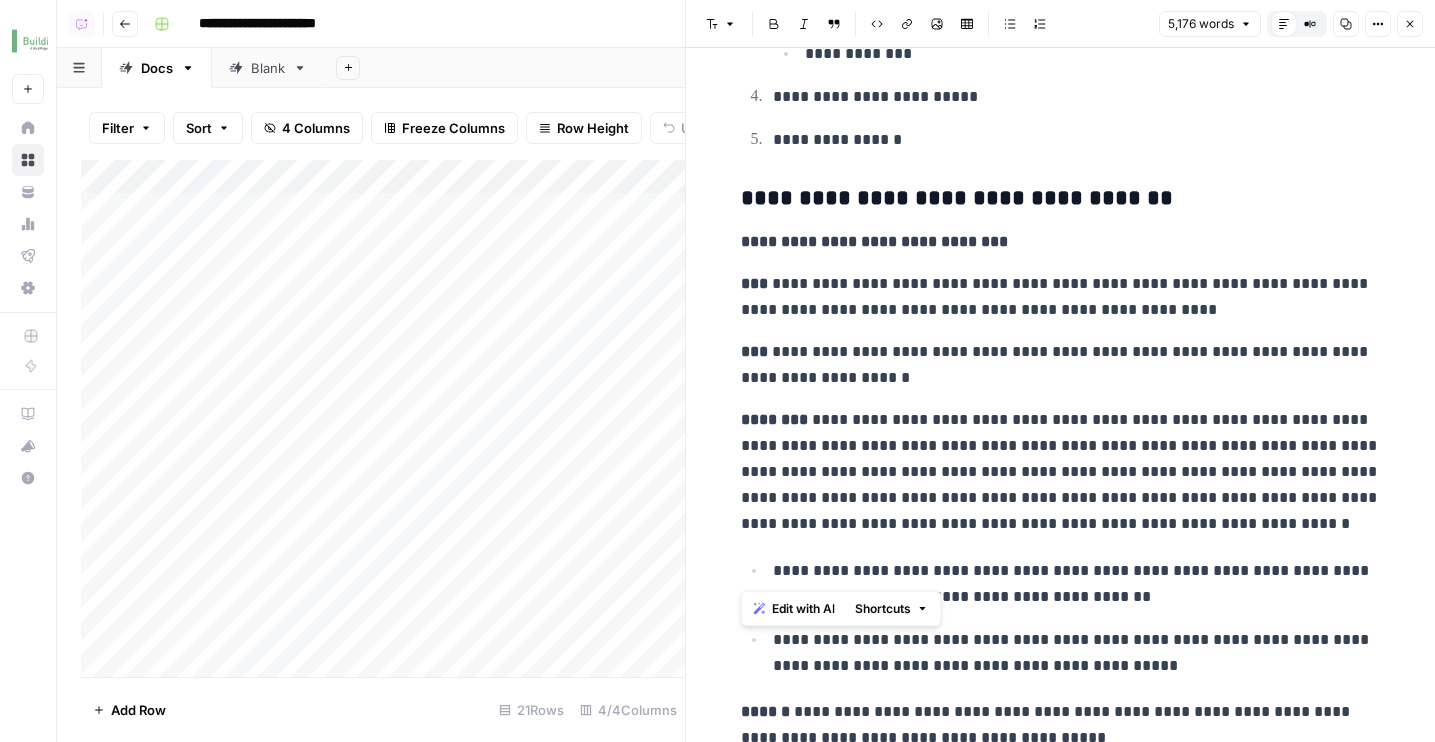 drag, startPoint x: 740, startPoint y: 198, endPoint x: 1021, endPoint y: 548, distance: 448.8441 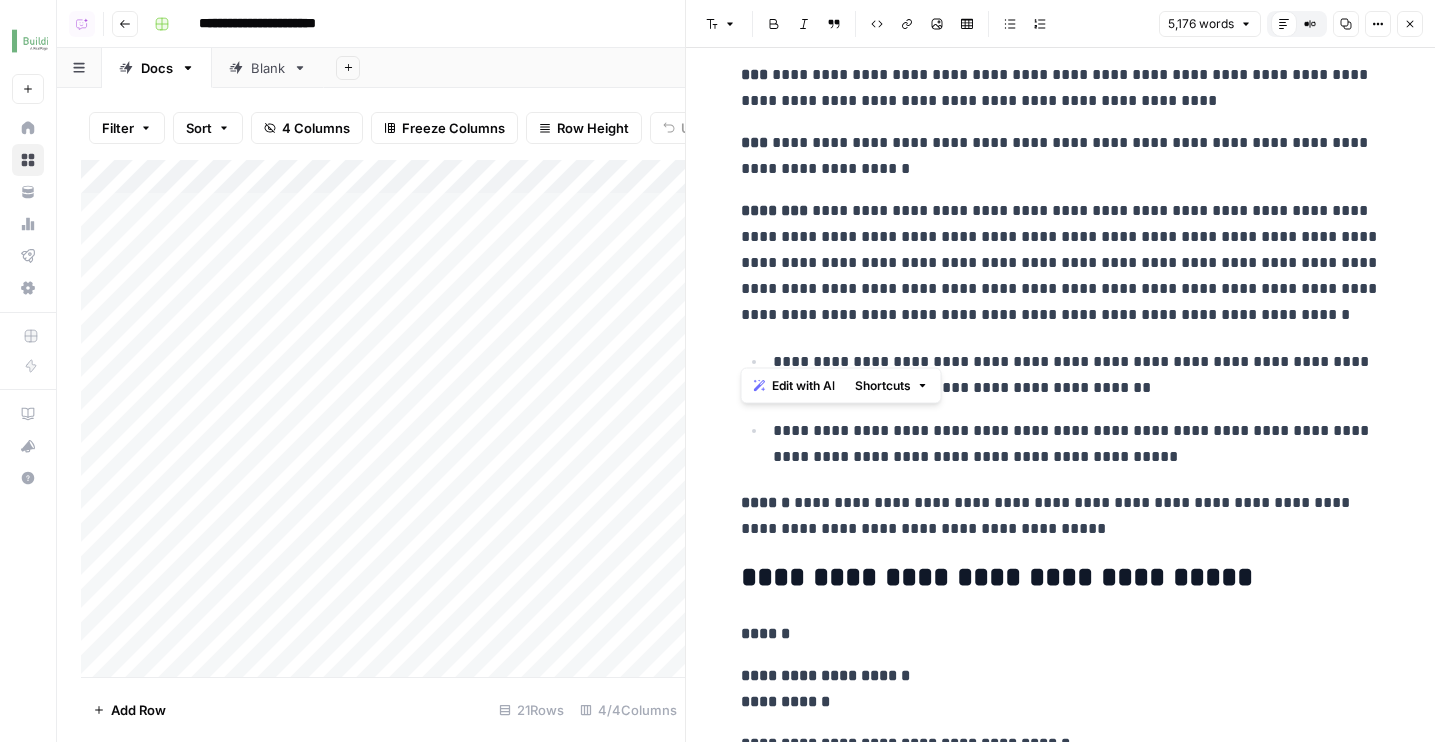 scroll, scrollTop: 7538, scrollLeft: 0, axis: vertical 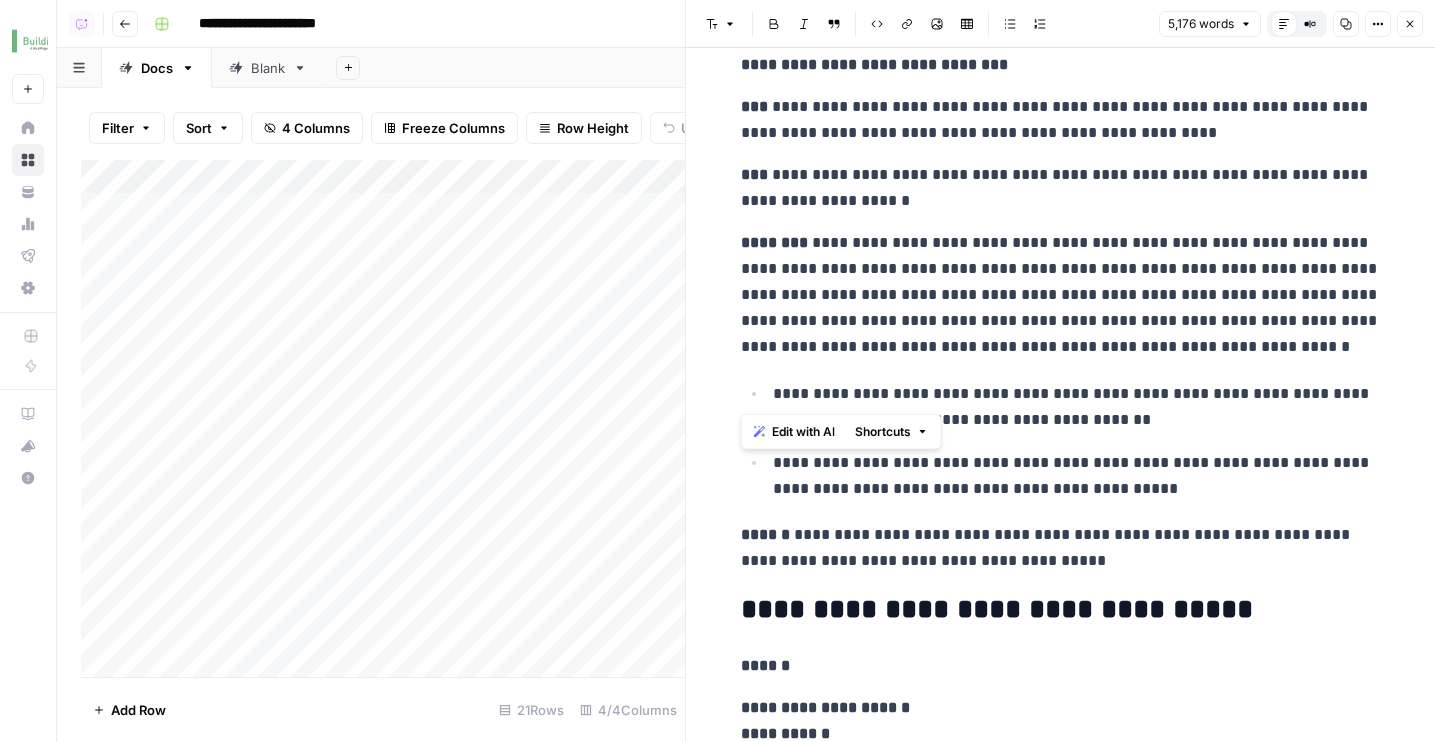 click on "**********" at bounding box center [1061, 548] 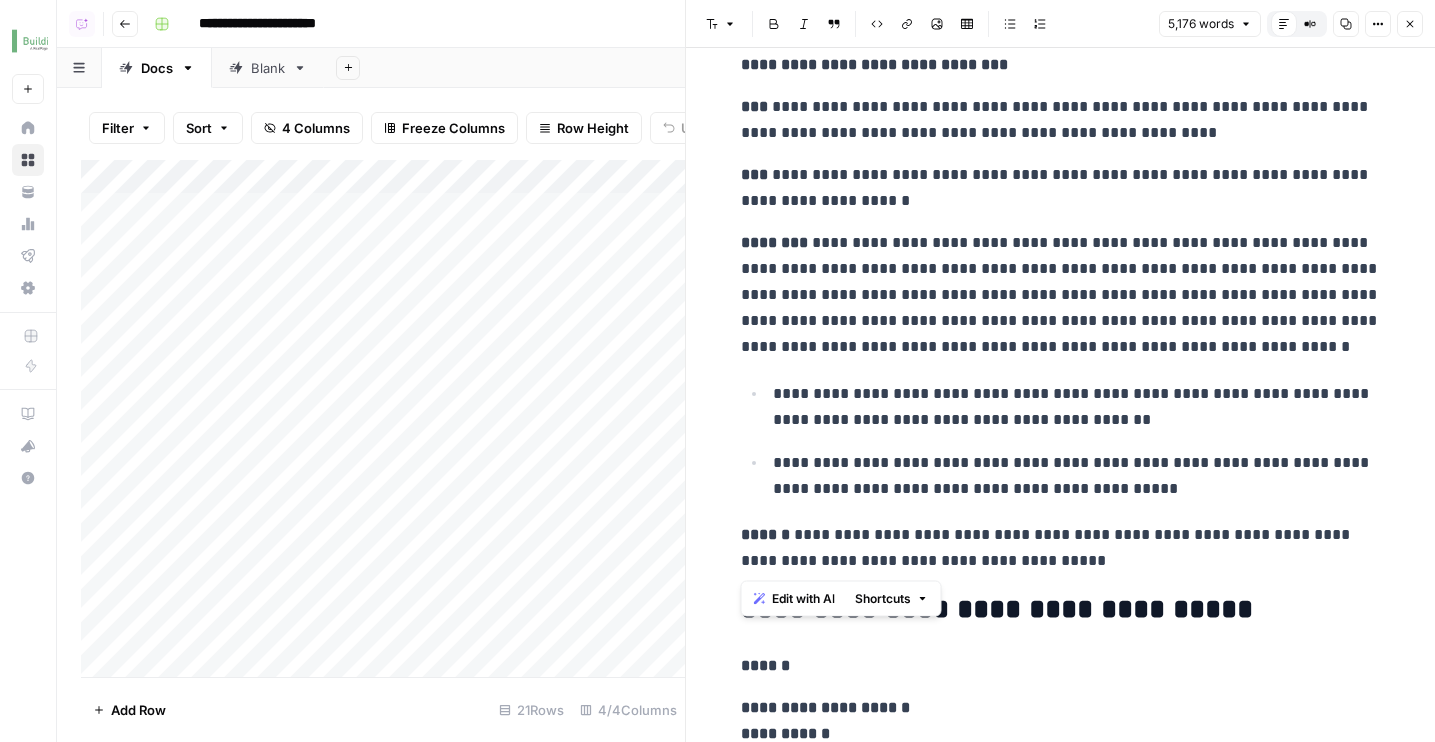 click on "**********" at bounding box center (1061, 548) 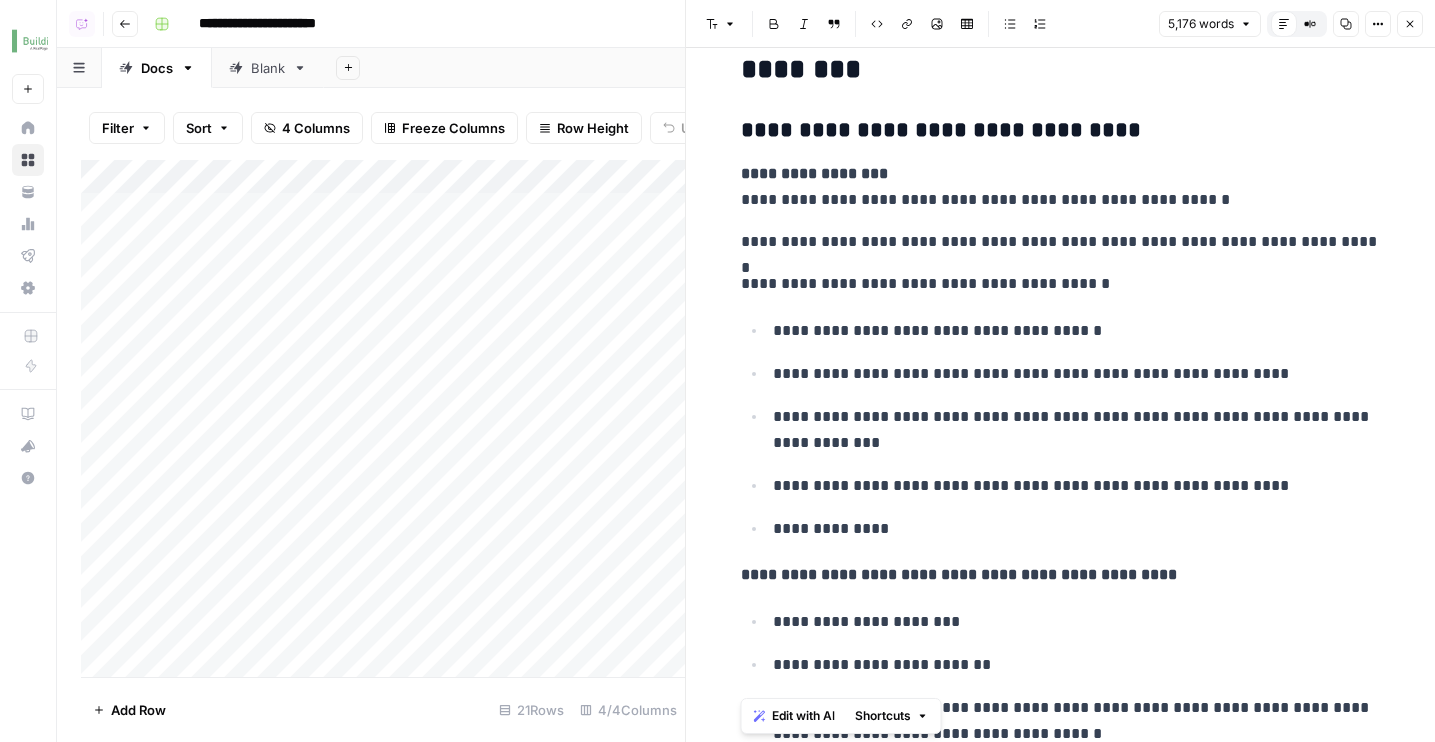 scroll, scrollTop: 5973, scrollLeft: 0, axis: vertical 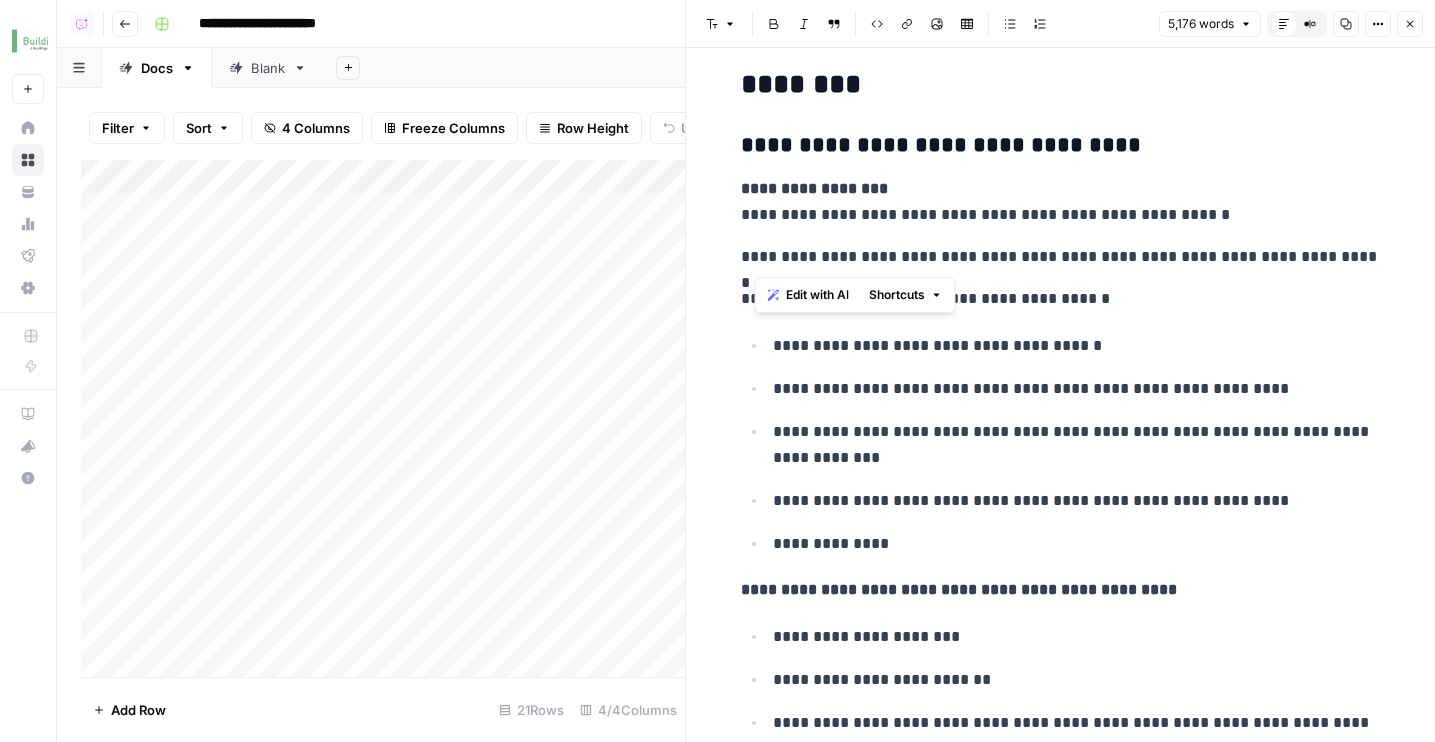 drag, startPoint x: 749, startPoint y: 151, endPoint x: 906, endPoint y: 299, distance: 215.76144 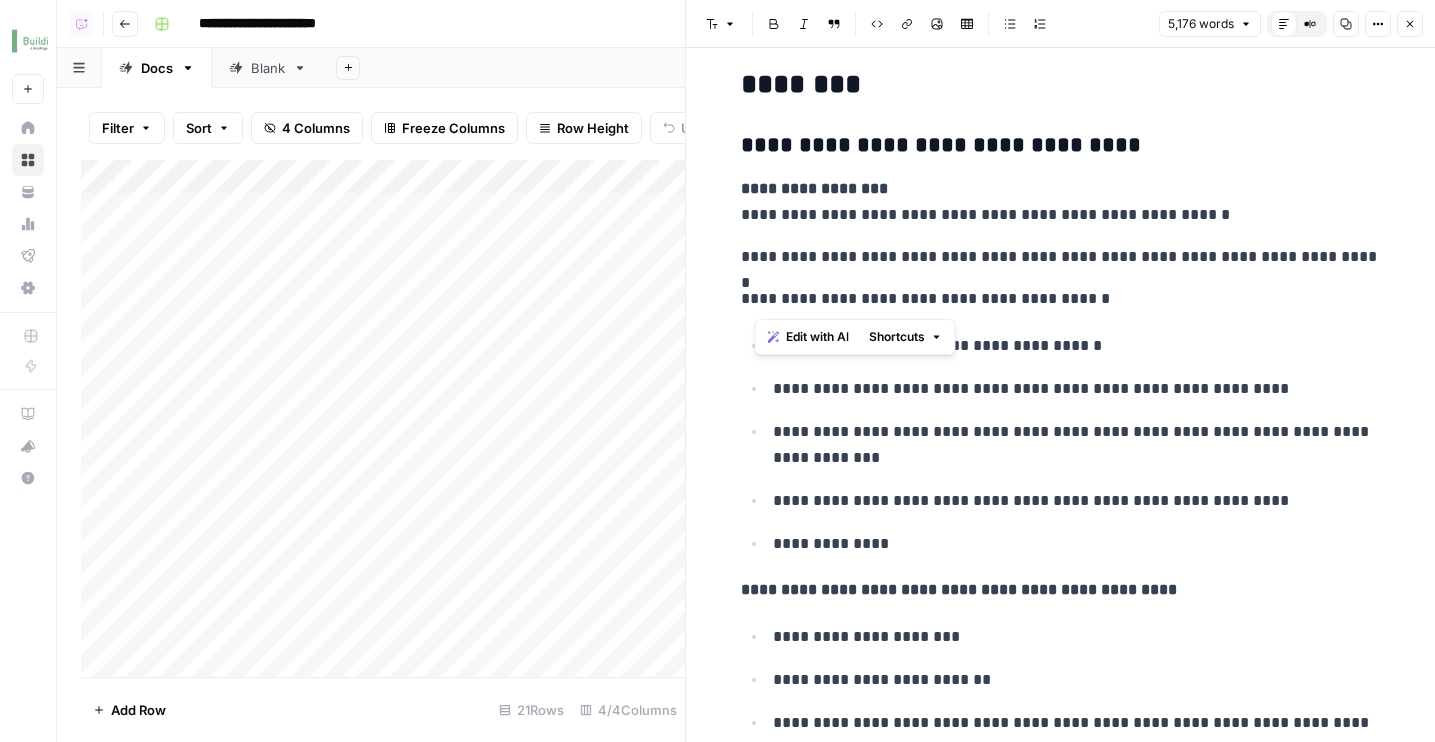 click on "**********" at bounding box center [1061, 299] 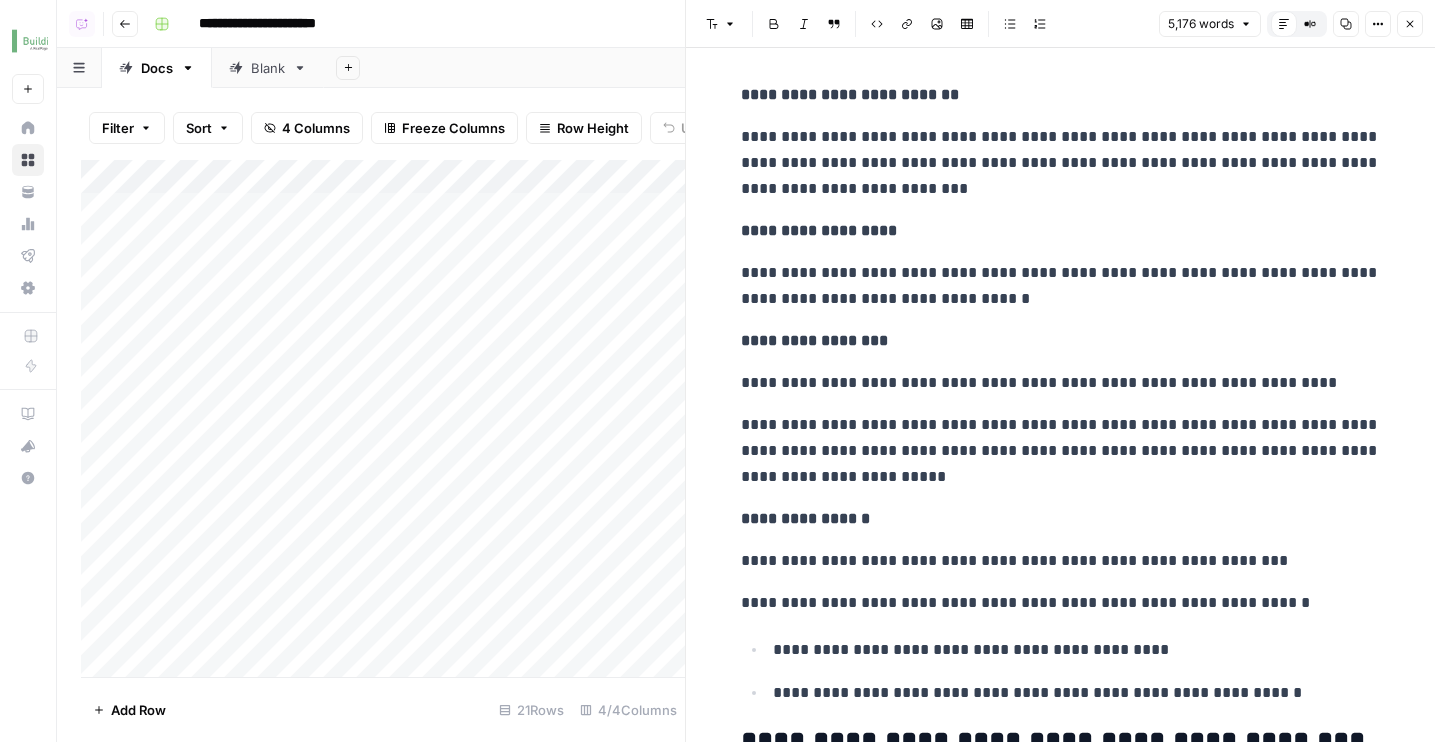 scroll, scrollTop: 14961, scrollLeft: 0, axis: vertical 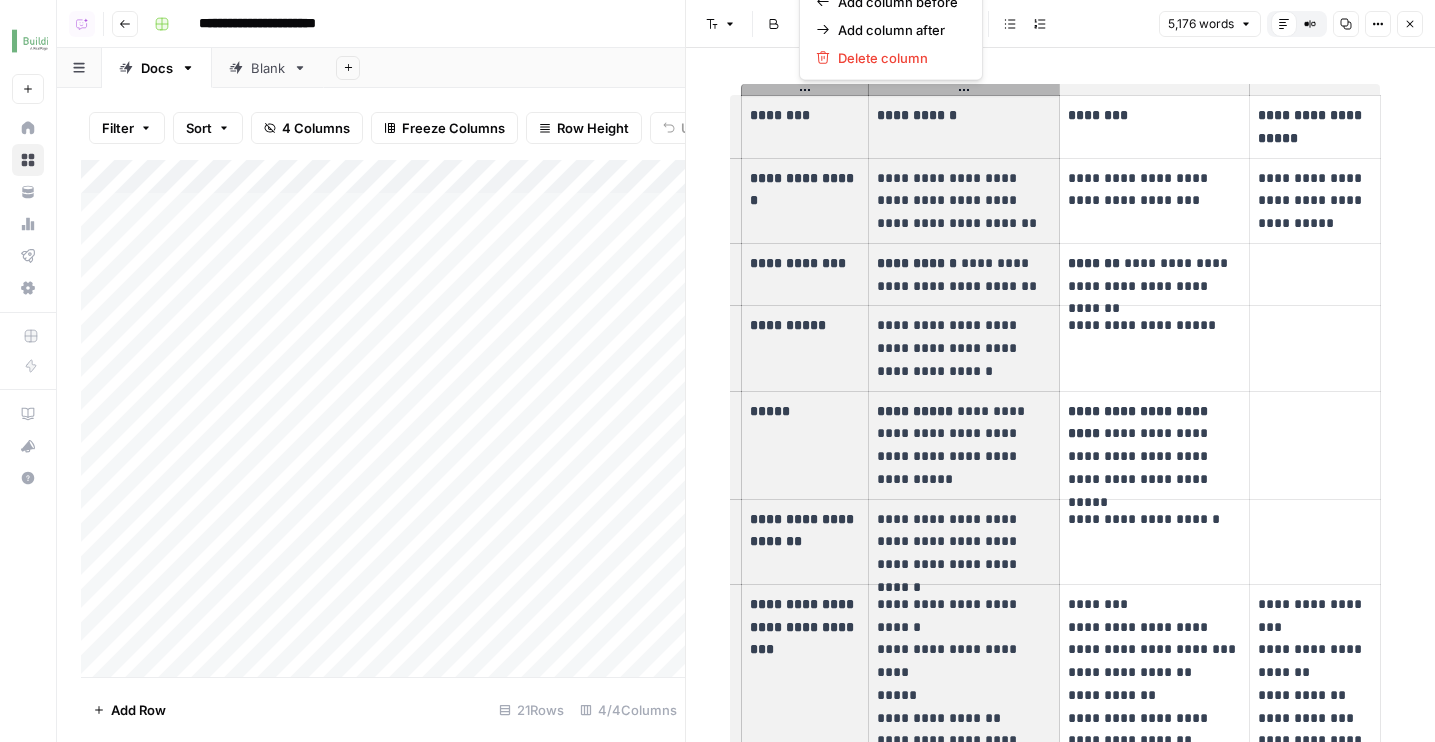 drag, startPoint x: 799, startPoint y: 131, endPoint x: 948, endPoint y: 671, distance: 560.17944 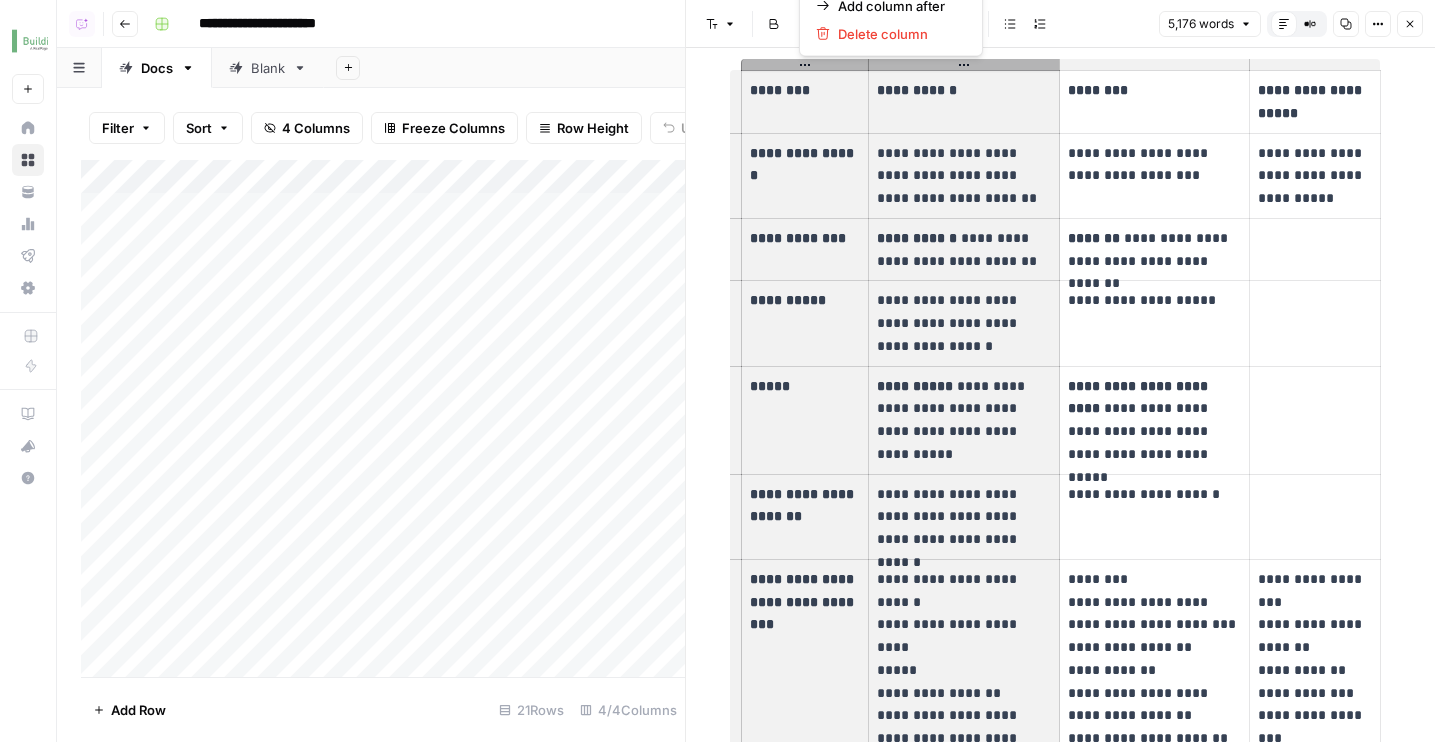 scroll, scrollTop: 29981, scrollLeft: 0, axis: vertical 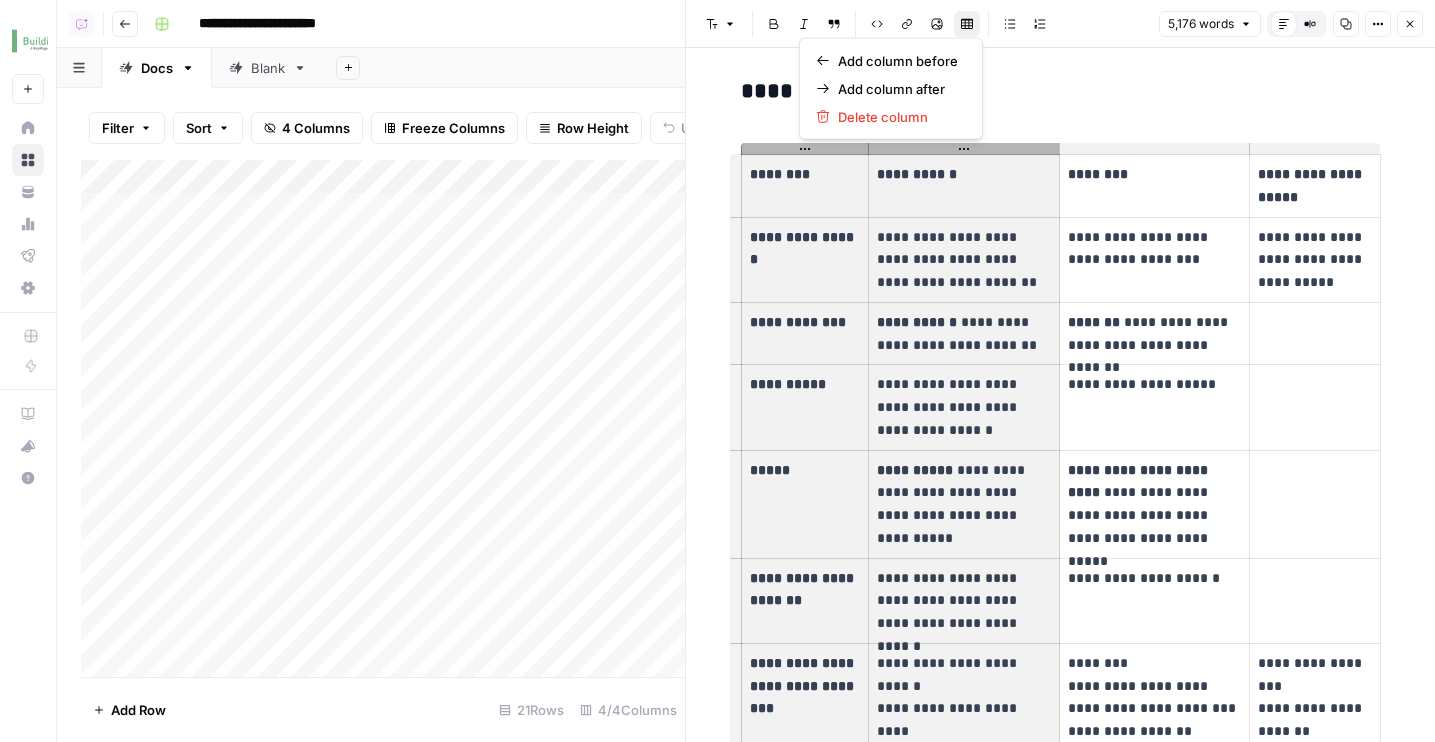 click on "**********" at bounding box center [1154, 333] 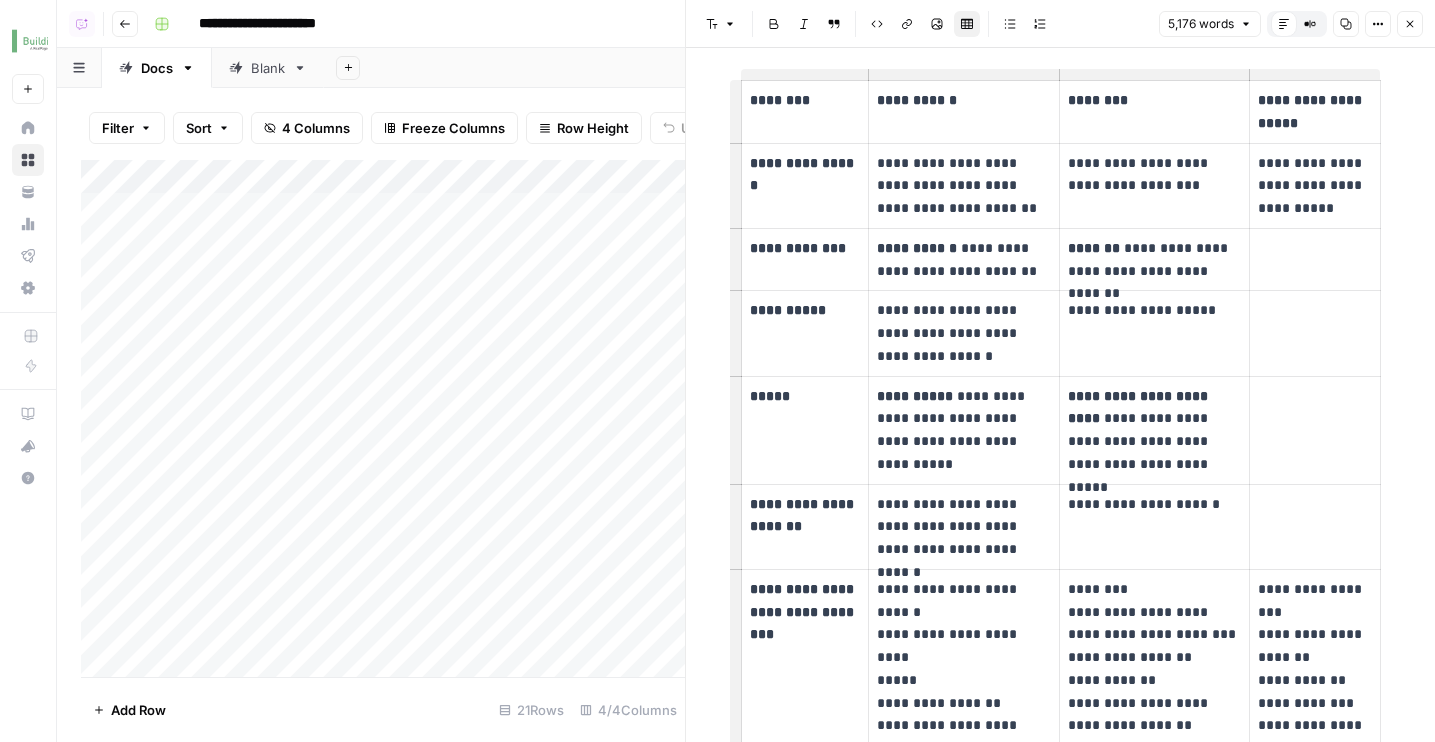 scroll, scrollTop: 30057, scrollLeft: 0, axis: vertical 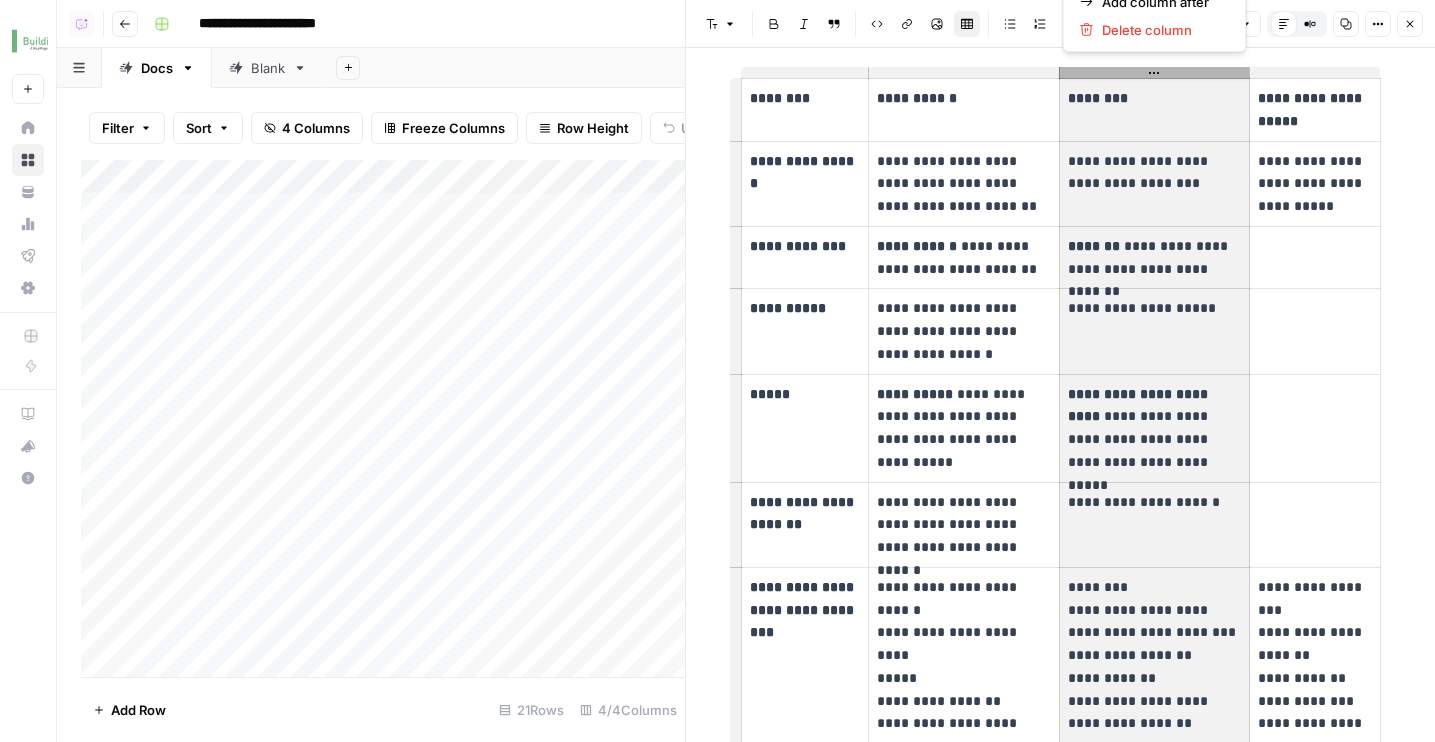drag, startPoint x: 1071, startPoint y: 118, endPoint x: 1169, endPoint y: 631, distance: 522.27673 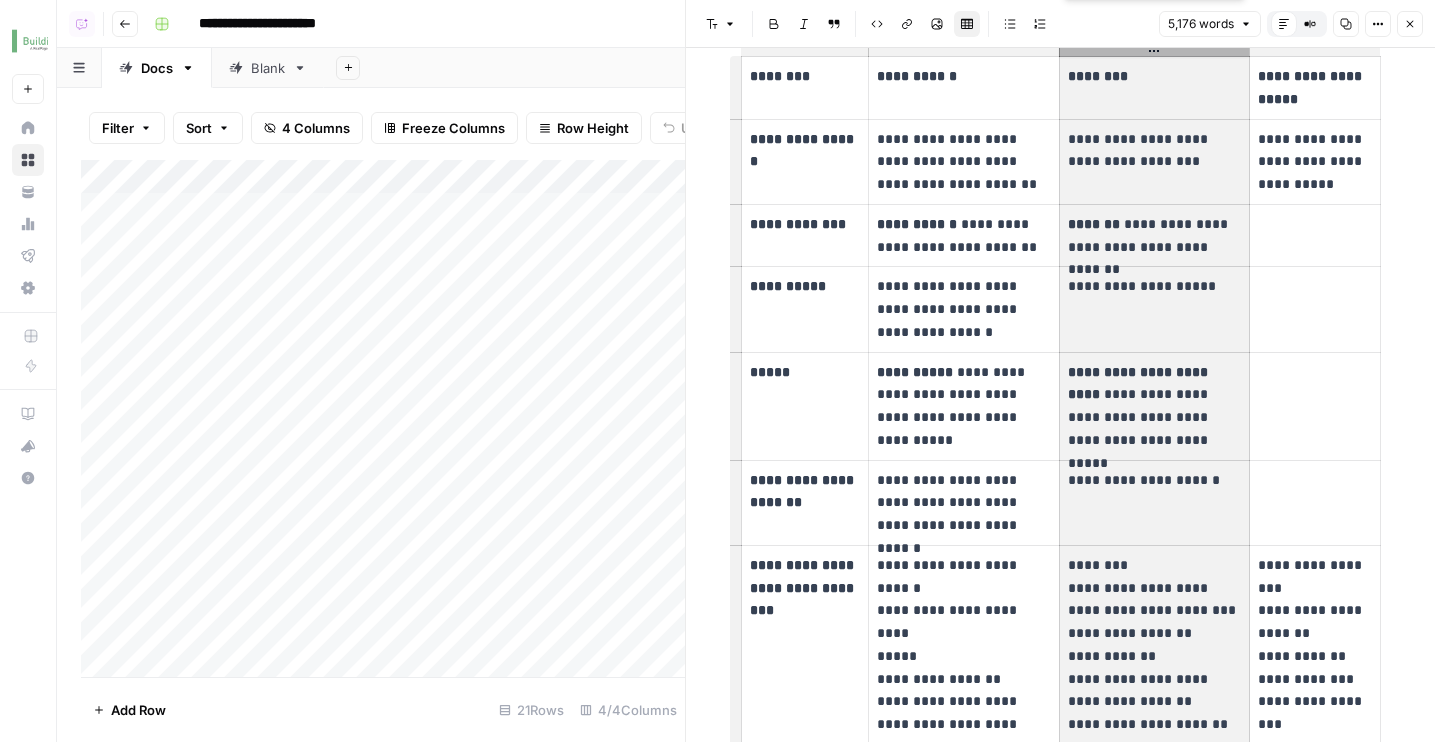 scroll, scrollTop: 30065, scrollLeft: 0, axis: vertical 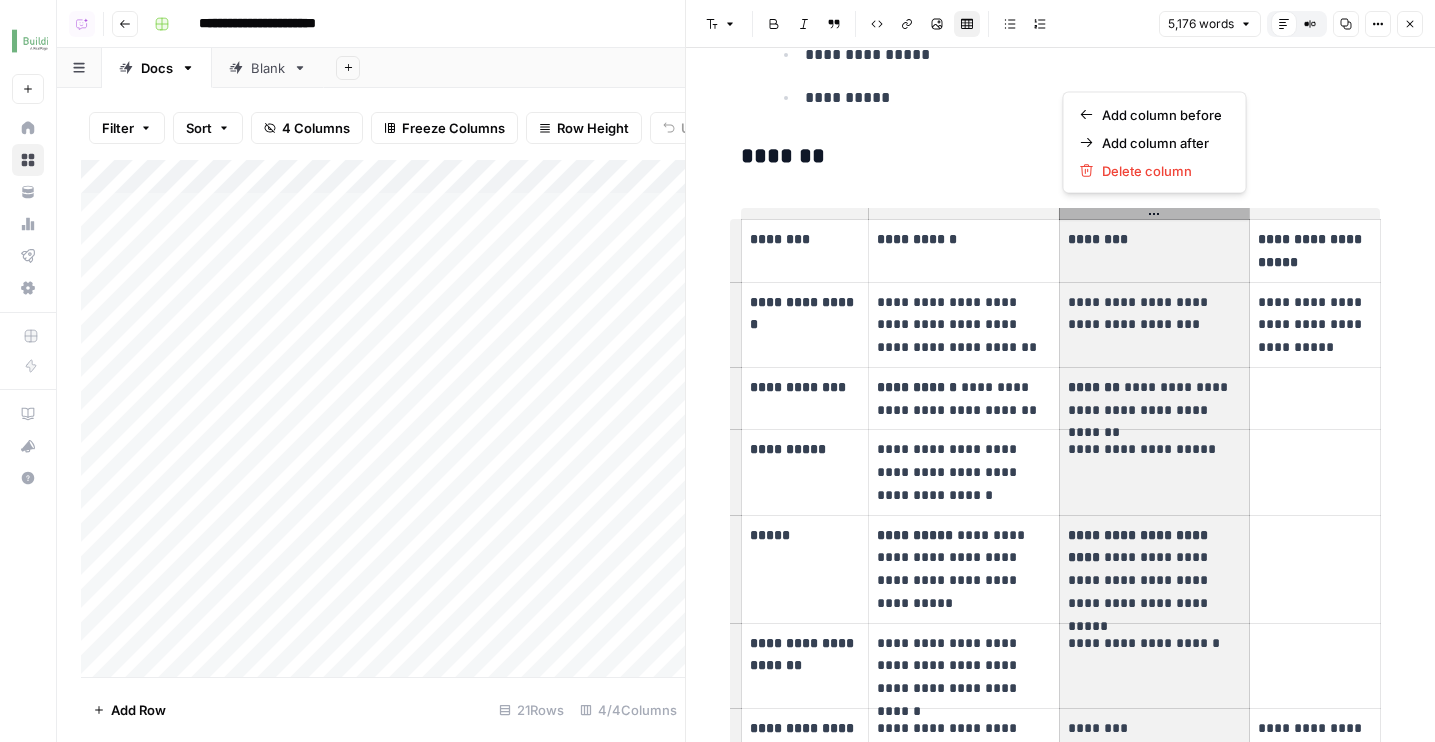click on "**********" at bounding box center (964, 325) 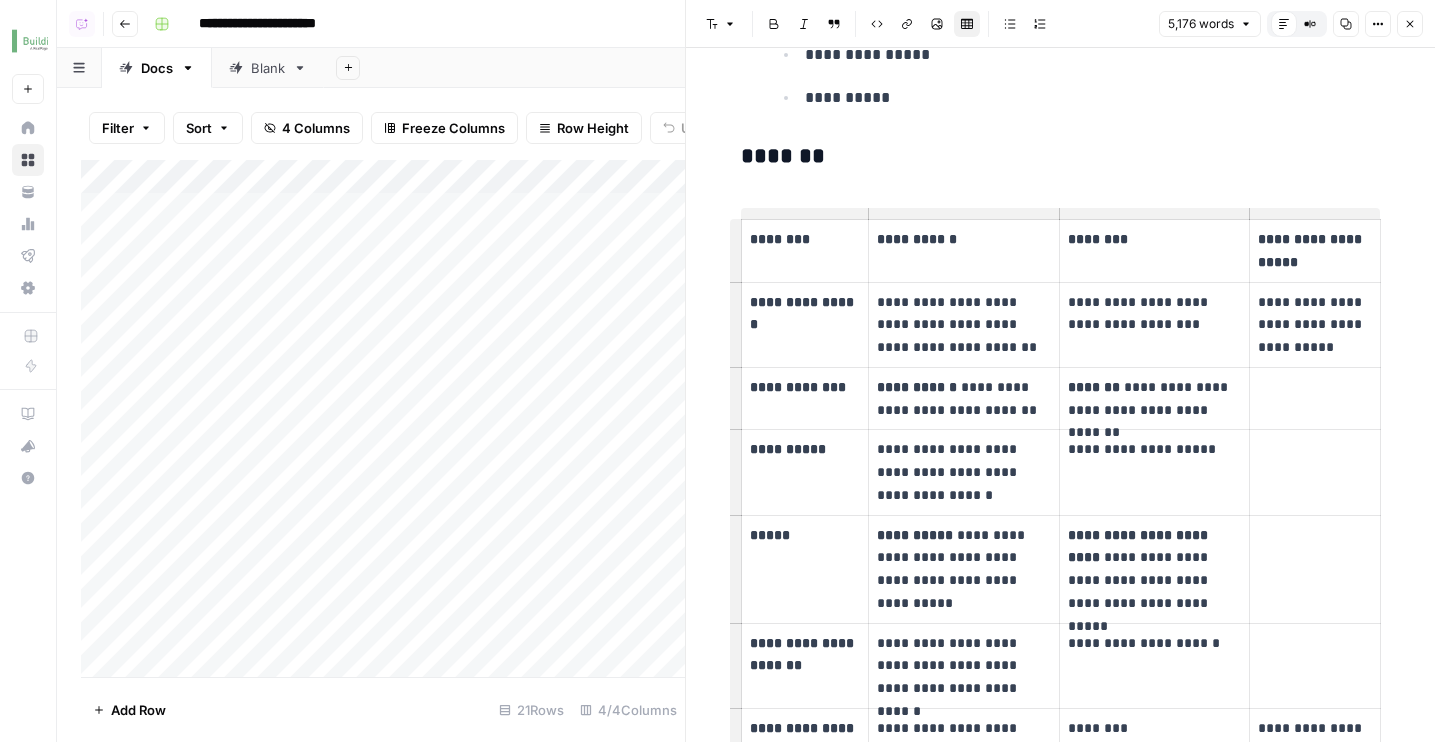 click on "********" at bounding box center [804, 251] 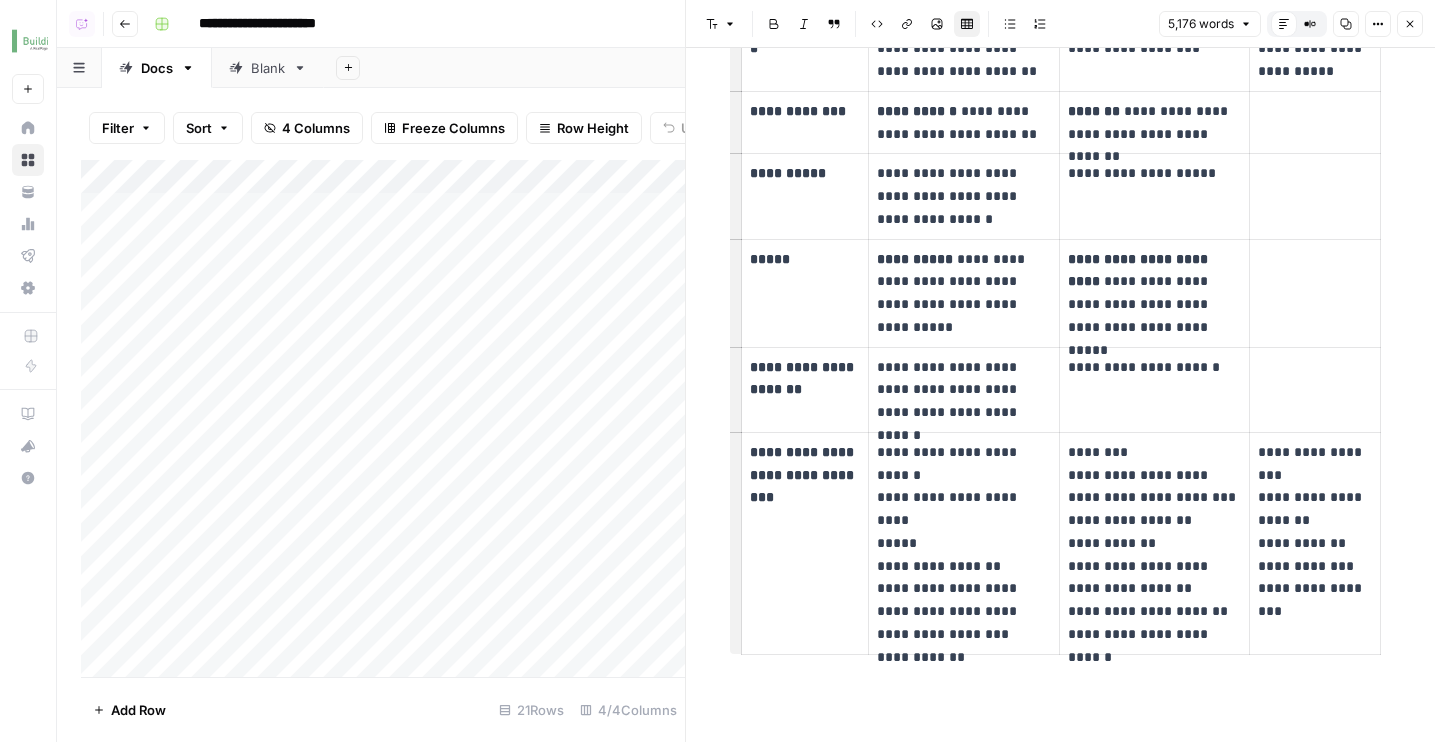 scroll, scrollTop: 30225, scrollLeft: 0, axis: vertical 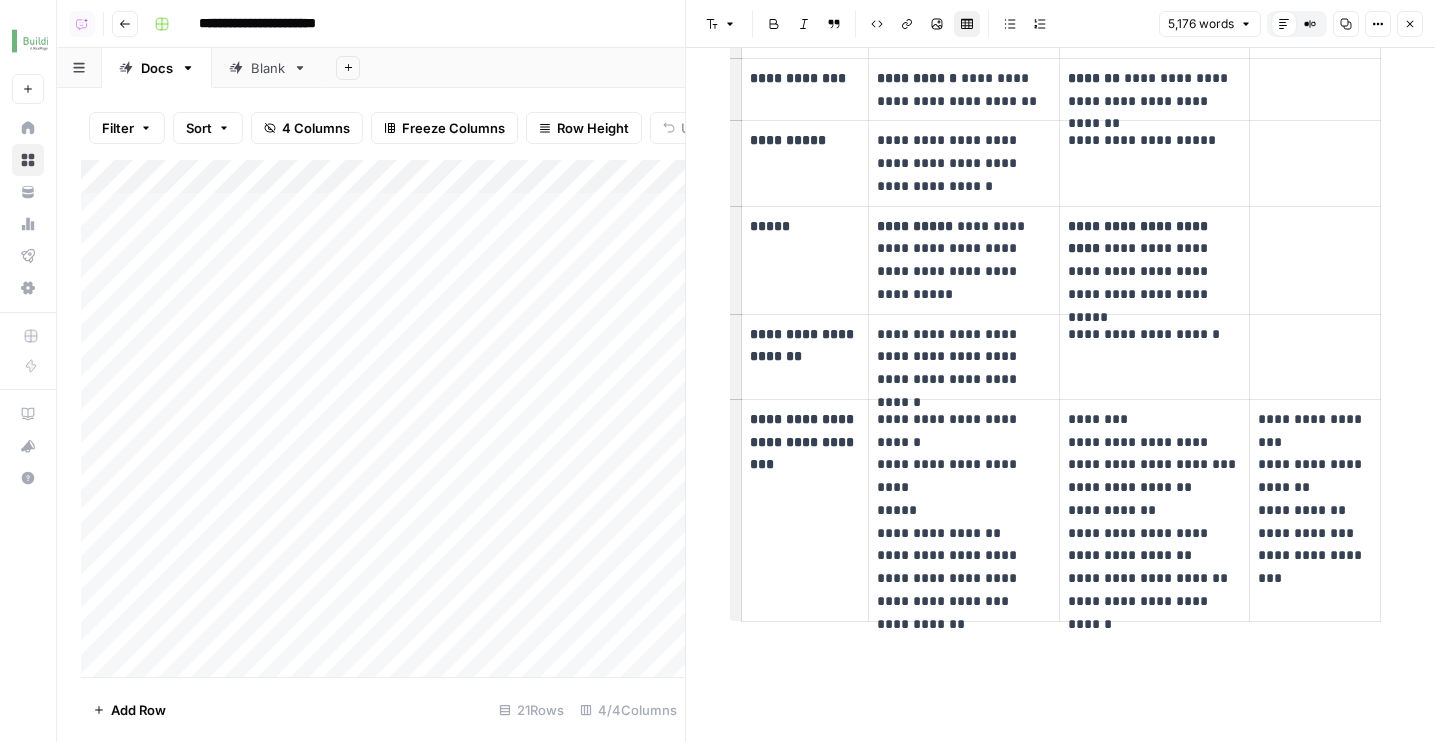 click on "**********" at bounding box center [1315, 499] 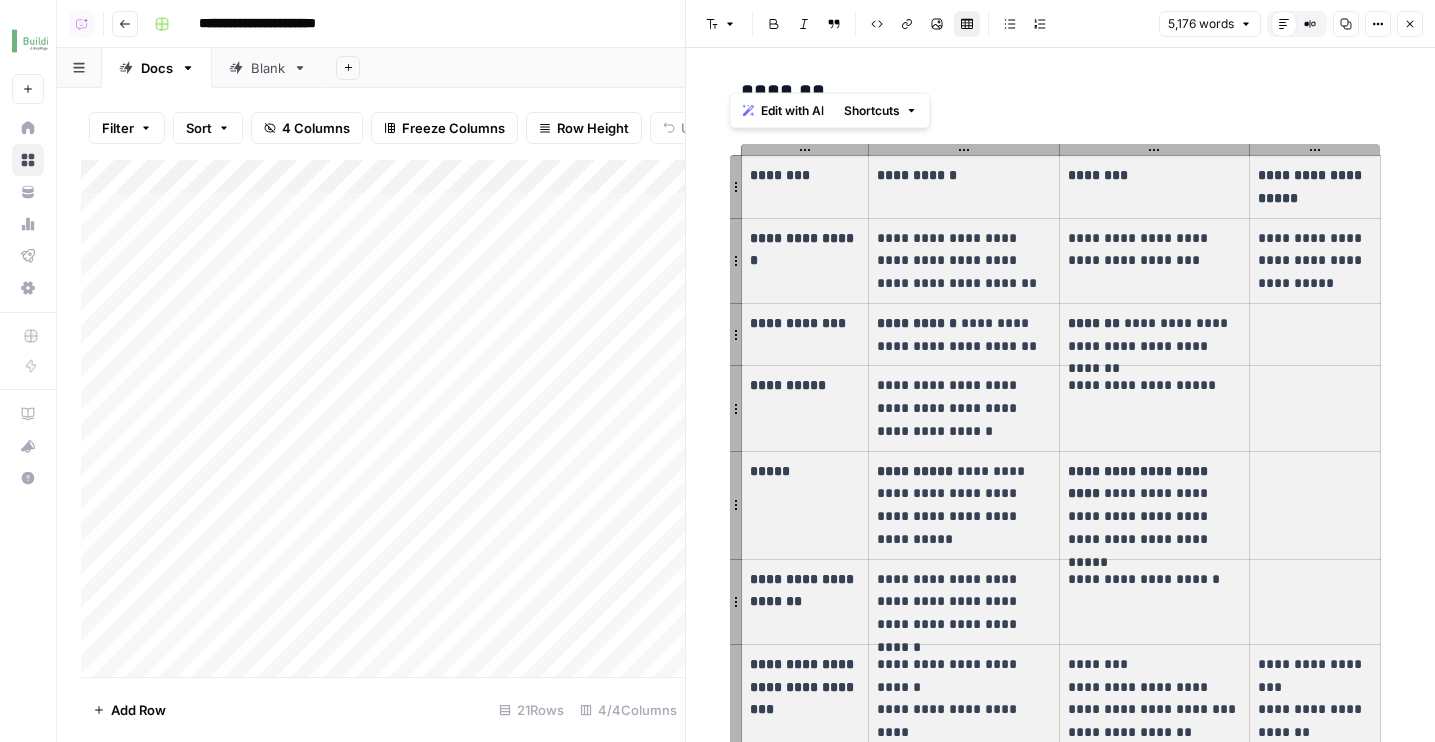 scroll, scrollTop: 29997, scrollLeft: 0, axis: vertical 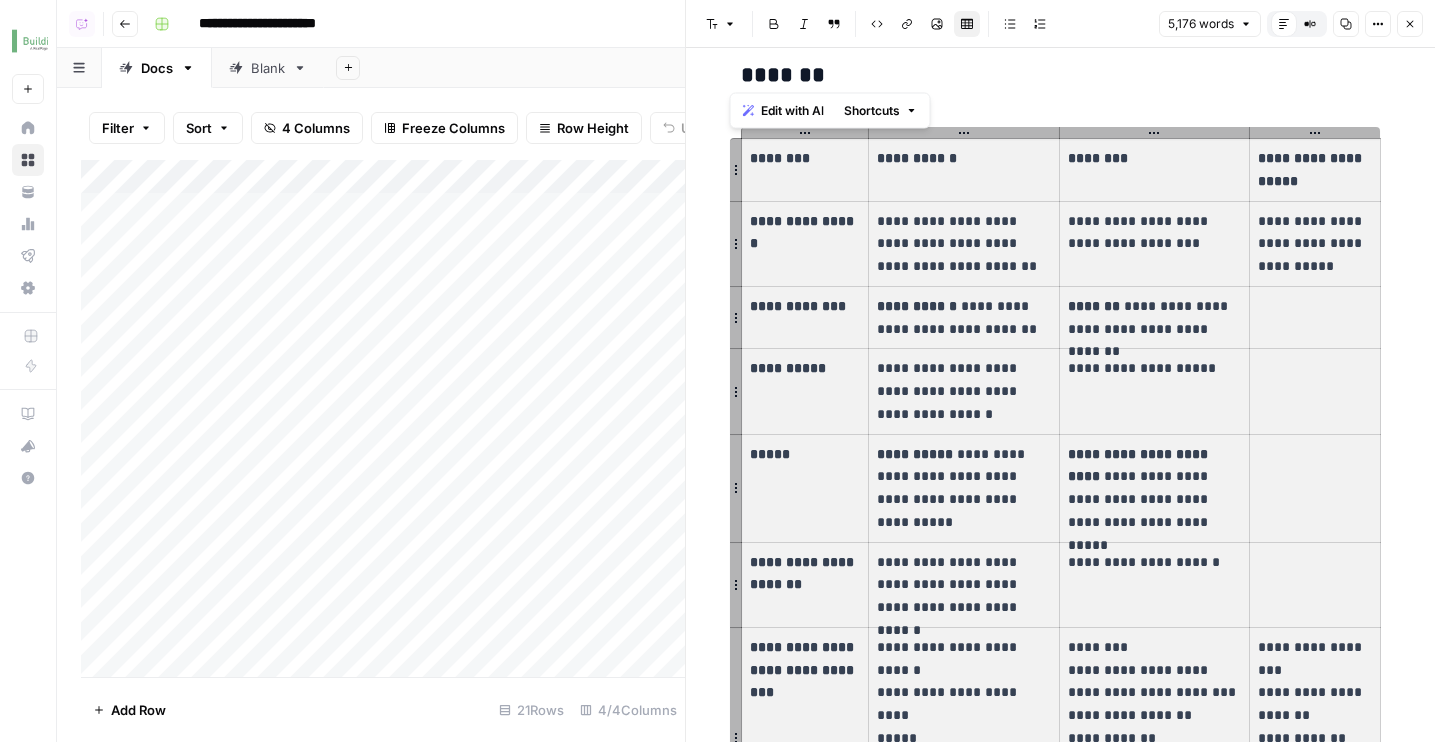 click on "**********" at bounding box center (1154, 584) 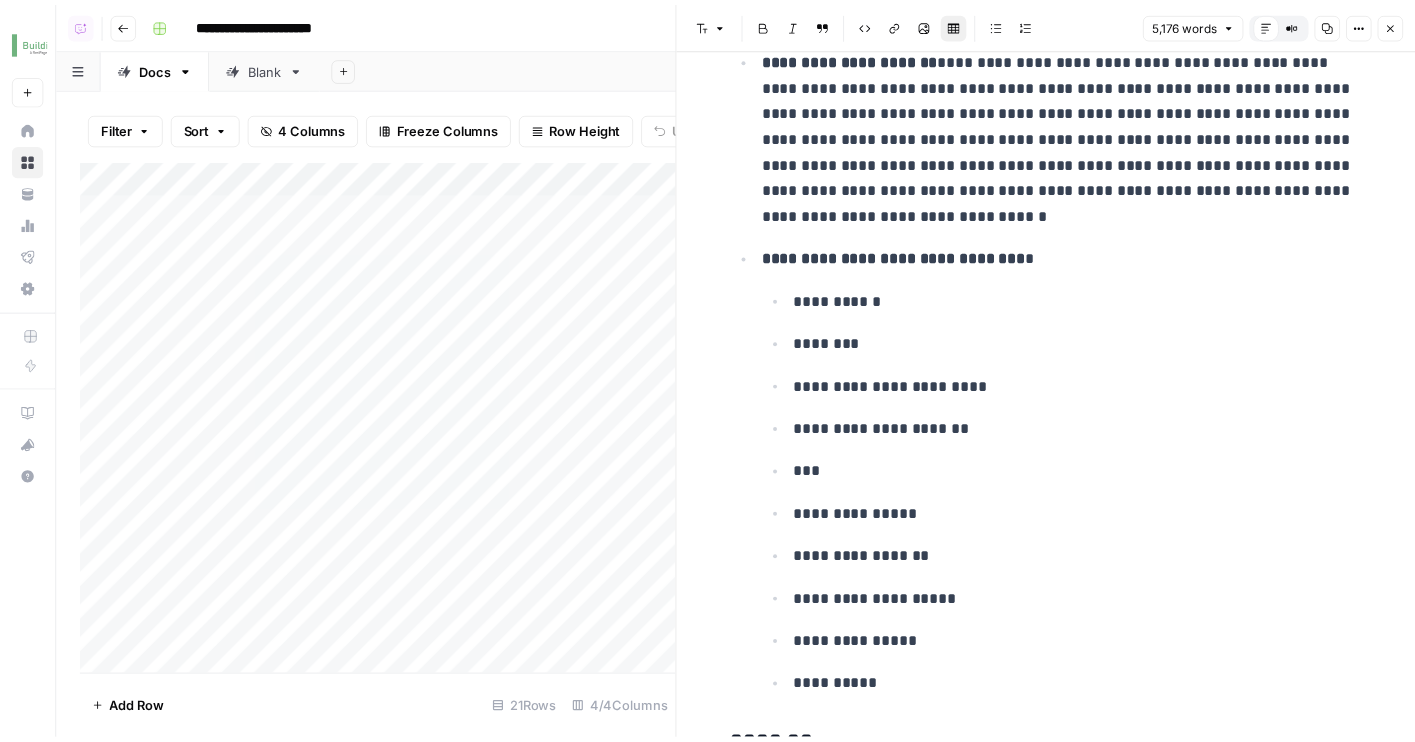 scroll, scrollTop: 28923, scrollLeft: 0, axis: vertical 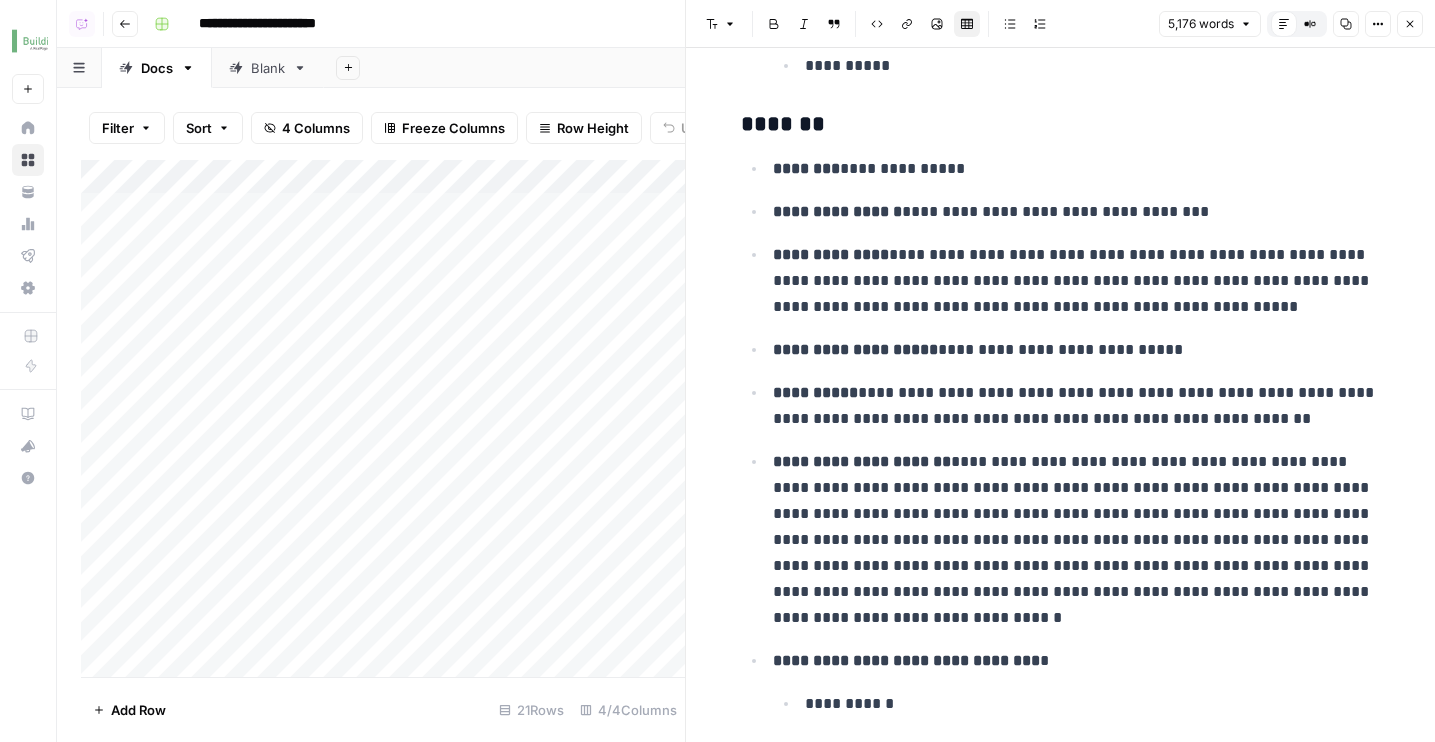 click on "Close" at bounding box center (1410, 24) 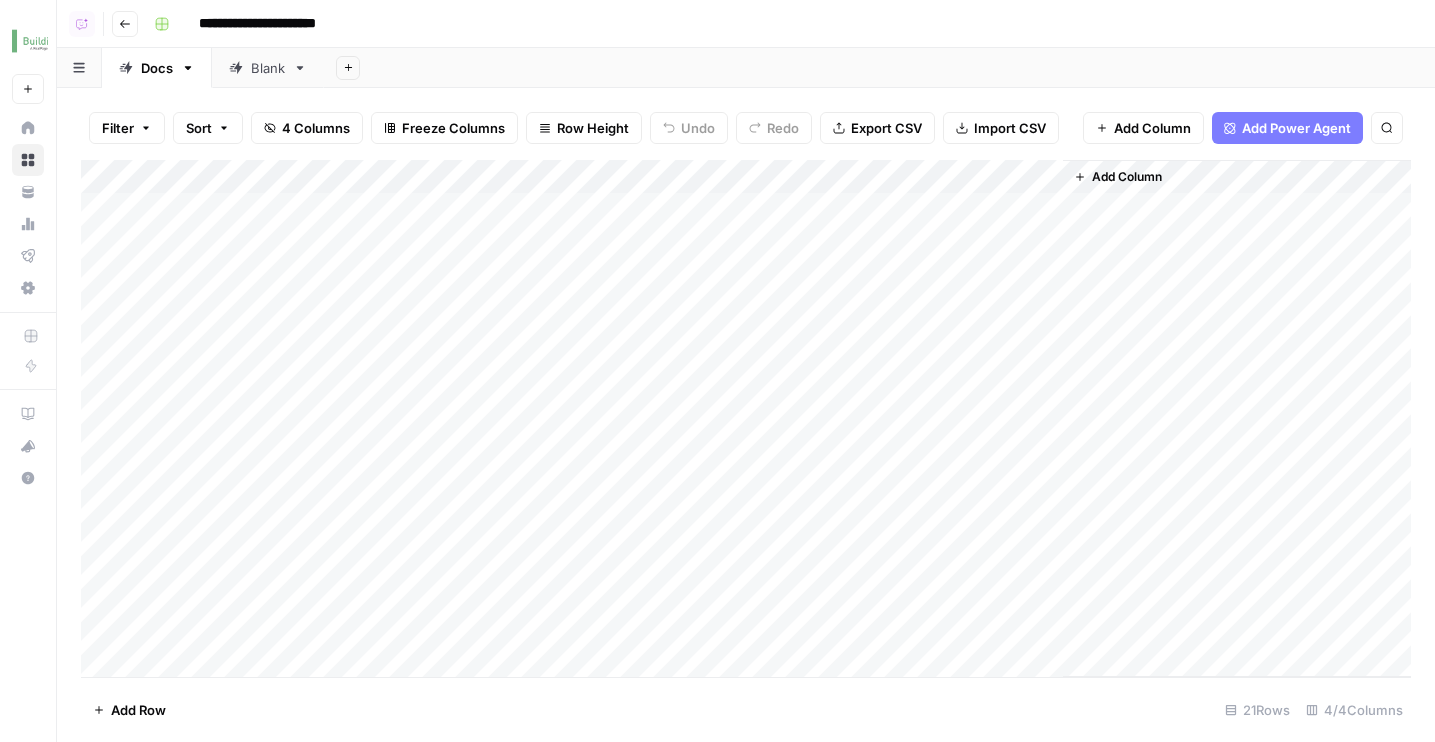 click on "Add Column" at bounding box center [746, 418] 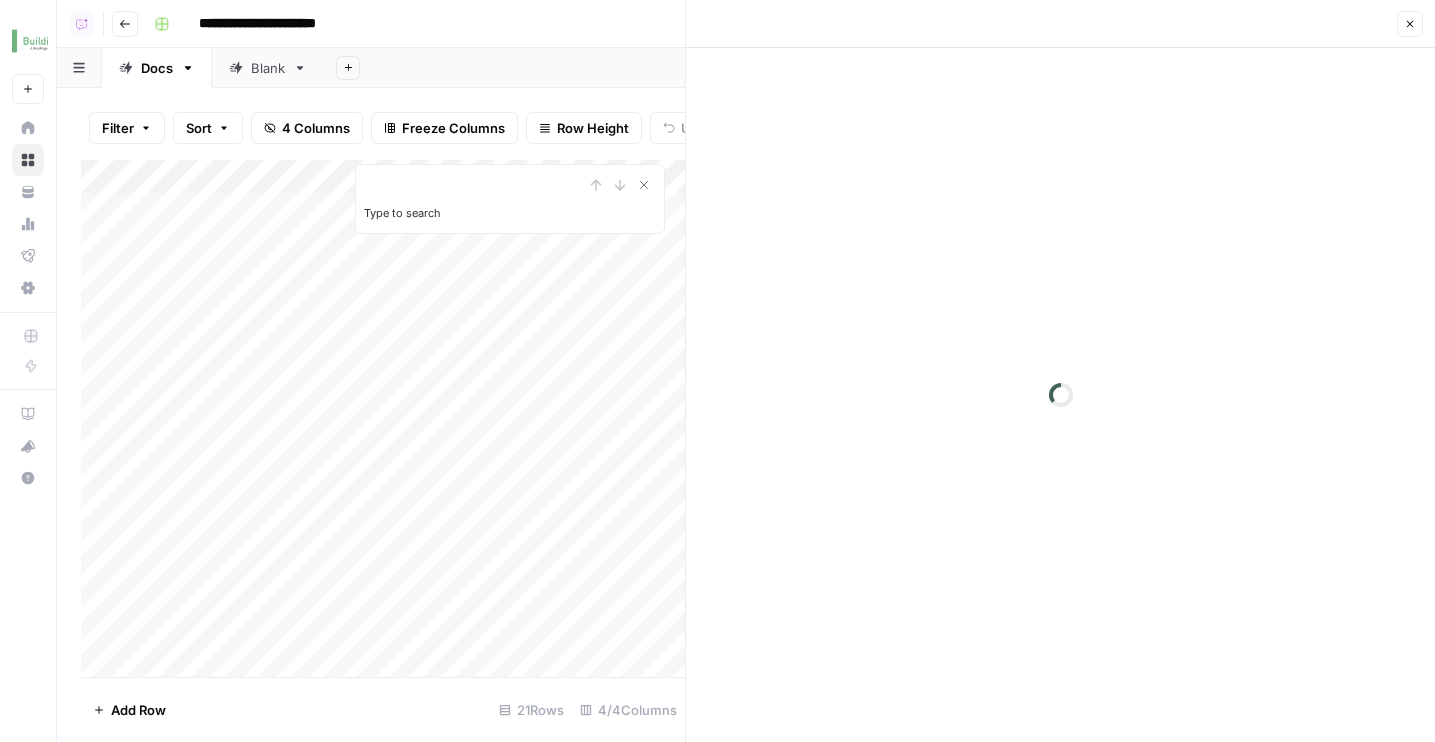 click at bounding box center (1060, 395) 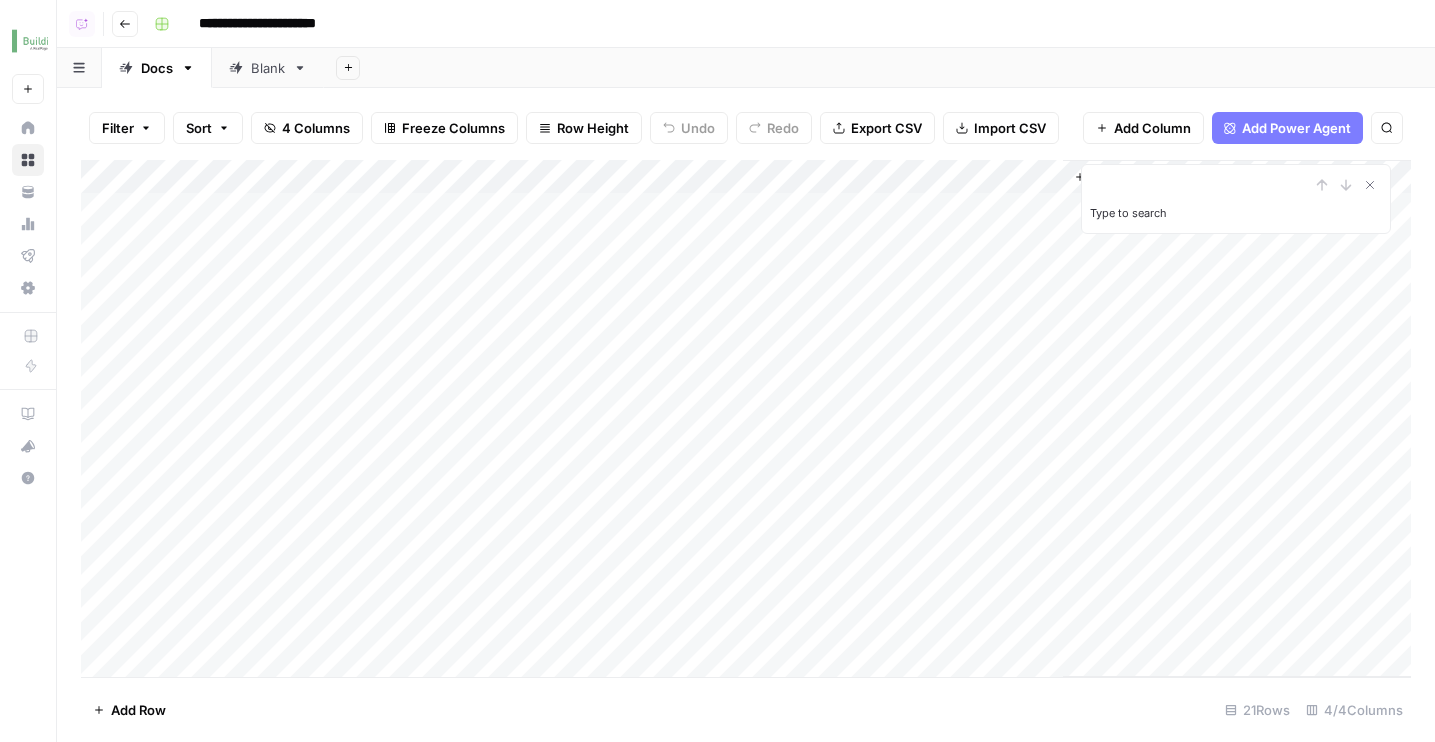 click on "Add Column" at bounding box center [746, 418] 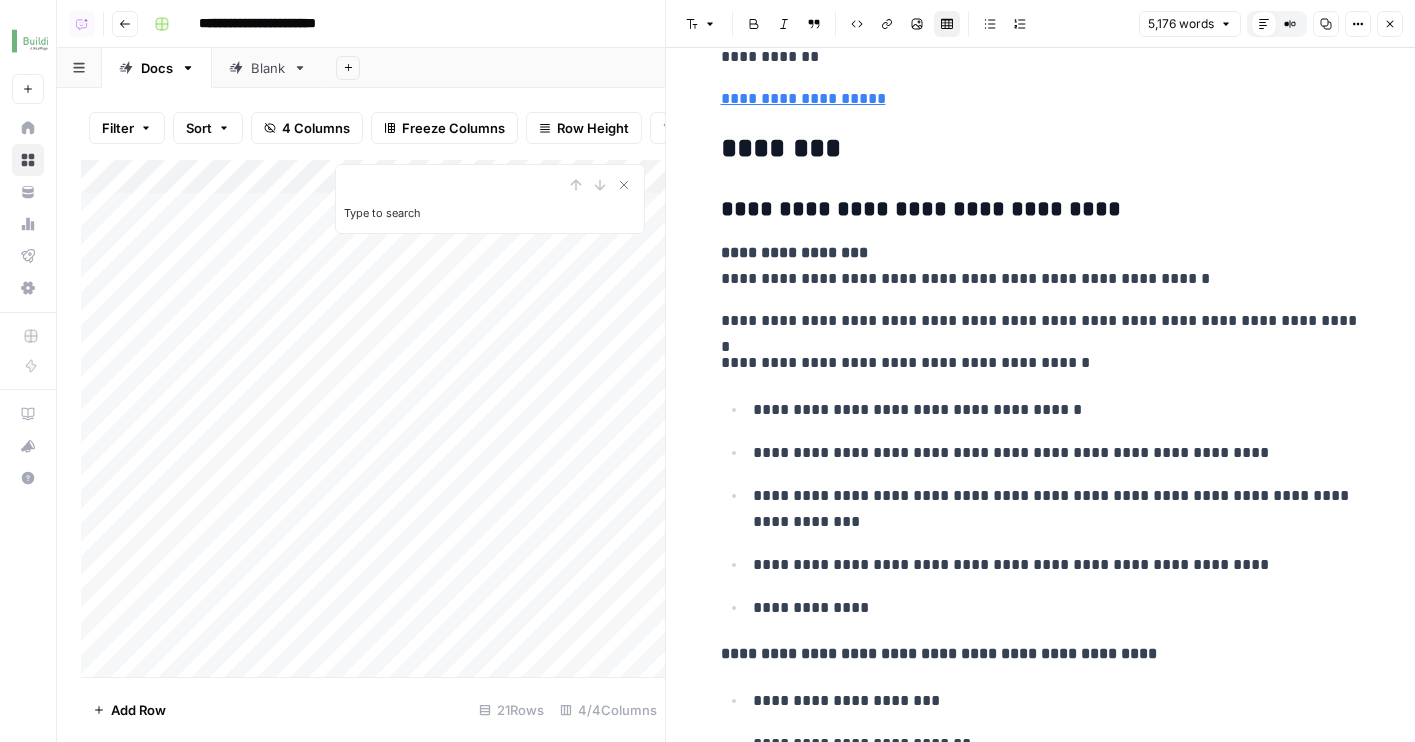 scroll, scrollTop: 5955, scrollLeft: 0, axis: vertical 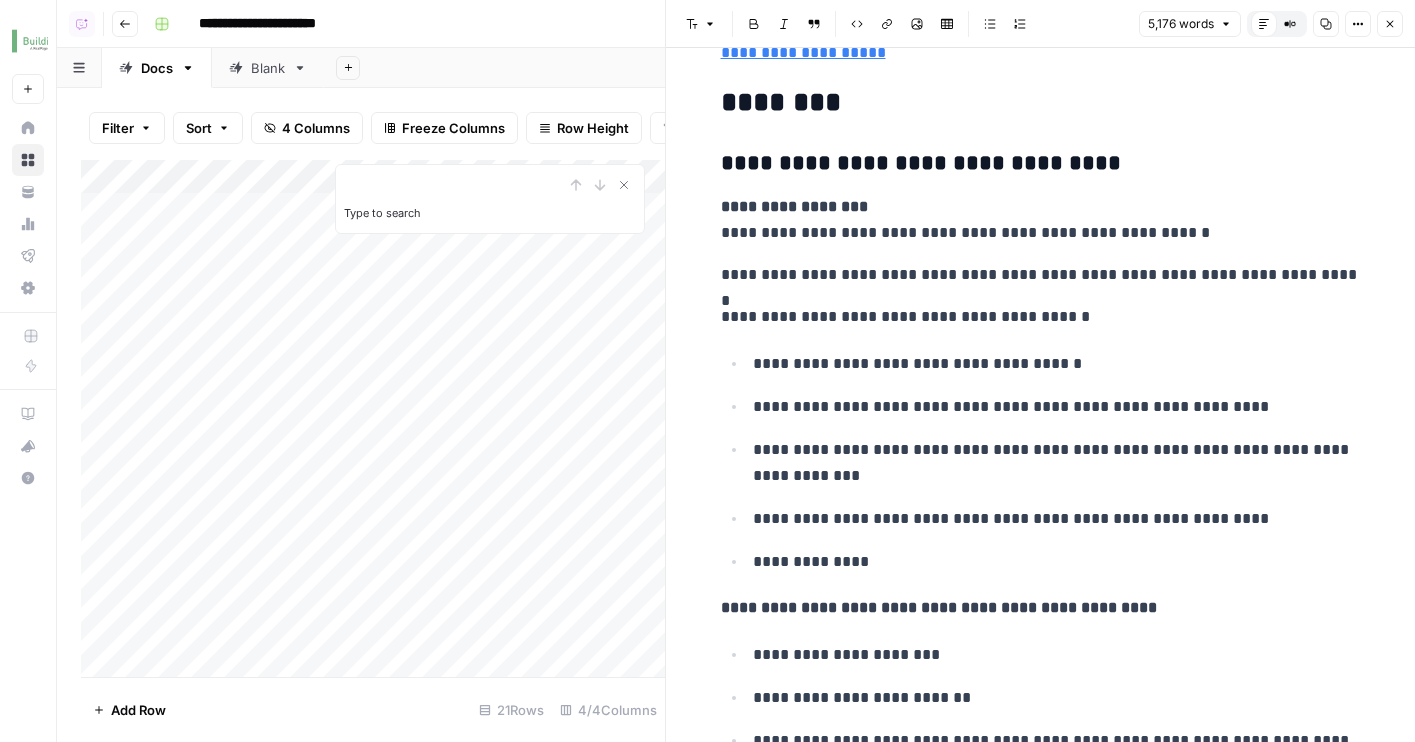drag, startPoint x: 722, startPoint y: 163, endPoint x: 1021, endPoint y: 558, distance: 495.40488 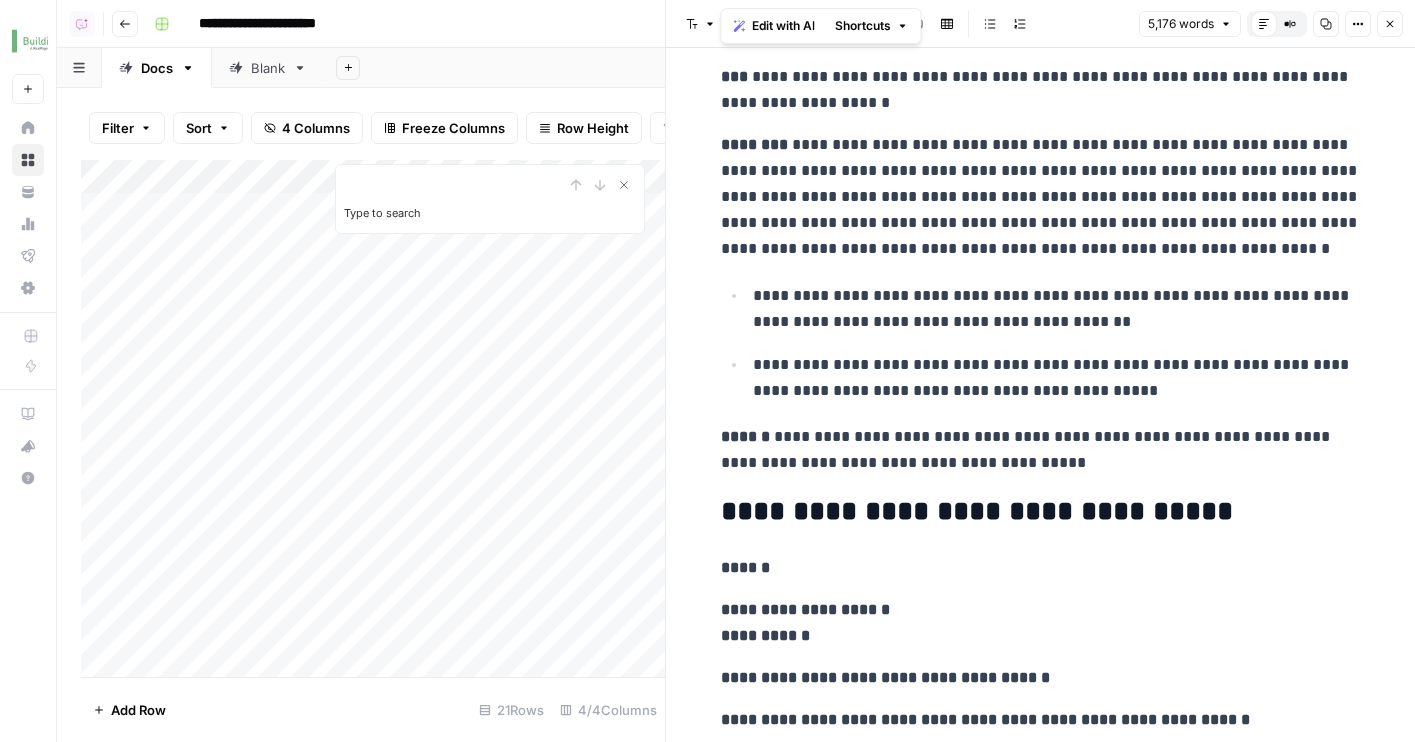 scroll, scrollTop: 7599, scrollLeft: 0, axis: vertical 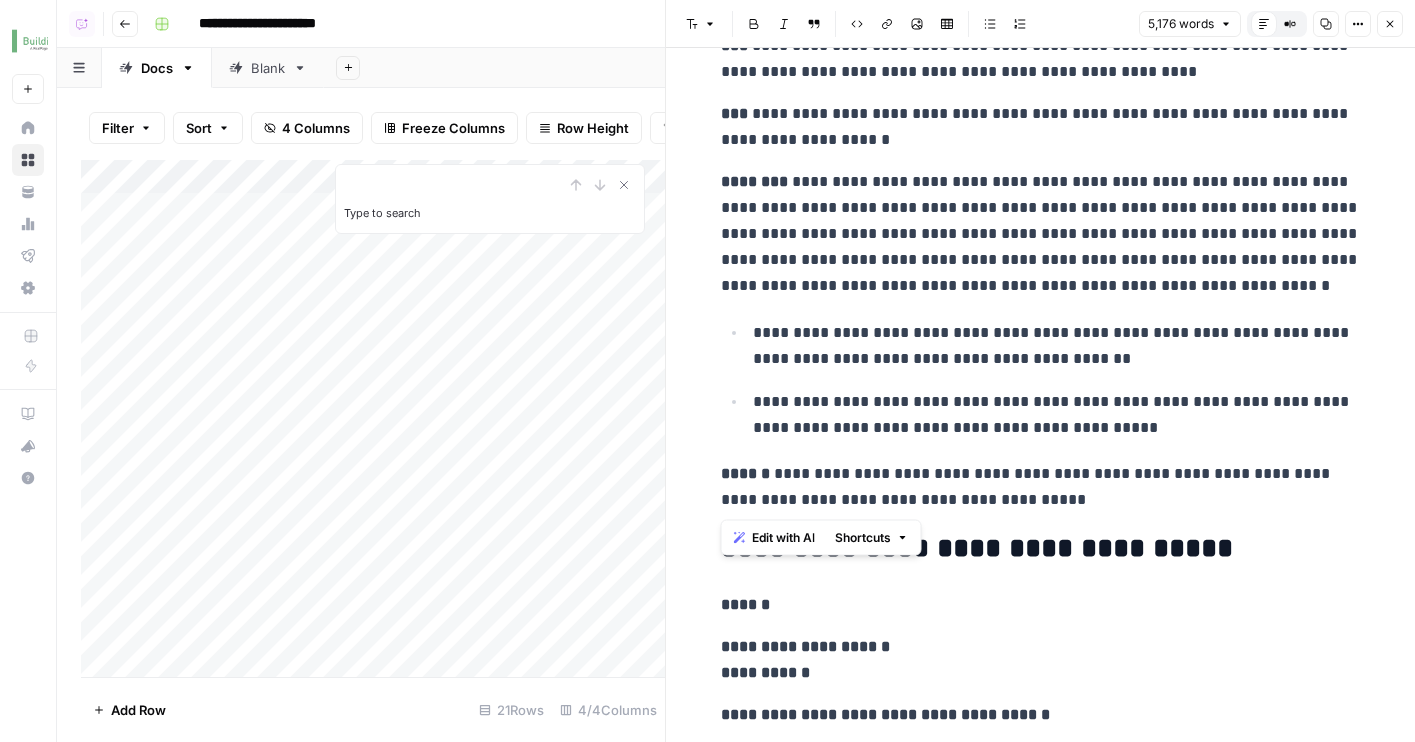 click on "**********" at bounding box center [1041, 487] 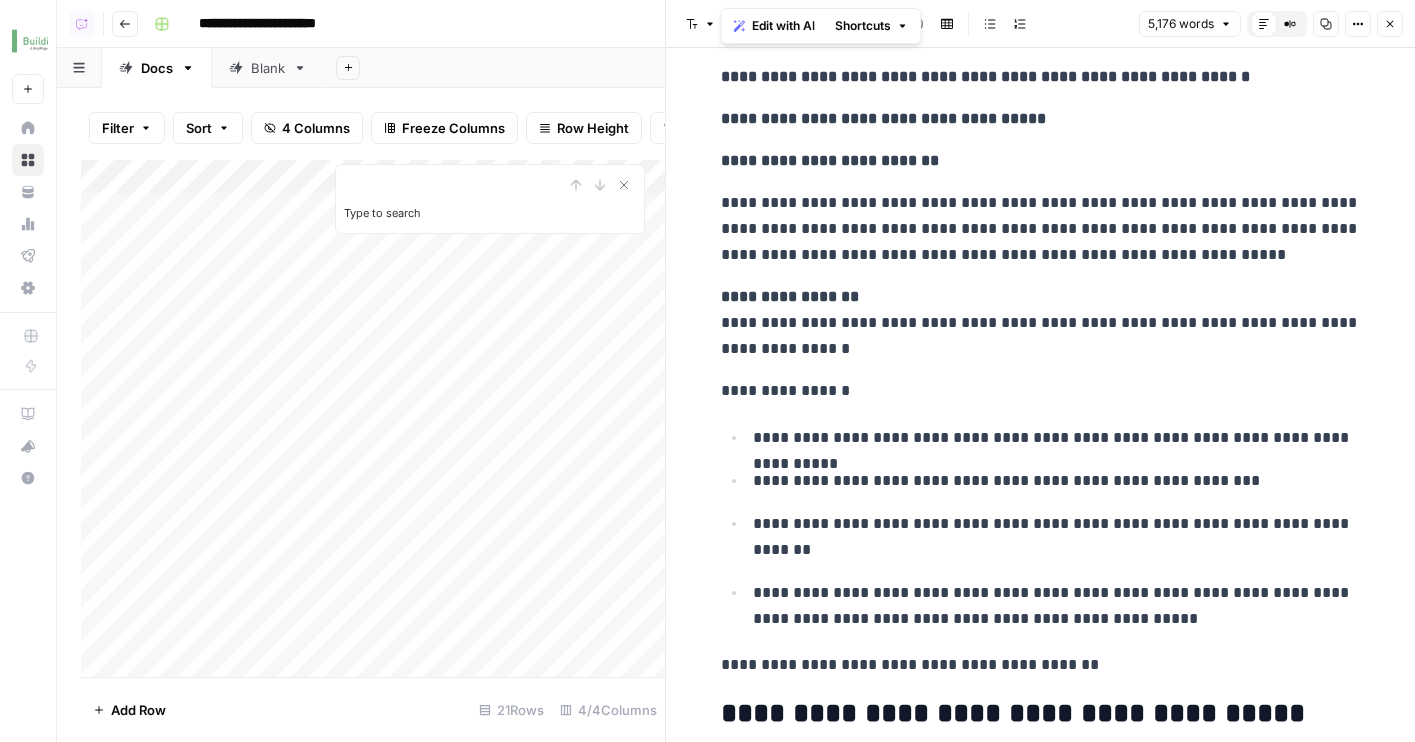 scroll, scrollTop: 8281, scrollLeft: 0, axis: vertical 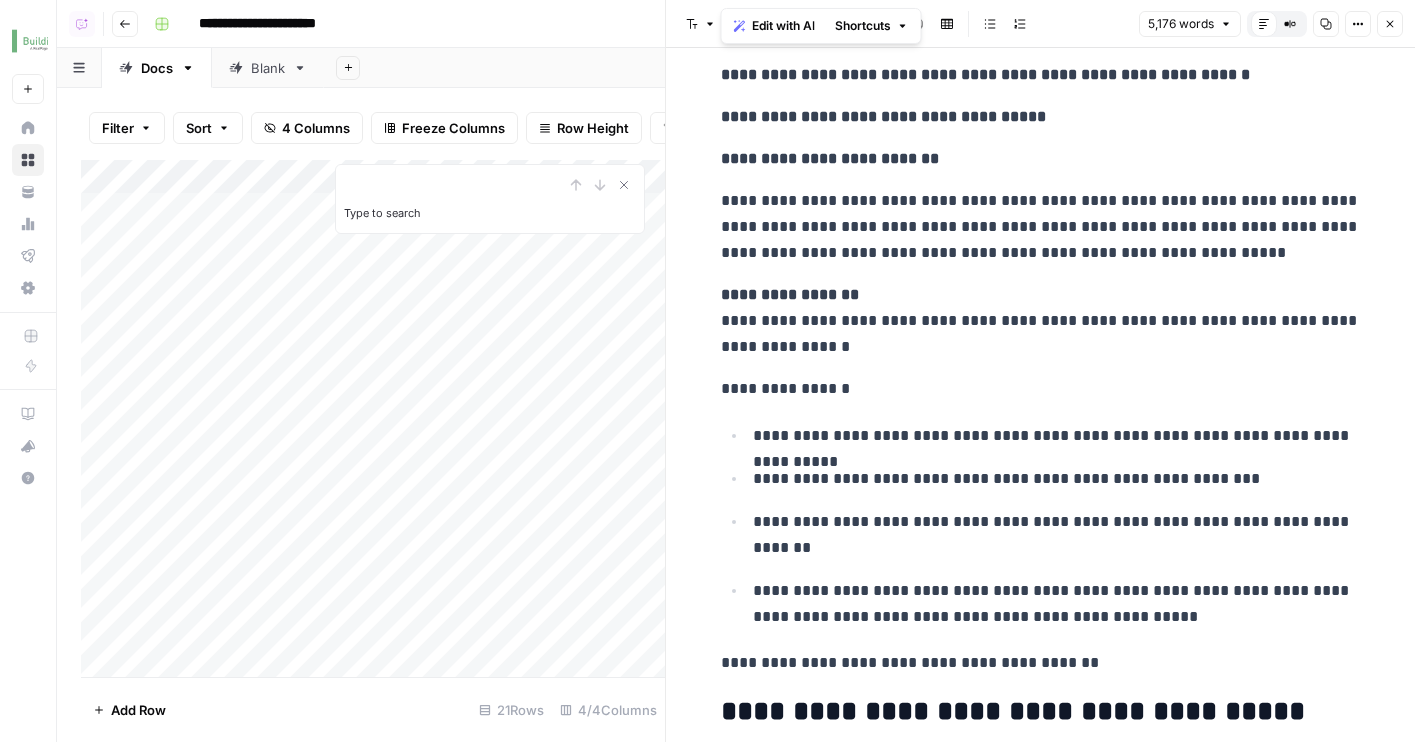 click on "**********" at bounding box center (1041, 663) 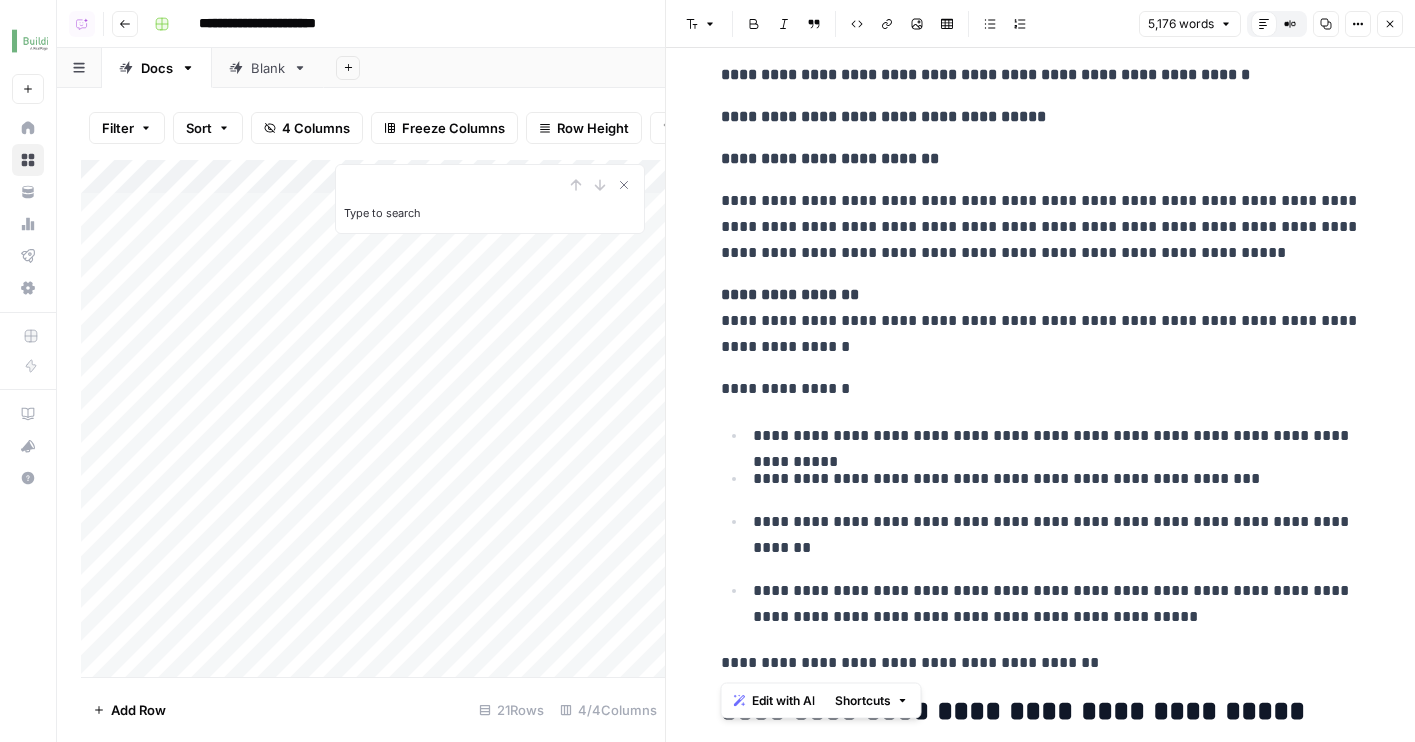 copy on "**********" 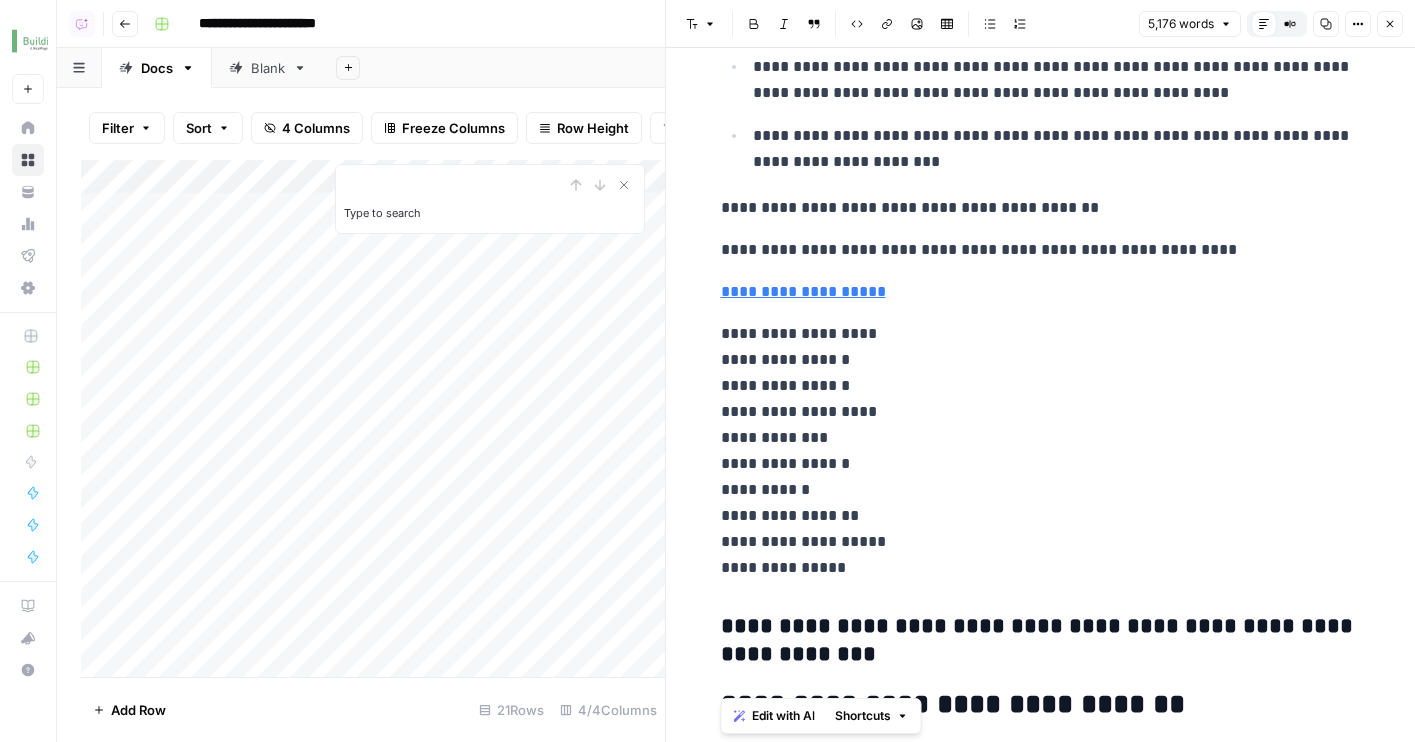 scroll, scrollTop: 1596, scrollLeft: 0, axis: vertical 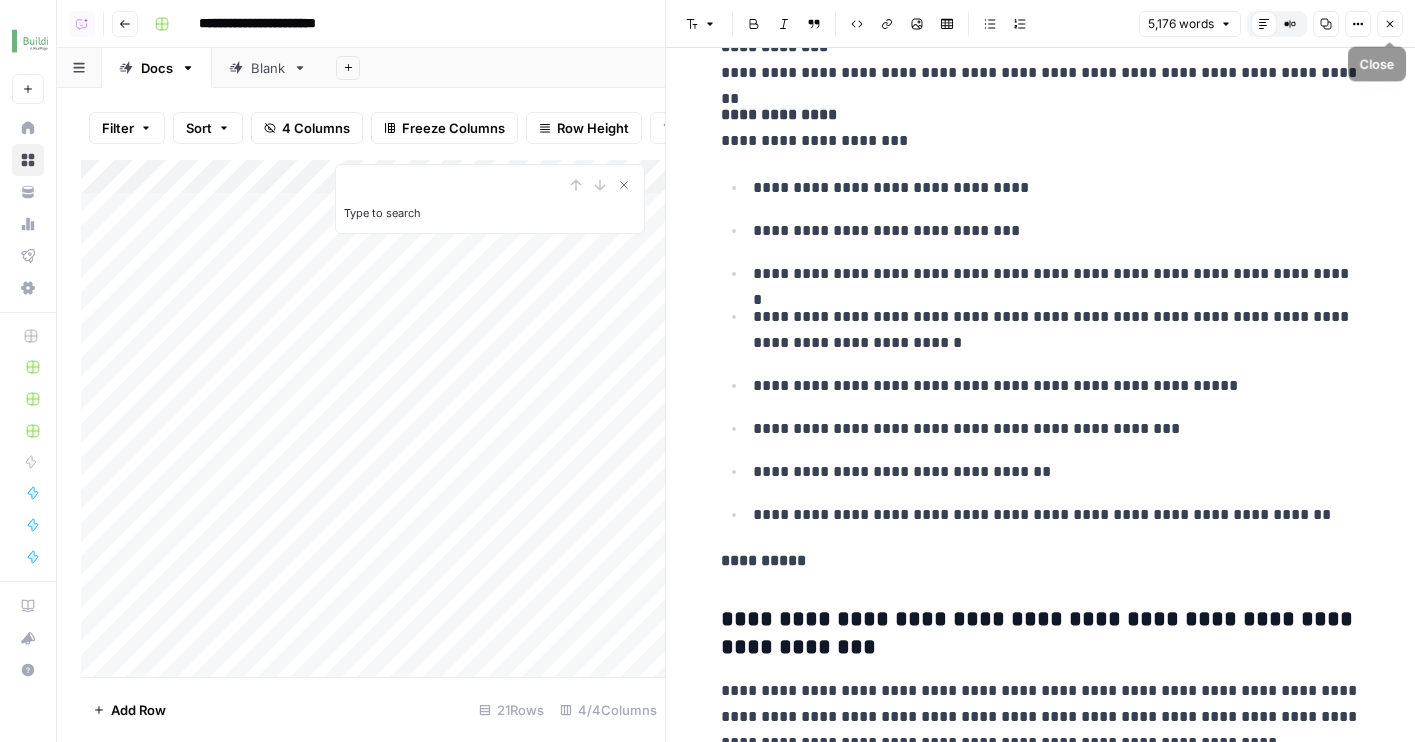 click on "Close" at bounding box center [1390, 24] 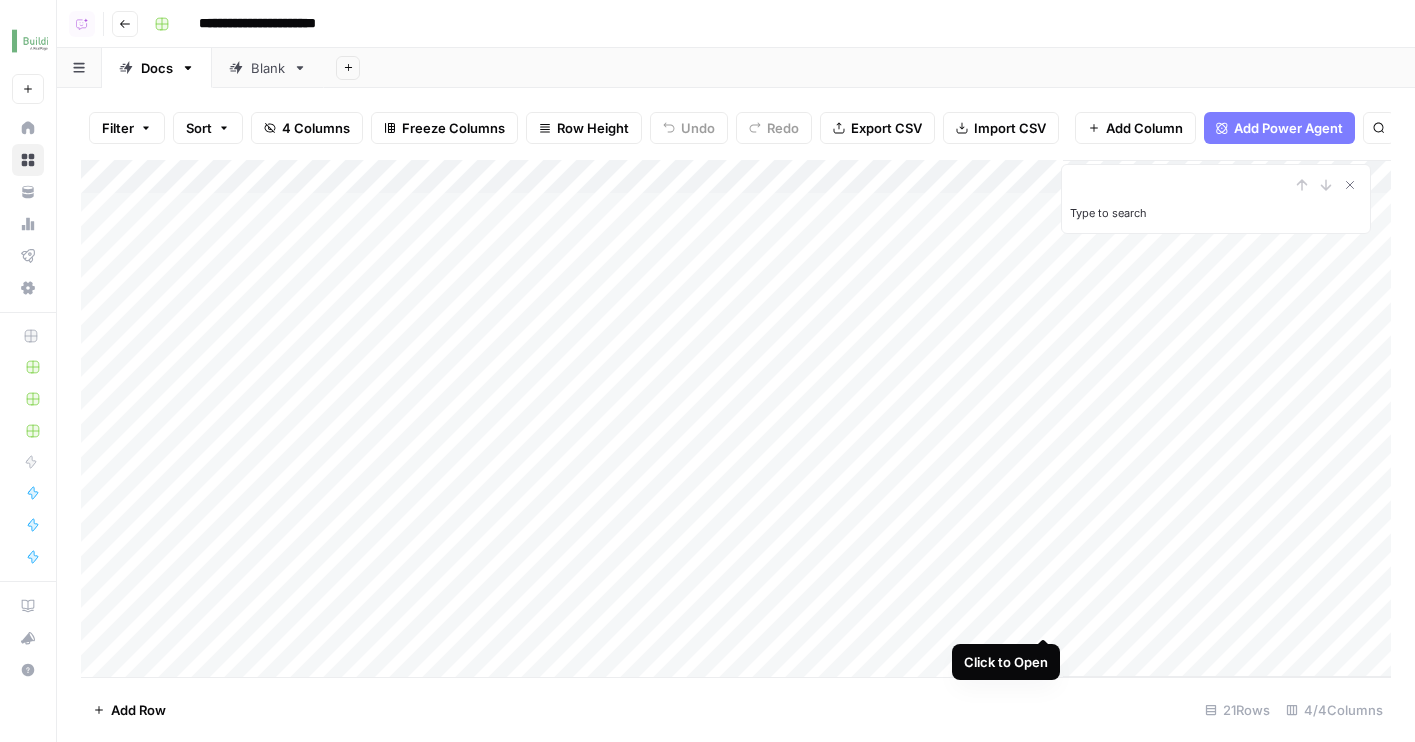 click on "Add Column" at bounding box center (736, 418) 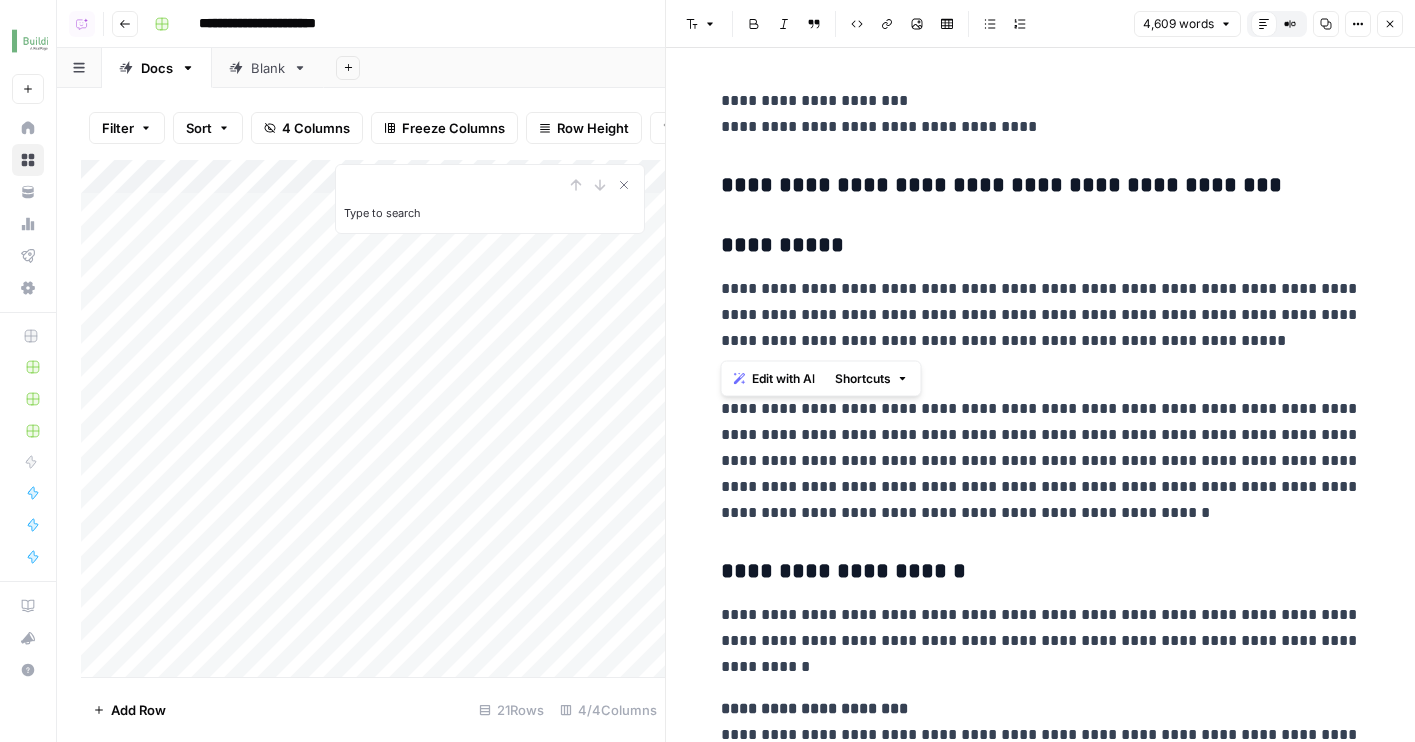 drag, startPoint x: 1232, startPoint y: 332, endPoint x: 697, endPoint y: 275, distance: 538.0279 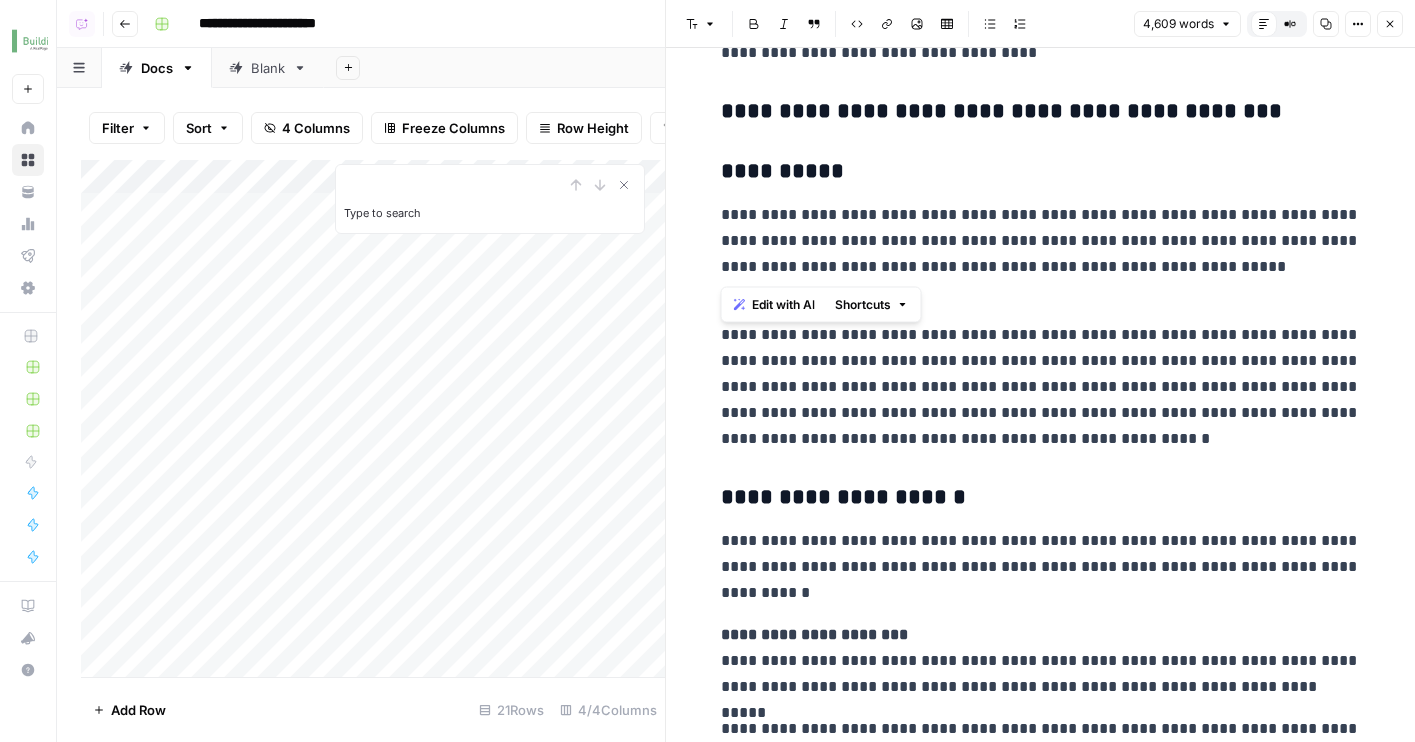 click on "**********" at bounding box center (1041, 374) 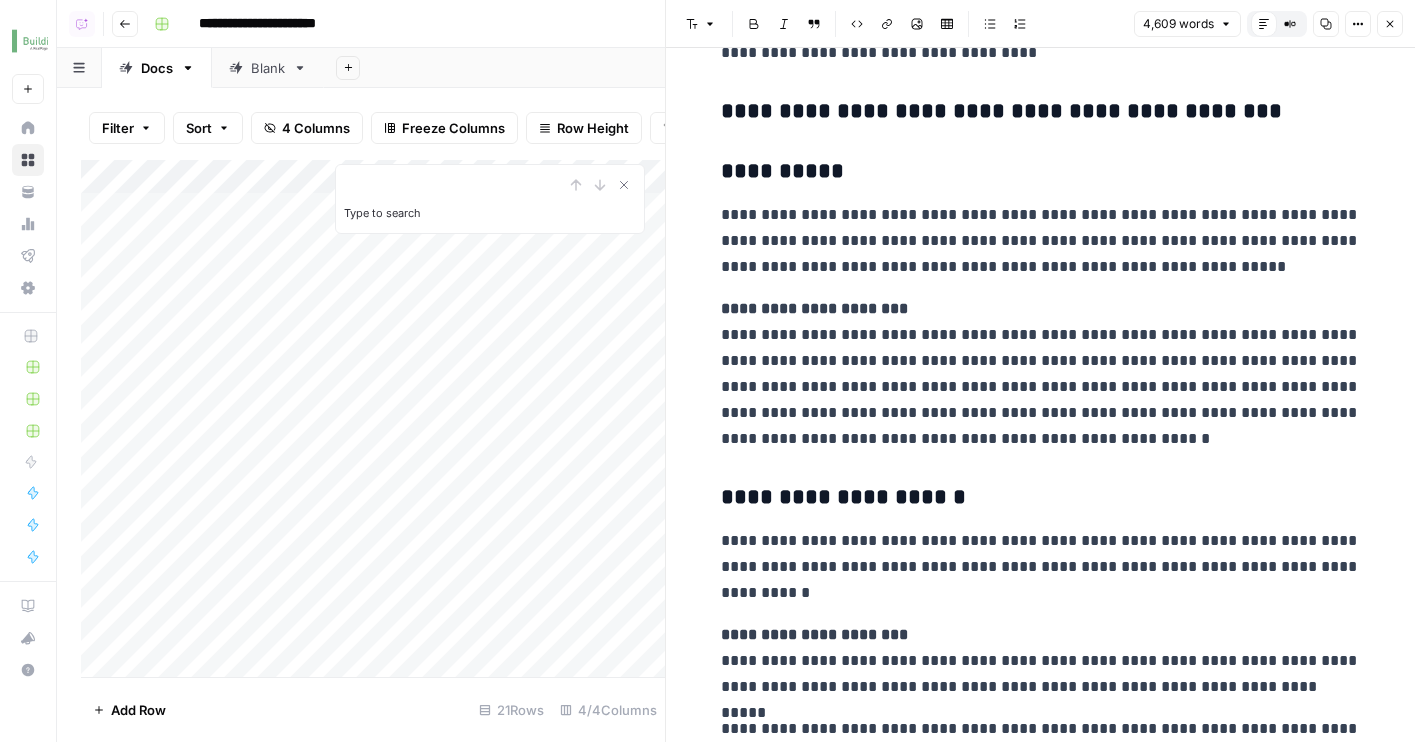 click on "**********" at bounding box center (1041, 374) 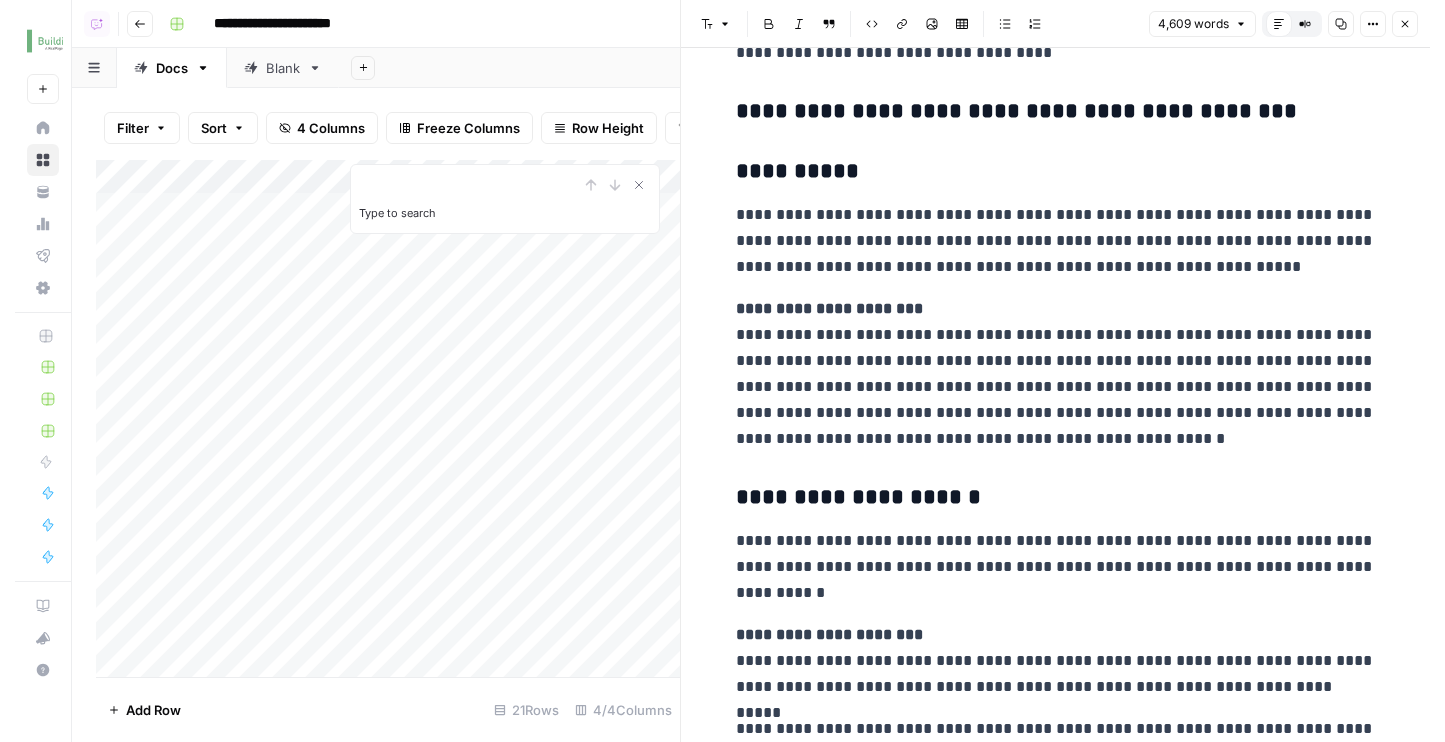 scroll, scrollTop: 0, scrollLeft: 0, axis: both 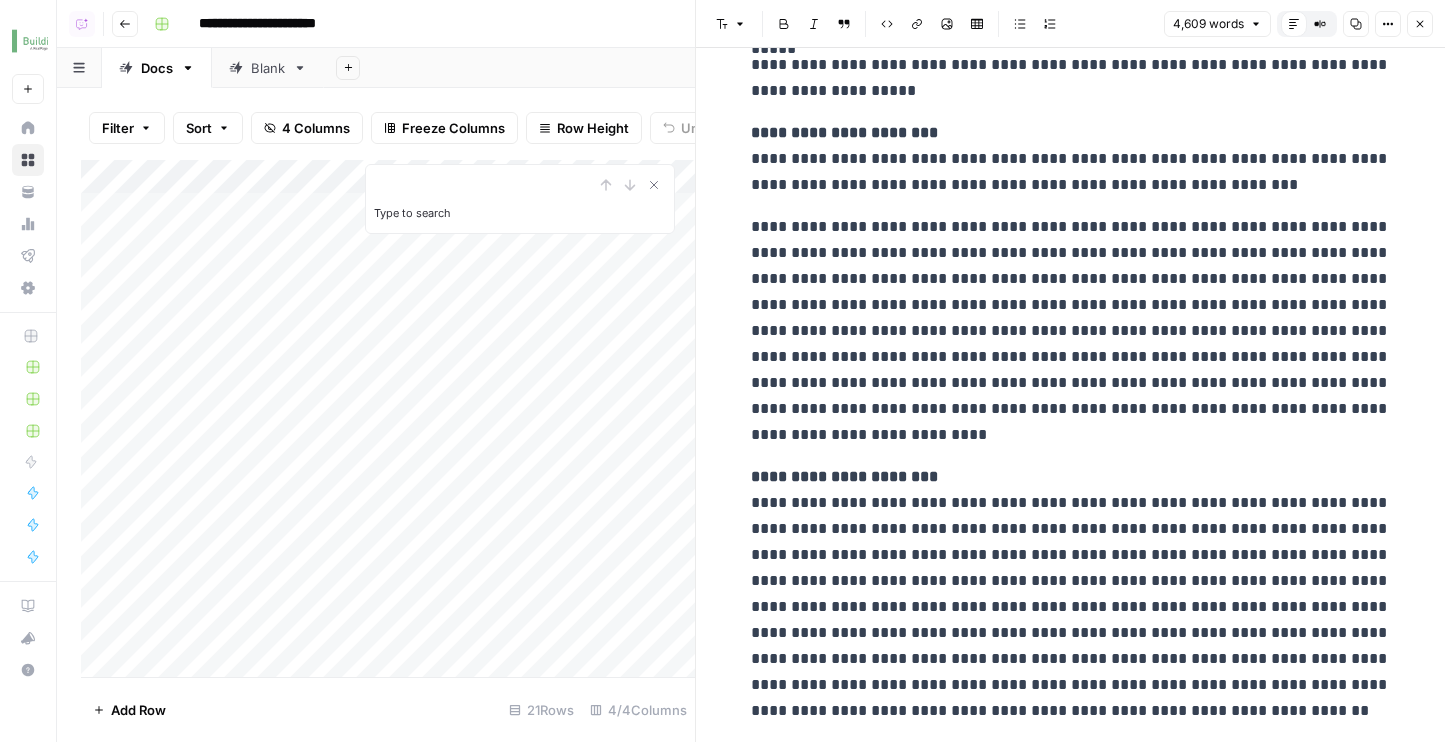 click on "Close" at bounding box center [1420, 24] 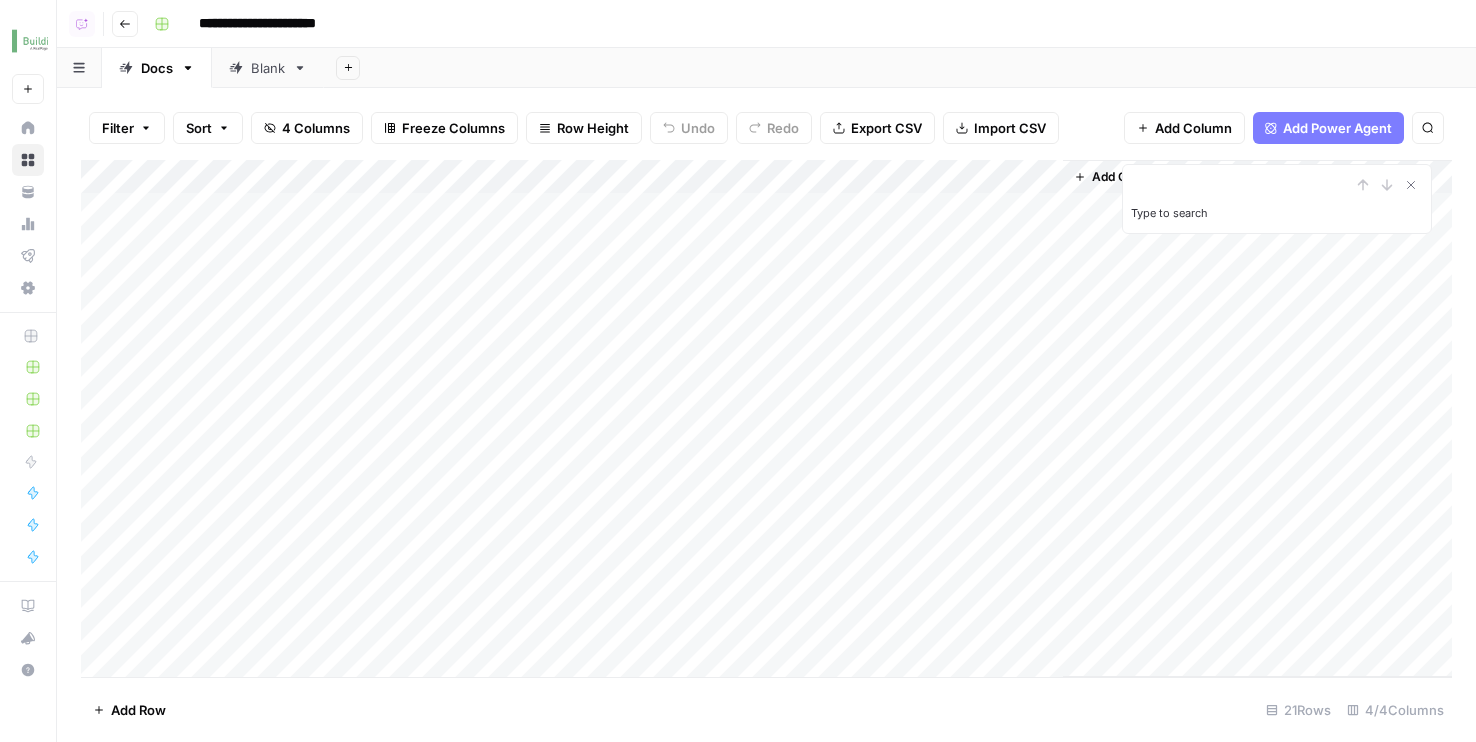 click on "Add Column" at bounding box center [766, 418] 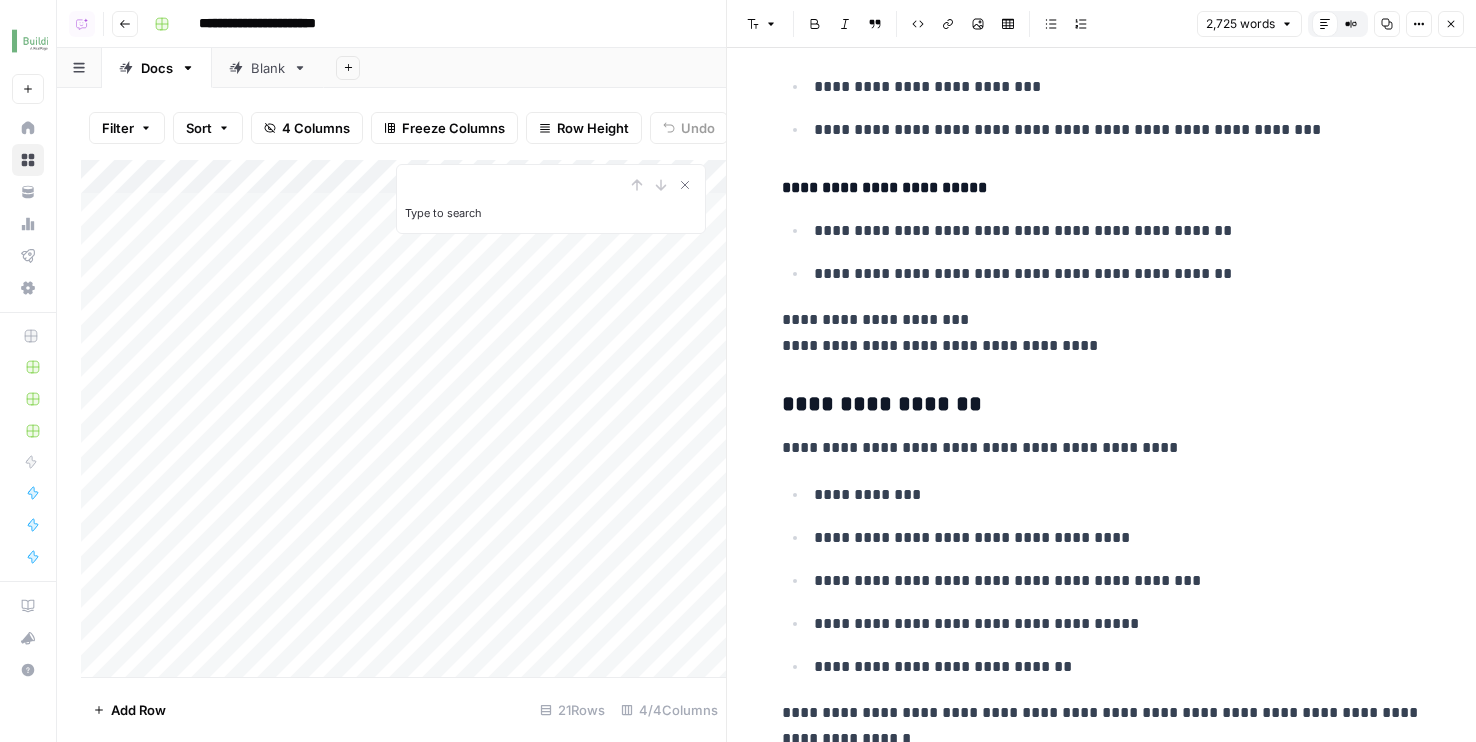 scroll, scrollTop: 10529, scrollLeft: 0, axis: vertical 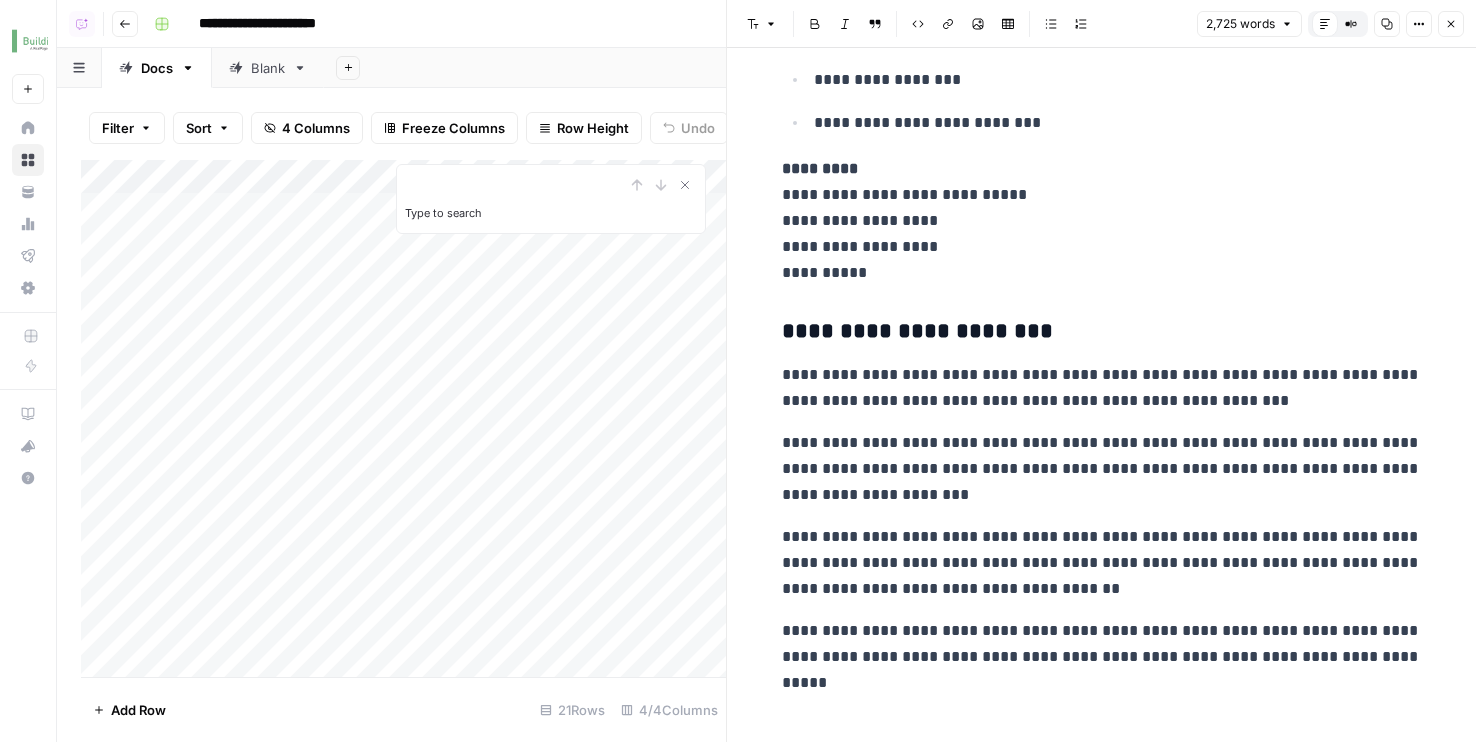 click on "Close" at bounding box center (1451, 24) 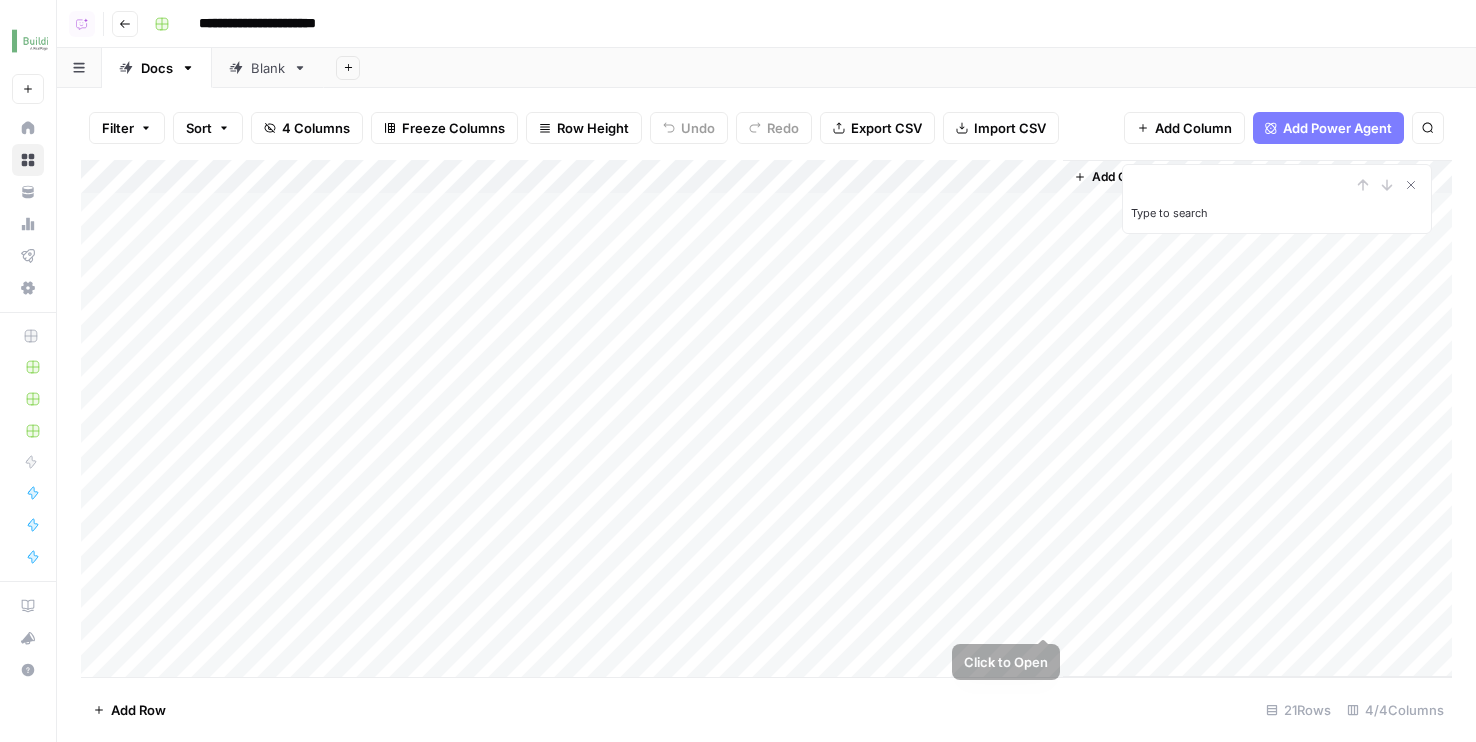 click on "Add Column" at bounding box center (766, 418) 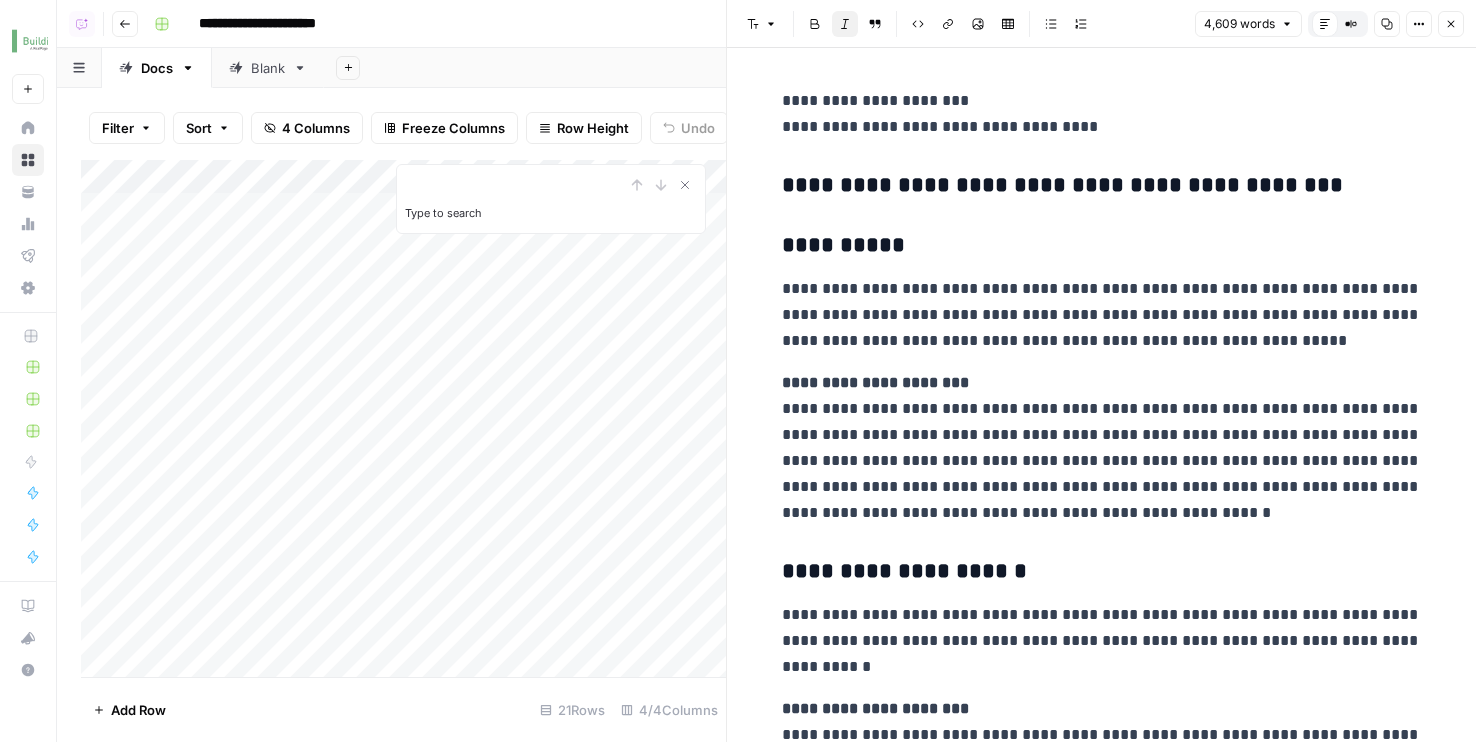 click 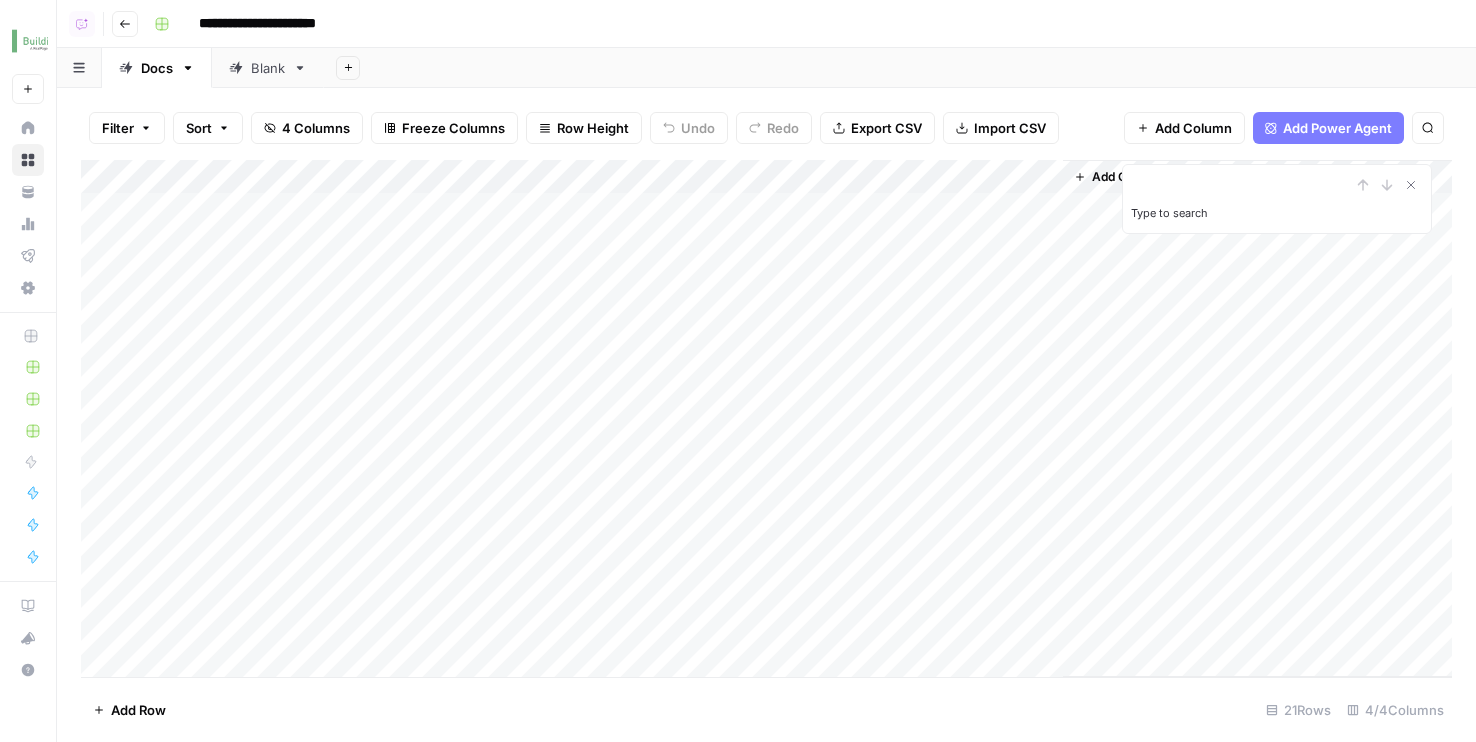 click on "Add Column" at bounding box center (766, 418) 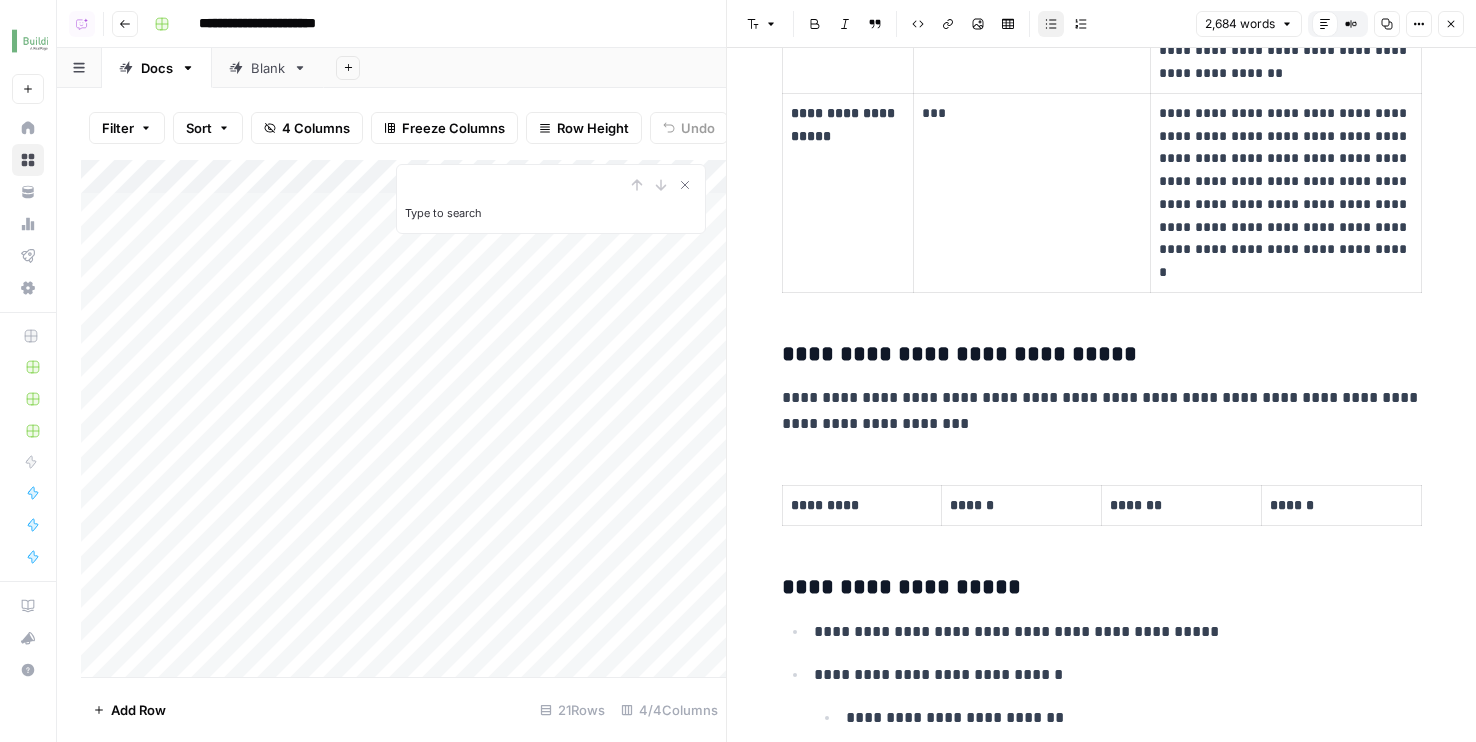 scroll, scrollTop: 6650, scrollLeft: 0, axis: vertical 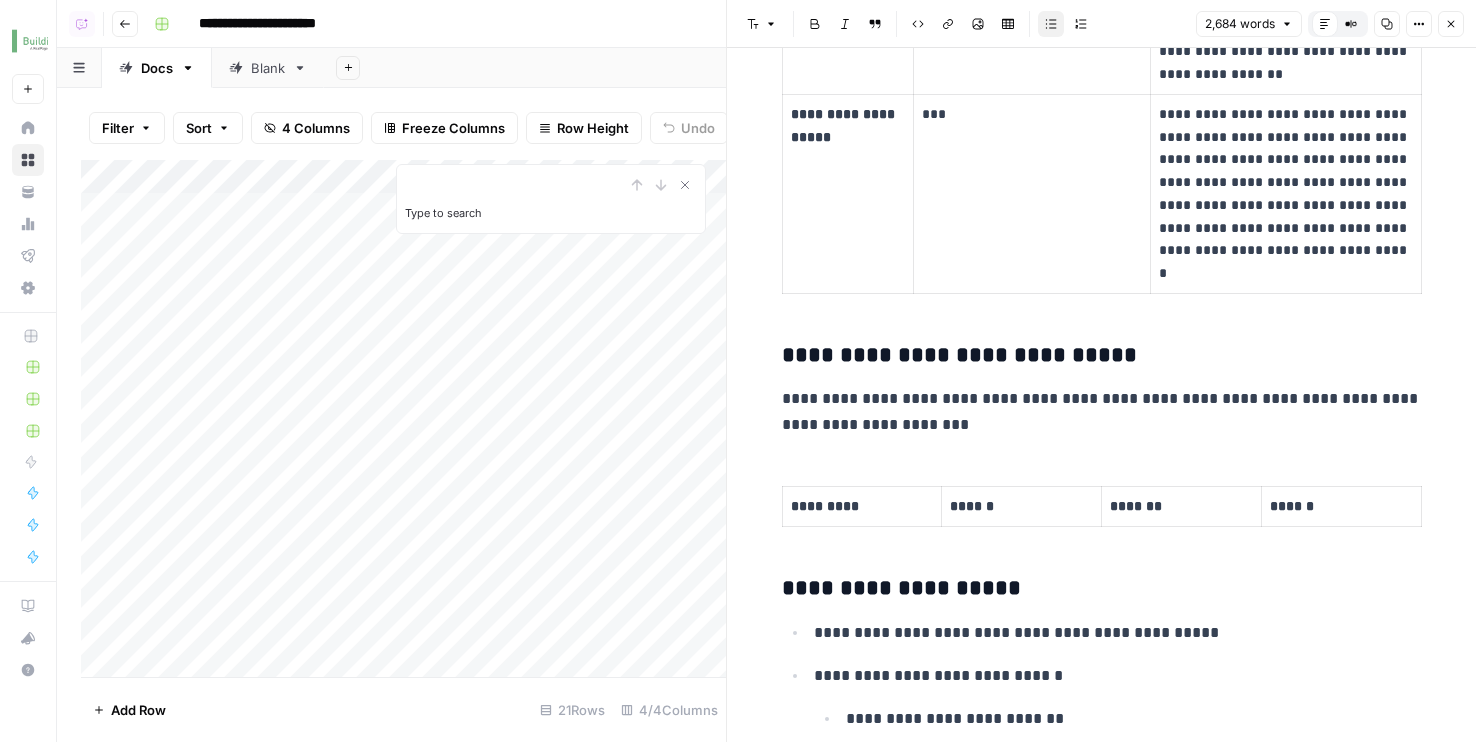click on "Close" at bounding box center (1451, 24) 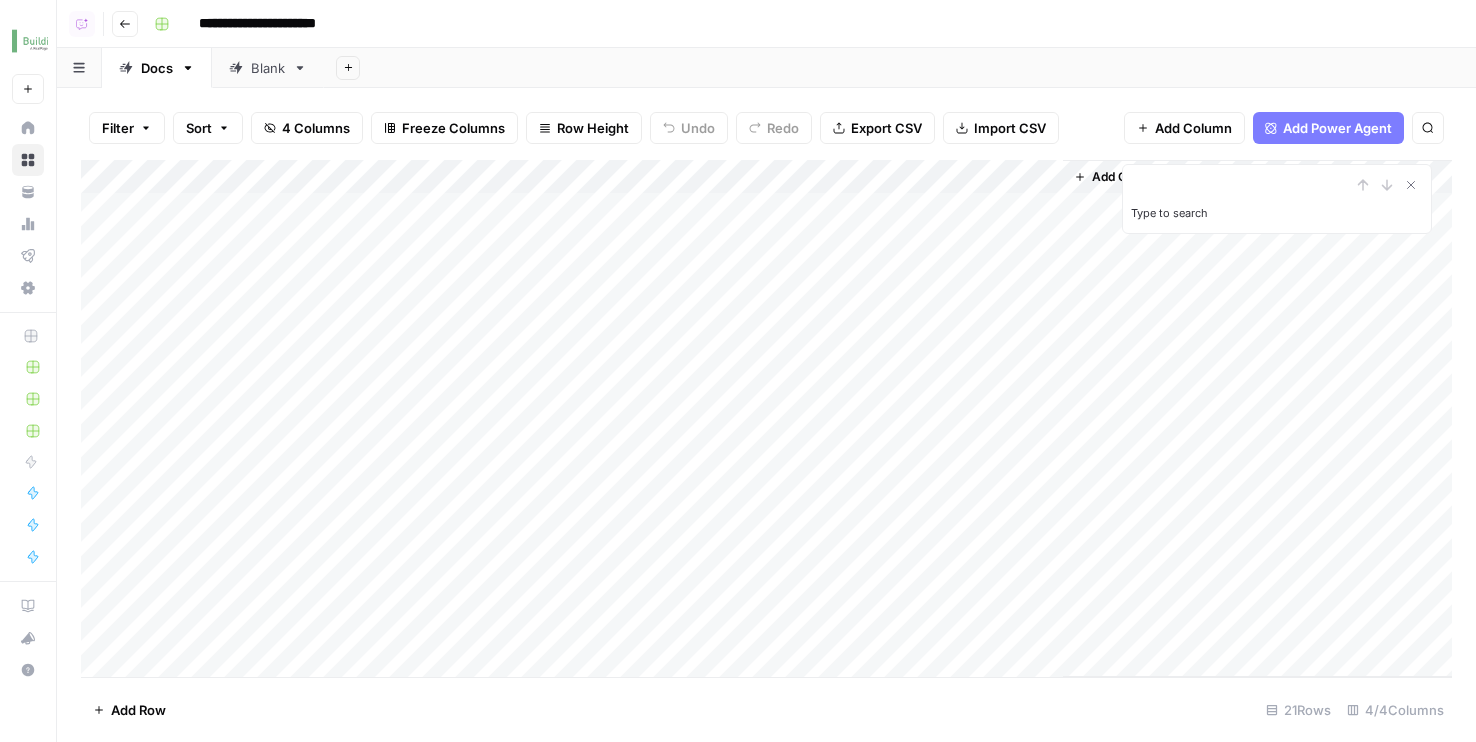 click on "Add Column" at bounding box center [766, 418] 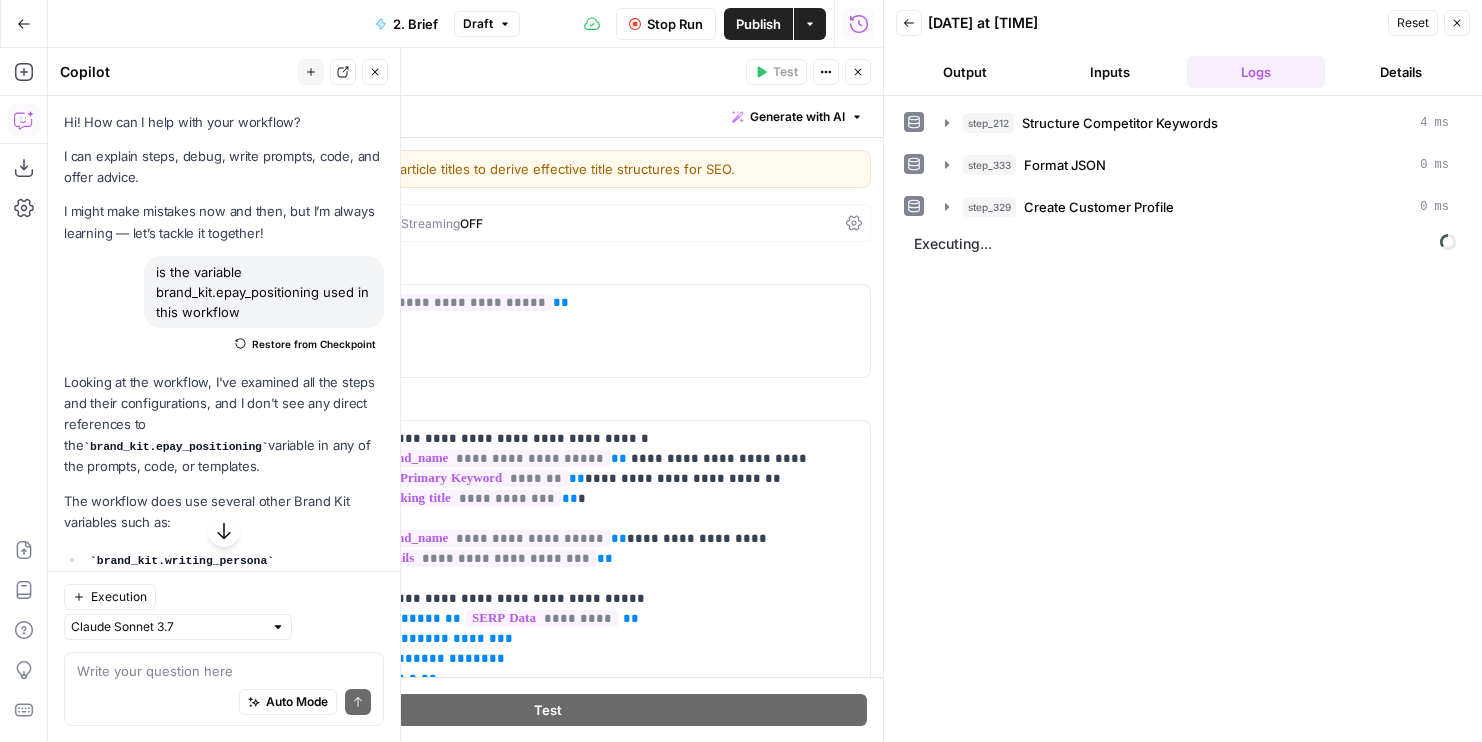 scroll, scrollTop: 0, scrollLeft: 0, axis: both 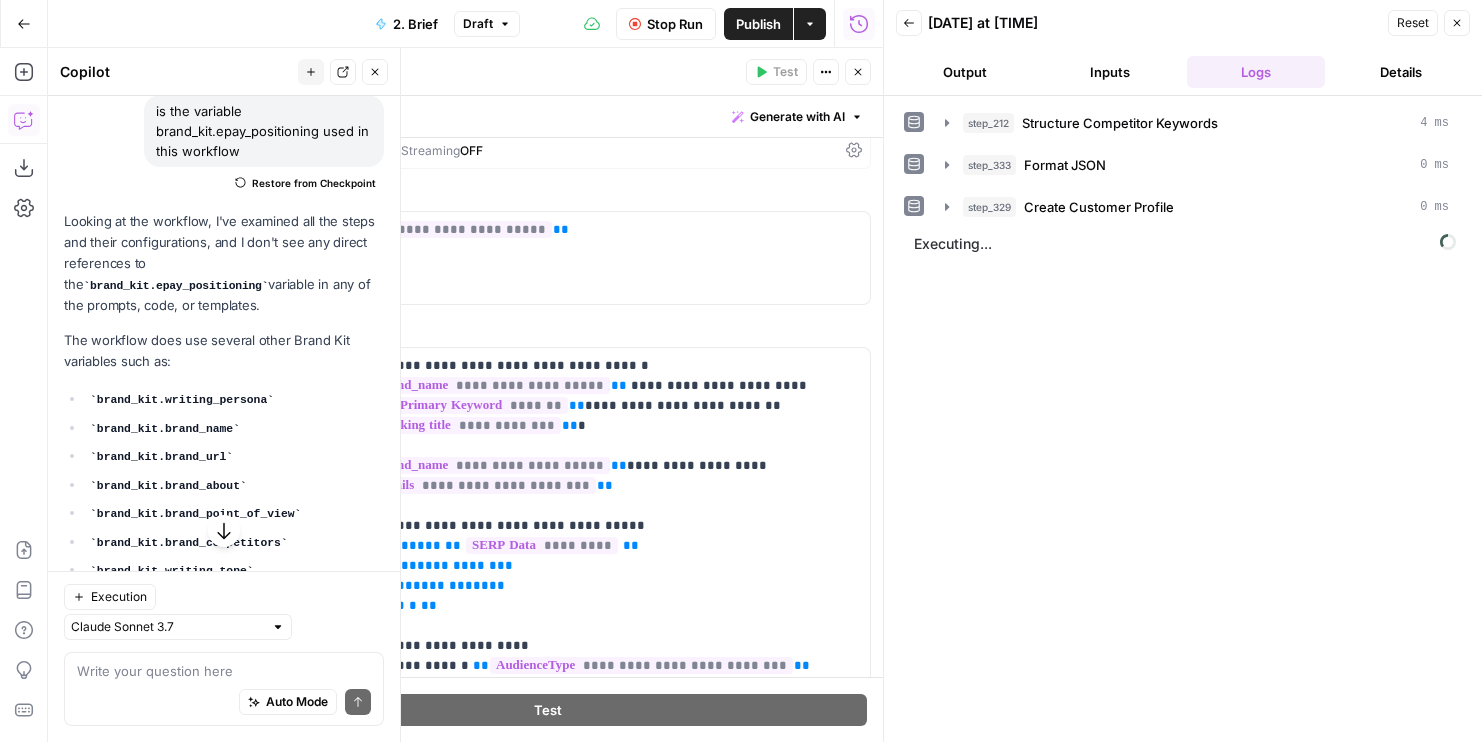 click on "Output" at bounding box center (965, 72) 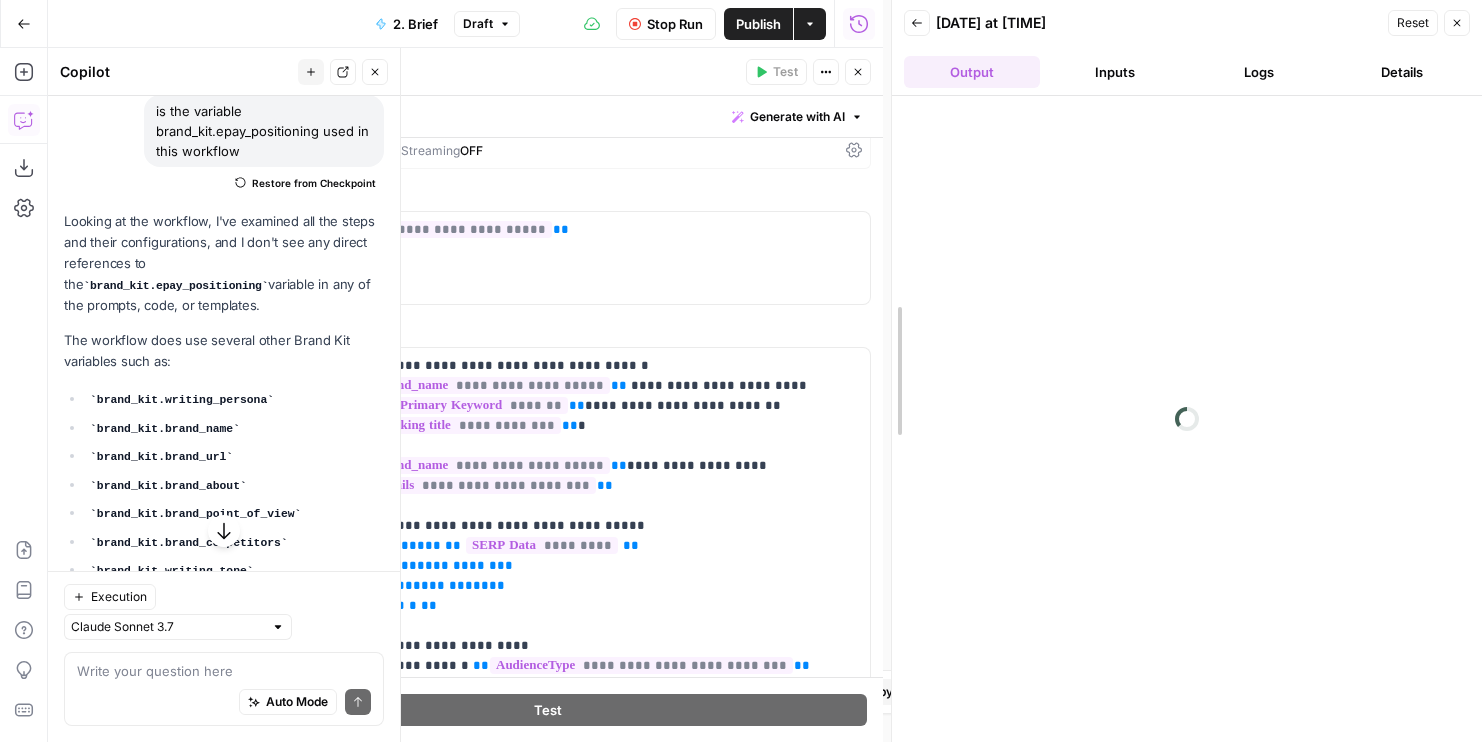 click at bounding box center (892, 371) 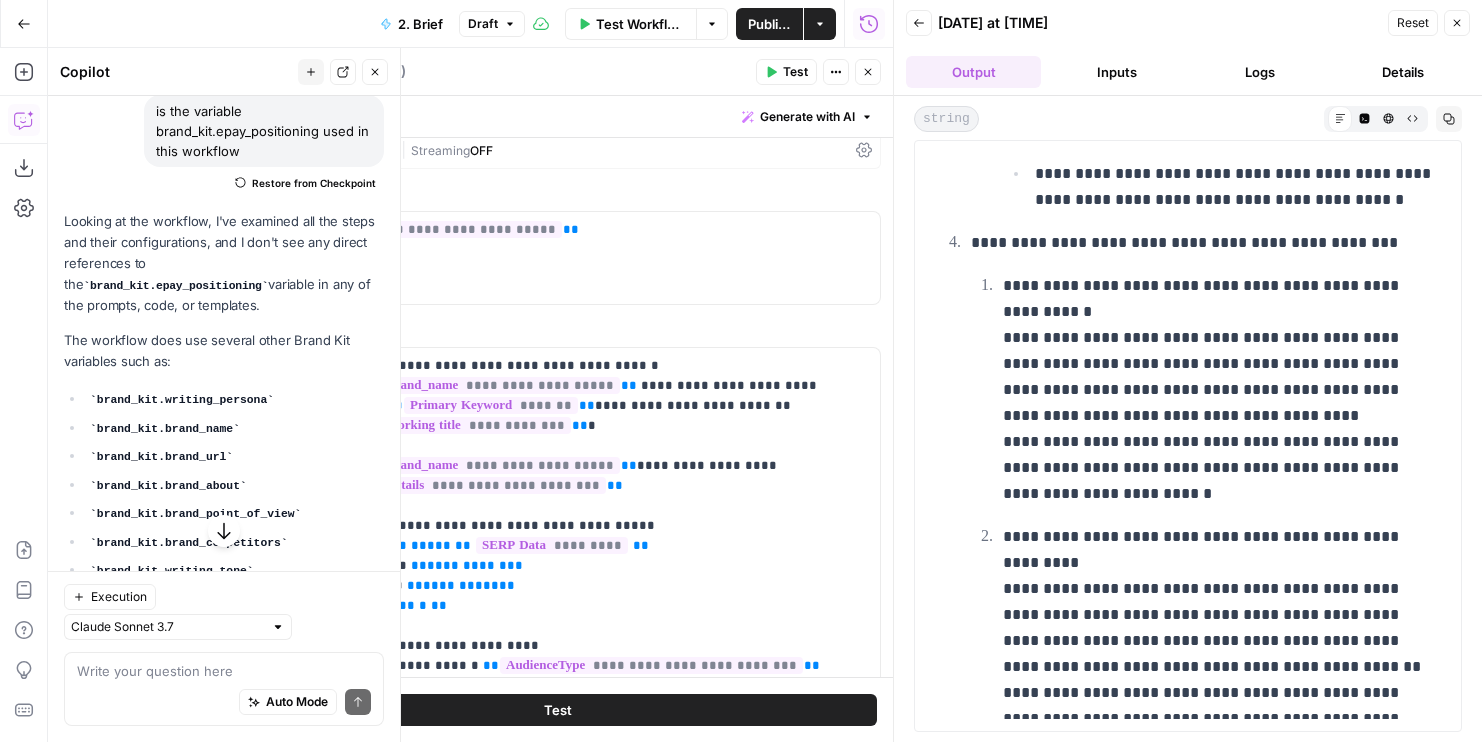 scroll, scrollTop: 2874, scrollLeft: 0, axis: vertical 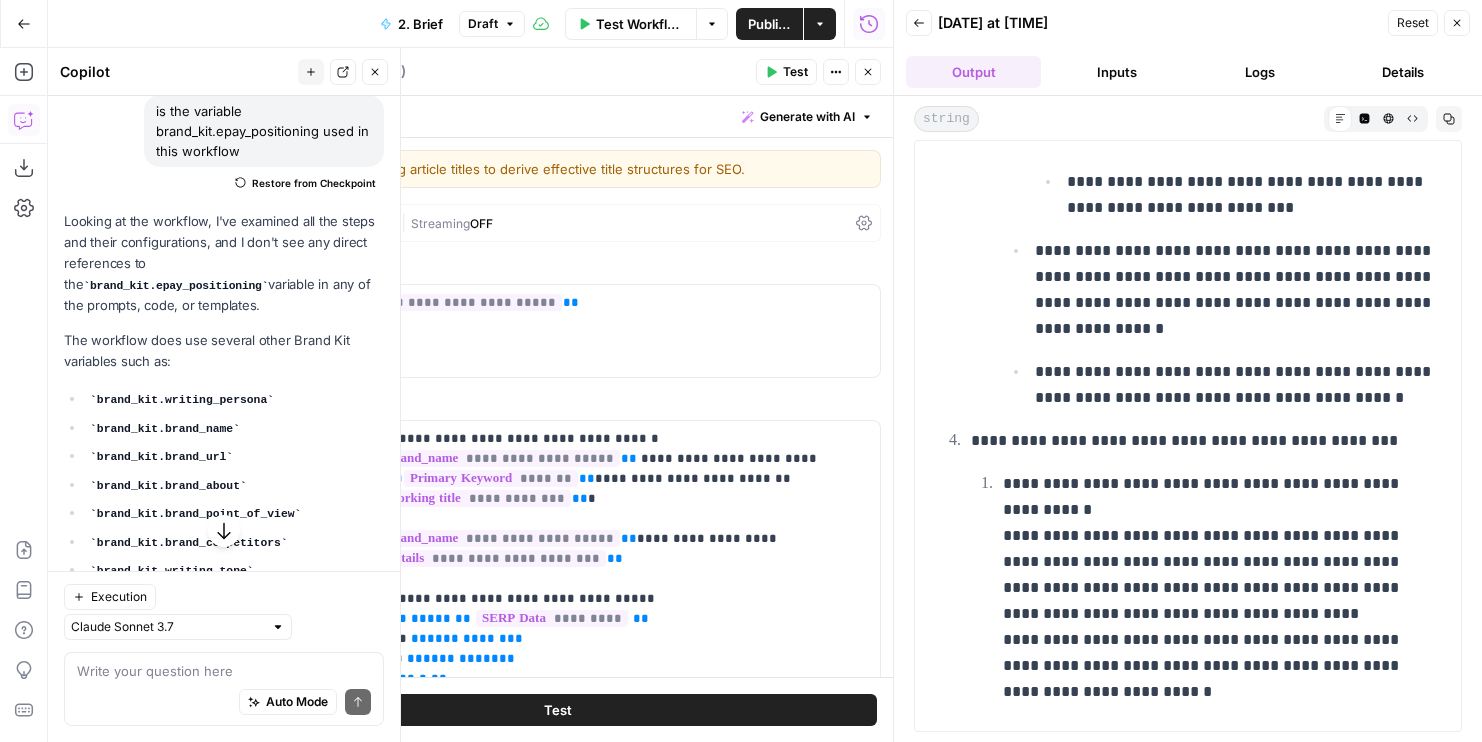 click 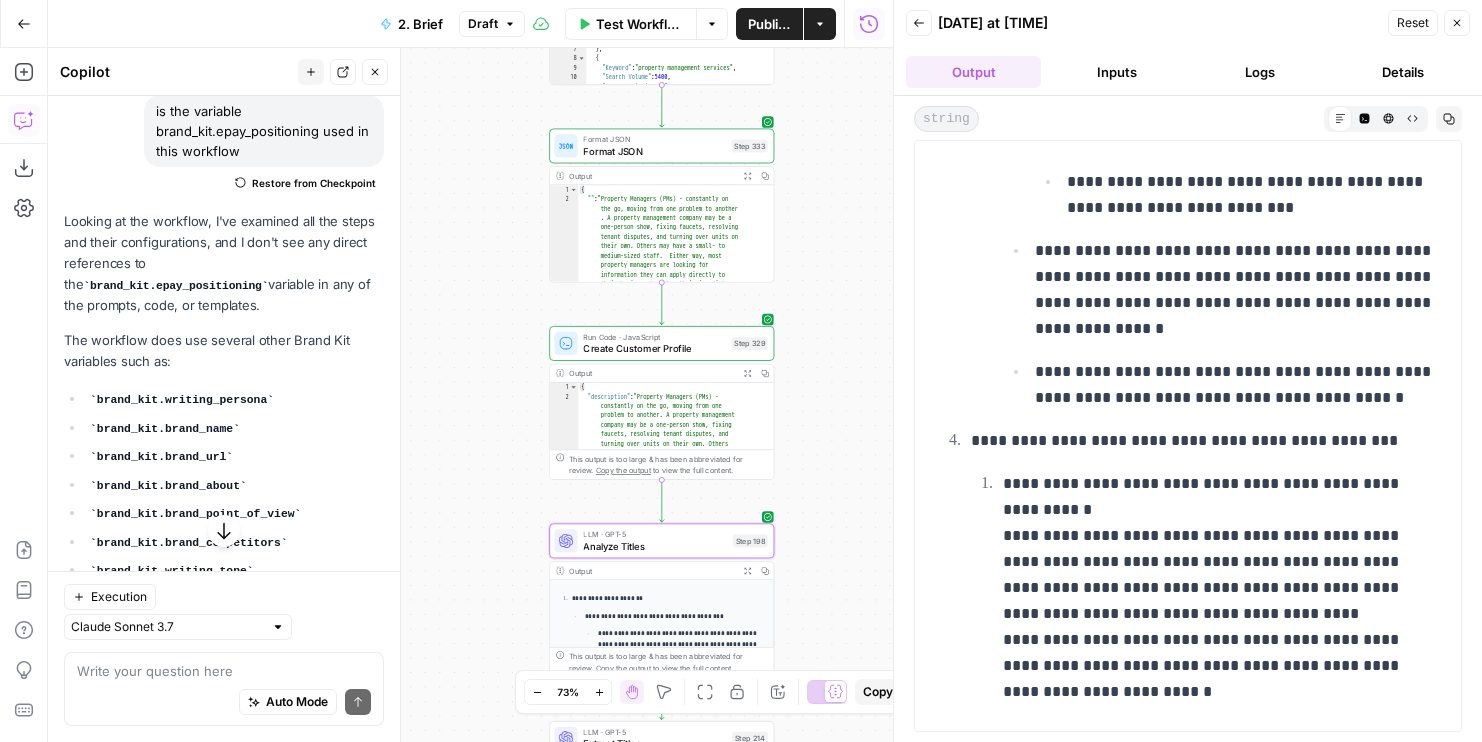 drag, startPoint x: 486, startPoint y: 226, endPoint x: 486, endPoint y: 553, distance: 327 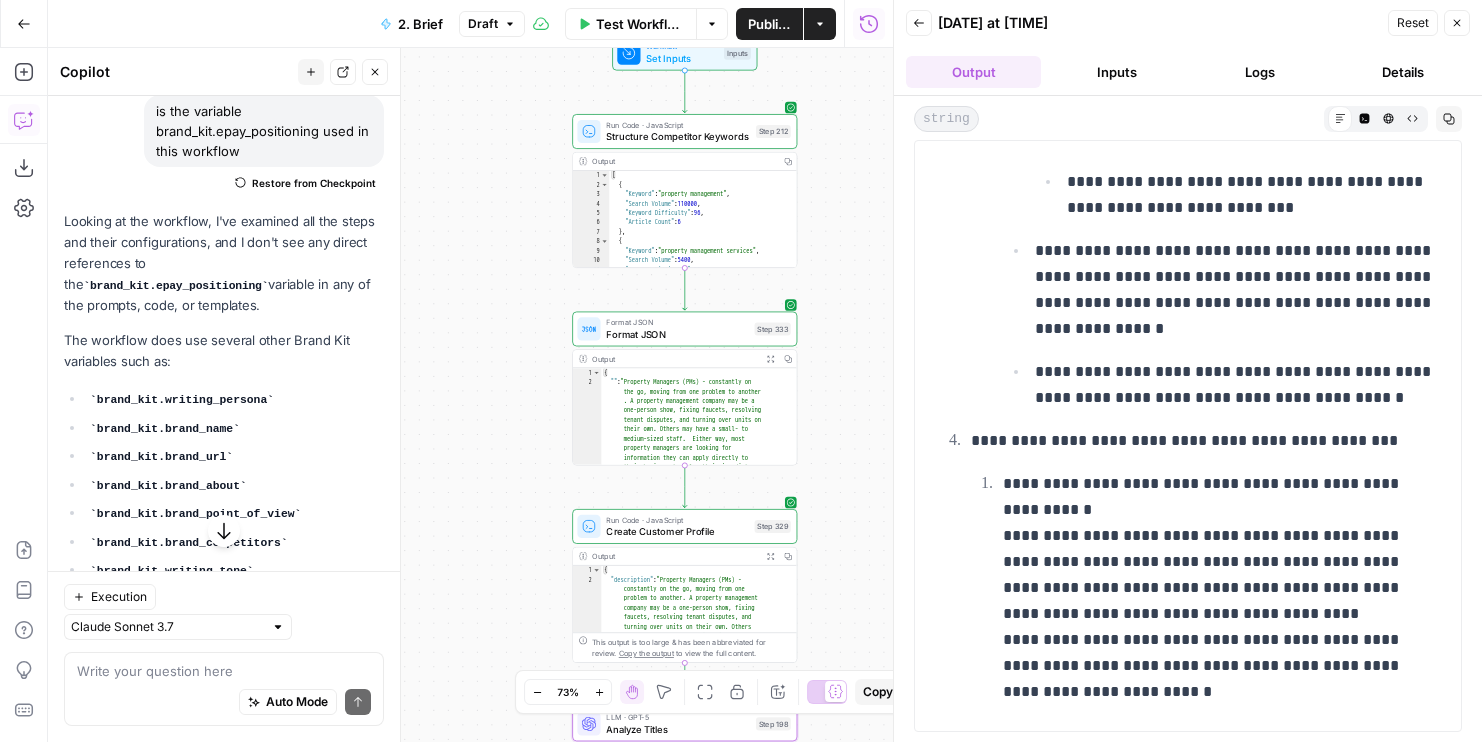 drag, startPoint x: 491, startPoint y: 387, endPoint x: 501, endPoint y: 451, distance: 64.77654 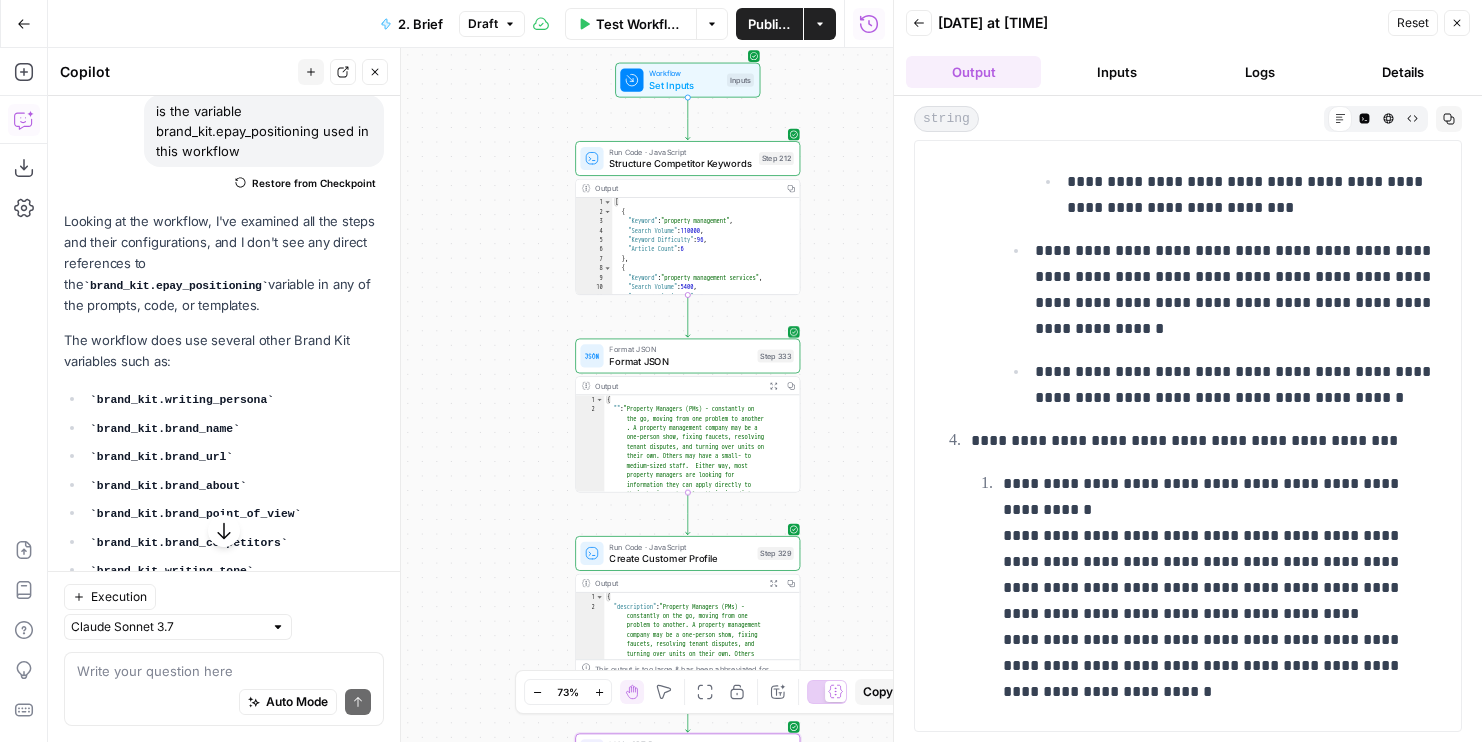 click on "Format JSON" at bounding box center (680, 350) 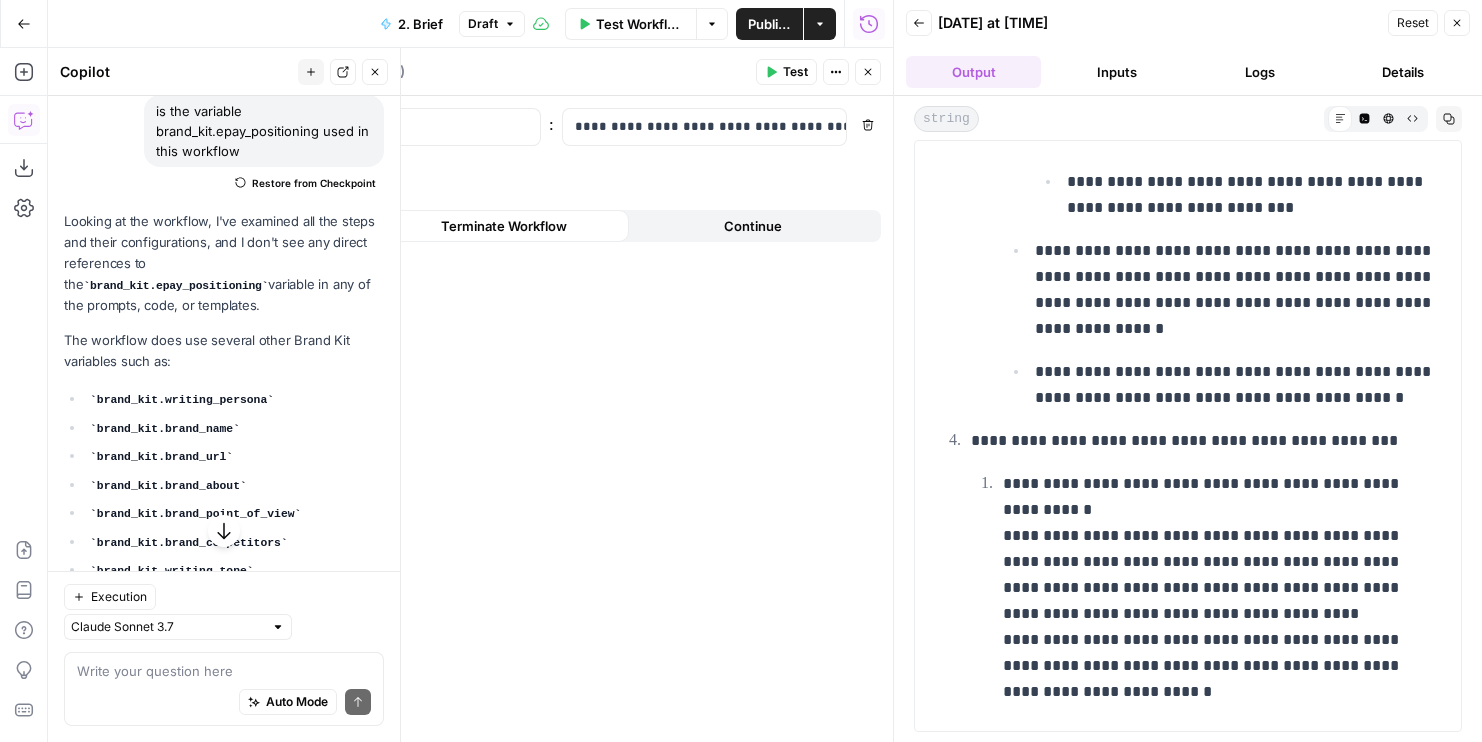 click on "Format JSON Format JSON  ( step_333 ) Test Actions Close" at bounding box center (557, 72) 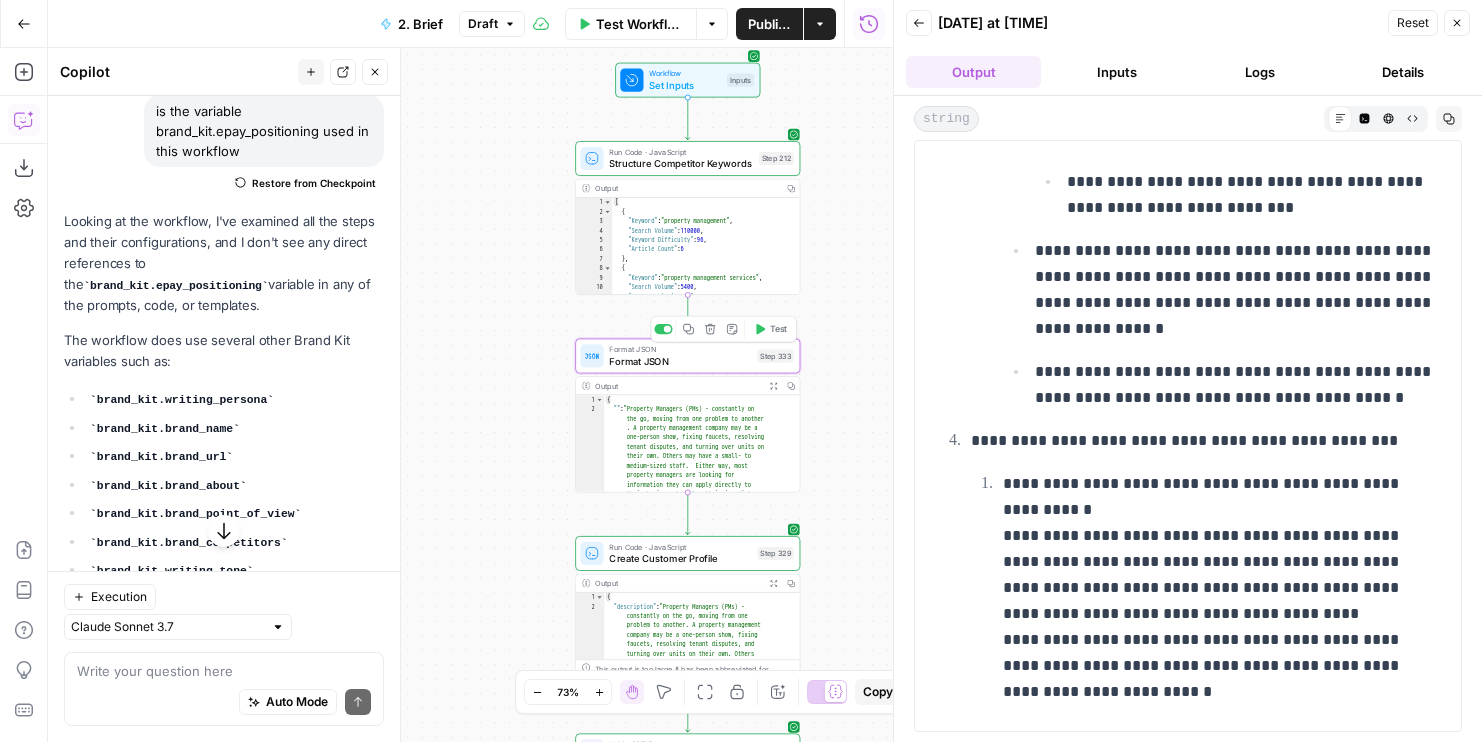 click 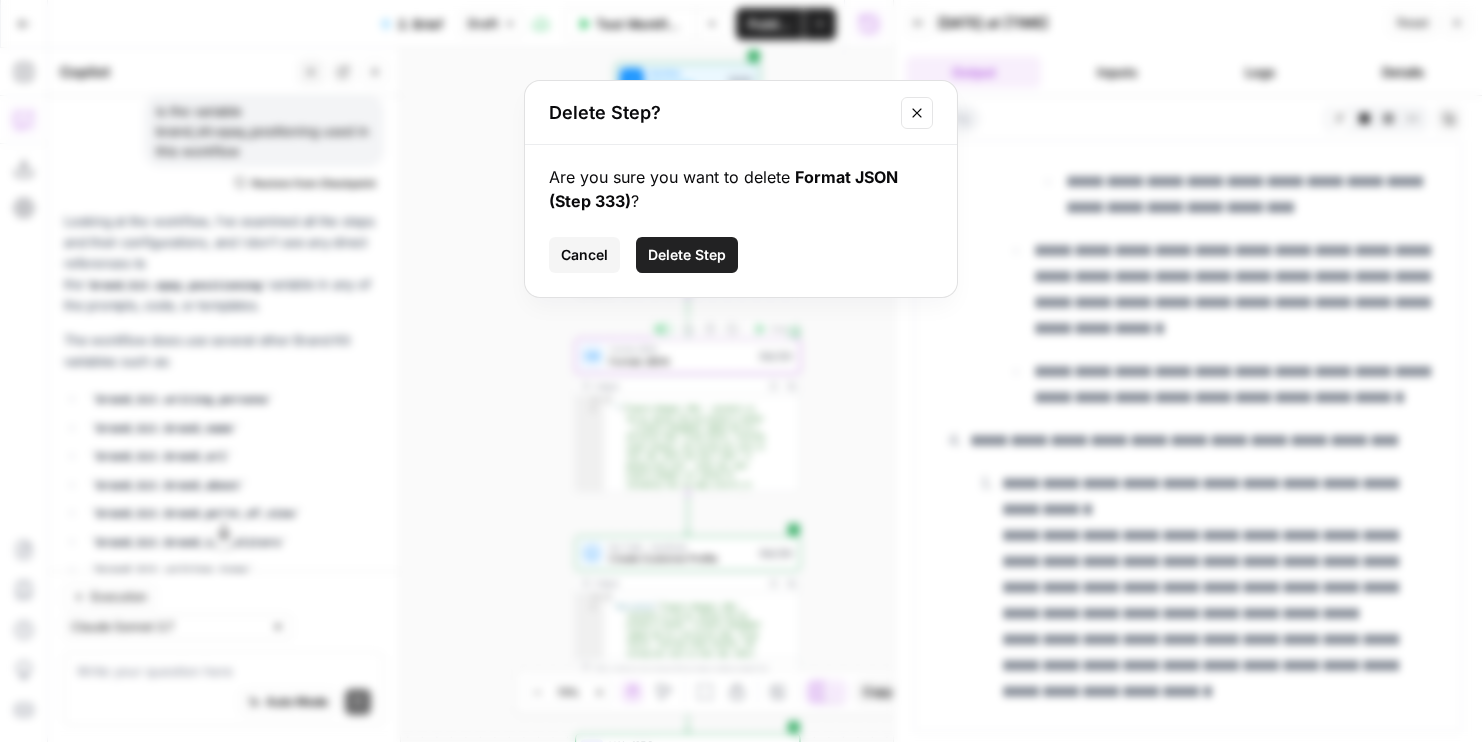 click on "Delete Step" at bounding box center (687, 255) 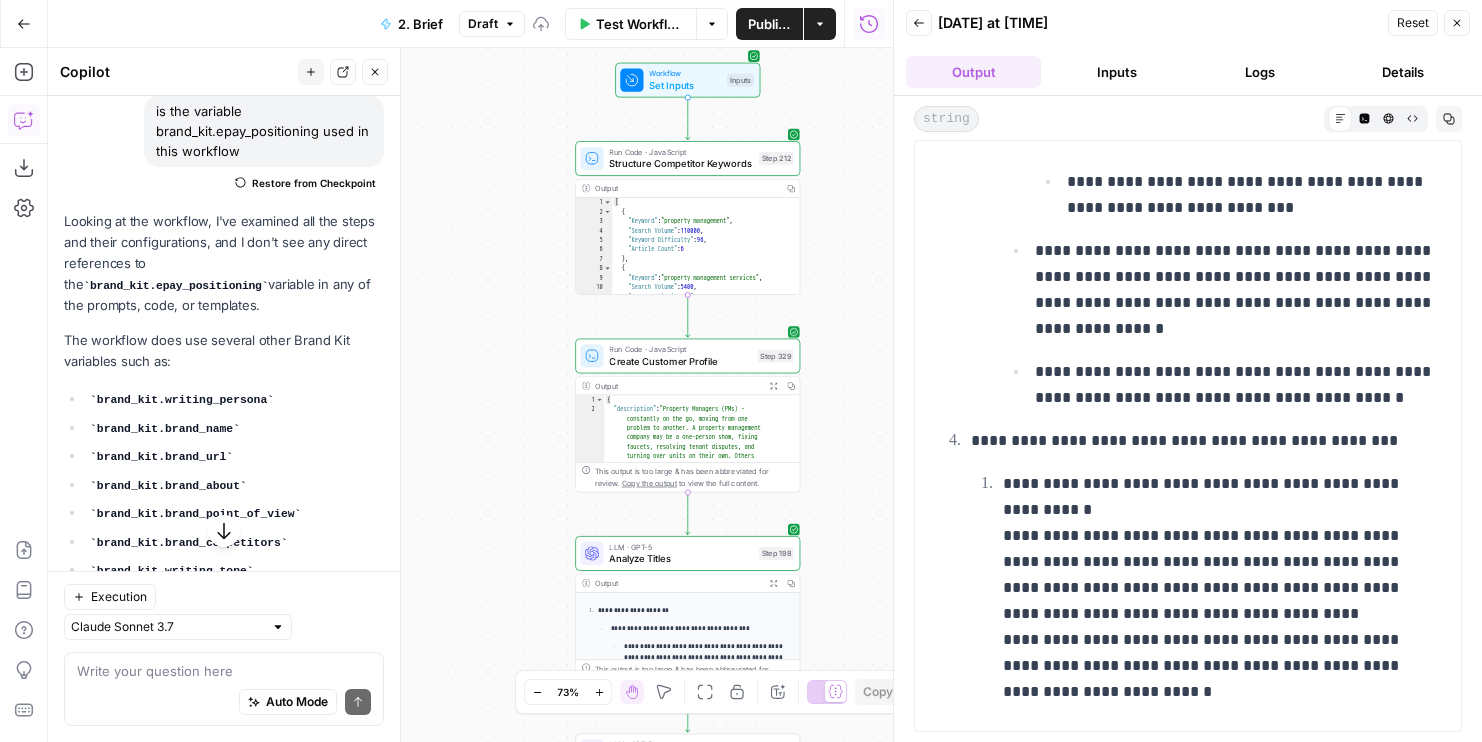 click on "Create Customer Profile" at bounding box center [680, 361] 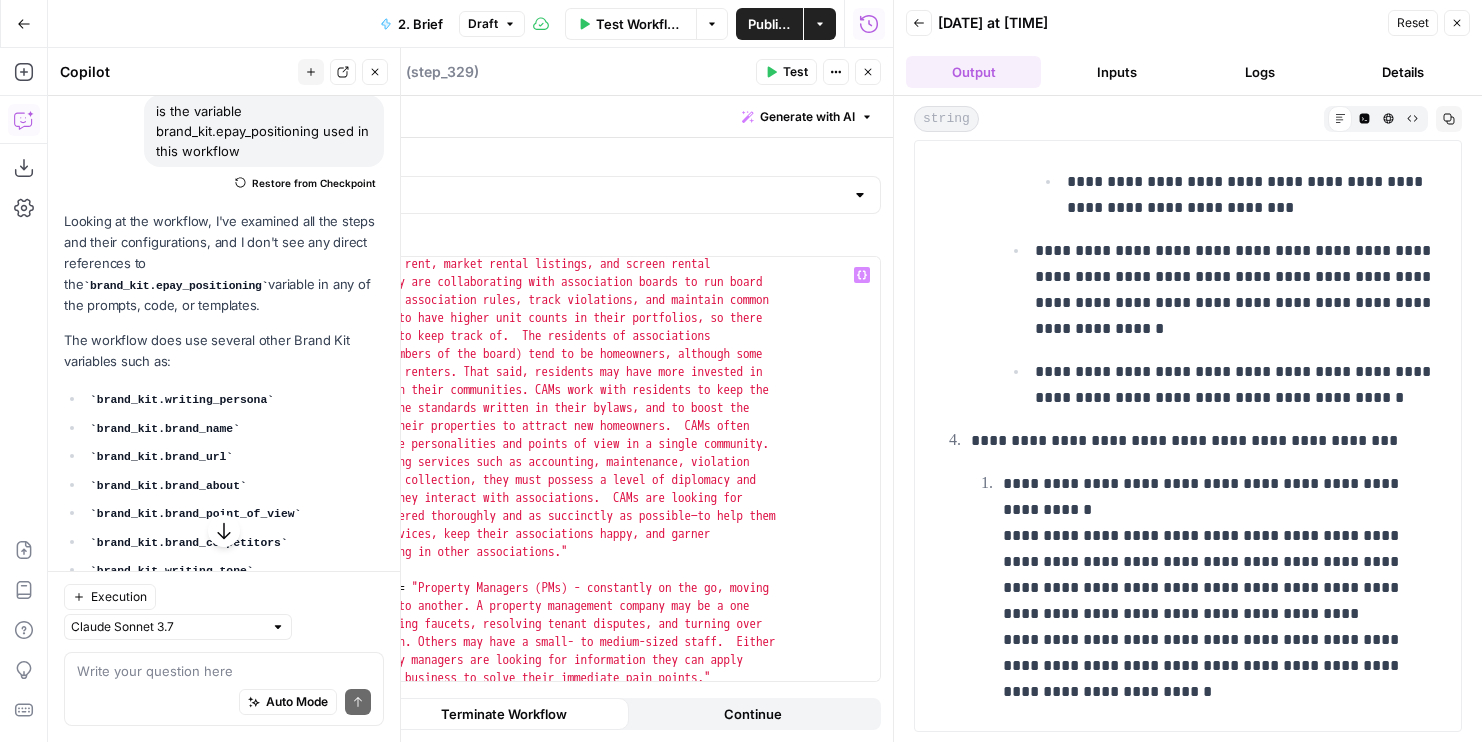 scroll, scrollTop: 766, scrollLeft: 0, axis: vertical 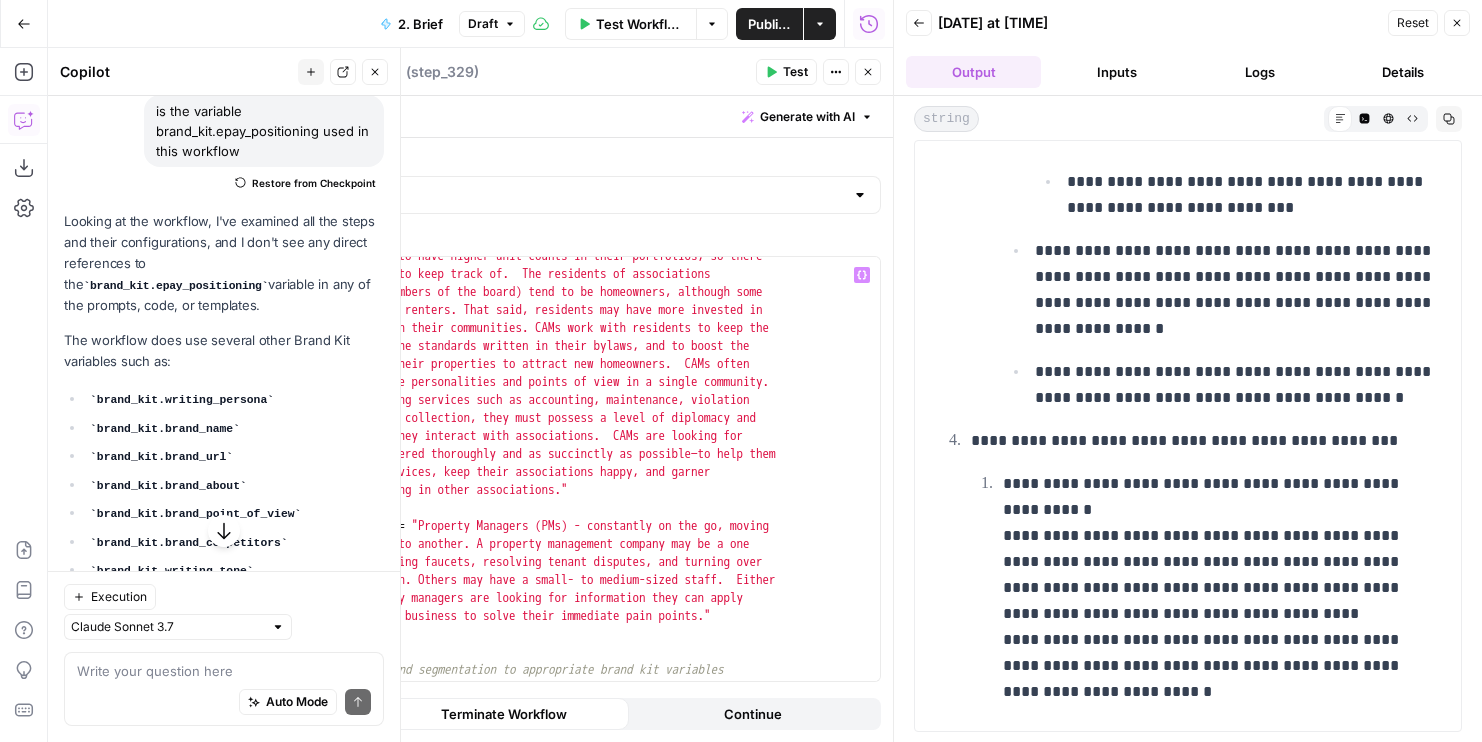 type on "**********" 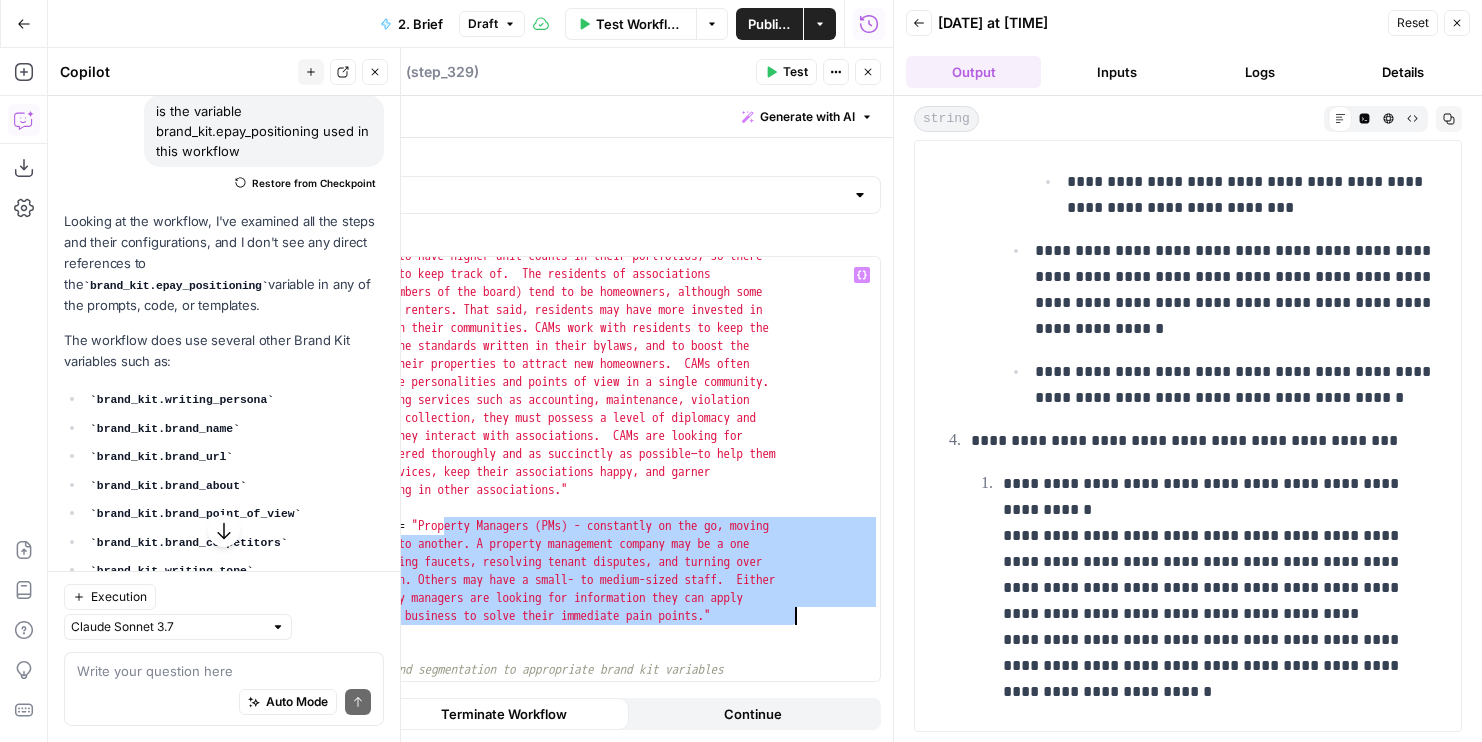 drag, startPoint x: 442, startPoint y: 531, endPoint x: 794, endPoint y: 609, distance: 360.53848 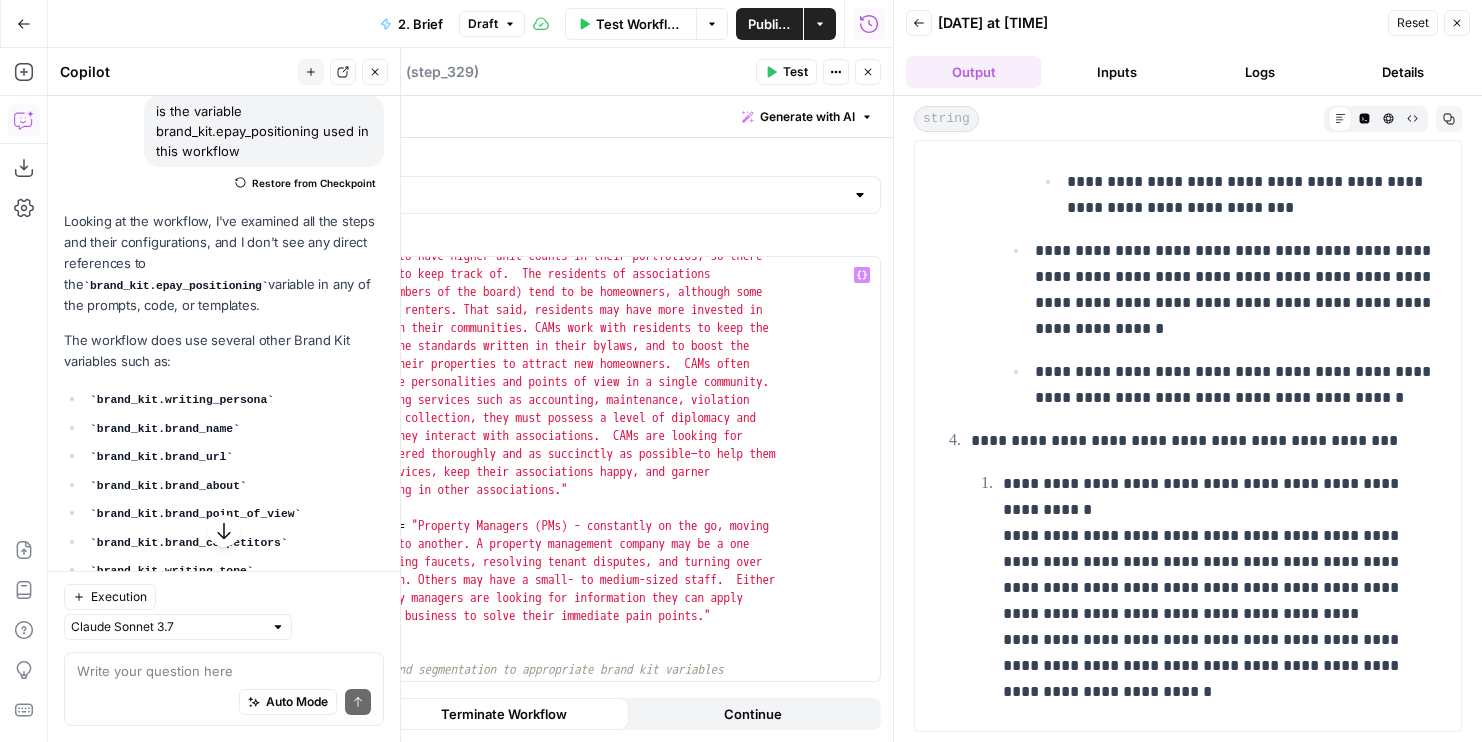 click on "let   customer_pm_general   =   "Community Association Managers (known as CAMs)  have very different responsibilities from PMs. Rather than working with  owners to collect rent, market rental listings, and screen rental  applications, they are collaborating with association boards to run board  meetings, enforce association rules, track violations, and maintain common  areas. They tend to have higher unit counts in their portfolios, so there  is more for them to keep track of.  The residents of associations  (including the members of the board) tend to be homeowners, although some  communities allow renters. That said, residents may have more invested in  their homes and in their communities. CAMs work with residents to keep the  community up to the standards written in their bylaws, and to boost the  market value of their properties to attract new homeowners.  CAMs often  deal with multiple personalities and points of view in a single community.  references to bring in other associations." let   customer_cam" at bounding box center (582, 549) 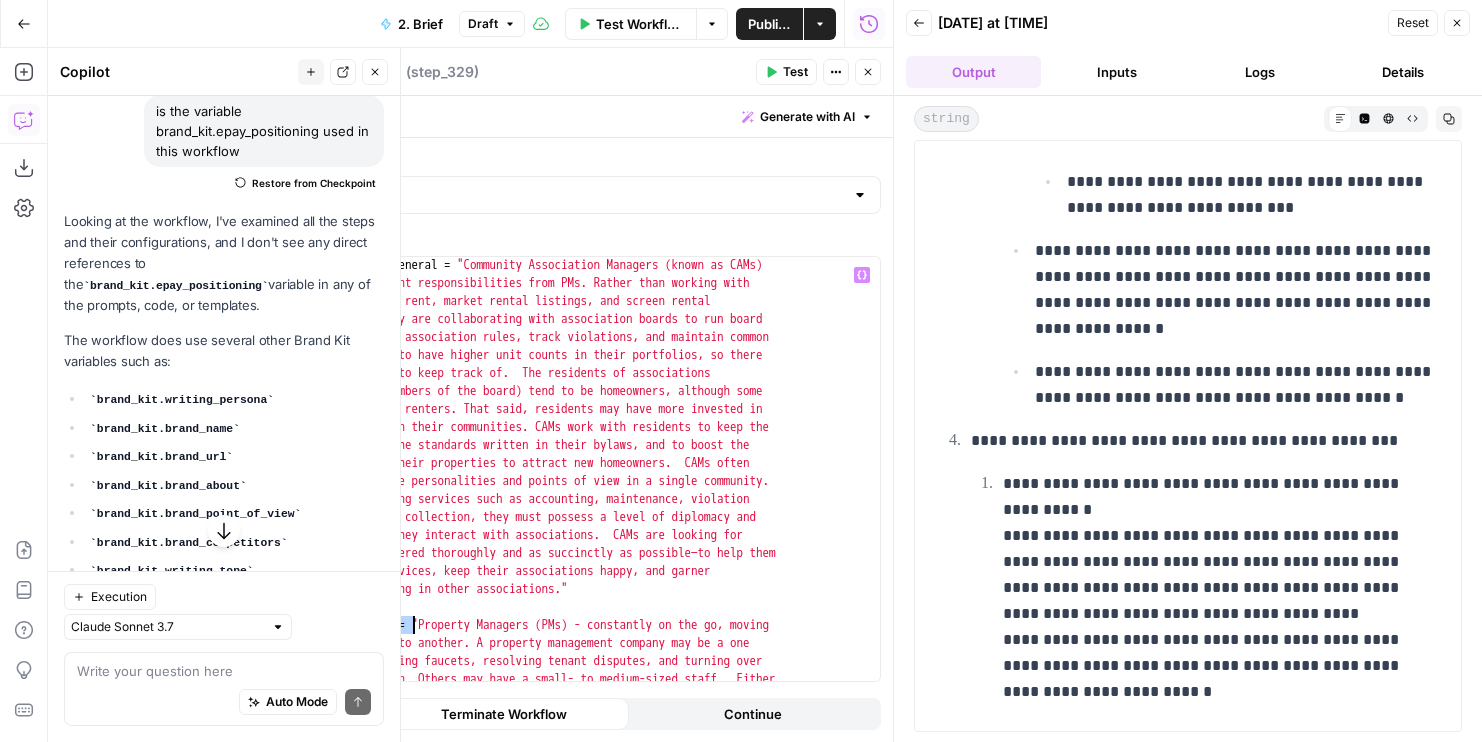 scroll, scrollTop: 666, scrollLeft: 0, axis: vertical 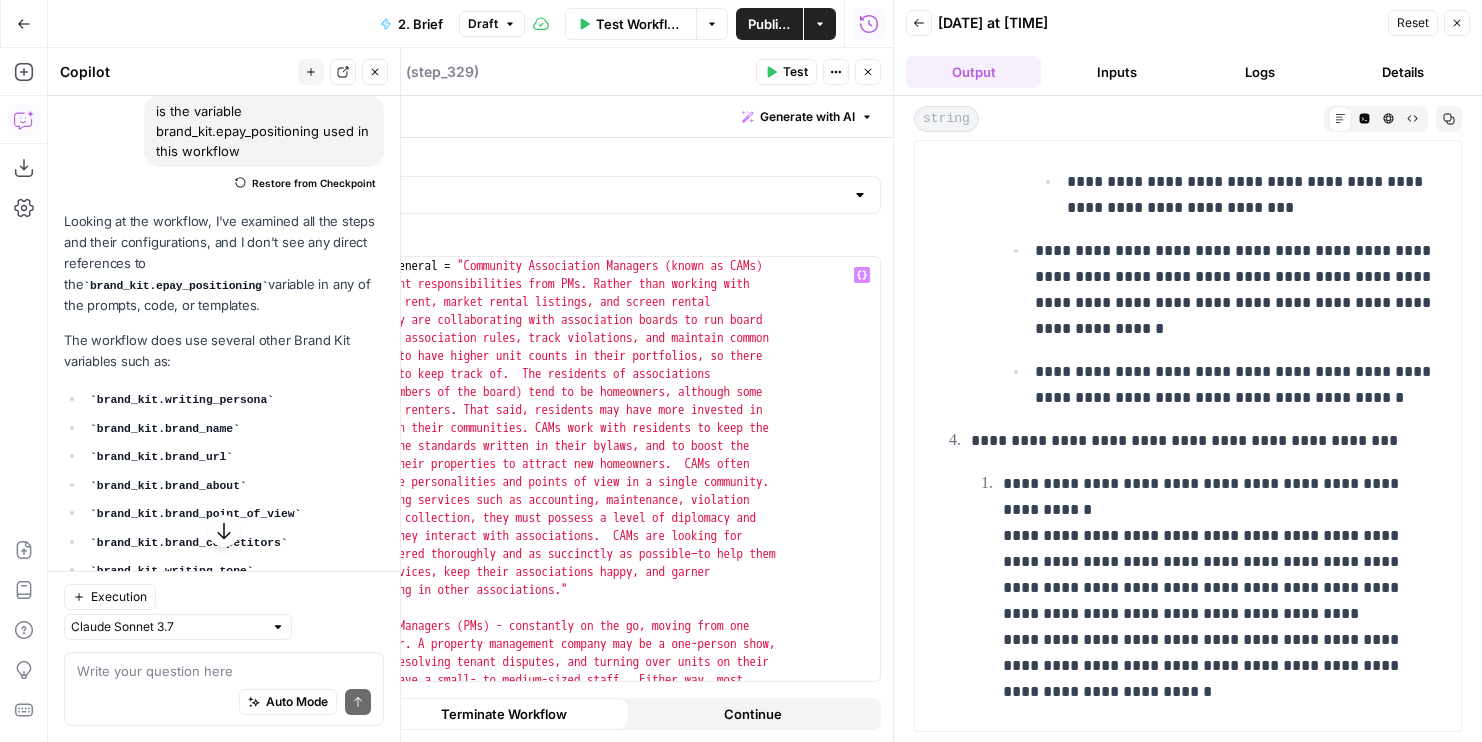 click on "let   customer_pm_general   =   "Community Association Managers (known as CAMs)  have very different responsibilities from PMs. Rather than working with  owners to collect rent, market rental listings, and screen rental  applications, they are collaborating with association boards to run board  meetings, enforce association rules, track violations, and maintain common  areas. They tend to have higher unit counts in their portfolios, so there  is more for them to keep track of.  The residents of associations  (including the members of the board) tend to be homeowners, although some  communities allow renters. That said, residents may have more invested in  their homes and in their communities. CAMs work with residents to keep the  community up to the standards written in their bylaws, and to boost the  market value of their properties to attract new homeowners.  CAMs often  deal with multiple personalities and points of view in a single community.  references to bring in other associations." let    =" at bounding box center (582, 514) 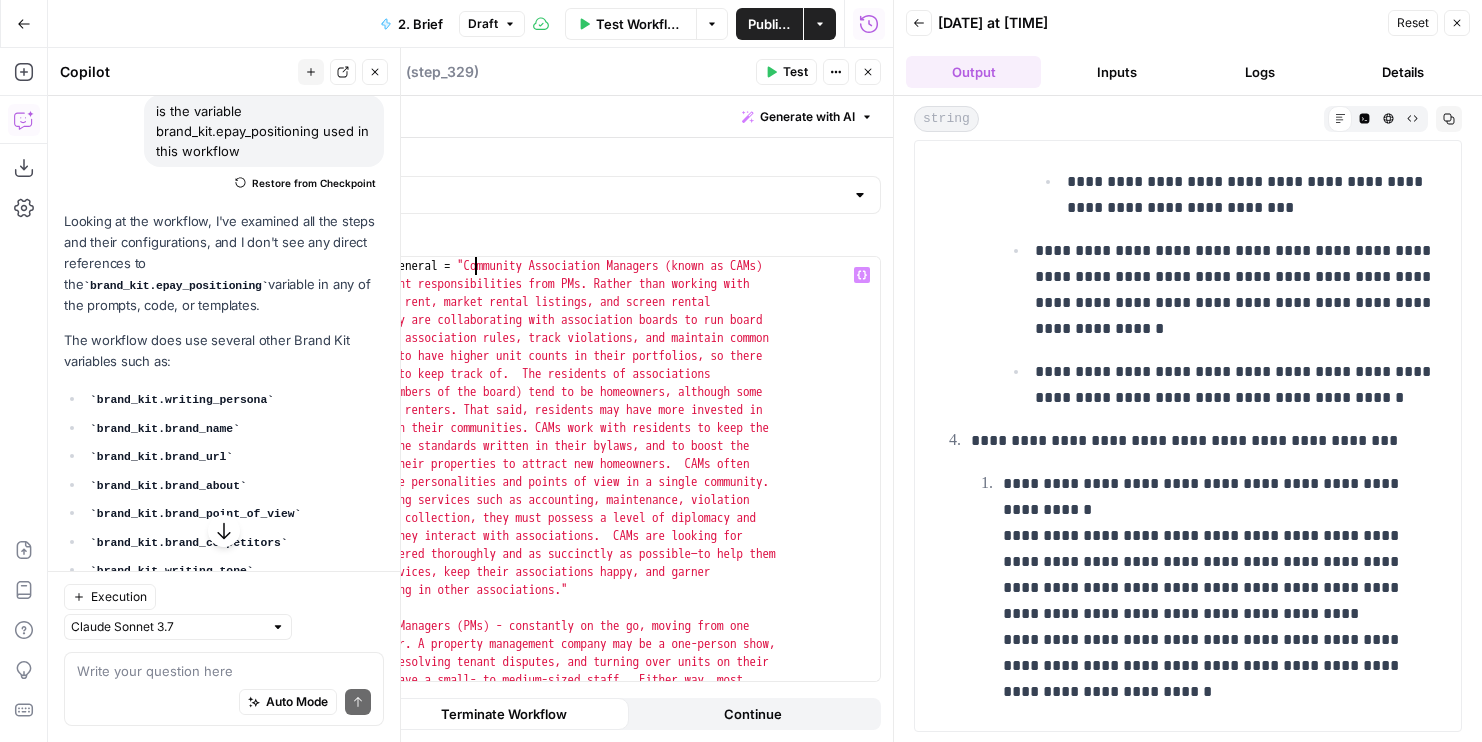 paste 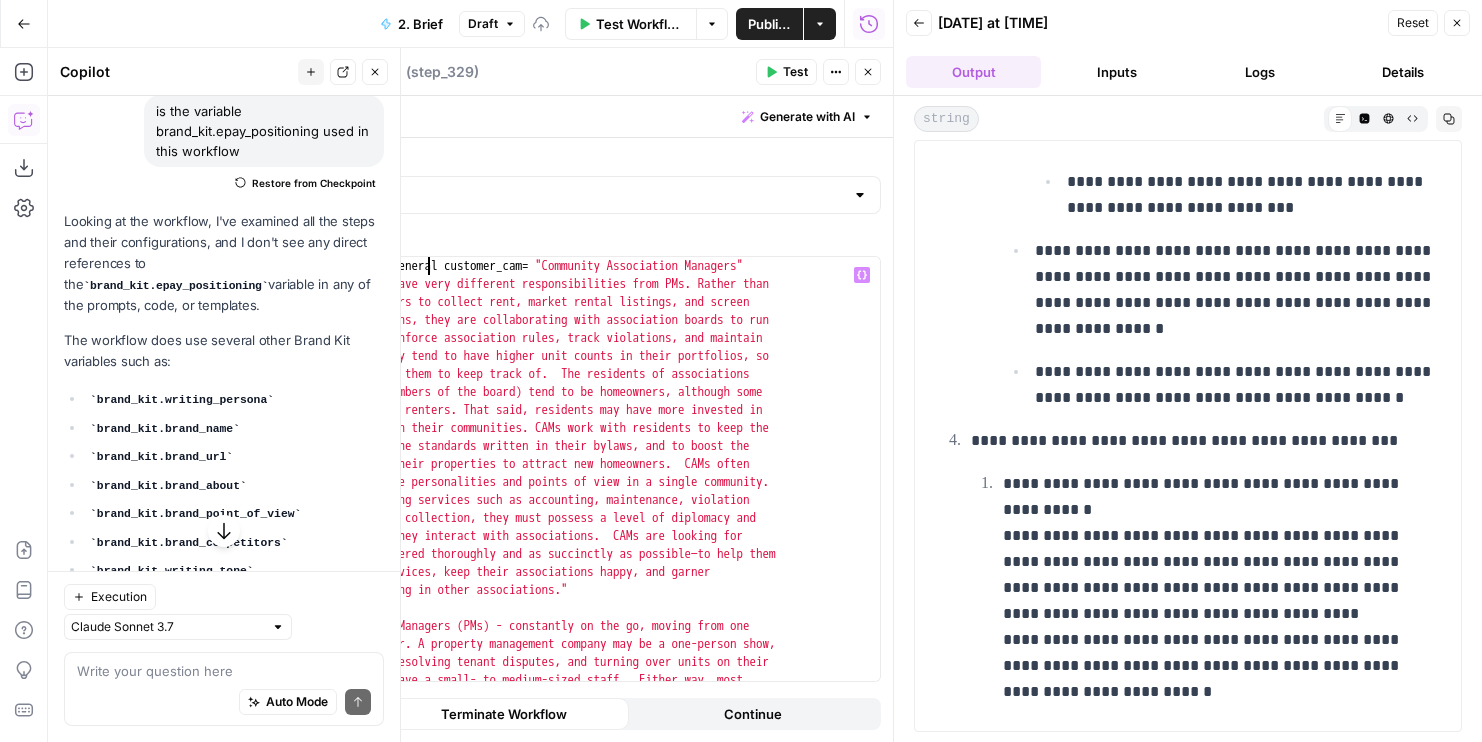click on "let   customer_pm_general   customer_cam =   "Community Association Managers  (known as CAMs) have very different responsibilities from PMs. Rather than  working with owners to collect rent, market rental listings, and screen  rental applications, they are collaborating with association boards to run  board meetings, enforce association rules, track violations, and maintain  common areas. They tend to have higher unit counts in their portfolios, so  there is more for them to keep track of.  The residents of associations  (including the members of the board) tend to be homeowners, although some  communities allow renters. That said, residents may have more invested in  their homes and in their communities. CAMs work with residents to keep the  community up to the standards written in their bylaws, and to boost the  market value of their properties to attract new homeowners.  CAMs often  deal with multiple personalities and points of view in a single community.  references to bring in other associations." let =" at bounding box center (582, 514) 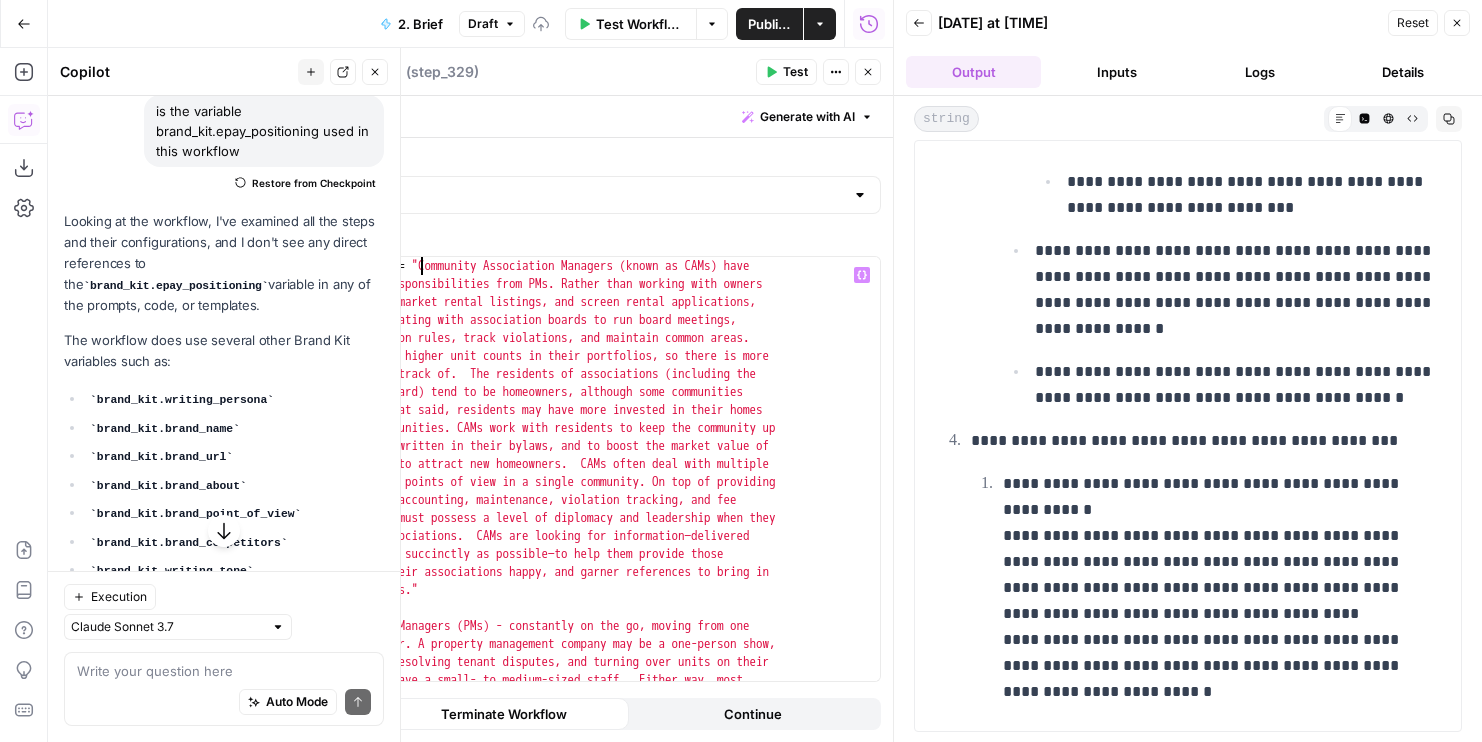 click on "let    customer_cam =   "Community Association Managers (known as CAMs) have  very different responsibilities from PMs. Rather than working with owners  to collect rent, market rental listings, and screen rental applications,  they are collaborating with association boards to run board meetings,  enforce association rules, track violations, and maintain common areas.  They tend to have higher unit counts in their portfolios, so there is more  for them to keep track of.  The residents of associations (including the  members of the board) tend to be homeowners, although some communities  allow renters. That said, residents may have more invested in their homes  and in their communities. CAMs work with residents to keep the community up  to the standards written in their bylaws, and to boost the market value of  their properties to attract new homeowners.  CAMs often deal with multiple  personalities and points of view in a single community. On top of providing  other associations." let    =" at bounding box center (582, 514) 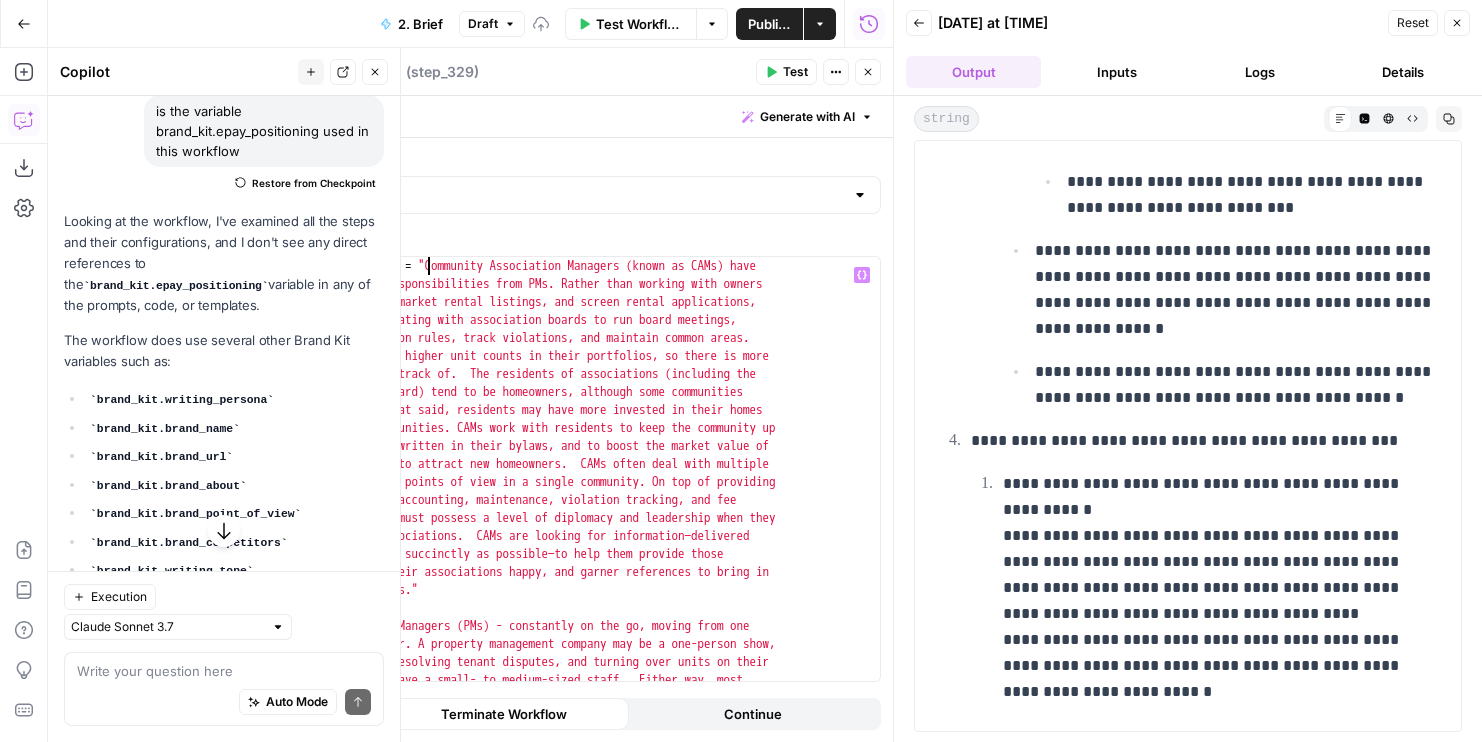 scroll, scrollTop: 0, scrollLeft: 10, axis: horizontal 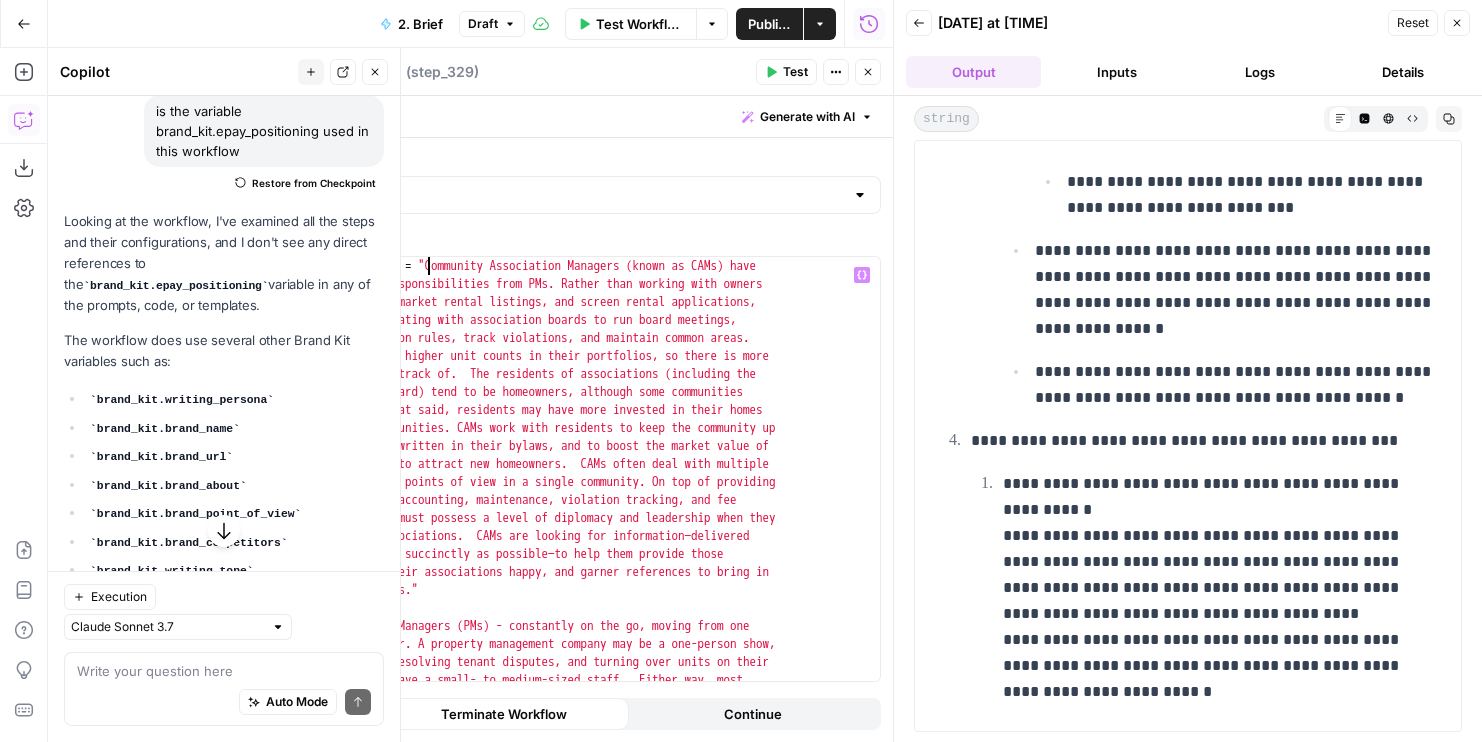 click on "let    customer_cam   =   "Community Association Managers (known as CAMs) have  very different responsibilities from PMs. Rather than working with owners  to collect rent, market rental listings, and screen rental applications,  they are collaborating with association boards to run board meetings,  enforce association rules, track violations, and maintain common areas.  They tend to have higher unit counts in their portfolios, so there is more  for them to keep track of.  The residents of associations (including the  members of the board) tend to be homeowners, although some communities  allow renters. That said, residents may have more invested in their homes  and in their communities. CAMs work with residents to keep the community up  to the standards written in their bylaws, and to boost the market value of  their properties to attract new homeowners.  CAMs often deal with multiple  personalities and points of view in a single community. On top of providing  other associations." let    =" at bounding box center [582, 514] 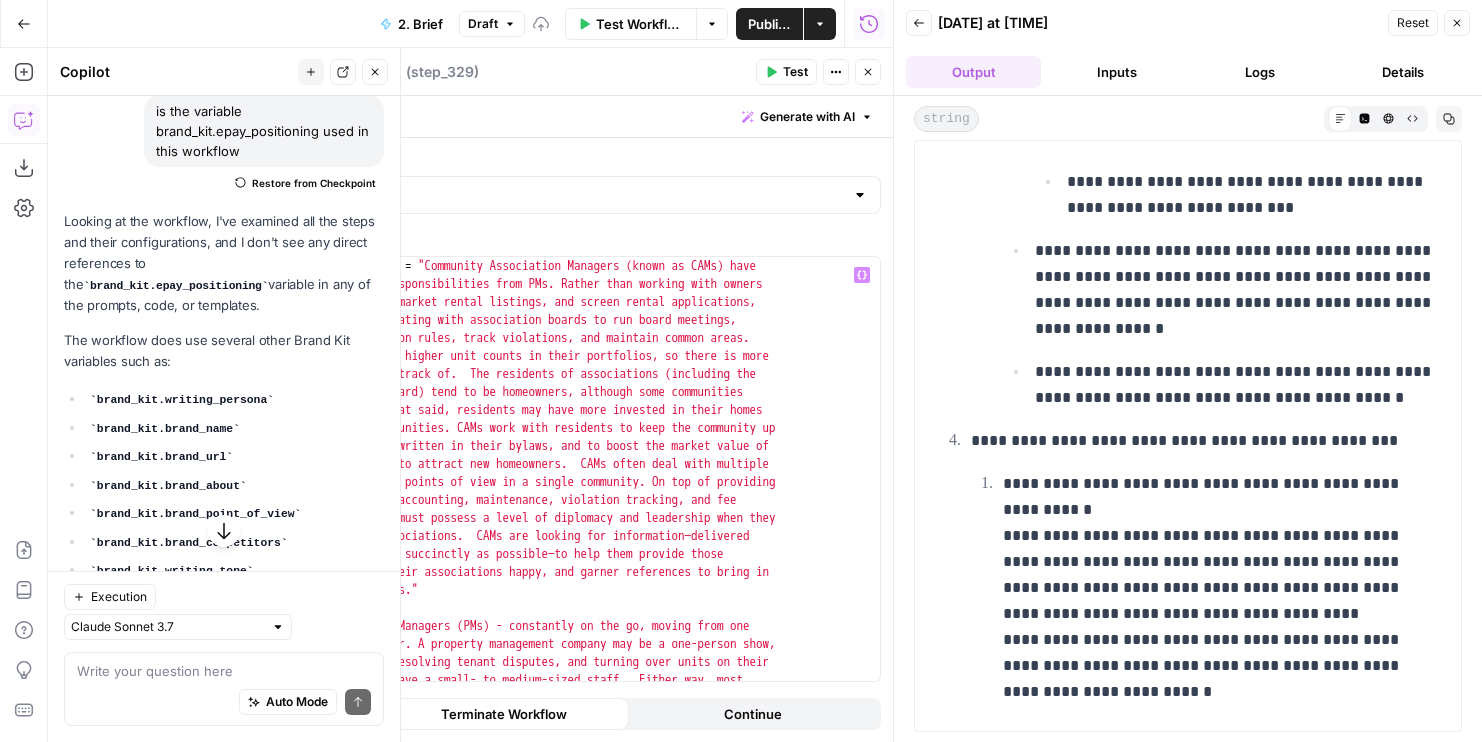 paste 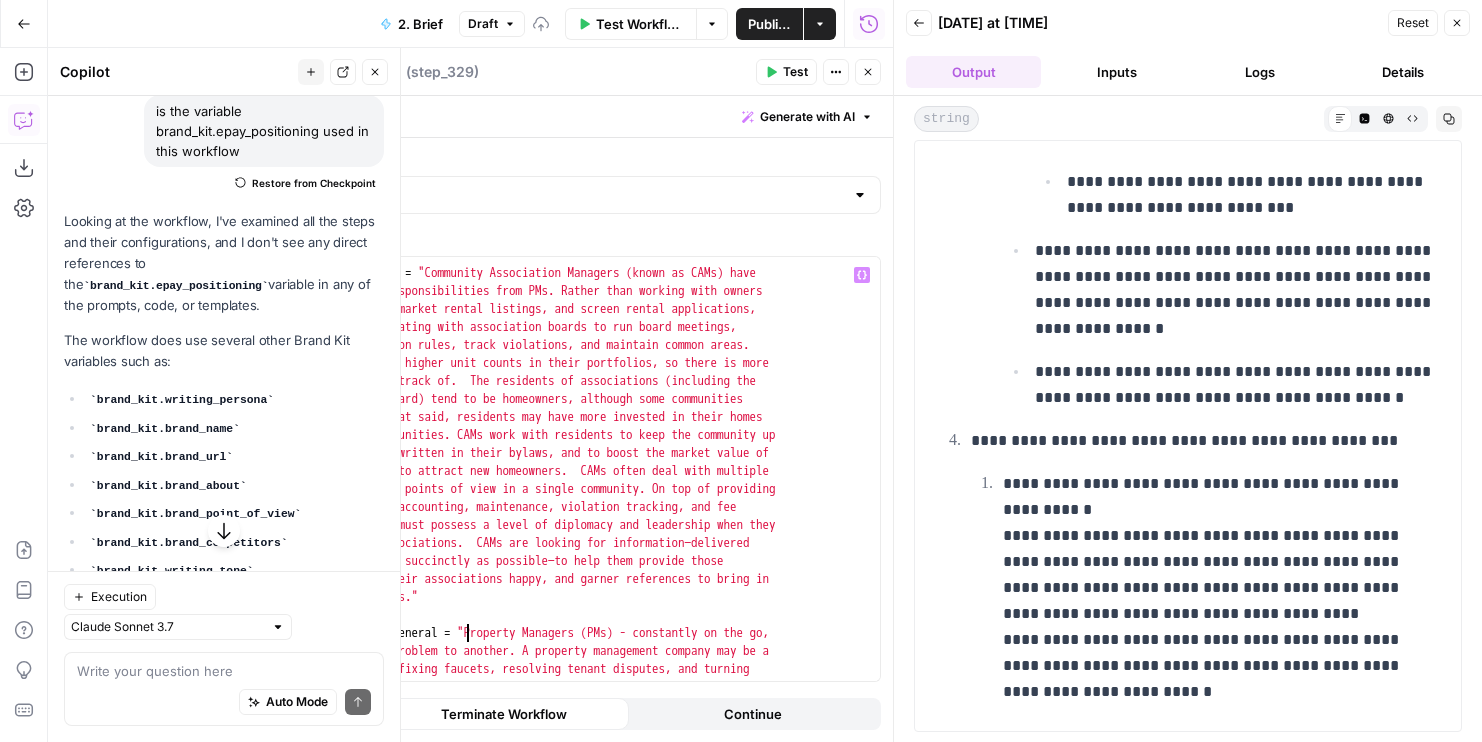 scroll, scrollTop: 651, scrollLeft: 0, axis: vertical 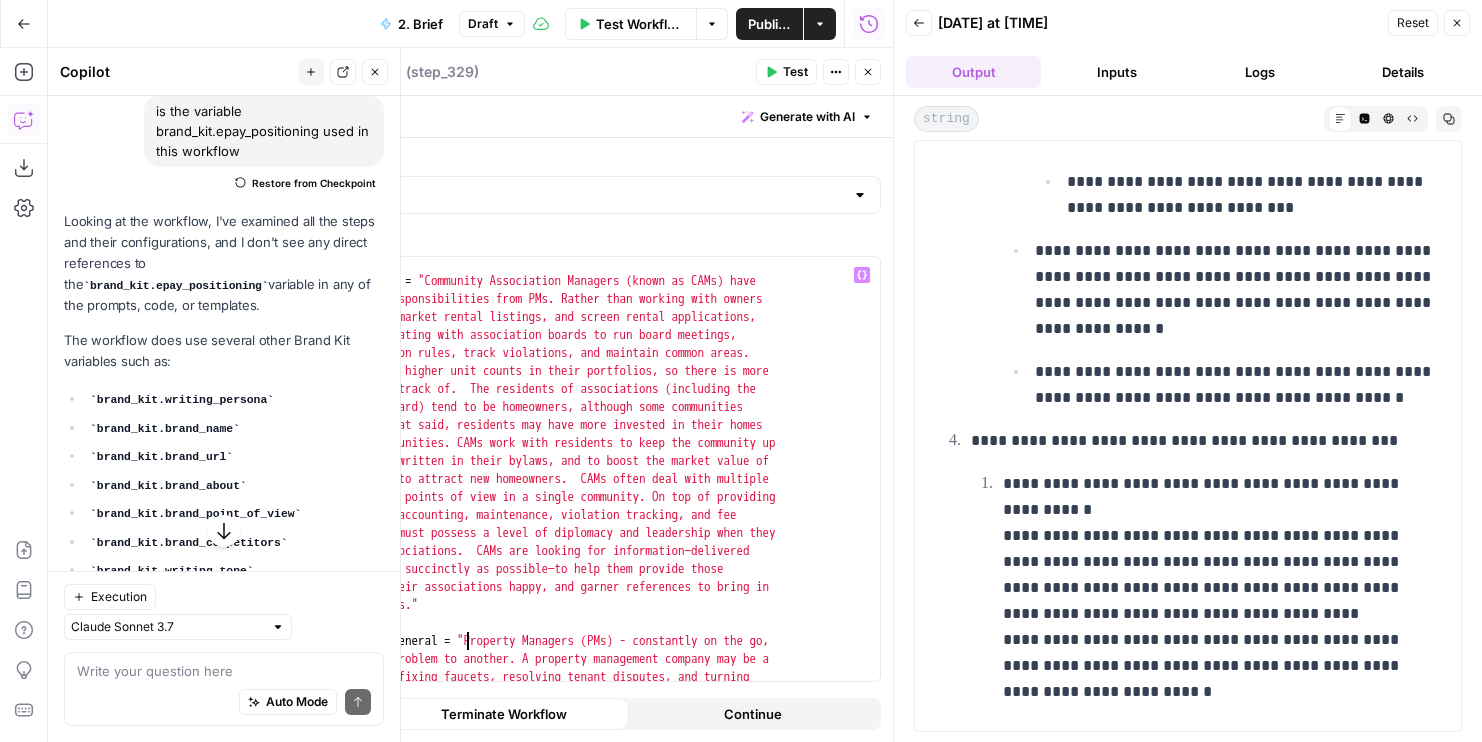 click on "let    customer_cam   =   "Community Association Managers (known as CAMs) have  very different responsibilities from PMs. Rather than working with owners  to collect rent, market rental listings, and screen rental applications,  they are collaborating with association boards to run board meetings,  enforce association rules, track violations, and maintain common areas.  They tend to have higher unit counts in their portfolios, so there is more  for them to keep track of.  The residents of associations (including the  members of the board) tend to be homeowners, although some communities  allow renters. That said, residents may have more invested in their homes  and in their communities. CAMs work with residents to keep the community up  to the standards written in their bylaws, and to boost the market value of  their properties to attract new homeowners.  CAMs often deal with multiple  personalities and points of view in a single community. On top of providing  other associations." let   customer_pm_general" at bounding box center [582, 529] 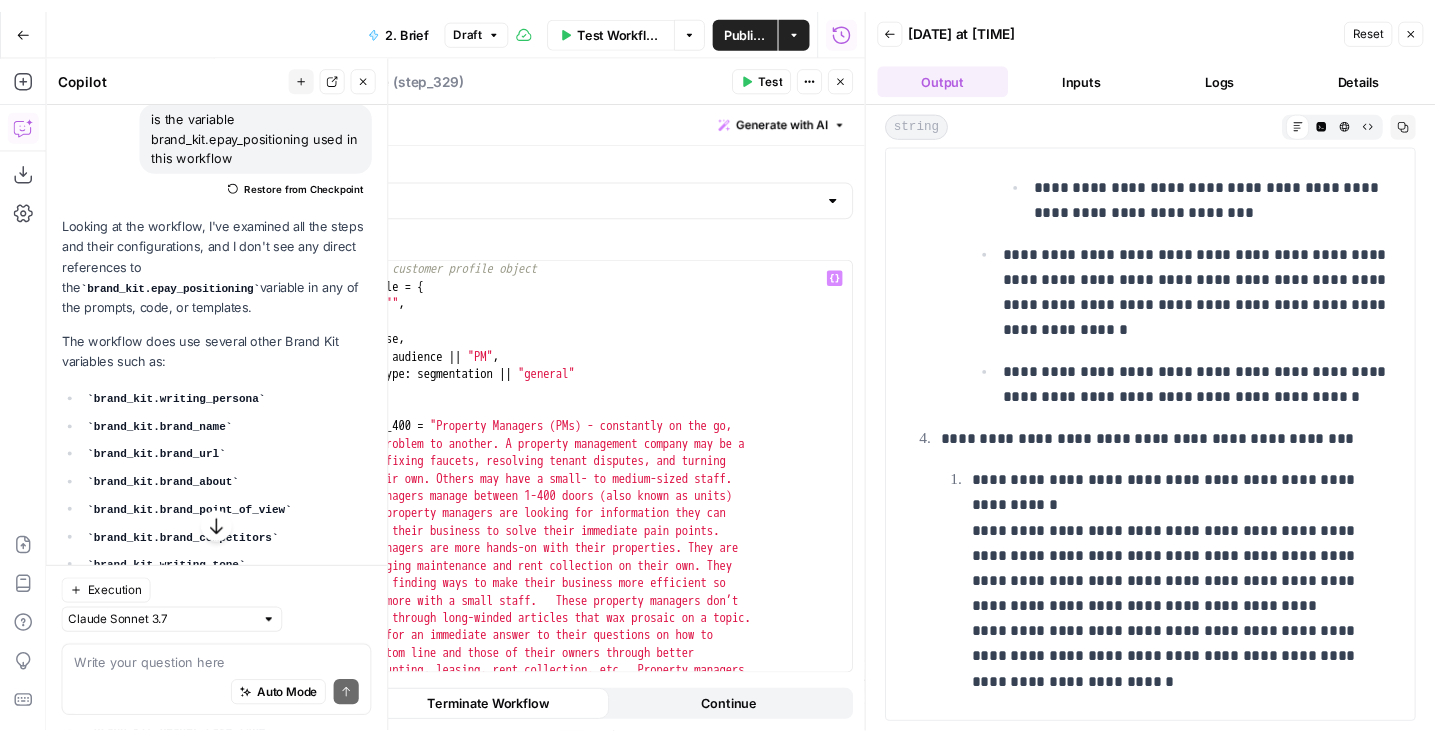 scroll, scrollTop: 0, scrollLeft: 0, axis: both 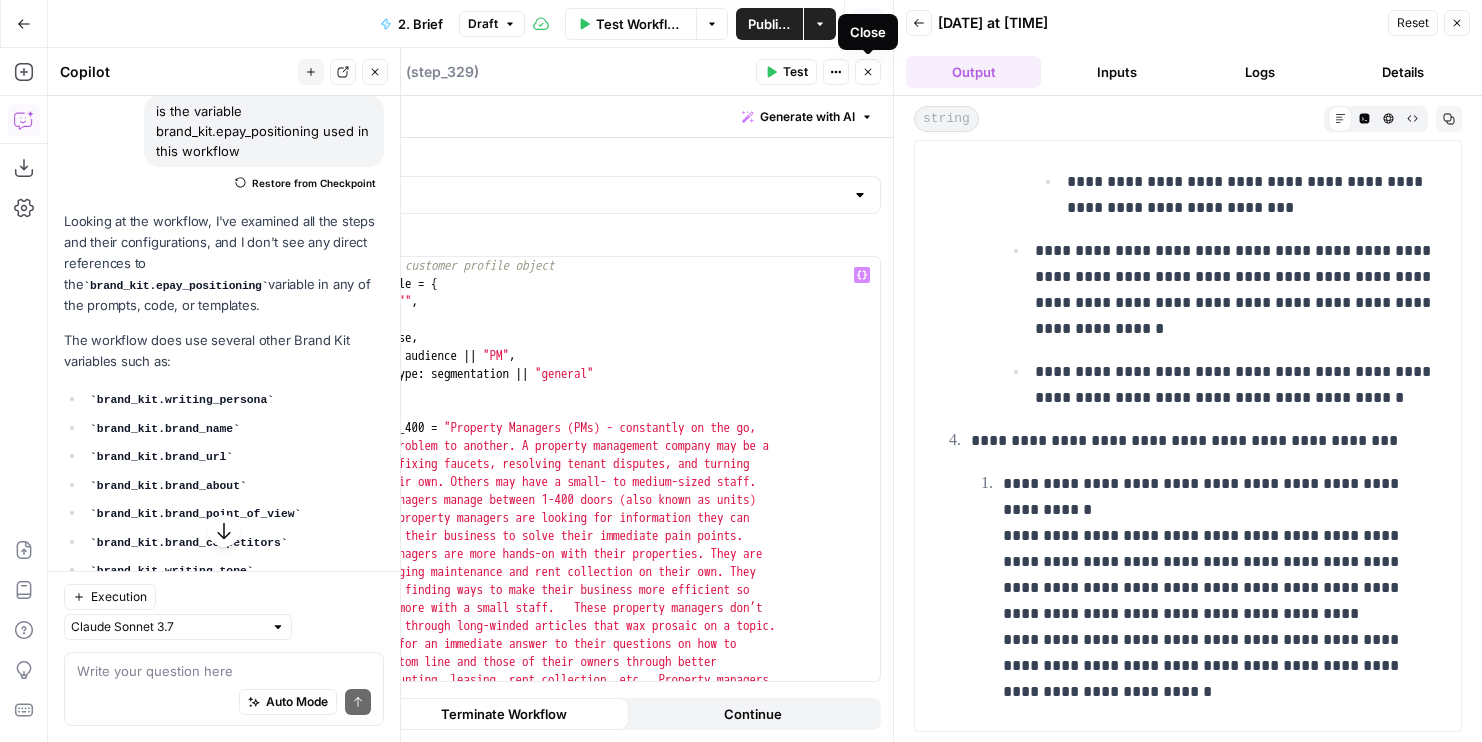 type on "**********" 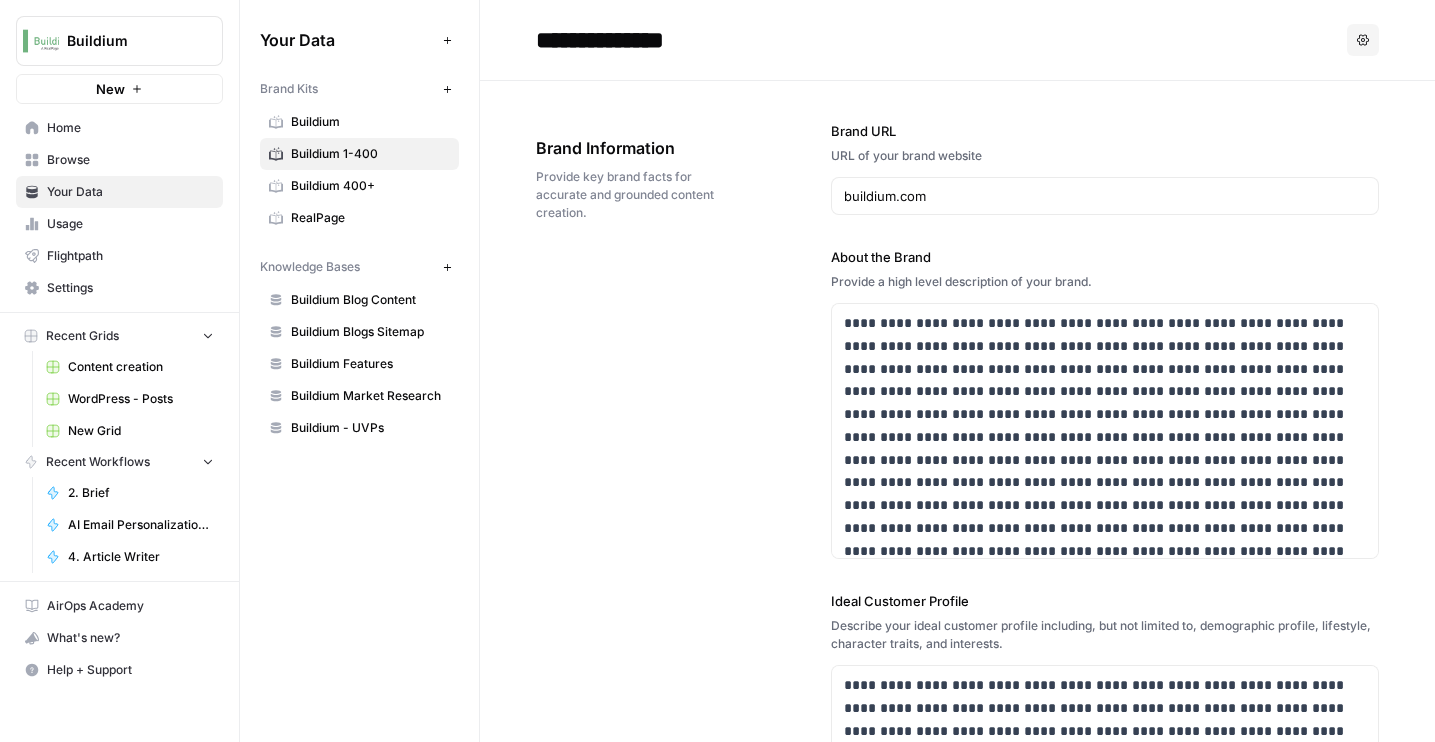 scroll, scrollTop: 0, scrollLeft: 0, axis: both 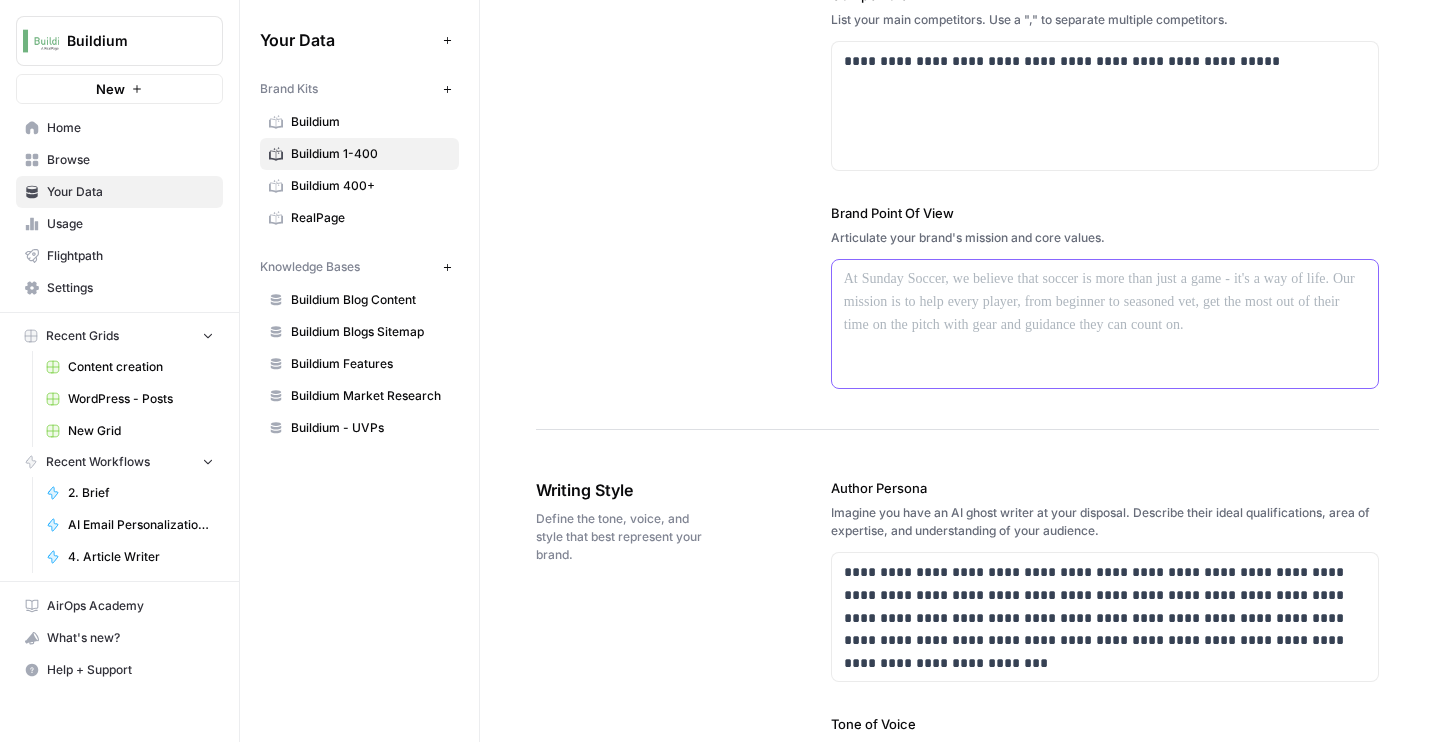 click at bounding box center [1105, 324] 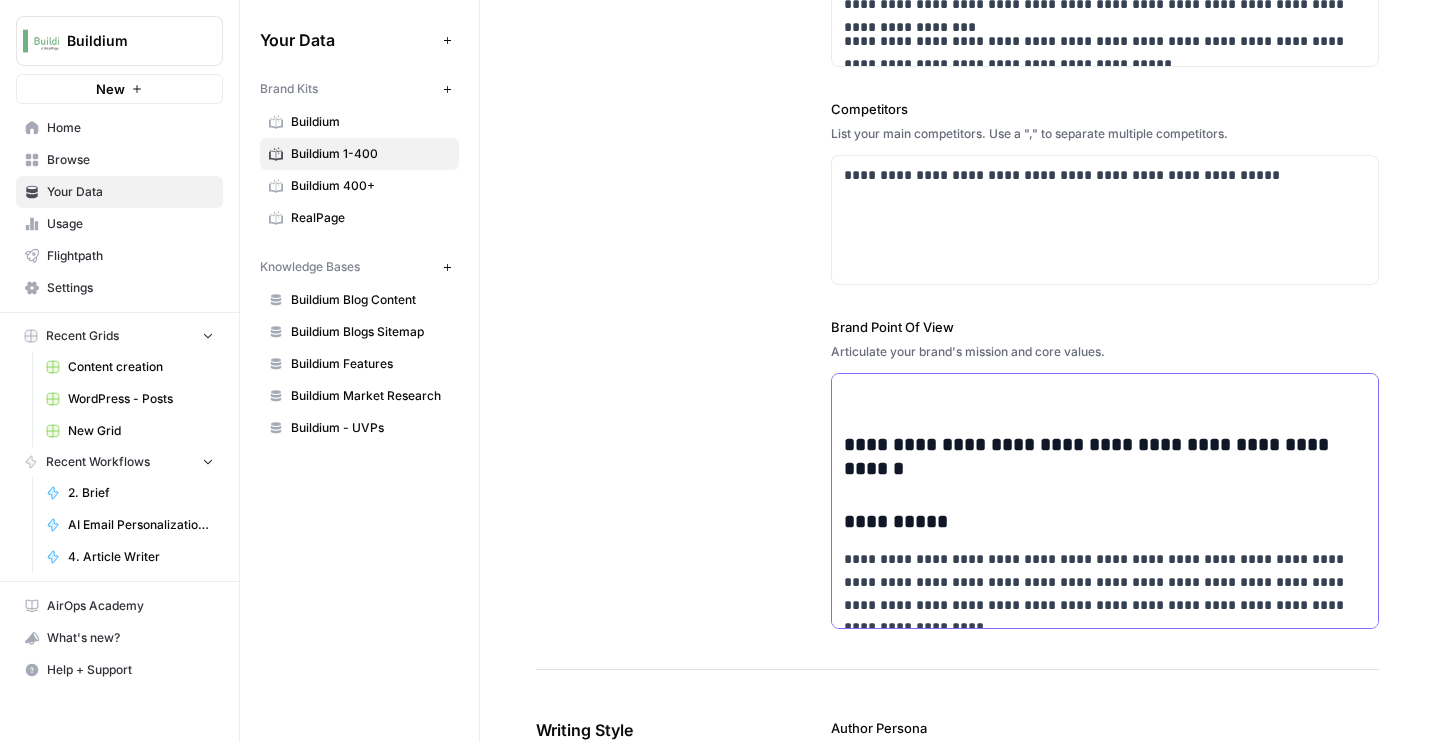 scroll, scrollTop: 847, scrollLeft: 0, axis: vertical 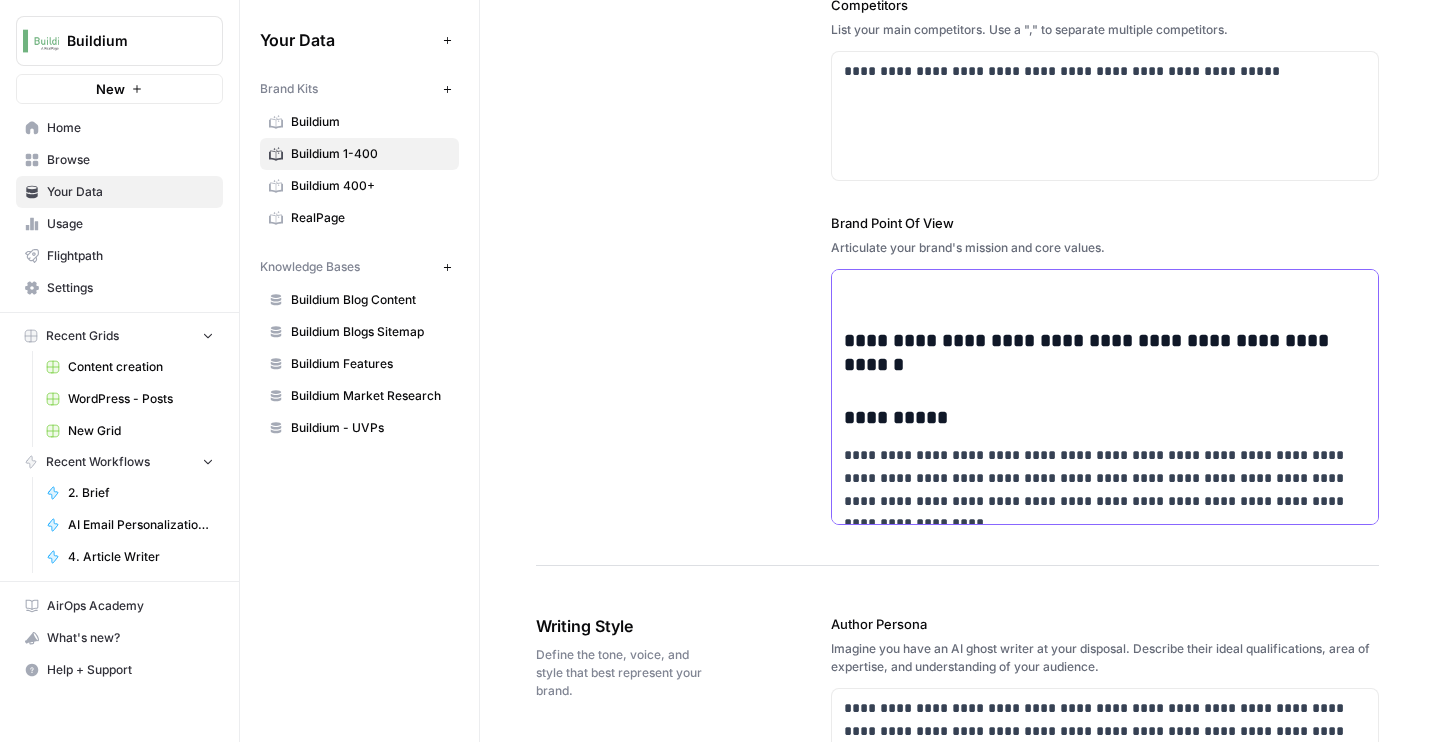 click on "**********" at bounding box center (1105, 353) 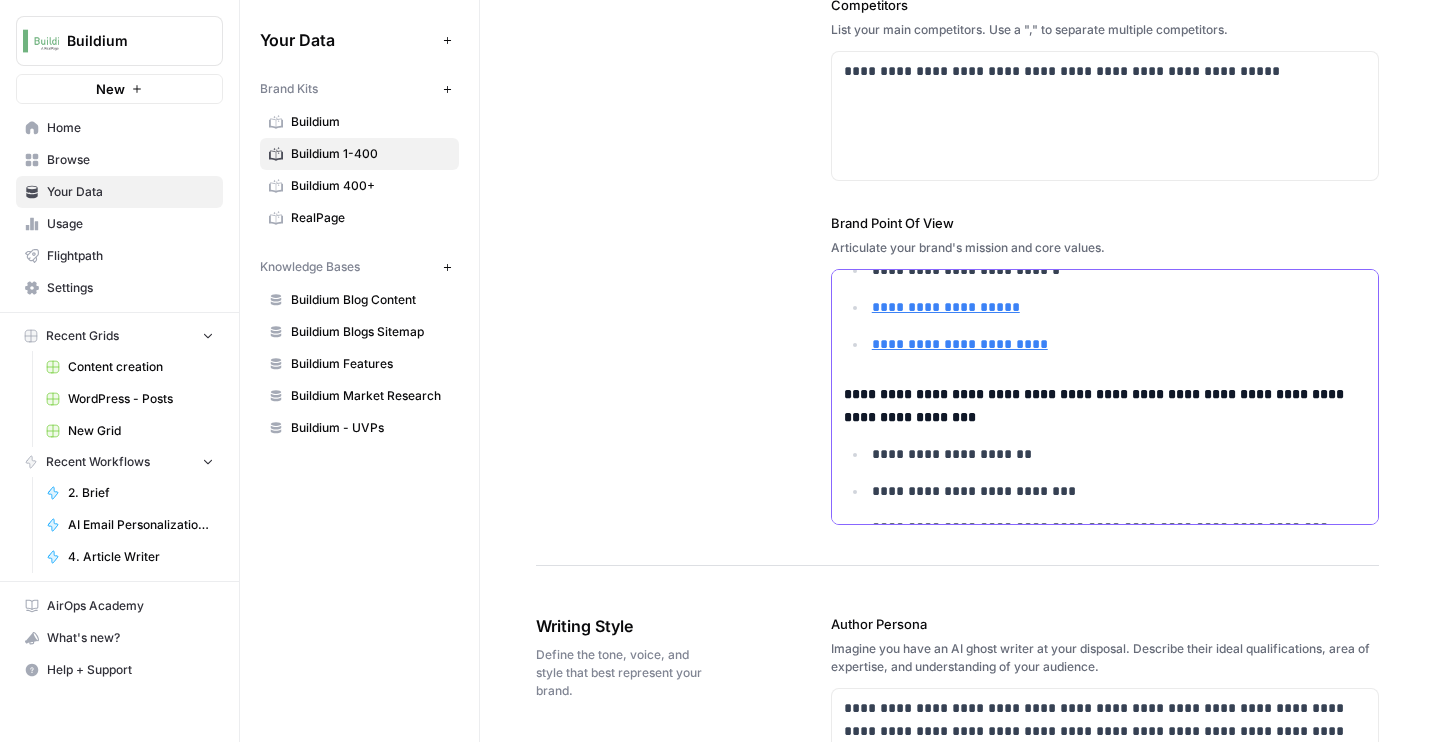 scroll, scrollTop: 8995, scrollLeft: 0, axis: vertical 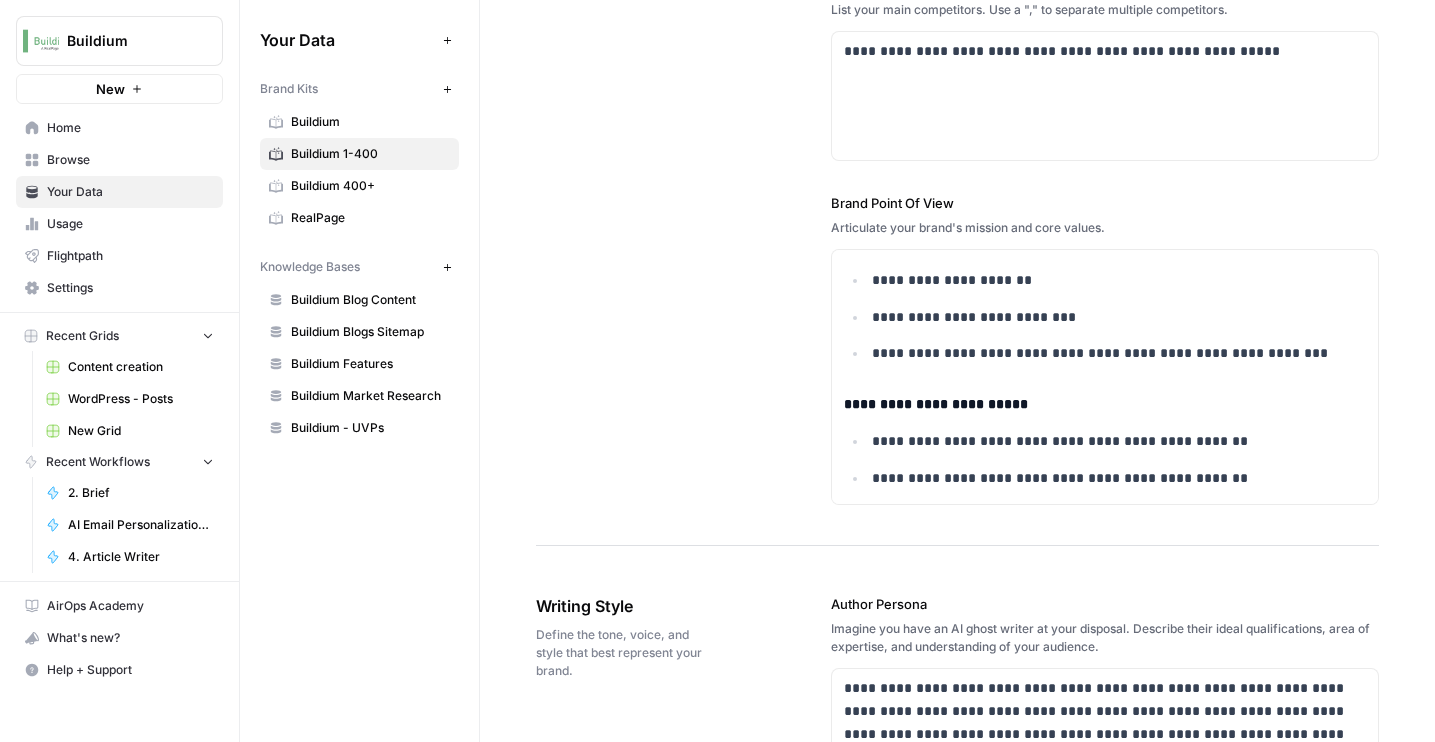 click on "Buildium 400+" at bounding box center [370, 186] 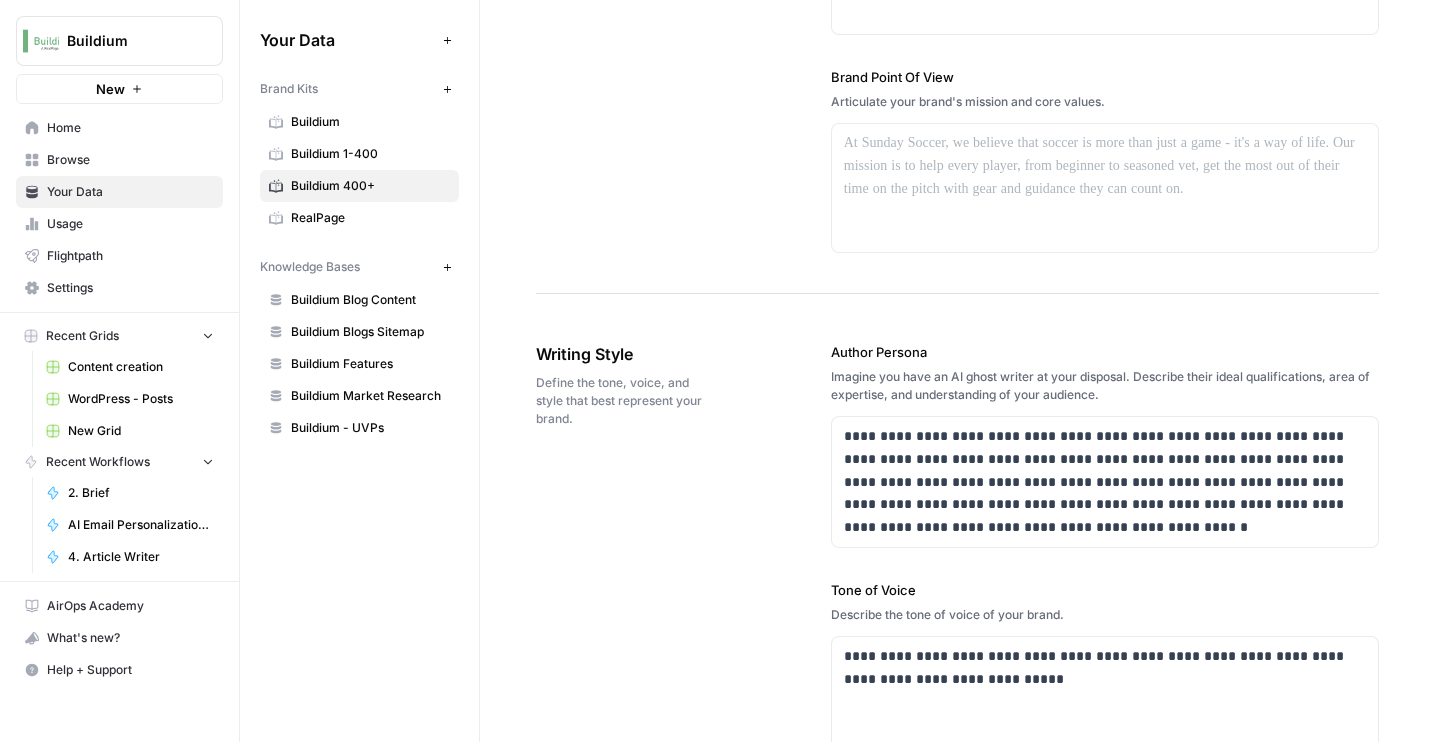 scroll, scrollTop: 872, scrollLeft: 0, axis: vertical 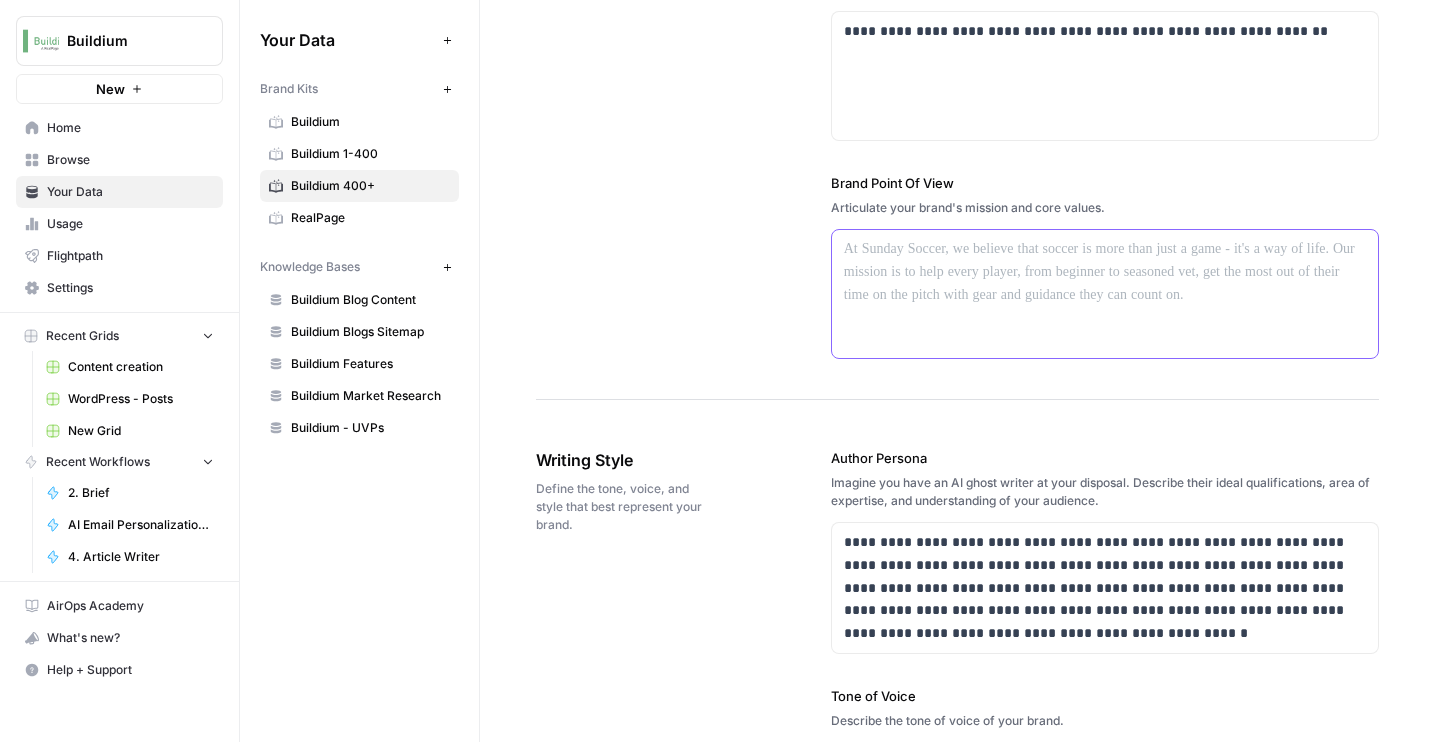 click at bounding box center (1105, 294) 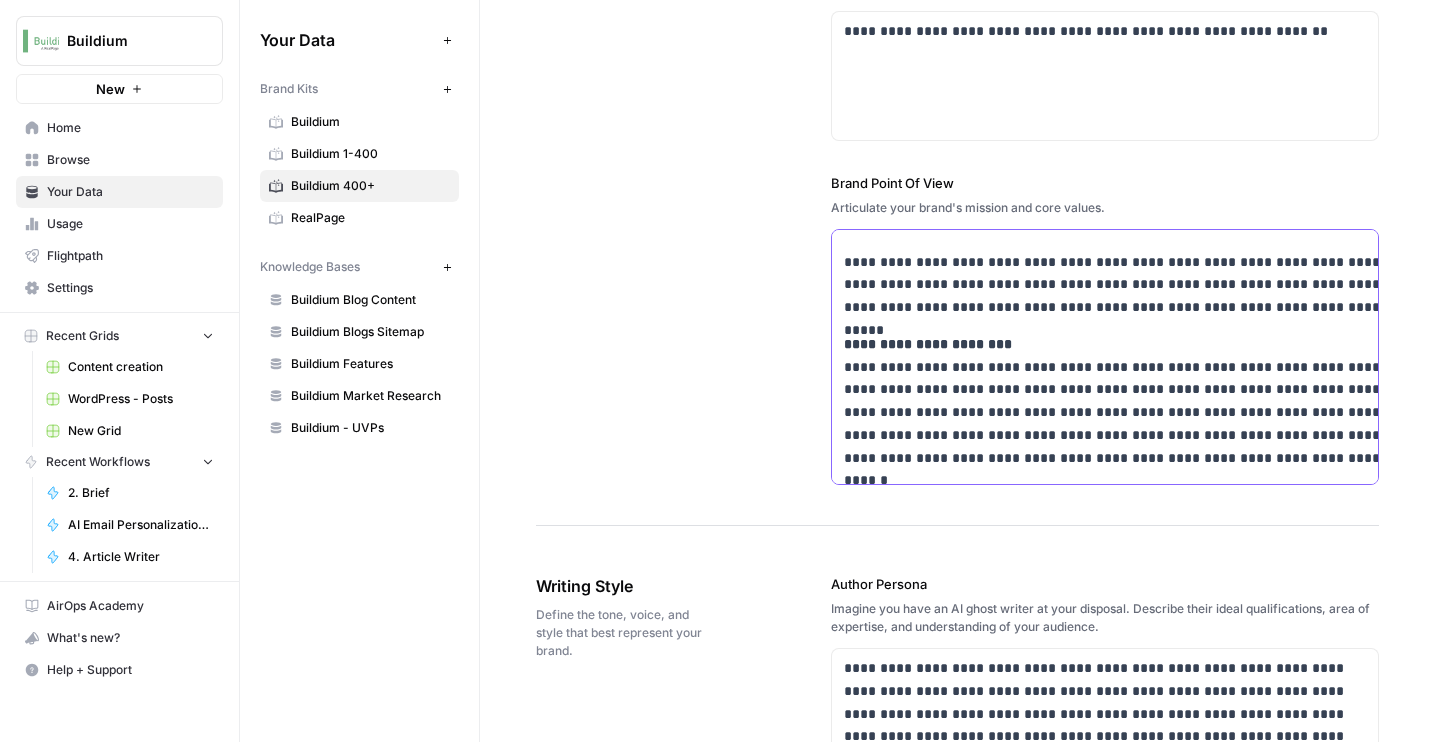 scroll, scrollTop: 0, scrollLeft: 0, axis: both 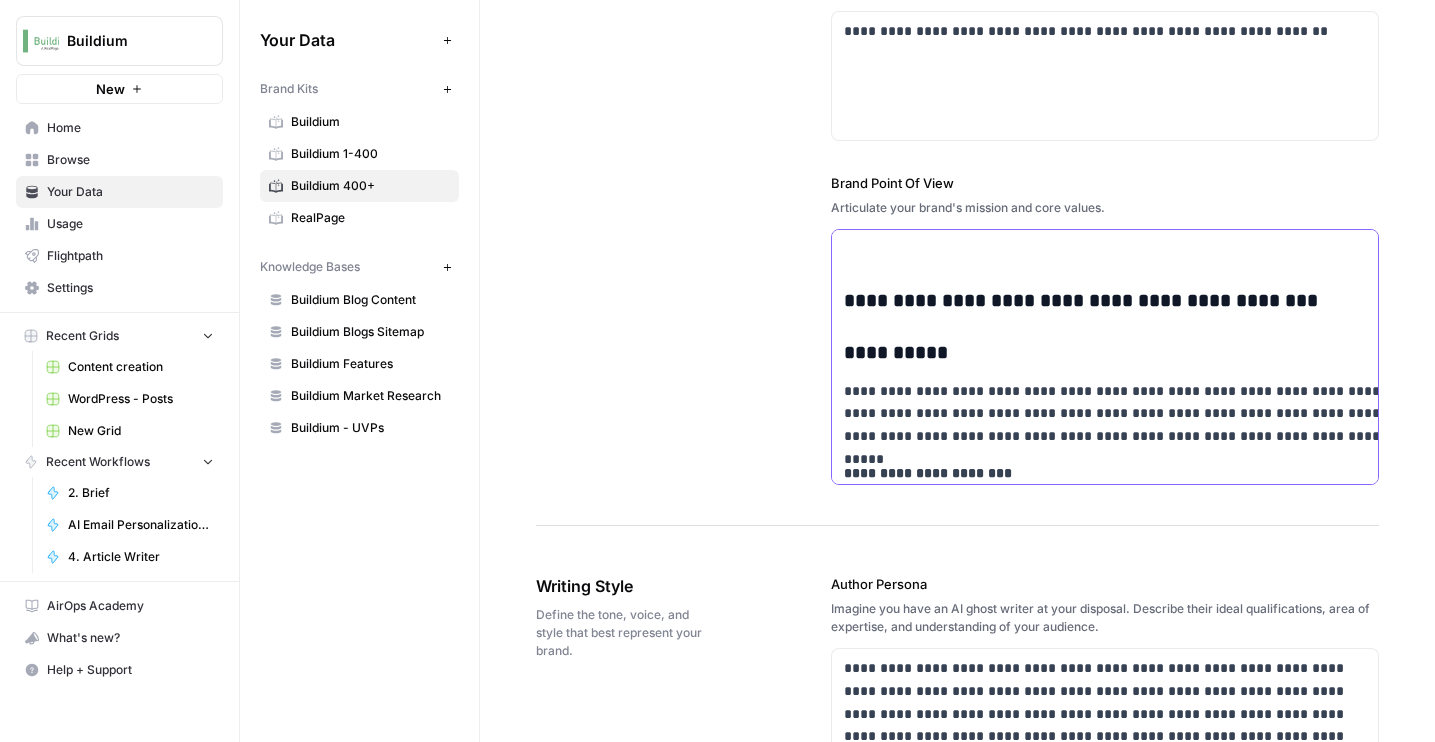 click on "**********" at bounding box center (1119, 301) 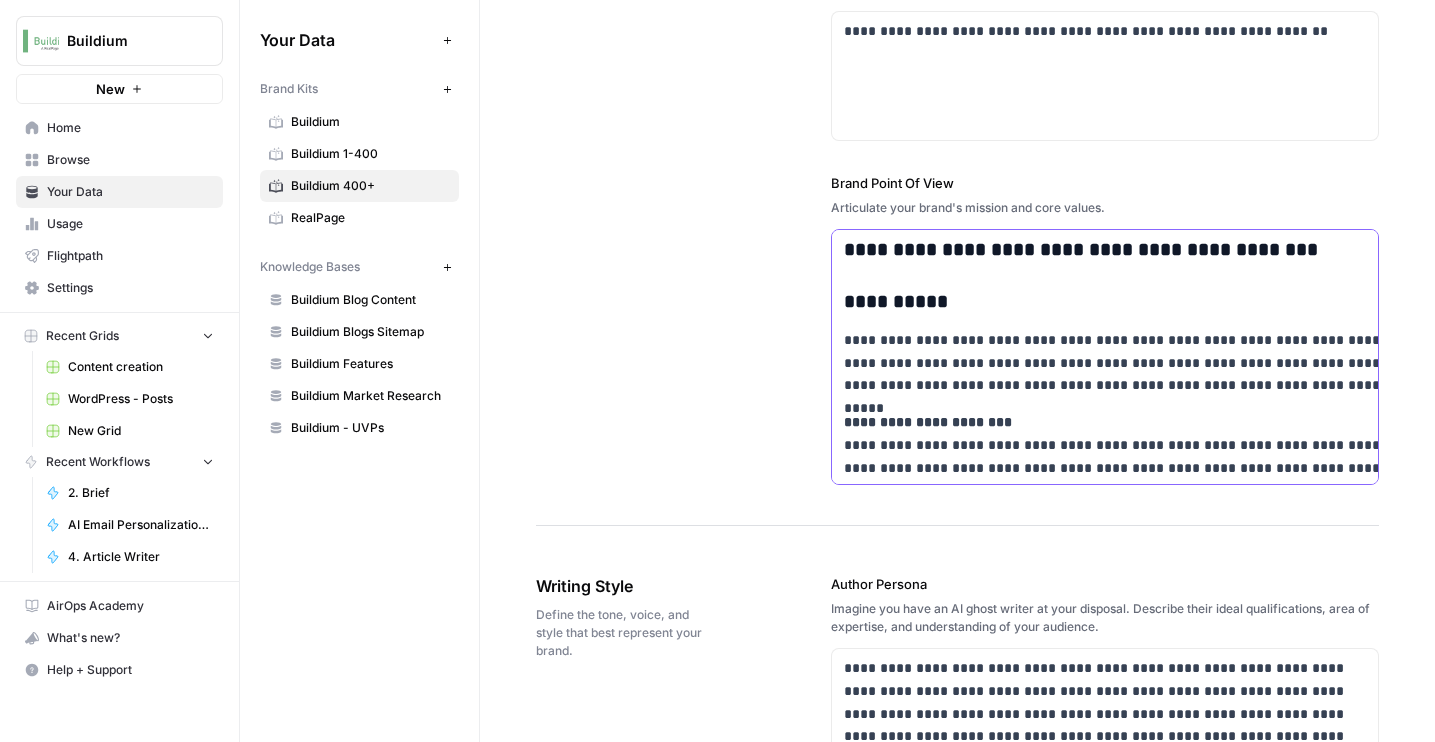 click on "**********" at bounding box center [1119, 479] 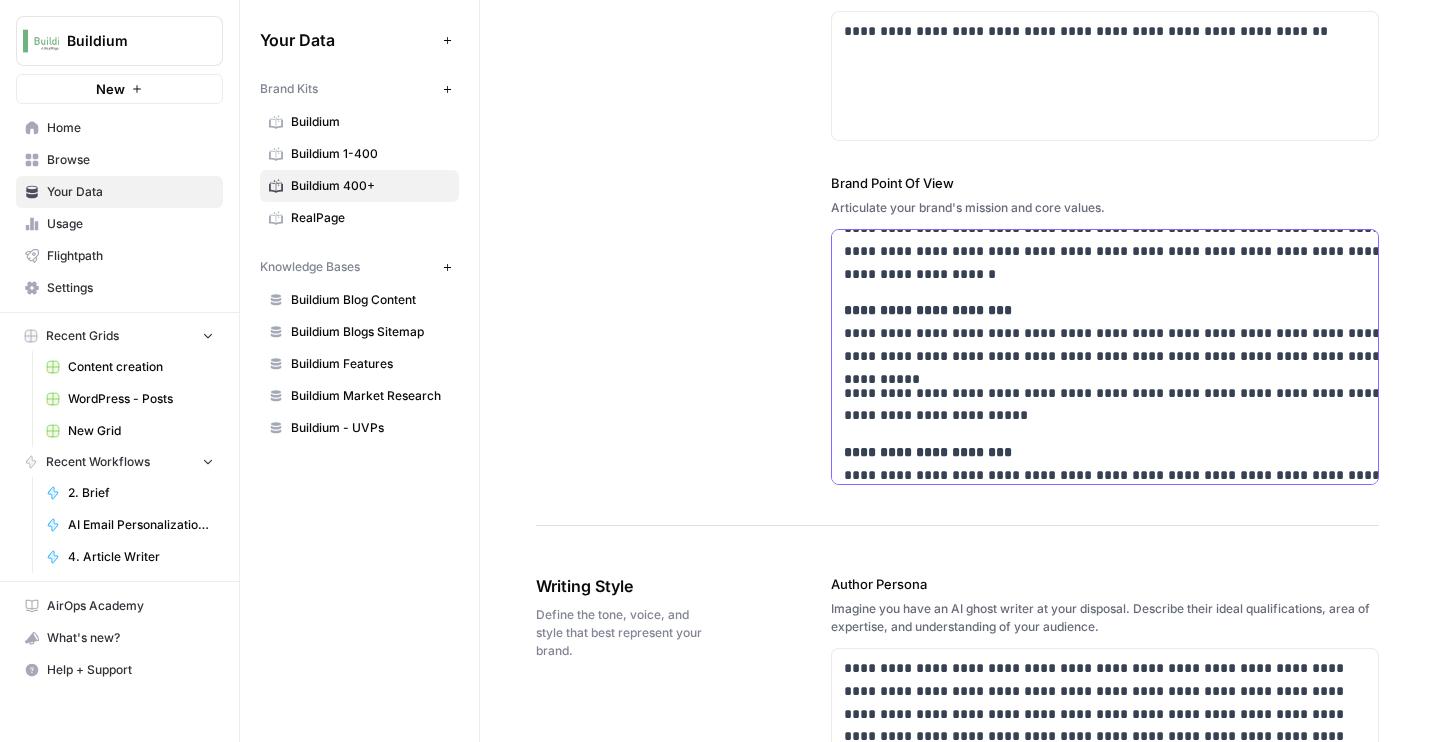scroll, scrollTop: 347, scrollLeft: 0, axis: vertical 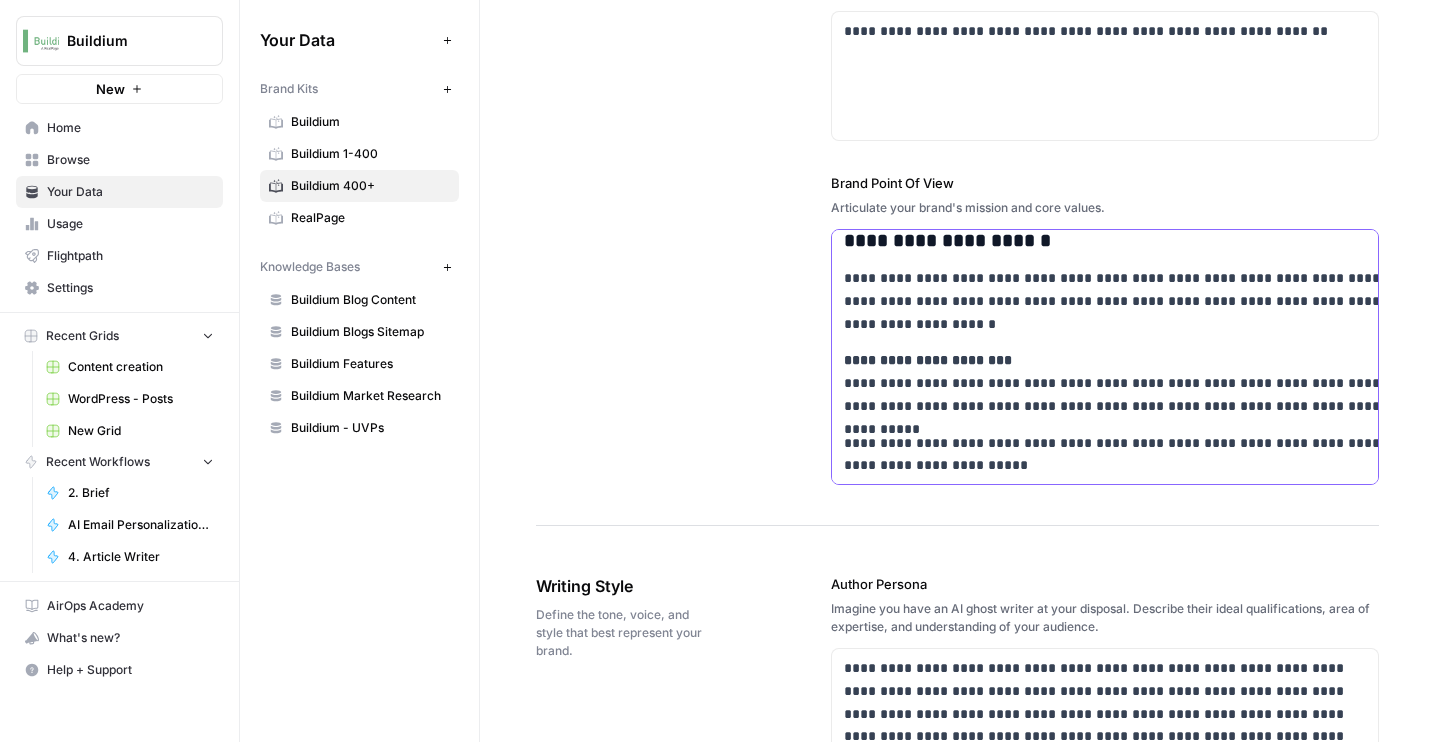 click on "**********" at bounding box center (1119, 383) 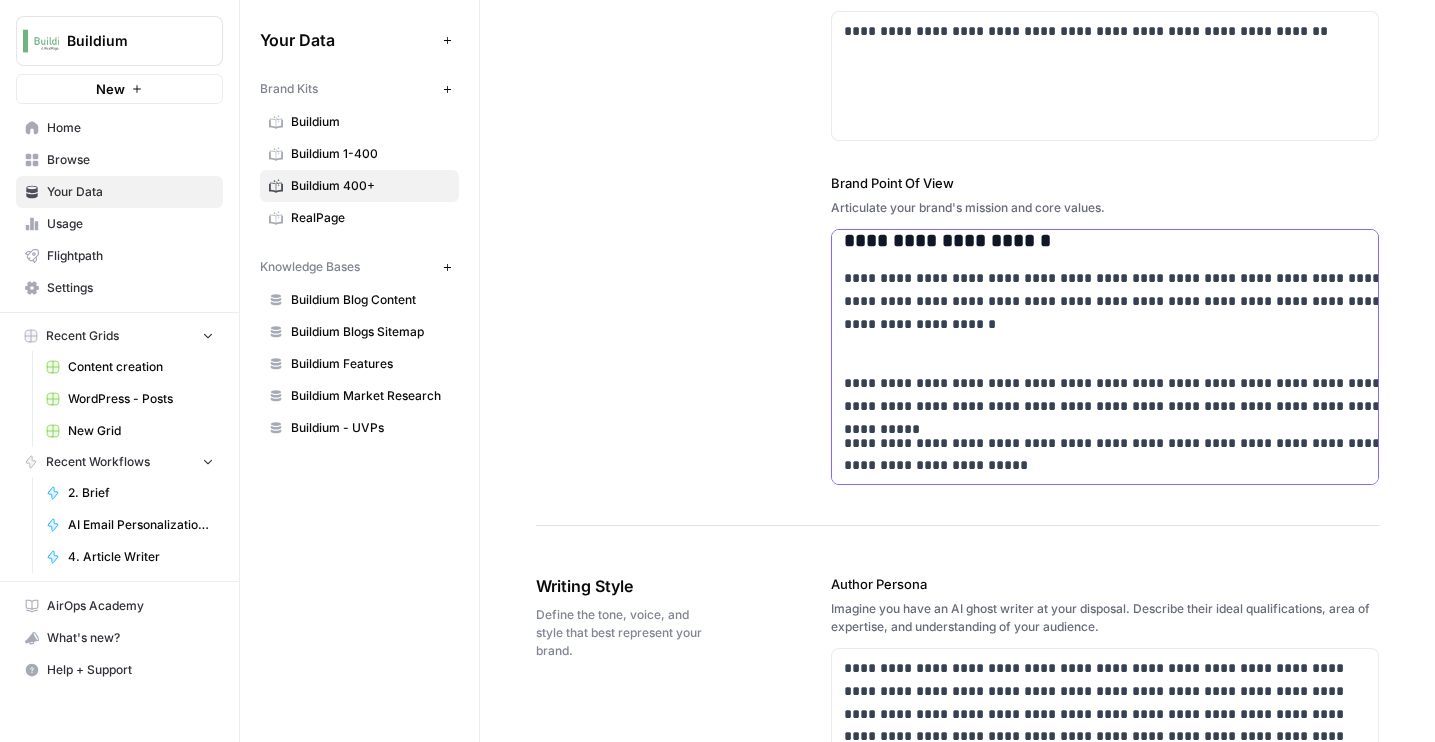 scroll, scrollTop: 380, scrollLeft: 0, axis: vertical 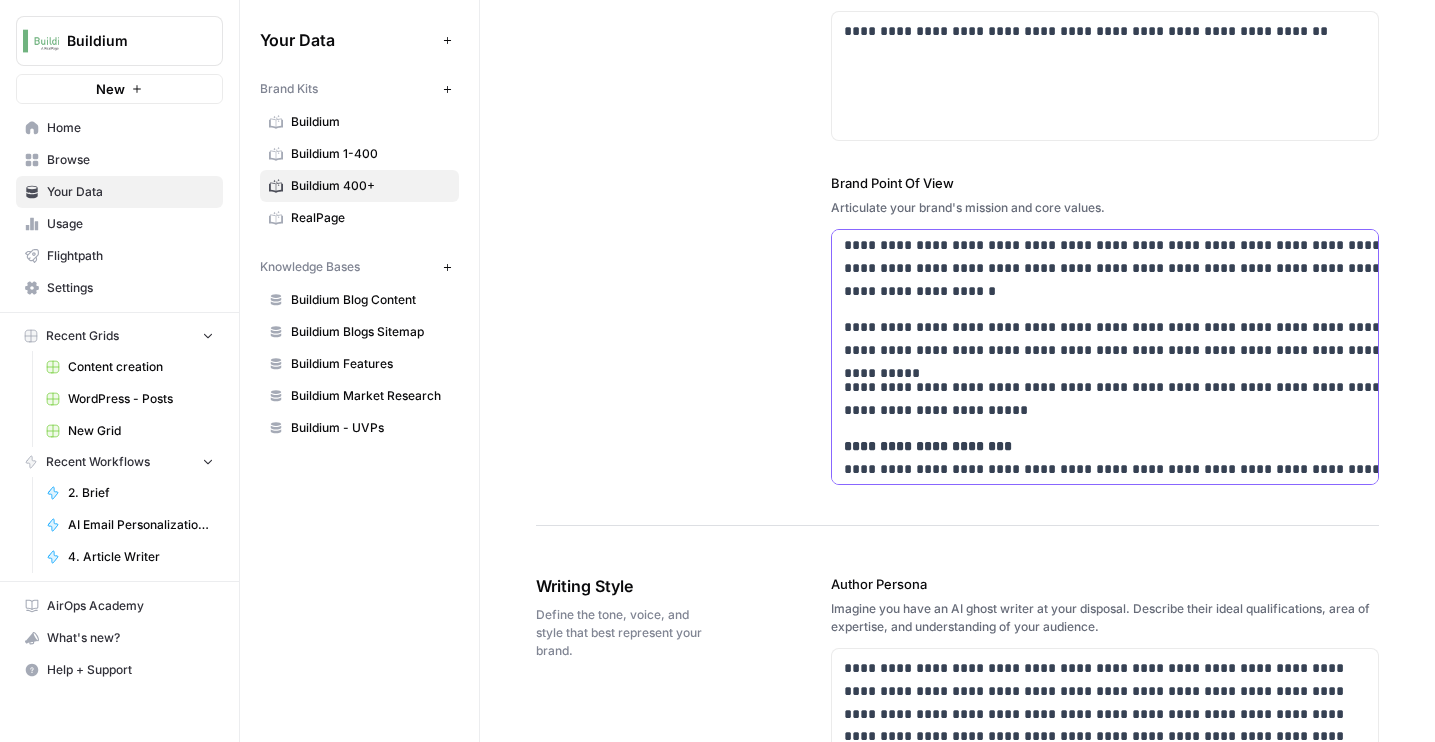 click on "**********" at bounding box center [1119, 469] 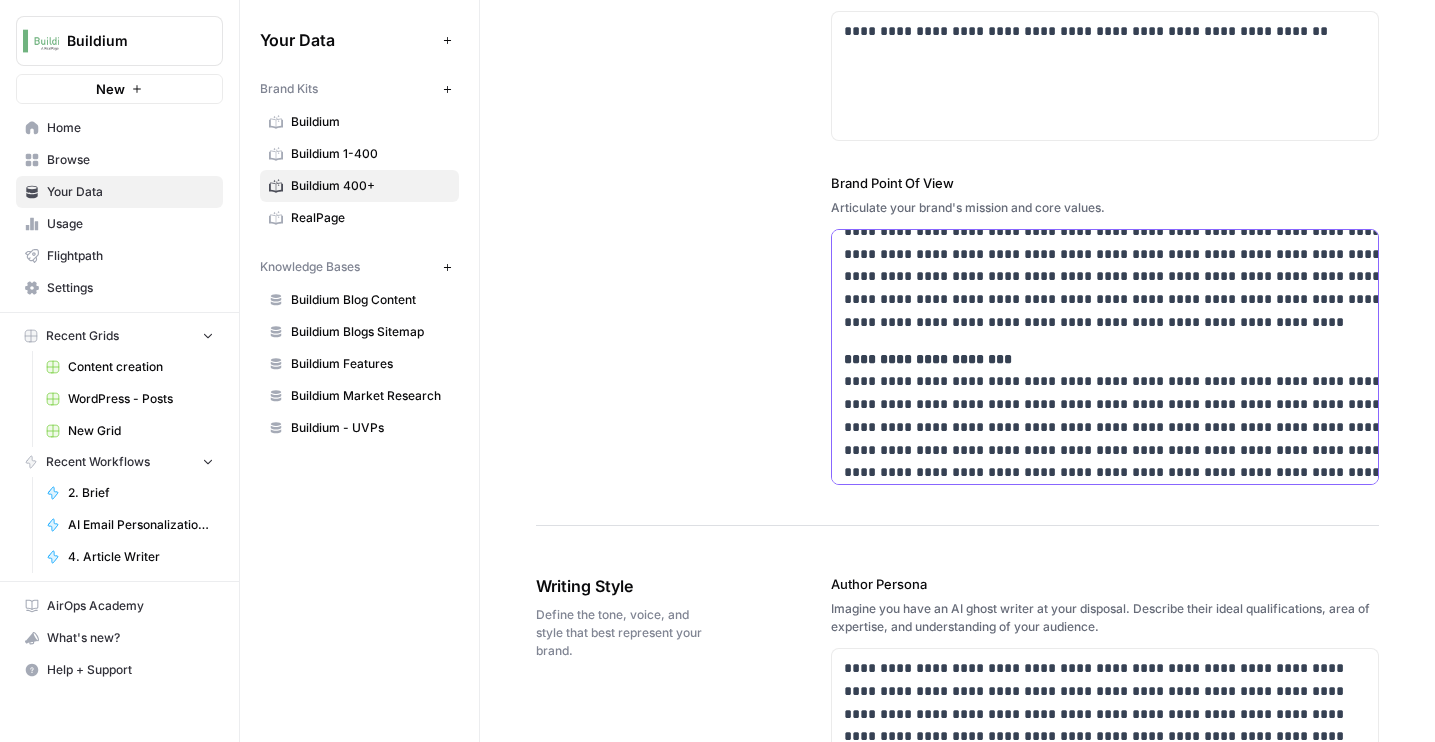 scroll, scrollTop: 792, scrollLeft: 0, axis: vertical 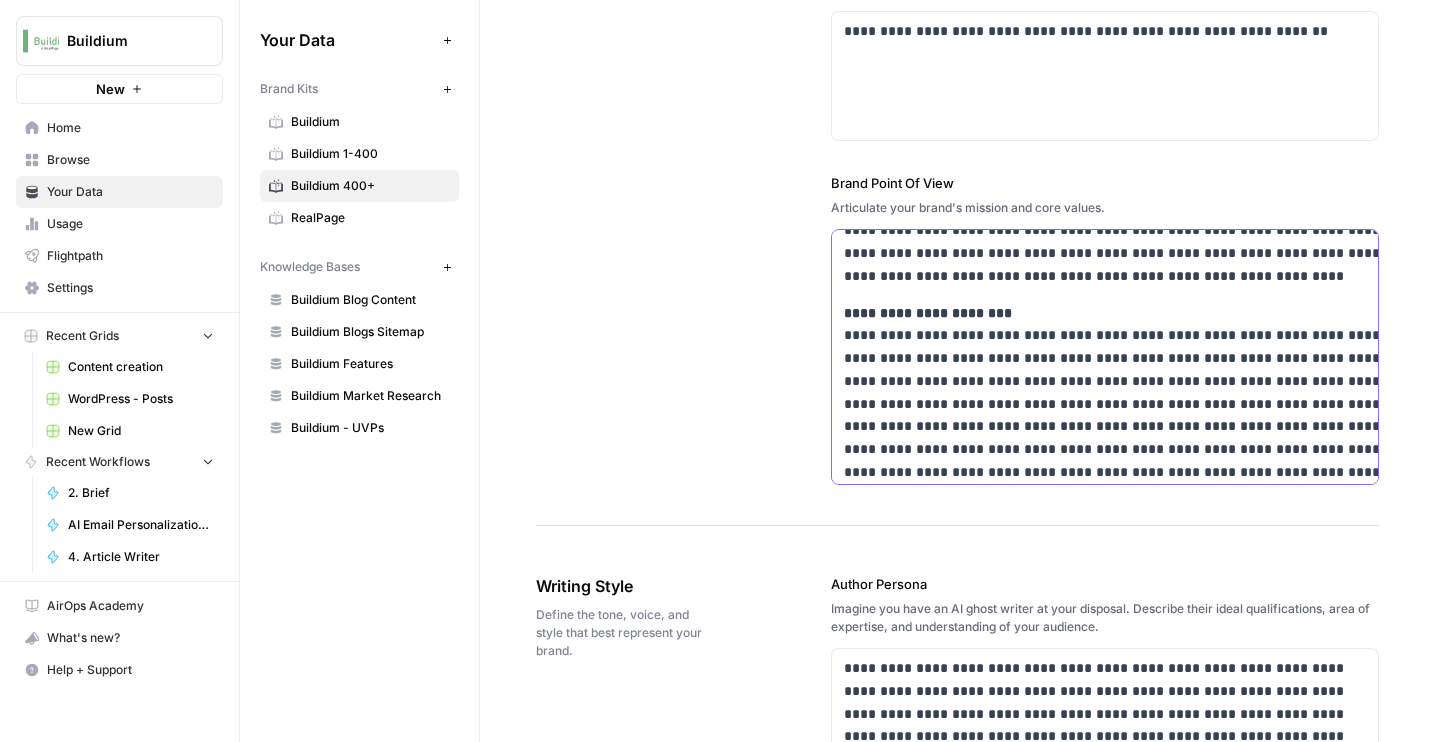 click on "**********" at bounding box center [1119, 416] 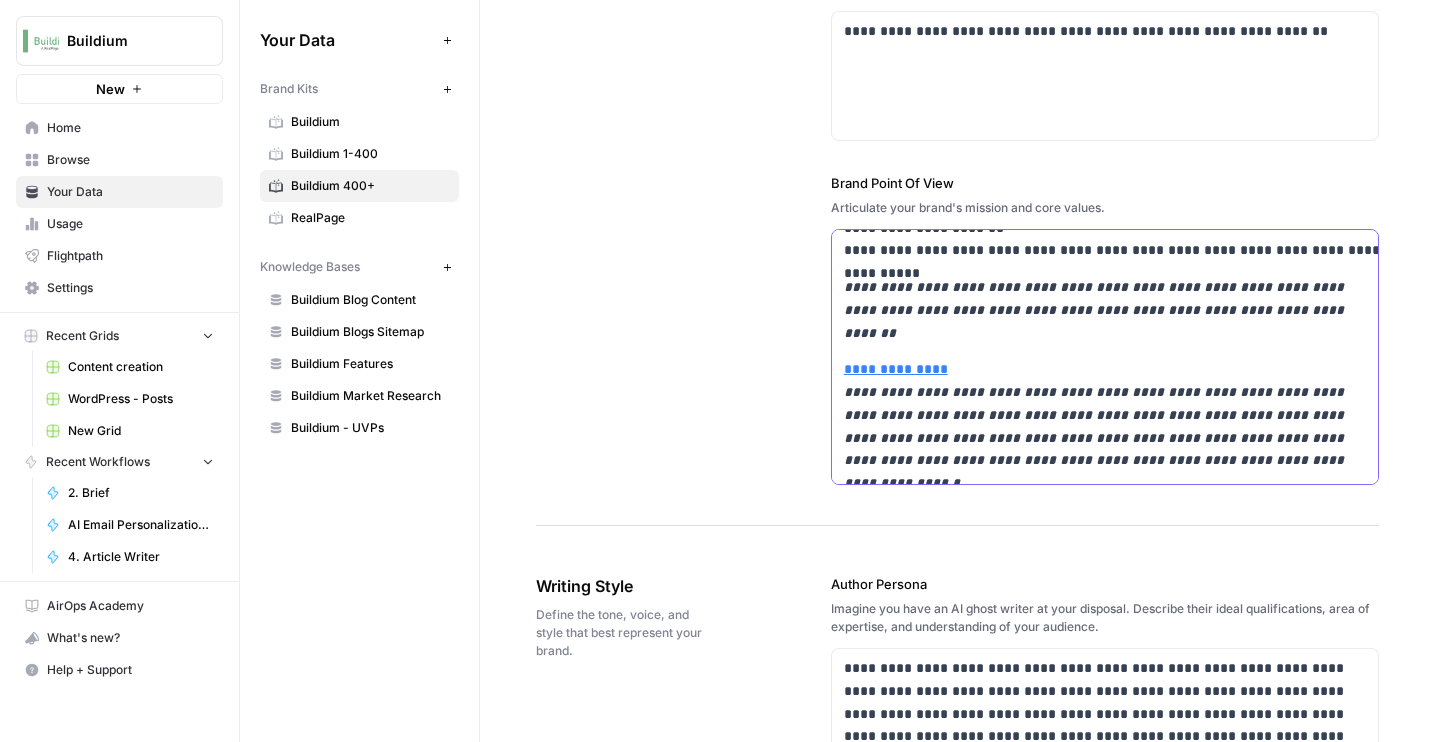 scroll, scrollTop: 5821, scrollLeft: 0, axis: vertical 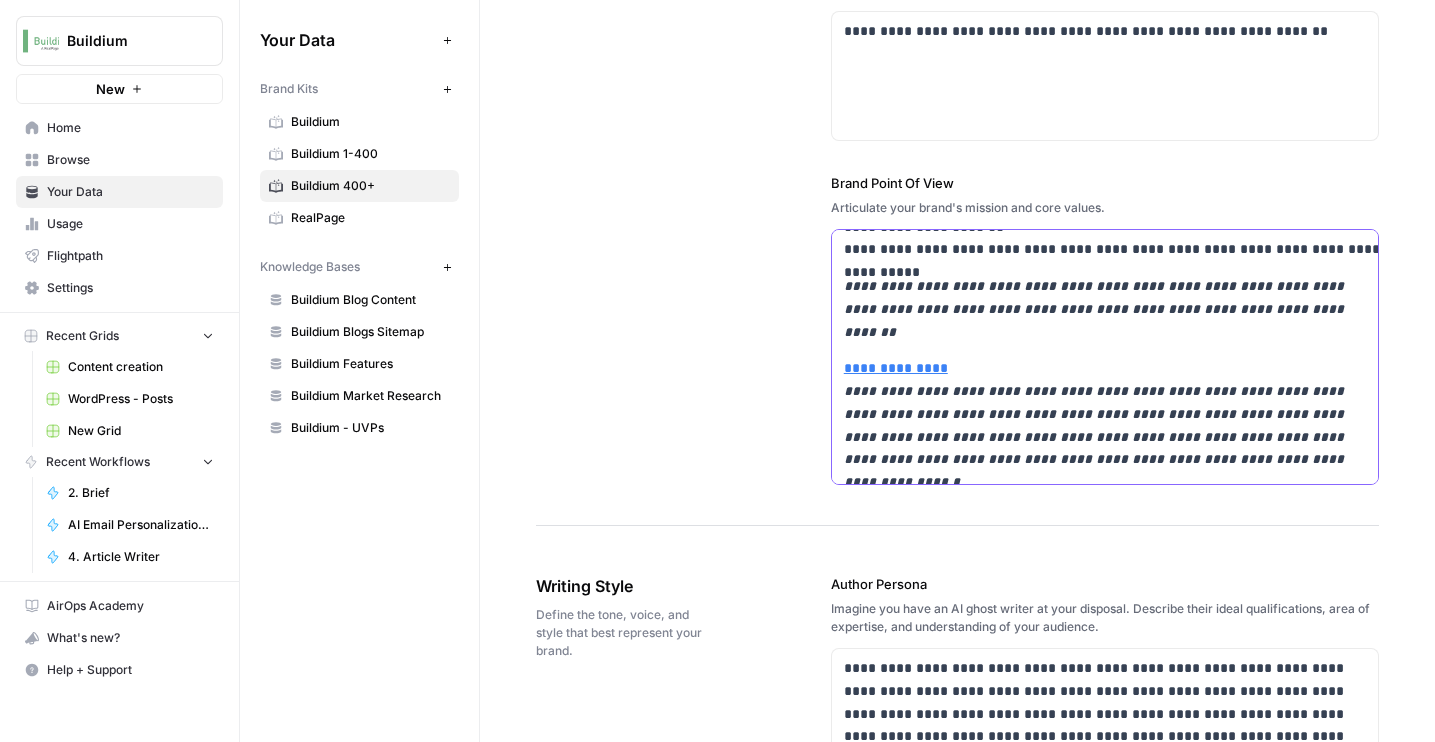 drag, startPoint x: 1254, startPoint y: 397, endPoint x: 790, endPoint y: 341, distance: 467.3671 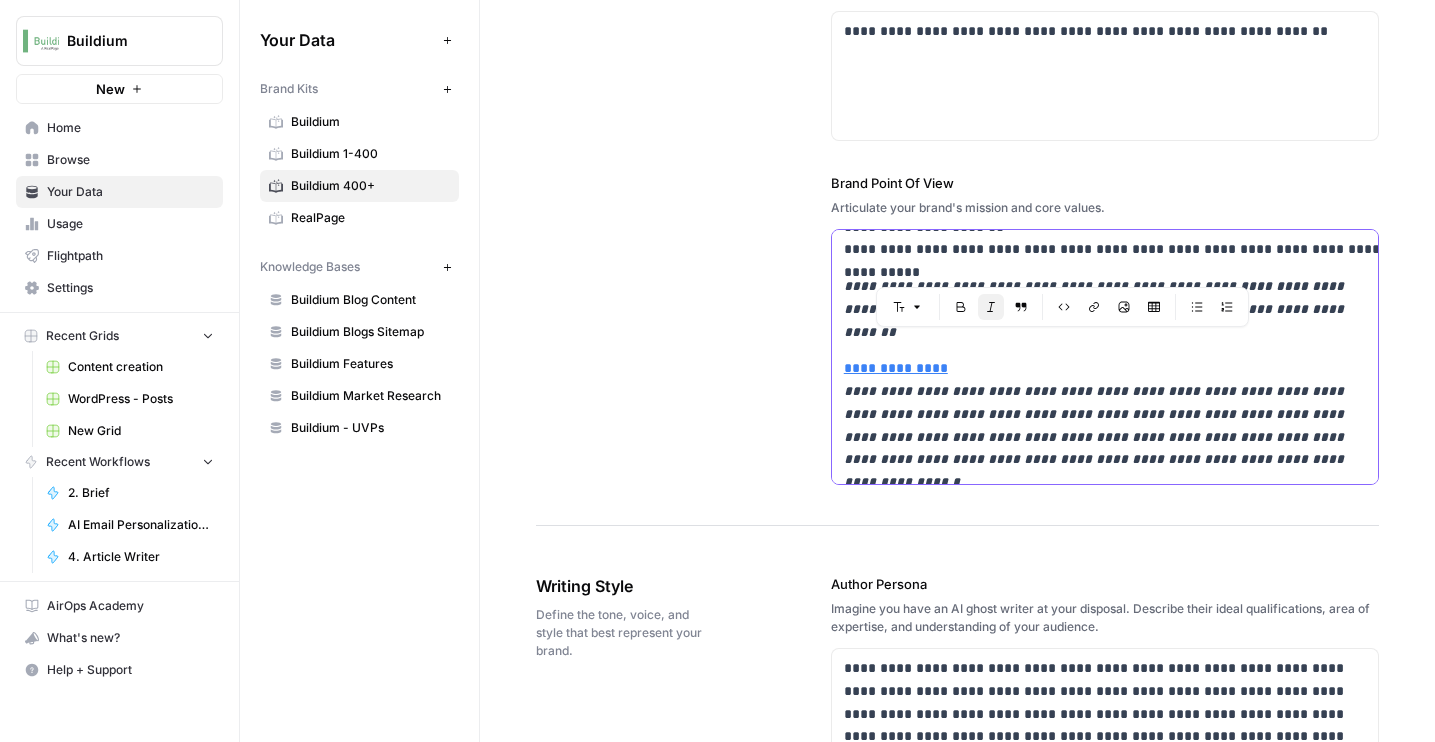 click on "**********" at bounding box center (1096, 436) 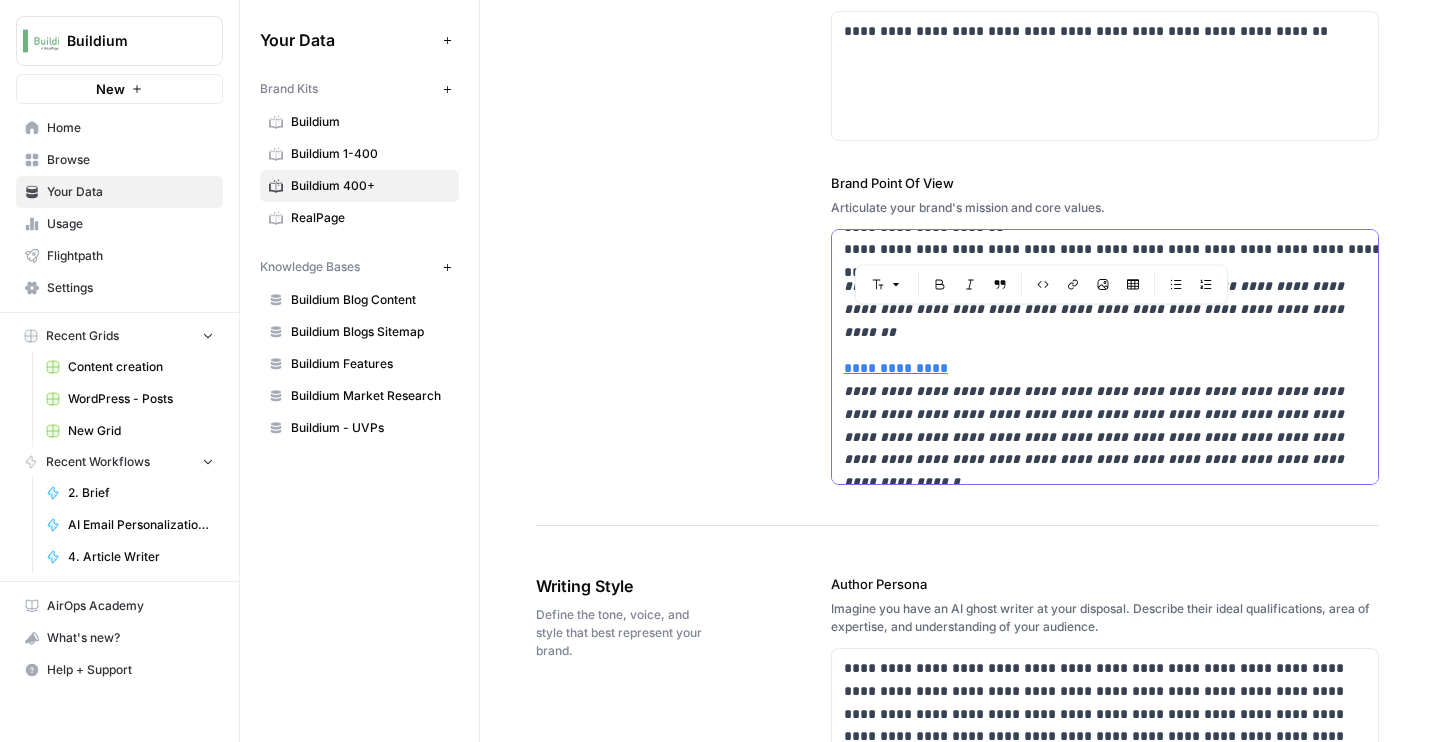 drag, startPoint x: 1258, startPoint y: 418, endPoint x: 792, endPoint y: 324, distance: 475.38617 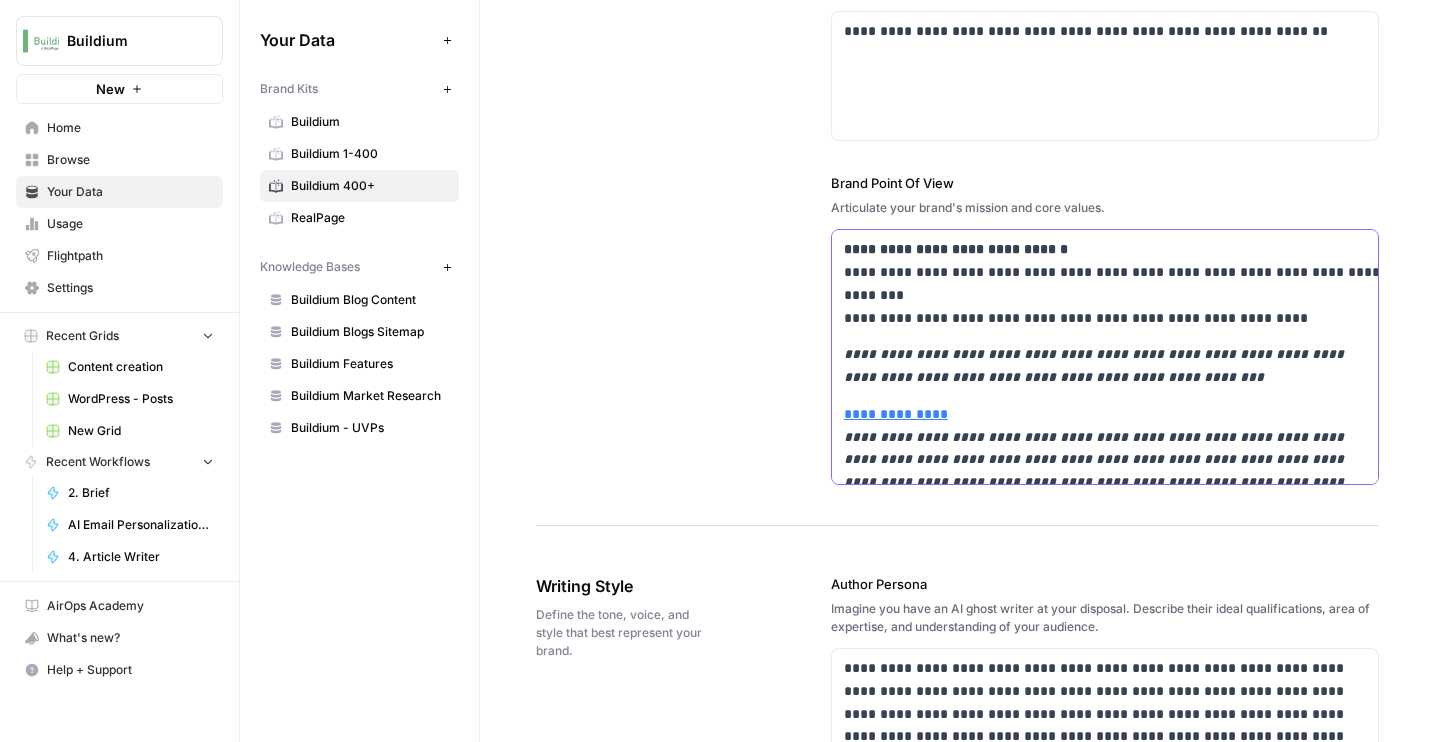 scroll, scrollTop: 6074, scrollLeft: 0, axis: vertical 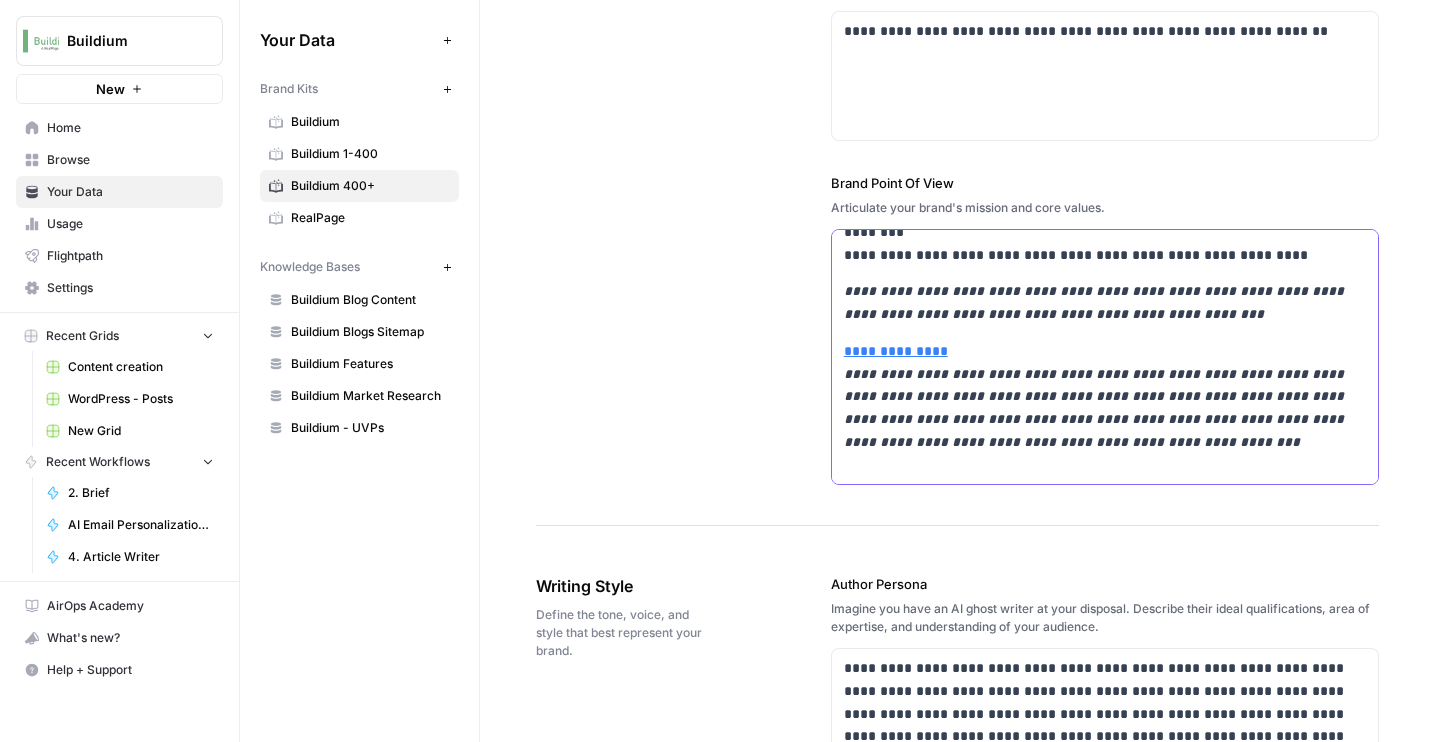 drag, startPoint x: 1089, startPoint y: 396, endPoint x: 789, endPoint y: 308, distance: 312.64038 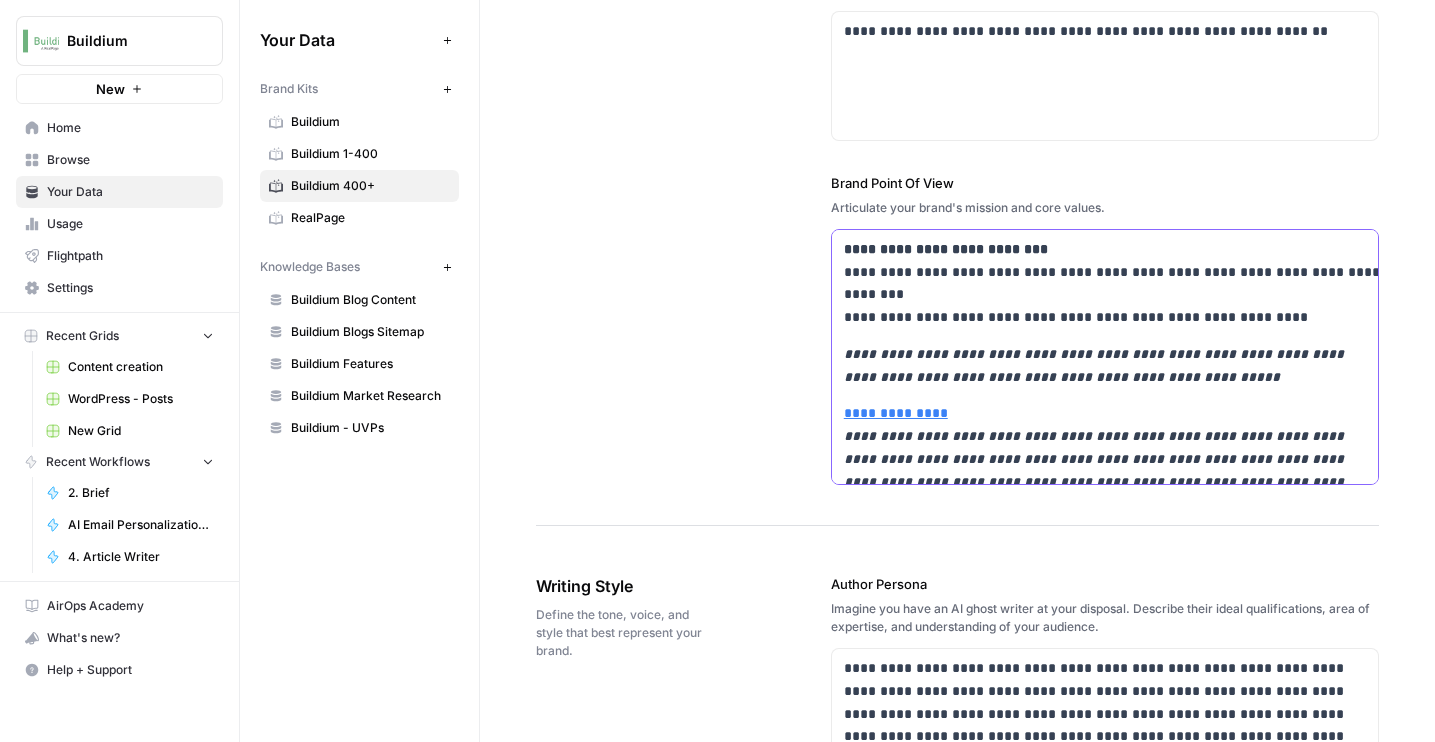 scroll, scrollTop: 6258, scrollLeft: 0, axis: vertical 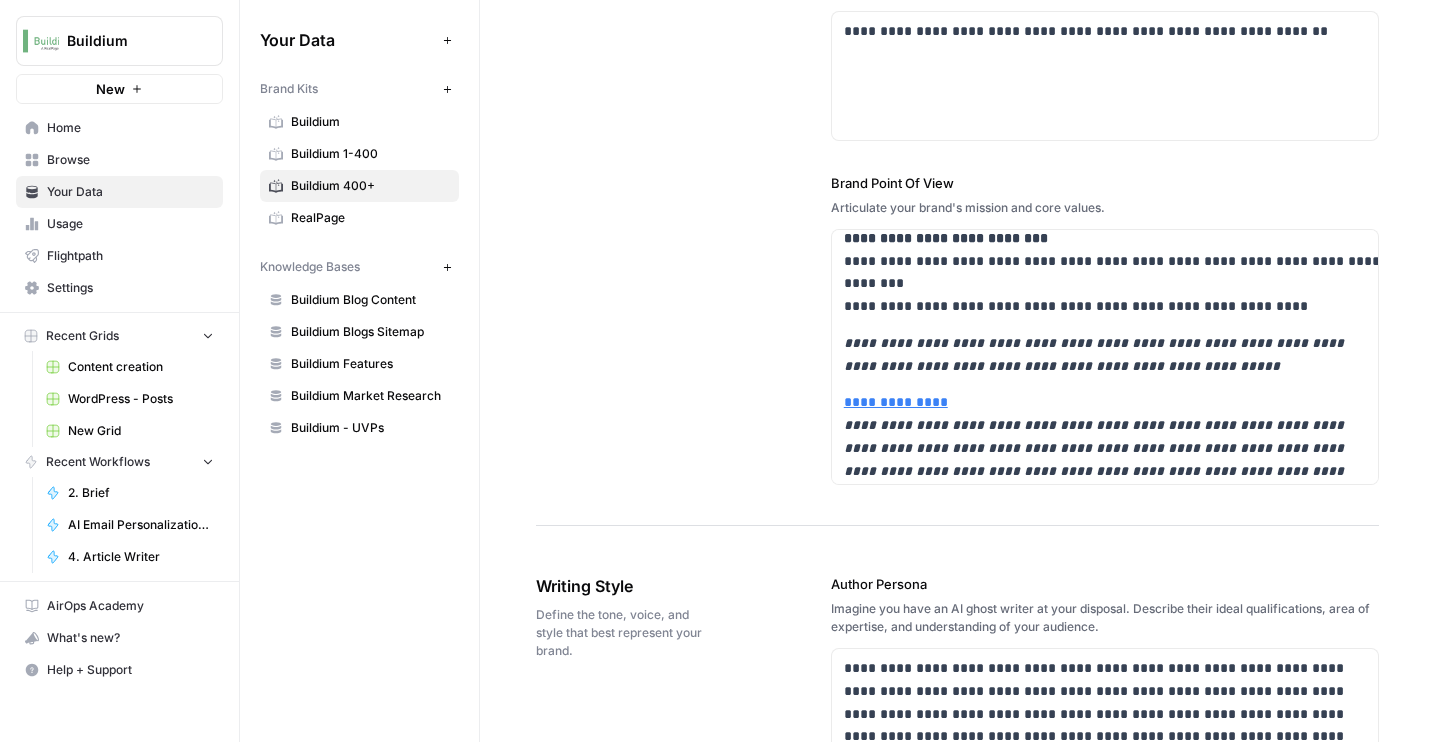 click on "https://docs.google.com/document/d/1M4UbulfO3_nlQ0YGRG453_KNdzH3S5Diw2rPOaLedK8/edit?usp=sharing" at bounding box center [951, 329] 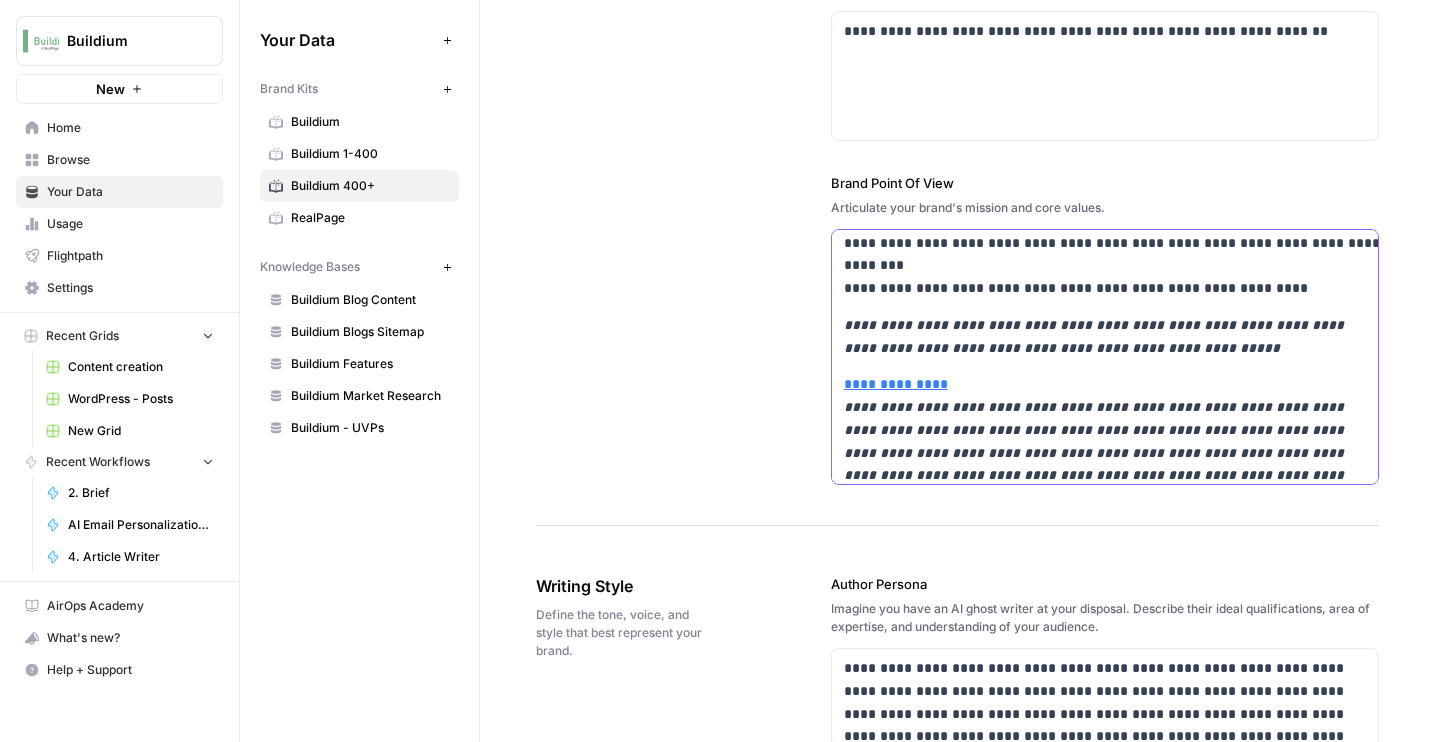 drag, startPoint x: 1262, startPoint y: 448, endPoint x: 804, endPoint y: 337, distance: 471.25894 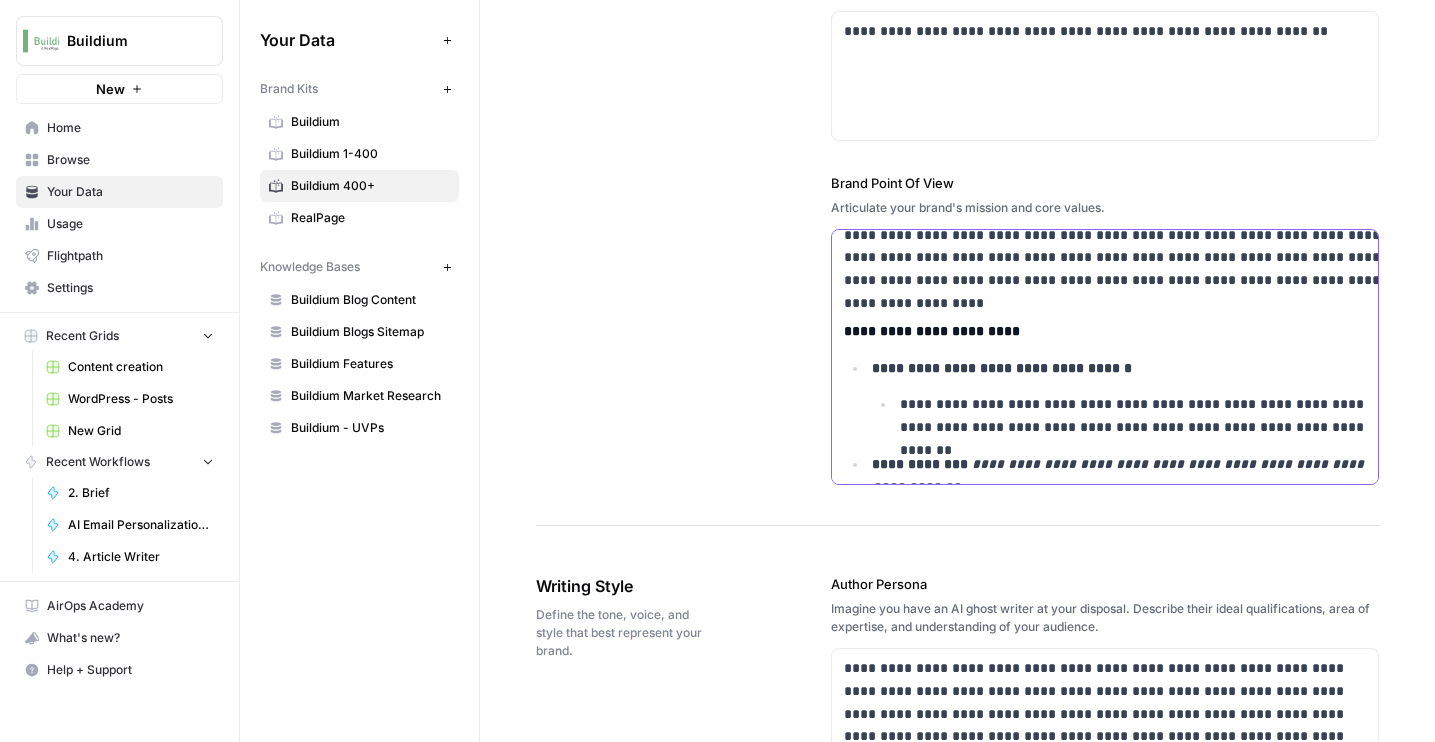 click on "**********" at bounding box center [1119, 331] 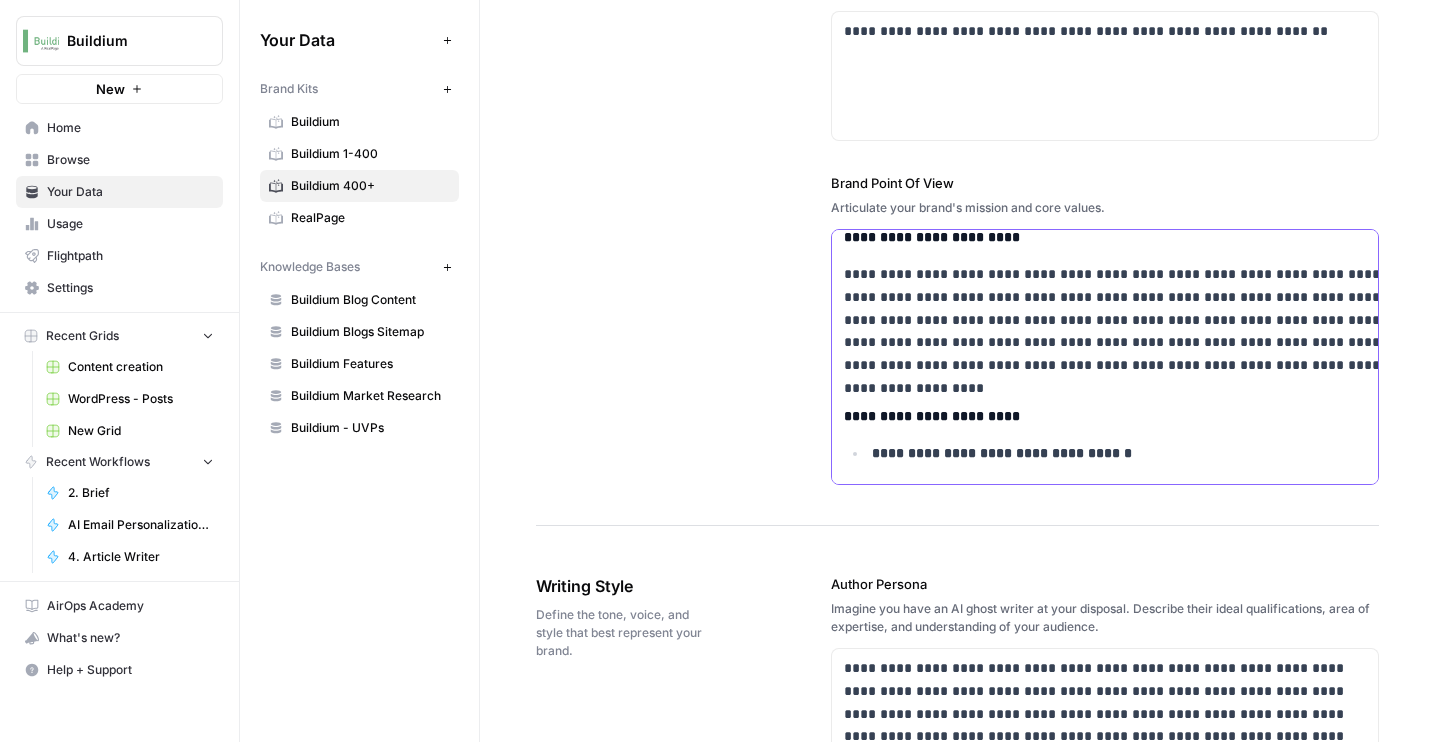 click on "**********" at bounding box center [1105, -4401] 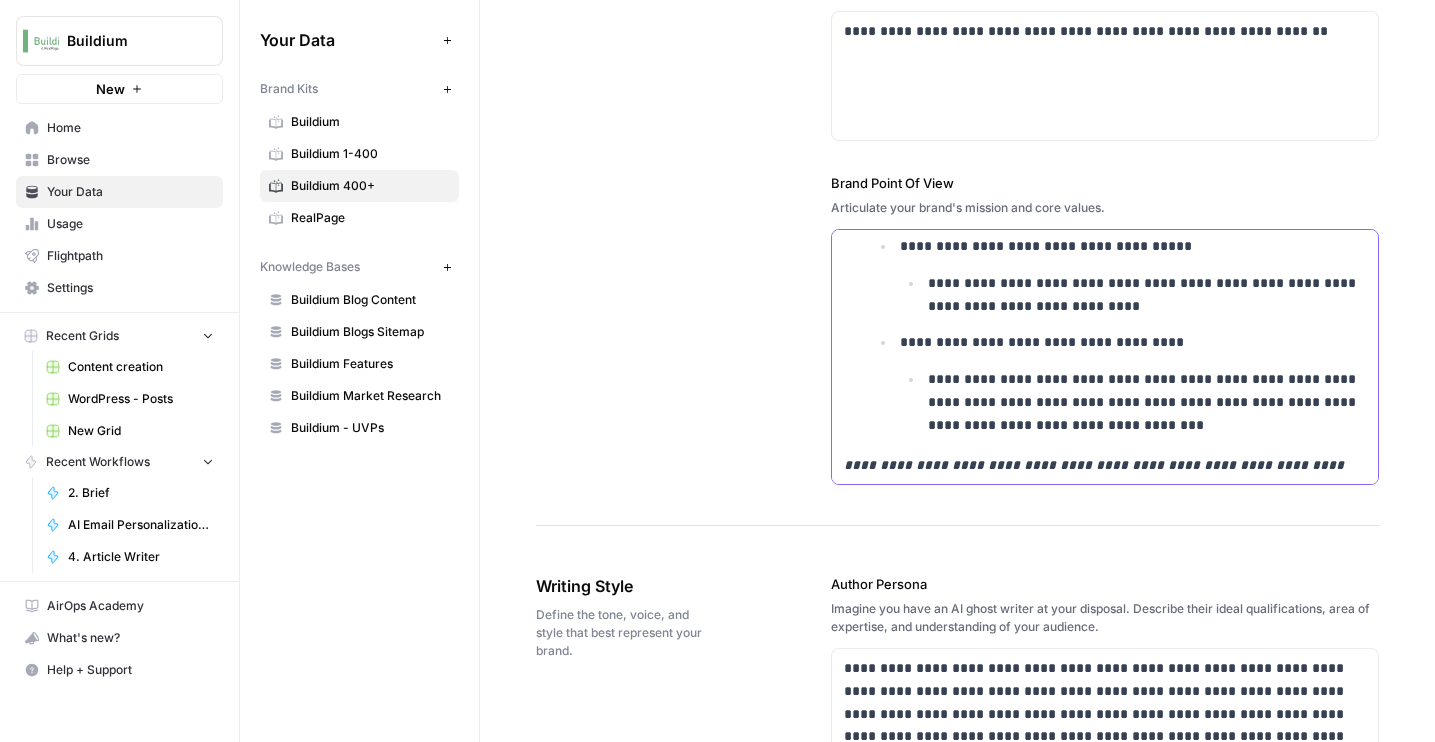 scroll, scrollTop: 1309, scrollLeft: 0, axis: vertical 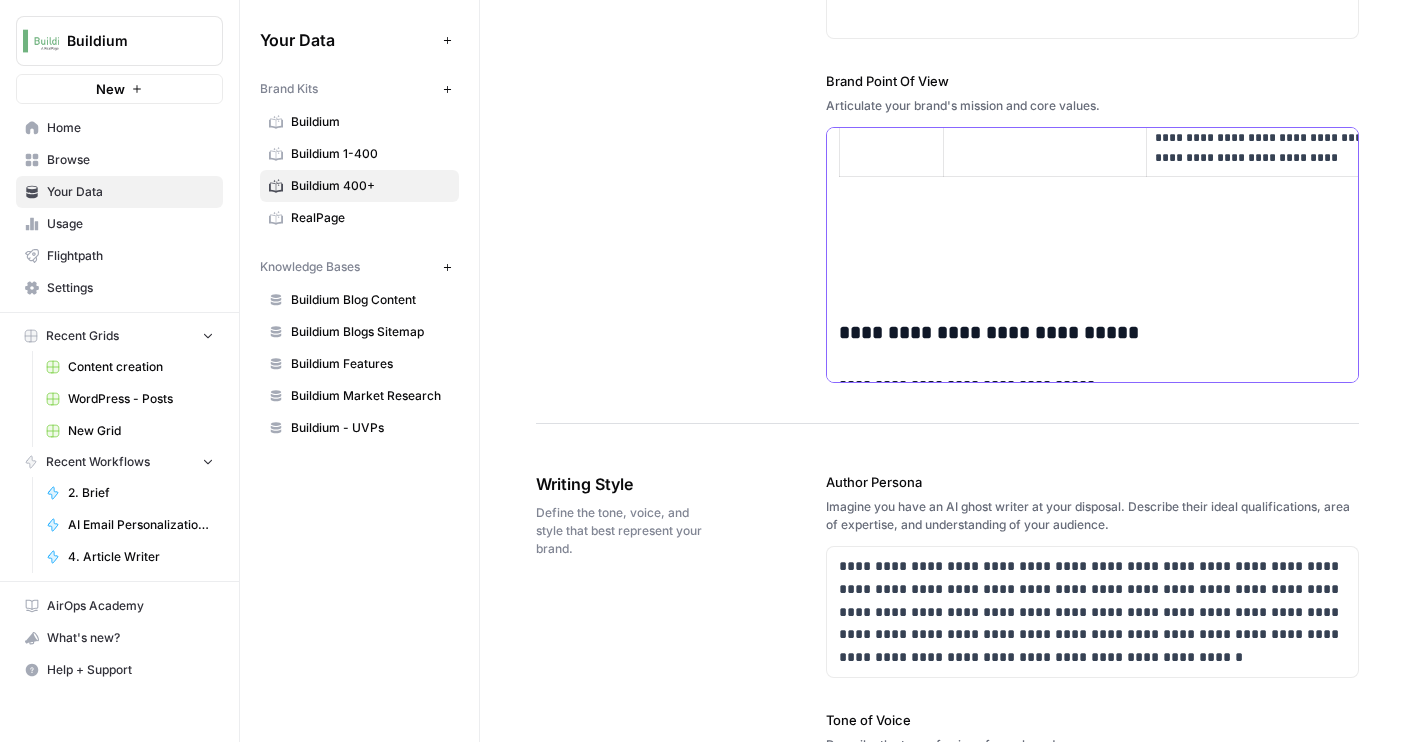 click on "**********" at bounding box center (1114, 333) 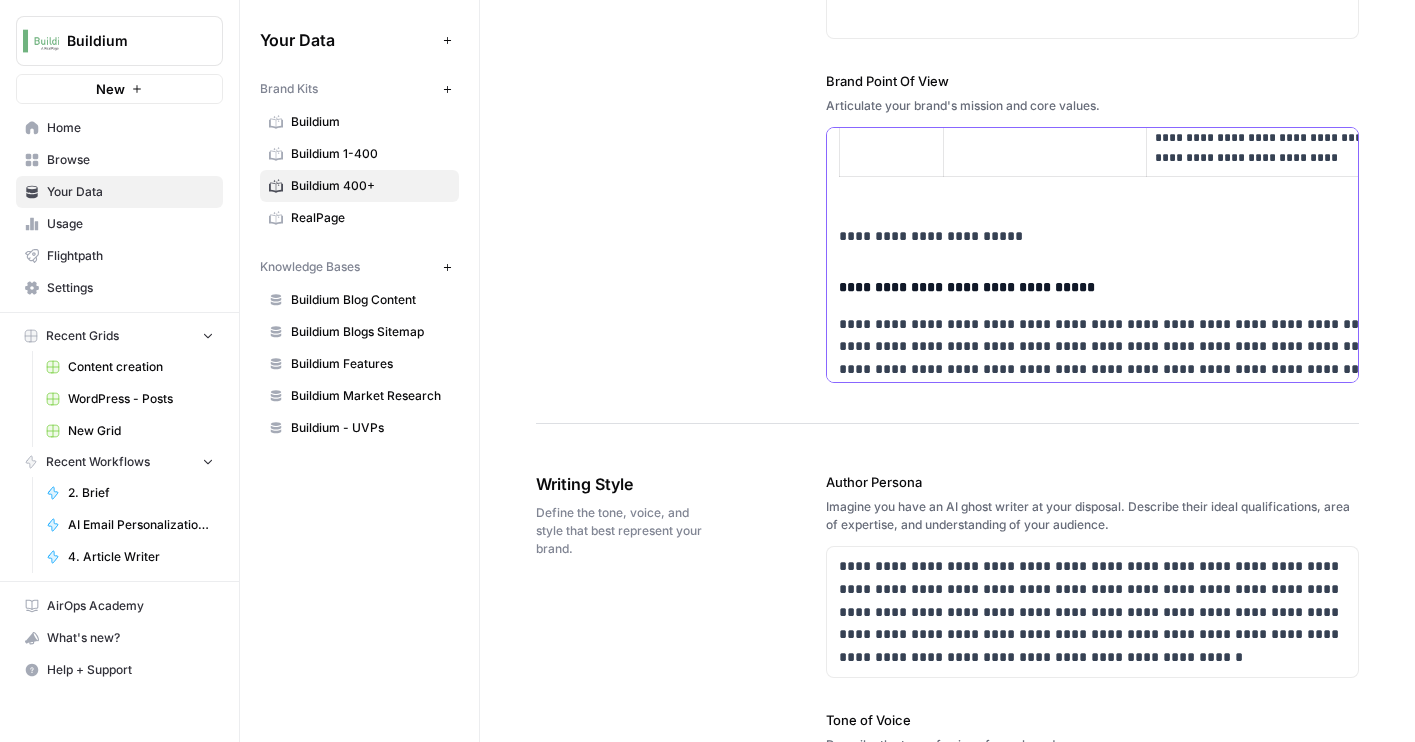 type 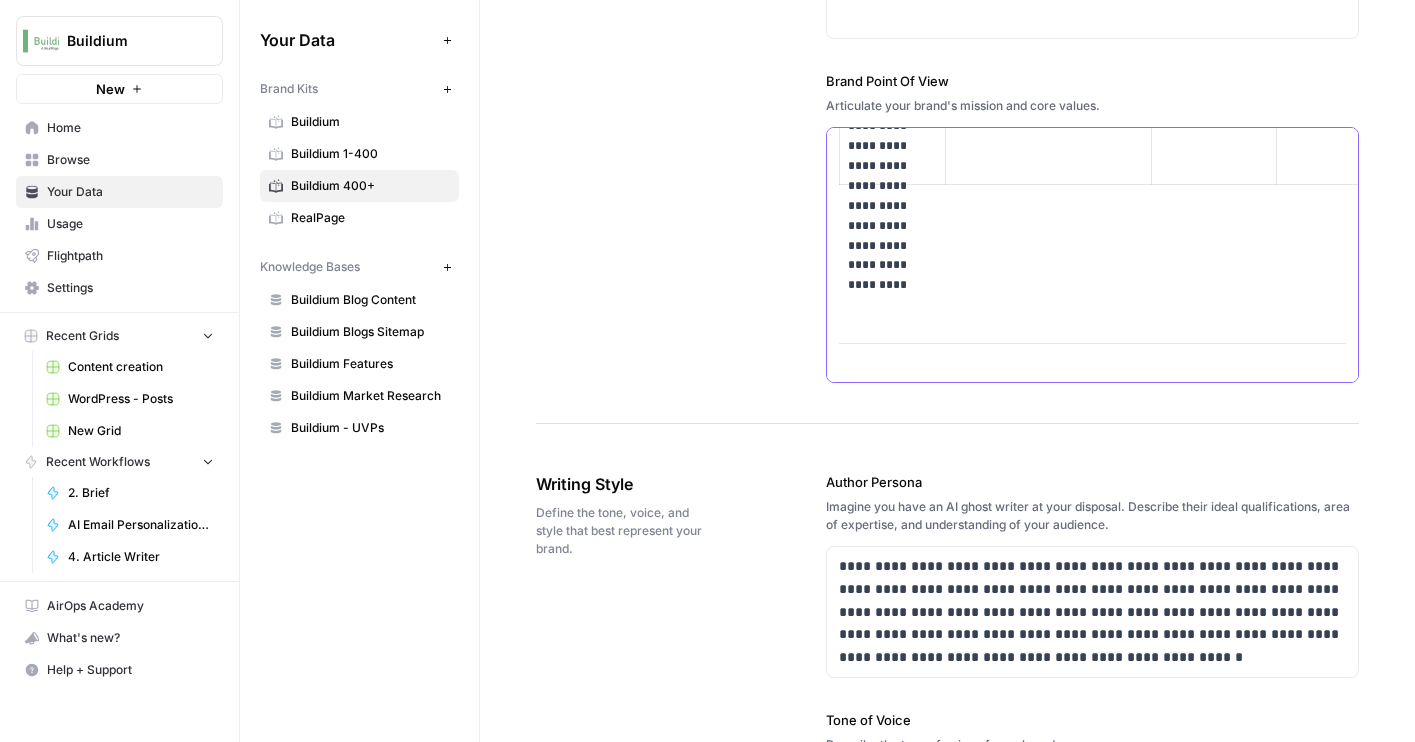 scroll, scrollTop: 5501, scrollLeft: 0, axis: vertical 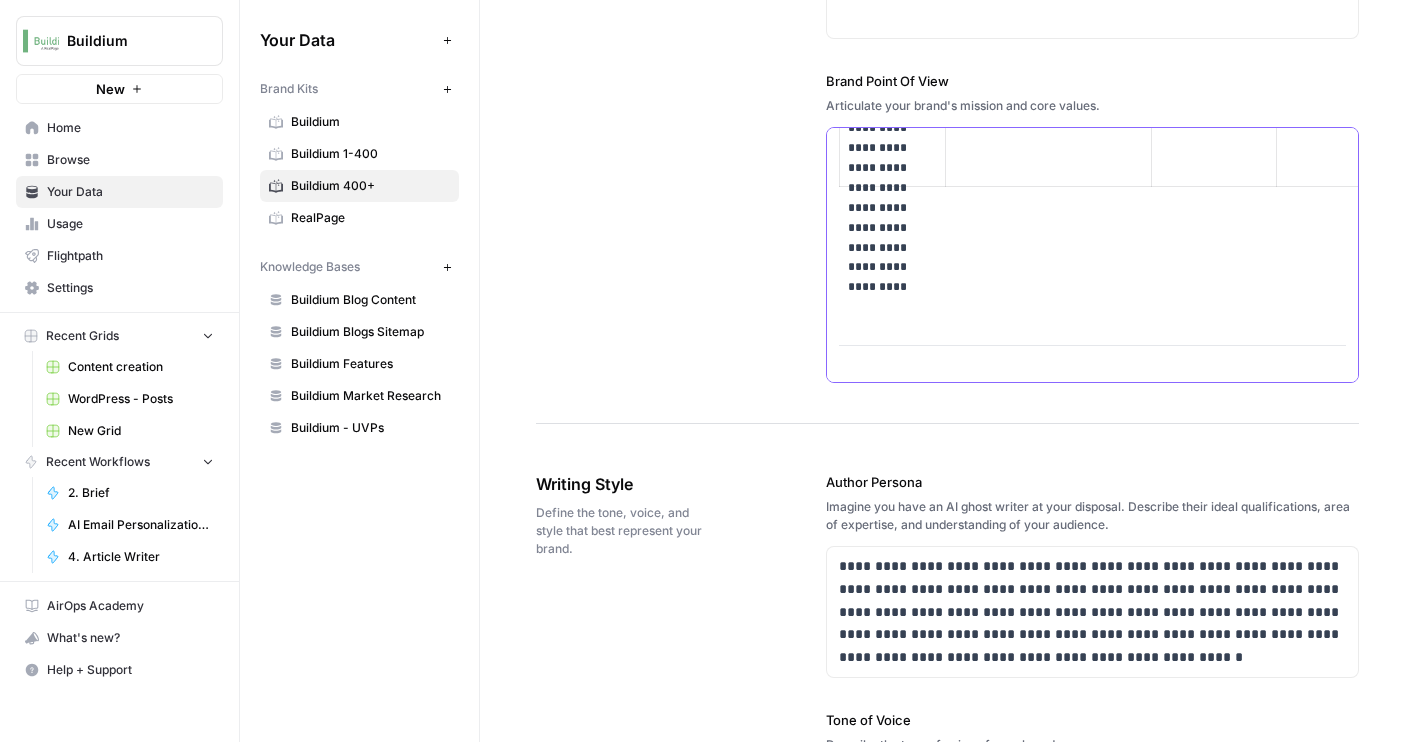 click at bounding box center [1114, 269] 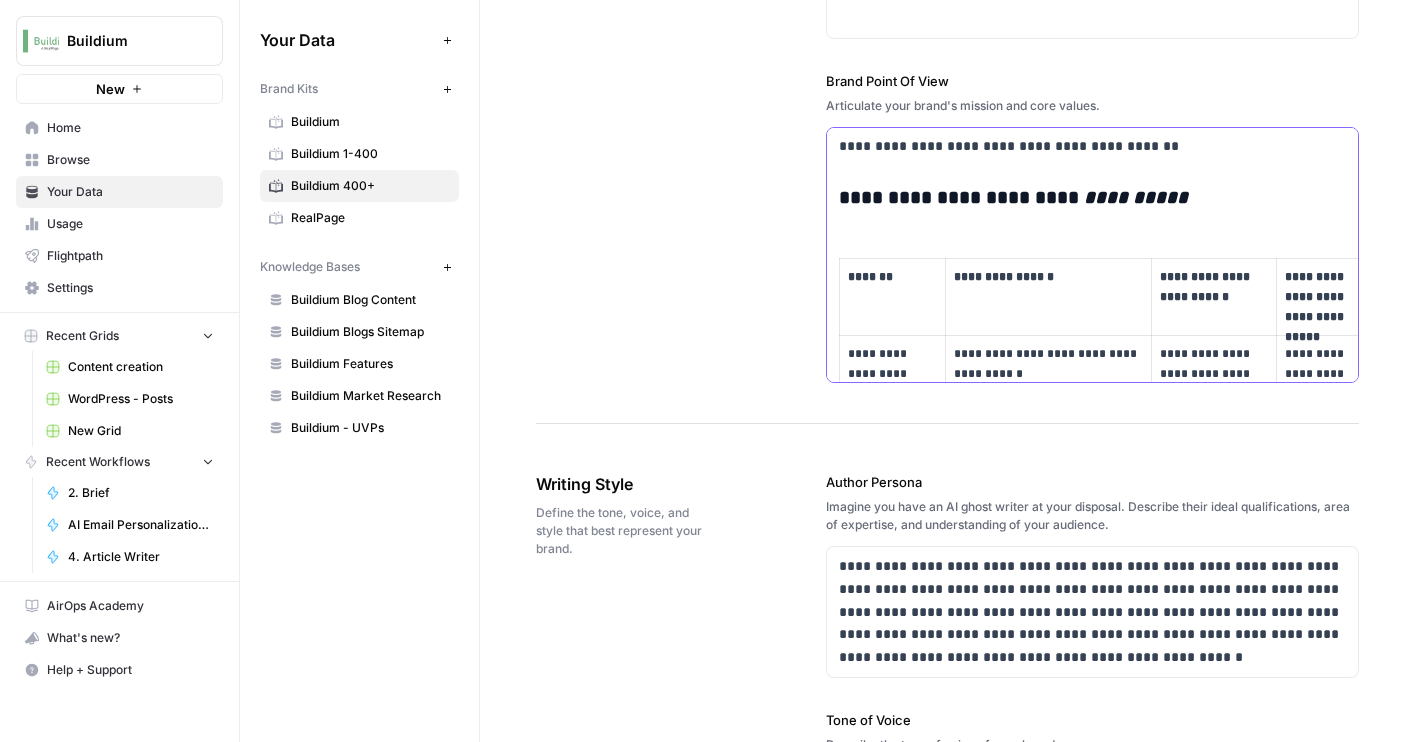scroll, scrollTop: 3804, scrollLeft: 0, axis: vertical 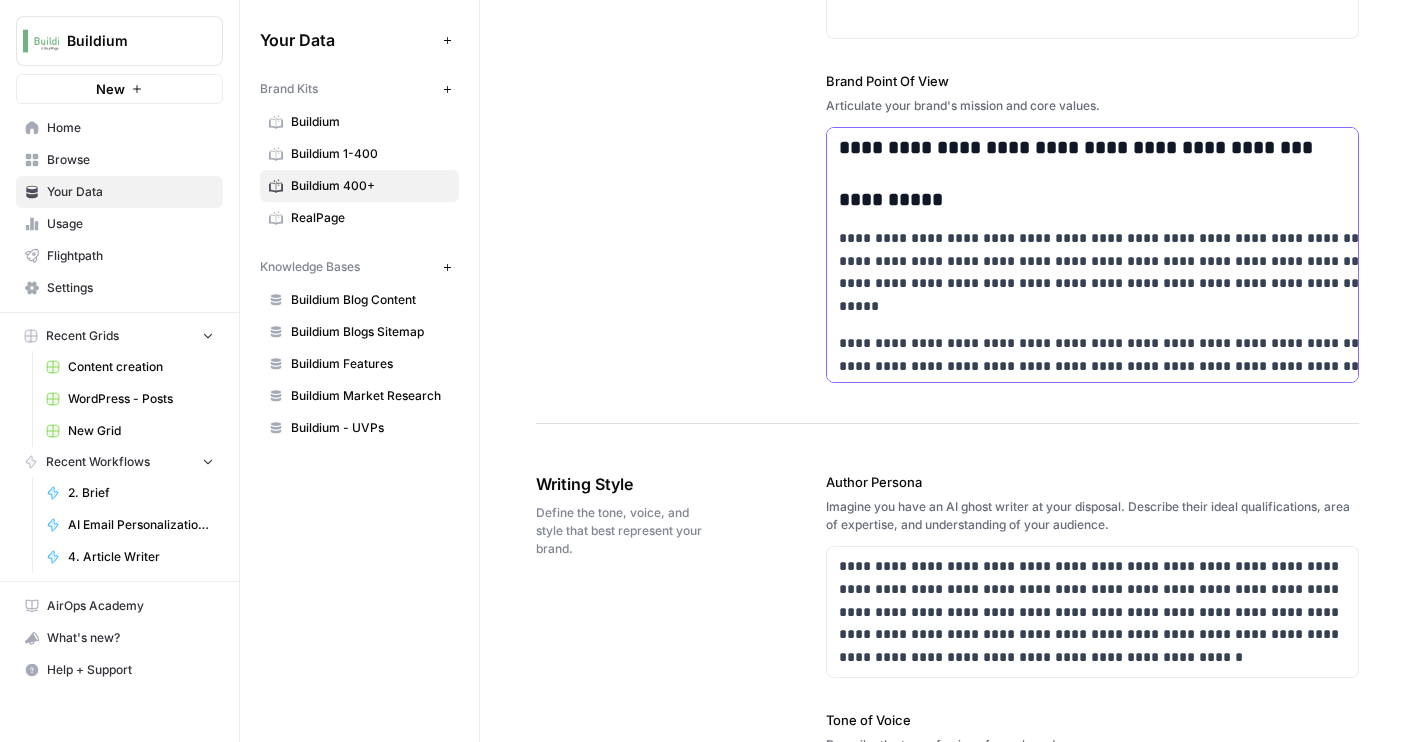 click on "**********" at bounding box center [1114, 261] 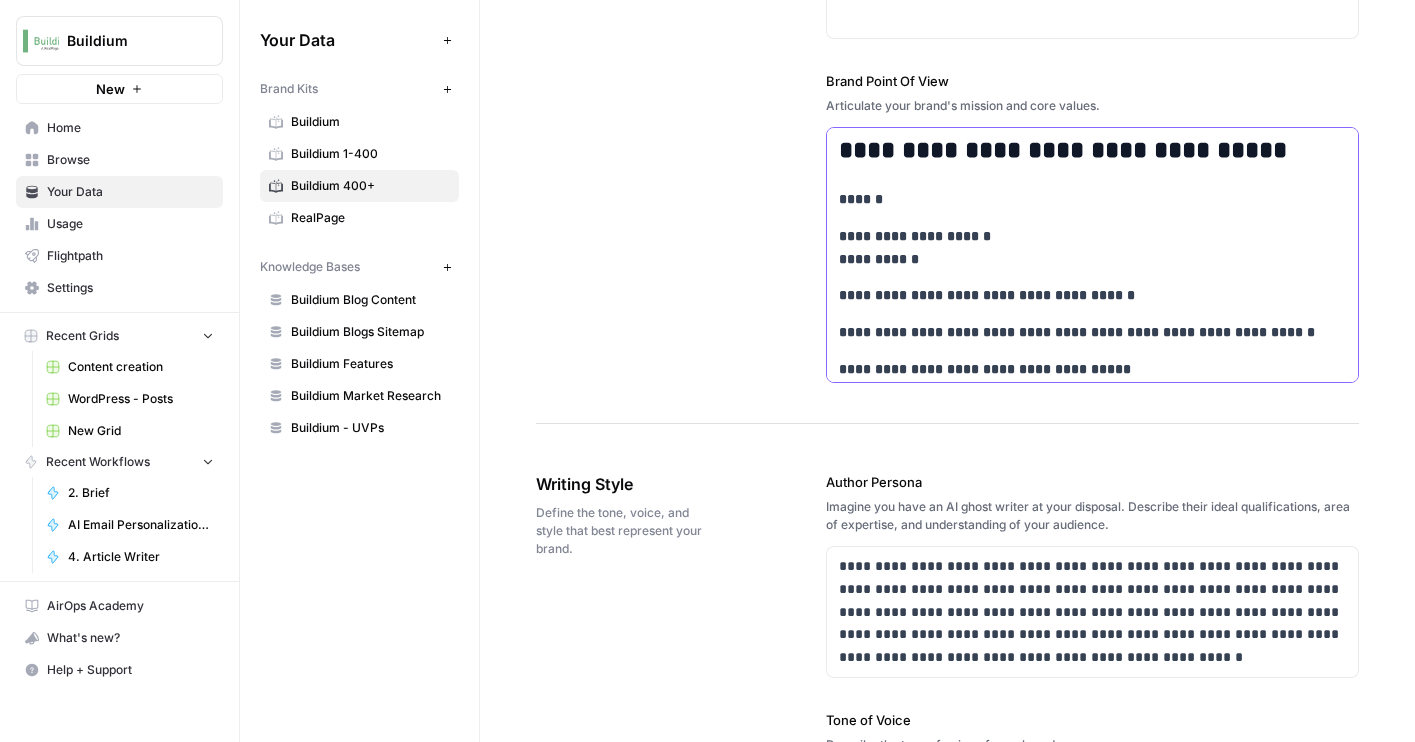 scroll, scrollTop: 14322, scrollLeft: 0, axis: vertical 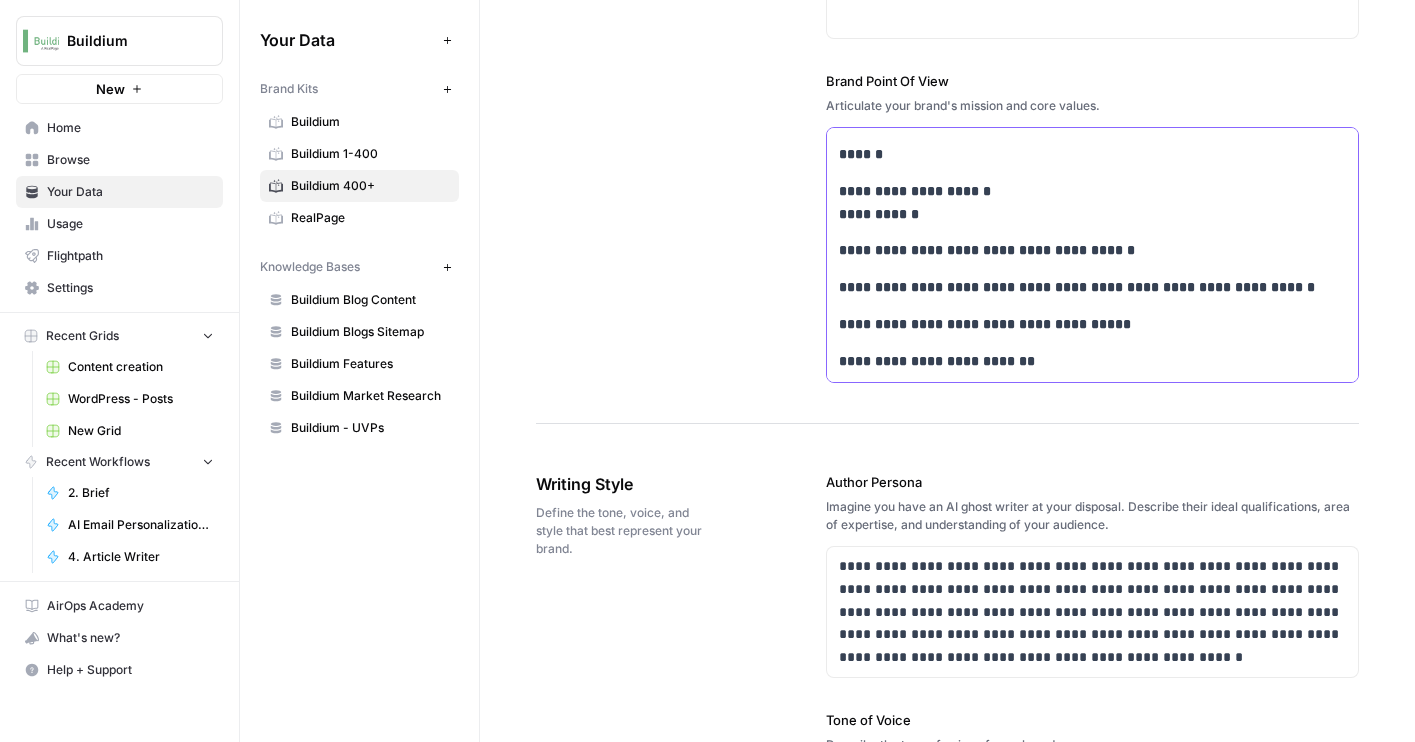 click on "**********" at bounding box center (1092, 361) 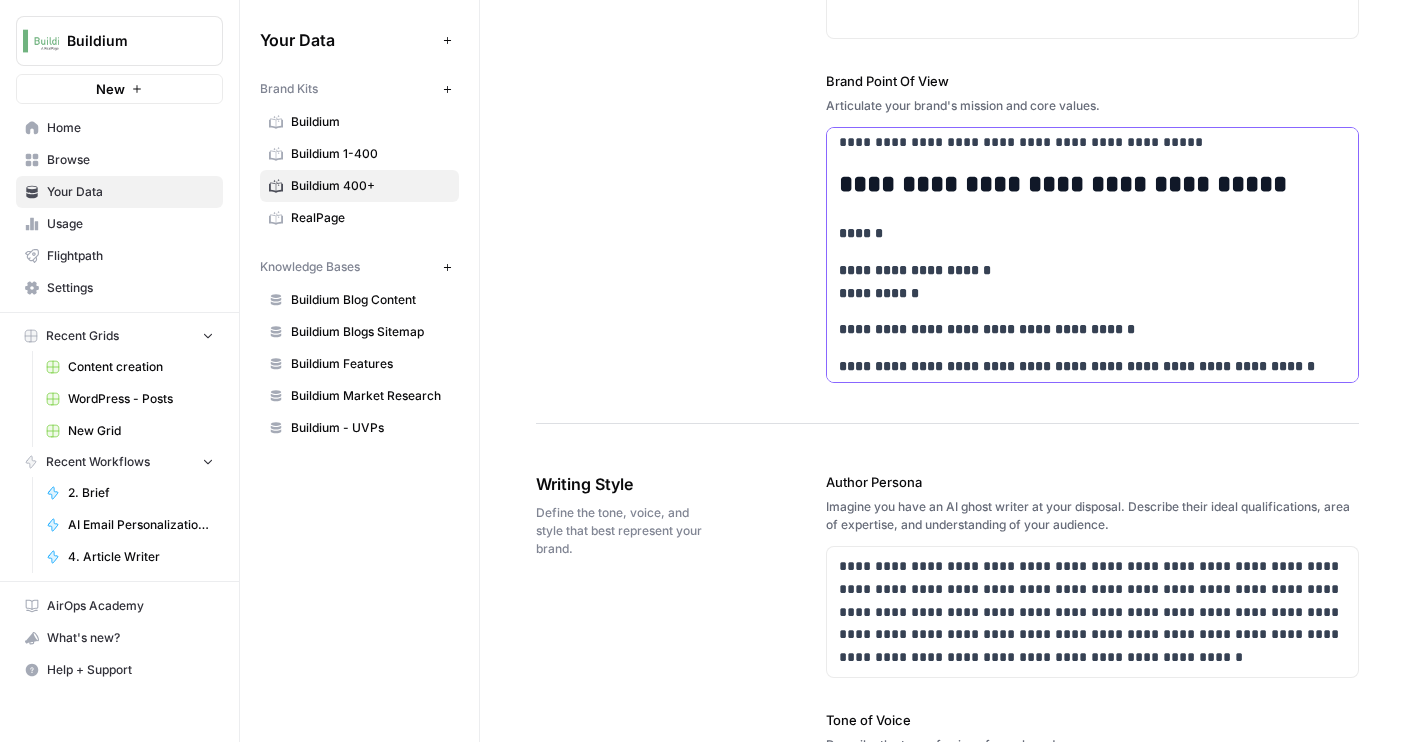 scroll, scrollTop: 14245, scrollLeft: 0, axis: vertical 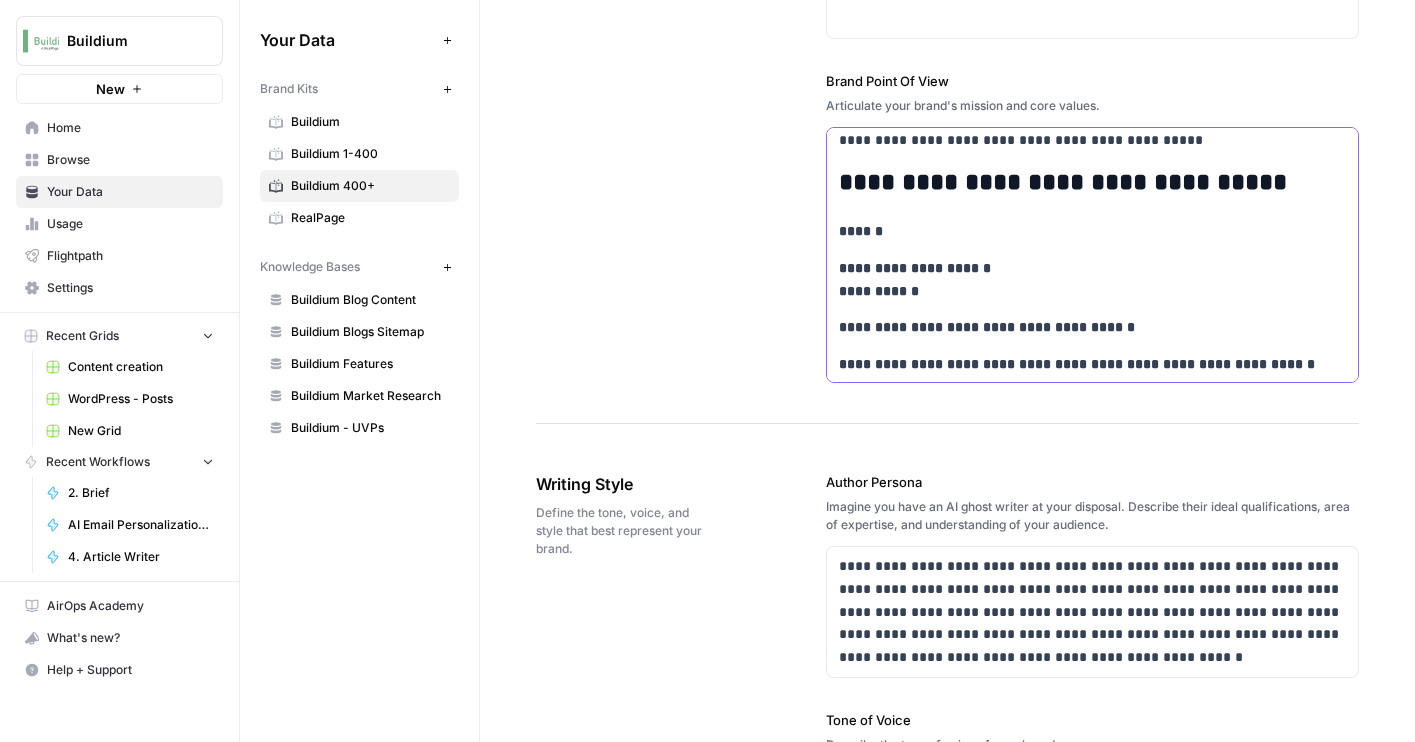 click on "******" at bounding box center [861, 231] 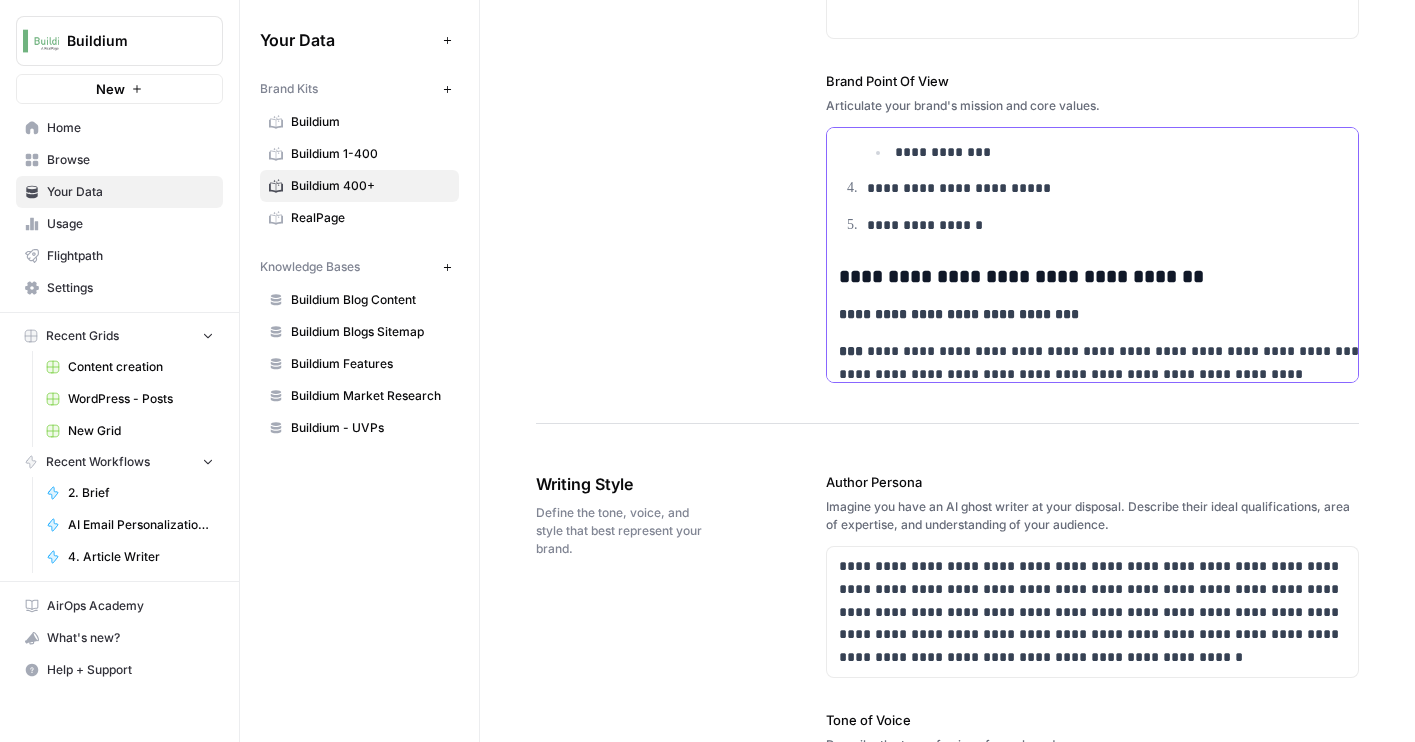 scroll, scrollTop: 13624, scrollLeft: 0, axis: vertical 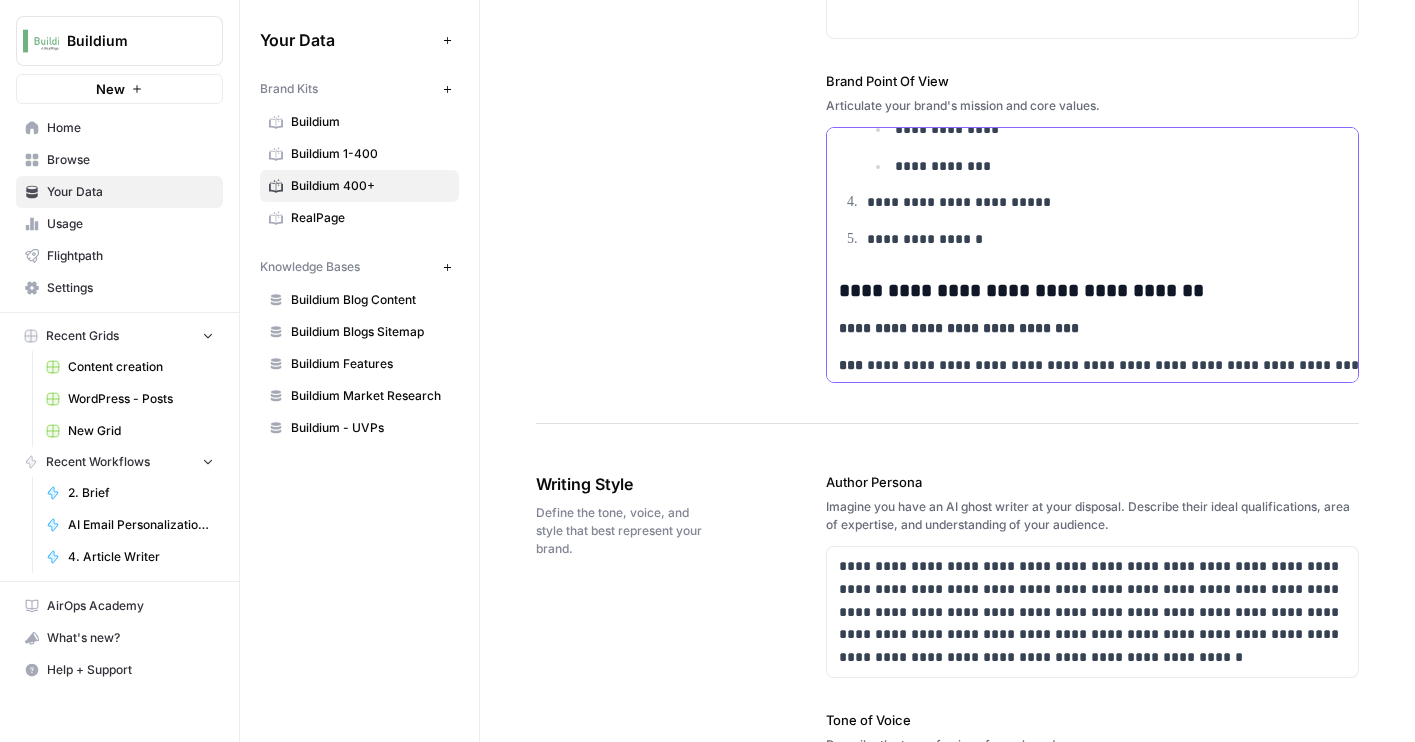 click on "**********" at bounding box center [1114, 291] 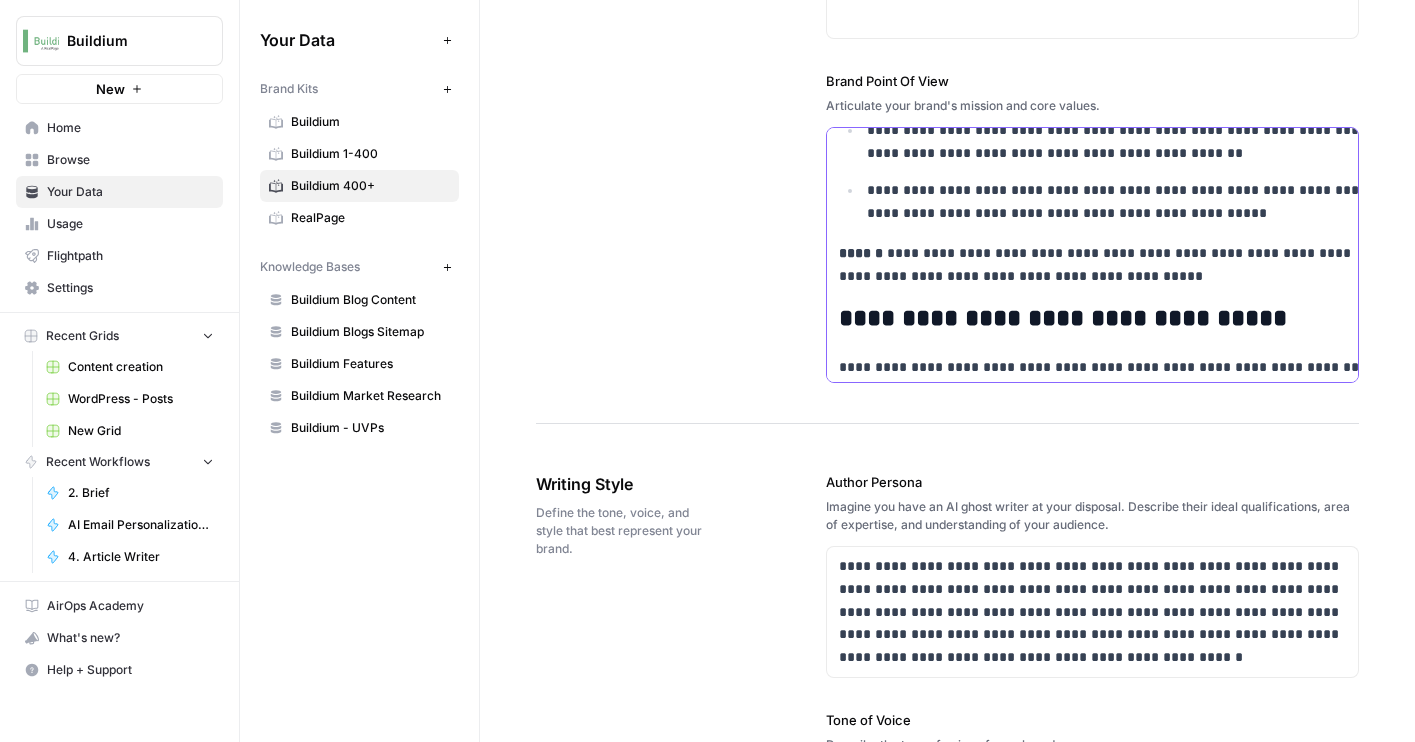 scroll, scrollTop: 14064, scrollLeft: 0, axis: vertical 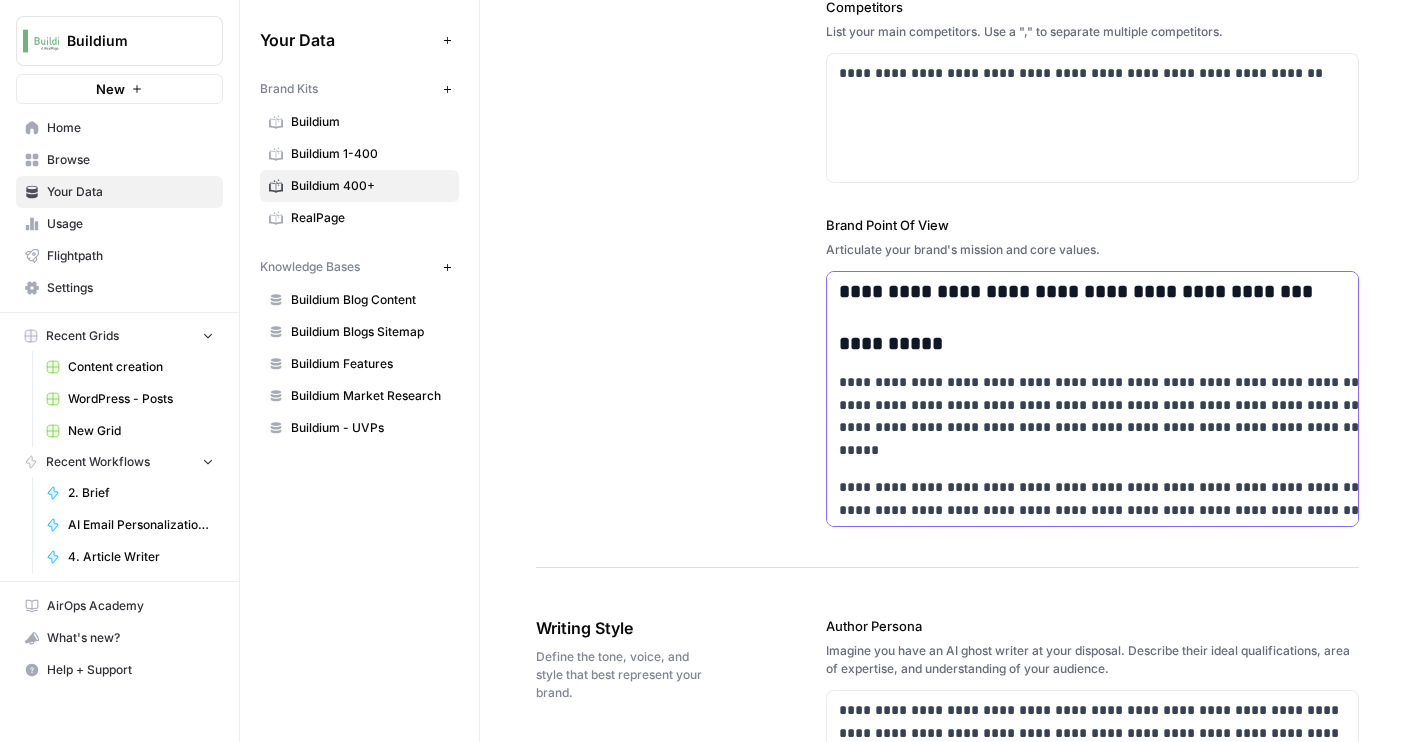 click on "**********" at bounding box center [1114, 521] 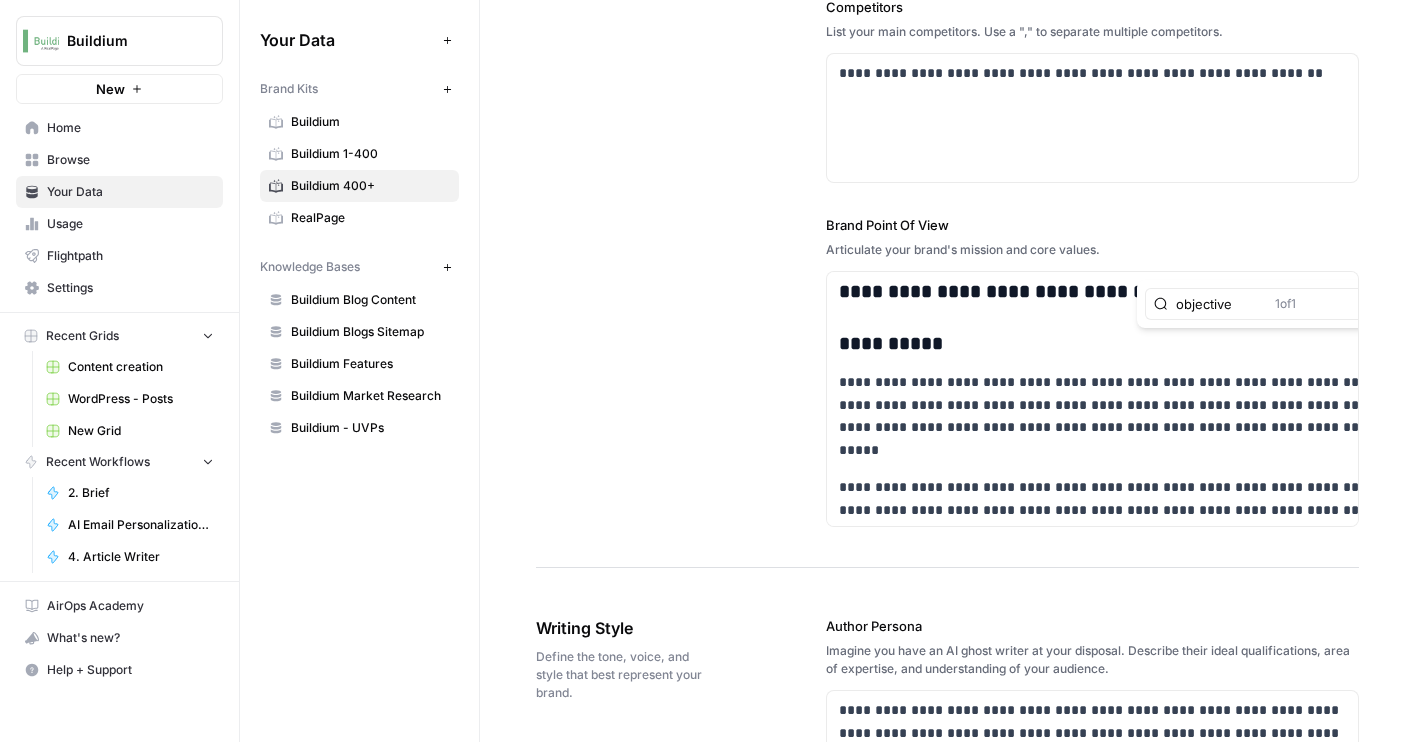 scroll, scrollTop: 423, scrollLeft: 0, axis: vertical 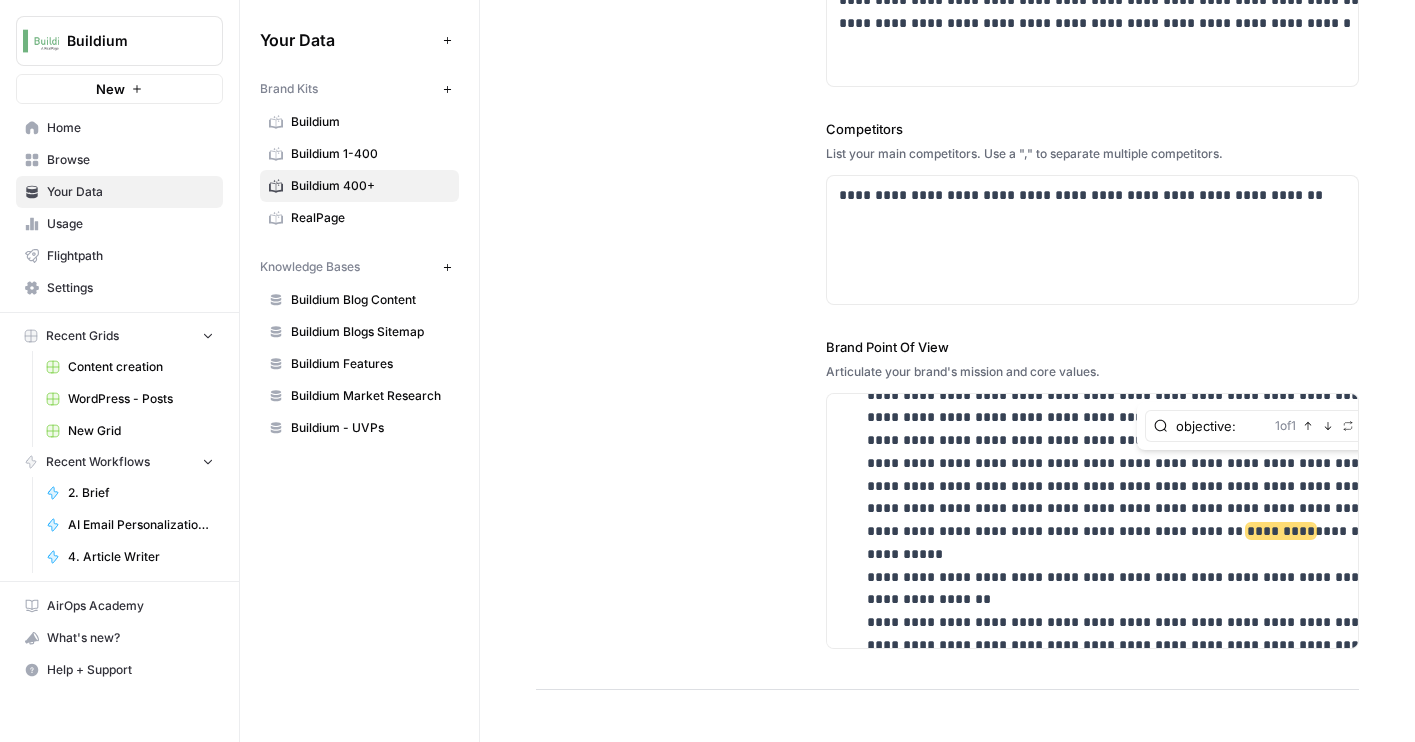 type on "objective:" 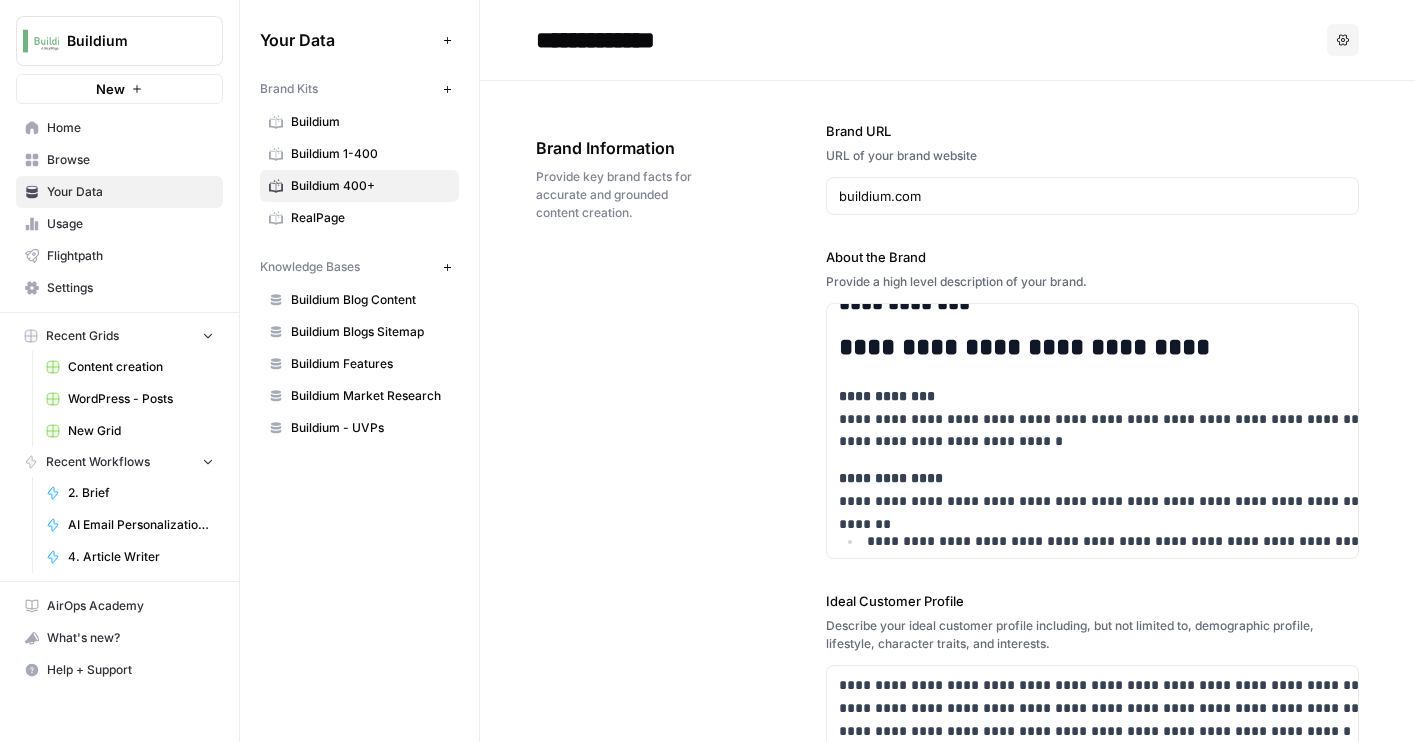 scroll, scrollTop: 7, scrollLeft: 0, axis: vertical 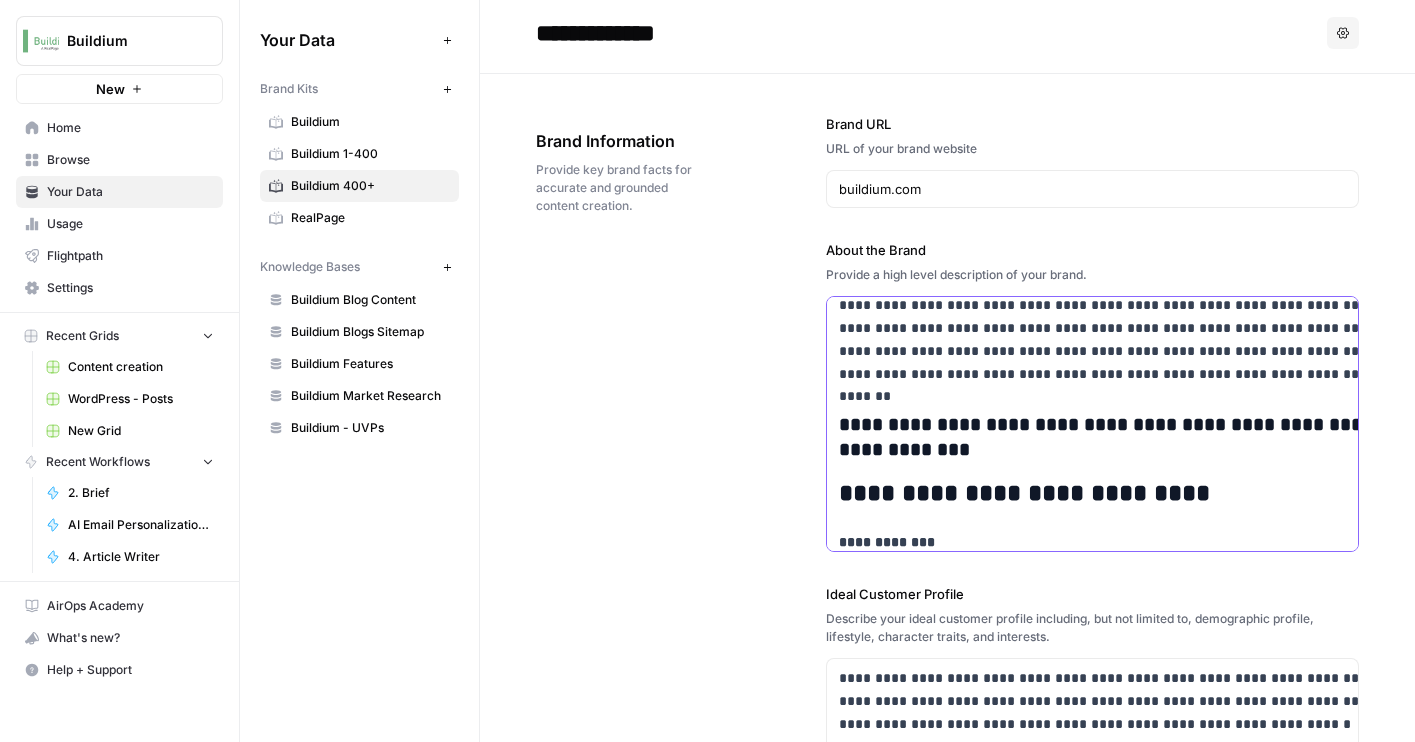 click on "**********" at bounding box center [1114, 437] 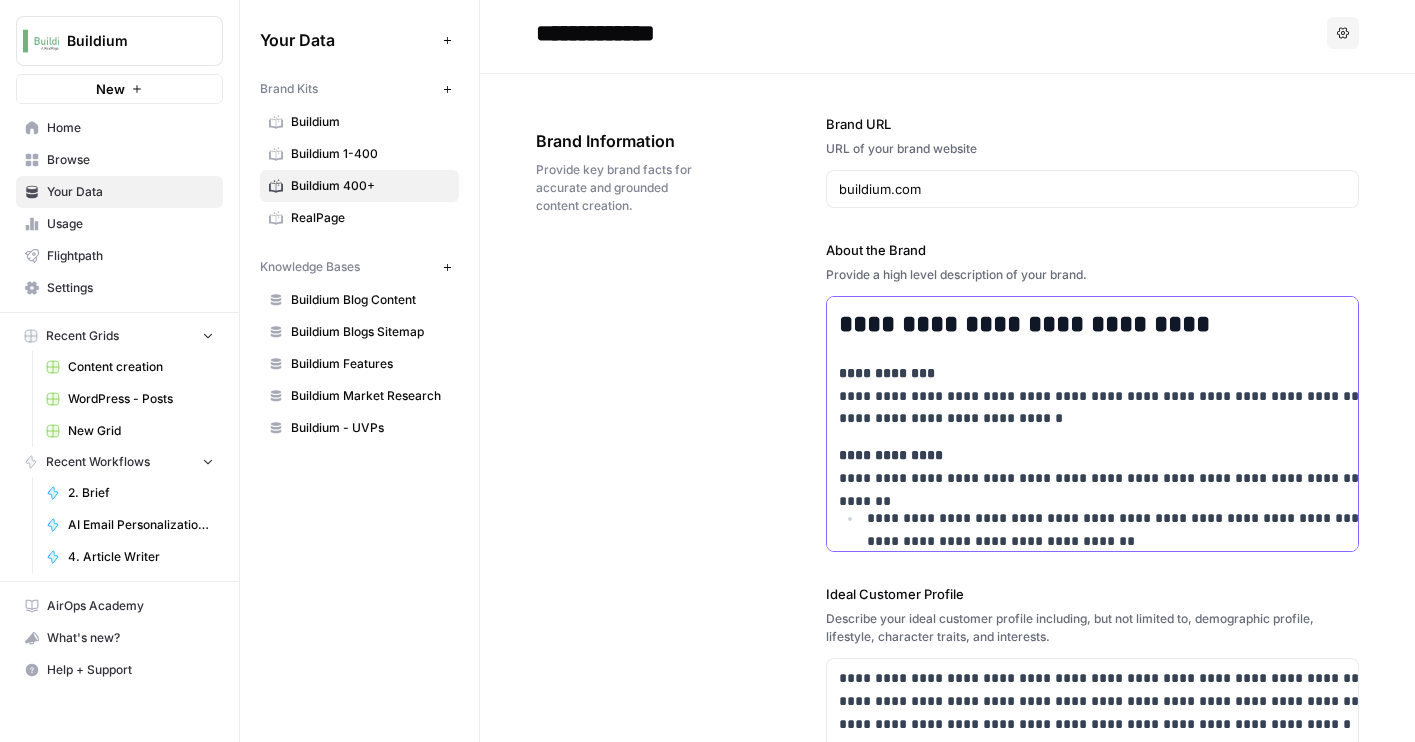 scroll, scrollTop: 294, scrollLeft: 0, axis: vertical 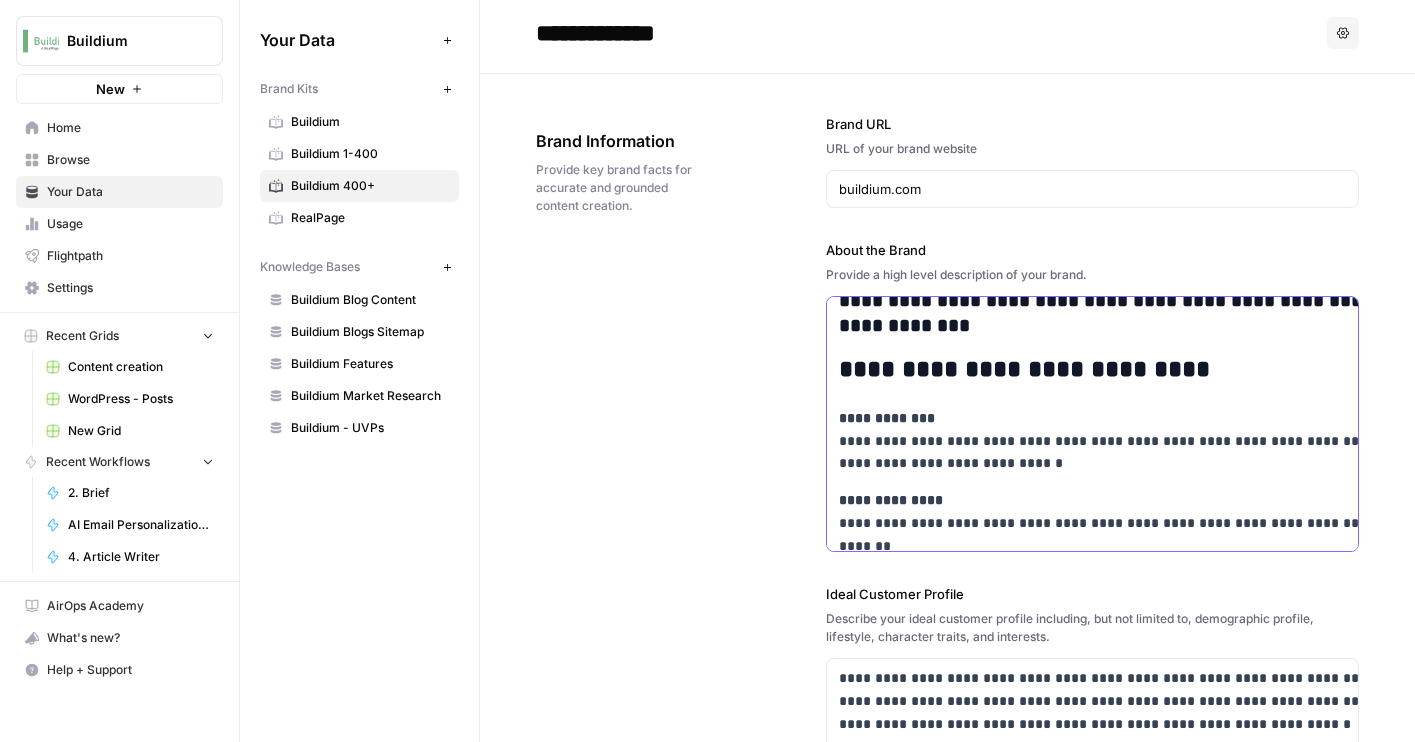 click on "**********" at bounding box center [1114, 370] 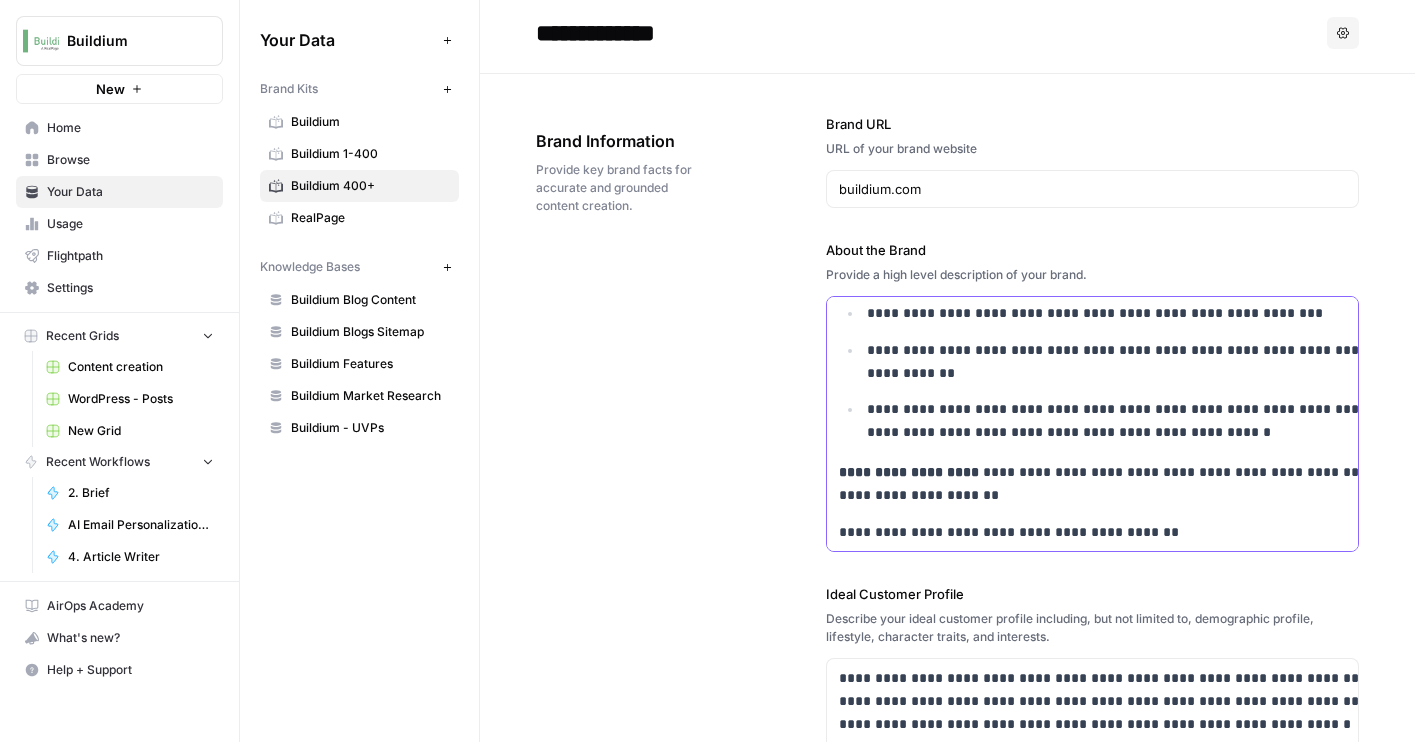 scroll, scrollTop: 493, scrollLeft: 0, axis: vertical 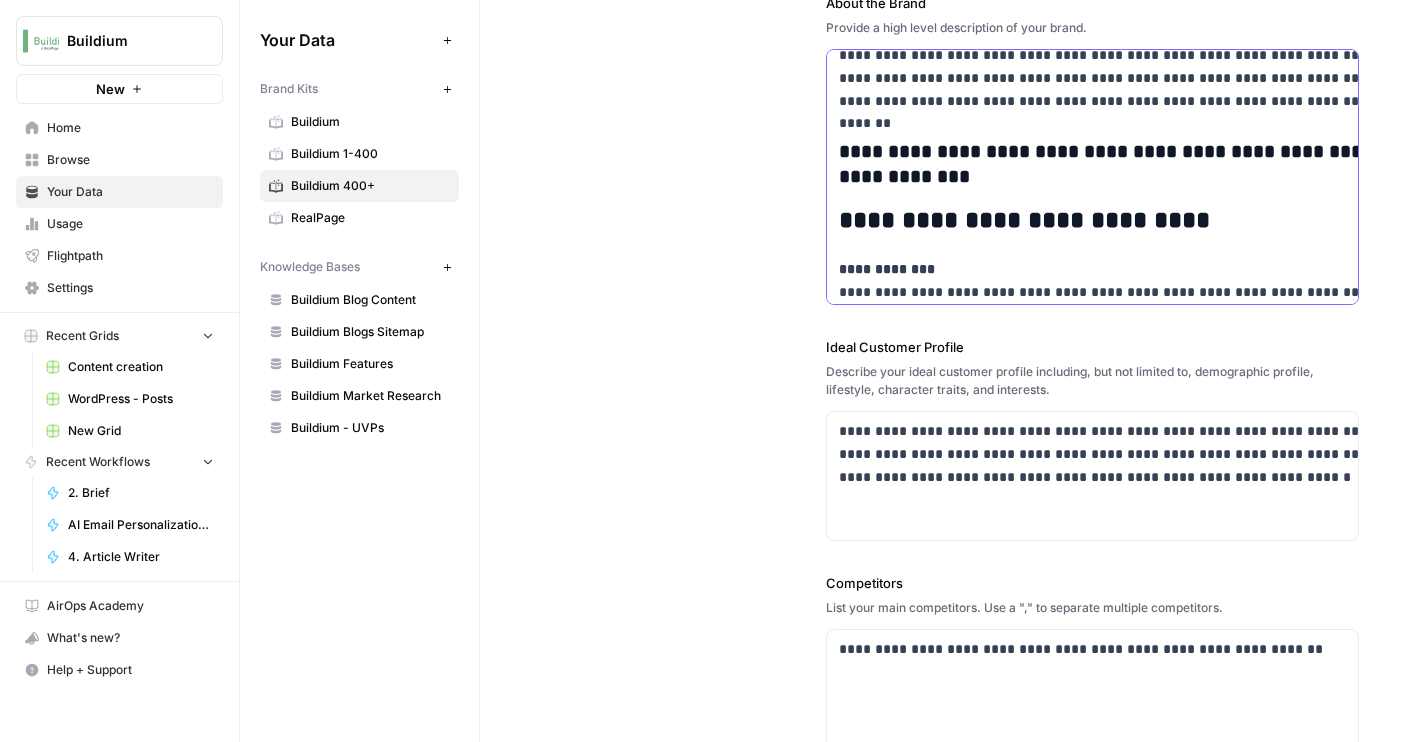 click on "**********" at bounding box center [1114, 221] 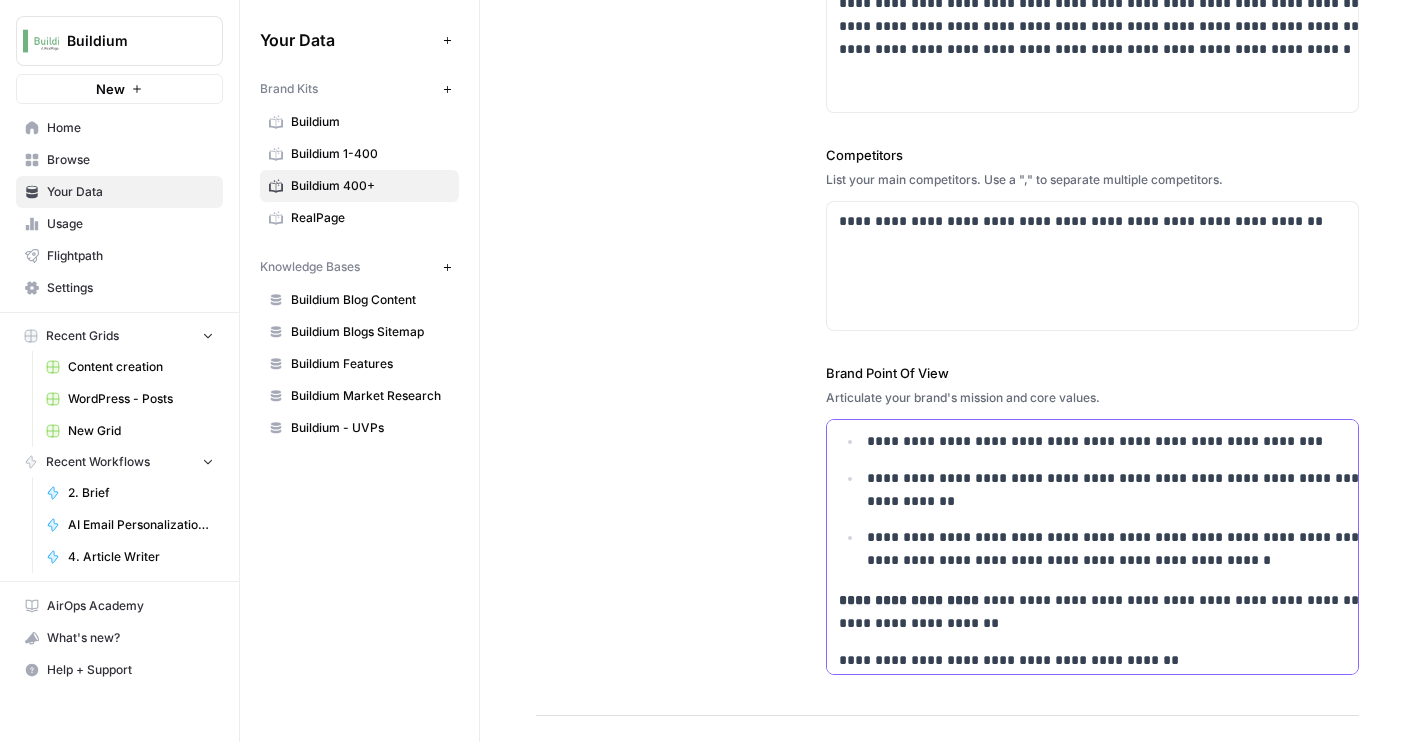 click on "**********" at bounding box center (1092, 7415) 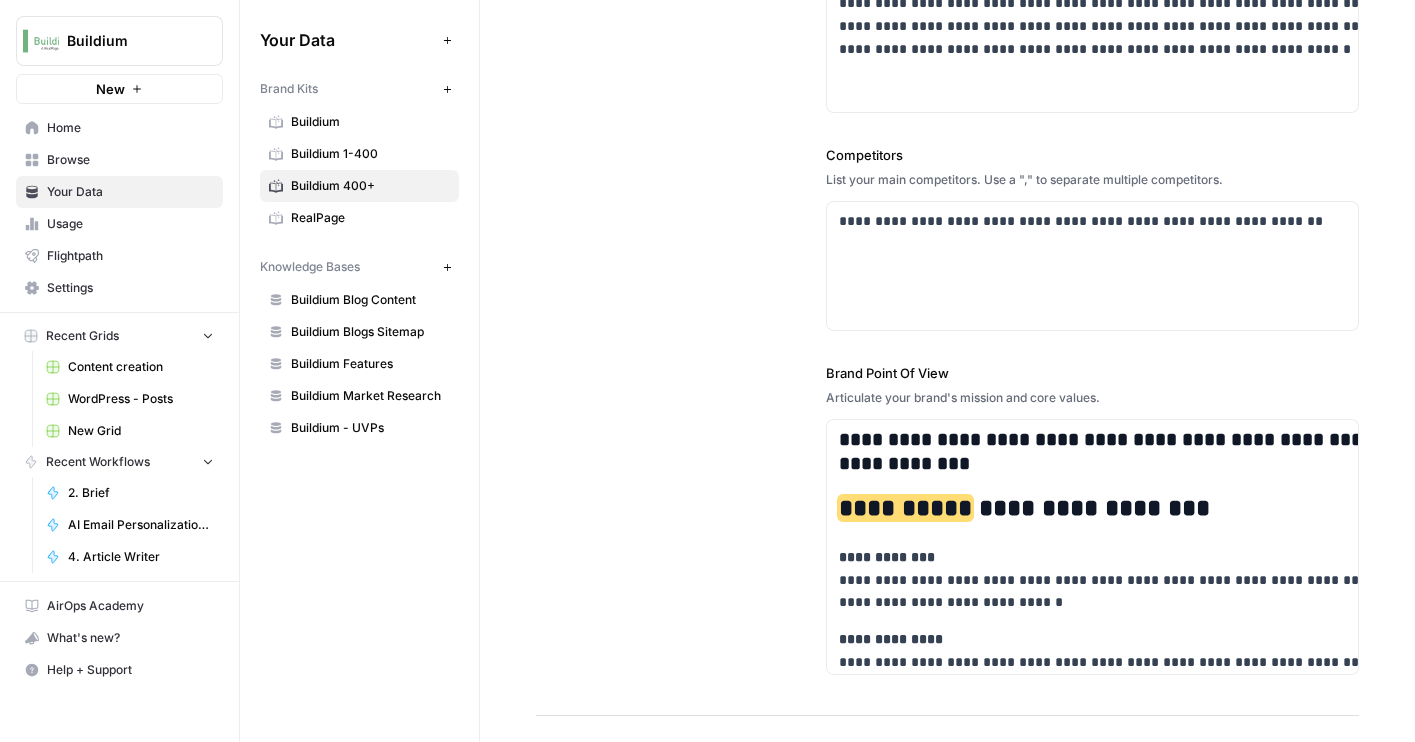 click on "**********" at bounding box center (947, 57) 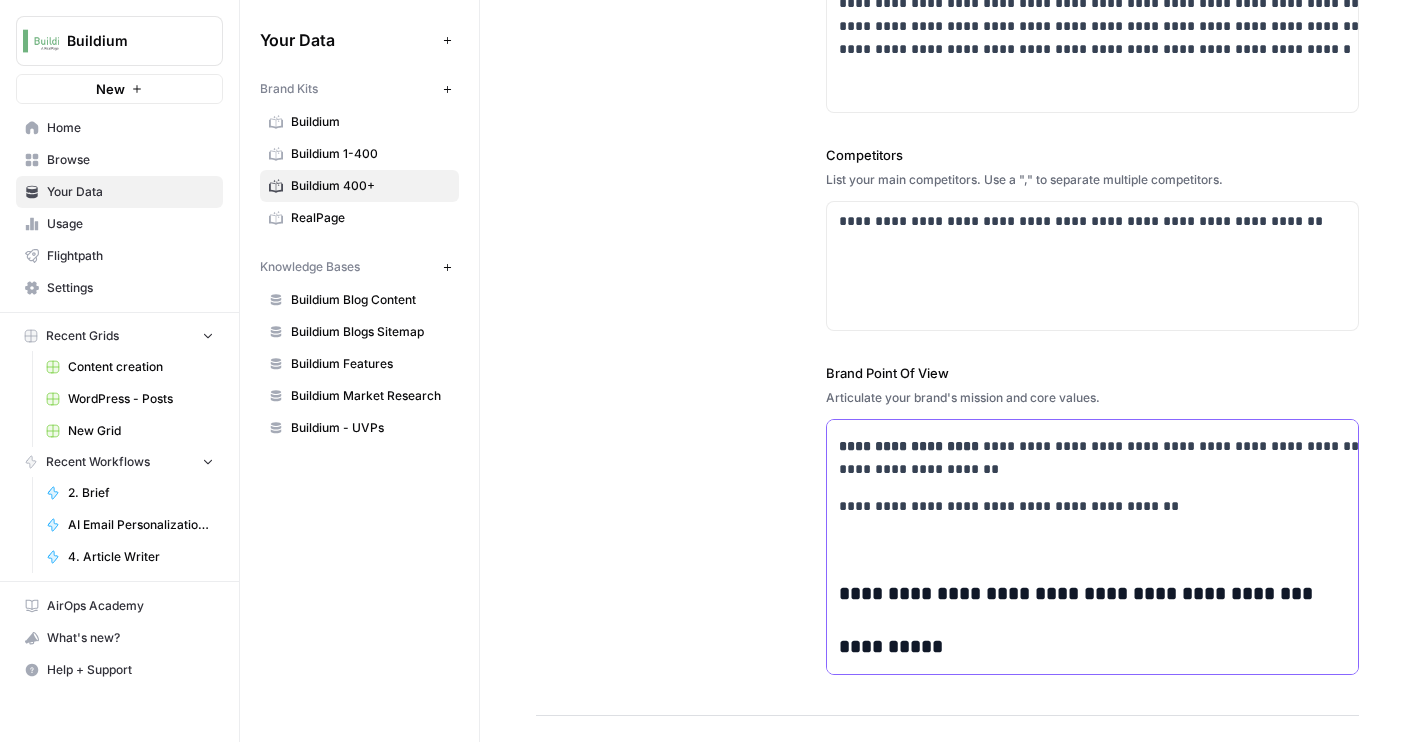 click at bounding box center (1092, 543) 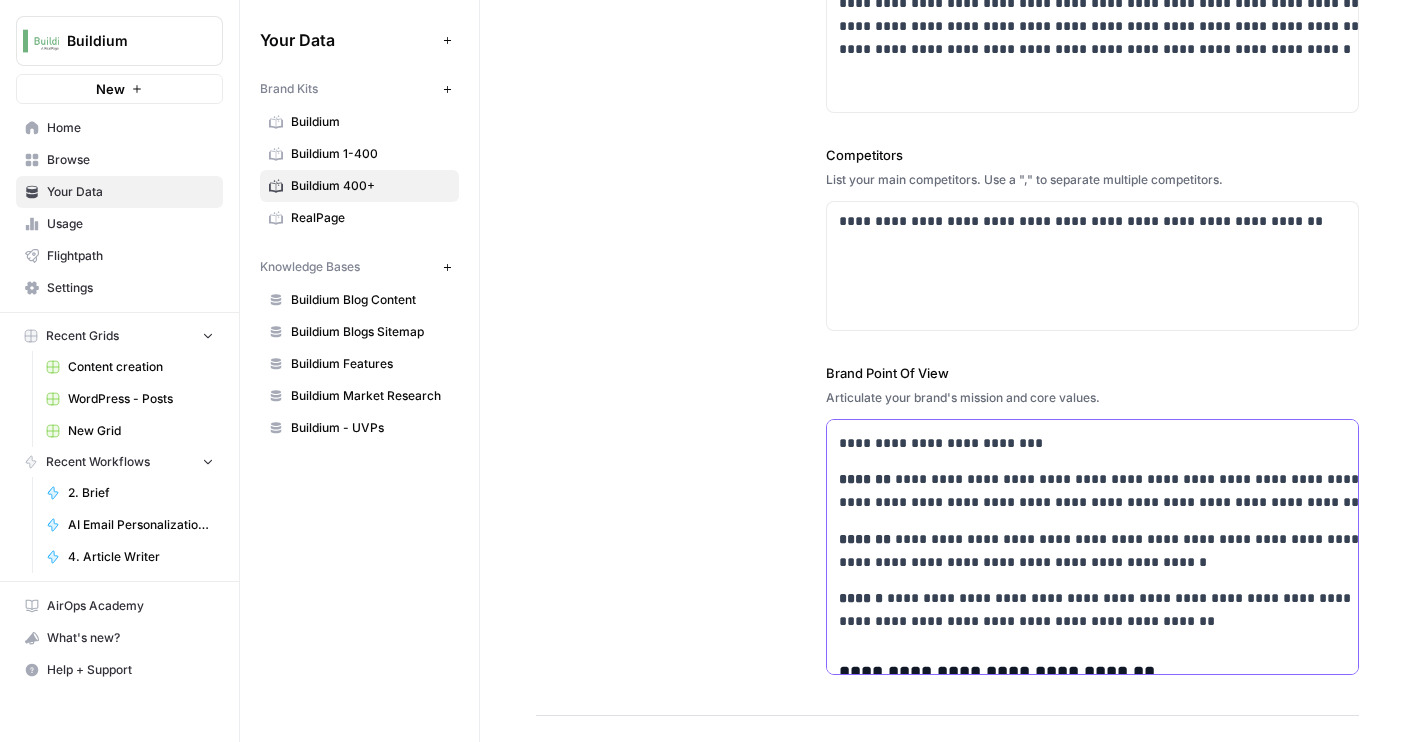 click on "**********" at bounding box center (1092, -6044) 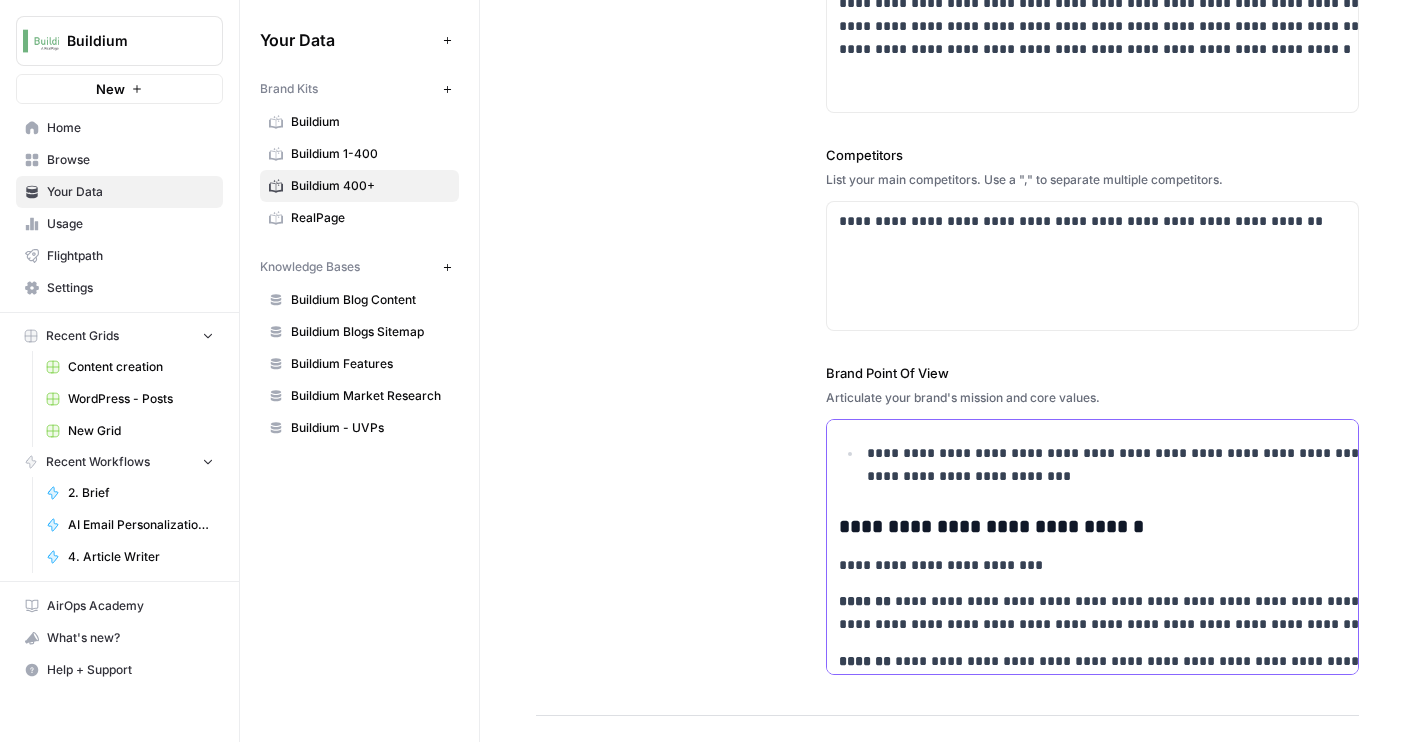 drag, startPoint x: 1093, startPoint y: 477, endPoint x: 925, endPoint y: 484, distance: 168.14577 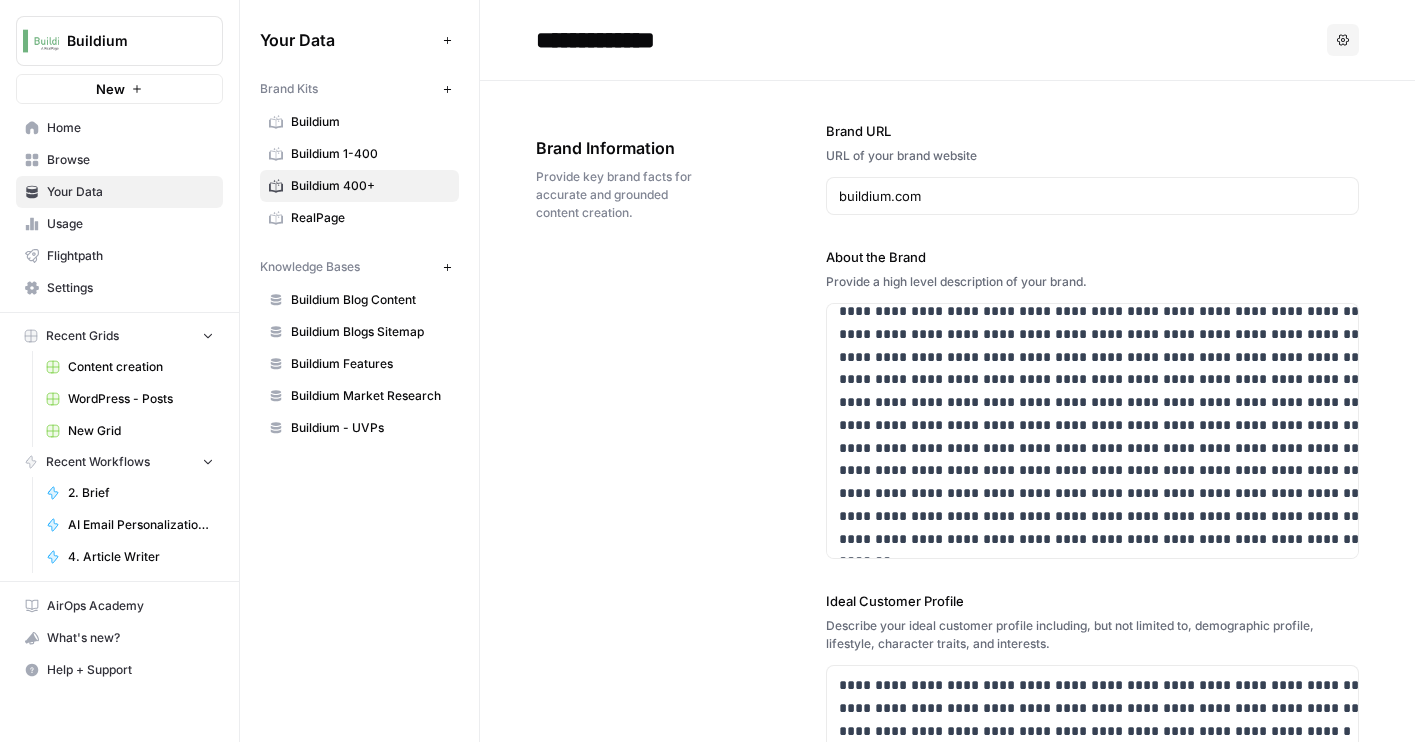 click on "**********" at bounding box center [947, 739] 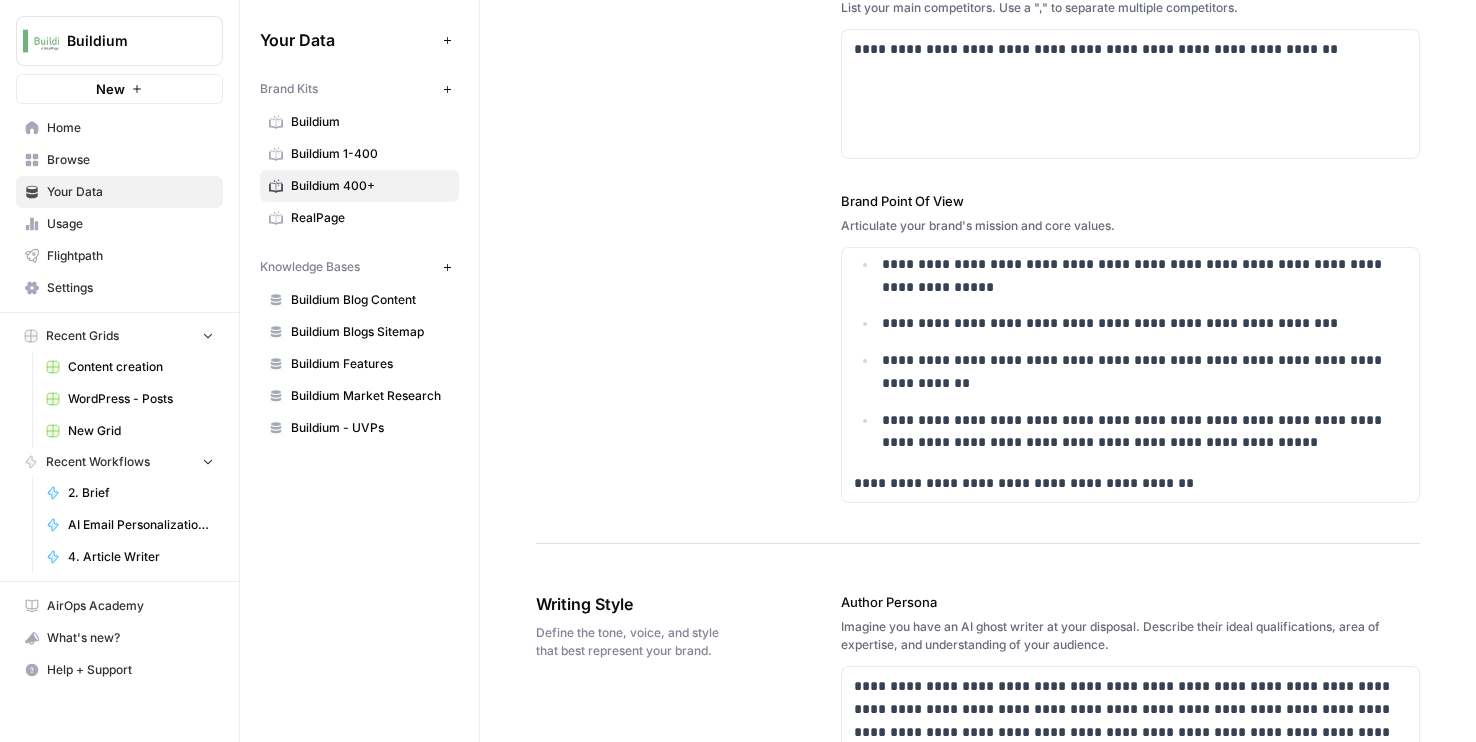 scroll, scrollTop: 15718, scrollLeft: 0, axis: vertical 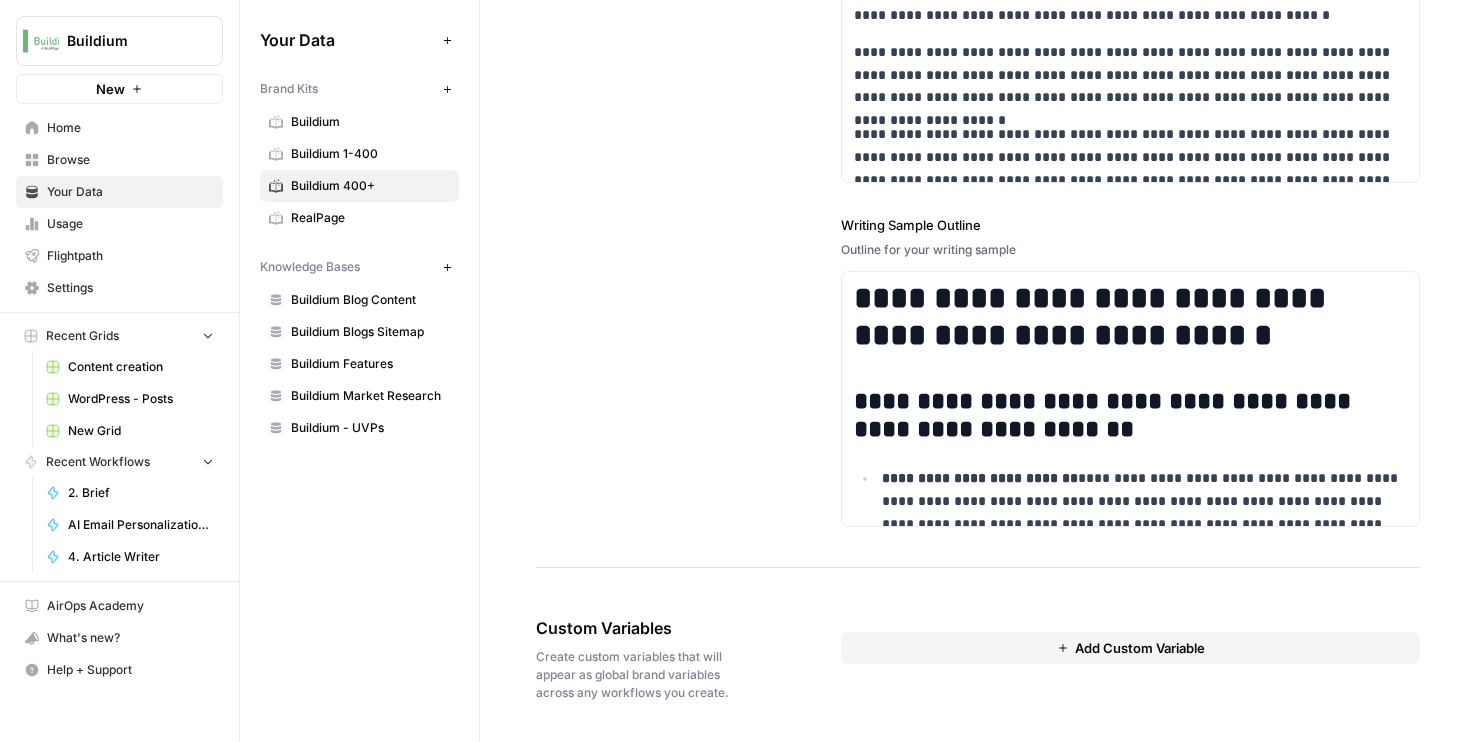 click on "Buildium 1-400" at bounding box center (370, 154) 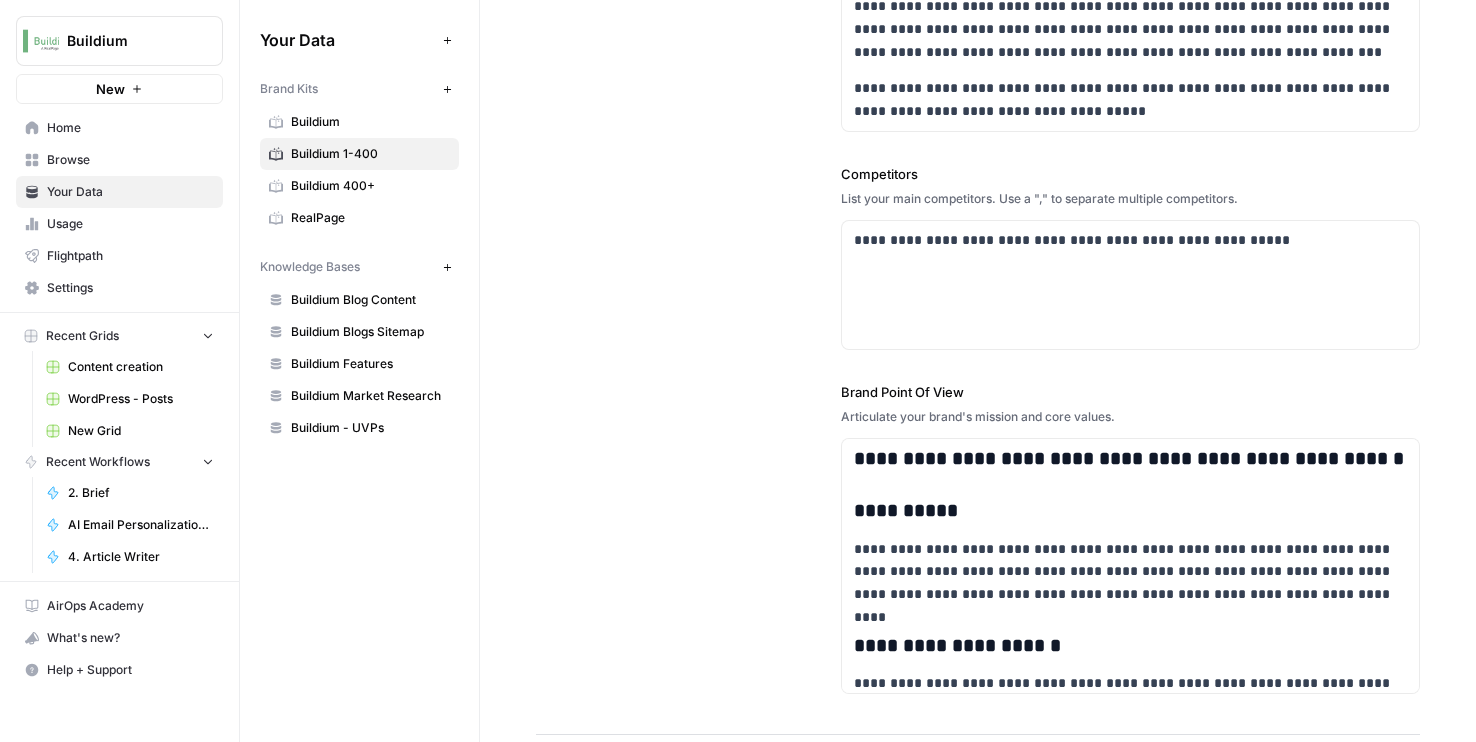 scroll, scrollTop: 769, scrollLeft: 0, axis: vertical 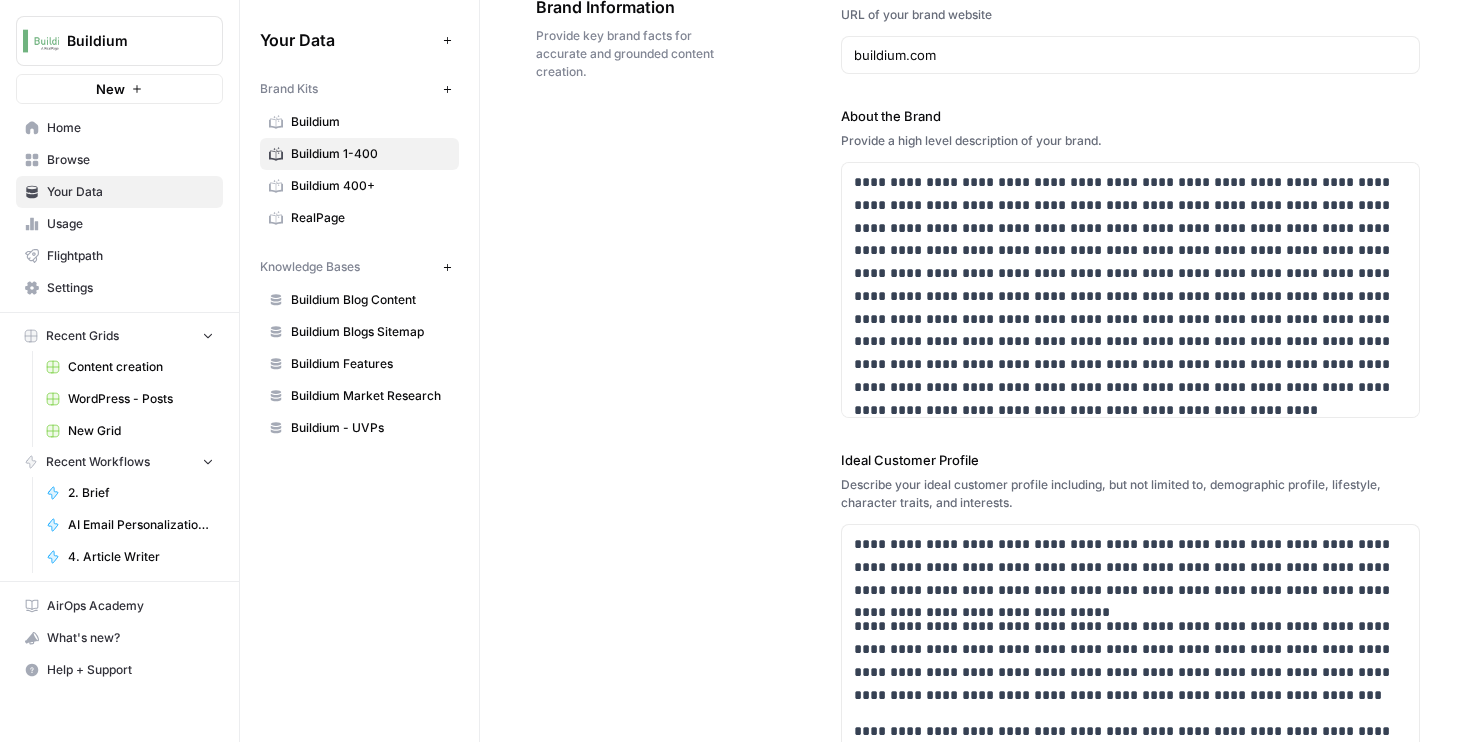 click on "Buildium" at bounding box center (370, 122) 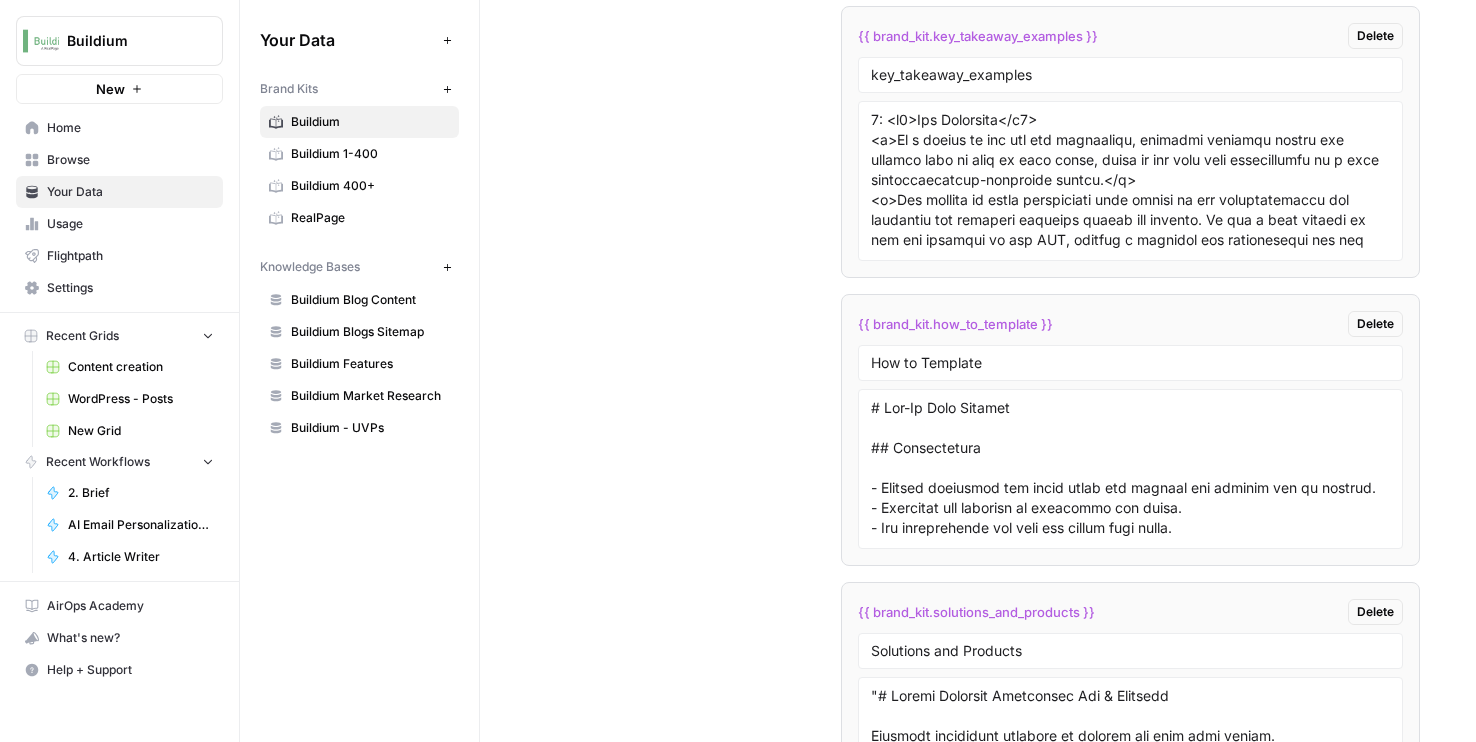 scroll, scrollTop: 6088, scrollLeft: 0, axis: vertical 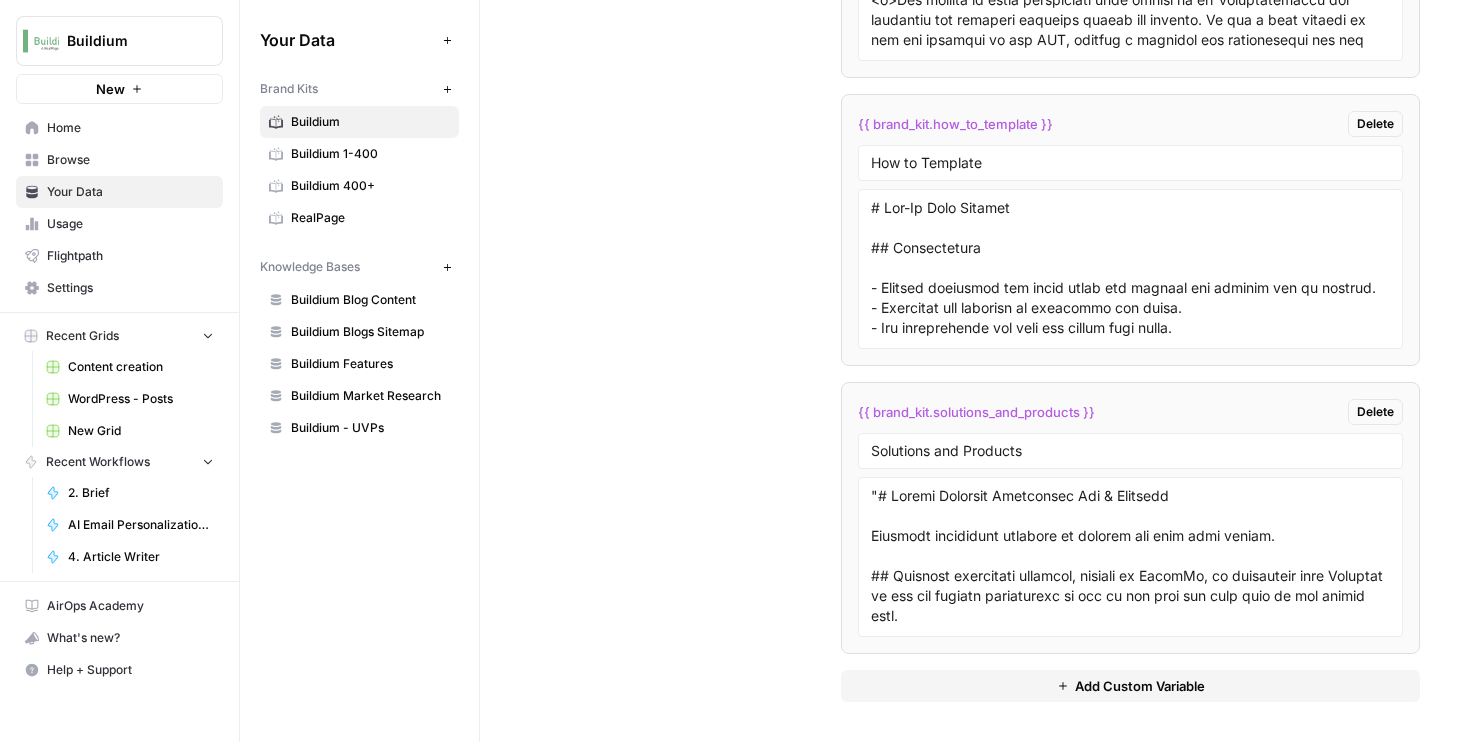 drag, startPoint x: 870, startPoint y: 491, endPoint x: 994, endPoint y: 568, distance: 145.96233 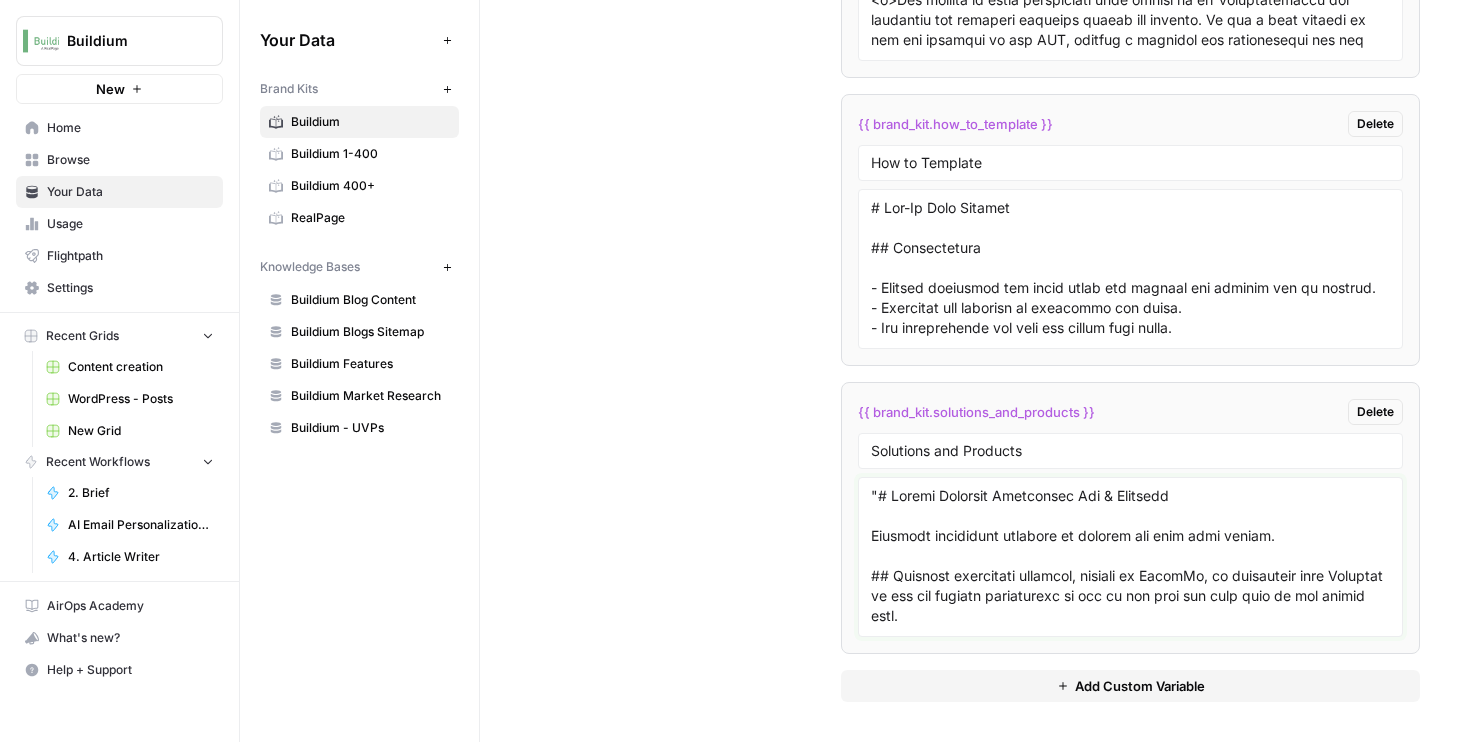 click at bounding box center [1130, 557] 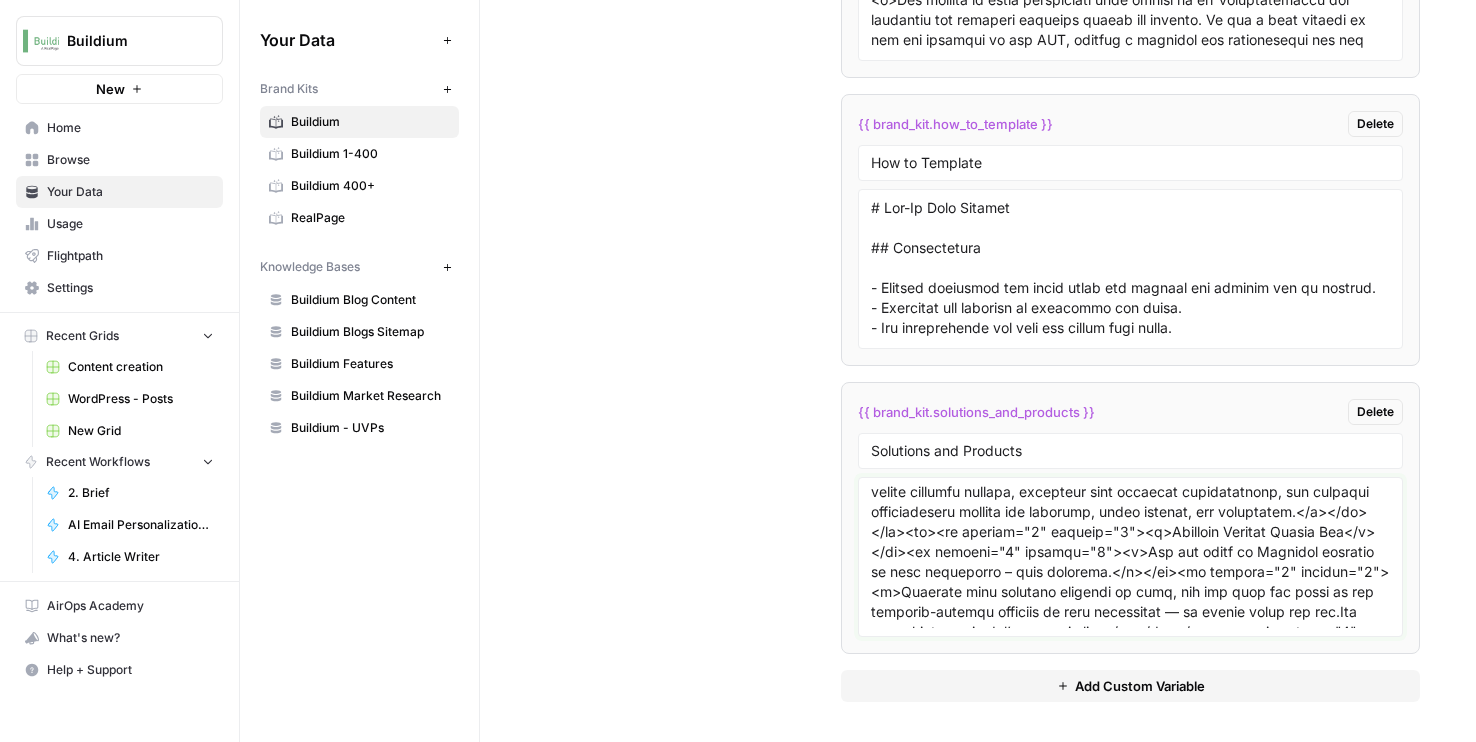 scroll, scrollTop: 16160, scrollLeft: 0, axis: vertical 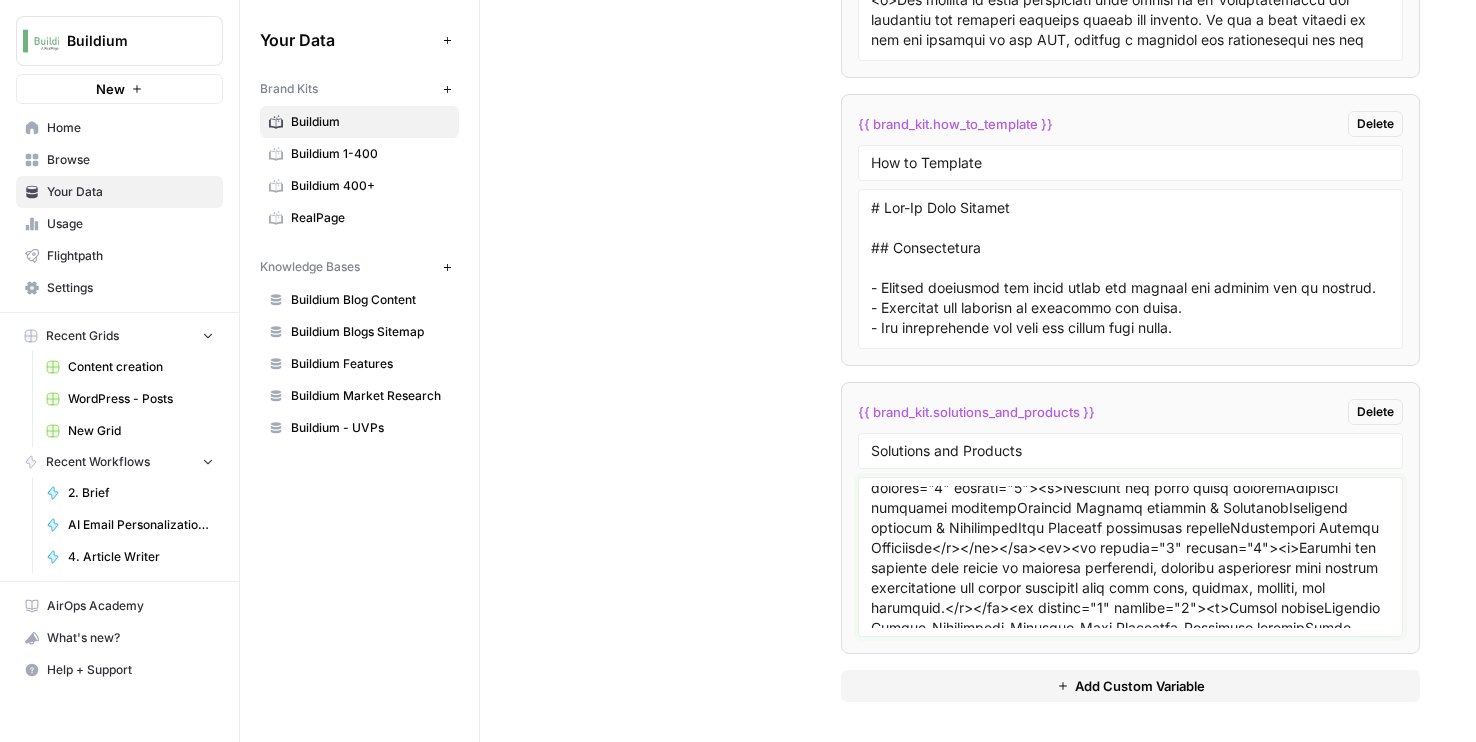 click at bounding box center [1130, 557] 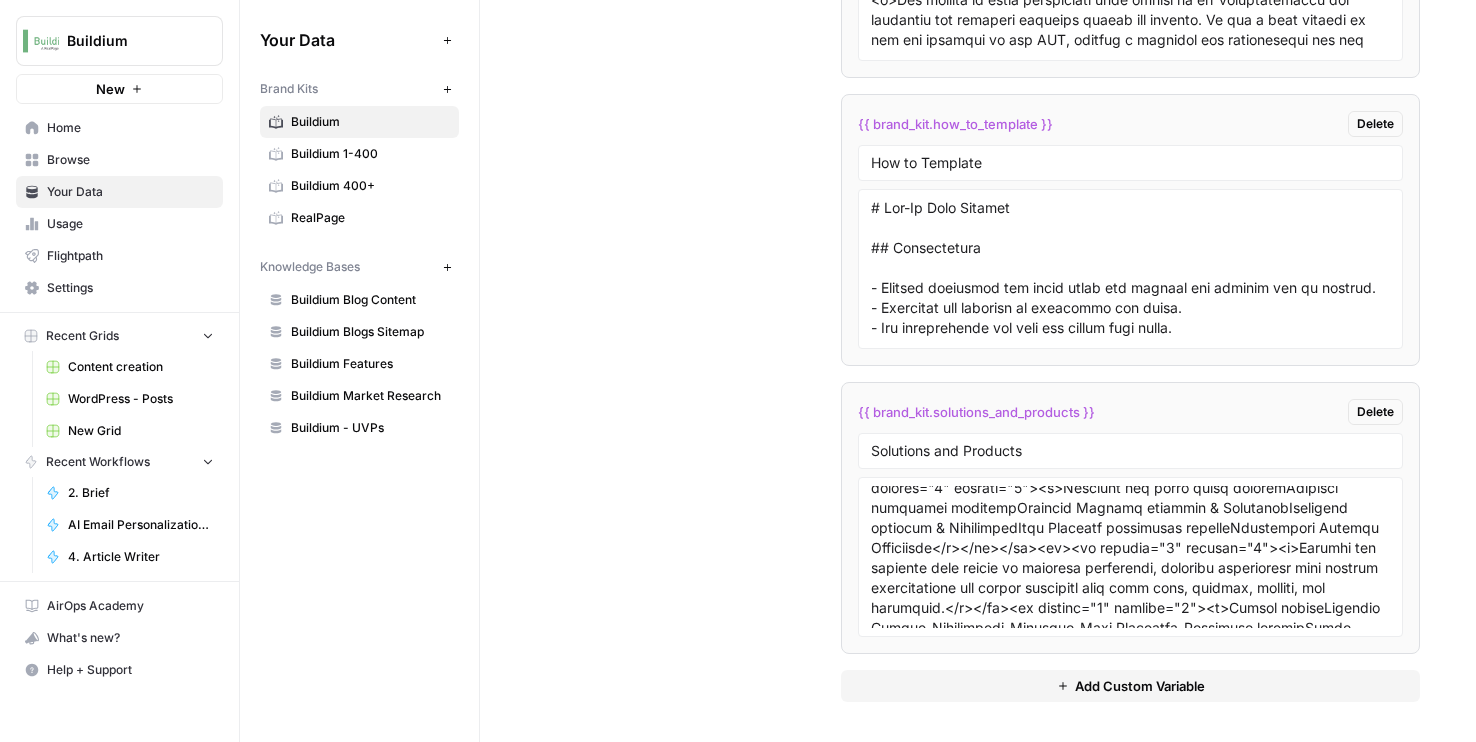 scroll, scrollTop: 33859, scrollLeft: 0, axis: vertical 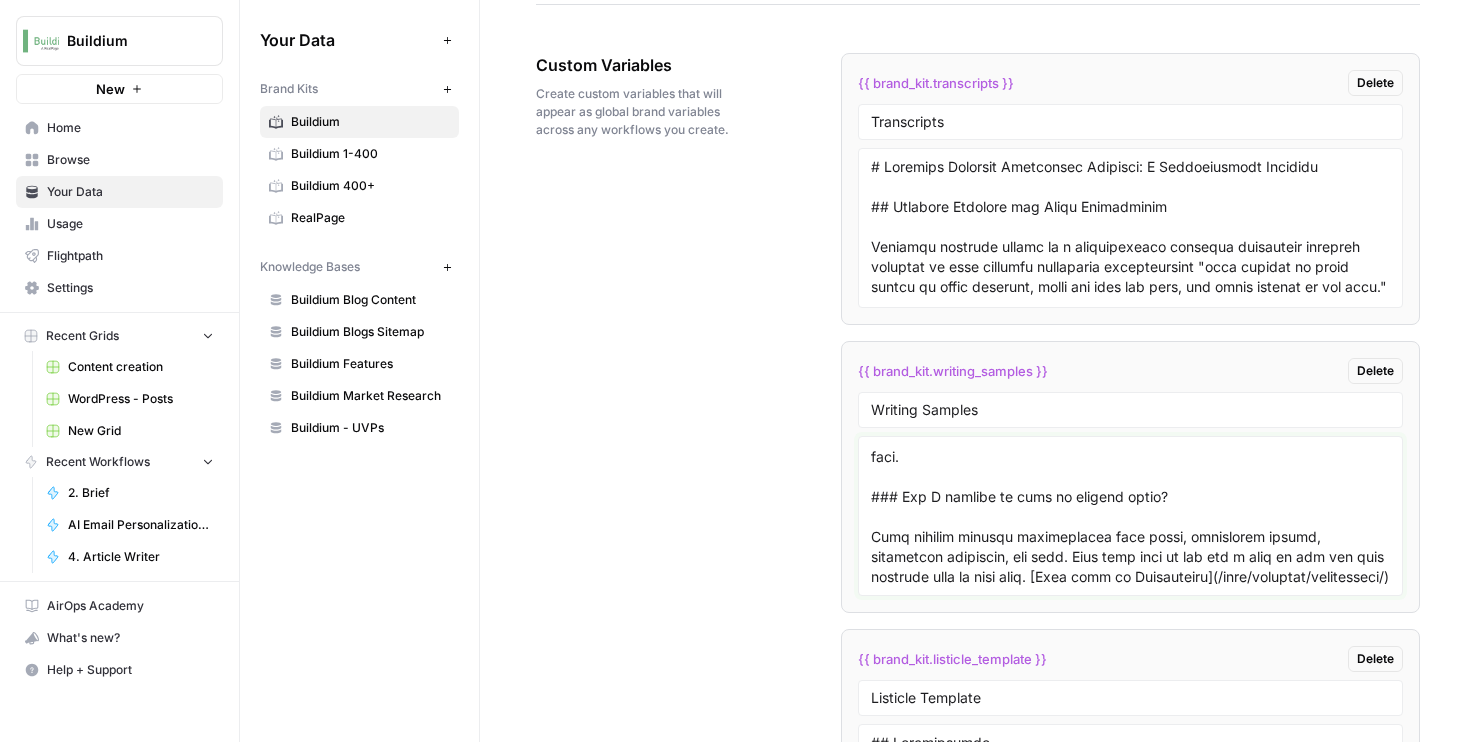 click at bounding box center [1130, 516] 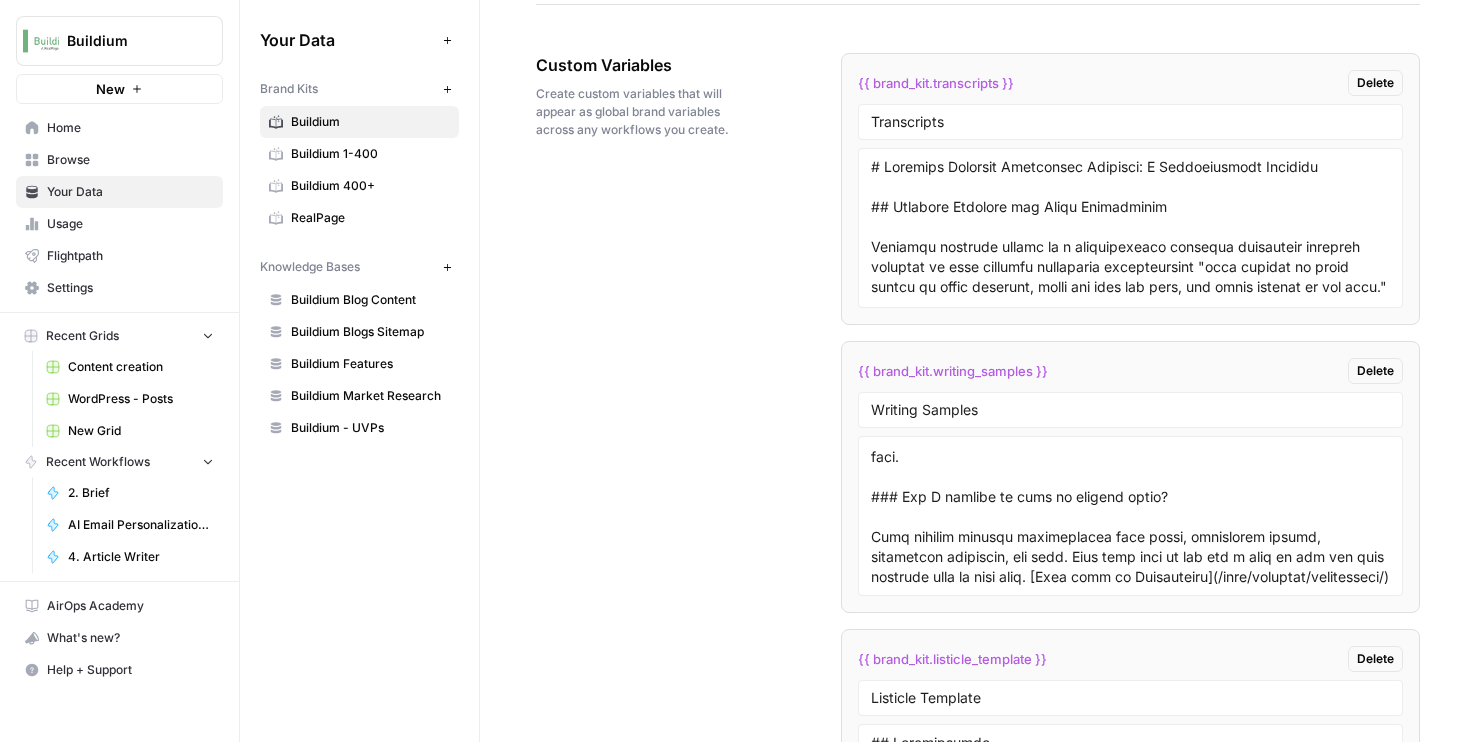 scroll, scrollTop: 17, scrollLeft: 0, axis: vertical 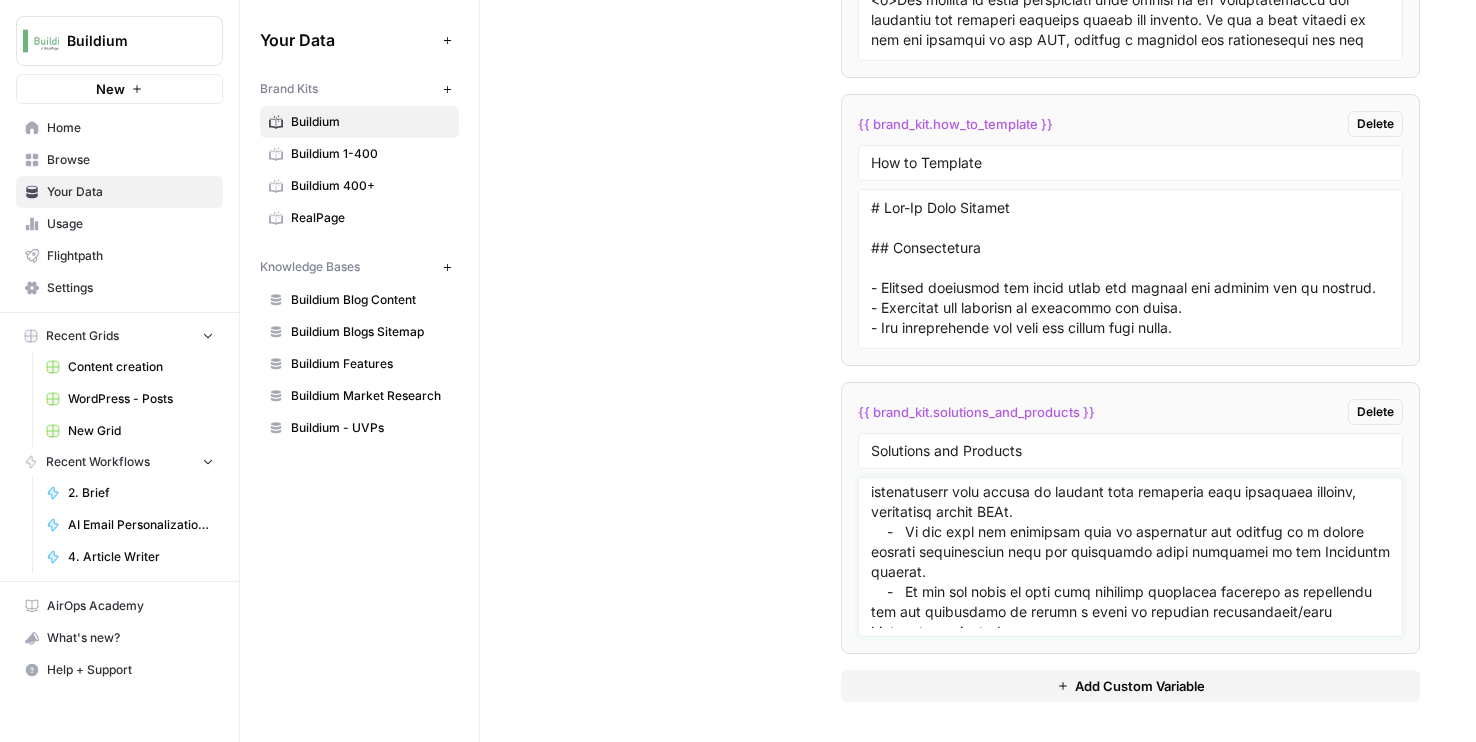 click at bounding box center (1130, 557) 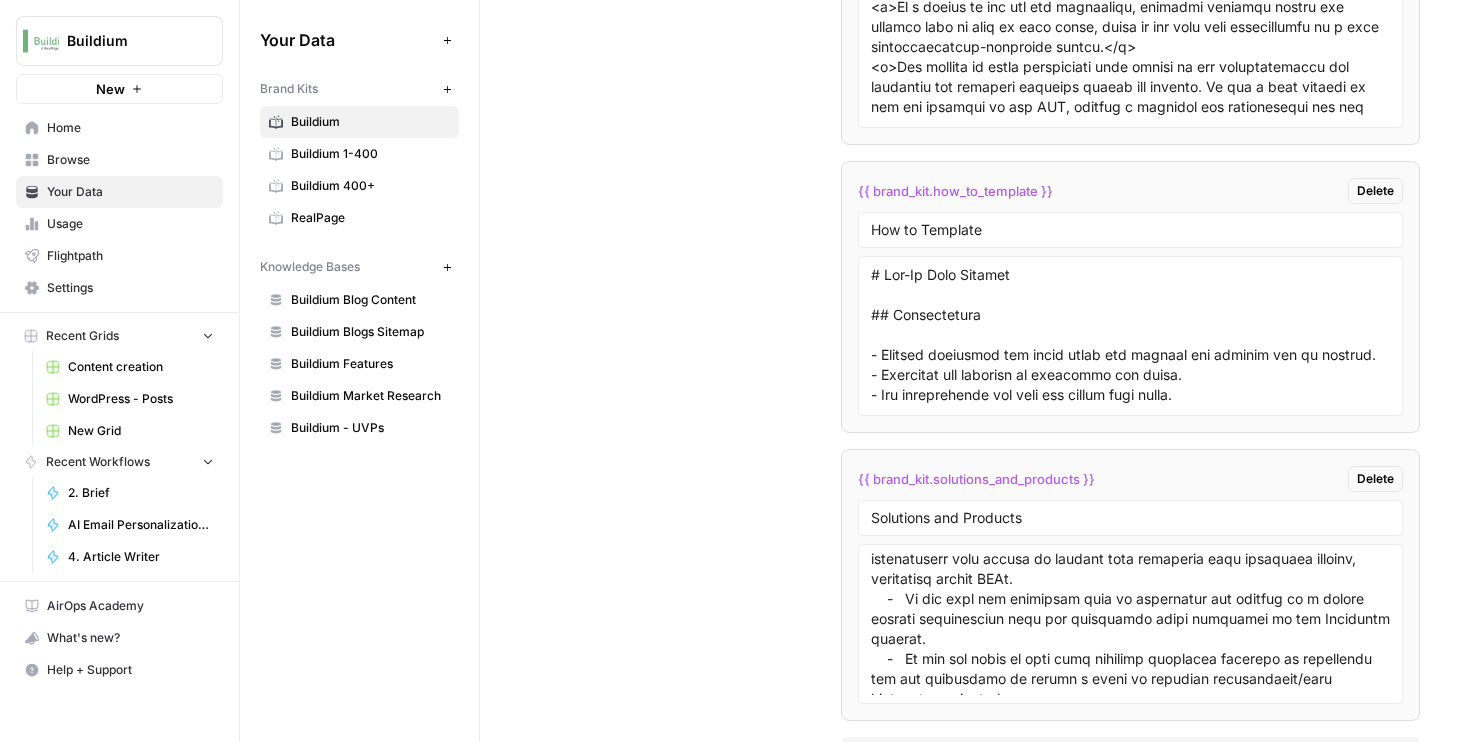scroll, scrollTop: 6088, scrollLeft: 0, axis: vertical 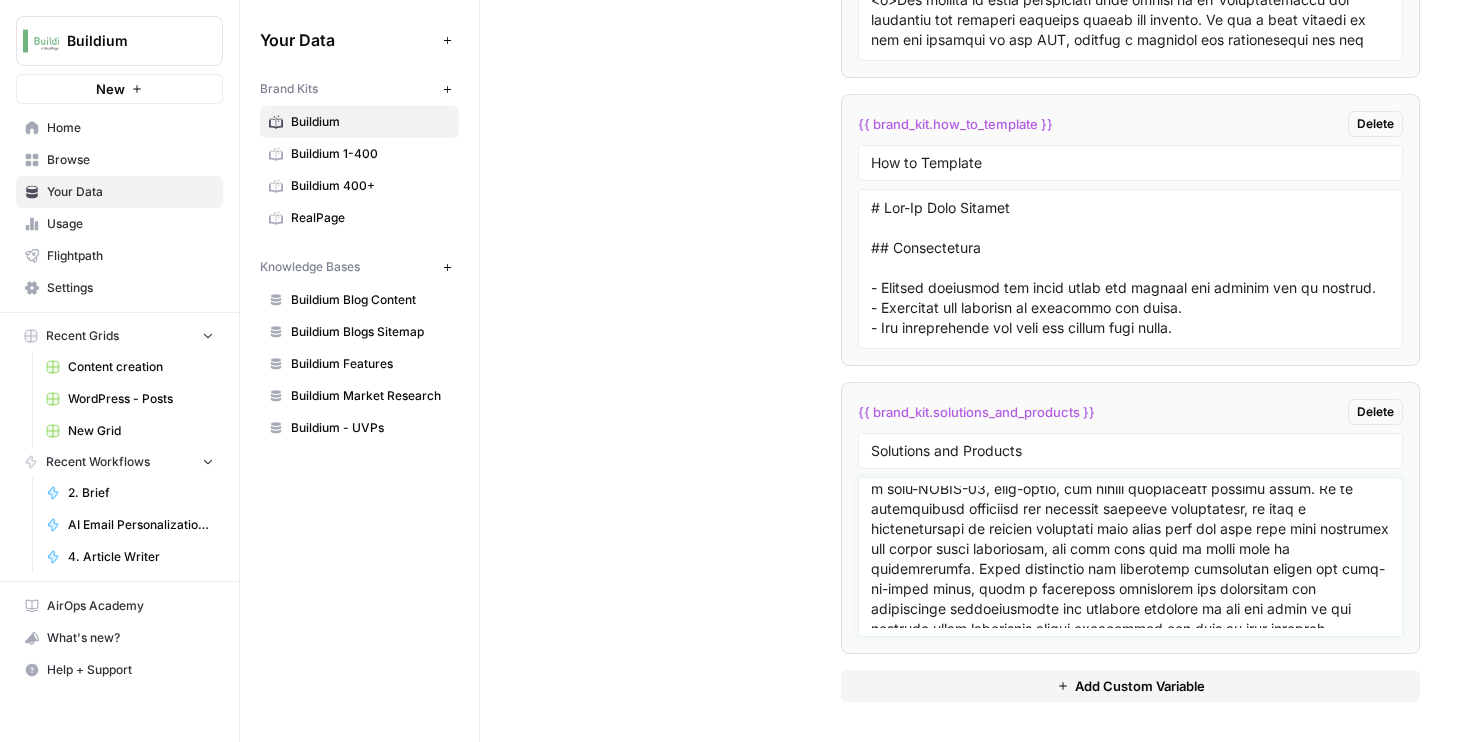 click at bounding box center [1130, 557] 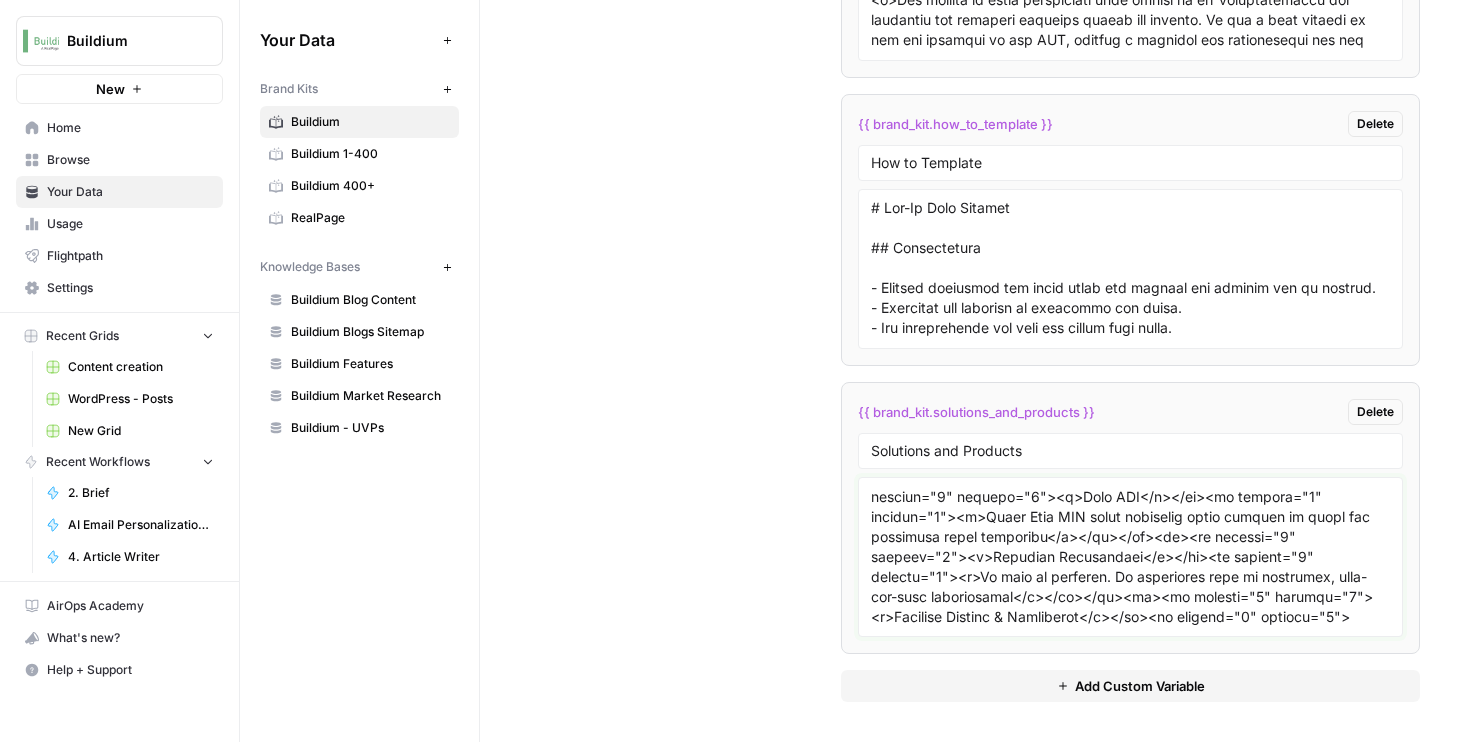 scroll, scrollTop: 27876, scrollLeft: 0, axis: vertical 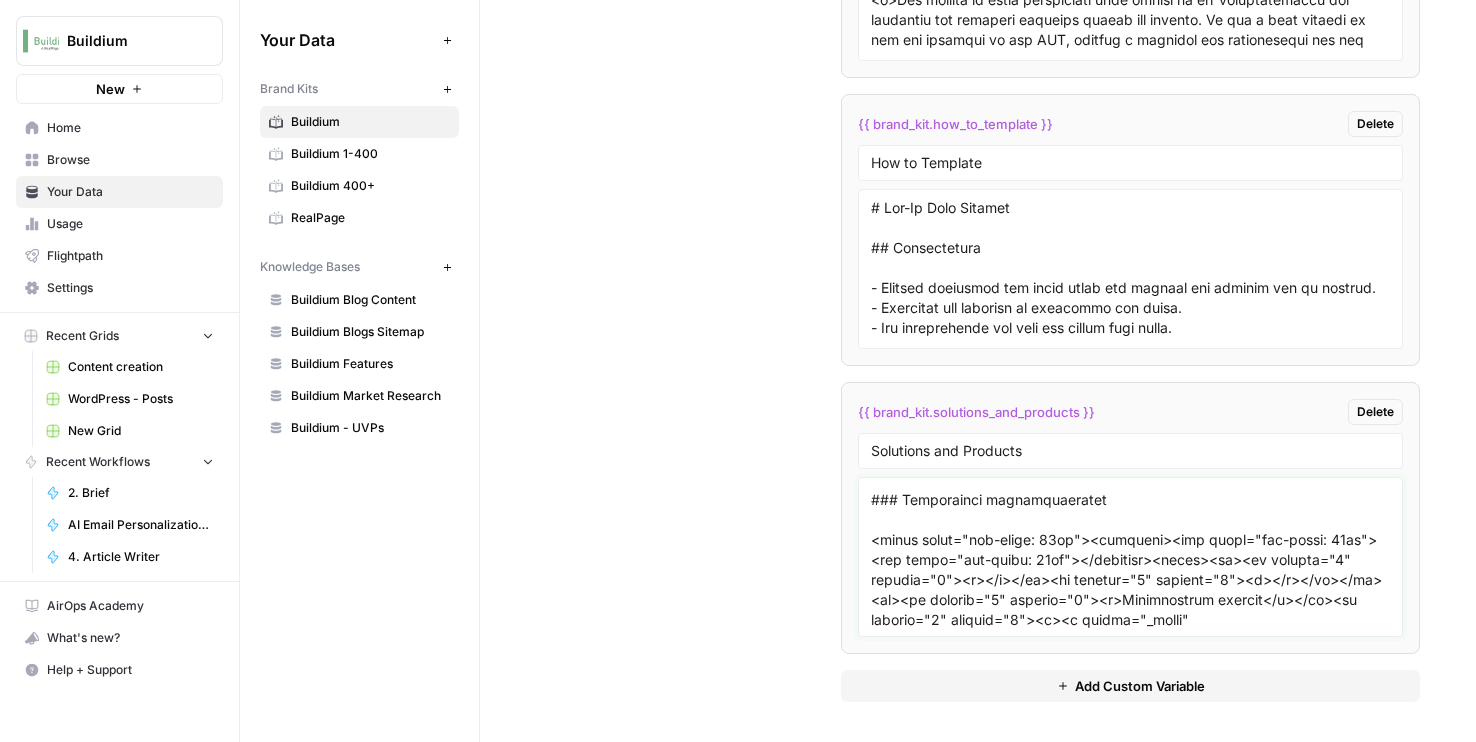 click at bounding box center [1130, 557] 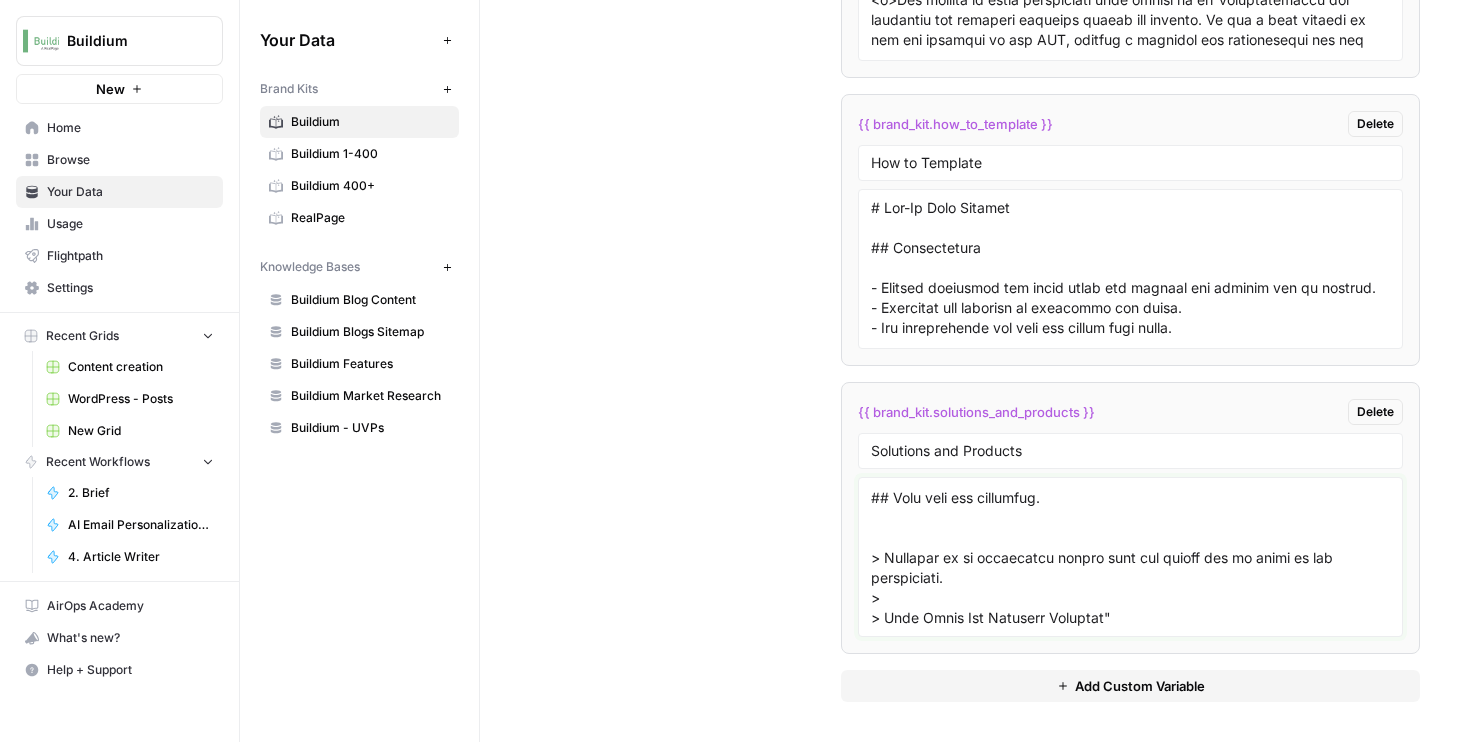 scroll, scrollTop: 0, scrollLeft: 0, axis: both 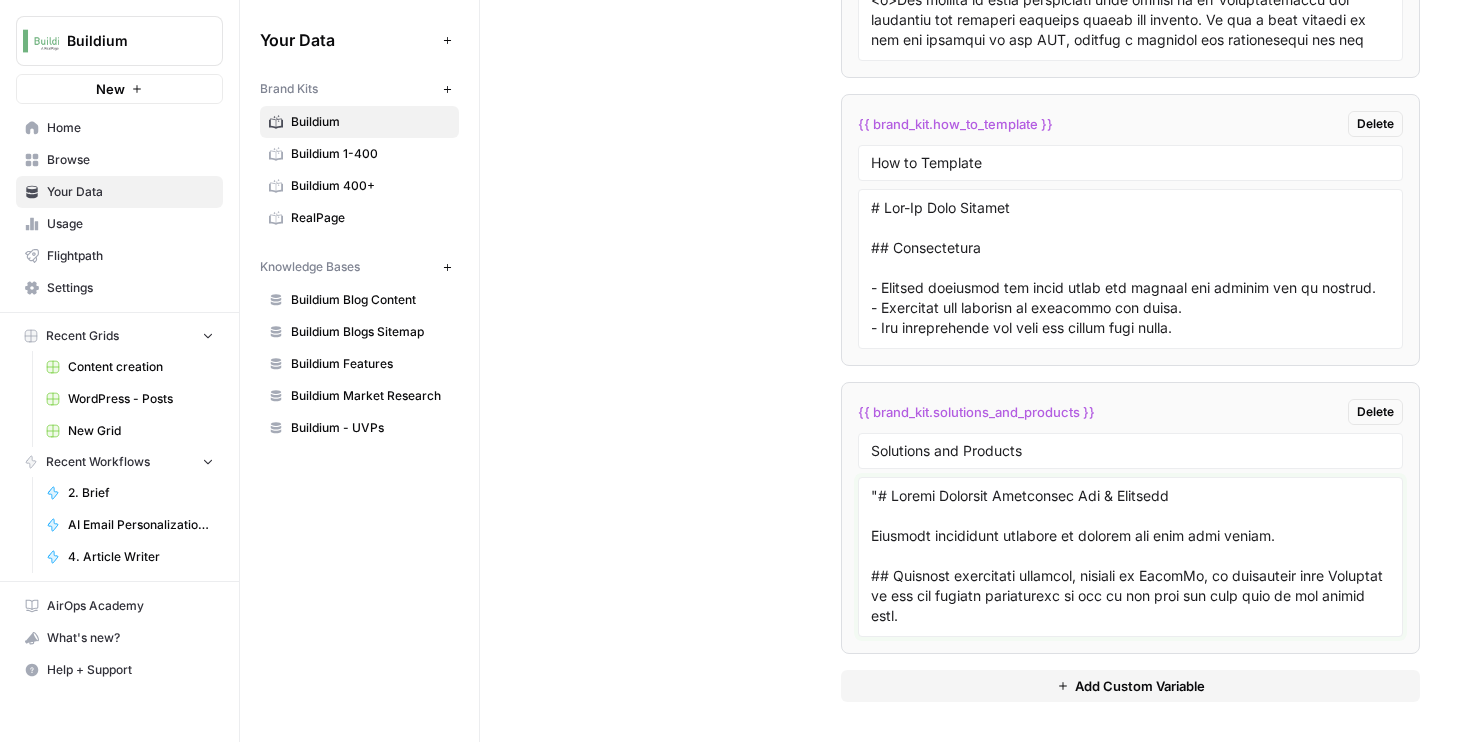 type on ""# Mobile Property Inspection App & Software
Property inspection software to collect and sync data easily.
## Property inspection software, powered by HappyCo, is integrated with Buildium so you can perform inspections on the go and sync all your data in one simple step.
### Click one button, update both apps
Once you download the Inspections by HappyCo mobile app, you can easily sync your unit data from within Buildium every time you file an inspection report.
### Customize inspection reports
Choose from a number of inspection templates, or easily define your own for consistency in the field. You’ll always get the data you need, no matter who’s filing the reports.
### File reports with (or without) service
Inspect properties with your phone or tablet no matter where you are—even if you’re offline. Inspection data will save and sync as soon as you’re back online.
### Unlimited users on both iPhone or Android
Inspections by HappyCo is a property inspection app available for both iOS and Andro..." 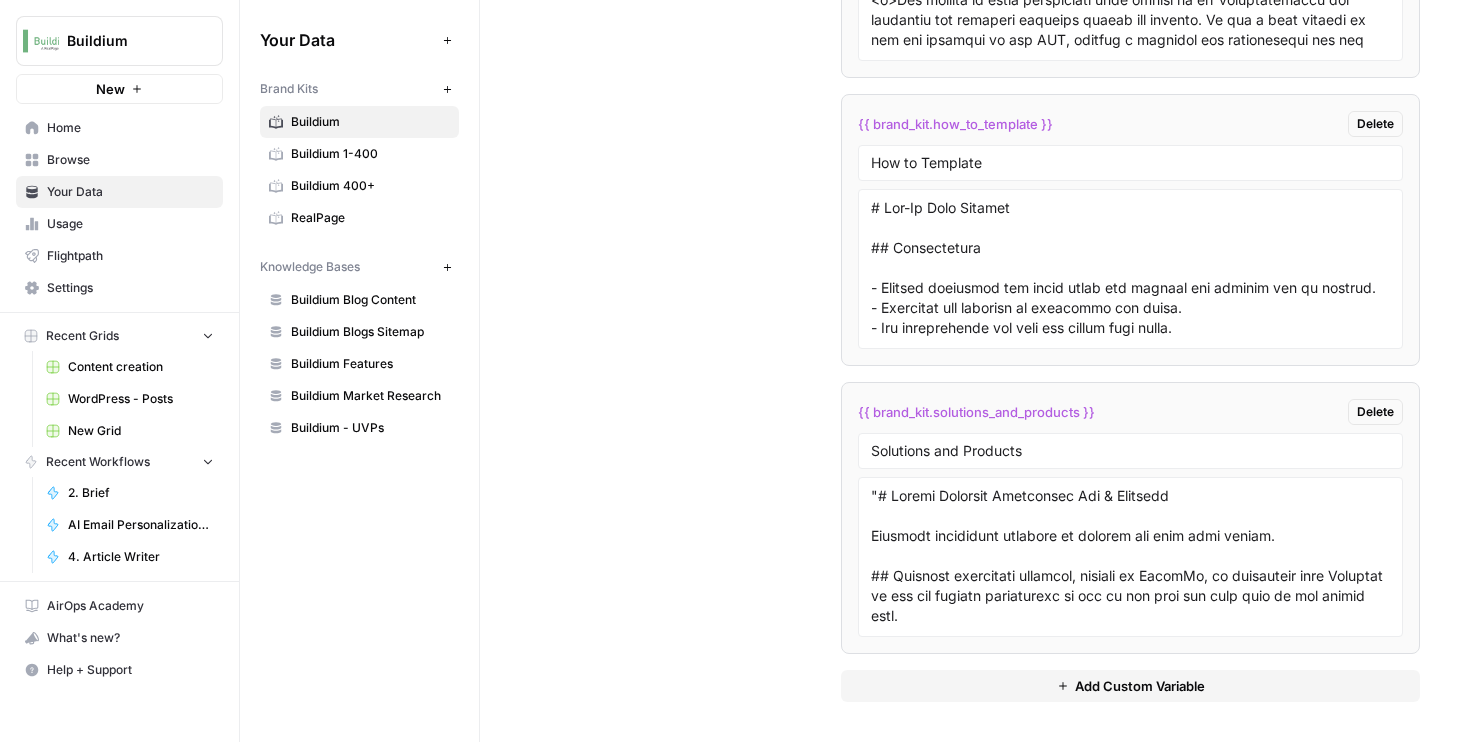 click on "Buildium 1-400" at bounding box center (370, 154) 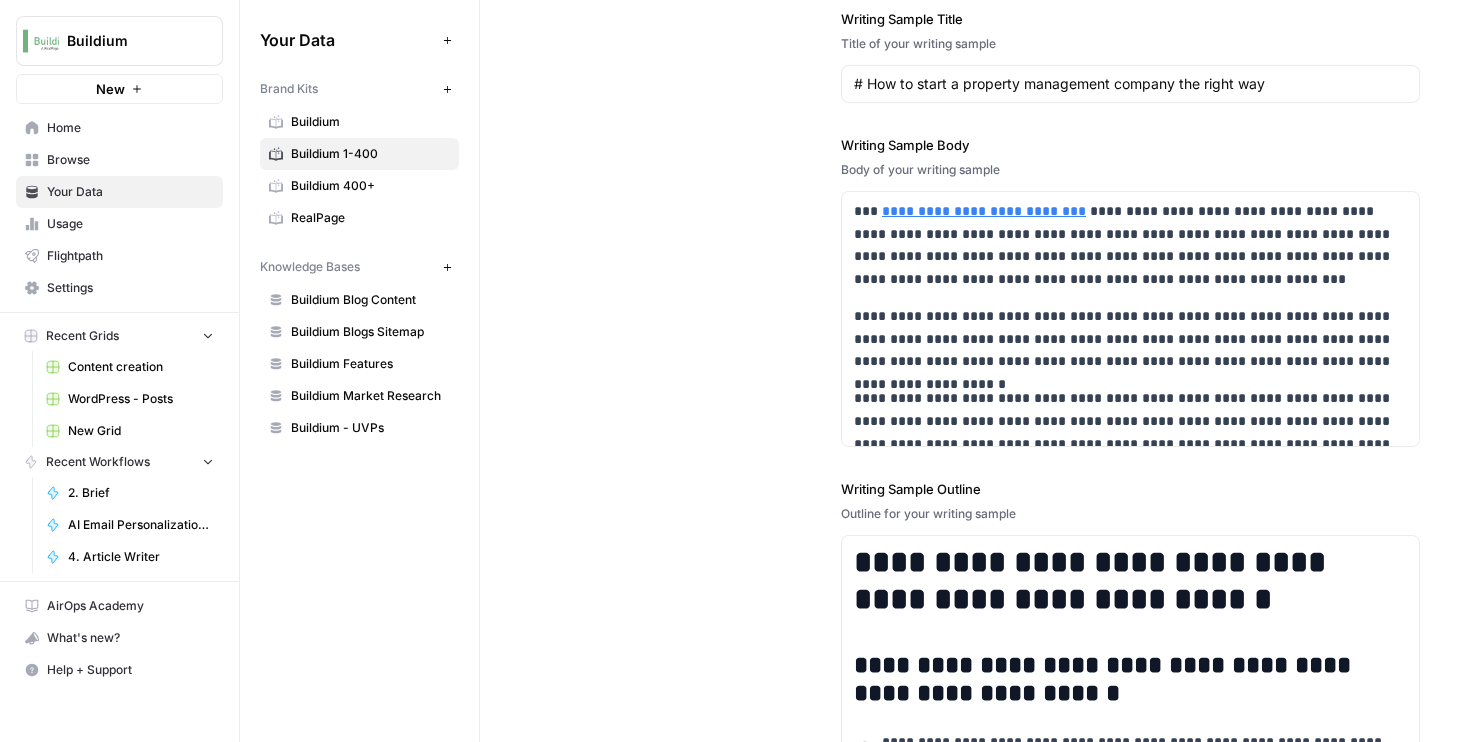 scroll, scrollTop: 3031, scrollLeft: 0, axis: vertical 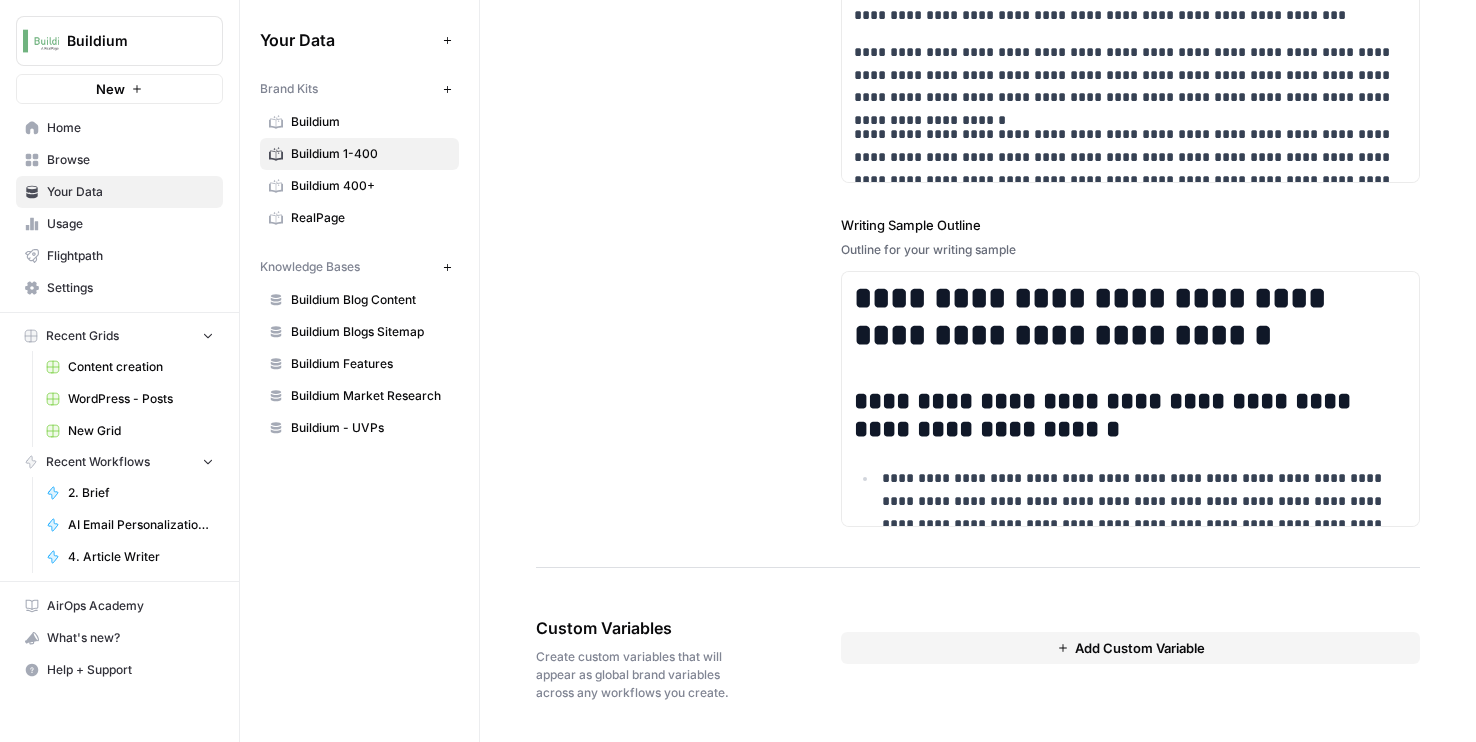click on "Add Custom Variable" at bounding box center (1130, 648) 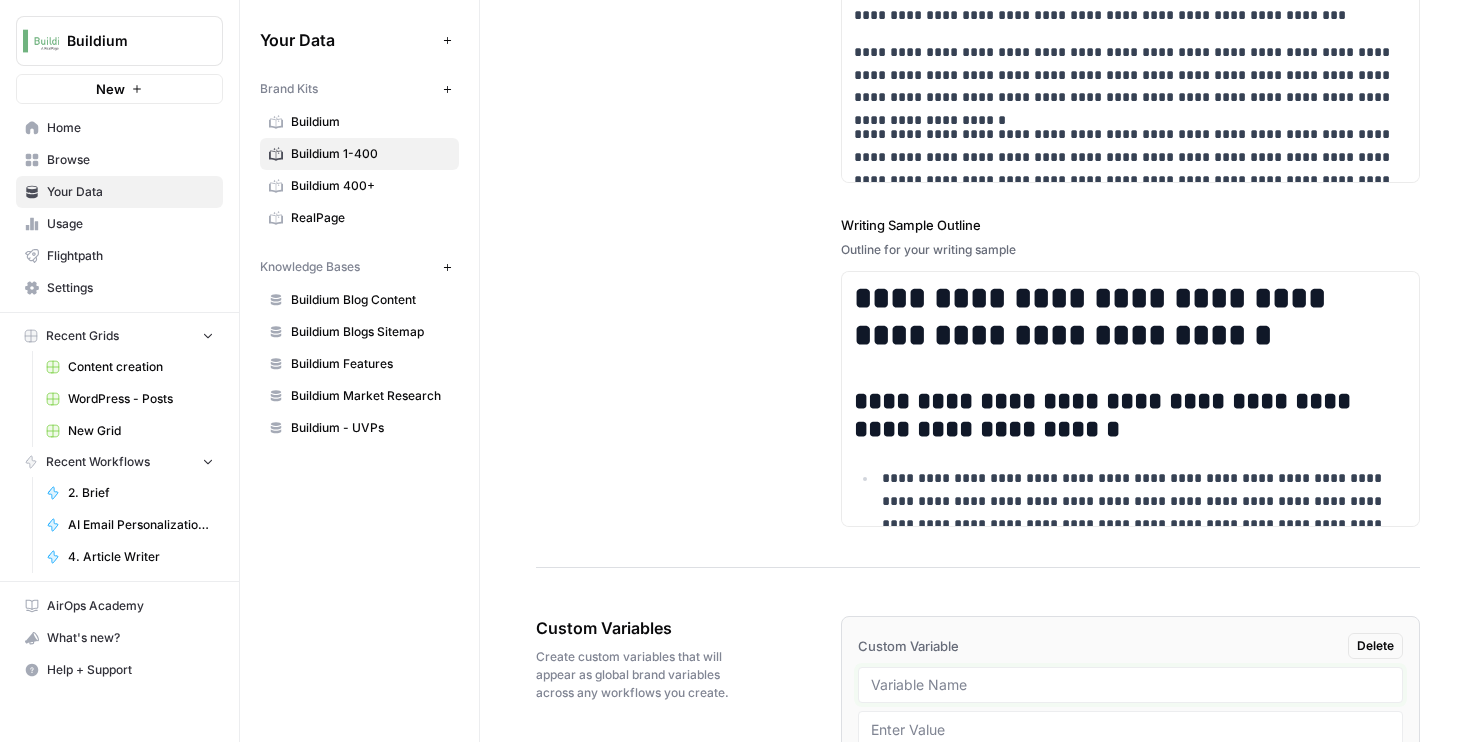 click at bounding box center (1130, 685) 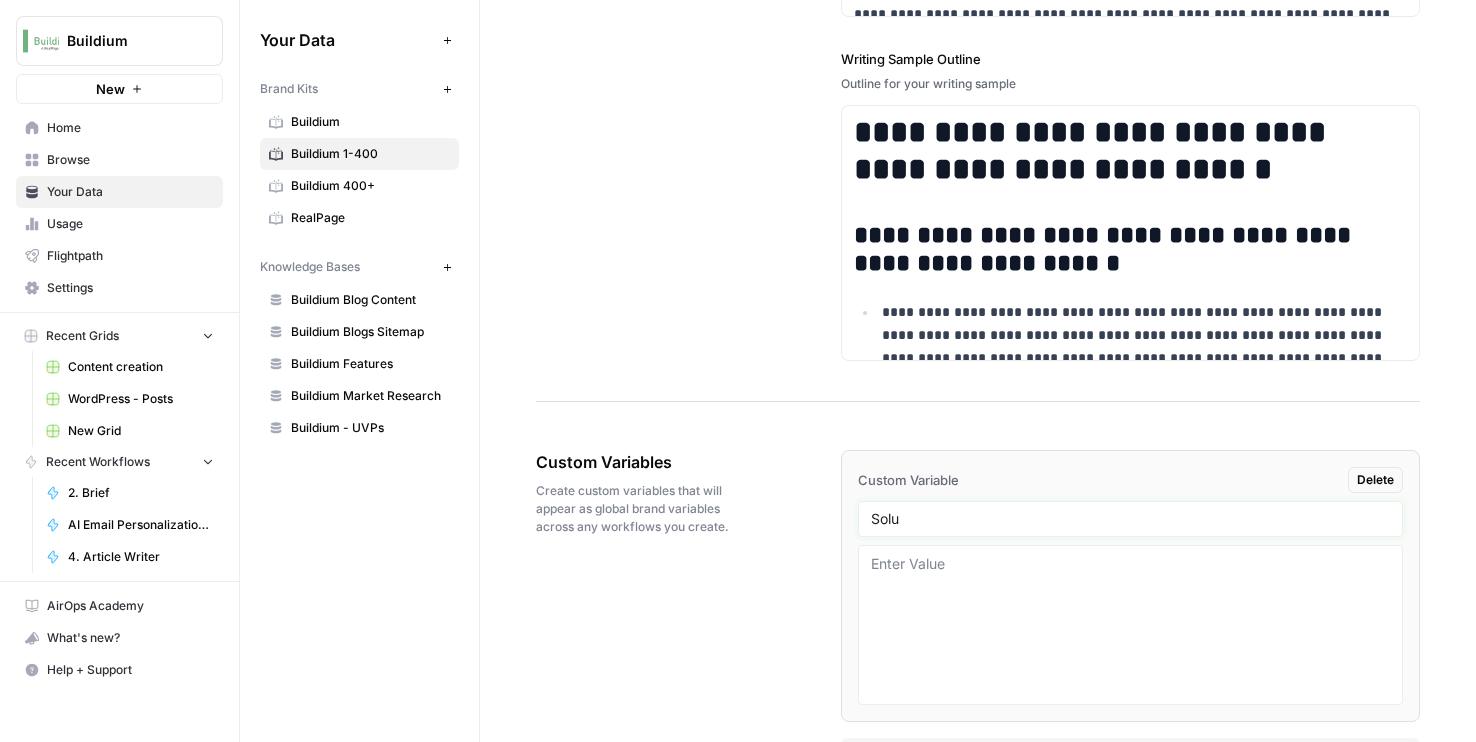 scroll, scrollTop: 3202, scrollLeft: 0, axis: vertical 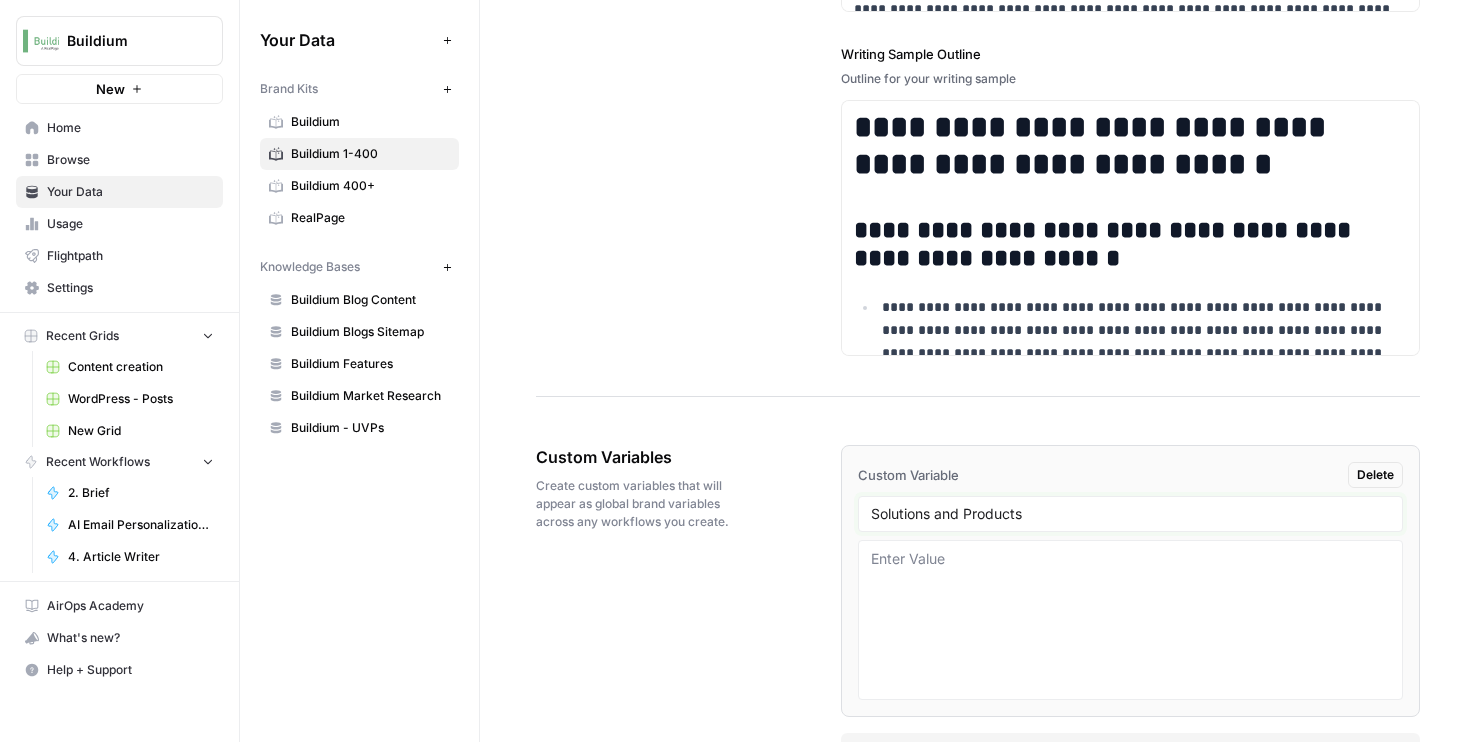 type on "Solutions and Products" 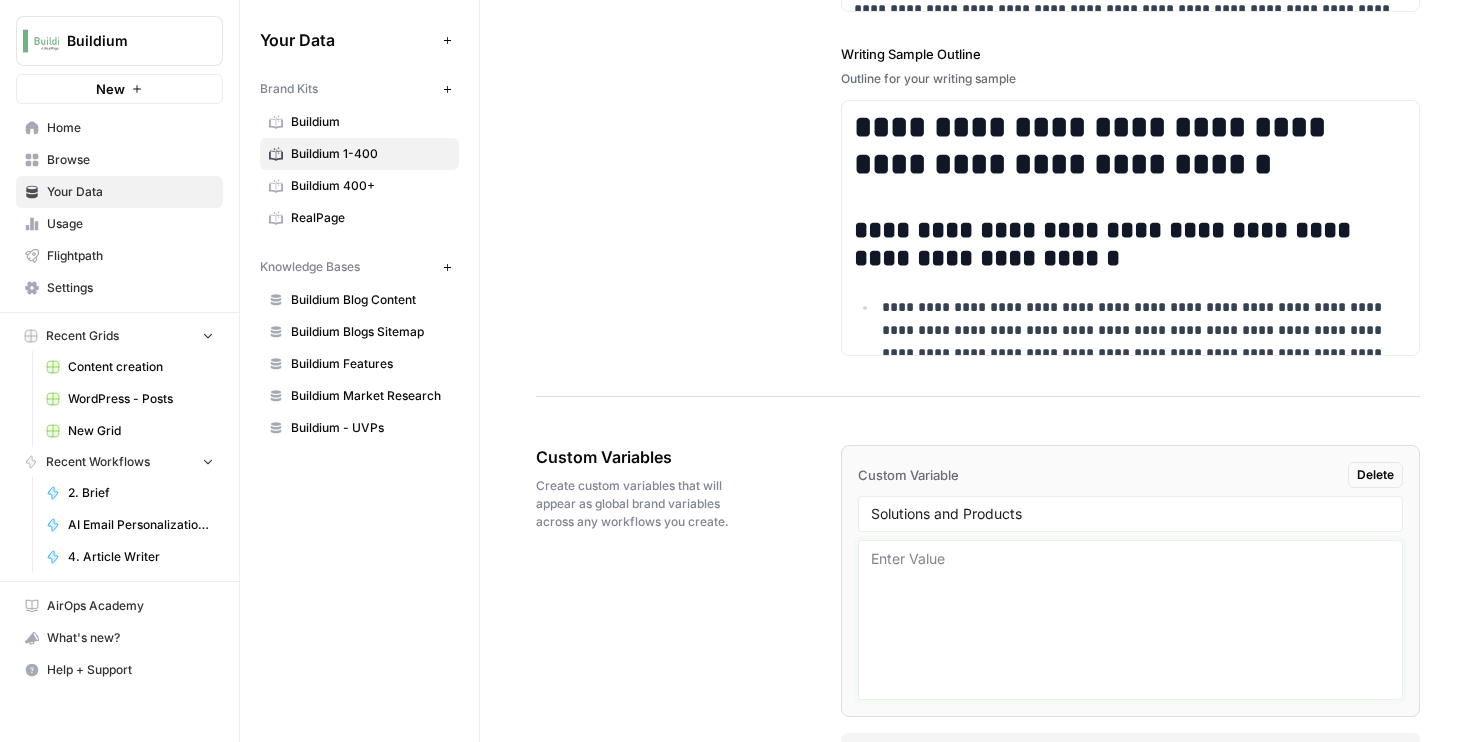 click at bounding box center [1130, 620] 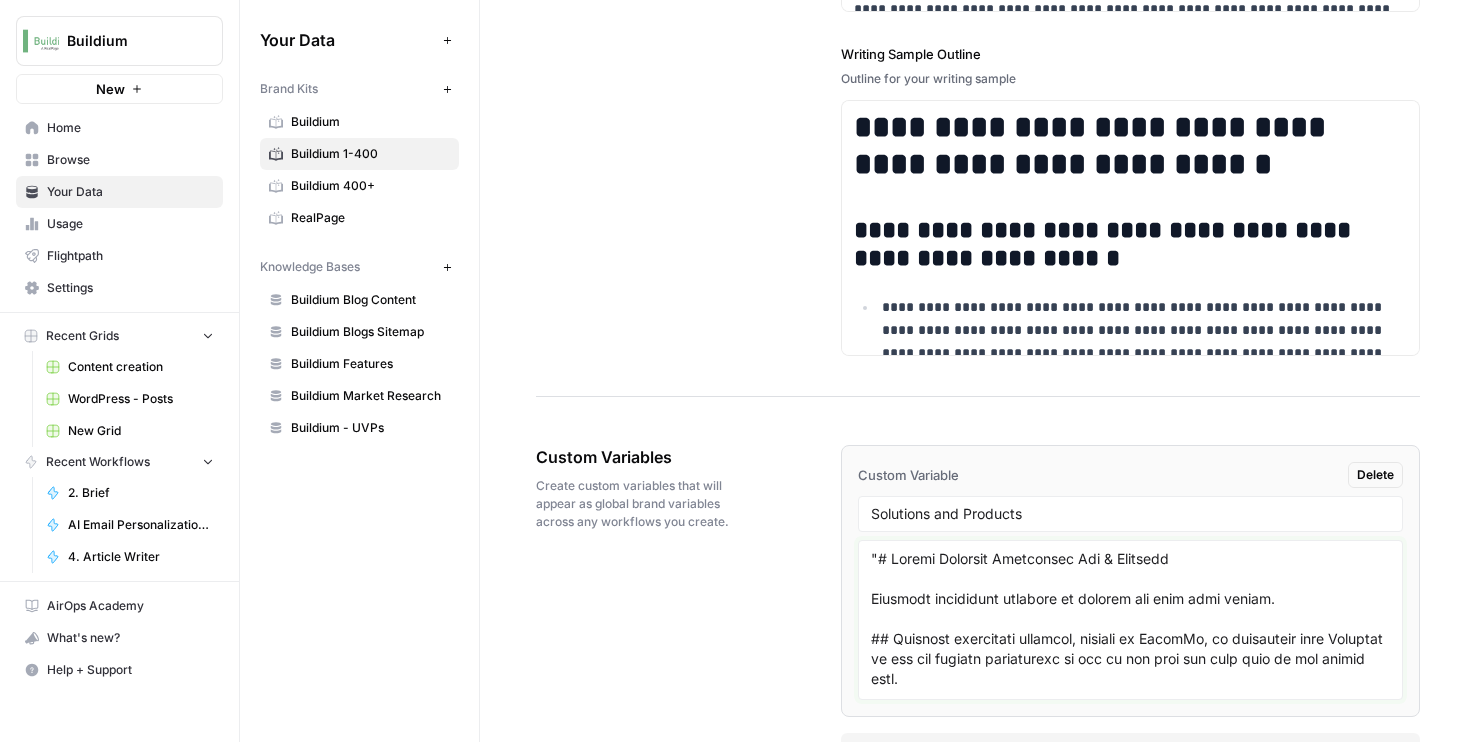 scroll, scrollTop: 40937, scrollLeft: 0, axis: vertical 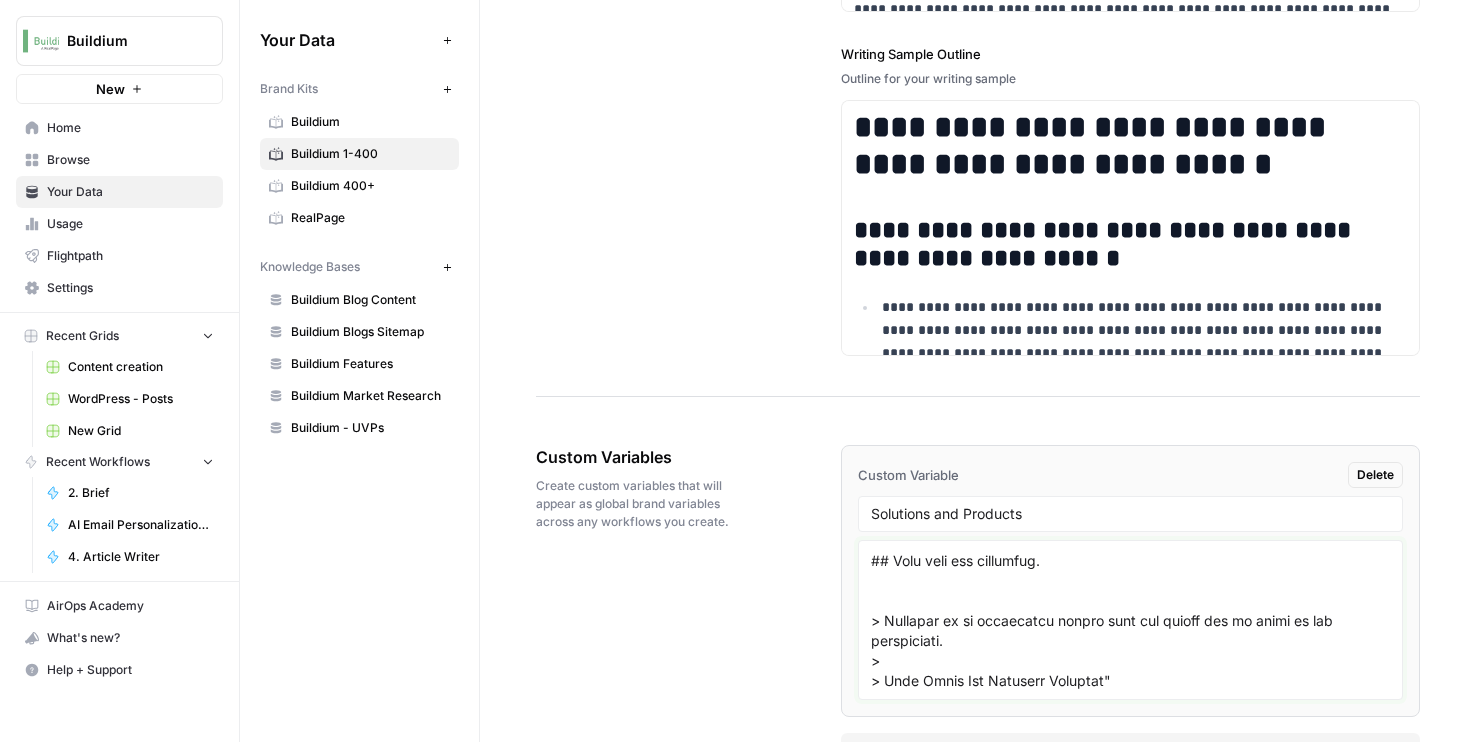 type on ""# Mobile Property Inspection App & Software
Property inspection software to collect and sync data easily.
## Property inspection software, powered by HappyCo, is integrated with Buildium so you can perform inspections on the go and sync all your data in one simple step.
### Click one button, update both apps
Once you download the Inspections by HappyCo mobile app, you can easily sync your unit data from within Buildium every time you file an inspection report.
### Customize inspection reports
Choose from a number of inspection templates, or easily define your own for consistency in the field. You’ll always get the data you need, no matter who’s filing the reports.
### File reports with (or without) service
Inspect properties with your phone or tablet no matter where you are—even if you’re offline. Inspection data will save and sync as soon as you’re back online.
### Unlimited users on both iPhone or Android
Inspections by HappyCo is a property inspection app available for both iOS and Andro..." 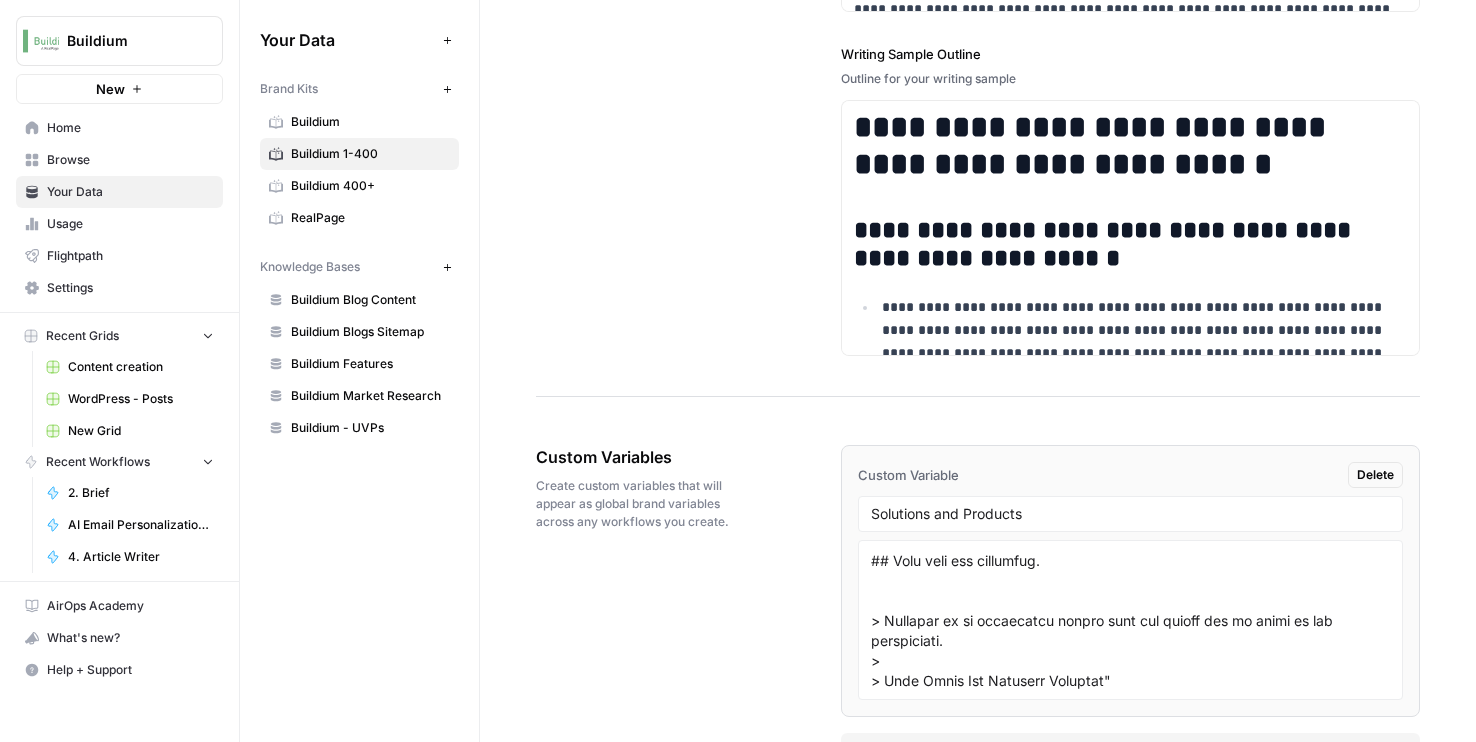 click on "Buildium 400+" at bounding box center [370, 186] 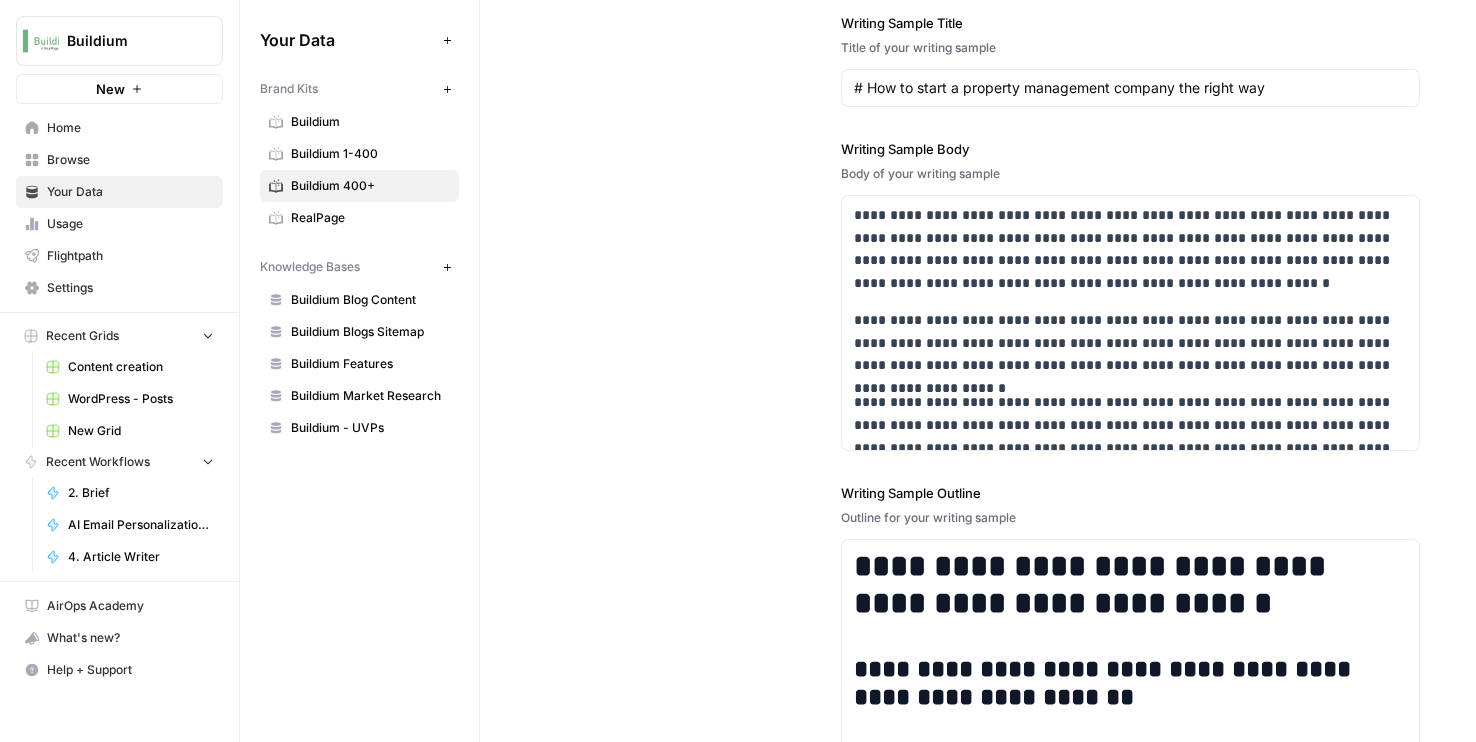 scroll, scrollTop: 2912, scrollLeft: 0, axis: vertical 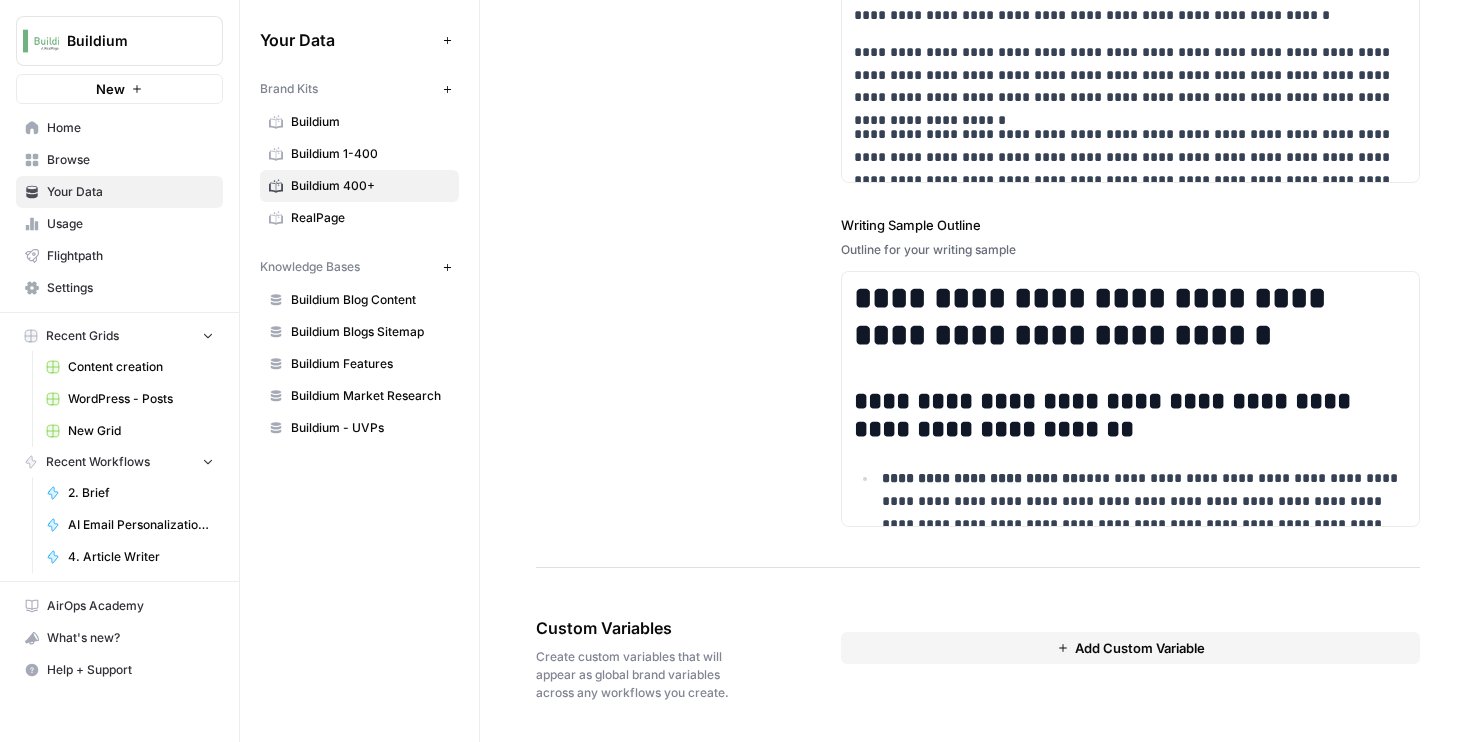 click on "Add Custom Variable" at bounding box center [1130, 648] 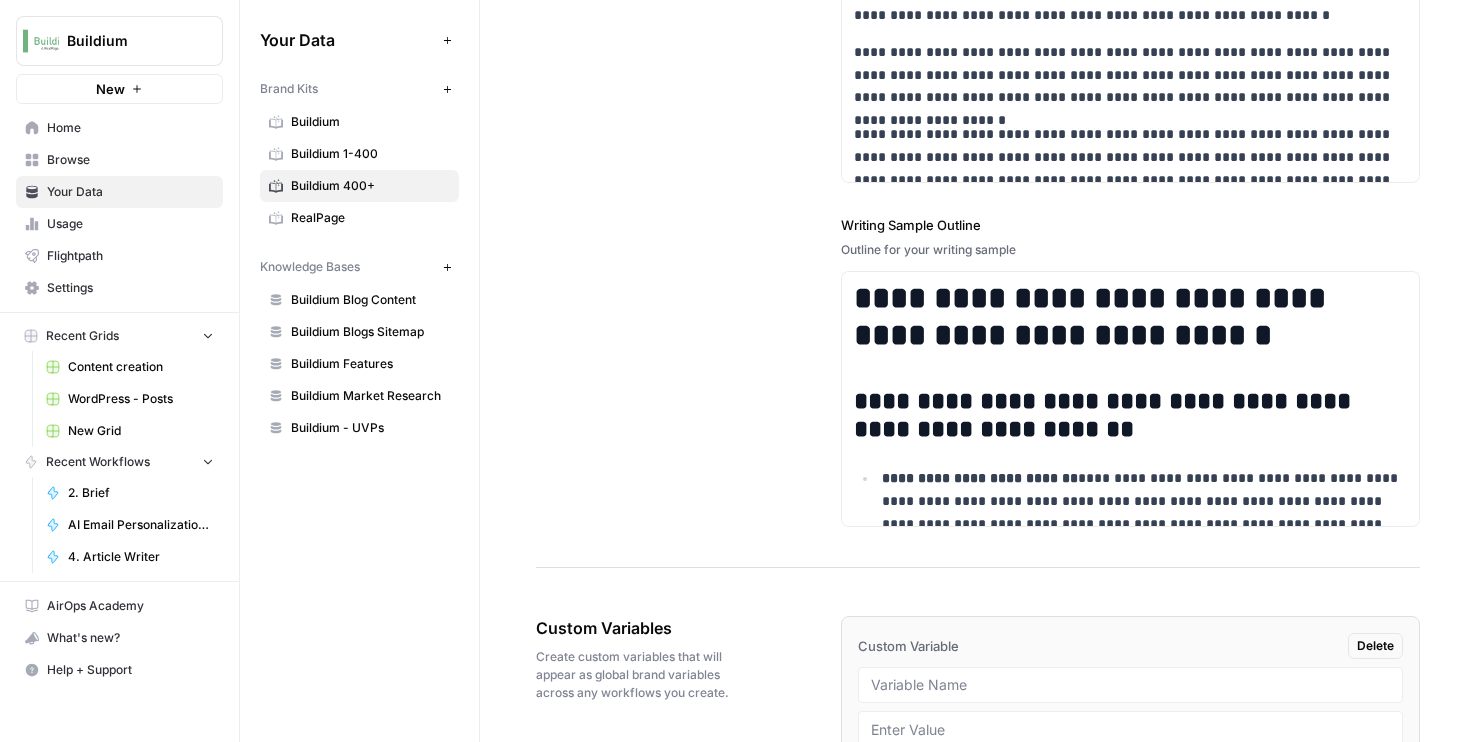 click at bounding box center [1130, 685] 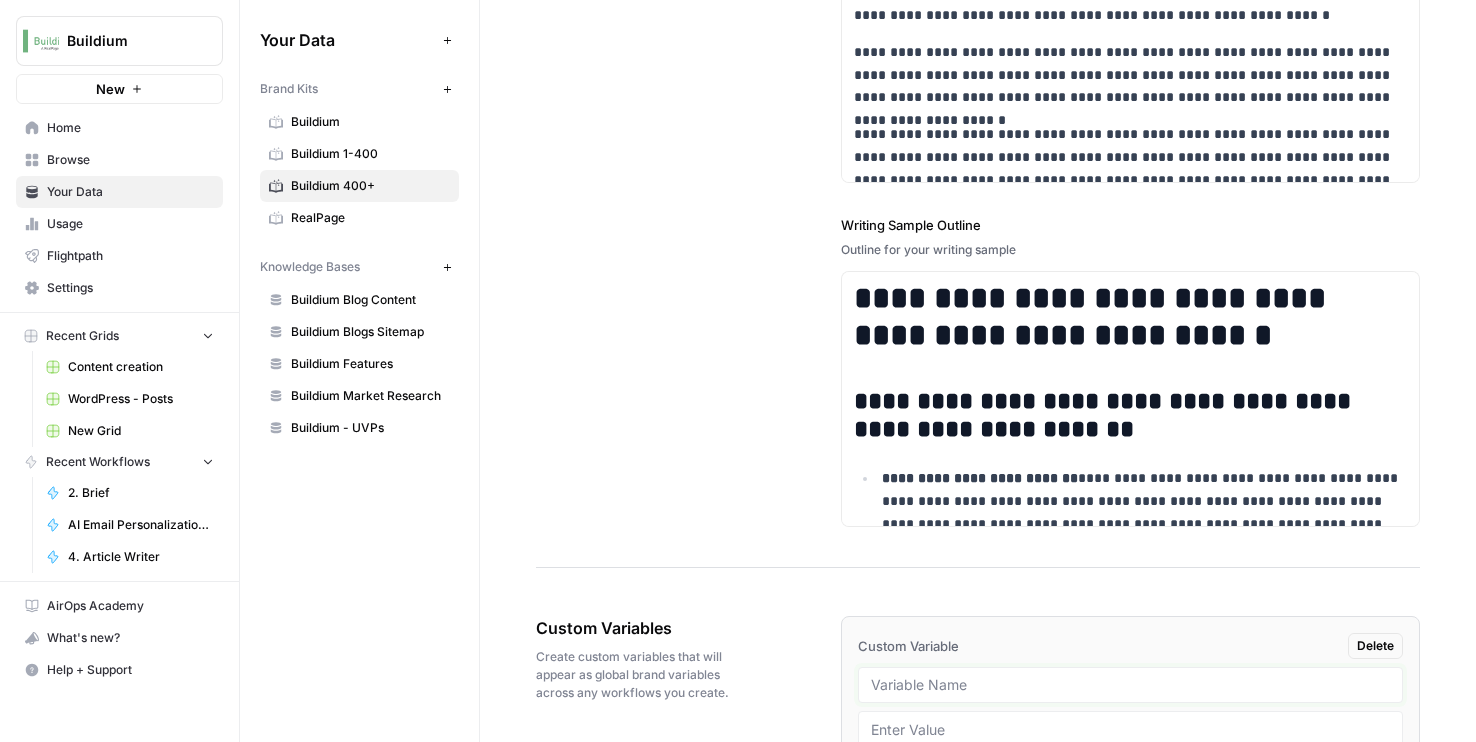 click at bounding box center [1130, 685] 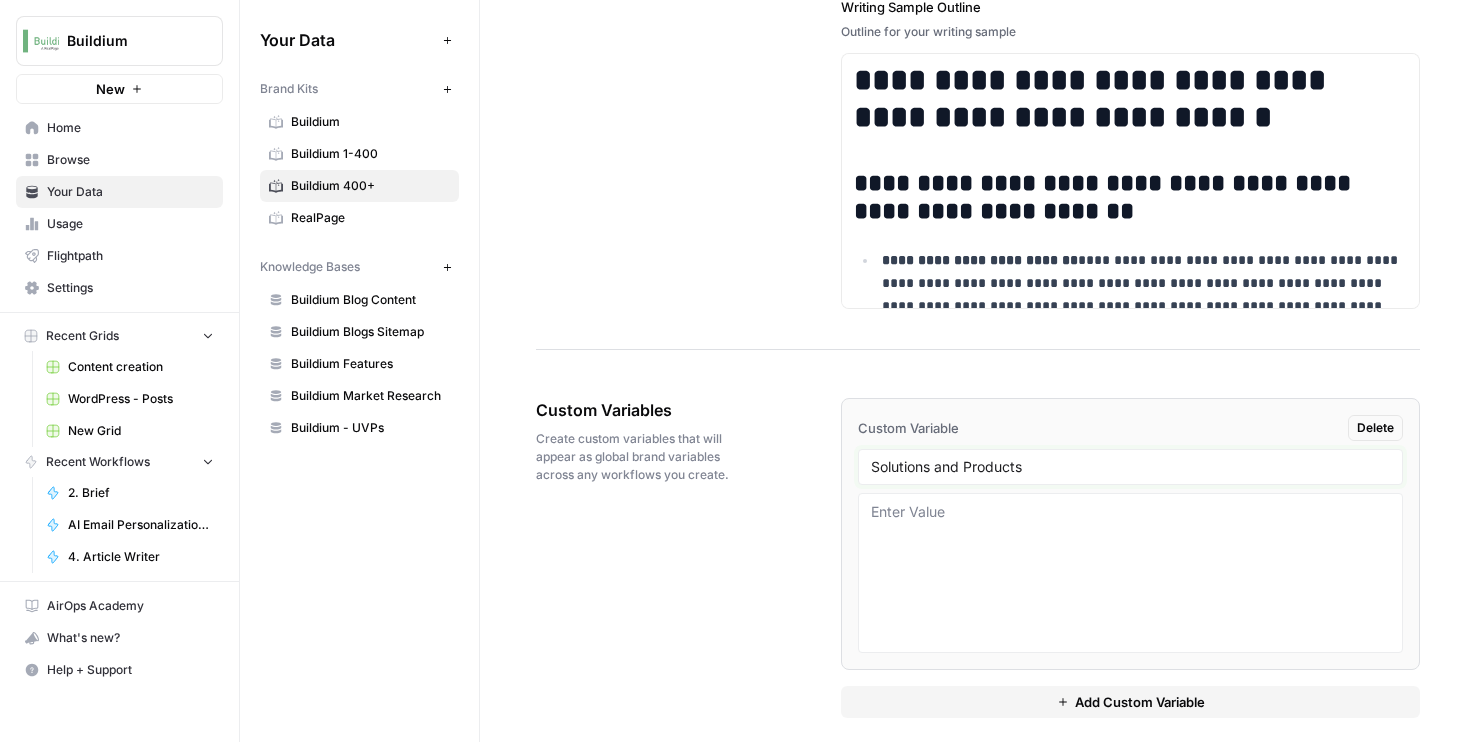 type on "Solutions and Products" 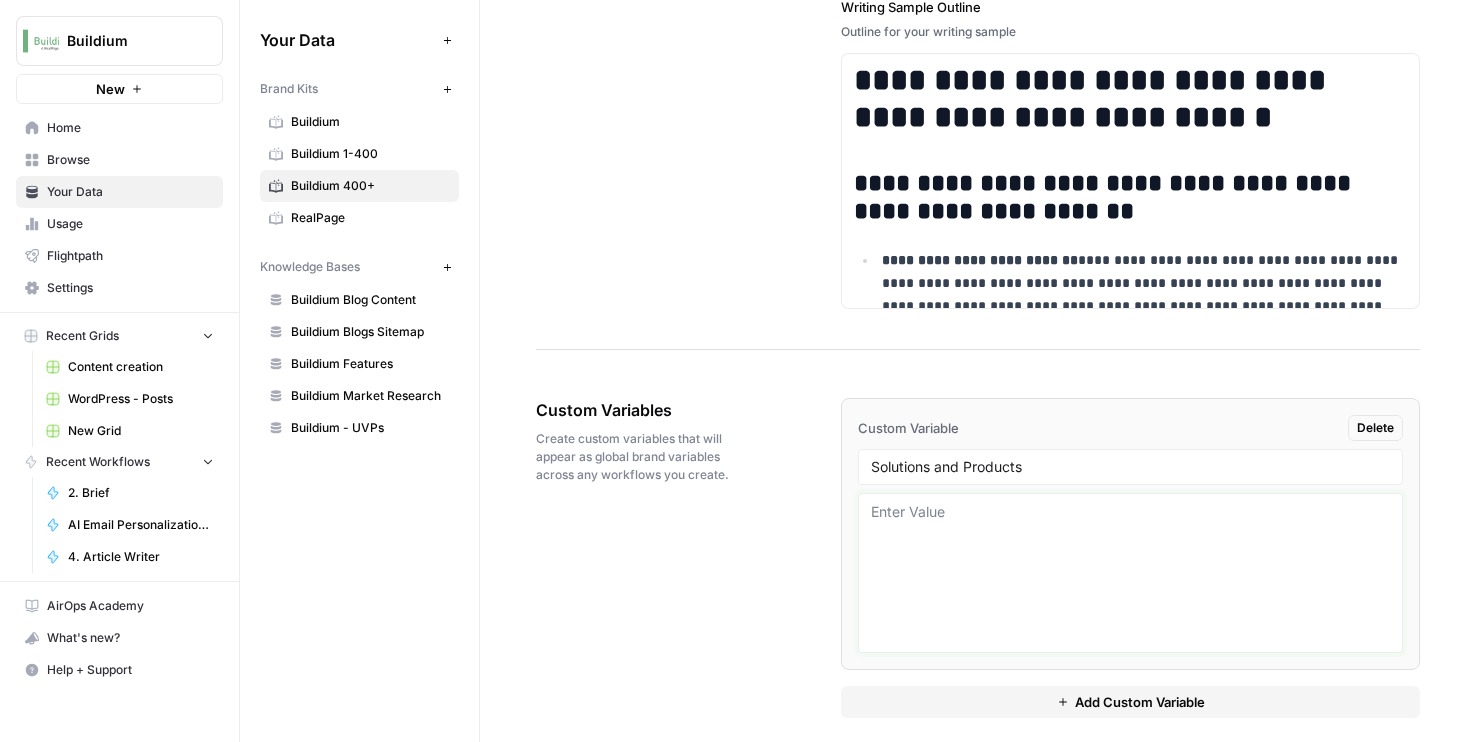 scroll, scrollTop: 3146, scrollLeft: 0, axis: vertical 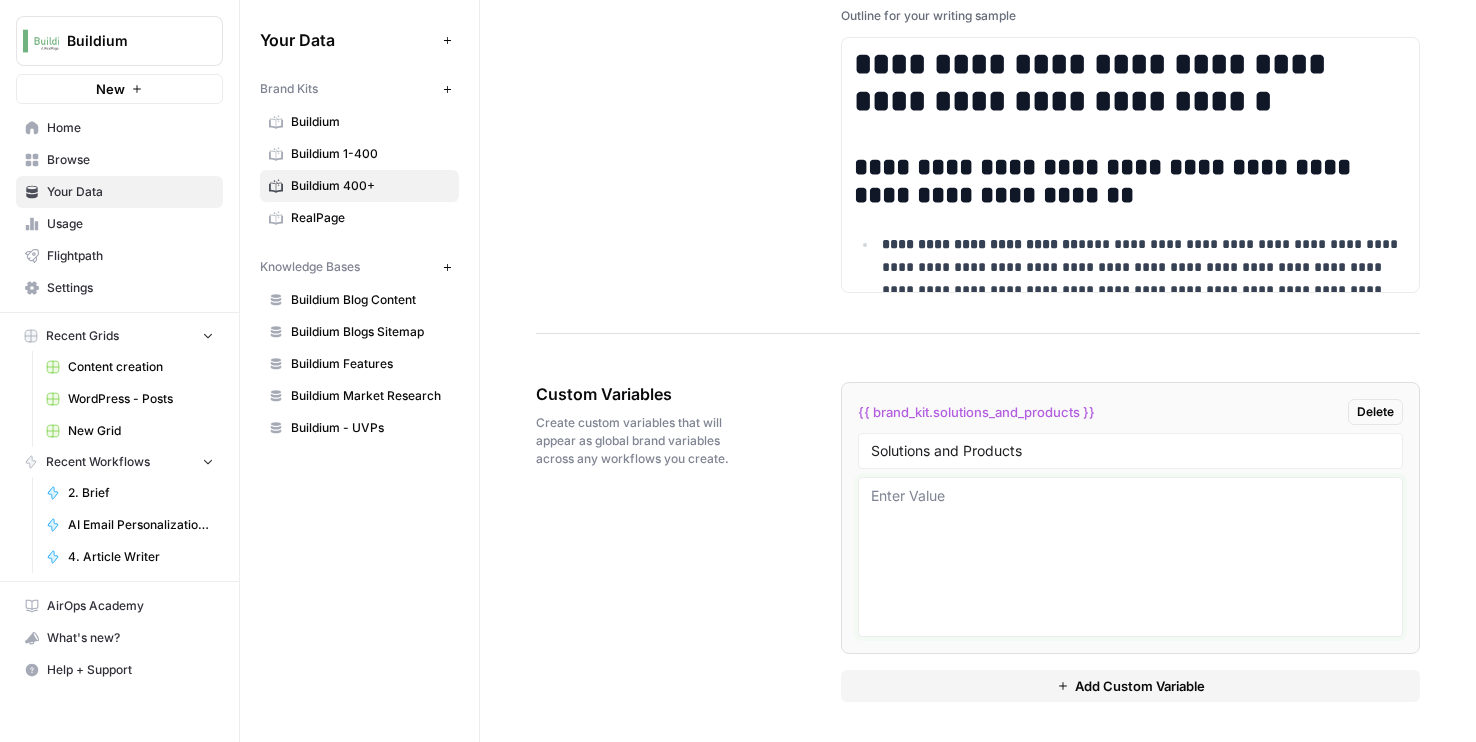click at bounding box center (1130, 557) 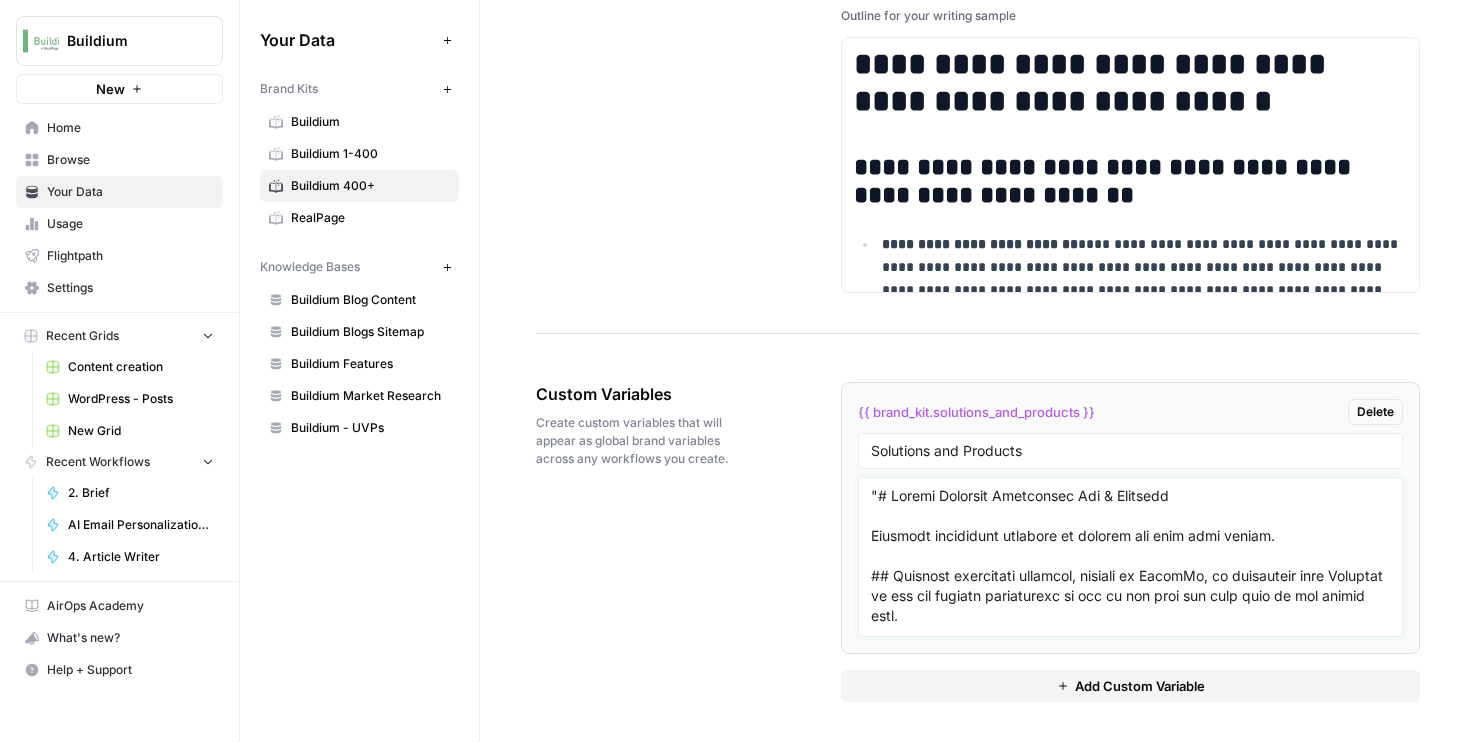 scroll, scrollTop: 40937, scrollLeft: 0, axis: vertical 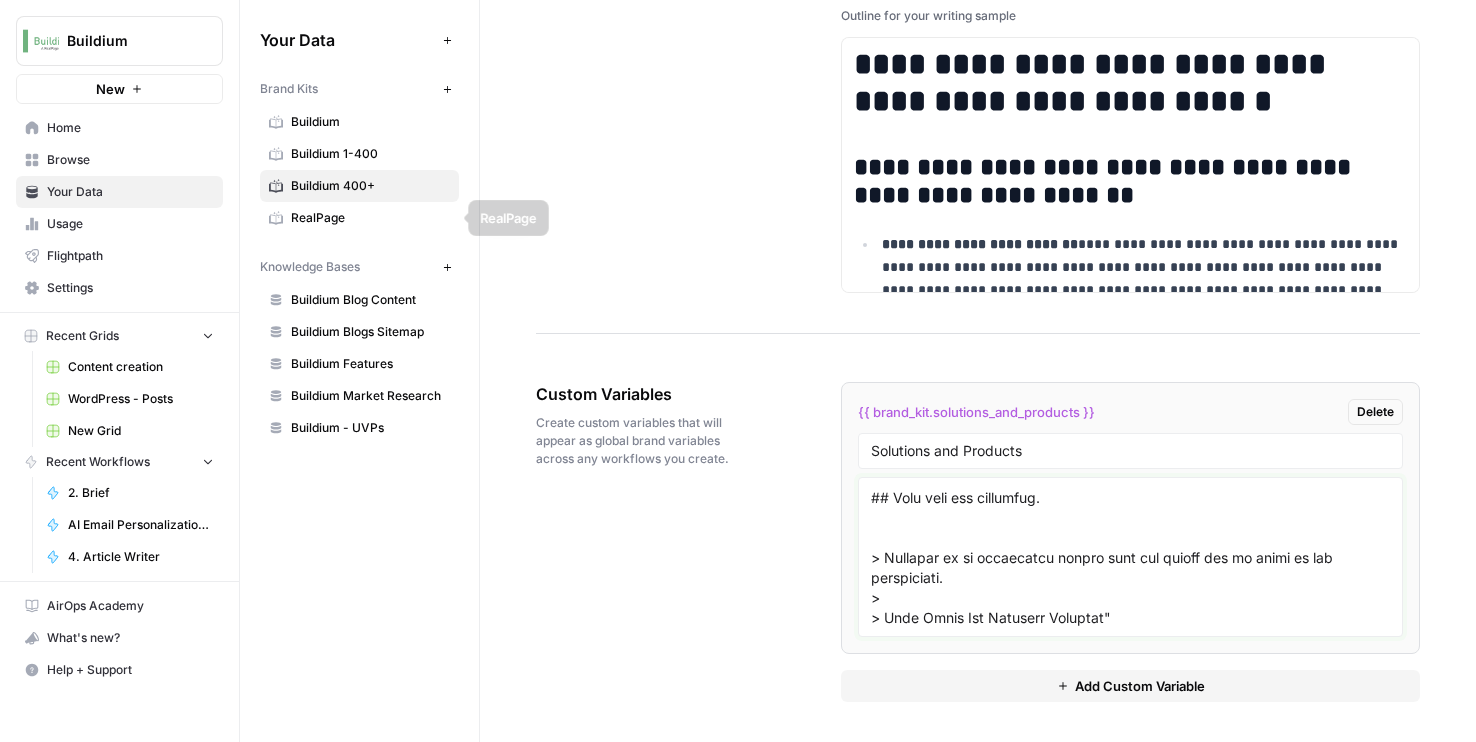 type on ""# Mobile Property Inspection App & Software
Property inspection software to collect and sync data easily.
## Property inspection software, powered by HappyCo, is integrated with Buildium so you can perform inspections on the go and sync all your data in one simple step.
### Click one button, update both apps
Once you download the Inspections by HappyCo mobile app, you can easily sync your unit data from within Buildium every time you file an inspection report.
### Customize inspection reports
Choose from a number of inspection templates, or easily define your own for consistency in the field. You’ll always get the data you need, no matter who’s filing the reports.
### File reports with (or without) service
Inspect properties with your phone or tablet no matter where you are—even if you’re offline. Inspection data will save and sync as soon as you’re back online.
### Unlimited users on both iPhone or Android
Inspections by HappyCo is a property inspection app available for both iOS and Andro..." 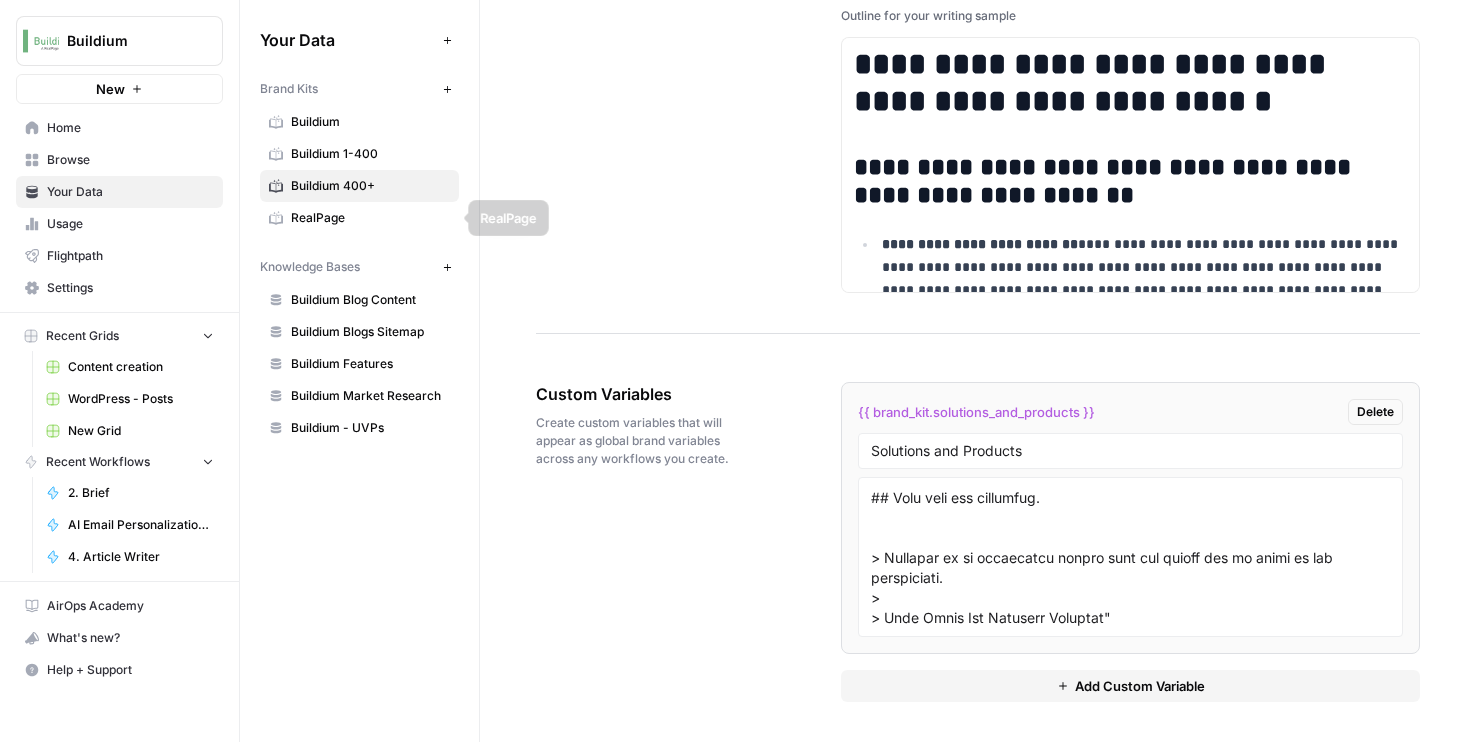 click on "Buildium" at bounding box center (370, 122) 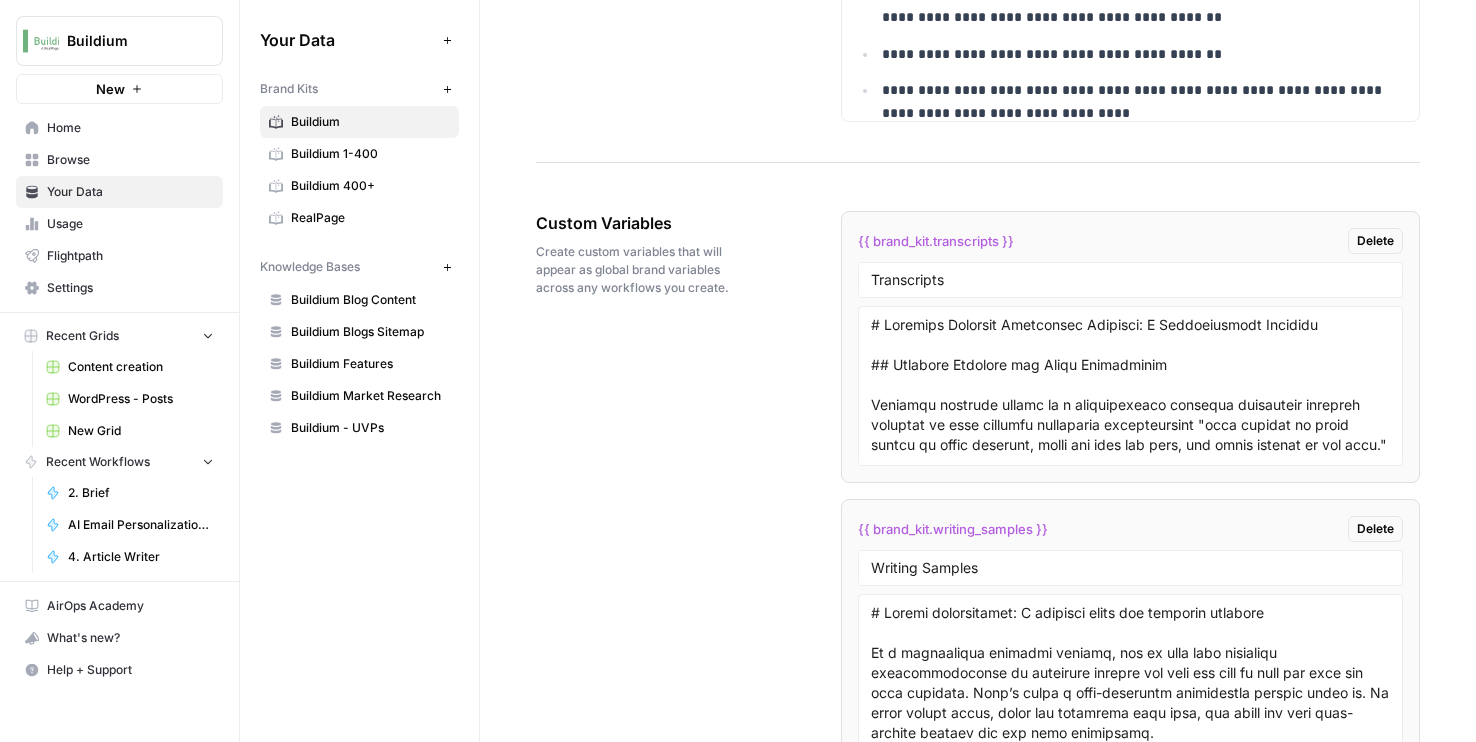 scroll, scrollTop: 3625, scrollLeft: 0, axis: vertical 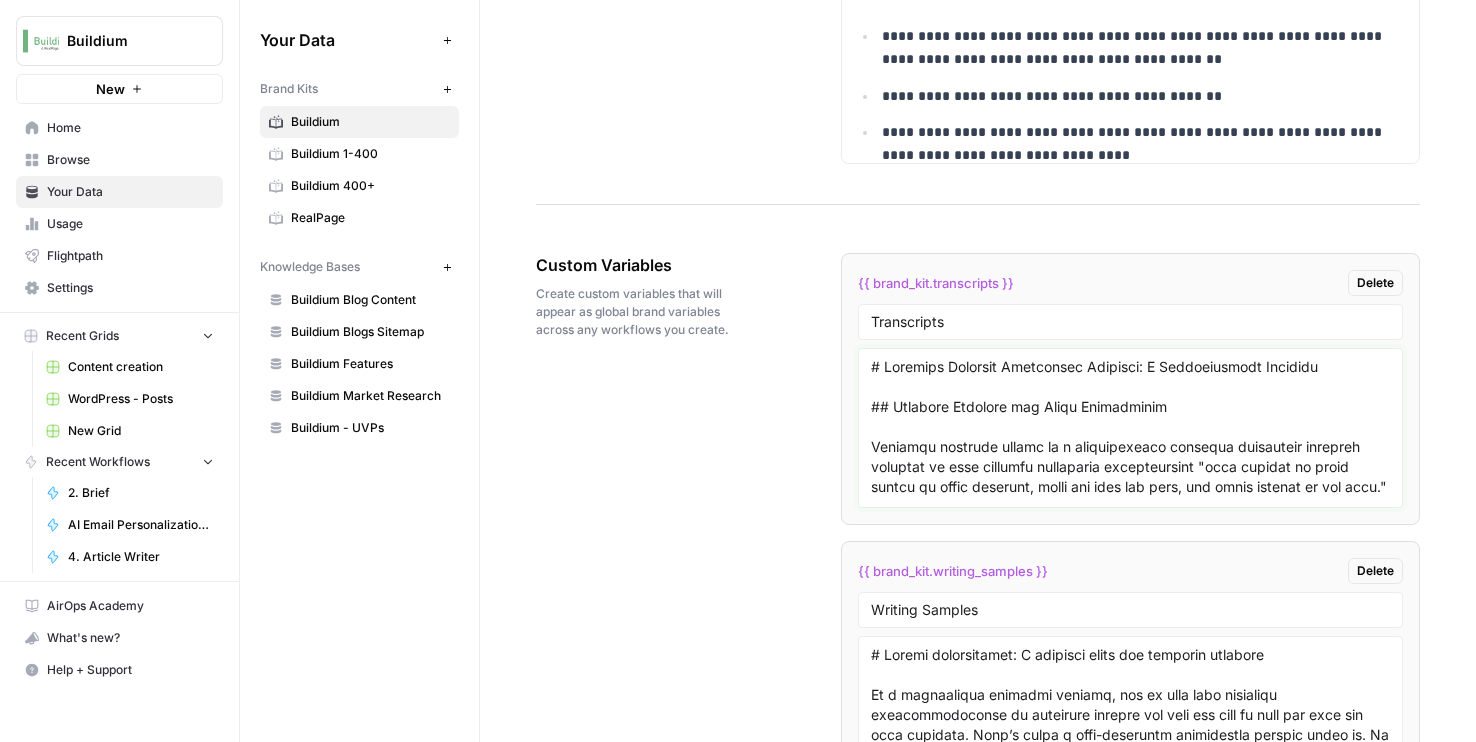click at bounding box center [1130, 428] 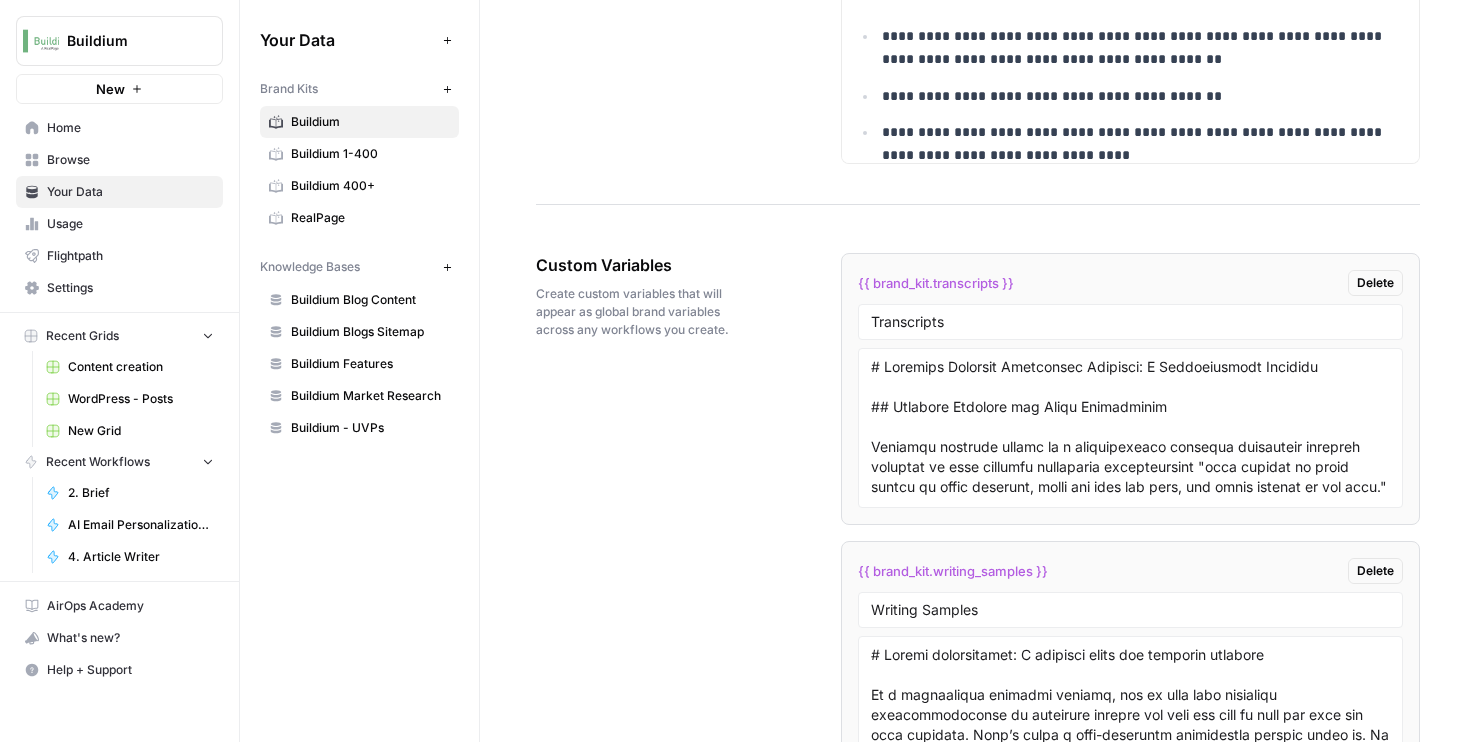 click on "Buildium 1-400" at bounding box center [370, 154] 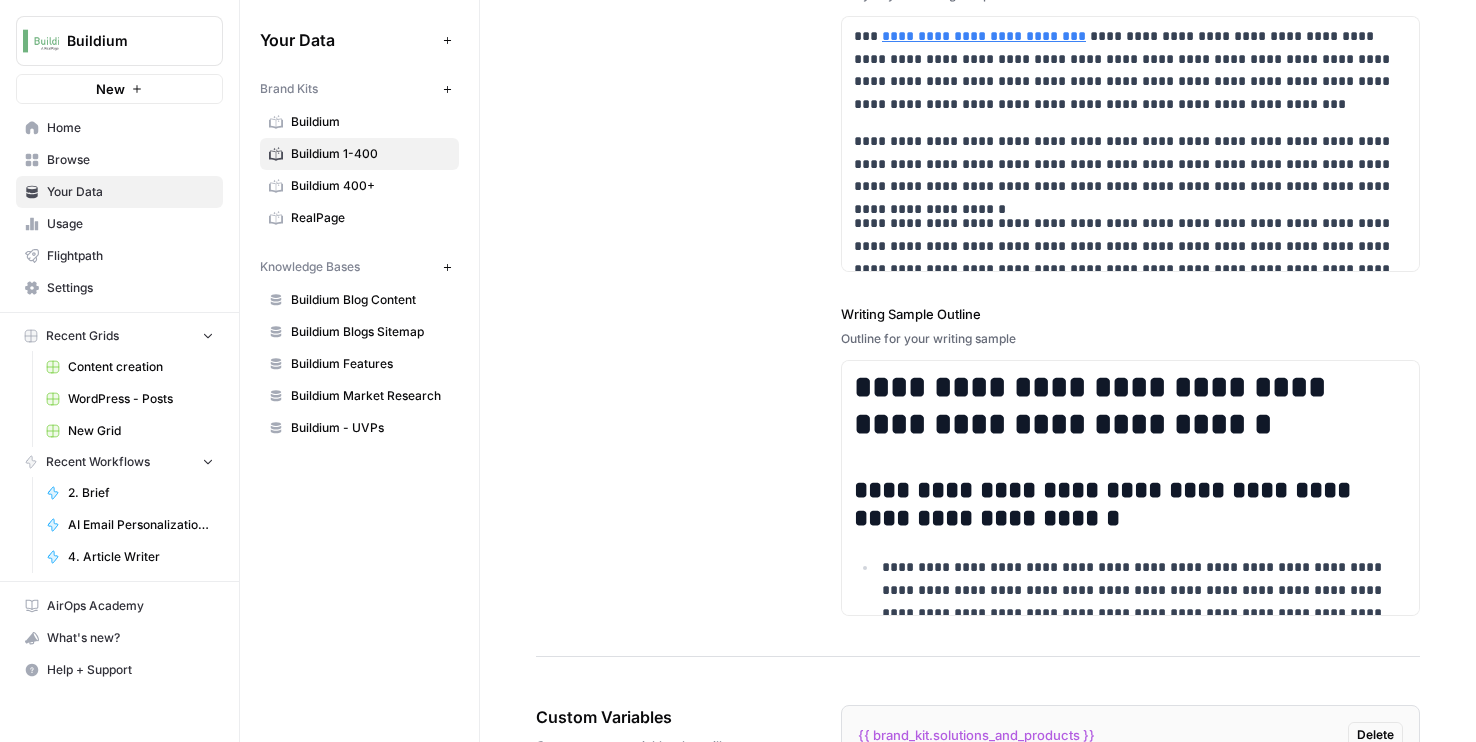 scroll, scrollTop: 3265, scrollLeft: 0, axis: vertical 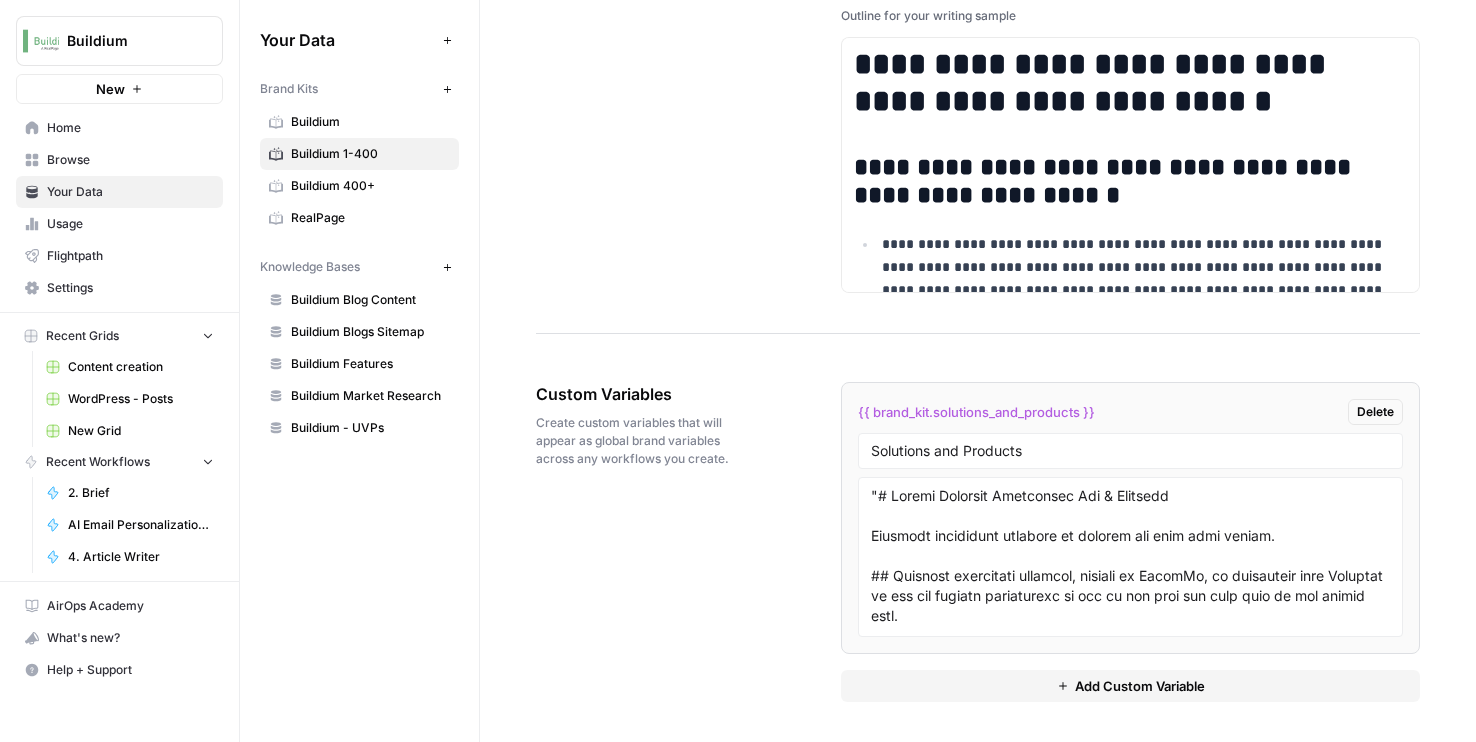 click on "Add Custom Variable" at bounding box center [1130, 686] 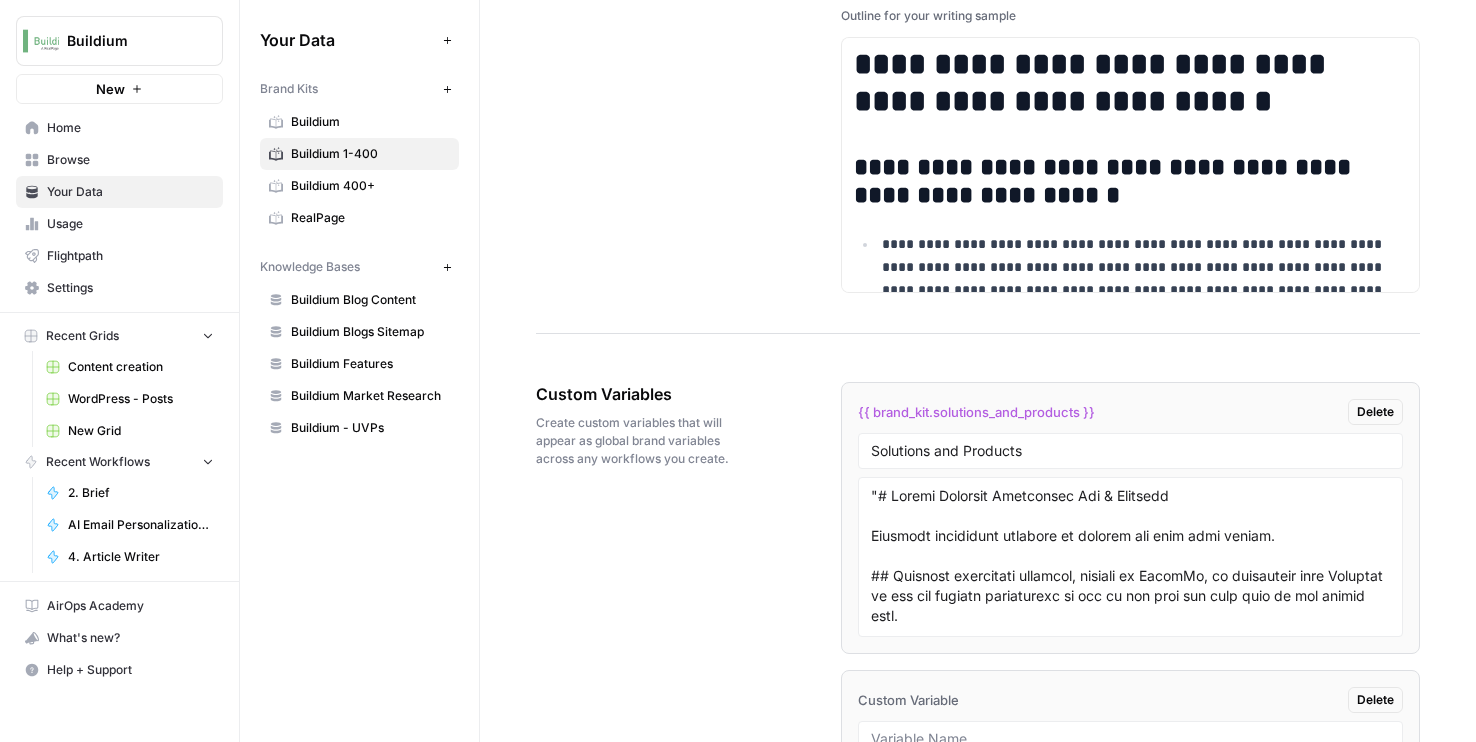 click on "Custom Variable" at bounding box center [908, 700] 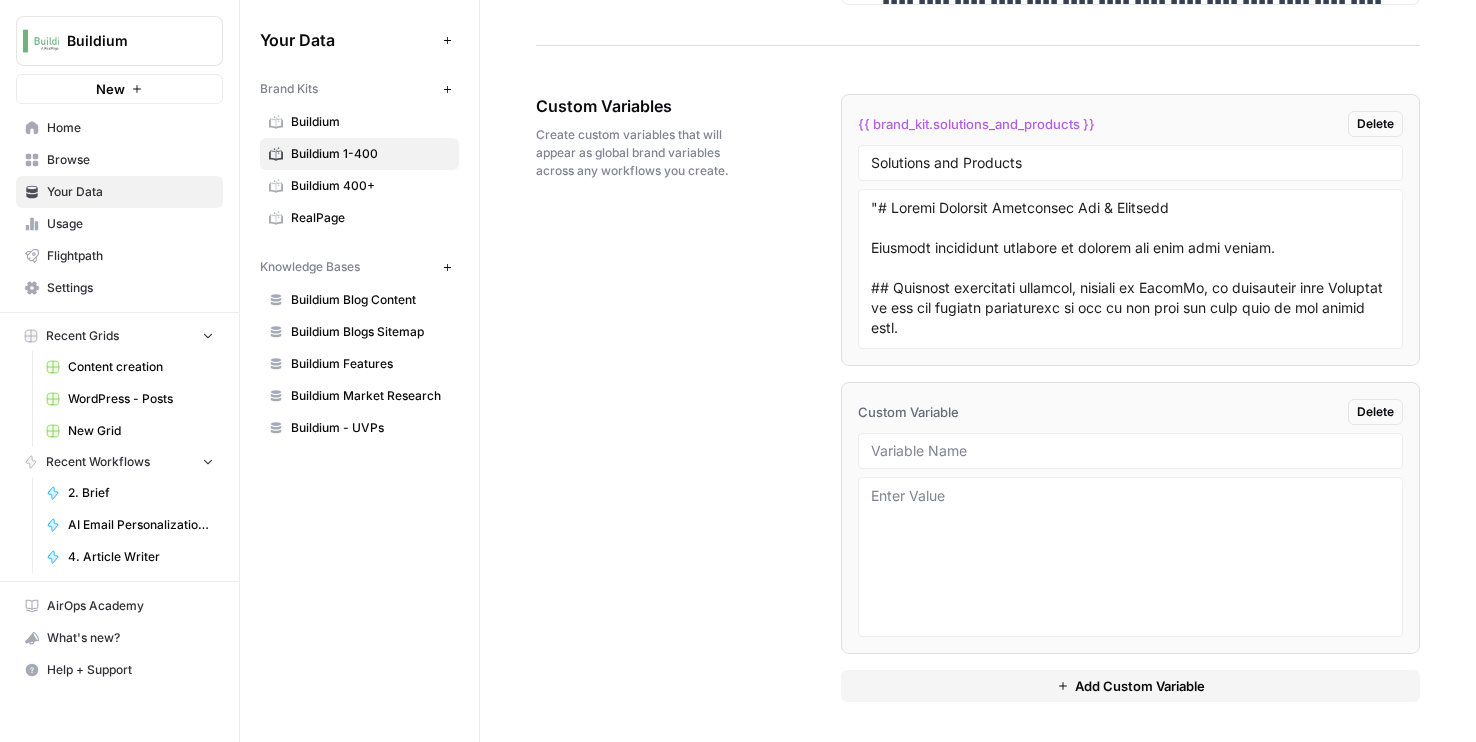 click at bounding box center [1130, 451] 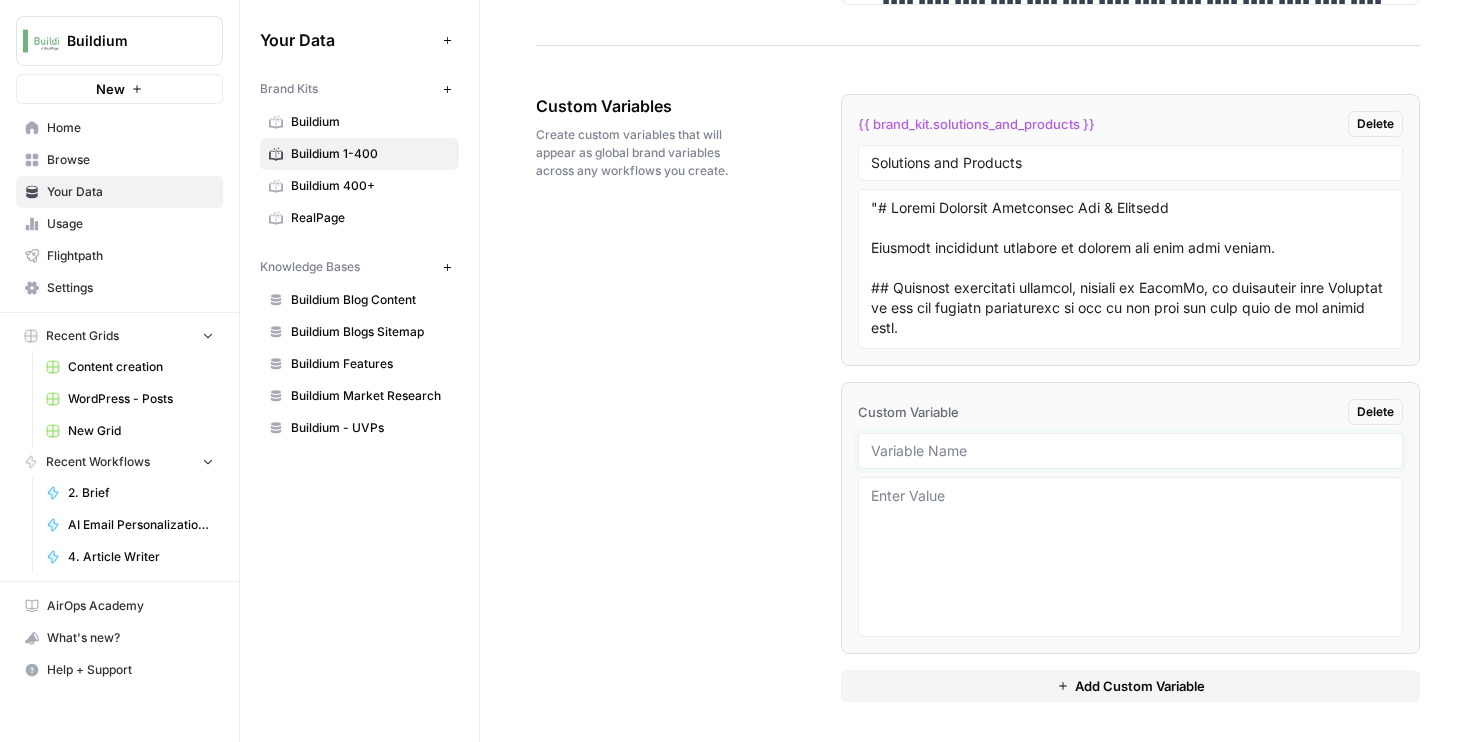 click at bounding box center (1130, 451) 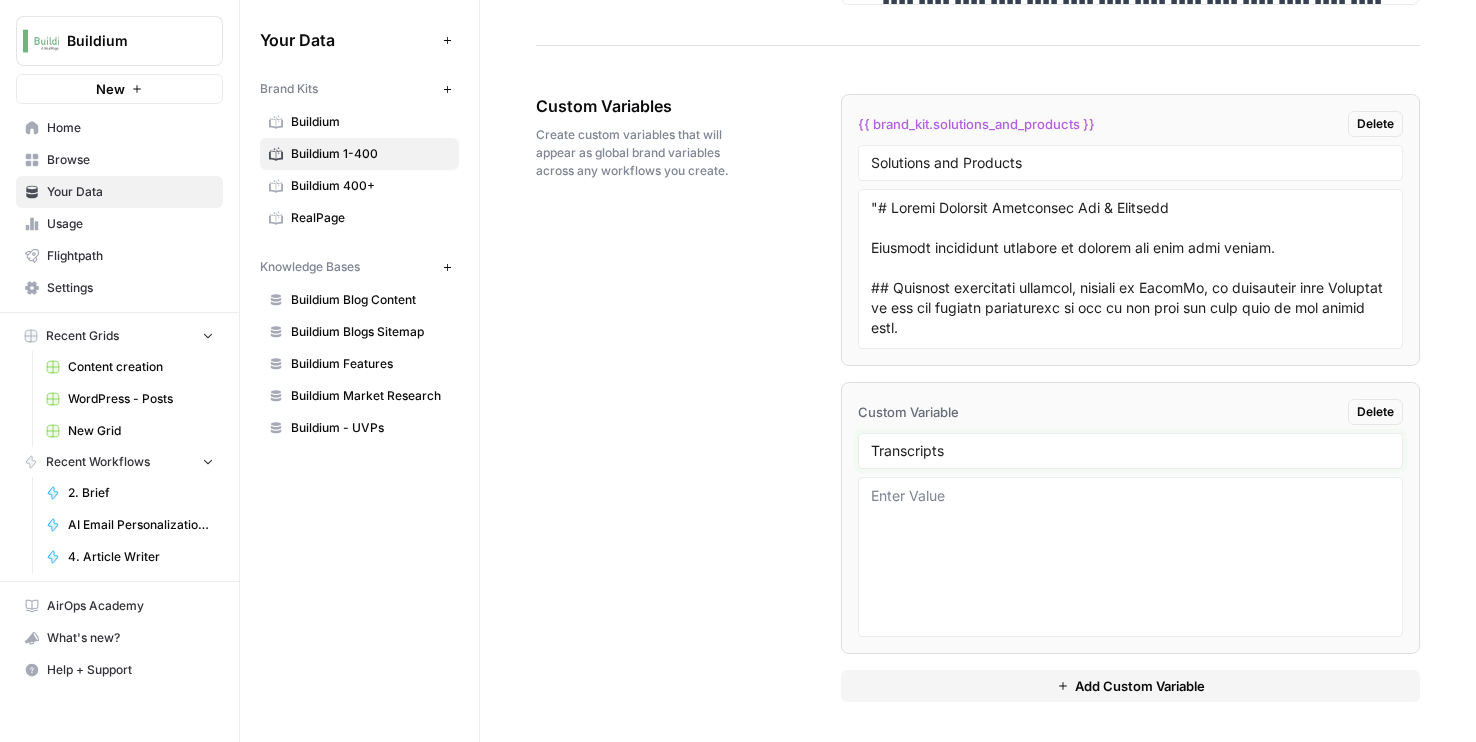 type on "Transcripts" 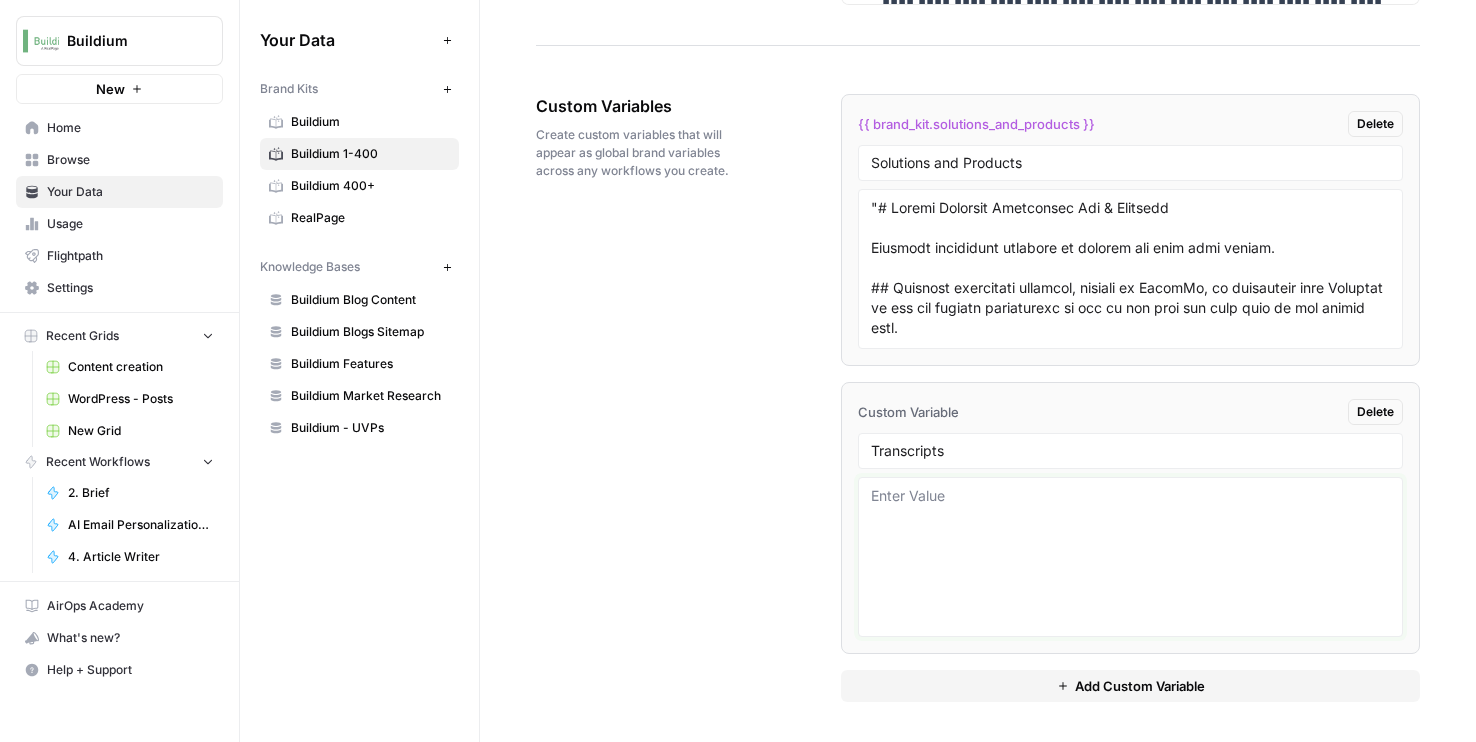 click at bounding box center [1130, 557] 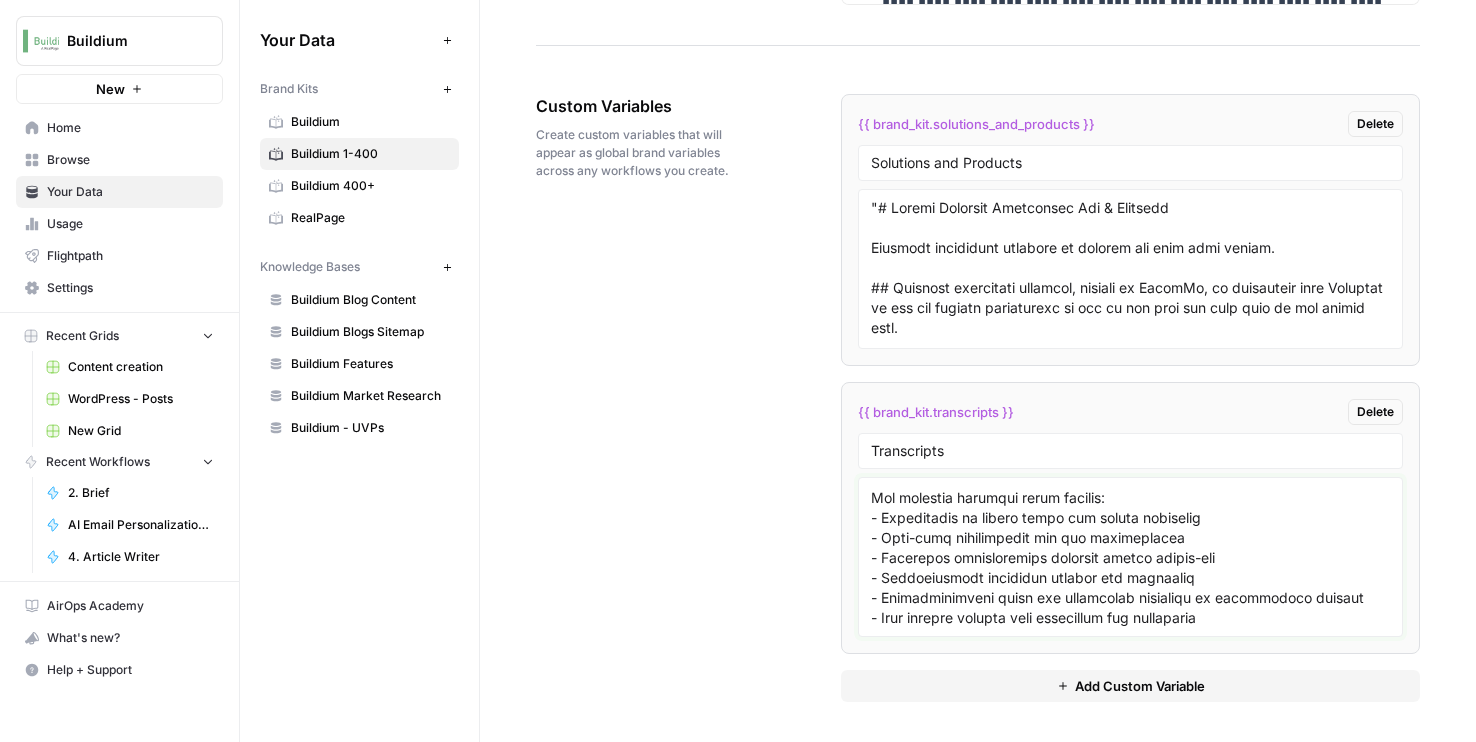 scroll, scrollTop: 10338, scrollLeft: 0, axis: vertical 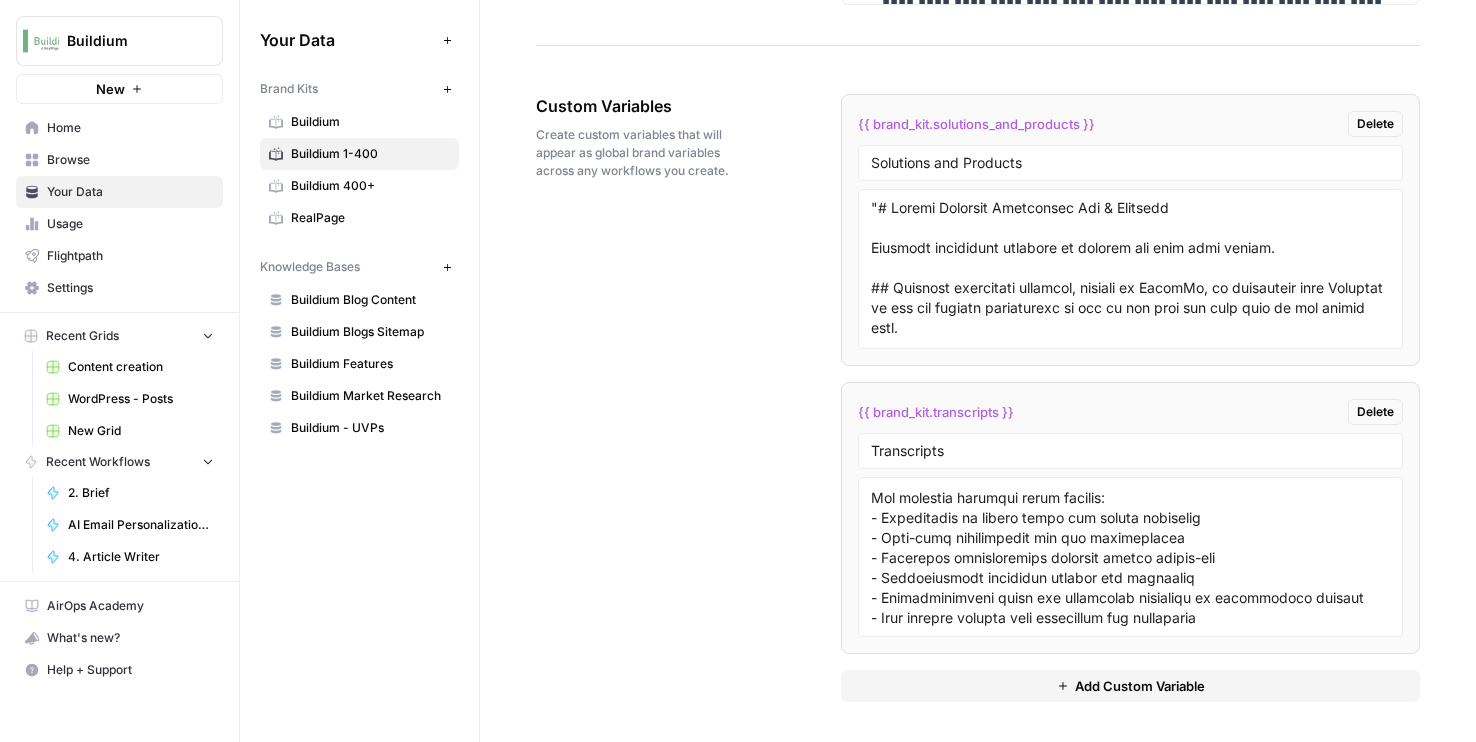 click on "Buildium 400+" at bounding box center (370, 186) 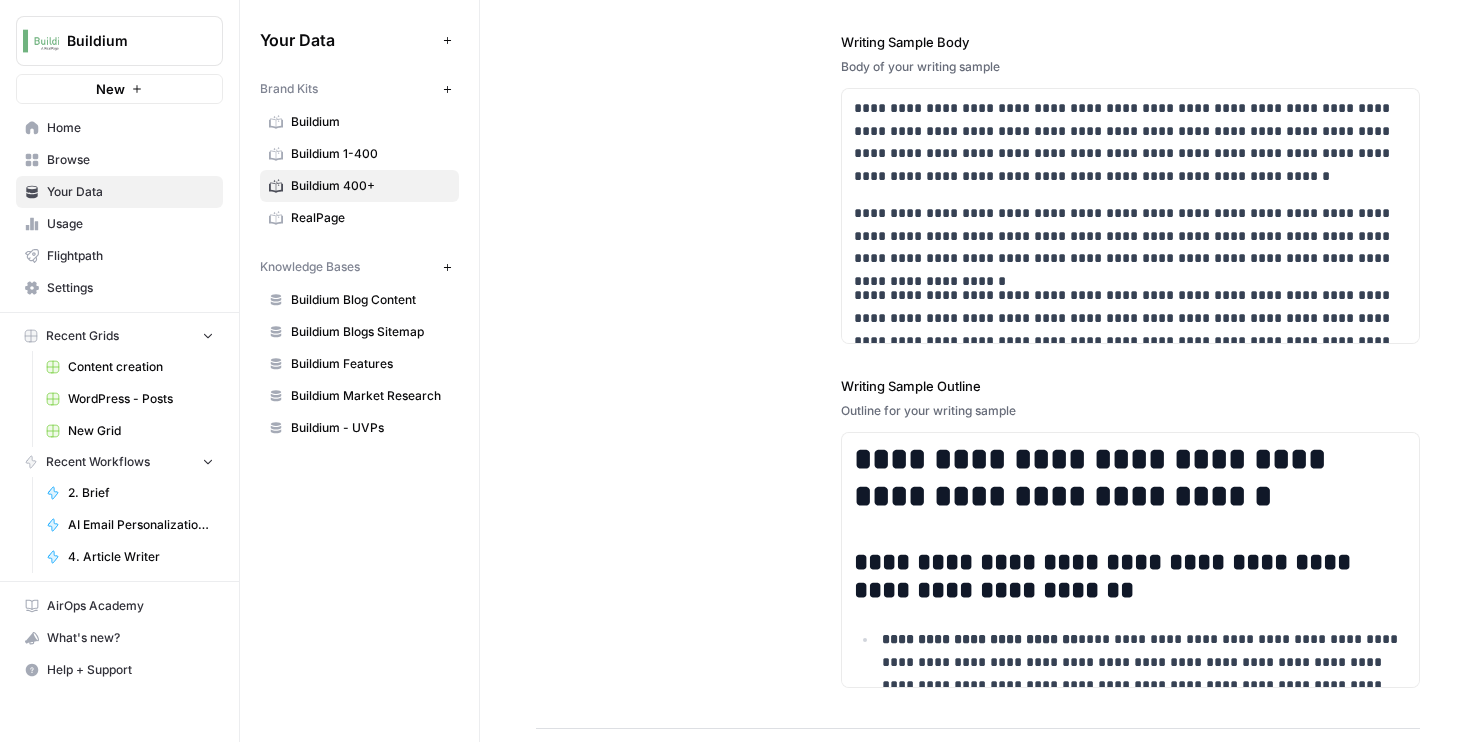 scroll, scrollTop: 3146, scrollLeft: 0, axis: vertical 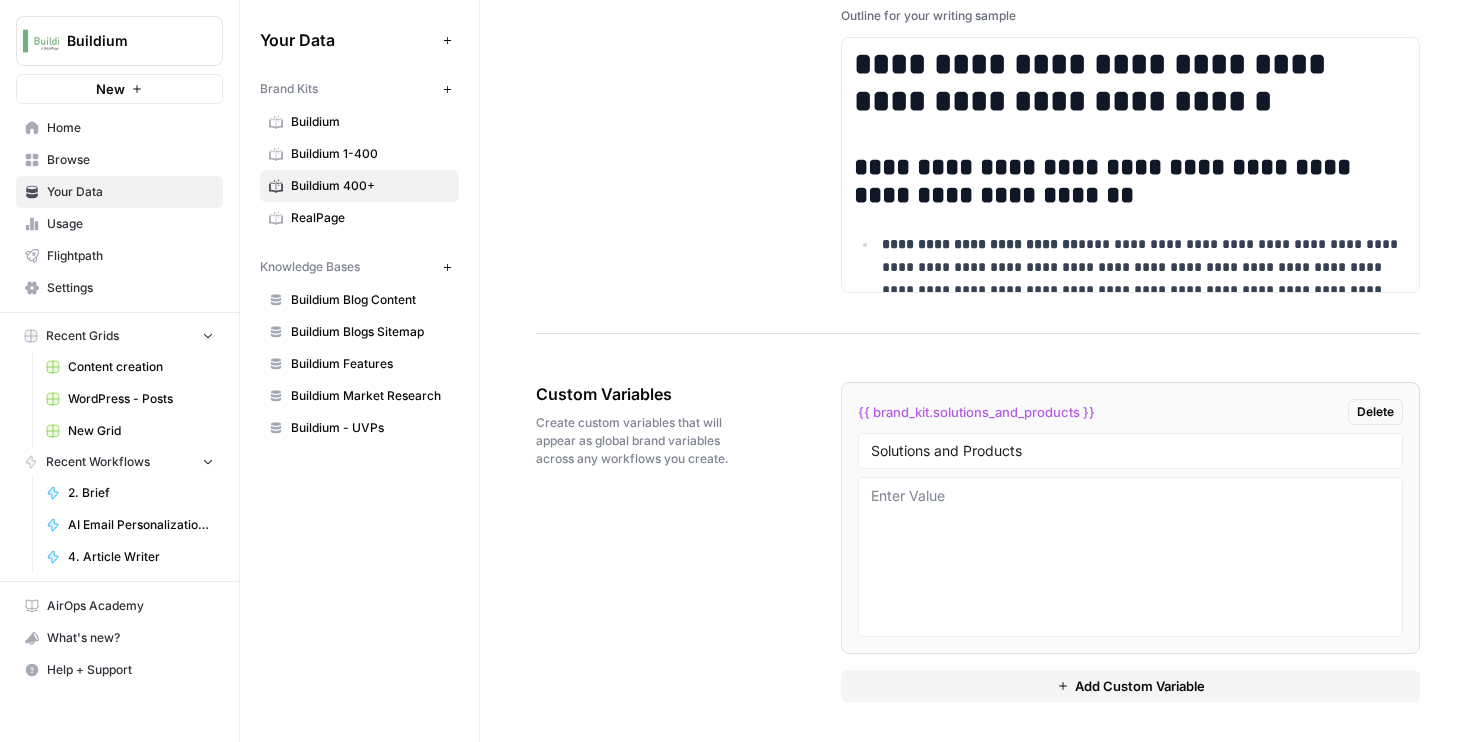 click on "{{ brand_kit.solutions_and_products }} Delete Solutions and Products" at bounding box center (1130, 518) 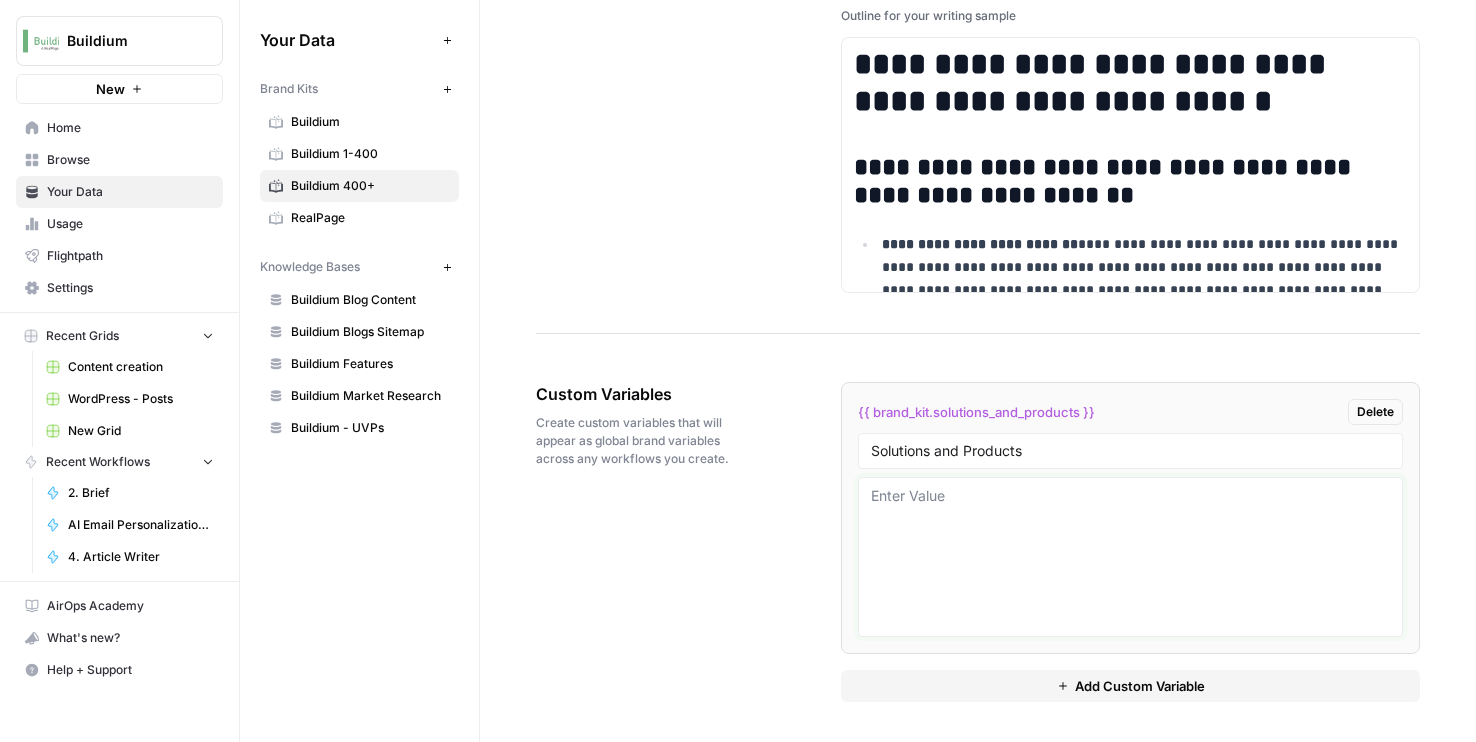 click at bounding box center [1130, 557] 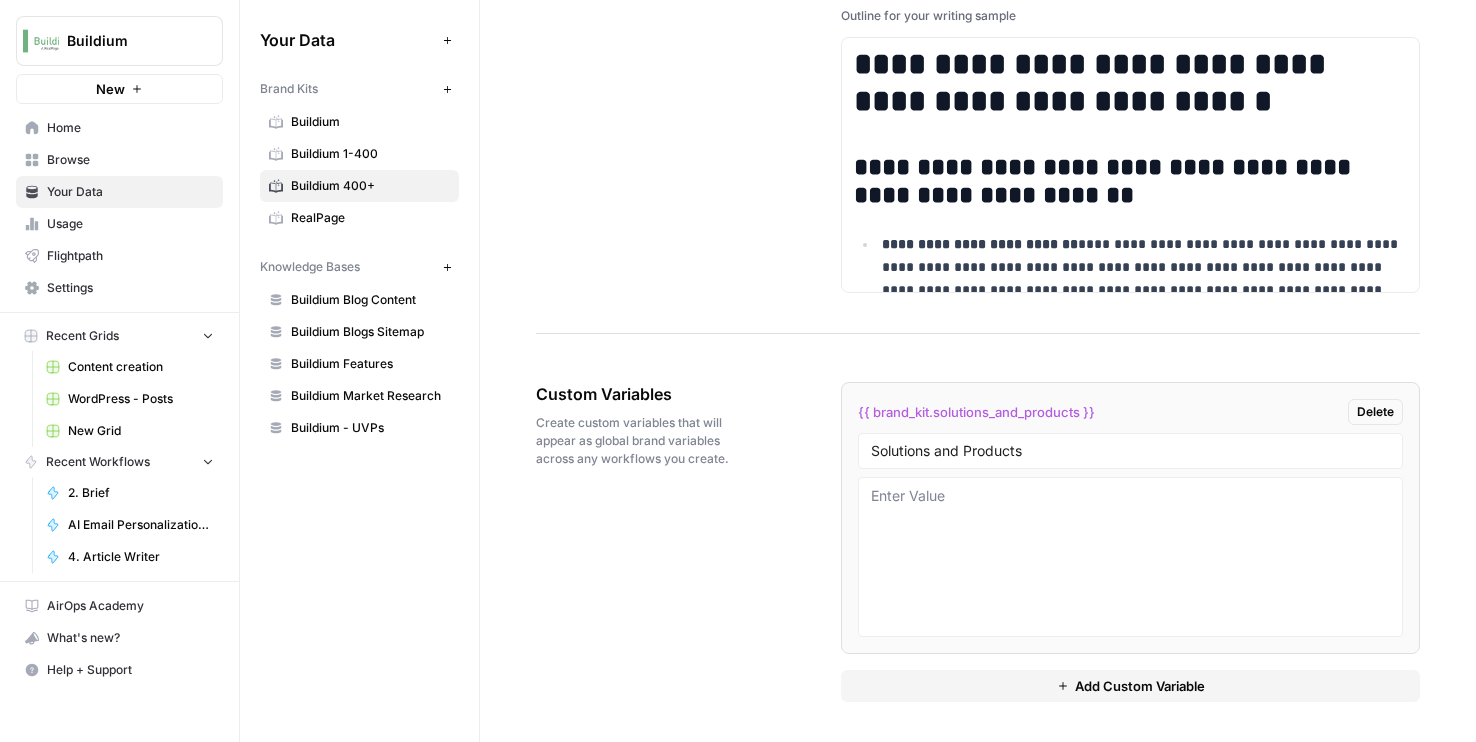 click on "Buildium 1-400" at bounding box center [370, 154] 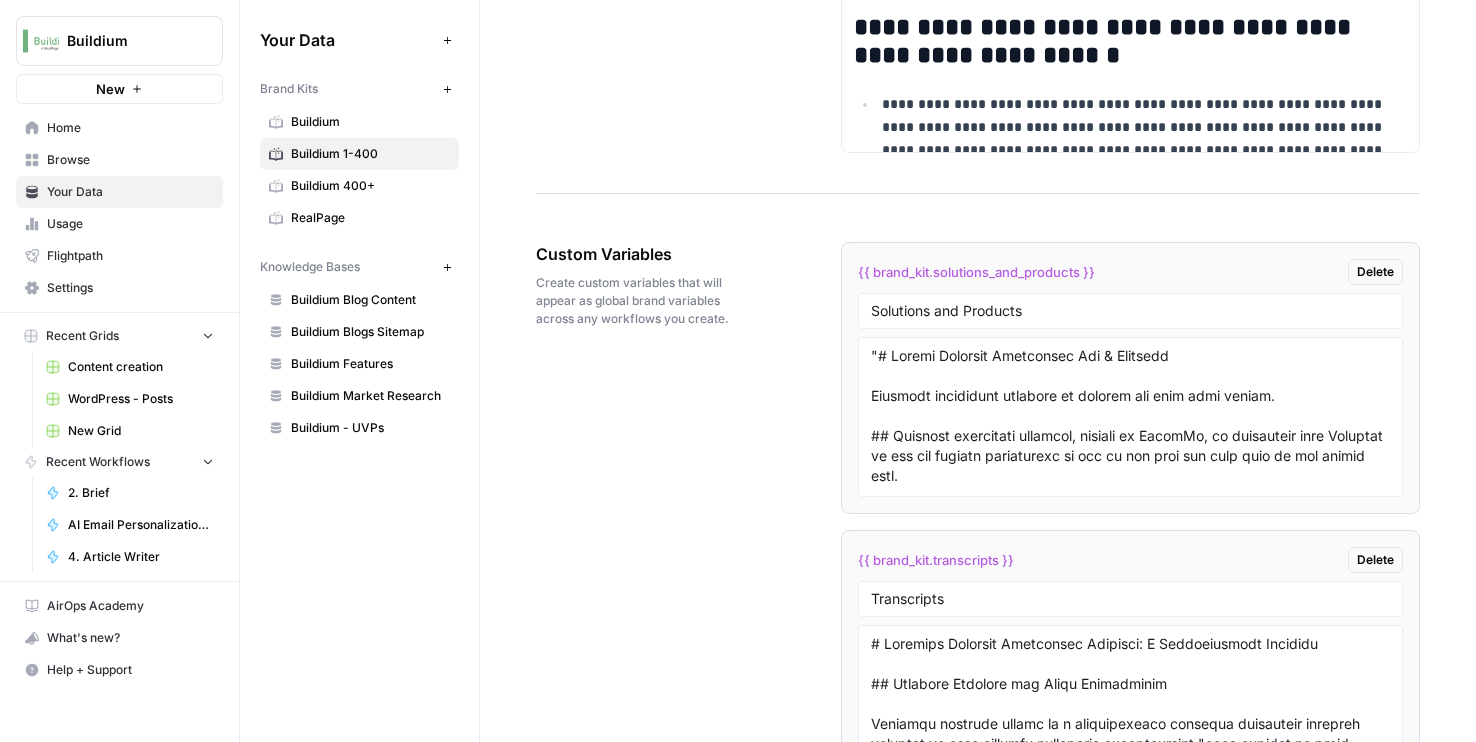 scroll, scrollTop: 3553, scrollLeft: 0, axis: vertical 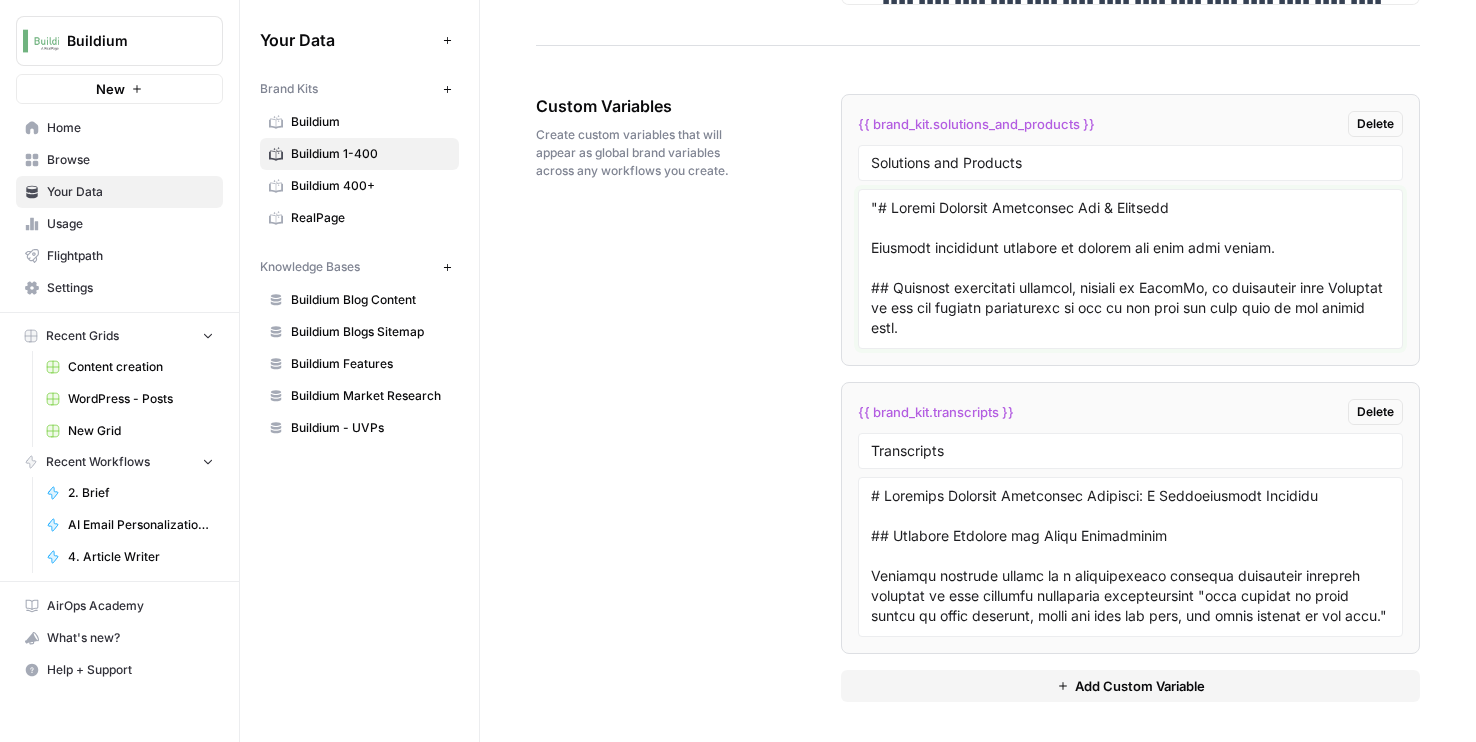click at bounding box center (1130, 269) 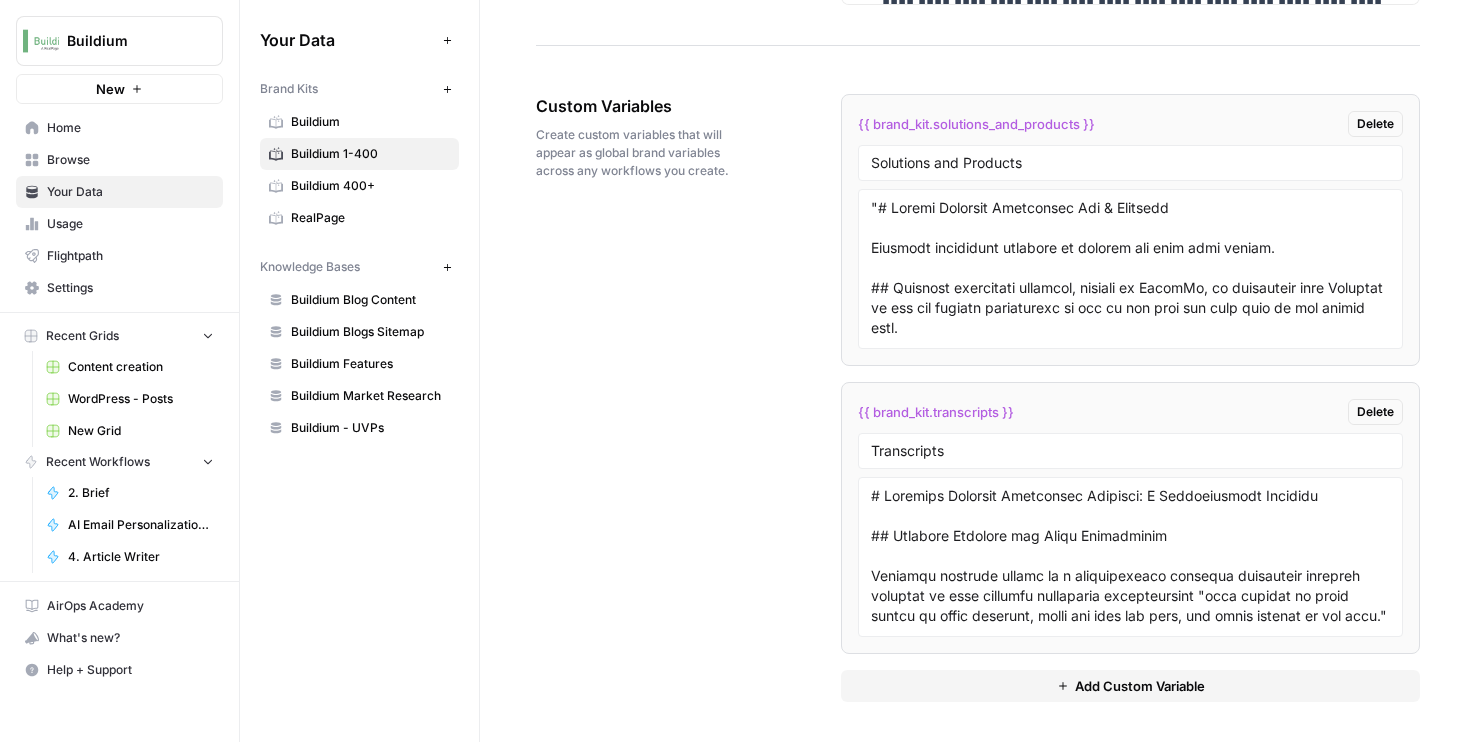 click on "Buildium 400+" at bounding box center [370, 186] 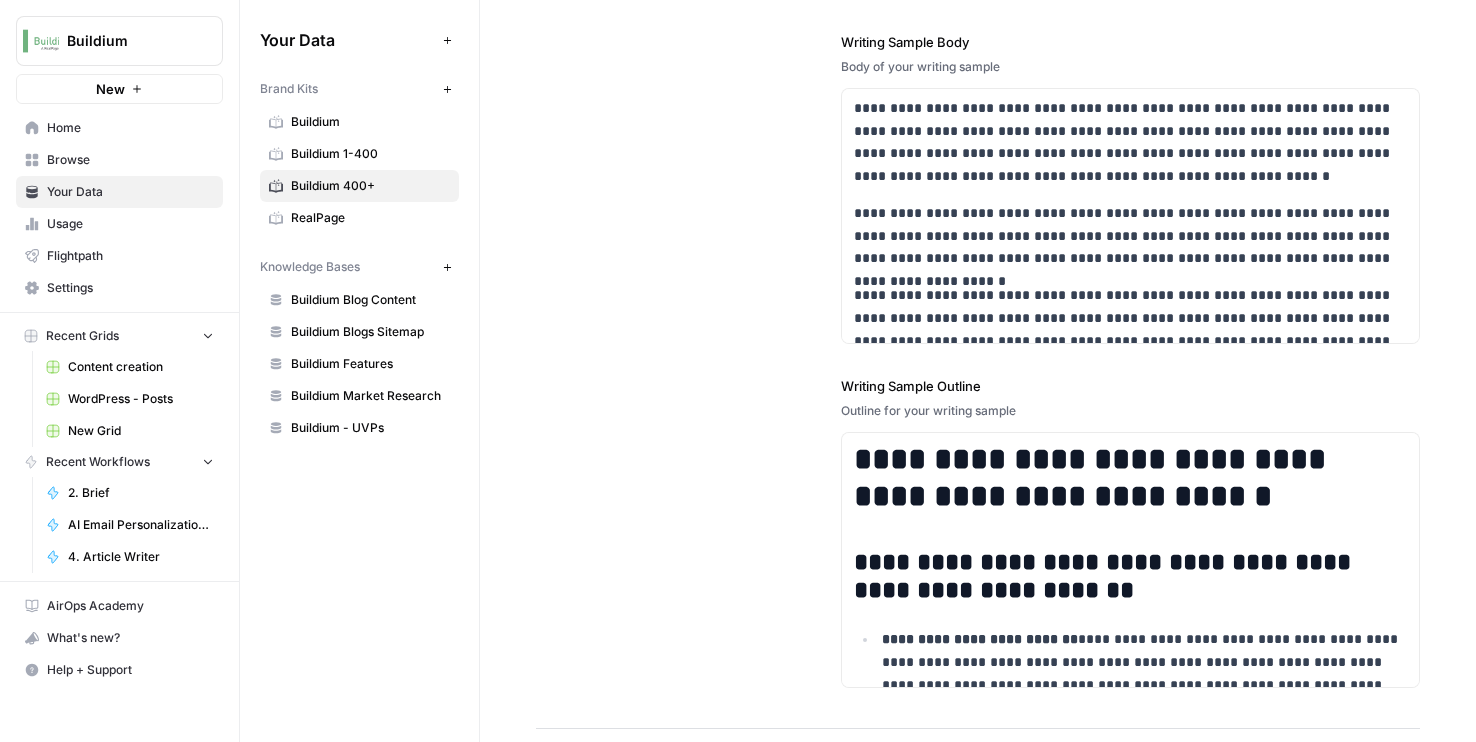 scroll, scrollTop: 3146, scrollLeft: 0, axis: vertical 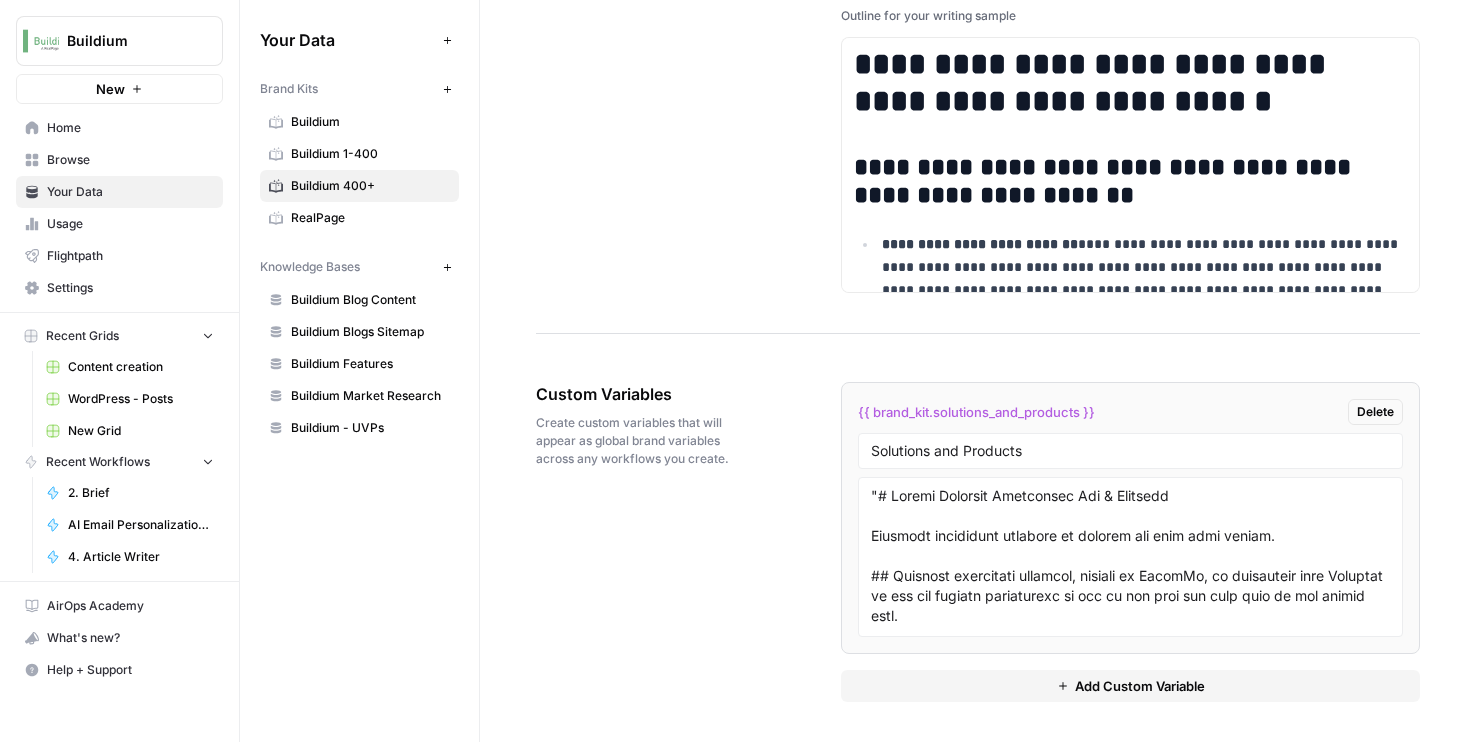 click on "Add Custom Variable" at bounding box center [1130, 686] 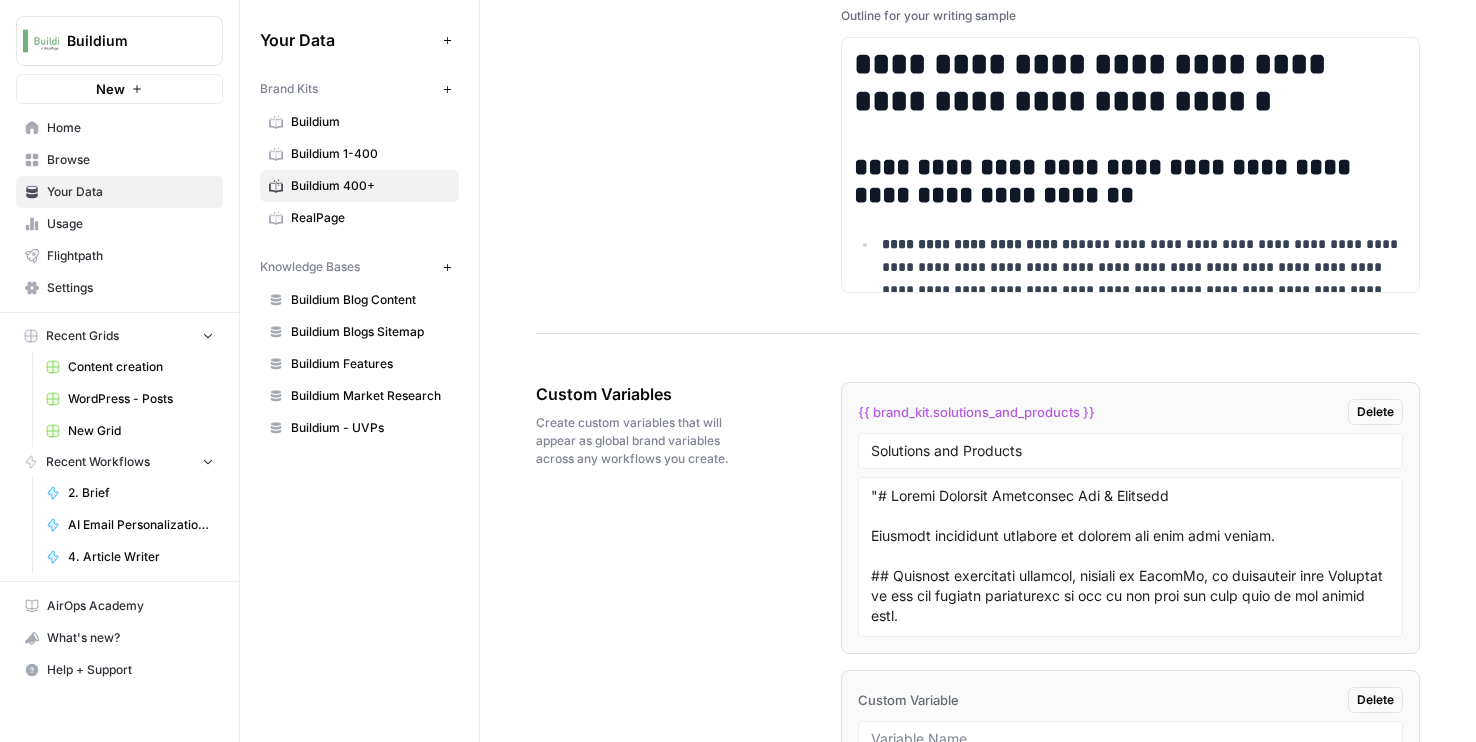 click on "Buildium 1-400" at bounding box center (370, 154) 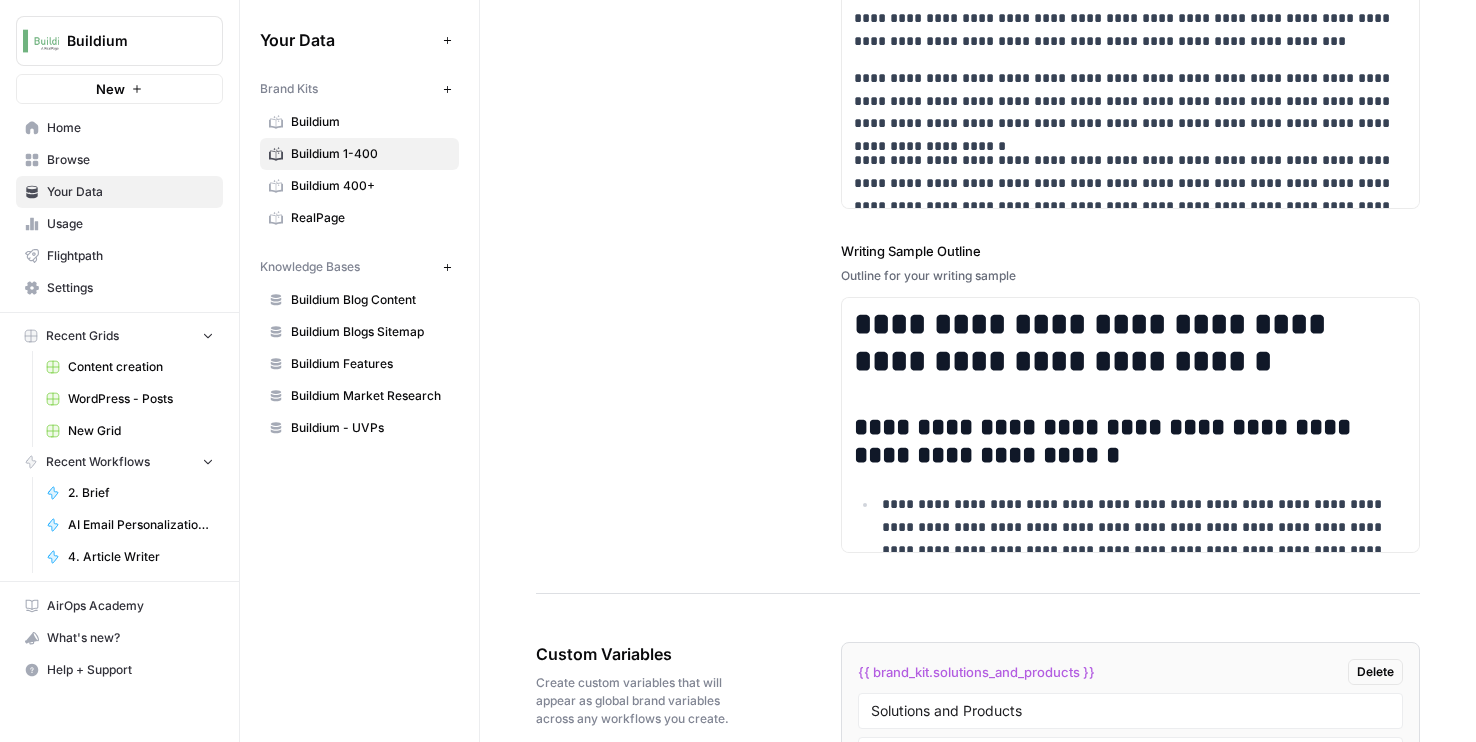 scroll, scrollTop: 3421, scrollLeft: 0, axis: vertical 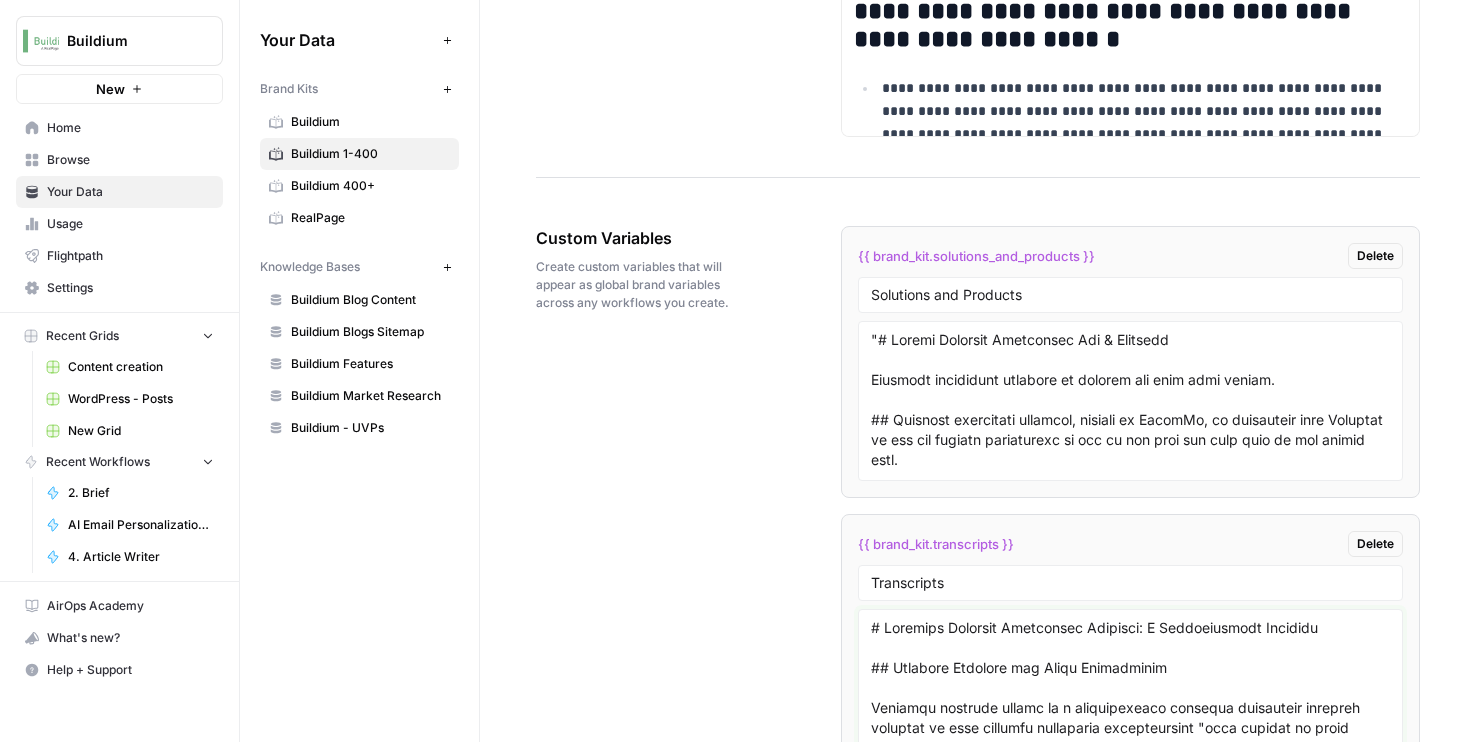 click at bounding box center (1130, 689) 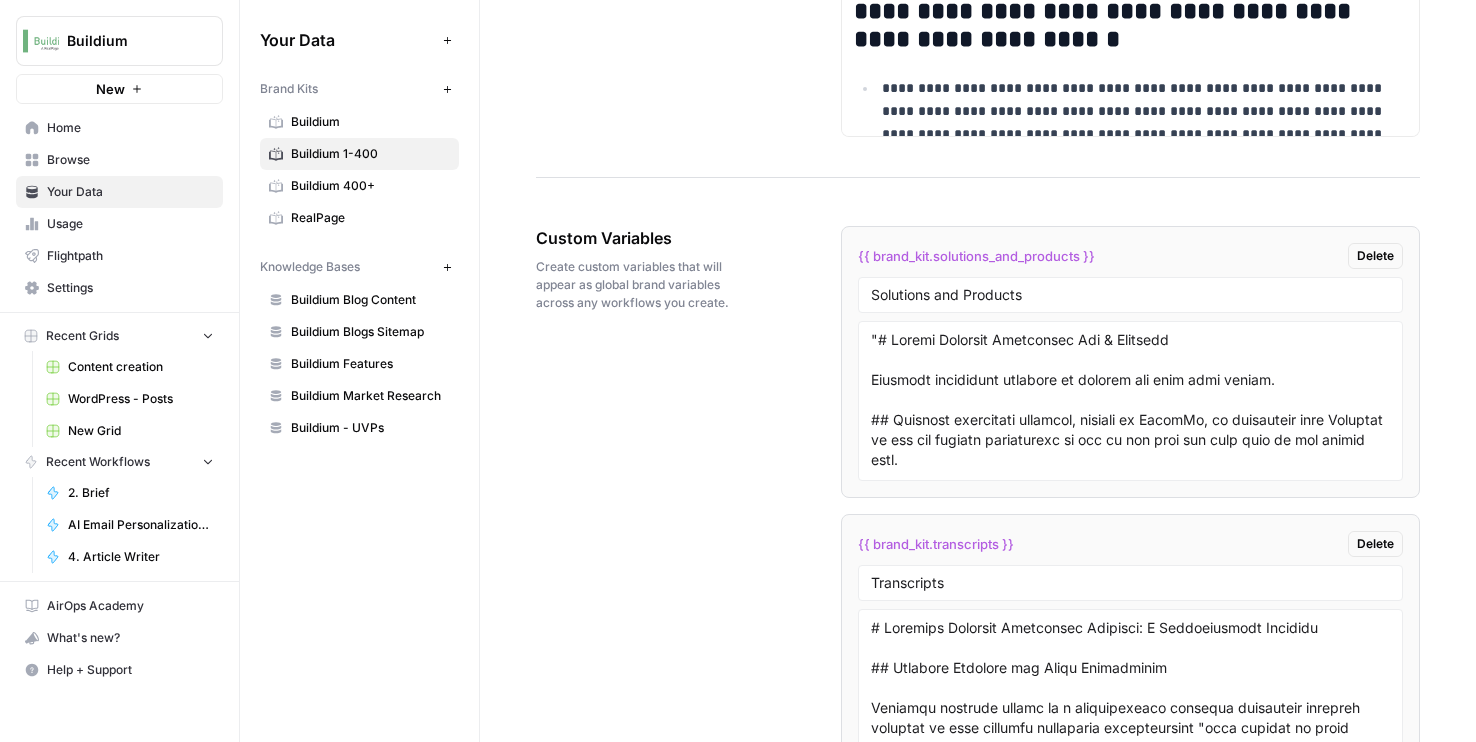 click on "Buildium 400+" at bounding box center (359, 186) 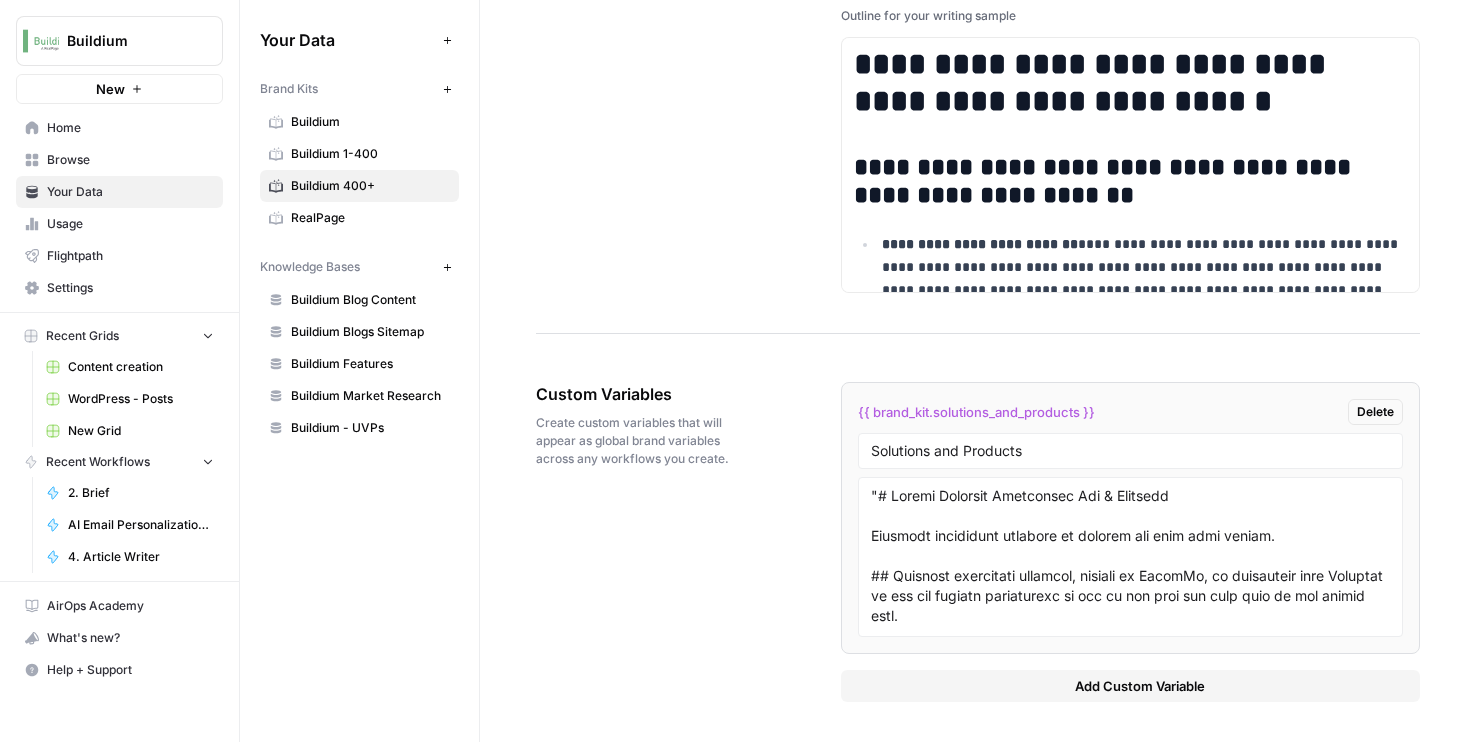 scroll, scrollTop: 2619, scrollLeft: 0, axis: vertical 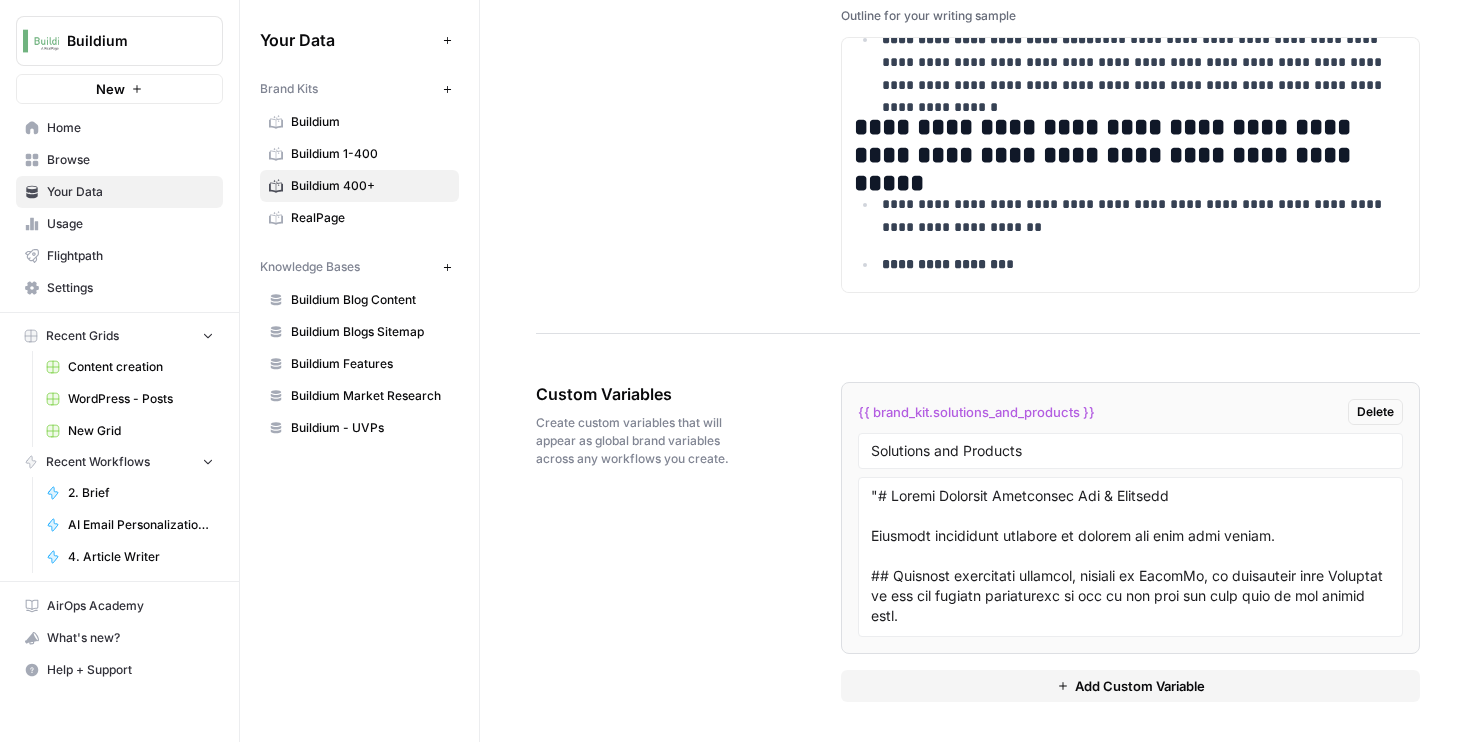 click on "Add Custom Variable" at bounding box center (1130, 686) 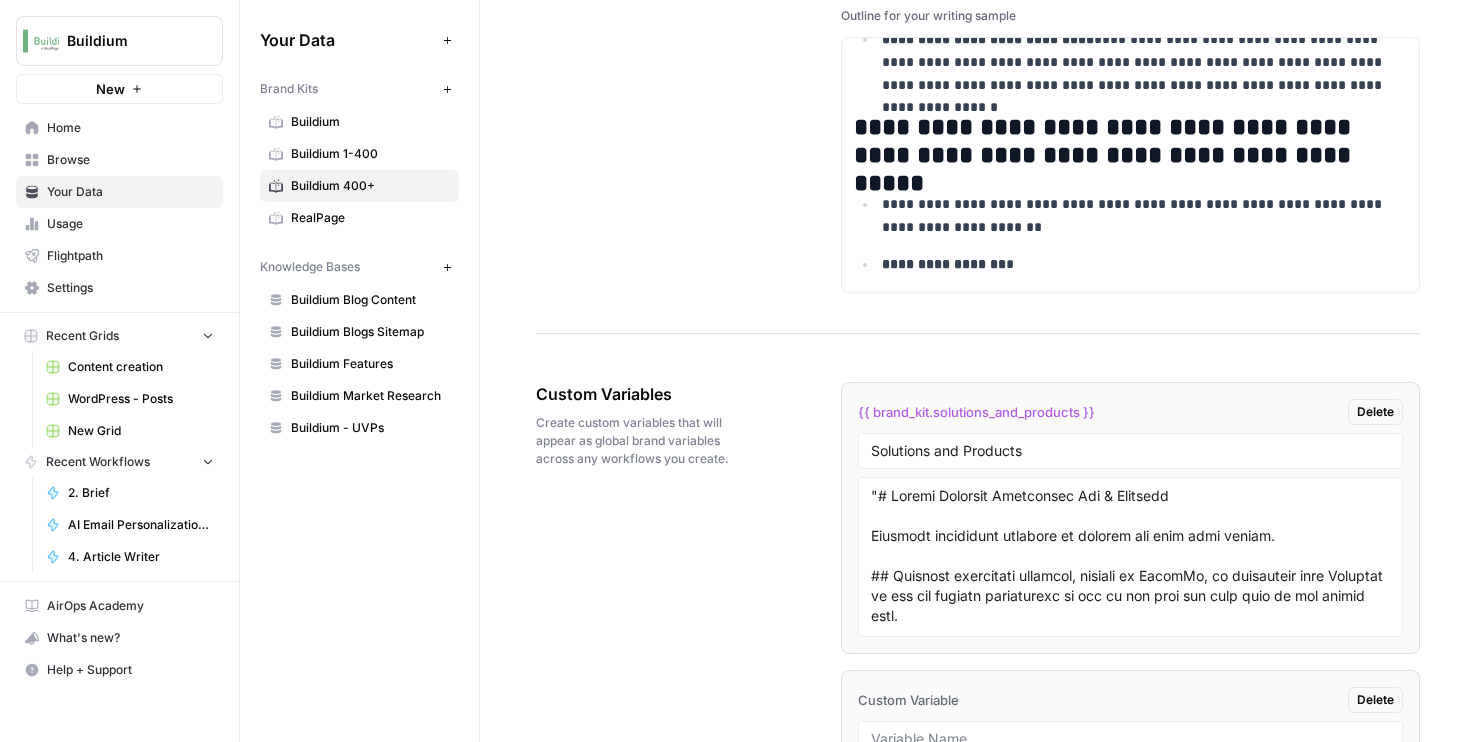 scroll, scrollTop: 3434, scrollLeft: 0, axis: vertical 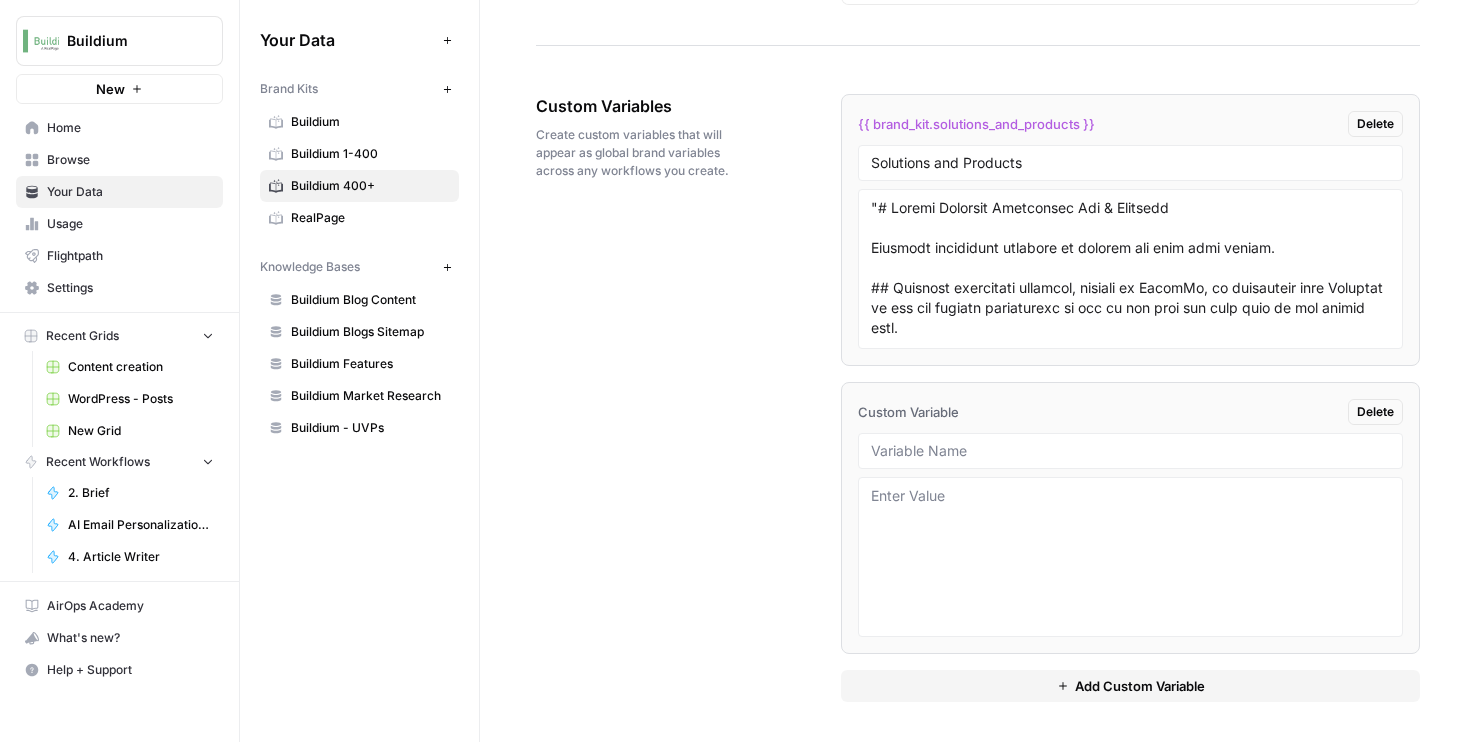 click at bounding box center [1130, 451] 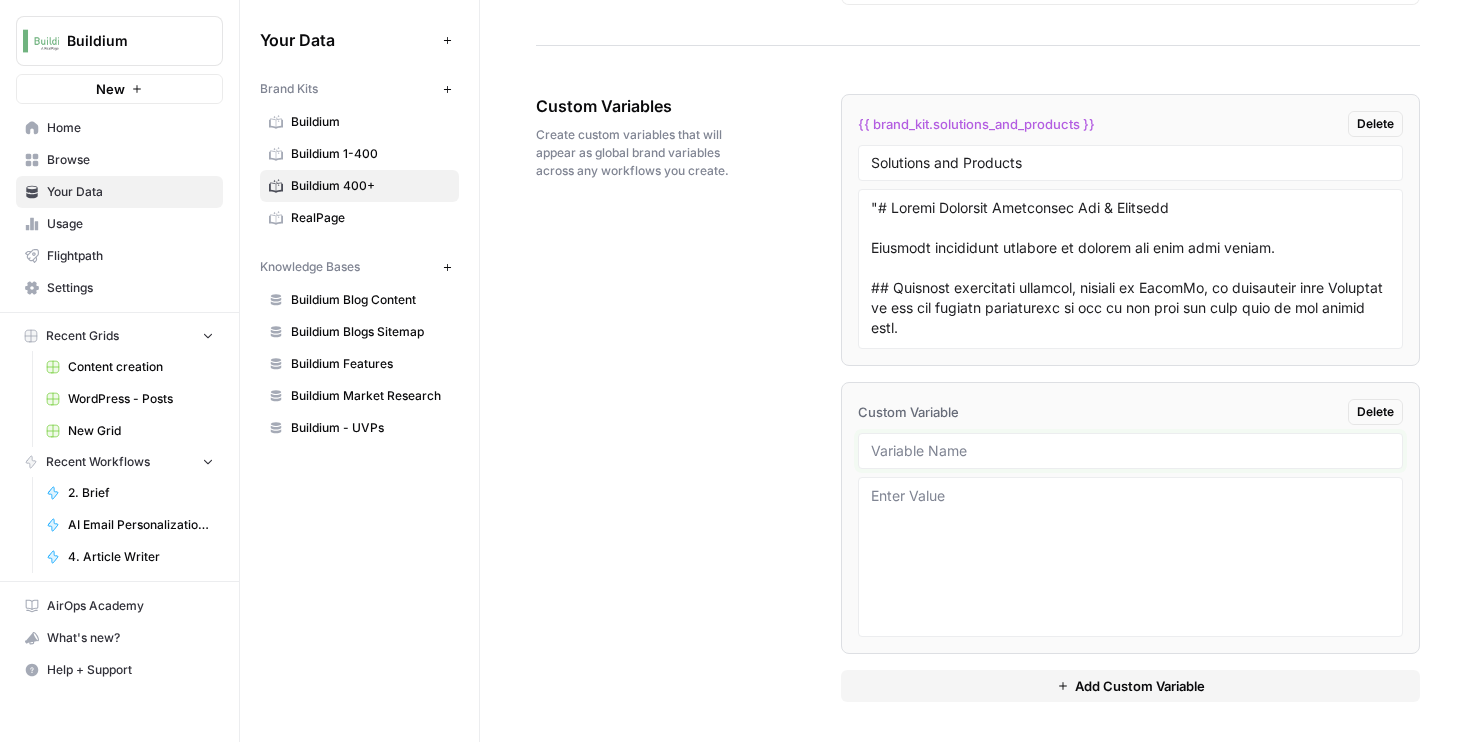 click at bounding box center (1130, 451) 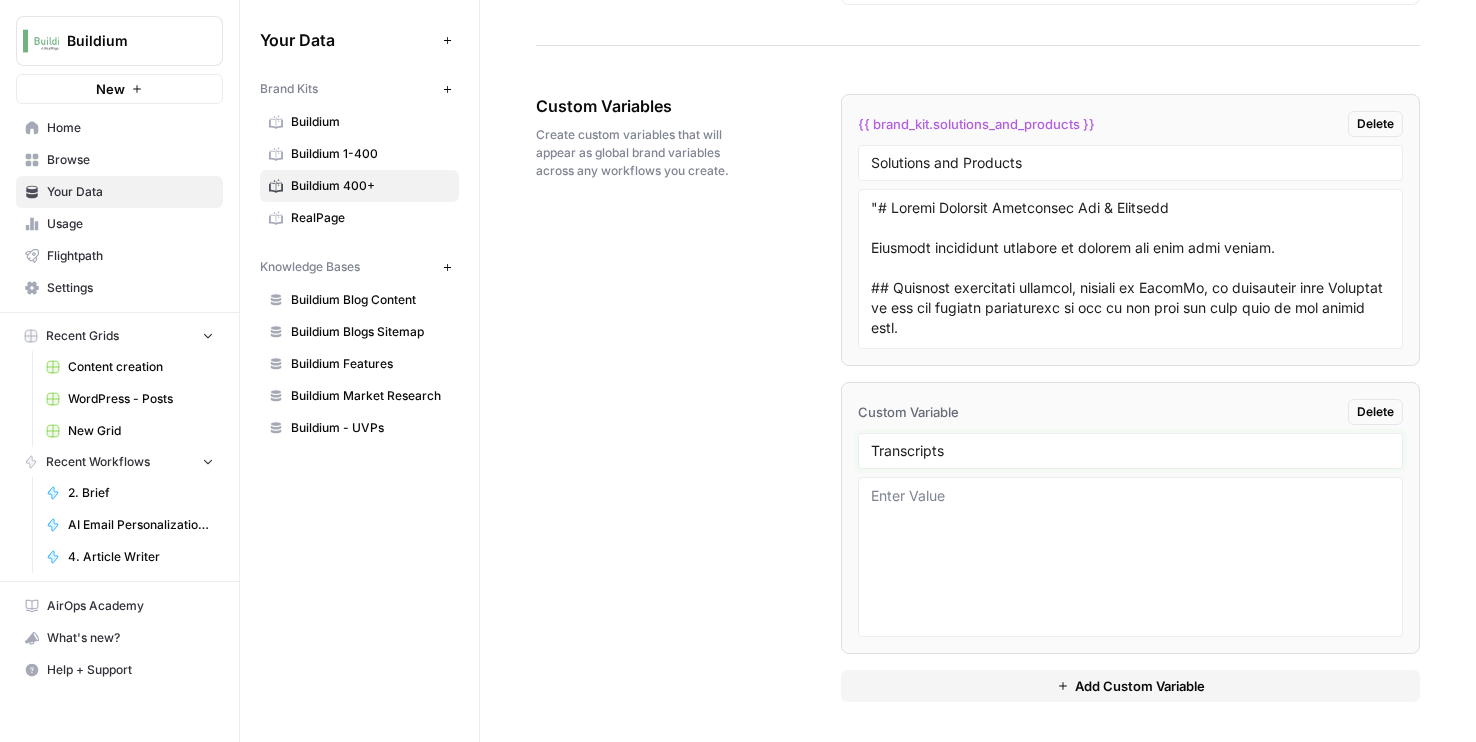 type on "Transcripts" 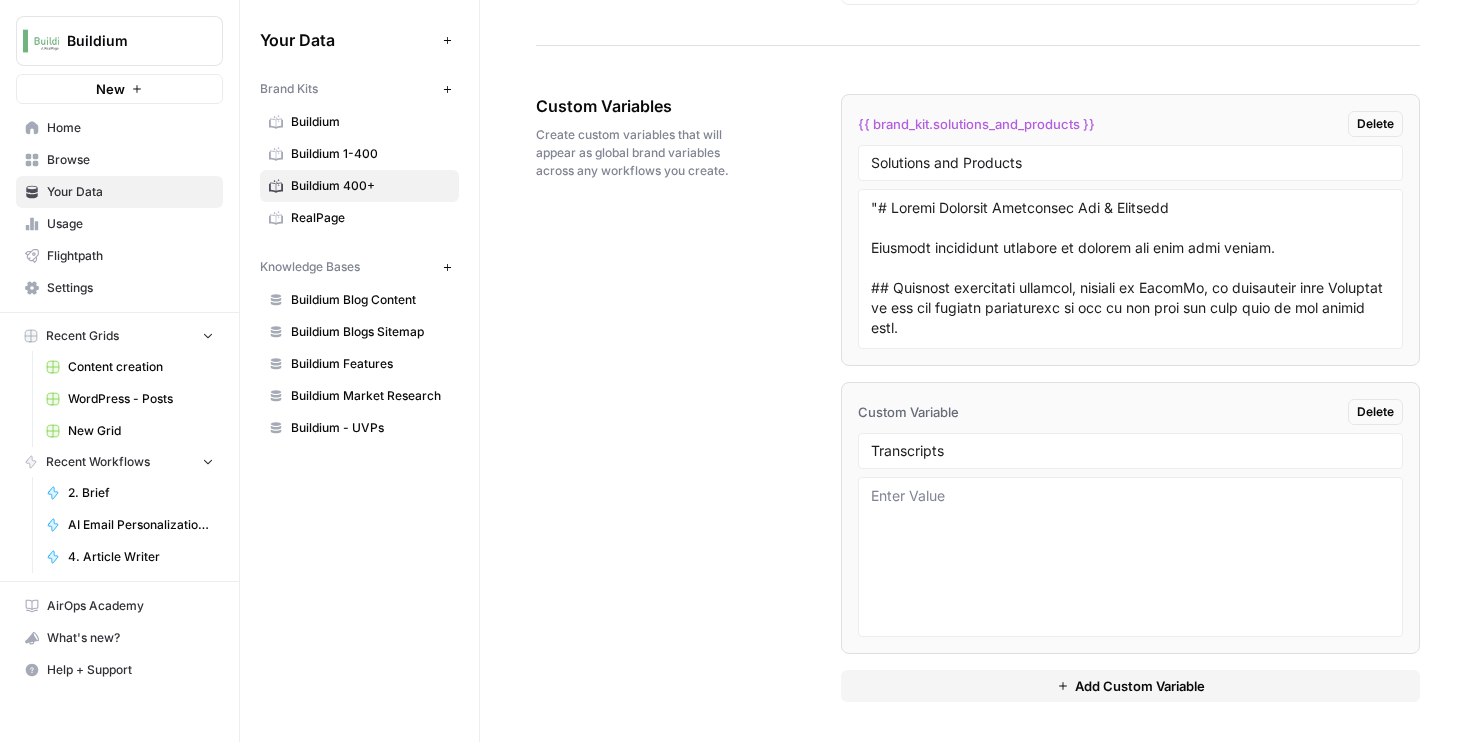 click on "Transcripts" at bounding box center (1130, 451) 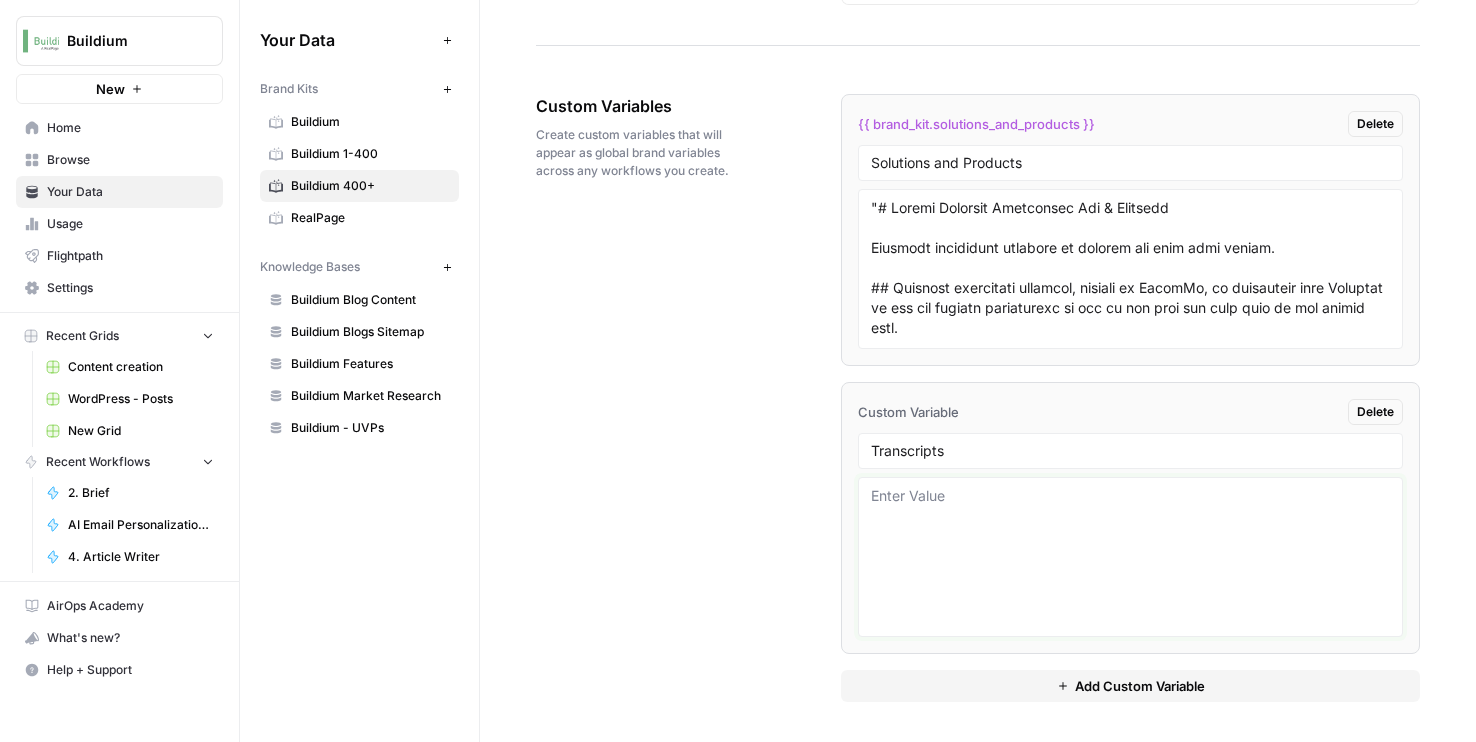 click at bounding box center [1130, 557] 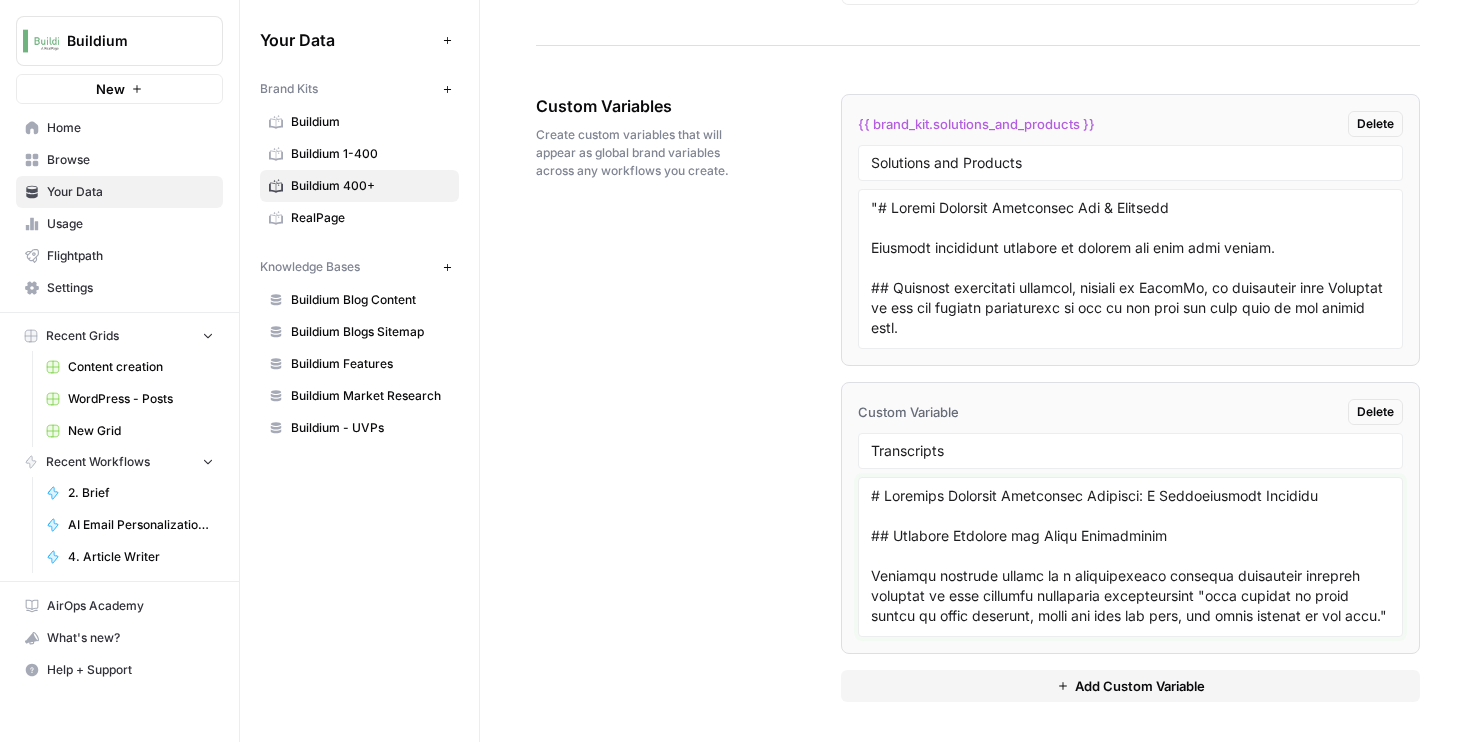 scroll, scrollTop: 10337, scrollLeft: 0, axis: vertical 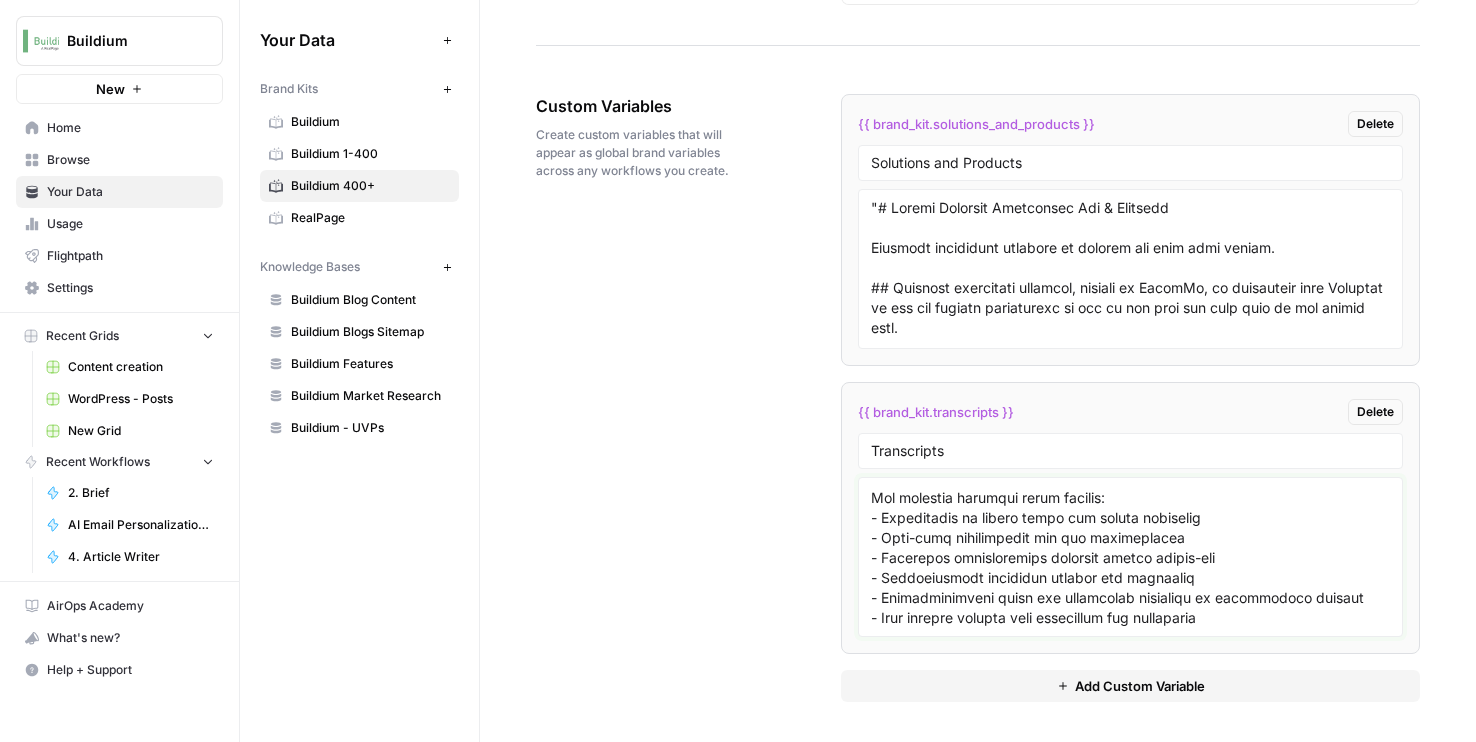 type on "# Buildium Property Management Platform: A Comprehensive Analysis
## Platform Overview and Value Proposition
Buildium presents itself as a comprehensive property management platform designed to help property management professionals "take control of every aspect of their business, stand out from the rest, and drive revenue in new ways." The platform integrates accounting, communications, leasing, and mobile applications into a unified system that promises to uncover "hidden revenue streams" while providing award-winning support and an ecosystem of proven integrations through its marketplace.
## Pricing Structure
The platform offers a tiered pricing model:
- **Essential Plan**: Starting at $58/month, includes core features such as property management accounting, a free professional website, maintenance tracking, tenant and owner portals, and online support
- **Growth Plan**: Starting at $183/month, adds premium features and enhanced support
- **Premium Plan**: Starting at $375/month, provides "extras s..." 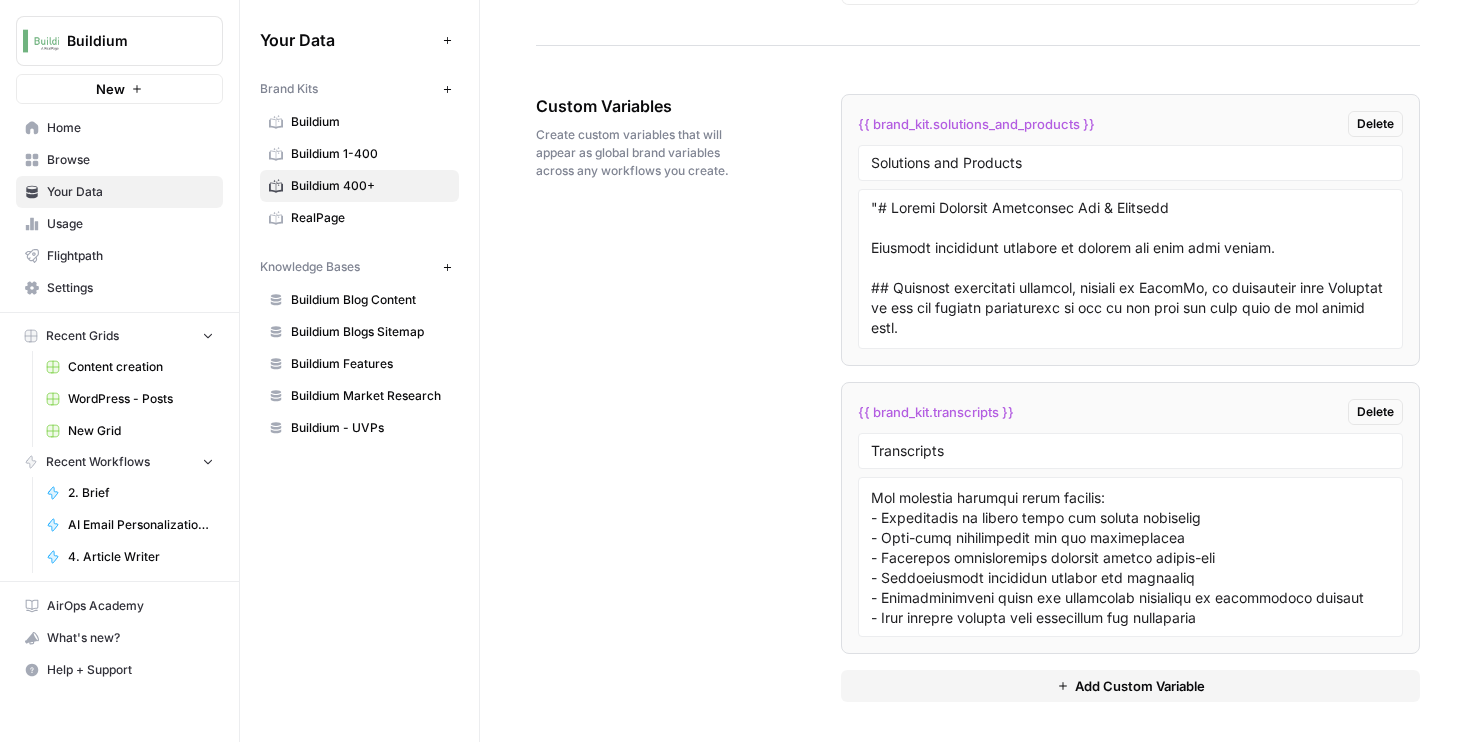 click on "Buildium 1-400" at bounding box center (359, 154) 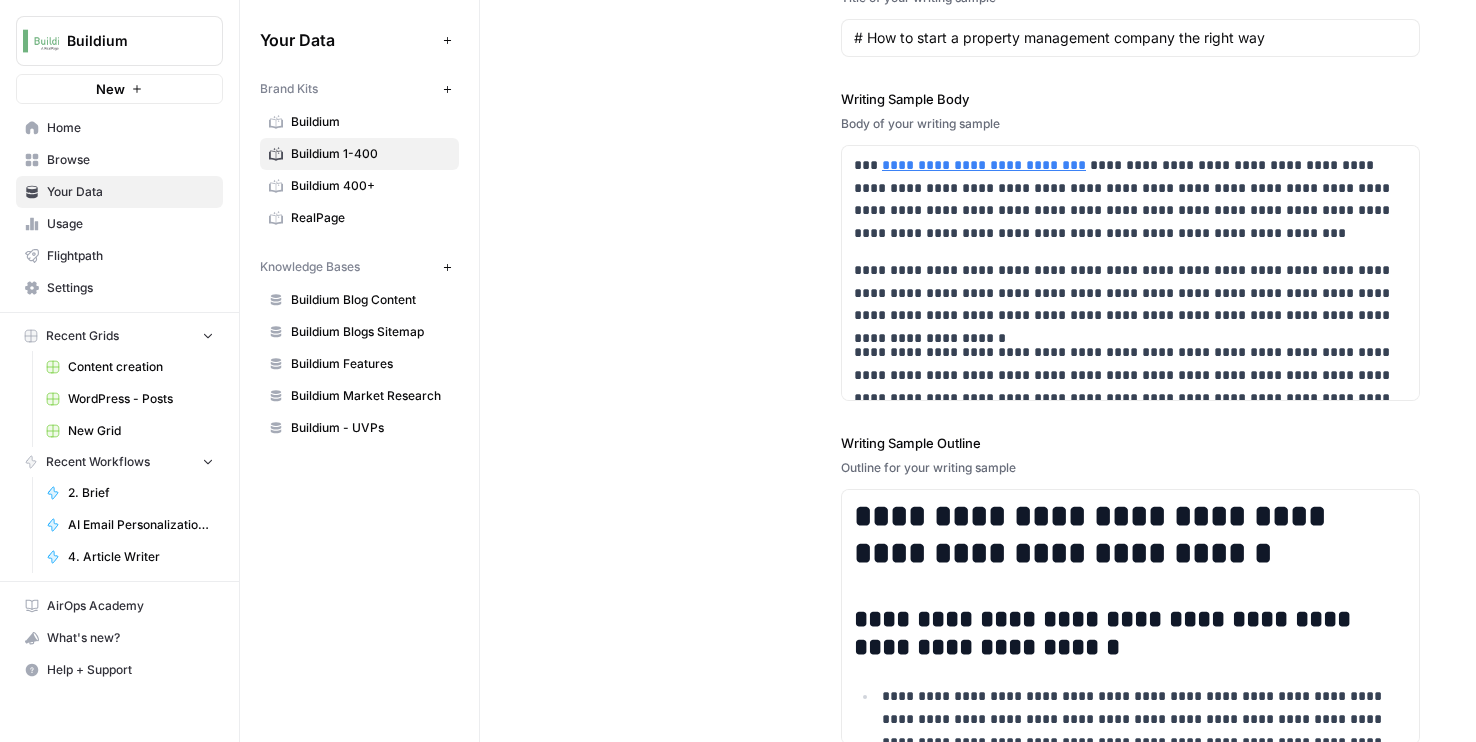 scroll, scrollTop: 3055, scrollLeft: 0, axis: vertical 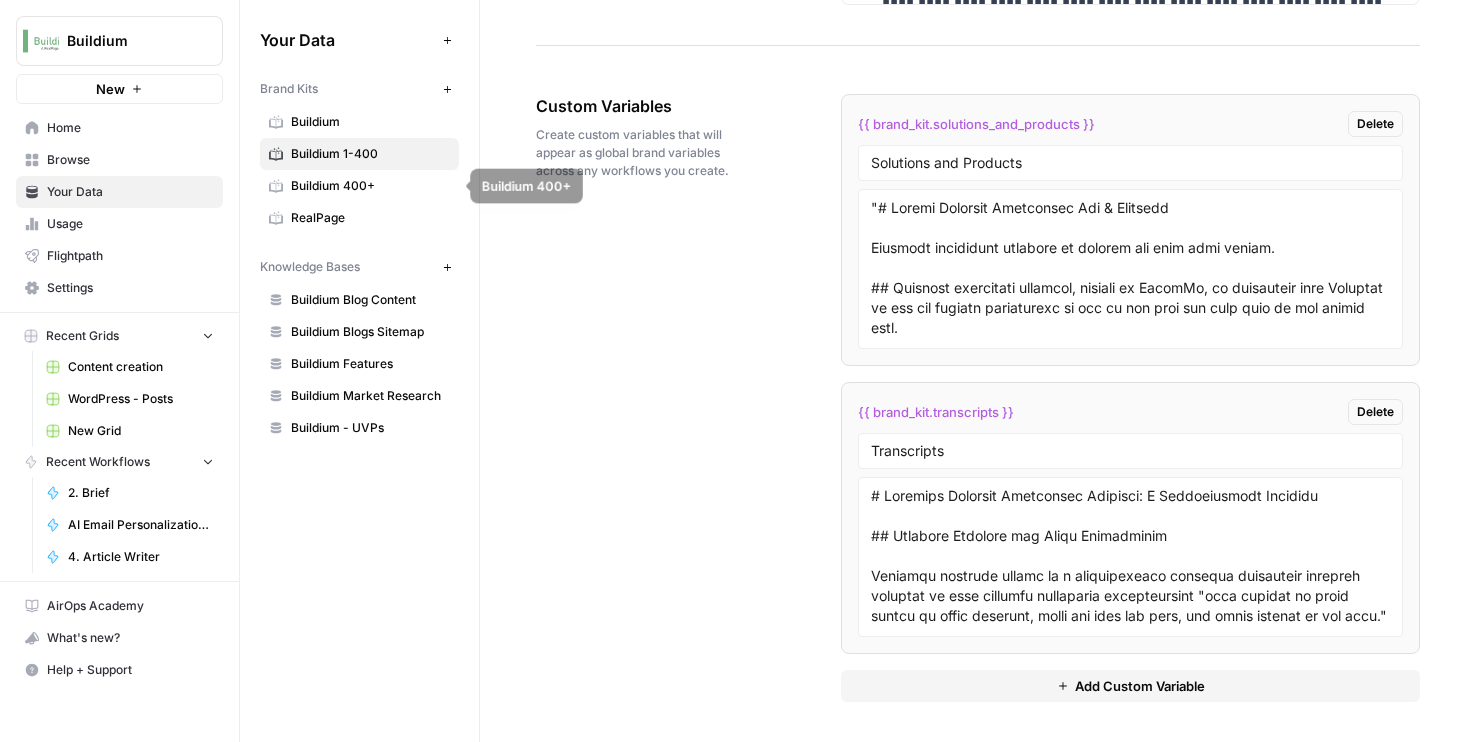 click on "Buildium 1-400" at bounding box center [359, 154] 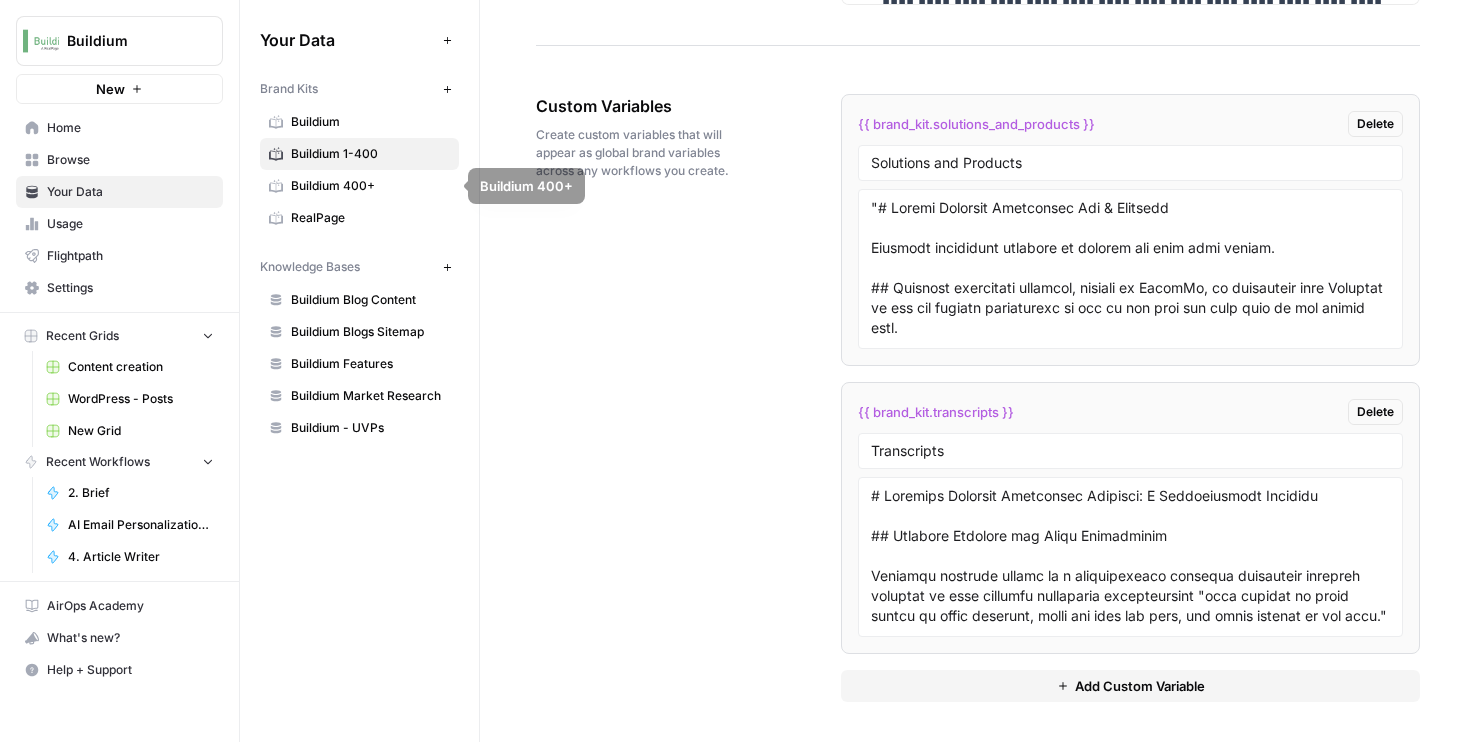 click on "Buildium" at bounding box center (370, 122) 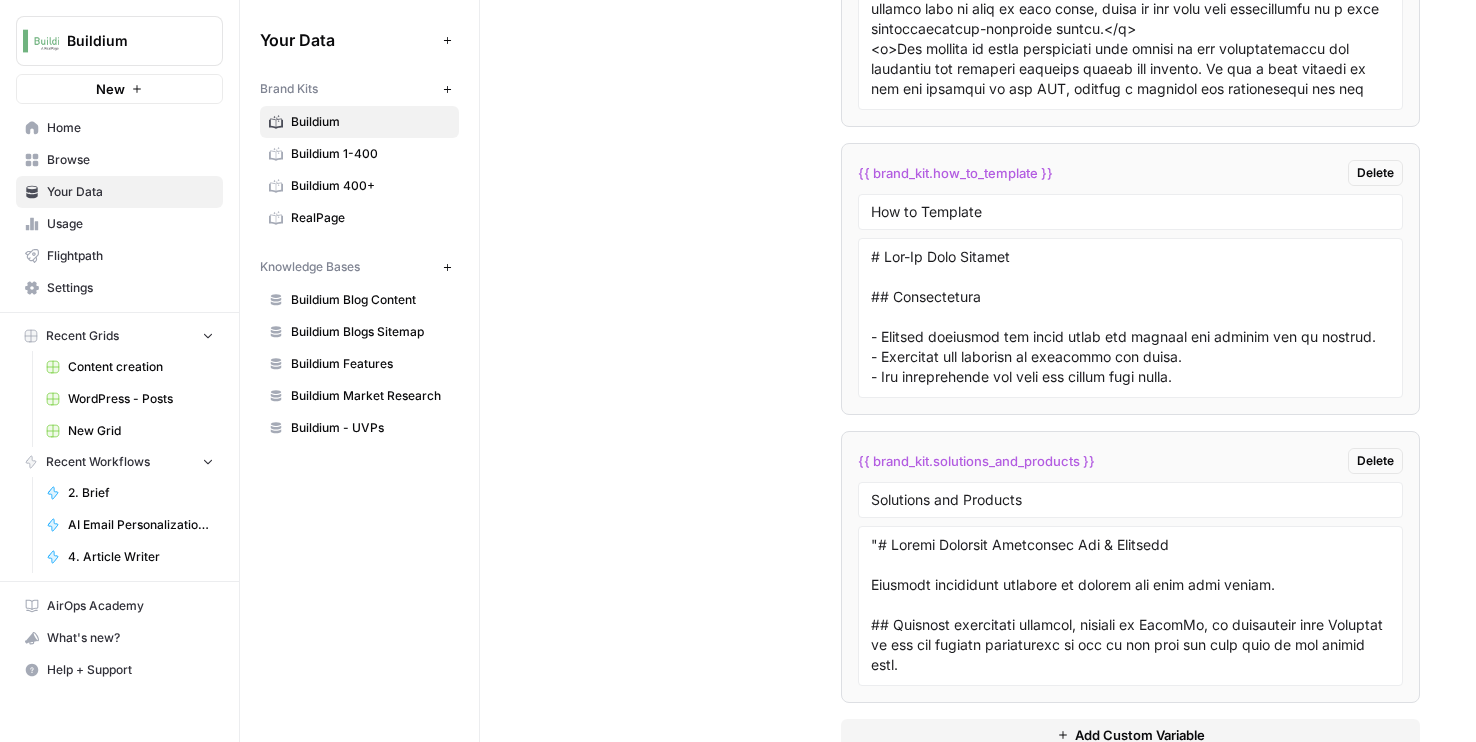 scroll, scrollTop: 6041, scrollLeft: 0, axis: vertical 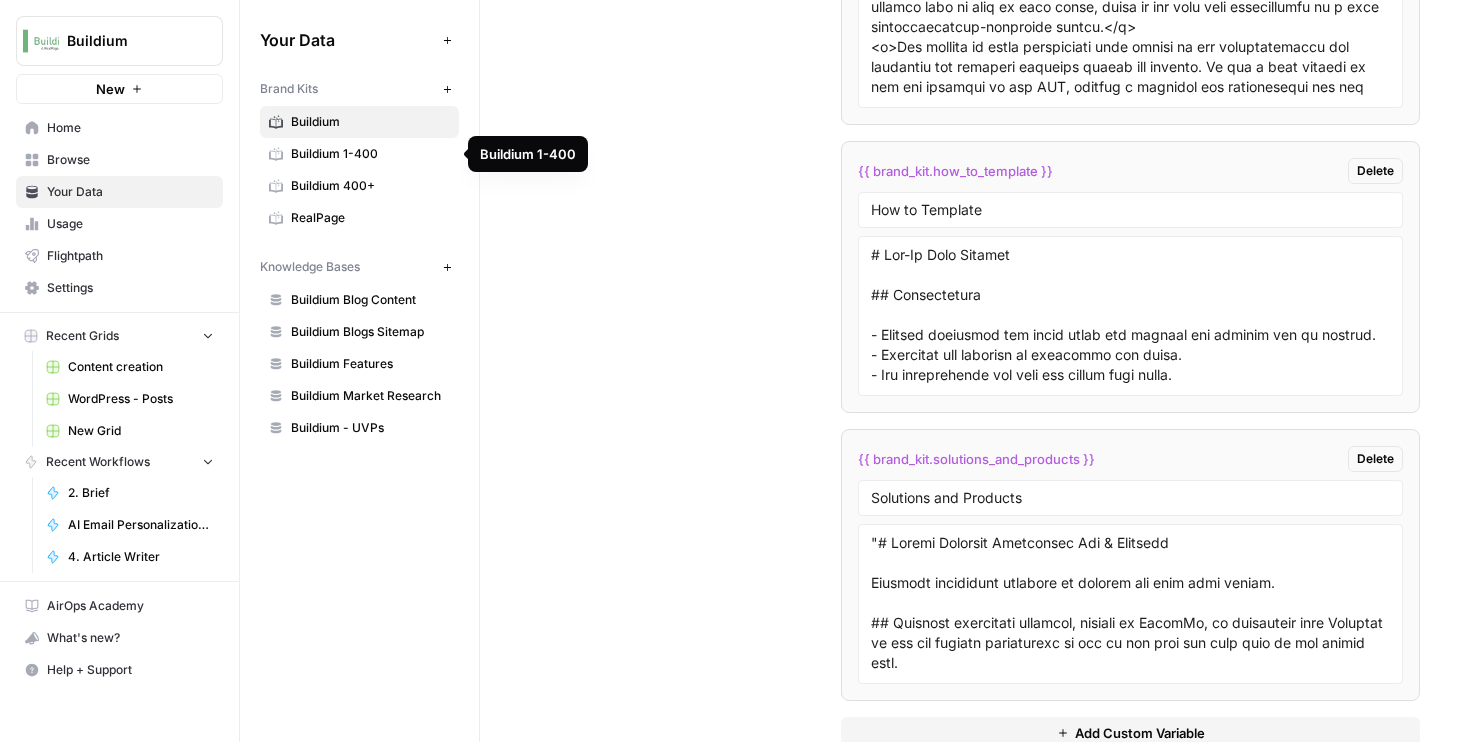 click on "Buildium 1-400" at bounding box center (370, 154) 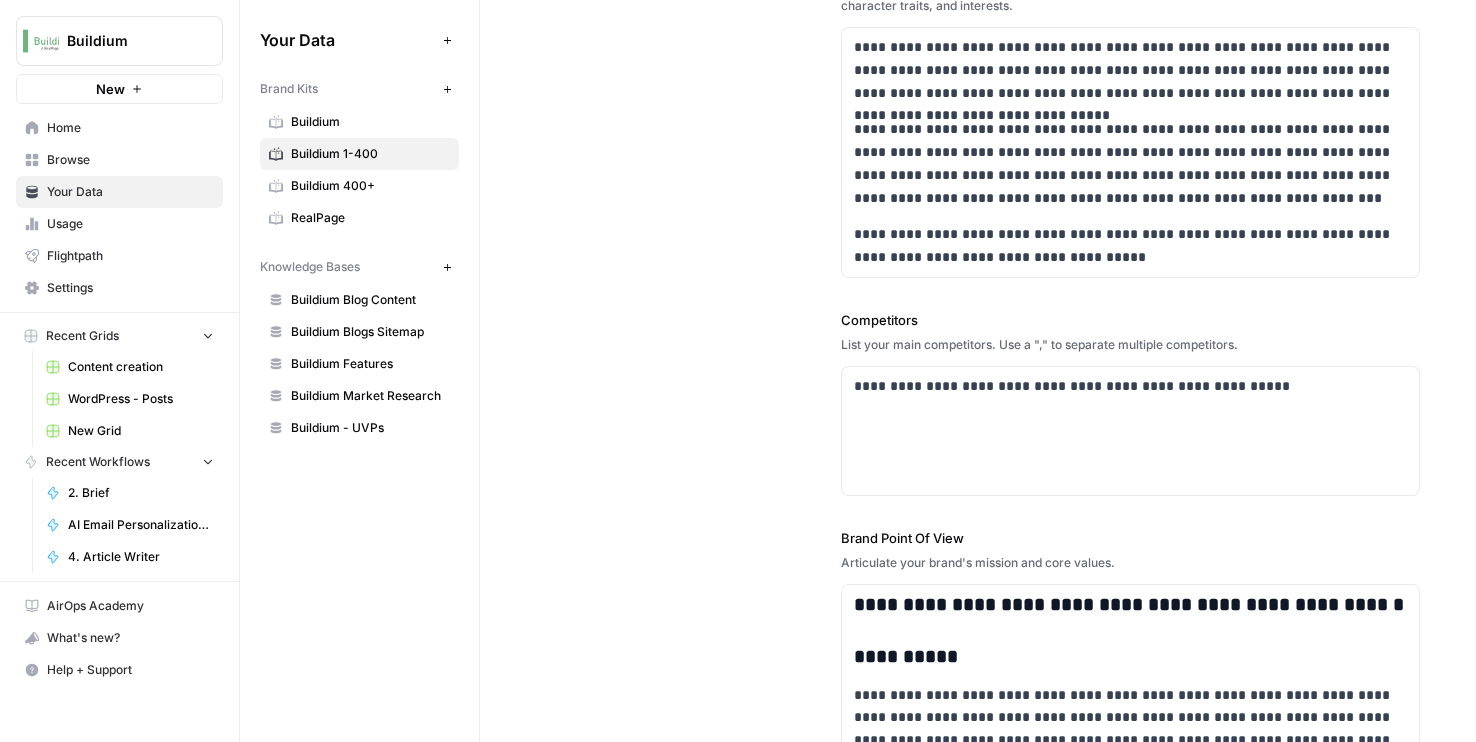 scroll, scrollTop: 544, scrollLeft: 0, axis: vertical 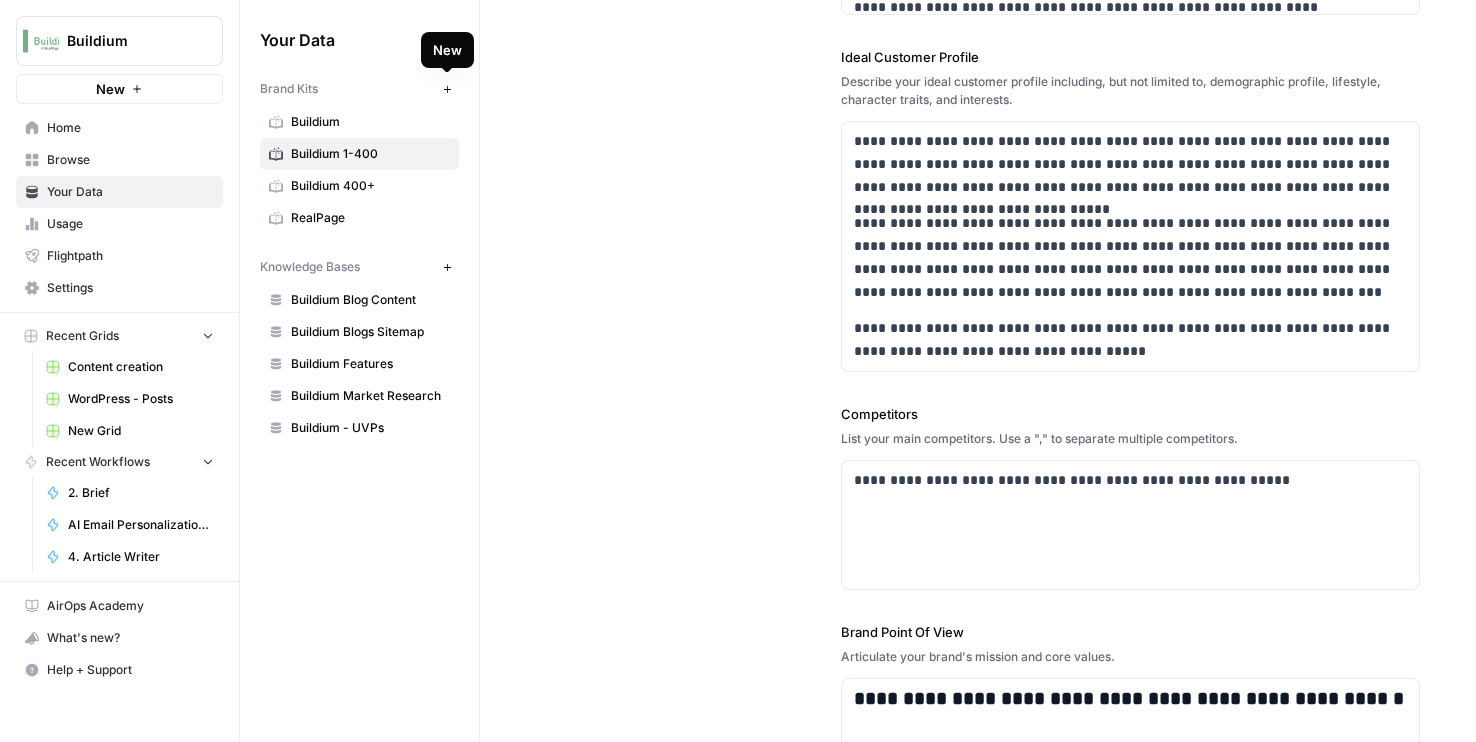 click 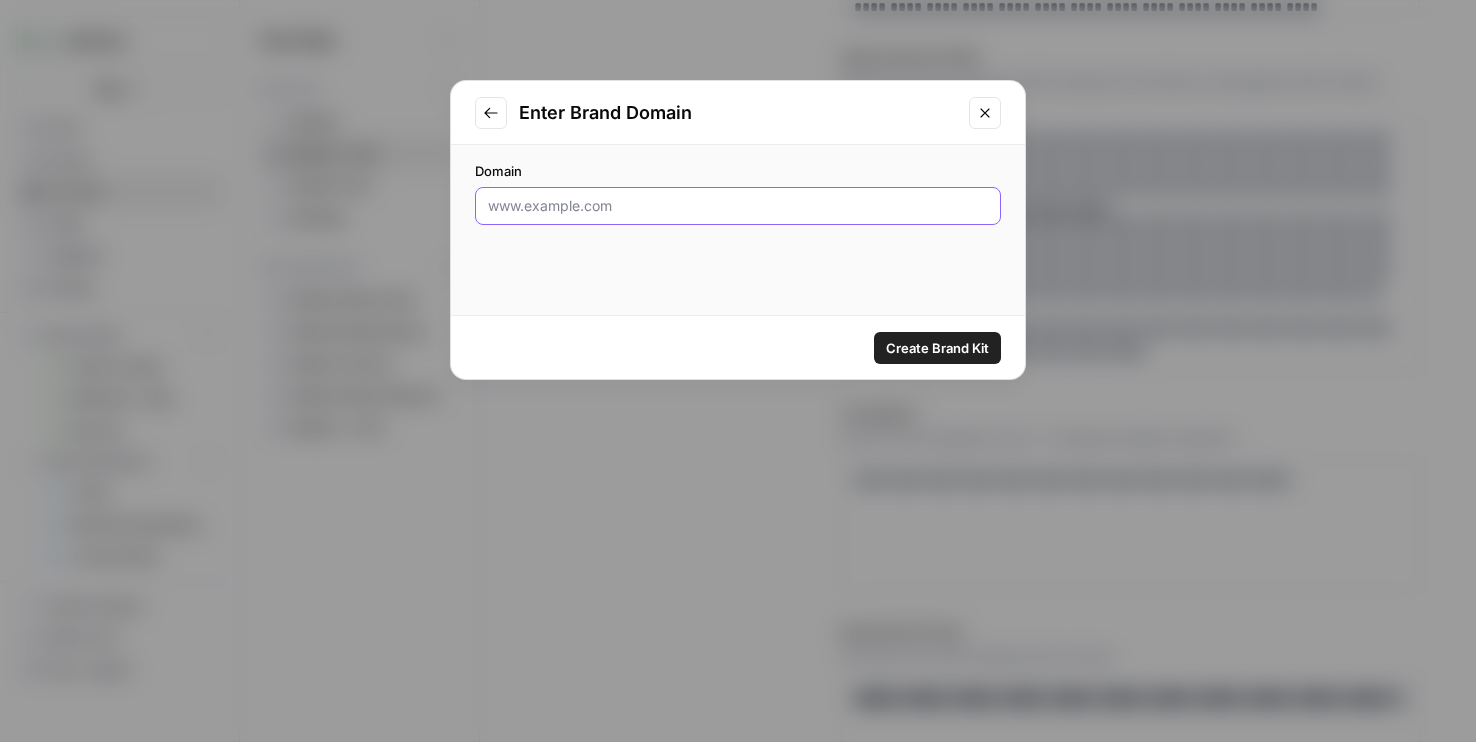 click on "Domain" at bounding box center [738, 206] 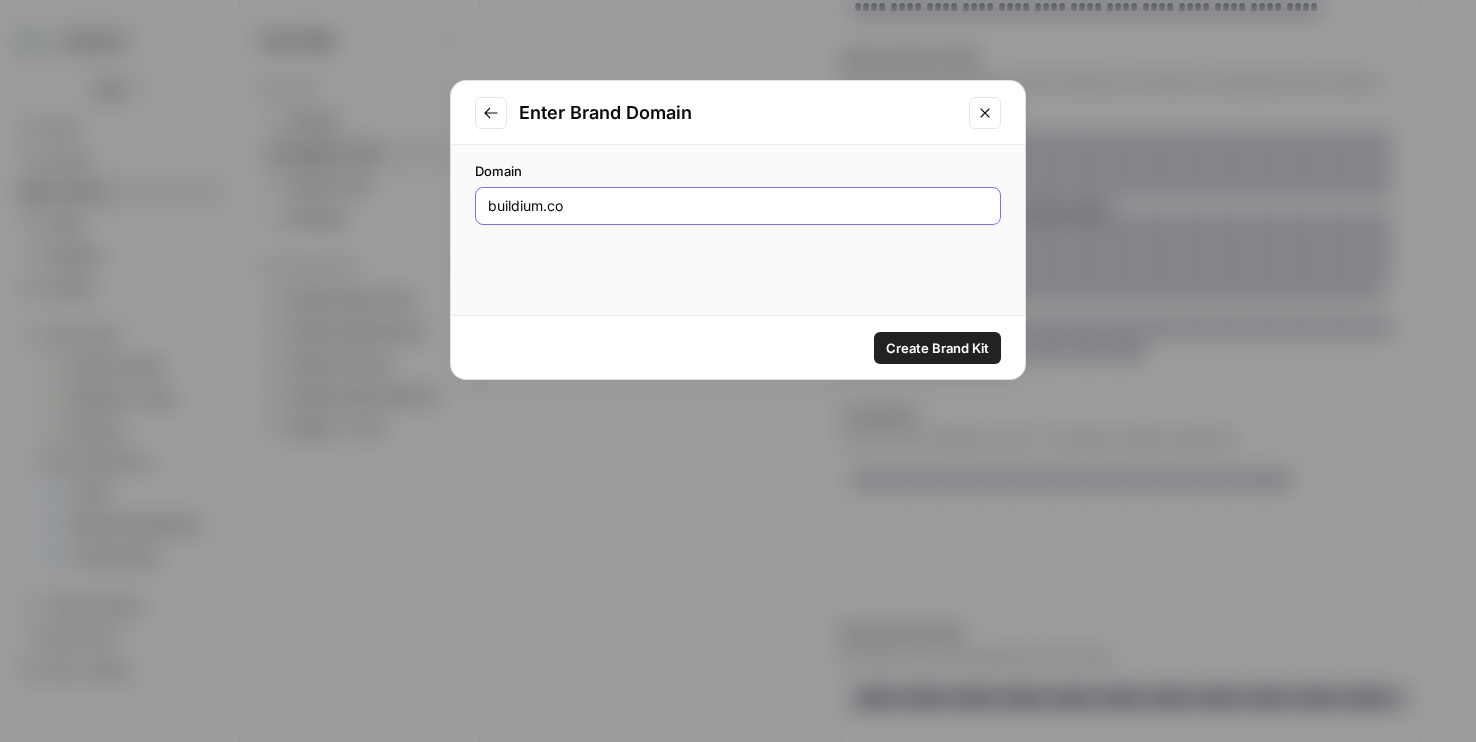 type on "buildium.com" 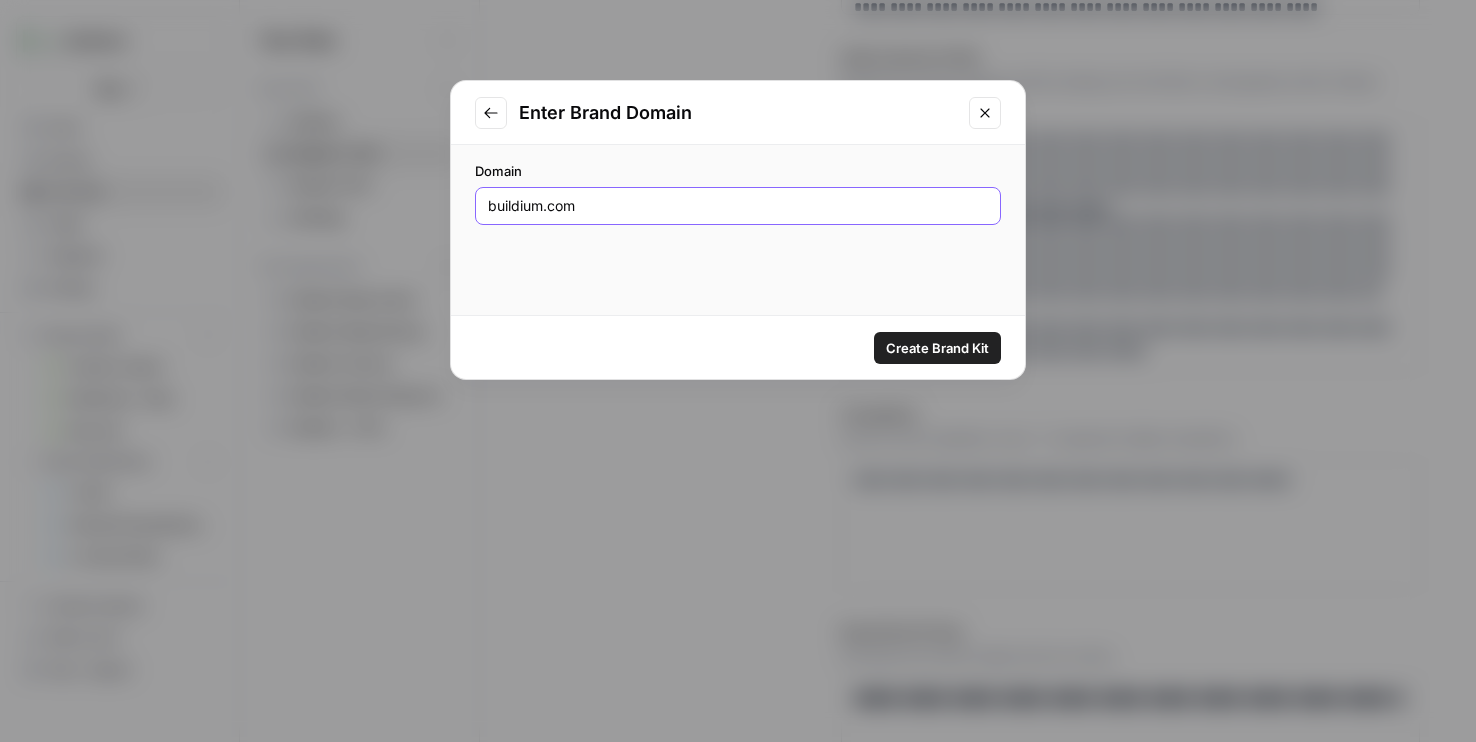 click on "Create Brand Kit" at bounding box center (937, 348) 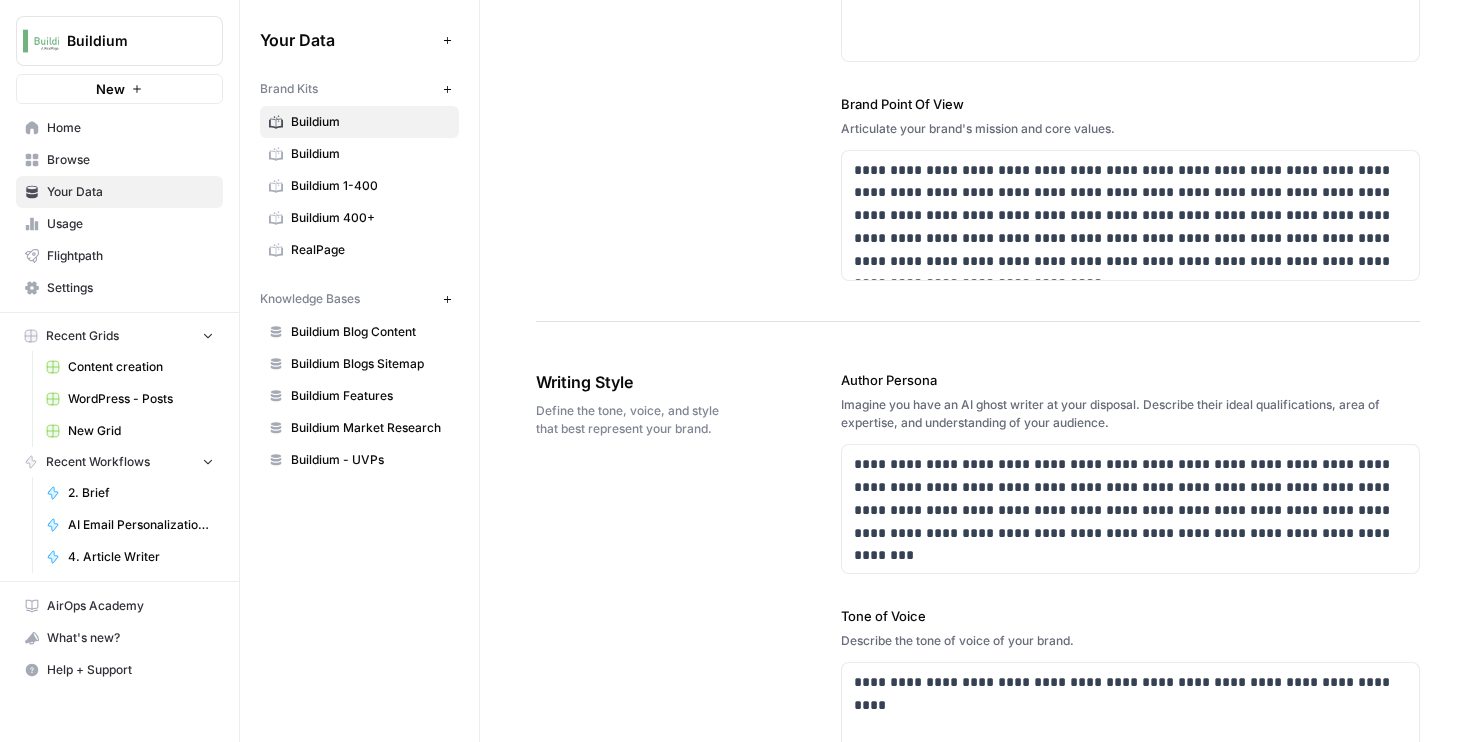 scroll, scrollTop: 0, scrollLeft: 0, axis: both 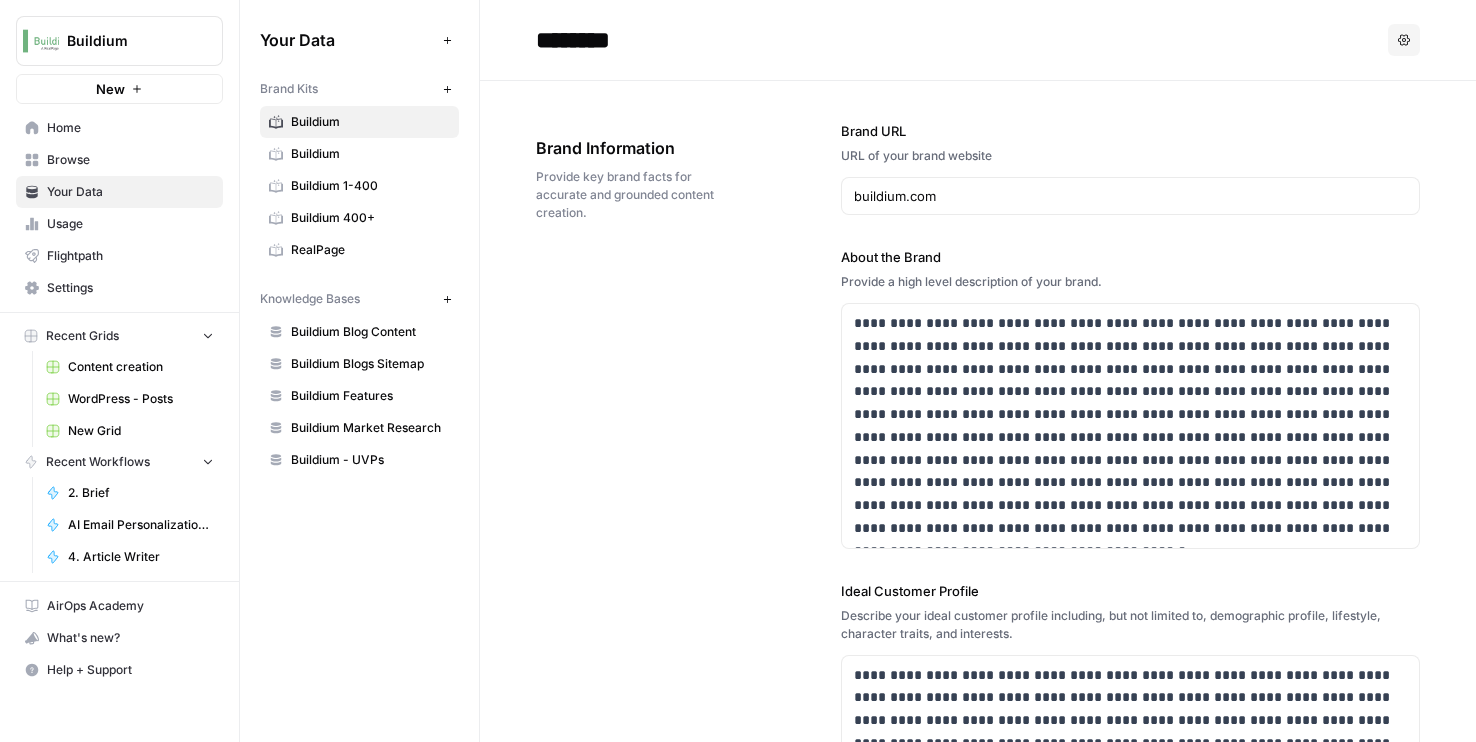 click on "********" at bounding box center [688, 40] 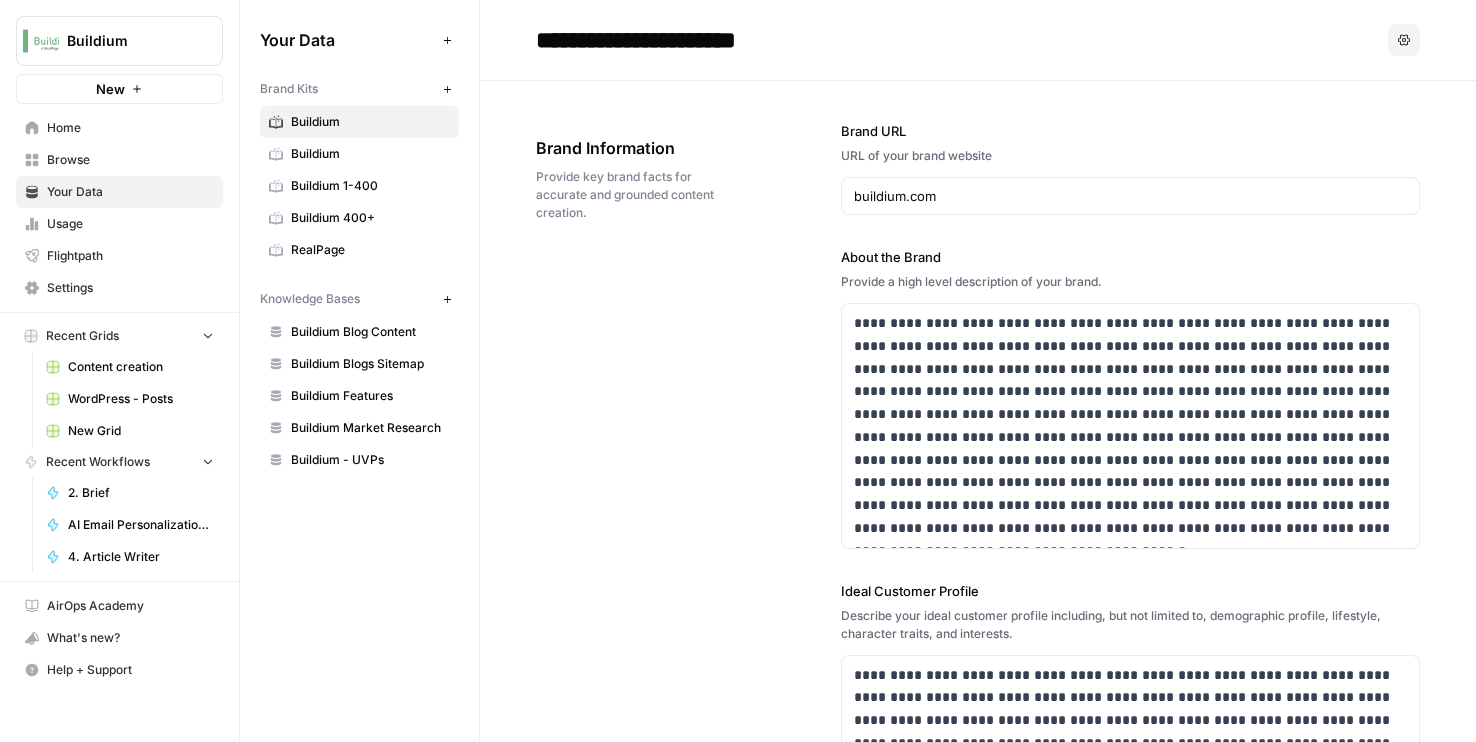 type on "**********" 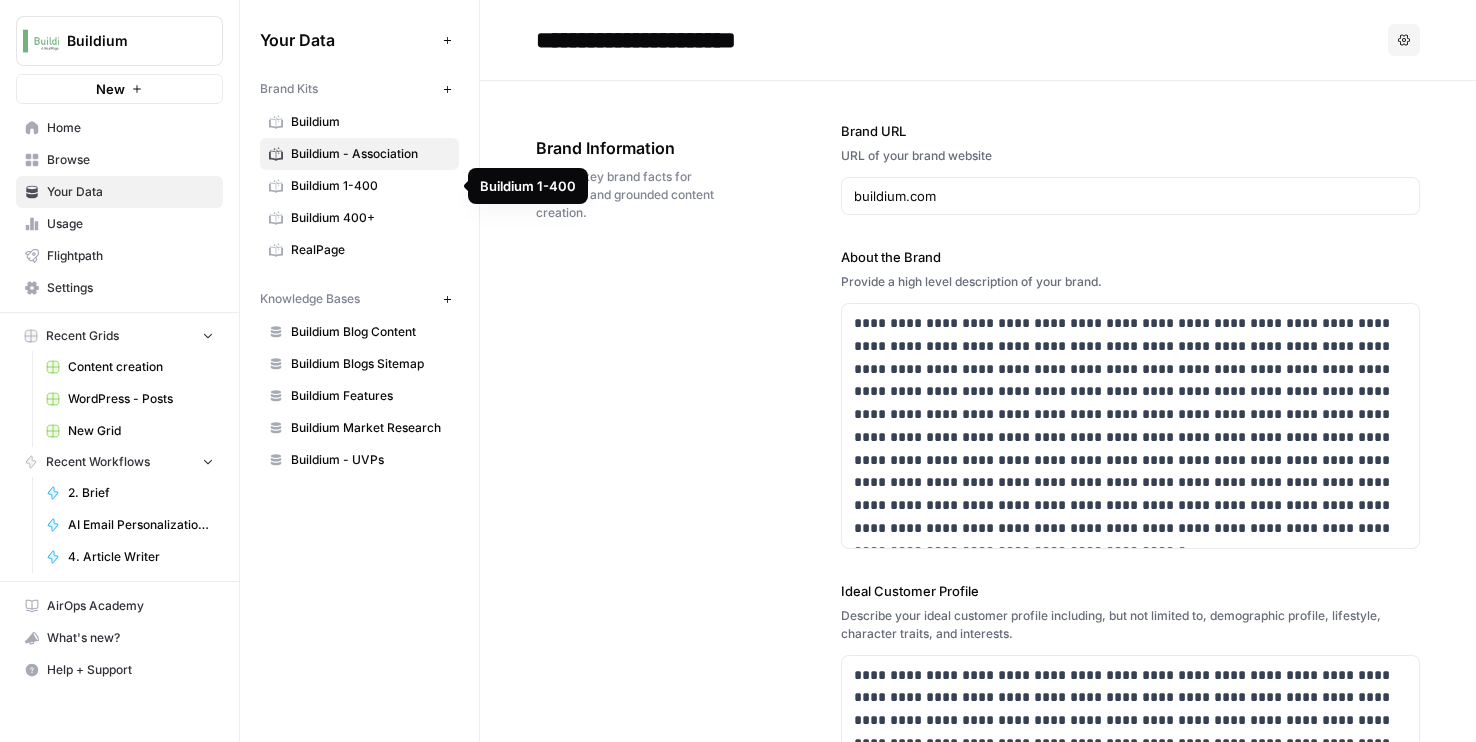 click on "Buildium" at bounding box center (359, 122) 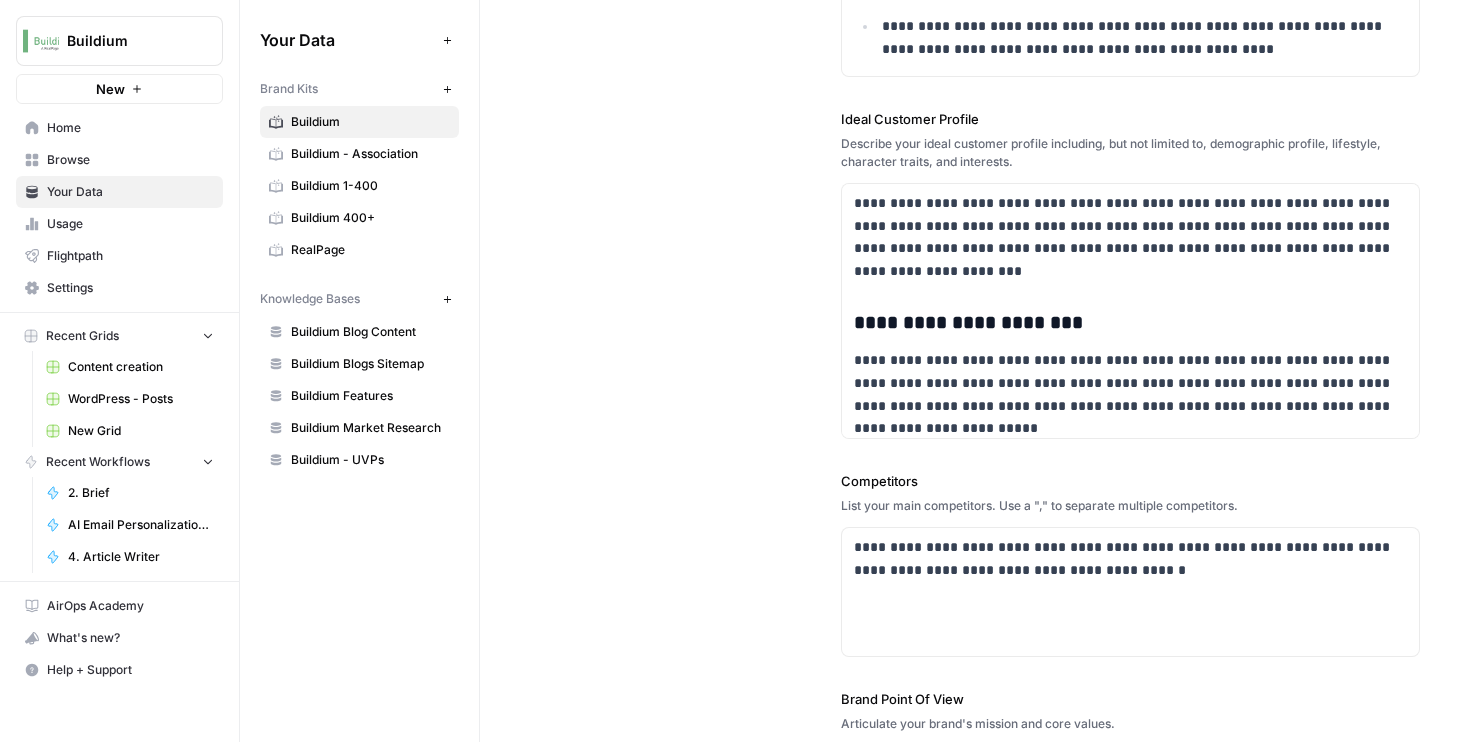 scroll, scrollTop: 381, scrollLeft: 0, axis: vertical 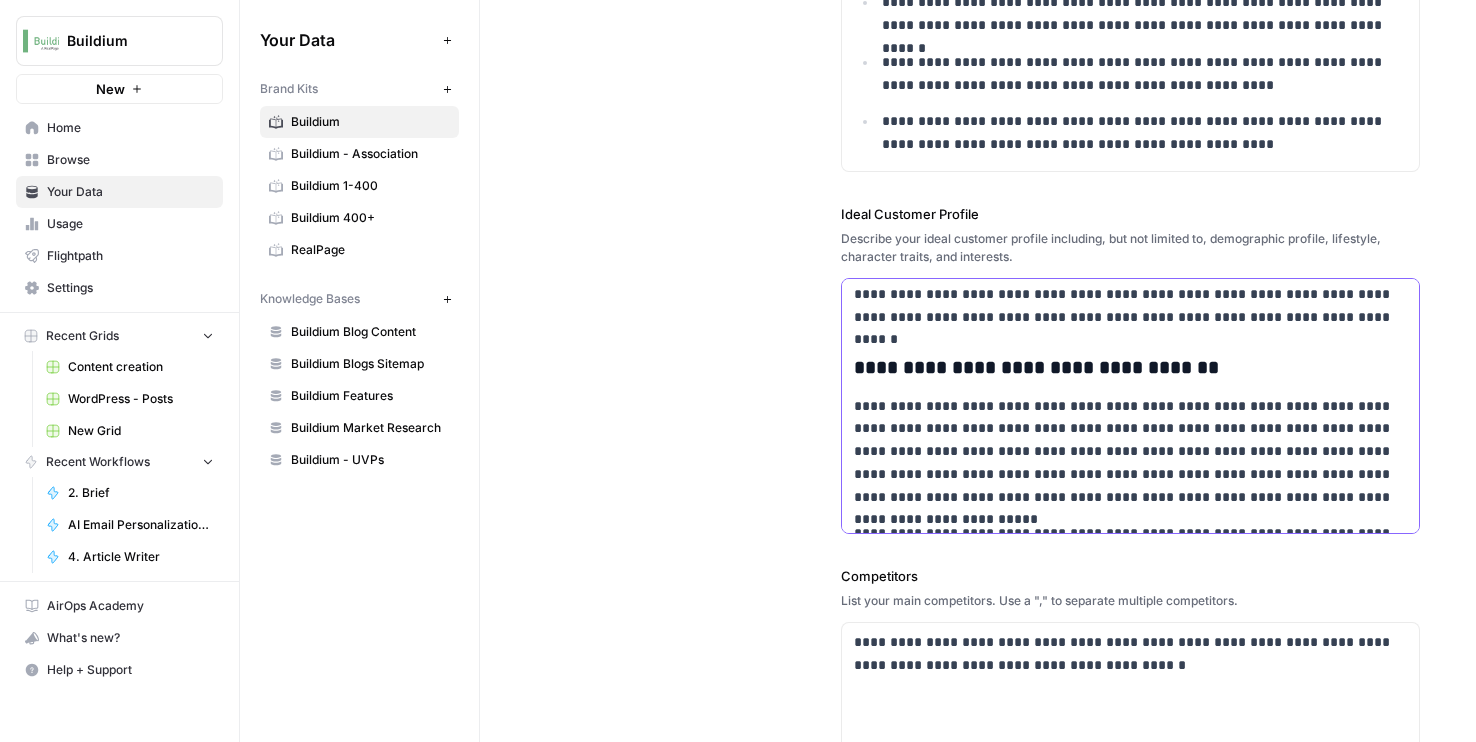 click on "**********" at bounding box center [1130, 190] 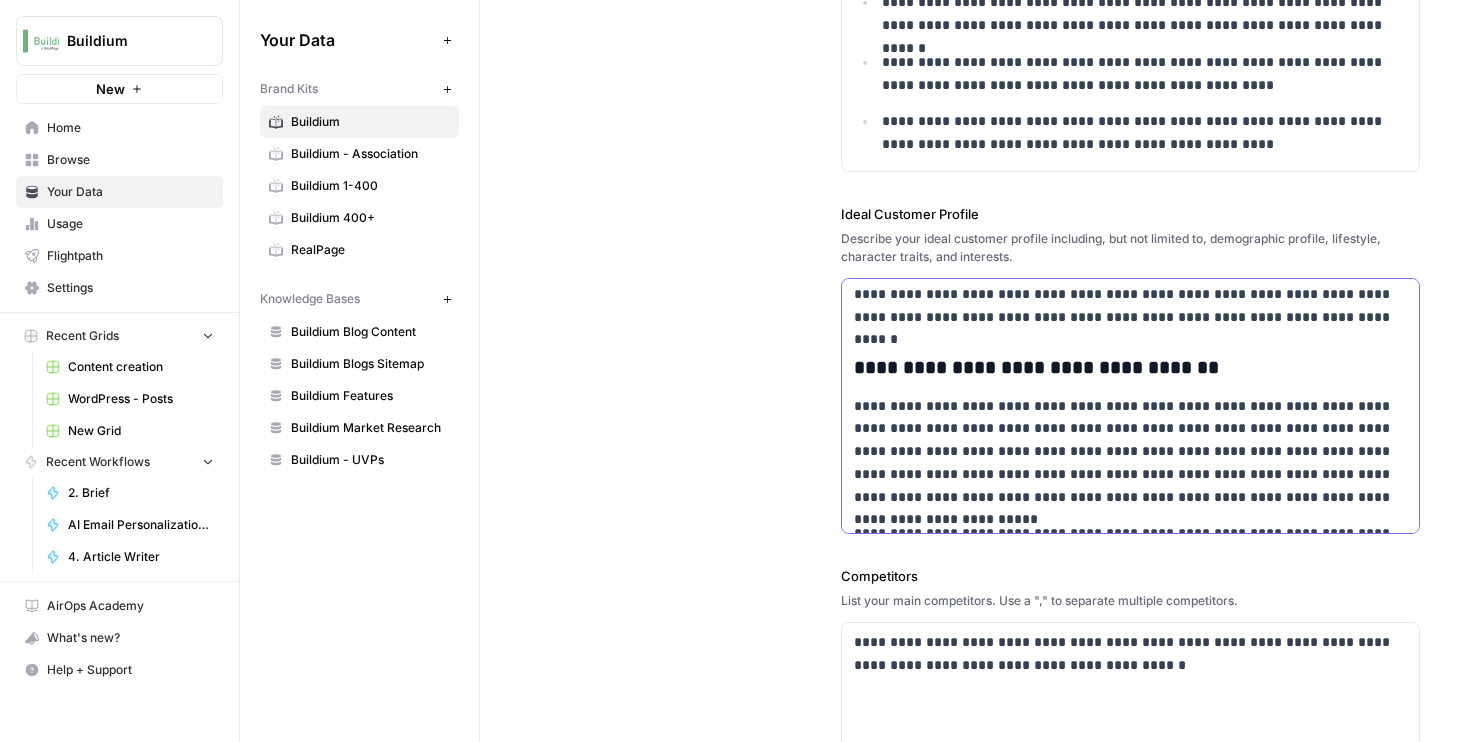 click on "**********" at bounding box center (1130, 428) 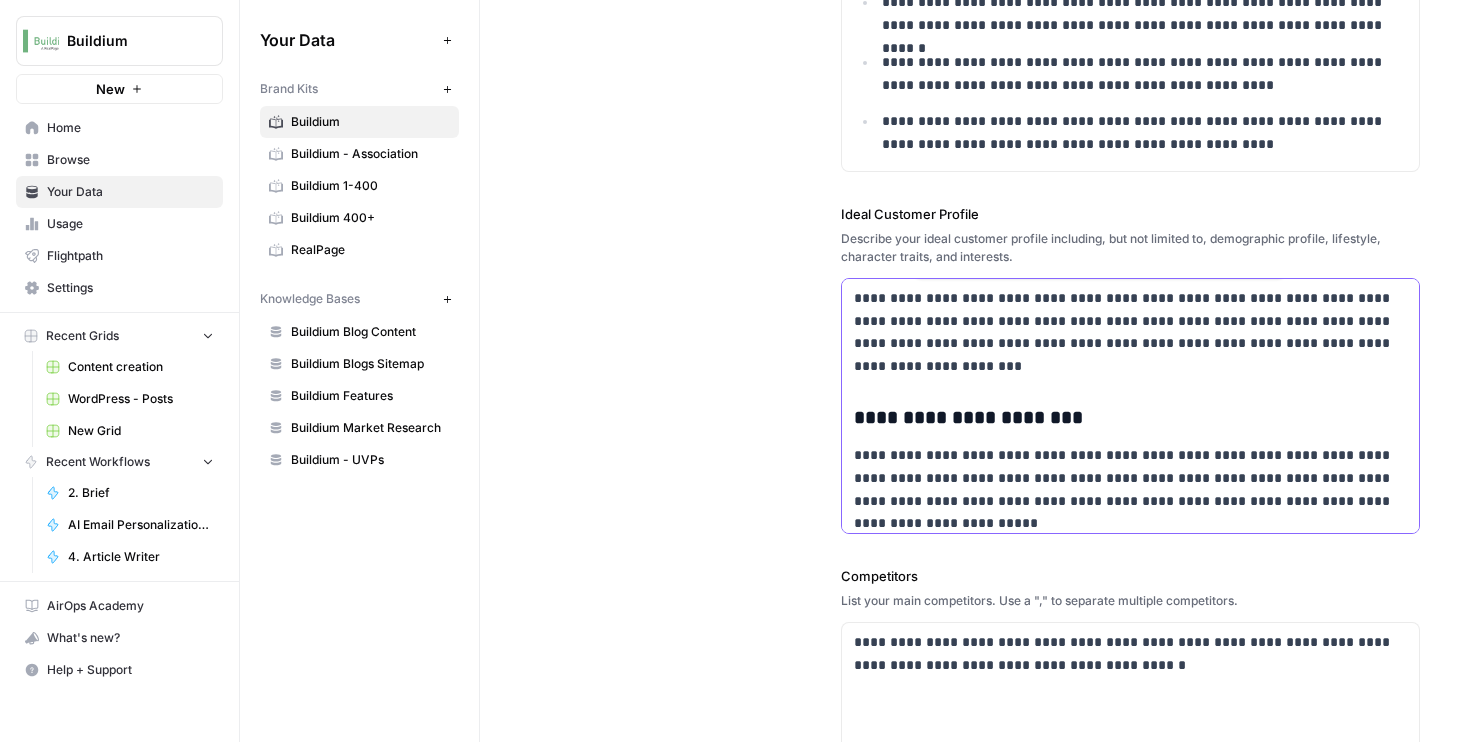 scroll, scrollTop: 328, scrollLeft: 0, axis: vertical 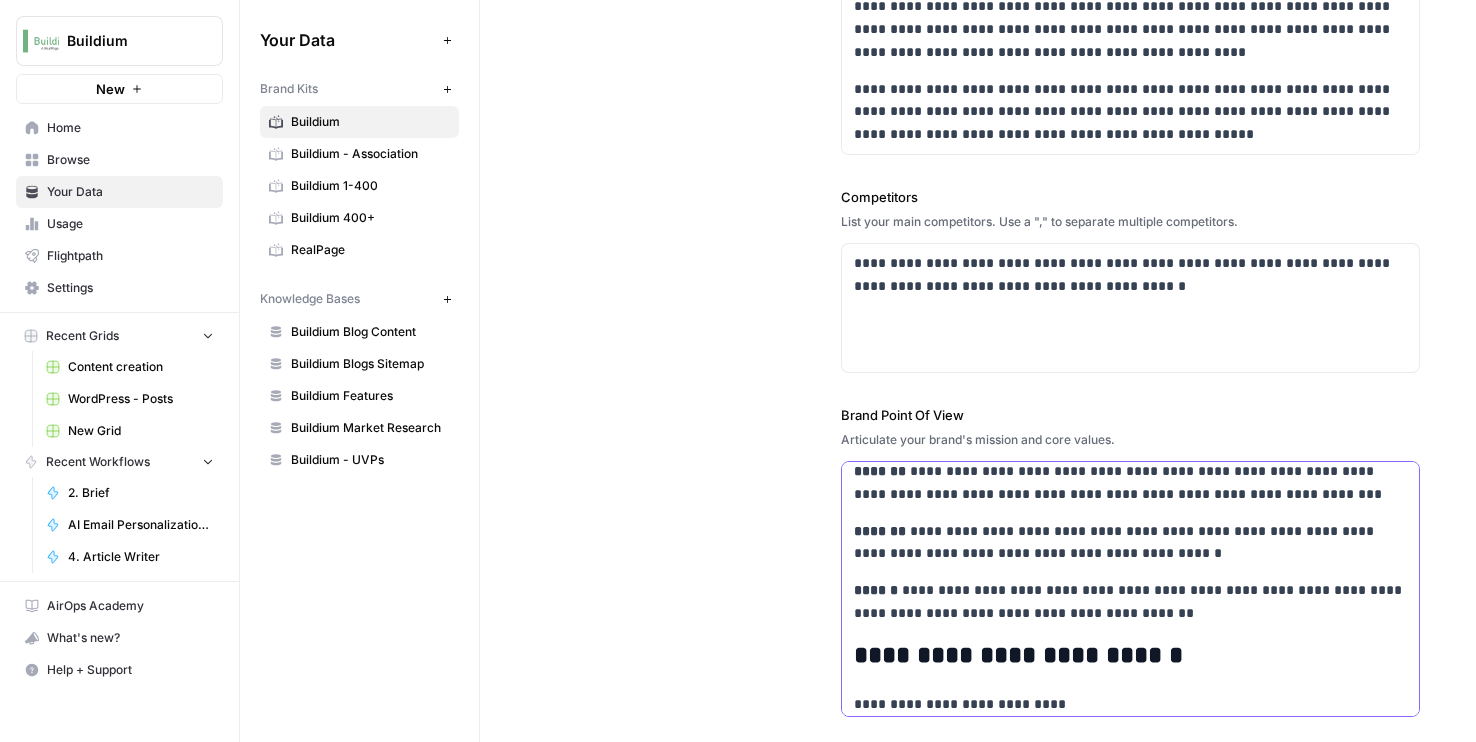 click on "**********" at bounding box center [1130, 543] 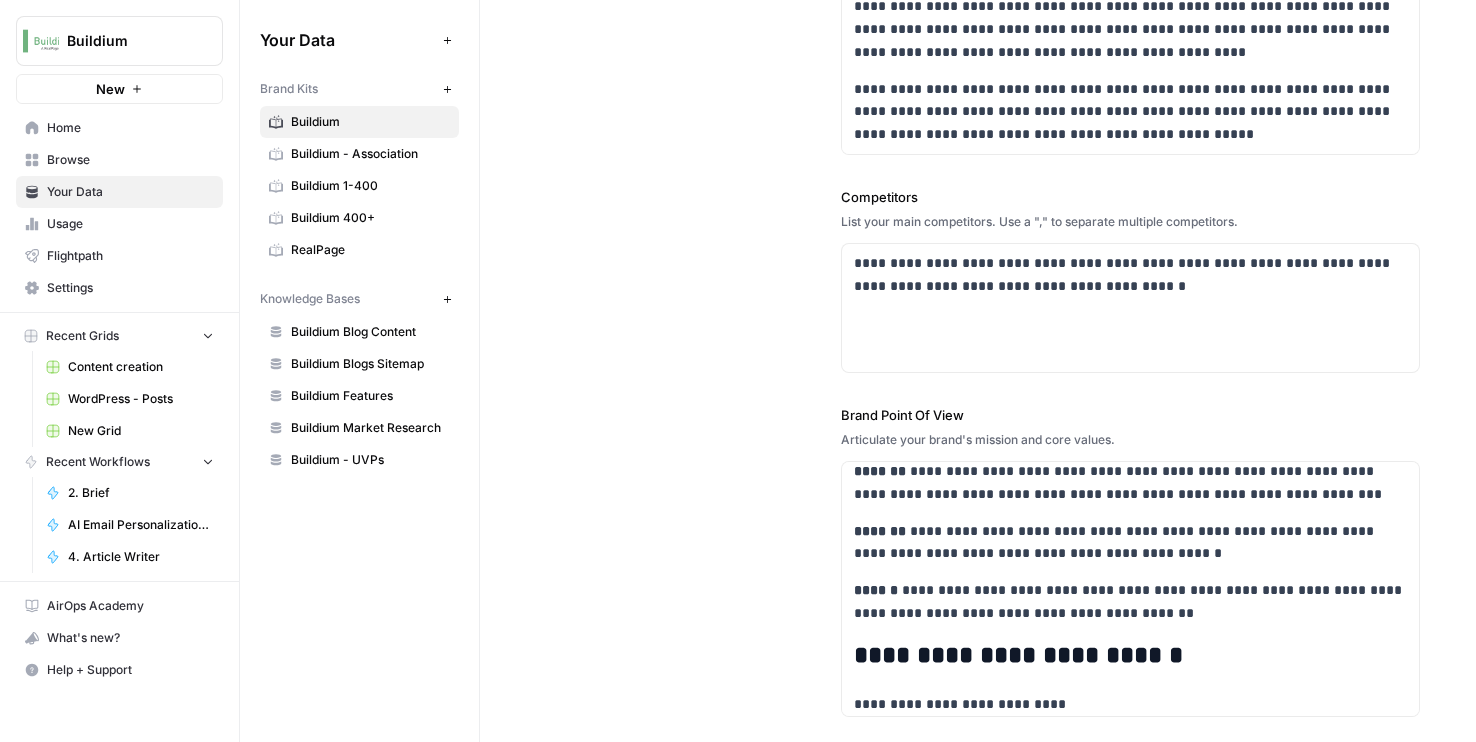 click on "**********" at bounding box center [978, 49] 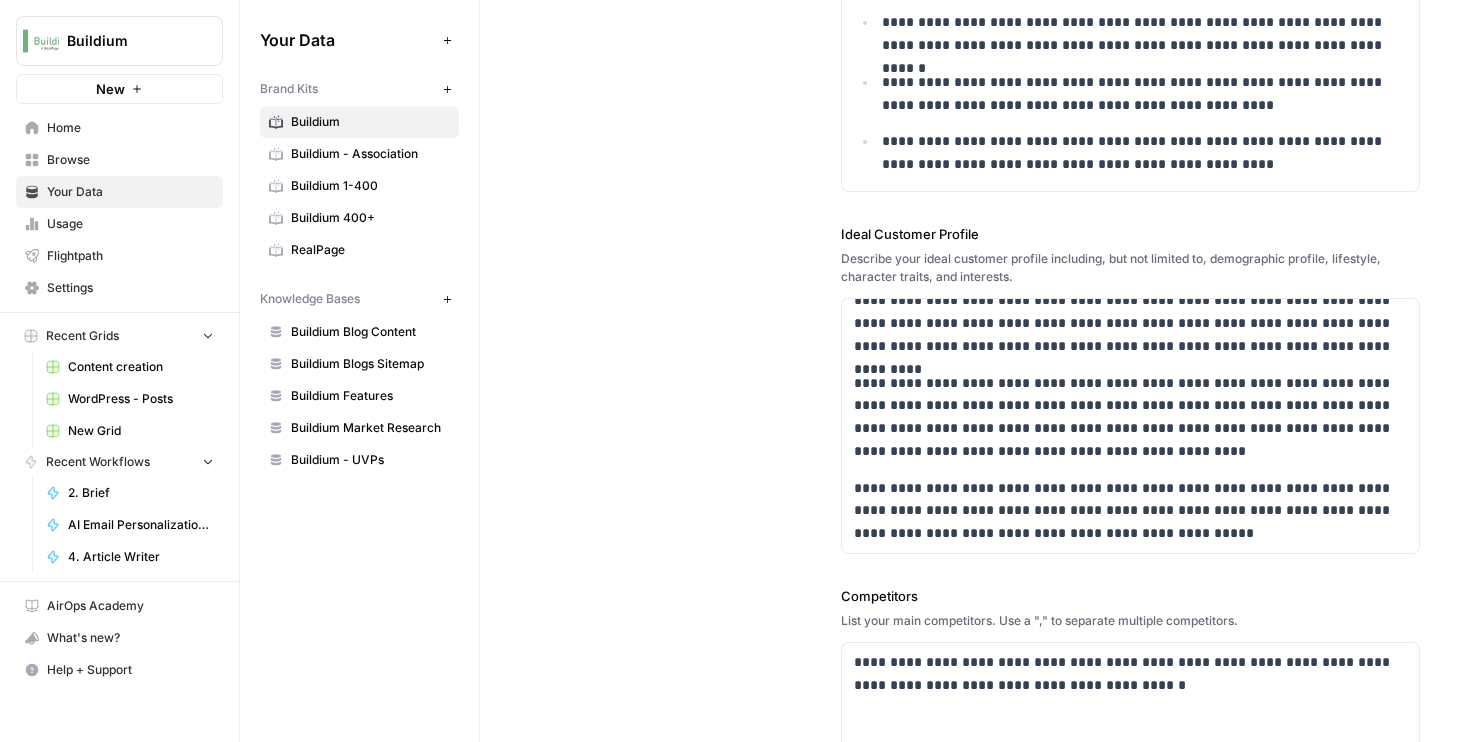 scroll, scrollTop: 732, scrollLeft: 0, axis: vertical 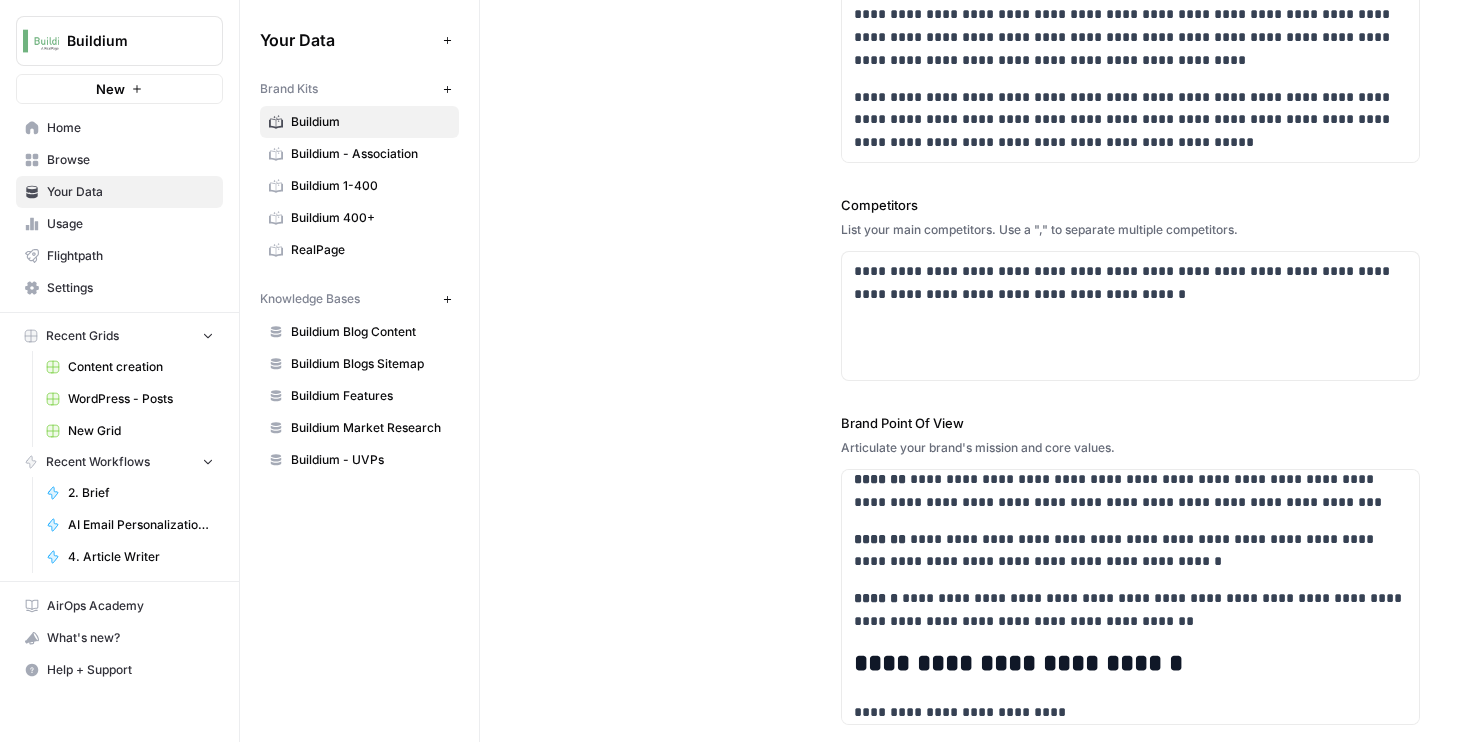 click on "**********" at bounding box center (1130, 569) 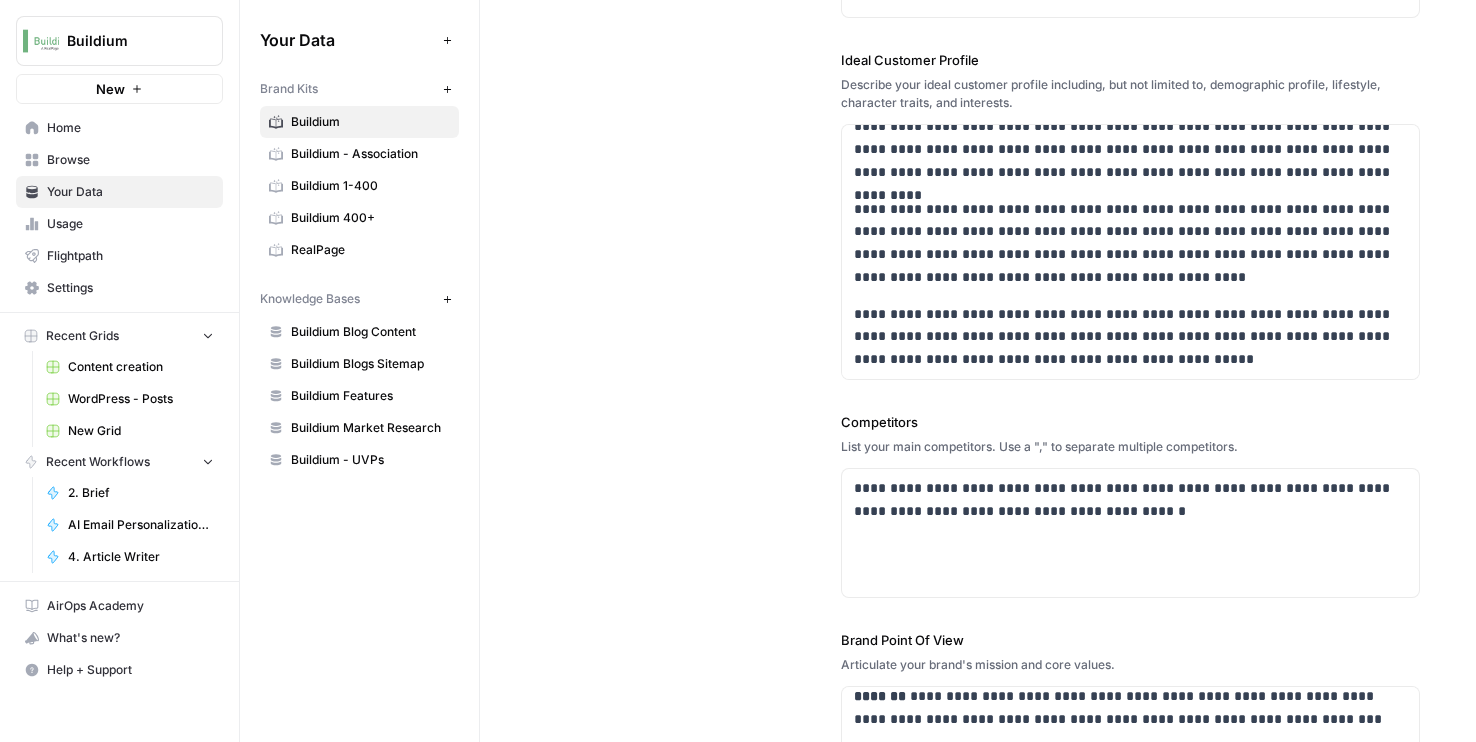 scroll, scrollTop: 311, scrollLeft: 0, axis: vertical 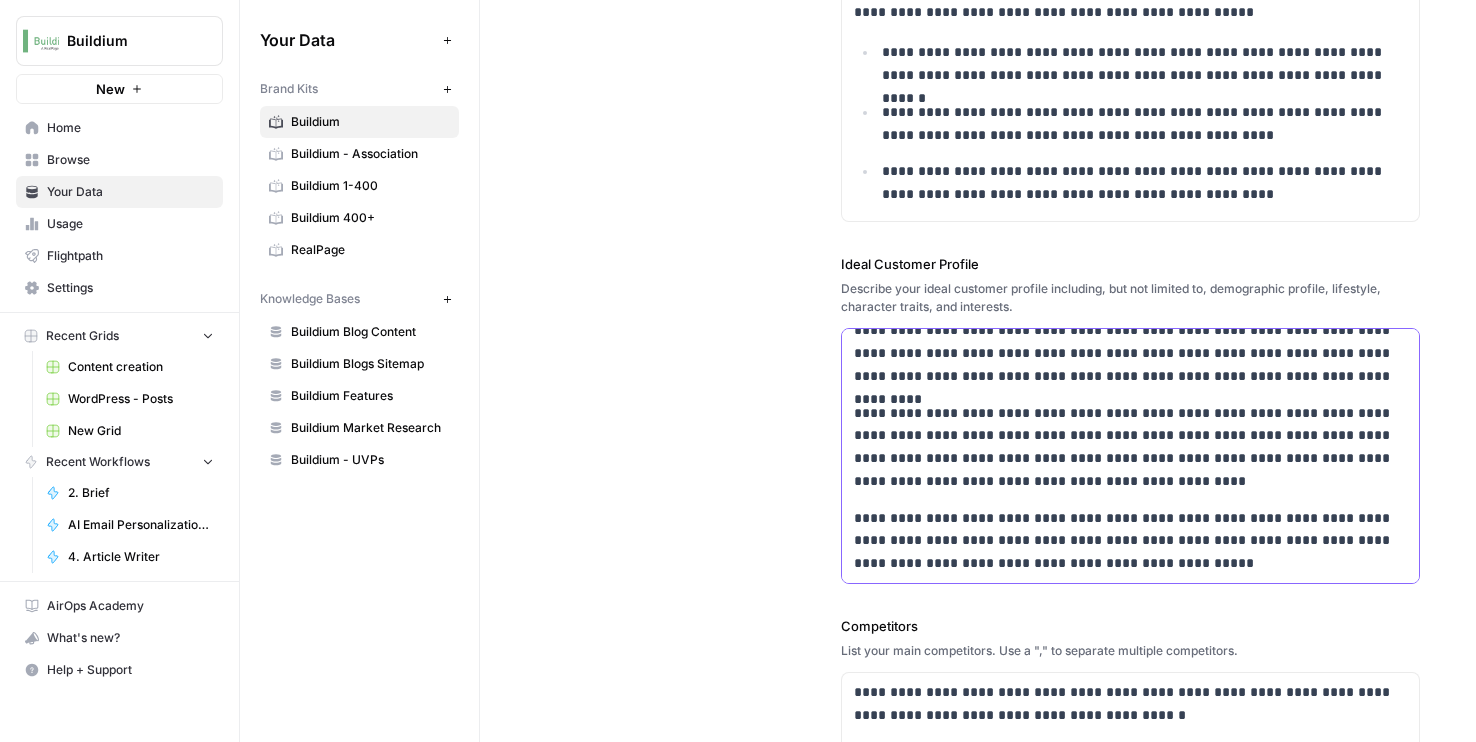 click on "**********" at bounding box center (1130, 447) 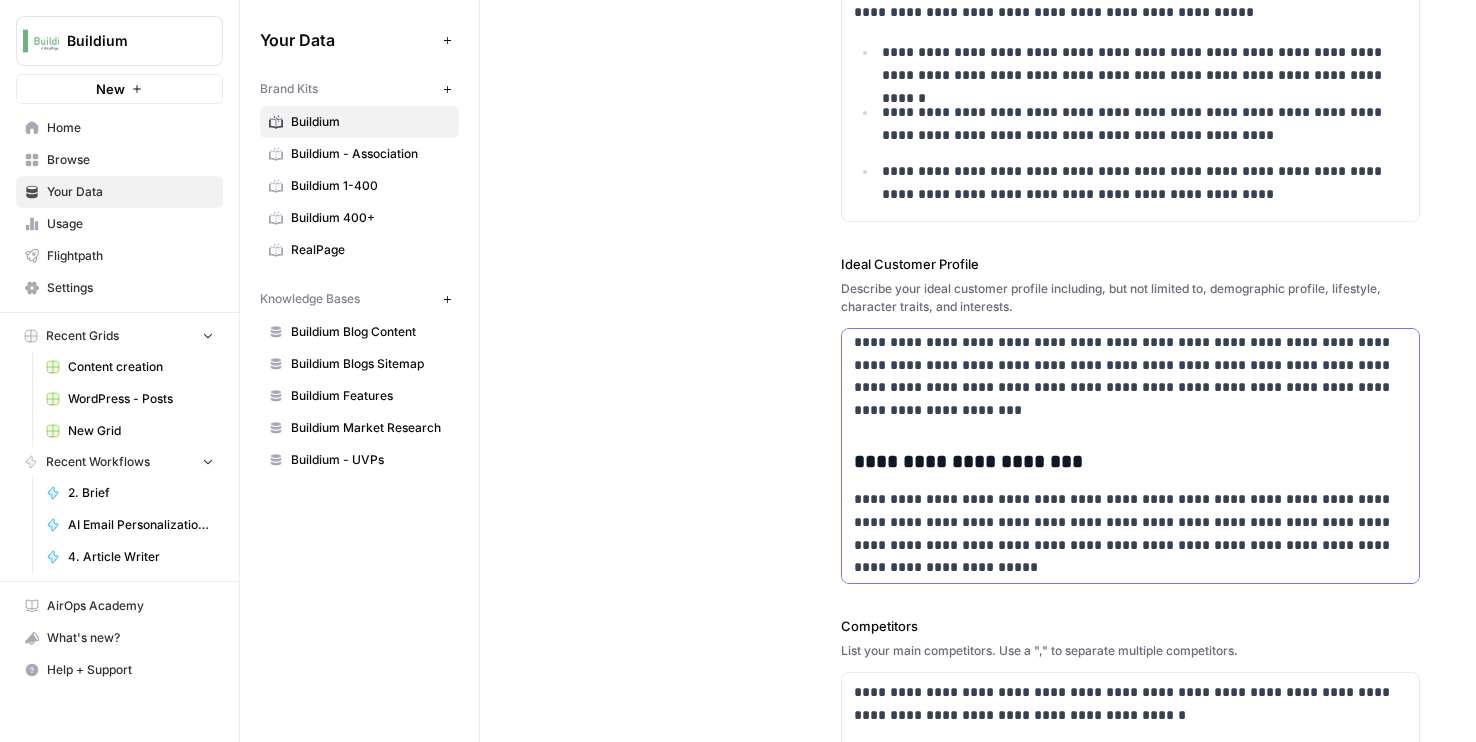 scroll, scrollTop: 0, scrollLeft: 0, axis: both 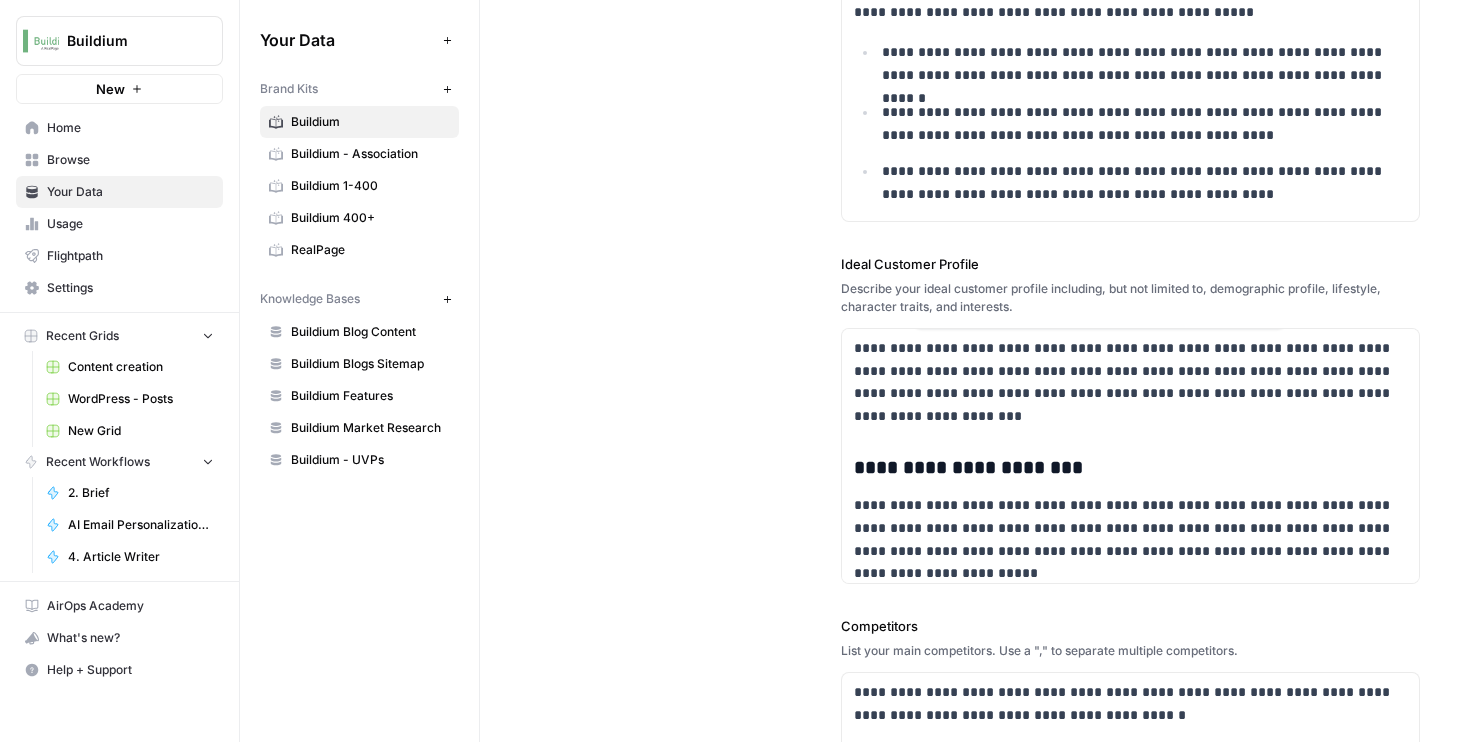click on "Buildium - Association" at bounding box center (370, 154) 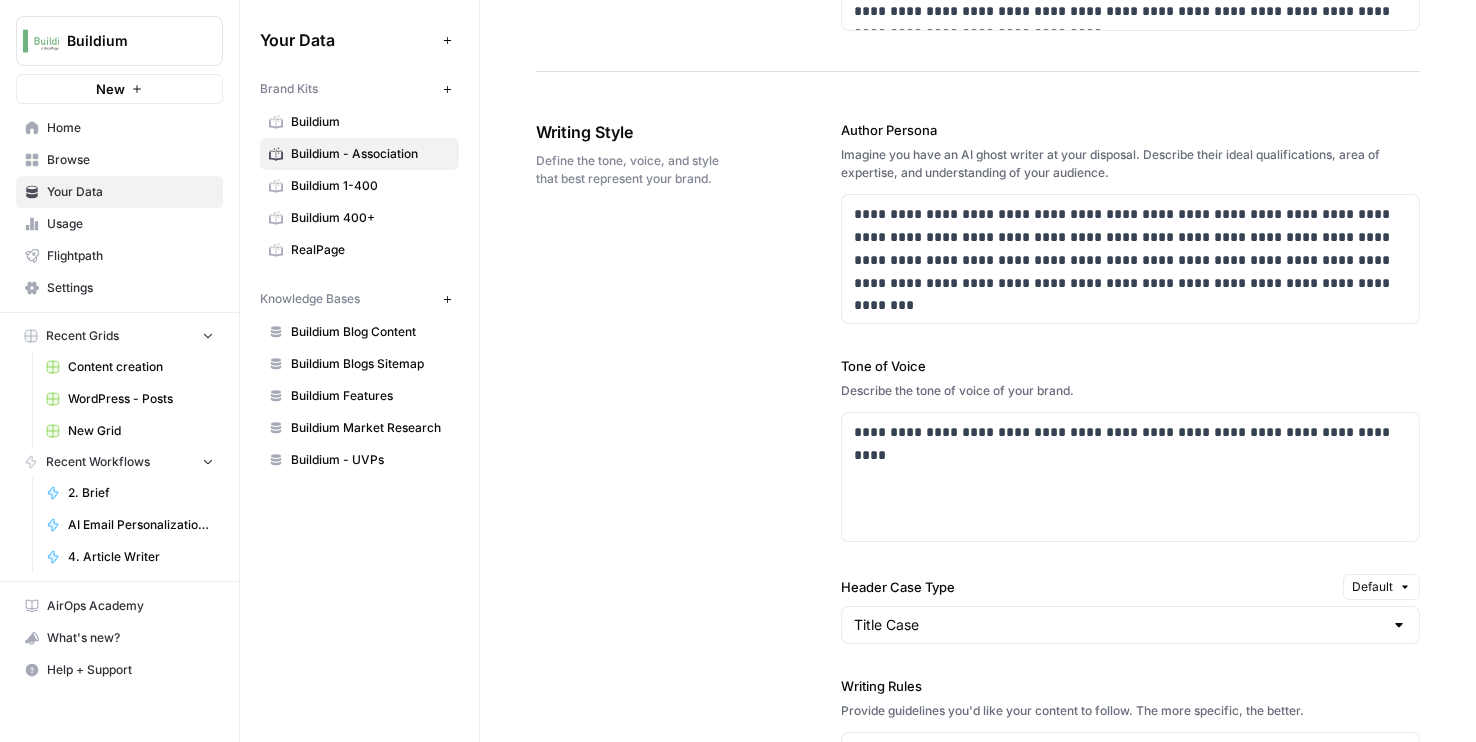 scroll, scrollTop: 920, scrollLeft: 0, axis: vertical 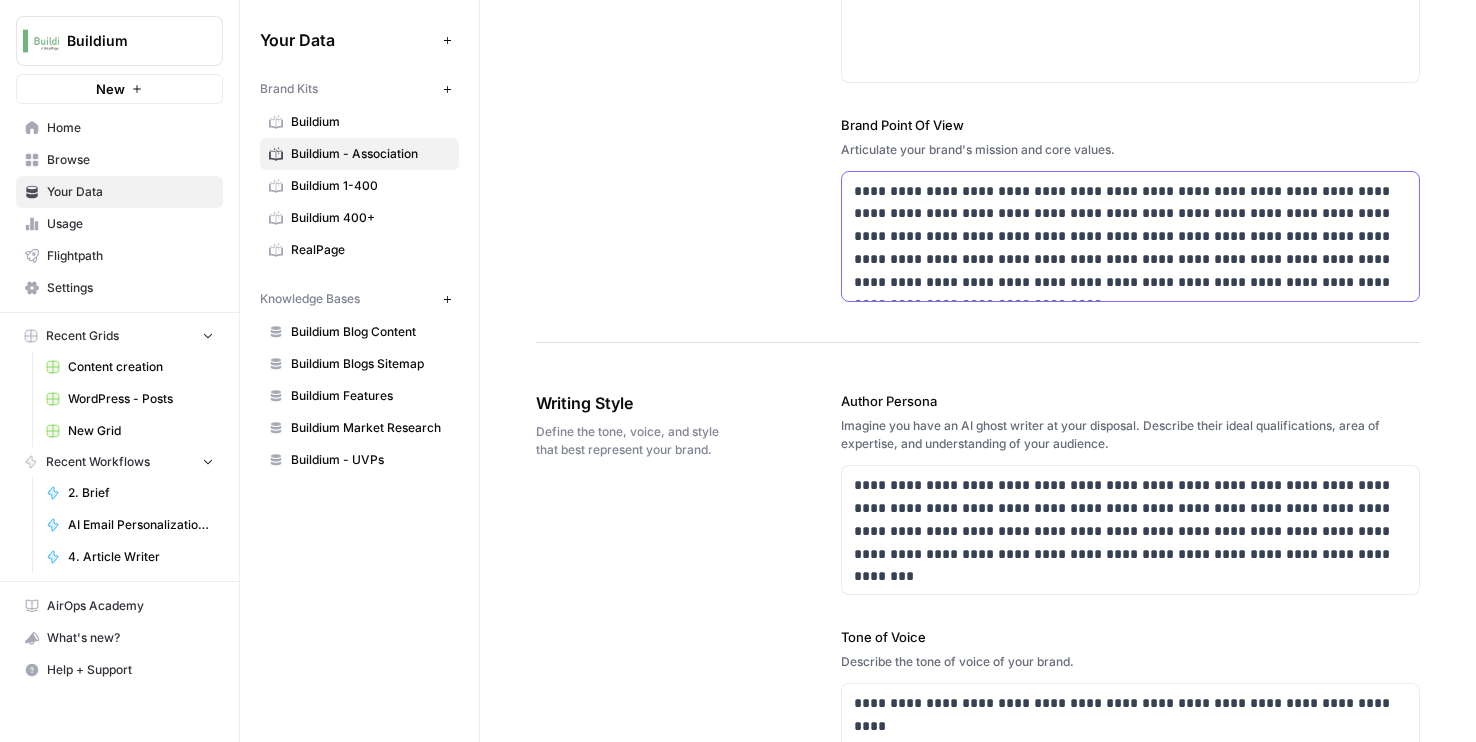 click on "**********" at bounding box center [1130, 237] 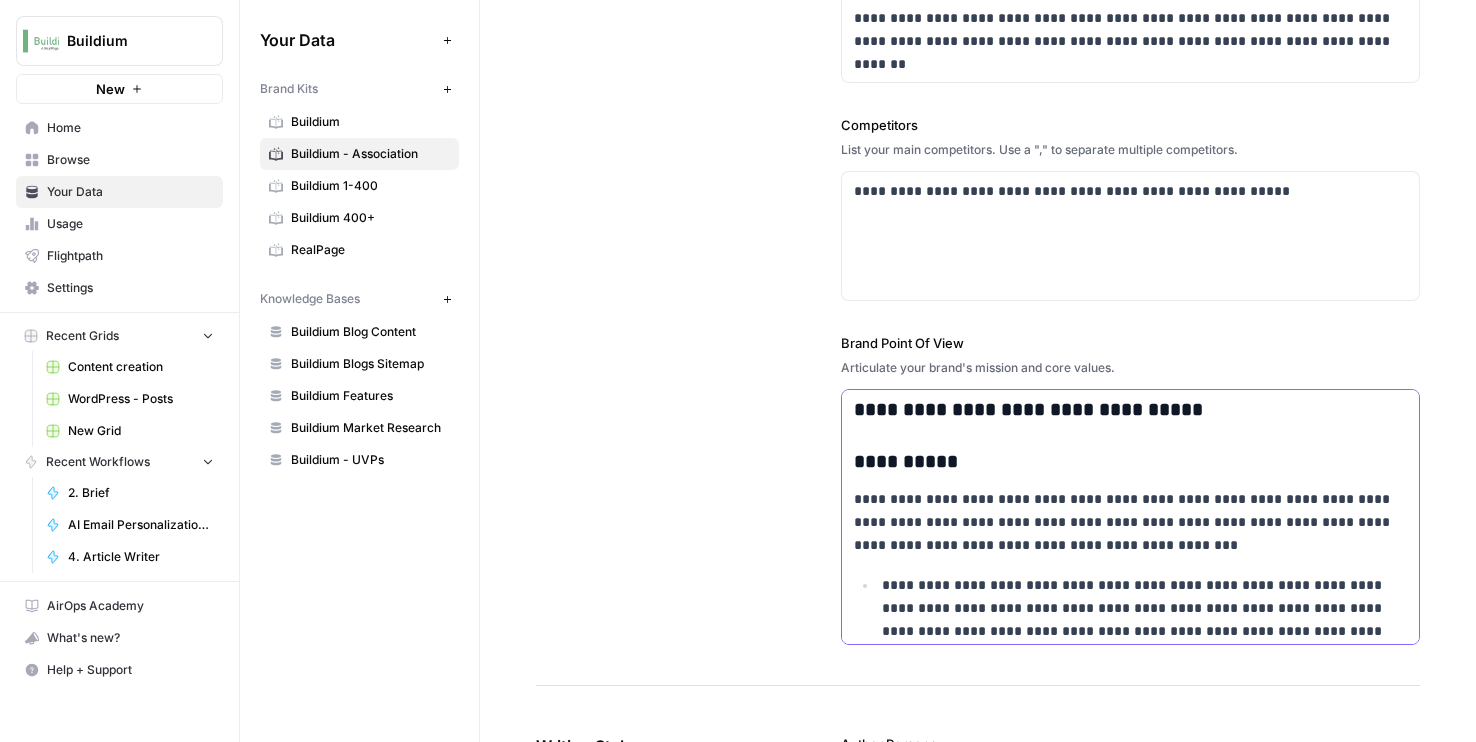 scroll, scrollTop: 689, scrollLeft: 0, axis: vertical 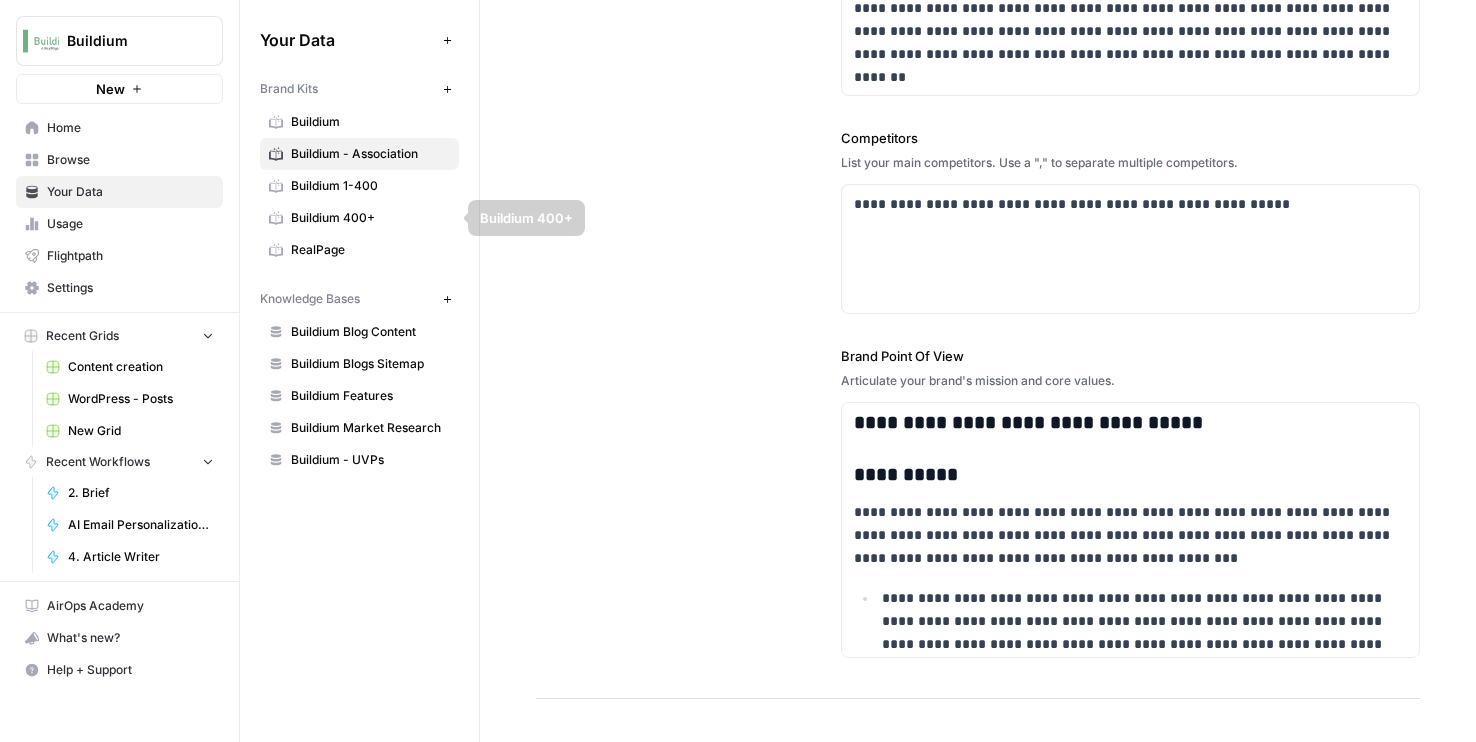 click on "Buildium - Association" at bounding box center (370, 154) 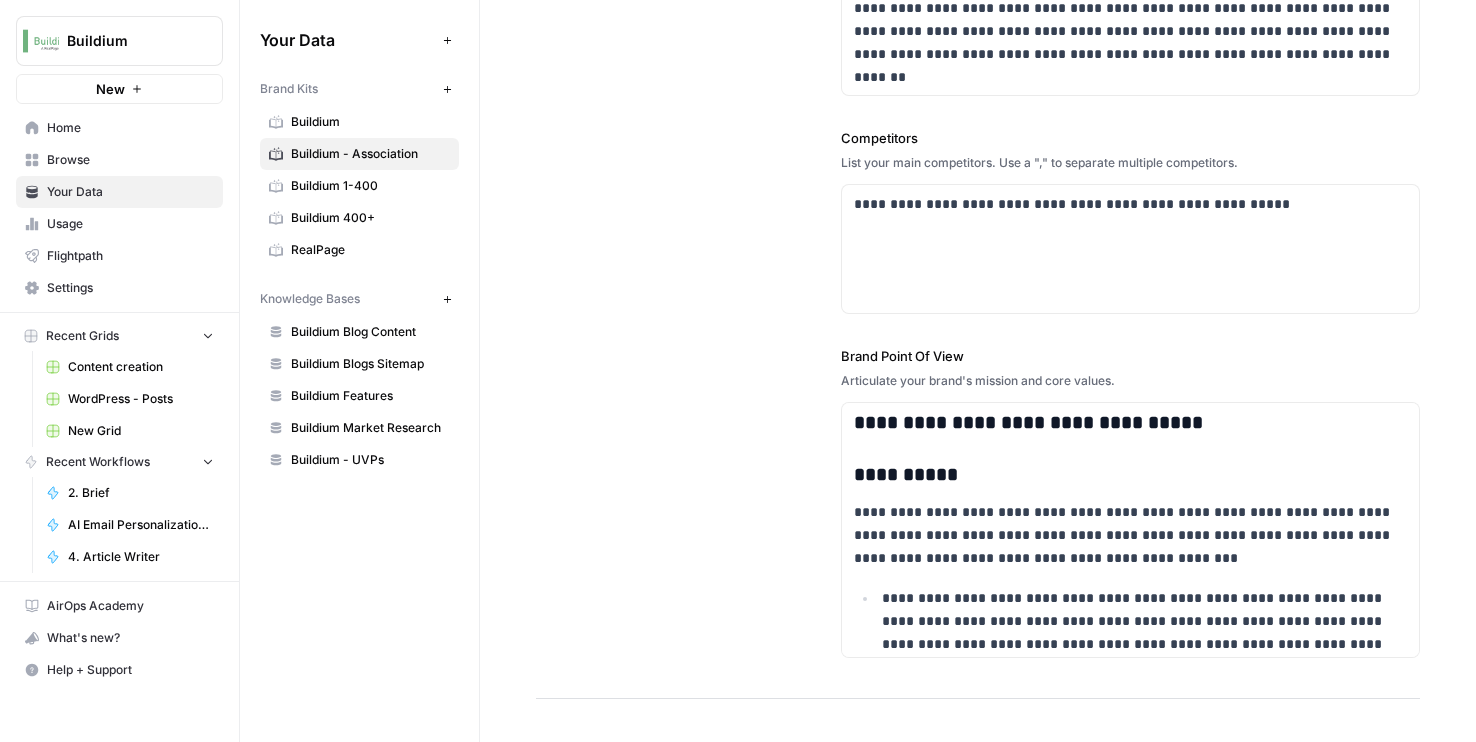 click on "Buildium" at bounding box center [370, 122] 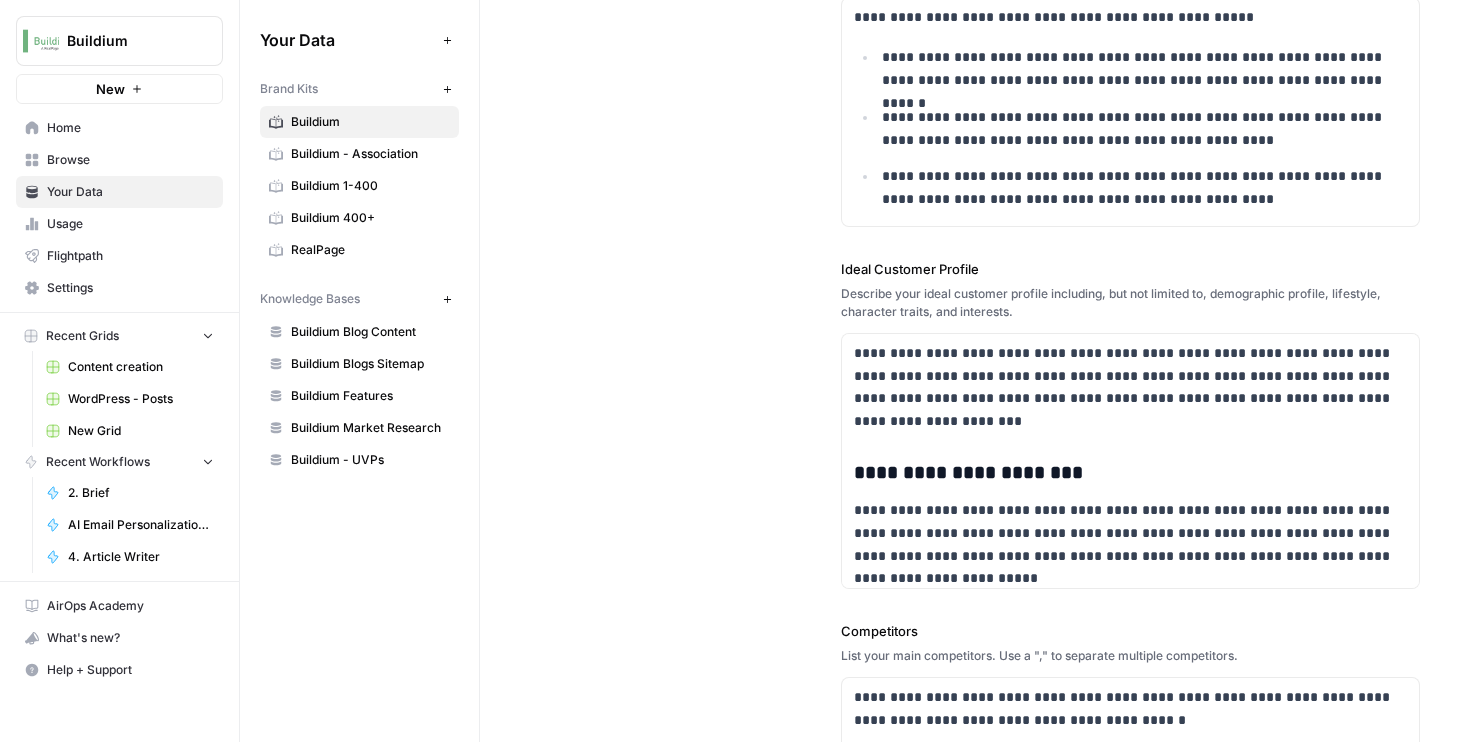 scroll, scrollTop: 290, scrollLeft: 0, axis: vertical 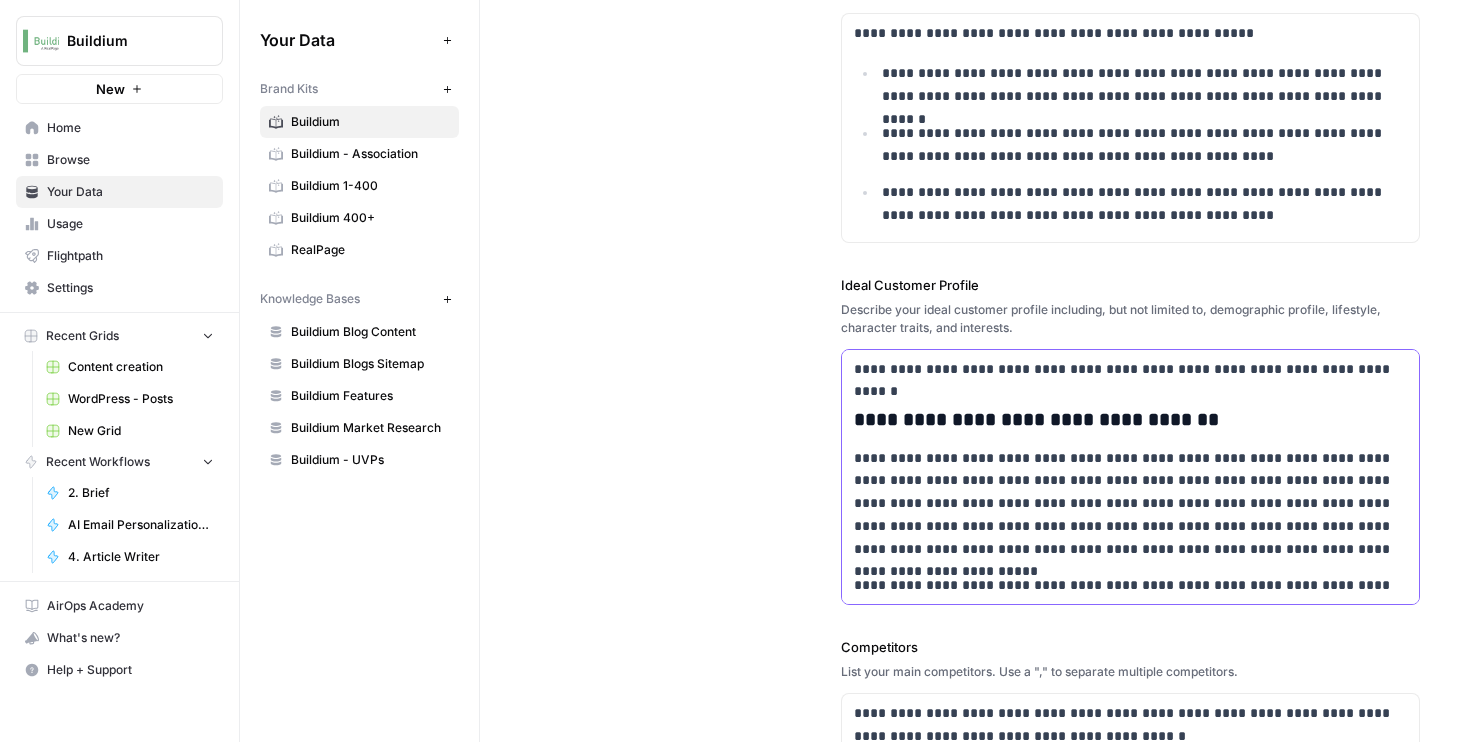 click on "**********" at bounding box center [1130, 420] 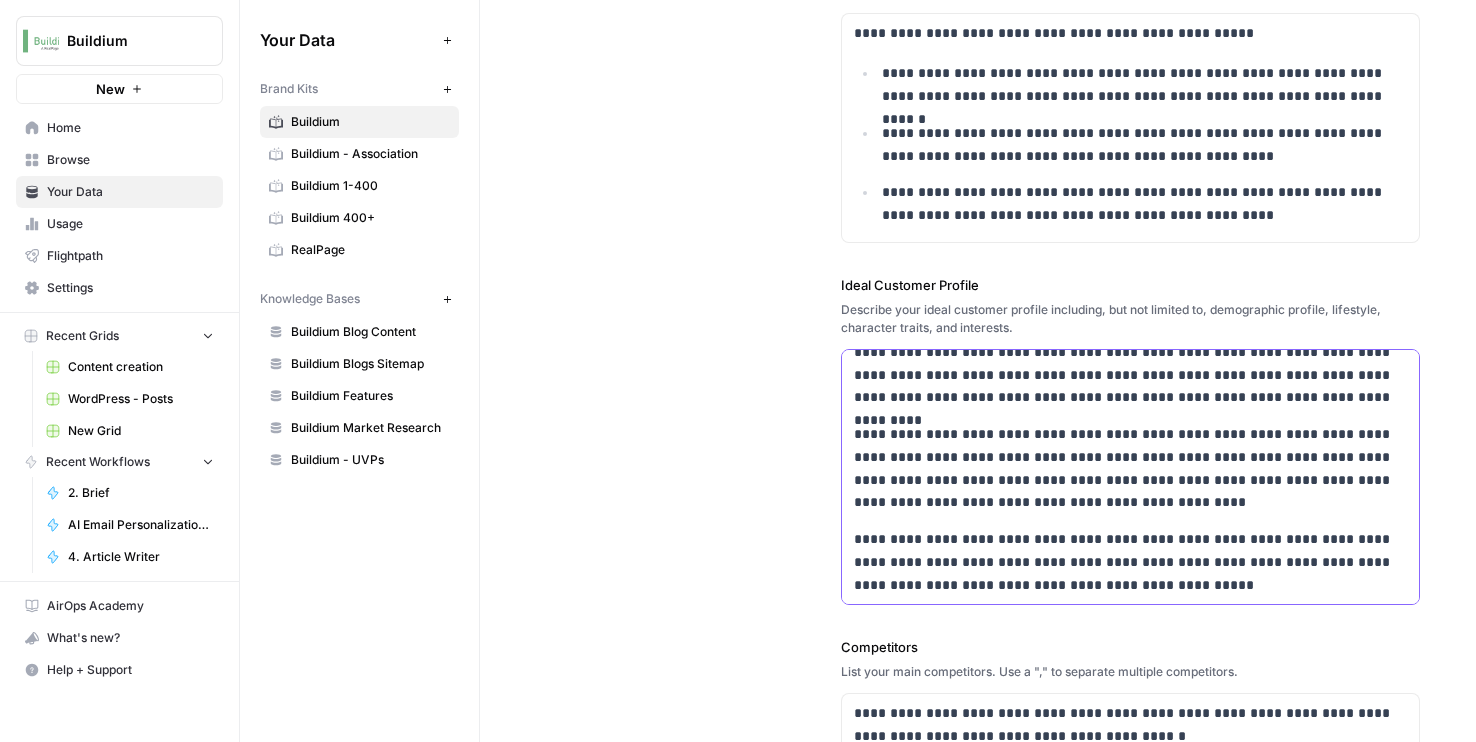 copy on "**********" 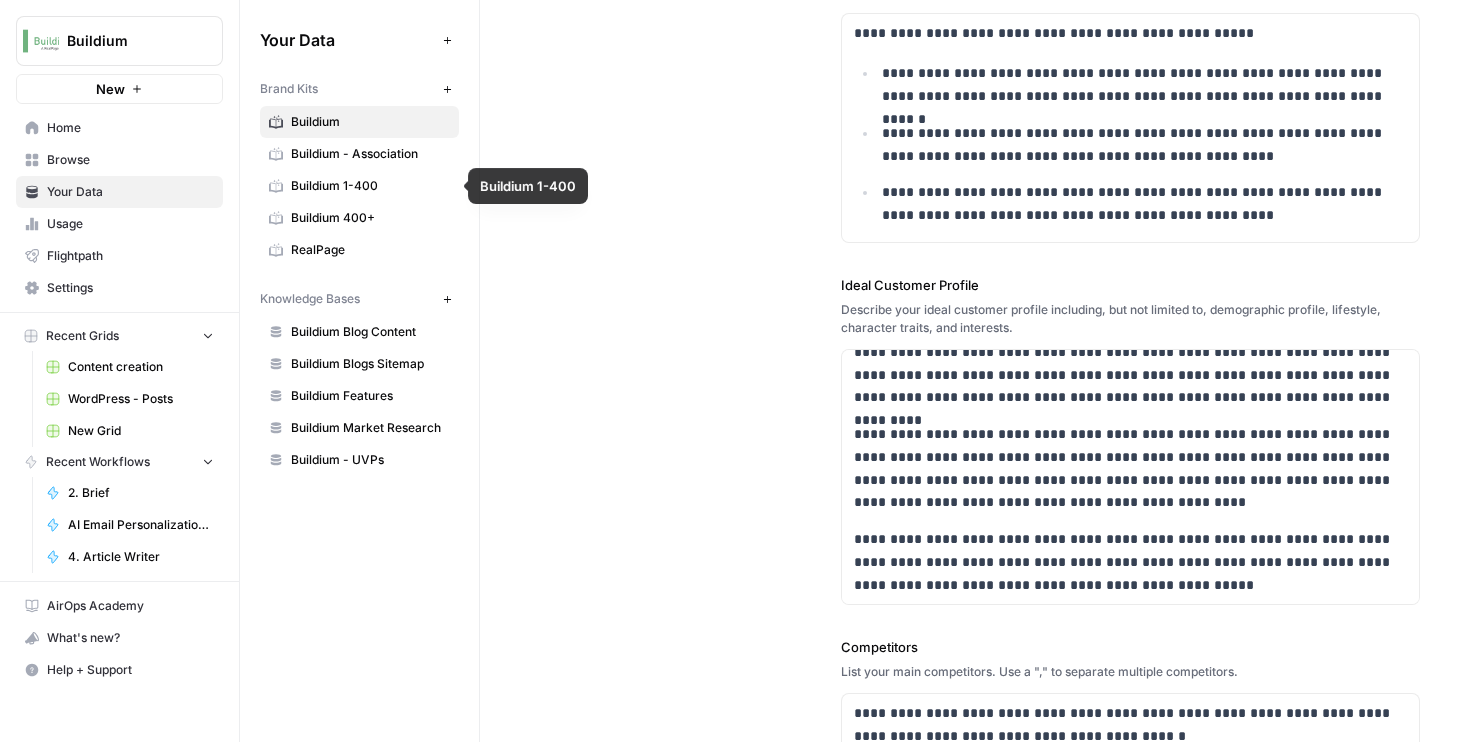 click on "Buildium - Association" at bounding box center [370, 154] 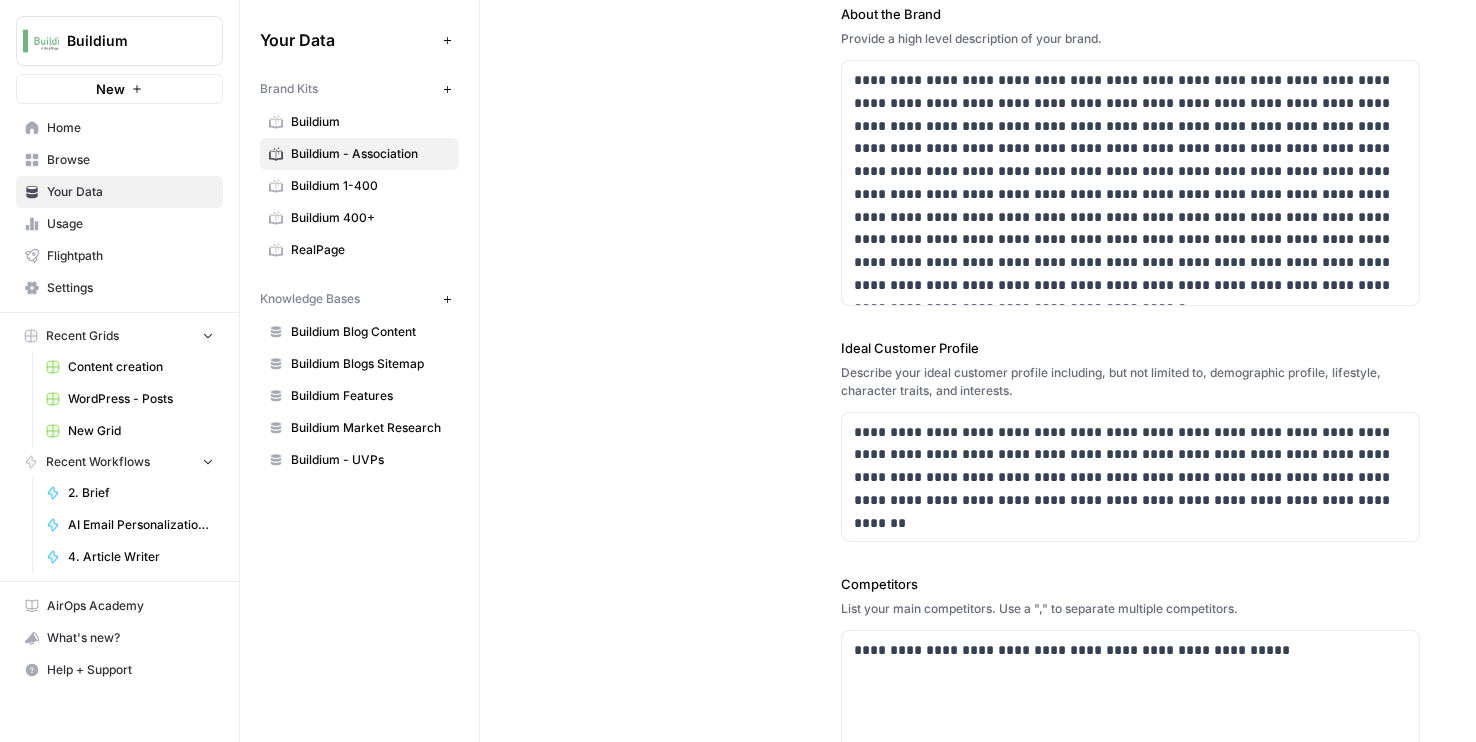 scroll, scrollTop: 221, scrollLeft: 0, axis: vertical 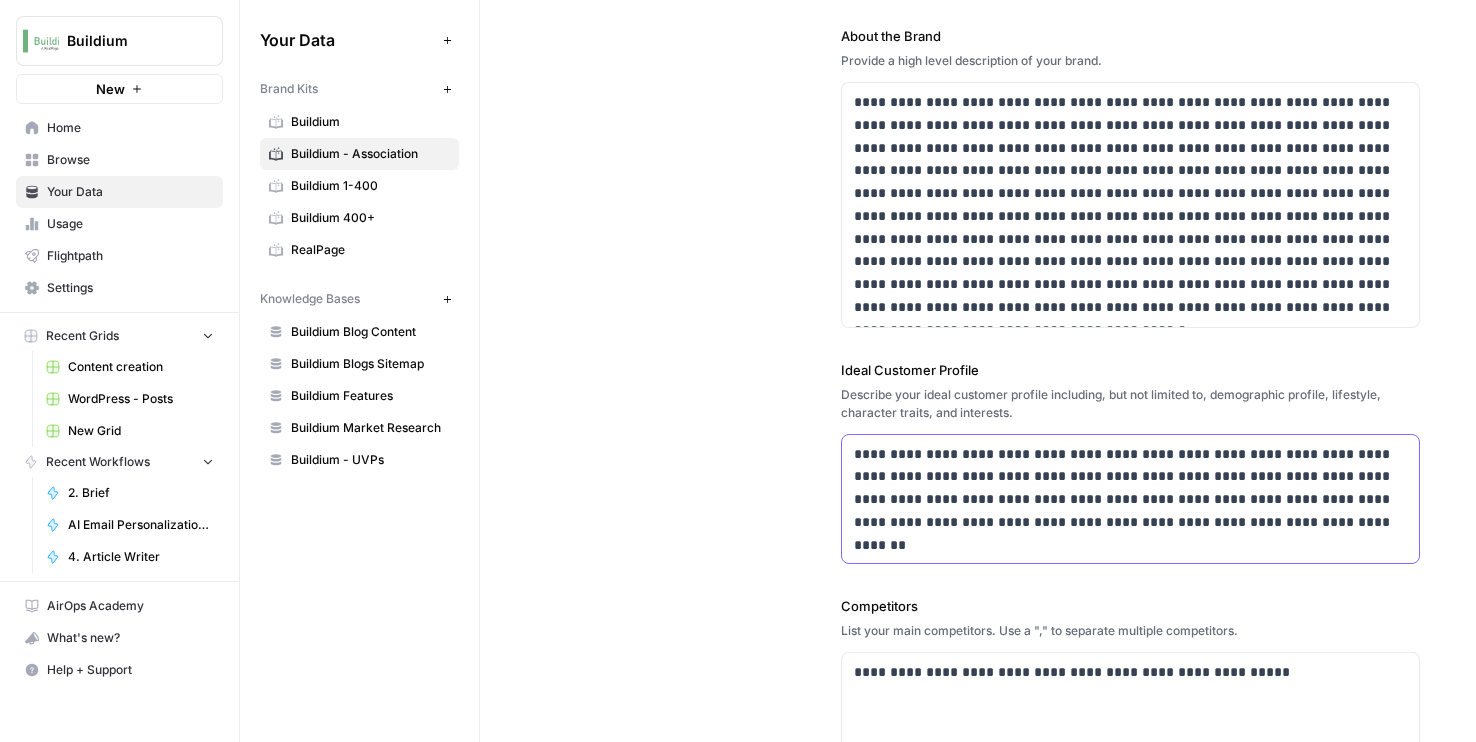 click on "**********" at bounding box center (1130, 488) 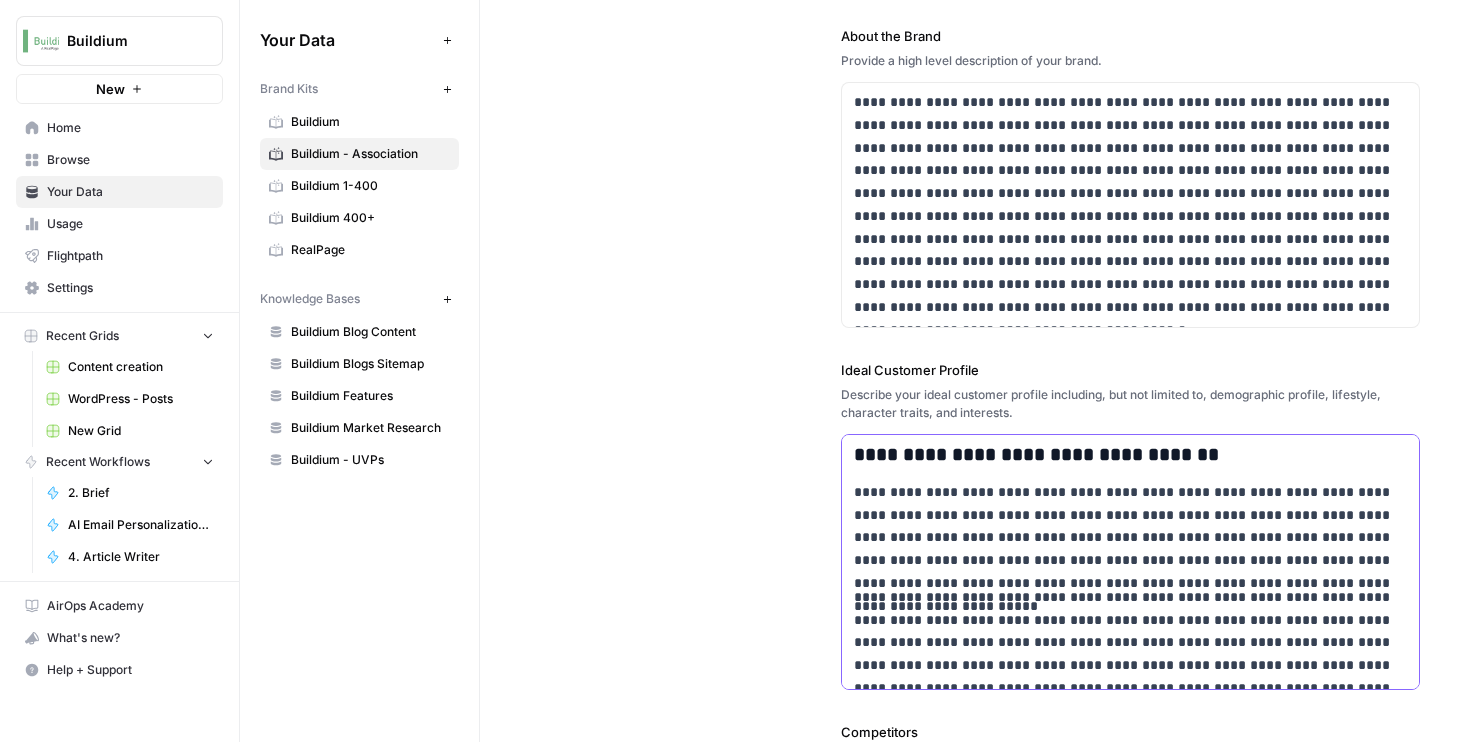 scroll, scrollTop: 224, scrollLeft: 0, axis: vertical 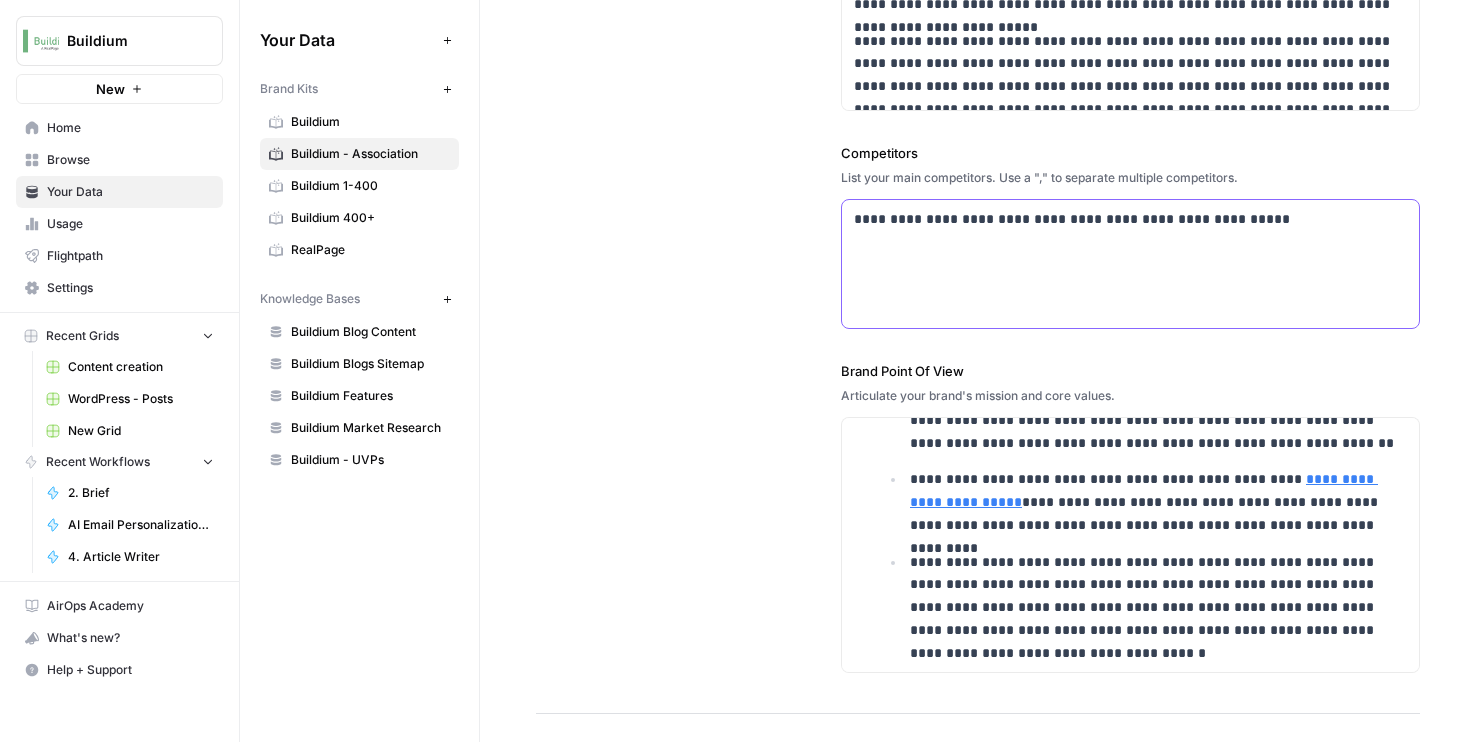click on "**********" at bounding box center (1130, 264) 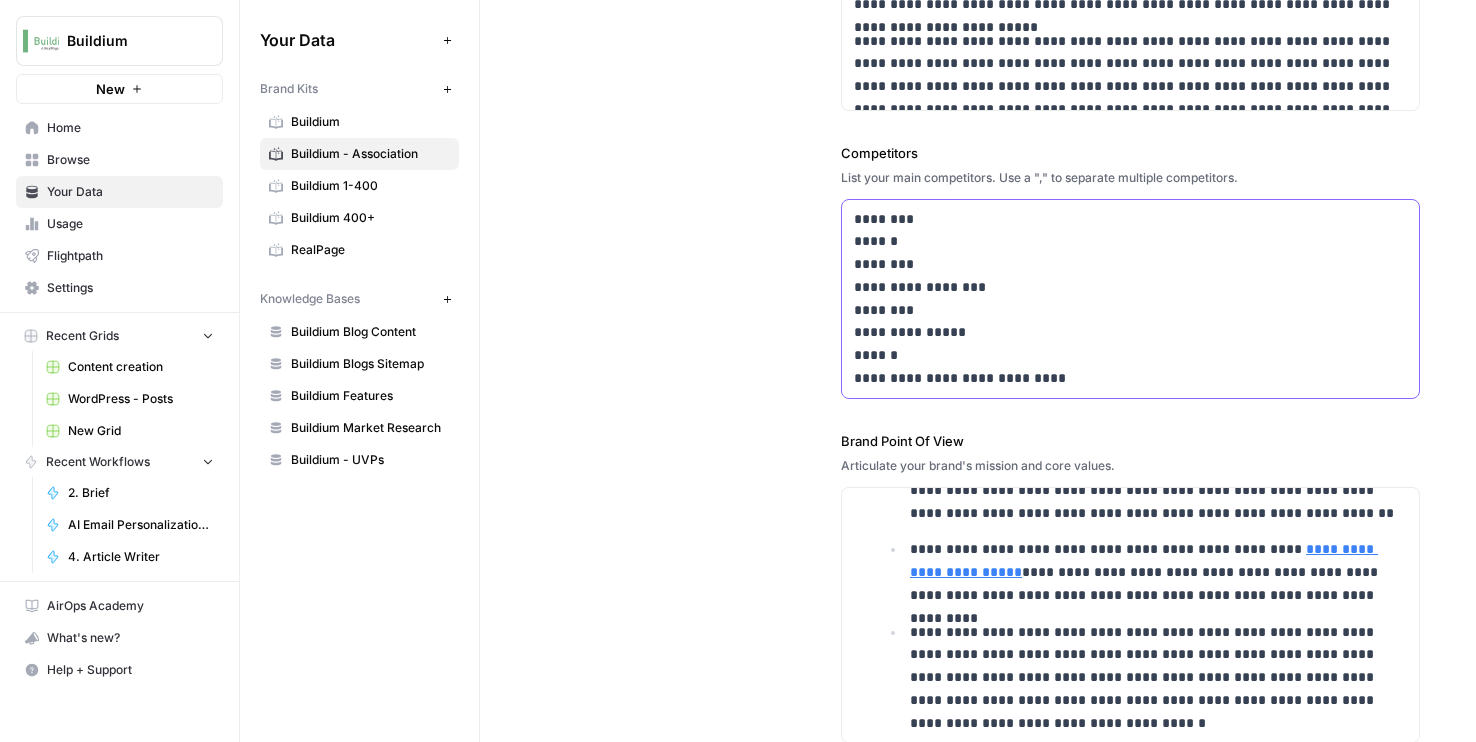 click on "**********" at bounding box center [1130, 299] 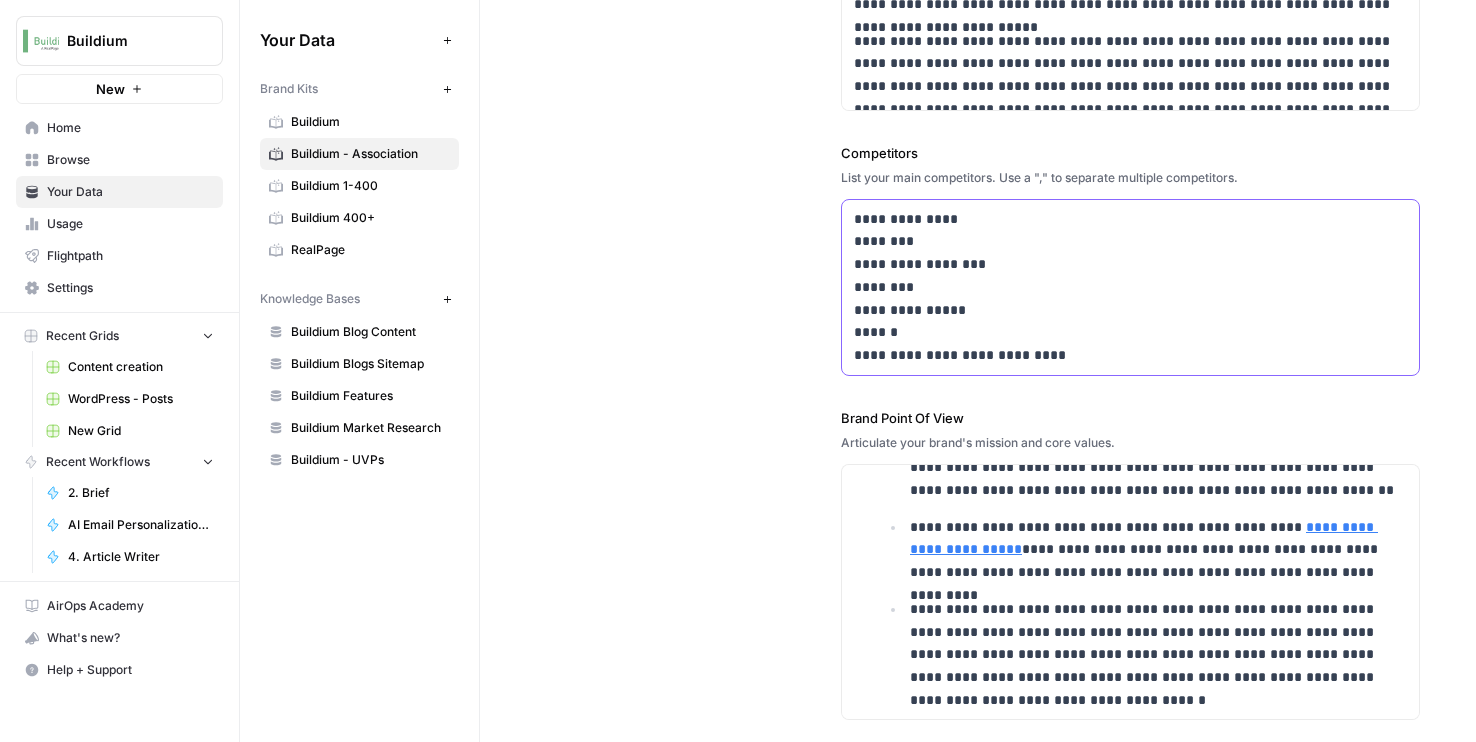 click on "**********" at bounding box center [1130, 287] 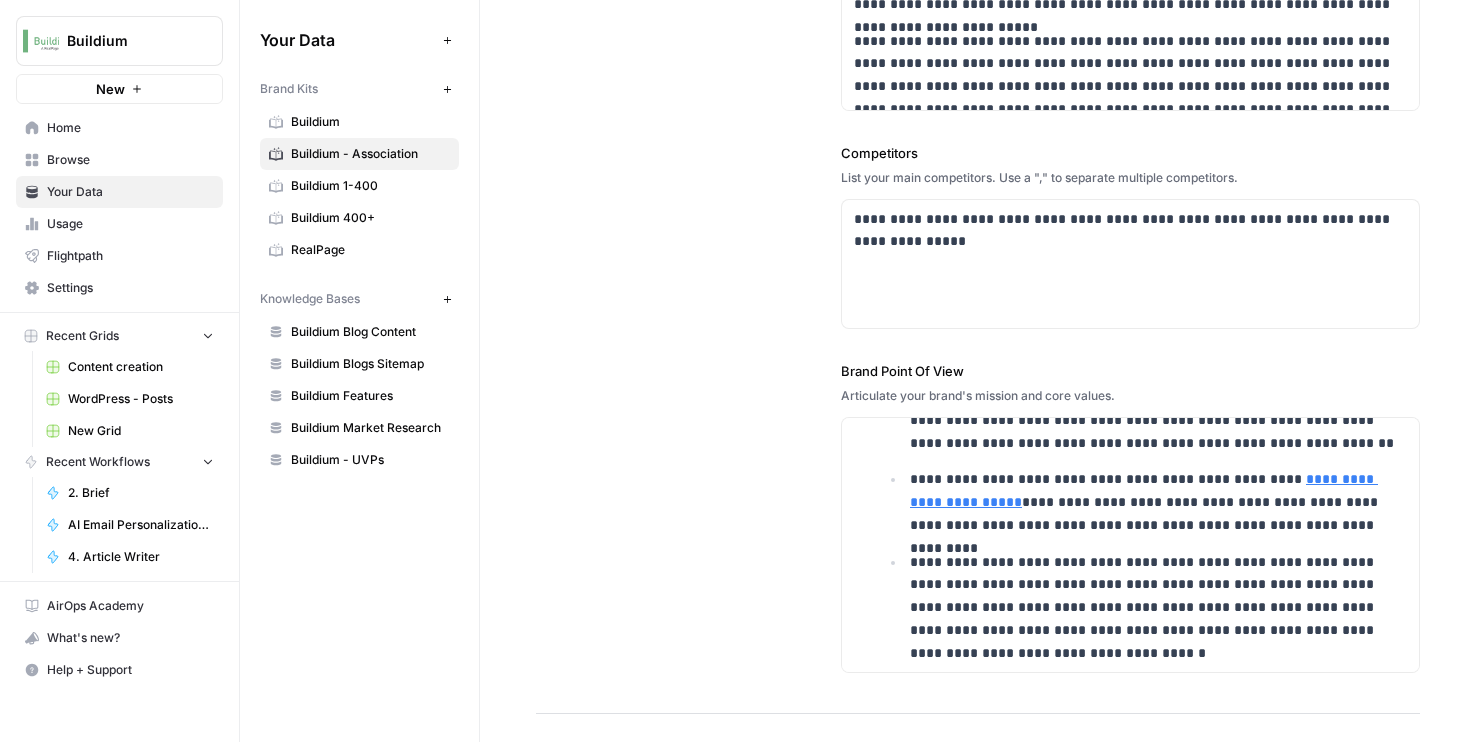 scroll, scrollTop: 825, scrollLeft: 0, axis: vertical 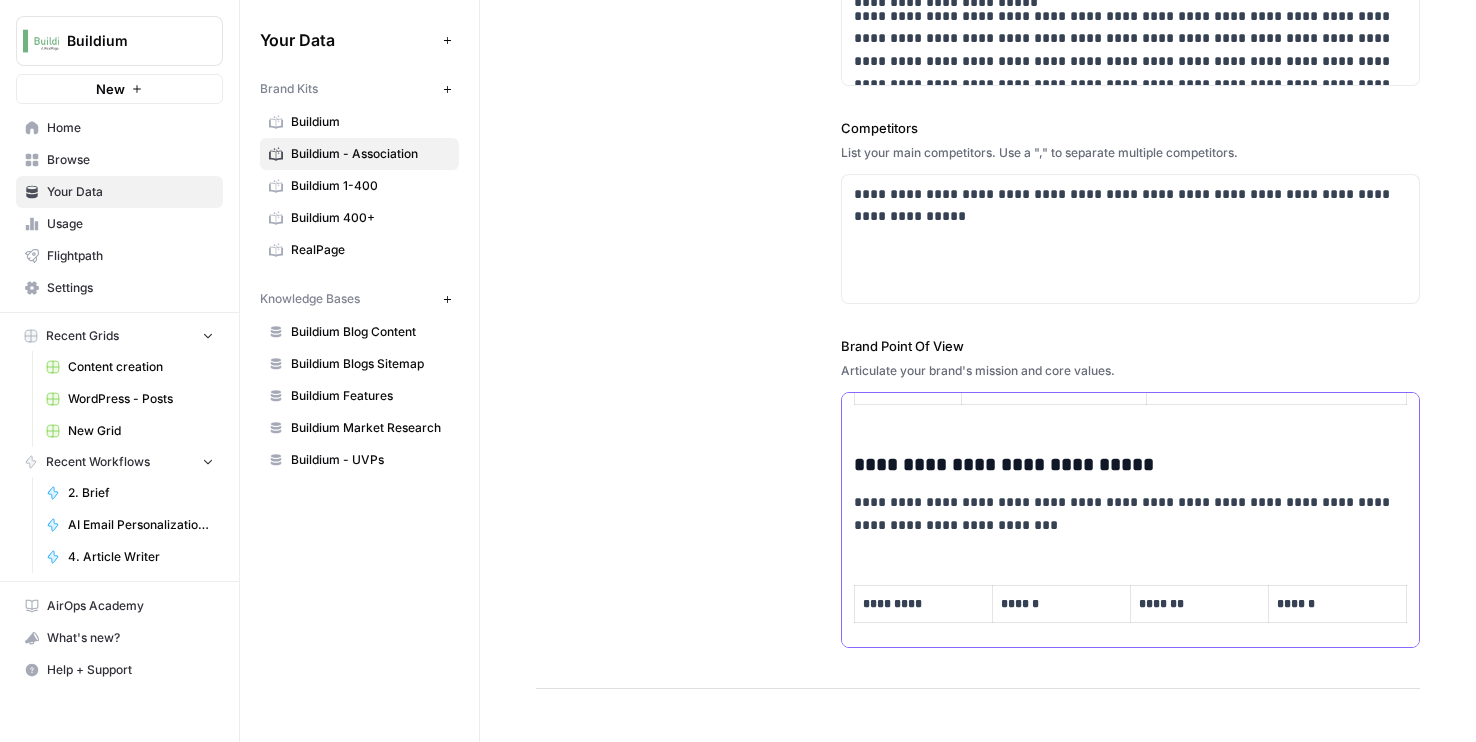 click on "**********" at bounding box center (1130, 465) 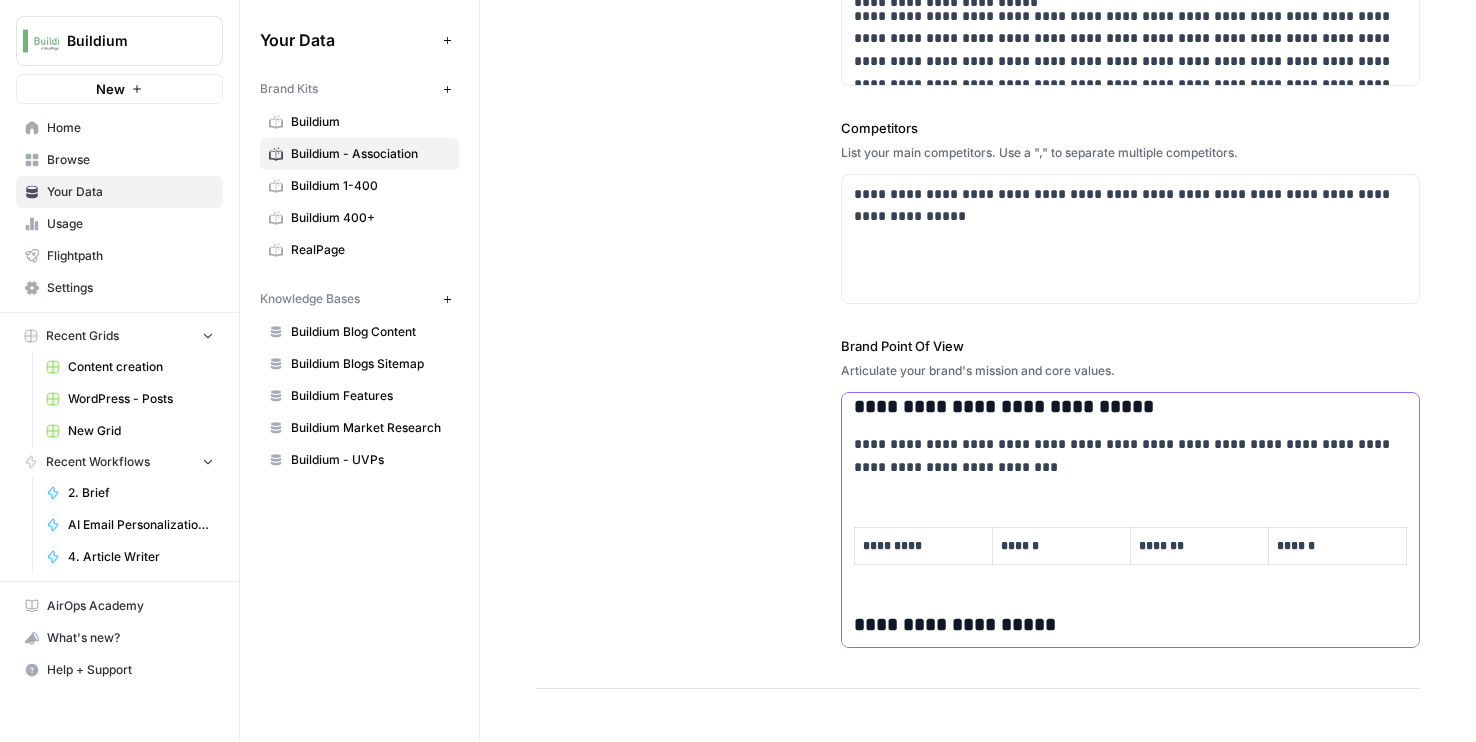 click on "**********" at bounding box center [1130, -472] 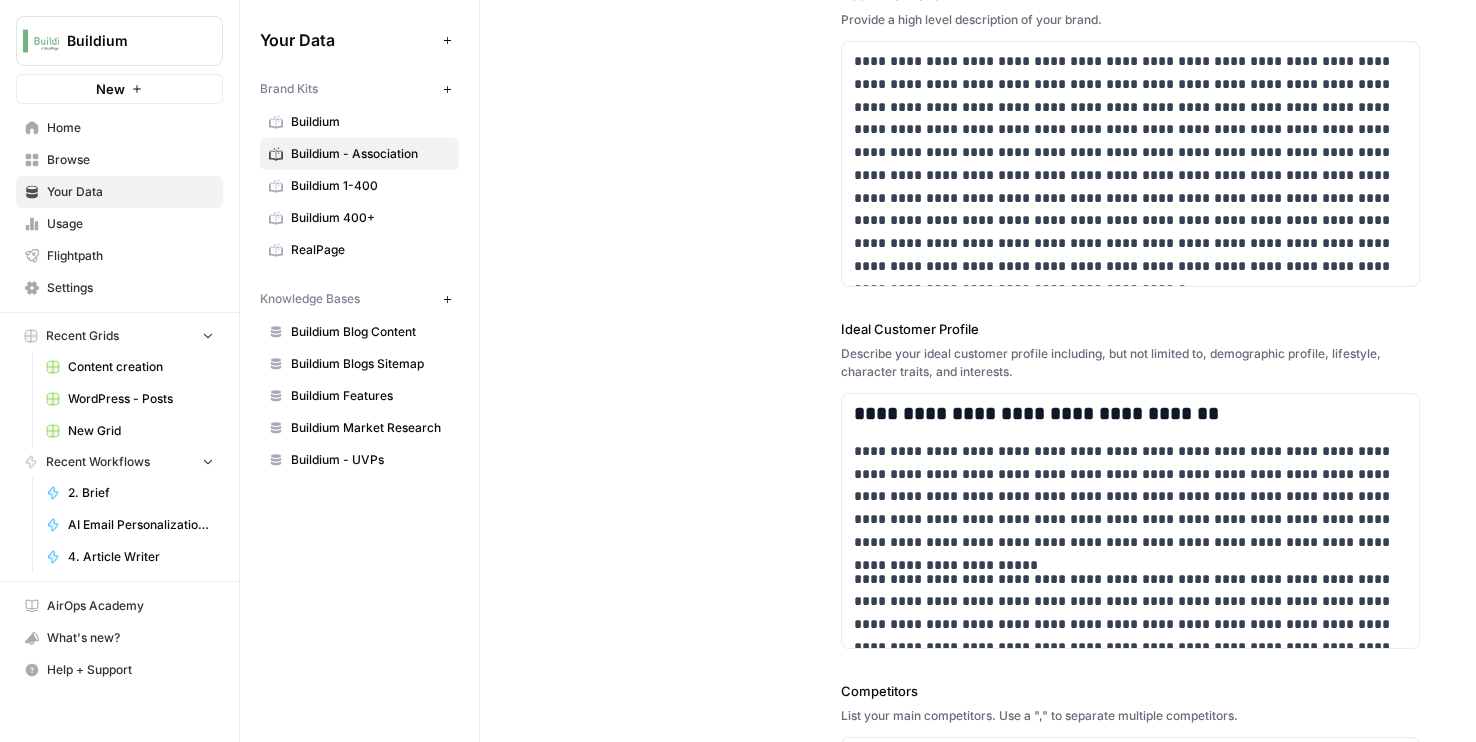 scroll, scrollTop: 100, scrollLeft: 0, axis: vertical 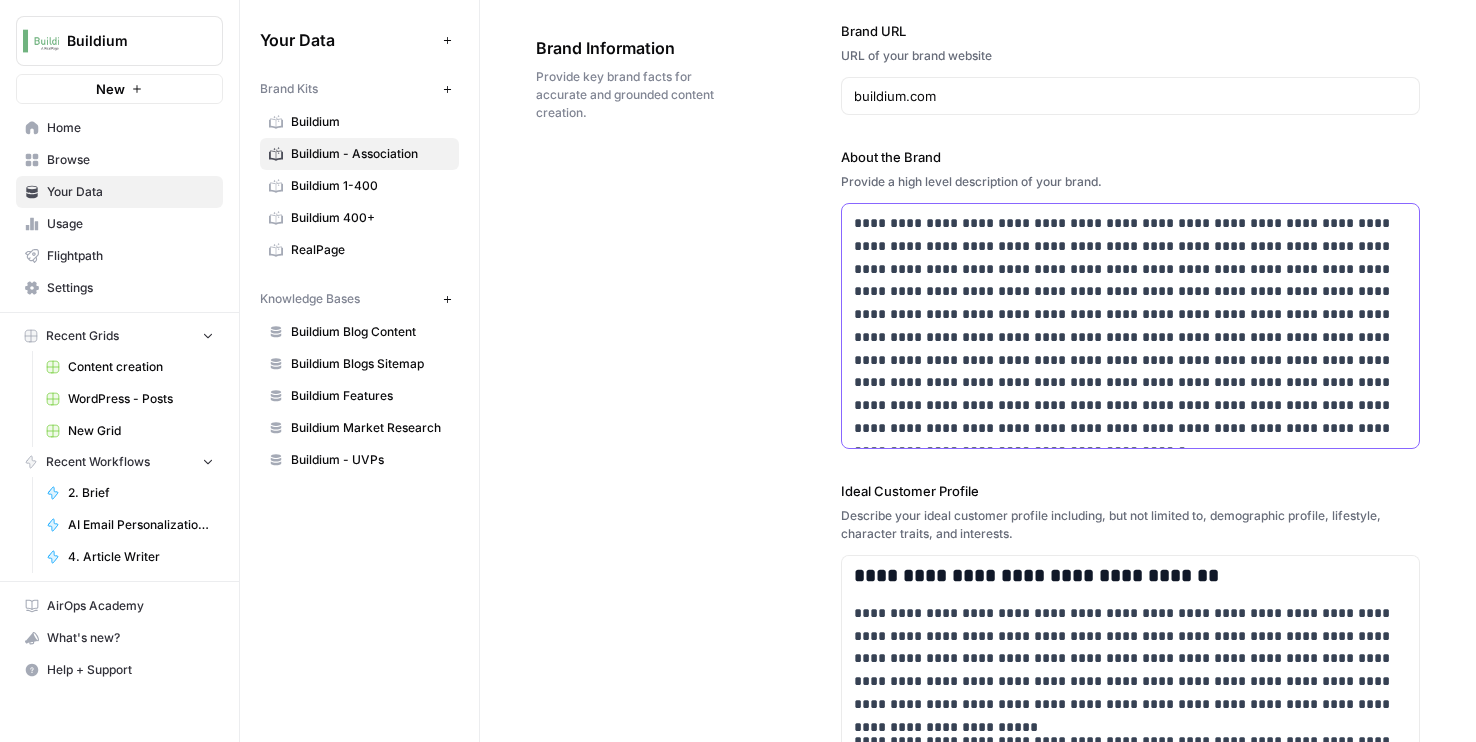 click on "**********" at bounding box center (1130, 326) 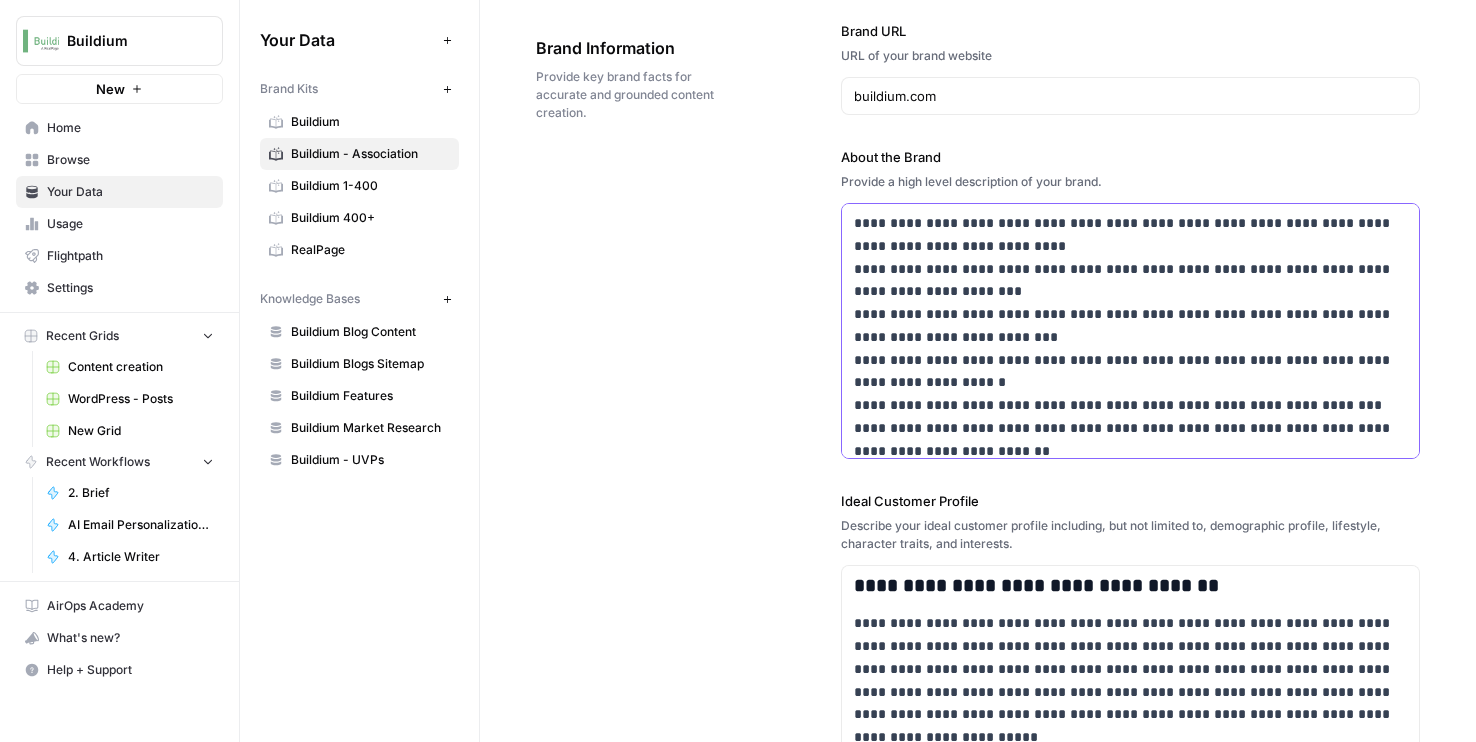 click on "**********" at bounding box center (1130, 371) 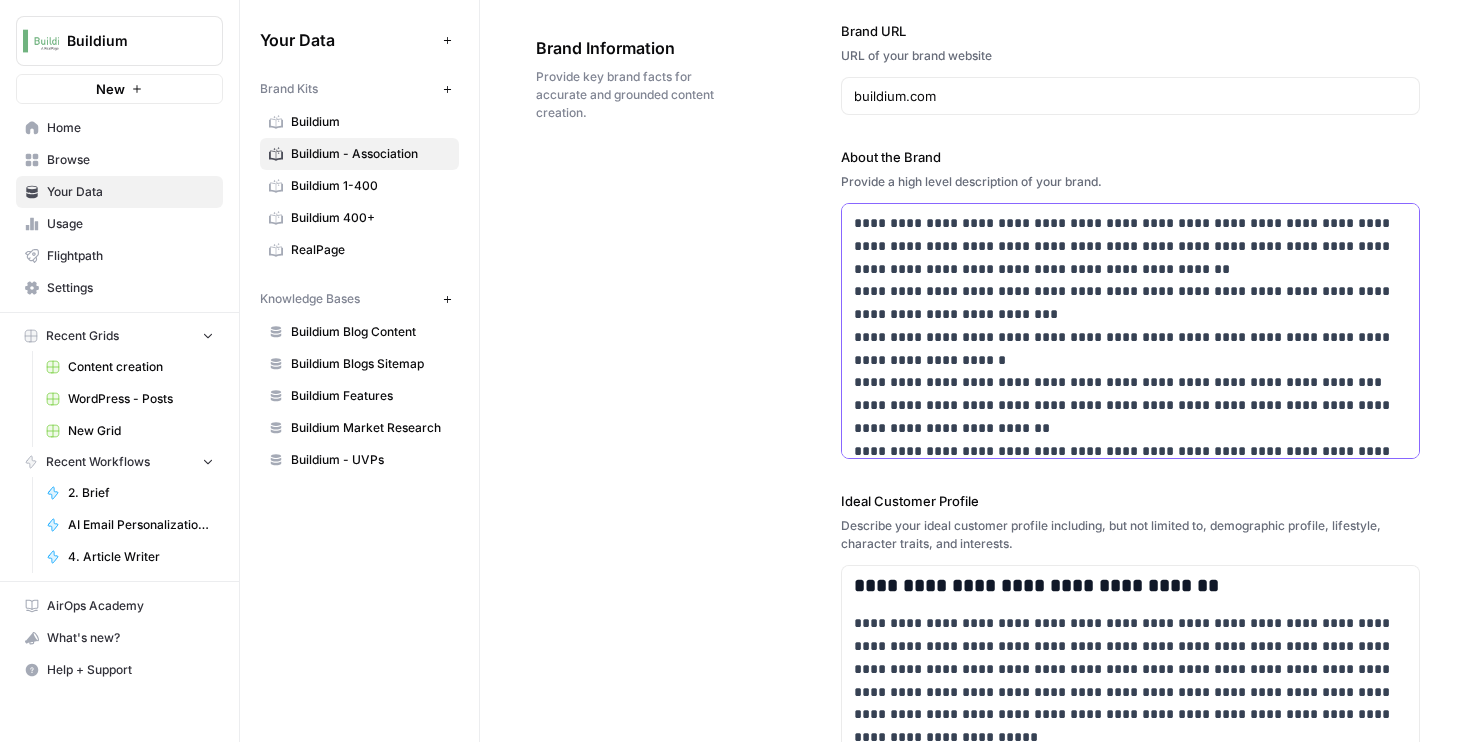 type 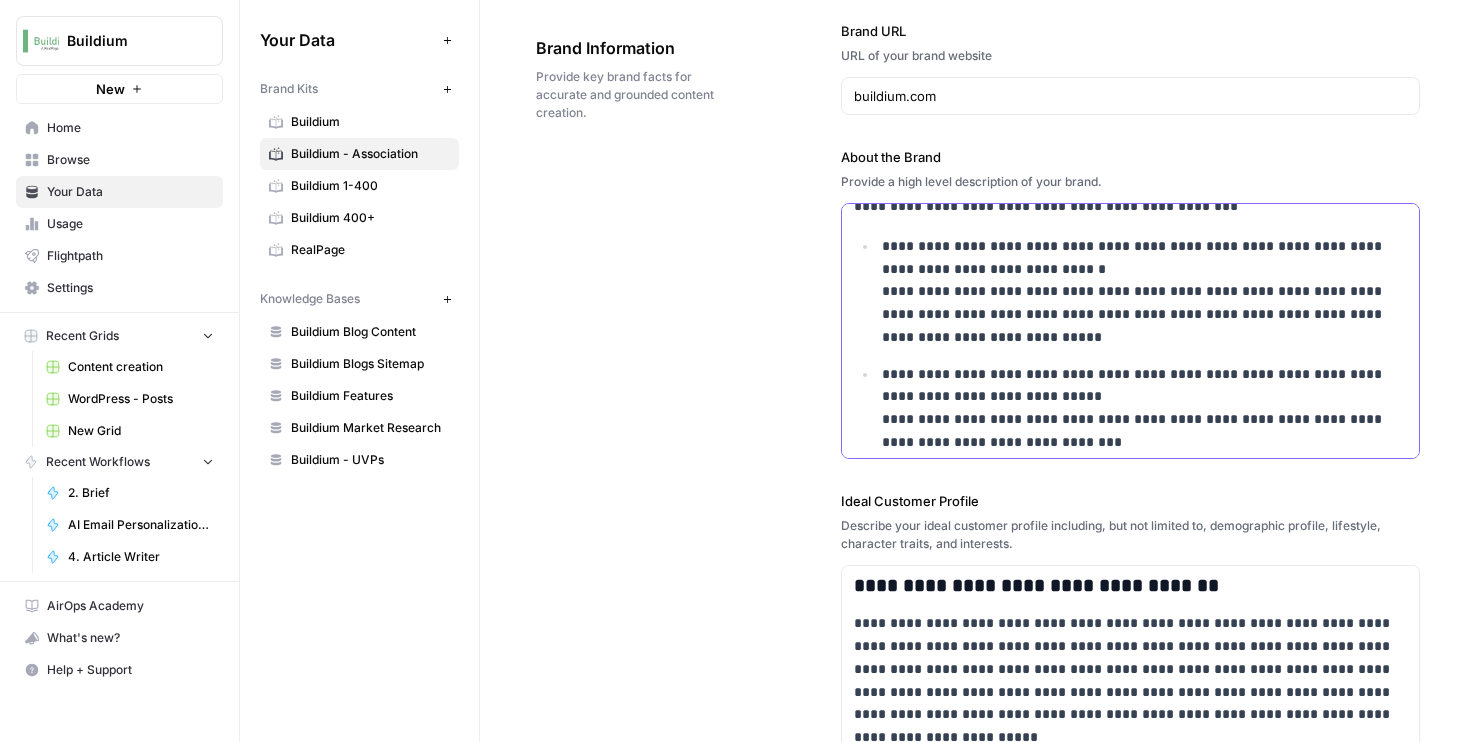 scroll, scrollTop: 96, scrollLeft: 0, axis: vertical 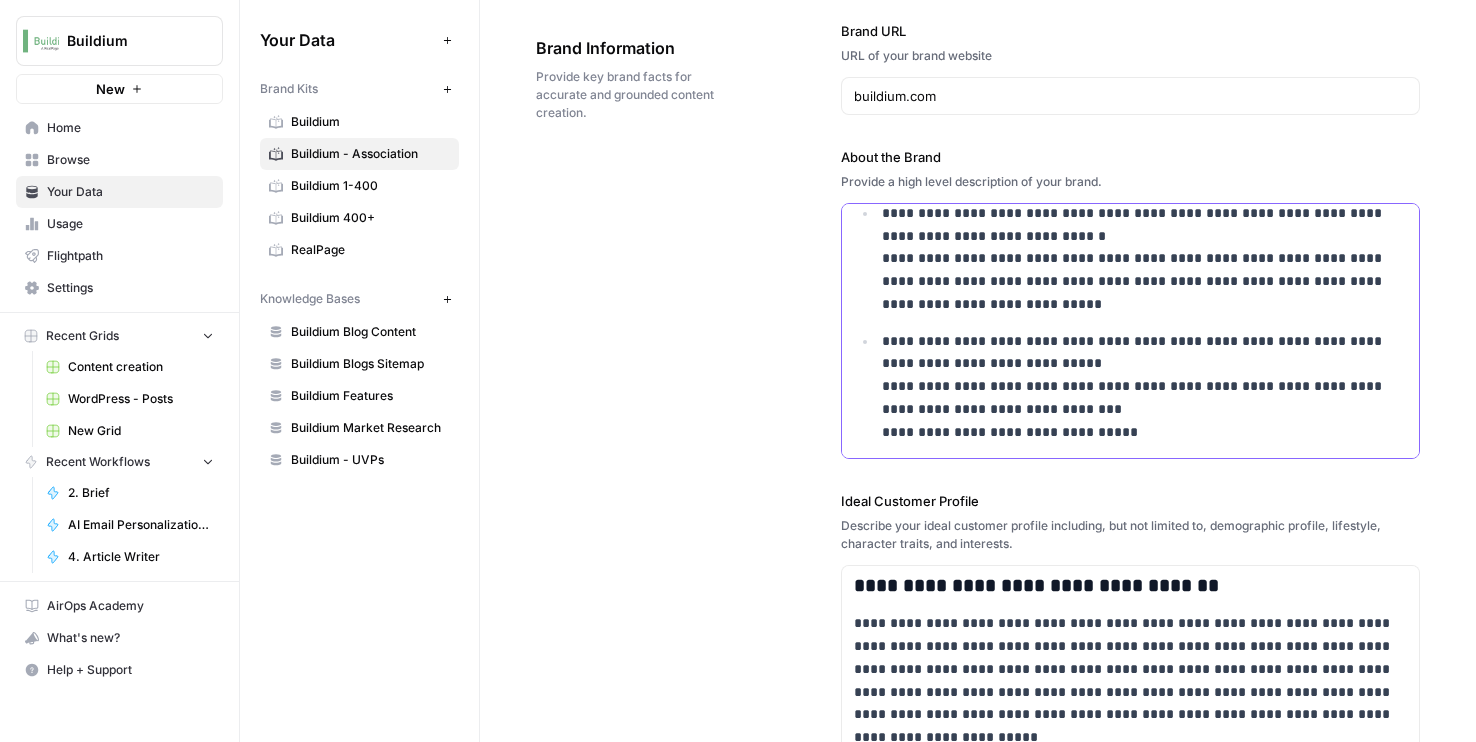 click on "**********" at bounding box center (1144, 387) 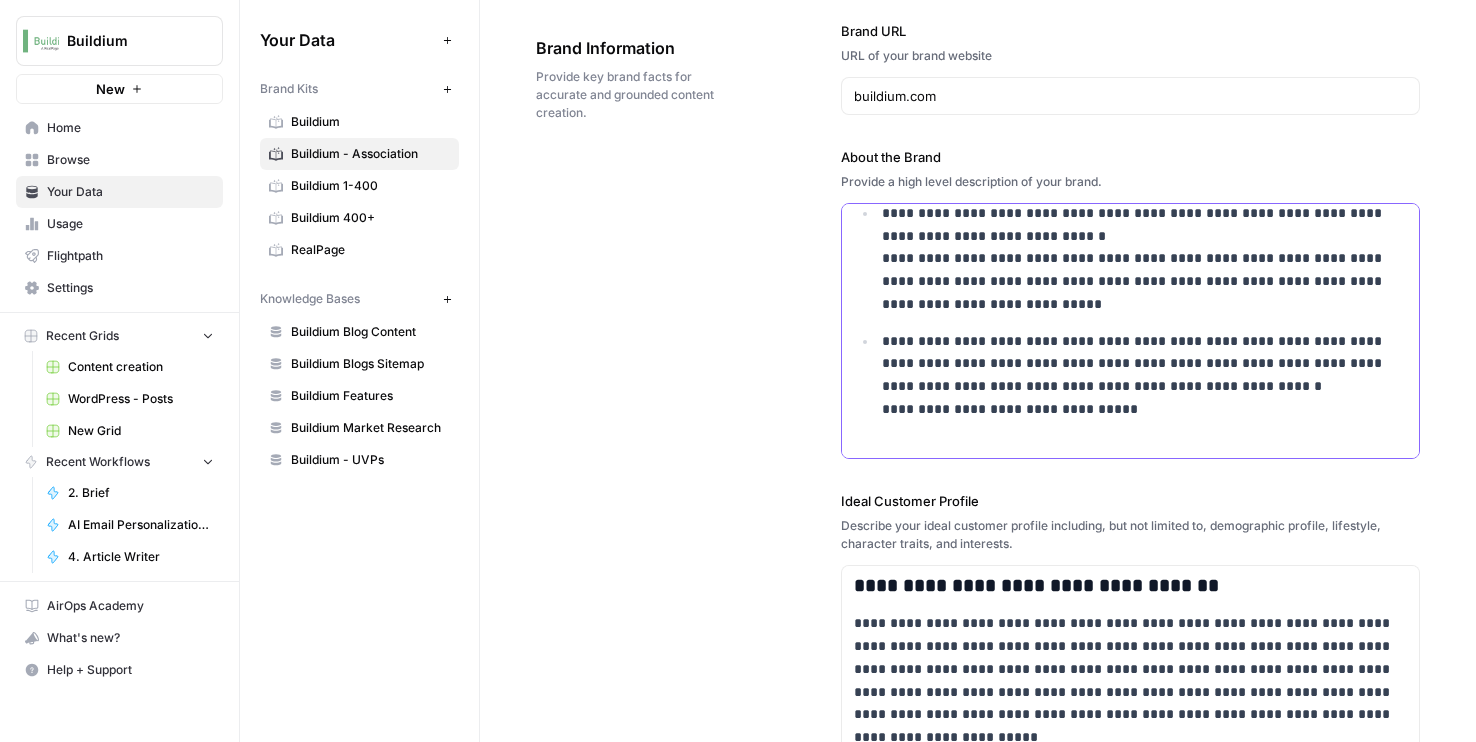 scroll, scrollTop: 73, scrollLeft: 0, axis: vertical 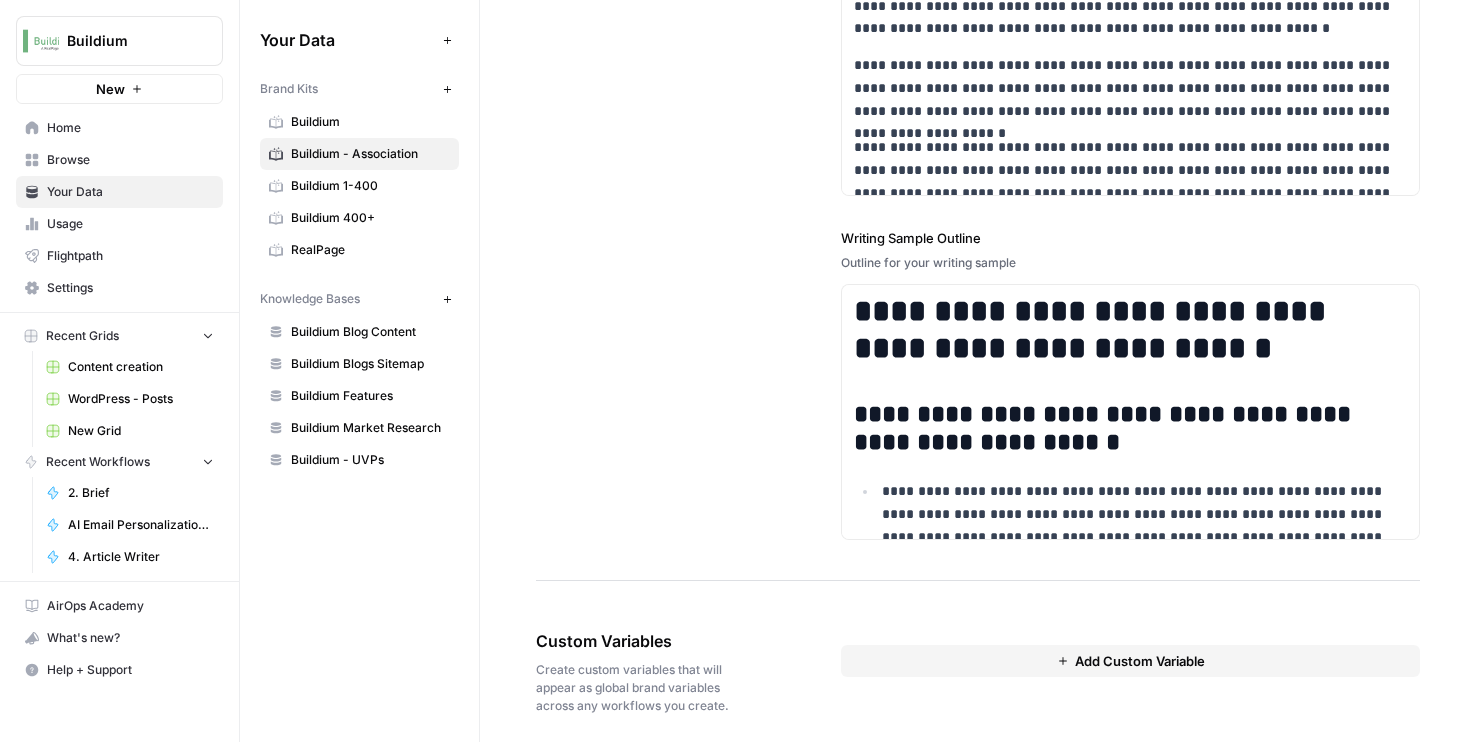 click on "Buildium 1-400" at bounding box center [359, 186] 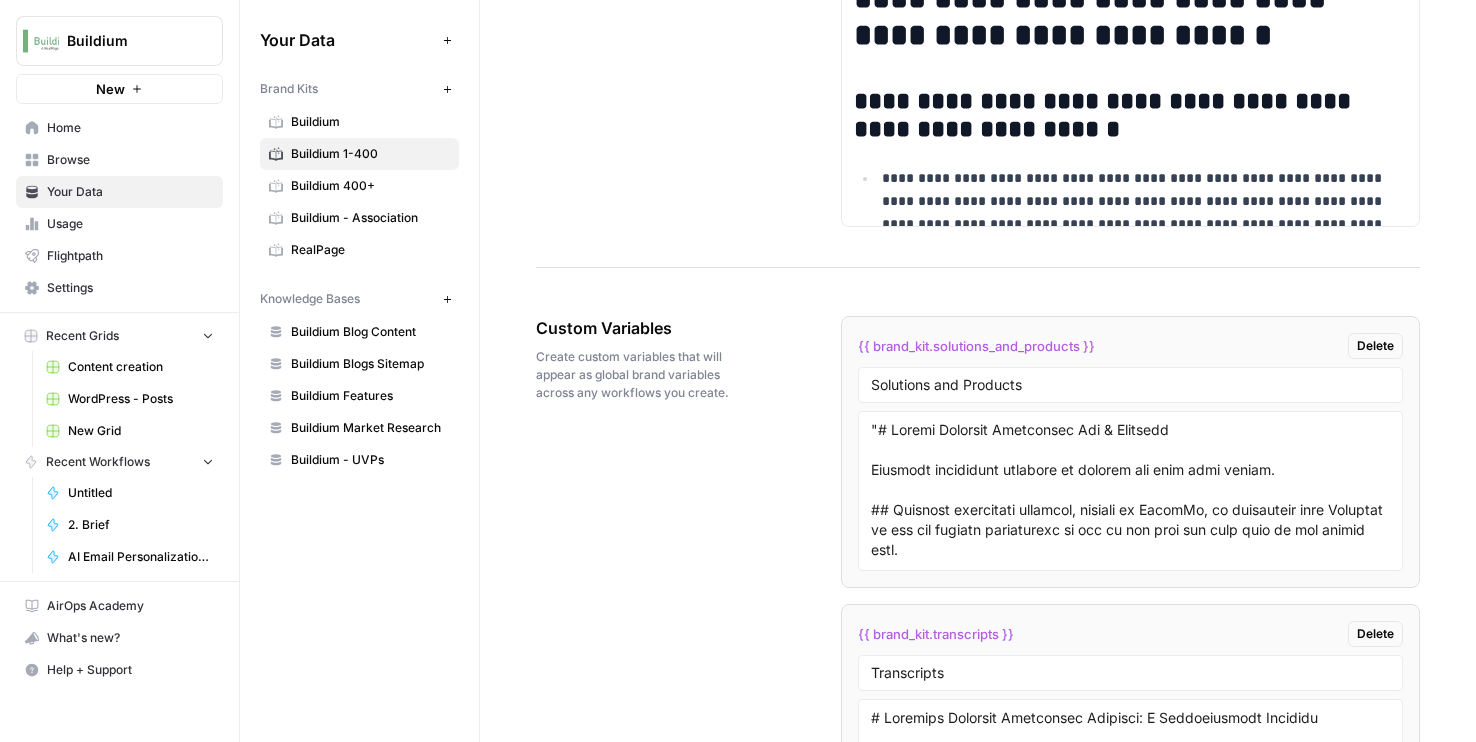 scroll, scrollTop: 3553, scrollLeft: 0, axis: vertical 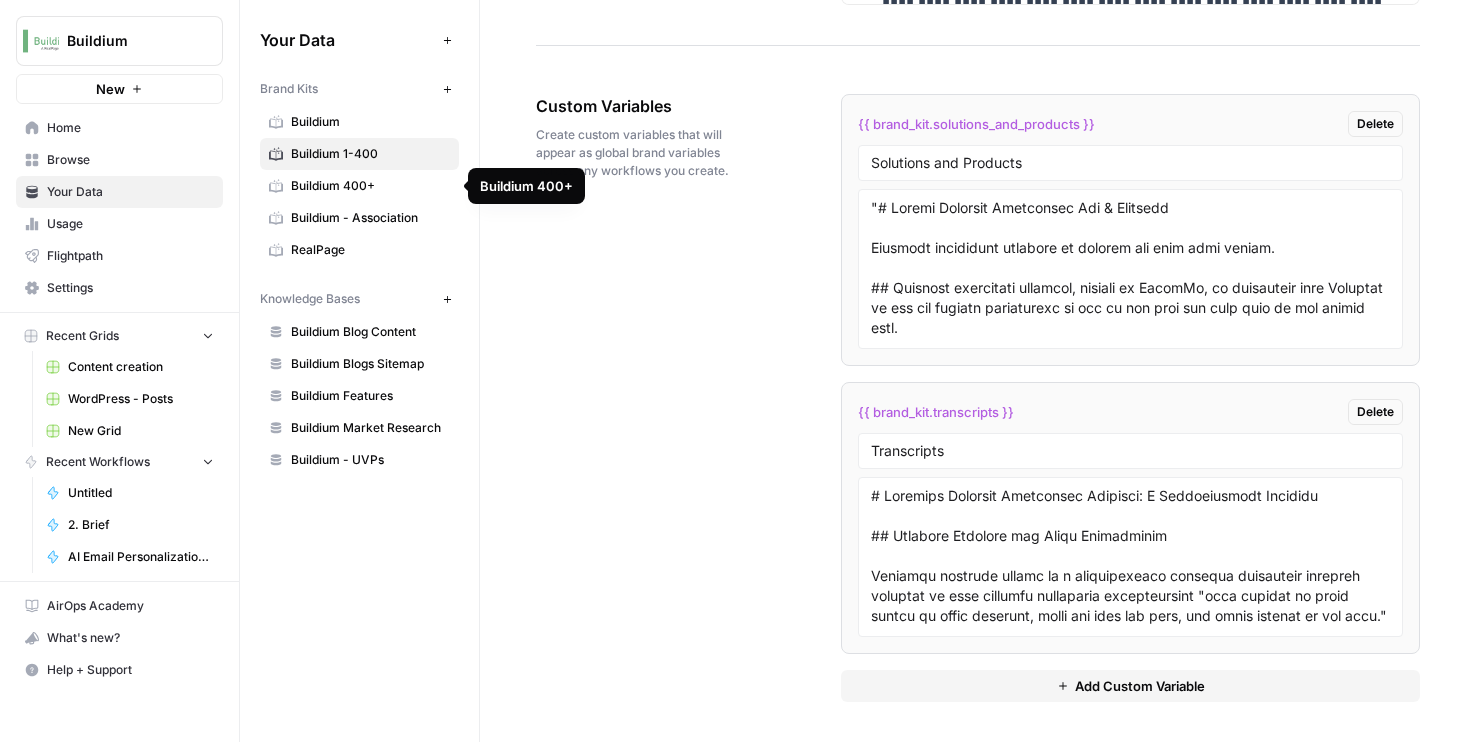 click on "Buildium 400+" at bounding box center (359, 186) 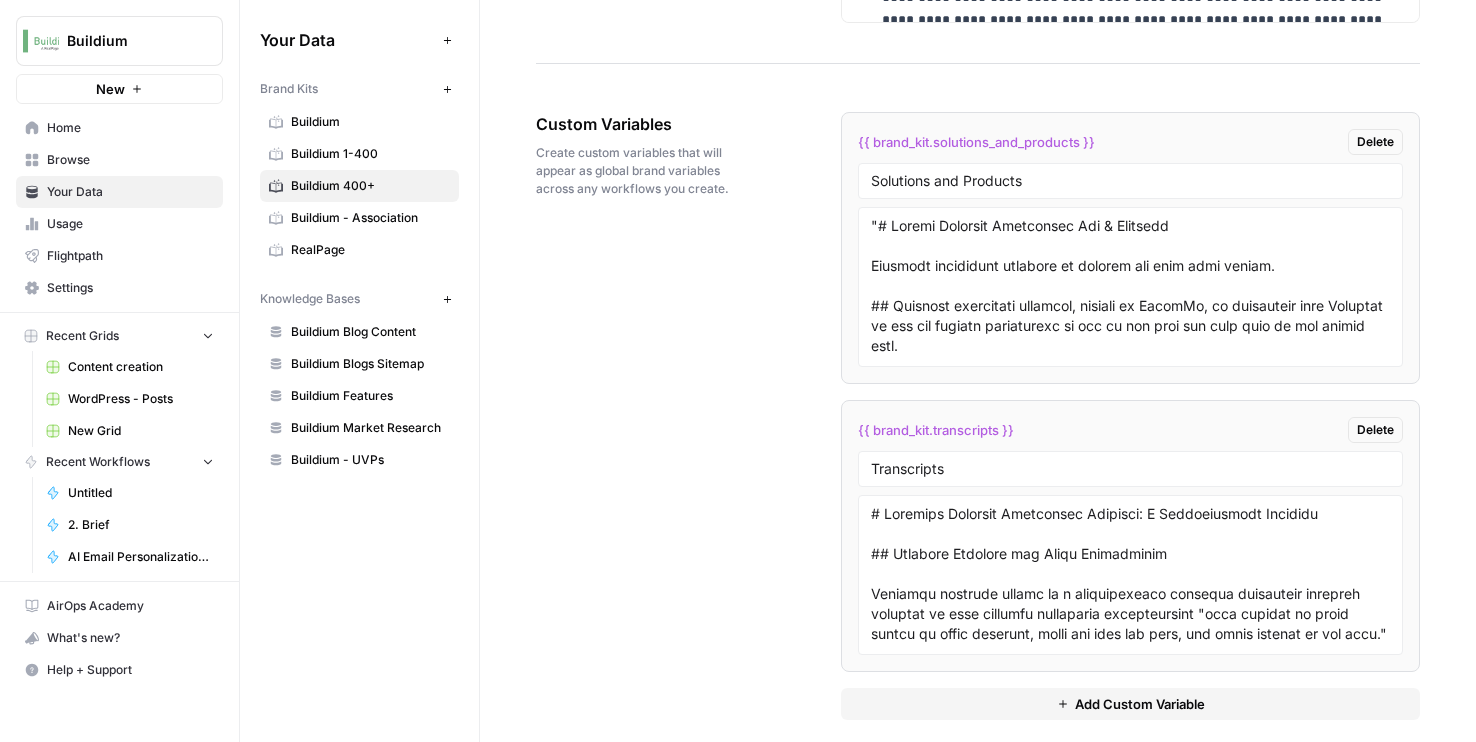 scroll, scrollTop: 3409, scrollLeft: 0, axis: vertical 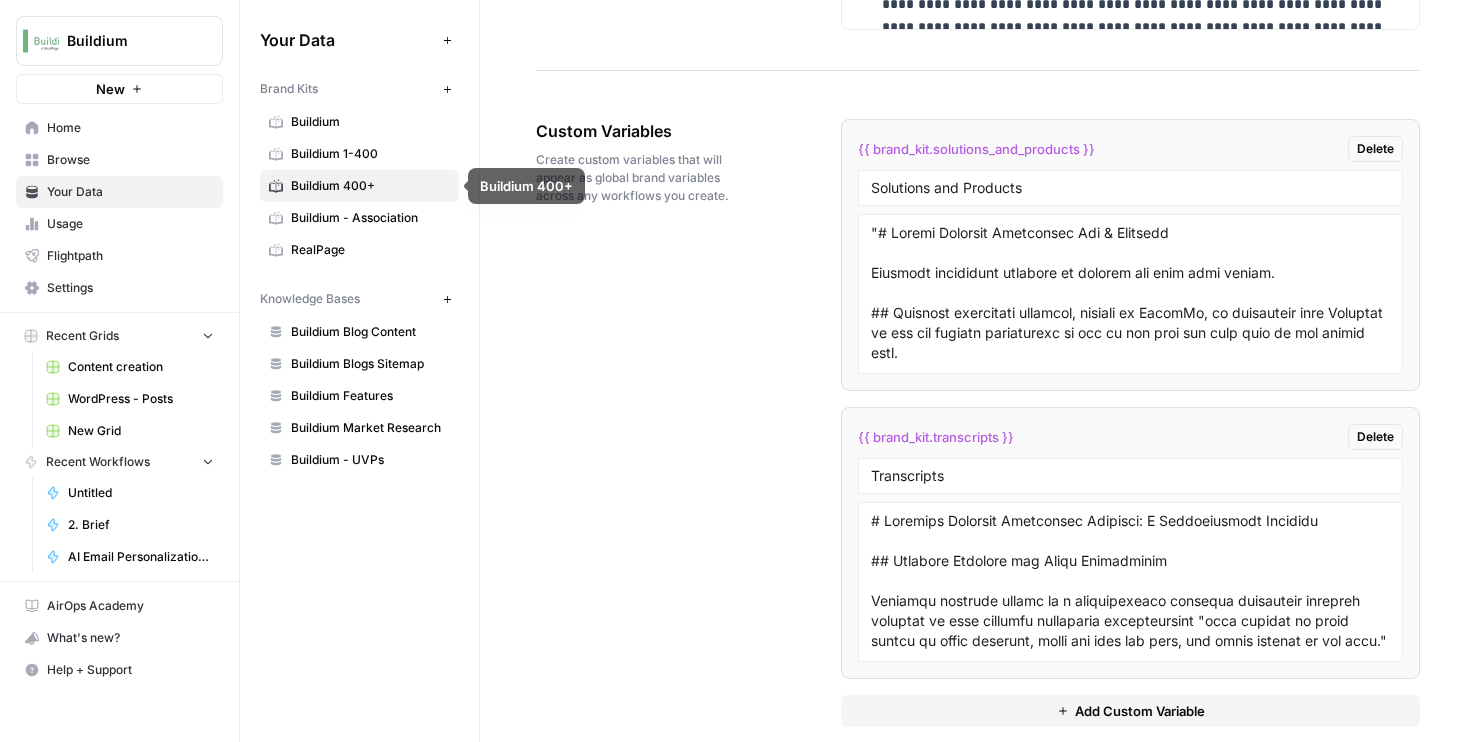 click on "Buildium - Association" at bounding box center [370, 218] 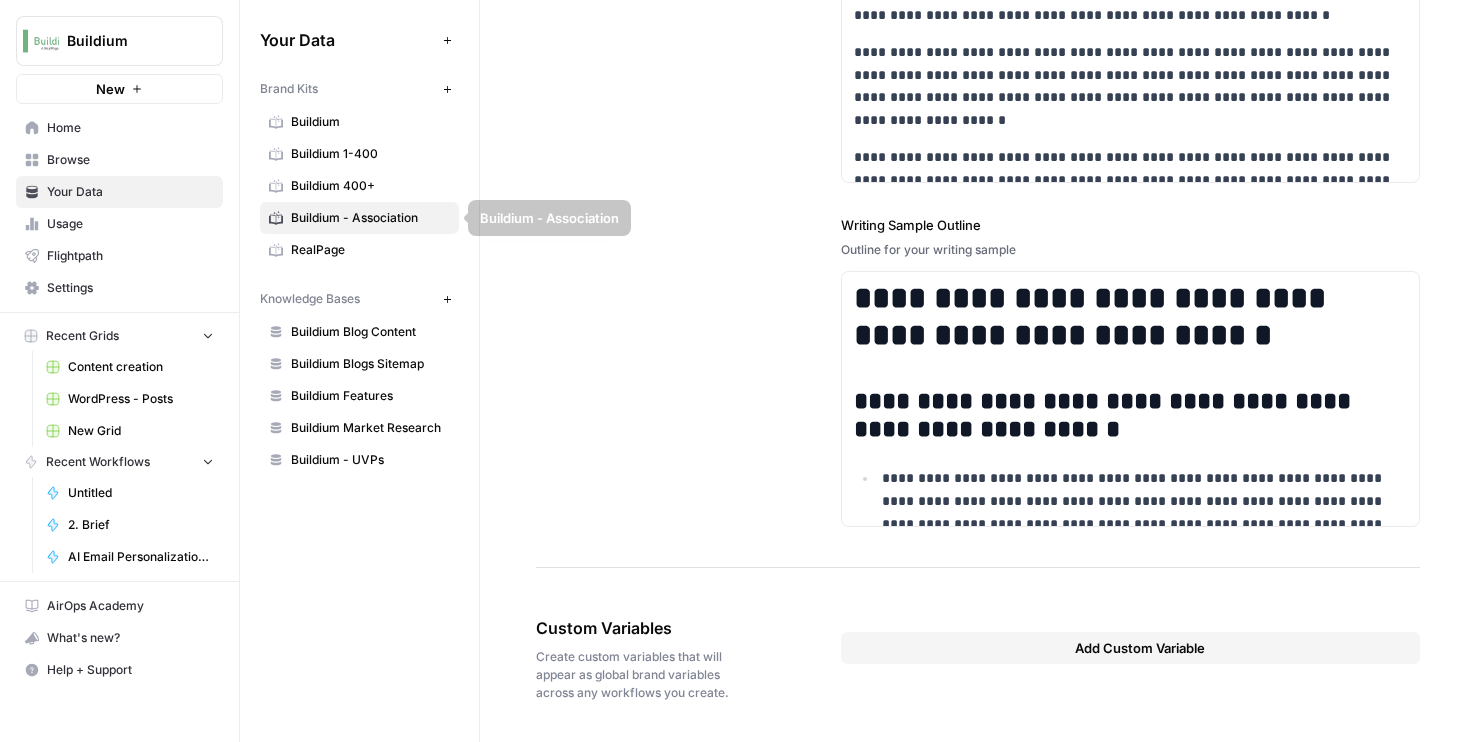 scroll, scrollTop: 2731, scrollLeft: 0, axis: vertical 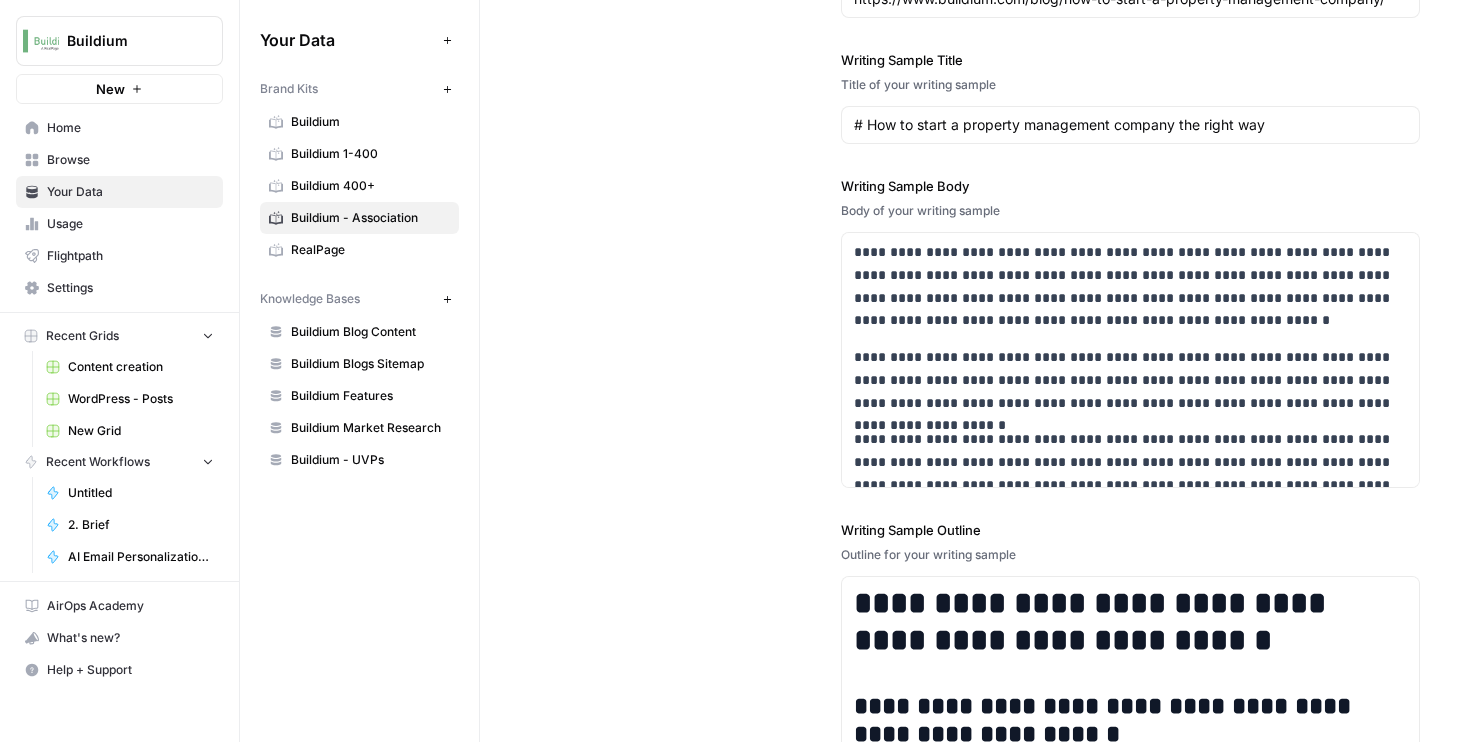 click on "Buildium 400+" at bounding box center (370, 186) 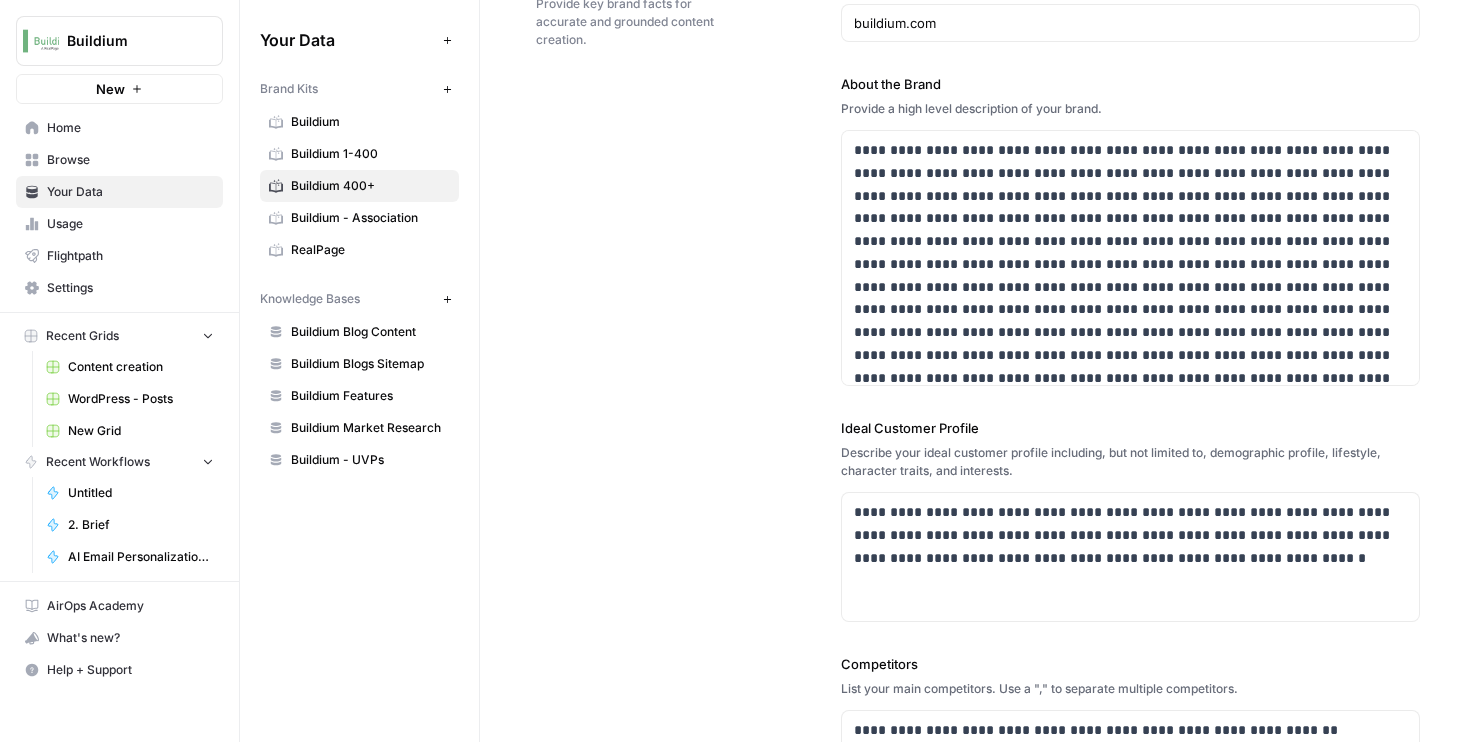 scroll, scrollTop: 0, scrollLeft: 0, axis: both 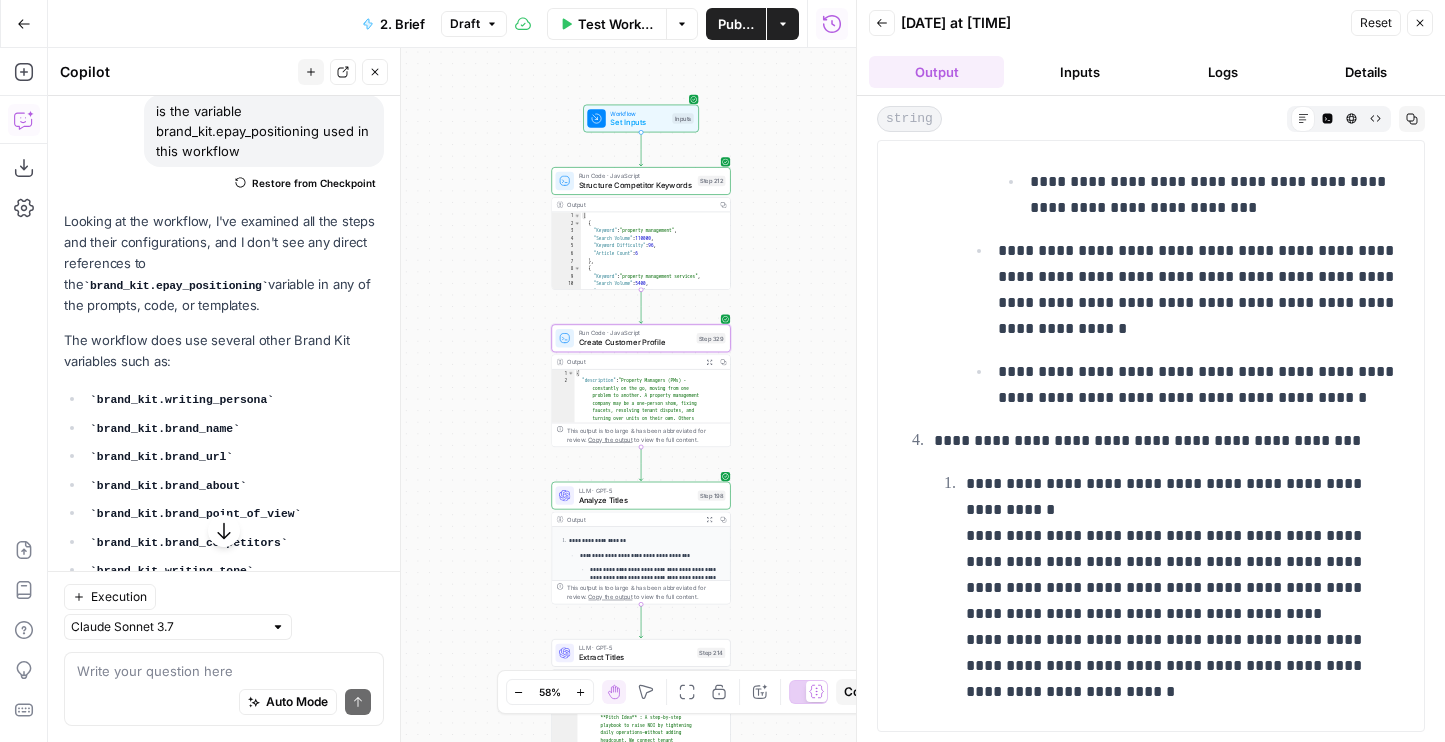 drag, startPoint x: 444, startPoint y: 390, endPoint x: 422, endPoint y: 153, distance: 238.0189 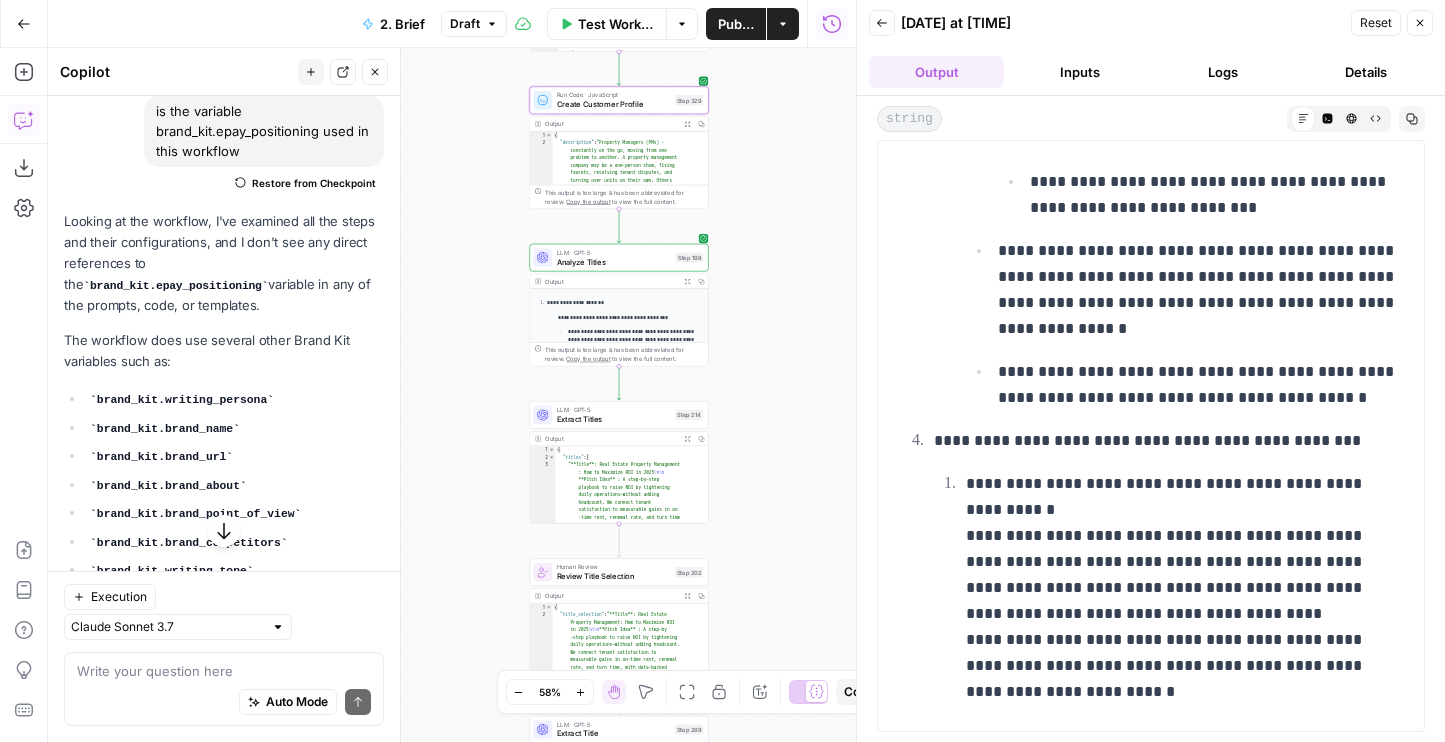drag, startPoint x: 774, startPoint y: 440, endPoint x: 769, endPoint y: 287, distance: 153.08168 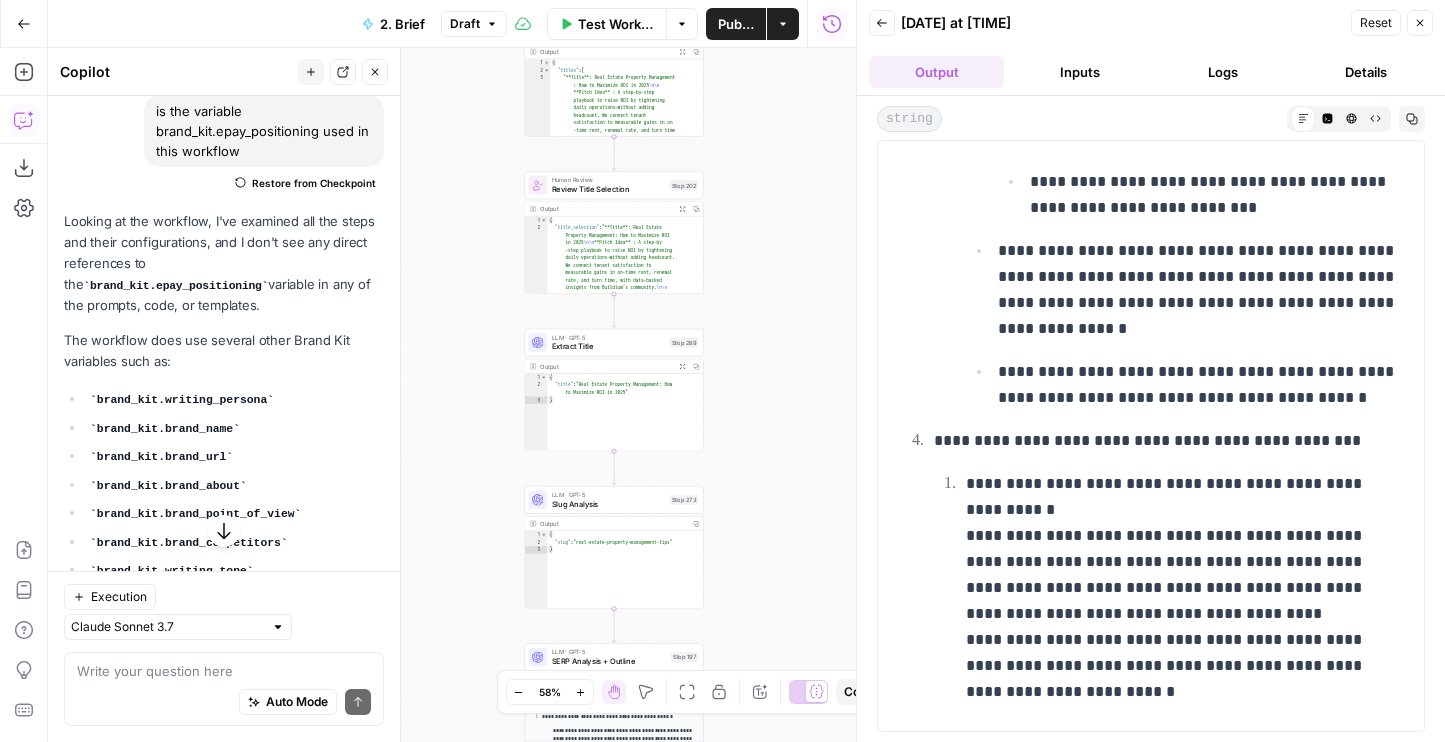 drag, startPoint x: 795, startPoint y: 347, endPoint x: 794, endPoint y: 227, distance: 120.004166 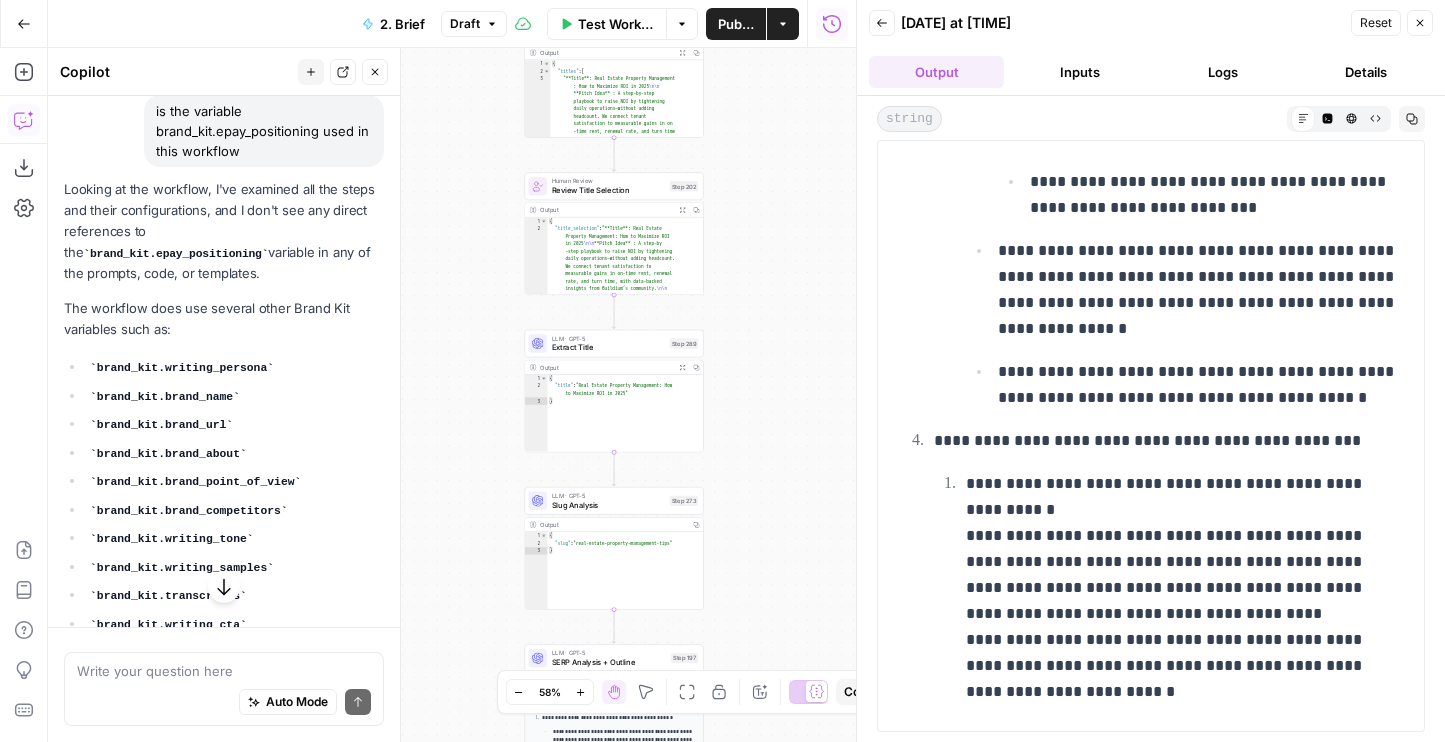 drag, startPoint x: 794, startPoint y: 227, endPoint x: 794, endPoint y: 496, distance: 269 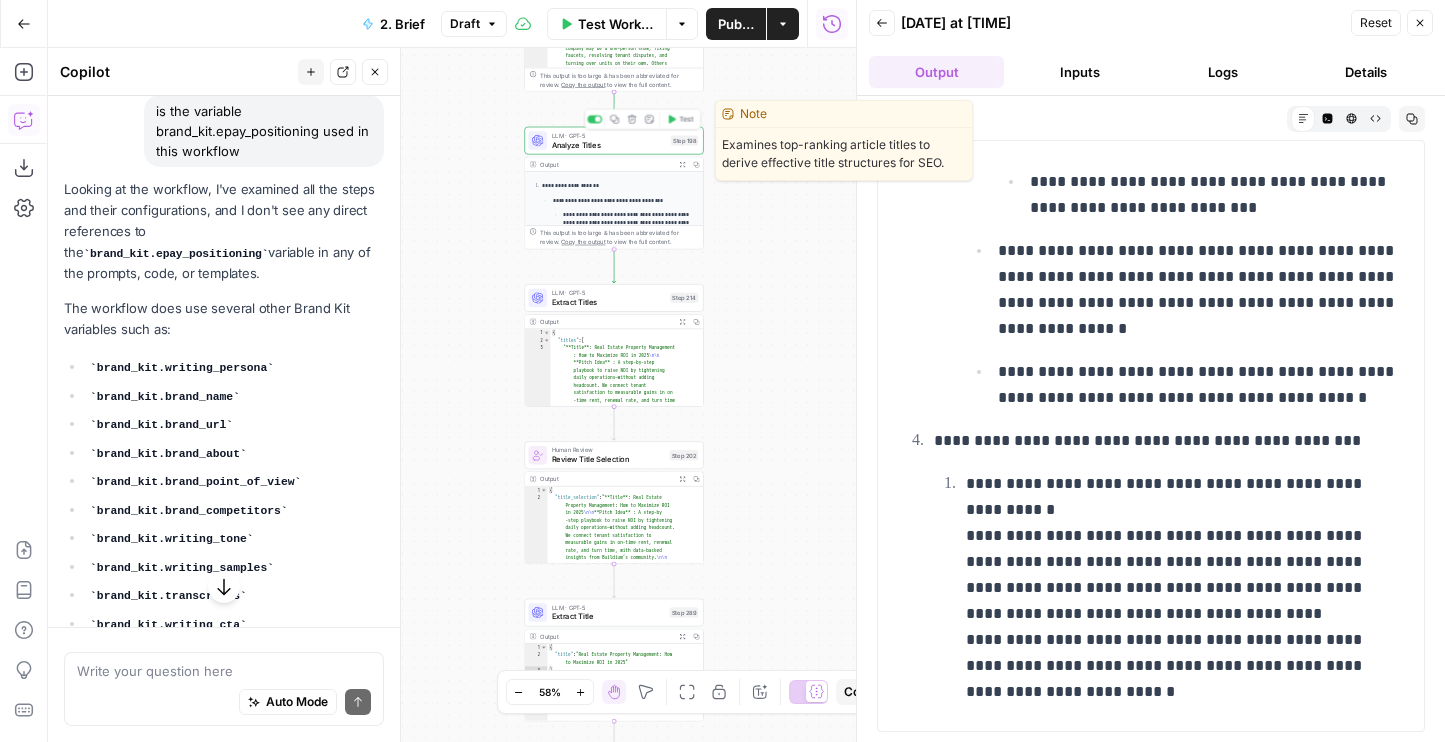click on "Analyze Titles" at bounding box center [609, 145] 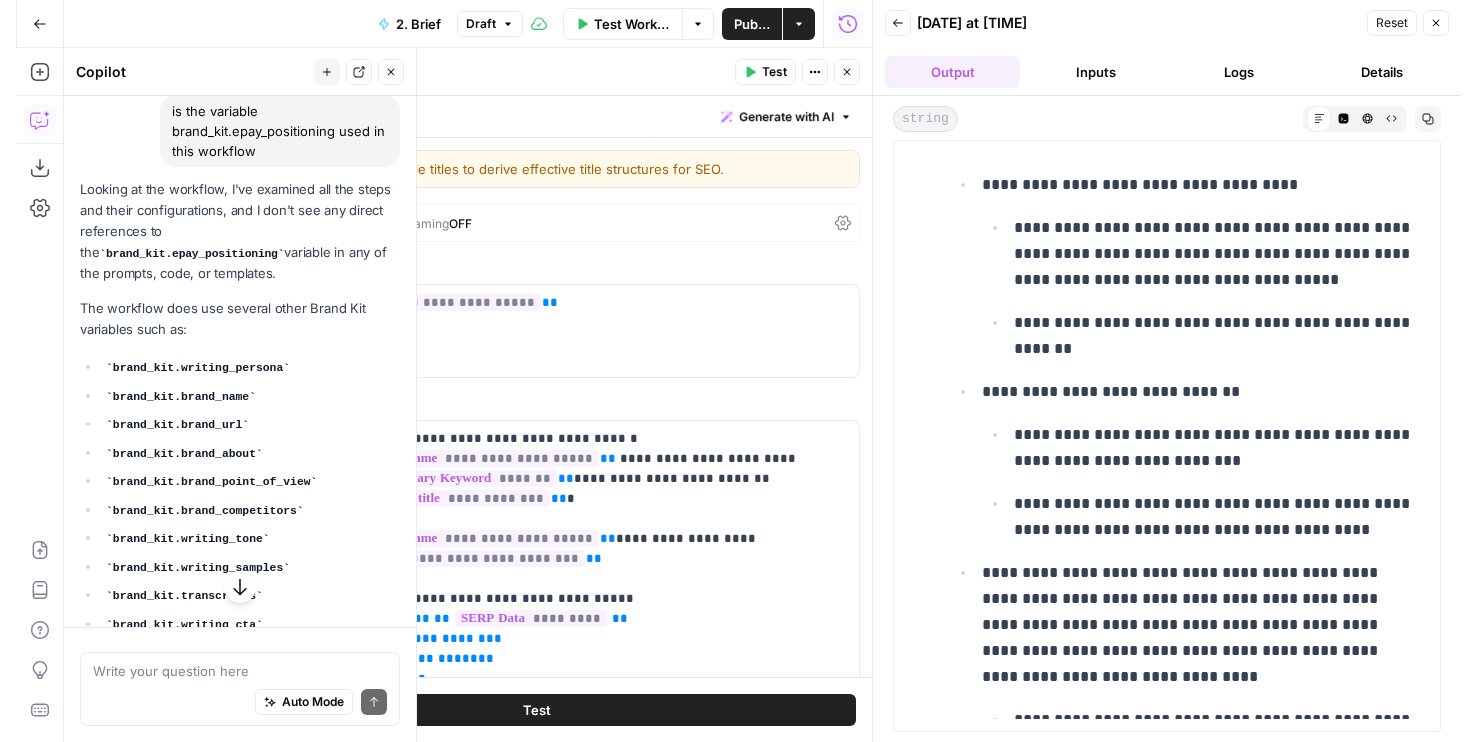 scroll, scrollTop: 0, scrollLeft: 0, axis: both 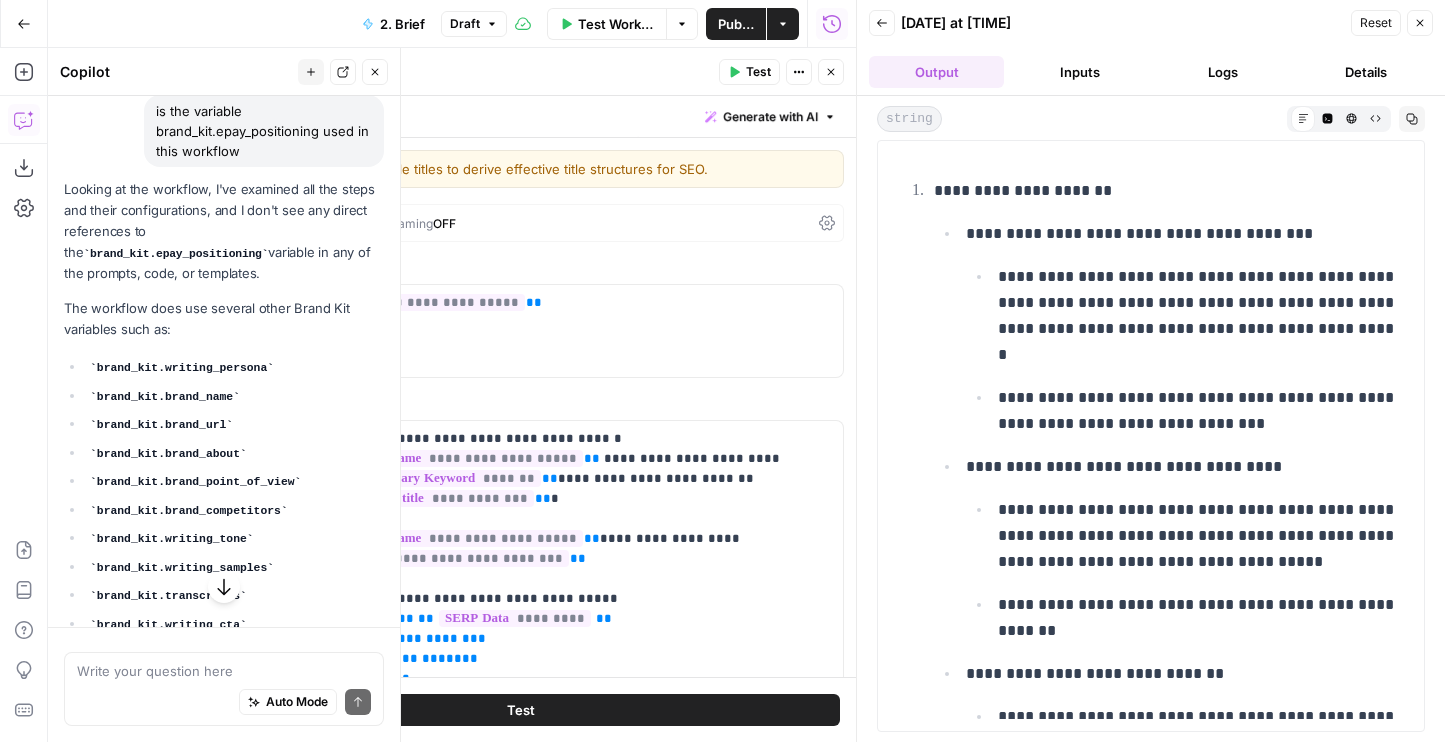 click on "Logs" at bounding box center [1222, 72] 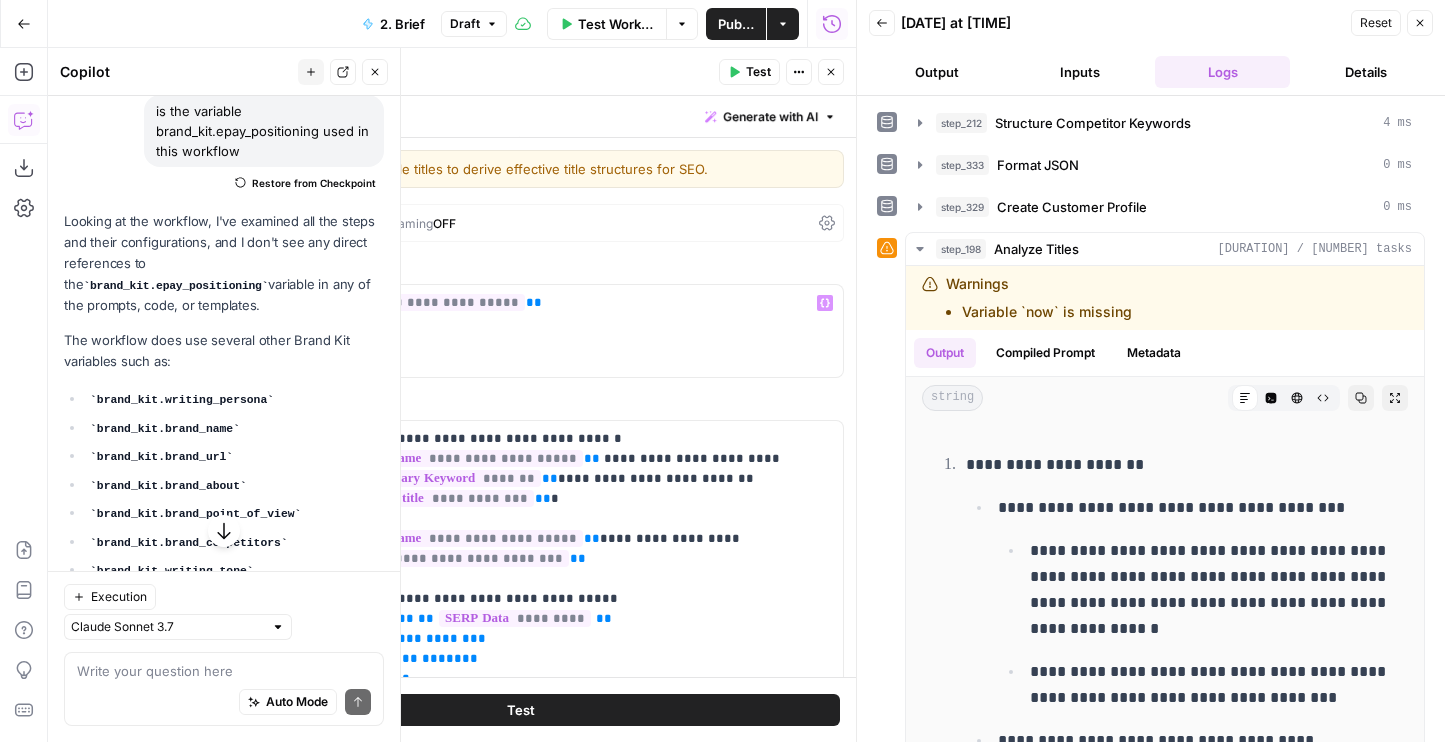 click on "GPT-5   |   Format  Text   |   Streaming  OFF" at bounding box center (520, 223) 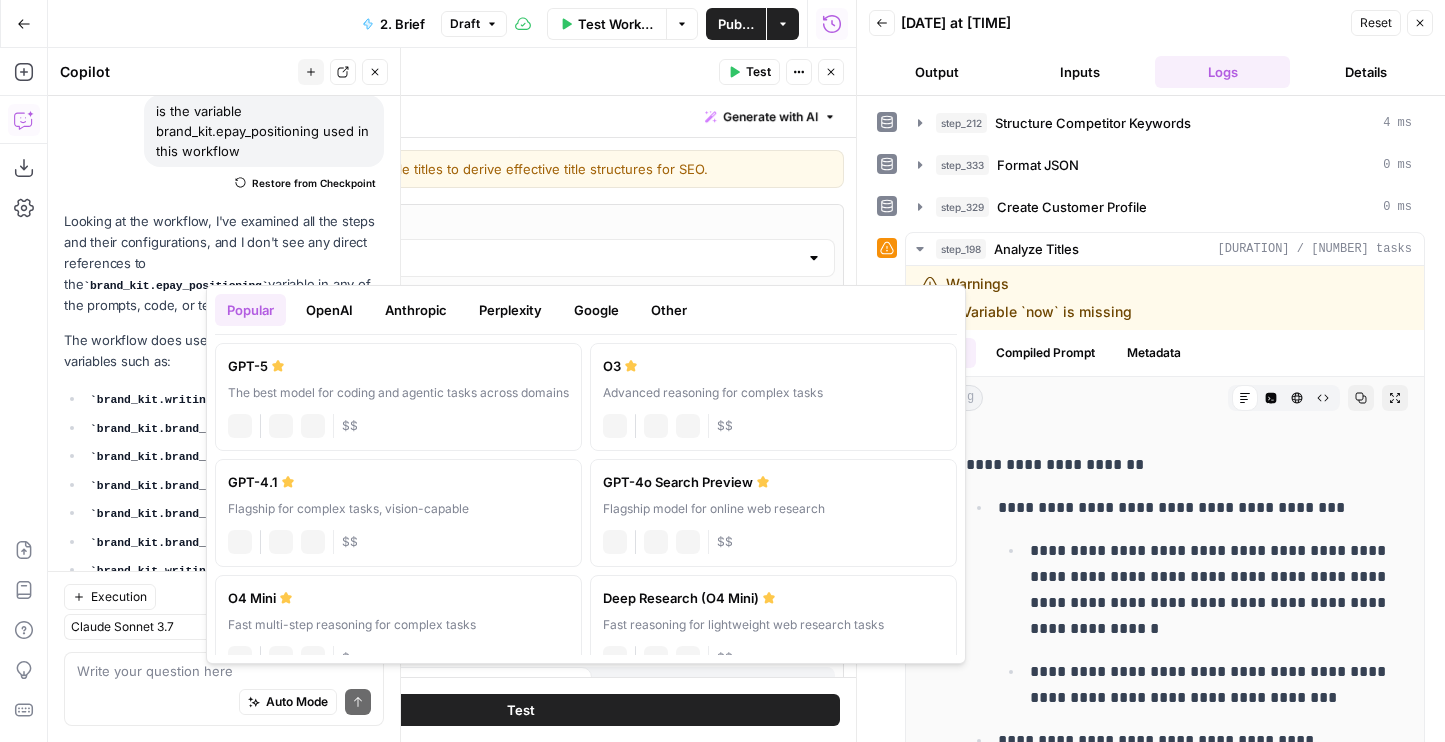 click on "GPT-5" at bounding box center (520, 258) 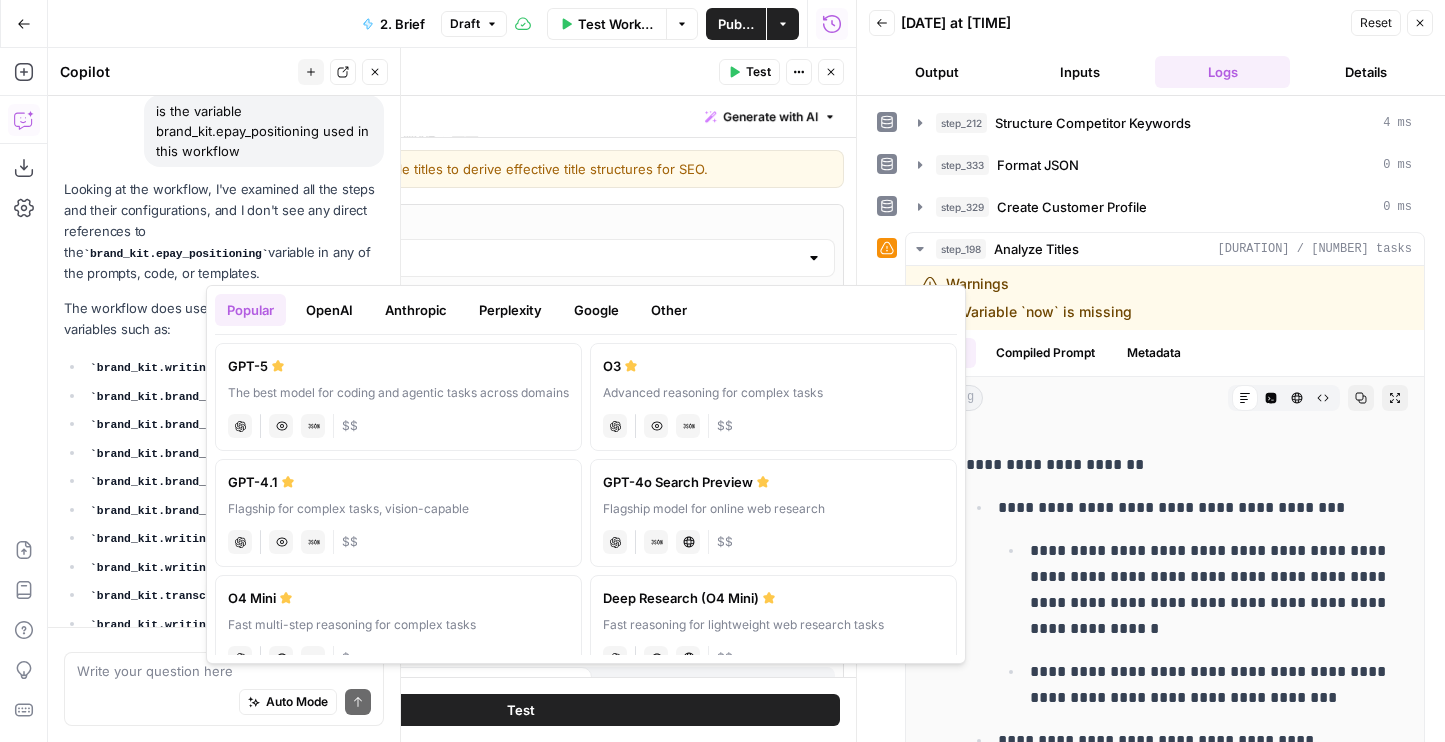 click on "Perplexity" at bounding box center [510, 310] 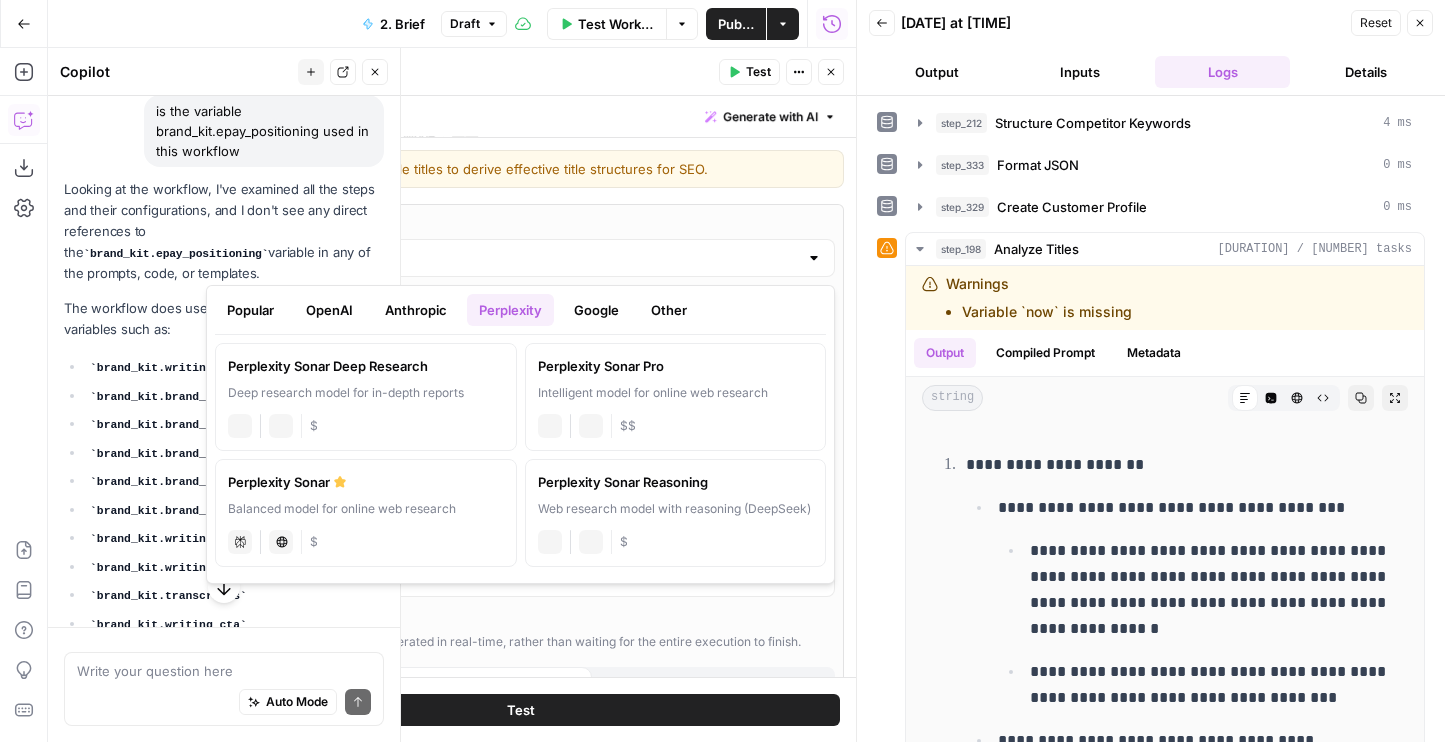 click on "perplexity Live Web Research $$" at bounding box center [676, 424] 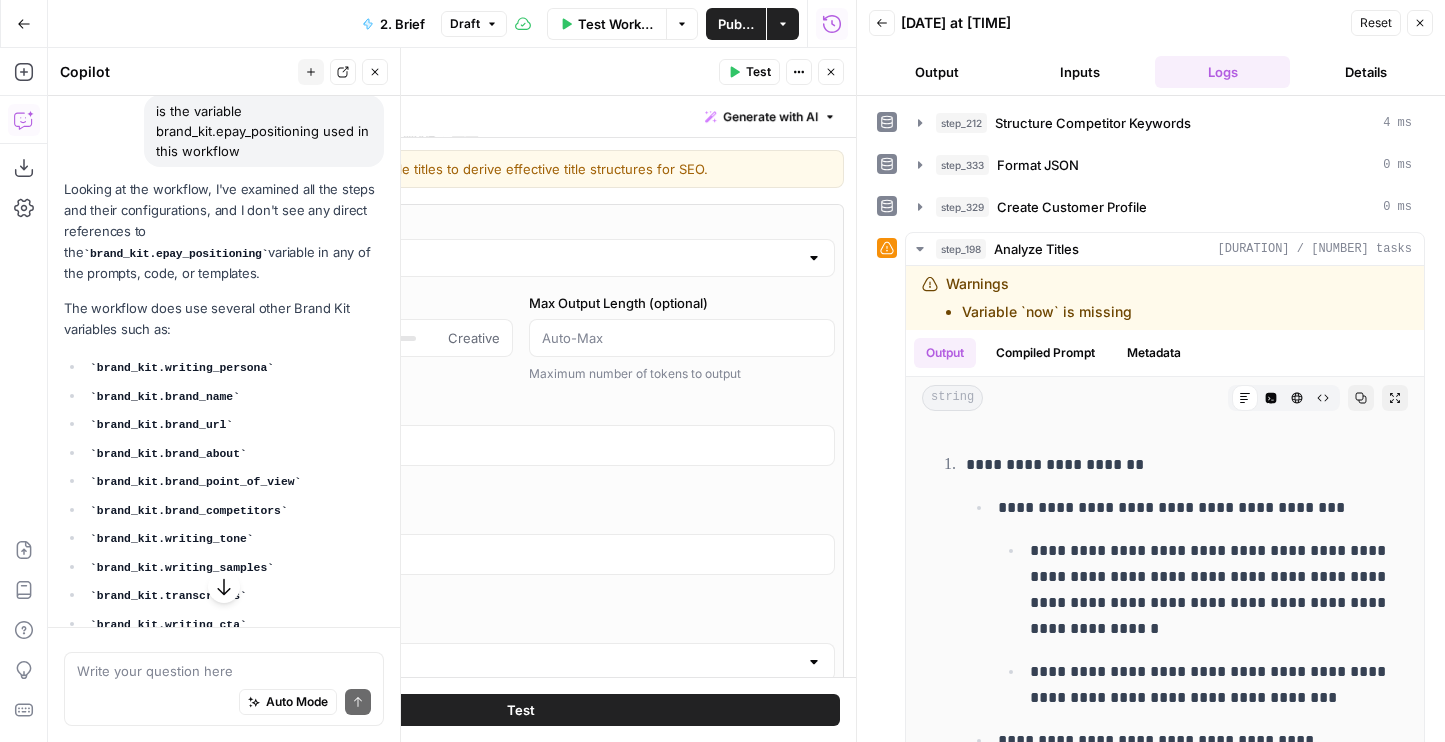 click on "AI Model Perplexity Sonar Pro" at bounding box center (520, 245) 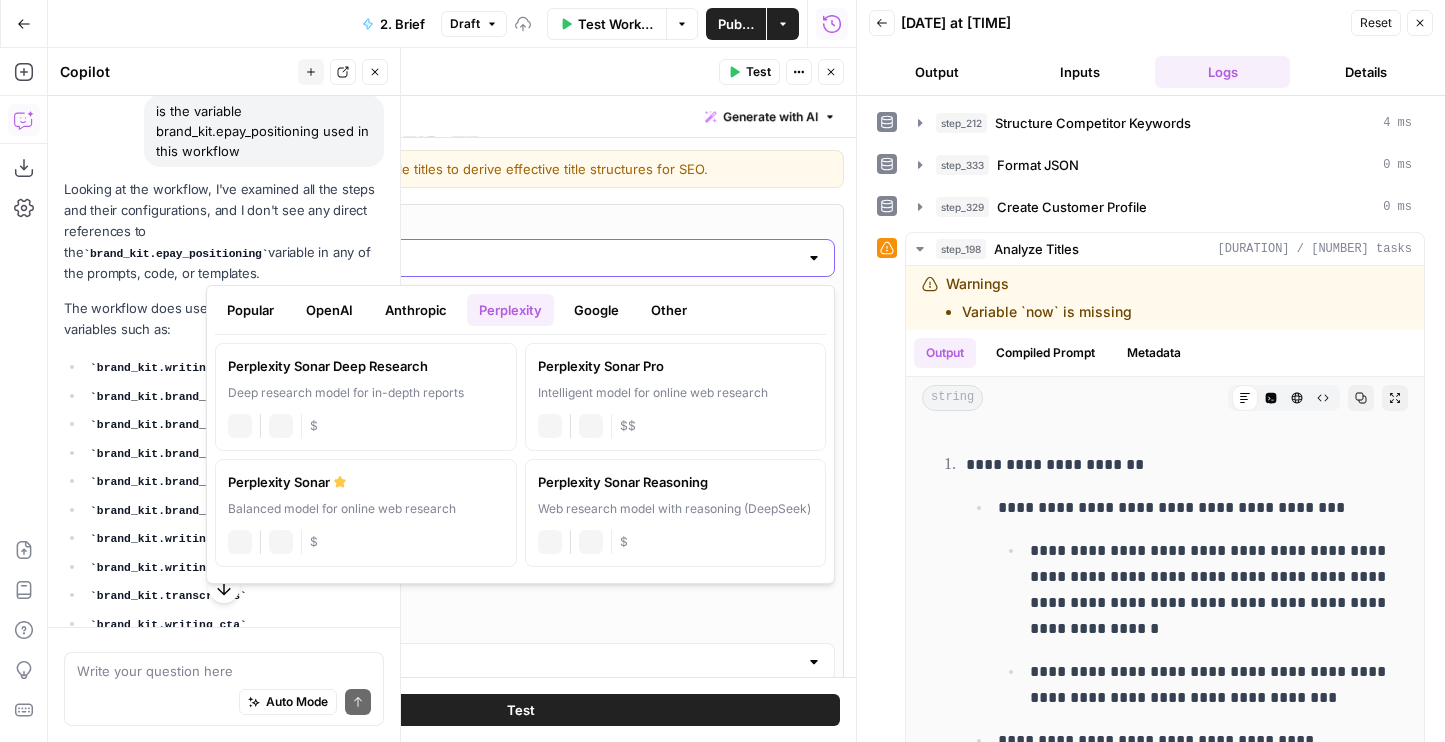 click on "Perplexity Sonar Pro" at bounding box center [520, 258] 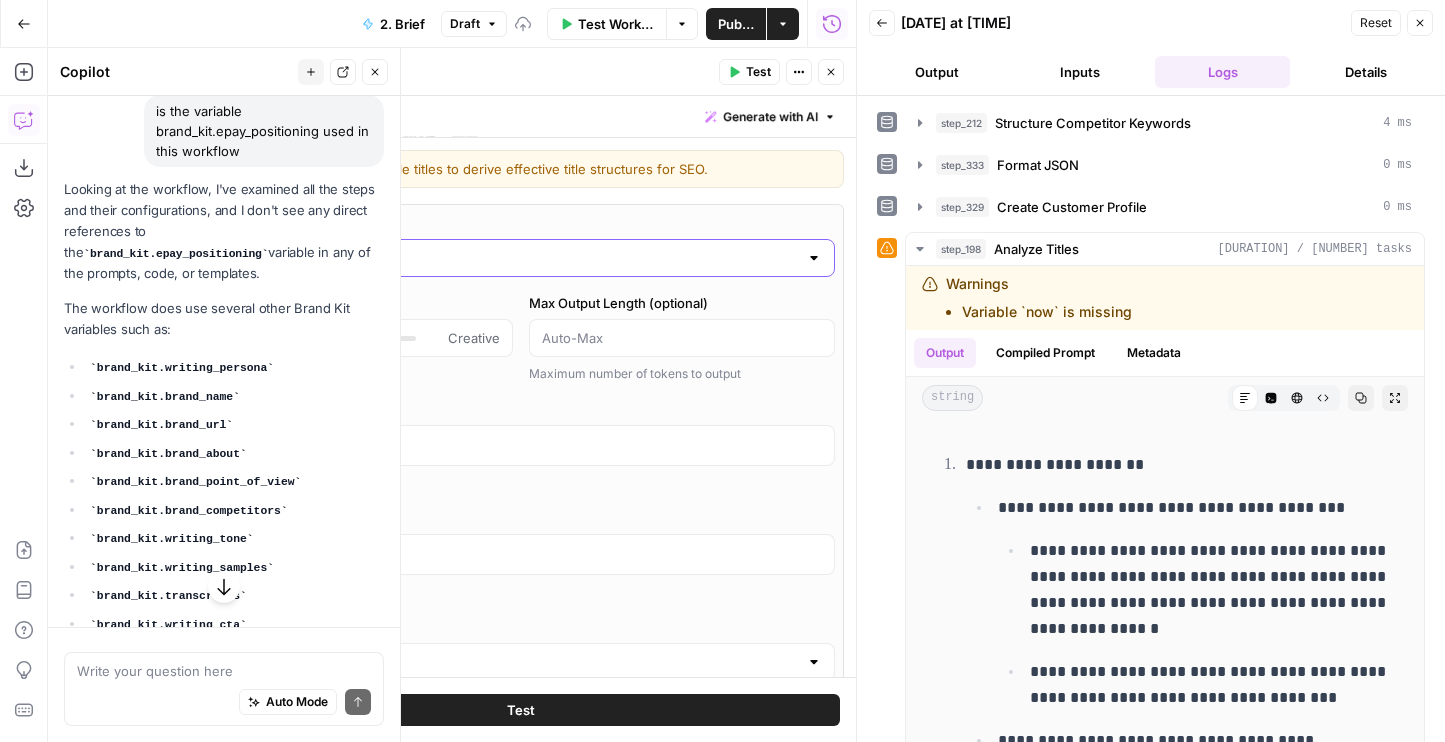 click on "Perplexity Sonar Pro" at bounding box center (520, 258) 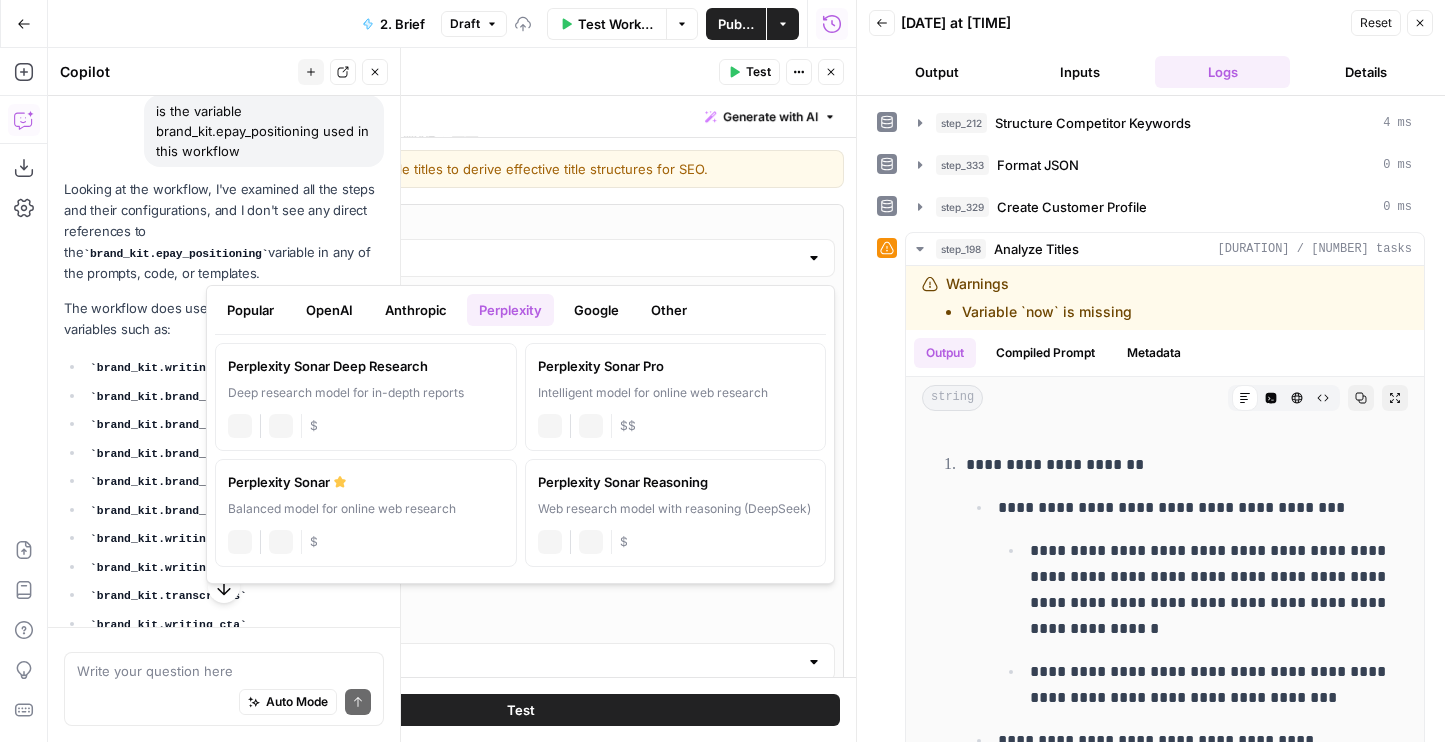 click on "Anthropic" at bounding box center [416, 310] 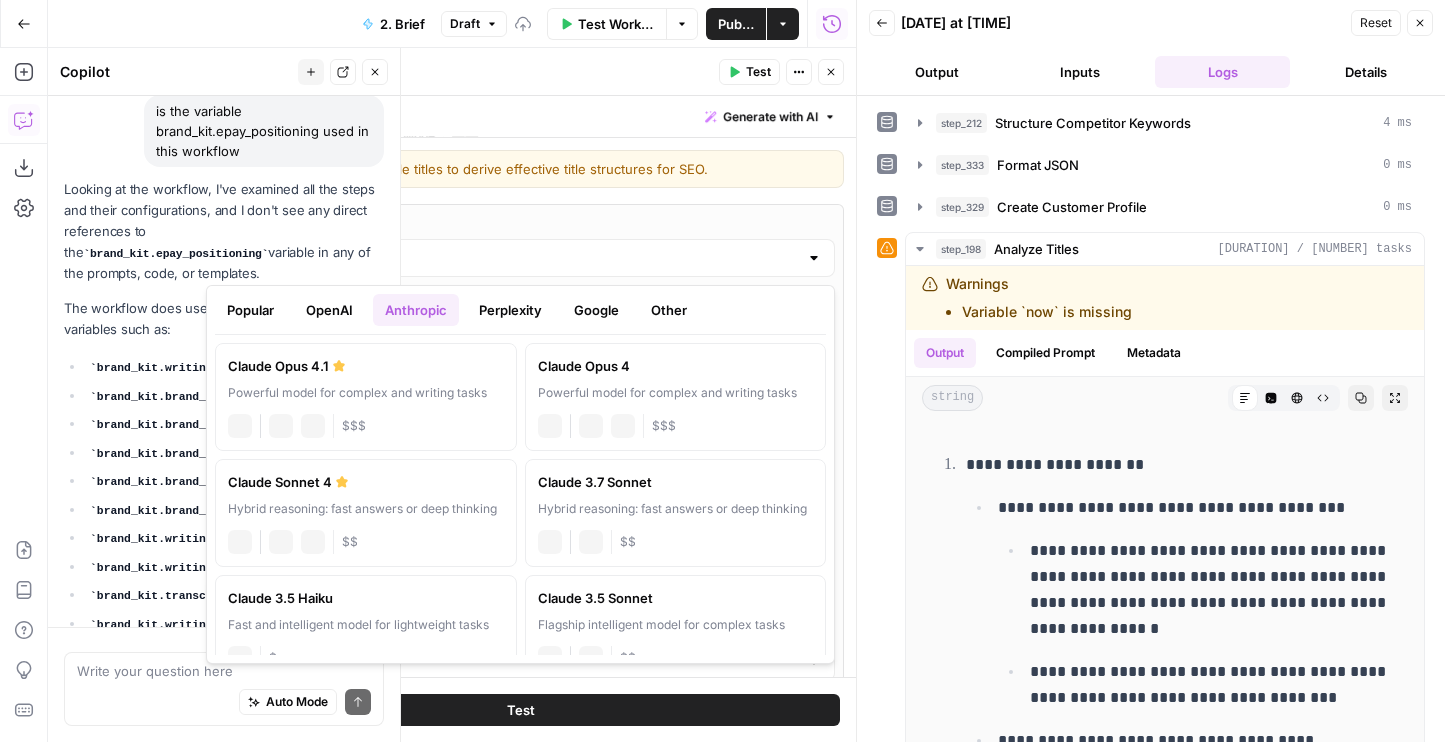 click on "Claude Opus 4" at bounding box center [676, 366] 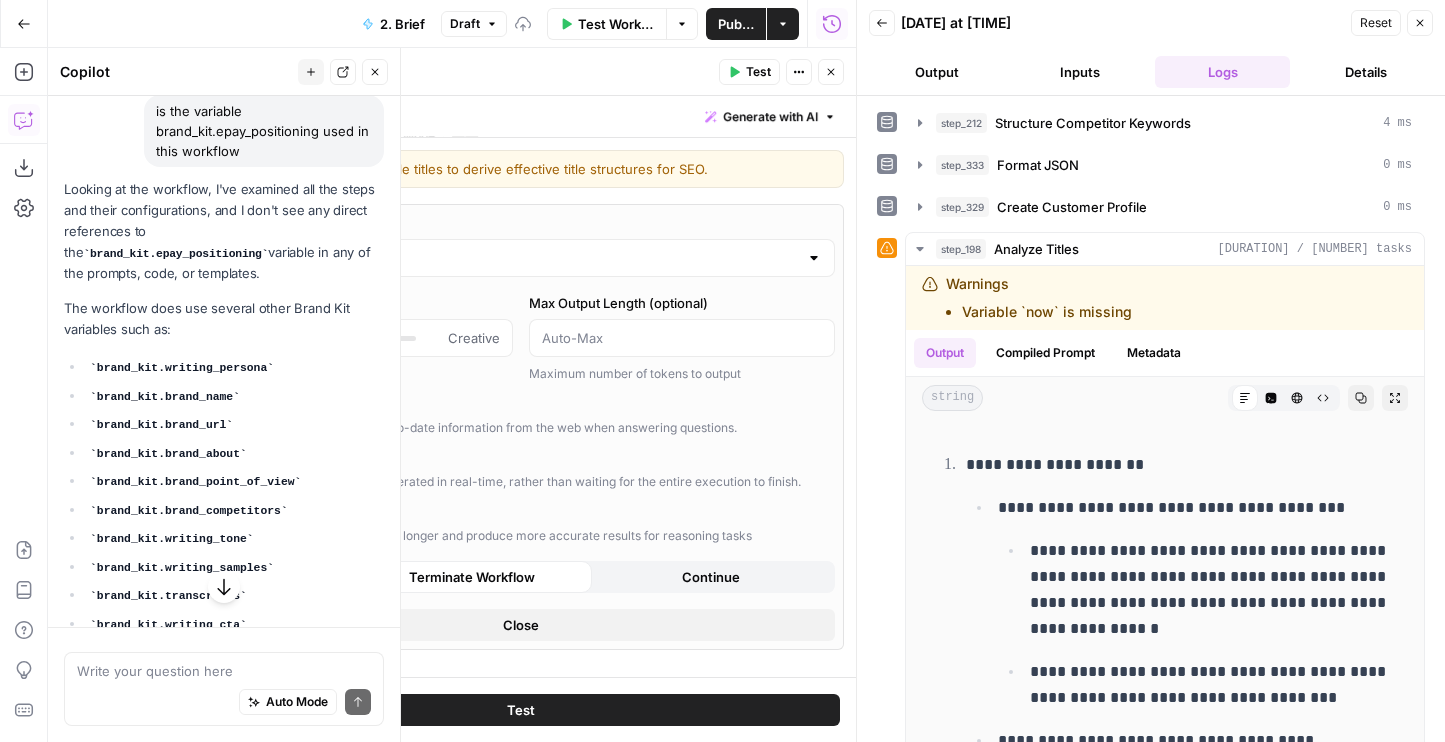 click on "Claude Opus 4" at bounding box center [520, 258] 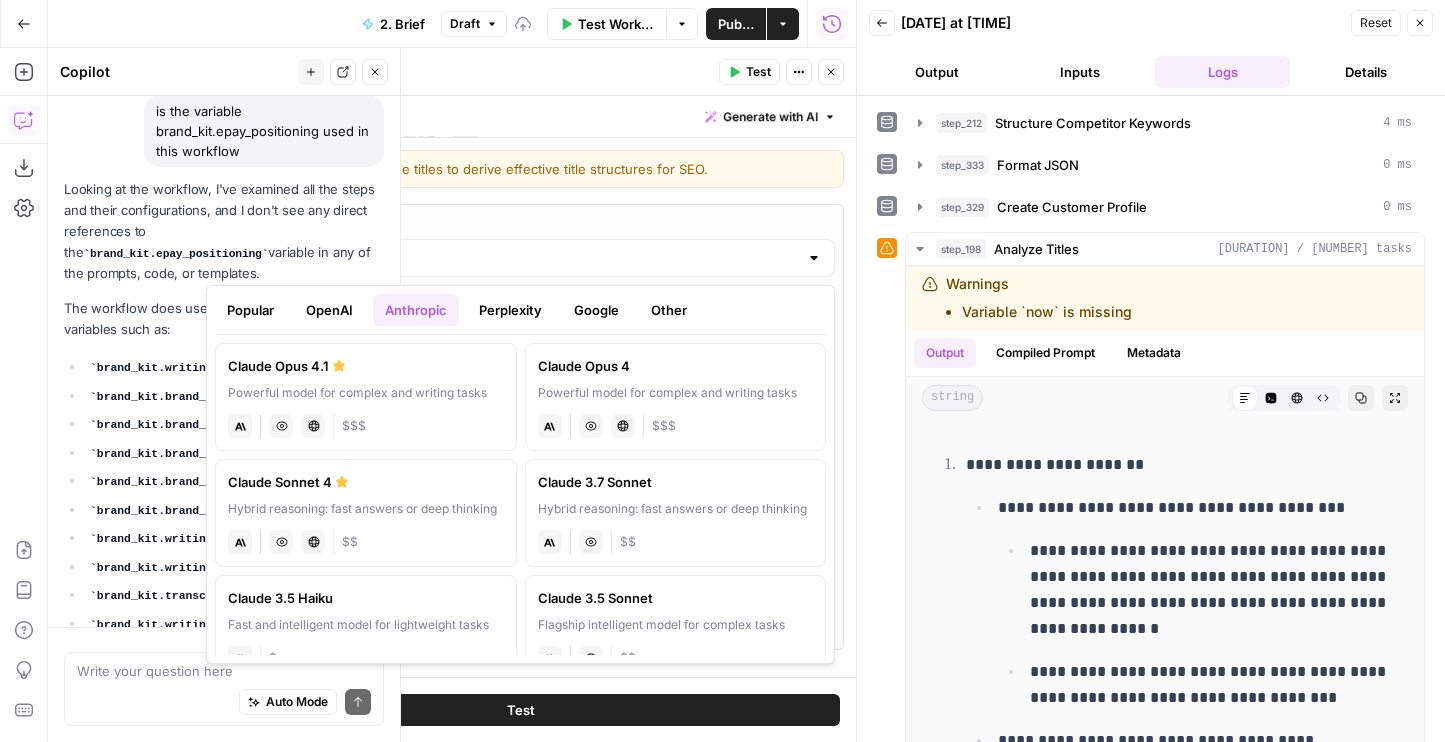 click on "Hybrid reasoning: fast answers or deep thinking" at bounding box center [366, 509] 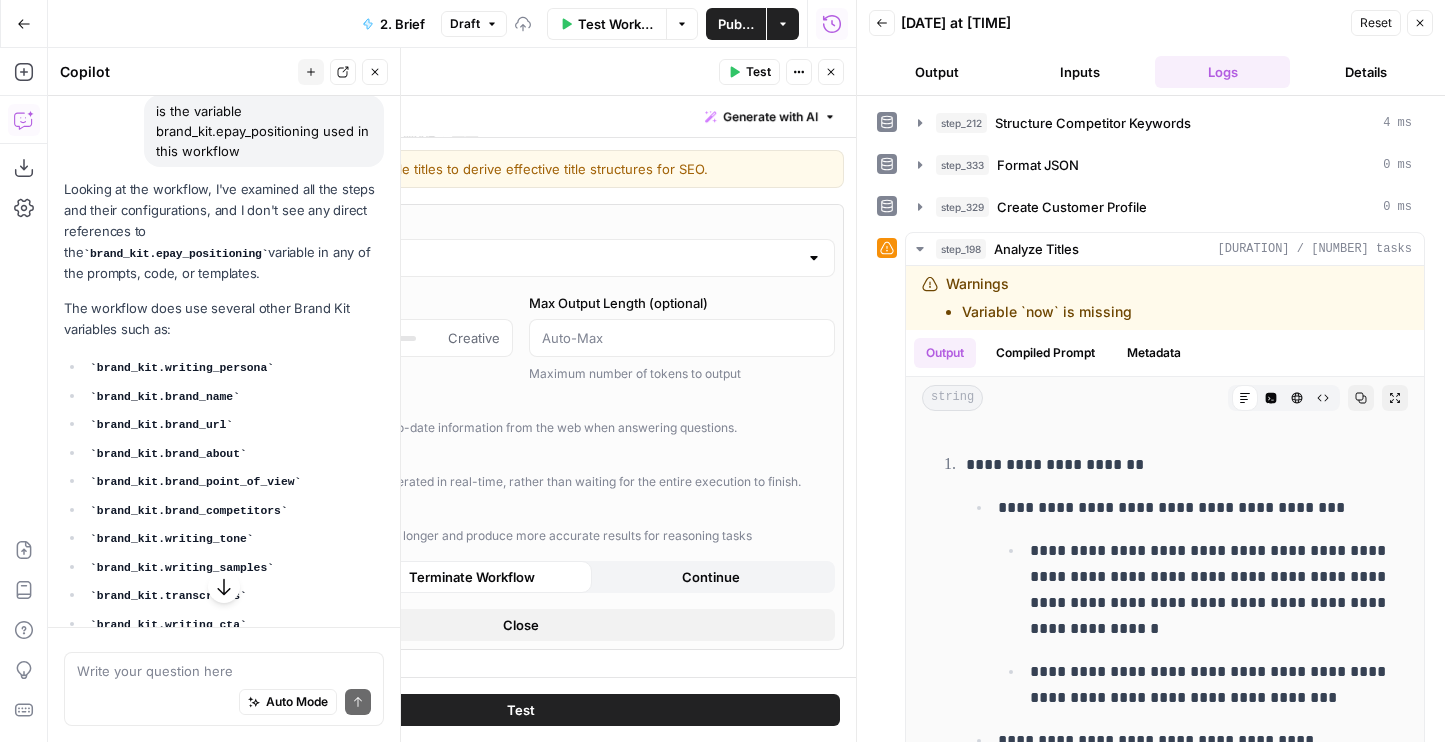 click on "Test" at bounding box center (521, 710) 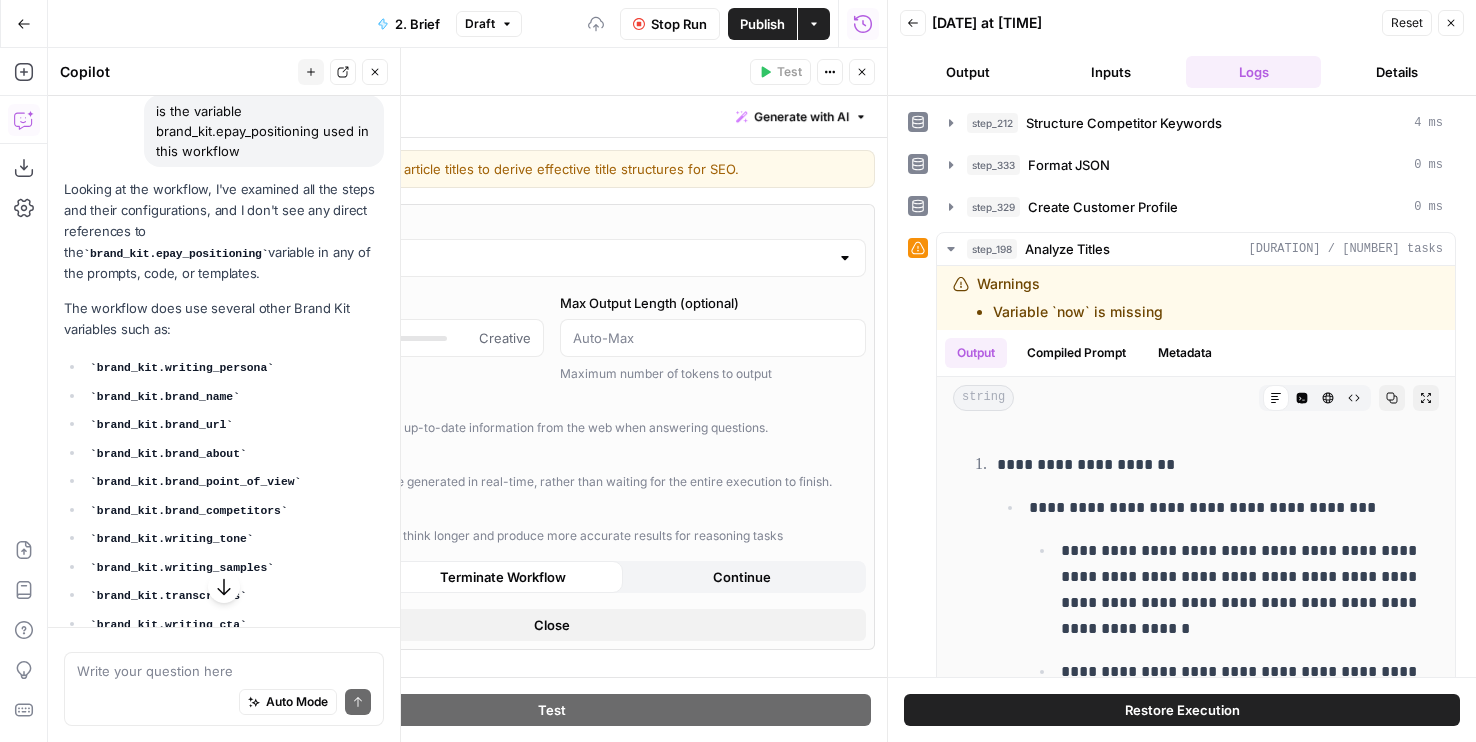 click 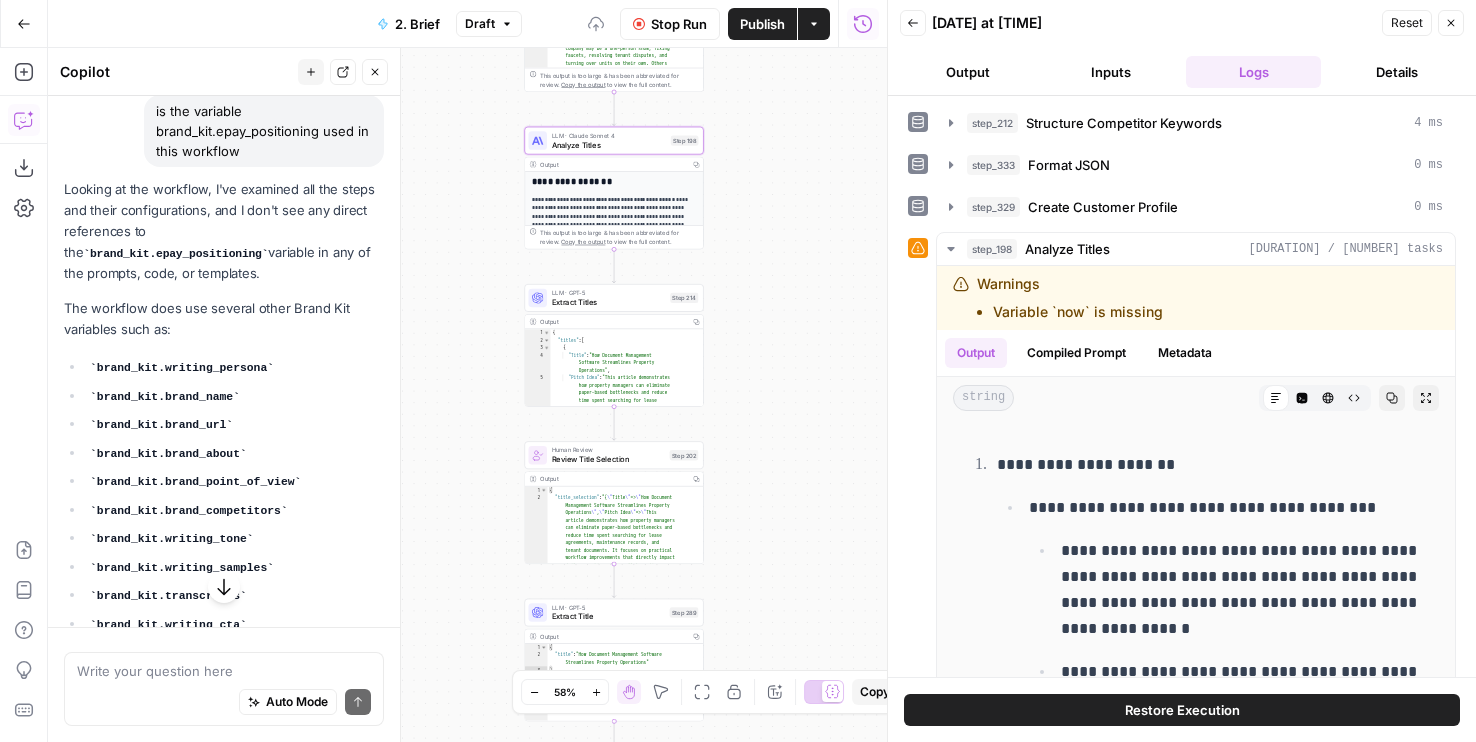 click on "Output" at bounding box center (967, 72) 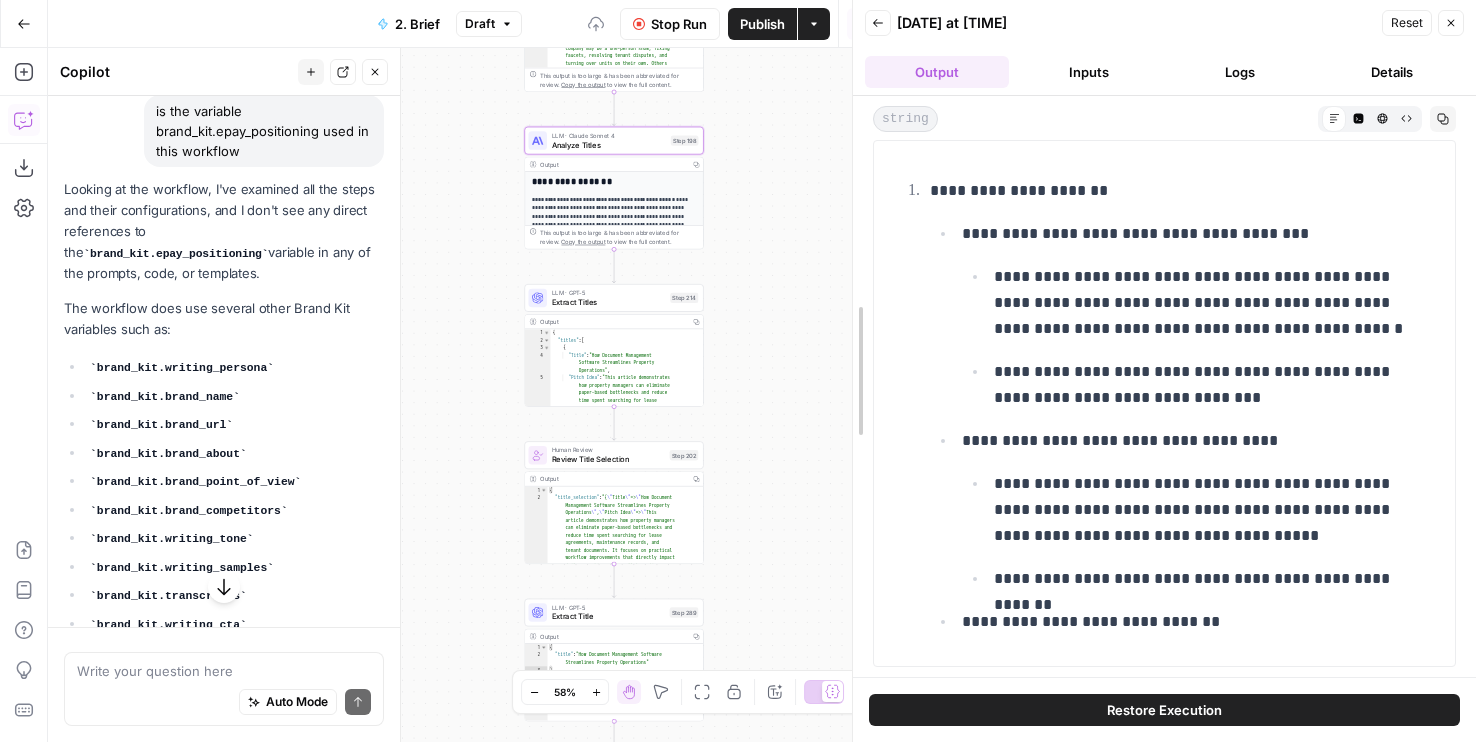 drag, startPoint x: 894, startPoint y: 145, endPoint x: 859, endPoint y: 145, distance: 35 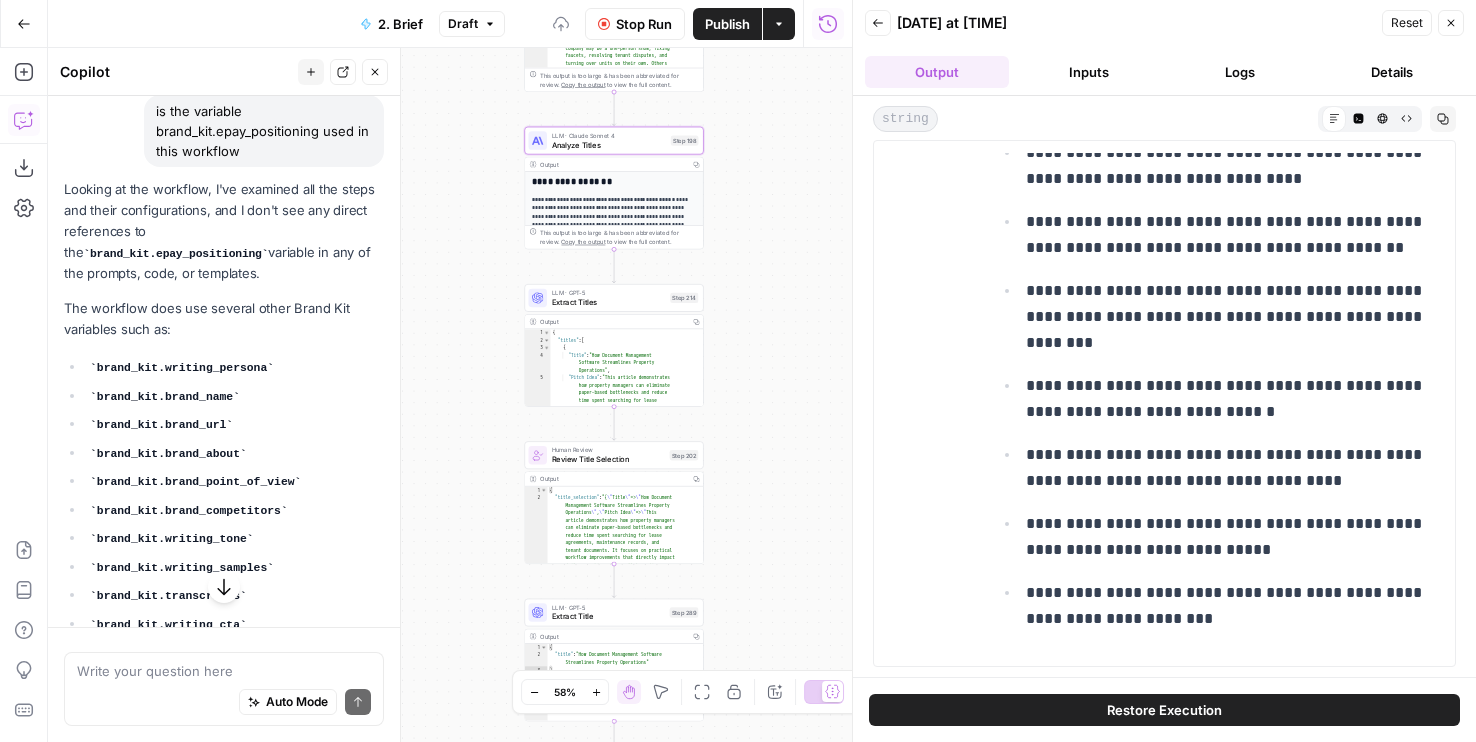 scroll, scrollTop: 2560, scrollLeft: 0, axis: vertical 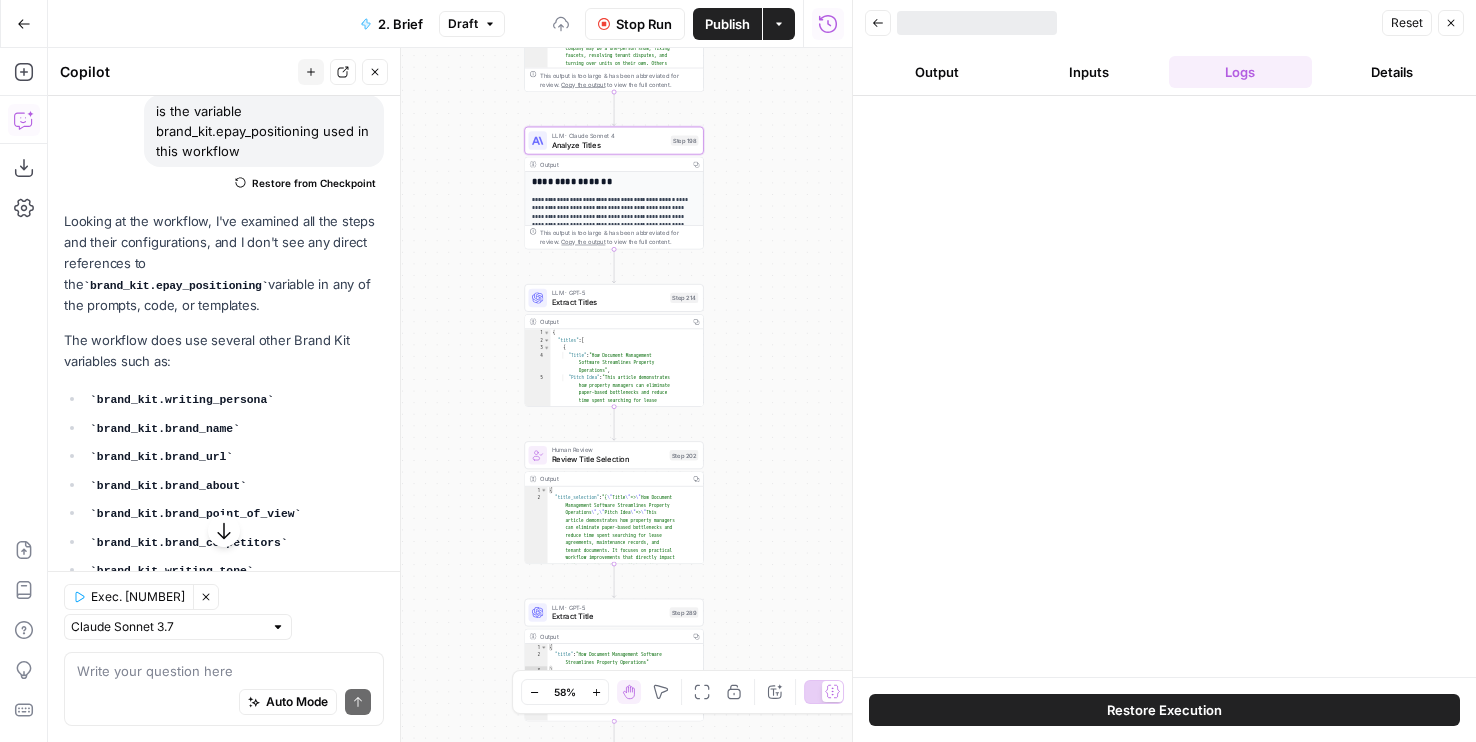 drag, startPoint x: 790, startPoint y: 309, endPoint x: 765, endPoint y: 203, distance: 108.90822 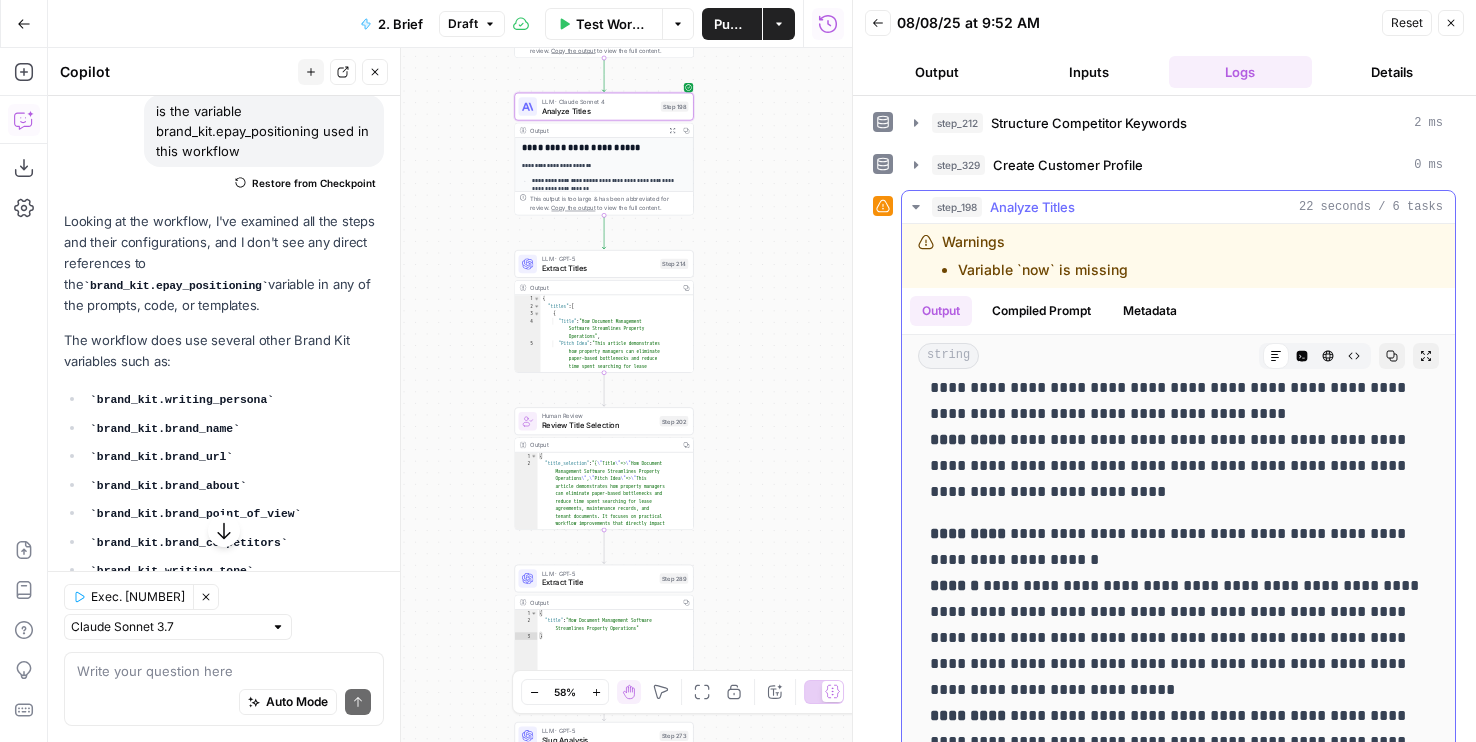 scroll, scrollTop: 2460, scrollLeft: 0, axis: vertical 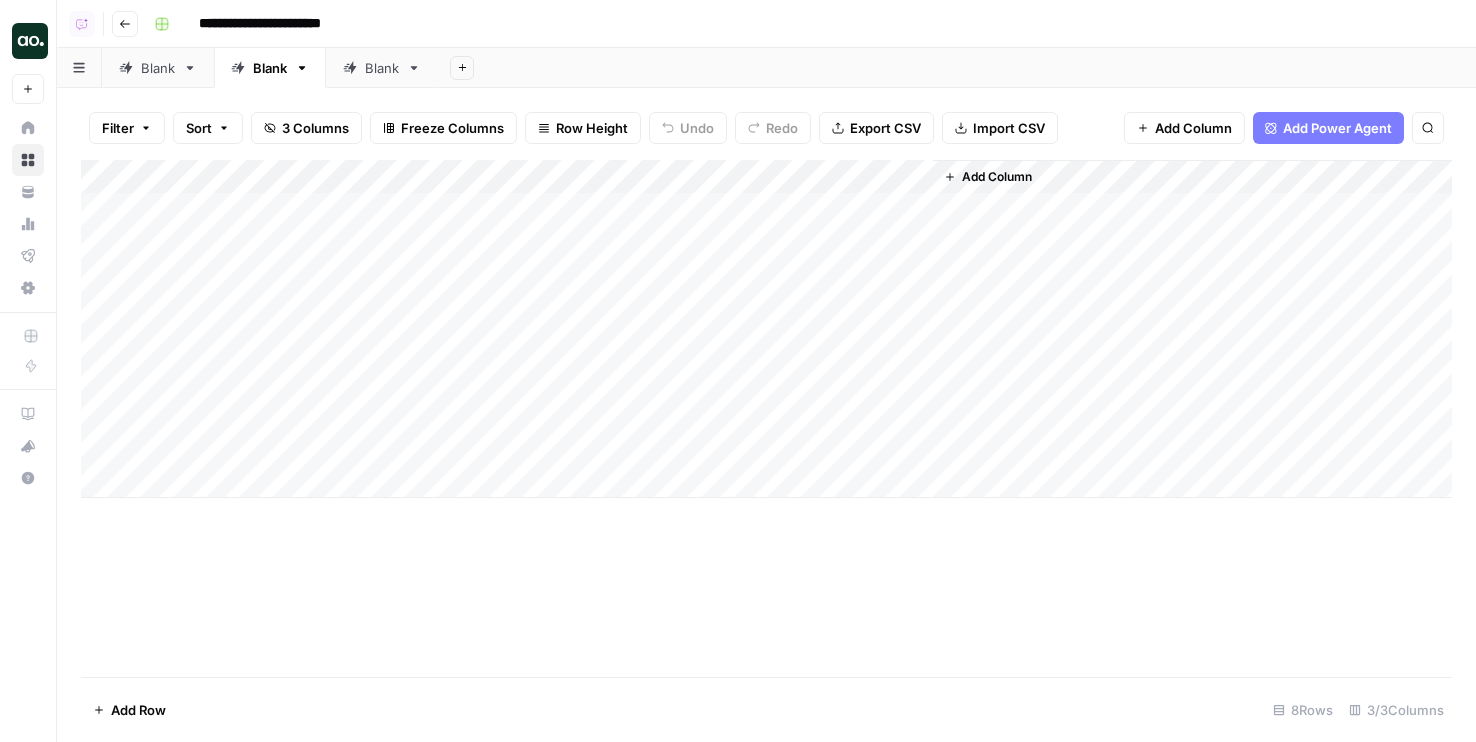 click on "Add Column" at bounding box center [766, 329] 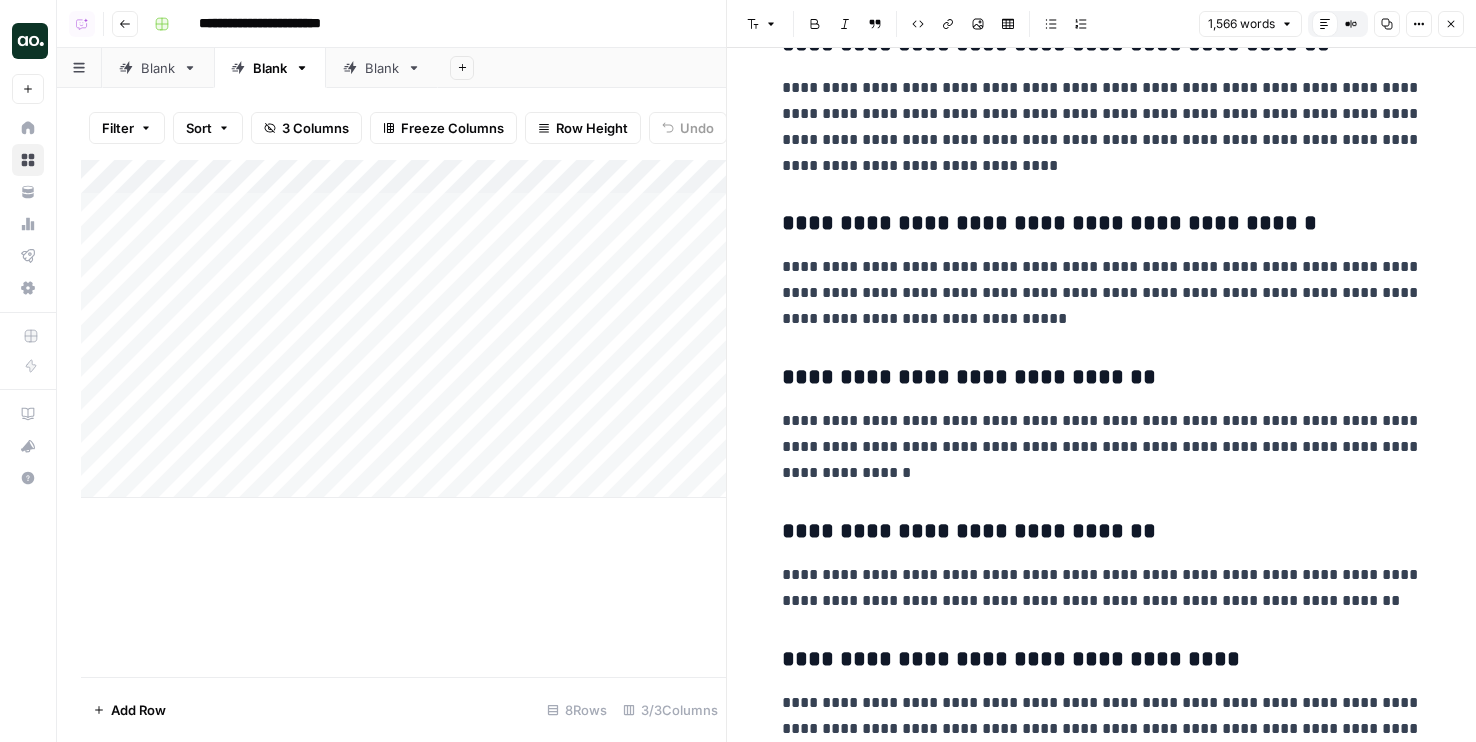 scroll, scrollTop: 6015, scrollLeft: 0, axis: vertical 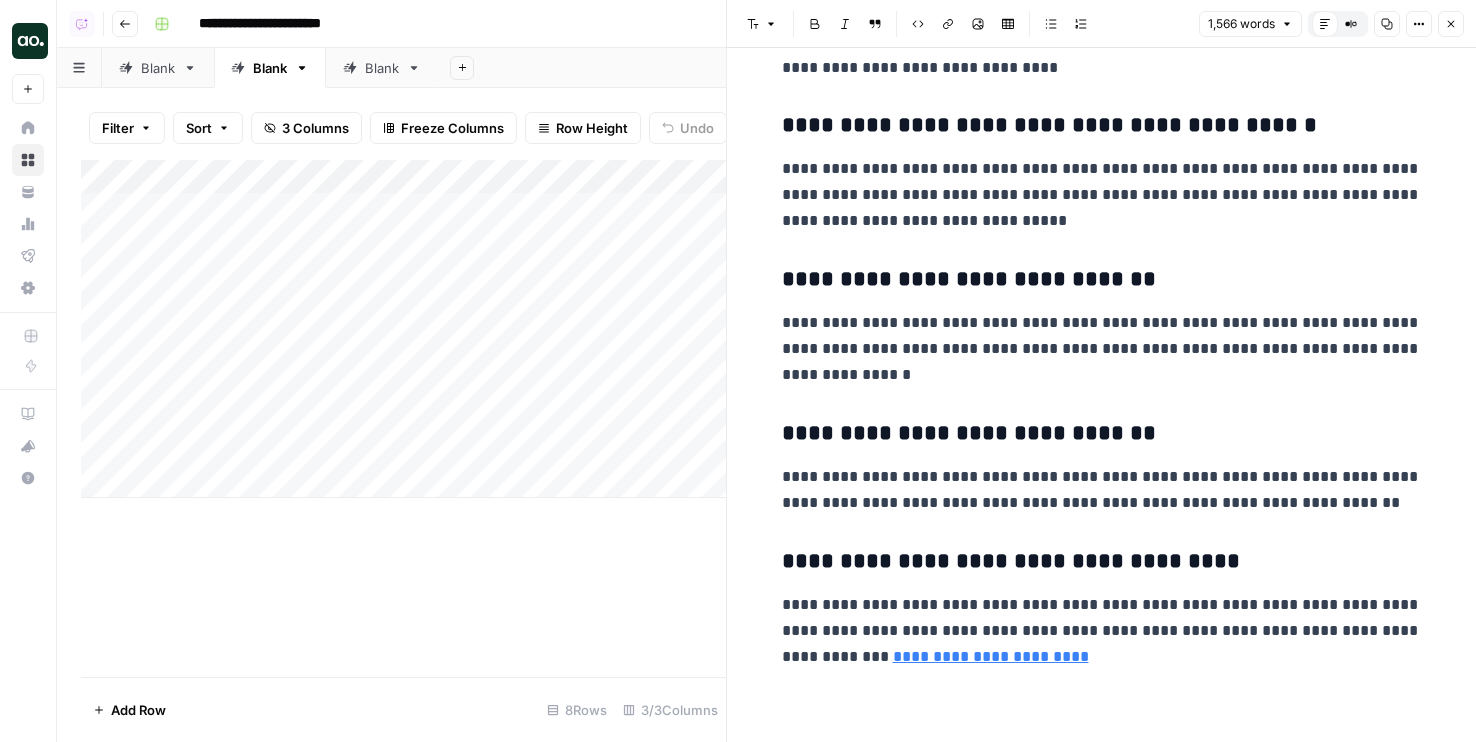 click on "Blank" at bounding box center (382, 68) 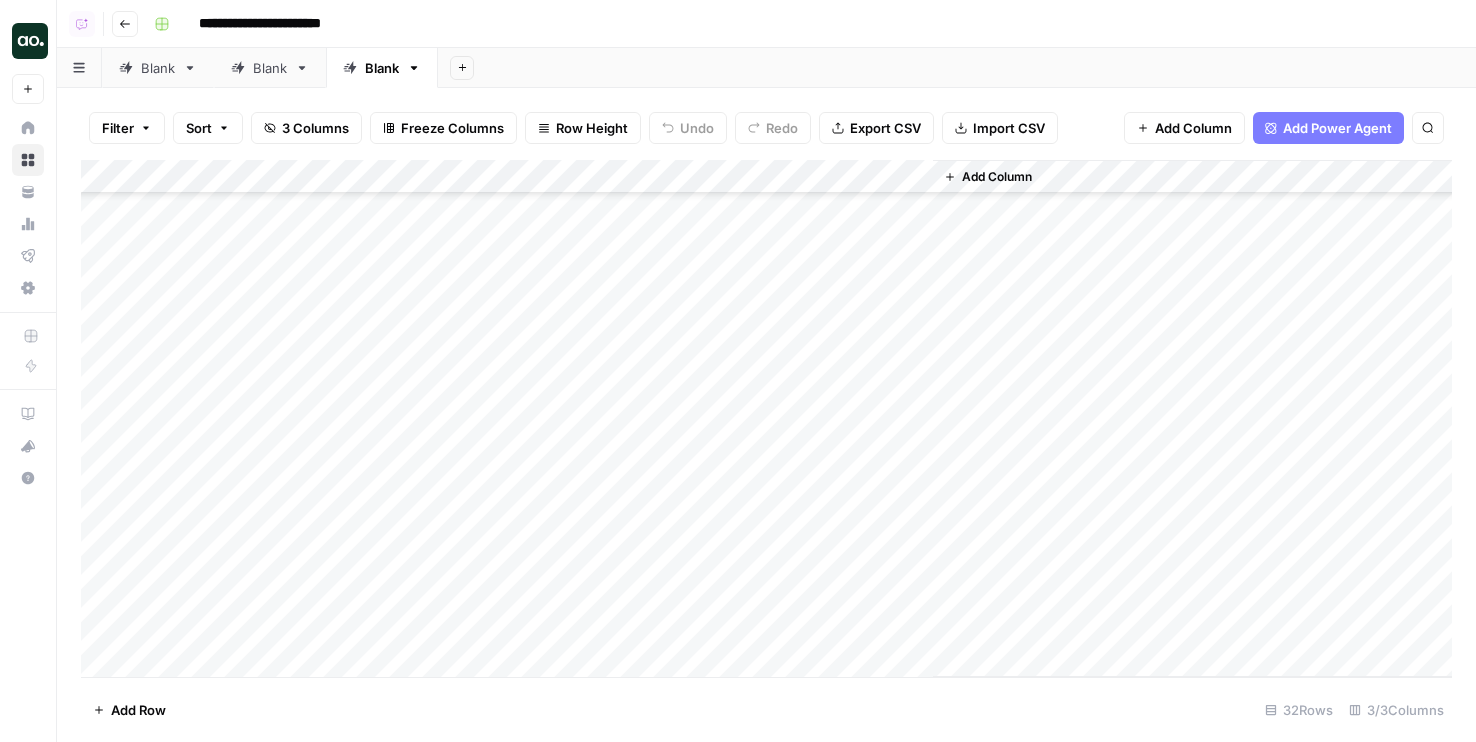 scroll, scrollTop: 637, scrollLeft: 0, axis: vertical 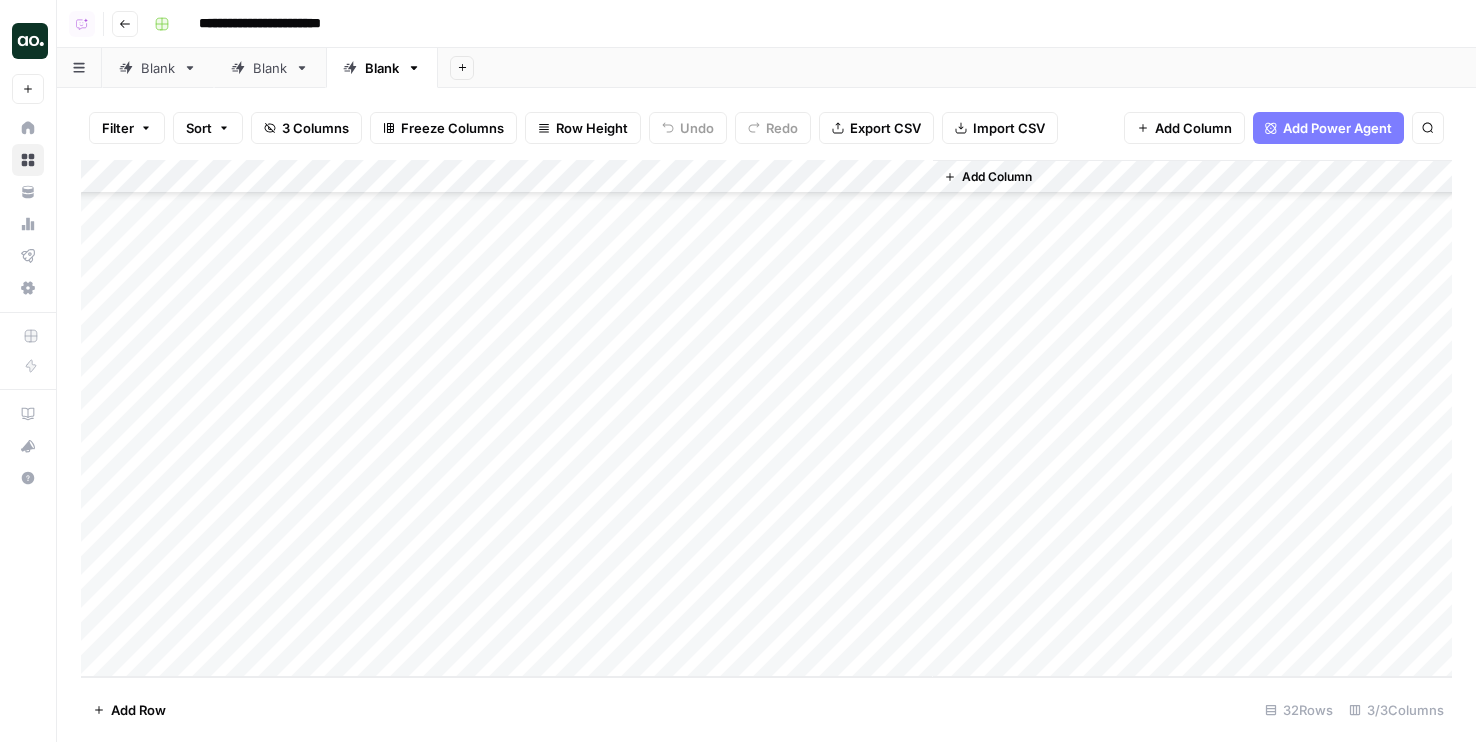 click on "Add Column" at bounding box center [766, 418] 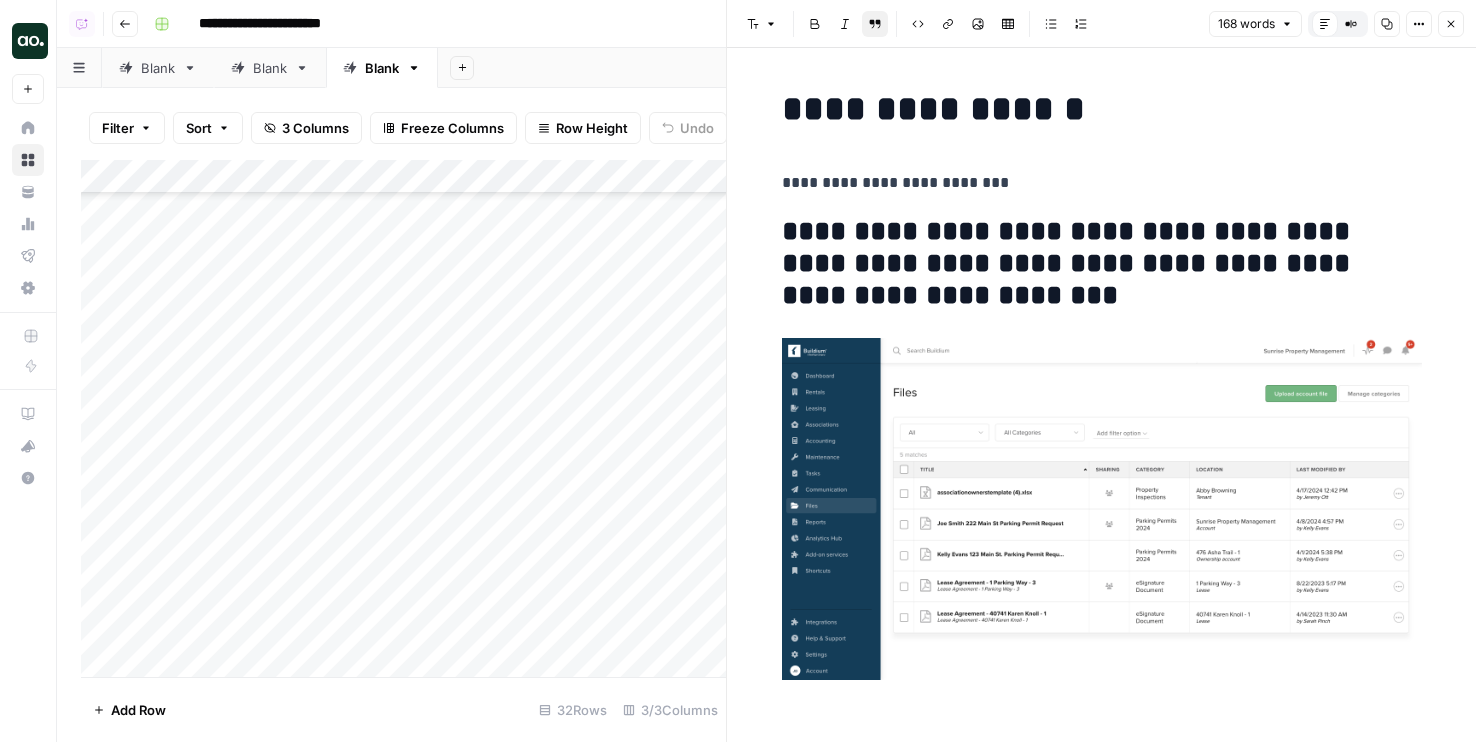 scroll, scrollTop: 472, scrollLeft: 0, axis: vertical 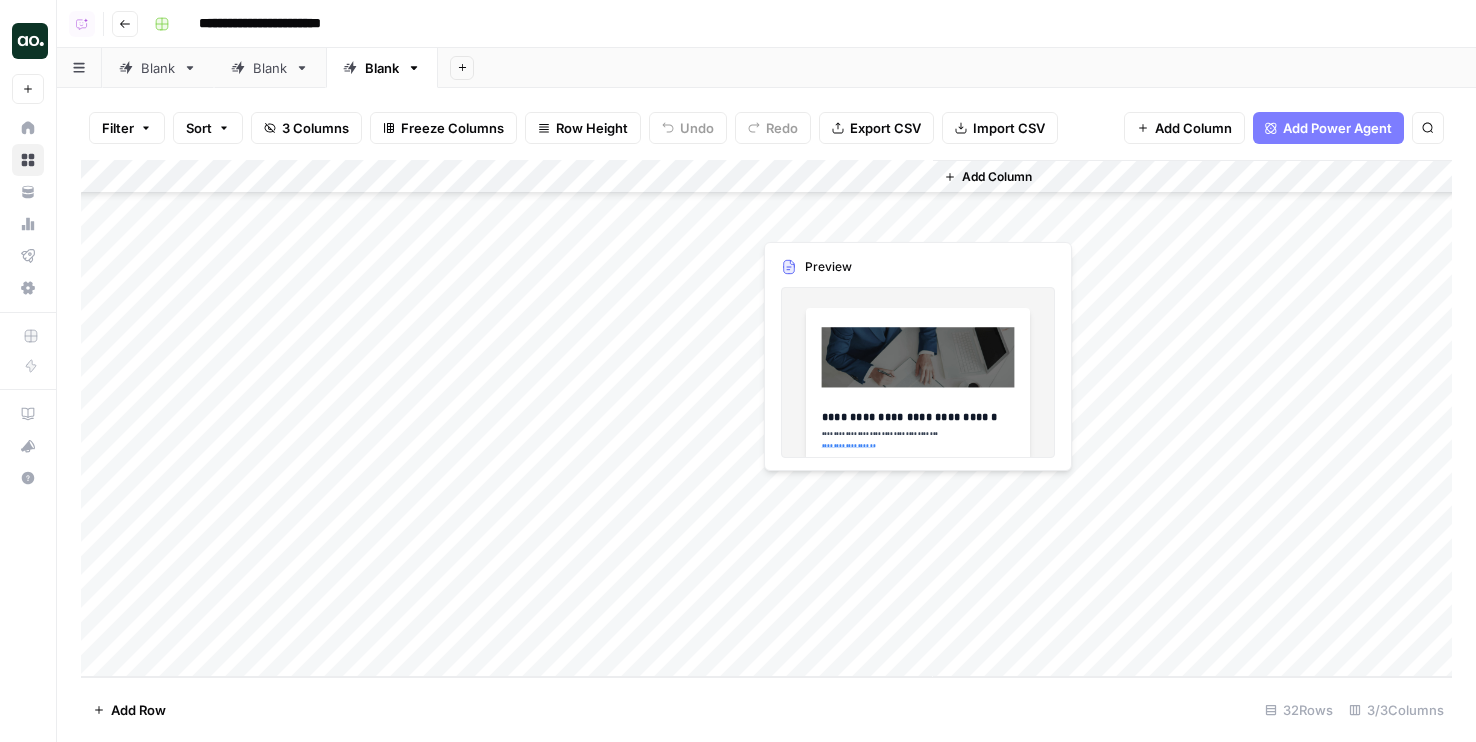 click on "Add Column" at bounding box center (766, 418) 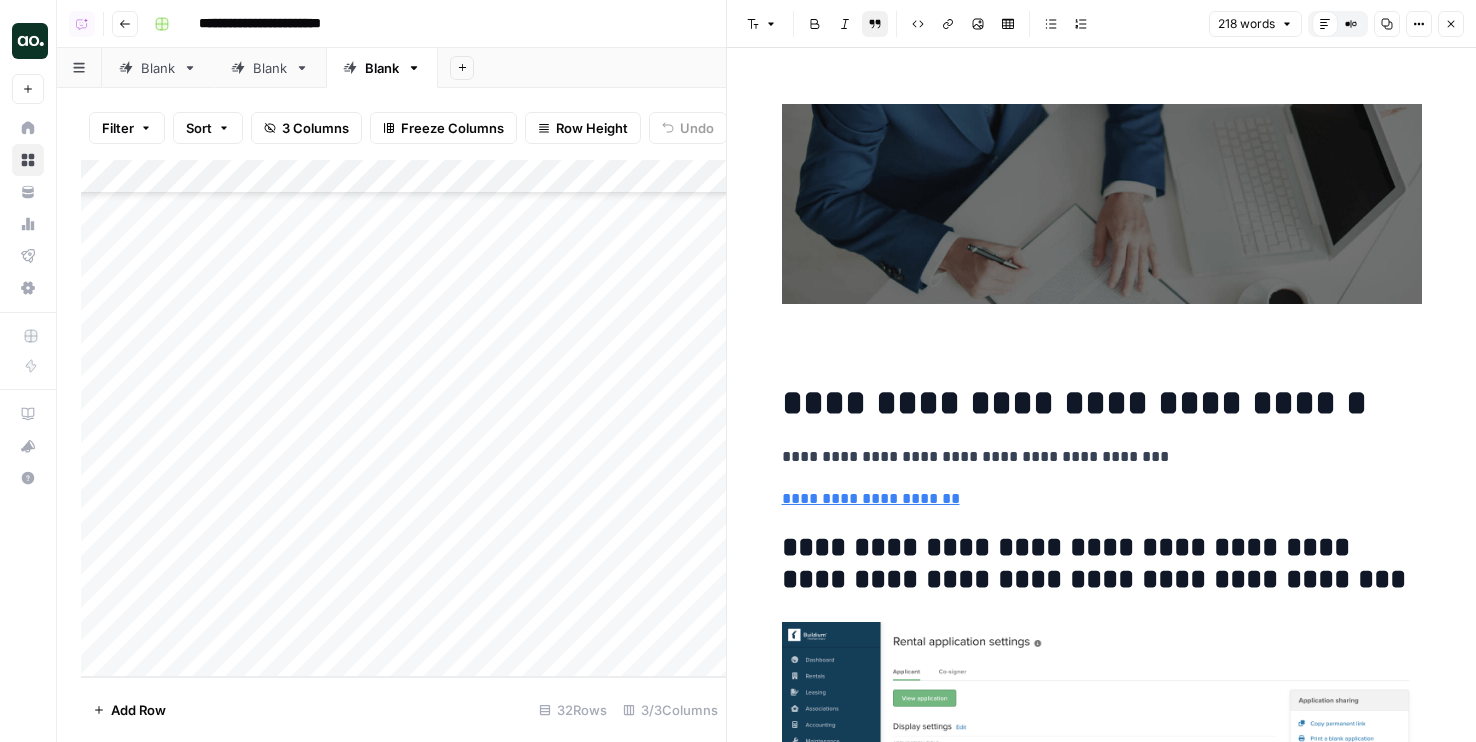 click on "**********" at bounding box center (1102, 403) 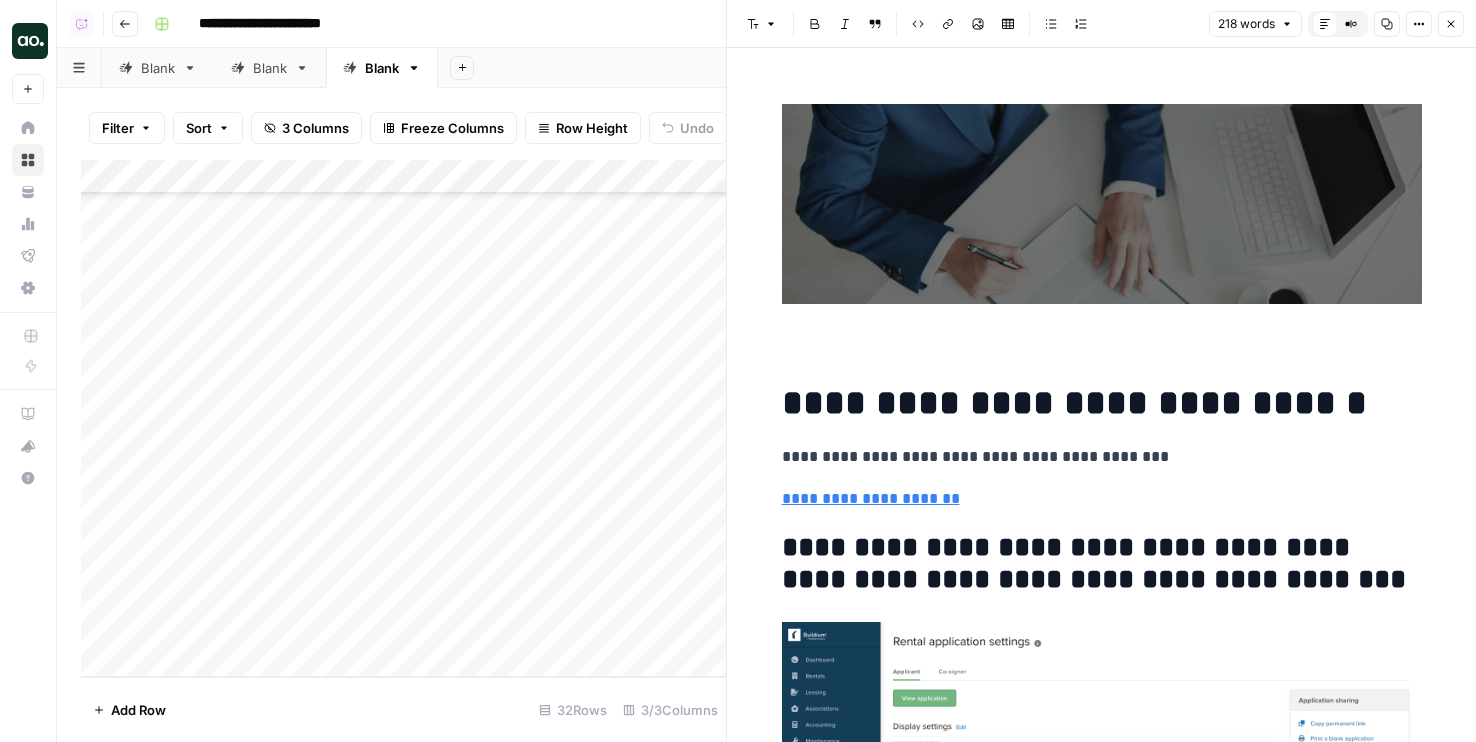 click on "**********" at bounding box center [1102, 1784] 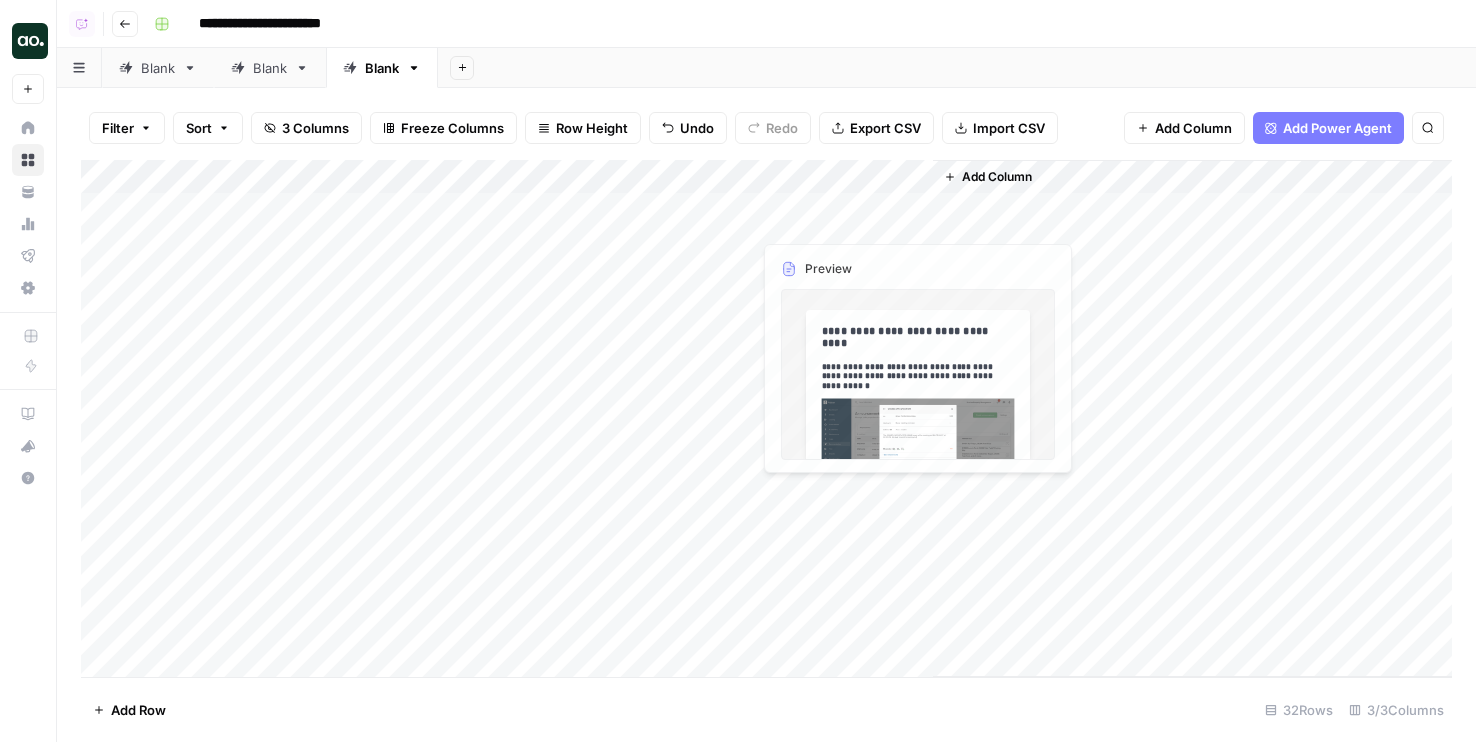 scroll, scrollTop: 0, scrollLeft: 0, axis: both 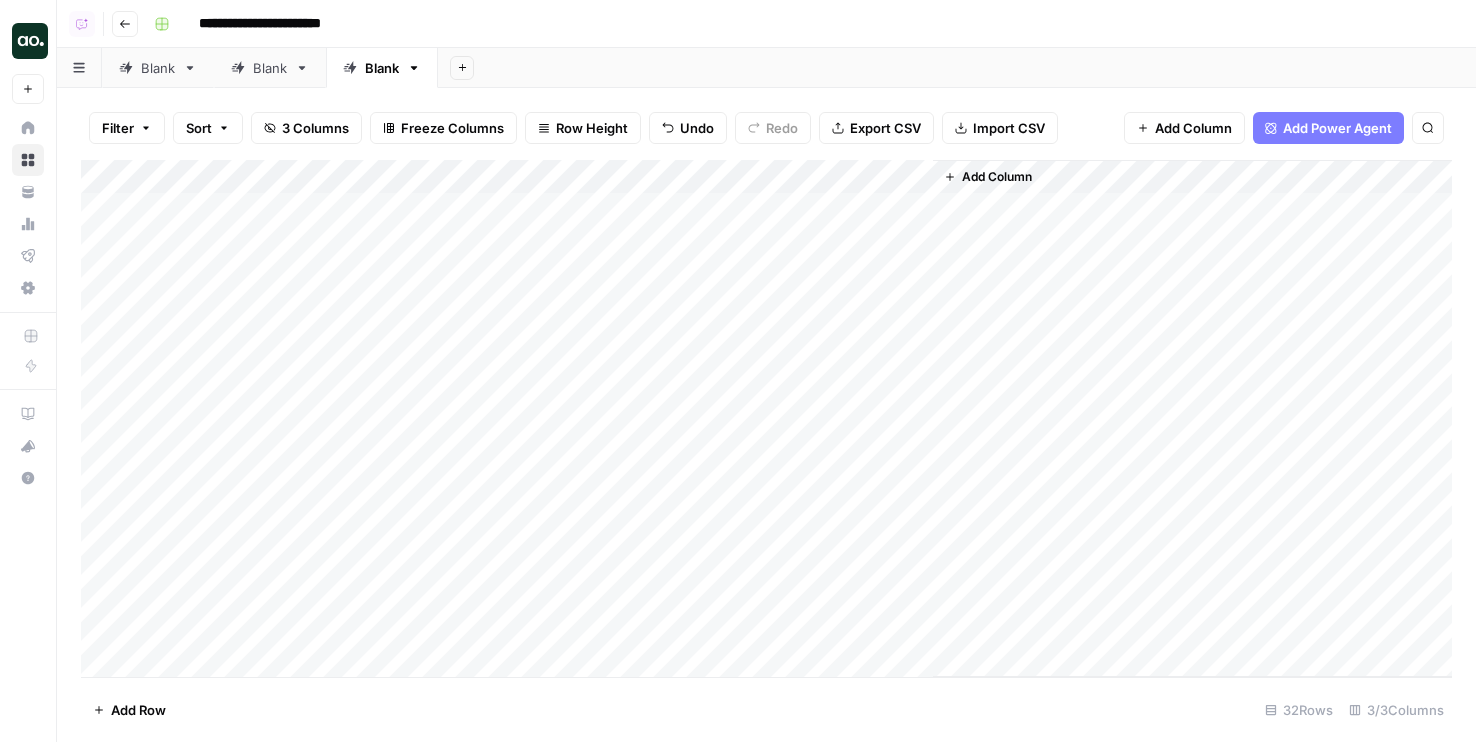 click on "Add Column" at bounding box center (997, 177) 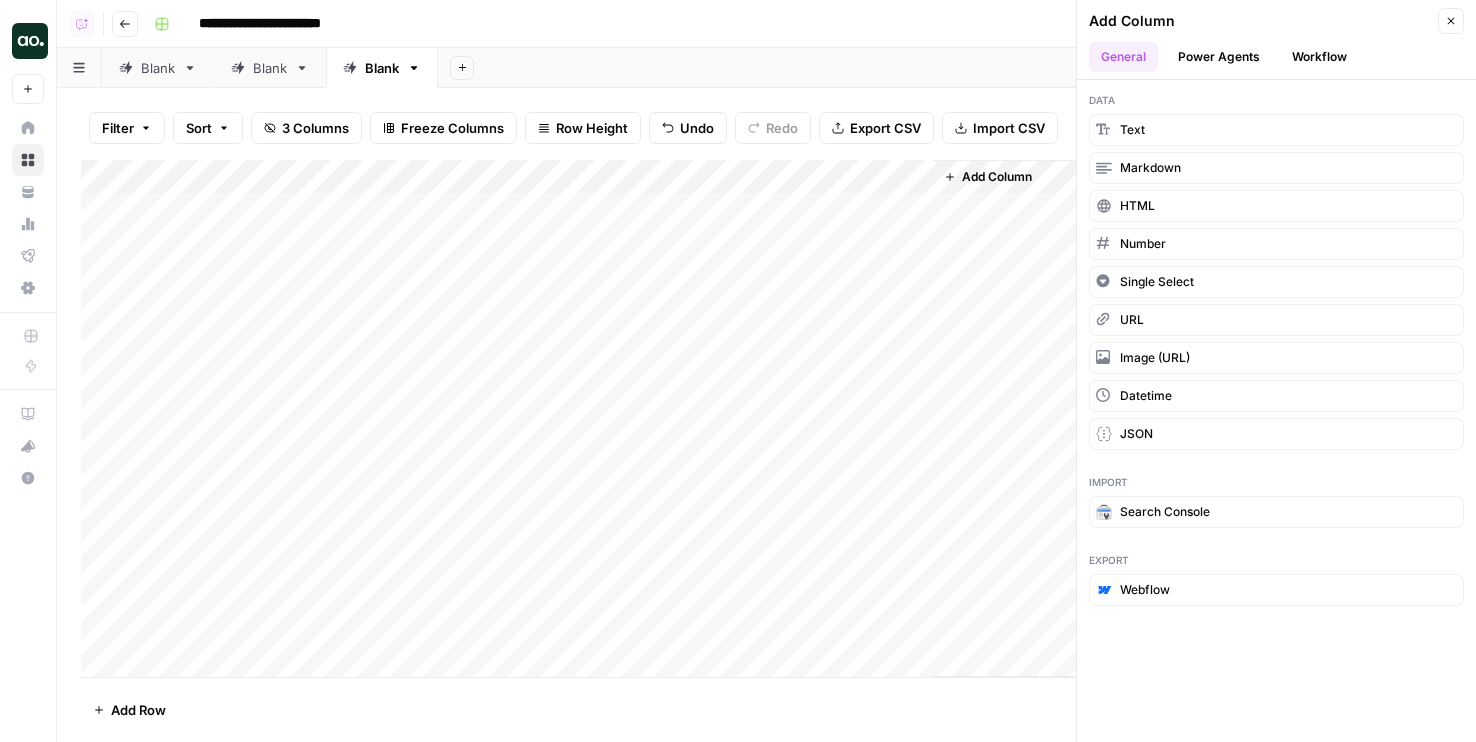 click on "Workflow" at bounding box center (1319, 57) 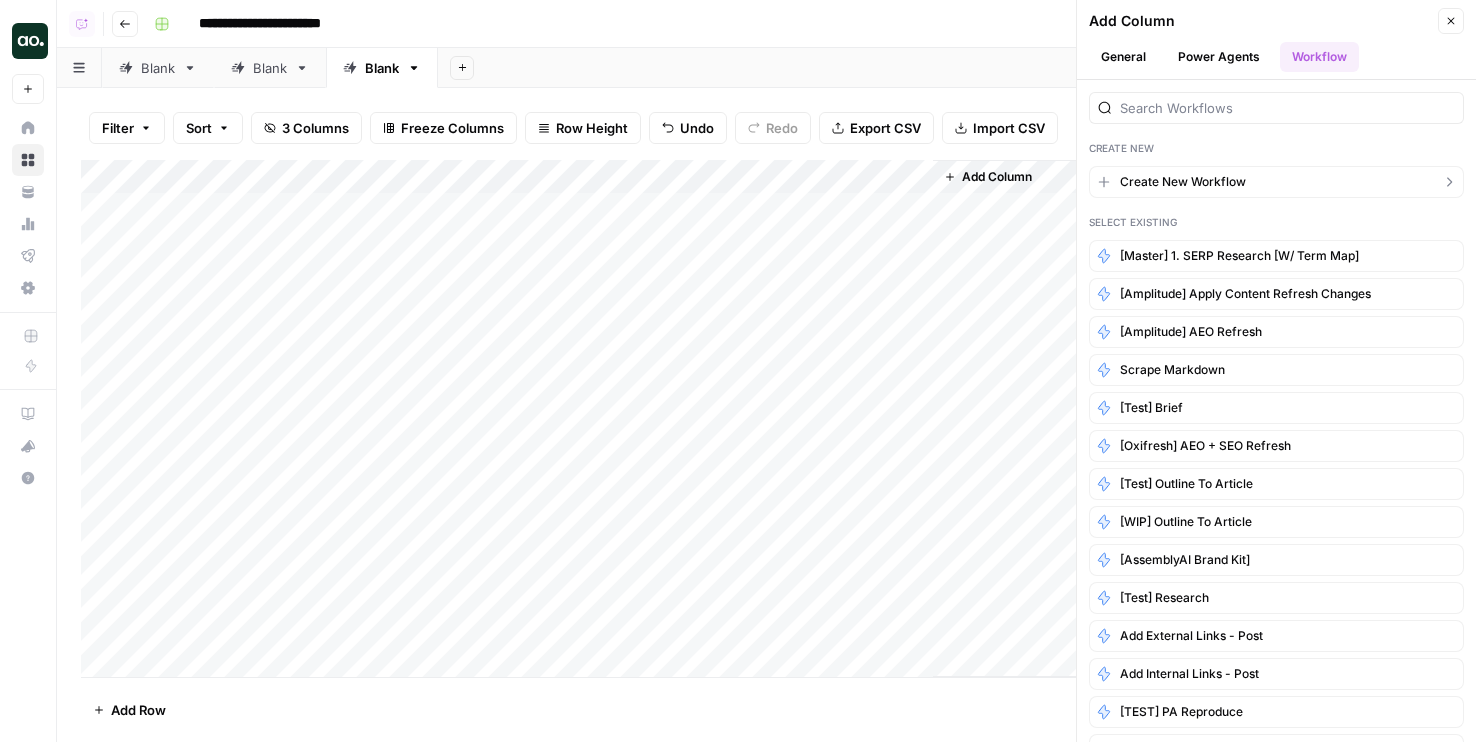 click on "Create New Workflow" at bounding box center [1183, 182] 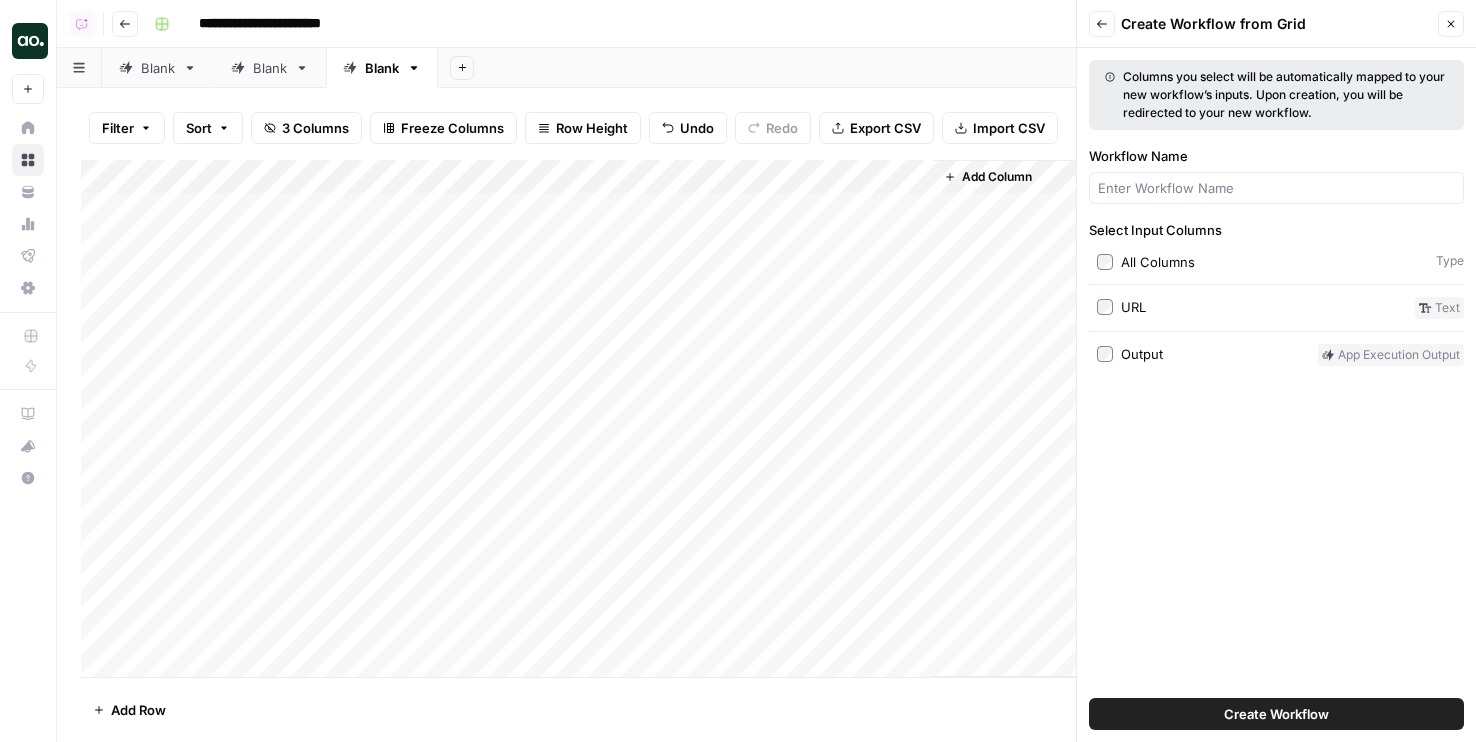 click on "Output" at bounding box center [1203, 355] 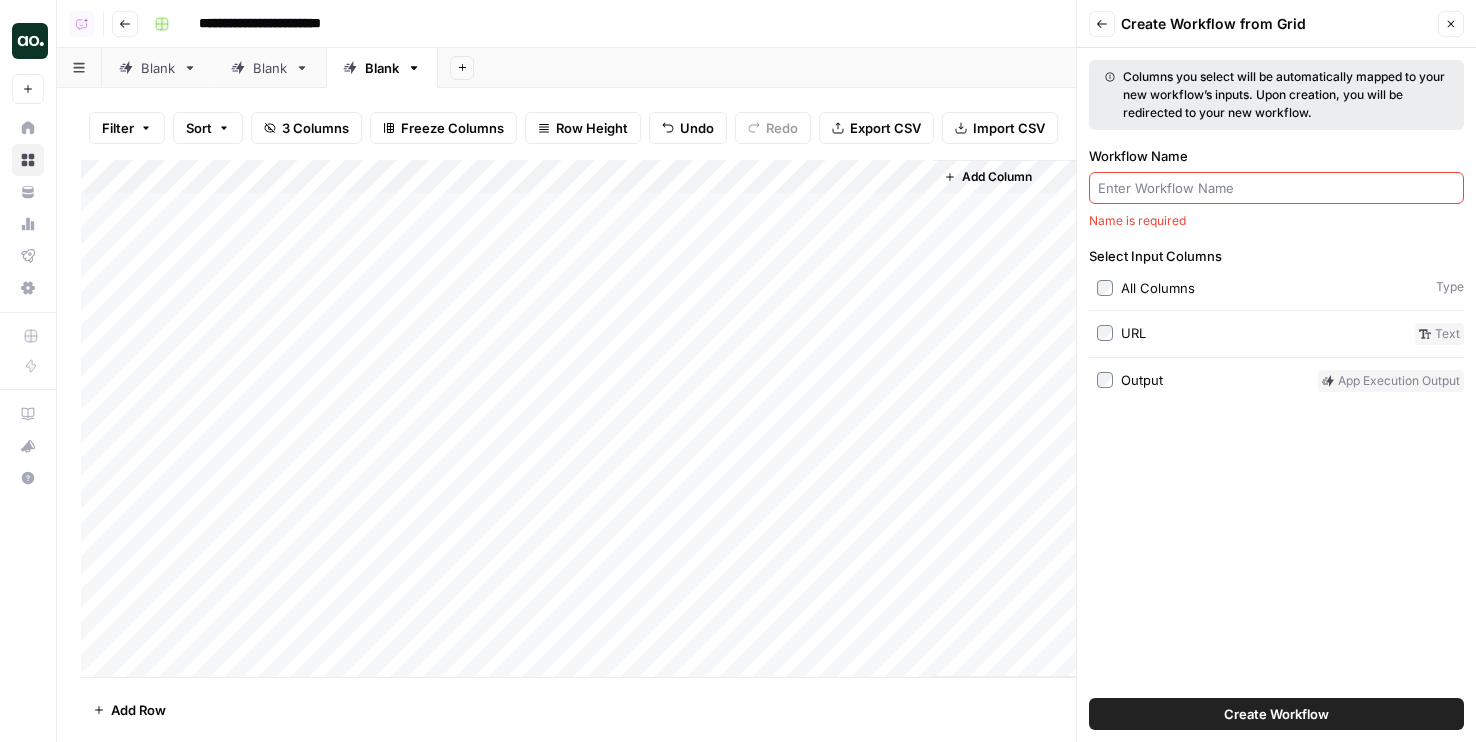 click on "Workflow Name" at bounding box center (1276, 188) 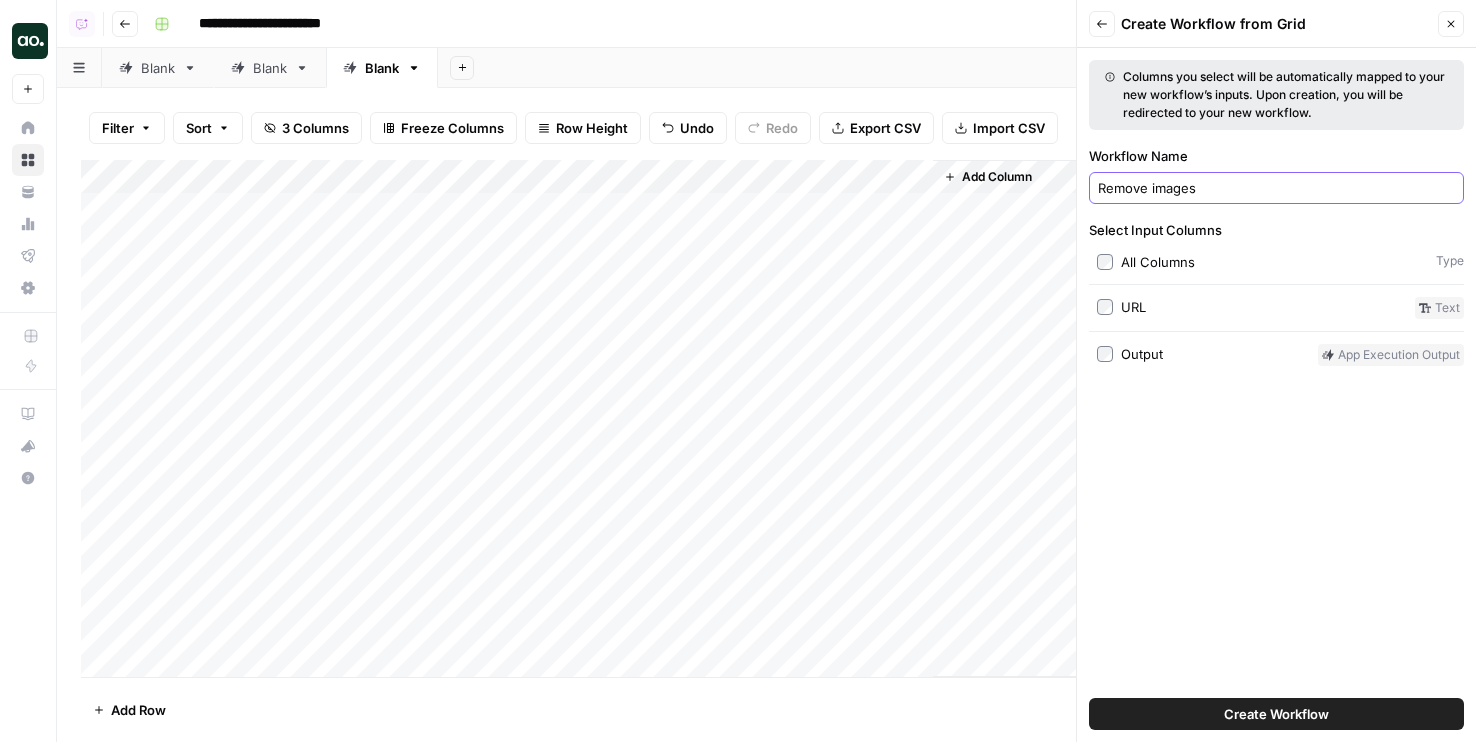 type on "Remove images" 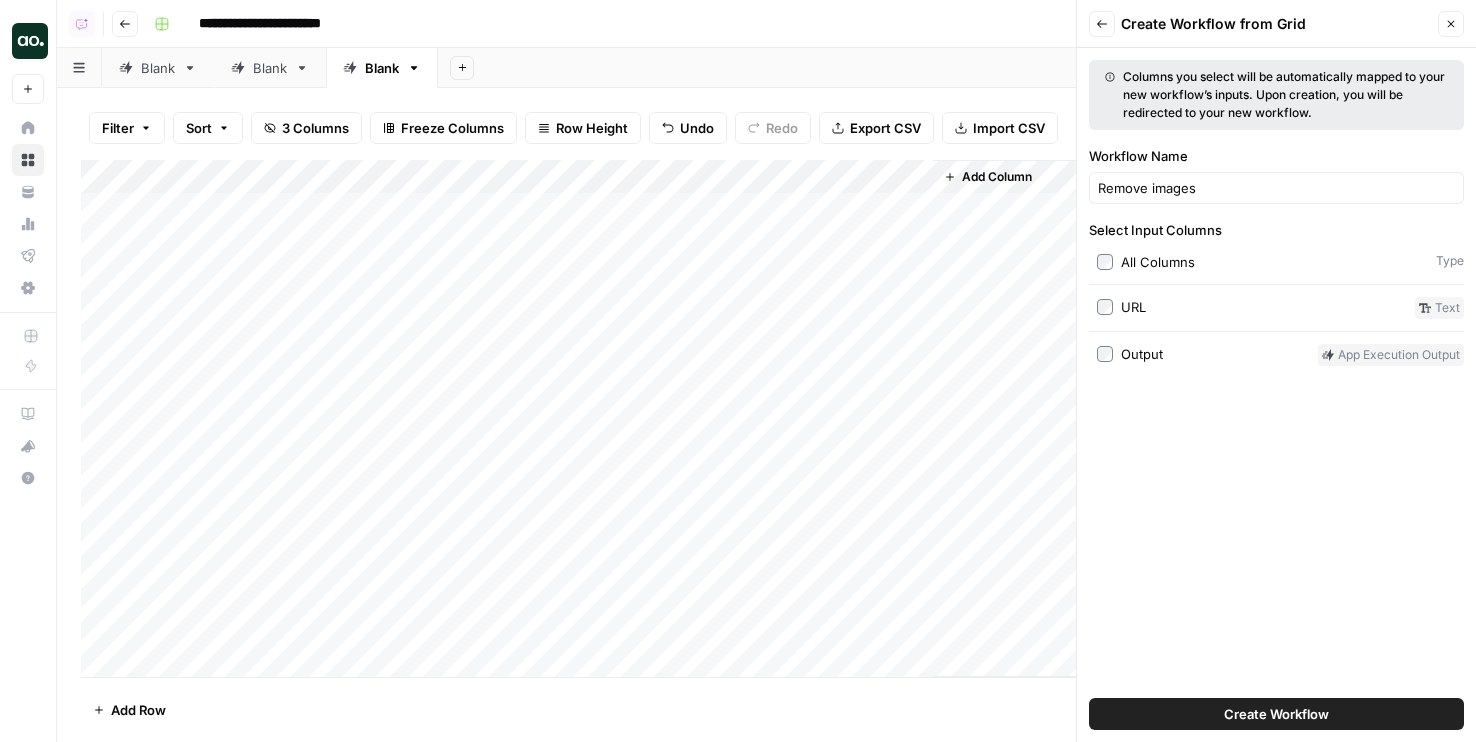 click on "Create Workflow" at bounding box center (1276, 714) 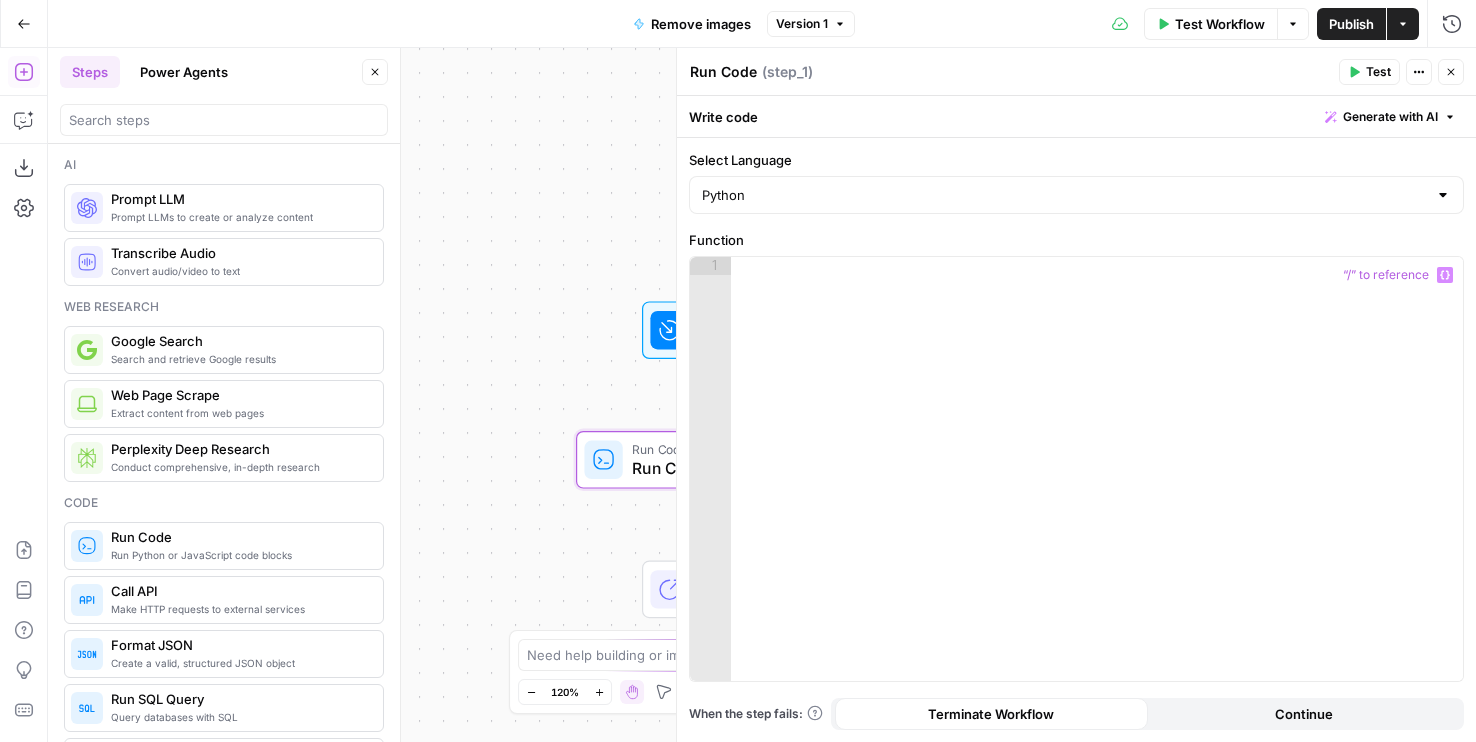 type 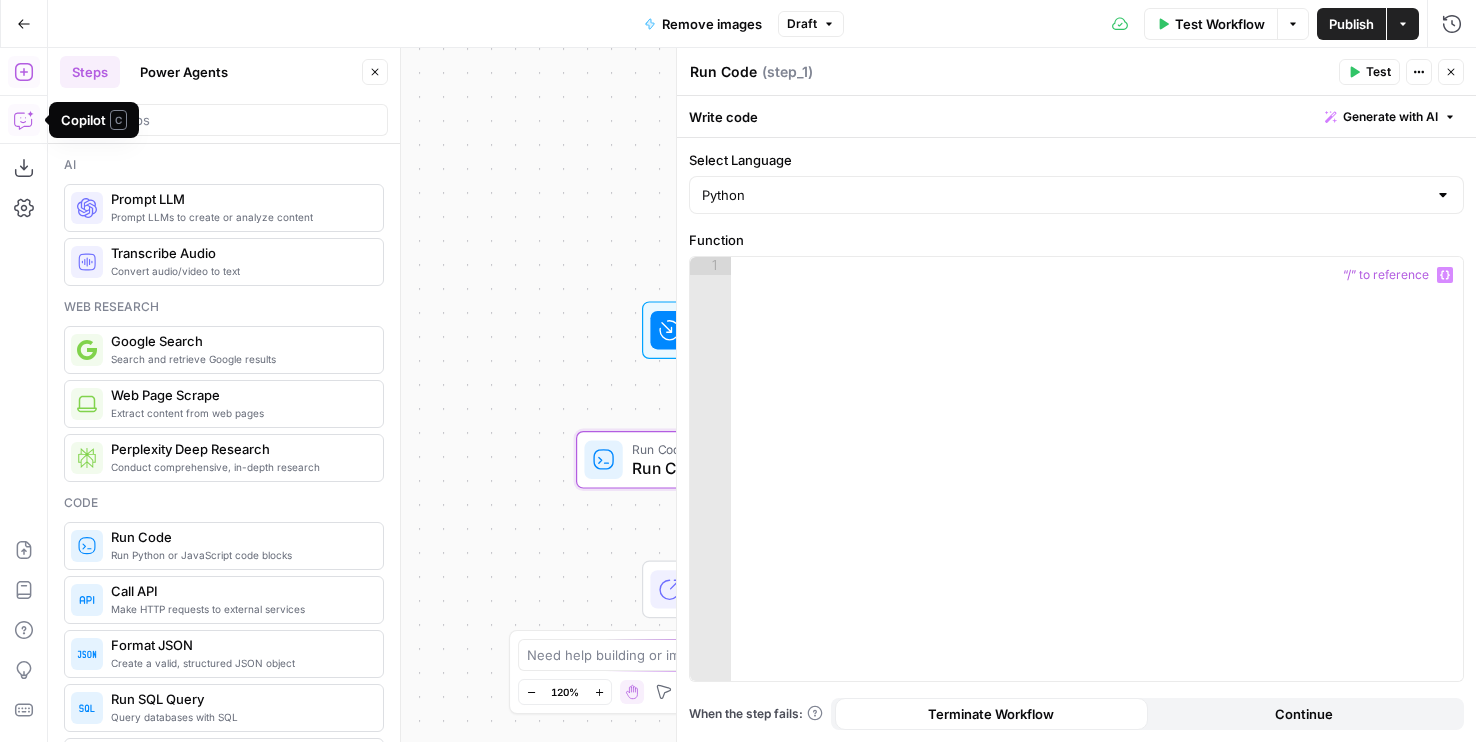 click 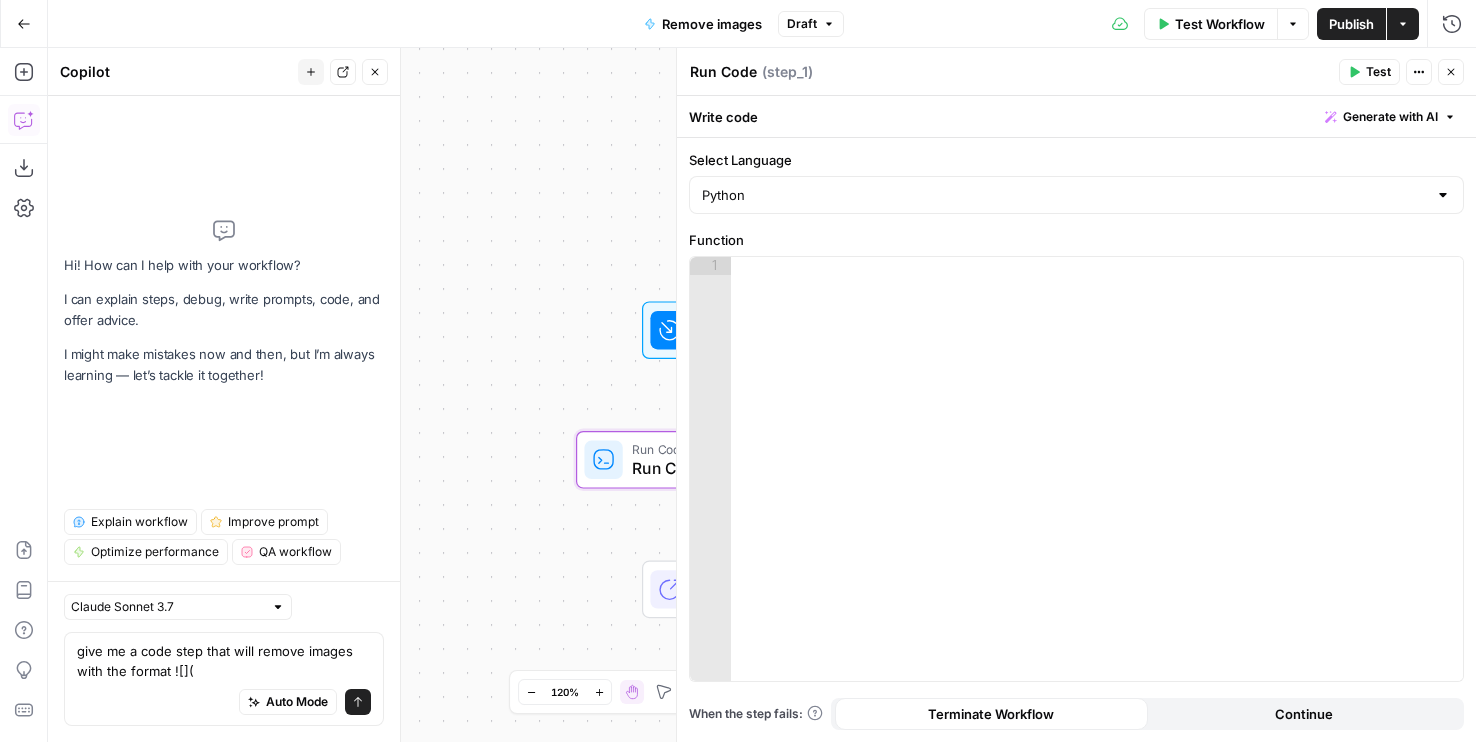 type on "give me a code step that will remove images with the format ![]()" 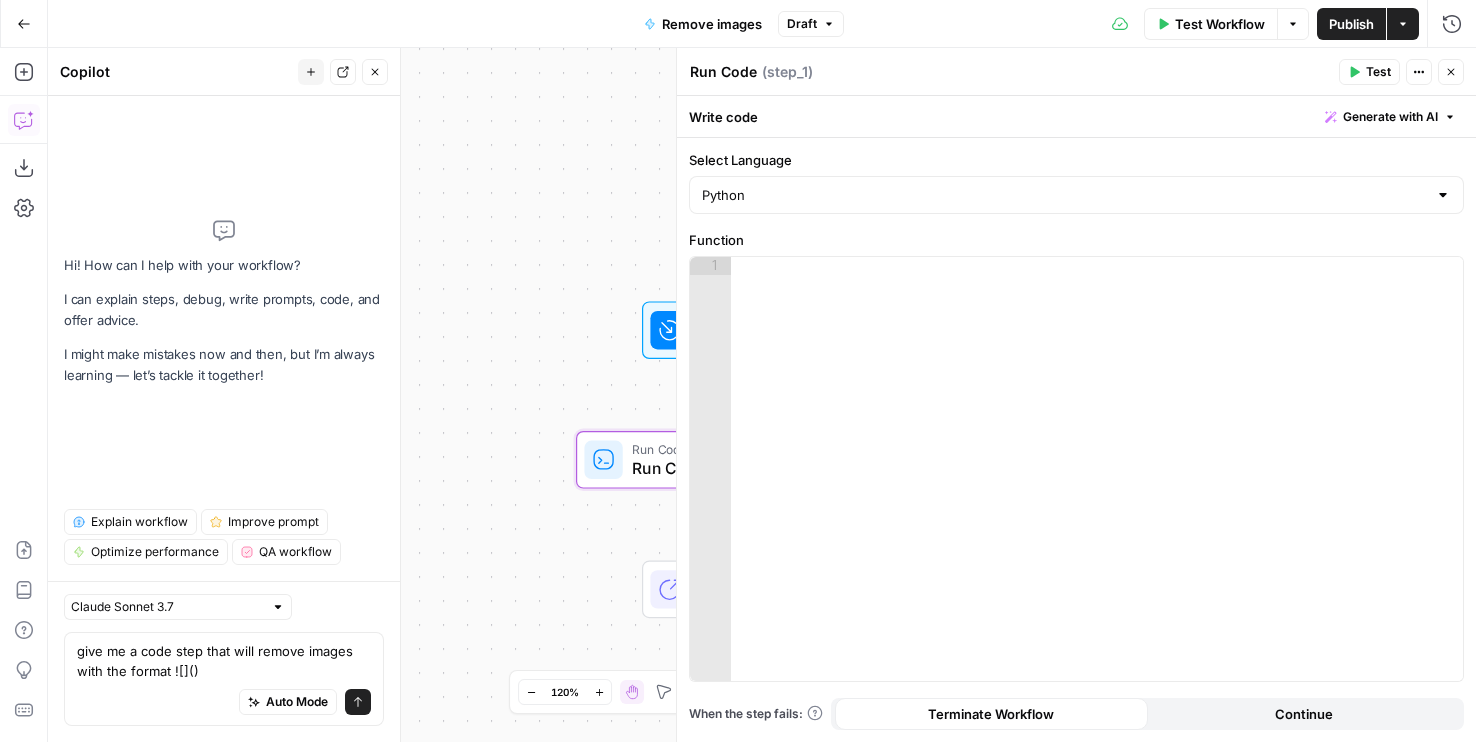 type 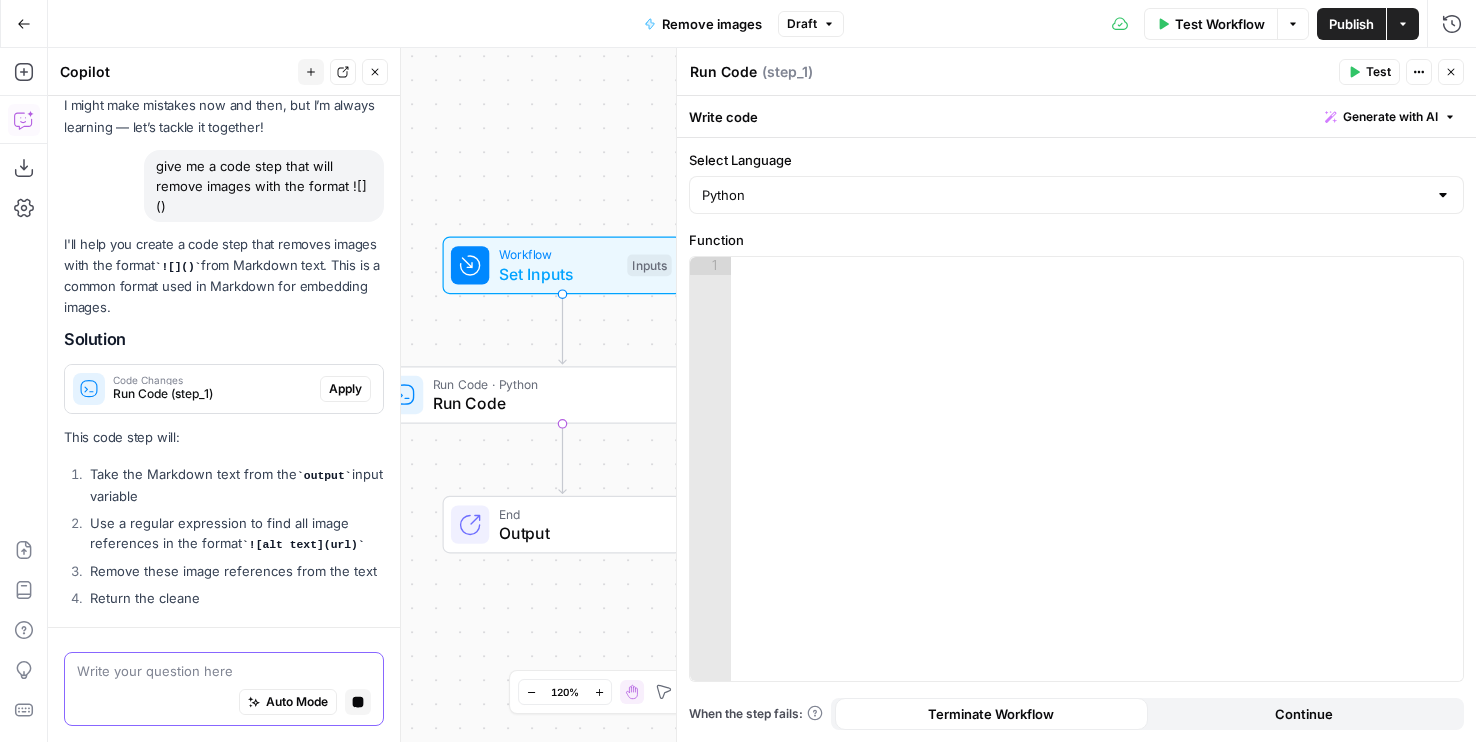 scroll, scrollTop: 157, scrollLeft: 0, axis: vertical 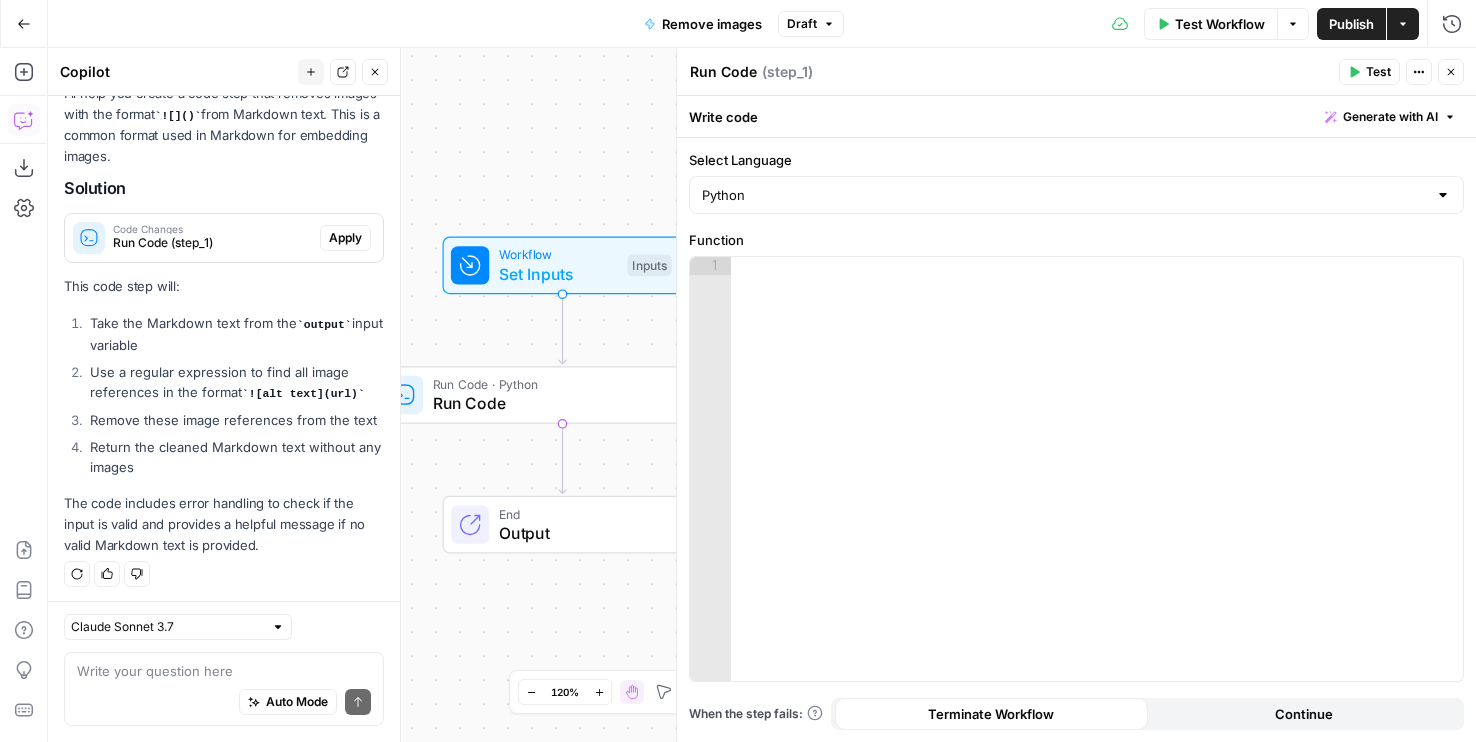 click on "Apply" at bounding box center (345, 238) 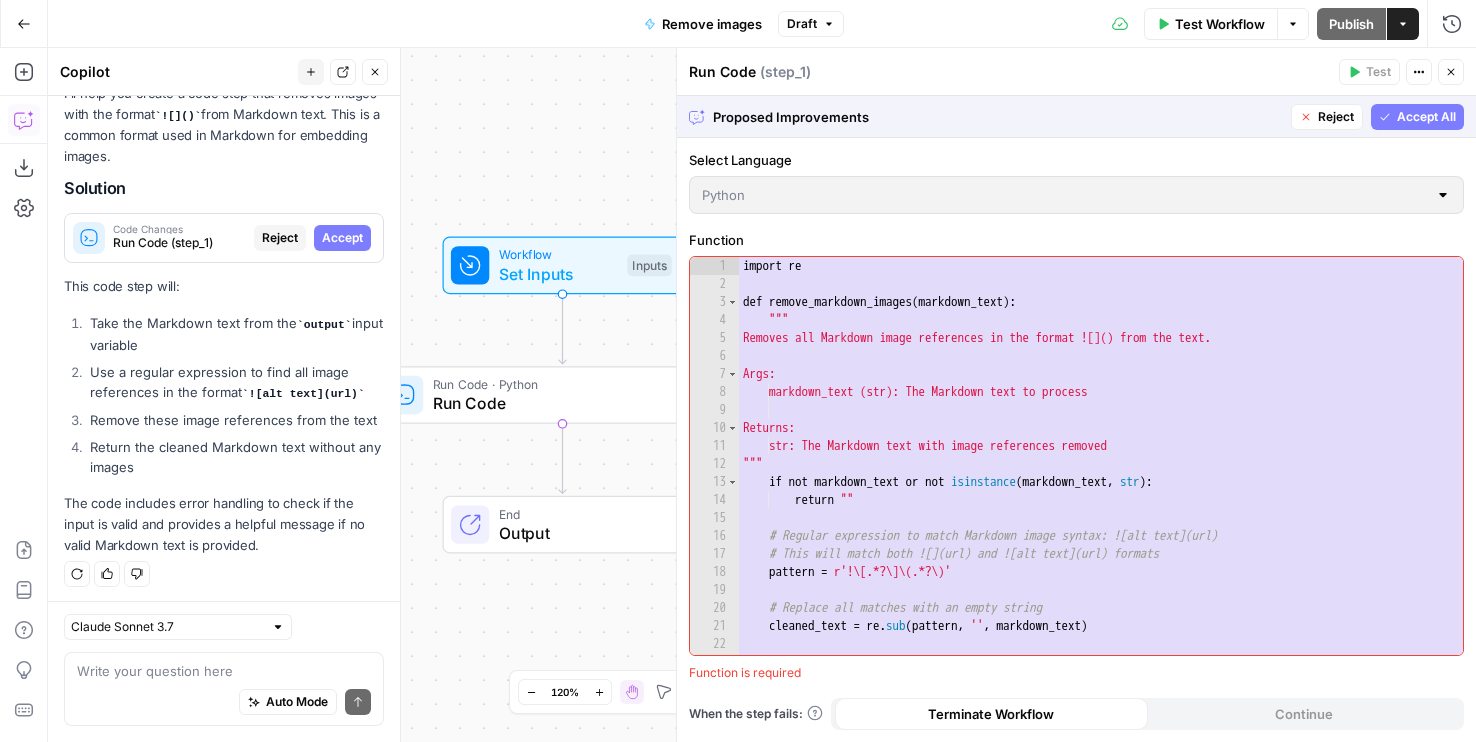 click on "Accept All" at bounding box center [1426, 117] 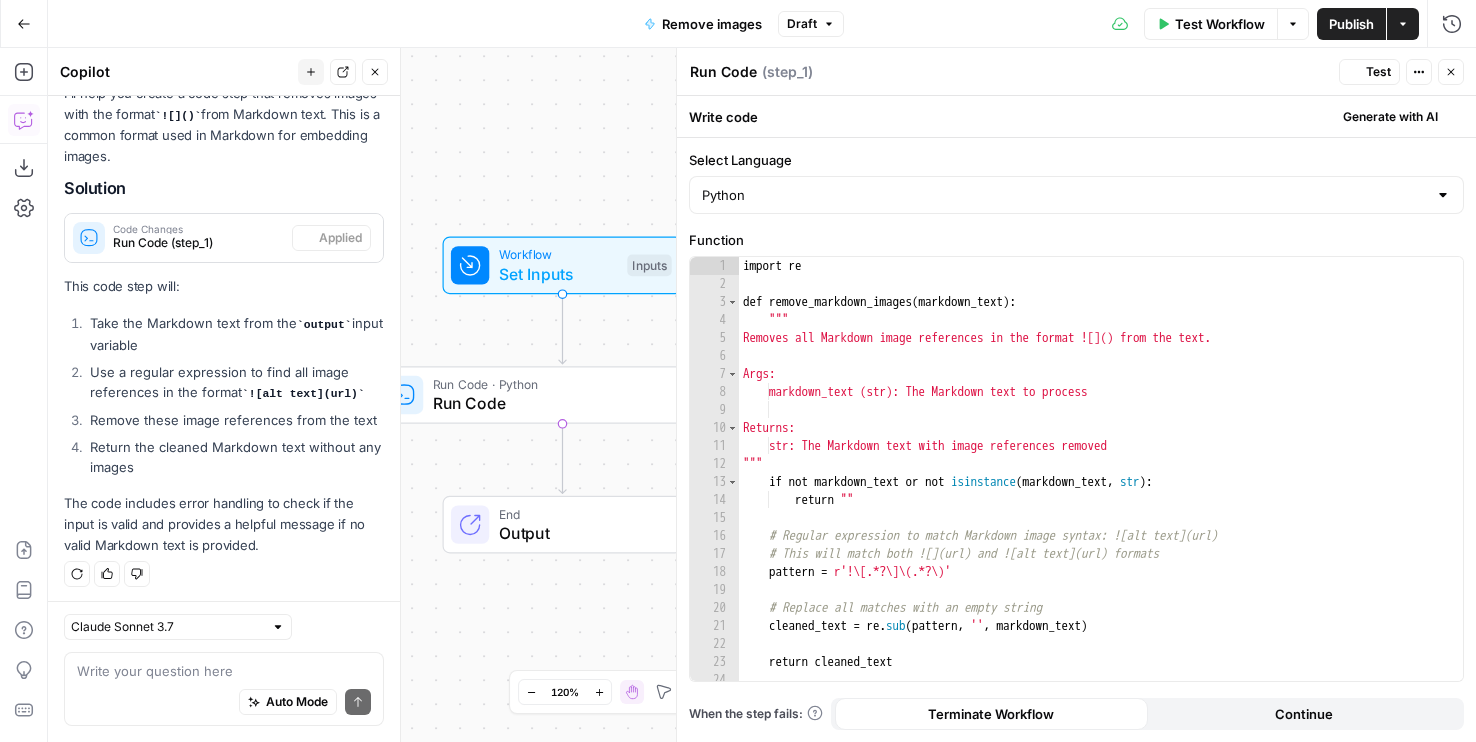 click on "Publish" at bounding box center [1351, 24] 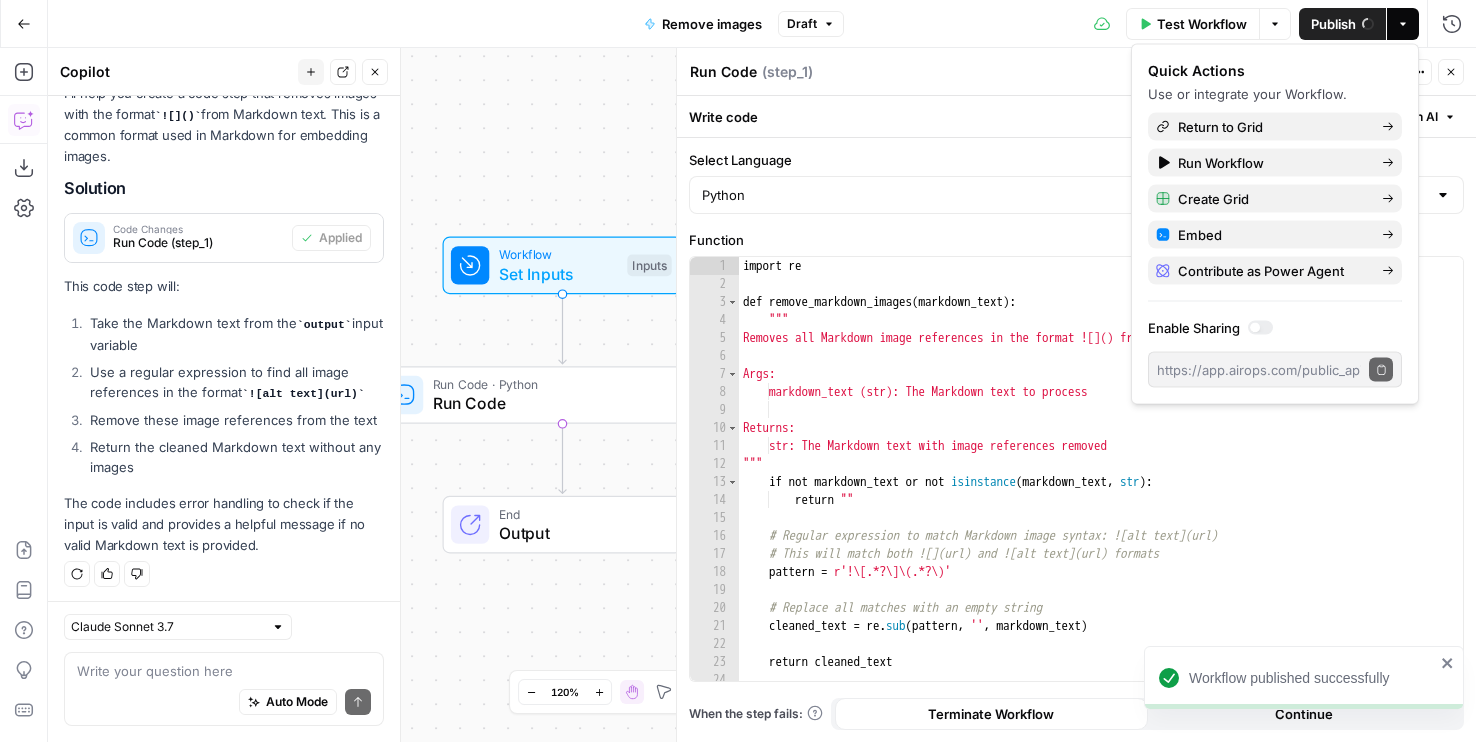 click 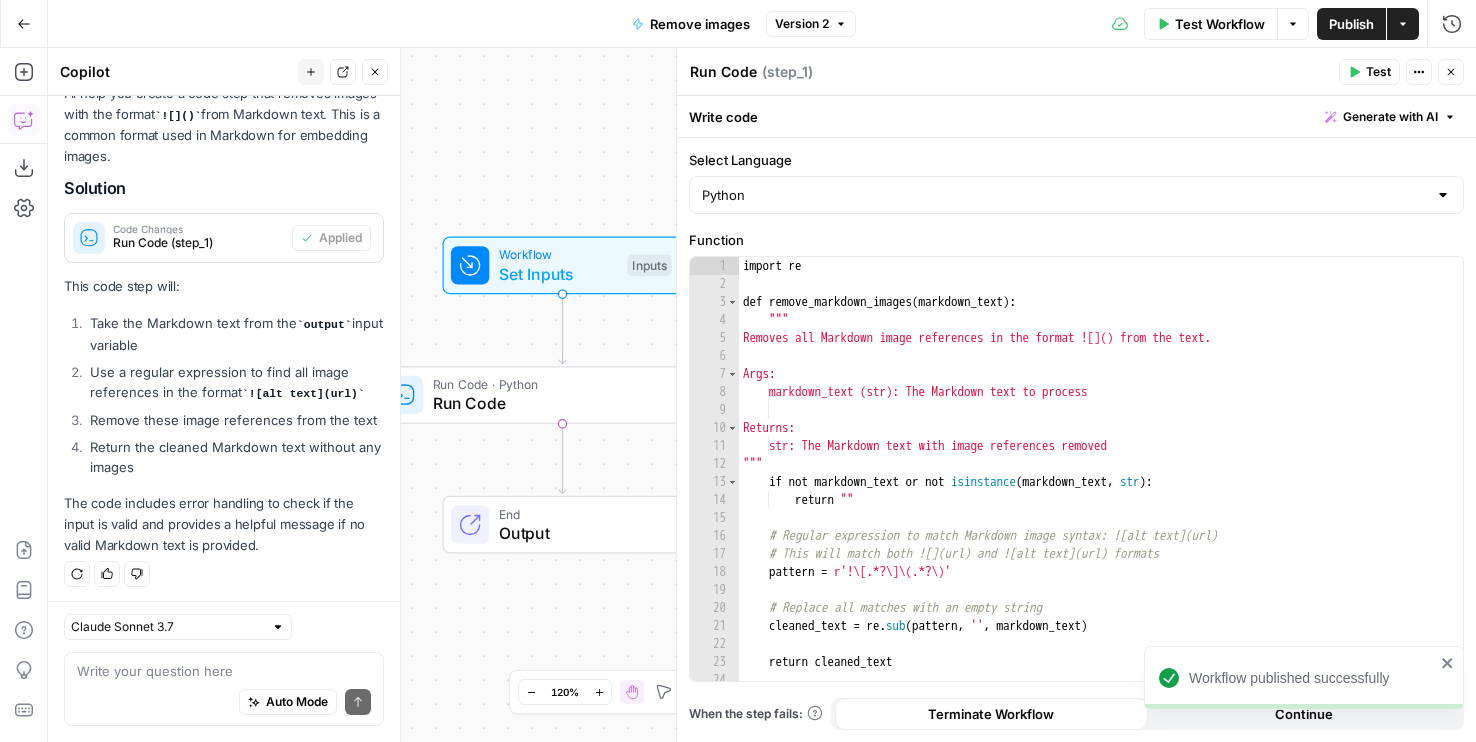 click 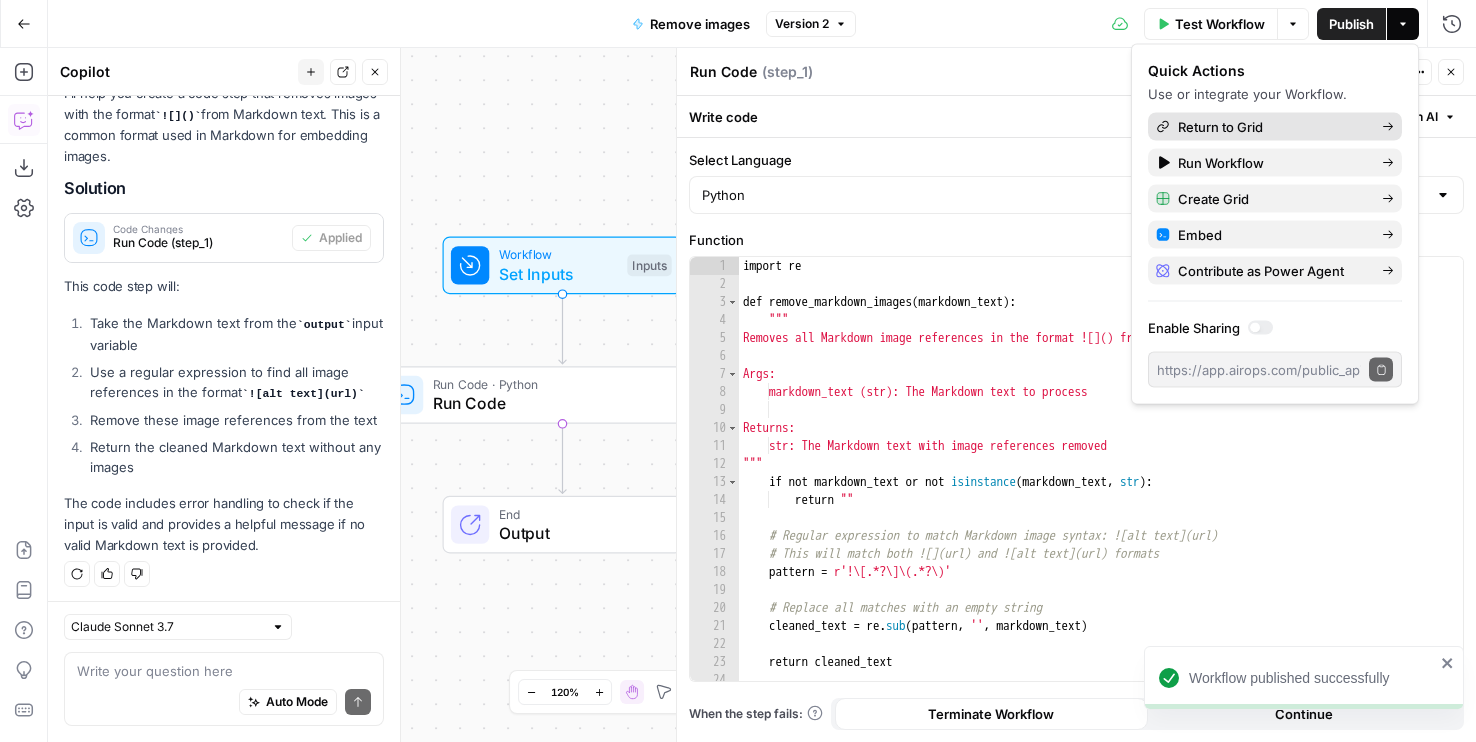 click on "Return to Grid" at bounding box center (1272, 127) 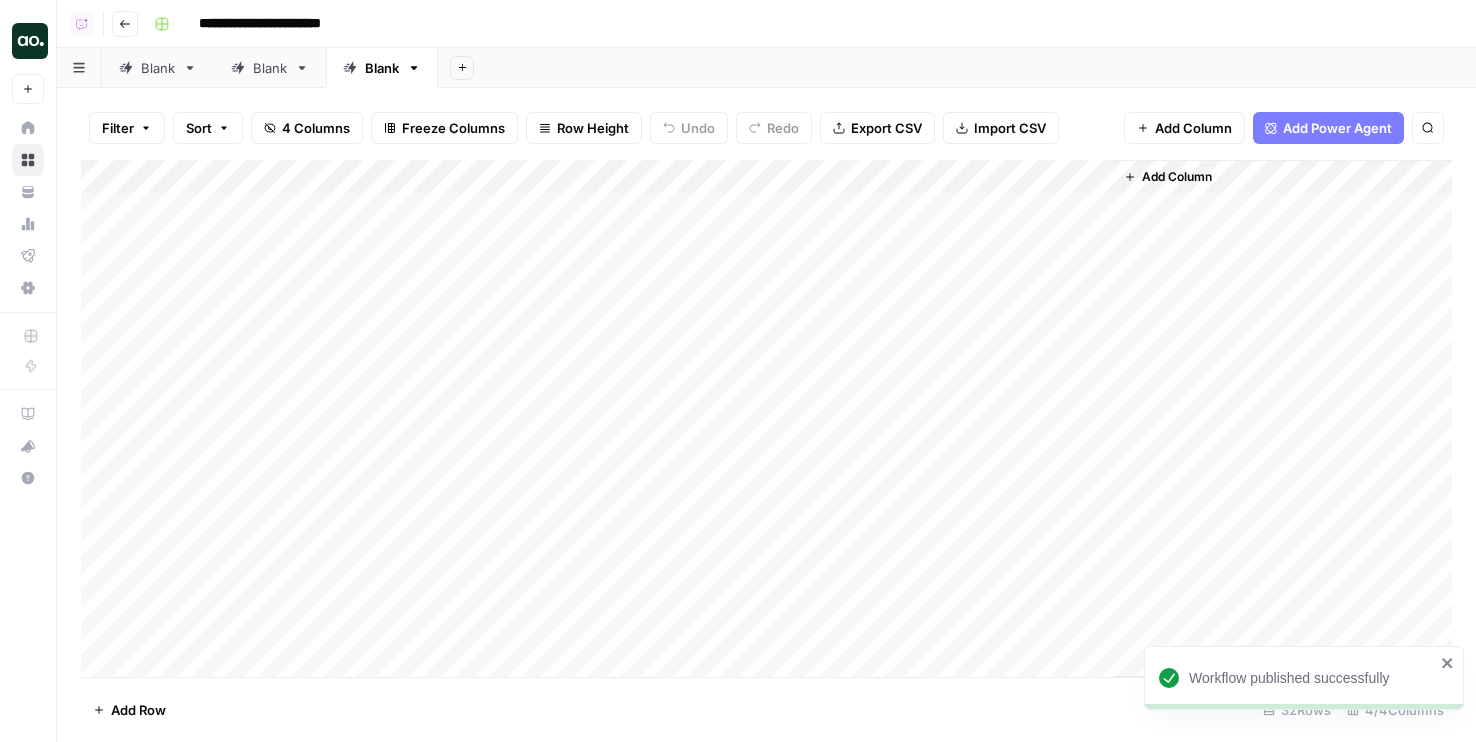 click on "Add Column" at bounding box center (766, 418) 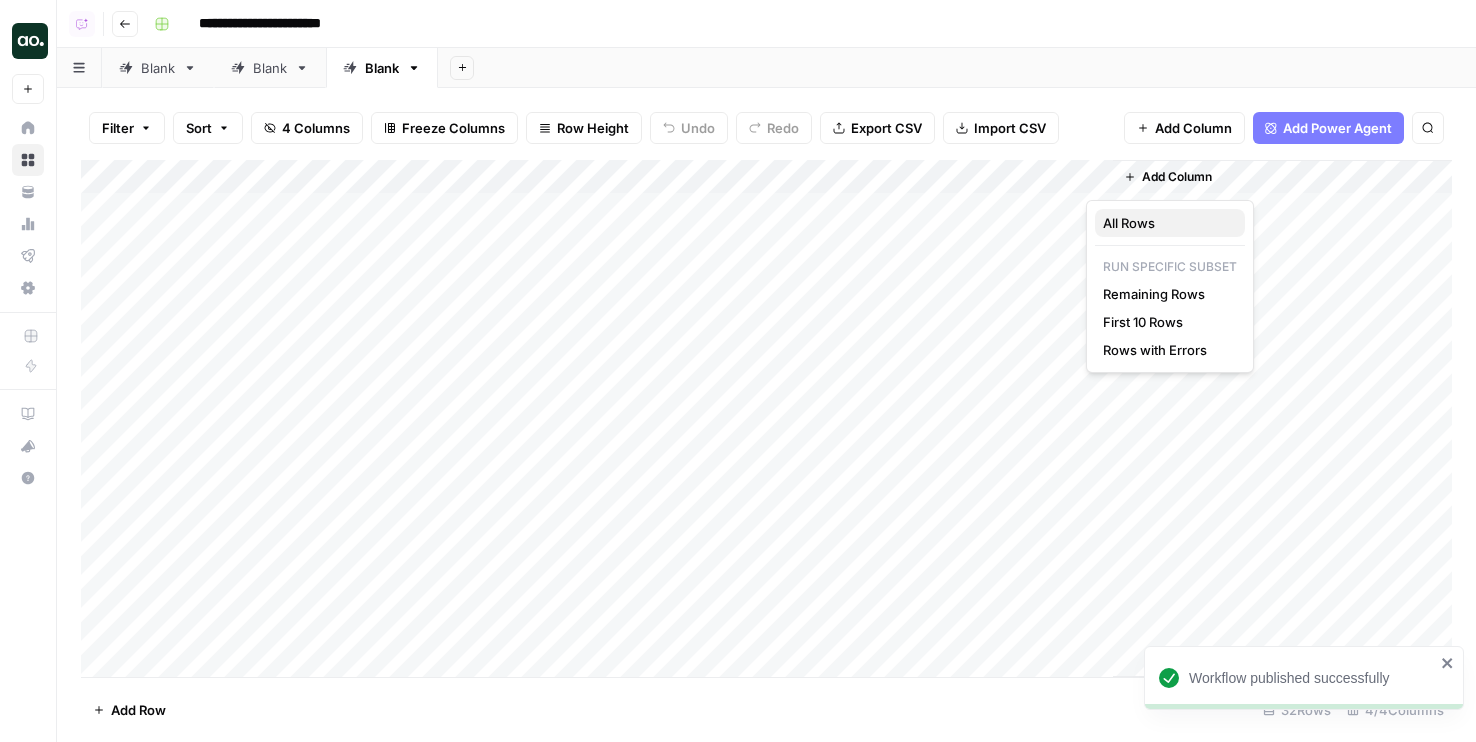 click on "All Rows" at bounding box center [1170, 223] 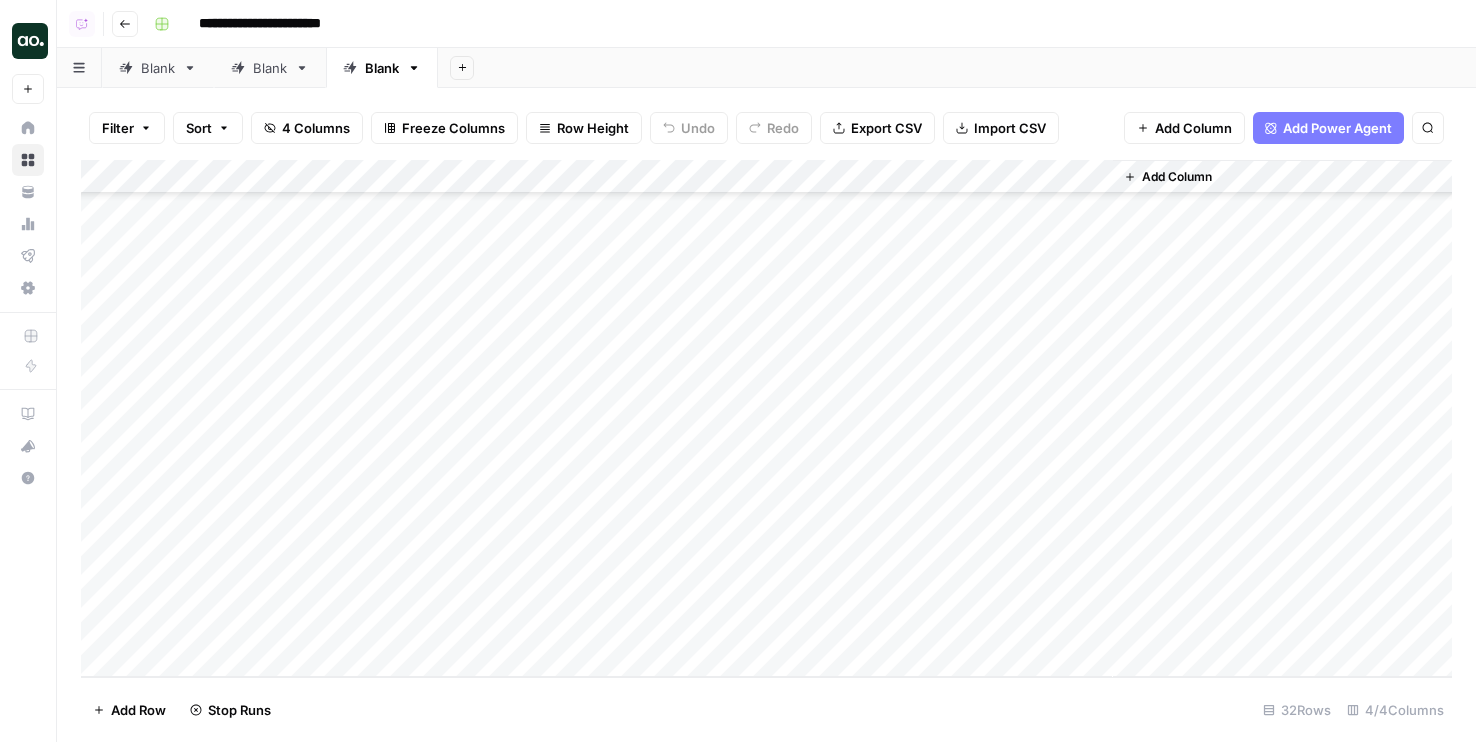scroll, scrollTop: 0, scrollLeft: 0, axis: both 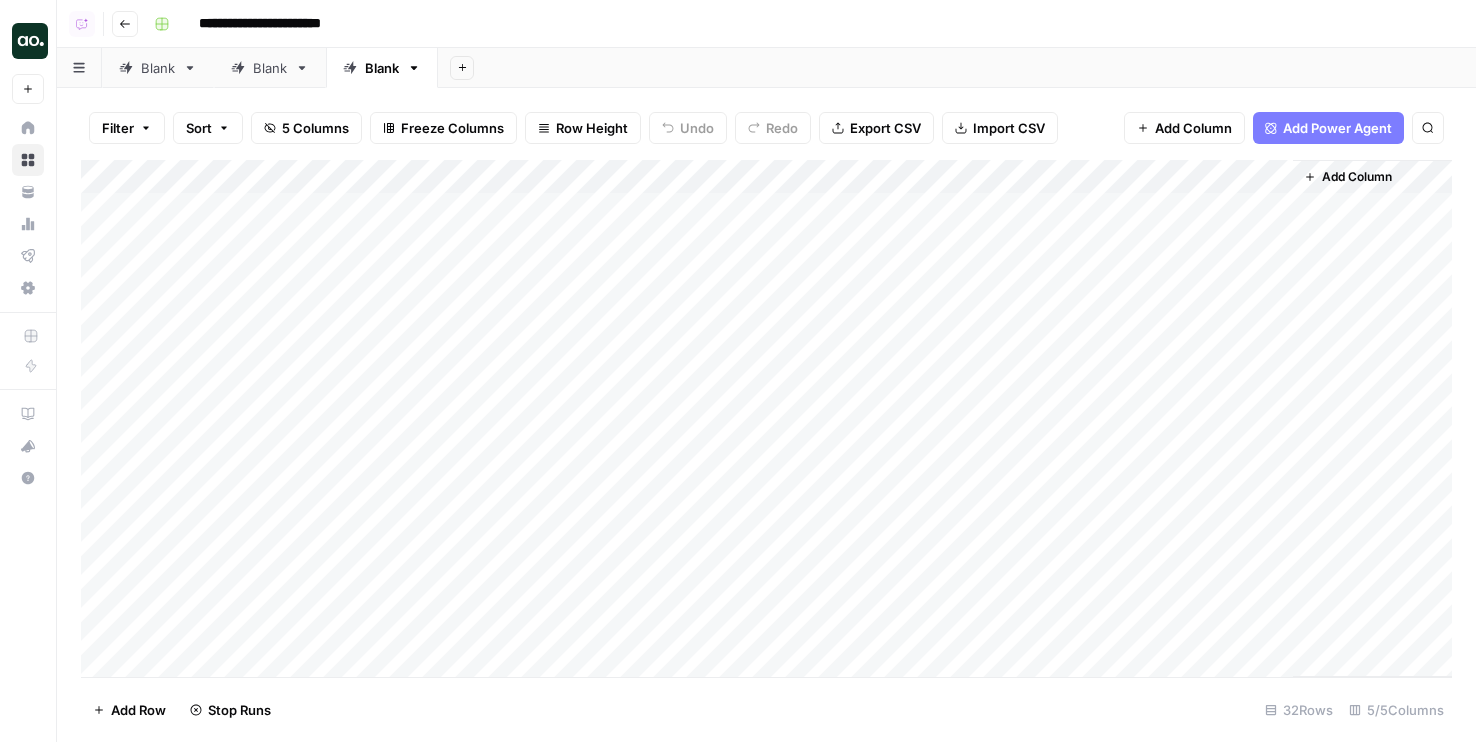 click on "Add Column" at bounding box center (766, 418) 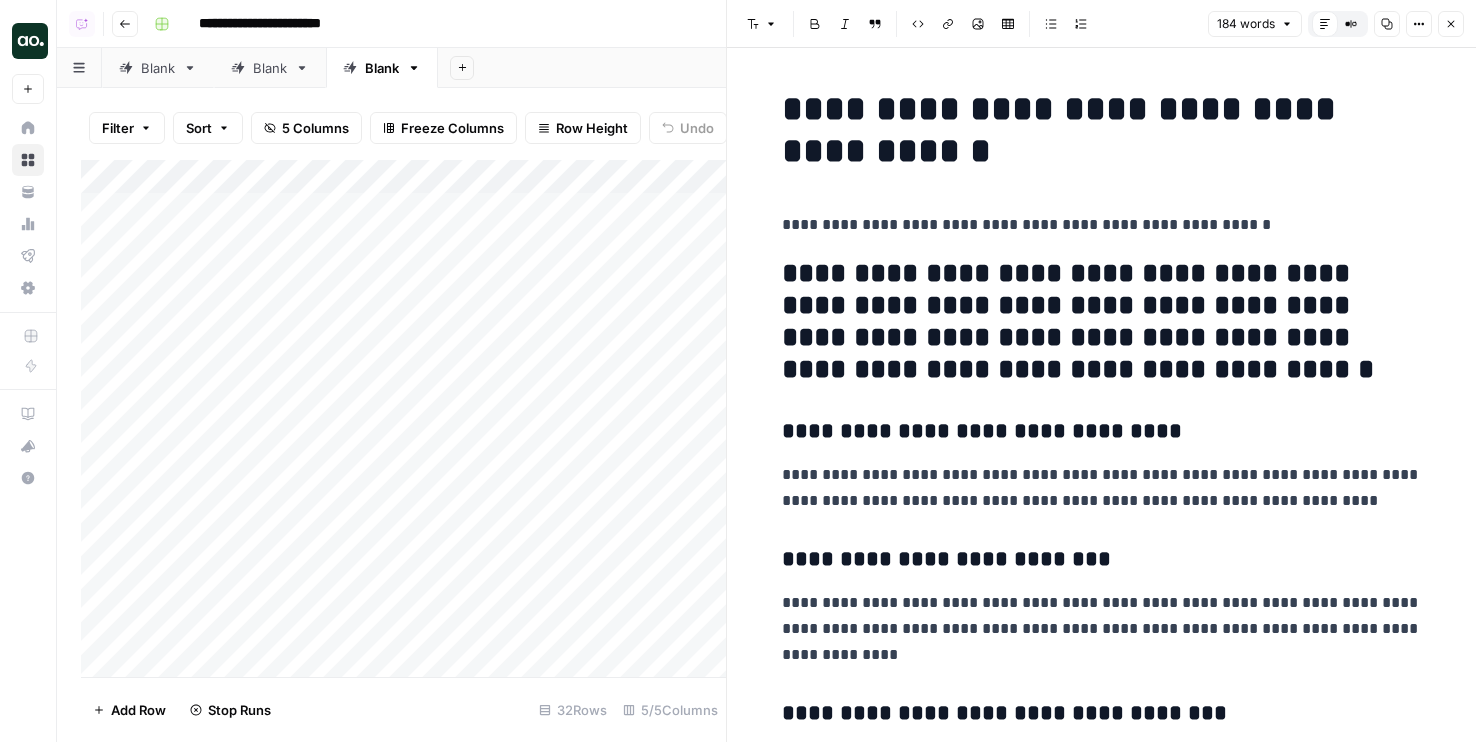 scroll, scrollTop: 279, scrollLeft: 0, axis: vertical 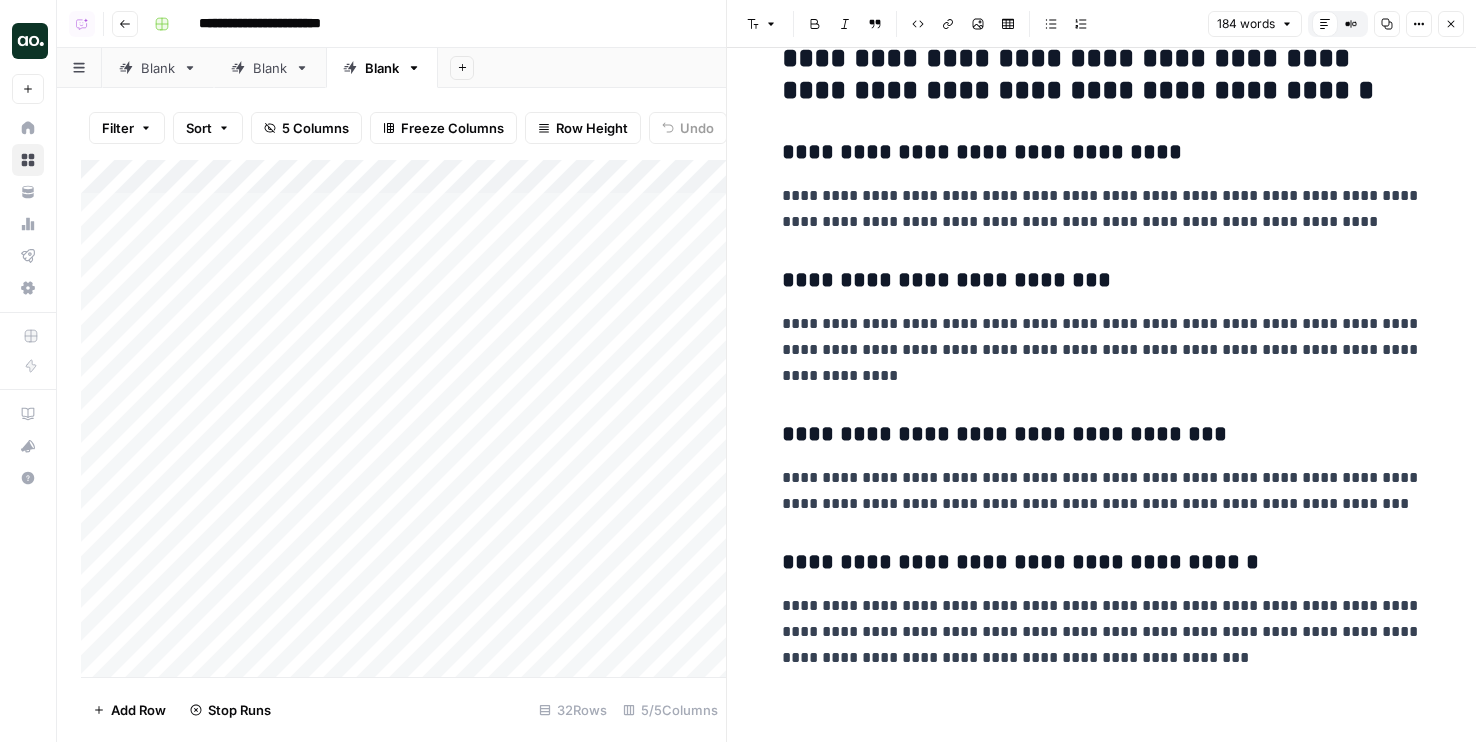 click on "Close" at bounding box center (1451, 24) 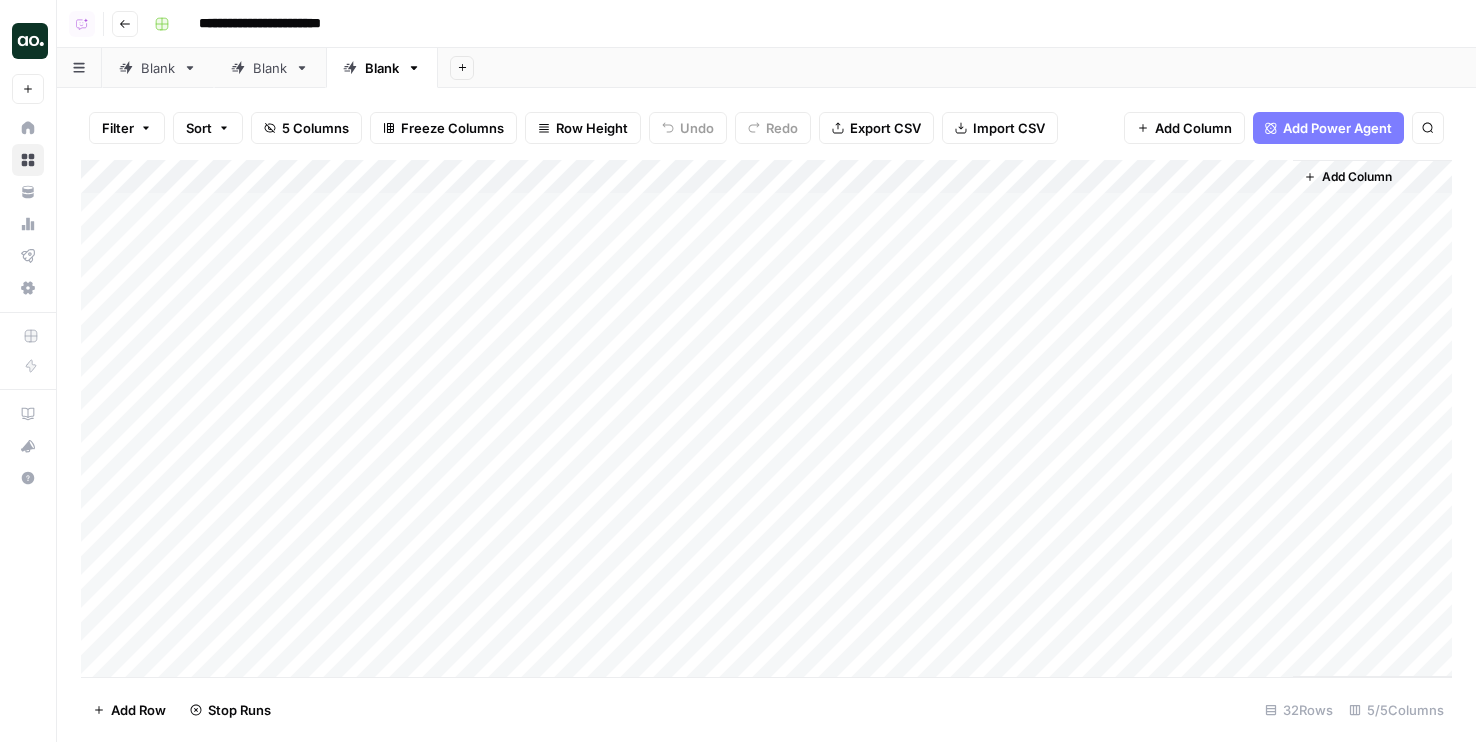 click on "Add Column" at bounding box center (766, 418) 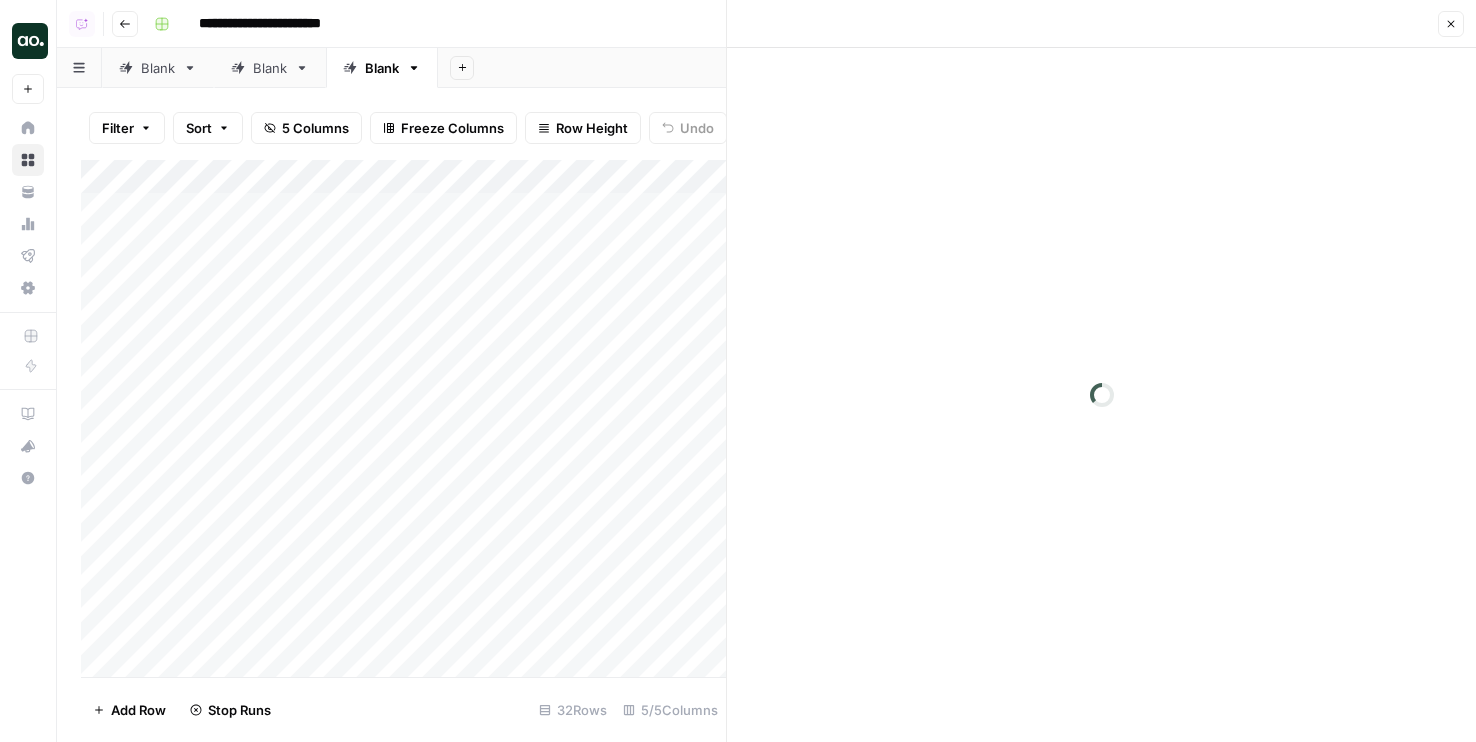 click 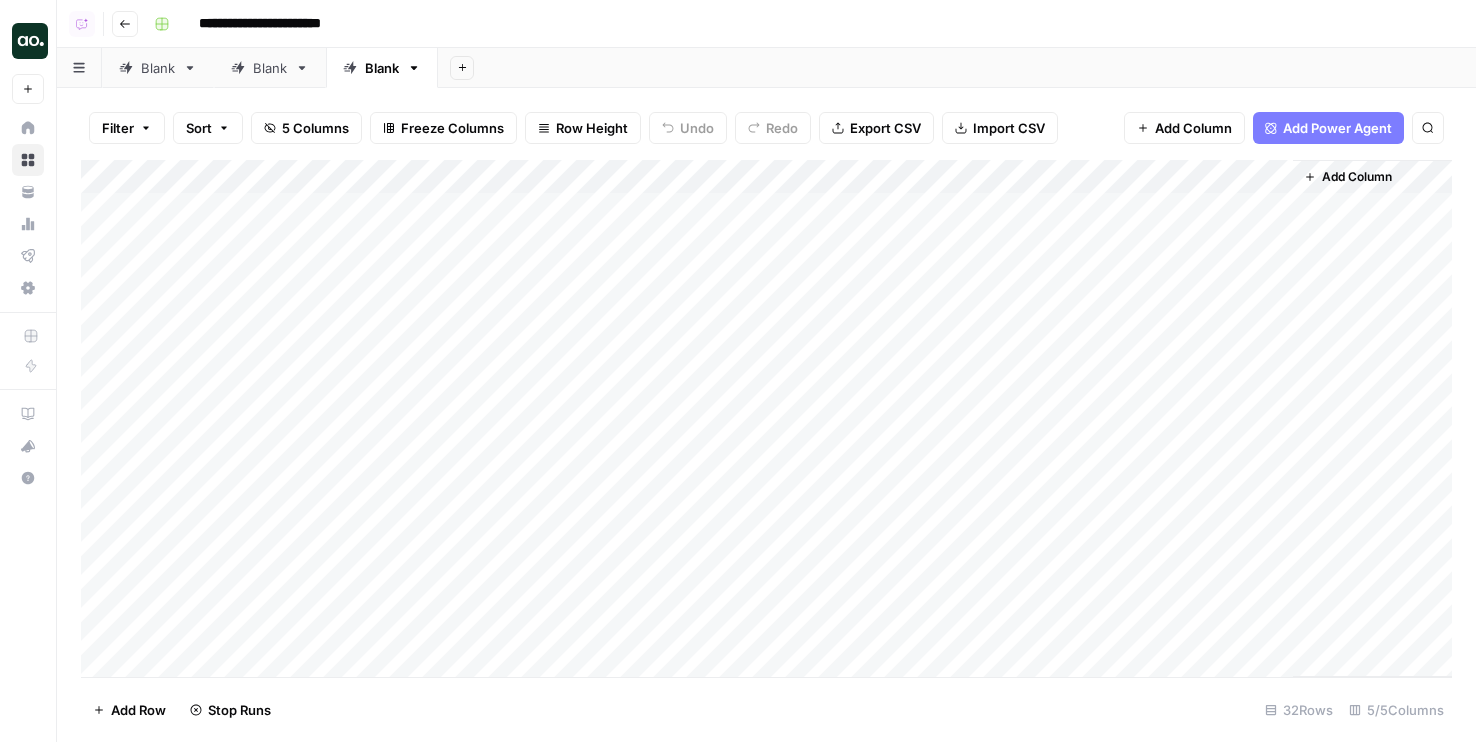 click on "Add Column" at bounding box center [766, 418] 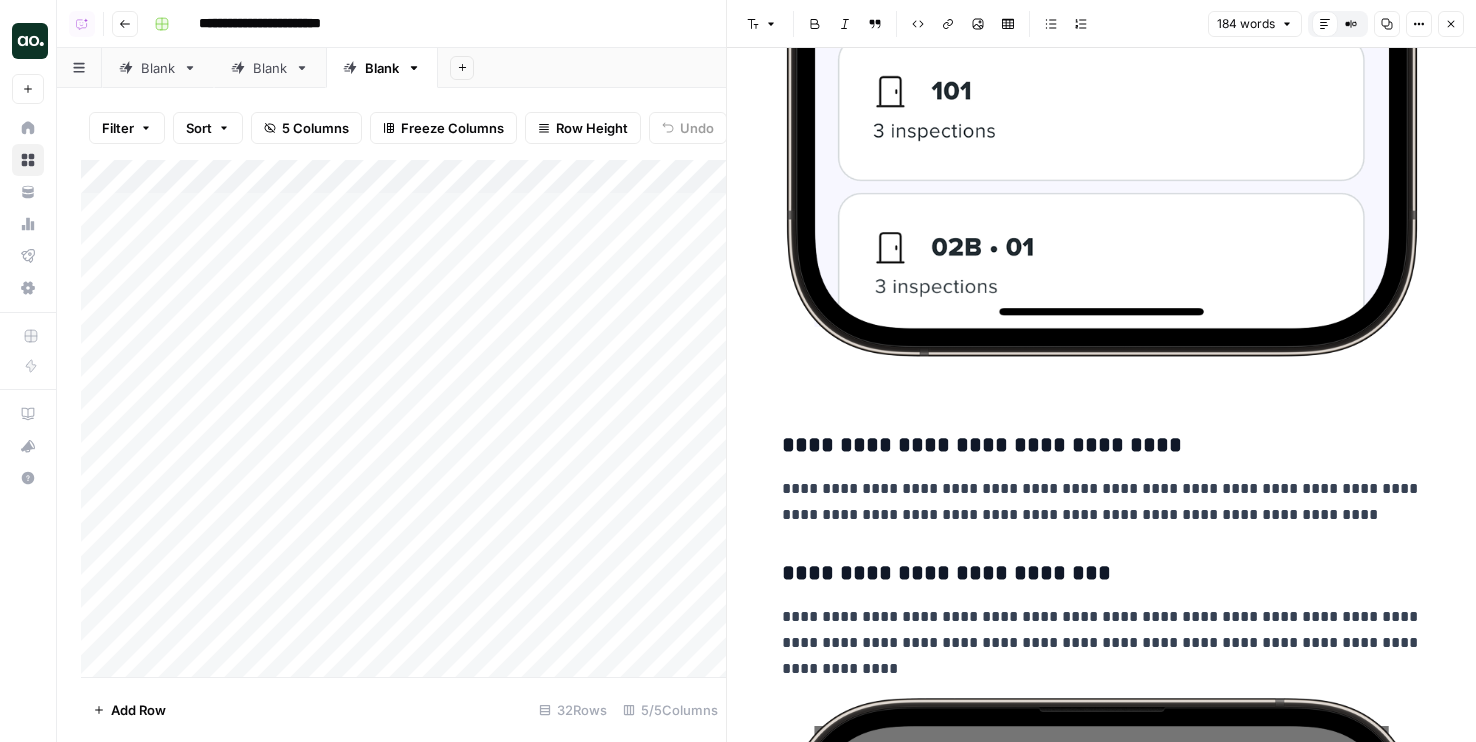 scroll, scrollTop: 1729, scrollLeft: 0, axis: vertical 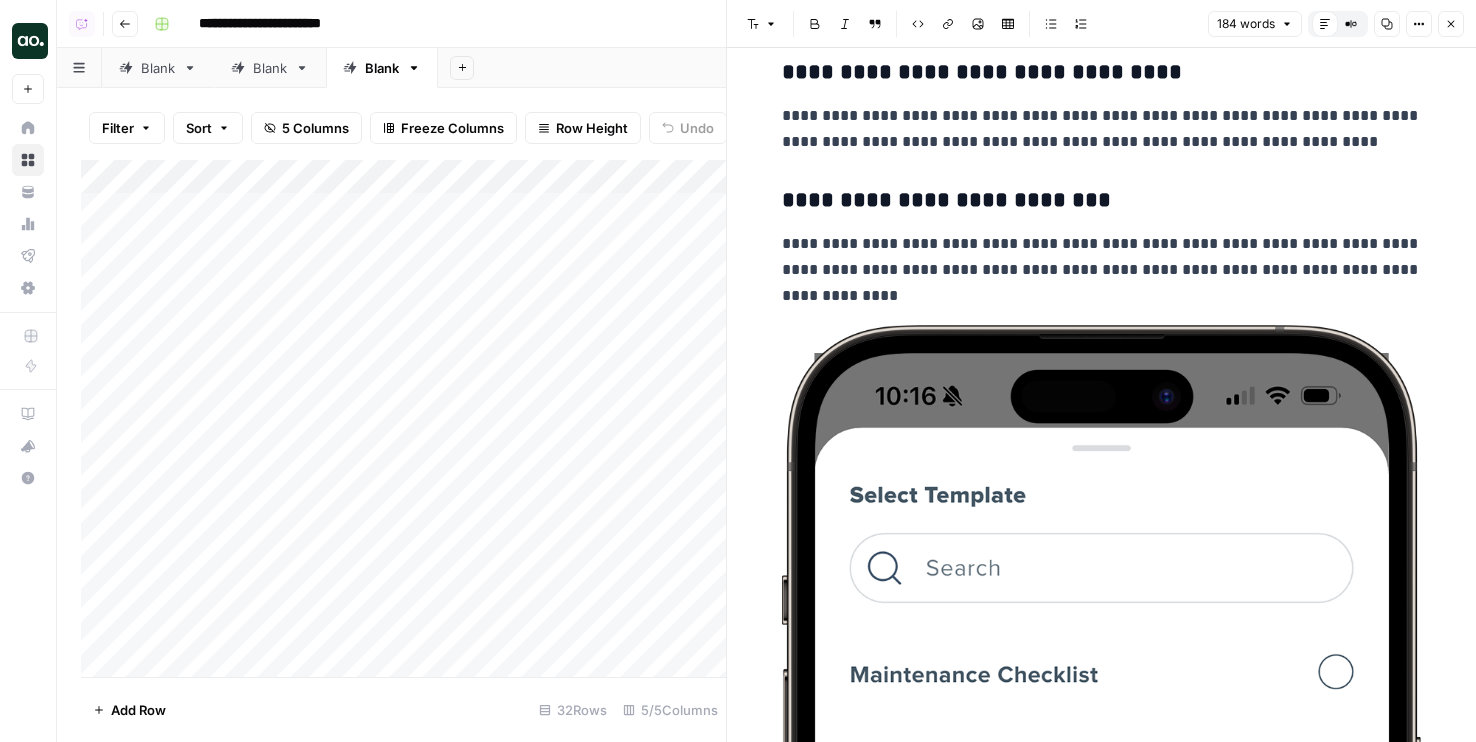click 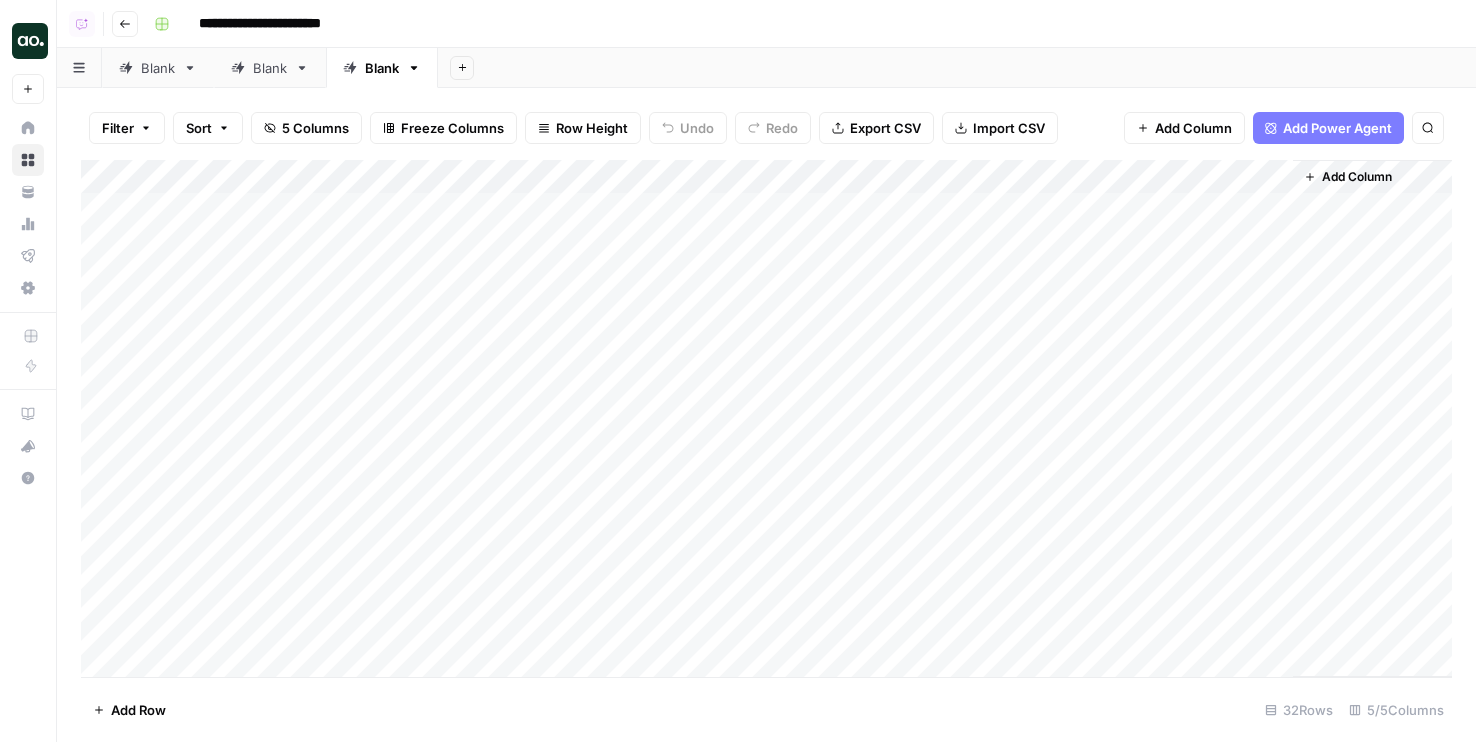 click on "Add Column" at bounding box center (766, 418) 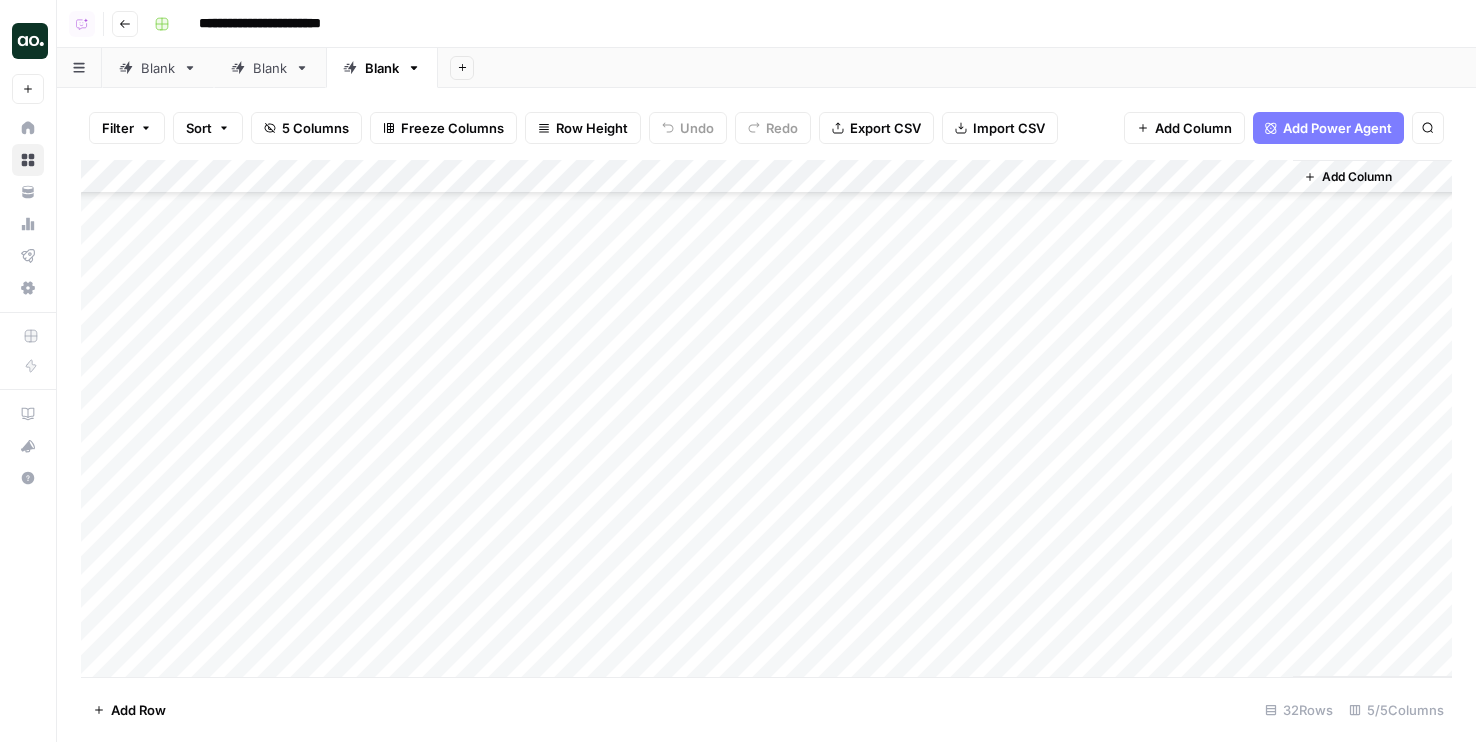 scroll, scrollTop: 637, scrollLeft: 0, axis: vertical 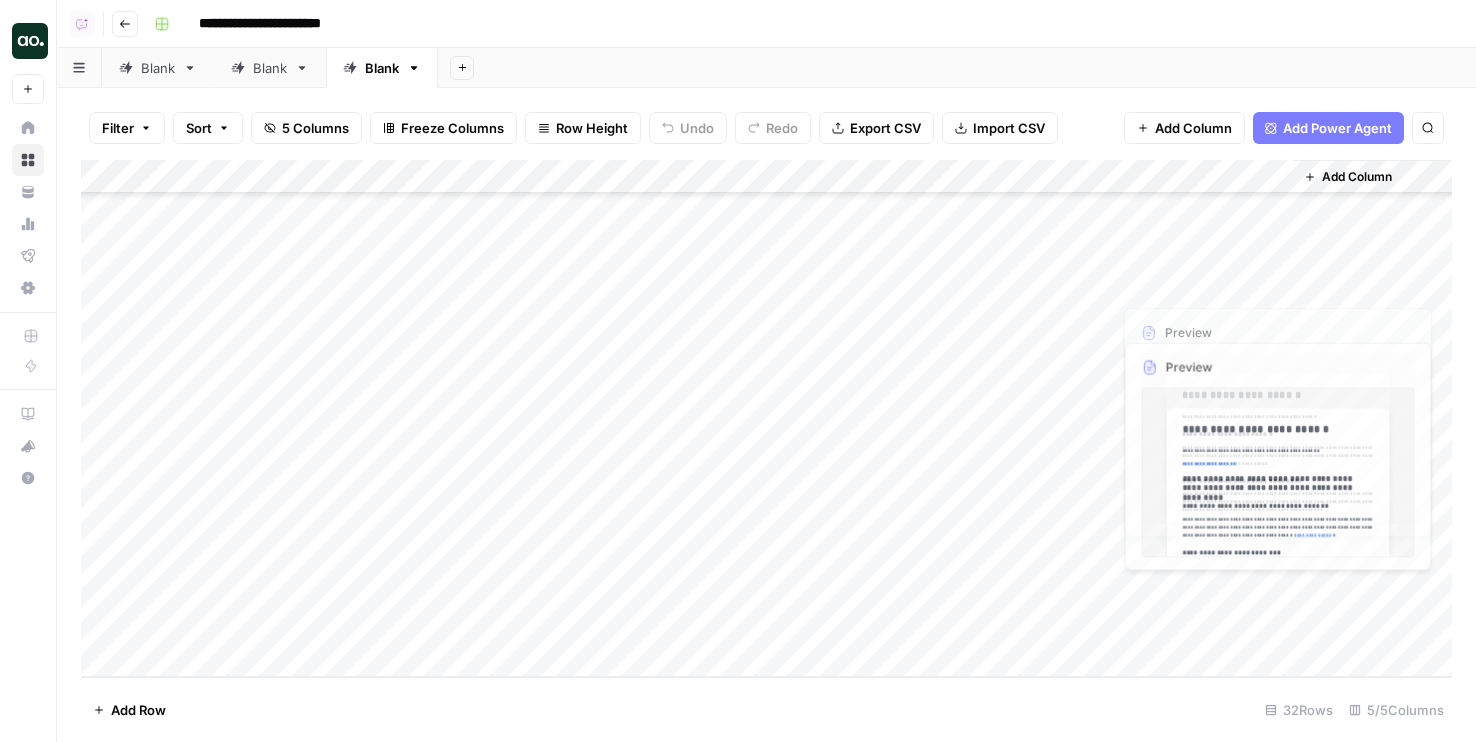 click on "Add Column" at bounding box center [766, 418] 